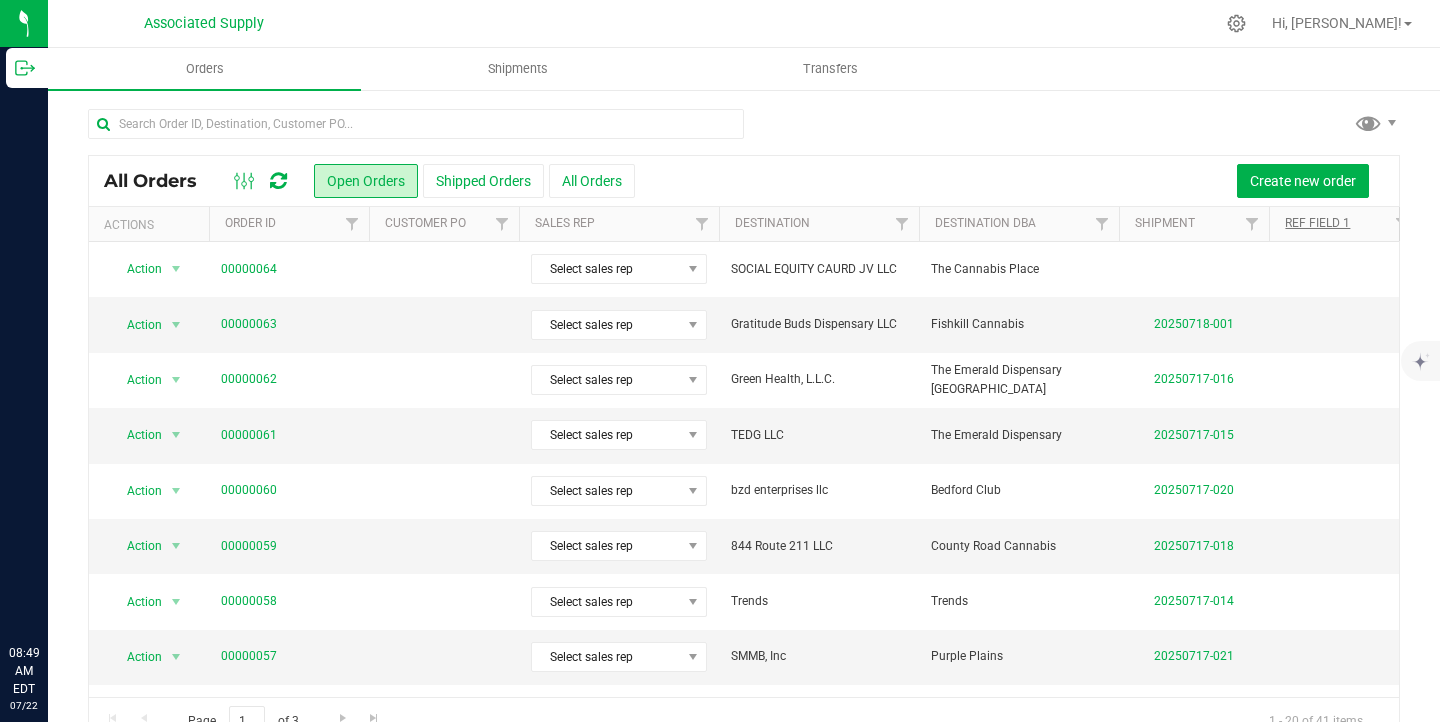 scroll, scrollTop: 0, scrollLeft: 0, axis: both 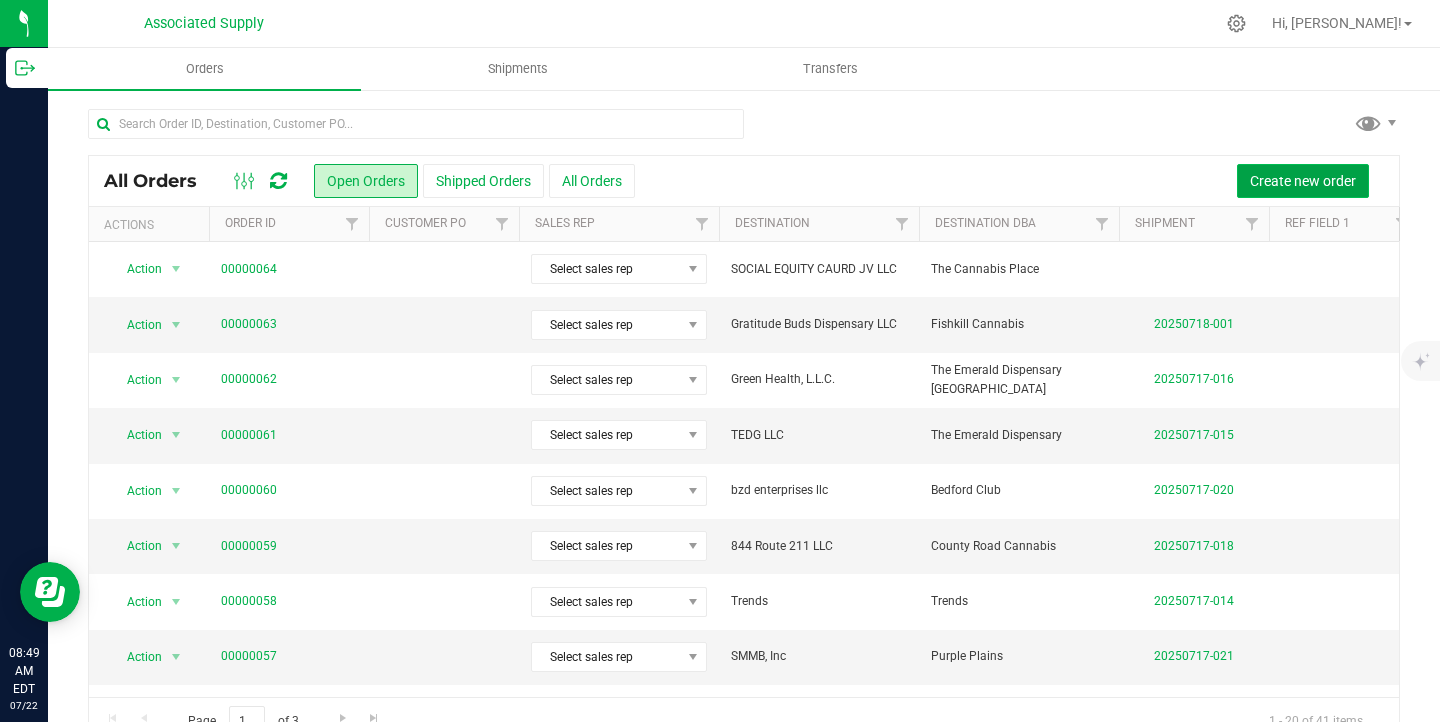click on "Create new order" at bounding box center [1303, 181] 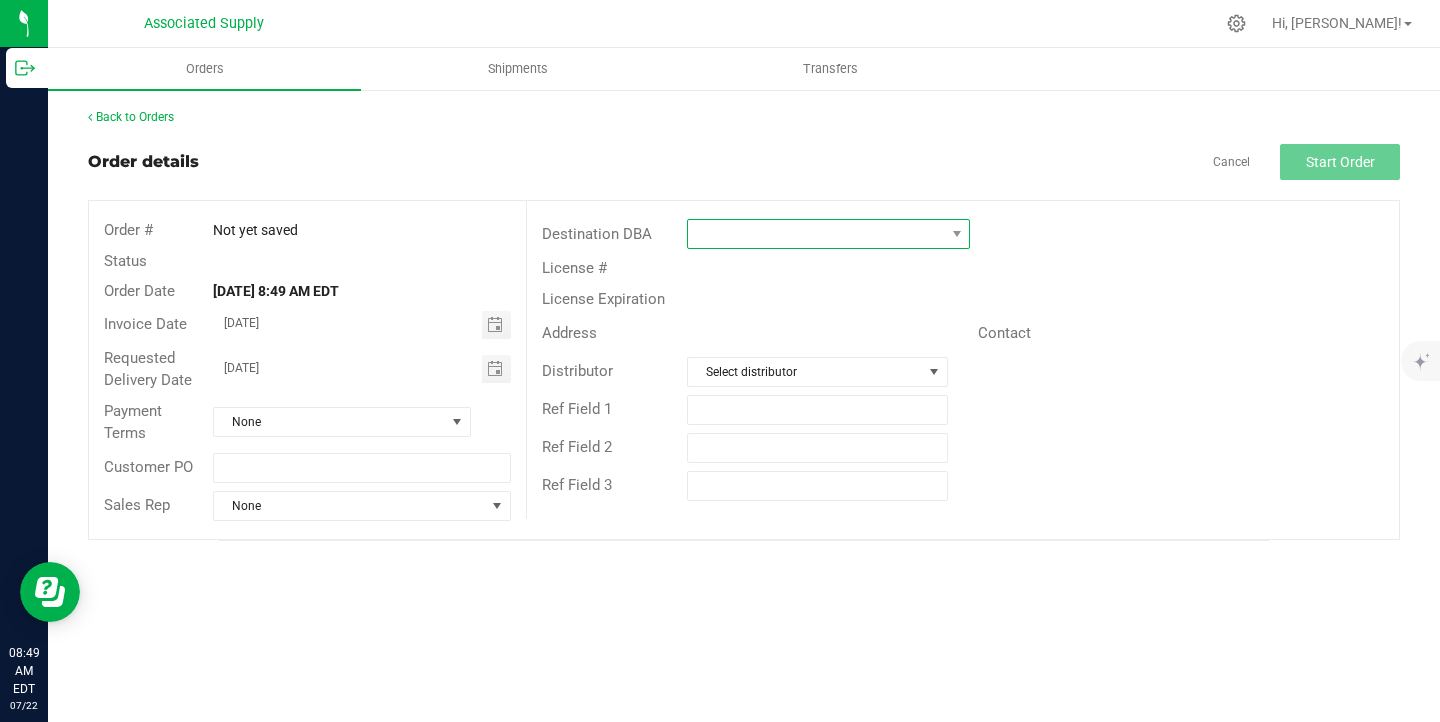 click at bounding box center [816, 234] 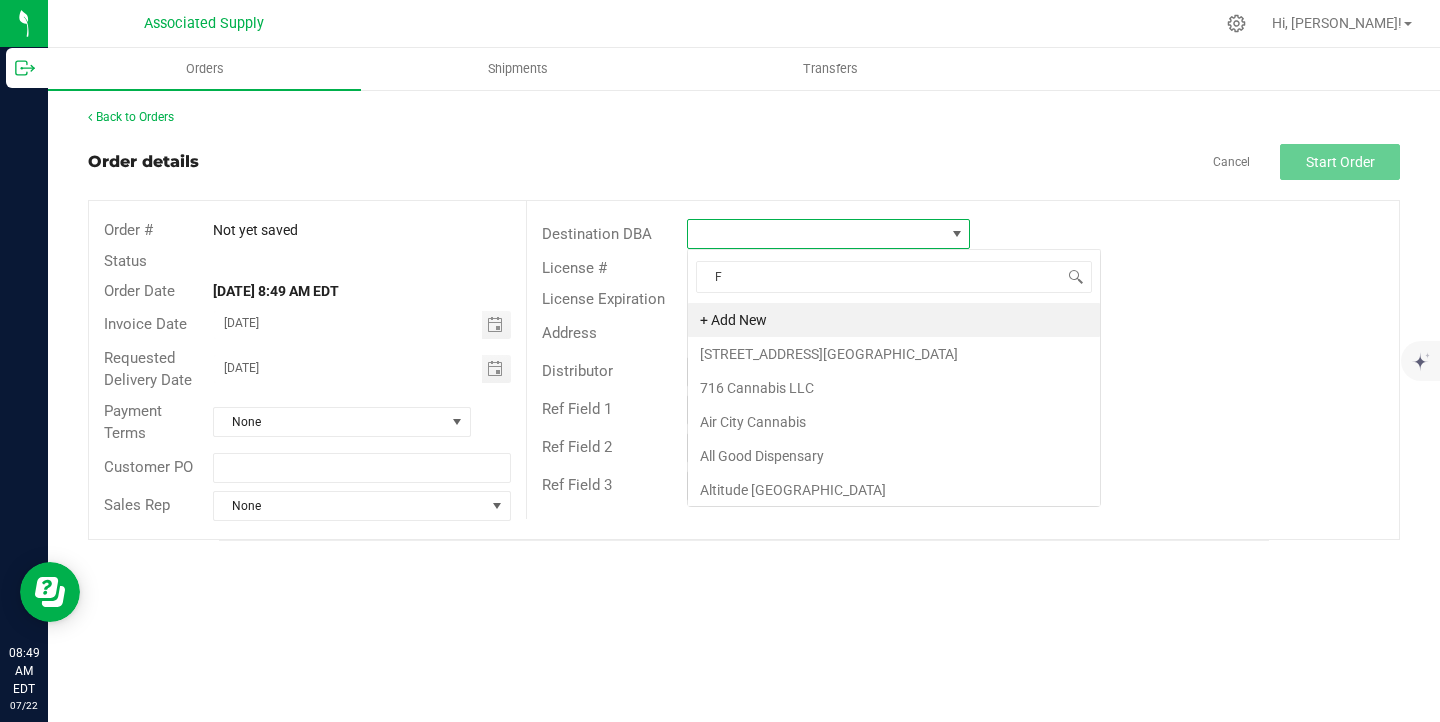 scroll, scrollTop: 99970, scrollLeft: 99716, axis: both 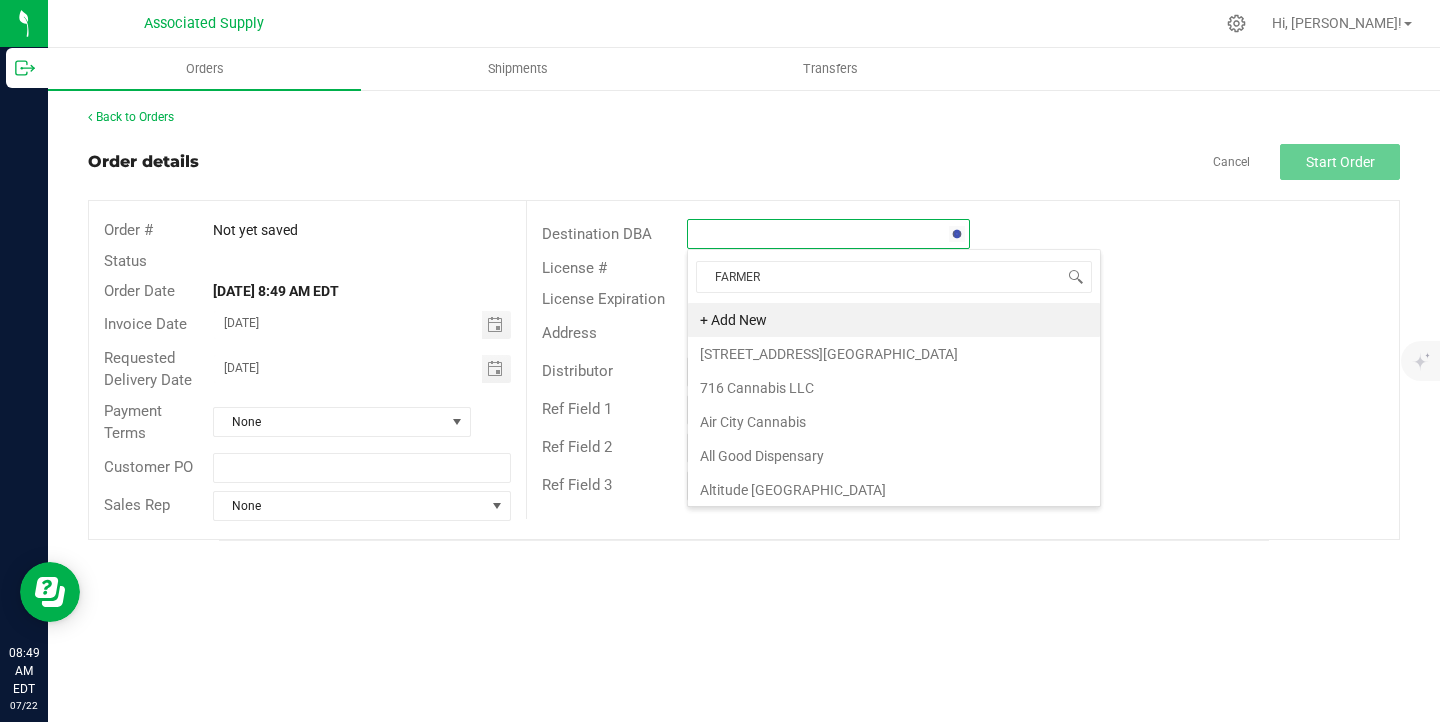 type on "FARMERS" 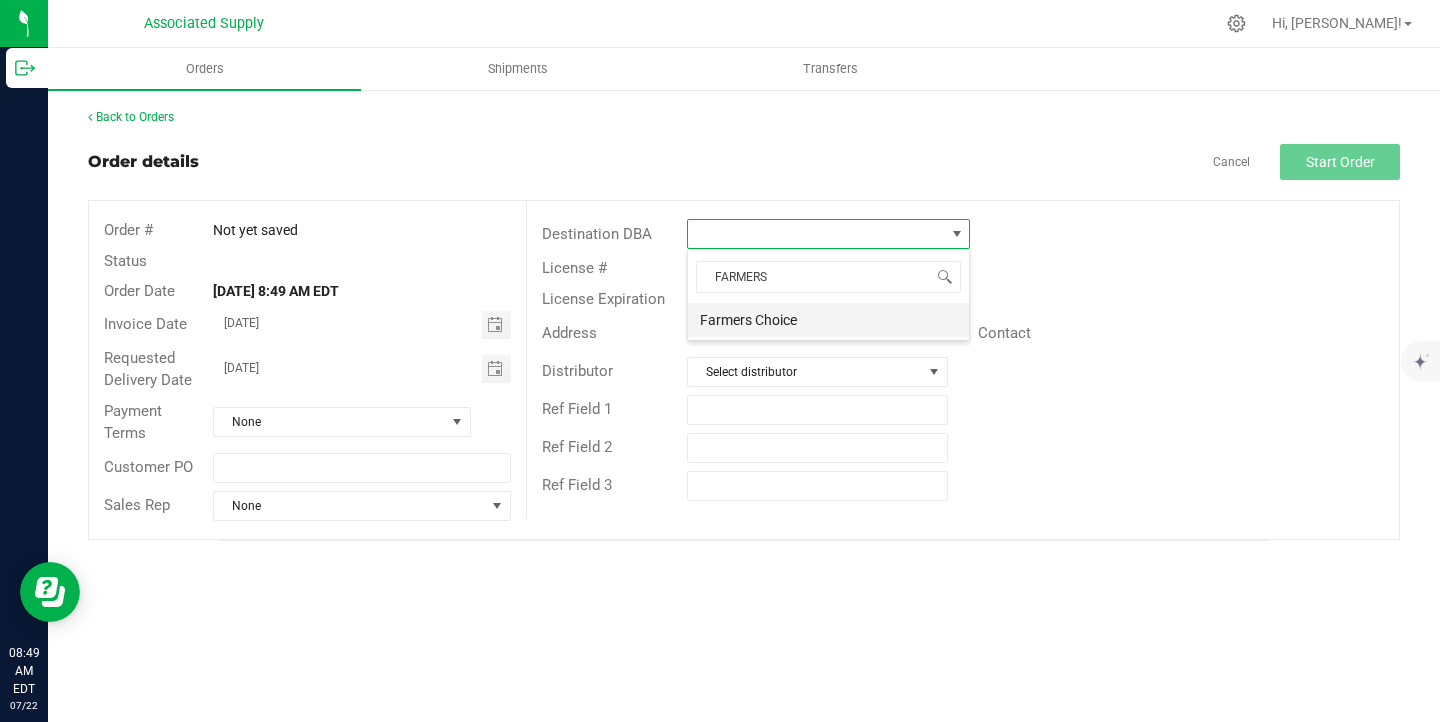 click on "Farmers Choice" at bounding box center (828, 320) 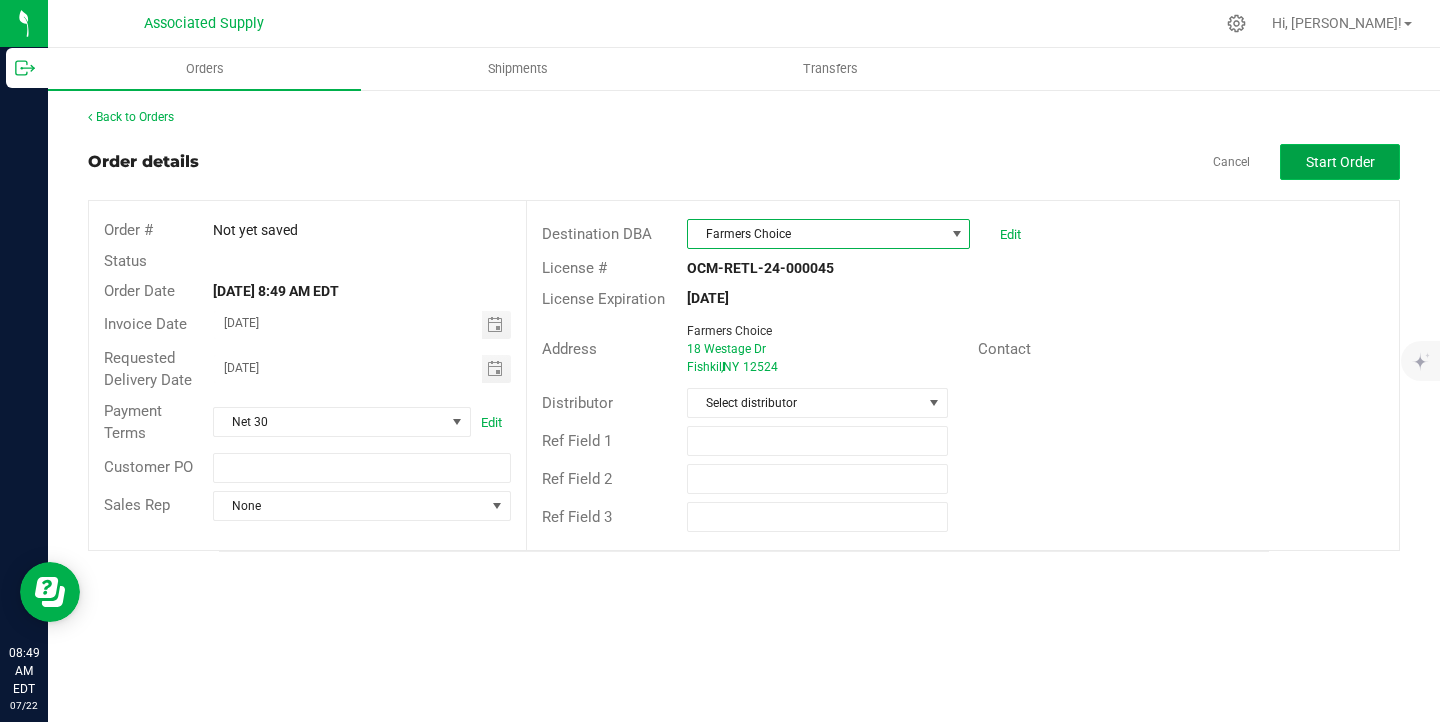 click on "Start Order" at bounding box center (1340, 162) 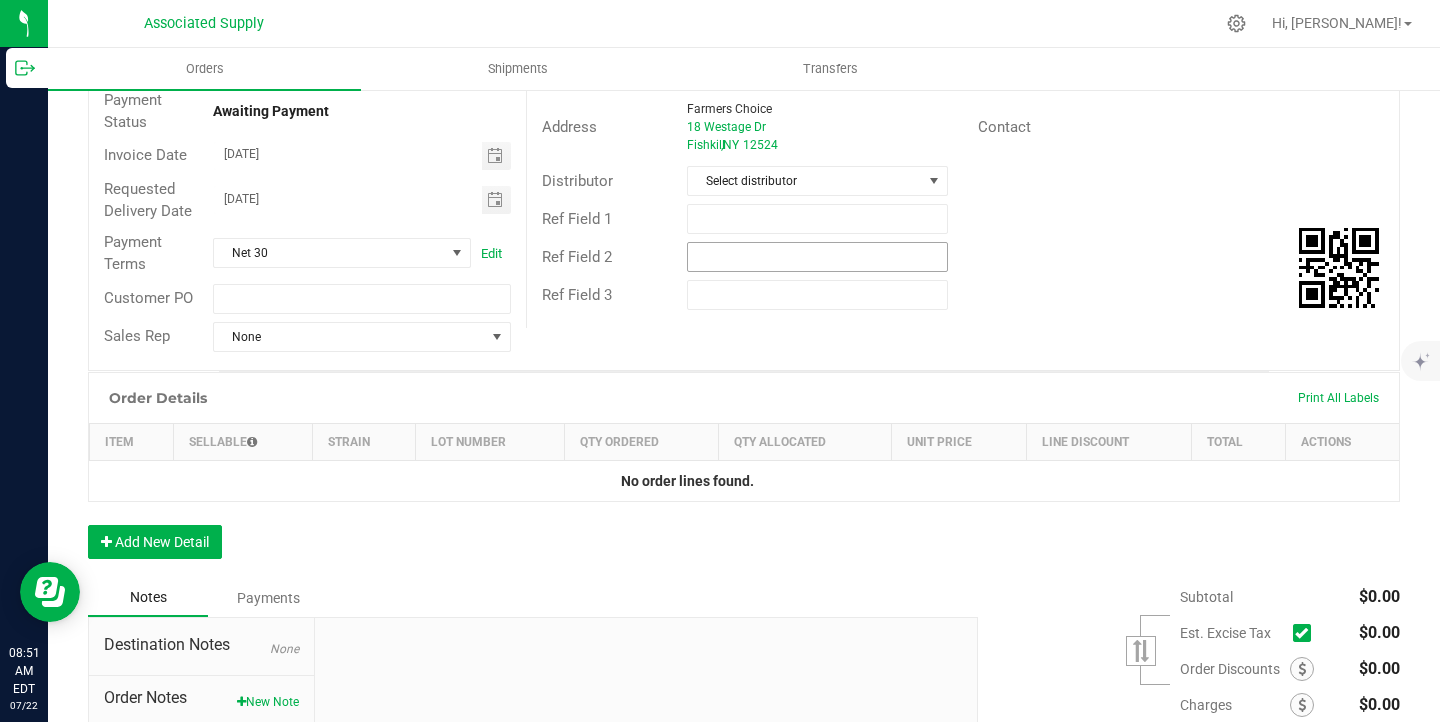 scroll, scrollTop: 406, scrollLeft: 0, axis: vertical 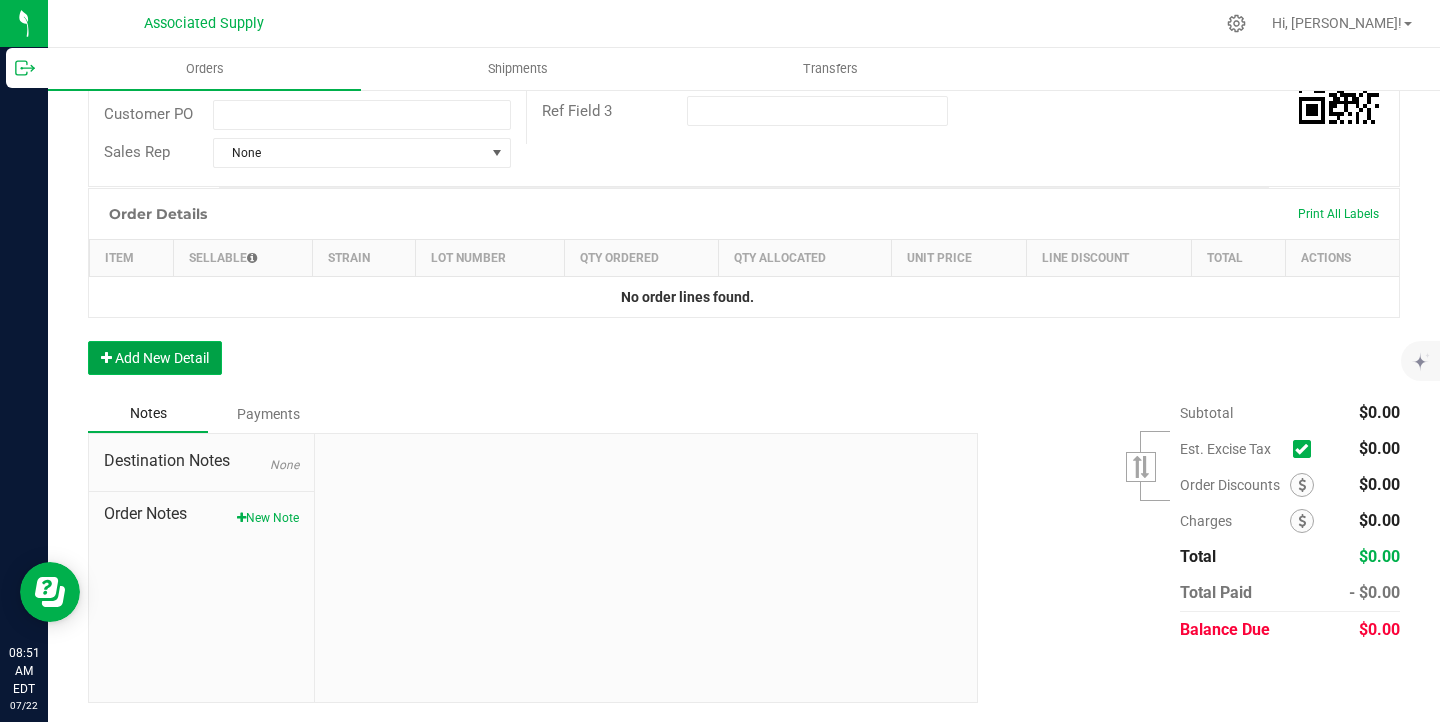 click on "Add New Detail" at bounding box center (155, 358) 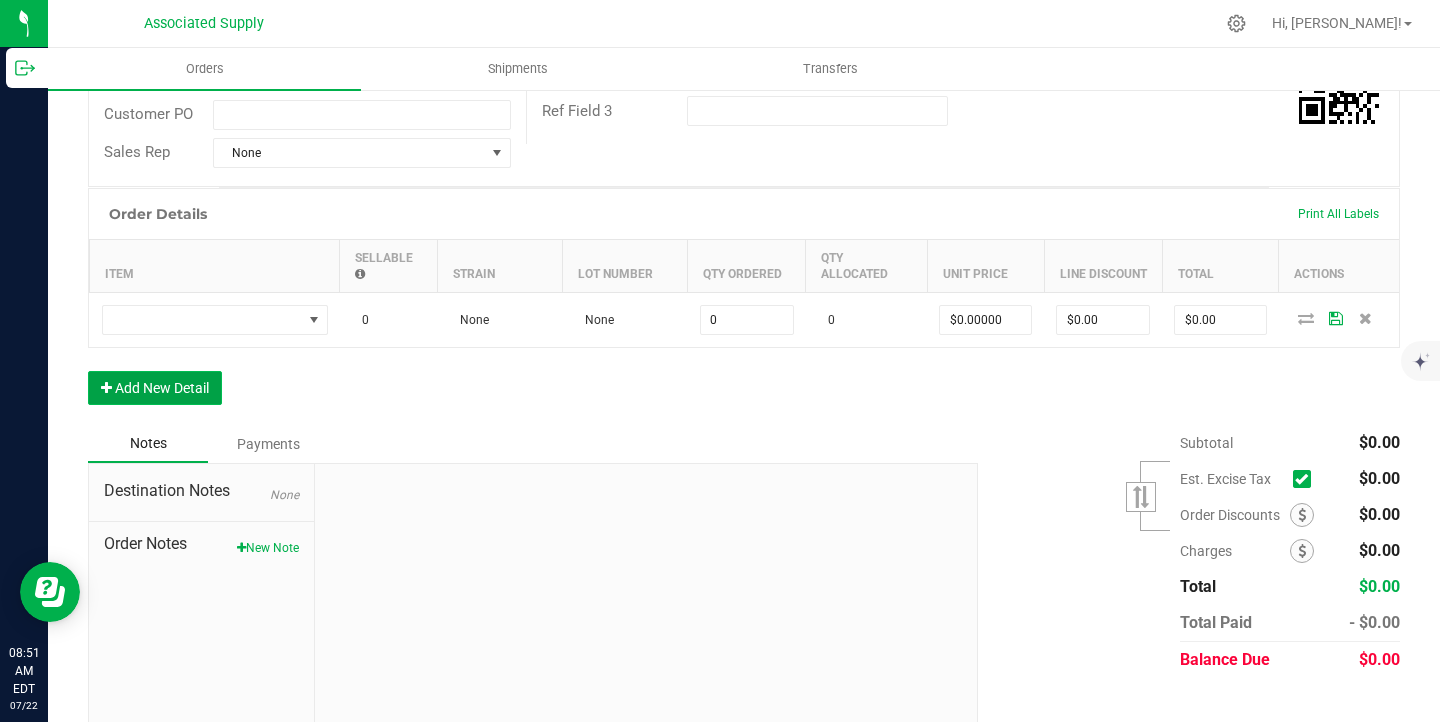 click on "Add New Detail" at bounding box center [155, 388] 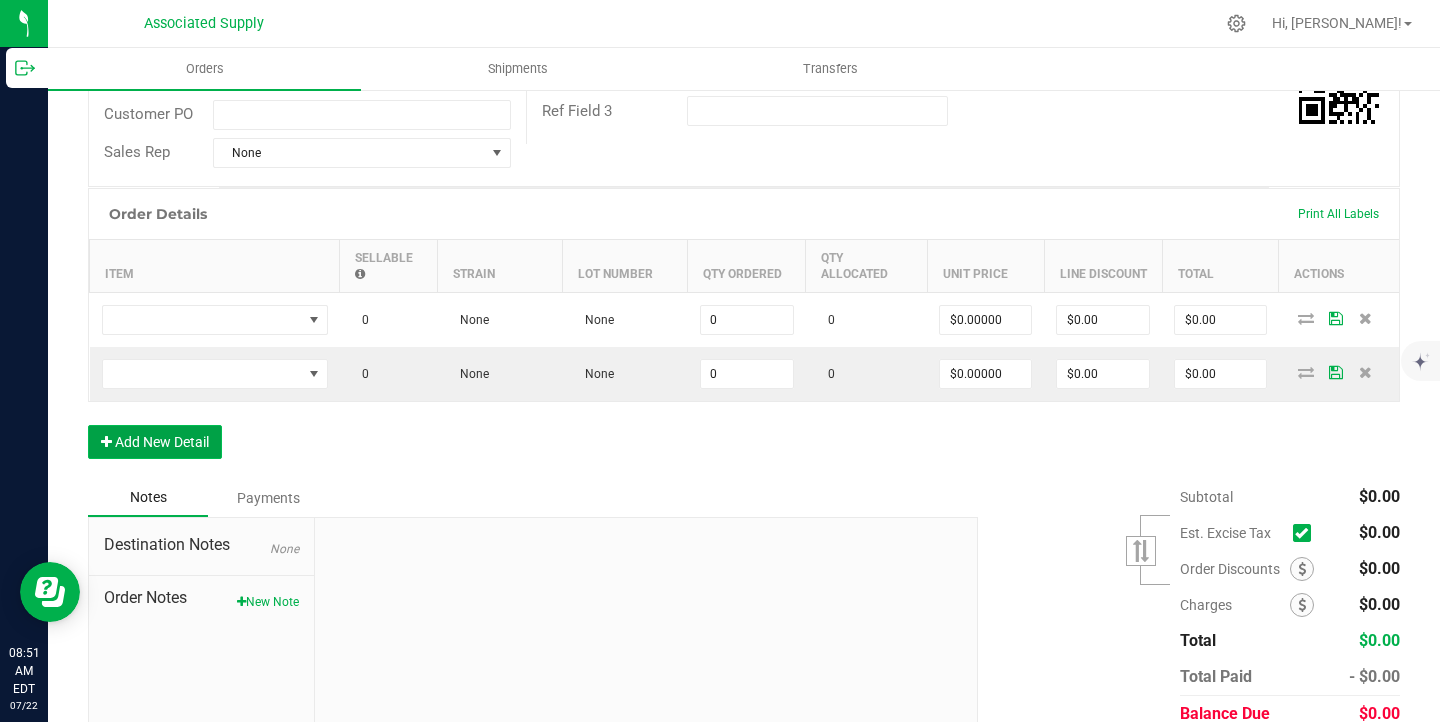 click on "Add New Detail" at bounding box center [155, 442] 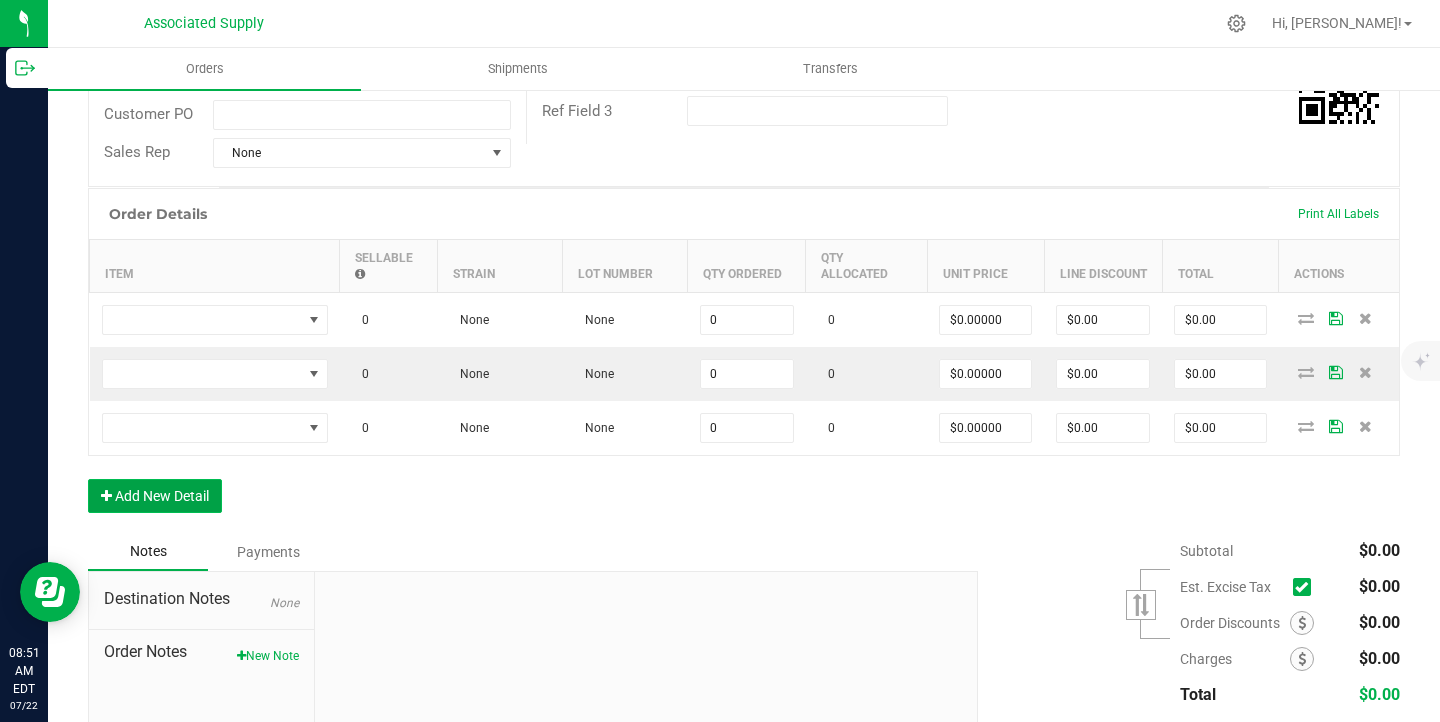 click on "Add New Detail" at bounding box center [155, 496] 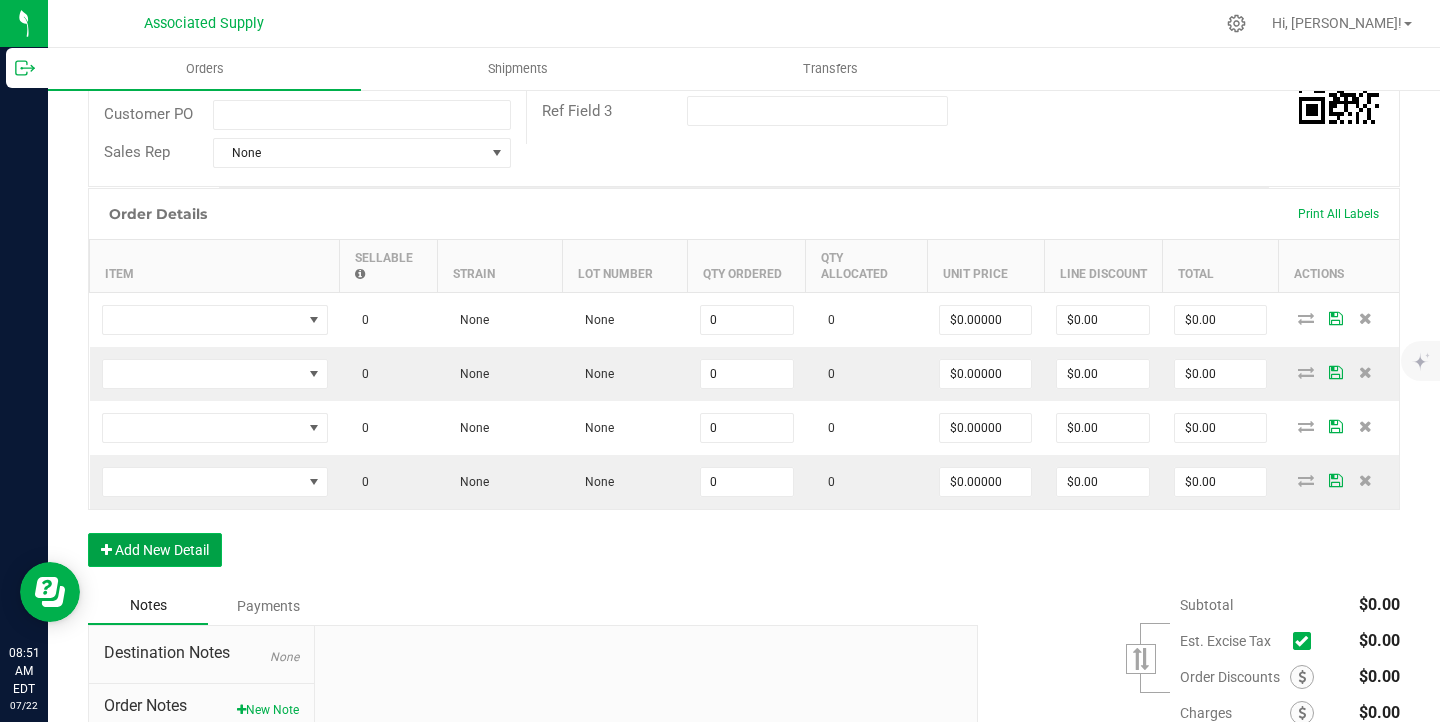 click on "Add New Detail" at bounding box center [155, 550] 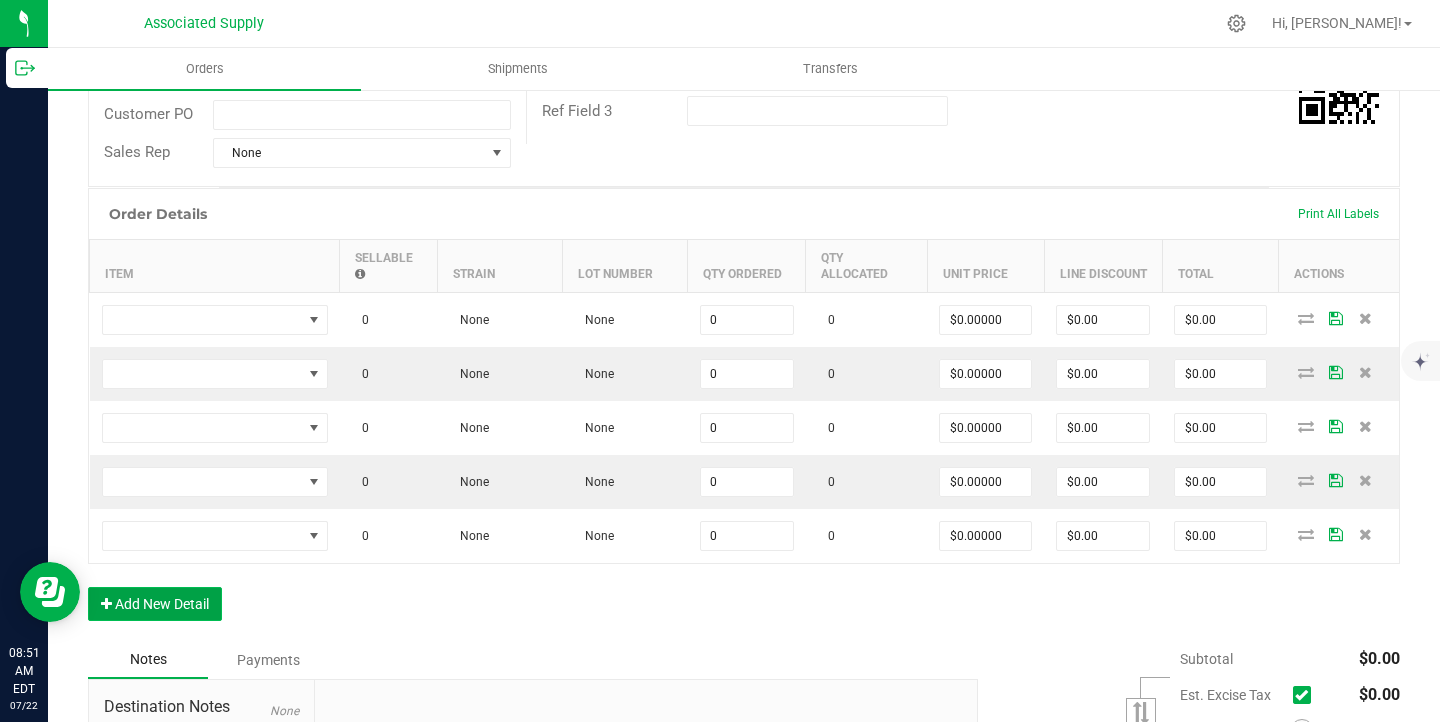 click on "Add New Detail" at bounding box center (155, 604) 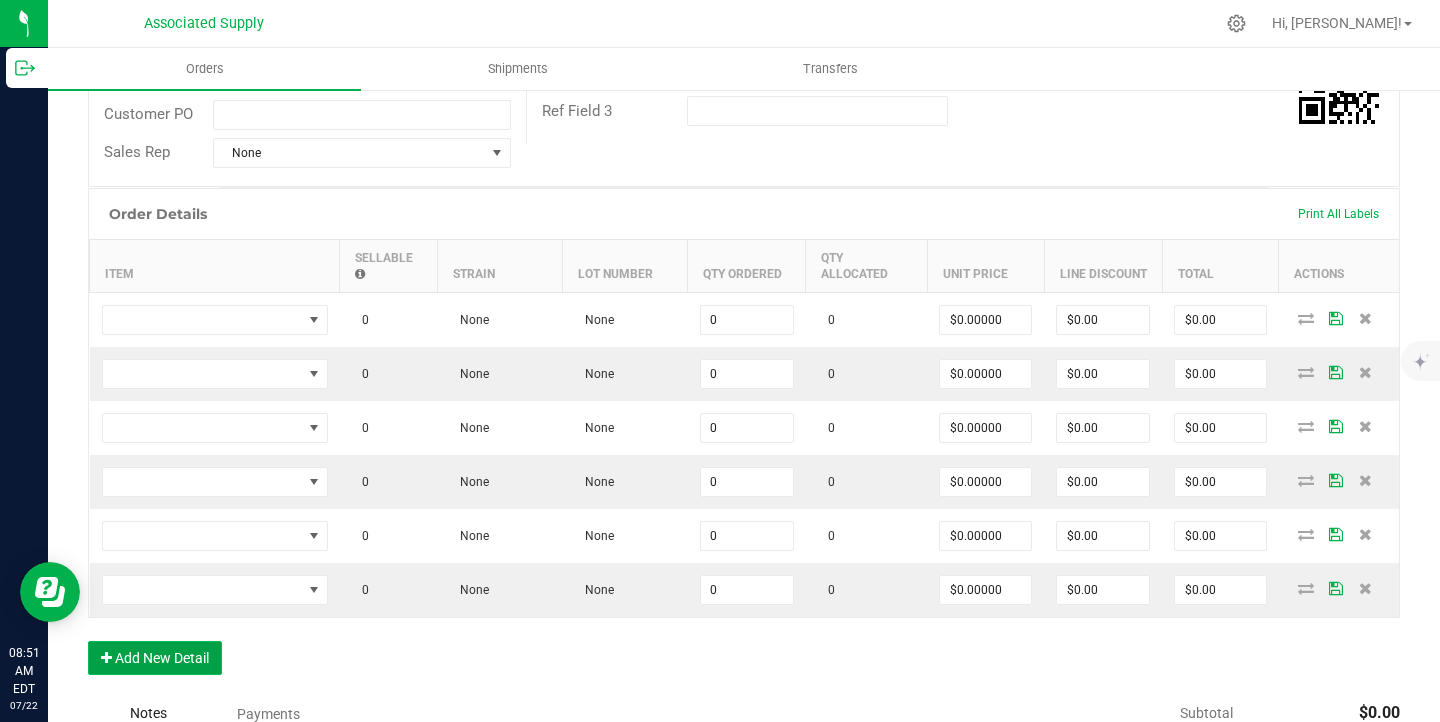 click on "Add New Detail" at bounding box center [155, 658] 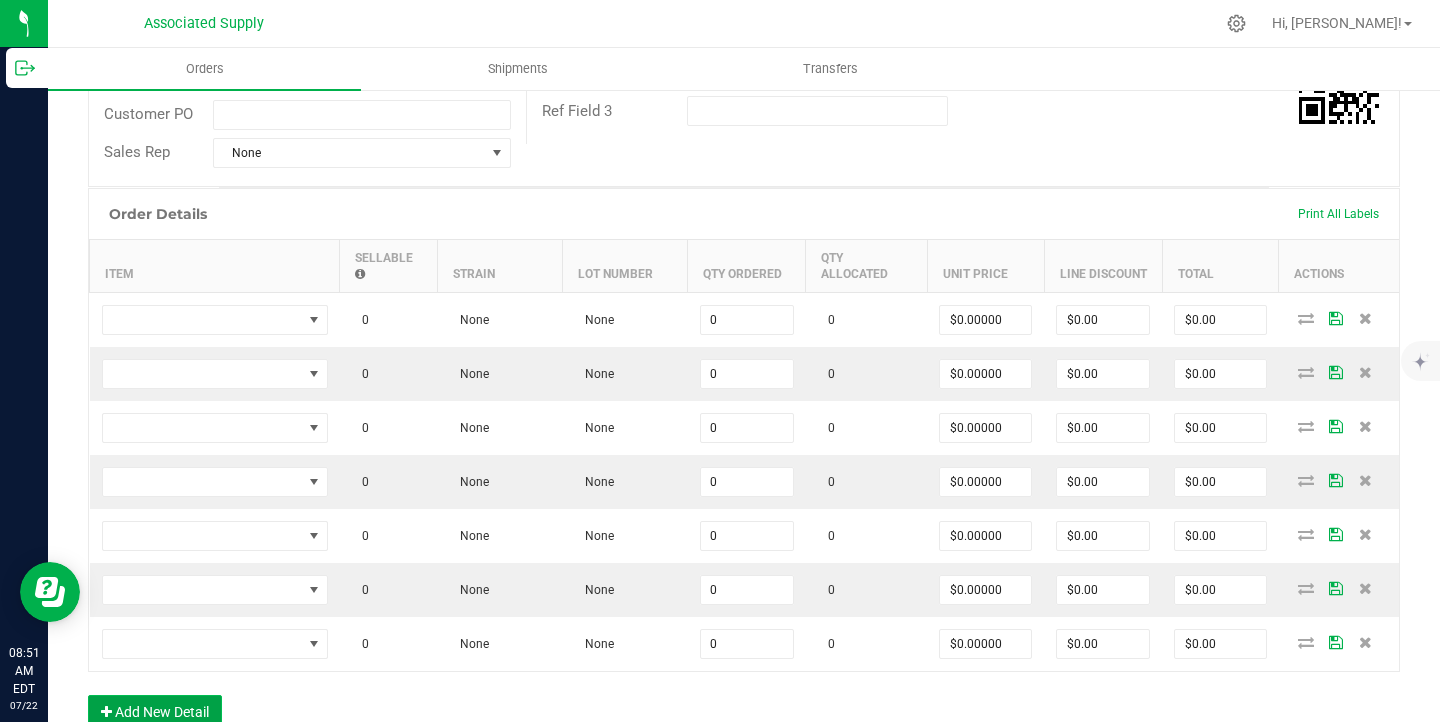 click on "Add New Detail" at bounding box center (155, 712) 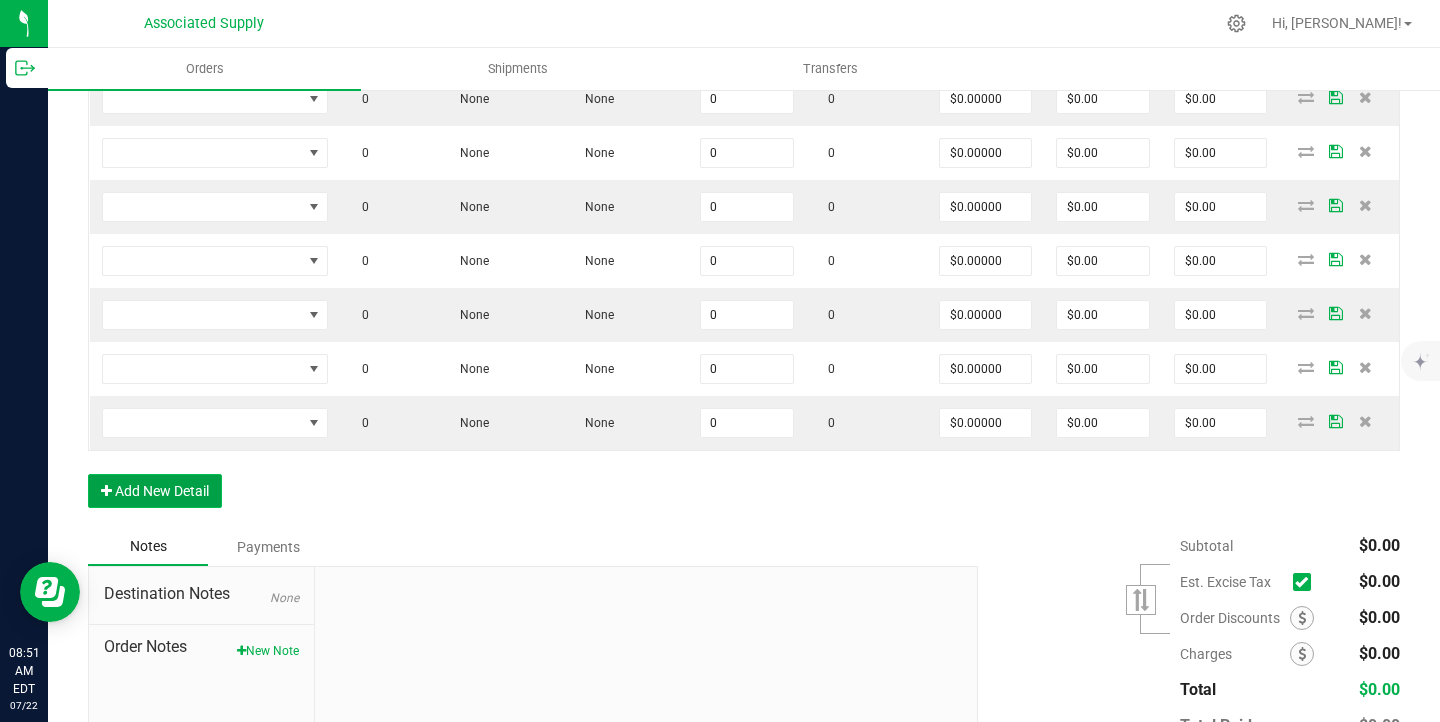 click on "Add New Detail" at bounding box center (155, 491) 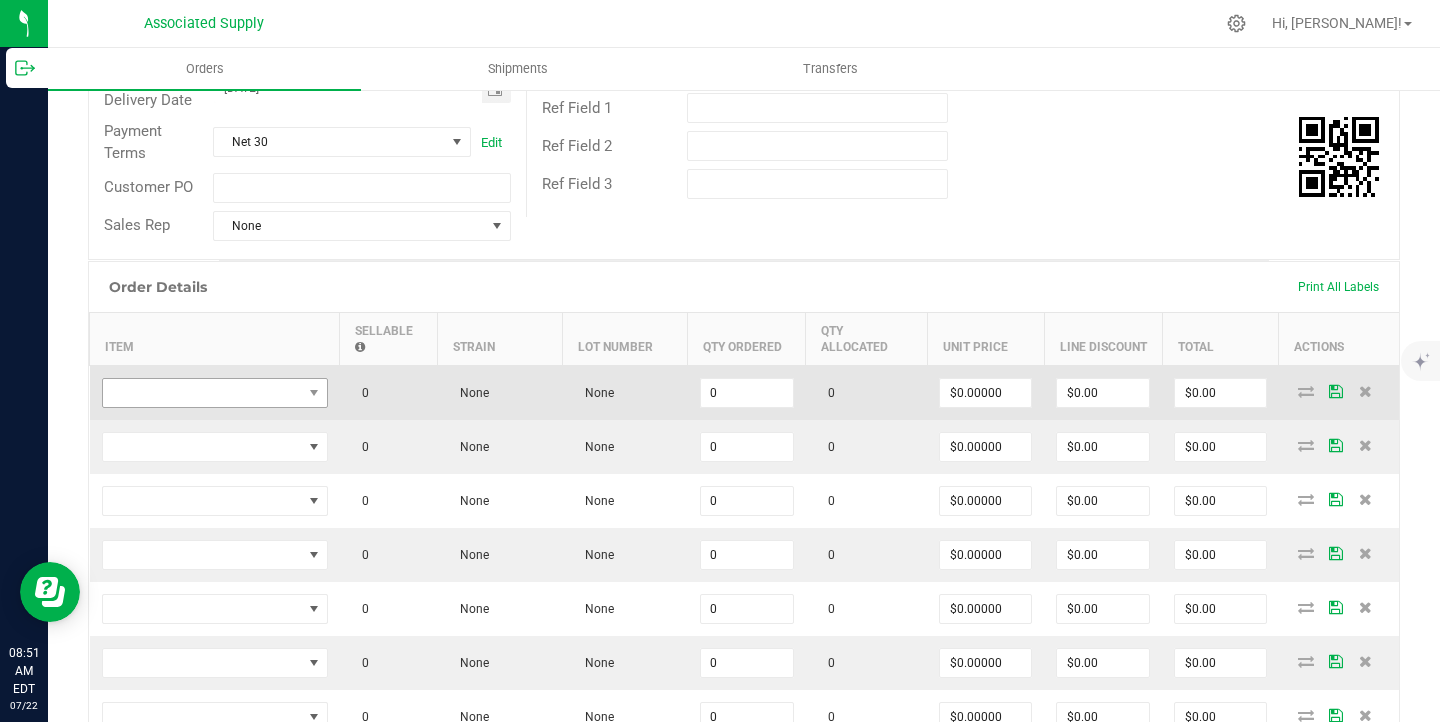 scroll, scrollTop: 328, scrollLeft: 0, axis: vertical 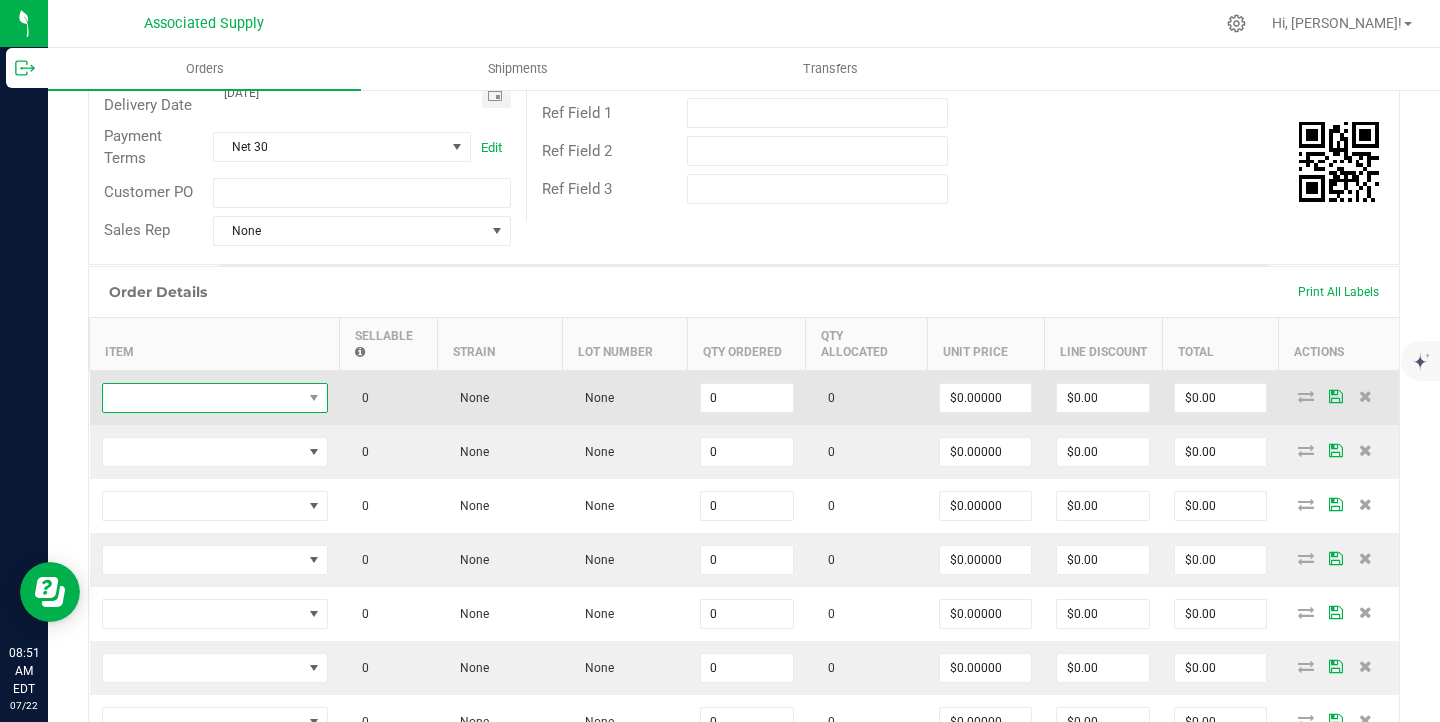 click at bounding box center [202, 398] 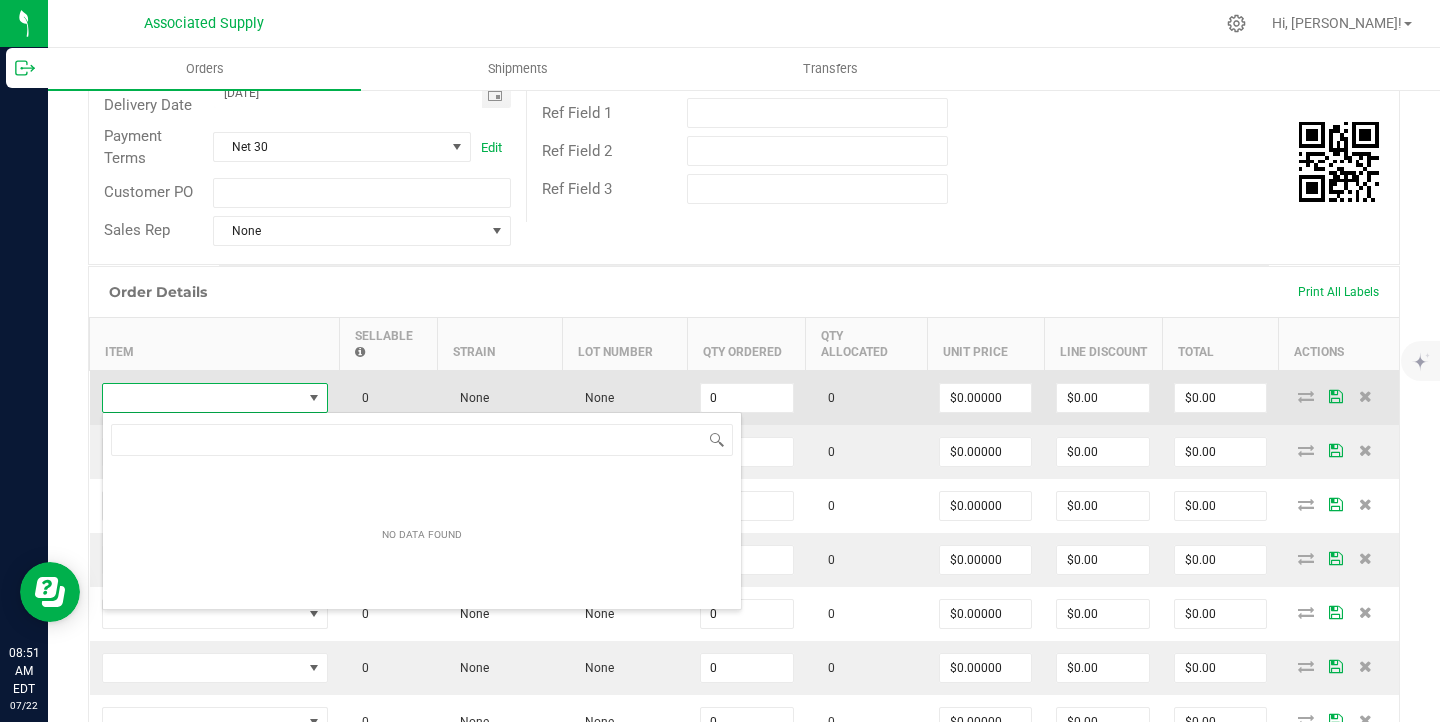 scroll, scrollTop: 99970, scrollLeft: 99774, axis: both 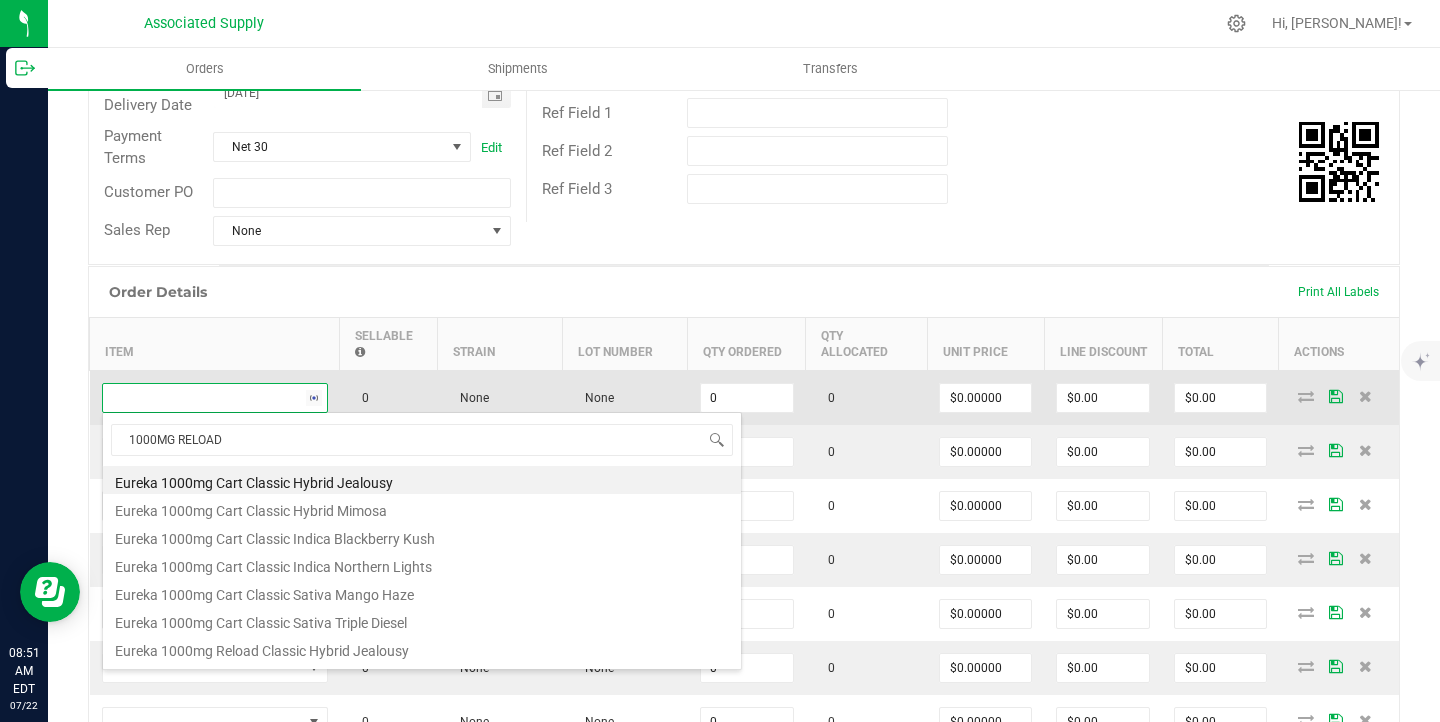 type on "1000MG RELOAD" 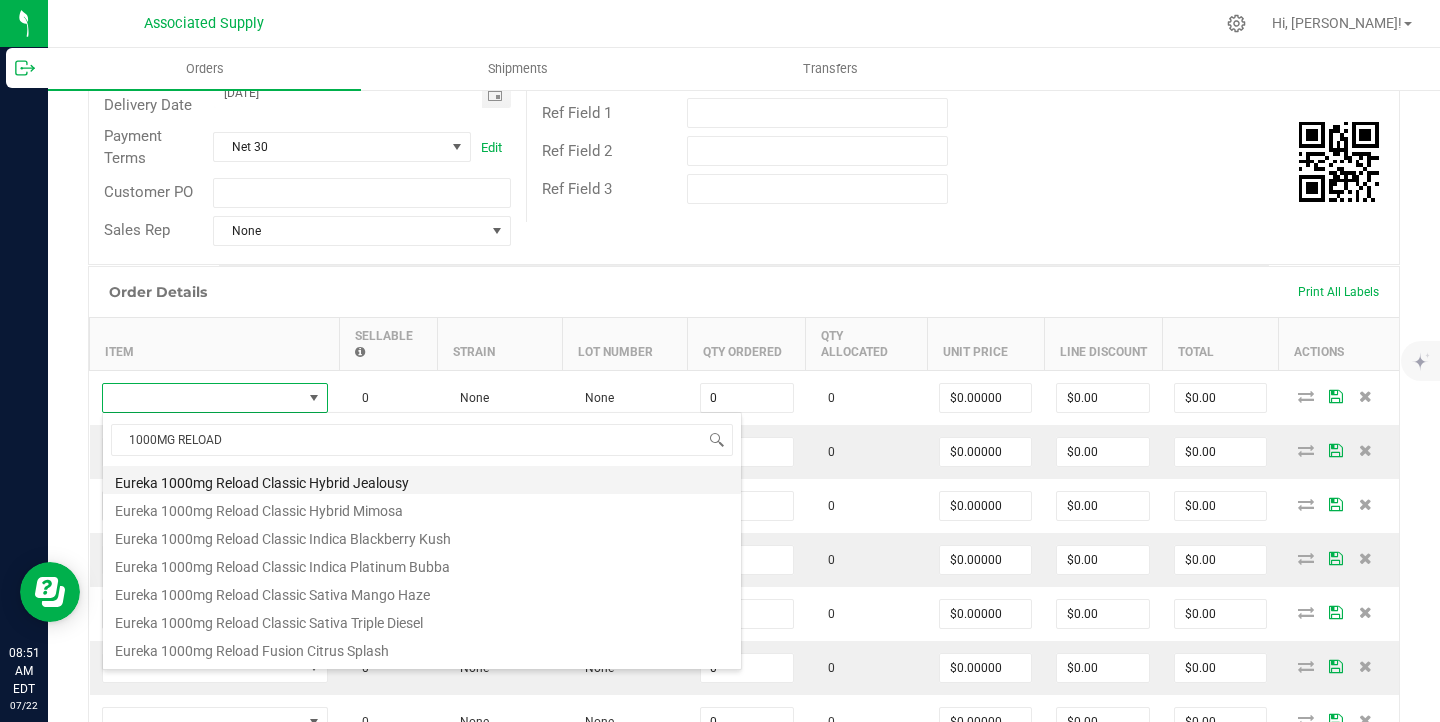 click on "Eureka 1000mg Reload Classic Hybrid Jealousy" at bounding box center (422, 480) 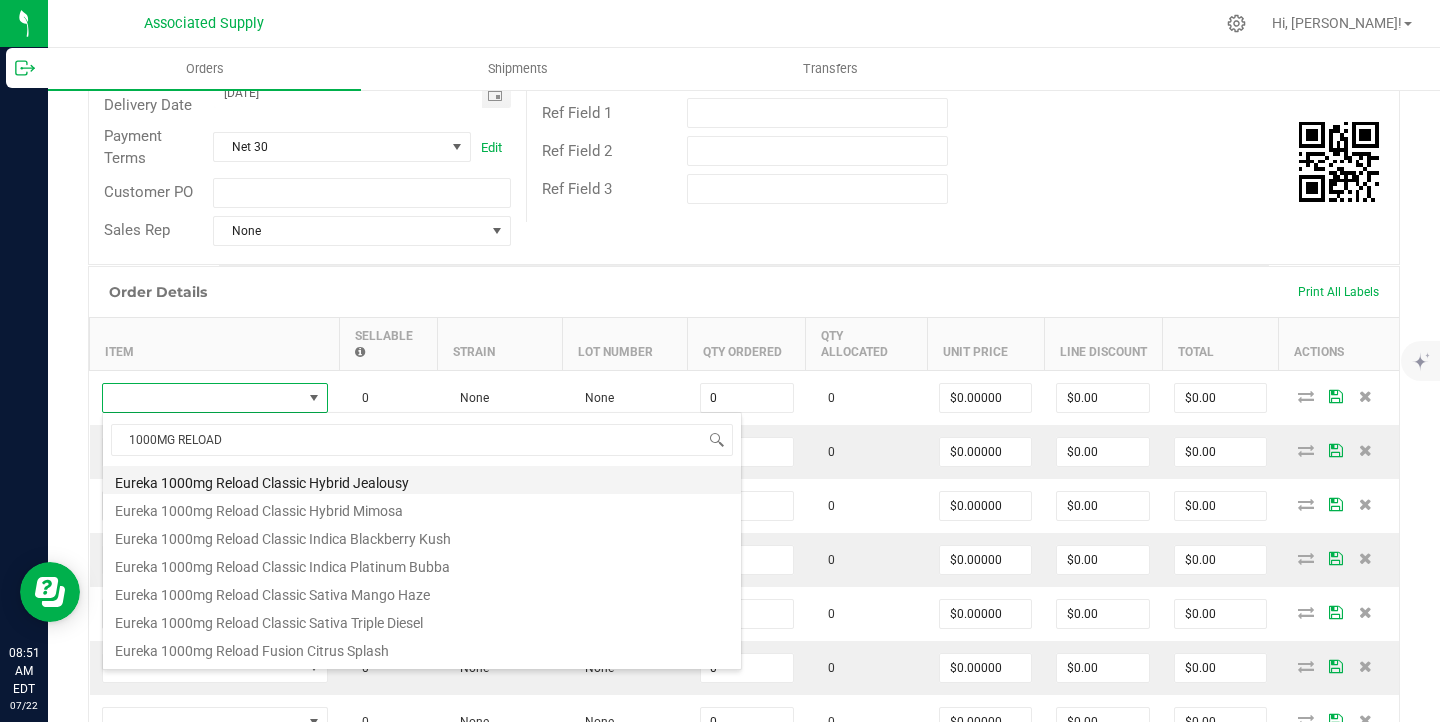 type on "0 ea" 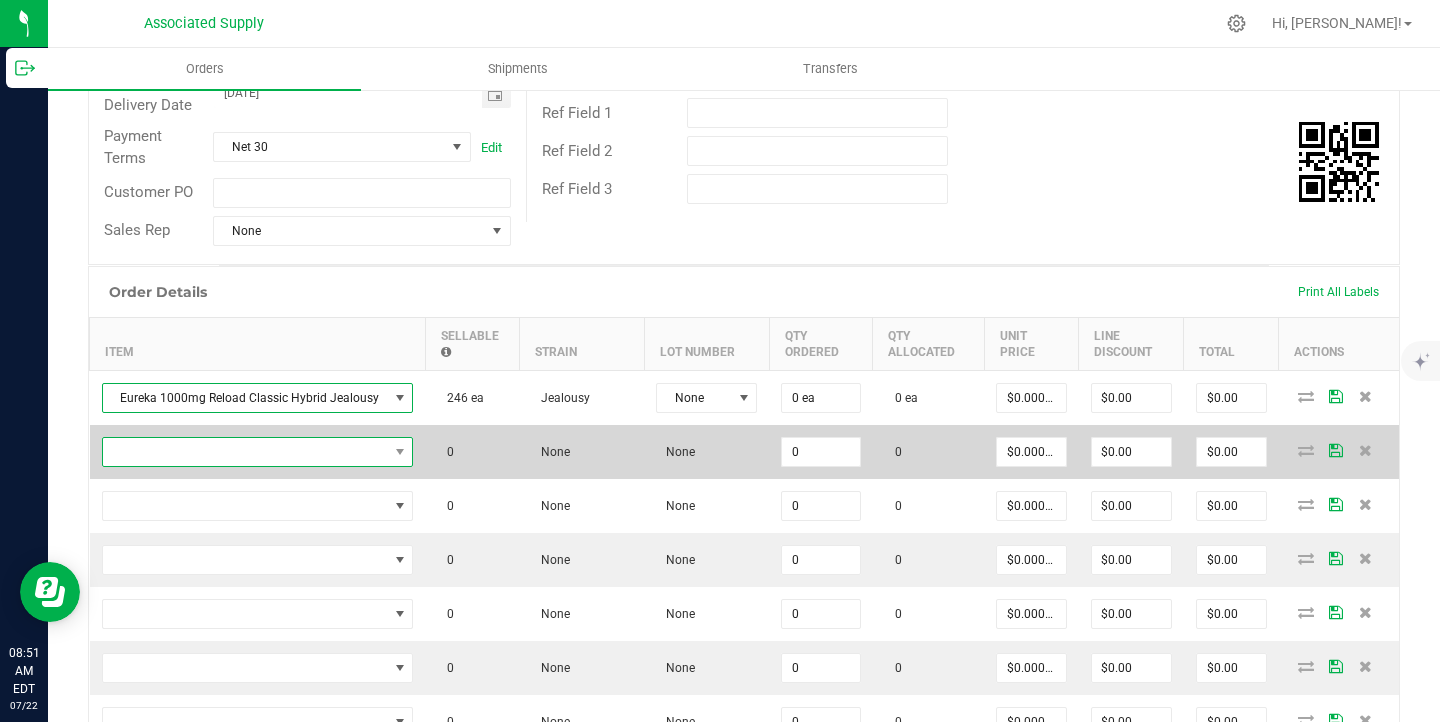 click at bounding box center [245, 452] 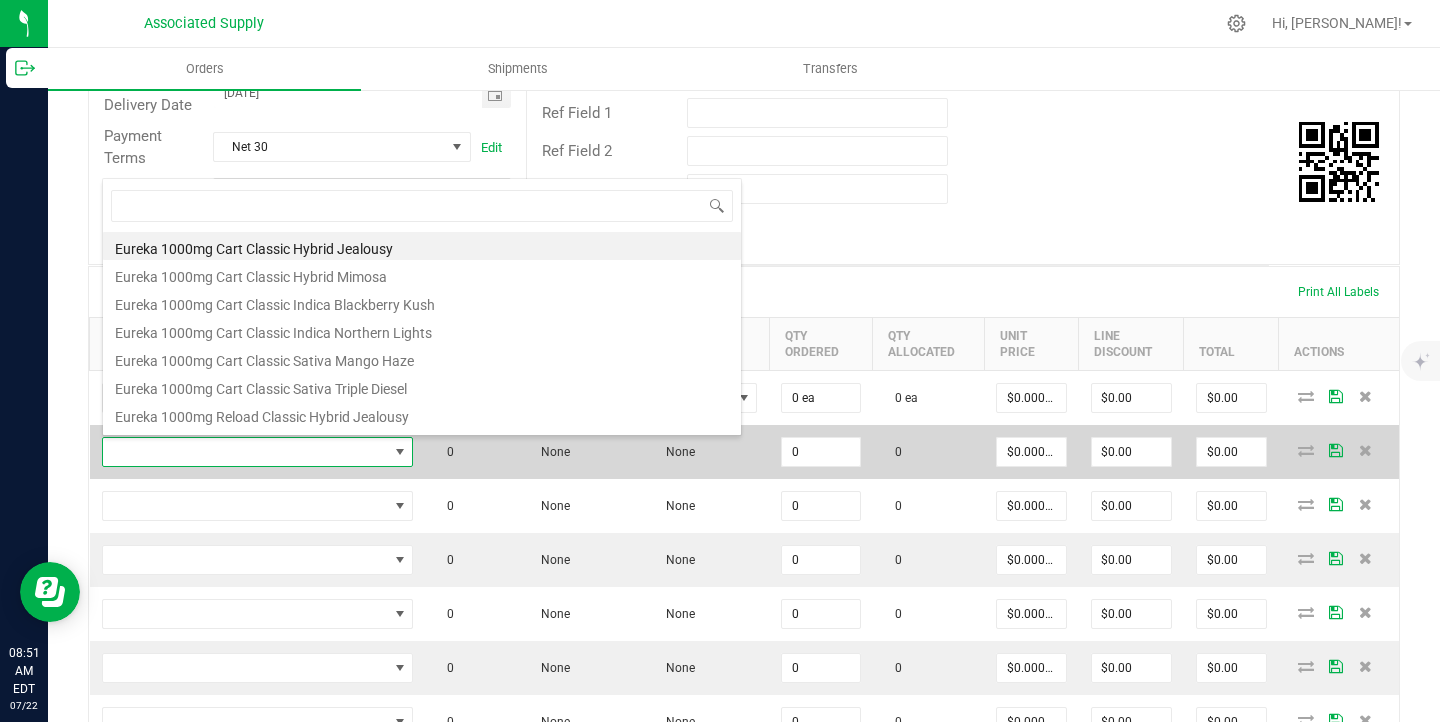 scroll, scrollTop: 99970, scrollLeft: 99694, axis: both 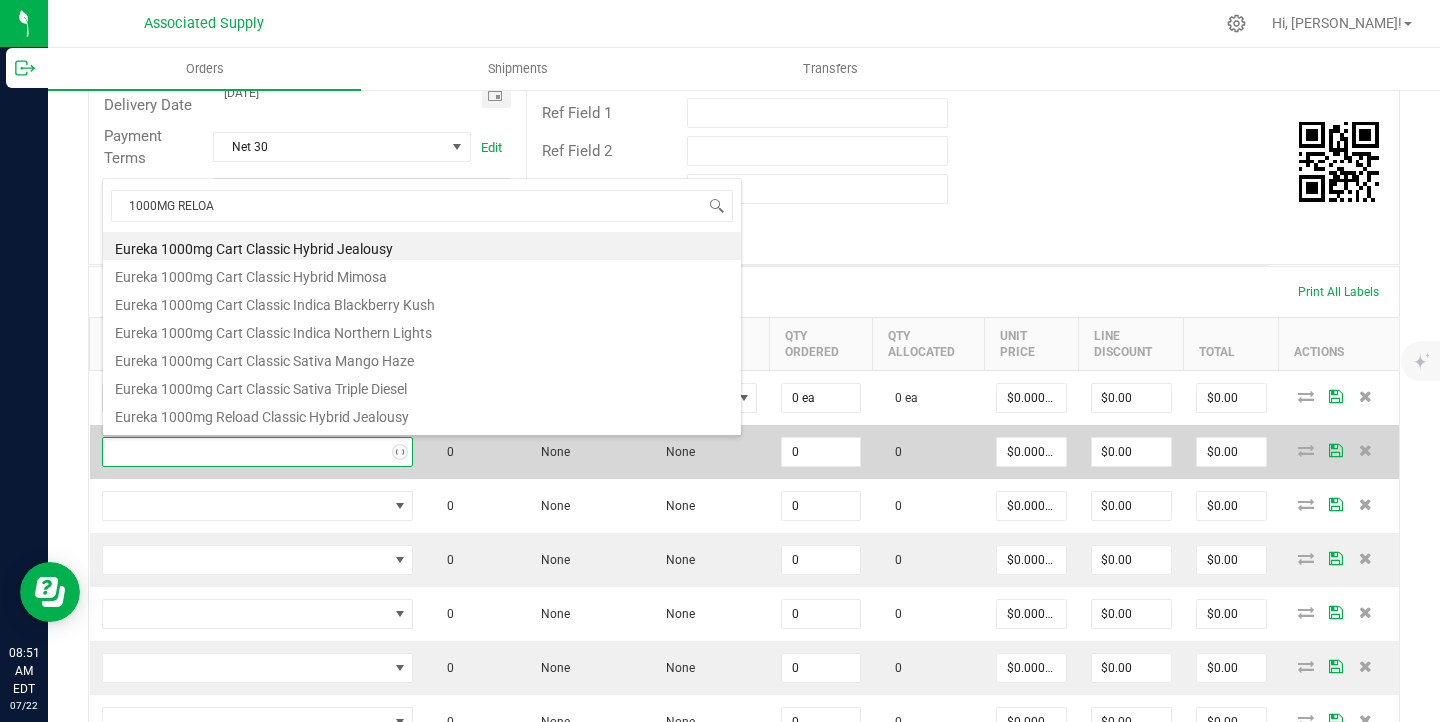 type on "1000MG RELOAD" 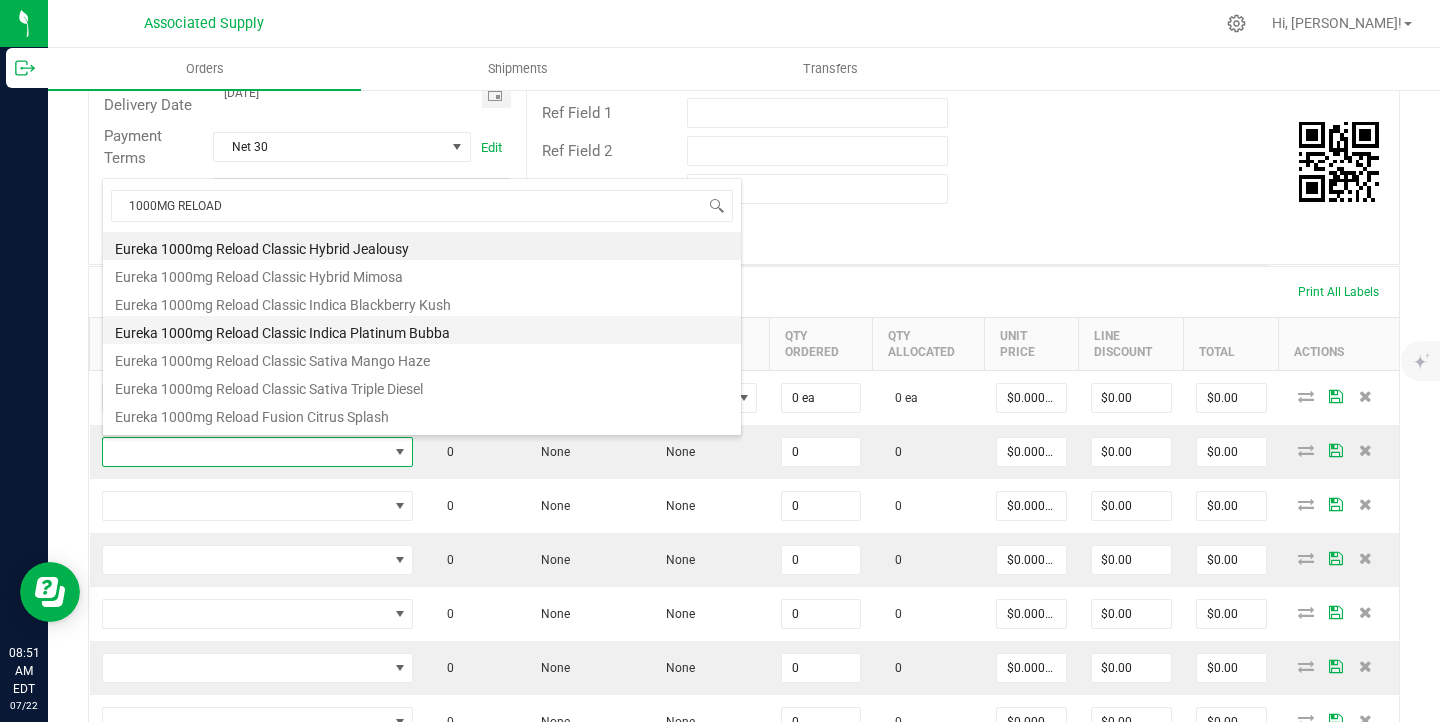 click on "Eureka 1000mg Reload Classic Indica Platinum Bubba" at bounding box center [422, 330] 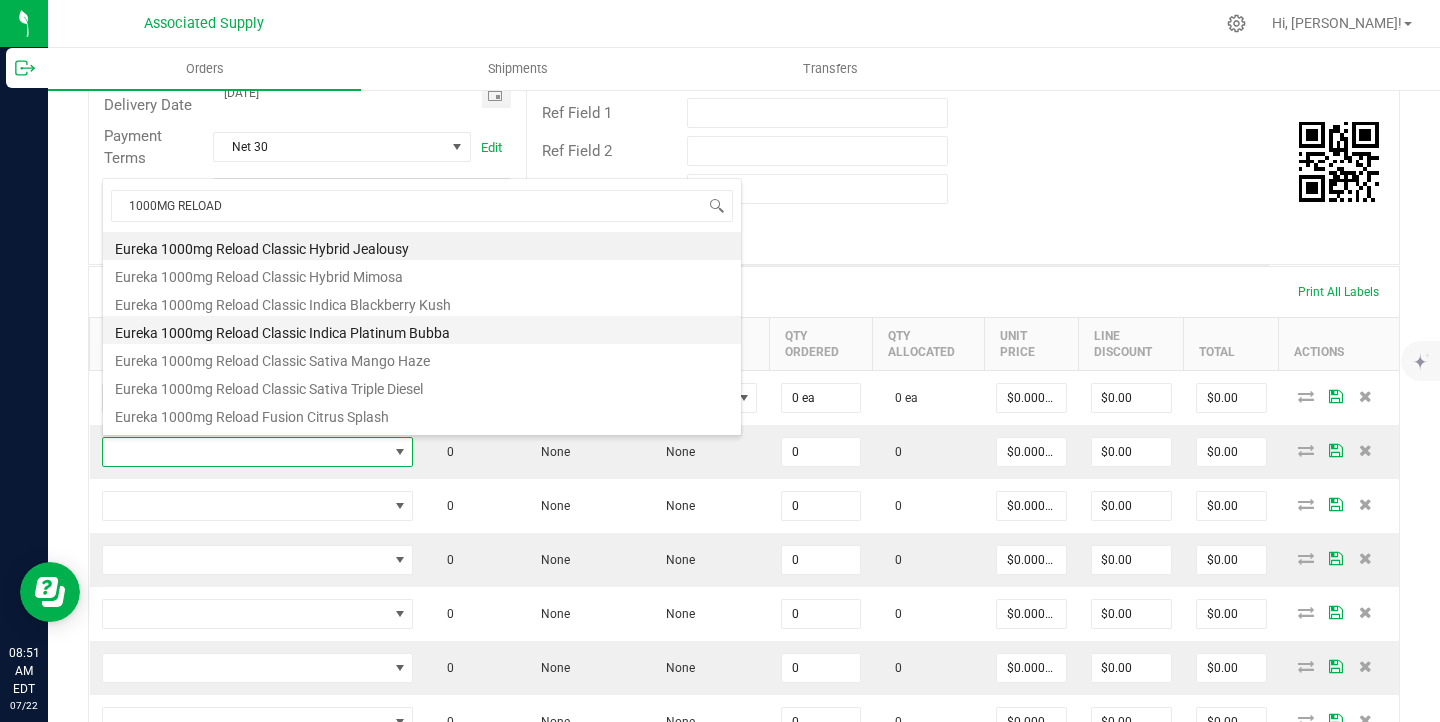 type on "0 ea" 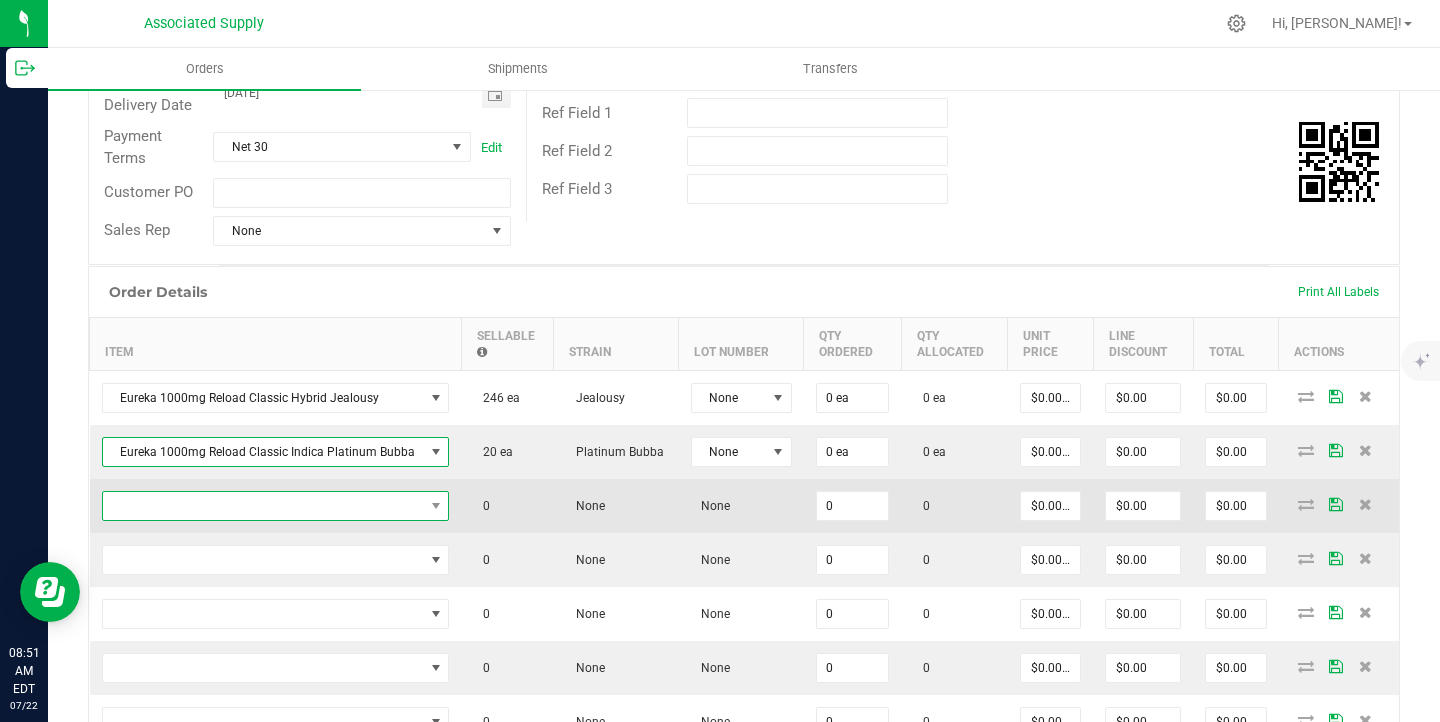 click at bounding box center (263, 506) 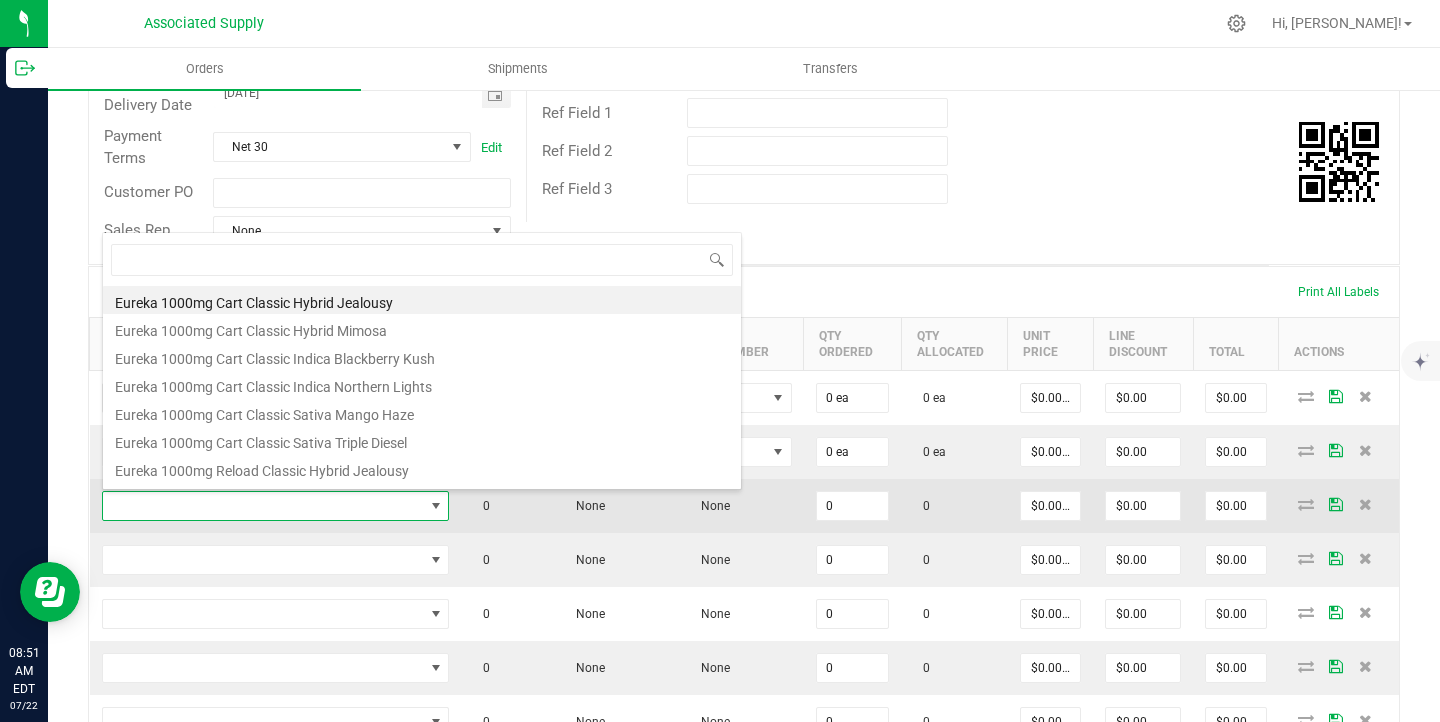 scroll, scrollTop: 99970, scrollLeft: 99659, axis: both 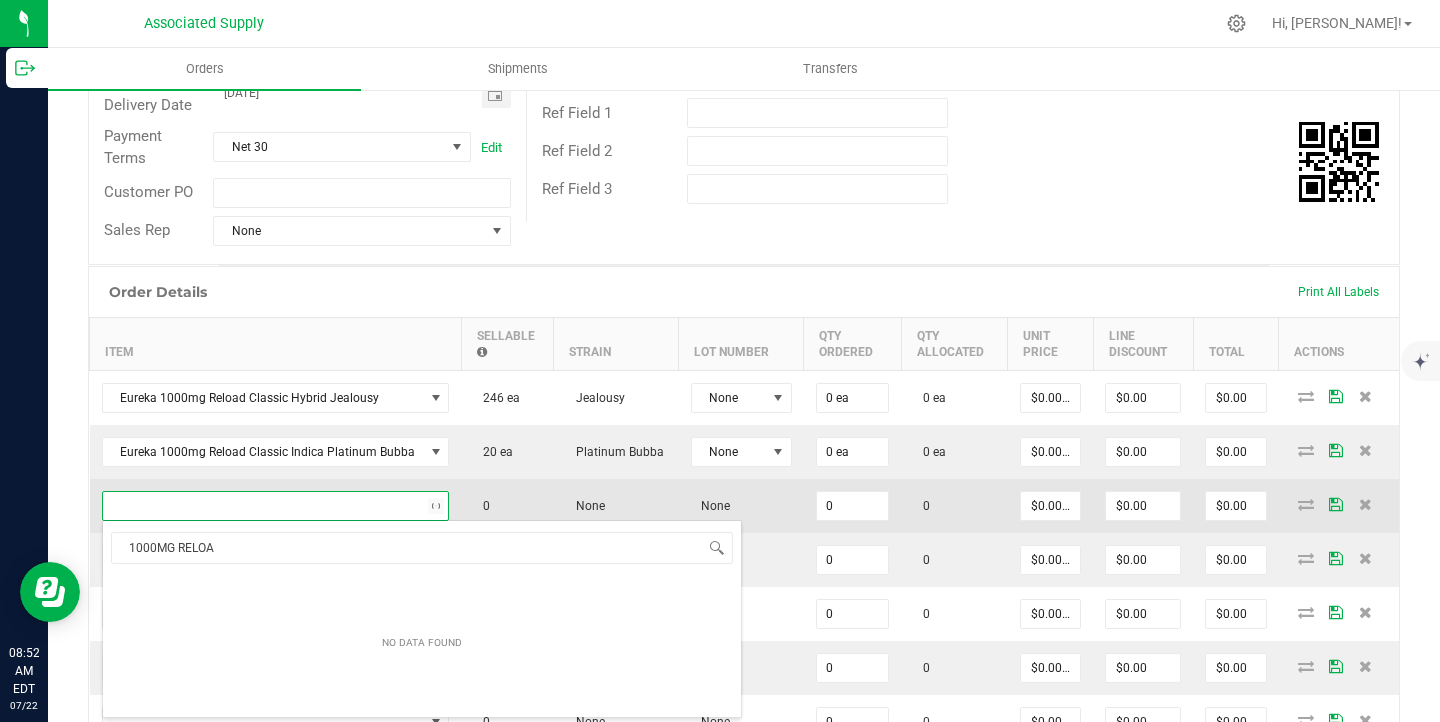 type on "1000MG RELOAD" 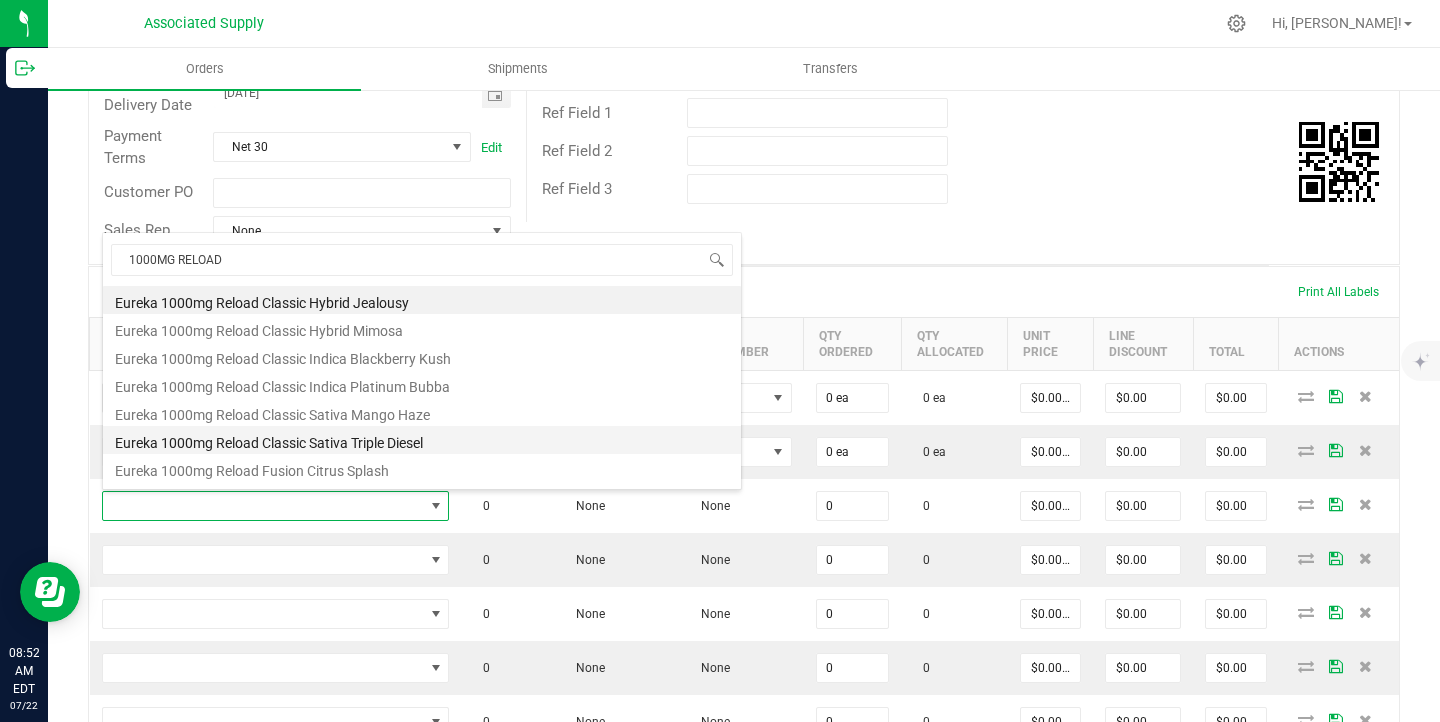 click on "Eureka 1000mg Reload Classic Sativa Triple Diesel" at bounding box center (422, 440) 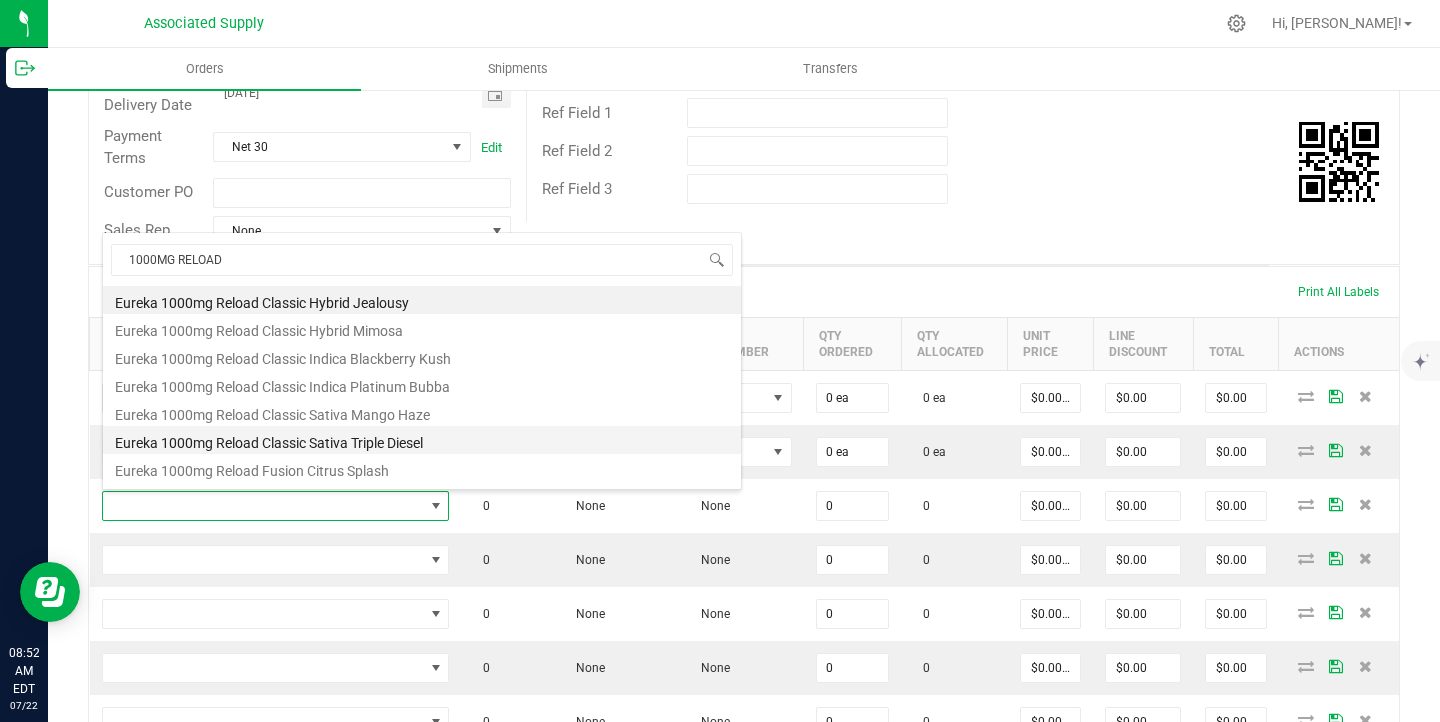 type on "0 ea" 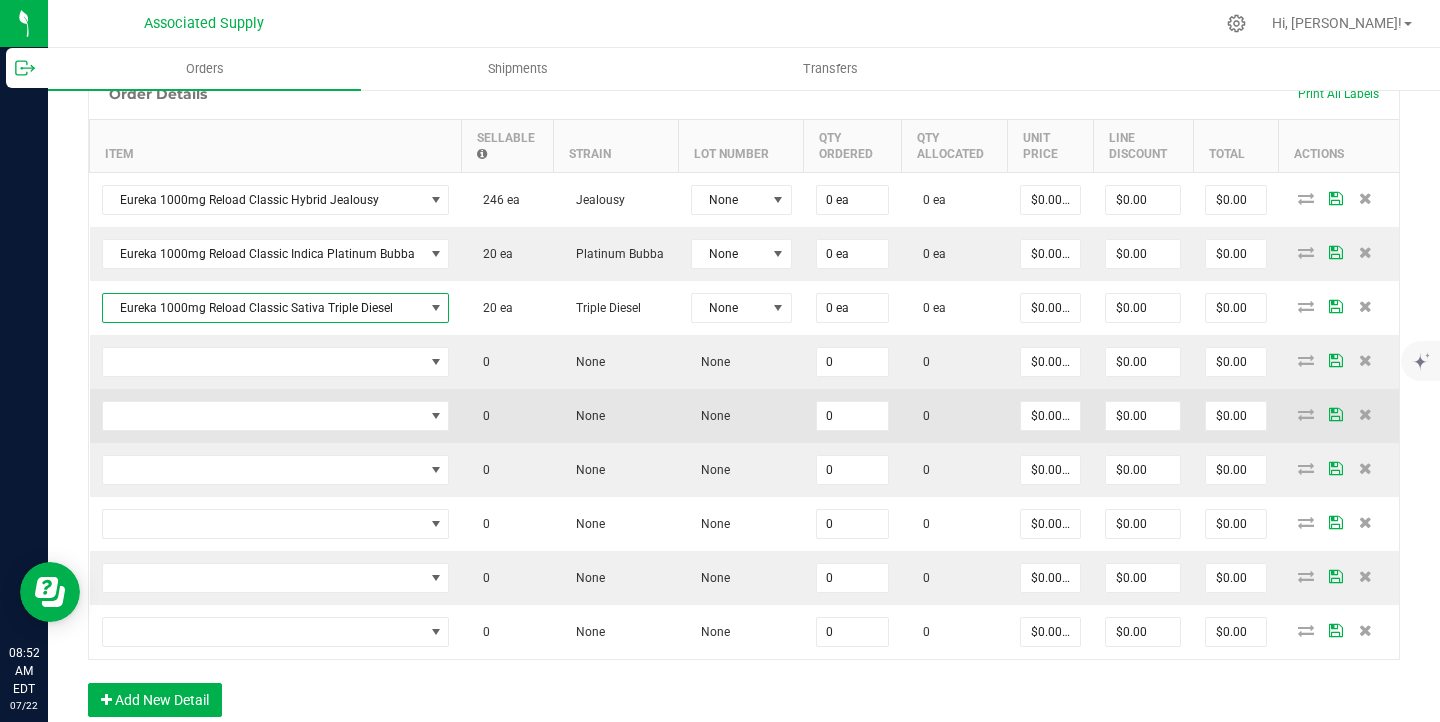 scroll, scrollTop: 572, scrollLeft: 0, axis: vertical 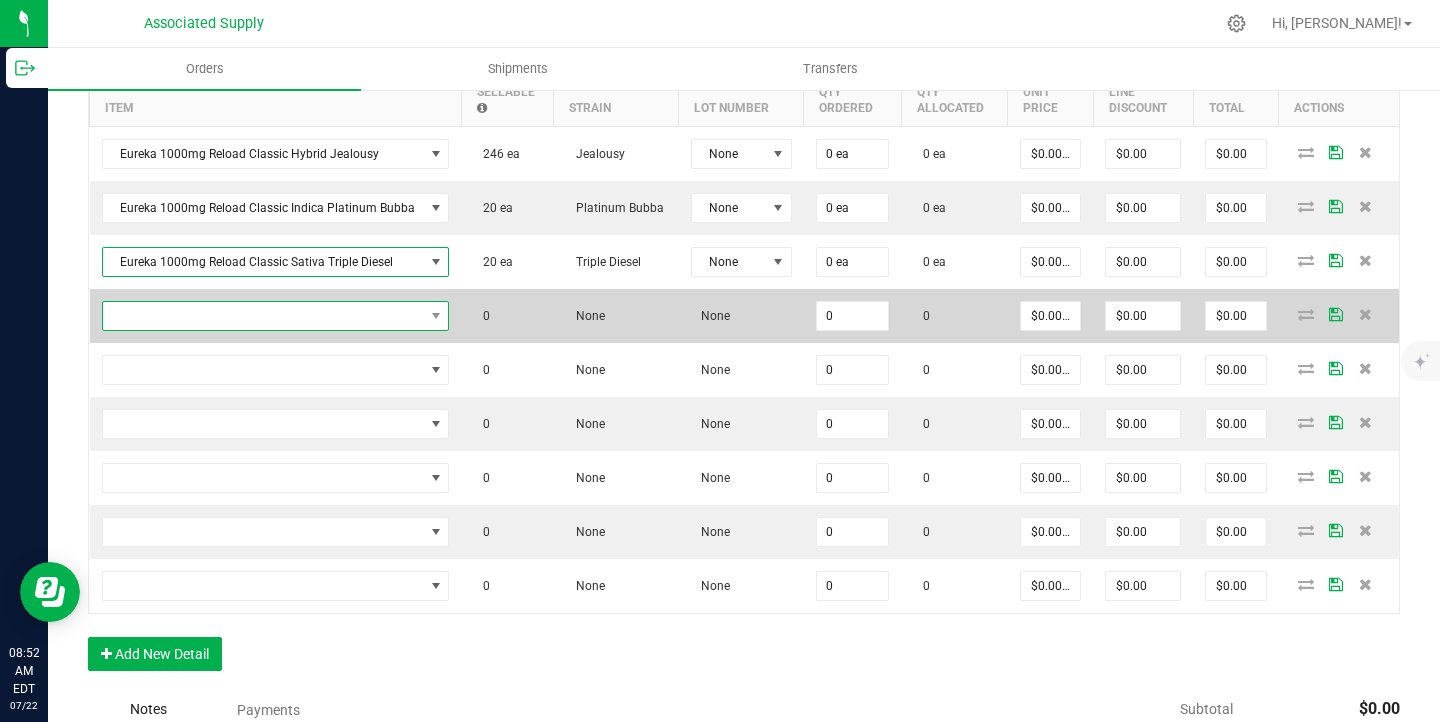 click at bounding box center [263, 316] 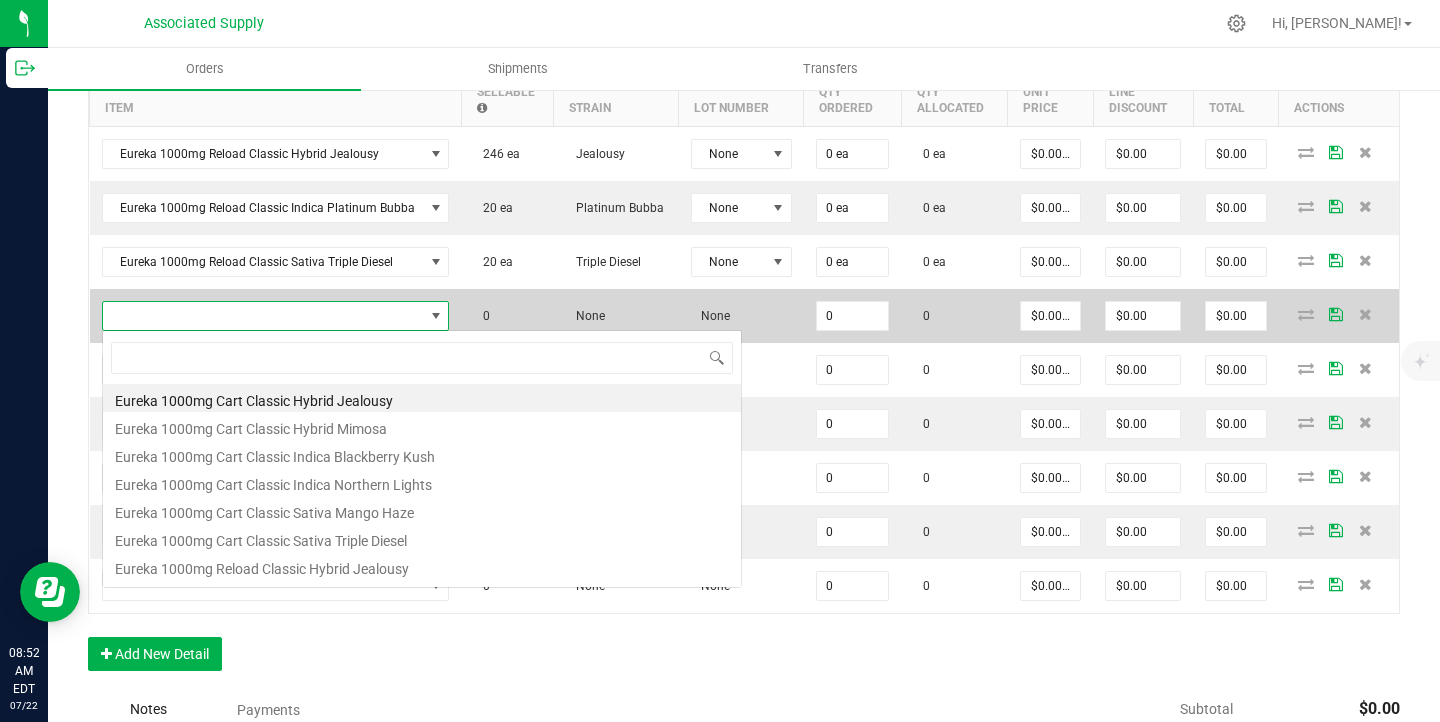 scroll, scrollTop: 99970, scrollLeft: 99659, axis: both 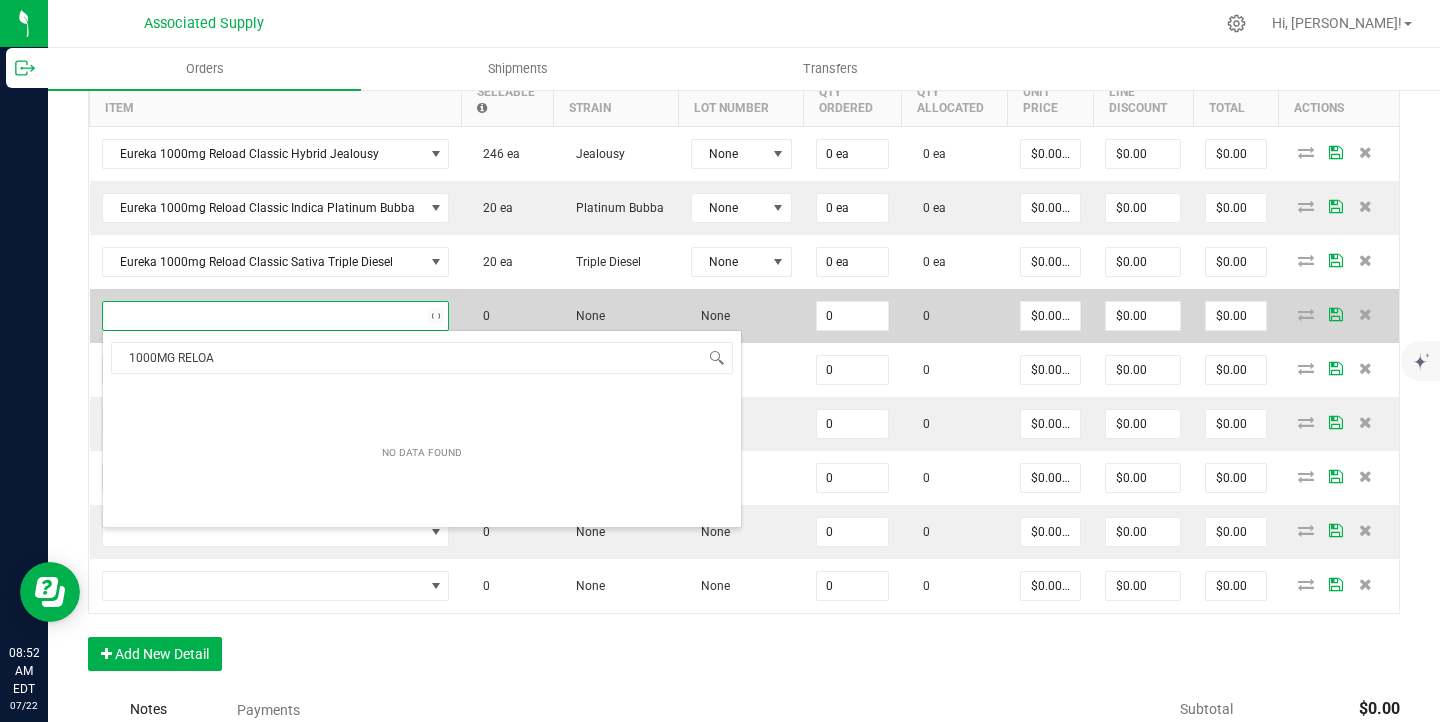 type on "1000MG RELOAD" 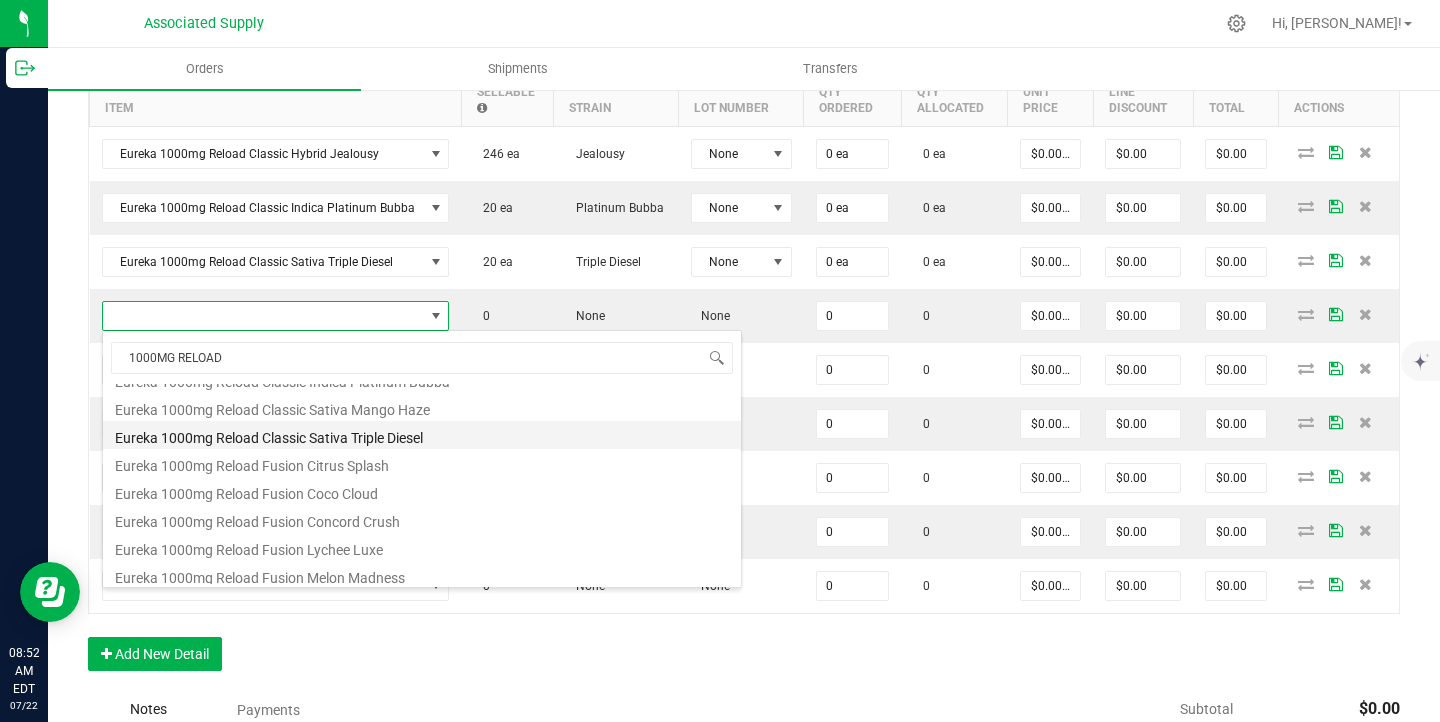 scroll, scrollTop: 102, scrollLeft: 0, axis: vertical 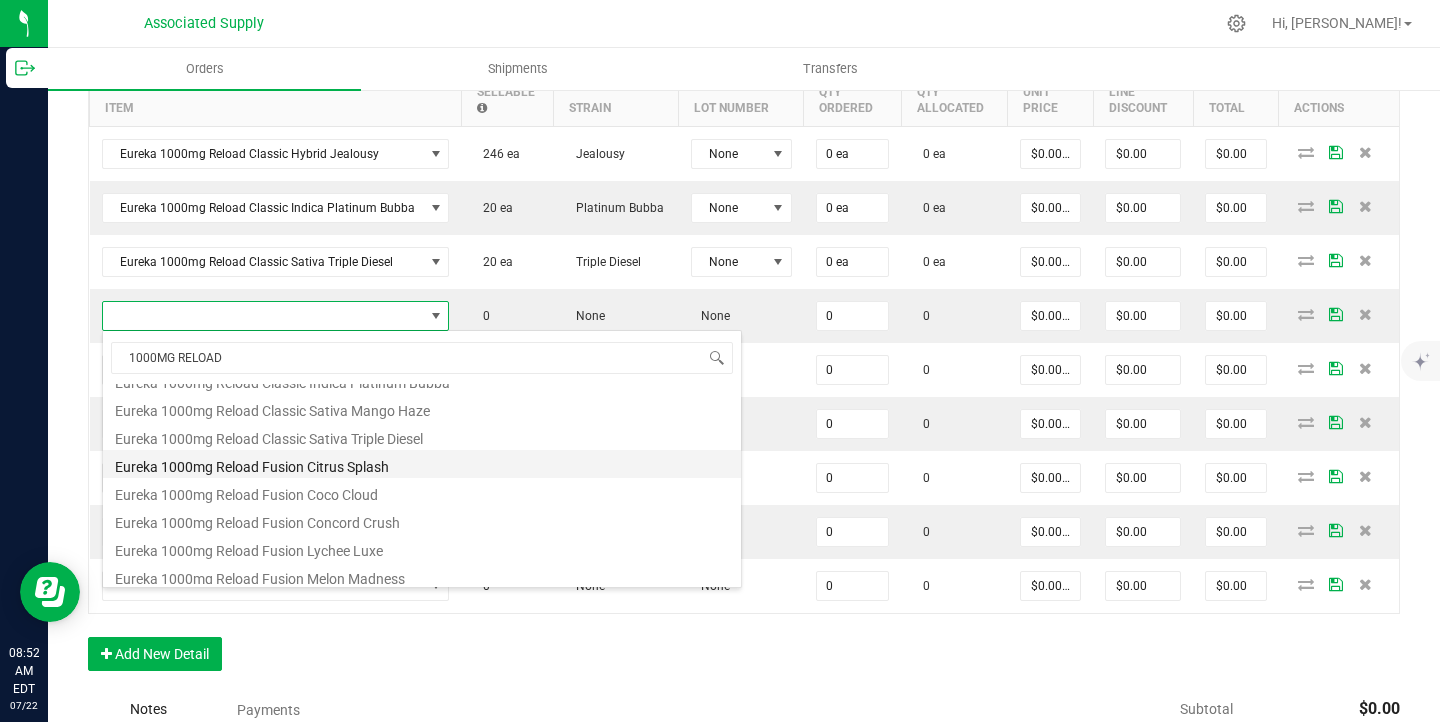 click on "Eureka 1000mg Reload Fusion Citrus Splash" at bounding box center (422, 464) 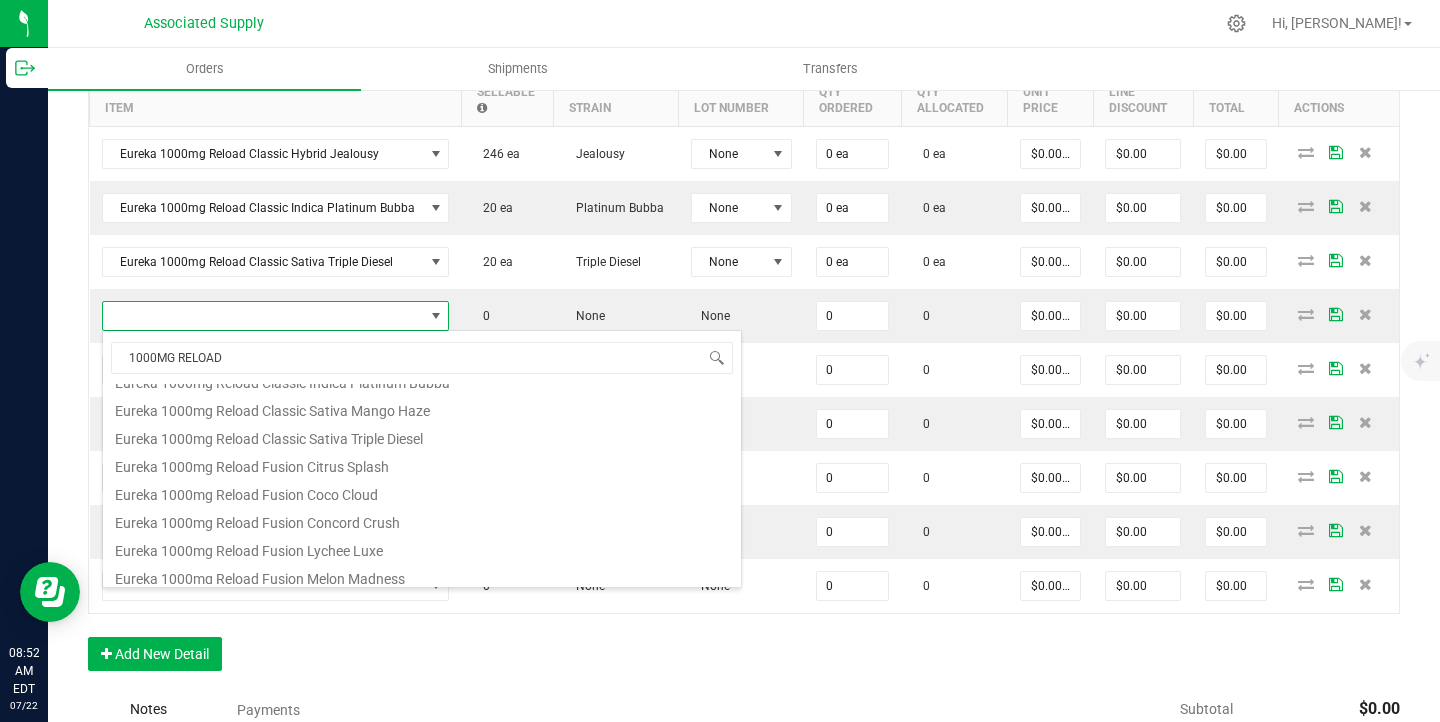 type on "0 ea" 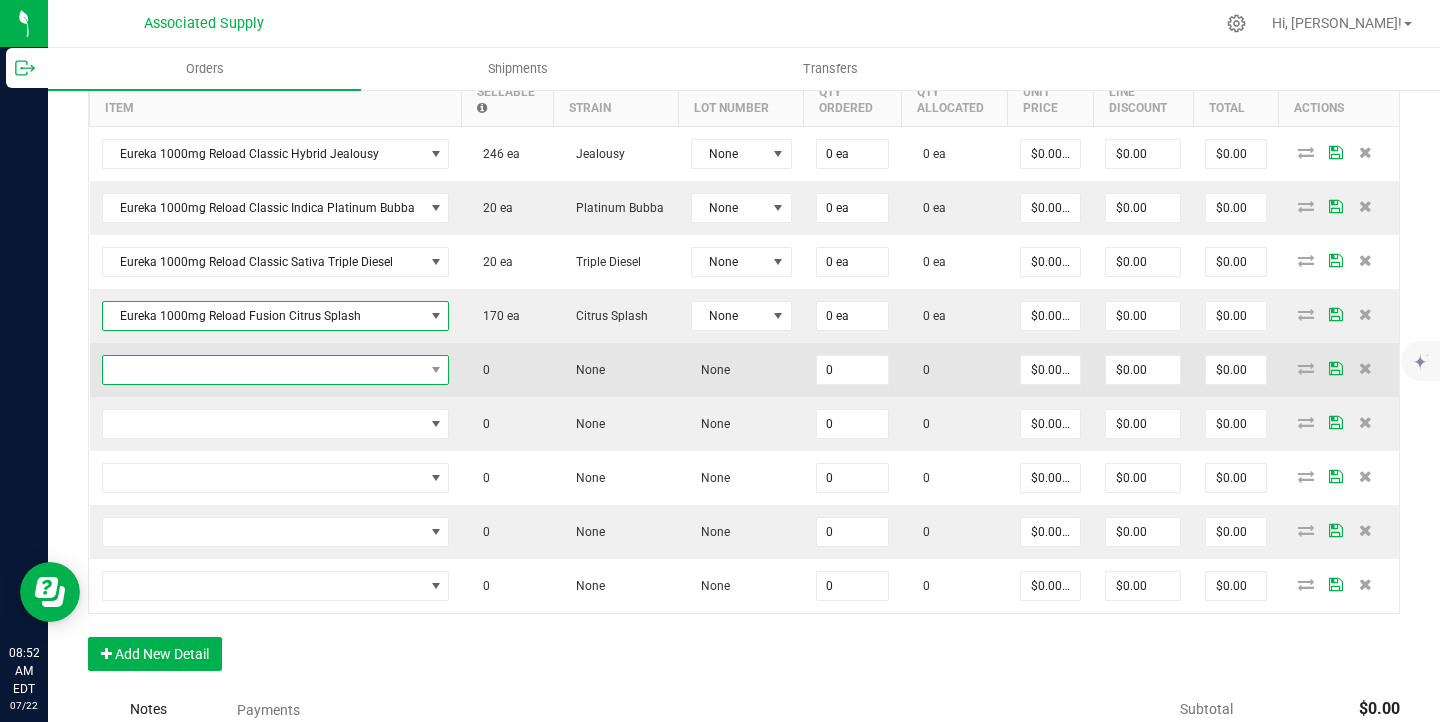 click at bounding box center [263, 370] 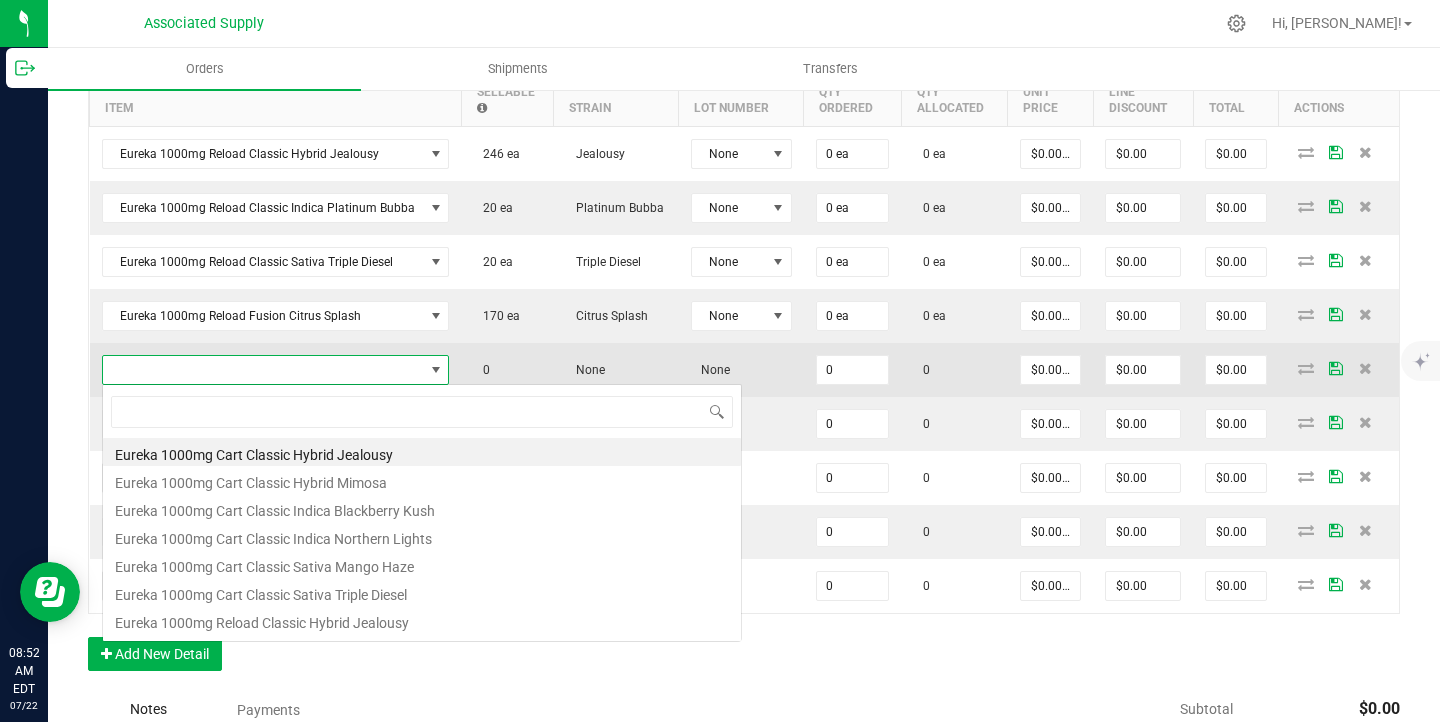 scroll, scrollTop: 99970, scrollLeft: 99659, axis: both 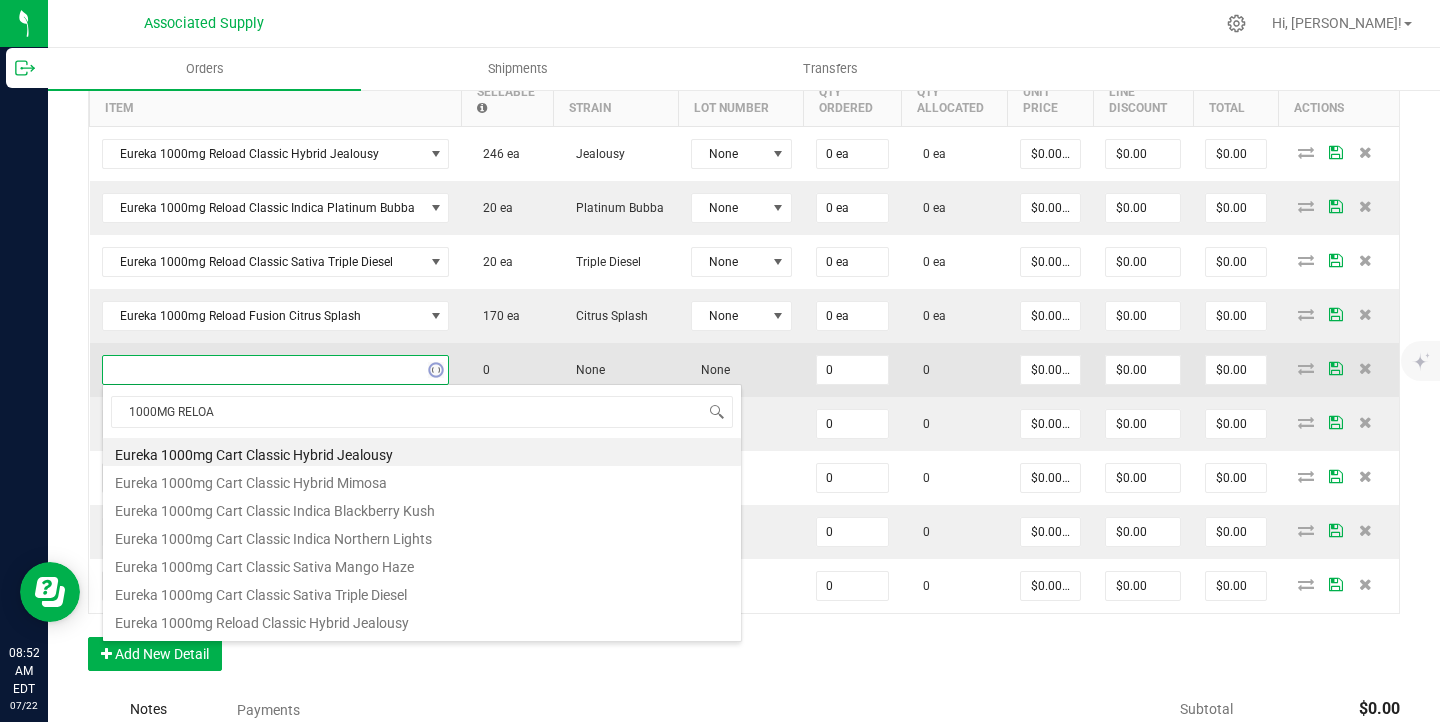 type on "1000MG RELOAD" 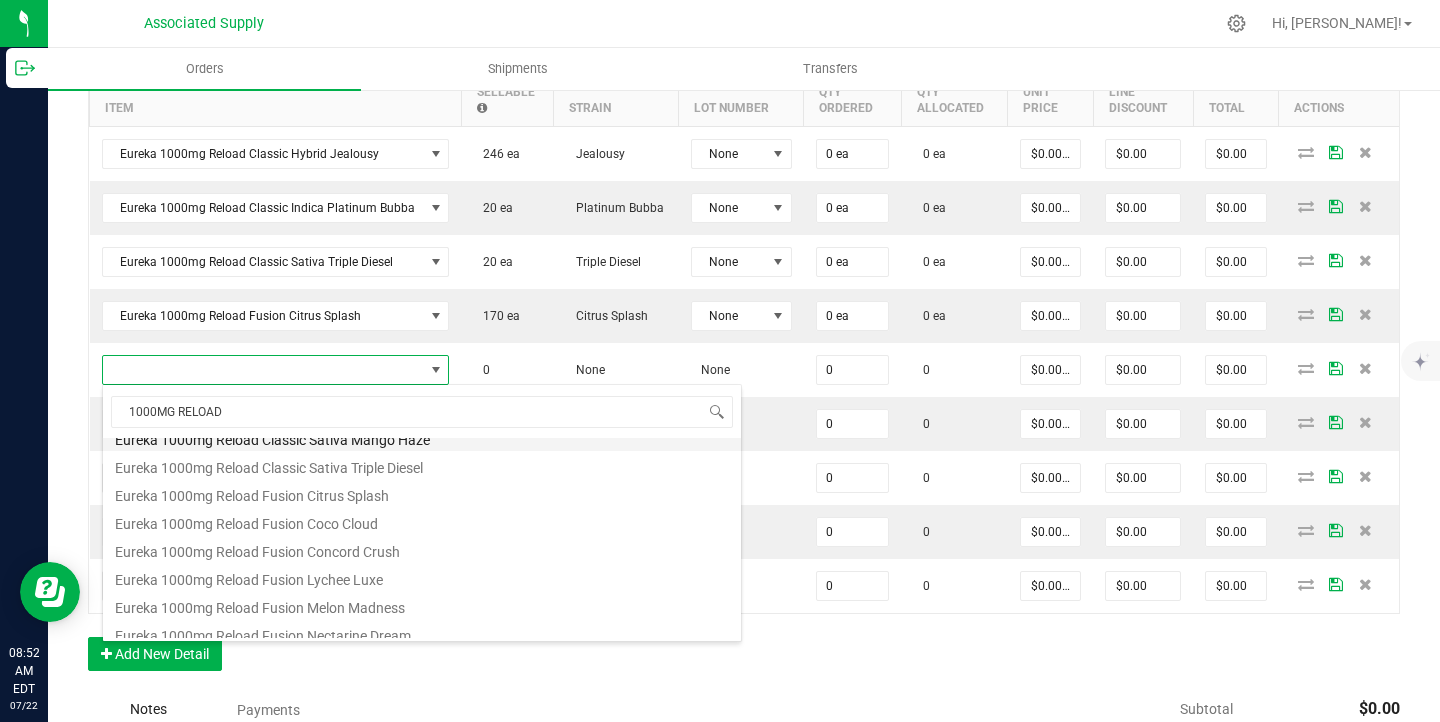 scroll, scrollTop: 165, scrollLeft: 0, axis: vertical 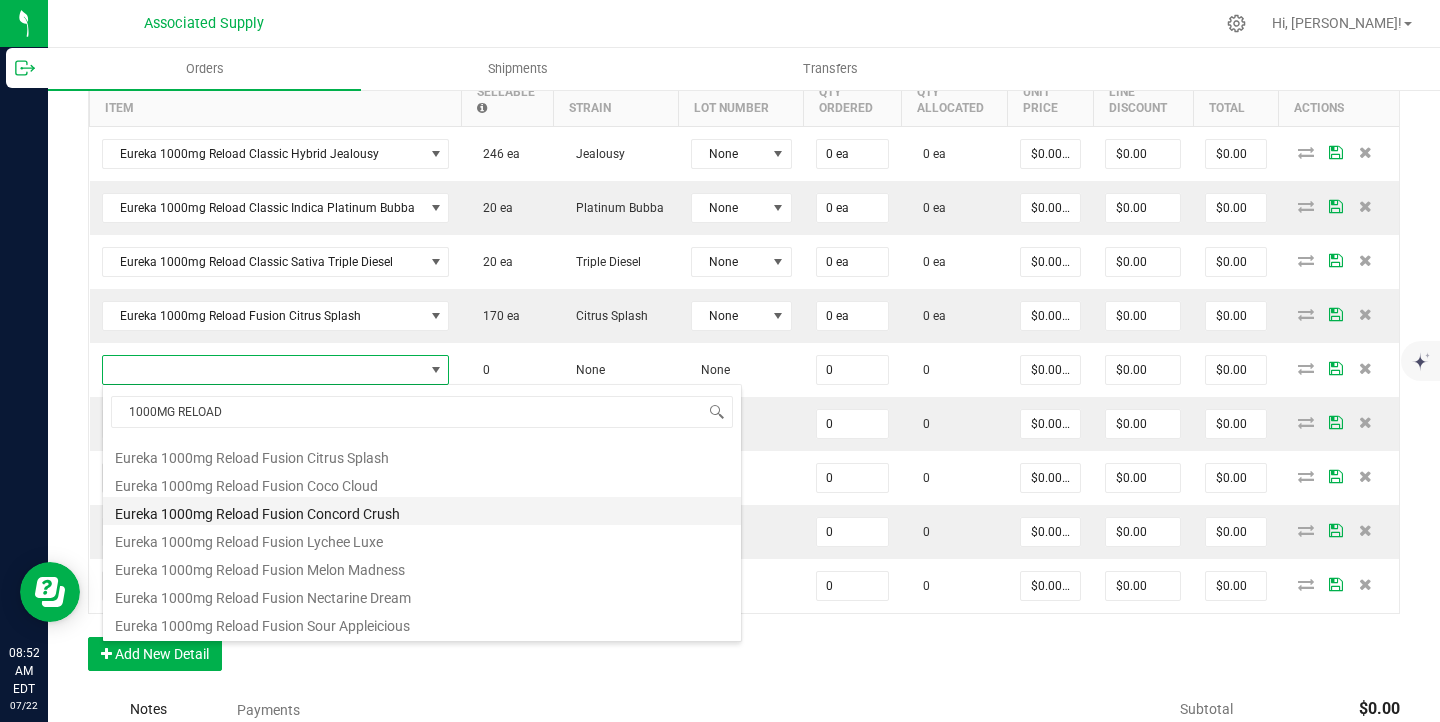 click on "Eureka 1000mg Reload Fusion Concord Crush" at bounding box center [422, 511] 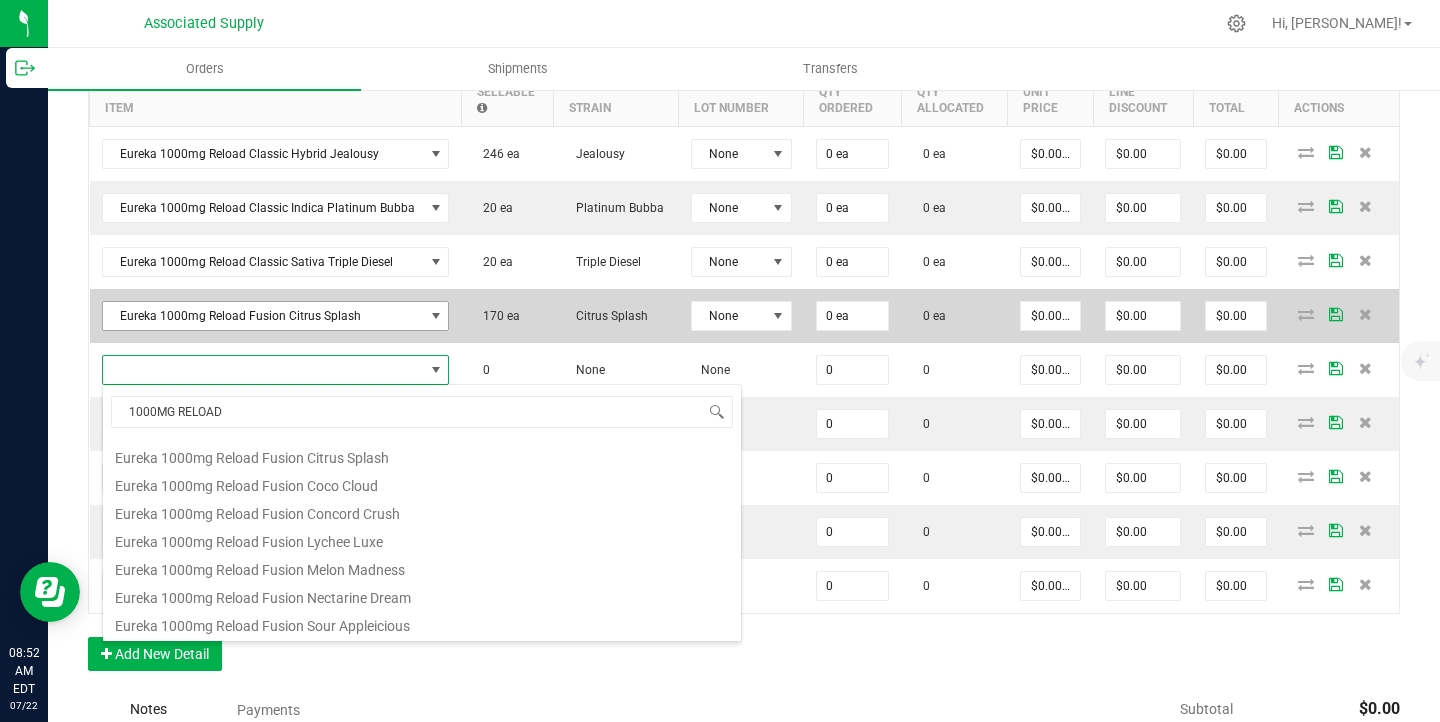 type on "0 ea" 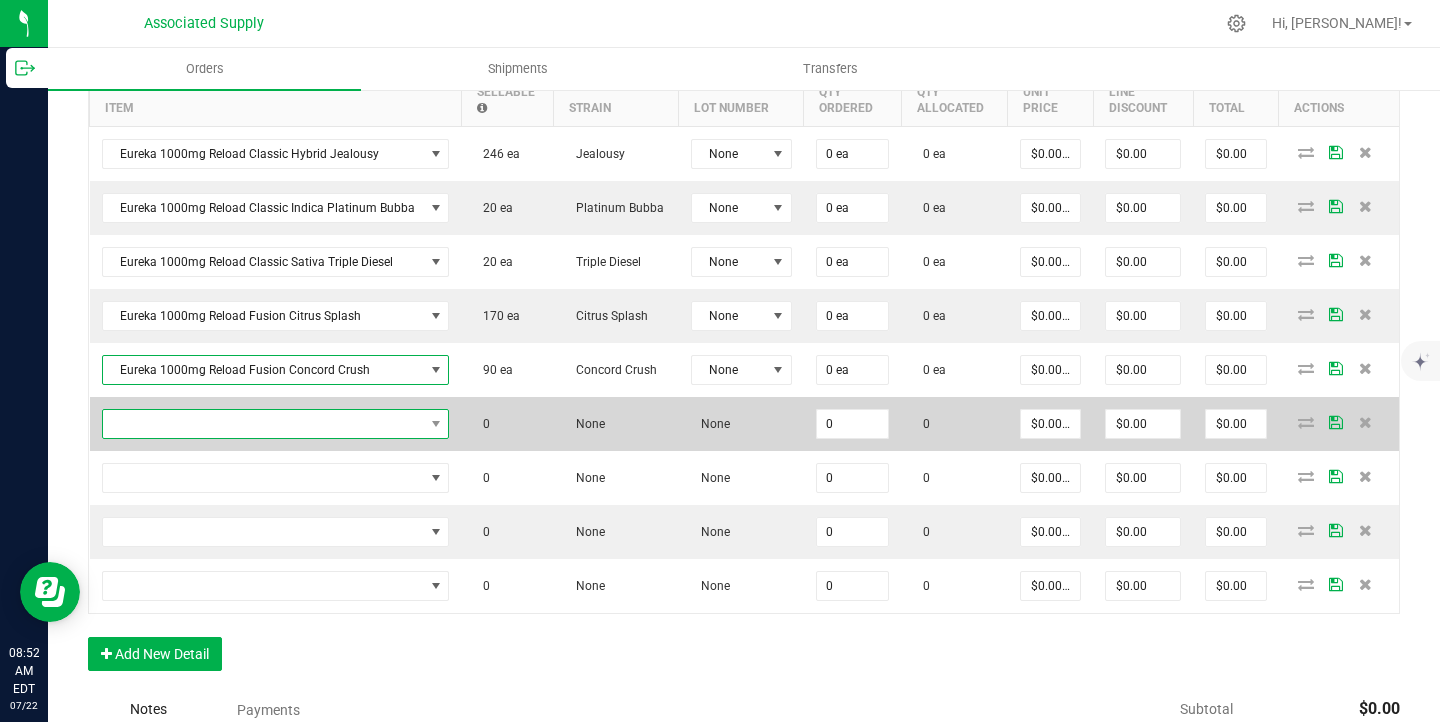 click at bounding box center [263, 424] 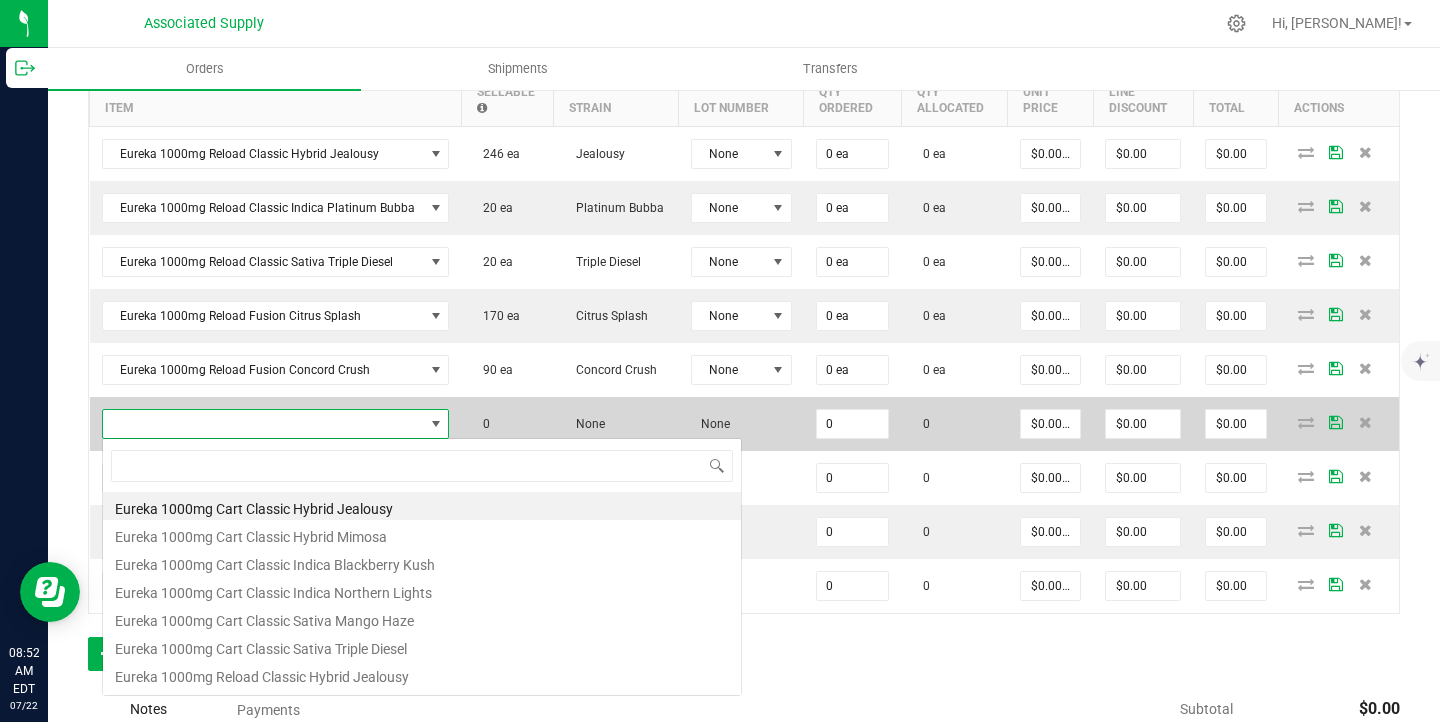scroll, scrollTop: 99970, scrollLeft: 99659, axis: both 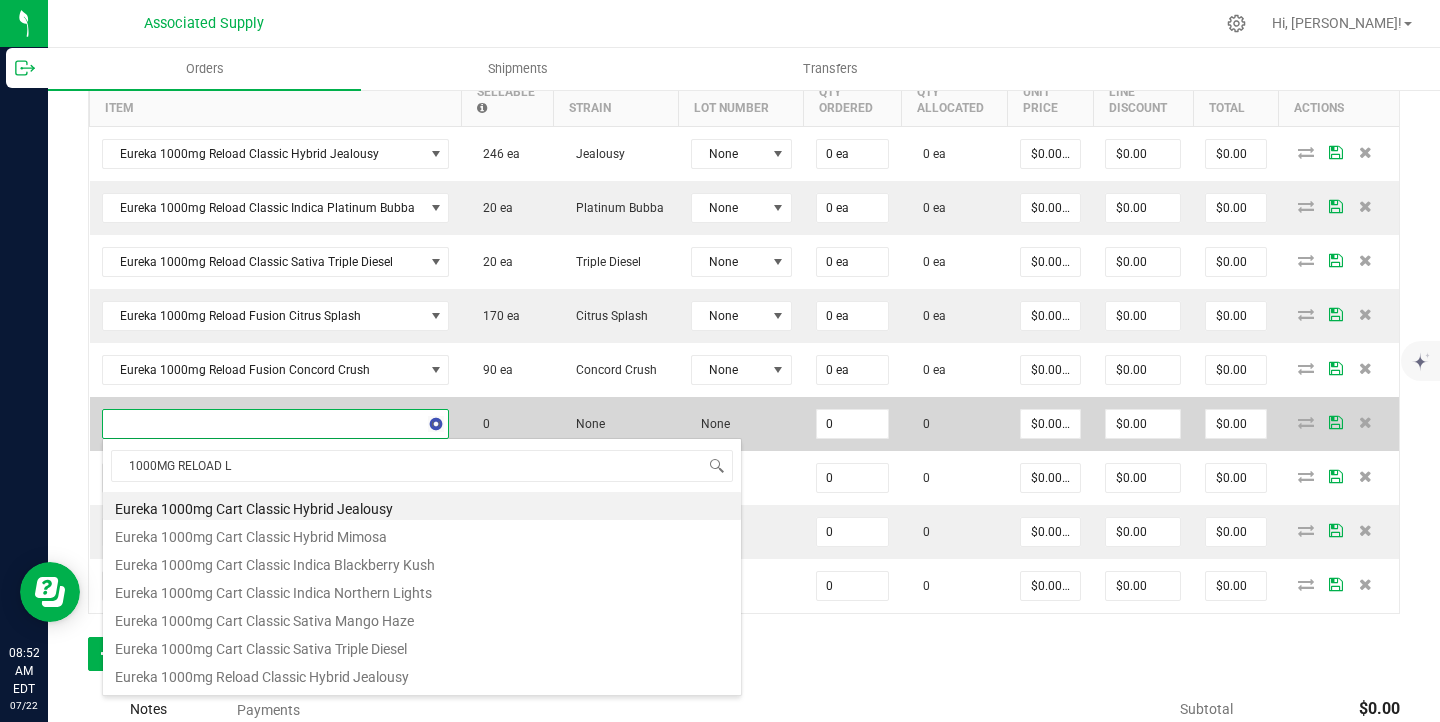 type on "1000MG RELOAD" 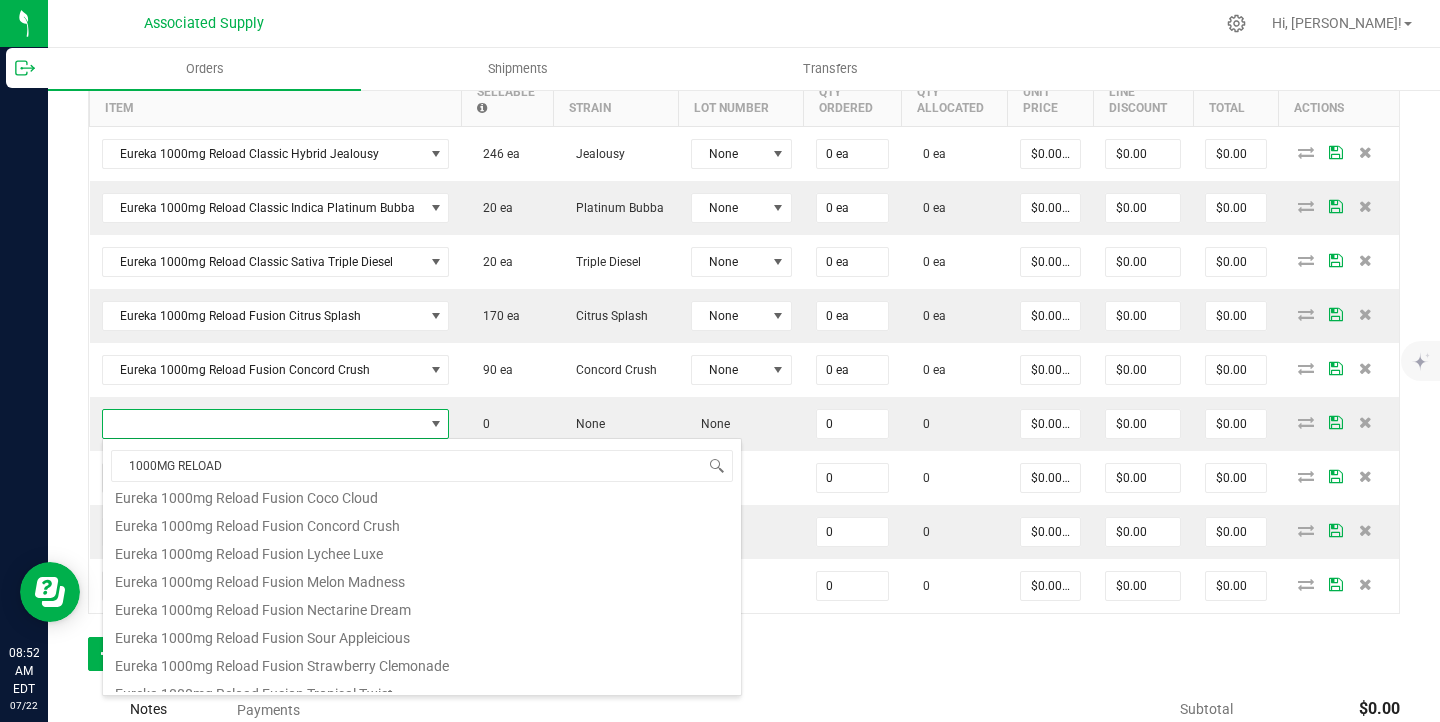 scroll, scrollTop: 170, scrollLeft: 0, axis: vertical 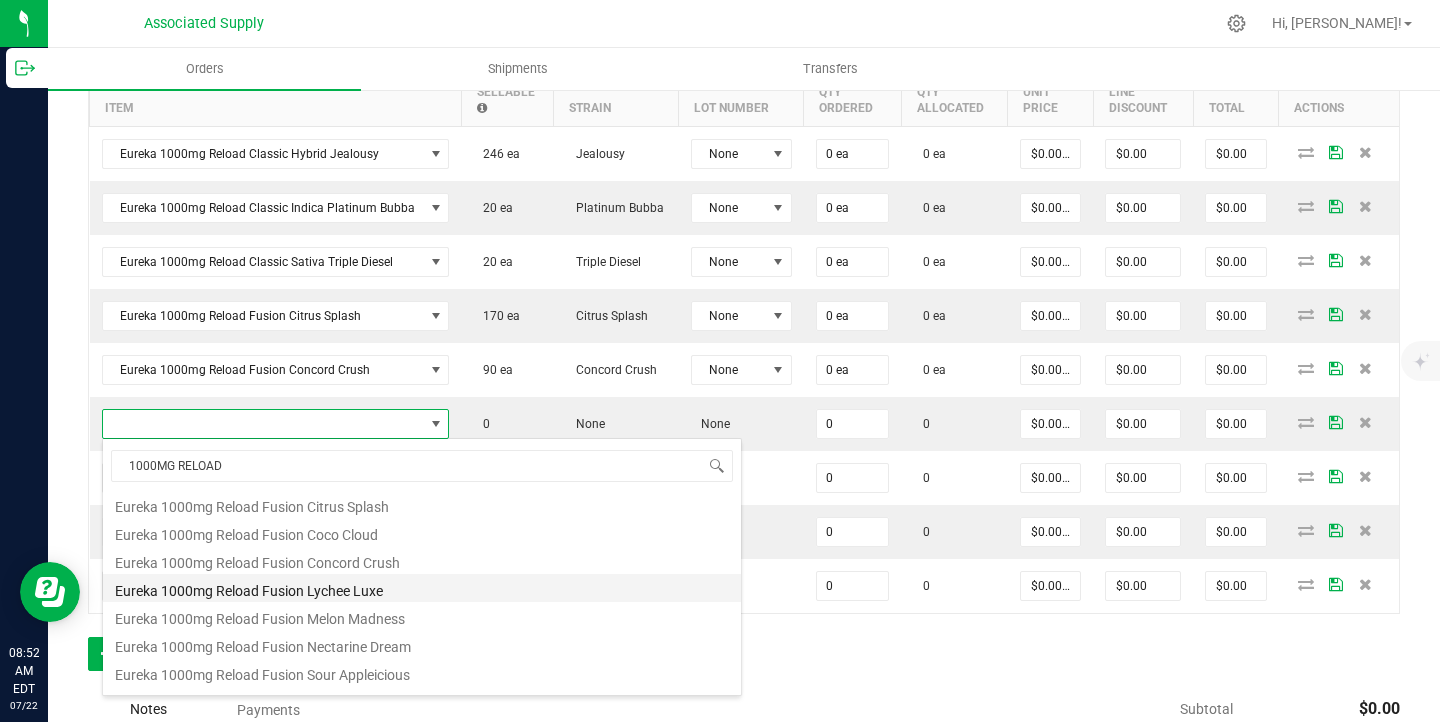 click on "Eureka 1000mg Reload Fusion Lychee Luxe" at bounding box center (422, 588) 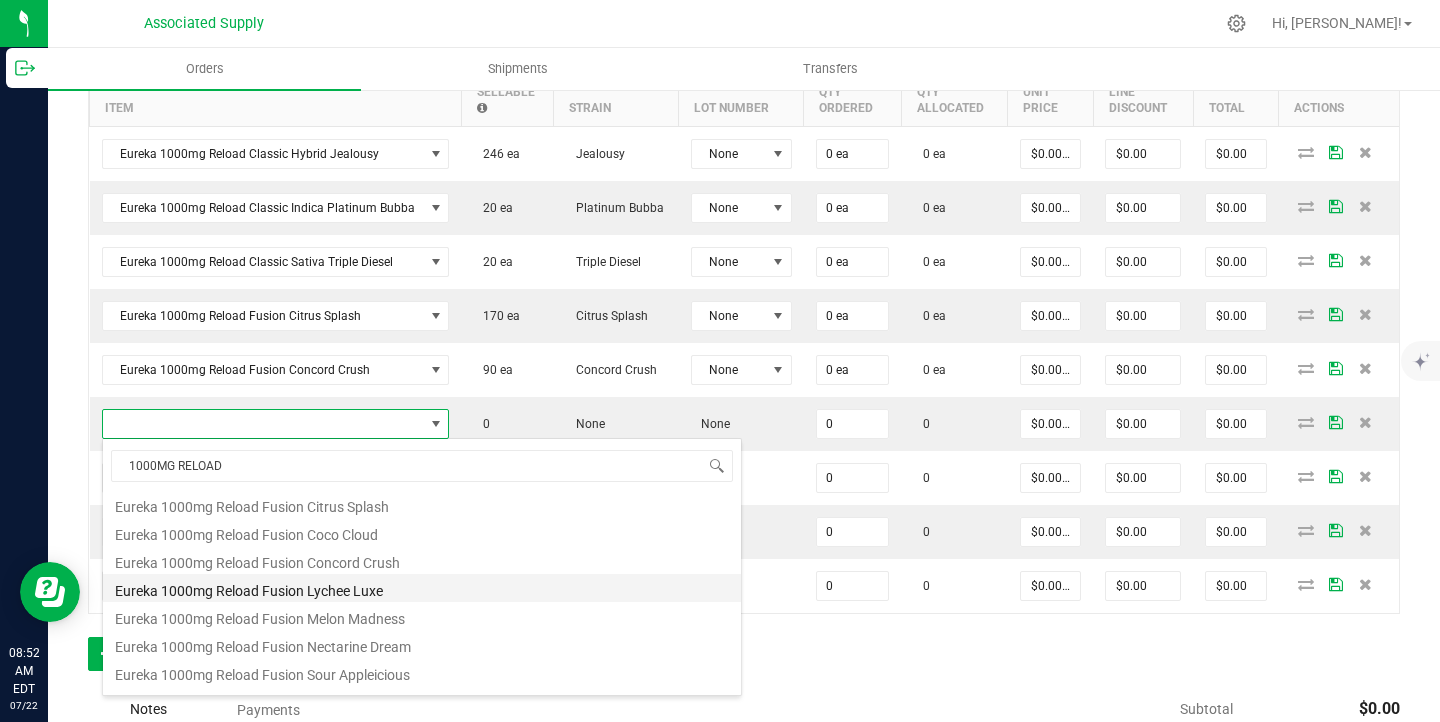 type on "0 ea" 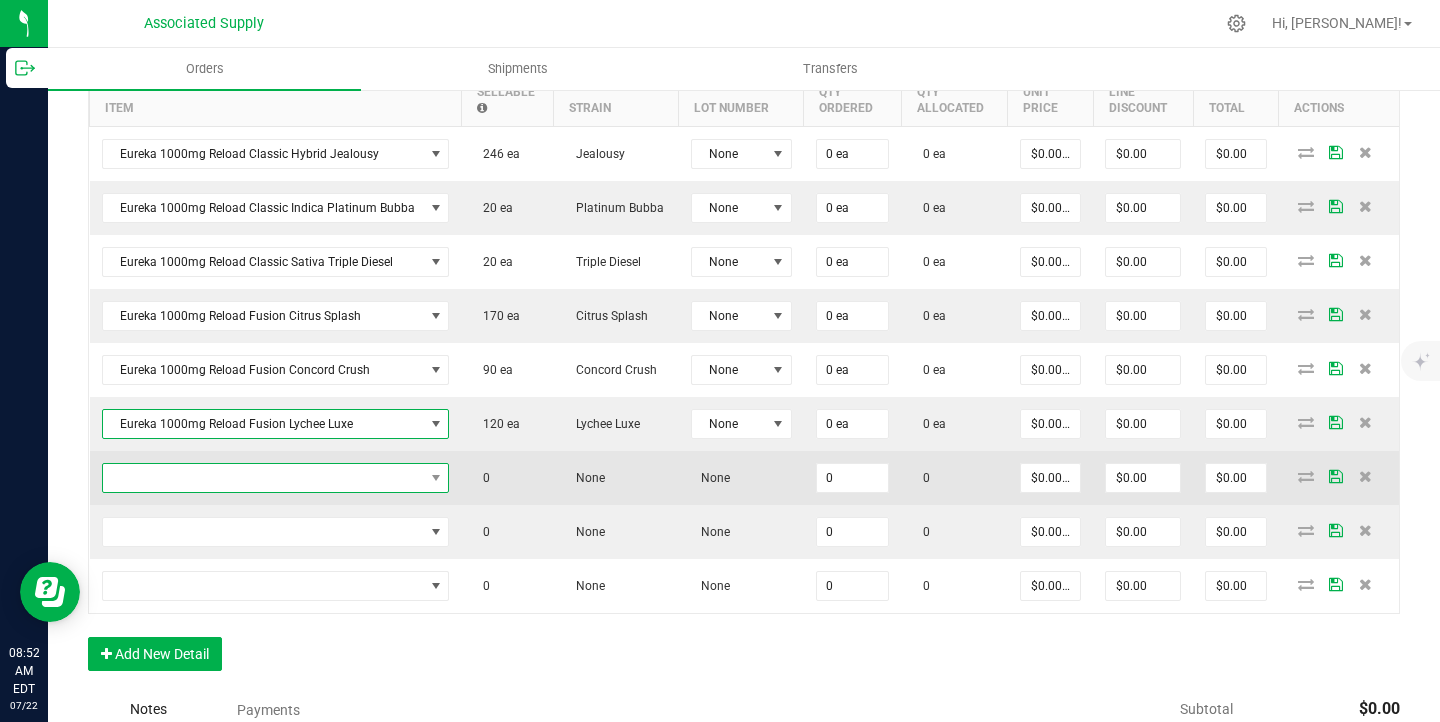 click at bounding box center (263, 478) 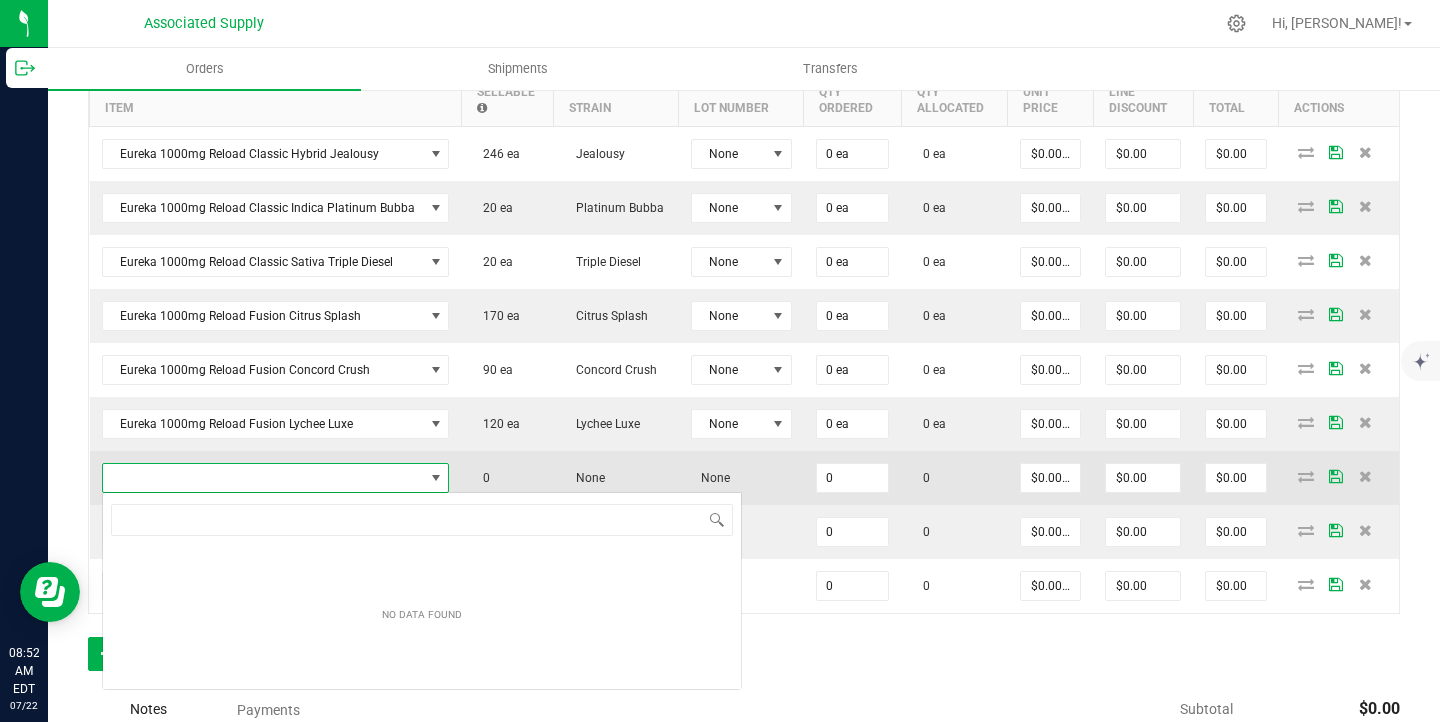 scroll, scrollTop: 99970, scrollLeft: 99659, axis: both 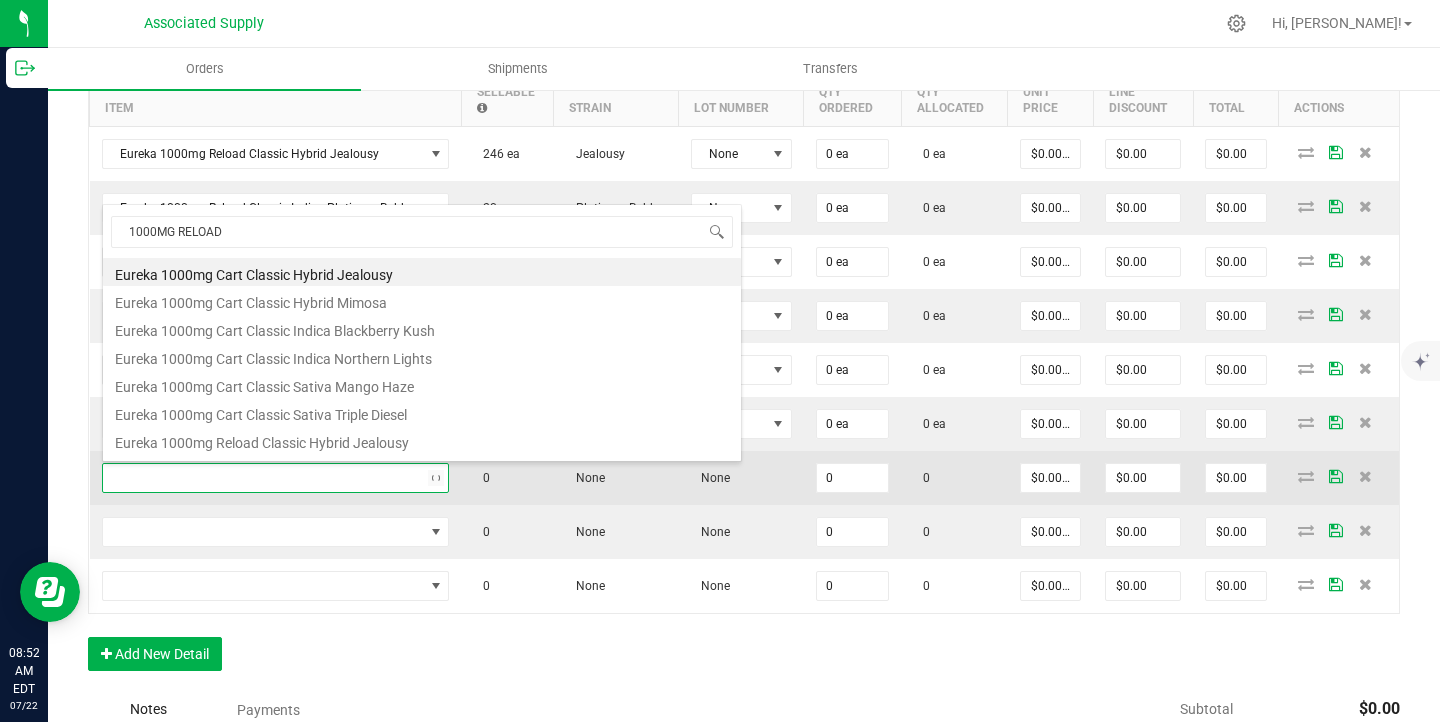 type on "1000MG RELOAD" 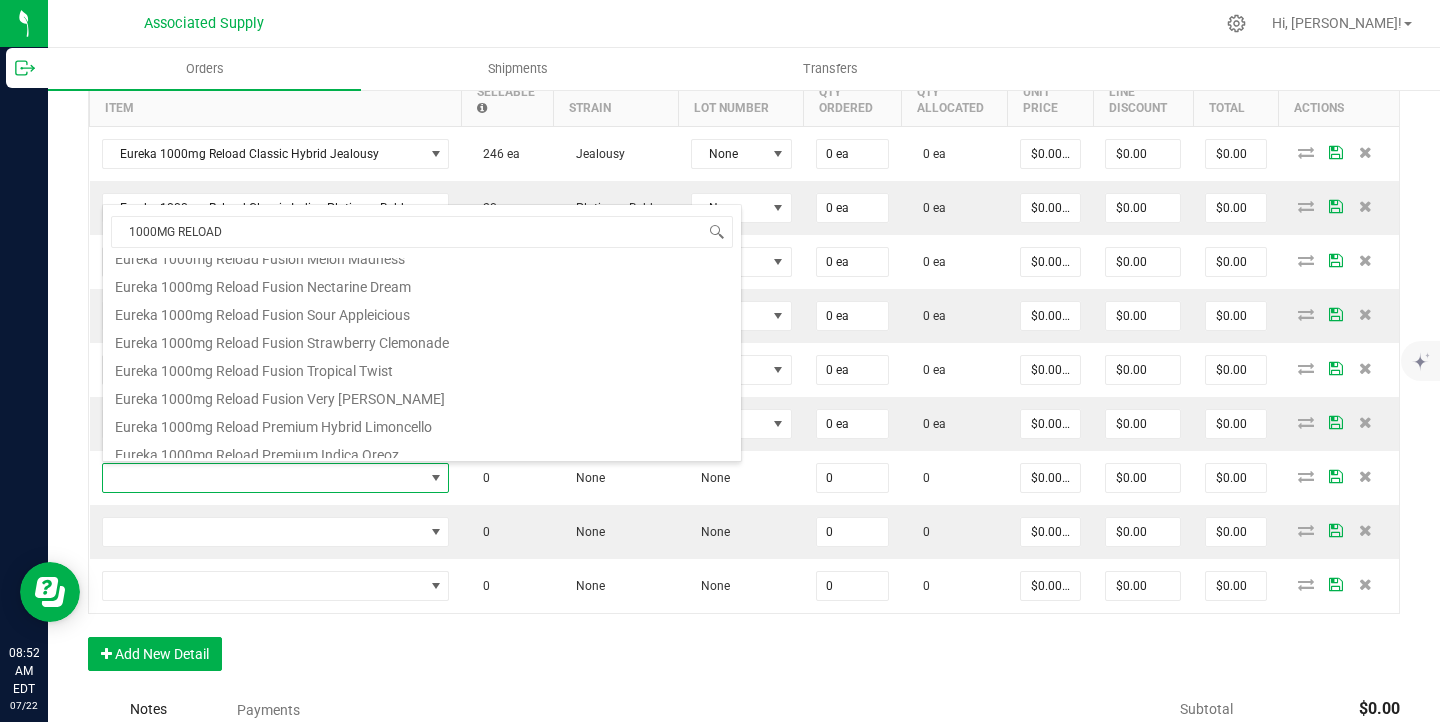 scroll, scrollTop: 302, scrollLeft: 0, axis: vertical 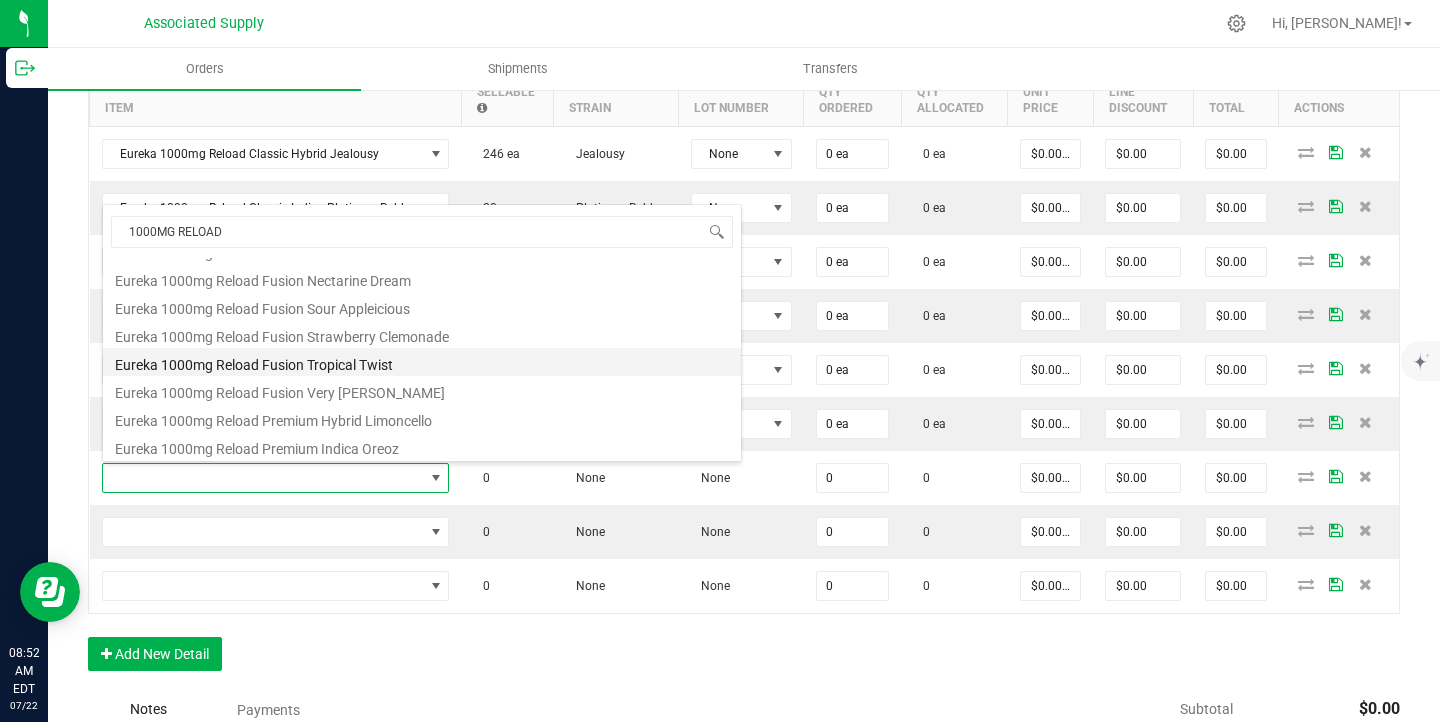 click on "Eureka 1000mg Reload Fusion Tropical Twist" at bounding box center (422, 362) 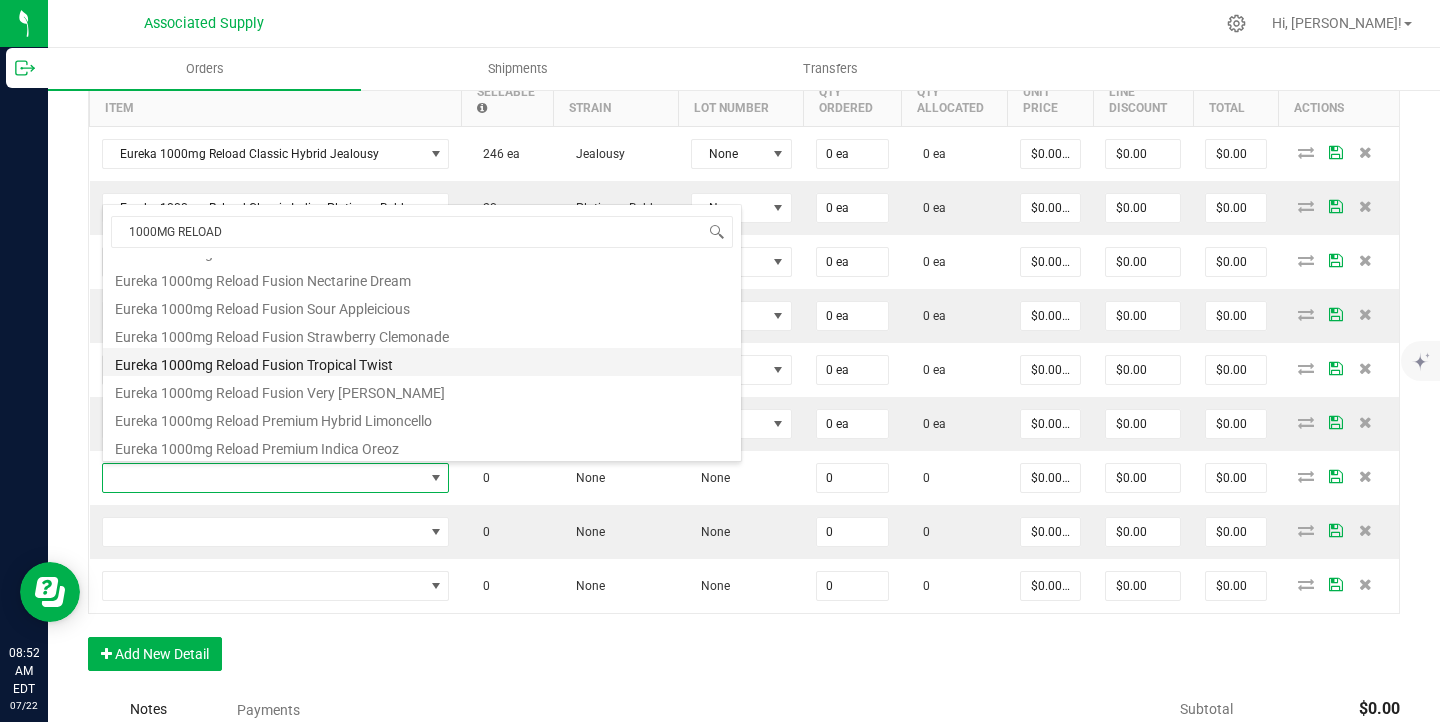 type on "0 ea" 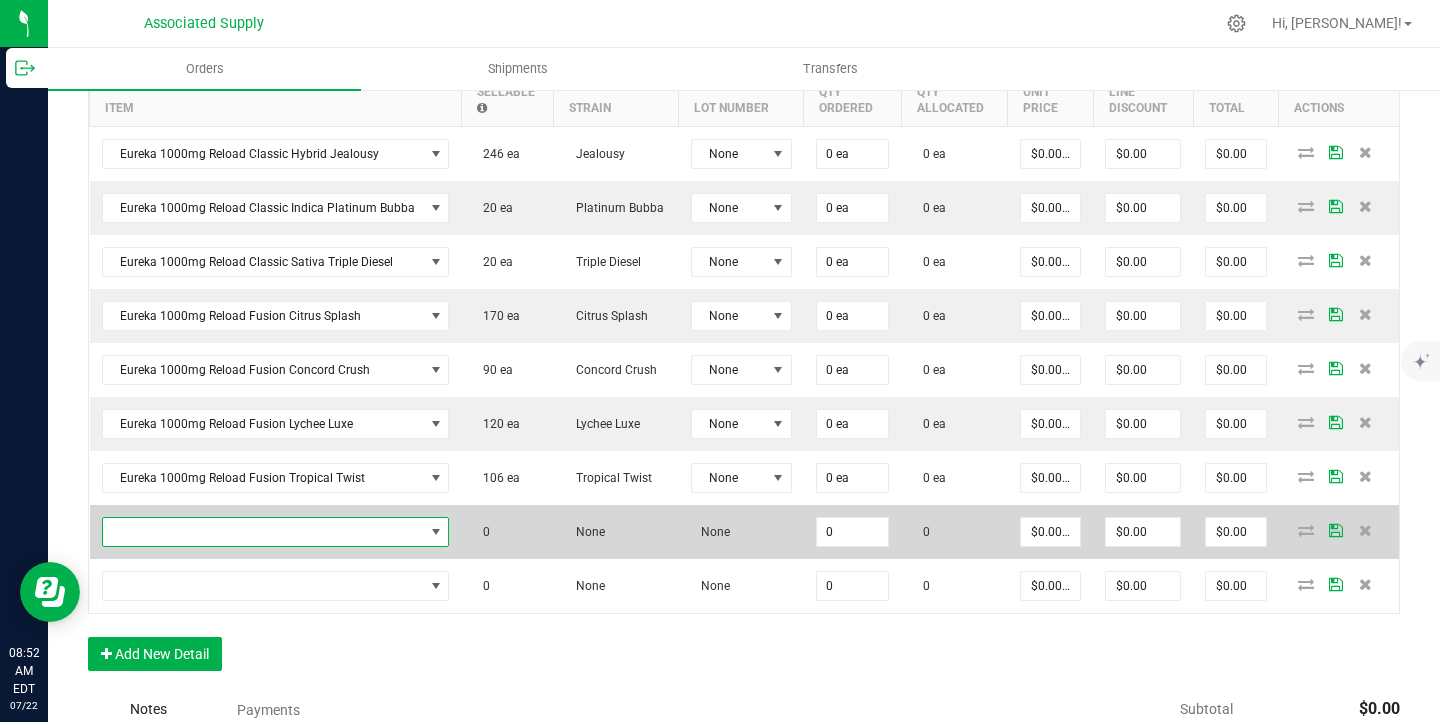 click at bounding box center (263, 532) 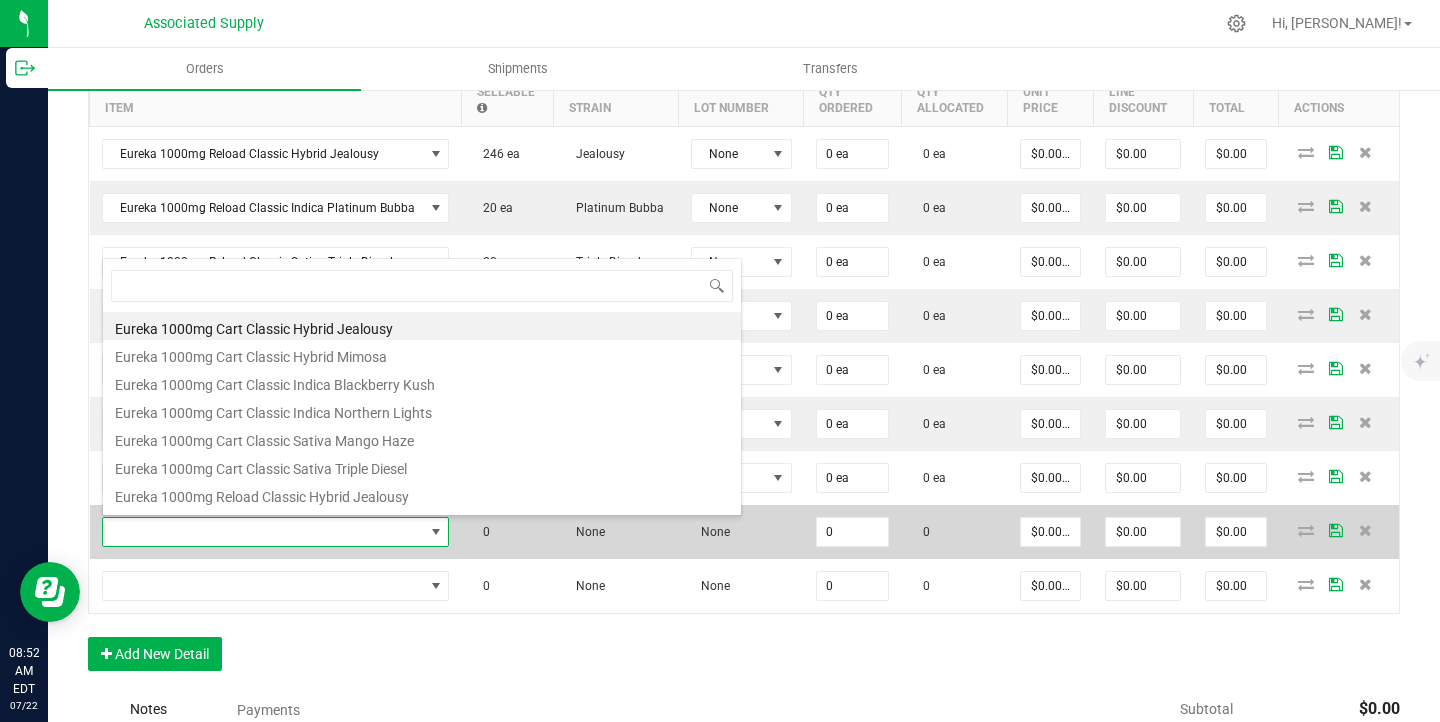 scroll, scrollTop: 99970, scrollLeft: 99659, axis: both 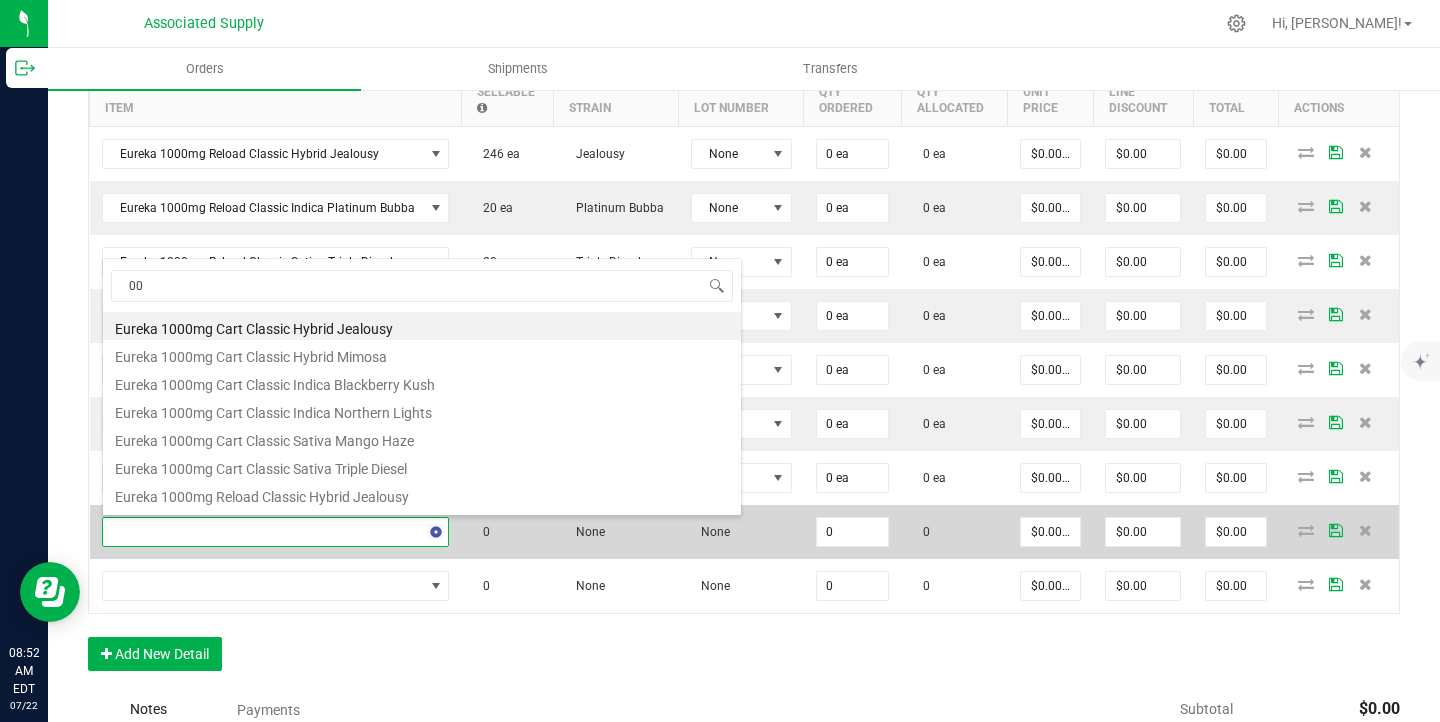 type on "0" 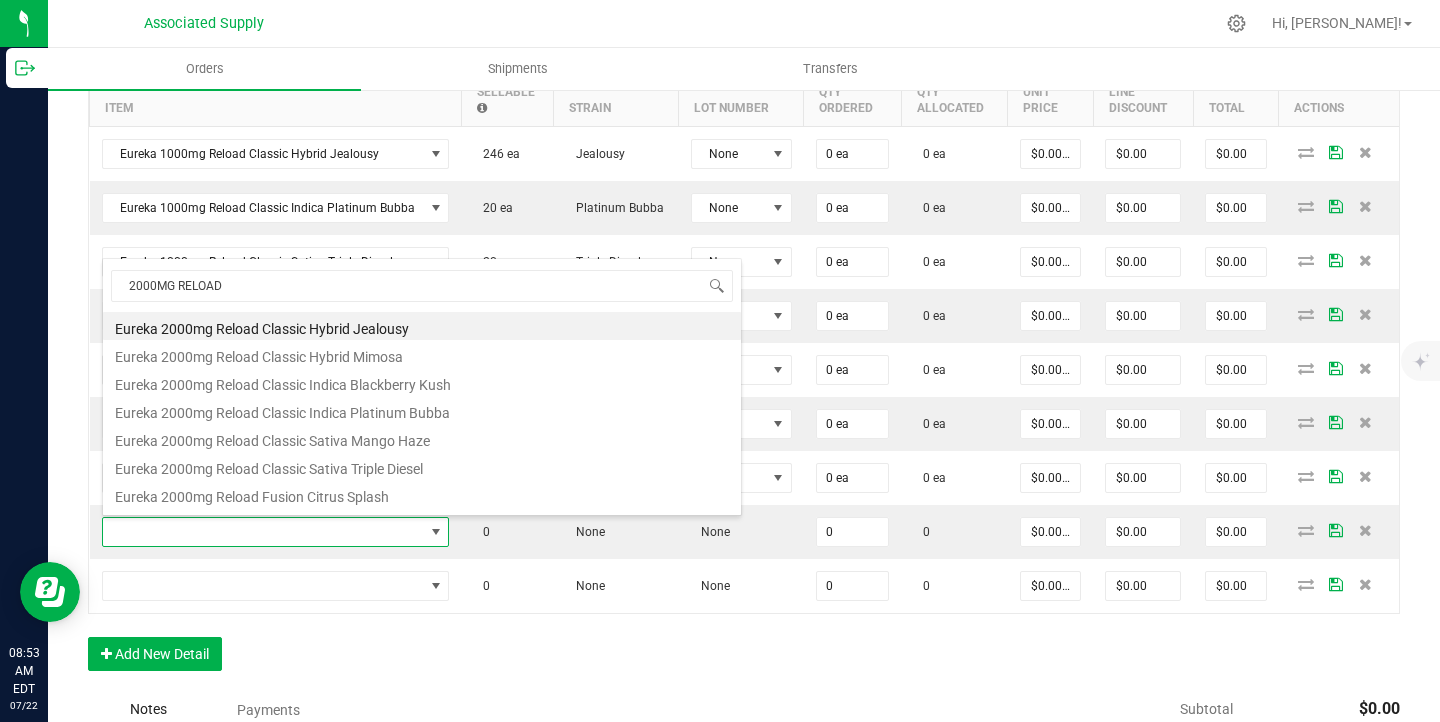 type on "2000MG RELOAD" 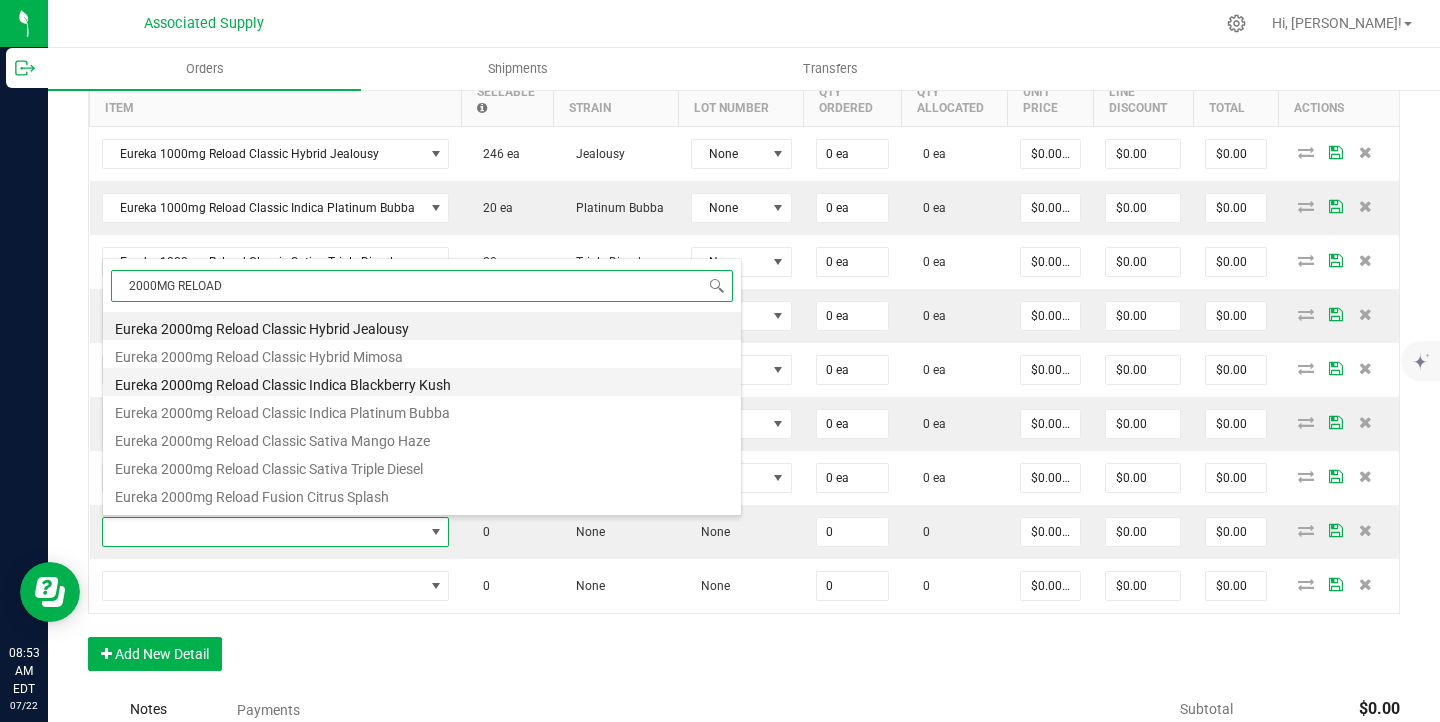 click on "Eureka 2000mg Reload Classic Indica Blackberry Kush" at bounding box center (422, 382) 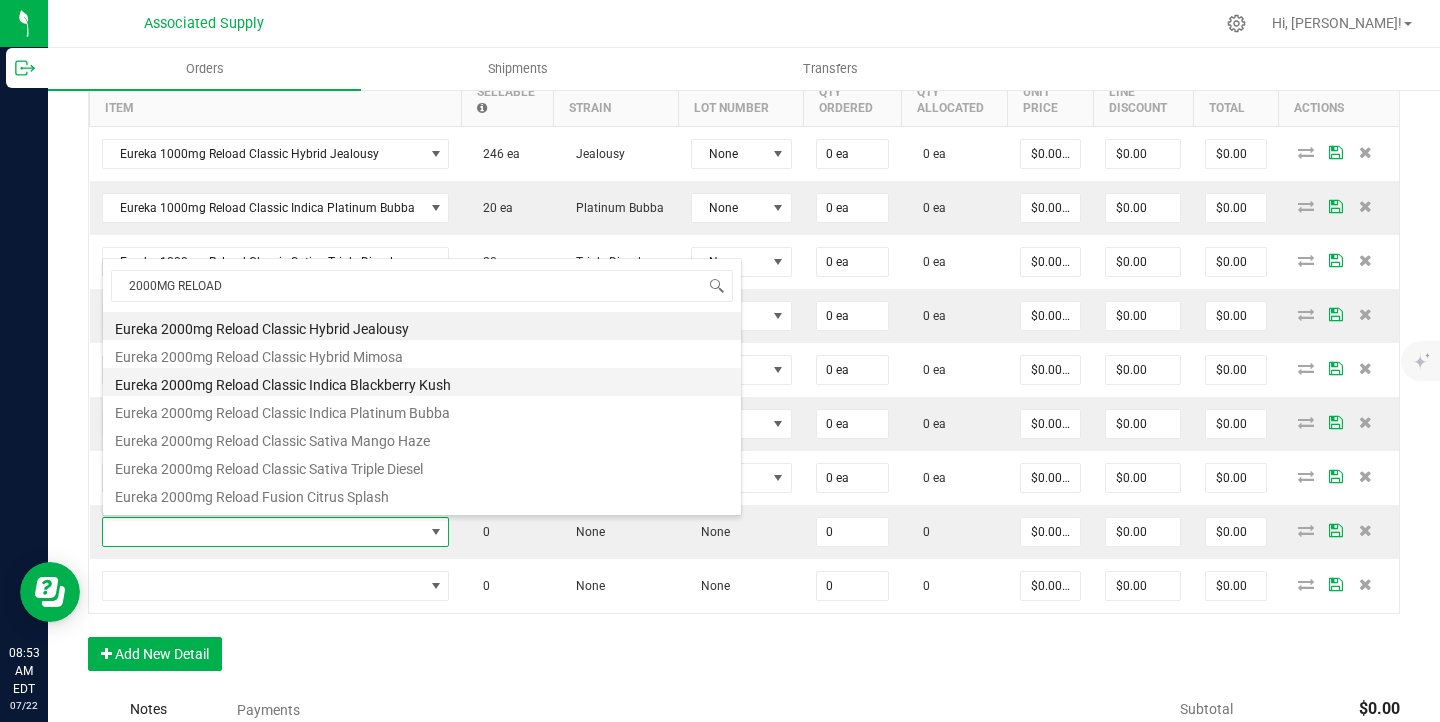 type on "0 ea" 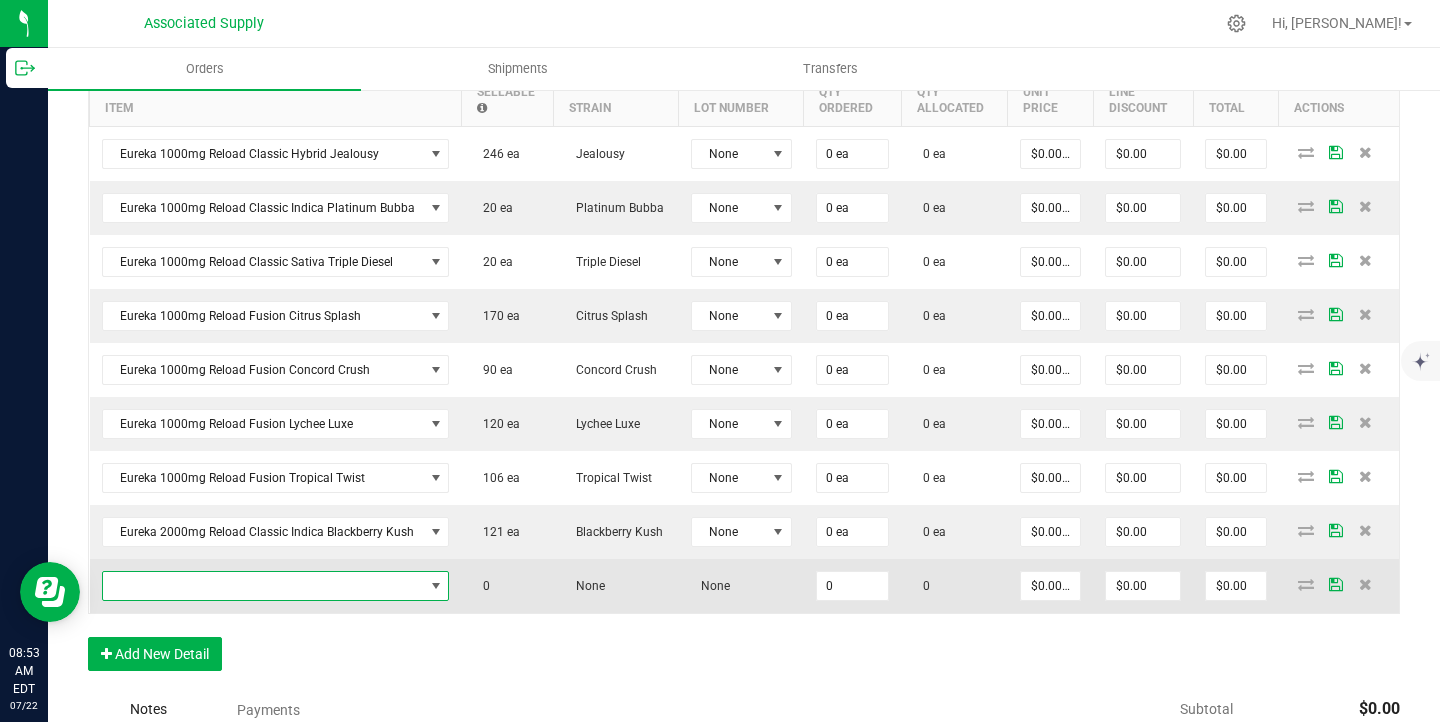 click at bounding box center (263, 586) 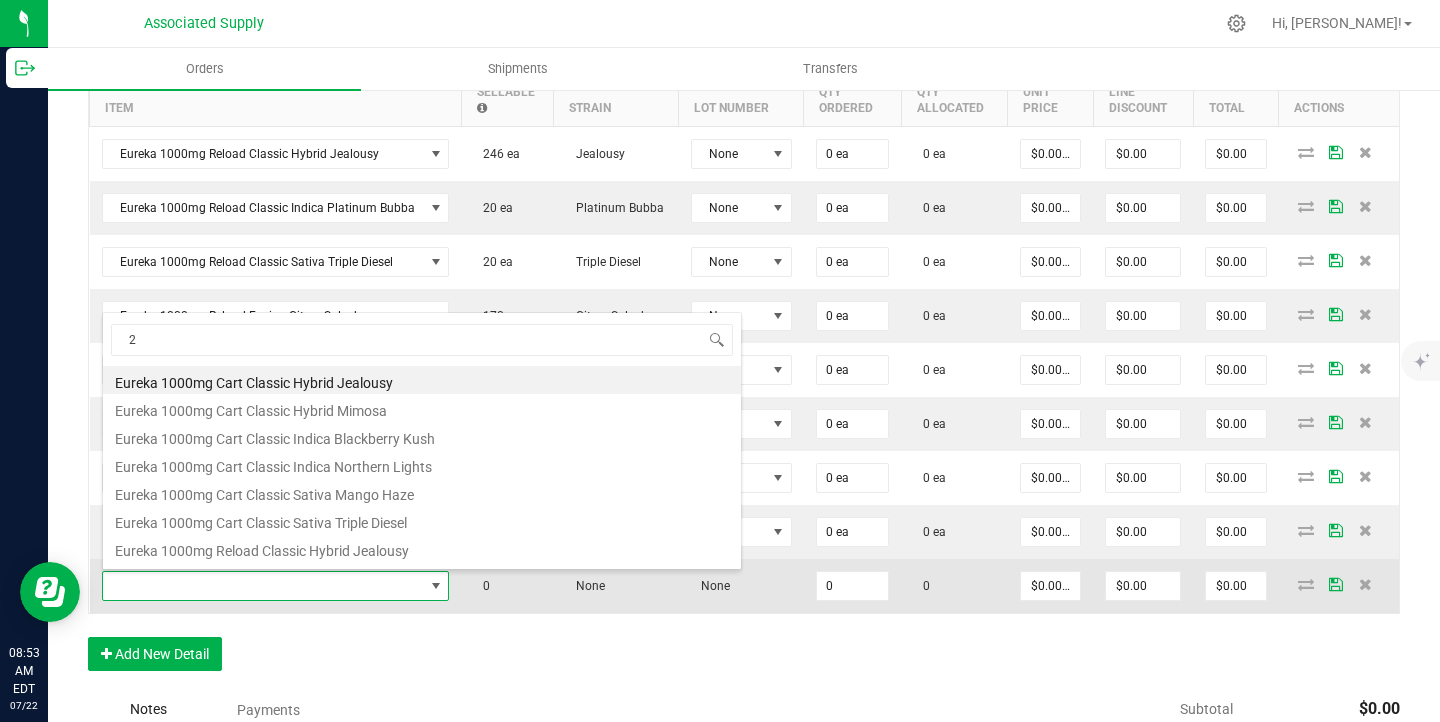 scroll, scrollTop: 99970, scrollLeft: 99658, axis: both 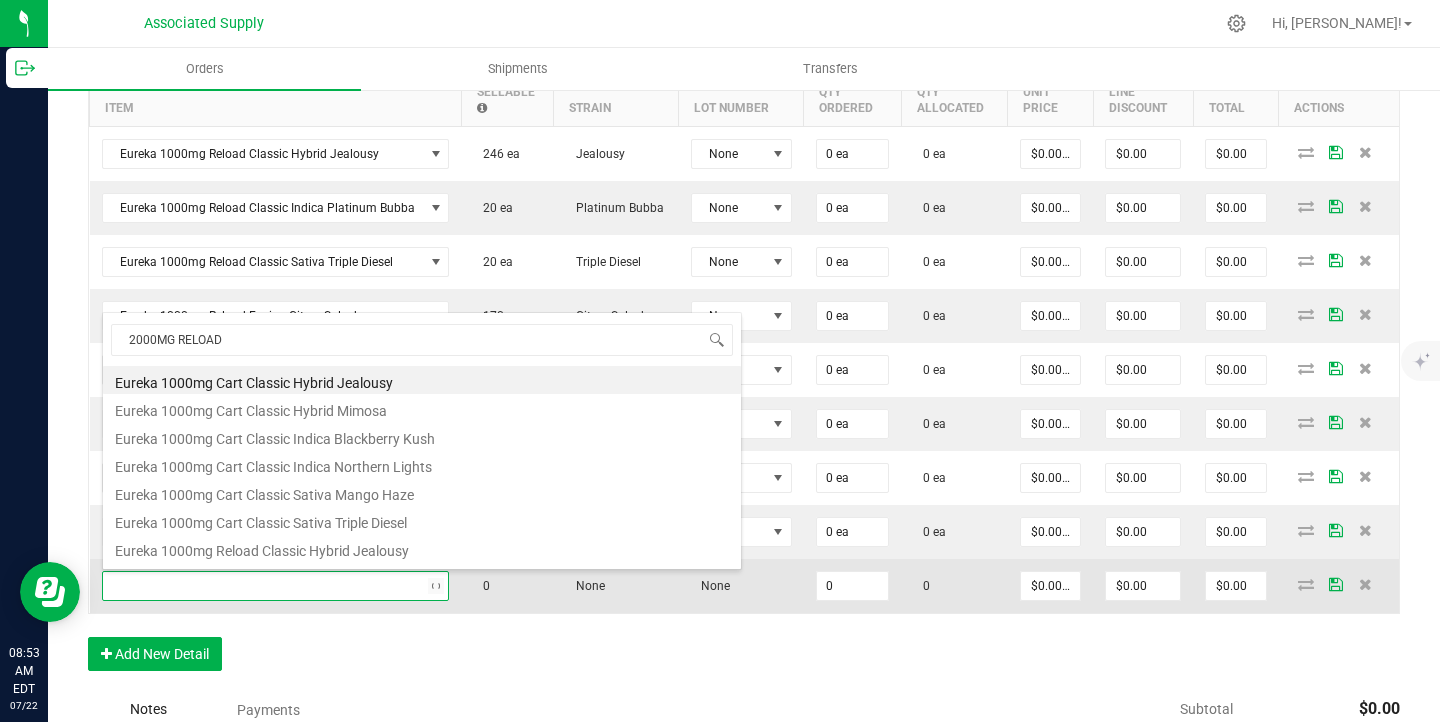 type on "2000MG RELOAD" 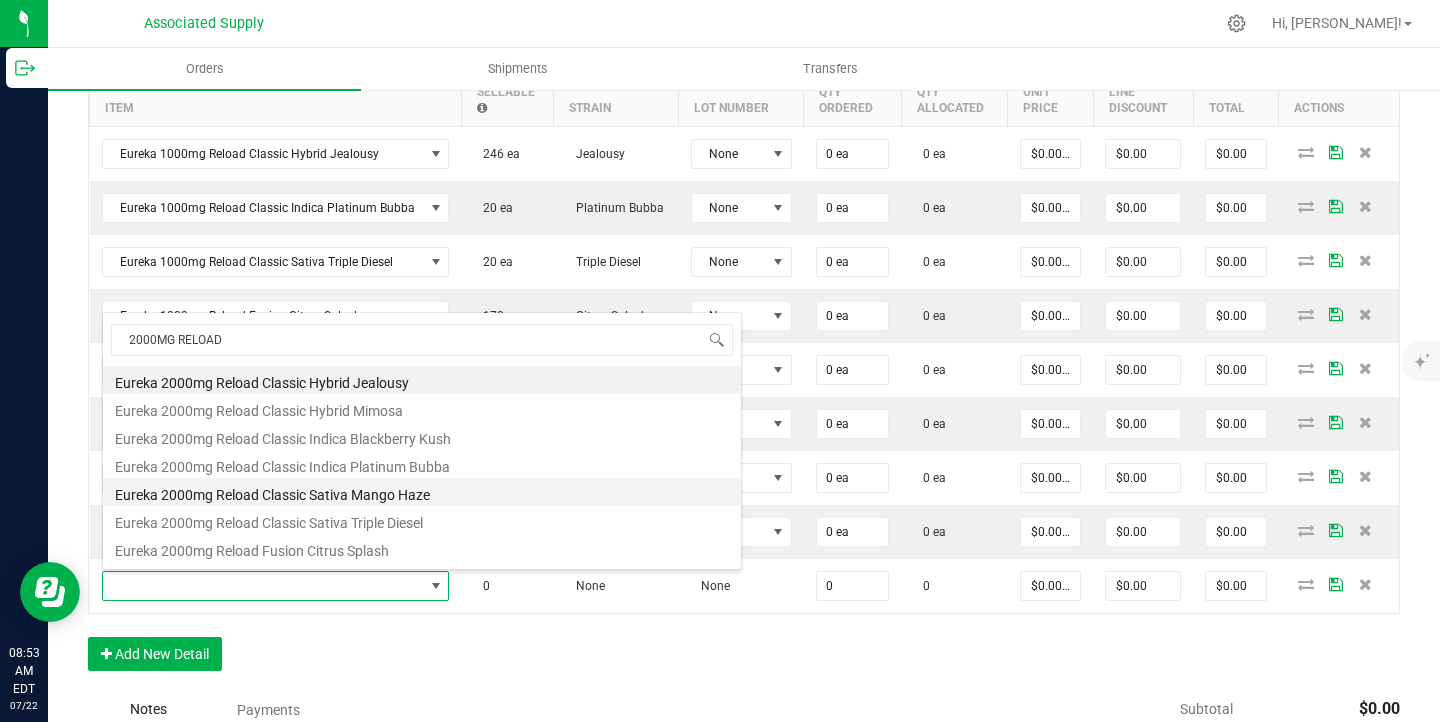 click on "Eureka 2000mg Reload Classic Sativa Mango Haze" at bounding box center [422, 492] 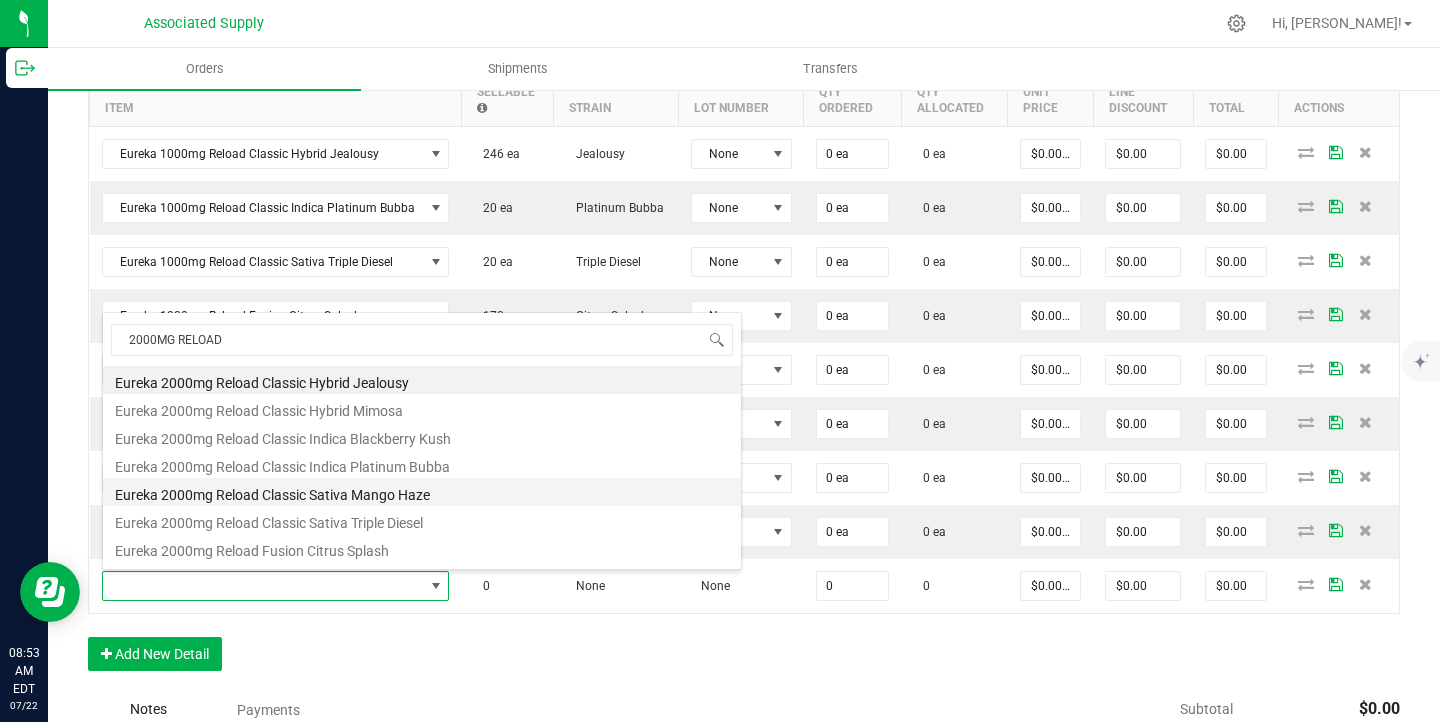 type on "0 ea" 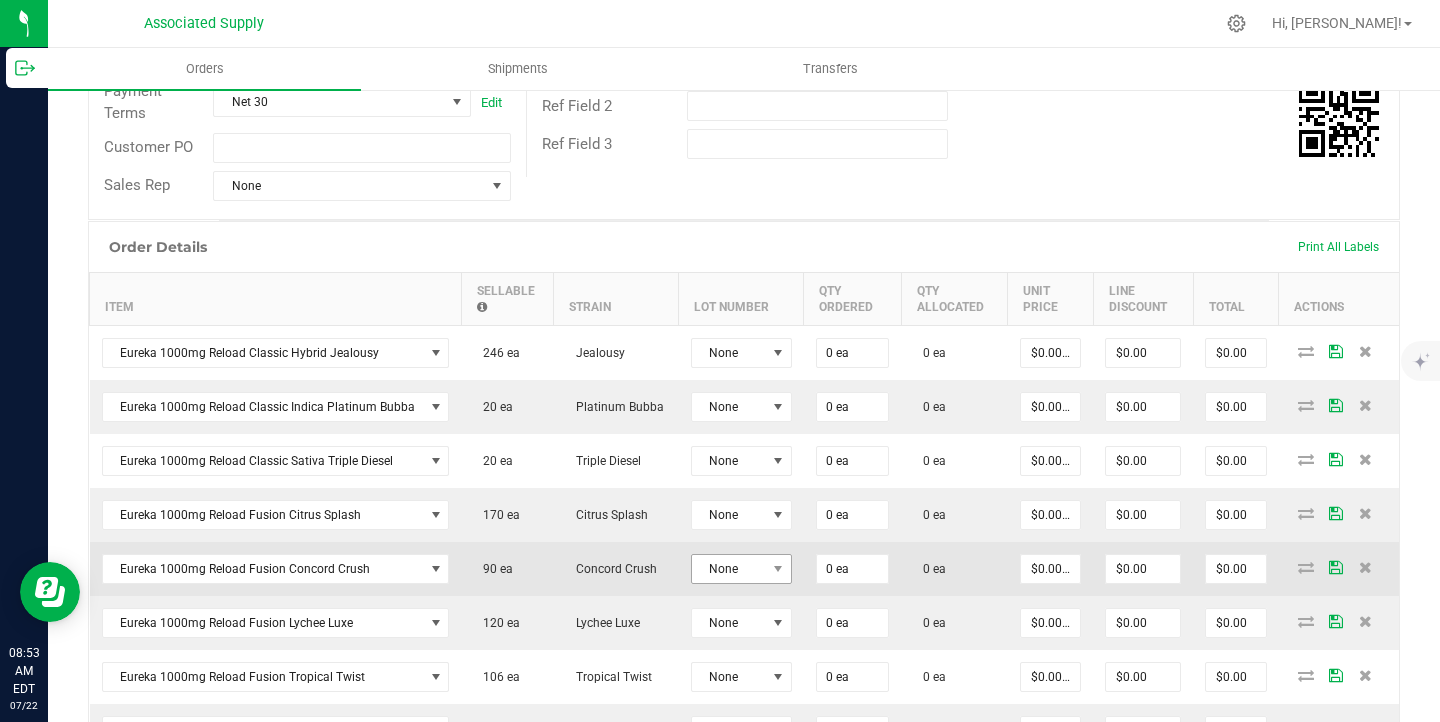 scroll, scrollTop: 344, scrollLeft: 0, axis: vertical 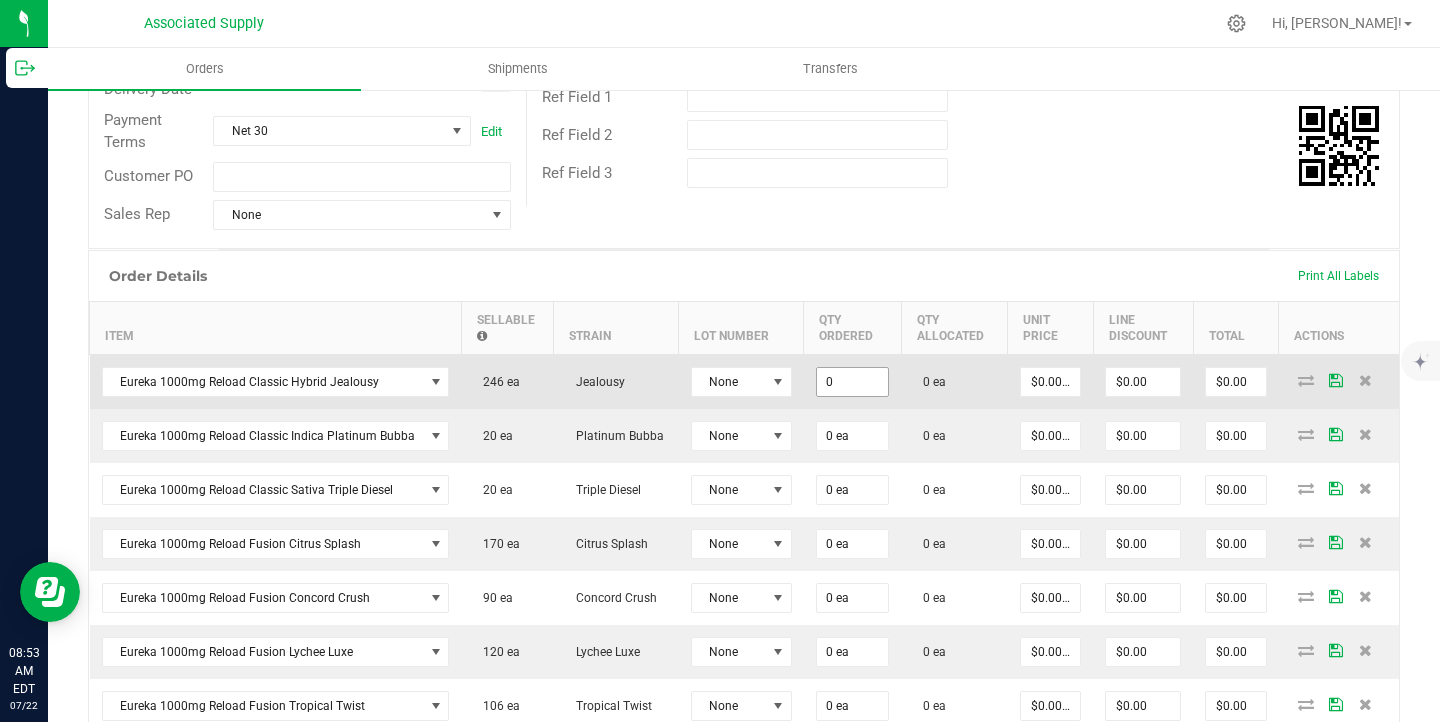 click on "0" at bounding box center (852, 382) 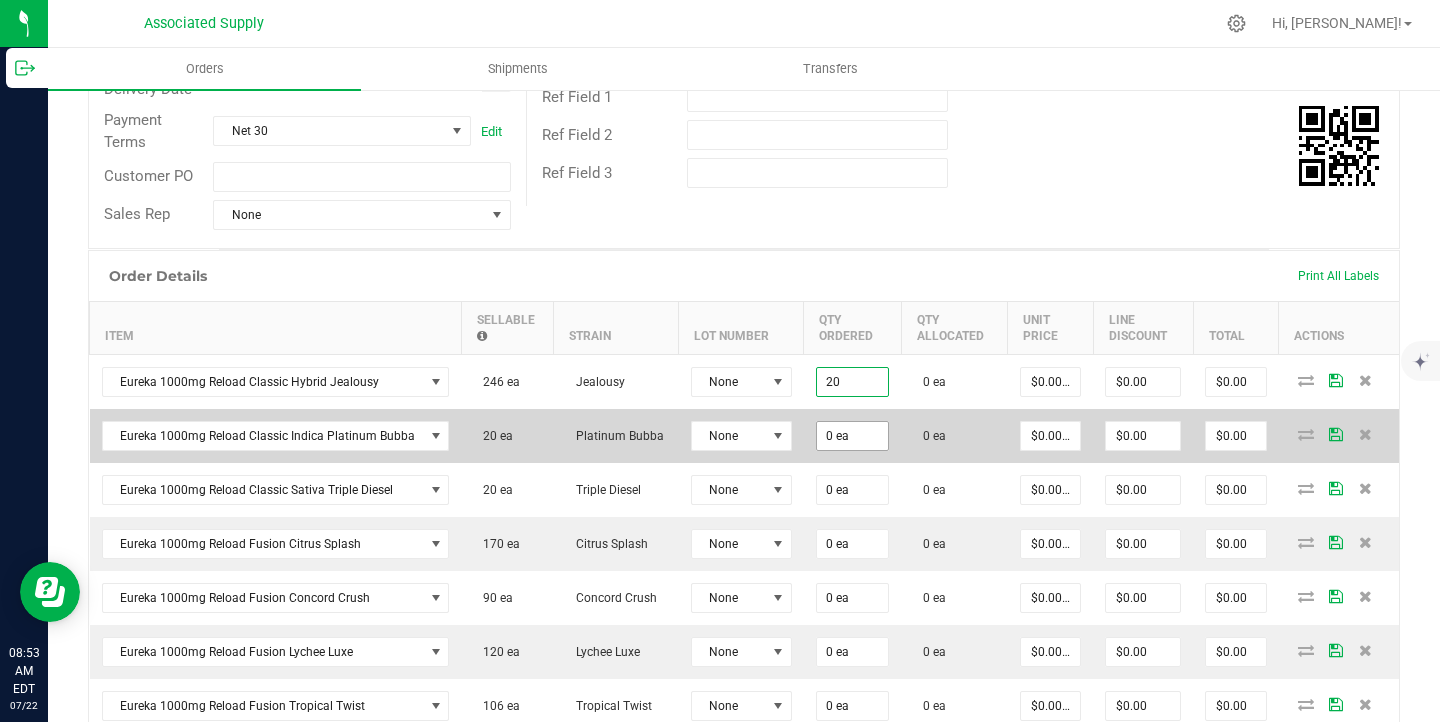 type on "20 ea" 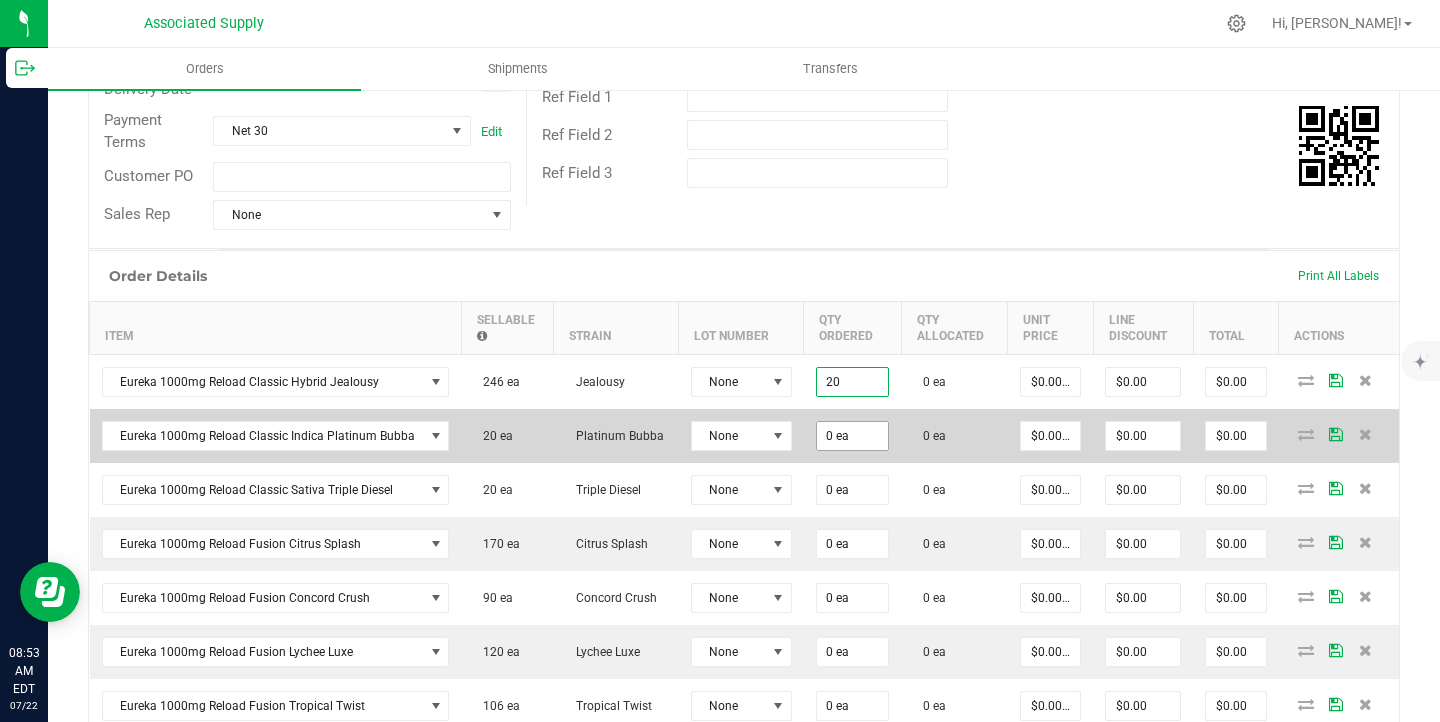 type on "0" 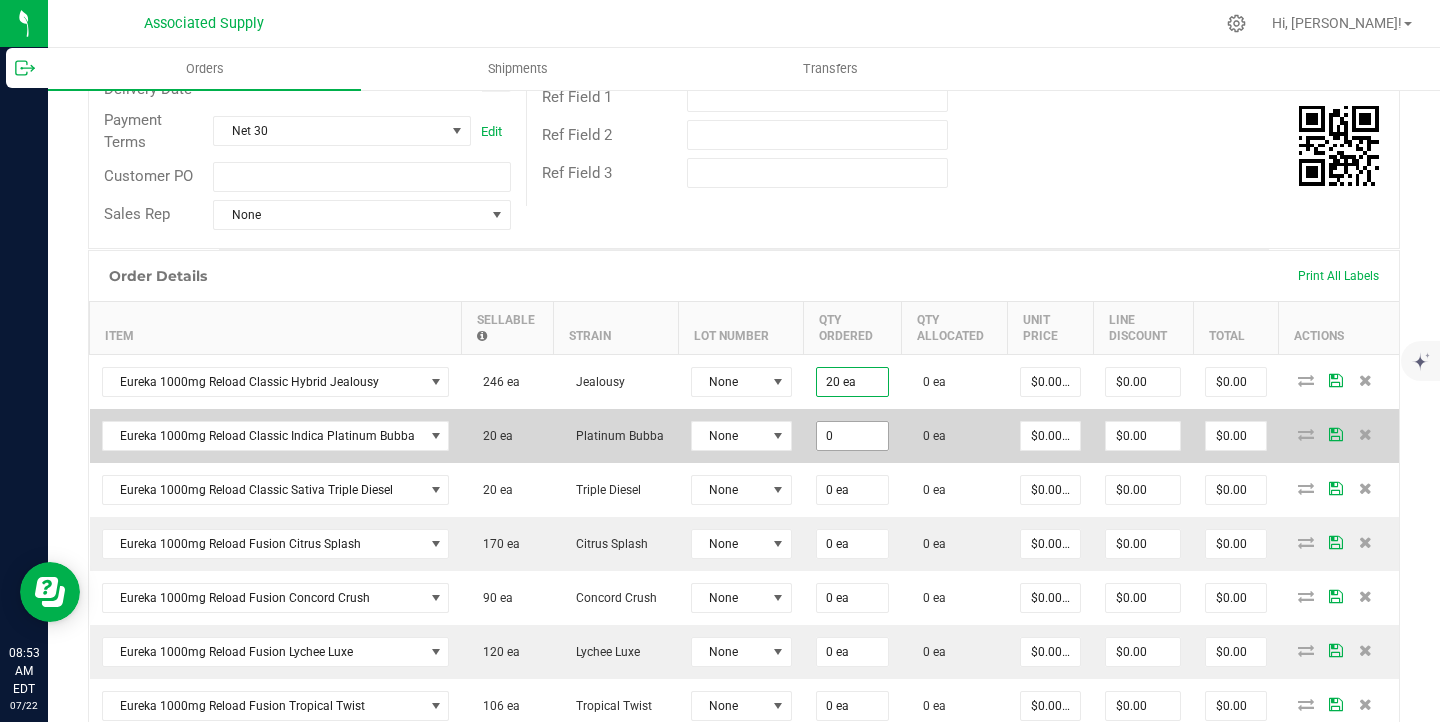 click on "0" at bounding box center [852, 436] 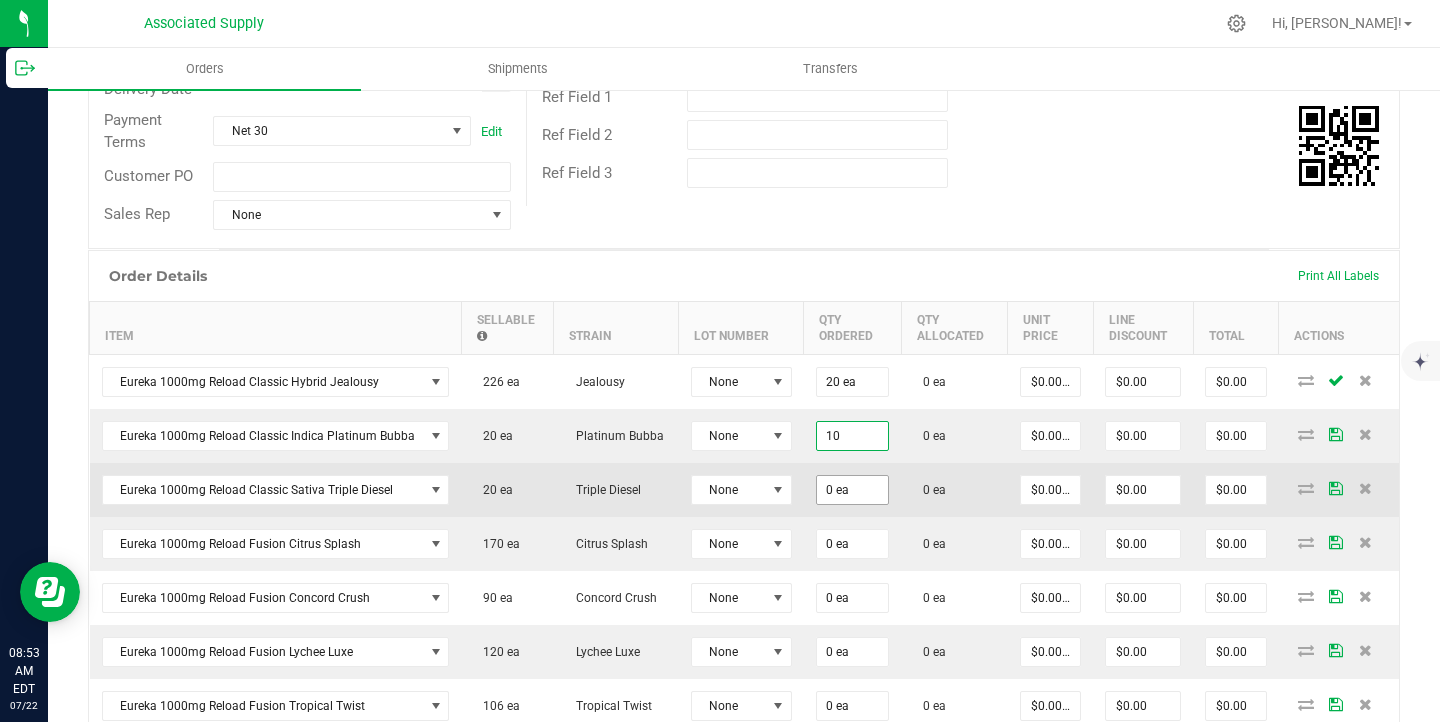 type on "10 ea" 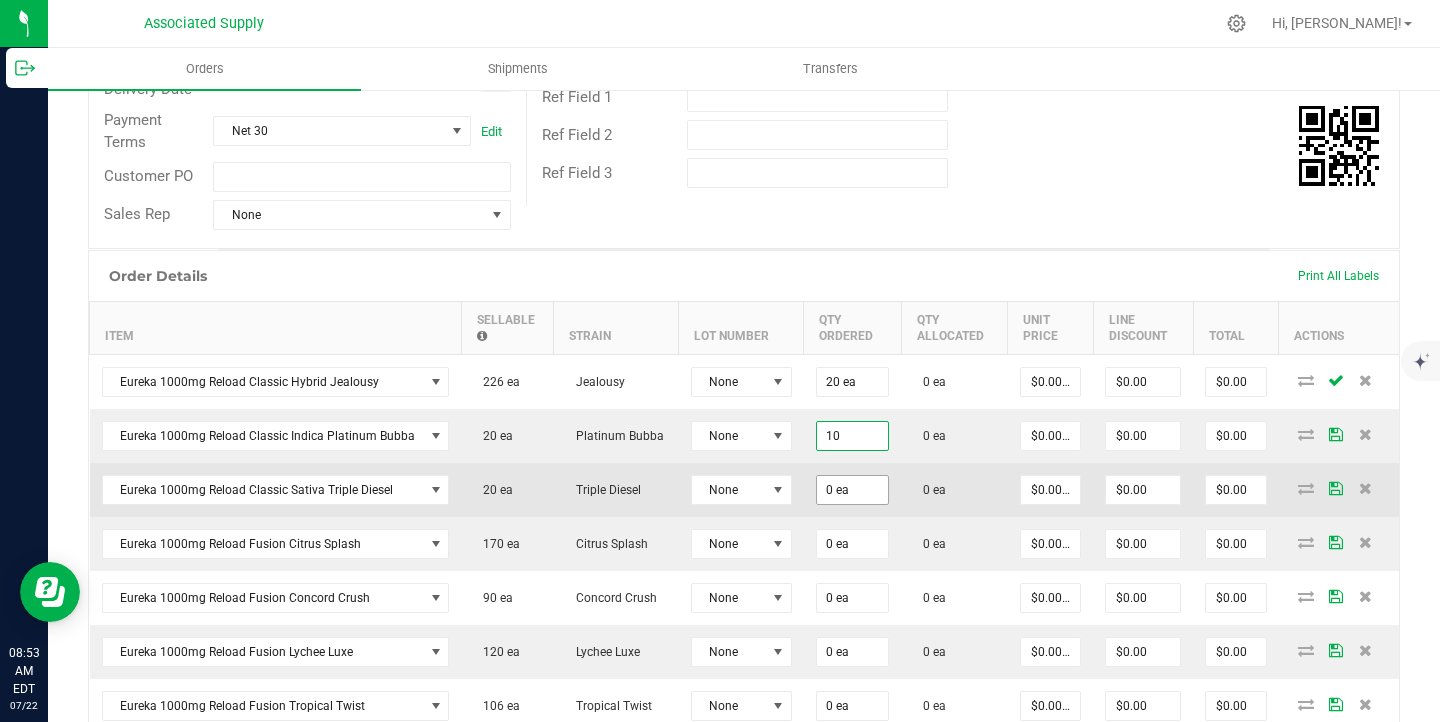 type on "0" 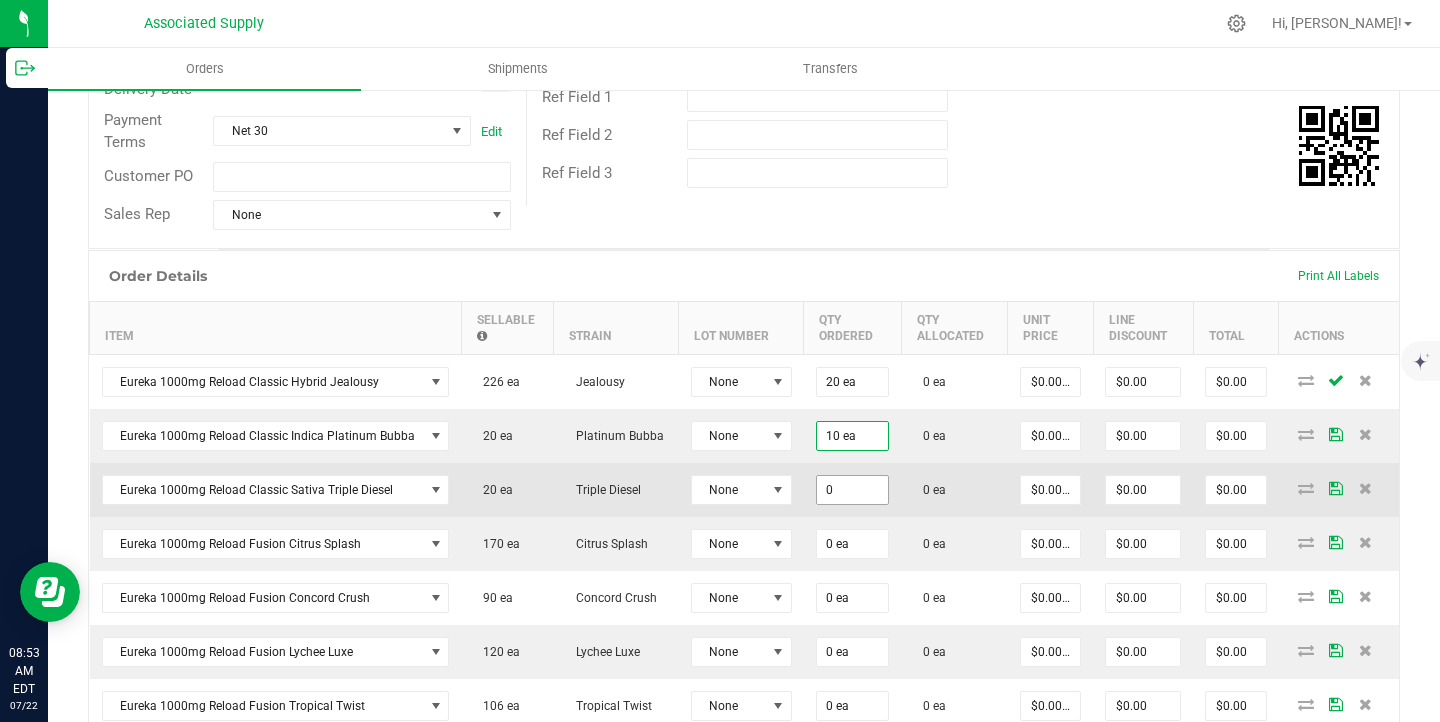 click on "0" at bounding box center [852, 490] 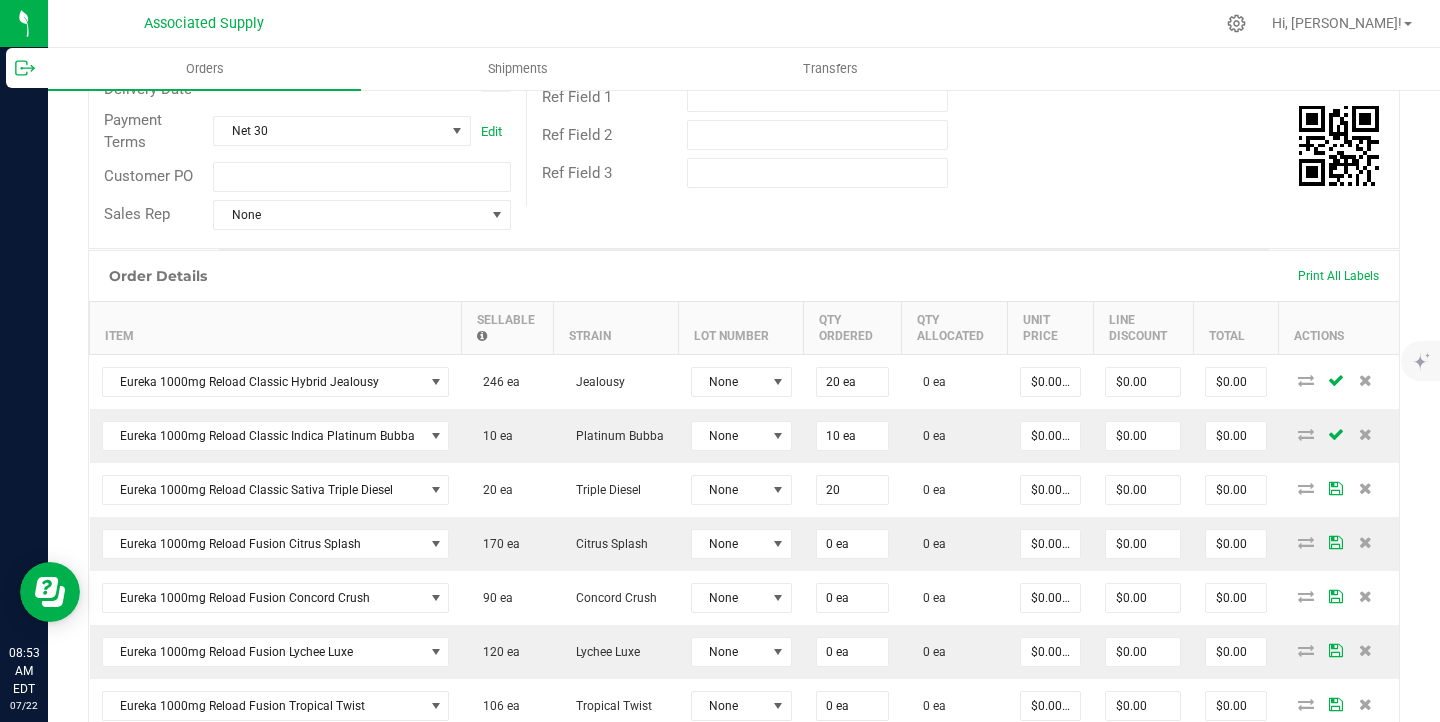 type on "20 ea" 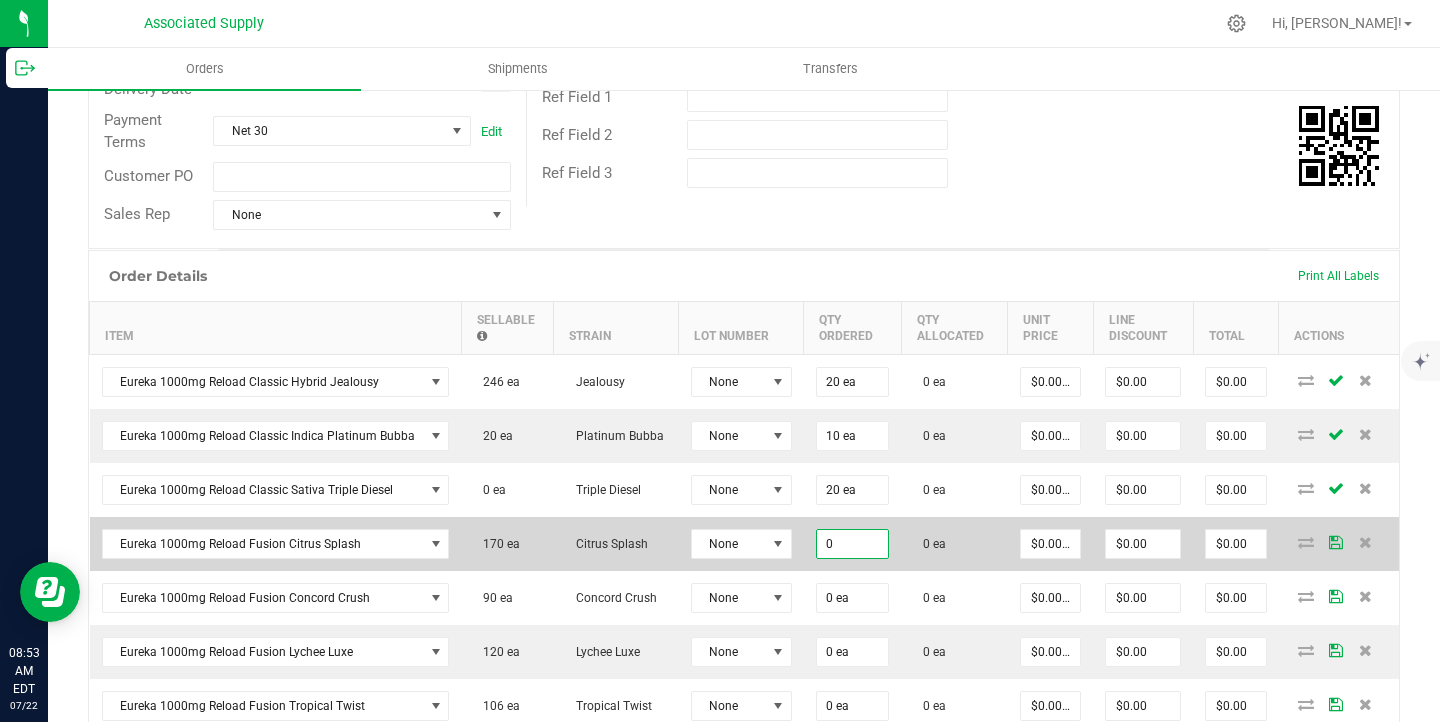 click on "0" at bounding box center (852, 544) 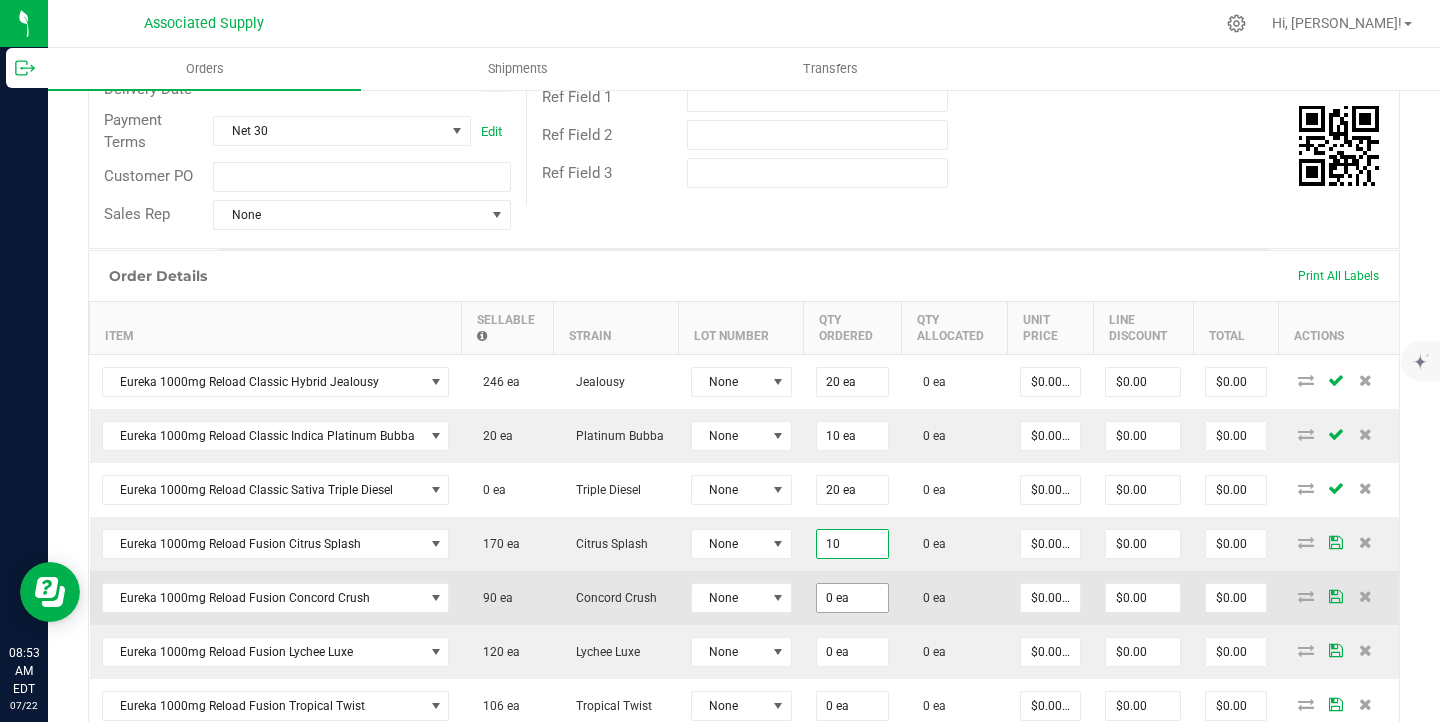 click on "0 ea" at bounding box center [852, 598] 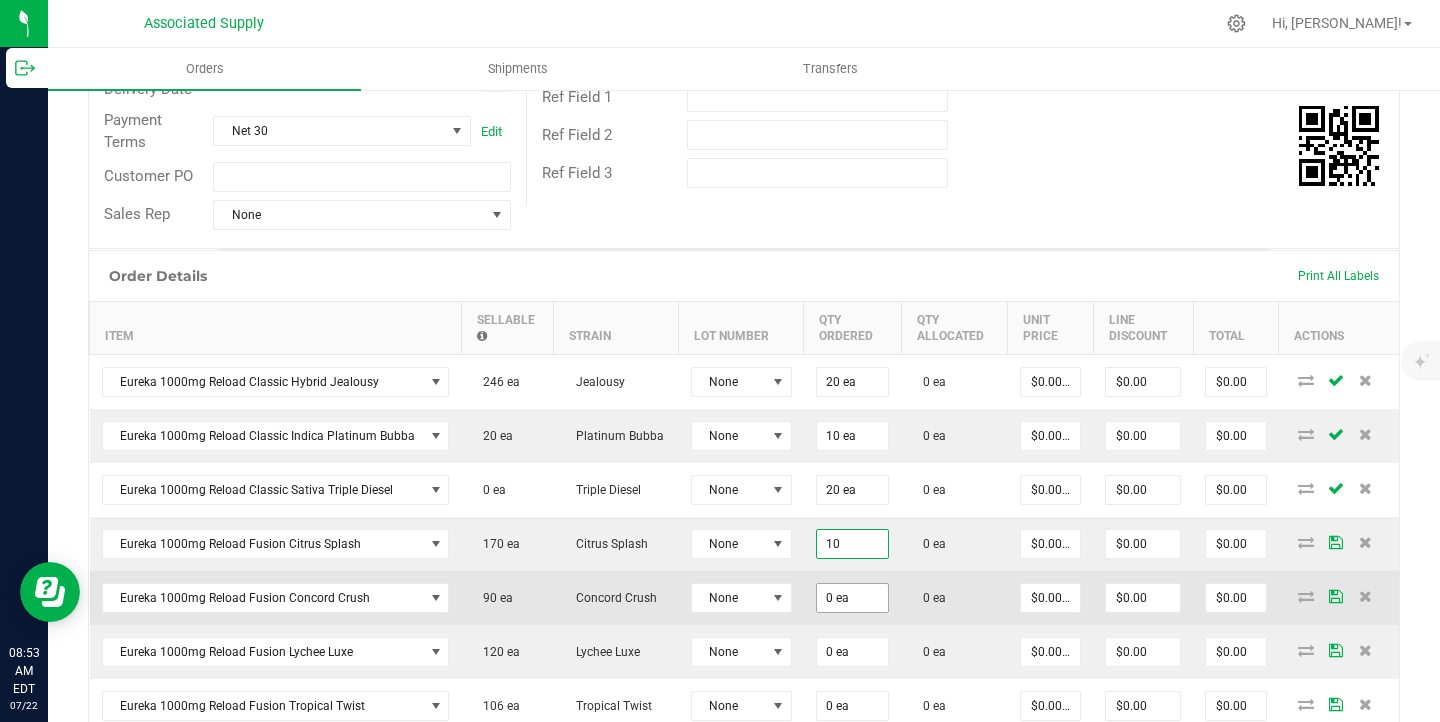 type on "10 ea" 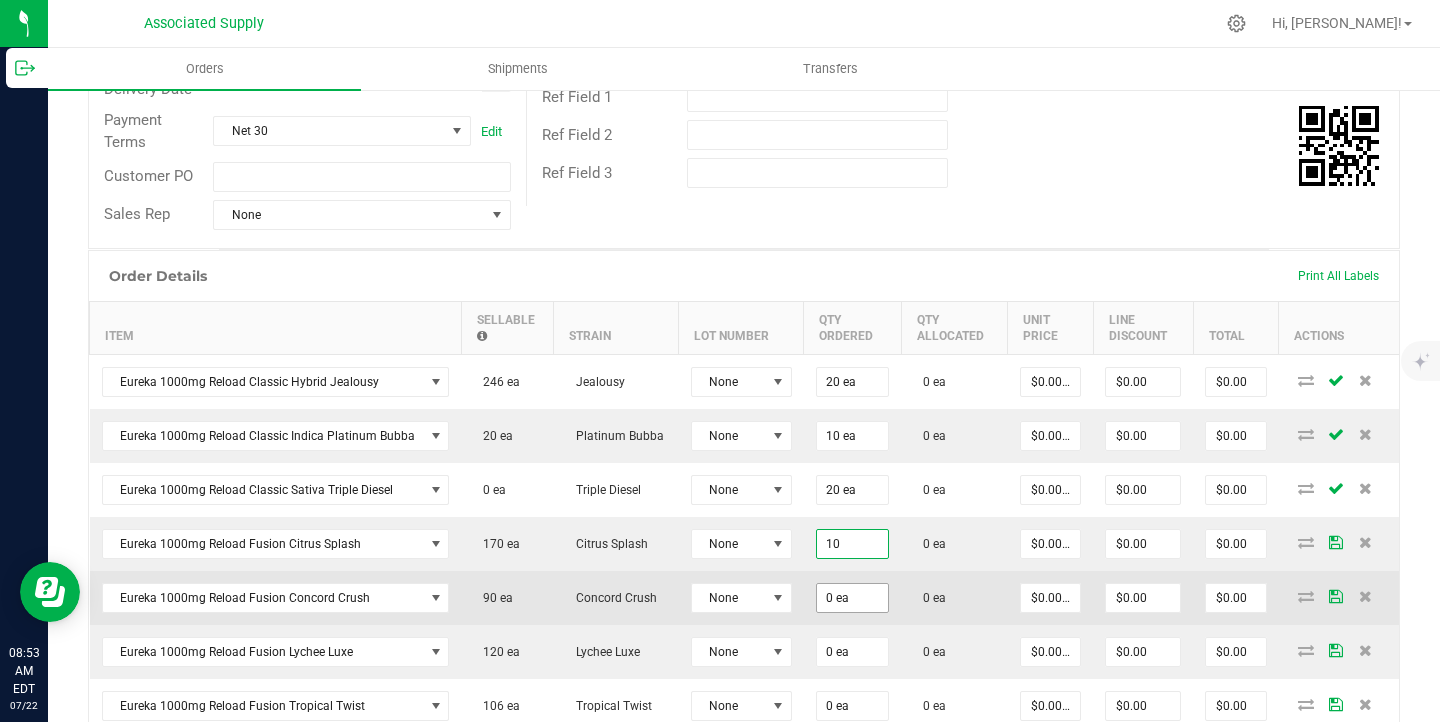 type on "0" 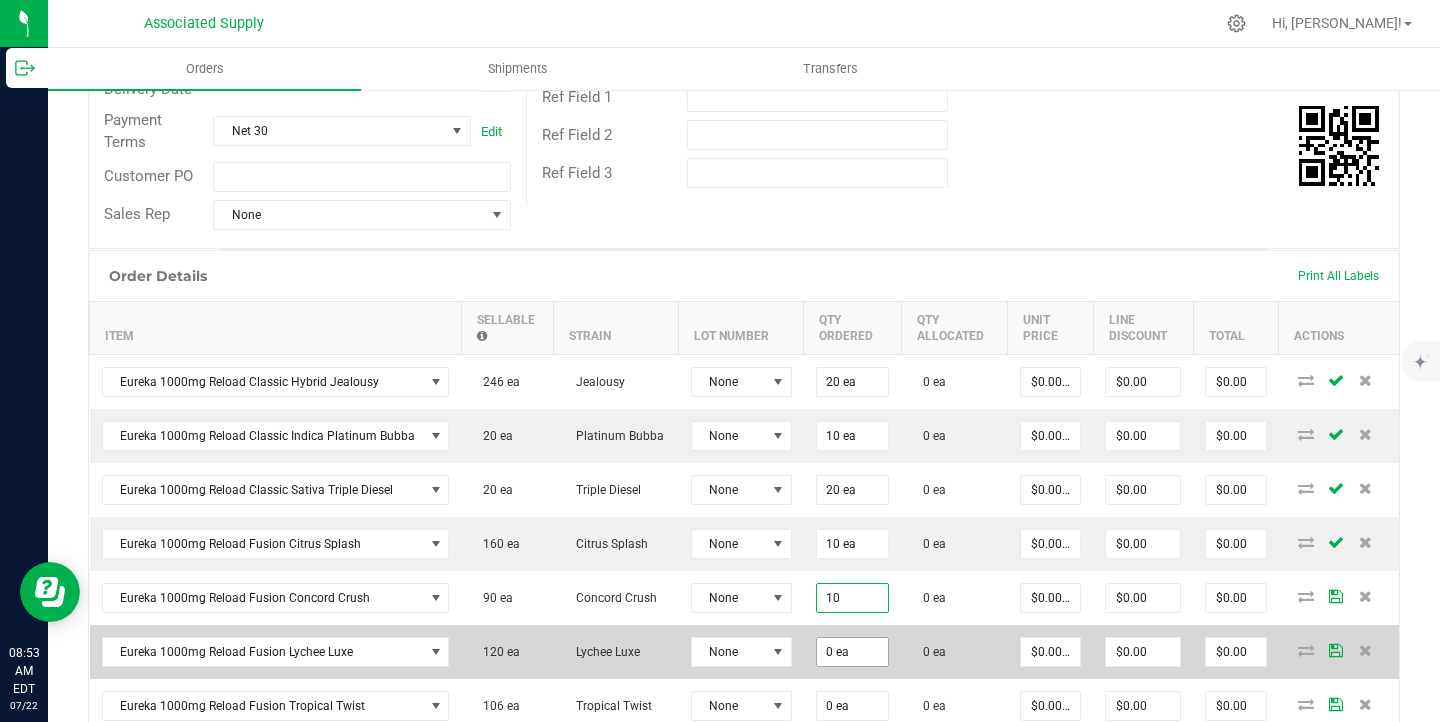 type on "10 ea" 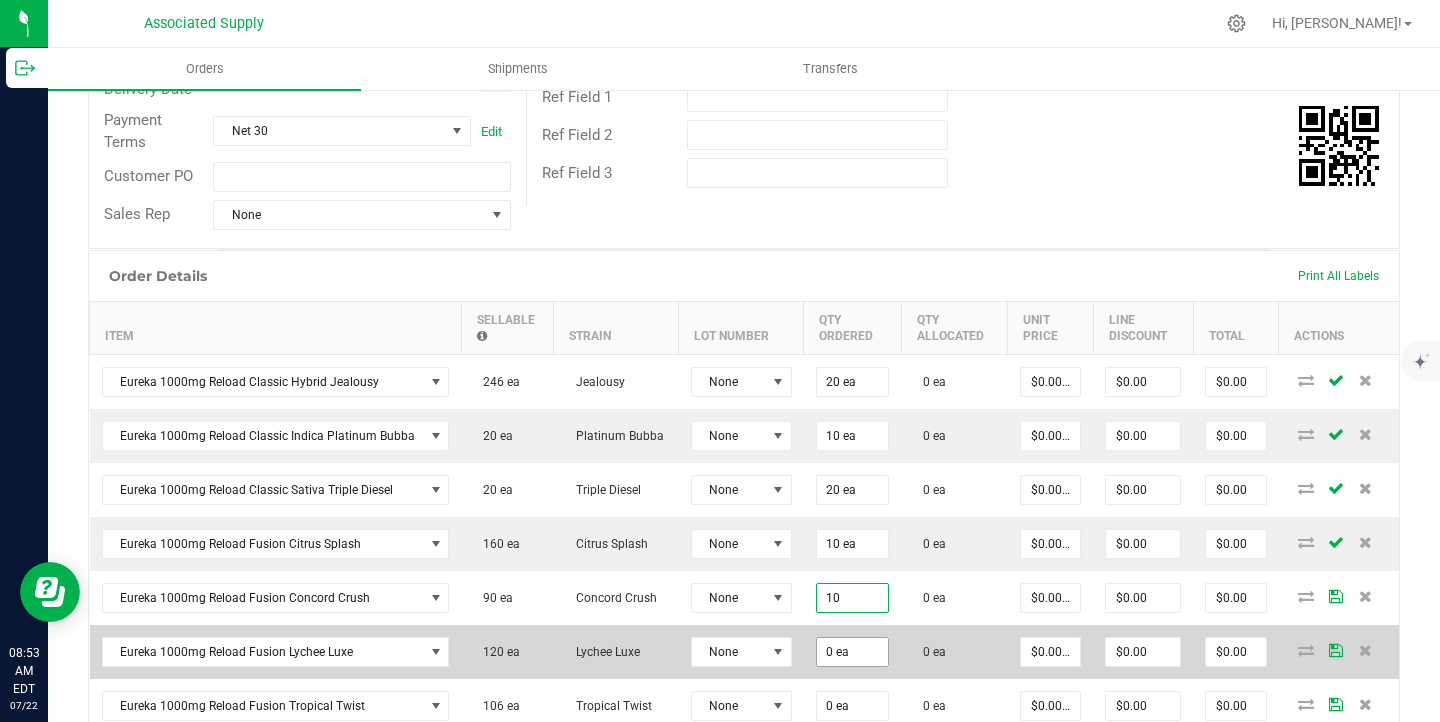 type on "0" 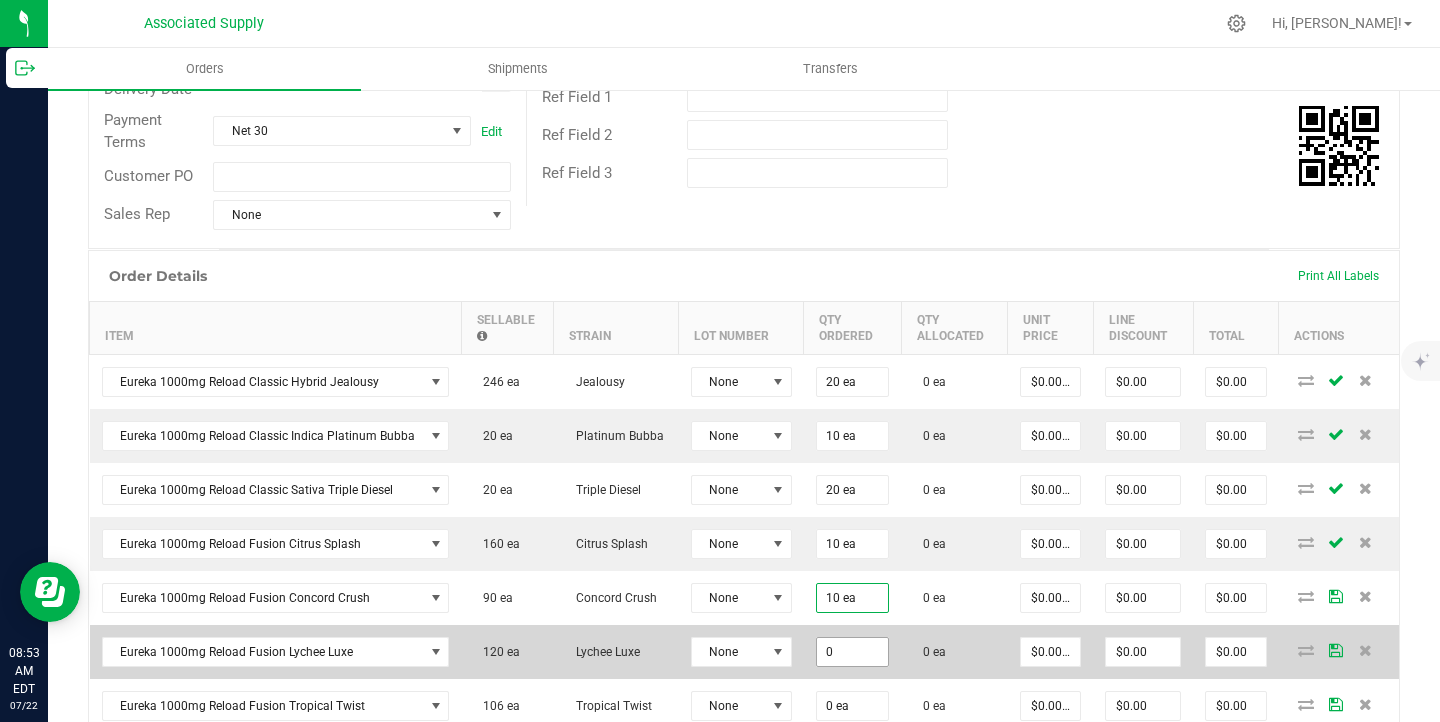 click on "0" at bounding box center (852, 652) 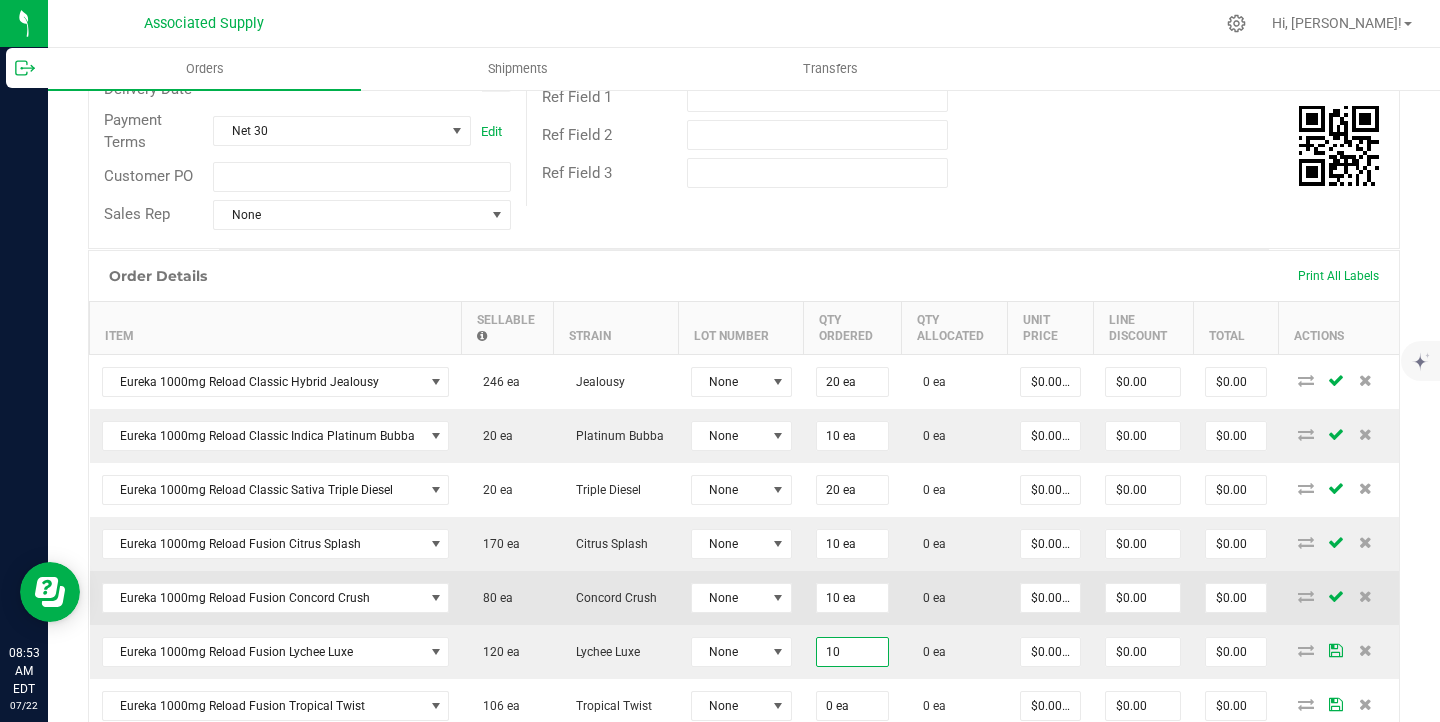 type on "10 ea" 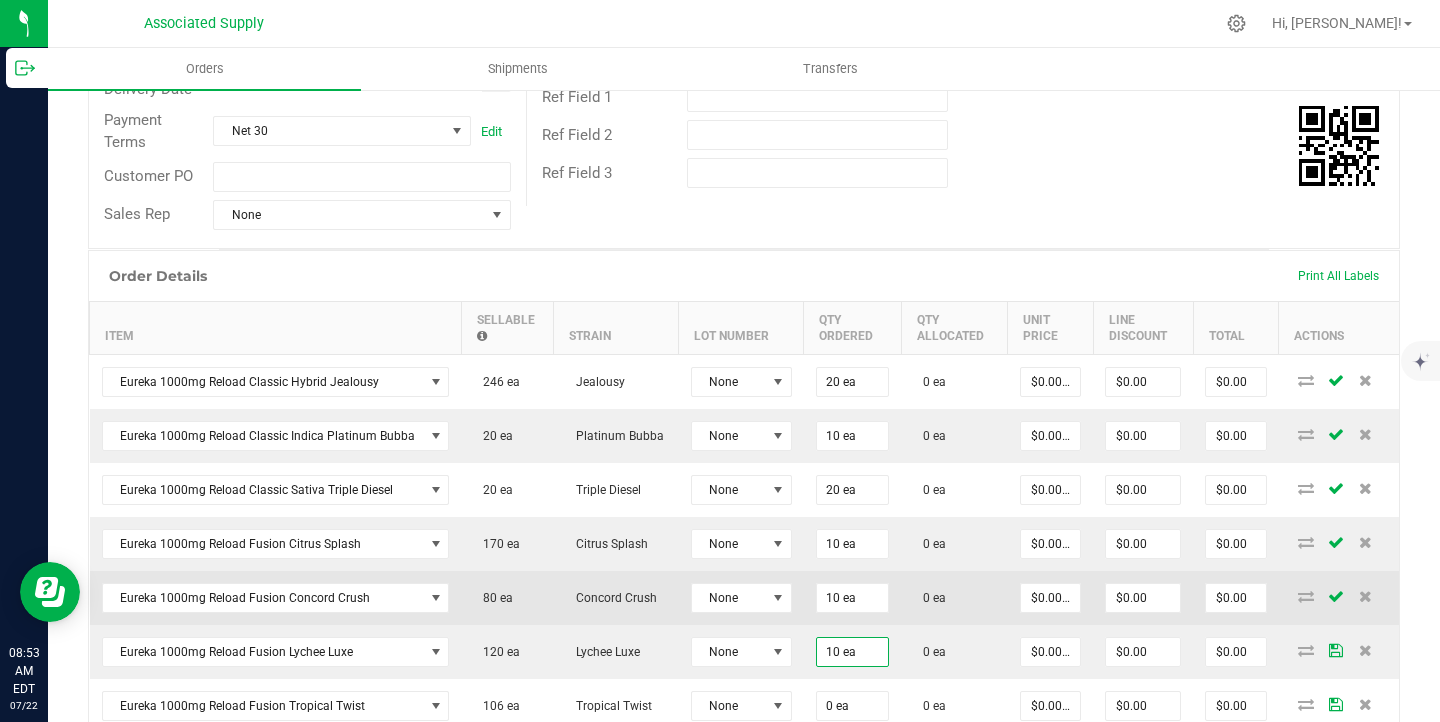 click on "10 ea" at bounding box center (852, 598) 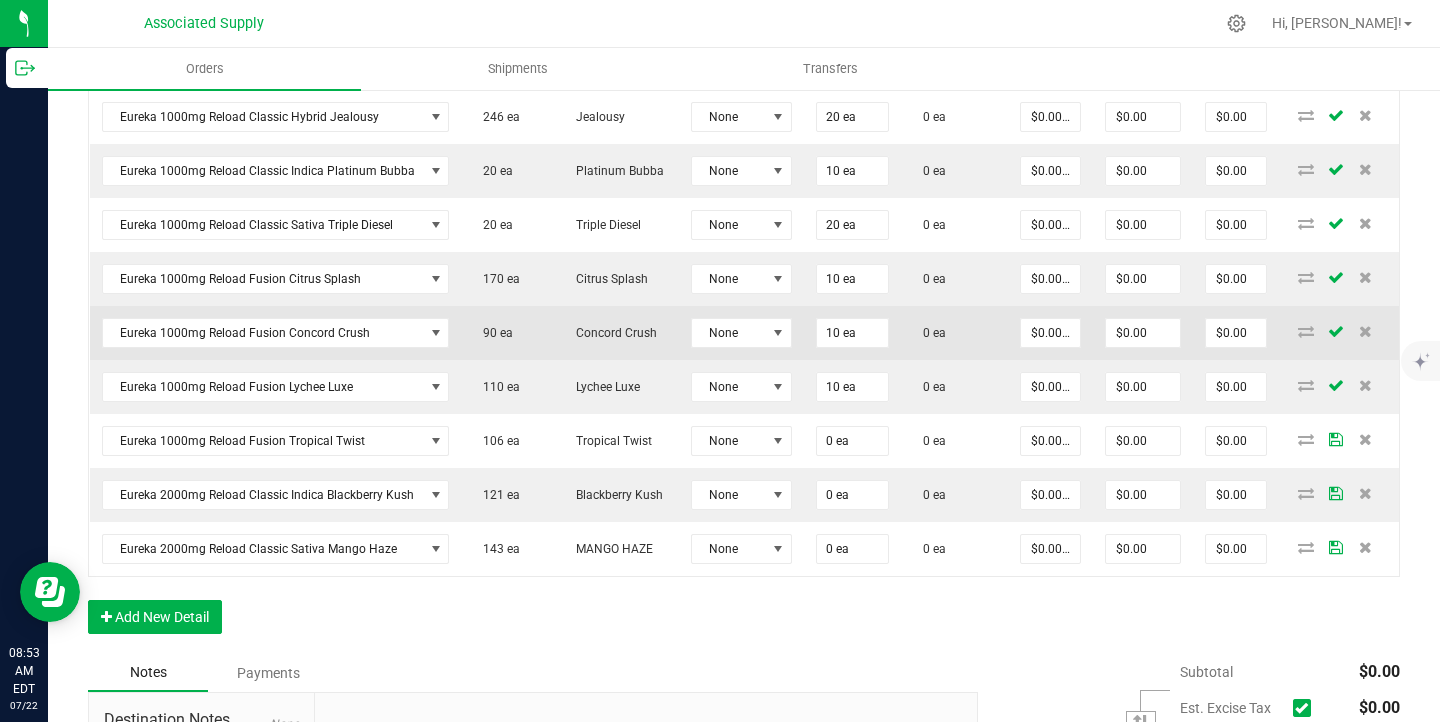 scroll, scrollTop: 644, scrollLeft: 0, axis: vertical 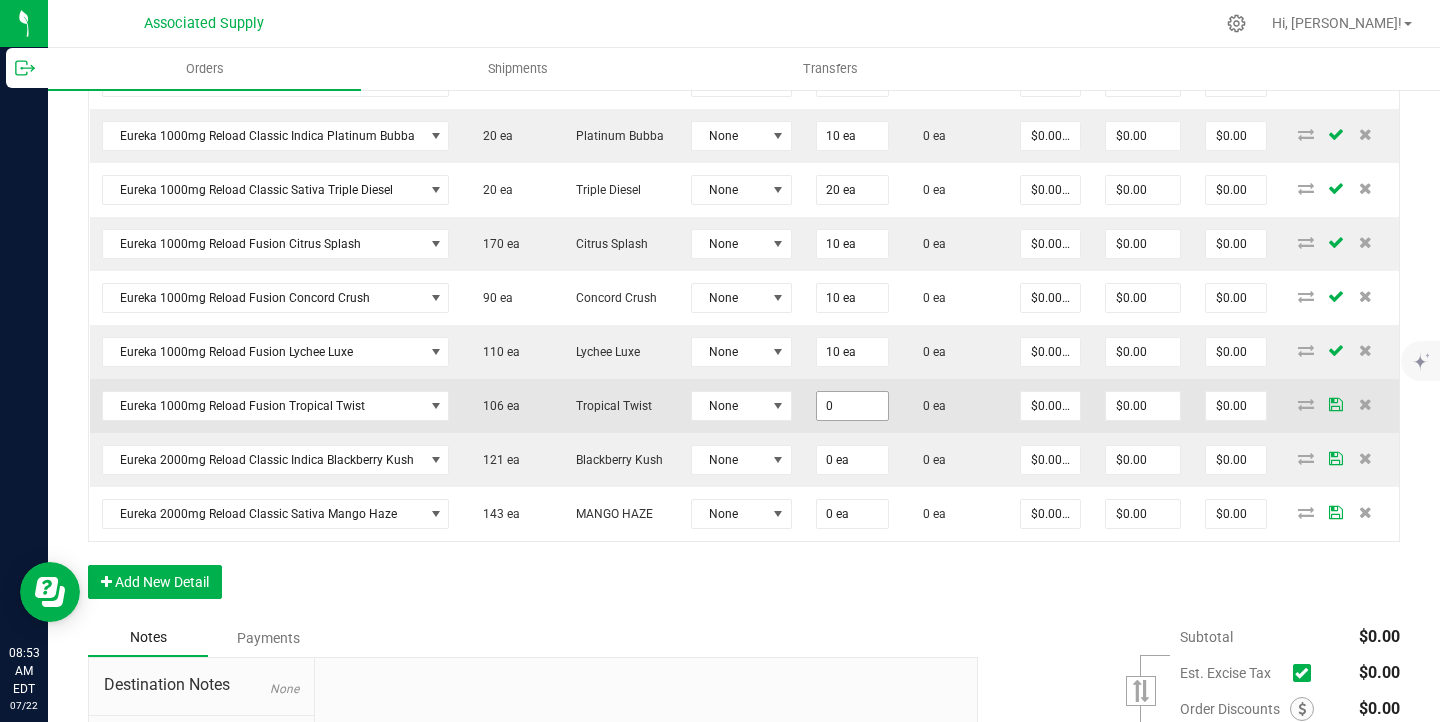 click on "0" at bounding box center (852, 406) 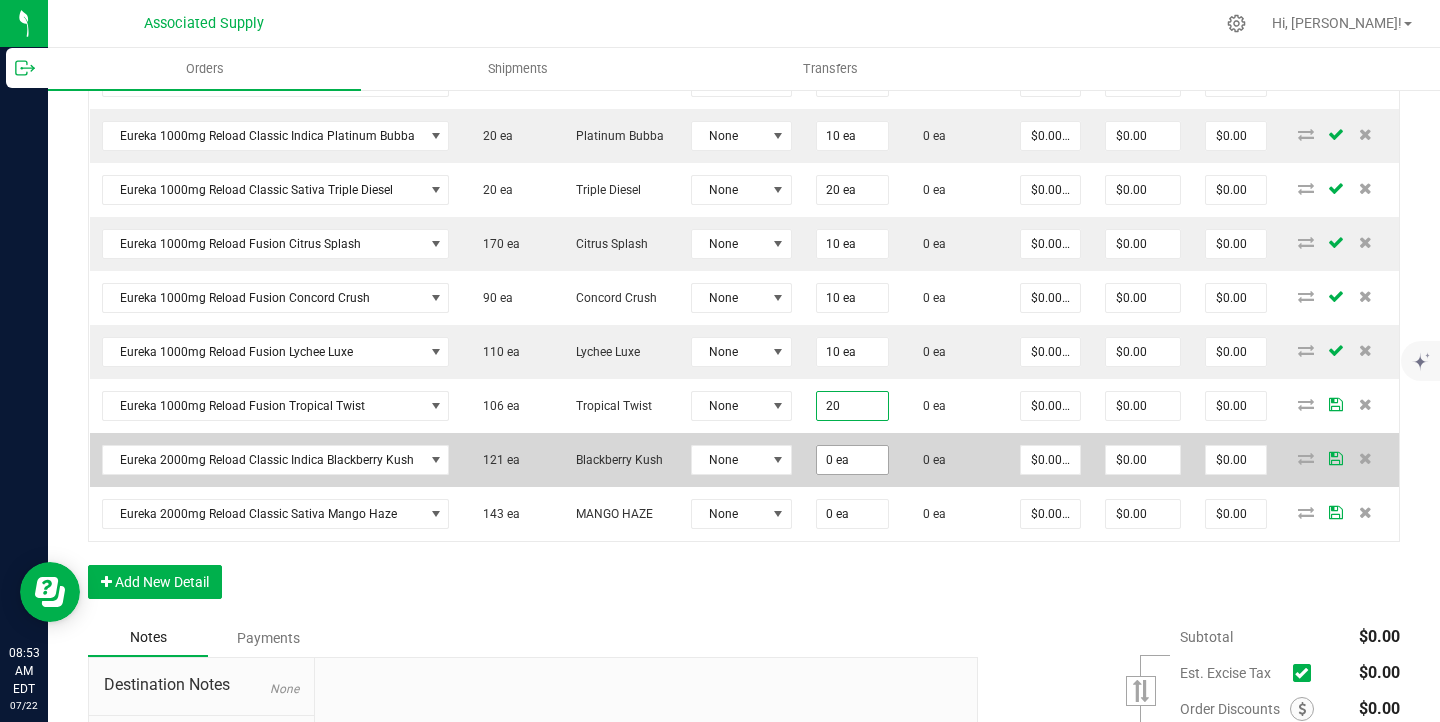 type on "20 ea" 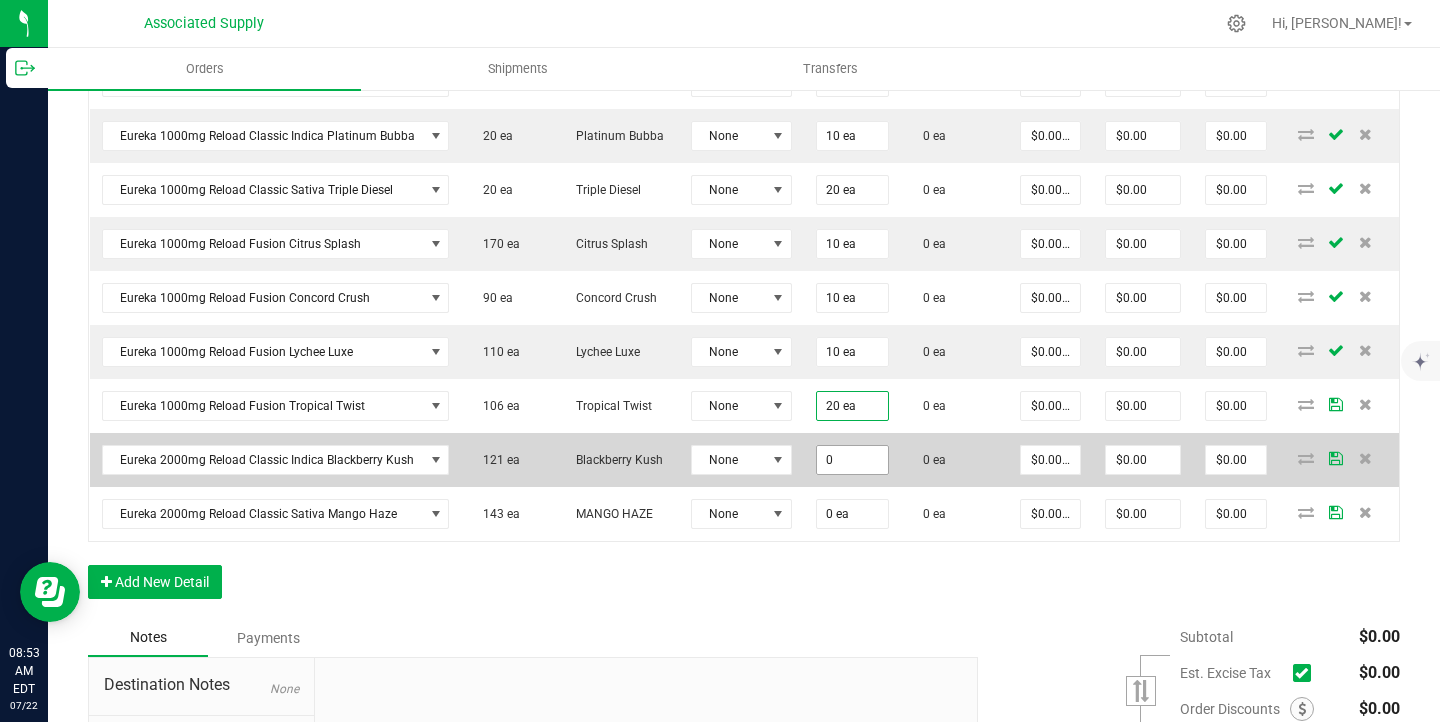 click on "0" at bounding box center (852, 460) 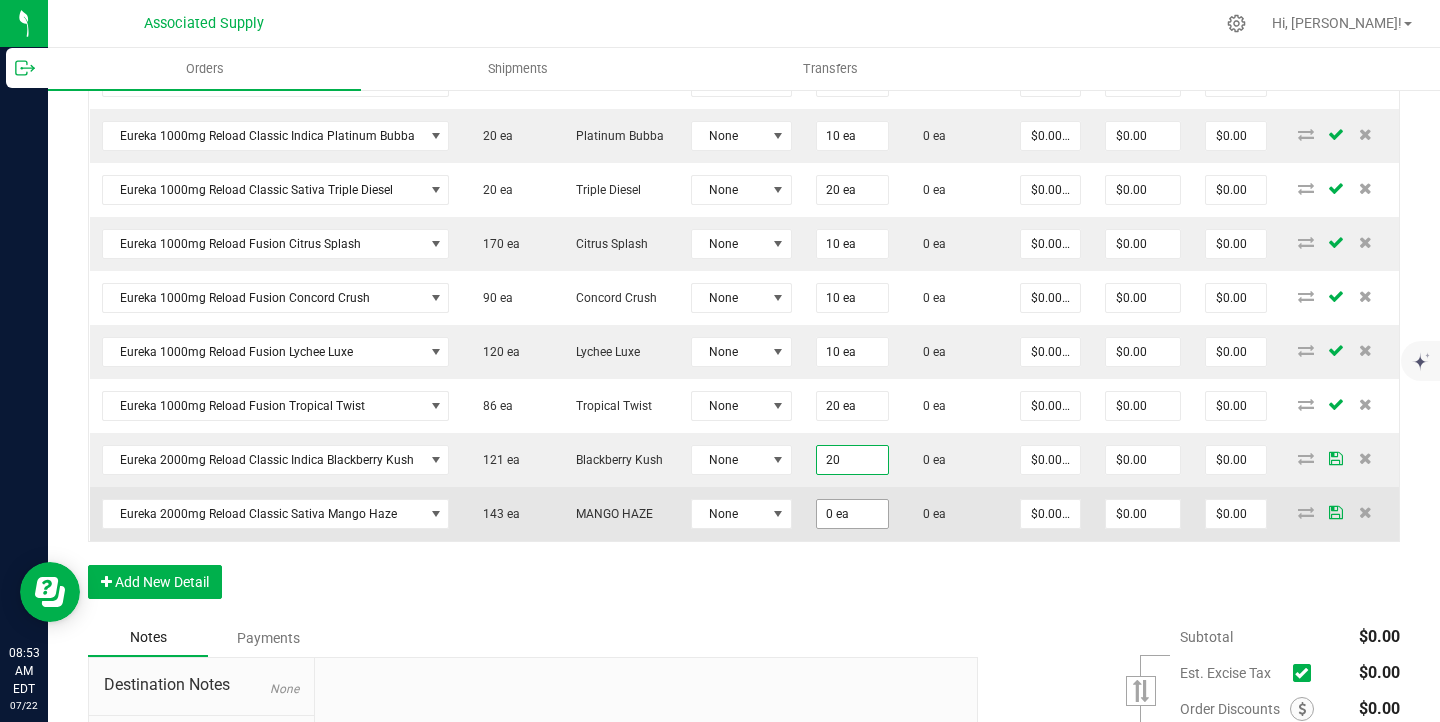 type on "20 ea" 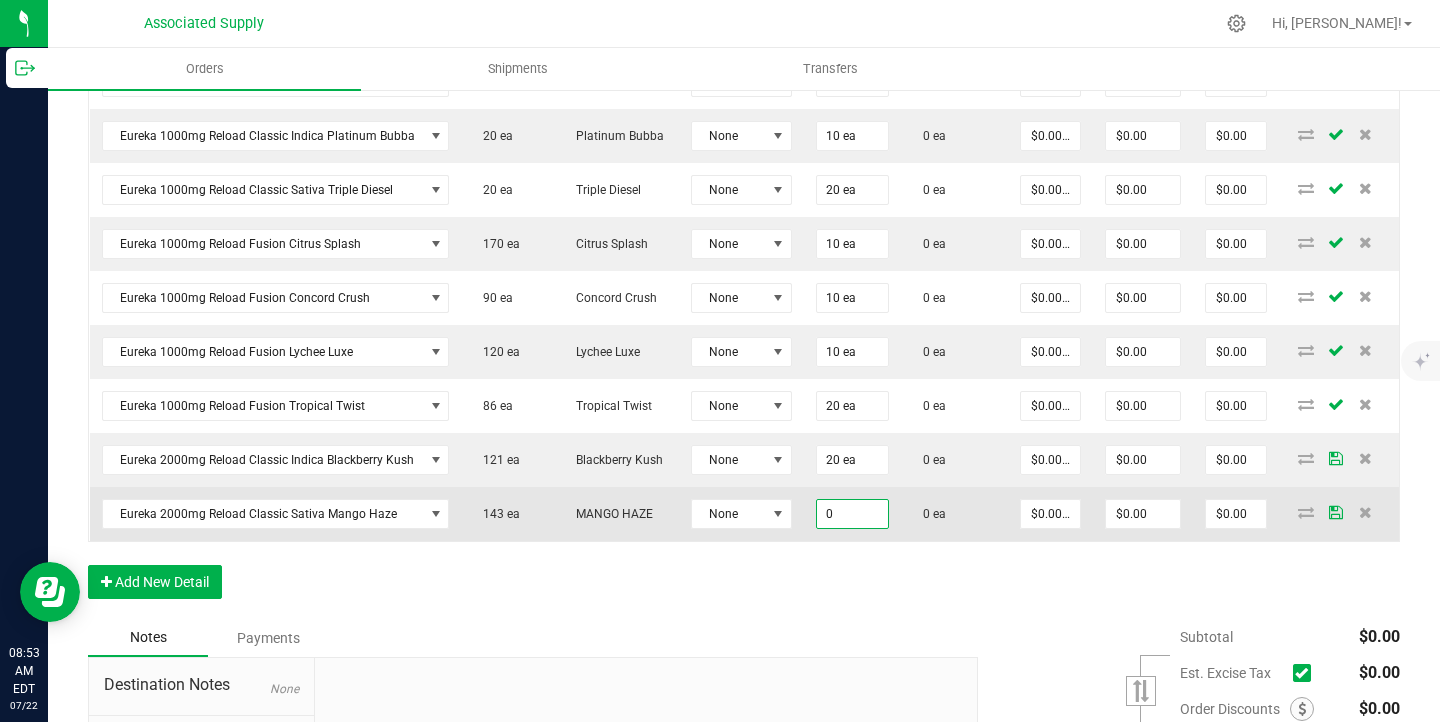 click on "0" at bounding box center [852, 514] 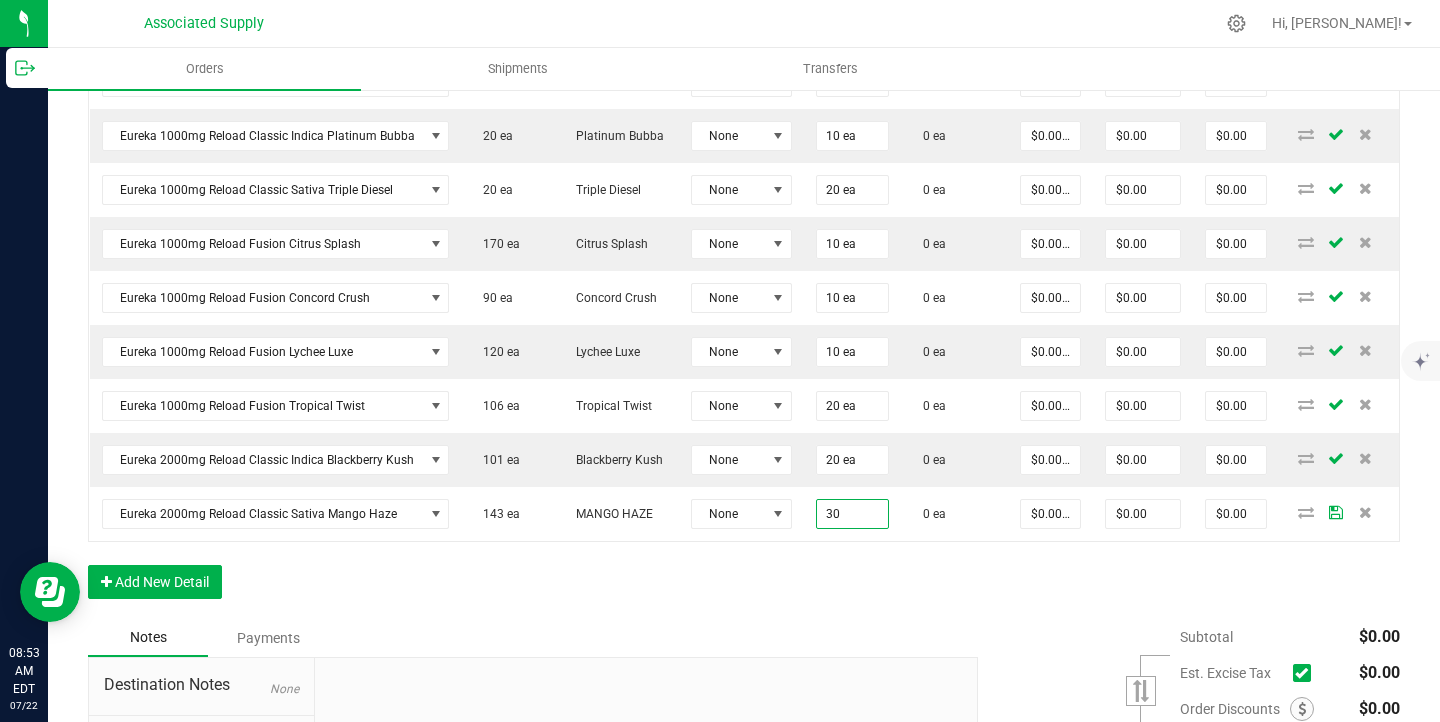type on "30 ea" 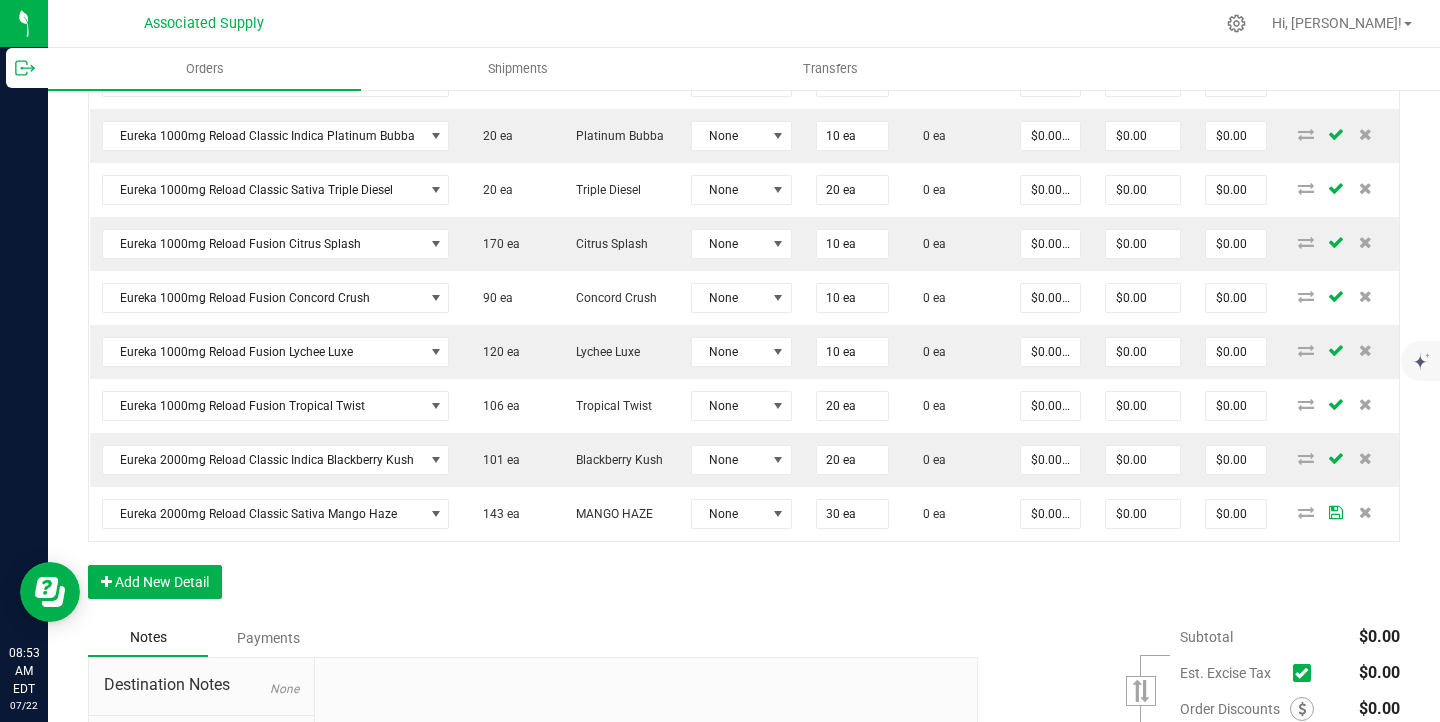 click on "Order Details Print All Labels Item  Sellable  Strain  Lot Number  Qty Ordered Qty Allocated Unit Price Line Discount Total Actions Eureka 1000mg Reload Classic Hybrid Jealousy  246 ea   Jealousy  None 20 ea  0 ea  $0.00000 $0.00 $0.00 Eureka 1000mg Reload Classic Indica Platinum Bubba  20 ea   Platinum Bubba  None 10 ea  0 ea  $0.00000 $0.00 $0.00 Eureka 1000mg Reload Classic Sativa Triple Diesel  20 ea   Triple Diesel  None 20 ea  0 ea  $0.00000 $0.00 $0.00 Eureka 1000mg Reload Fusion Citrus Splash  170 ea   Citrus Splash  None 10 ea  0 ea  $0.00000 $0.00 $0.00 Eureka 1000mg Reload Fusion Concord Crush  90 ea   Concord Crush  None 10 ea  0 ea  $0.00000 $0.00 $0.00 Eureka 1000mg Reload Fusion Lychee Luxe  120 ea   Lychee Luxe  None 10 ea  0 ea  $0.00000 $0.00 $0.00 Eureka 1000mg Reload Fusion Tropical Twist  106 ea   Tropical Twist  None 20 ea  0 ea  $0.00000 $0.00 $0.00 Eureka 2000mg Reload Classic Indica Blackberry Kush  101 ea   Blackberry Kush  None 20 ea  0 ea  $0.00000" at bounding box center (744, 284) 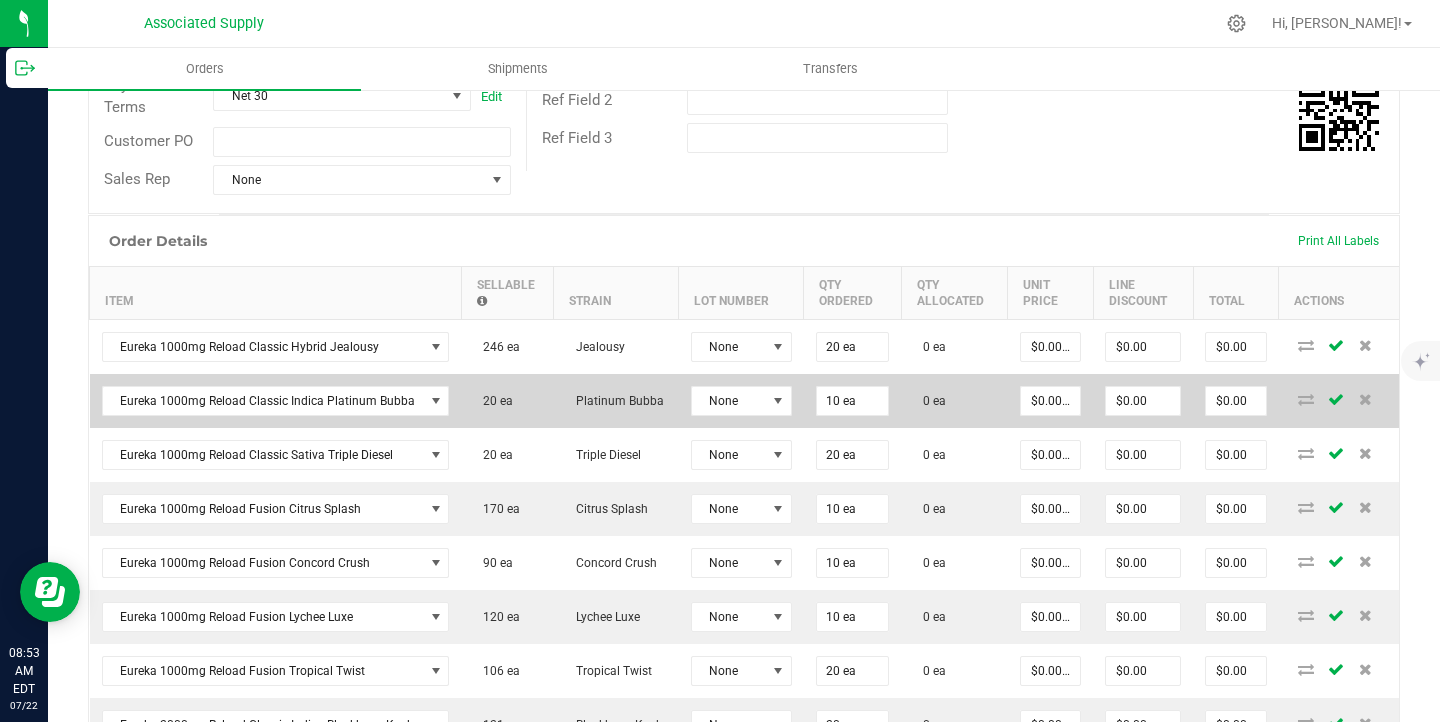 scroll, scrollTop: 392, scrollLeft: 0, axis: vertical 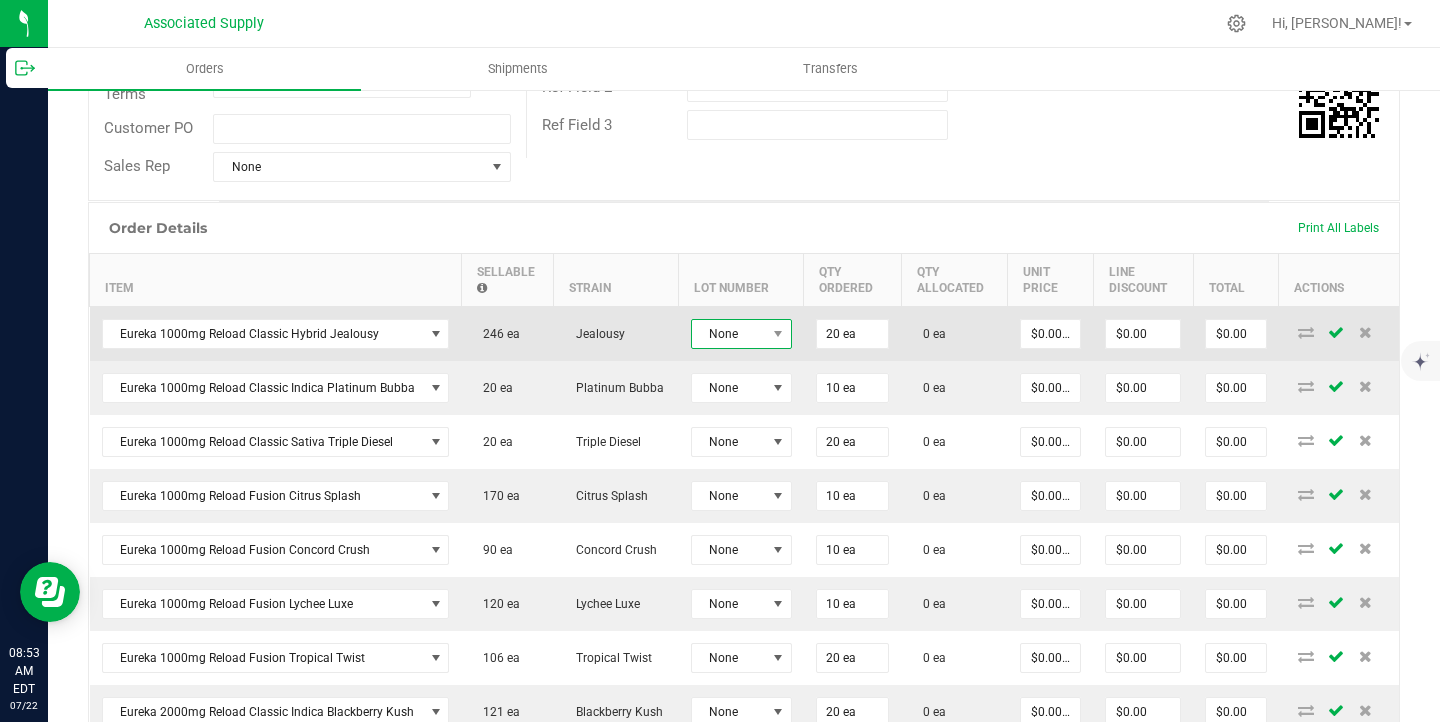 click on "None" at bounding box center (729, 334) 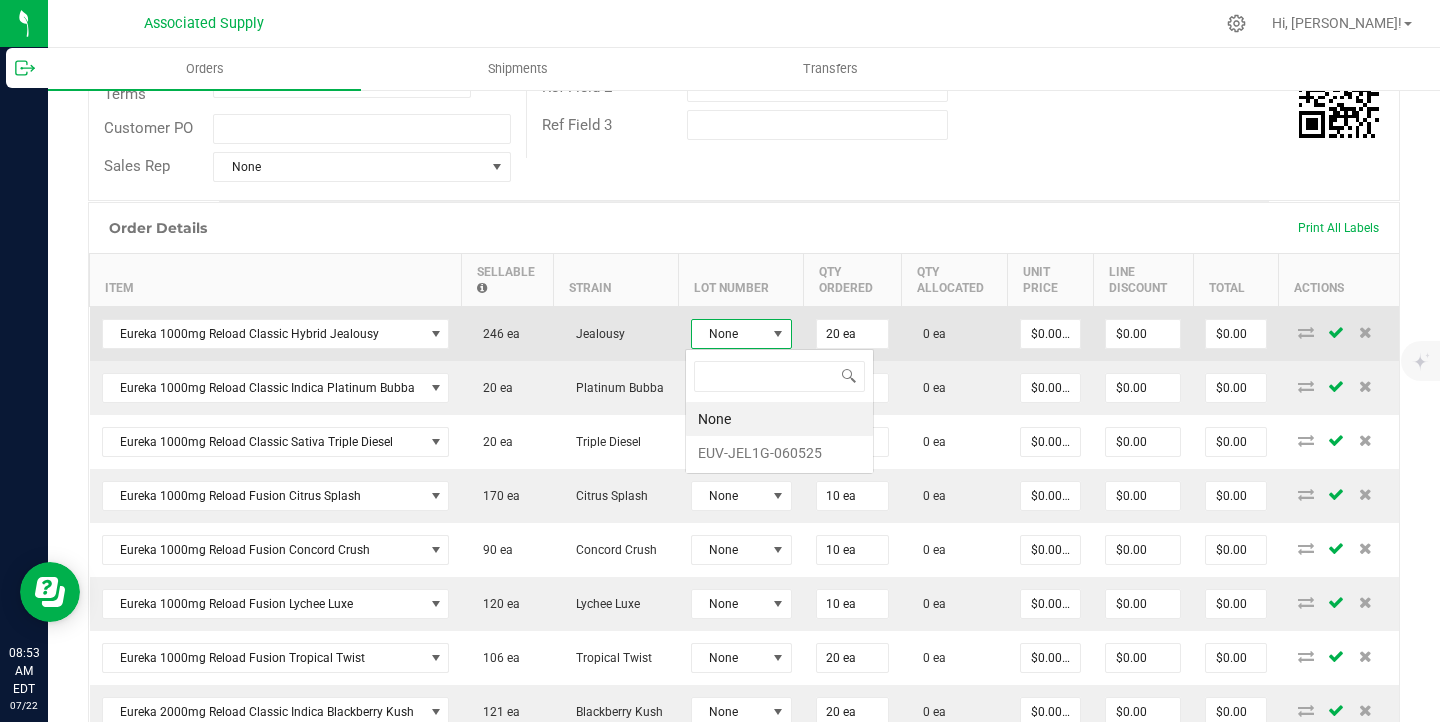 scroll, scrollTop: 99970, scrollLeft: 99899, axis: both 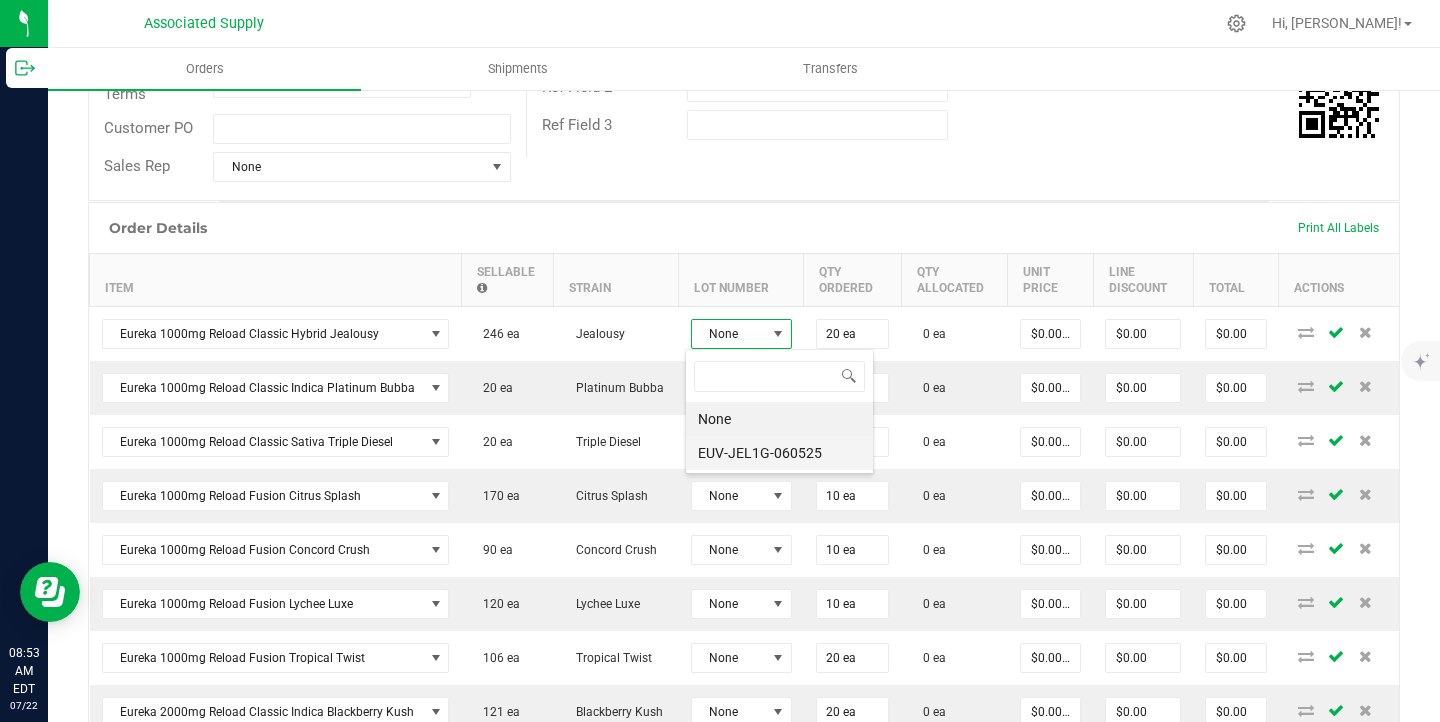 click on "EUV-JEL1G-060525" at bounding box center [779, 453] 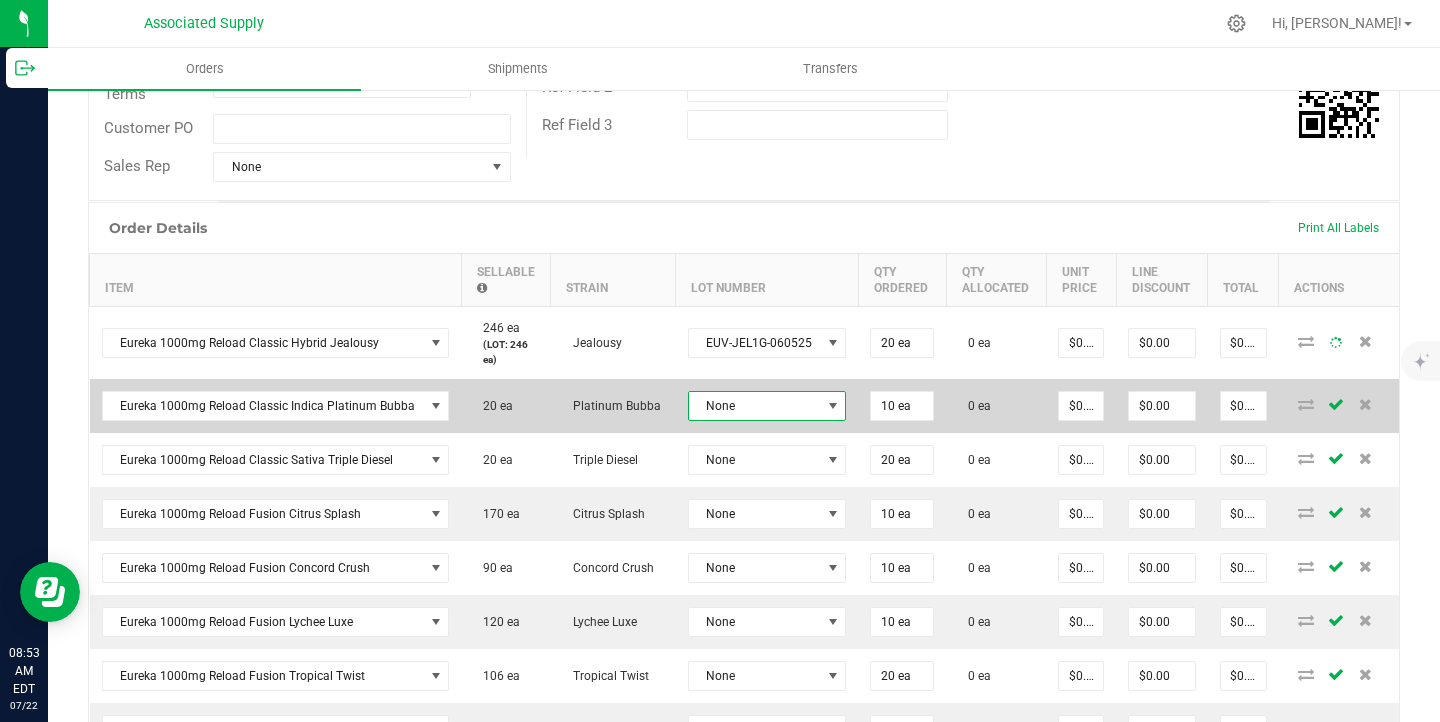 click on "None" at bounding box center (755, 406) 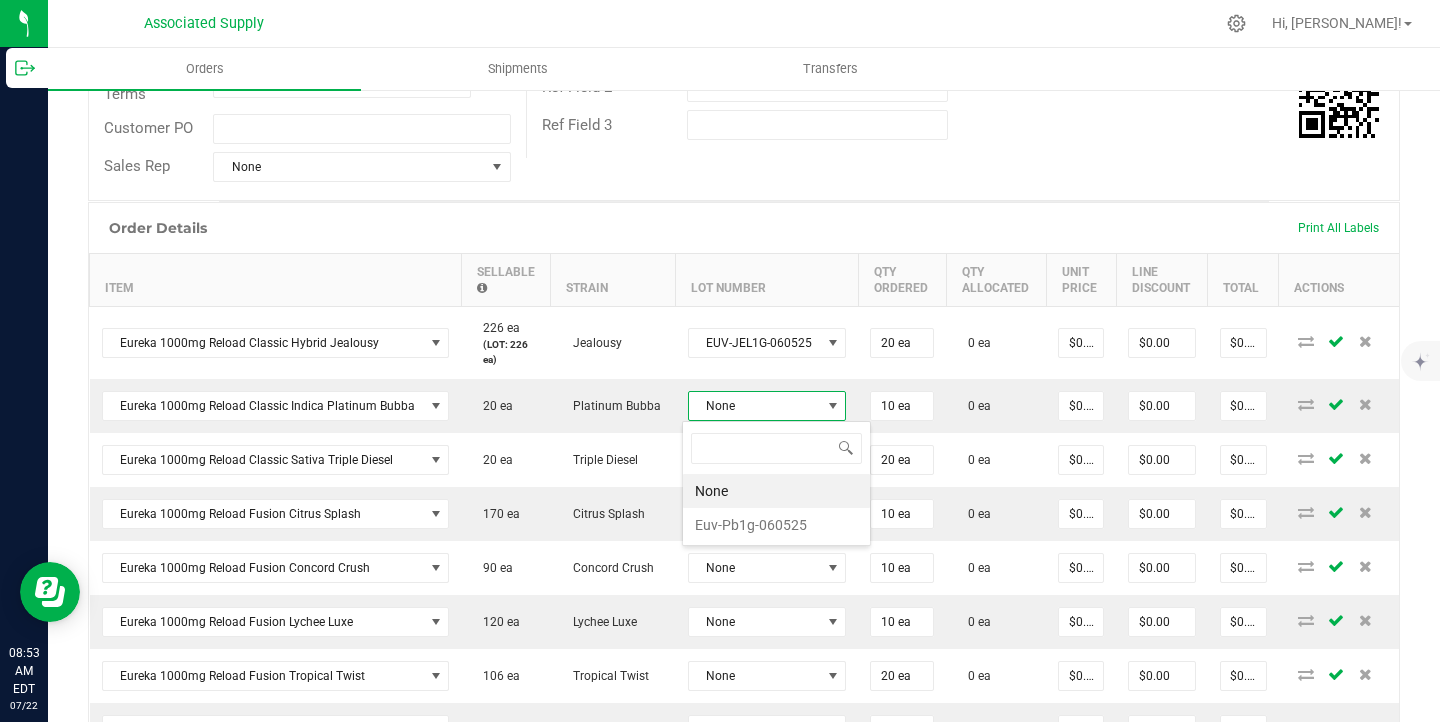 scroll, scrollTop: 99970, scrollLeft: 99843, axis: both 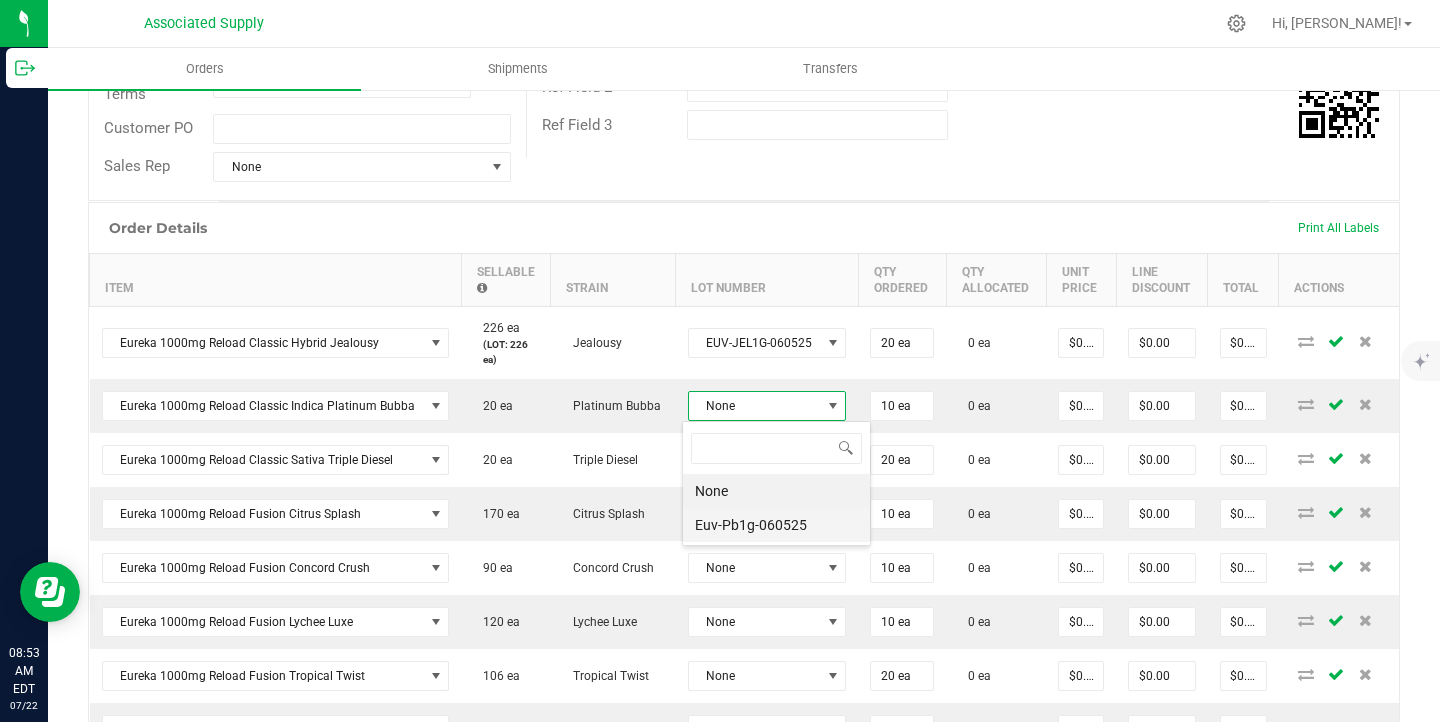 click on "Euv-Pb1g-060525" at bounding box center [776, 525] 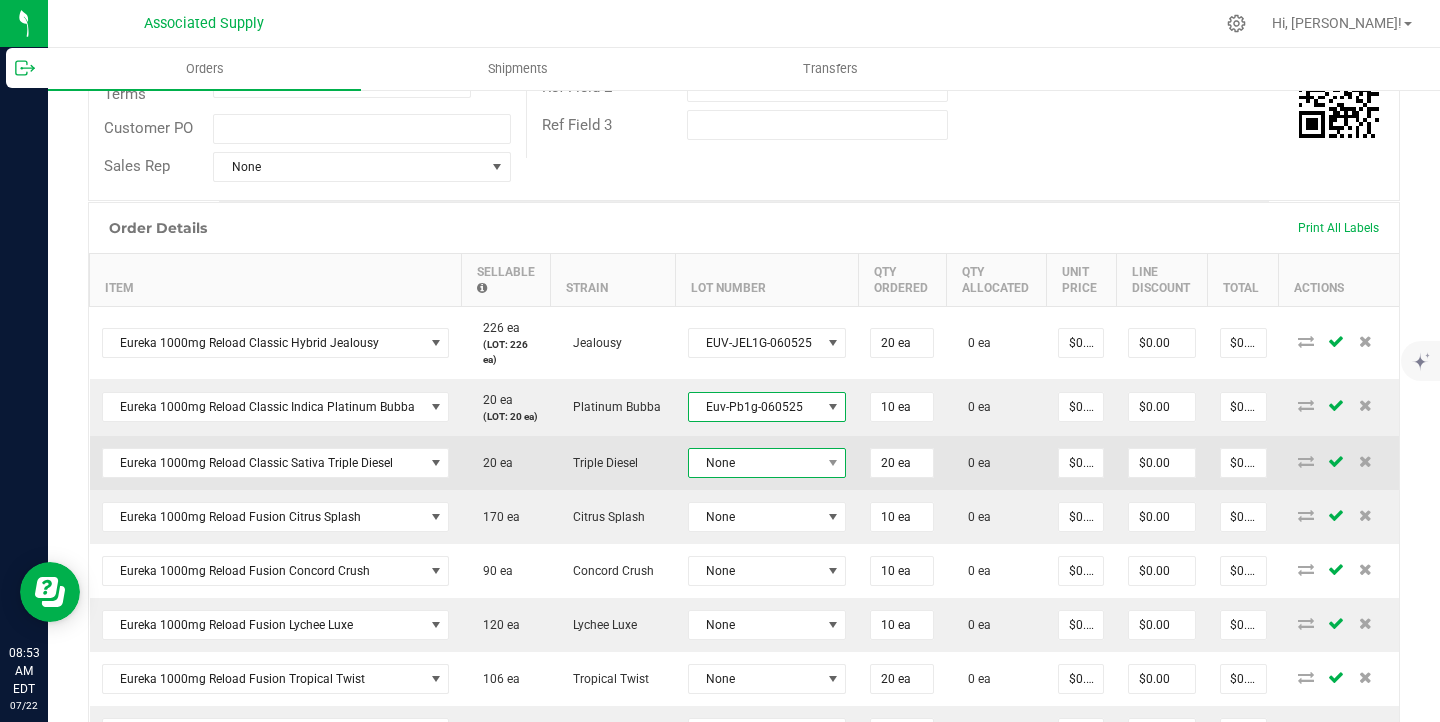 click on "None" at bounding box center (755, 463) 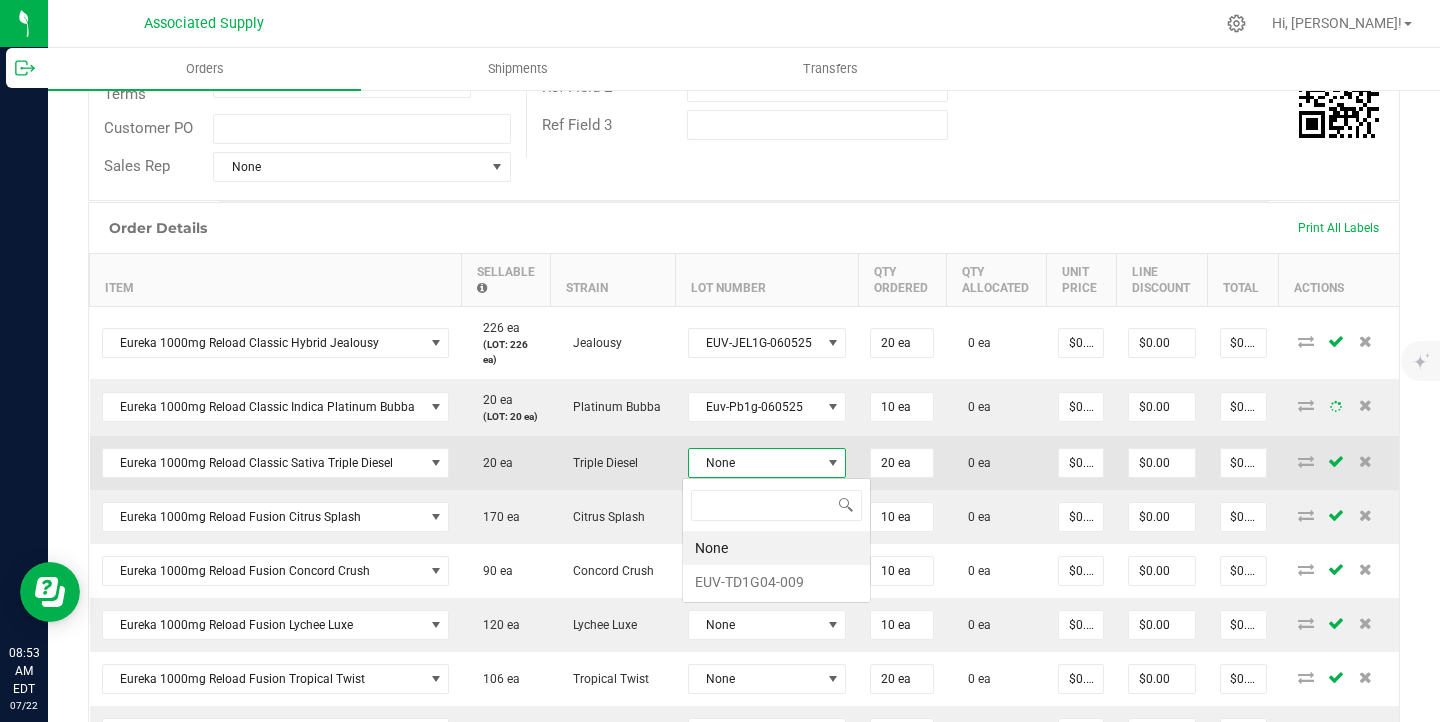 scroll, scrollTop: 99970, scrollLeft: 99843, axis: both 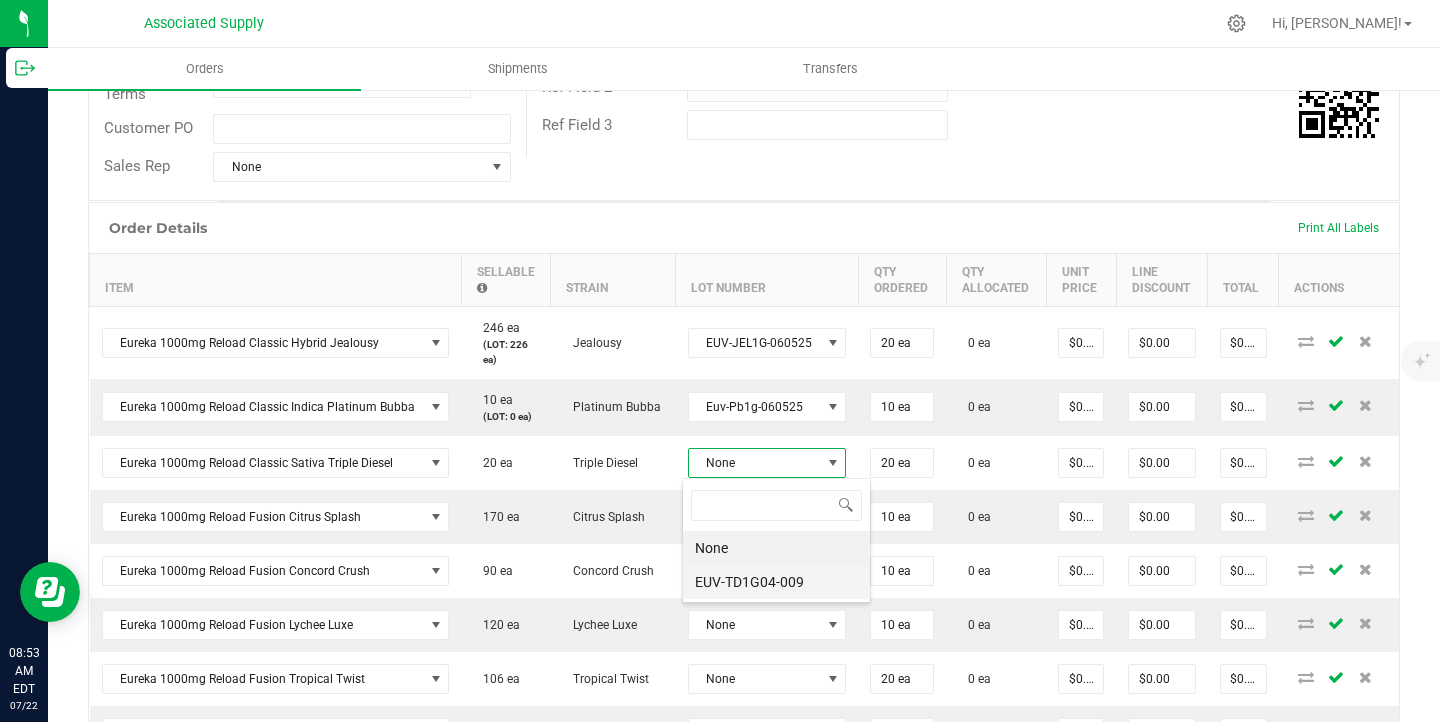 click on "EUV-TD1G04-009" at bounding box center (776, 582) 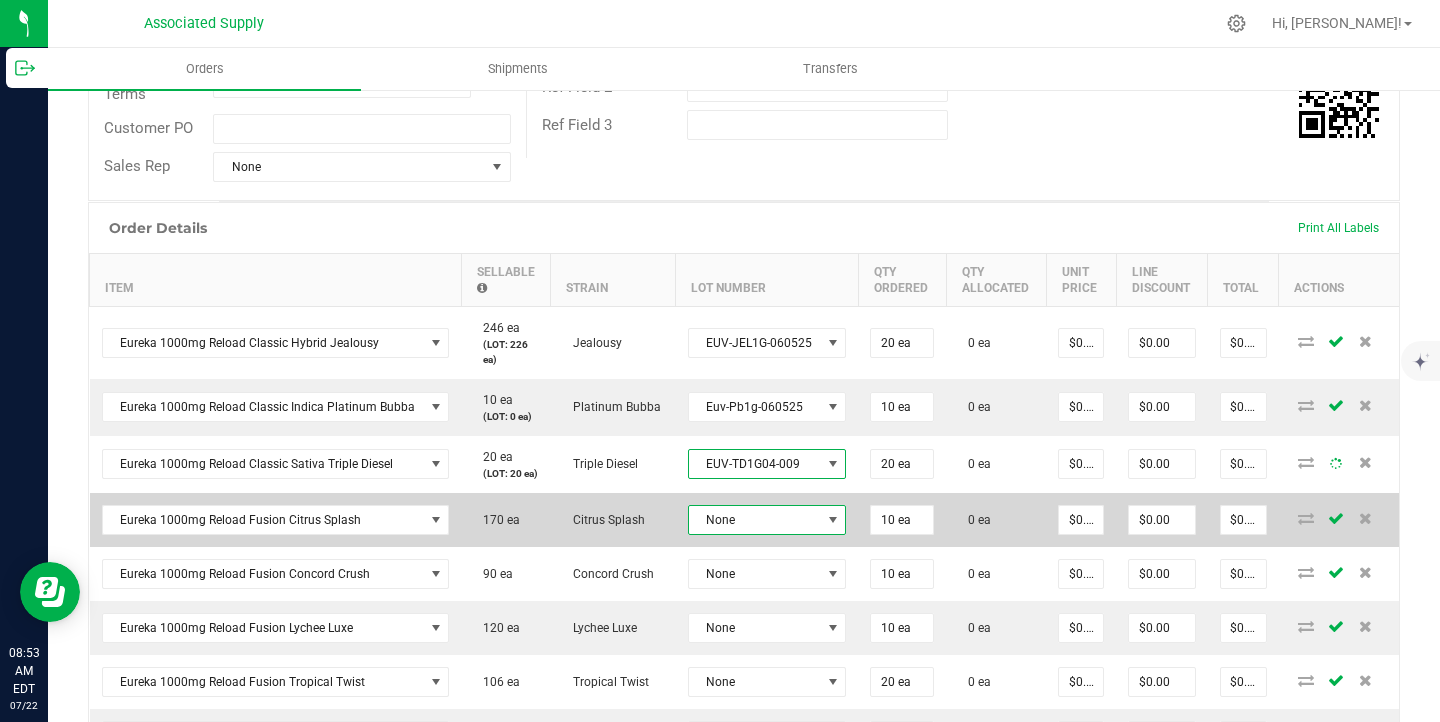 click on "None" at bounding box center (755, 520) 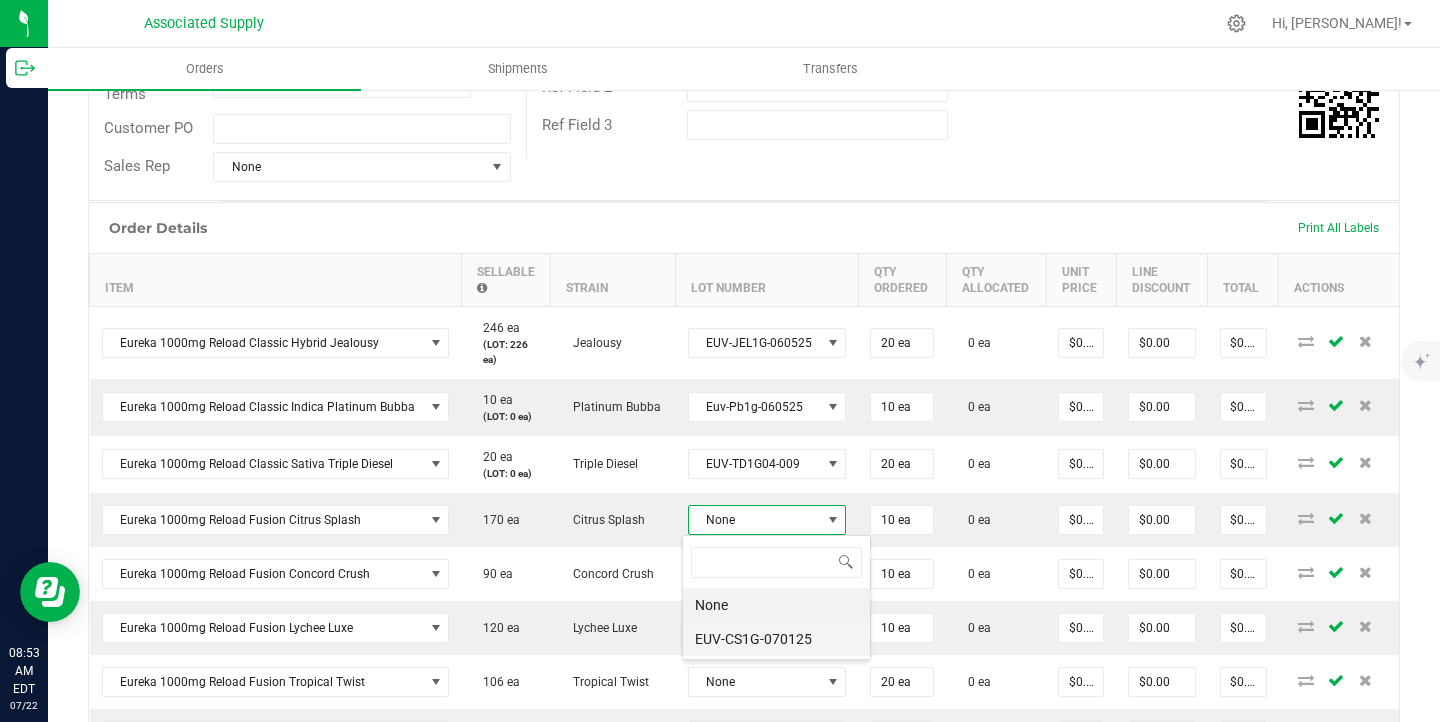 scroll, scrollTop: 99970, scrollLeft: 99843, axis: both 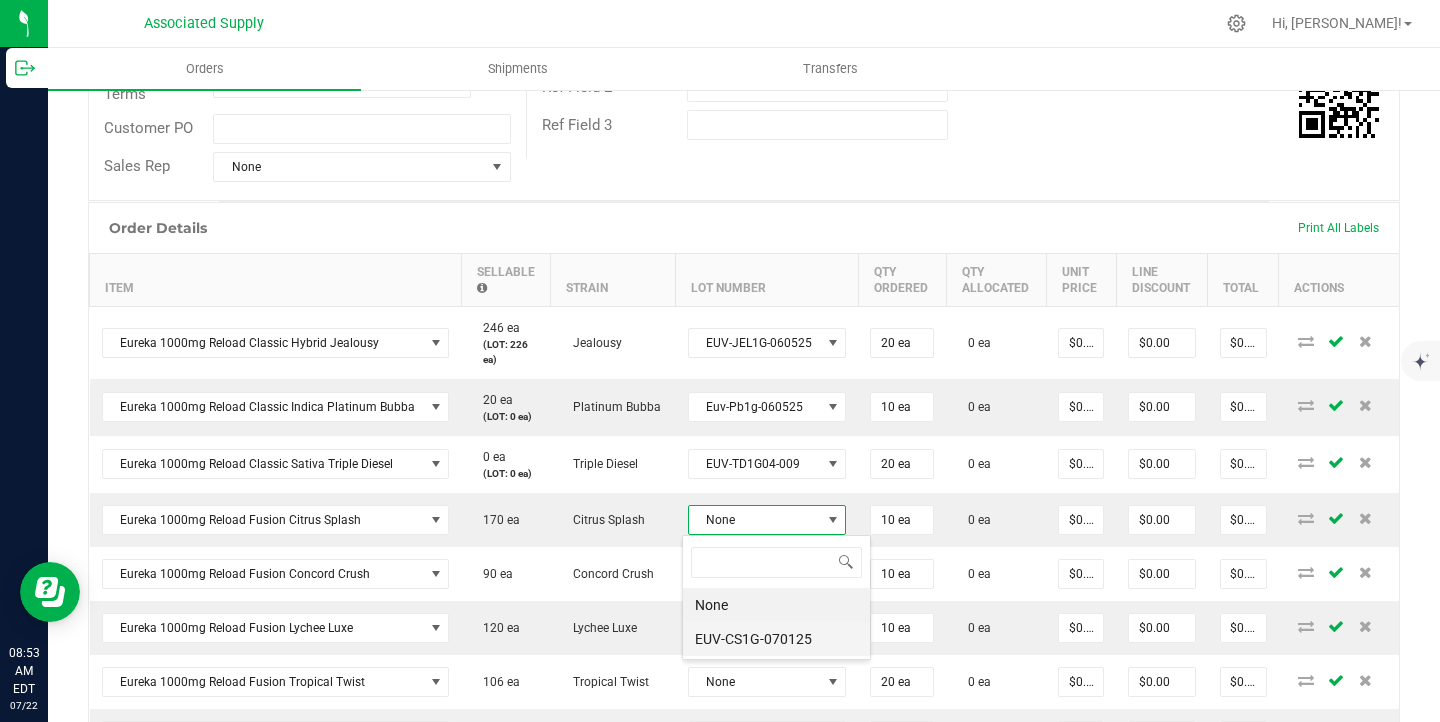 click on "EUV-CS1G-070125" at bounding box center [776, 639] 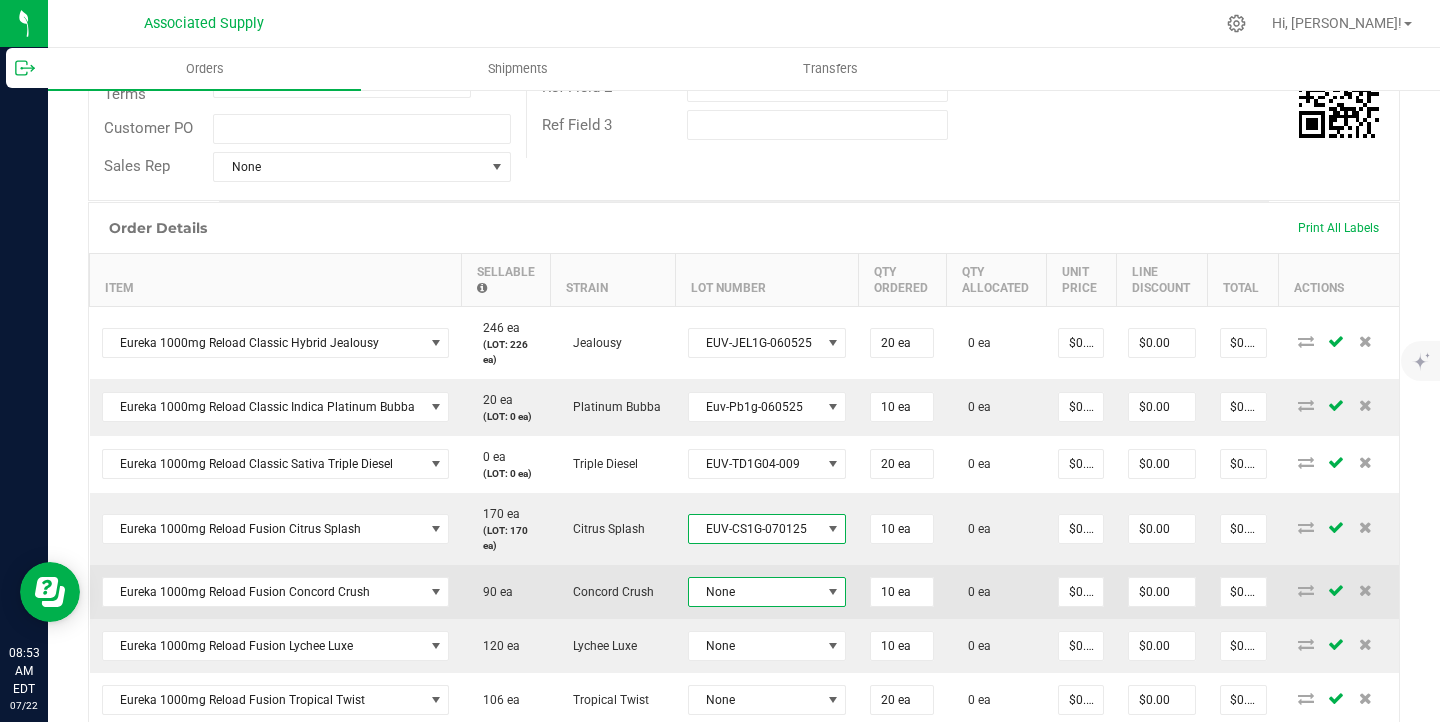 click at bounding box center [833, 592] 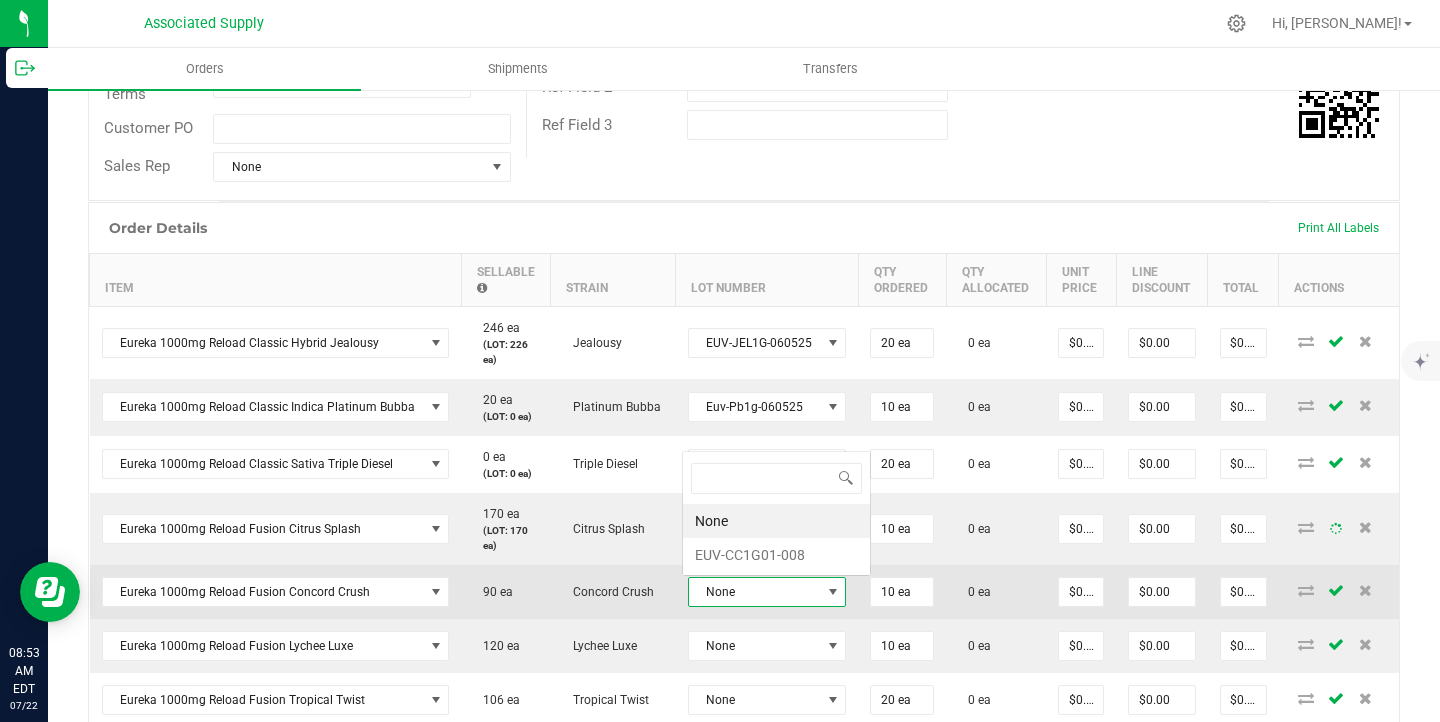 scroll, scrollTop: 0, scrollLeft: 0, axis: both 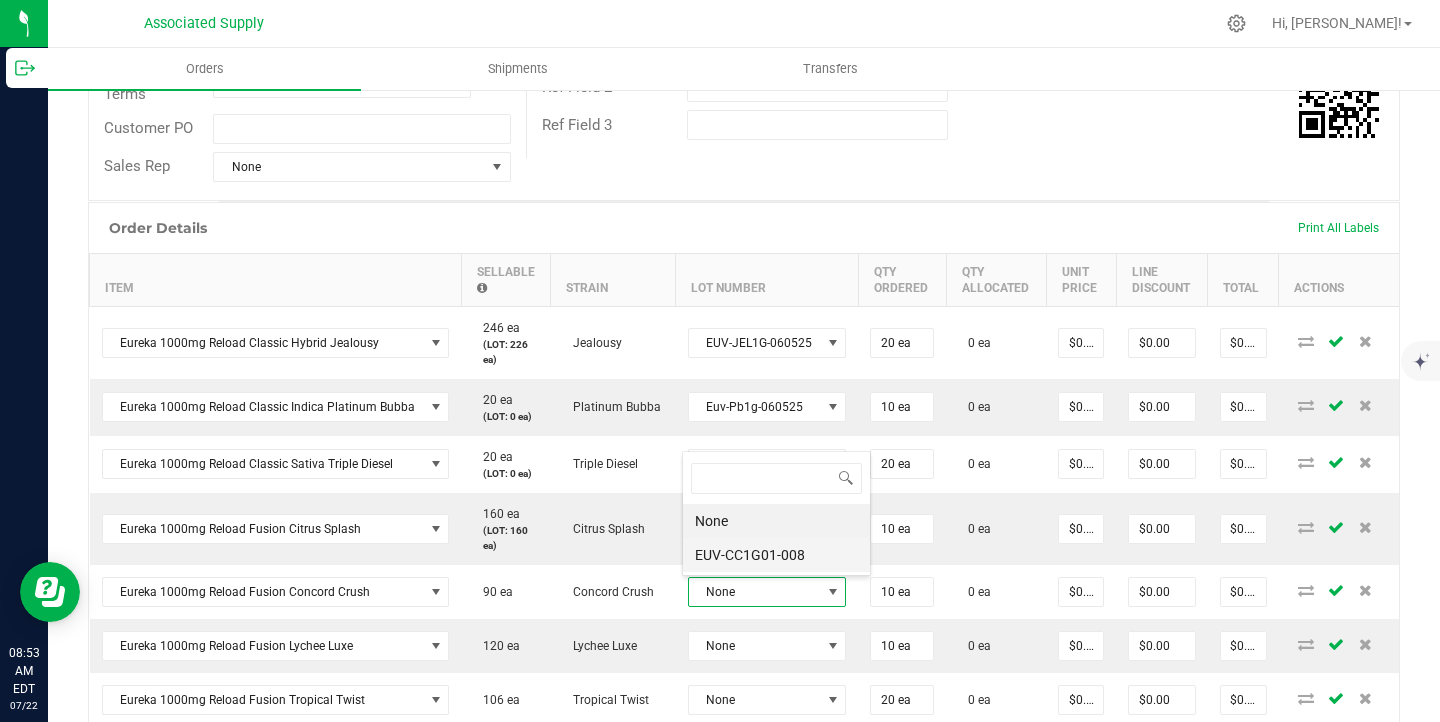 click on "EUV-CC1G01-008" at bounding box center [776, 555] 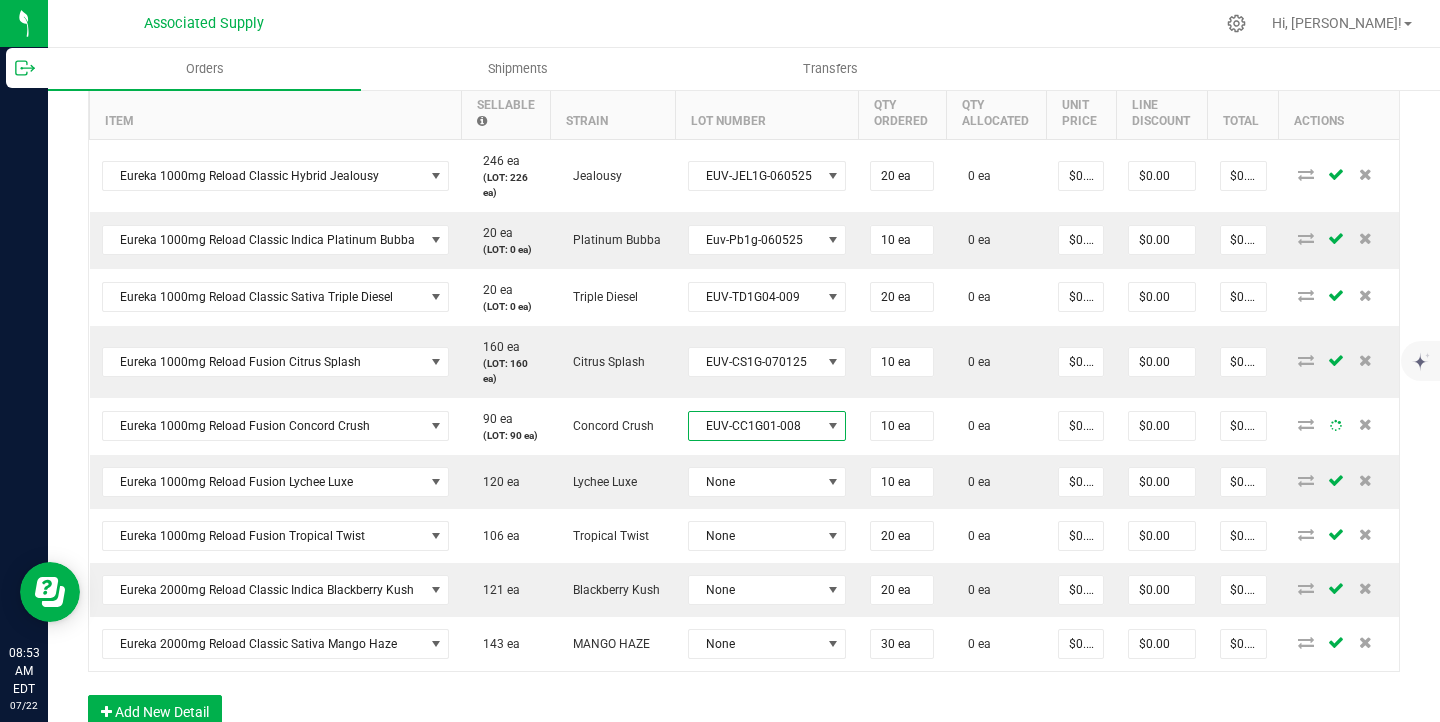 scroll, scrollTop: 599, scrollLeft: 0, axis: vertical 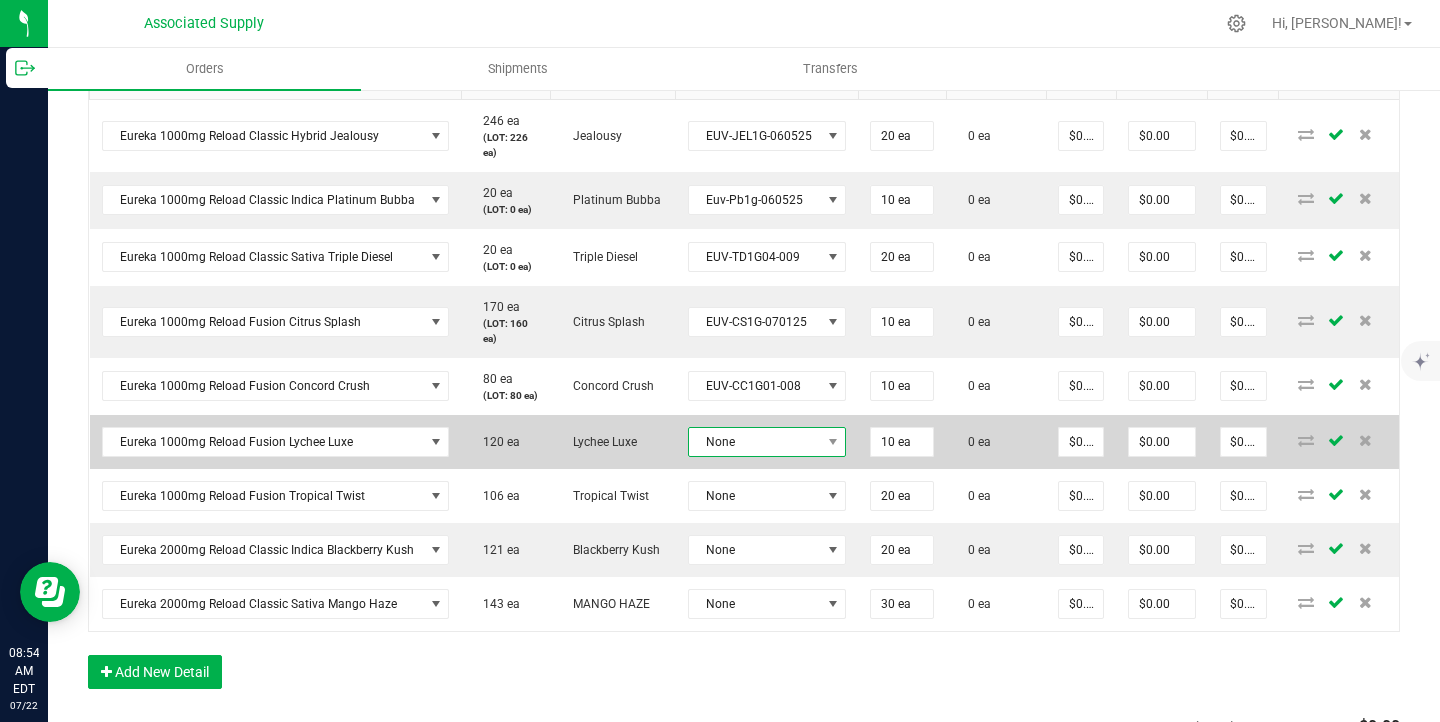 click on "None" at bounding box center [755, 442] 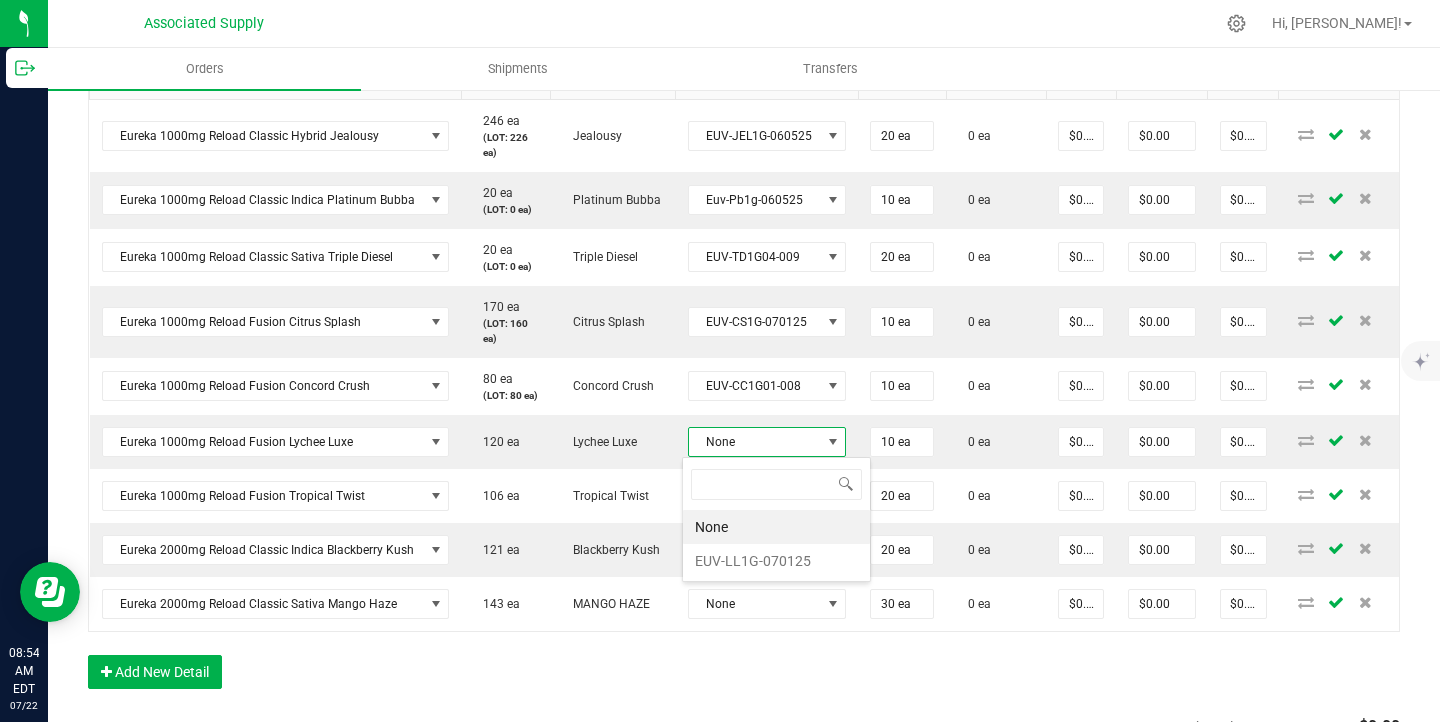 scroll, scrollTop: 99970, scrollLeft: 99843, axis: both 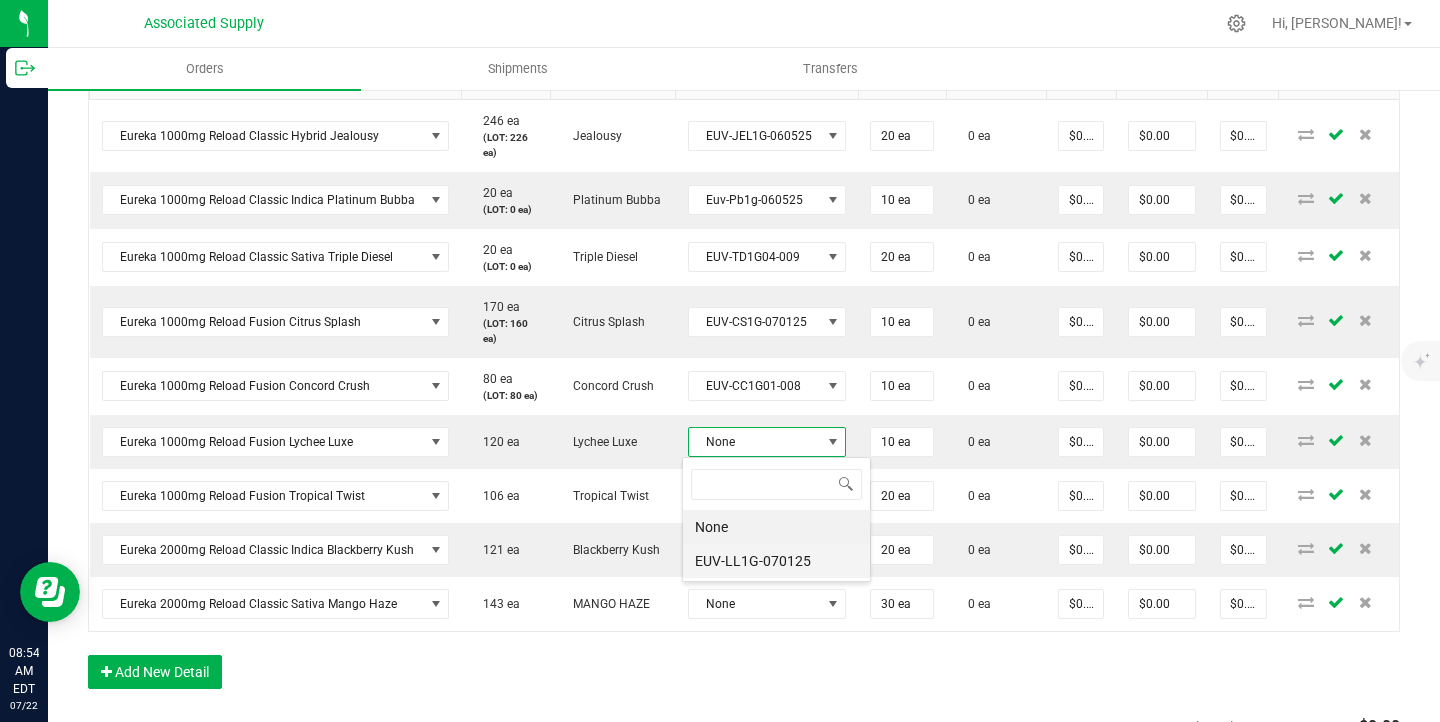click on "EUV-LL1G-070125" at bounding box center [776, 561] 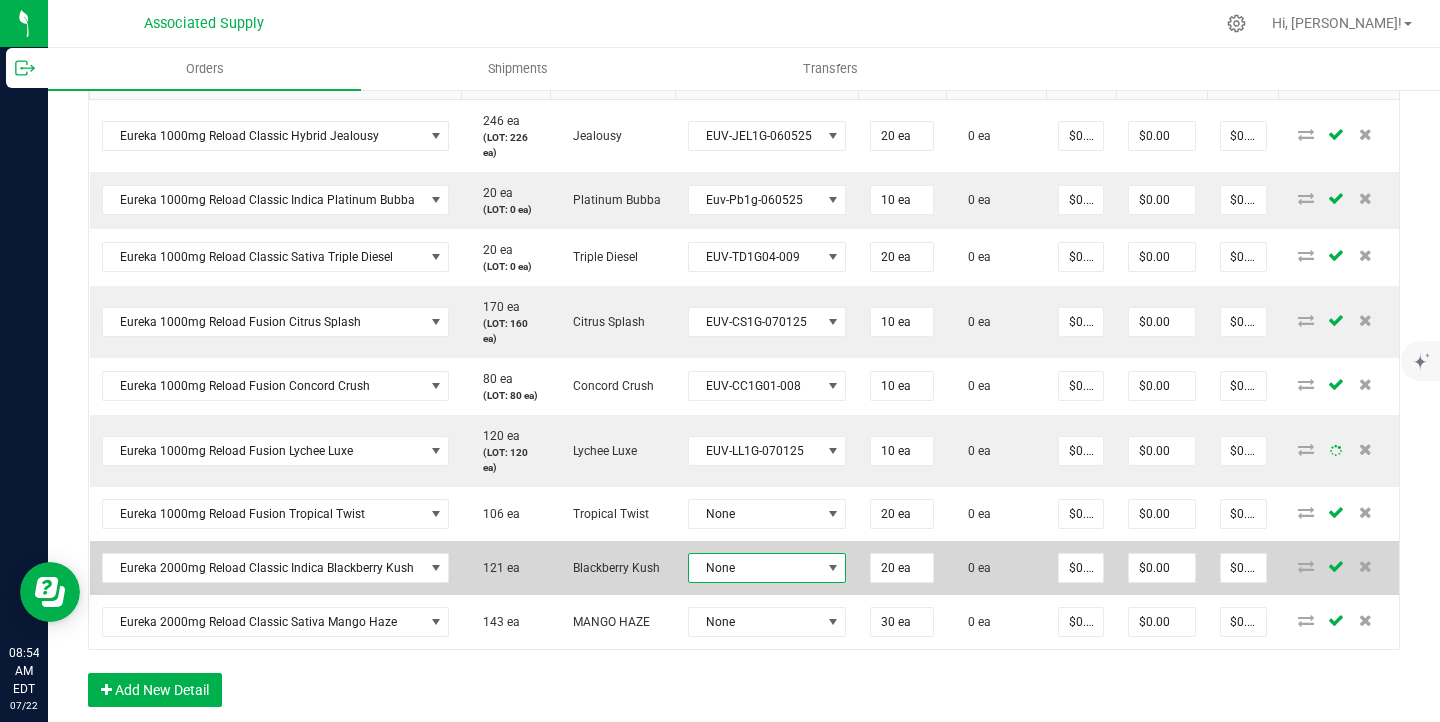 click on "None" at bounding box center [755, 568] 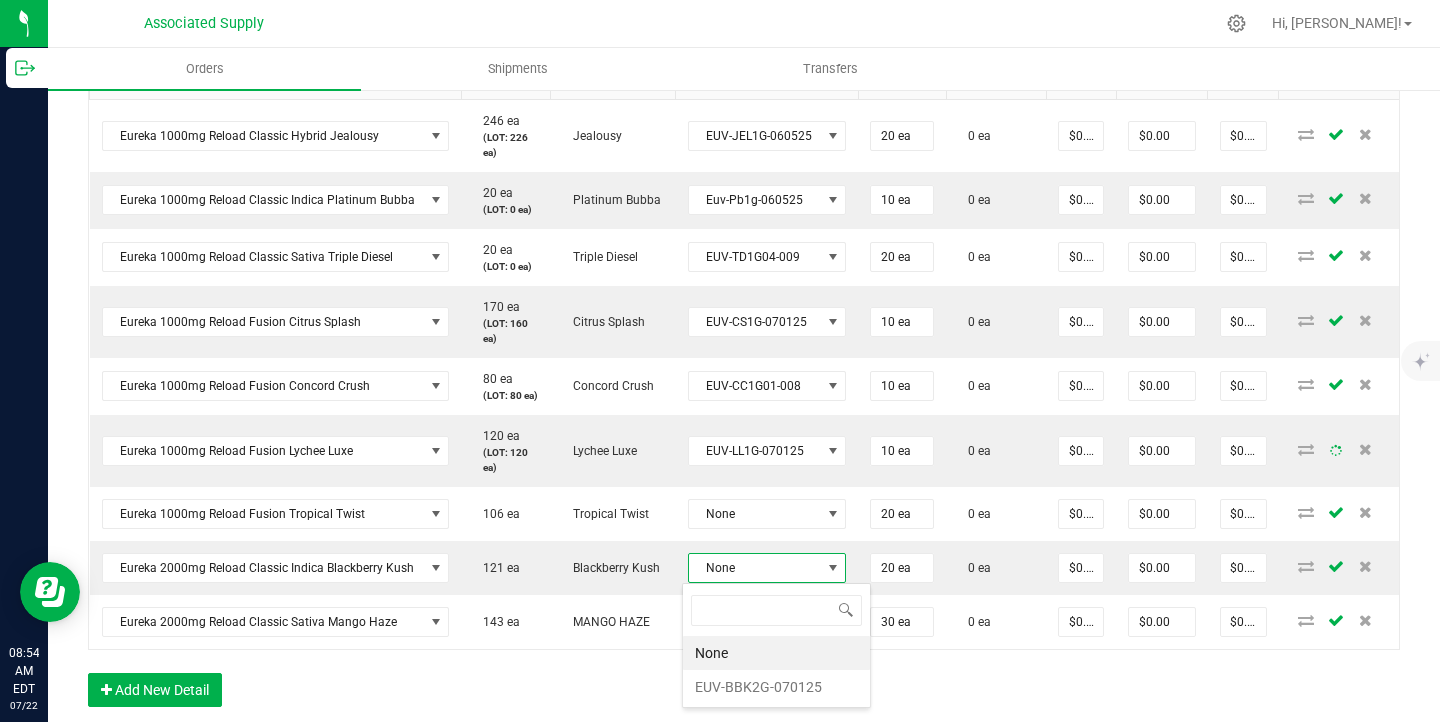 scroll, scrollTop: 99970, scrollLeft: 99843, axis: both 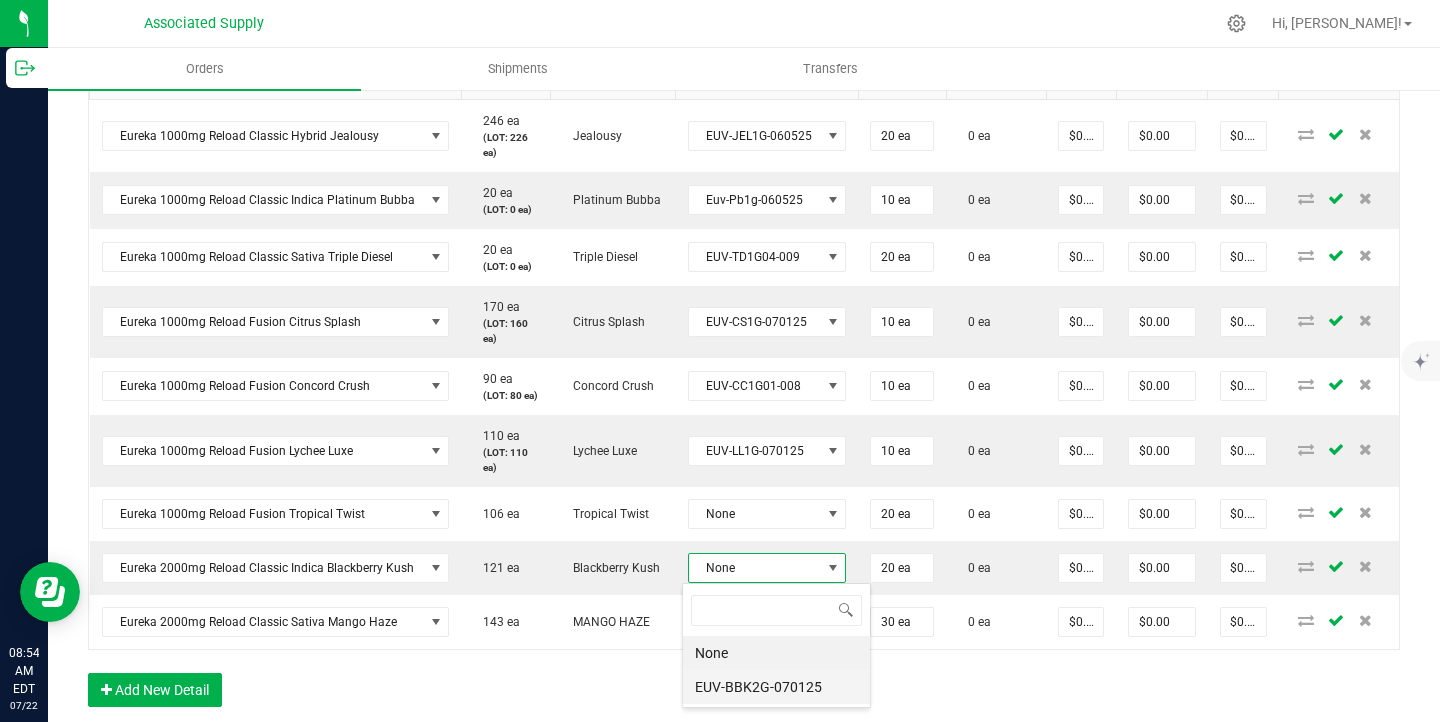 click on "EUV-BBK2G-070125" at bounding box center [776, 687] 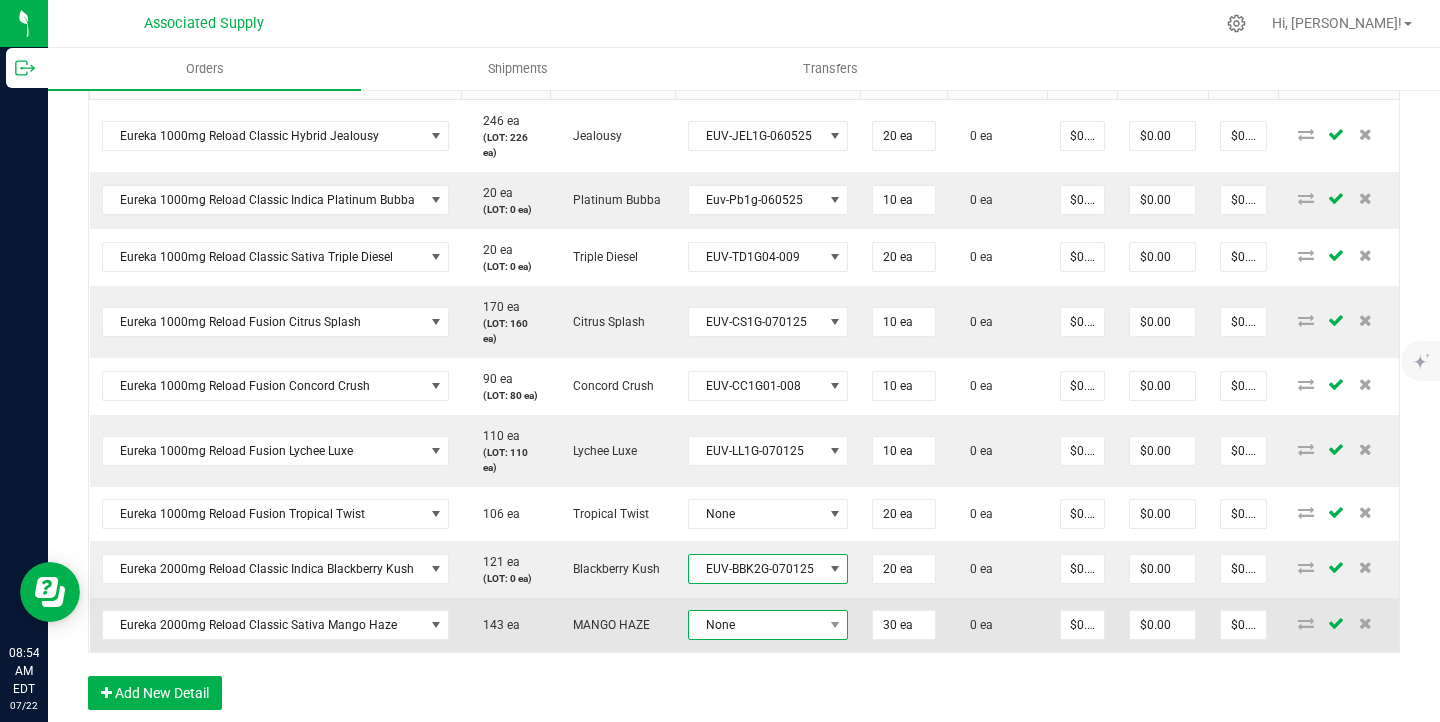 click on "None" at bounding box center [756, 625] 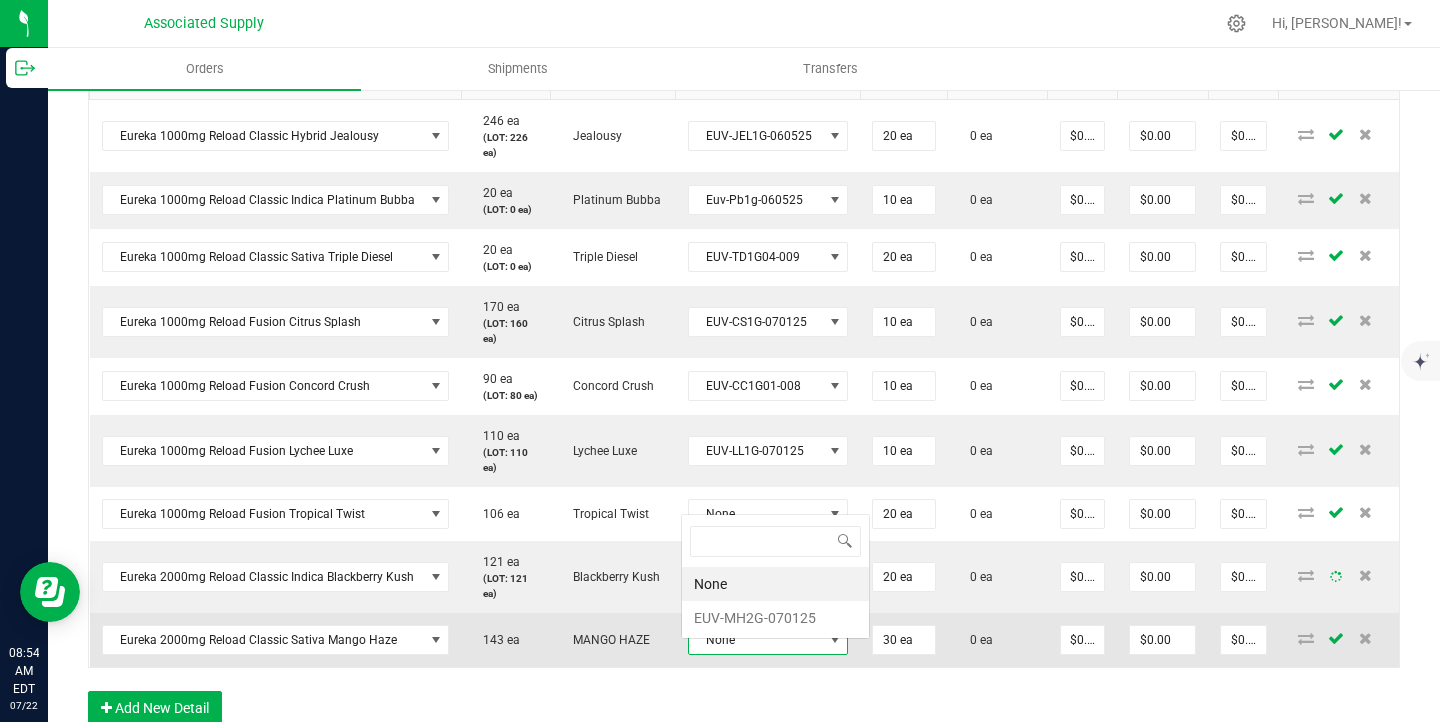 scroll, scrollTop: 0, scrollLeft: 0, axis: both 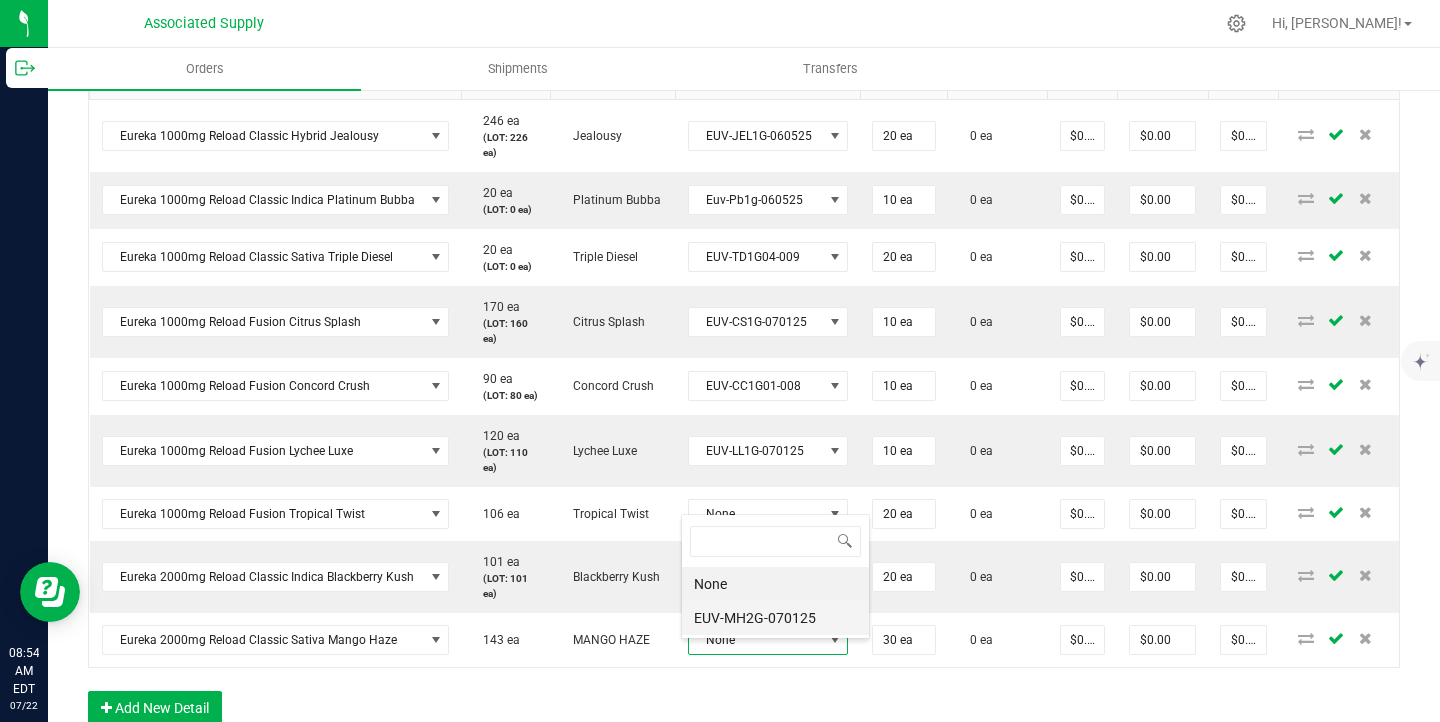 click on "EUV-MH2G-070125" at bounding box center [775, 618] 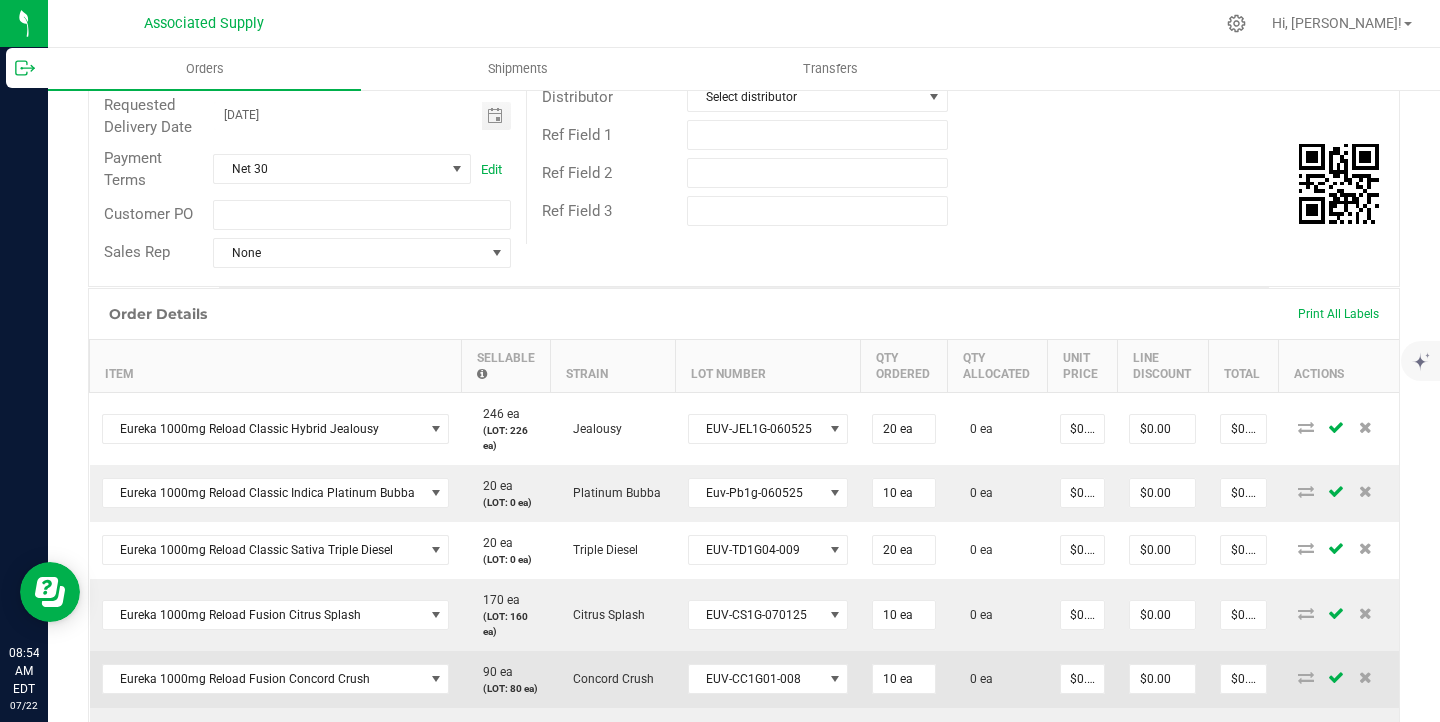 scroll, scrollTop: 431, scrollLeft: 0, axis: vertical 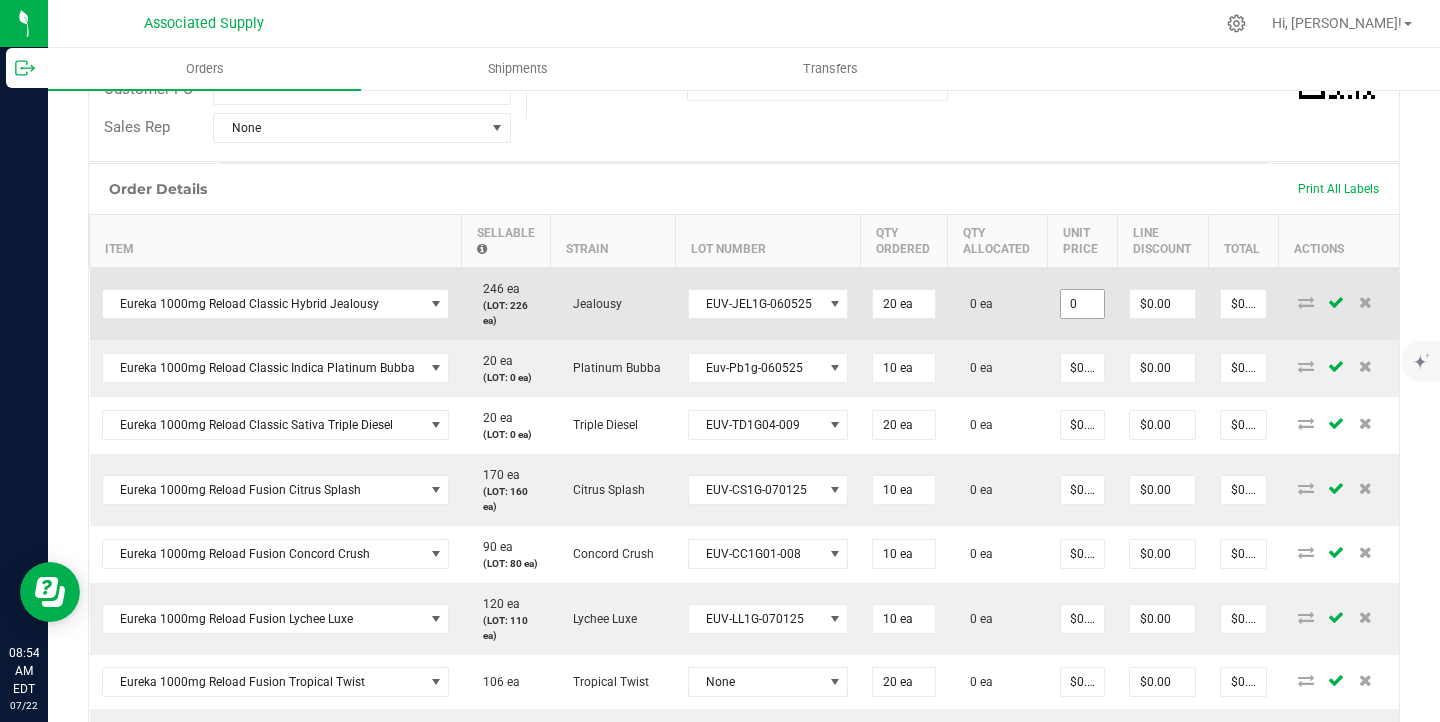 click on "0" at bounding box center (1083, 304) 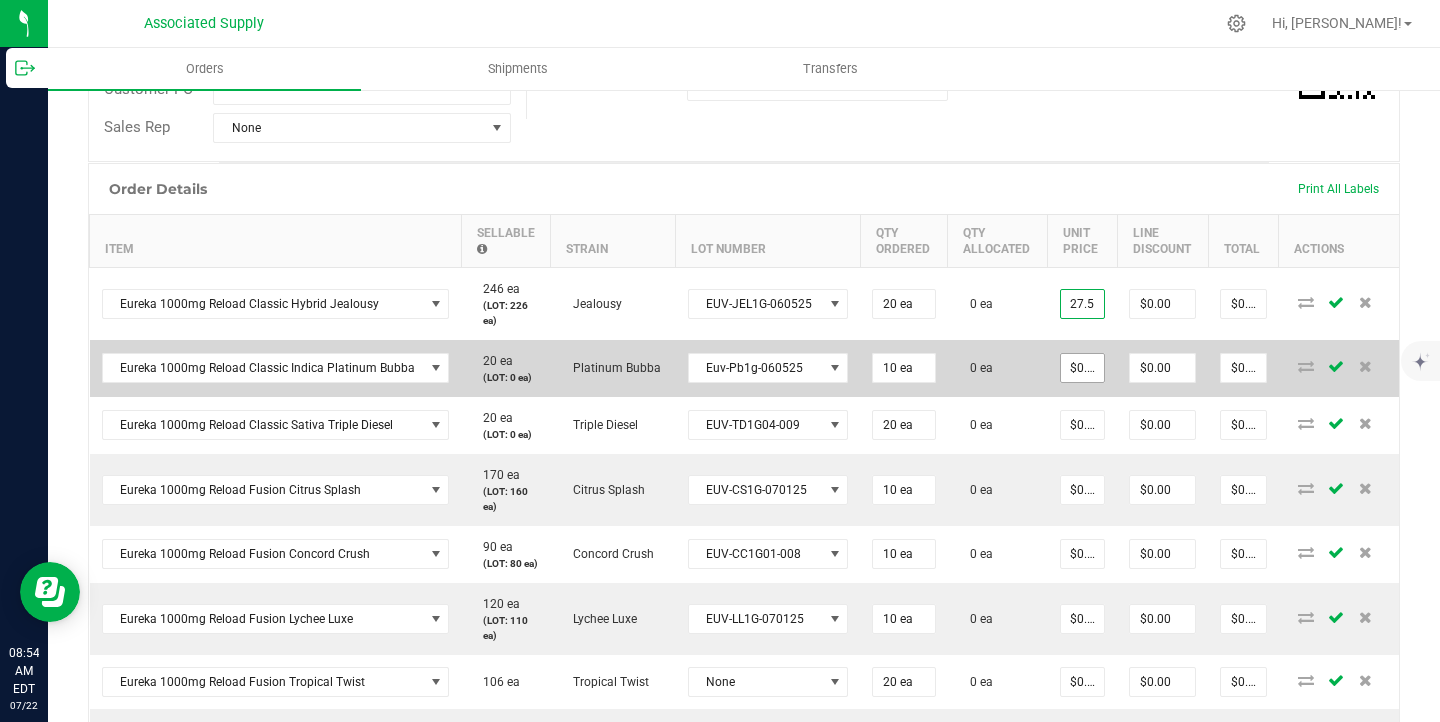 type on "$27.50000" 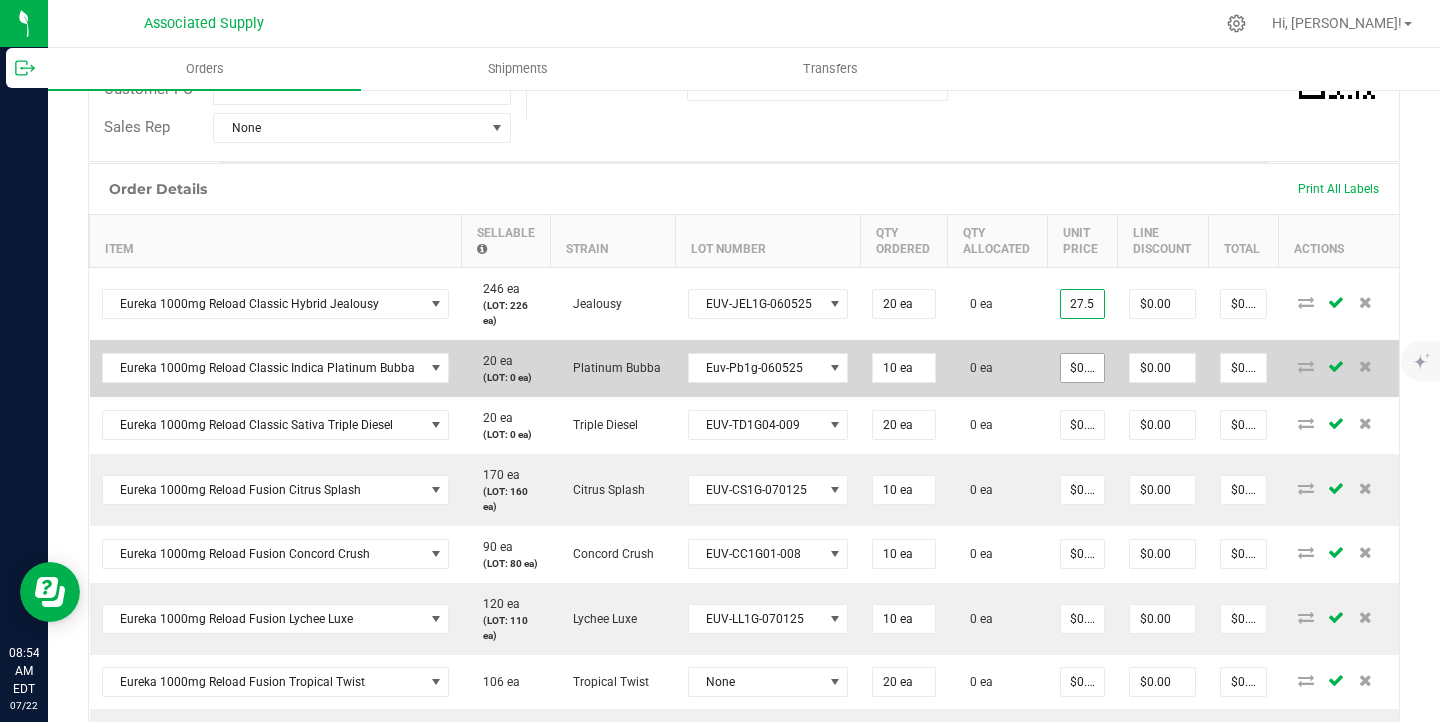type on "$550.00" 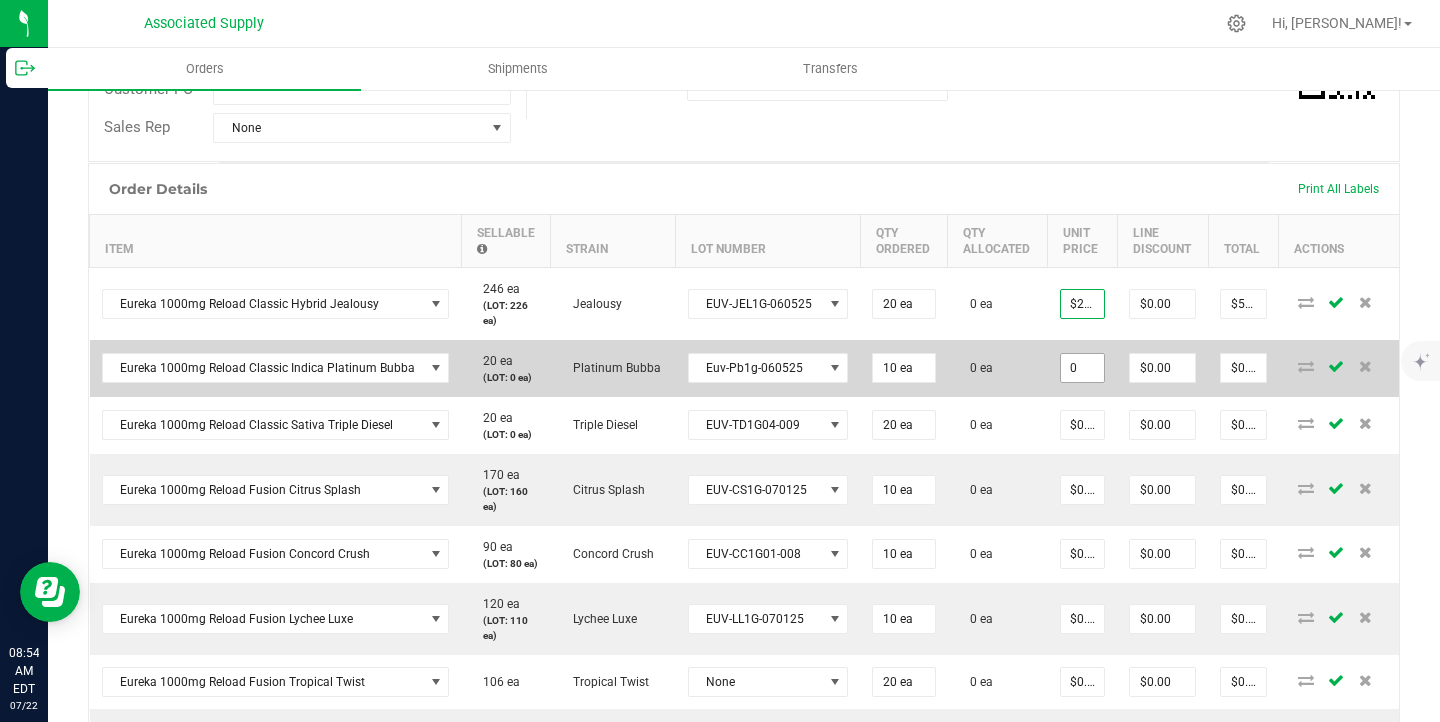 click on "0" at bounding box center [1083, 368] 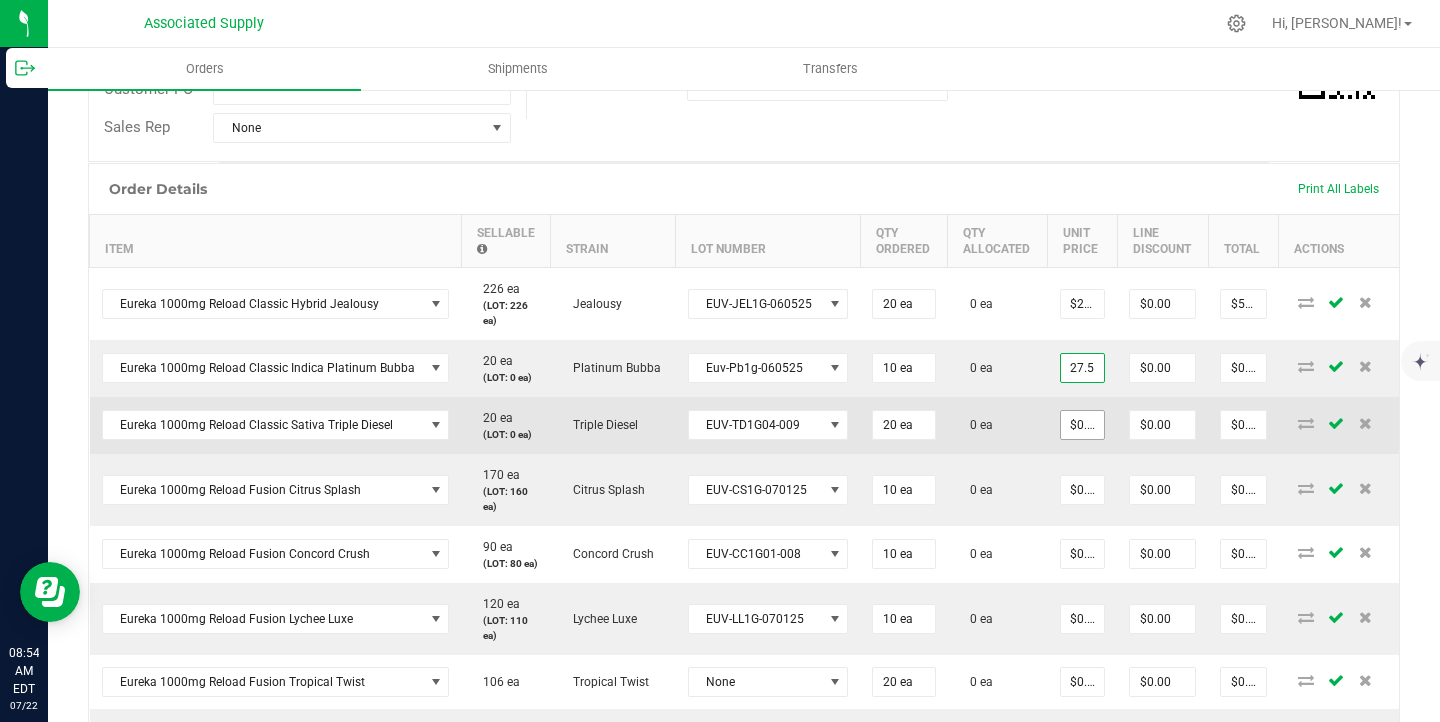 type on "$27.50000" 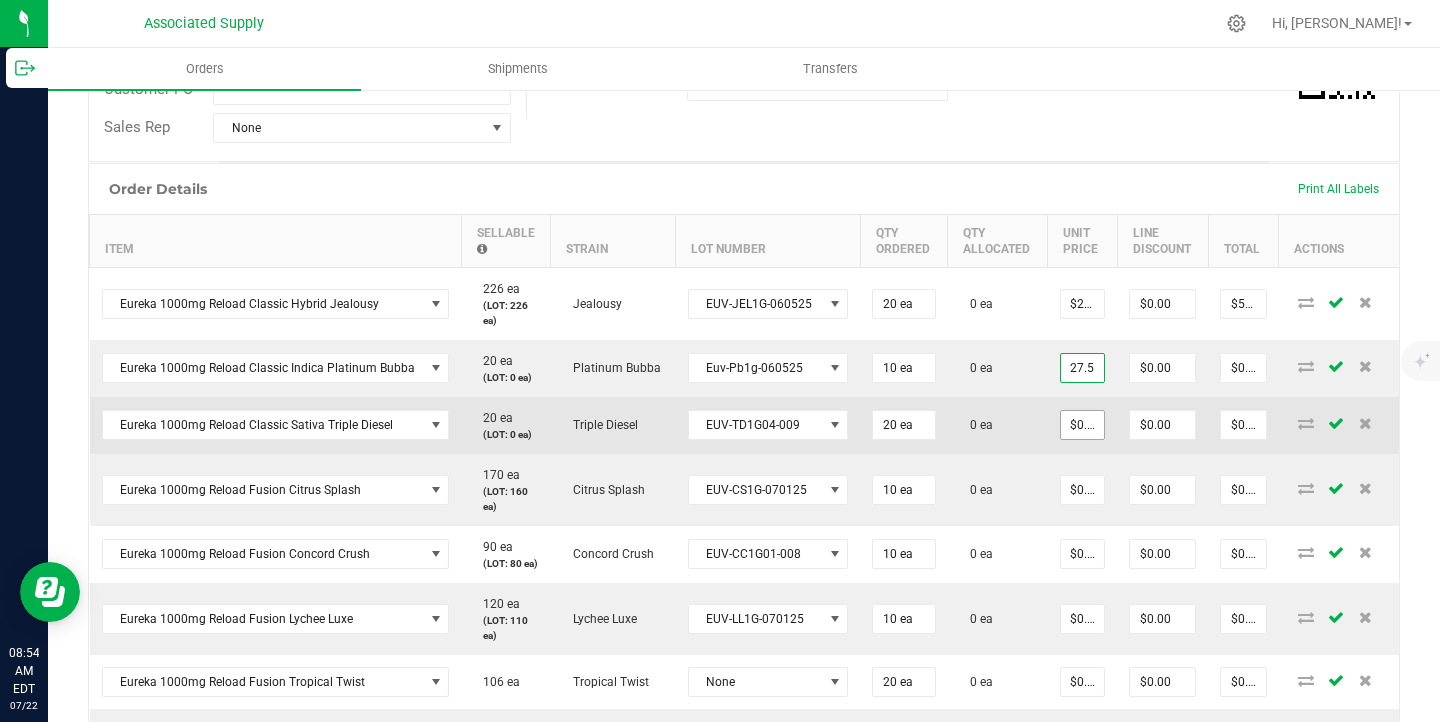 type on "$275.00" 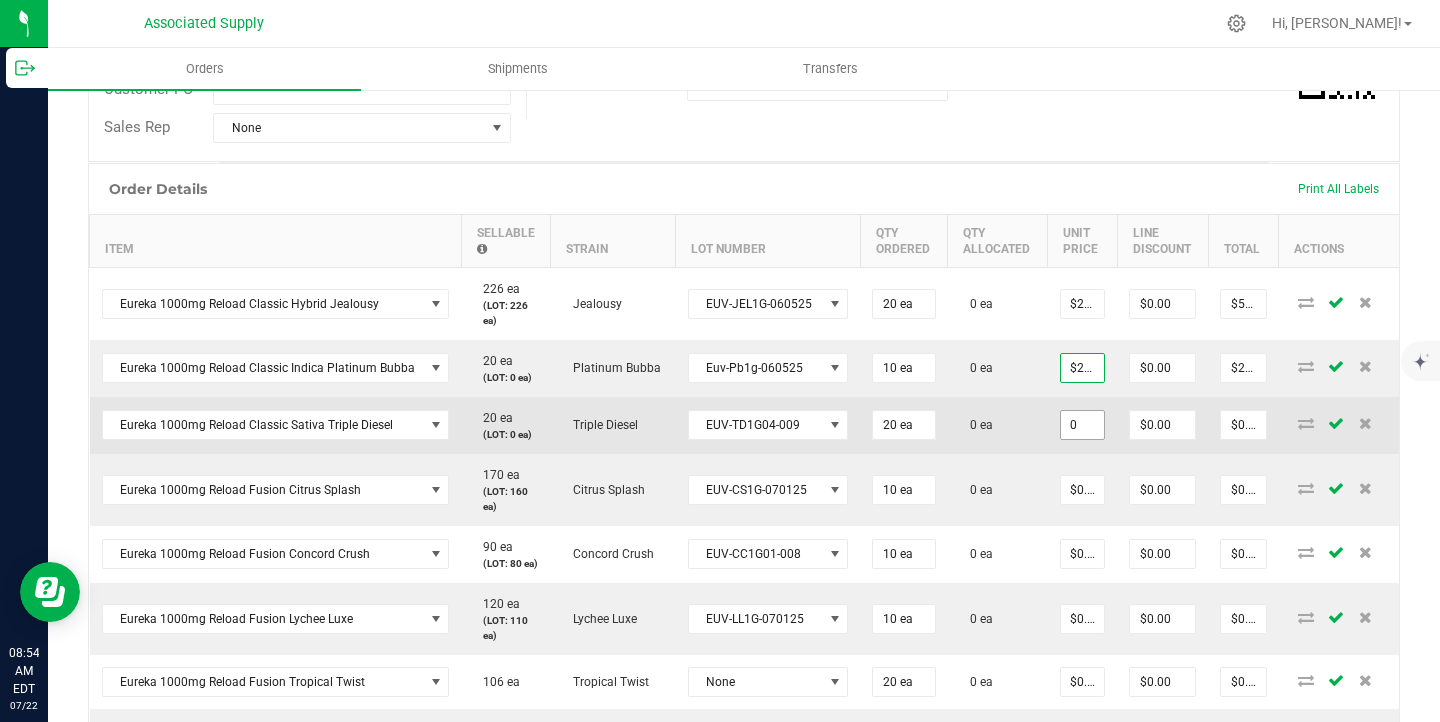 click on "0" at bounding box center (1083, 425) 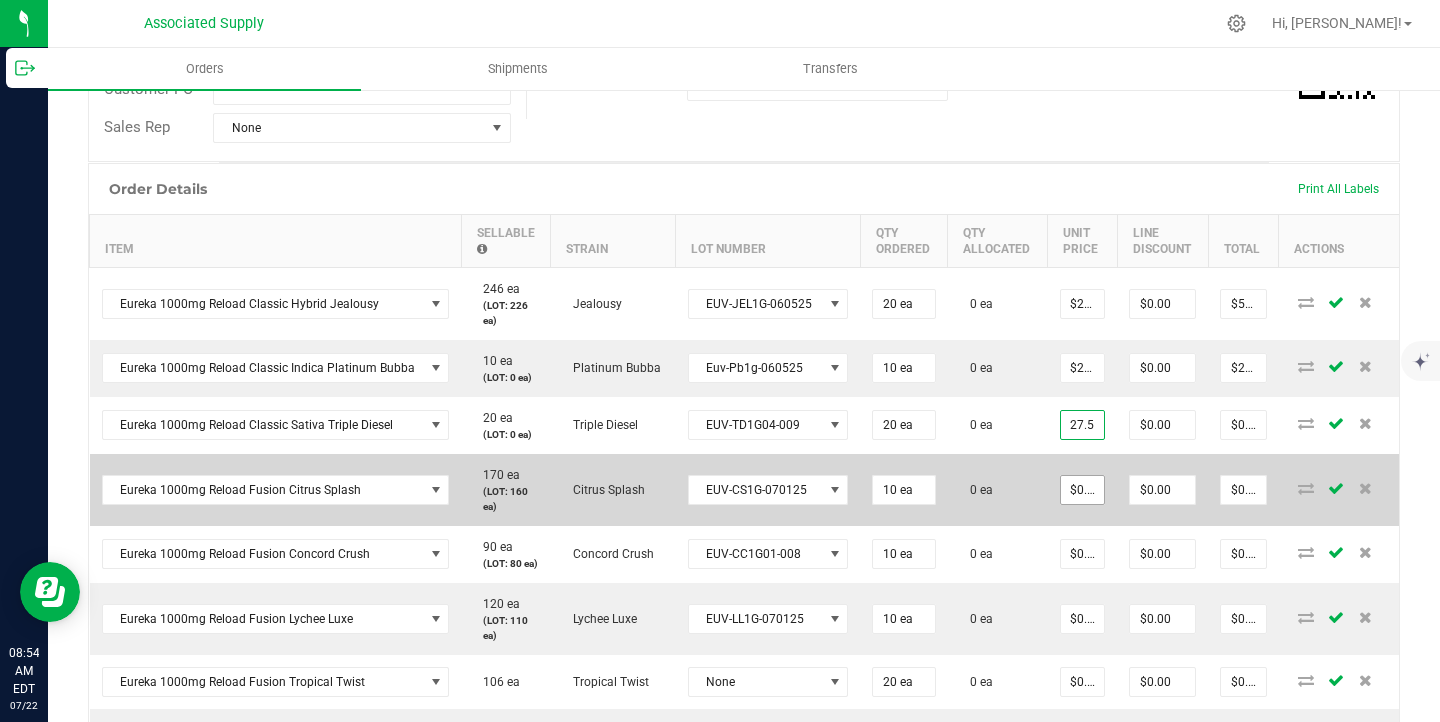 type on "$27.50000" 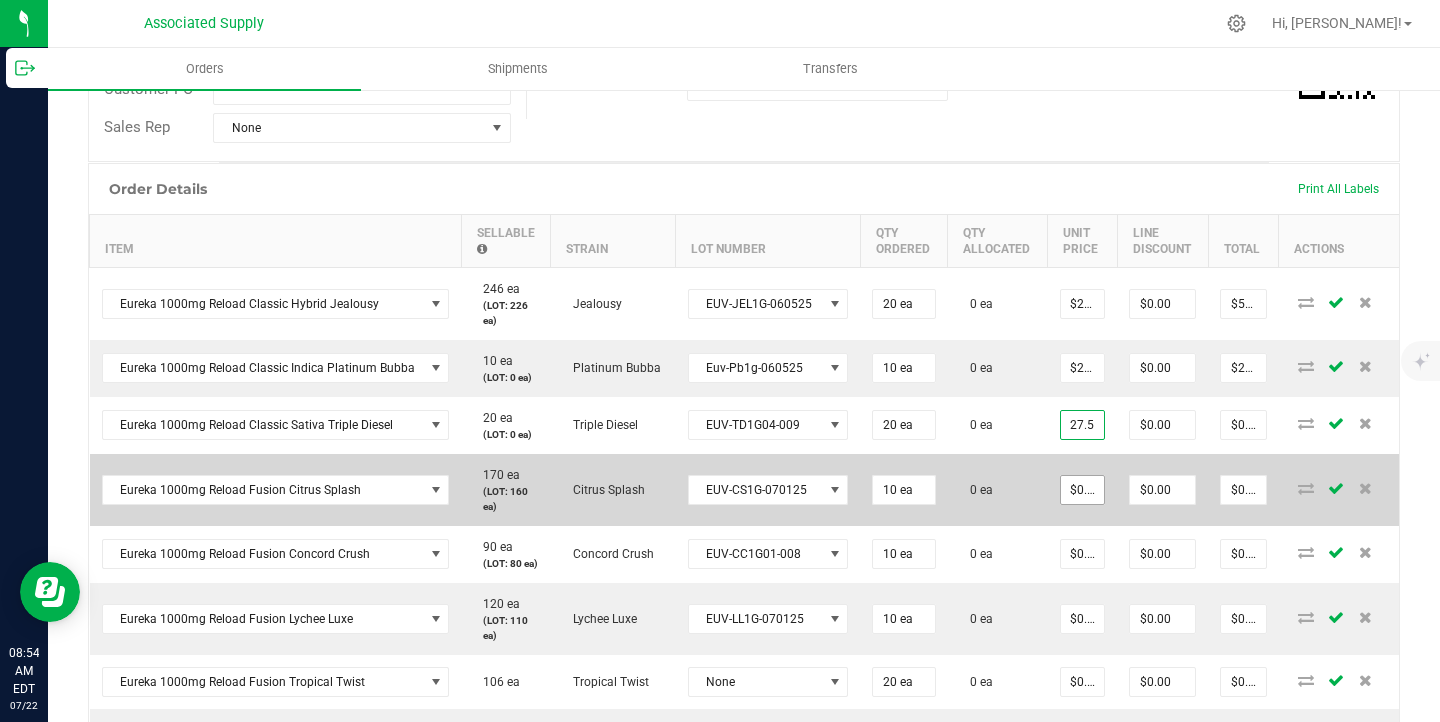 type on "$550.00" 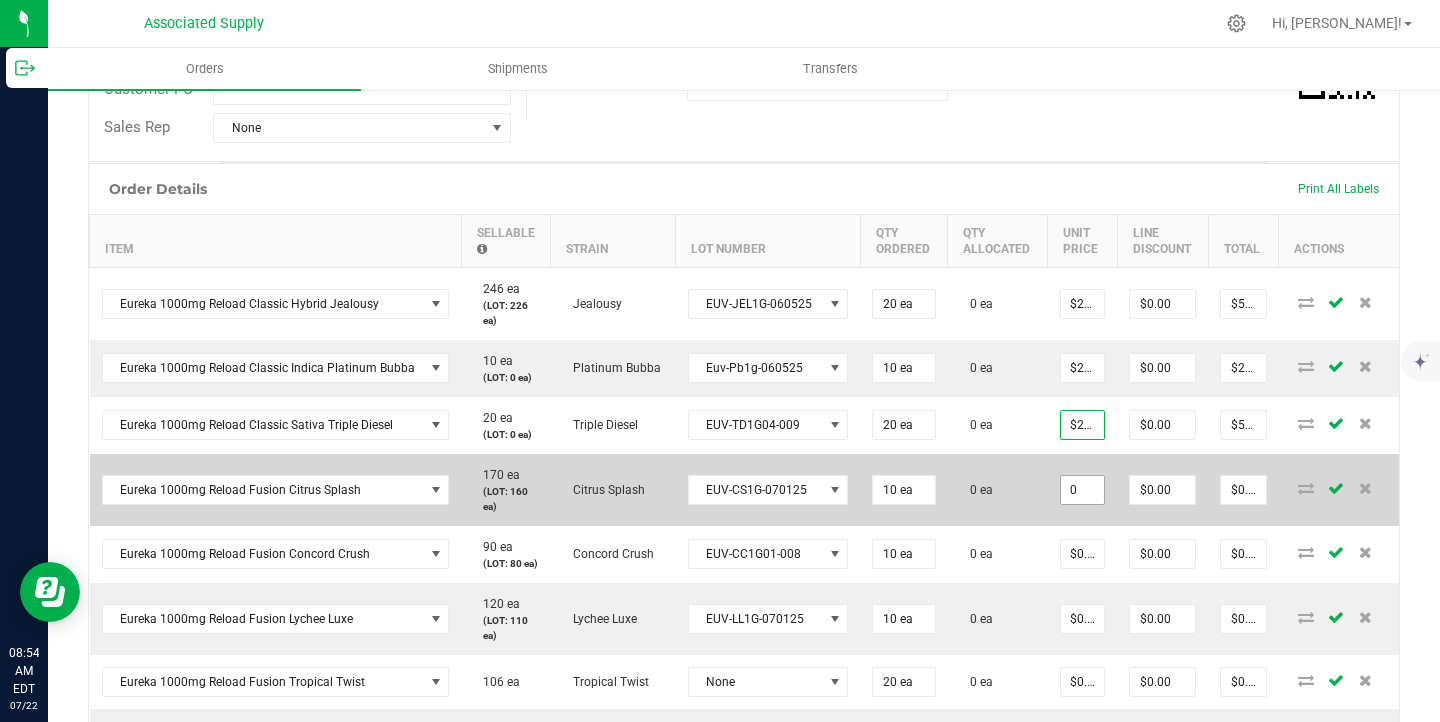 click on "0" at bounding box center [1083, 490] 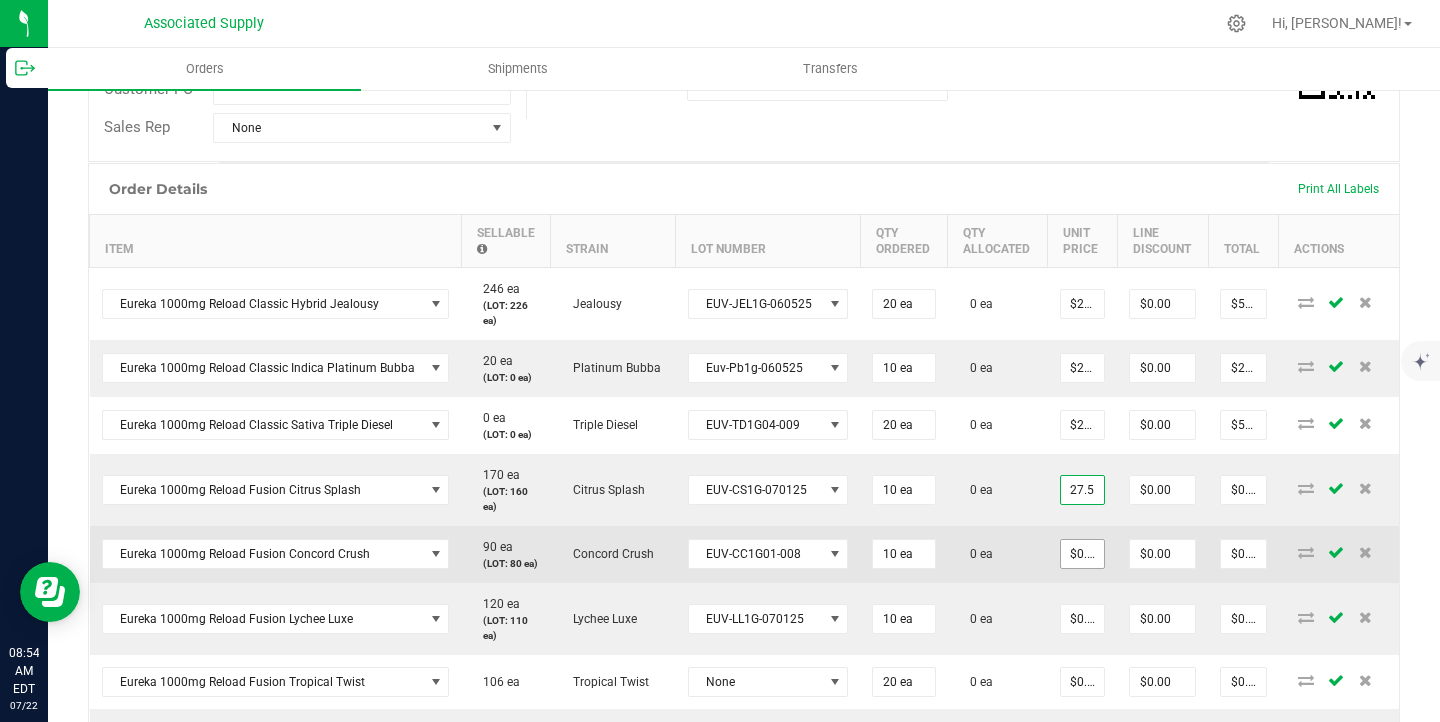 type on "$27.50000" 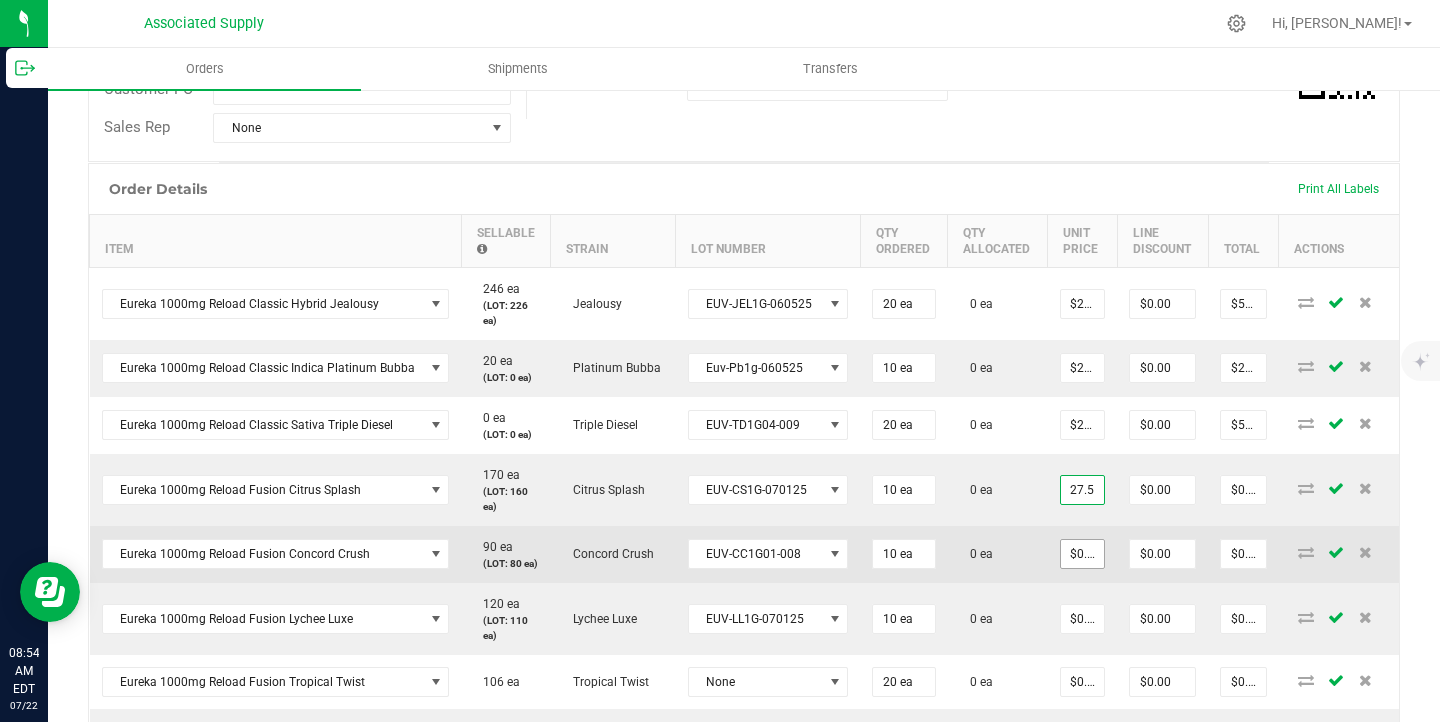 type on "$275.00" 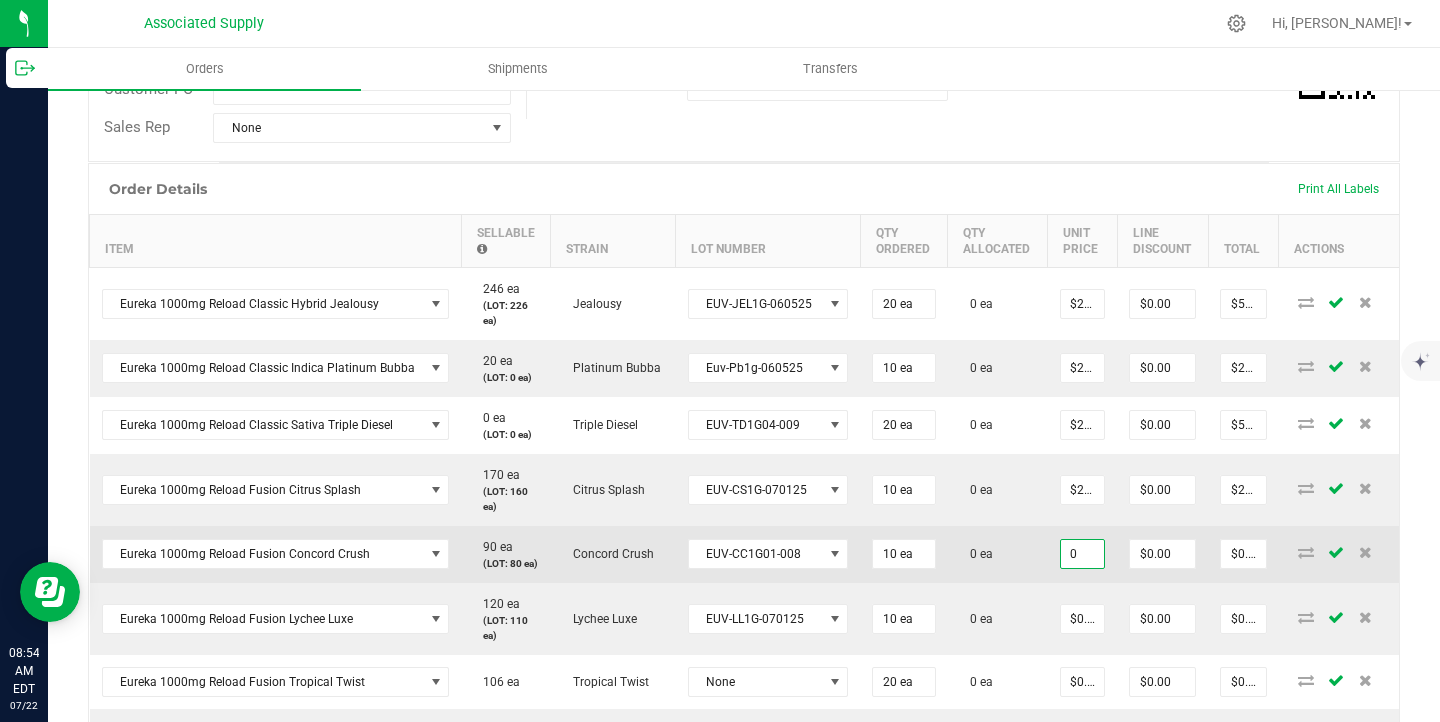 click on "0" at bounding box center (1083, 554) 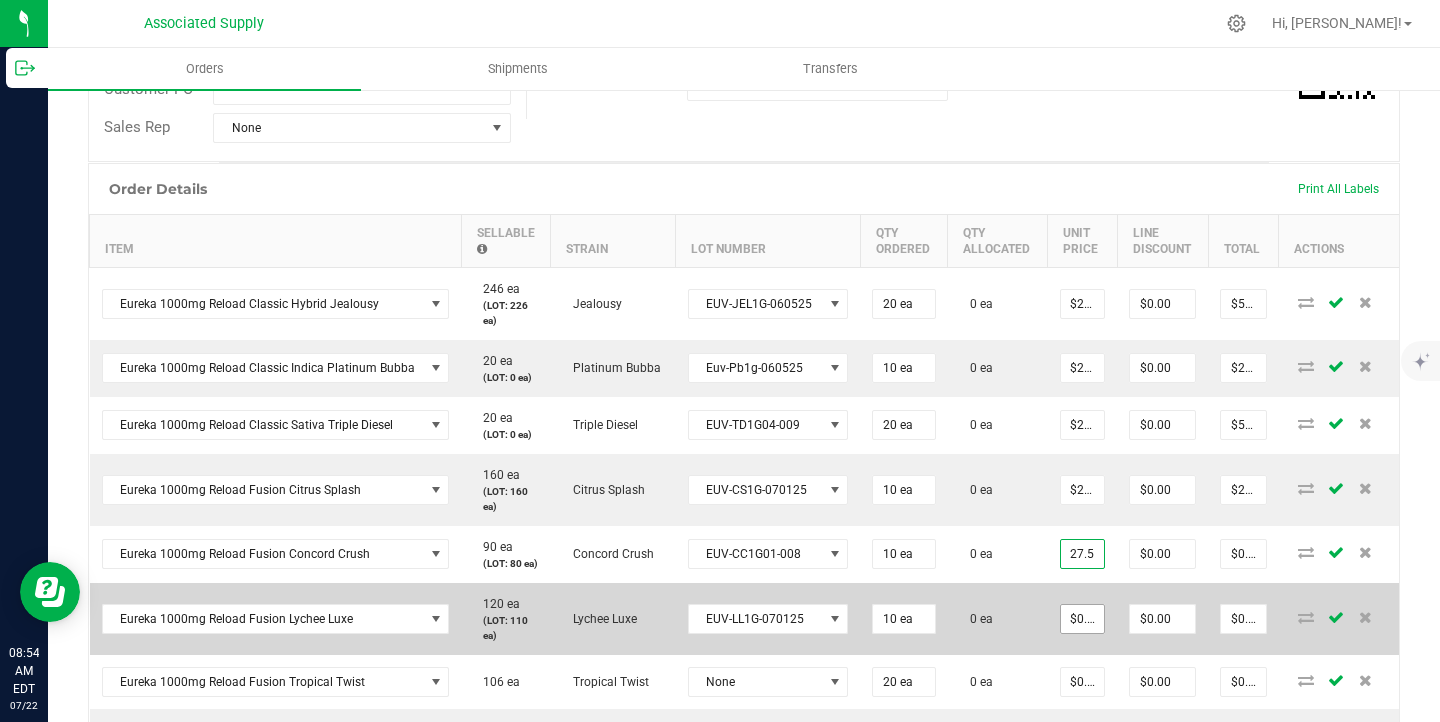 type on "$27.50000" 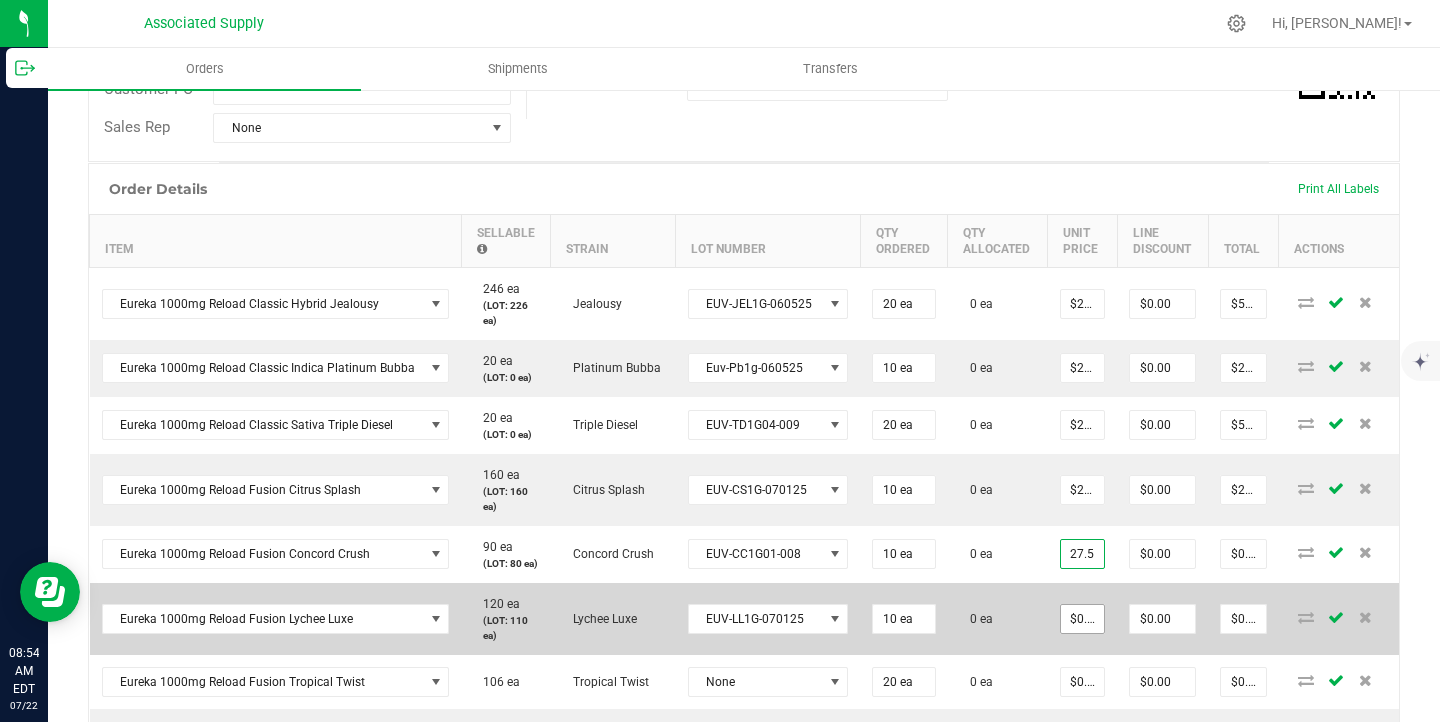 type on "$275.00" 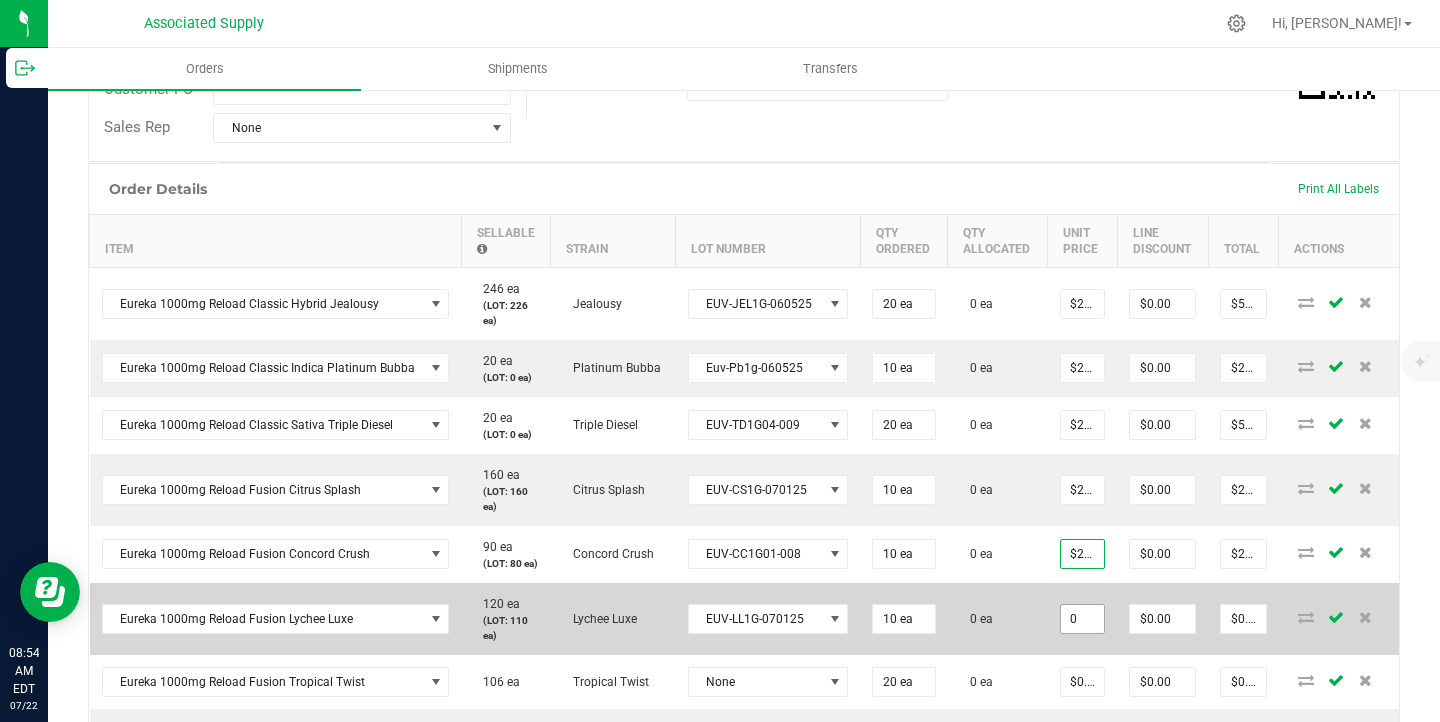 click on "0" at bounding box center (1083, 619) 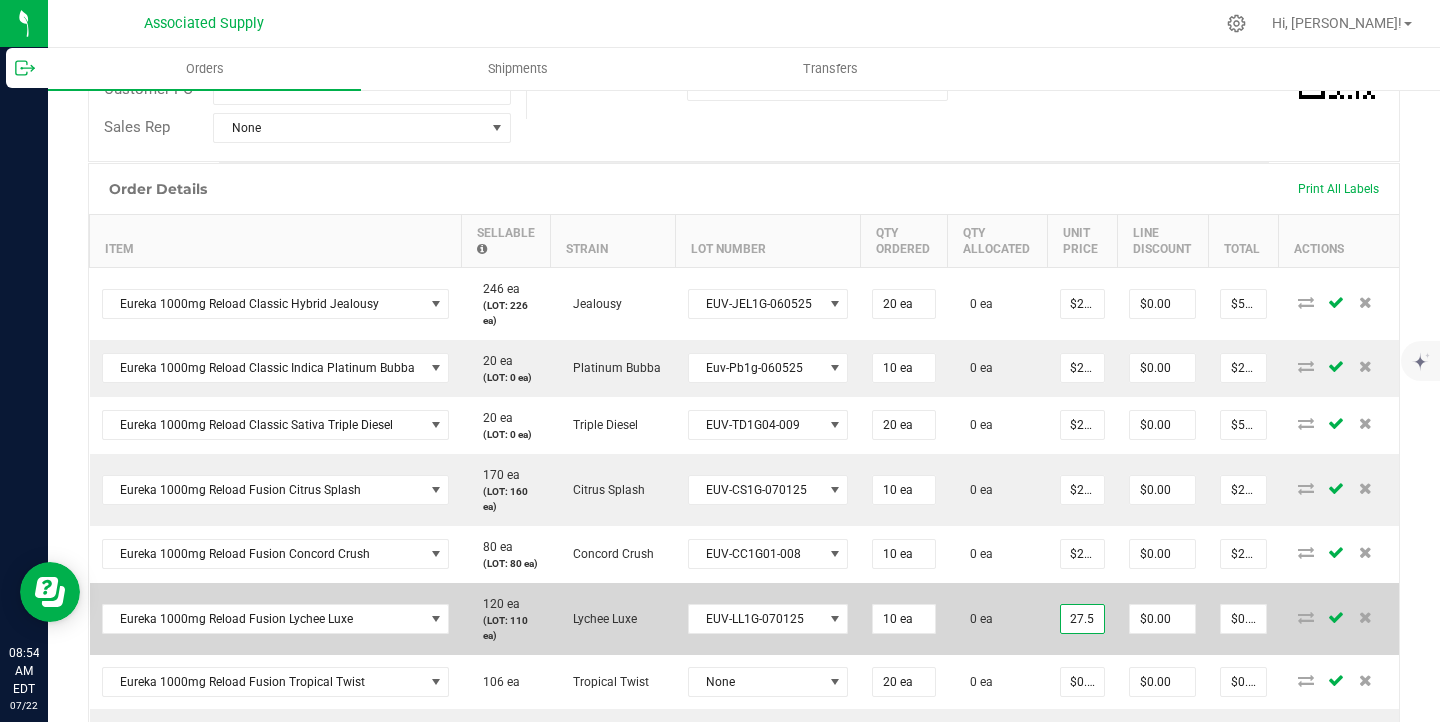 type on "$27.50000" 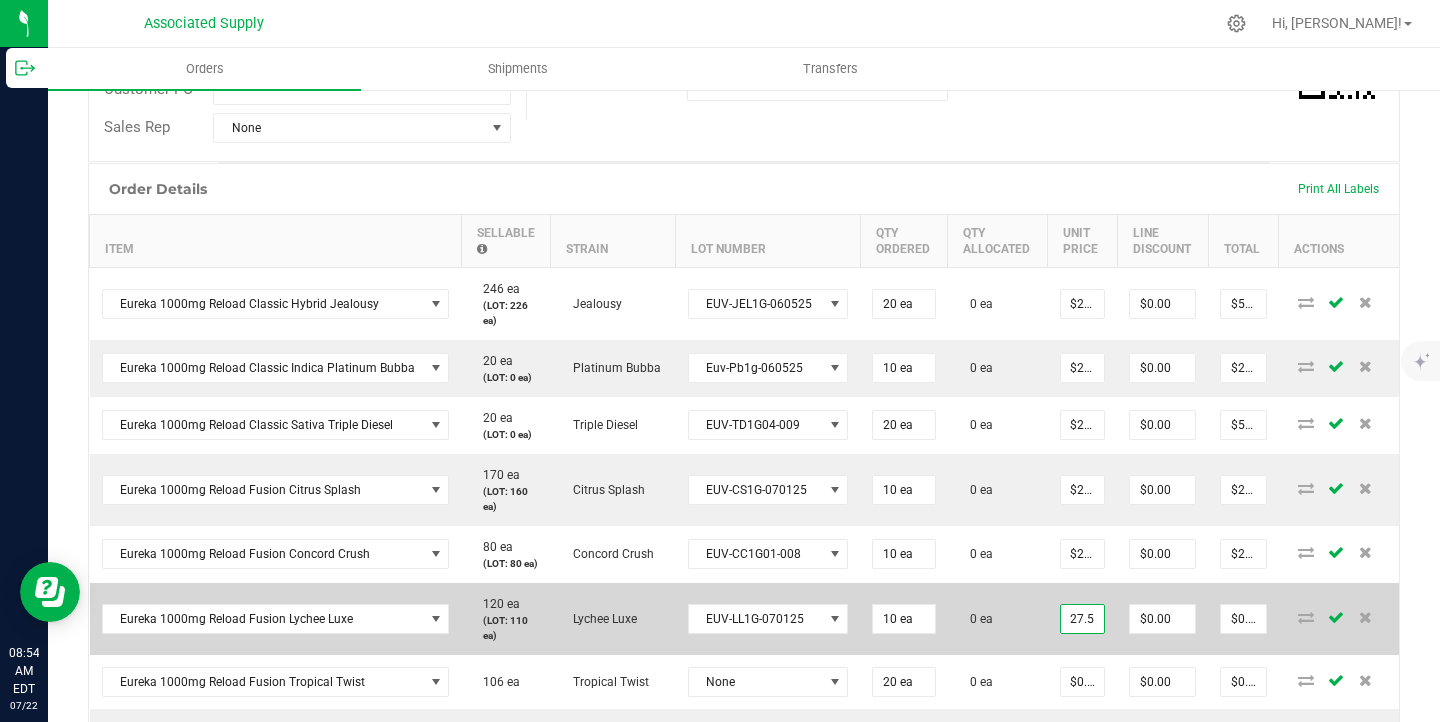 type on "$275.00" 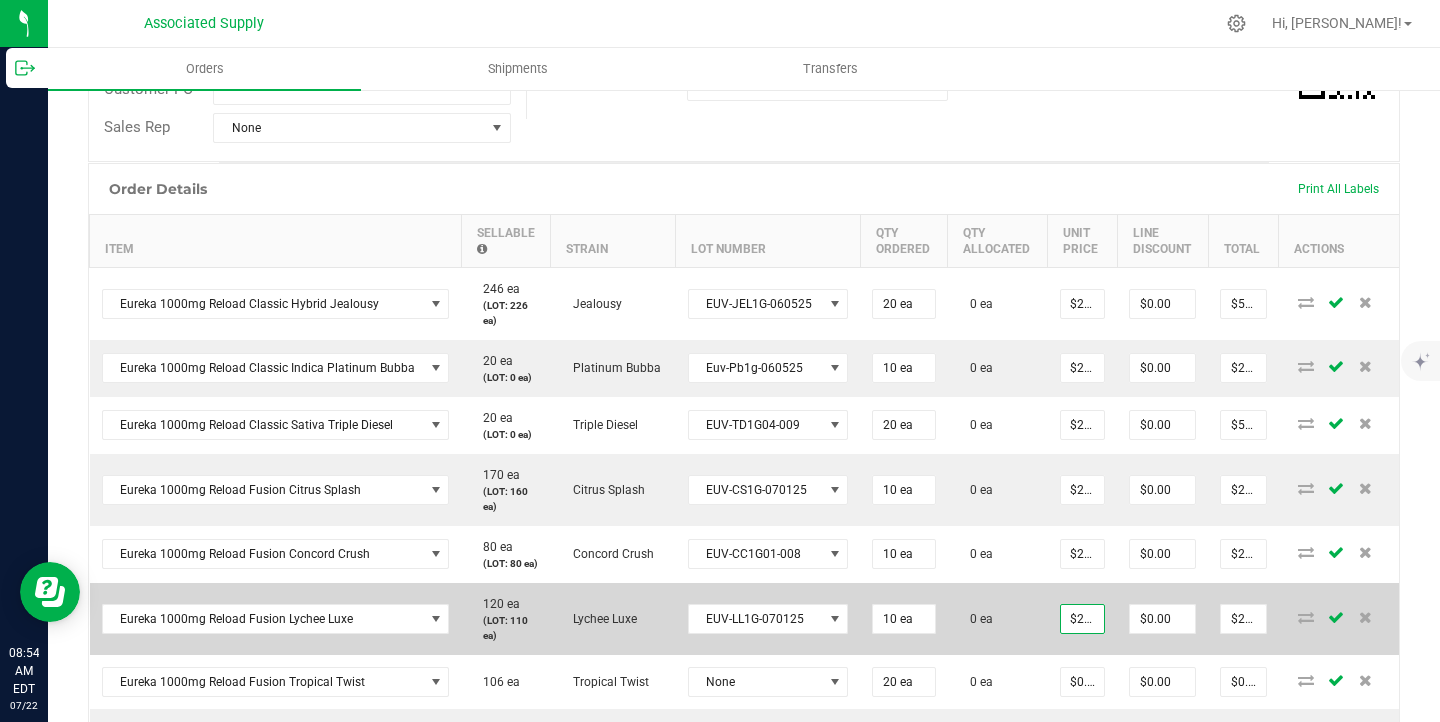 click on "0 ea" at bounding box center [998, 619] 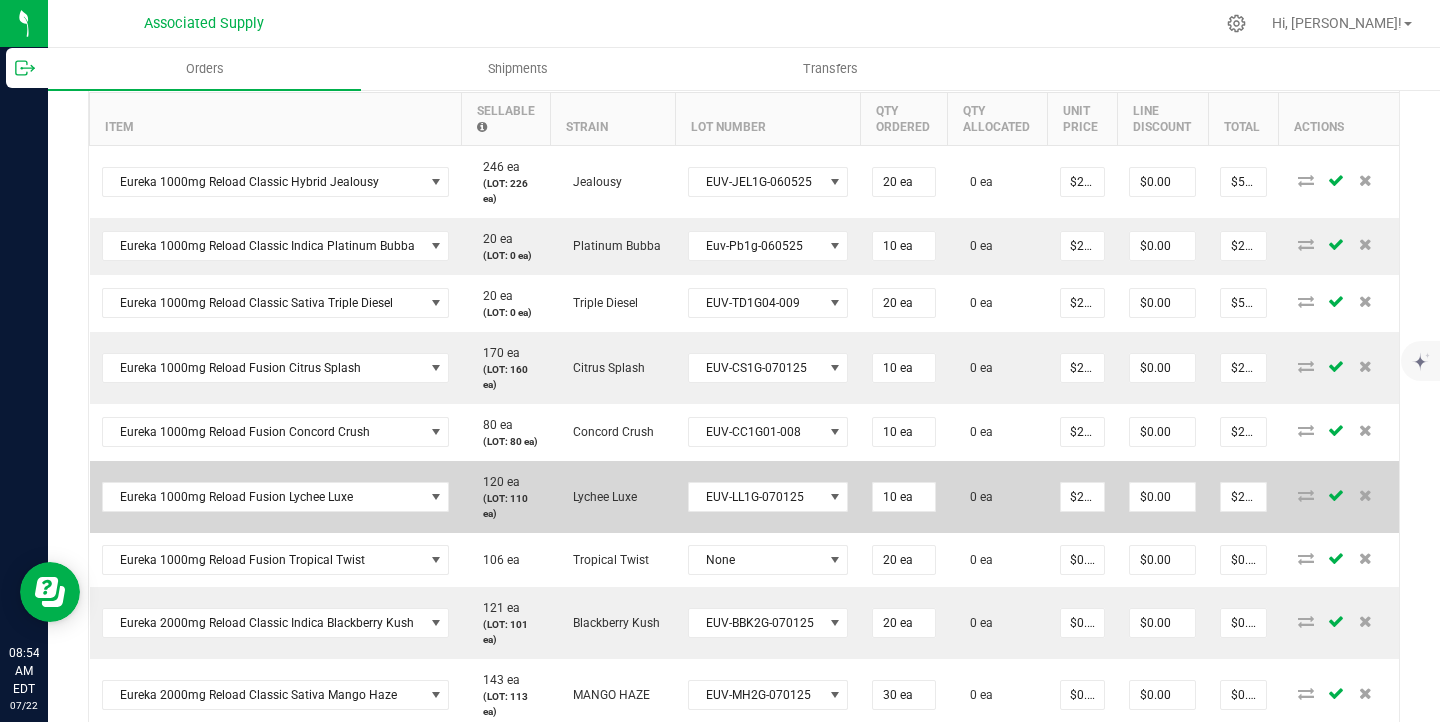 scroll, scrollTop: 557, scrollLeft: 0, axis: vertical 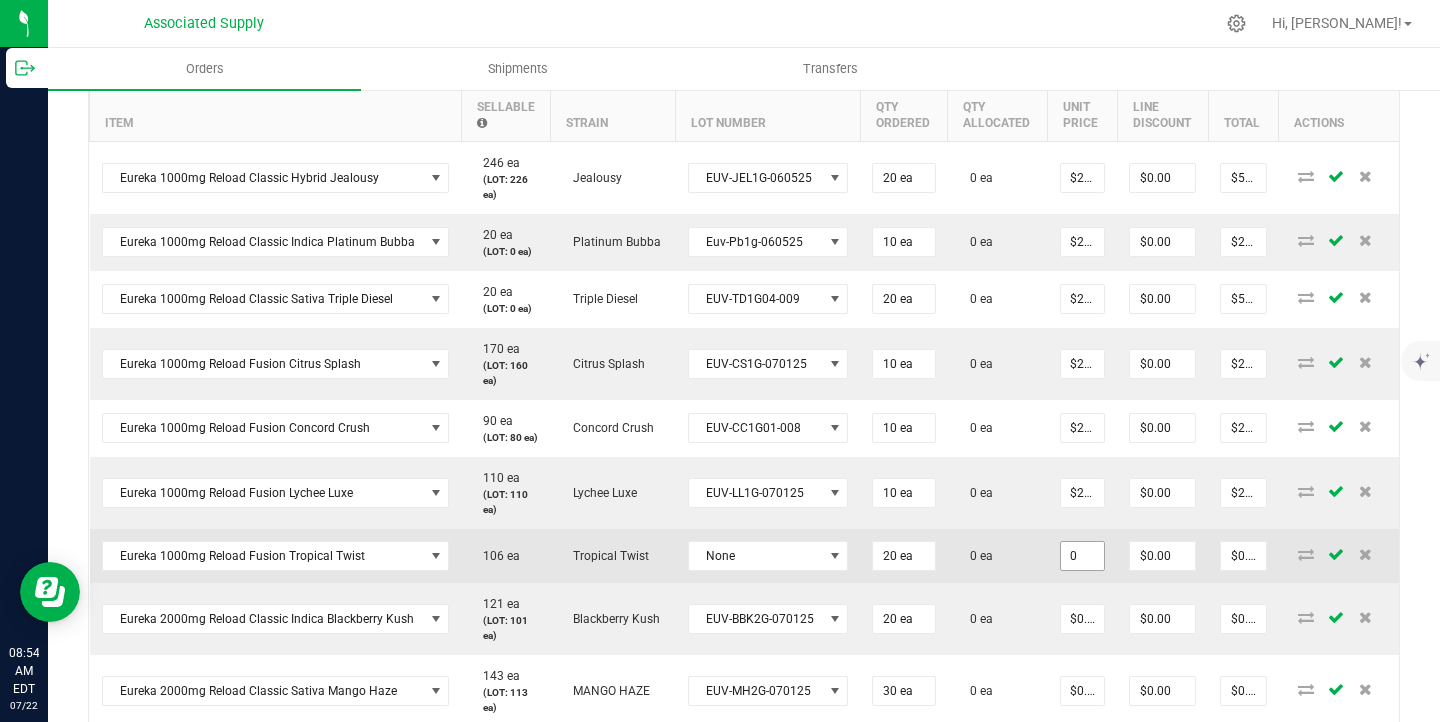 click on "0" at bounding box center (1083, 556) 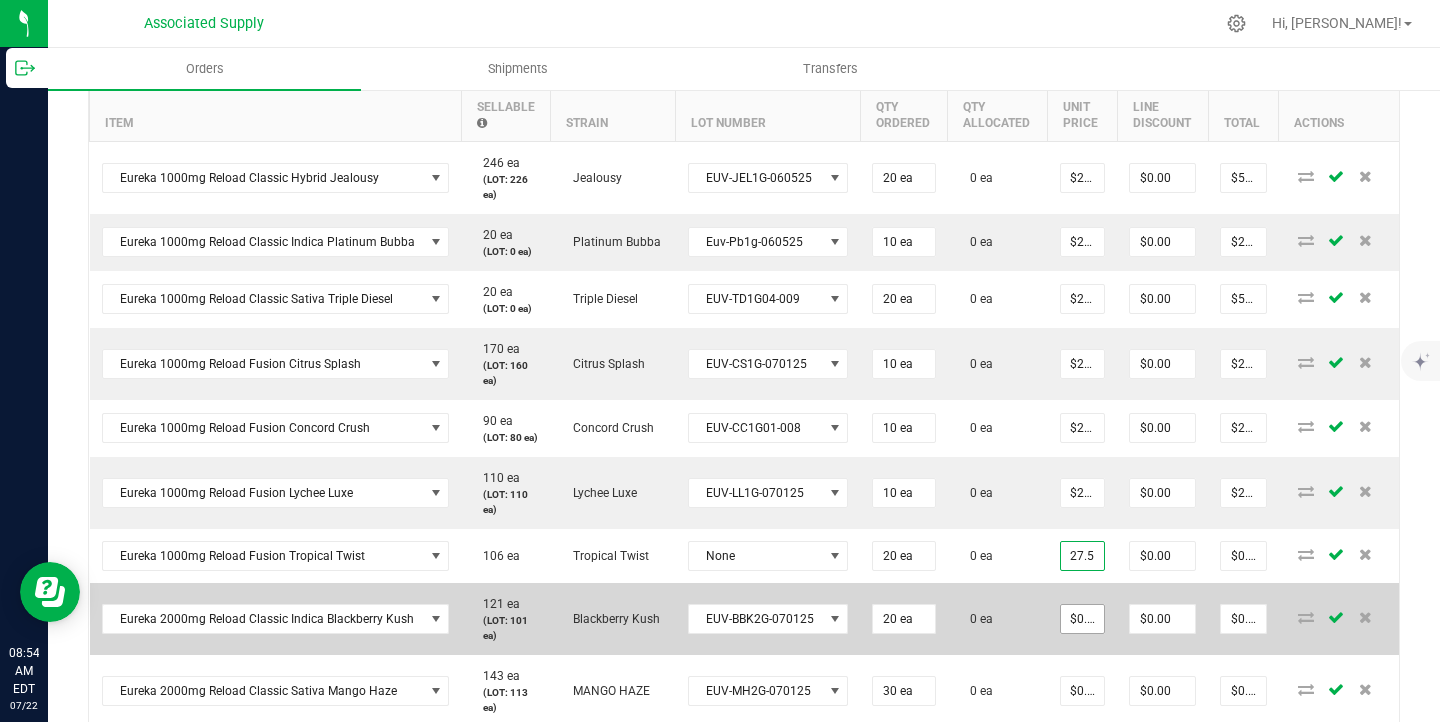 type on "$27.50000" 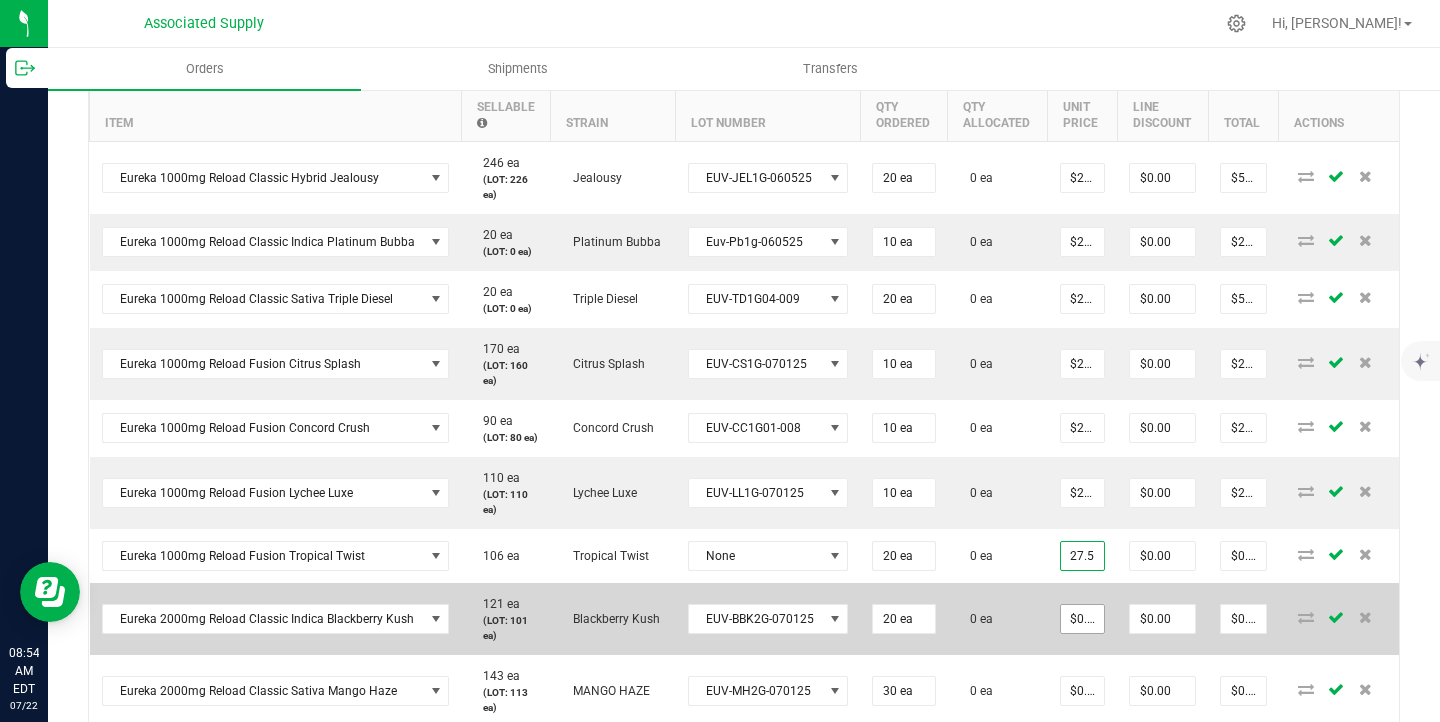 type on "$550.00" 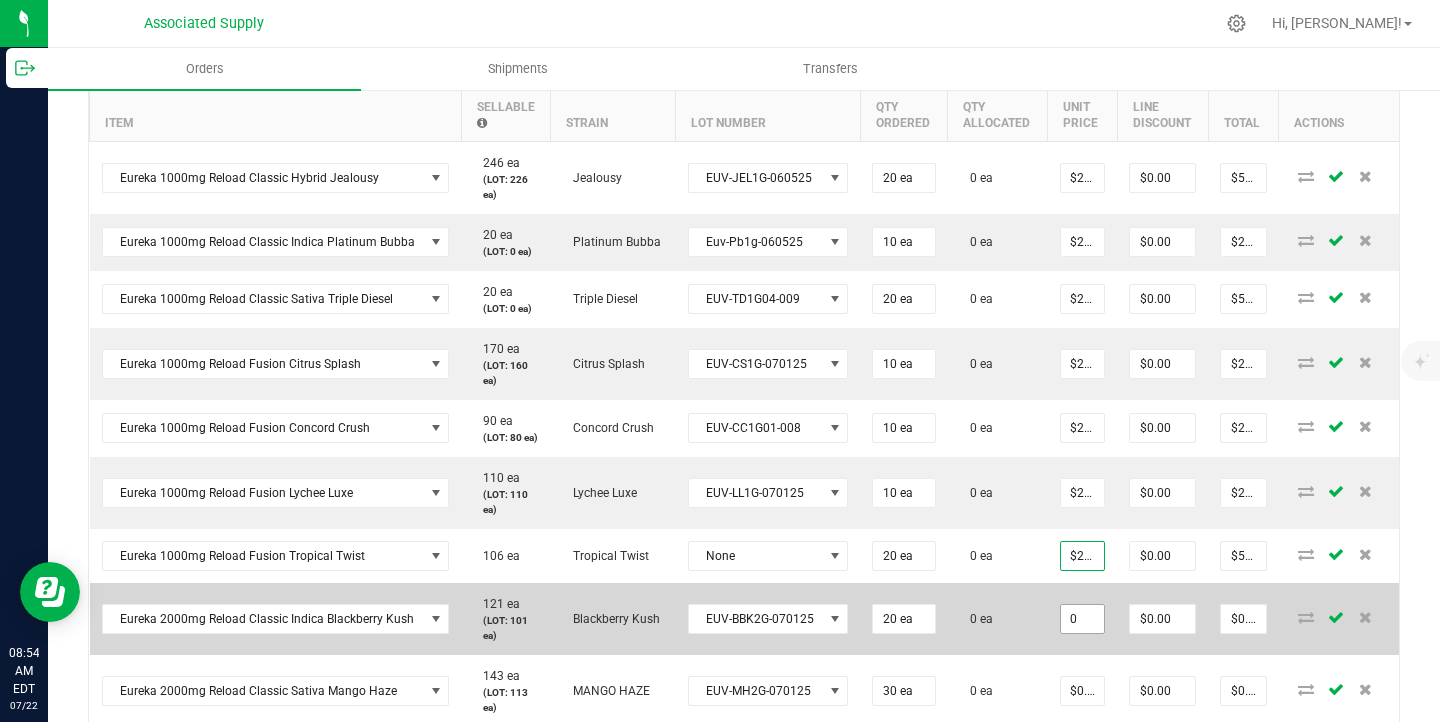 click on "0" at bounding box center (1083, 619) 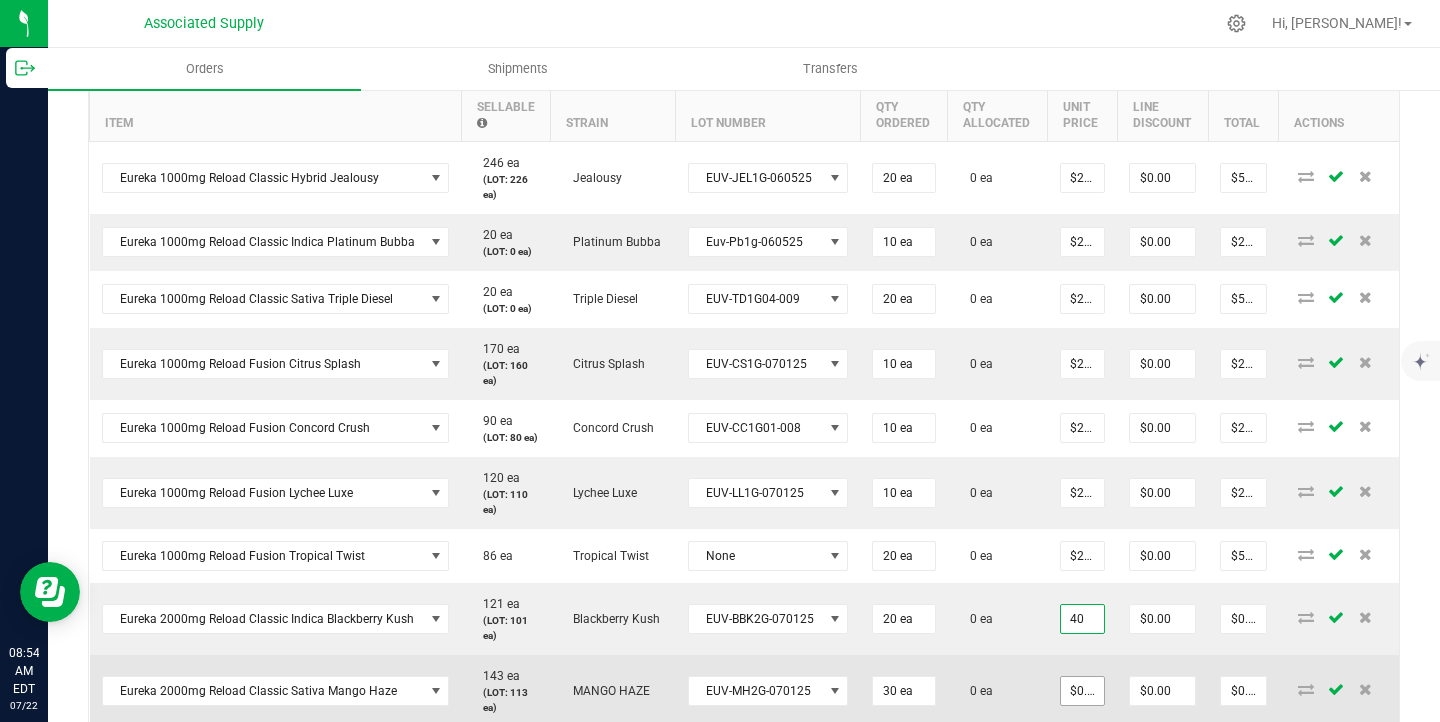 type on "$40.00000" 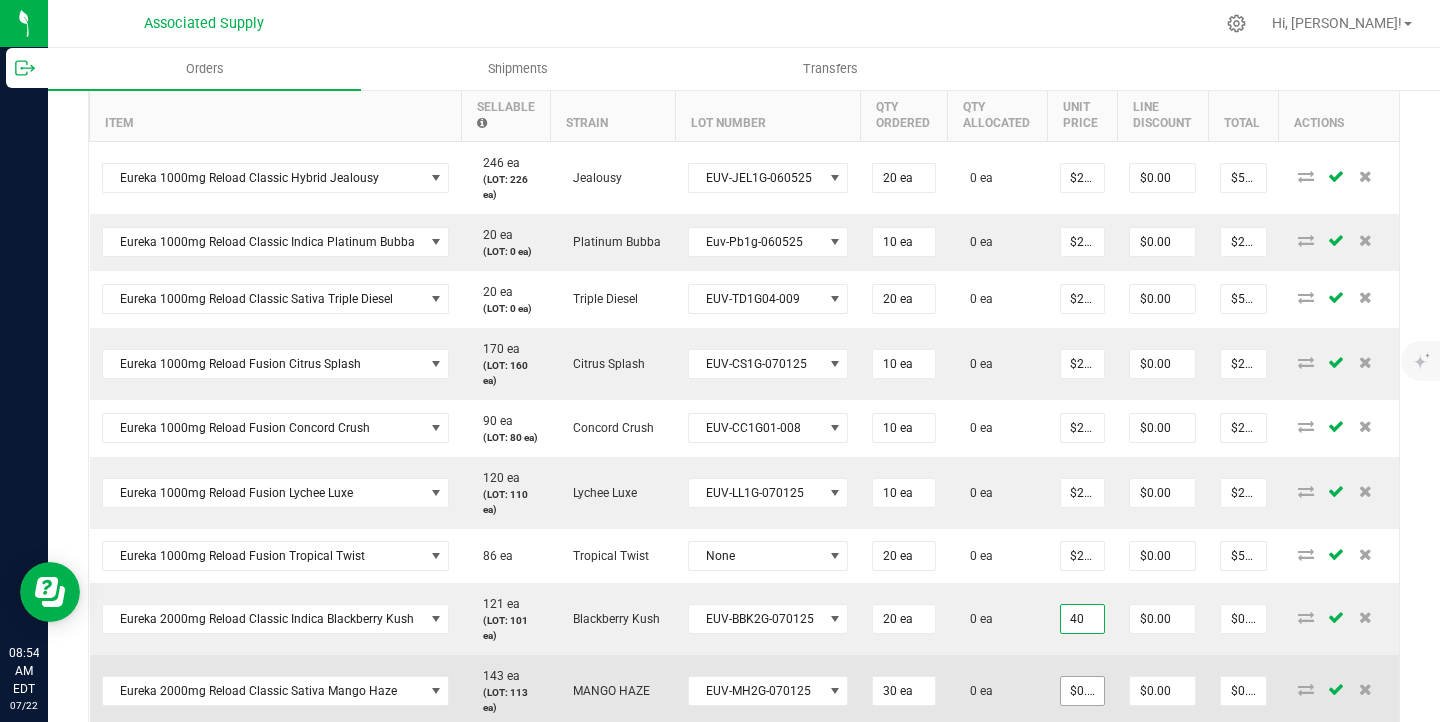 type on "$800.00" 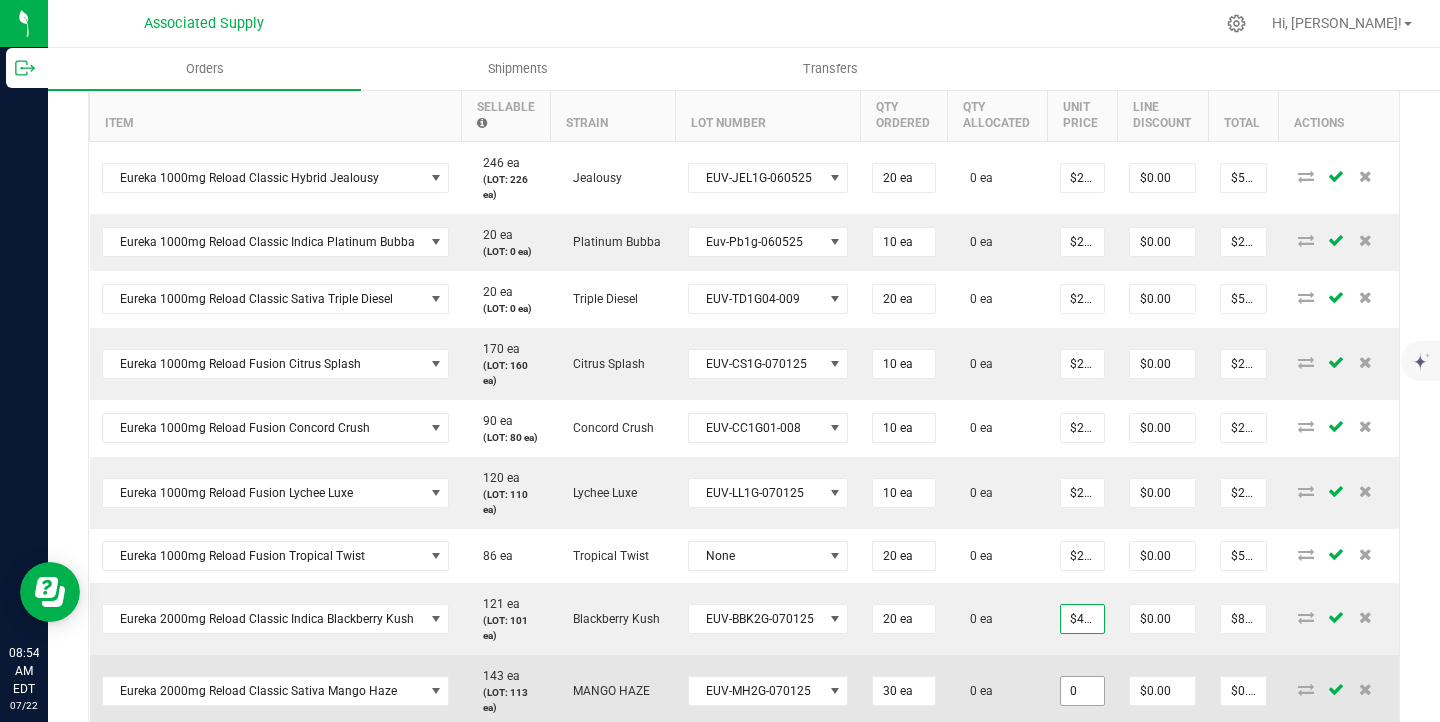 click on "0" at bounding box center [1083, 691] 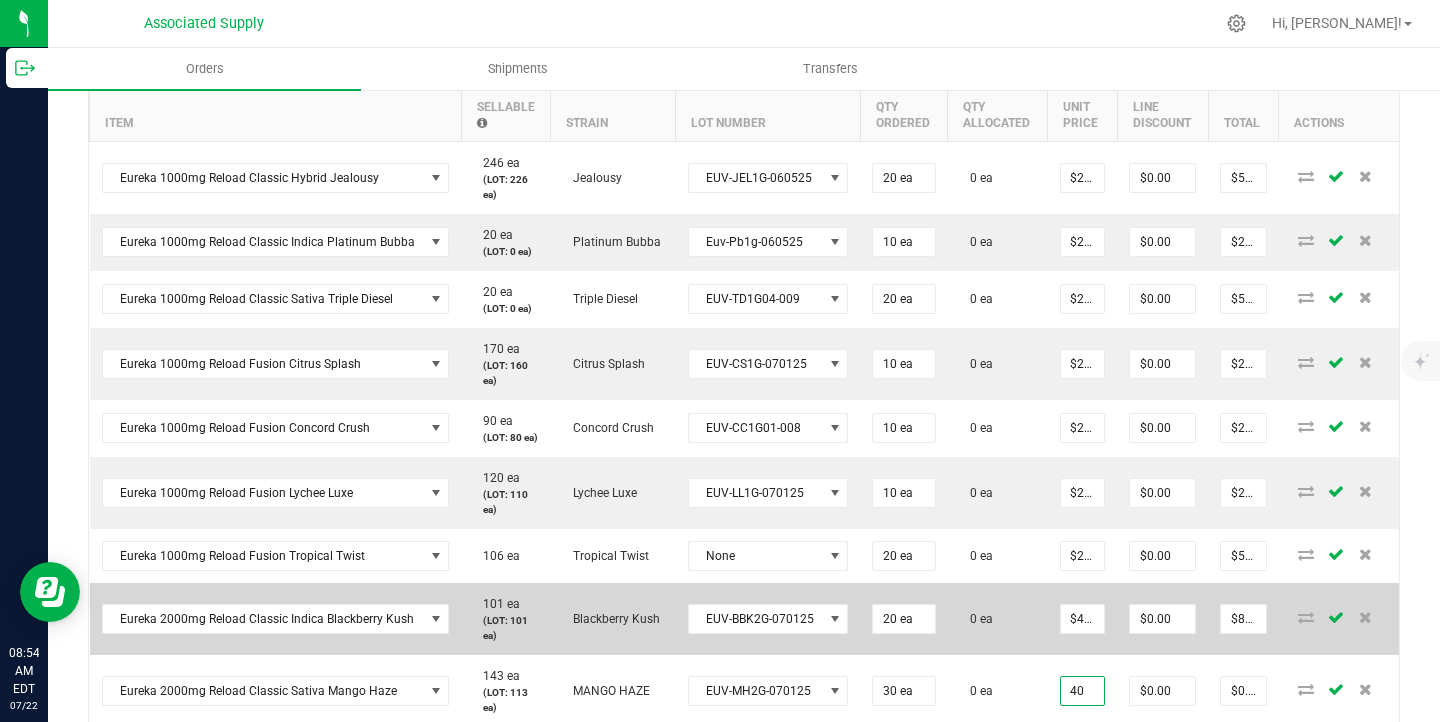 type on "$40.00000" 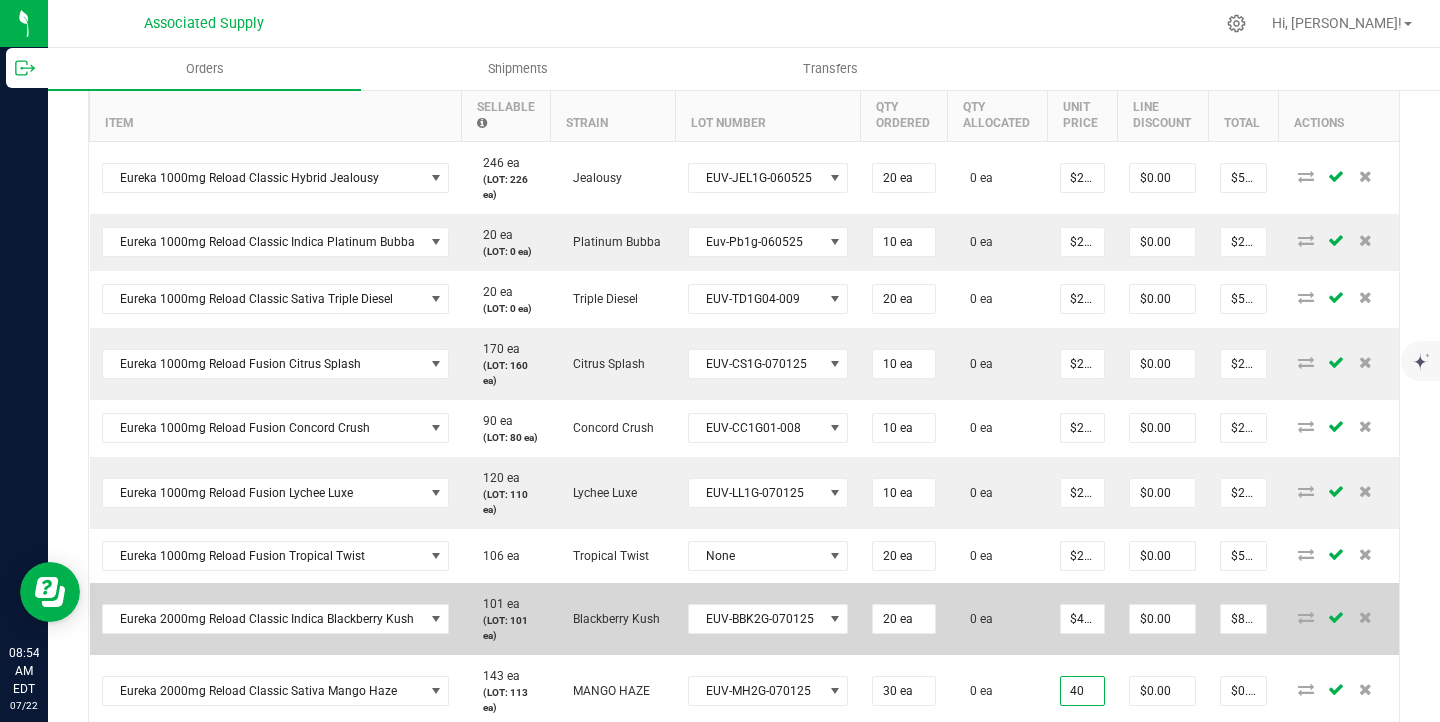 type on "$1,200.00" 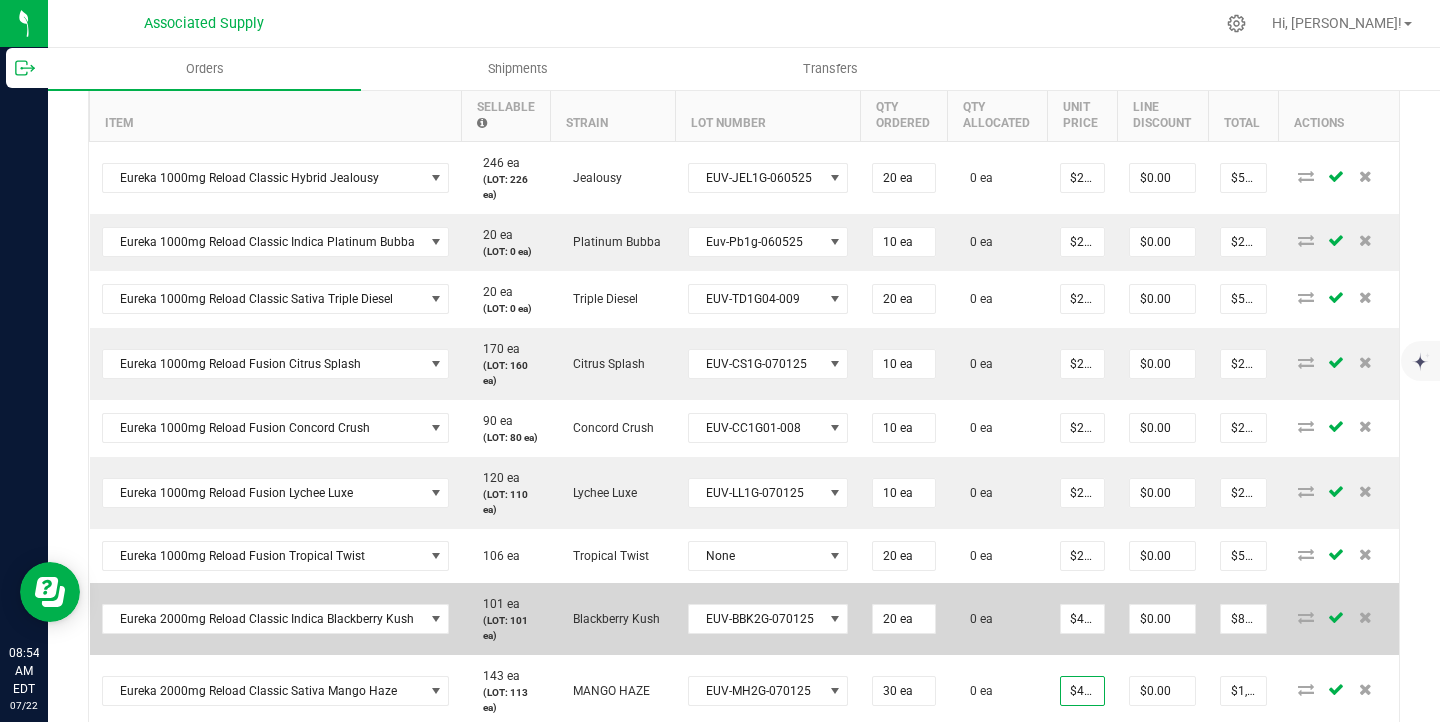 click on "0 ea" at bounding box center [998, 619] 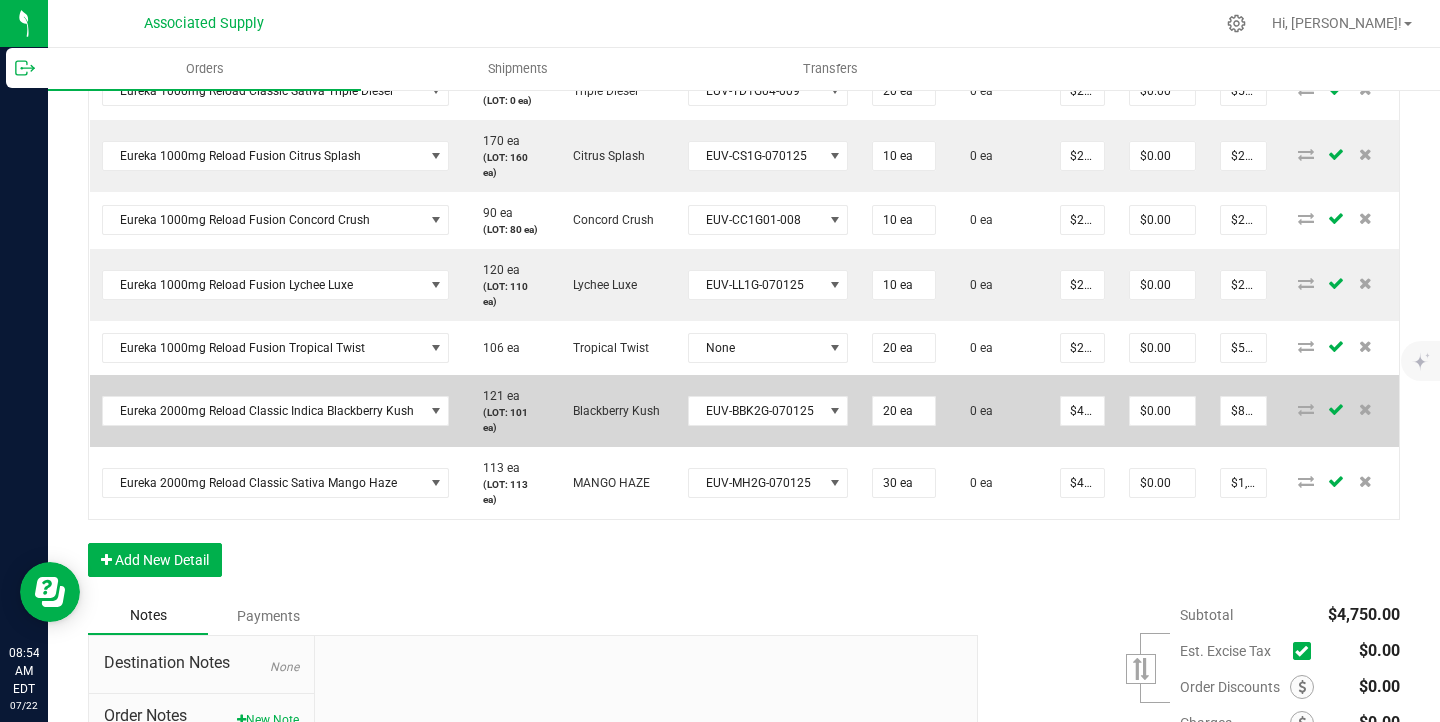 scroll, scrollTop: 982, scrollLeft: 0, axis: vertical 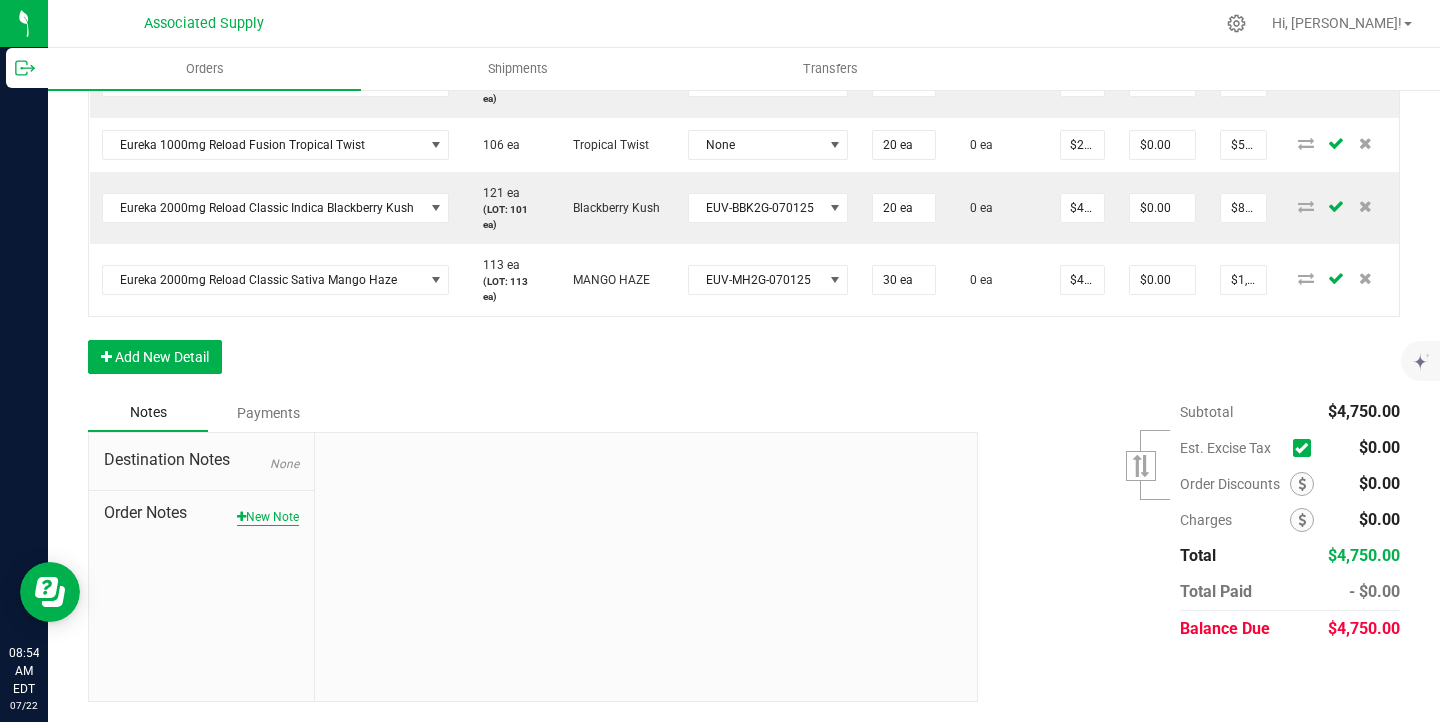 click on "New Note" at bounding box center (268, 517) 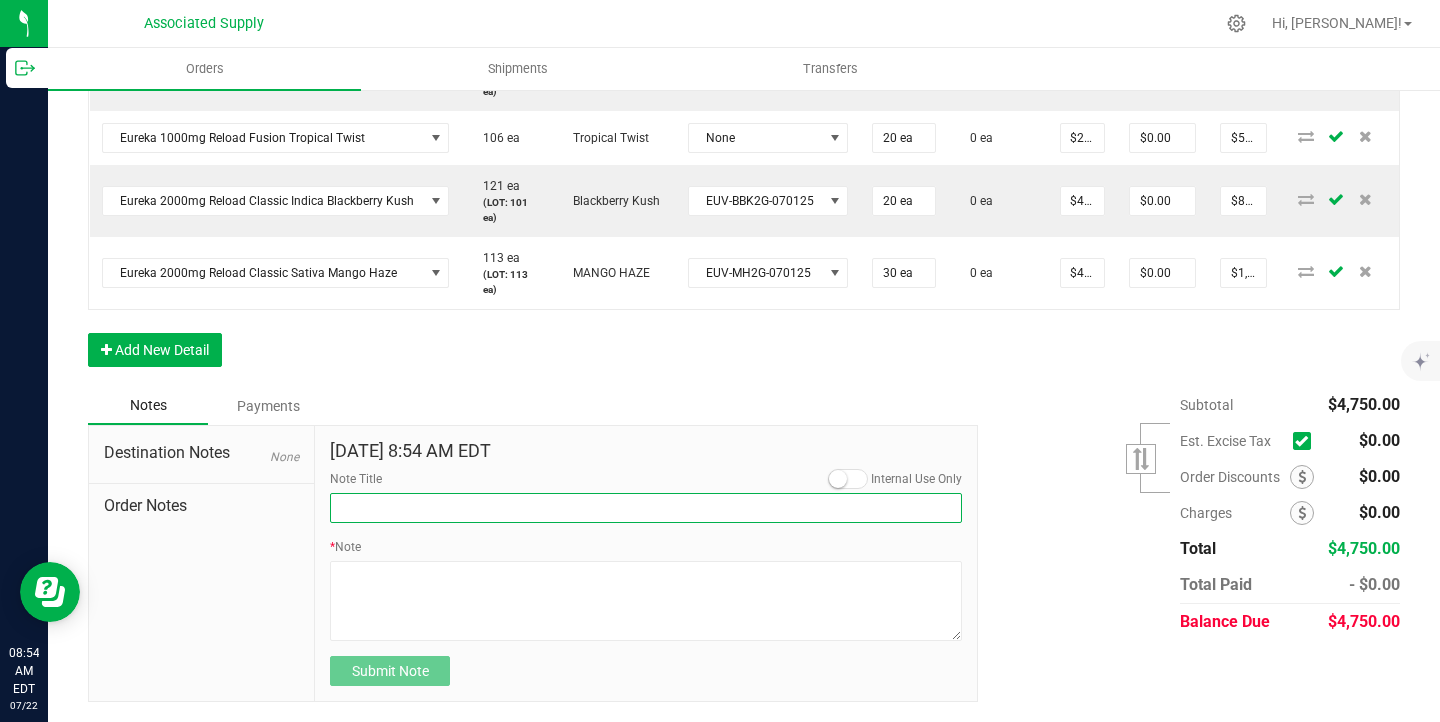 click on "Note Title" at bounding box center [646, 508] 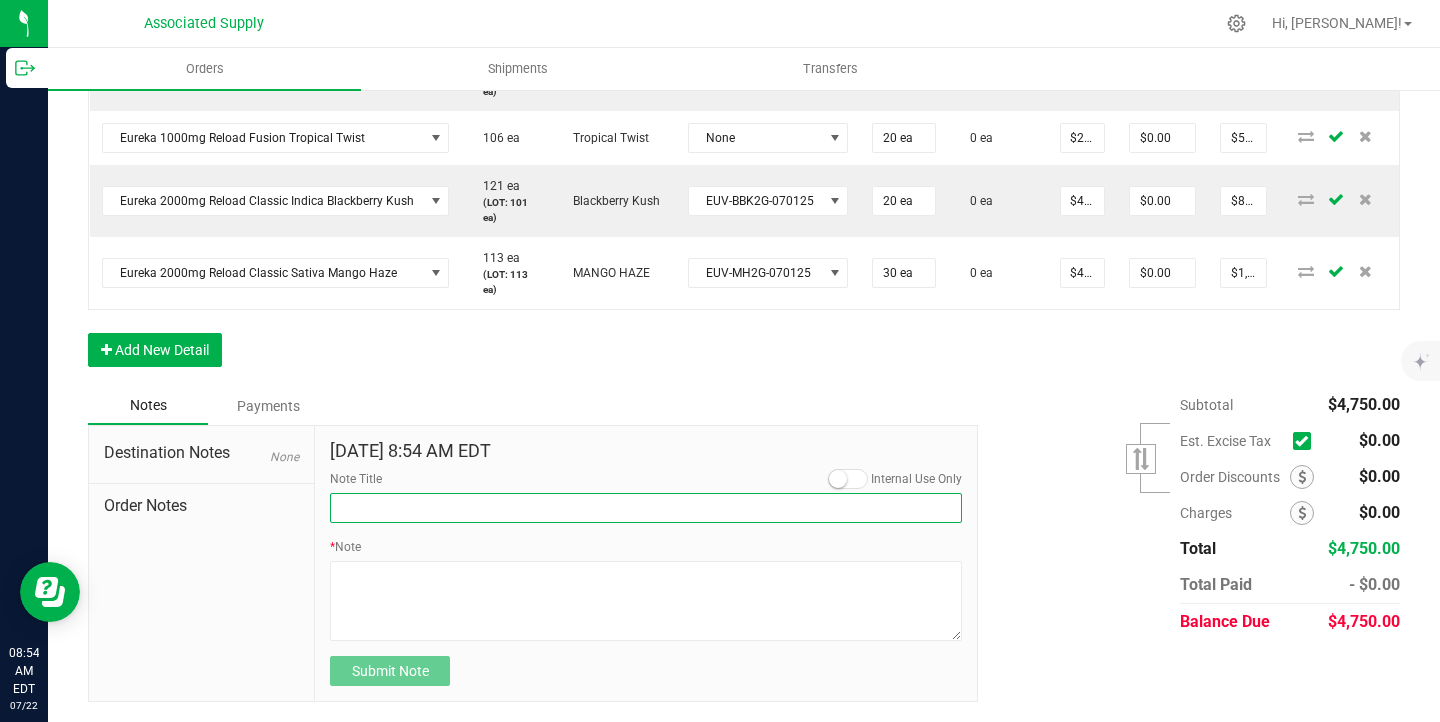 type on "NEW BANKING / WIRE INFO" 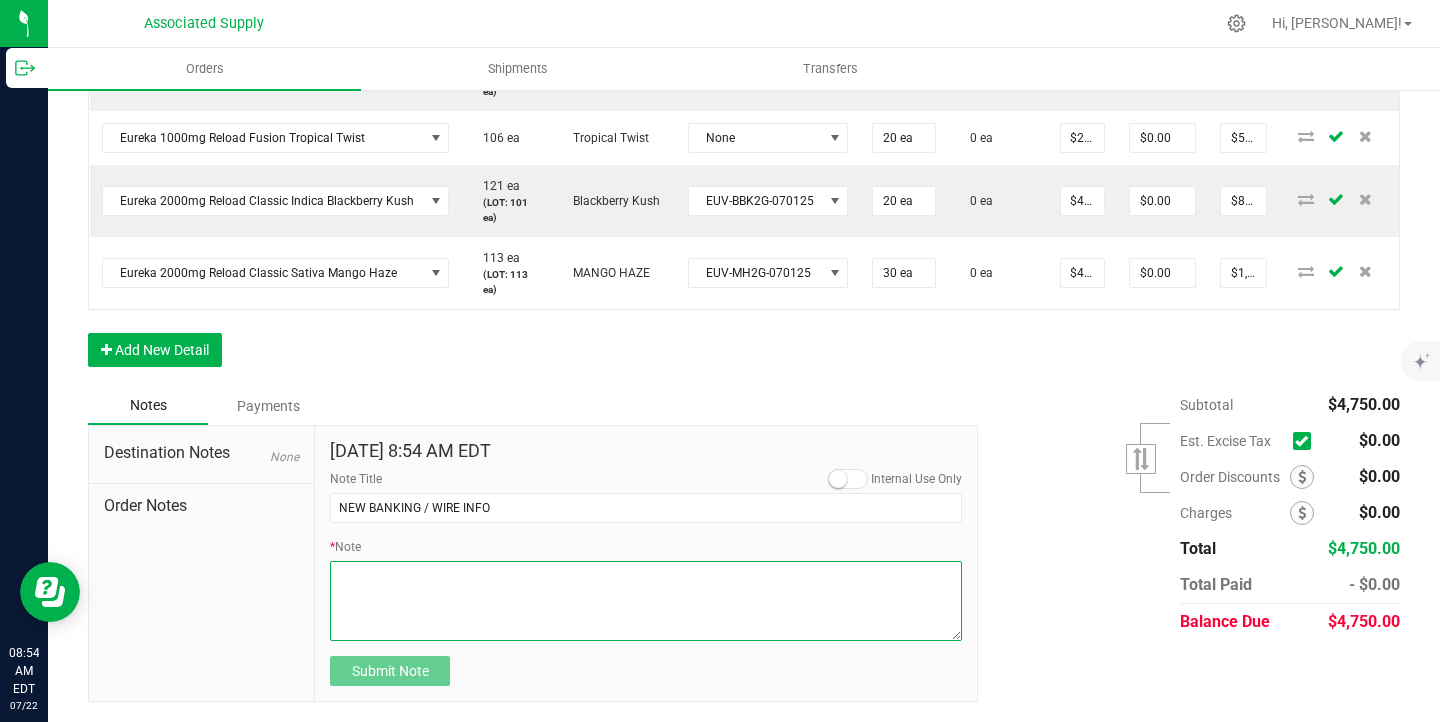 click on "*
Note" at bounding box center [646, 601] 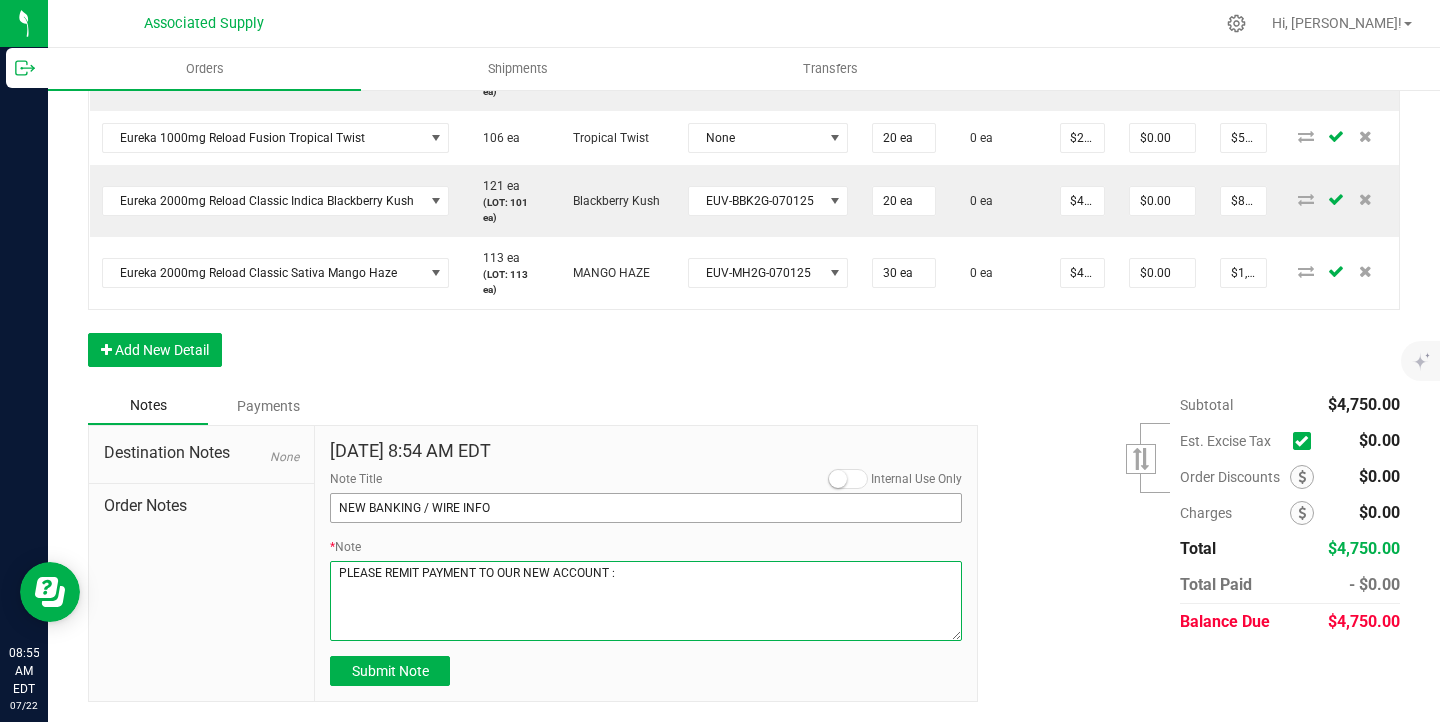 paste on "Dime Community bank
Routing # [US_BANK_ROUTING_MICR]
Account # 5000439298" 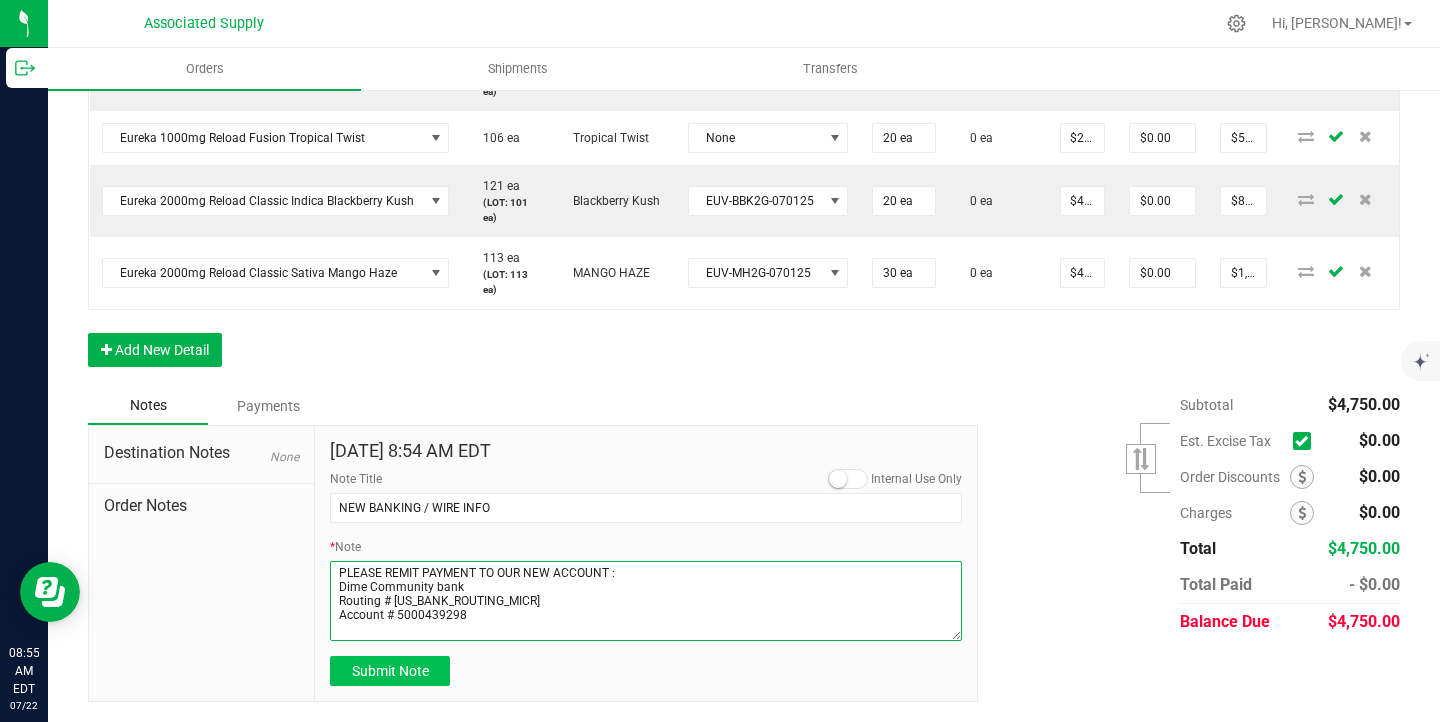type on "PLEASE REMIT PAYMENT TO OUR NEW ACCOUNT :
Dime Community bank
Routing # [US_BANK_ROUTING_MICR]
Account # 5000439298" 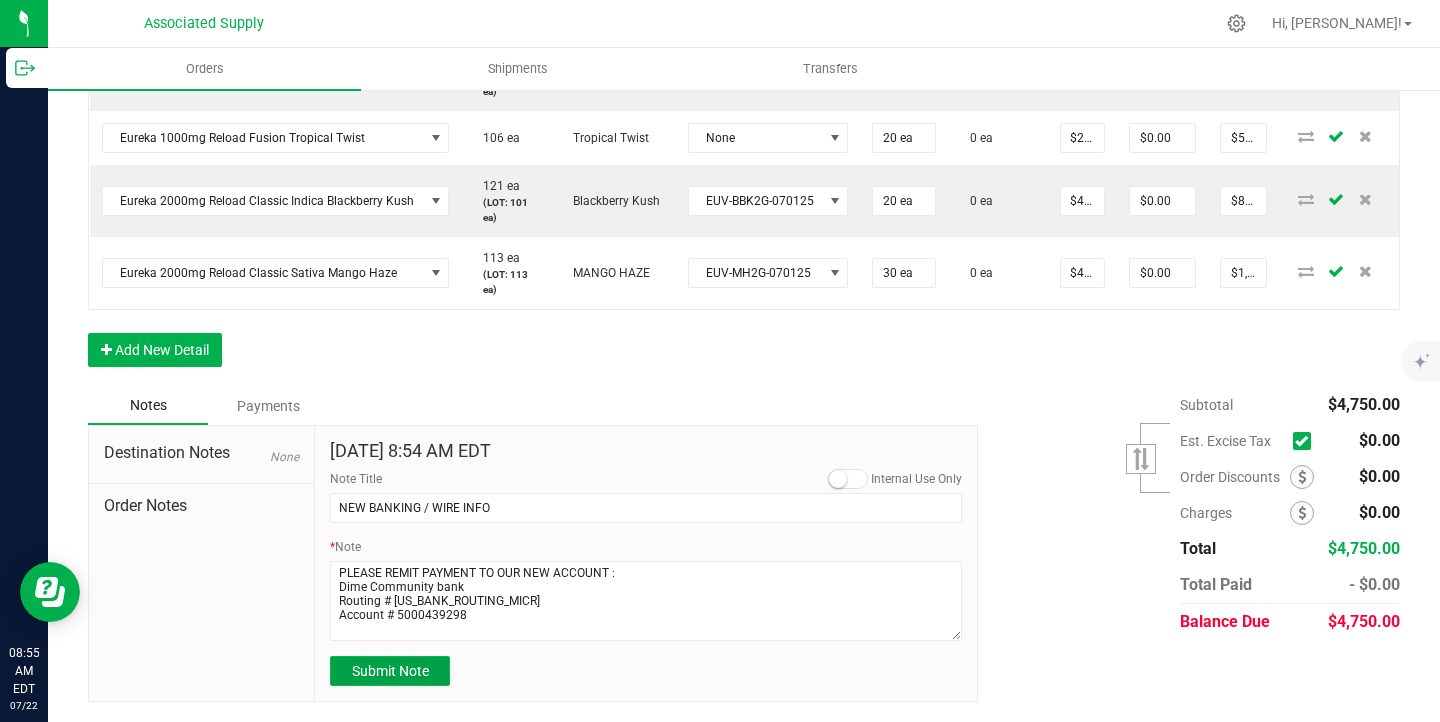 click on "Submit Note" at bounding box center [390, 671] 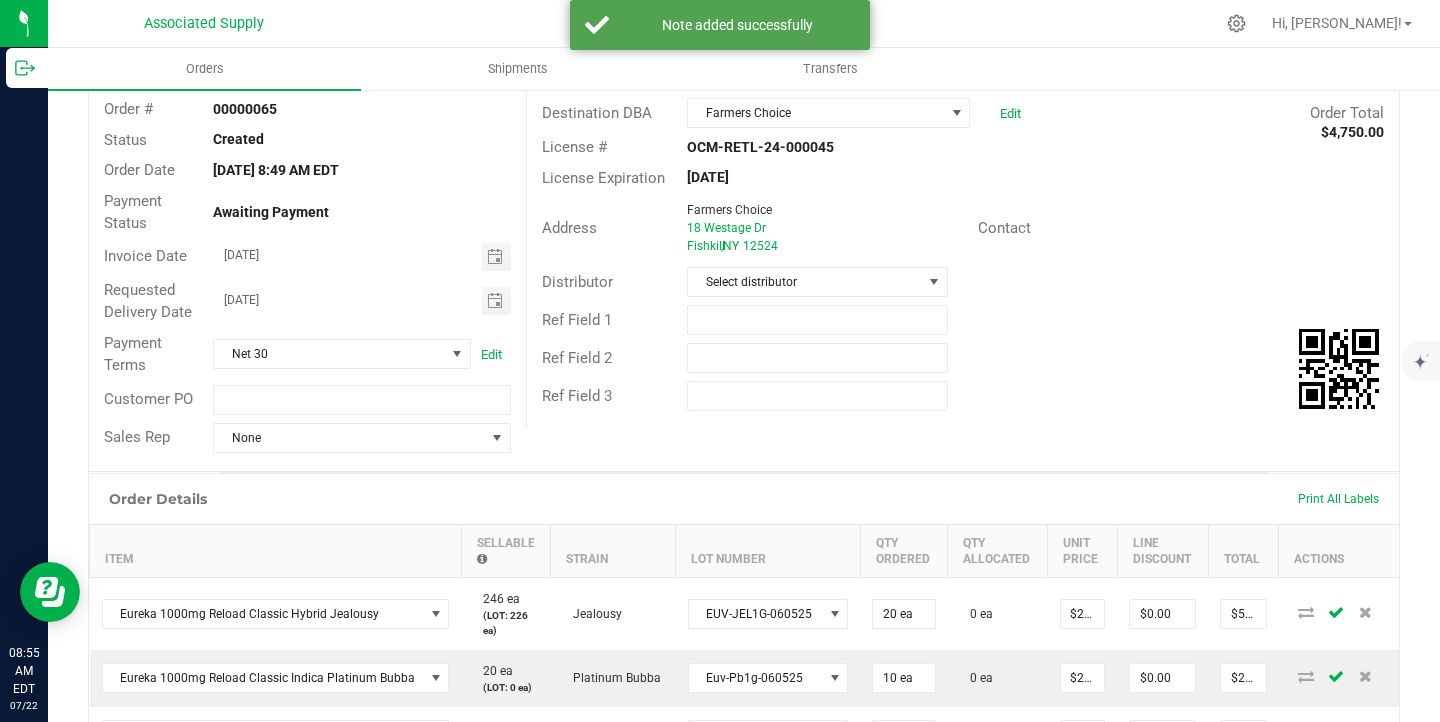 scroll, scrollTop: 0, scrollLeft: 0, axis: both 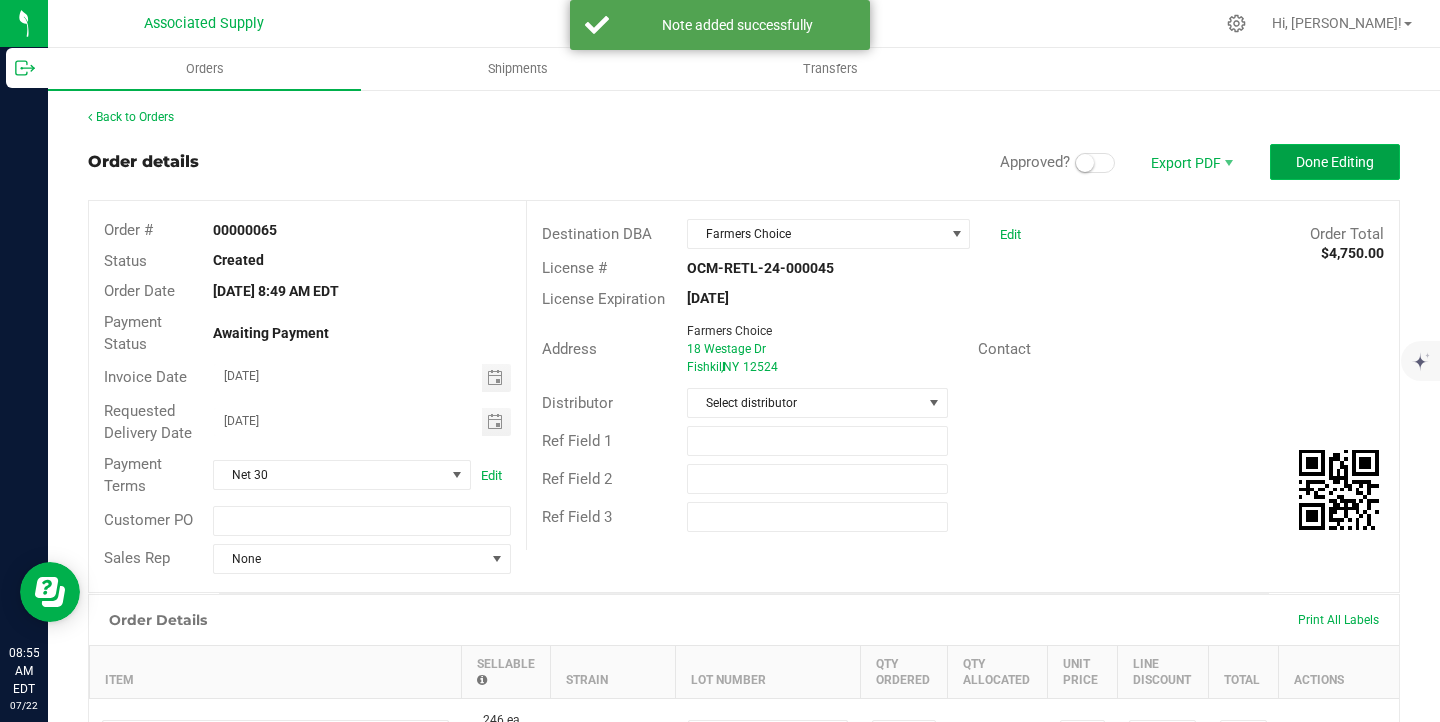 click on "Done Editing" at bounding box center [1335, 162] 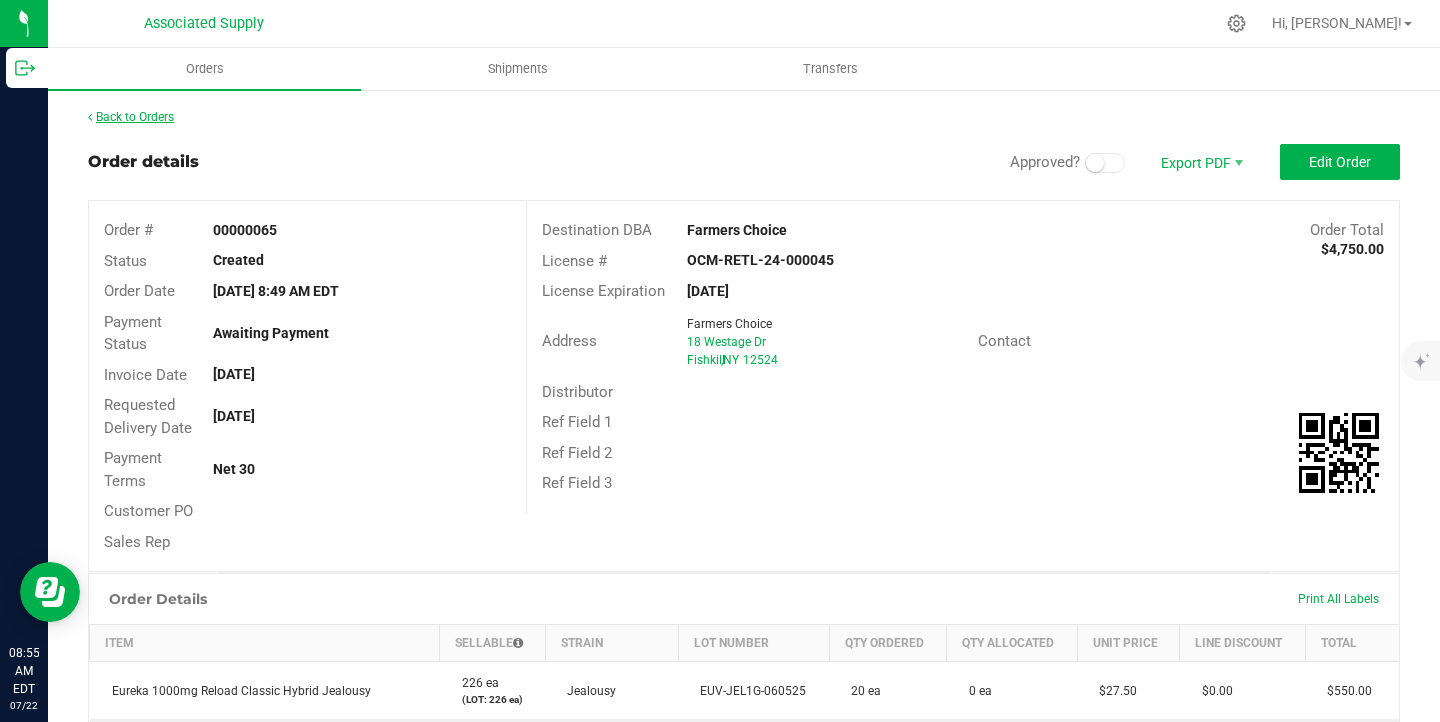 click on "Back to Orders" at bounding box center [131, 117] 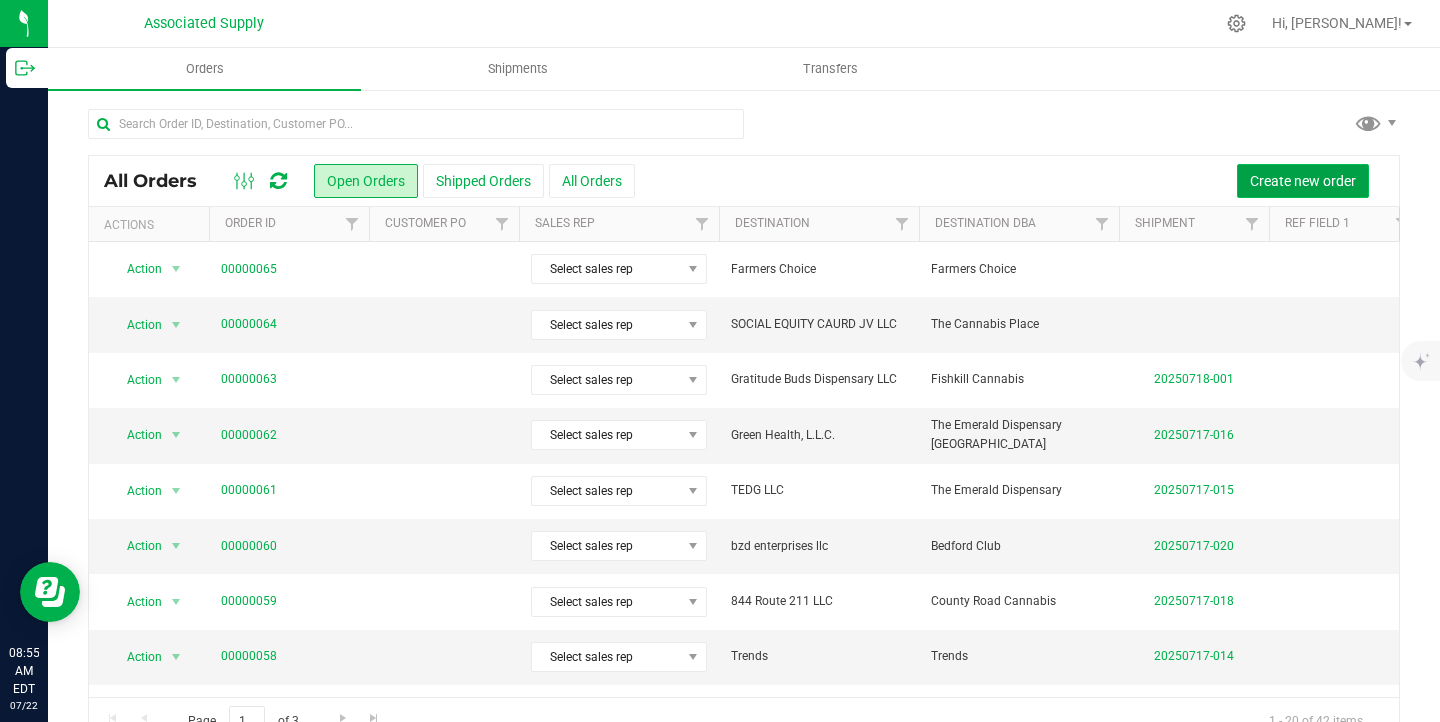 click on "Create new order" at bounding box center (1303, 181) 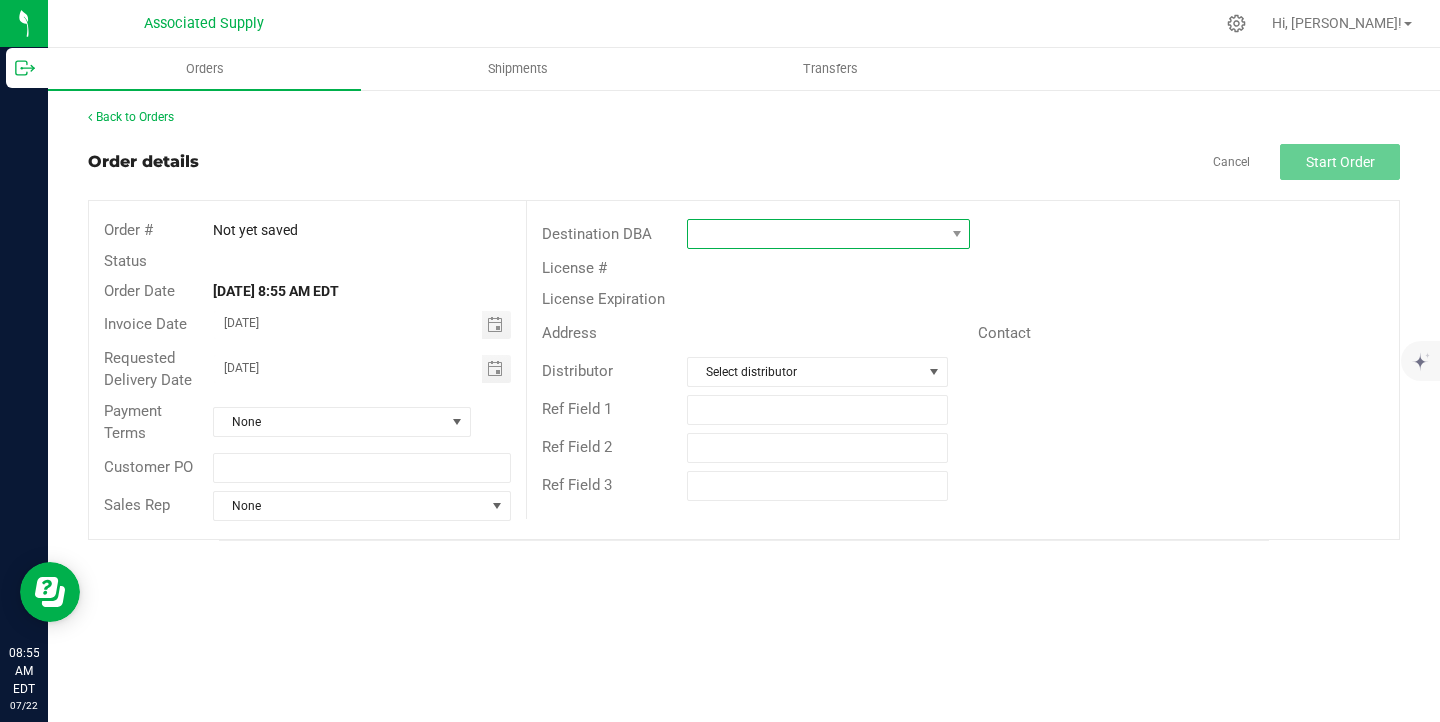 click at bounding box center [816, 234] 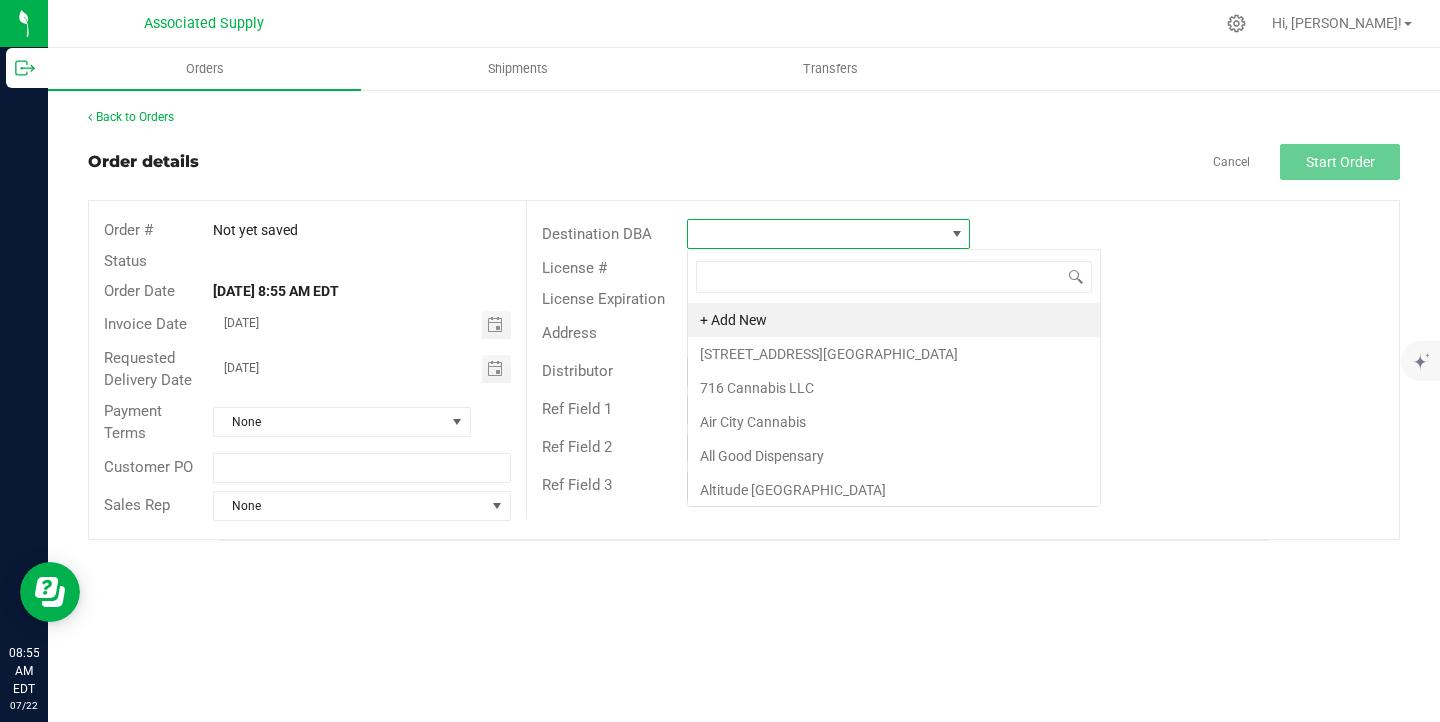scroll, scrollTop: 99970, scrollLeft: 99716, axis: both 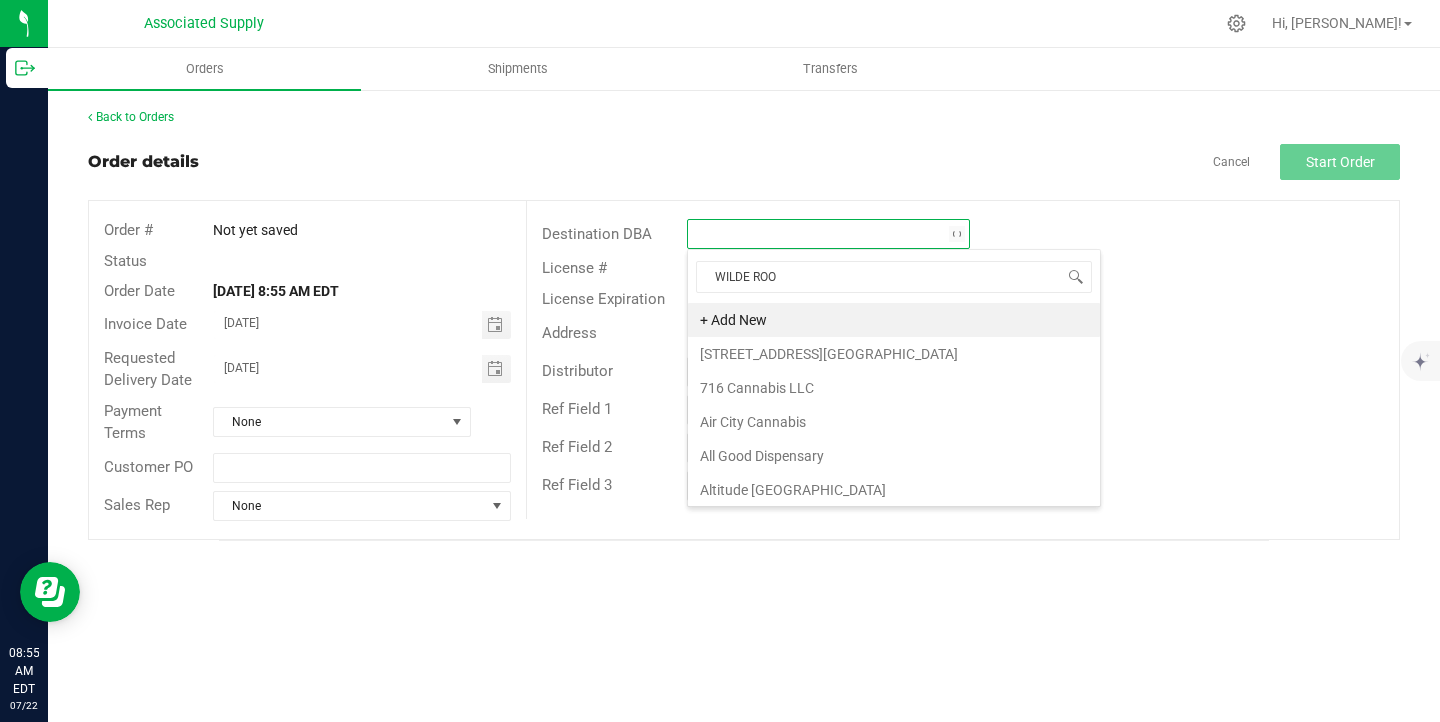 type on "WILDE ROOT" 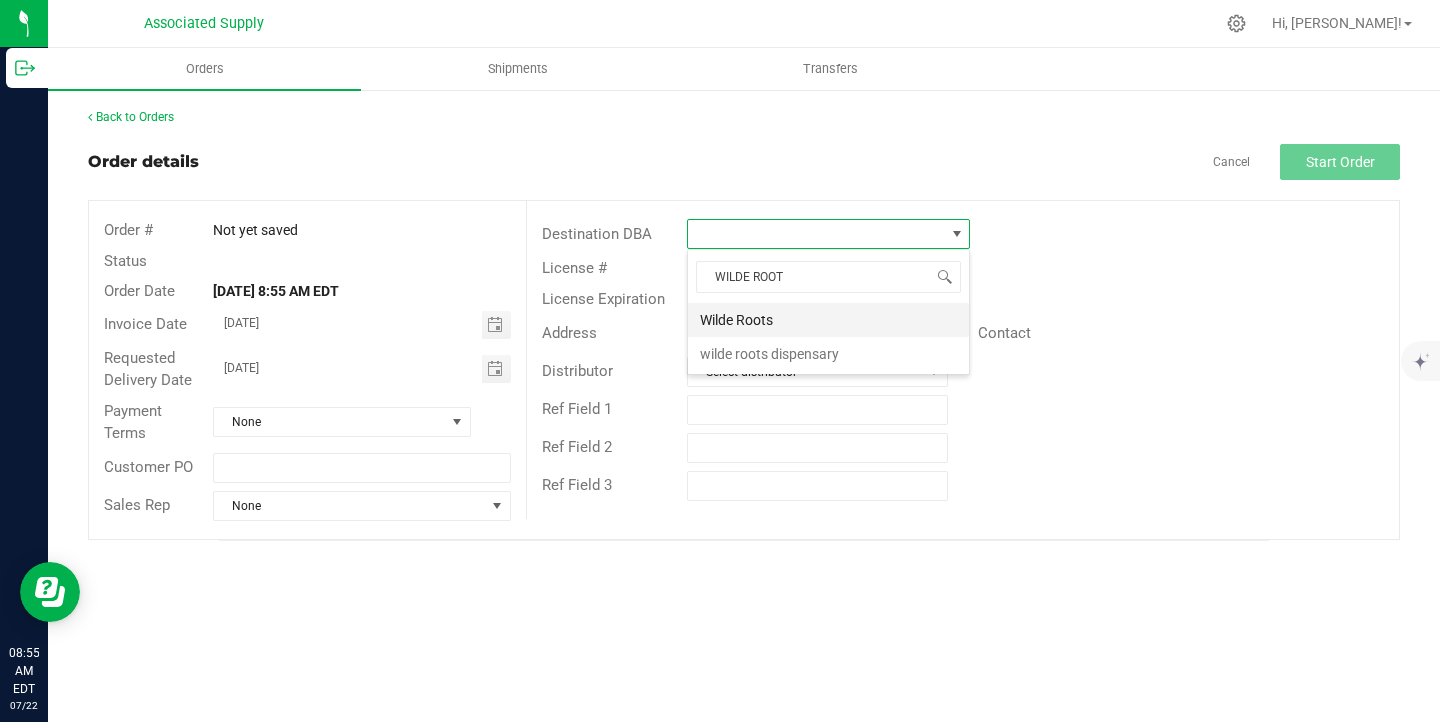 click on "Wilde Roots" at bounding box center (828, 320) 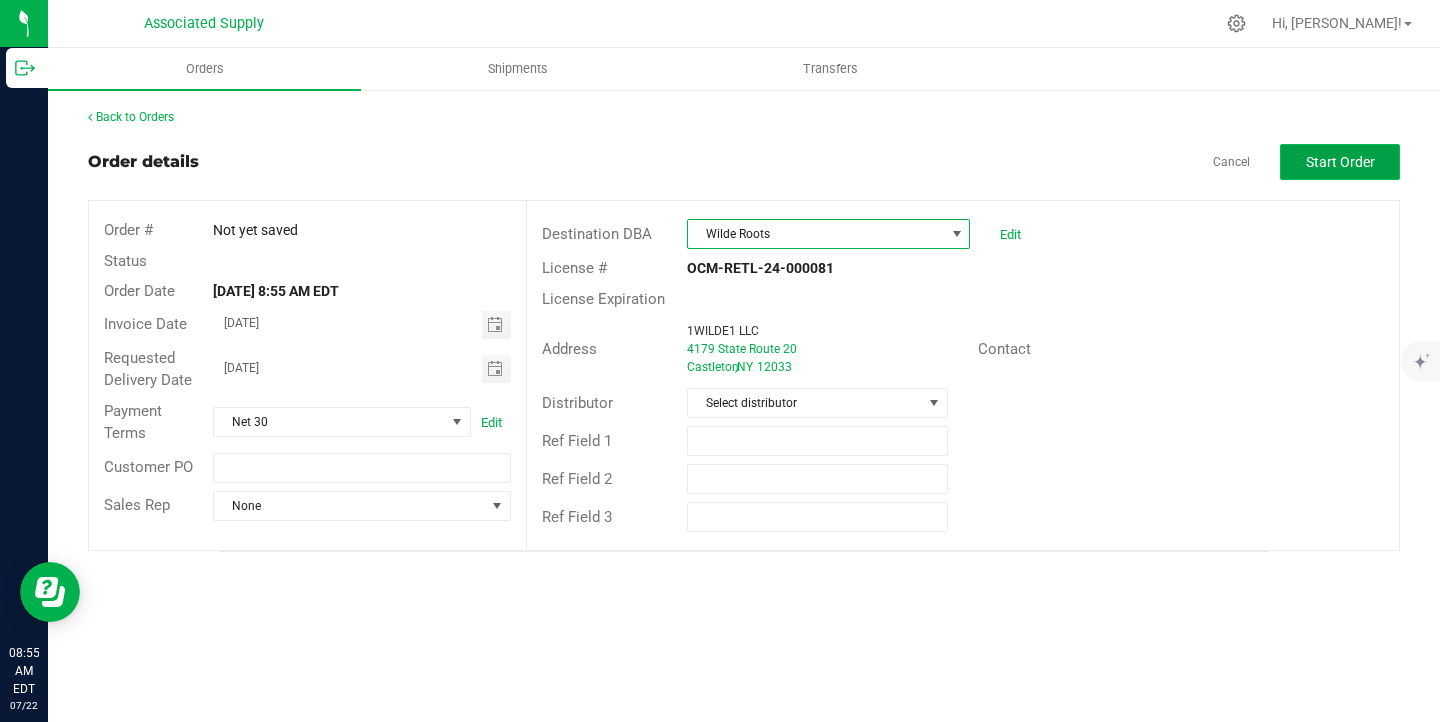 click on "Start Order" at bounding box center [1340, 162] 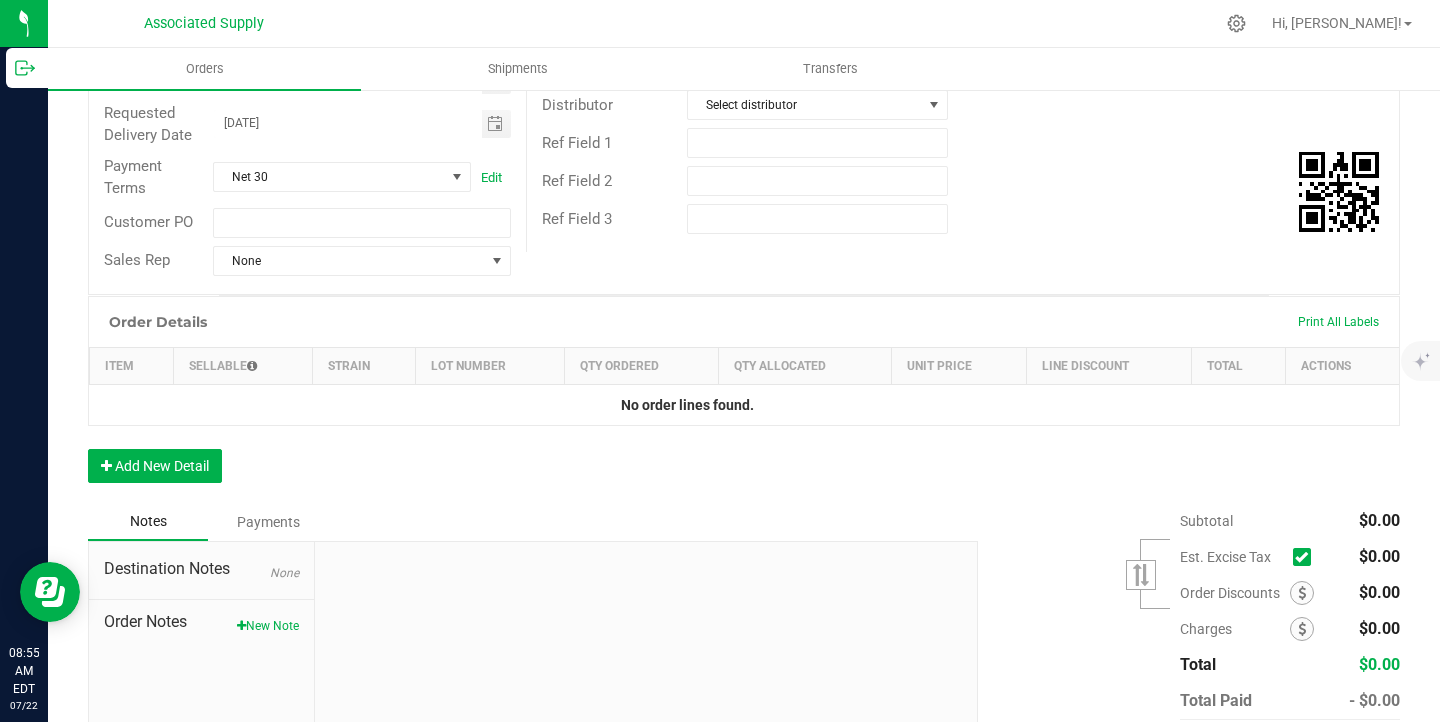 scroll, scrollTop: 406, scrollLeft: 0, axis: vertical 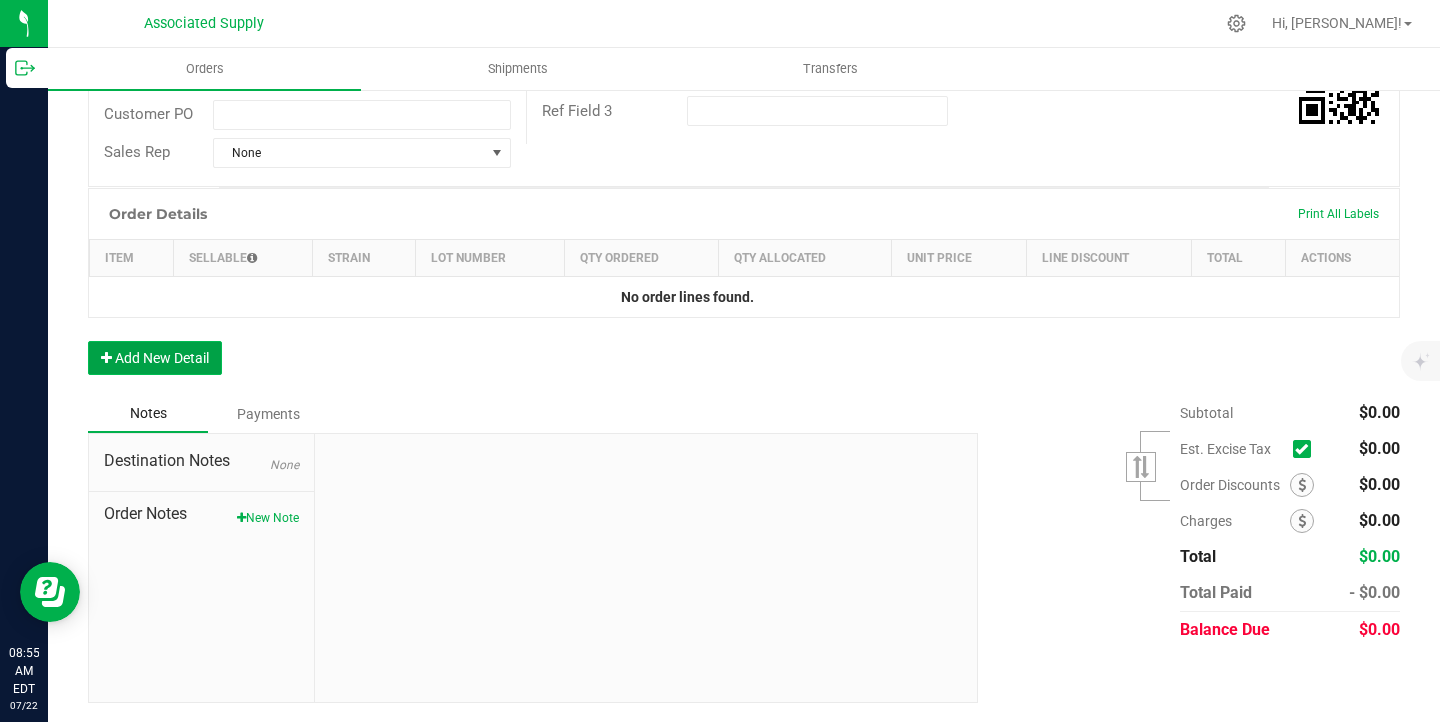 click on "Add New Detail" at bounding box center [155, 358] 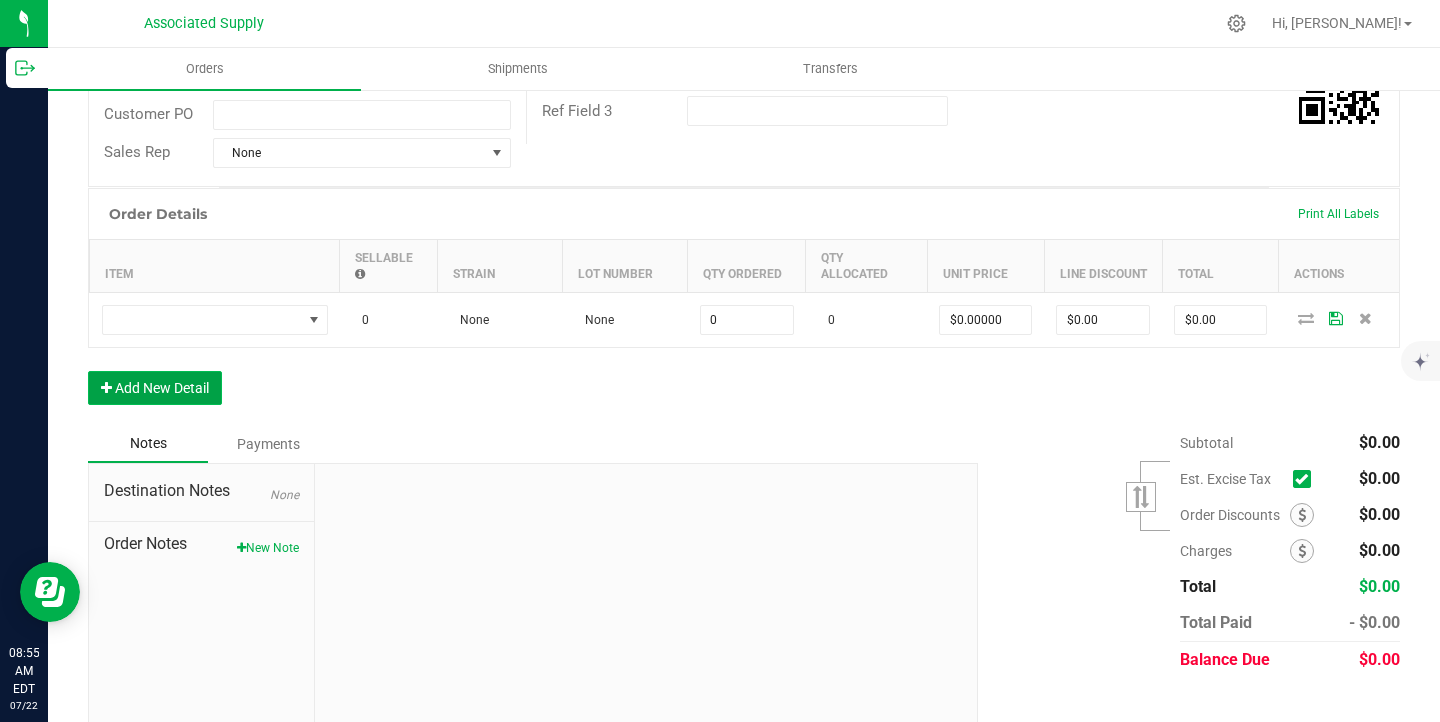 click on "Add New Detail" at bounding box center [155, 388] 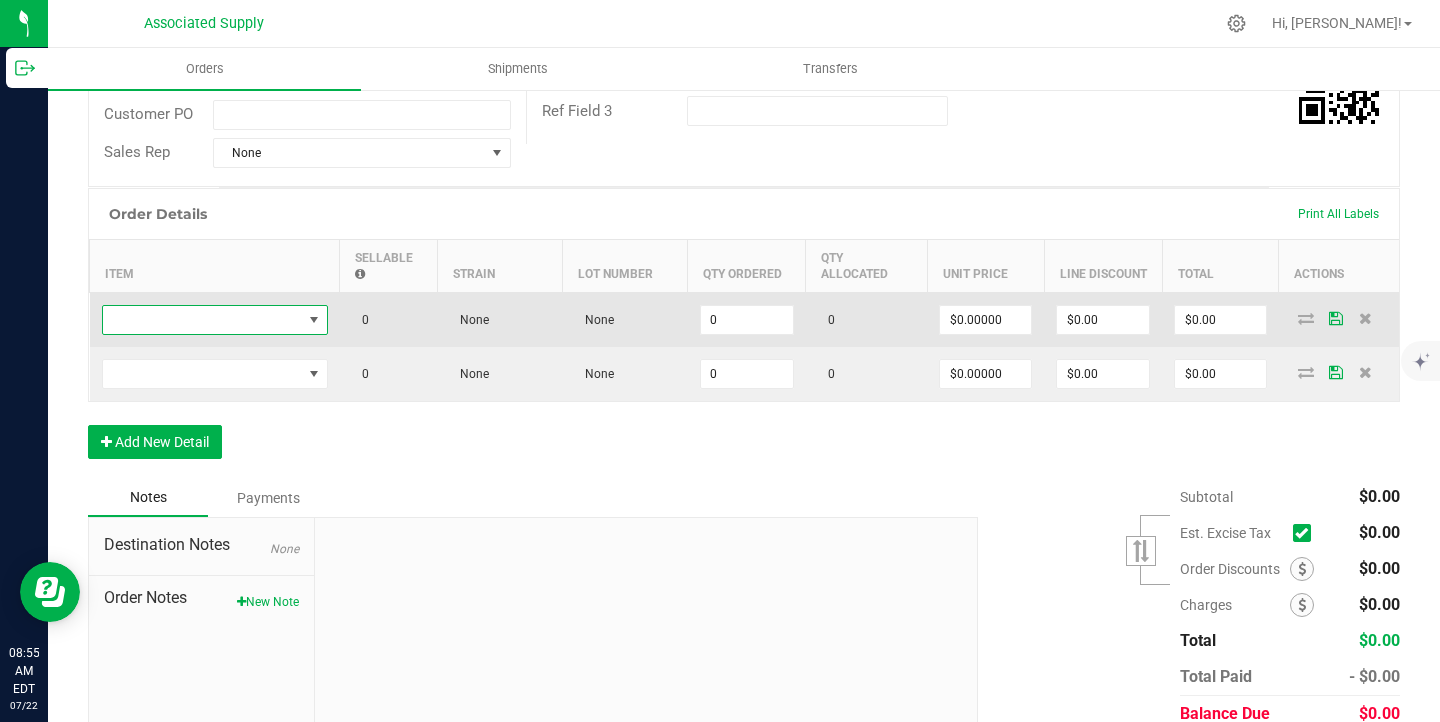 click at bounding box center [202, 320] 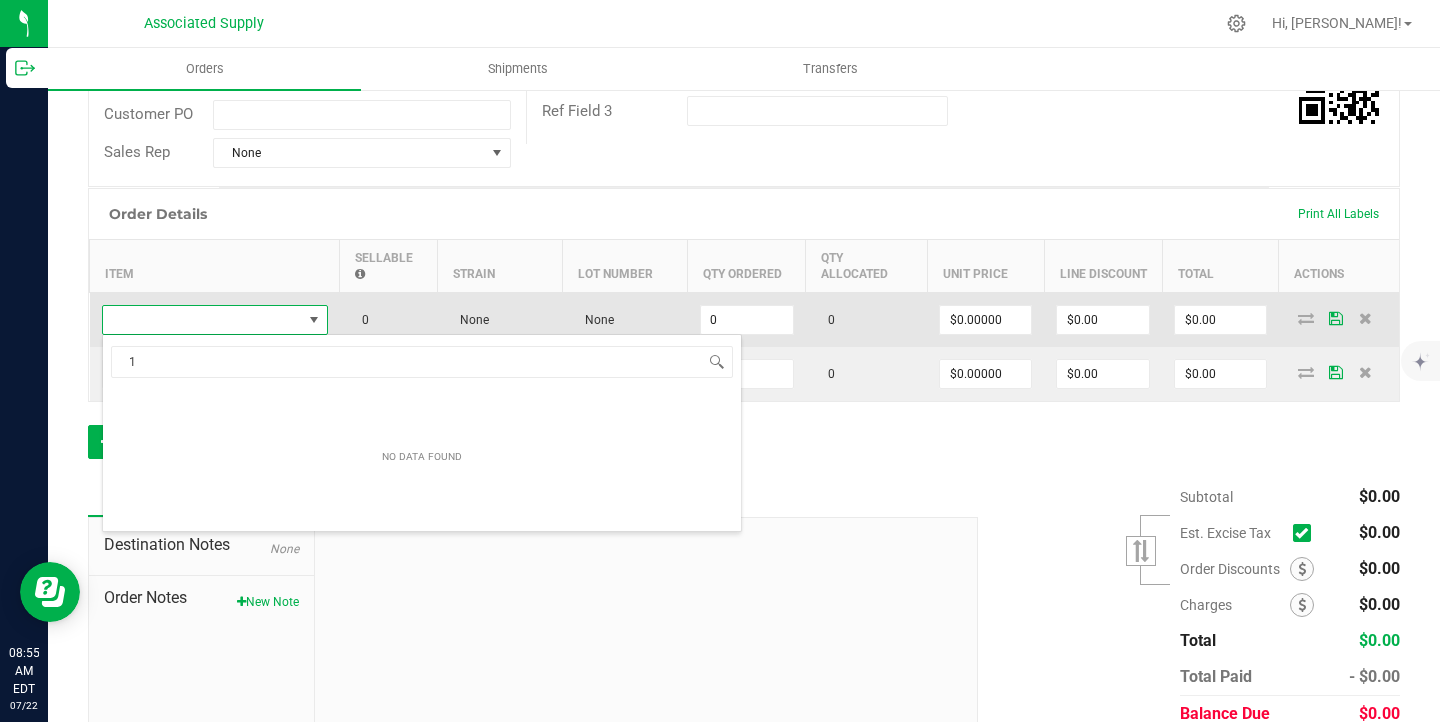 scroll, scrollTop: 99970, scrollLeft: 99774, axis: both 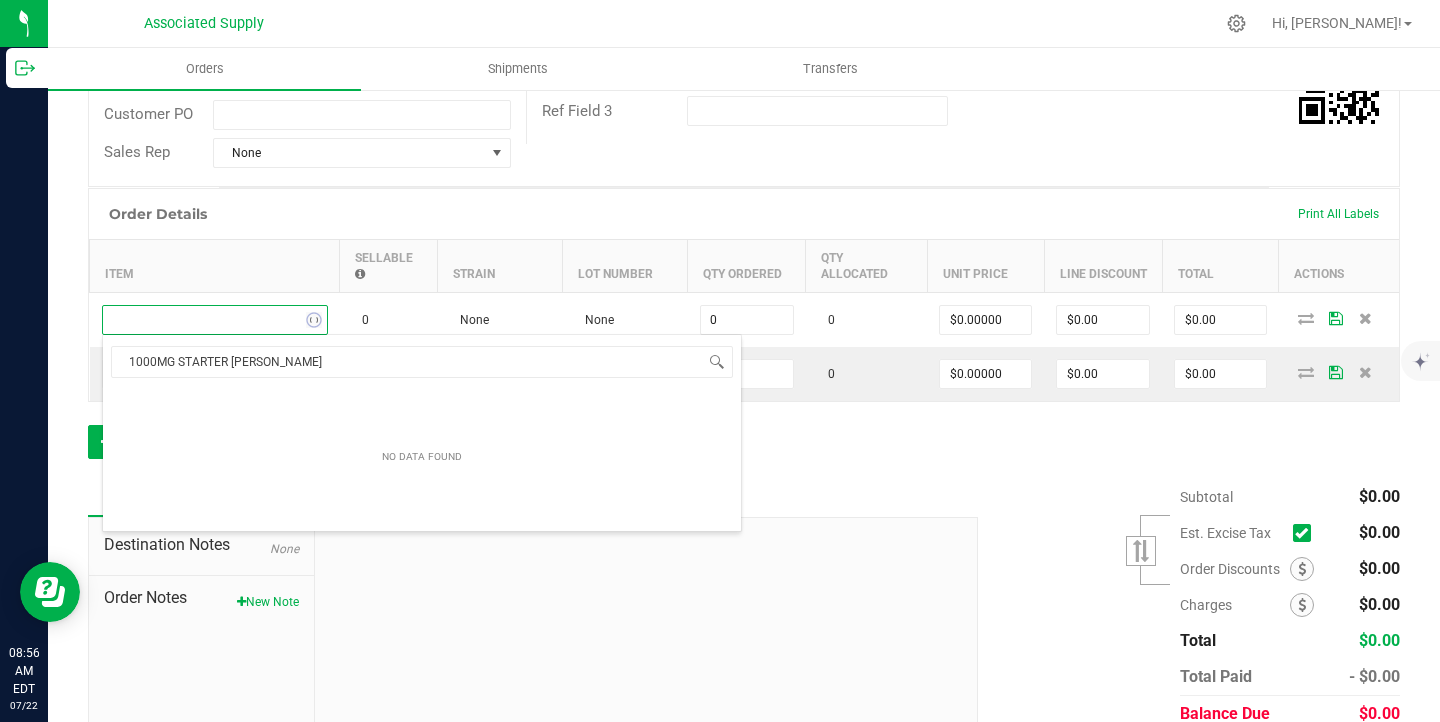 type on "1000MG STARTER KIT" 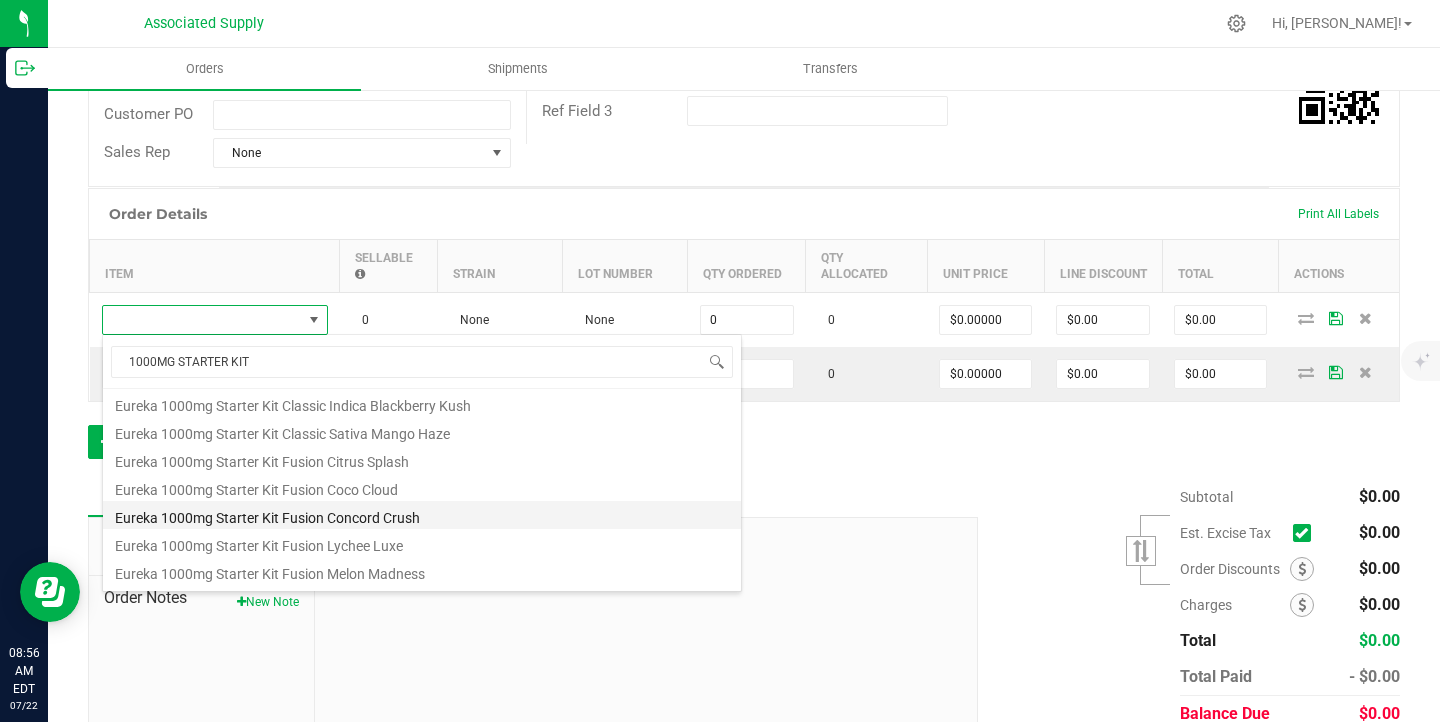 scroll, scrollTop: 31, scrollLeft: 0, axis: vertical 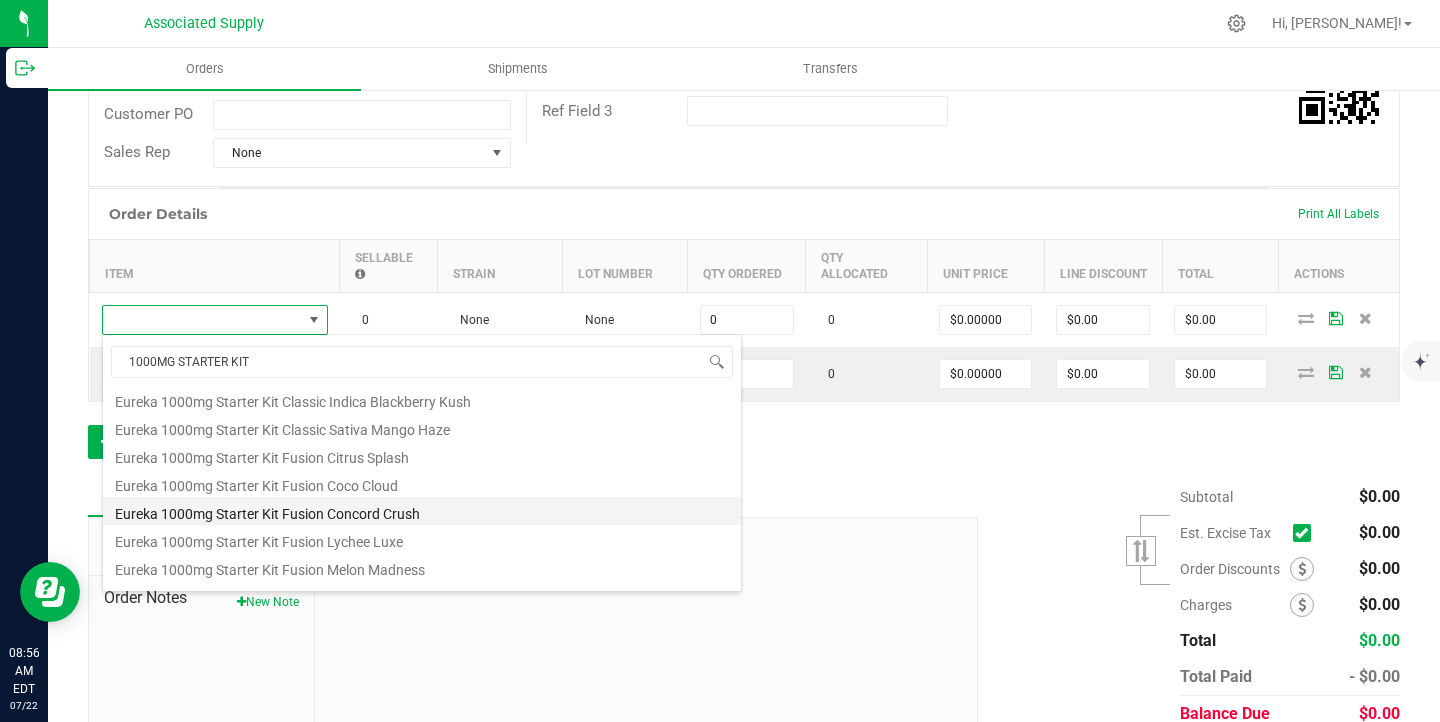 click on "Eureka 1000mg Starter Kit Fusion Concord Crush" at bounding box center [422, 511] 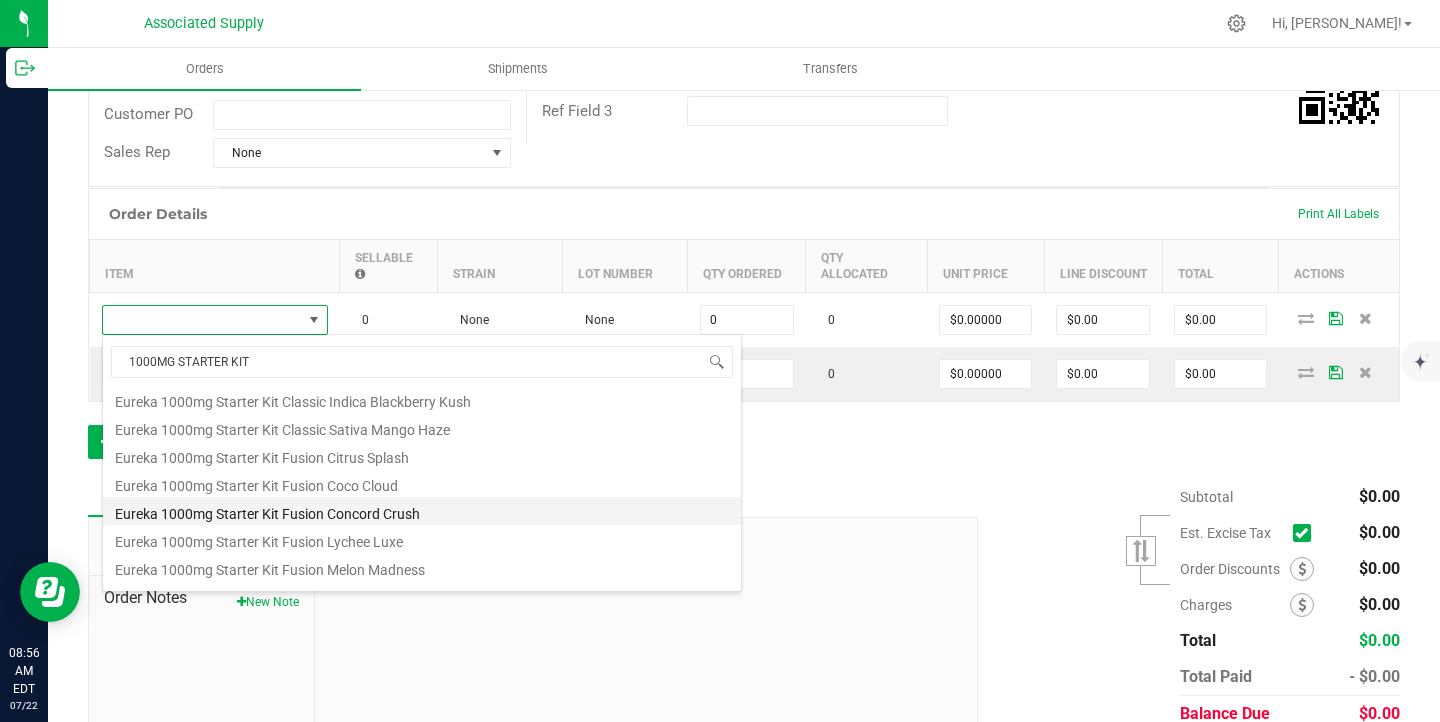 type on "0 ea" 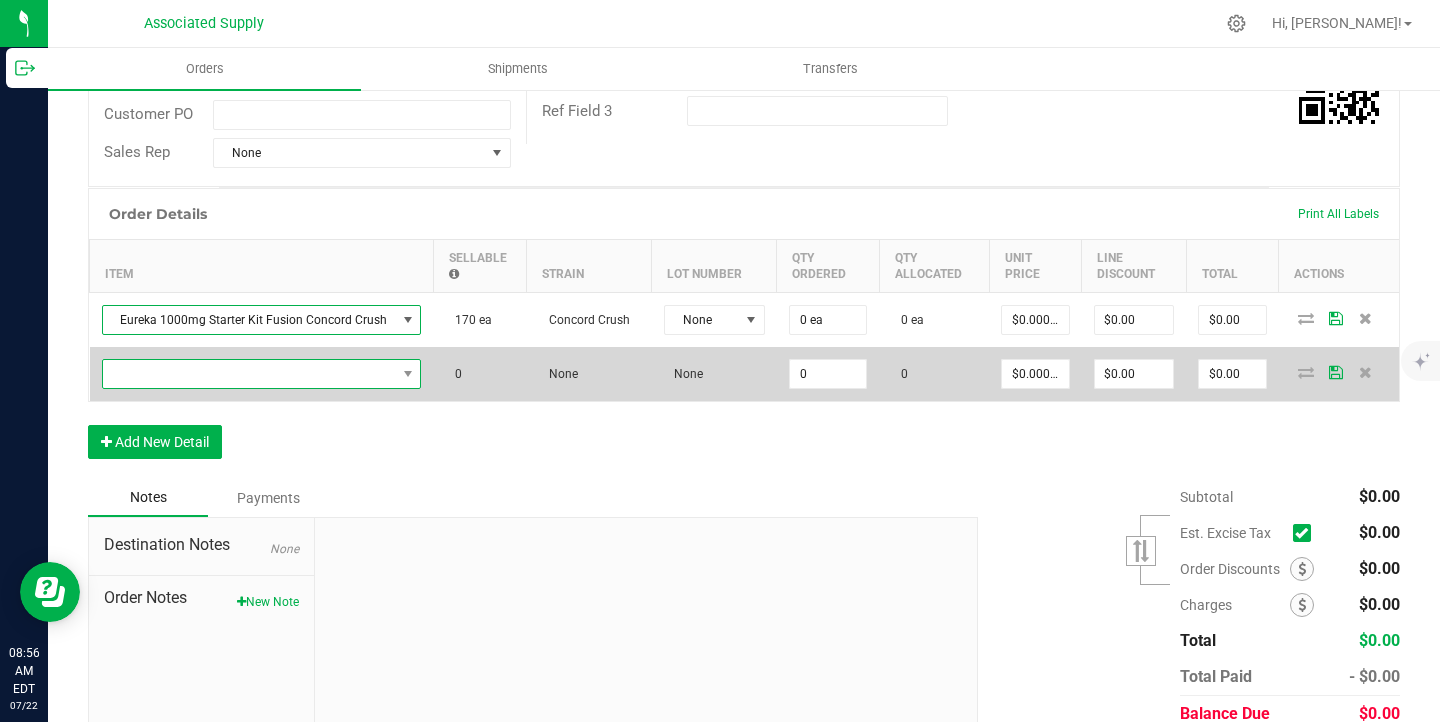 click at bounding box center [249, 374] 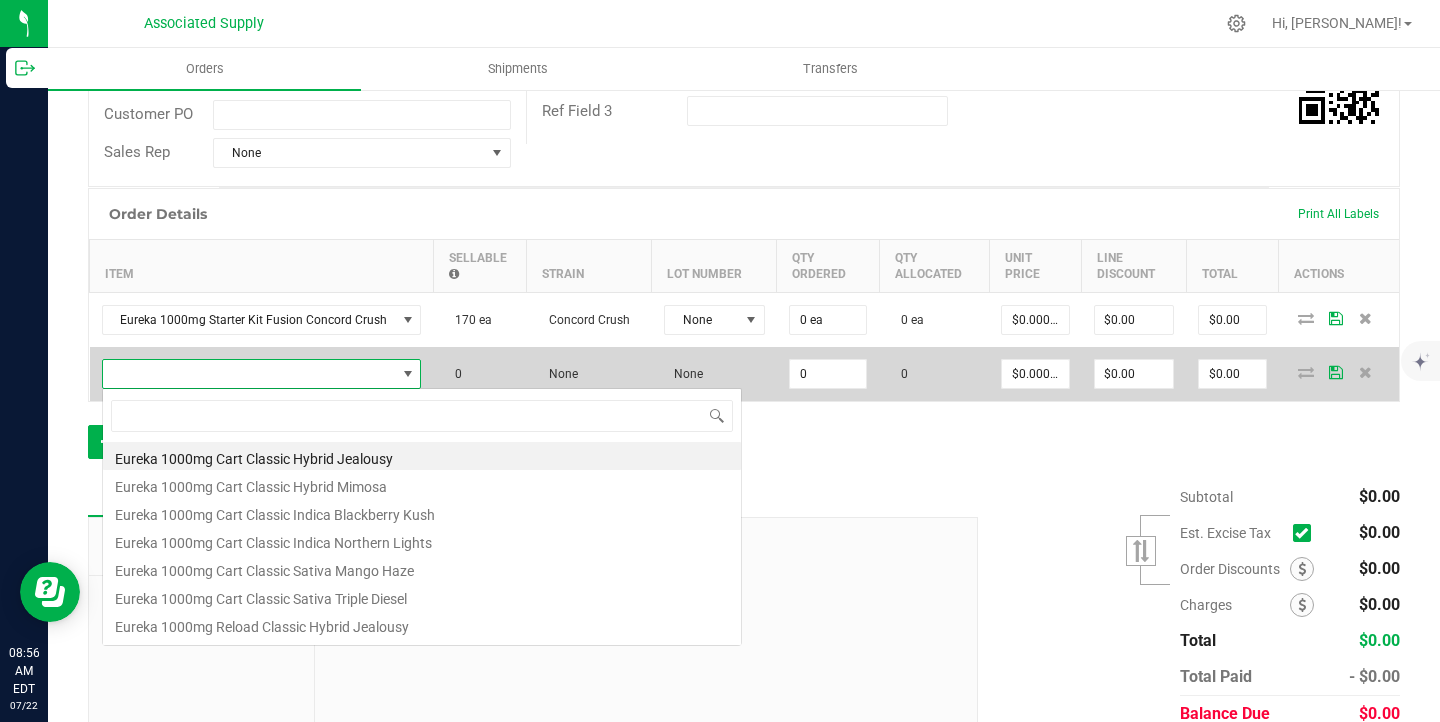 scroll, scrollTop: 99970, scrollLeft: 99686, axis: both 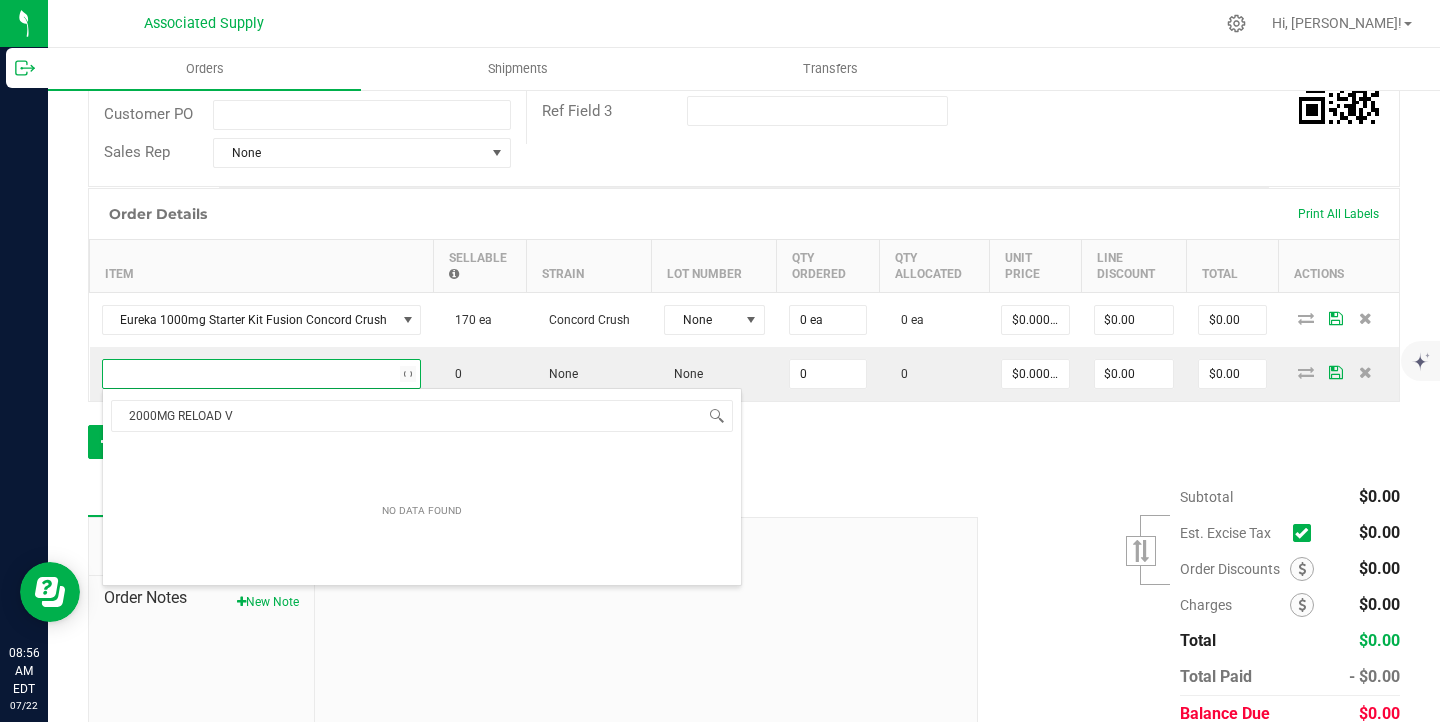 type on "2000MG RELOAD" 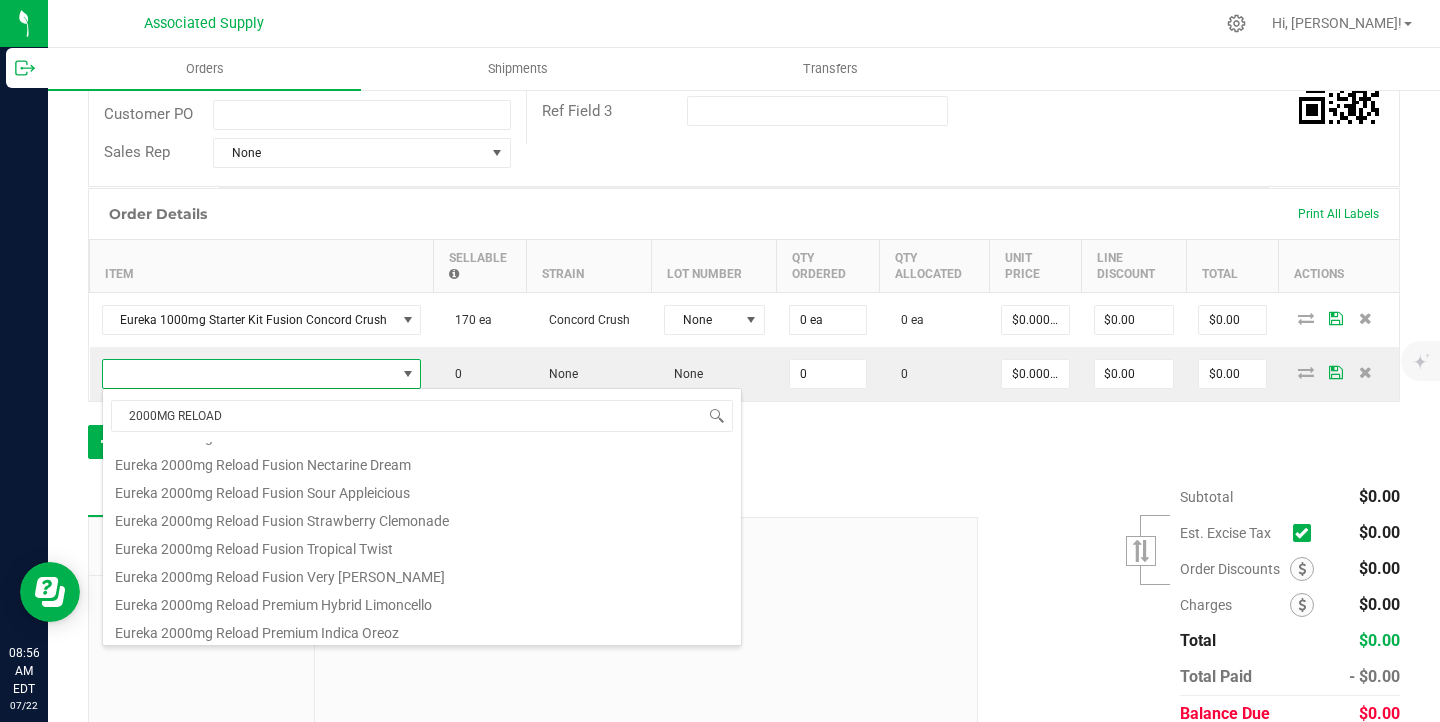 scroll, scrollTop: 332, scrollLeft: 0, axis: vertical 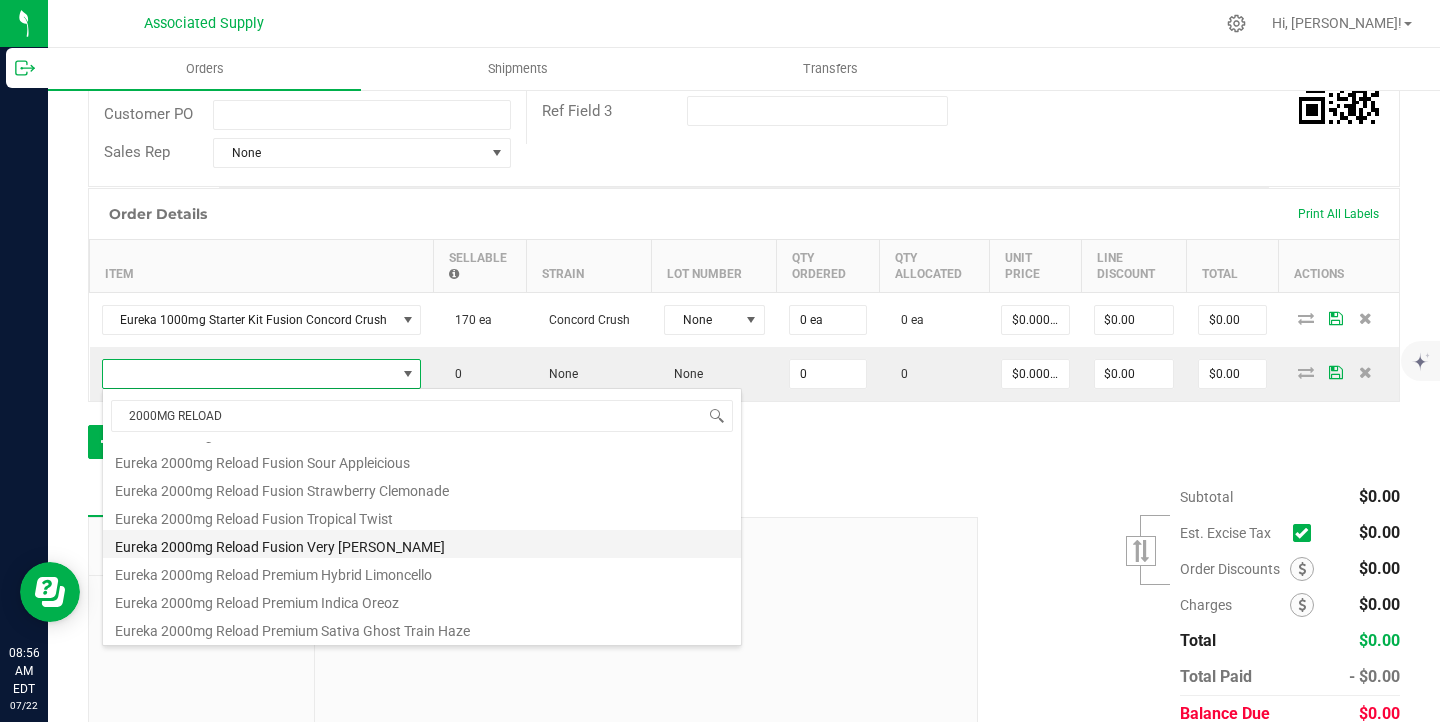 click on "Eureka 2000mg Reload Fusion Very [PERSON_NAME]" at bounding box center (422, 544) 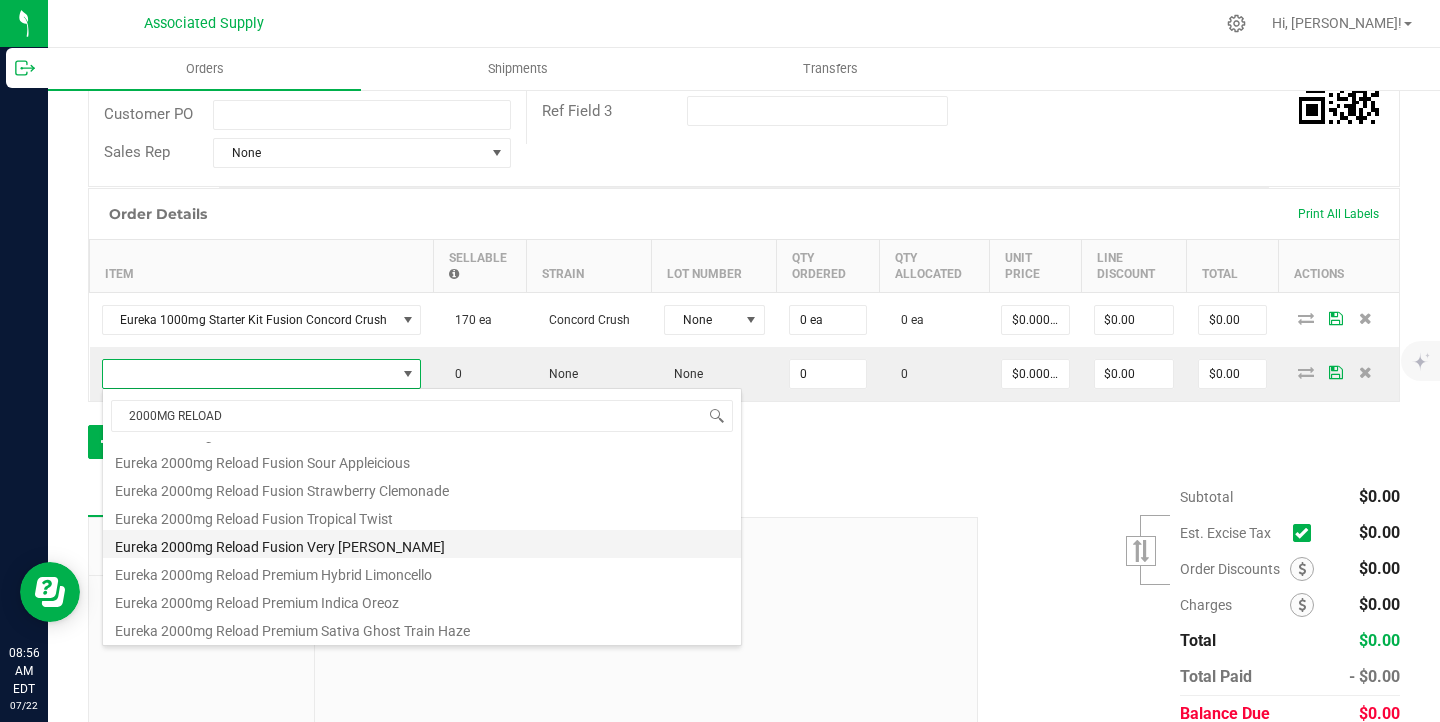 type on "0 ea" 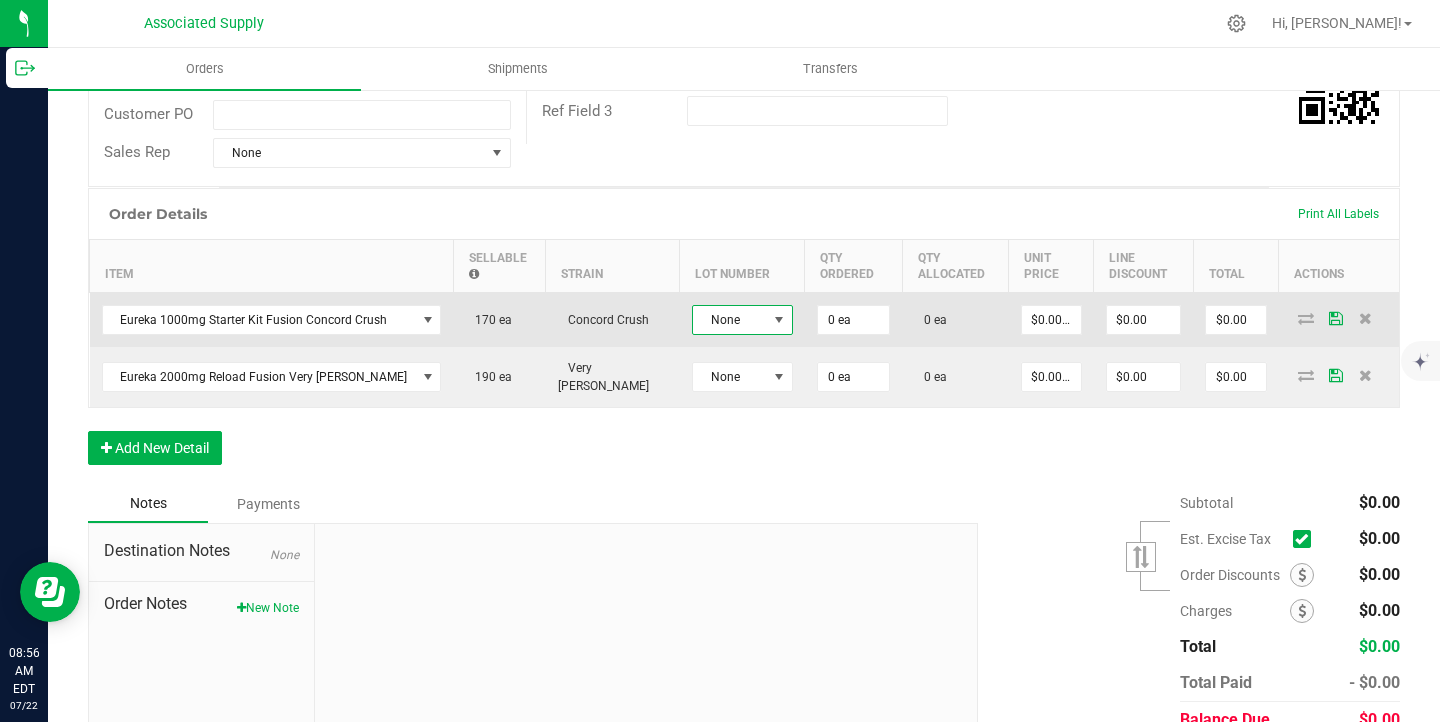 click on "None" at bounding box center [730, 320] 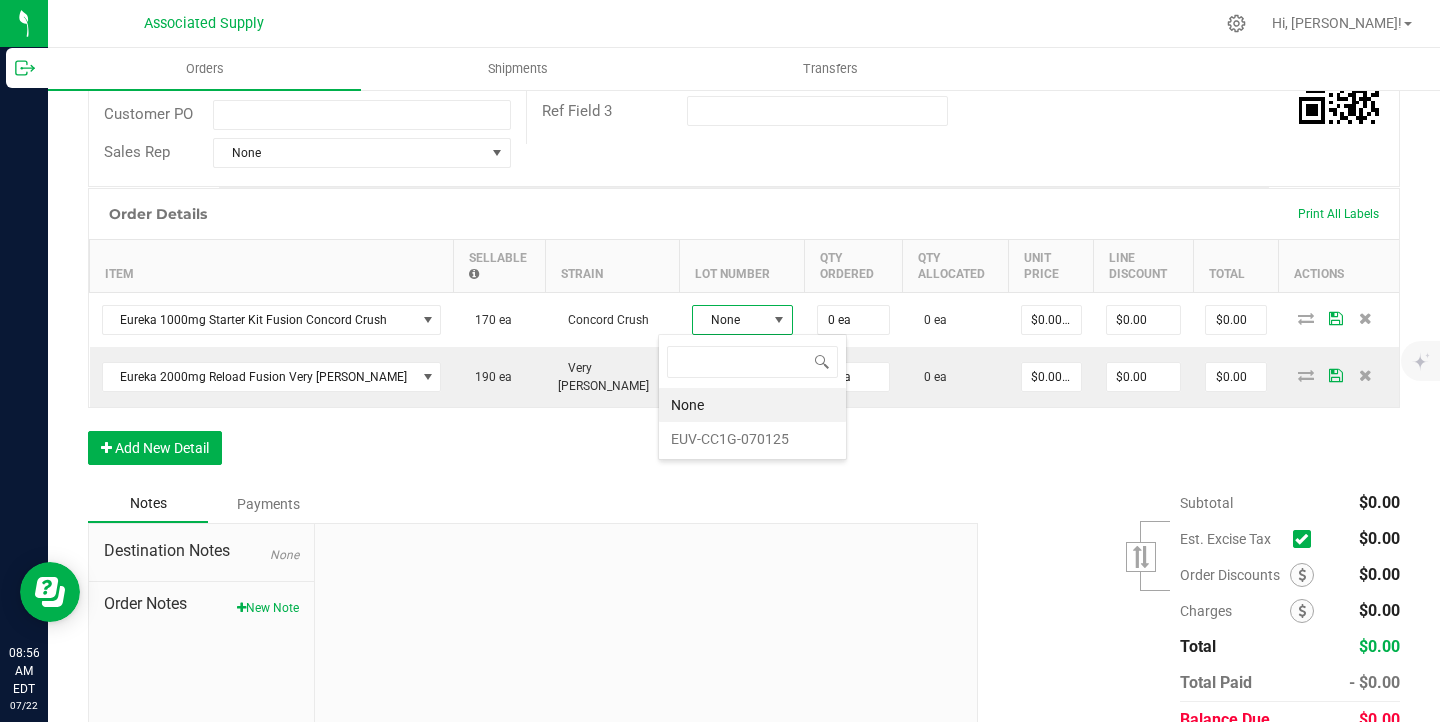 scroll, scrollTop: 99970, scrollLeft: 99899, axis: both 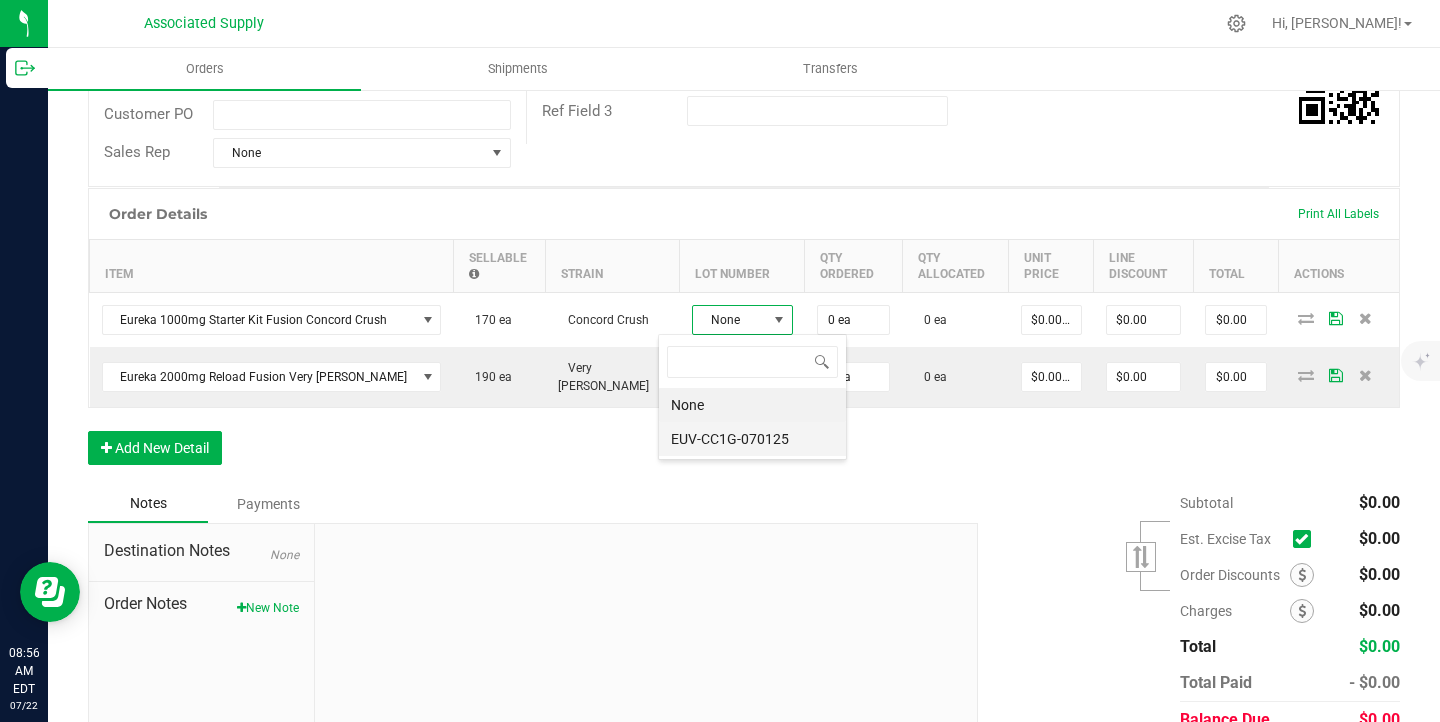 click on "EUV-CC1G-070125" at bounding box center (752, 439) 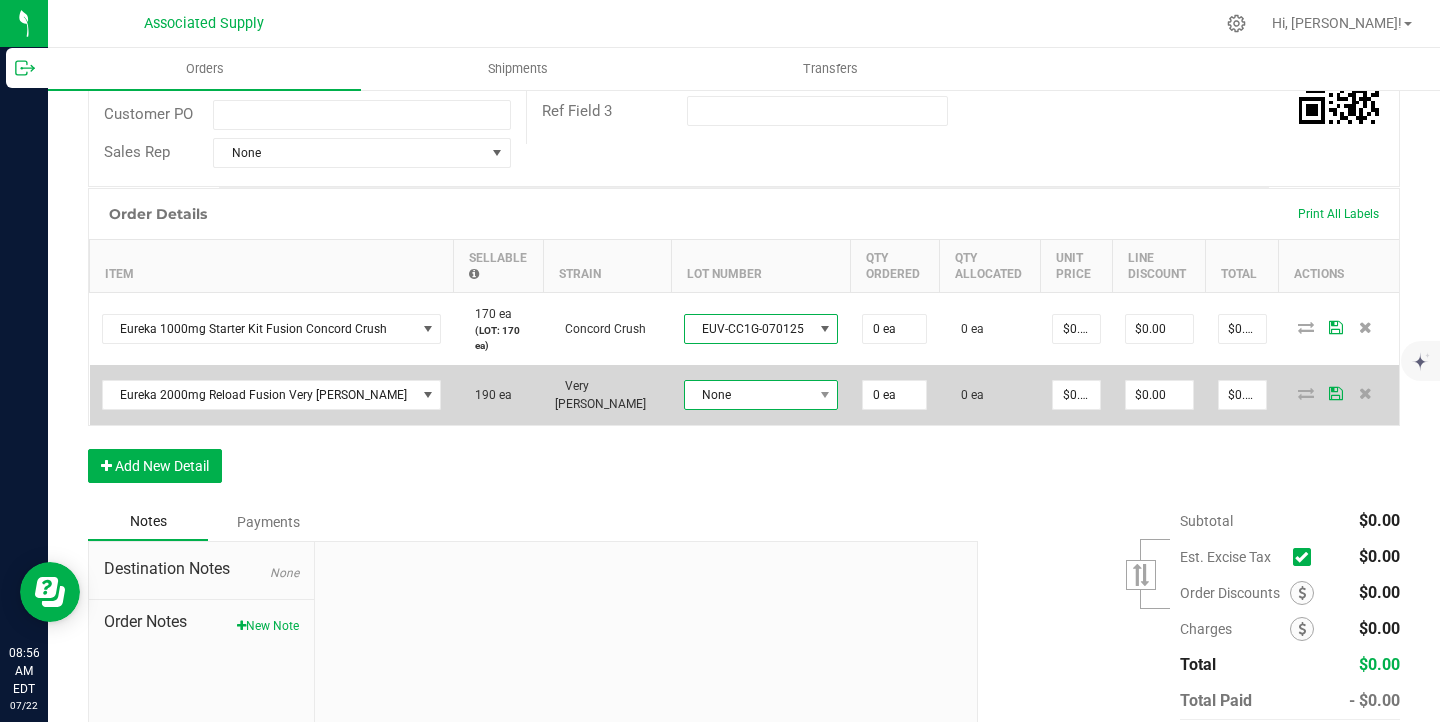 click on "None" at bounding box center (749, 395) 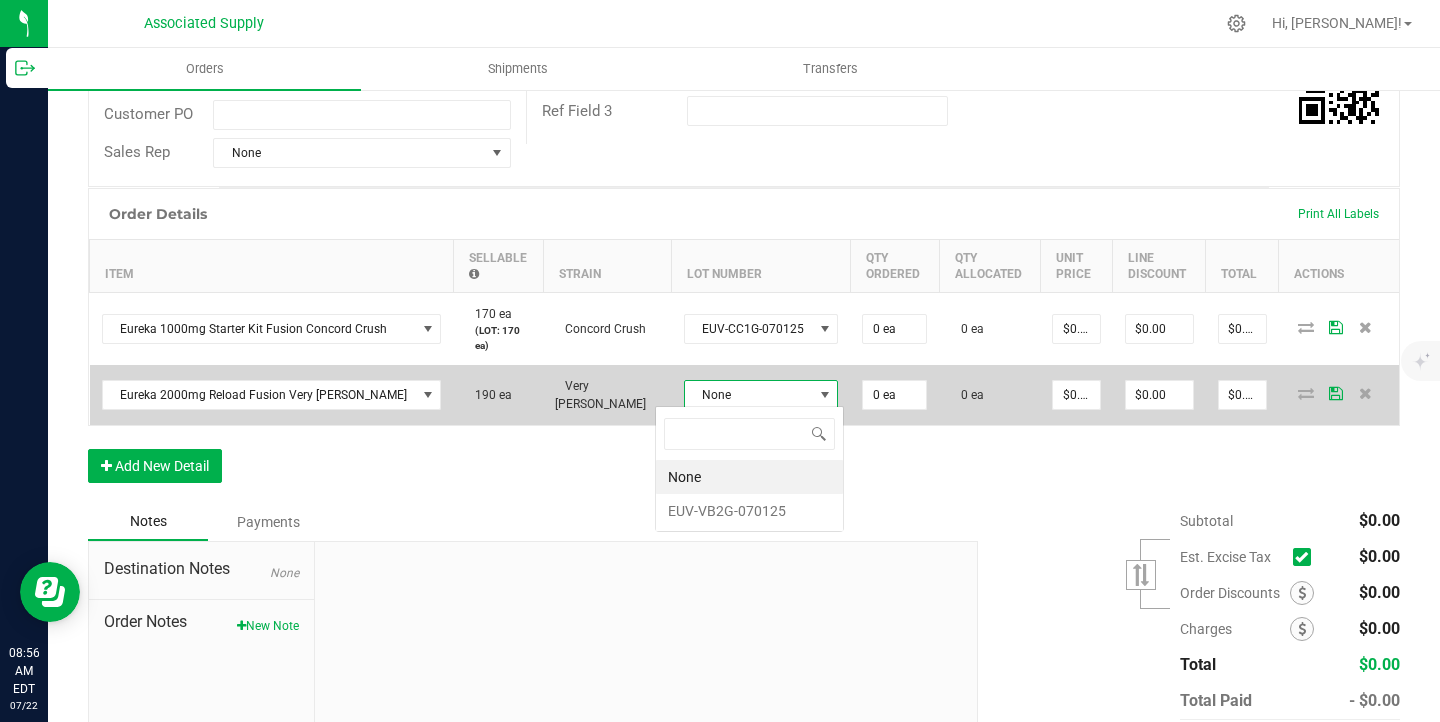 scroll, scrollTop: 99970, scrollLeft: 99847, axis: both 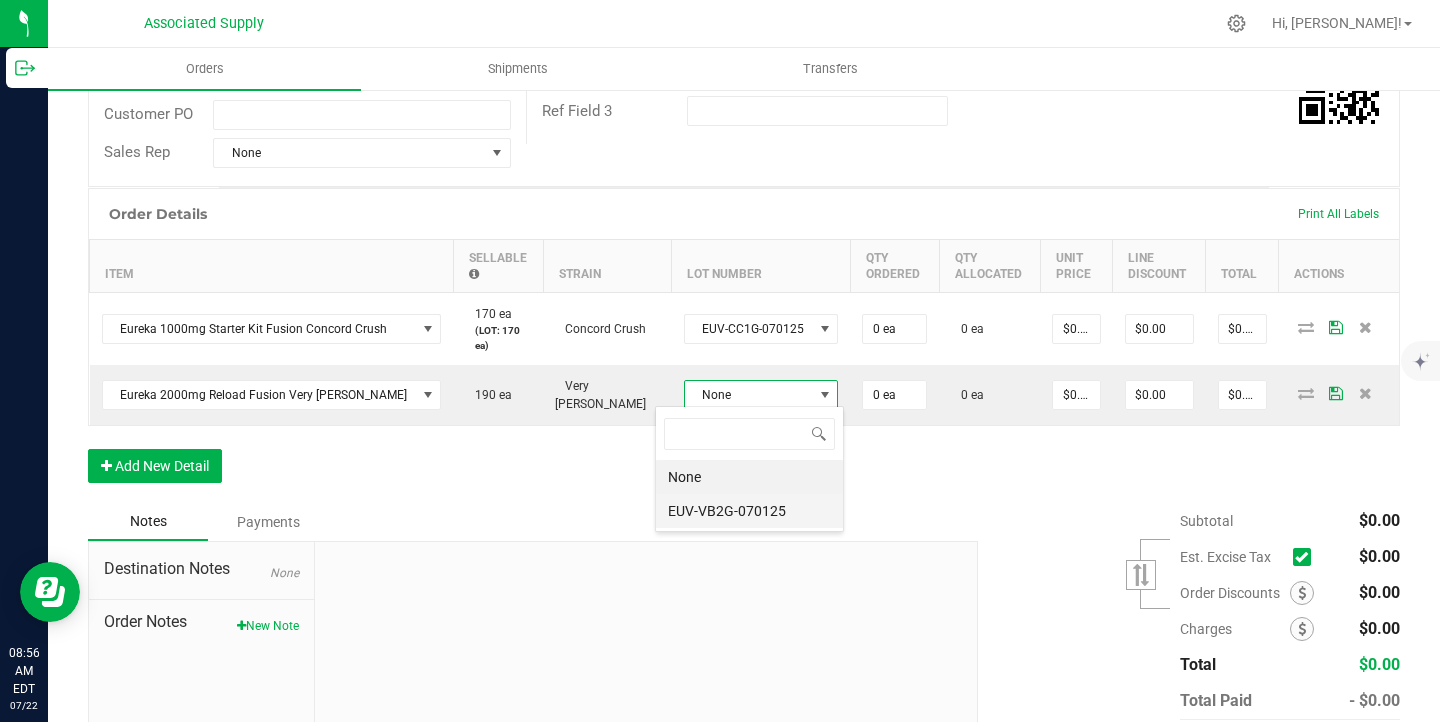 click on "EUV-VB2G-070125" at bounding box center (749, 511) 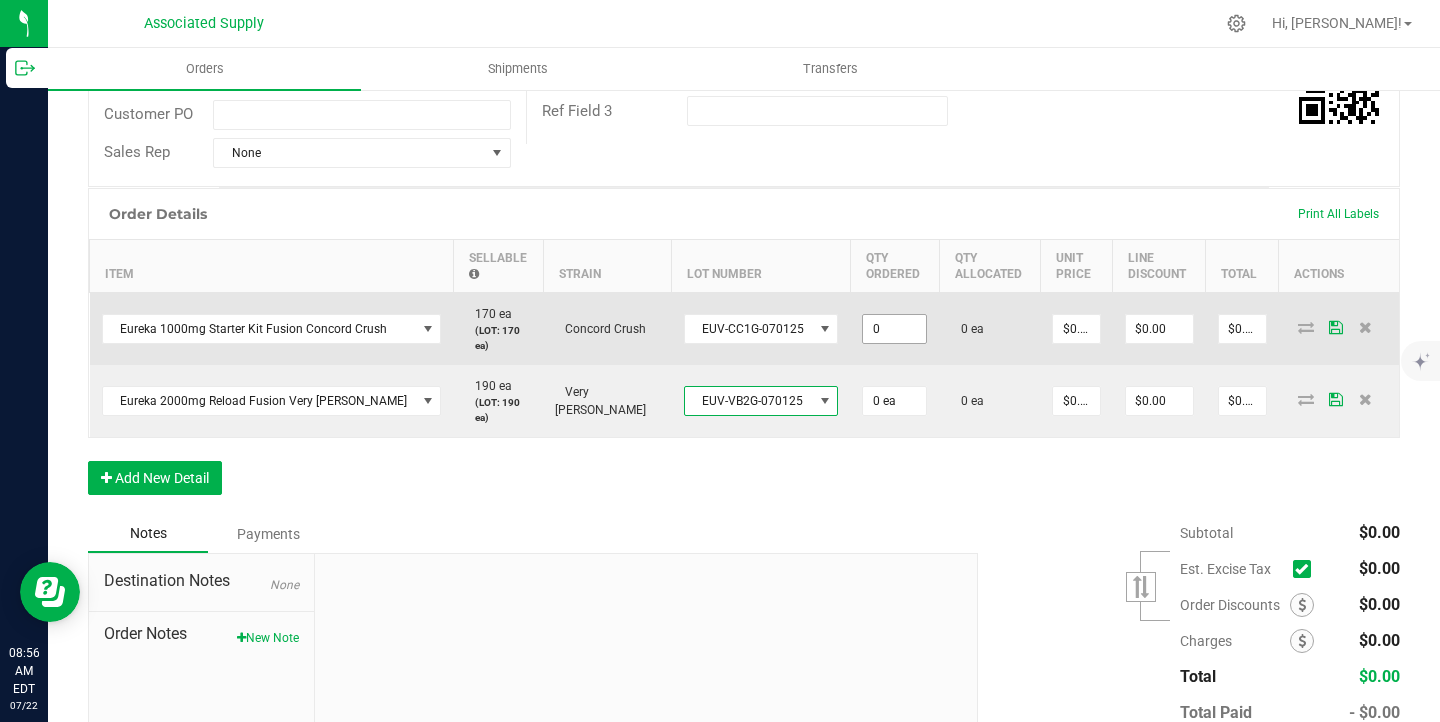 click on "0" at bounding box center (894, 329) 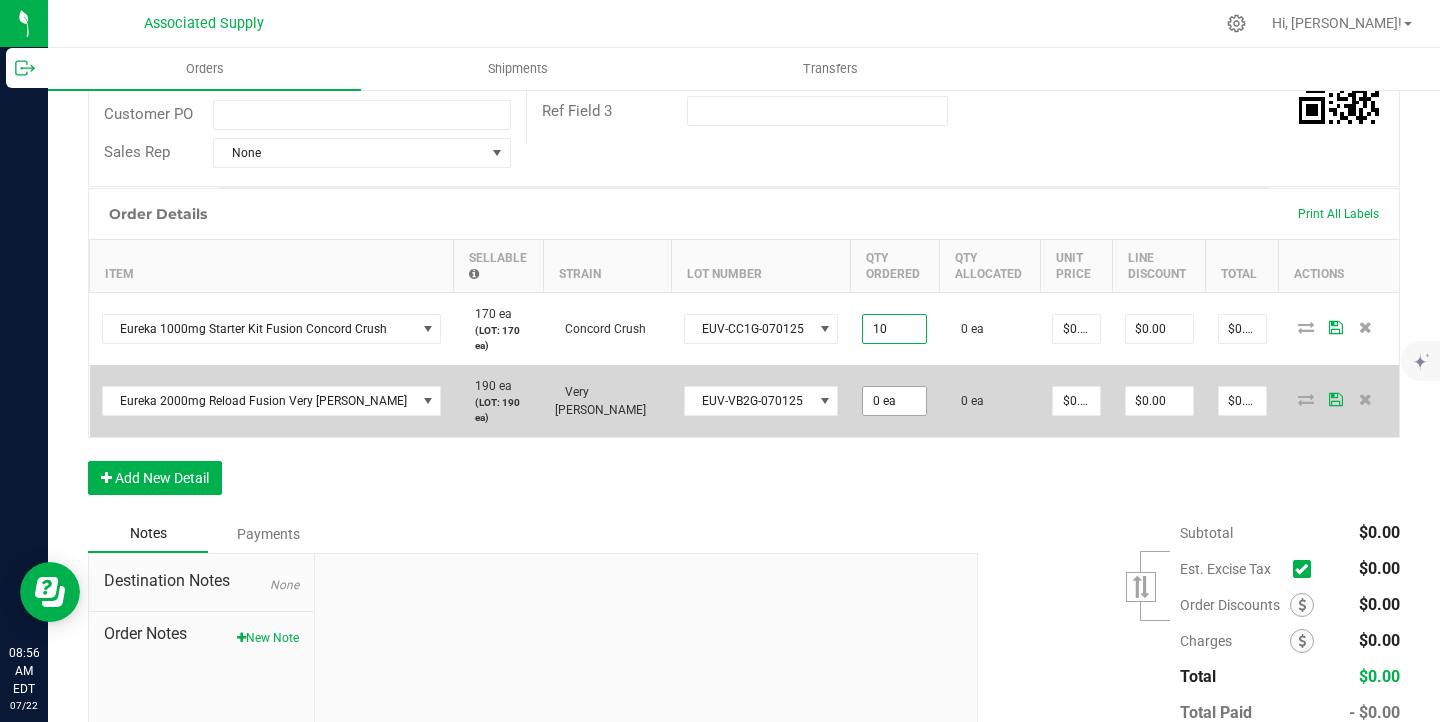 type on "10 ea" 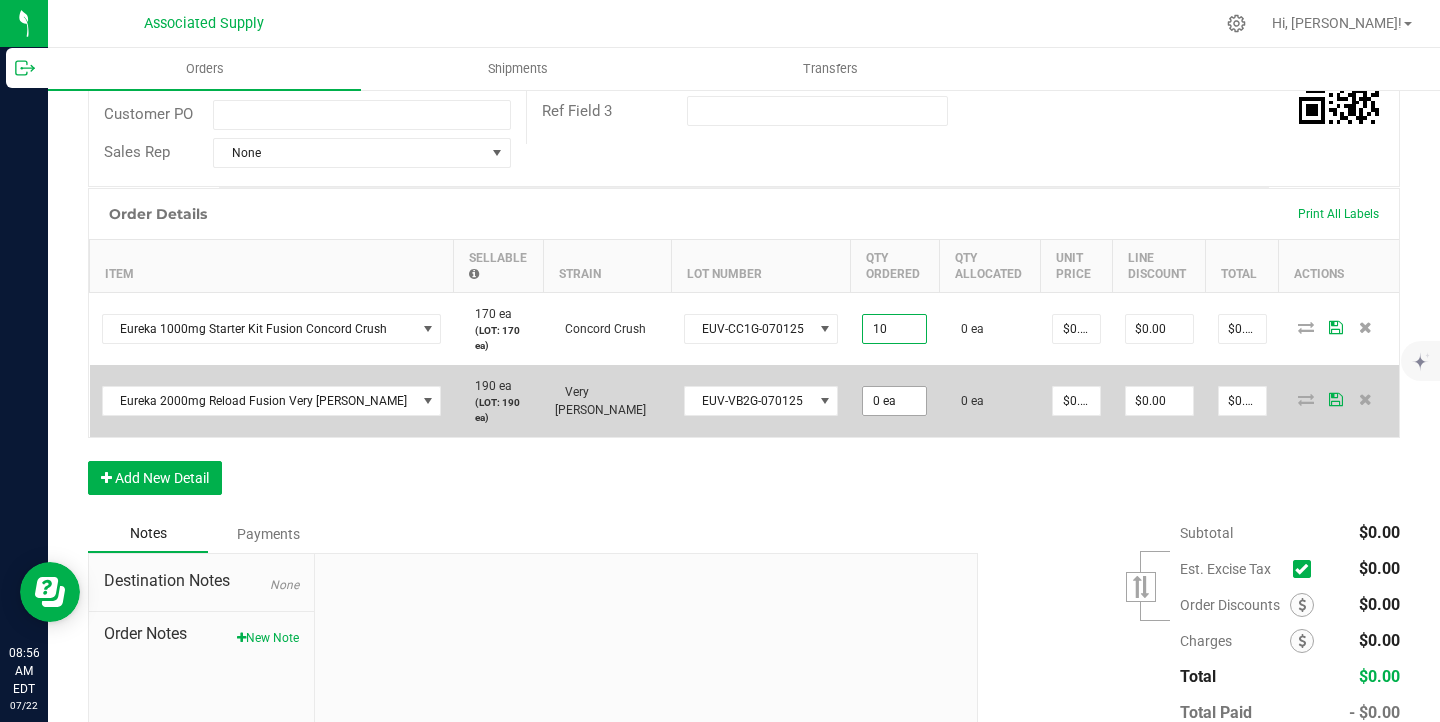 type on "0" 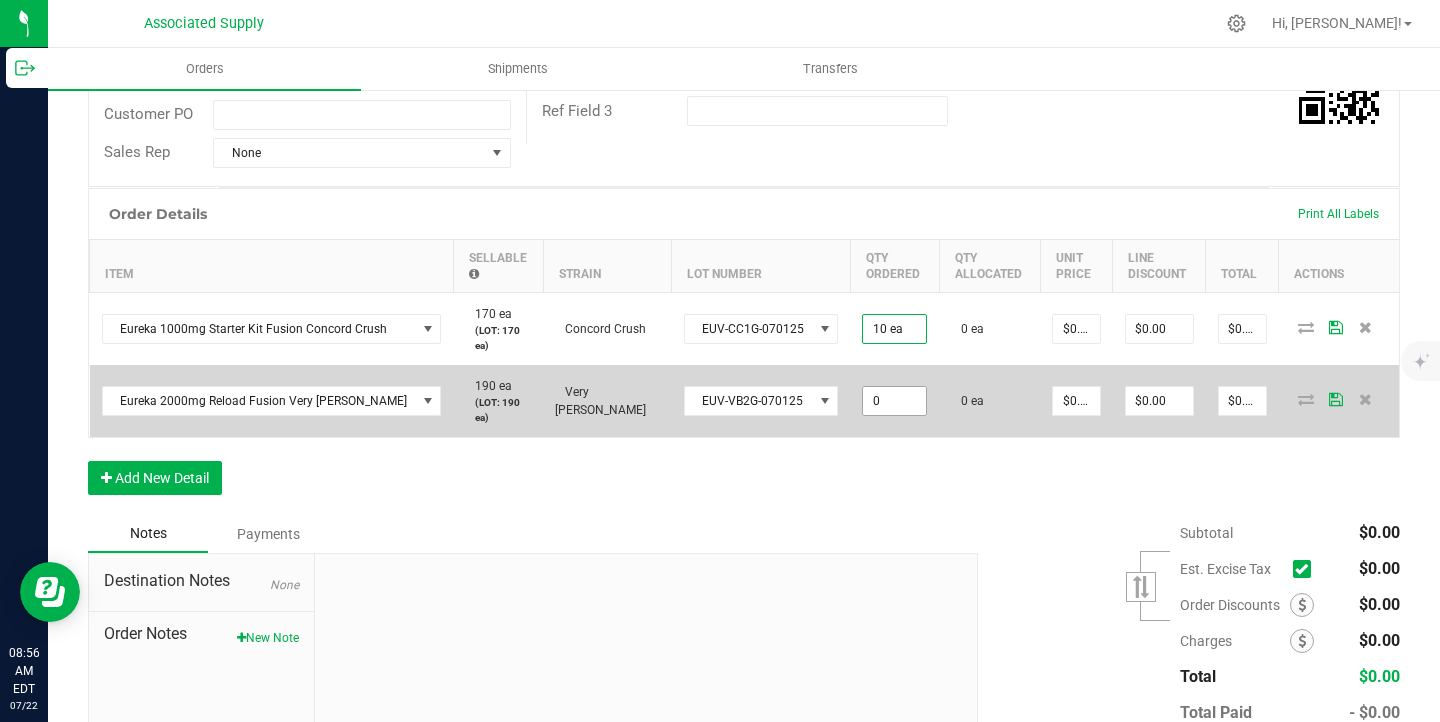 click on "0" at bounding box center (894, 401) 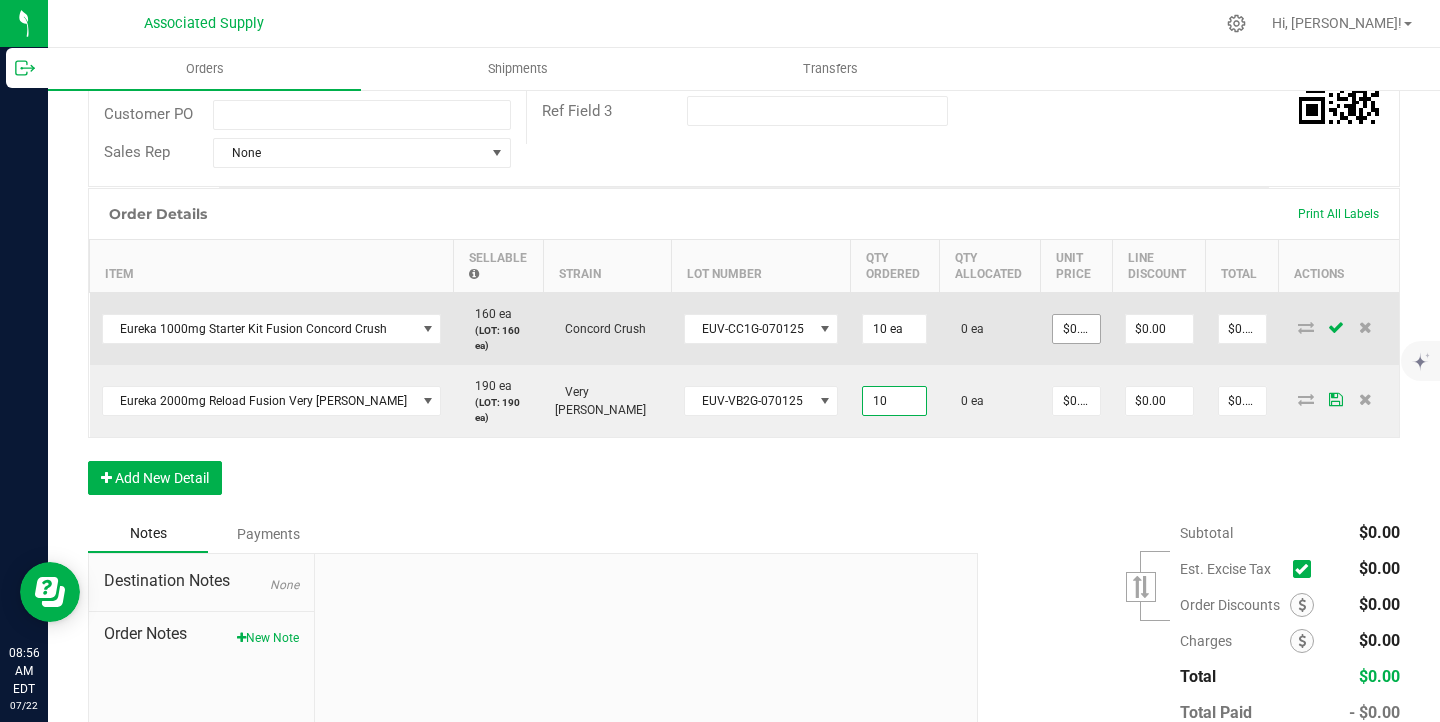 type on "10 ea" 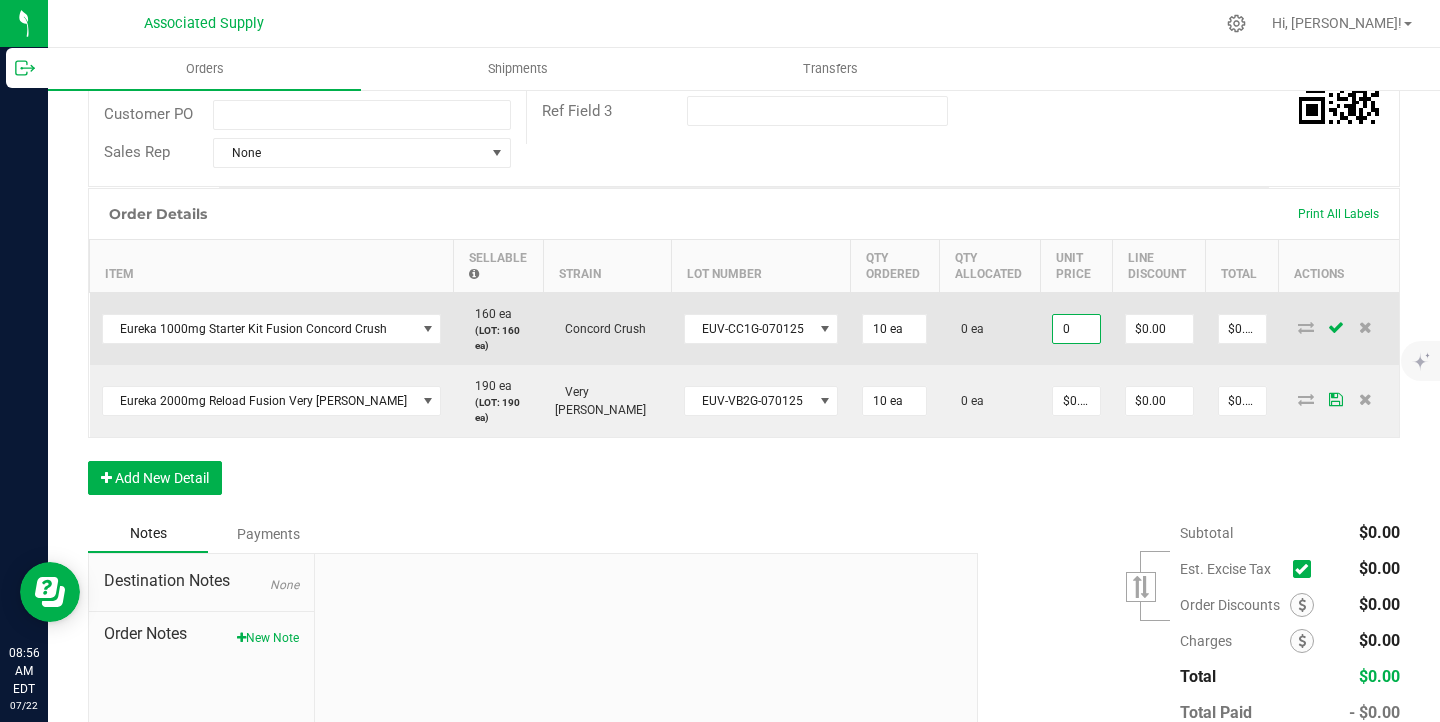 click on "0" at bounding box center [1076, 329] 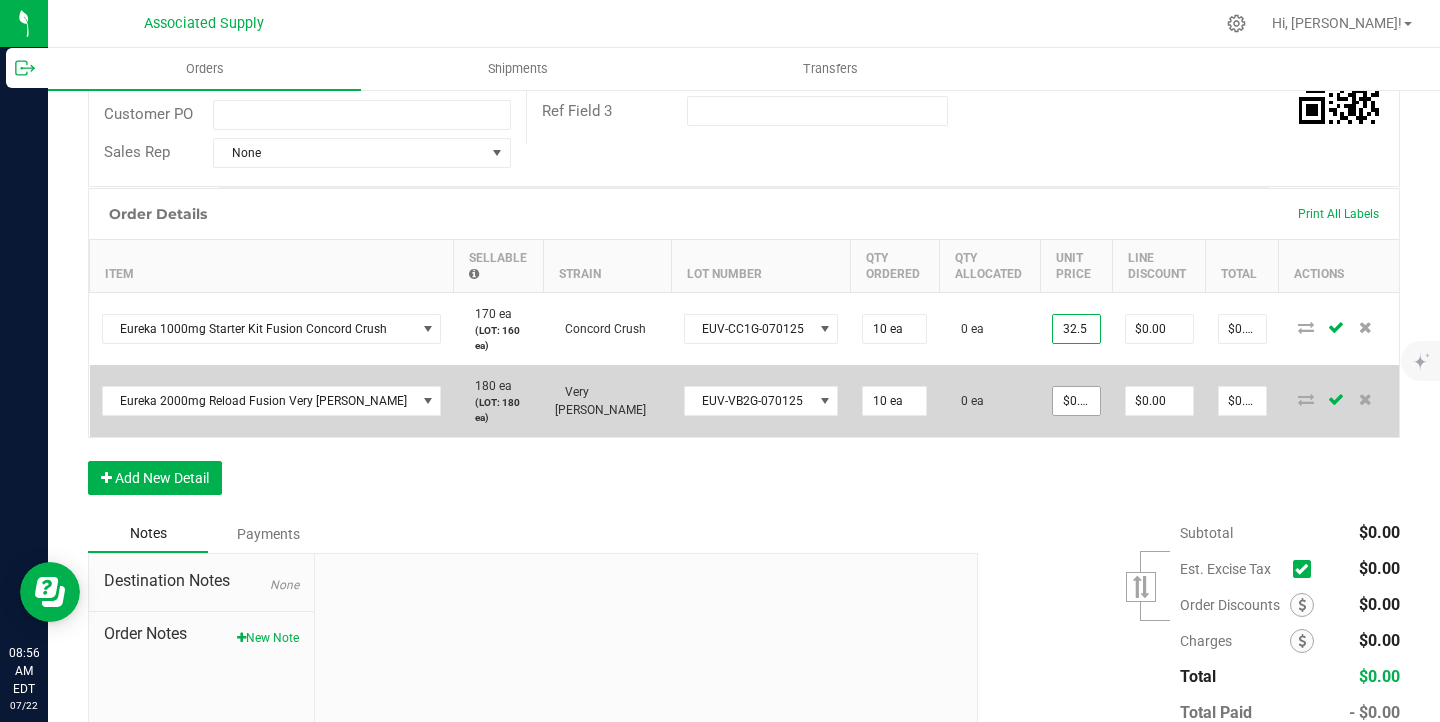 type on "$32.50000" 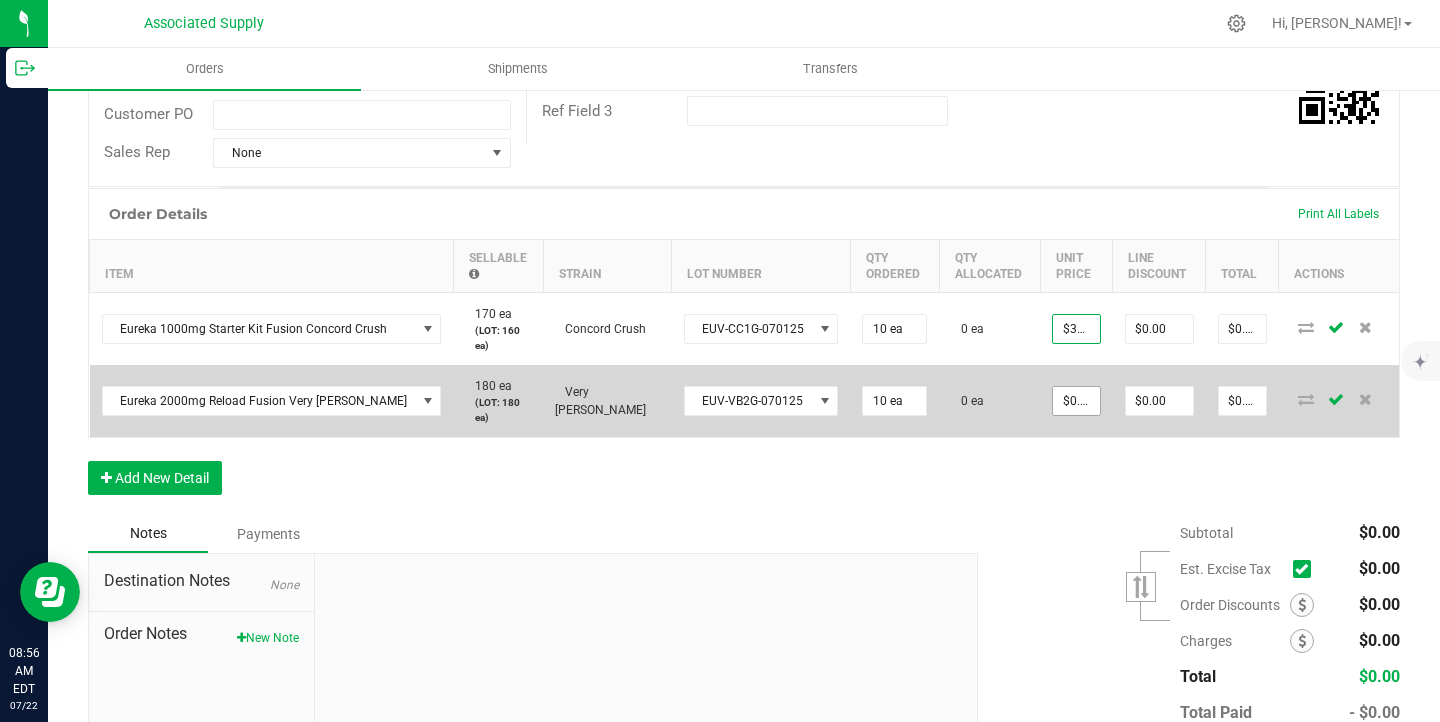 type on "$325.00" 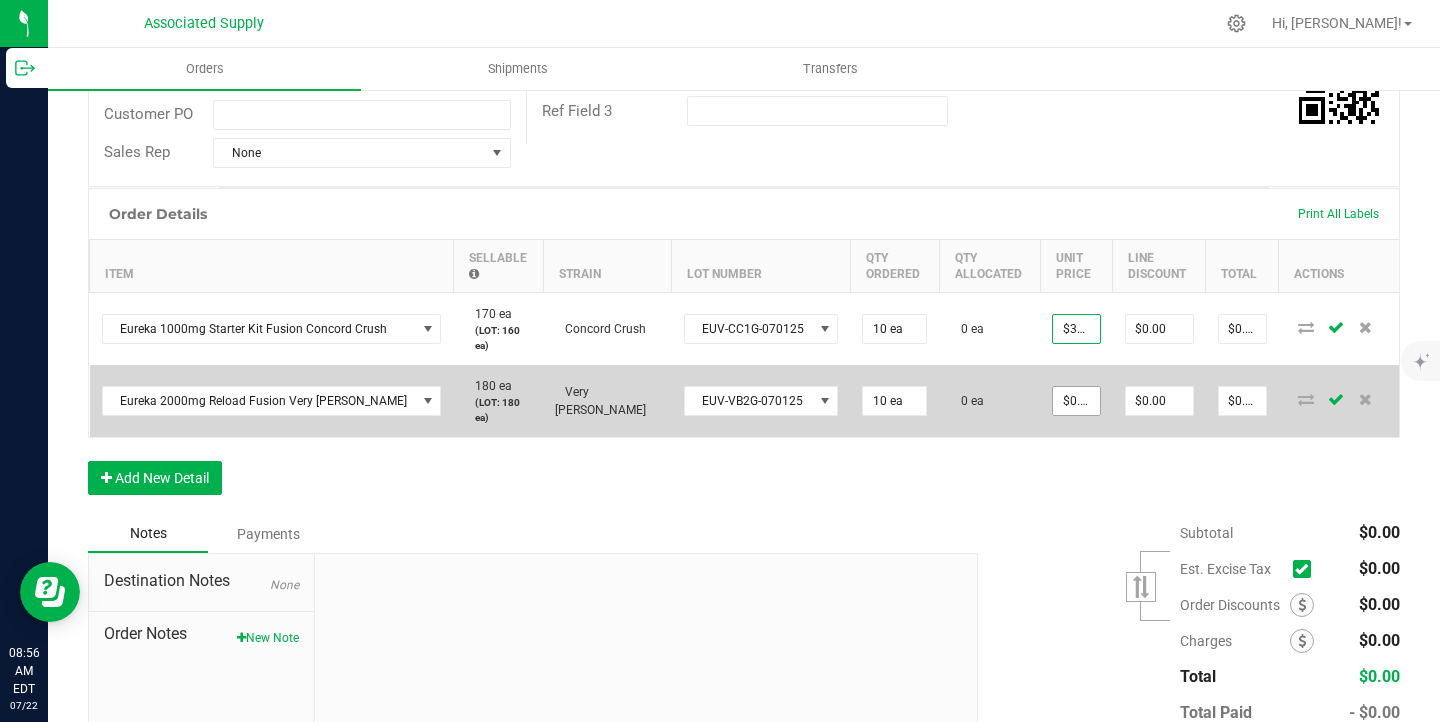 type on "0" 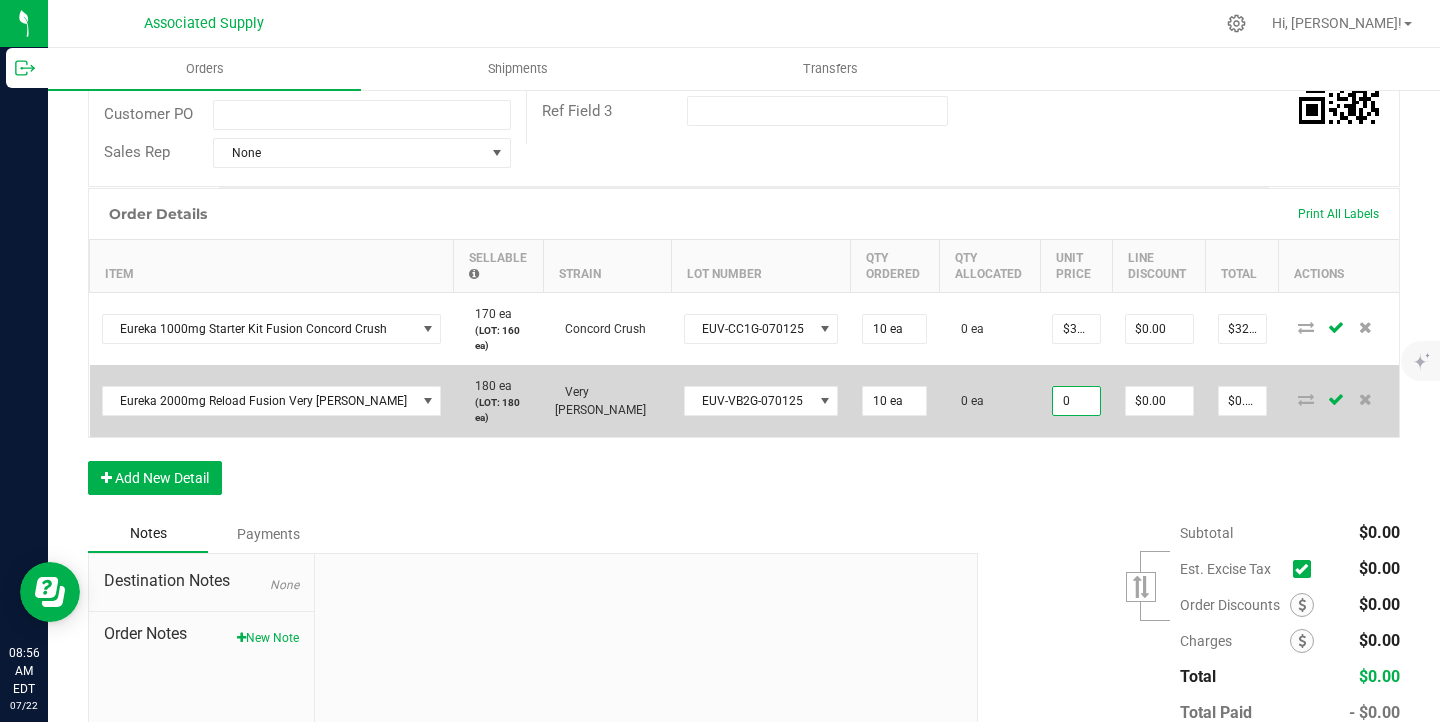 click on "0" at bounding box center [1076, 401] 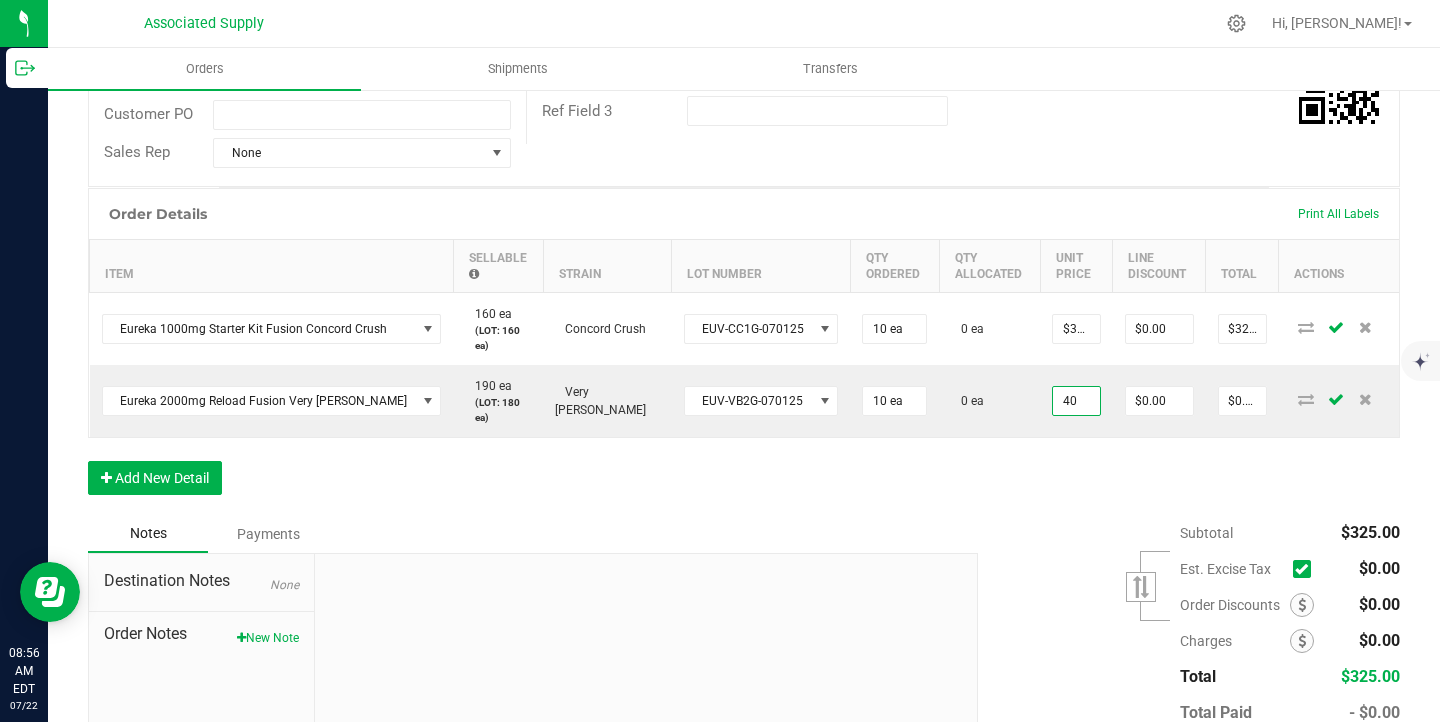 type on "$40.00000" 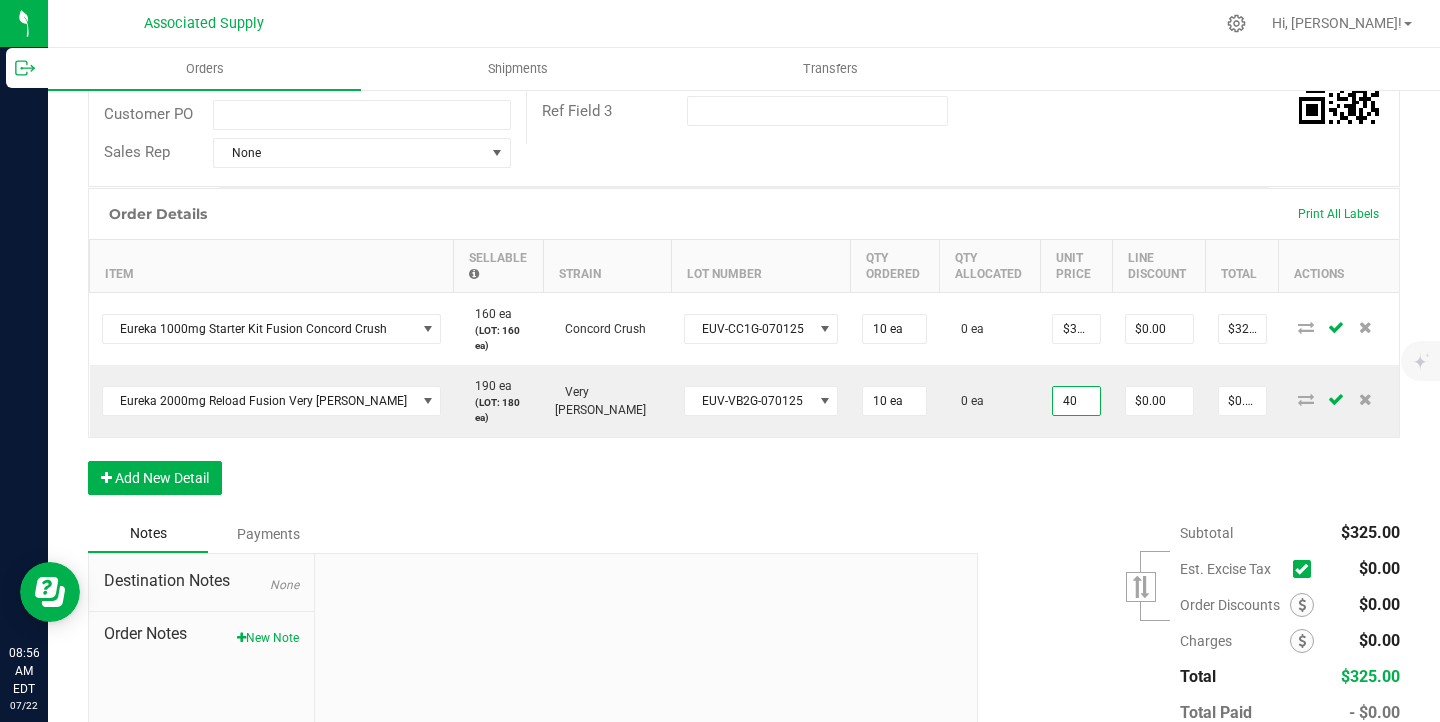 type on "$400.00" 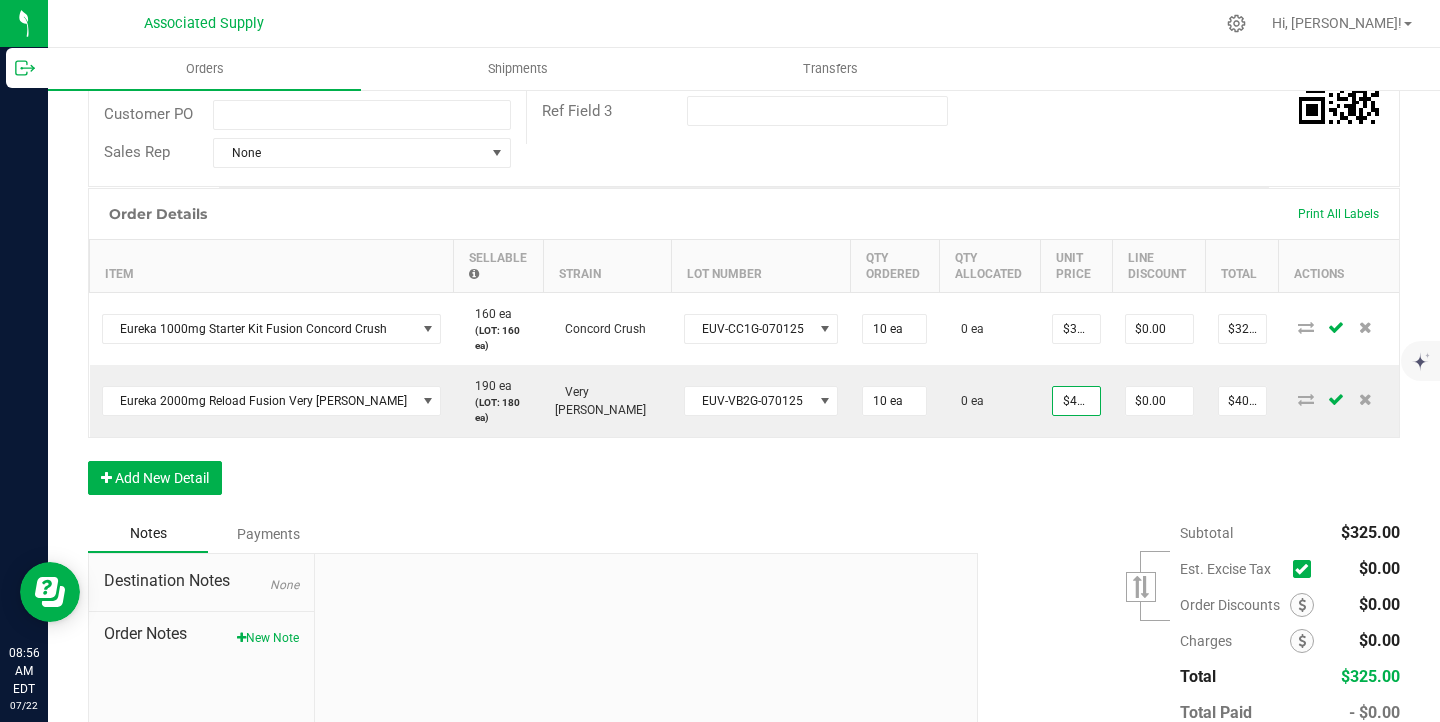 click on "Subtotal
$325.00
Est. Excise Tax" at bounding box center [1181, 641] 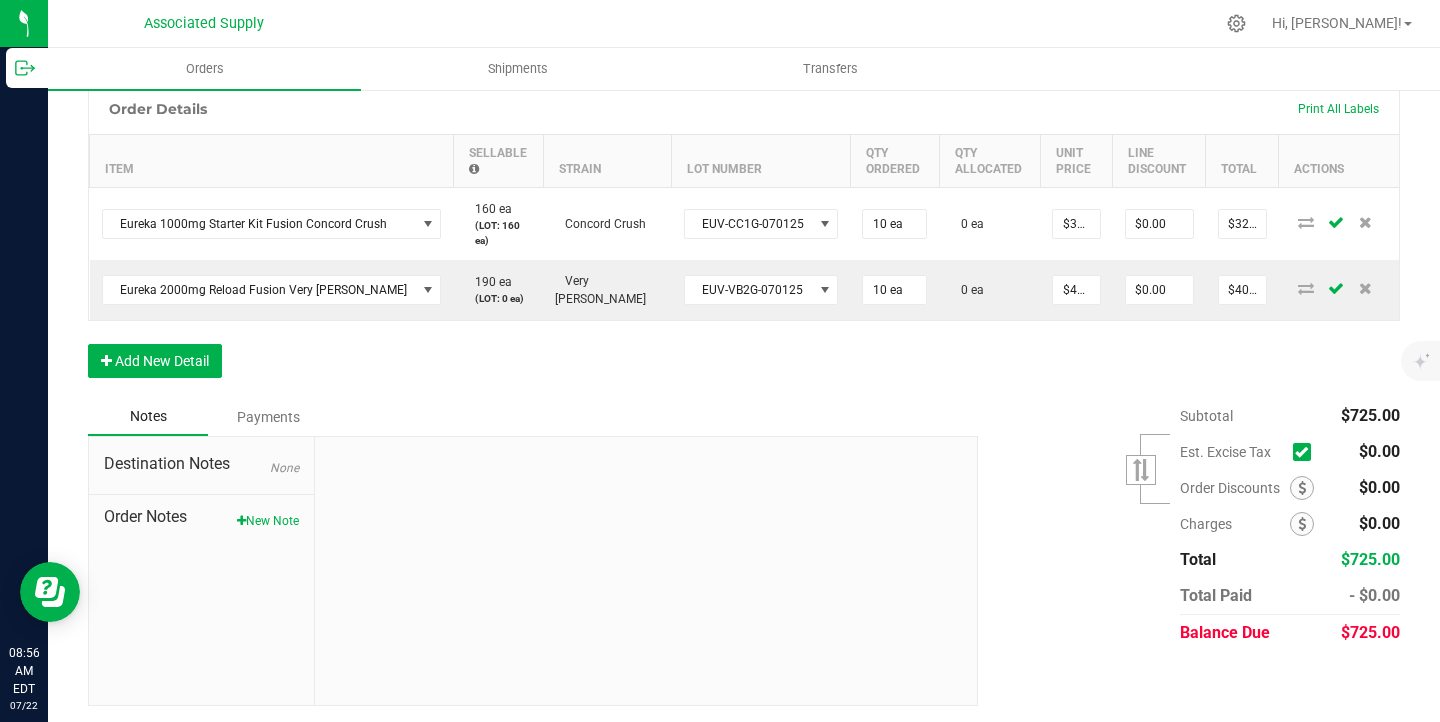 scroll, scrollTop: 526, scrollLeft: 0, axis: vertical 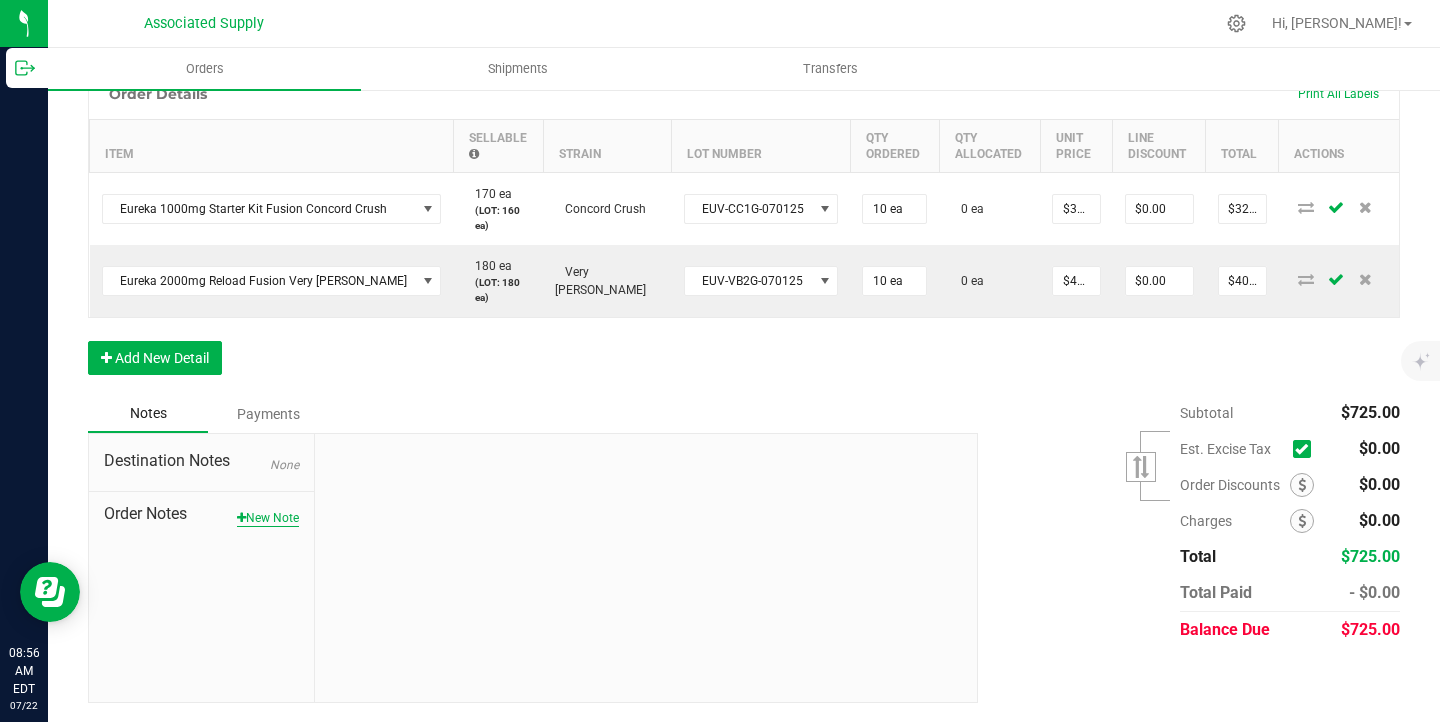 click on "New Note" at bounding box center (268, 518) 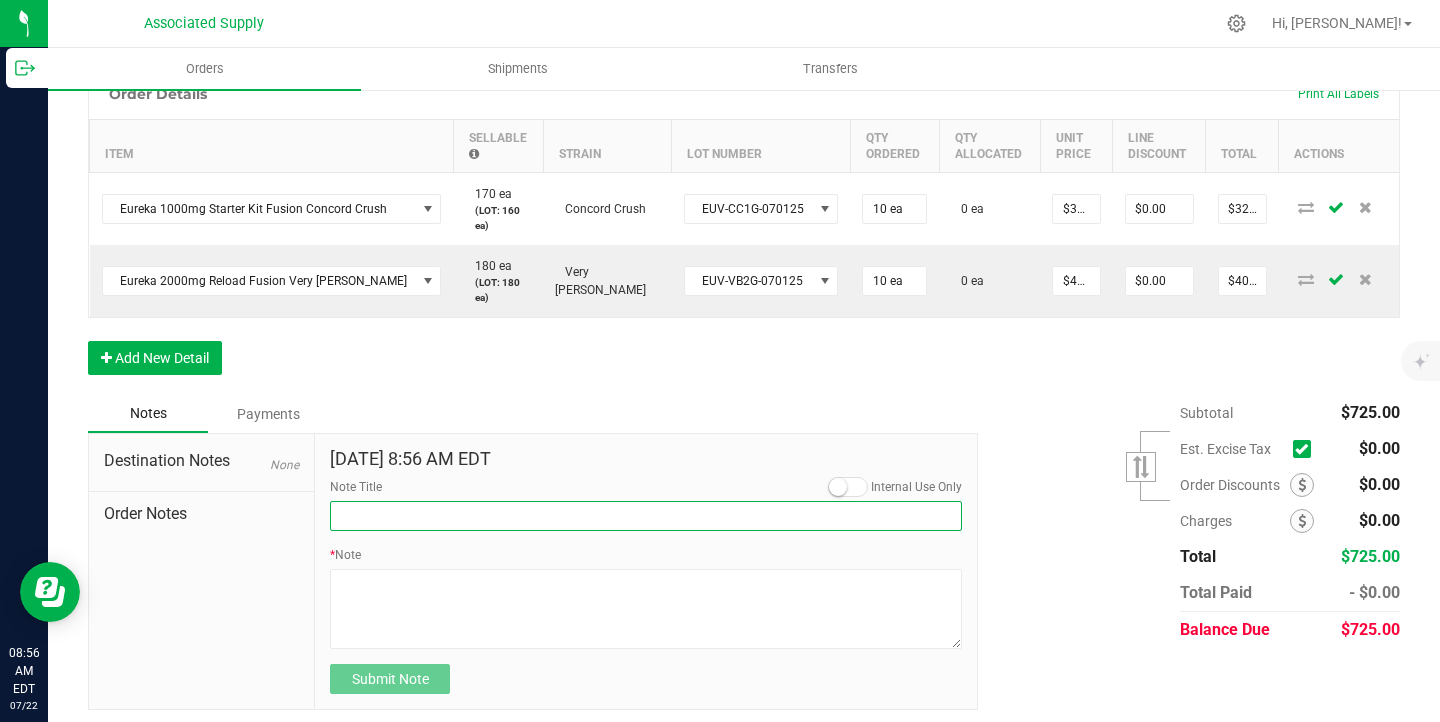 click on "Note Title" at bounding box center (646, 516) 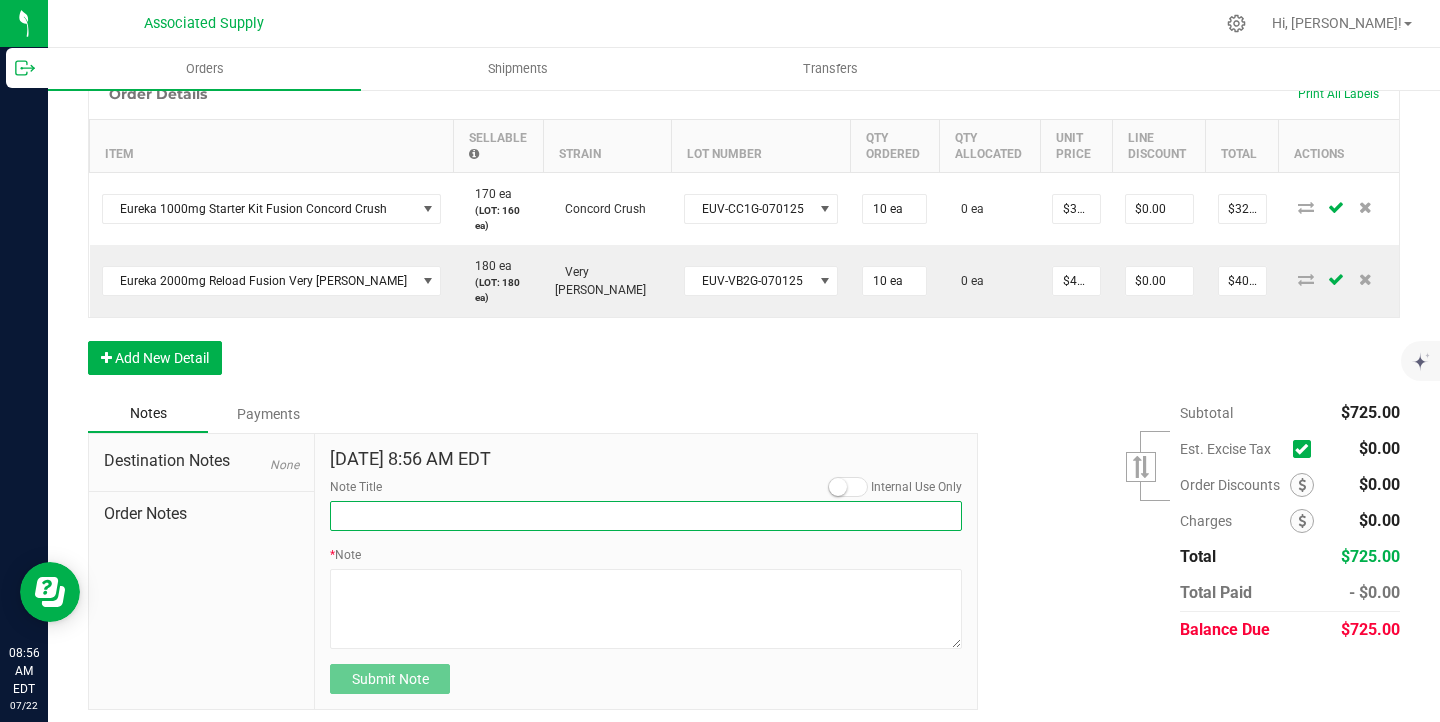type on "NEW BANKING / WIRE INFO" 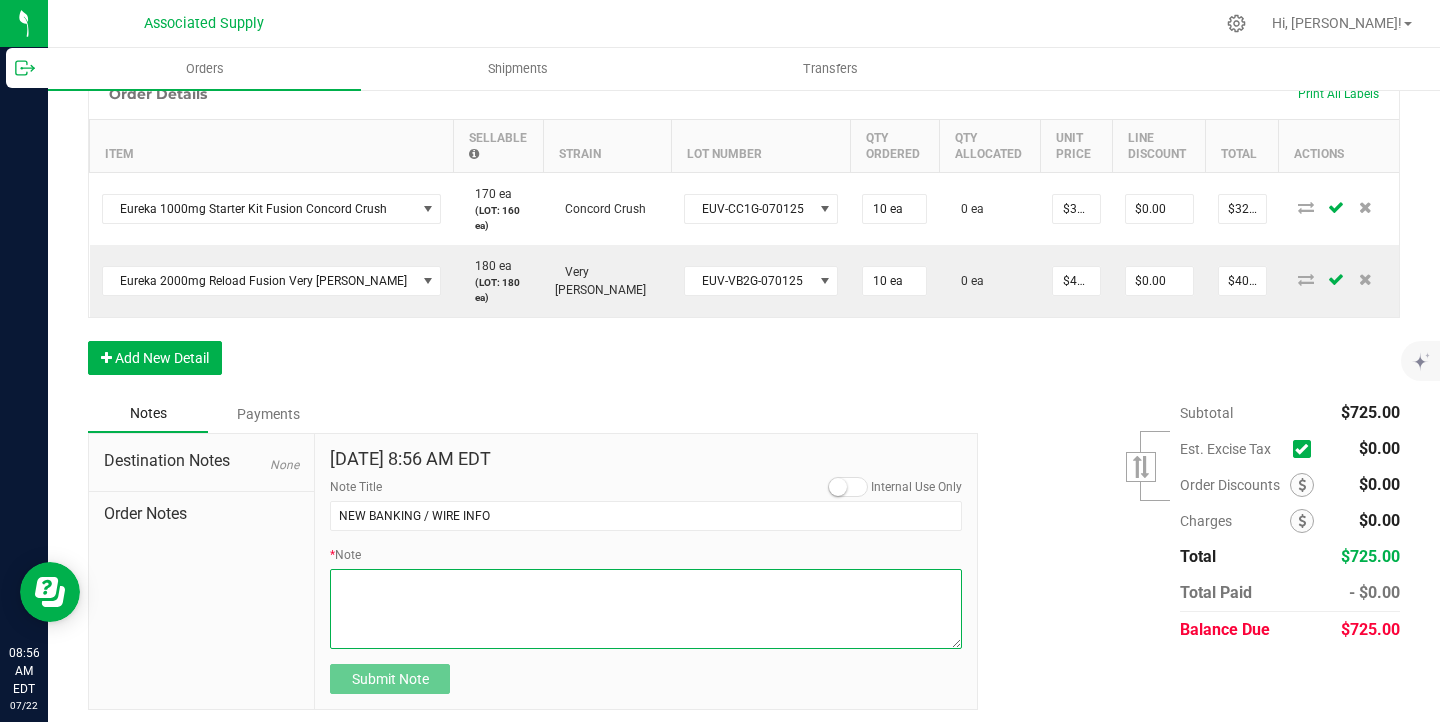 click on "*
Note" at bounding box center (646, 609) 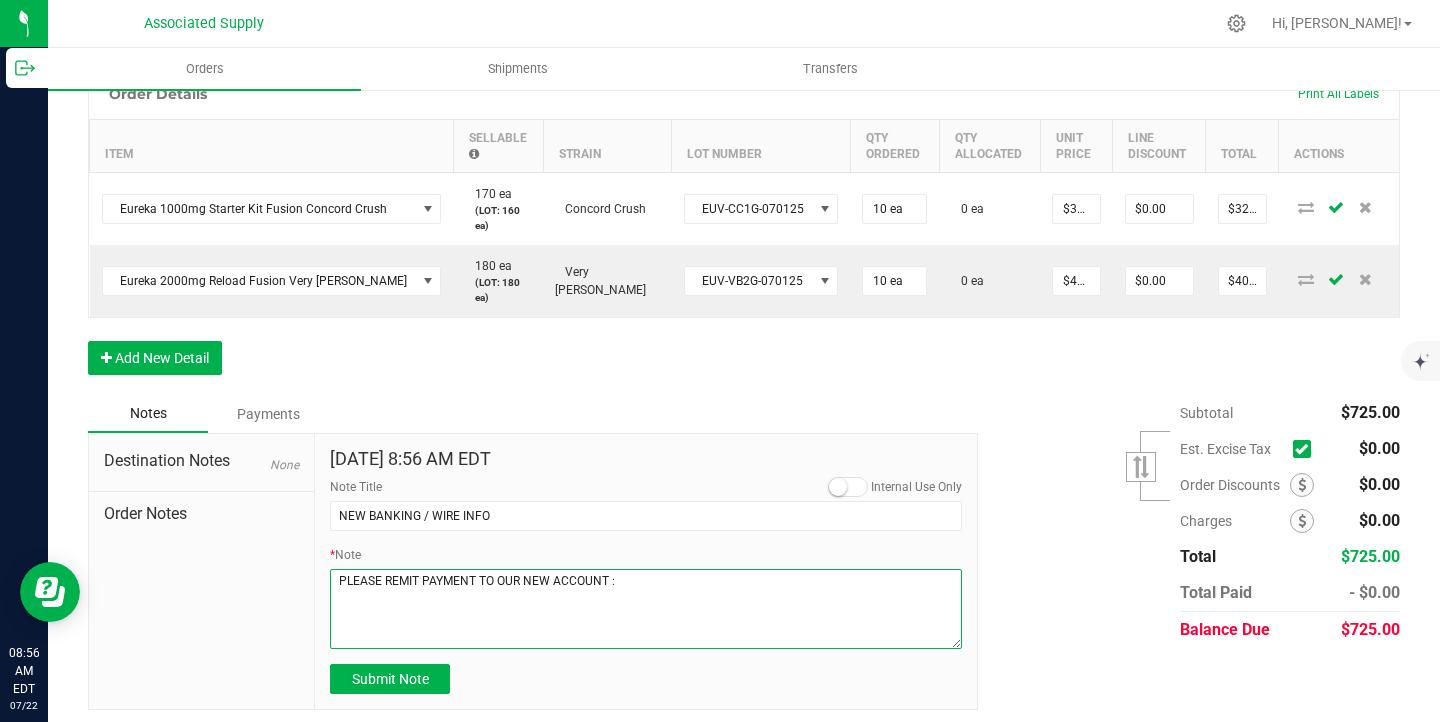 paste on "Dime Community bank
Routing # [US_BANK_ROUTING_MICR]
Account # 5000439298" 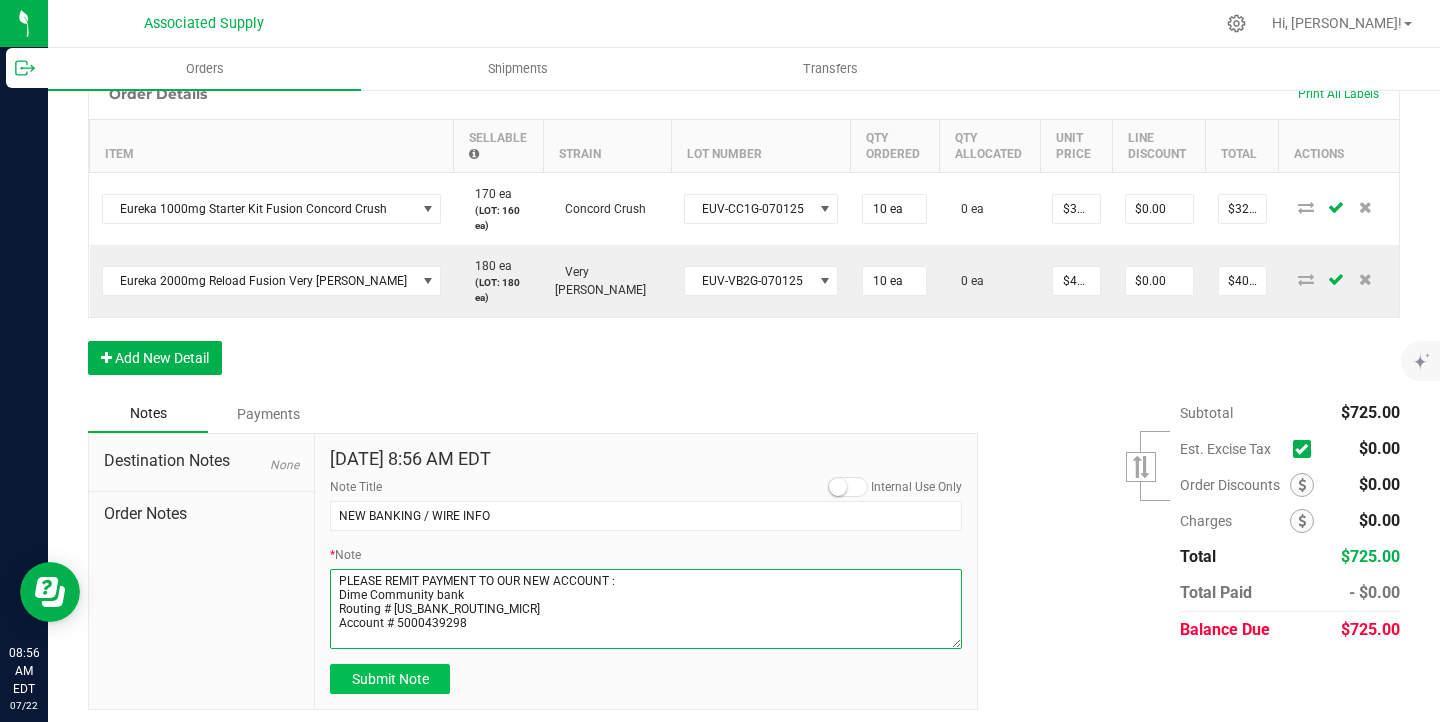 type on "PLEASE REMIT PAYMENT TO OUR NEW ACCOUNT :
Dime Community bank
Routing # [US_BANK_ROUTING_MICR]
Account # 5000439298" 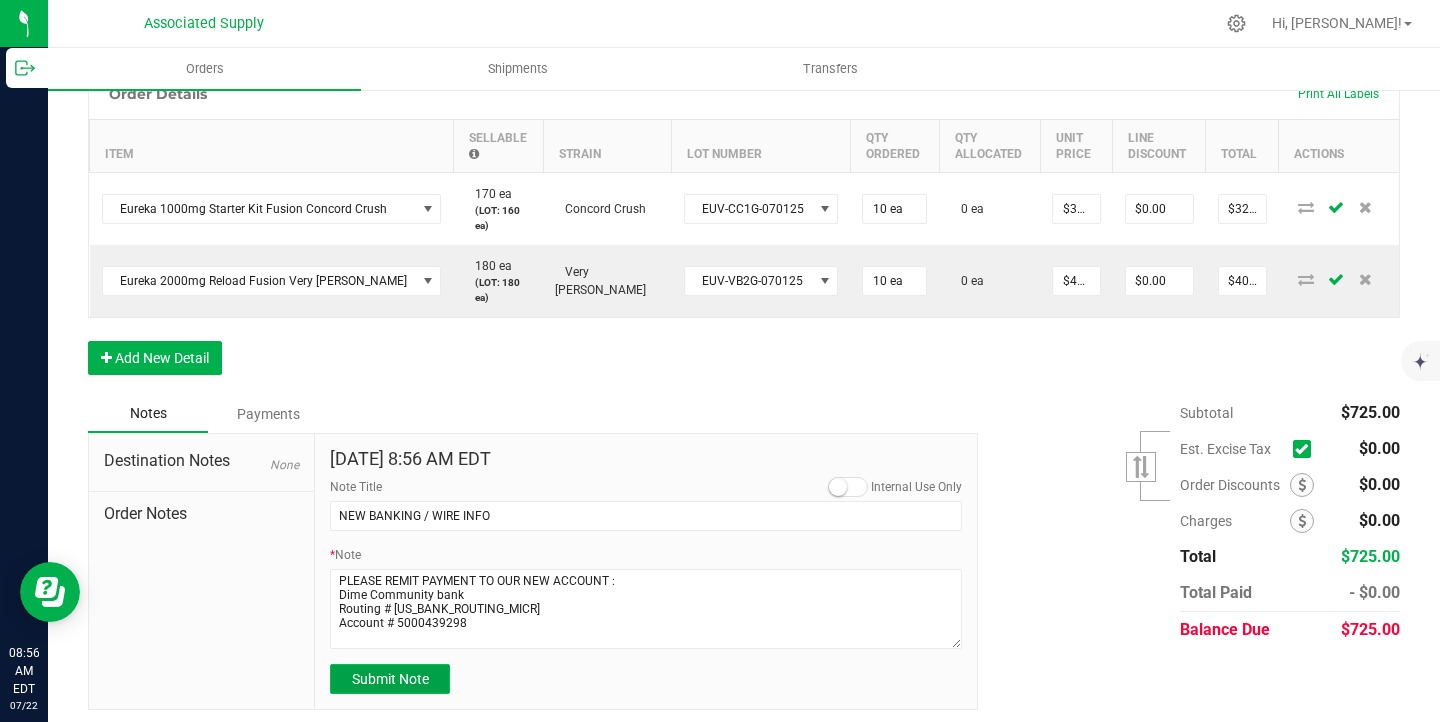 click on "Submit Note" at bounding box center (390, 679) 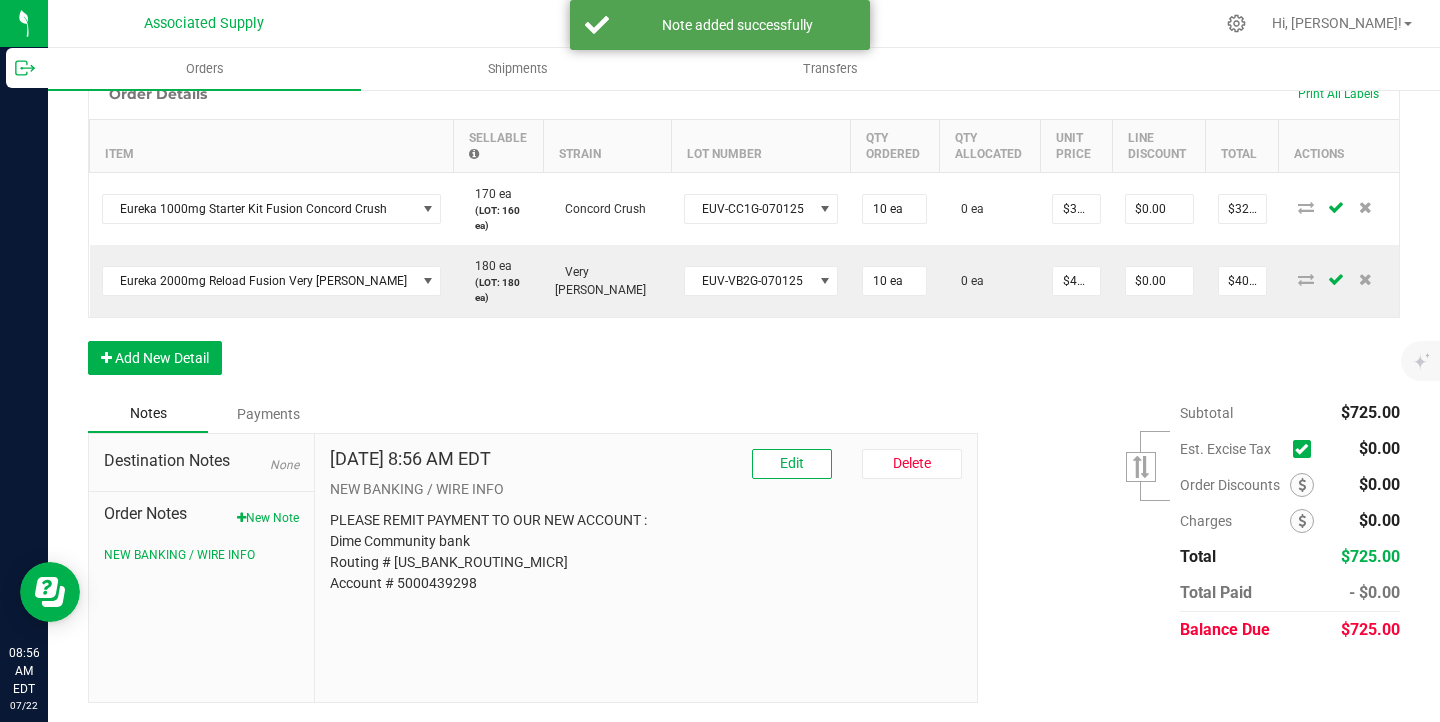 scroll, scrollTop: 0, scrollLeft: 0, axis: both 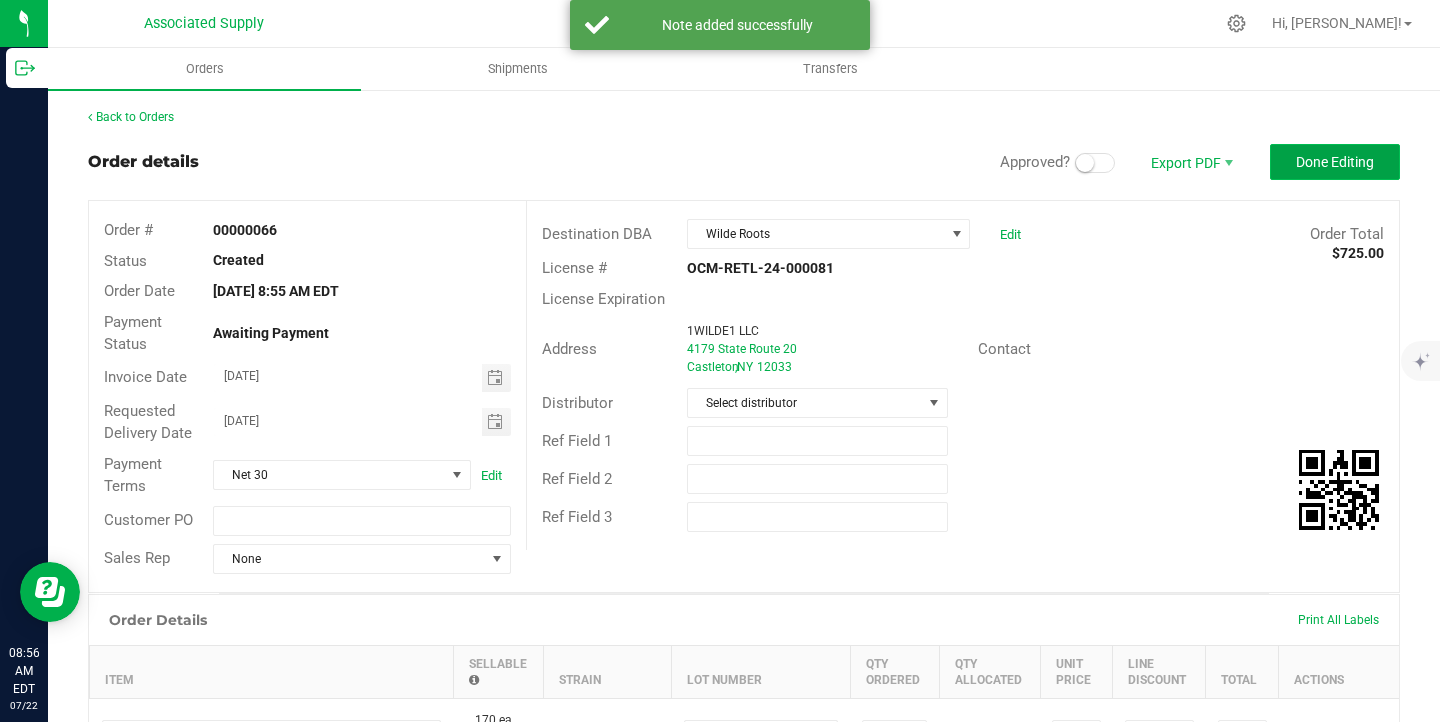 click on "Done Editing" at bounding box center [1335, 162] 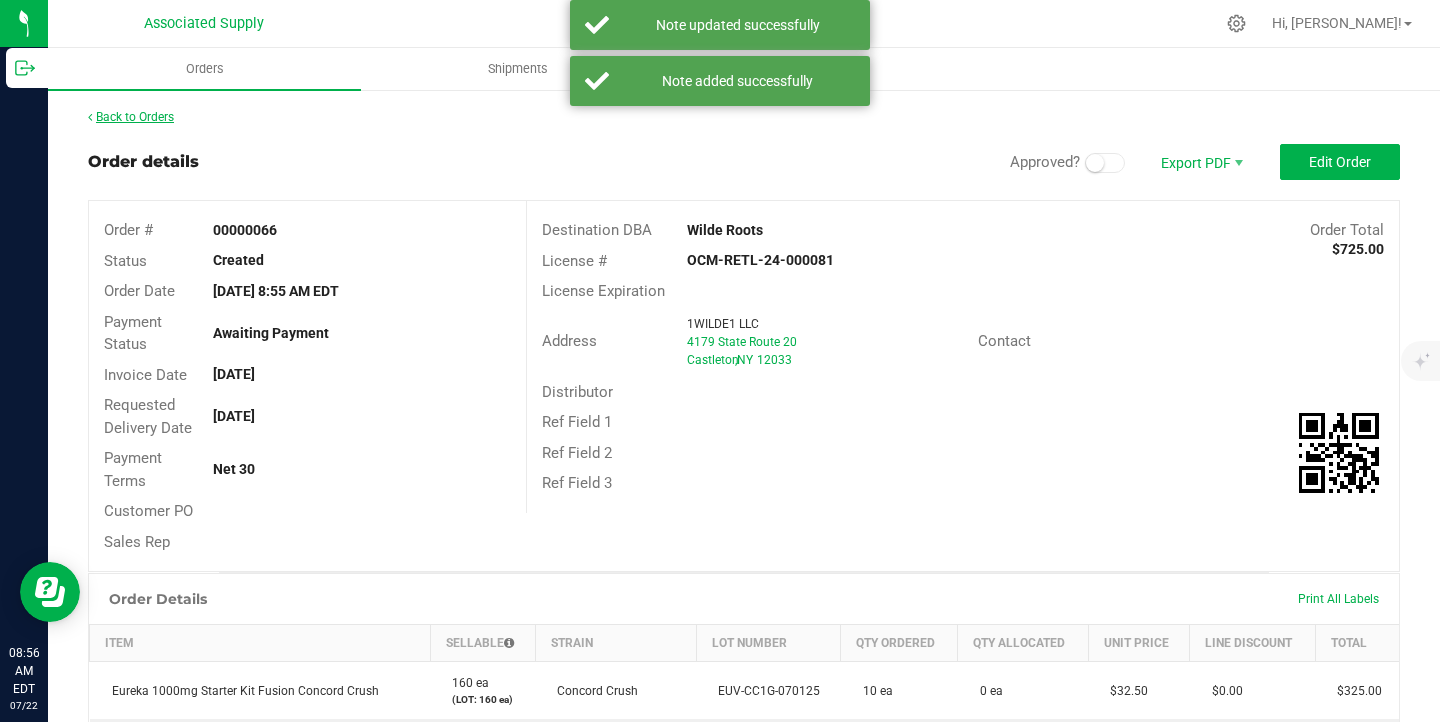 click on "Back to Orders" at bounding box center (131, 117) 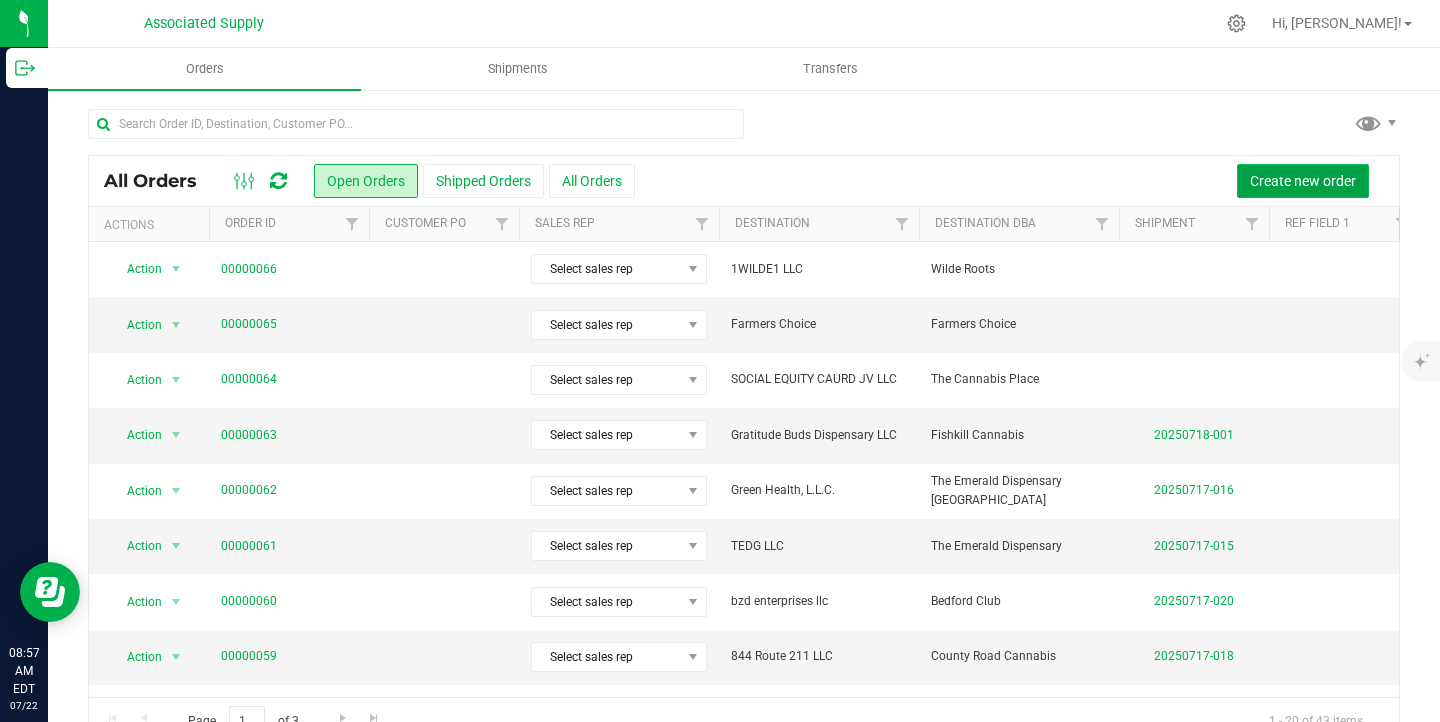 click on "Create new order" at bounding box center [1303, 181] 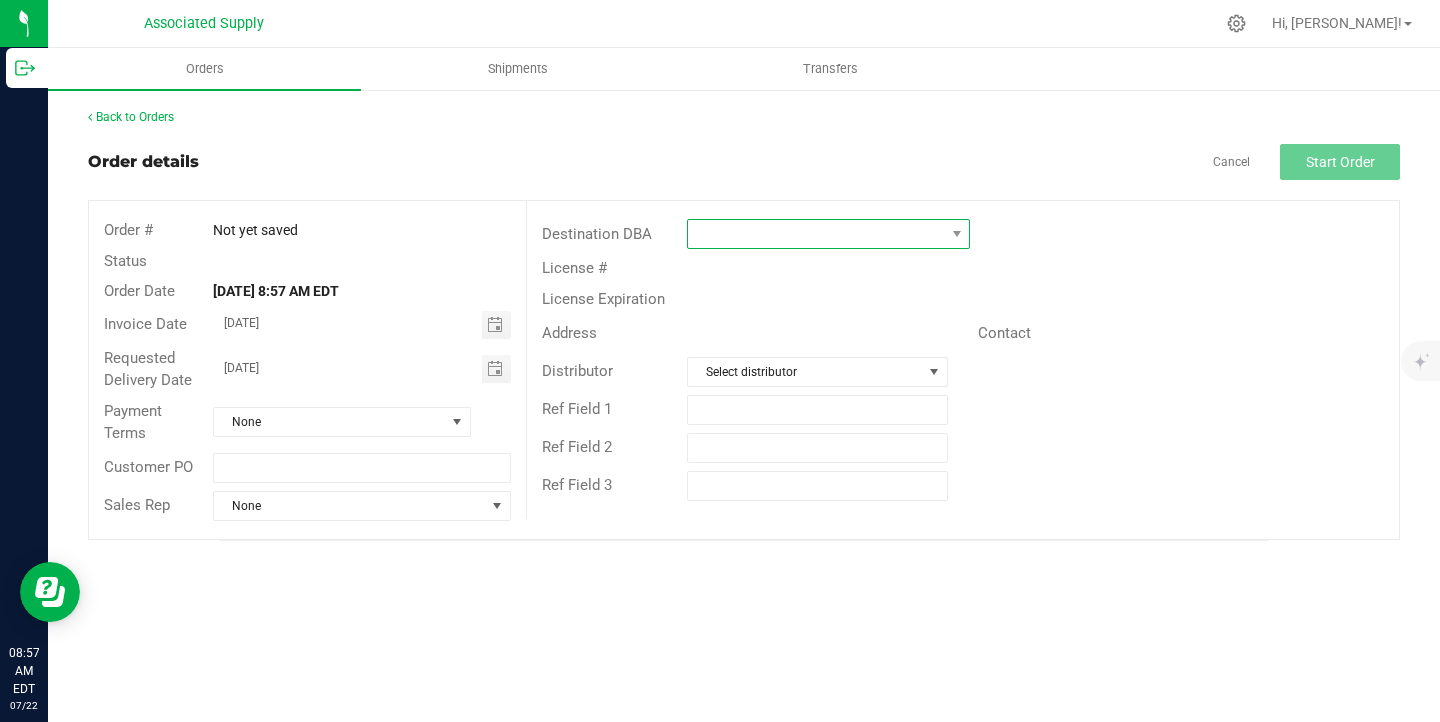 click at bounding box center [816, 234] 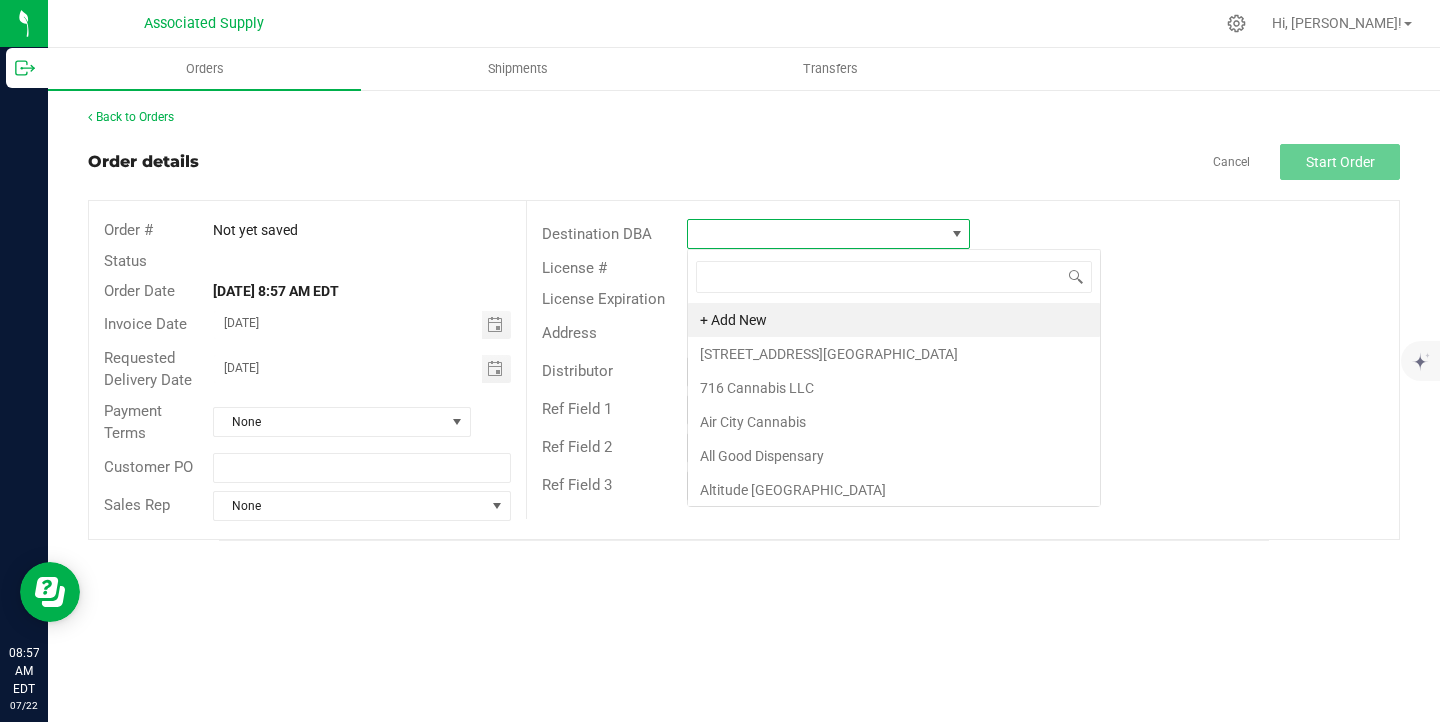 scroll, scrollTop: 99970, scrollLeft: 99716, axis: both 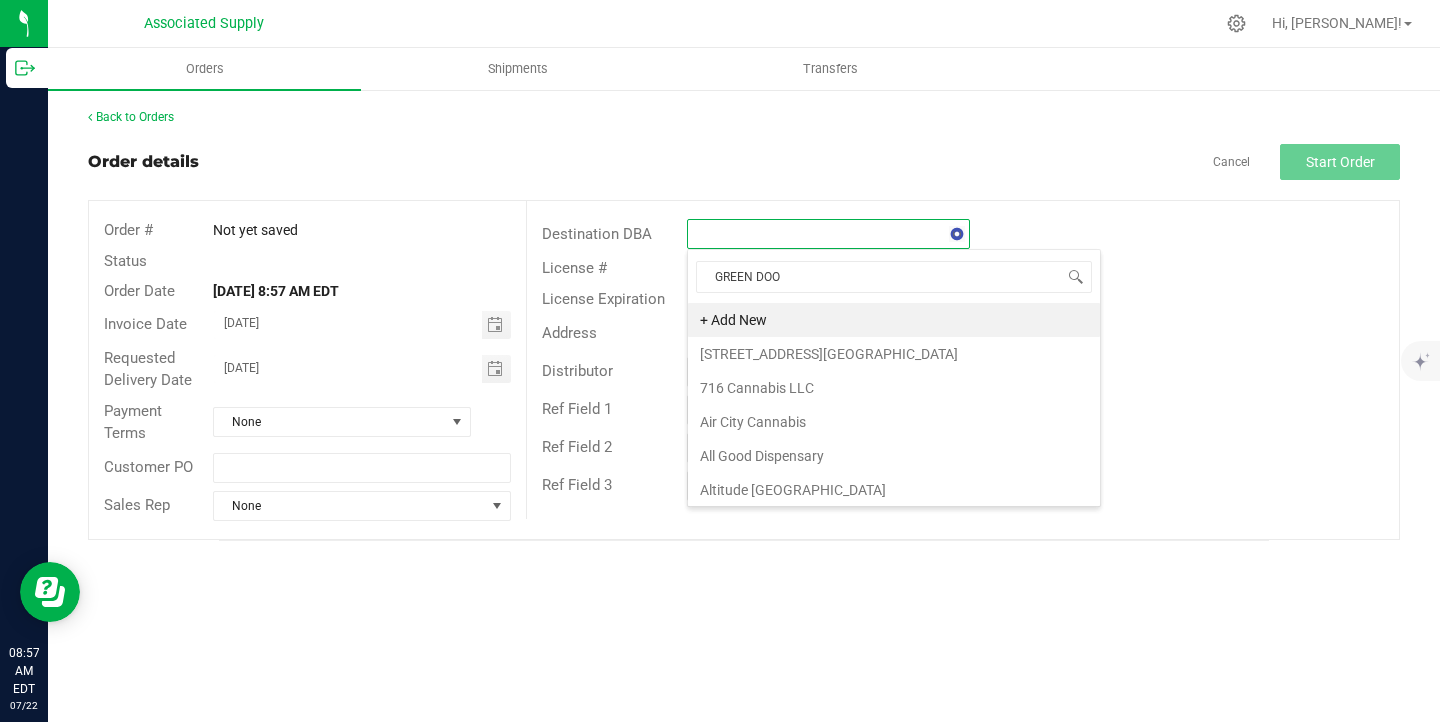 type on "GREEN DOOR" 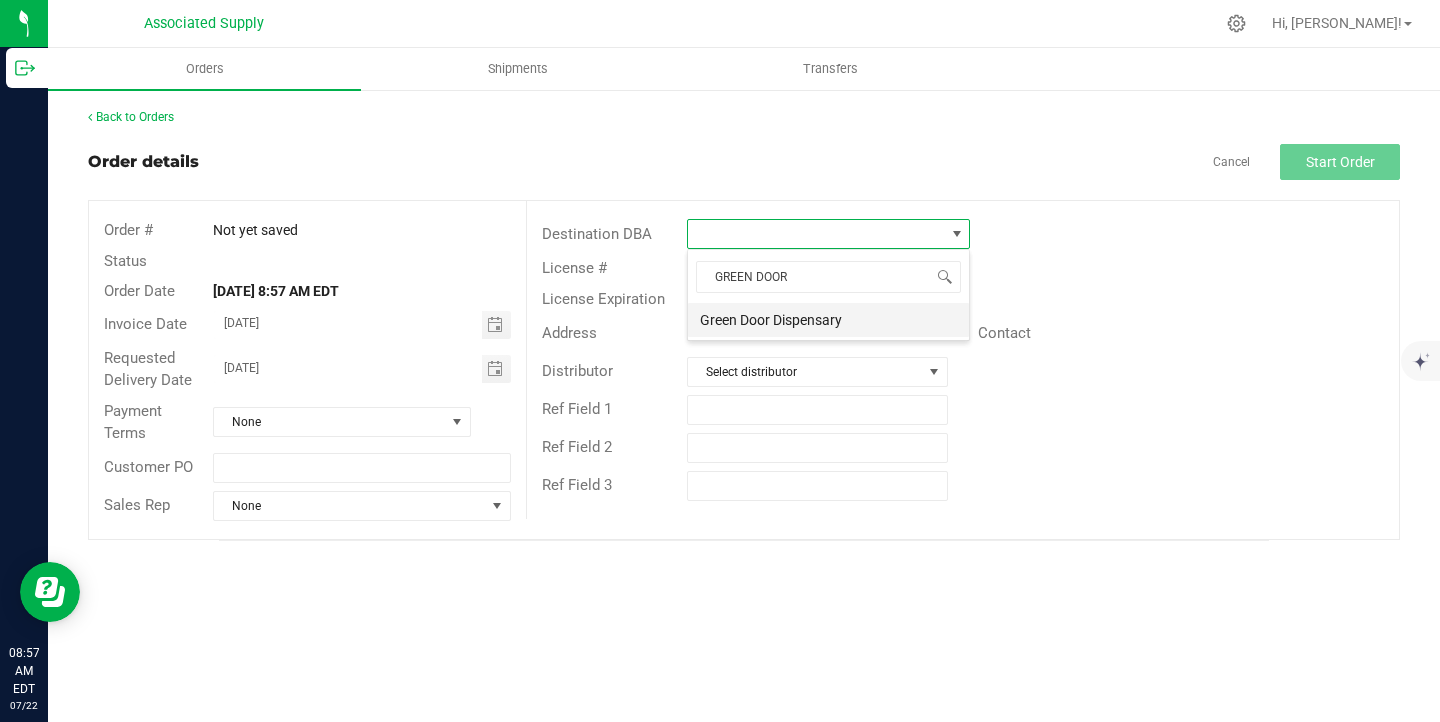 click on "Green Door Dispensary" at bounding box center (828, 320) 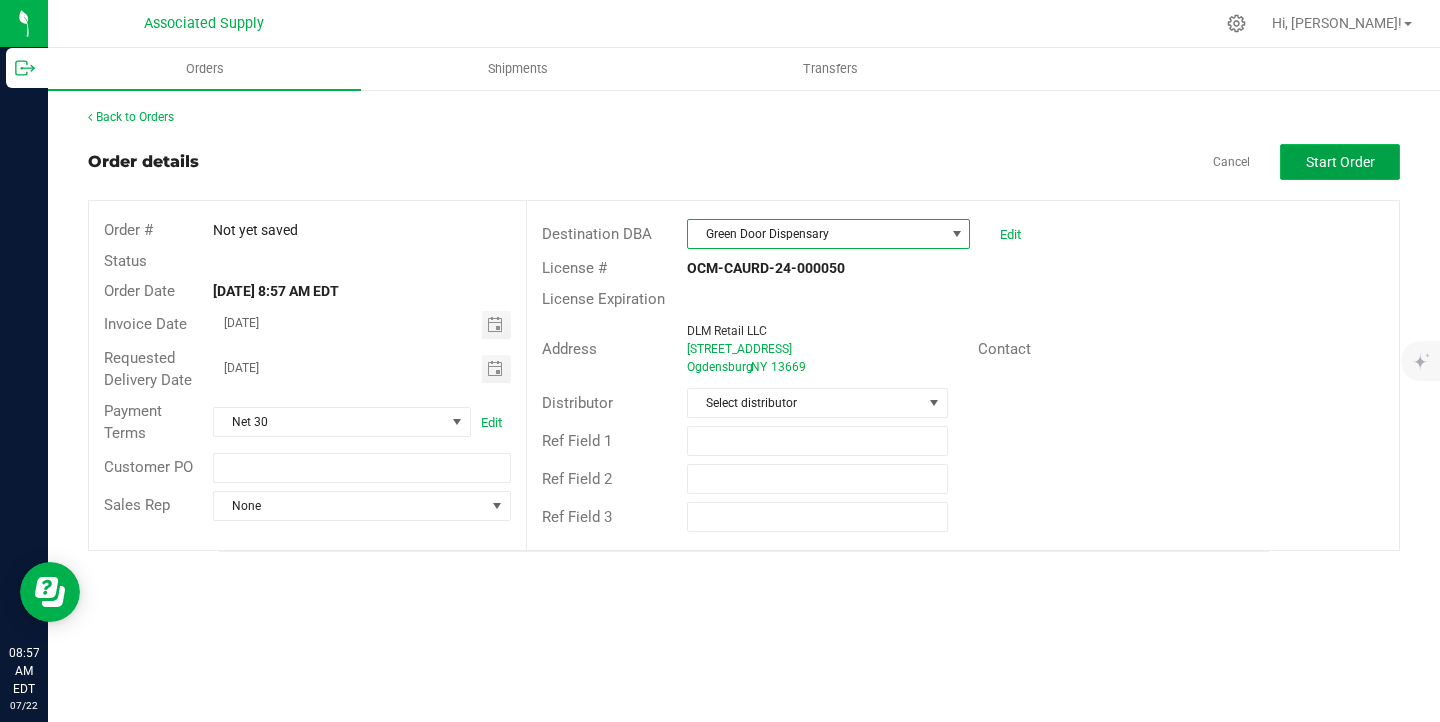 click on "Start Order" at bounding box center (1340, 162) 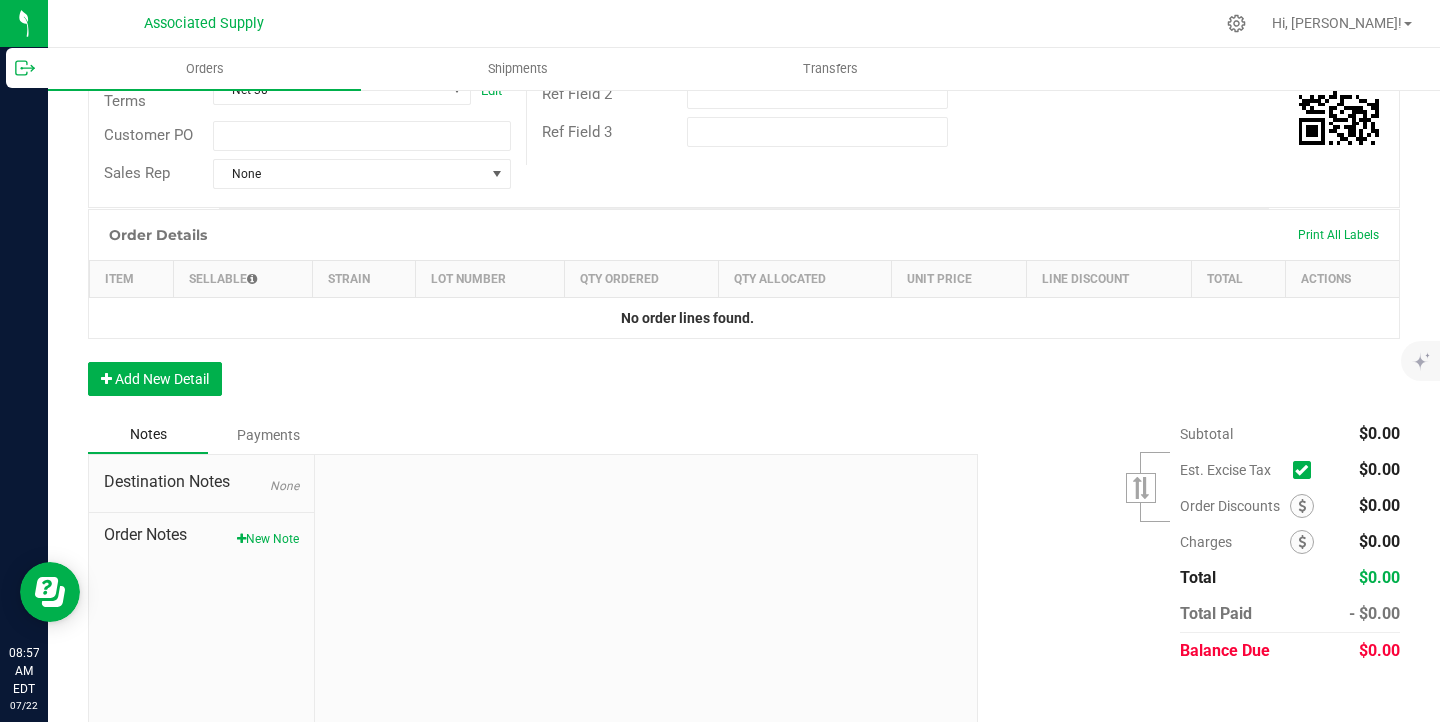 scroll, scrollTop: 406, scrollLeft: 0, axis: vertical 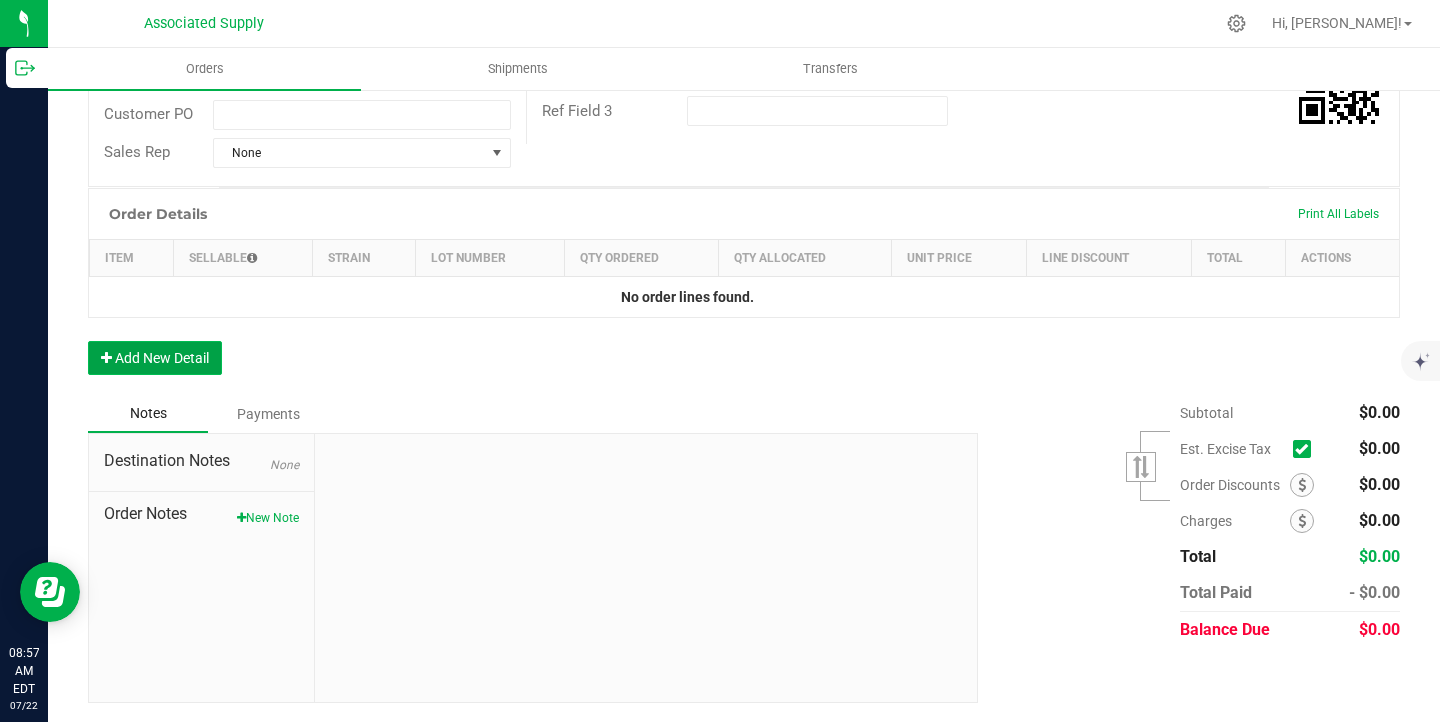 click on "Add New Detail" at bounding box center [155, 358] 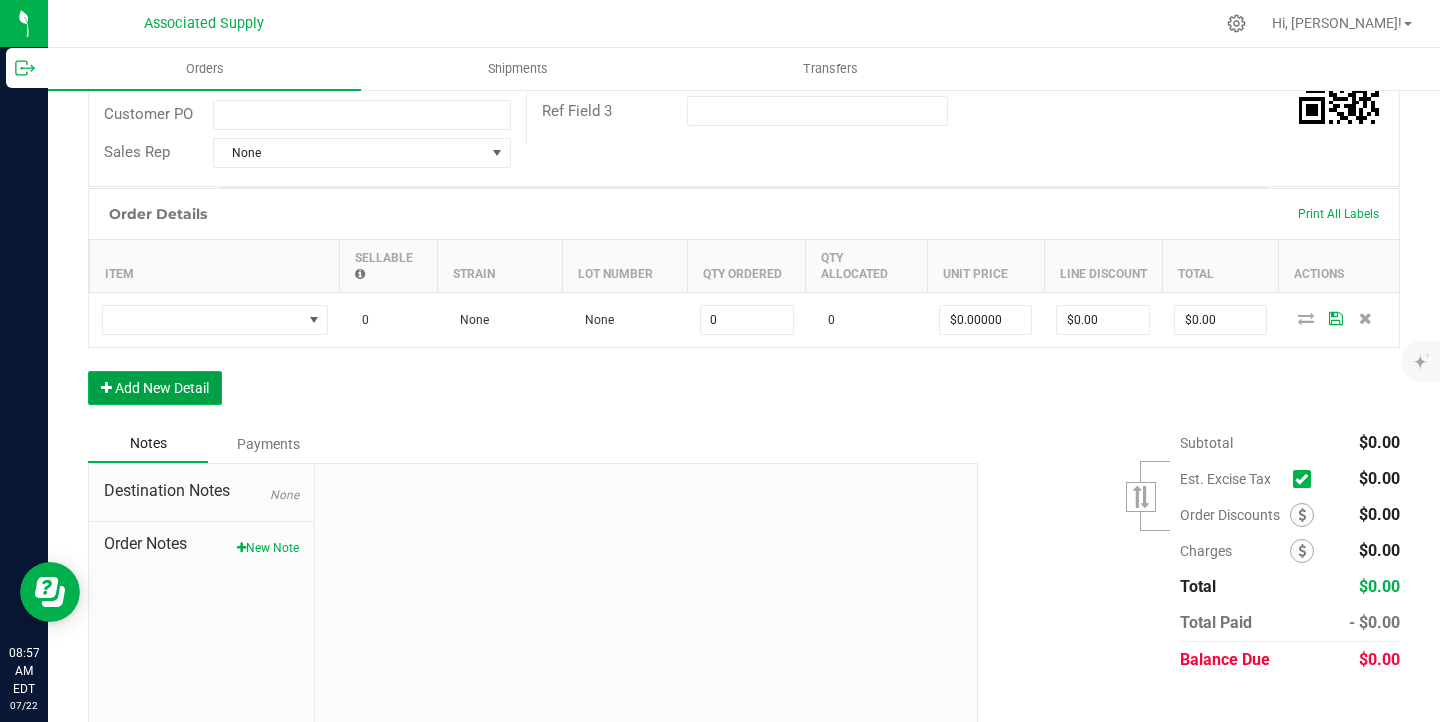 click on "Add New Detail" at bounding box center (155, 388) 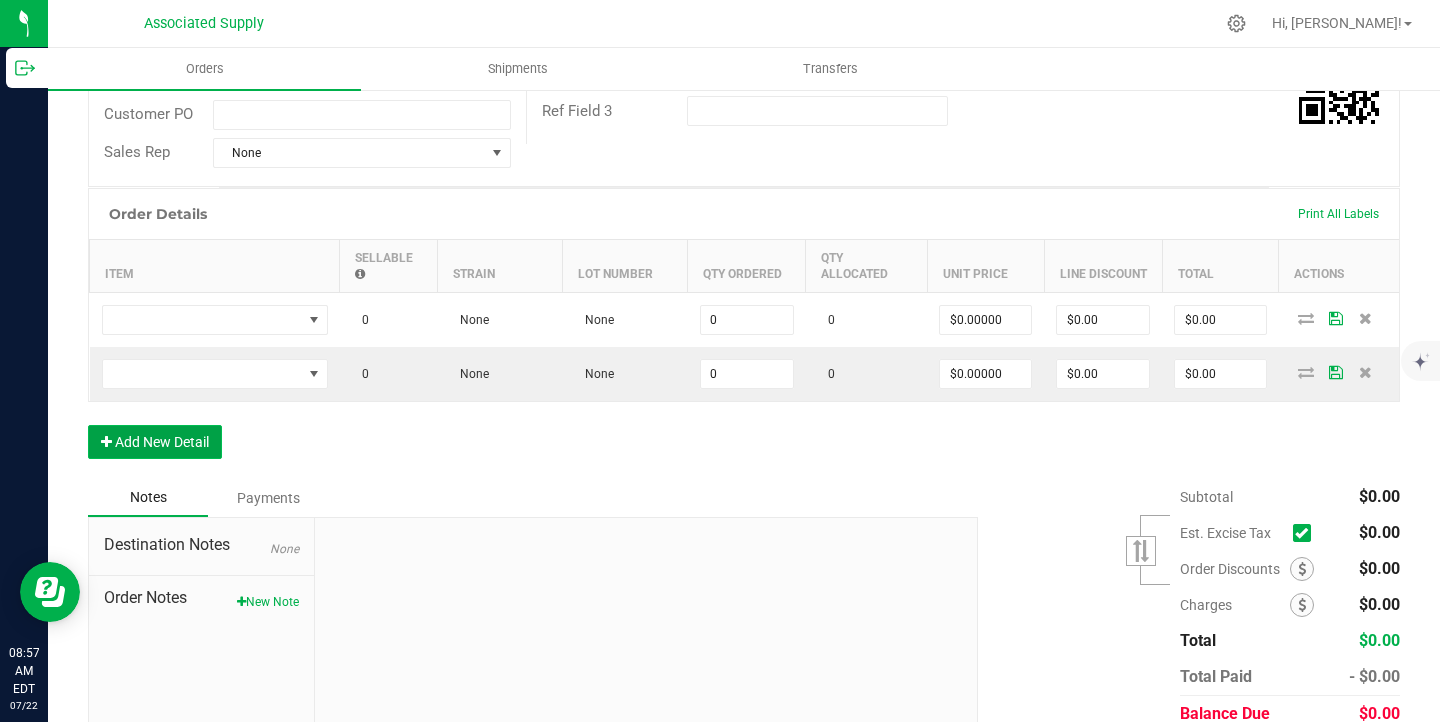 click on "Add New Detail" at bounding box center [155, 442] 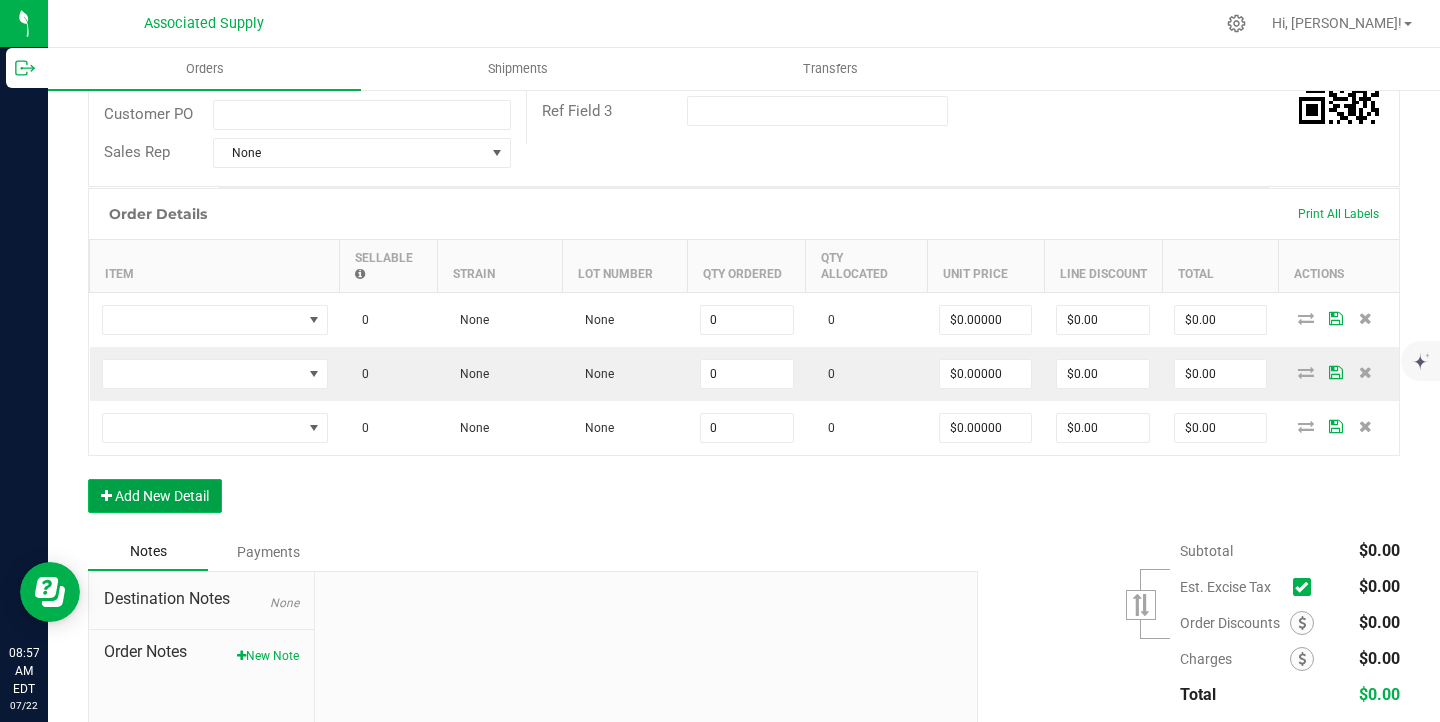 click on "Add New Detail" at bounding box center (155, 496) 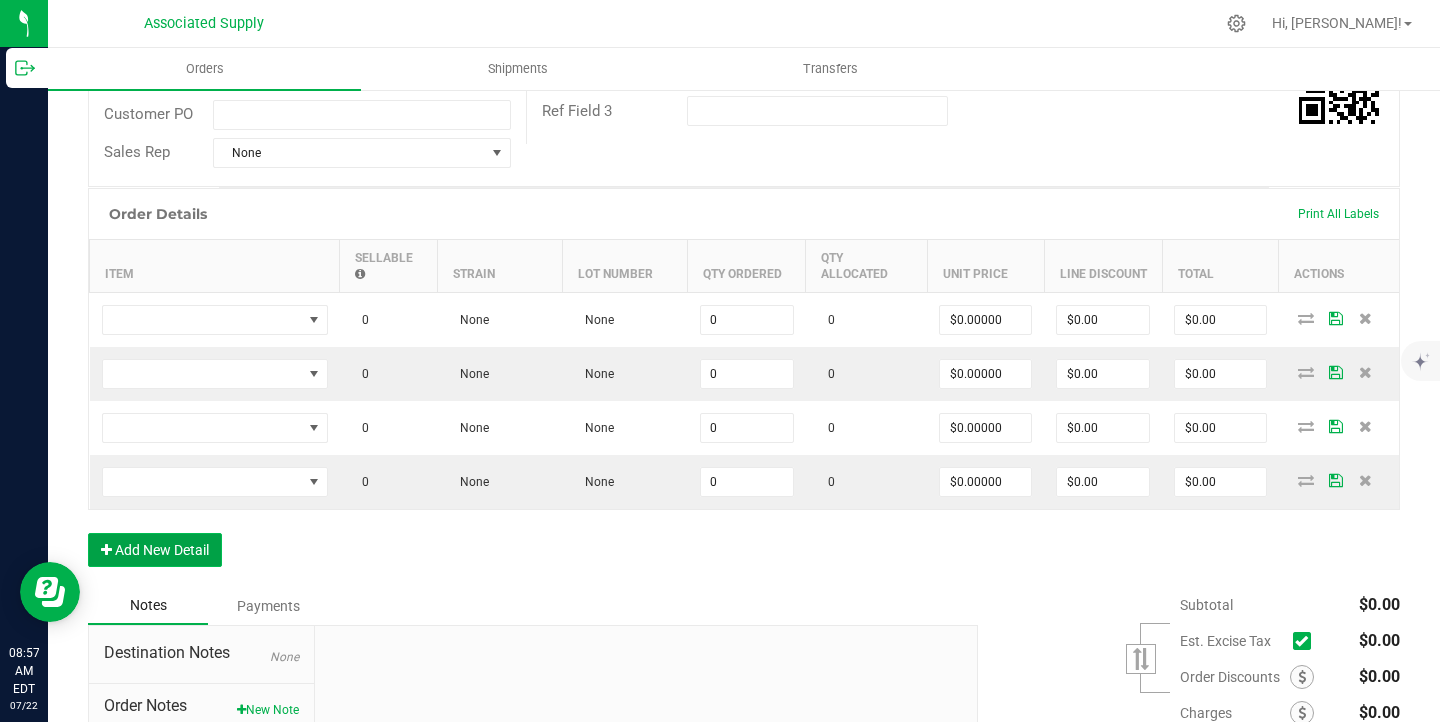 click on "Add New Detail" at bounding box center [155, 550] 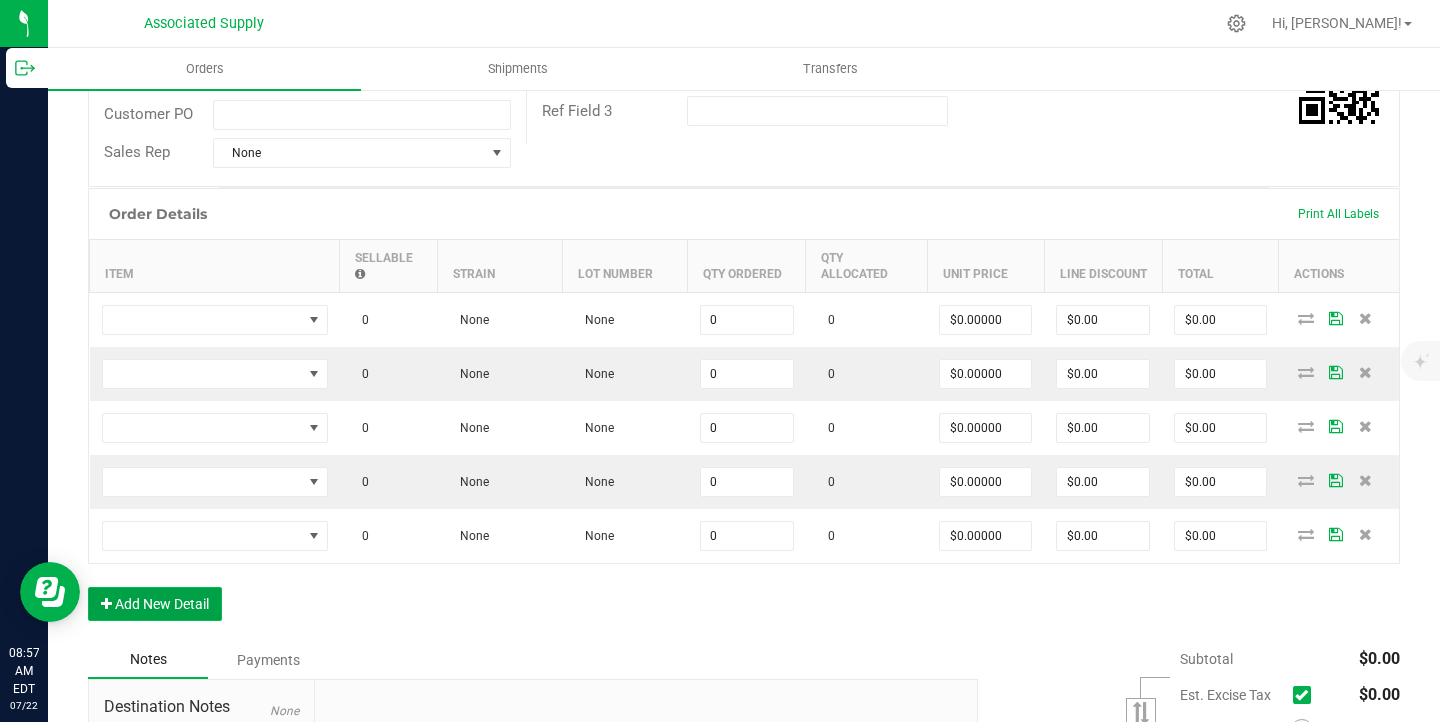 click on "Add New Detail" at bounding box center (155, 604) 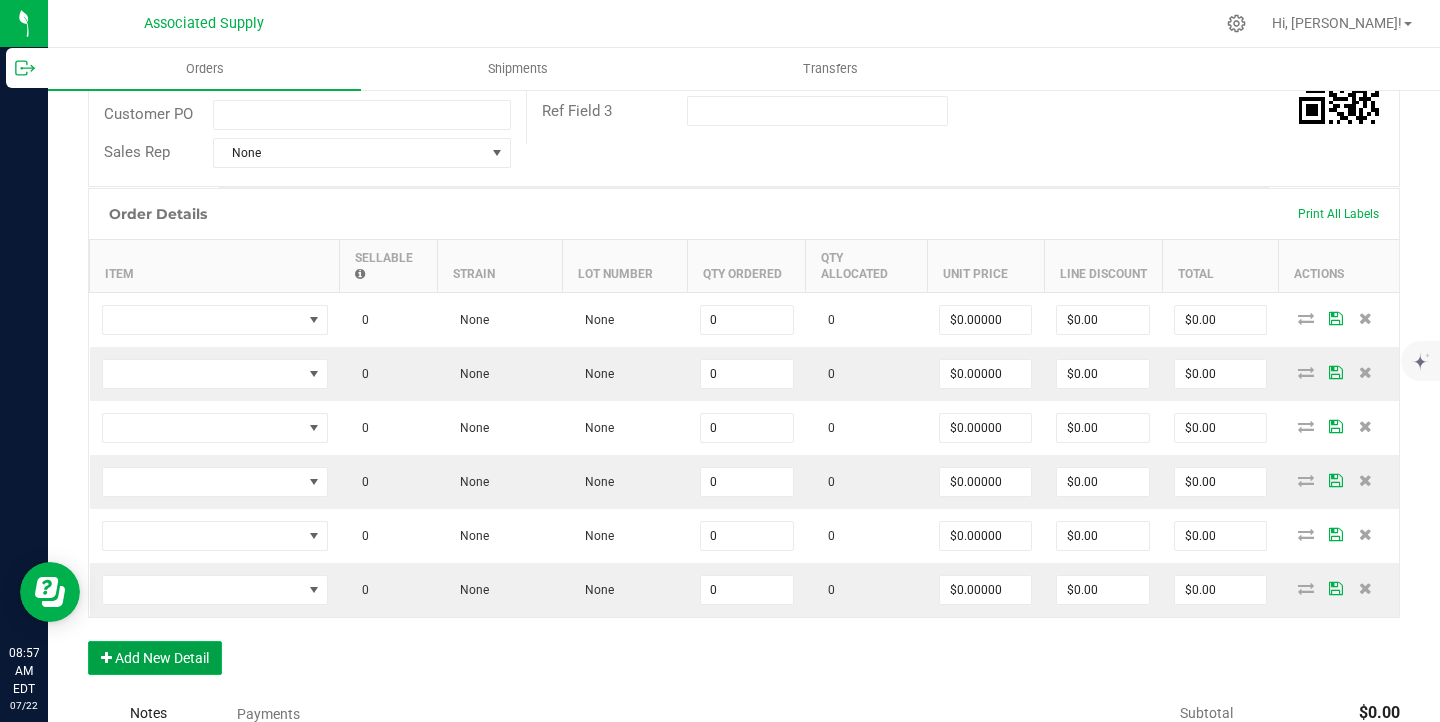 click on "Add New Detail" at bounding box center (155, 658) 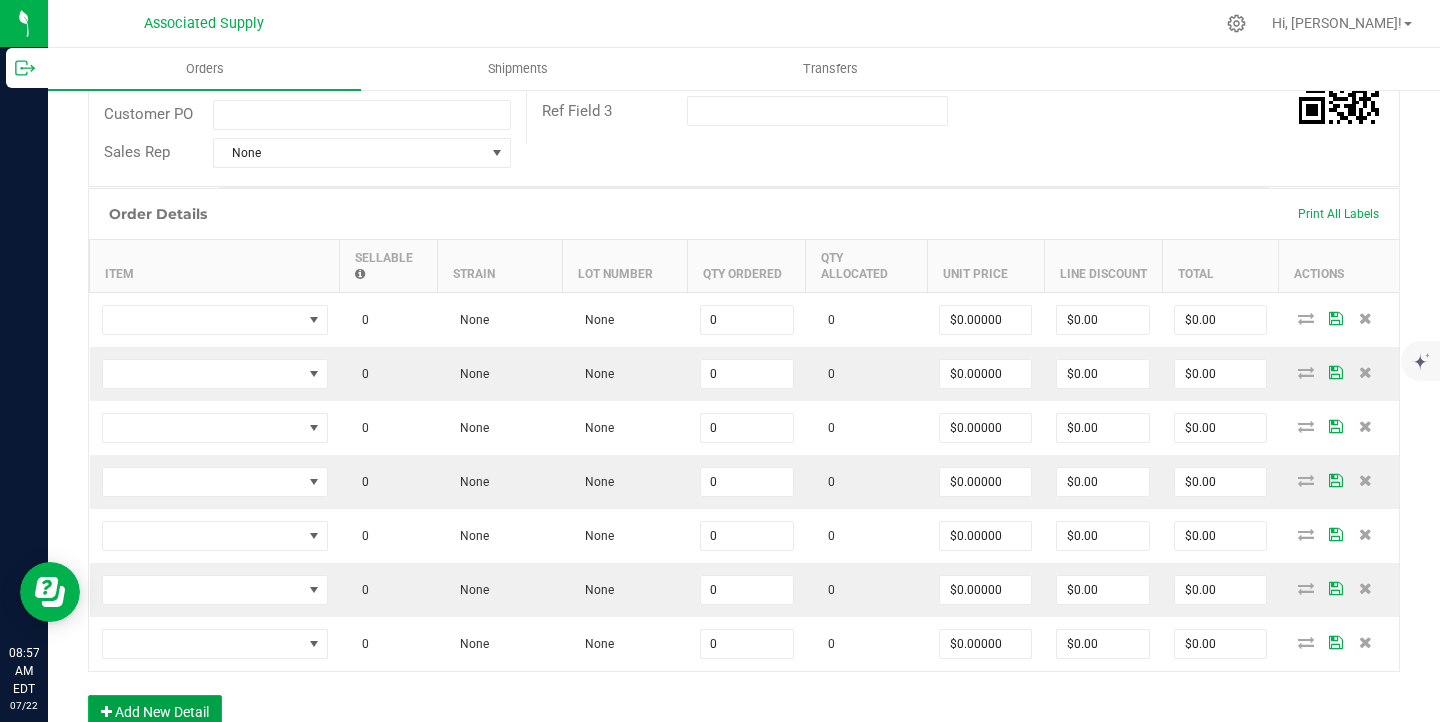 click on "Add New Detail" at bounding box center (155, 712) 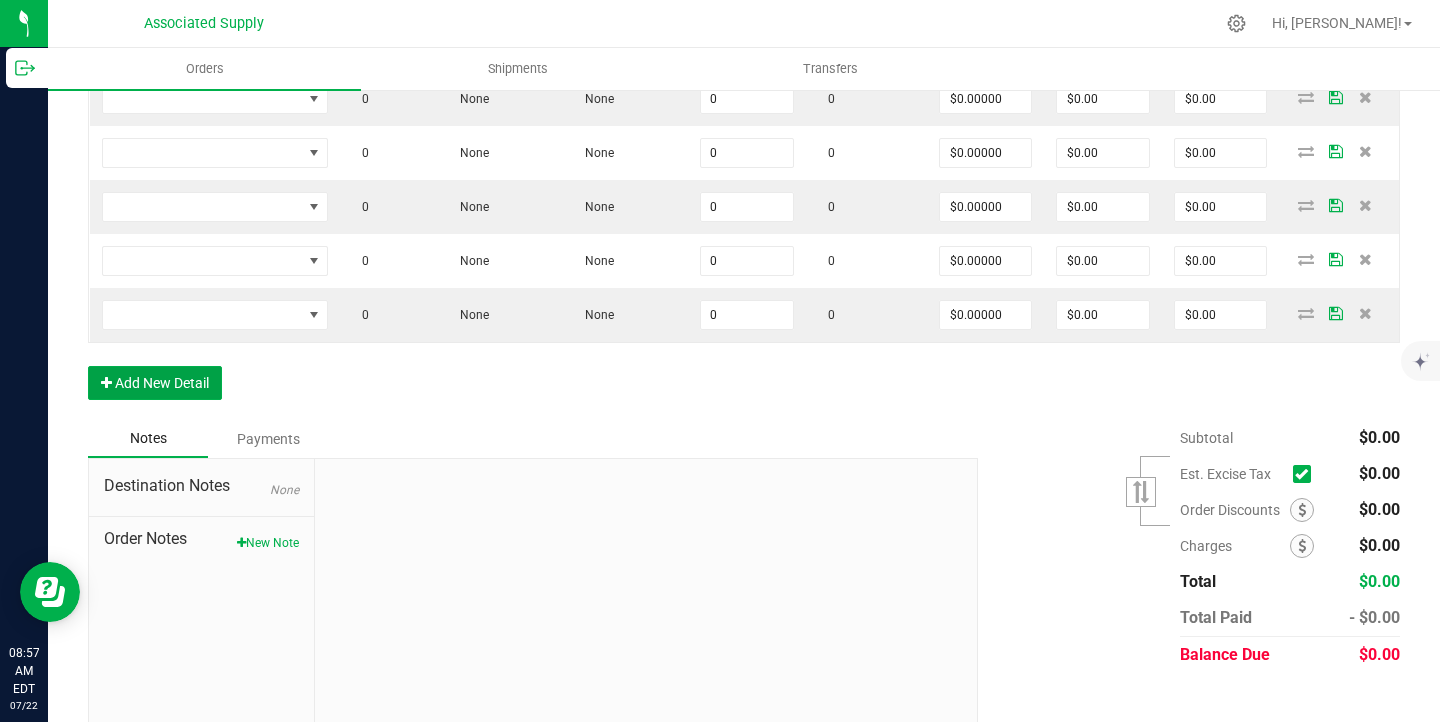 scroll, scrollTop: 814, scrollLeft: 0, axis: vertical 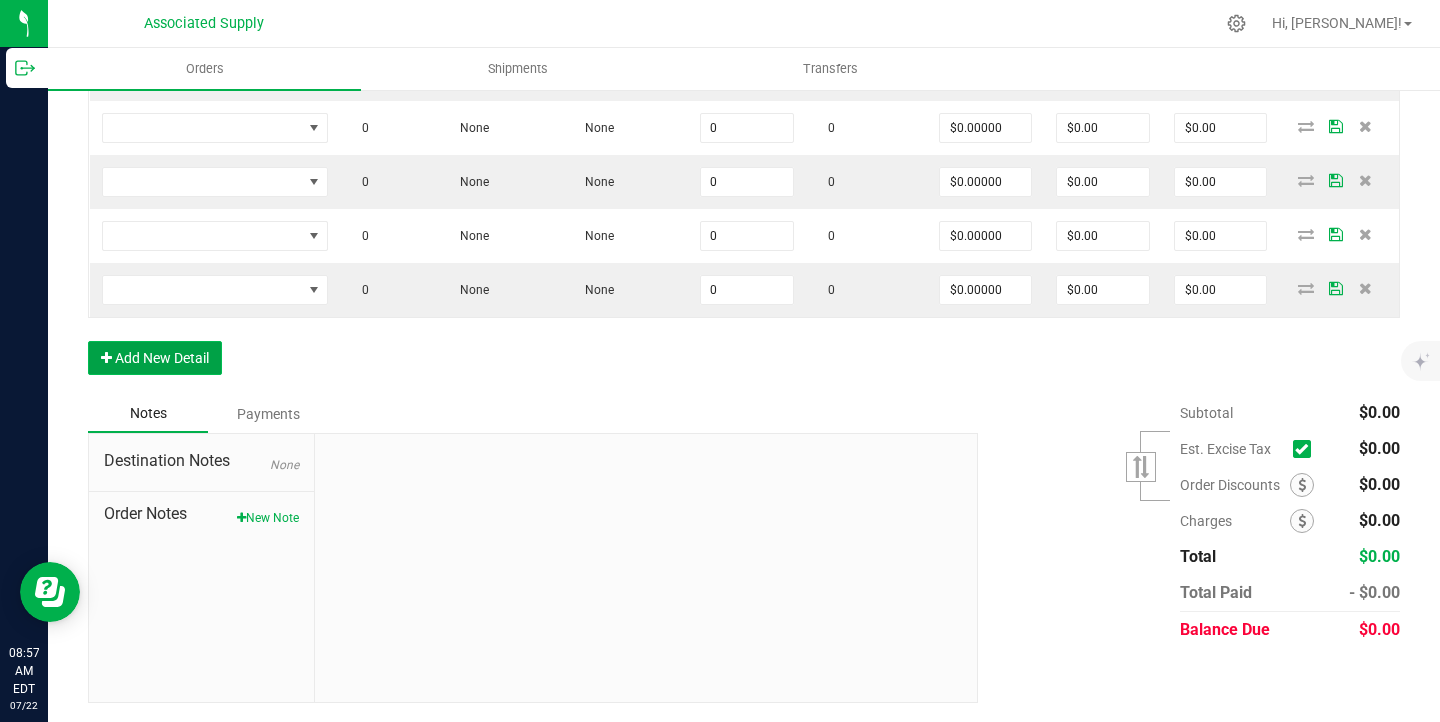 click on "Add New Detail" at bounding box center (155, 358) 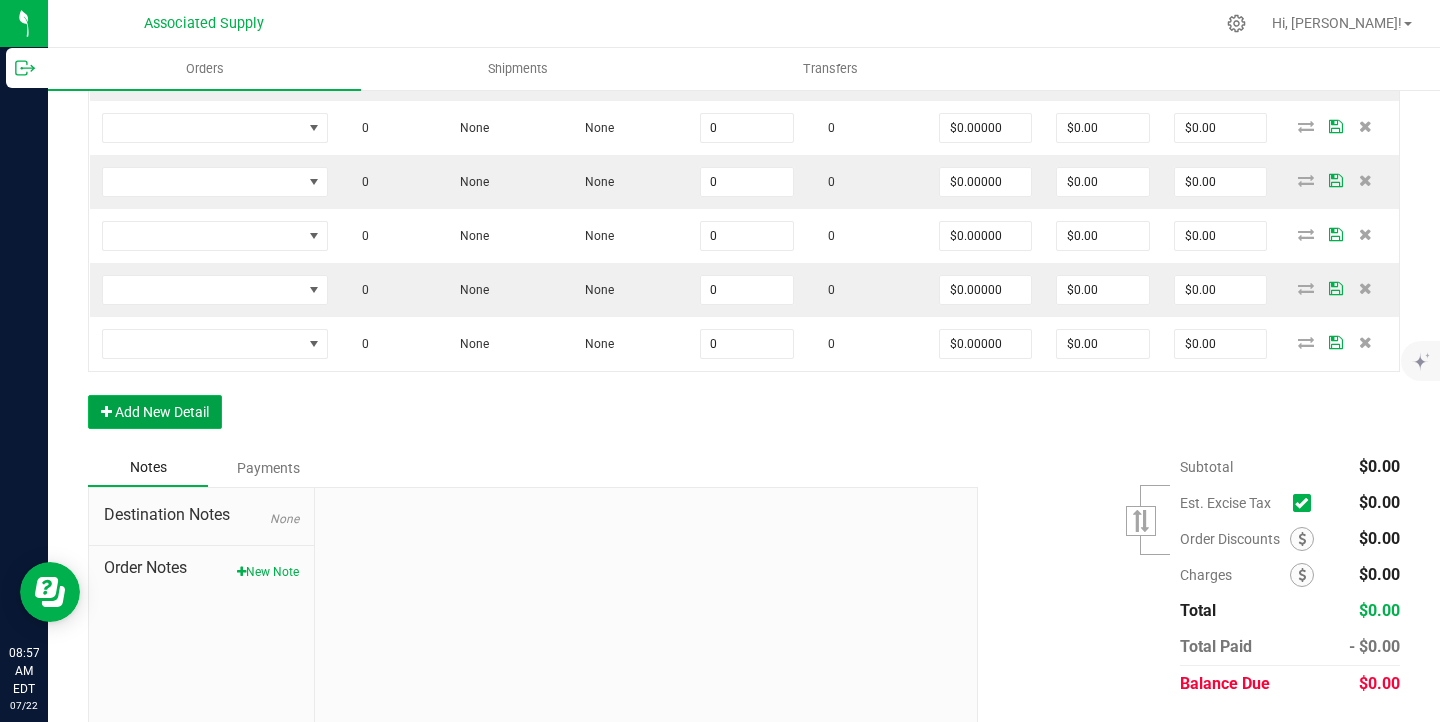 click on "Add New Detail" at bounding box center [155, 412] 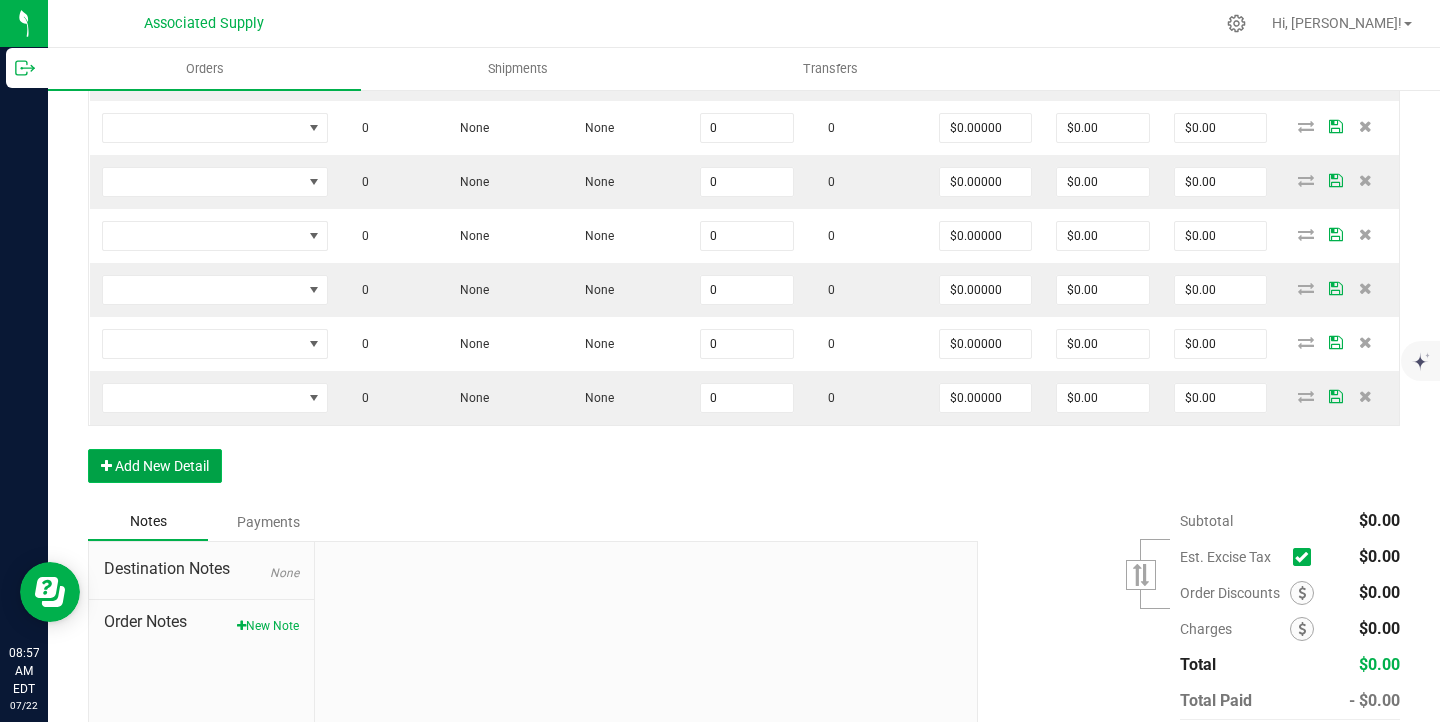 click on "Add New Detail" at bounding box center [155, 466] 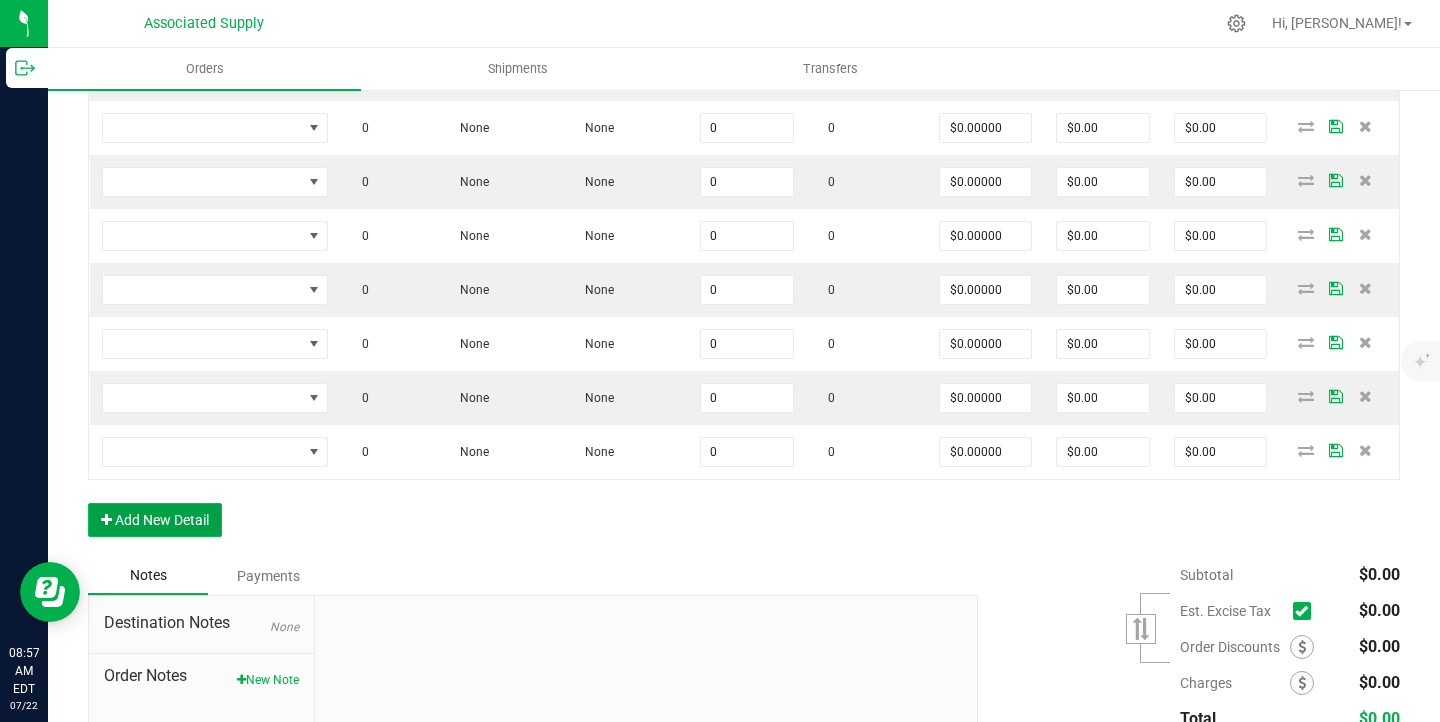 click on "Add New Detail" at bounding box center (155, 520) 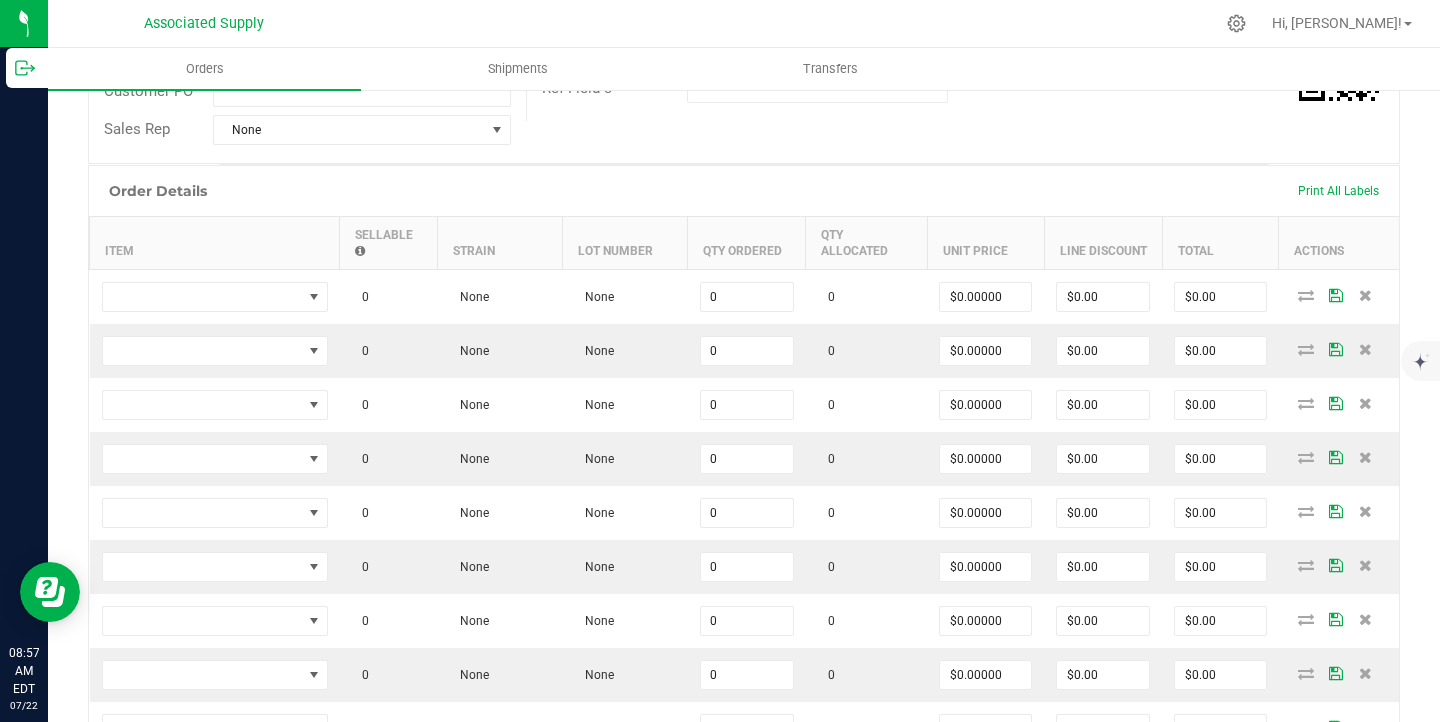 scroll, scrollTop: 445, scrollLeft: 0, axis: vertical 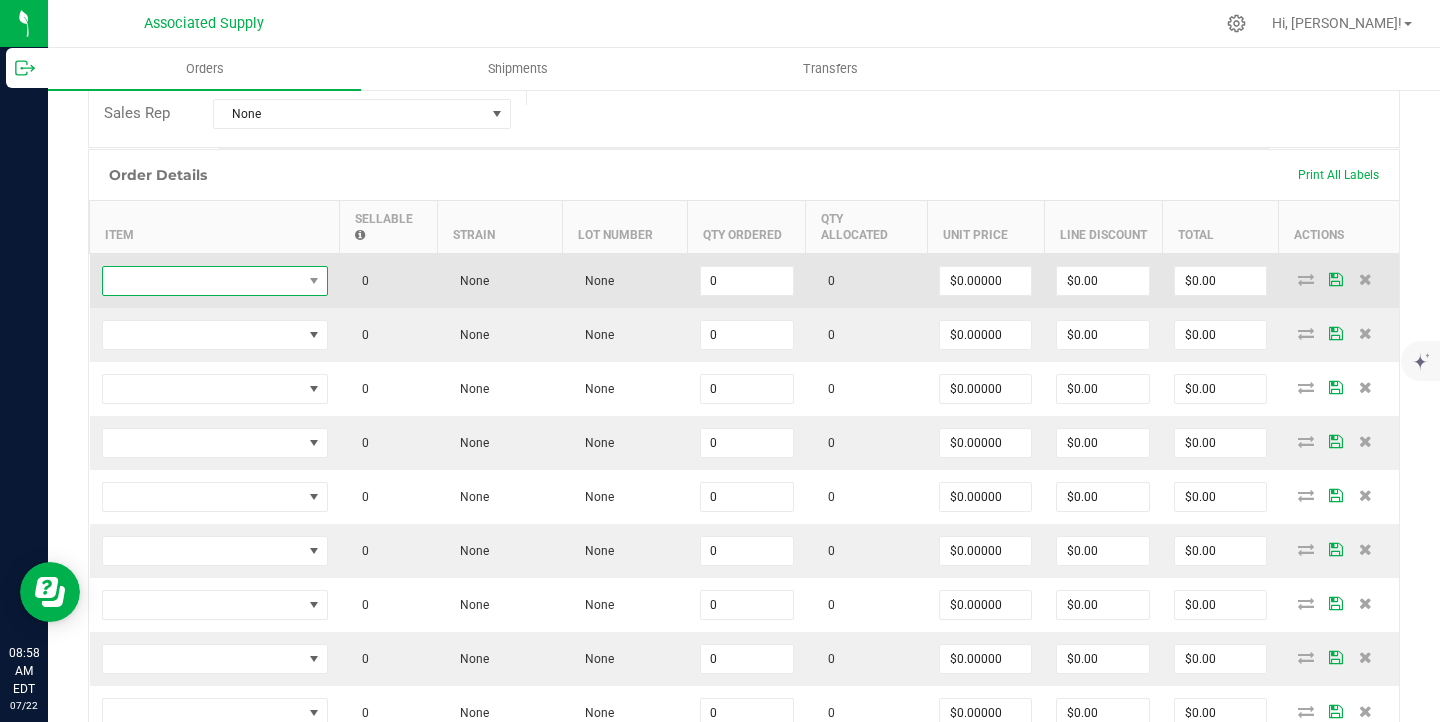 click at bounding box center (202, 281) 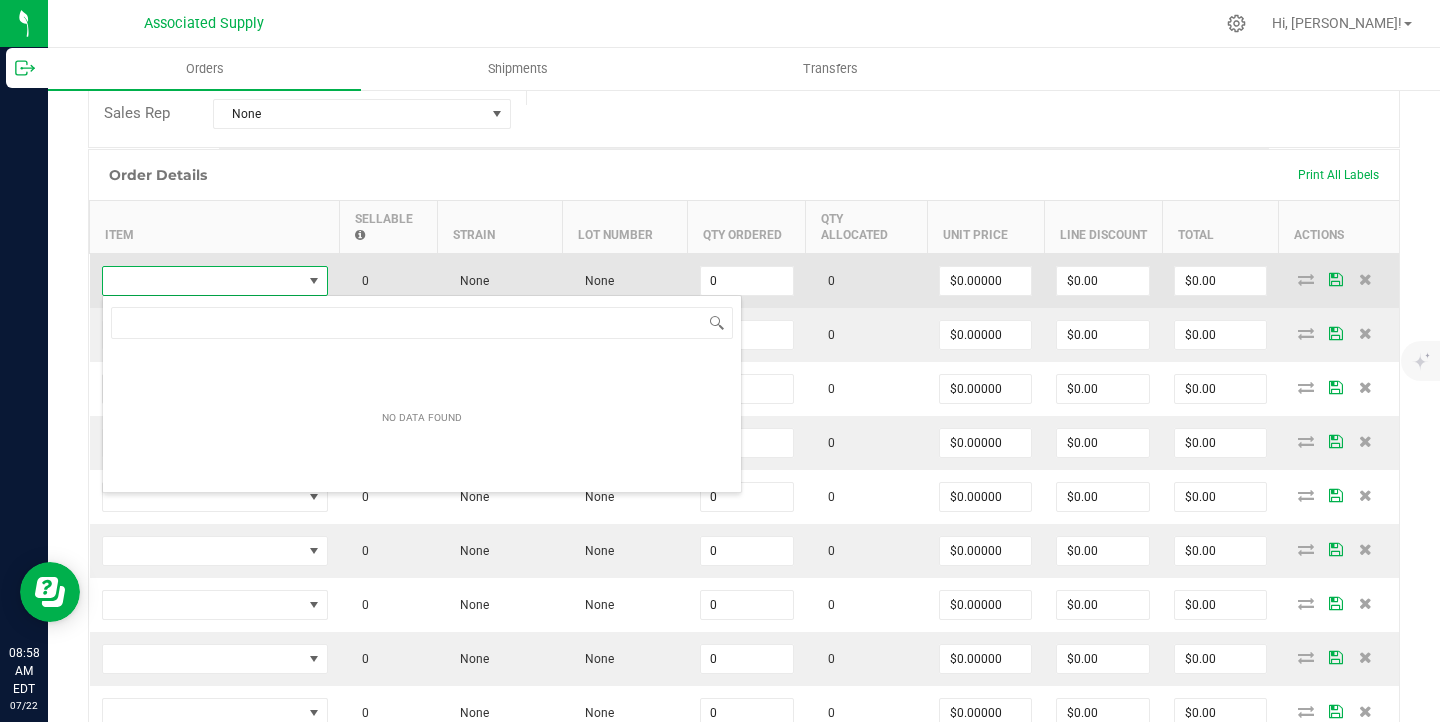 scroll, scrollTop: 99970, scrollLeft: 99774, axis: both 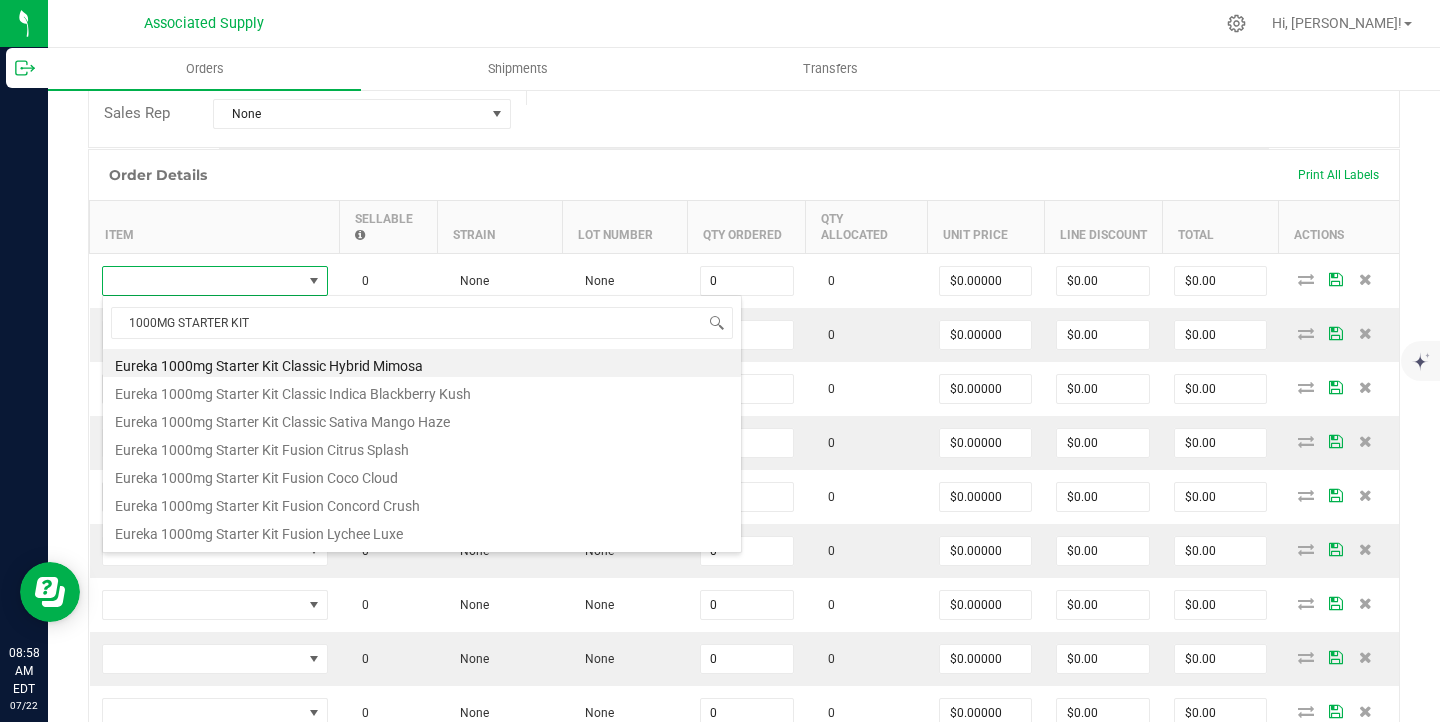 type on "1000MG STARTER KIT" 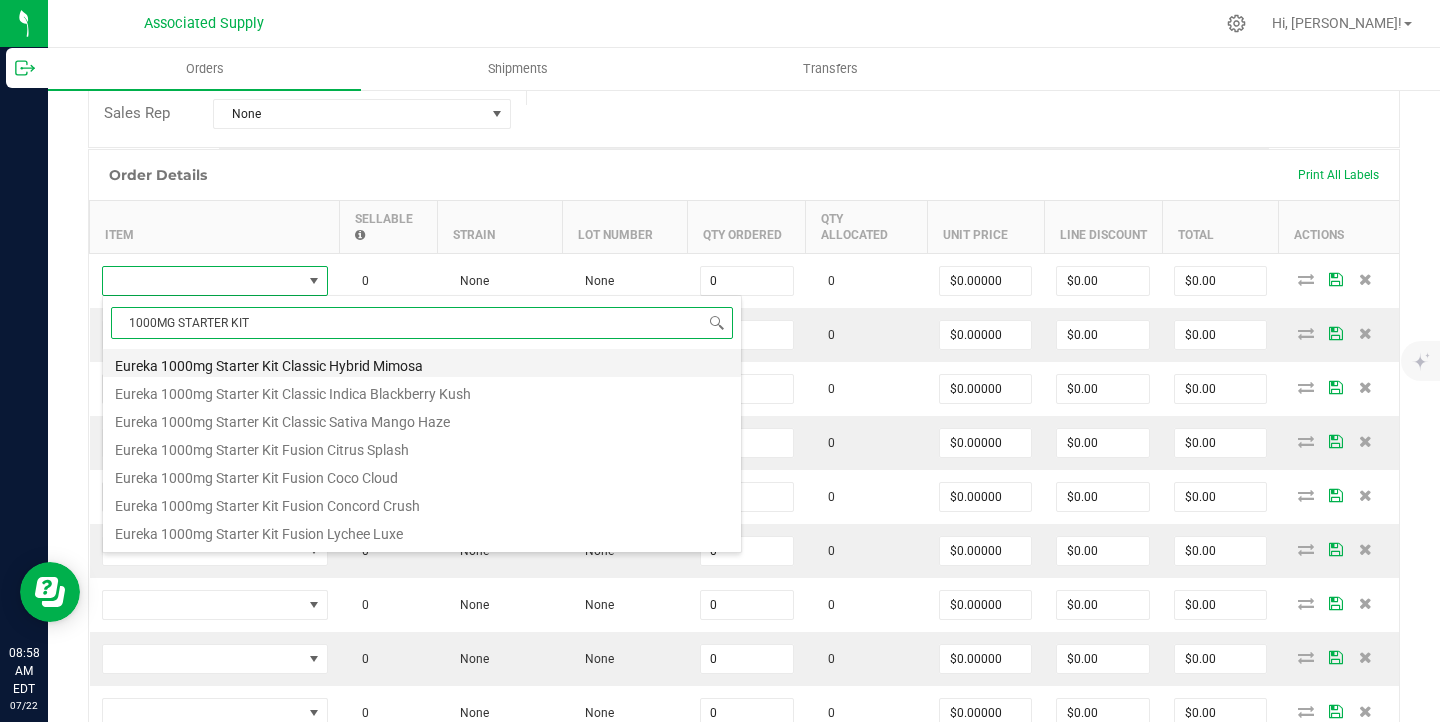 click on "Eureka 1000mg Starter Kit Classic Hybrid Mimosa" at bounding box center (422, 363) 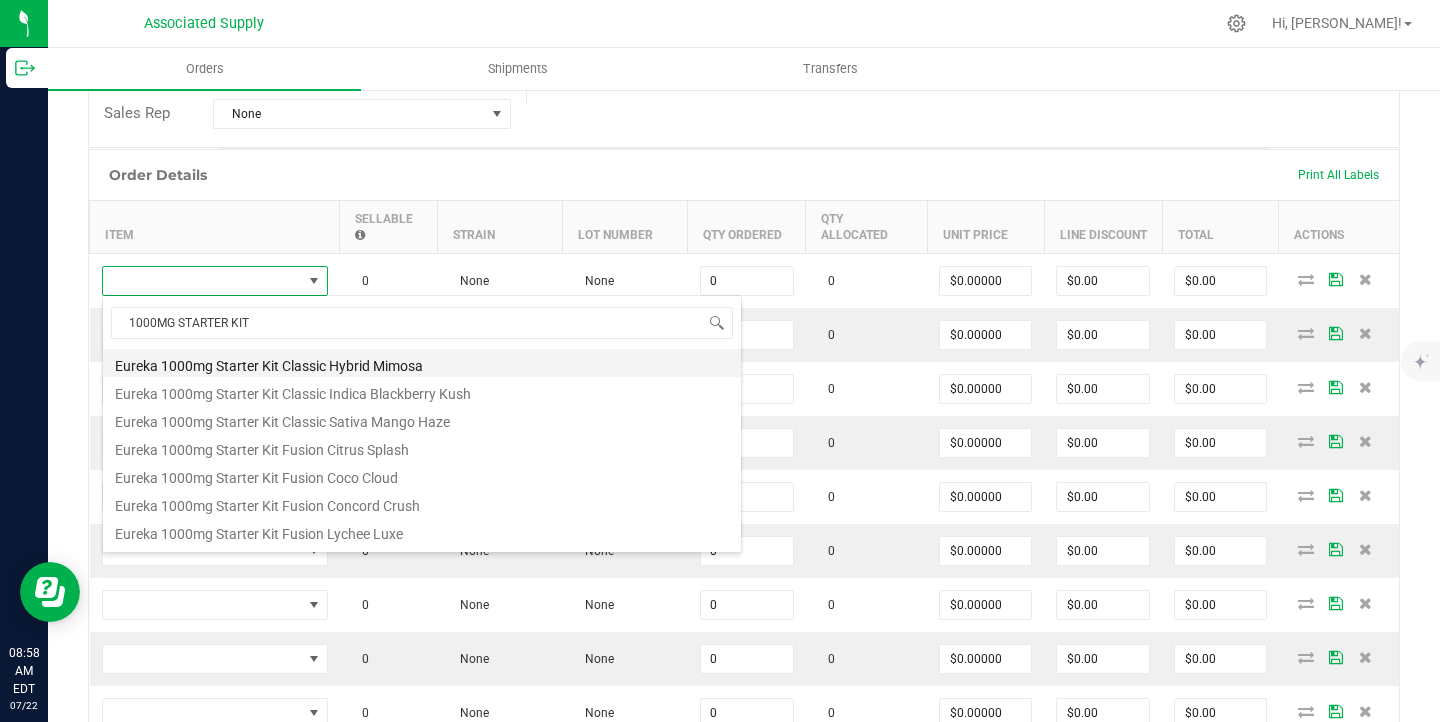 type on "0 ea" 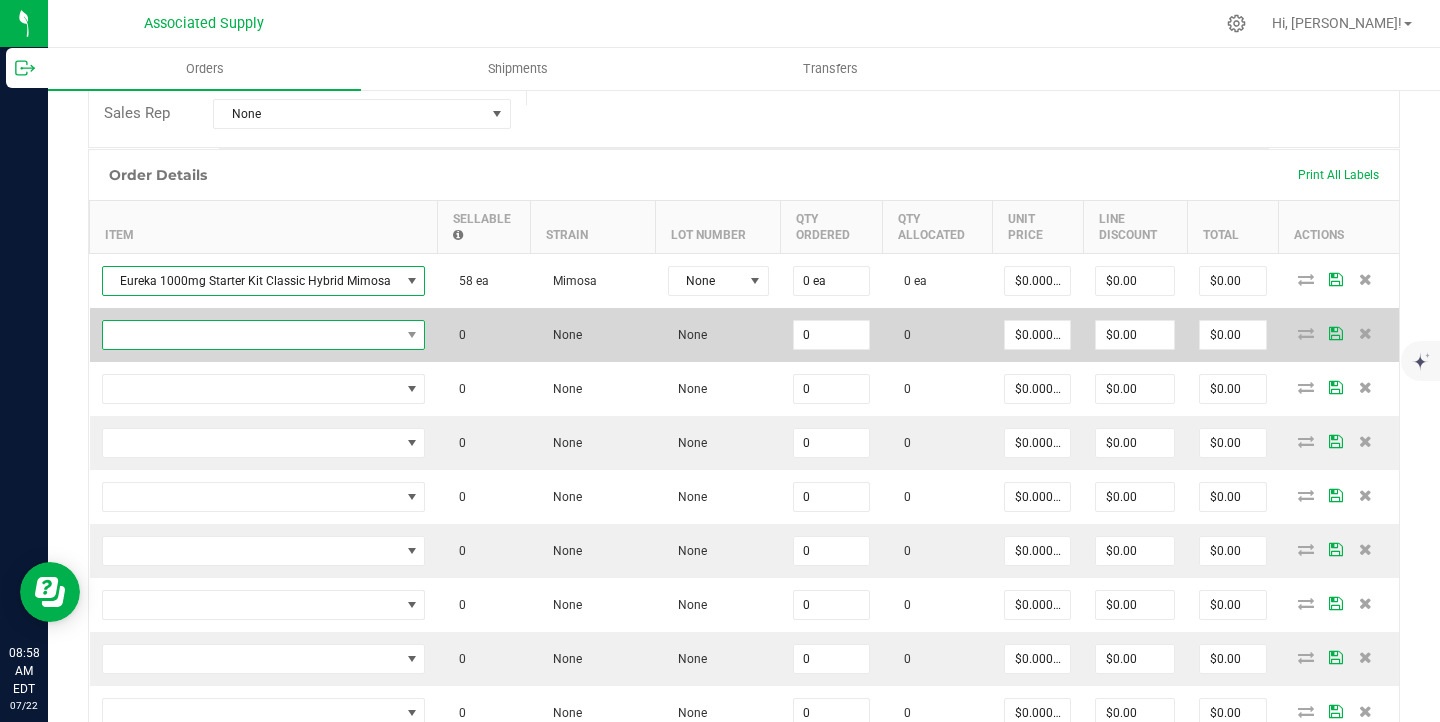 click at bounding box center [251, 335] 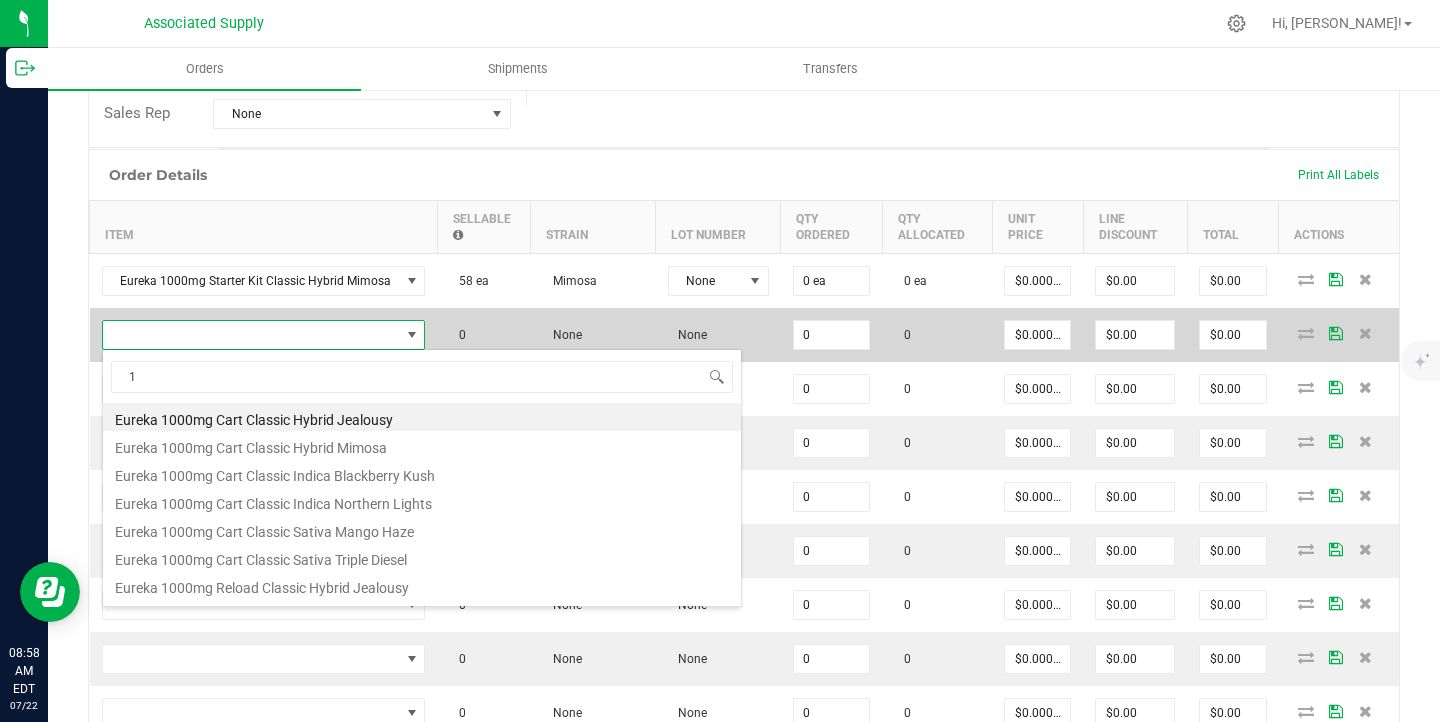 scroll, scrollTop: 99970, scrollLeft: 99681, axis: both 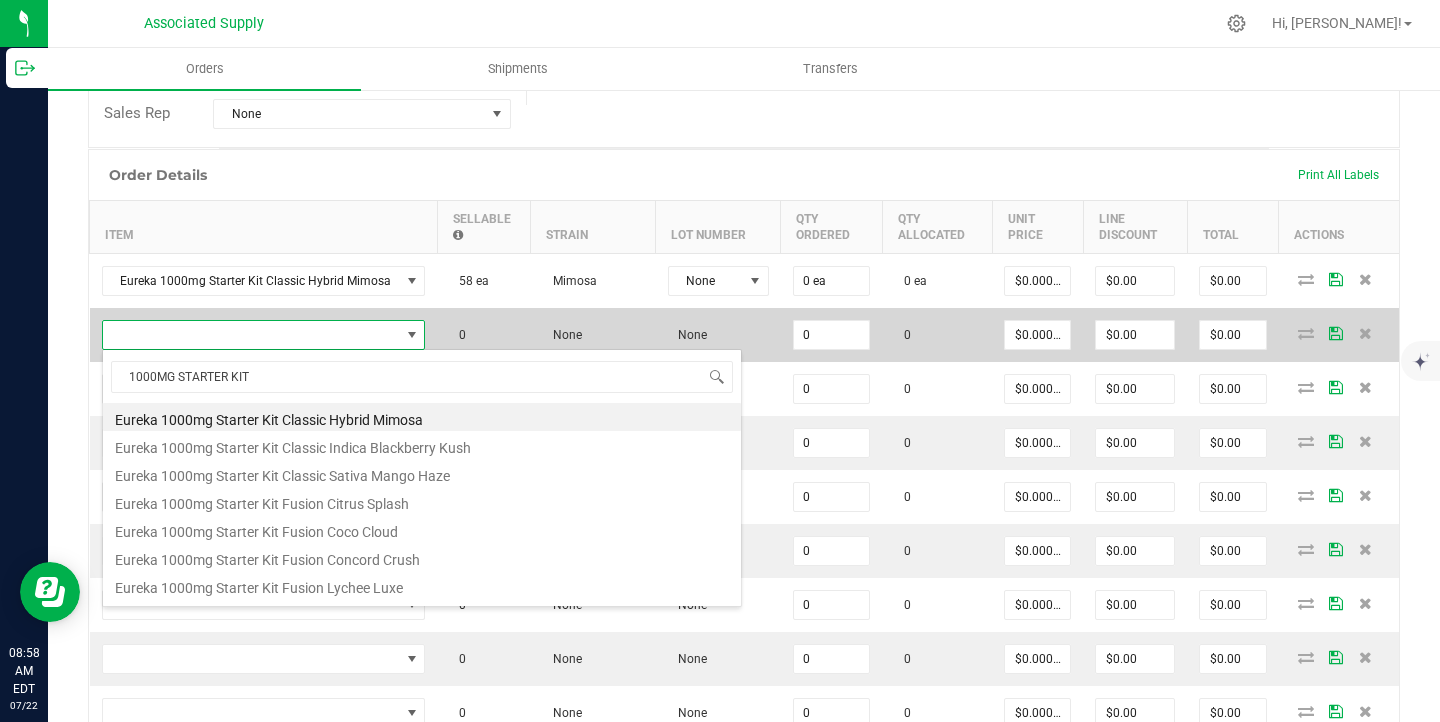 type on "1000MG STARTER KIT" 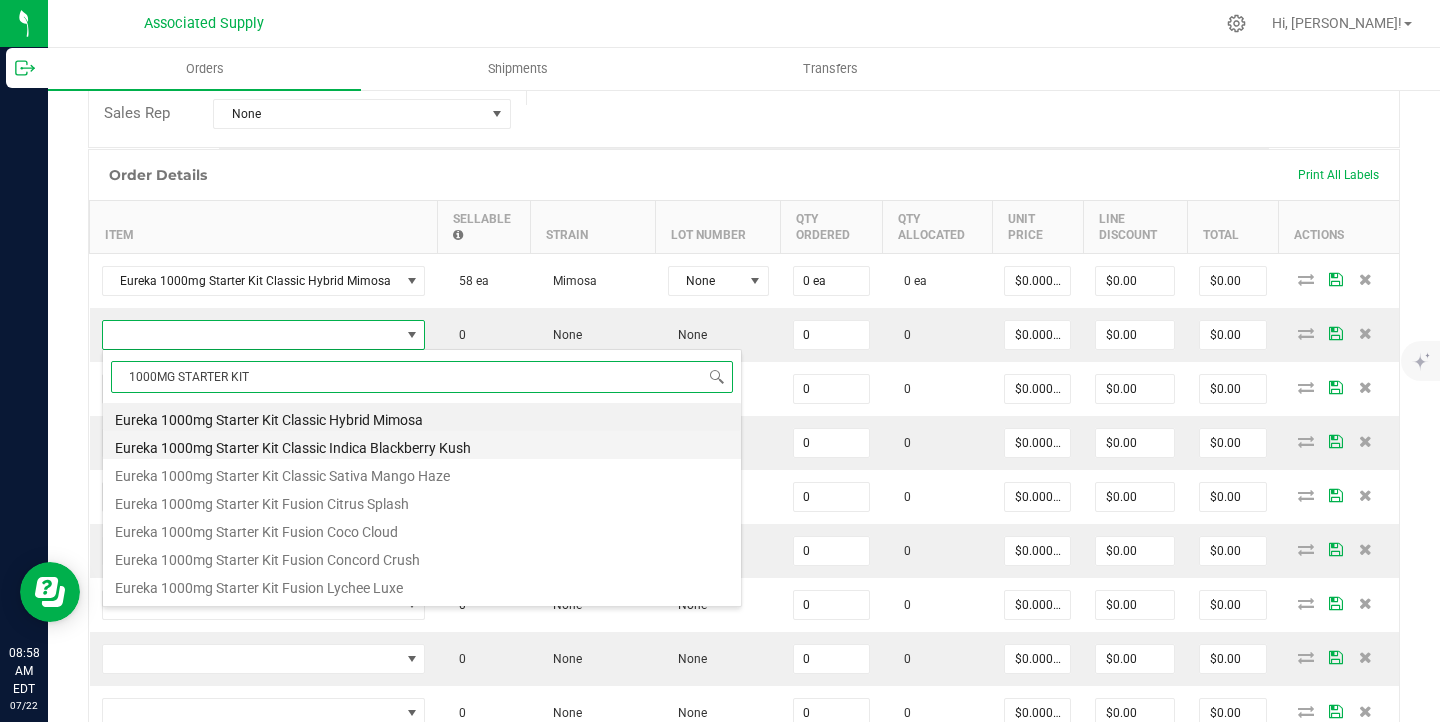 click on "Eureka 1000mg Starter Kit Classic Indica Blackberry Kush" at bounding box center (422, 445) 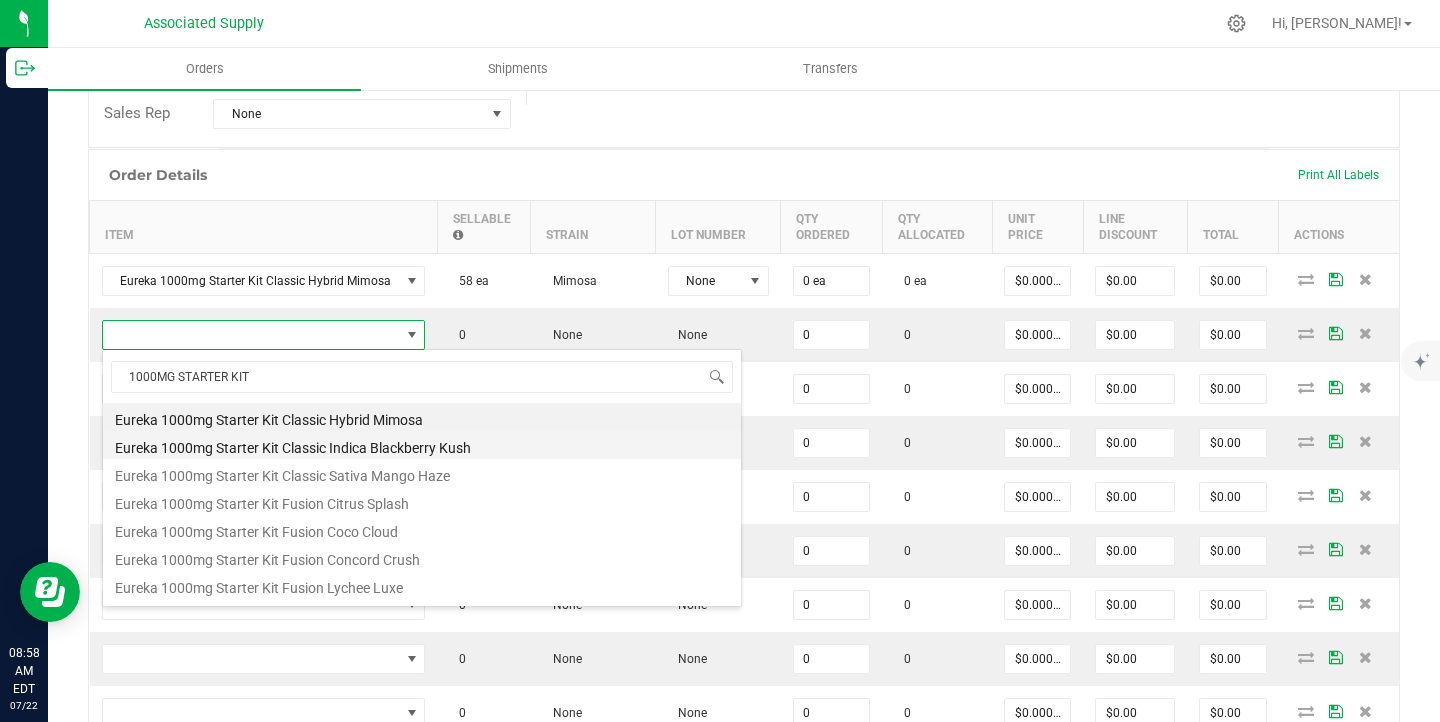 type on "0 ea" 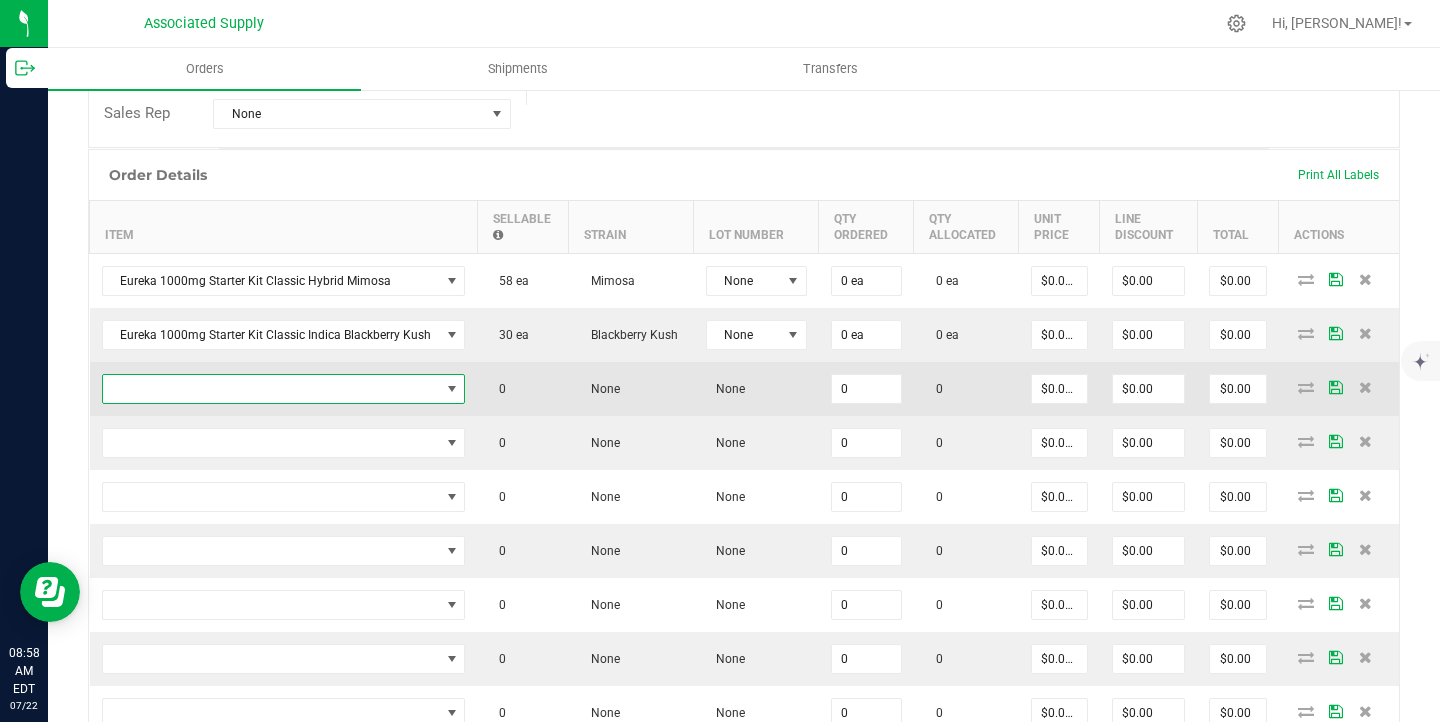 click at bounding box center (271, 389) 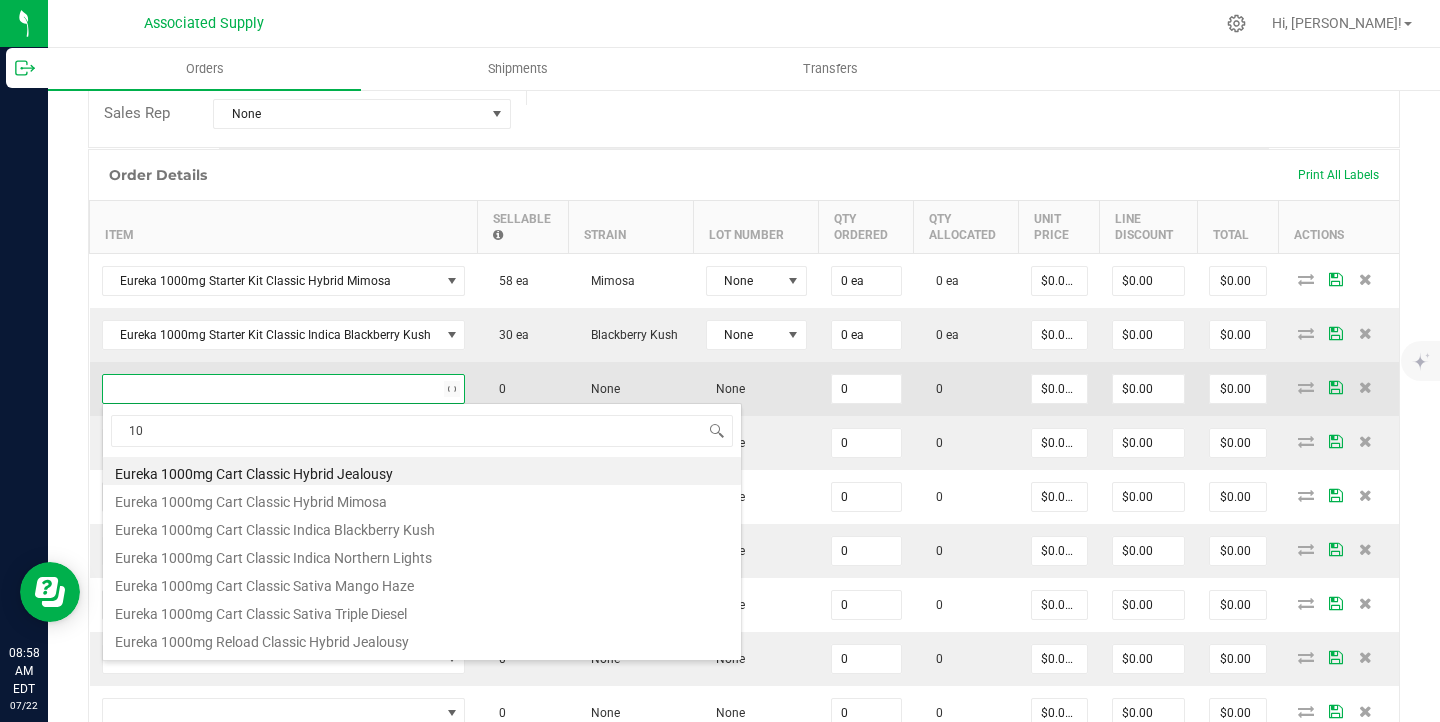 scroll, scrollTop: 99970, scrollLeft: 99641, axis: both 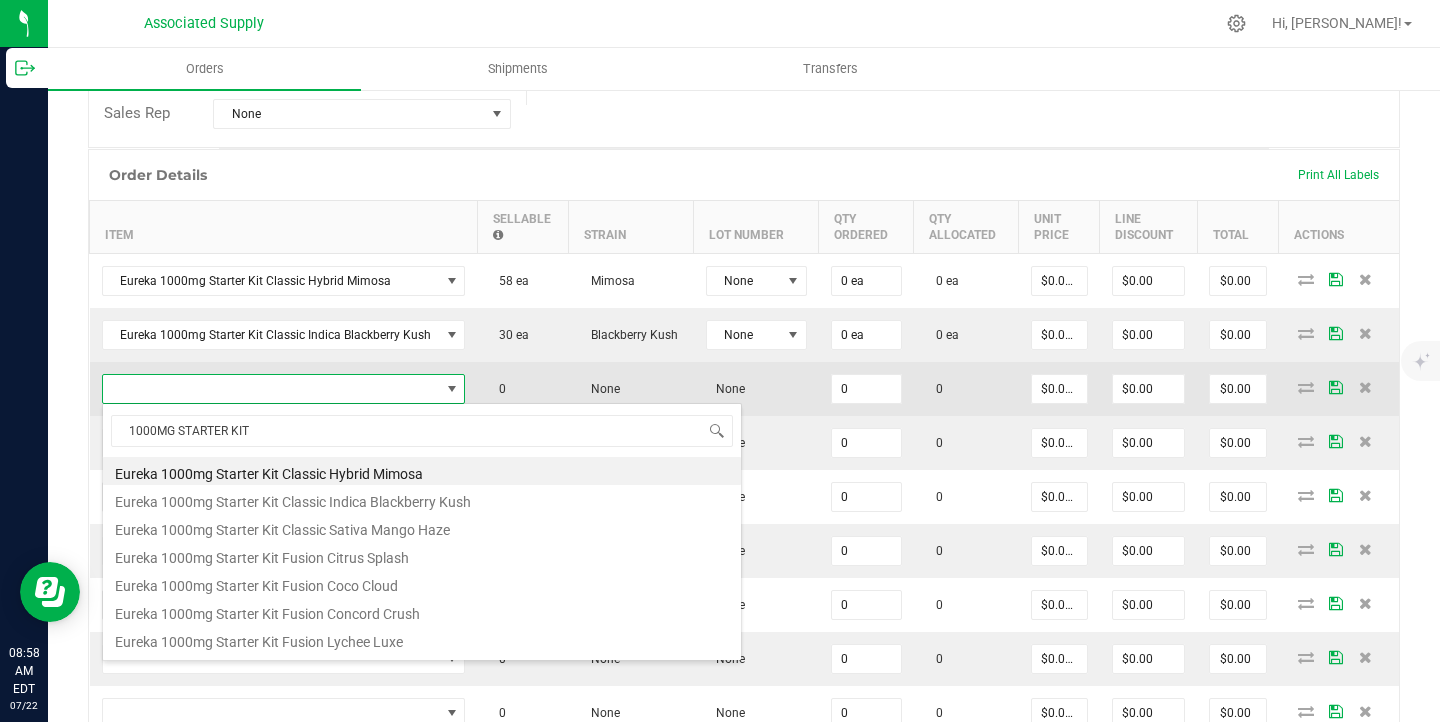 type on "1000MG STARTER KIT" 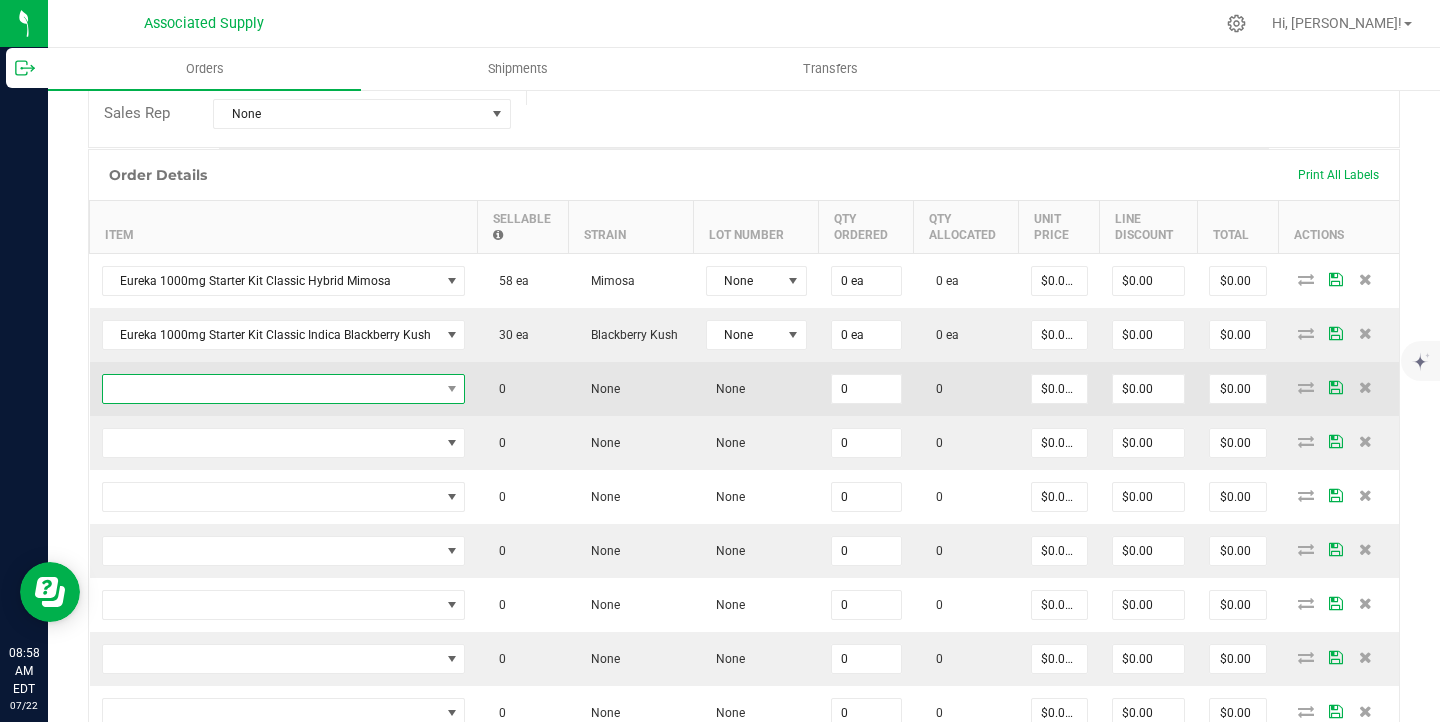 click at bounding box center (271, 389) 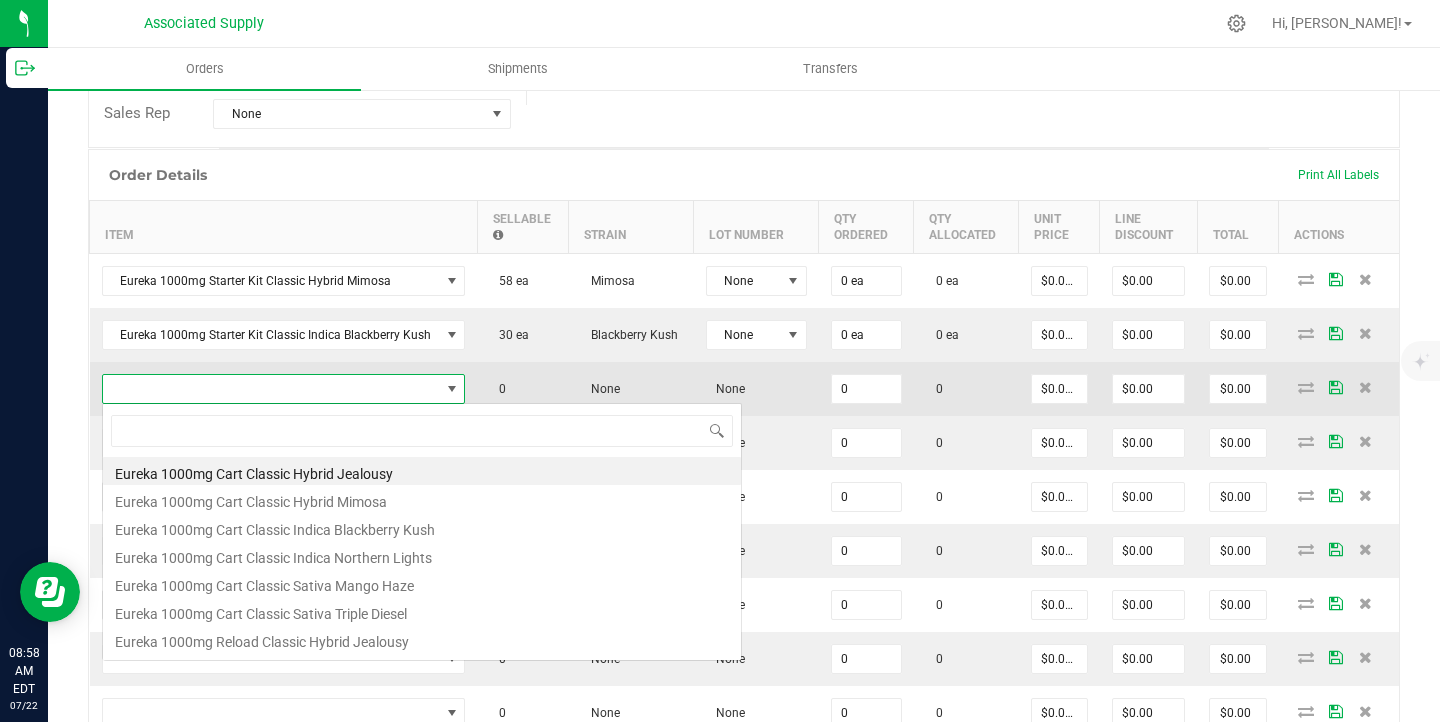 scroll, scrollTop: 99970, scrollLeft: 99641, axis: both 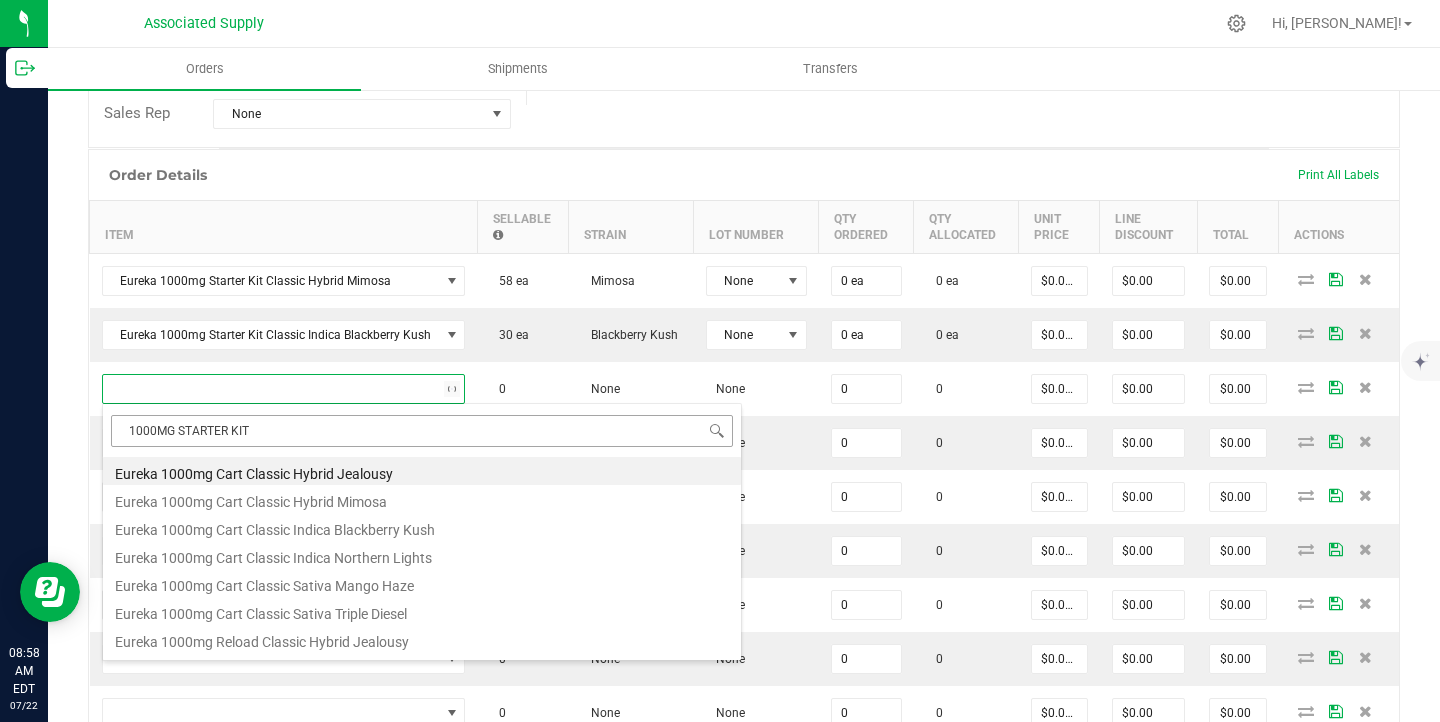 type on "1000MG STARTER KIT" 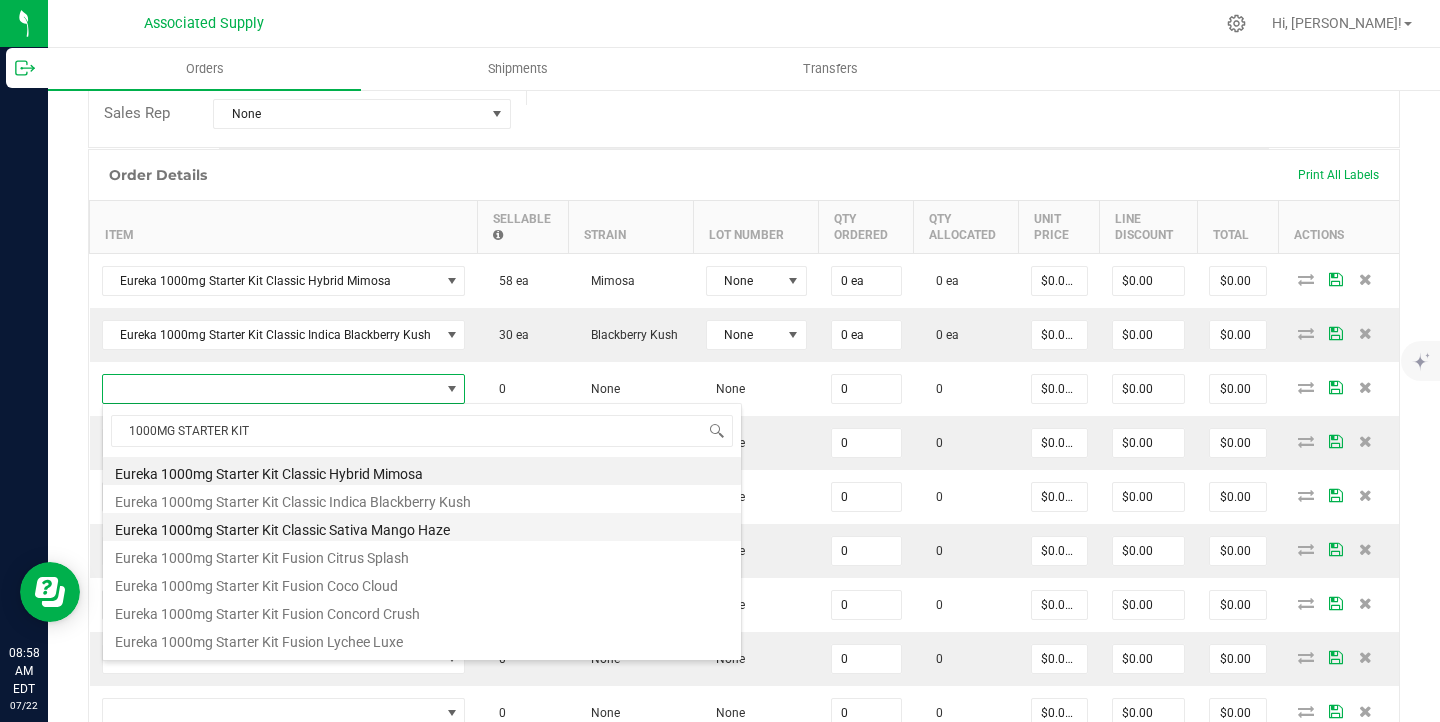click on "Eureka 1000mg Starter Kit Classic Sativa Mango Haze" at bounding box center (422, 527) 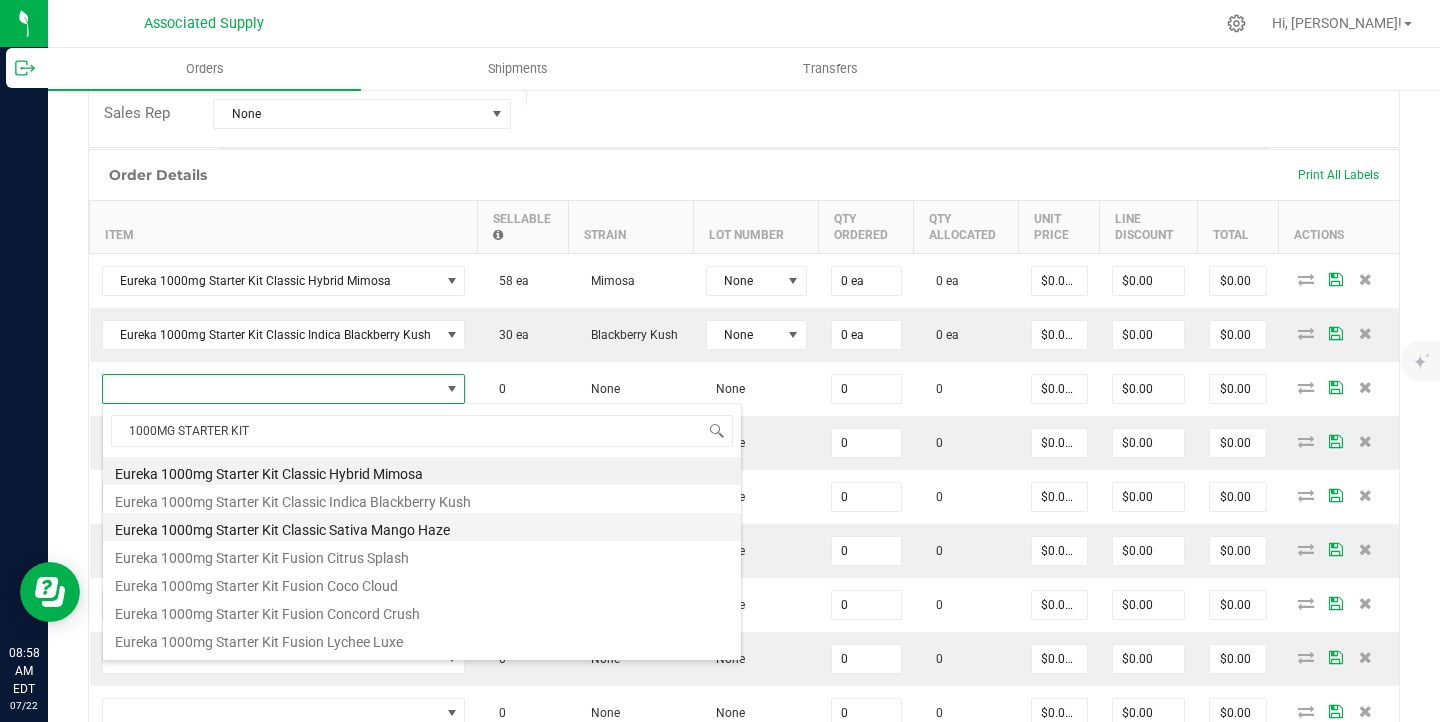 type on "0 ea" 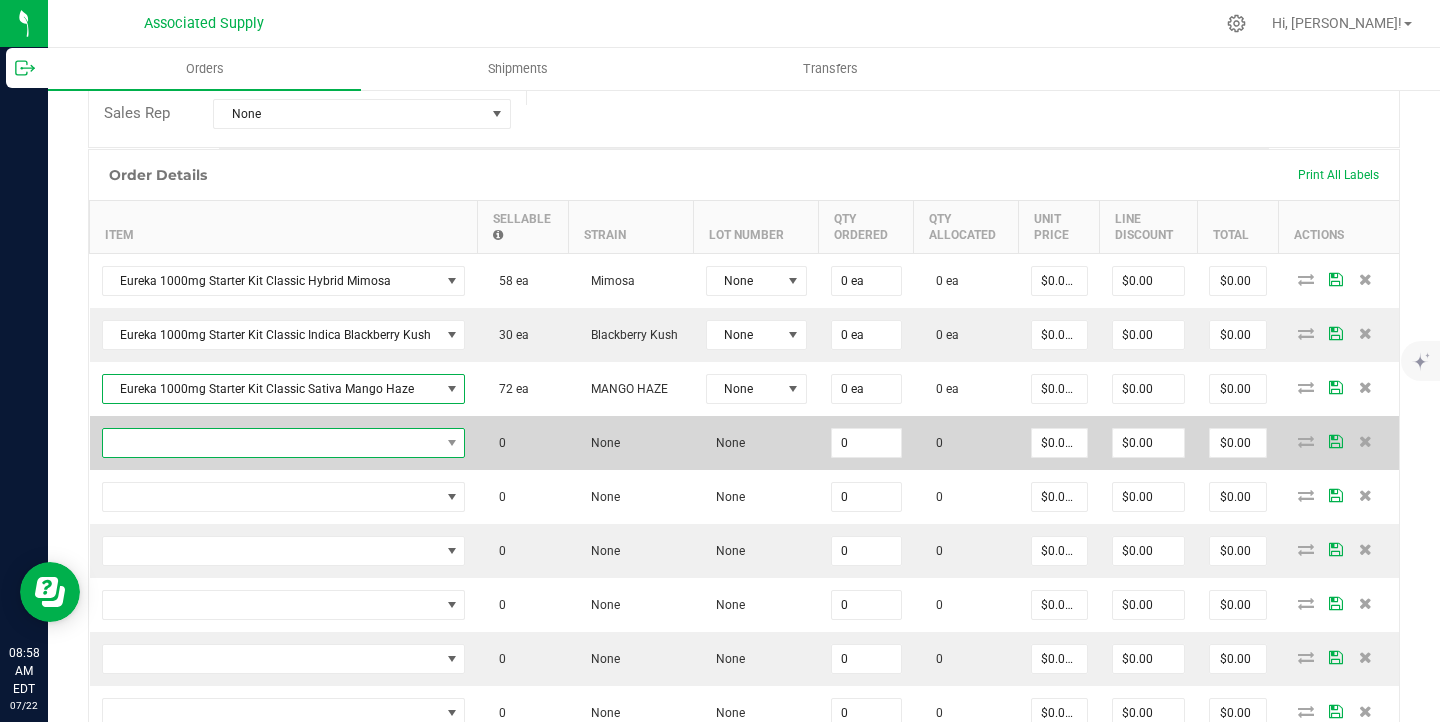click at bounding box center [271, 443] 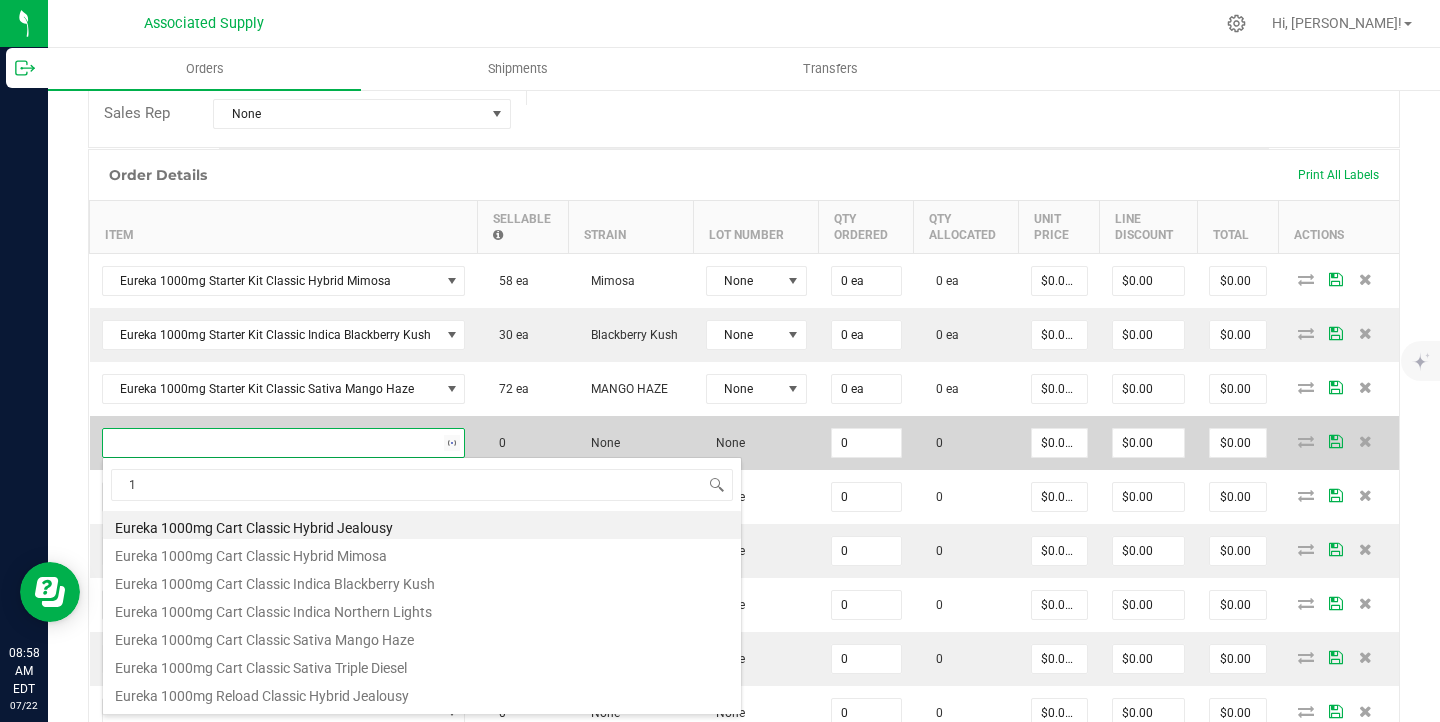 scroll, scrollTop: 99970, scrollLeft: 99641, axis: both 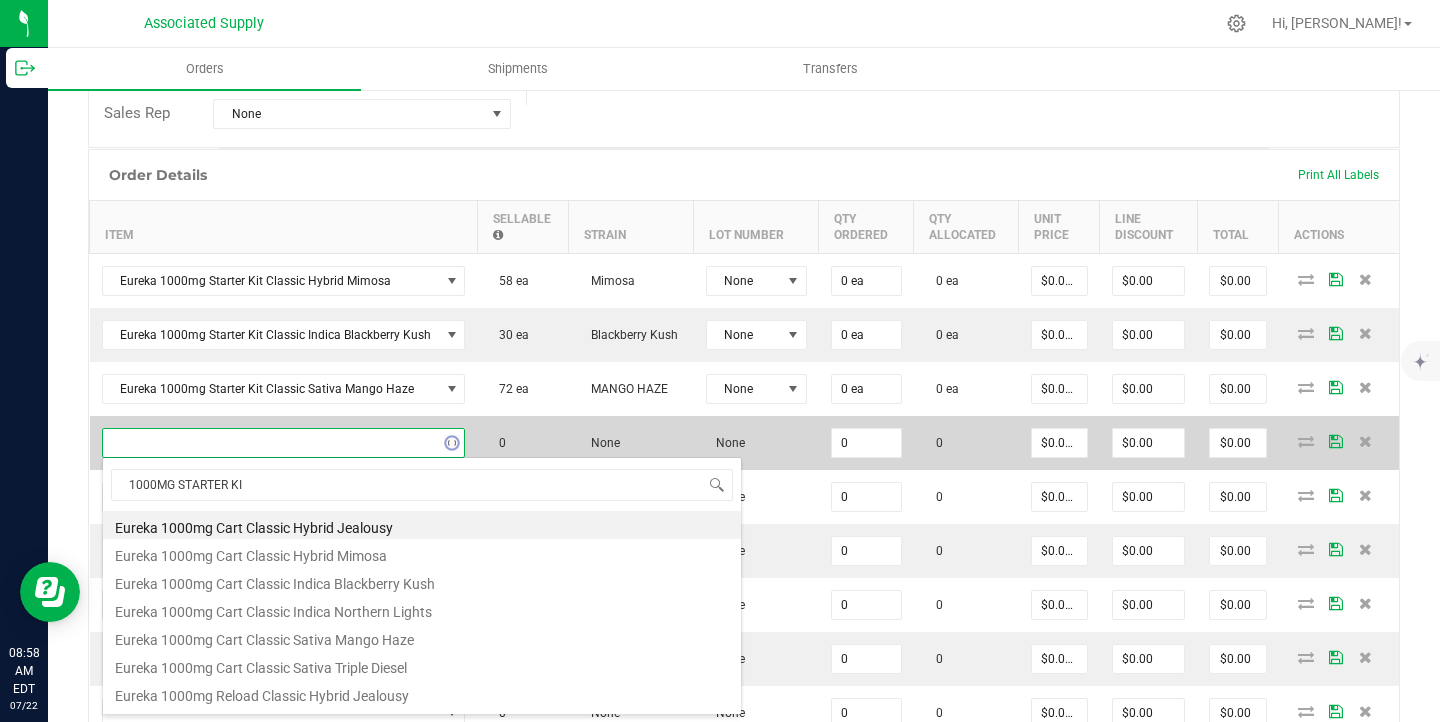 type on "1000MG STARTER KIT" 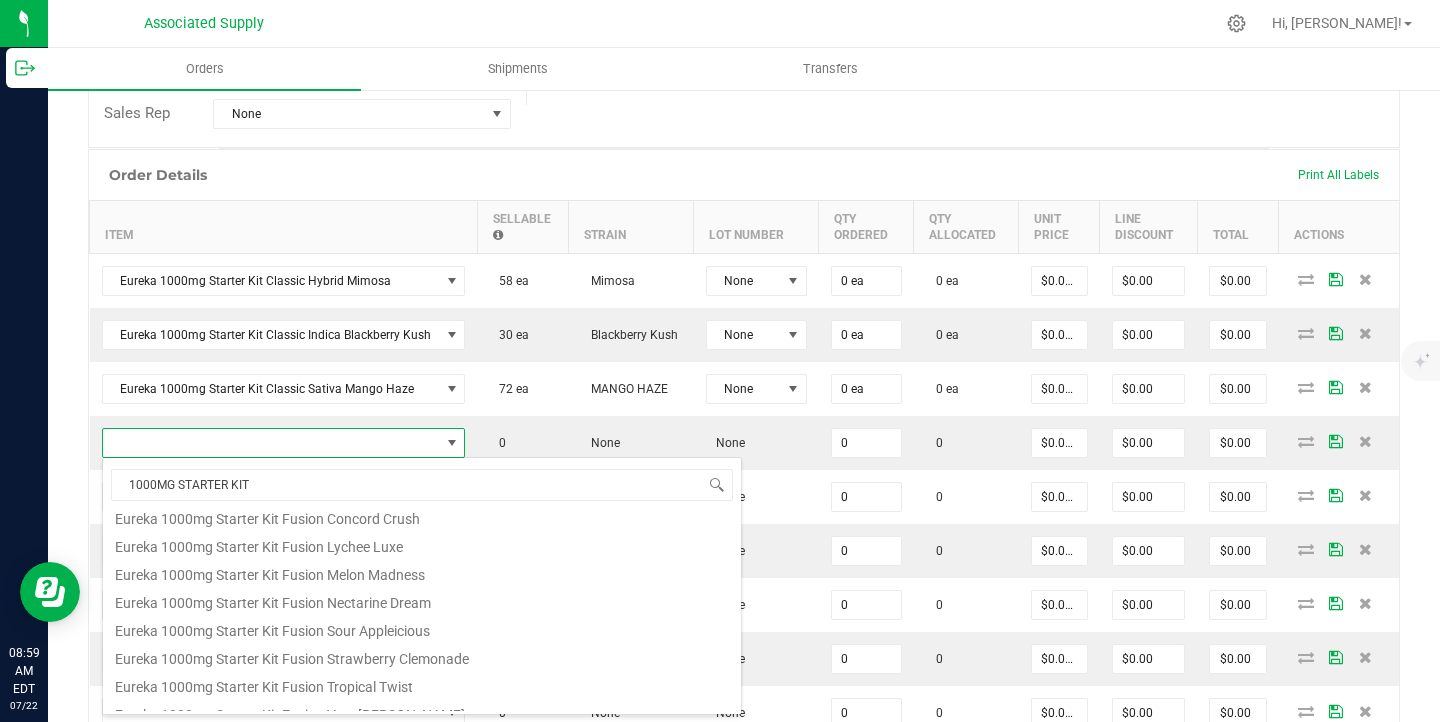 scroll, scrollTop: 153, scrollLeft: 0, axis: vertical 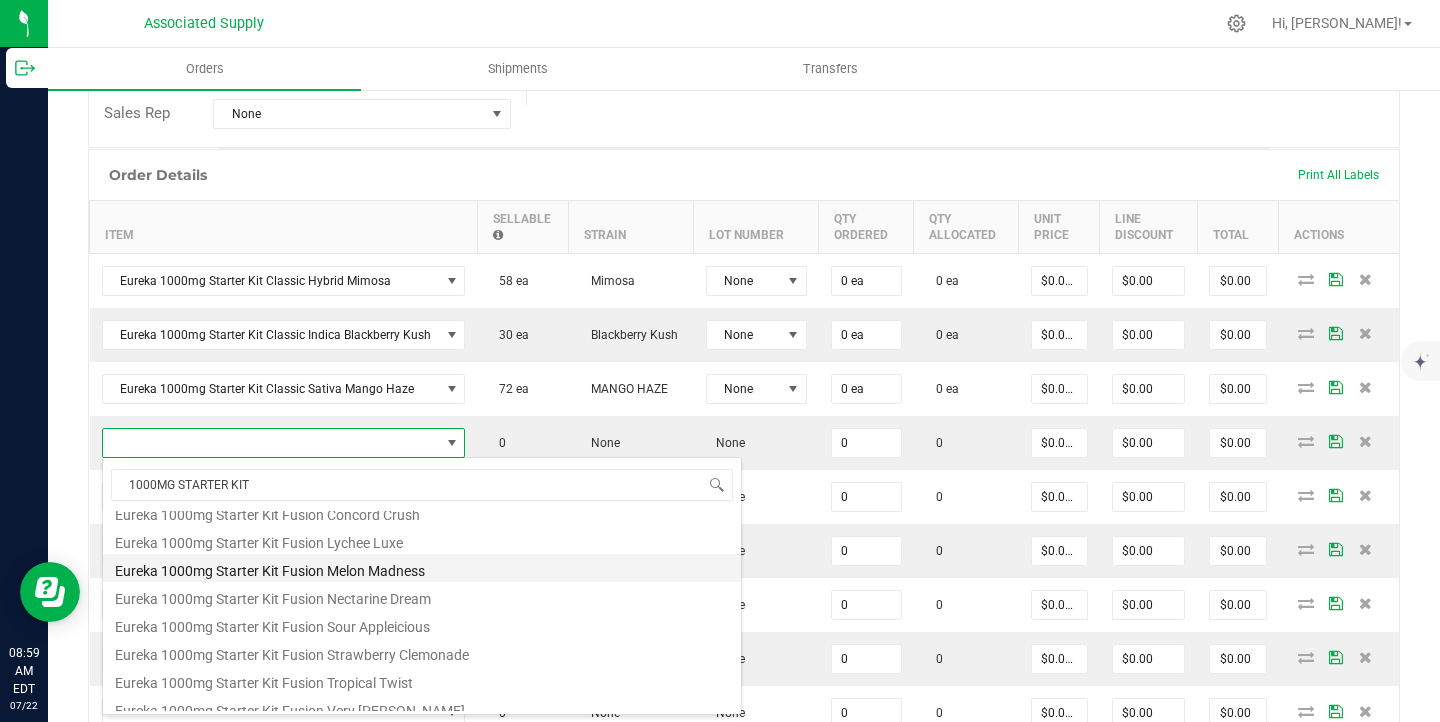 click on "Eureka 1000mg Starter Kit Fusion Melon Madness" at bounding box center (422, 568) 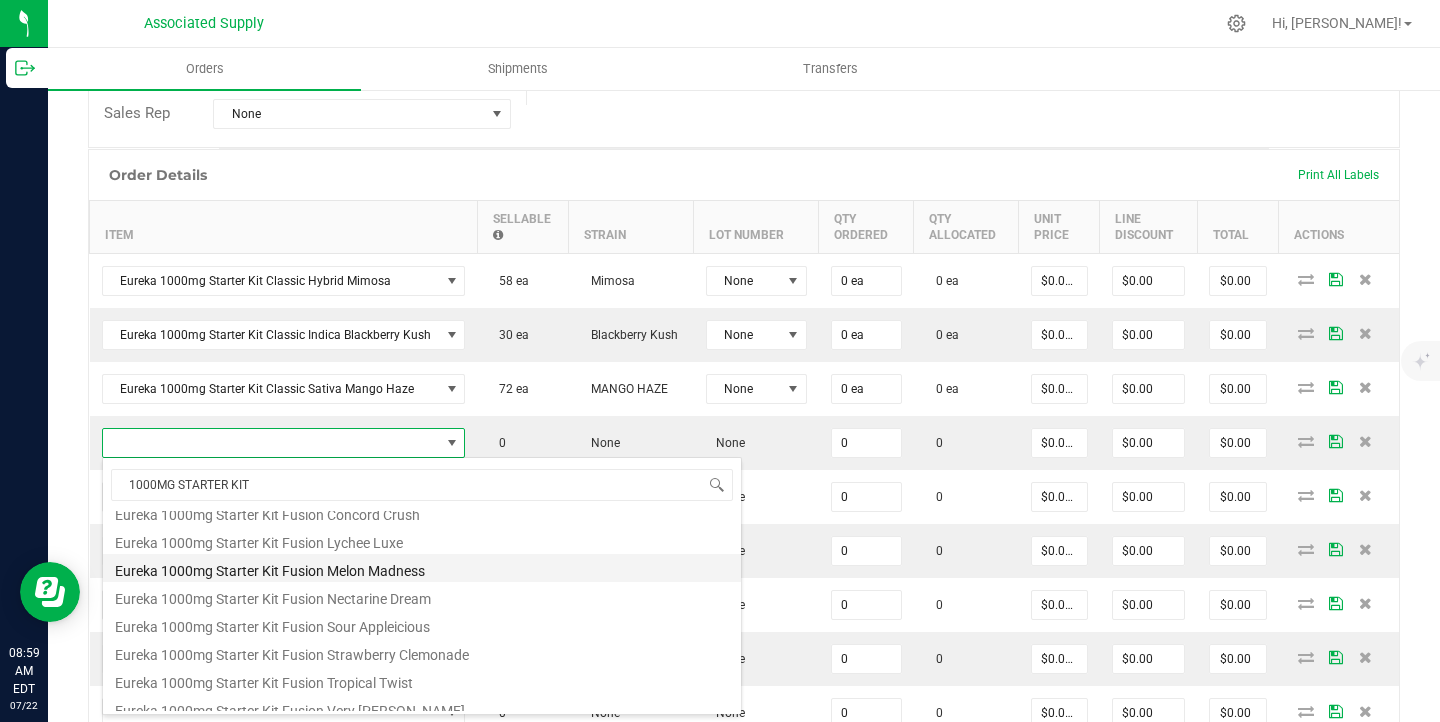 type on "0 ea" 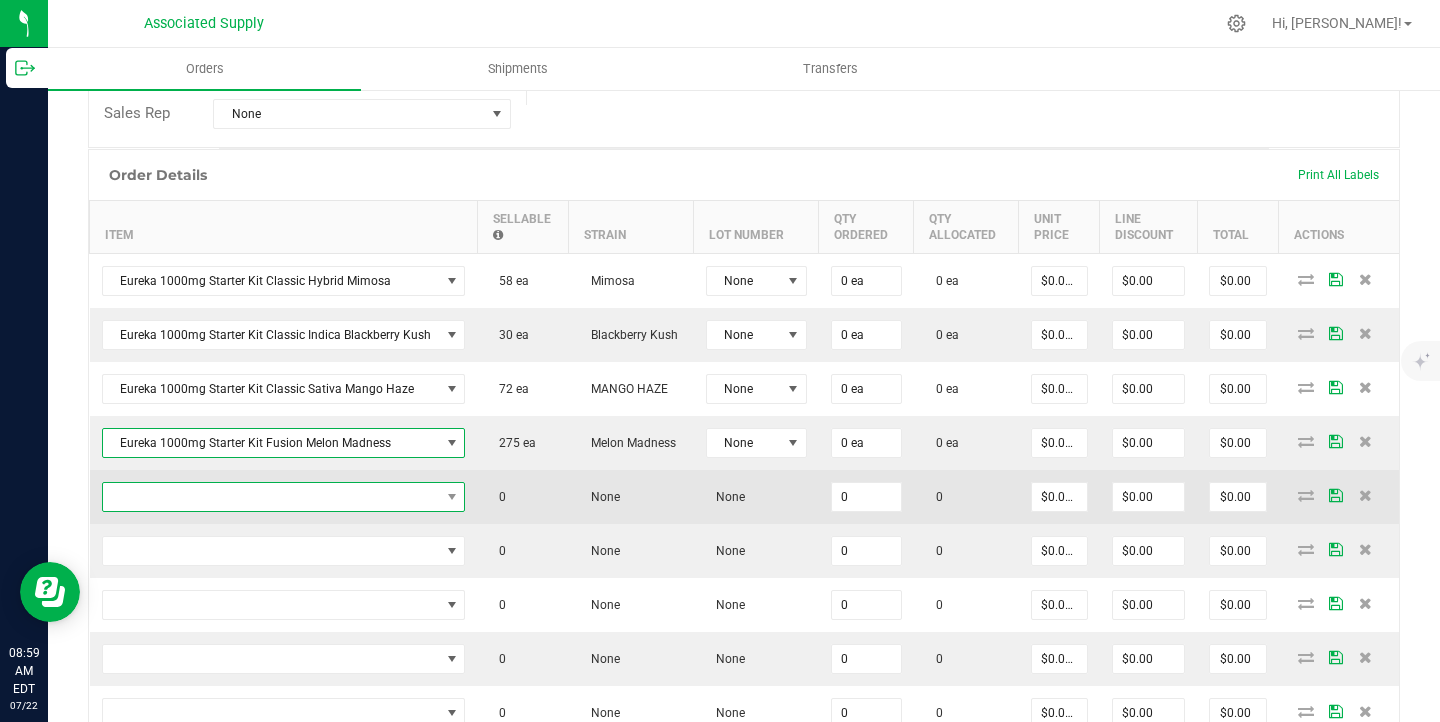 click at bounding box center (271, 497) 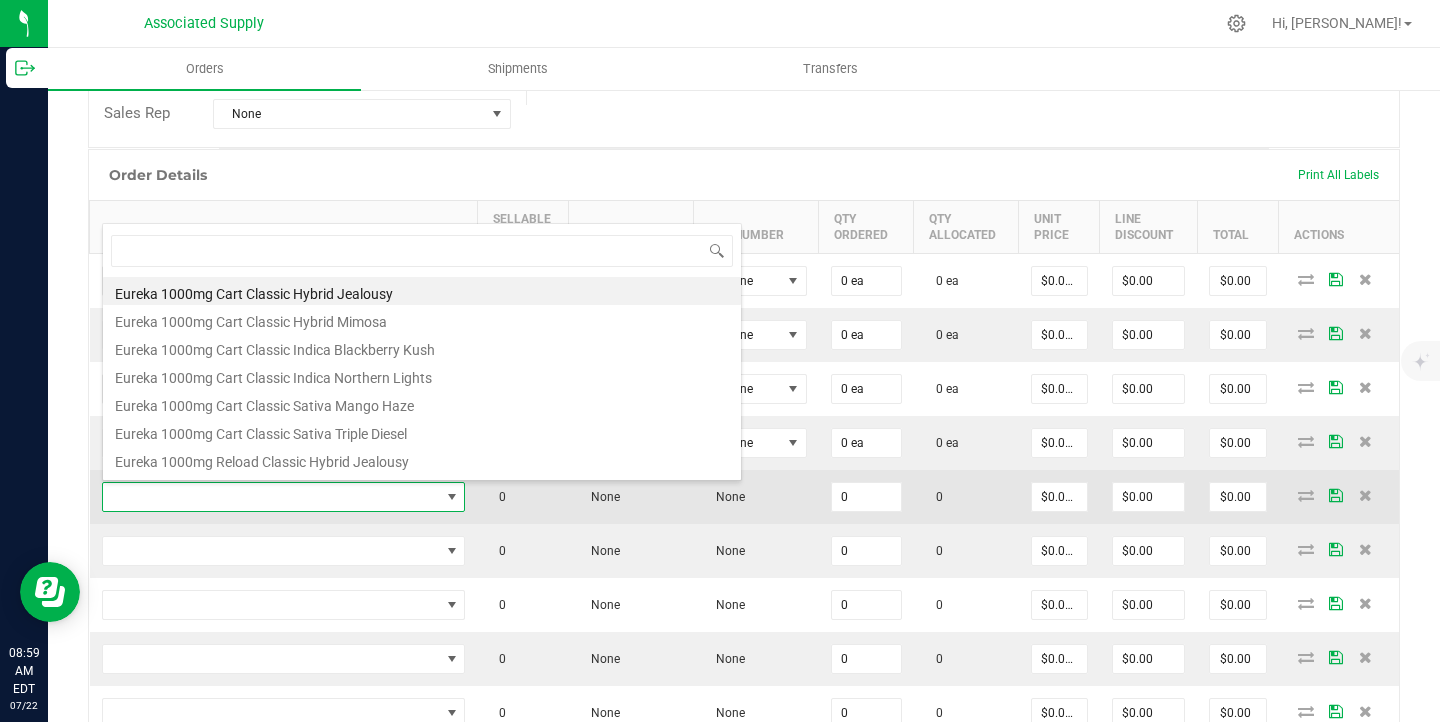 scroll, scrollTop: 99970, scrollLeft: 99641, axis: both 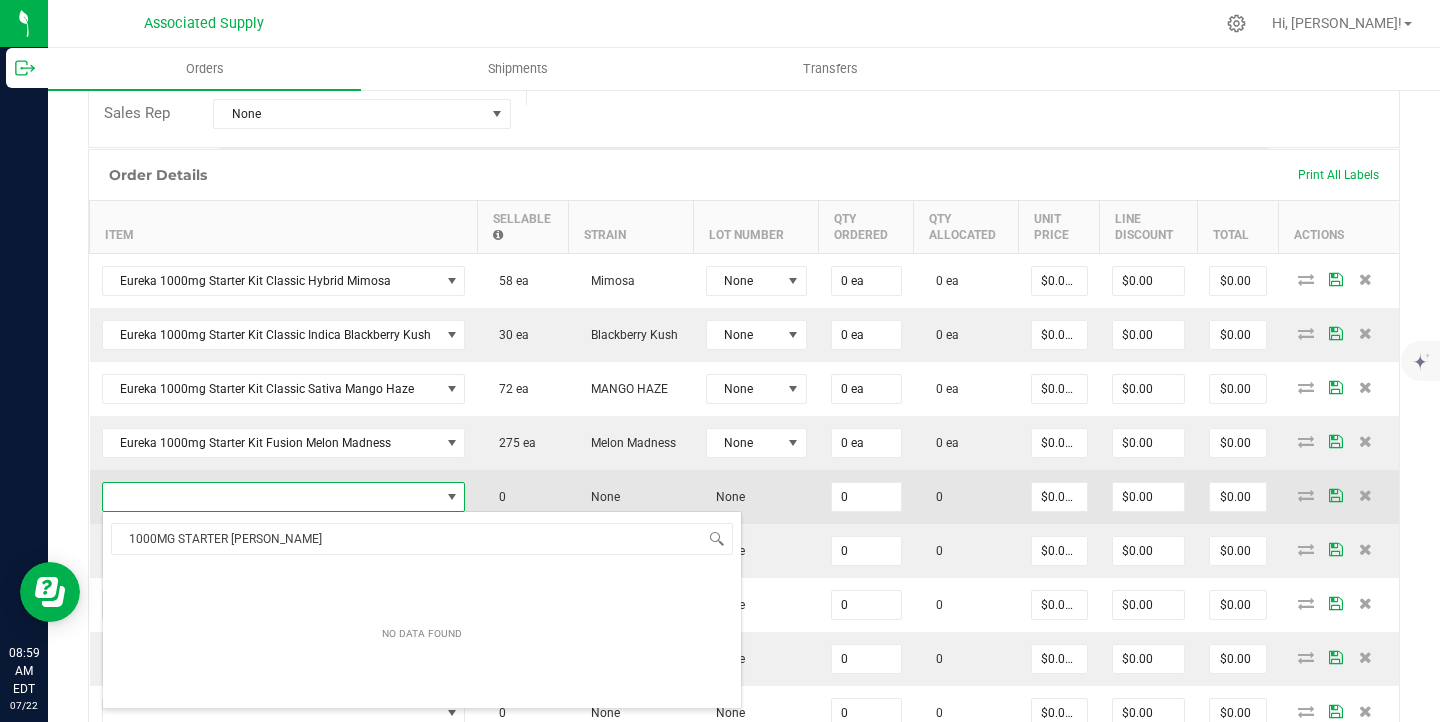 type on "1000MG STARTER KIT" 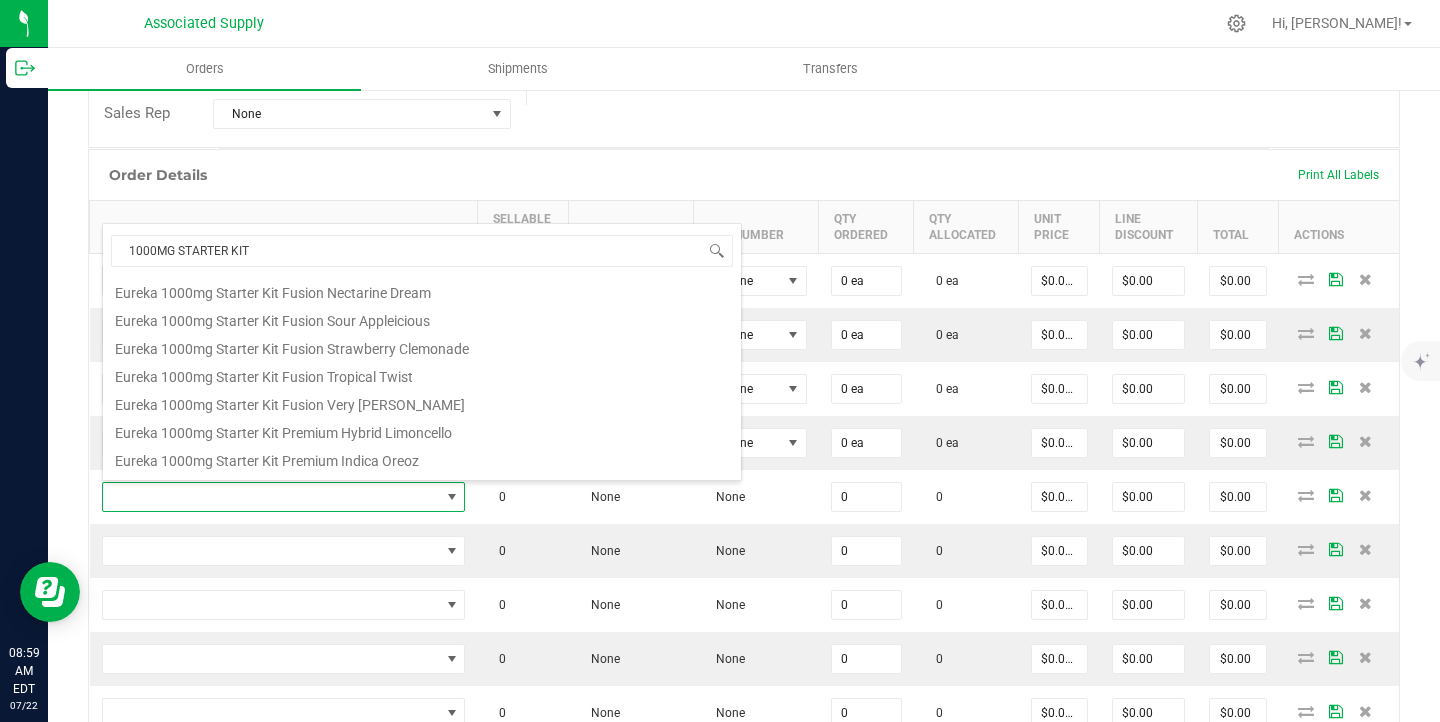 scroll, scrollTop: 242, scrollLeft: 0, axis: vertical 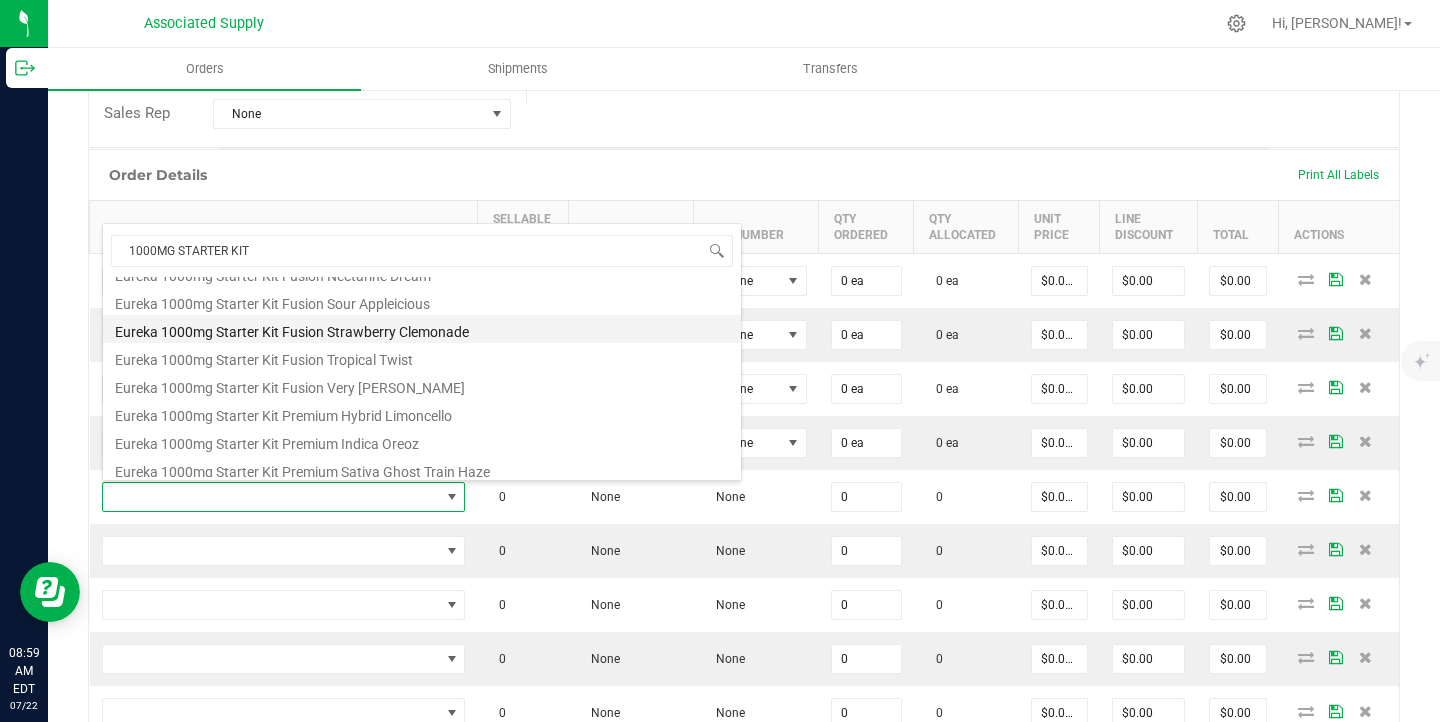 click on "Eureka 1000mg Starter Kit Fusion Strawberry Clemonade" at bounding box center (422, 329) 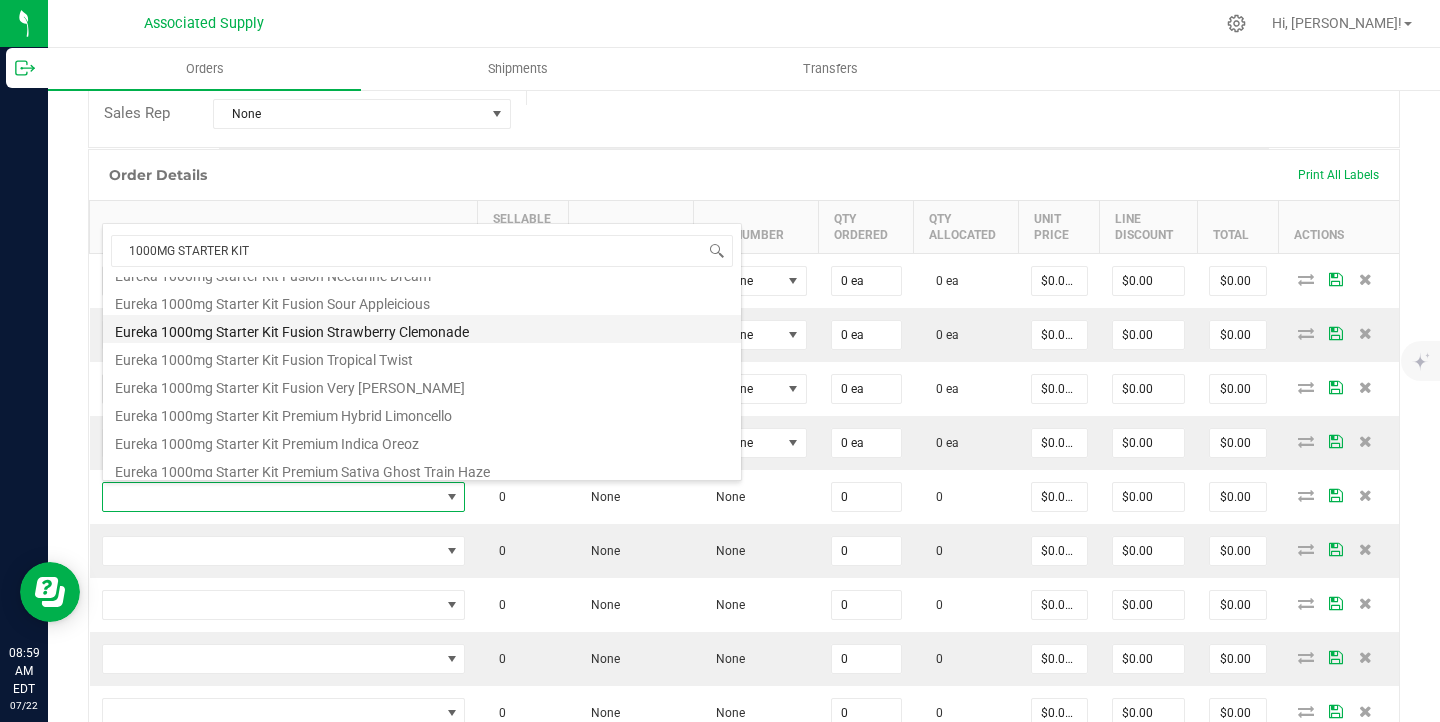 type on "0 ea" 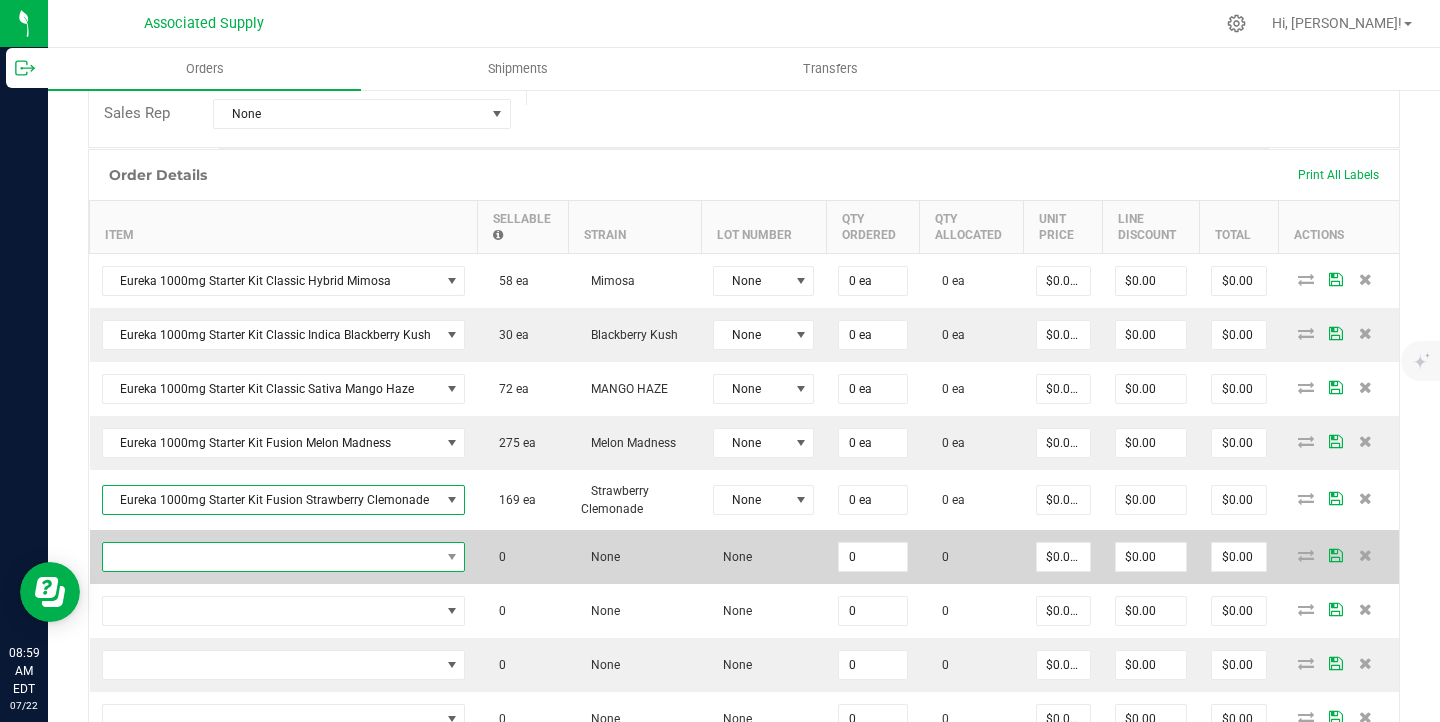 click at bounding box center (271, 557) 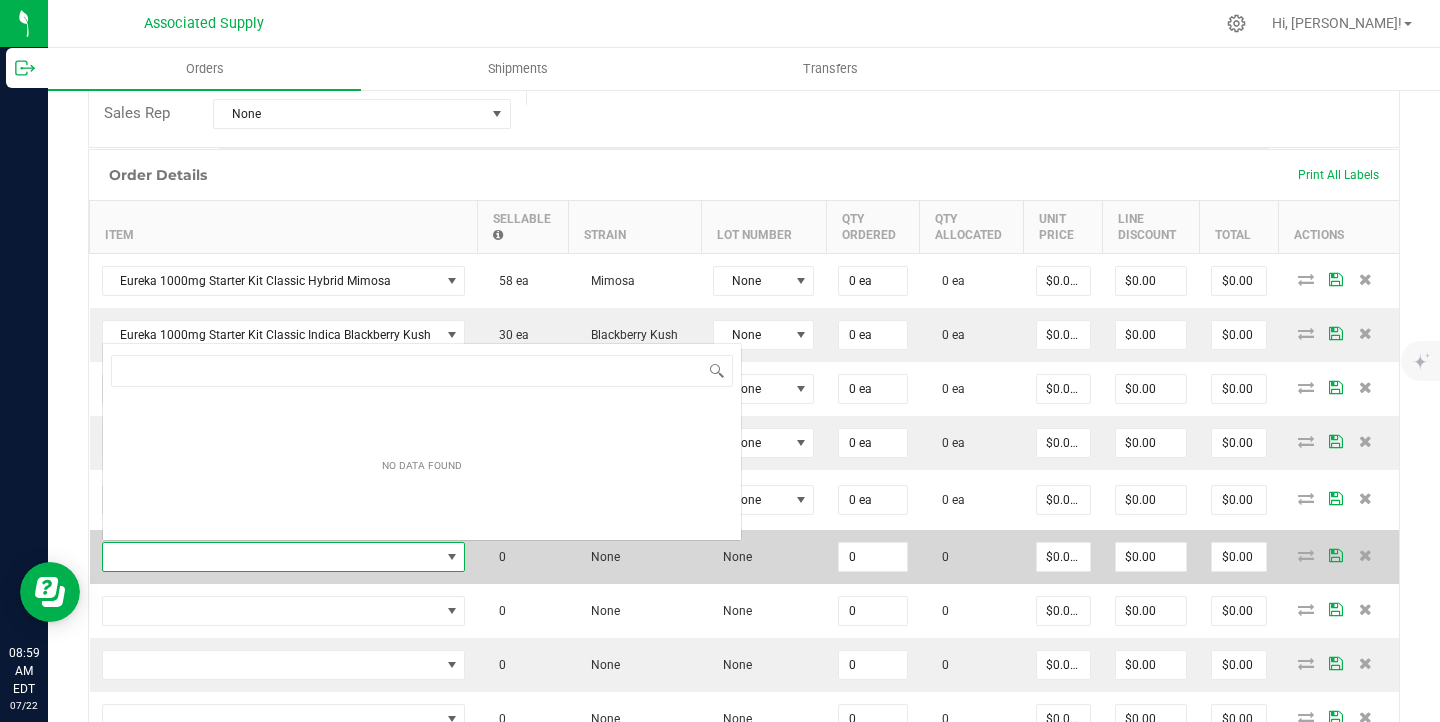 scroll, scrollTop: 0, scrollLeft: 0, axis: both 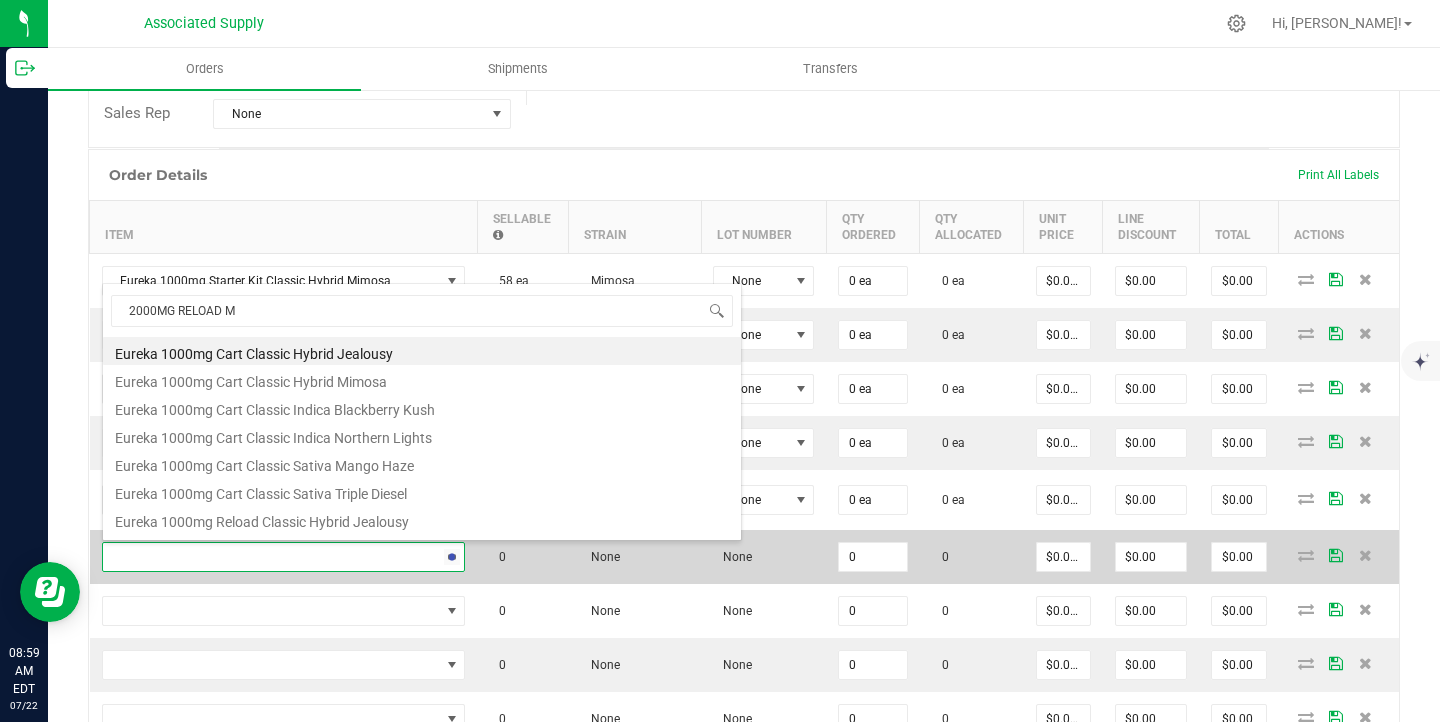type on "2000MG RELOAD" 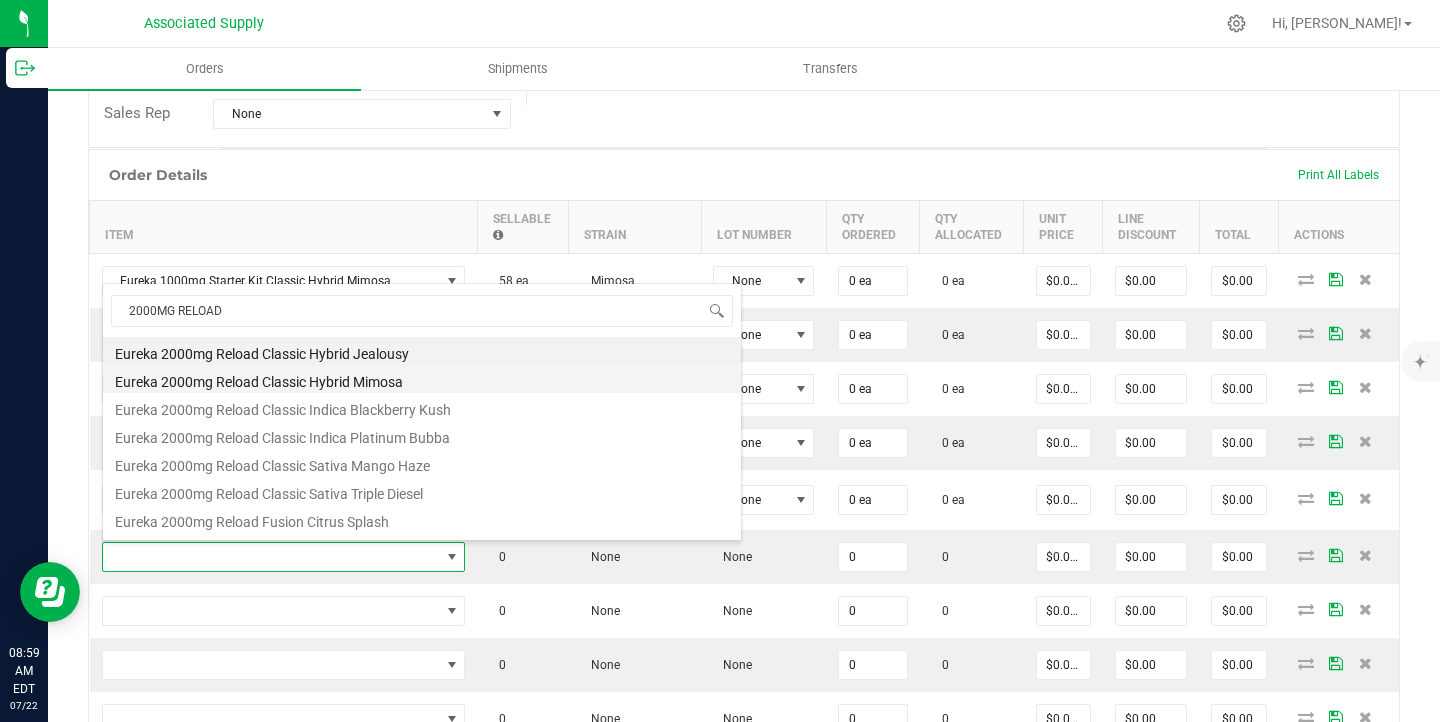 click on "Eureka 2000mg Reload Classic Hybrid Mimosa" at bounding box center (422, 379) 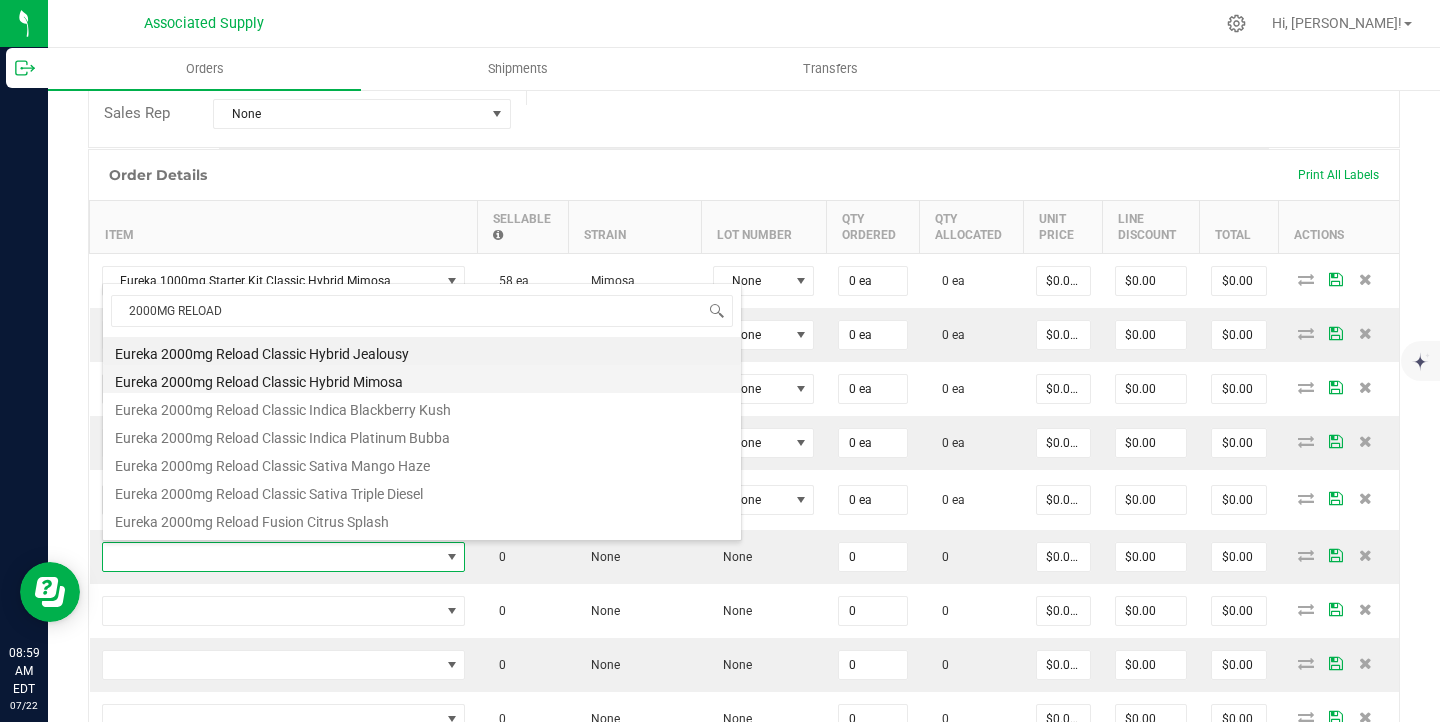 type on "0 ea" 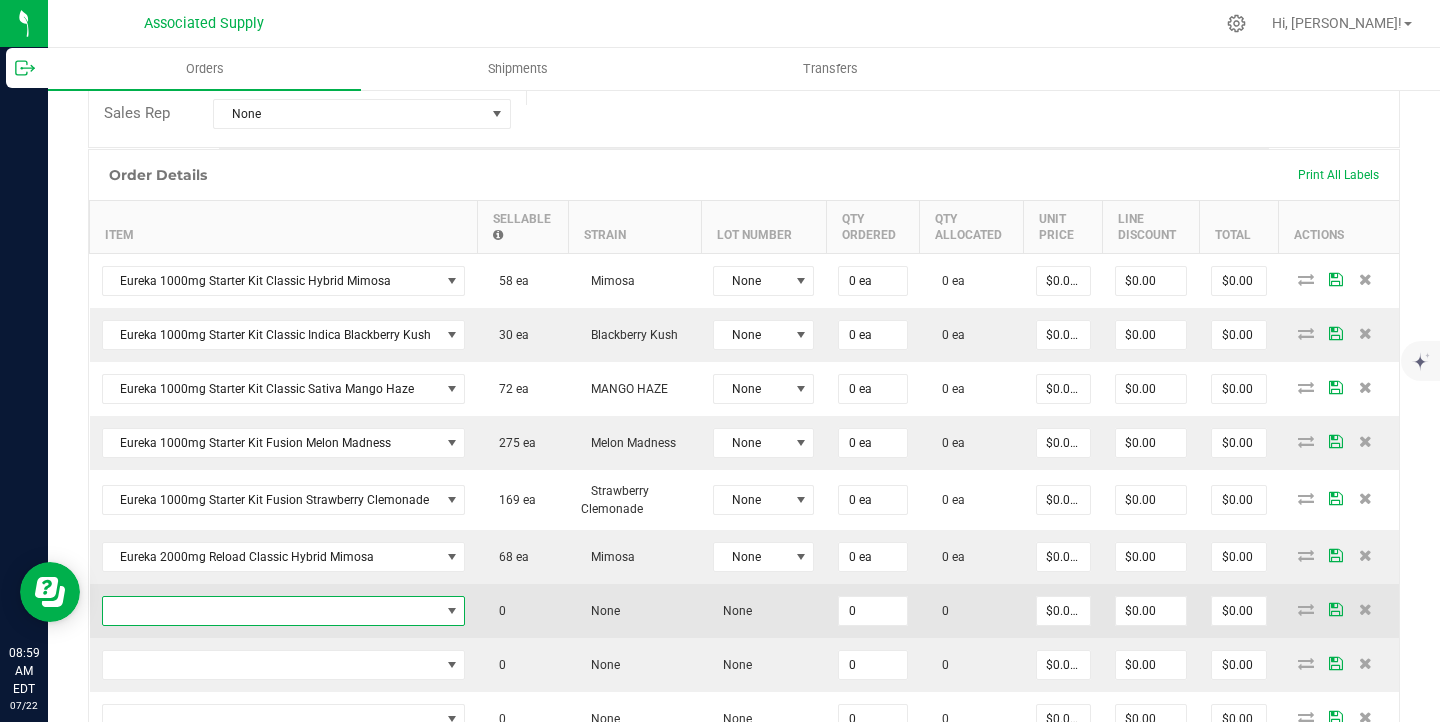 click at bounding box center [271, 611] 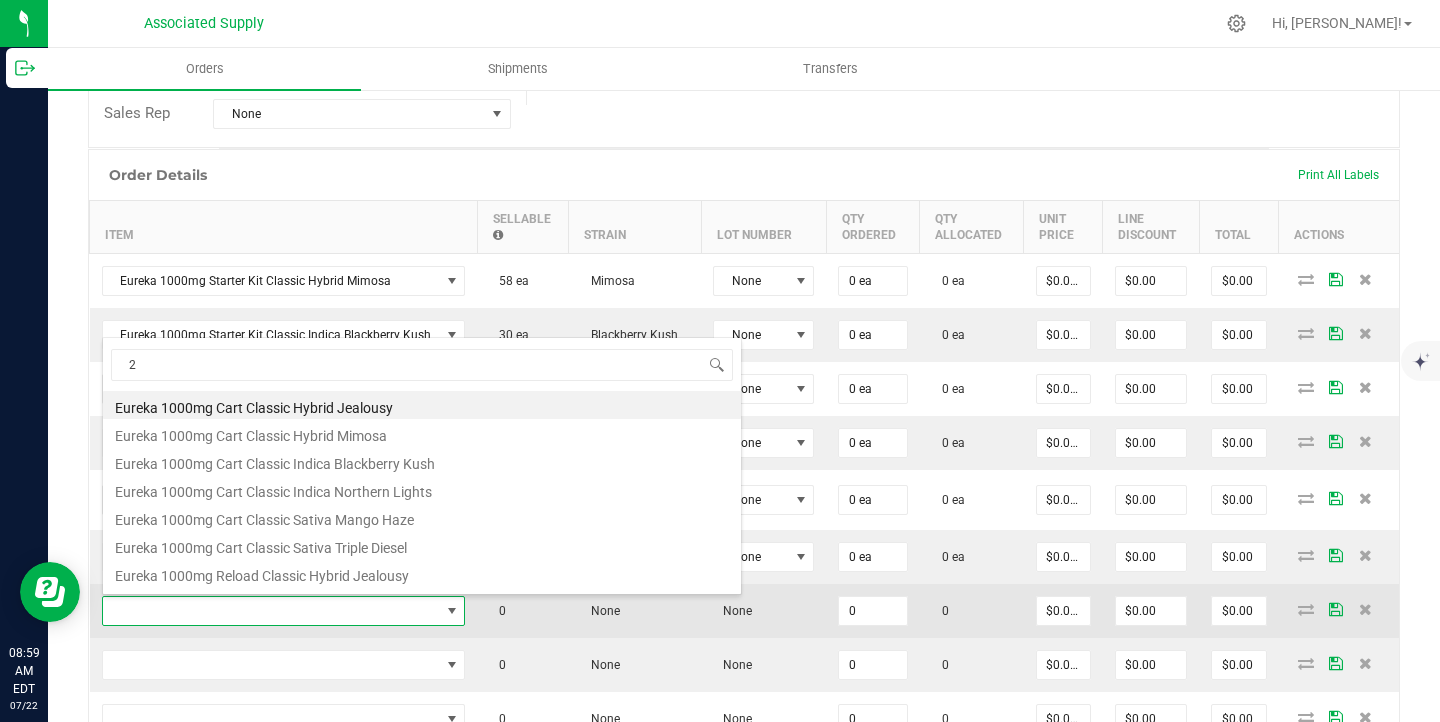 scroll, scrollTop: 99970, scrollLeft: 99641, axis: both 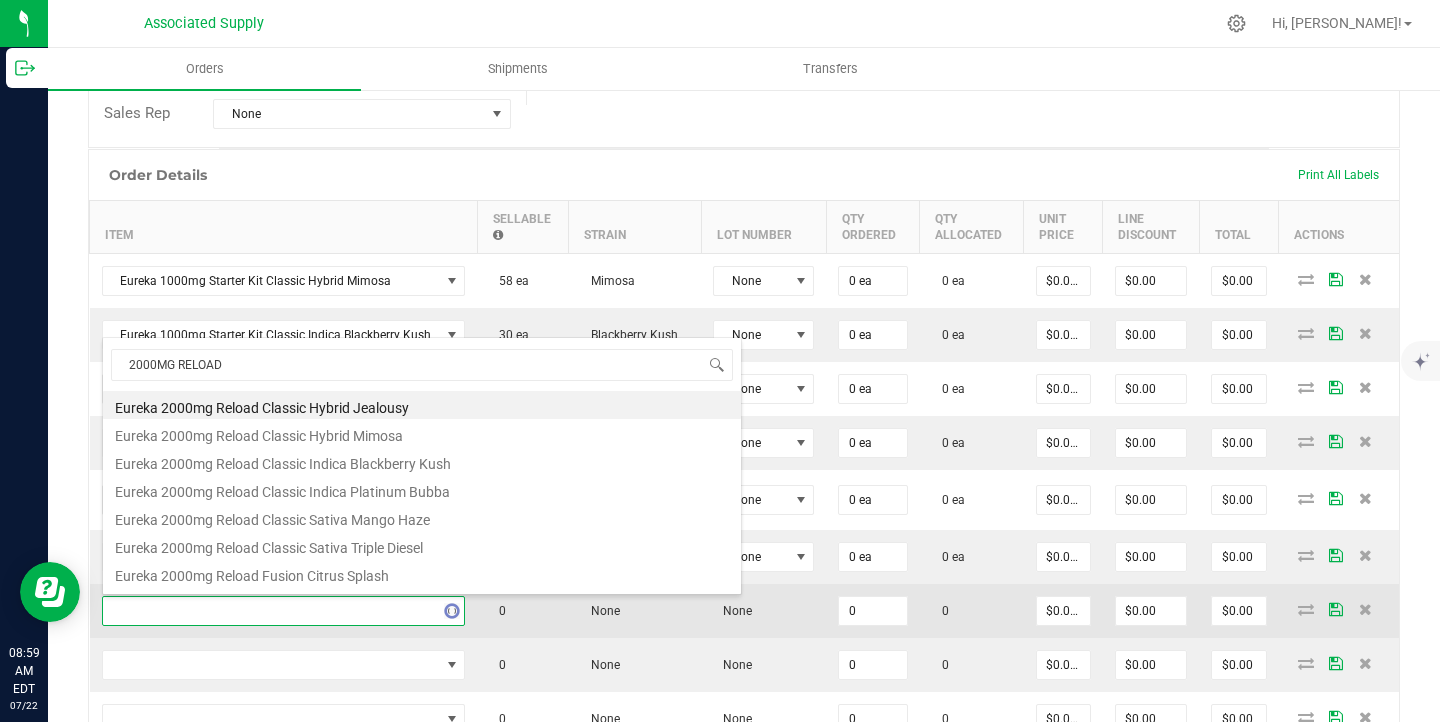 type on "2000MG RELOAD" 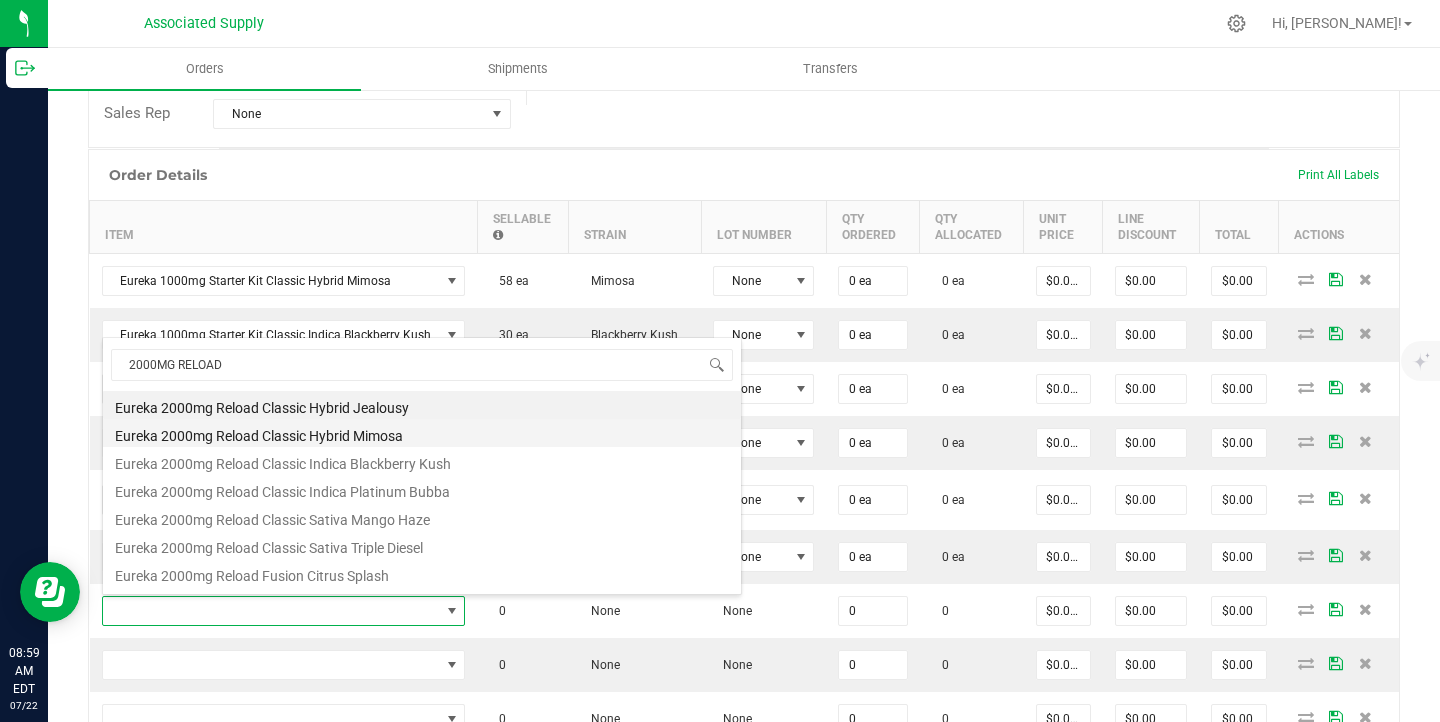 click on "Eureka 2000mg Reload Classic Hybrid Mimosa" at bounding box center [422, 433] 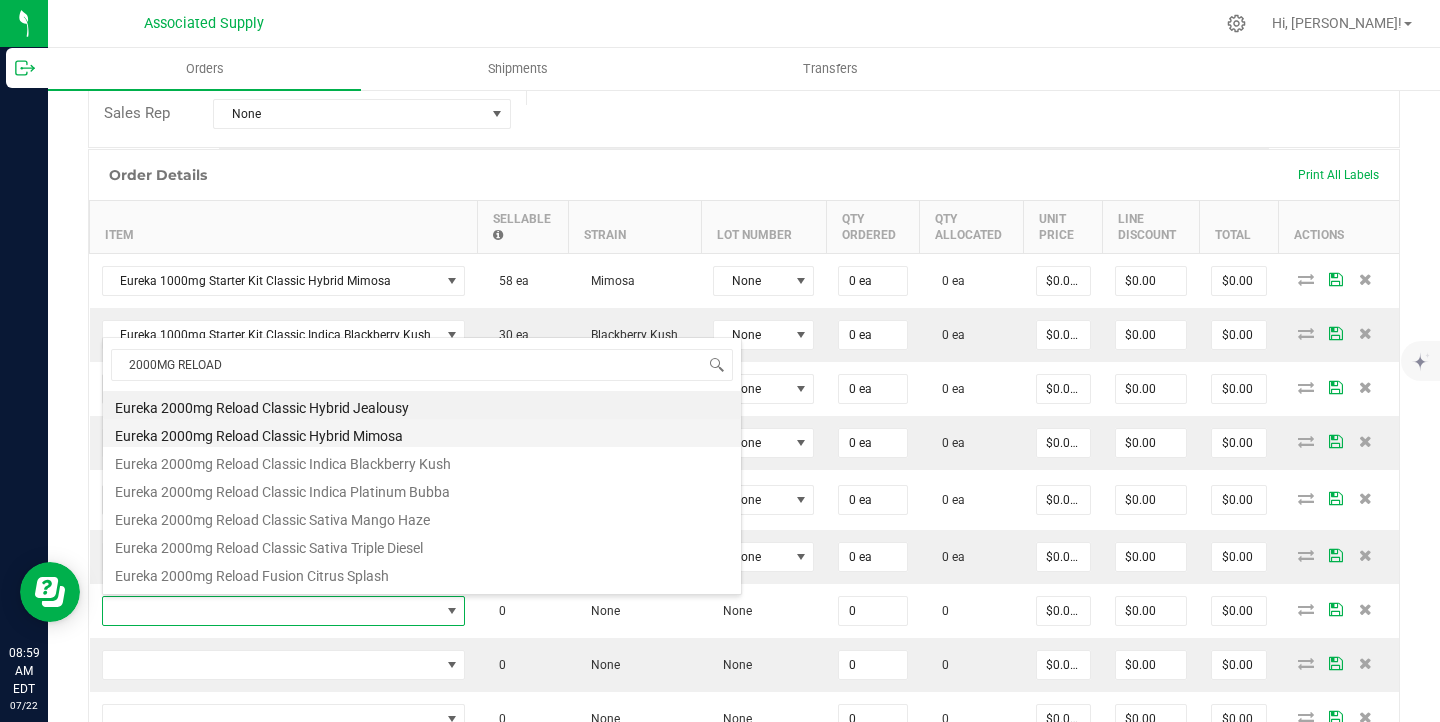 type on "0 ea" 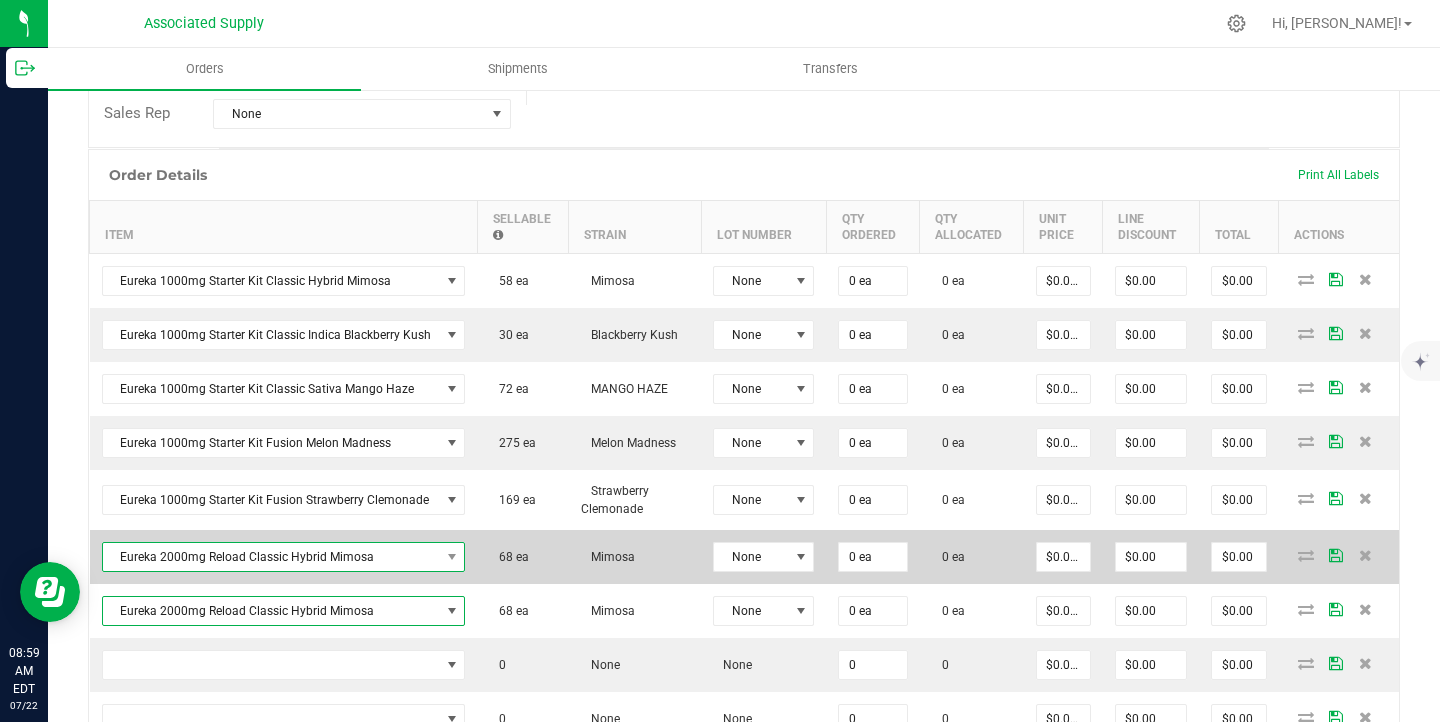 click on "Eureka 2000mg Reload Classic Hybrid Mimosa" at bounding box center (271, 557) 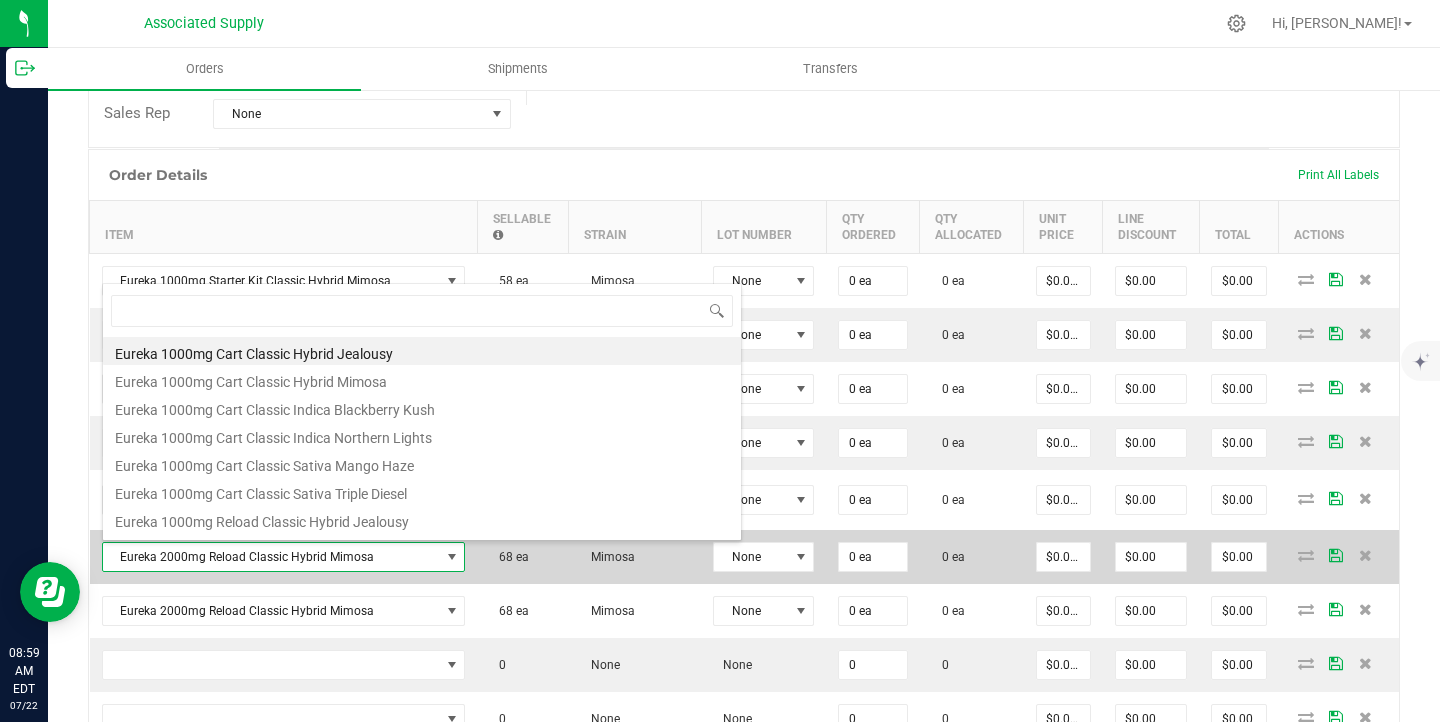 scroll, scrollTop: 99970, scrollLeft: 99641, axis: both 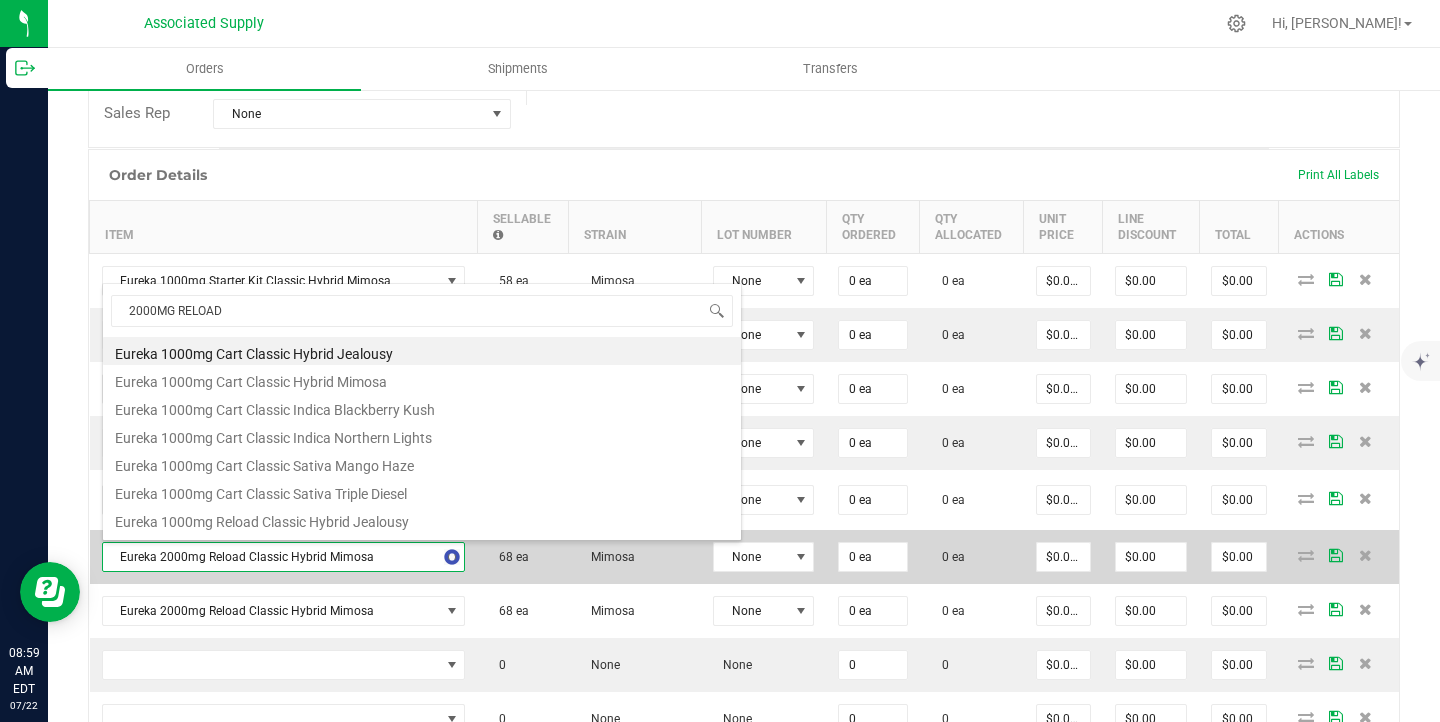 type on "2000MG RELOAD" 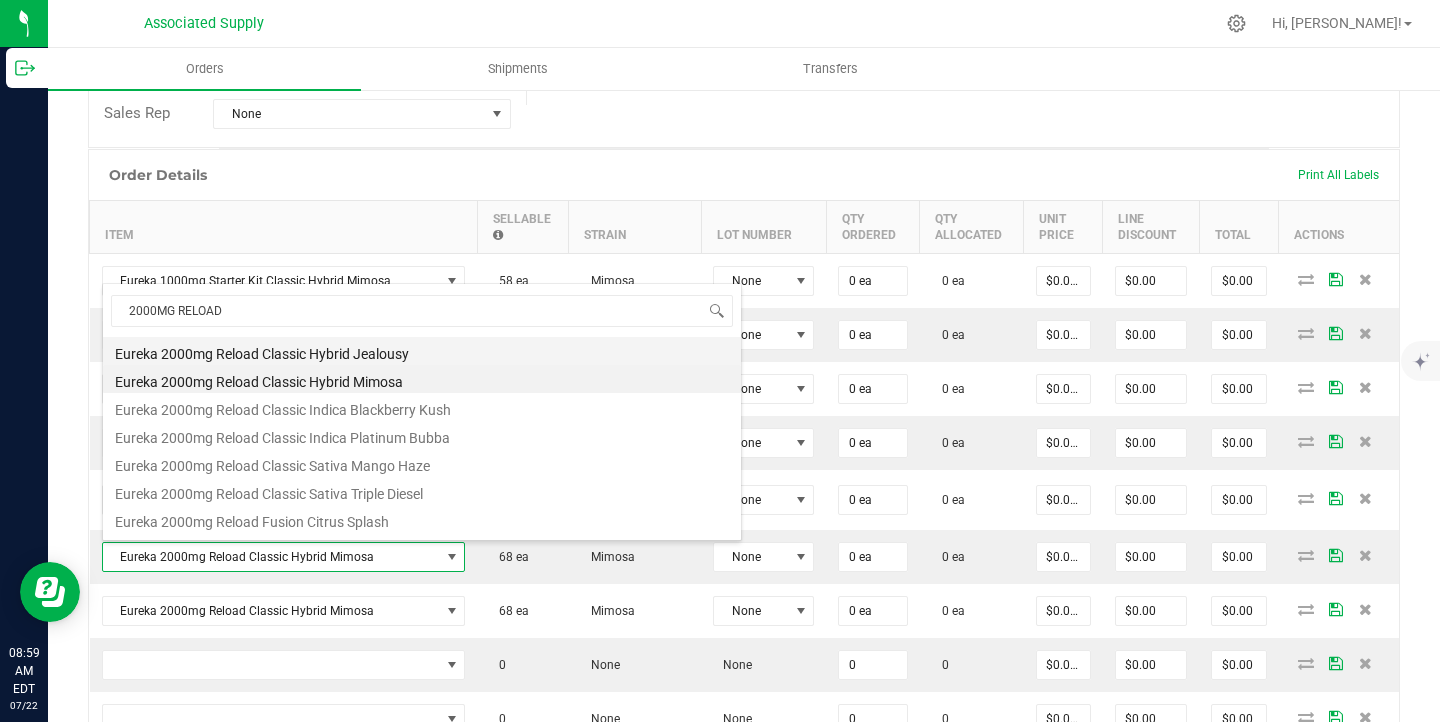 click on "Eureka 2000mg Reload Classic Hybrid Jealousy" at bounding box center (422, 351) 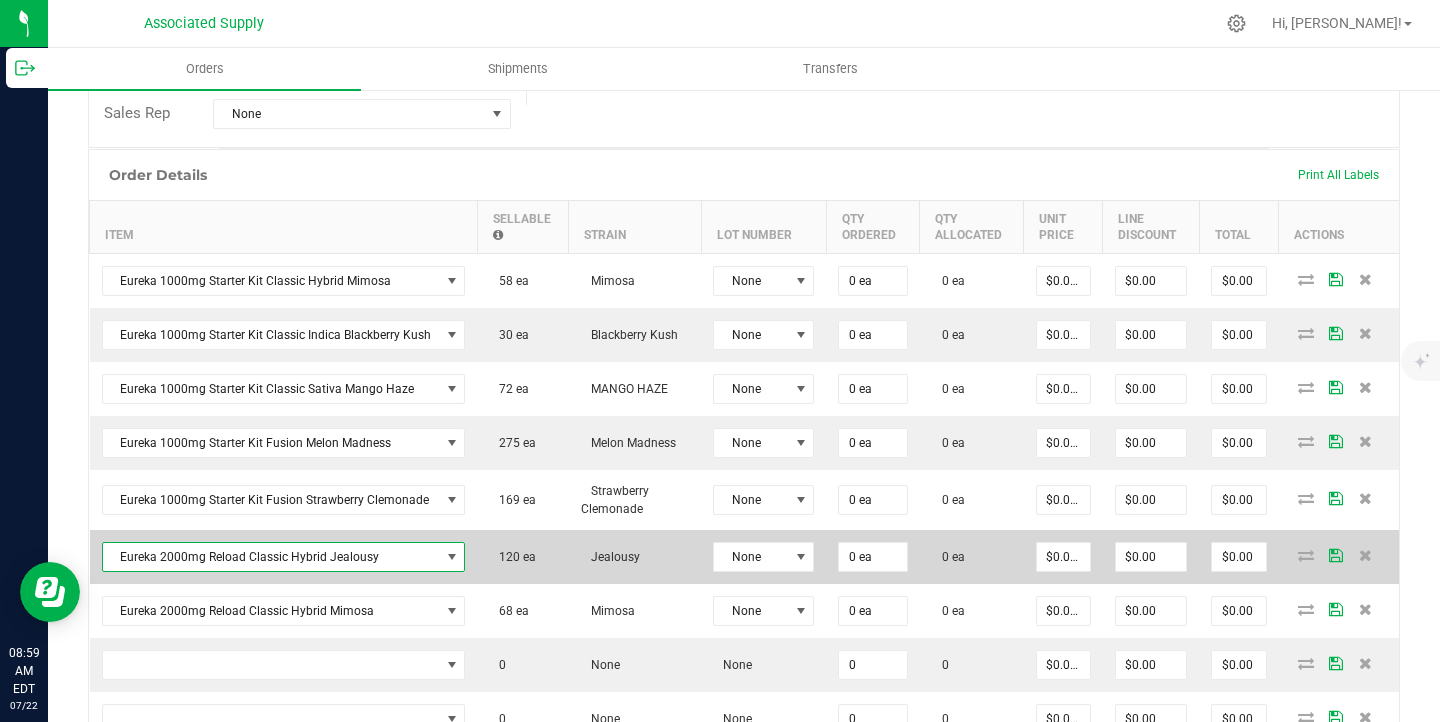 scroll, scrollTop: 626, scrollLeft: 0, axis: vertical 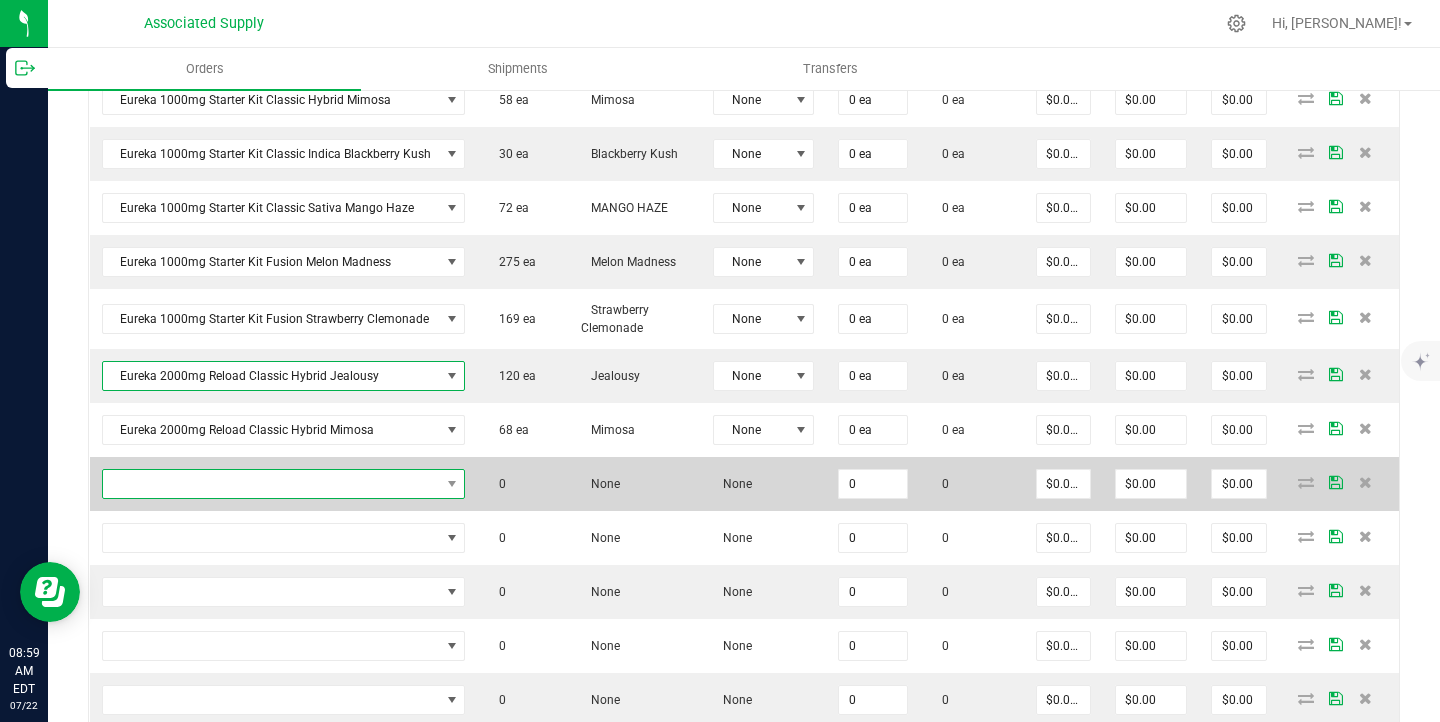 click at bounding box center (271, 484) 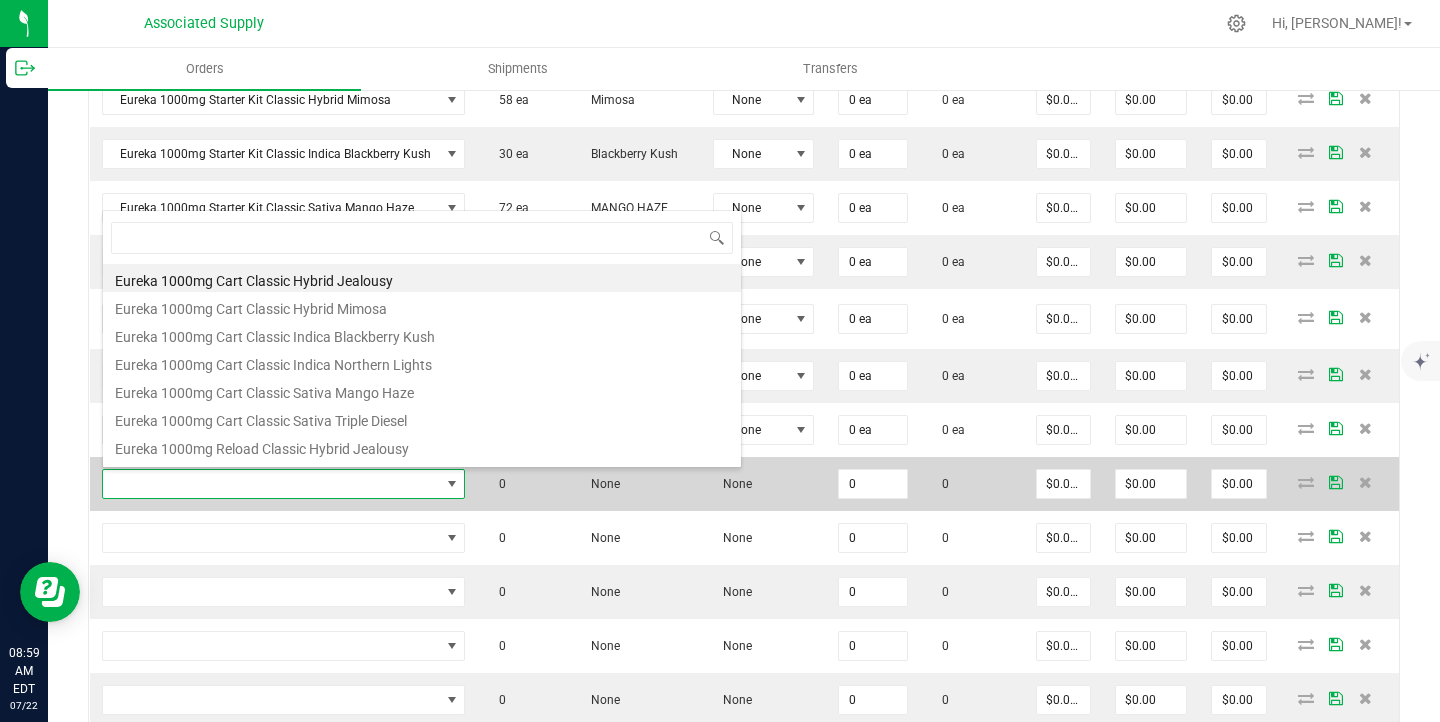 scroll, scrollTop: 99970, scrollLeft: 99641, axis: both 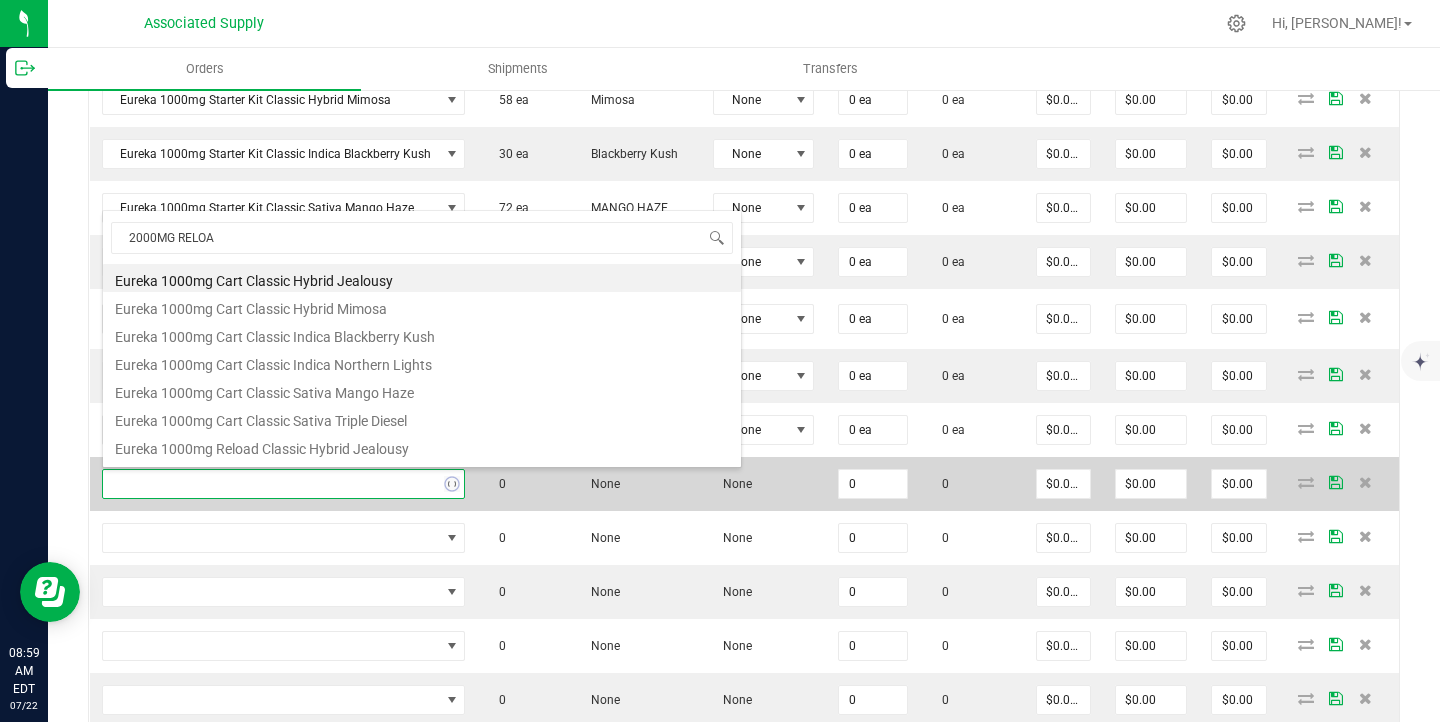 type on "2000MG RELOAD" 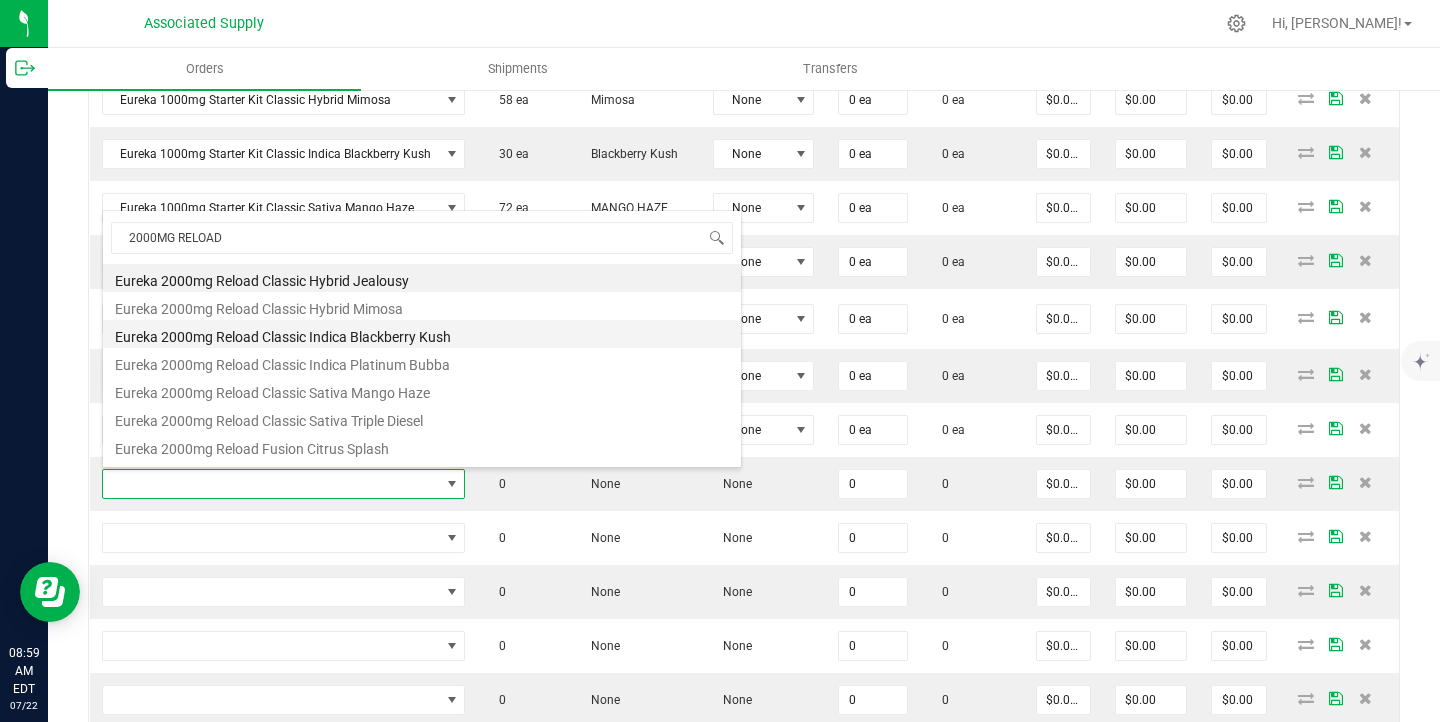 click on "Eureka 2000mg Reload Classic Indica Blackberry Kush" at bounding box center (422, 334) 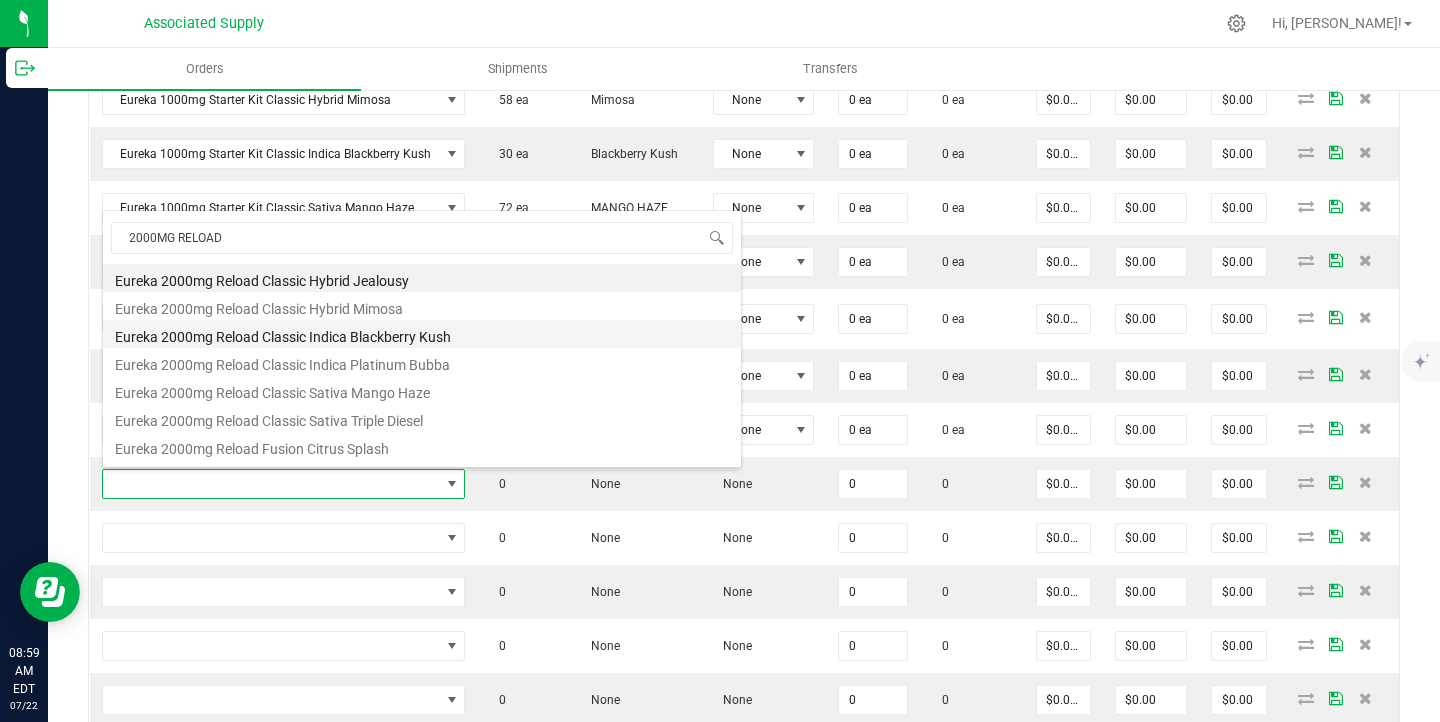 type on "0 ea" 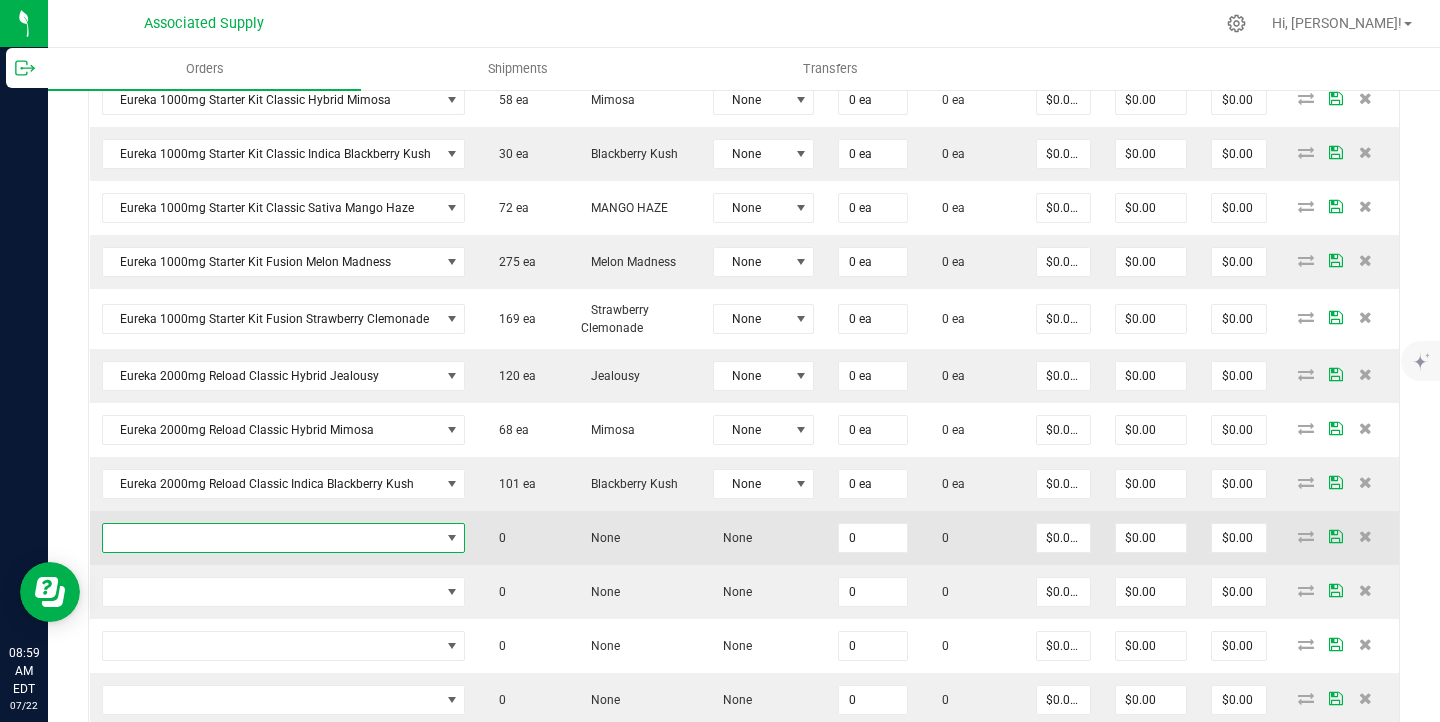click at bounding box center (271, 538) 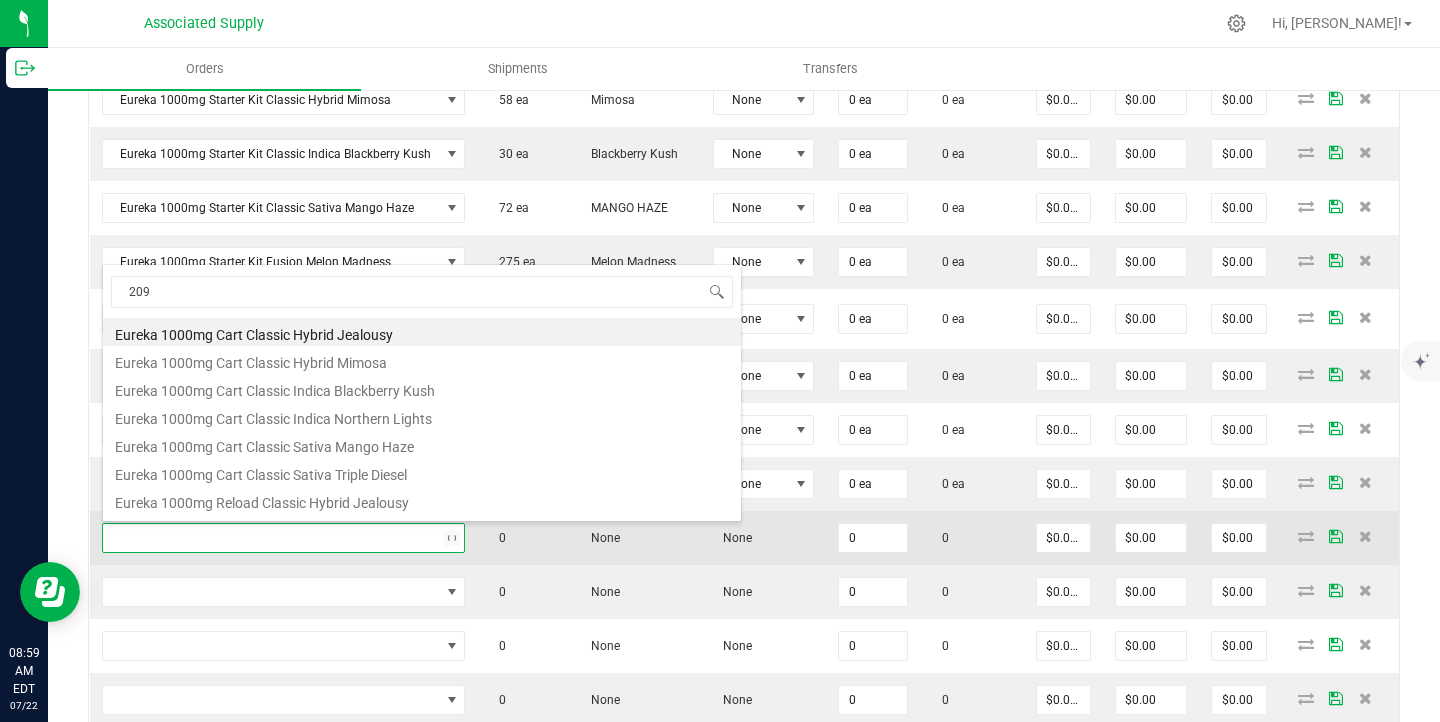 scroll, scrollTop: 99970, scrollLeft: 99641, axis: both 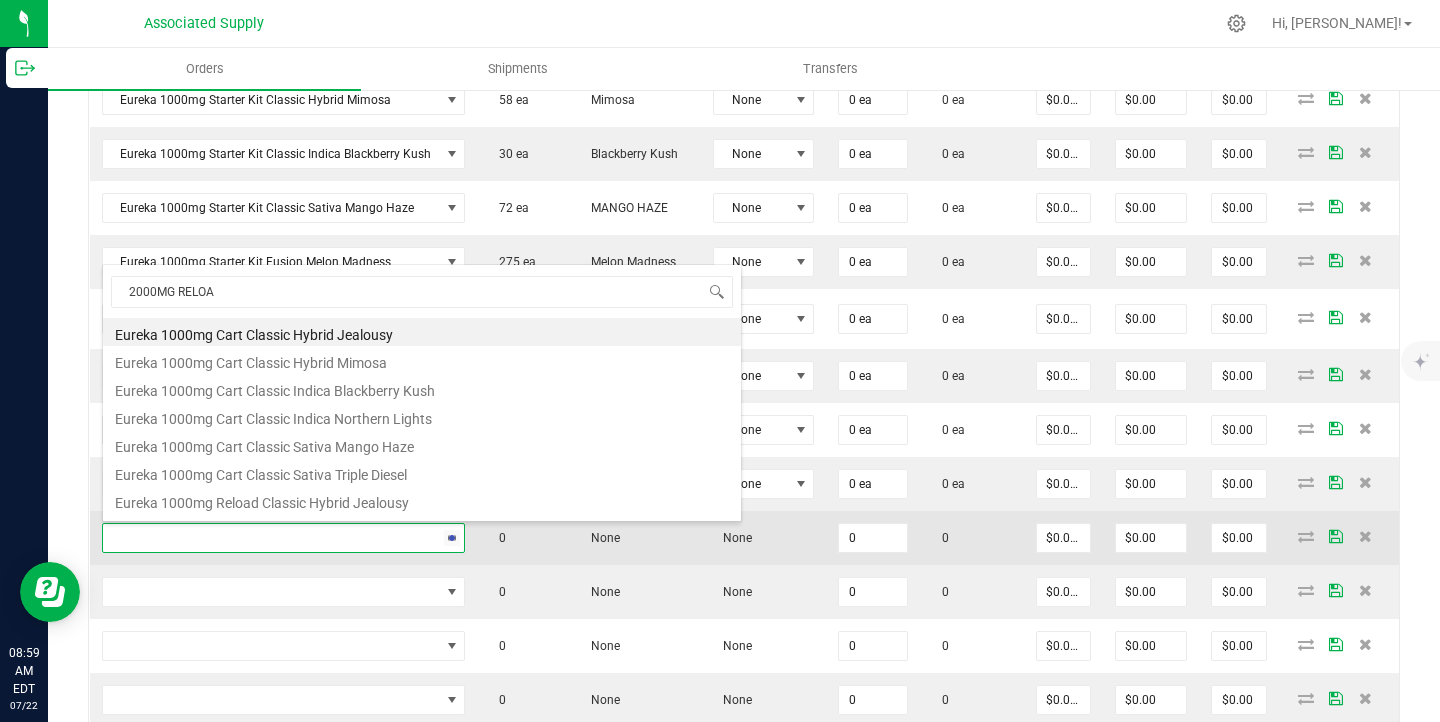 type on "2000MG RELOAD" 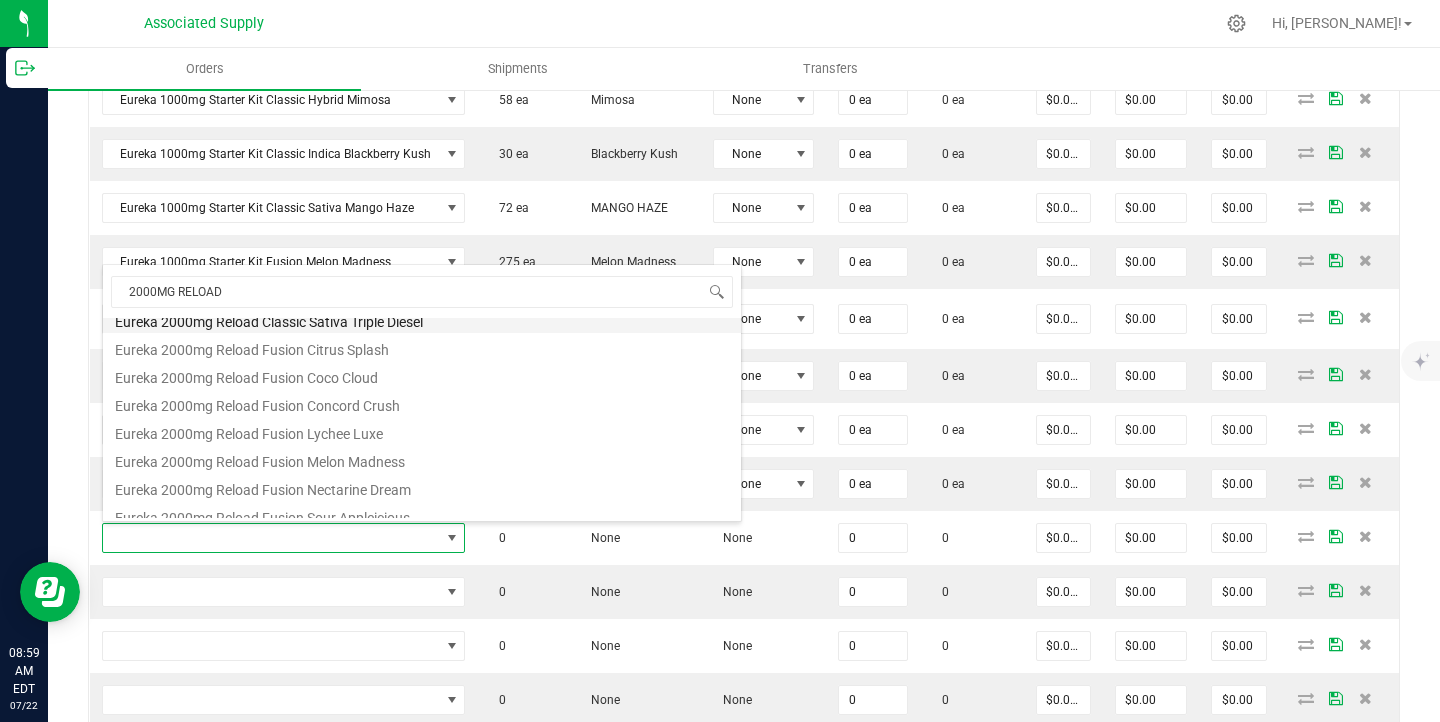 scroll, scrollTop: 219, scrollLeft: 0, axis: vertical 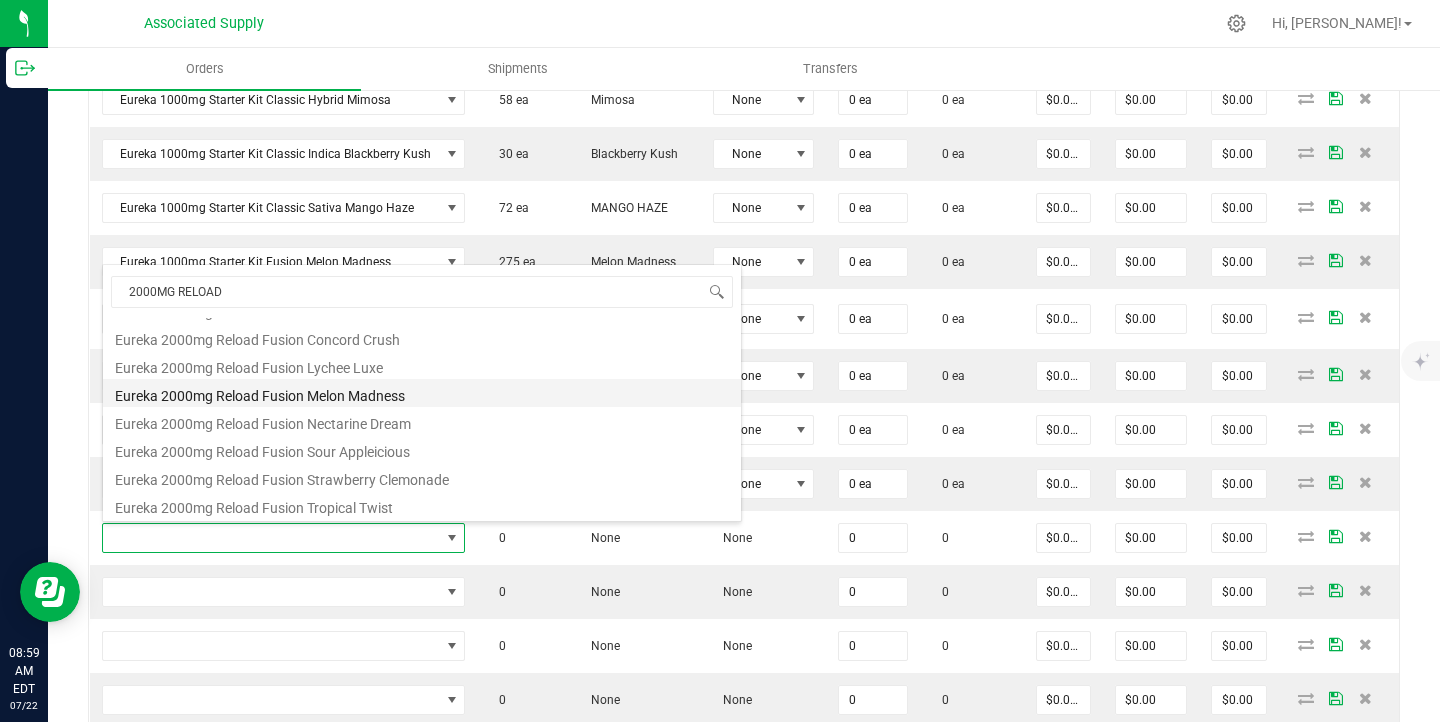 click on "Eureka 2000mg Reload Fusion Melon Madness" at bounding box center [422, 393] 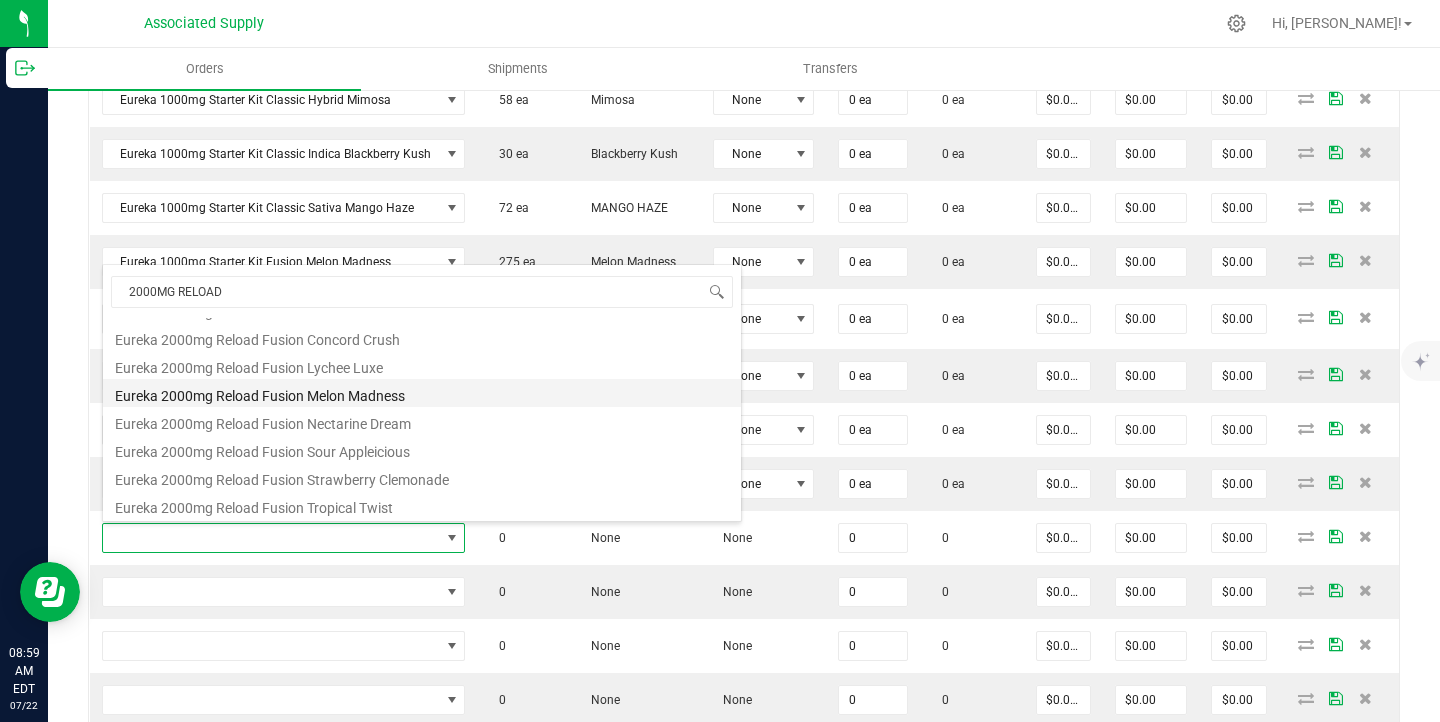 type on "0 ea" 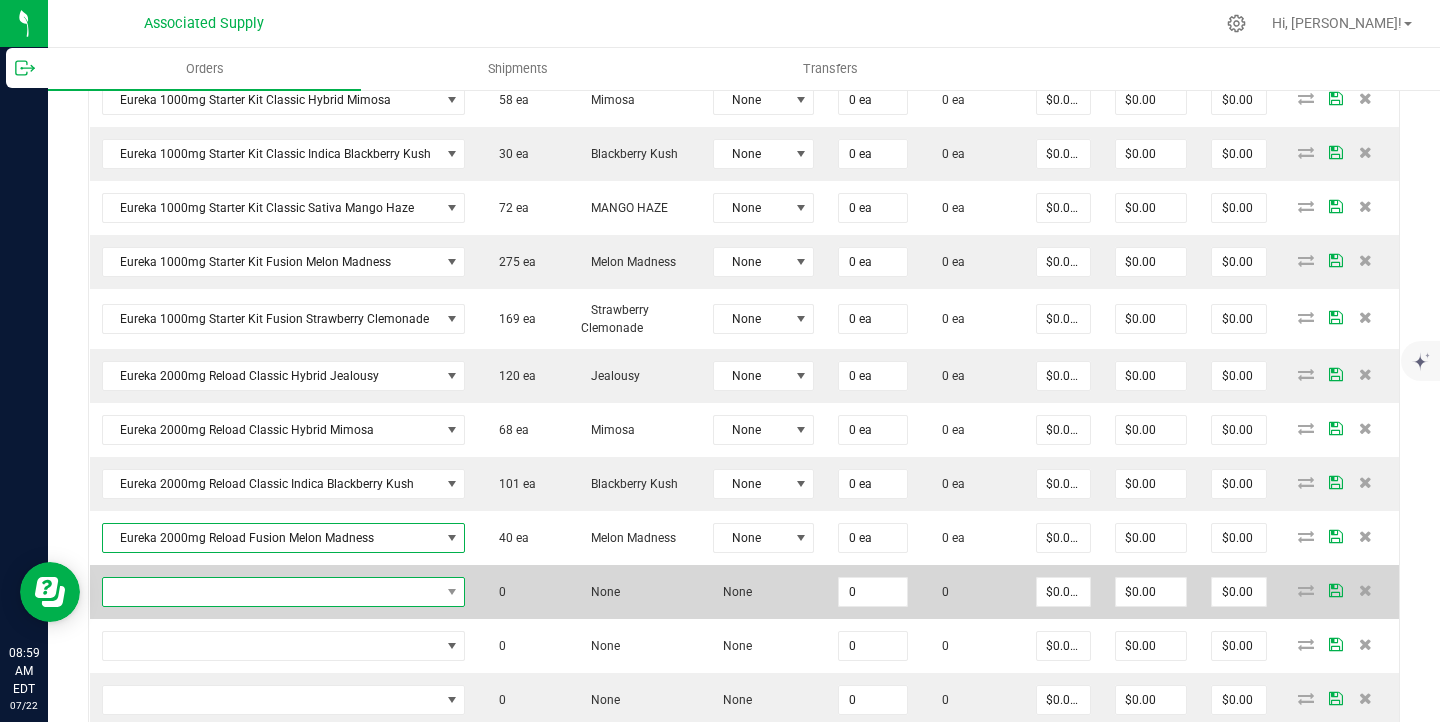 click at bounding box center (271, 592) 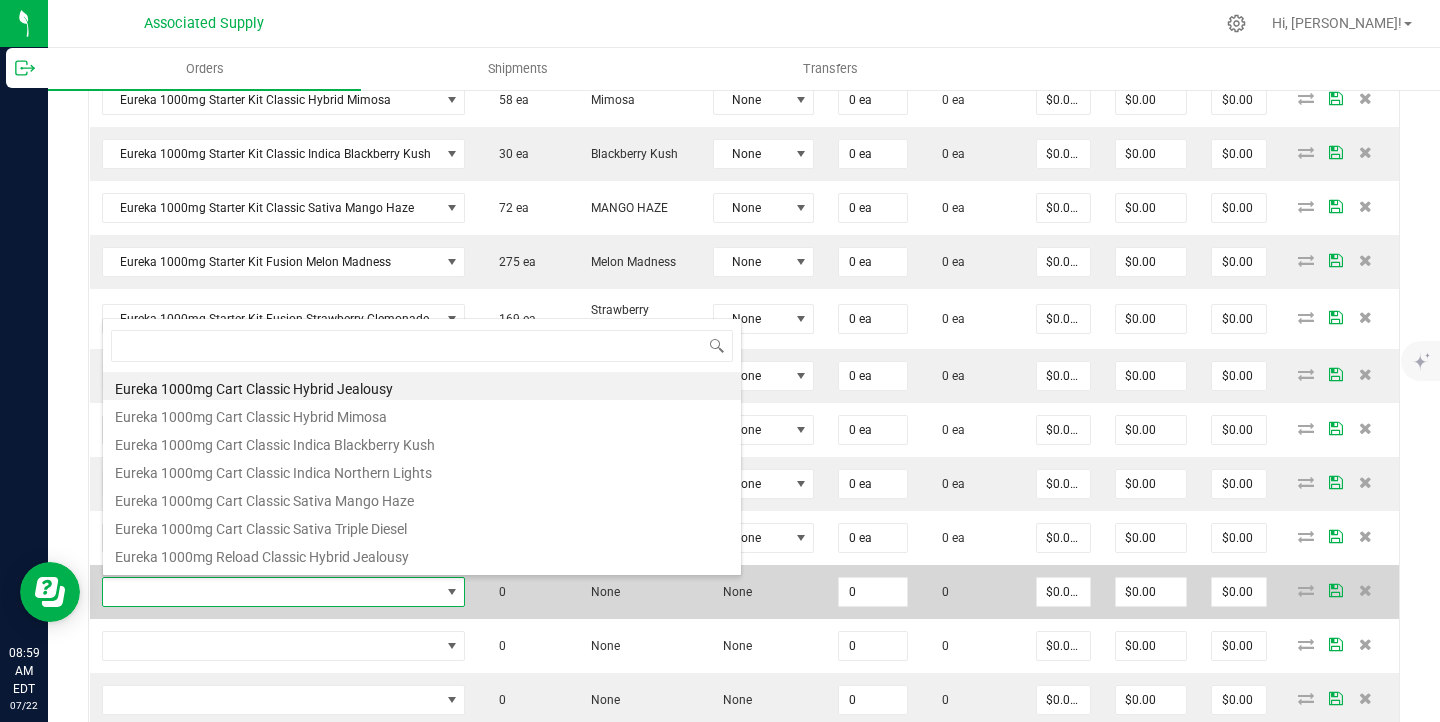 scroll, scrollTop: 99970, scrollLeft: 99641, axis: both 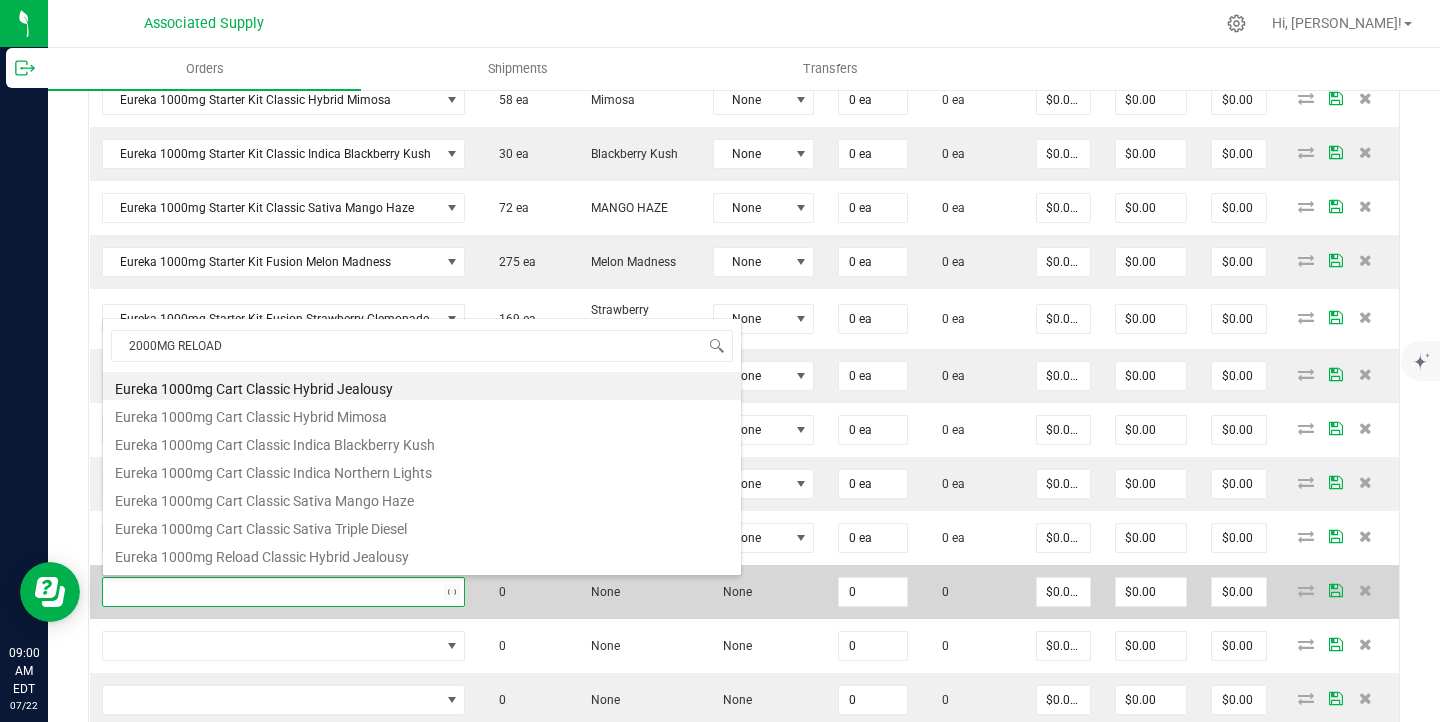 type on "2000MG RELOAD" 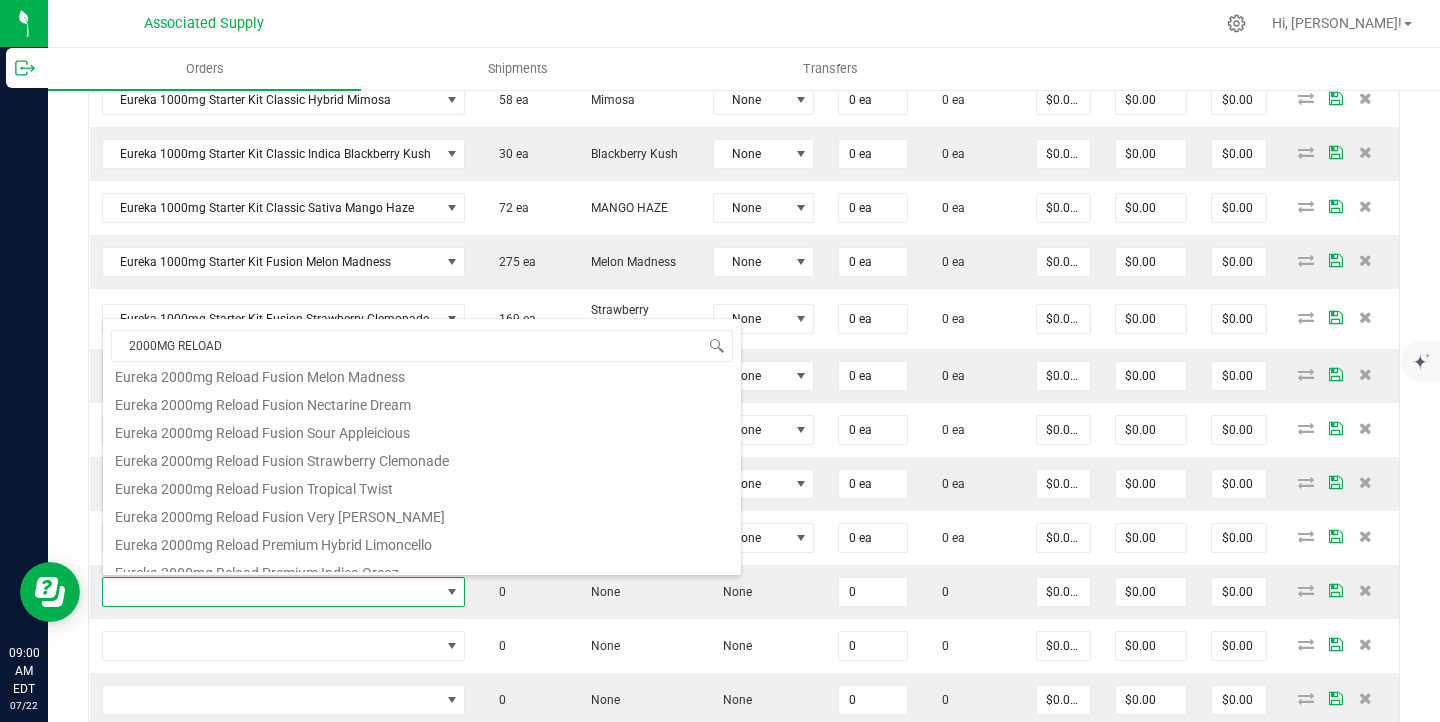 scroll, scrollTop: 295, scrollLeft: 0, axis: vertical 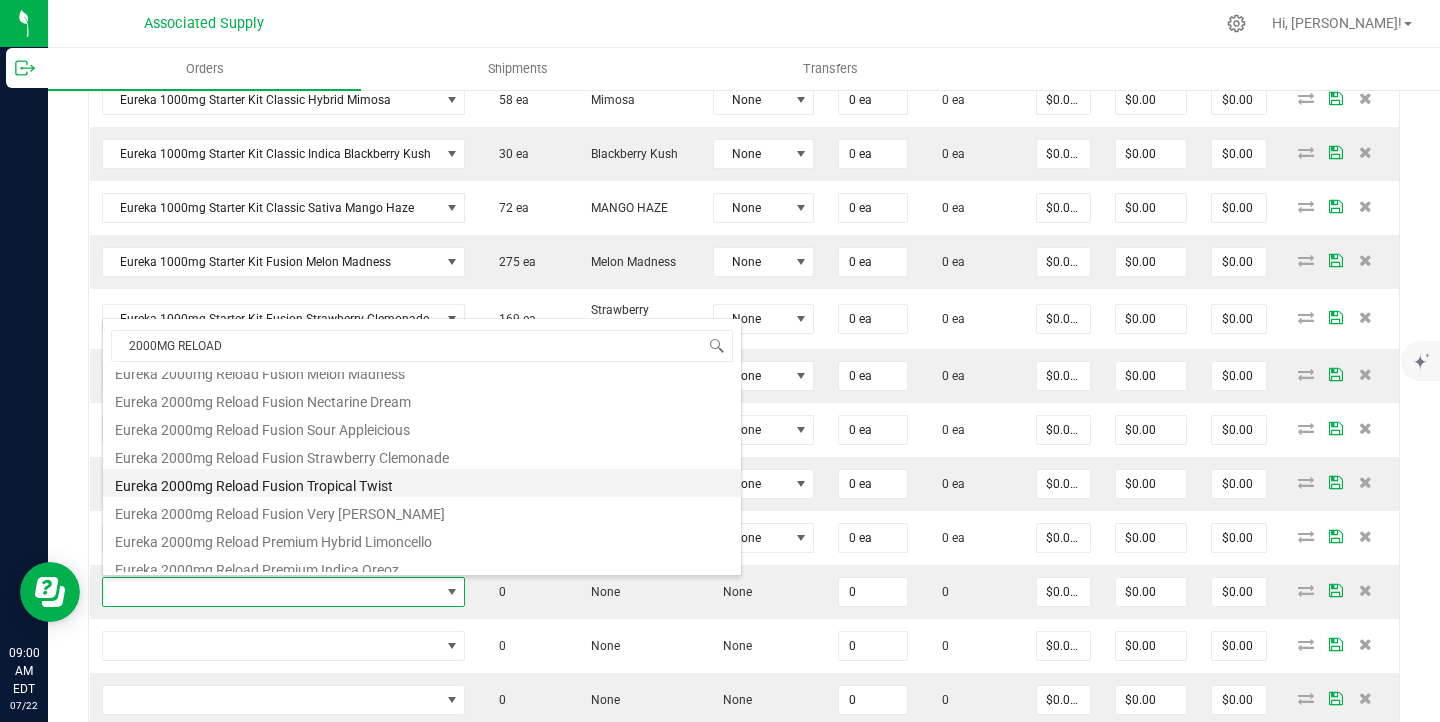 click on "Eureka 2000mg Reload Fusion Tropical Twist" at bounding box center [422, 483] 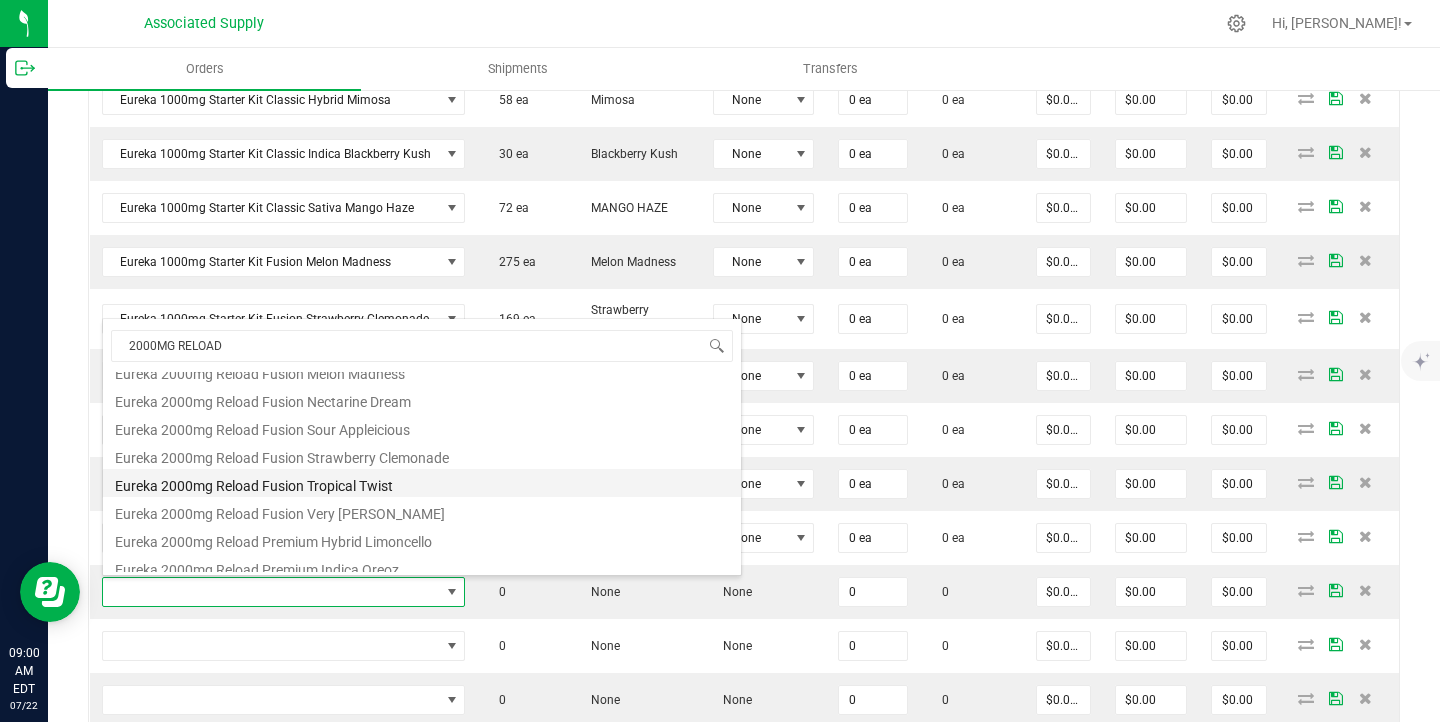 type on "0 ea" 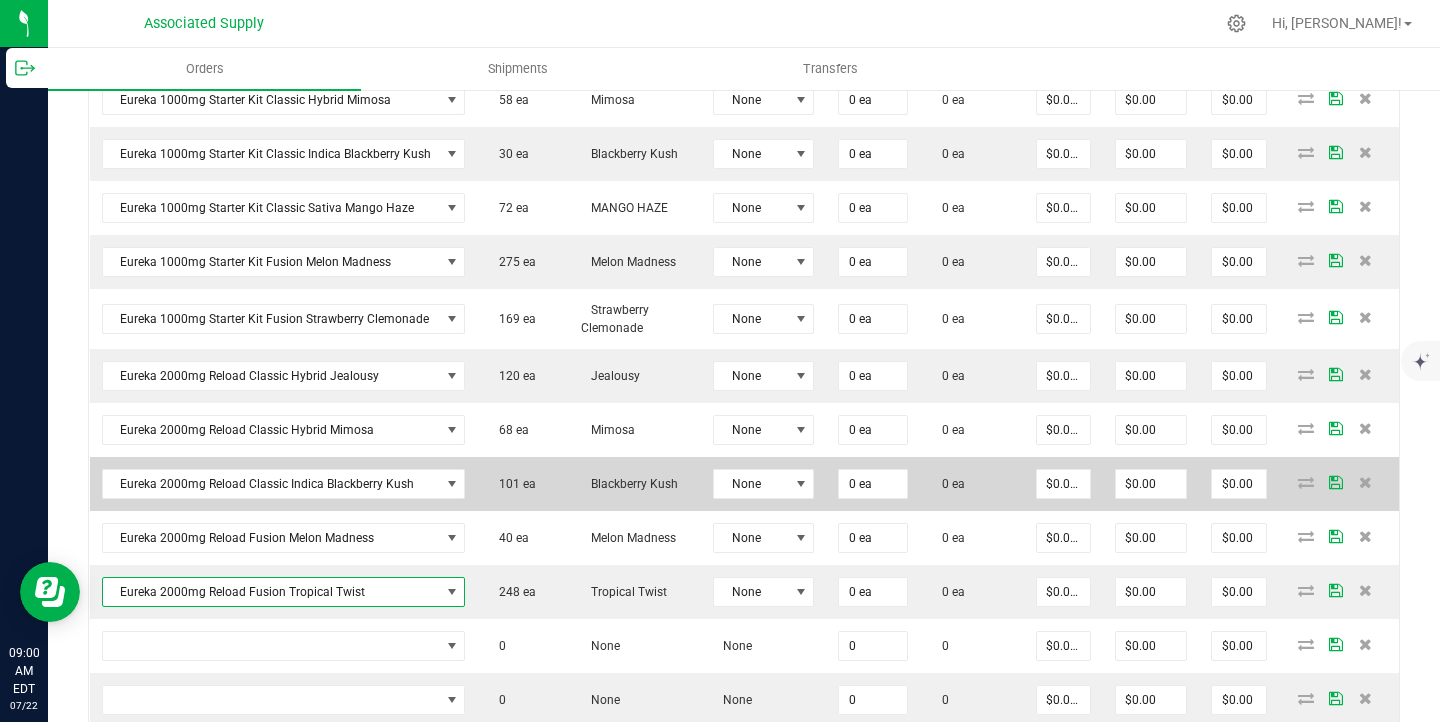 scroll, scrollTop: 883, scrollLeft: 0, axis: vertical 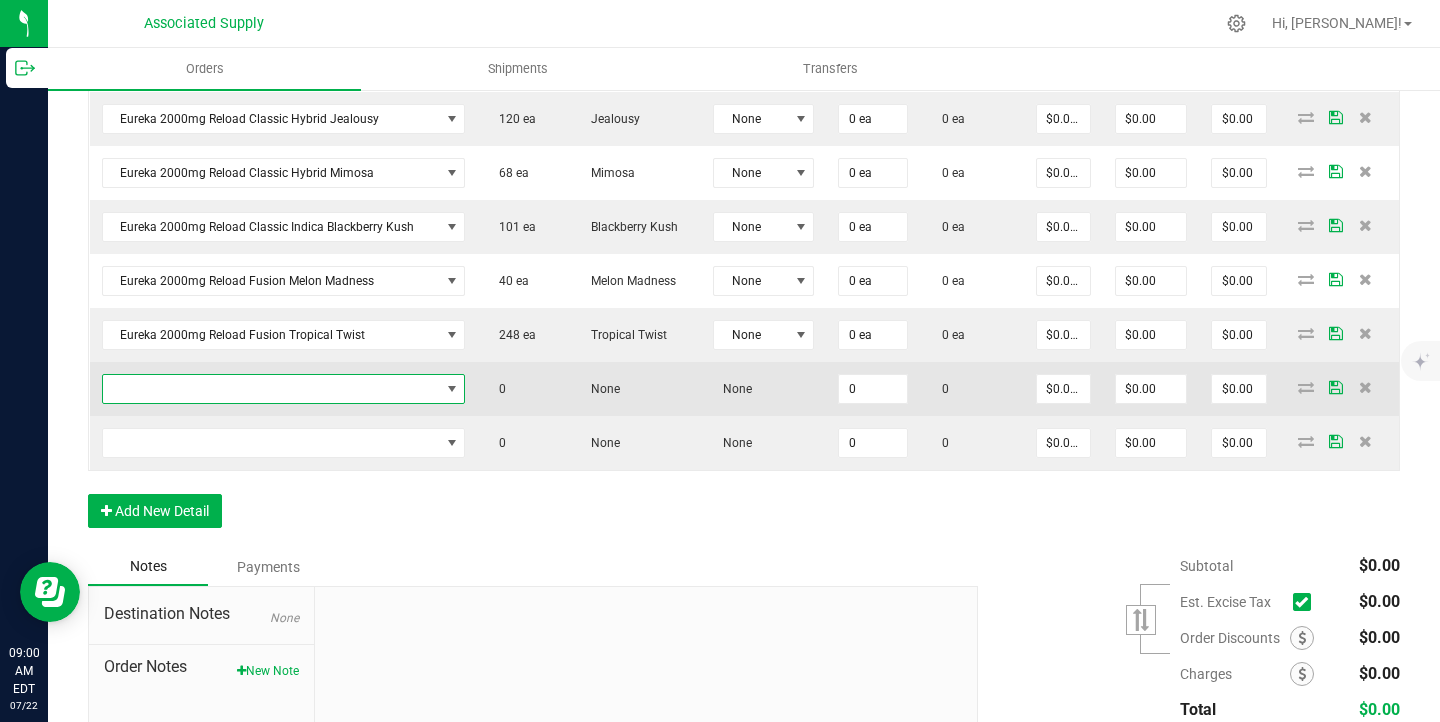 click at bounding box center [271, 389] 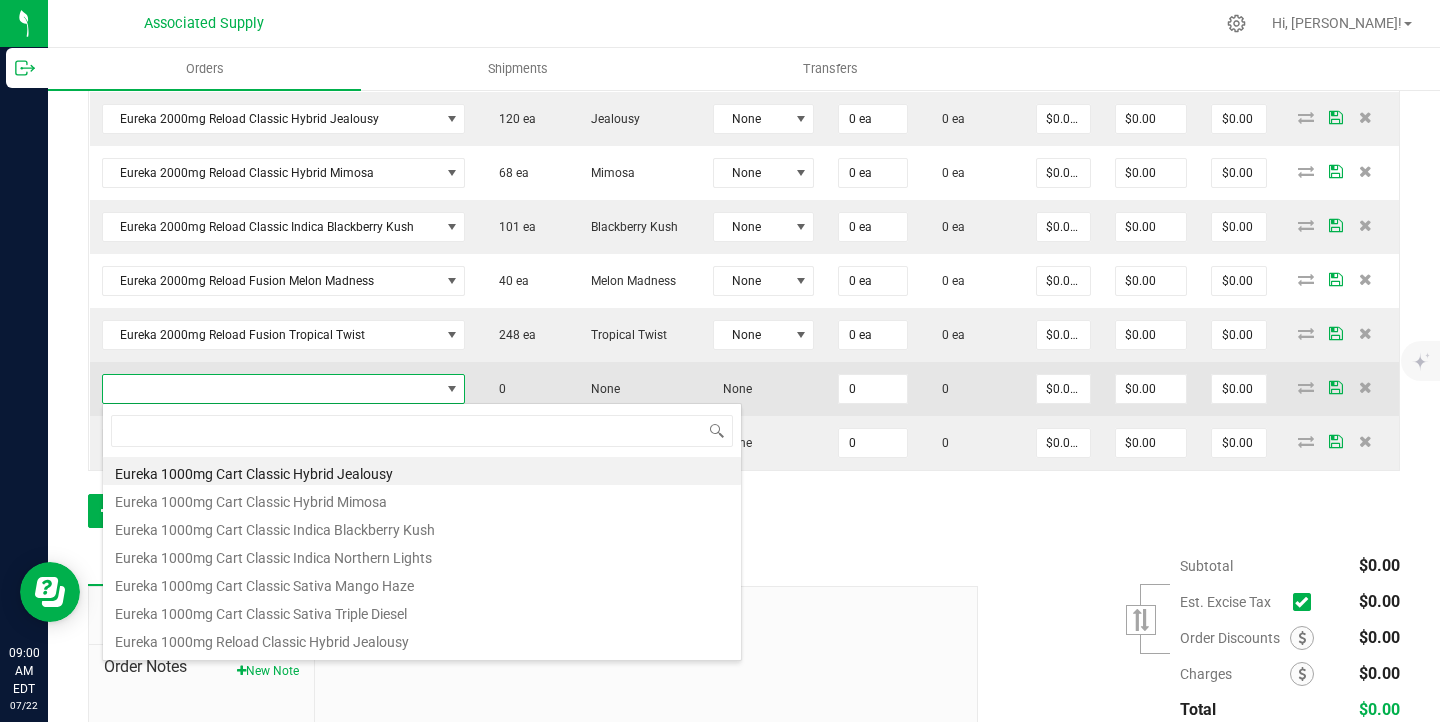 scroll, scrollTop: 99970, scrollLeft: 99641, axis: both 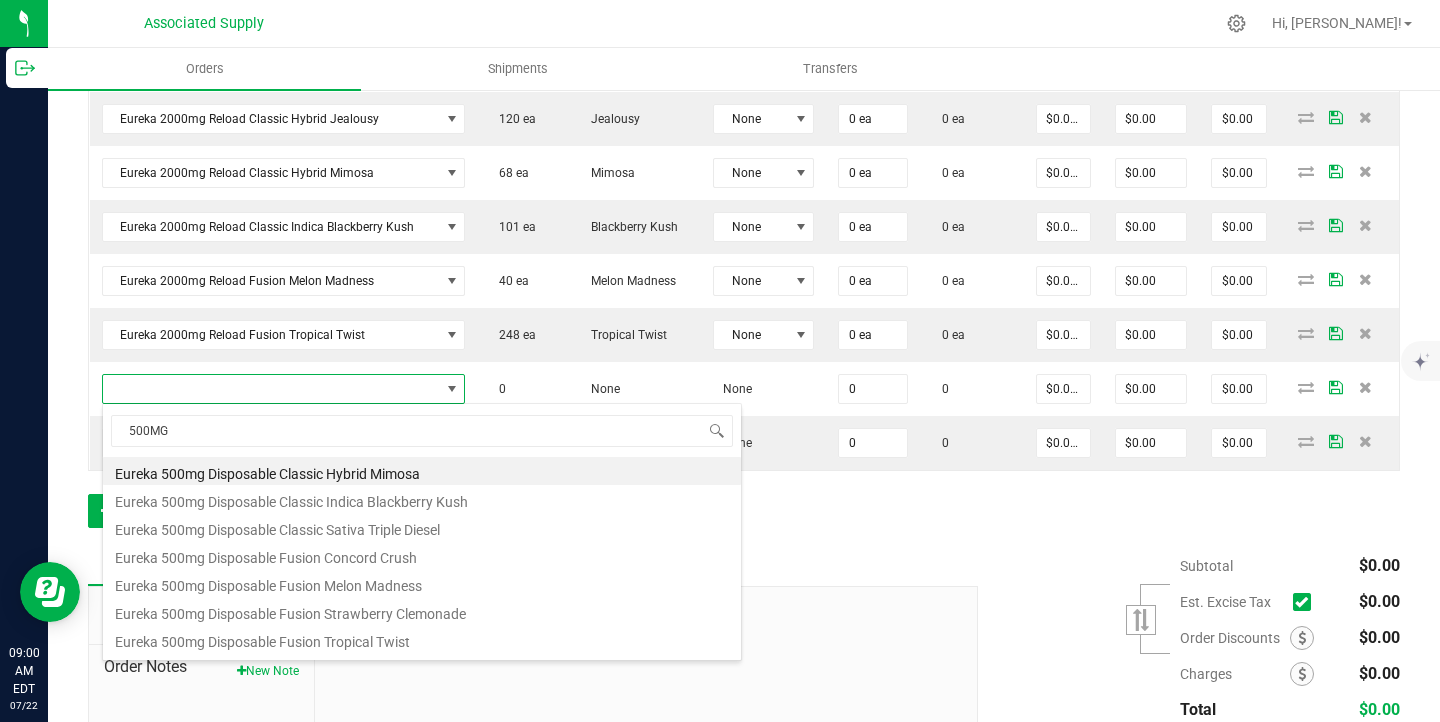 type on "500MG" 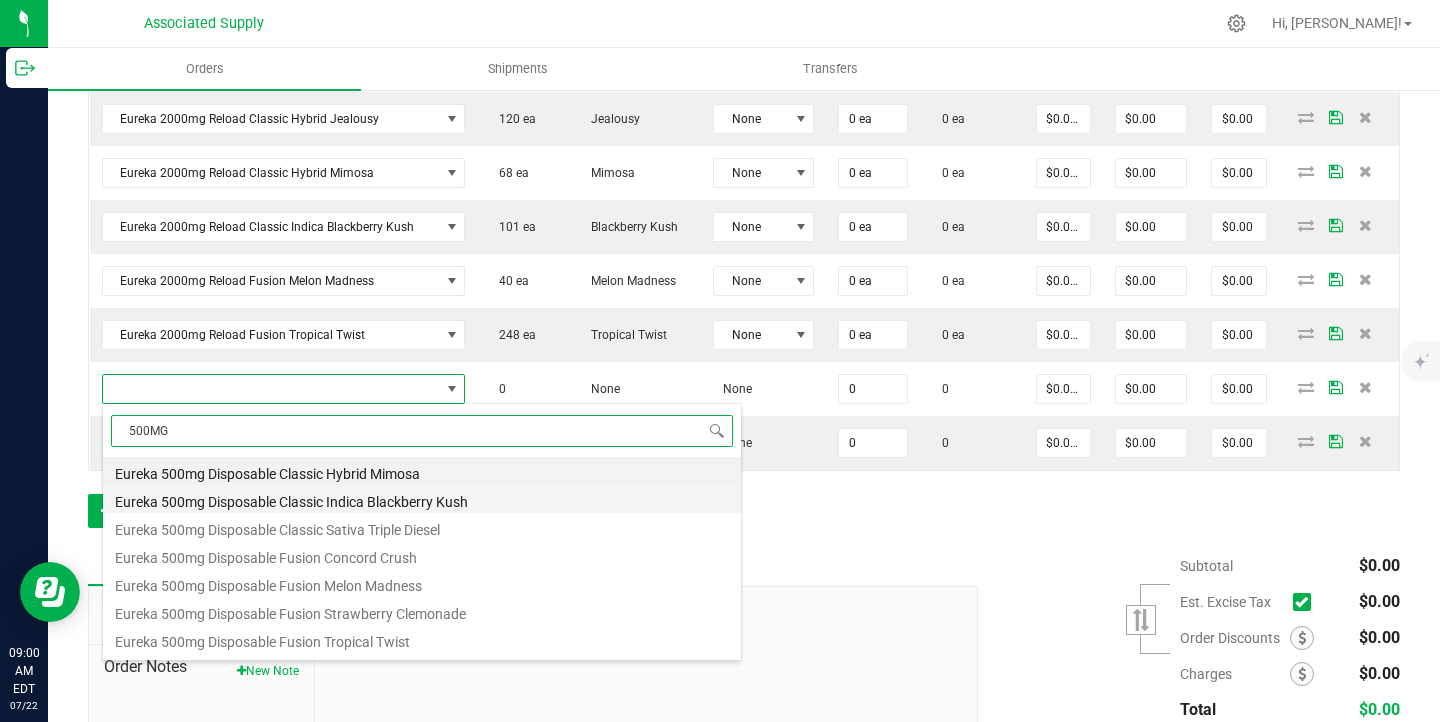 click on "Eureka 500mg Disposable Classic Indica Blackberry Kush" at bounding box center (422, 499) 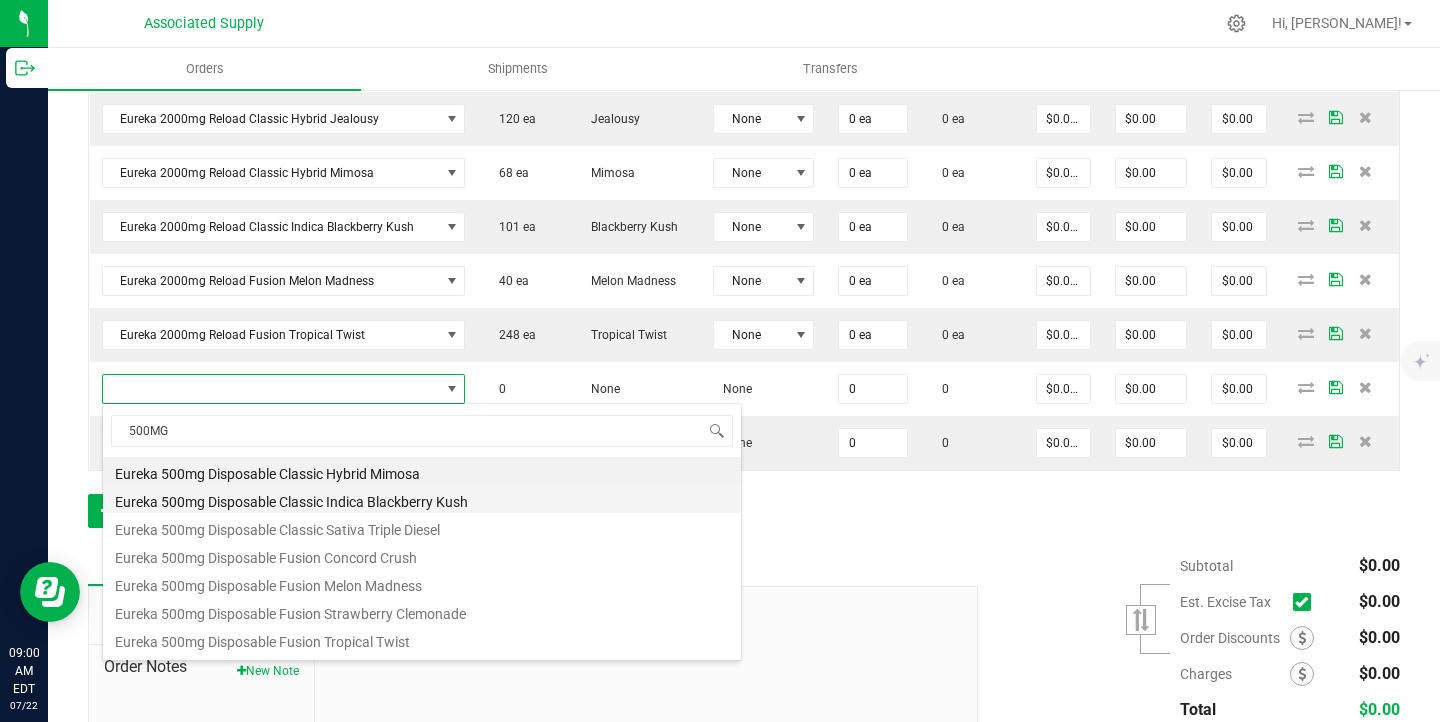 type on "0 ea" 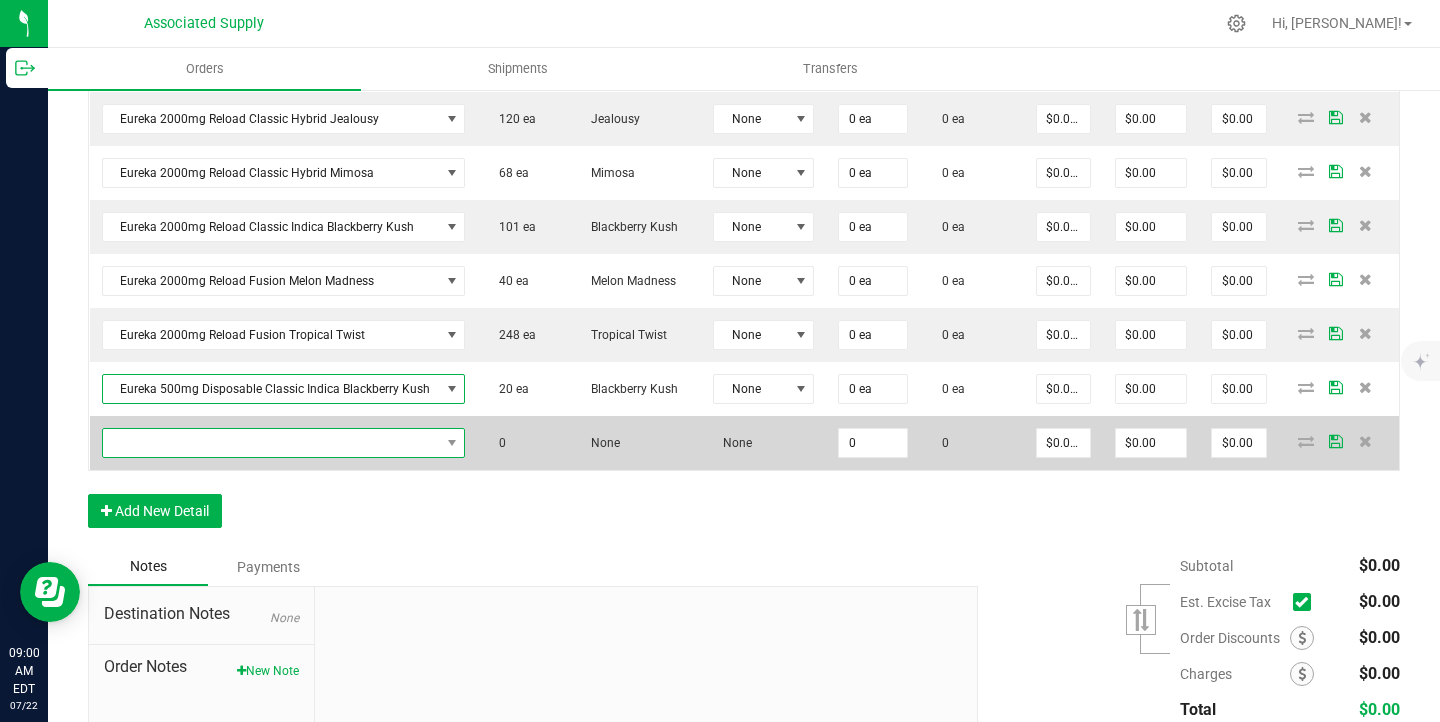 click at bounding box center [271, 443] 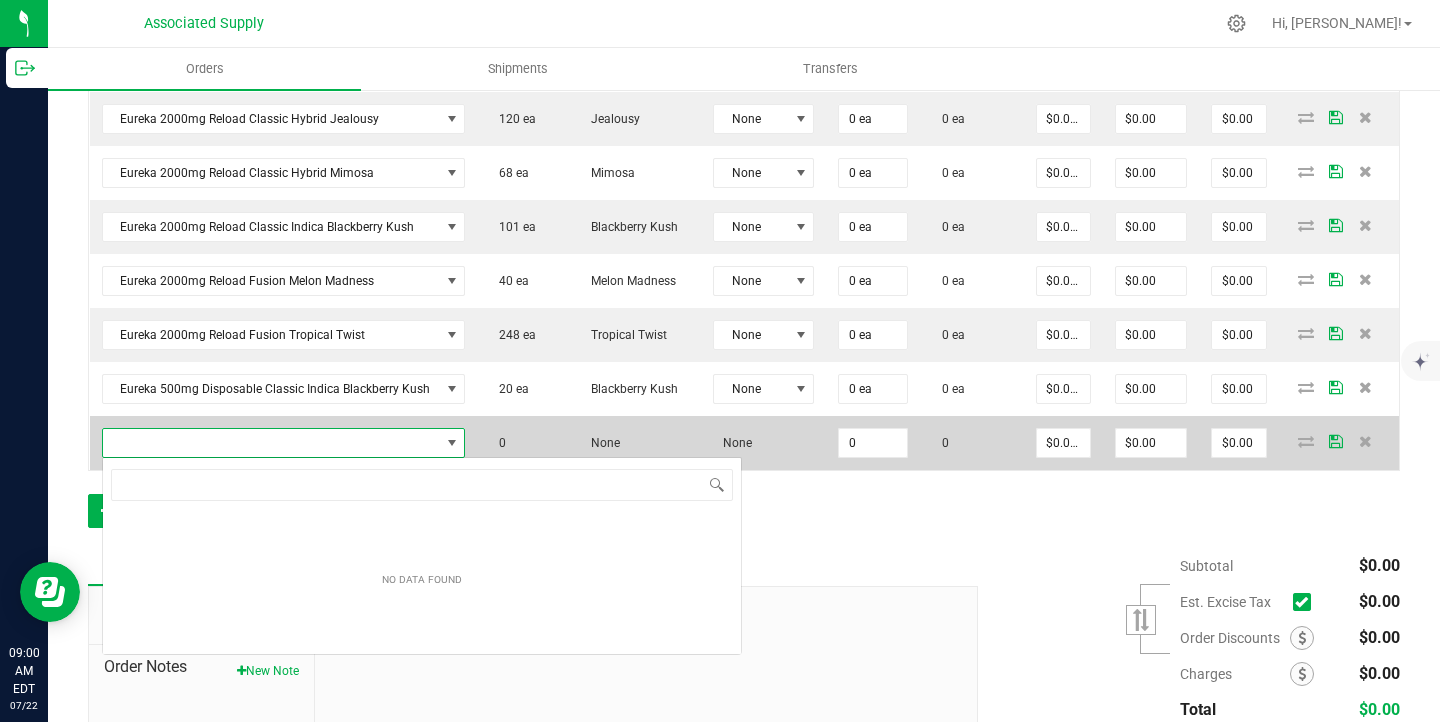 scroll, scrollTop: 99970, scrollLeft: 99641, axis: both 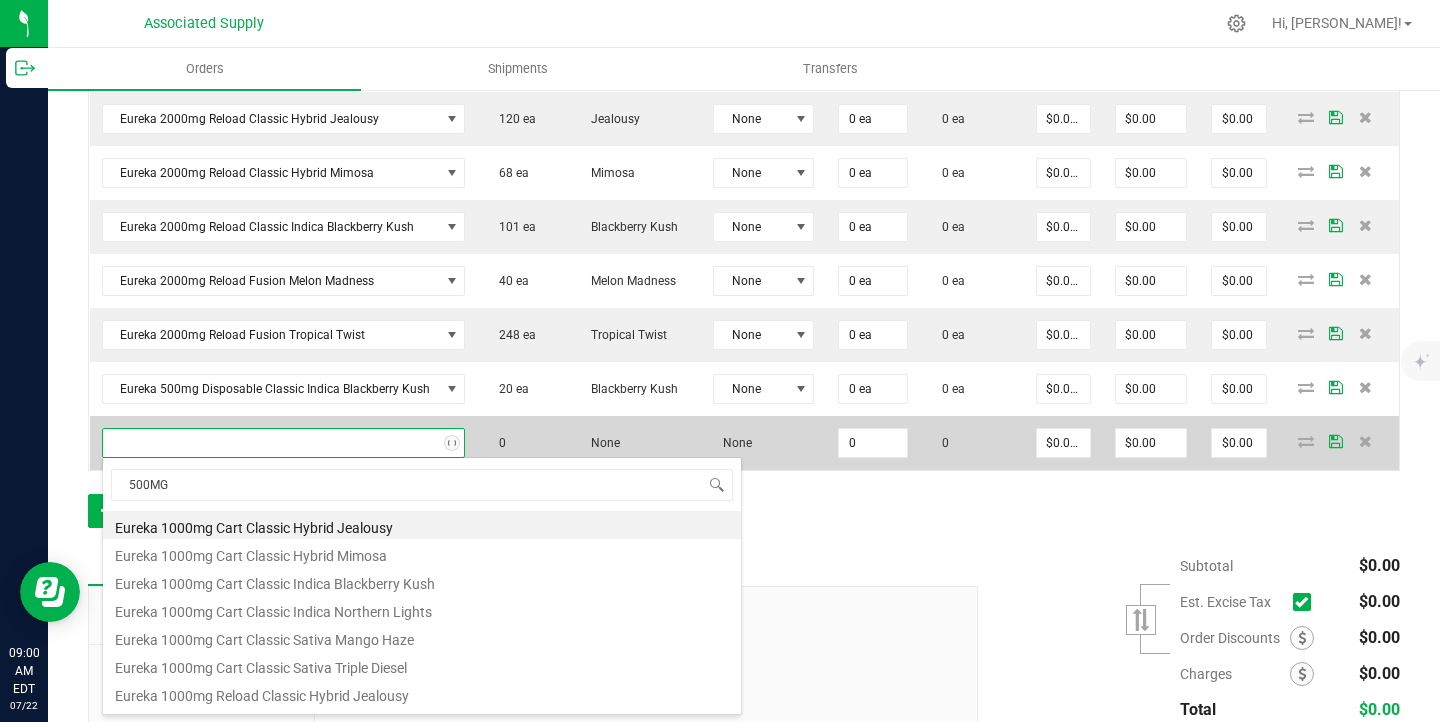type on "500MG" 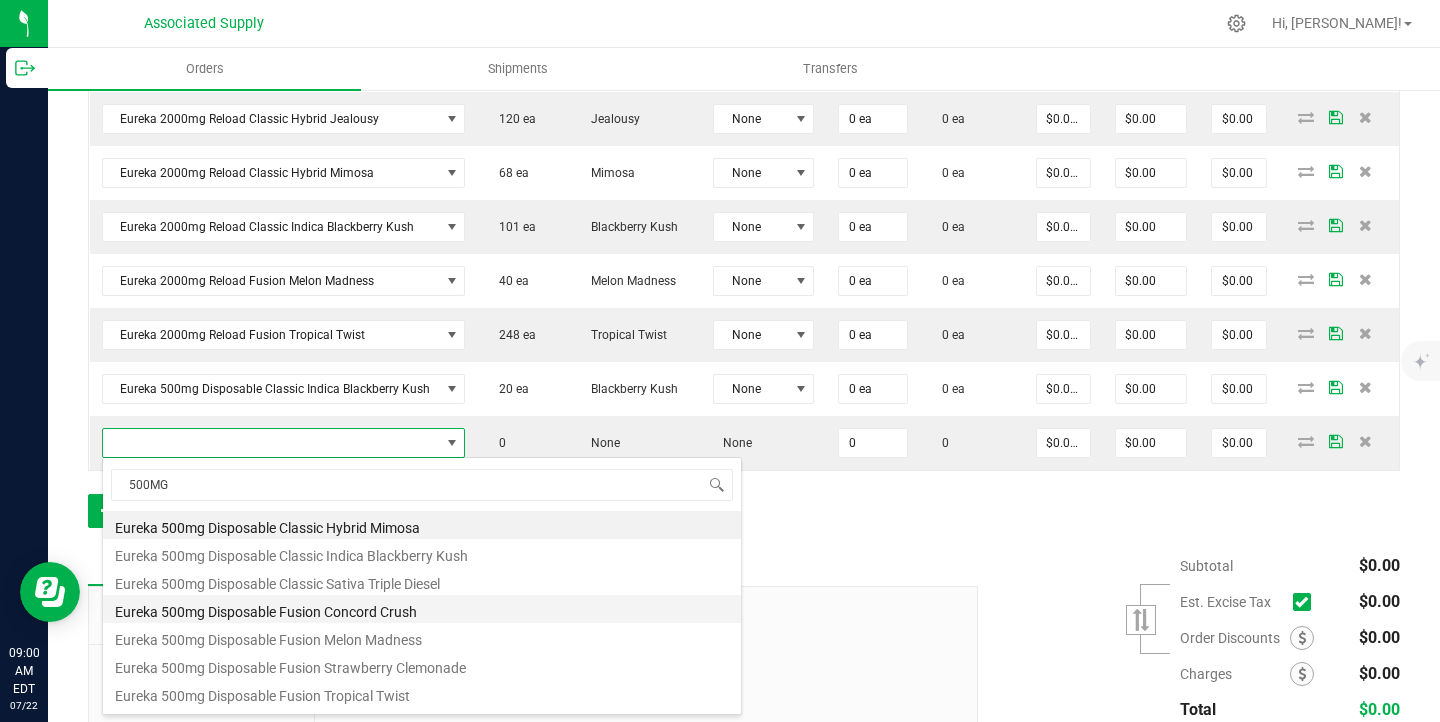 scroll, scrollTop: 24, scrollLeft: 0, axis: vertical 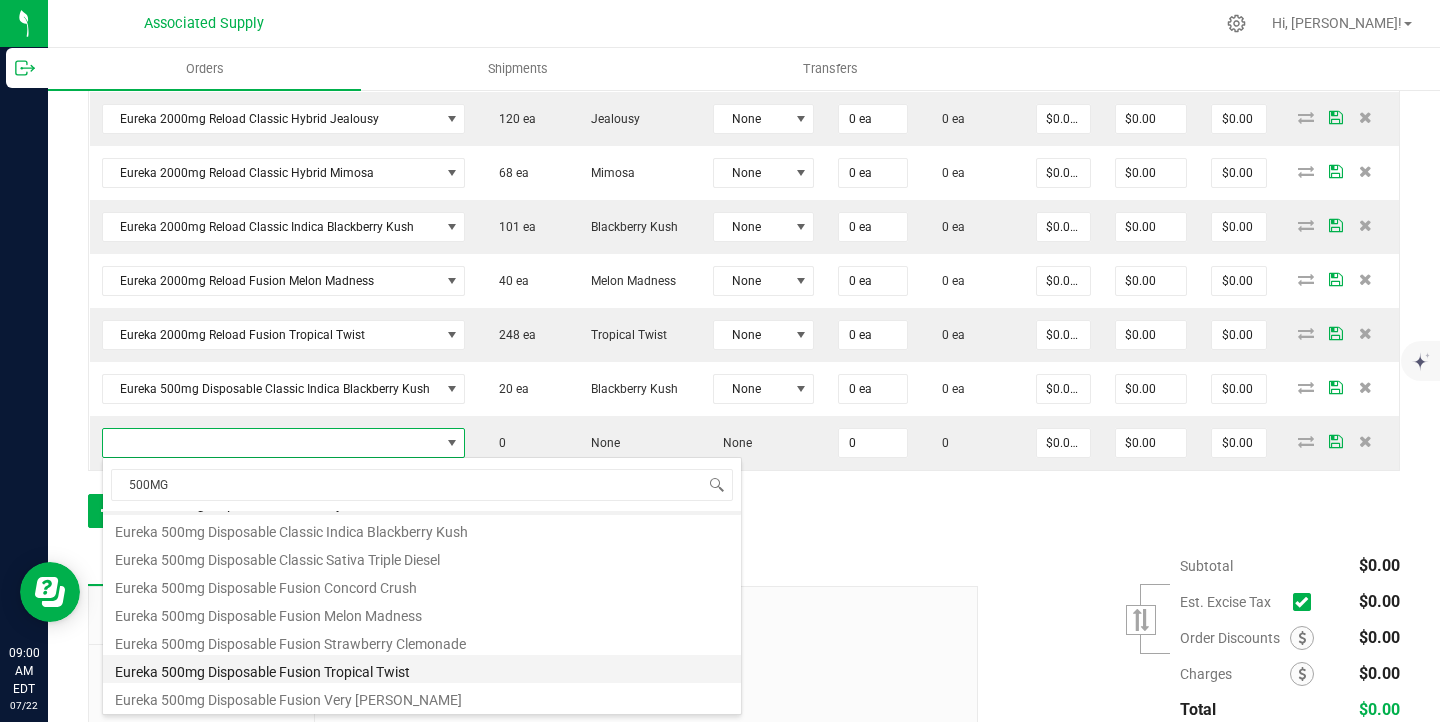 drag, startPoint x: 385, startPoint y: 666, endPoint x: 703, endPoint y: 487, distance: 364.9178 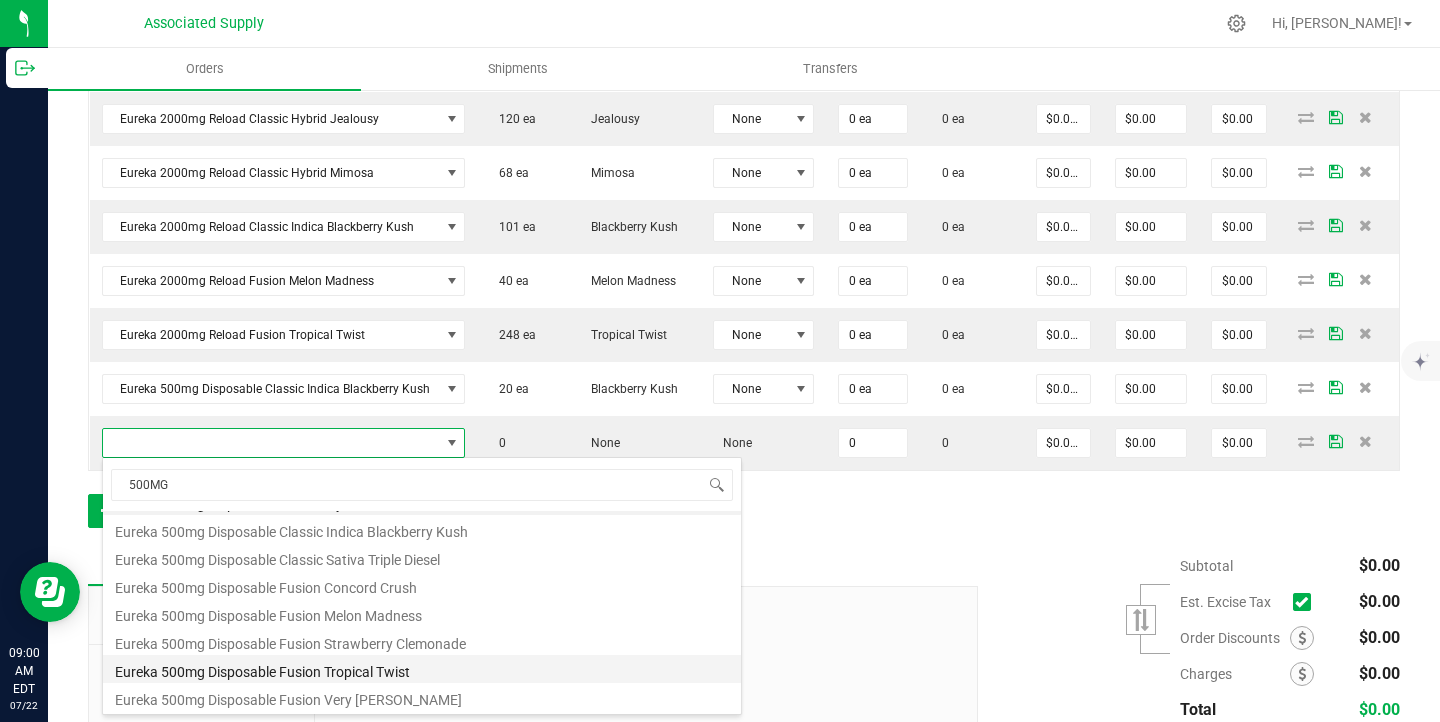 click on "Eureka 500mg Disposable Fusion Tropical Twist" at bounding box center [422, 669] 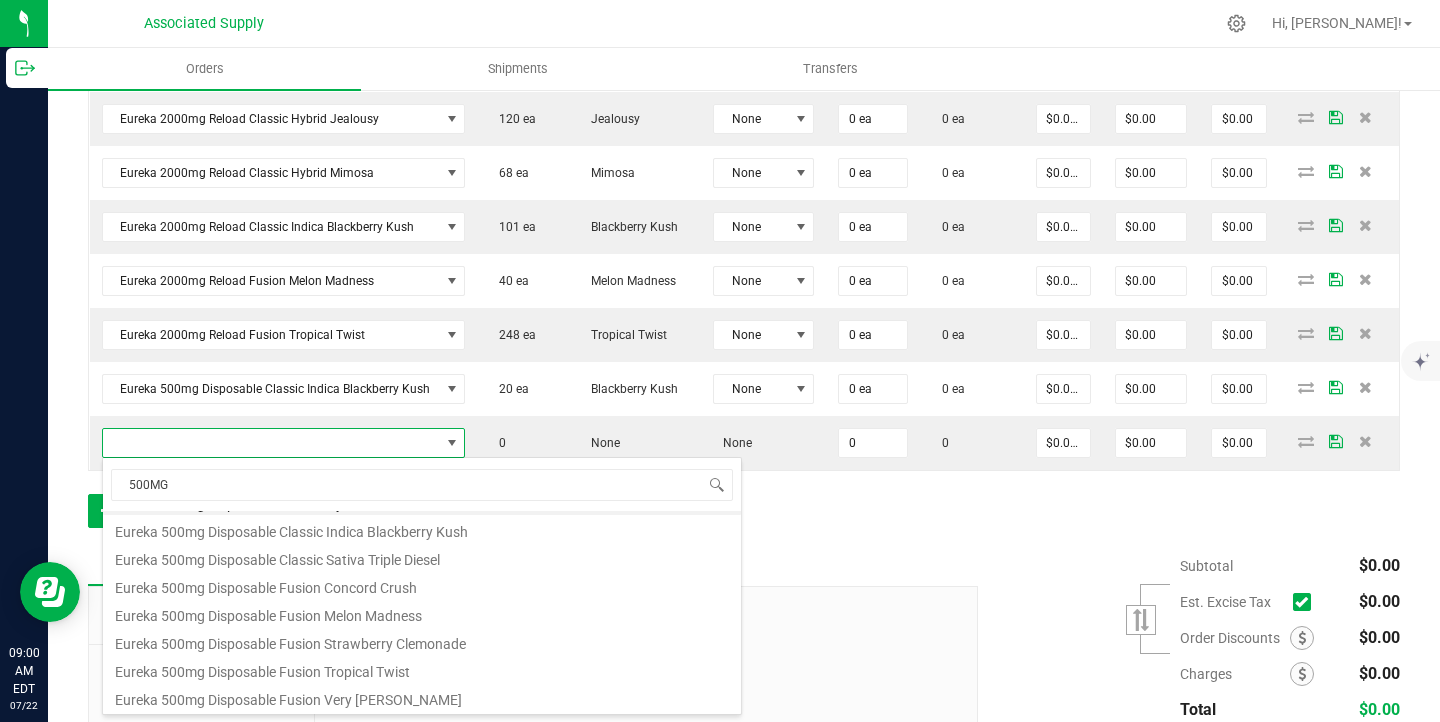 type on "0 ea" 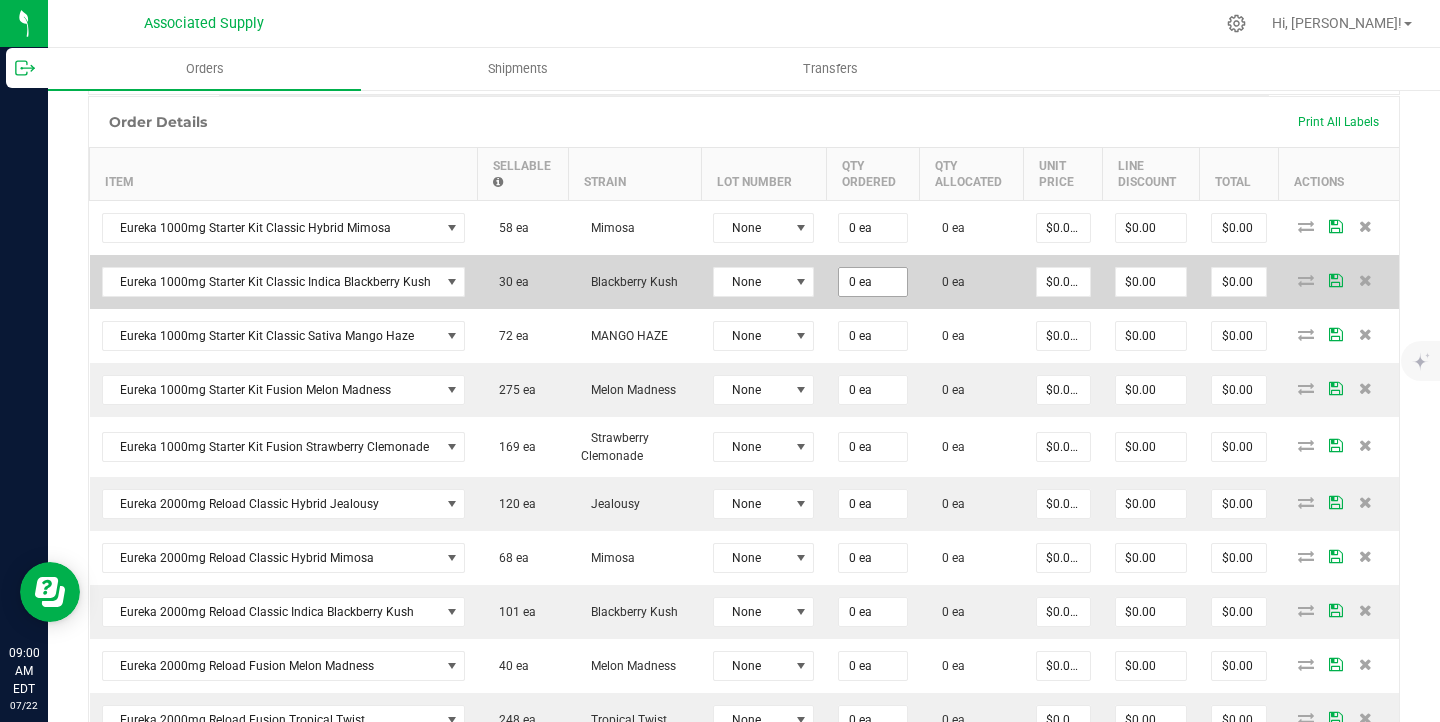 scroll, scrollTop: 548, scrollLeft: 0, axis: vertical 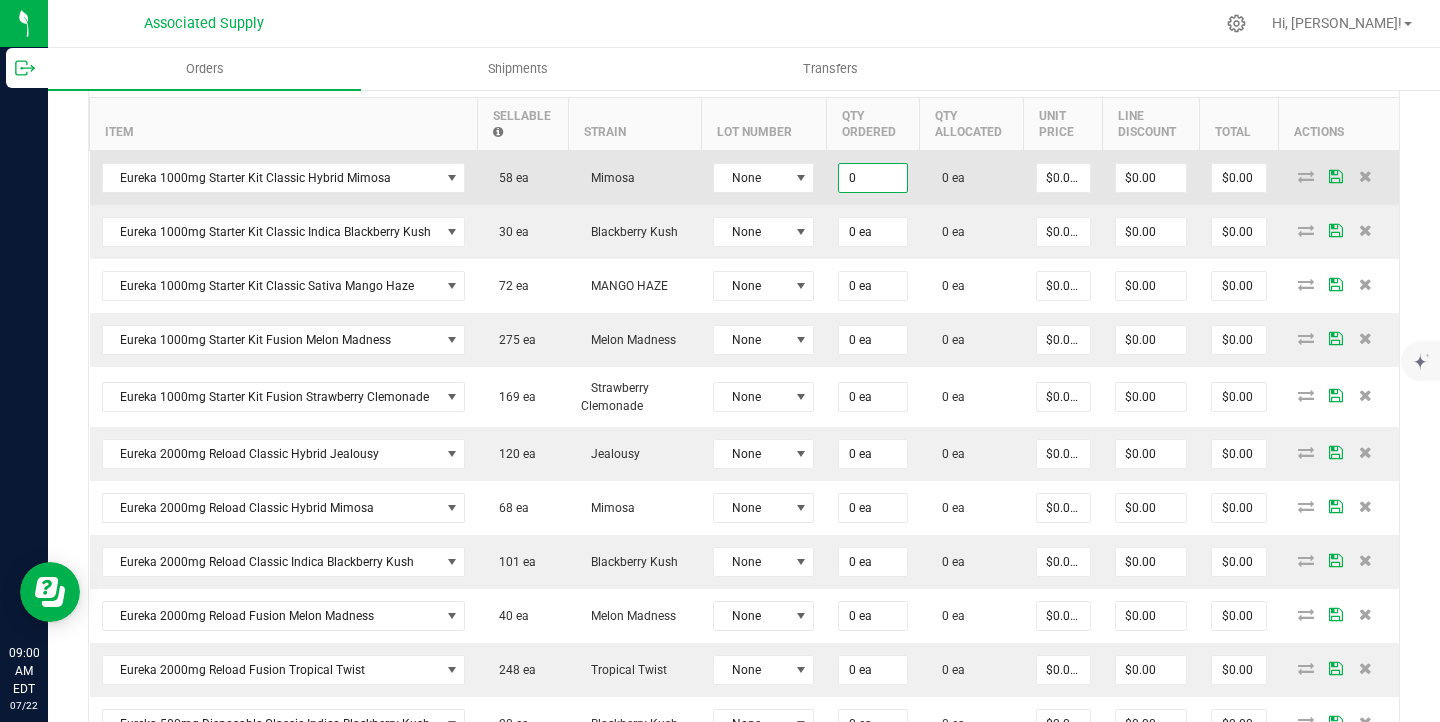 click on "0" at bounding box center (872, 178) 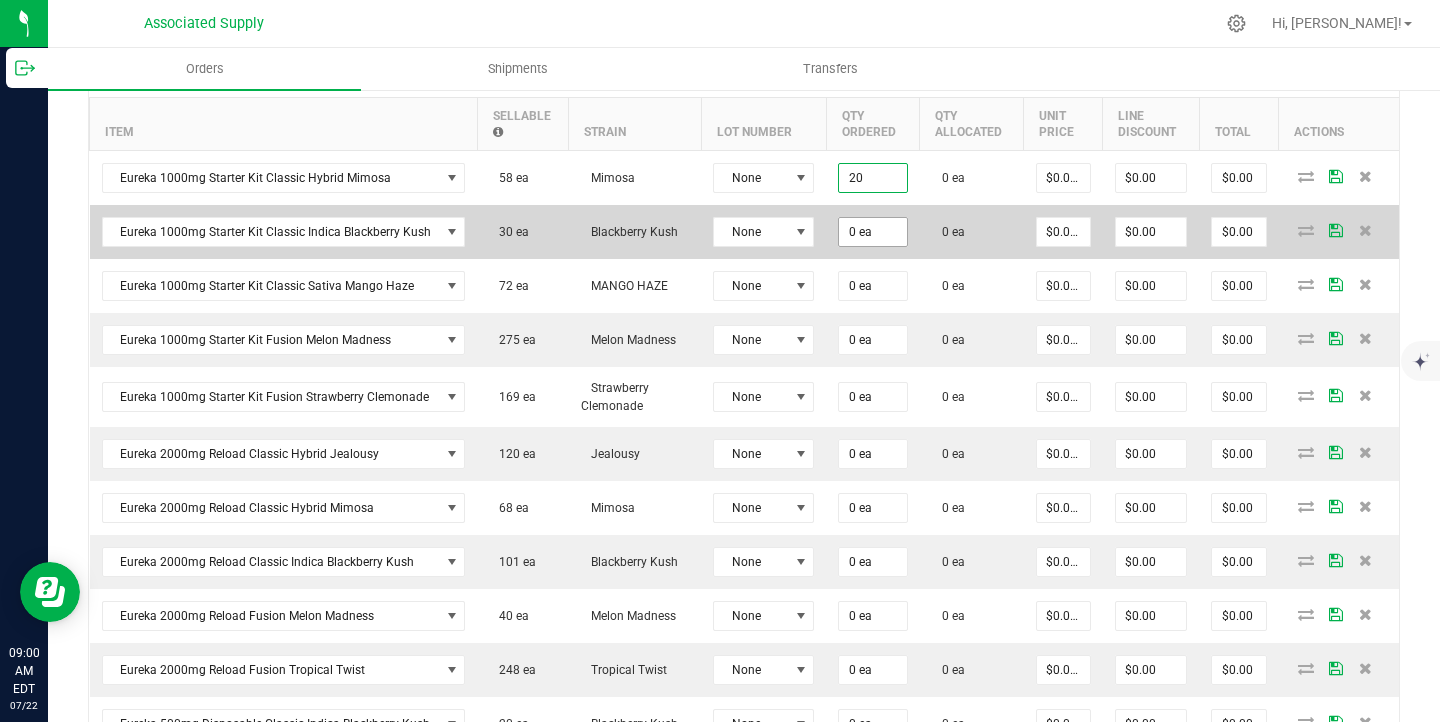type on "20 ea" 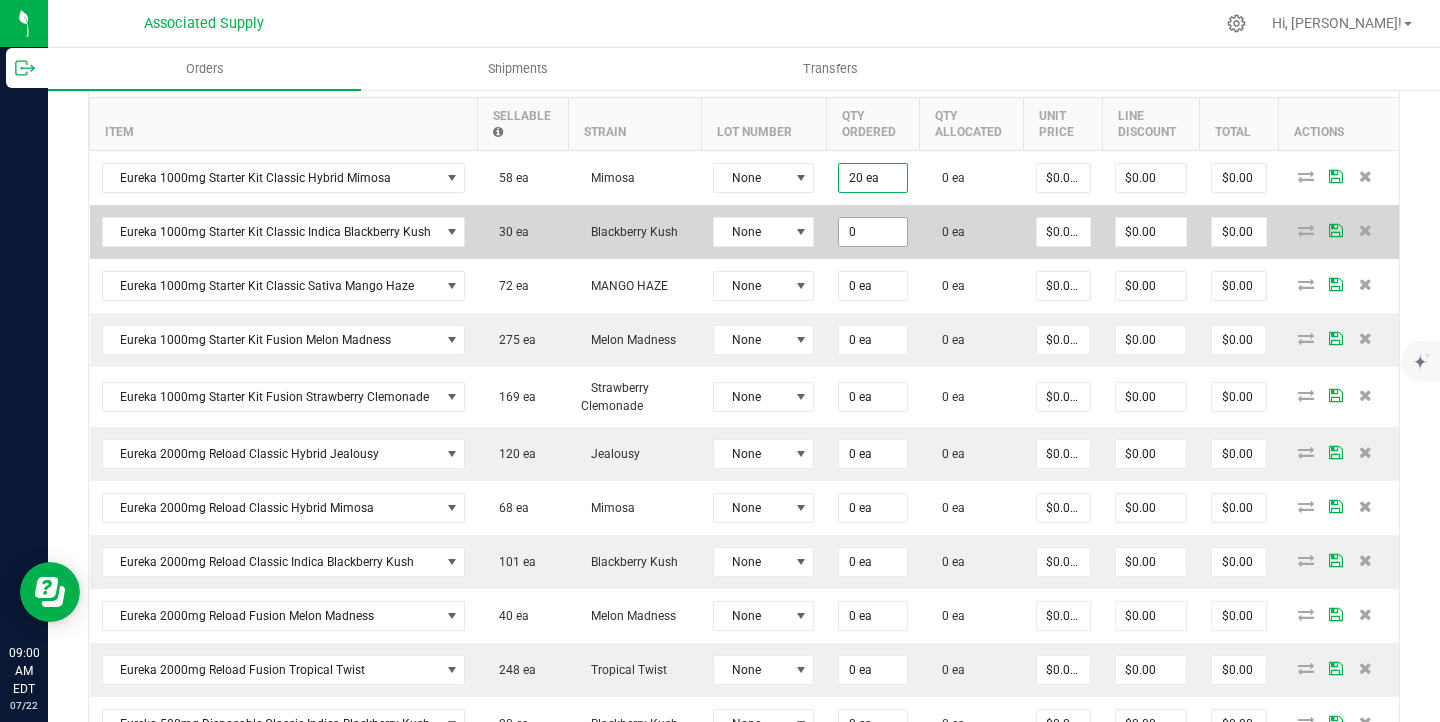 click on "0" at bounding box center [872, 232] 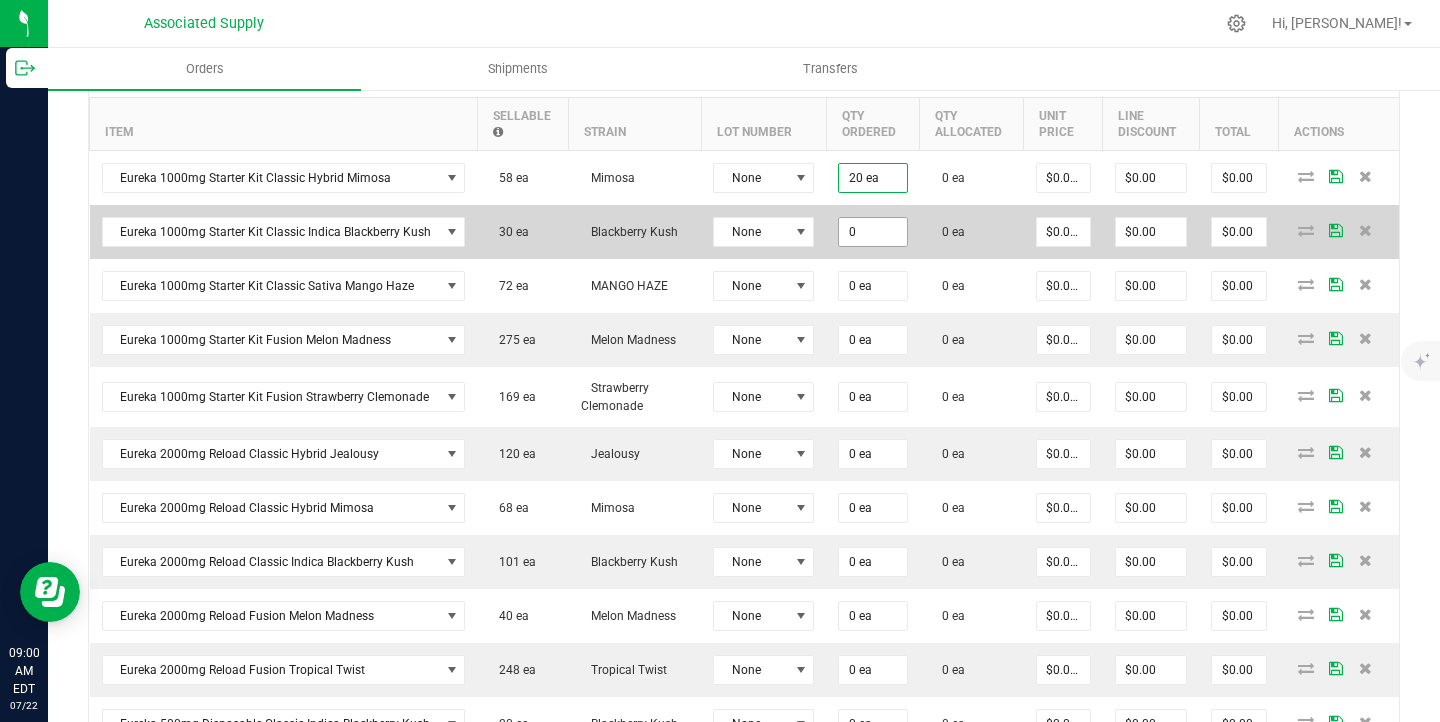 click on "0" at bounding box center [872, 232] 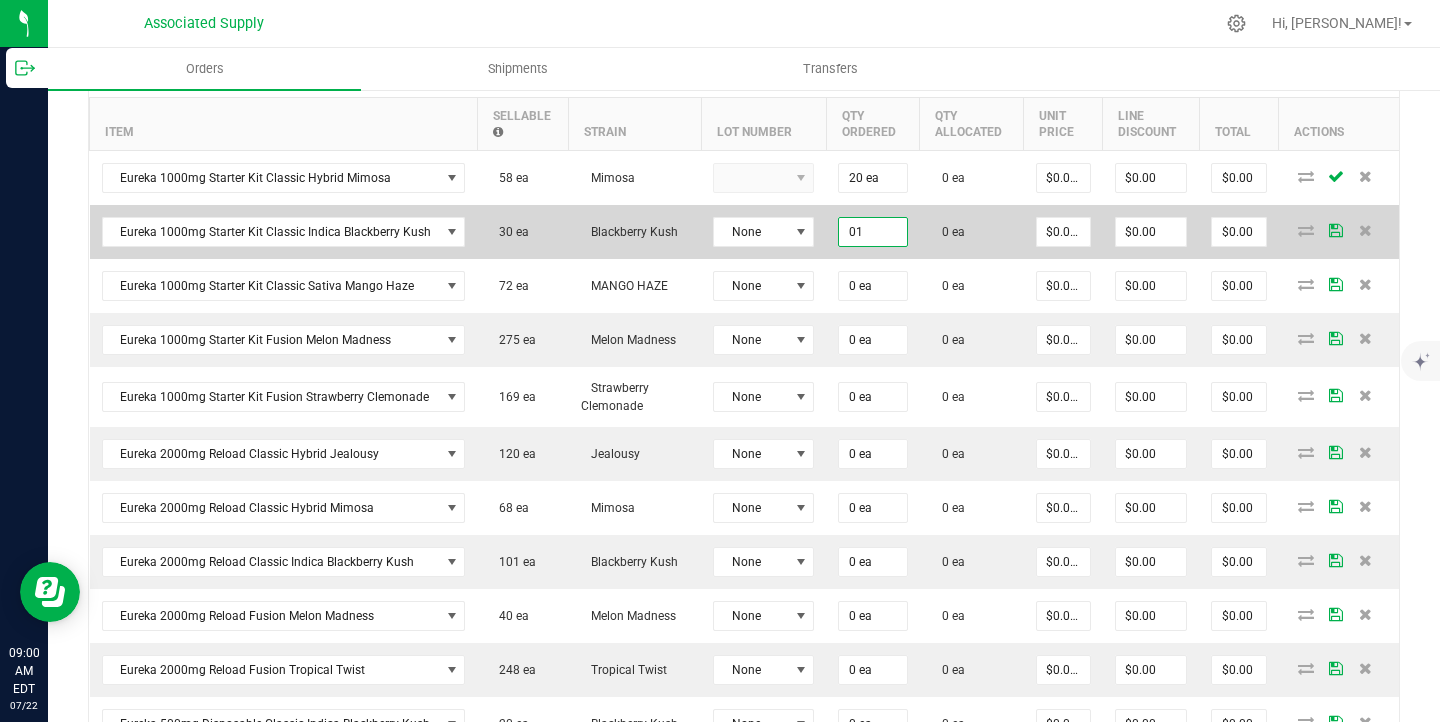type on "0" 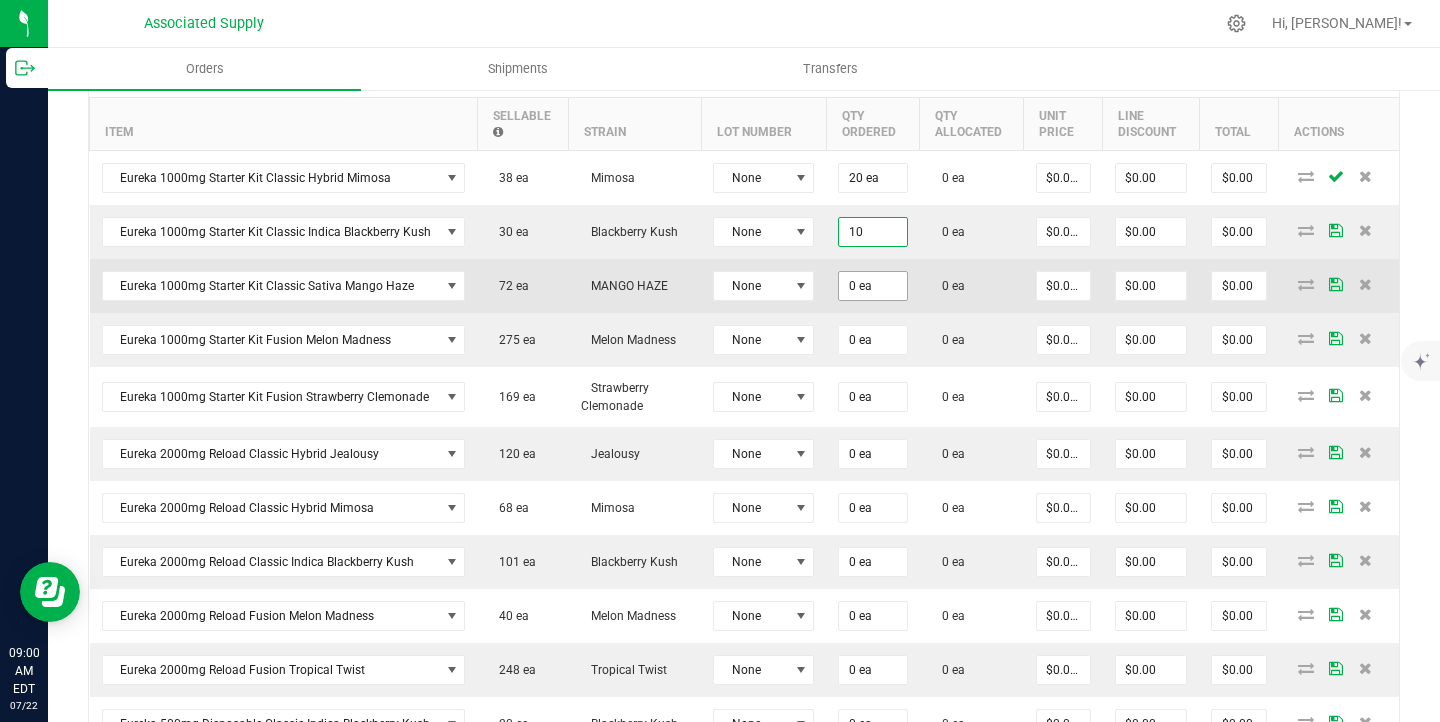 click on "0 ea" at bounding box center [872, 286] 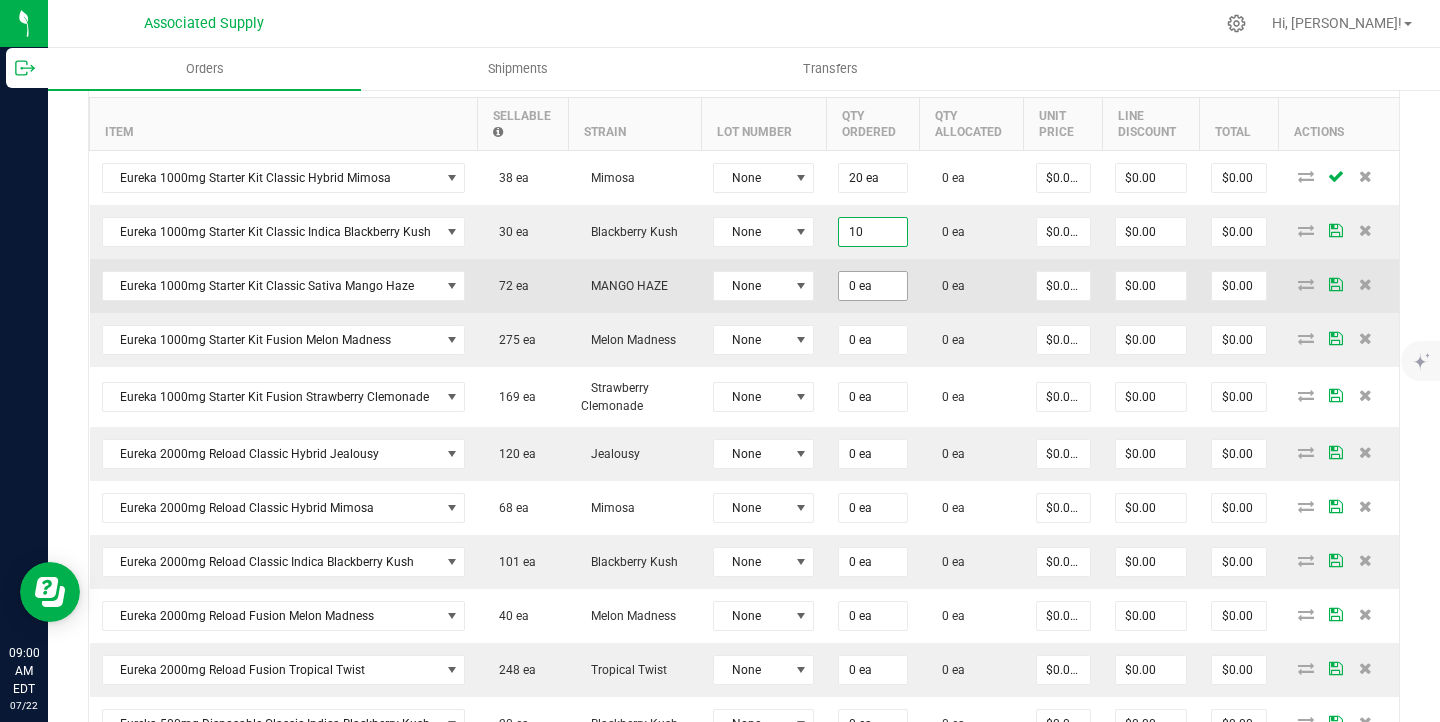 type on "10 ea" 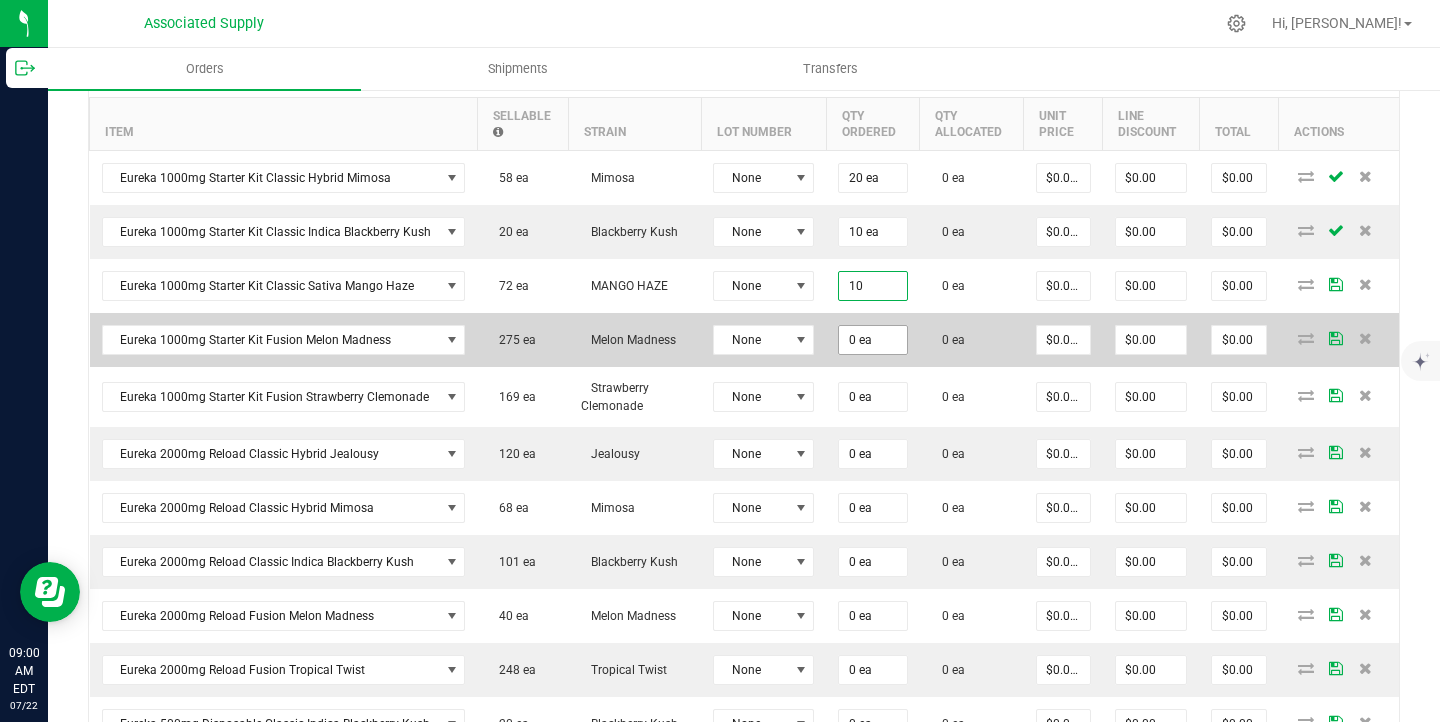 type on "10 ea" 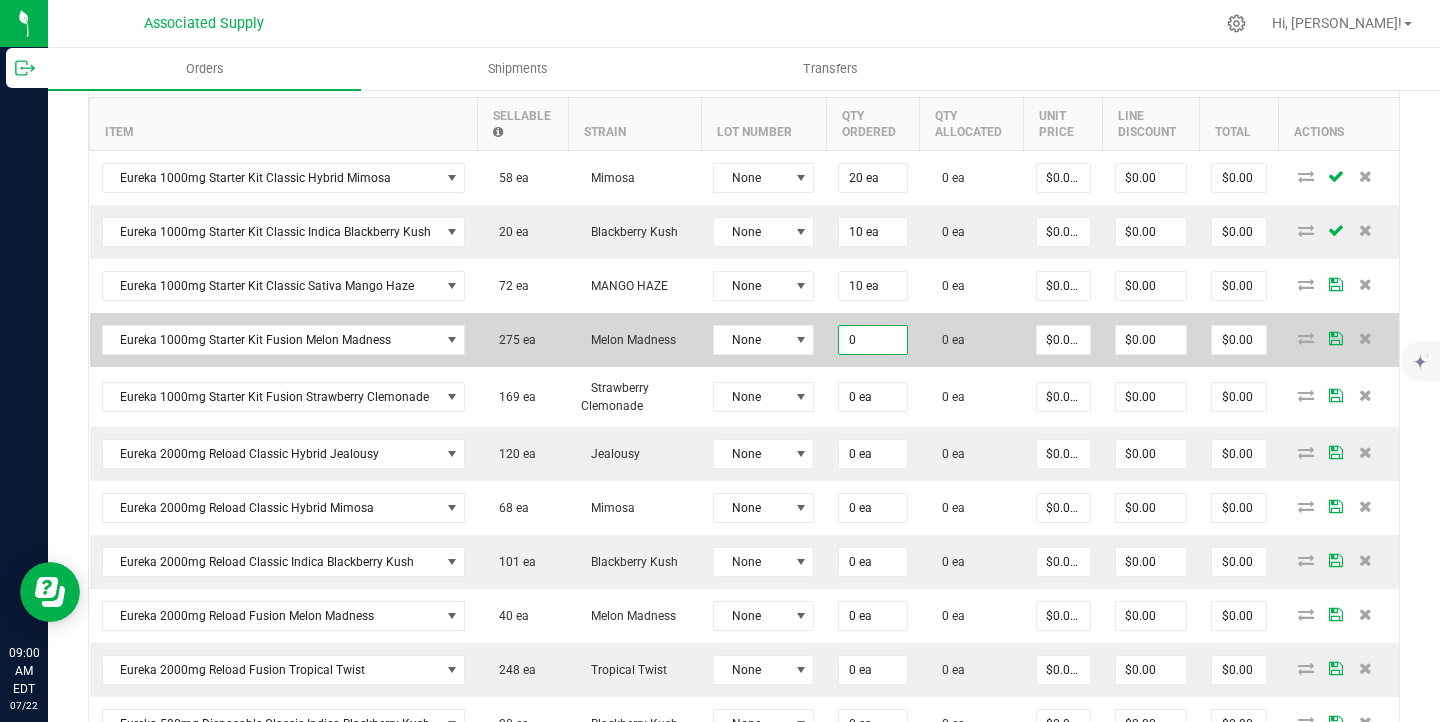 click on "0" at bounding box center [872, 340] 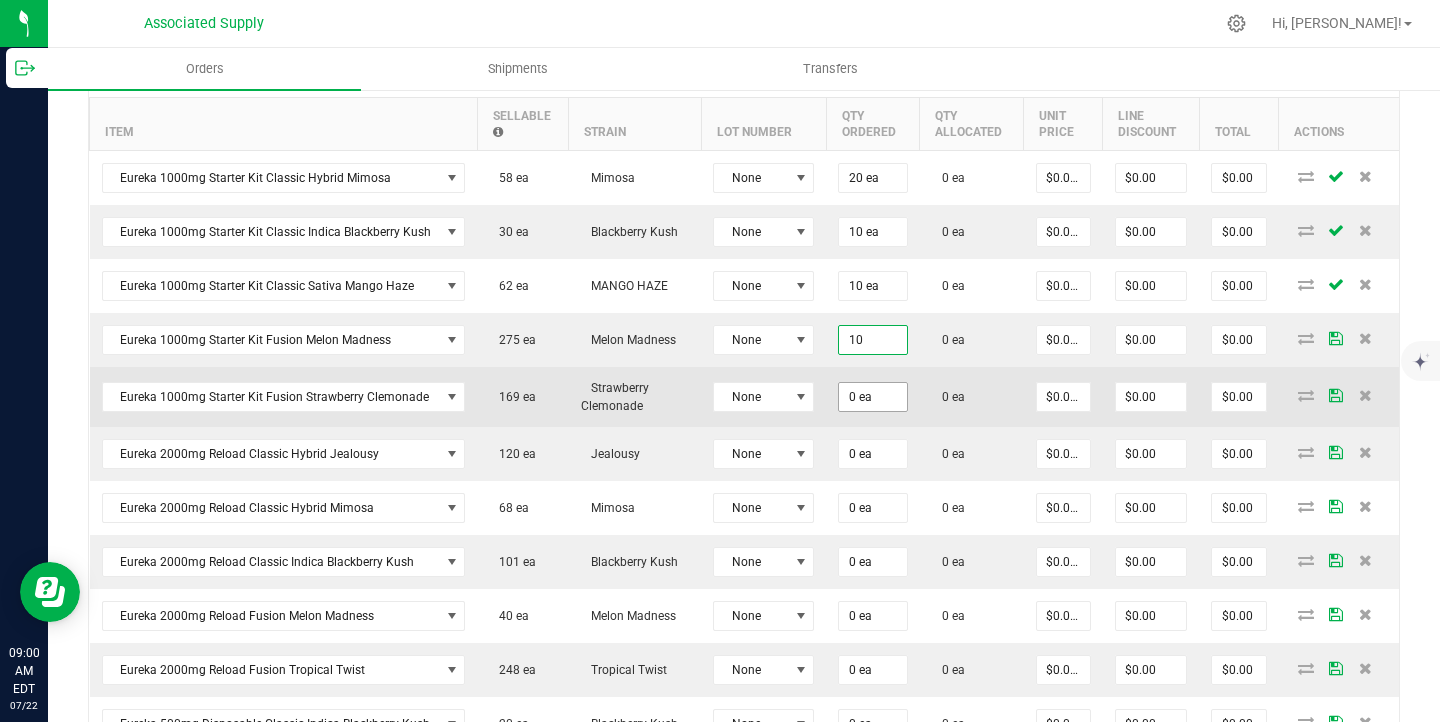 type on "10 ea" 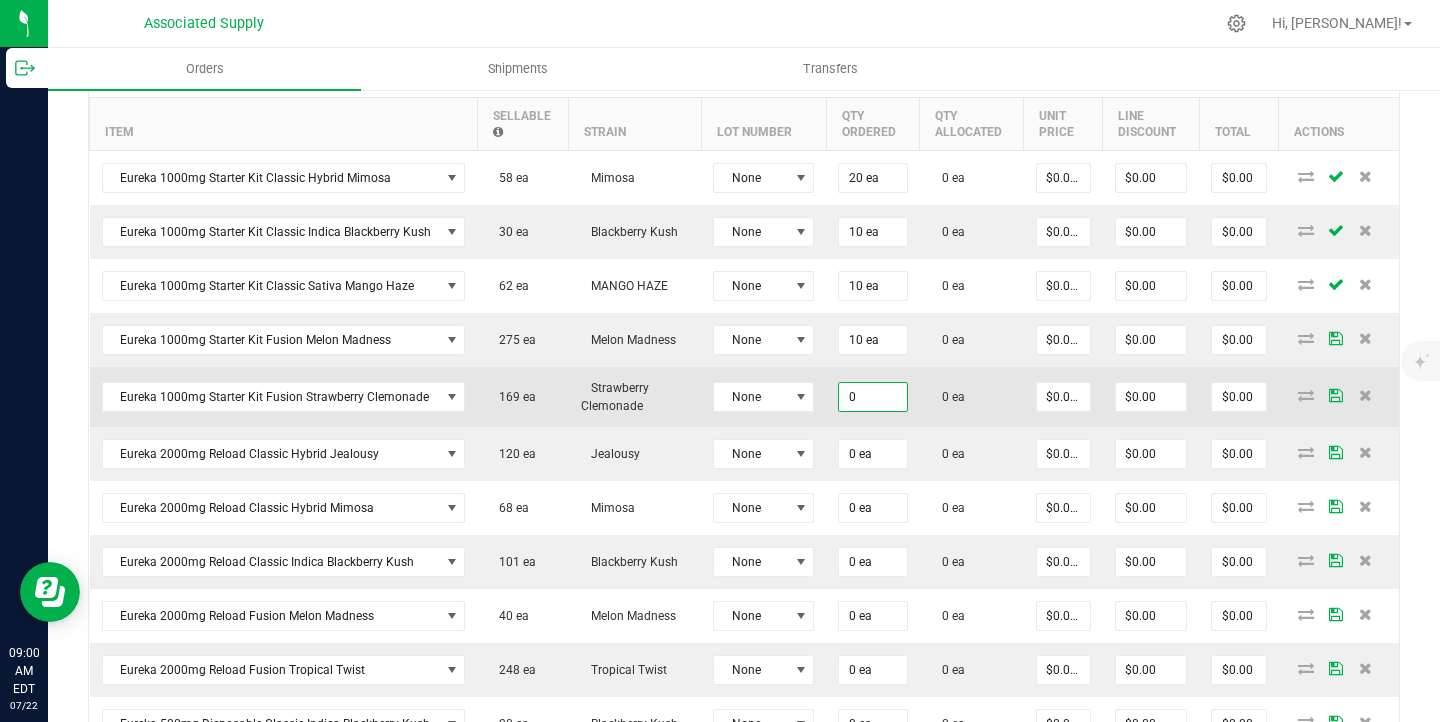 click on "0" at bounding box center (872, 397) 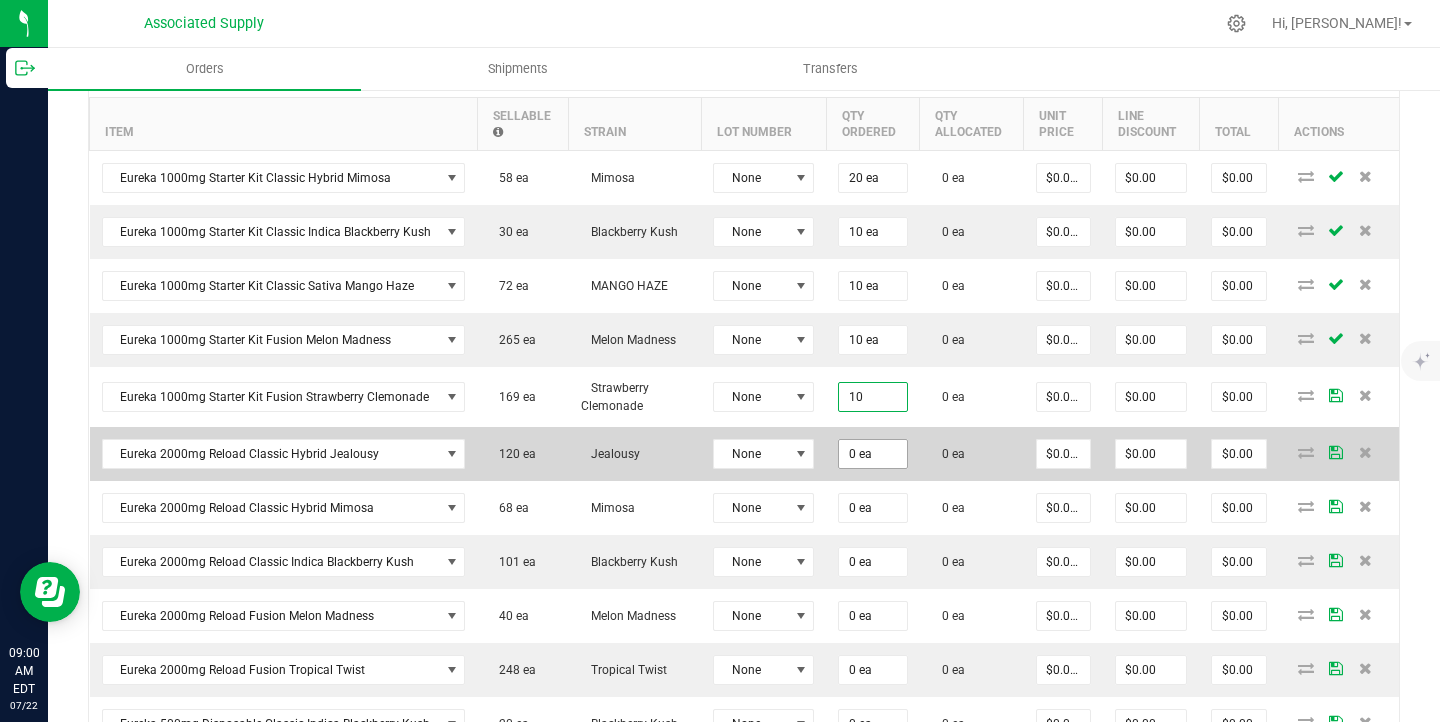 type on "10 ea" 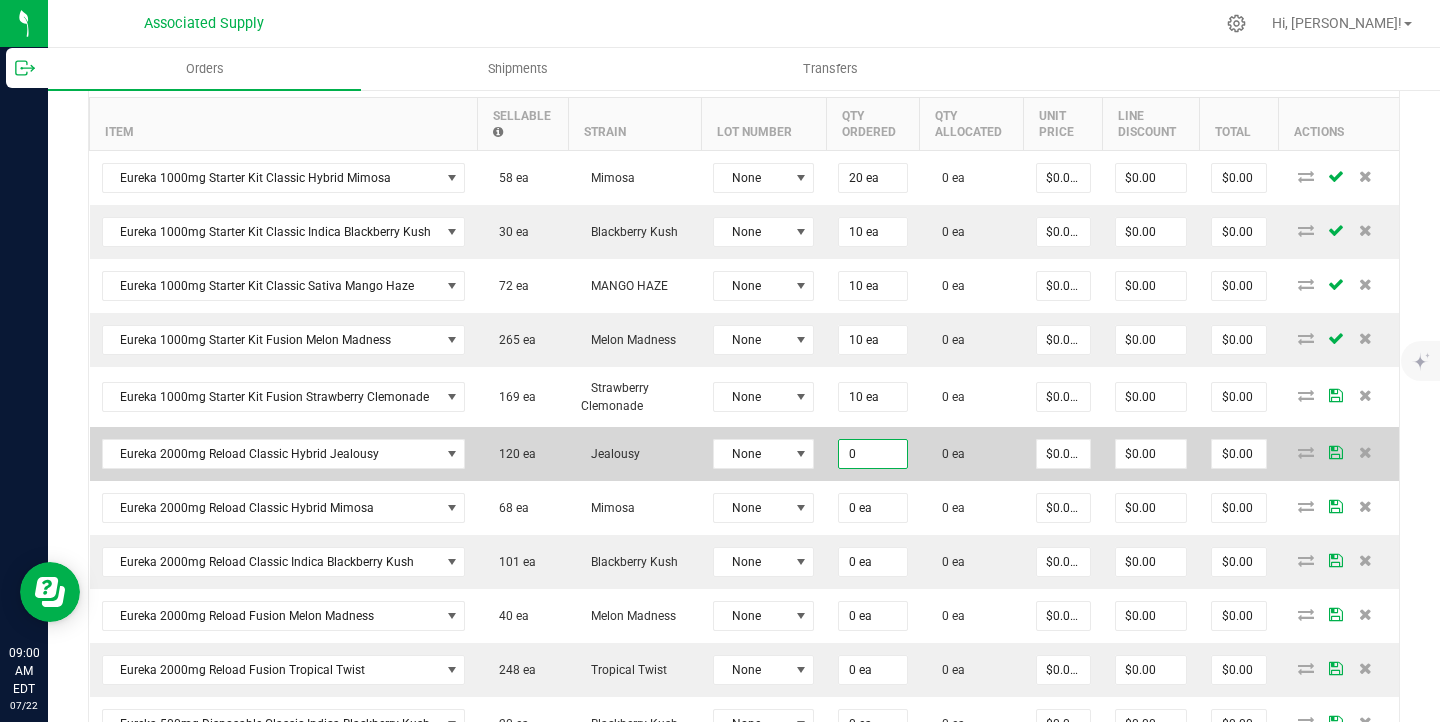 click on "0" at bounding box center [872, 454] 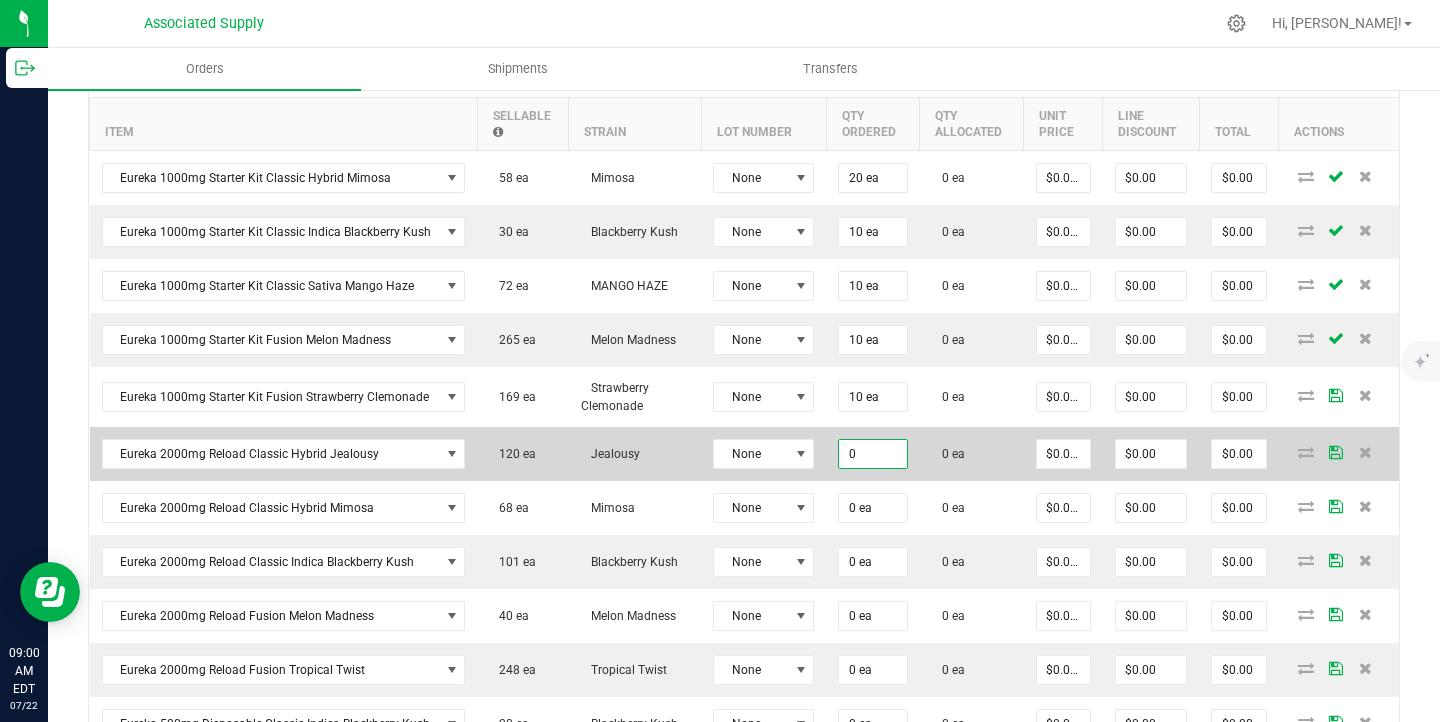 type on "1" 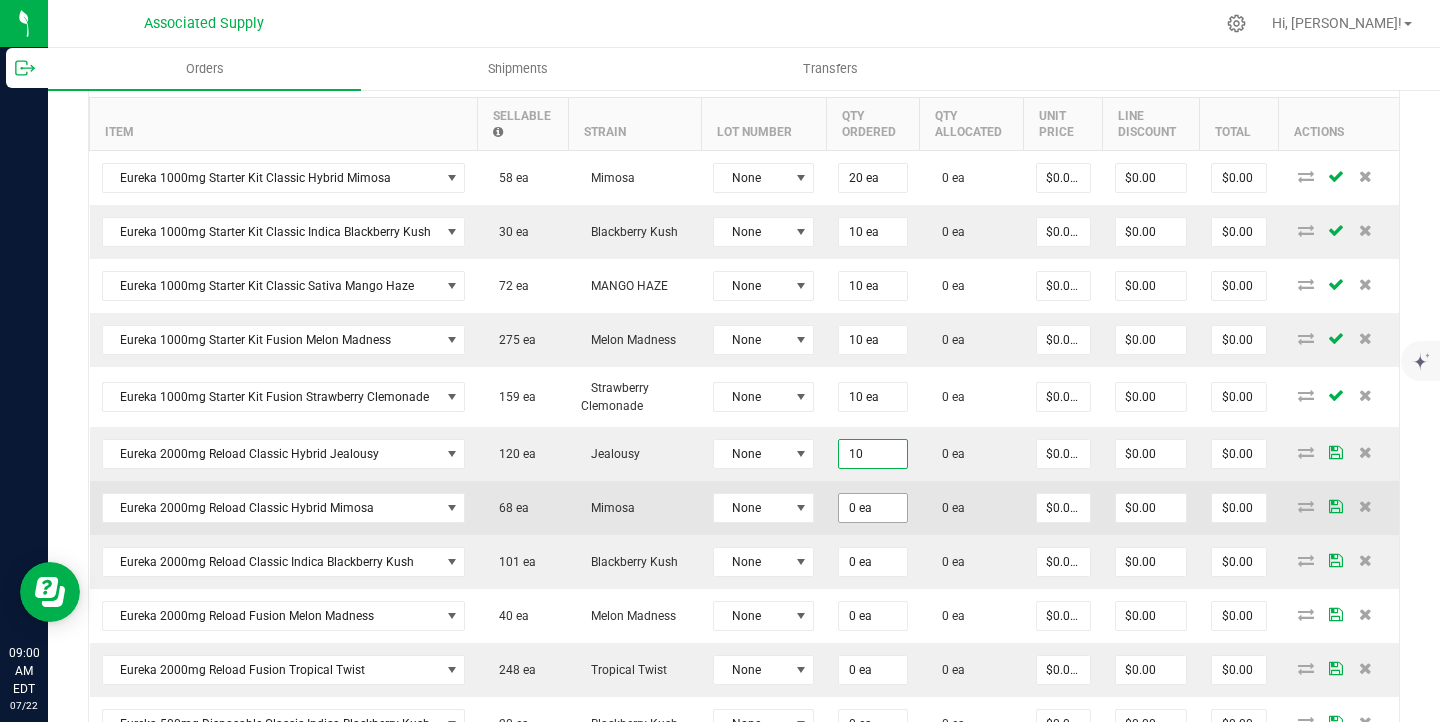 click on "0 ea" at bounding box center [872, 508] 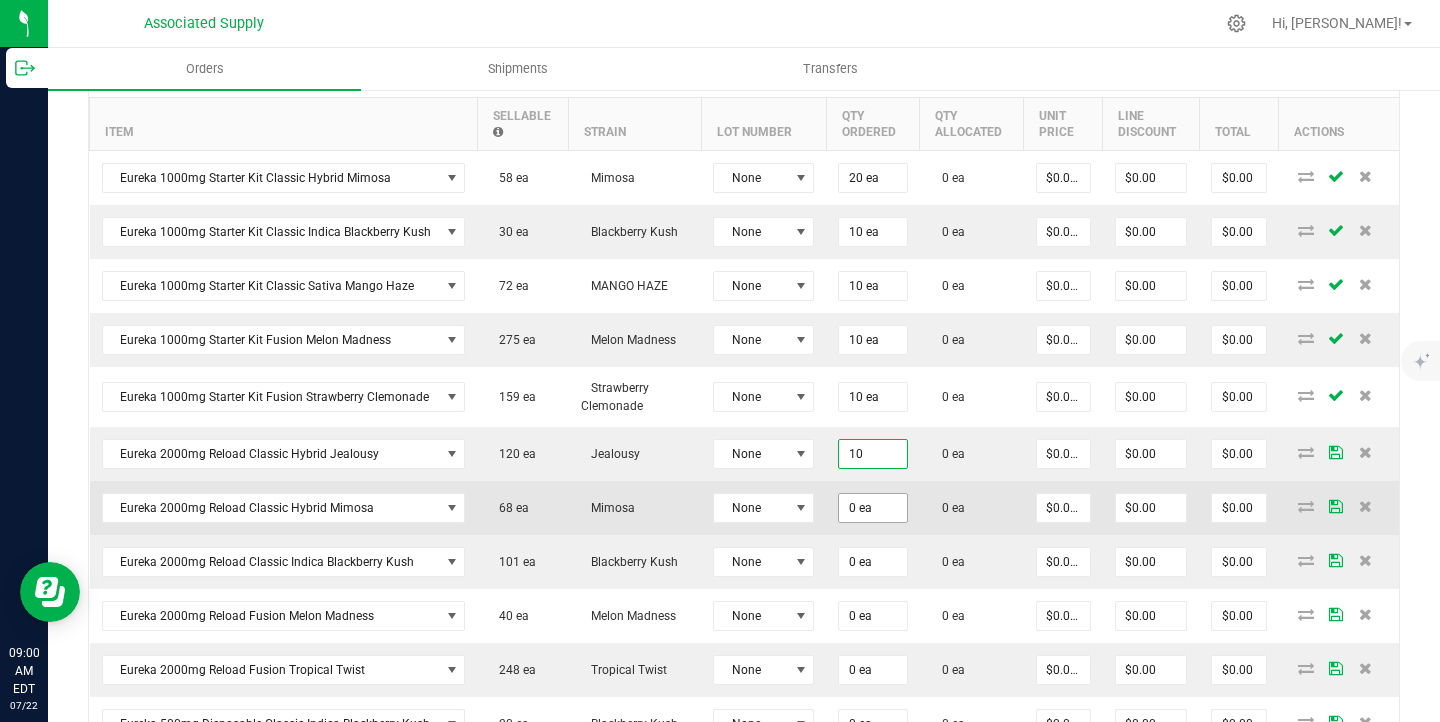 type on "10 ea" 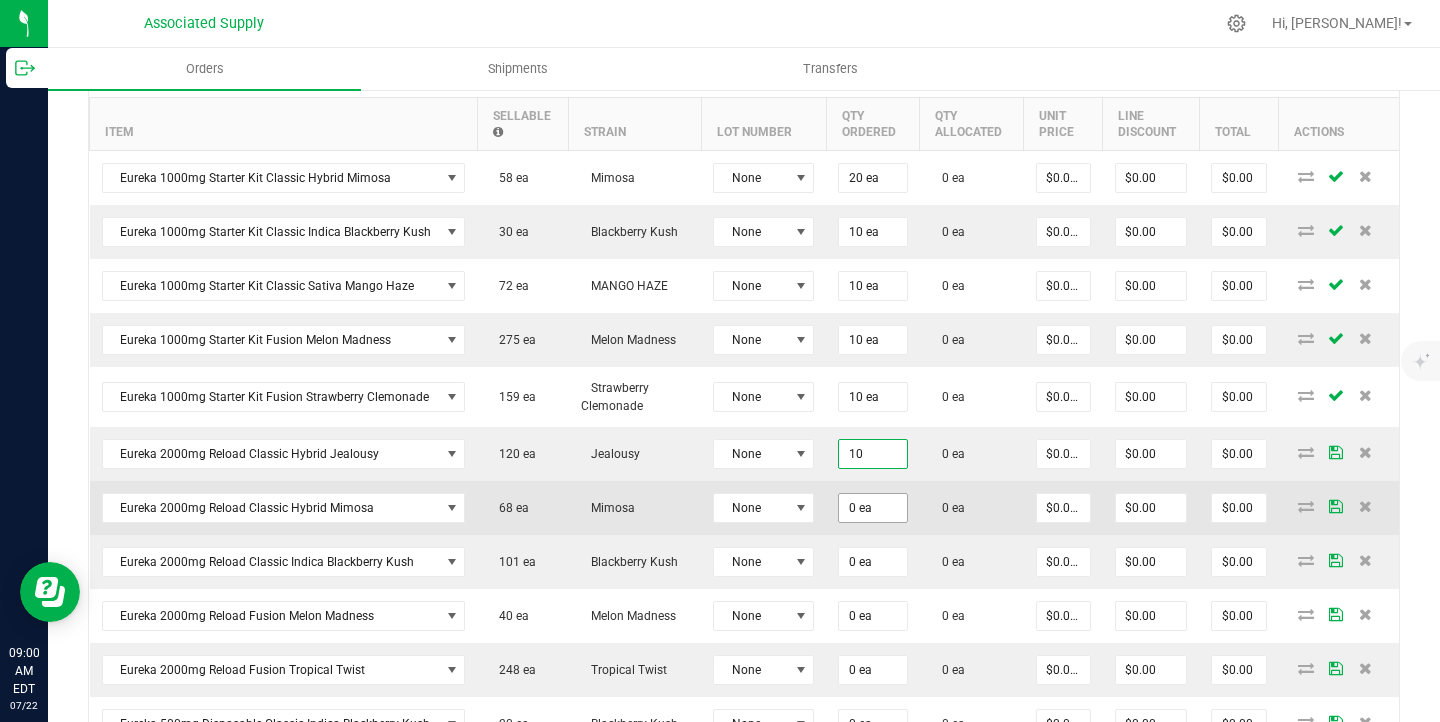 type on "0" 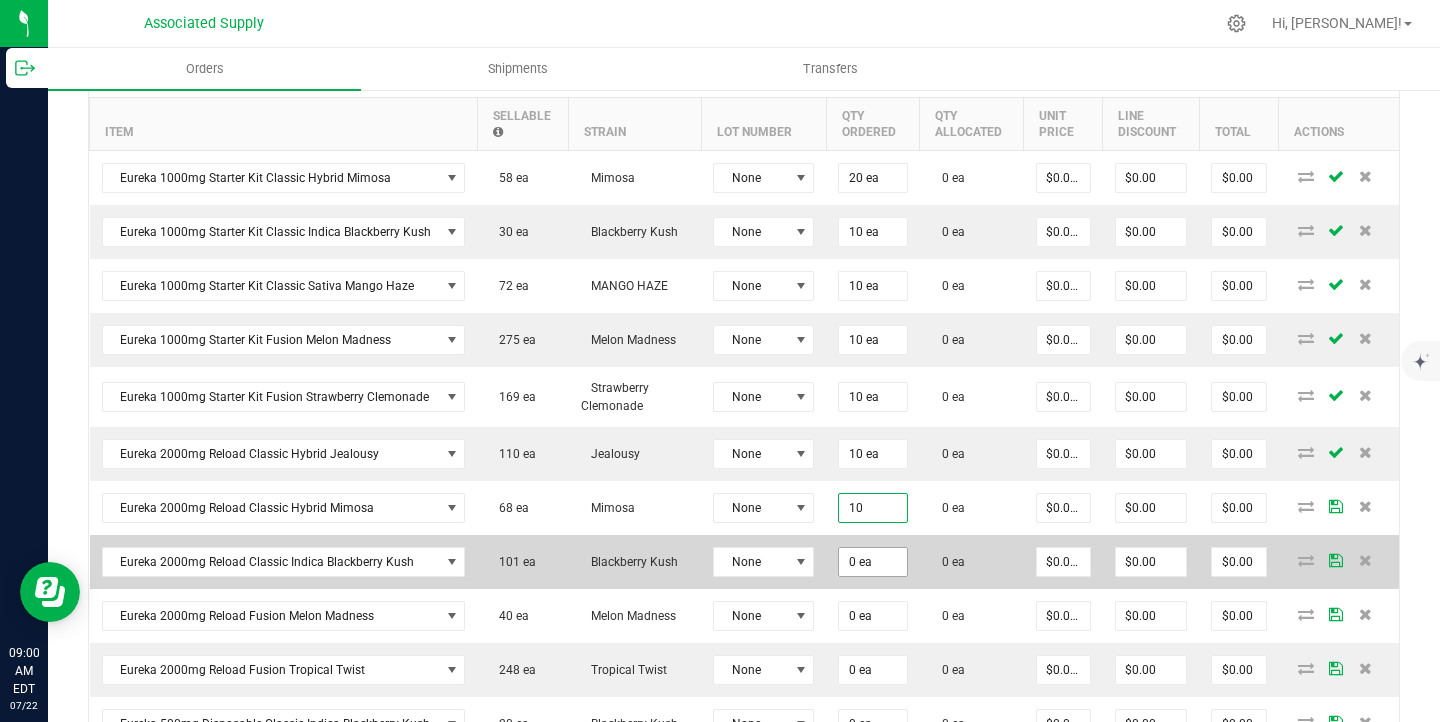 click on "0 ea" at bounding box center [872, 562] 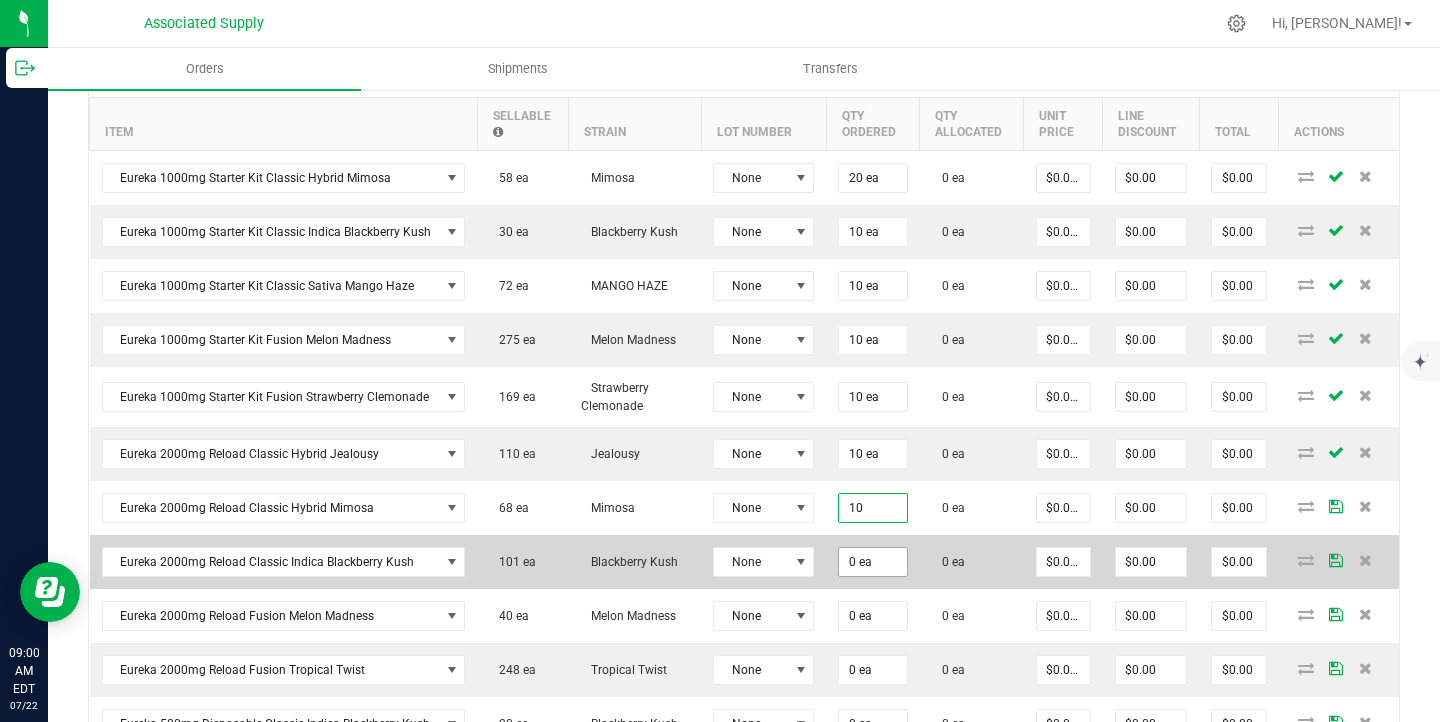 type on "10 ea" 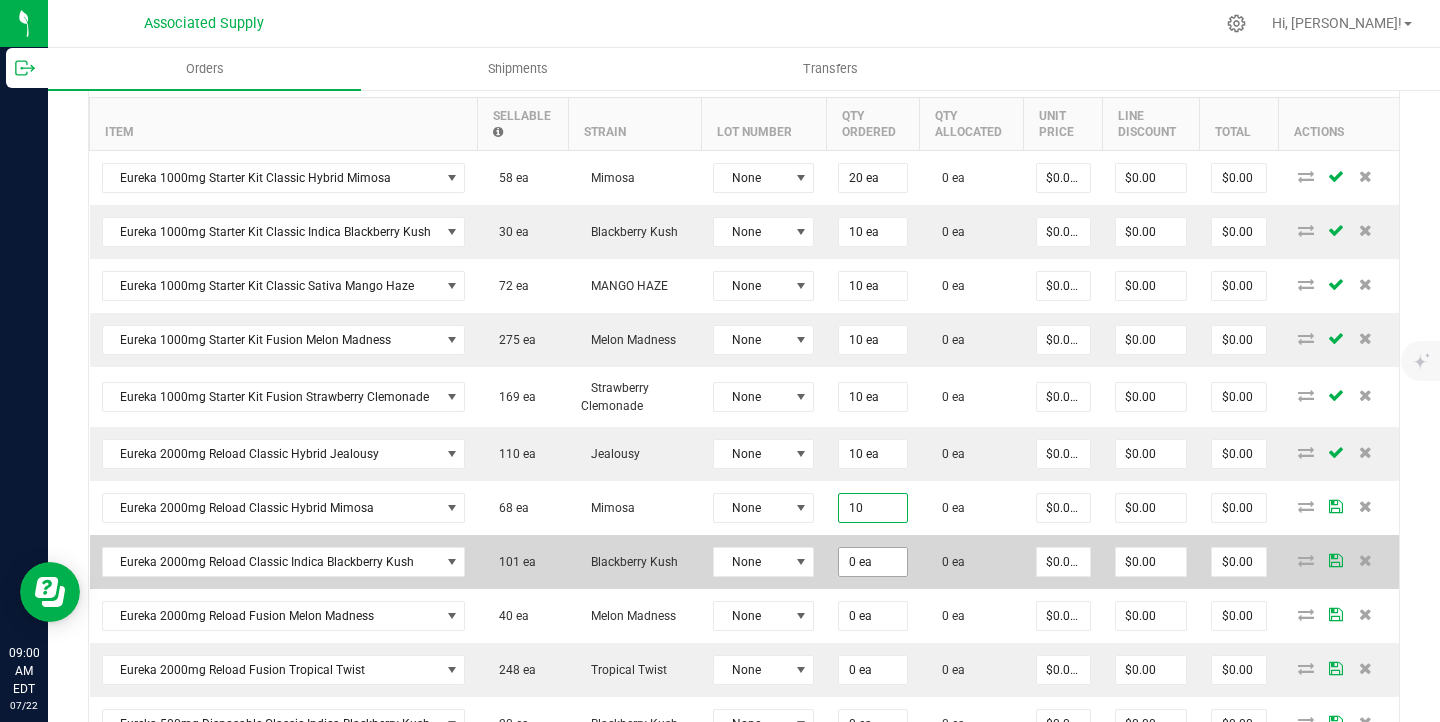 type on "0" 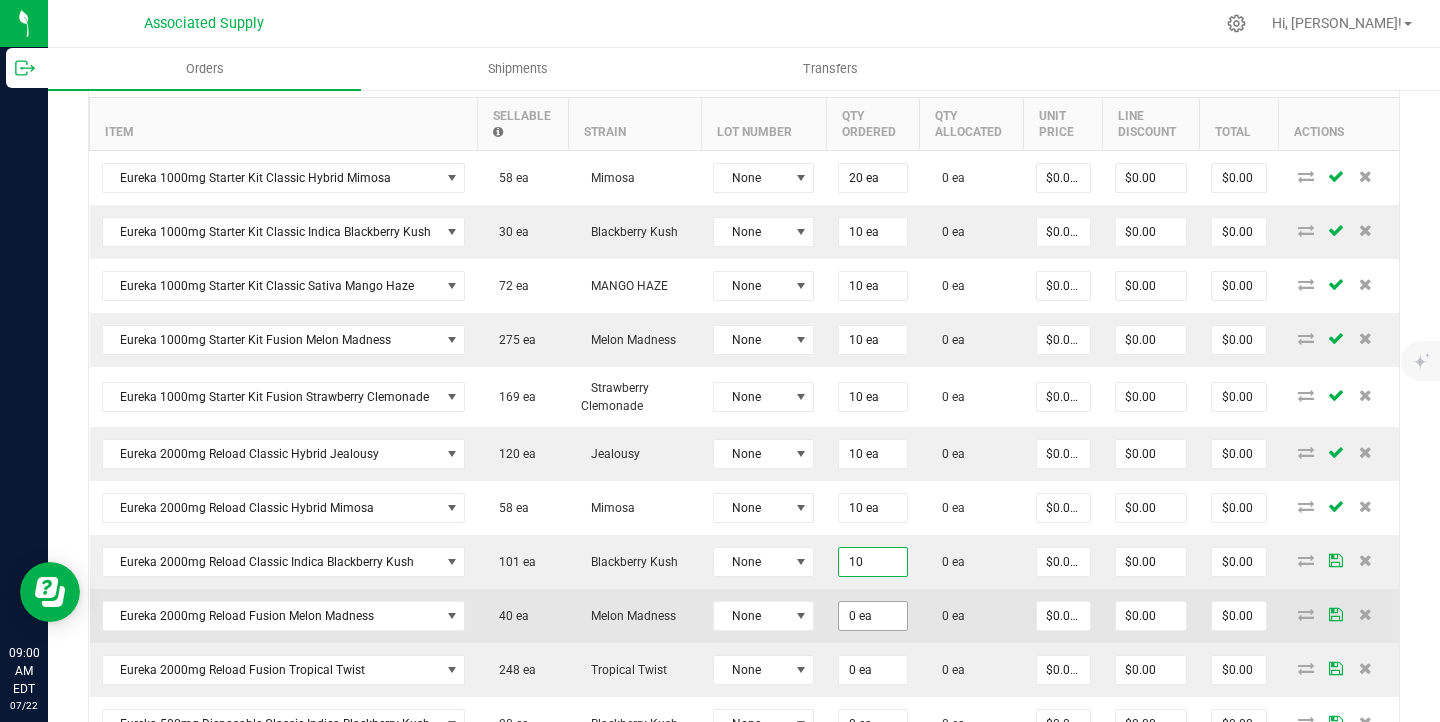 click on "0 ea" at bounding box center [872, 616] 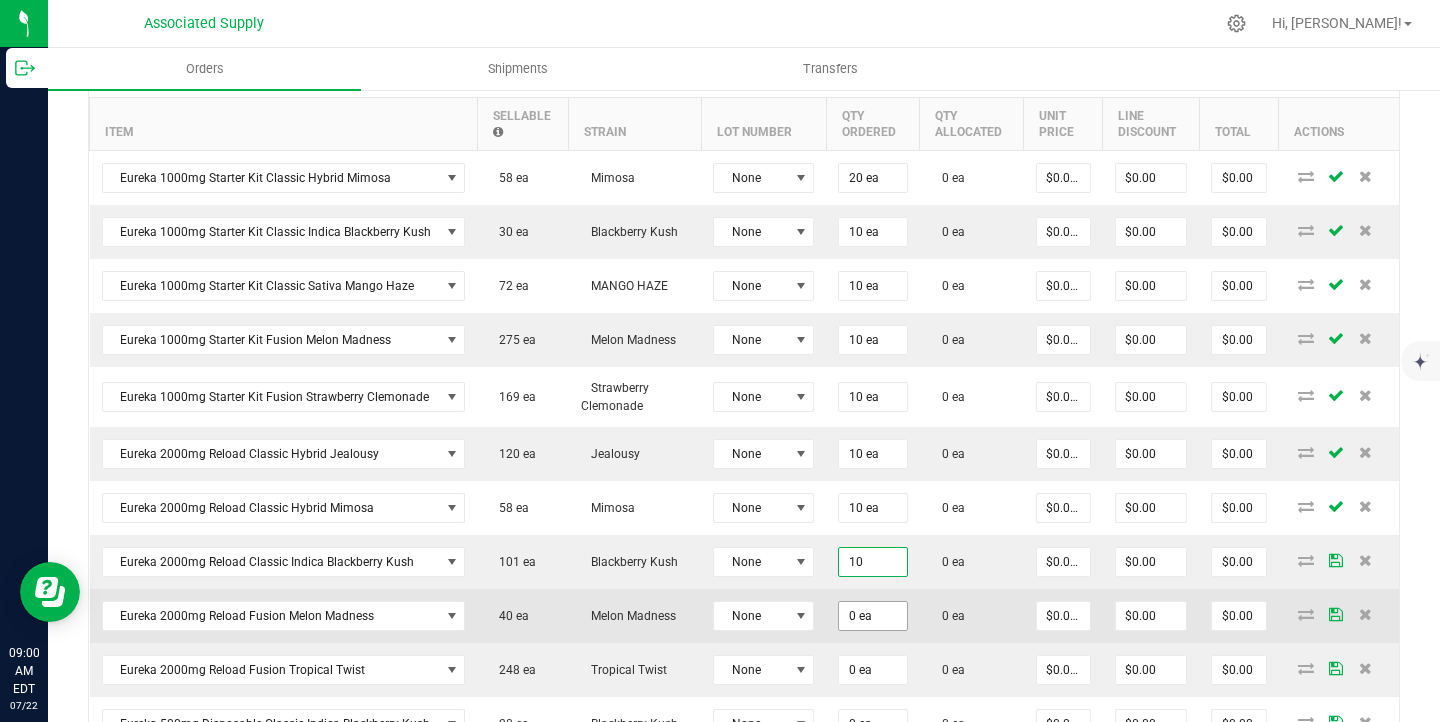 type on "10 ea" 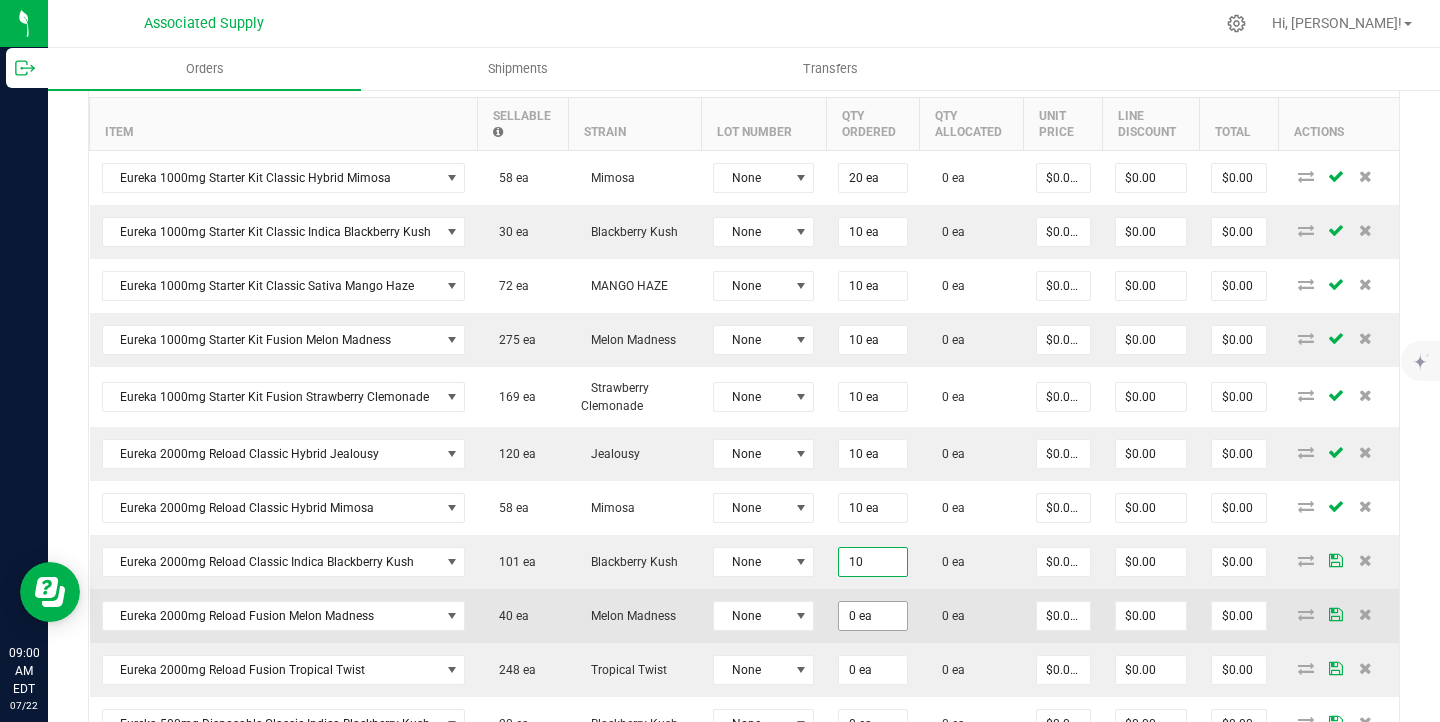 type on "0" 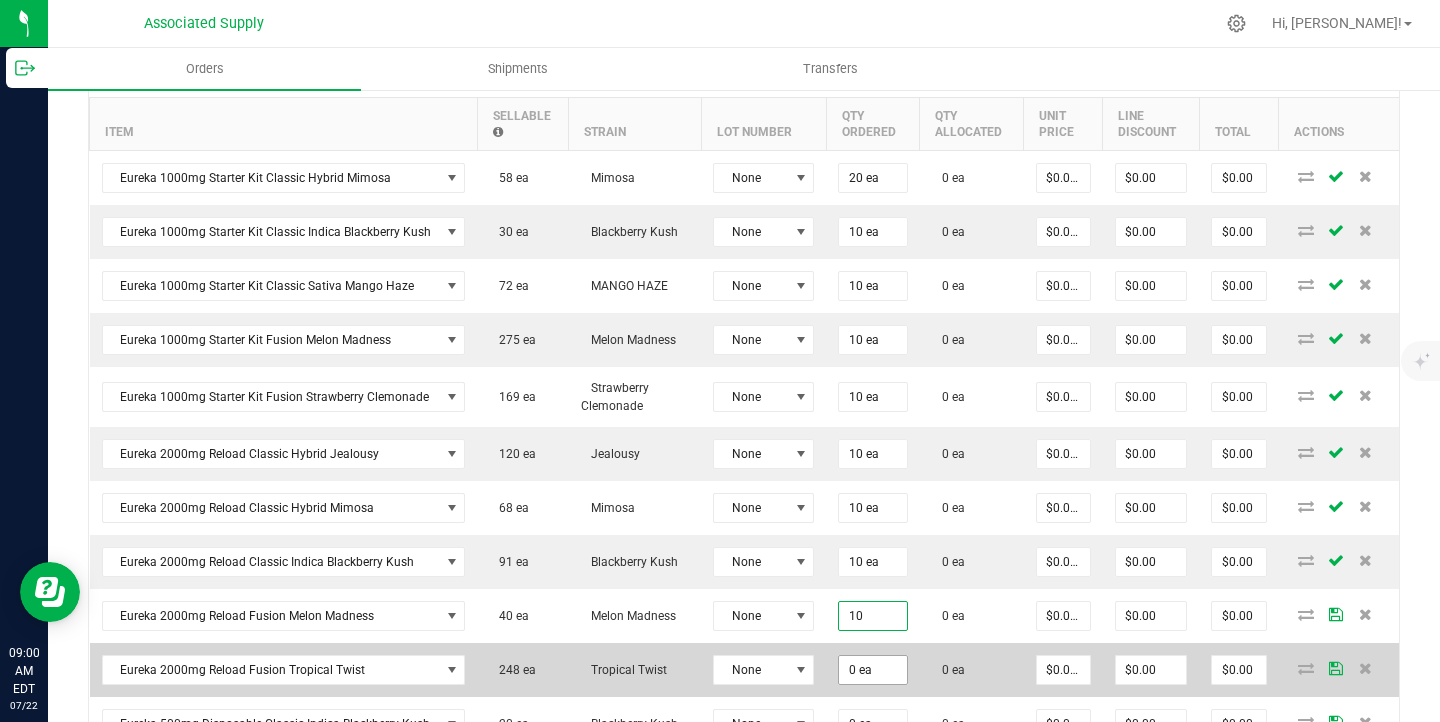 click on "0 ea" at bounding box center [872, 670] 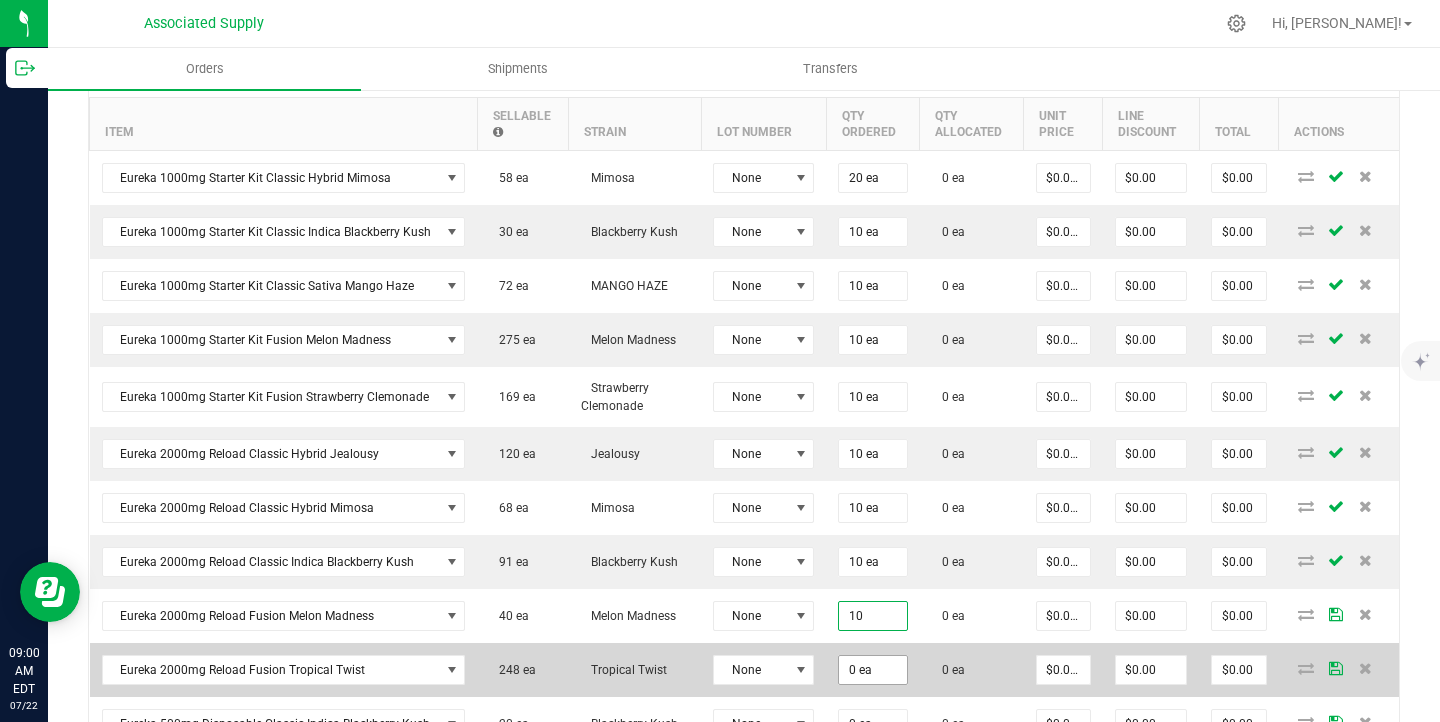 type on "10 ea" 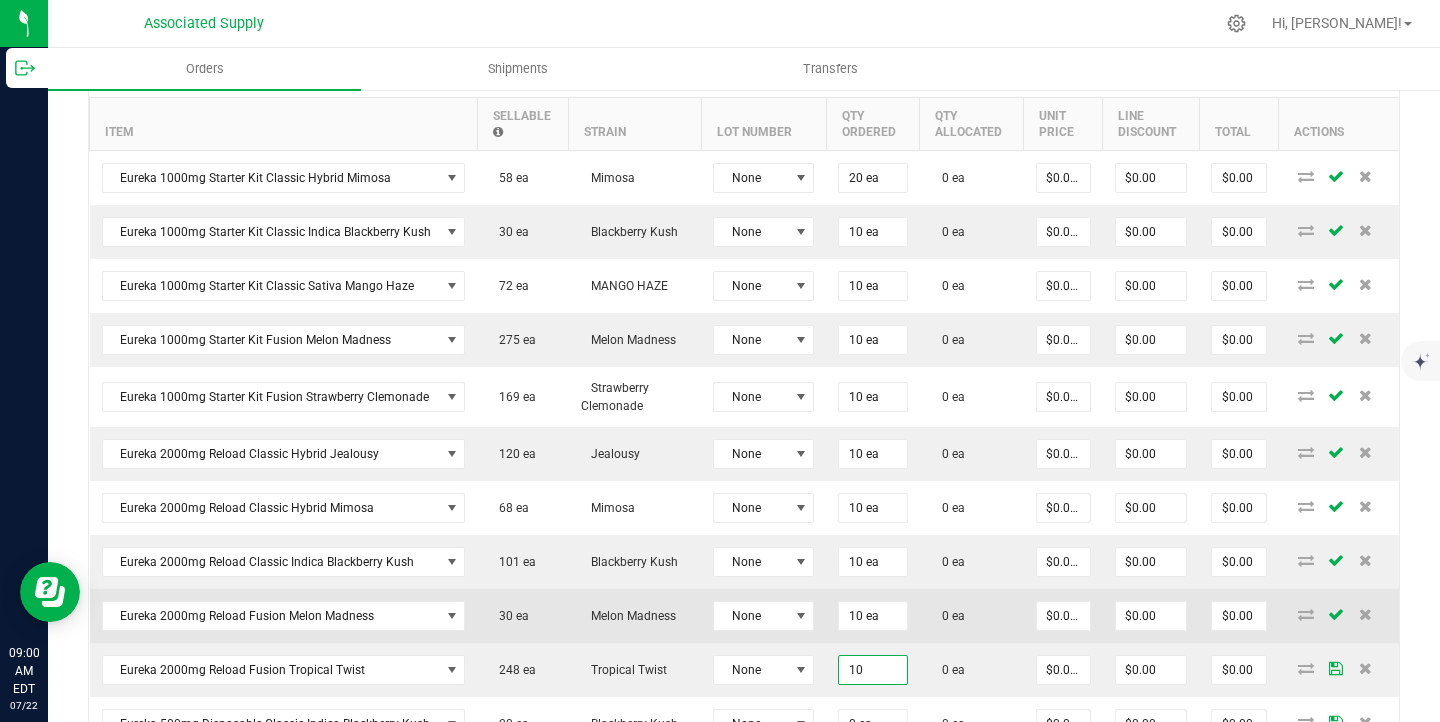 type on "10 ea" 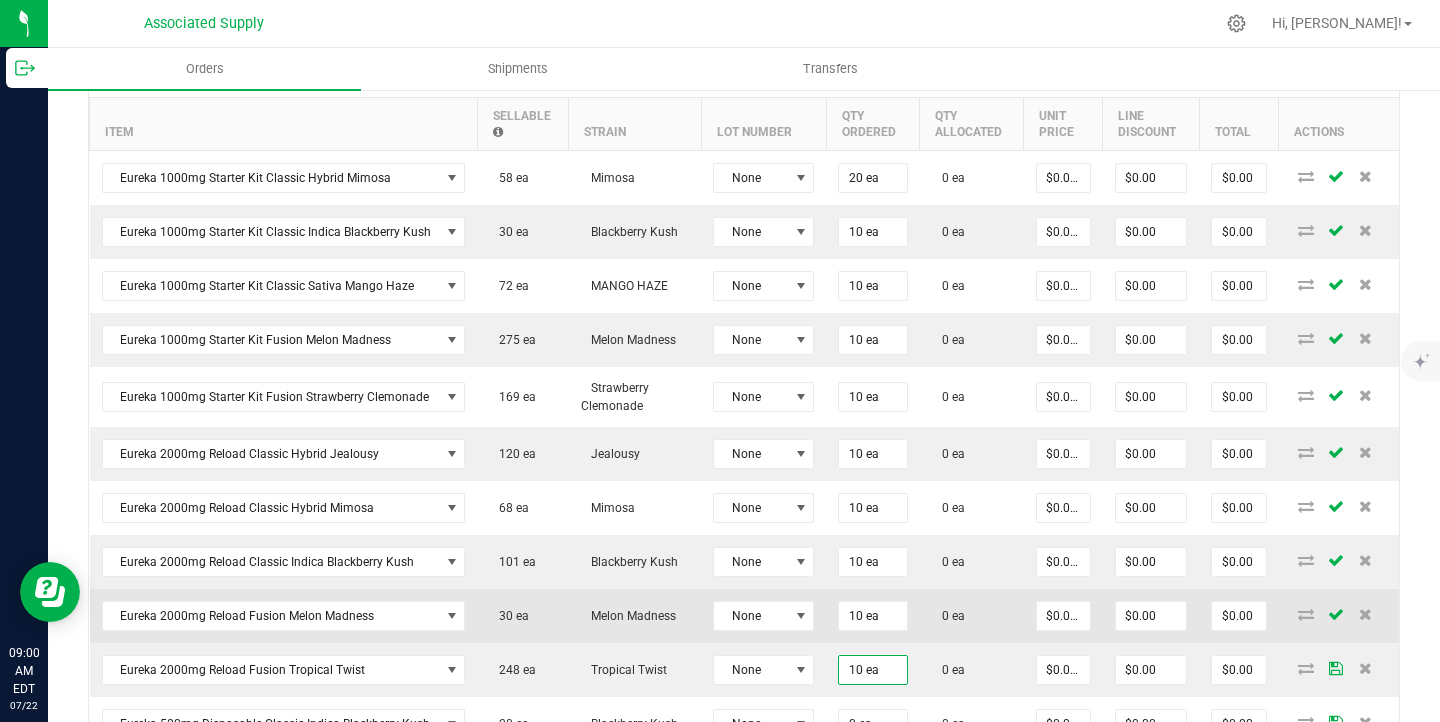 click on "10 ea" at bounding box center (872, 616) 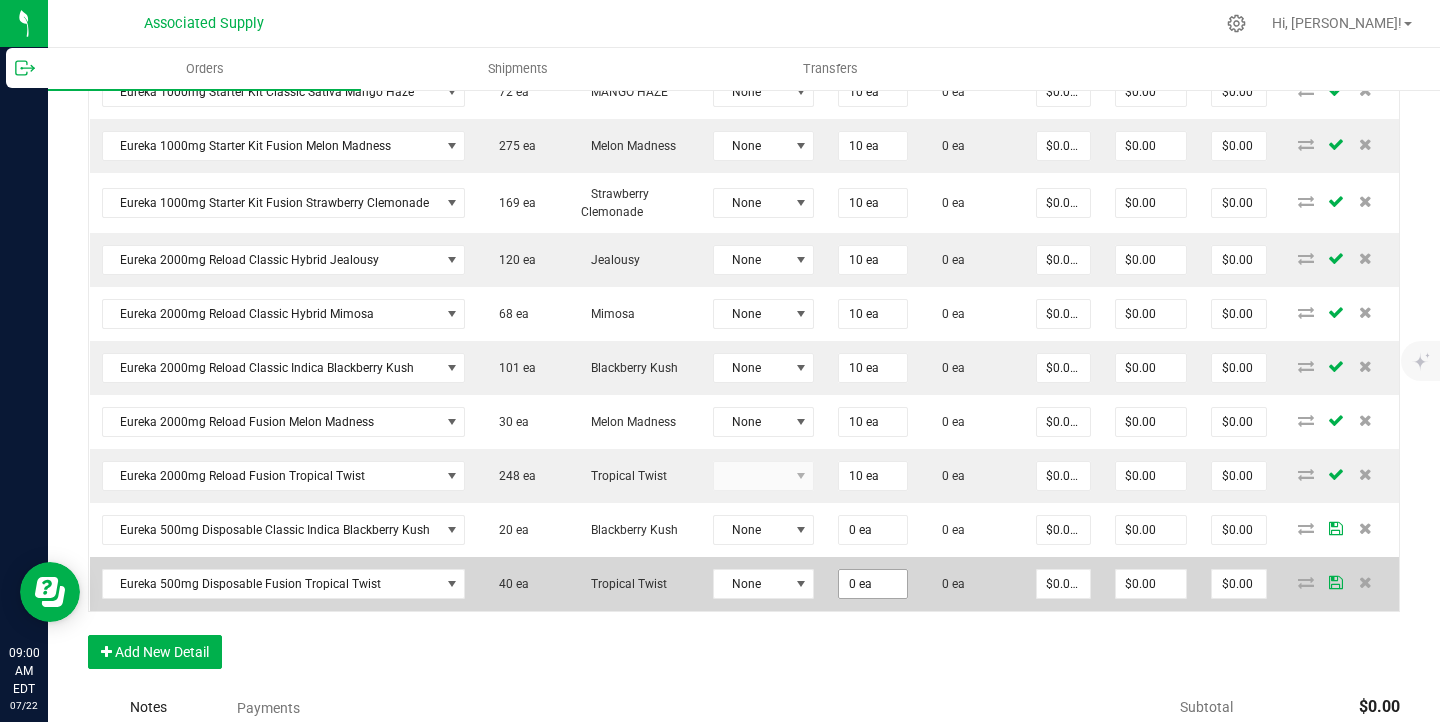 scroll, scrollTop: 753, scrollLeft: 0, axis: vertical 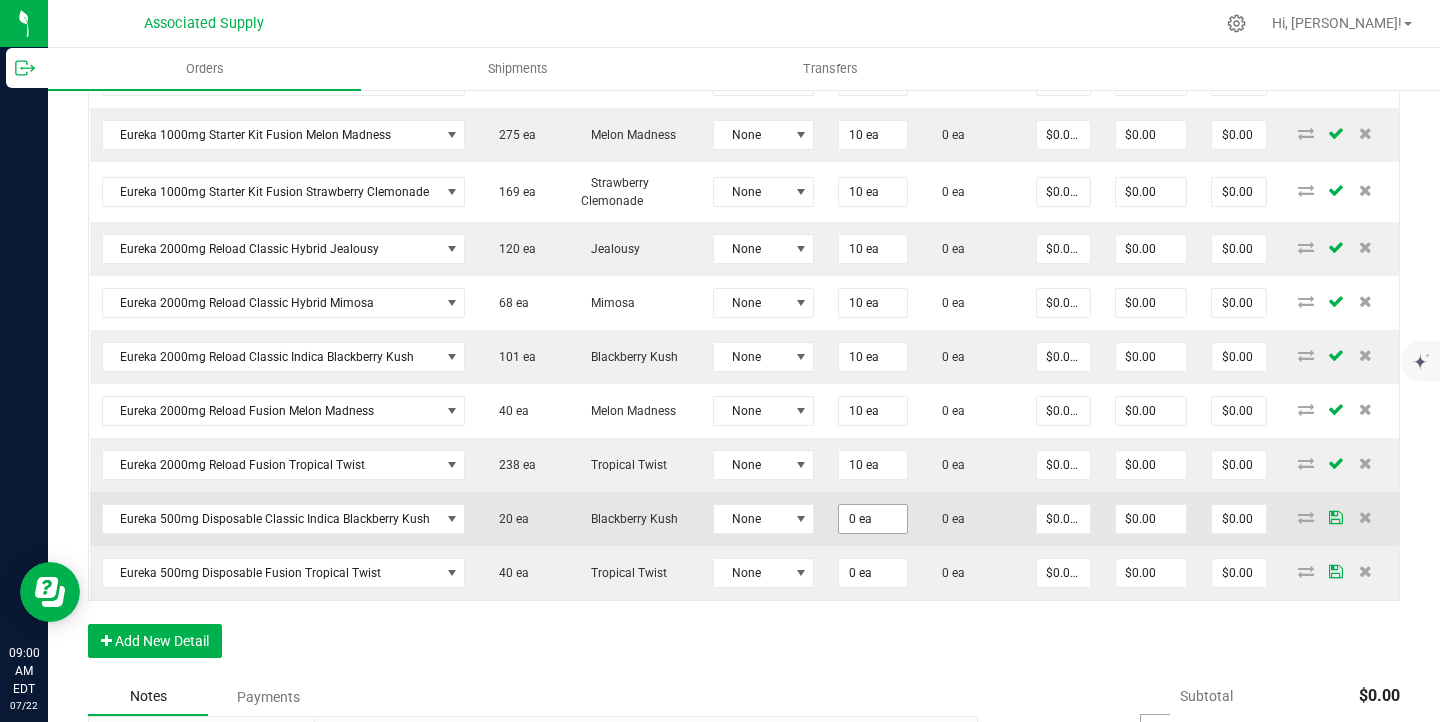 type on "0" 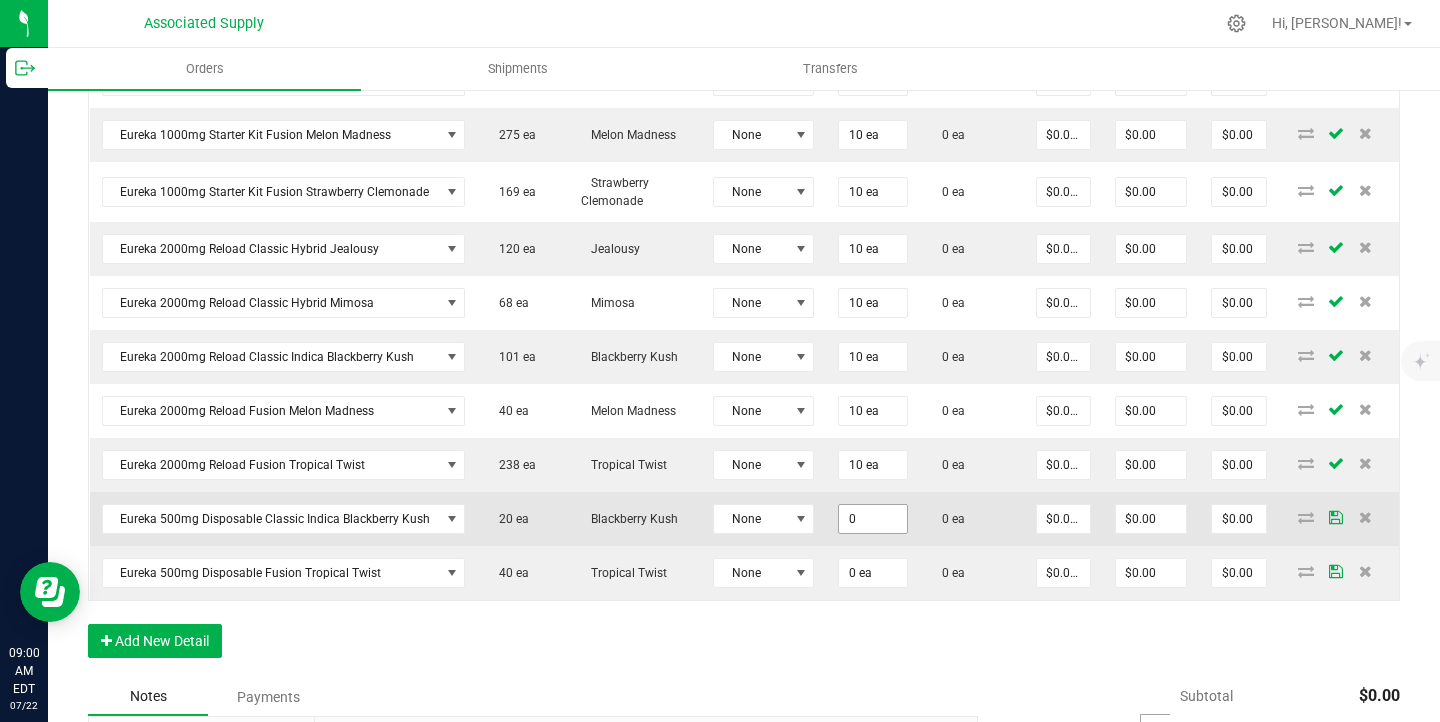 click on "0" at bounding box center (872, 519) 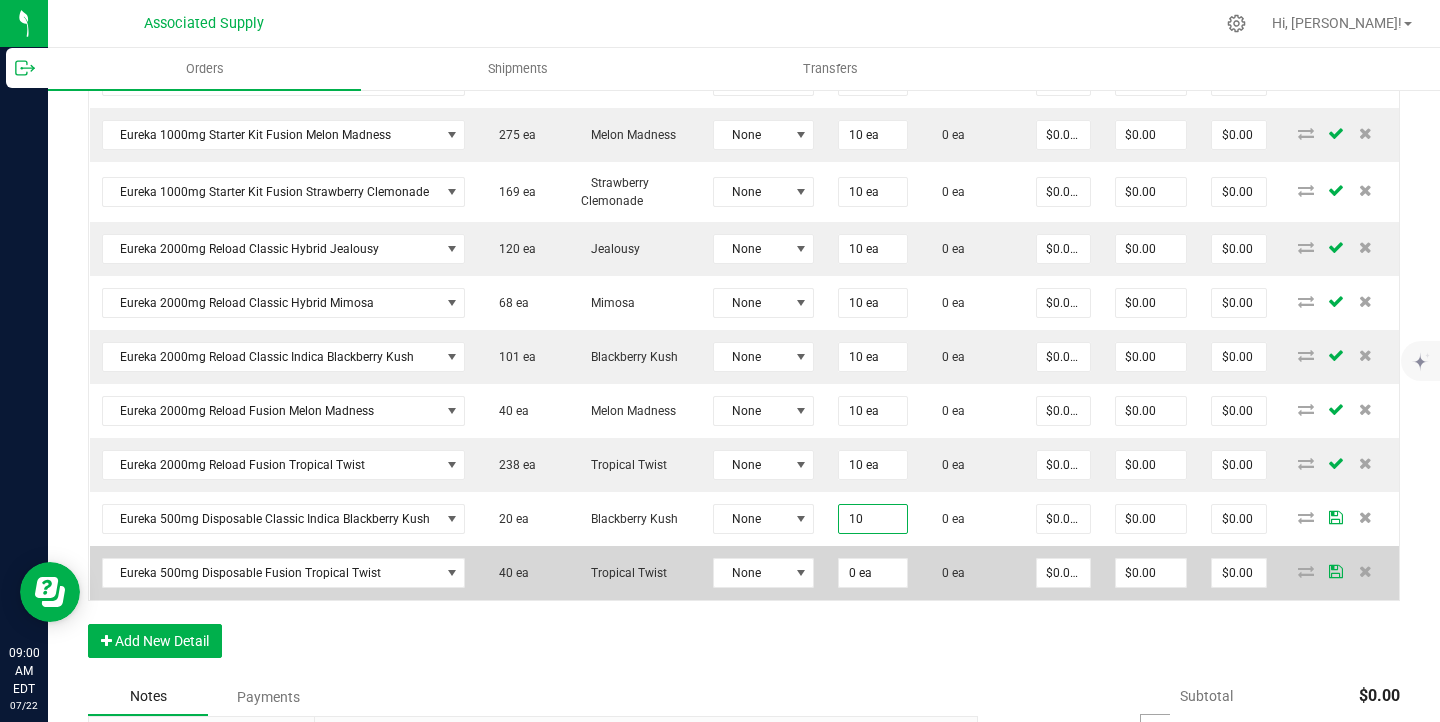 type on "10 ea" 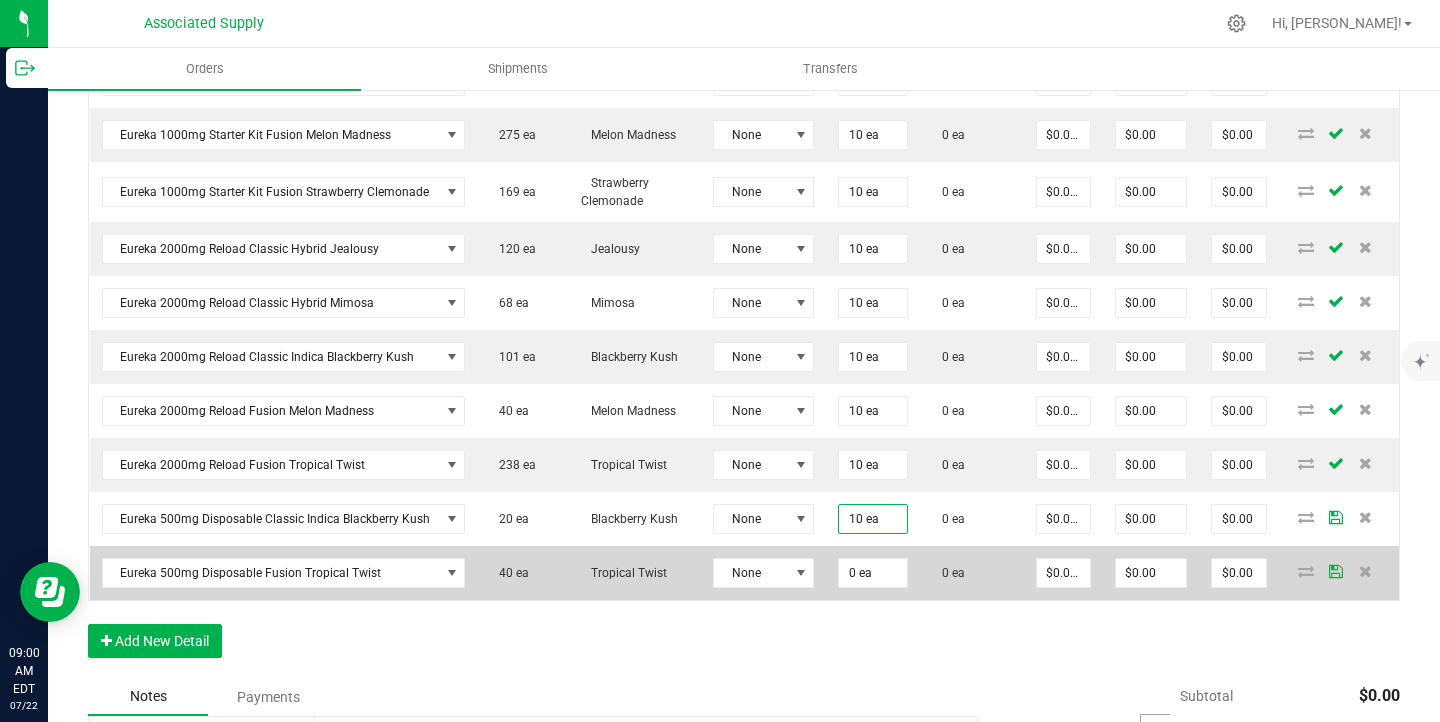 click on "0 ea" at bounding box center (872, 573) 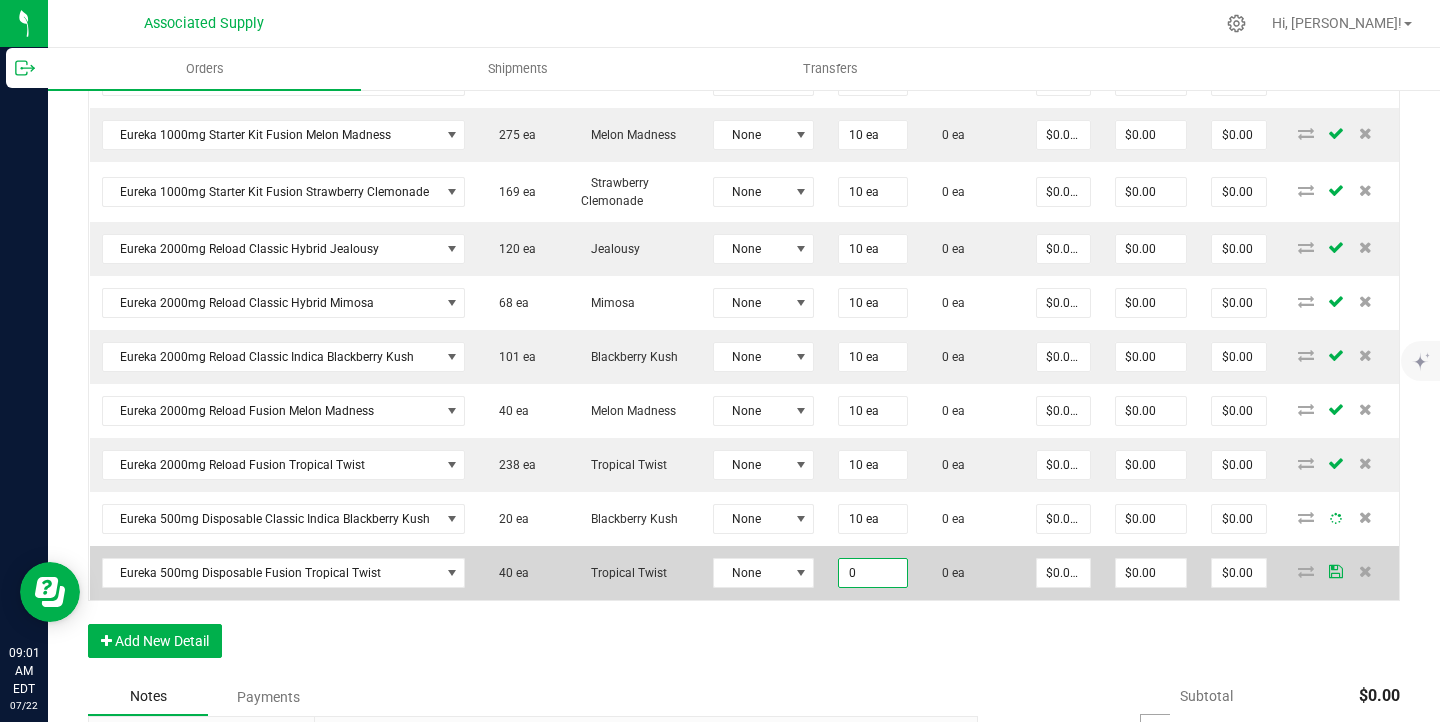 click on "0" at bounding box center [872, 573] 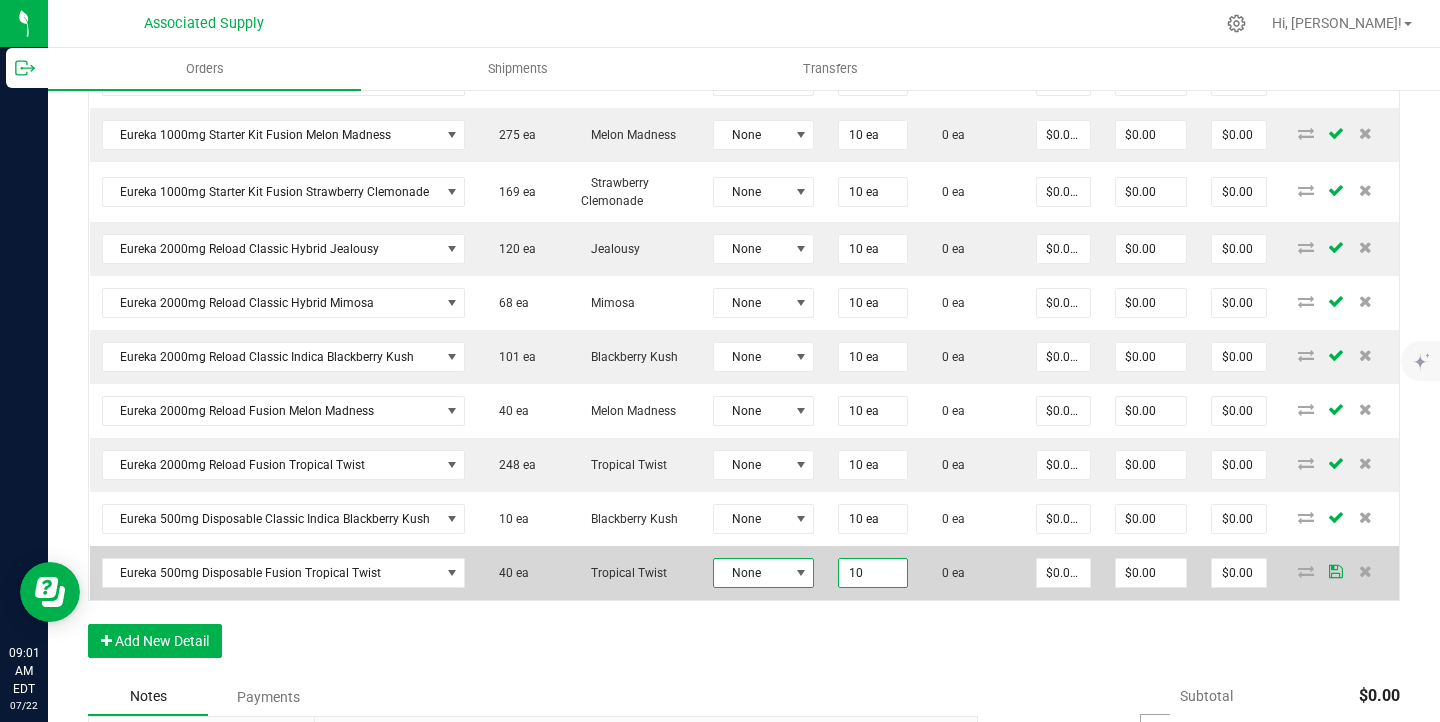 type on "10 ea" 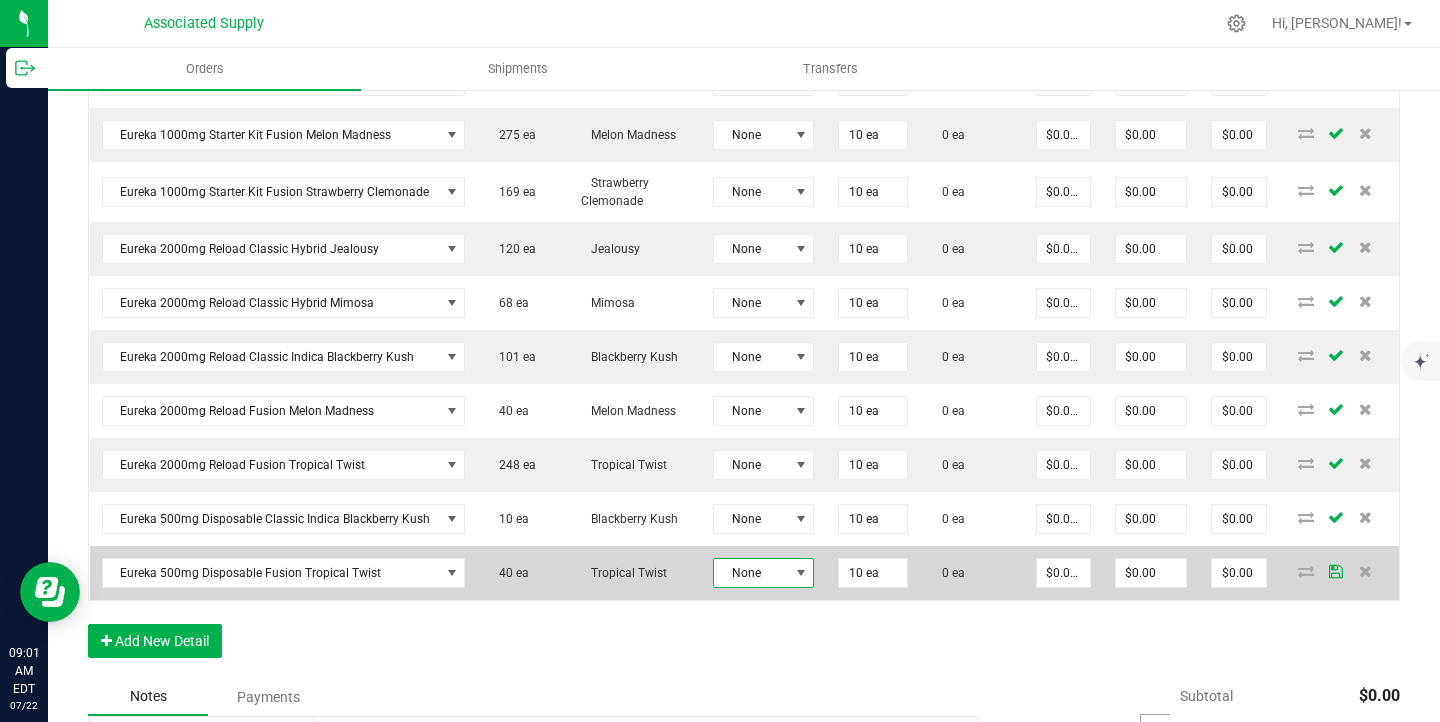 click at bounding box center [801, 573] 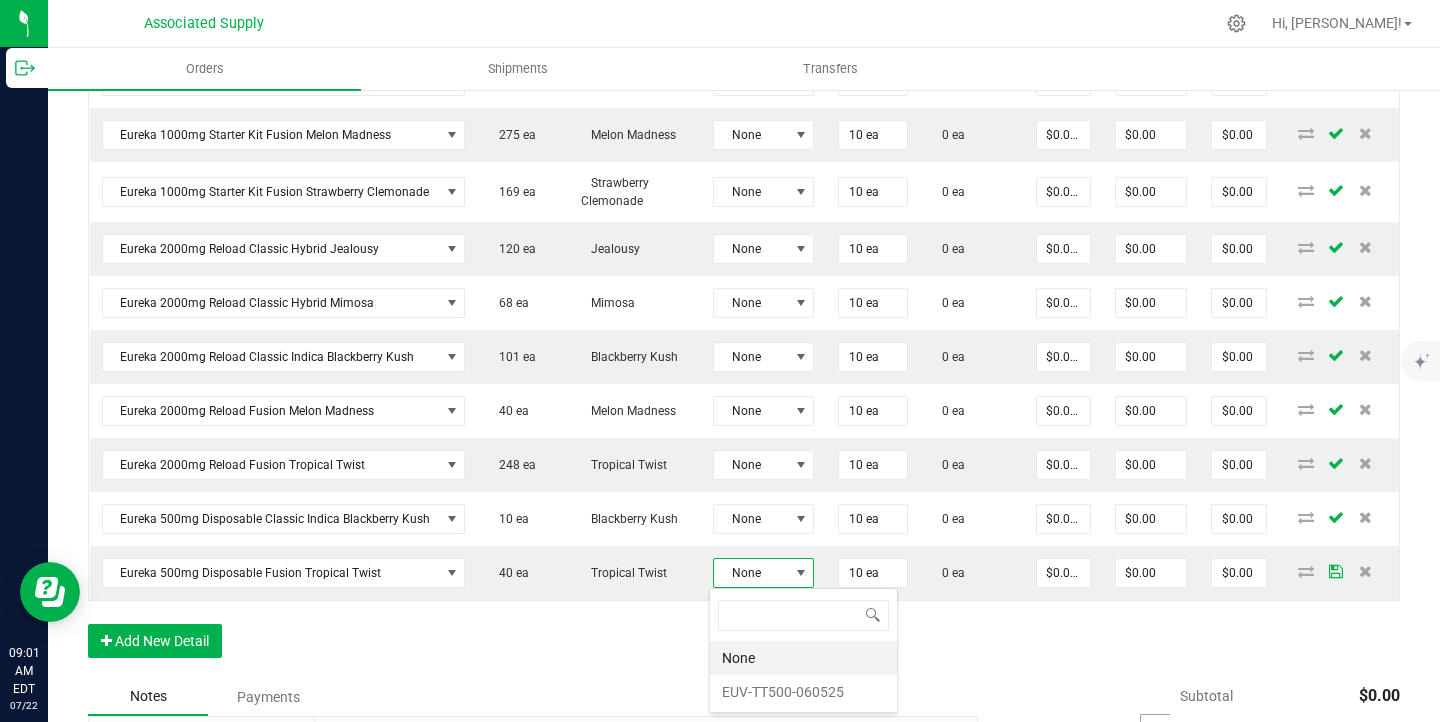 scroll, scrollTop: 99970, scrollLeft: 99899, axis: both 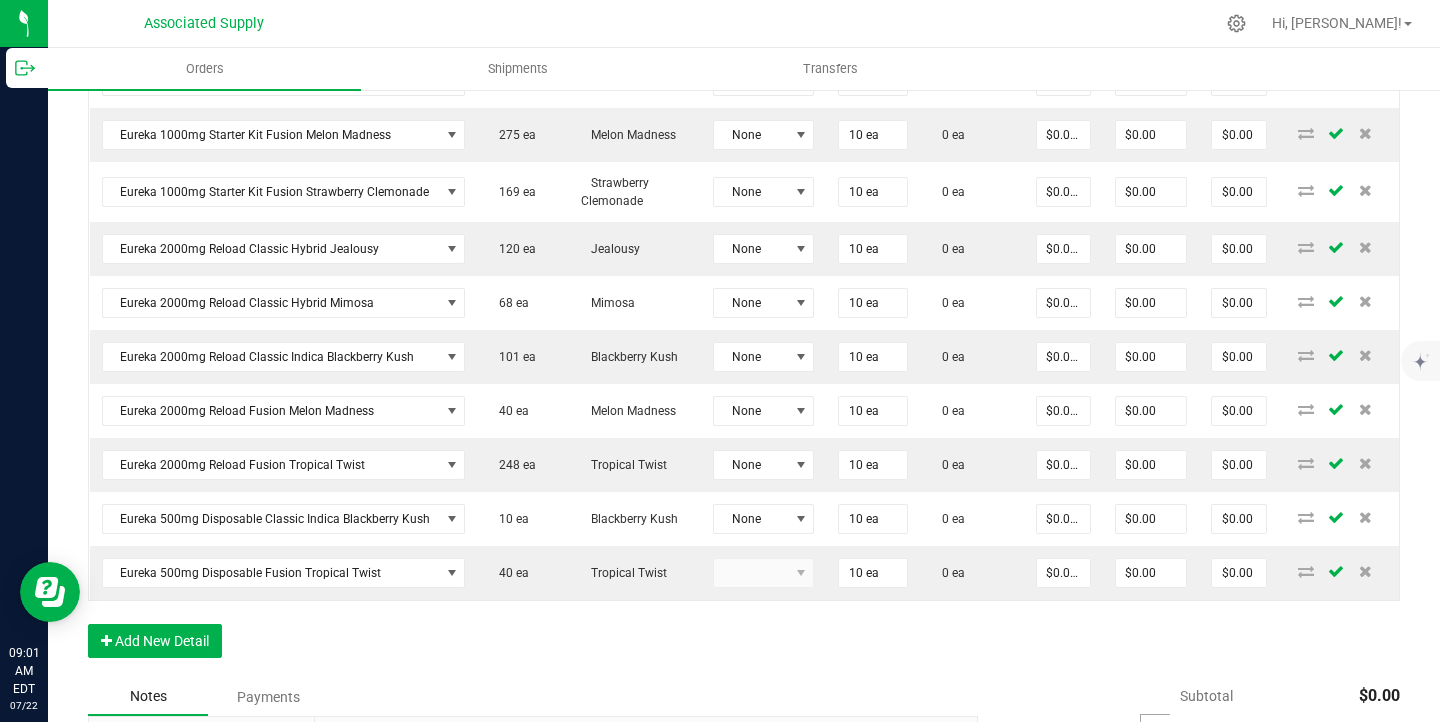 click on "Notes
Payments" at bounding box center (525, 697) 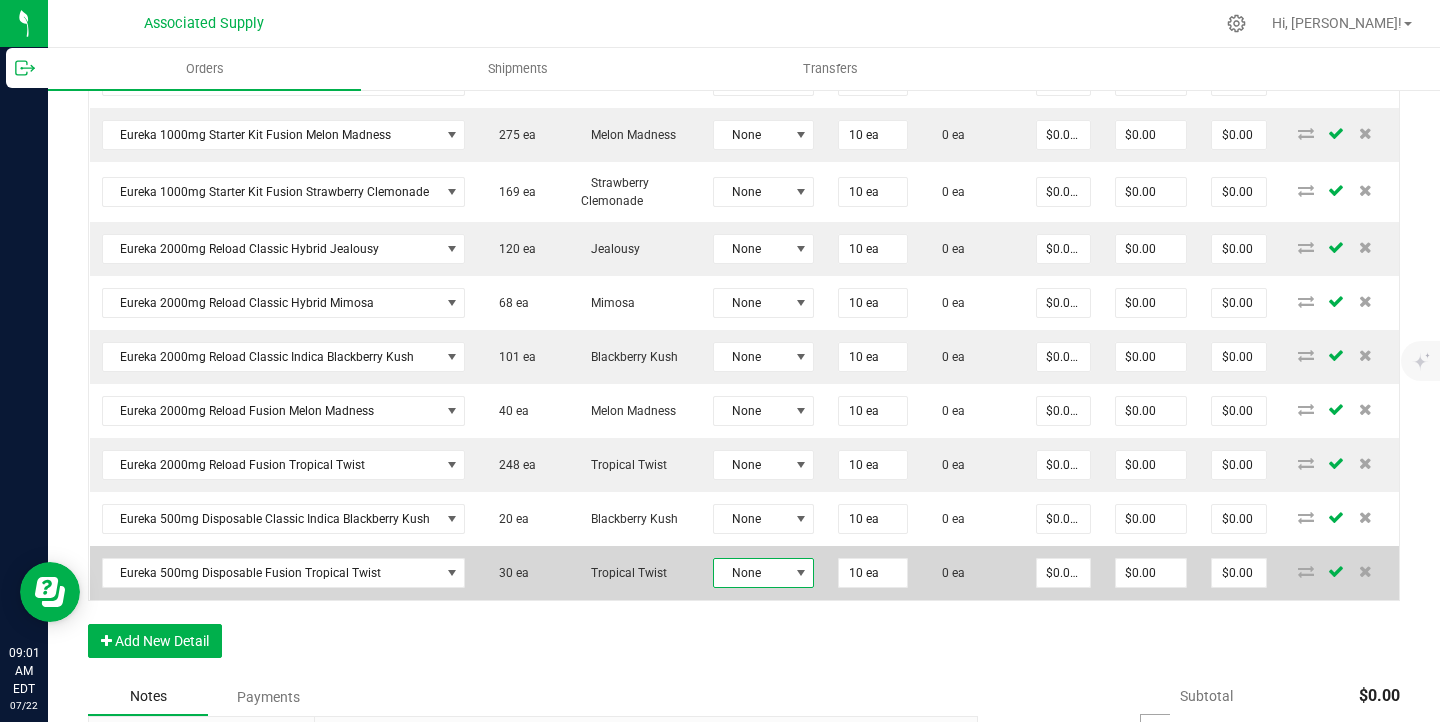 click on "None" at bounding box center (751, 573) 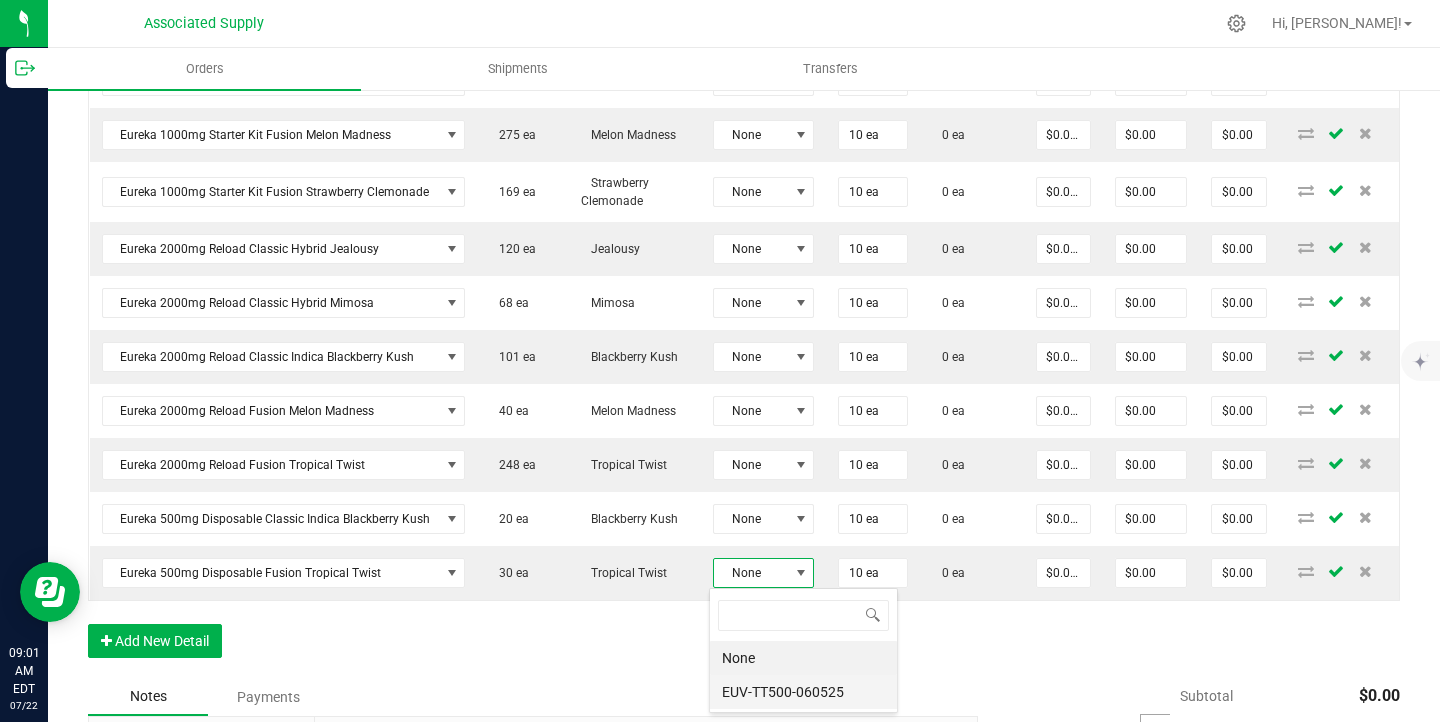scroll, scrollTop: 99970, scrollLeft: 99899, axis: both 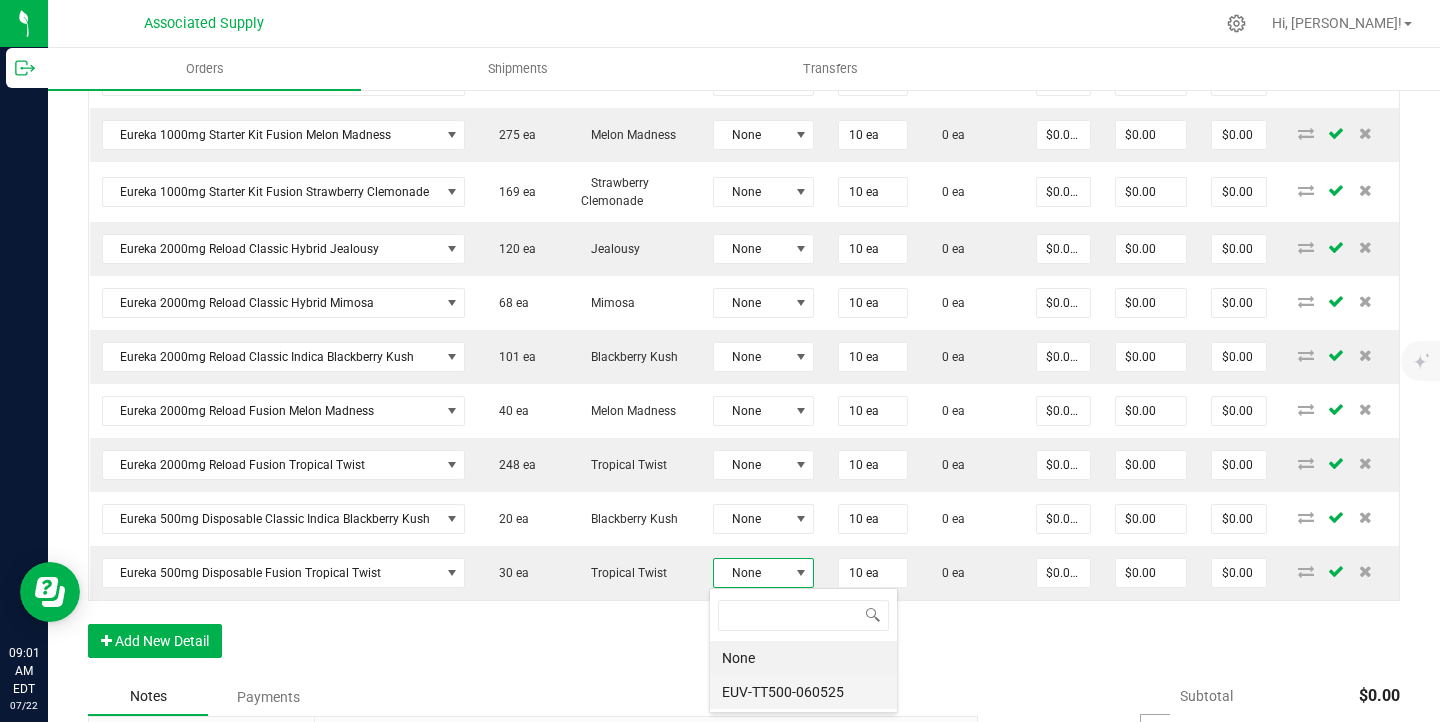 click on "EUV-TT500-060525" at bounding box center (803, 692) 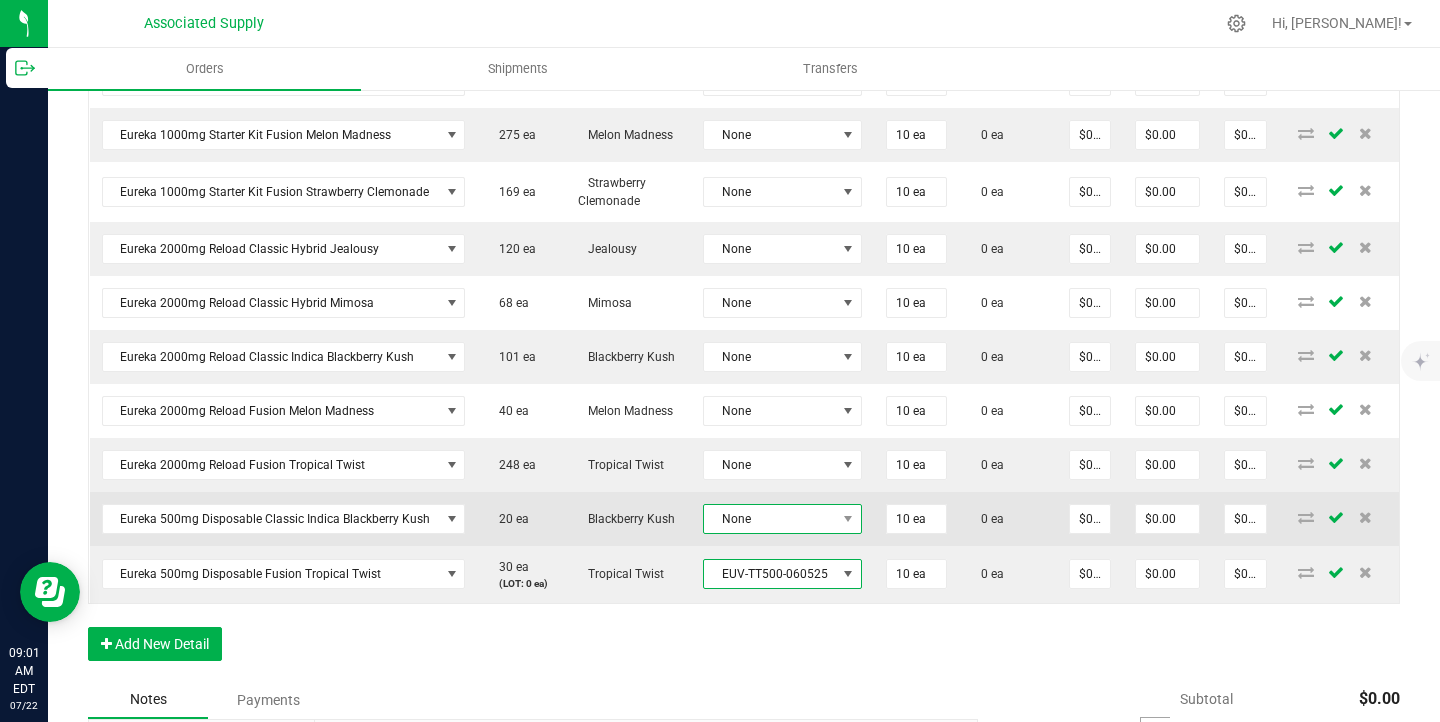 click on "None" at bounding box center [770, 519] 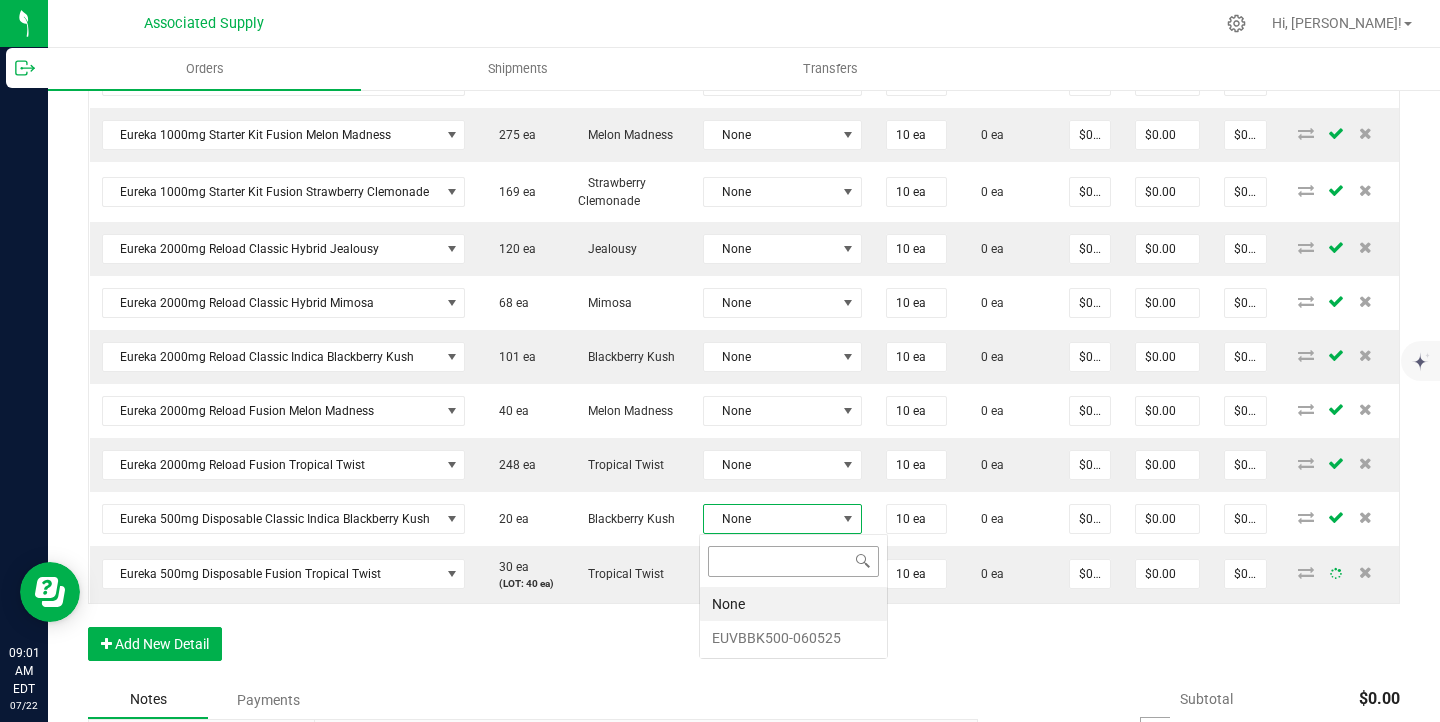 scroll, scrollTop: 99970, scrollLeft: 99843, axis: both 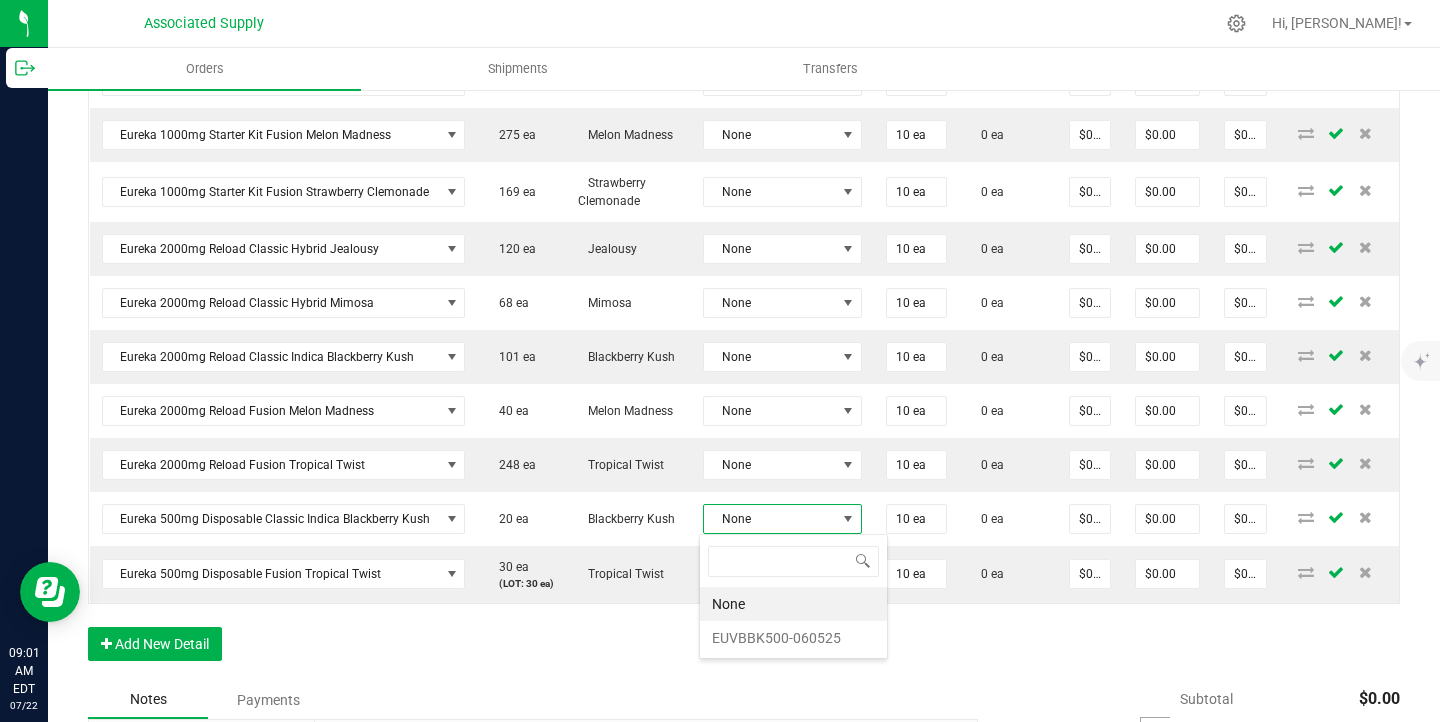 click on "EUVBBK500-060525" at bounding box center (793, 638) 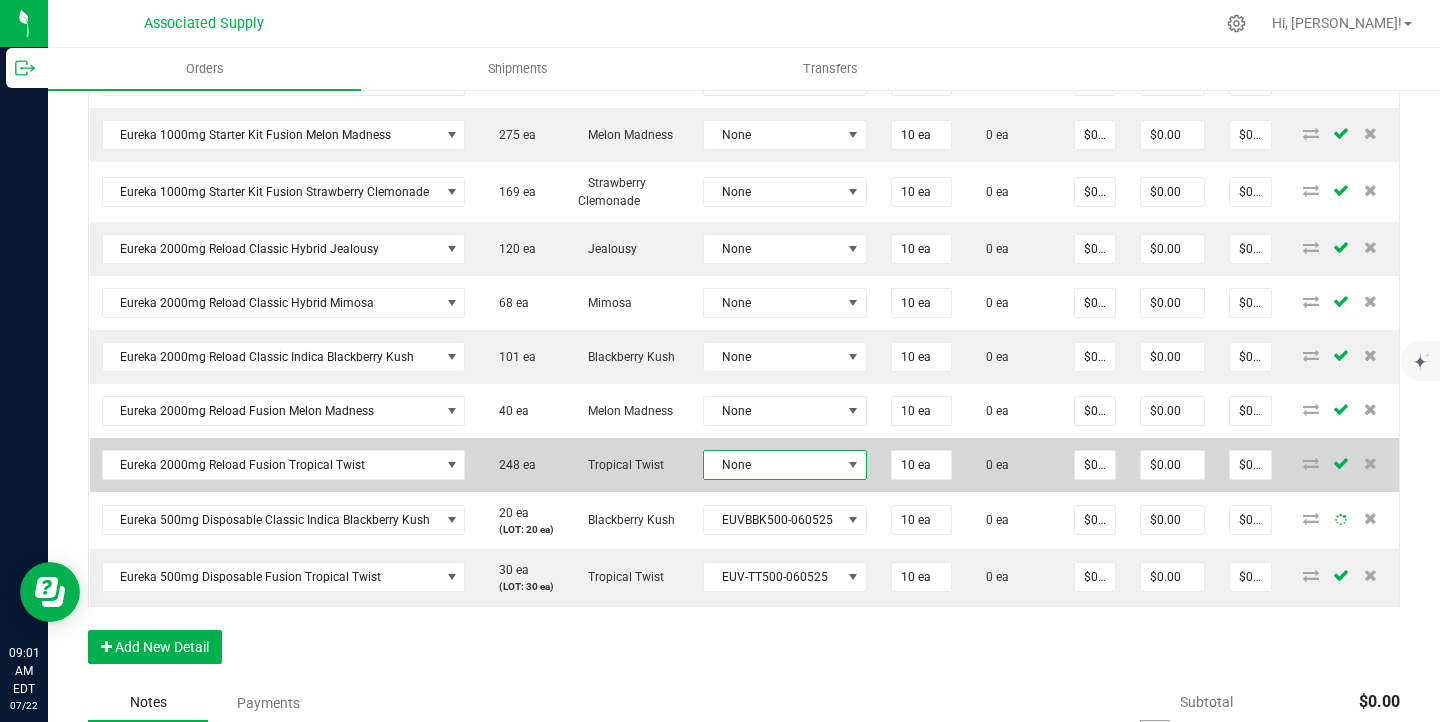 click on "None" at bounding box center (772, 465) 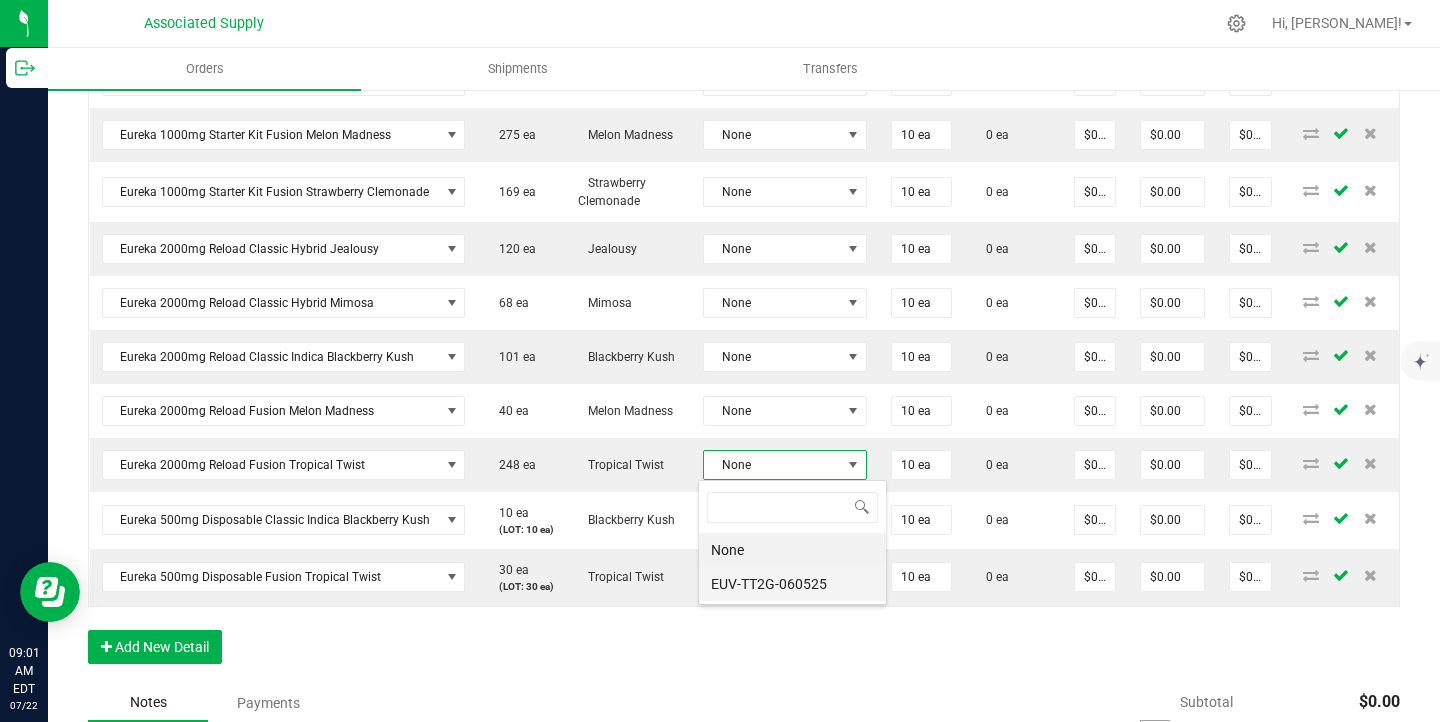 scroll, scrollTop: 99970, scrollLeft: 99838, axis: both 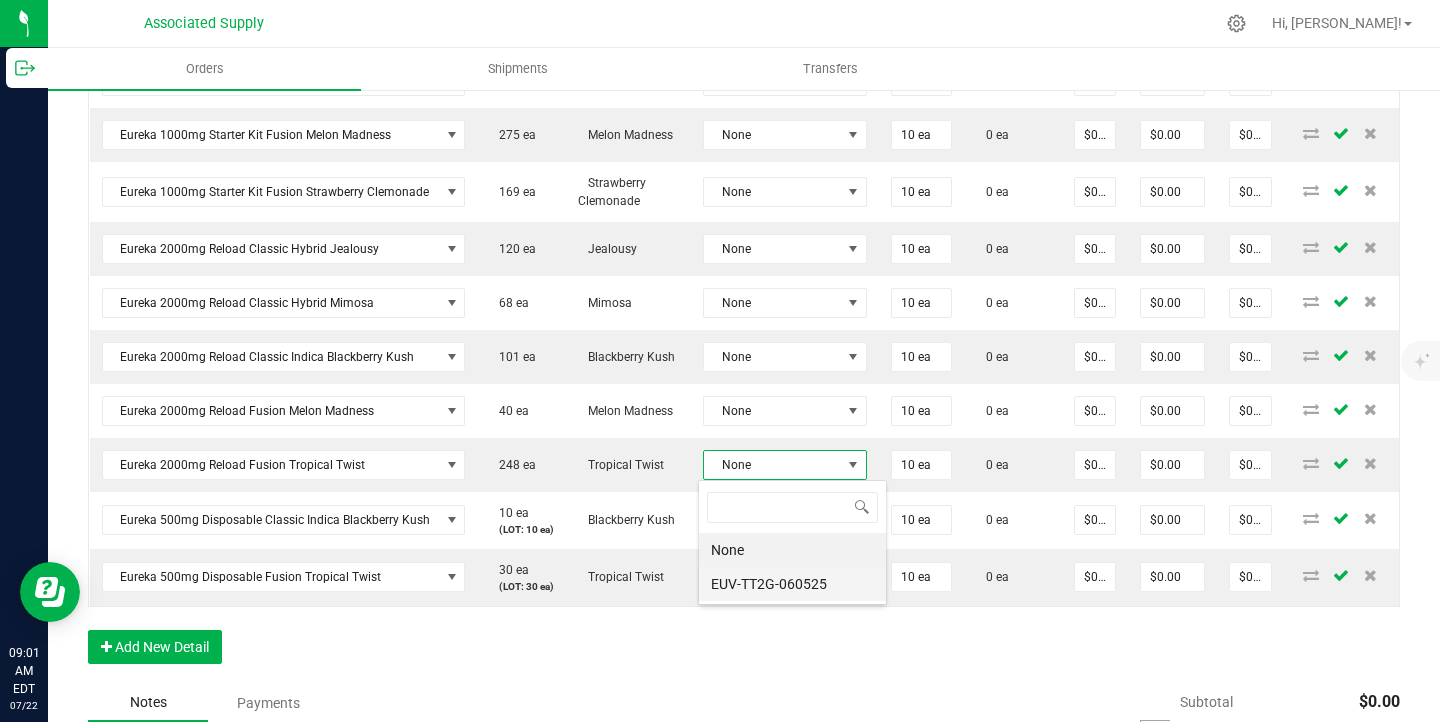 click on "EUV-TT2G-060525" at bounding box center (792, 584) 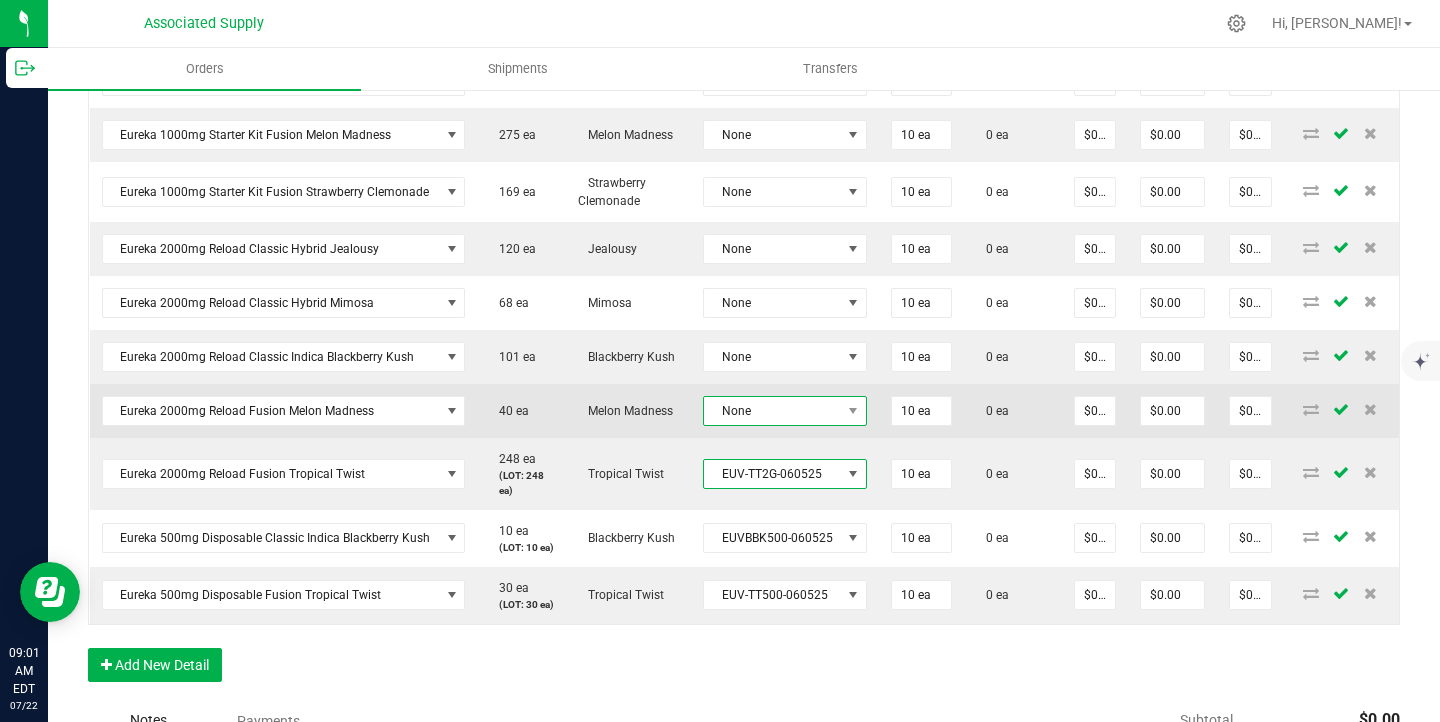 click on "None" at bounding box center (772, 411) 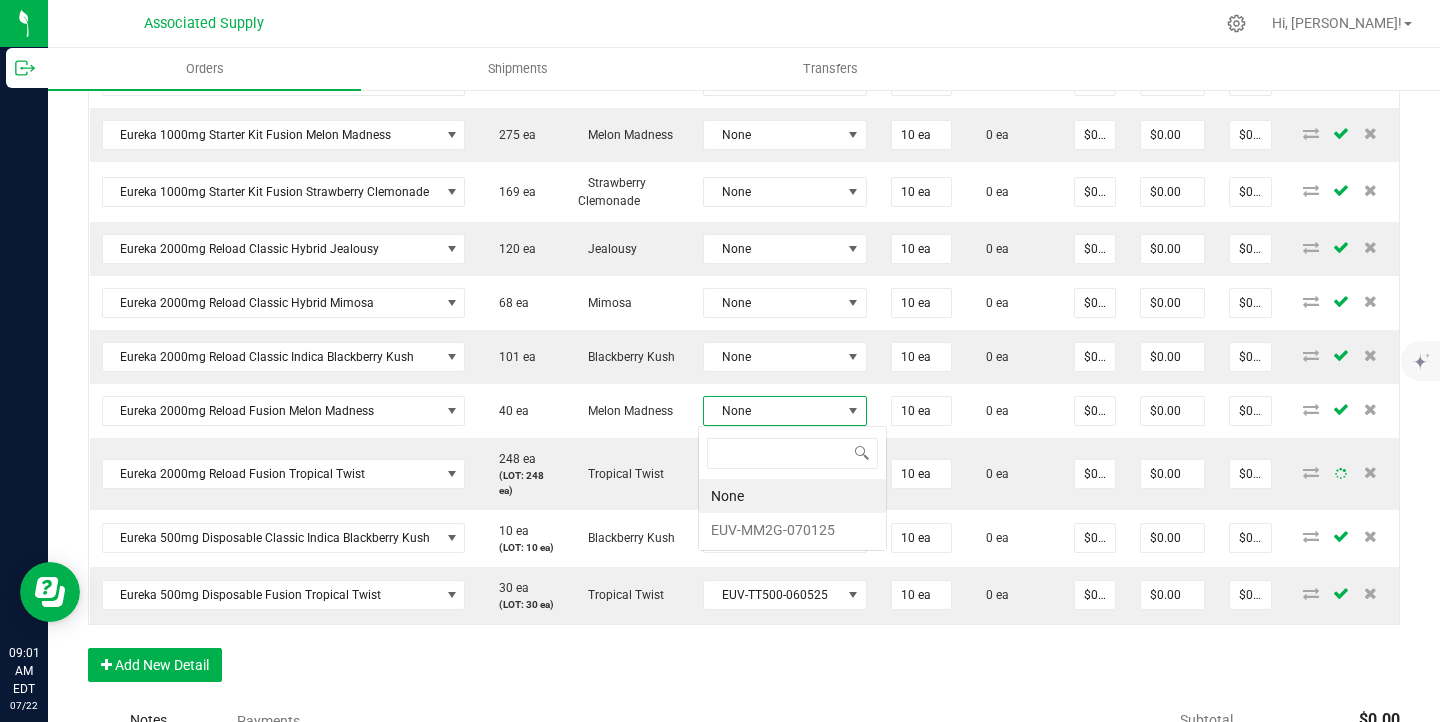 scroll, scrollTop: 99970, scrollLeft: 99838, axis: both 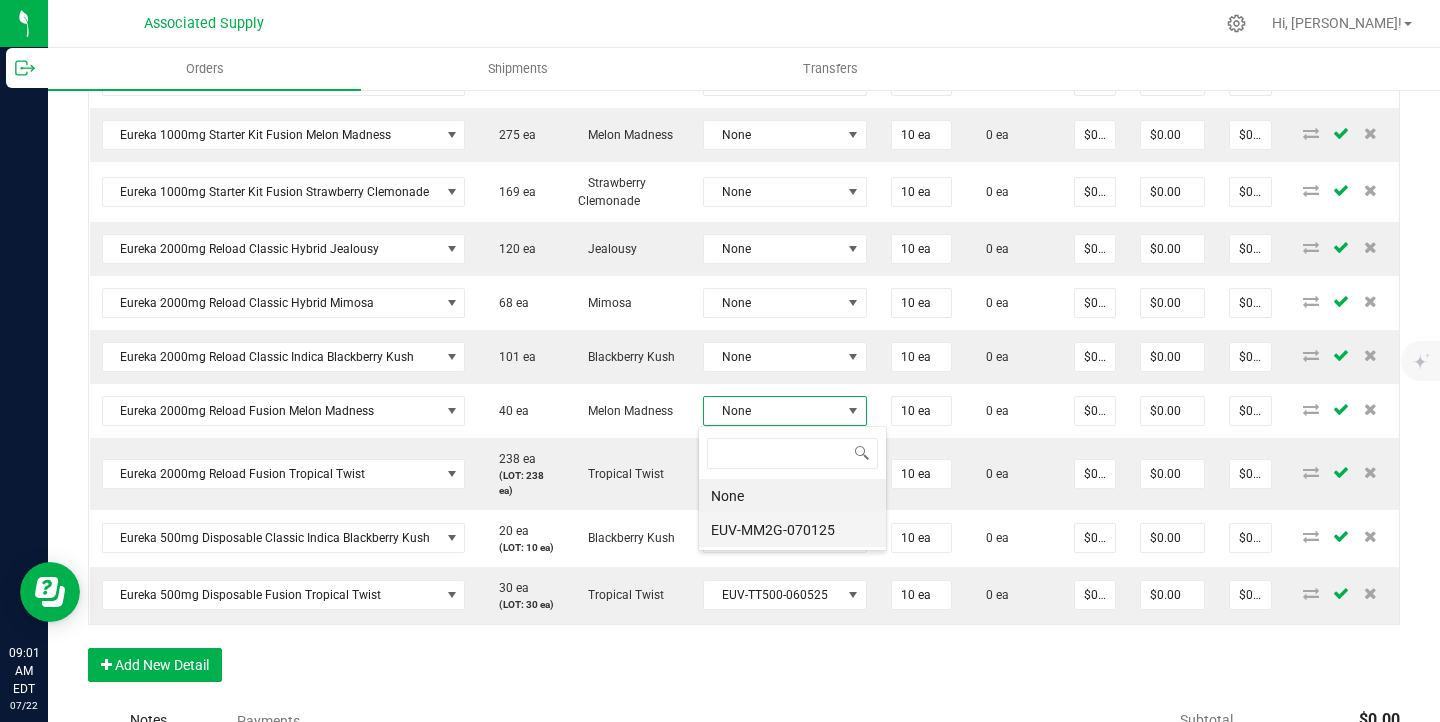 click on "EUV-MM2G-070125" at bounding box center (792, 530) 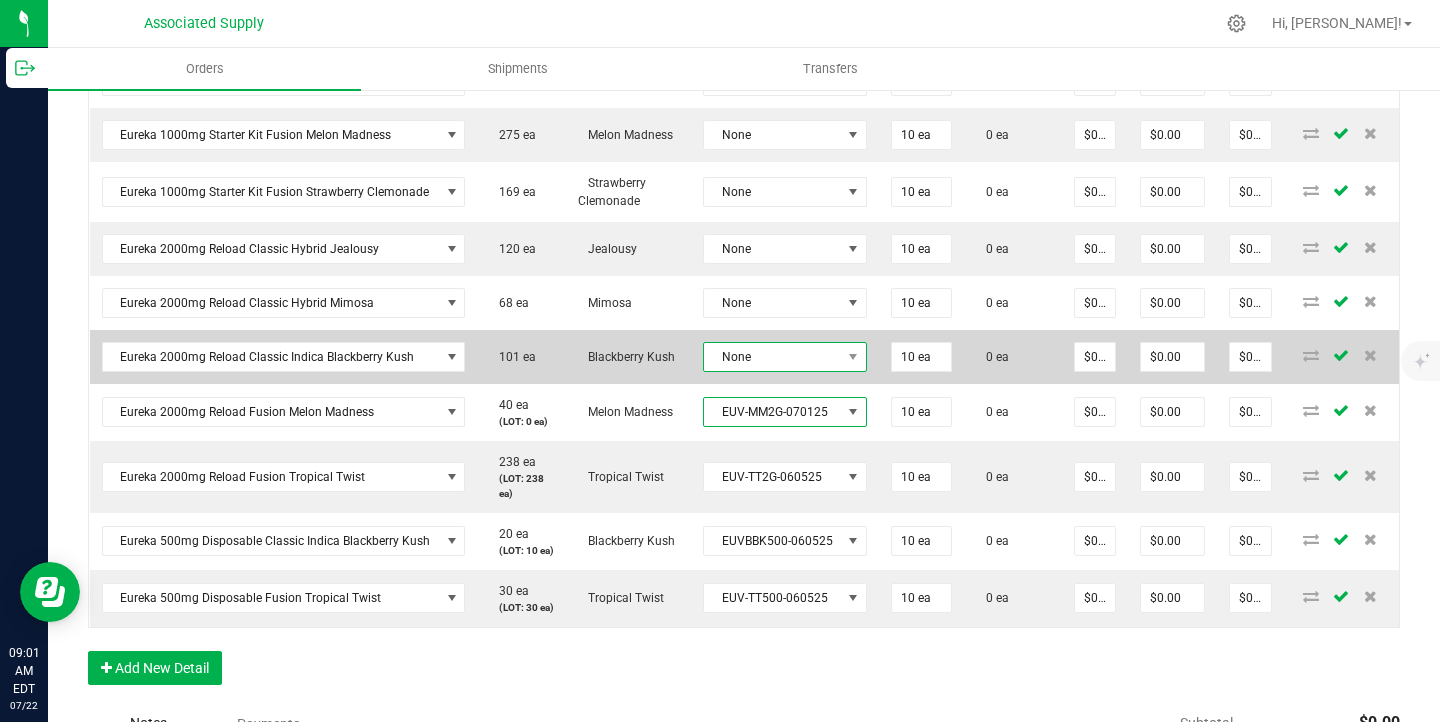 click on "None" at bounding box center [772, 357] 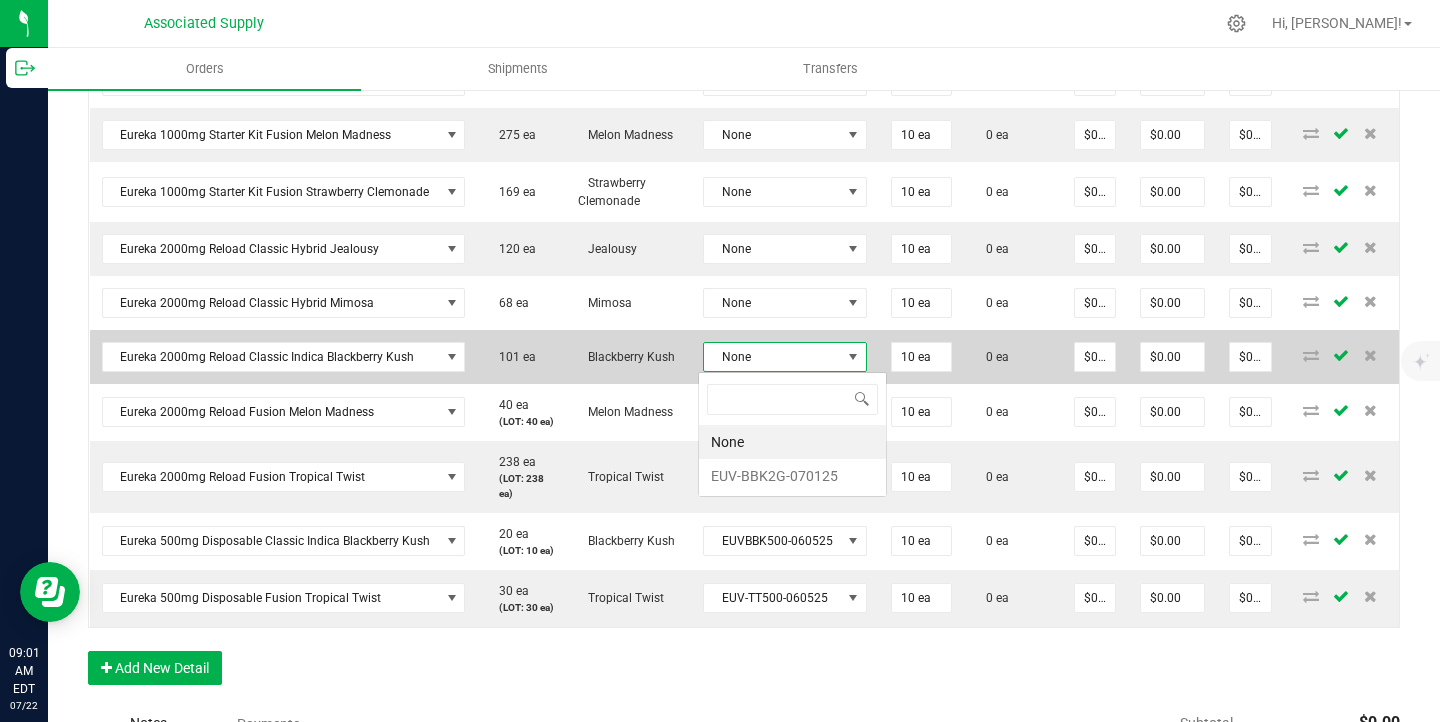 scroll, scrollTop: 99970, scrollLeft: 99838, axis: both 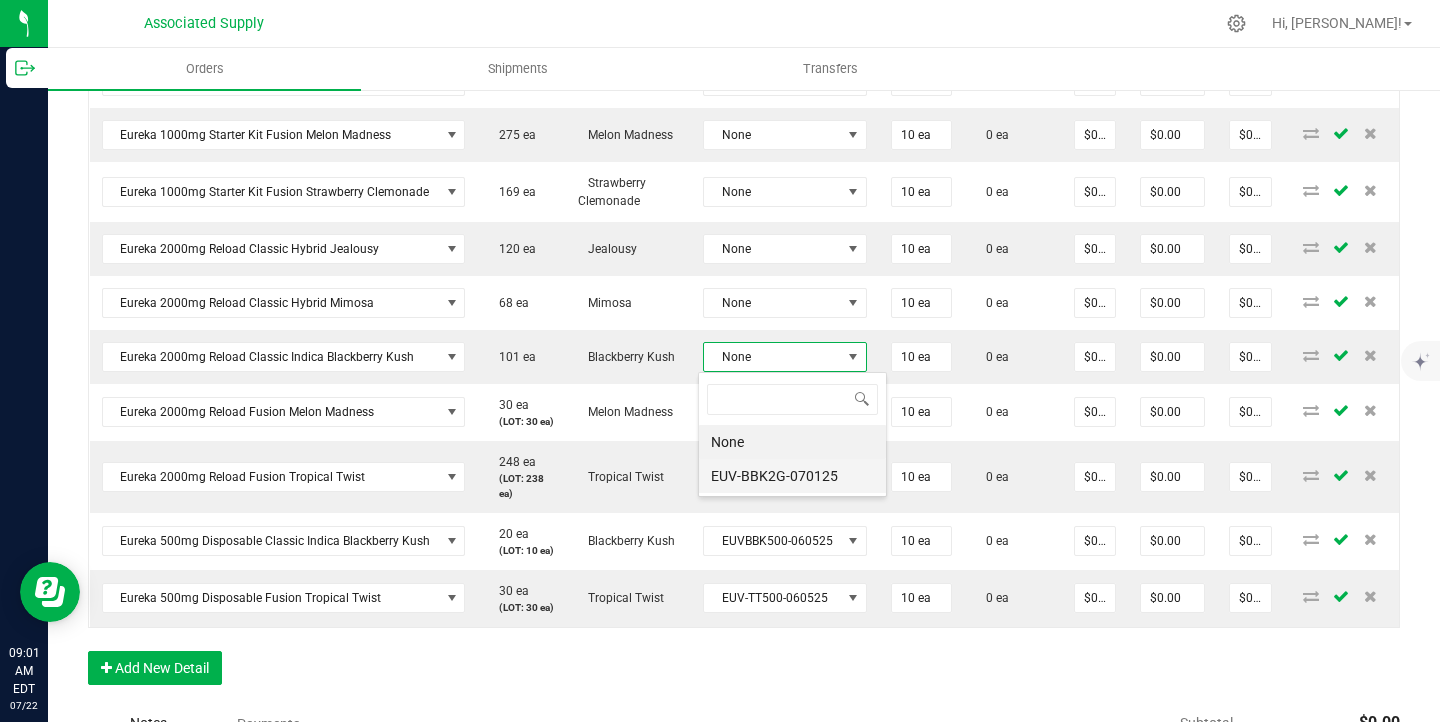 click on "EUV-BBK2G-070125" at bounding box center (792, 476) 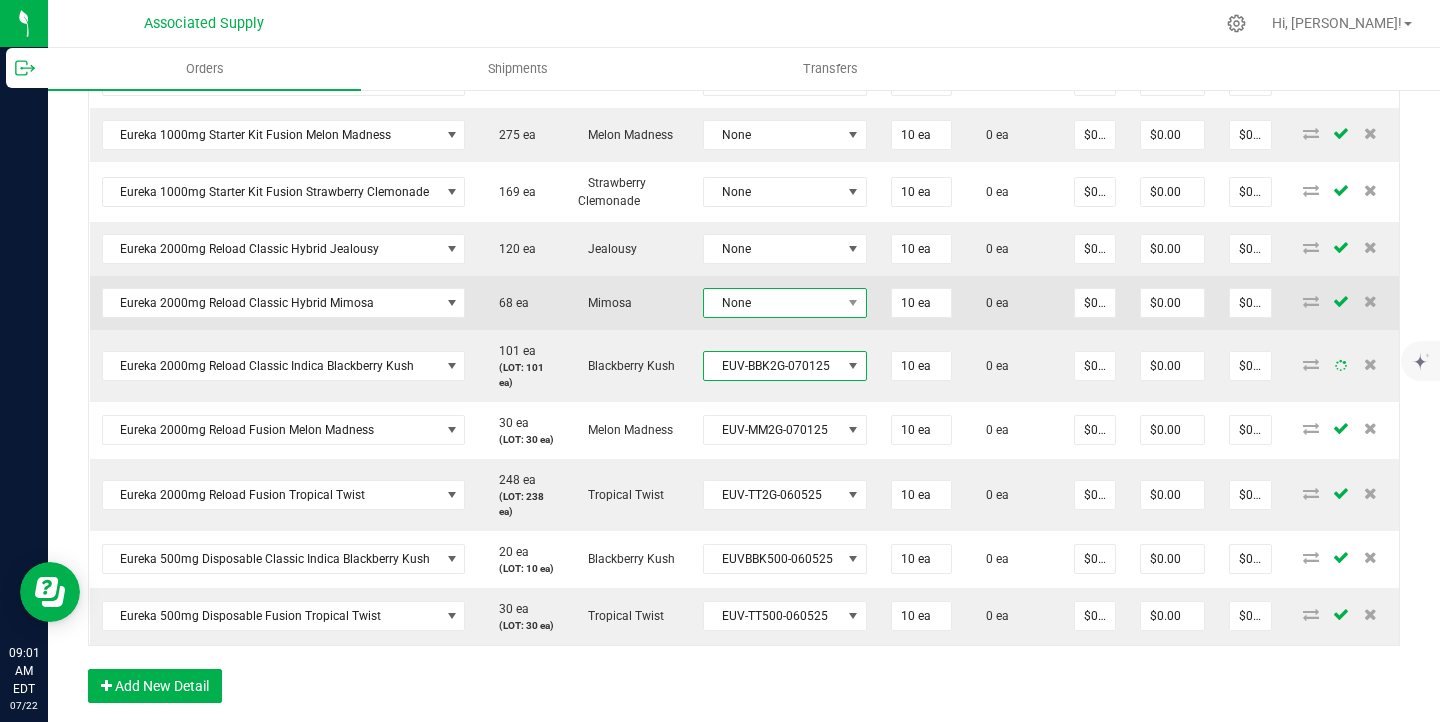 click on "None" at bounding box center [772, 303] 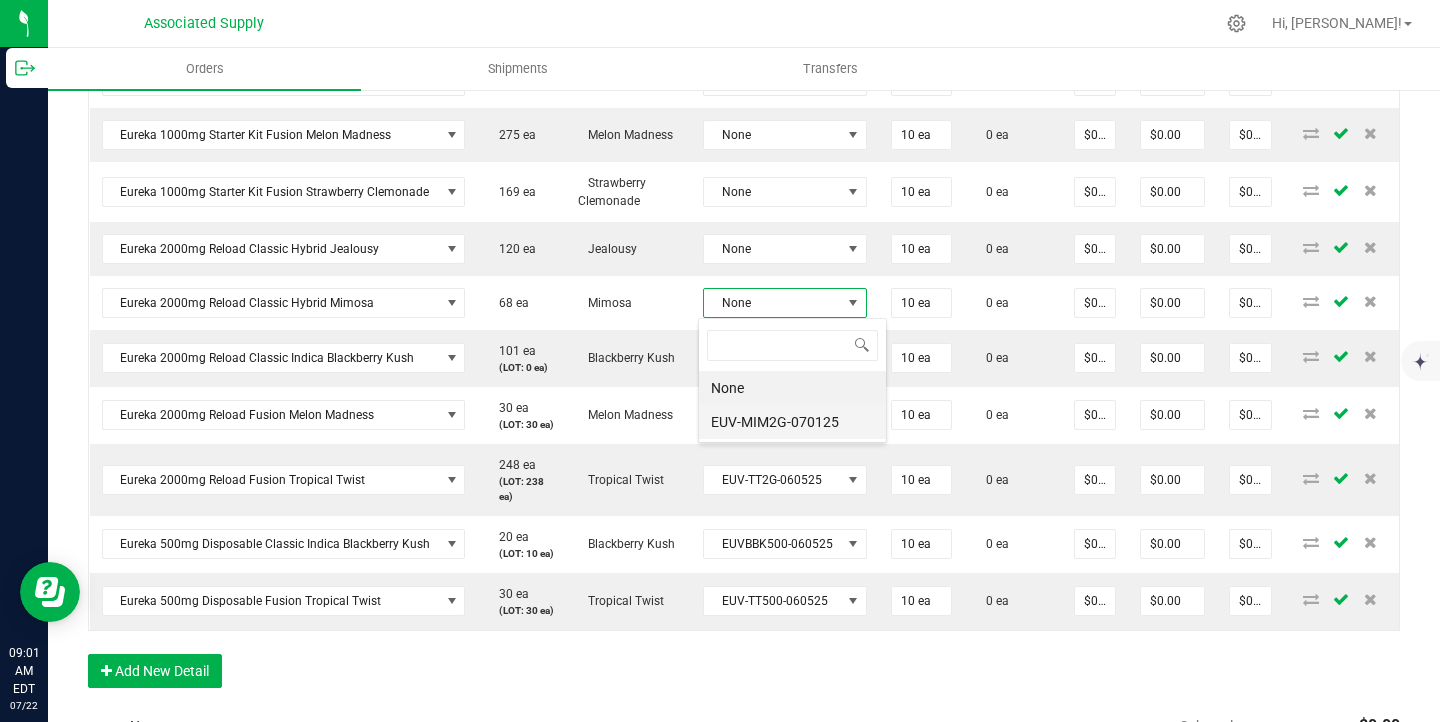 scroll, scrollTop: 99970, scrollLeft: 99838, axis: both 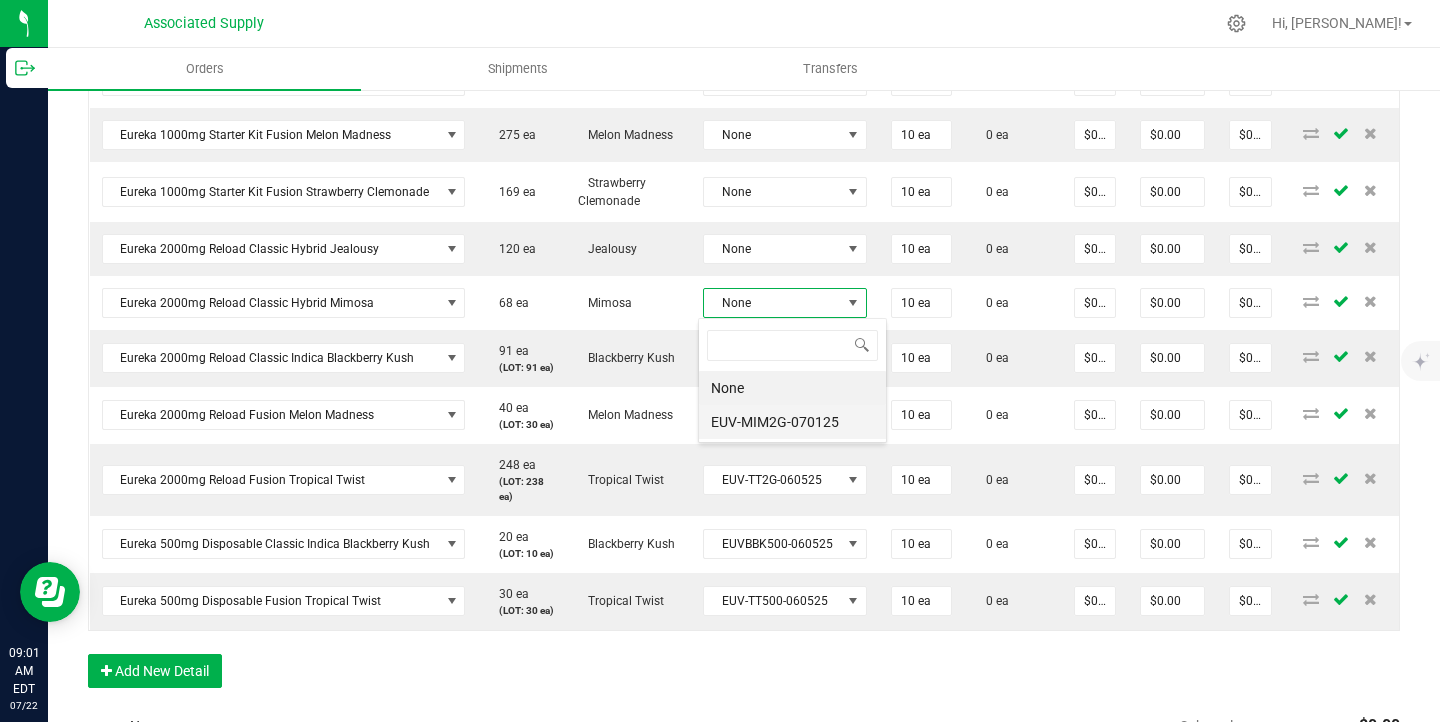 click on "EUV-MIM2G-070125" at bounding box center (792, 422) 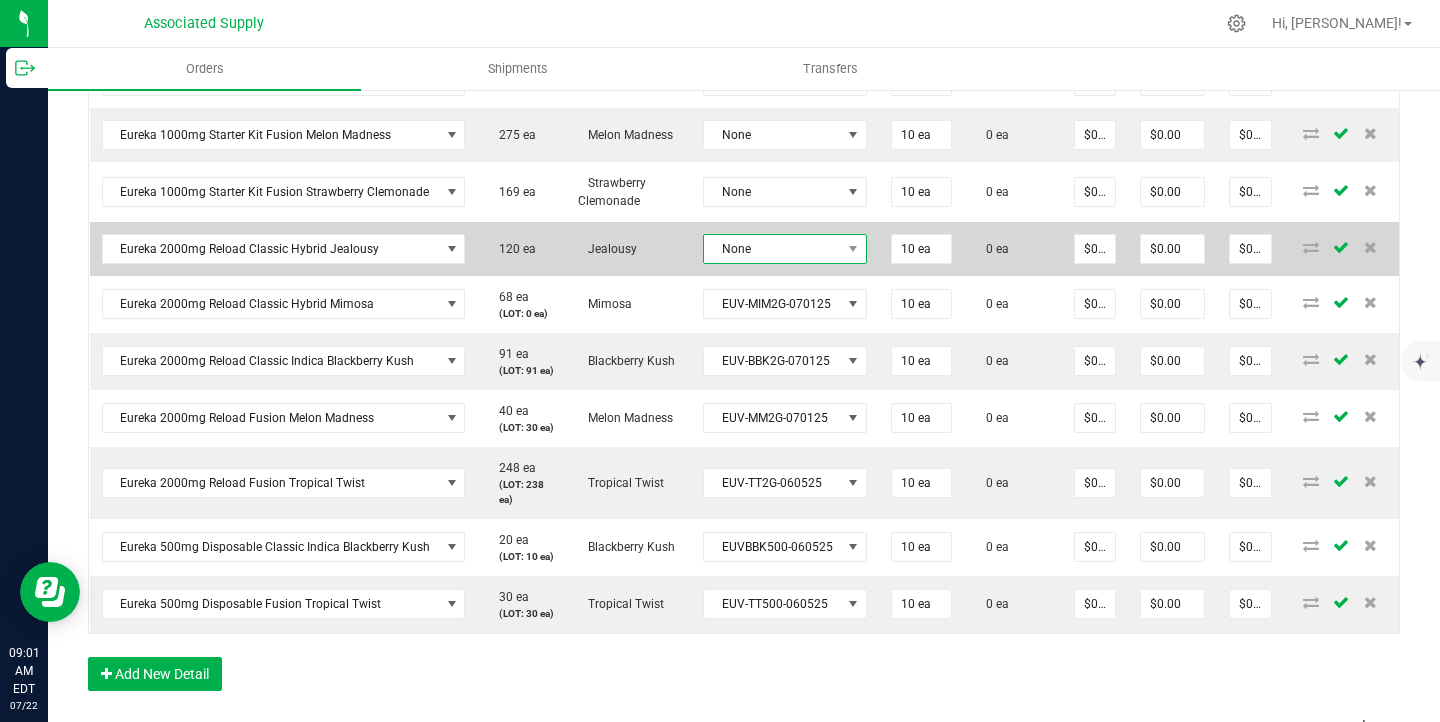 click on "None" at bounding box center (772, 249) 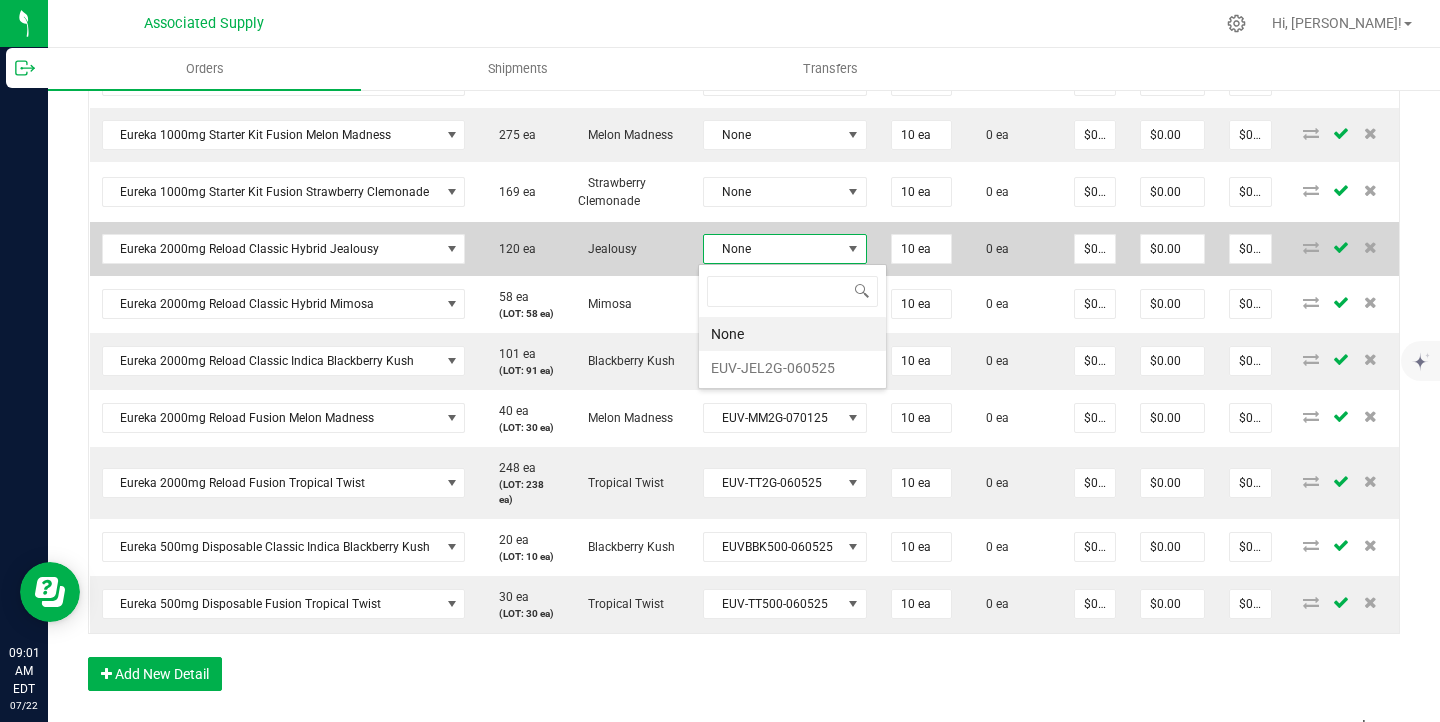 scroll, scrollTop: 99970, scrollLeft: 99838, axis: both 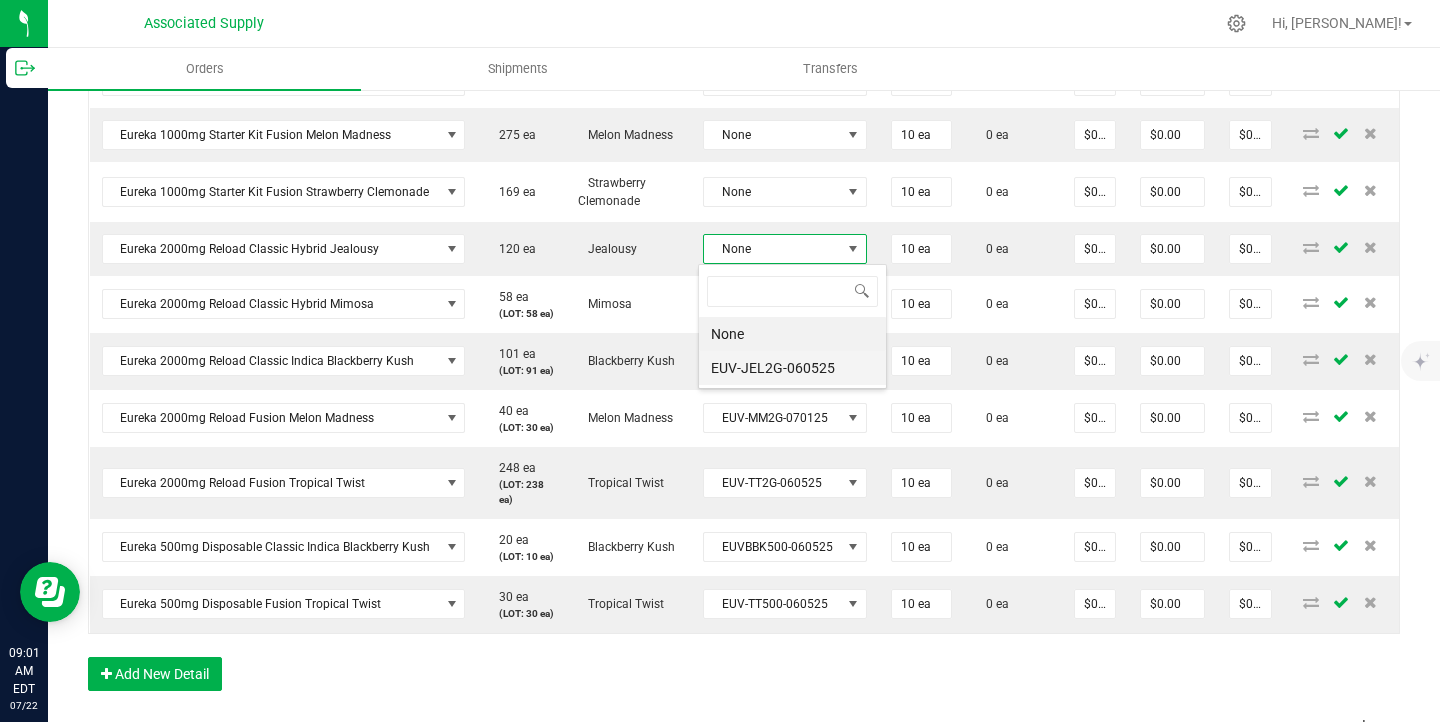 click on "EUV-JEL2G-060525" at bounding box center [792, 368] 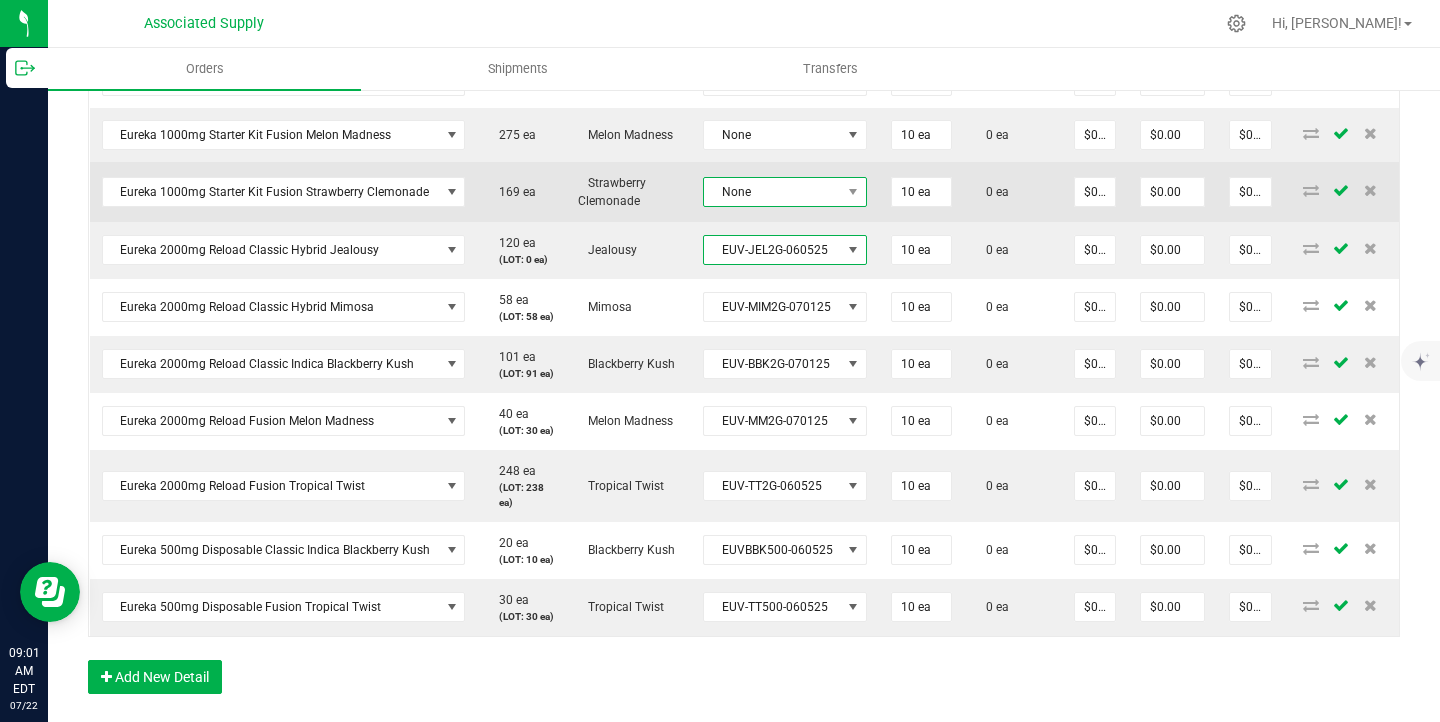 click on "None" at bounding box center [772, 192] 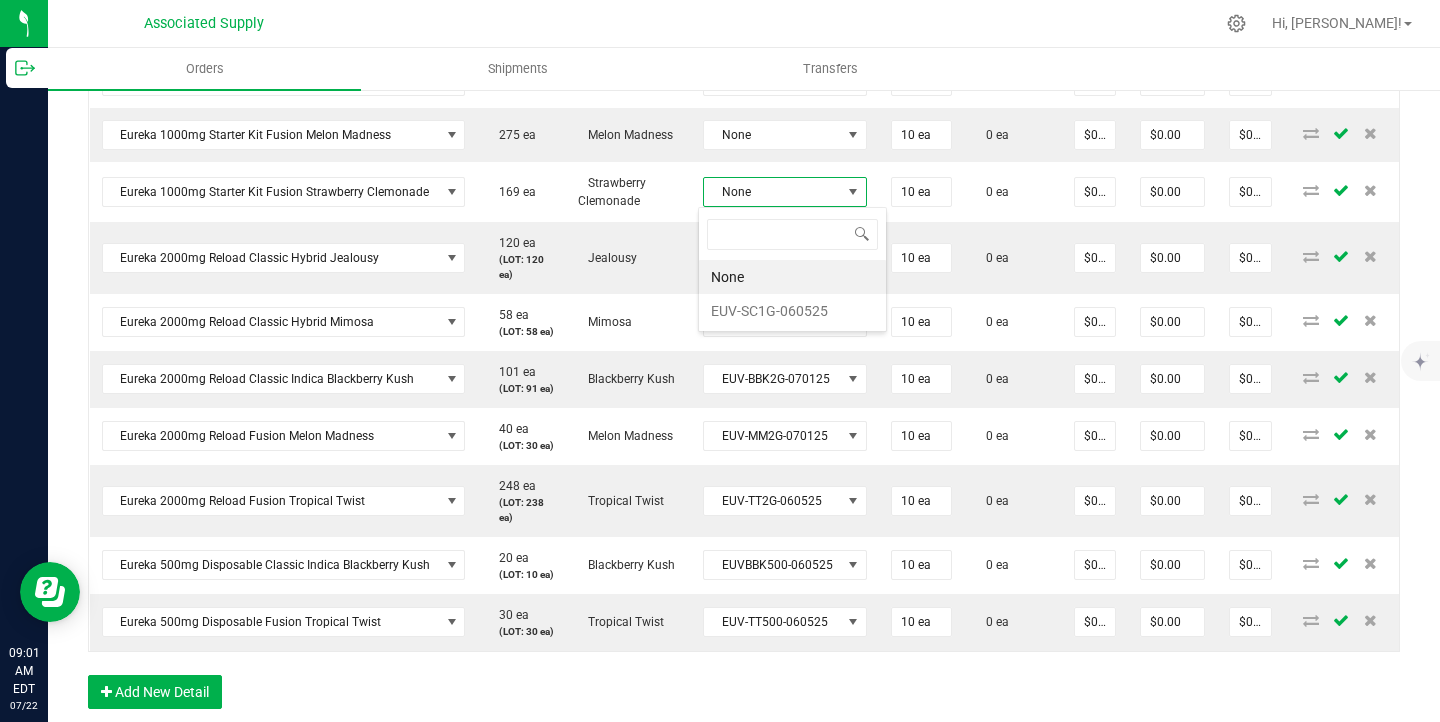 scroll, scrollTop: 99970, scrollLeft: 99838, axis: both 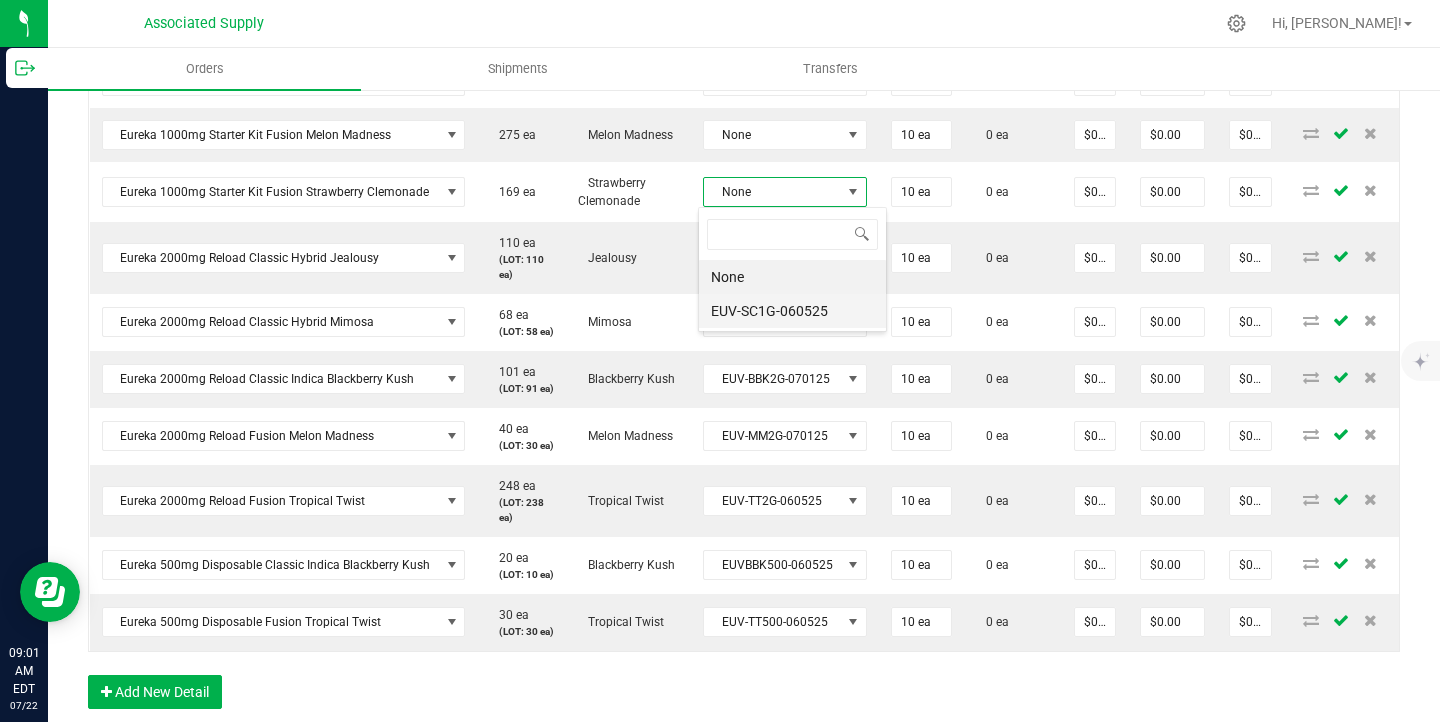 click on "EUV-SC1G-060525" at bounding box center [792, 311] 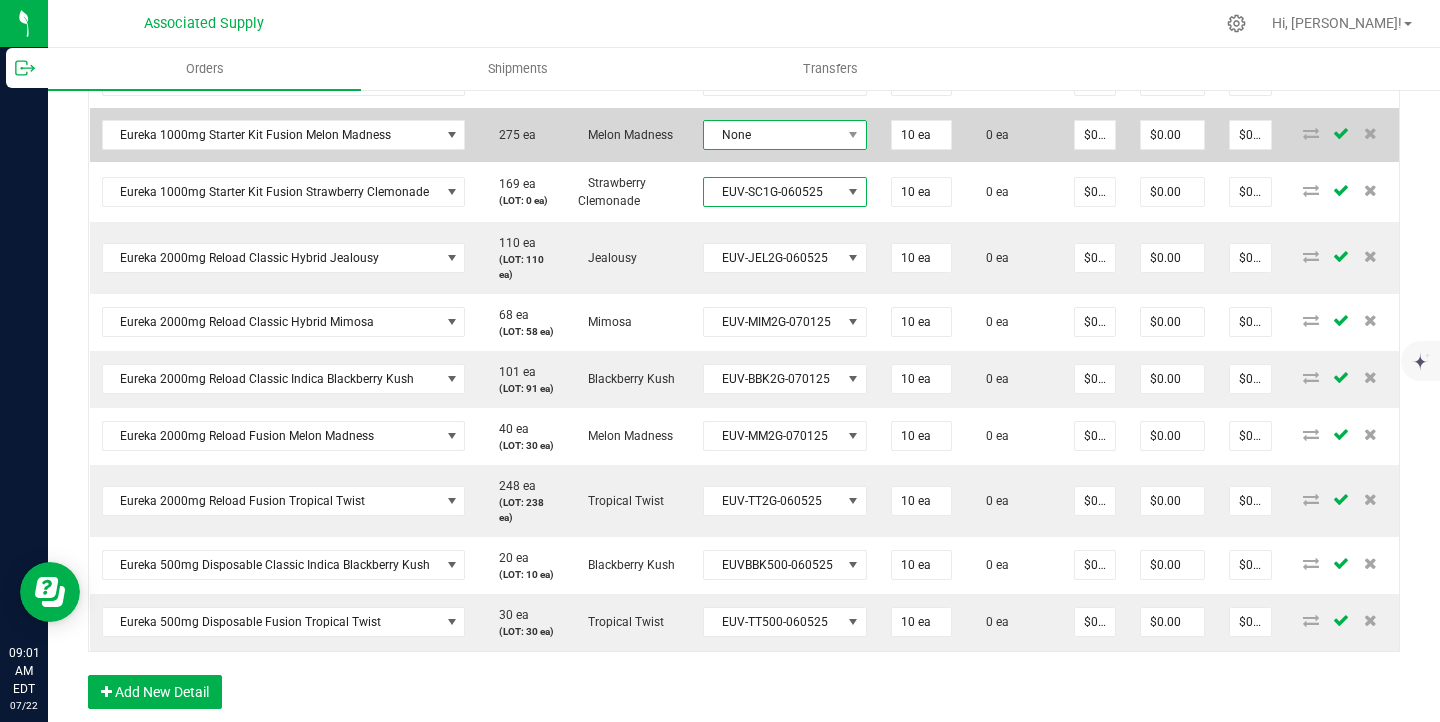 click on "None" at bounding box center (772, 135) 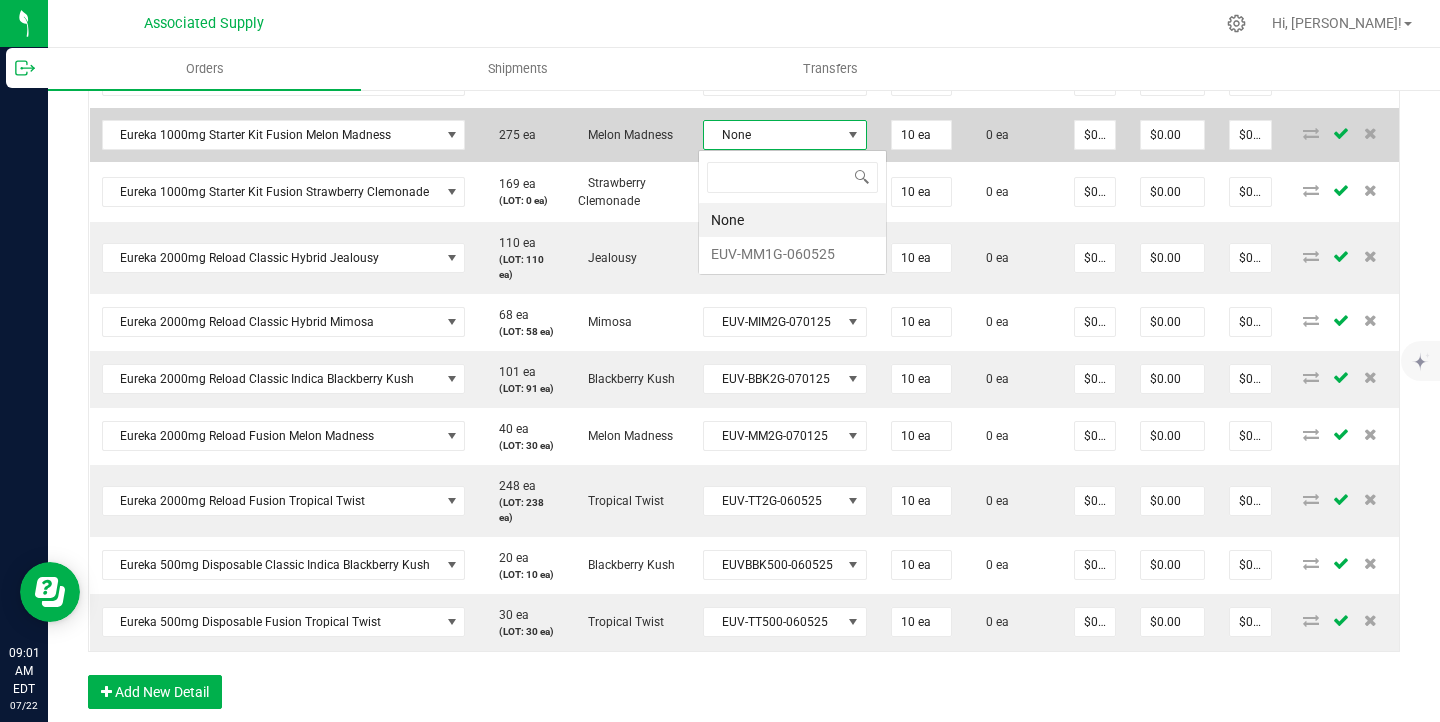 scroll, scrollTop: 99970, scrollLeft: 99838, axis: both 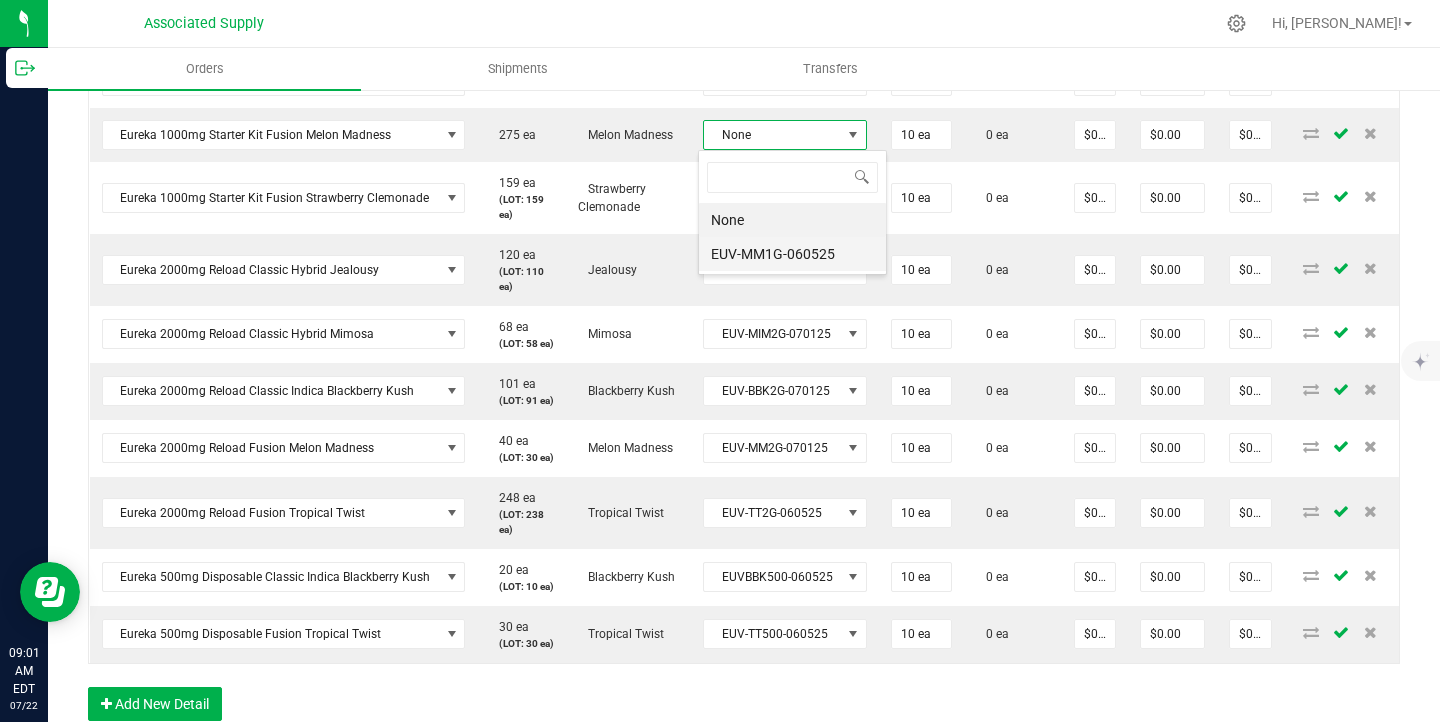 click on "EUV-MM1G-060525" at bounding box center (792, 254) 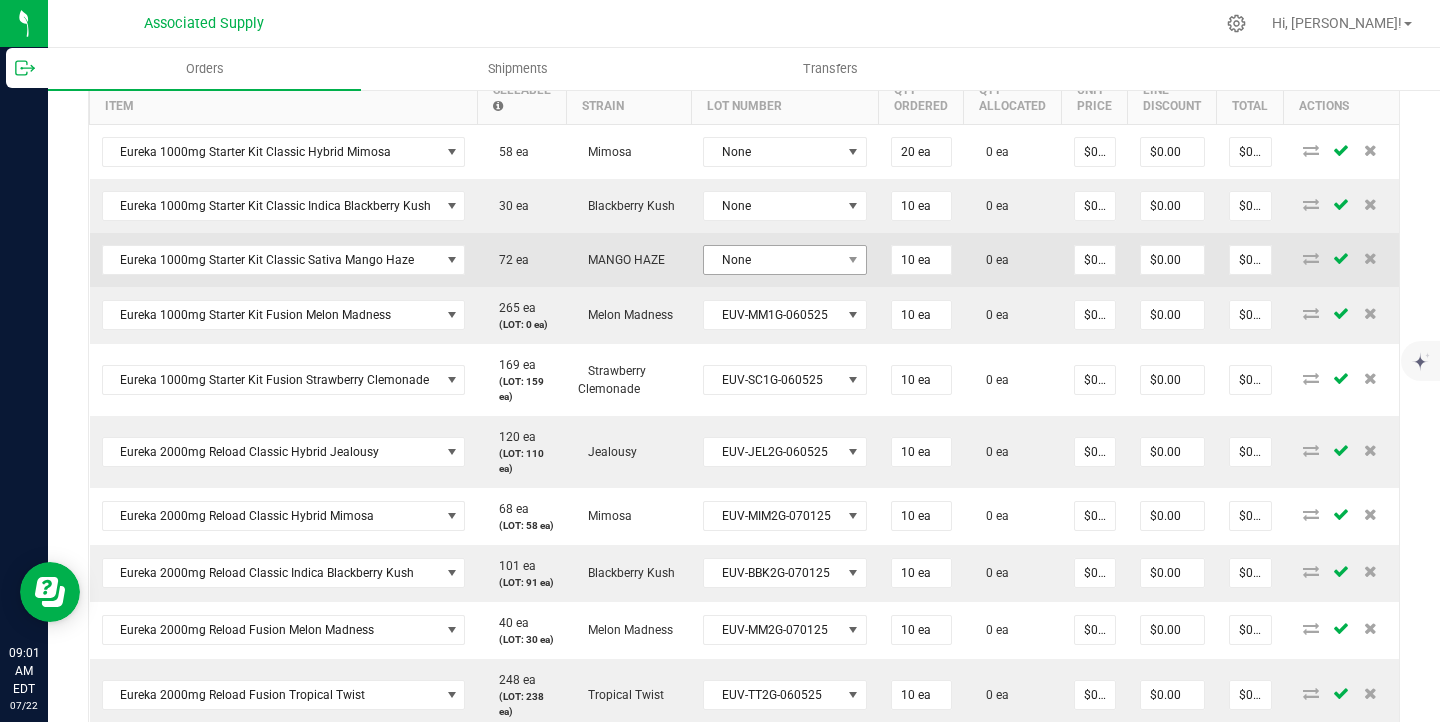 scroll, scrollTop: 571, scrollLeft: 0, axis: vertical 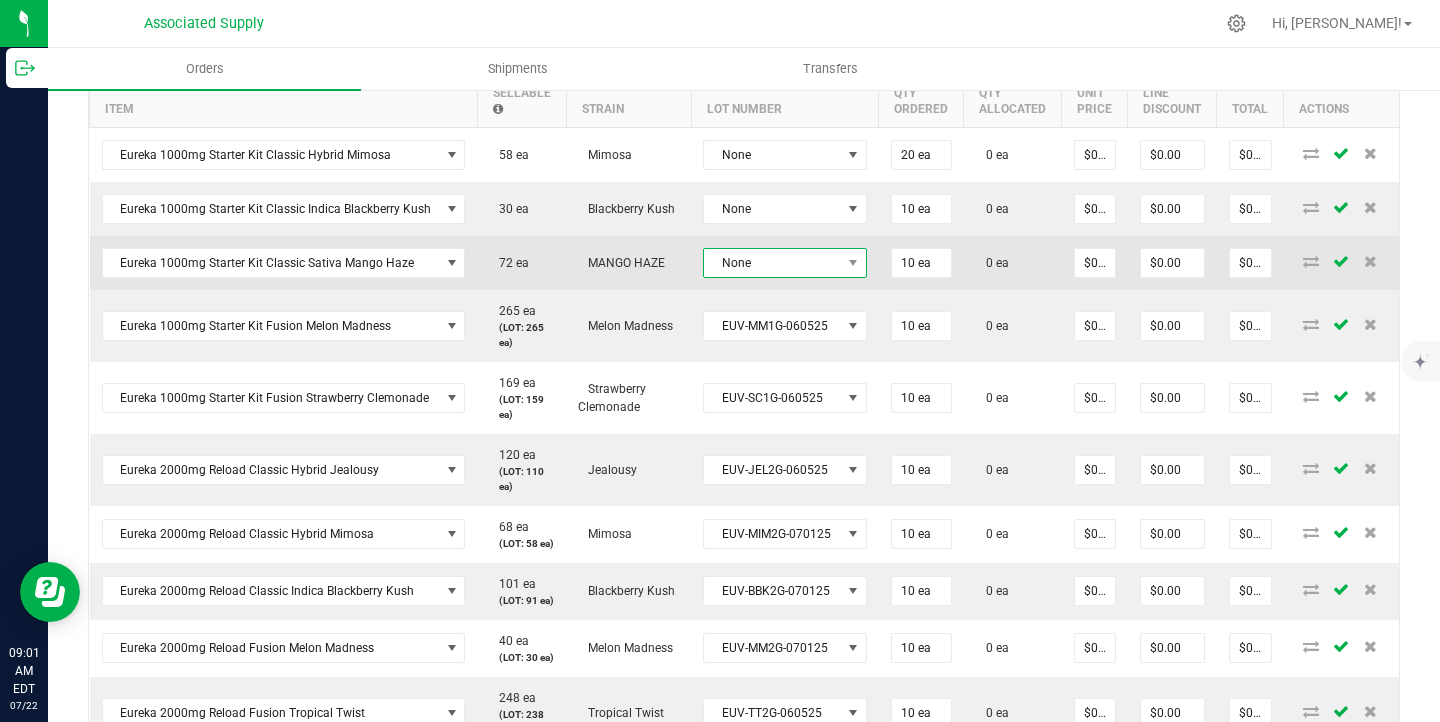 click on "None" at bounding box center [772, 263] 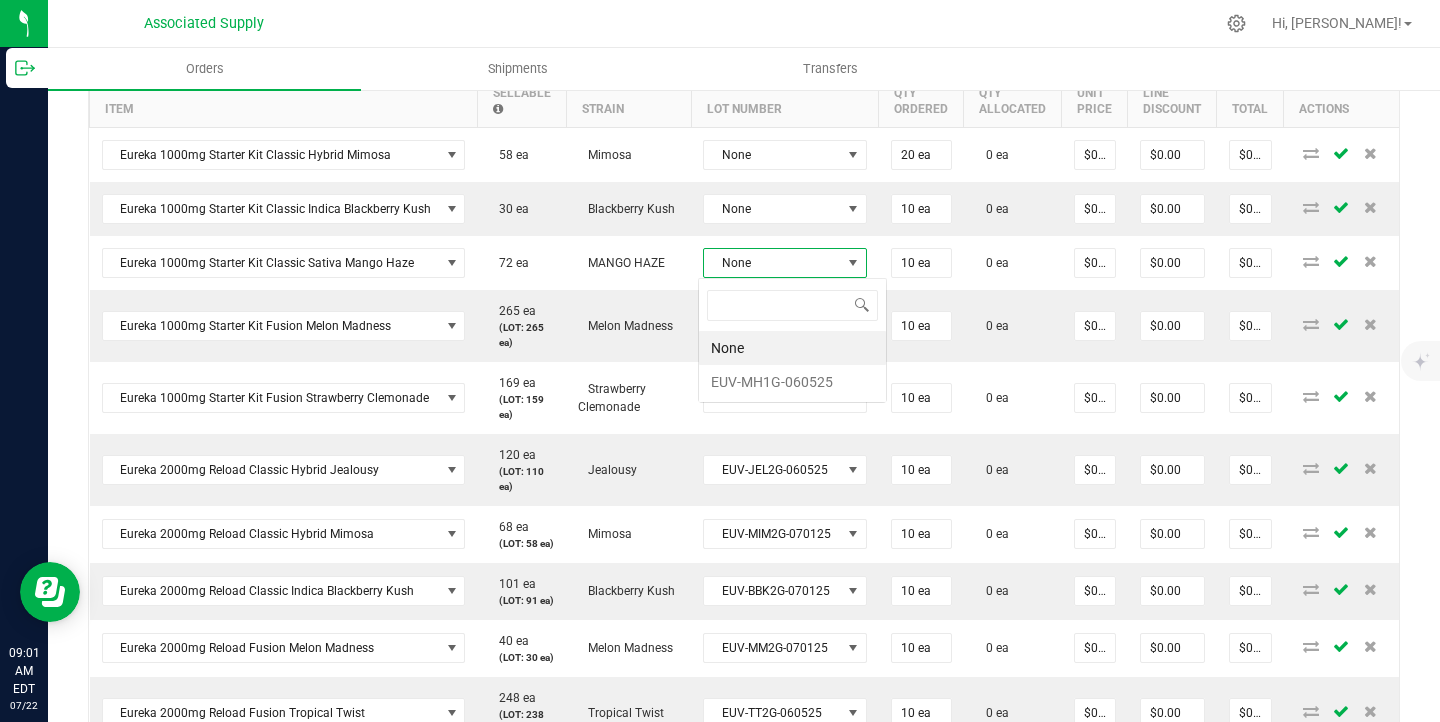scroll, scrollTop: 99970, scrollLeft: 99838, axis: both 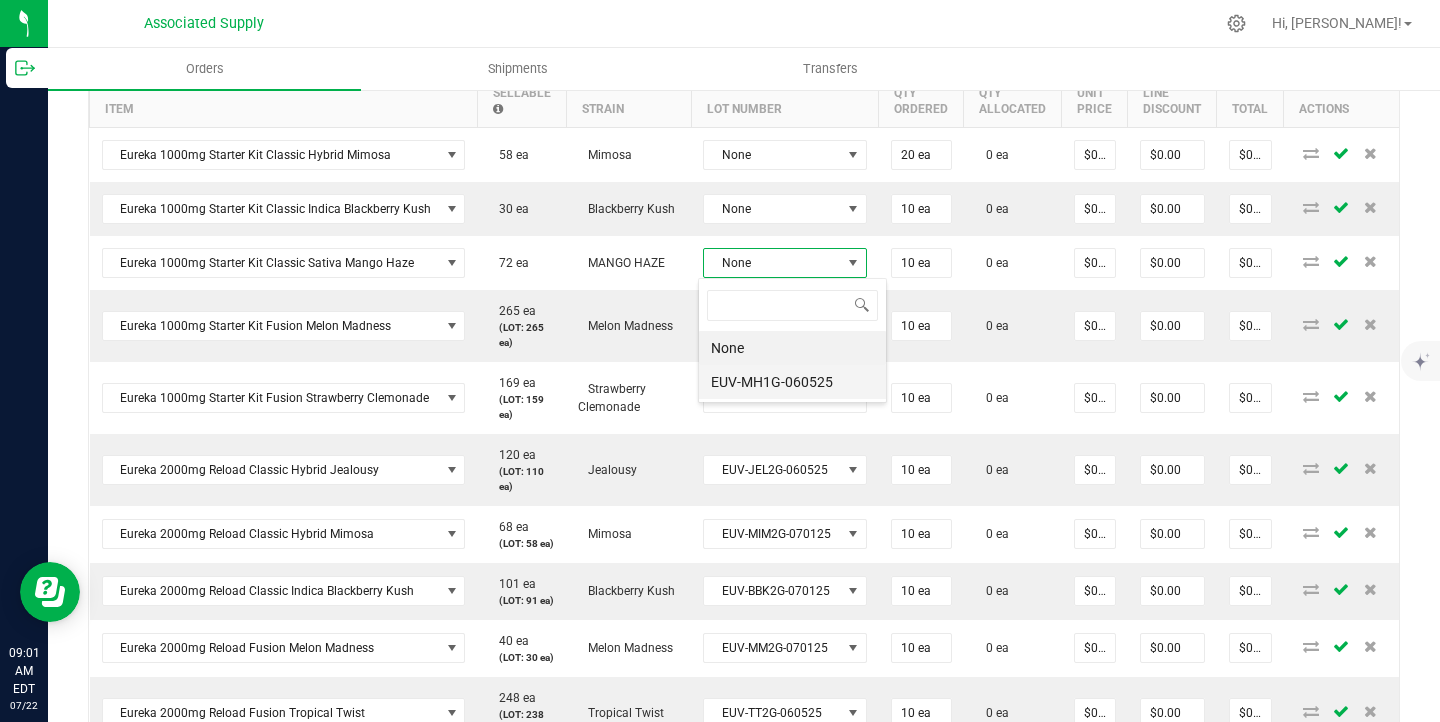 click on "EUV-MH1G-060525" at bounding box center [792, 382] 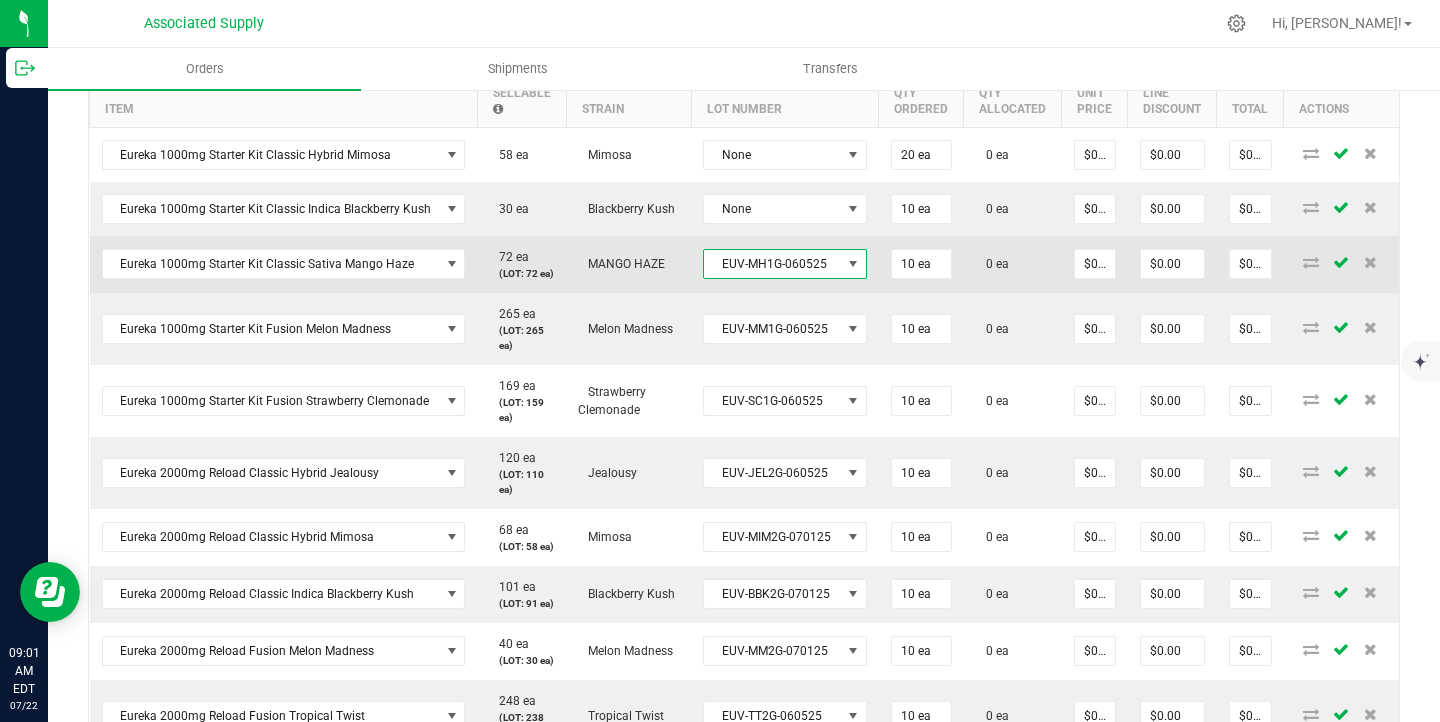 click on "EUV-MH1G-060525" at bounding box center [772, 264] 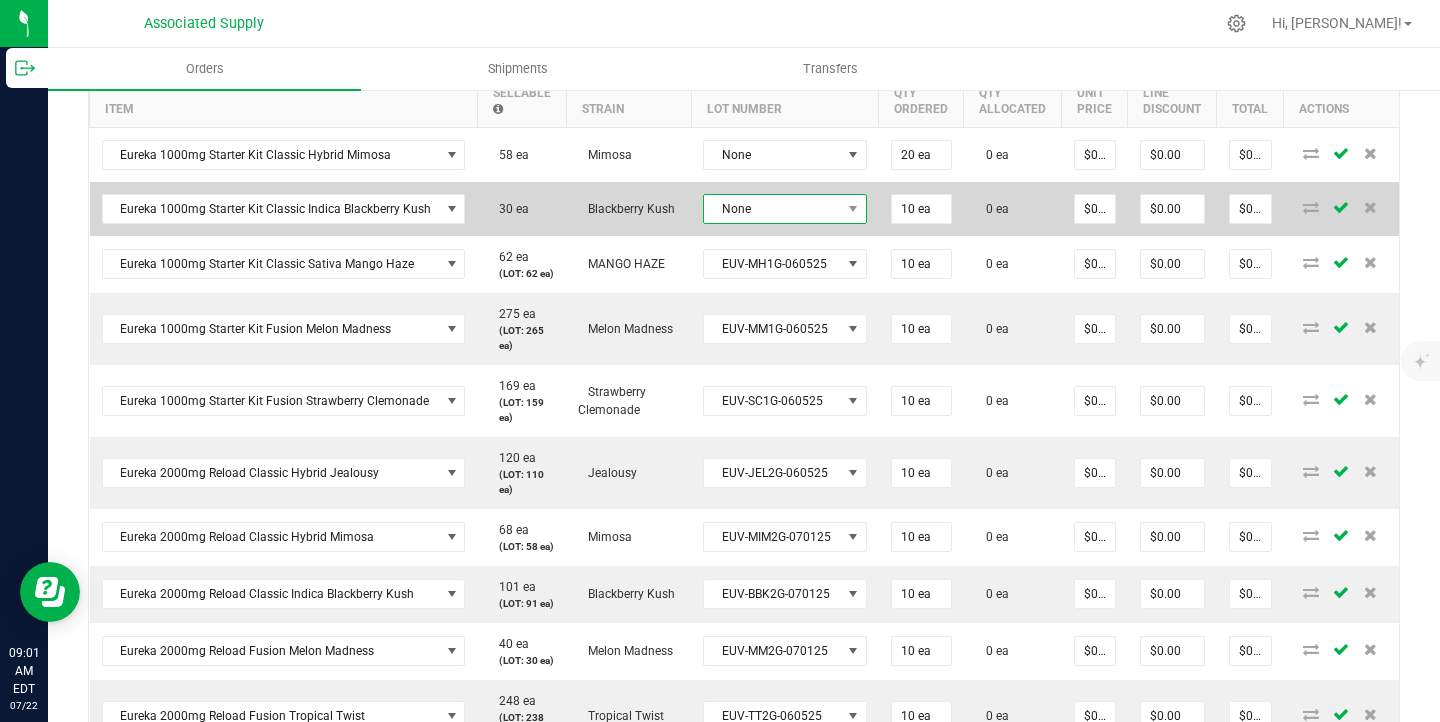 click on "None" at bounding box center (772, 209) 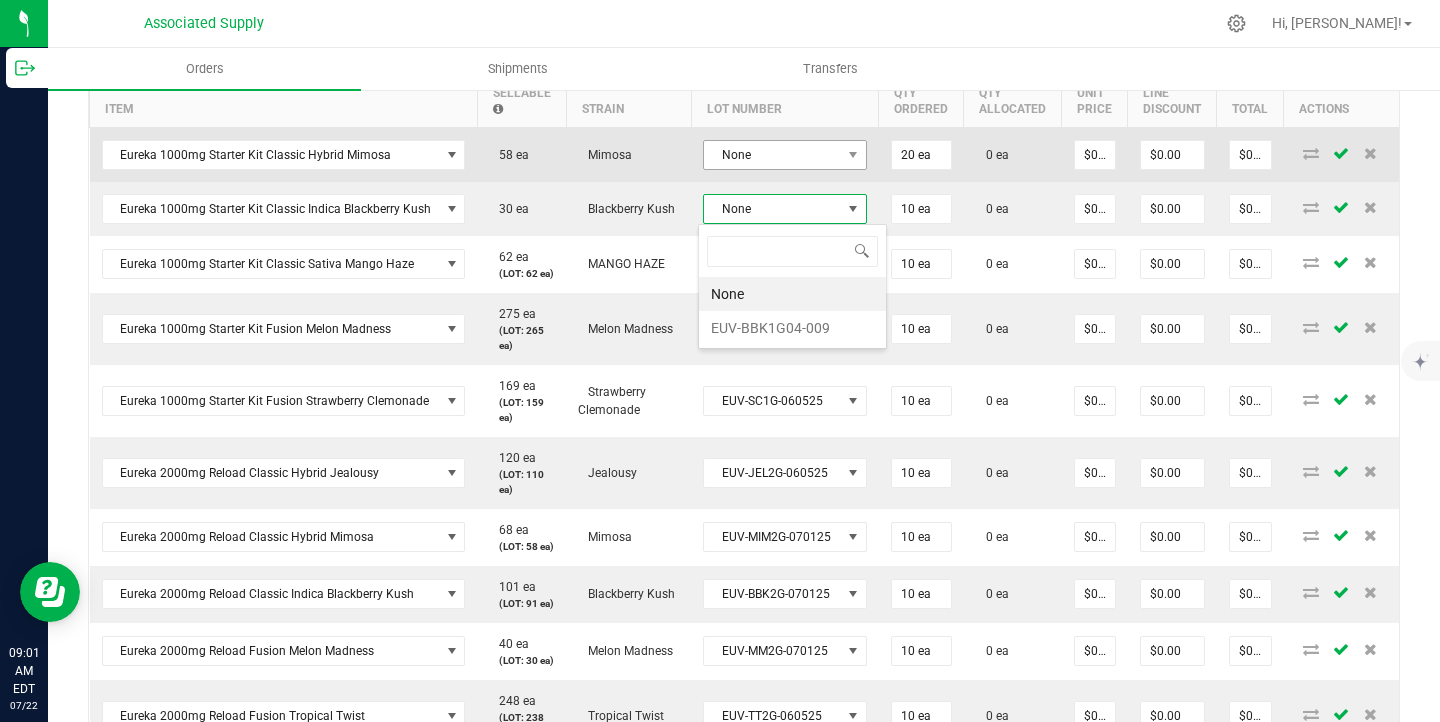 drag, startPoint x: 776, startPoint y: 326, endPoint x: 775, endPoint y: 147, distance: 179.00279 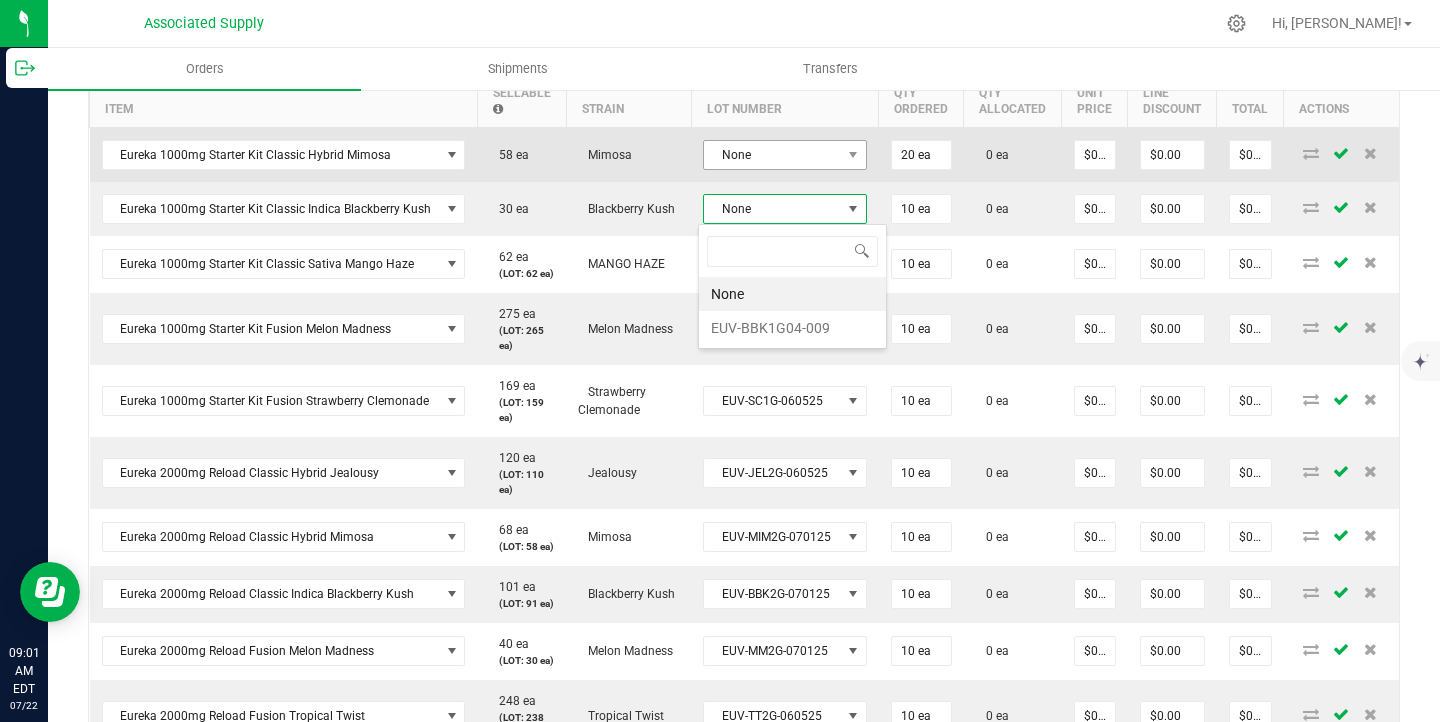 click on "EUV-BBK1G04-009" at bounding box center (792, 328) 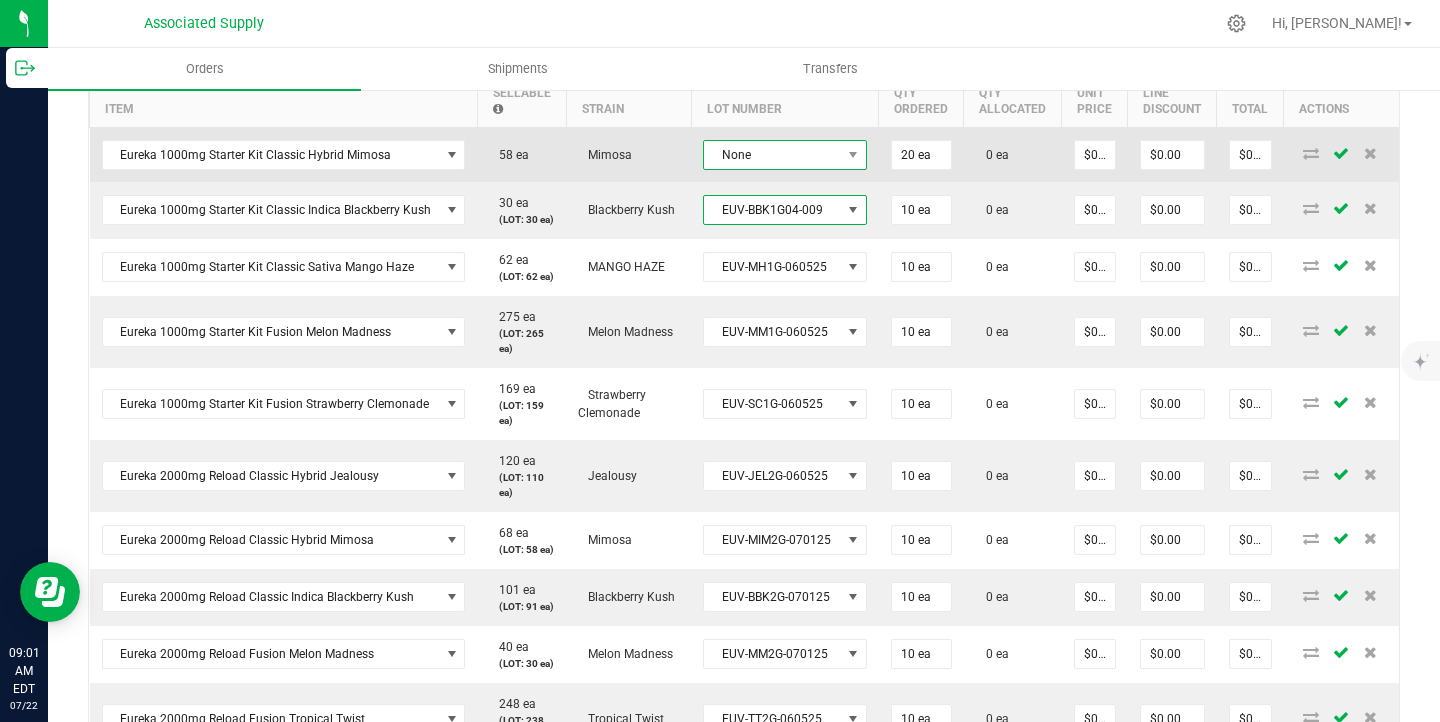 click on "None" at bounding box center (772, 155) 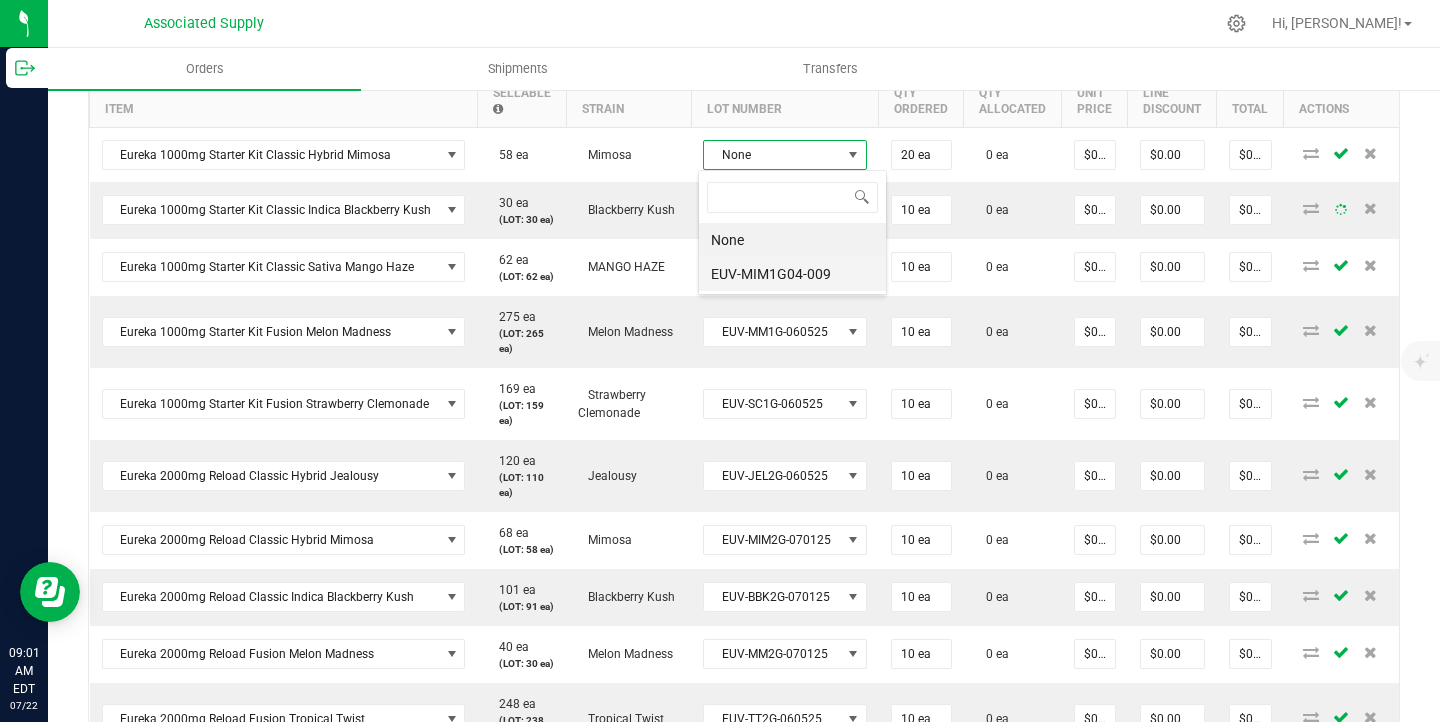 click on "EUV-MIM1G04-009" at bounding box center [792, 274] 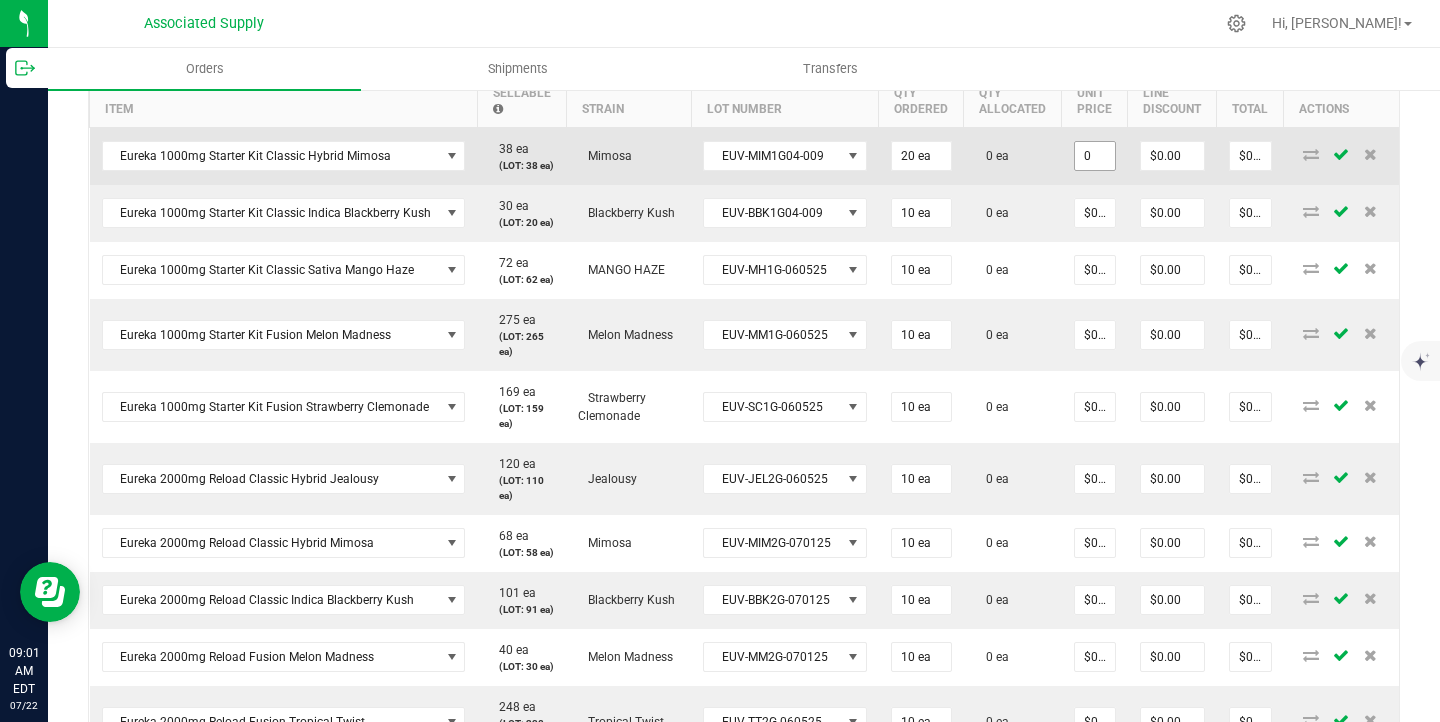 click on "0" at bounding box center (1095, 156) 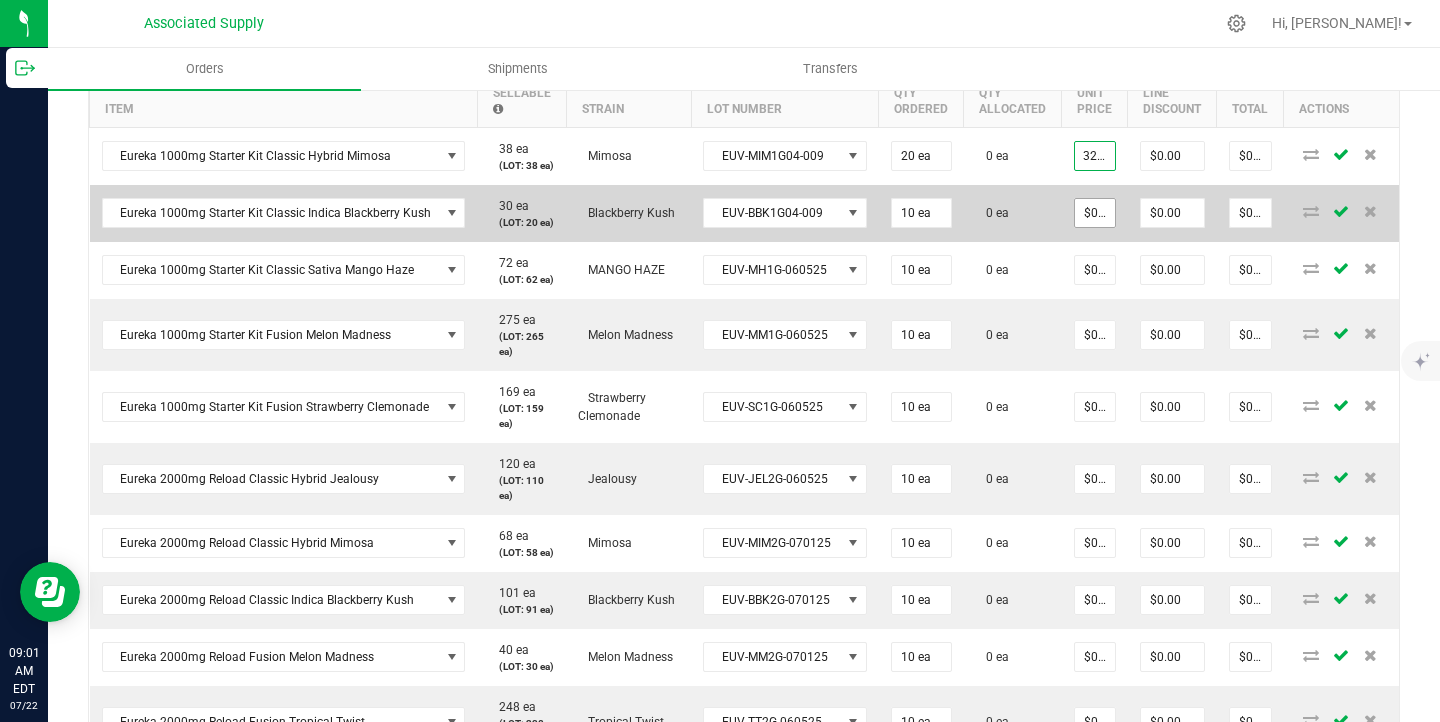 type on "32.5" 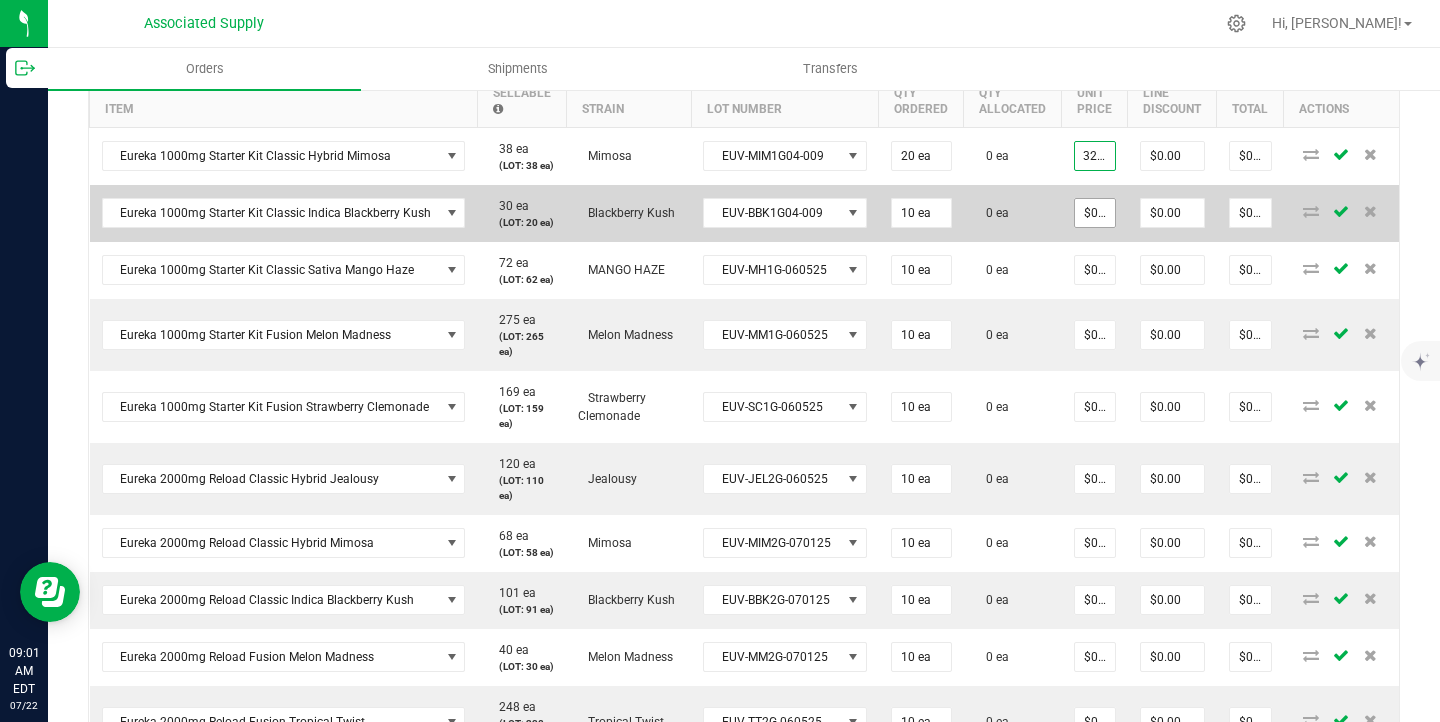 type on "0" 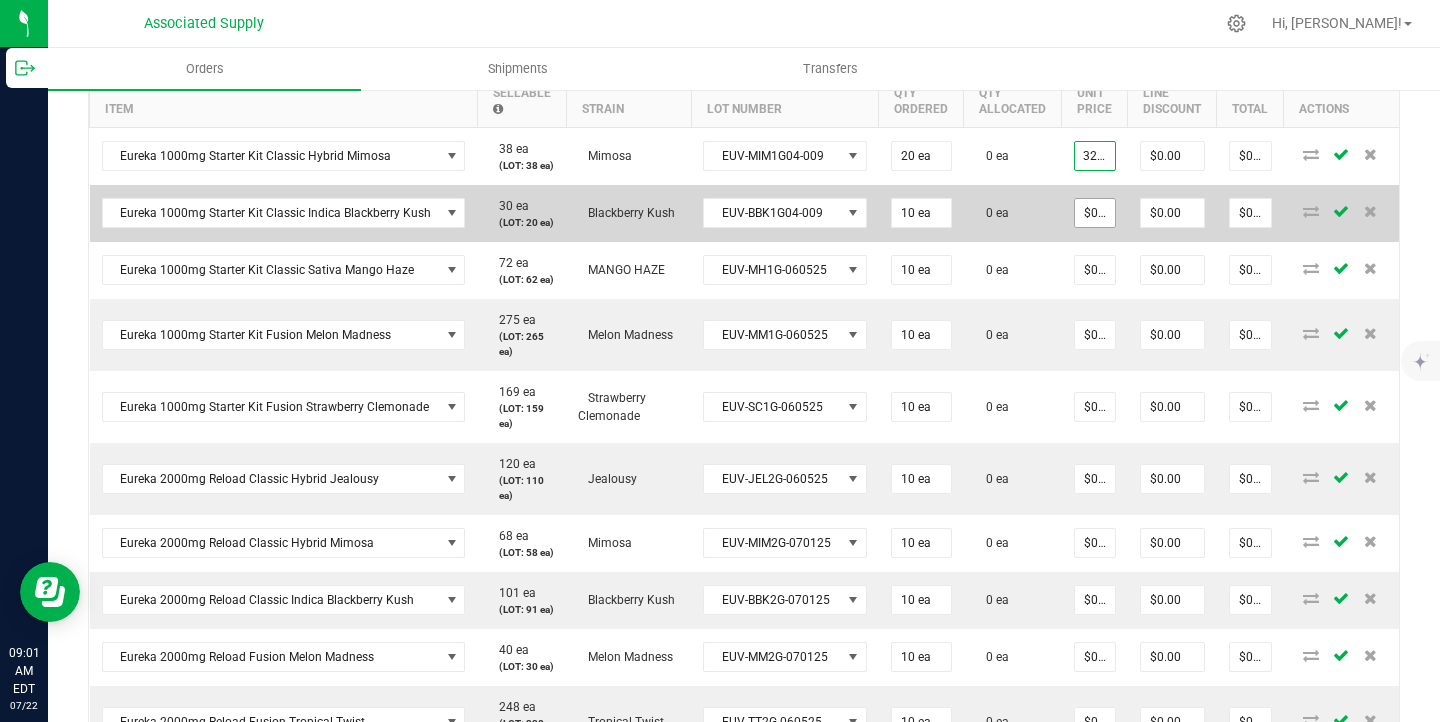 type on "$32.50000" 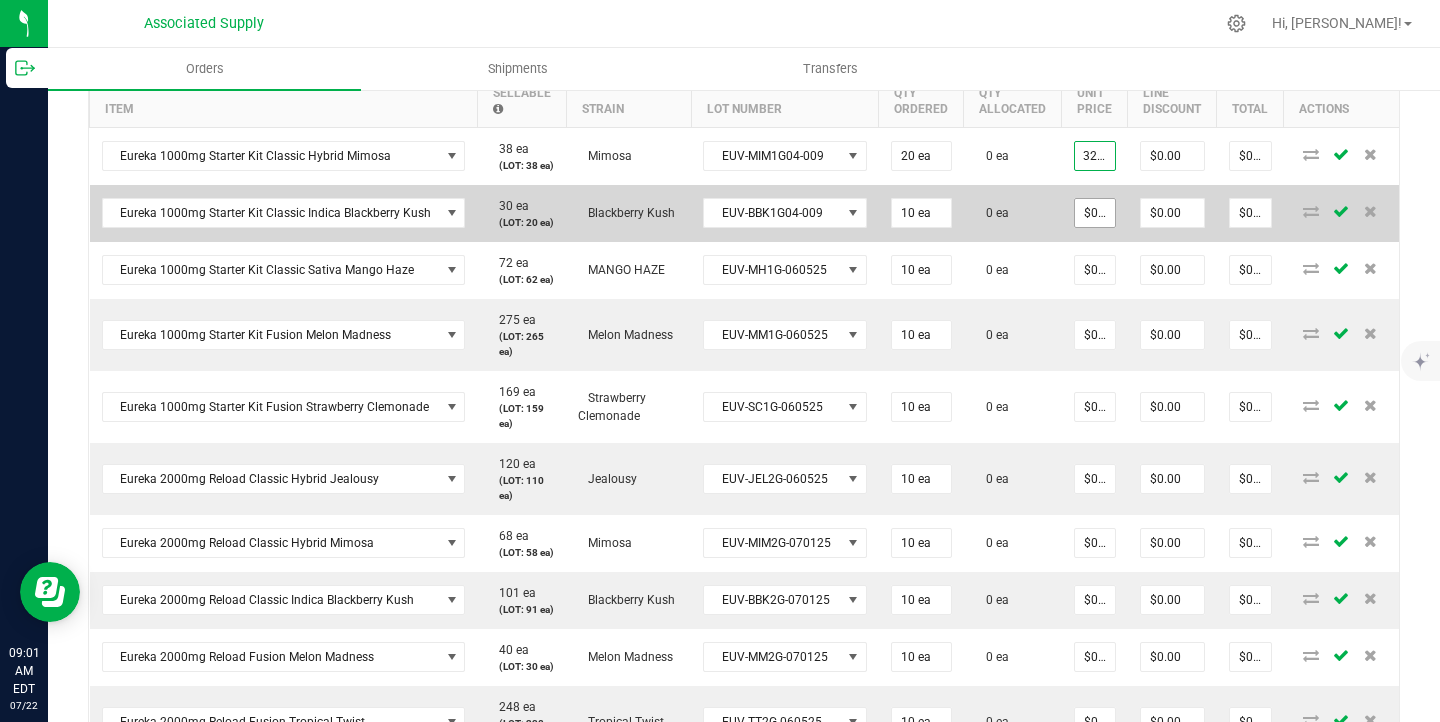 type on "$650.00" 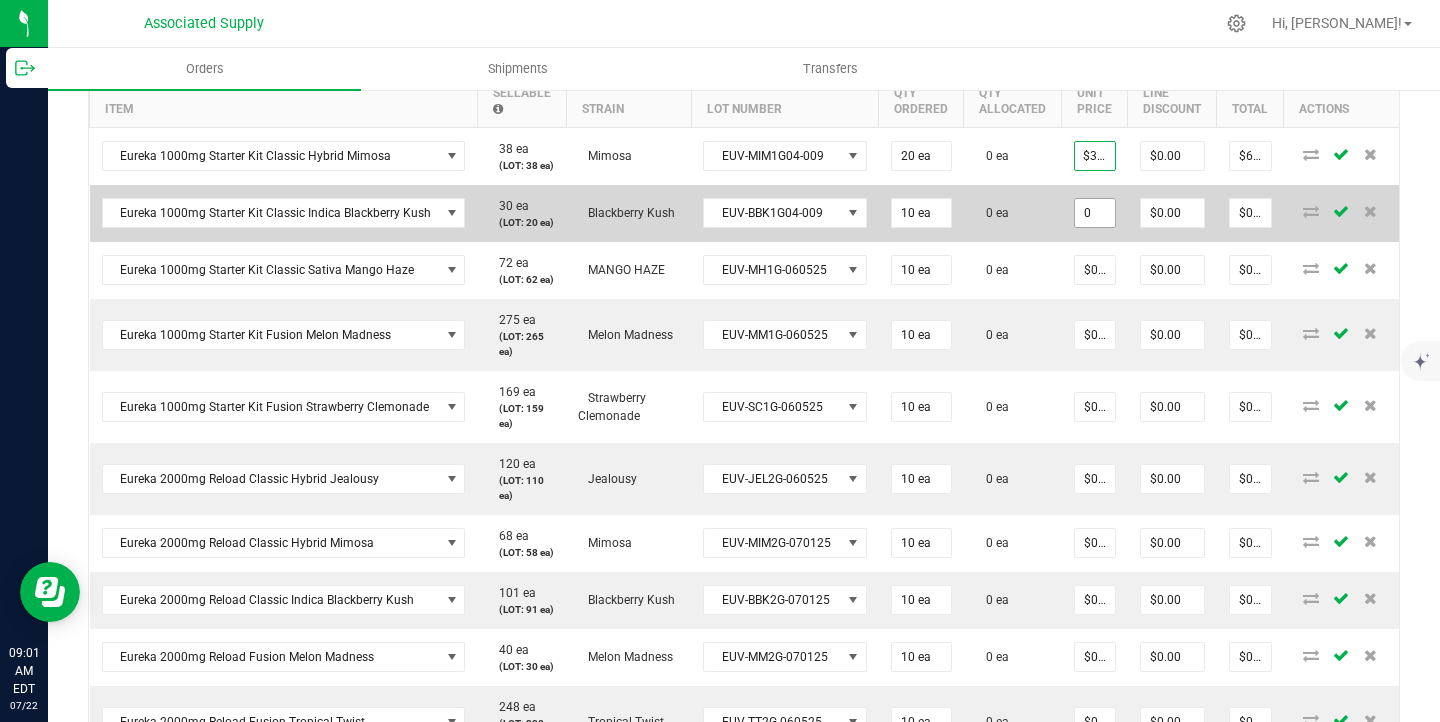 click on "0" at bounding box center [1095, 213] 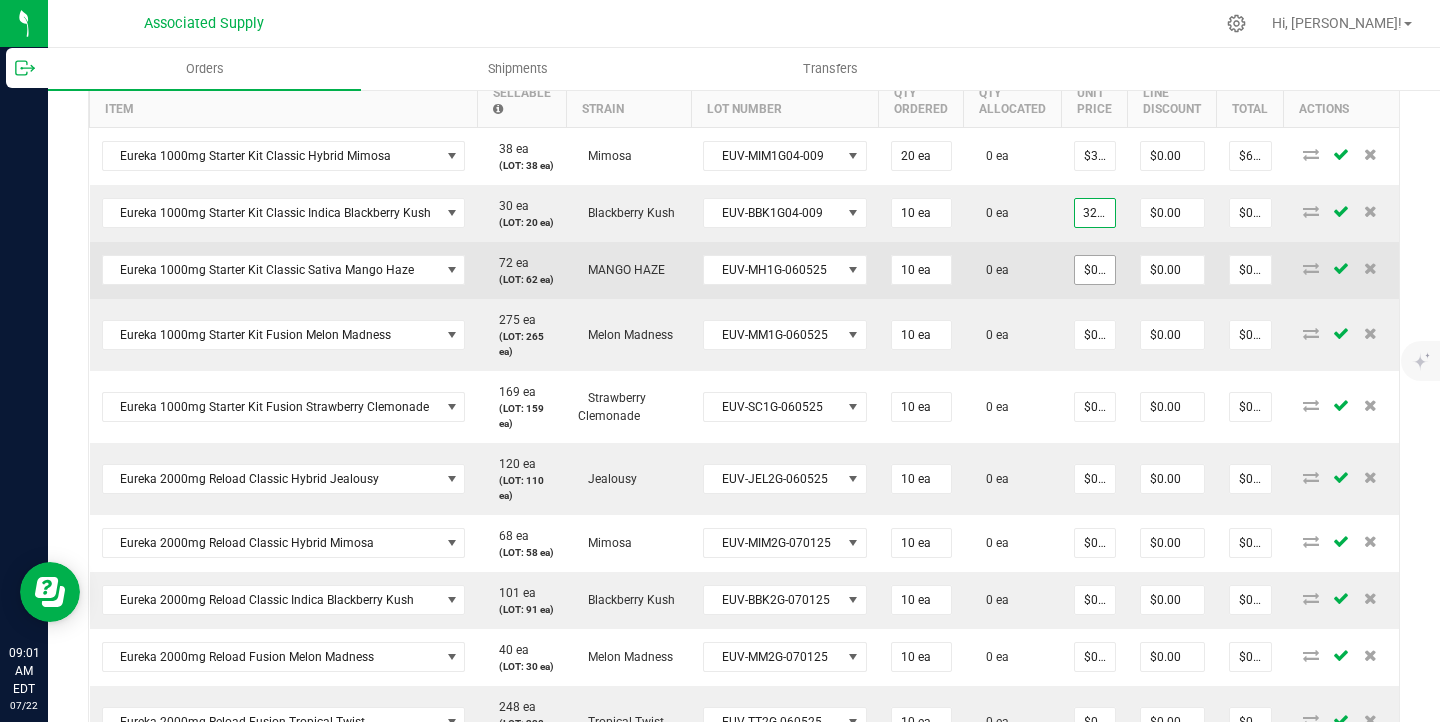 type on "$32.50000" 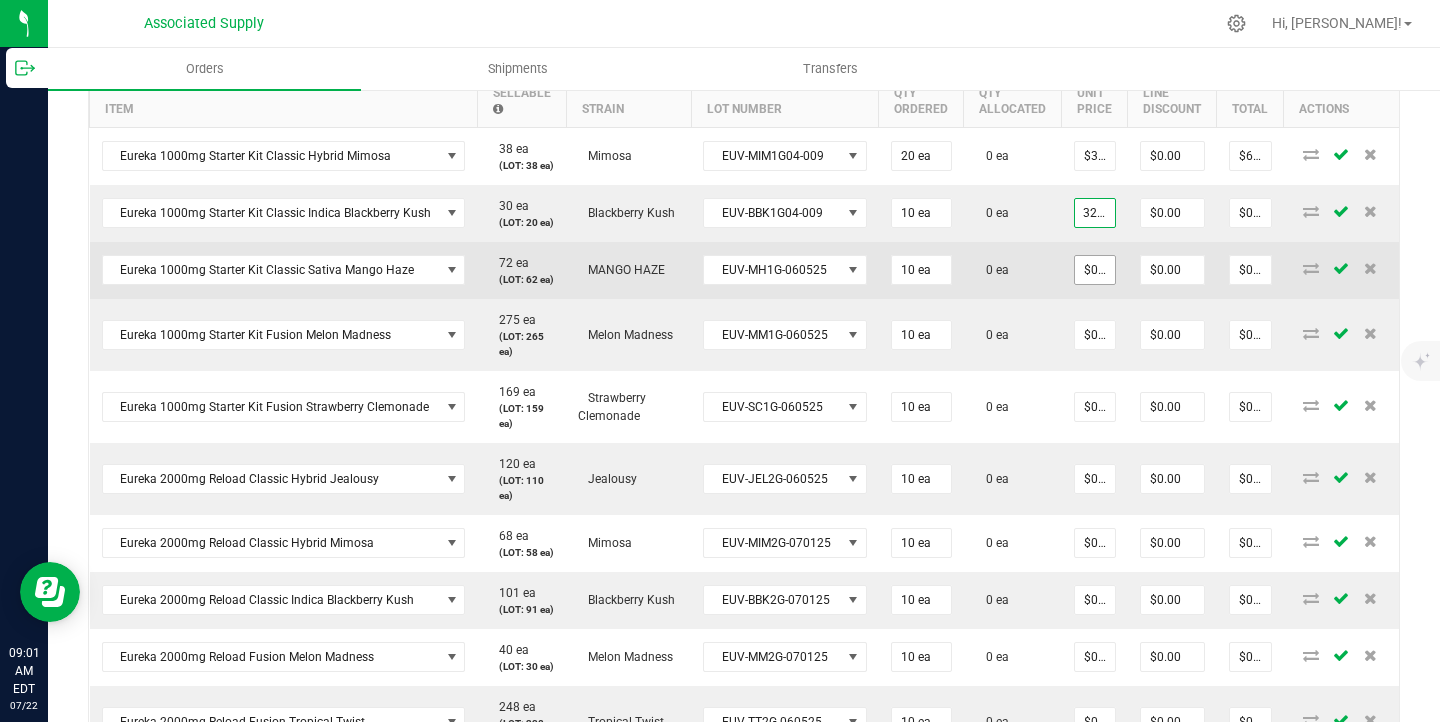 type on "$325.00" 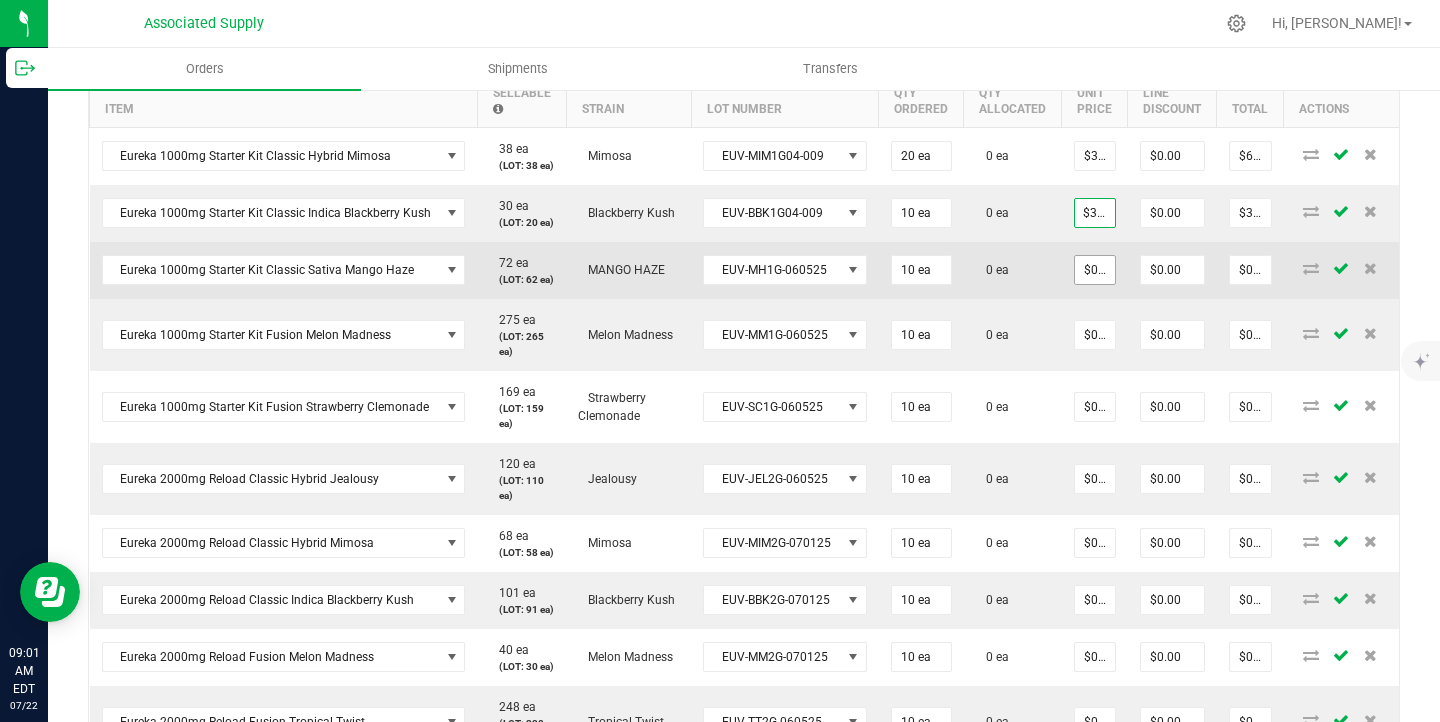 click on "$0.00000" at bounding box center [1095, 270] 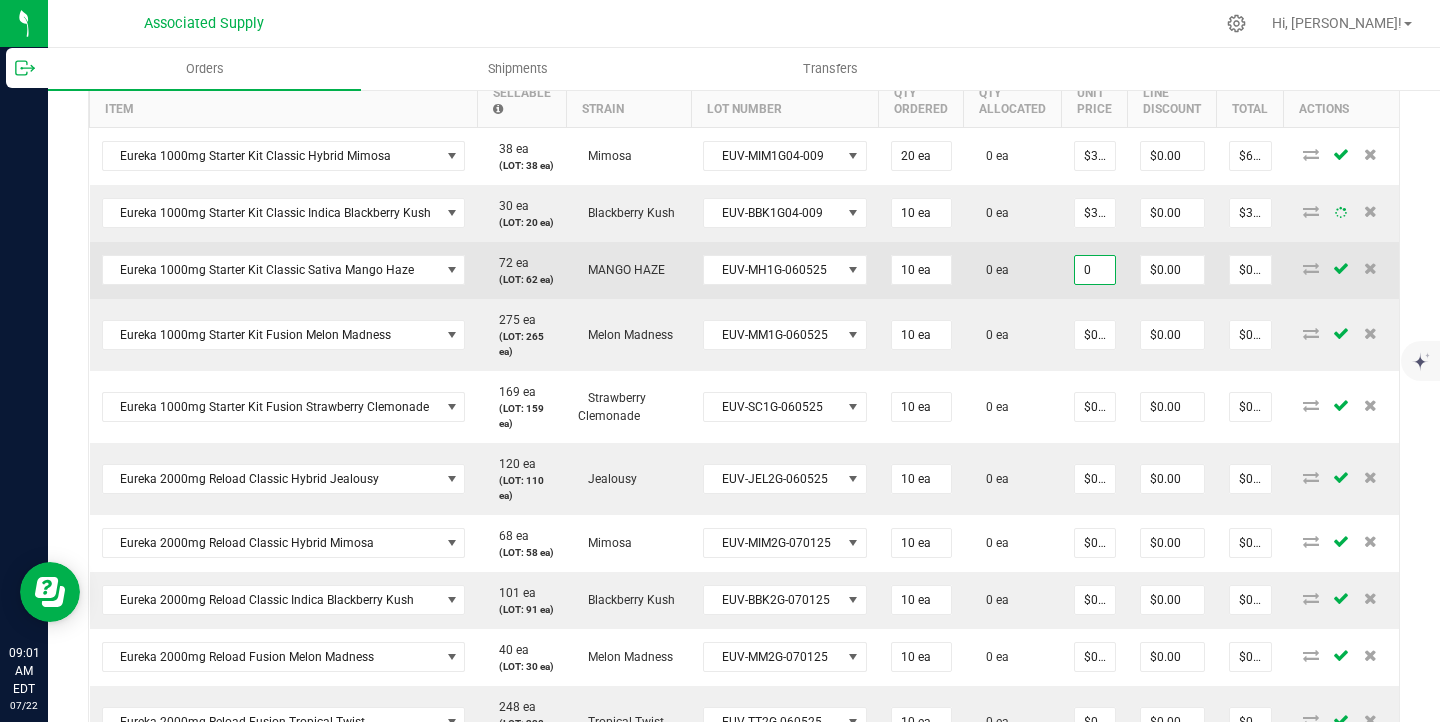 click on "0" at bounding box center [1095, 270] 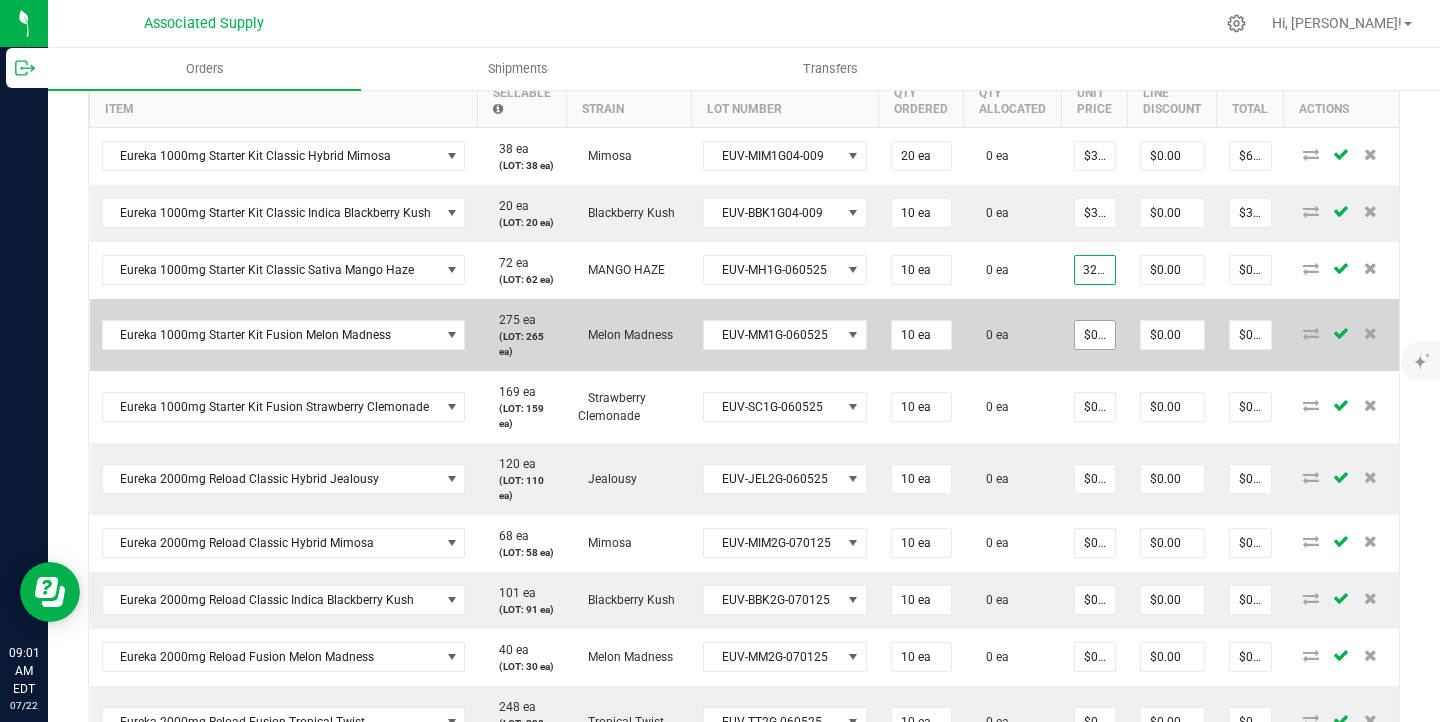 type on "32.5" 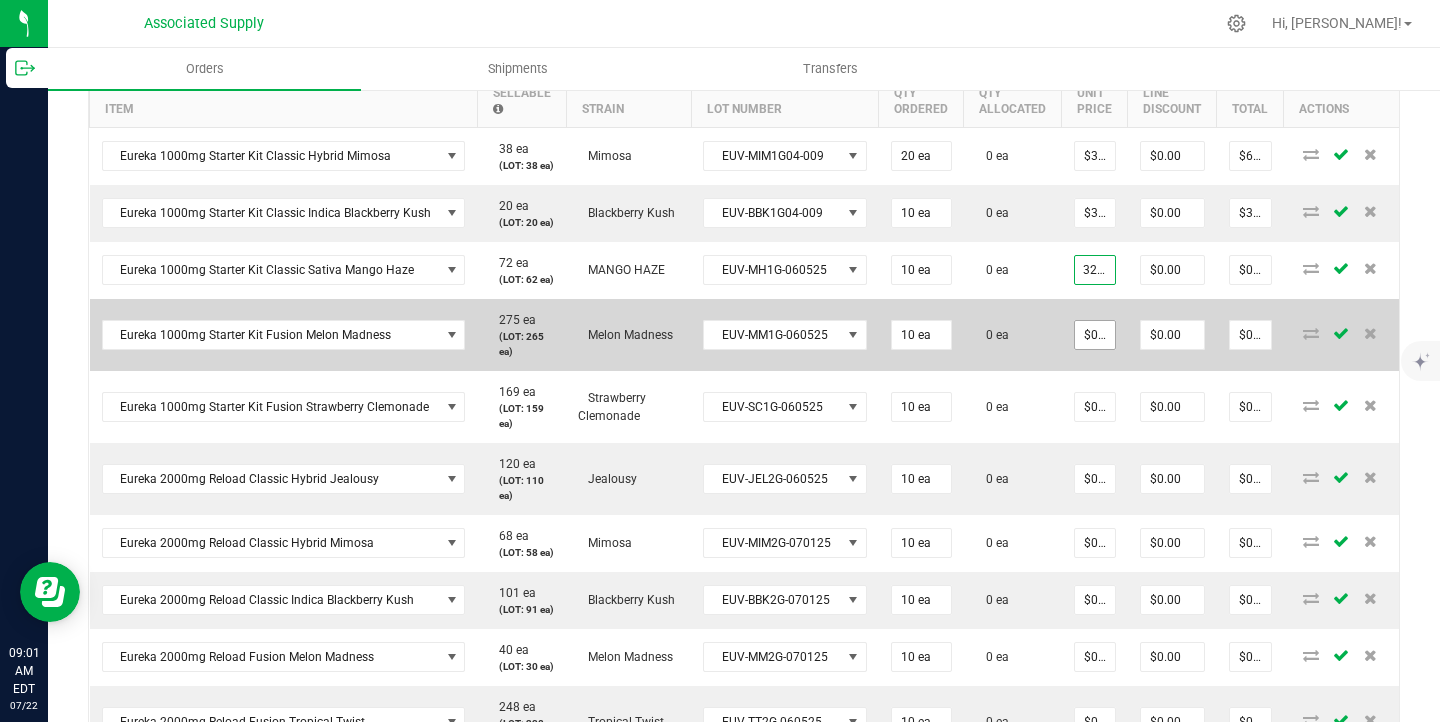 type on "0" 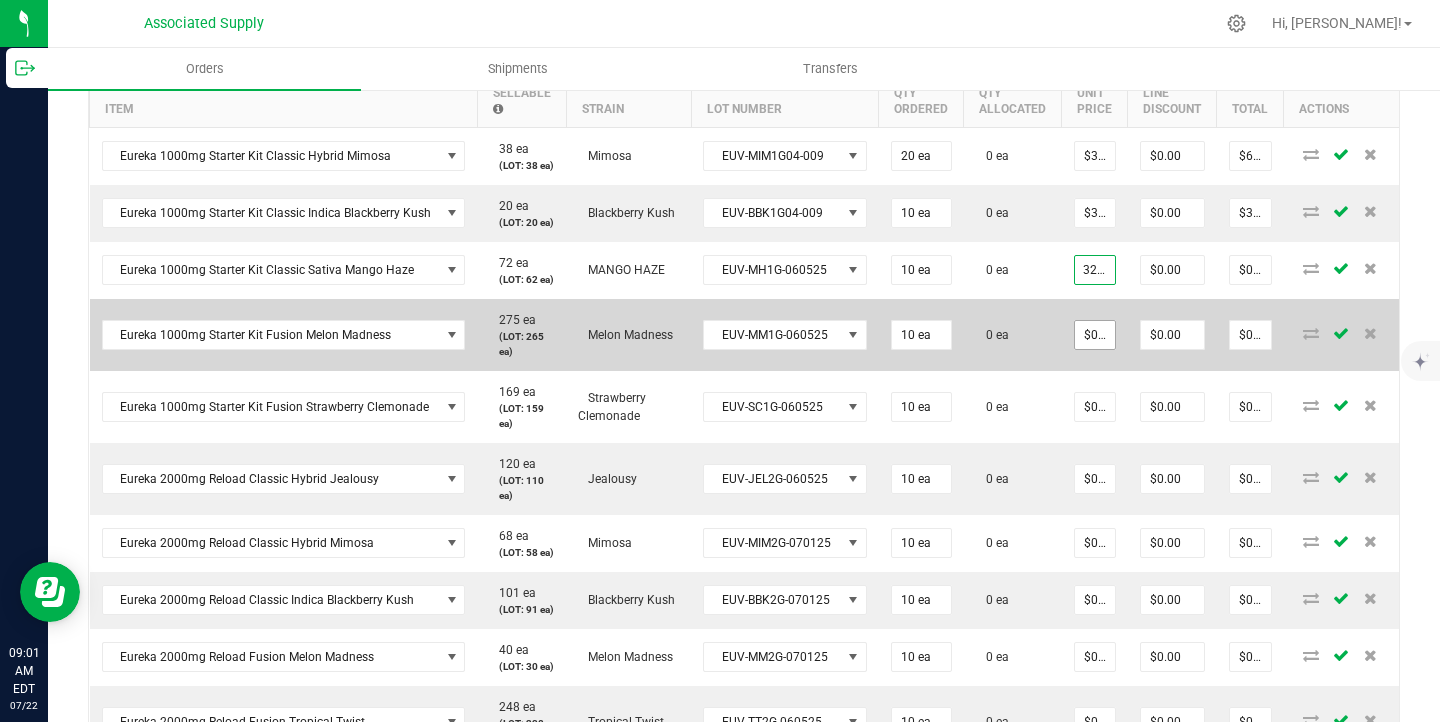 type on "$32.50000" 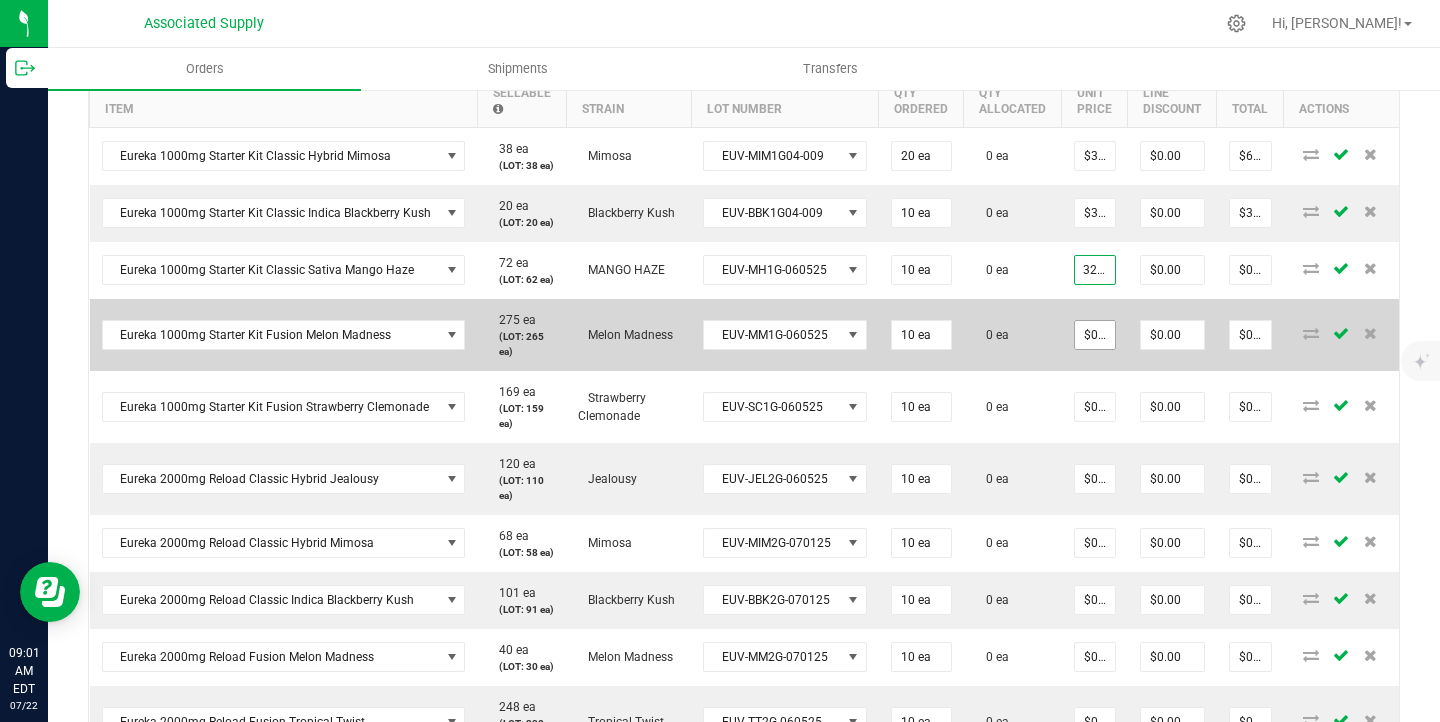 type on "$325.00" 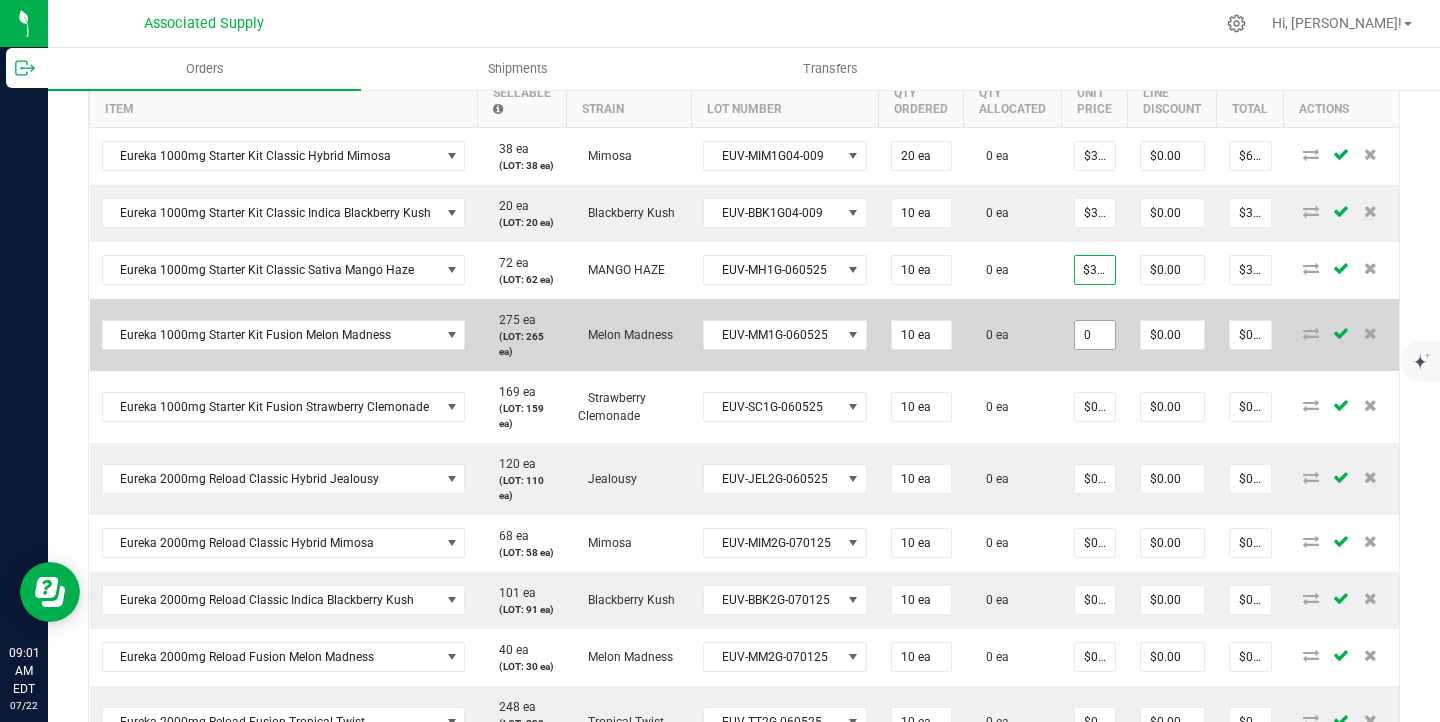 click on "0" at bounding box center [1095, 335] 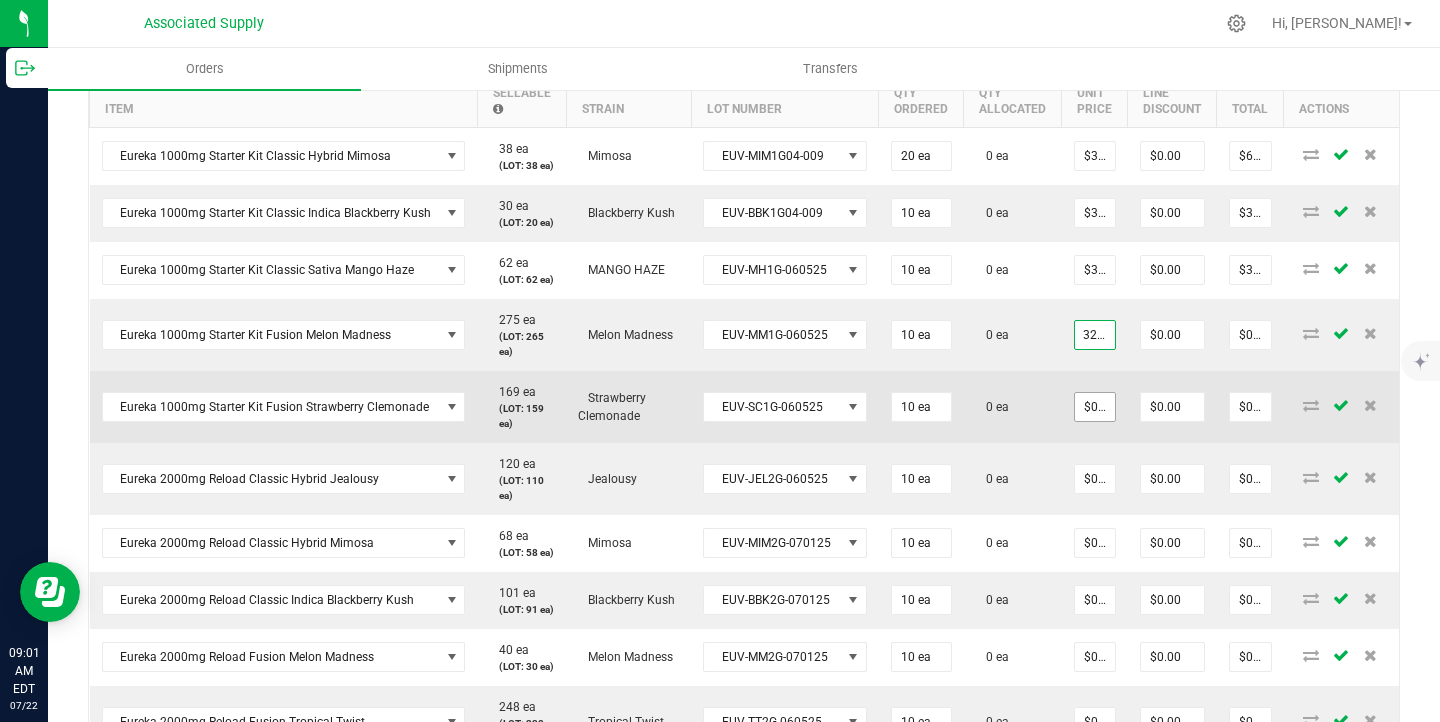 type on "32.5" 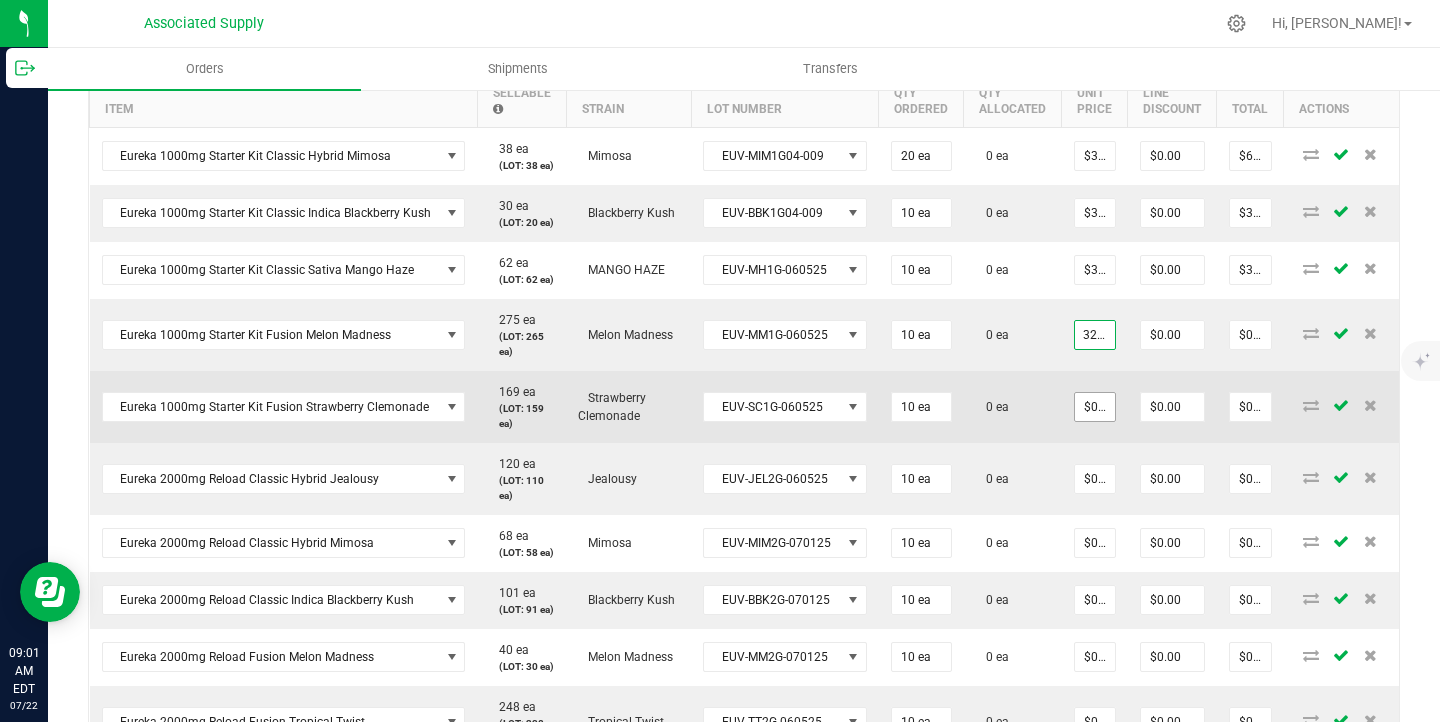 type on "0" 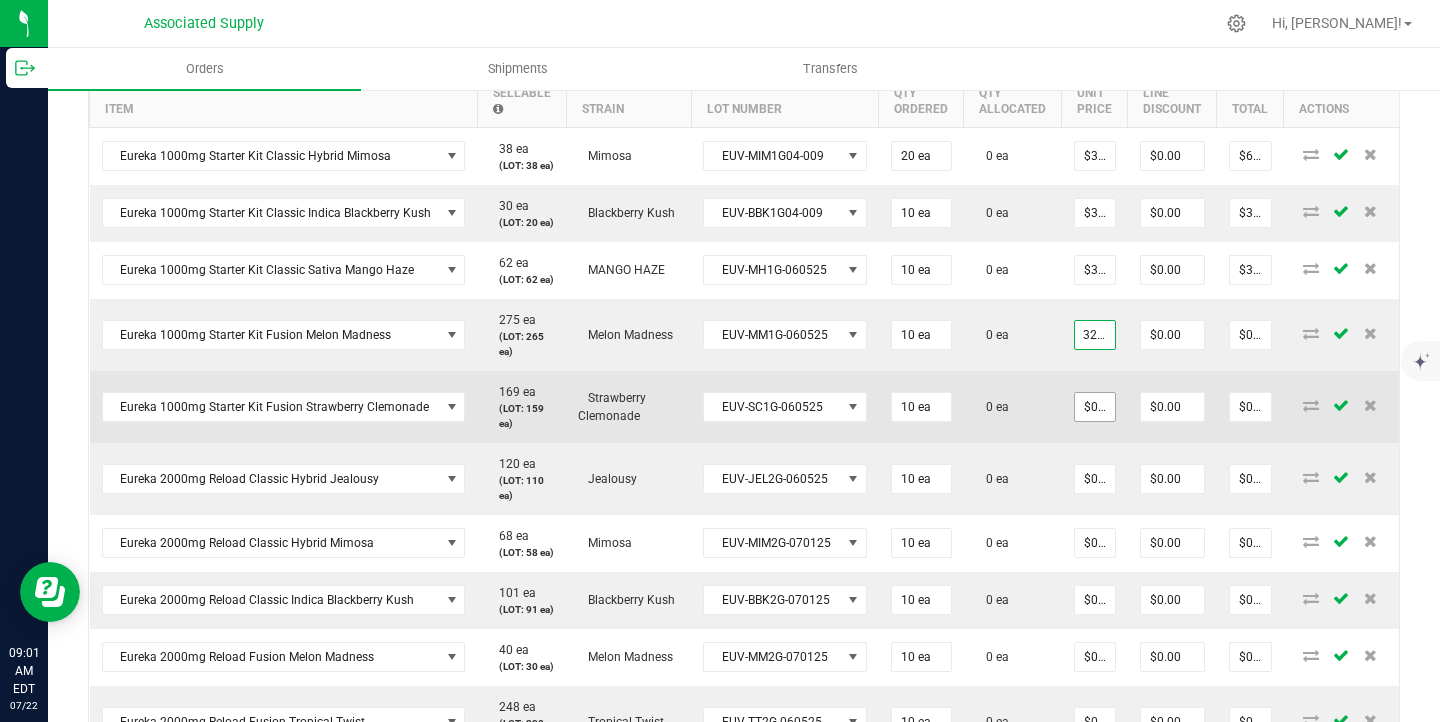 type on "$32.50000" 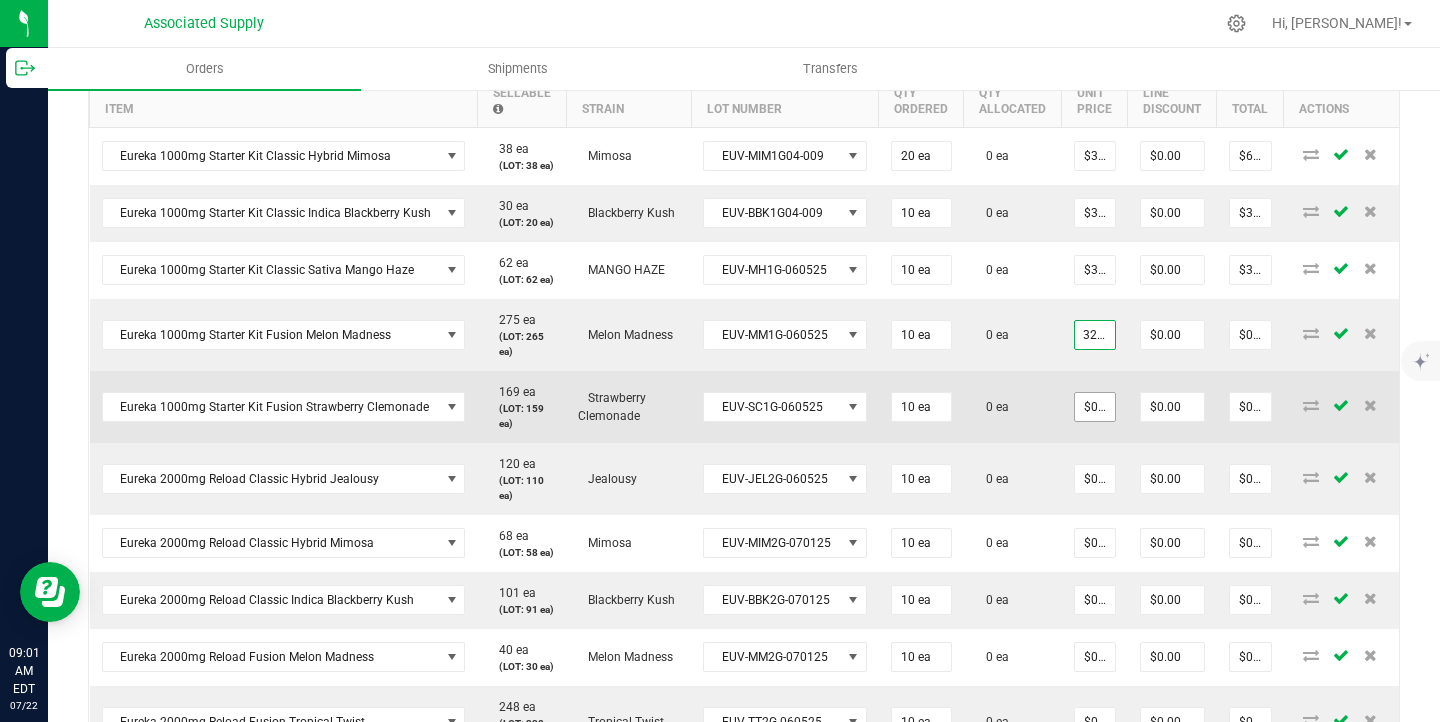 type on "$325.00" 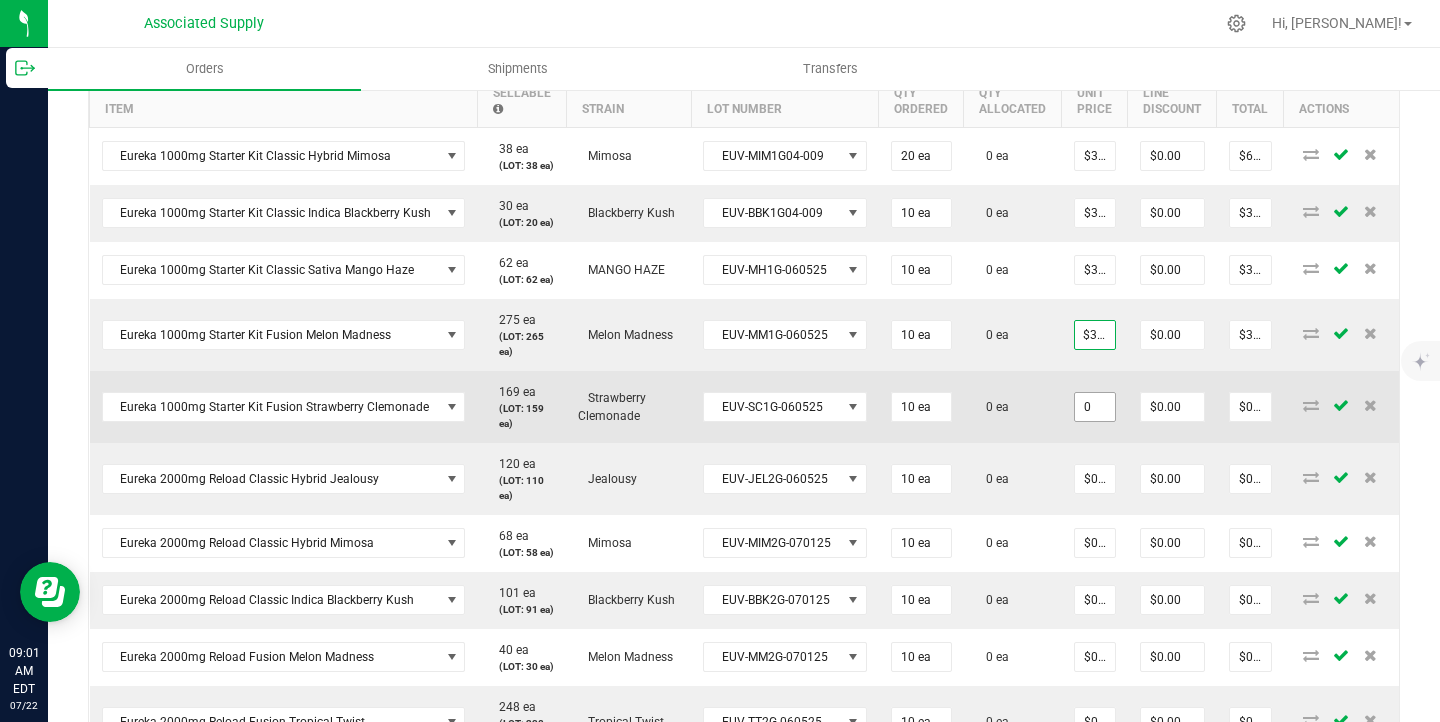 click on "0" at bounding box center [1095, 407] 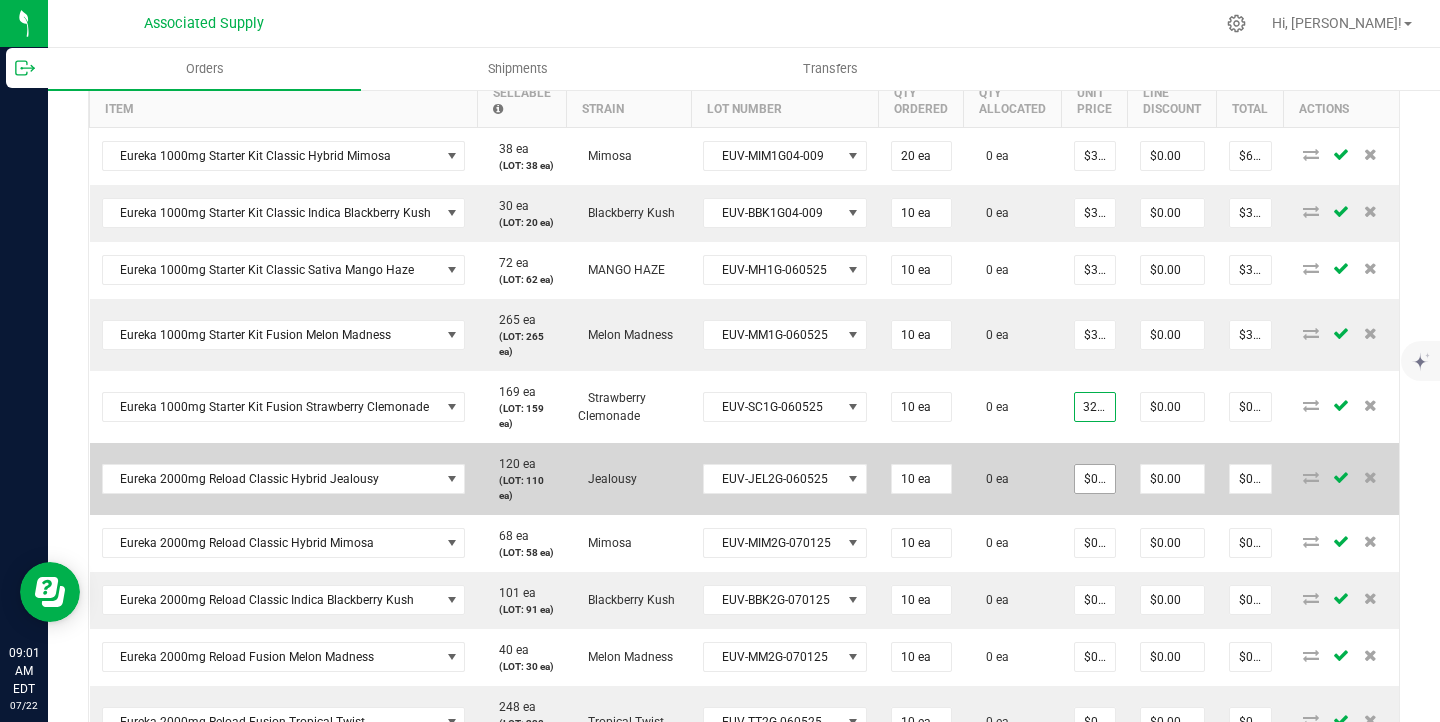 type on "32.5" 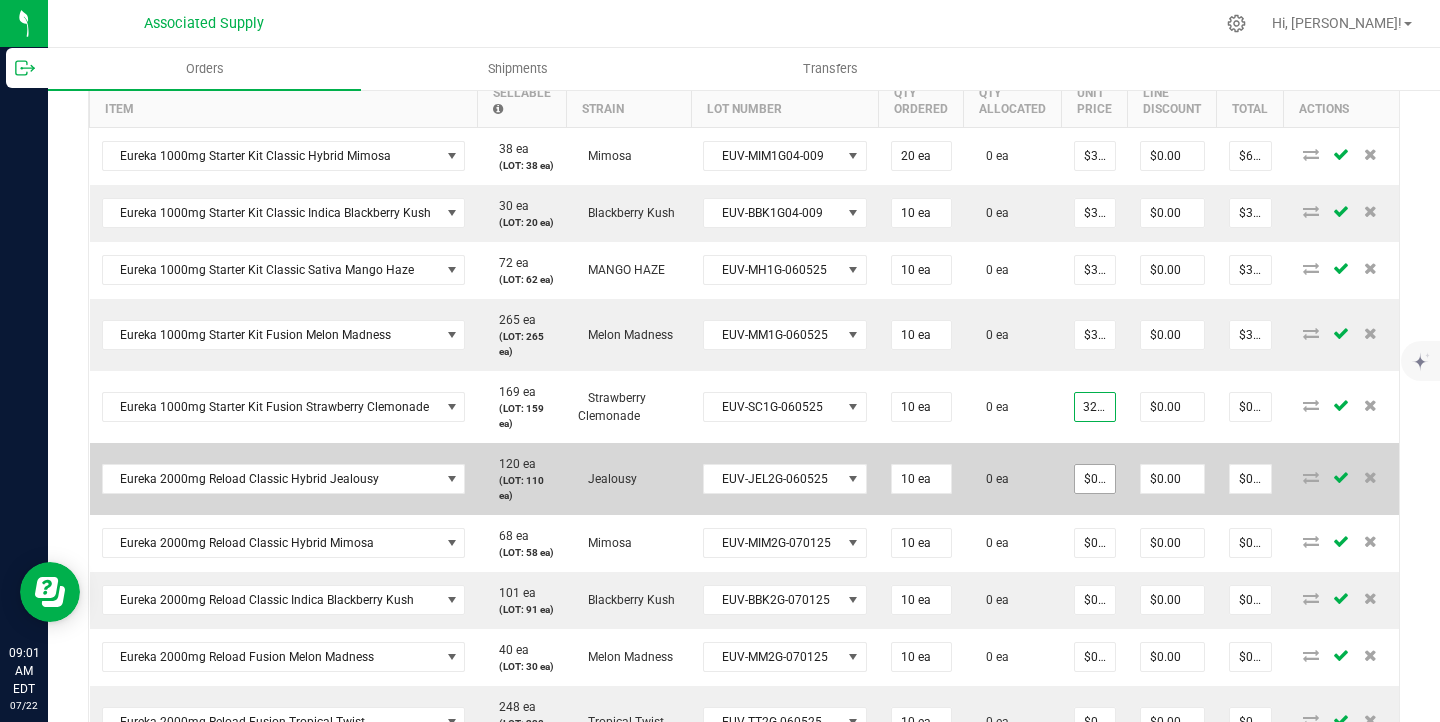 type on "0" 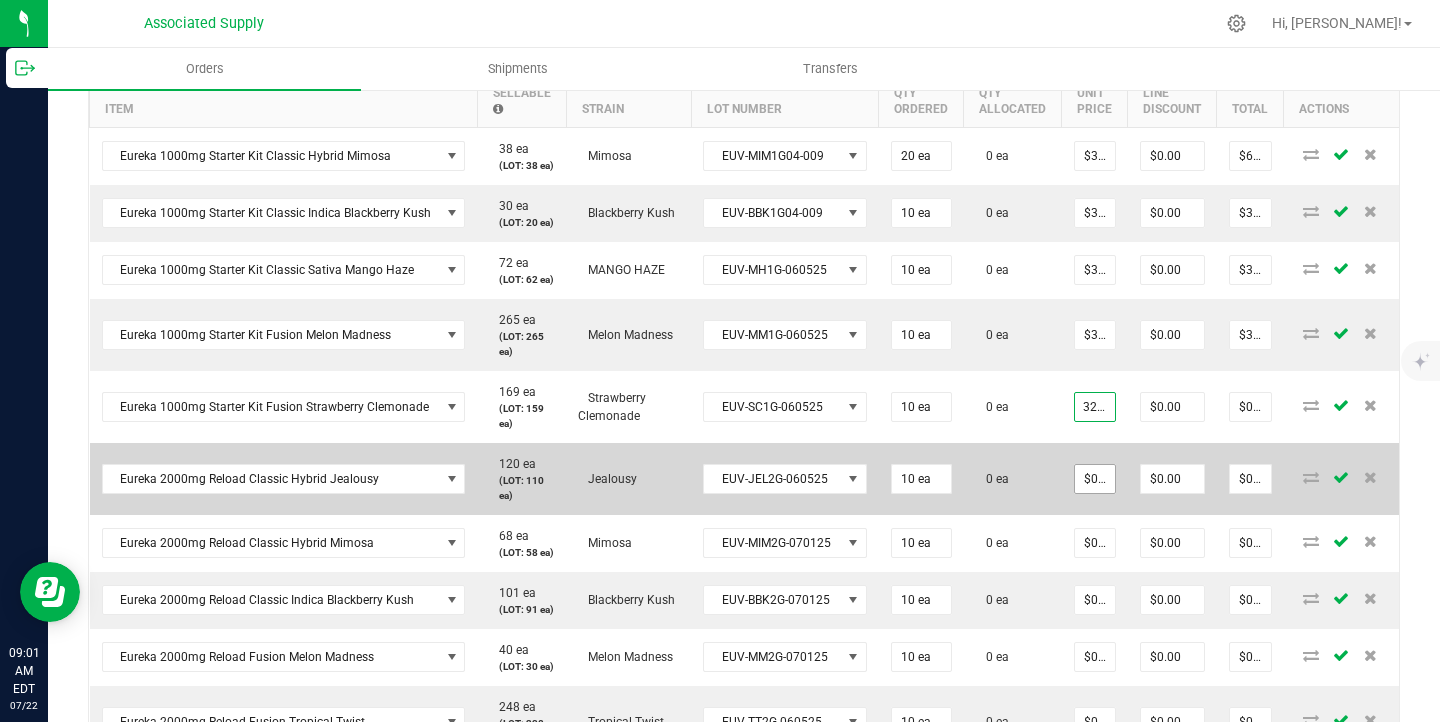 type on "$32.50000" 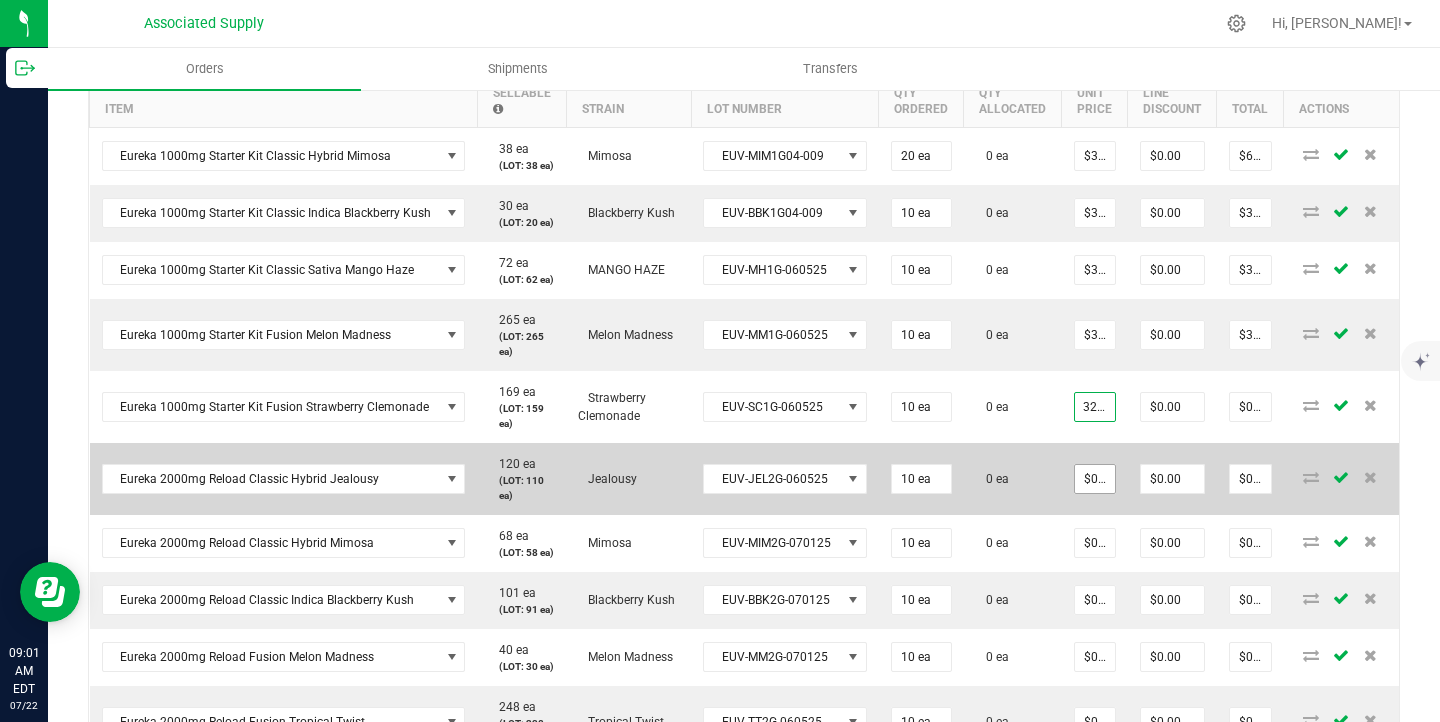type on "$325.00" 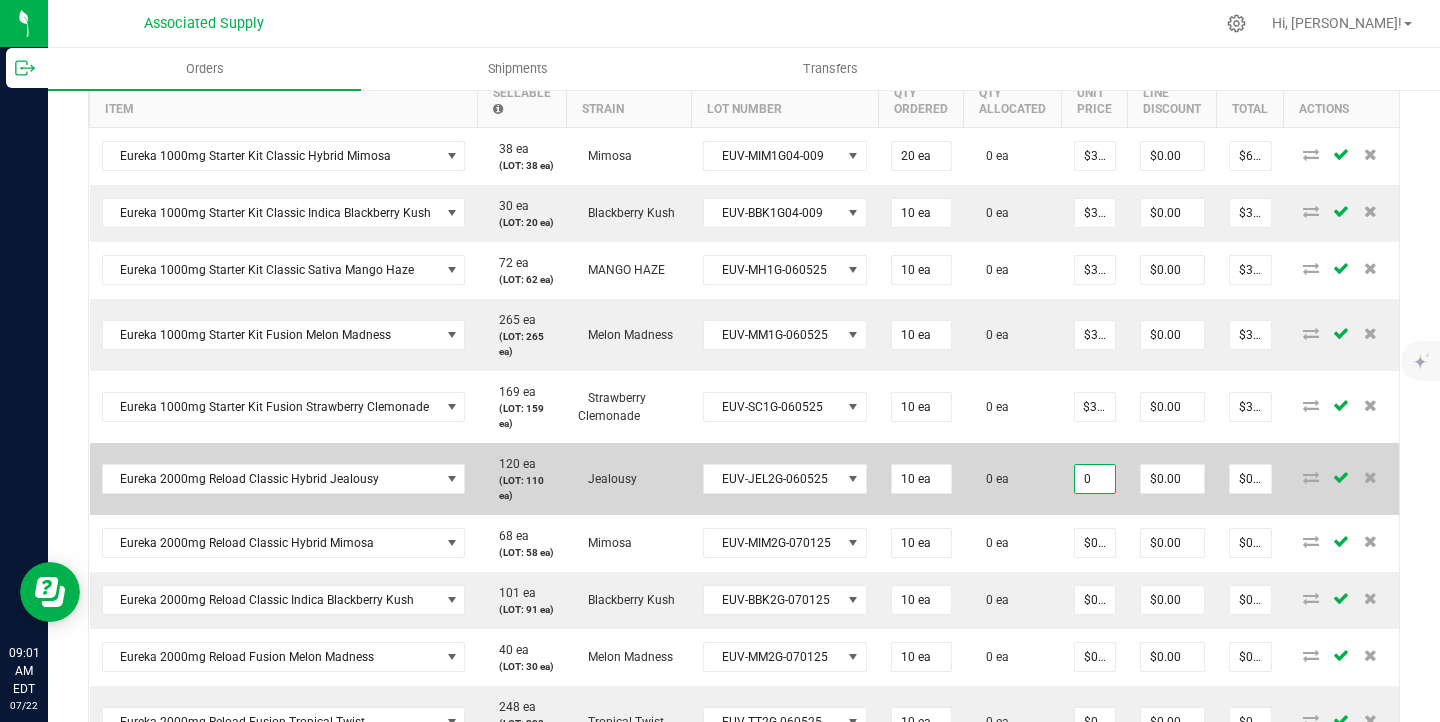click on "0" at bounding box center [1095, 479] 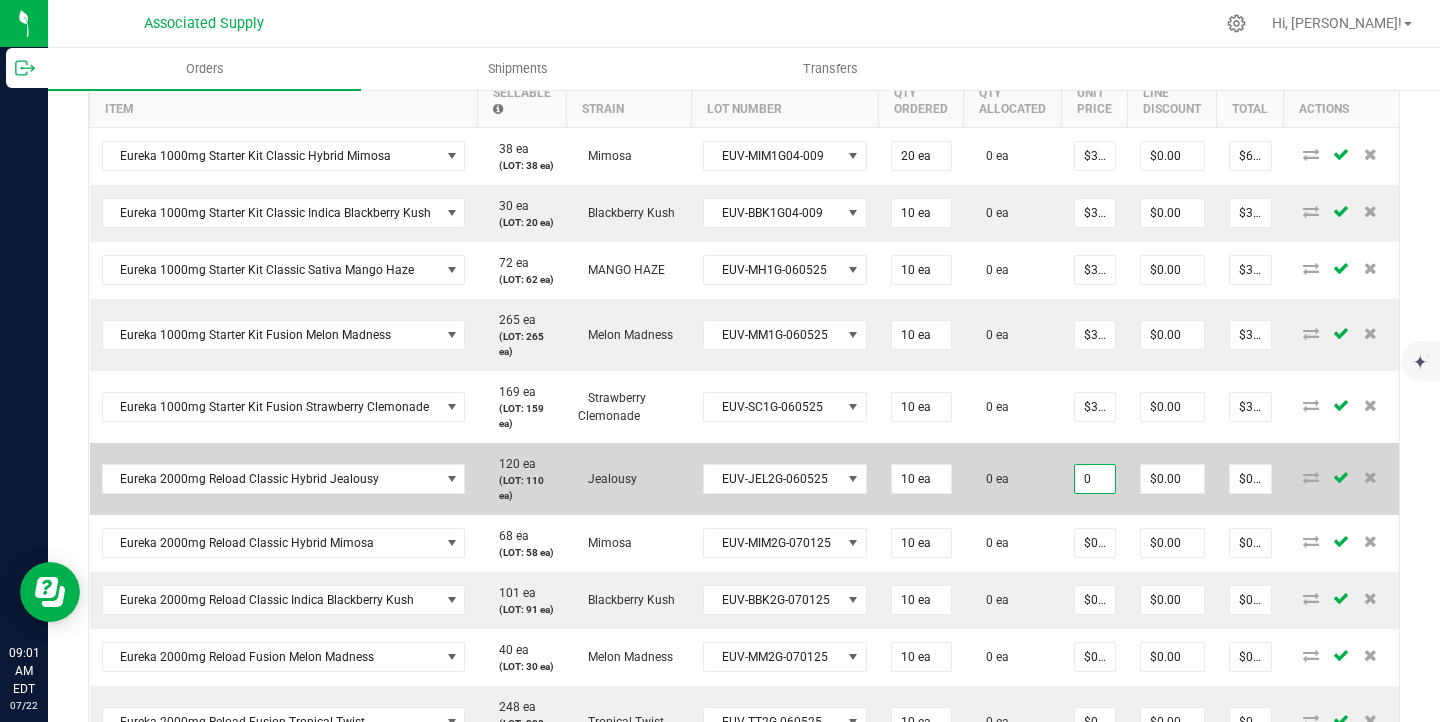 type on "3" 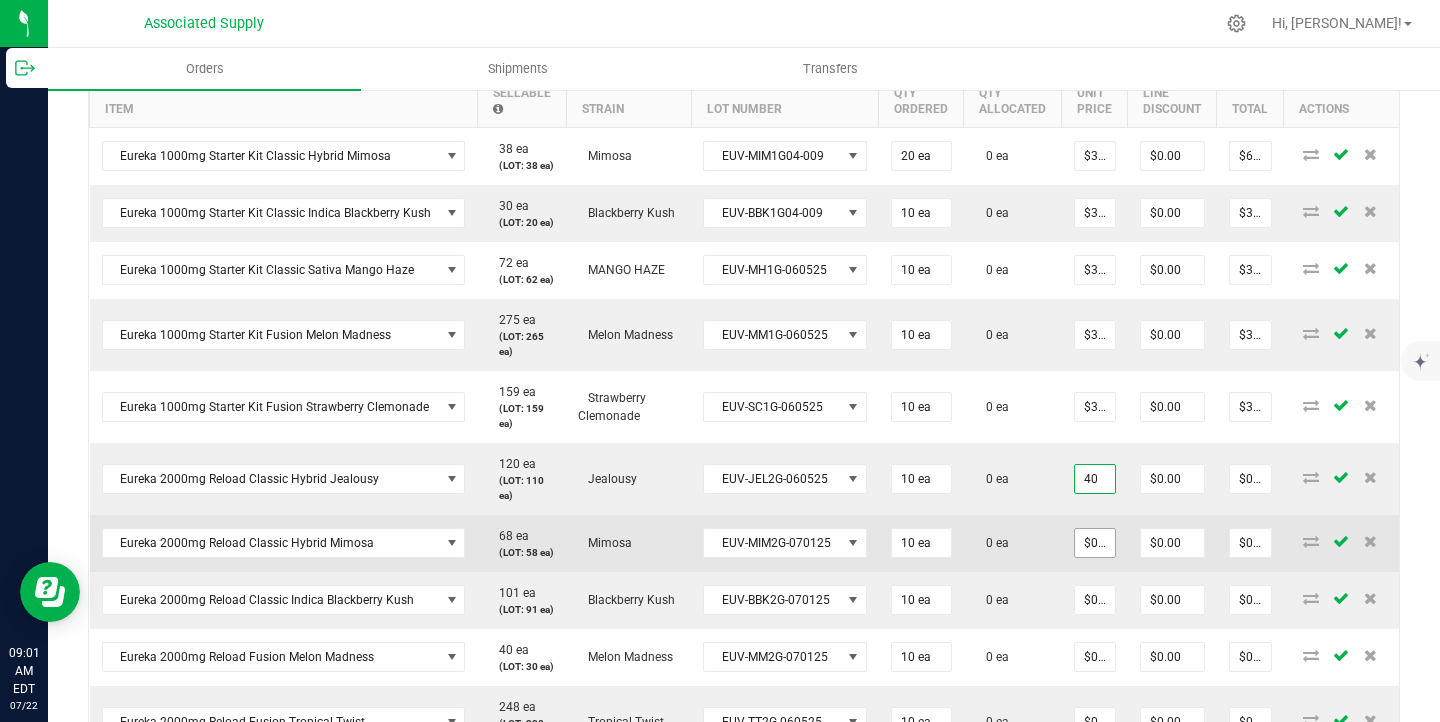 type on "40" 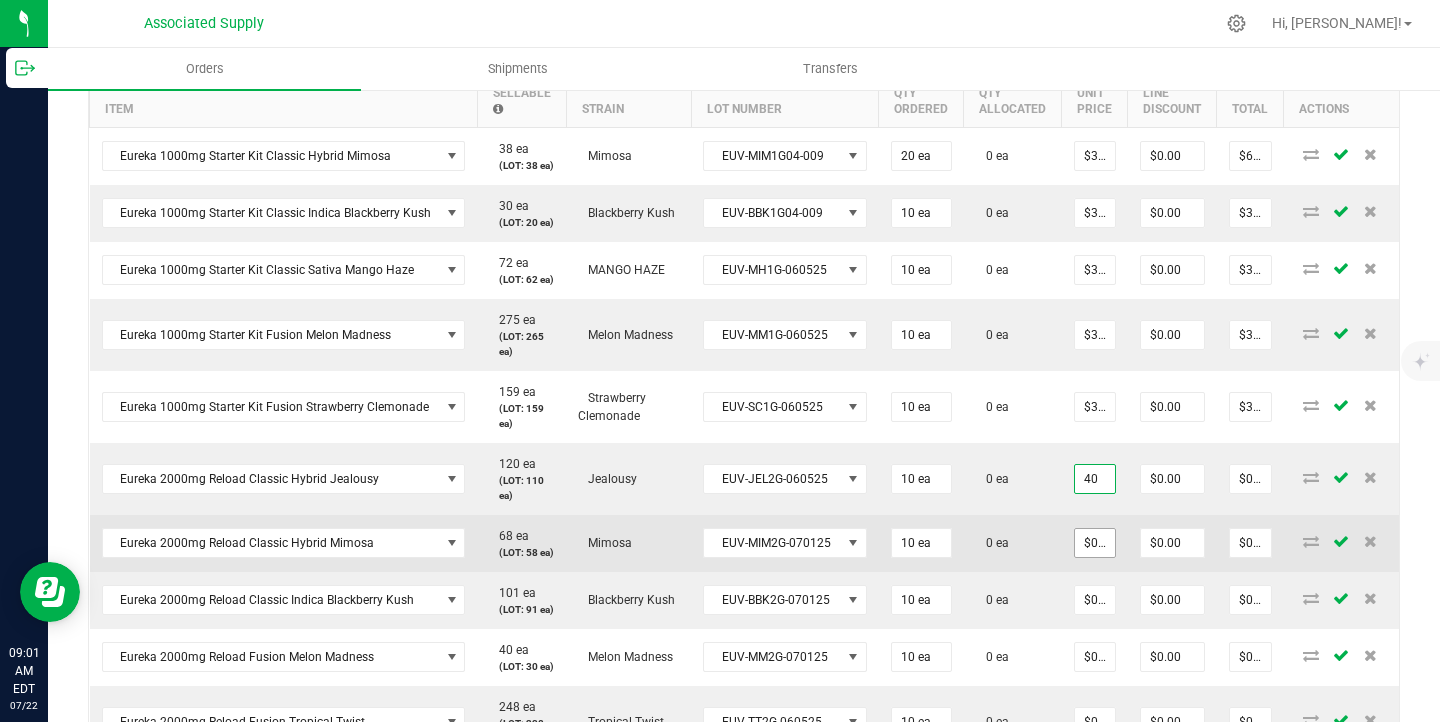 type on "0" 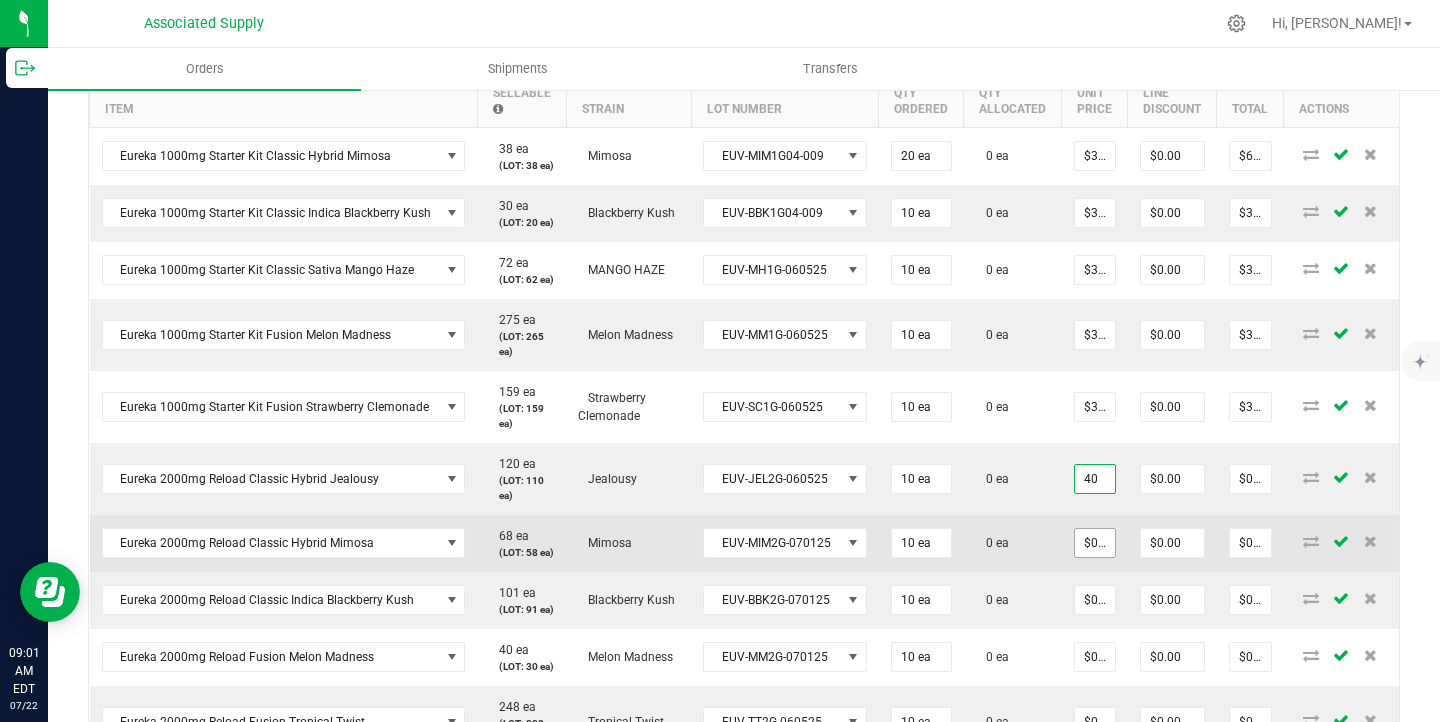 type on "$40.00000" 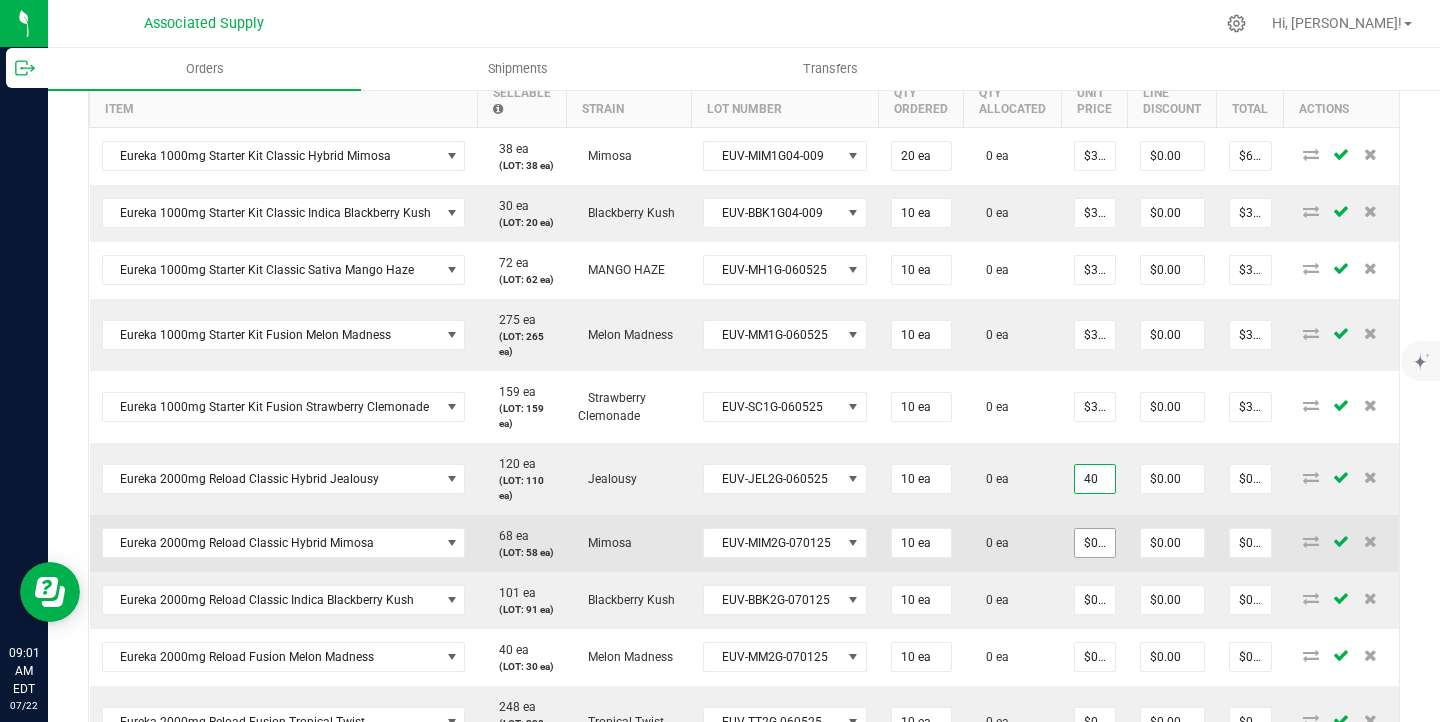 type on "$400.00" 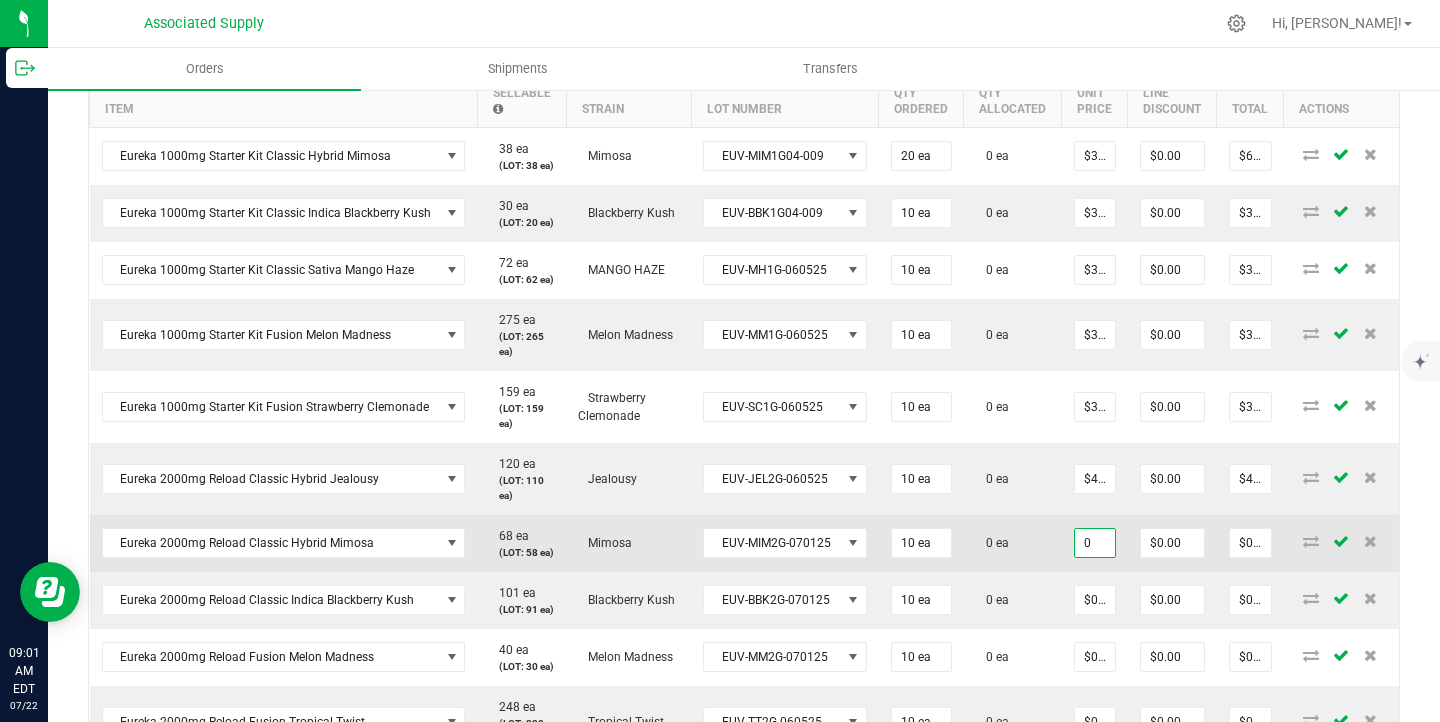 click on "0" at bounding box center [1095, 543] 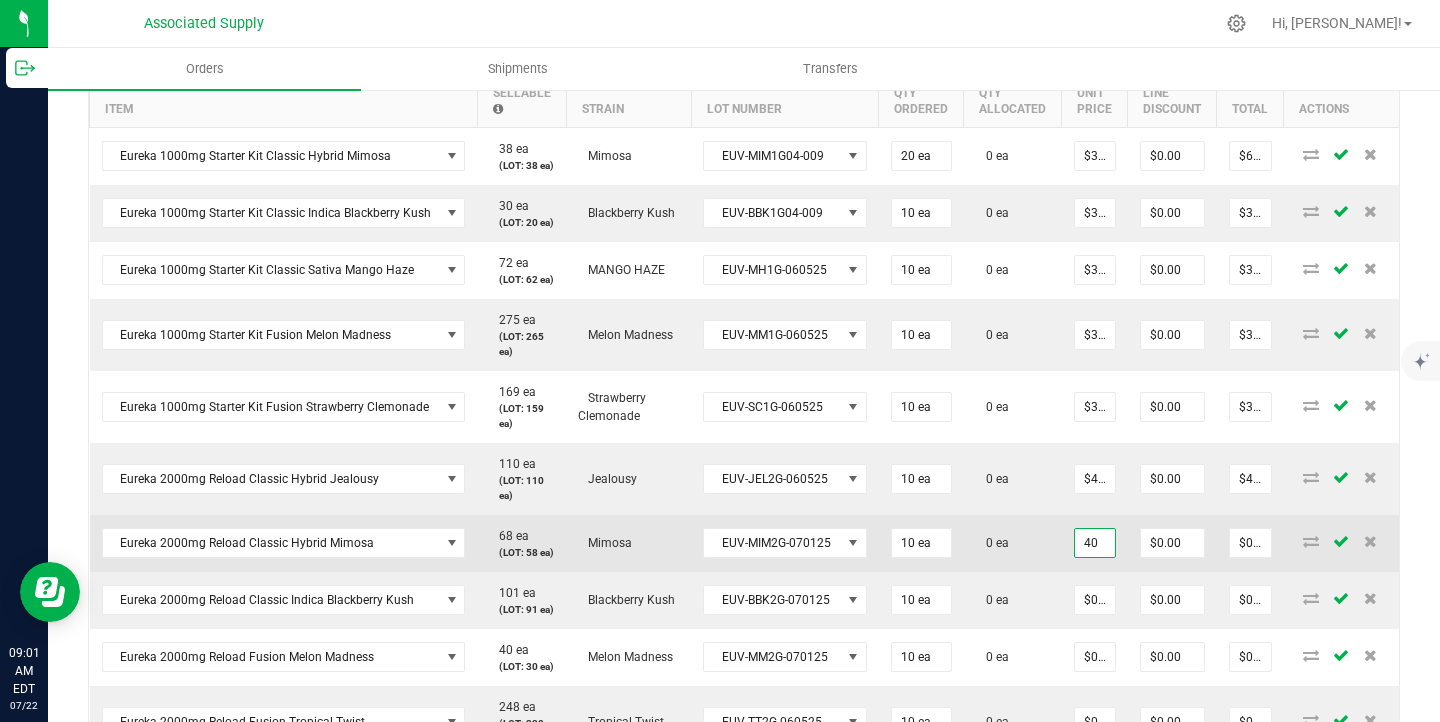 click on "0 ea" at bounding box center (1013, 543) 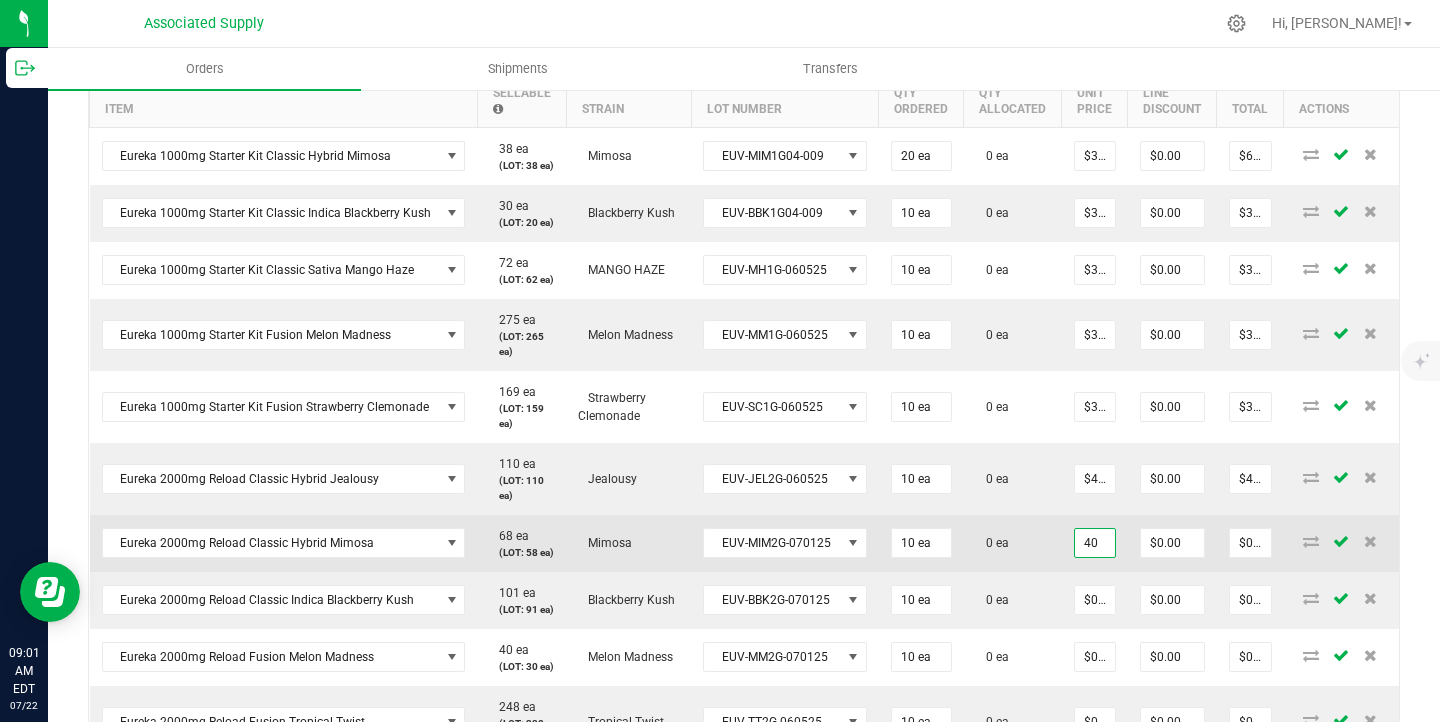 type on "$40.00000" 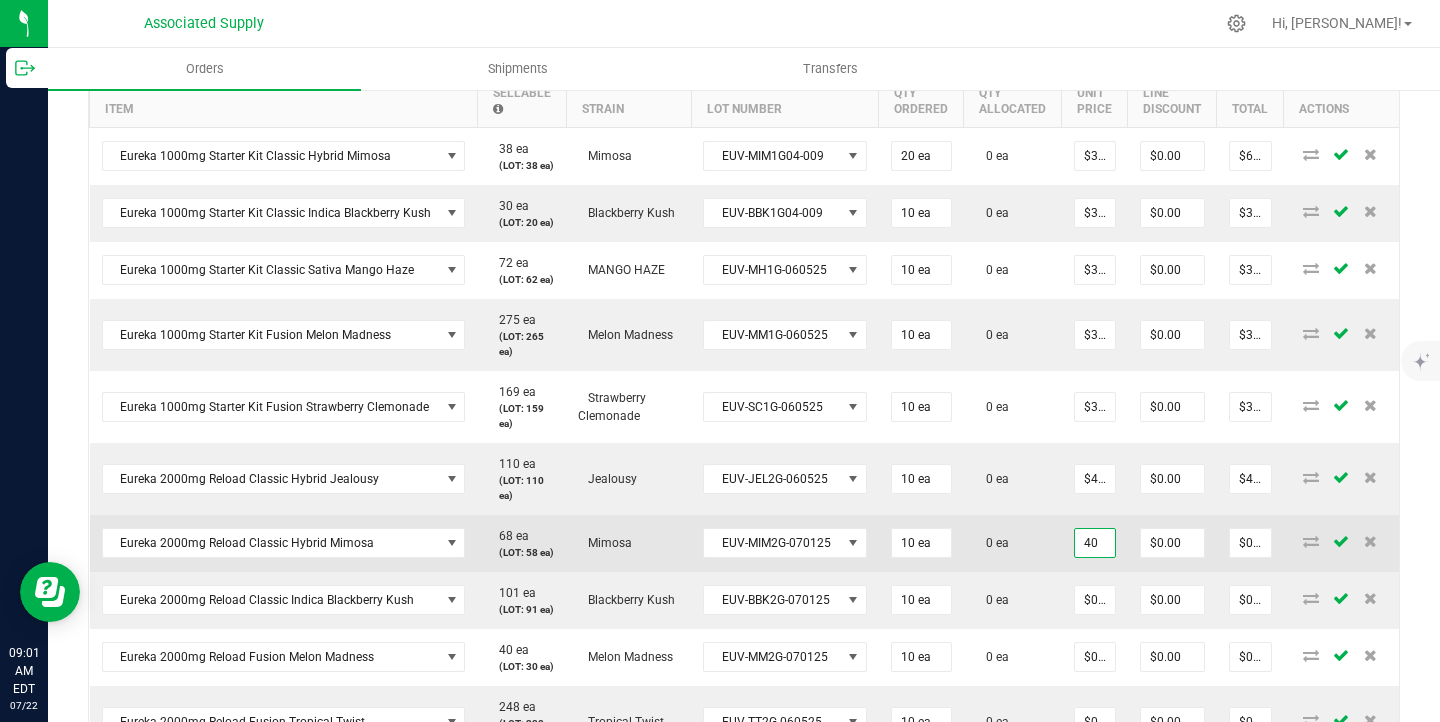 type on "$400.00" 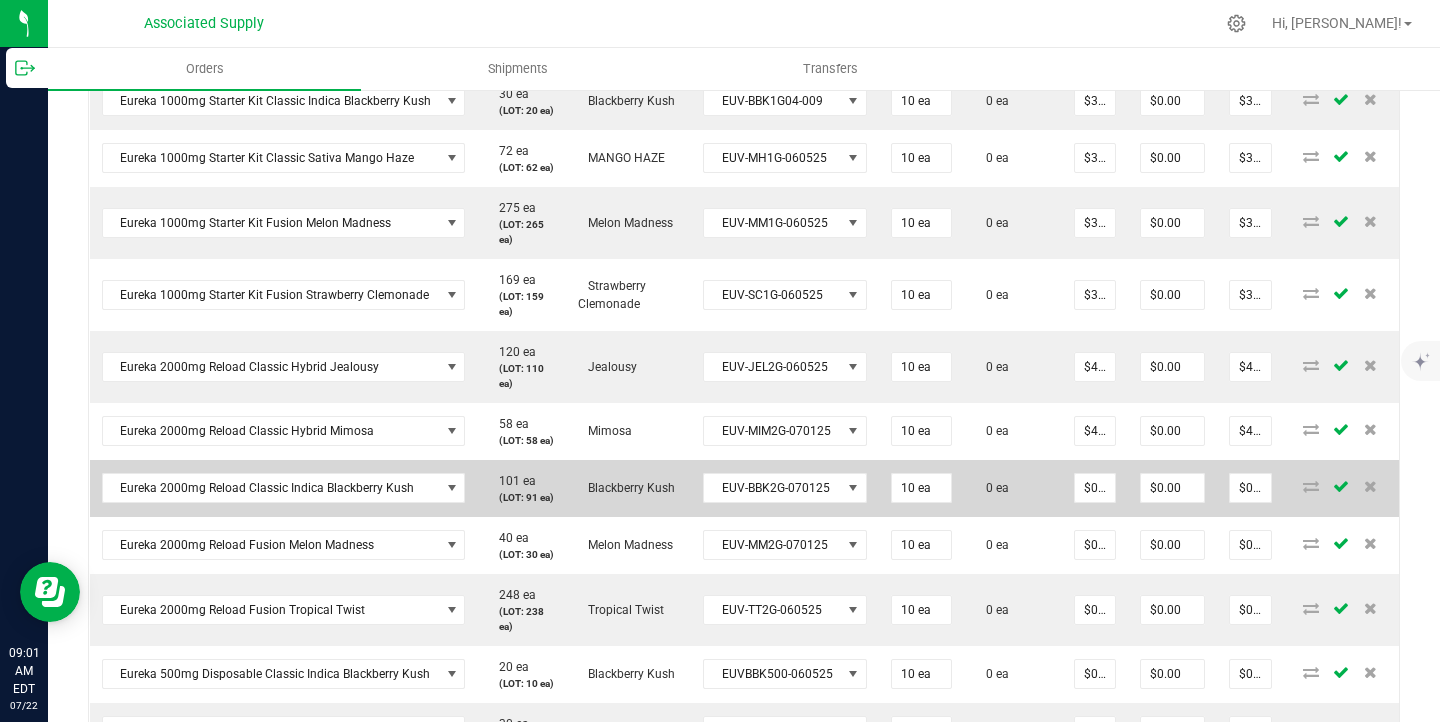 click on "$0.00000" at bounding box center (1095, 488) 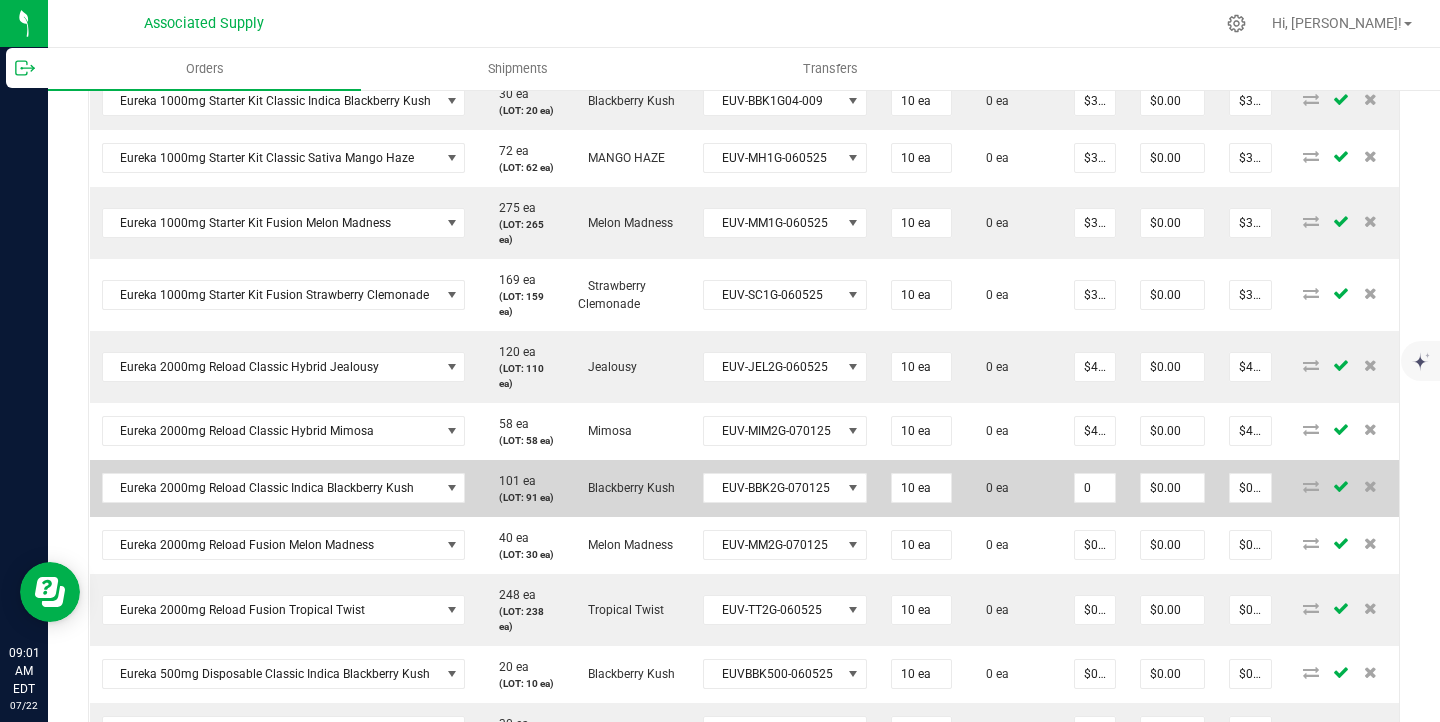 click on "0" at bounding box center (1095, 488) 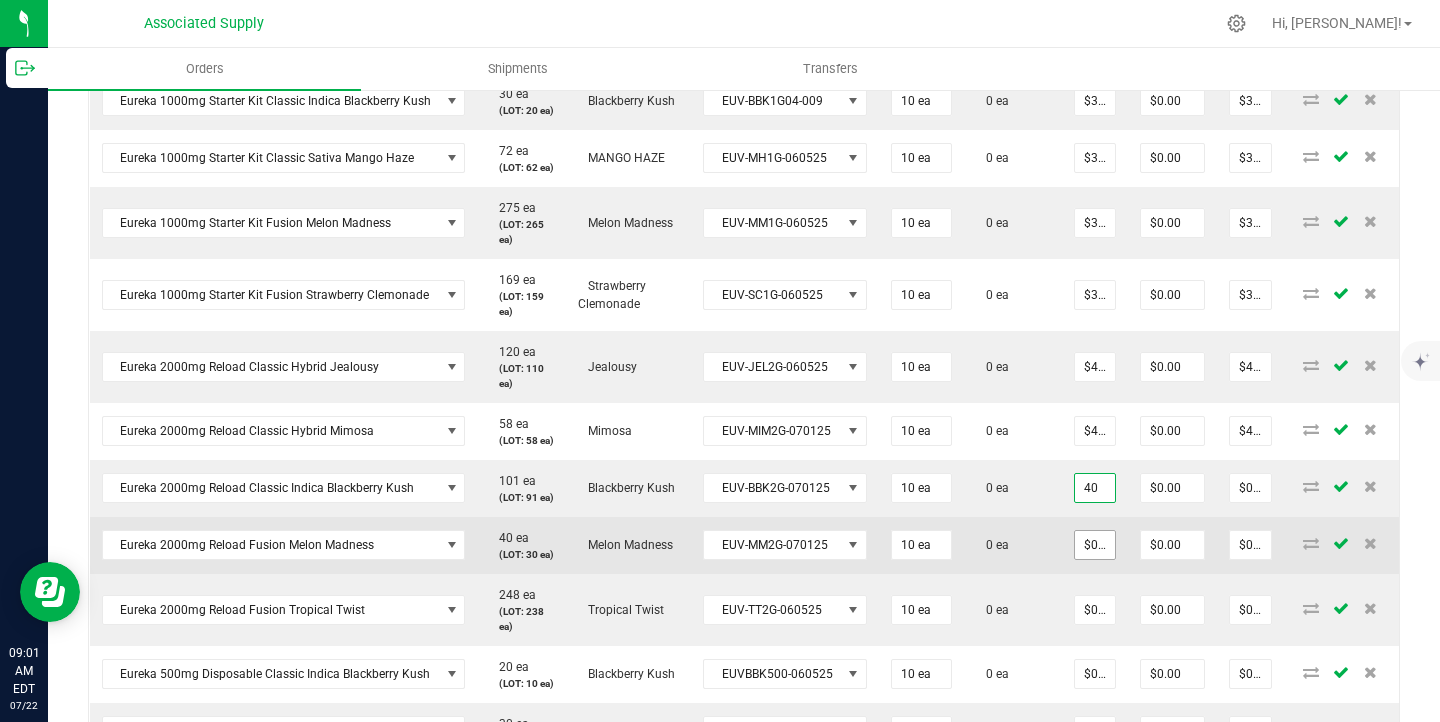 type on "40" 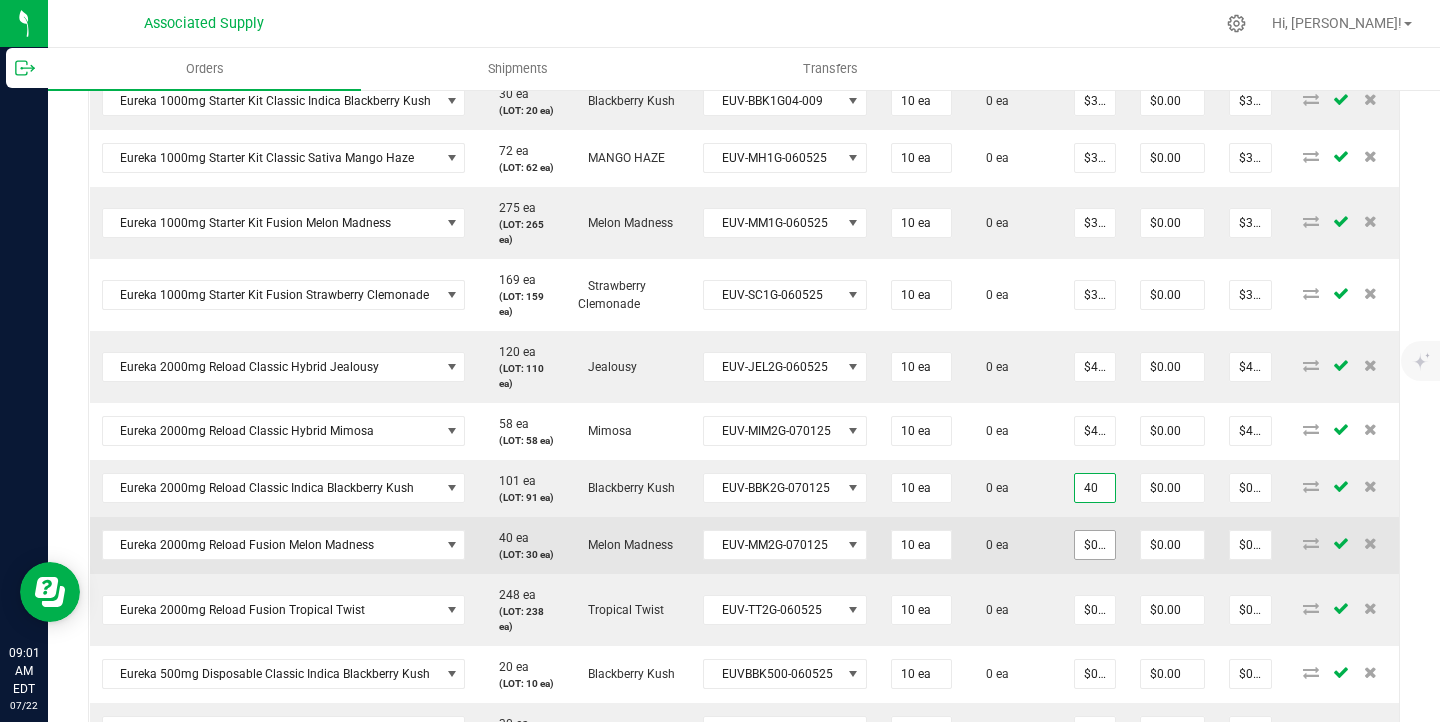 type on "0" 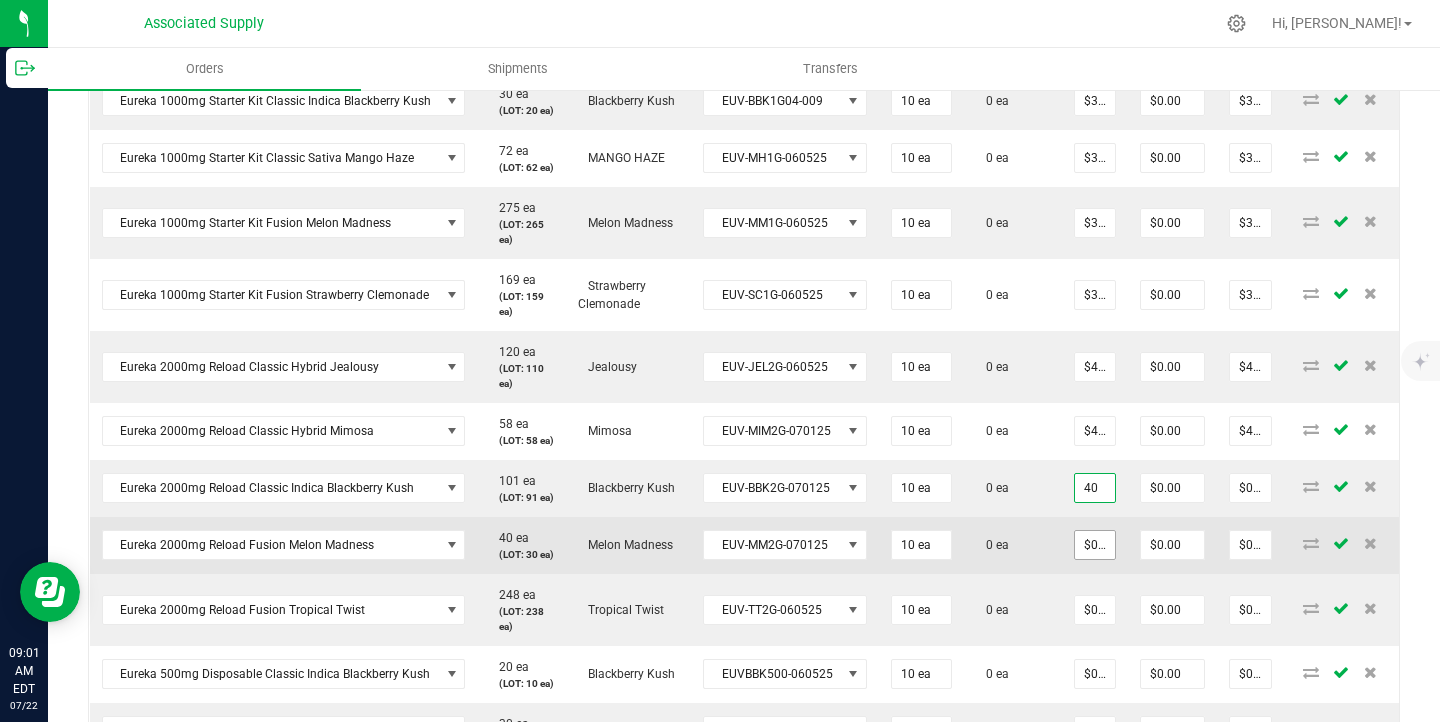 type on "$40.00000" 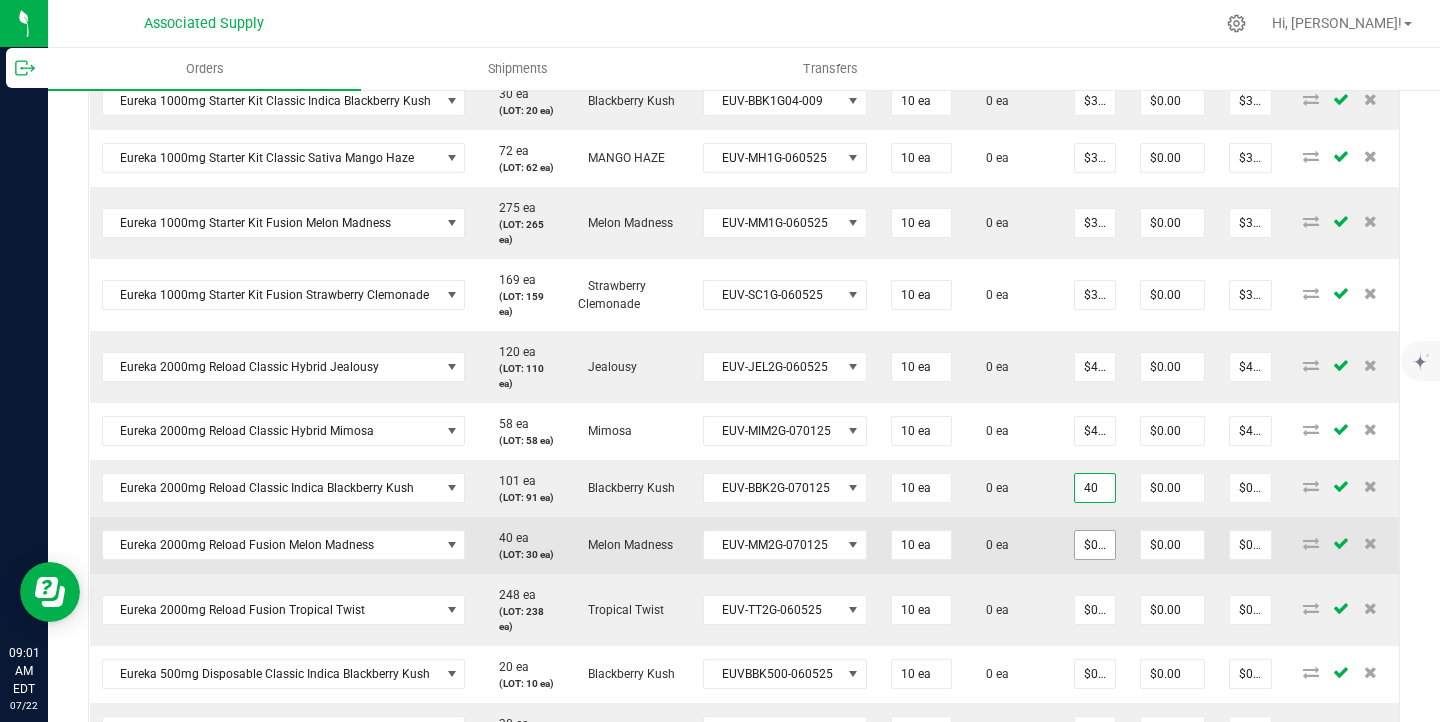 type on "$400.00" 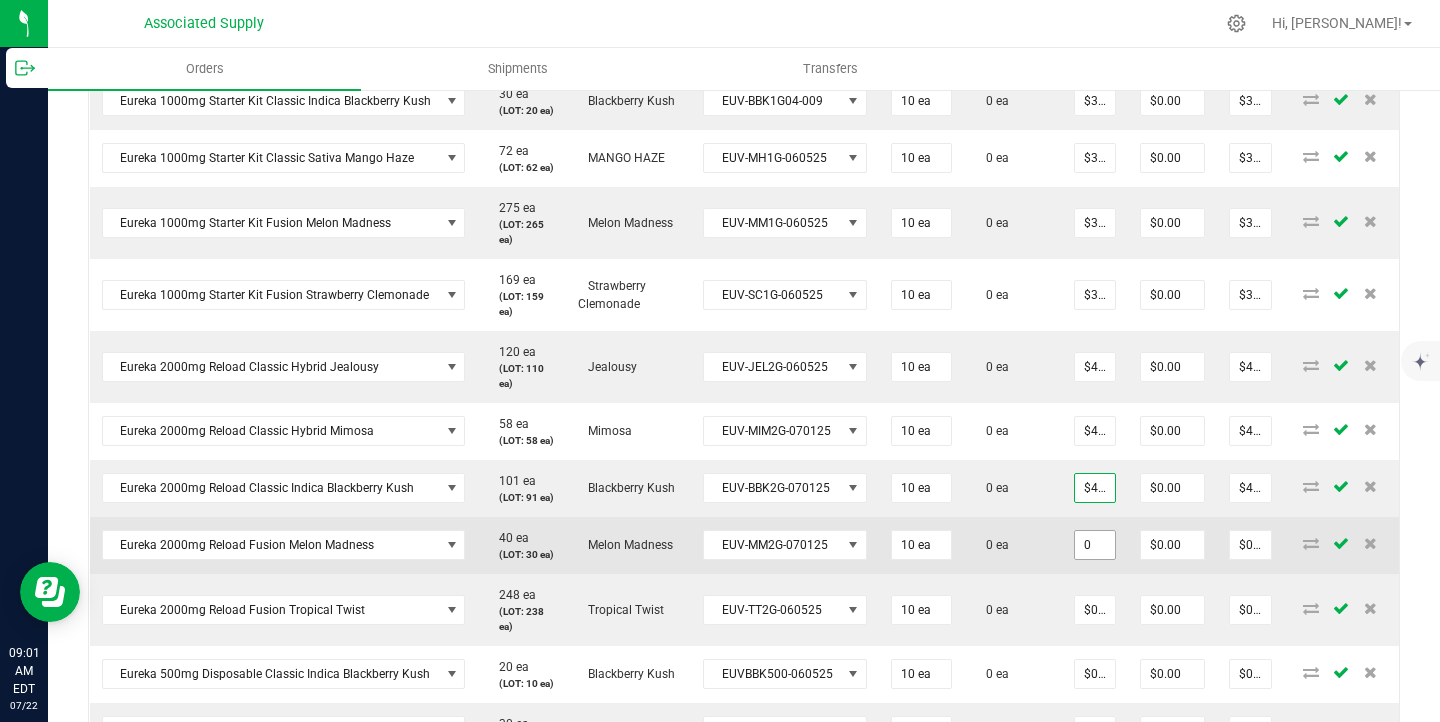 click on "0" at bounding box center (1095, 545) 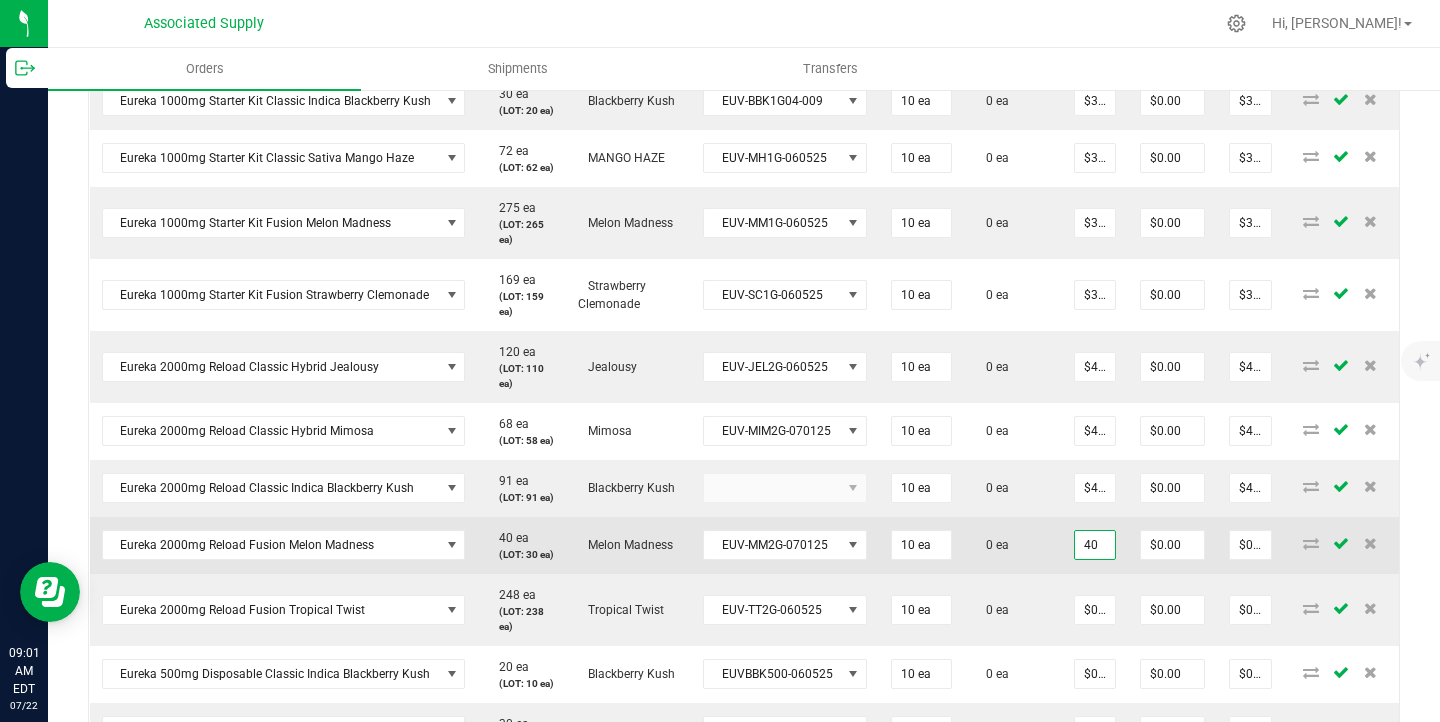 type on "$40.00000" 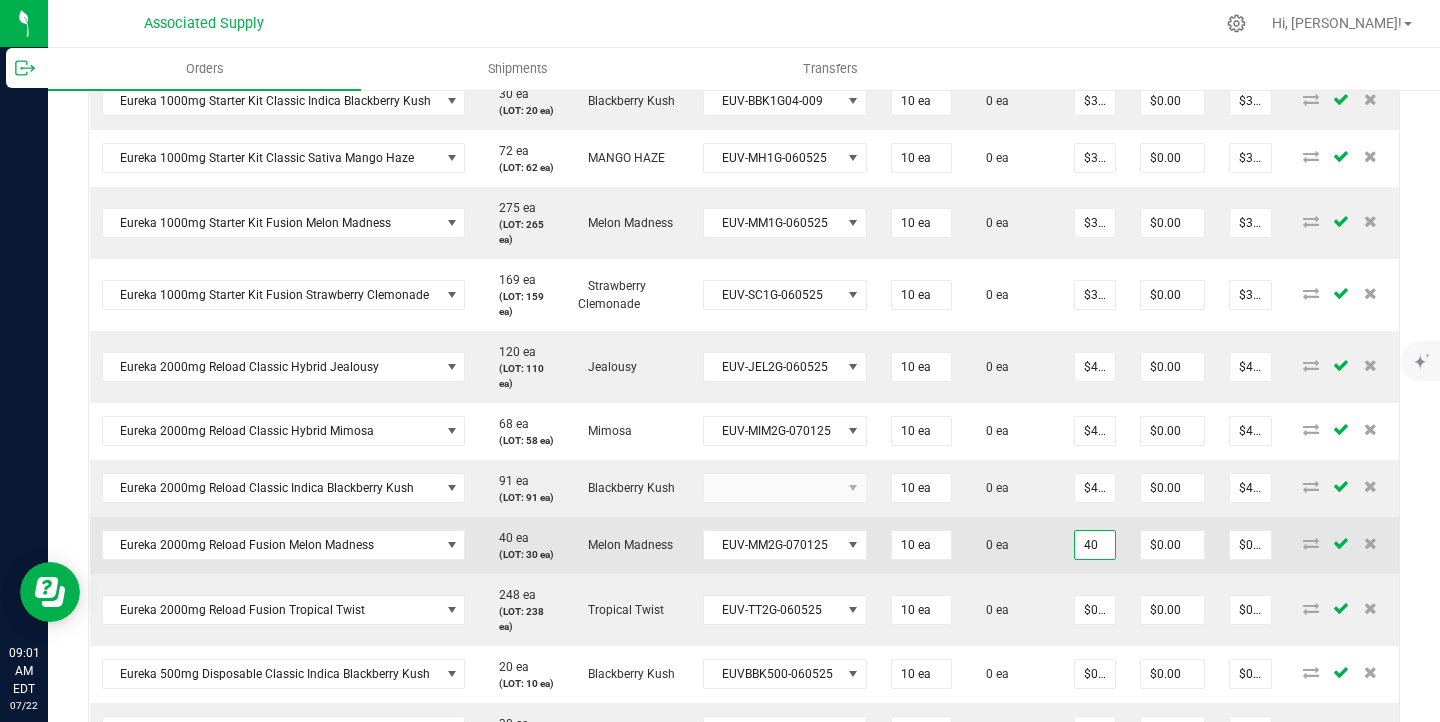 type on "$400.00" 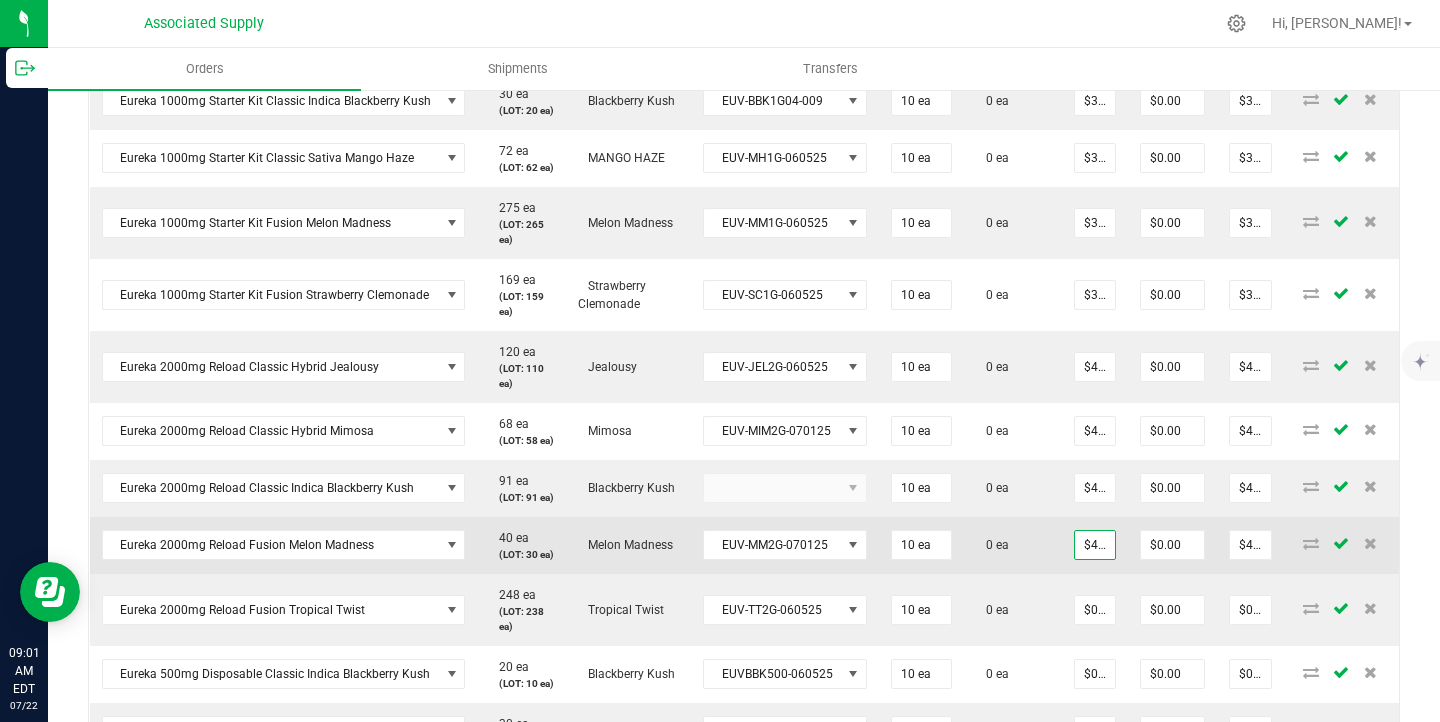 click on "0 ea" at bounding box center (1013, 545) 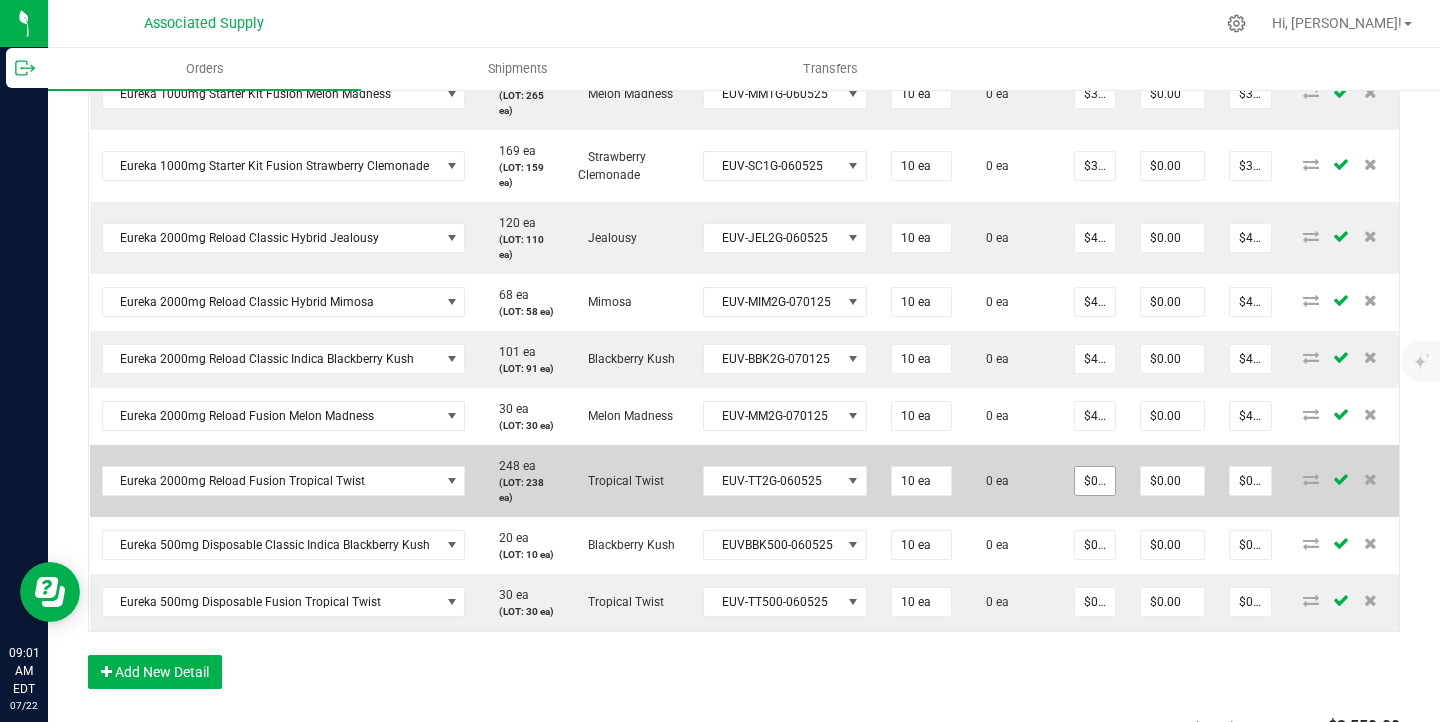type on "0" 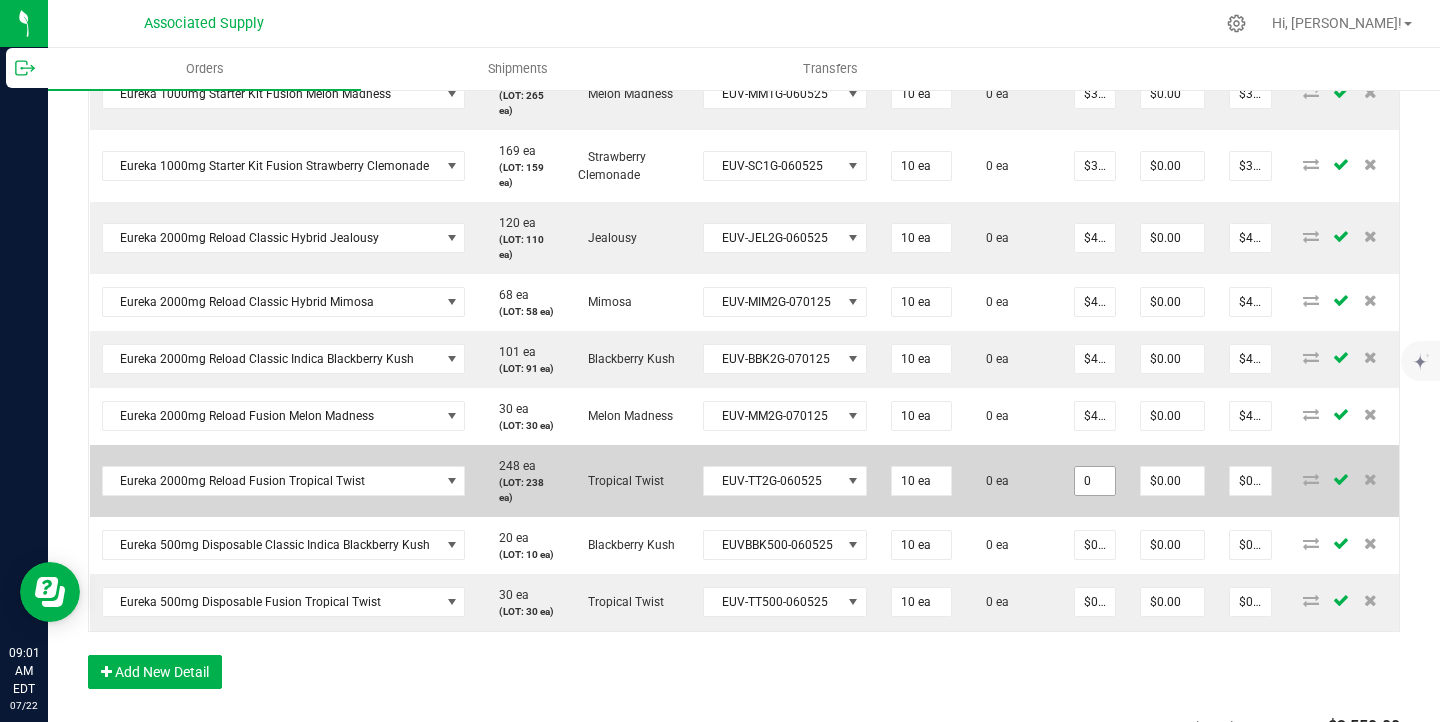 click on "0" at bounding box center [1095, 481] 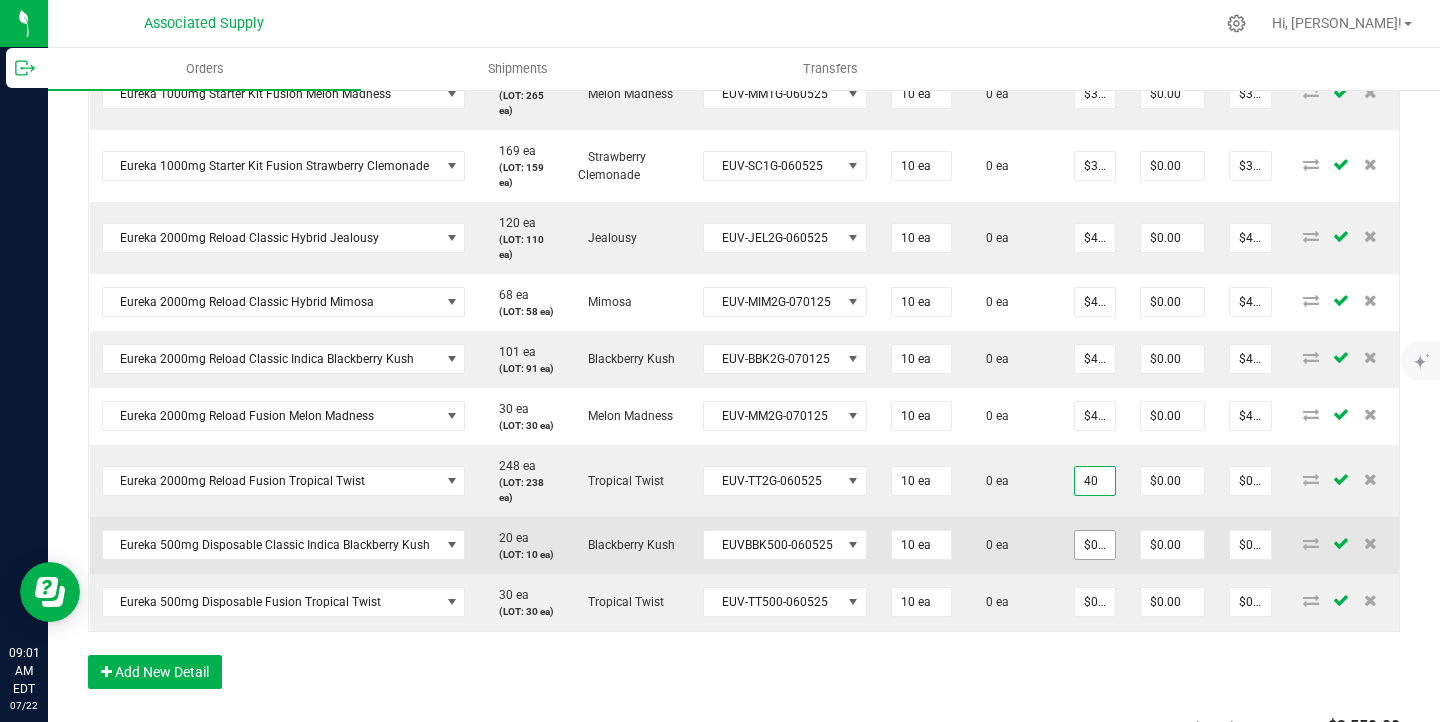 type on "40" 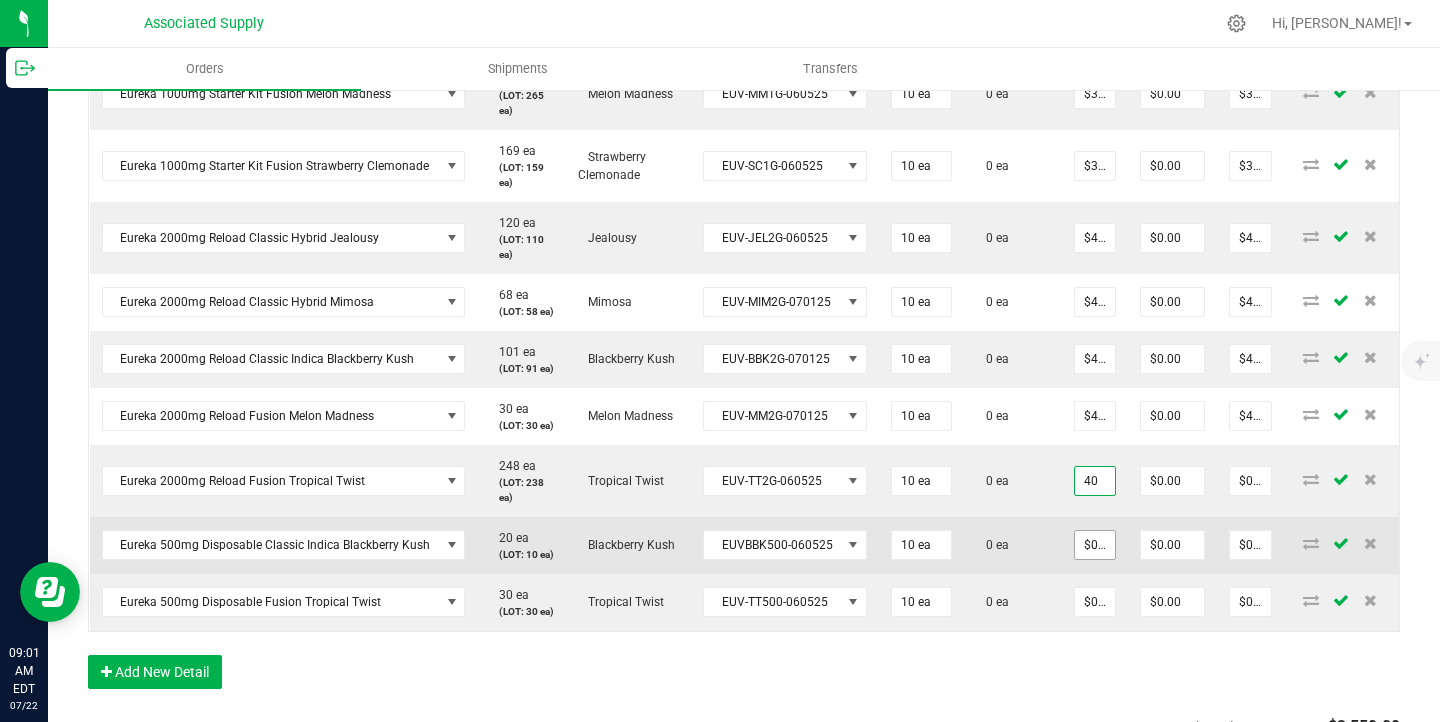 type on "0" 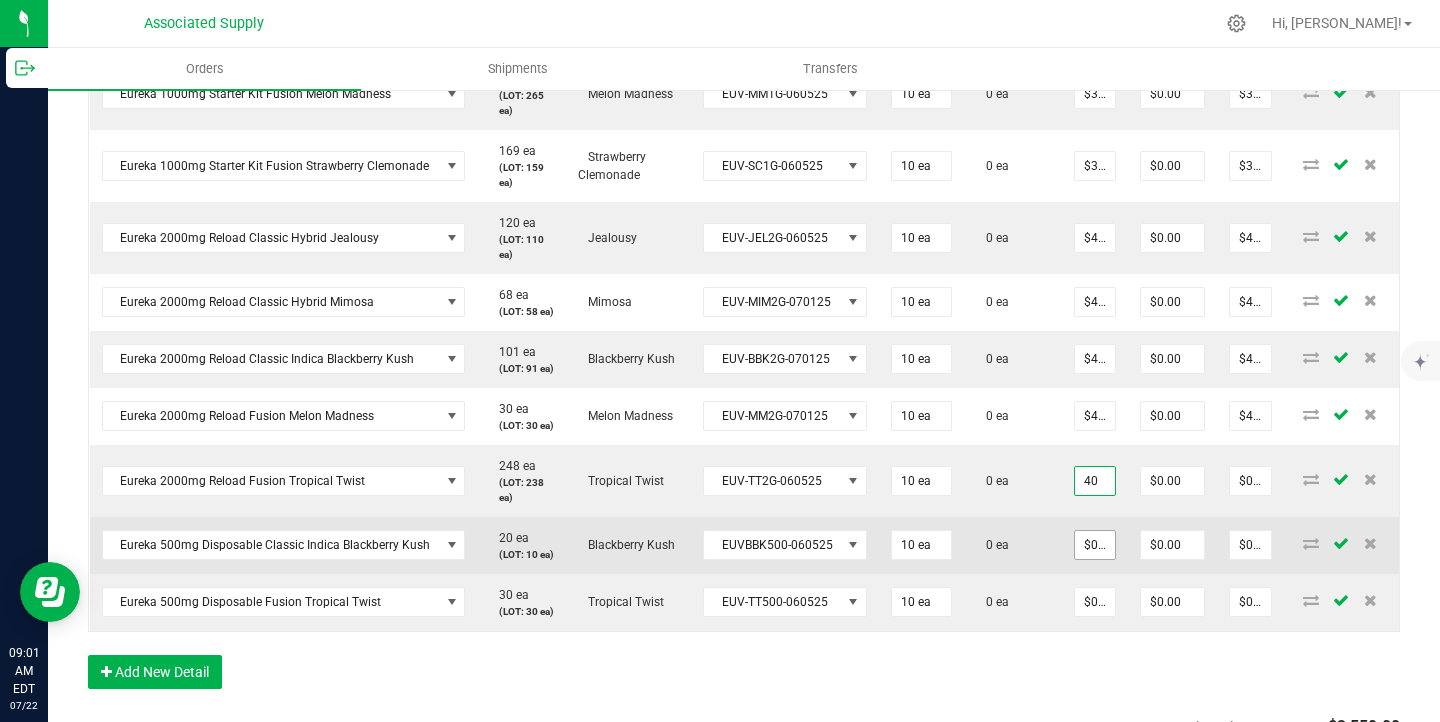 type on "$40.00000" 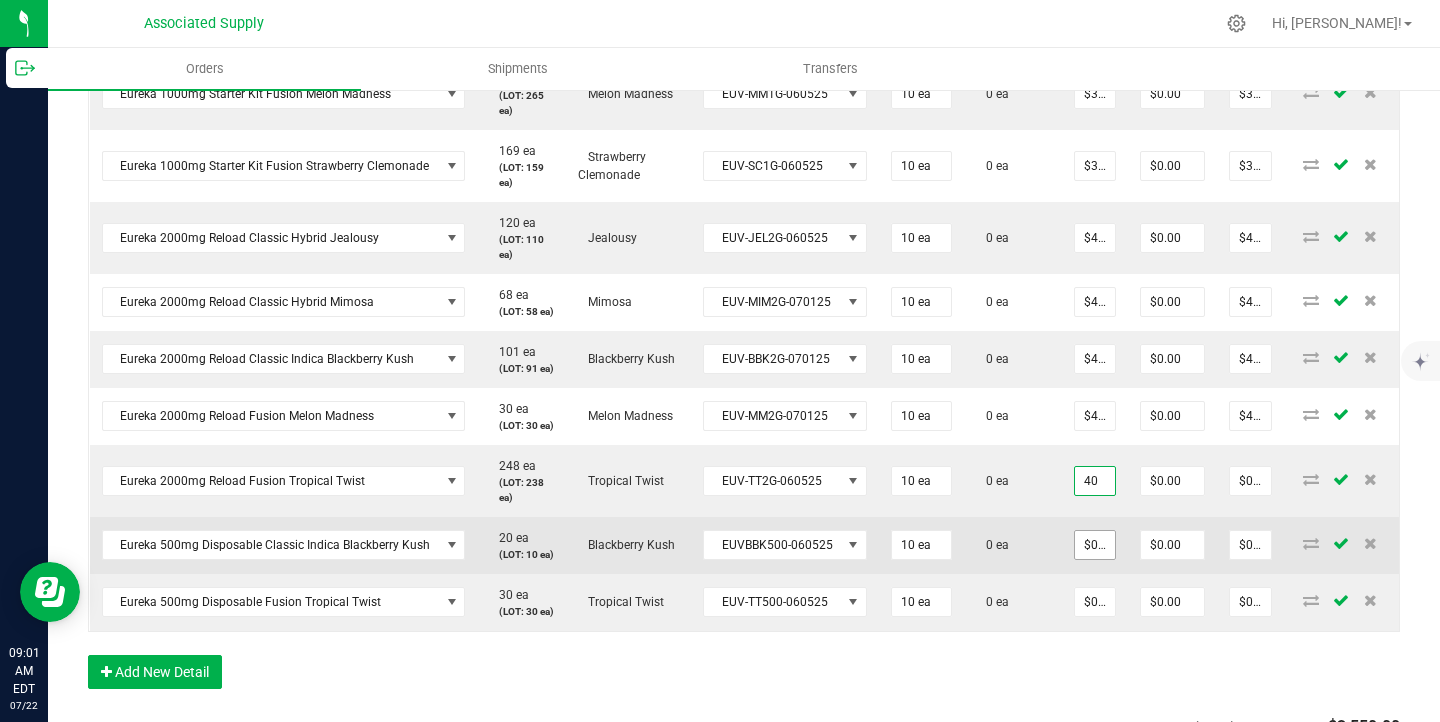 type on "$400.00" 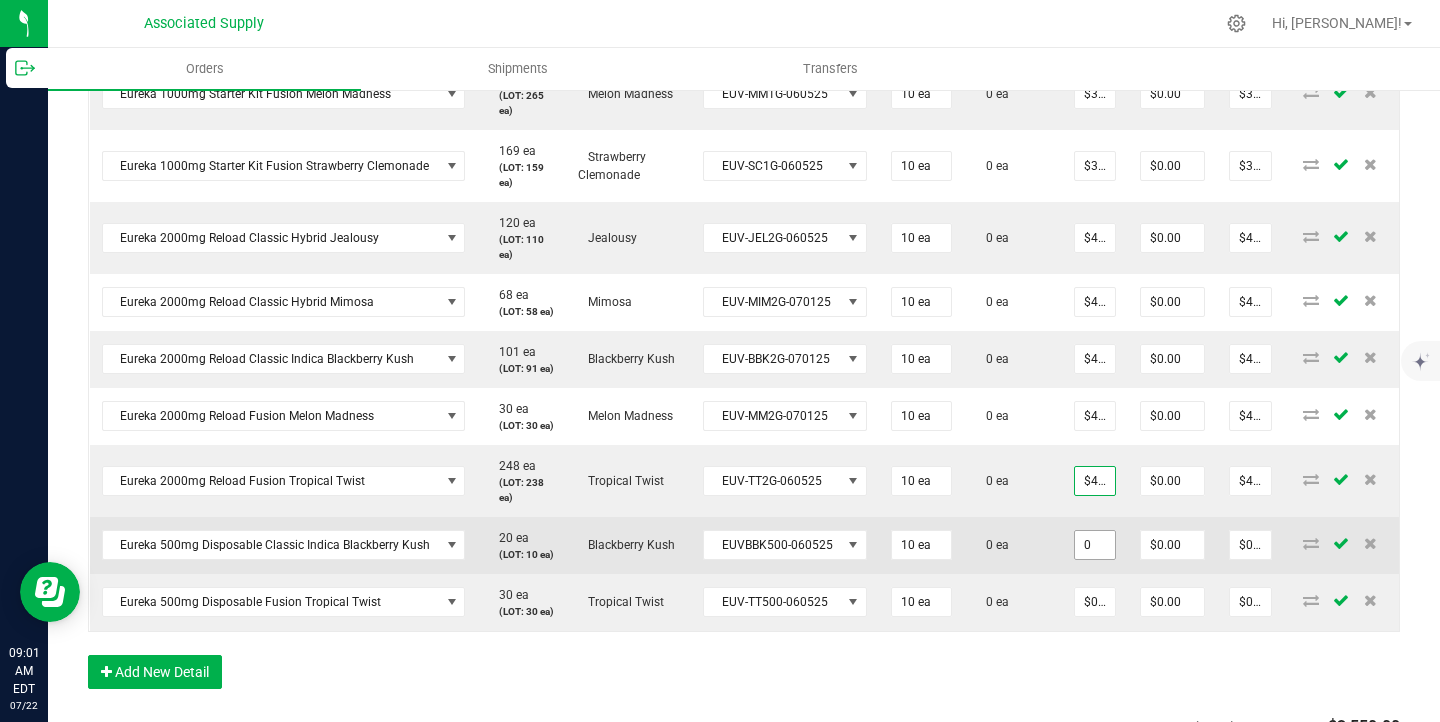click on "0" at bounding box center [1095, 545] 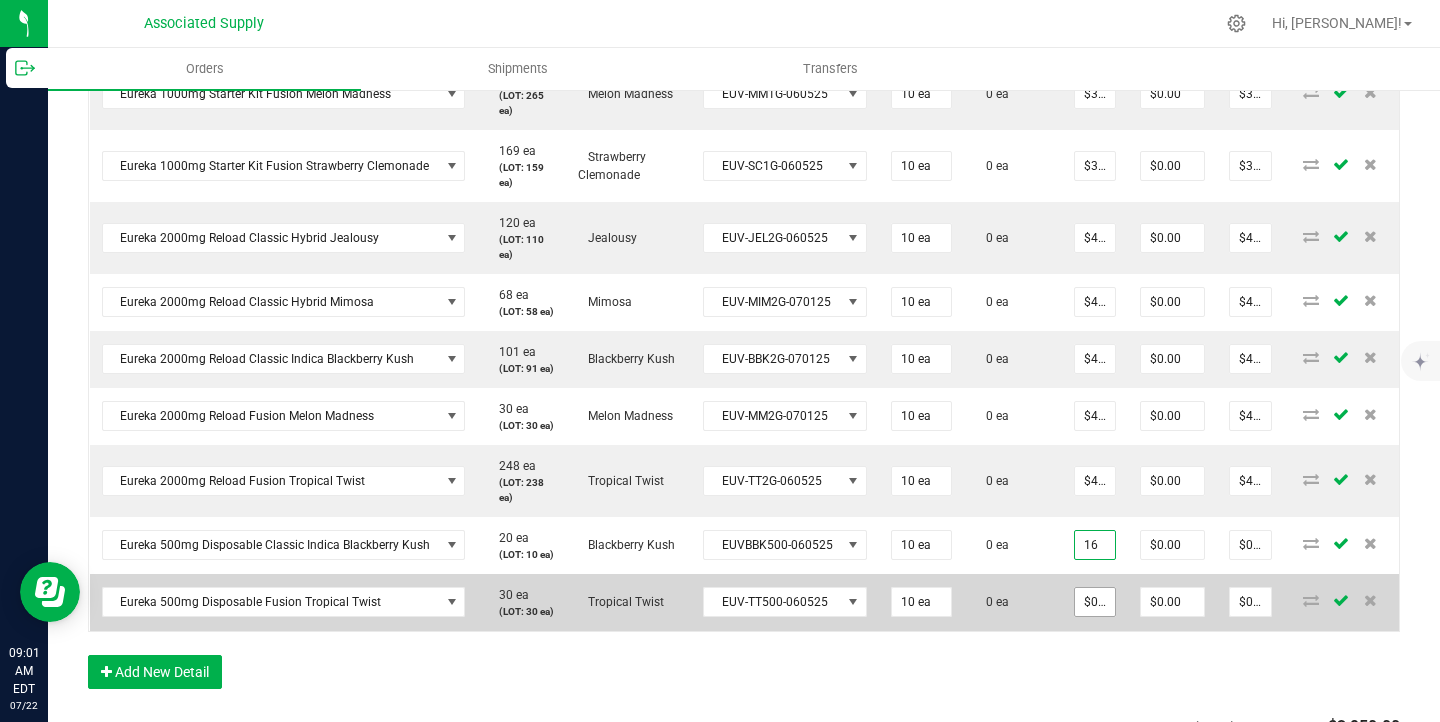 type on "16" 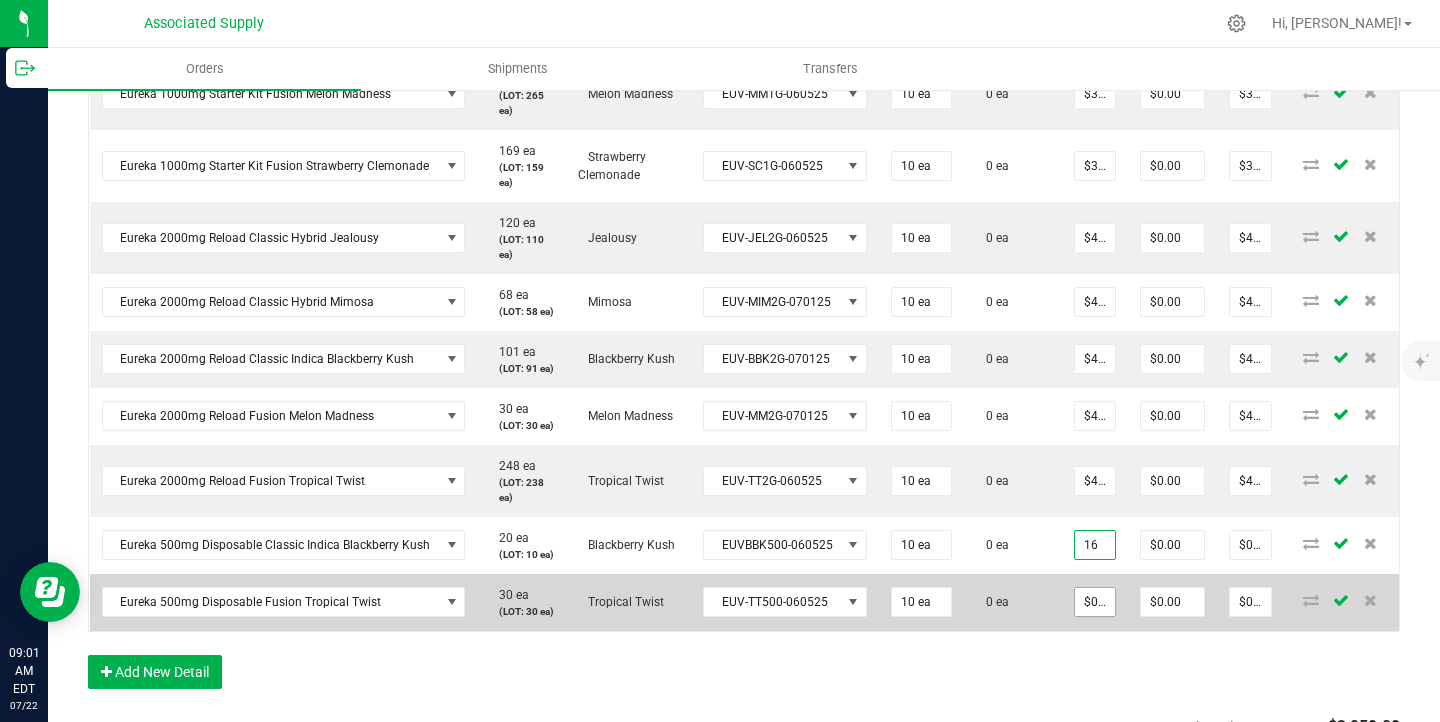 click on "$0.00000" at bounding box center (1095, 602) 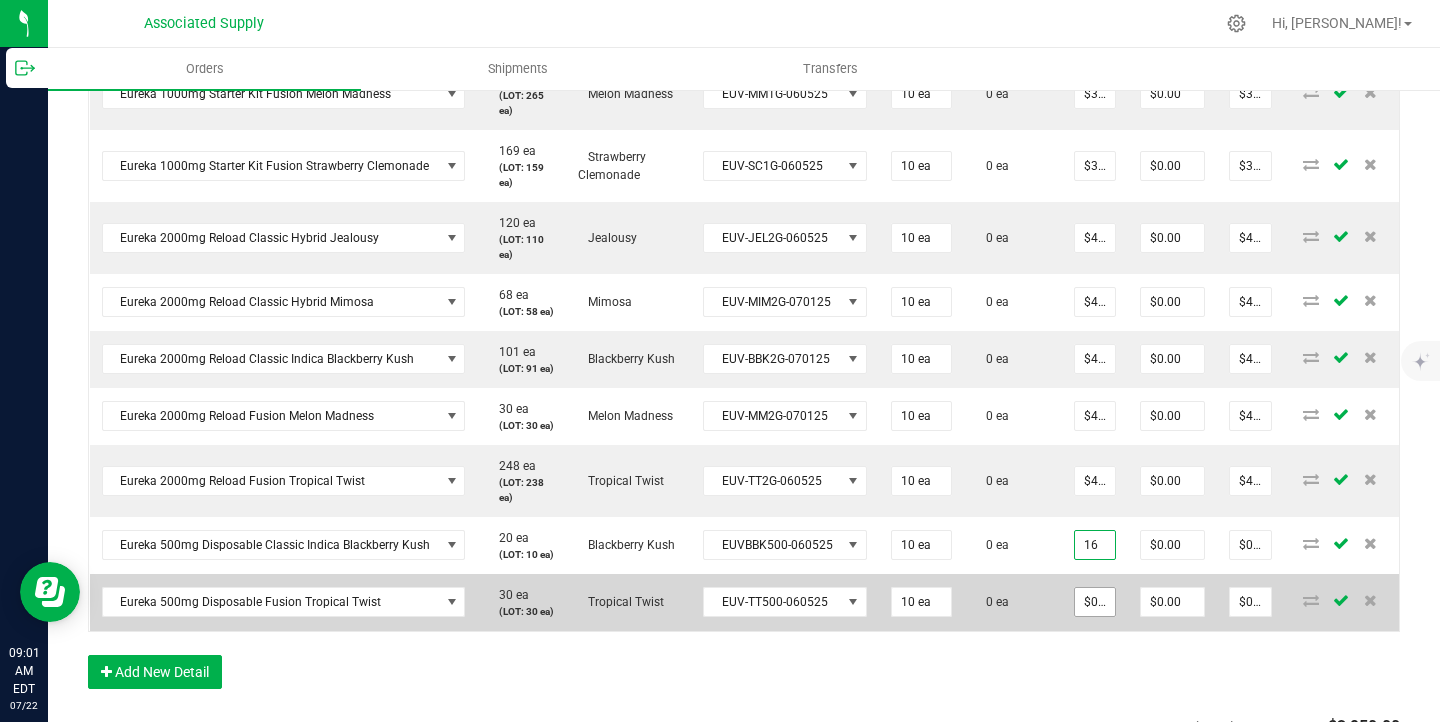 type on "0" 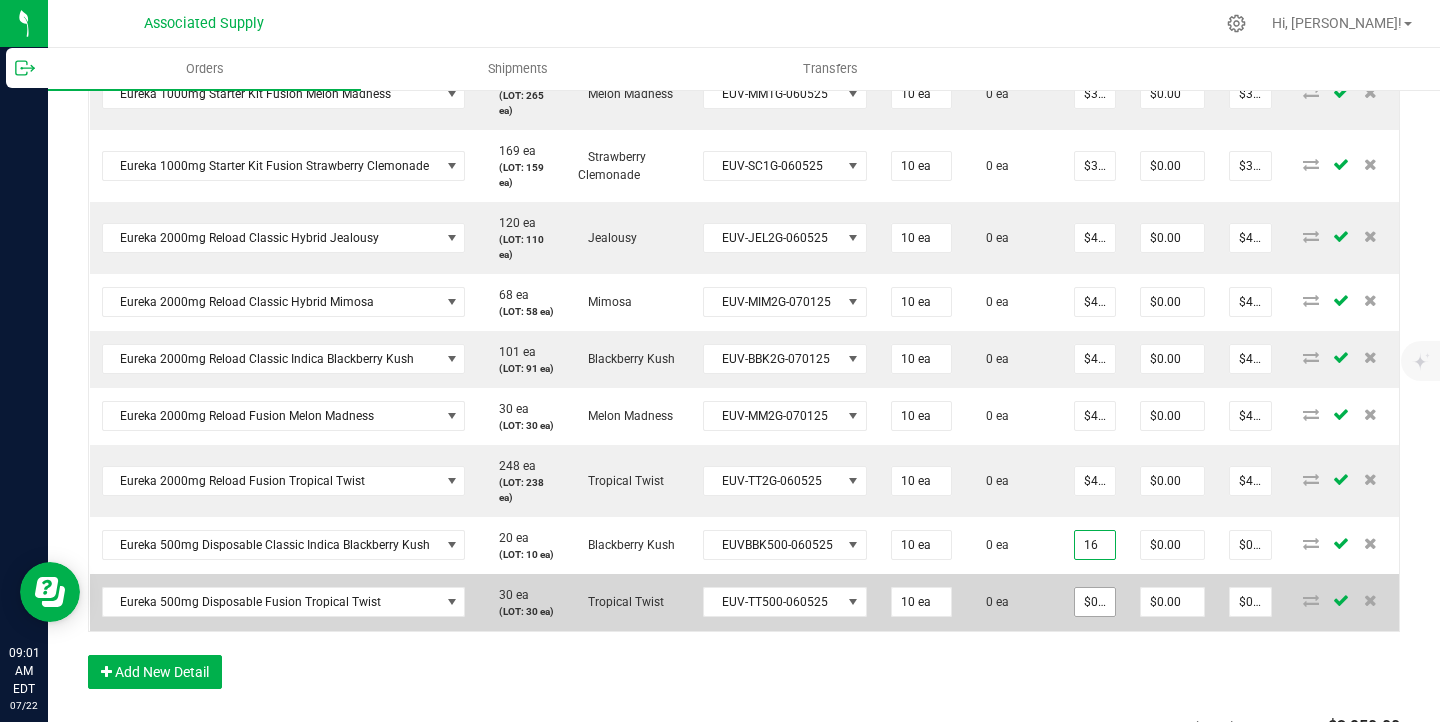 type on "$16.00000" 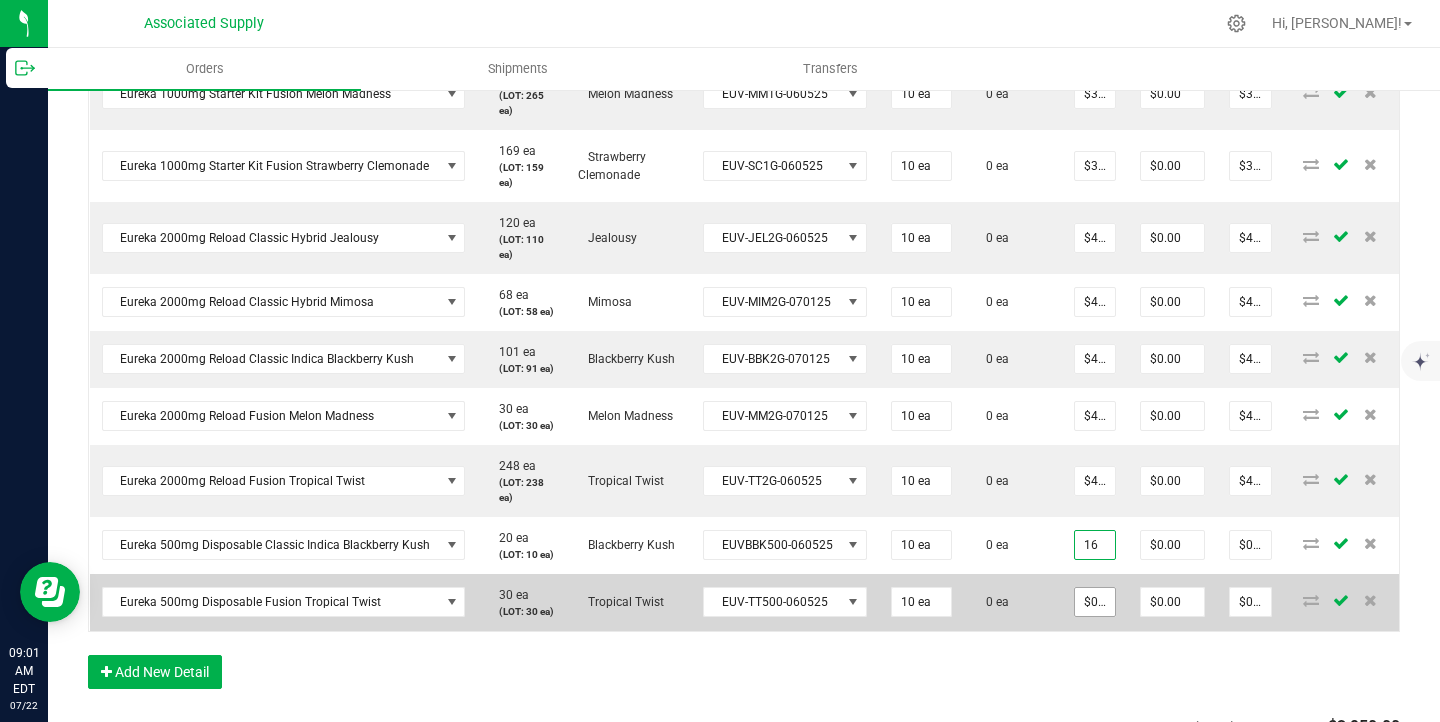 type on "$160.00" 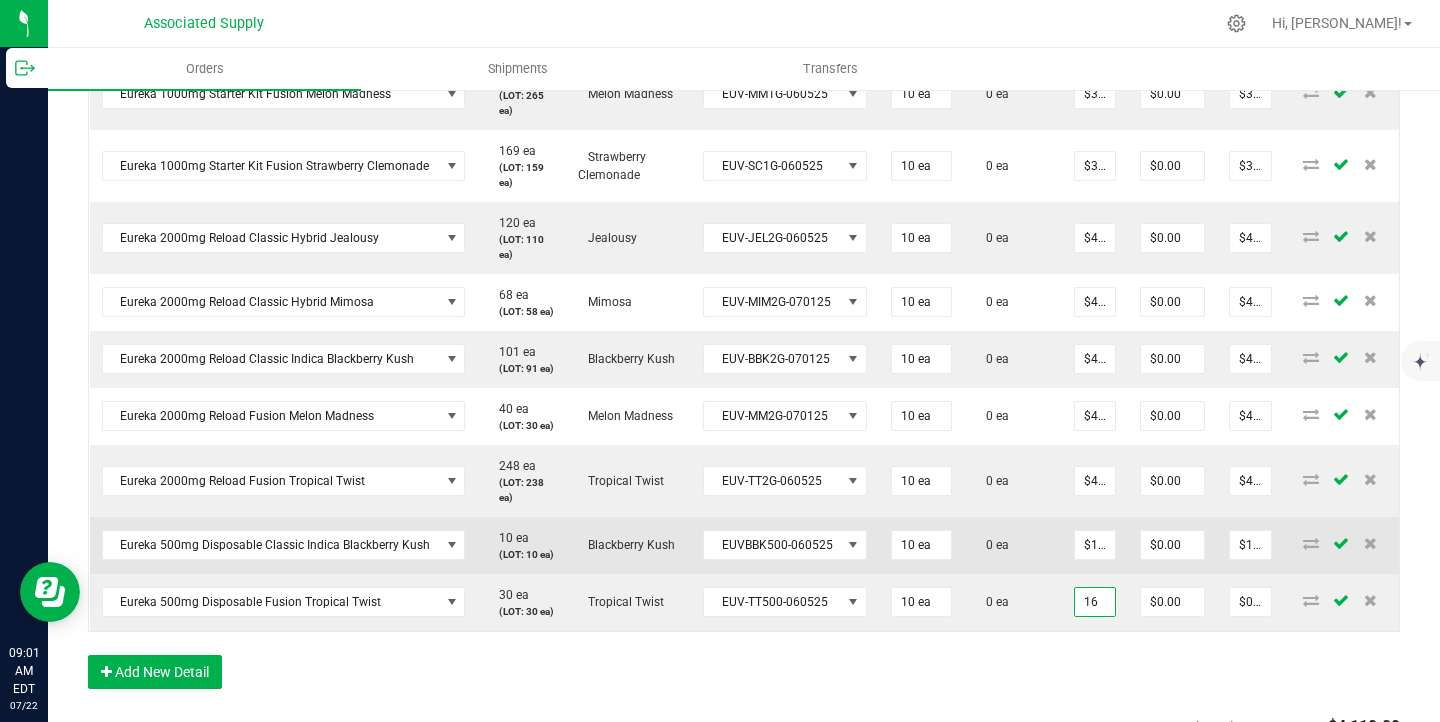 type on "$16.00000" 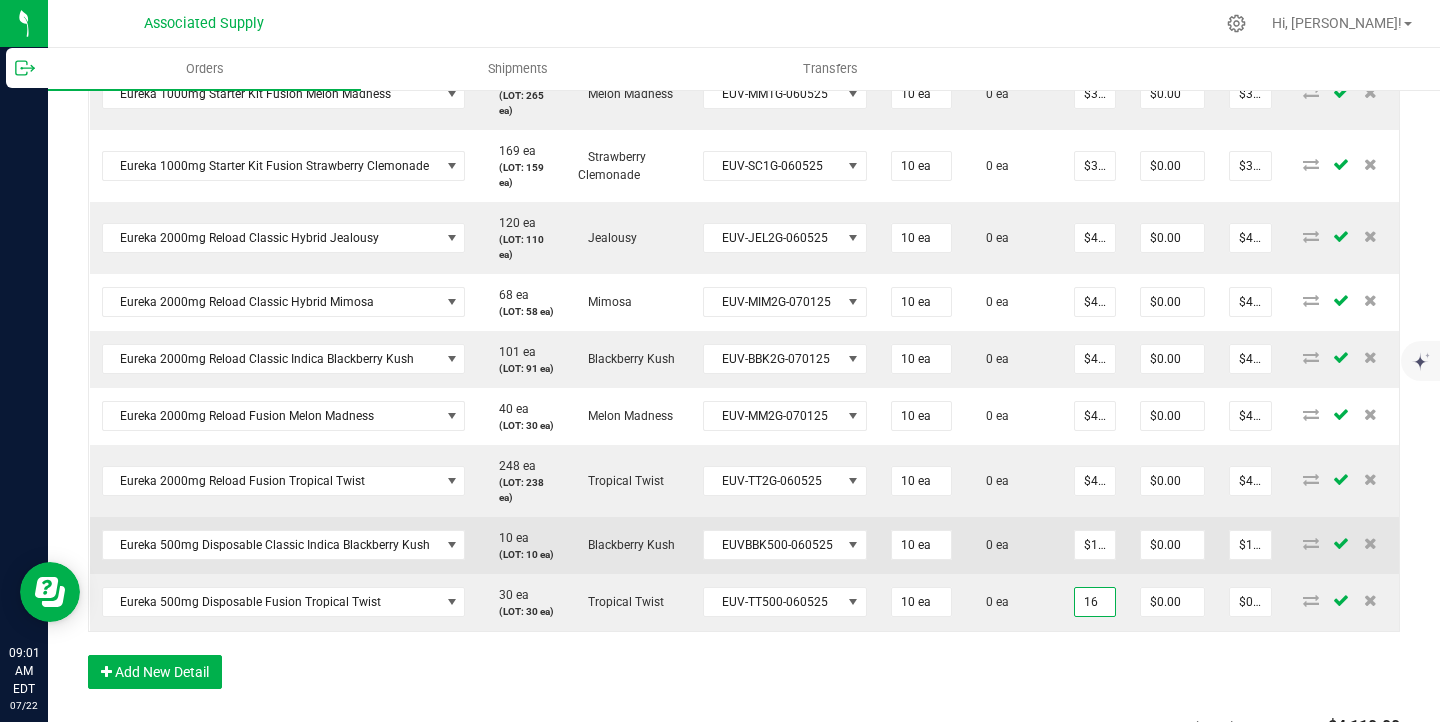 type on "$160.00" 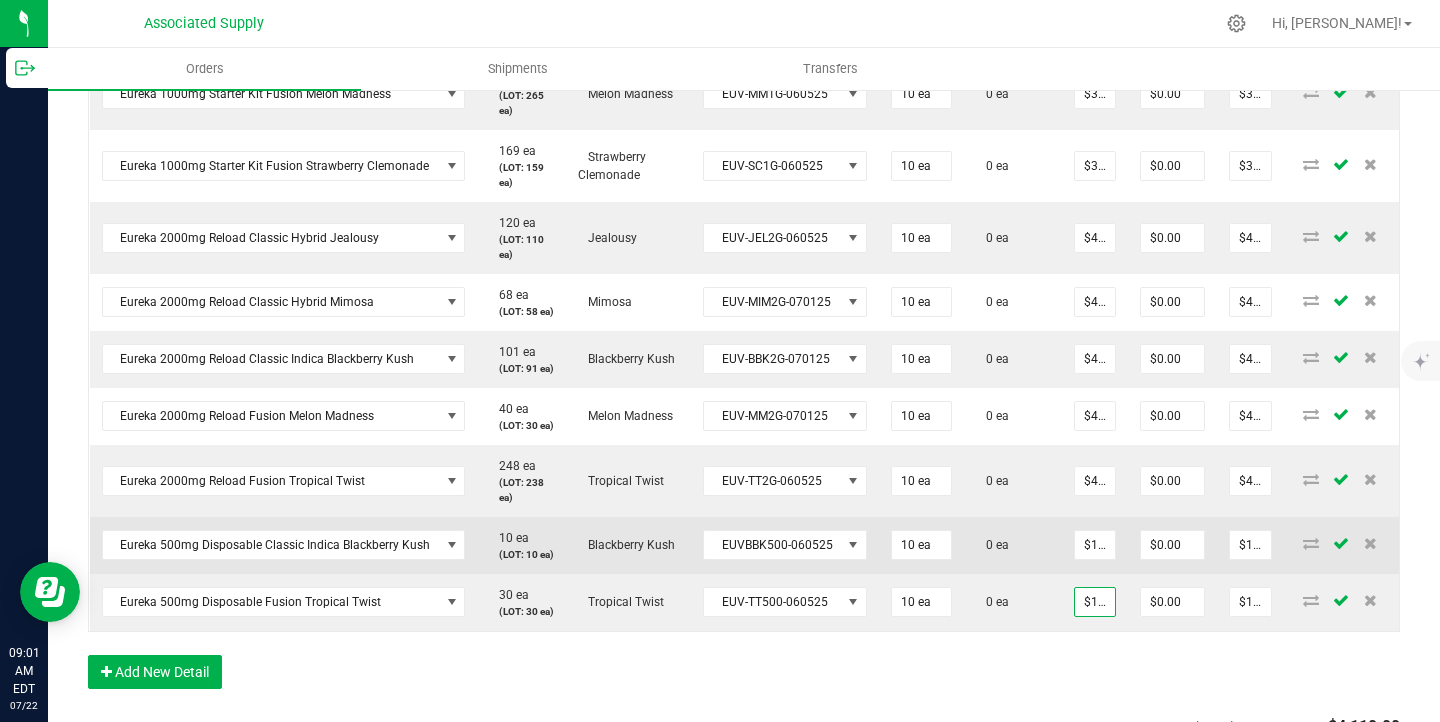 click on "0 ea" at bounding box center [1013, 545] 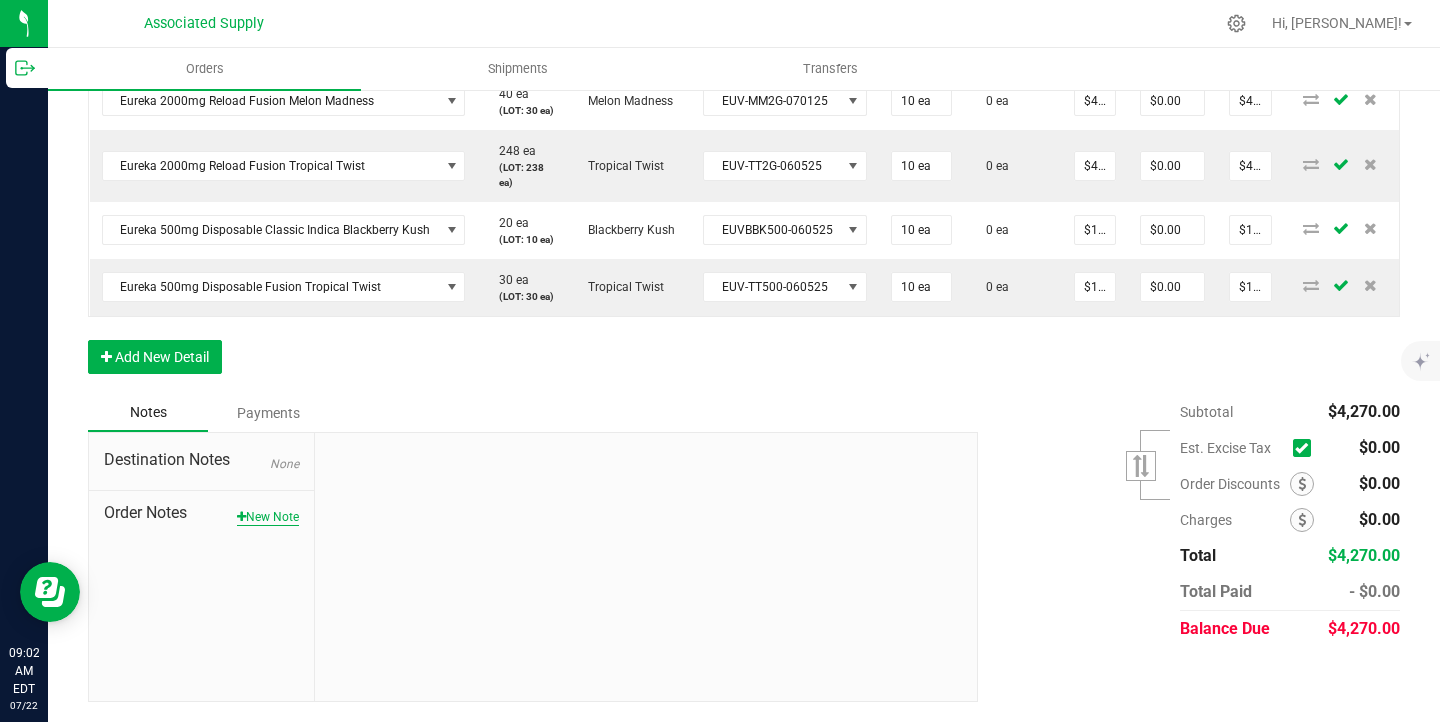 click on "New Note" at bounding box center (268, 517) 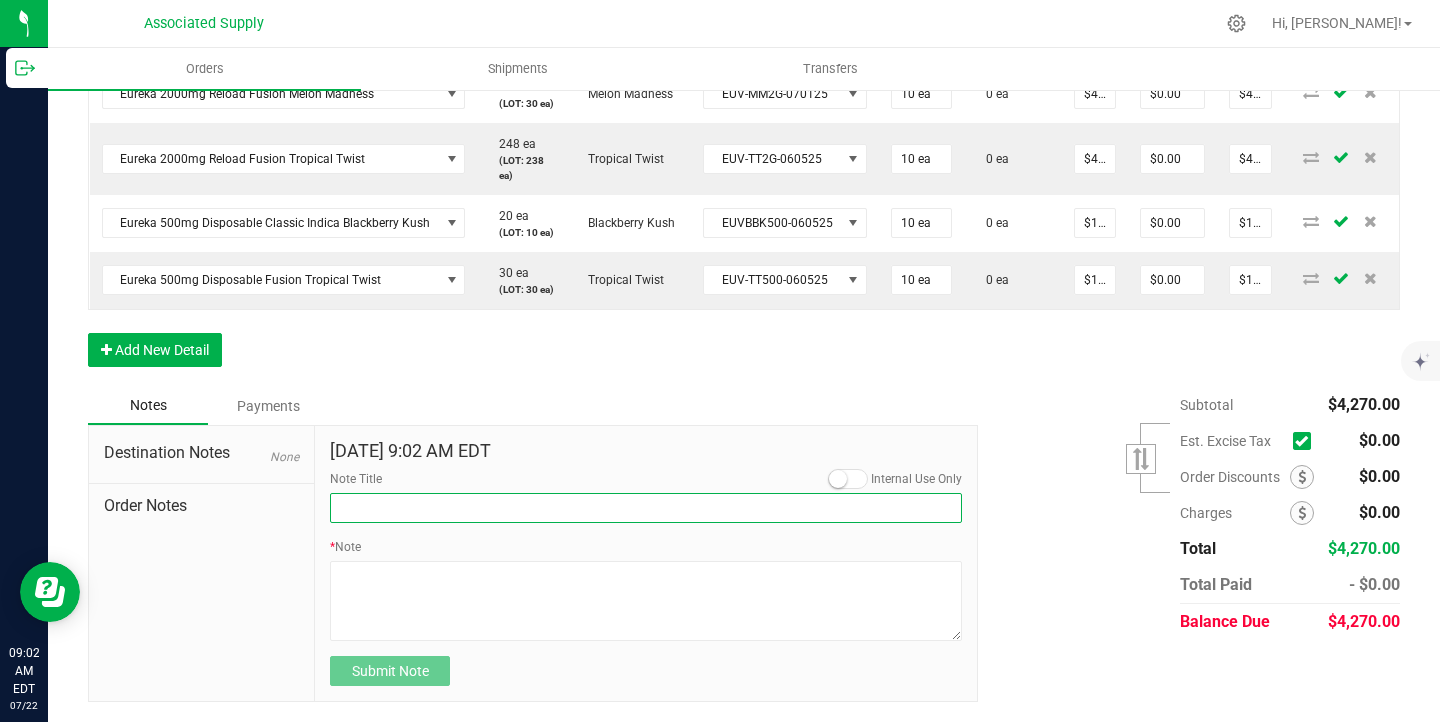 click on "Note Title" at bounding box center (646, 508) 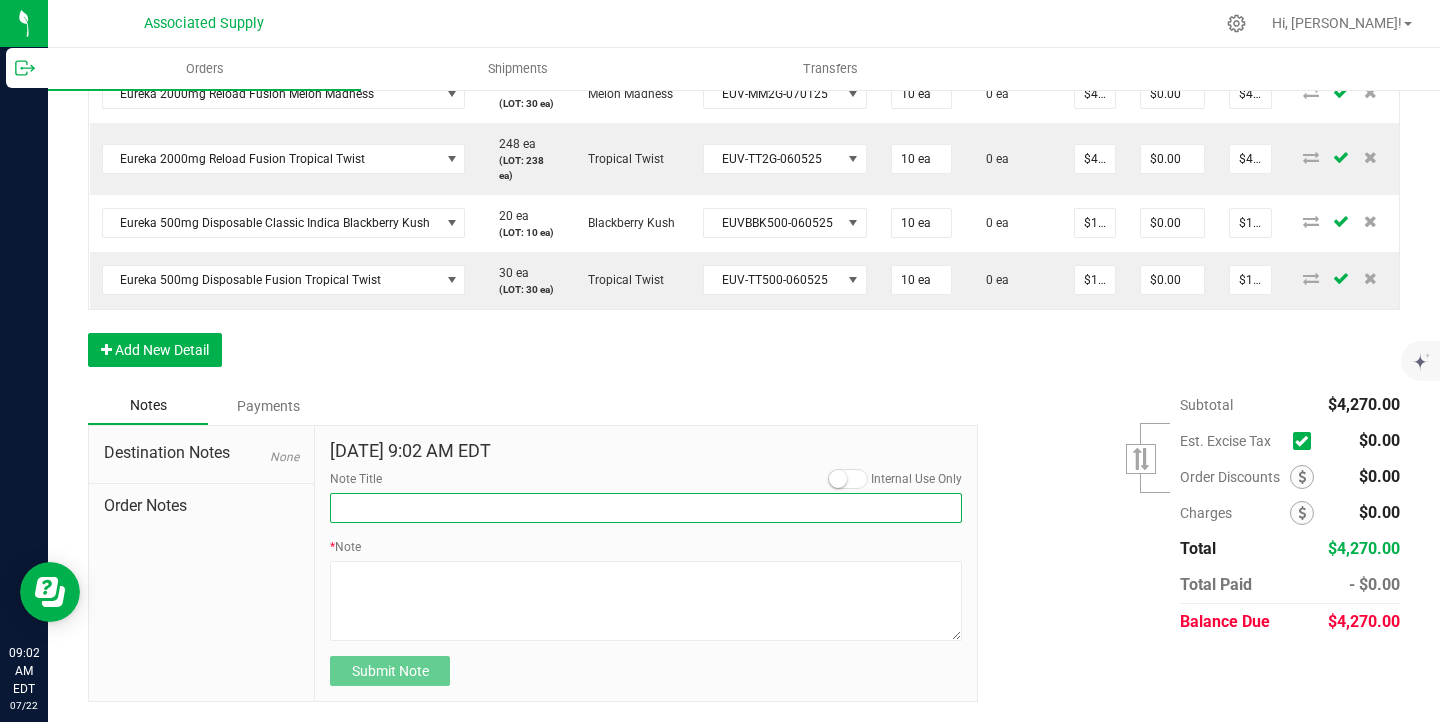 type on "NEW BANKING / WIRE INFO" 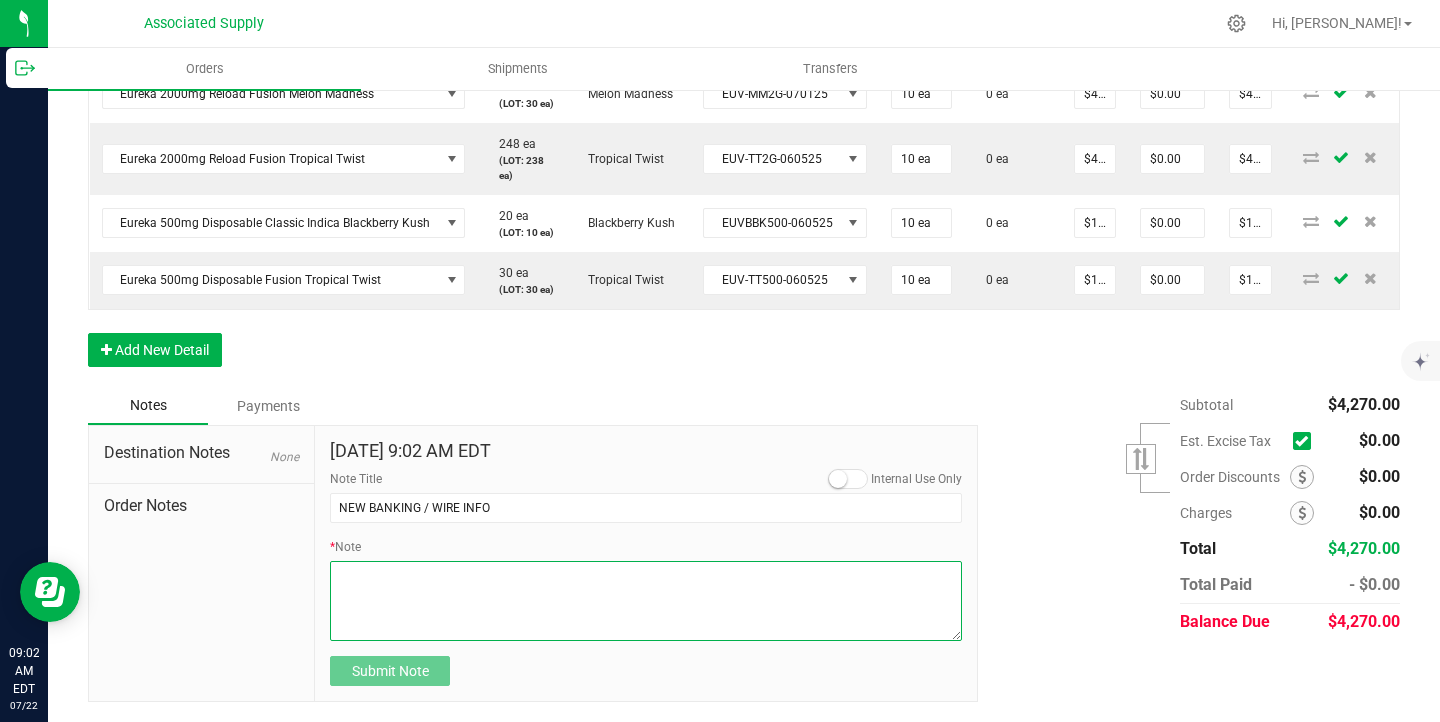 click on "*
Note" at bounding box center (646, 601) 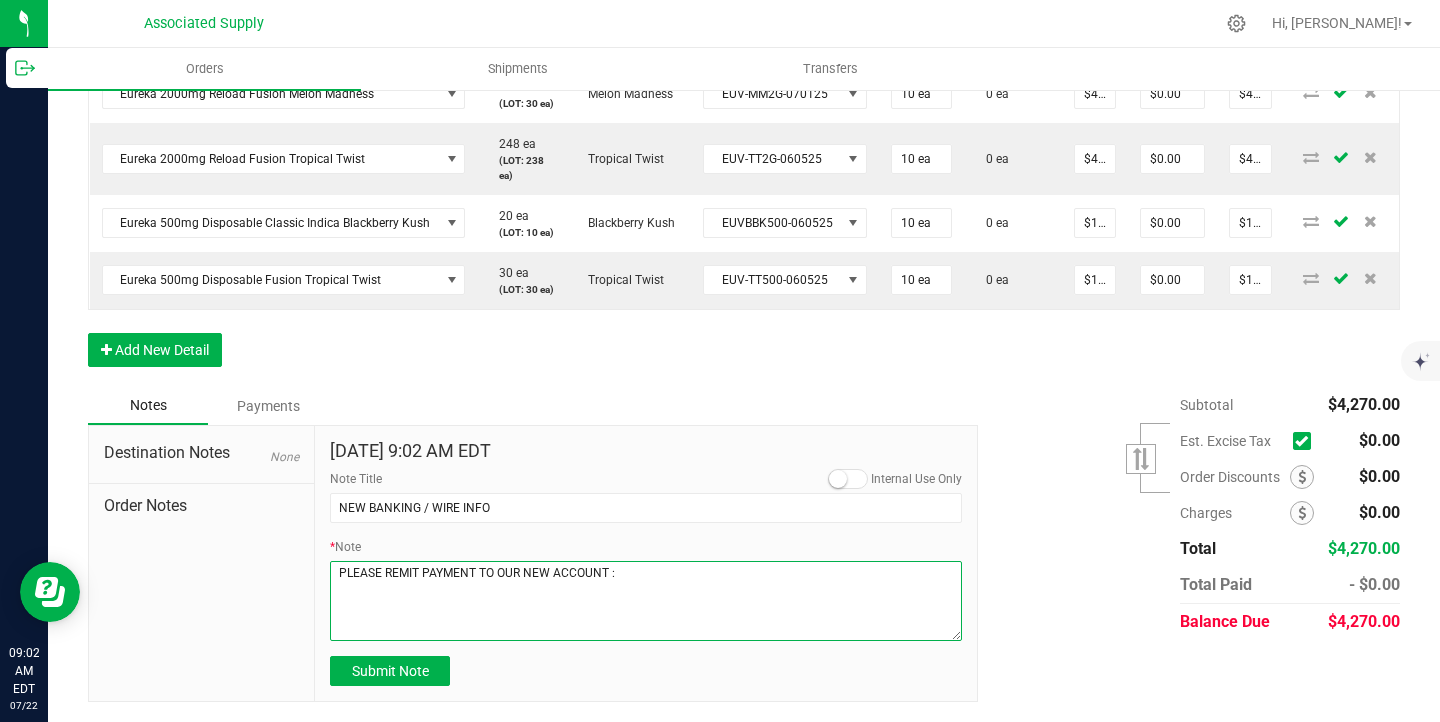 paste on "Dime Community bank
Routing # [US_BANK_ROUTING_MICR]
Account # 5000439298" 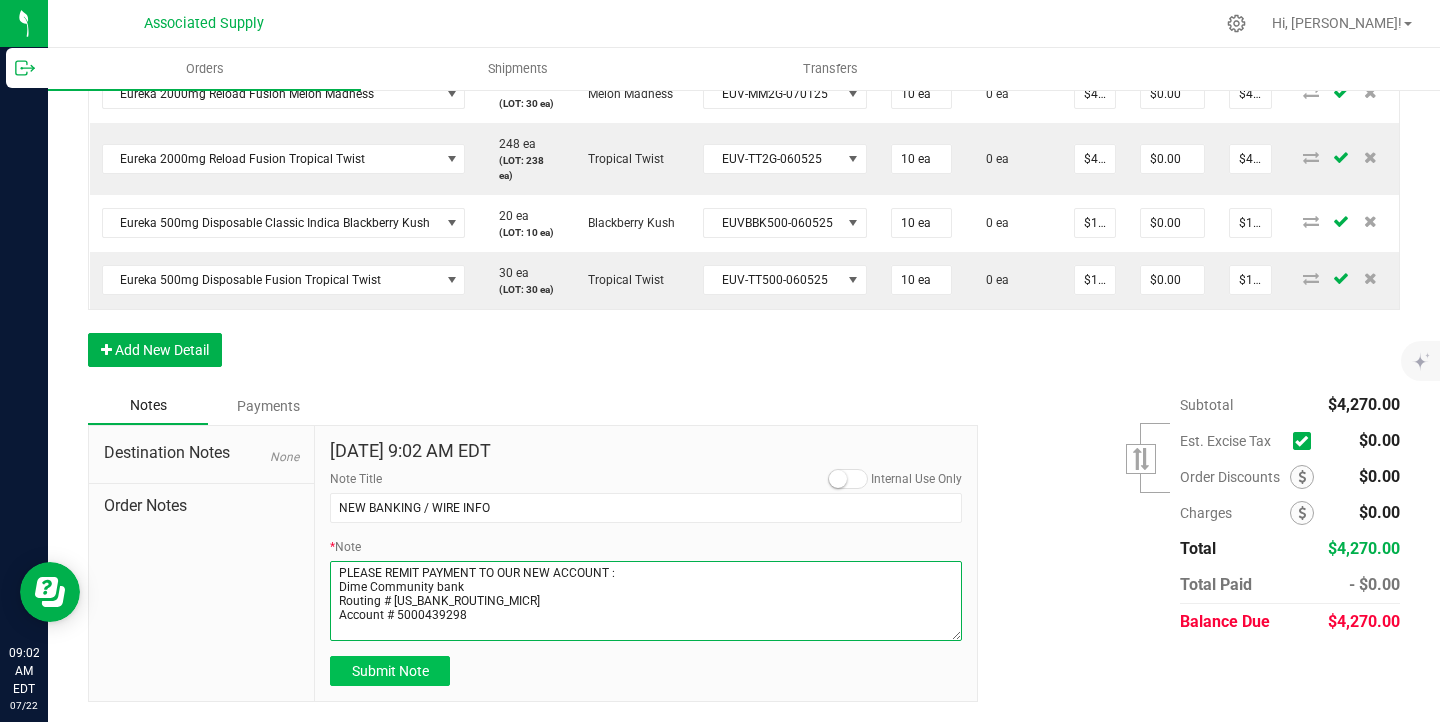 type on "PLEASE REMIT PAYMENT TO OUR NEW ACCOUNT :
Dime Community bank
Routing # [US_BANK_ROUTING_MICR]
Account # 5000439298" 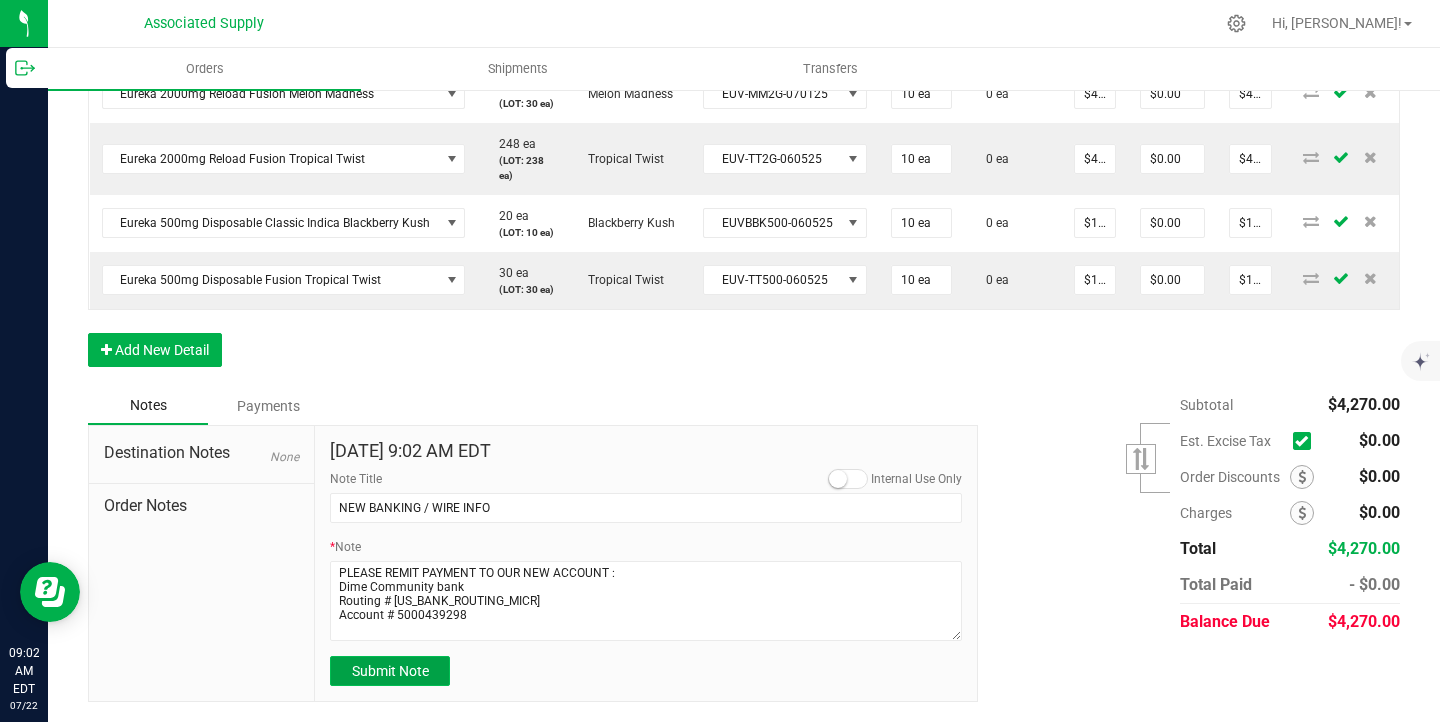 click on "Submit Note" at bounding box center (390, 671) 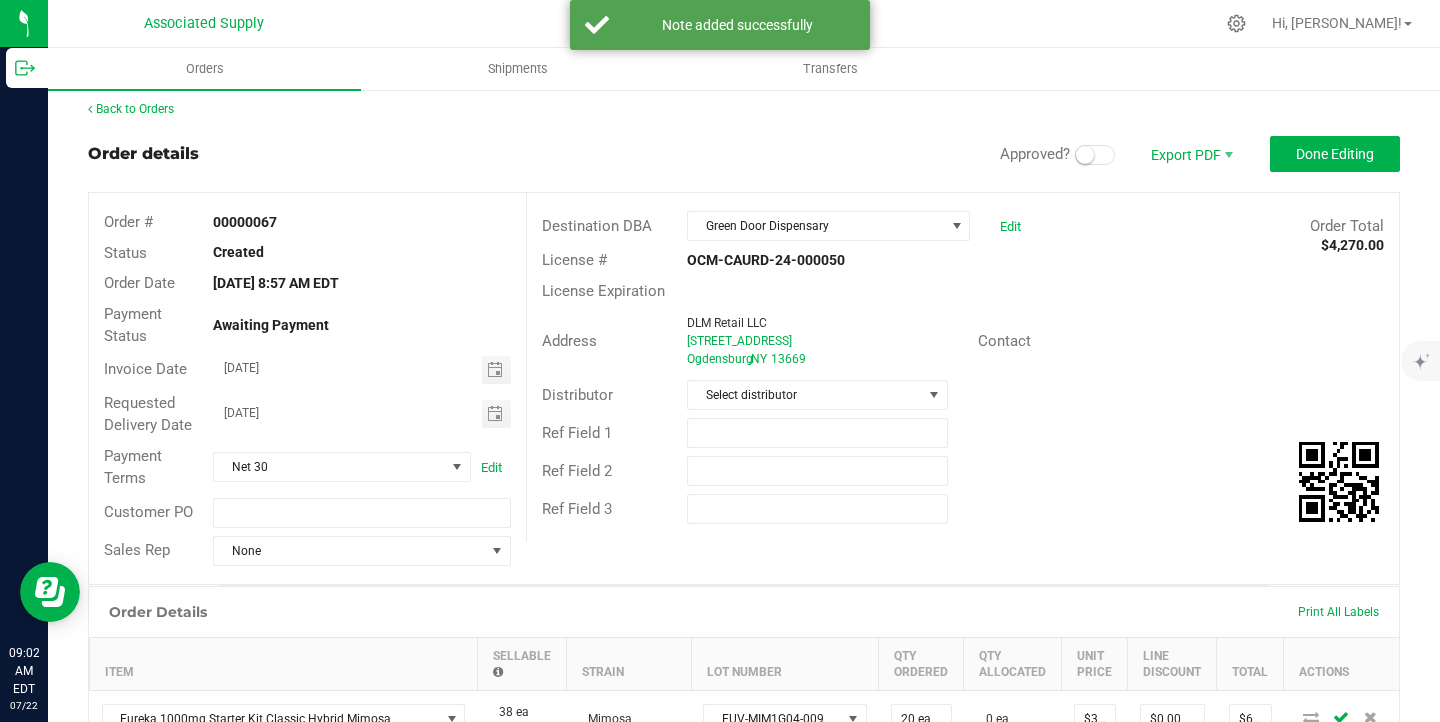scroll, scrollTop: 0, scrollLeft: 0, axis: both 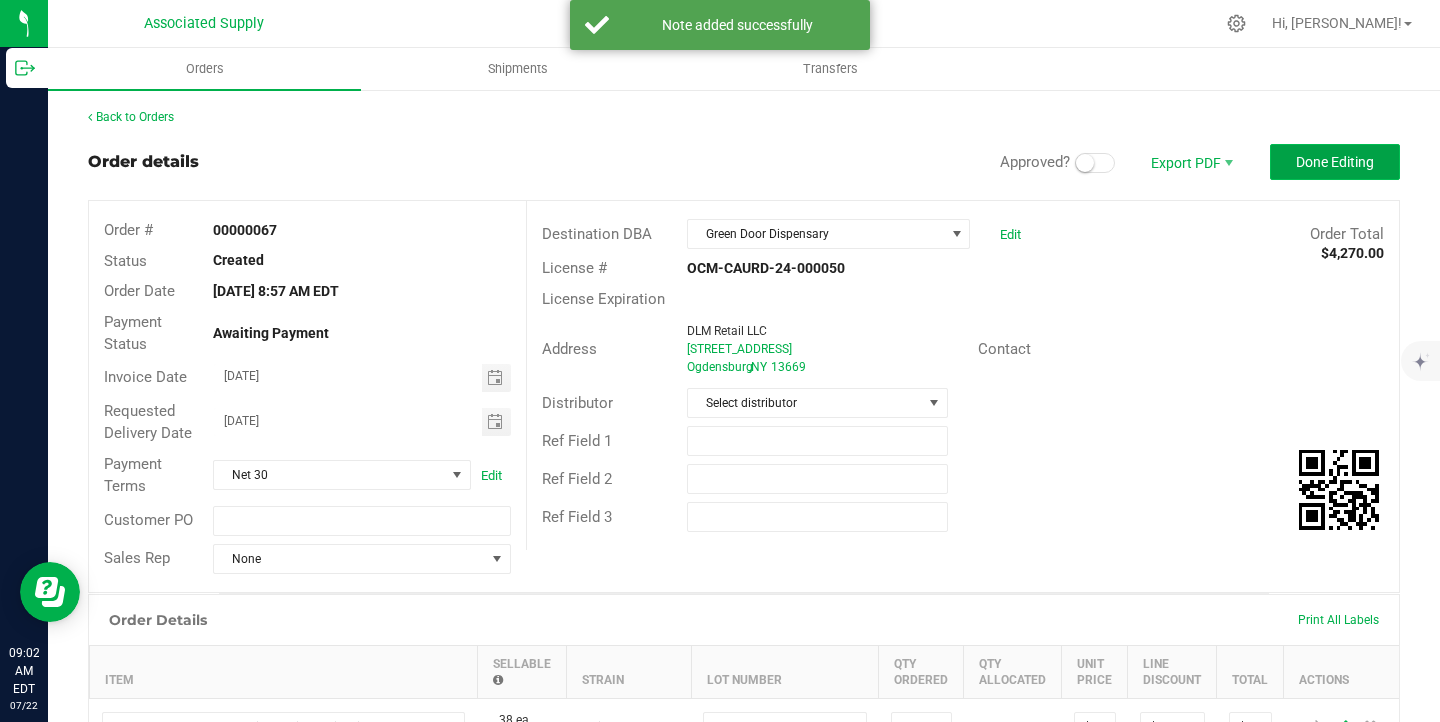 click on "Done Editing" at bounding box center [1335, 162] 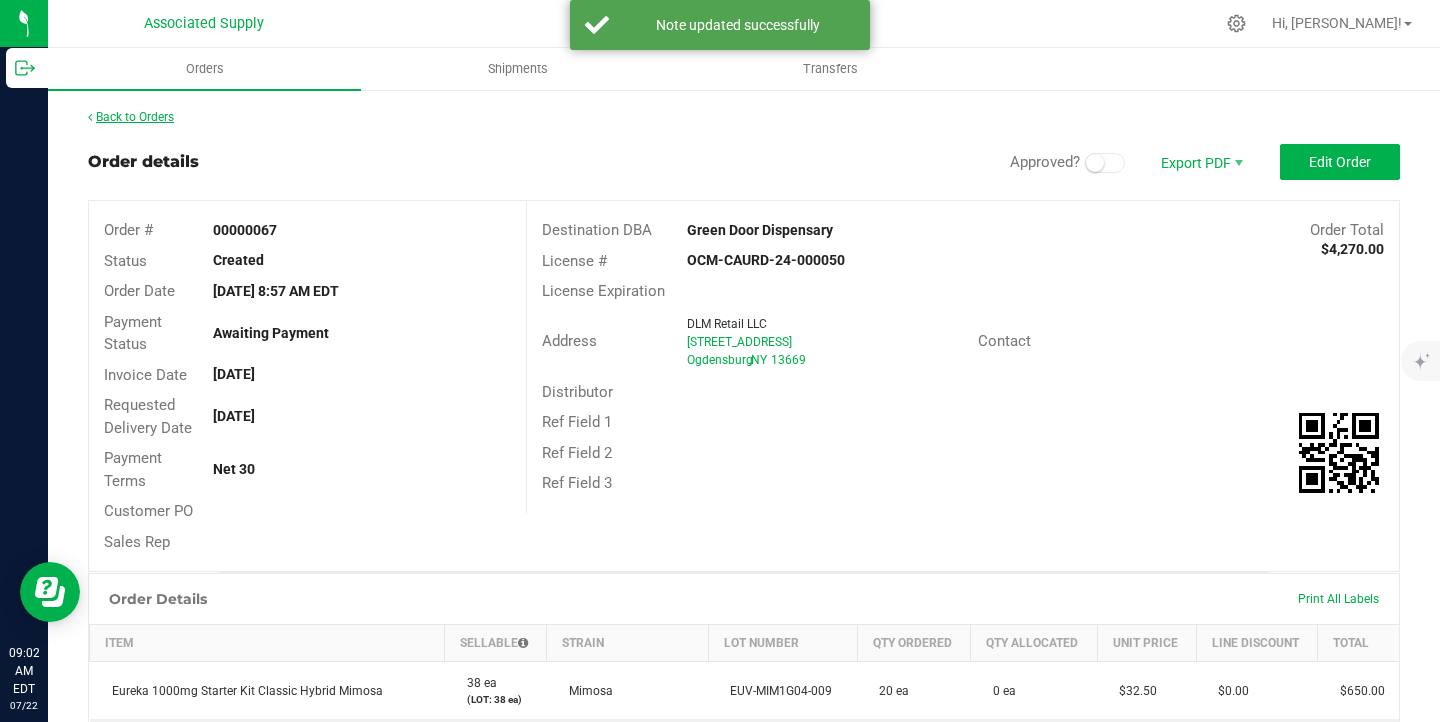 click on "Back to Orders" at bounding box center [131, 117] 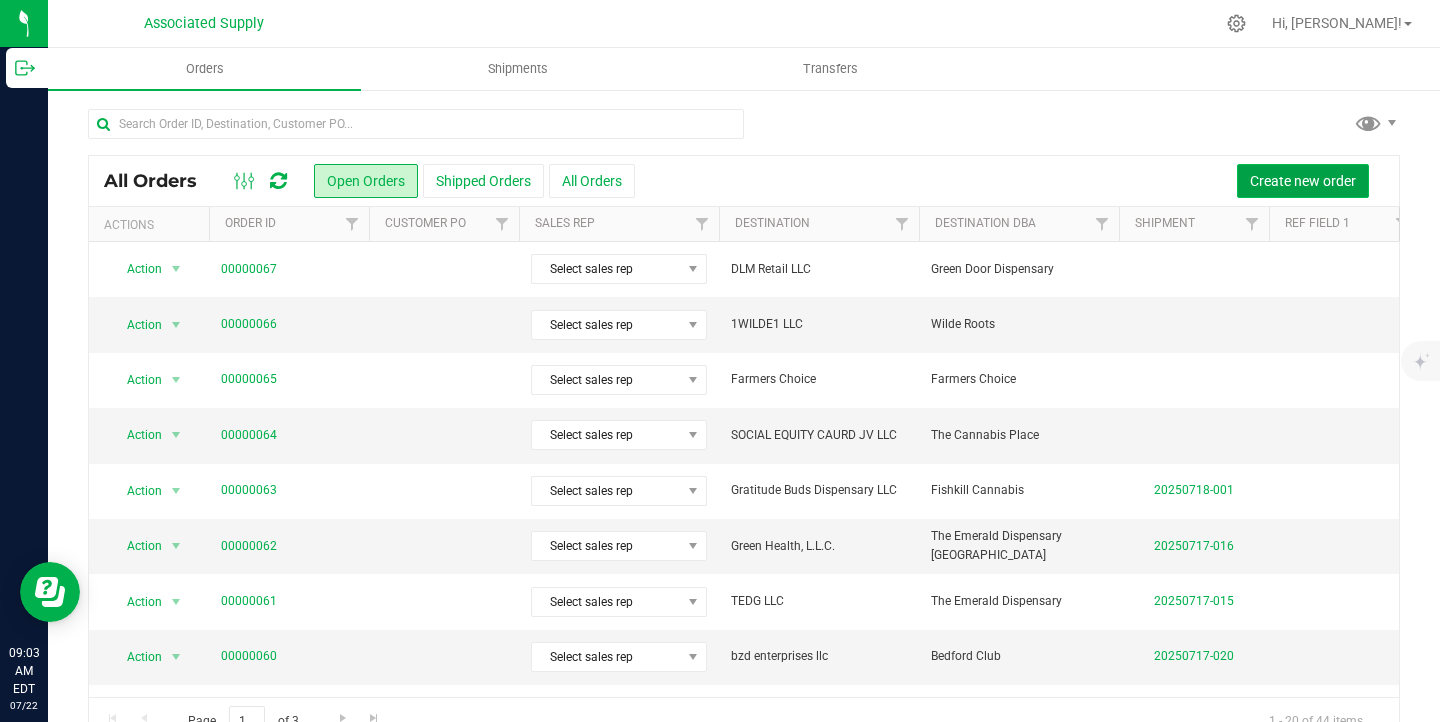 click on "Create new order" at bounding box center (1303, 181) 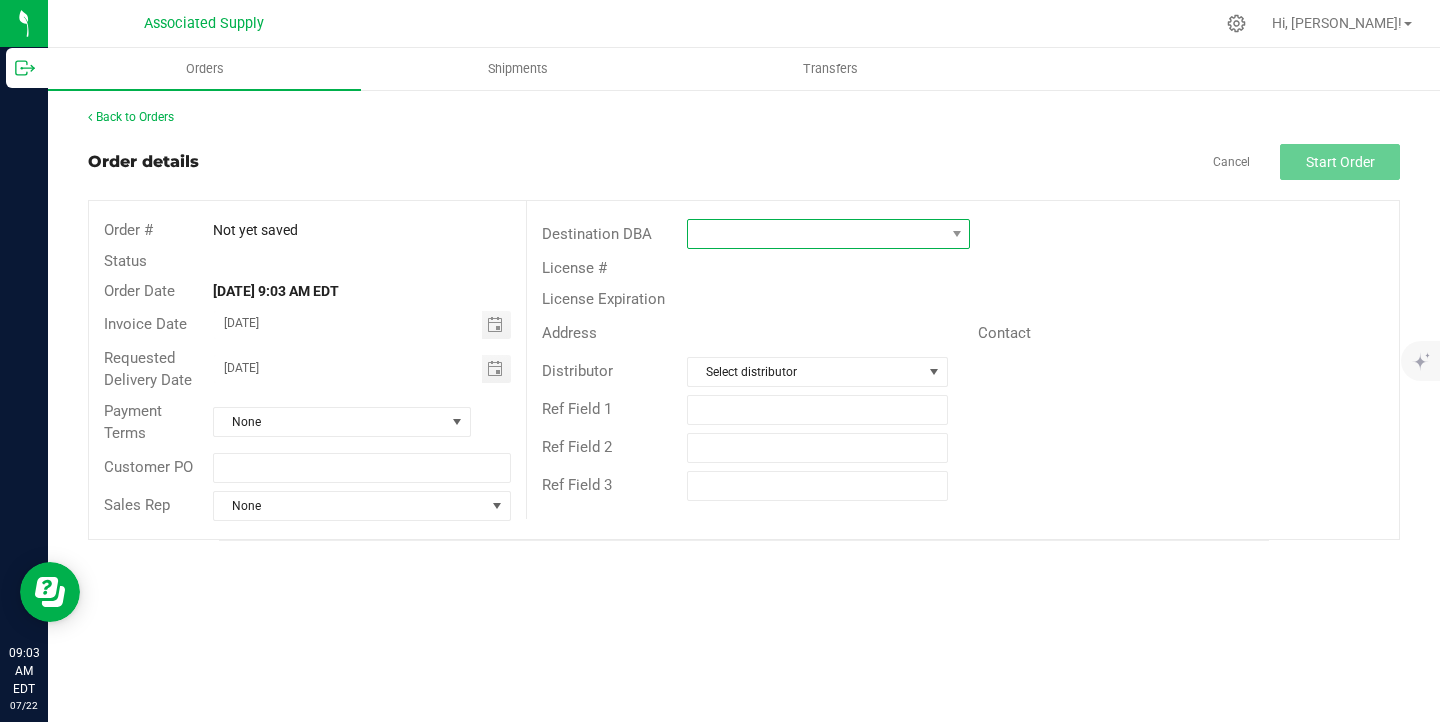 click at bounding box center (816, 234) 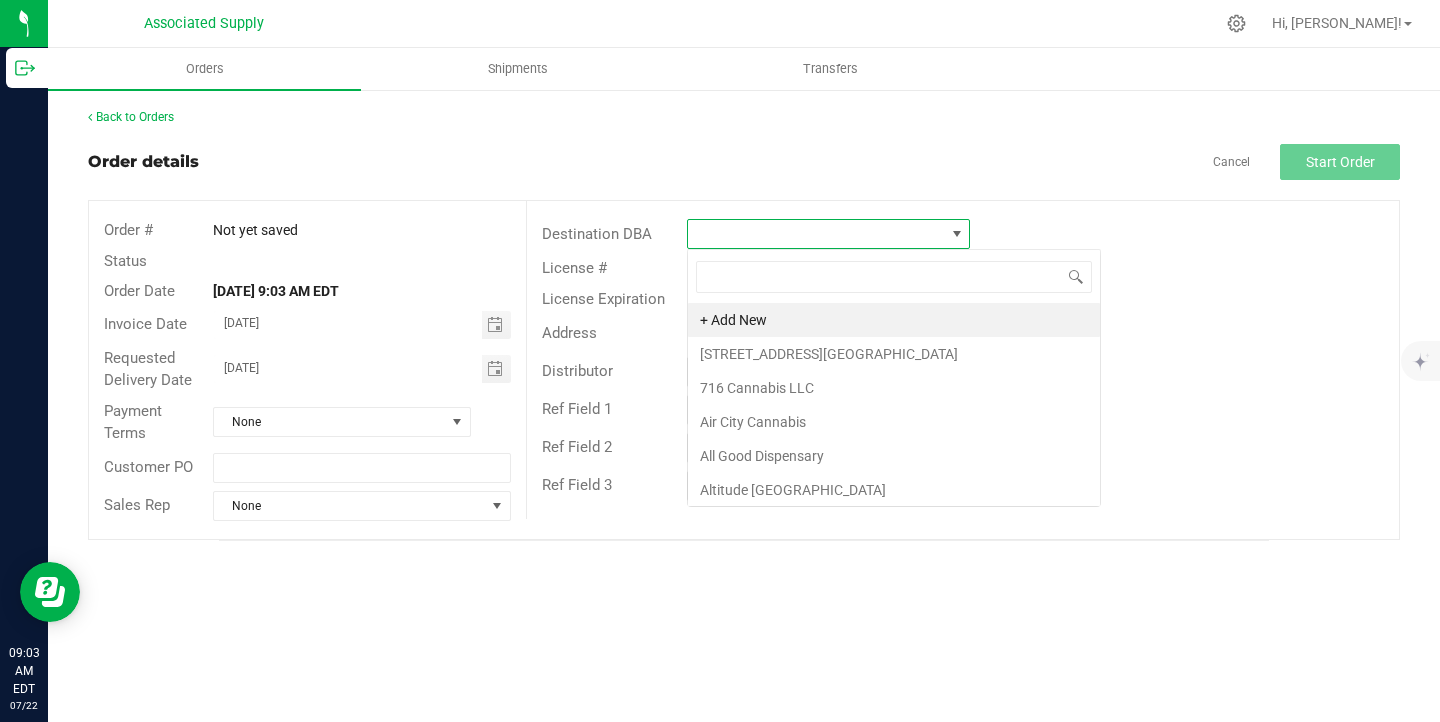 scroll, scrollTop: 99970, scrollLeft: 99716, axis: both 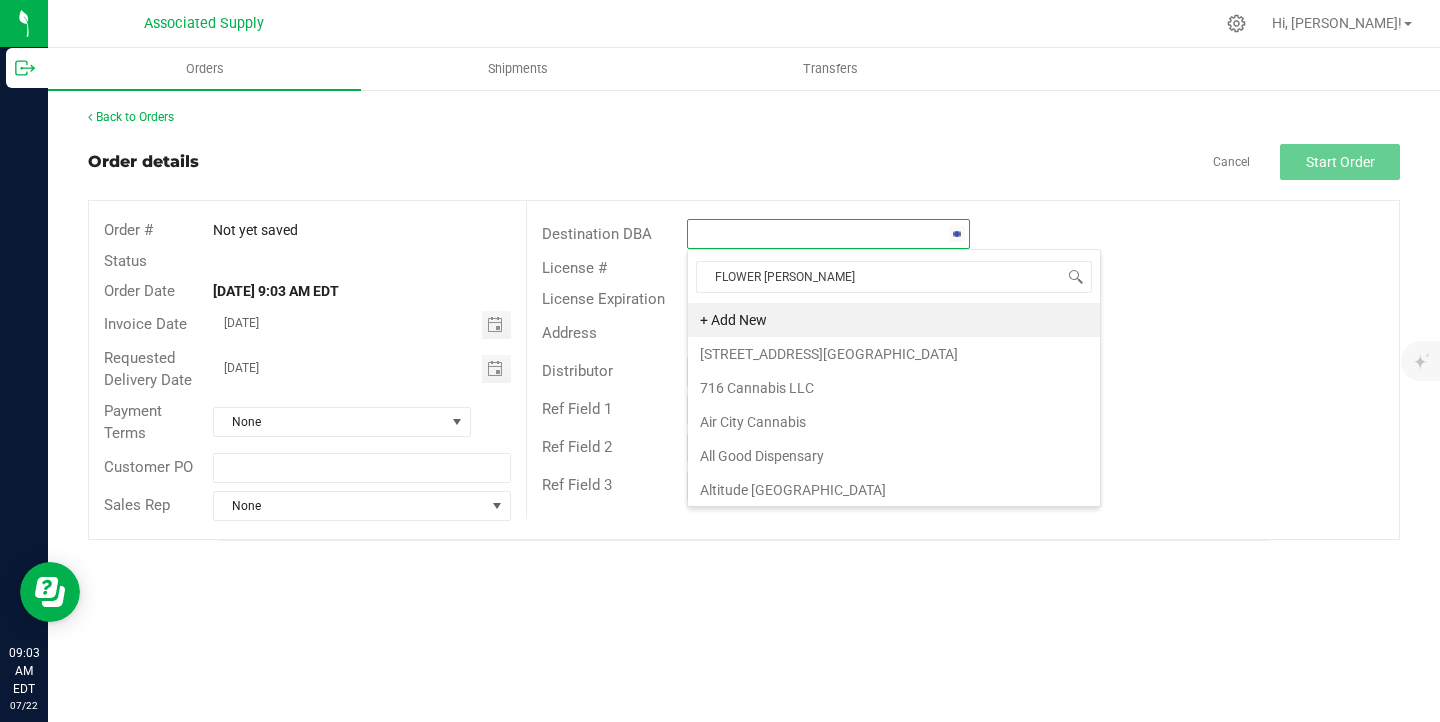 type on "FLOWER POWER" 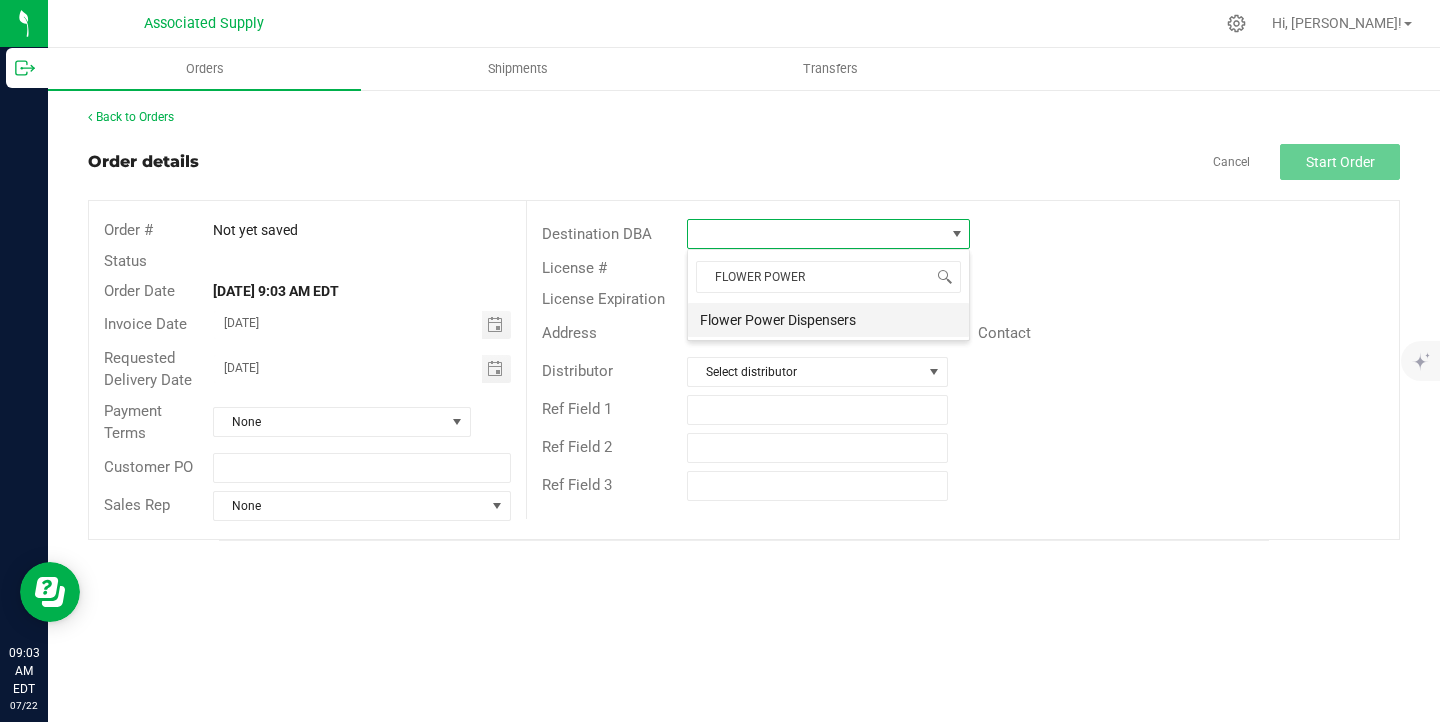 click on "Flower Power Dispensers" at bounding box center [828, 320] 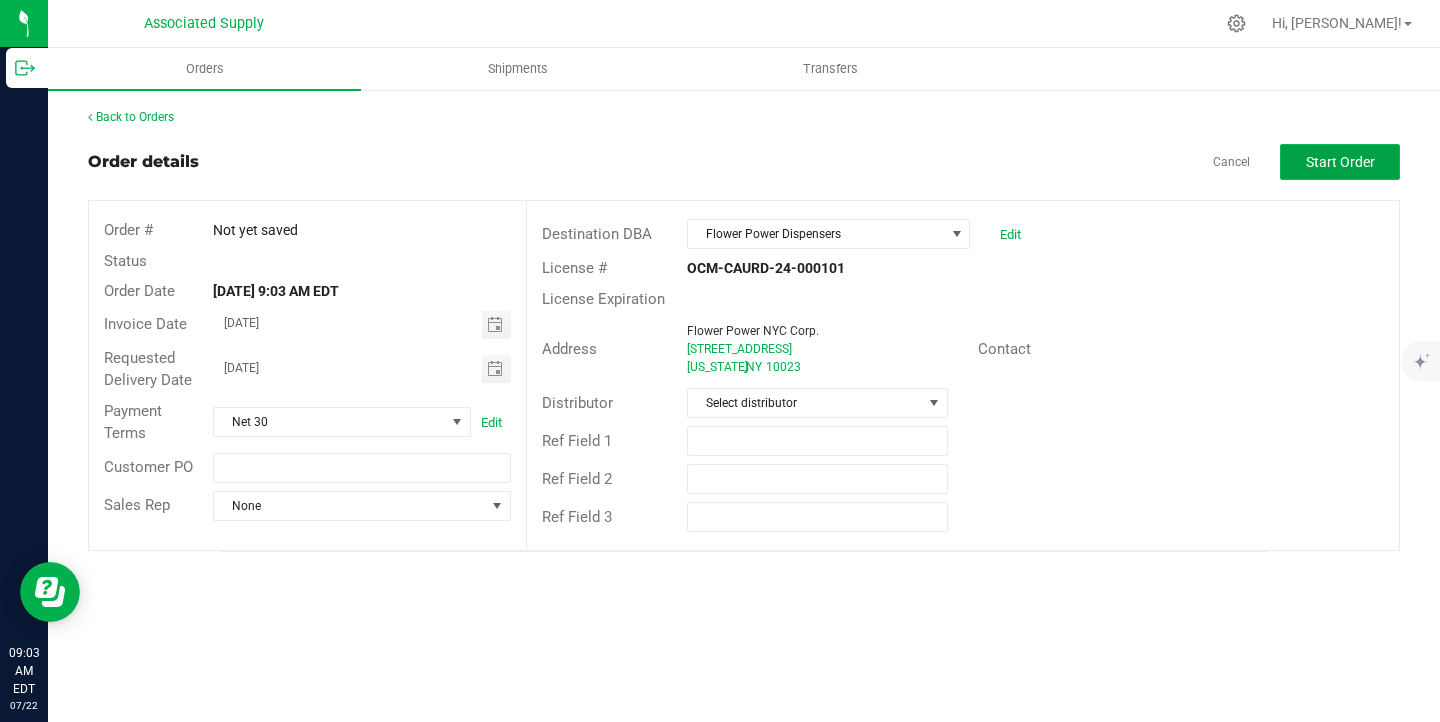 click on "Start Order" at bounding box center [1340, 162] 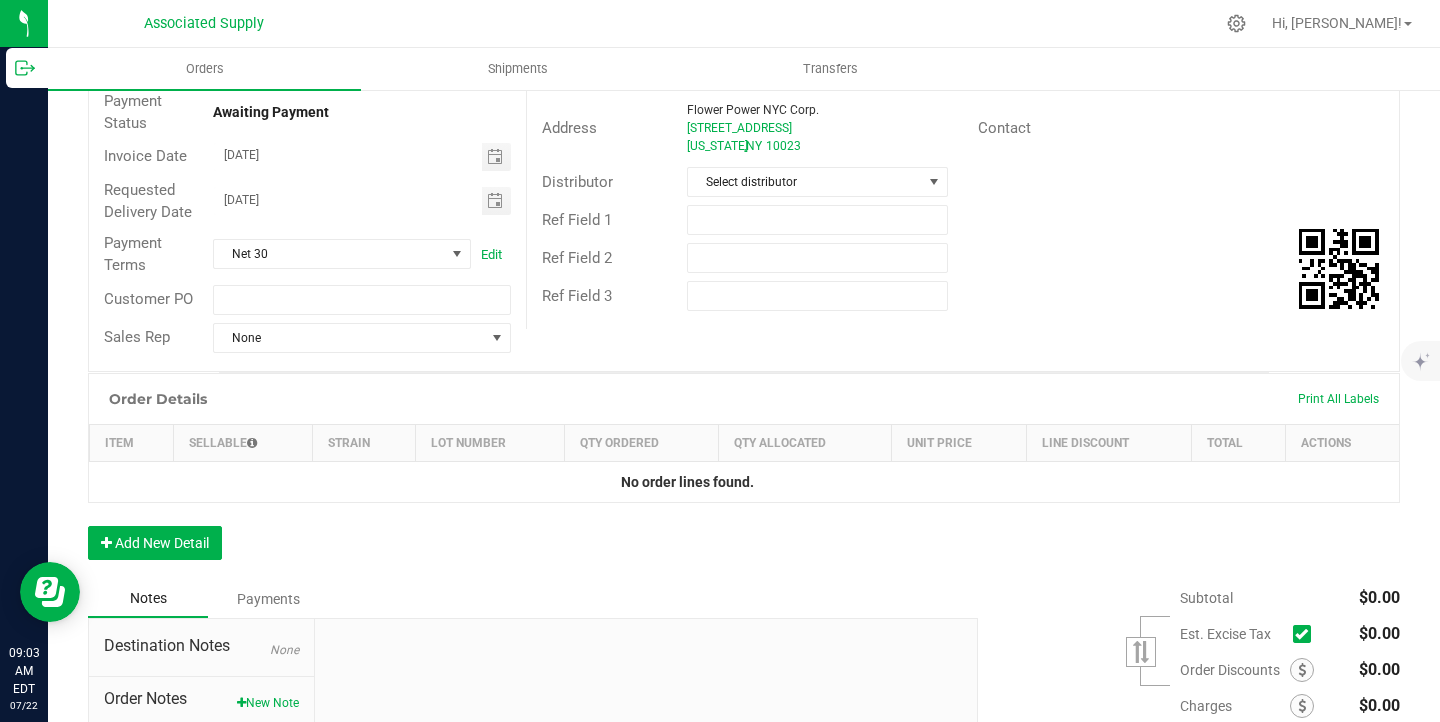 scroll, scrollTop: 293, scrollLeft: 0, axis: vertical 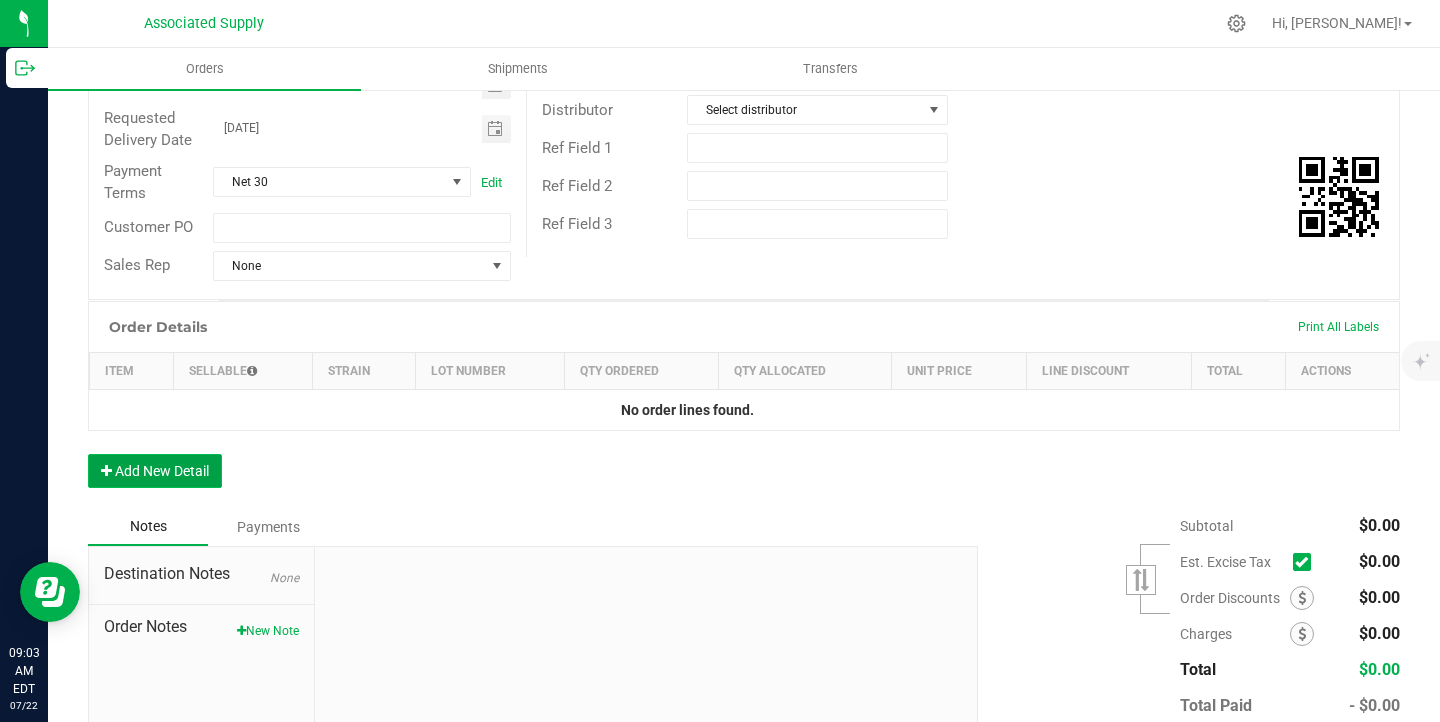 click on "Add New Detail" at bounding box center (155, 471) 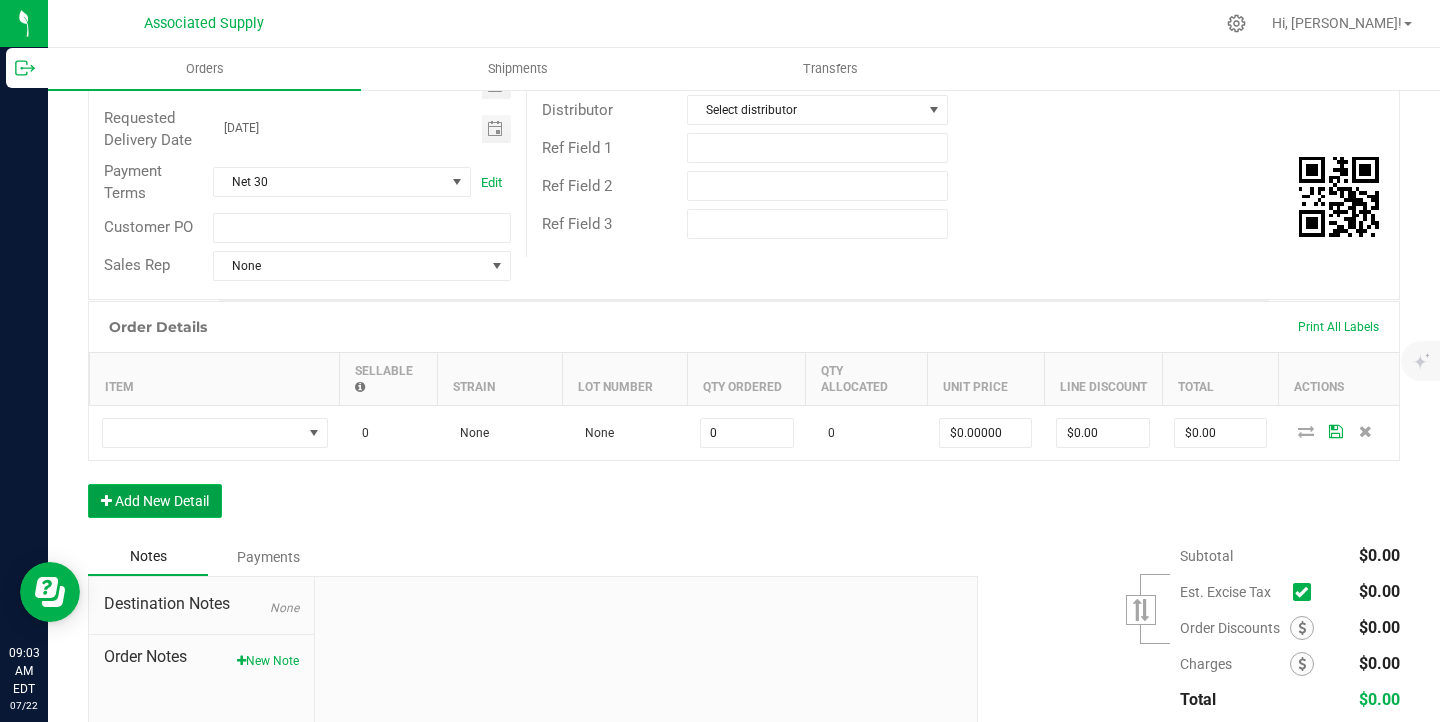 click on "Add New Detail" at bounding box center [155, 501] 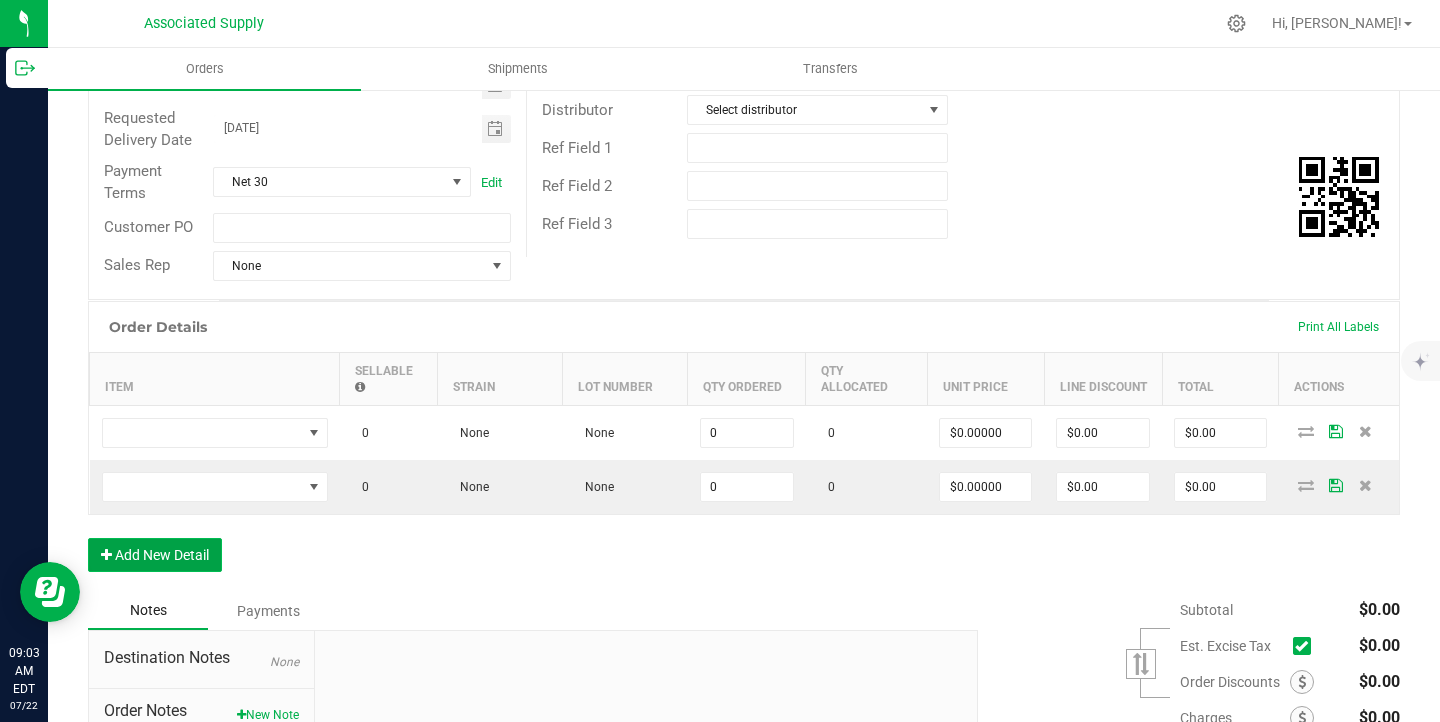 click on "Add New Detail" at bounding box center (155, 555) 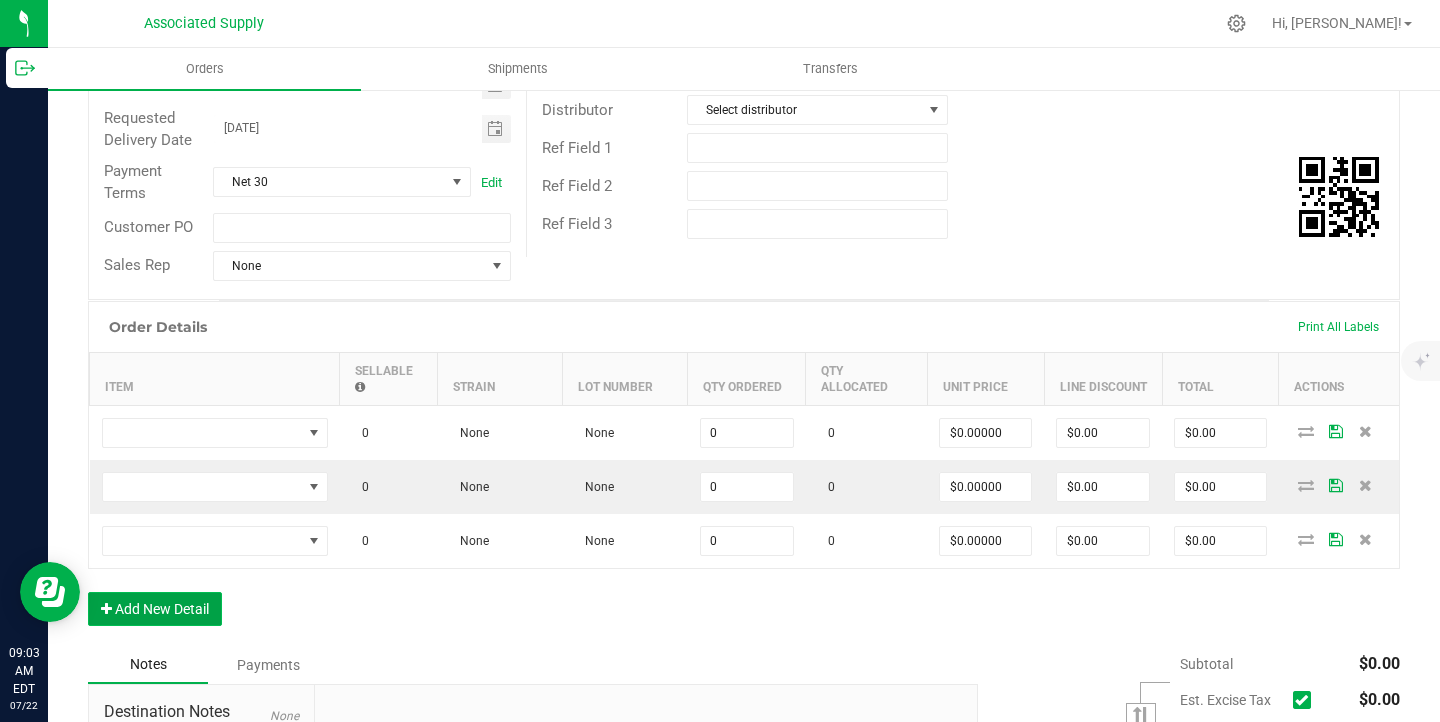 click on "Add New Detail" at bounding box center (155, 609) 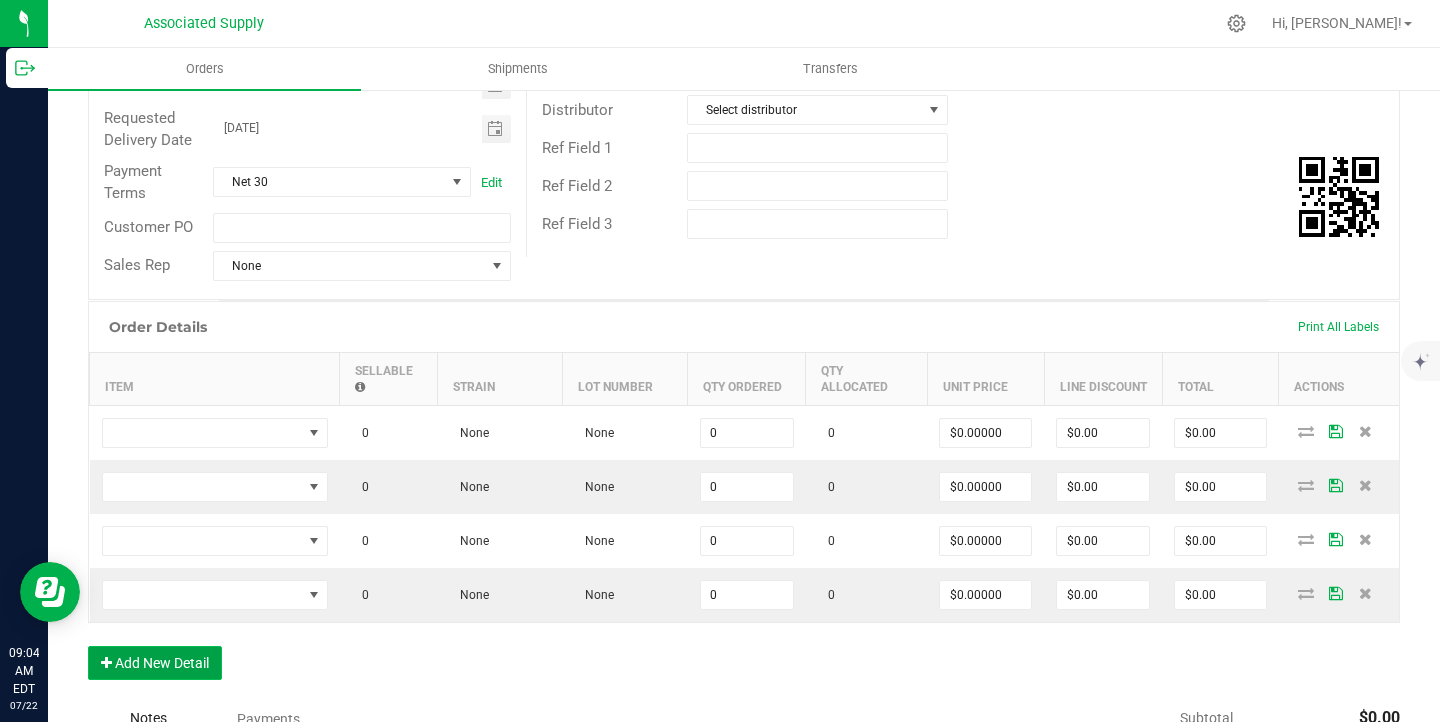 click on "Add New Detail" at bounding box center (155, 663) 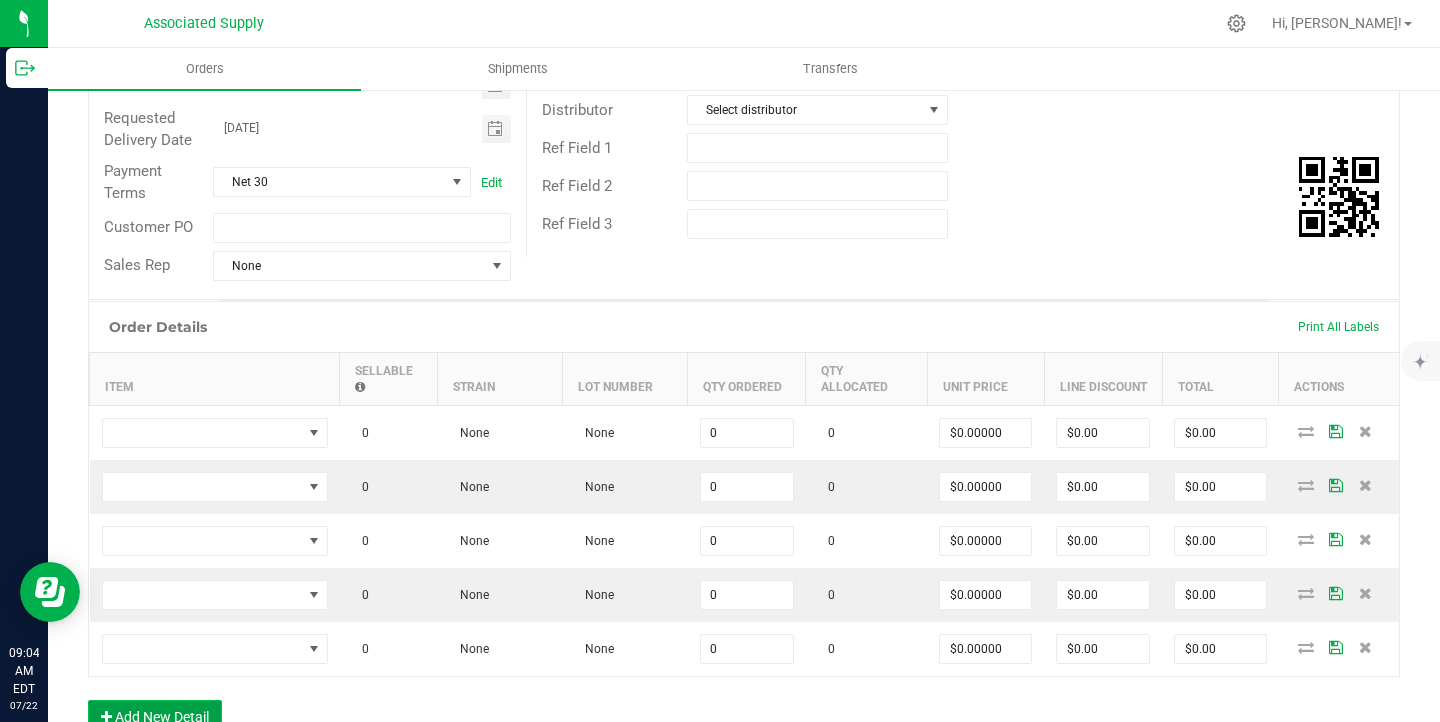 click on "Add New Detail" at bounding box center [155, 717] 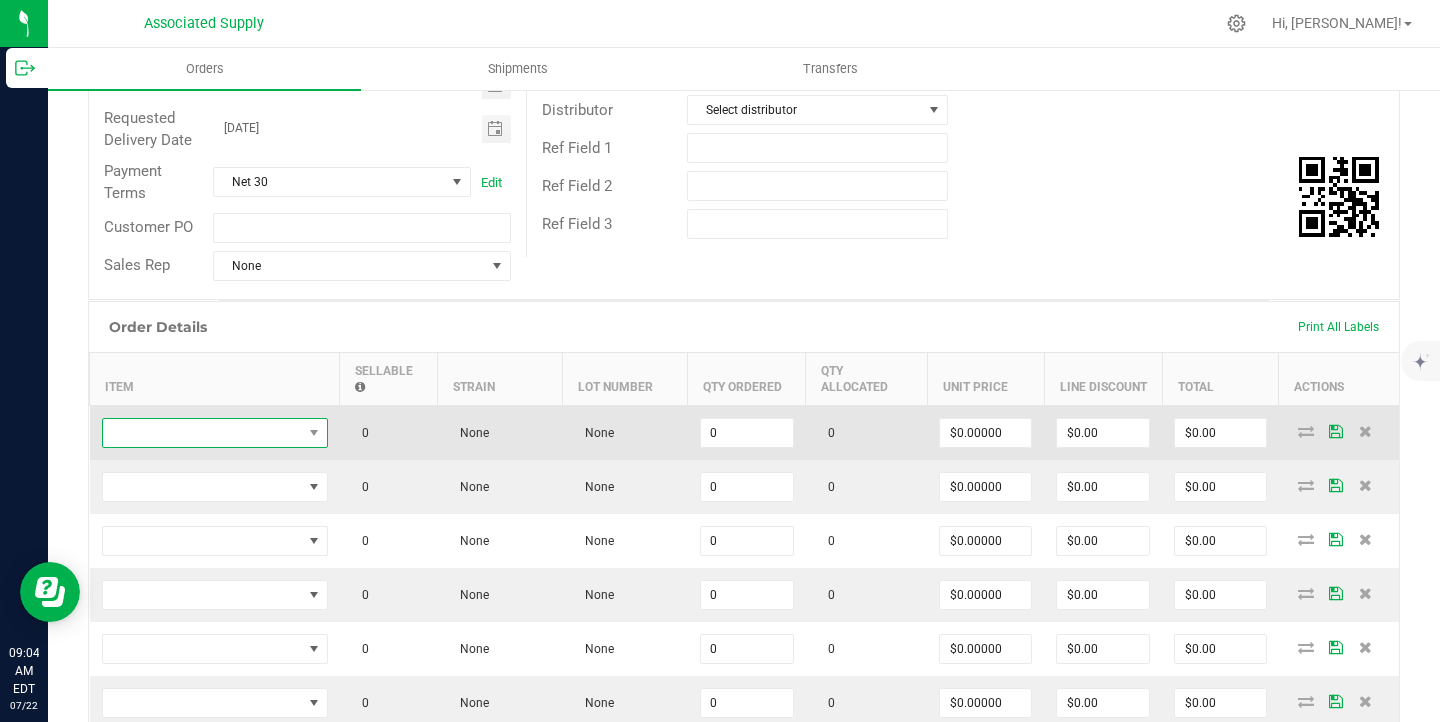 click at bounding box center [202, 433] 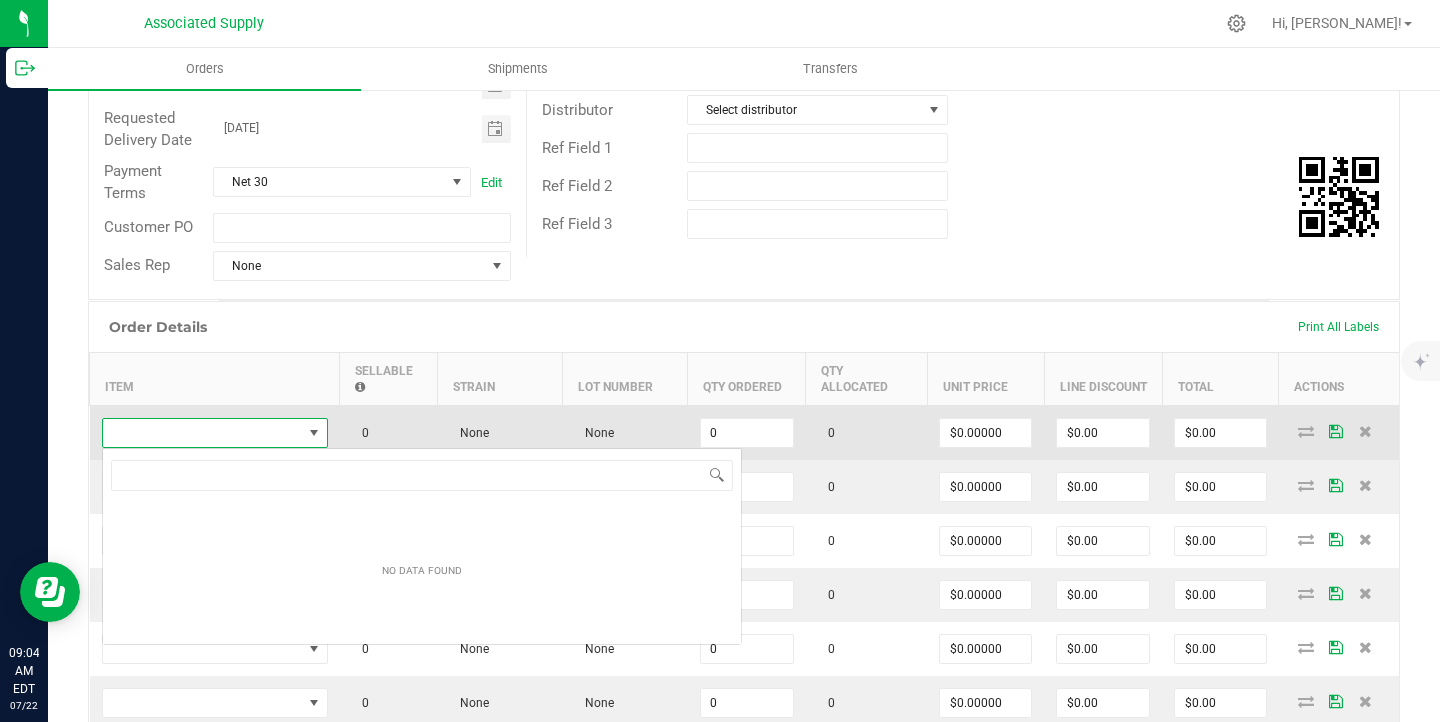 scroll, scrollTop: 99970, scrollLeft: 99774, axis: both 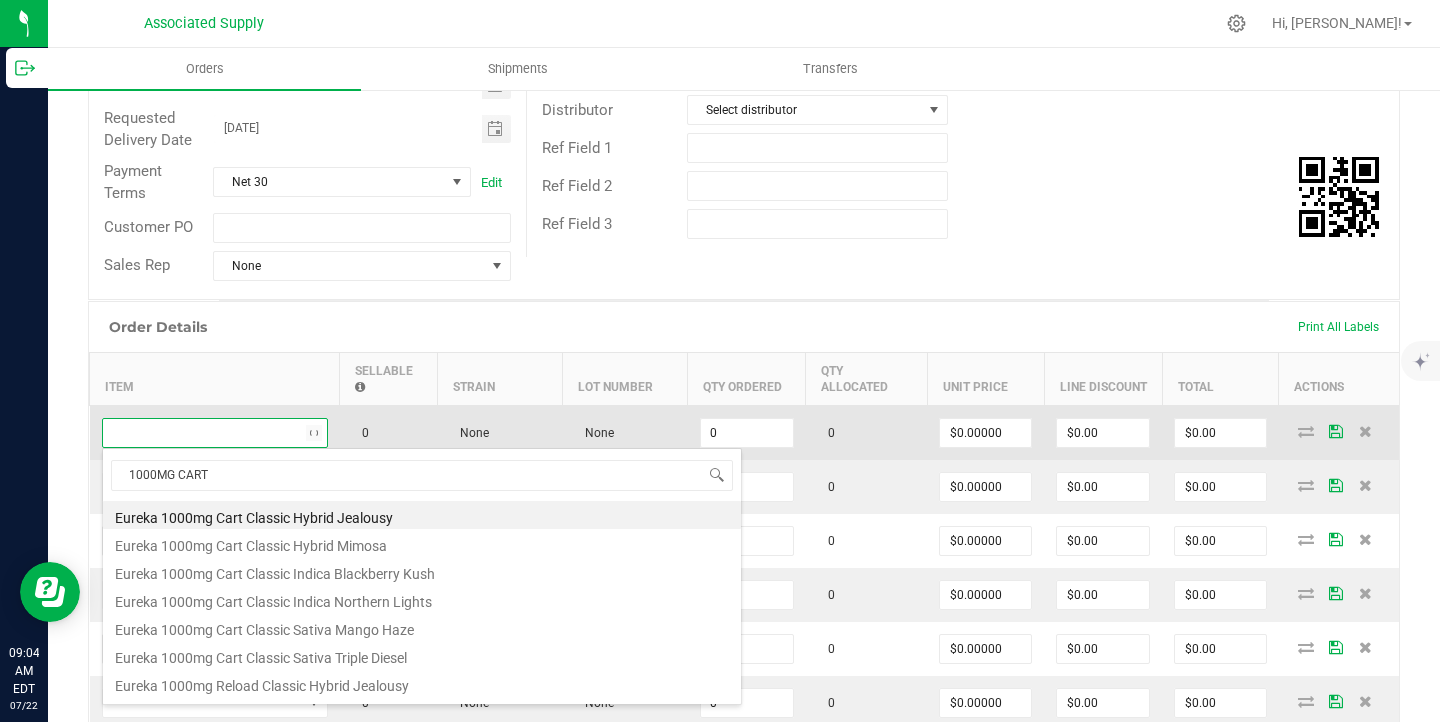 type on "1000MG CART" 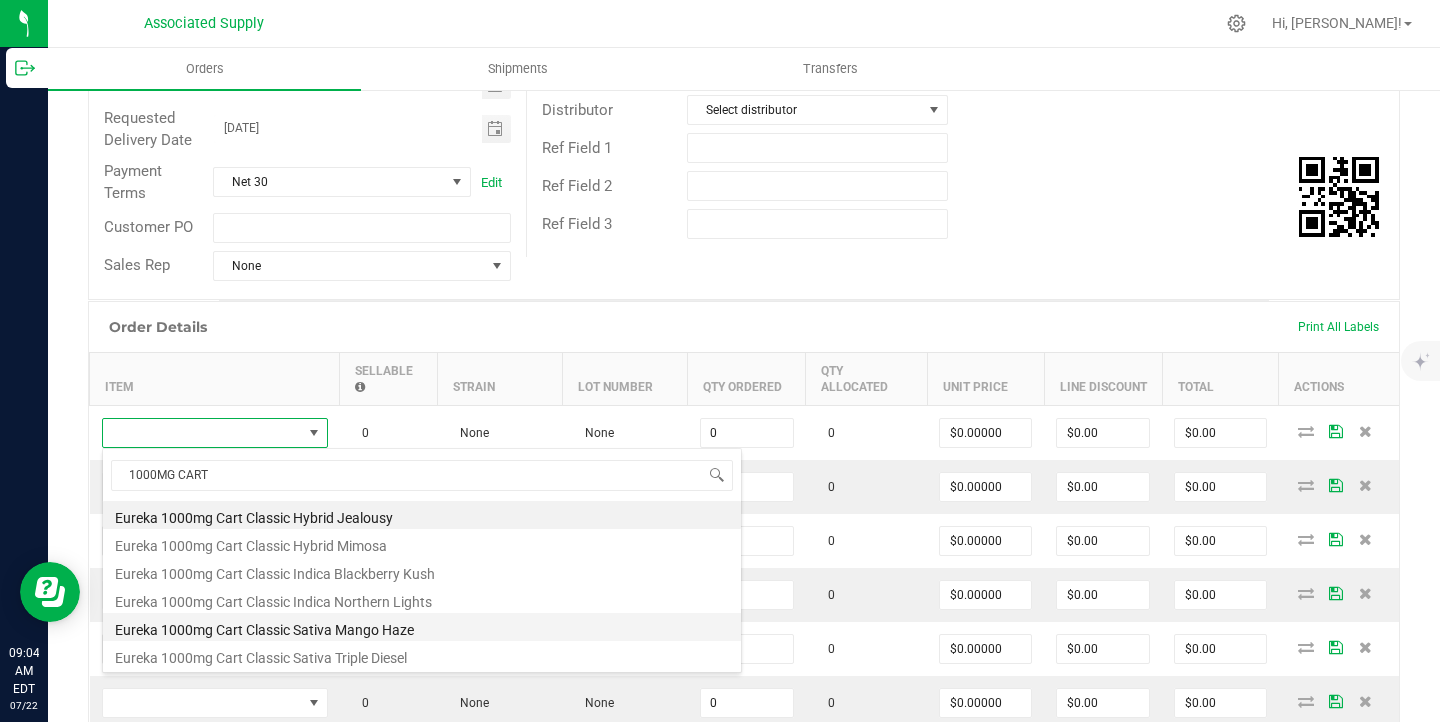 click on "Eureka 1000mg Cart Classic Sativa Mango Haze" at bounding box center (422, 627) 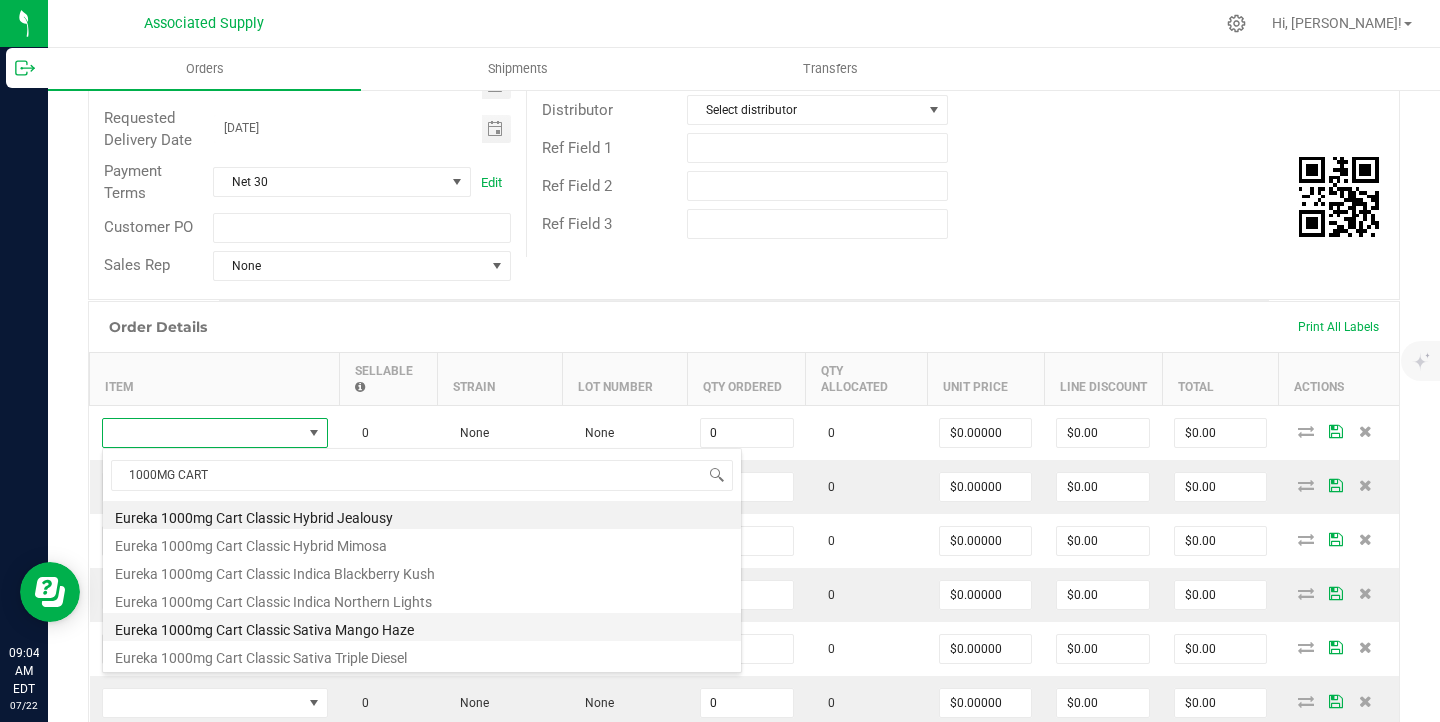 type on "0 ea" 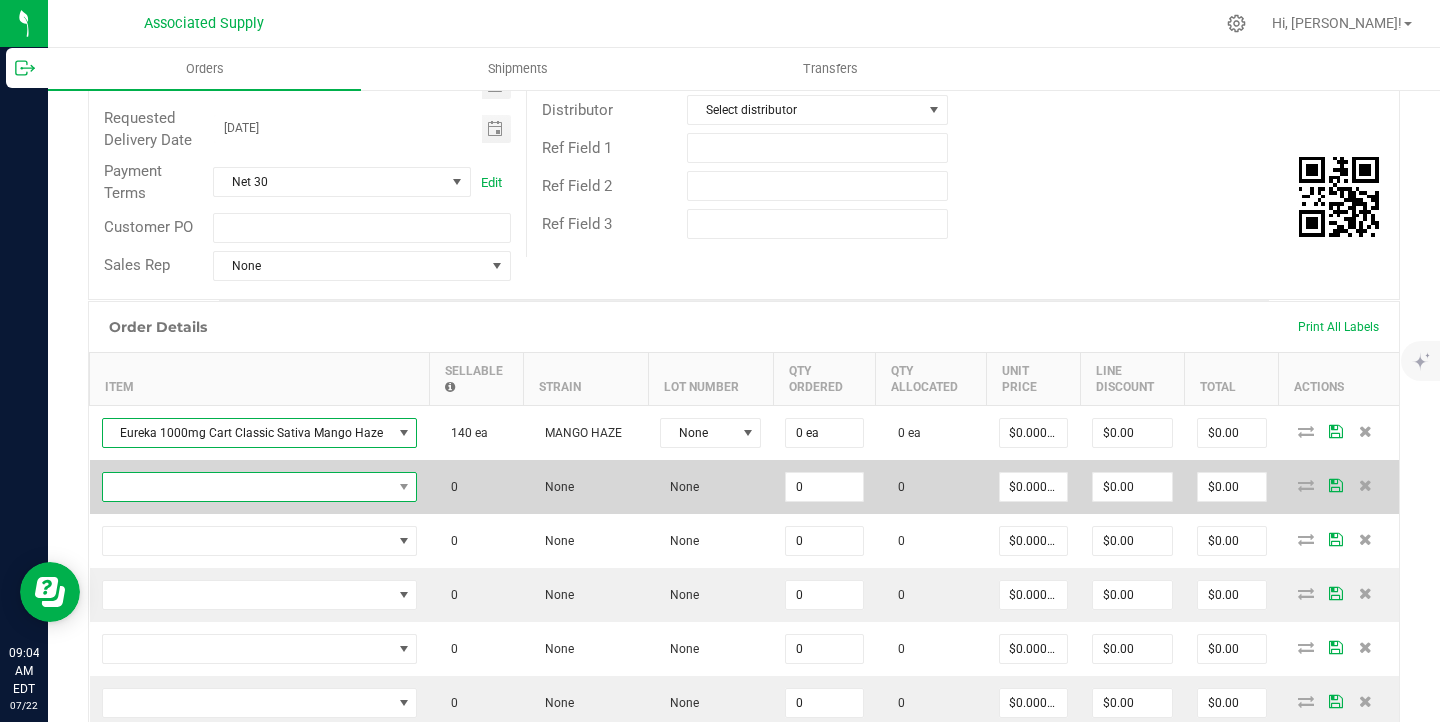 click at bounding box center [247, 487] 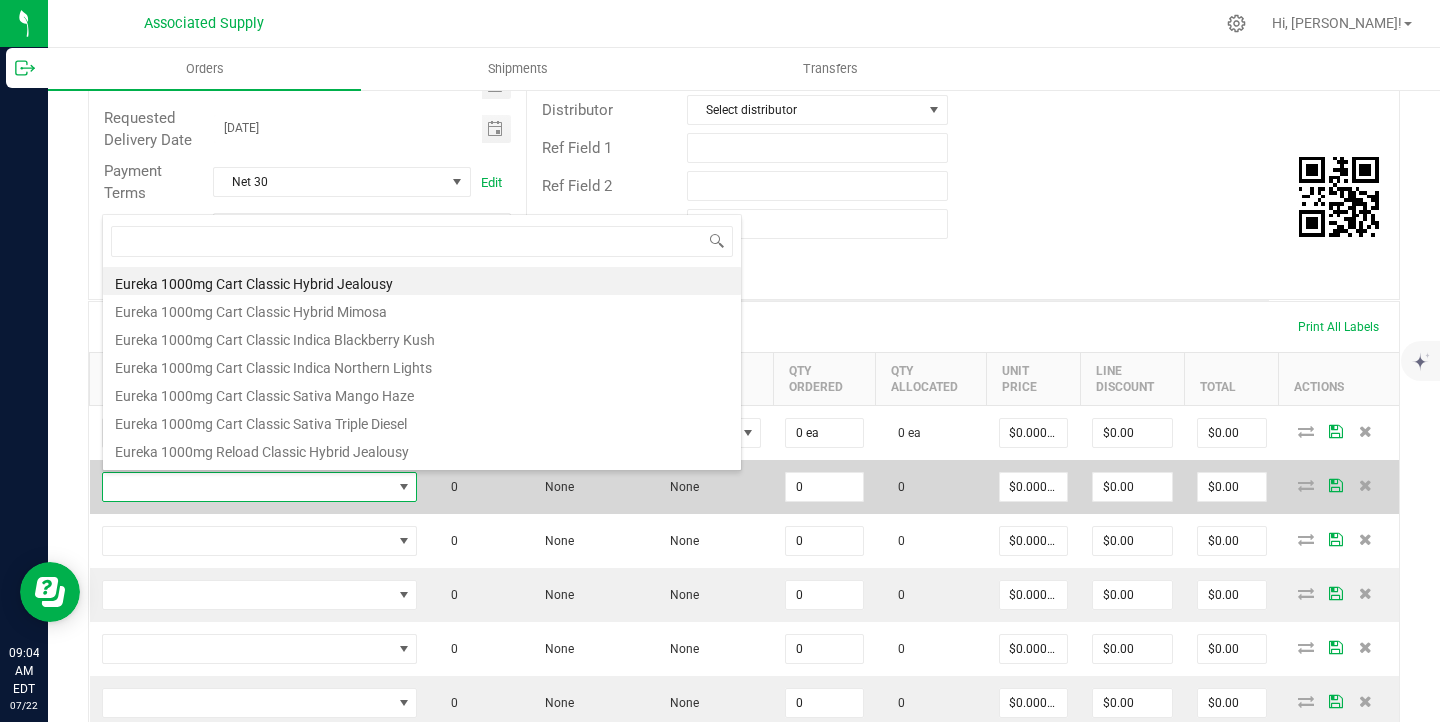 scroll, scrollTop: 99970, scrollLeft: 99690, axis: both 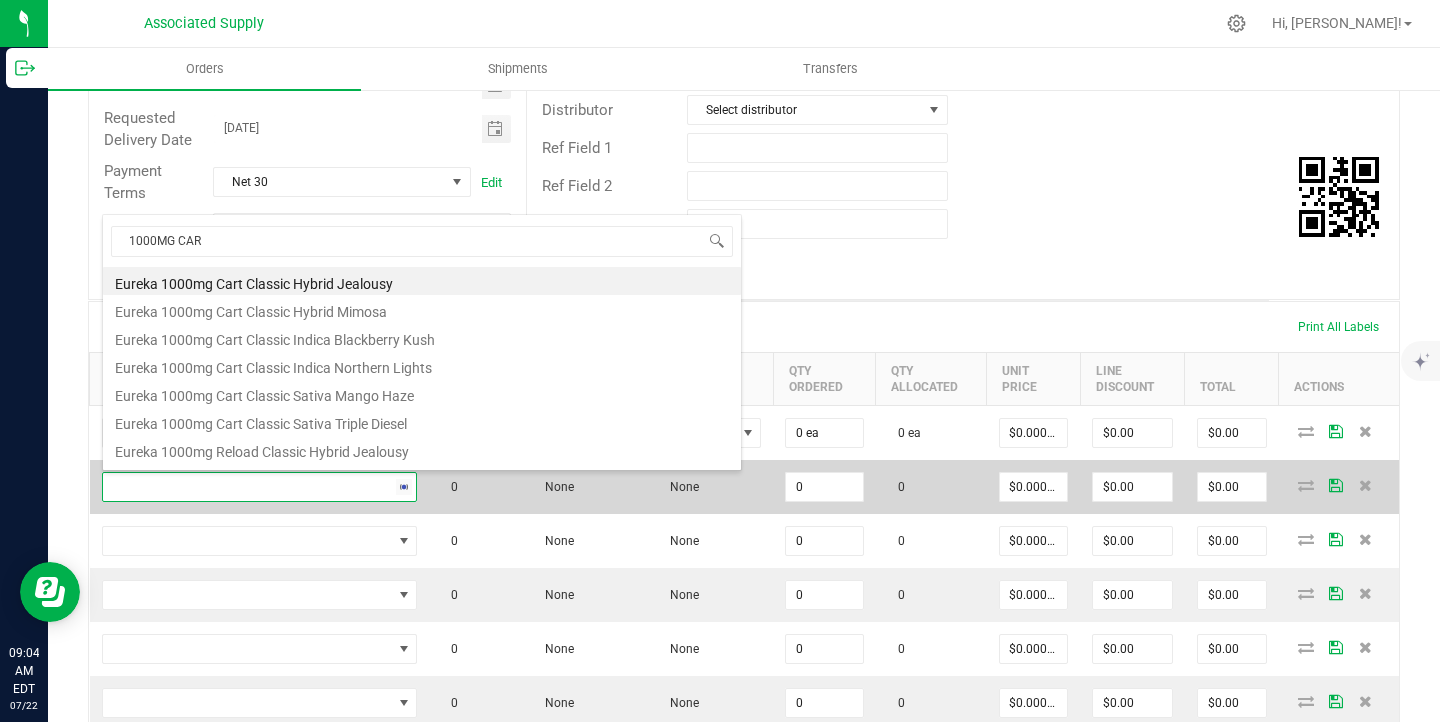 type on "1000MG CART" 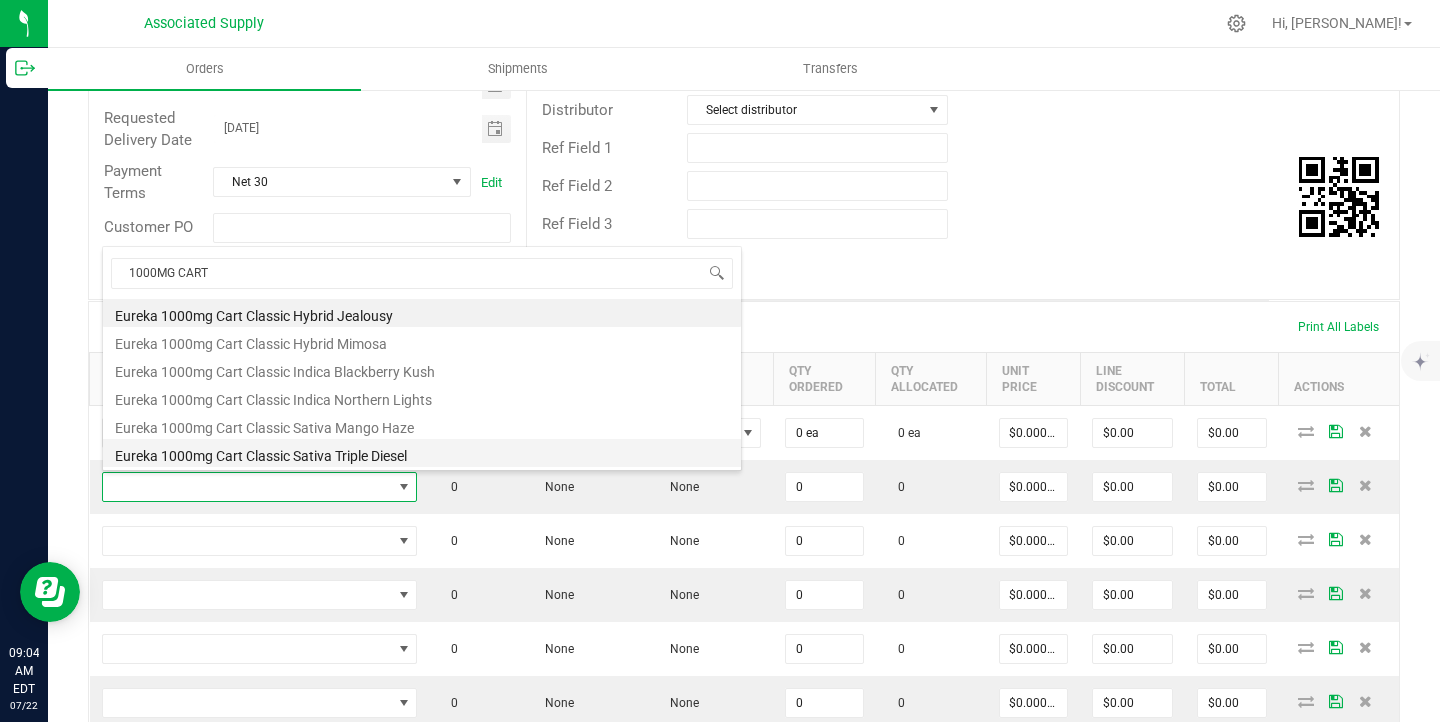 click on "Eureka 1000mg Cart Classic Sativa Triple Diesel" at bounding box center [422, 453] 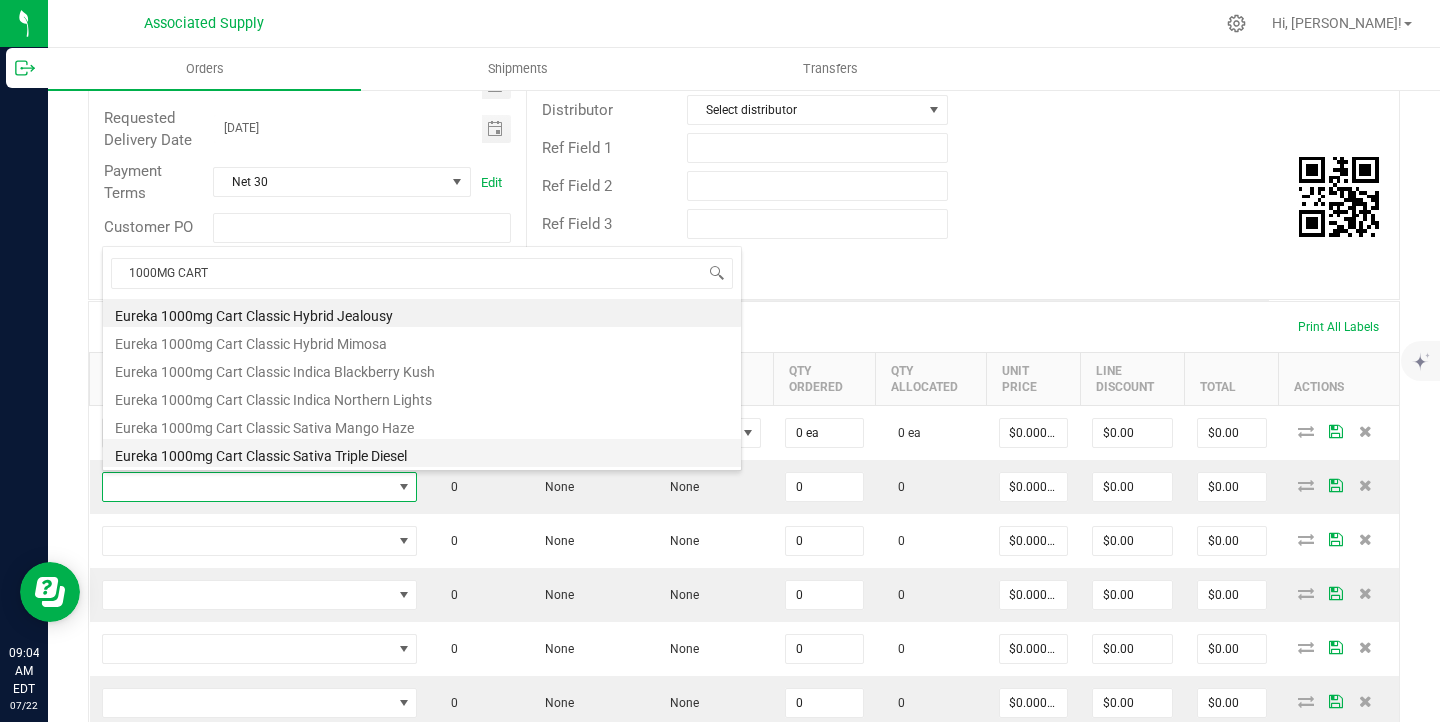 type on "0 ea" 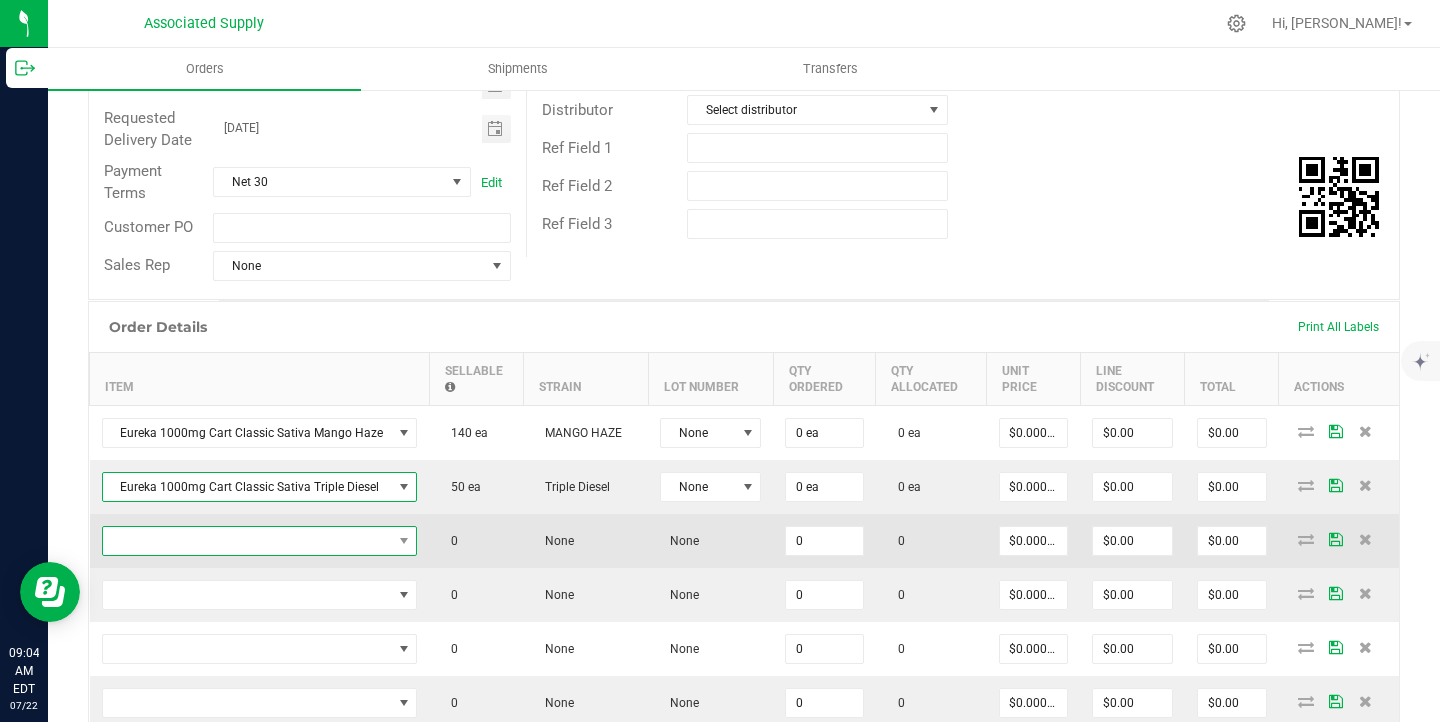click at bounding box center (247, 541) 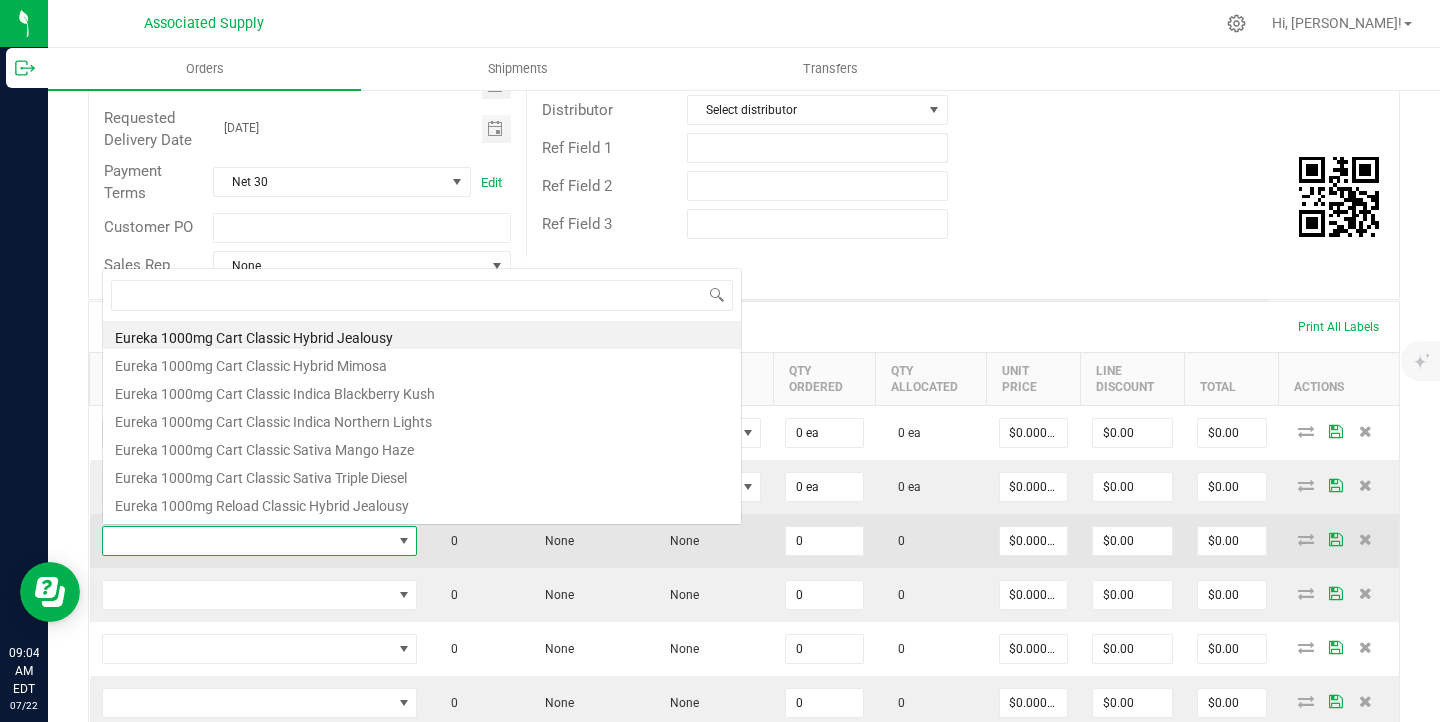 scroll, scrollTop: 0, scrollLeft: 0, axis: both 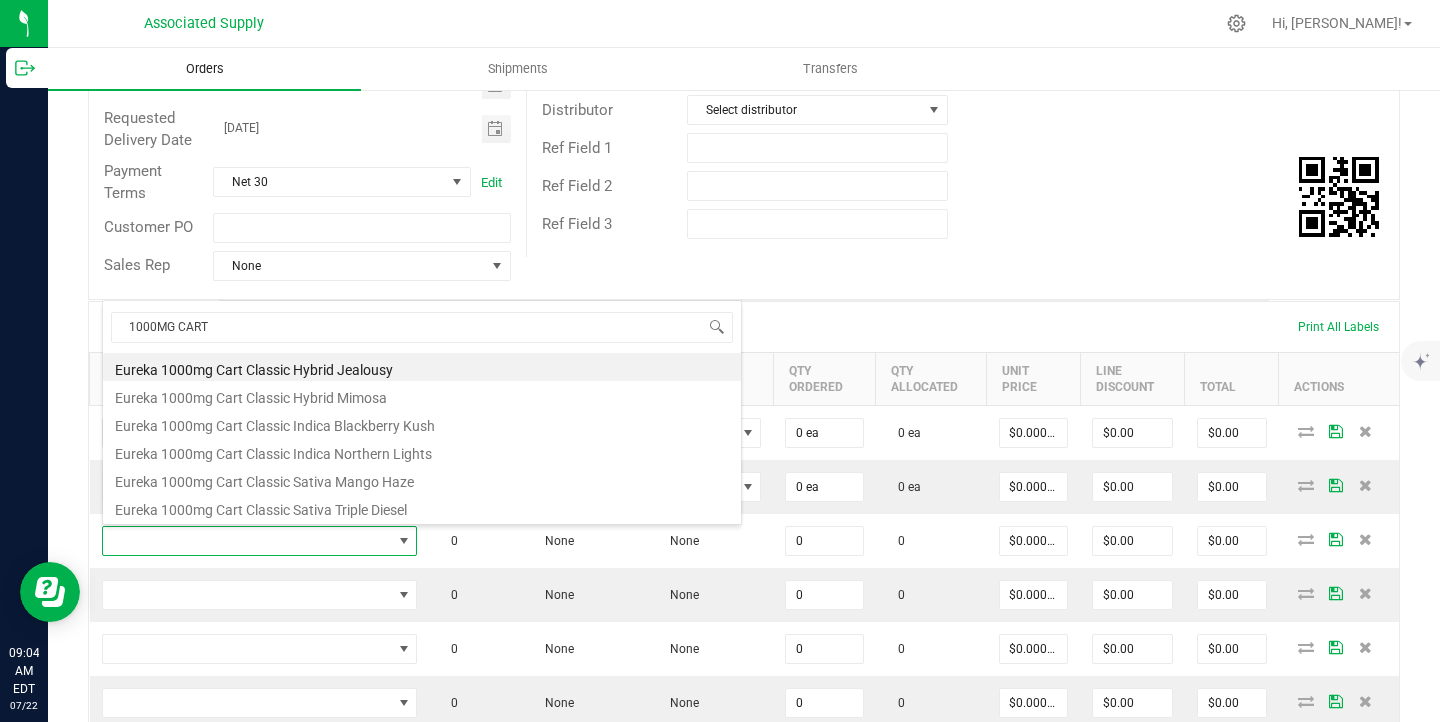 type on "1000MG CART" 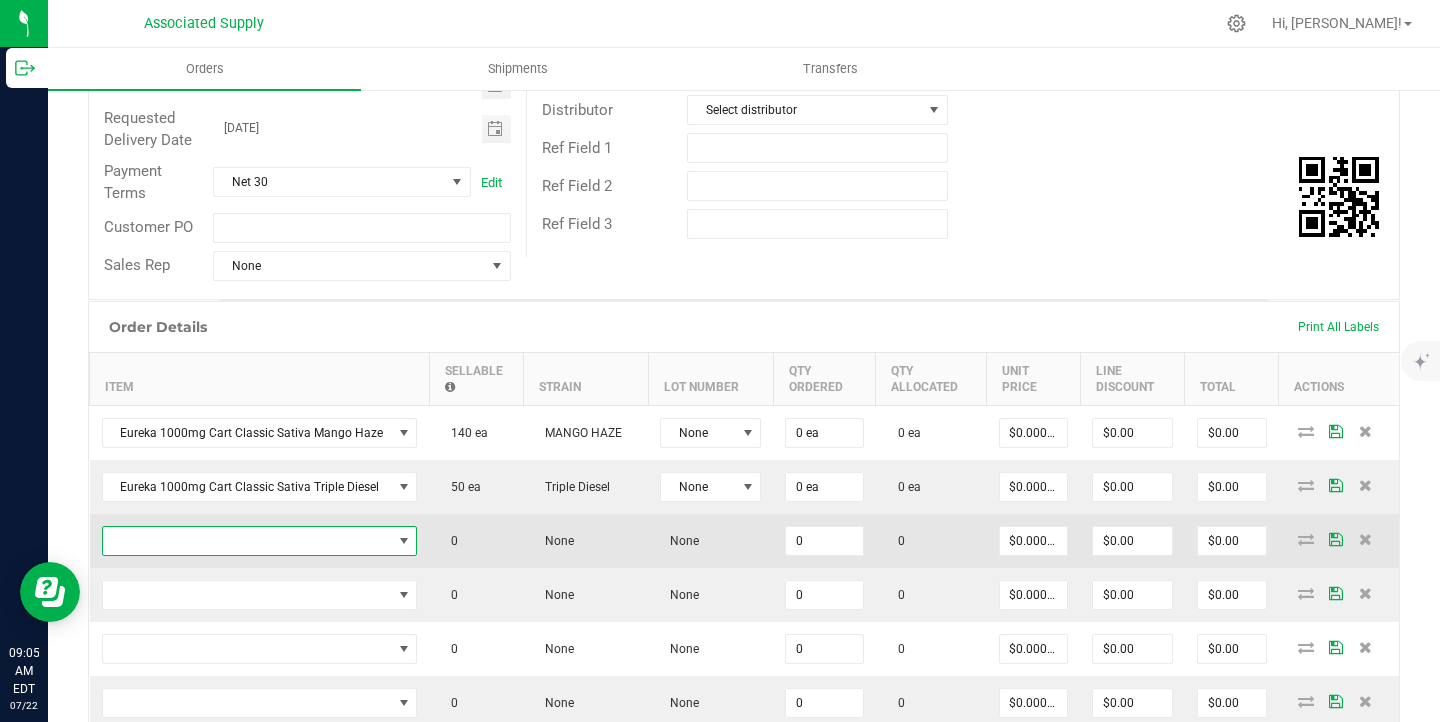 click at bounding box center [247, 541] 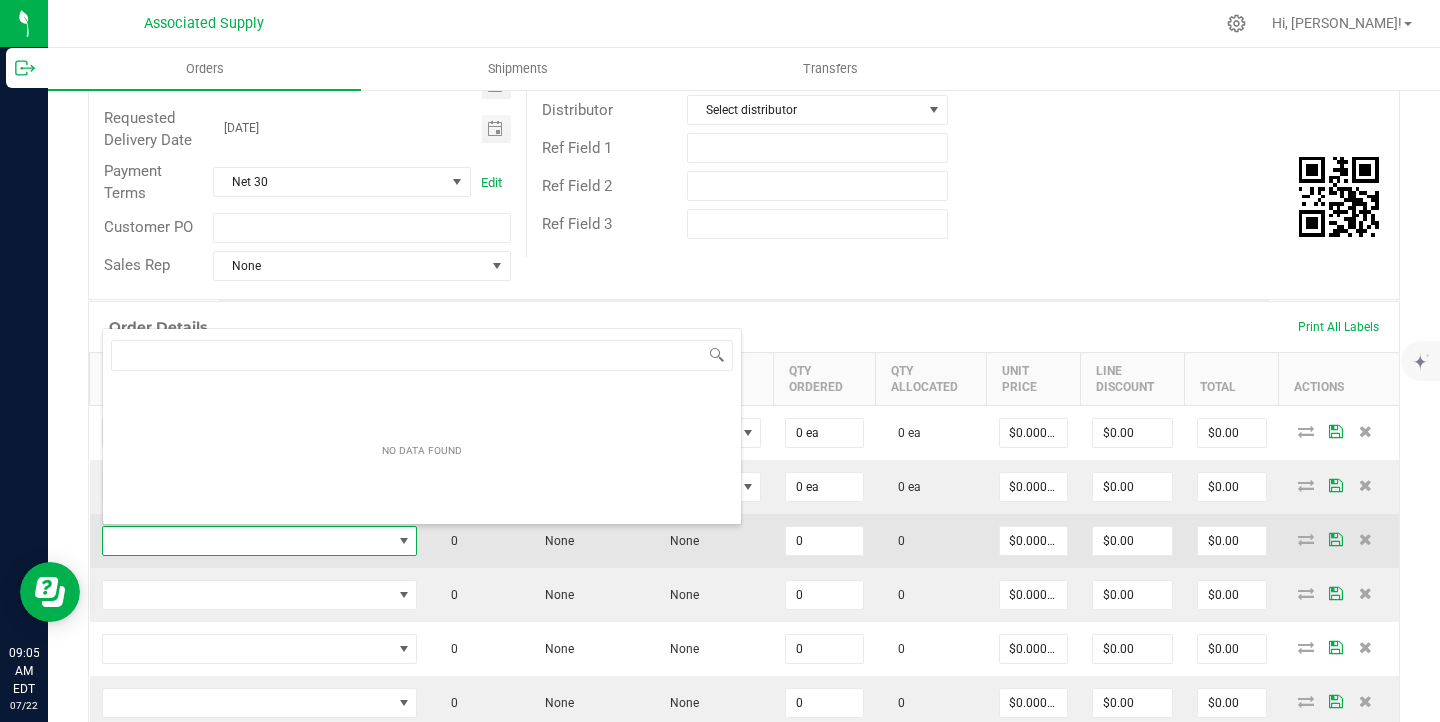scroll, scrollTop: 99970, scrollLeft: 99690, axis: both 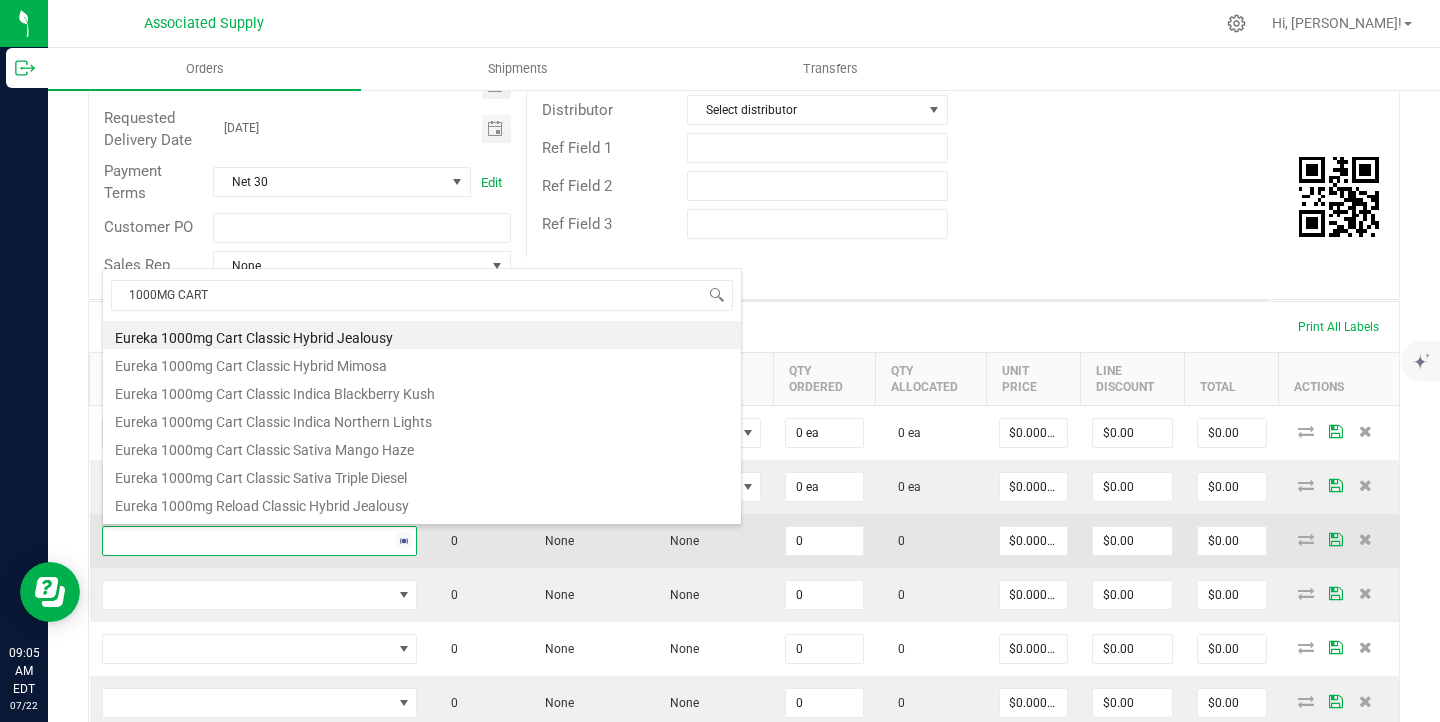 type on "1000MG CART" 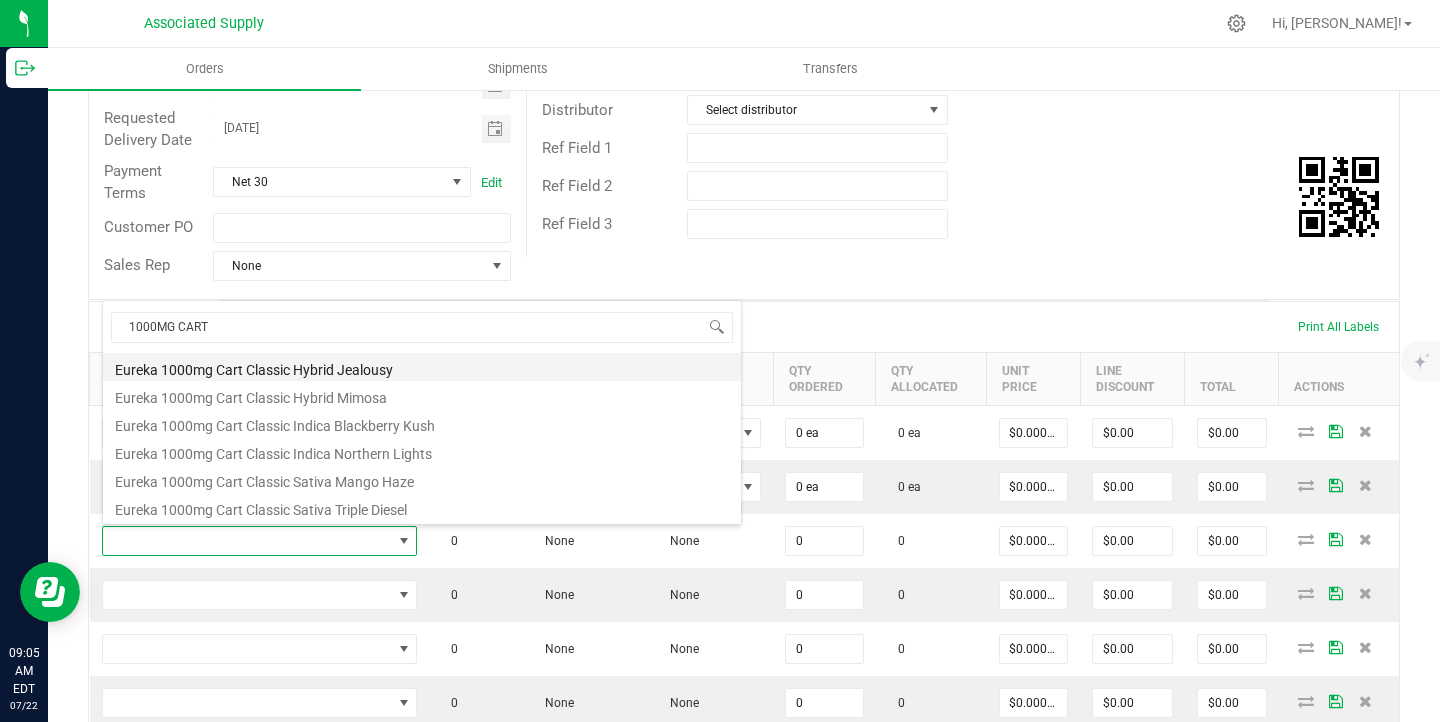 click on "Eureka 1000mg Cart Classic Hybrid Jealousy" at bounding box center (422, 367) 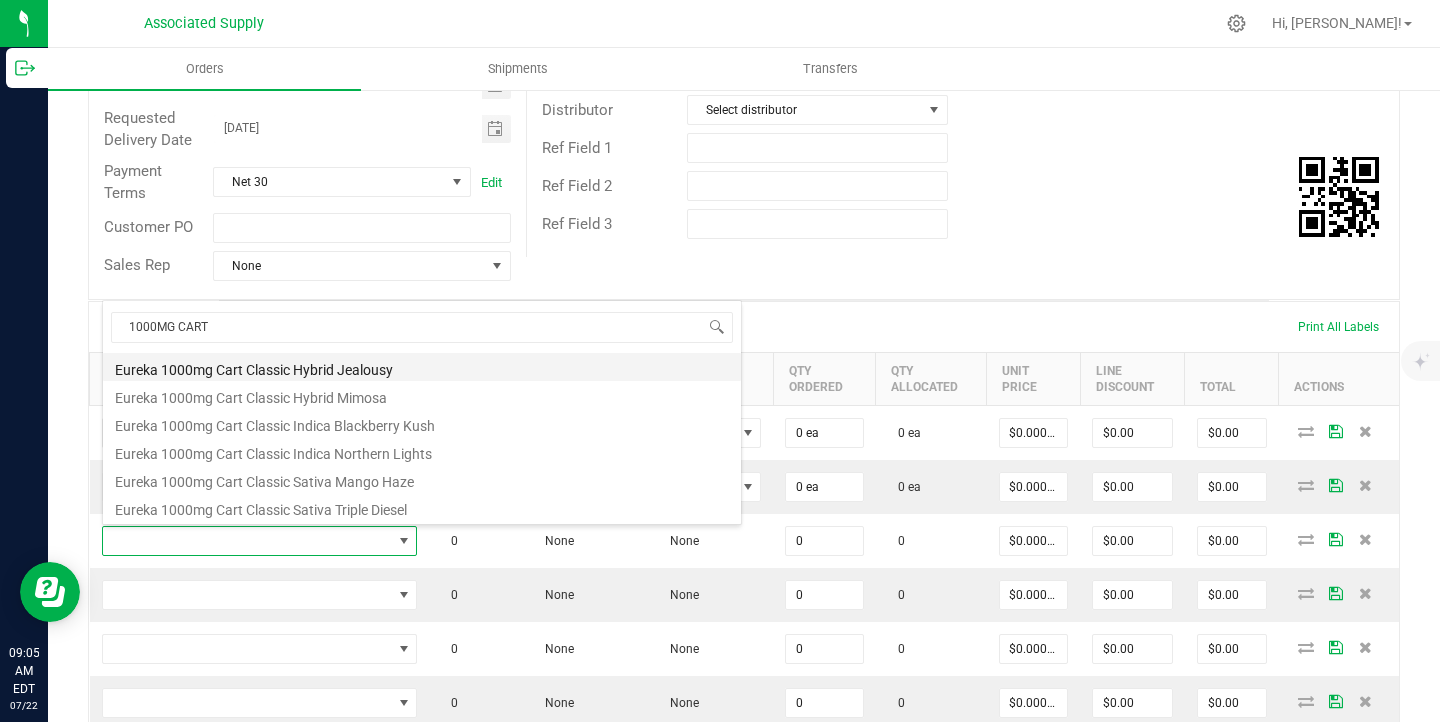 type on "0 ea" 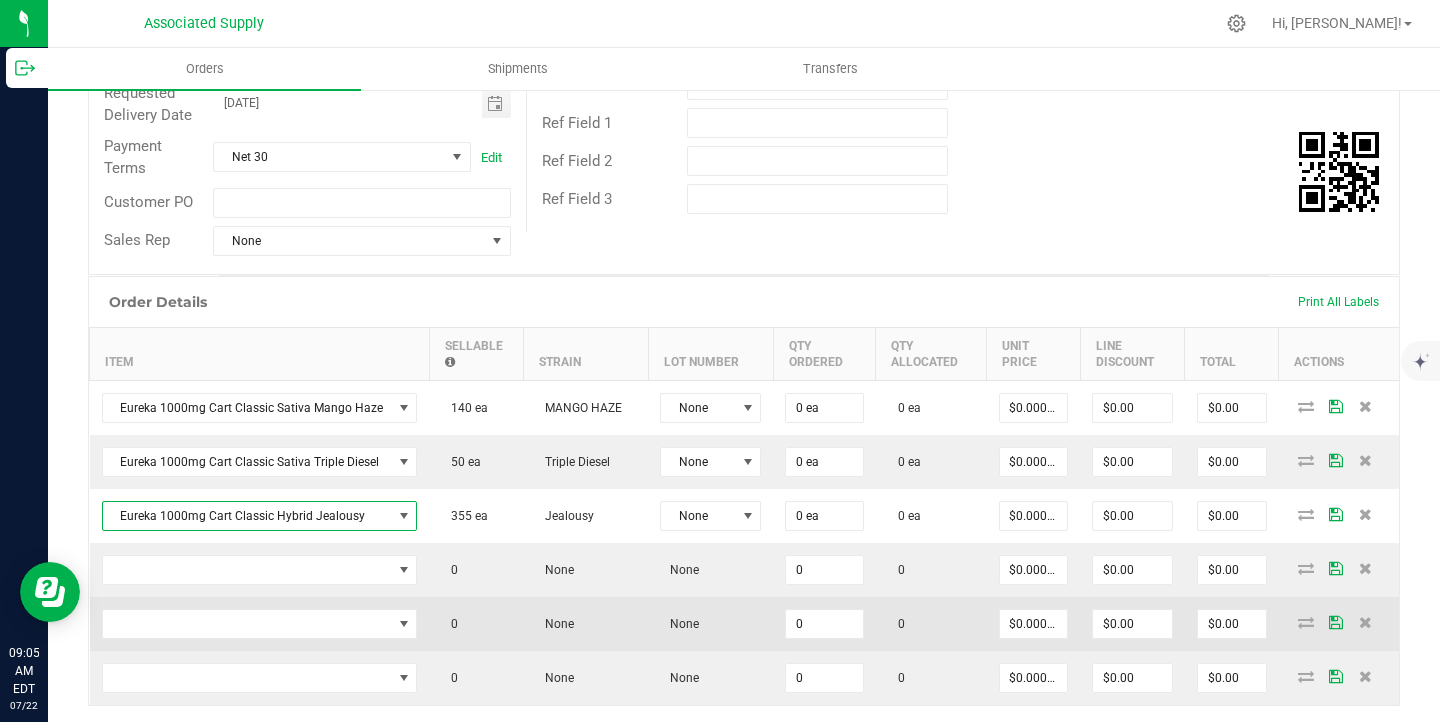 scroll, scrollTop: 391, scrollLeft: 0, axis: vertical 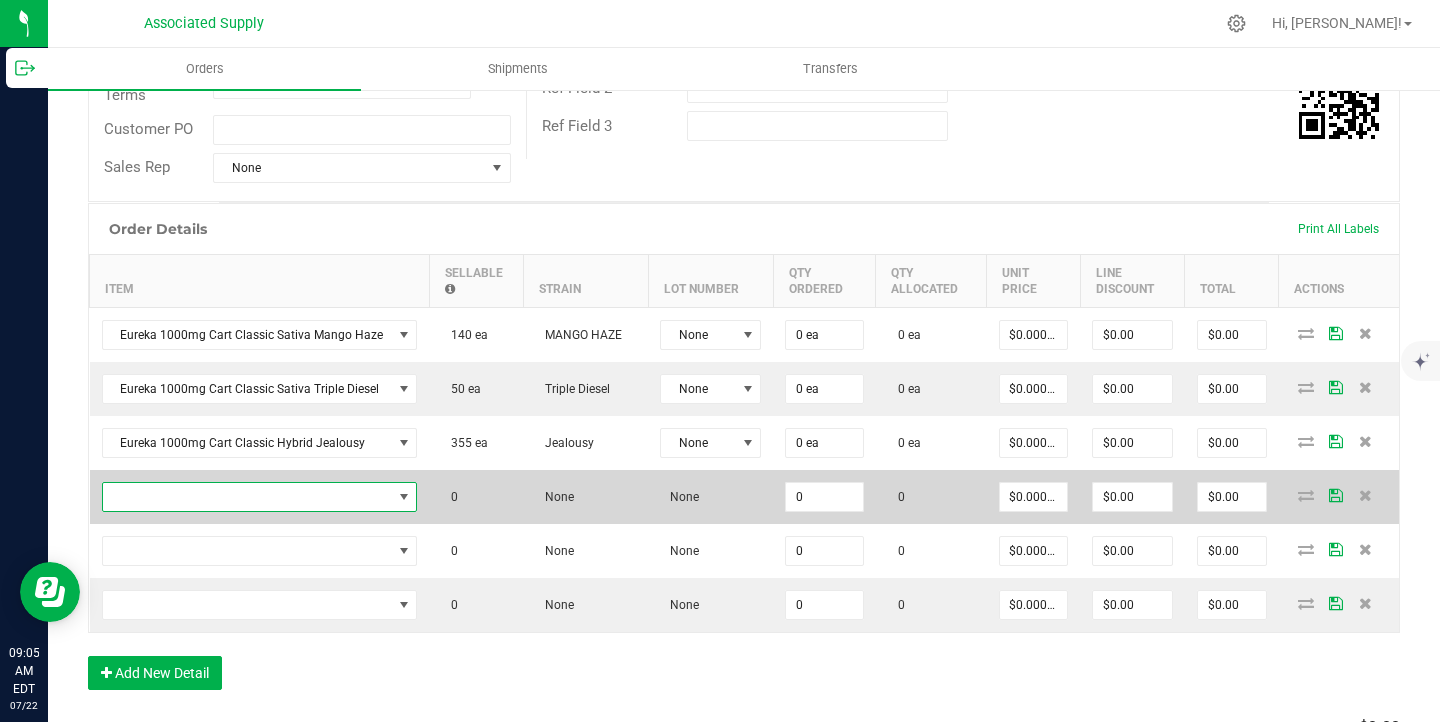 click at bounding box center [247, 497] 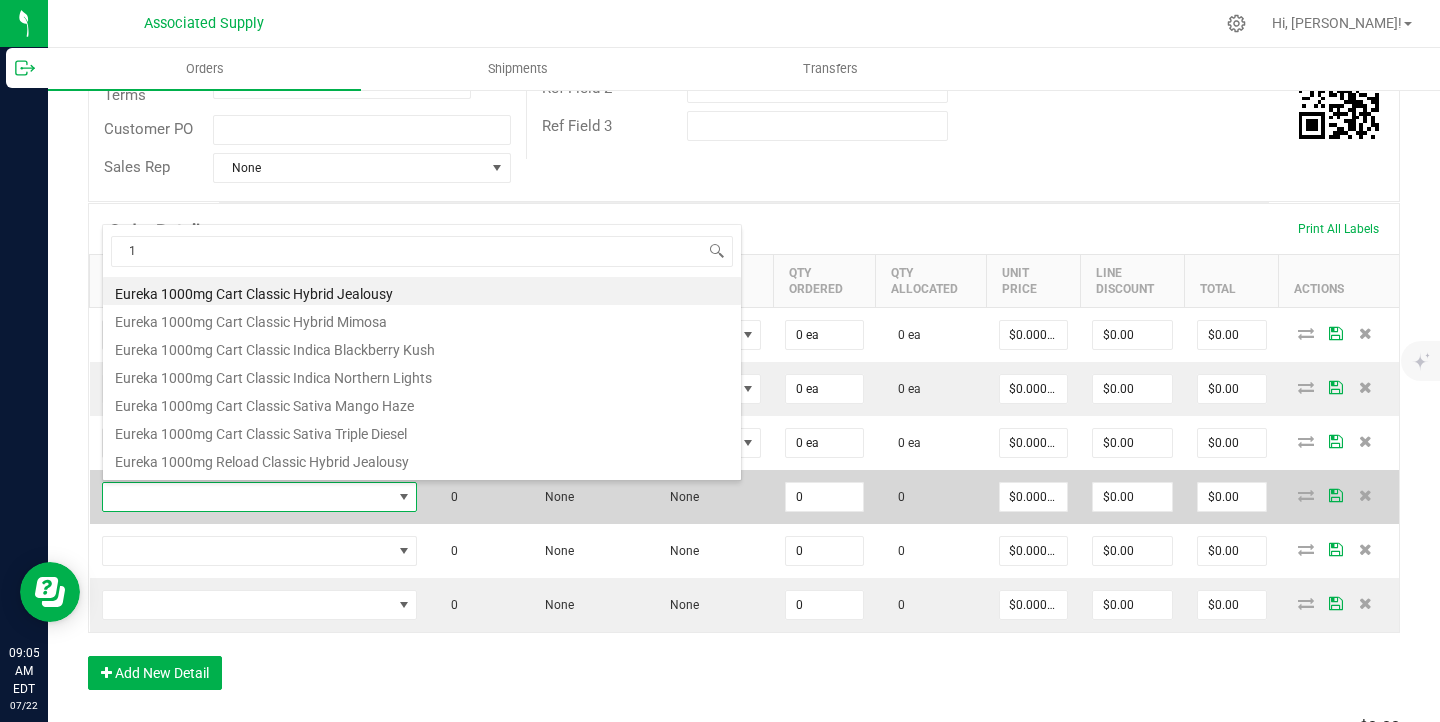 scroll, scrollTop: 99970, scrollLeft: 99690, axis: both 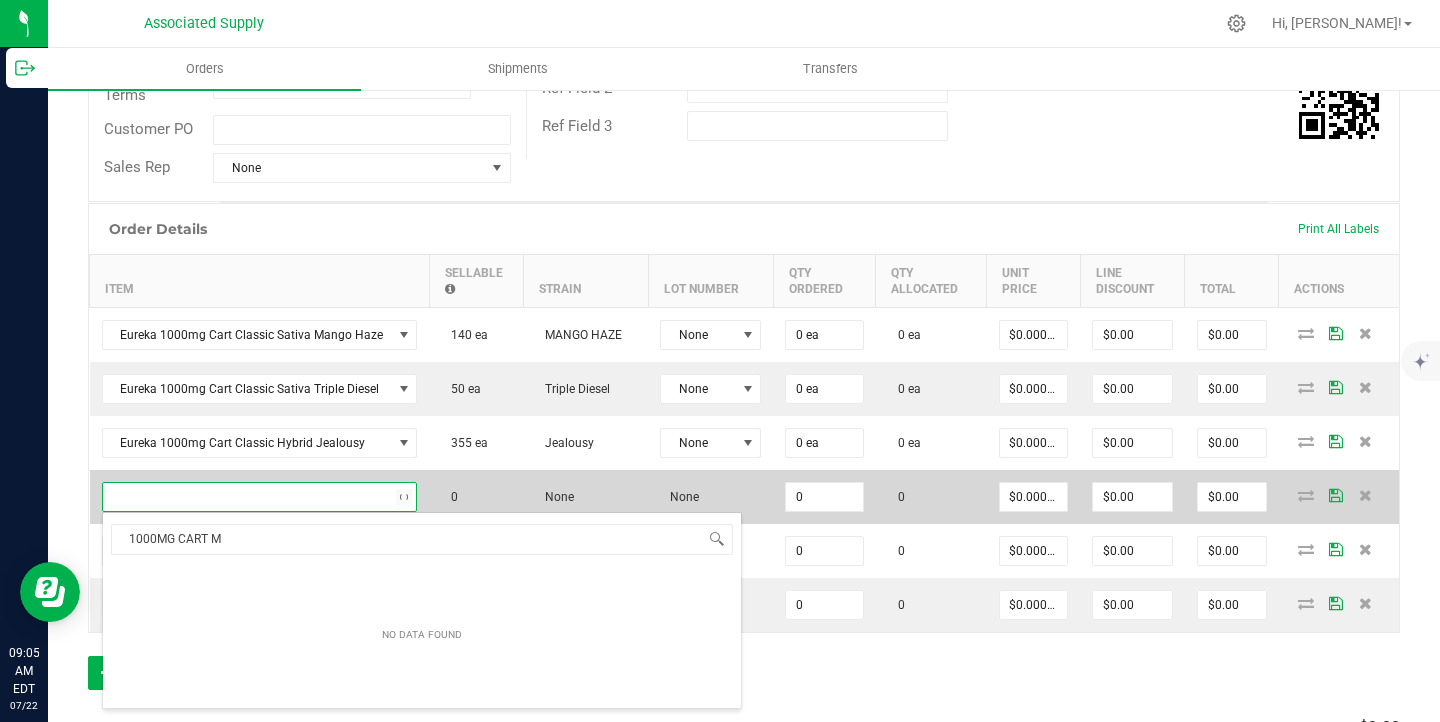 type on "1000MG CART" 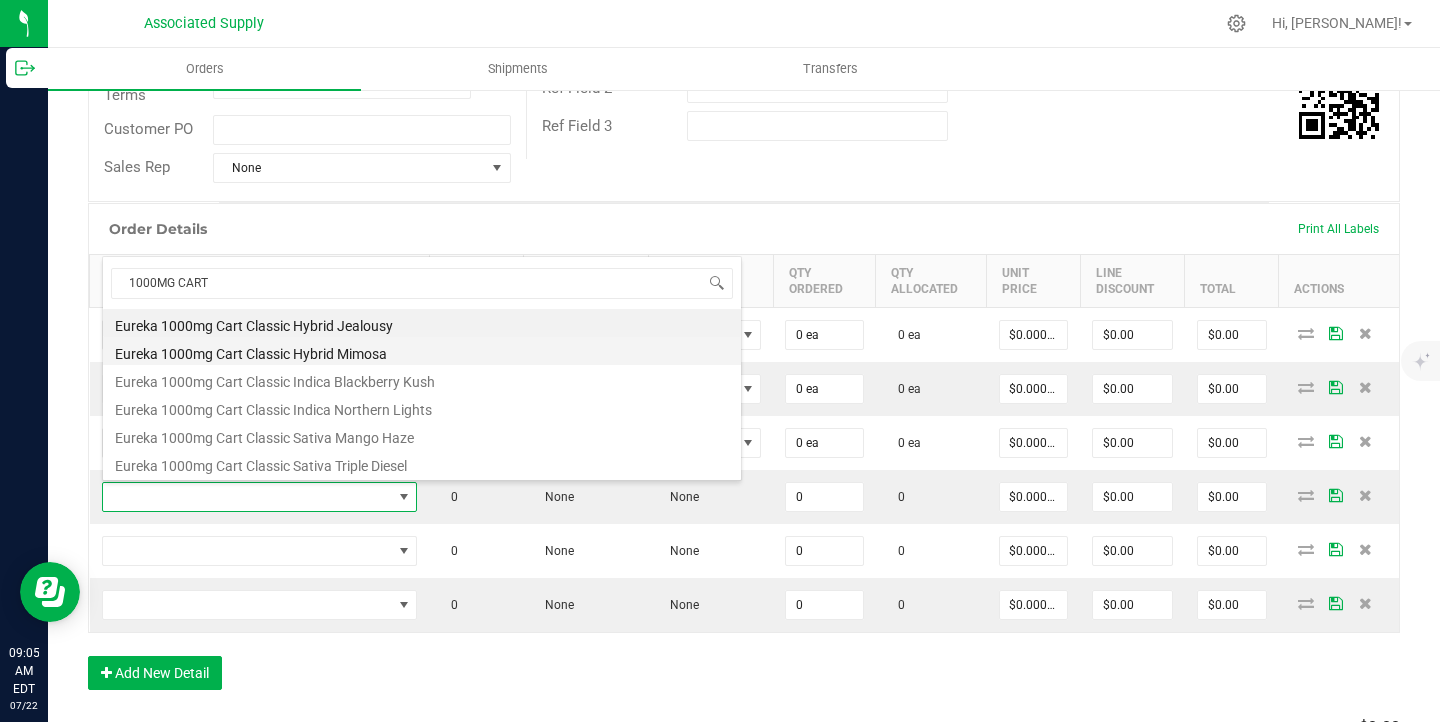 click on "Eureka 1000mg Cart Classic Hybrid Mimosa" at bounding box center [422, 351] 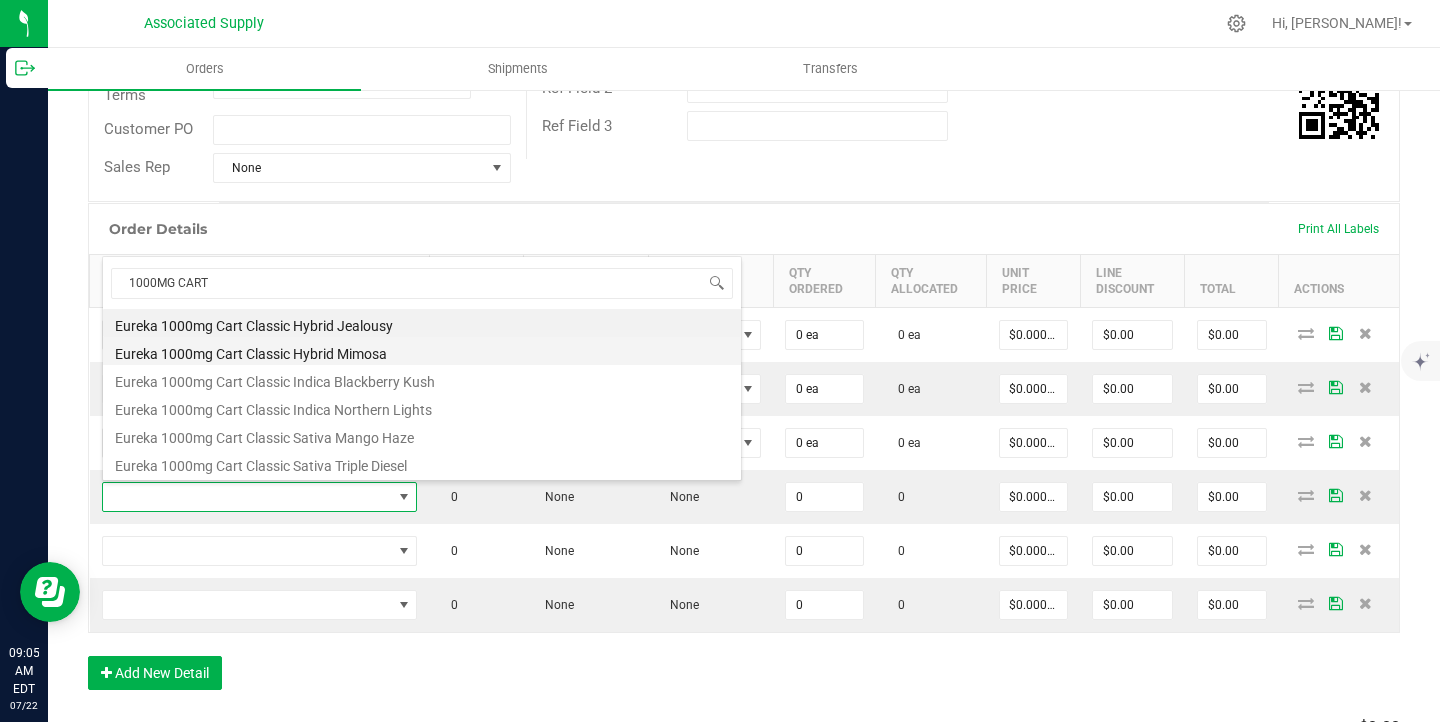 type on "0 ea" 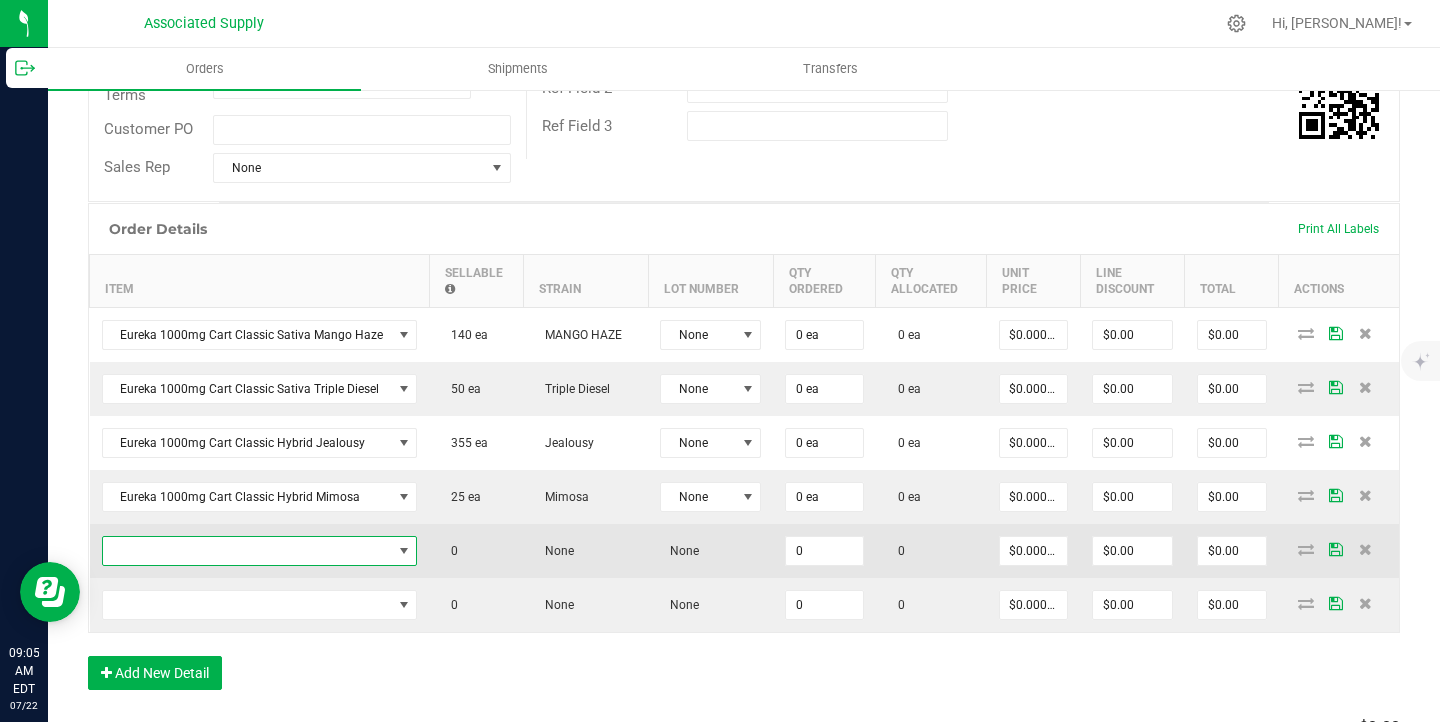 click at bounding box center [247, 551] 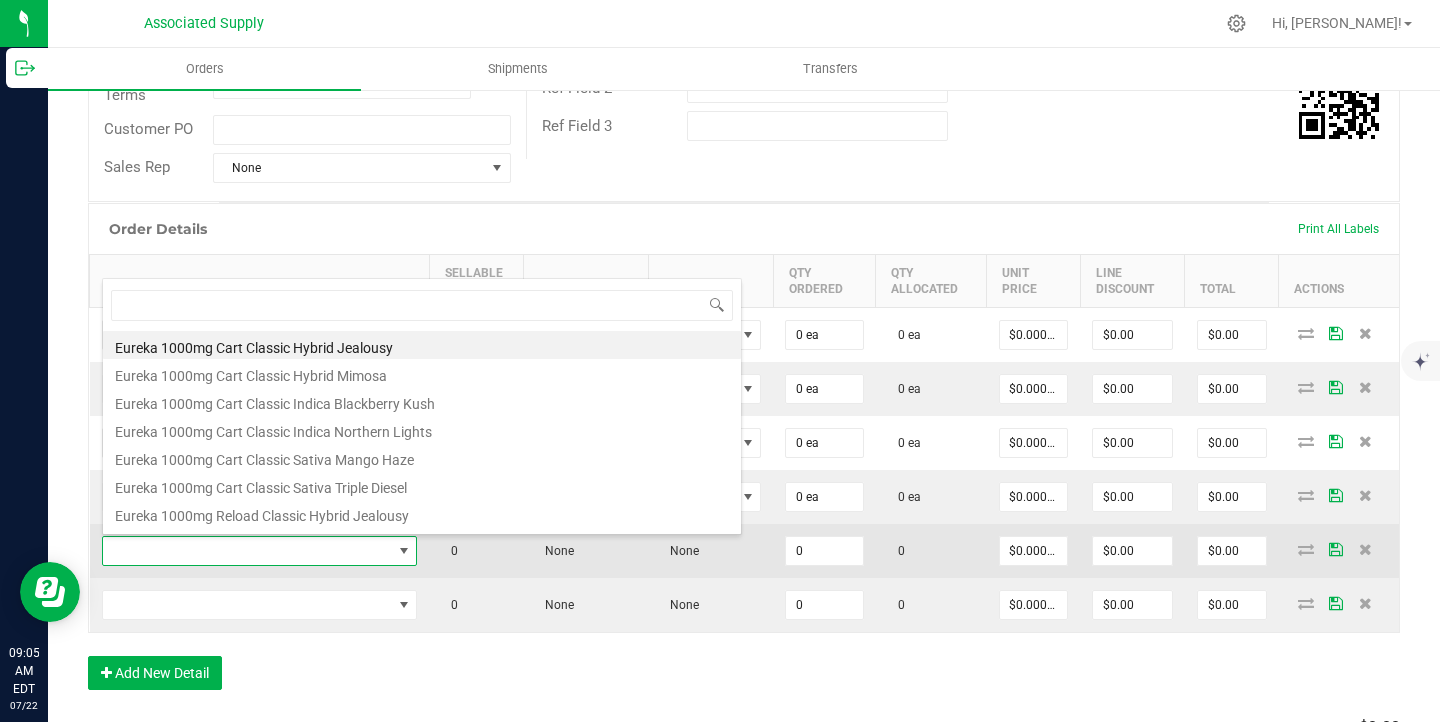 scroll, scrollTop: 99970, scrollLeft: 99690, axis: both 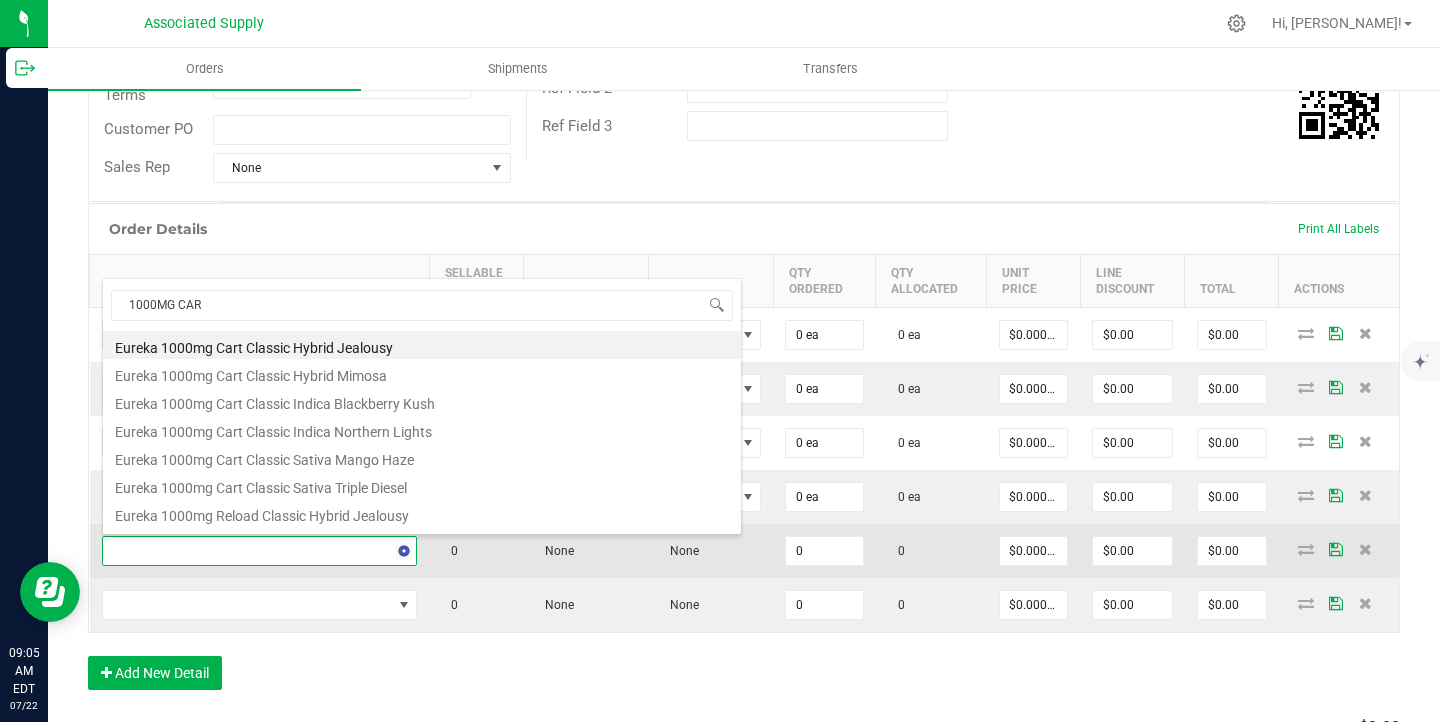 type on "1000MG CART" 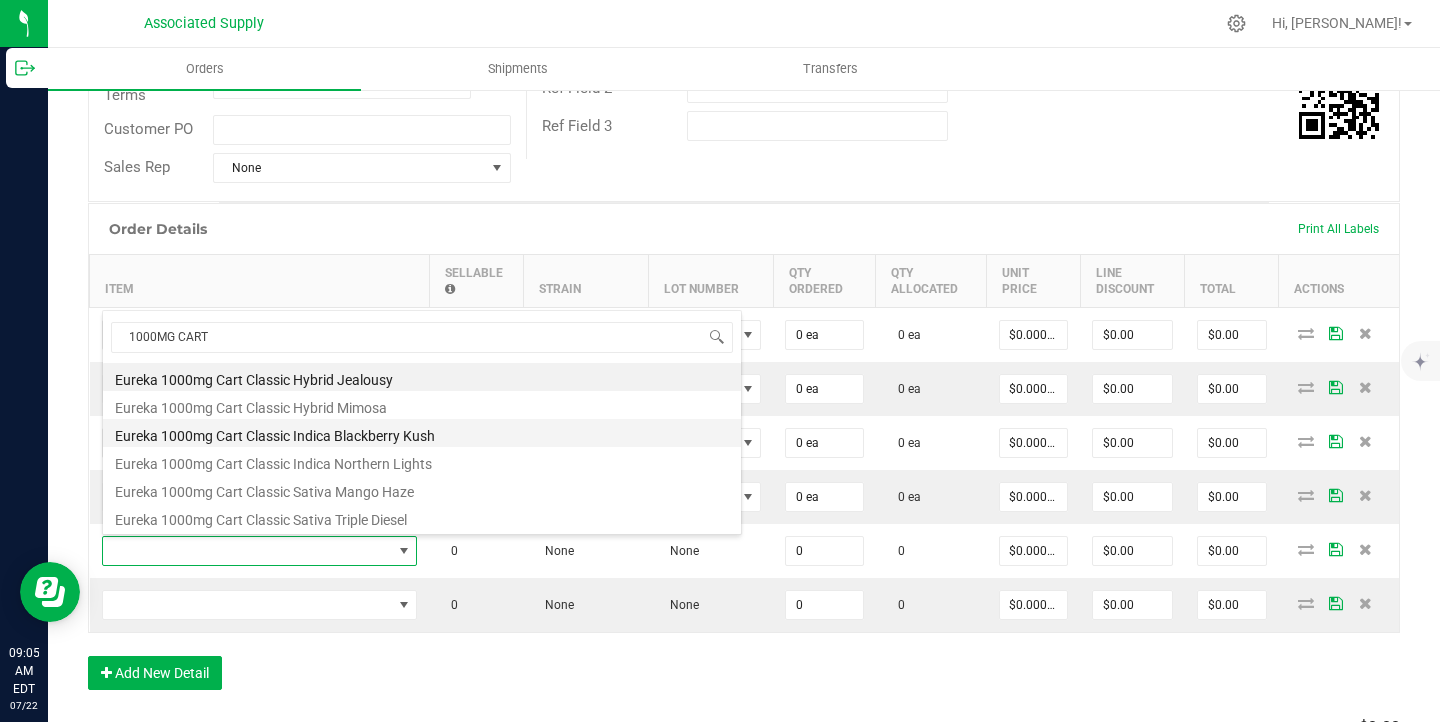 click on "Eureka 1000mg Cart Classic Indica Blackberry Kush" at bounding box center (422, 433) 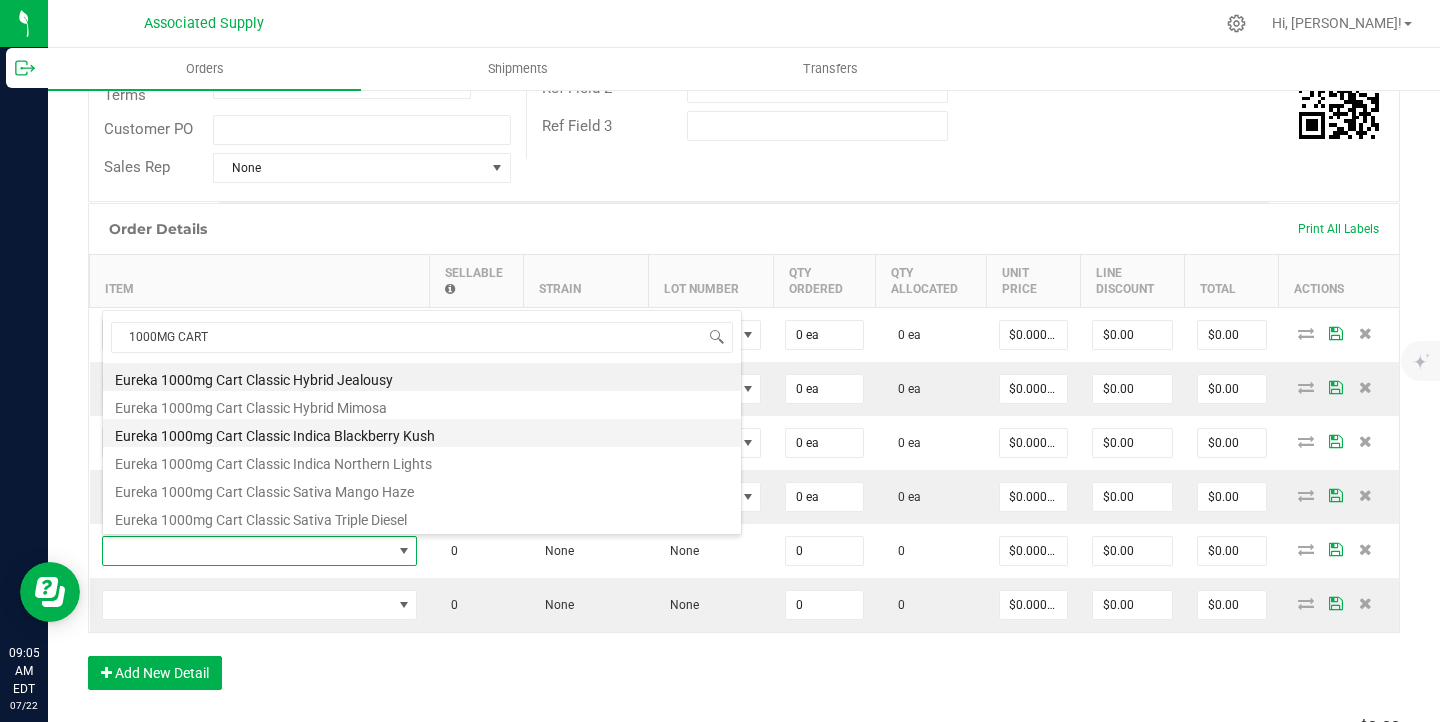 type on "0 ea" 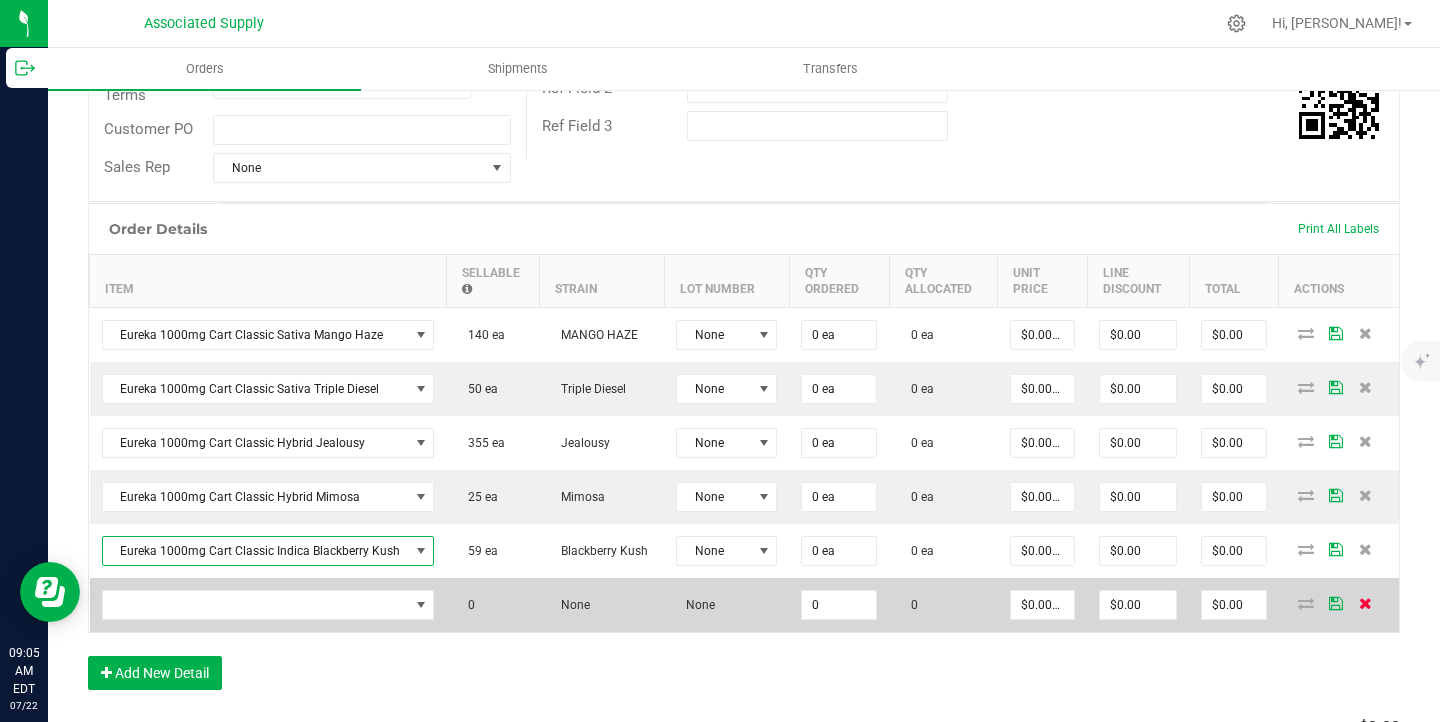 click at bounding box center [1365, 603] 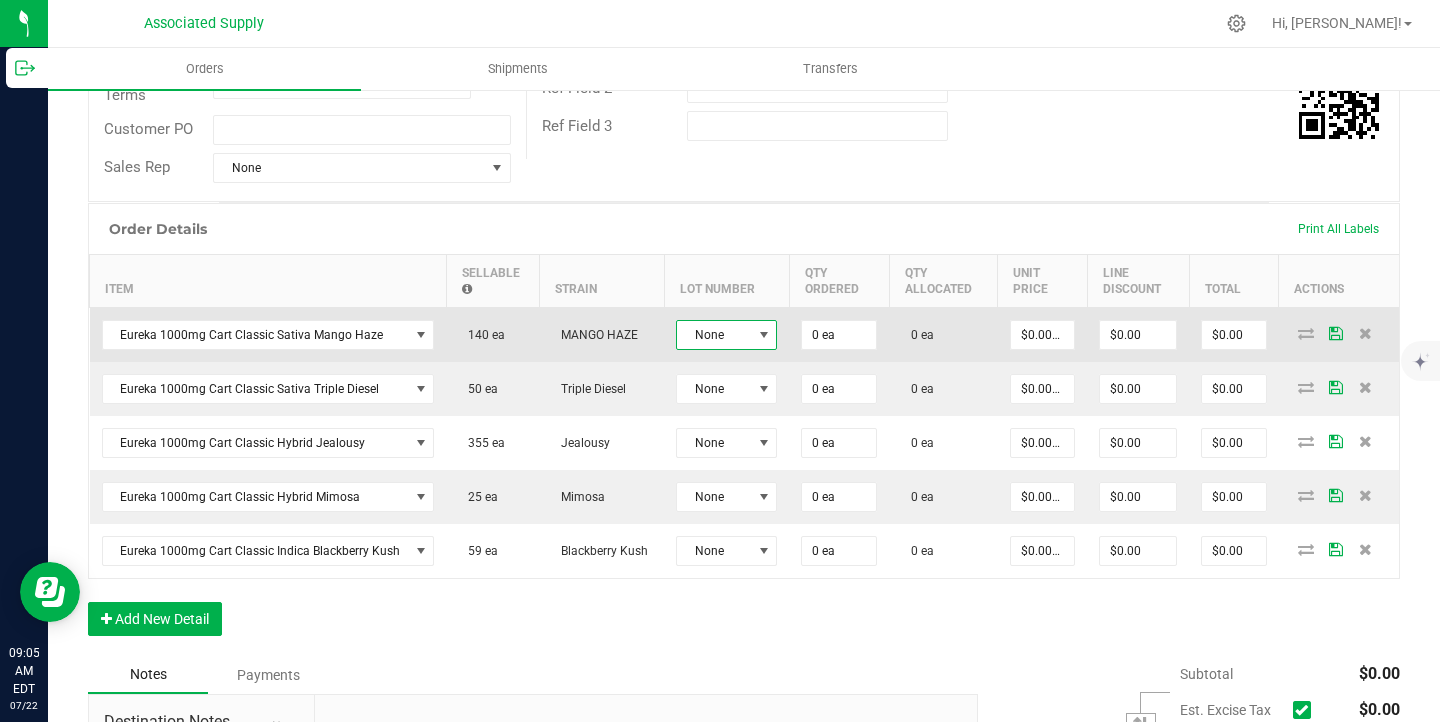click at bounding box center (764, 335) 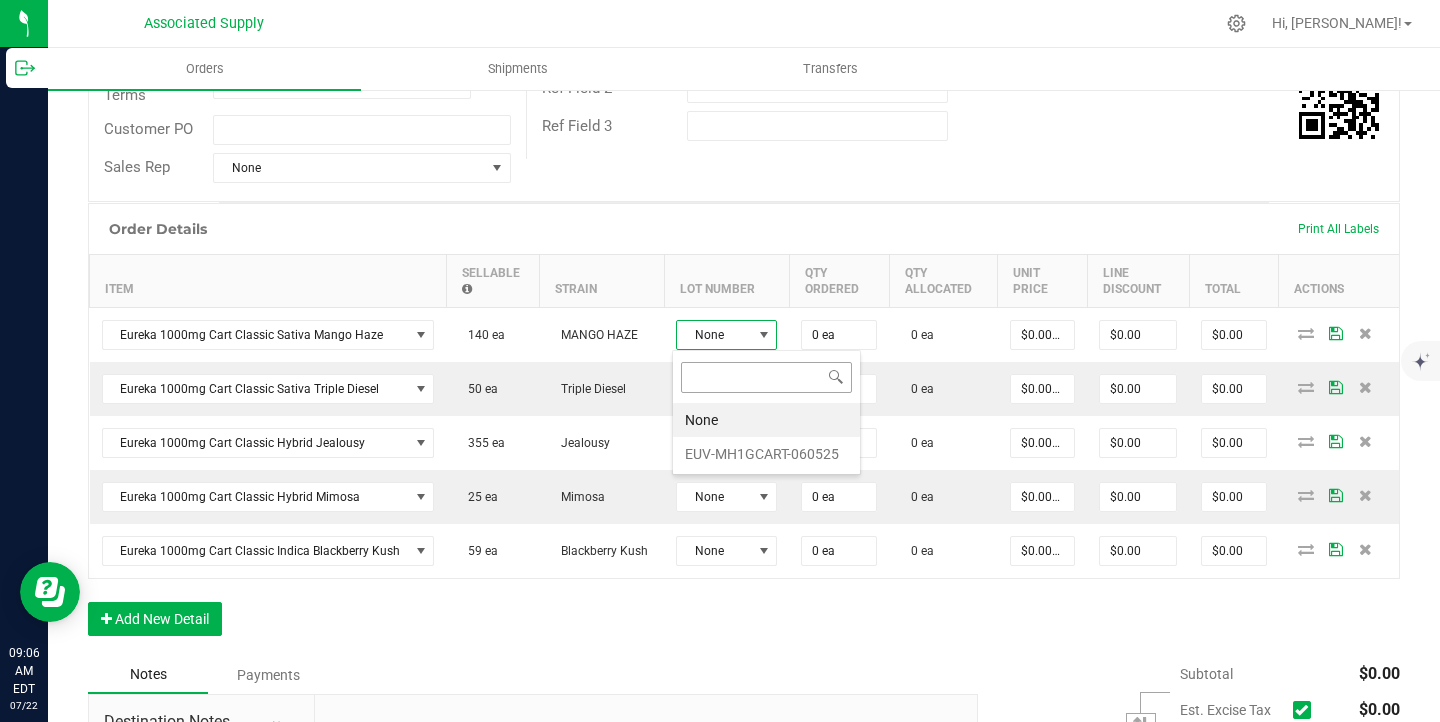 scroll, scrollTop: 99970, scrollLeft: 99899, axis: both 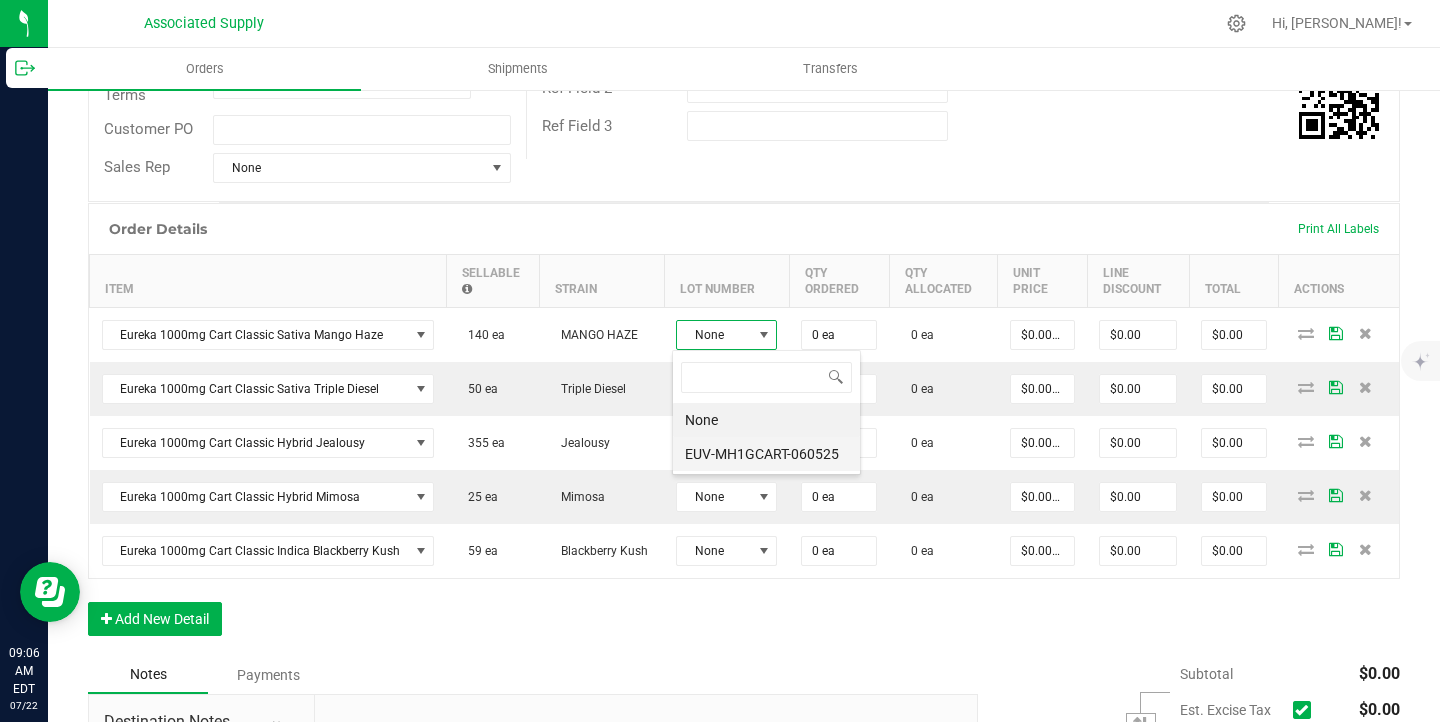 click on "EUV-MH1GCART-060525" at bounding box center [766, 454] 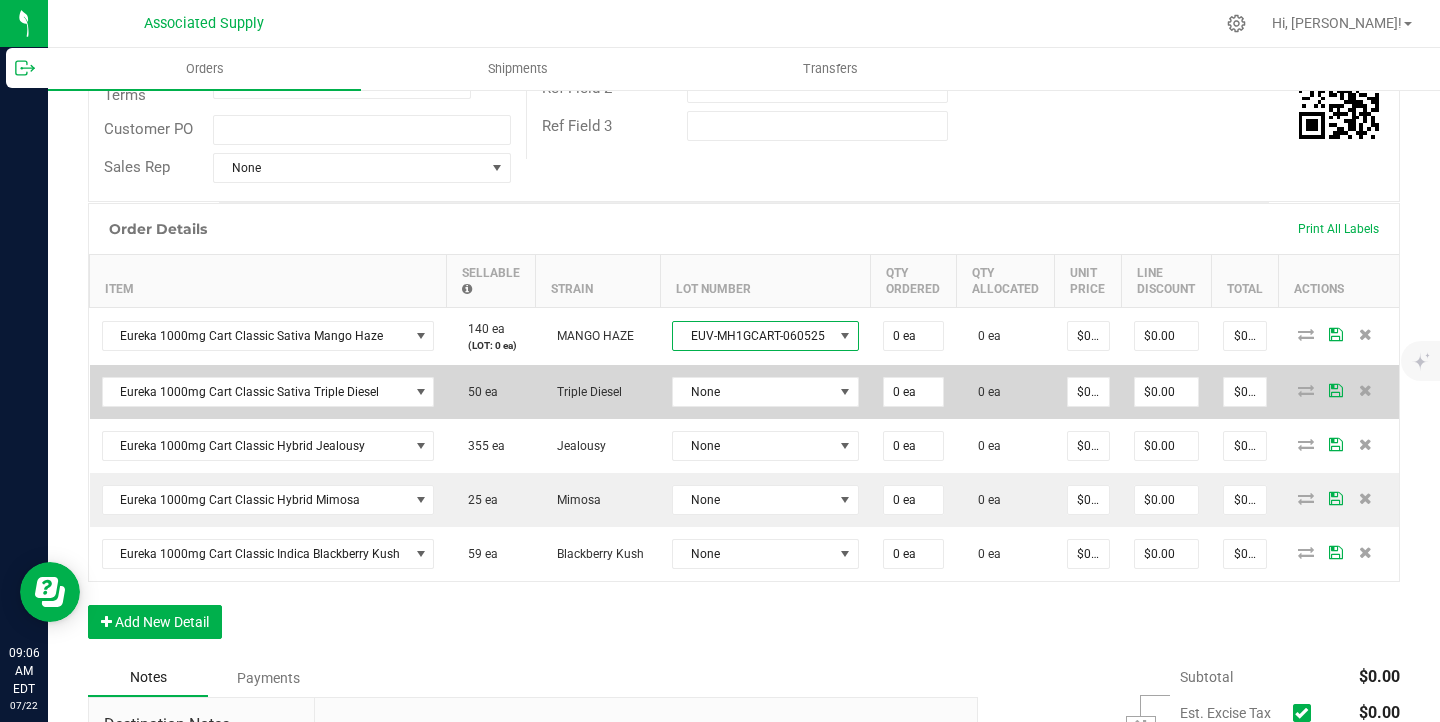 click on "None" at bounding box center [765, 392] 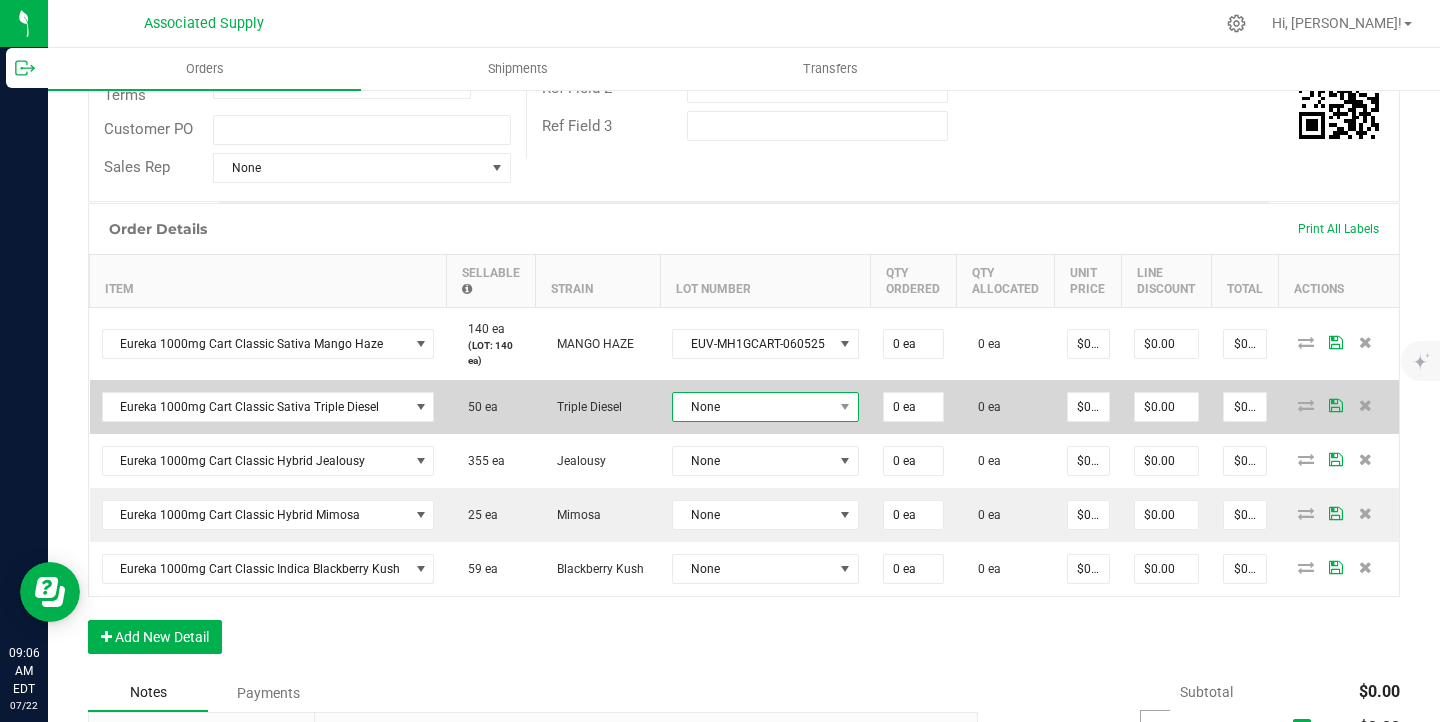 click on "None" at bounding box center (753, 407) 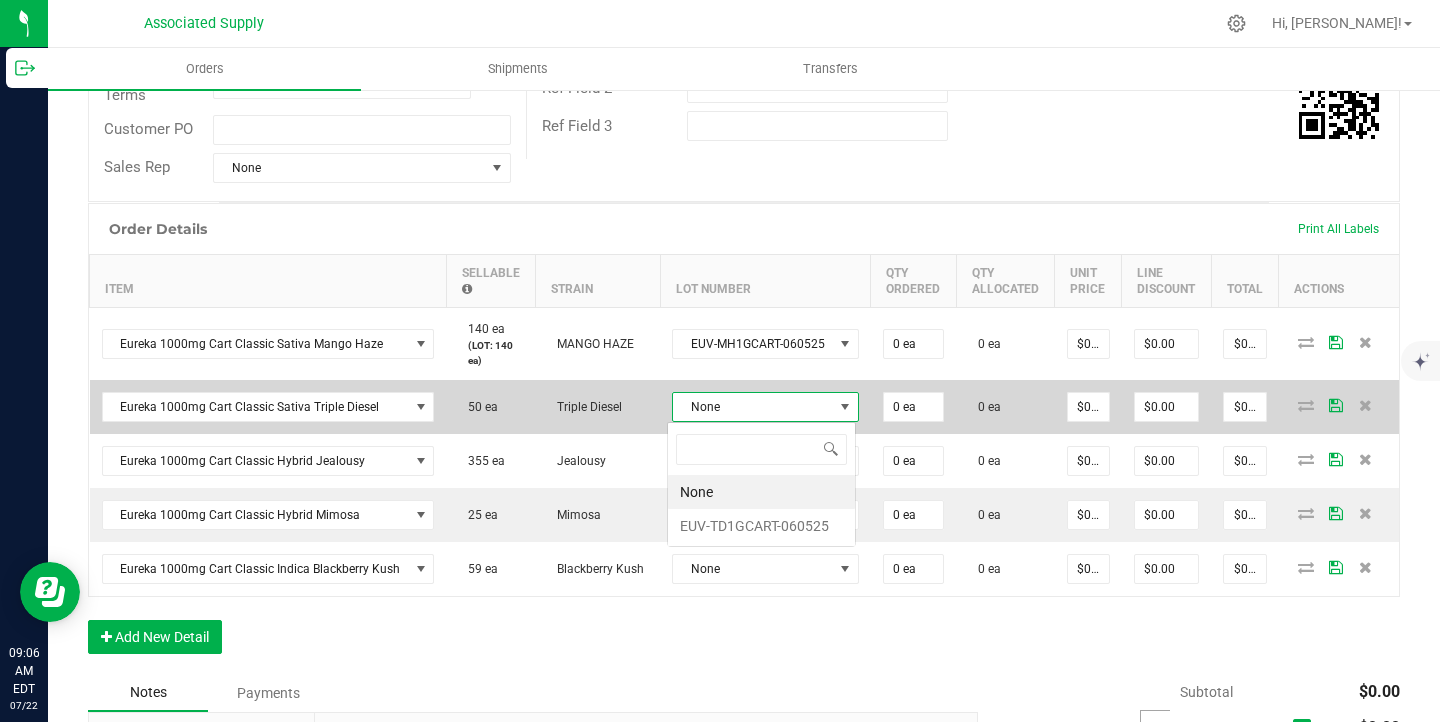 scroll, scrollTop: 99970, scrollLeft: 99816, axis: both 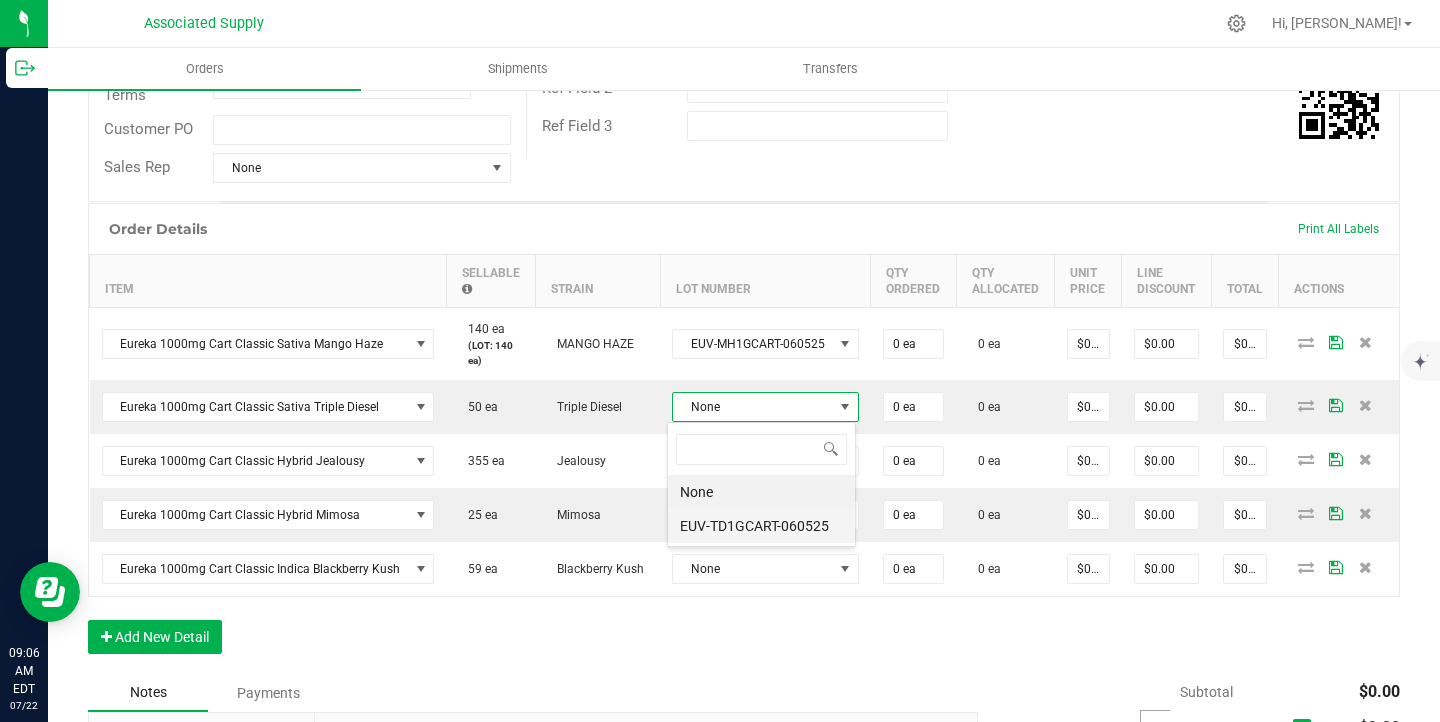 click on "EUV-TD1GCART-060525" at bounding box center [761, 526] 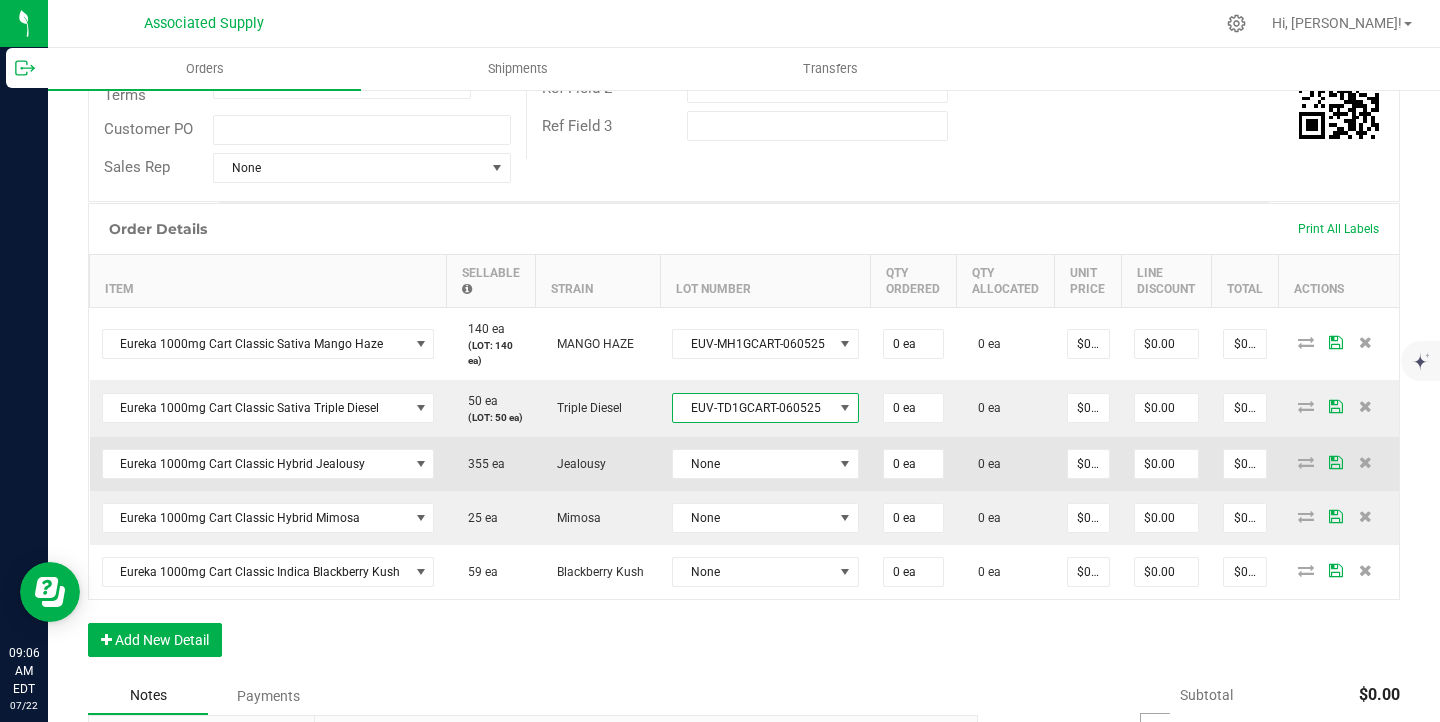 click on "None" at bounding box center (765, 464) 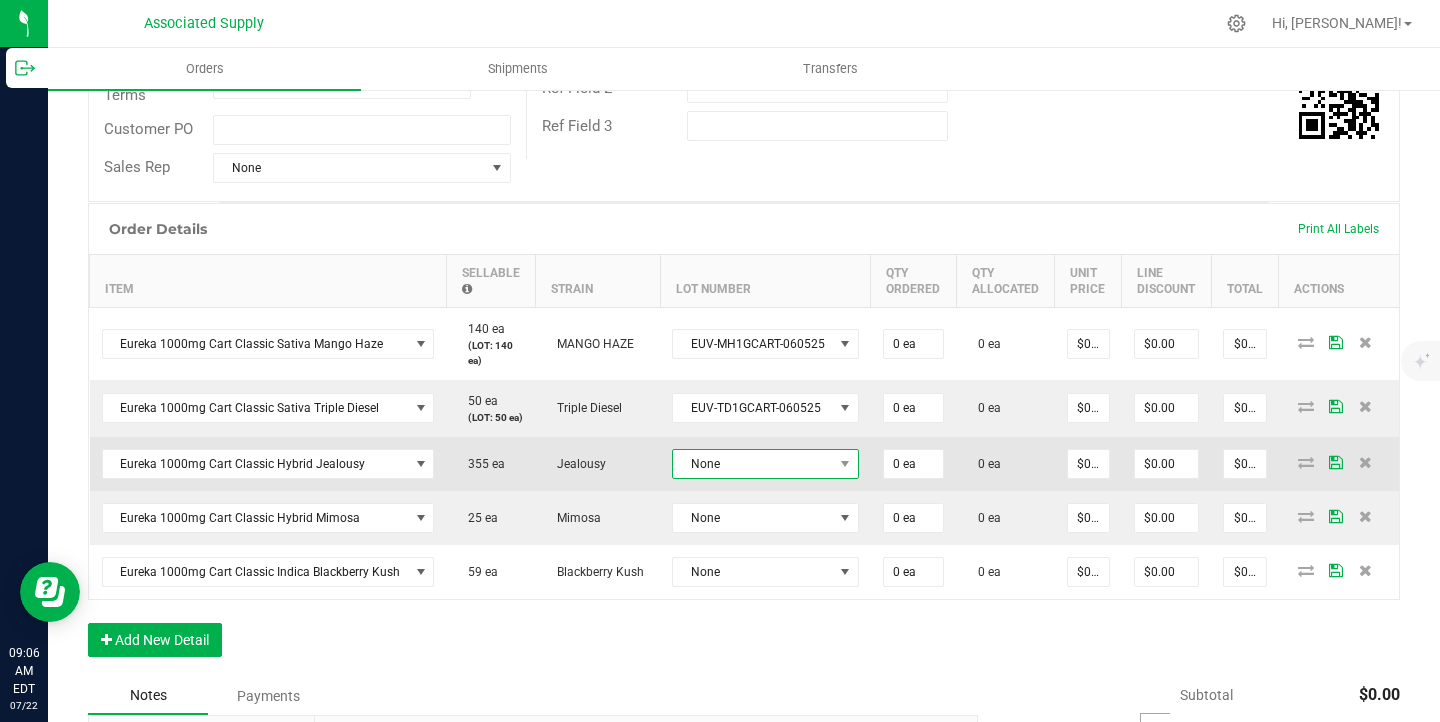 click on "None" at bounding box center [753, 464] 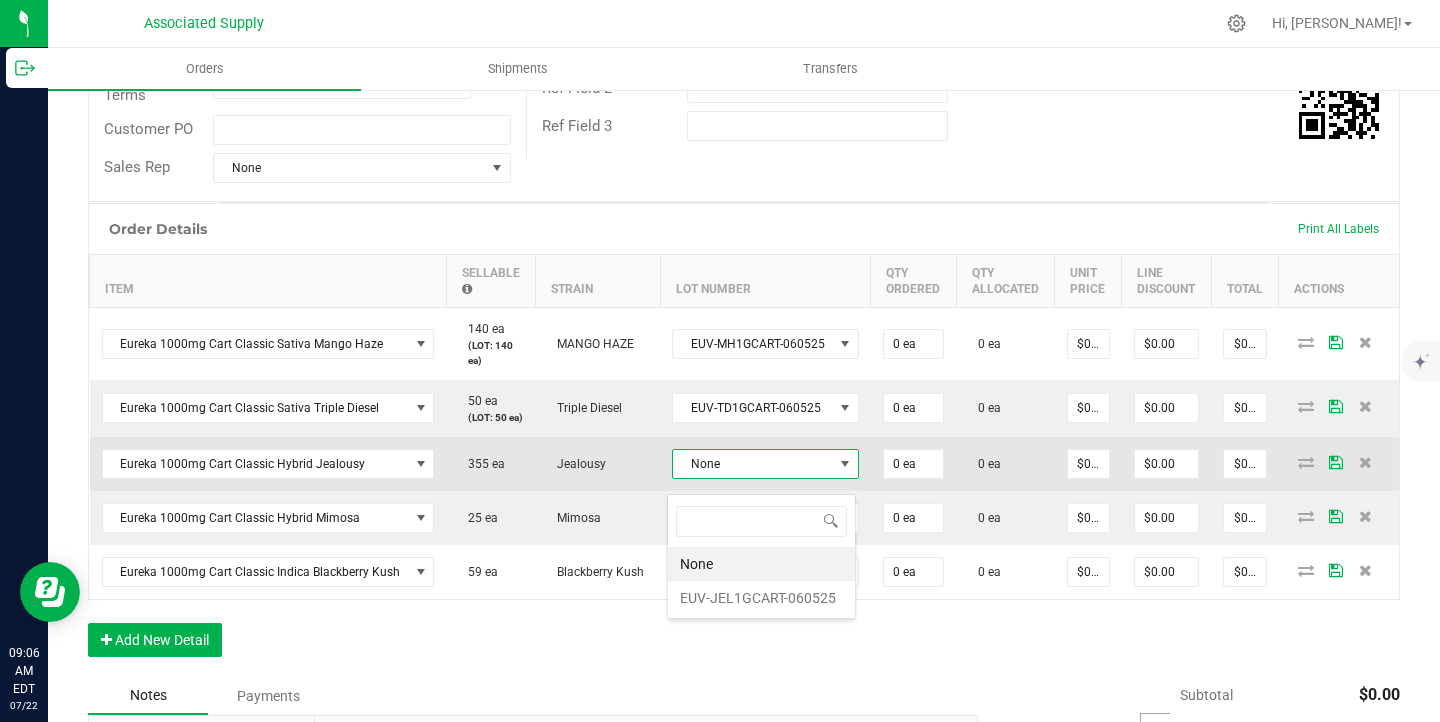 scroll, scrollTop: 99970, scrollLeft: 99816, axis: both 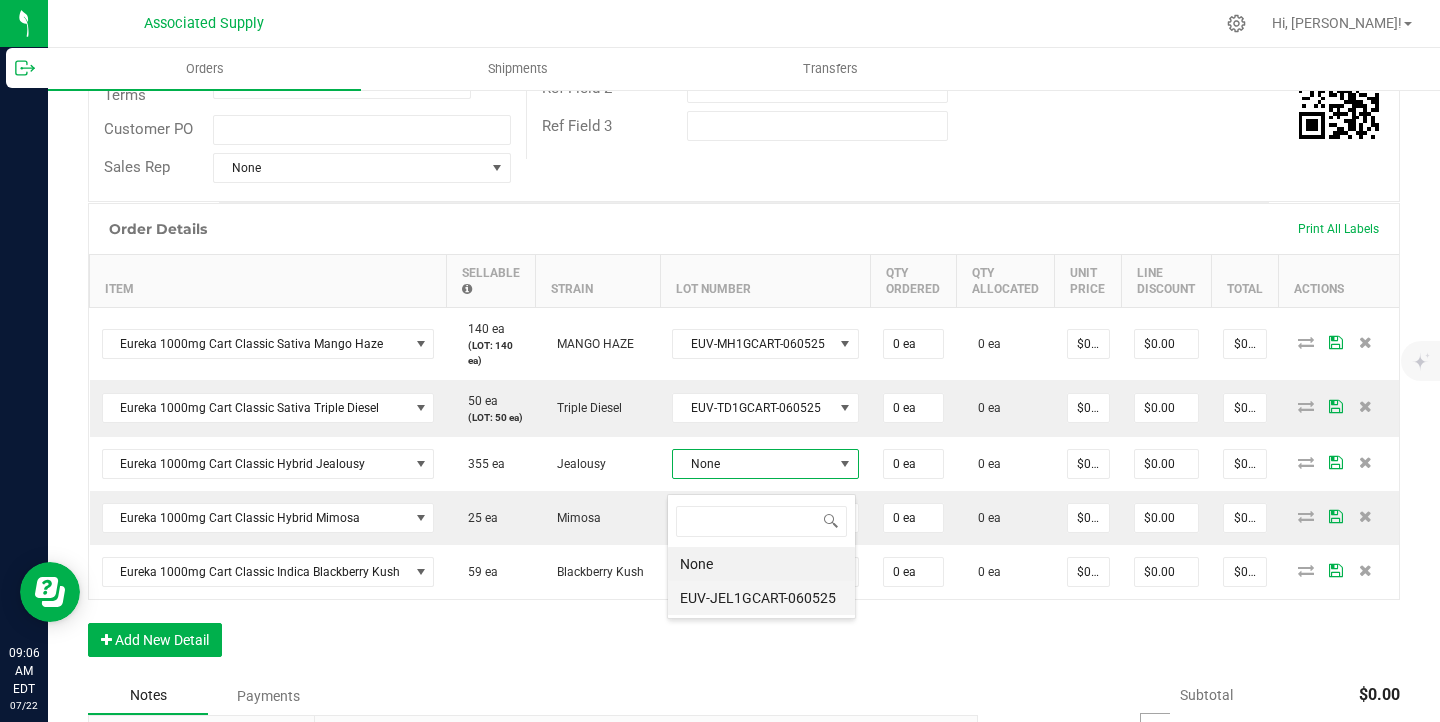 click on "EUV-JEL1GCART-060525" at bounding box center [761, 598] 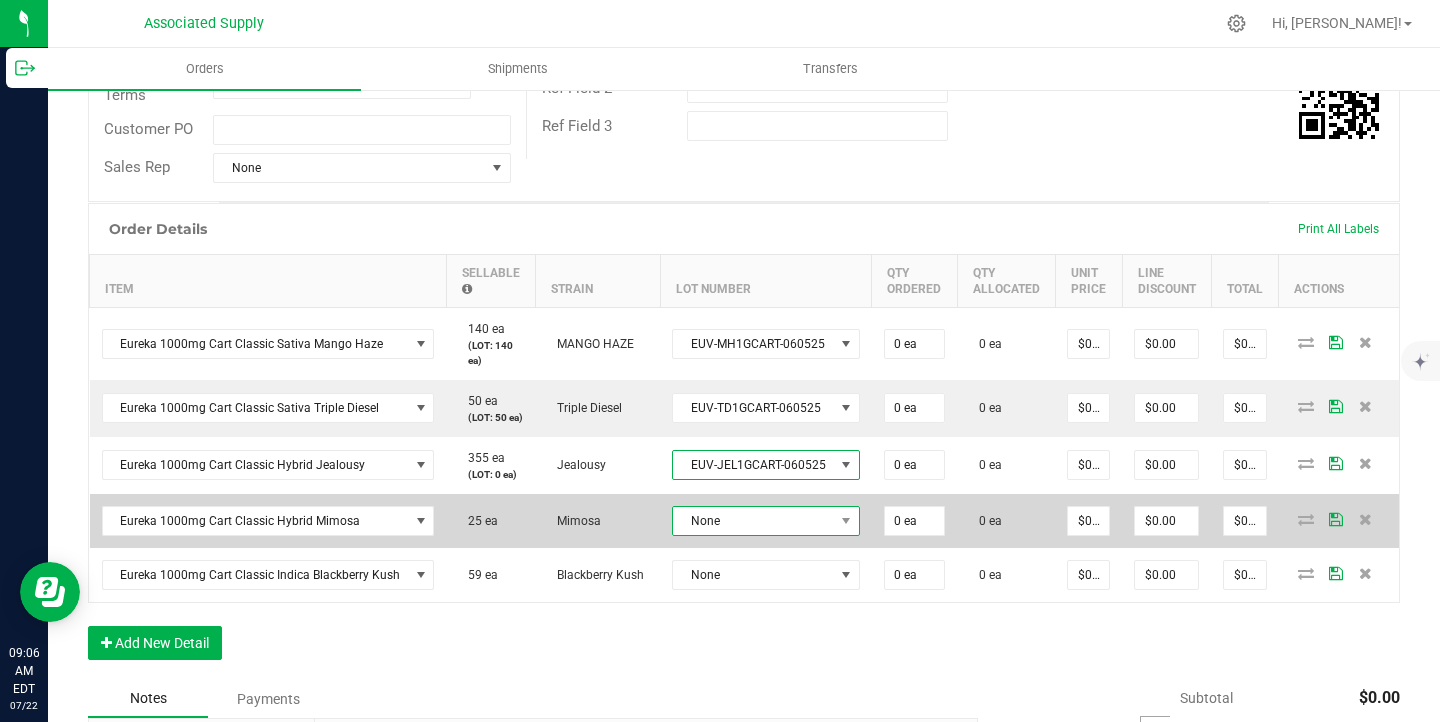 click on "None" at bounding box center (753, 521) 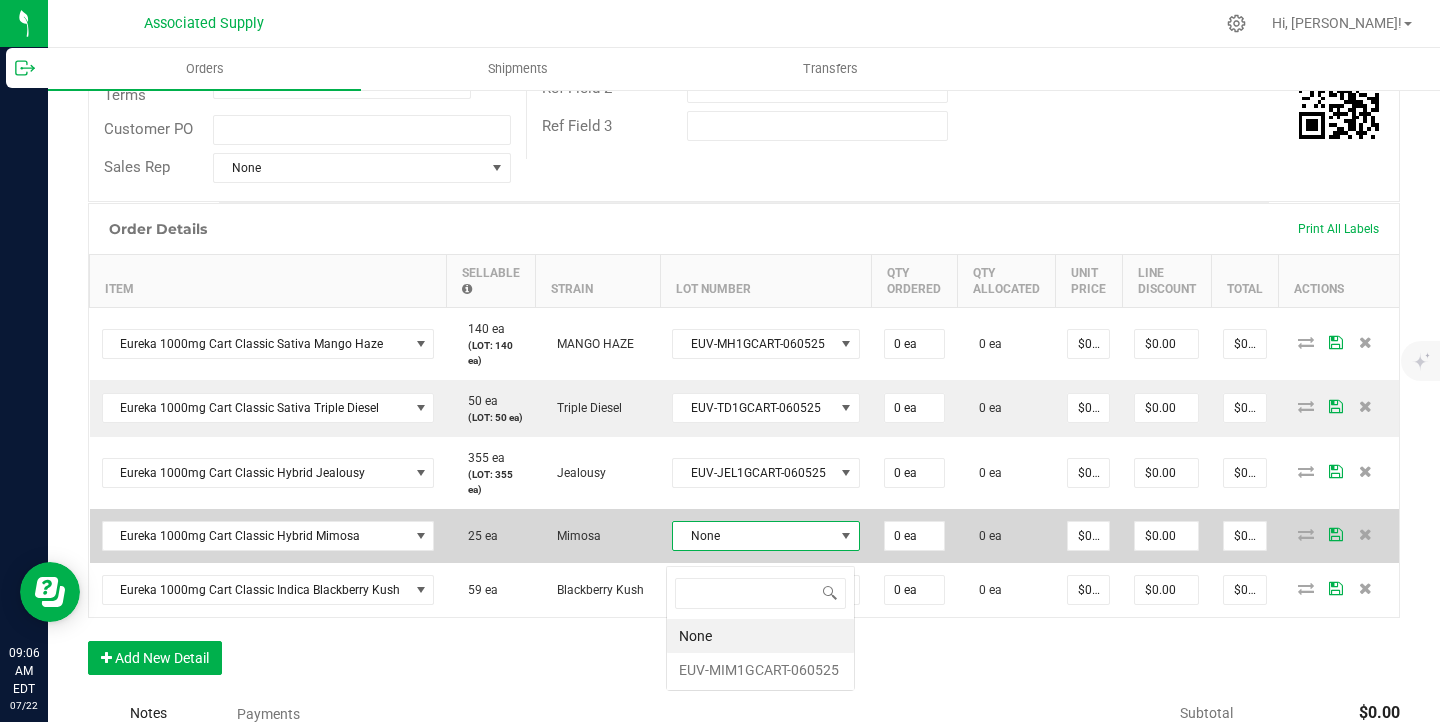 scroll, scrollTop: 99970, scrollLeft: 99815, axis: both 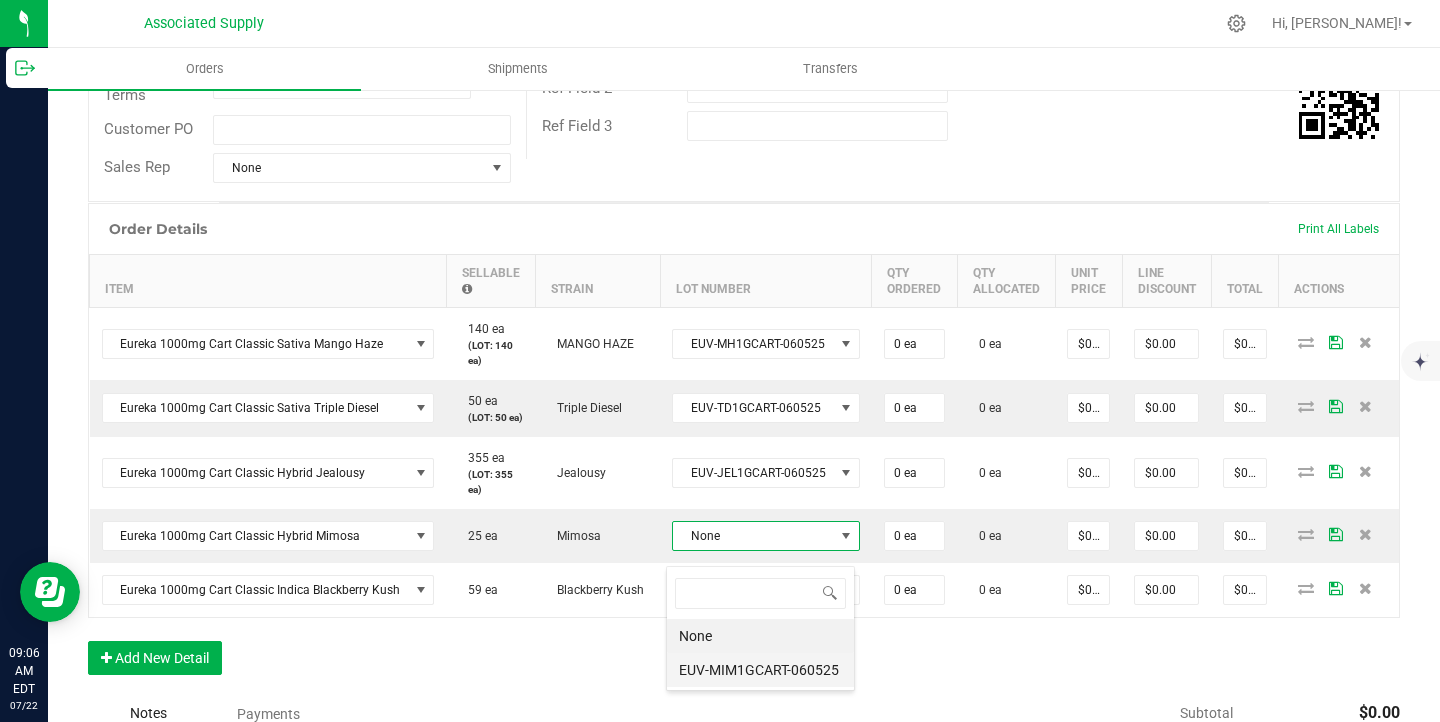 click on "EUV-MIM1GCART-060525" at bounding box center [760, 670] 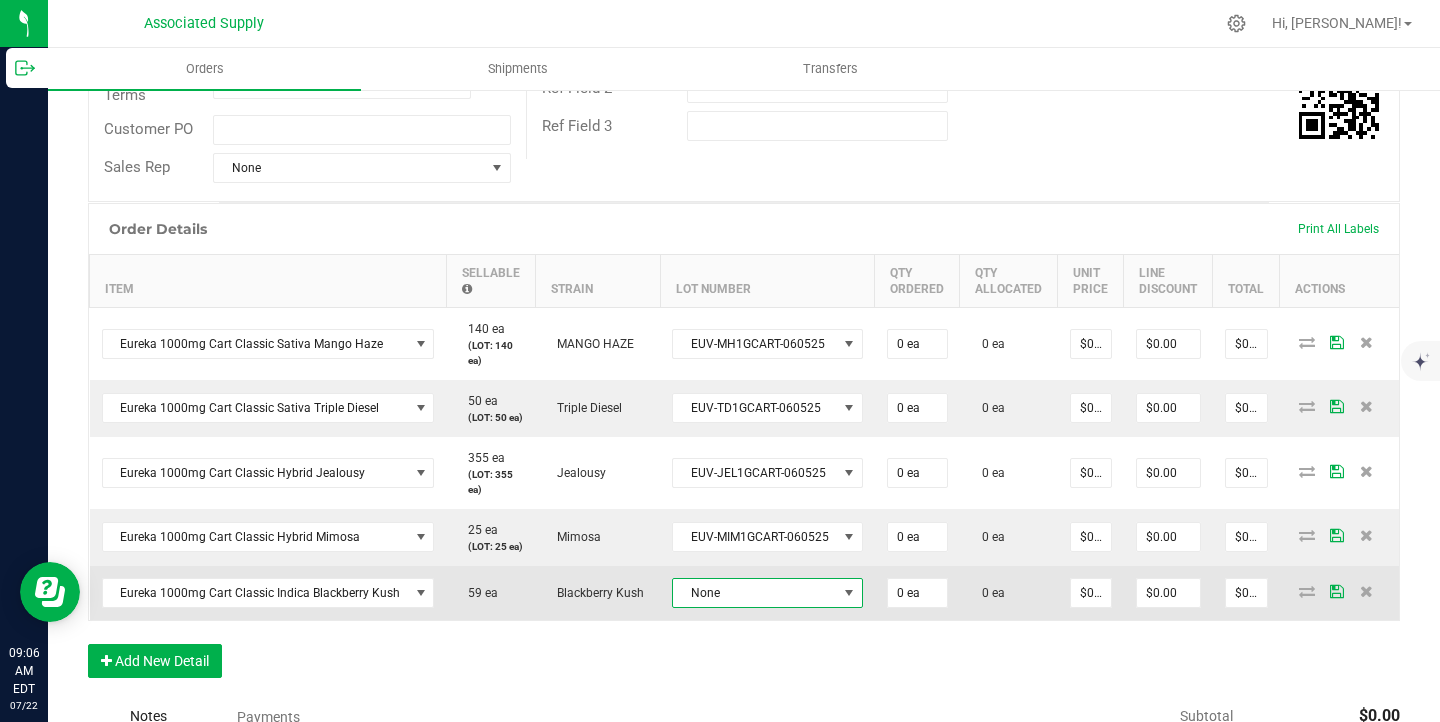 click on "None" at bounding box center (755, 593) 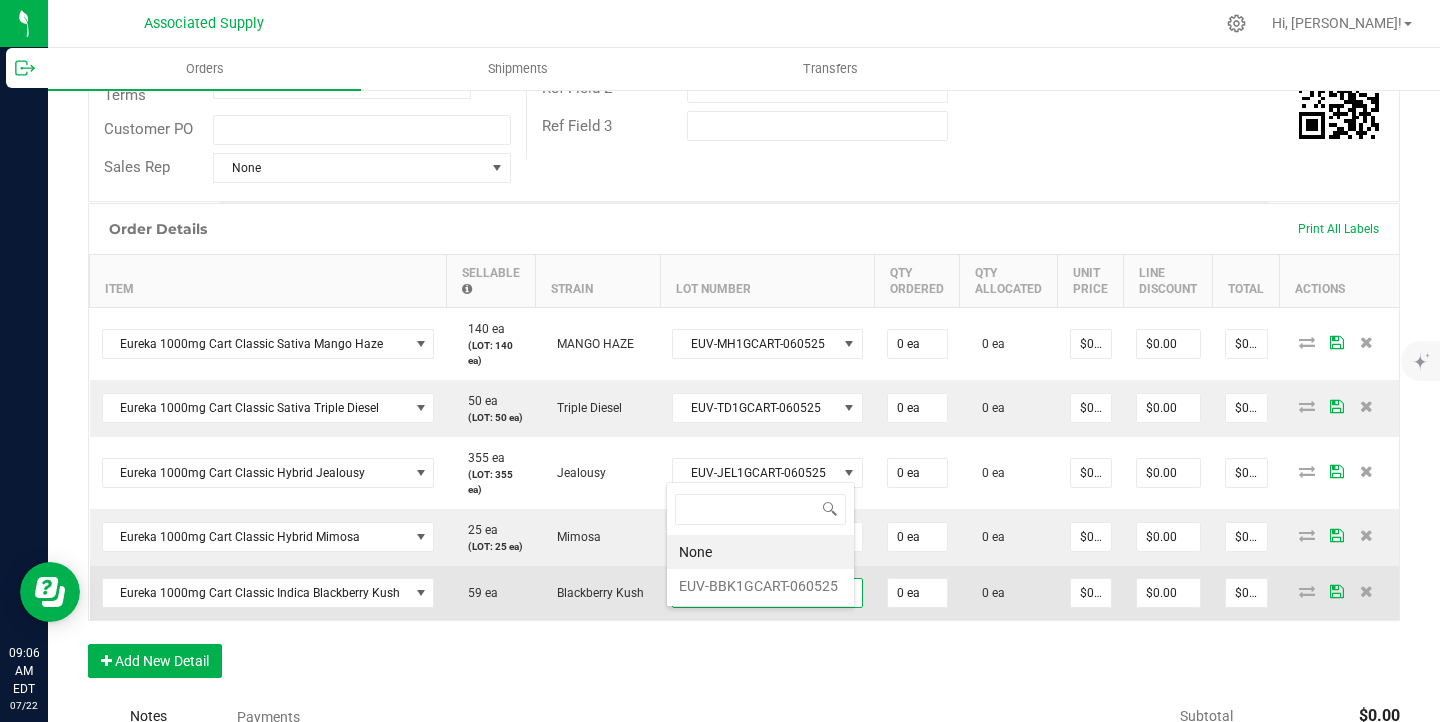 scroll, scrollTop: 99970, scrollLeft: 99811, axis: both 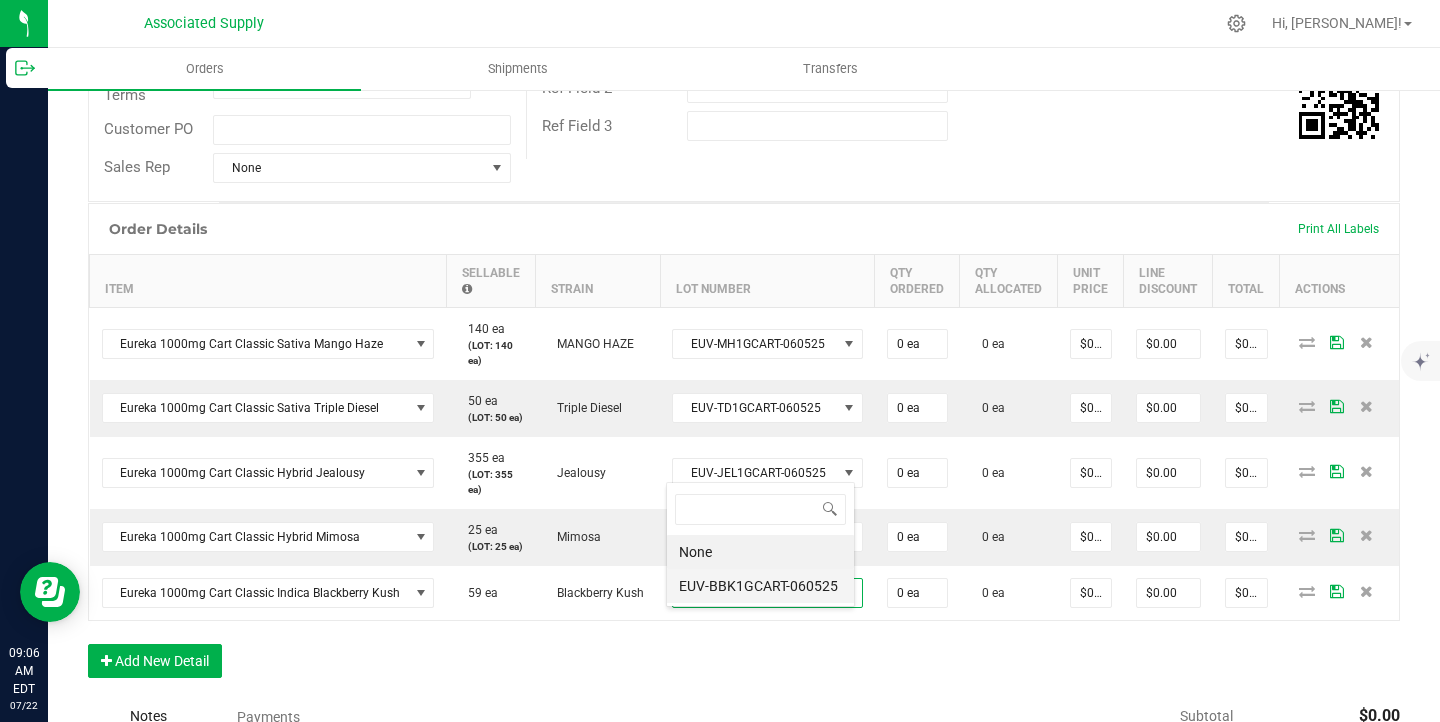 click on "EUV-BBK1GCART-060525" at bounding box center (760, 586) 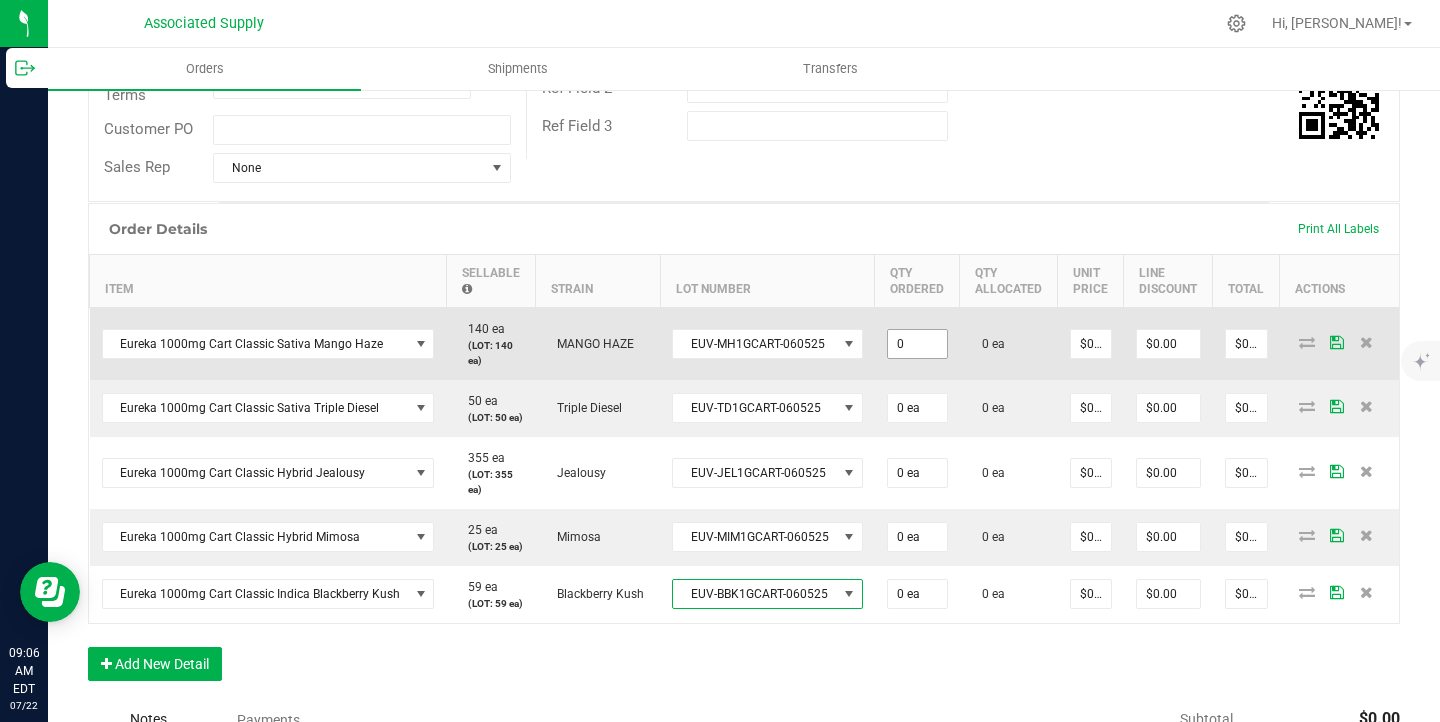click on "0" at bounding box center [917, 344] 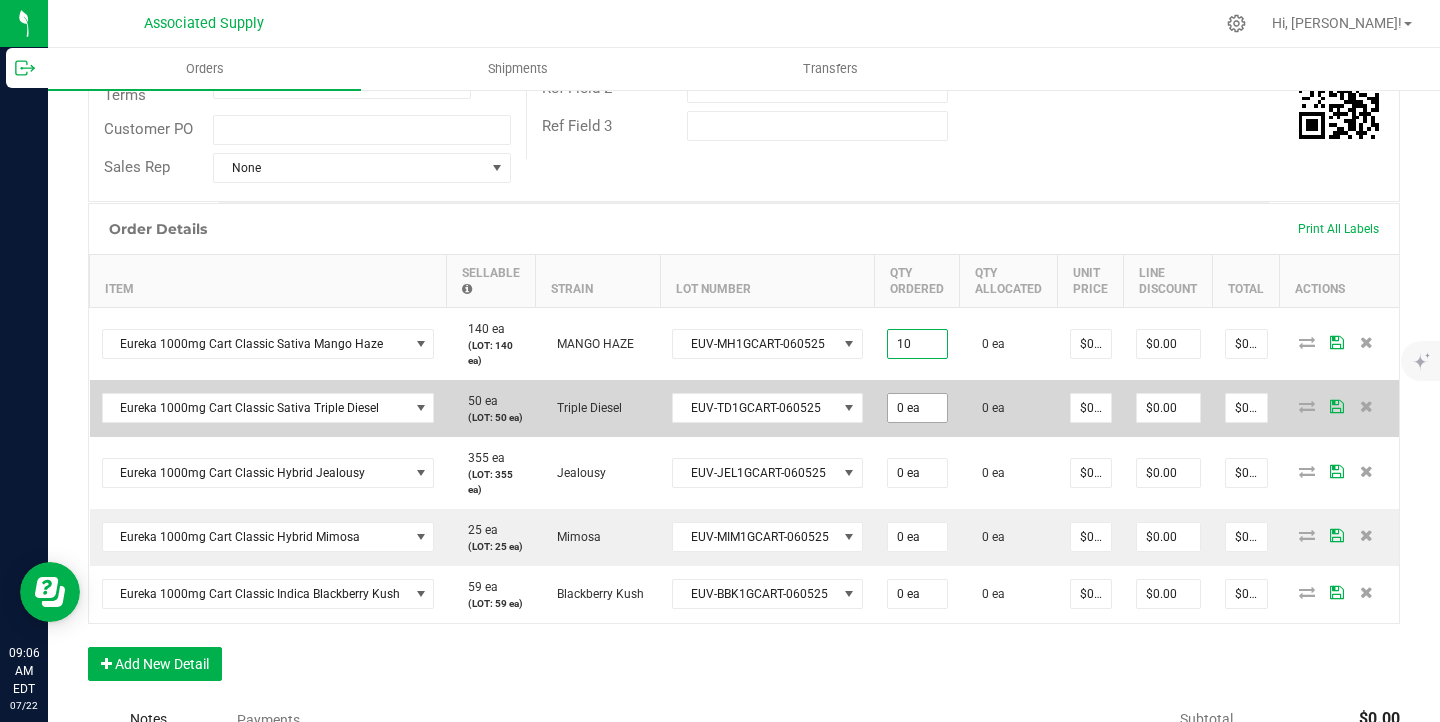 type on "10 ea" 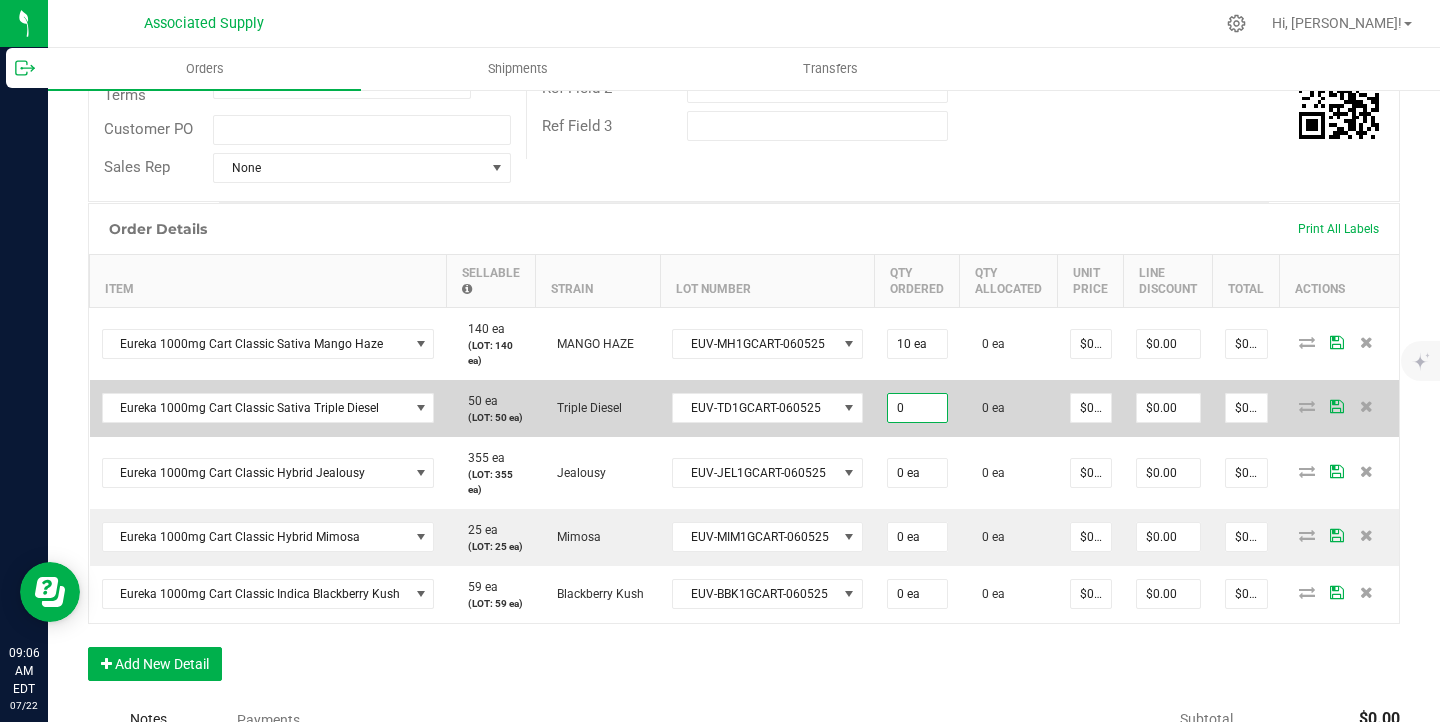 click on "0" at bounding box center (917, 408) 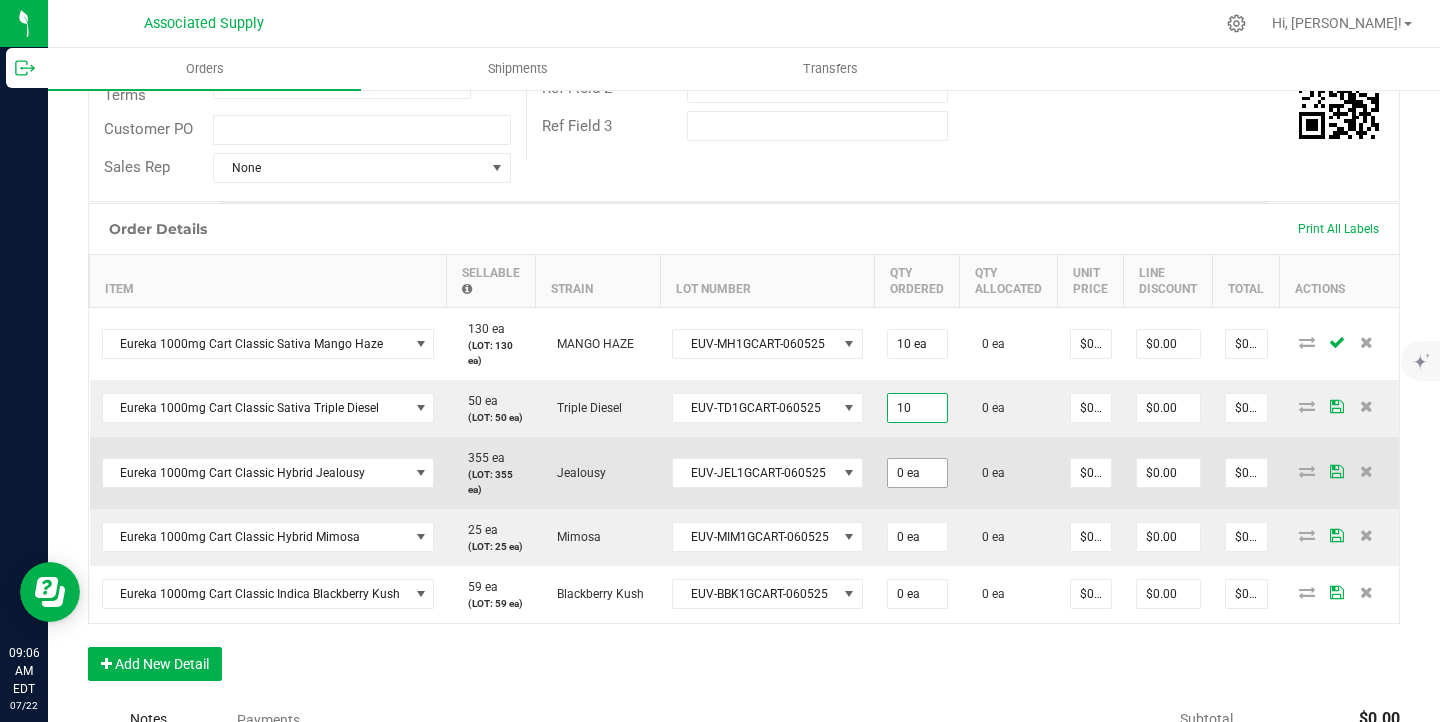click on "0 ea" at bounding box center (917, 473) 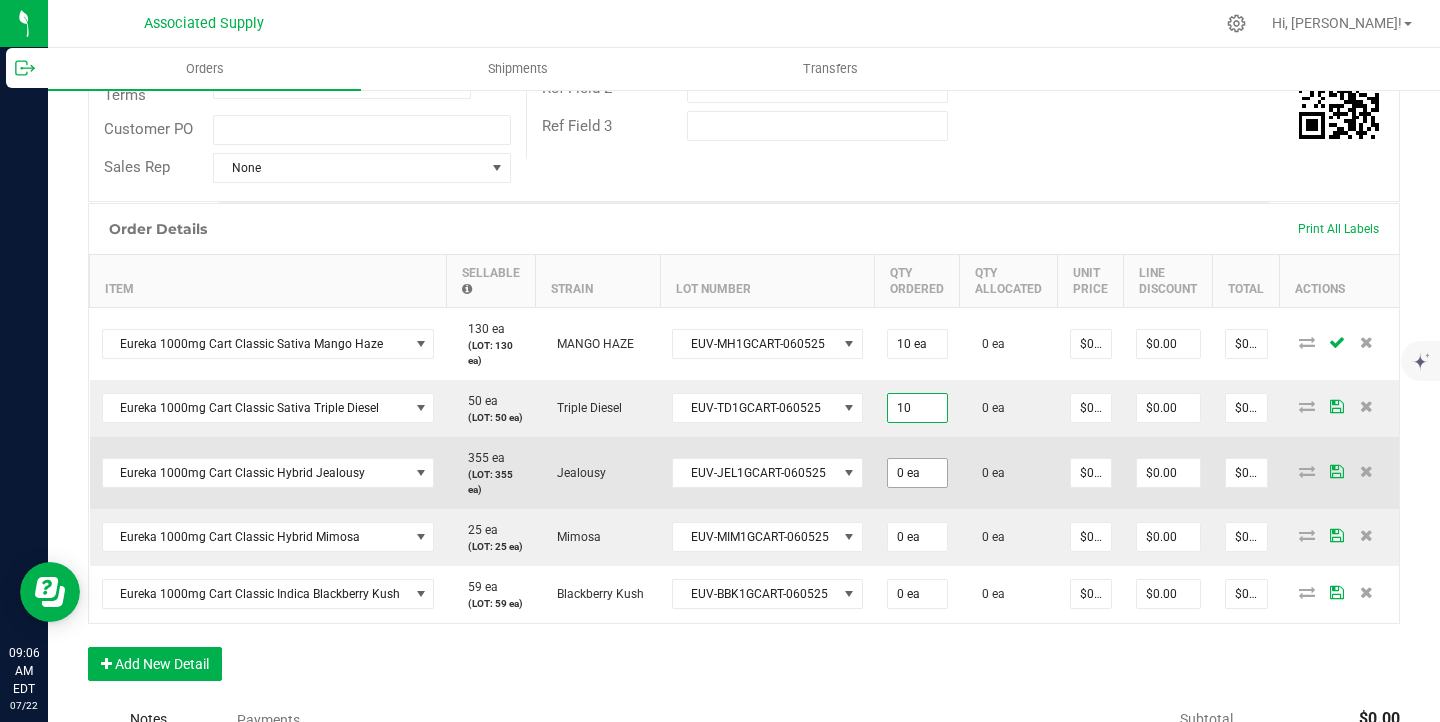 type on "10 ea" 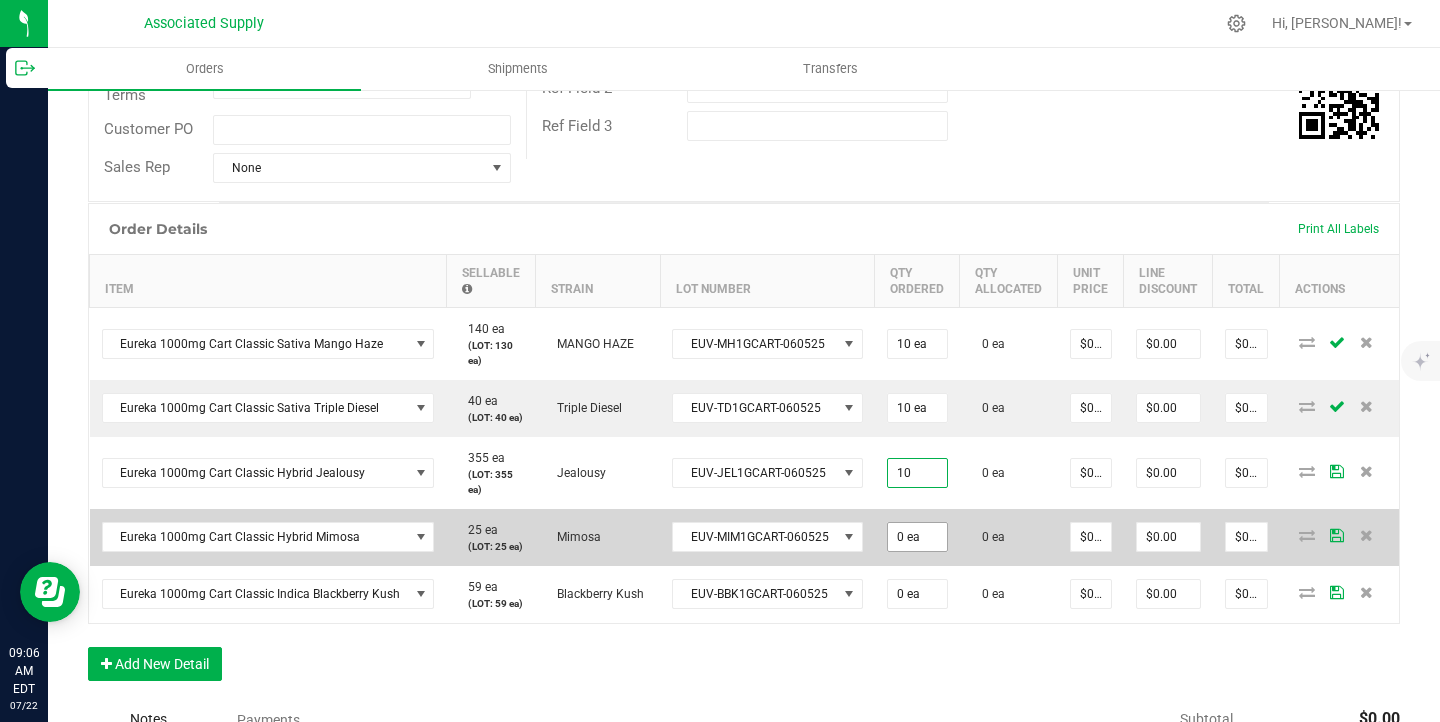 type on "10 ea" 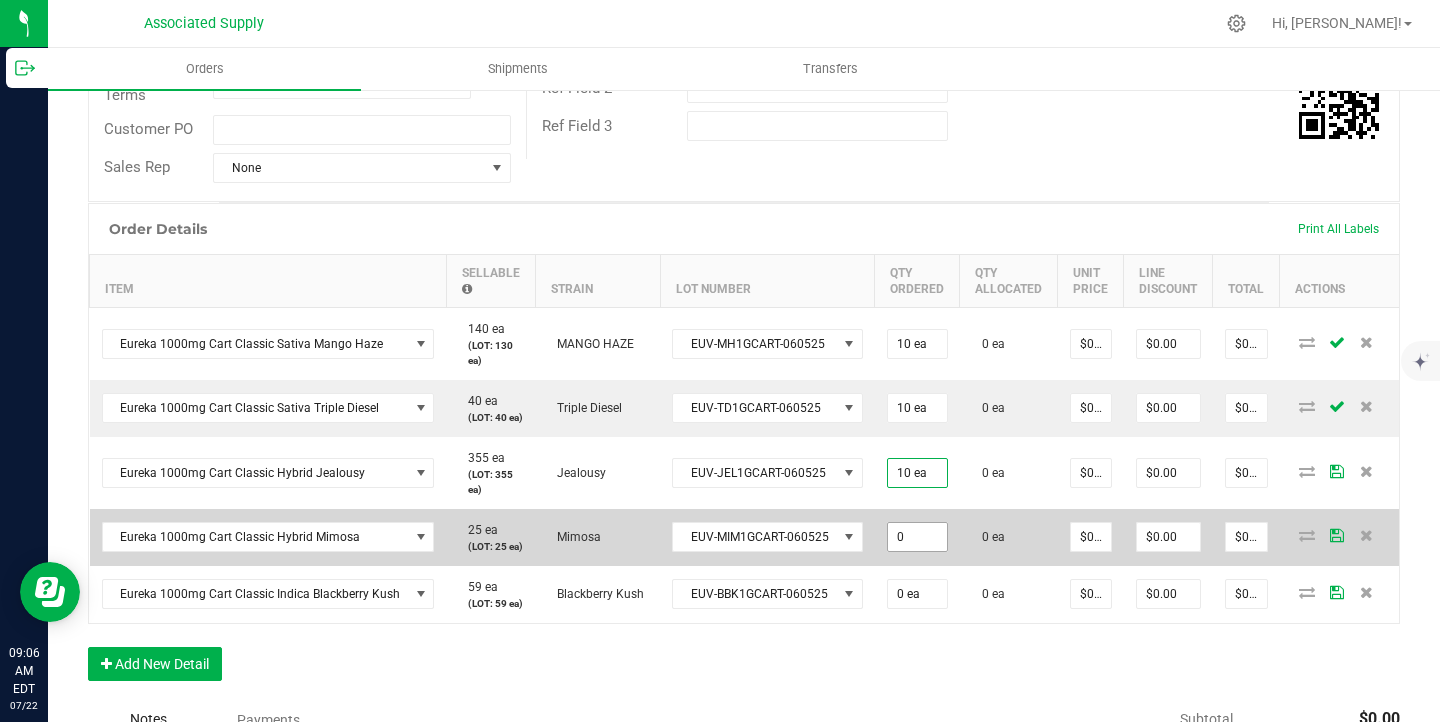 click on "0" at bounding box center [917, 537] 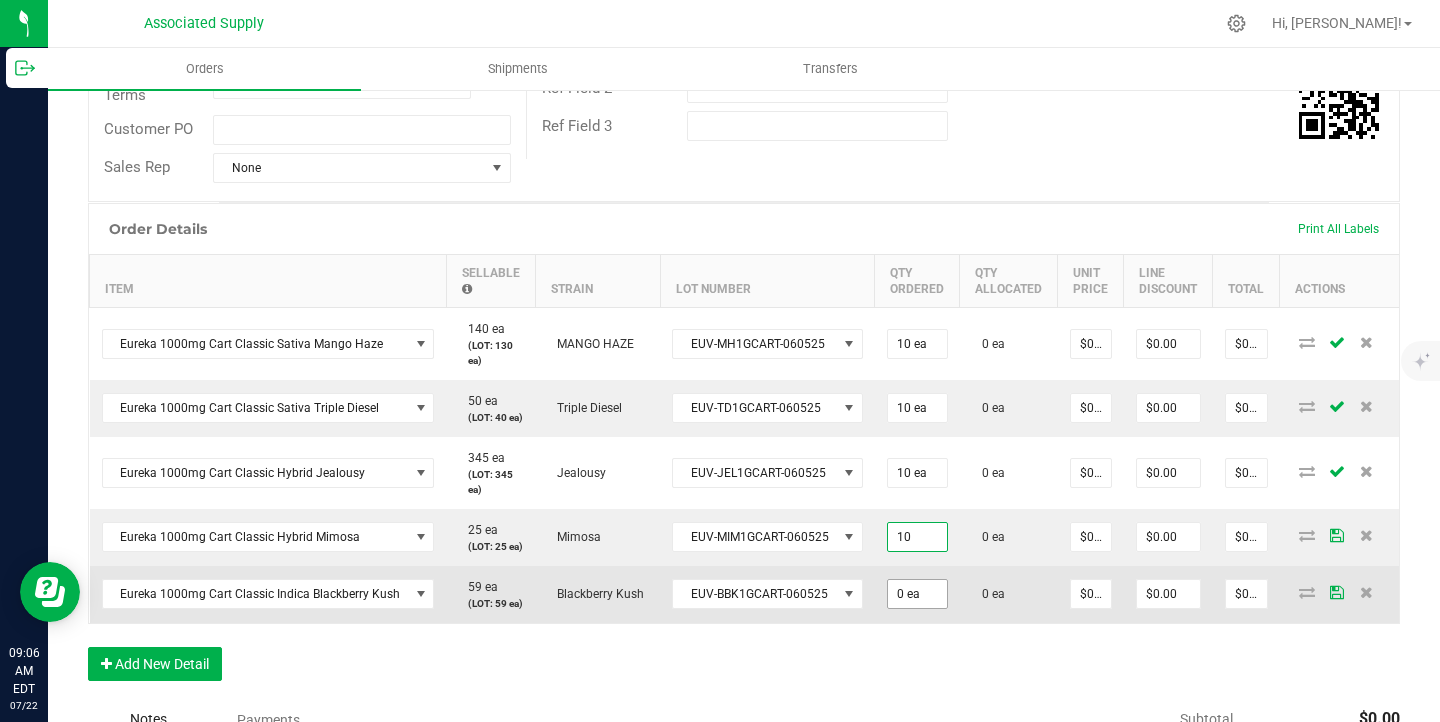 type on "10 ea" 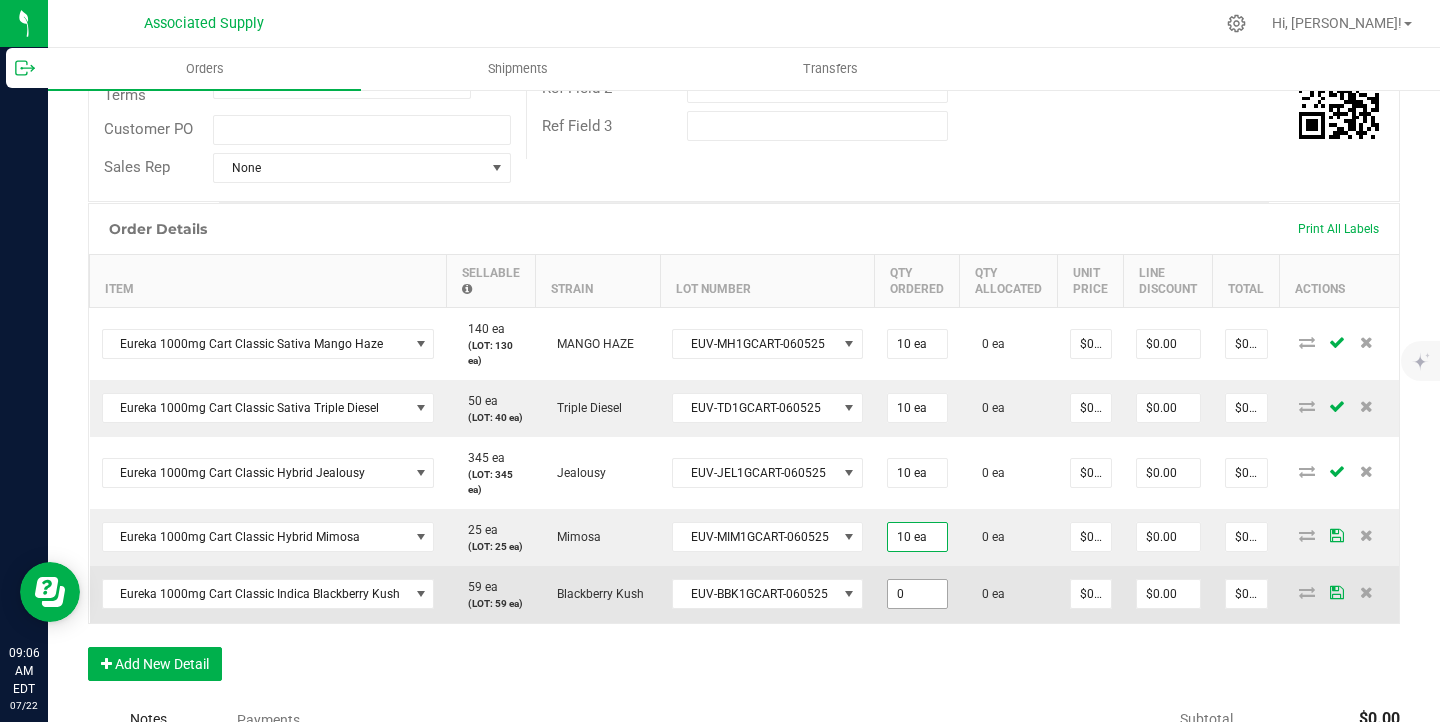 click on "0" at bounding box center (917, 594) 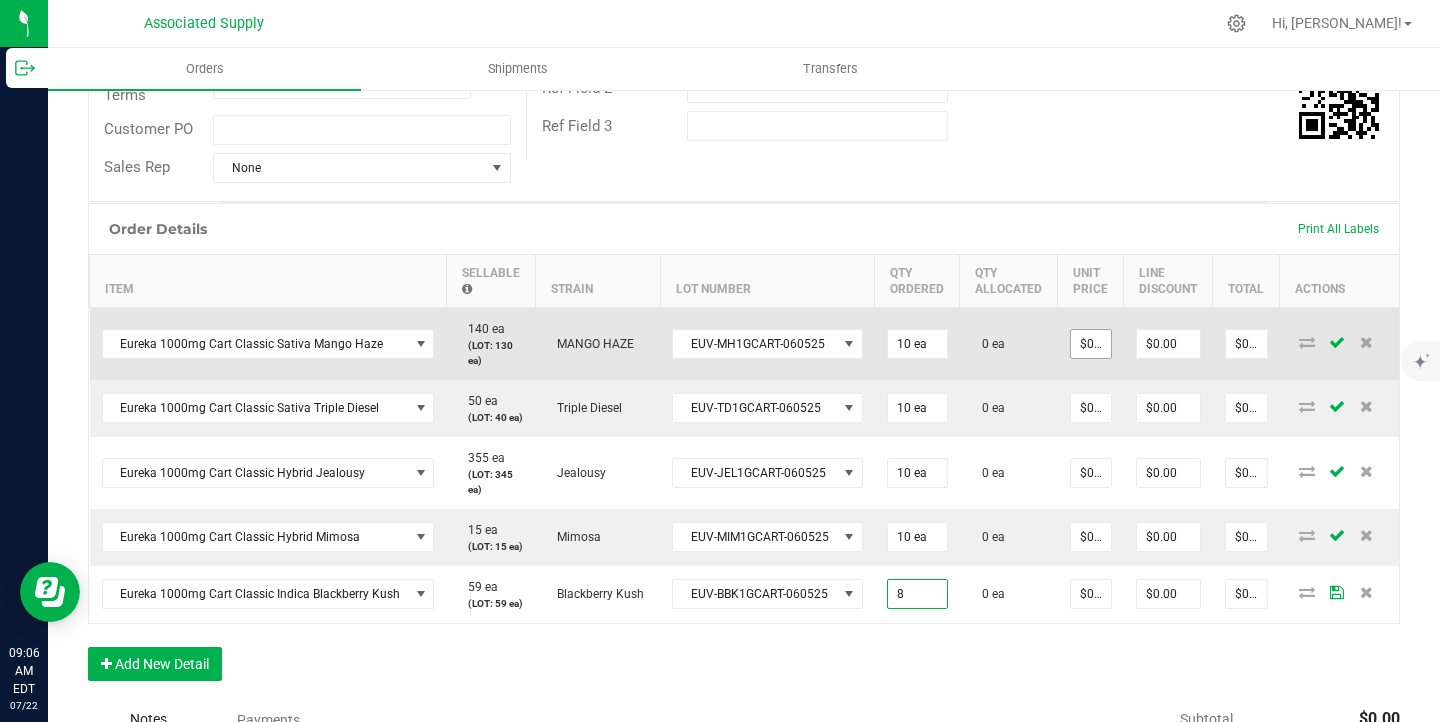 type on "8 ea" 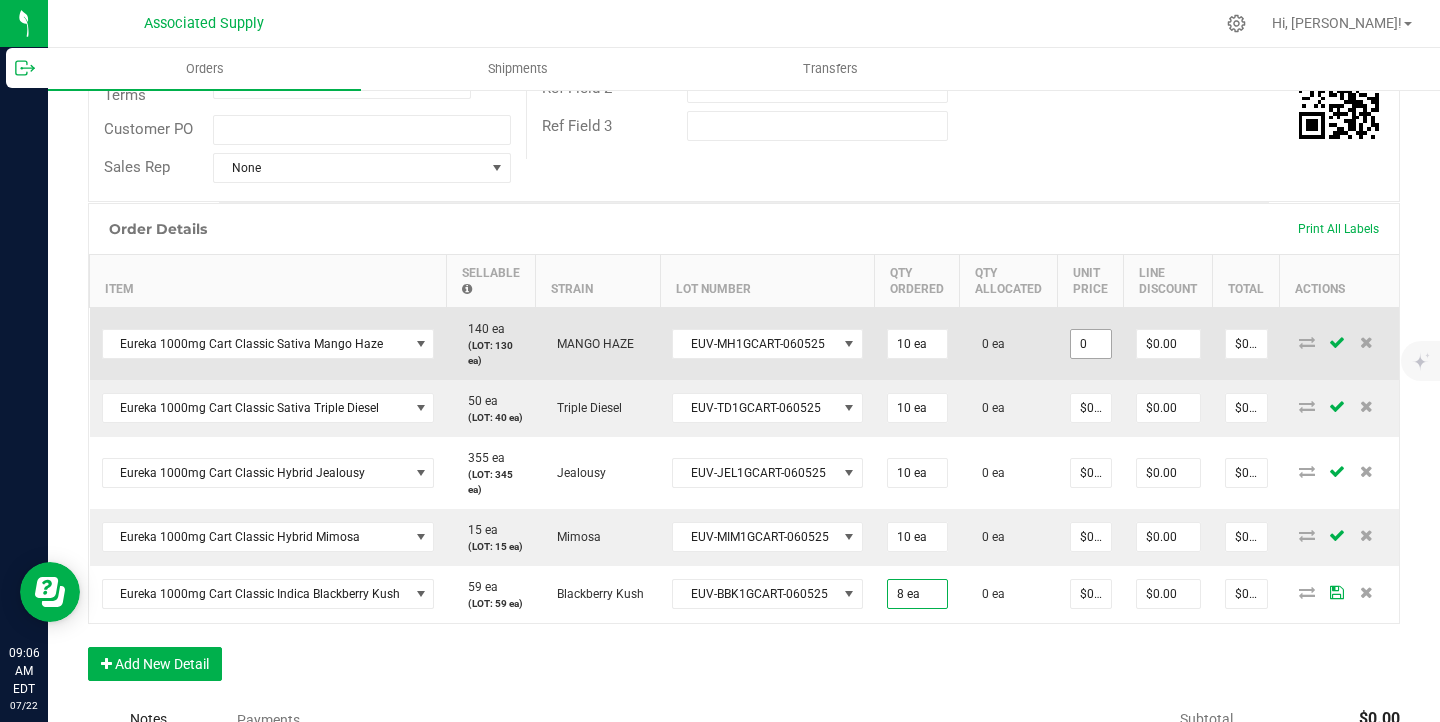 click on "0" at bounding box center [1091, 344] 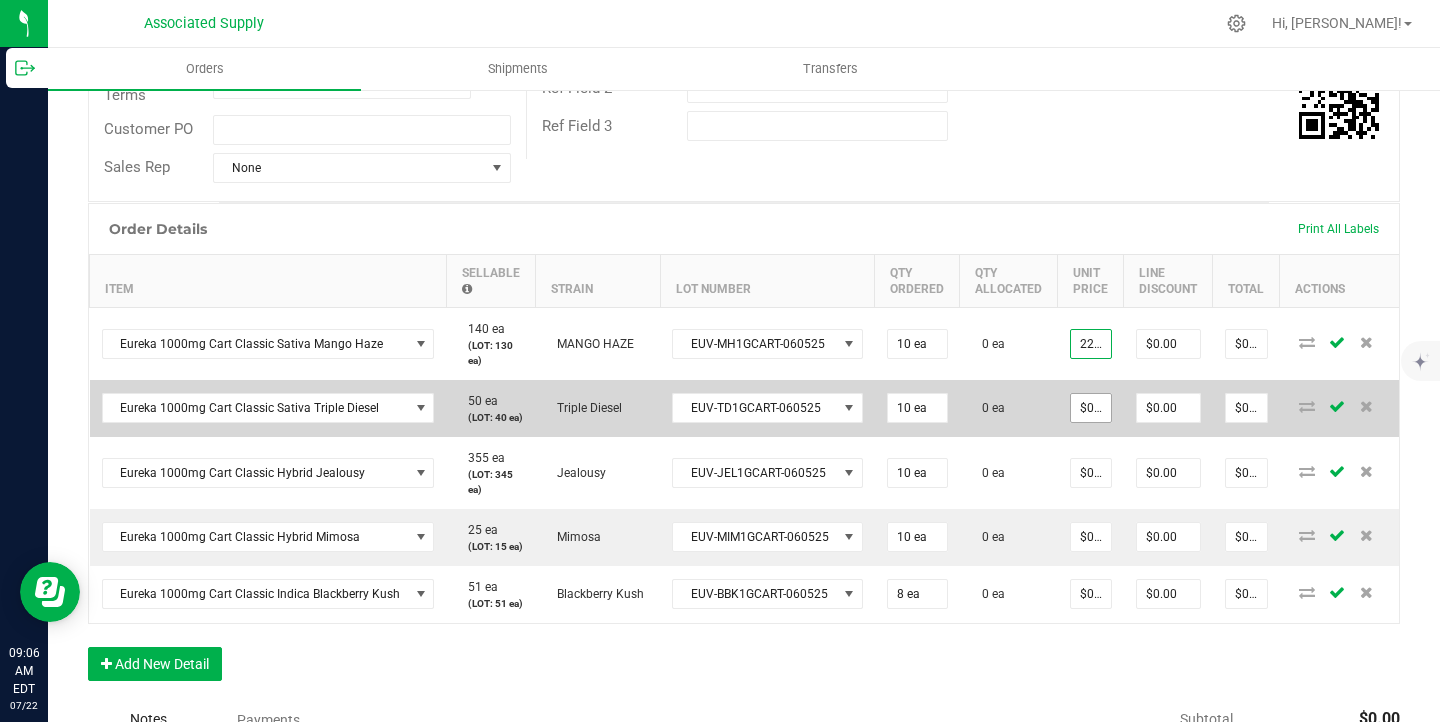 type on "$22.50000" 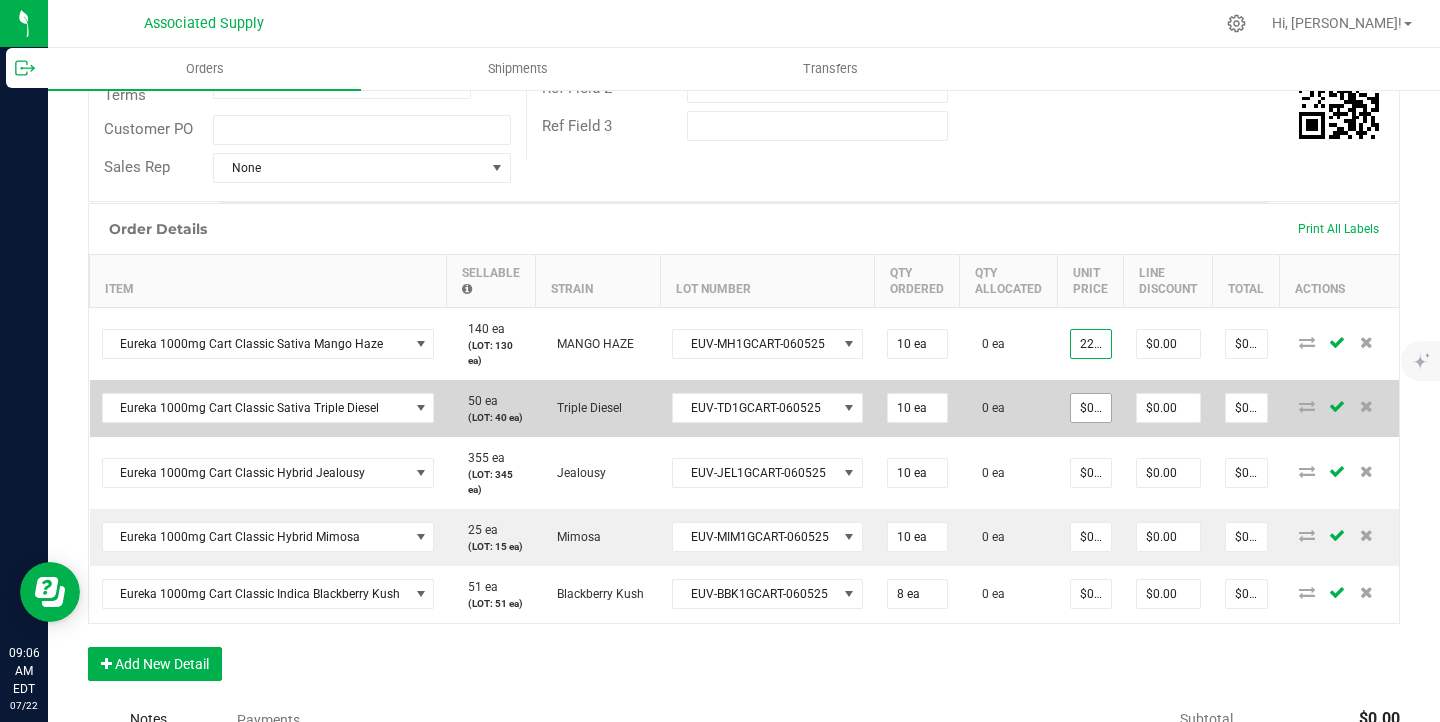 type on "$225.00" 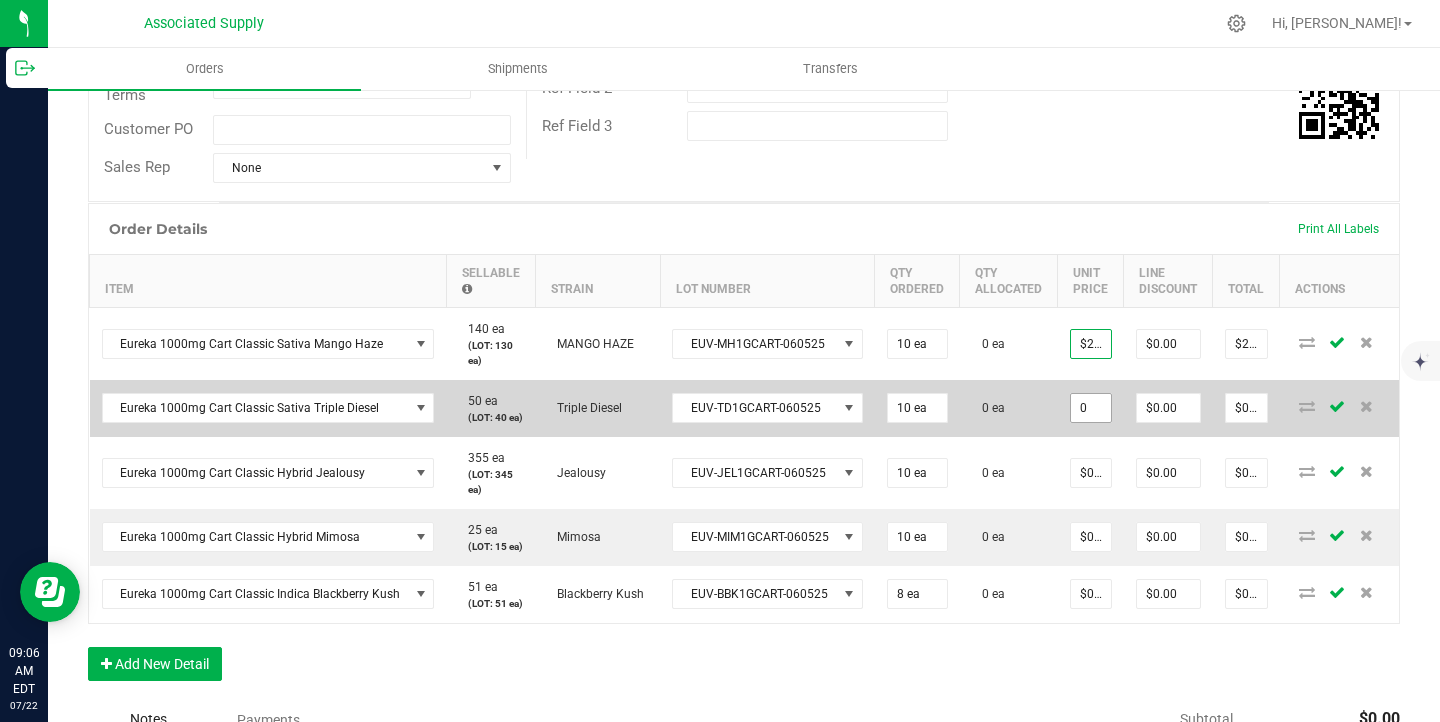 click on "0" at bounding box center (1091, 408) 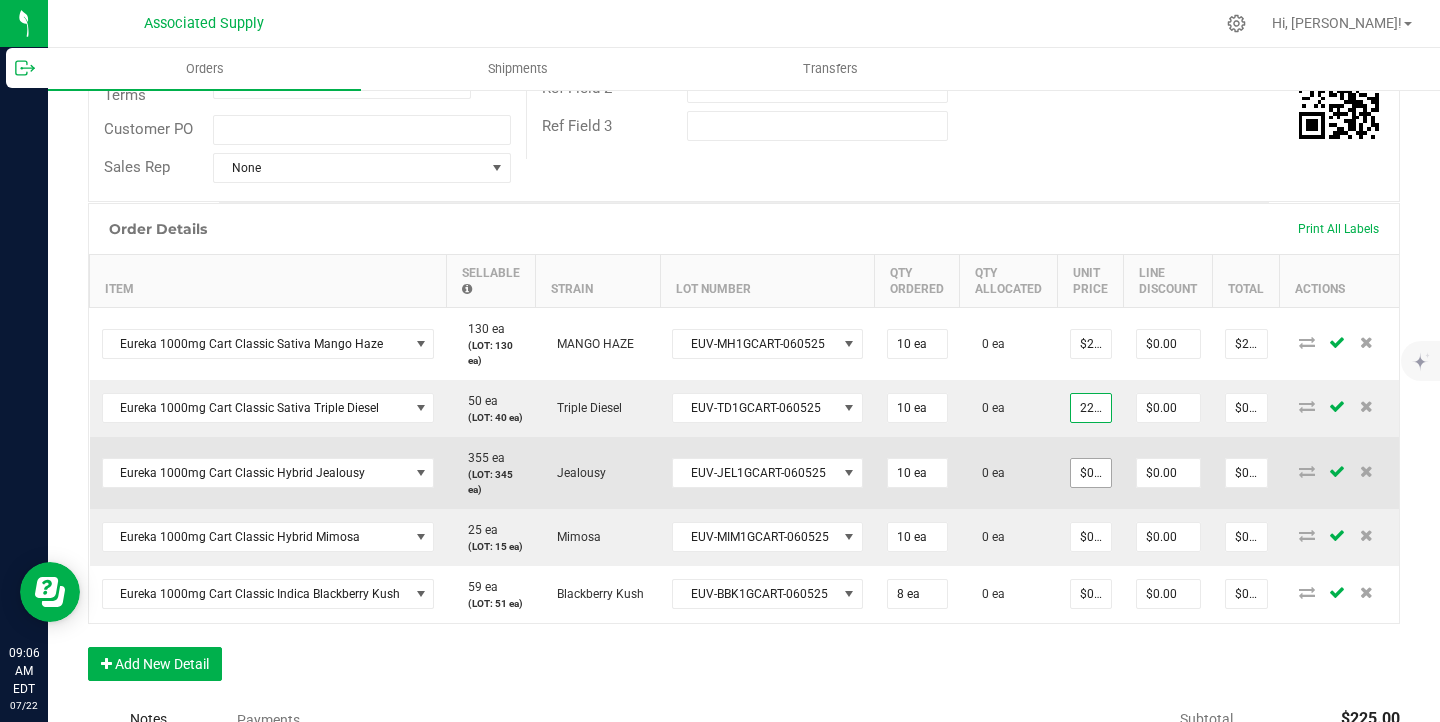 click on "$0.00000" at bounding box center (1091, 473) 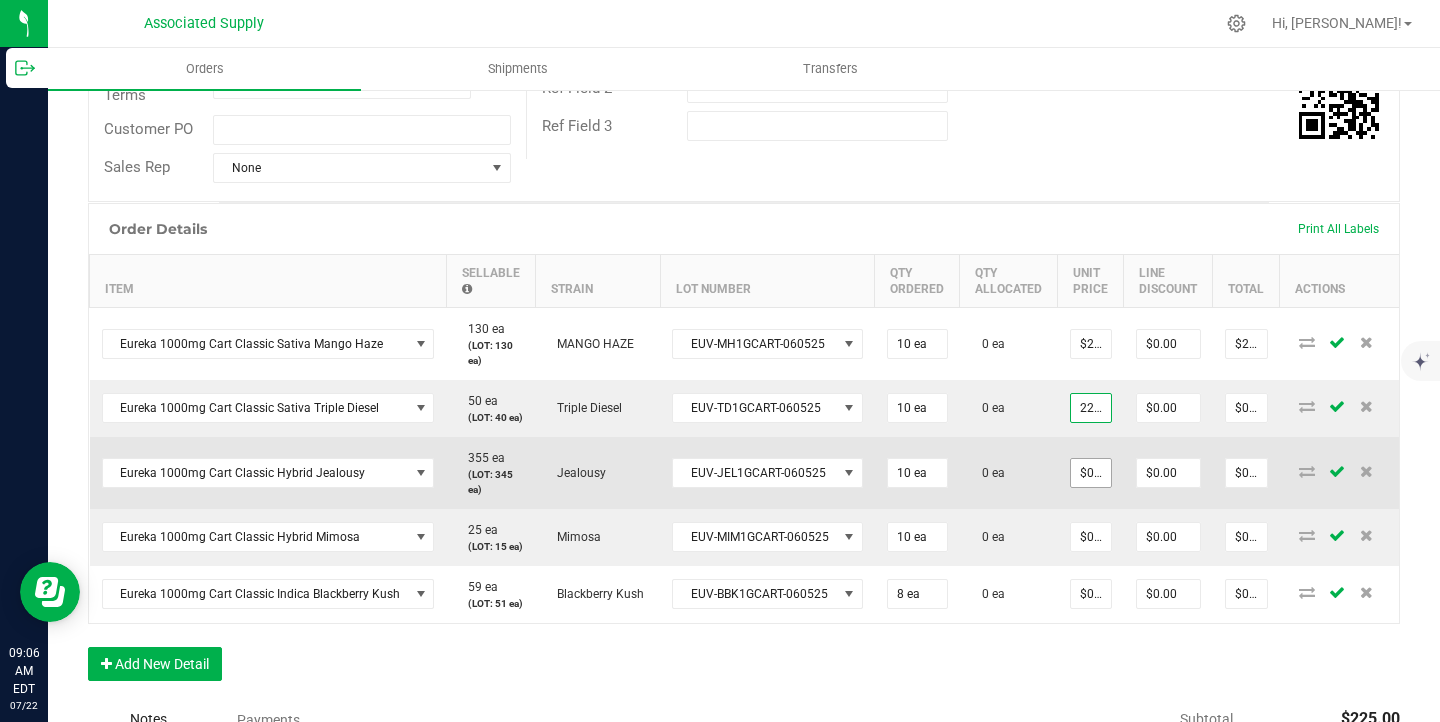 type on "$22.50000" 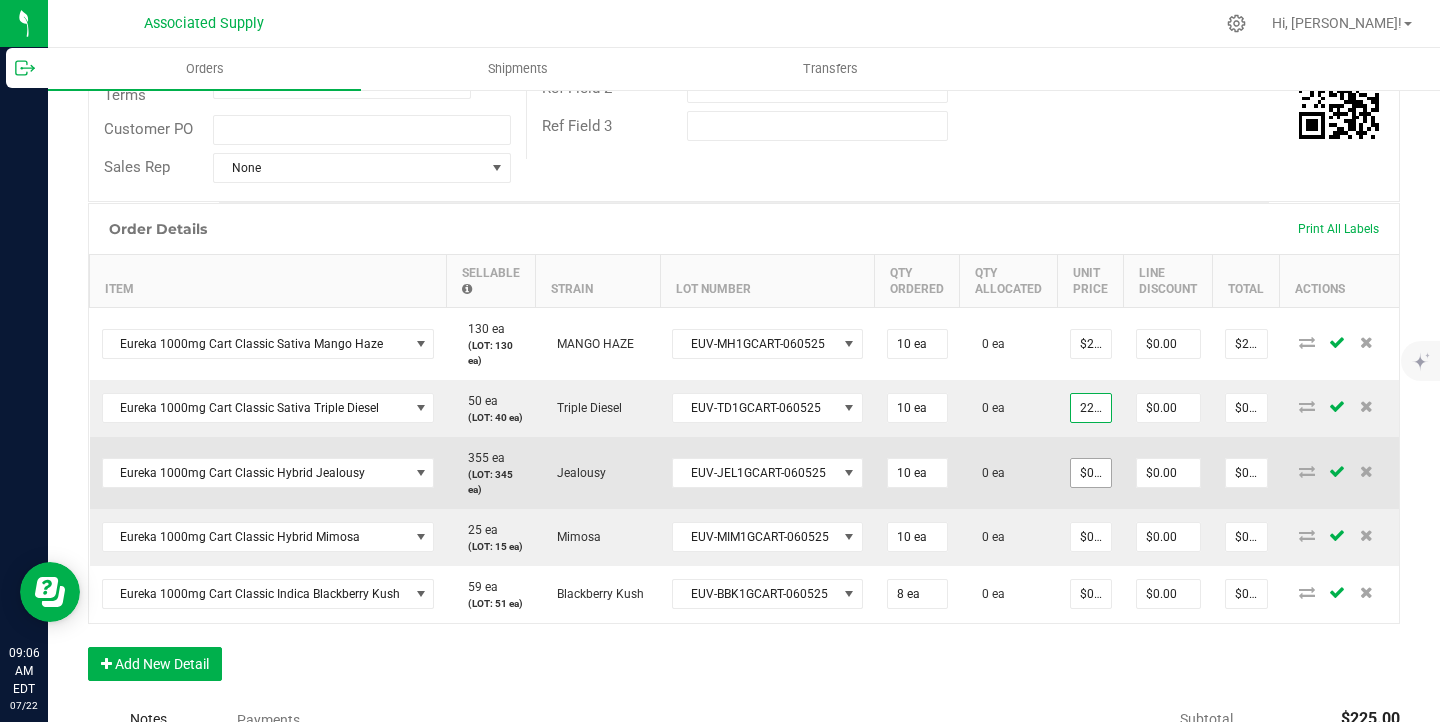 type on "$225.00" 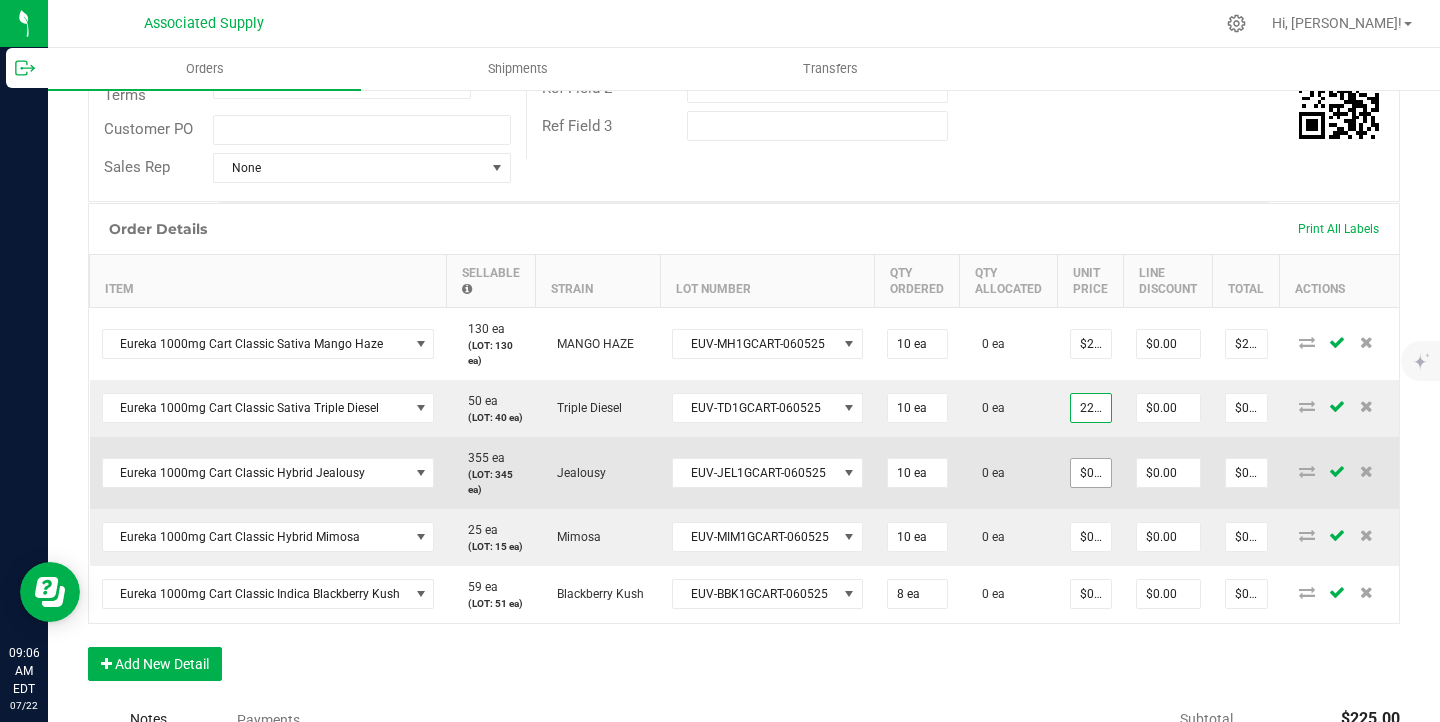 type on "0" 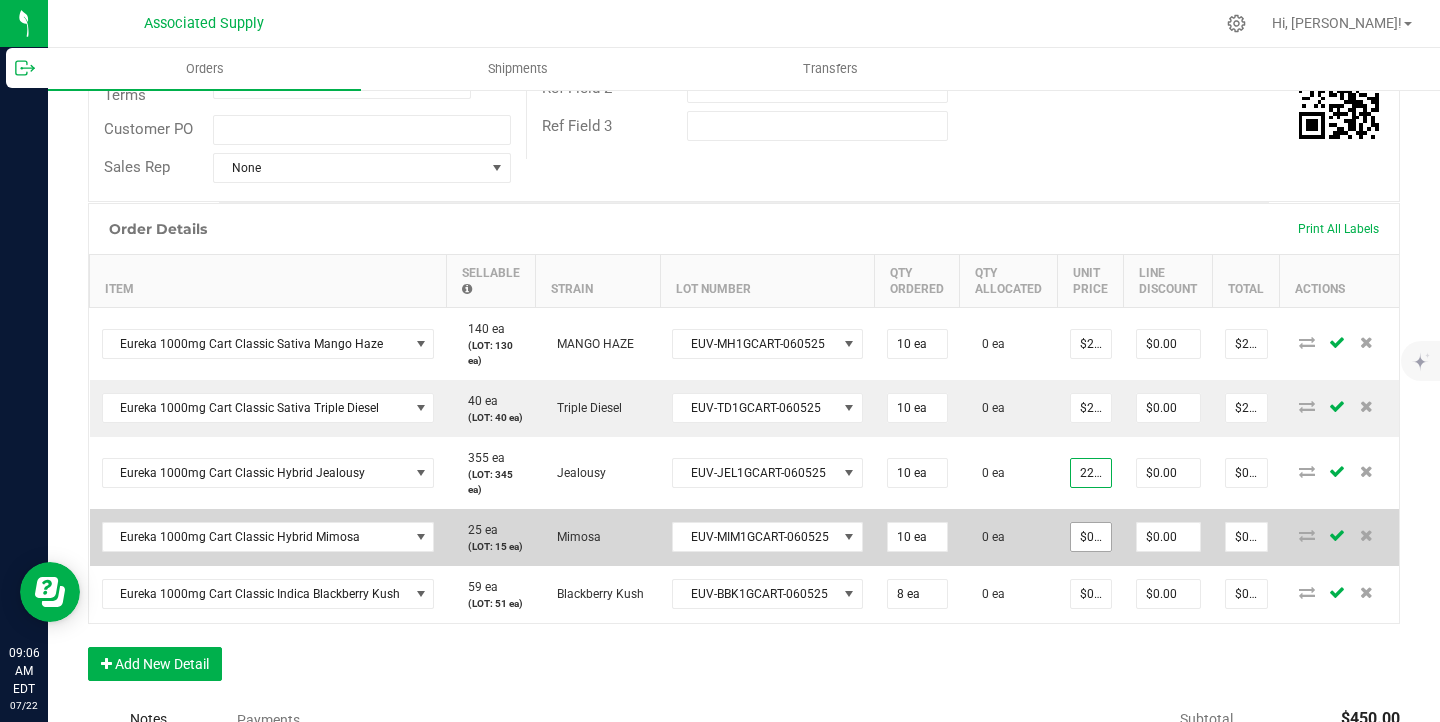 click on "$0.00000" at bounding box center [1091, 537] 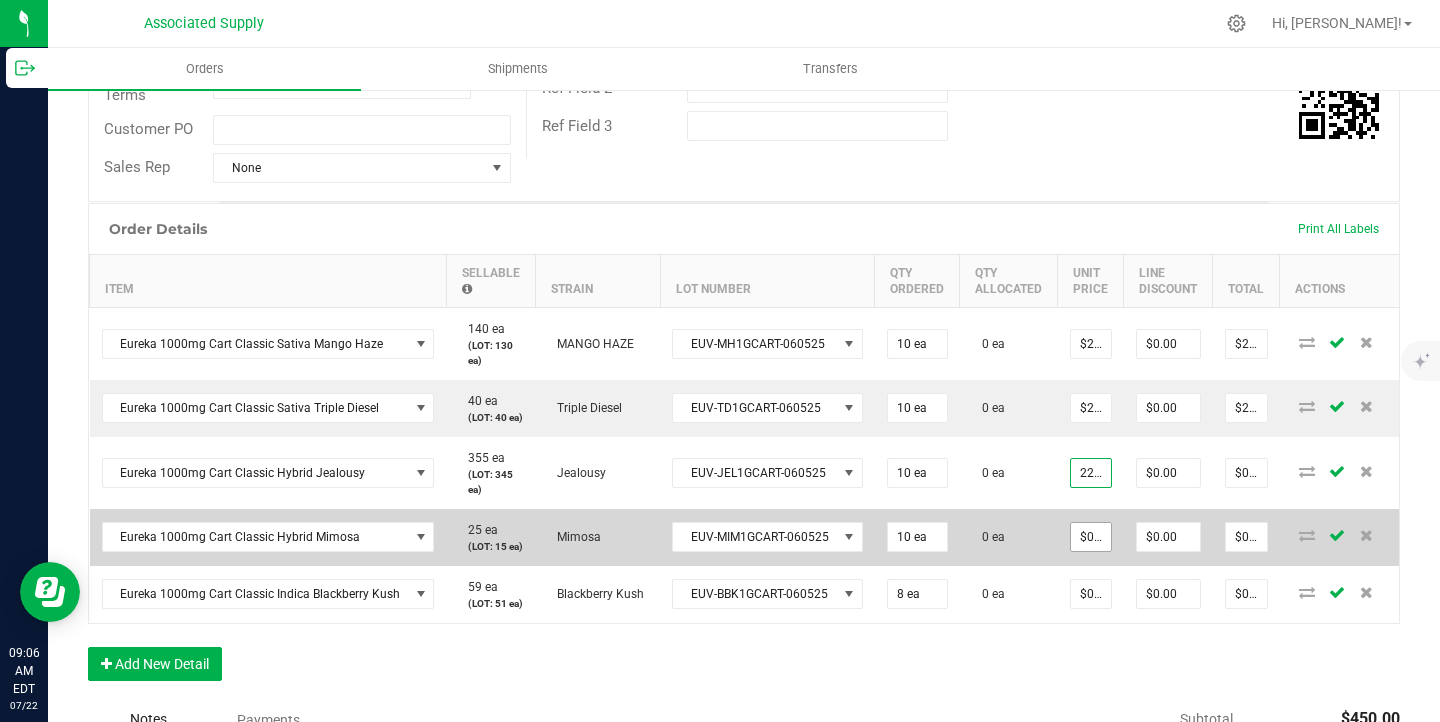 type on "$22.50000" 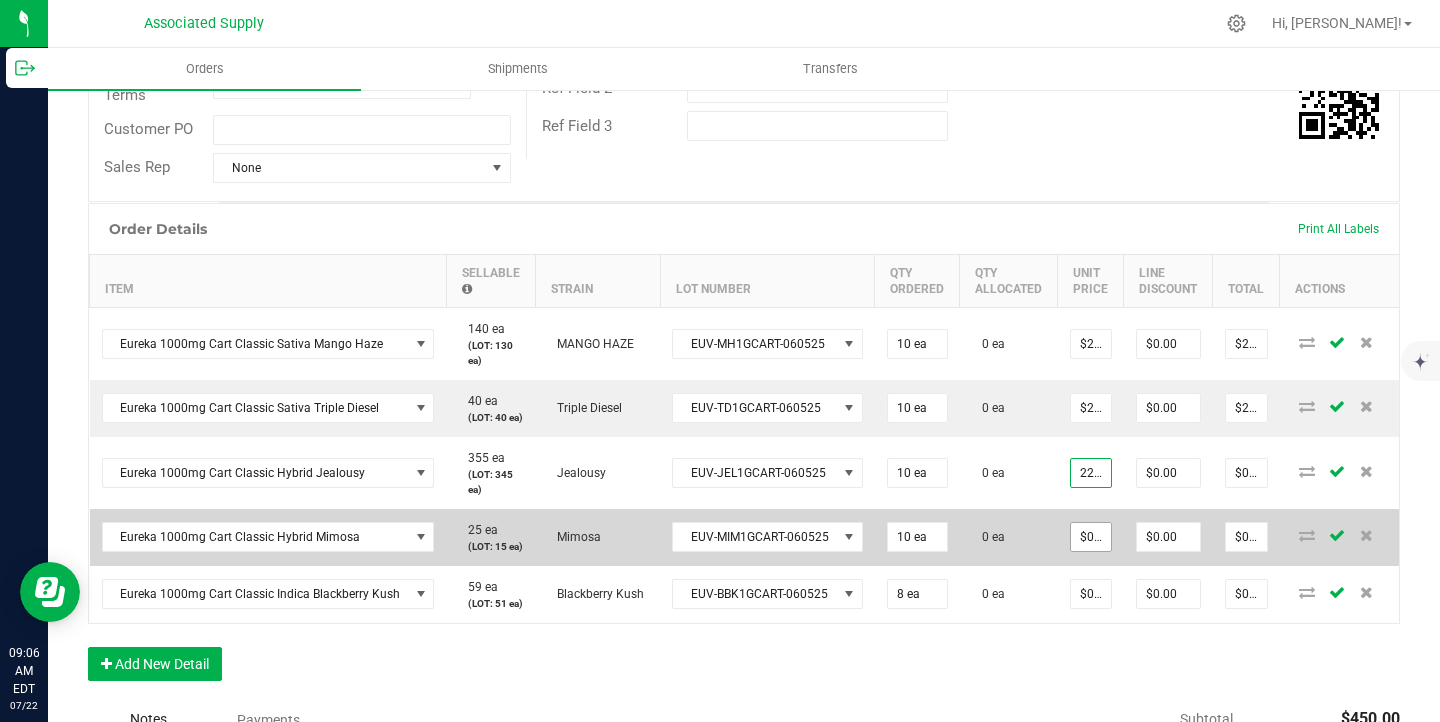type on "$225.00" 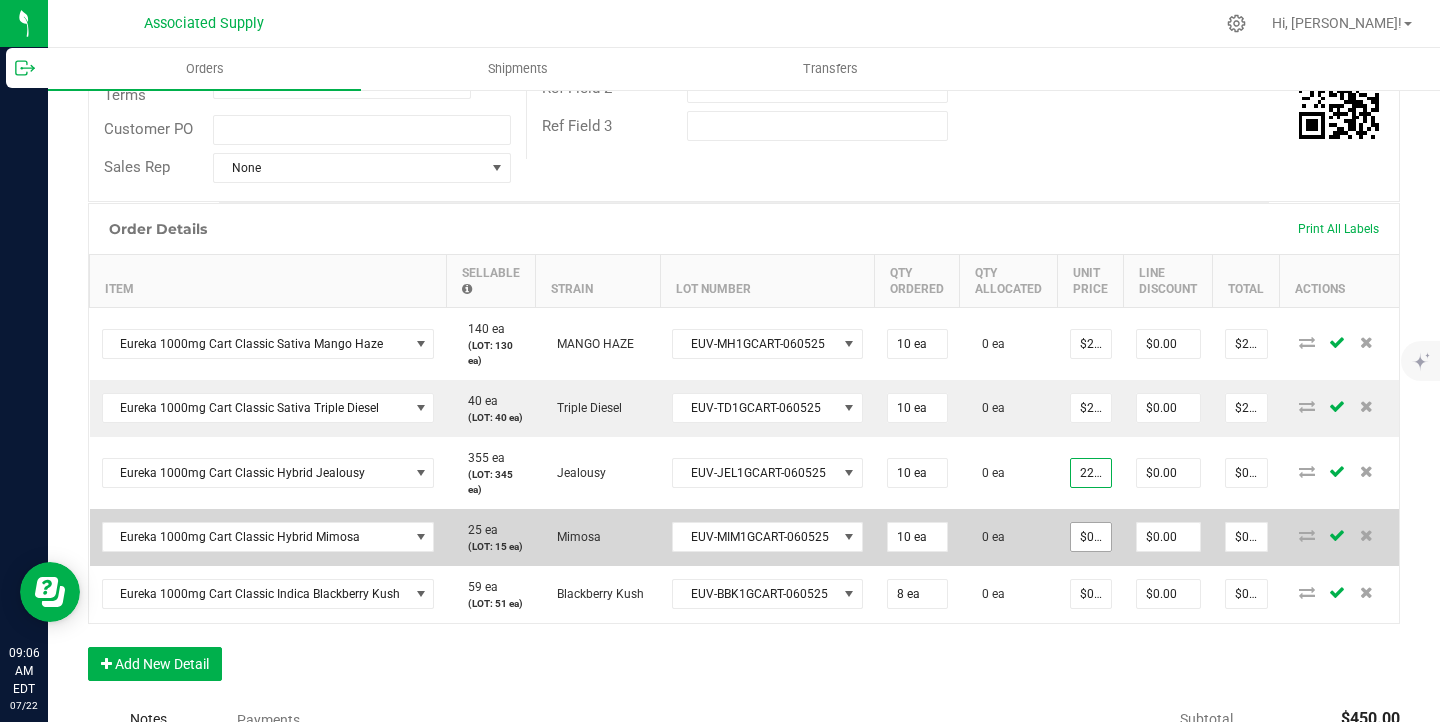 type on "0" 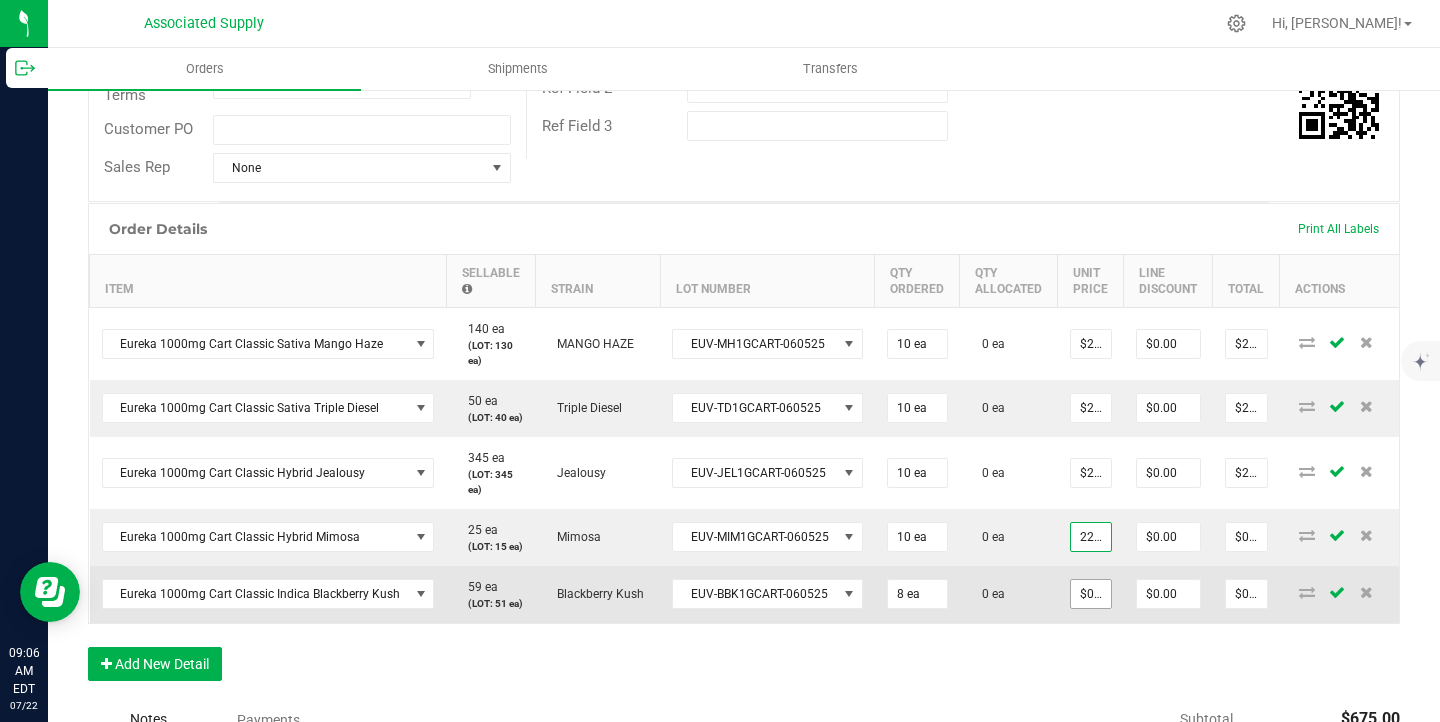 type on "$22.50000" 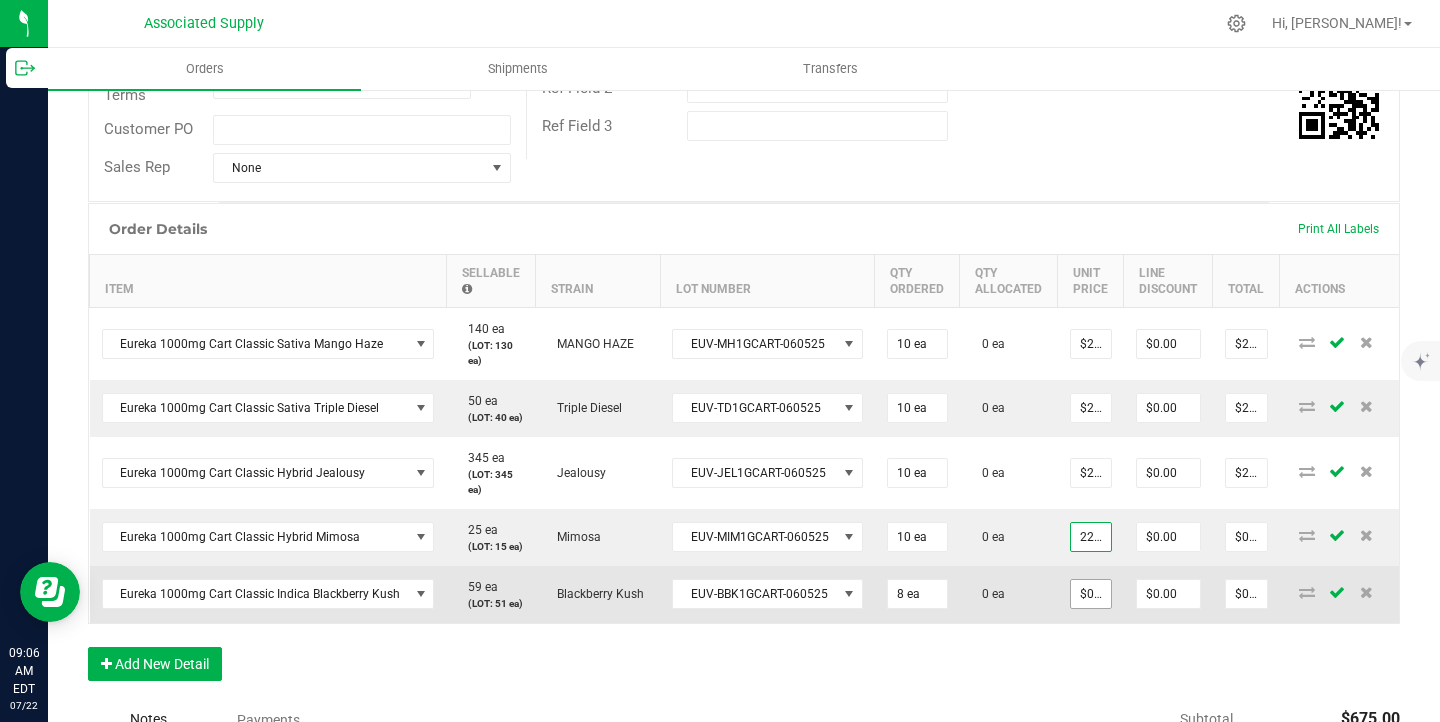 type on "$225.00" 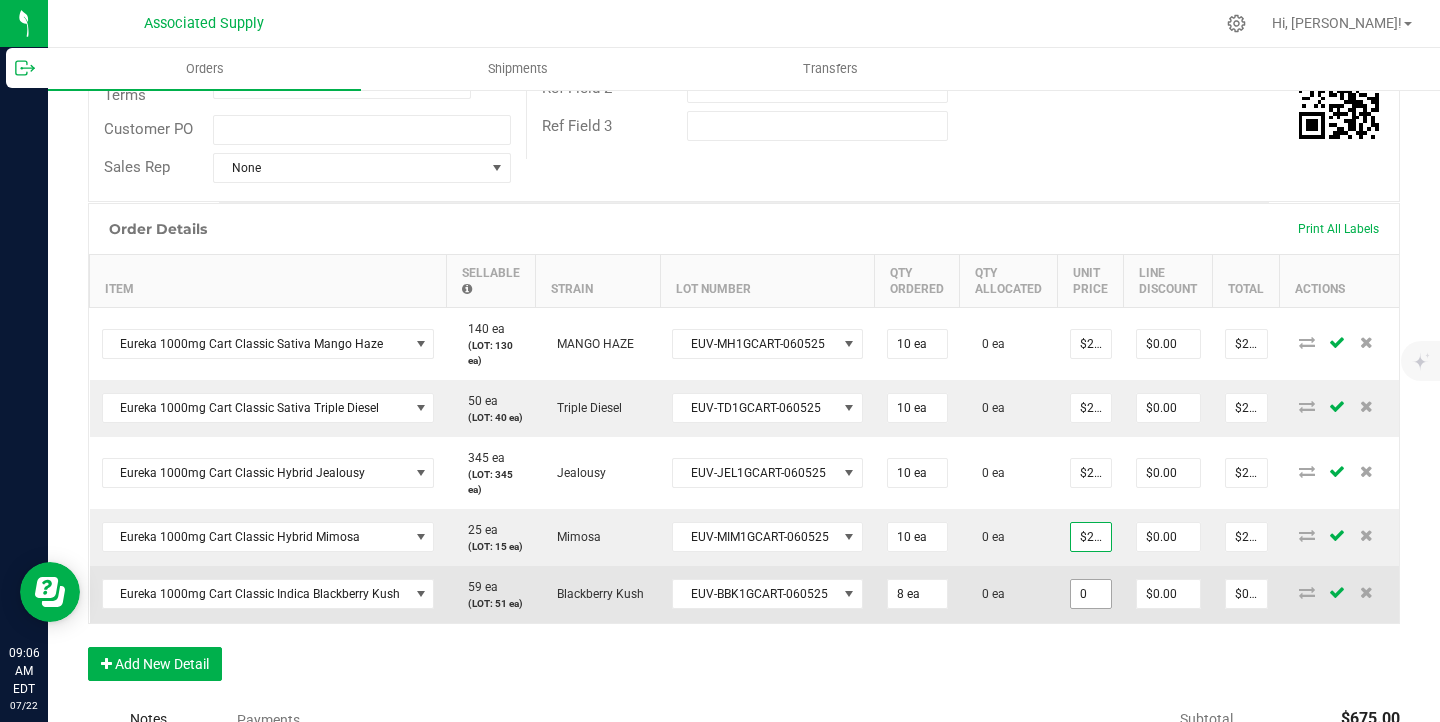 click on "0" at bounding box center [1091, 594] 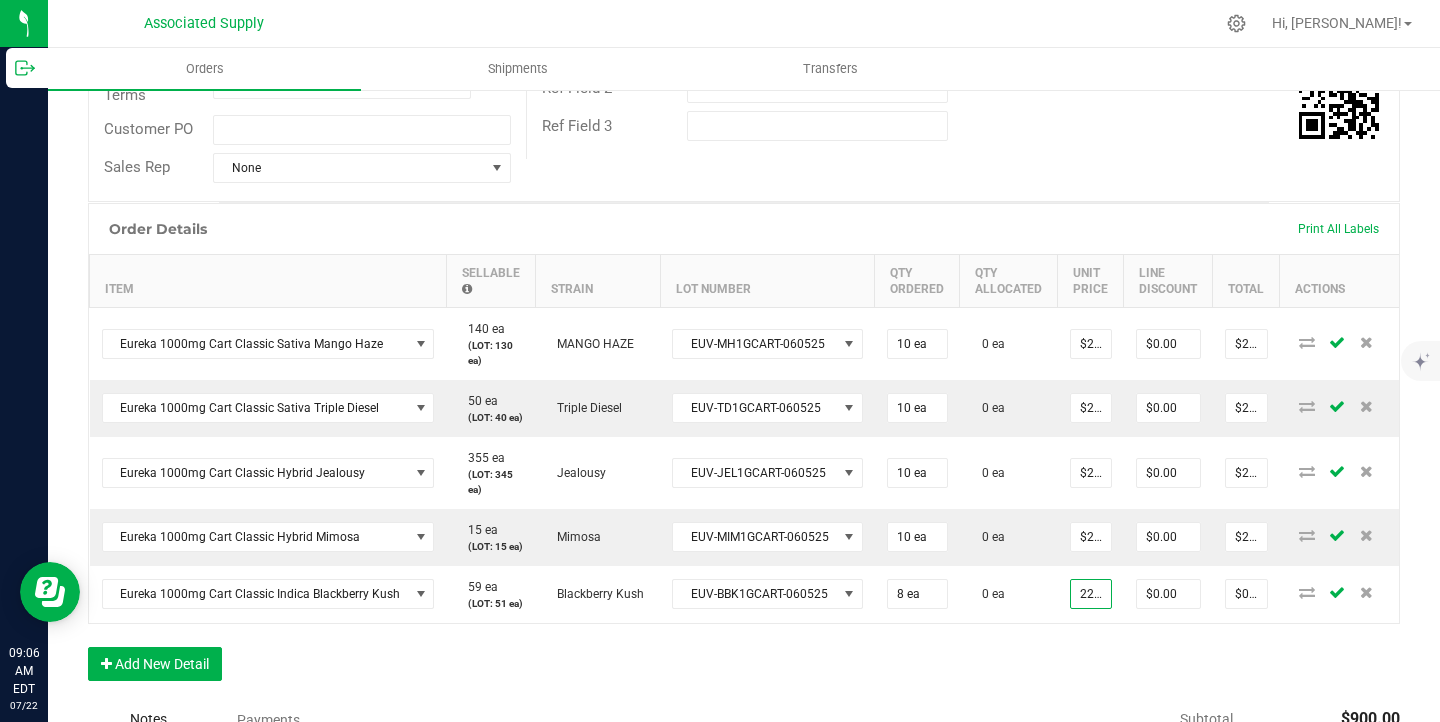 type on "$22.50000" 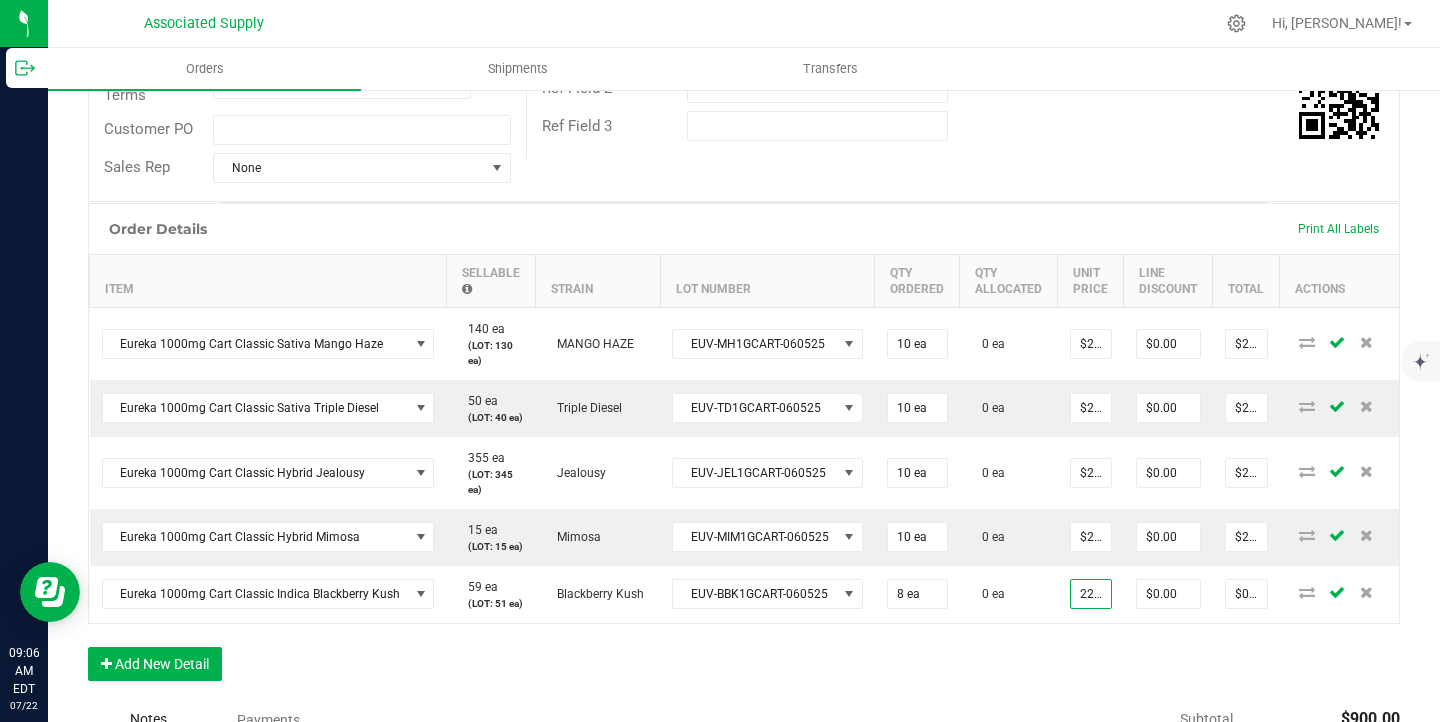 type on "$180.00" 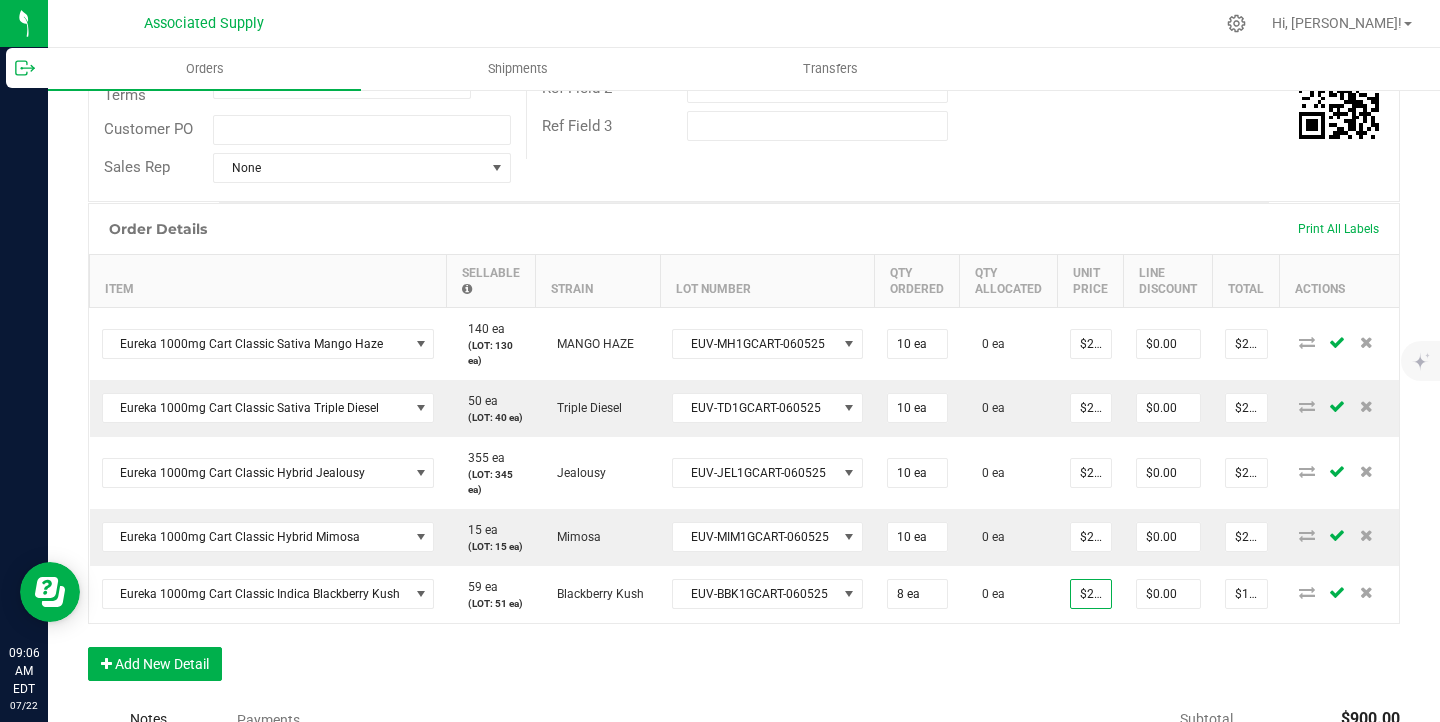 click on "Order Details Print All Labels Item  Sellable  Strain  Lot Number  Qty Ordered Qty Allocated Unit Price Line Discount Total Actions Eureka 1000mg Cart Classic Sativa Mango Haze  140 ea   (LOT: 130 ea)   MANGO HAZE  EUV-MH1GCART-060525 10 ea  0 ea  $22.50000 $0.00 $225.00 Eureka 1000mg Cart Classic Sativa Triple Diesel  50 ea   (LOT: 40 ea)   Triple Diesel  EUV-TD1GCART-060525 10 ea  0 ea  $22.50000 $0.00 $225.00 Eureka 1000mg Cart Classic Hybrid Jealousy  355 ea   (LOT: 345 ea)   Jealousy  EUV-JEL1GCART-060525 10 ea  0 ea  $22.50000 $0.00 $225.00 Eureka 1000mg Cart Classic Hybrid Mimosa  15 ea   (LOT: 15 ea)   Mimosa  EUV-MIM1GCART-060525 10 ea  0 ea  $22.50000 $0.00 $225.00 Eureka 1000mg Cart Classic Indica Blackberry Kush  59 ea   (LOT: 51 ea)   Blackberry Kush  EUV-BBK1GCART-060525 8 ea  0 ea  $22.50000 $0.00 $180.00
Add New Detail" at bounding box center [744, 452] 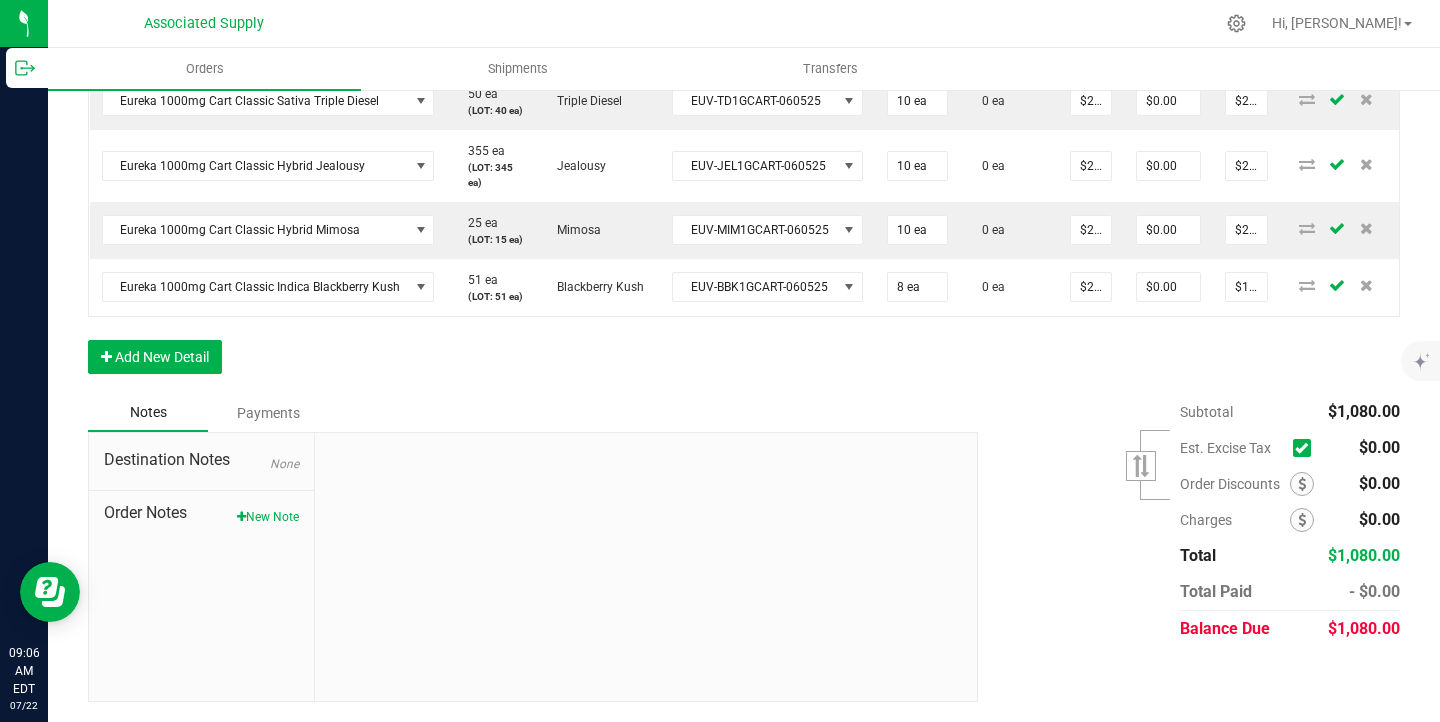 scroll, scrollTop: 742, scrollLeft: 0, axis: vertical 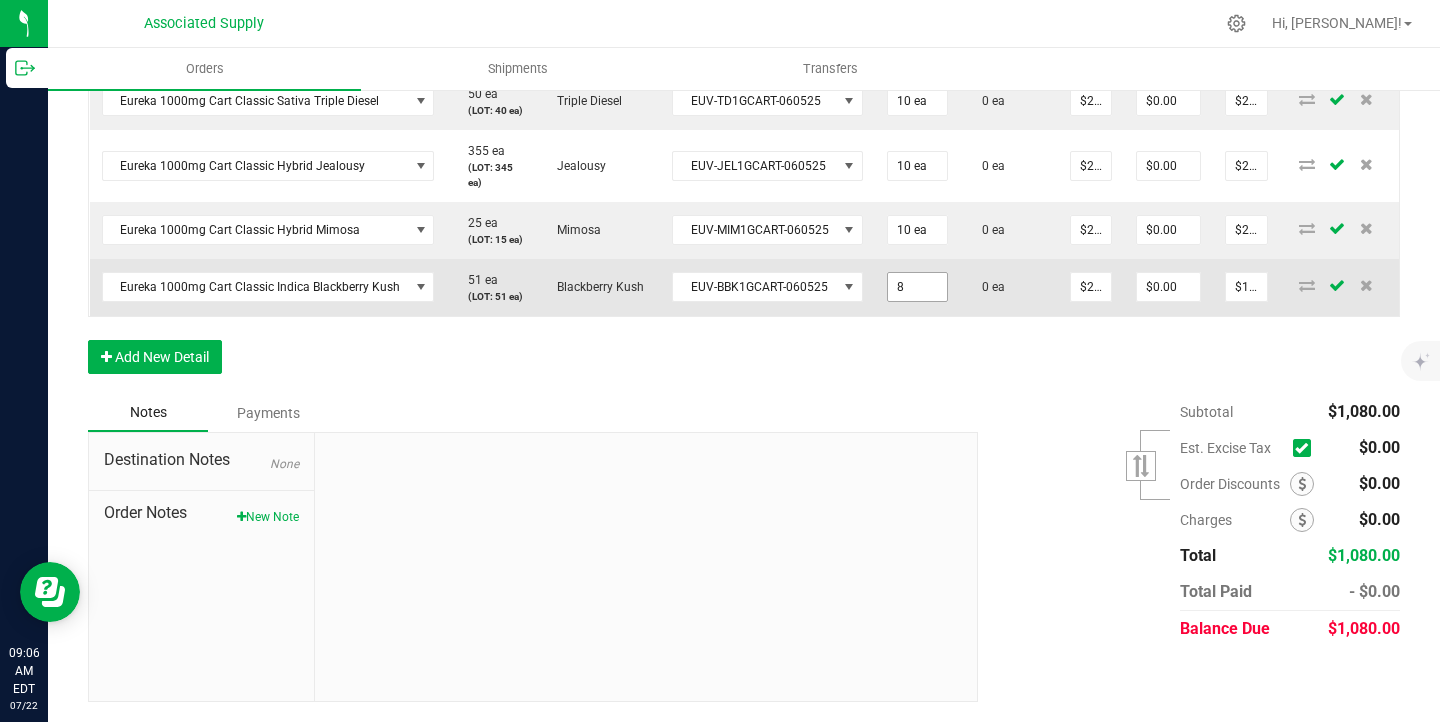 click on "8" at bounding box center [917, 287] 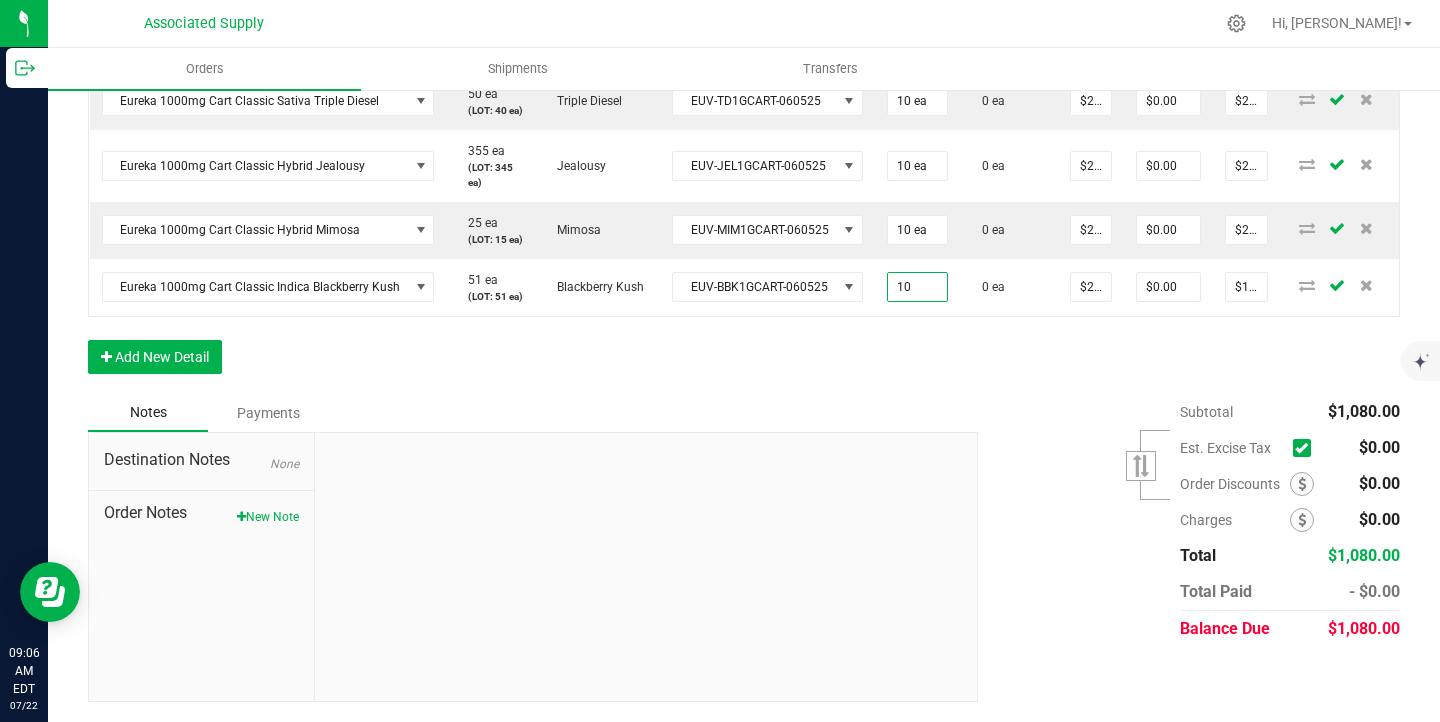 type on "10 ea" 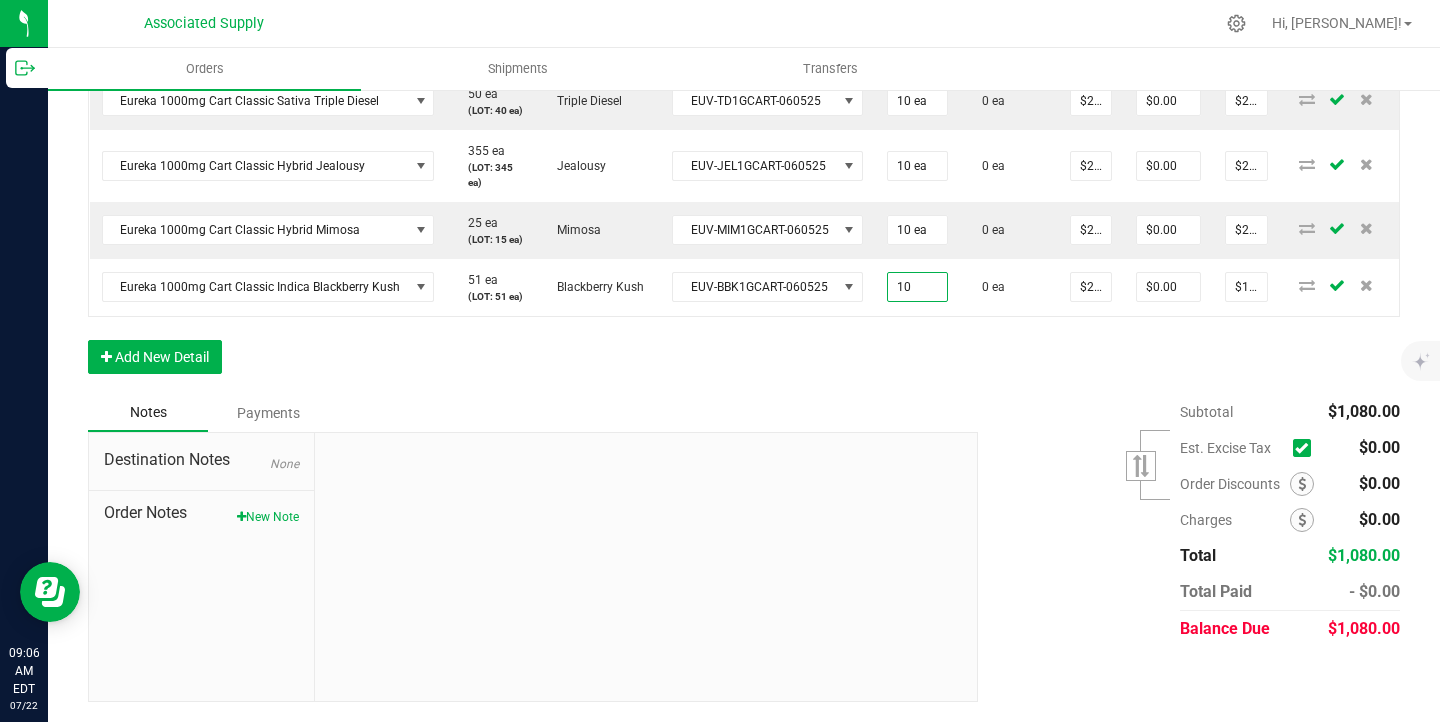type on "$225.00" 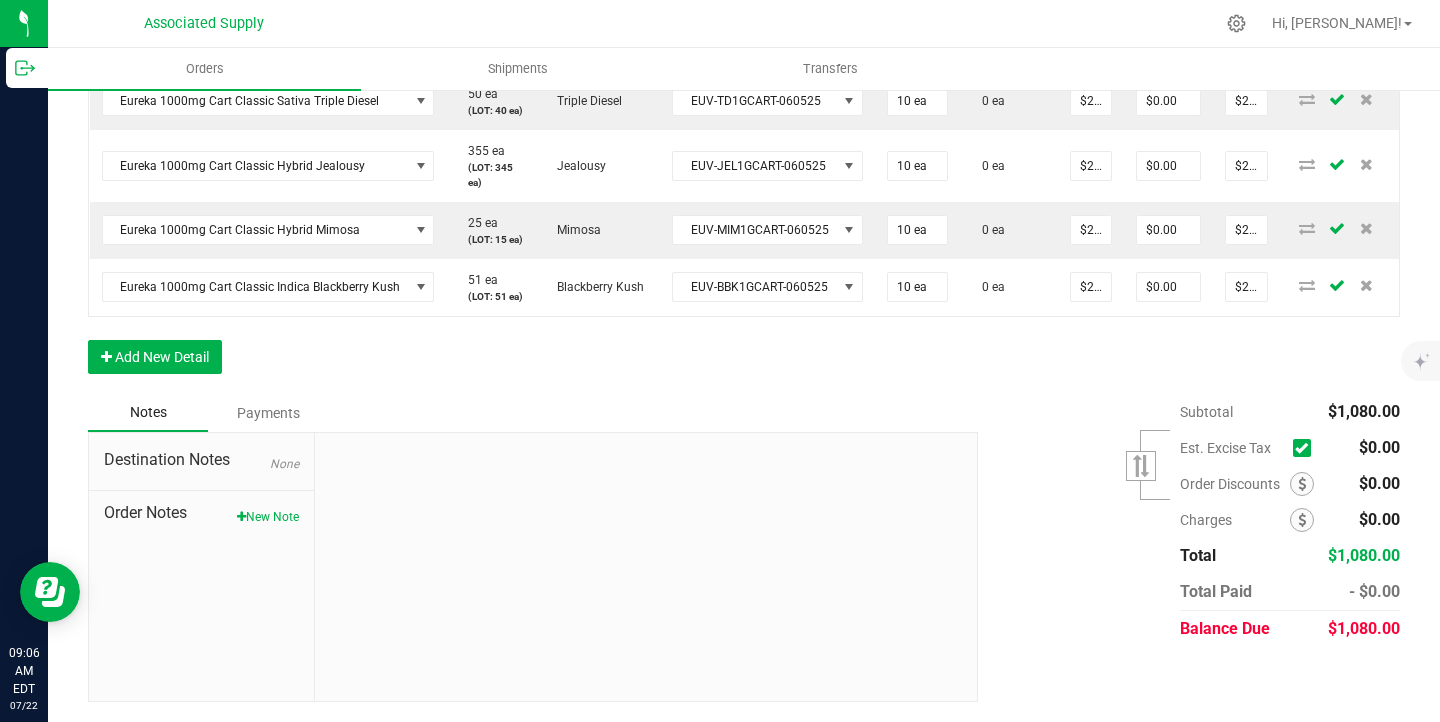 click on "Order Details Print All Labels Item  Sellable  Strain  Lot Number  Qty Ordered Qty Allocated Unit Price Line Discount Total Actions Eureka 1000mg Cart Classic Sativa Mango Haze  140 ea   (LOT: 130 ea)   MANGO HAZE  EUV-MH1GCART-060525 10 ea  0 ea  $22.50000 $0.00 $225.00 Eureka 1000mg Cart Classic Sativa Triple Diesel  50 ea   (LOT: 40 ea)   Triple Diesel  EUV-TD1GCART-060525 10 ea  0 ea  $22.50000 $0.00 $225.00 Eureka 1000mg Cart Classic Hybrid Jealousy  355 ea   (LOT: 345 ea)   Jealousy  EUV-JEL1GCART-060525 10 ea  0 ea  $22.50000 $0.00 $225.00 Eureka 1000mg Cart Classic Hybrid Mimosa  25 ea   (LOT: 15 ea)   Mimosa  EUV-MIM1GCART-060525 10 ea  0 ea  $22.50000 $0.00 $225.00 Eureka 1000mg Cart Classic Indica Blackberry Kush  51 ea   (LOT: 51 ea)   Blackberry Kush  EUV-BBK1GCART-060525 10 ea  0 ea  $22.50000 $0.00 $225.00
Add New Detail" at bounding box center (744, 145) 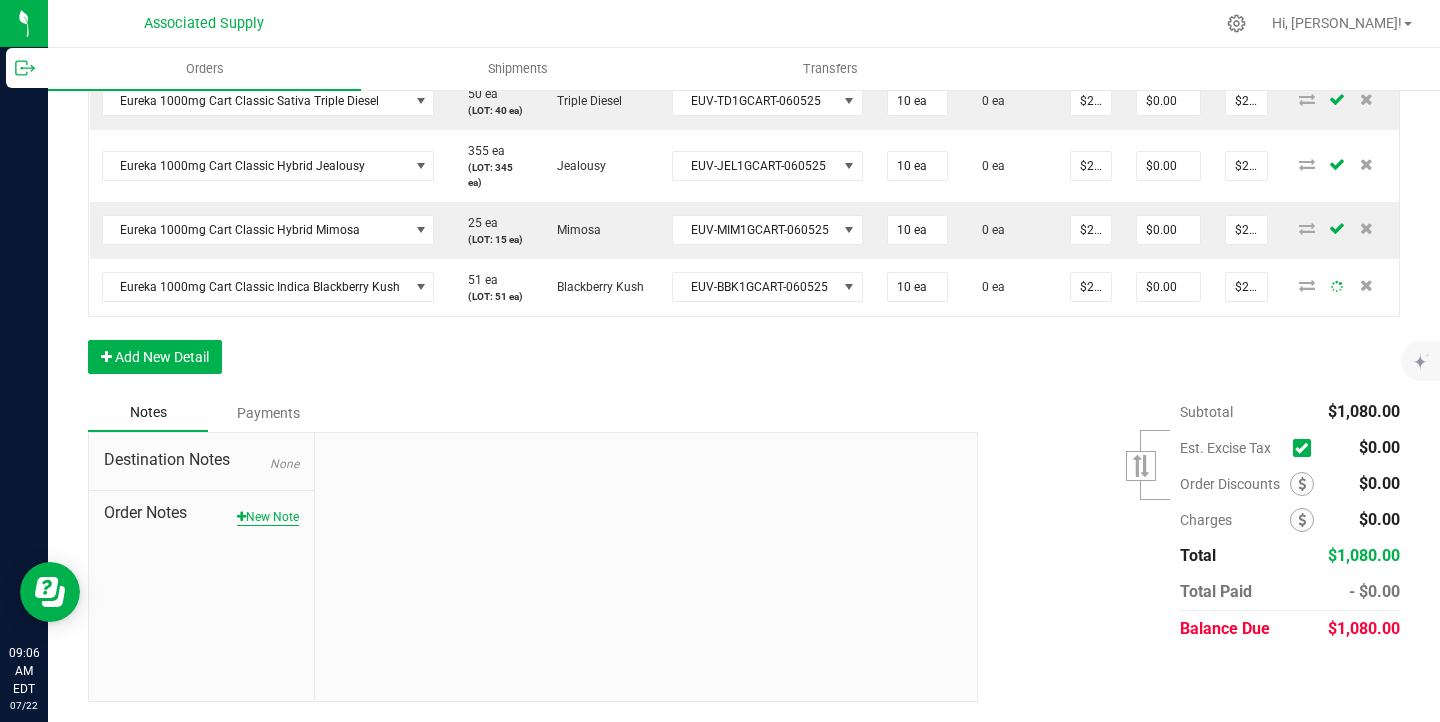 click on "New Note" at bounding box center (268, 517) 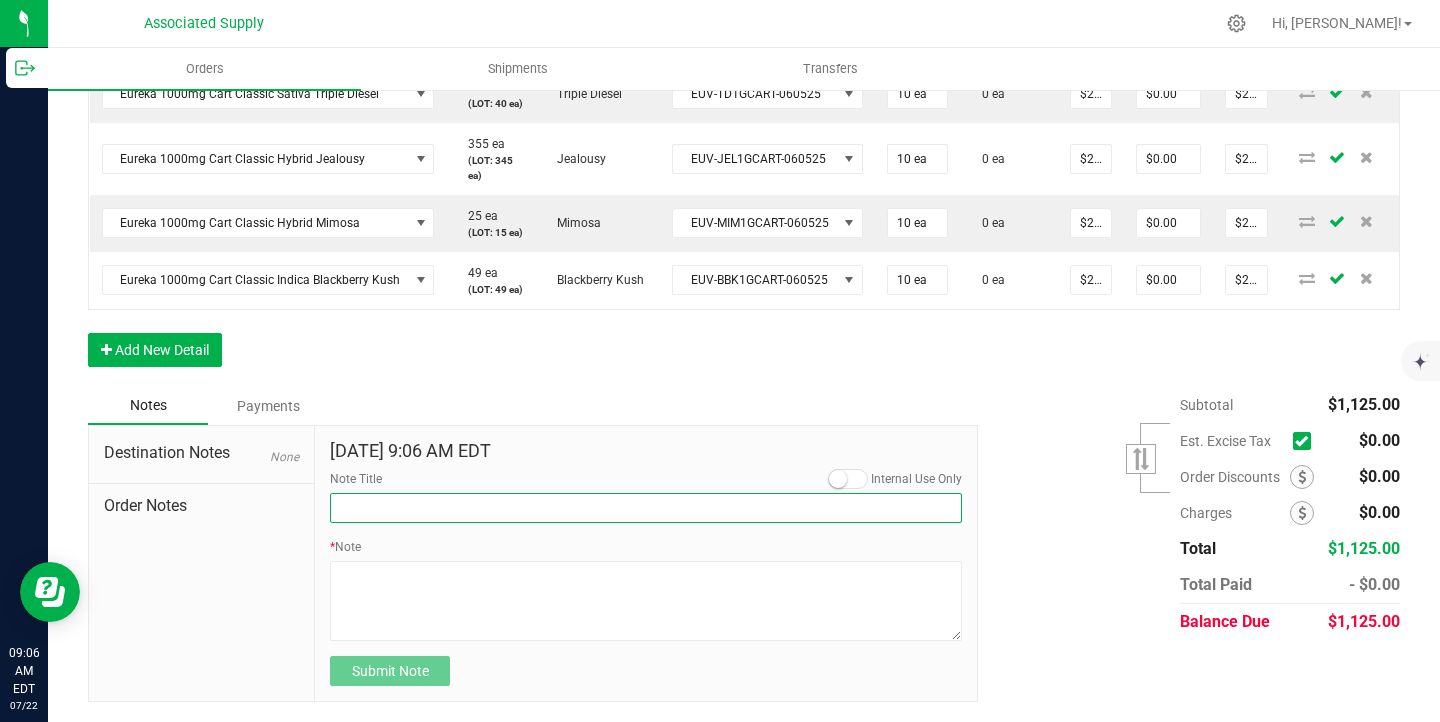 scroll, scrollTop: 742, scrollLeft: 0, axis: vertical 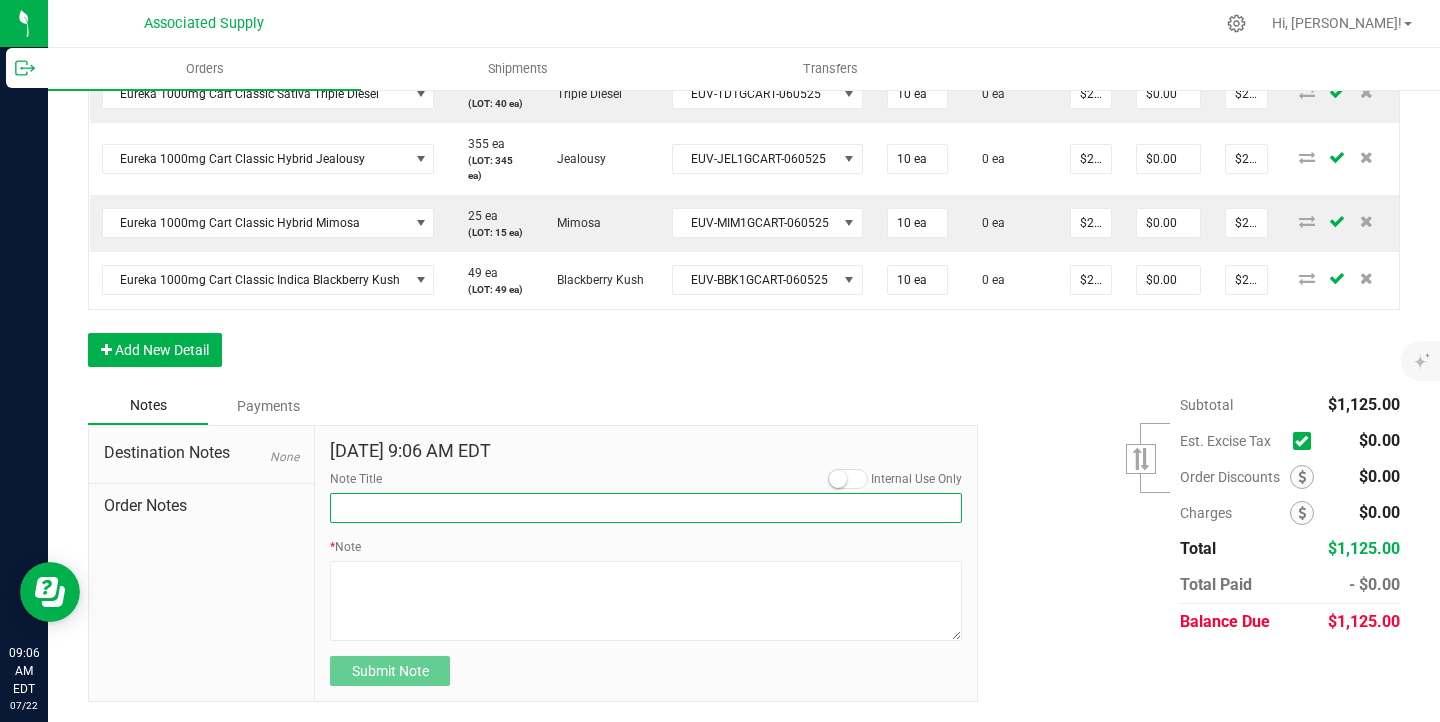 click on "Note Title" at bounding box center [646, 508] 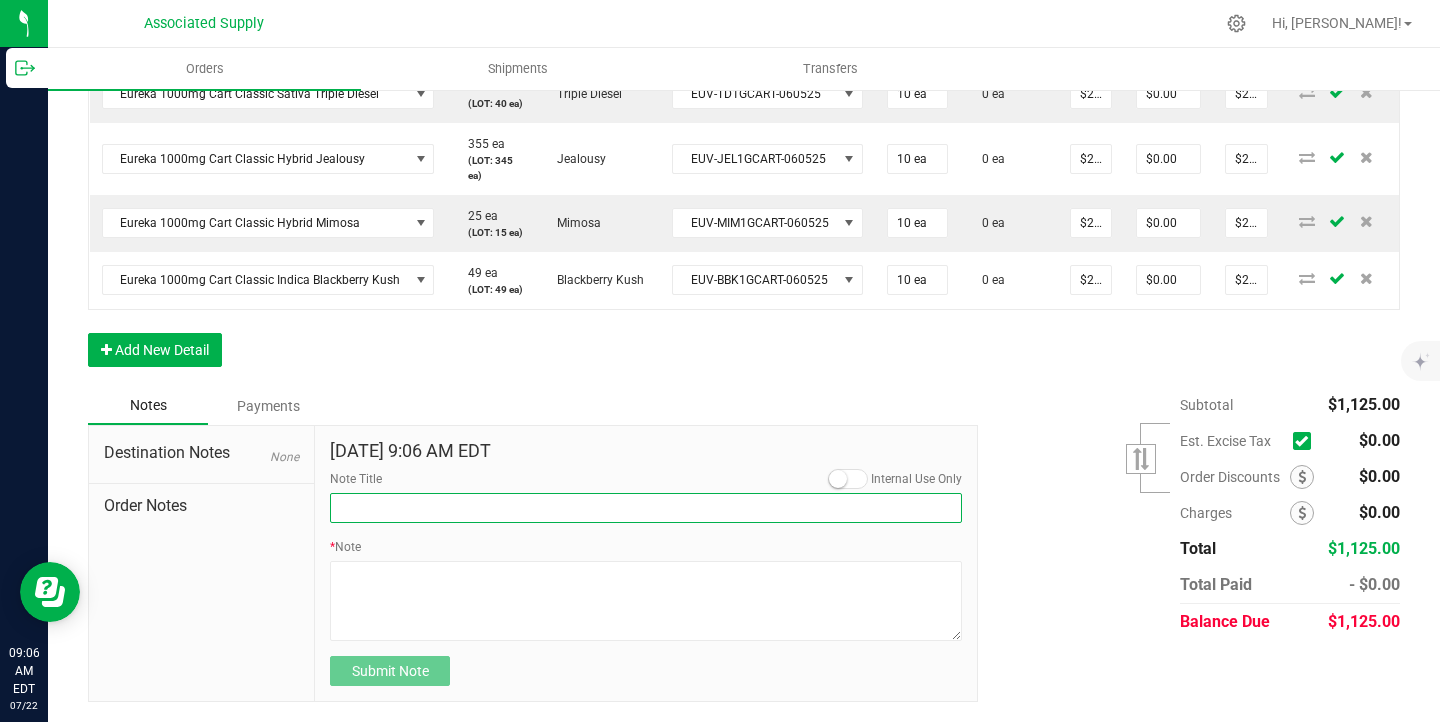 type on "NEW BANKING / WIRE INFO" 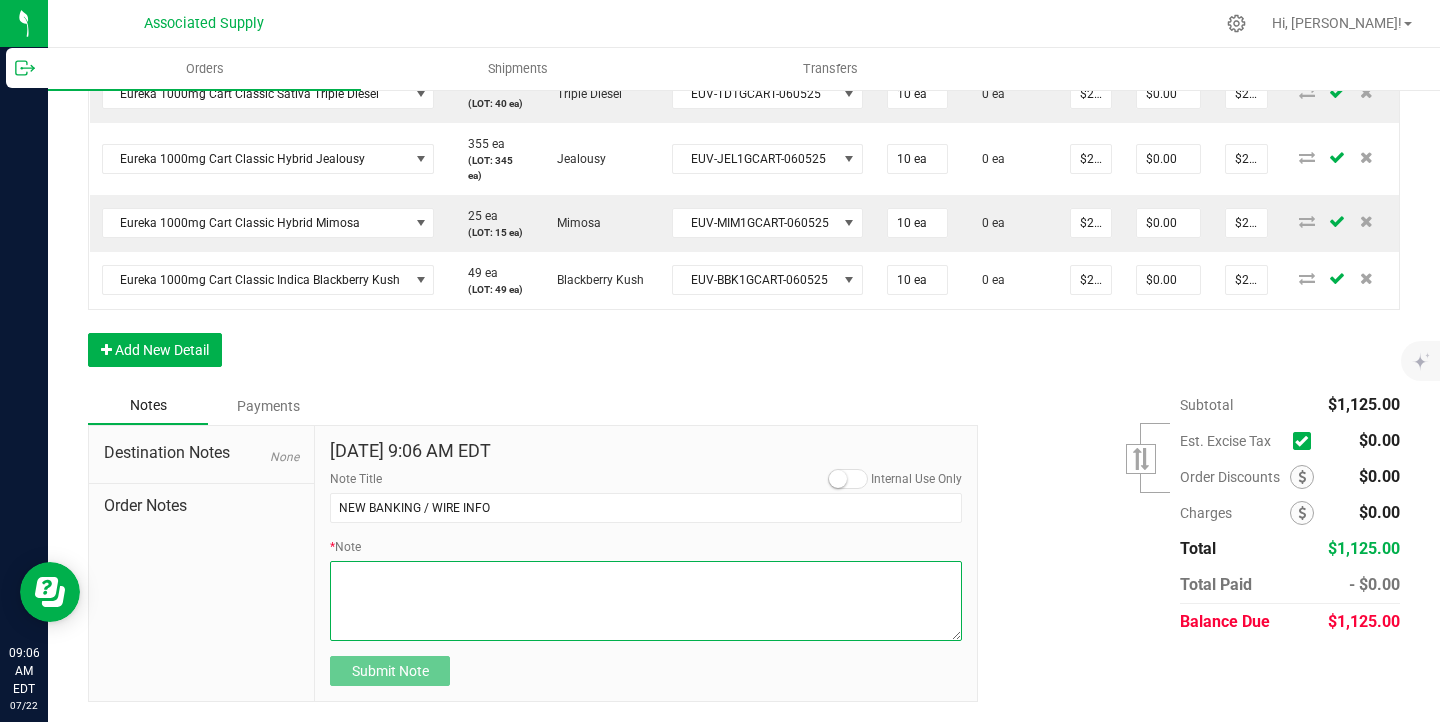 click on "*
Note" at bounding box center (646, 601) 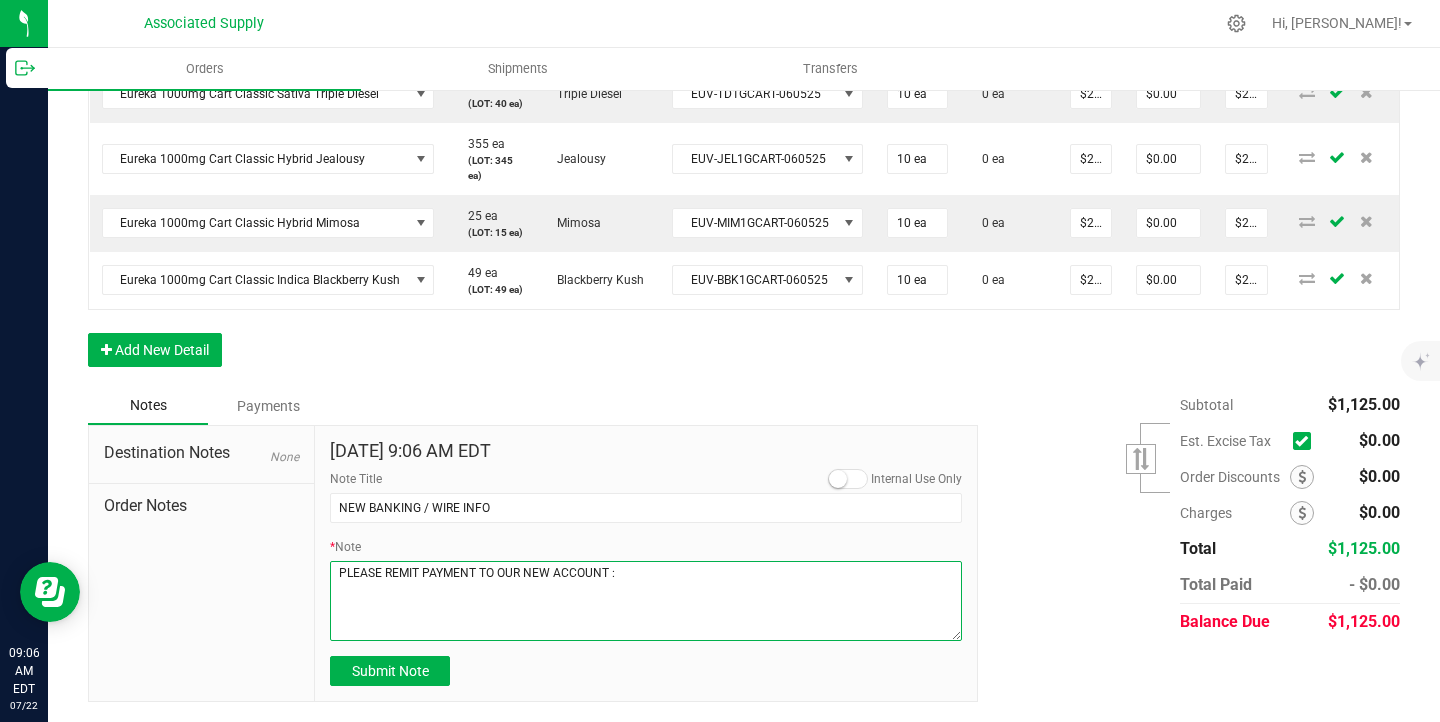 paste on "Dime Community bank
Routing # [US_BANK_ROUTING_MICR]
Account # 5000439298" 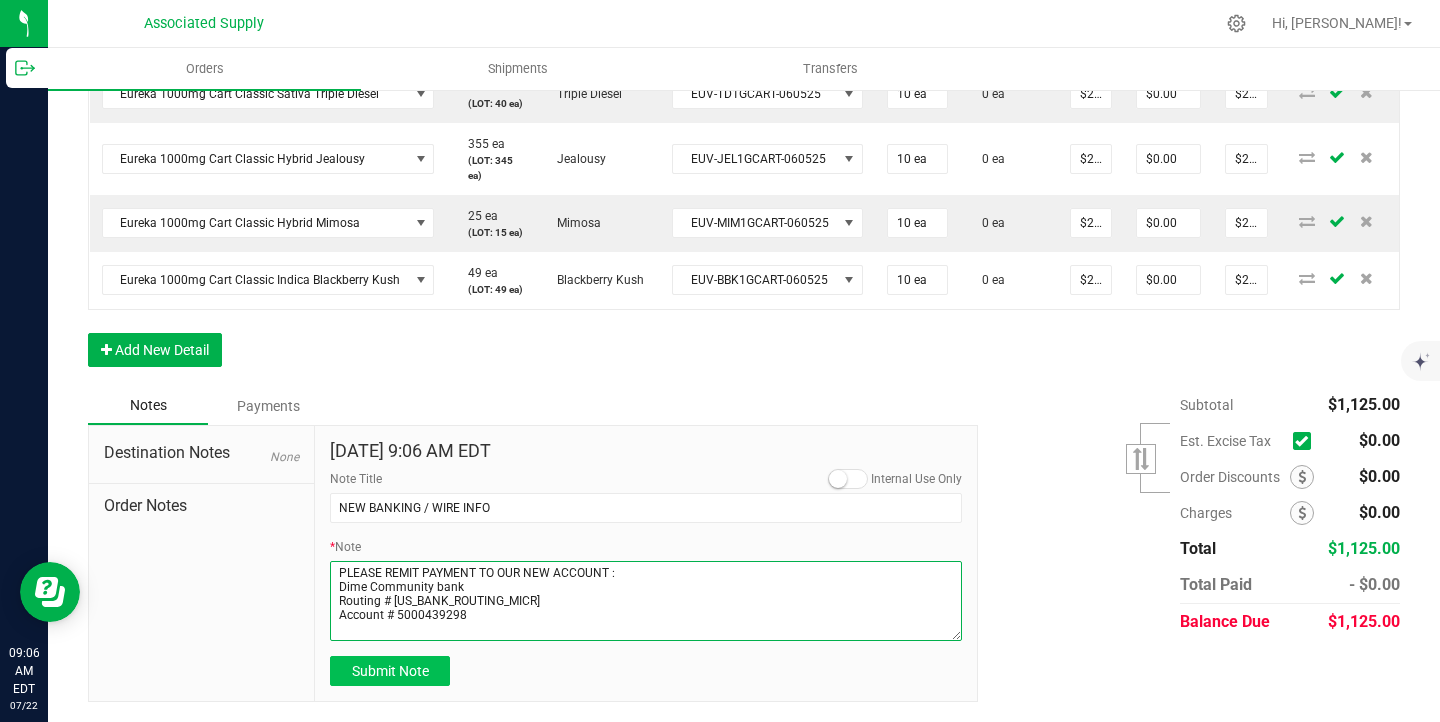 type on "PLEASE REMIT PAYMENT TO OUR NEW ACCOUNT :
Dime Community bank
Routing # [US_BANK_ROUTING_MICR]
Account # 5000439298" 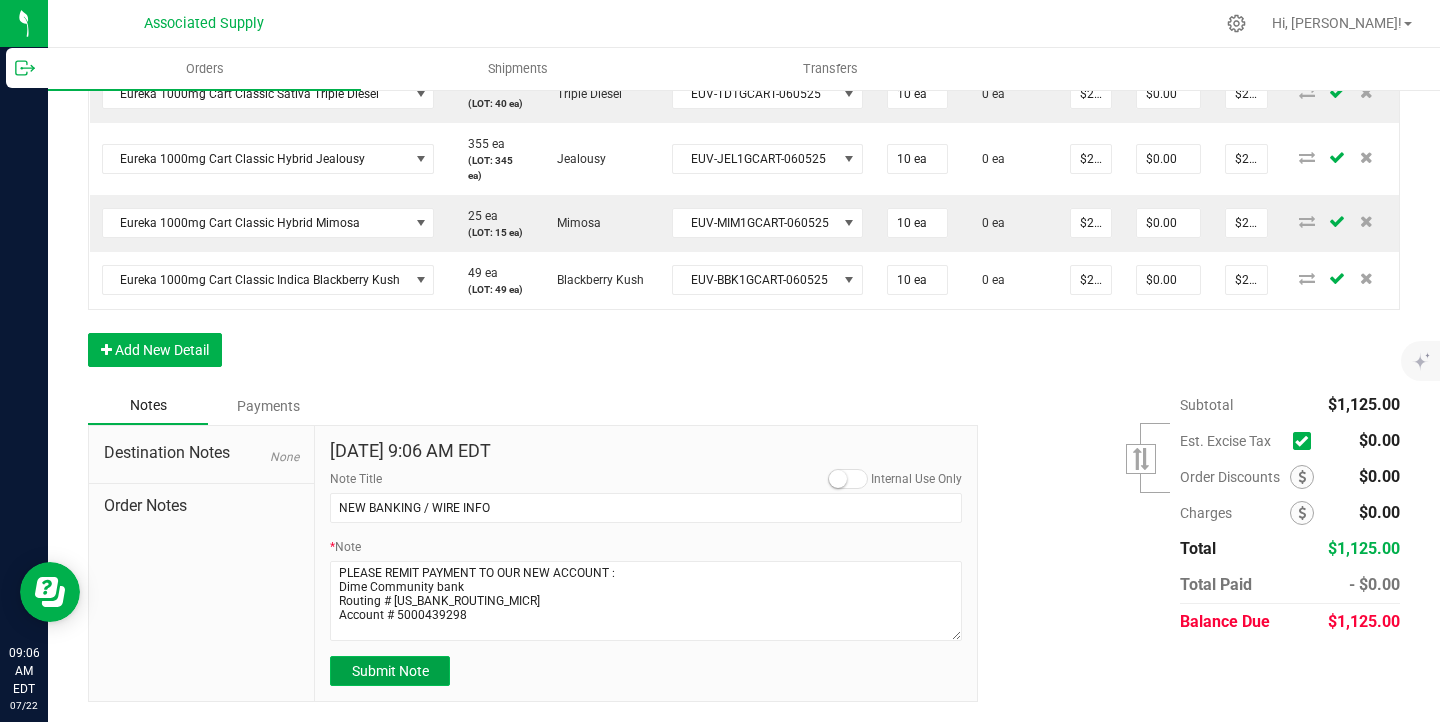 click on "Submit Note" at bounding box center (390, 671) 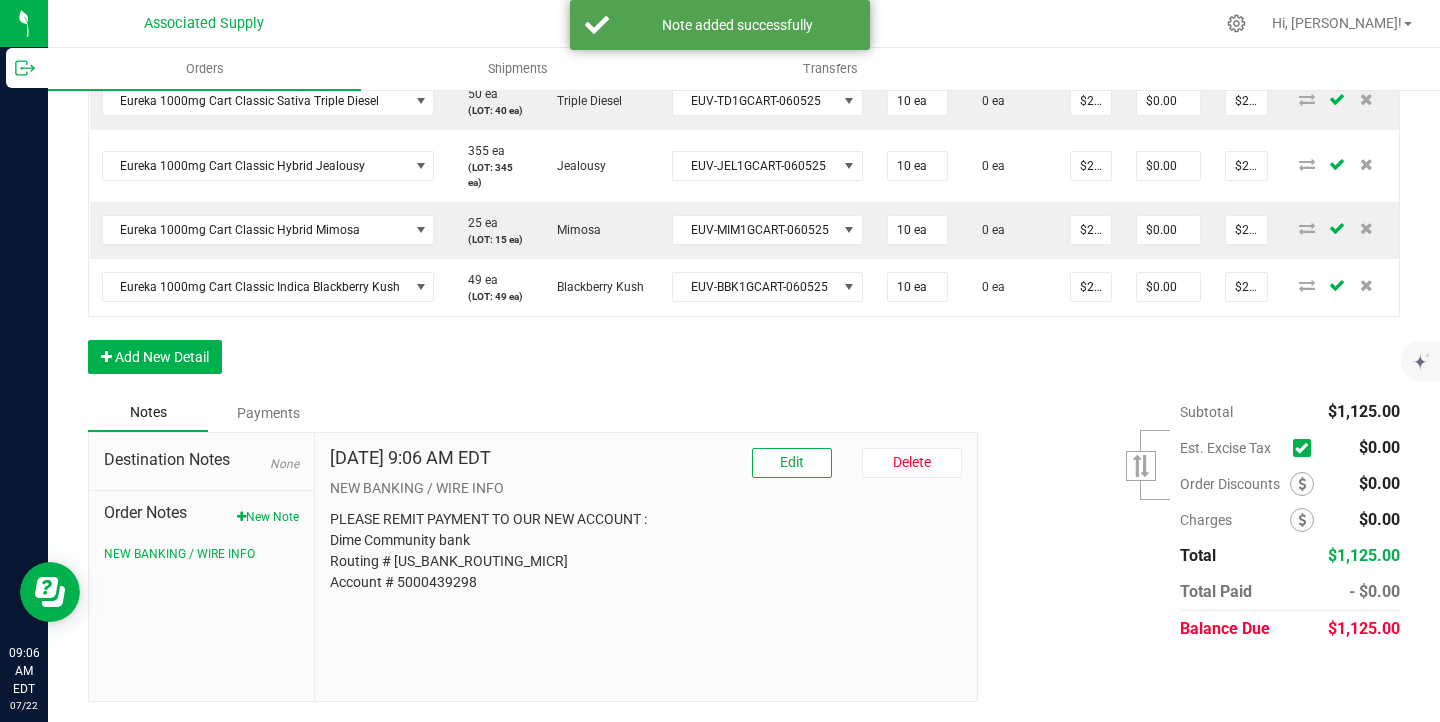 scroll, scrollTop: 0, scrollLeft: 0, axis: both 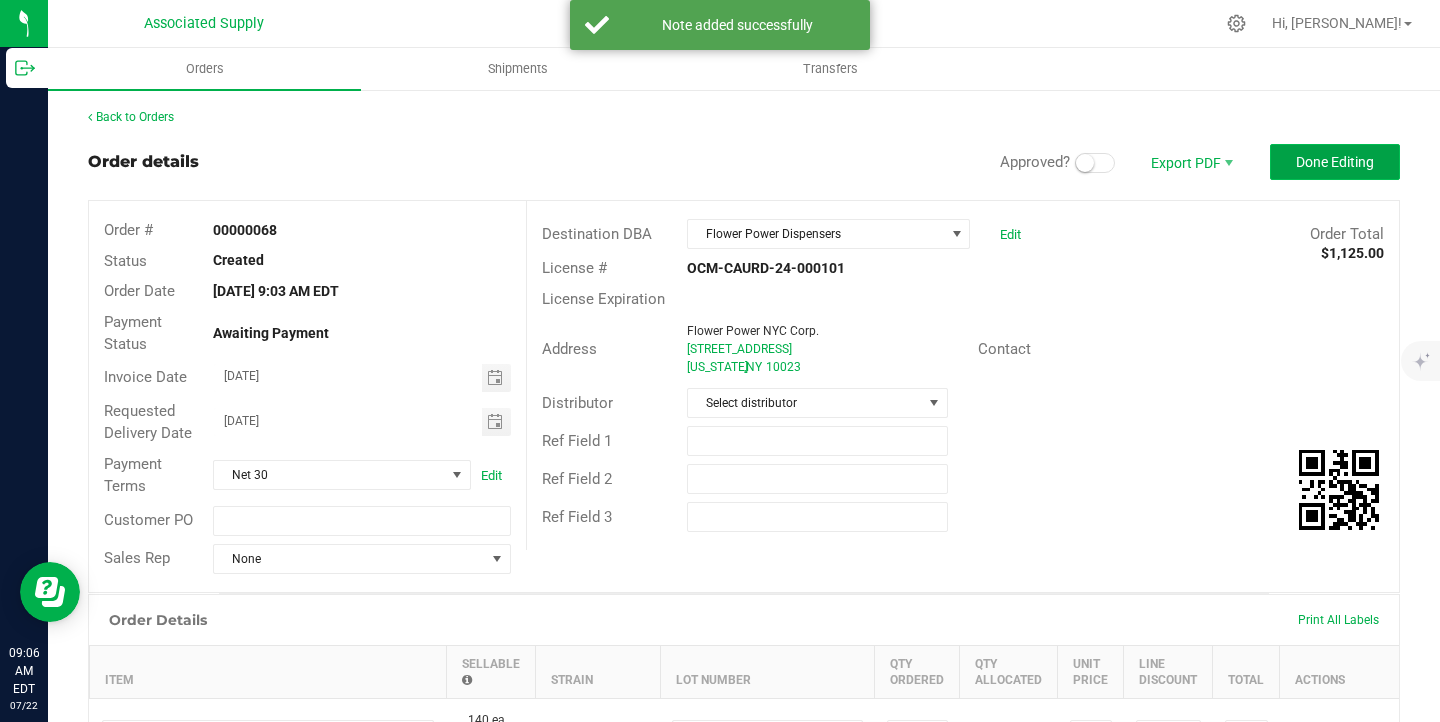 click on "Done Editing" at bounding box center [1335, 162] 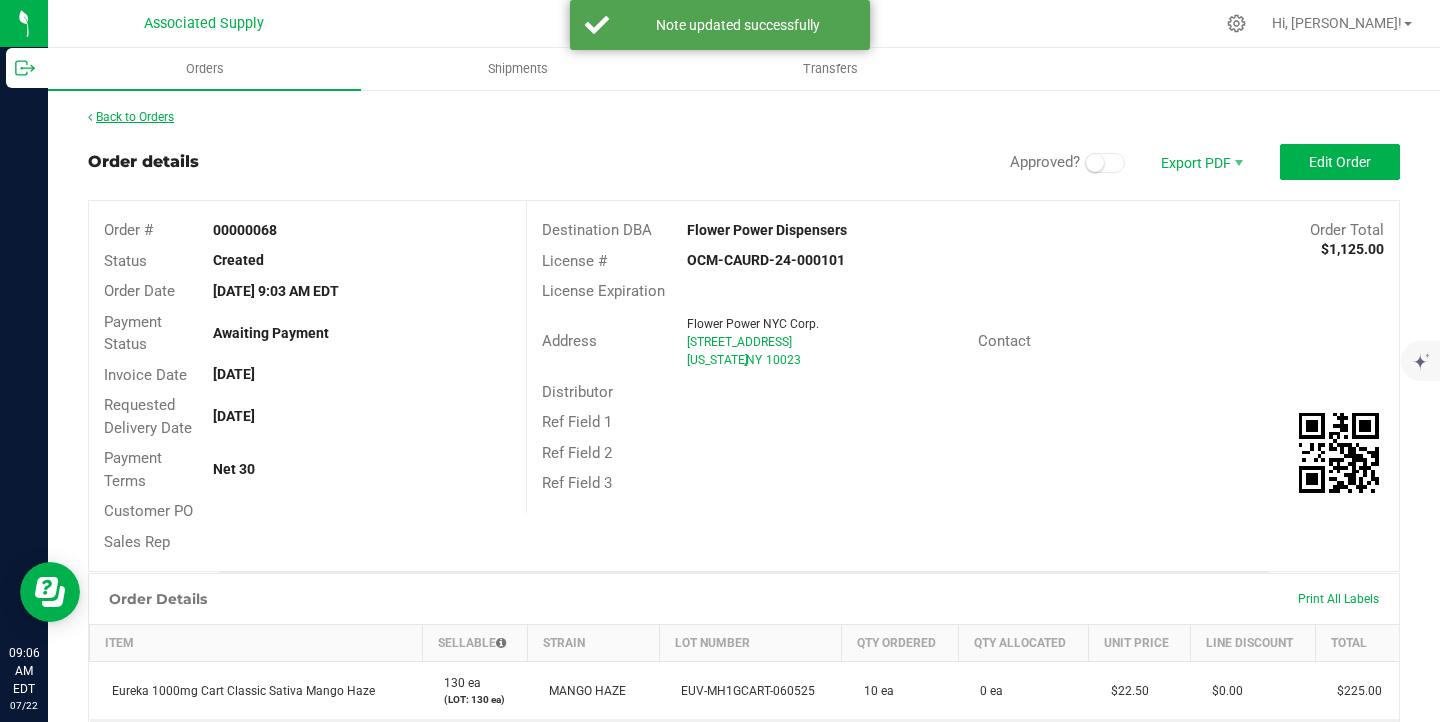 click on "Back to Orders" at bounding box center [131, 117] 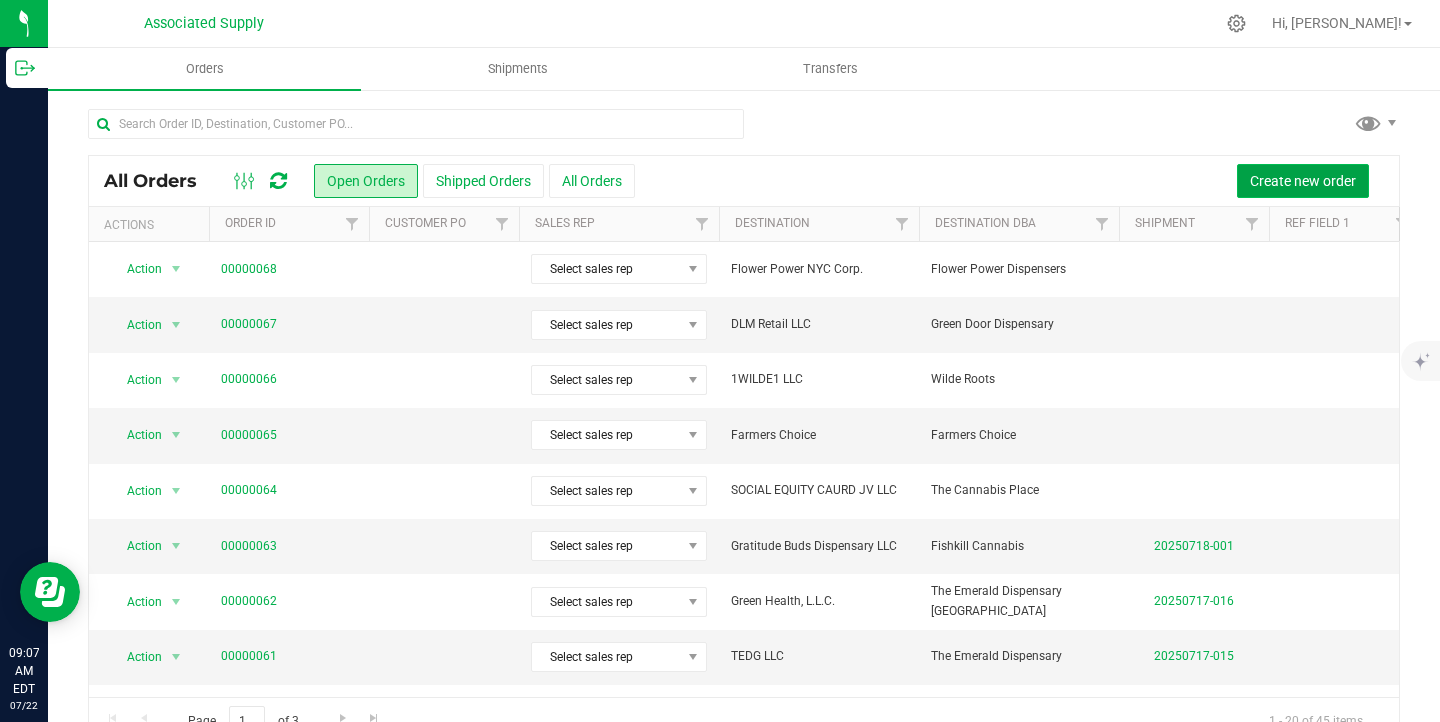 click on "Create new order" at bounding box center [1303, 181] 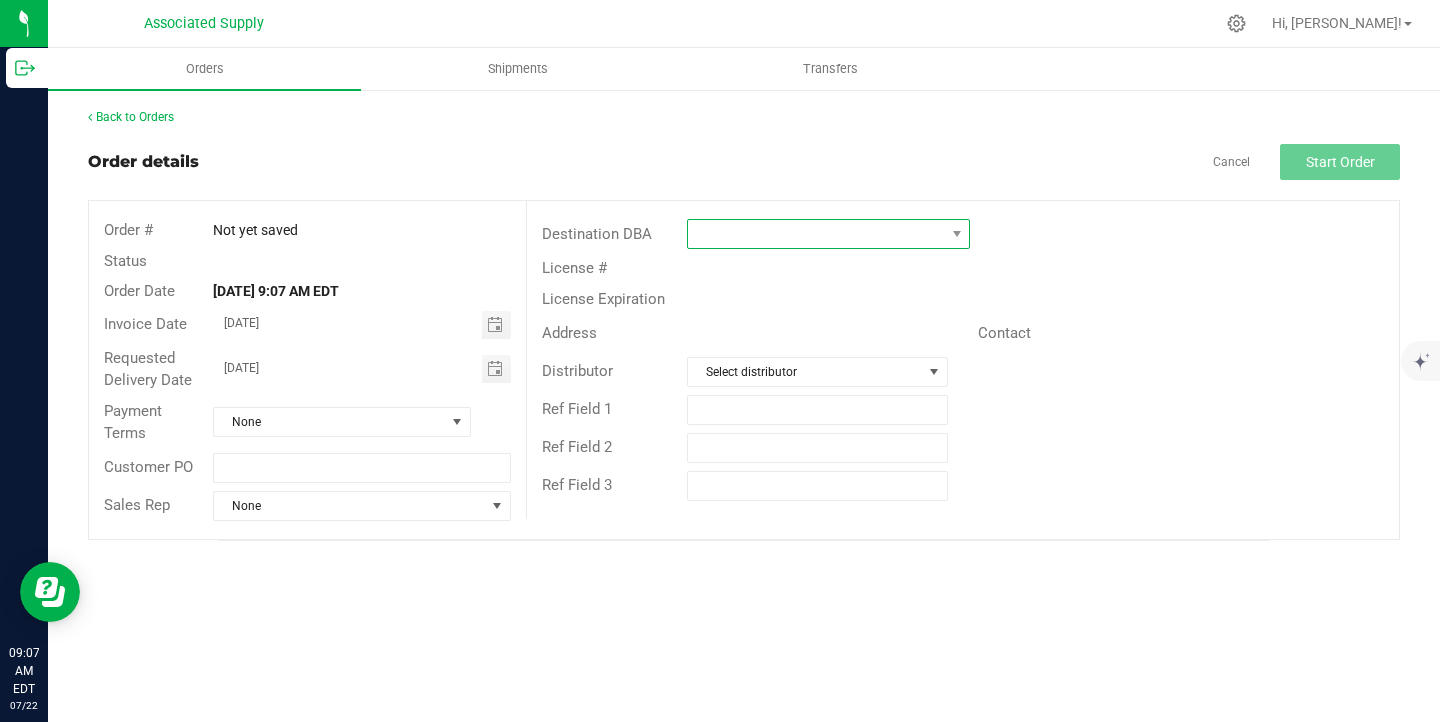 click at bounding box center (816, 234) 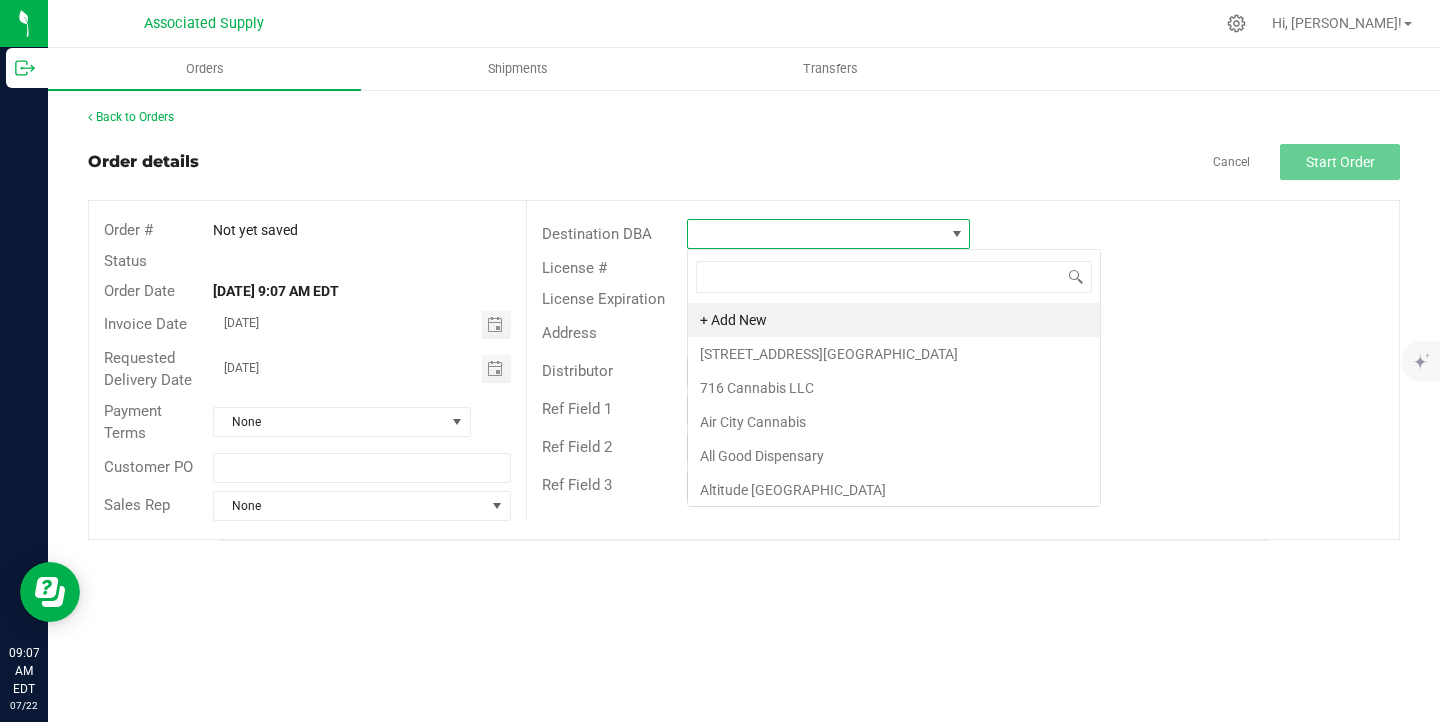 scroll, scrollTop: 99970, scrollLeft: 99716, axis: both 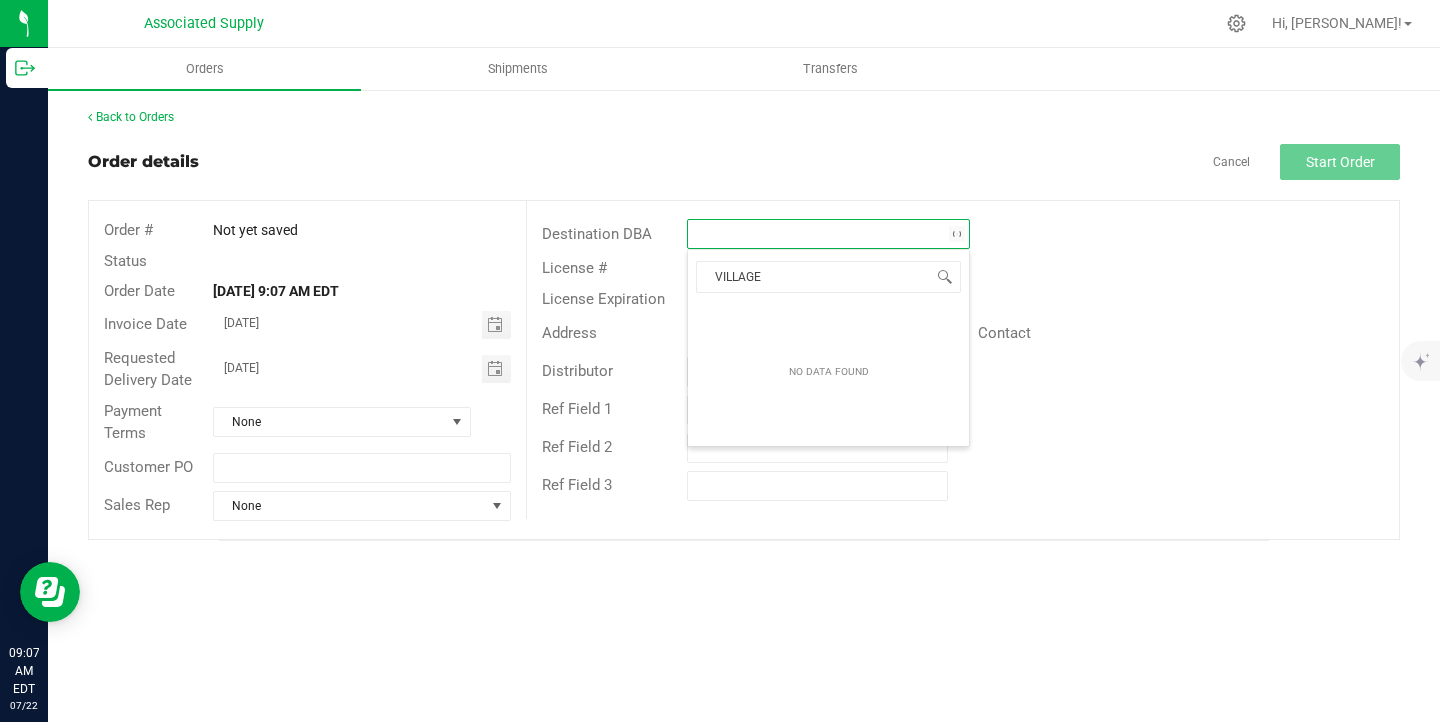 type on "VILLAGE" 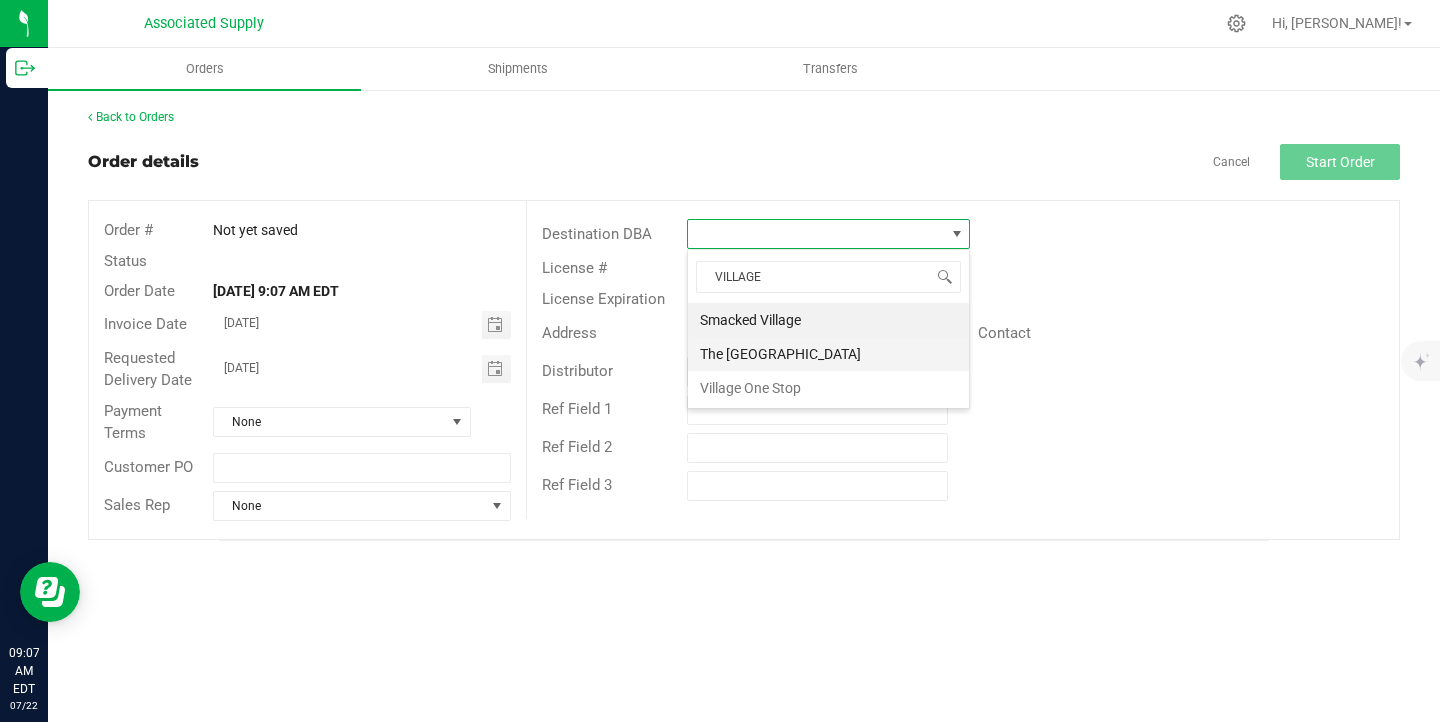 click on "The [GEOGRAPHIC_DATA]" at bounding box center [828, 354] 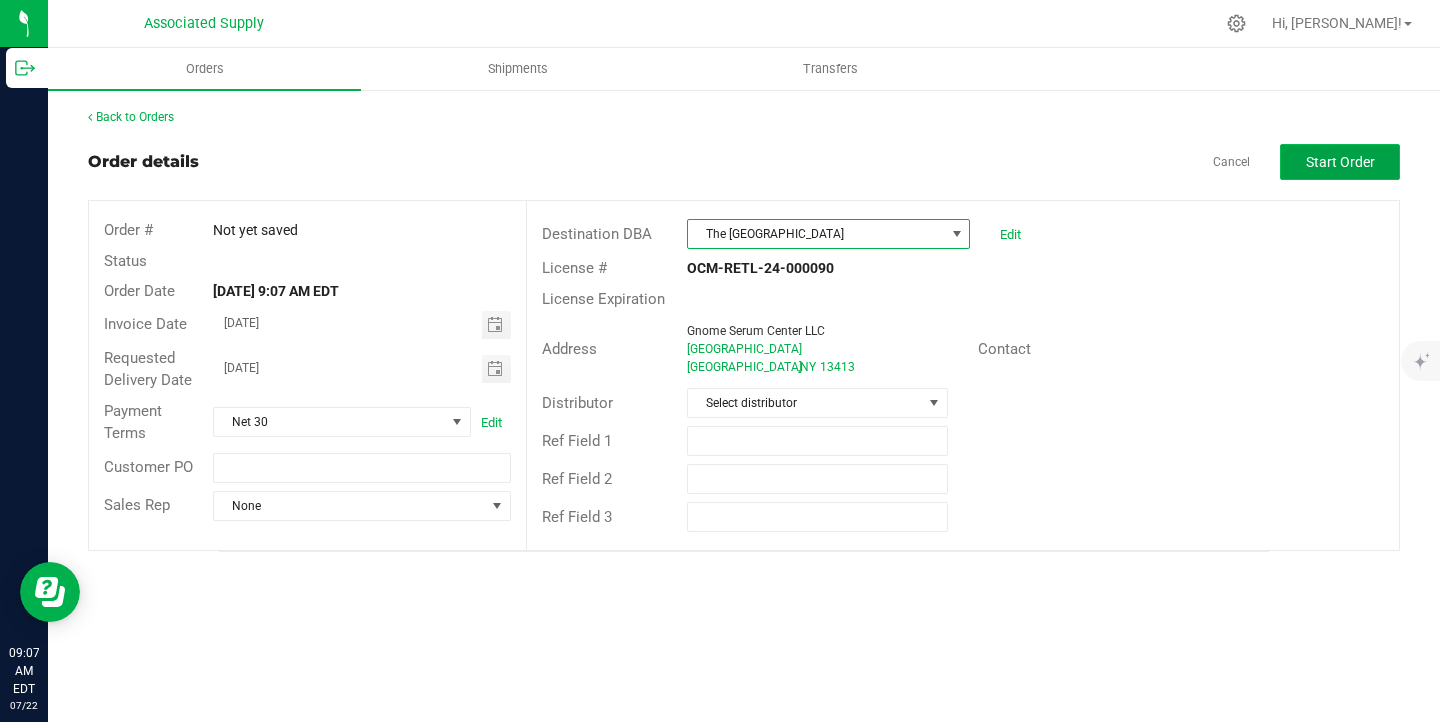 click on "Start Order" at bounding box center (1340, 162) 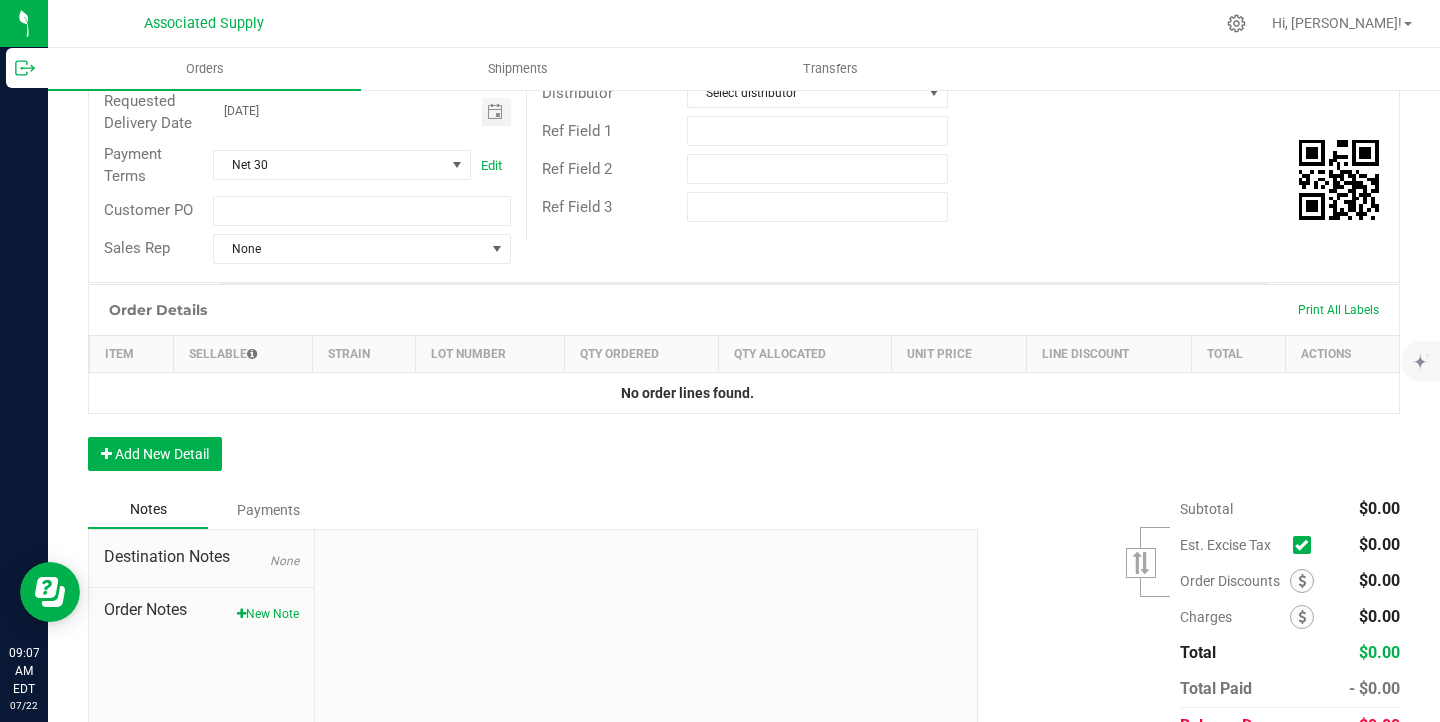 scroll, scrollTop: 366, scrollLeft: 0, axis: vertical 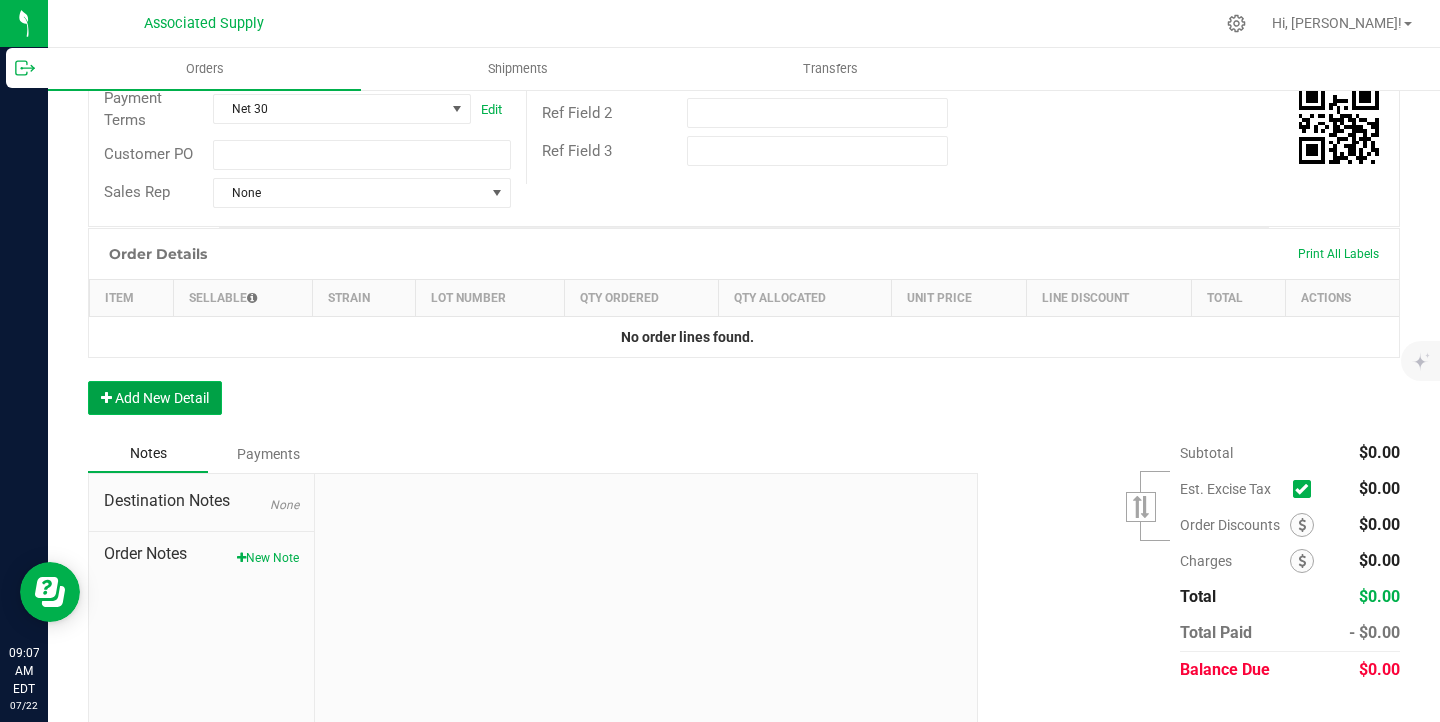 click on "Add New Detail" at bounding box center [155, 398] 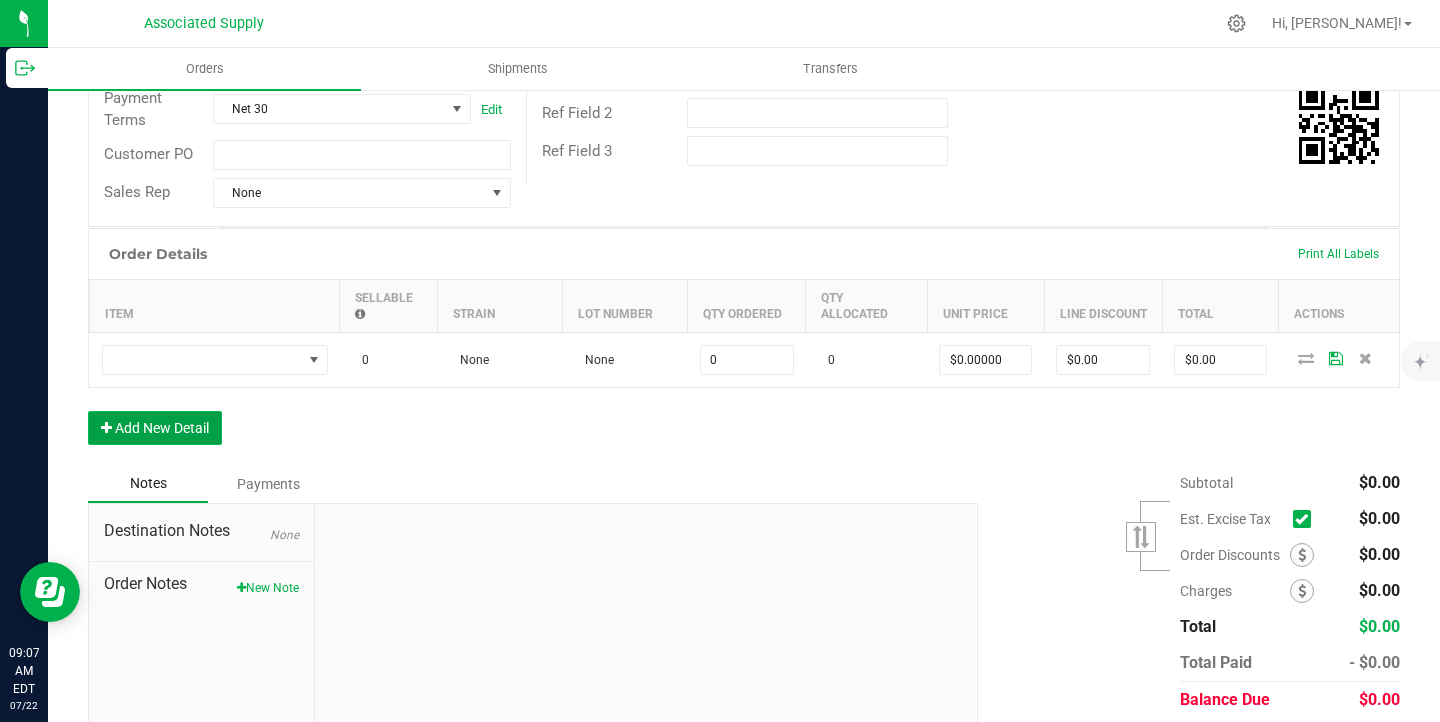 click on "Add New Detail" at bounding box center (155, 428) 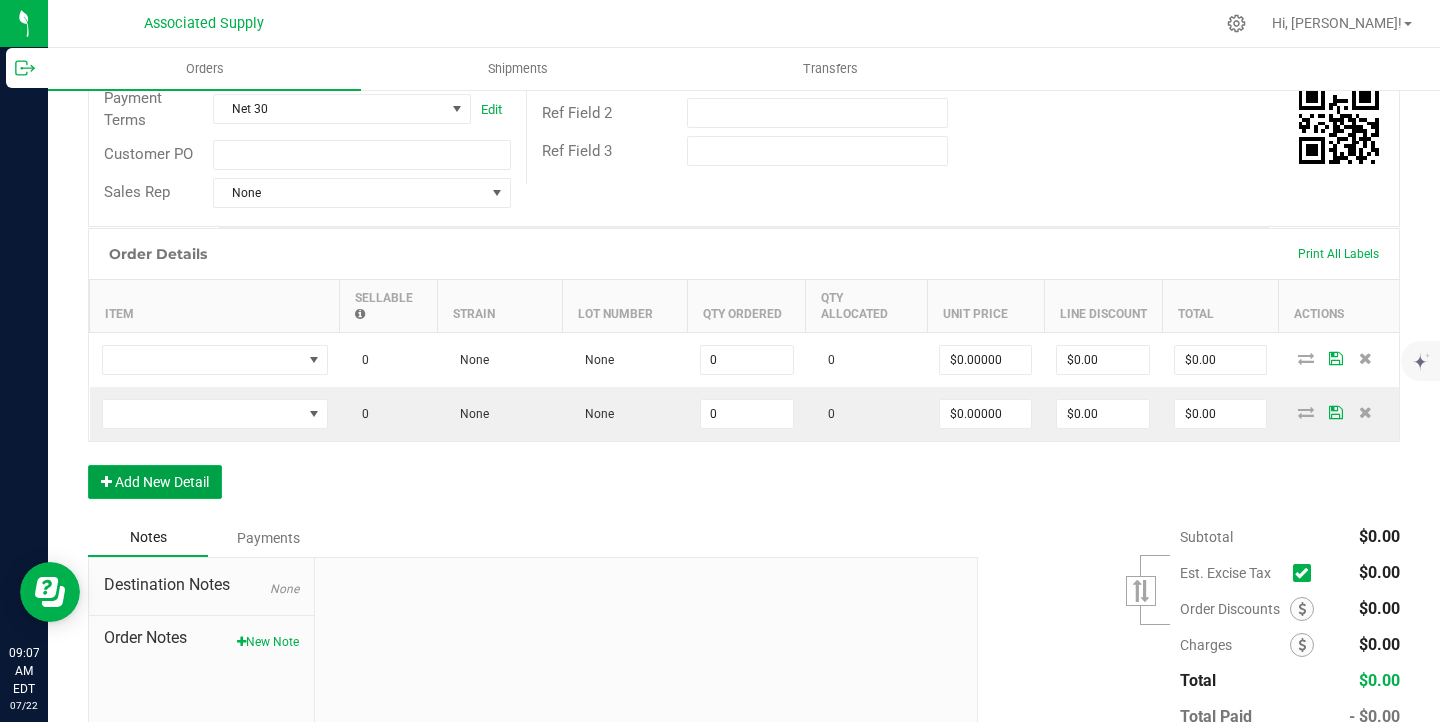 click on "Add New Detail" at bounding box center [155, 482] 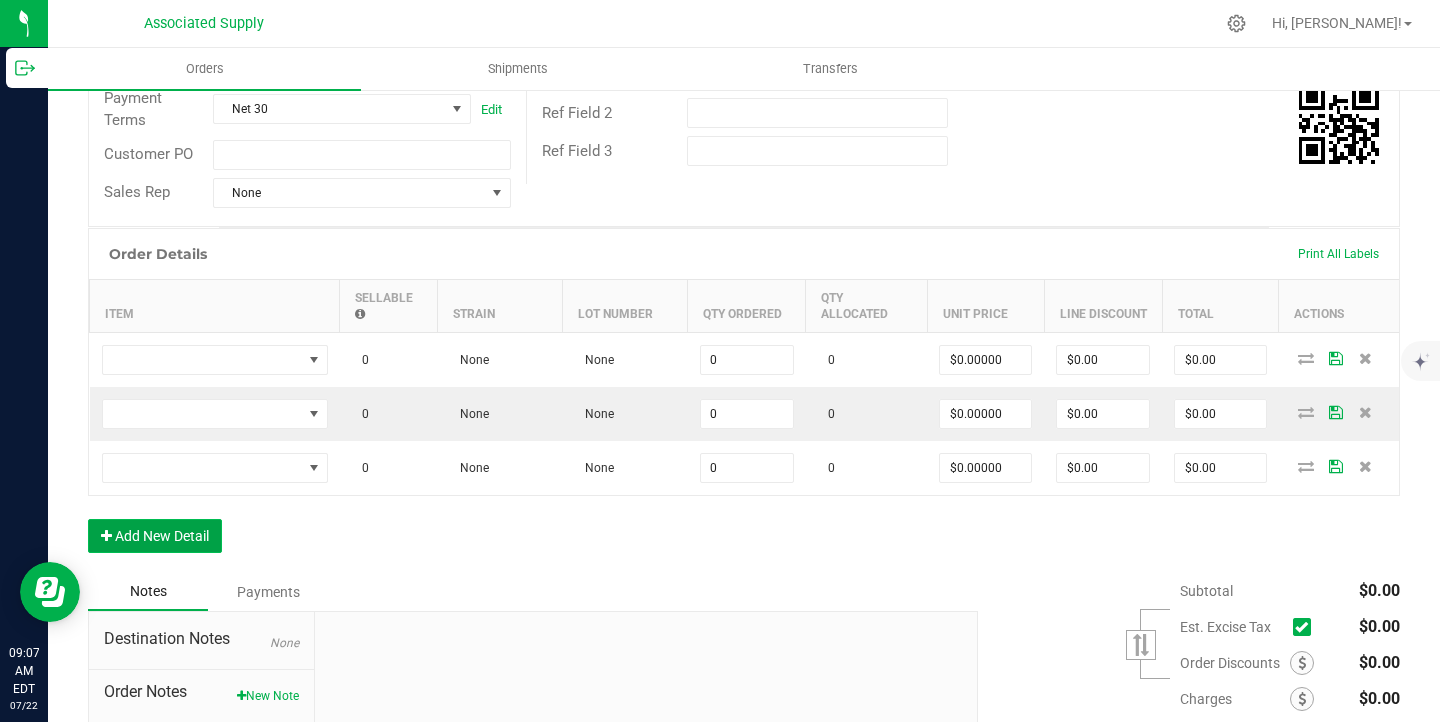 click on "Add New Detail" at bounding box center [155, 536] 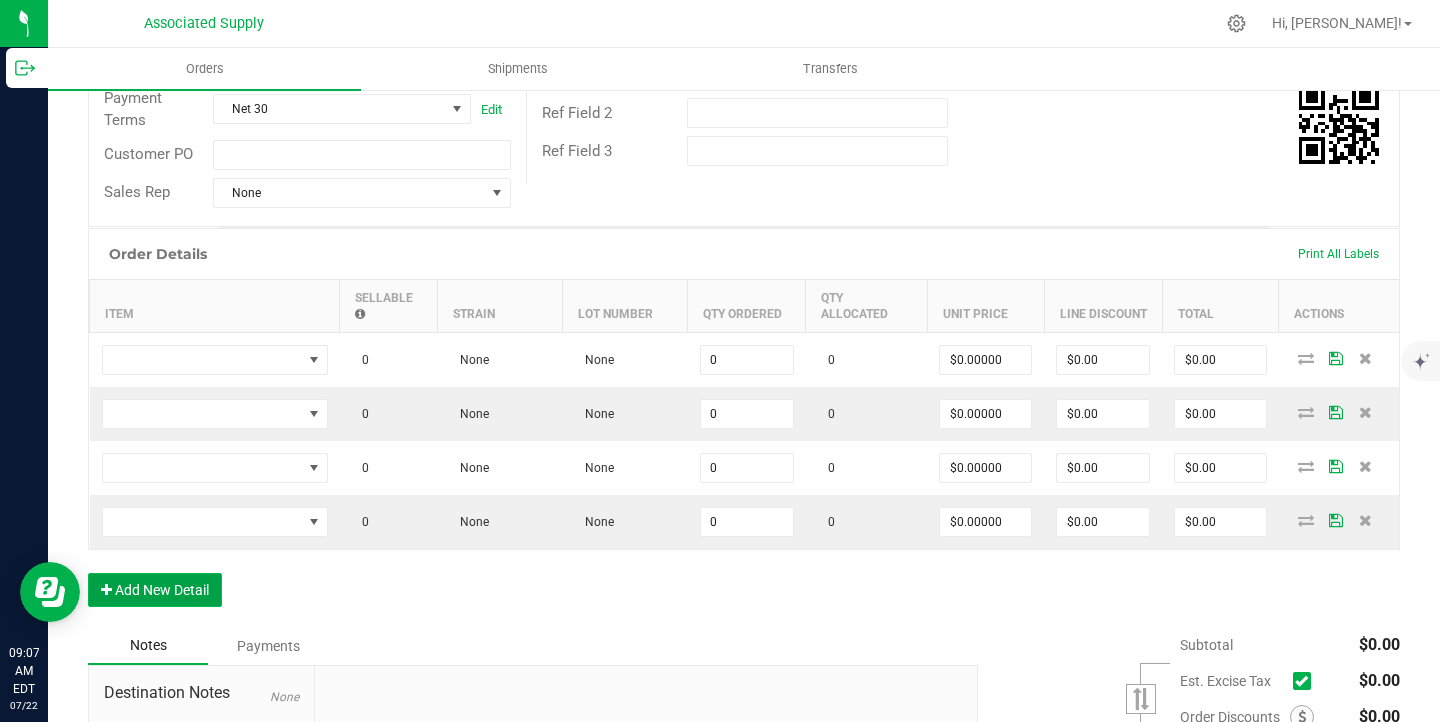 click on "Add New Detail" at bounding box center [155, 590] 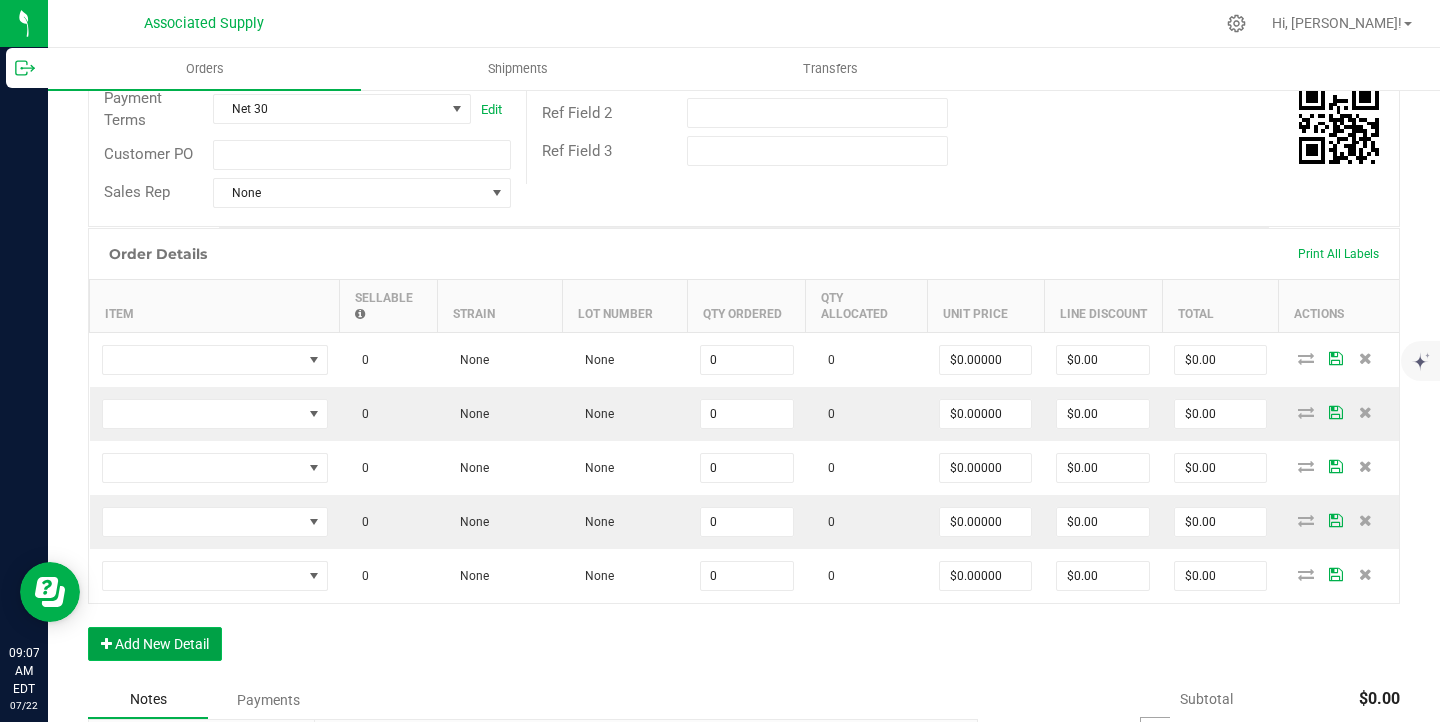 click on "Add New Detail" at bounding box center (155, 644) 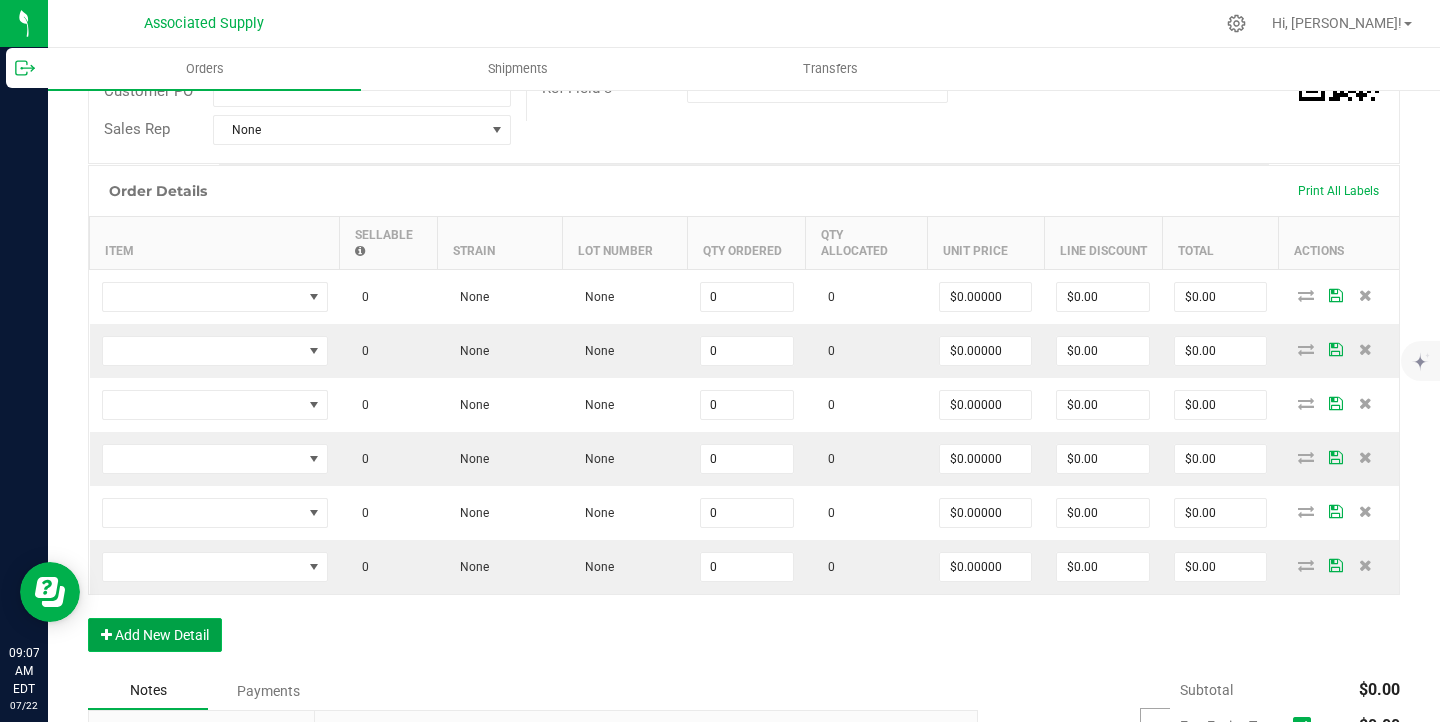 scroll, scrollTop: 445, scrollLeft: 0, axis: vertical 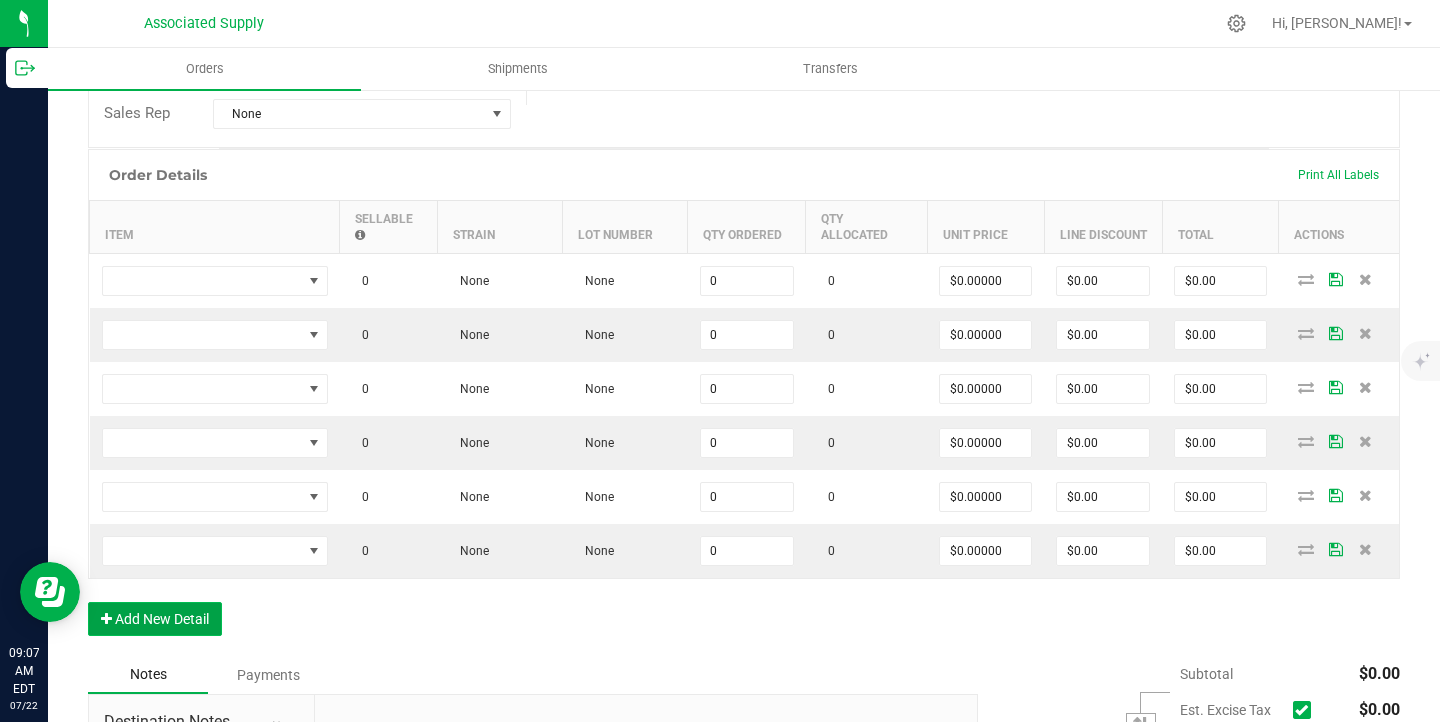 click on "Add New Detail" at bounding box center [155, 619] 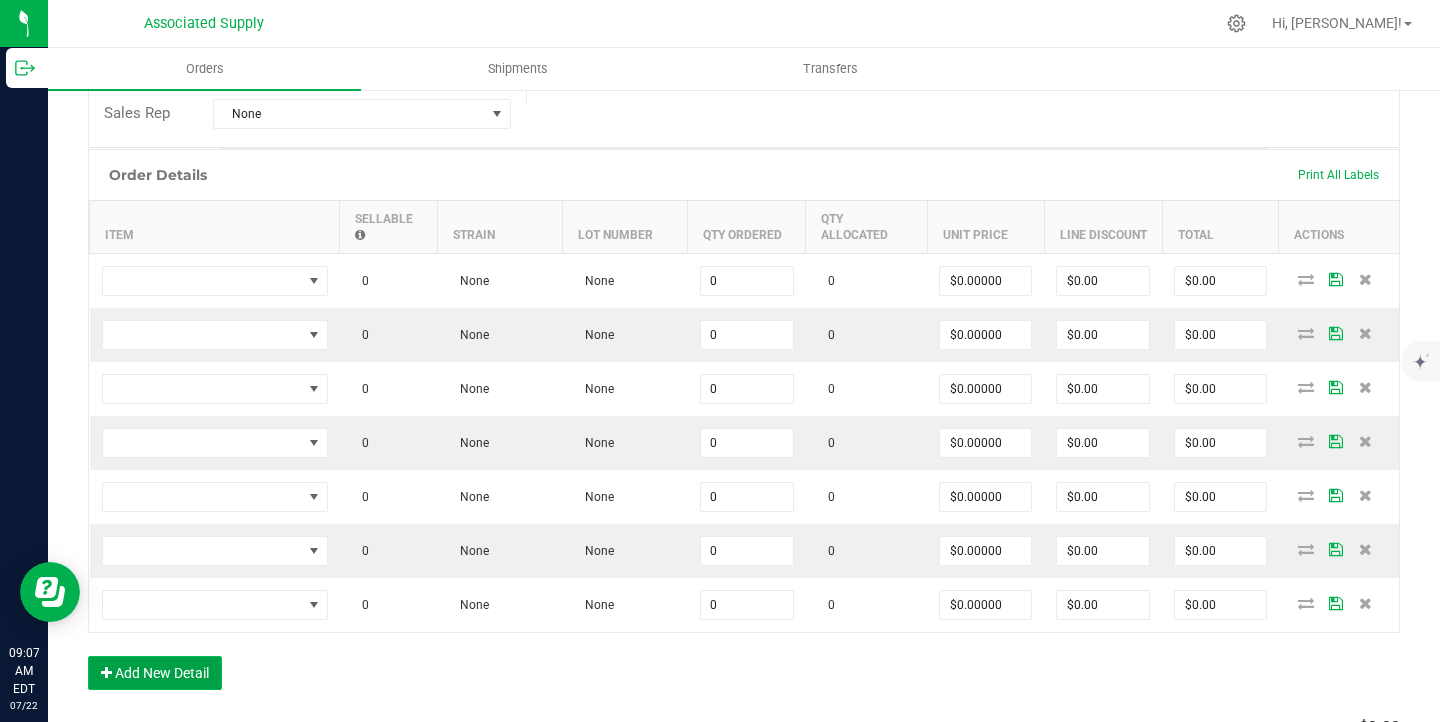click on "Add New Detail" at bounding box center (155, 673) 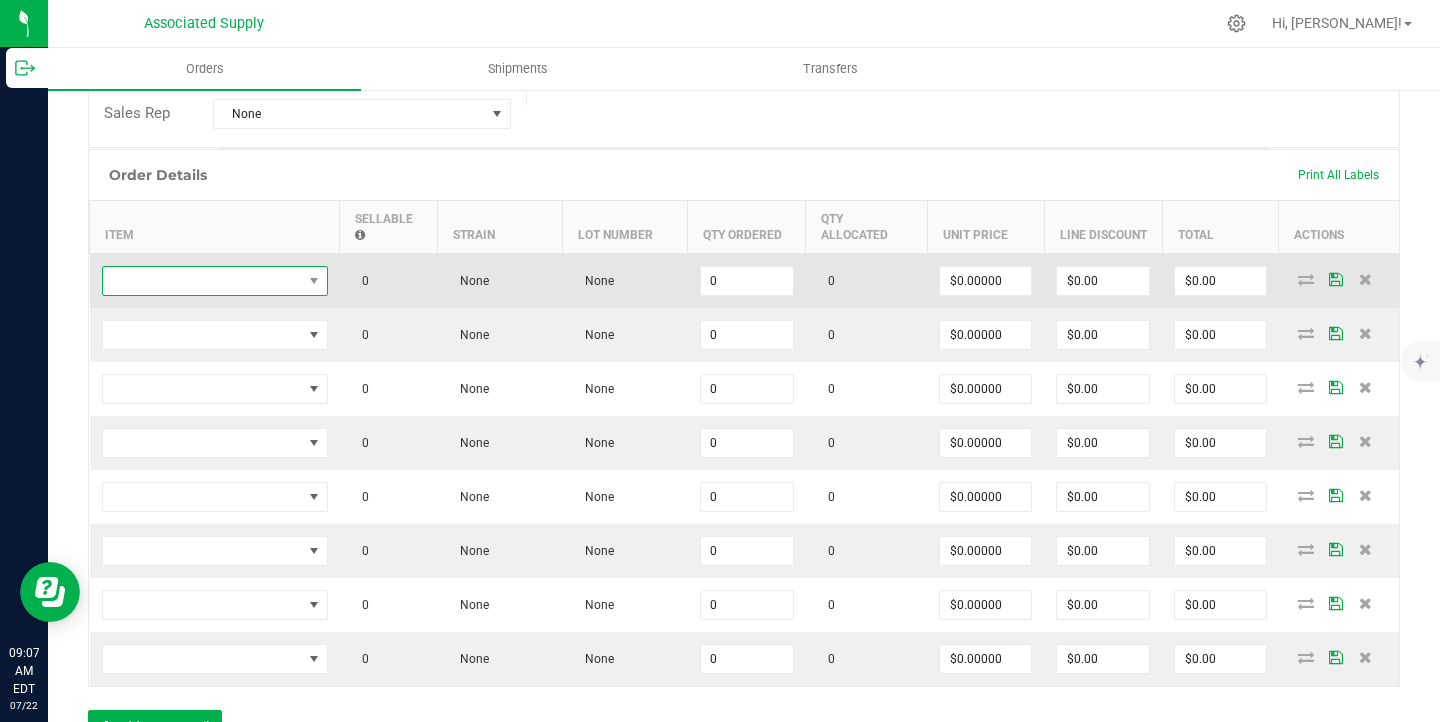 click at bounding box center [202, 281] 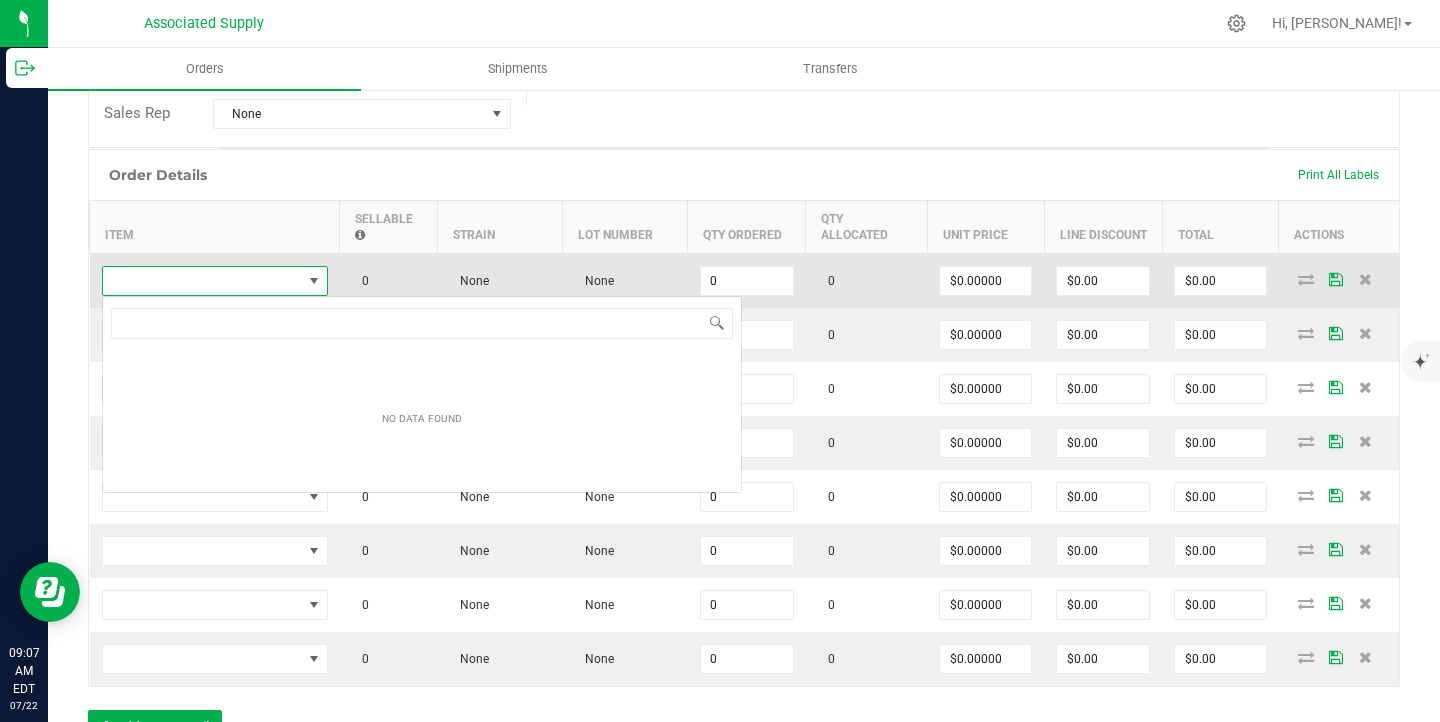 scroll, scrollTop: 99970, scrollLeft: 99774, axis: both 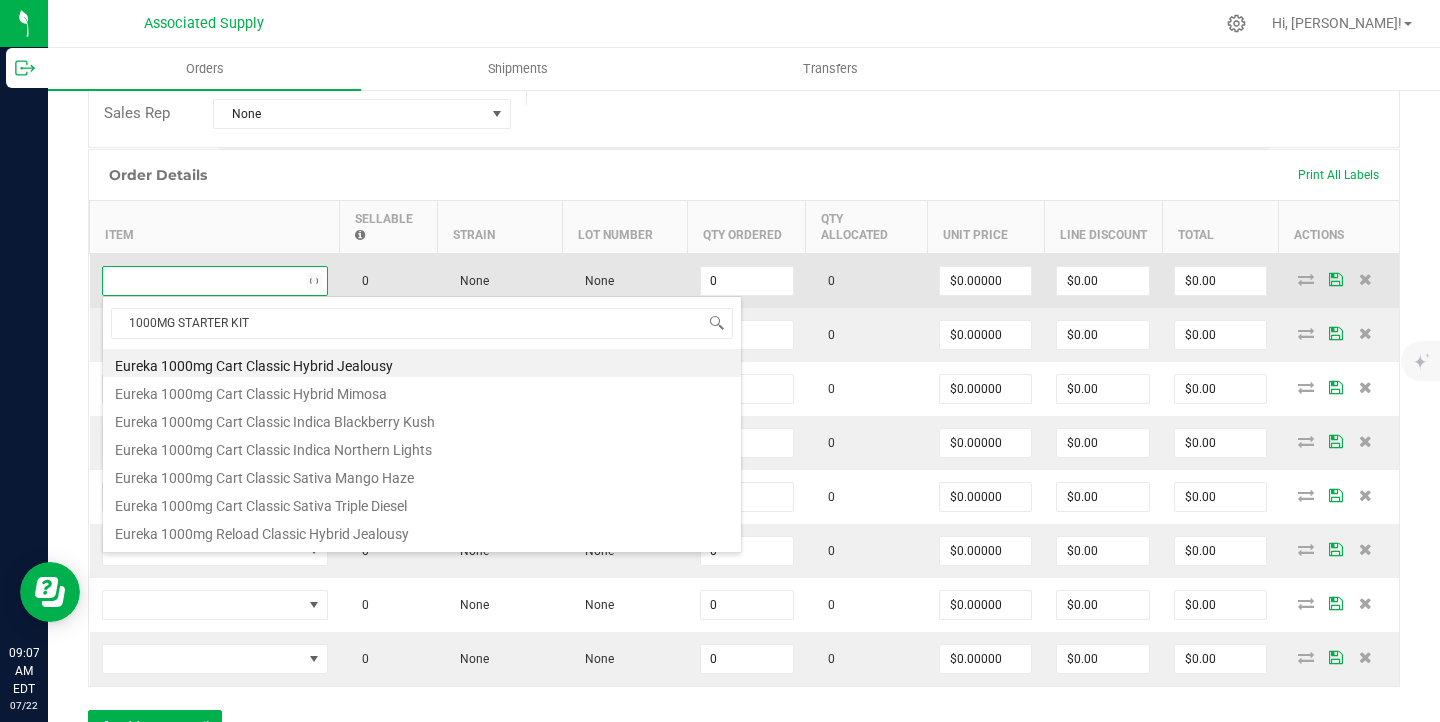 type on "1000MG STARTER KIT" 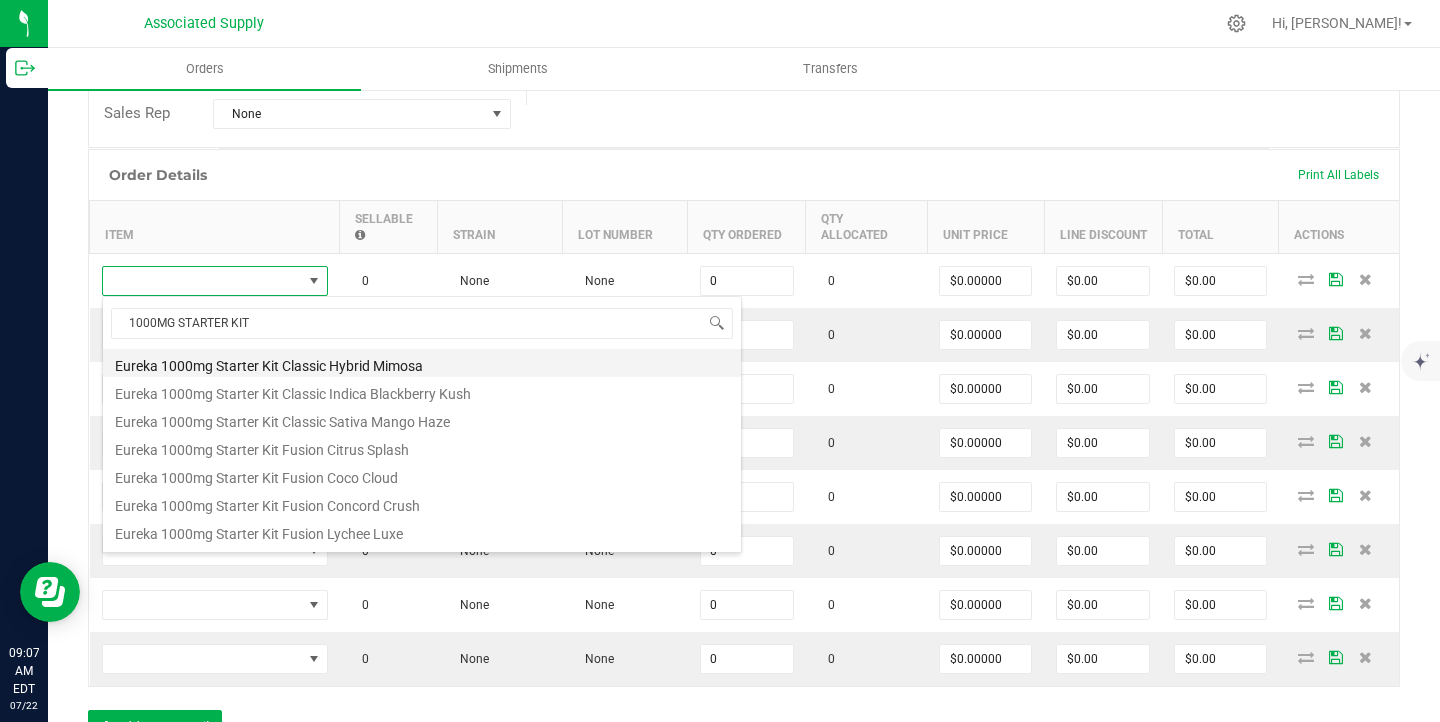 click on "Eureka 1000mg Starter Kit Classic Hybrid Mimosa" at bounding box center [422, 363] 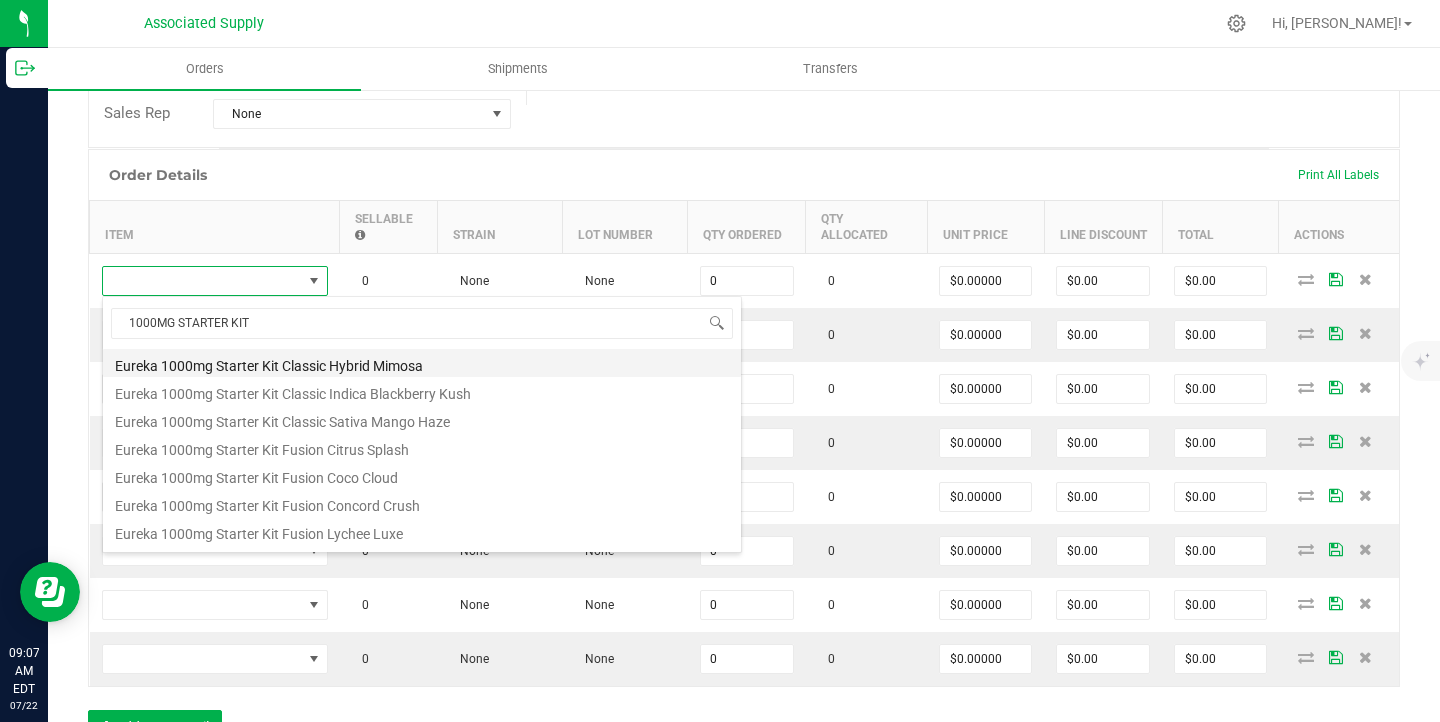 type on "0 ea" 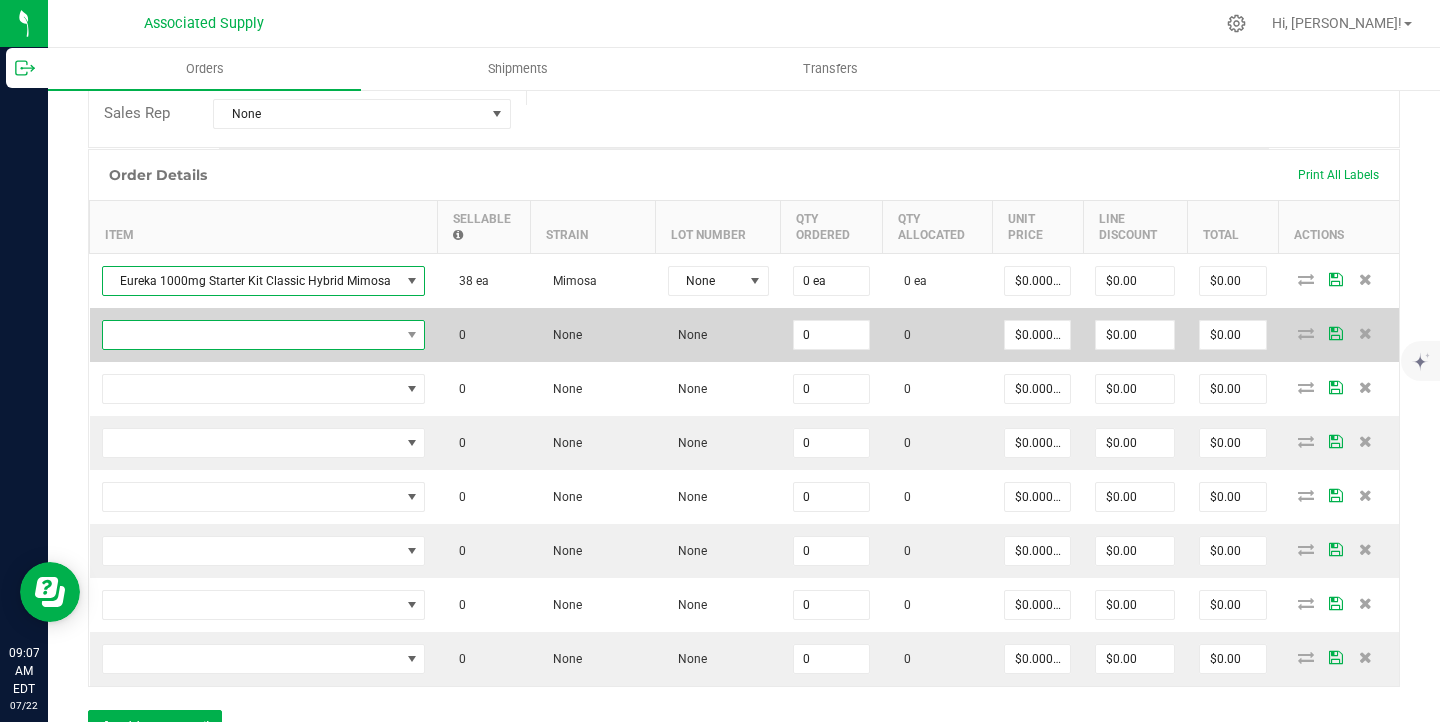 click at bounding box center [251, 335] 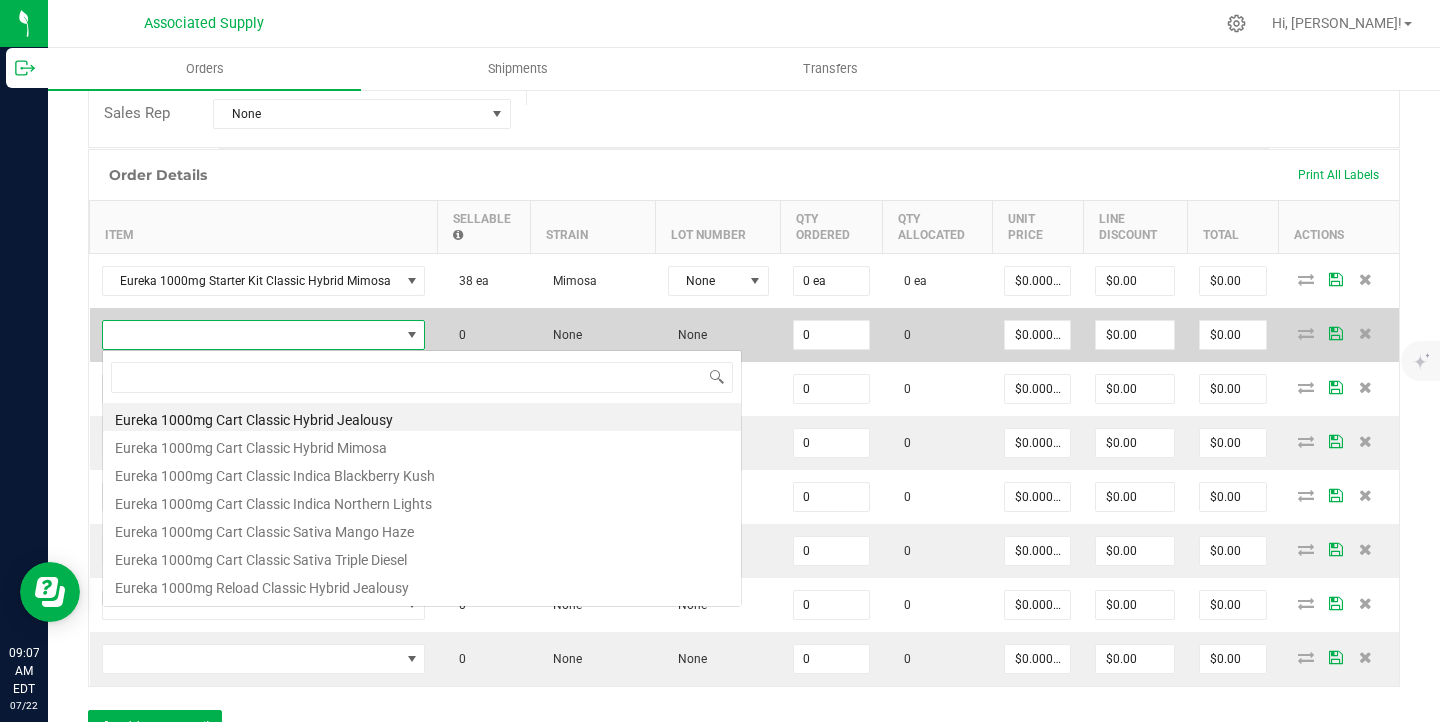 scroll, scrollTop: 99970, scrollLeft: 99681, axis: both 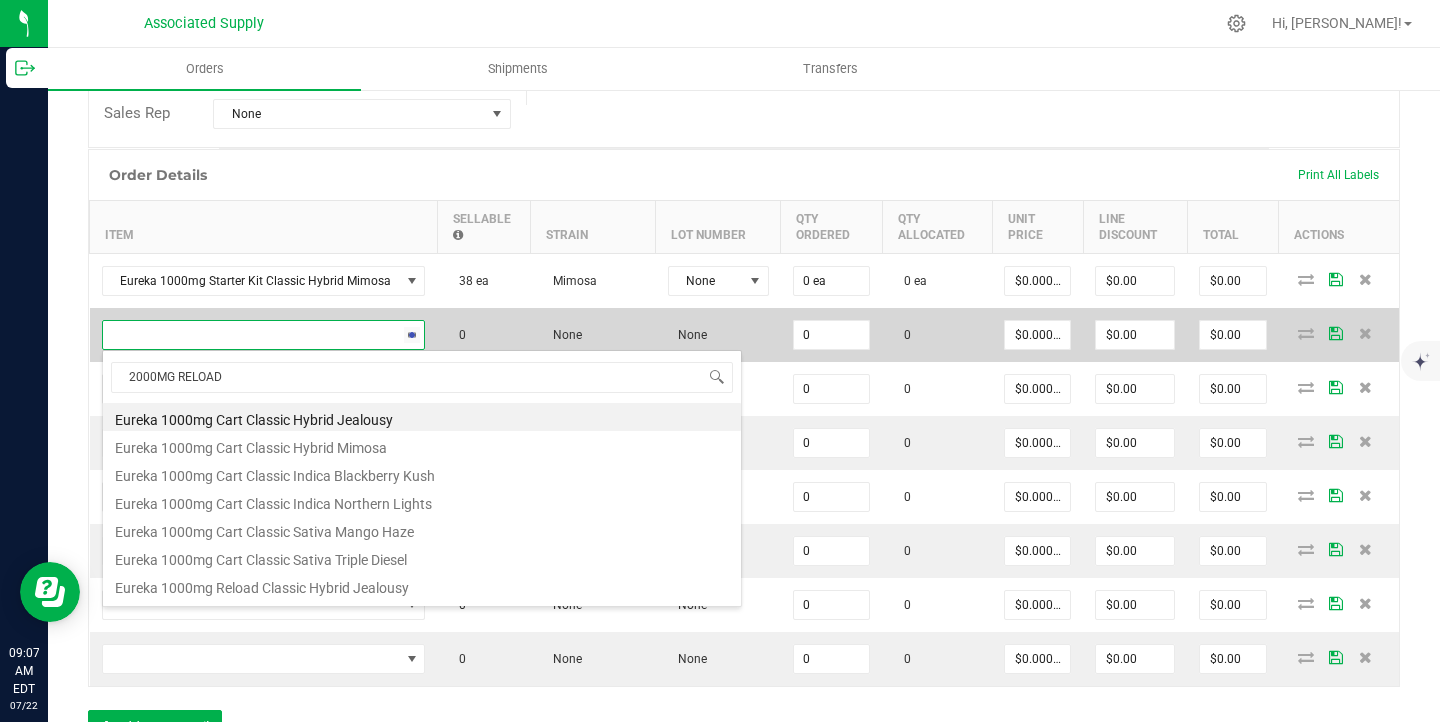 type on "2000MG RELOAD" 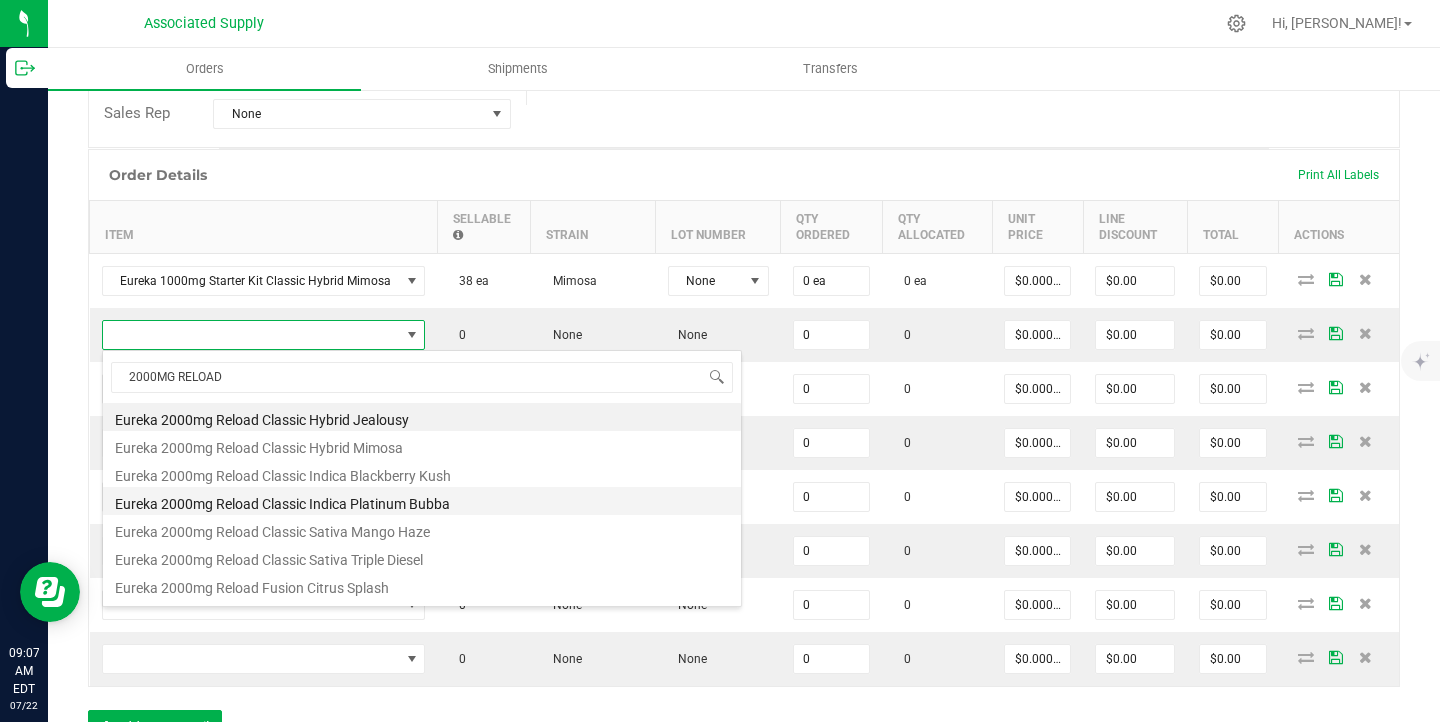 click on "Eureka 2000mg Reload Classic Indica Platinum Bubba" at bounding box center (422, 501) 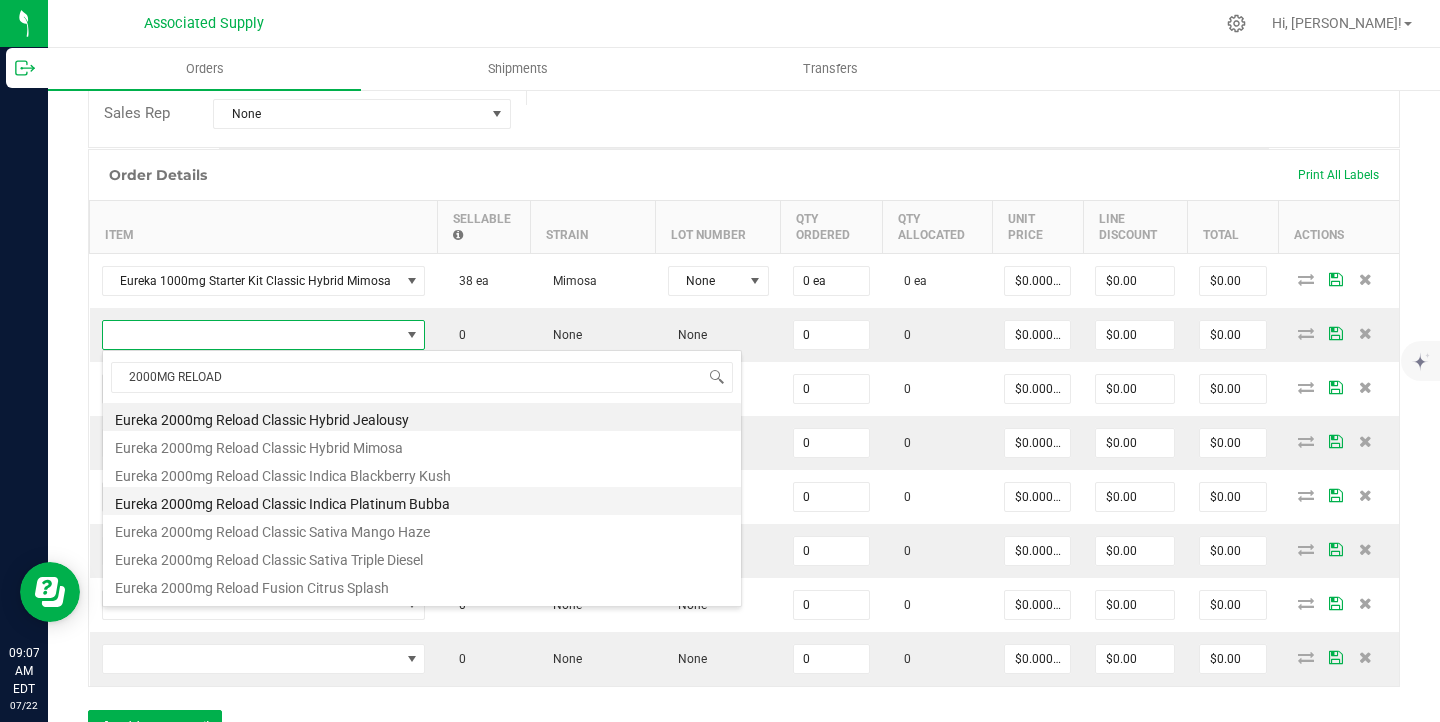 type on "0 ea" 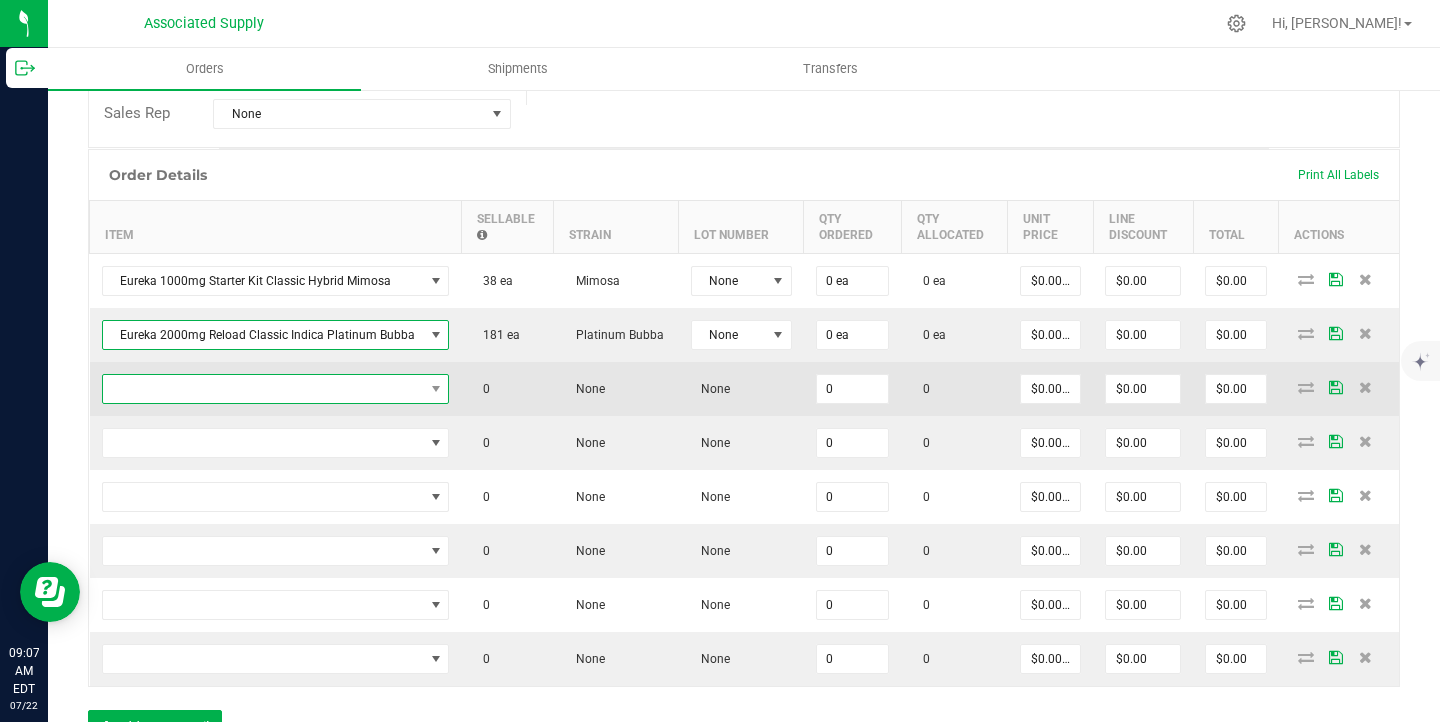 click at bounding box center [263, 389] 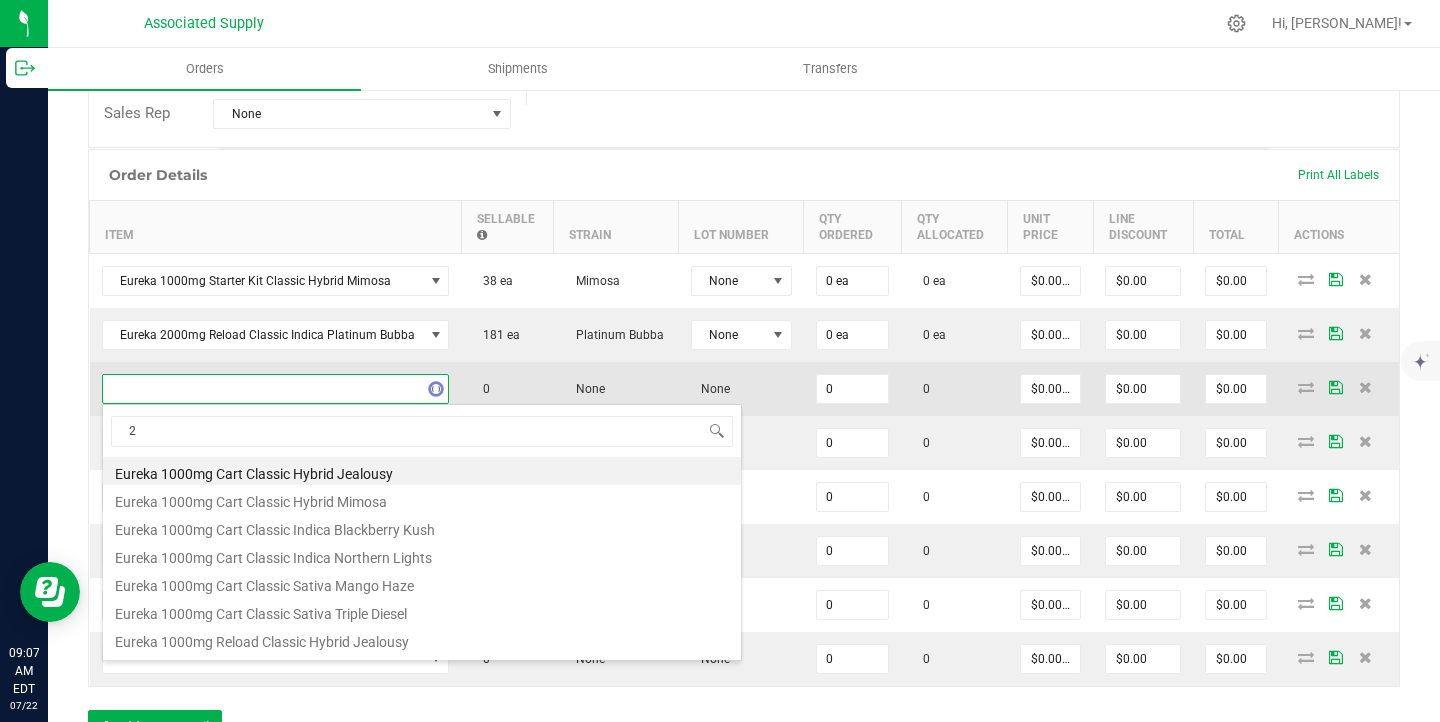 scroll, scrollTop: 99970, scrollLeft: 99659, axis: both 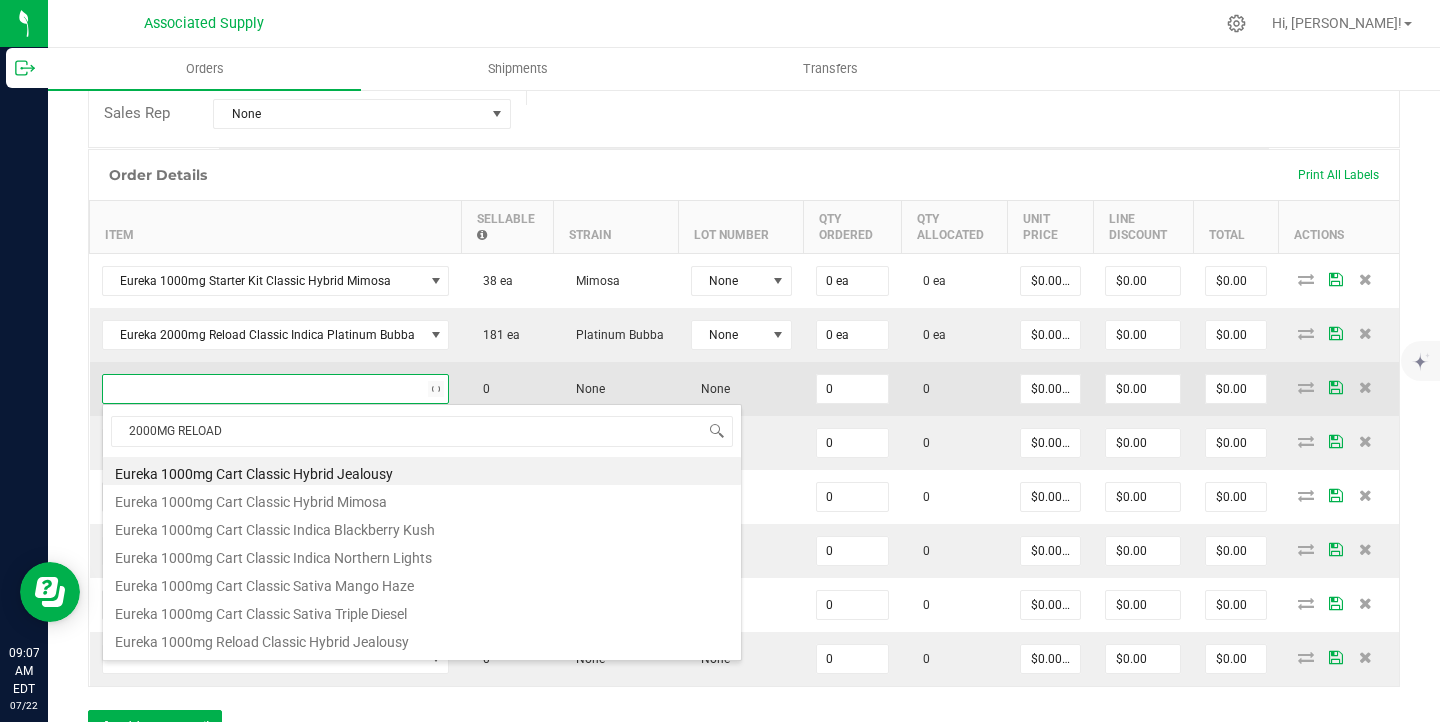 type on "2000MG RELOAD" 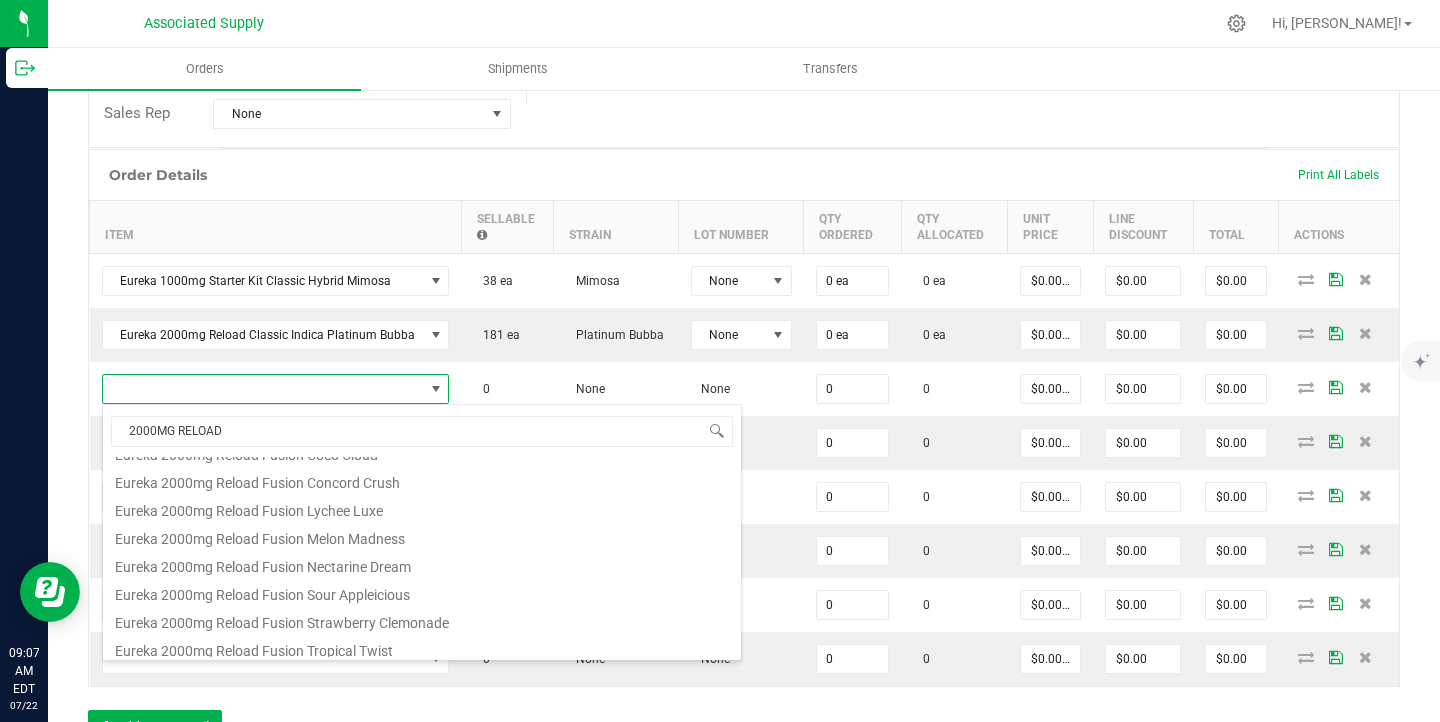 scroll, scrollTop: 218, scrollLeft: 0, axis: vertical 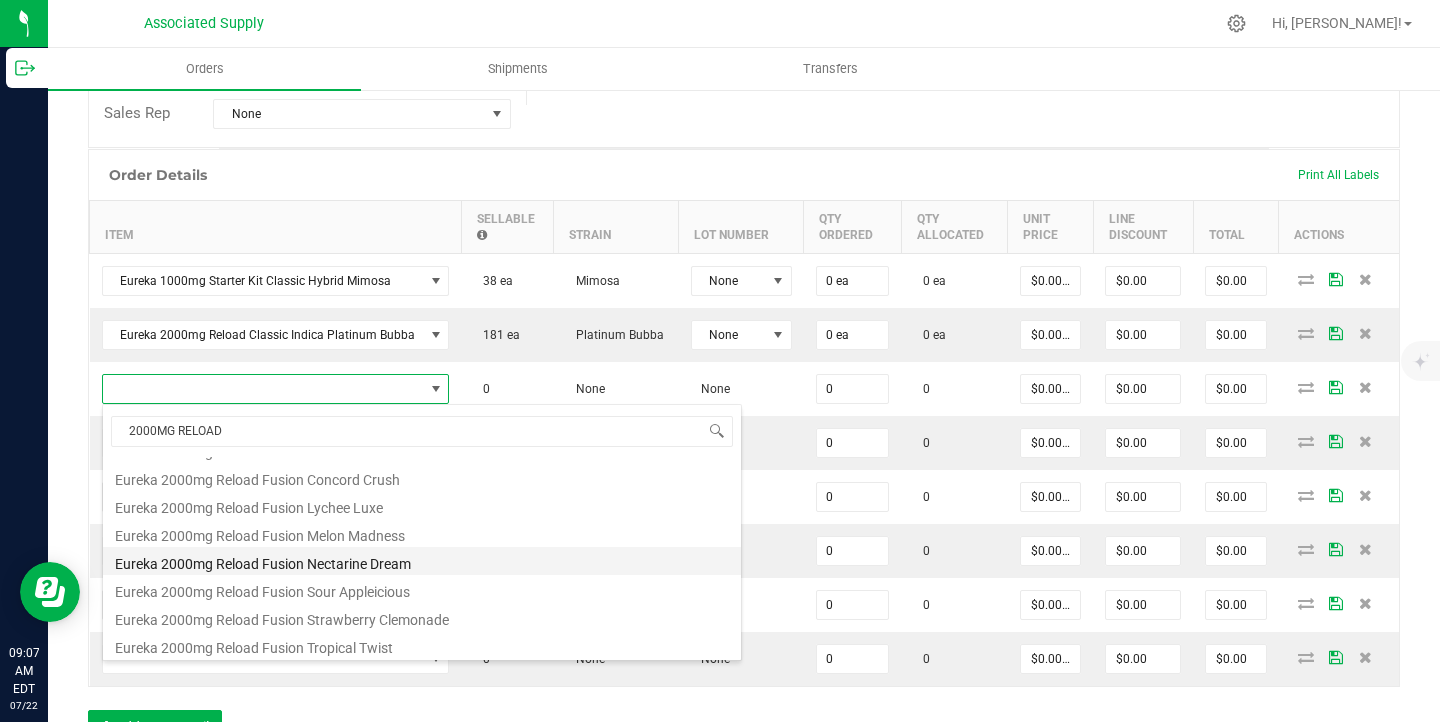 click on "Eureka 2000mg Reload Fusion Nectarine Dream" at bounding box center [422, 561] 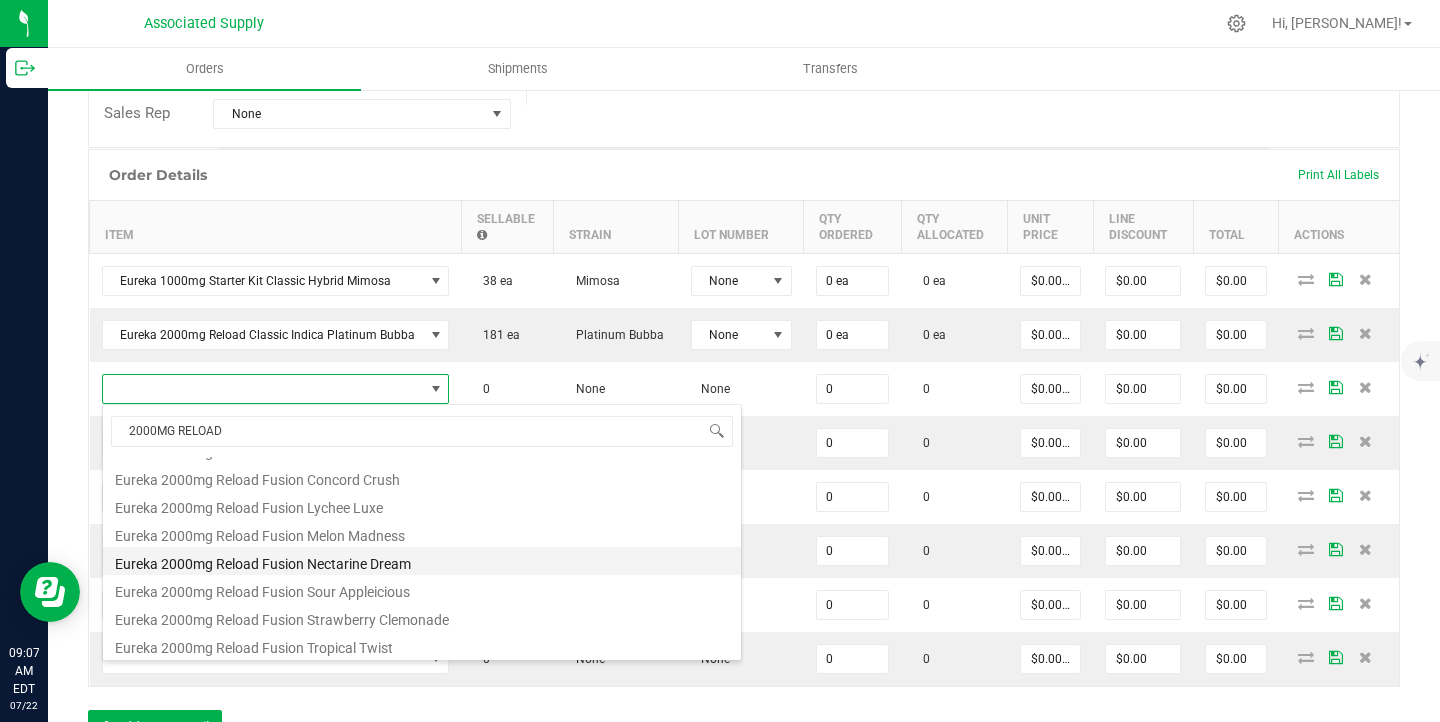 type on "0 ea" 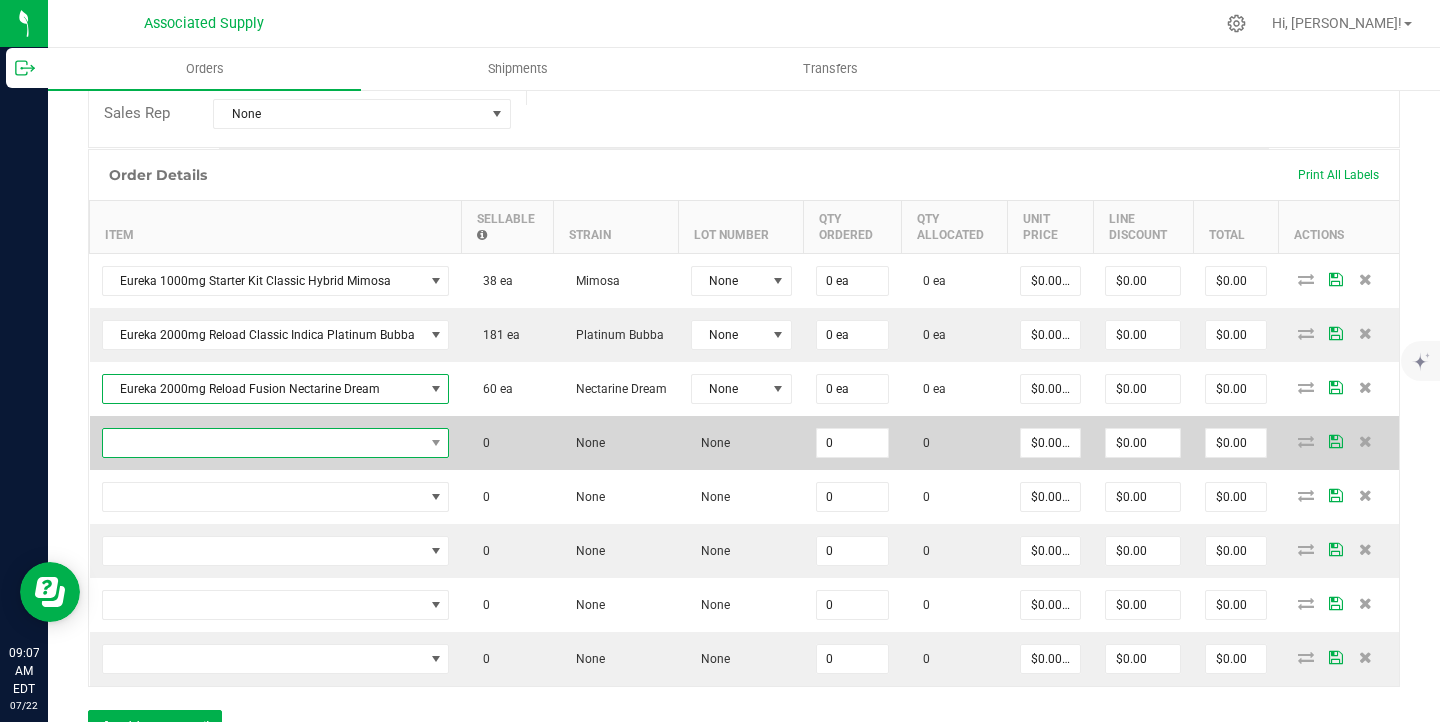 click at bounding box center [263, 443] 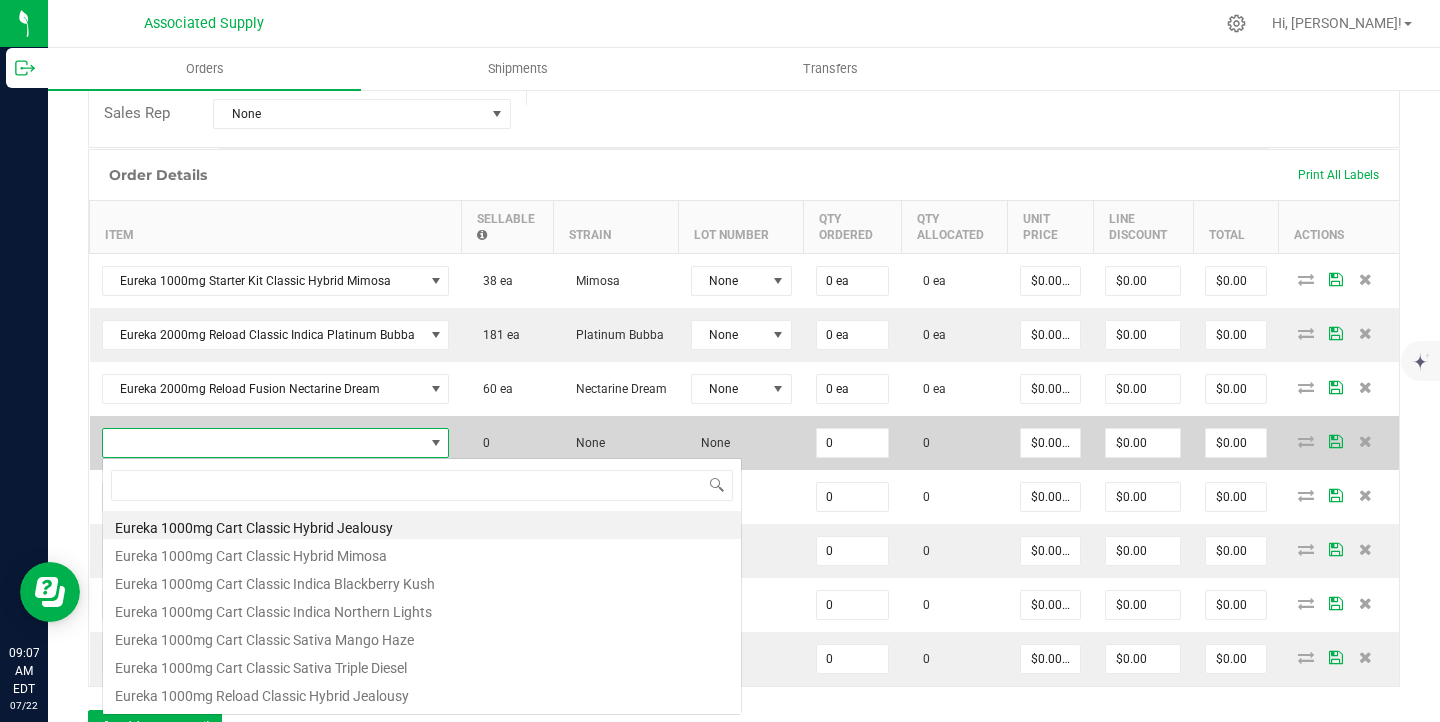 scroll, scrollTop: 99970, scrollLeft: 99659, axis: both 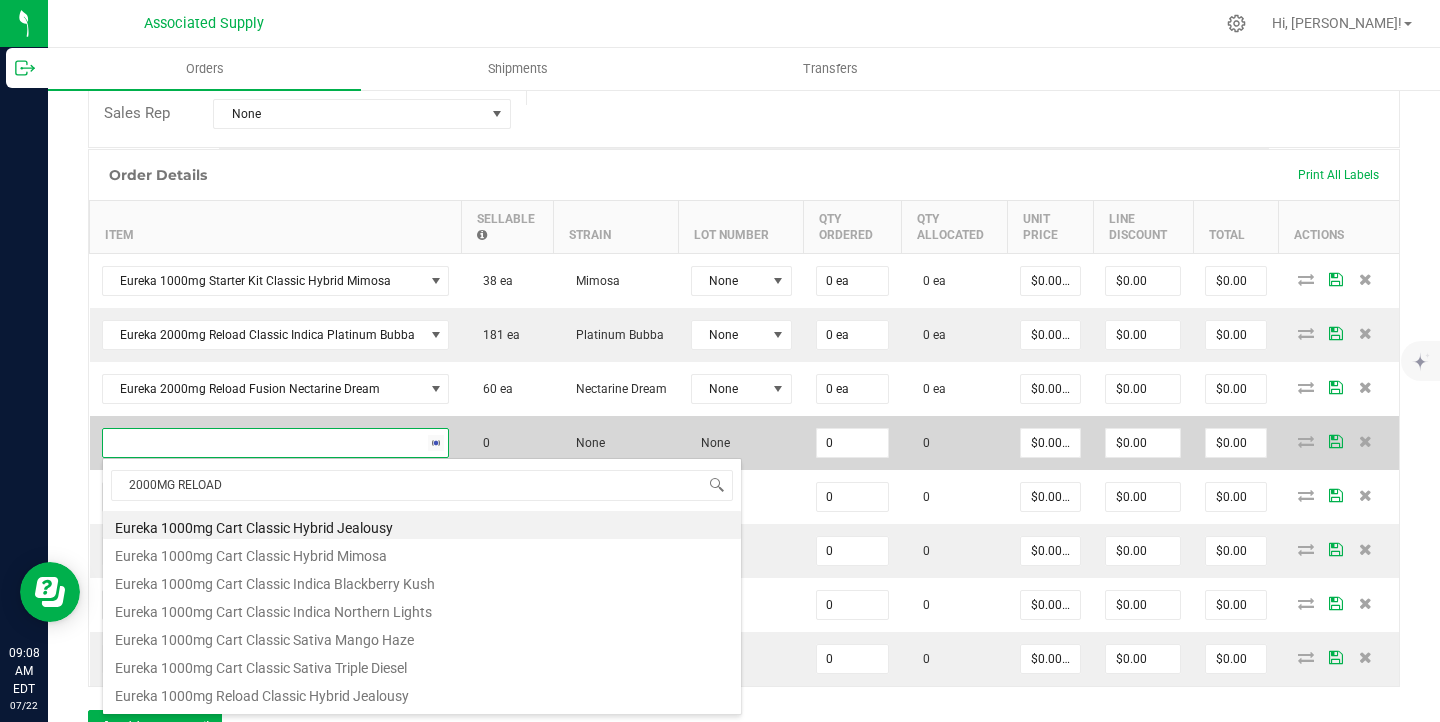 type on "2000MG RELOAD" 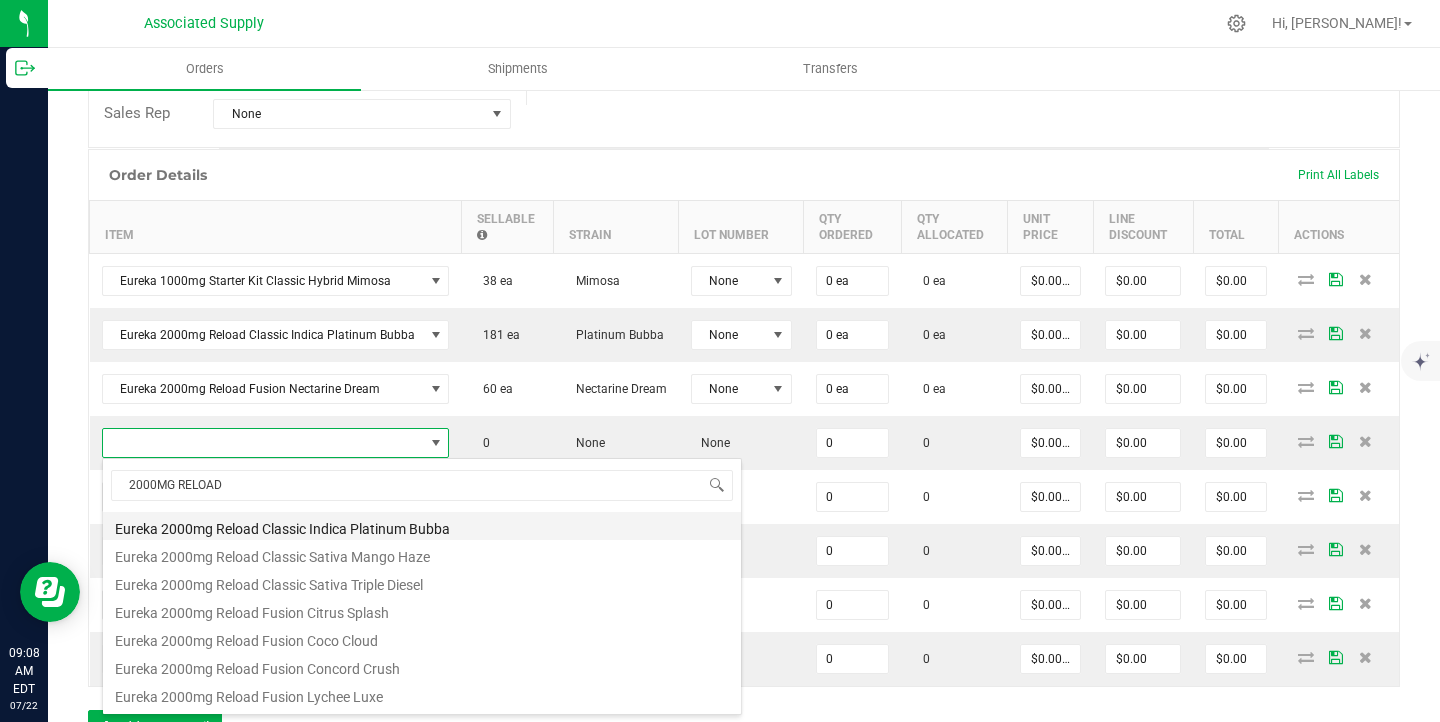scroll, scrollTop: 125, scrollLeft: 0, axis: vertical 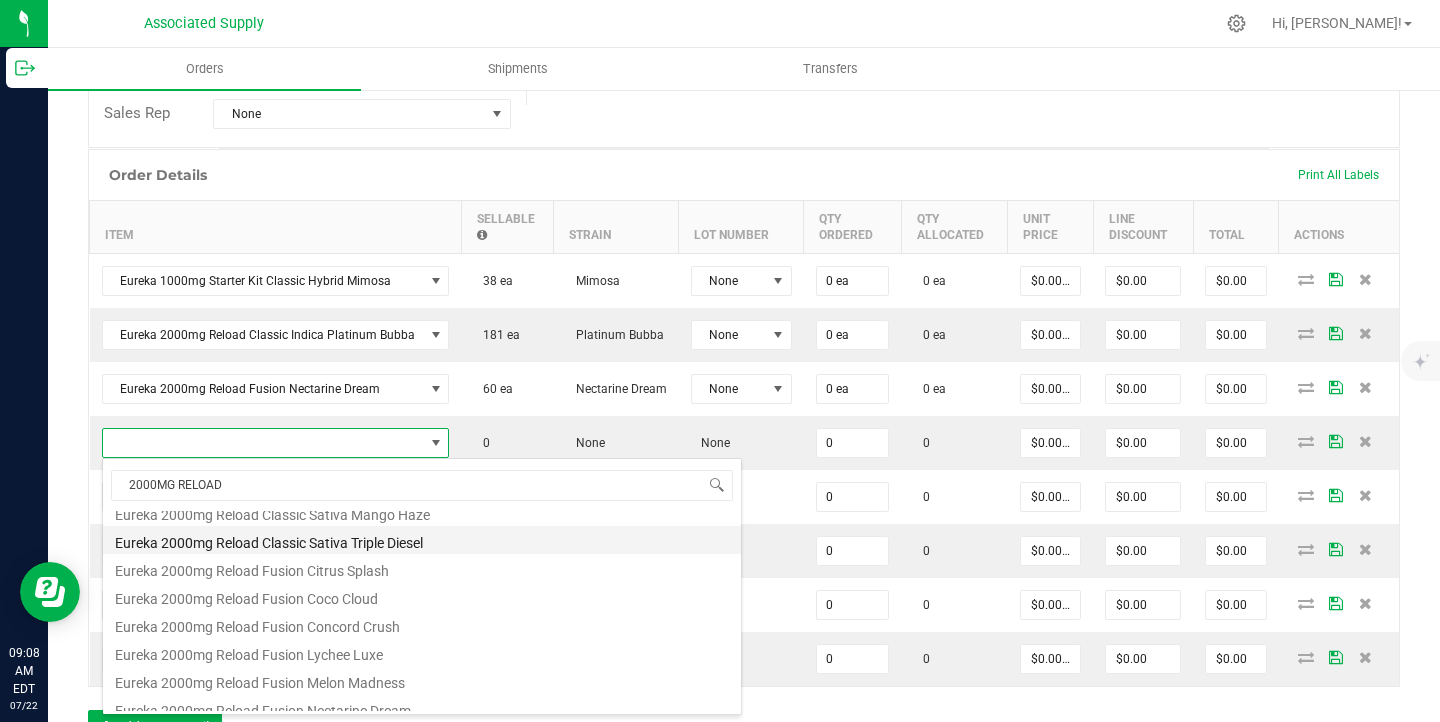 click on "Eureka 2000mg Reload Classic Sativa Triple Diesel" at bounding box center [422, 540] 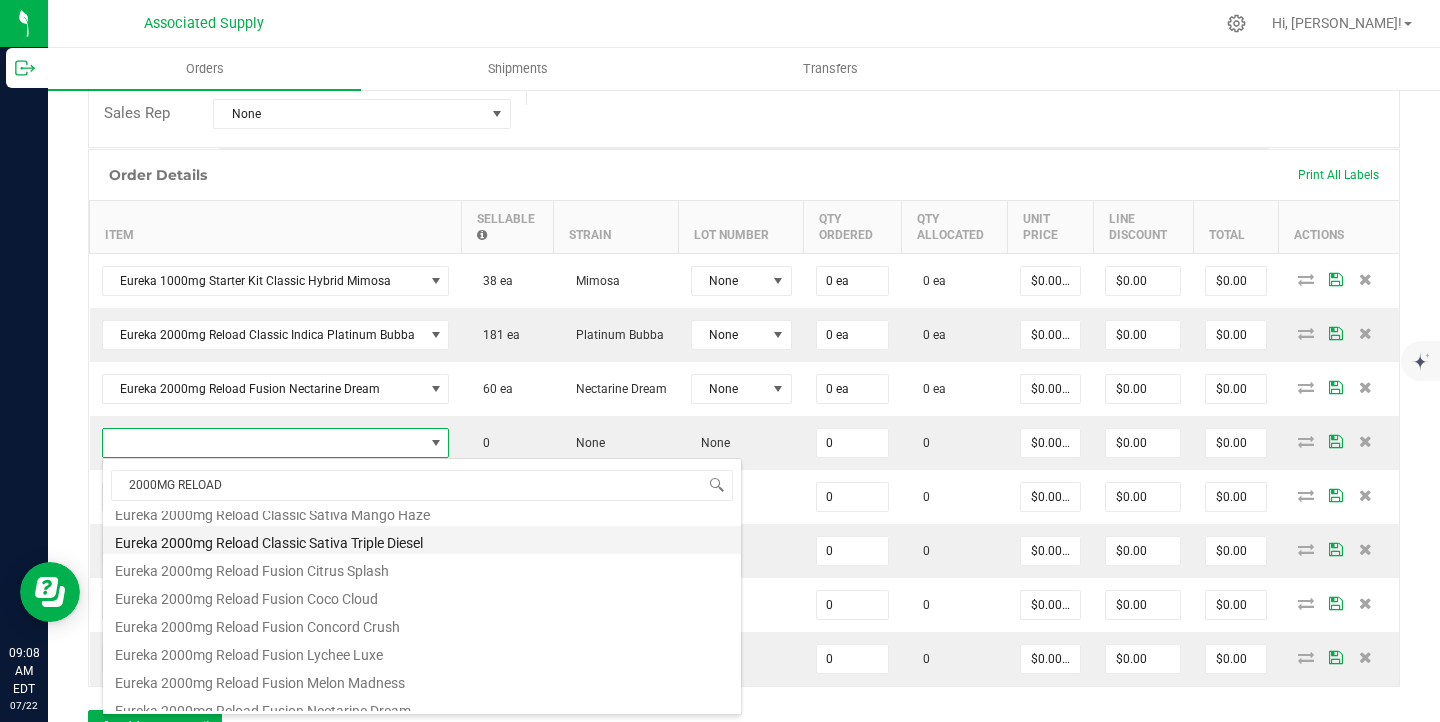 type on "0 ea" 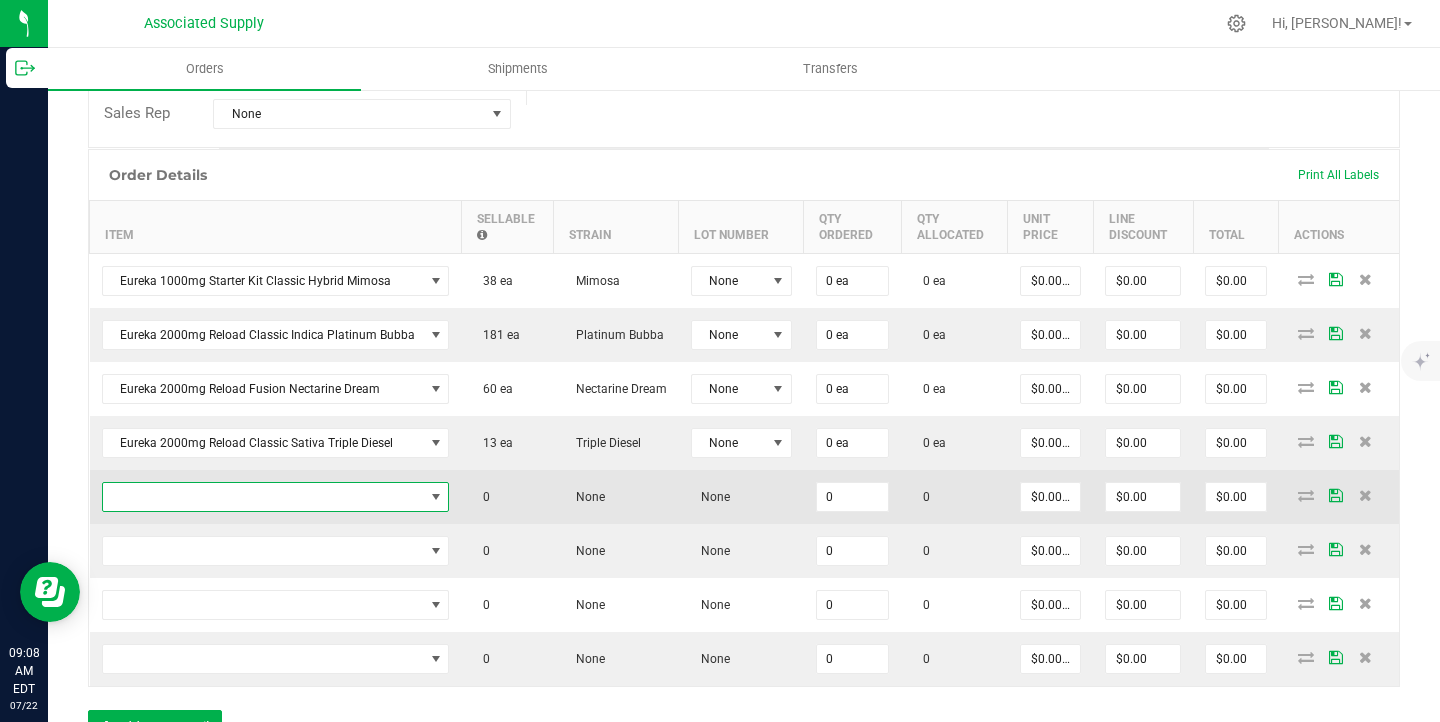 click at bounding box center (263, 497) 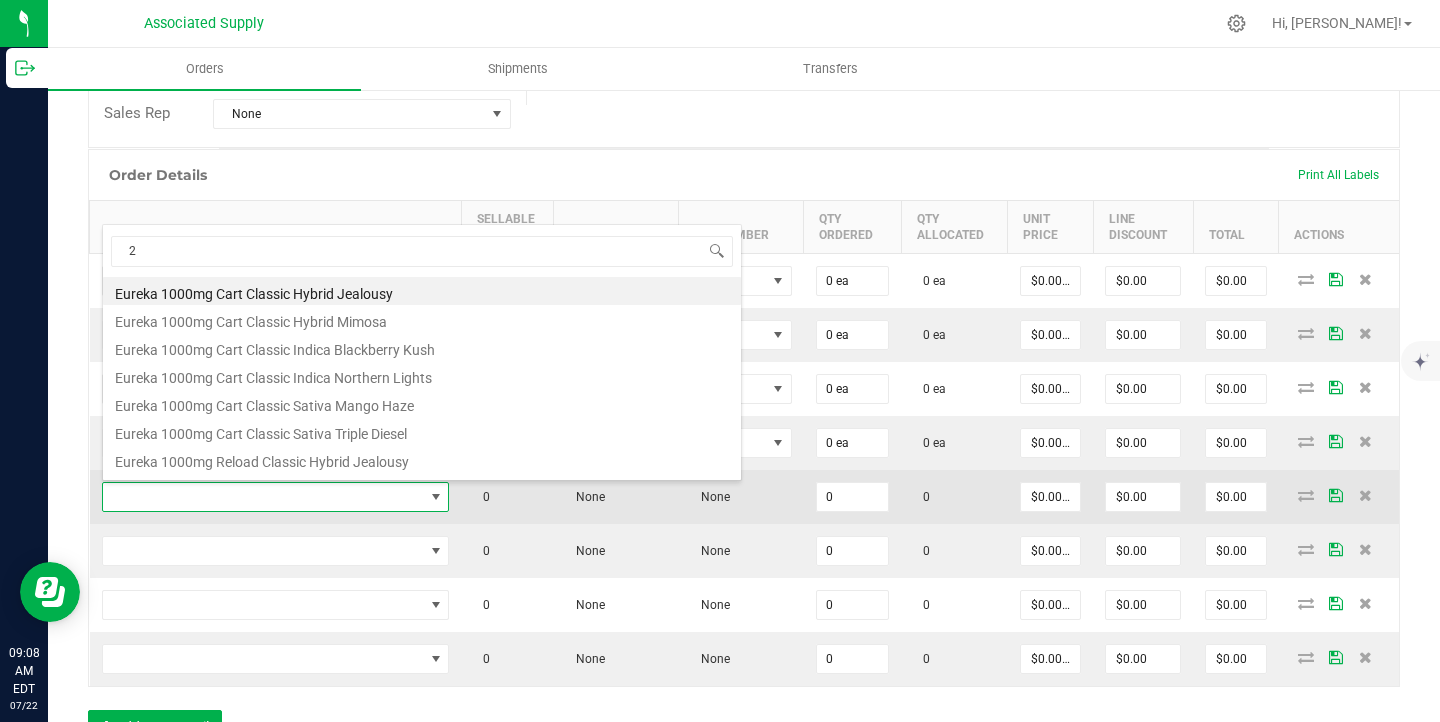 scroll, scrollTop: 99970, scrollLeft: 99659, axis: both 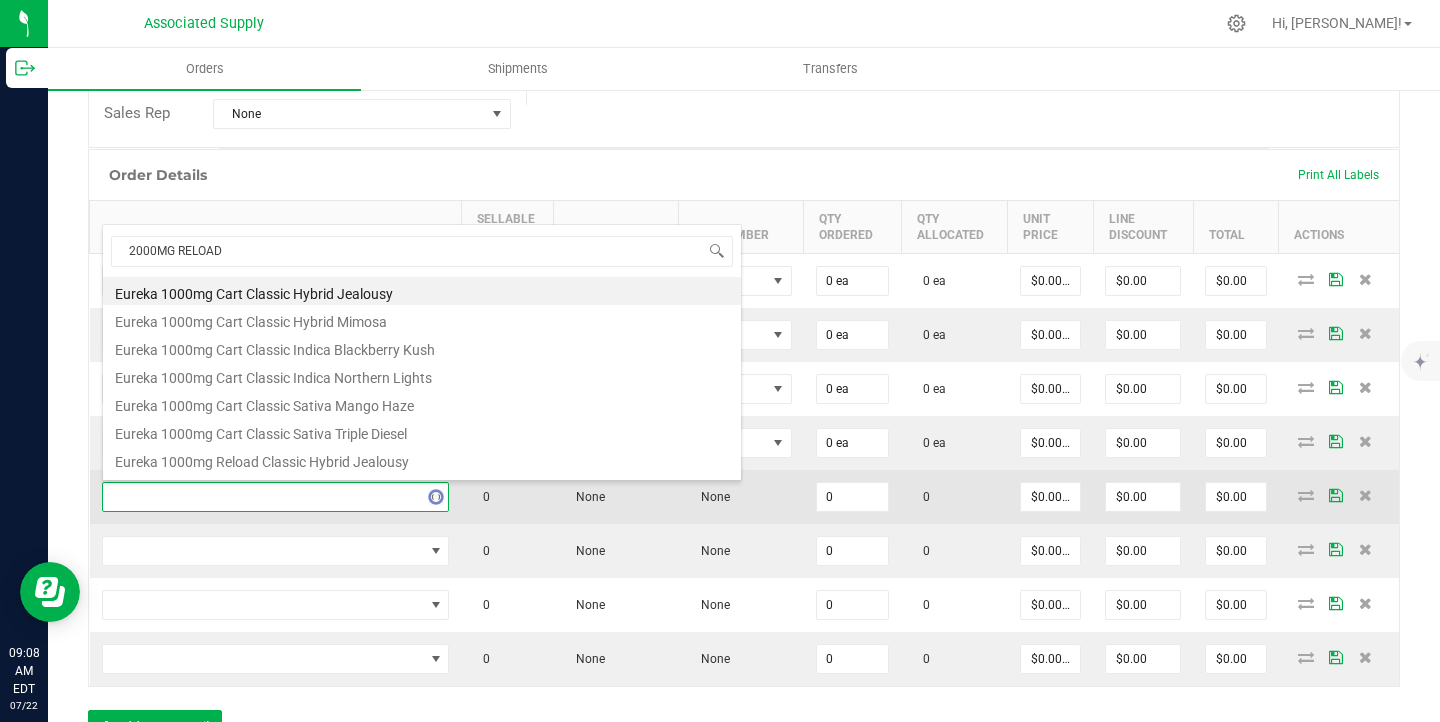 type on "2000MG RELOAD" 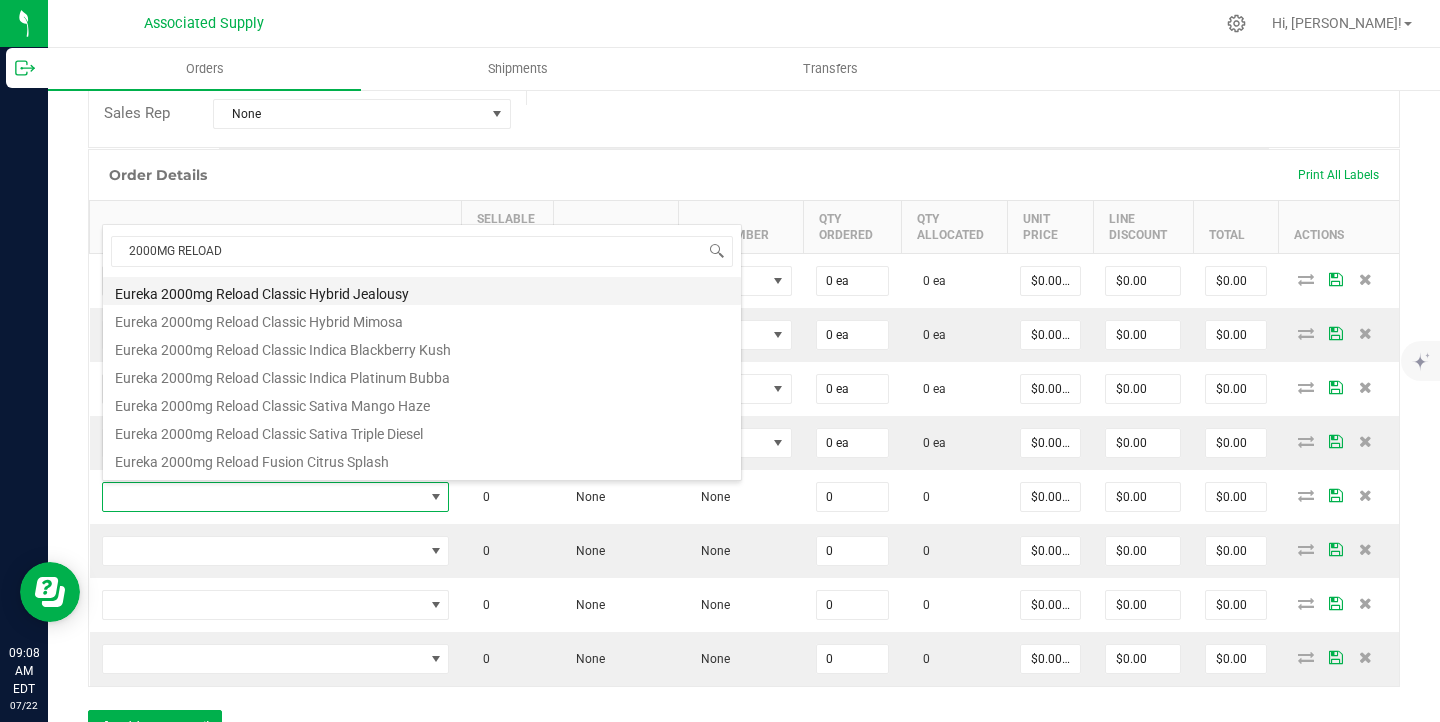 click on "Eureka 2000mg Reload Classic Hybrid Jealousy" at bounding box center (422, 291) 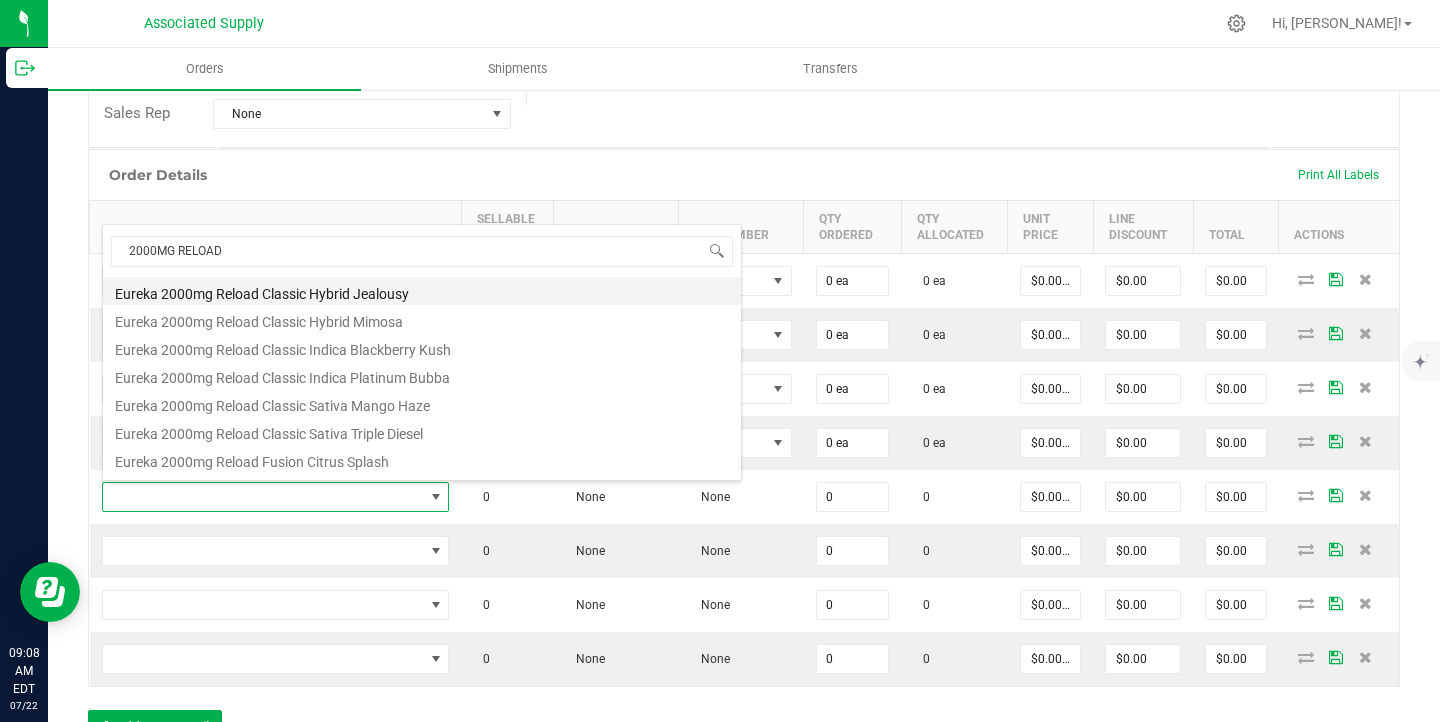 type 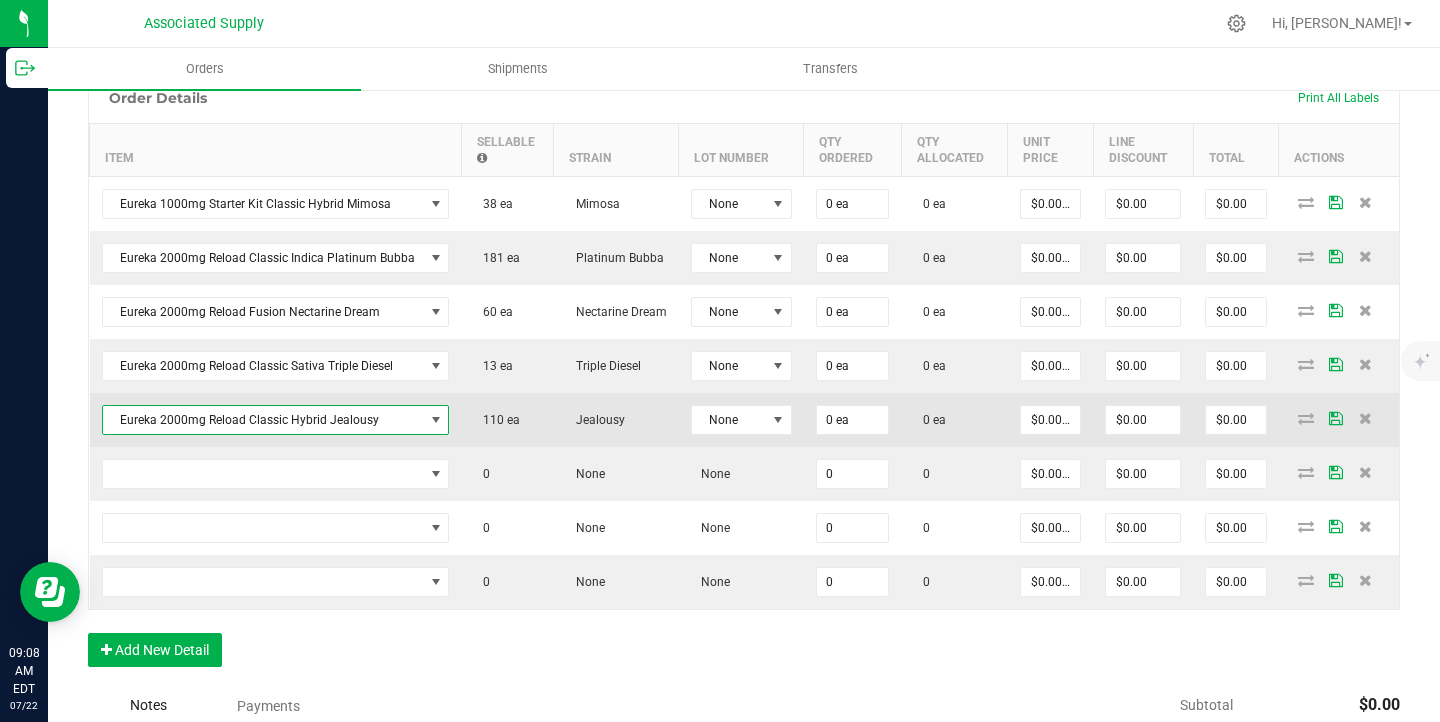 scroll, scrollTop: 613, scrollLeft: 0, axis: vertical 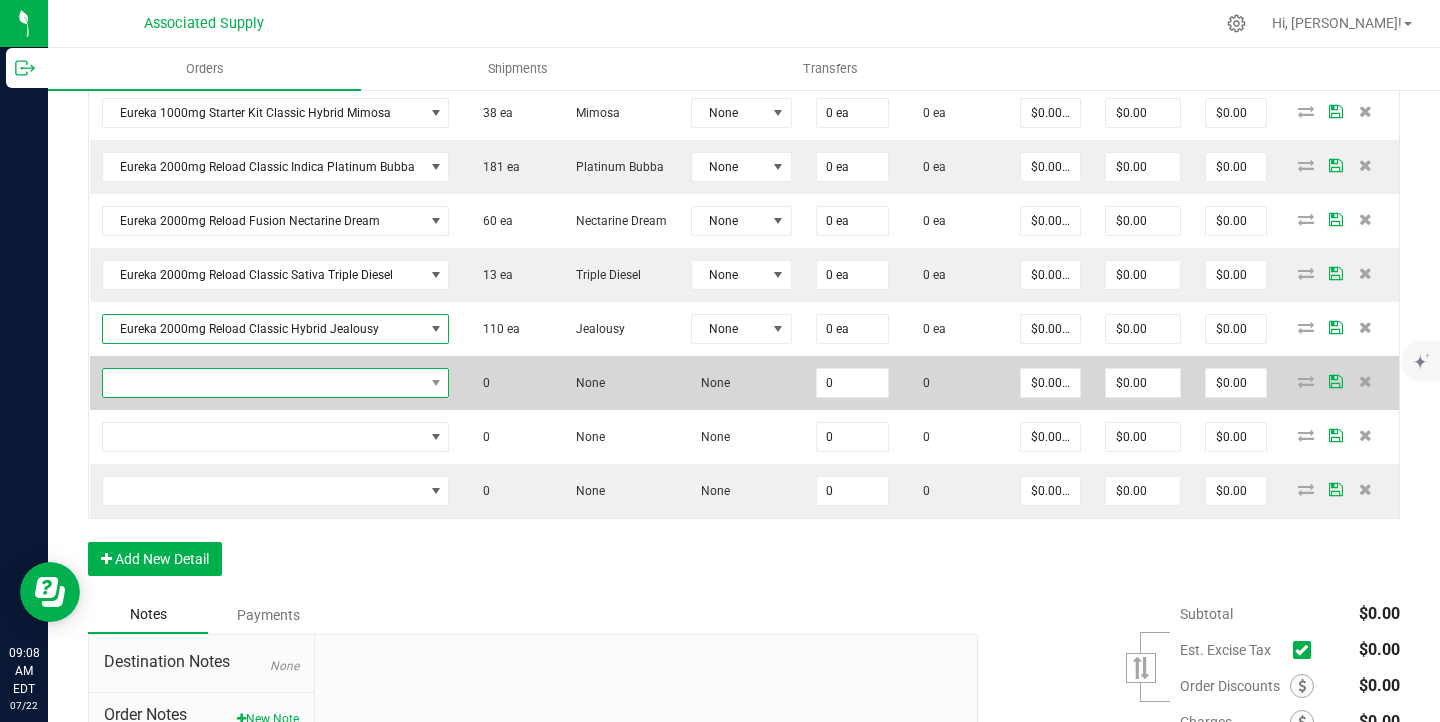 click at bounding box center [263, 383] 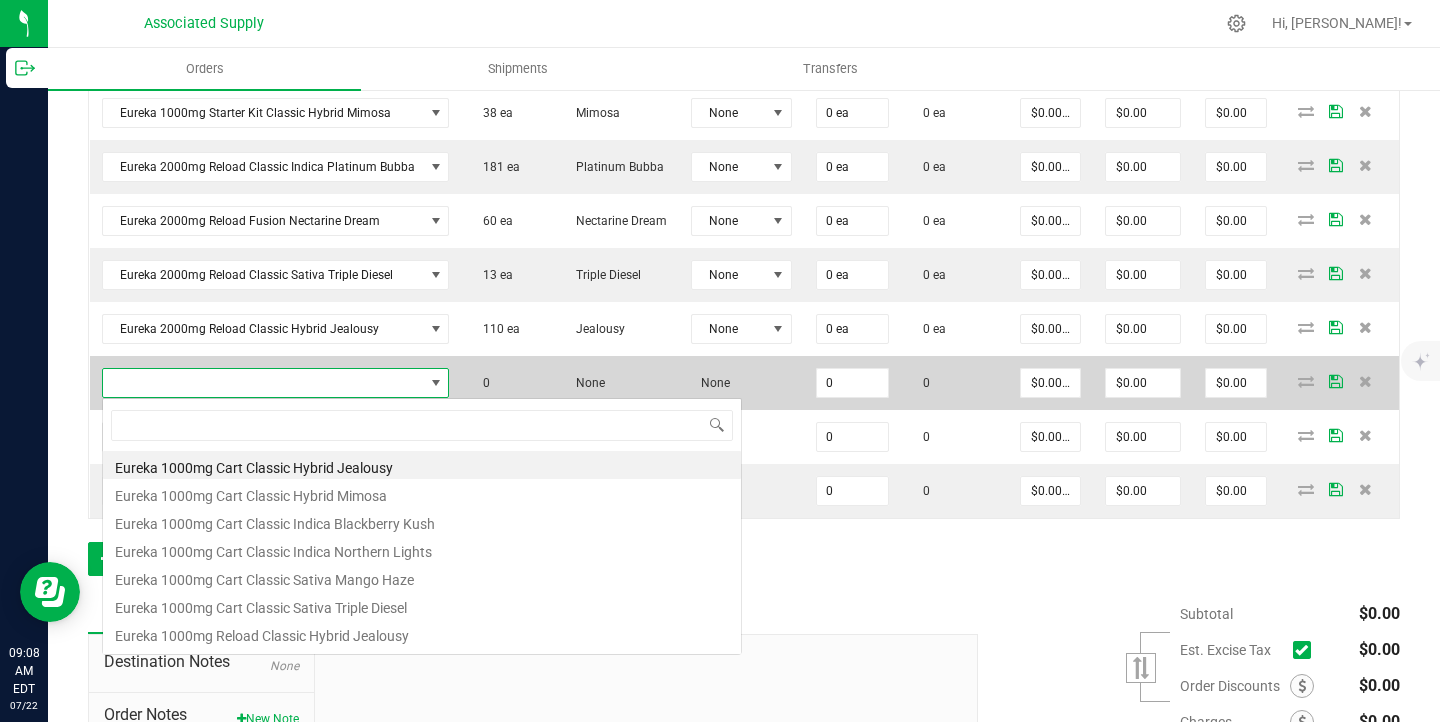 scroll, scrollTop: 99970, scrollLeft: 99659, axis: both 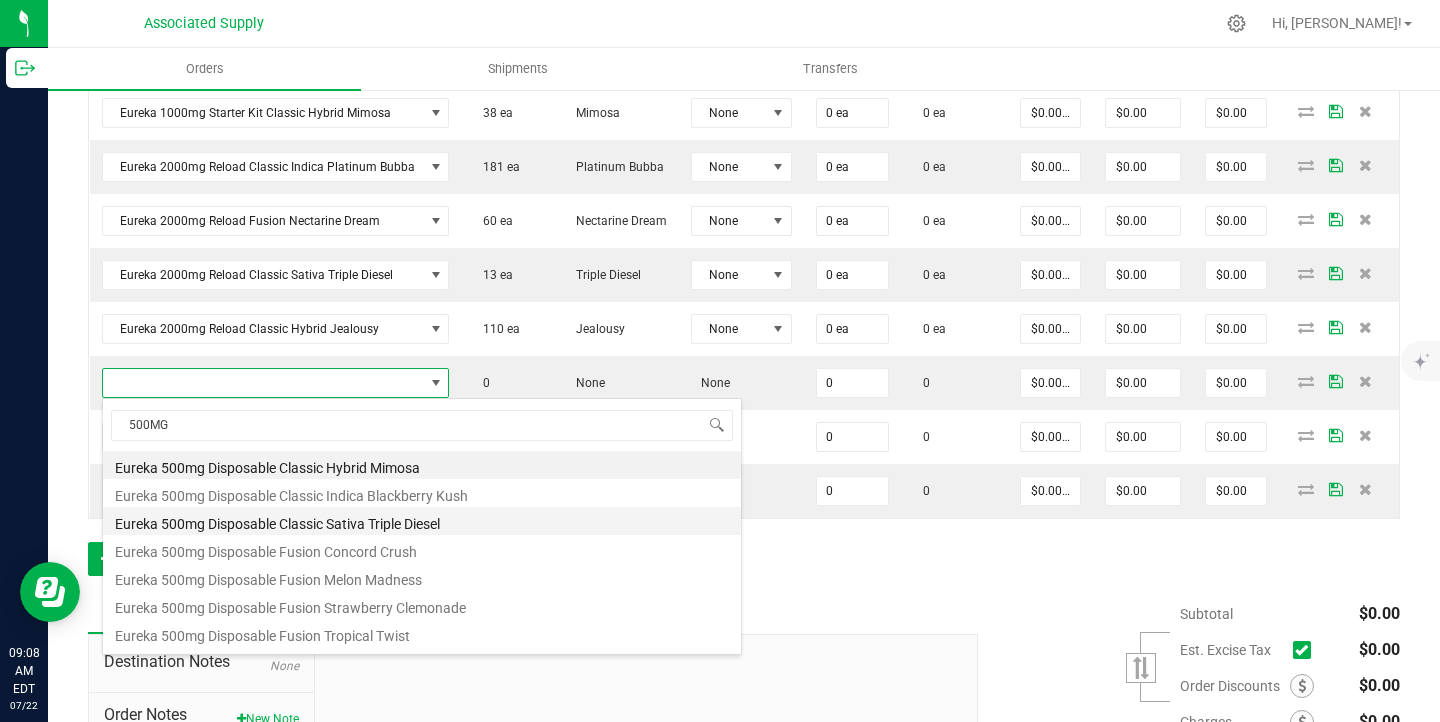 click on "Eureka 500mg Disposable Classic Sativa Triple Diesel" at bounding box center (422, 521) 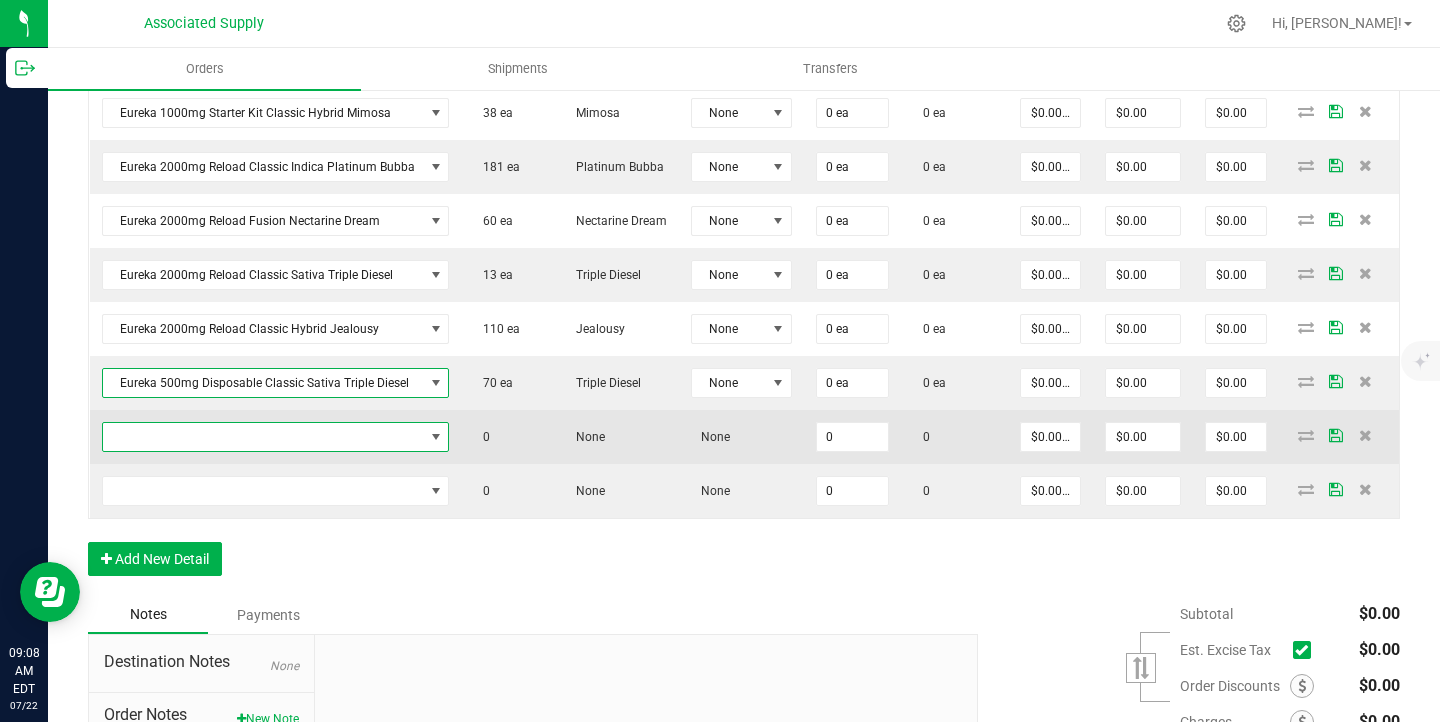 click at bounding box center [263, 437] 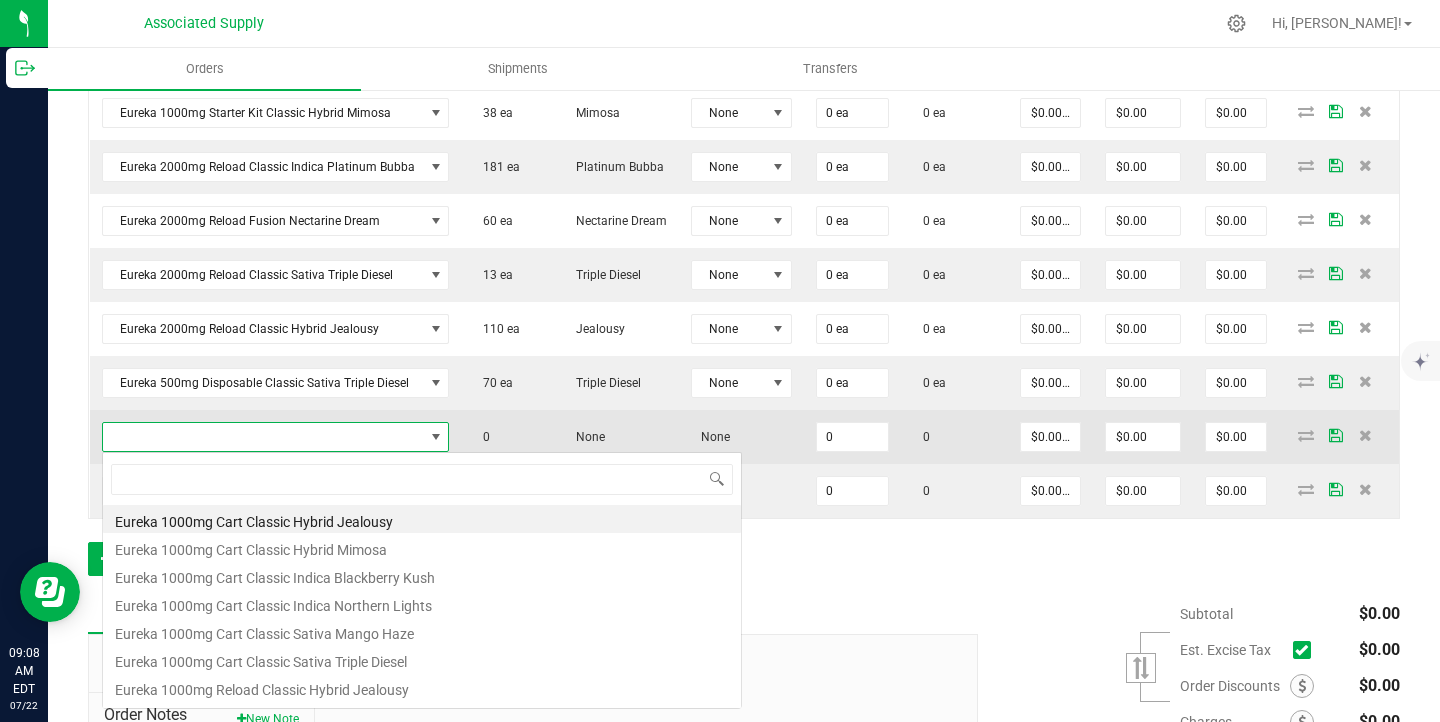 scroll, scrollTop: 99970, scrollLeft: 99659, axis: both 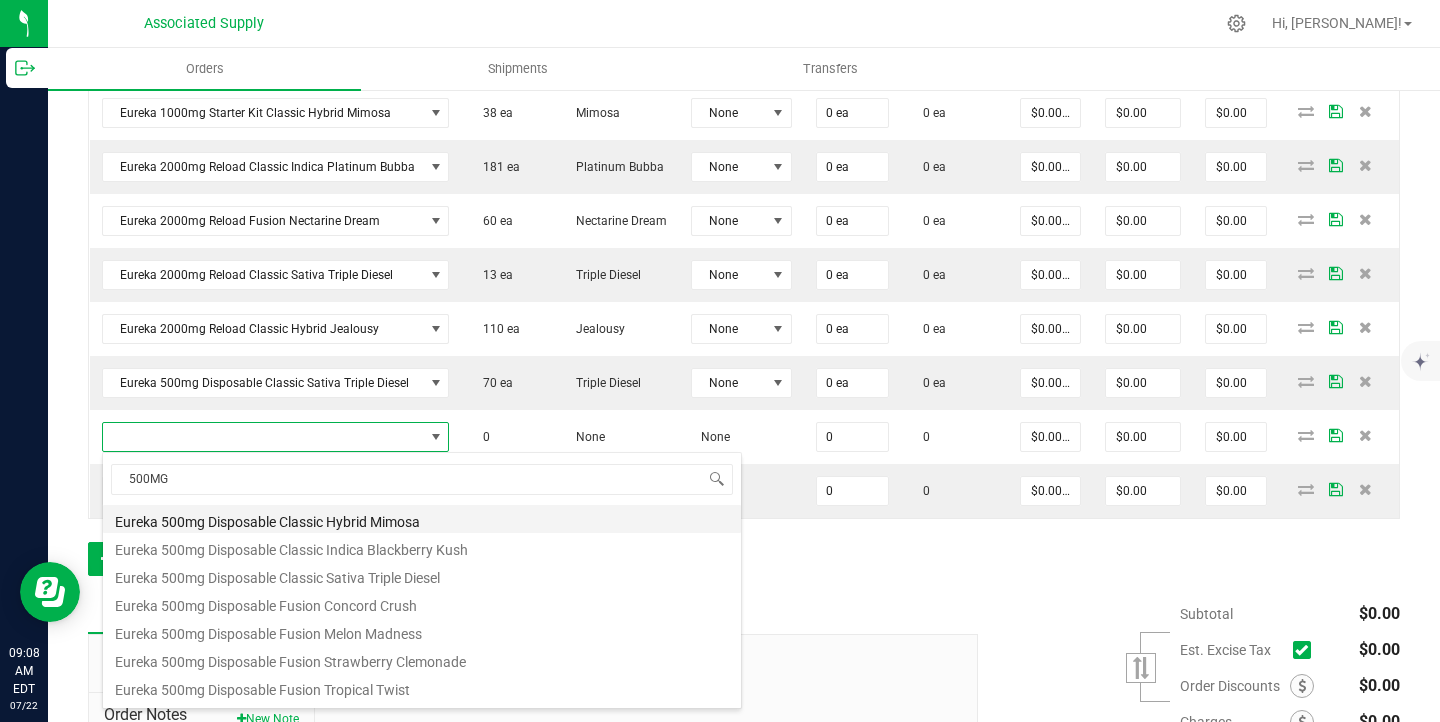 click on "Eureka 500mg Disposable Classic Hybrid Mimosa" at bounding box center (422, 519) 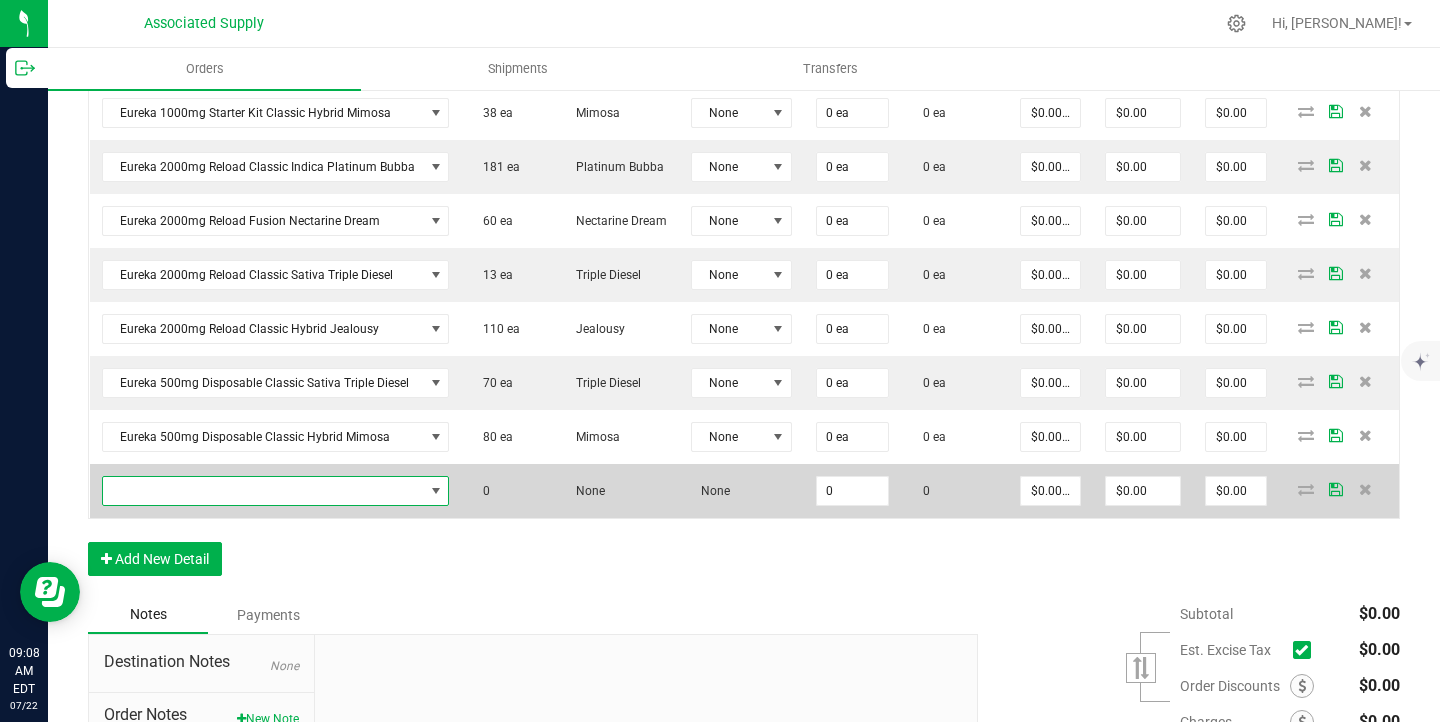 click at bounding box center (263, 491) 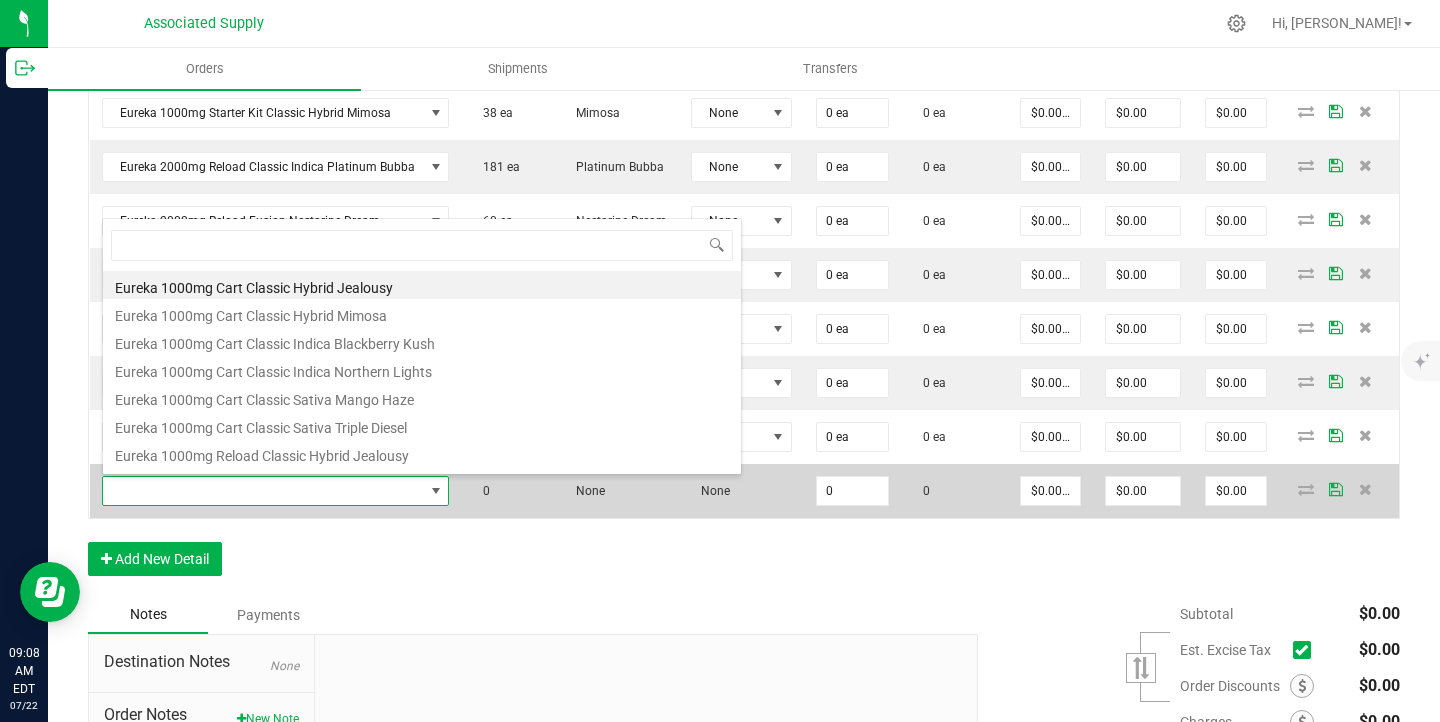 scroll, scrollTop: 99970, scrollLeft: 99659, axis: both 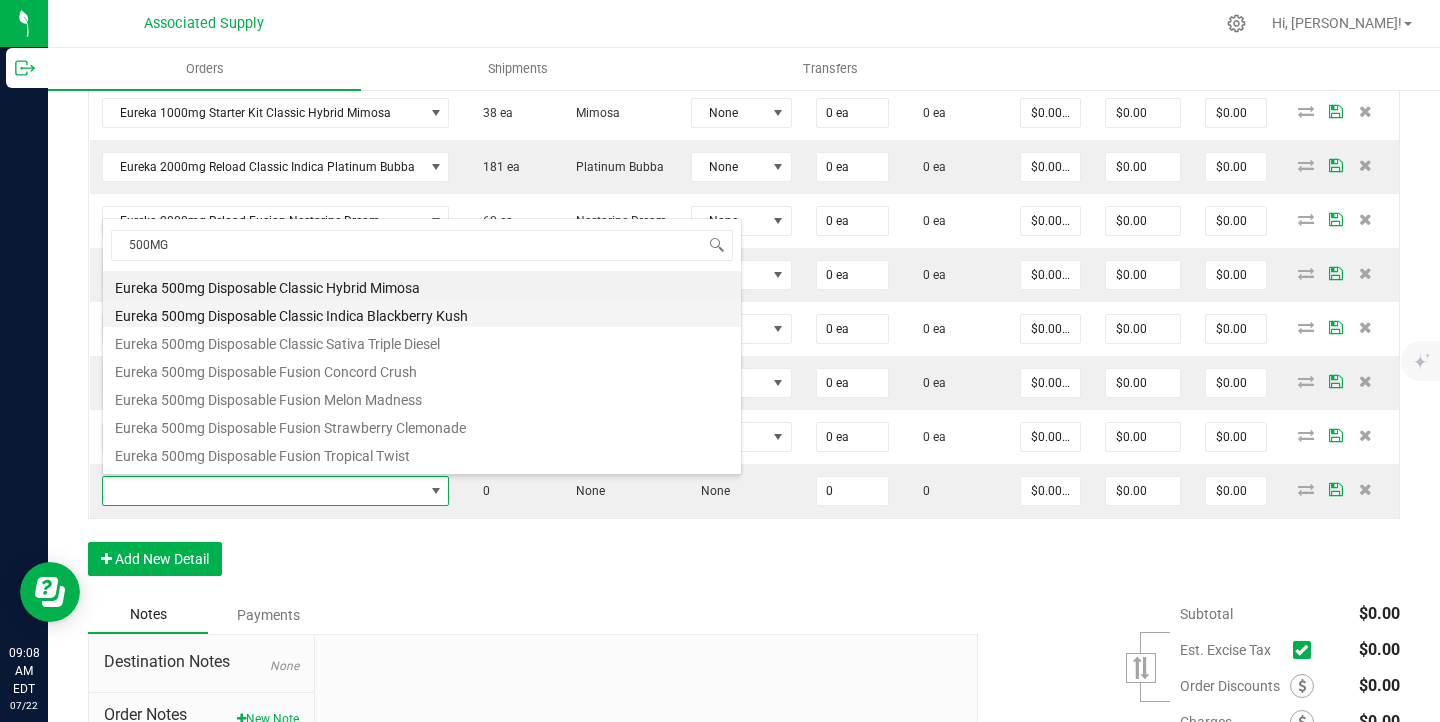 click on "Eureka 500mg Disposable Classic Indica Blackberry Kush" at bounding box center (422, 313) 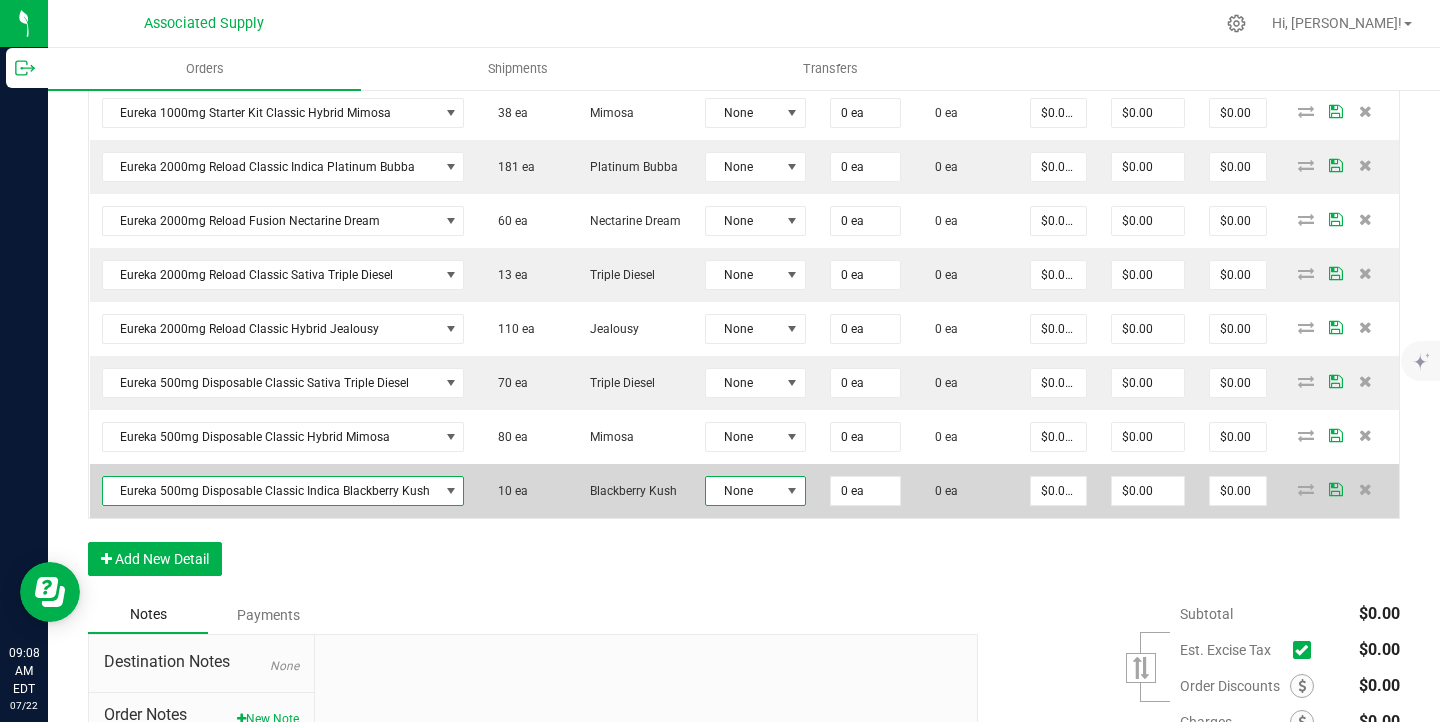 click at bounding box center (792, 491) 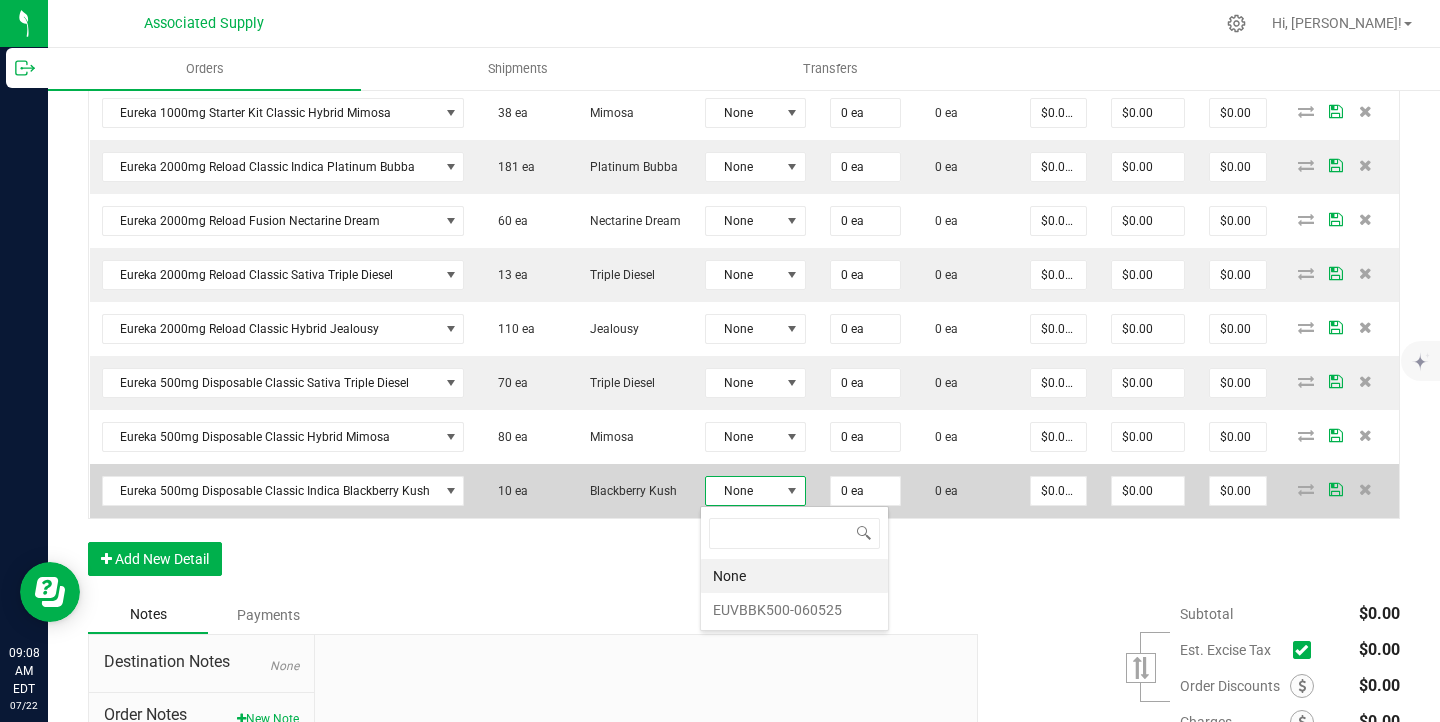 scroll, scrollTop: 99970, scrollLeft: 99899, axis: both 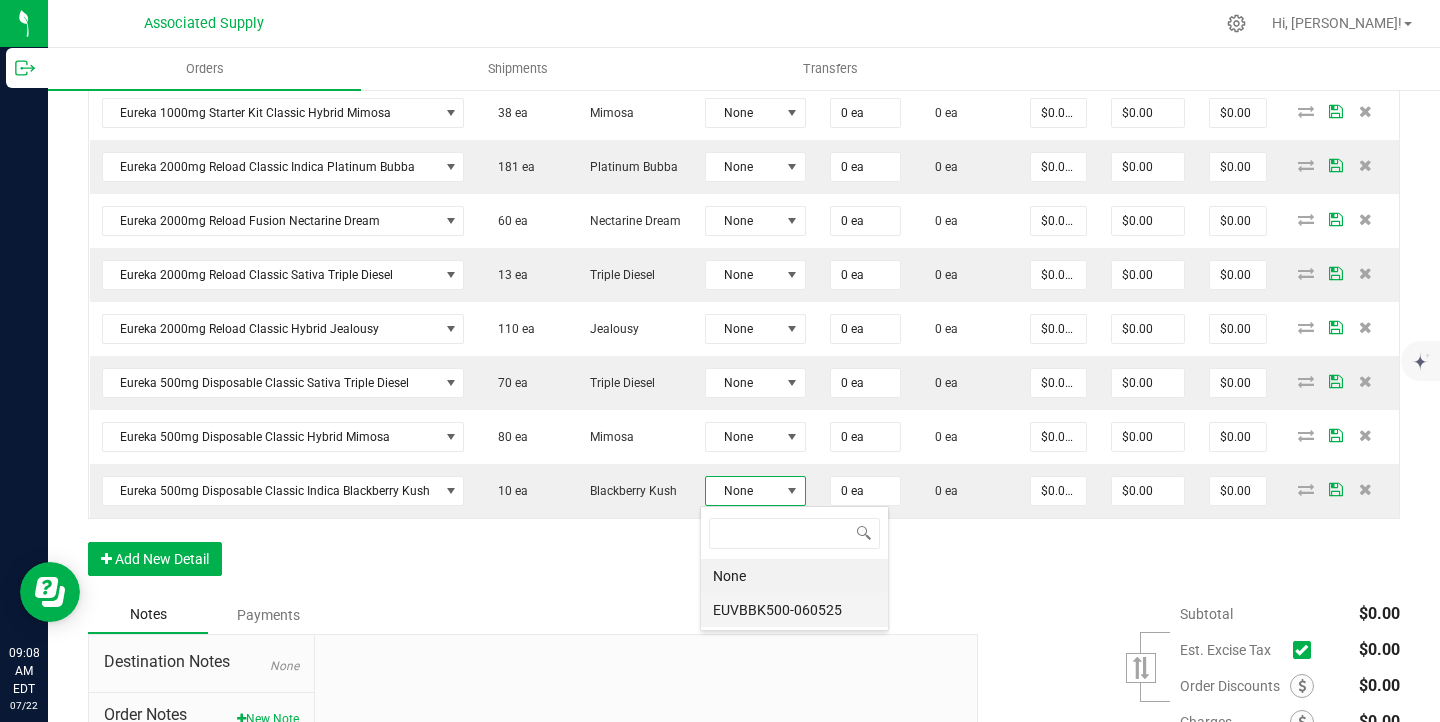 click on "EUVBBK500-060525" at bounding box center [794, 610] 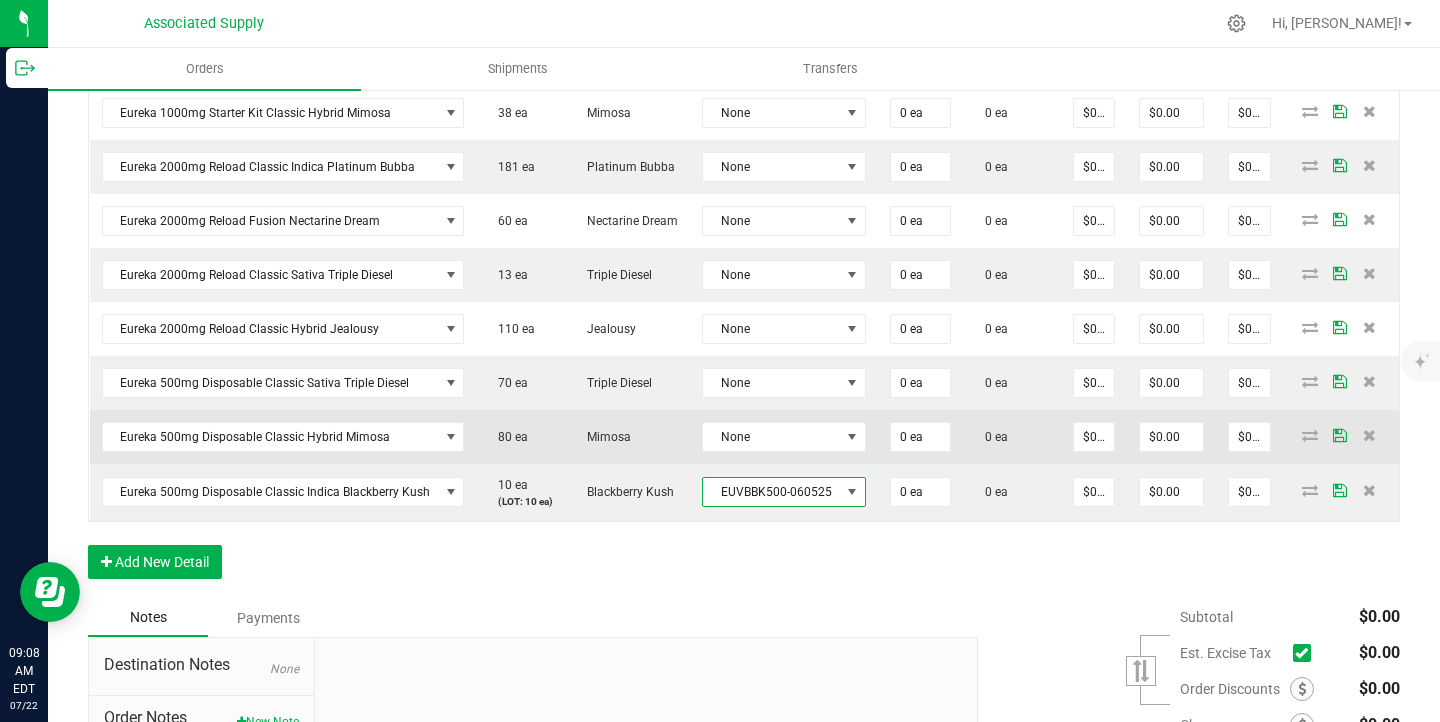 click on "None" at bounding box center [784, 437] 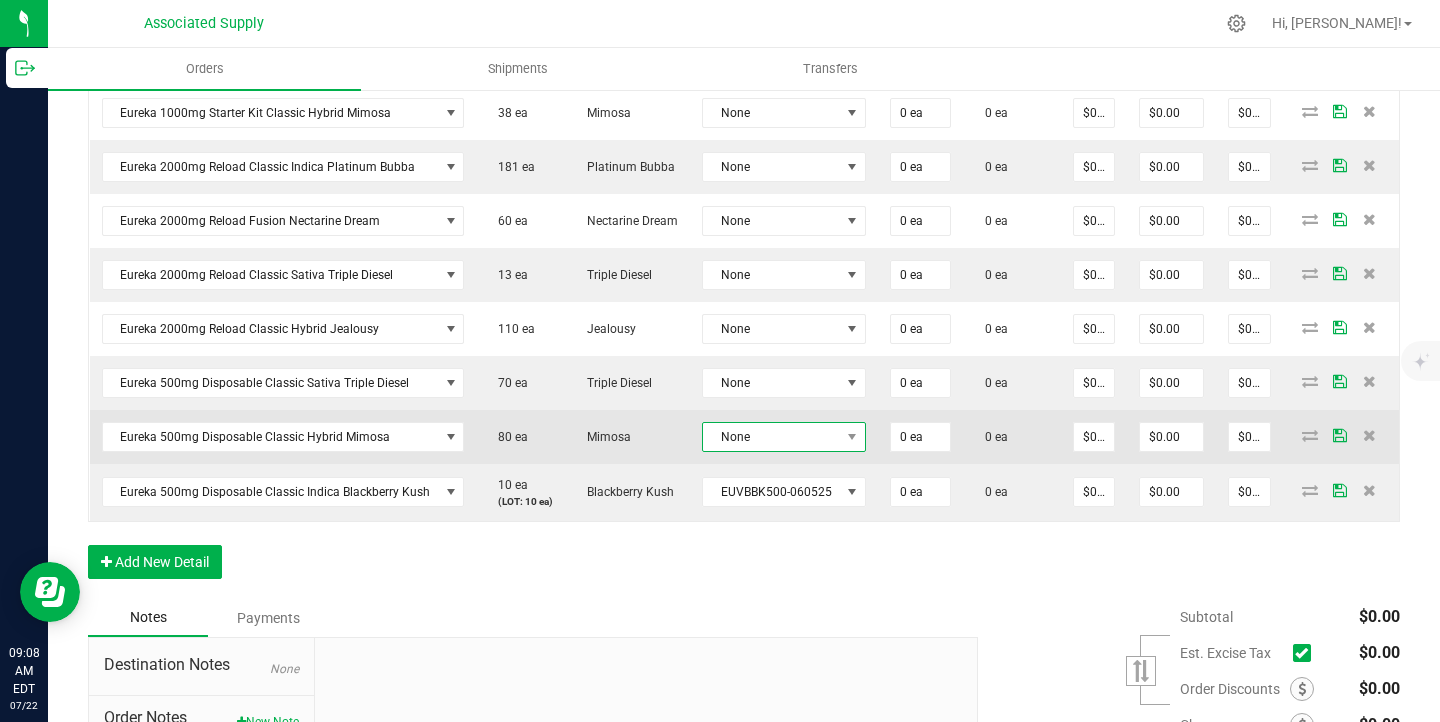 click on "None" at bounding box center (771, 437) 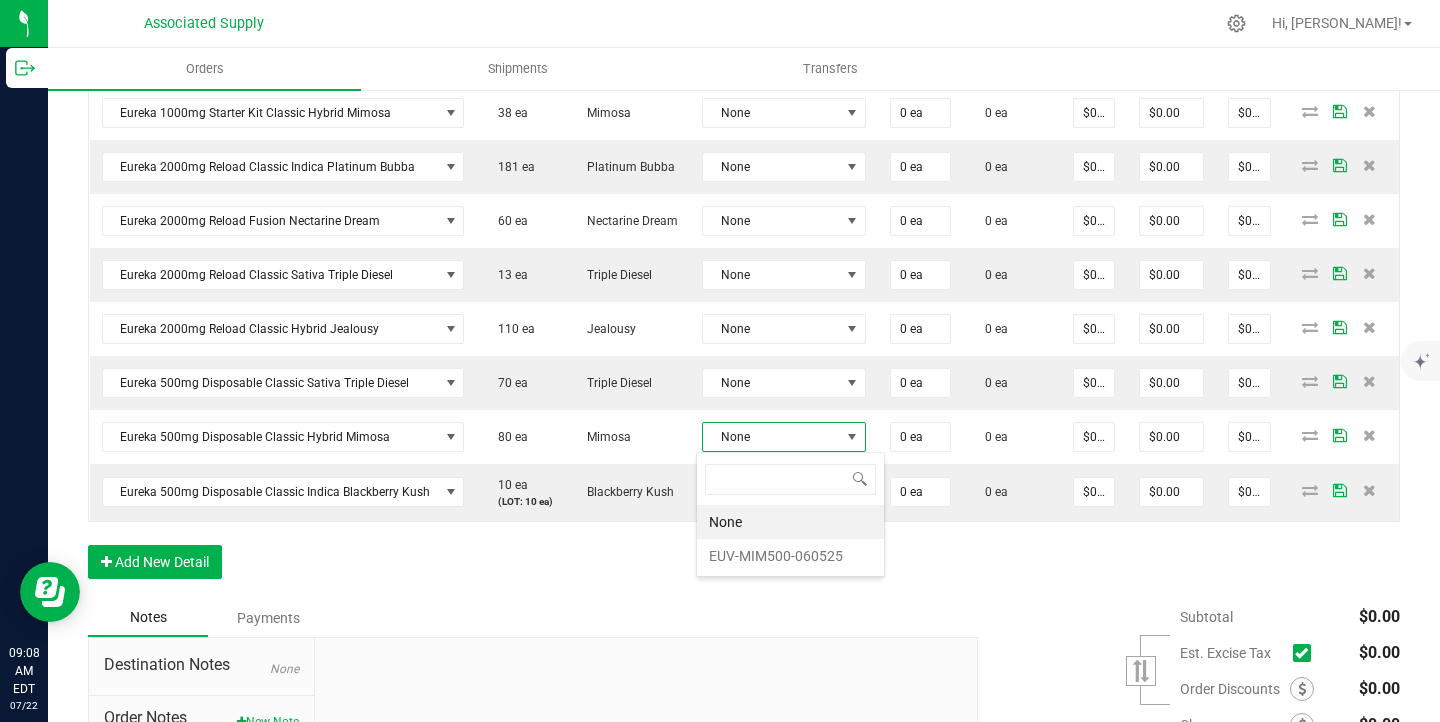 scroll, scrollTop: 99970, scrollLeft: 99838, axis: both 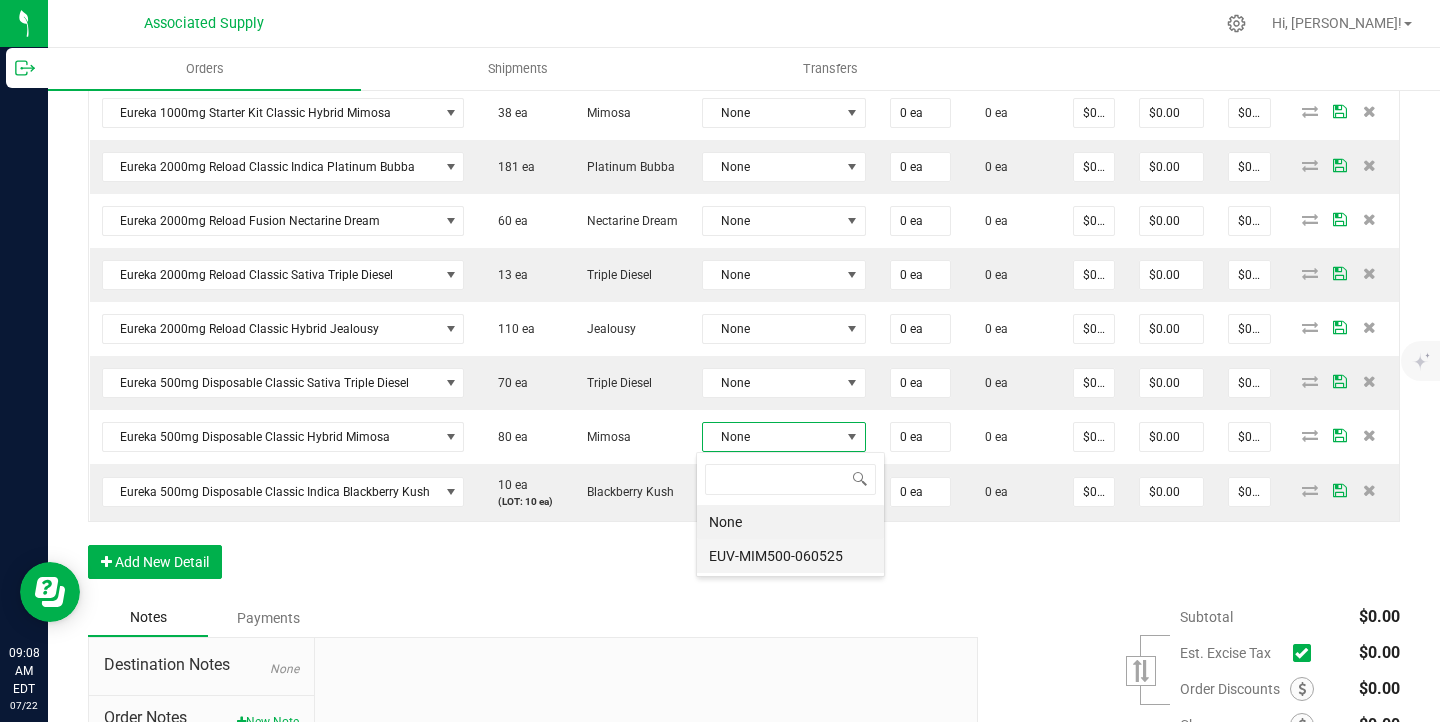 click on "EUV-MIM500-060525" at bounding box center [790, 556] 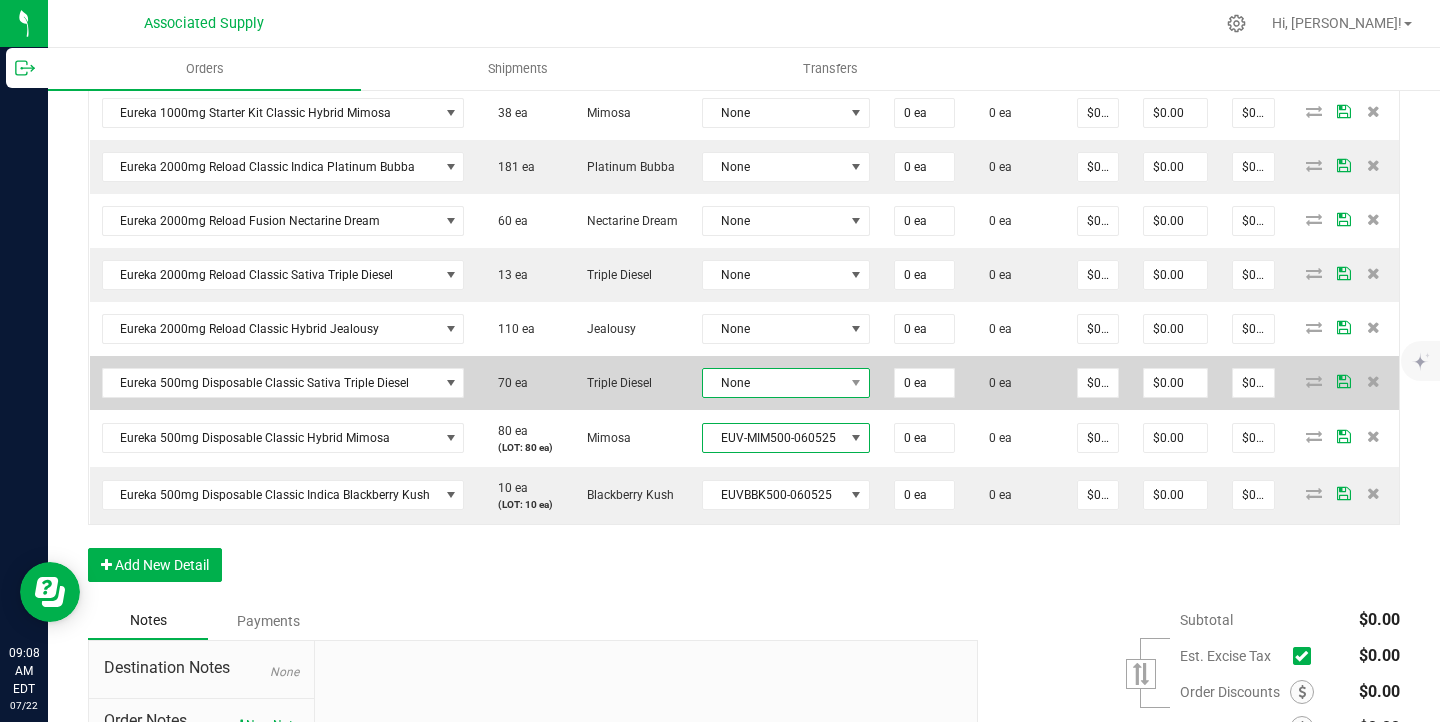 click on "None" at bounding box center [773, 383] 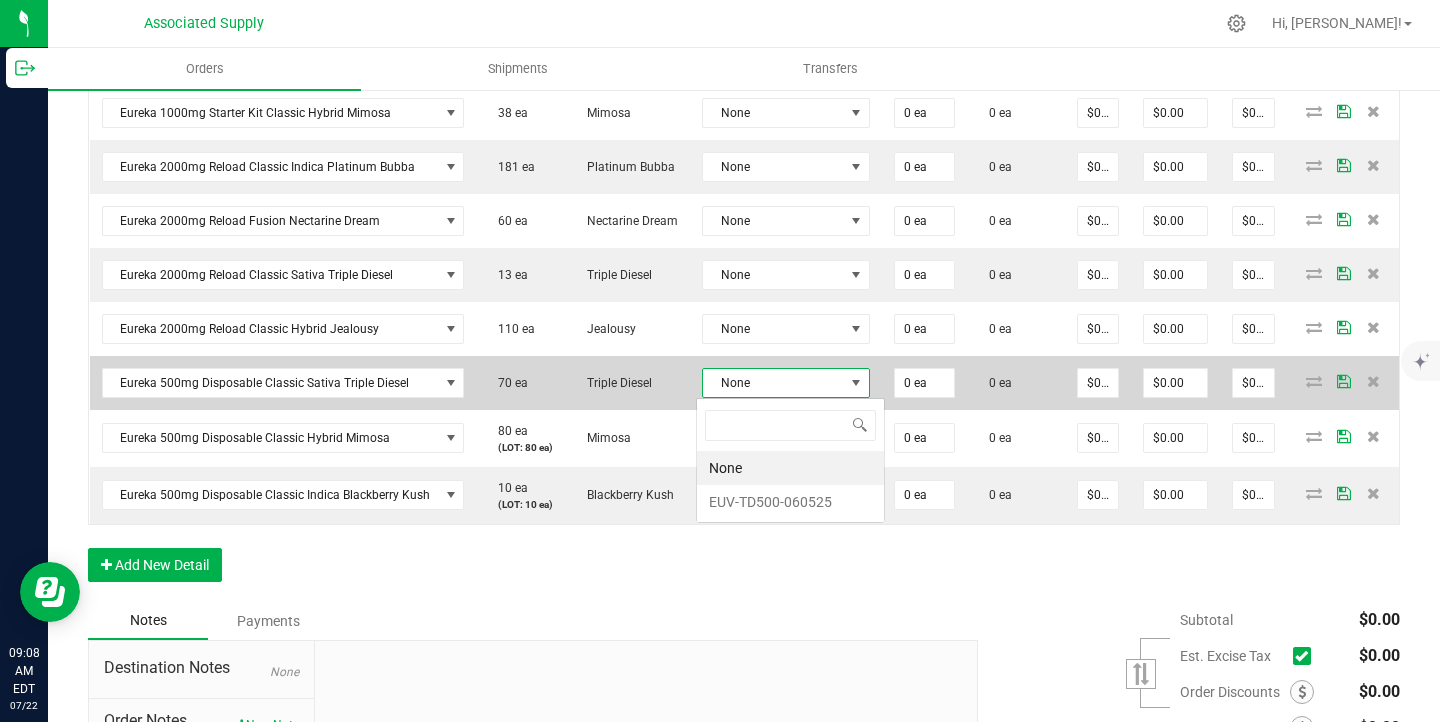 scroll, scrollTop: 99970, scrollLeft: 99834, axis: both 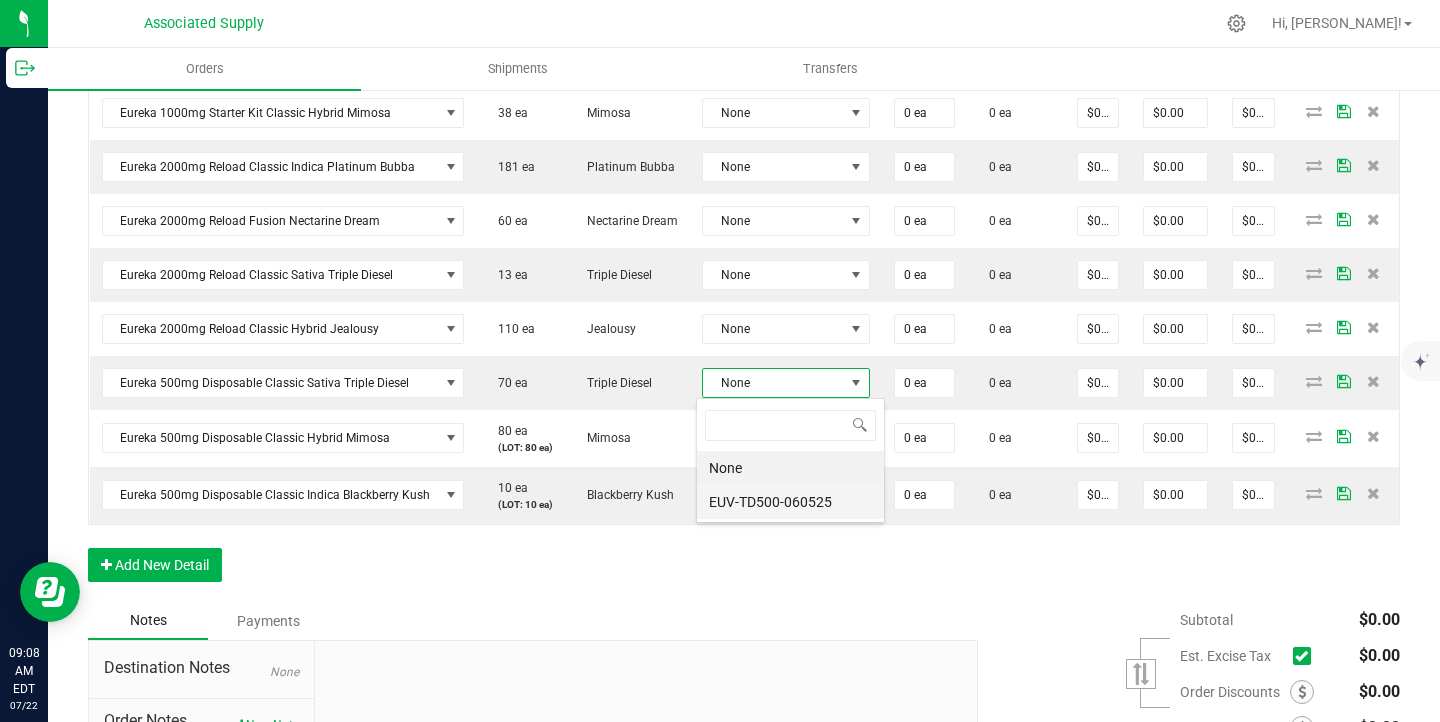 click on "EUV-TD500-060525" at bounding box center (790, 502) 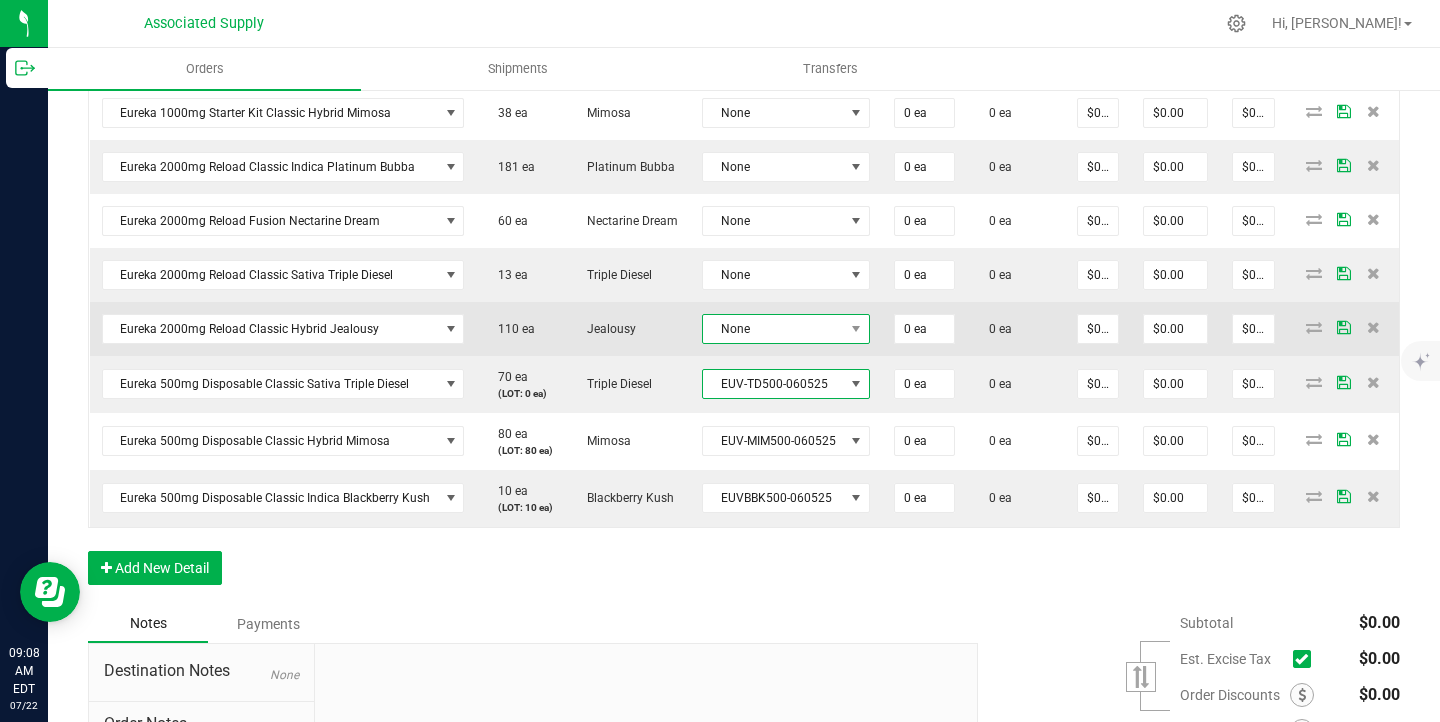 click on "None" at bounding box center (773, 329) 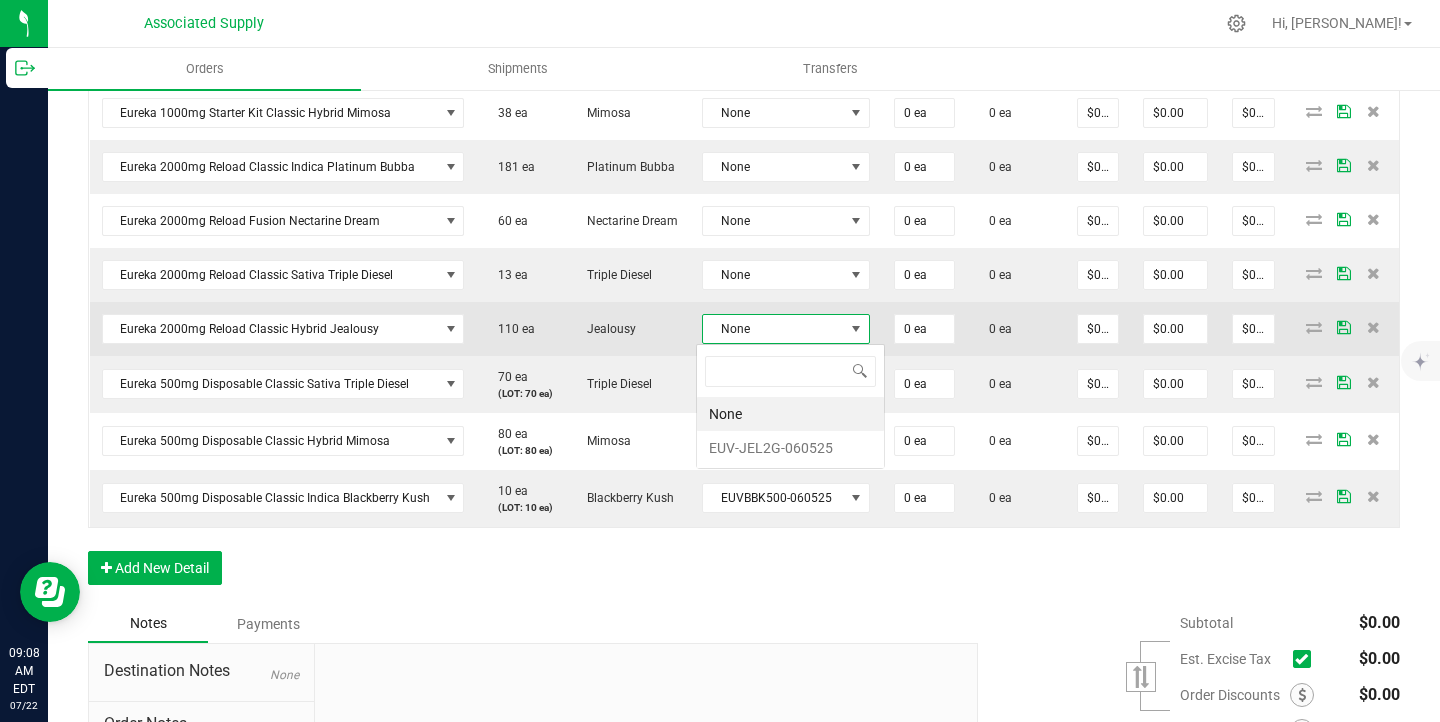 scroll, scrollTop: 99970, scrollLeft: 99834, axis: both 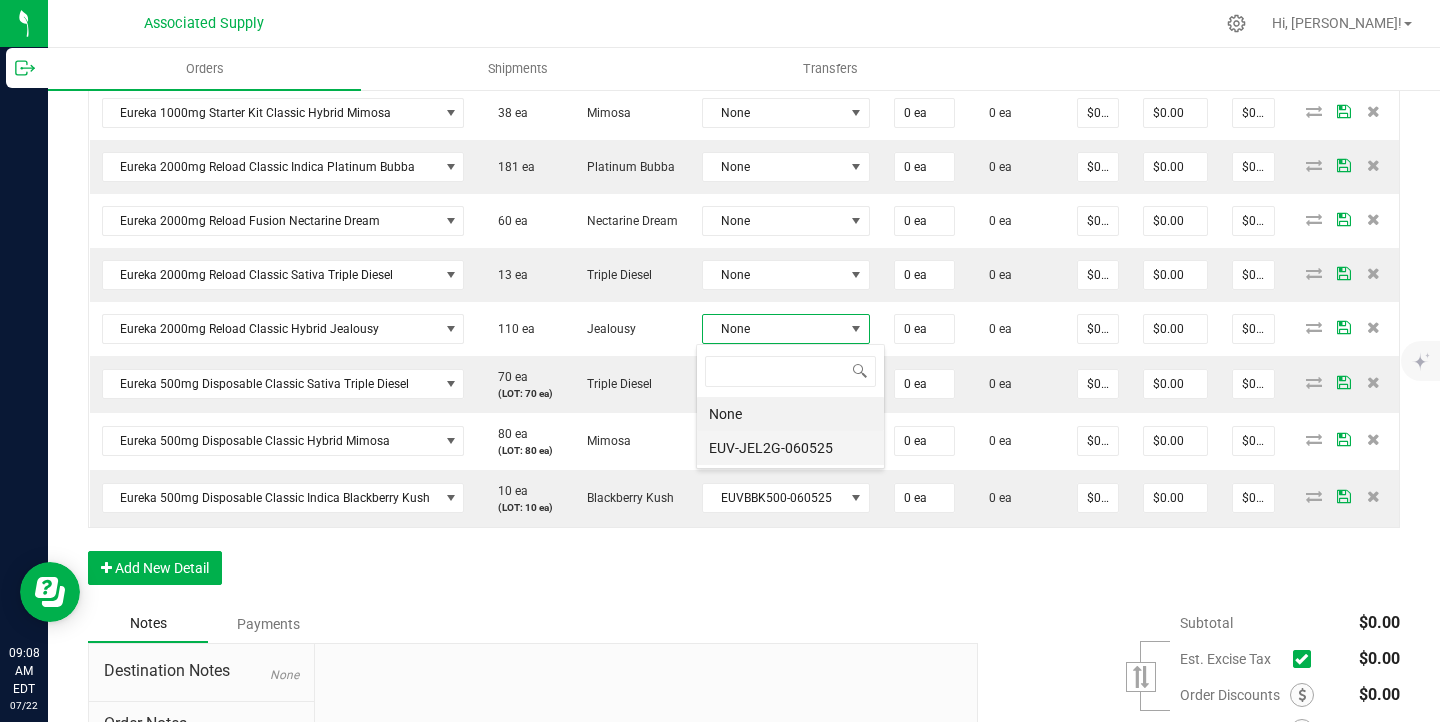 click on "EUV-JEL2G-060525" at bounding box center [790, 448] 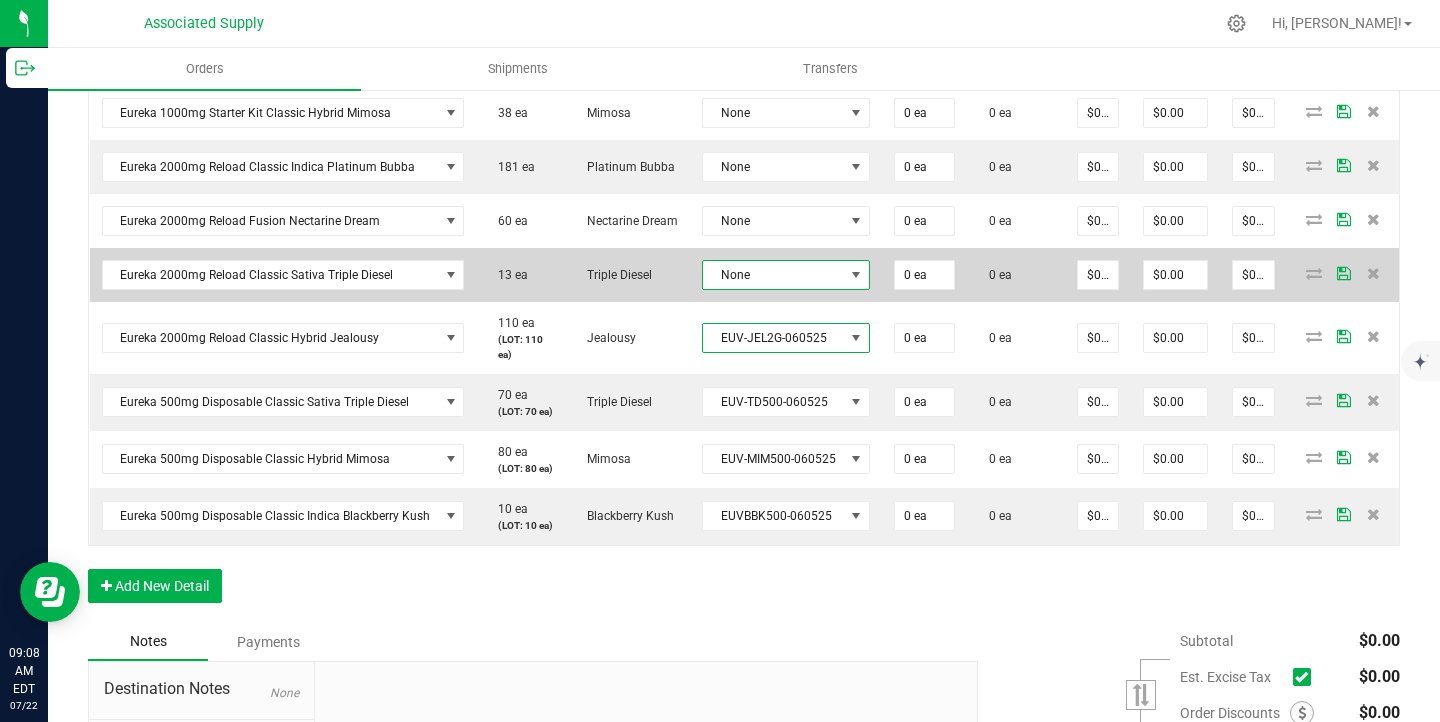 click on "None" at bounding box center (773, 275) 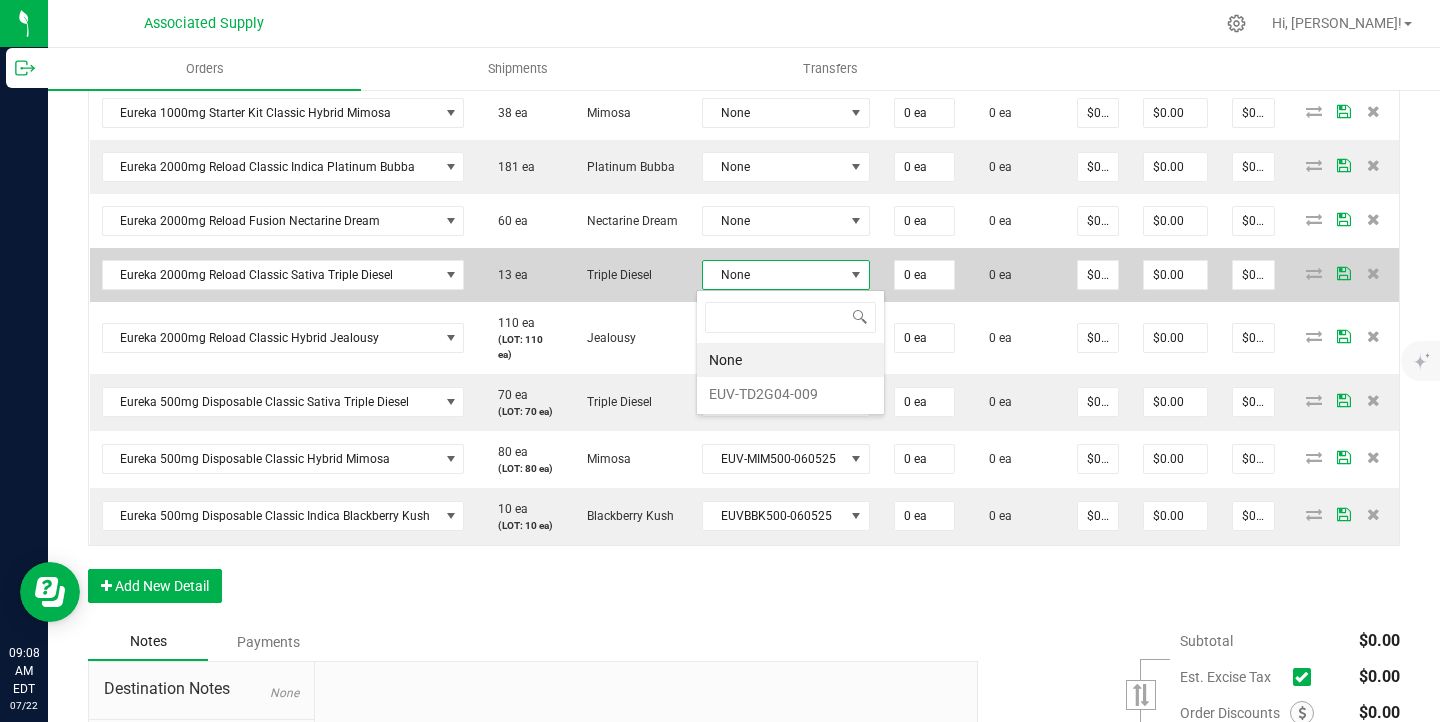 scroll, scrollTop: 99970, scrollLeft: 99834, axis: both 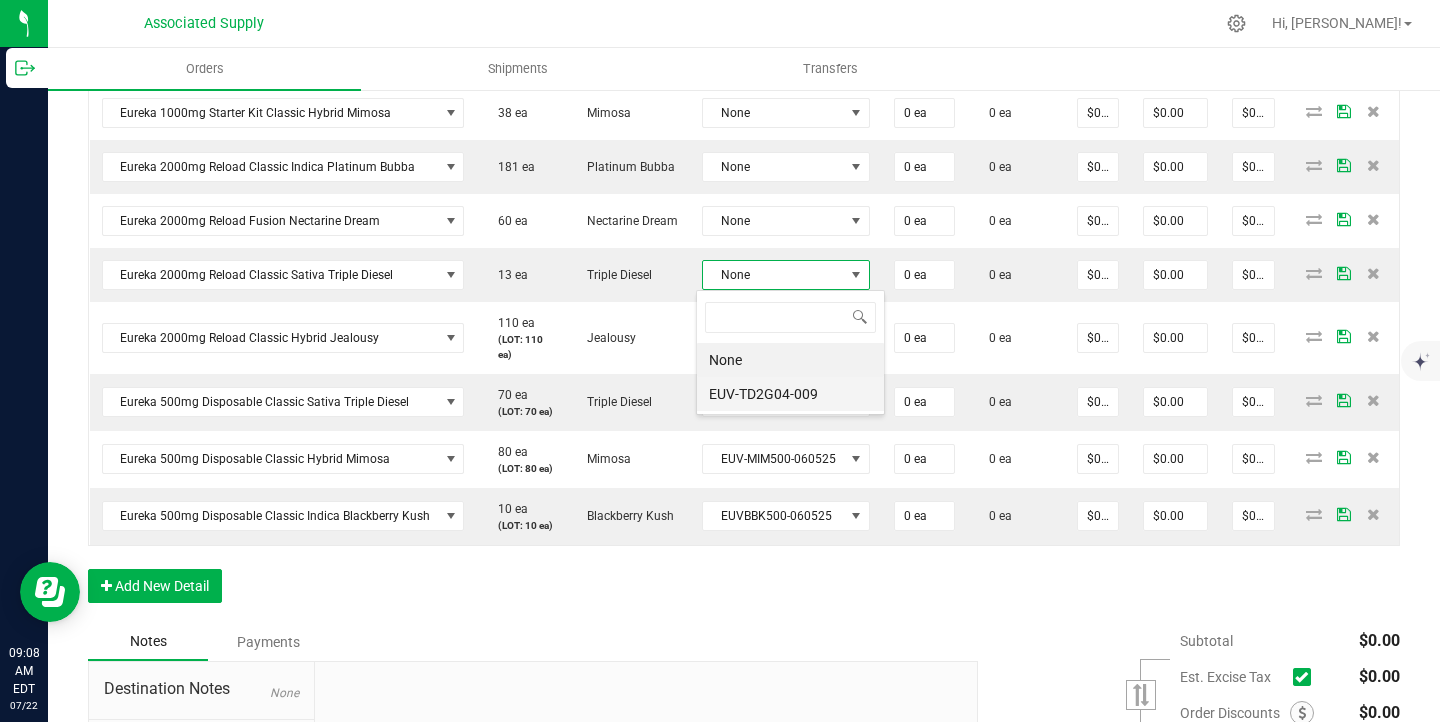 click on "EUV-TD2G04-009" at bounding box center (790, 394) 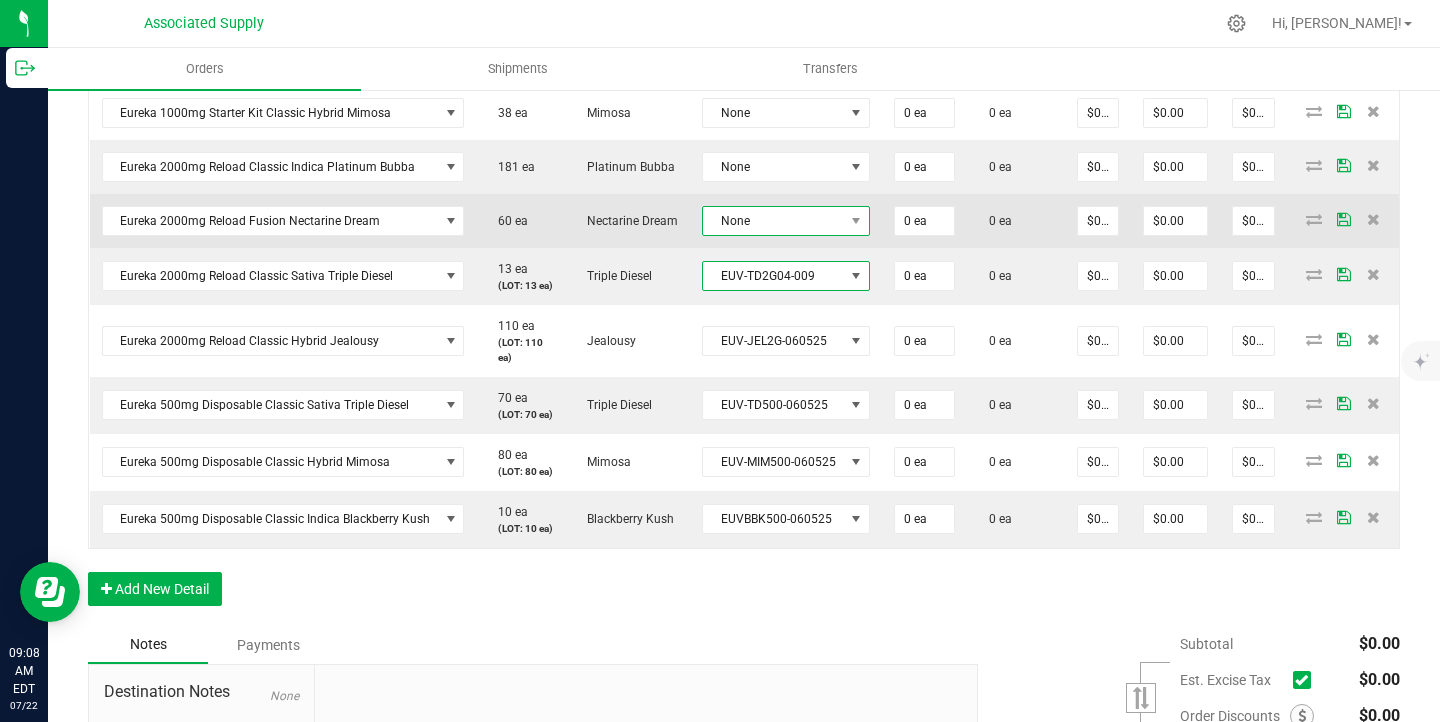 click on "None" at bounding box center (773, 221) 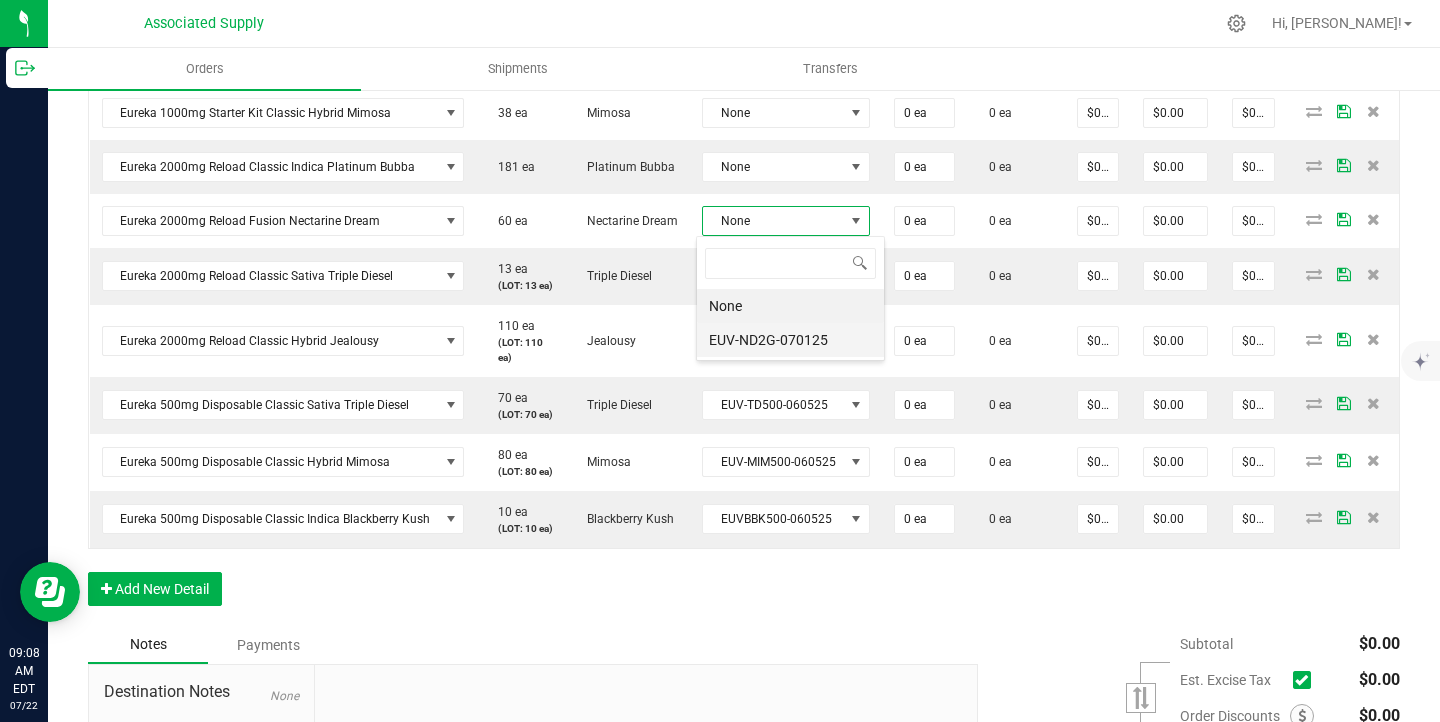 click on "EUV-ND2G-070125" at bounding box center [790, 340] 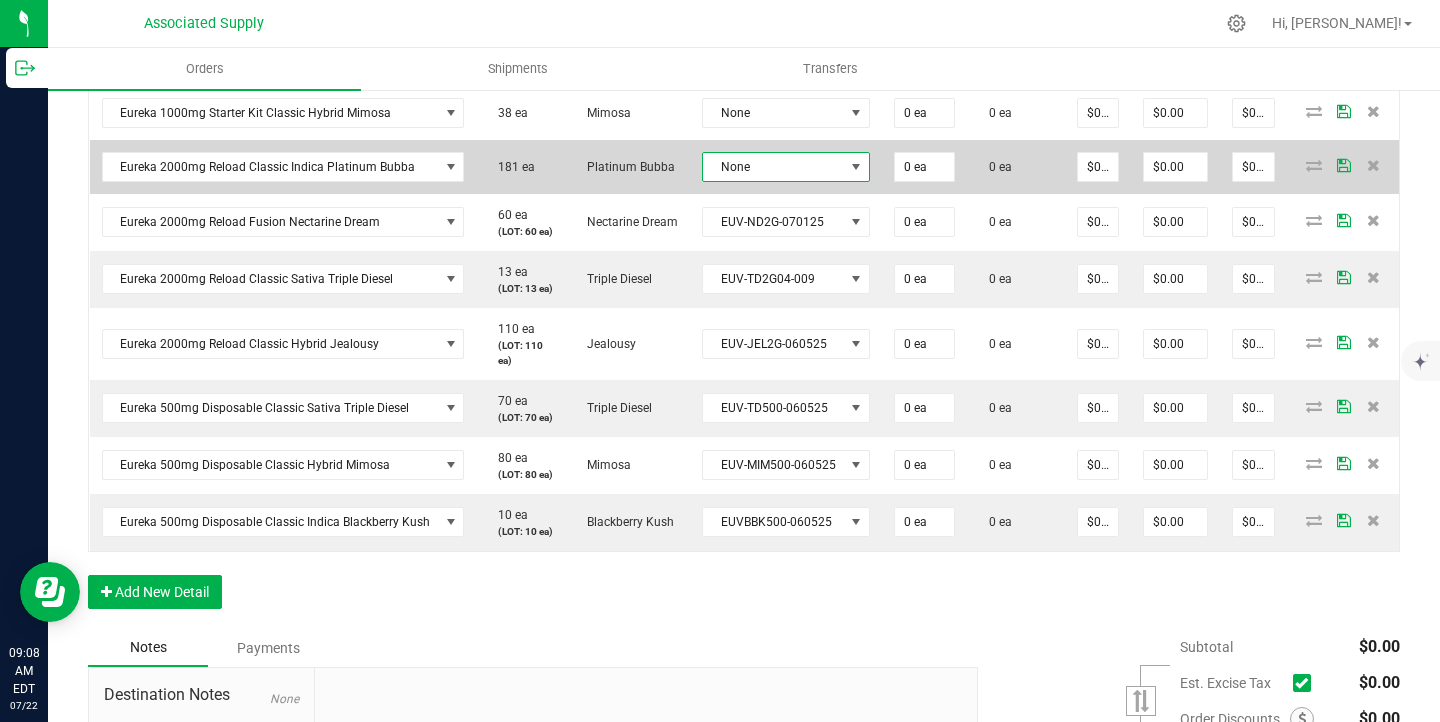 click on "None" at bounding box center [773, 167] 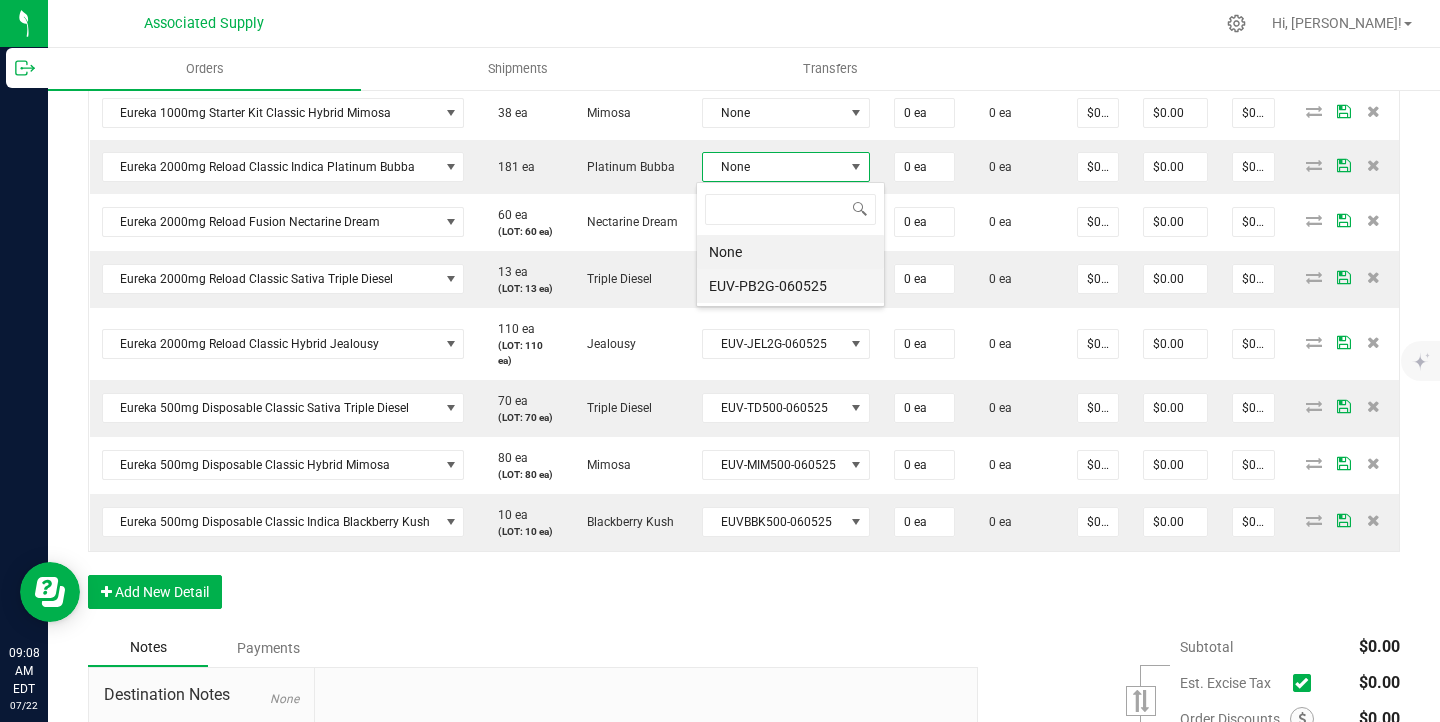 click on "EUV-PB2G-060525" at bounding box center (790, 286) 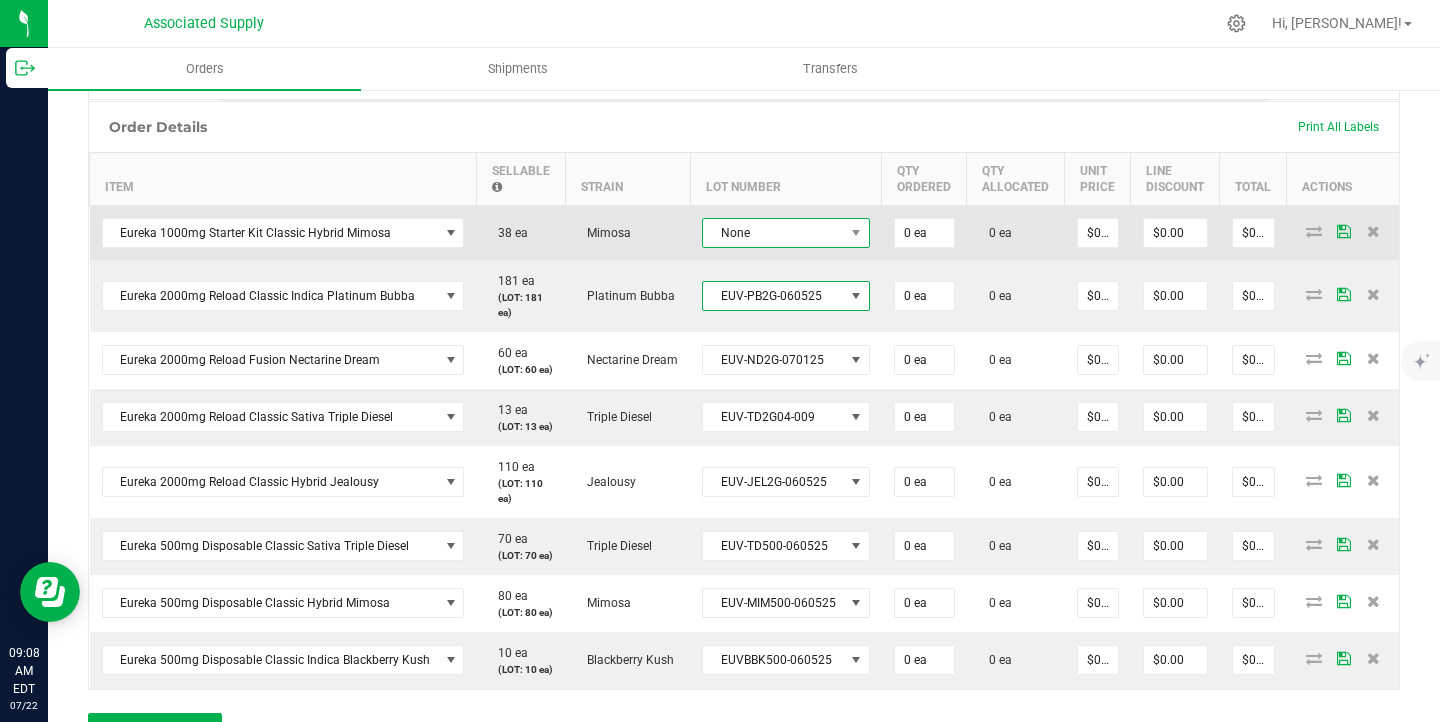 click on "None" at bounding box center [773, 233] 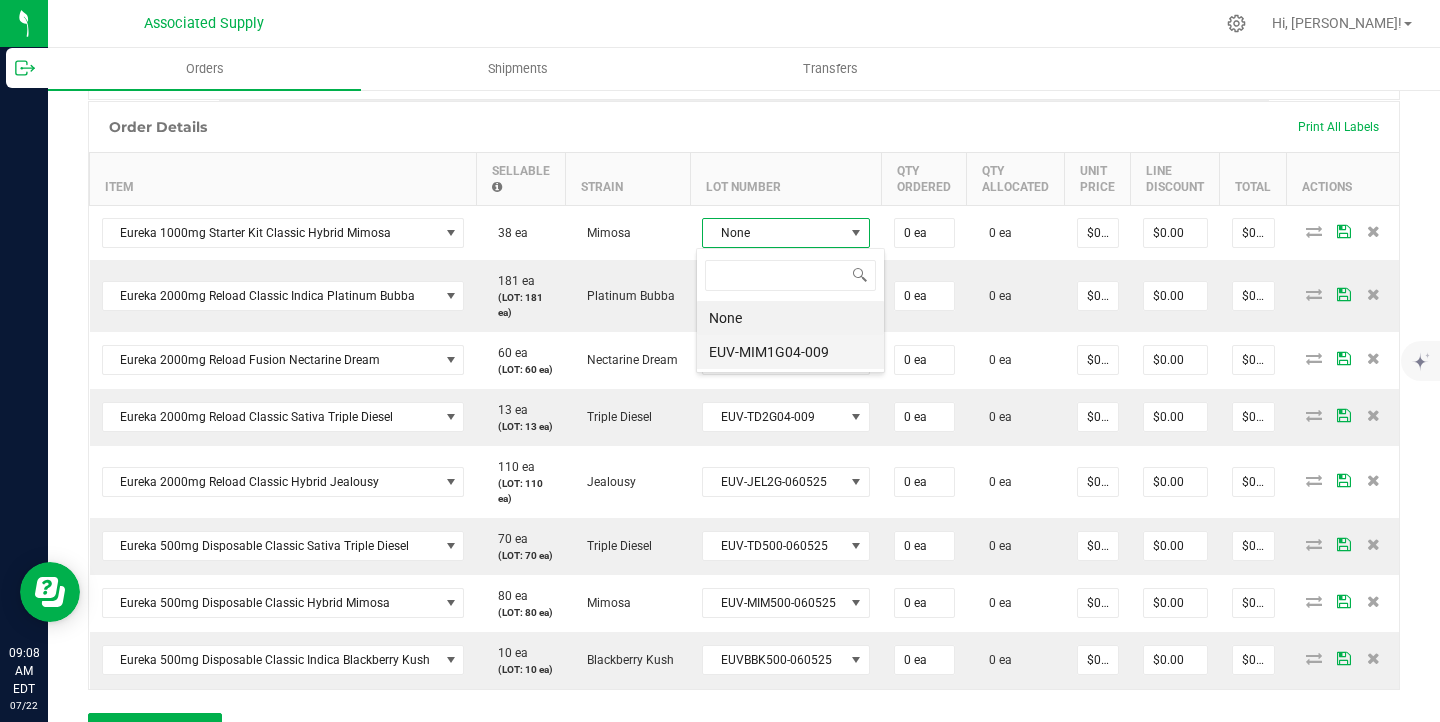click on "EUV-MIM1G04-009" at bounding box center (790, 352) 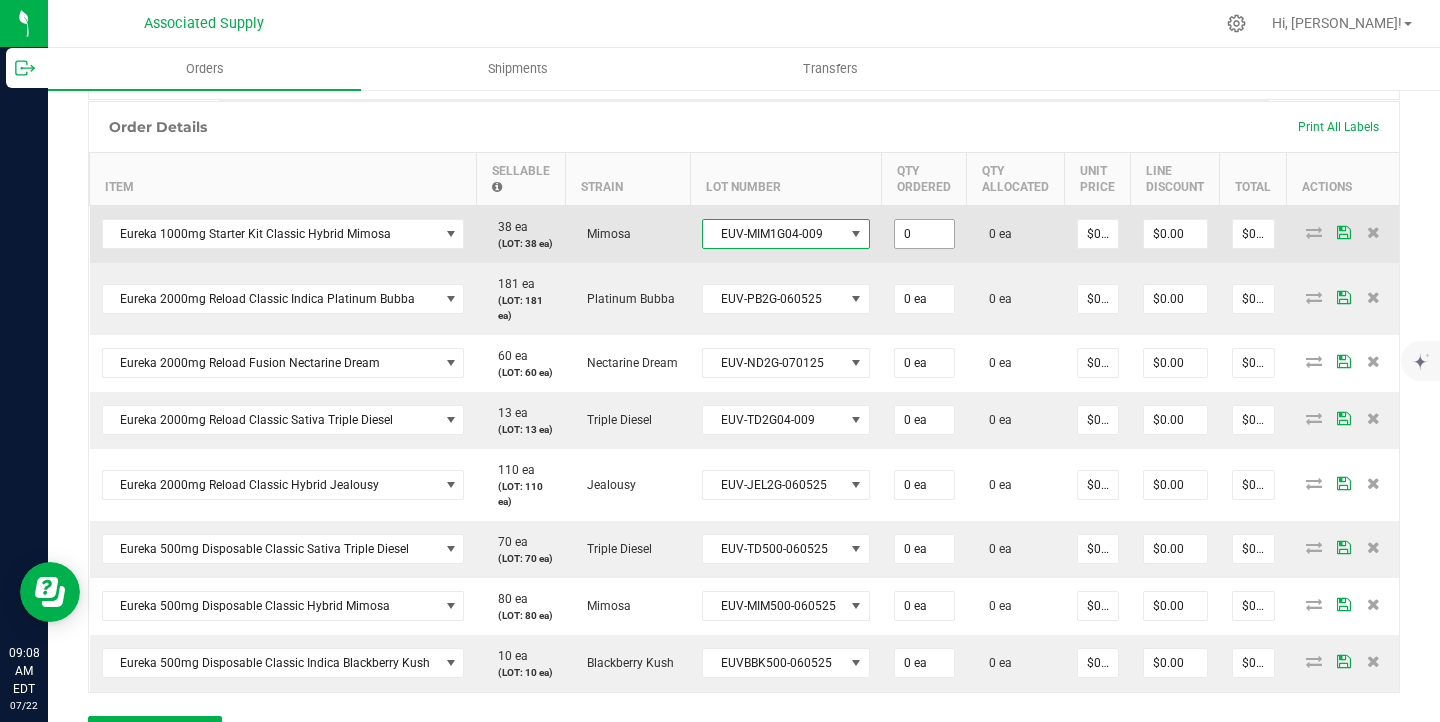 click on "0" at bounding box center (924, 234) 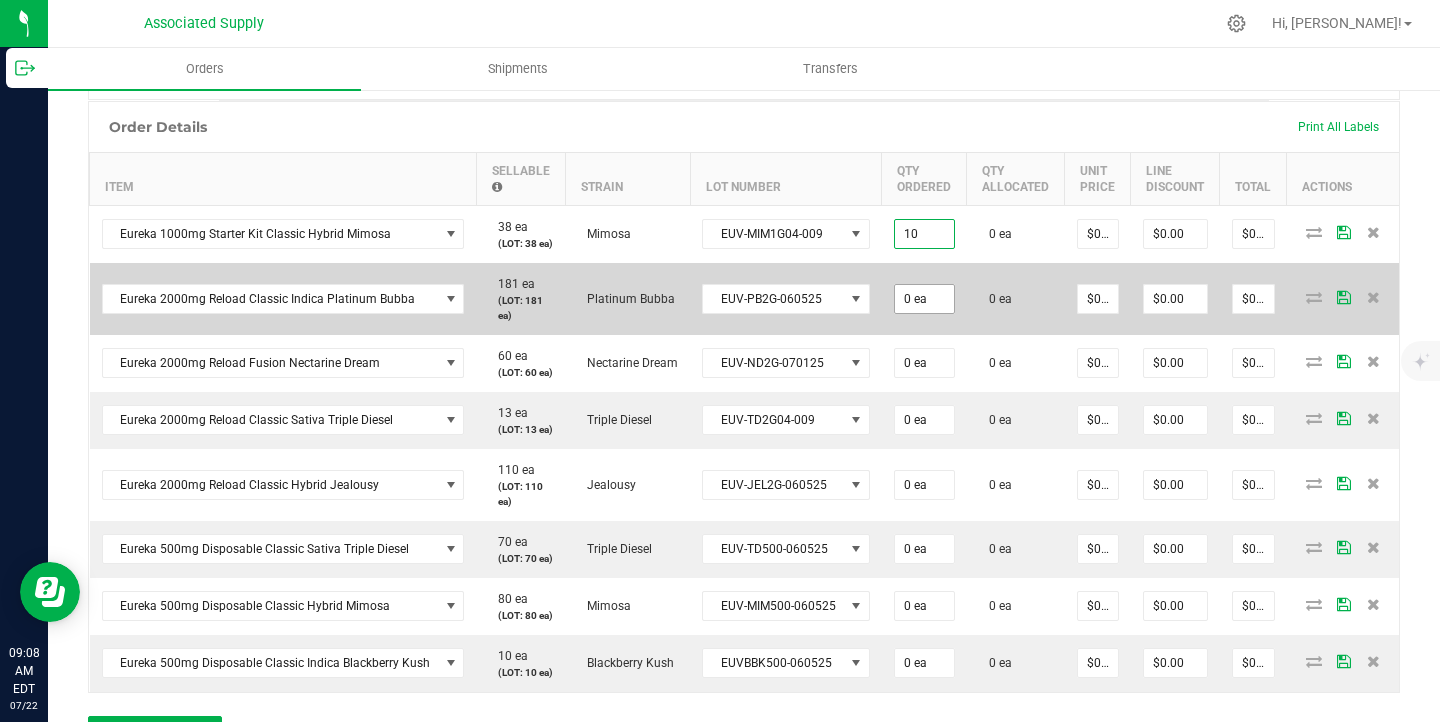 click on "0 ea" at bounding box center [924, 299] 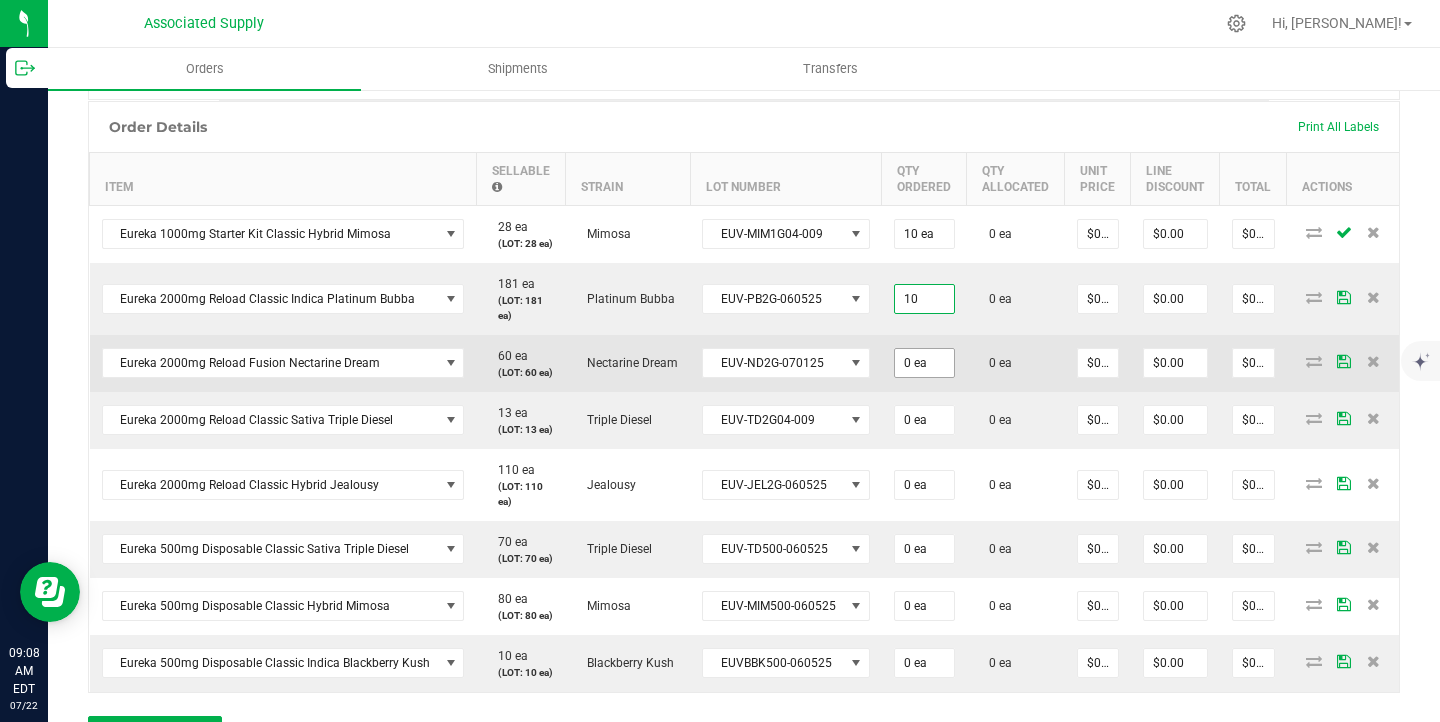 click on "0 ea" at bounding box center (924, 363) 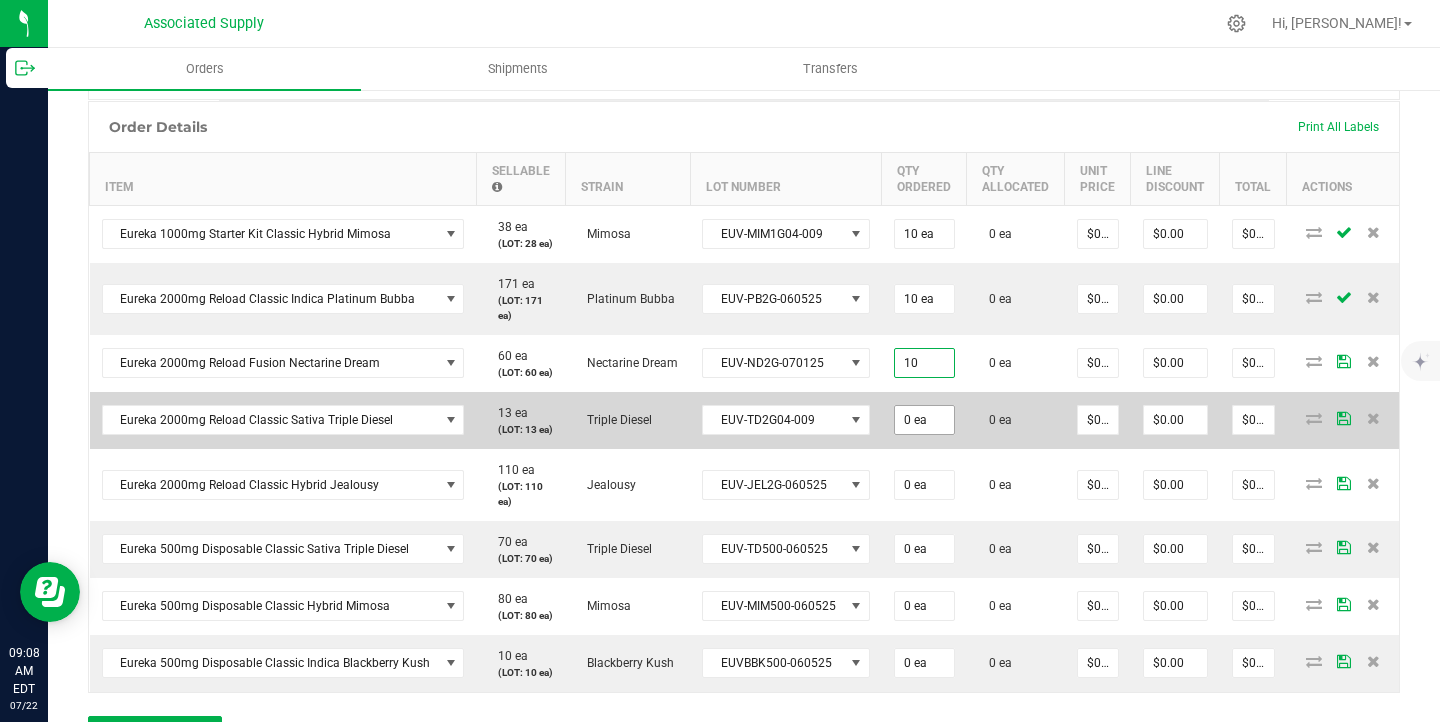click on "0 ea" at bounding box center (924, 420) 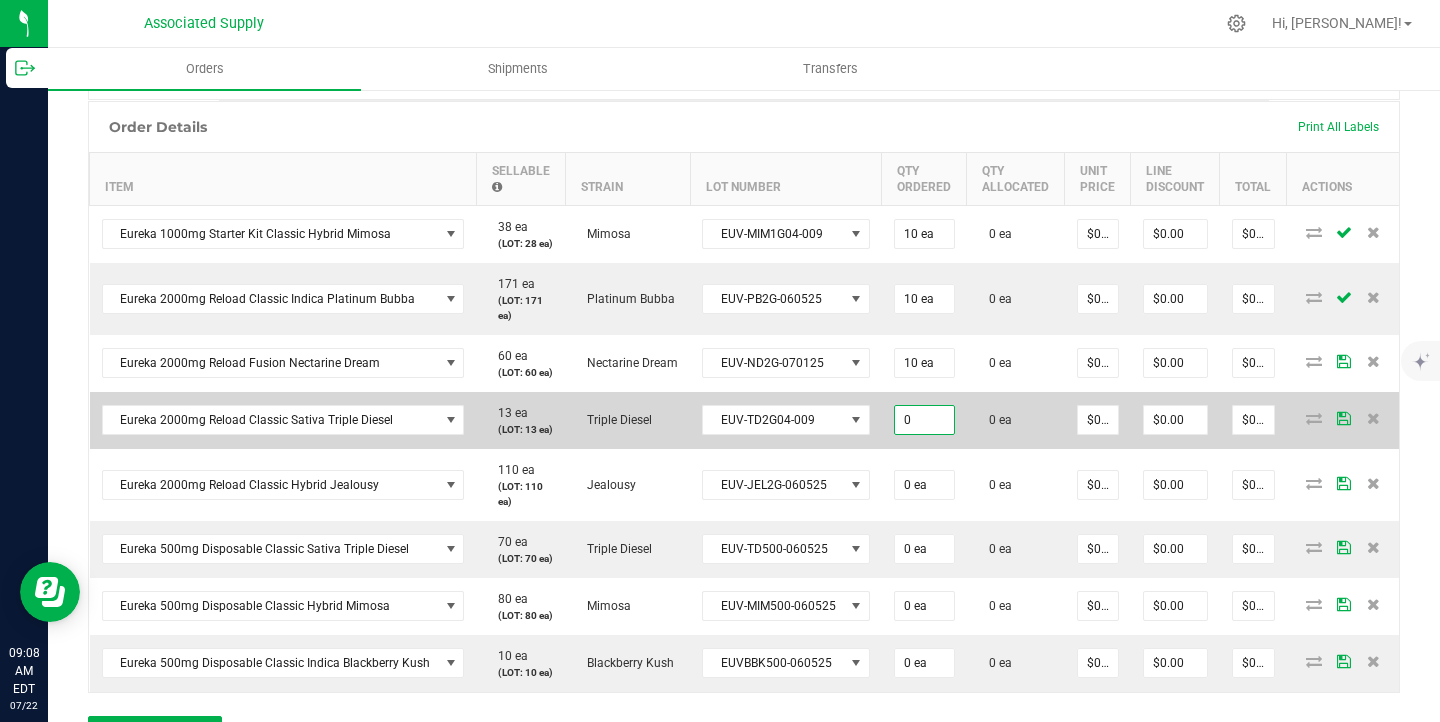 click on "0" at bounding box center [924, 420] 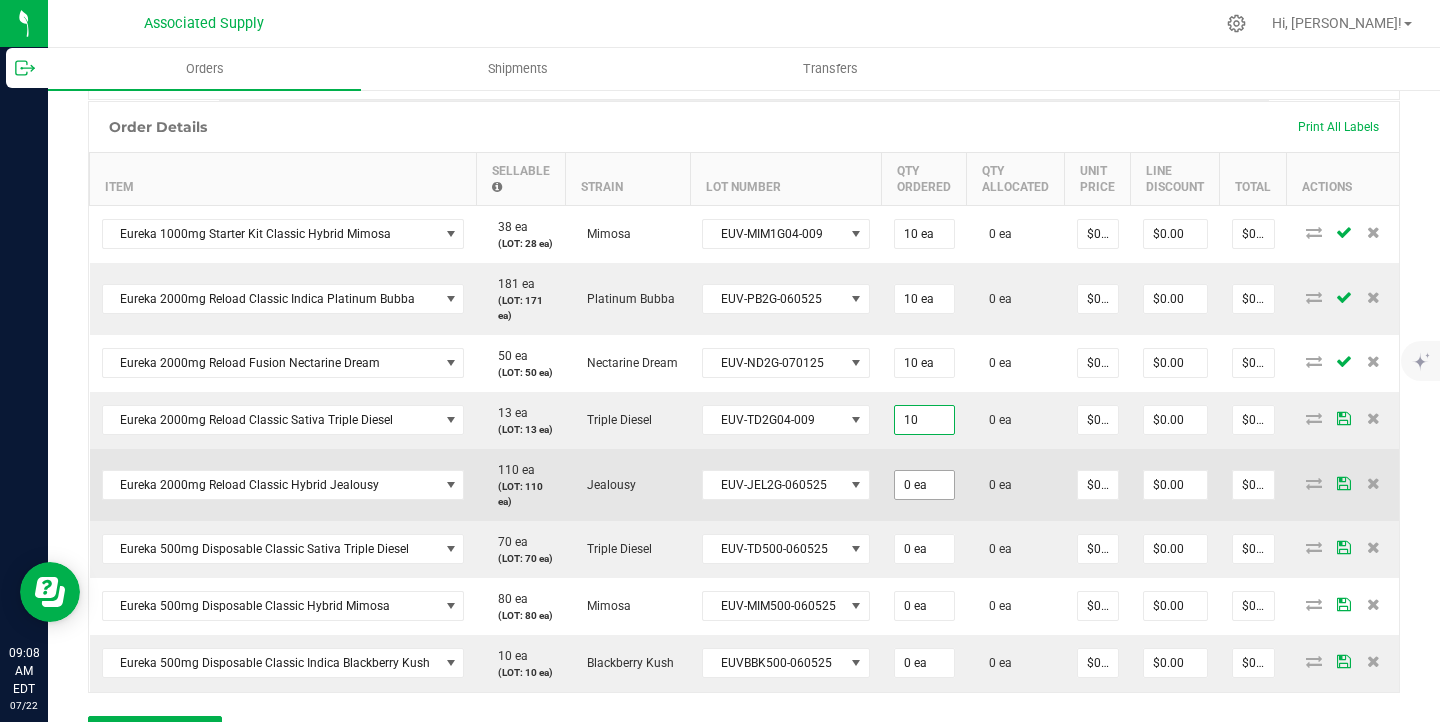 click on "0 ea" at bounding box center (924, 485) 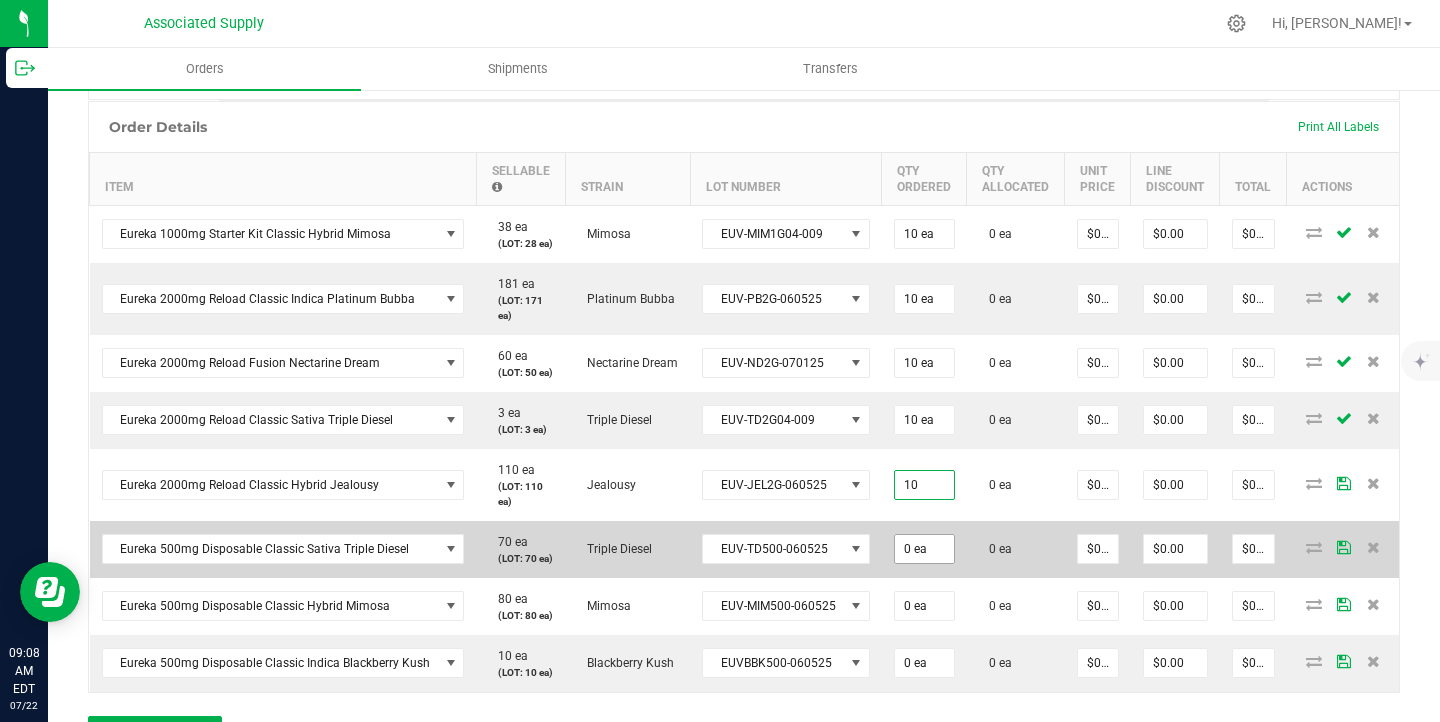 click on "0 ea" at bounding box center [924, 549] 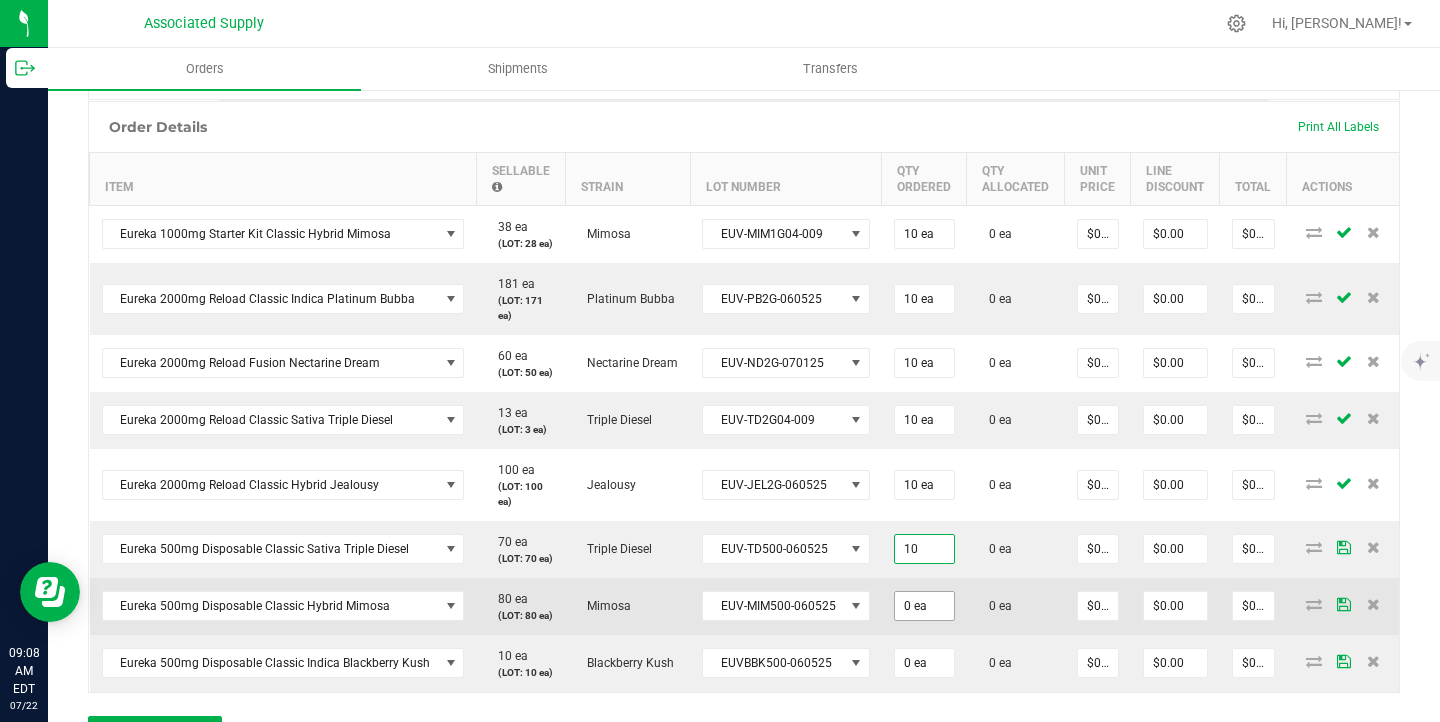 click on "0 ea" at bounding box center [924, 606] 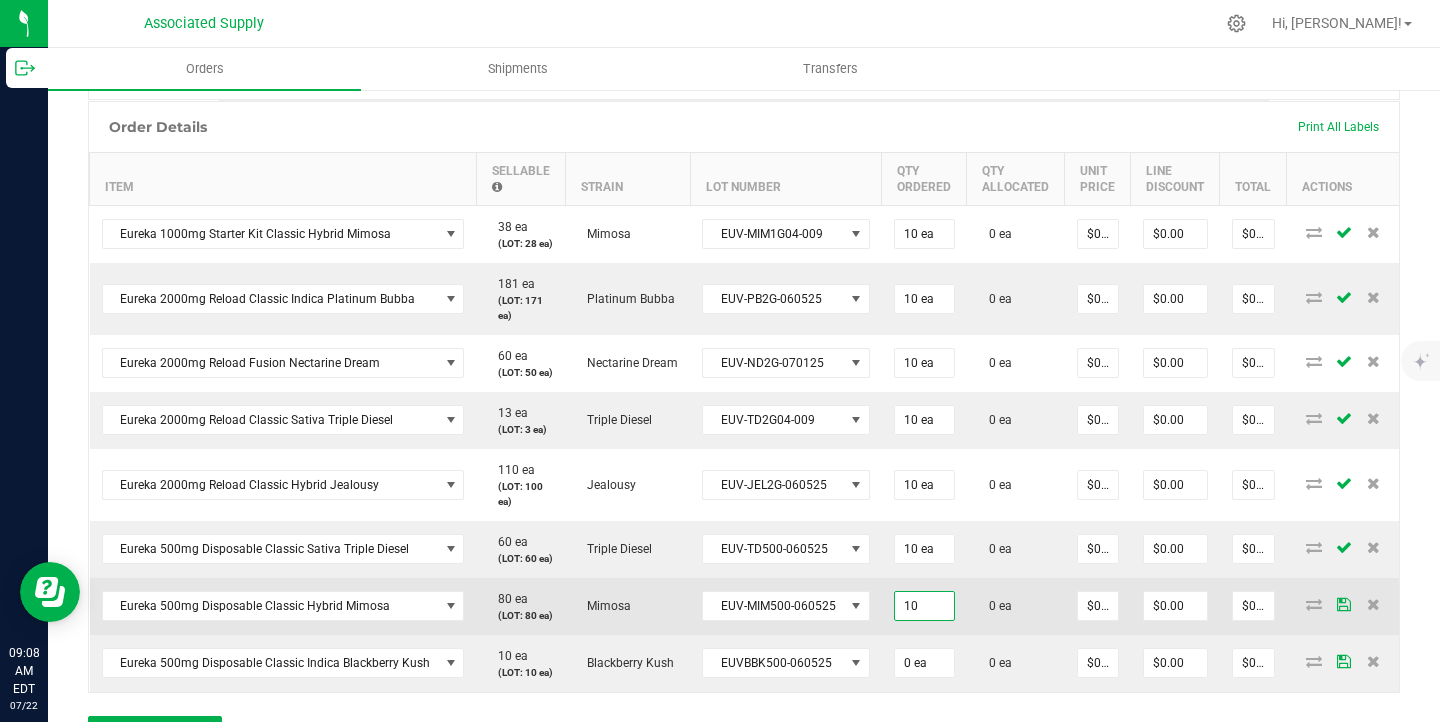 click on "10" at bounding box center (924, 606) 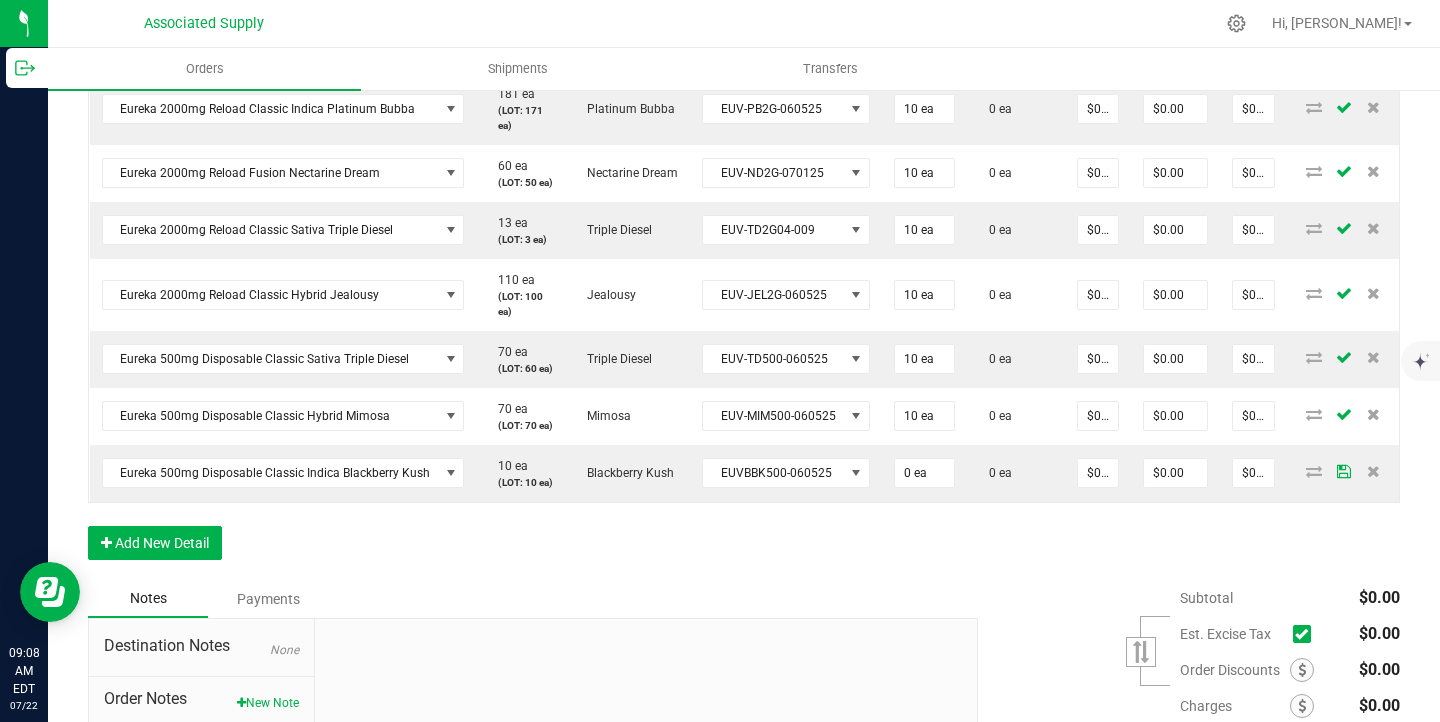 scroll, scrollTop: 722, scrollLeft: 0, axis: vertical 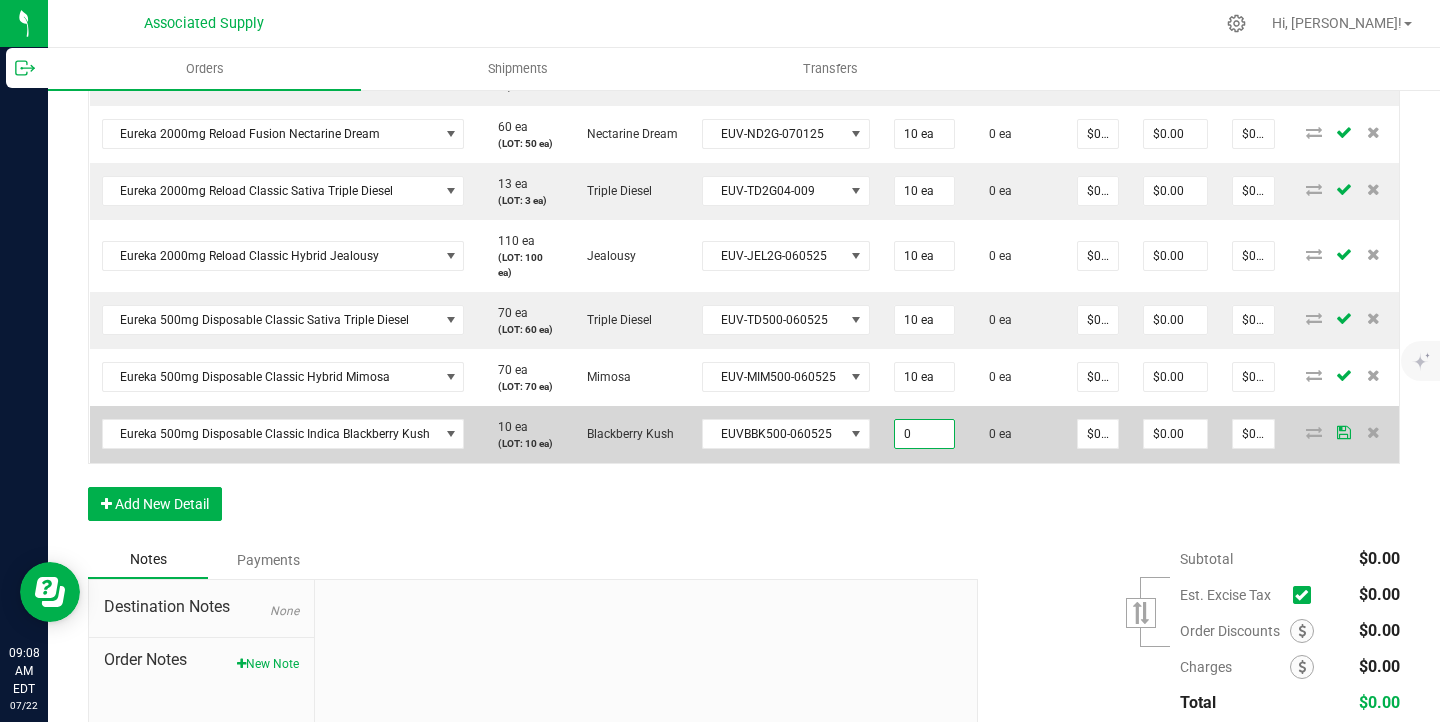 click on "0" at bounding box center [924, 434] 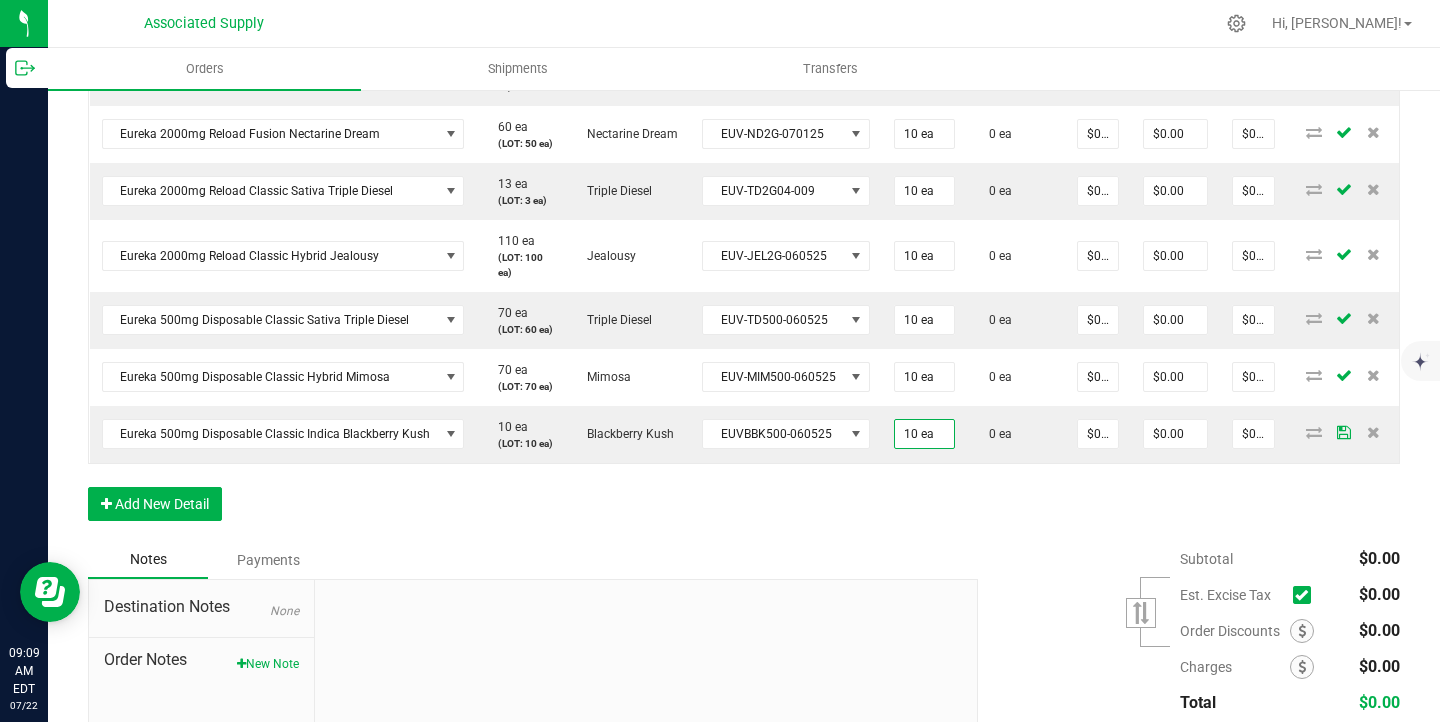 click on "Order Details Print All Labels Item  Sellable  Strain  Lot Number  Qty Ordered Qty Allocated Unit Price Line Discount Total Actions Eureka 1000mg Starter Kit Classic Hybrid Mimosa  38 ea   (LOT: 28 ea)   Mimosa  EUV-MIM1G04-009 10 ea  0 ea  $0.00000 $0.00 $0.00 Eureka 2000mg Reload Classic Indica Platinum Bubba  181 ea   (LOT: 171 ea)   Platinum Bubba  EUV-PB2G-060525 10 ea  0 ea  $0.00000 $0.00 $0.00 Eureka 2000mg Reload Fusion Nectarine Dream  60 ea   (LOT: 50 ea)   Nectarine Dream  EUV-ND2G-070125 10 ea  0 ea  $0.00000 $0.00 $0.00 Eureka 2000mg Reload Classic Sativa Triple Diesel  13 ea   (LOT: 3 ea)   Triple Diesel  EUV-TD2G04-009 10 ea  0 ea  $0.00000 $0.00 $0.00 Eureka 2000mg Reload Classic Hybrid Jealousy  110 ea   (LOT: 100 ea)   Jealousy  EUV-JEL2G-060525 10 ea  0 ea  $0.00000 $0.00 $0.00 Eureka 500mg Disposable Classic Sativa Triple Diesel  70 ea   (LOT: 60 ea)   Triple Diesel  EUV-TD500-060525 10 ea  0 ea  $0.00000 $0.00 $0.00  70 ea   (LOT: 70 ea)   Mimosa  10 ea" at bounding box center [744, 206] 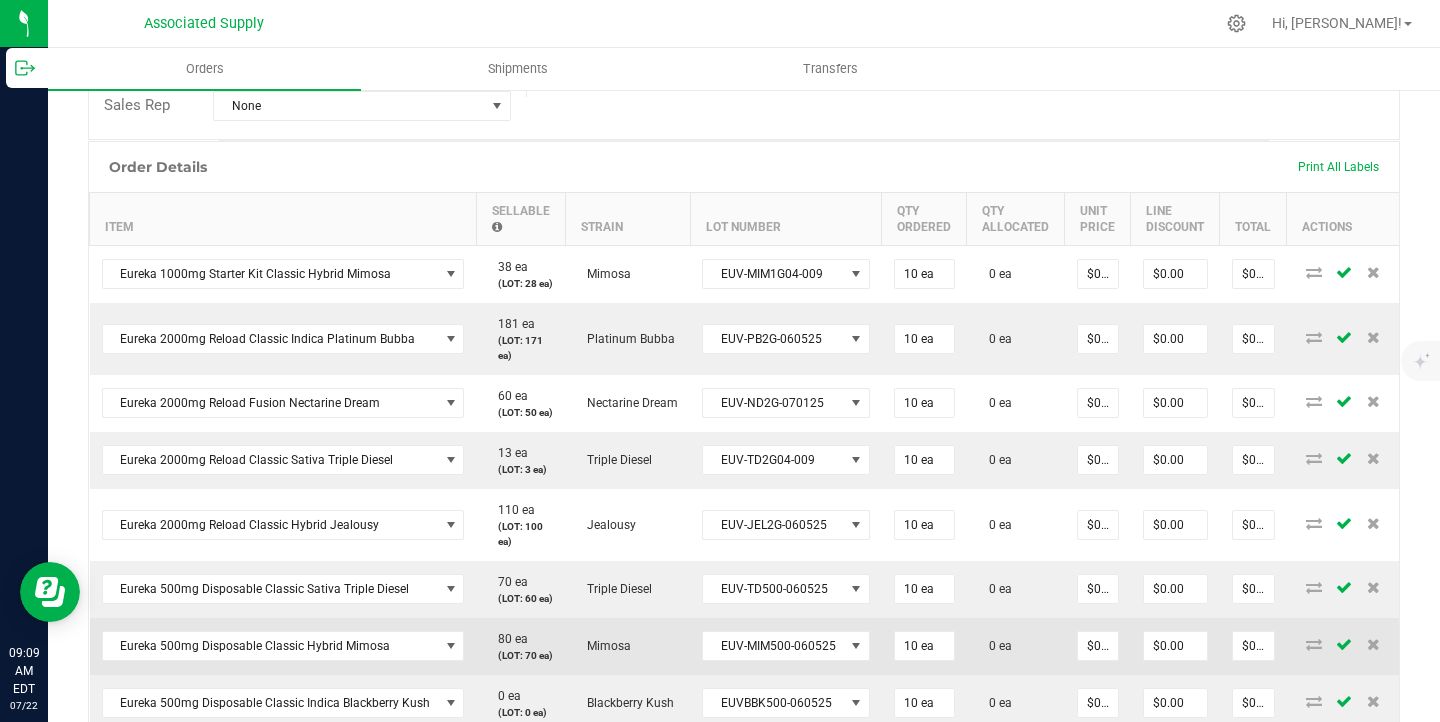 scroll, scrollTop: 466, scrollLeft: 0, axis: vertical 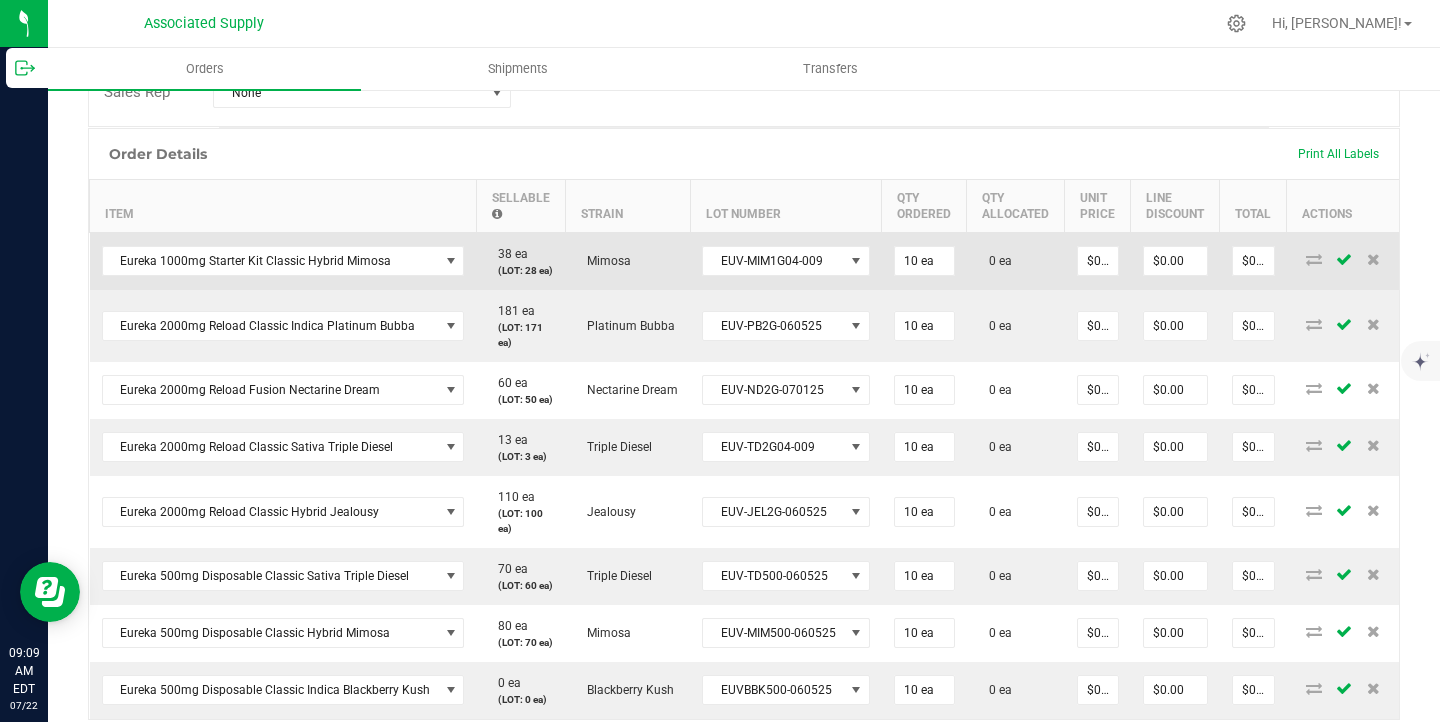 click on "$0.00000" at bounding box center (1098, 261) 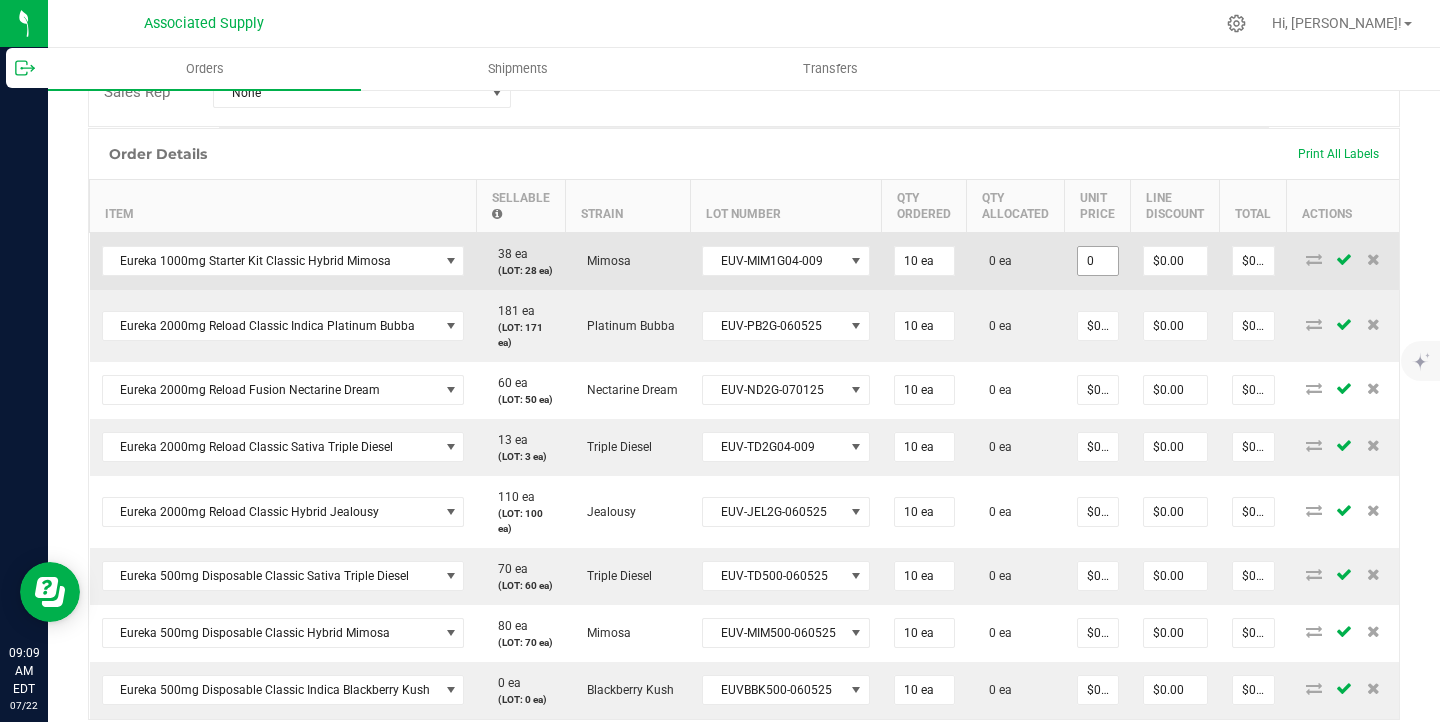 click on "0" at bounding box center (1098, 261) 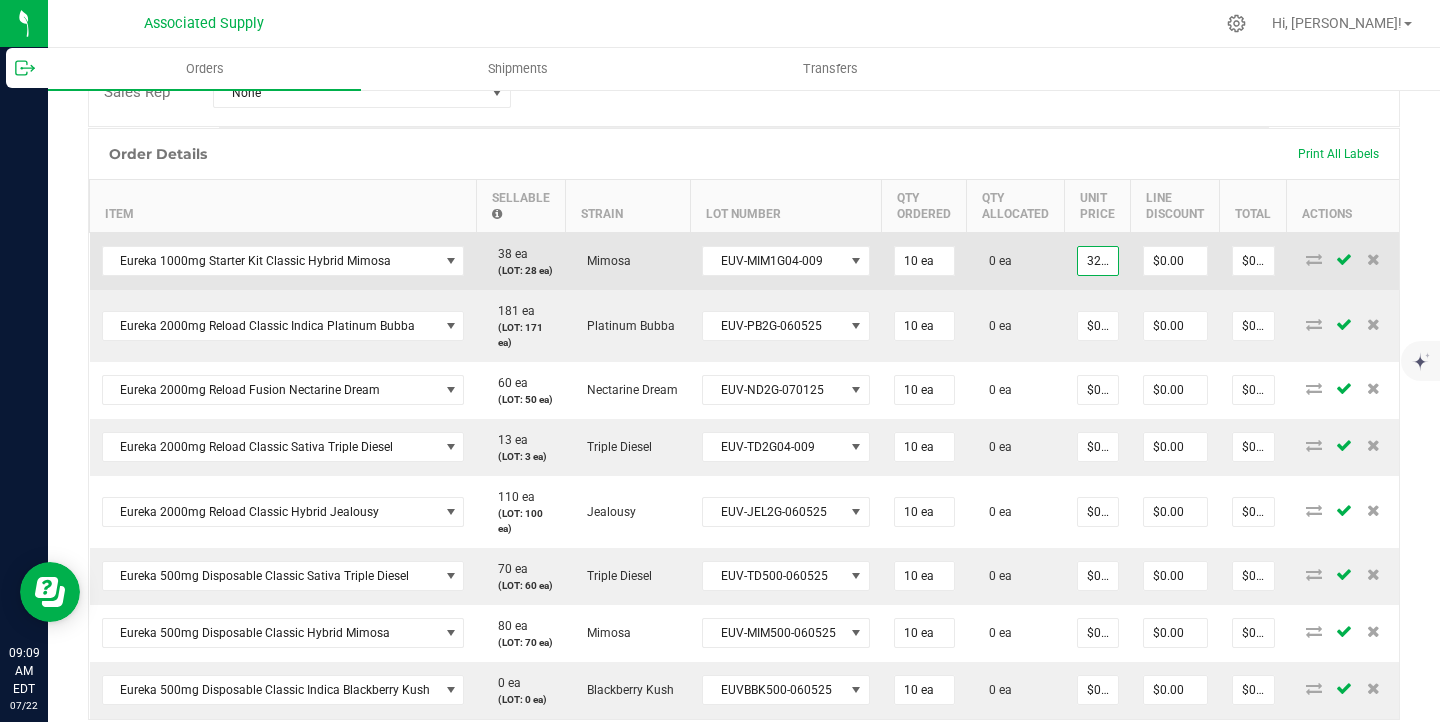 scroll, scrollTop: 0, scrollLeft: 1, axis: horizontal 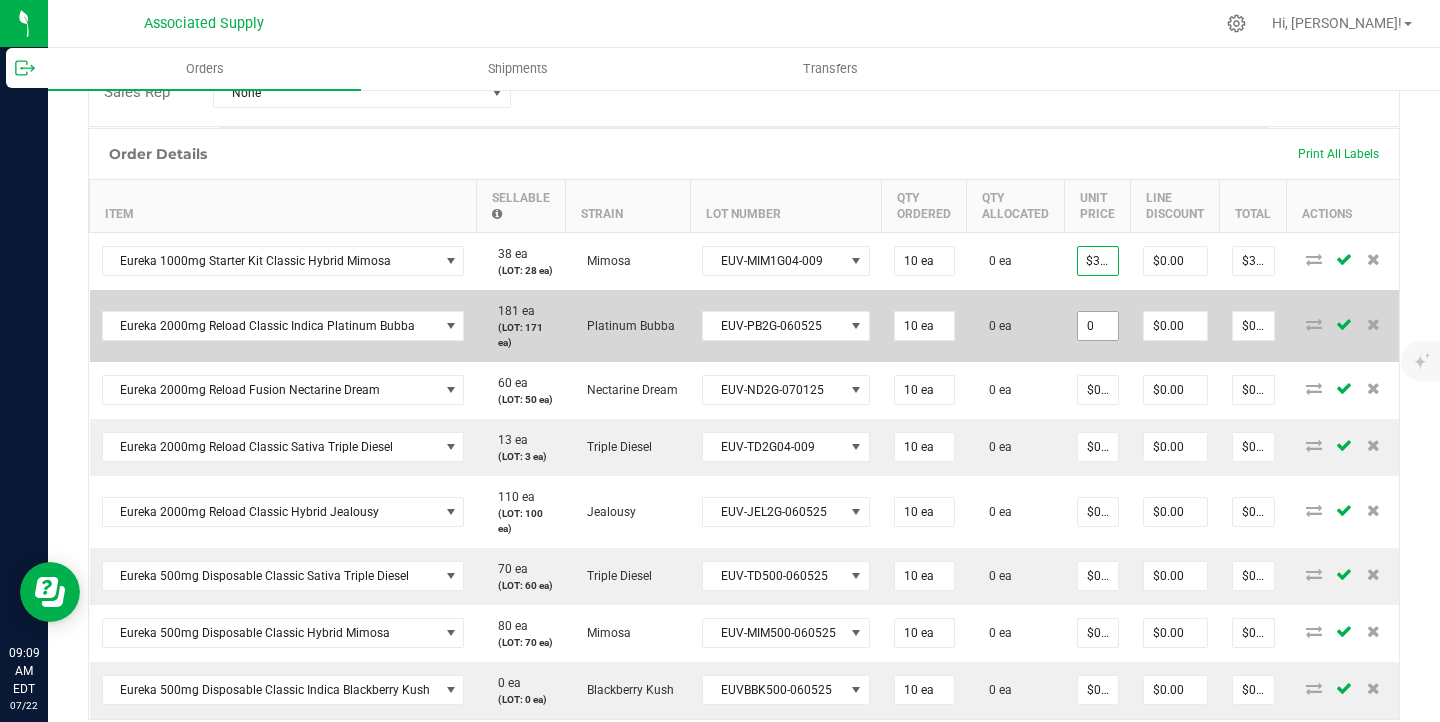 click on "0" at bounding box center [1098, 326] 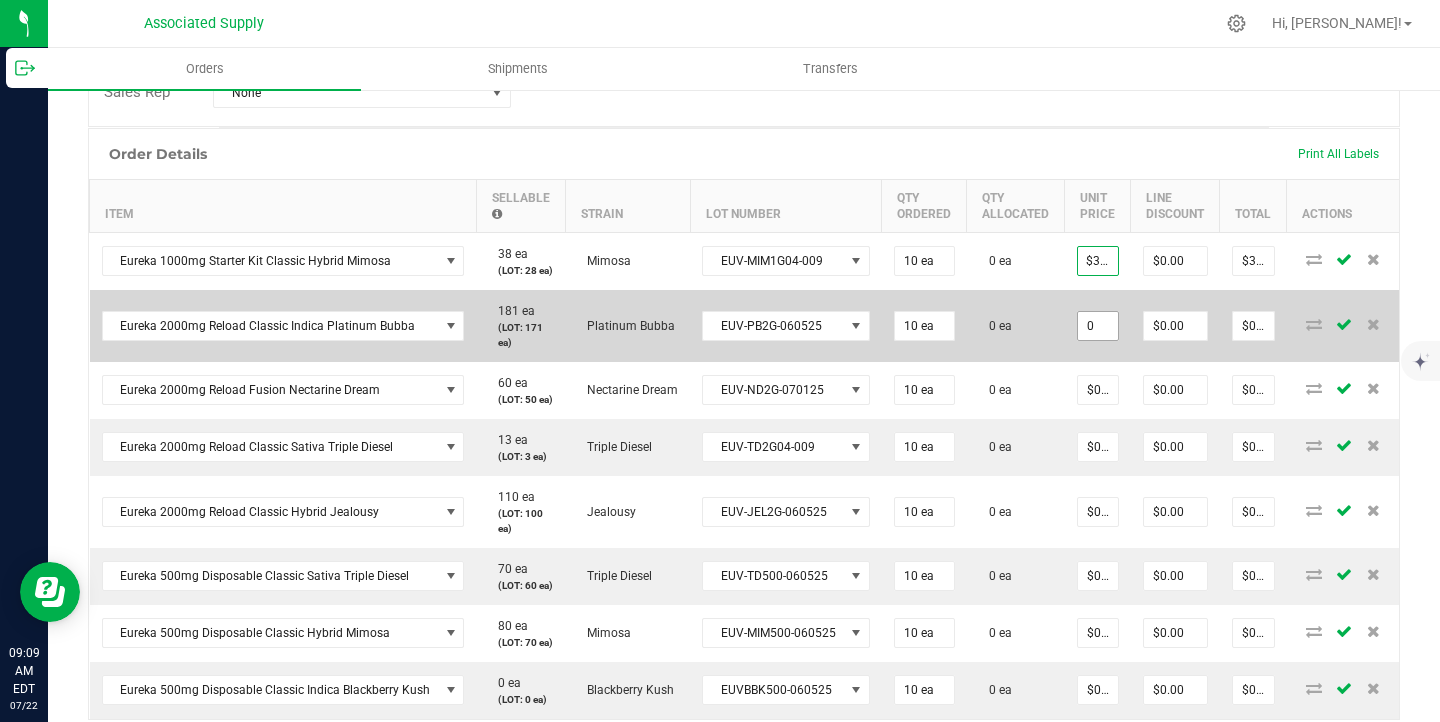 scroll, scrollTop: 0, scrollLeft: 0, axis: both 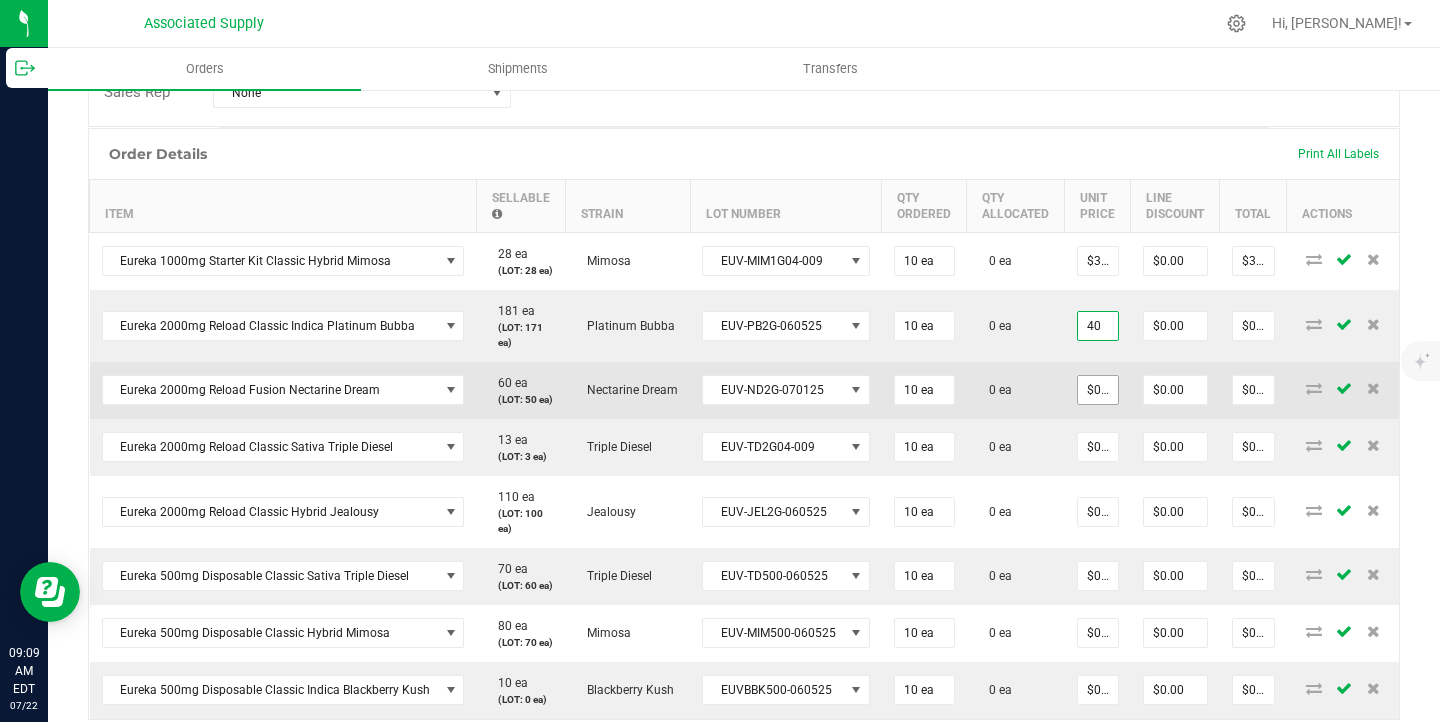click on "$0.00000" at bounding box center [1098, 390] 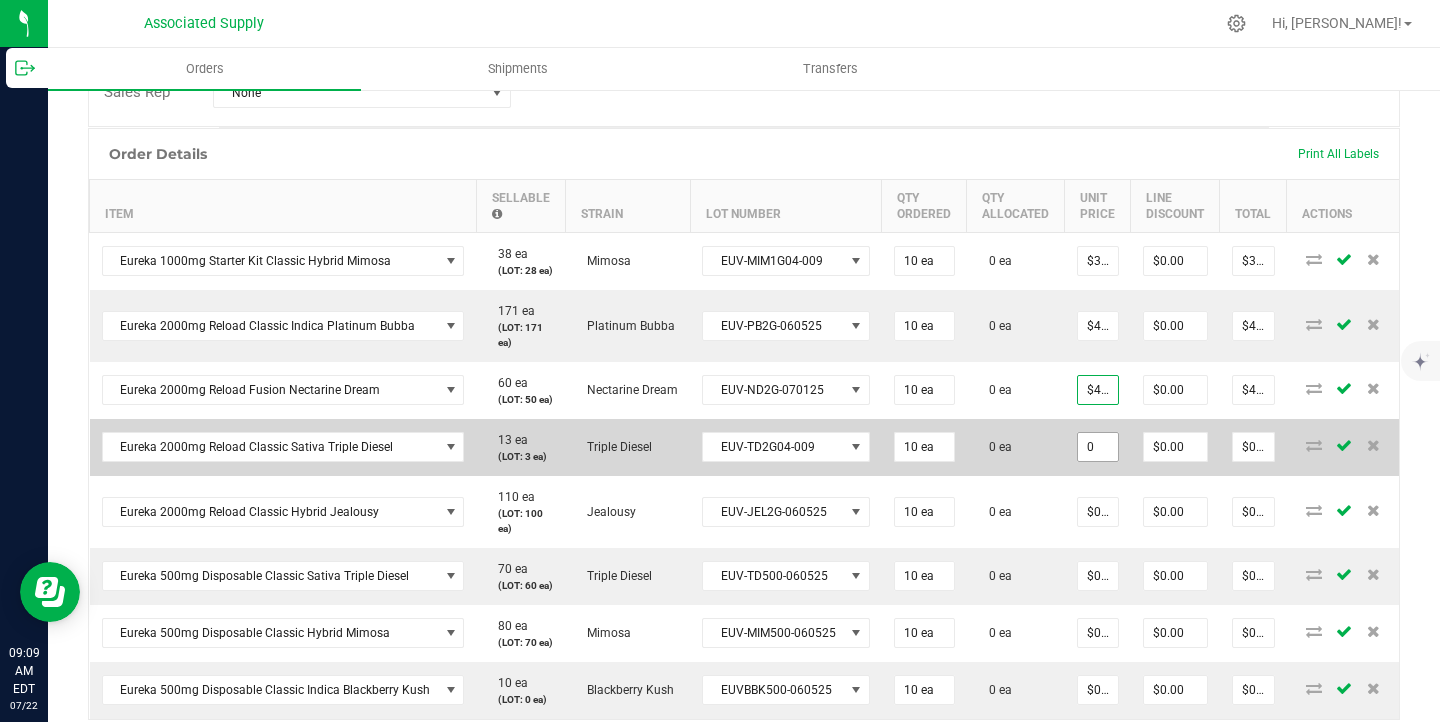 click on "0" at bounding box center [1098, 447] 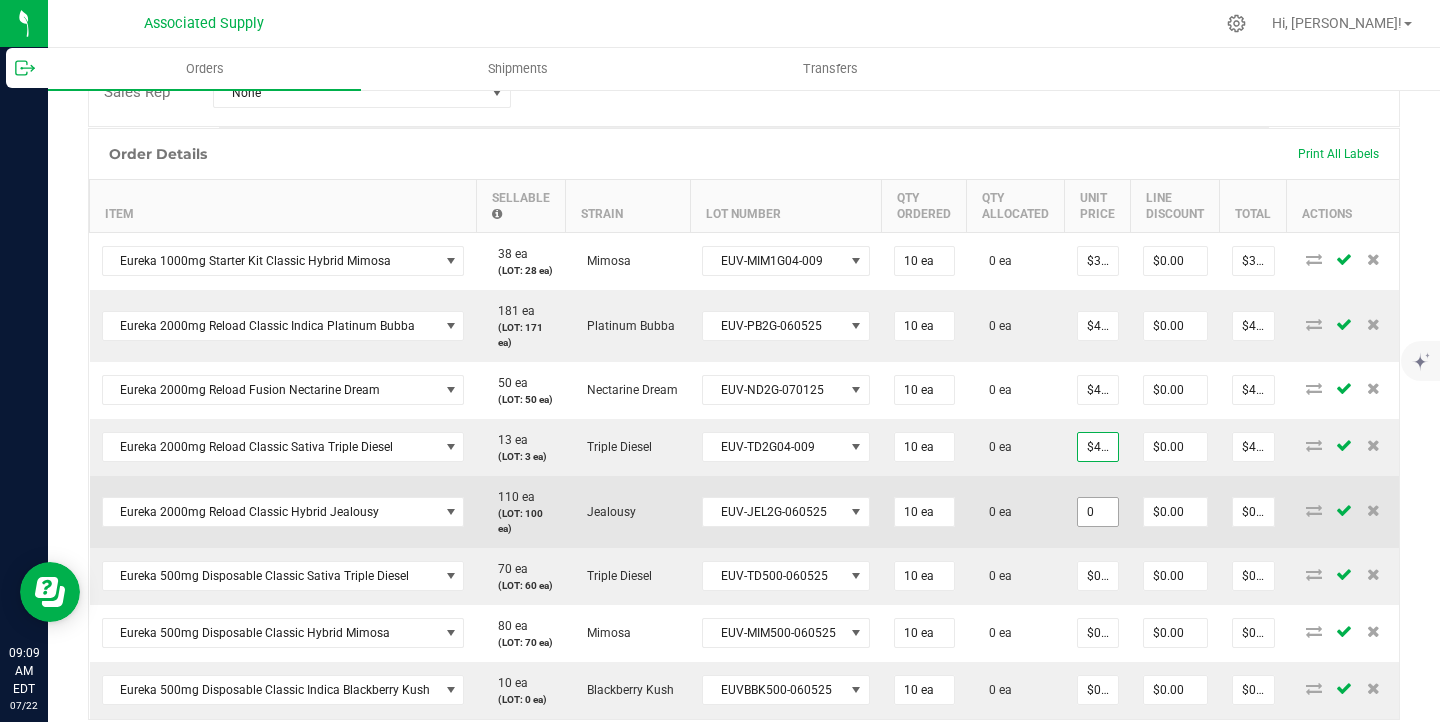 click on "0" at bounding box center (1098, 512) 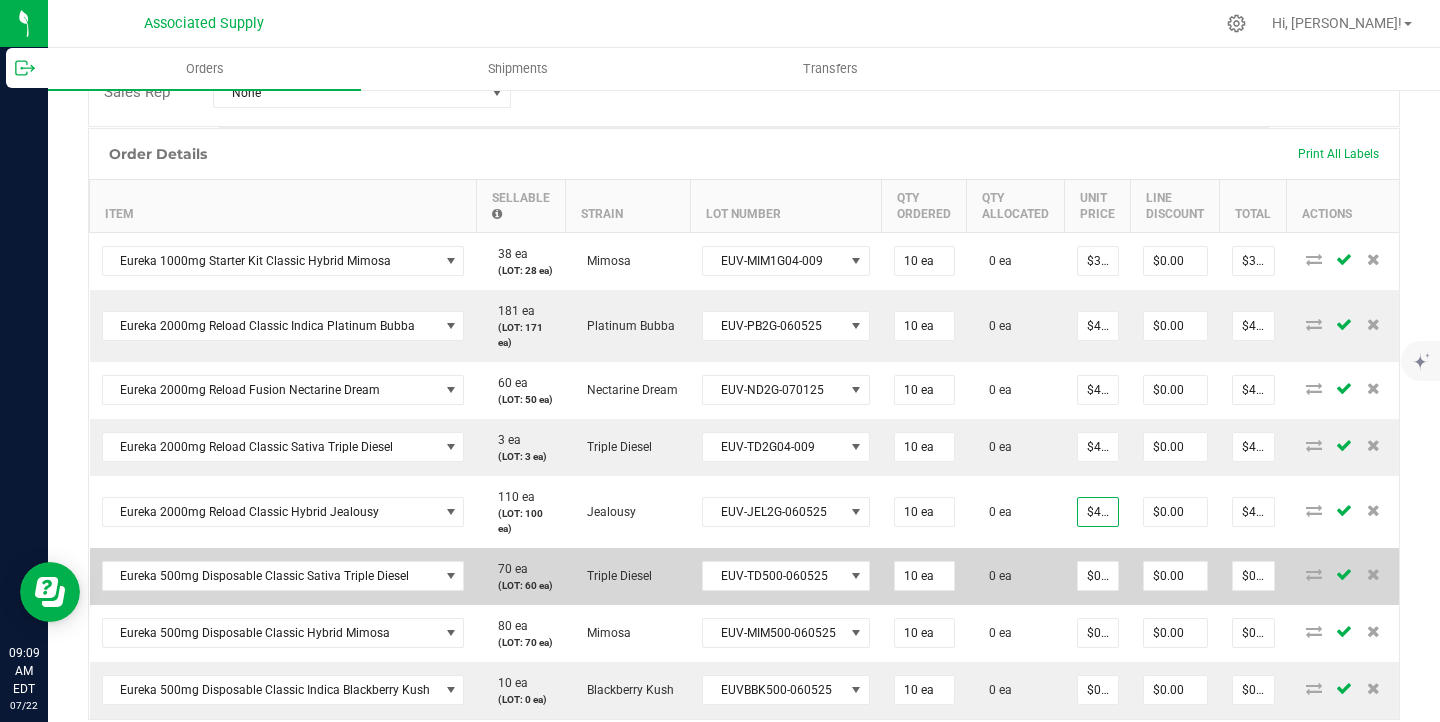 click on "$0.00000" at bounding box center (1098, 576) 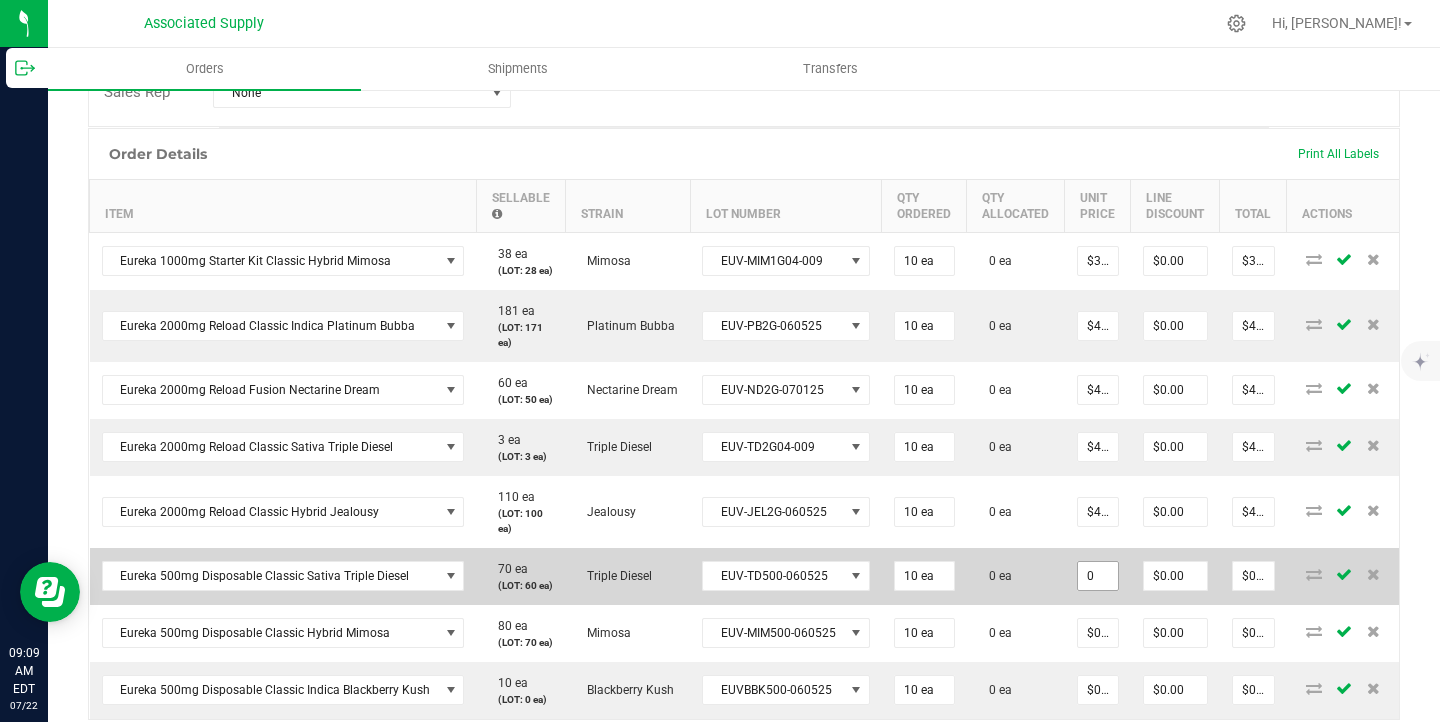 click on "0" at bounding box center [1098, 576] 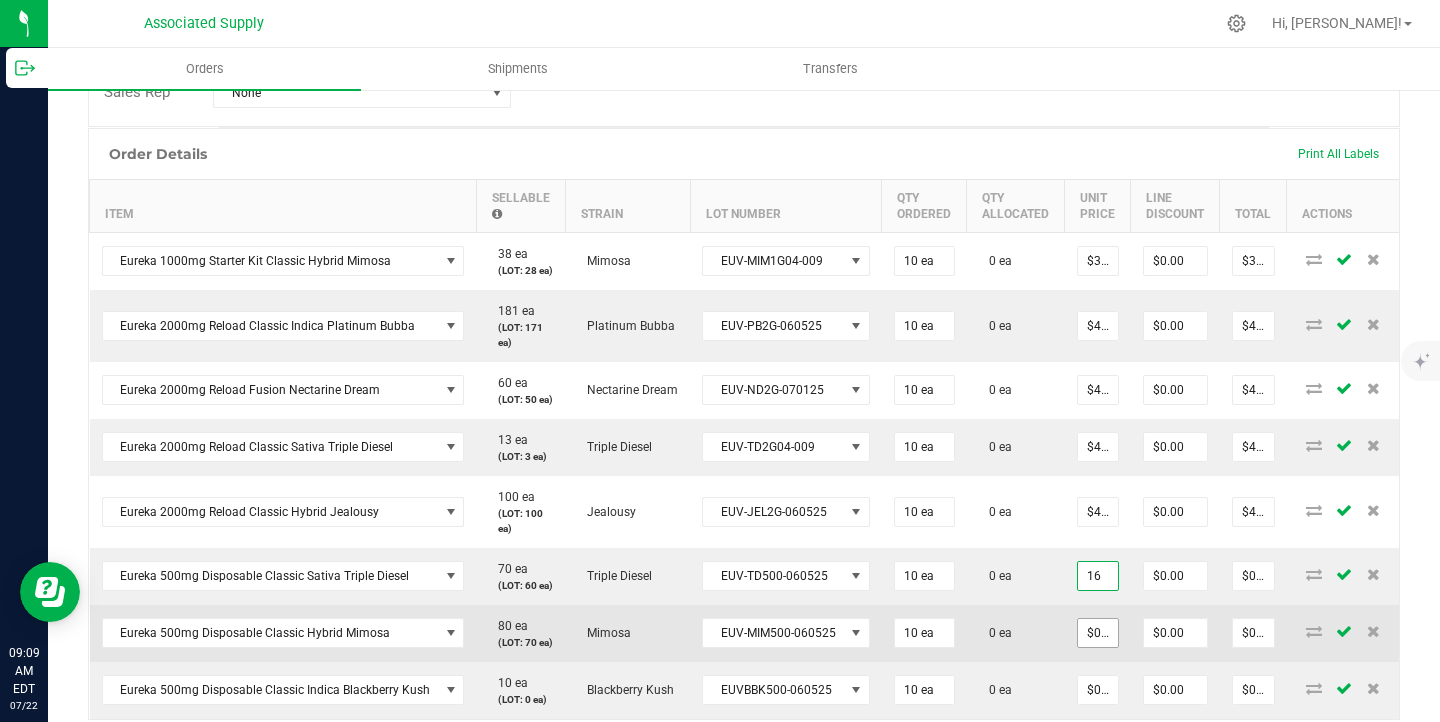 click on "$0.00000" at bounding box center [1098, 633] 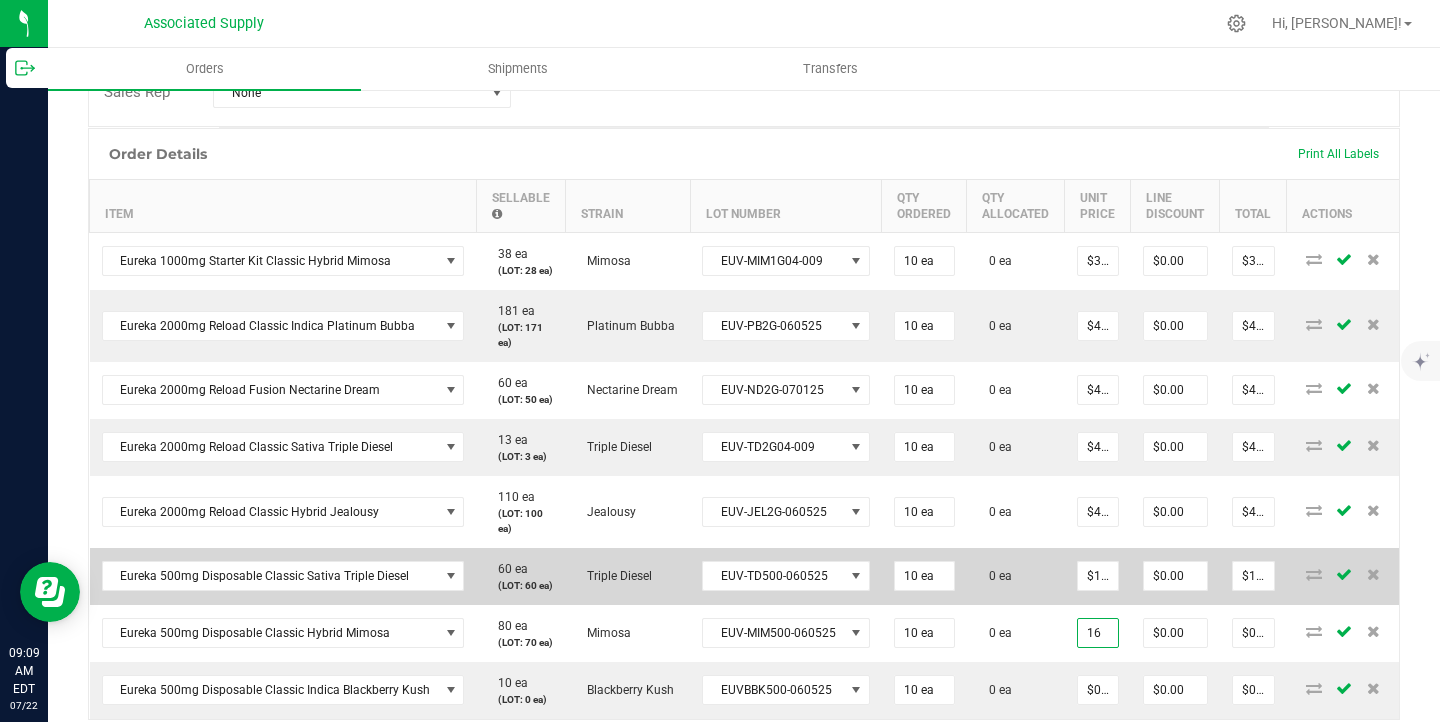 click on "0 ea" at bounding box center [1016, 576] 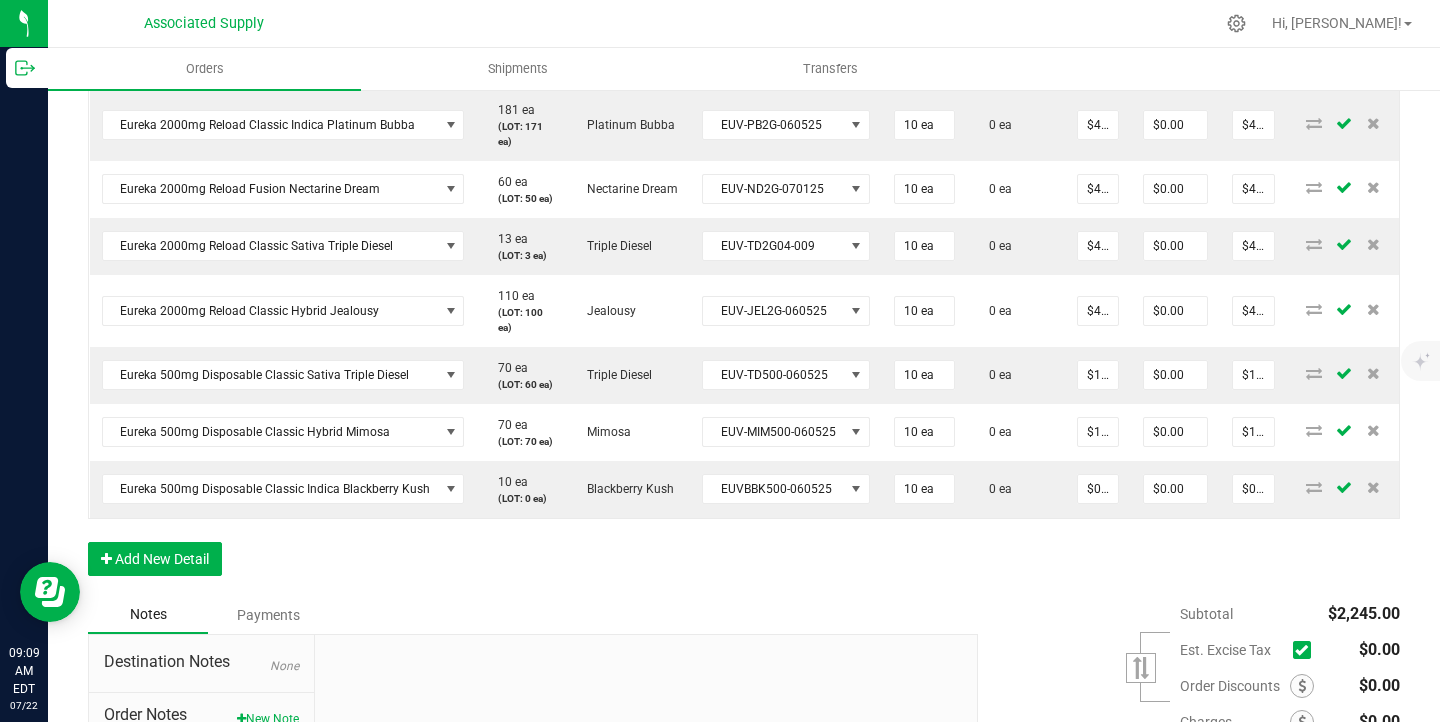 scroll, scrollTop: 673, scrollLeft: 0, axis: vertical 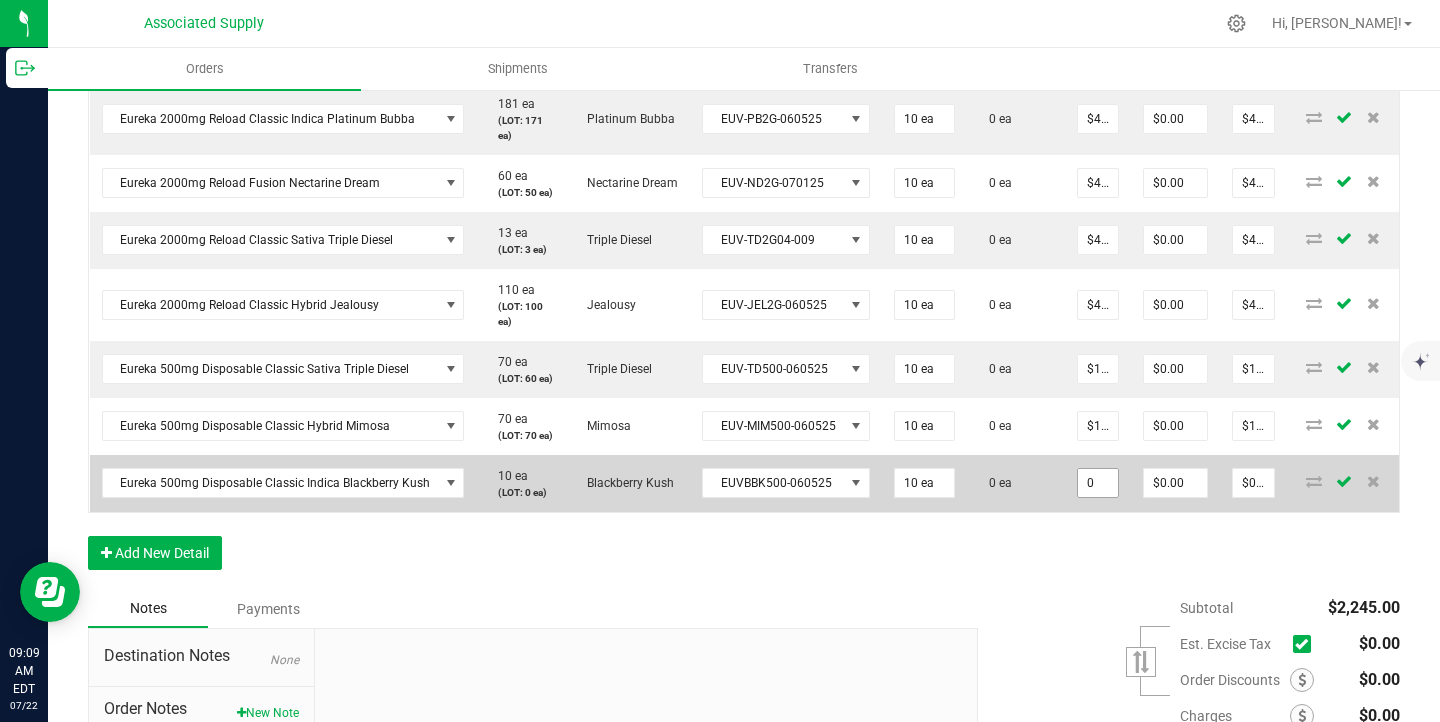 click on "0" at bounding box center (1098, 483) 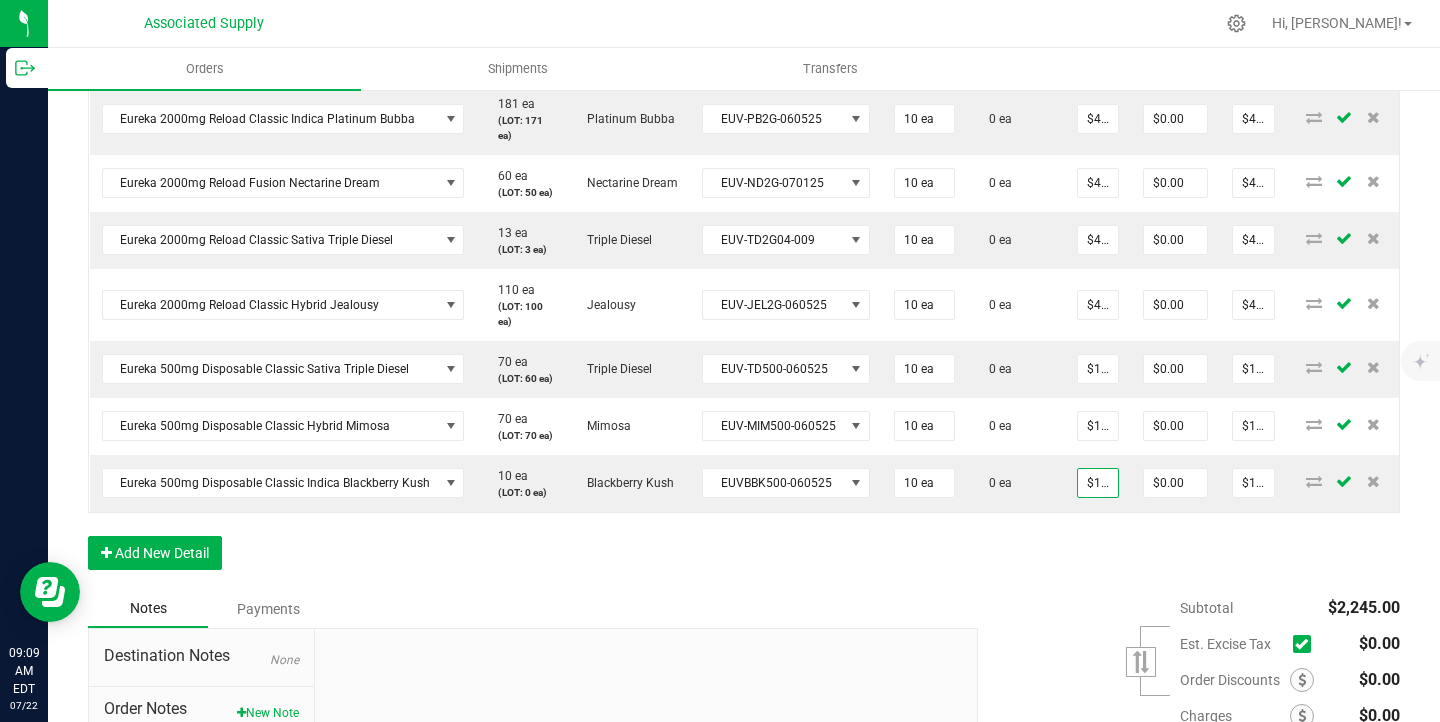 click on "Order Details Print All Labels Item  Sellable  Strain  Lot Number  Qty Ordered Qty Allocated Unit Price Line Discount Total Actions Eureka 1000mg Starter Kit Classic Hybrid Mimosa  38 ea   (LOT: 28 ea)   Mimosa  EUV-MIM1G04-009 10 ea  0 ea  $32.50000 $0.00 $325.00 Eureka 2000mg Reload Classic Indica Platinum Bubba  181 ea   (LOT: 171 ea)   Platinum Bubba  EUV-PB2G-060525 10 ea  0 ea  $40.00000 $0.00 $400.00 Eureka 2000mg Reload Fusion Nectarine Dream  60 ea   (LOT: 50 ea)   Nectarine Dream  EUV-ND2G-070125 10 ea  0 ea  $40.00000 $0.00 $400.00 Eureka 2000mg Reload Classic Sativa Triple Diesel  13 ea   (LOT: 3 ea)   Triple Diesel  EUV-TD2G04-009 10 ea  0 ea  $40.00000 $0.00 $400.00 Eureka 2000mg Reload Classic Hybrid Jealousy  110 ea   (LOT: 100 ea)   Jealousy  EUV-JEL2G-060525 10 ea  0 ea  $40.00000 $0.00 $400.00 Eureka 500mg Disposable Classic Sativa Triple Diesel  70 ea   (LOT: 60 ea)   Triple Diesel  EUV-TD500-060525 10 ea  0 ea  $16.00000 $0.00 $160.00  70 ea   Mimosa" at bounding box center (744, 255) 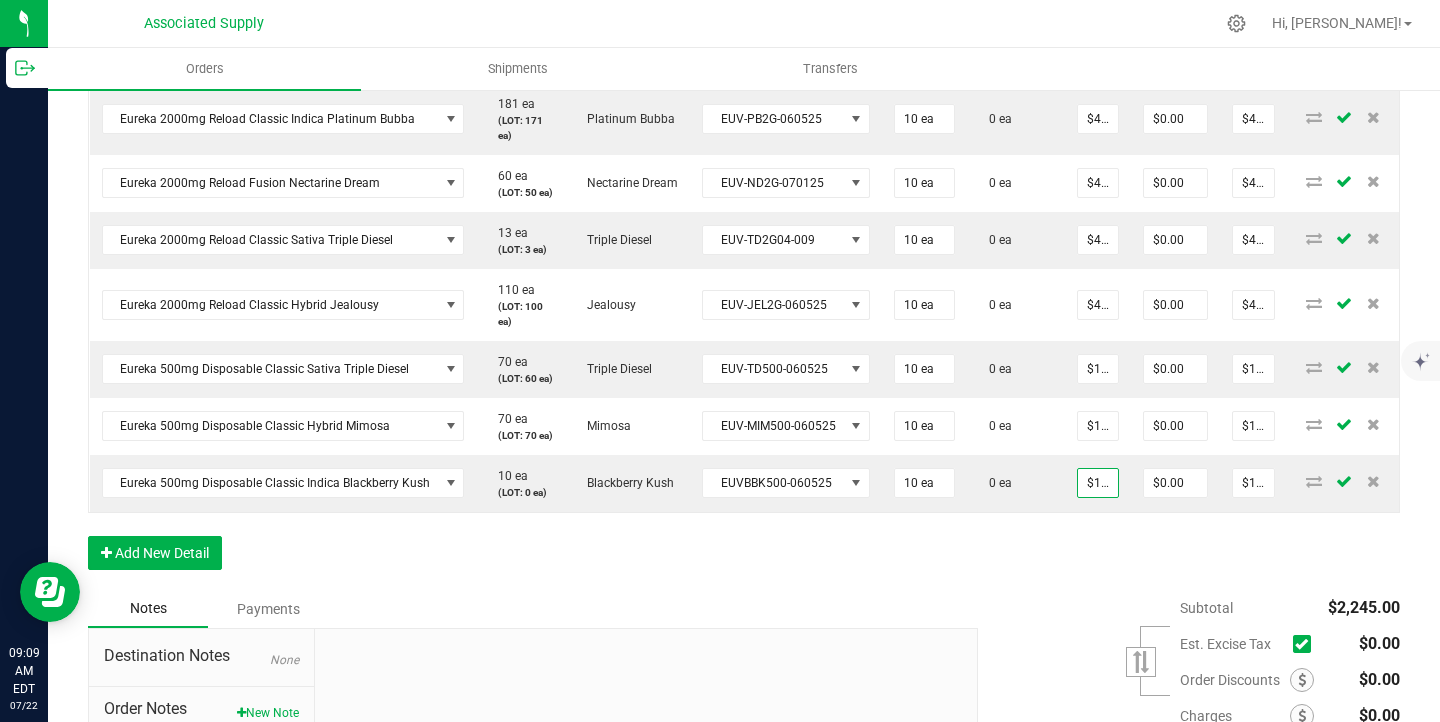 scroll, scrollTop: 928, scrollLeft: 0, axis: vertical 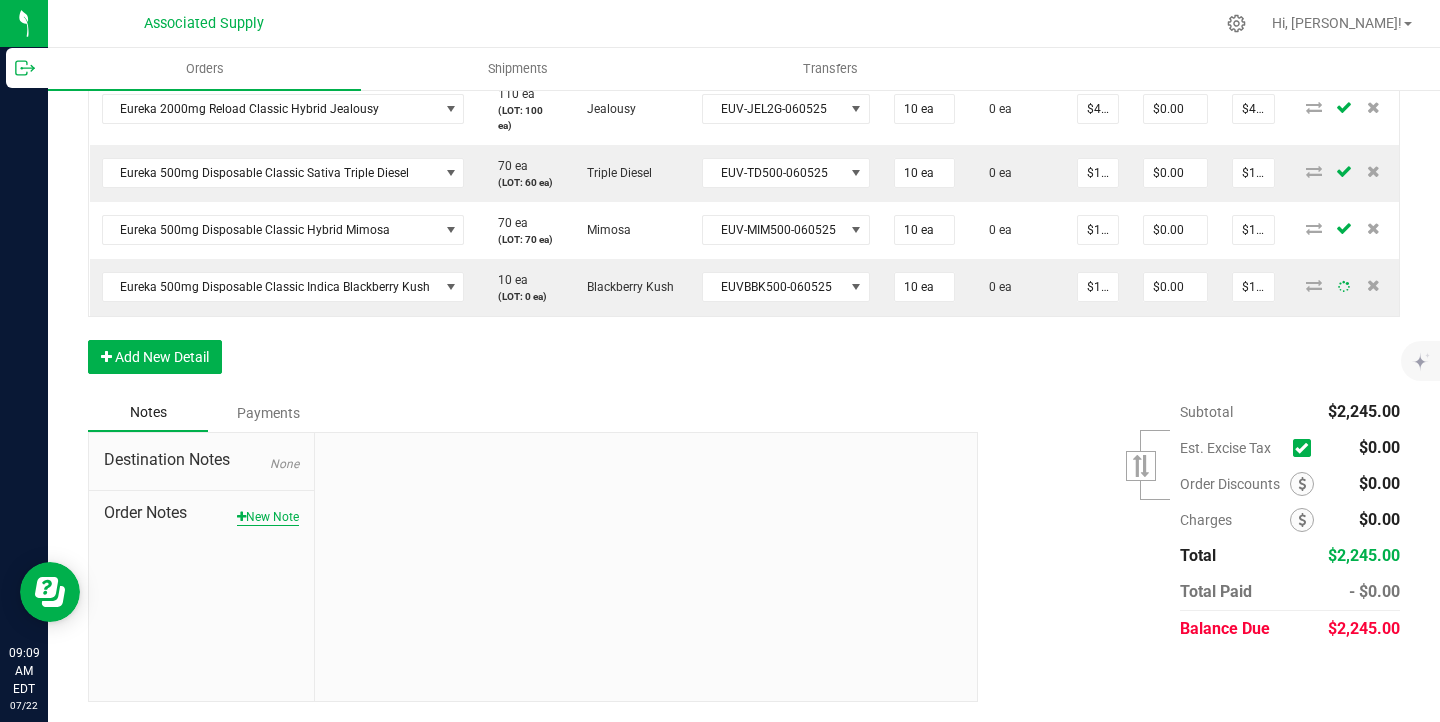 click on "New Note" at bounding box center [268, 517] 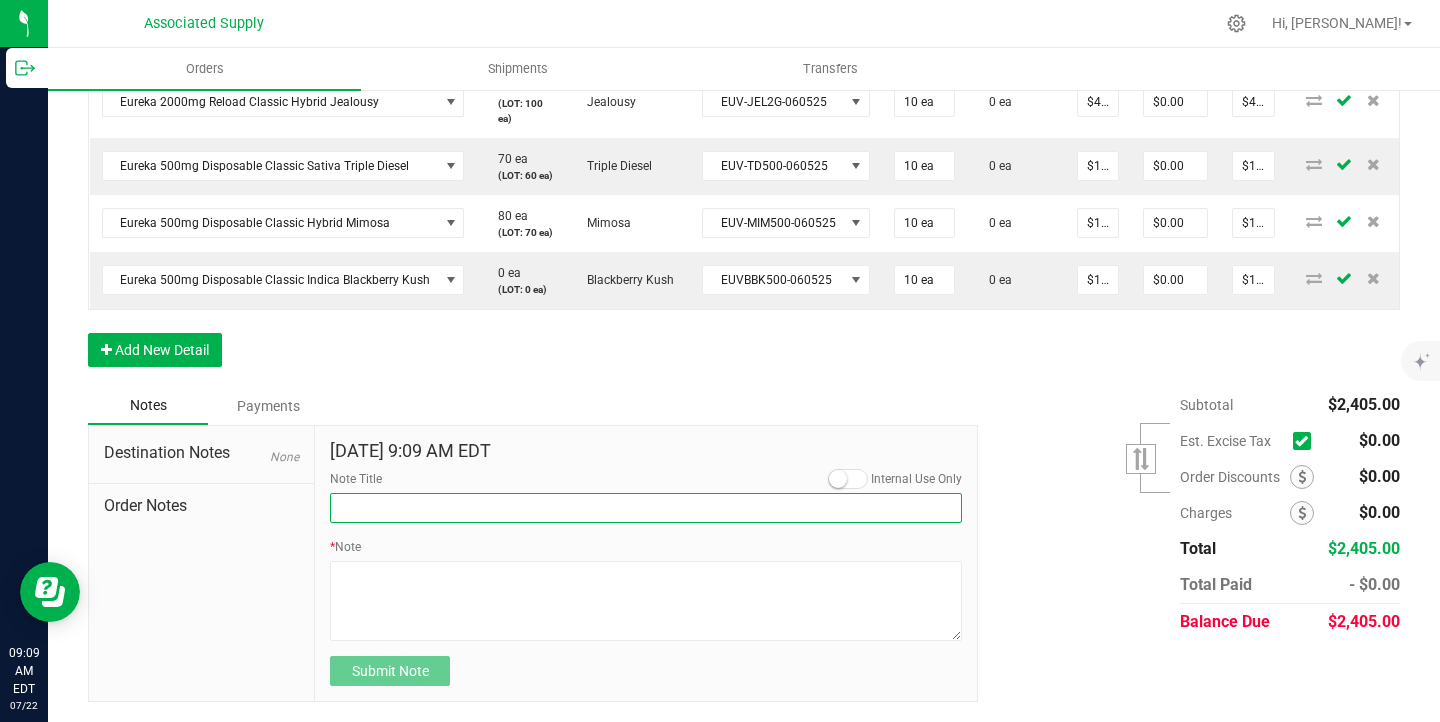 click on "Note Title" at bounding box center (646, 508) 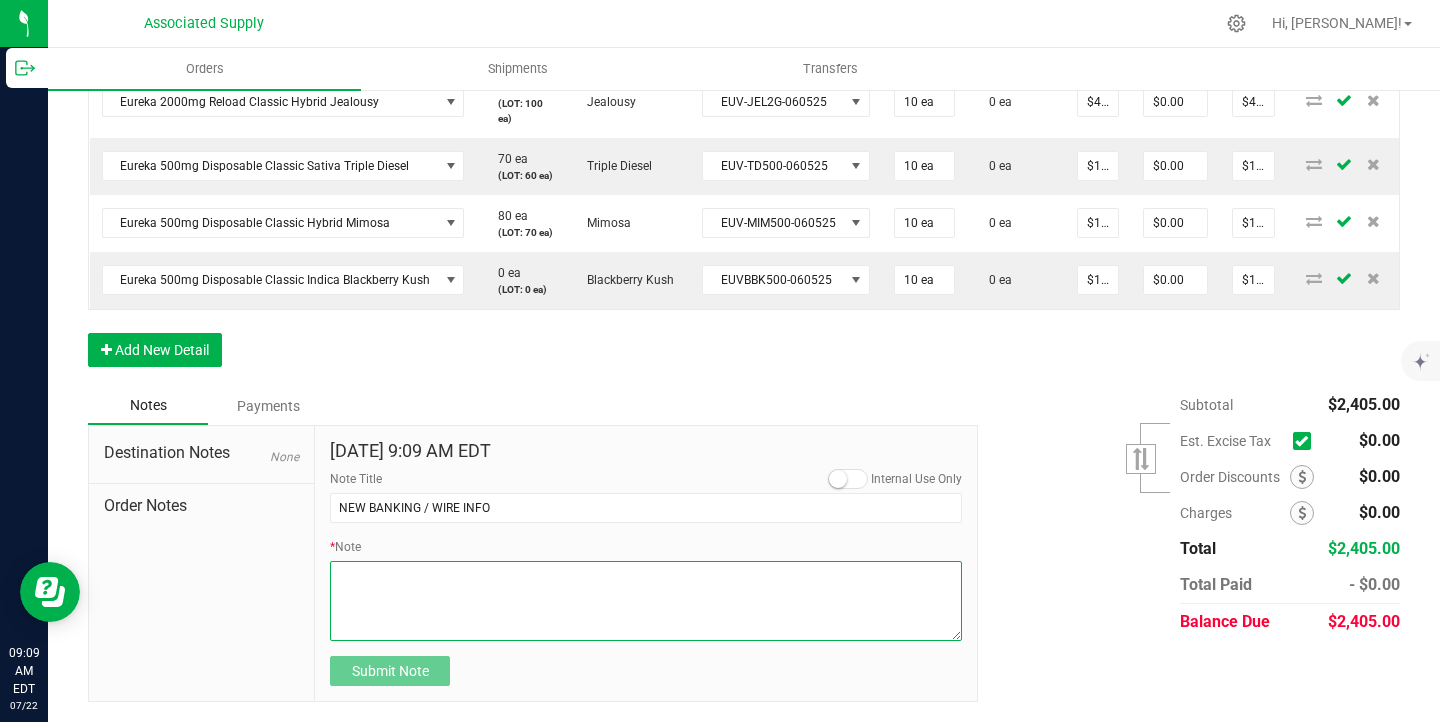 click on "*
Note" at bounding box center [646, 601] 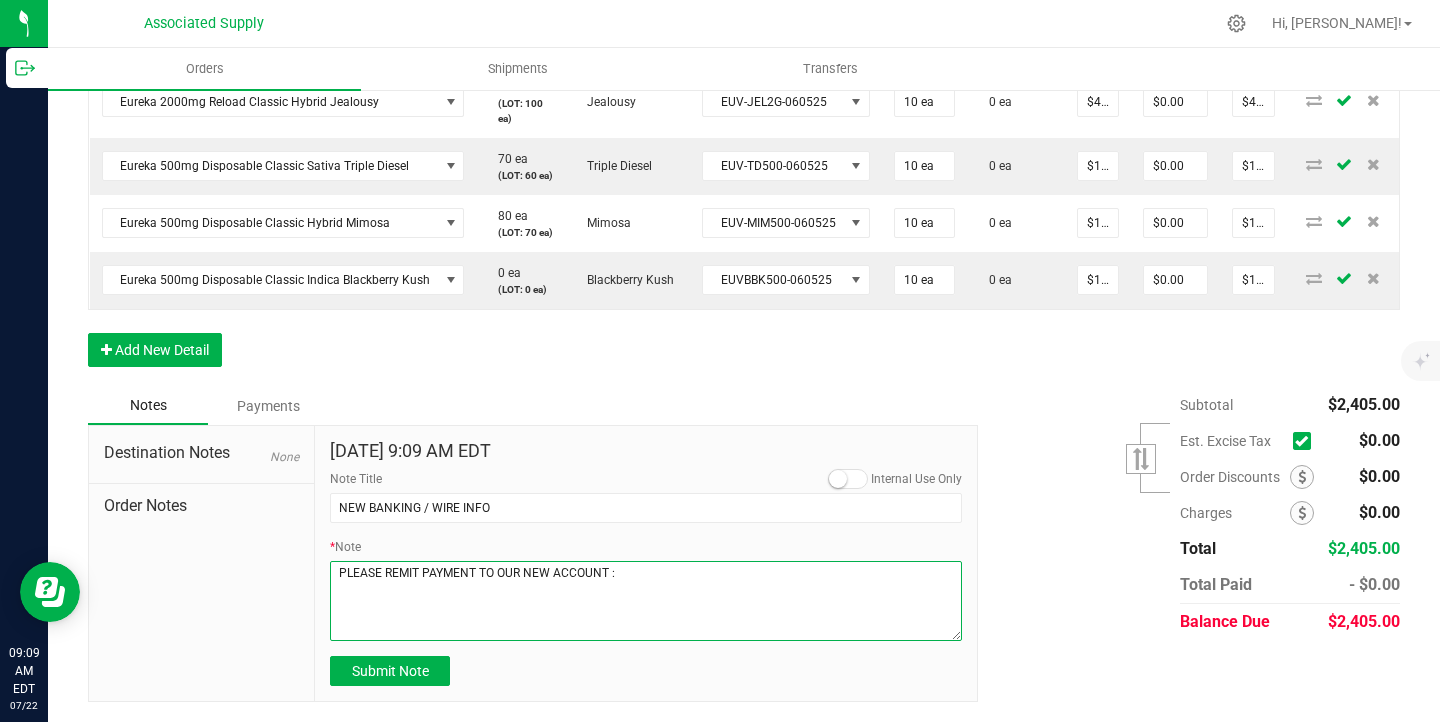 paste on "Dime Community bank
Routing # [US_BANK_ROUTING_MICR]
Account # 5000439298" 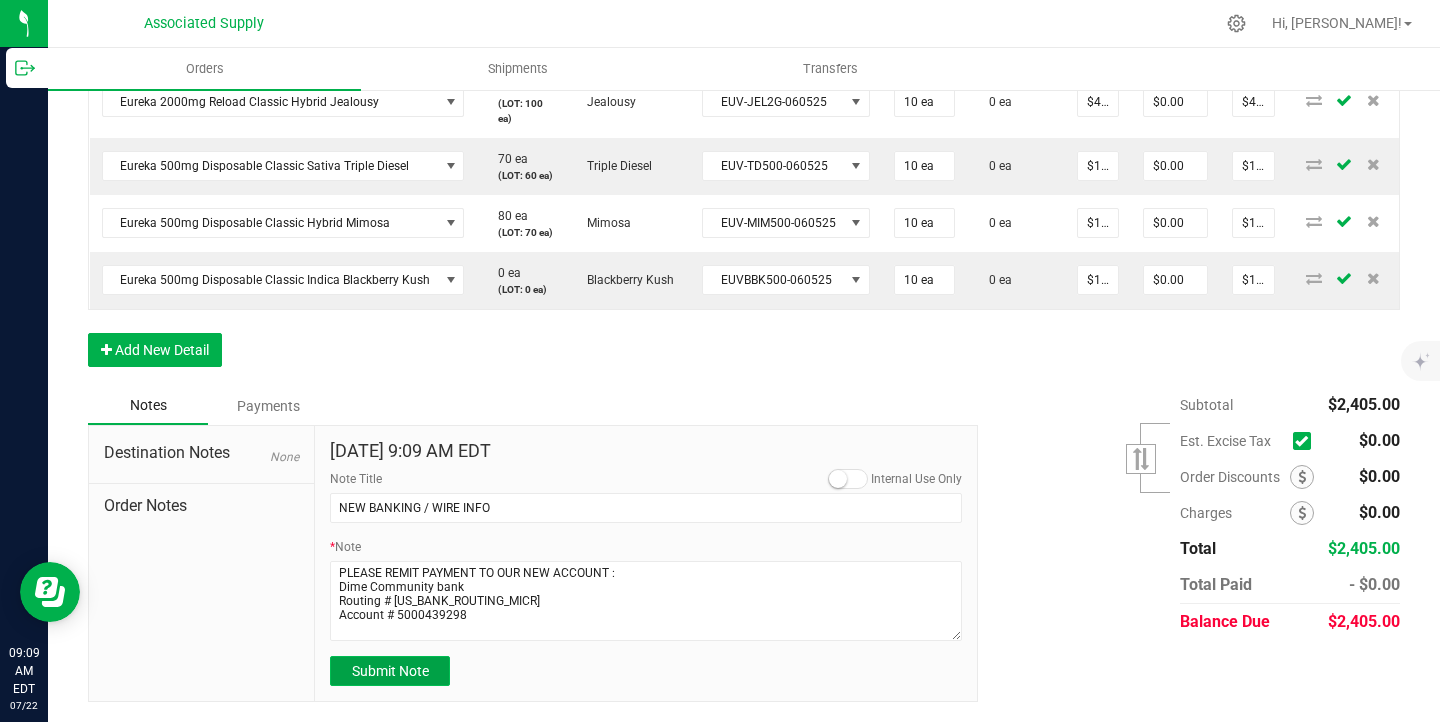 click on "Submit Note" at bounding box center [390, 671] 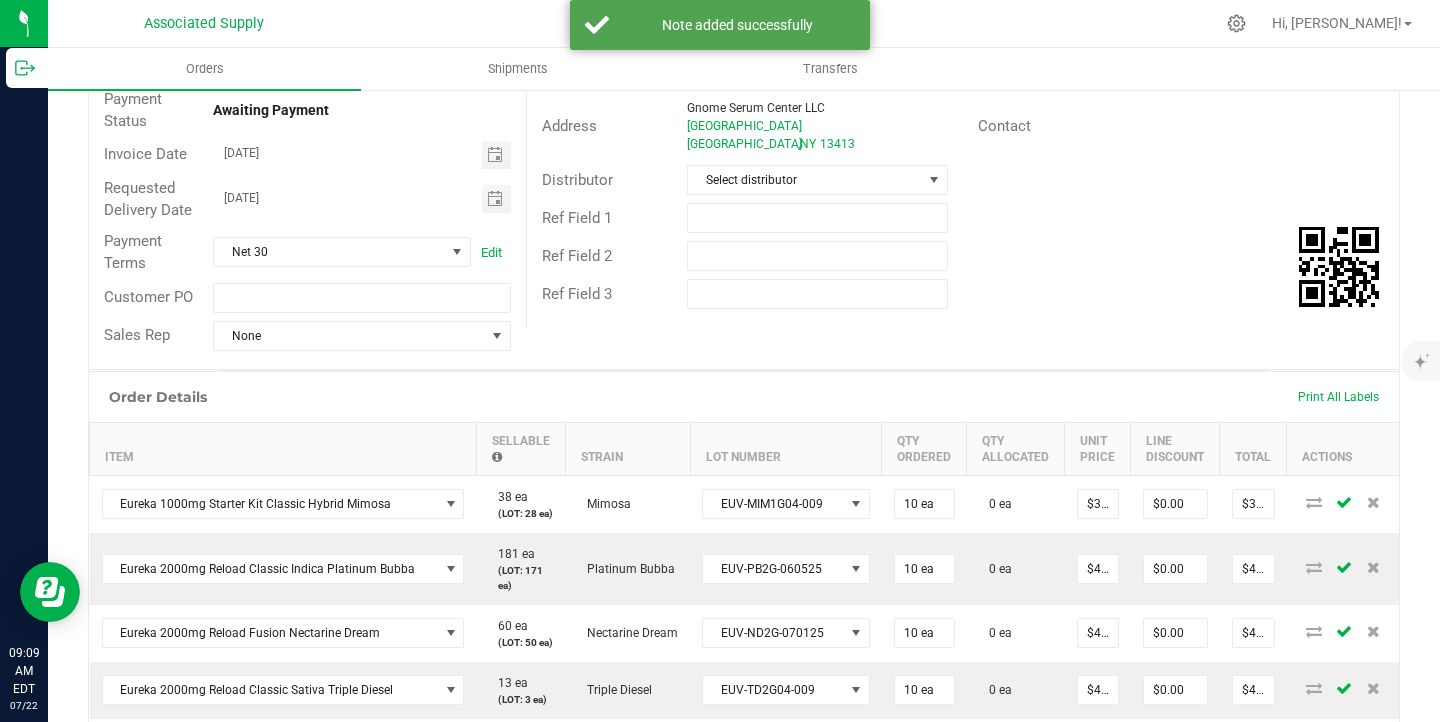 scroll, scrollTop: 64, scrollLeft: 0, axis: vertical 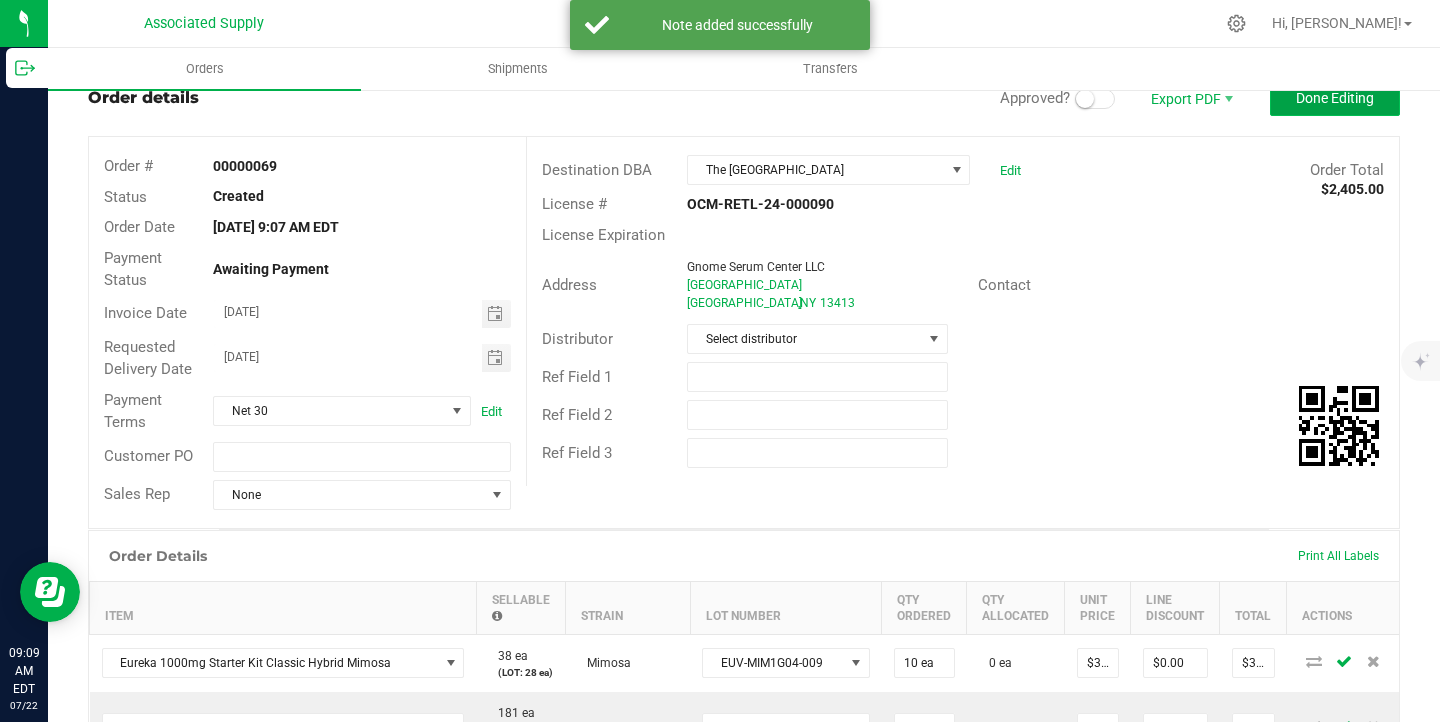 click on "Done Editing" at bounding box center [1335, 98] 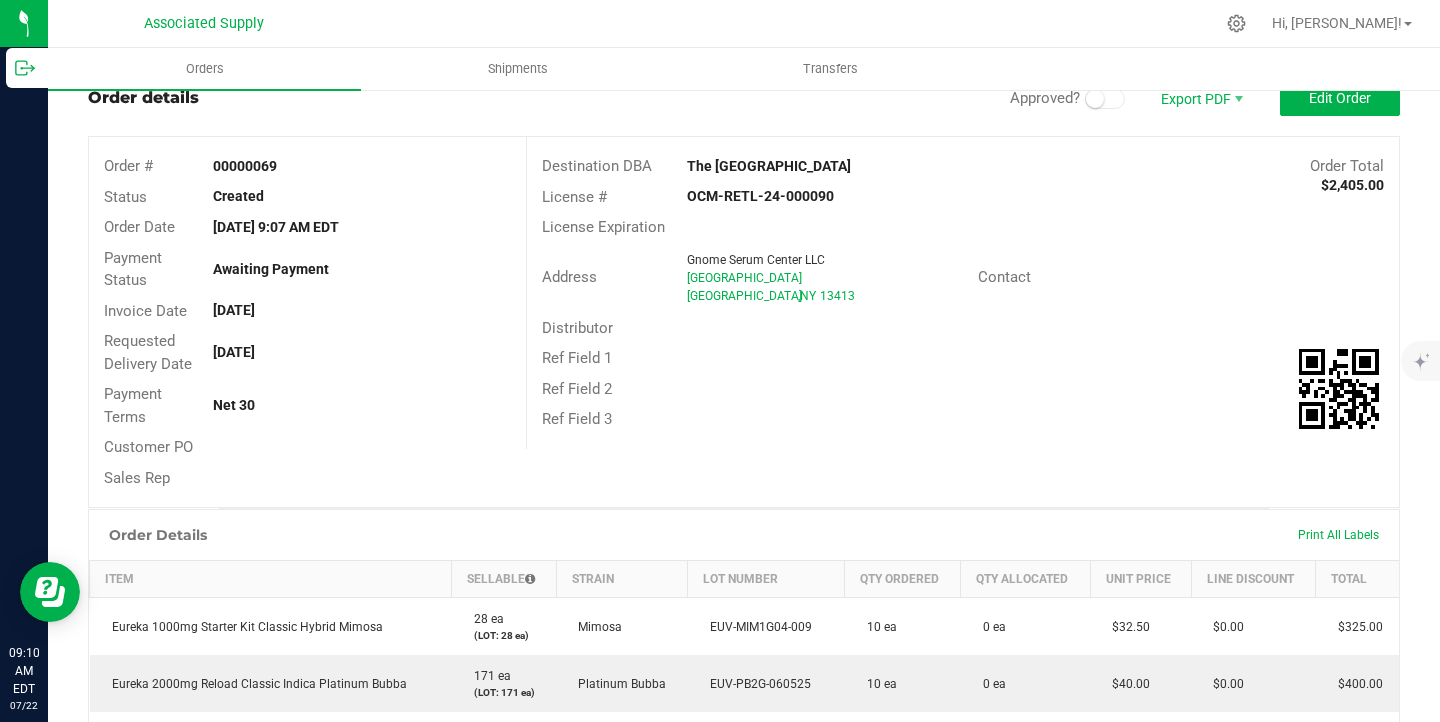 scroll, scrollTop: 0, scrollLeft: 0, axis: both 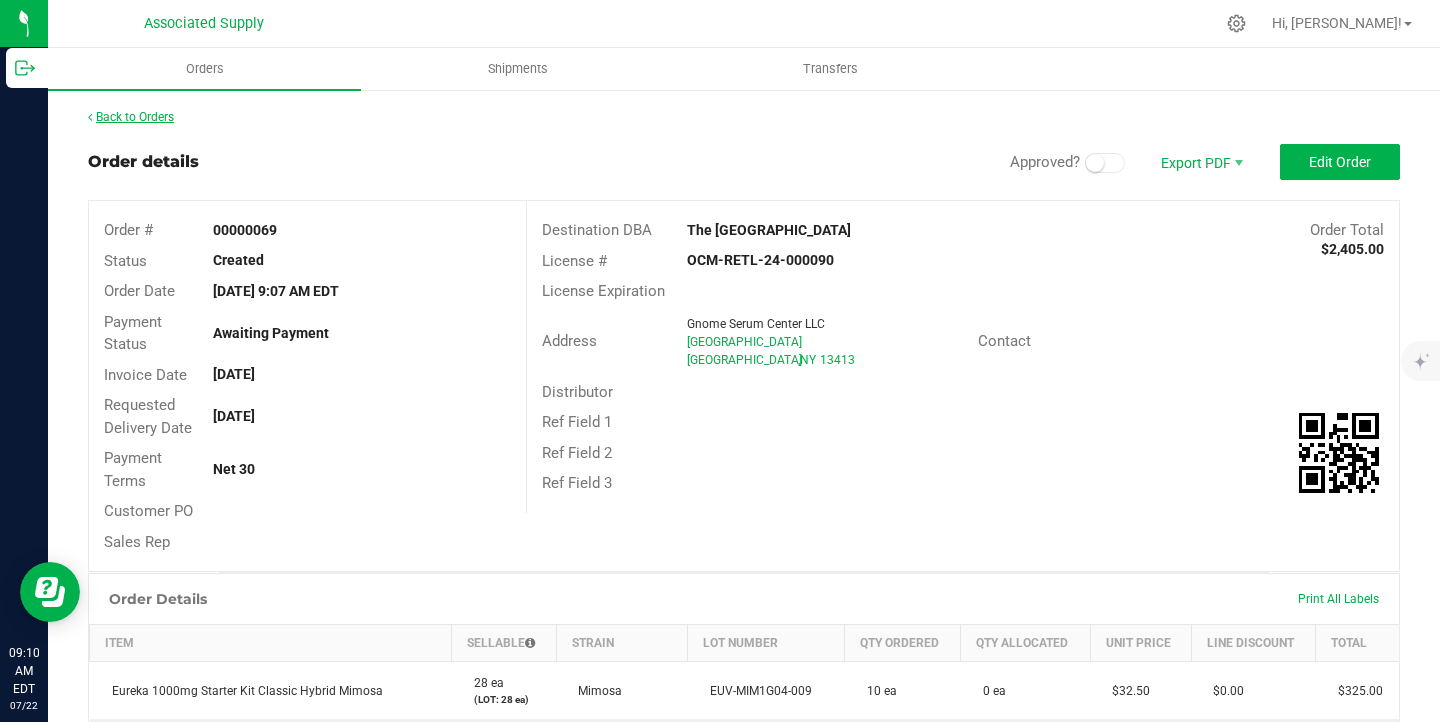 click on "Back to Orders" at bounding box center (131, 117) 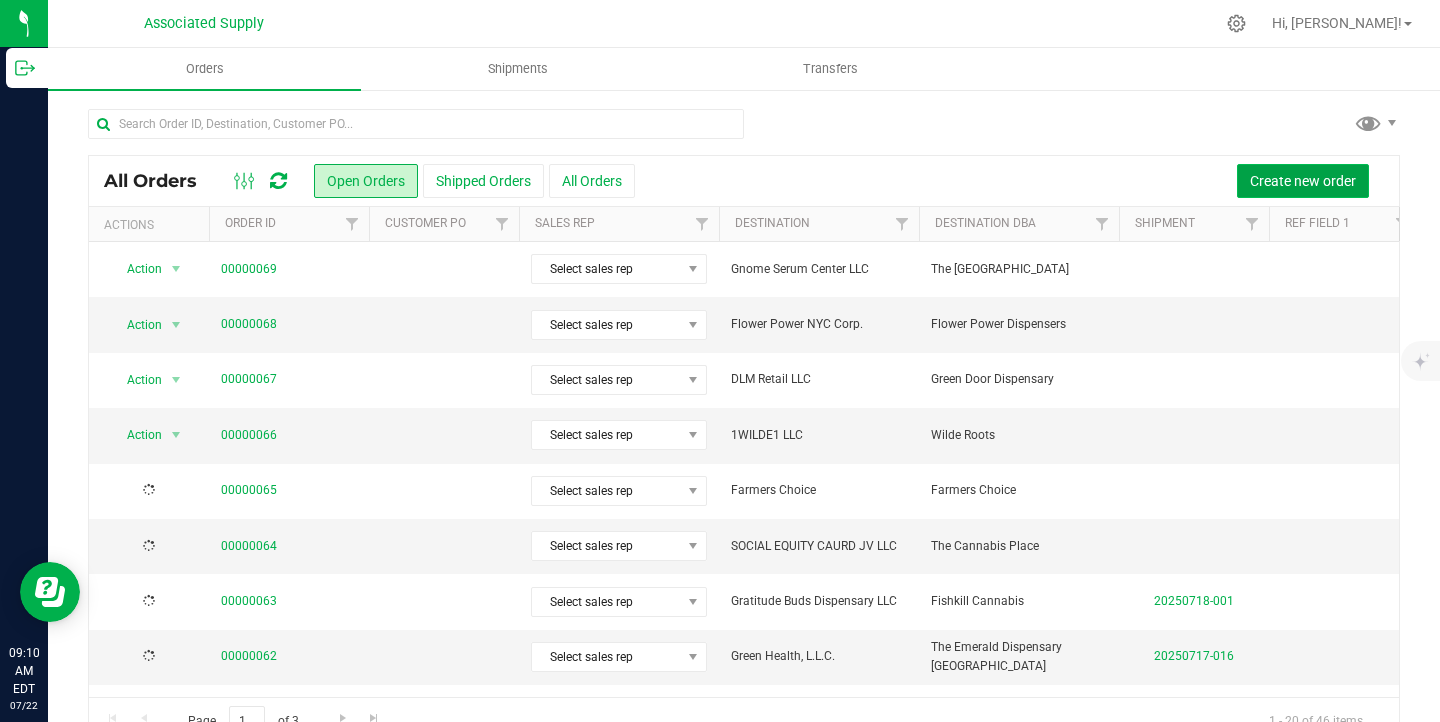 click on "Create new order" at bounding box center (1303, 181) 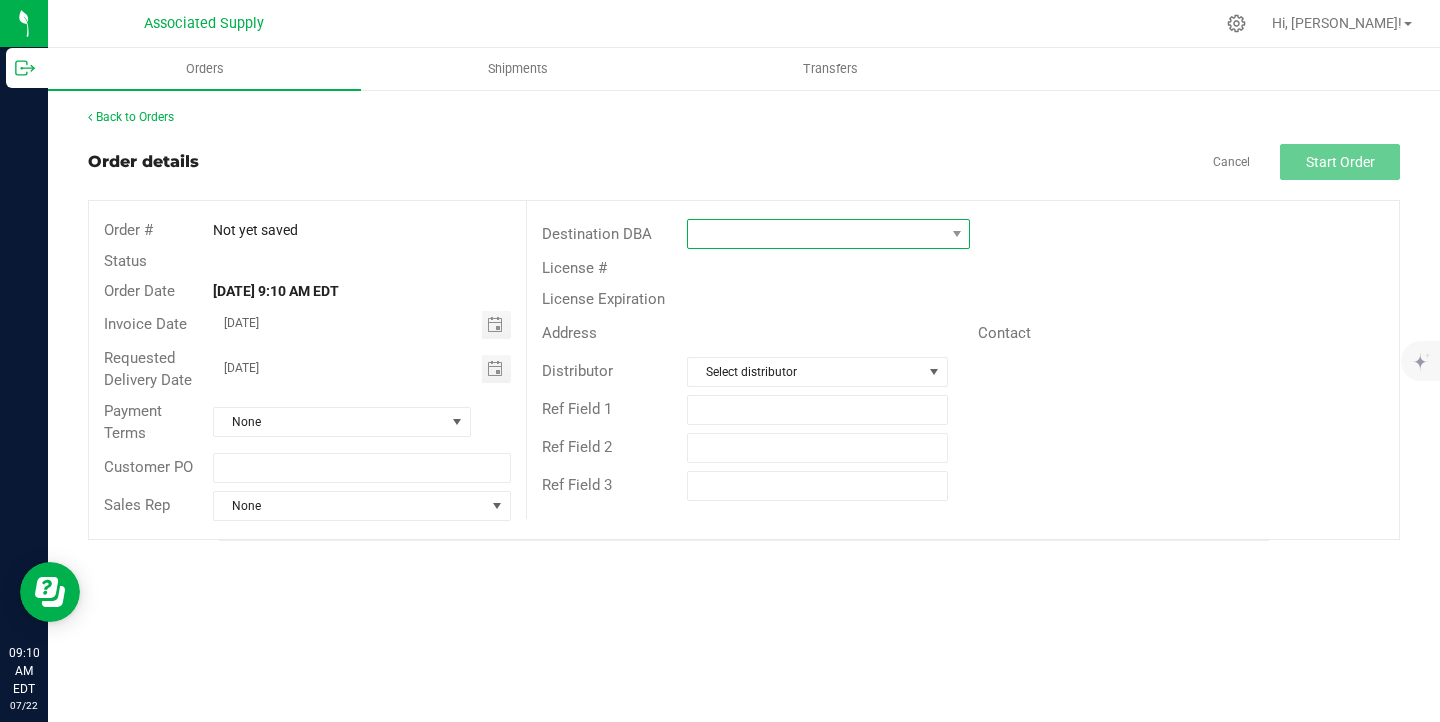 click at bounding box center (816, 234) 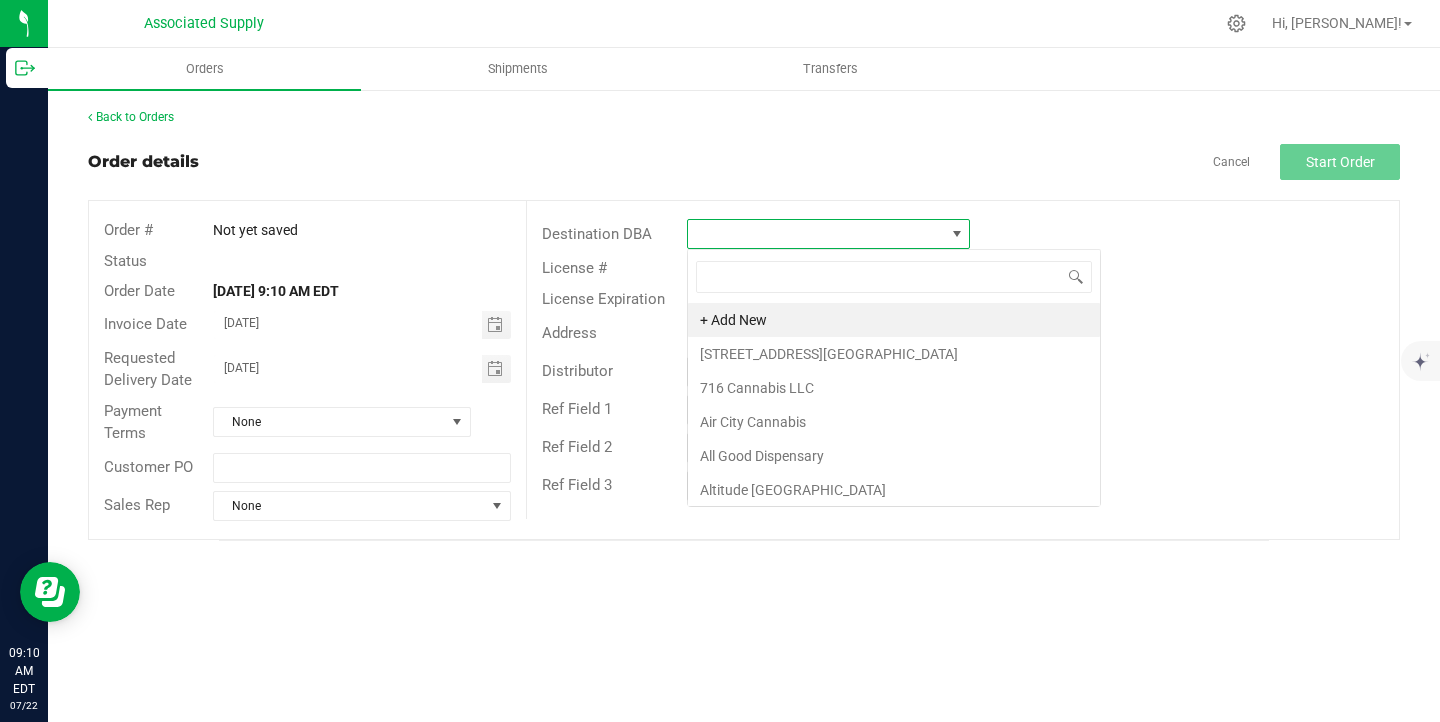 scroll, scrollTop: 99970, scrollLeft: 99716, axis: both 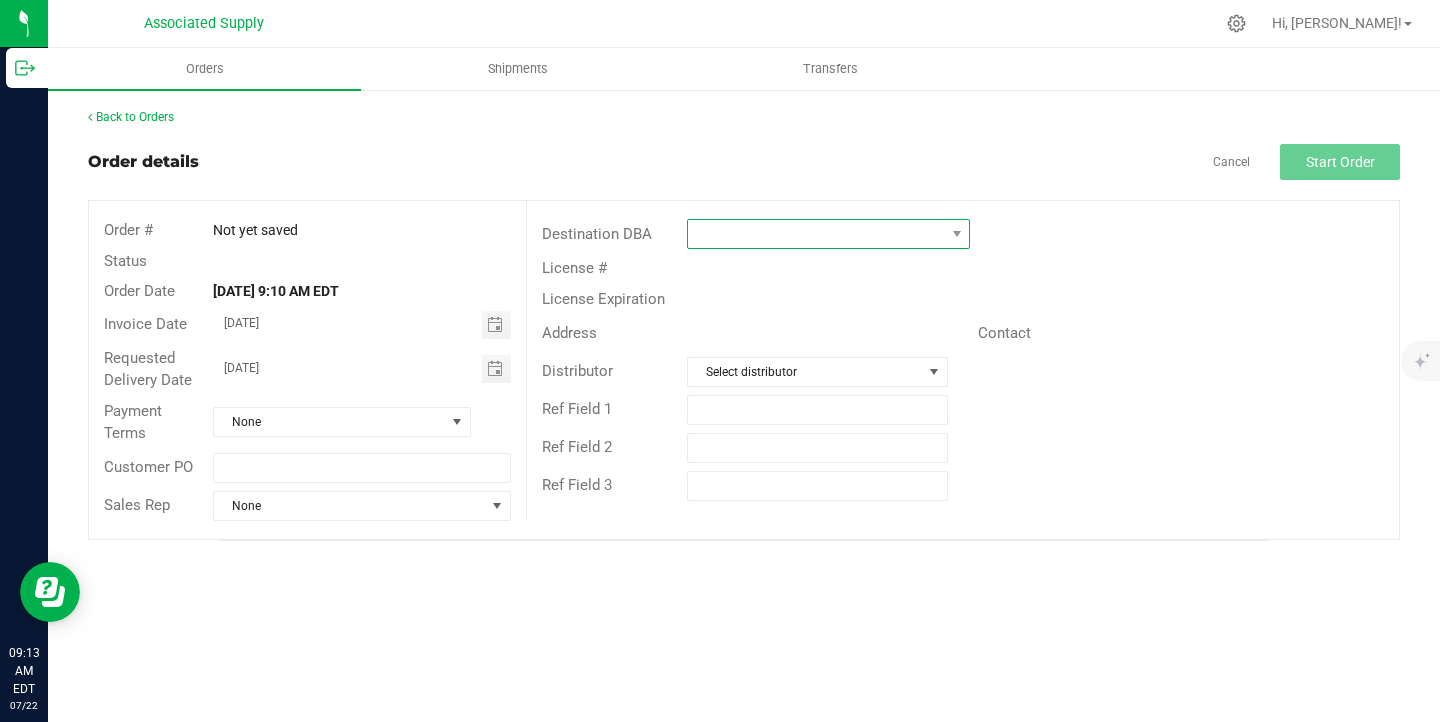 click at bounding box center (816, 234) 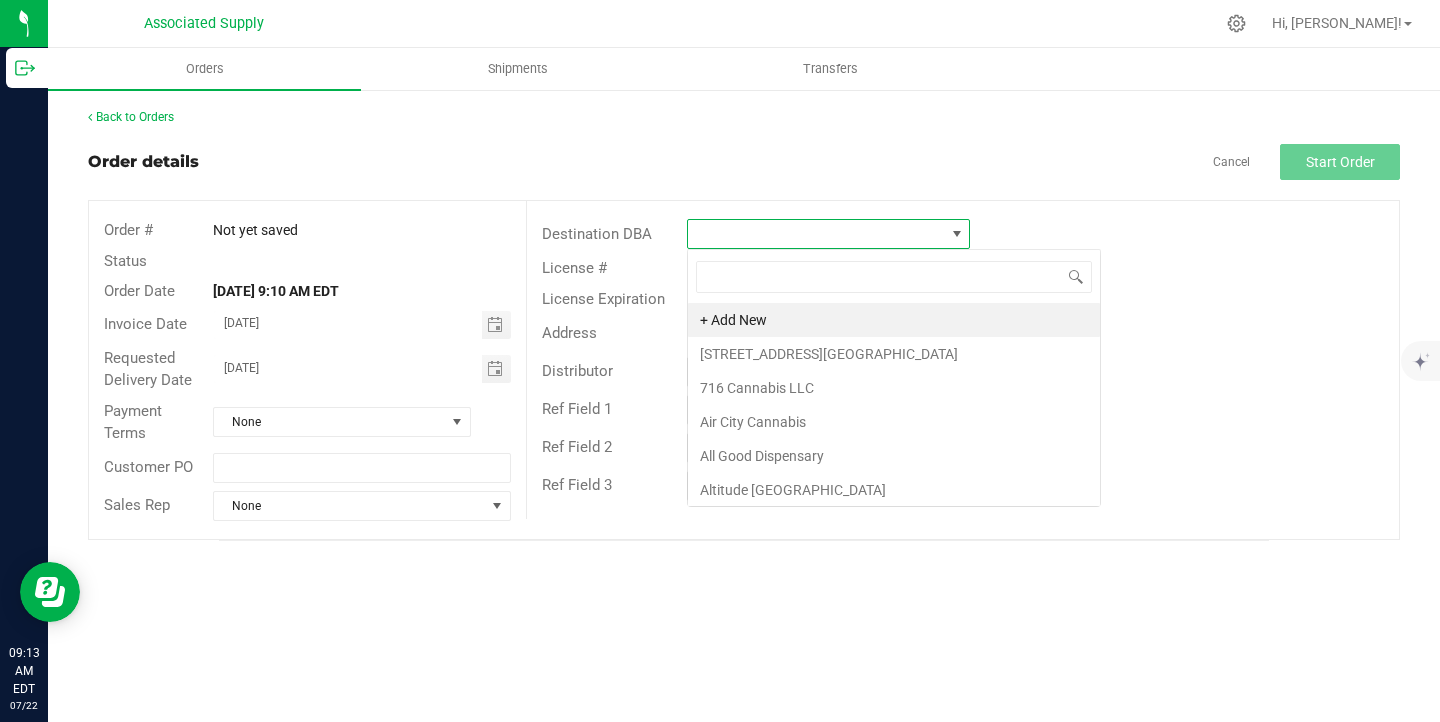scroll, scrollTop: 99970, scrollLeft: 99716, axis: both 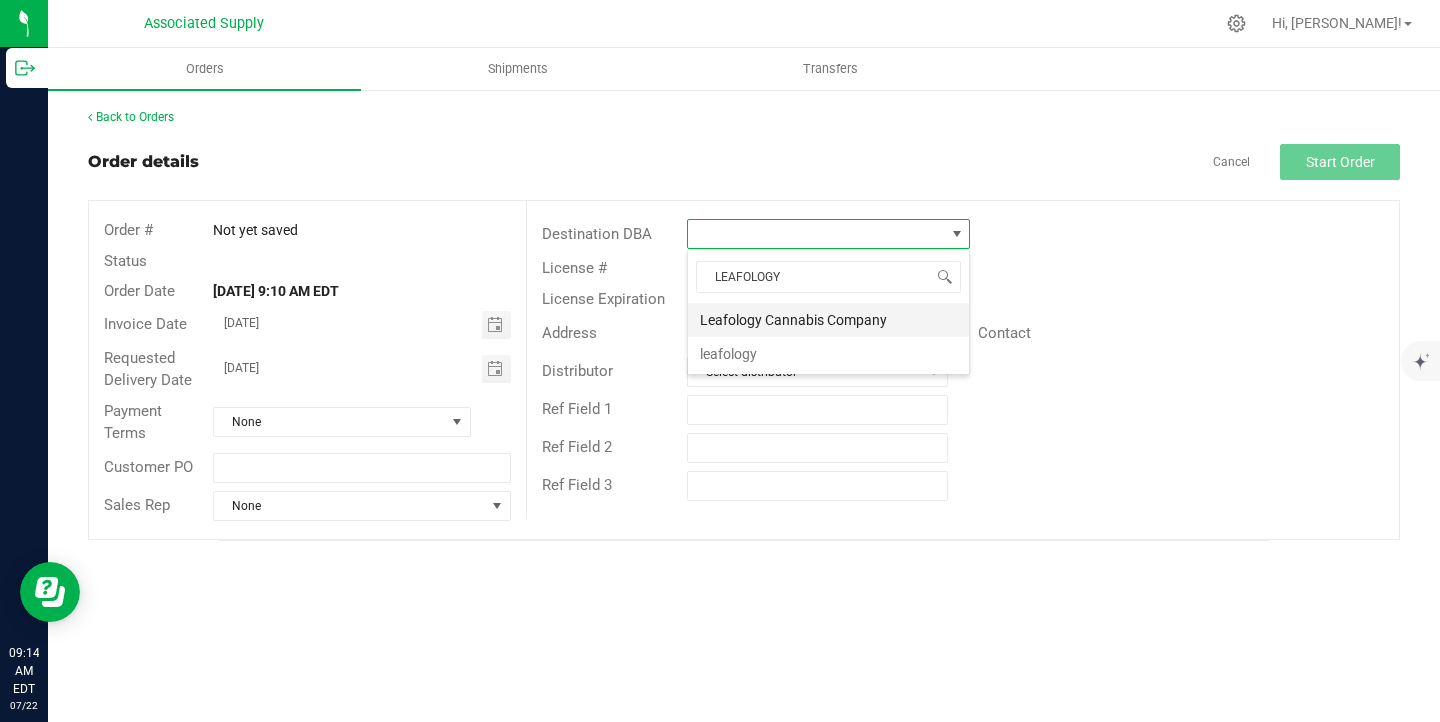 click on "Leafology Cannabis Company" at bounding box center [828, 320] 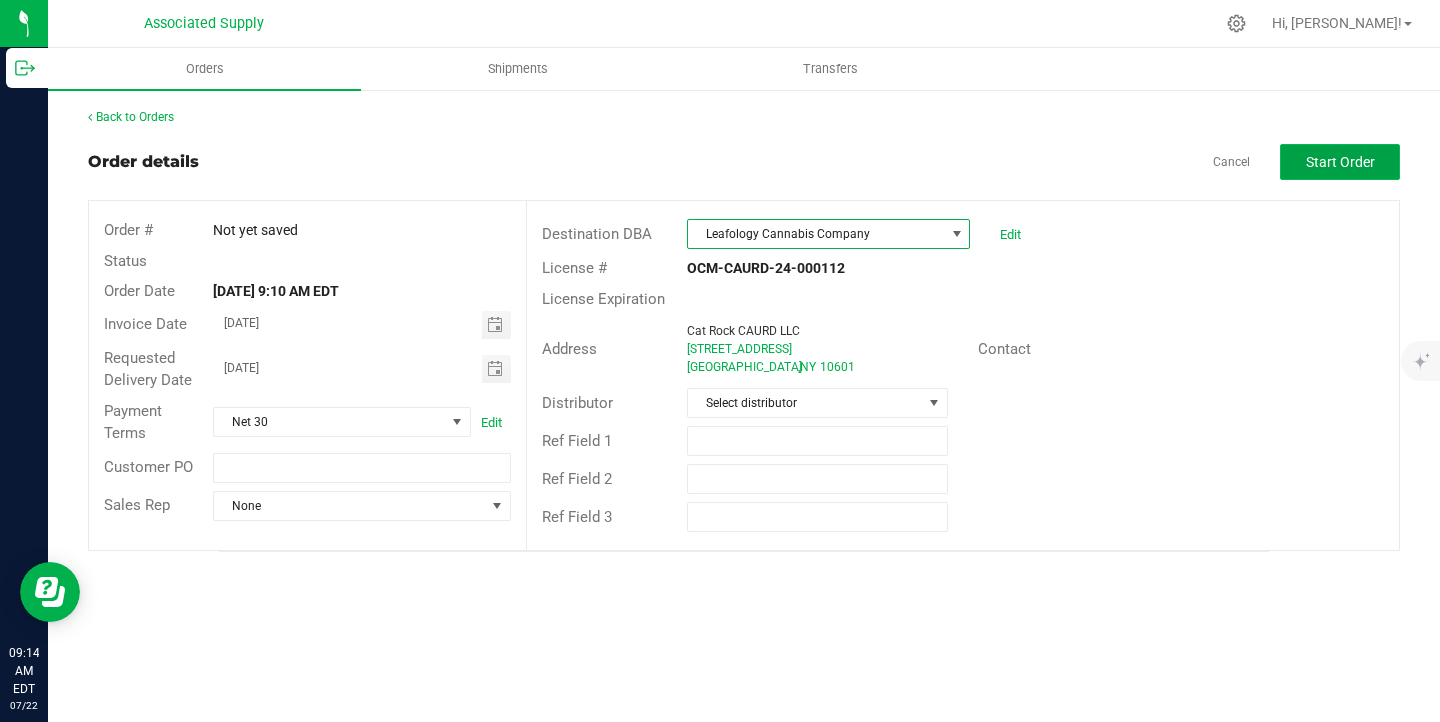 click on "Start Order" at bounding box center [1340, 162] 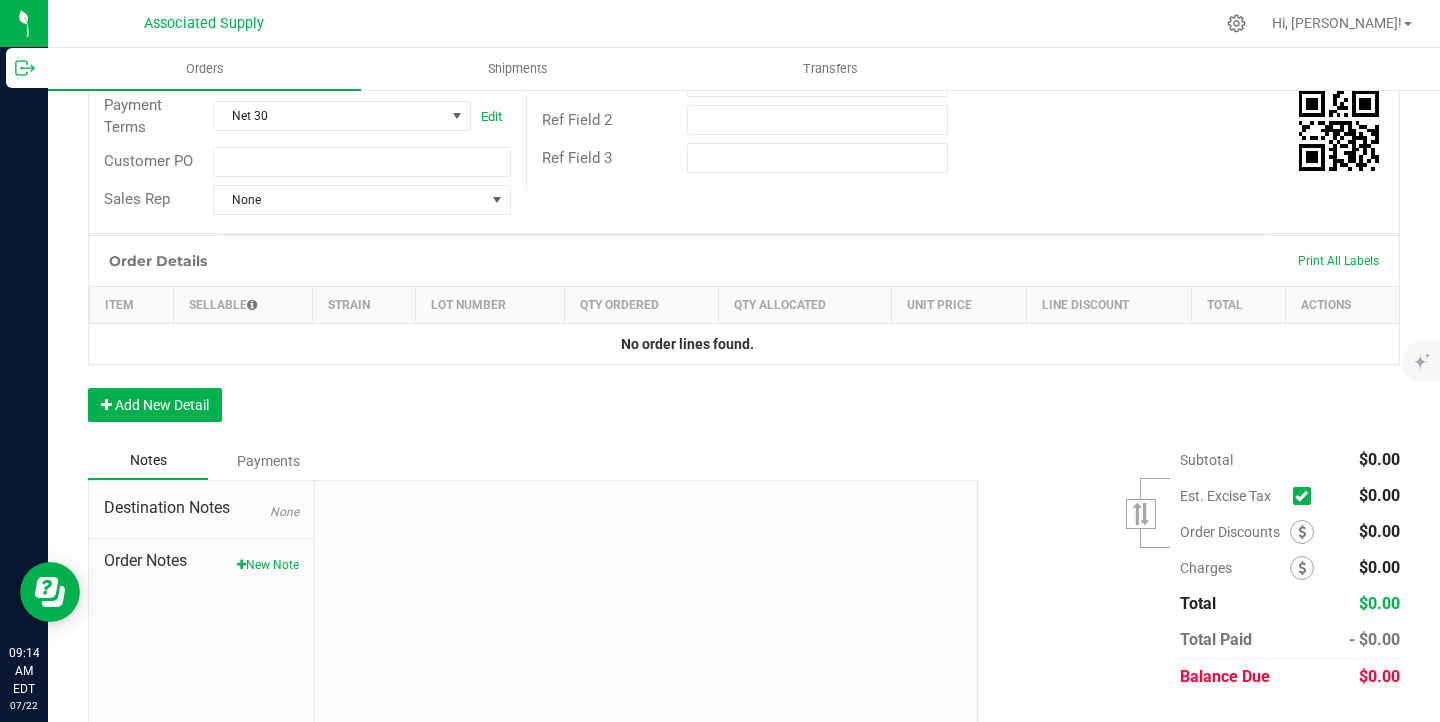scroll, scrollTop: 406, scrollLeft: 0, axis: vertical 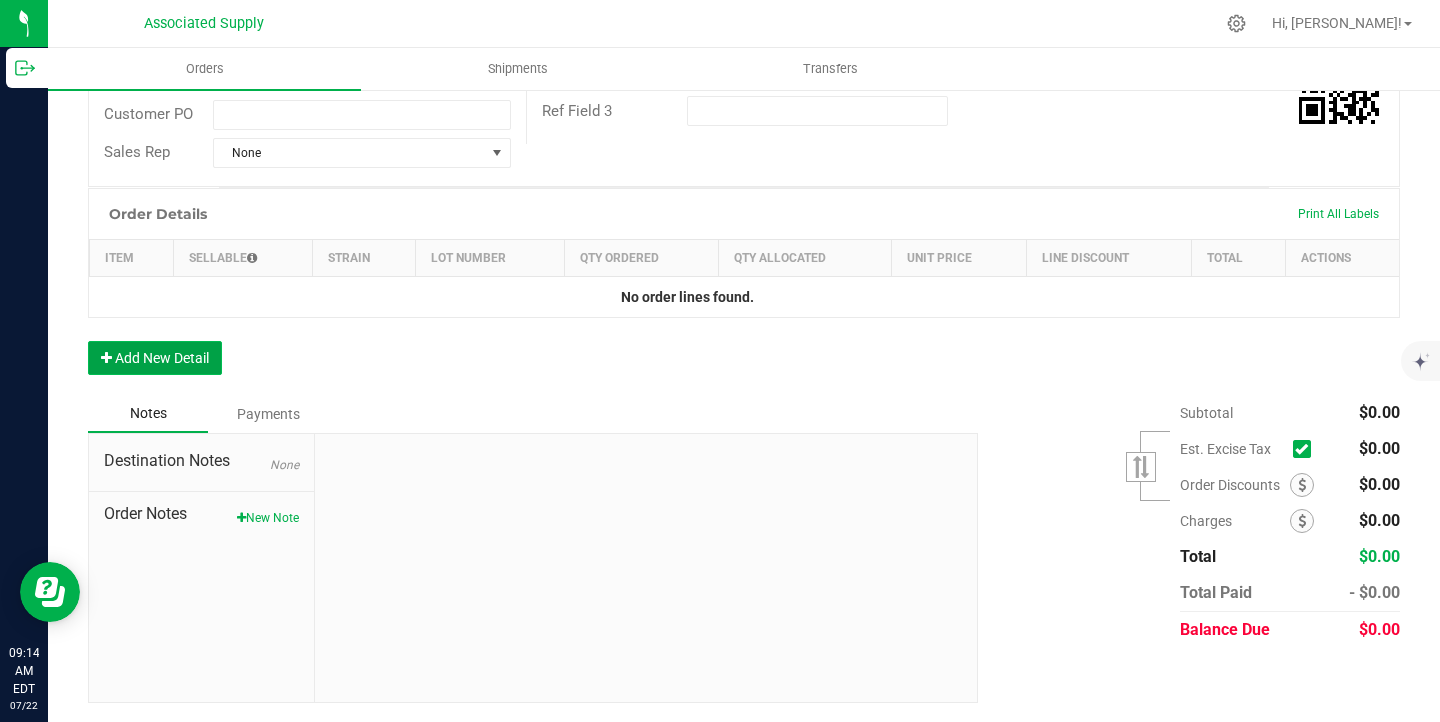 click on "Add New Detail" at bounding box center (155, 358) 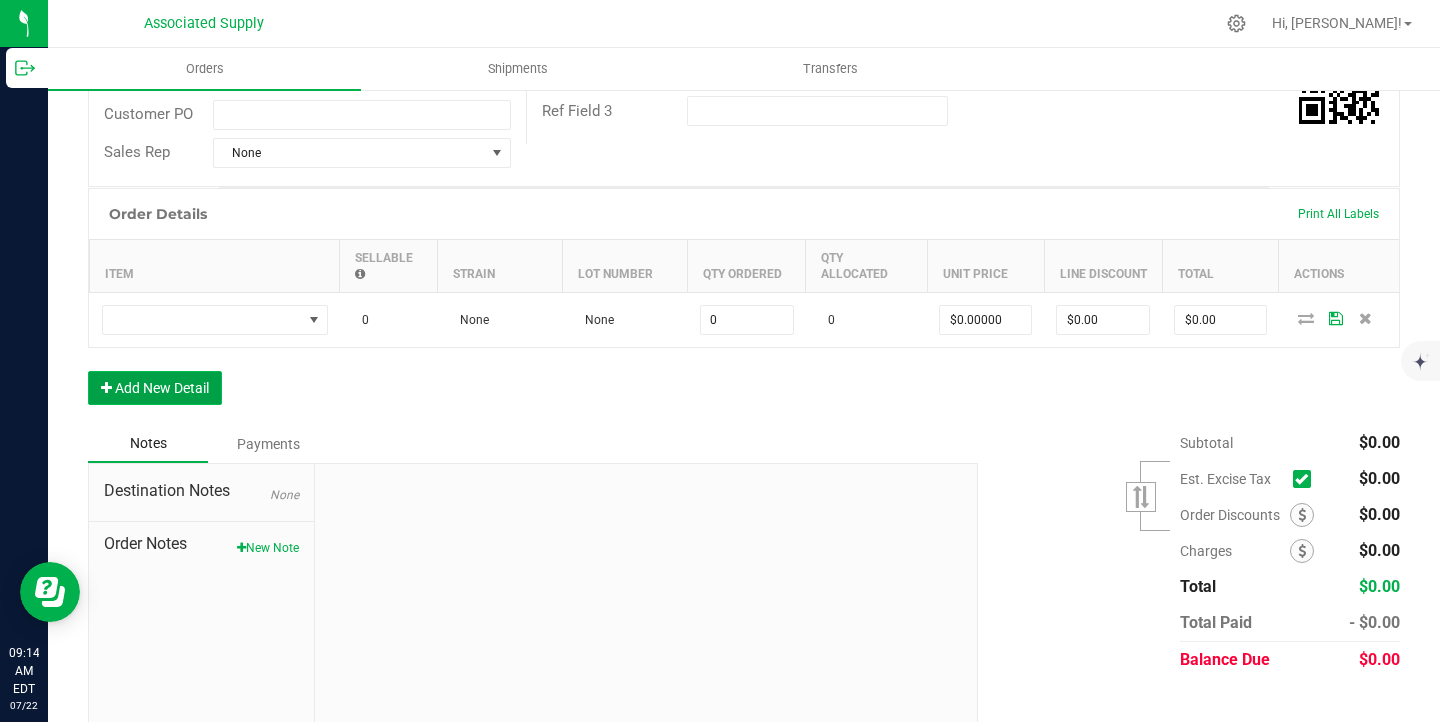 click on "Add New Detail" at bounding box center (155, 388) 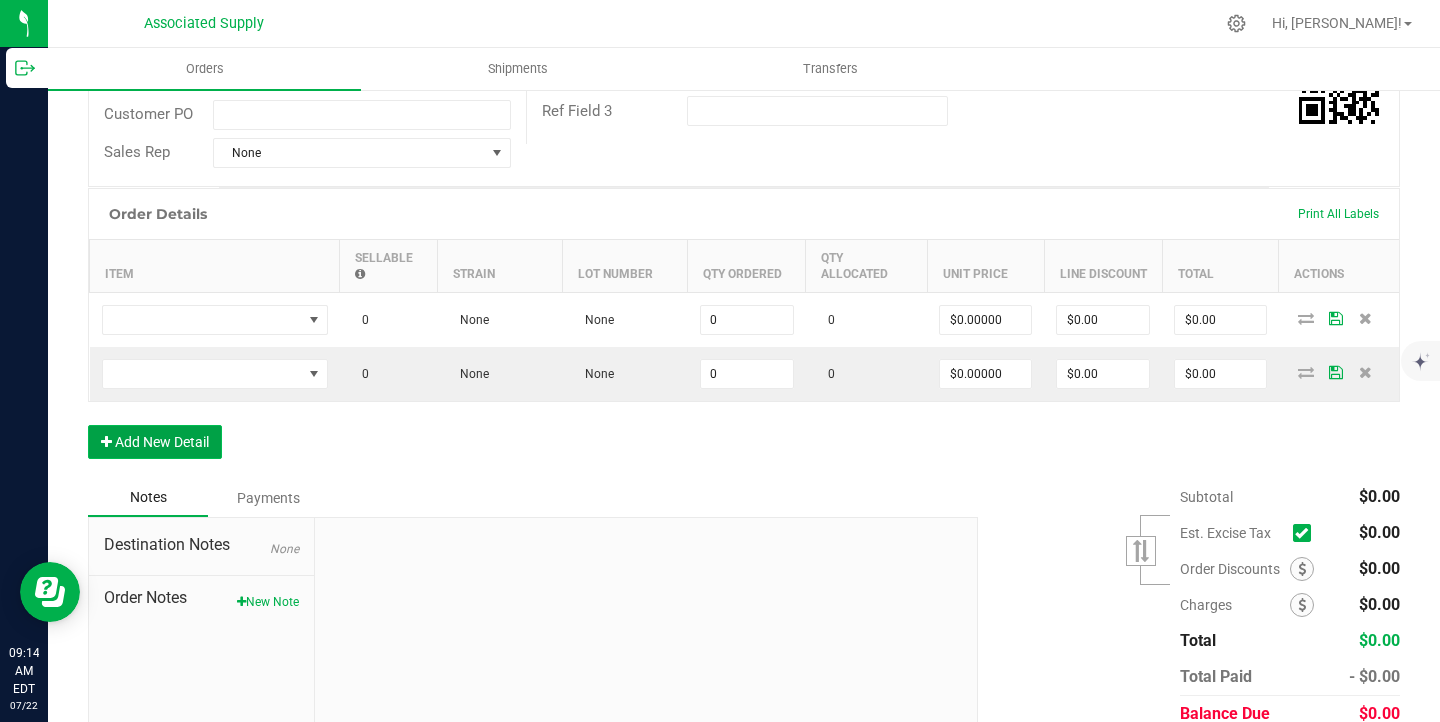 click on "Add New Detail" at bounding box center (155, 442) 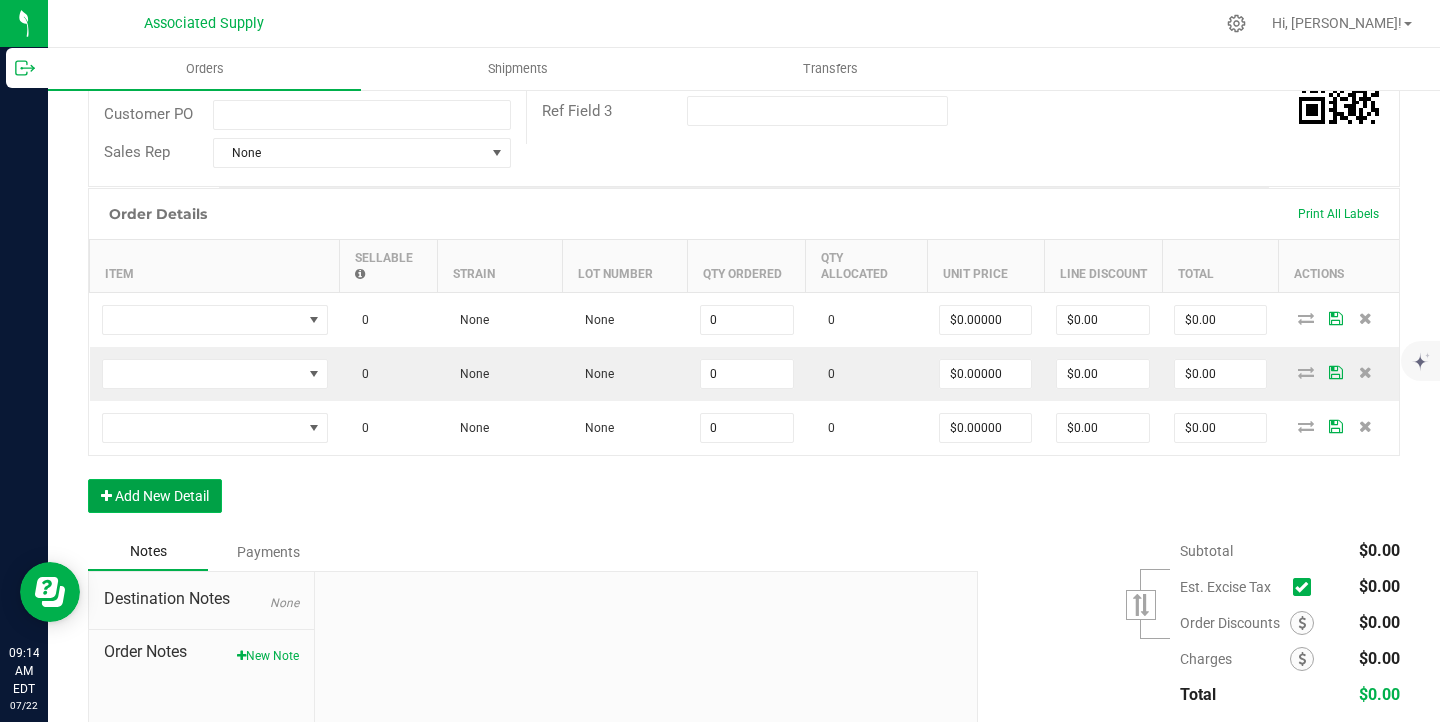 click on "Add New Detail" at bounding box center (155, 496) 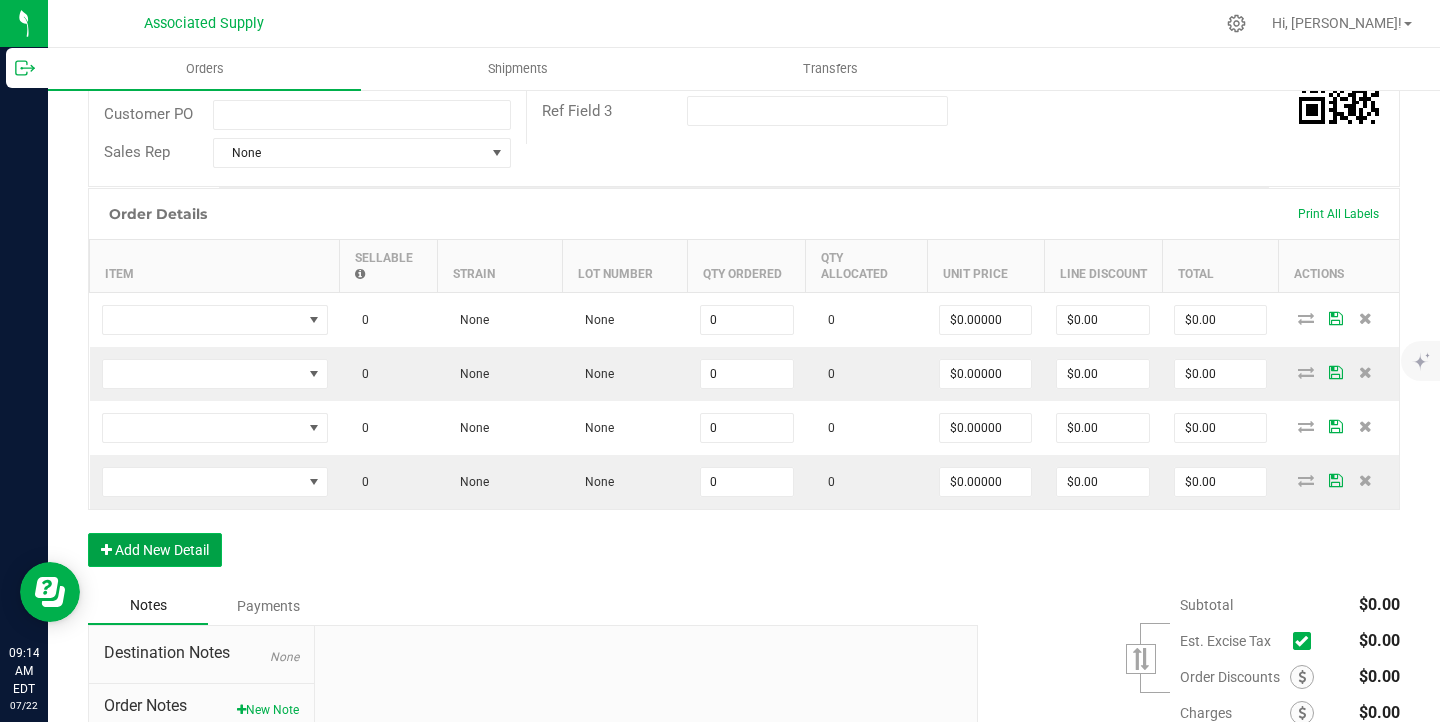 click on "Add New Detail" at bounding box center (155, 550) 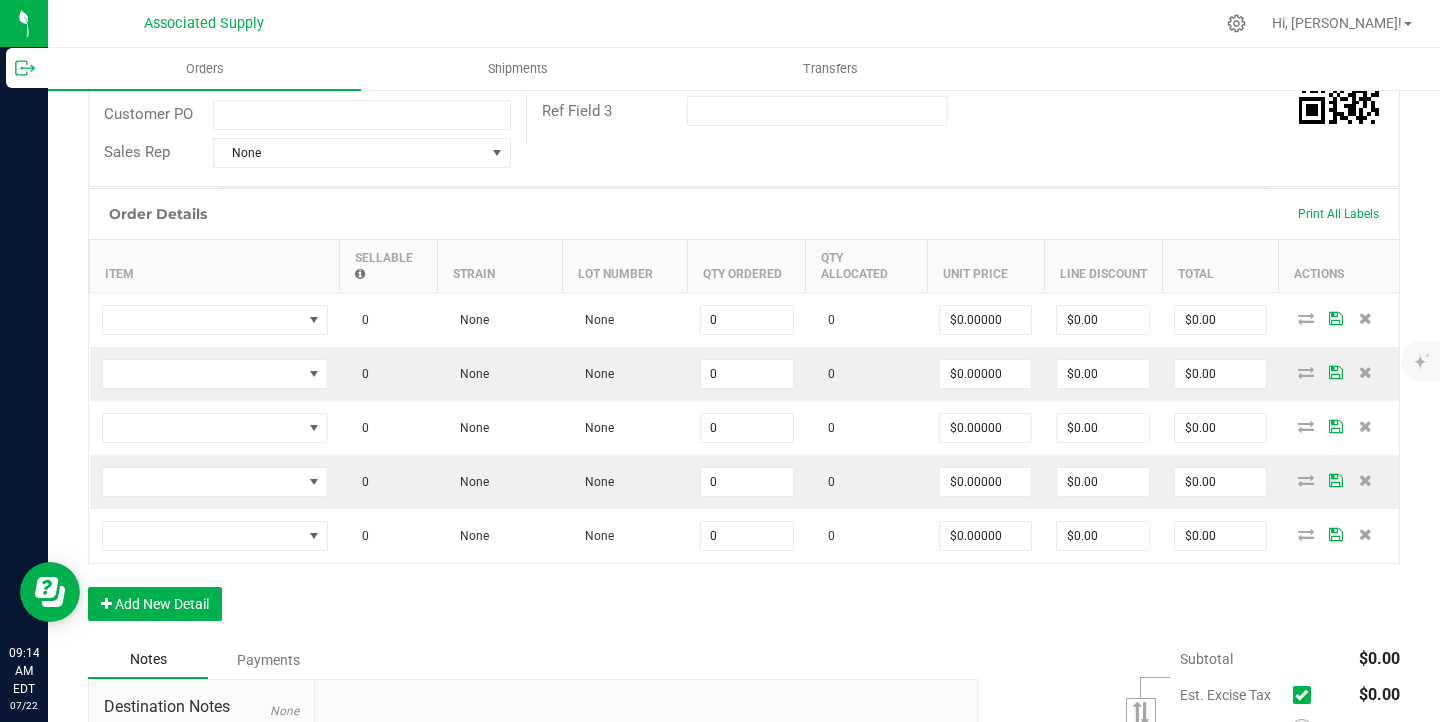 click on "Order Details Print All Labels Item  Sellable  Strain  Lot Number  Qty Ordered Qty Allocated Unit Price Line Discount Total Actions  0    None   None  0  0   $0.00000 $0.00 $0.00  0    None   None  0  0   $0.00000 $0.00 $0.00  0    None   None  0  0   $0.00000 $0.00 $0.00  0    None   None  0  0   $0.00000 $0.00 $0.00  0    None   None  0  0   $0.00000 $0.00 $0.00
Add New Detail" at bounding box center [744, 414] 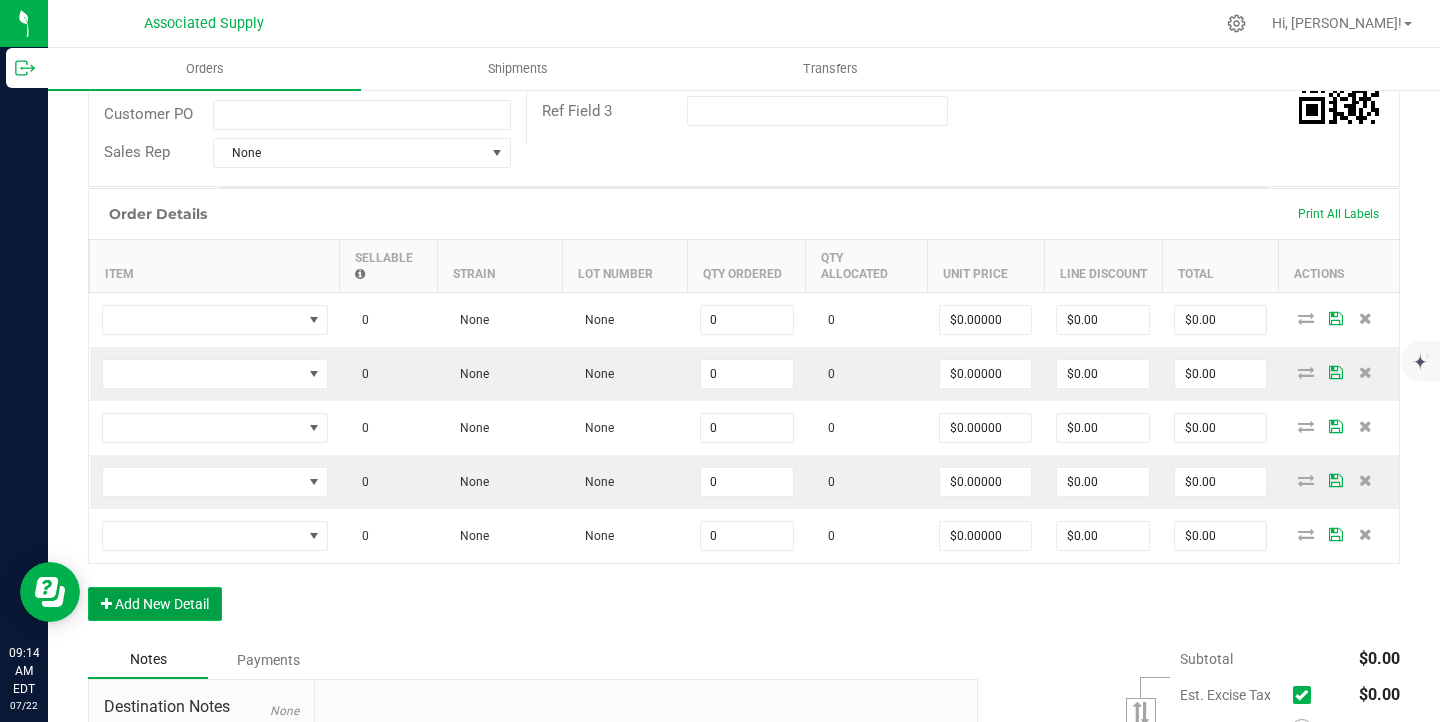 click on "Add New Detail" at bounding box center (155, 604) 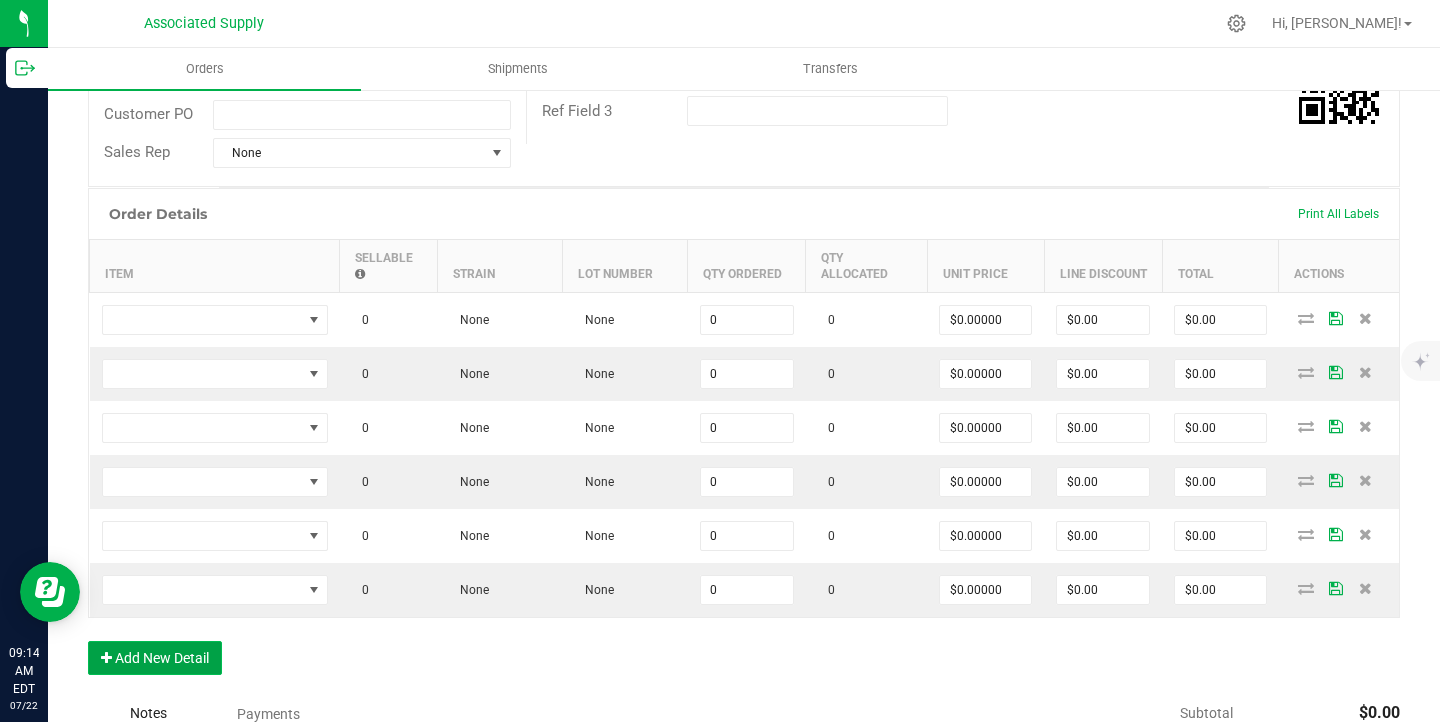 click on "Add New Detail" at bounding box center [155, 658] 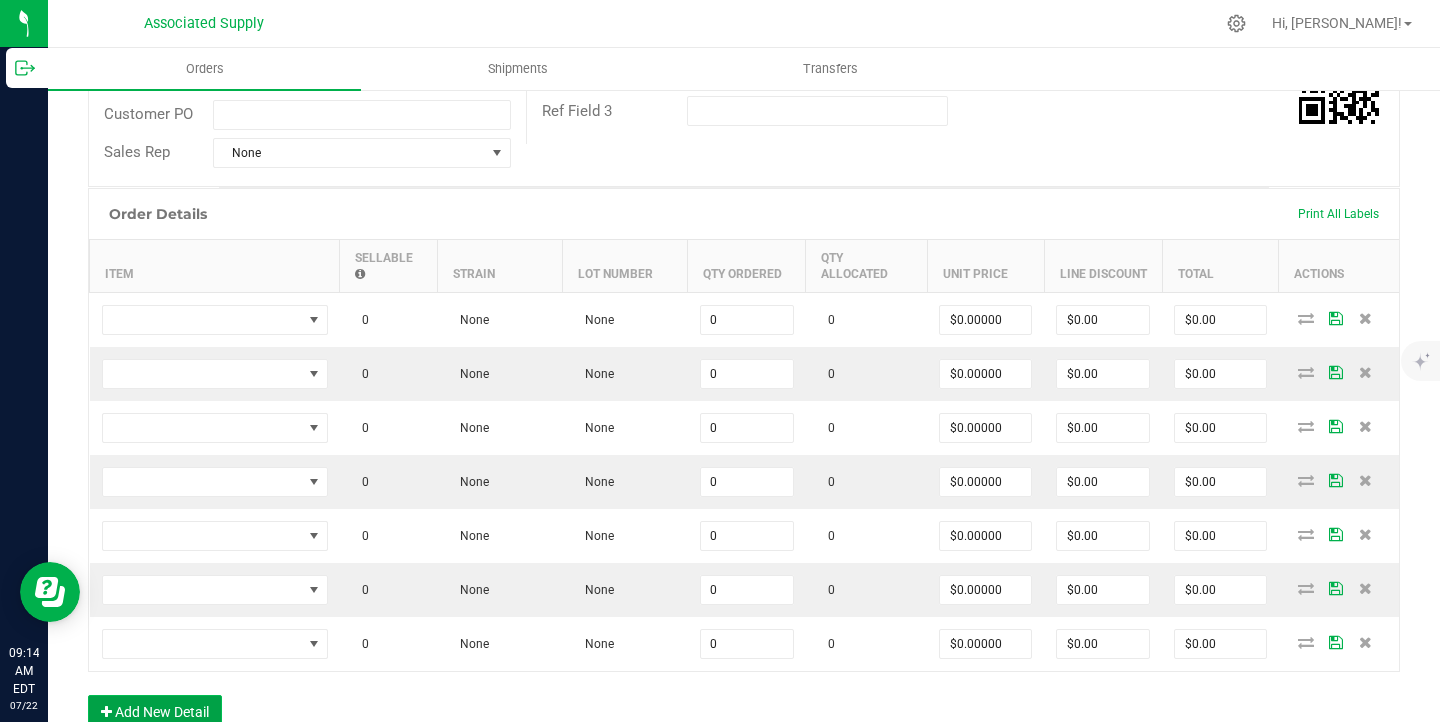 click on "Add New Detail" at bounding box center [155, 712] 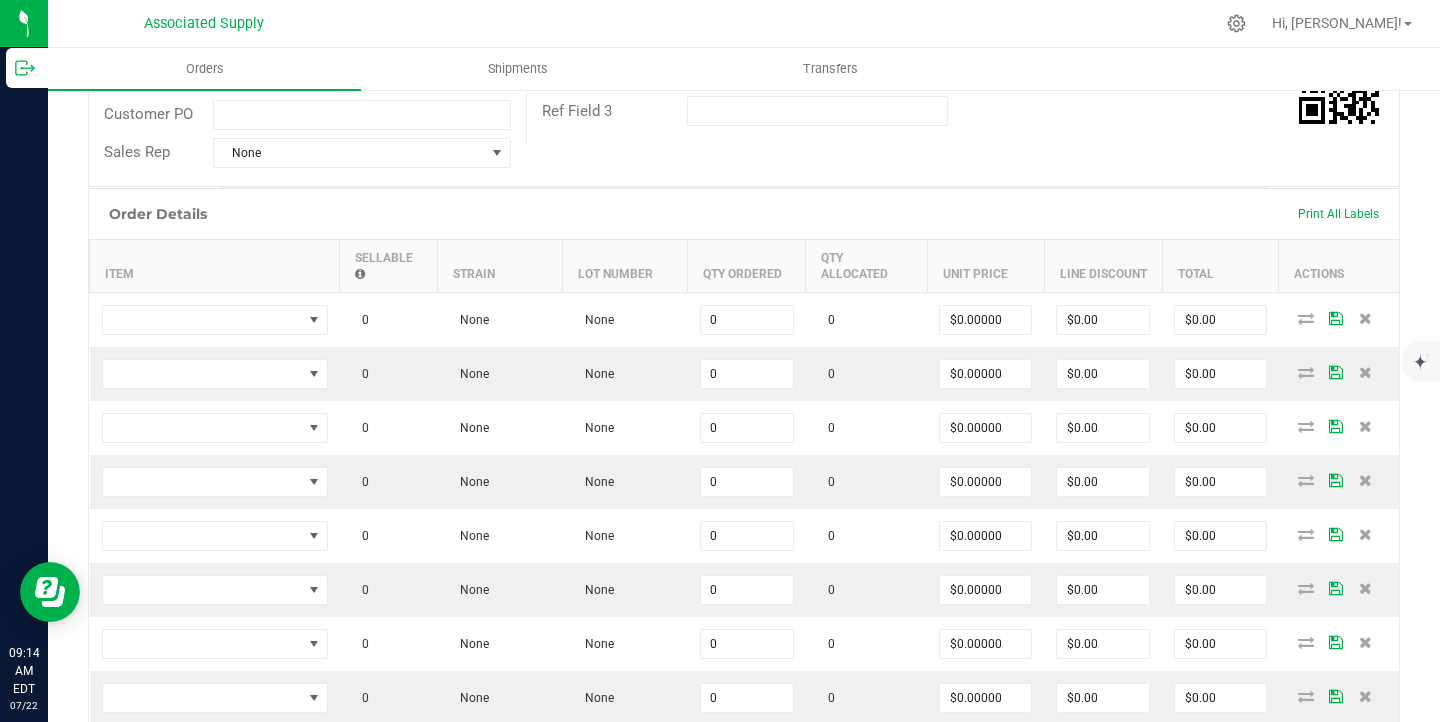 scroll, scrollTop: 578, scrollLeft: 0, axis: vertical 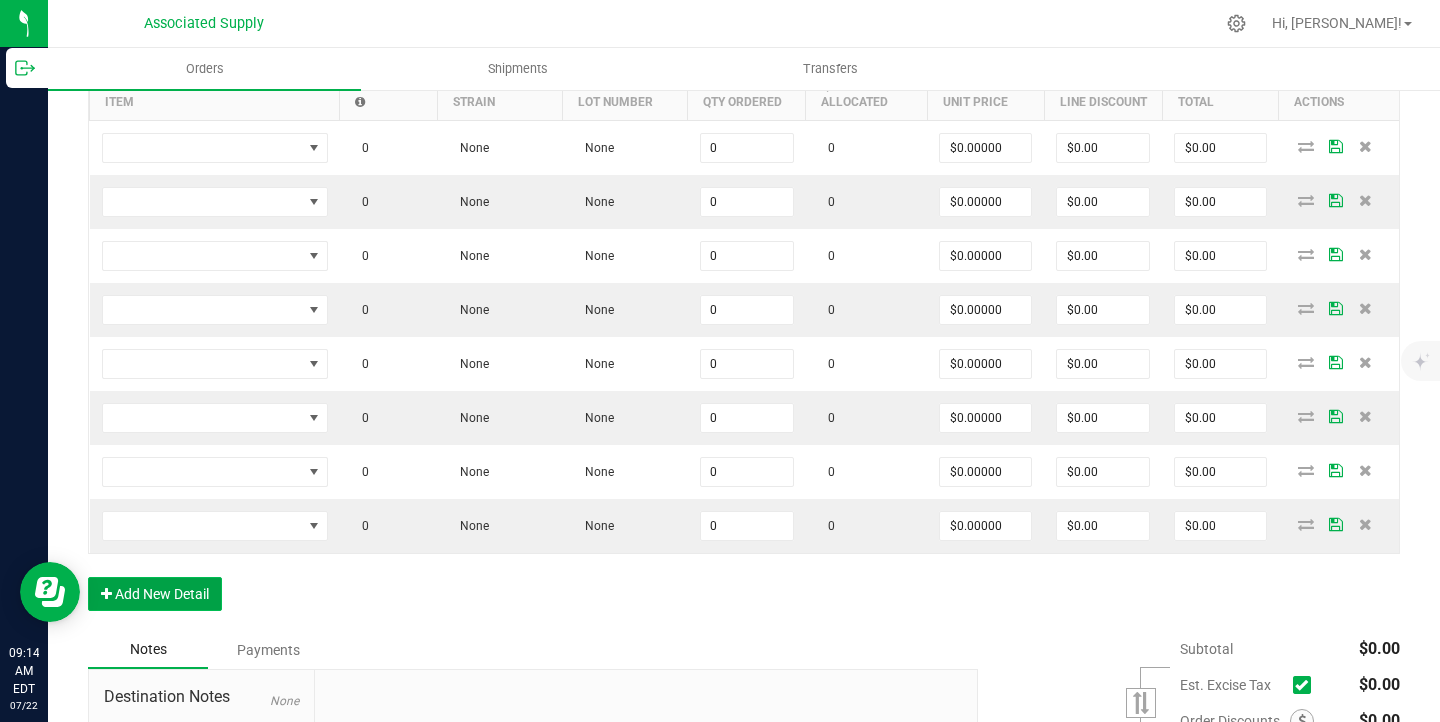 click on "Add New Detail" at bounding box center [155, 594] 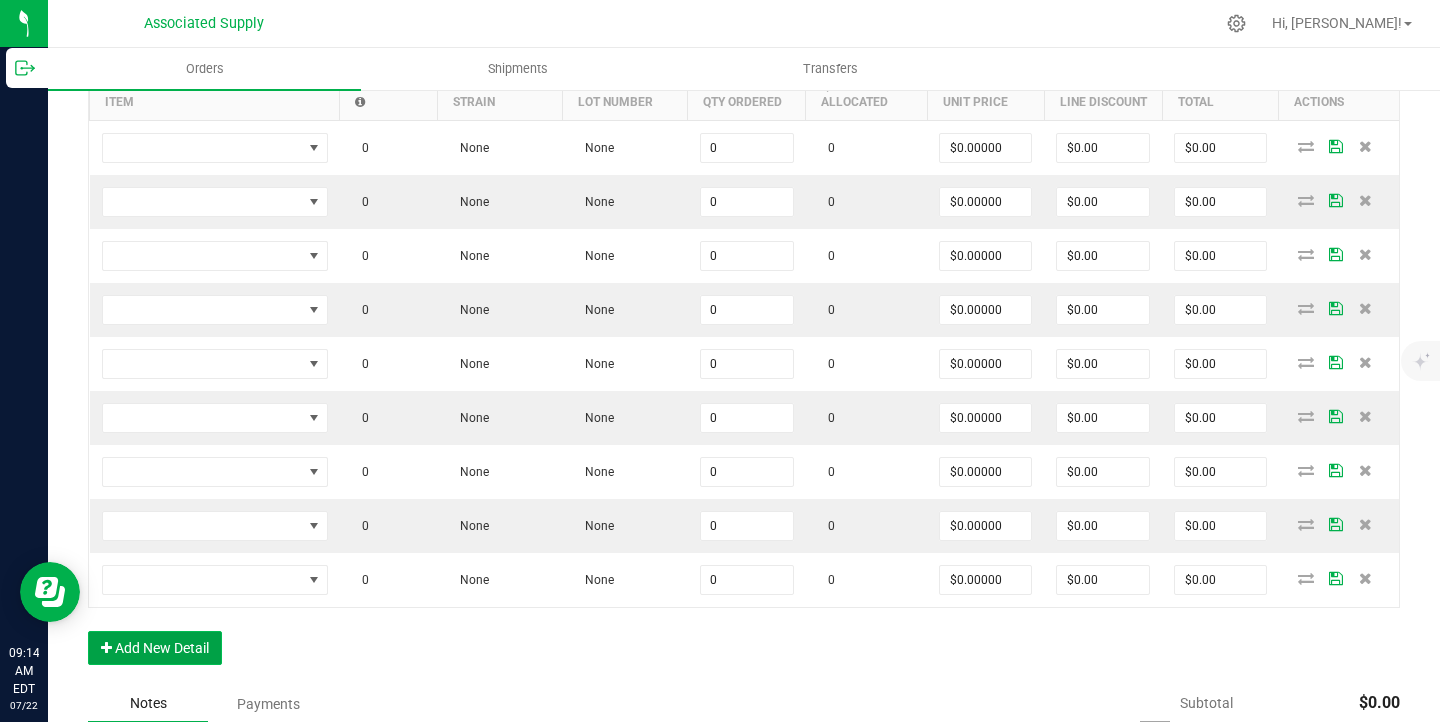 click on "Add New Detail" at bounding box center [155, 648] 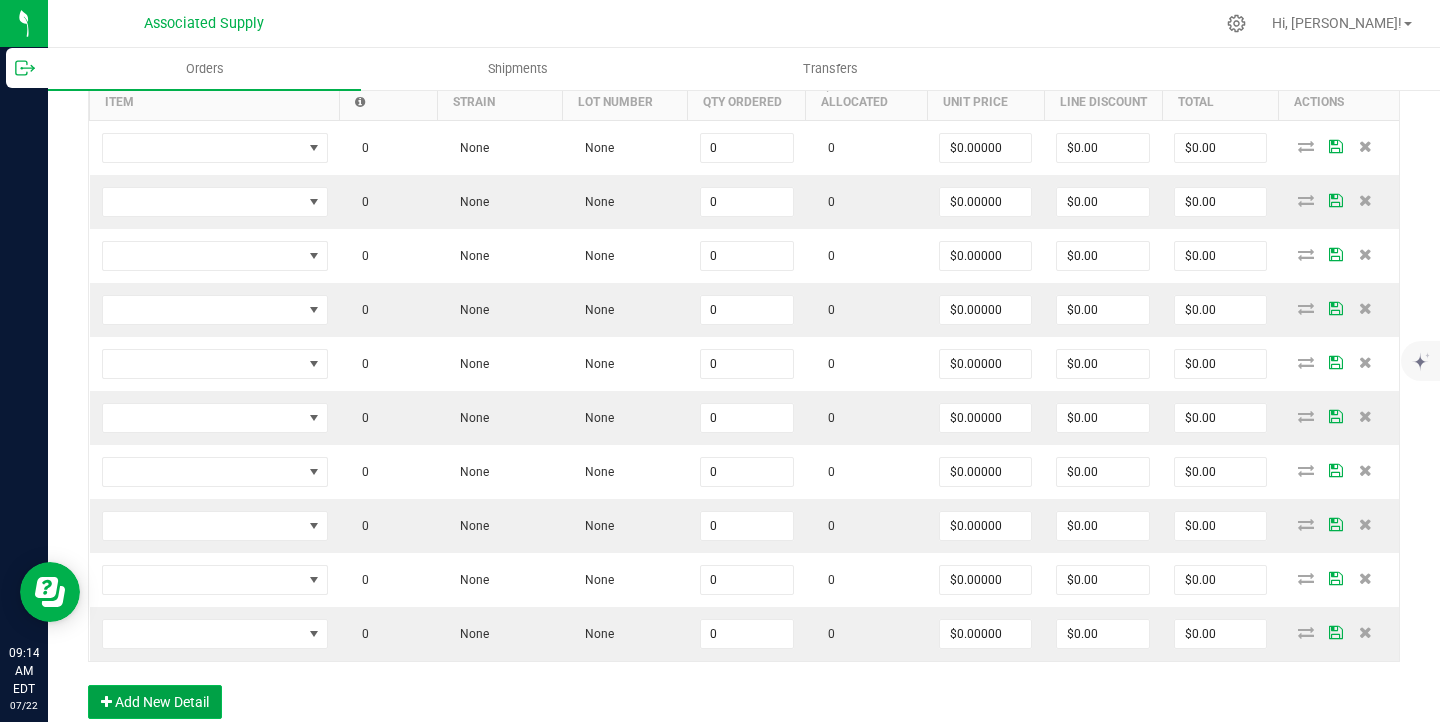 scroll, scrollTop: 682, scrollLeft: 0, axis: vertical 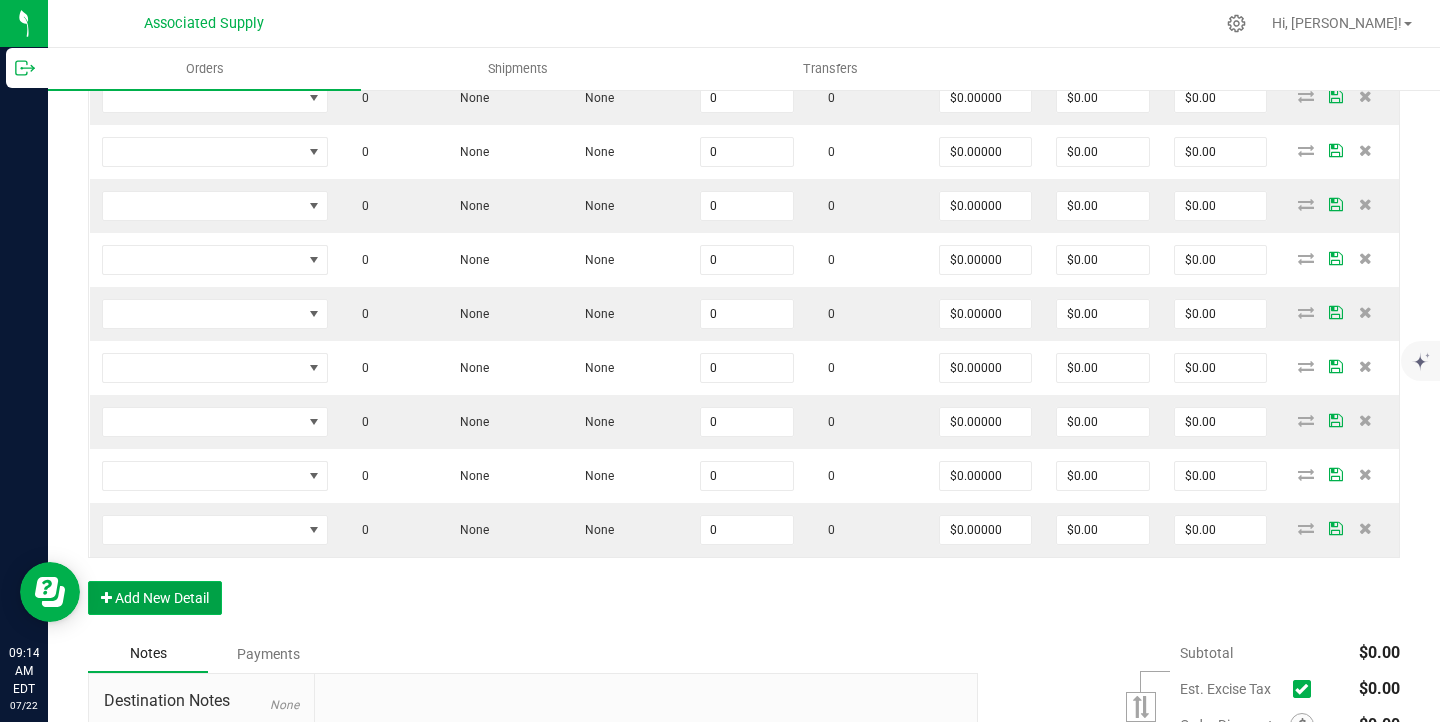 click on "Add New Detail" at bounding box center (155, 598) 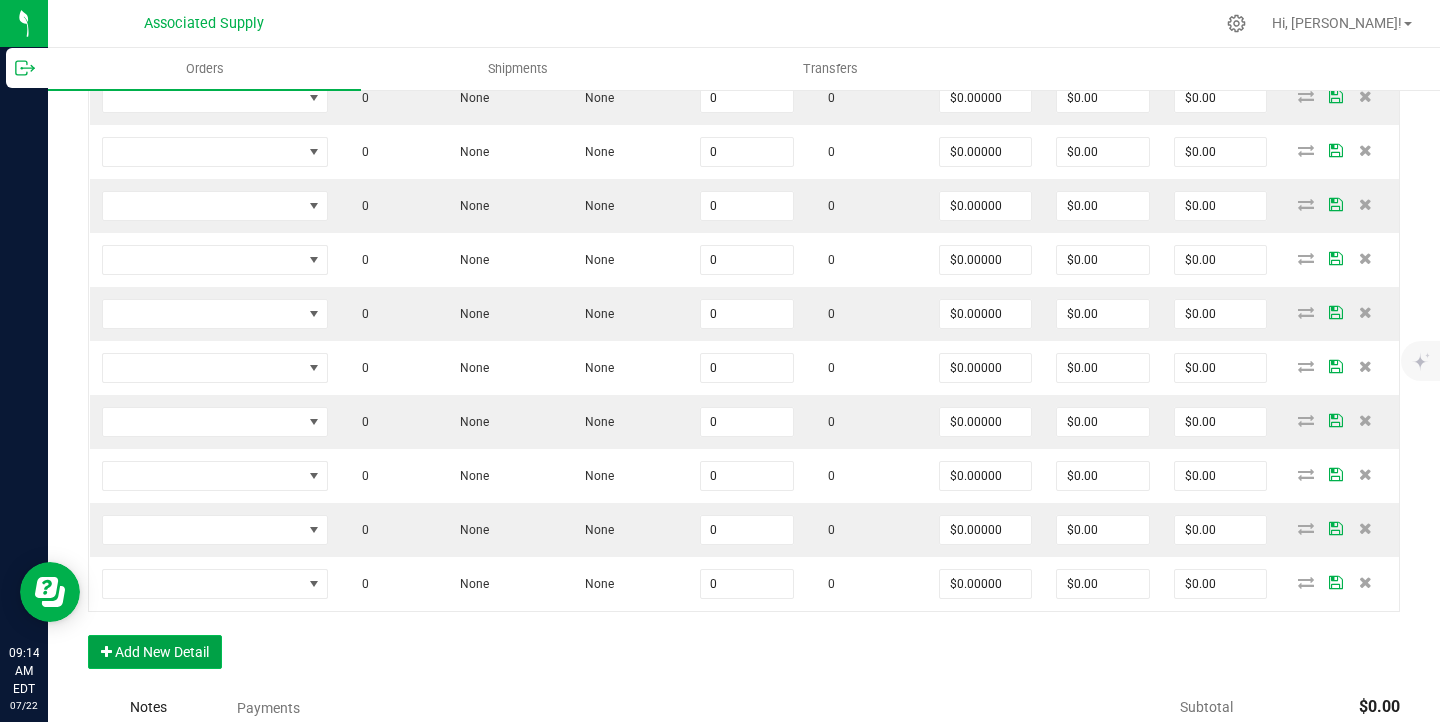 click on "Add New Detail" at bounding box center (155, 652) 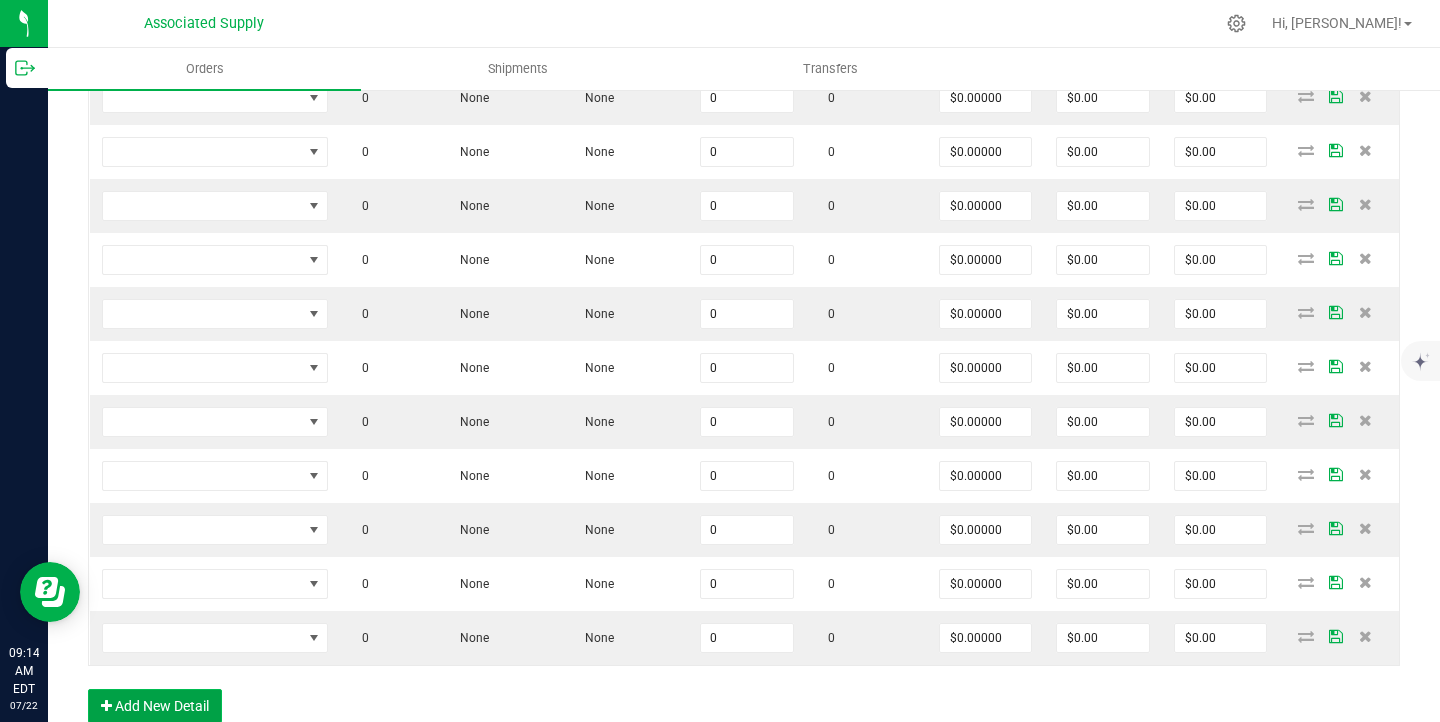 click on "Add New Detail" at bounding box center (155, 706) 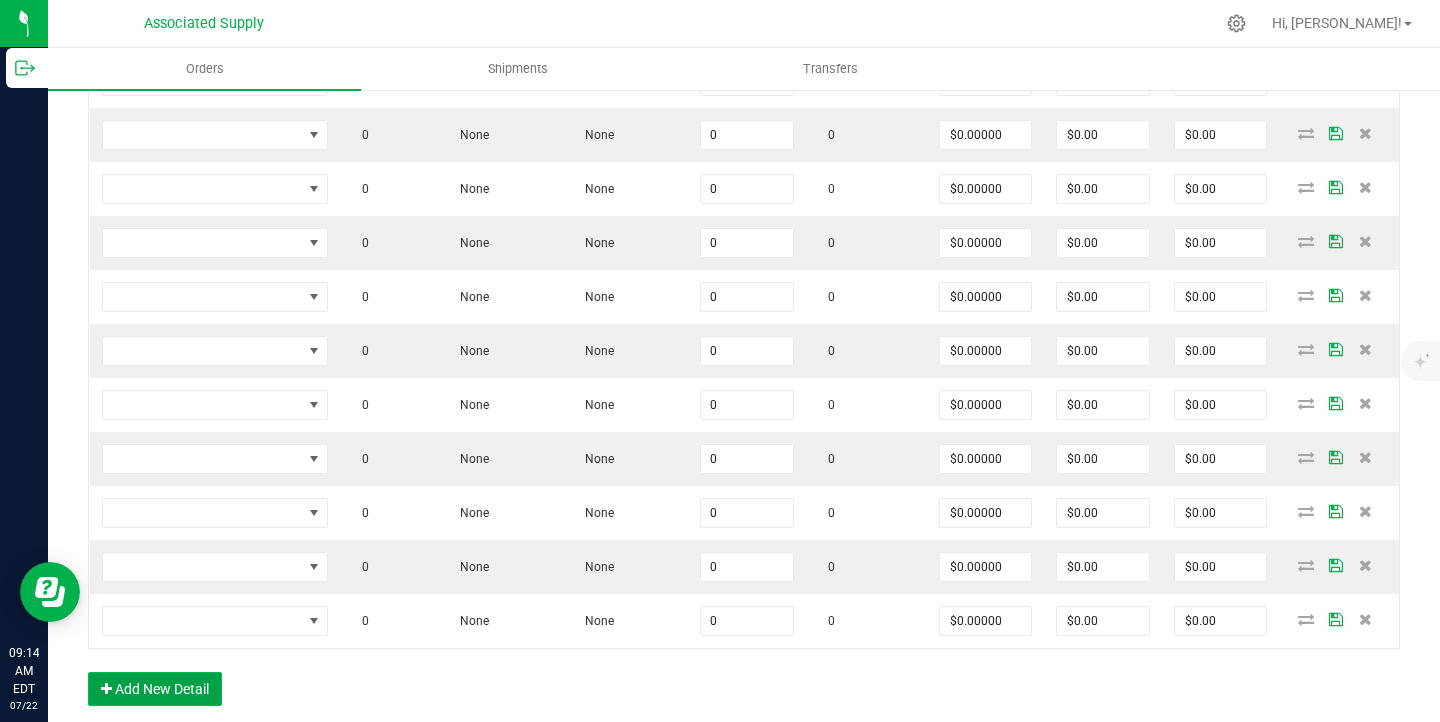scroll, scrollTop: 813, scrollLeft: 0, axis: vertical 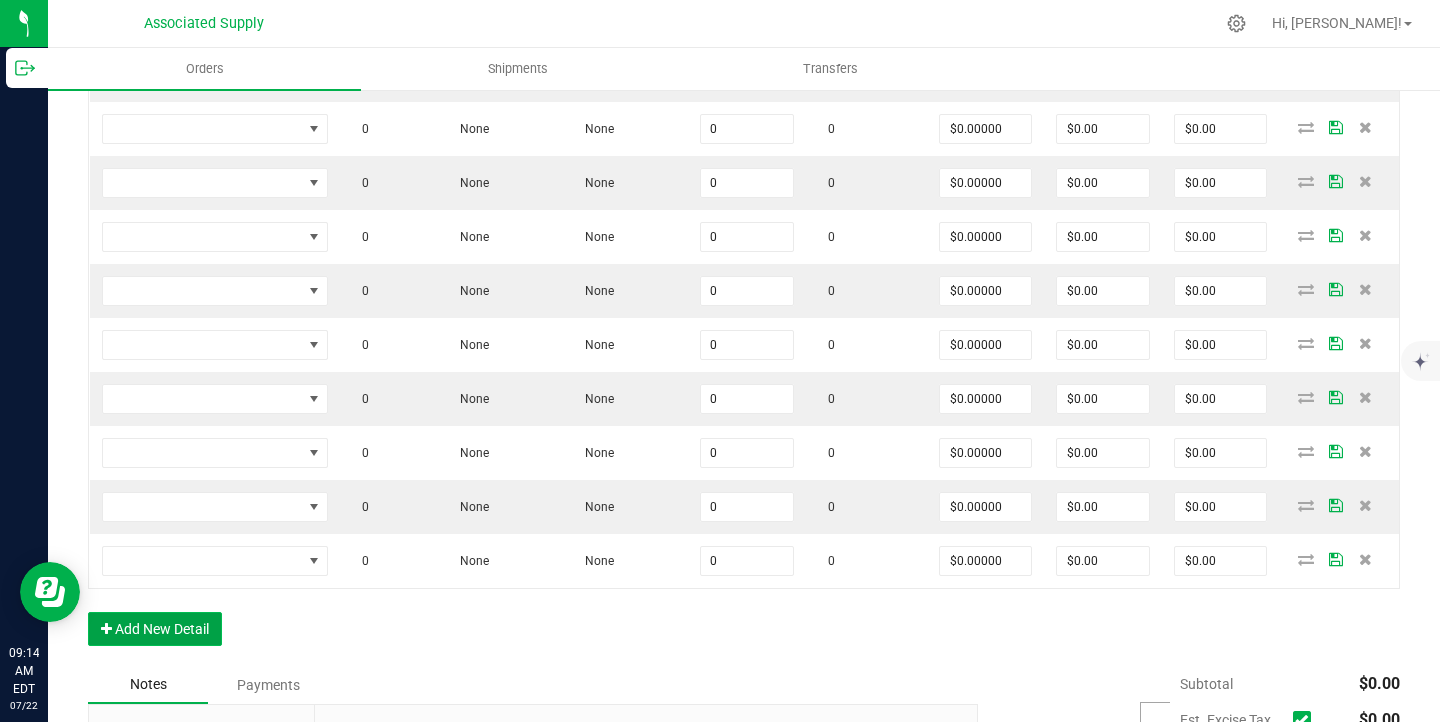 click on "Add New Detail" at bounding box center (155, 629) 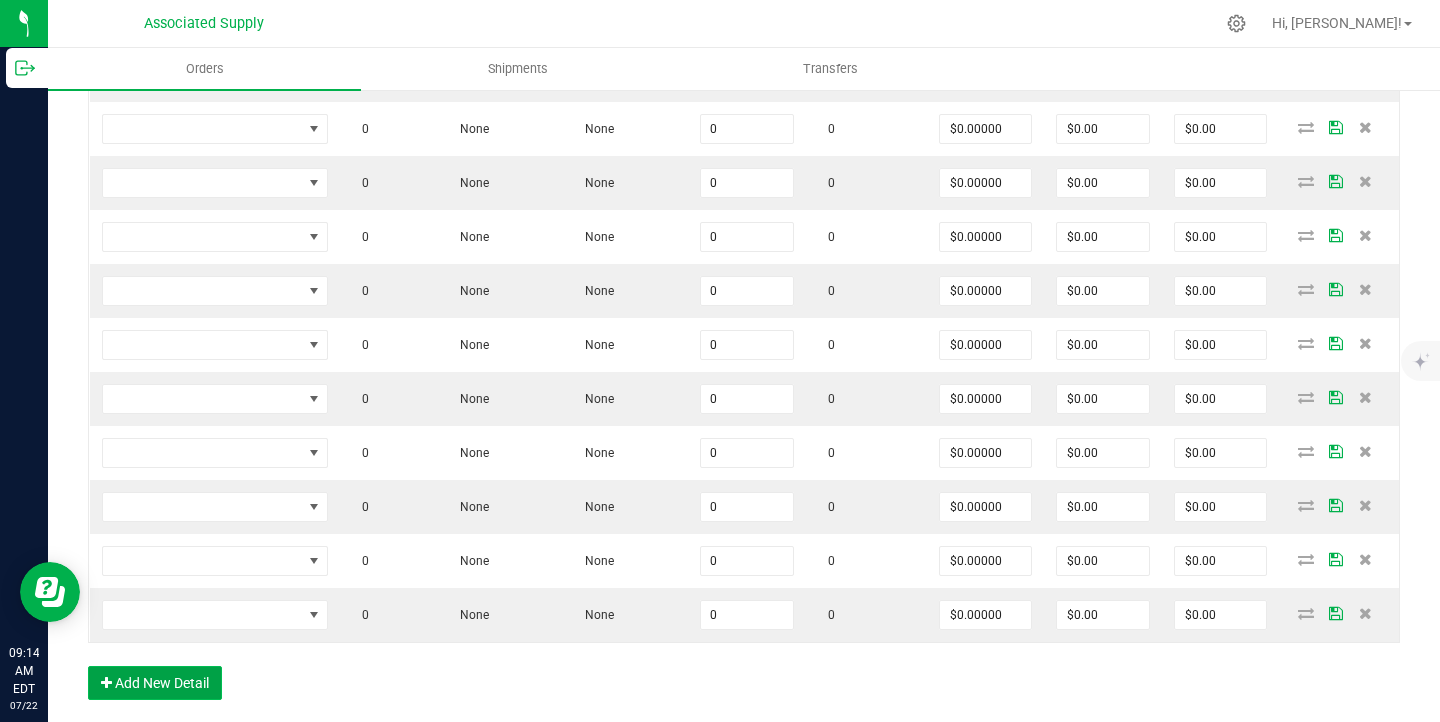 click on "Add New Detail" at bounding box center (155, 683) 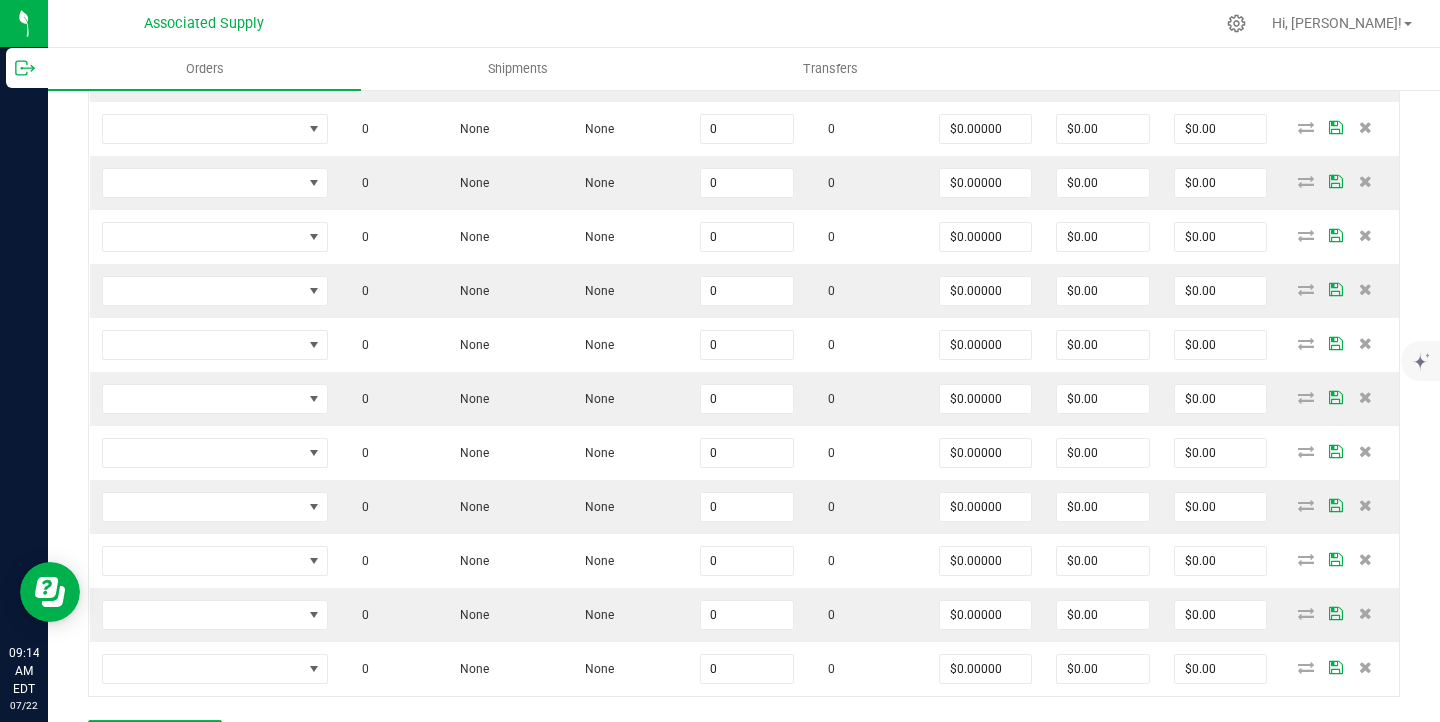 scroll, scrollTop: 904, scrollLeft: 0, axis: vertical 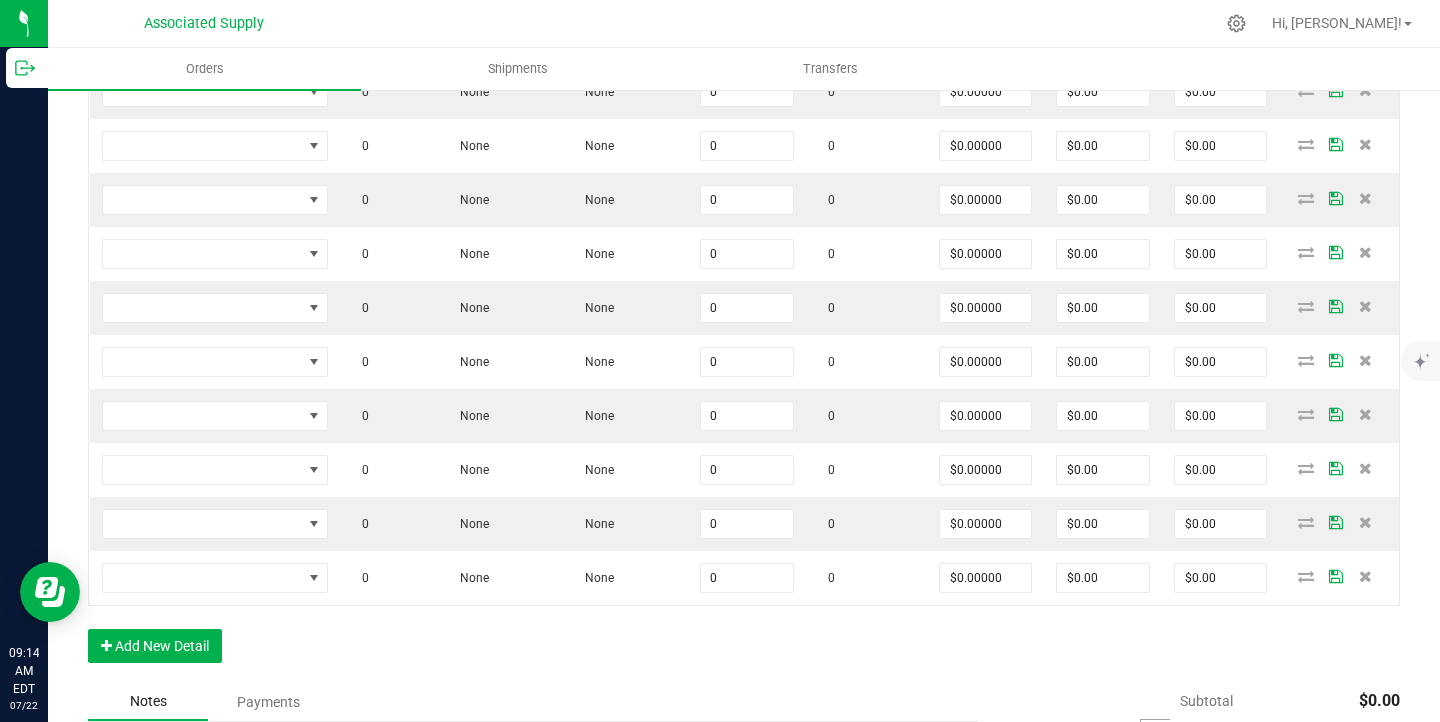 click on "Order Details Print All Labels Item  Sellable  Strain  Lot Number  Qty Ordered Qty Allocated Unit Price Line Discount Total Actions  0    None   None  0  0   $0.00000 $0.00 $0.00  0    None   None  0  0   $0.00000 $0.00 $0.00  0    None   None  0  0   $0.00000 $0.00 $0.00  0    None   None  0  0   $0.00000 $0.00 $0.00  0    None   None  0  0   $0.00000 $0.00 $0.00  0    None   None  0  0   $0.00000 $0.00 $0.00  0    None   None  0  0   $0.00000 $0.00 $0.00  0    None   None  0  0   $0.00000 $0.00 $0.00  0    None   None  0  0   $0.00000 $0.00 $0.00  0    None   None  0  0   $0.00000 $0.00 $0.00  0    None   None  0  0   $0.00000 $0.00 $0.00  0    None   None  0  0   $0.00000 $0.00 $0.00  0    None   None  0  0   $0.00000 $0.00 $0.00  0    None   None  0  0   $0.00000 $0.00 $0.00  0    None   None  0  0   $0.00000 $0.00 $0.00
Add New Detail" at bounding box center (744, 186) 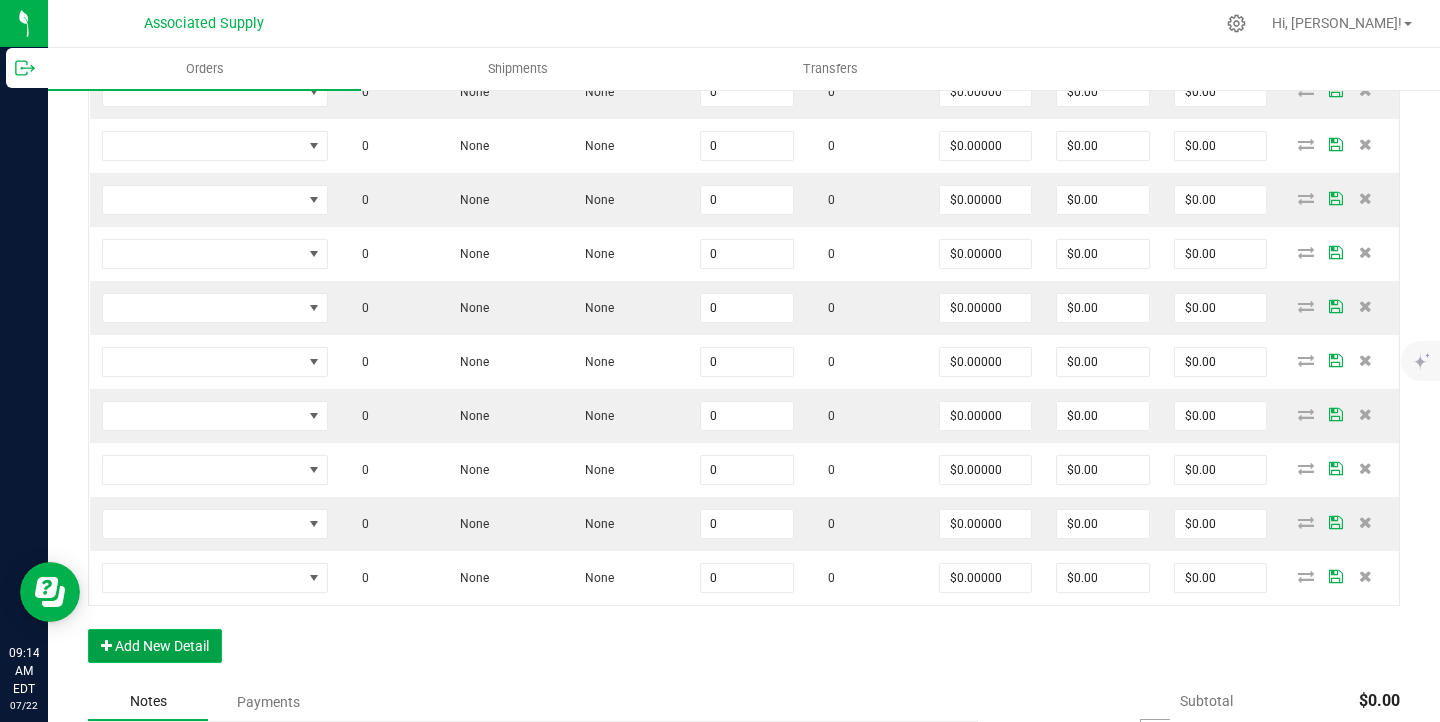 click on "Add New Detail" at bounding box center (155, 646) 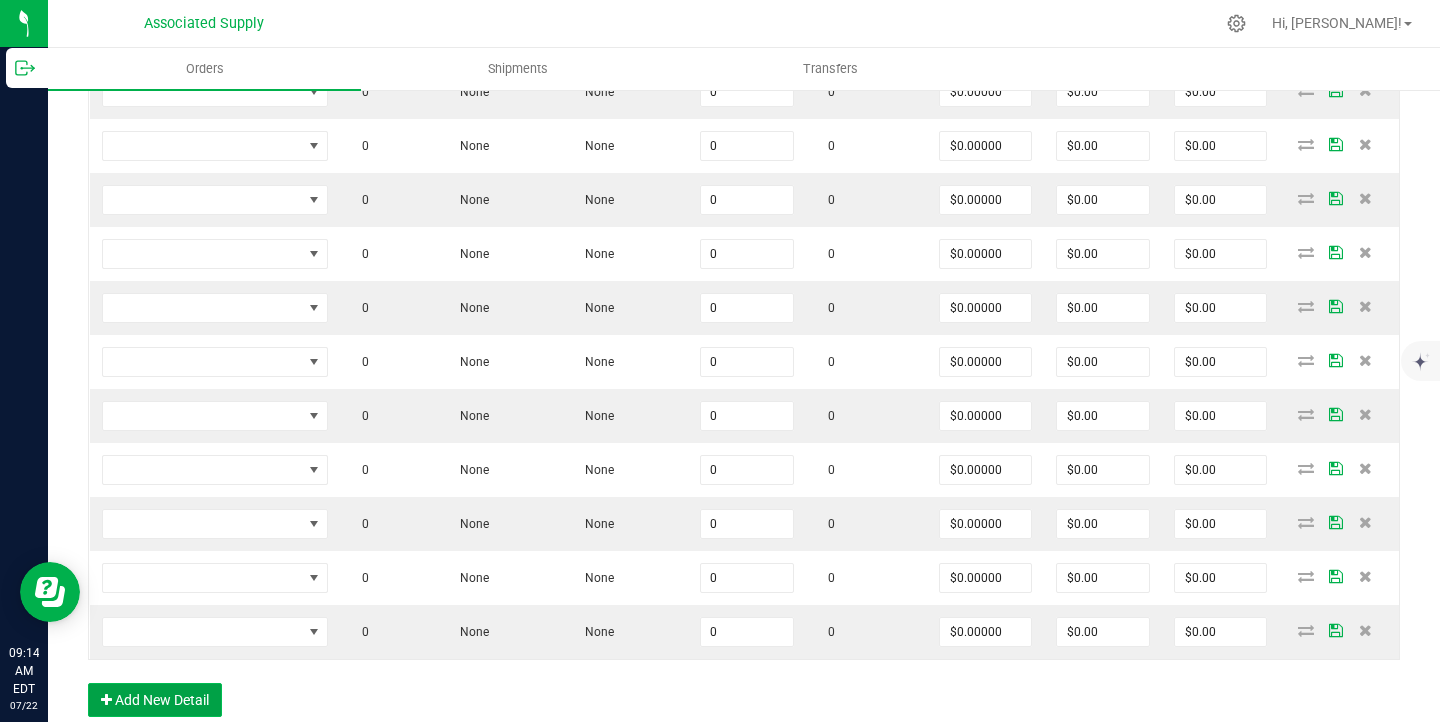 click on "Add New Detail" at bounding box center [155, 700] 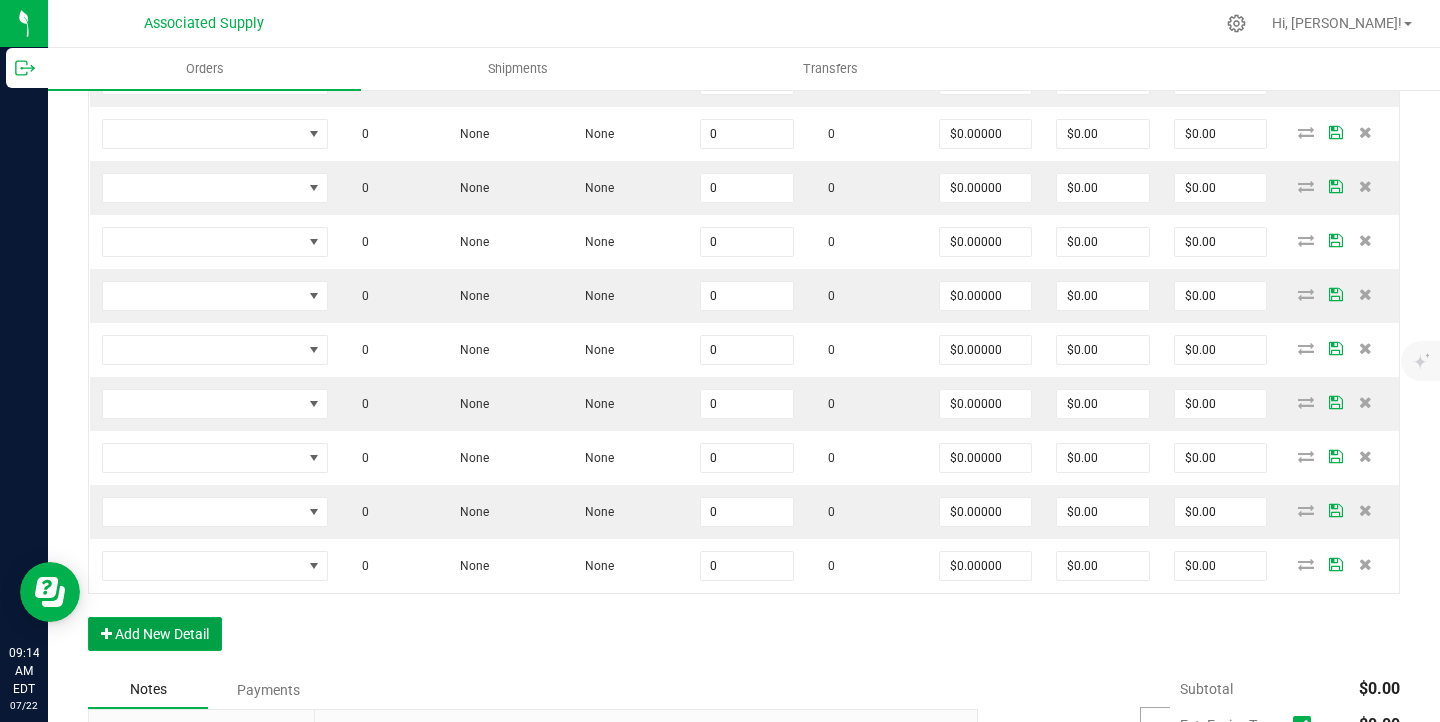 scroll, scrollTop: 1040, scrollLeft: 0, axis: vertical 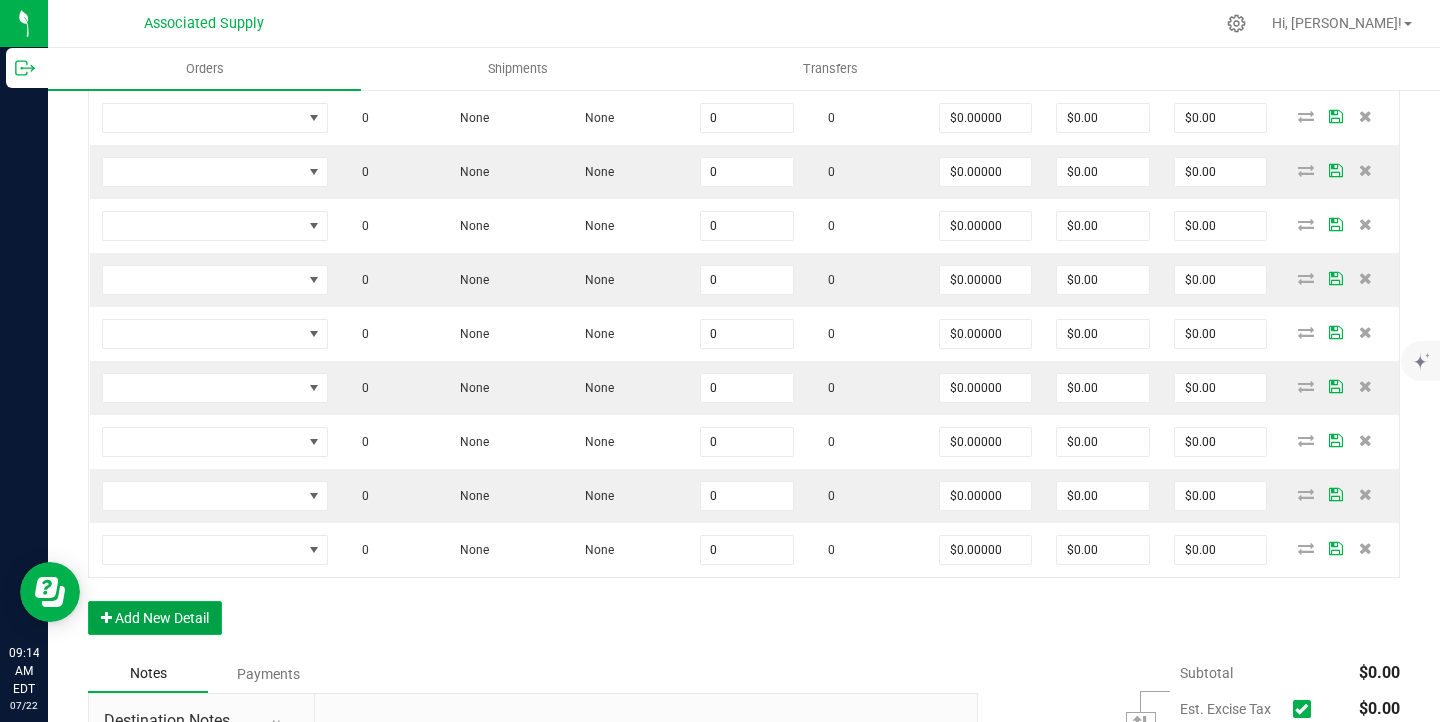 click on "Add New Detail" at bounding box center (155, 618) 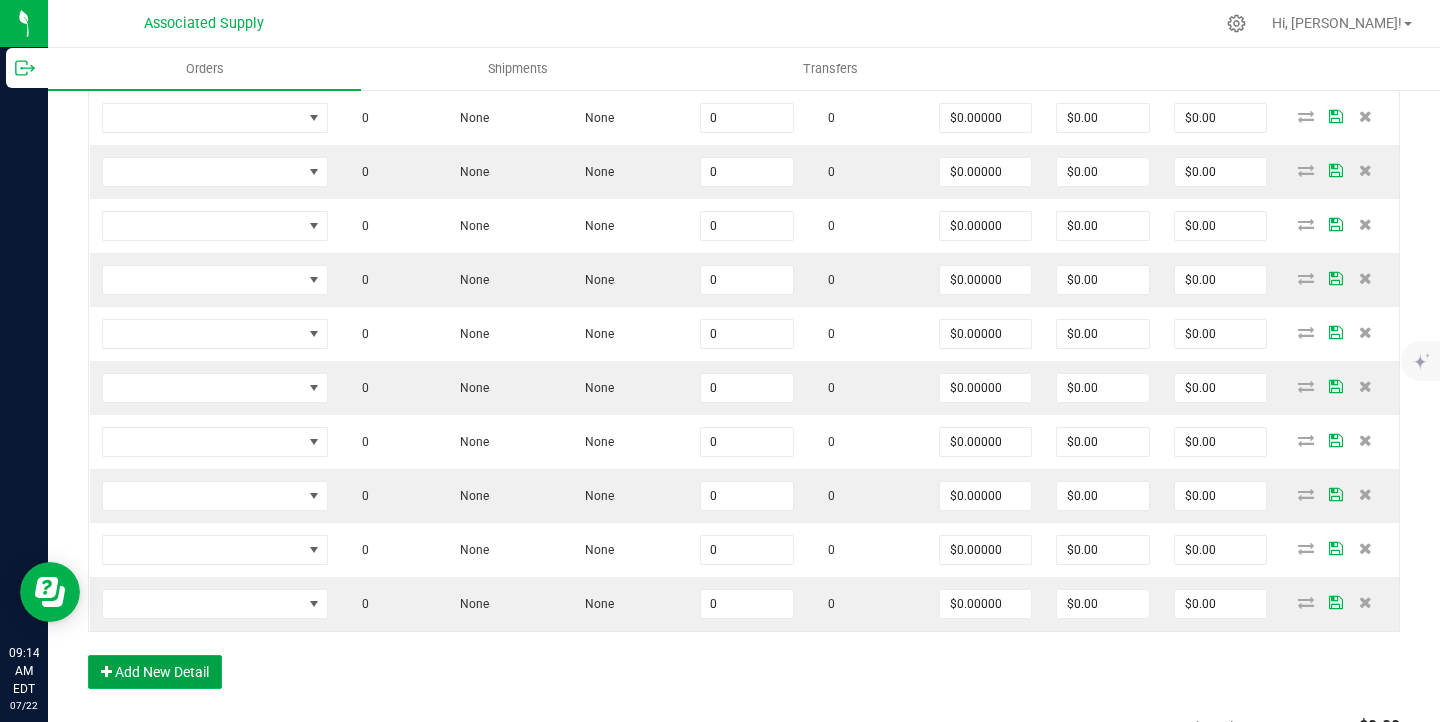 click on "Add New Detail" at bounding box center [155, 672] 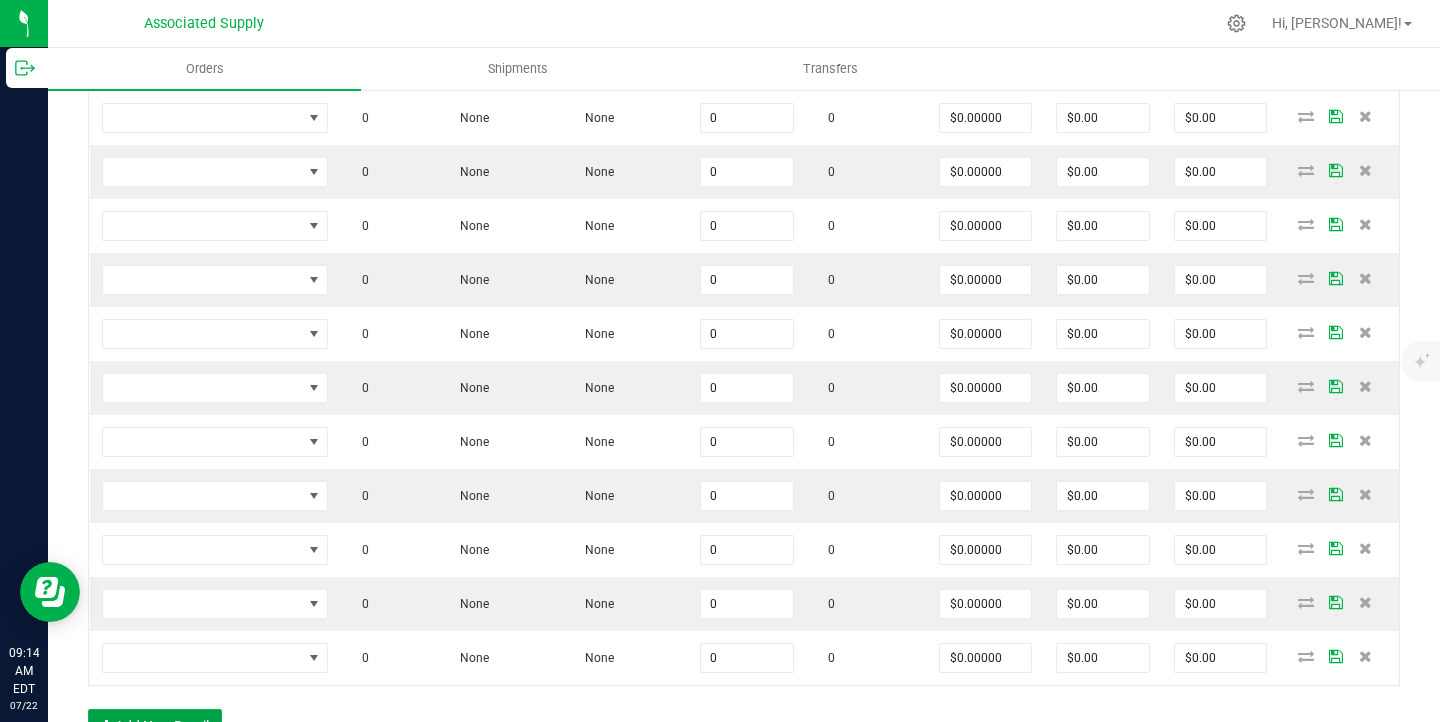 scroll, scrollTop: 1079, scrollLeft: 0, axis: vertical 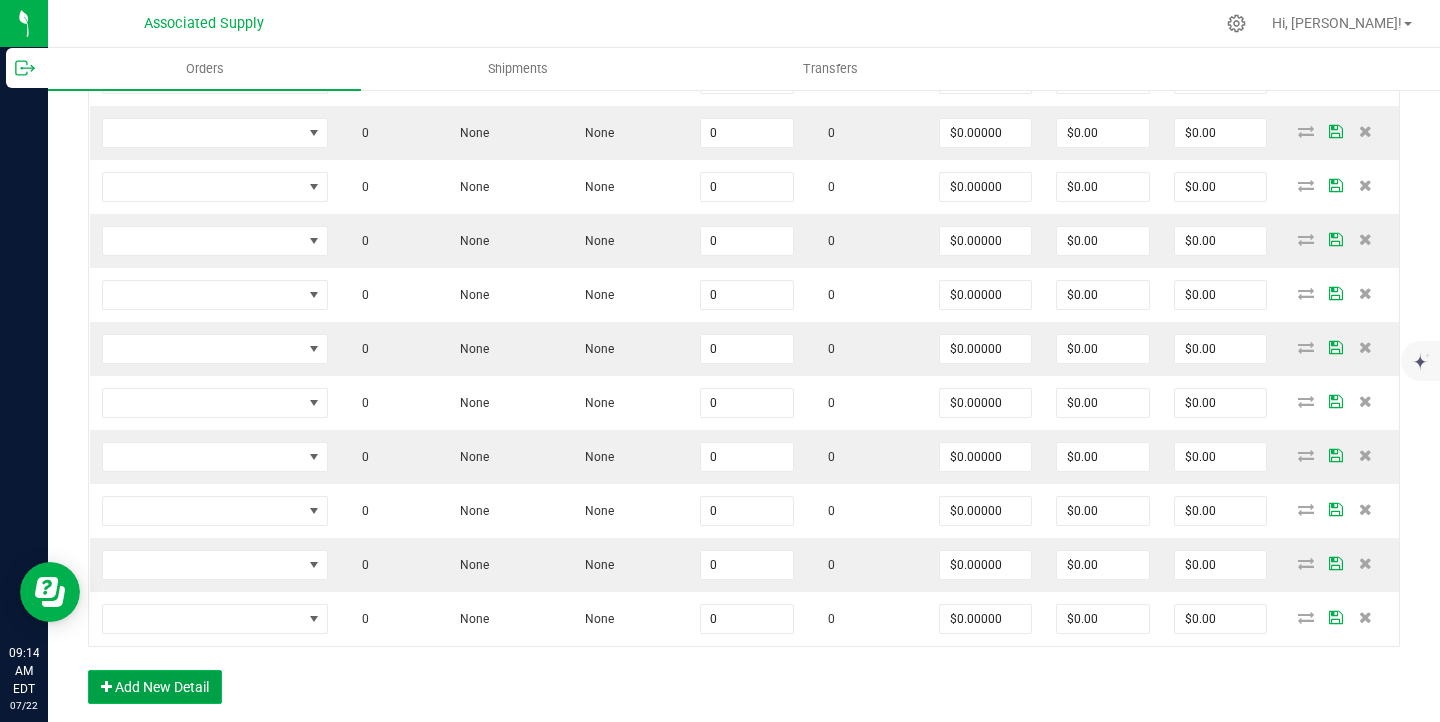 click on "Add New Detail" at bounding box center (155, 687) 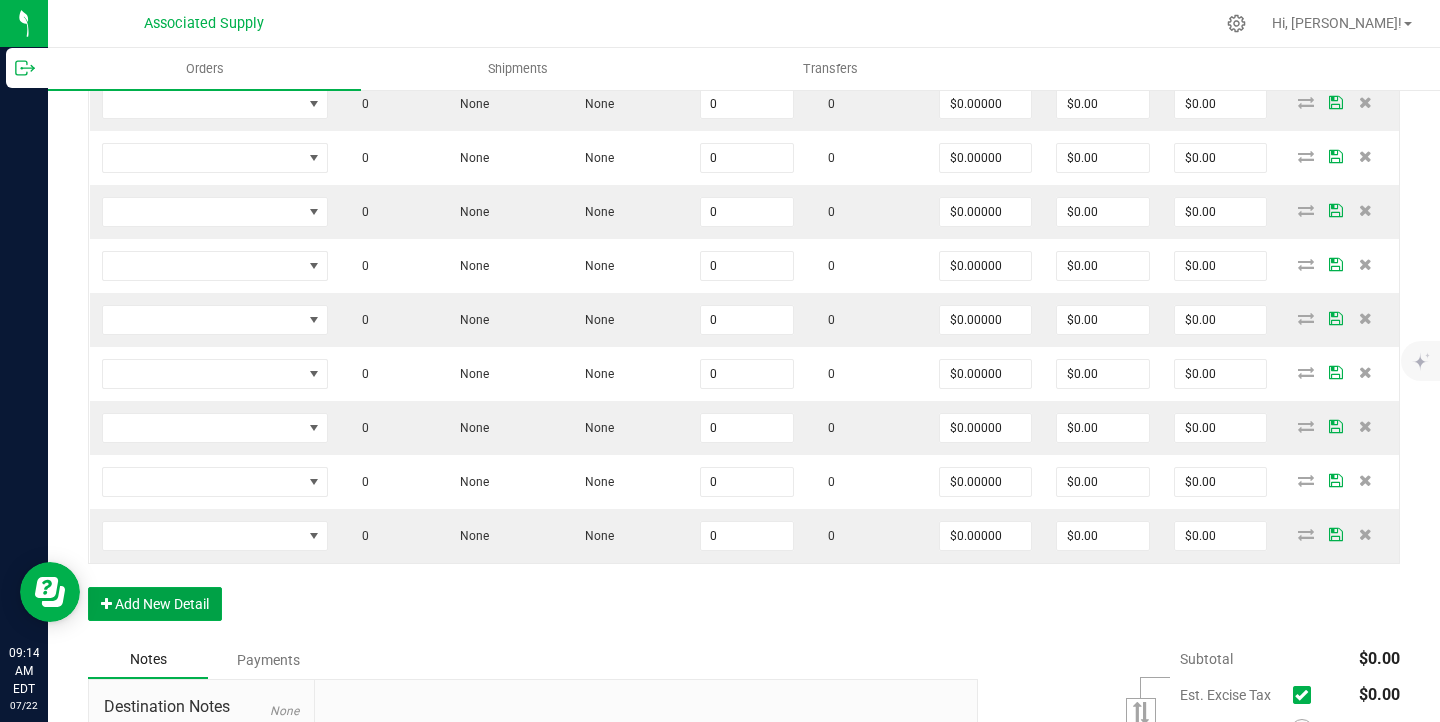 scroll, scrollTop: 1225, scrollLeft: 0, axis: vertical 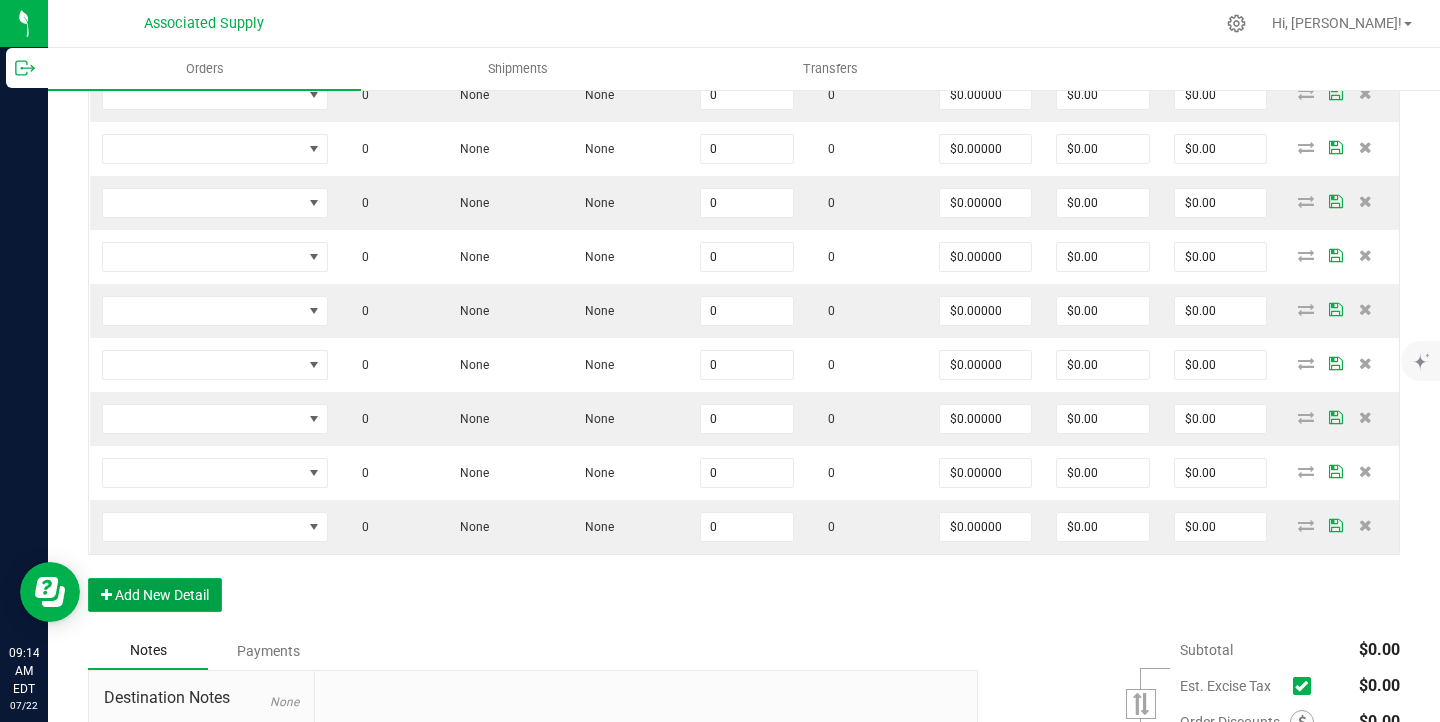 click on "Add New Detail" at bounding box center [155, 595] 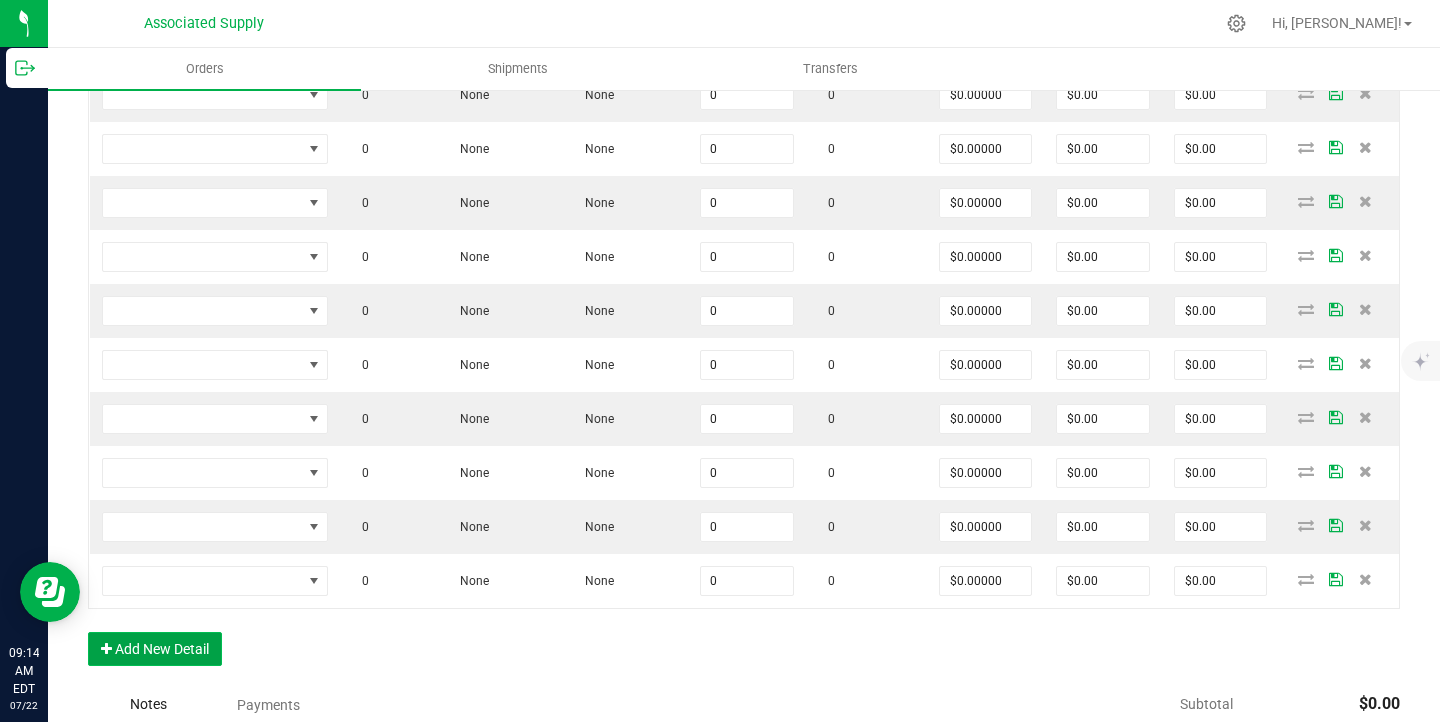 click on "Add New Detail" at bounding box center (155, 649) 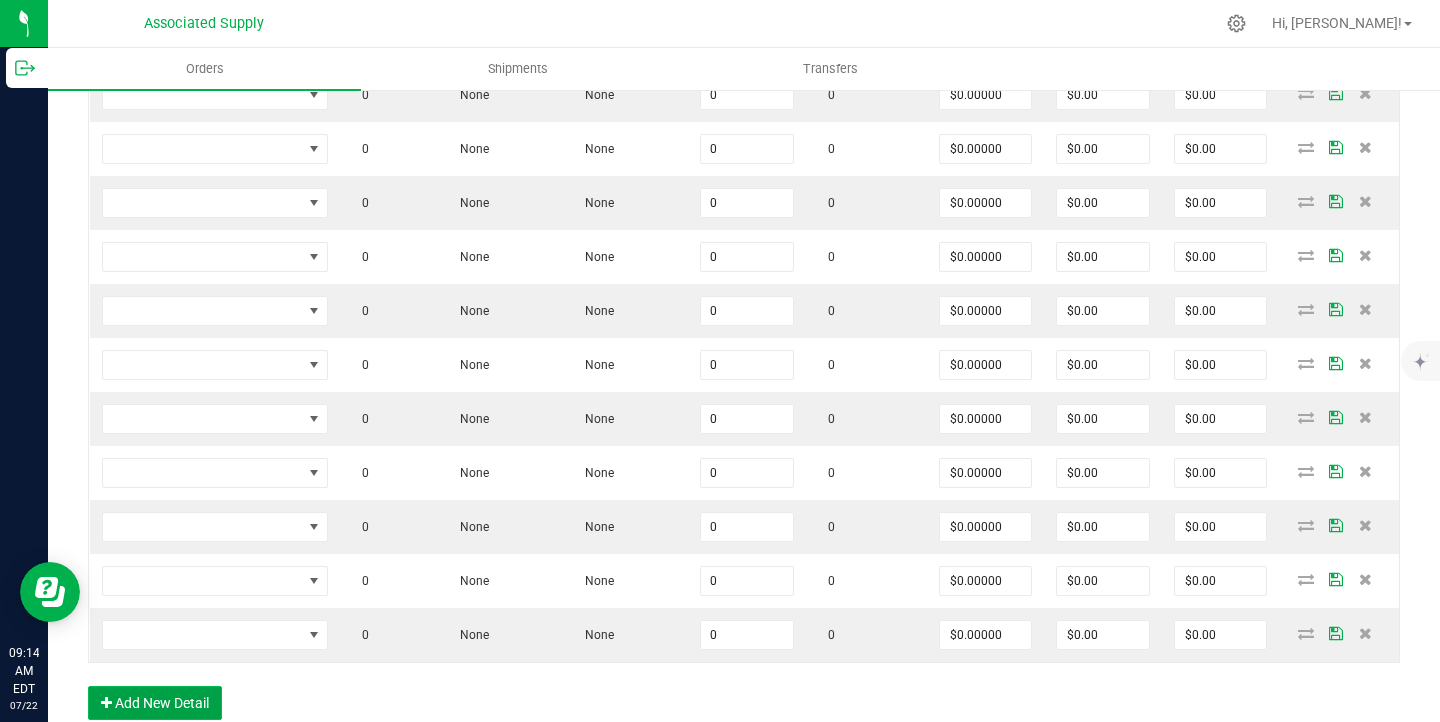 scroll, scrollTop: 1421, scrollLeft: 0, axis: vertical 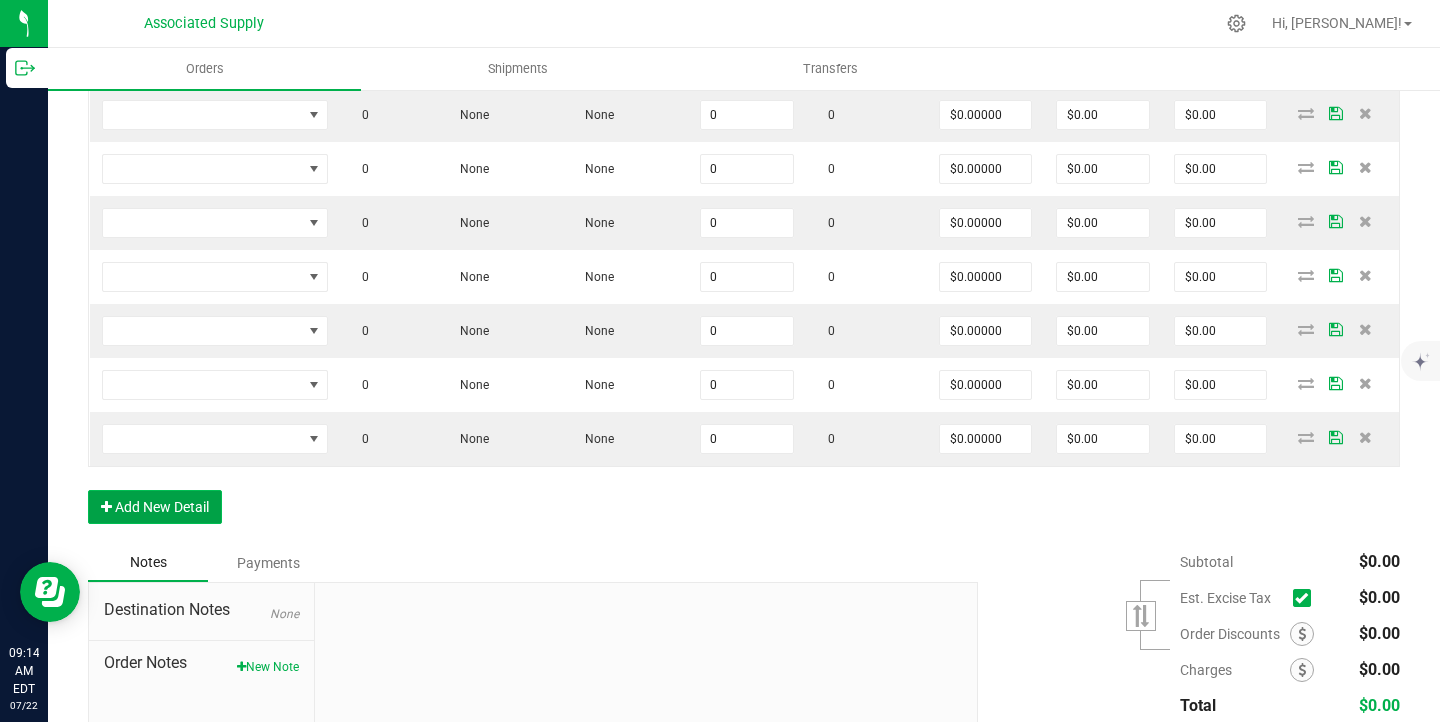 click on "Add New Detail" at bounding box center (155, 507) 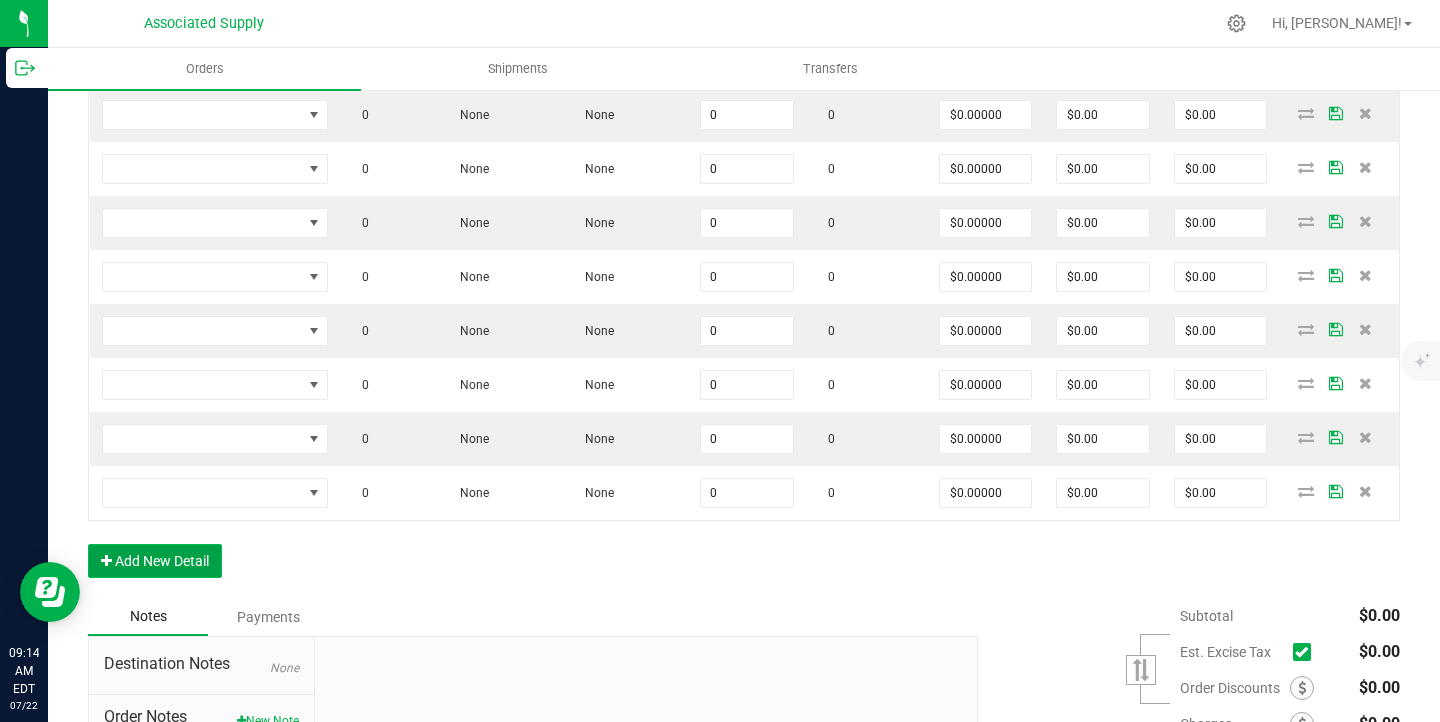 click on "Add New Detail" at bounding box center (155, 561) 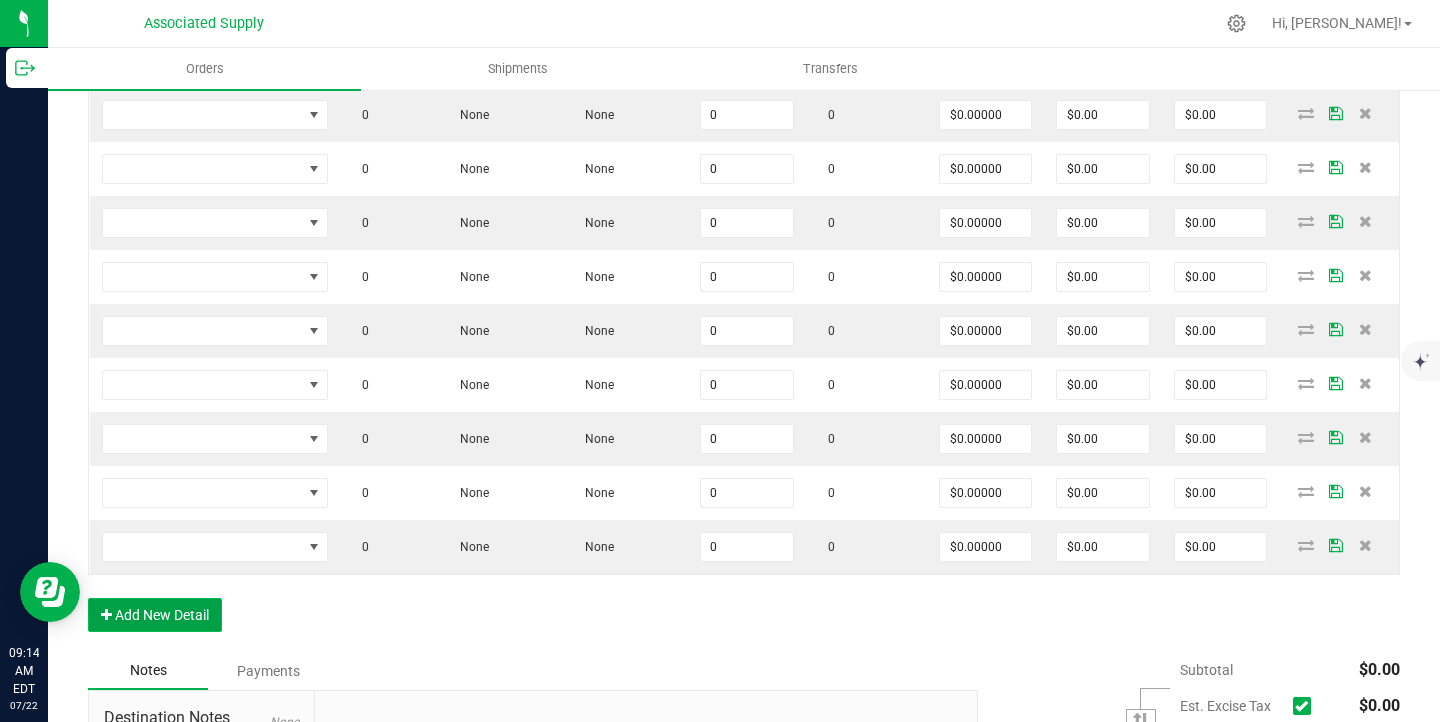 click on "Add New Detail" at bounding box center [155, 615] 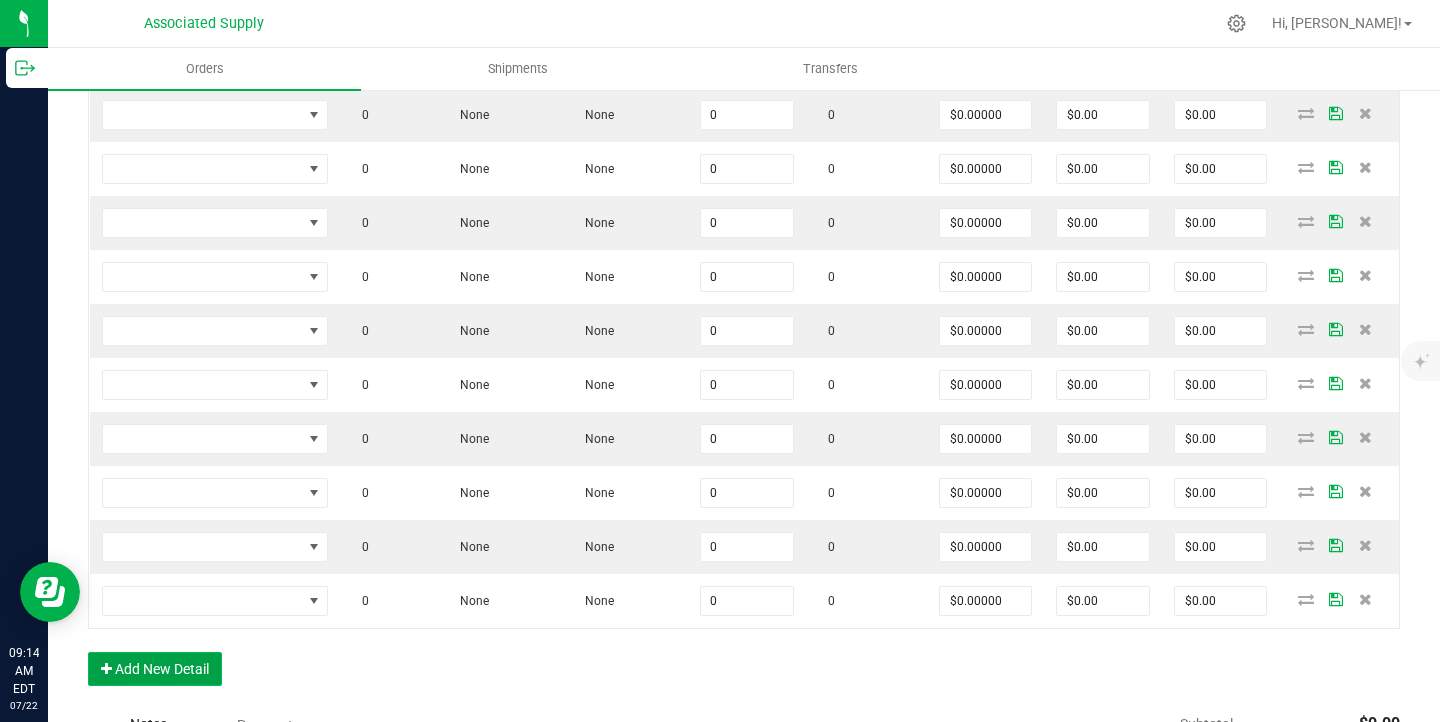 scroll, scrollTop: 1523, scrollLeft: 0, axis: vertical 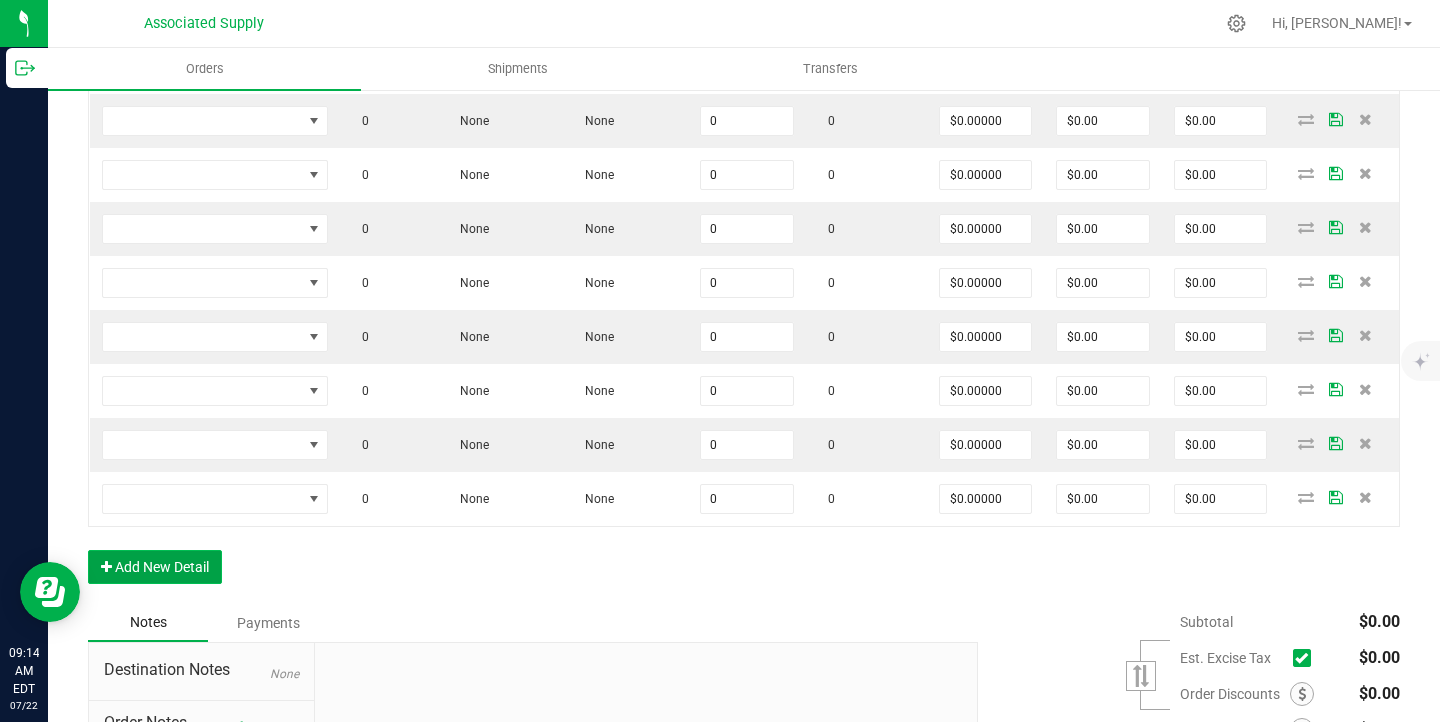 click on "Add New Detail" at bounding box center (155, 567) 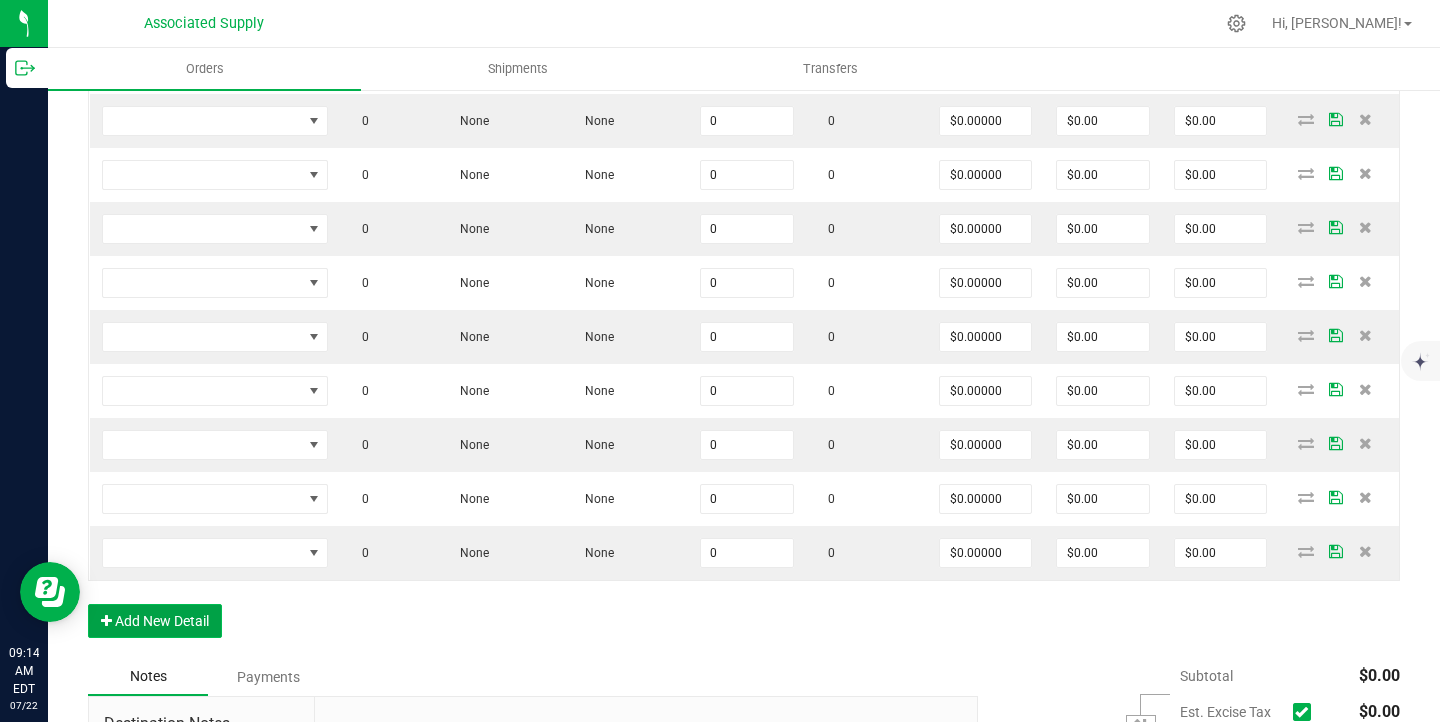 click on "Add New Detail" at bounding box center (155, 621) 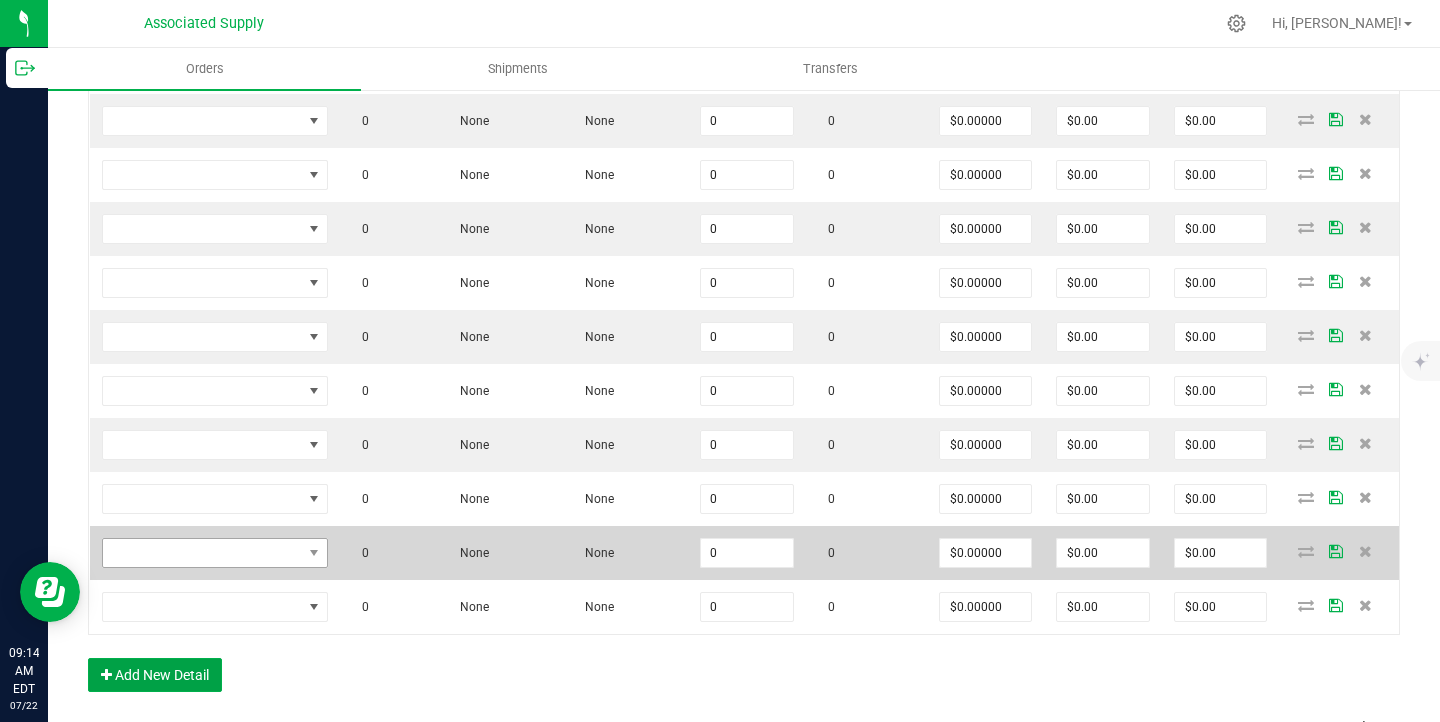 scroll, scrollTop: 1632, scrollLeft: 0, axis: vertical 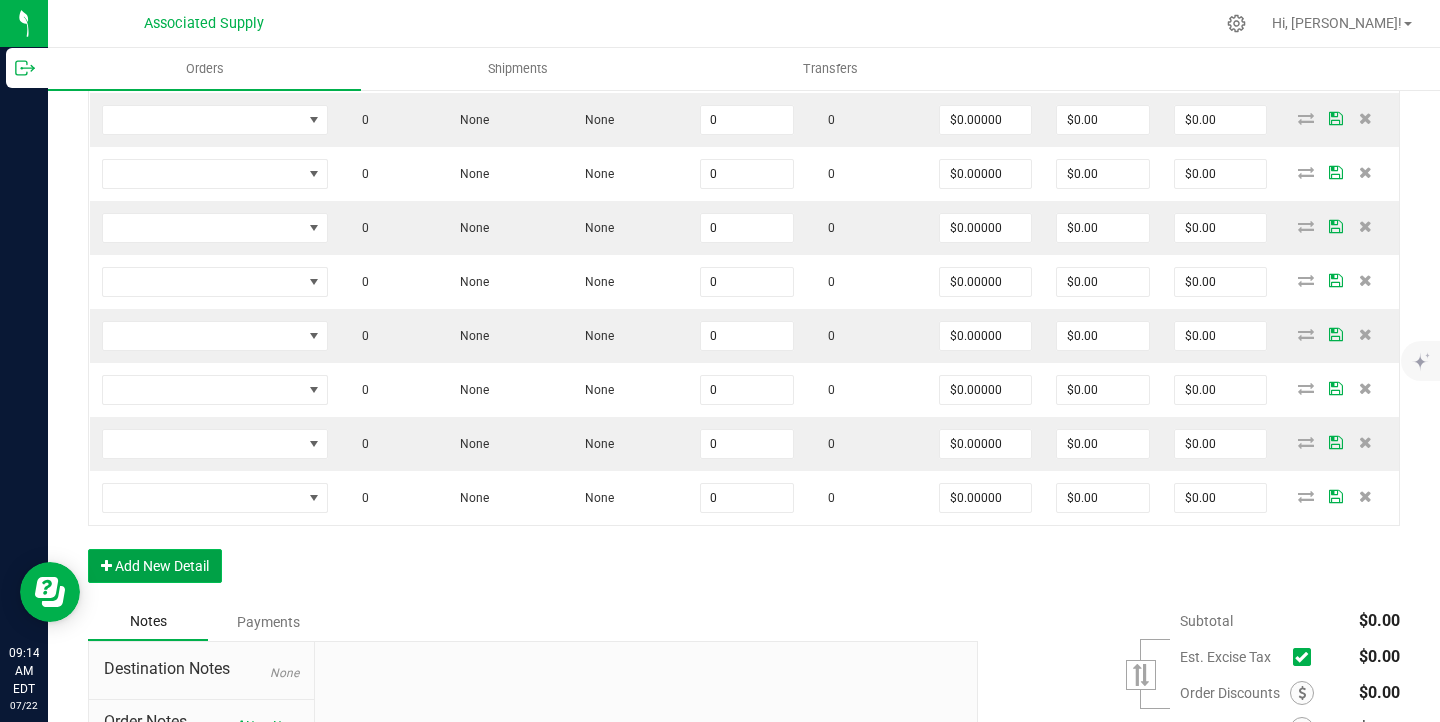 click on "Add New Detail" at bounding box center (155, 566) 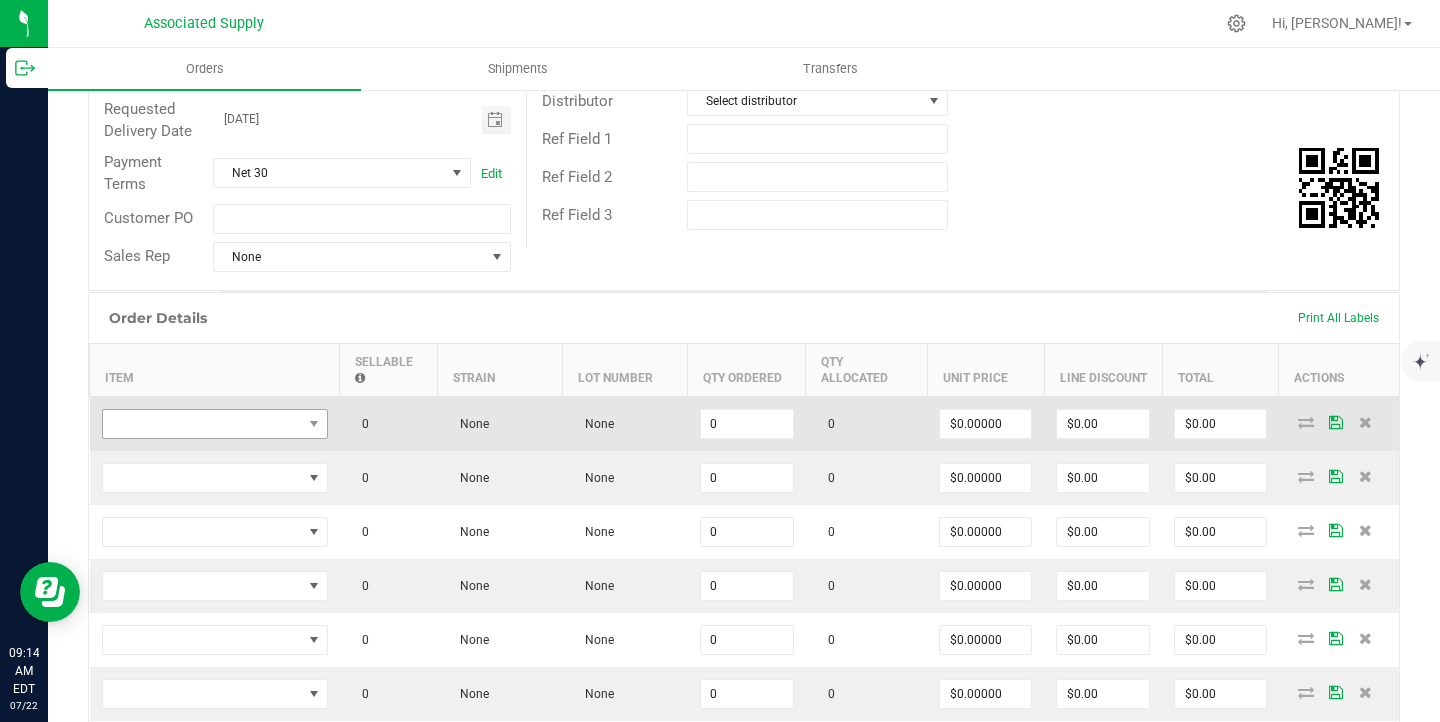 scroll, scrollTop: 305, scrollLeft: 0, axis: vertical 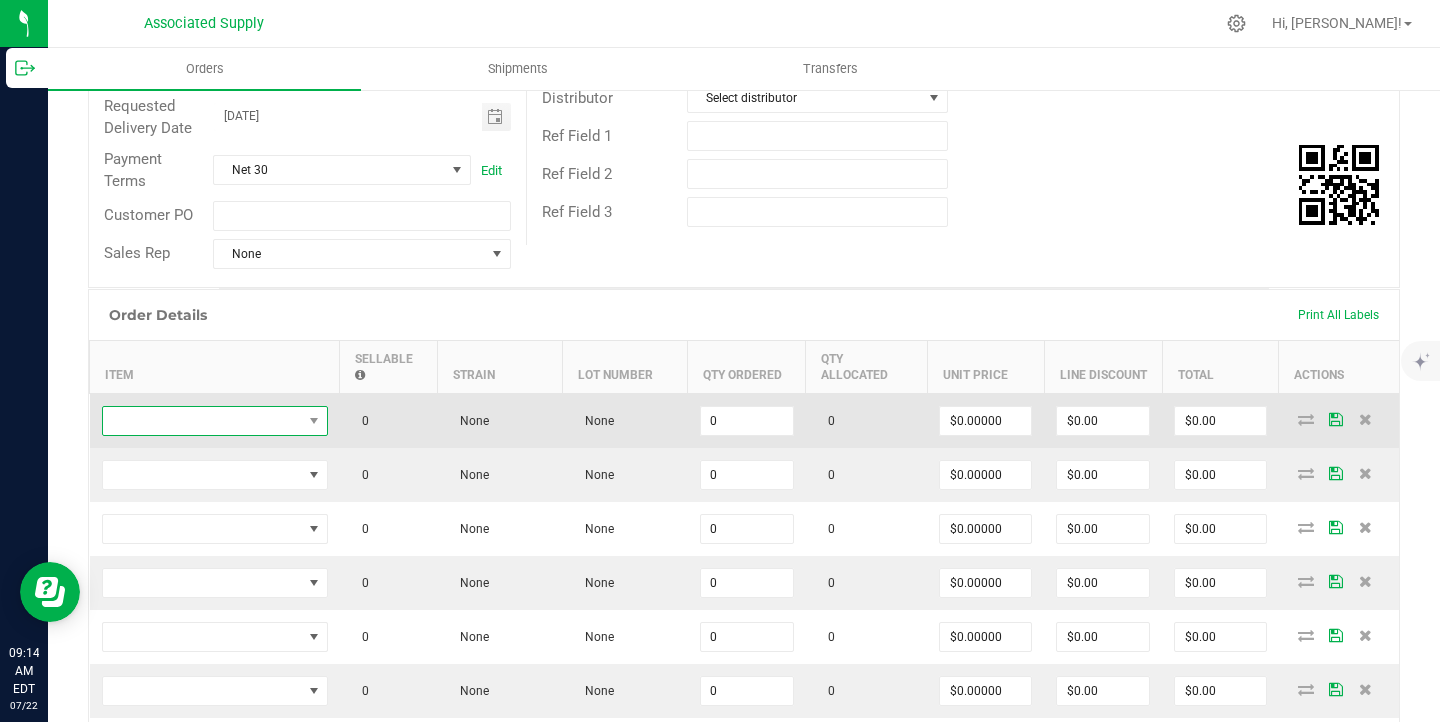 click at bounding box center (202, 421) 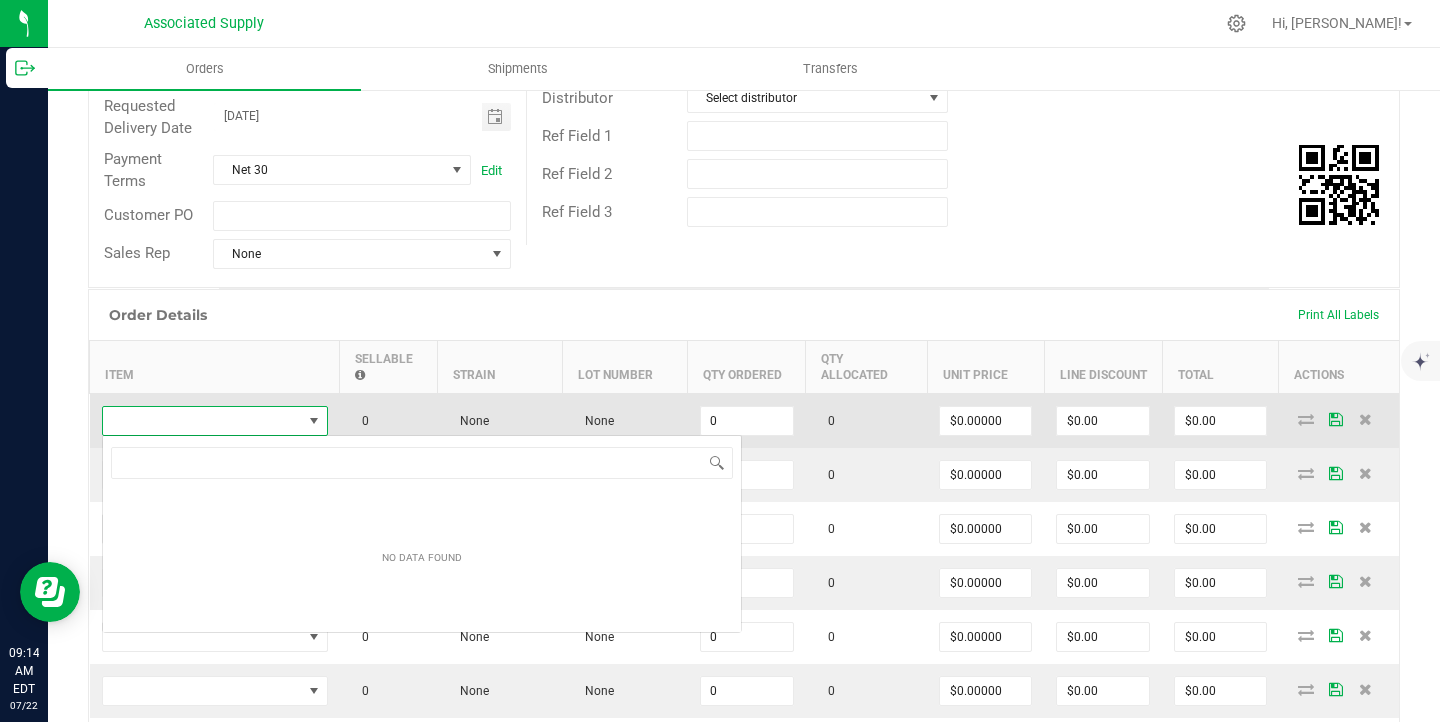 scroll, scrollTop: 99970, scrollLeft: 99774, axis: both 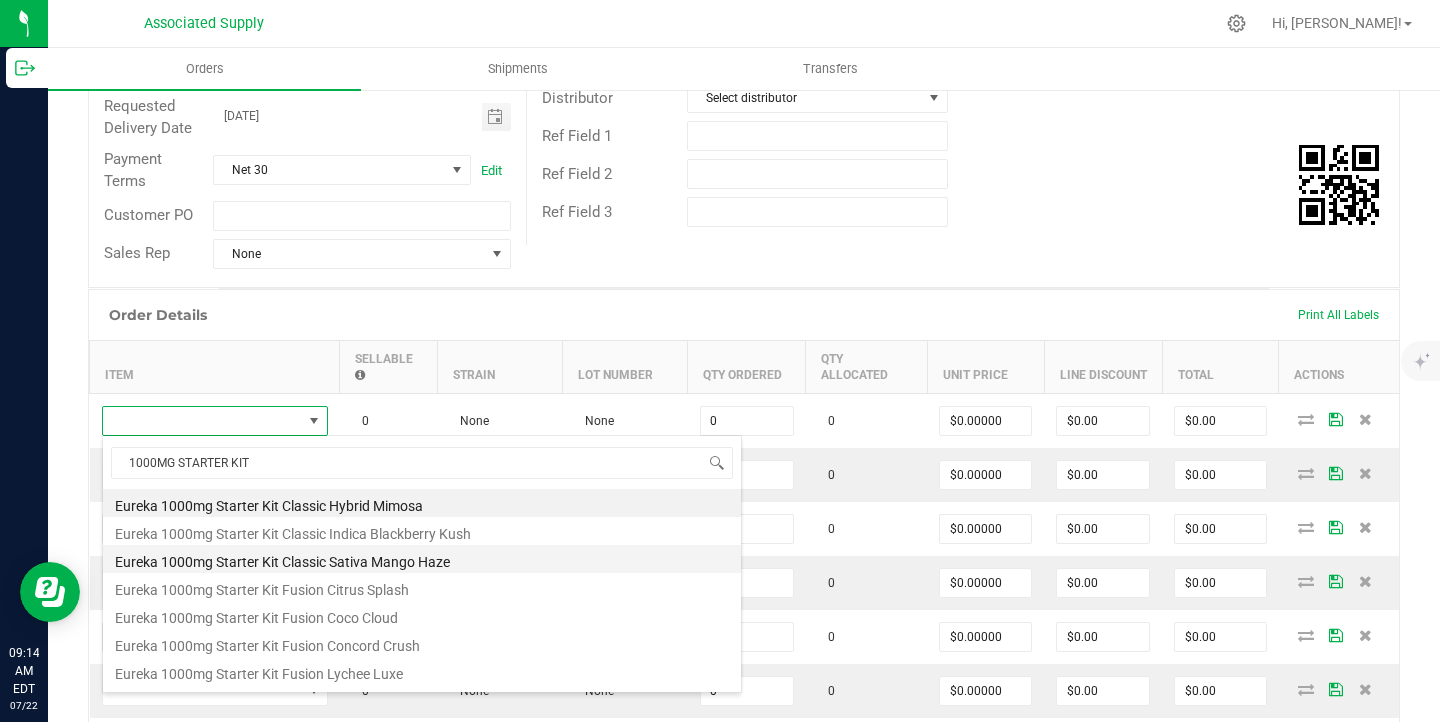 click on "Eureka 1000mg Starter Kit Classic Sativa Mango Haze" at bounding box center (422, 559) 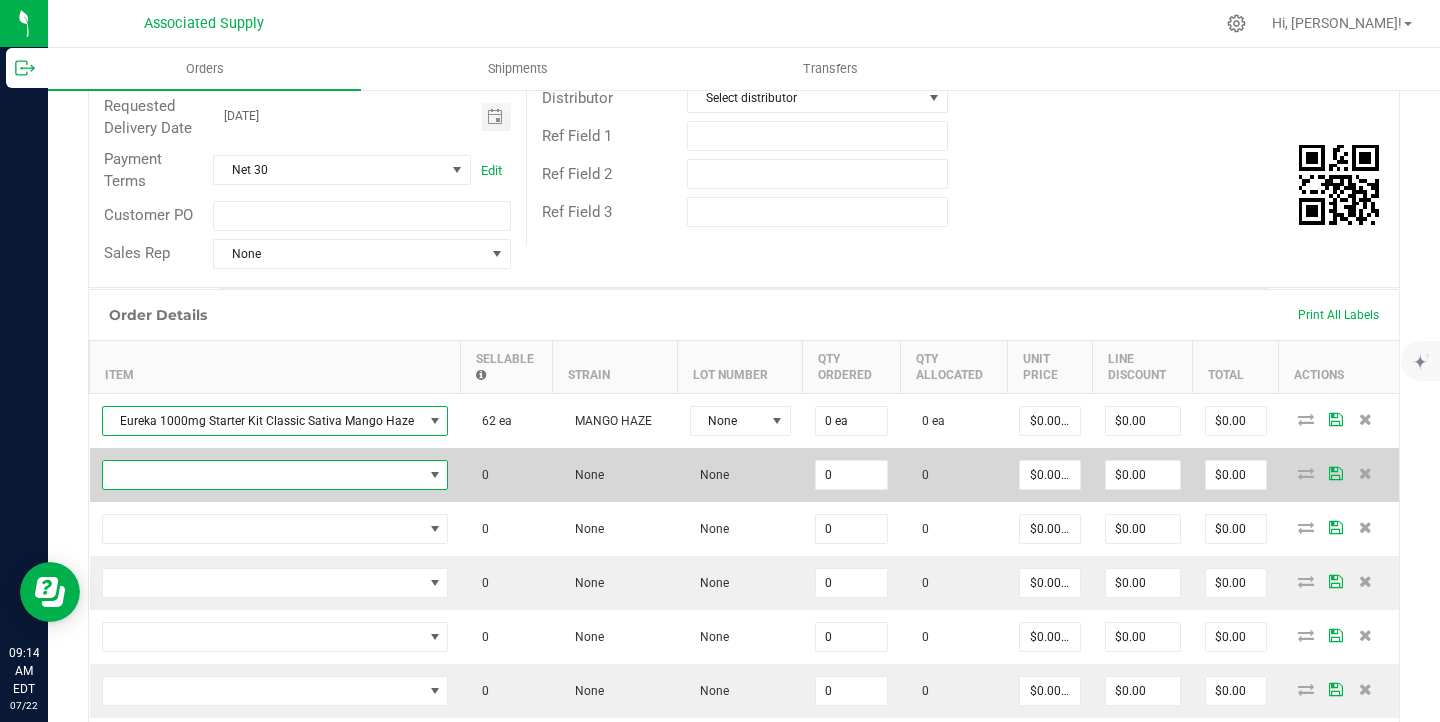 click at bounding box center (263, 475) 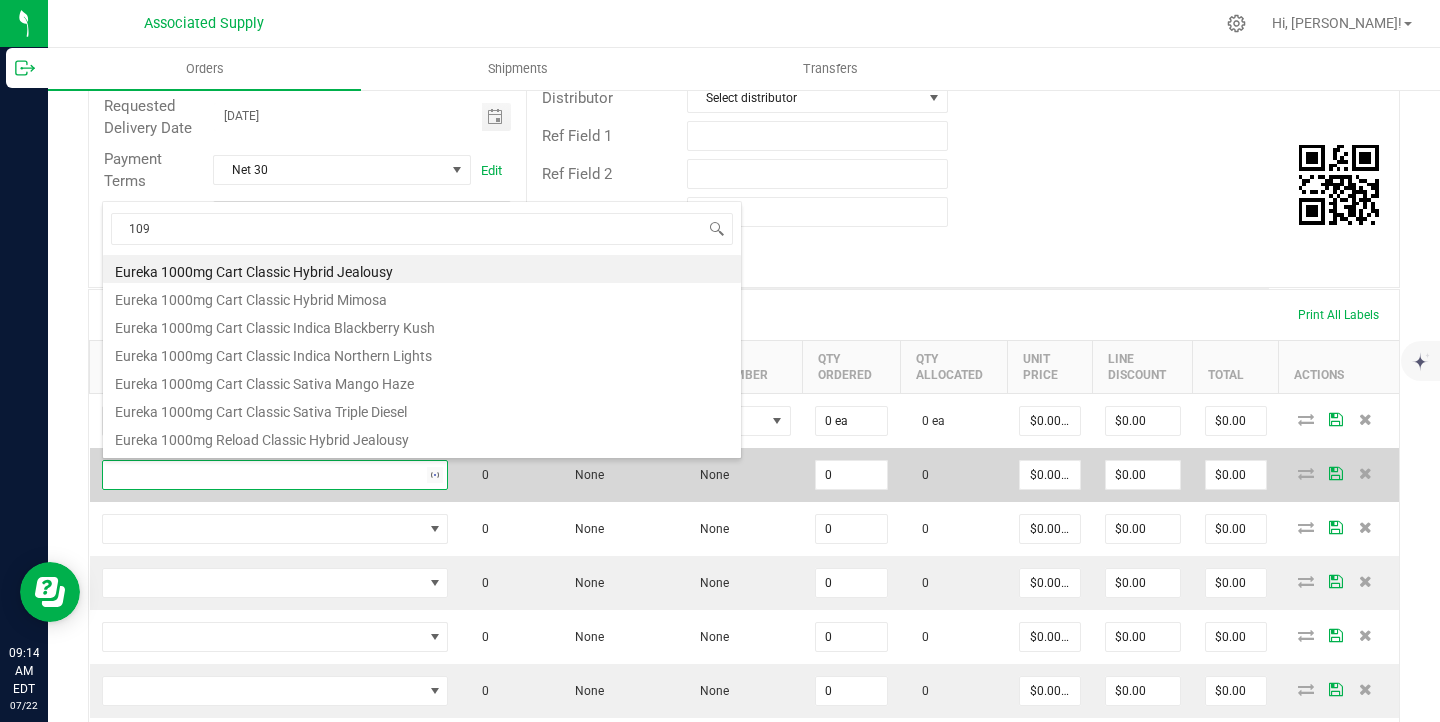 scroll, scrollTop: 99970, scrollLeft: 99659, axis: both 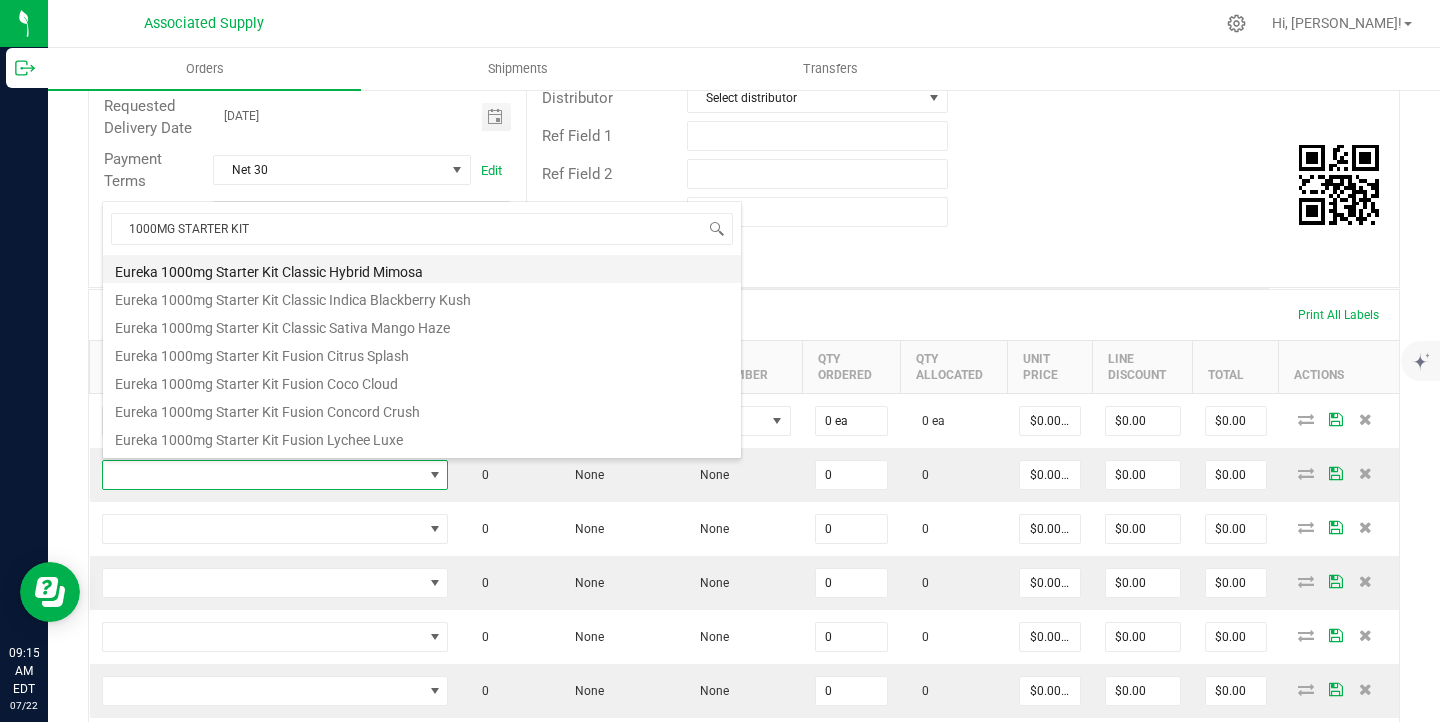 click on "Eureka 1000mg Starter Kit Classic Hybrid Mimosa" at bounding box center [422, 269] 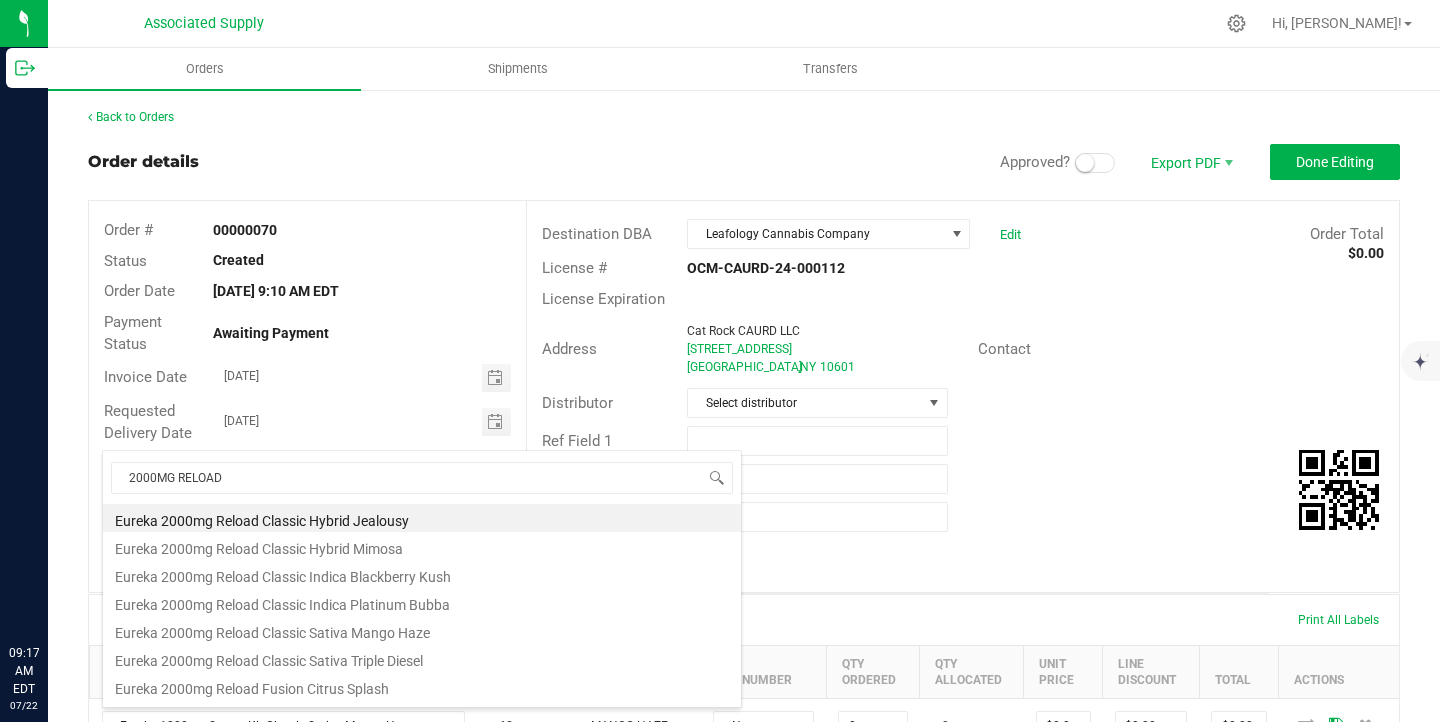 scroll, scrollTop: 0, scrollLeft: 0, axis: both 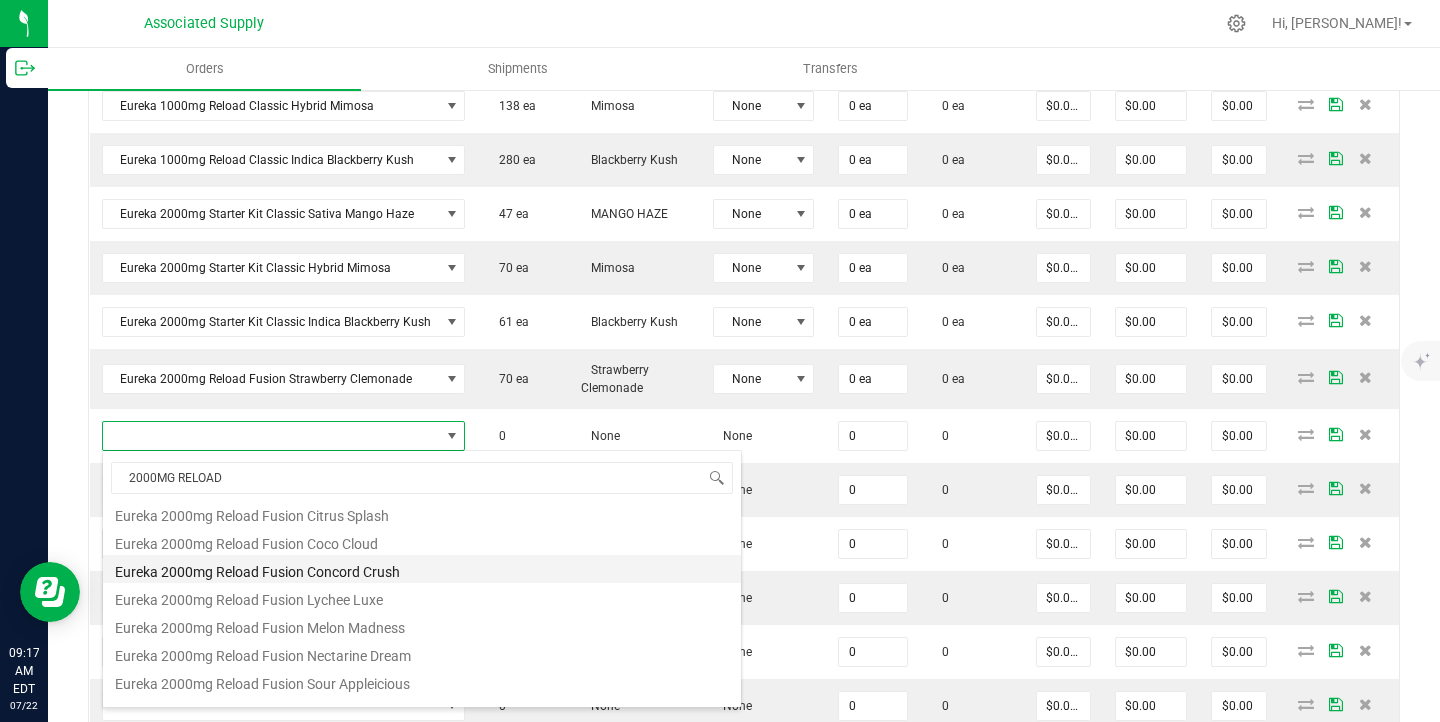click on "Eureka 2000mg Reload Fusion Concord Crush" at bounding box center [422, 569] 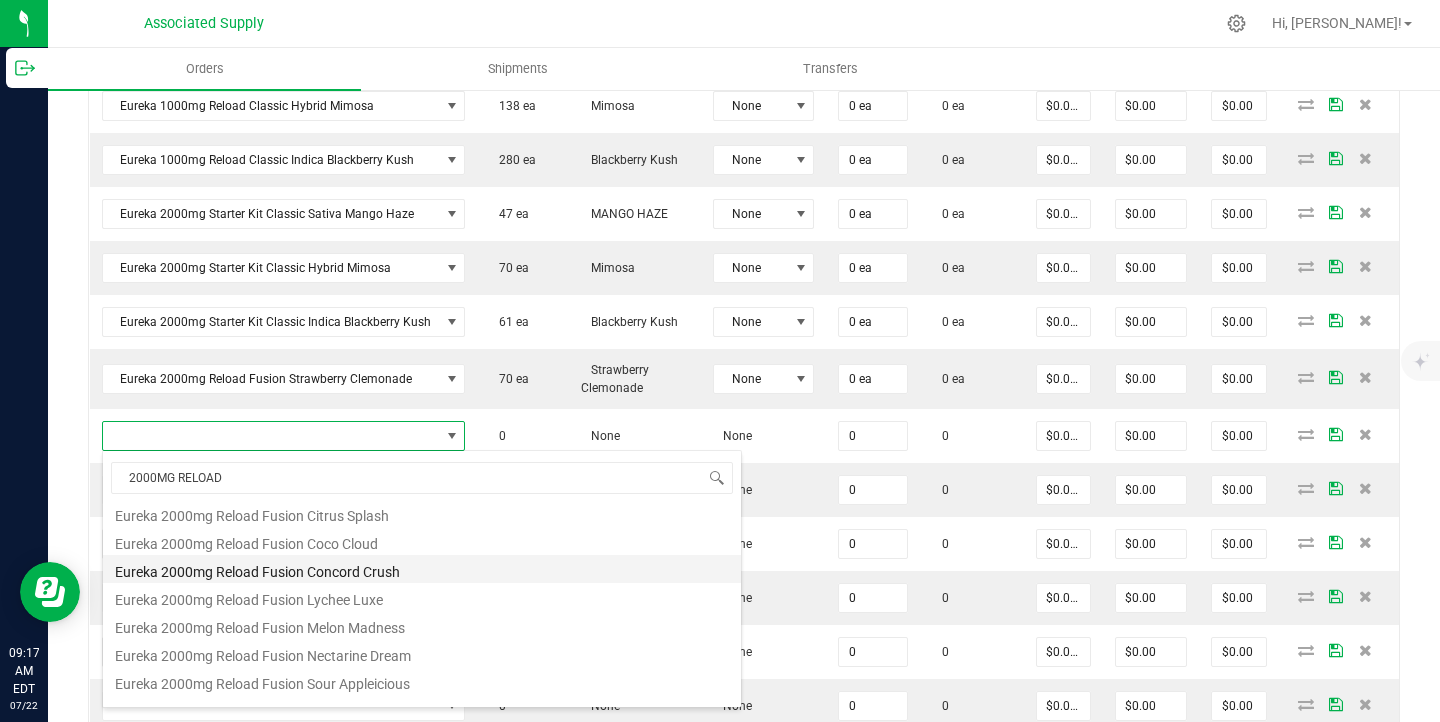 type on "0 ea" 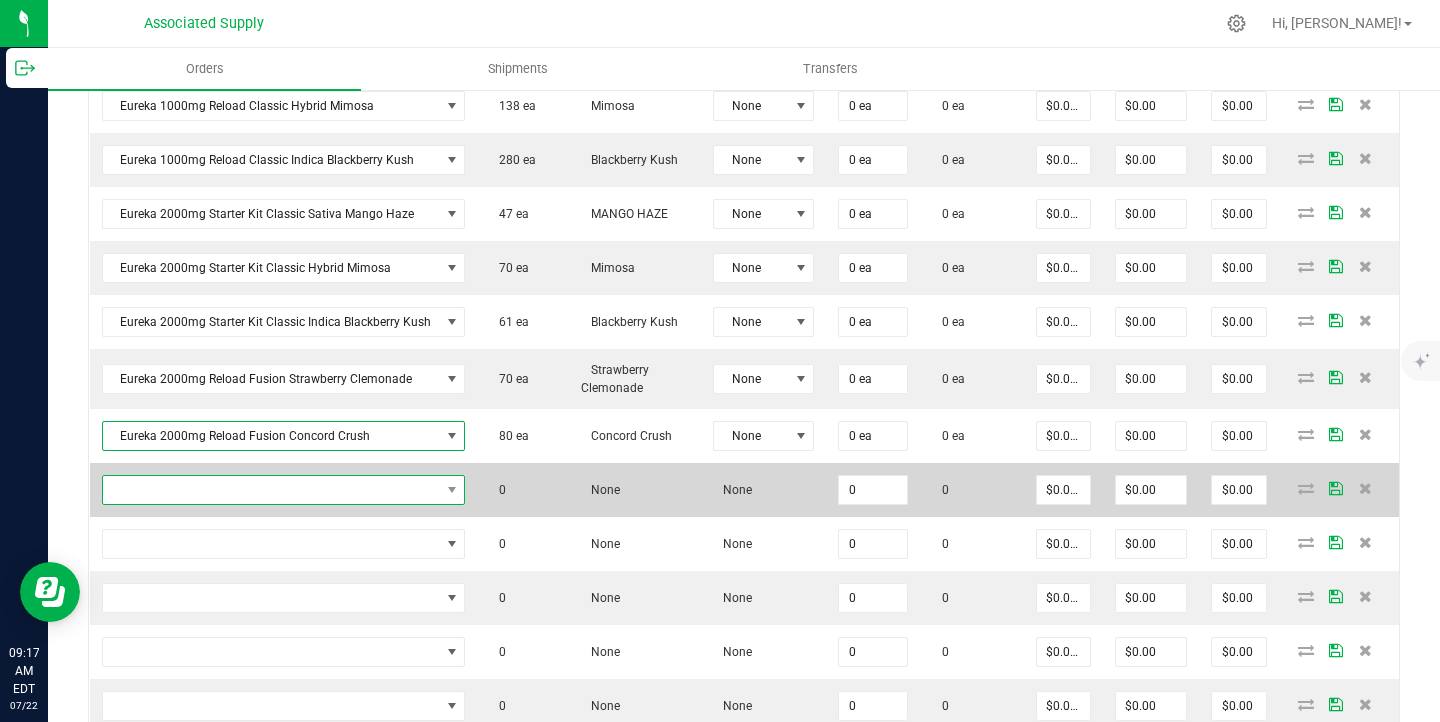 click at bounding box center (271, 490) 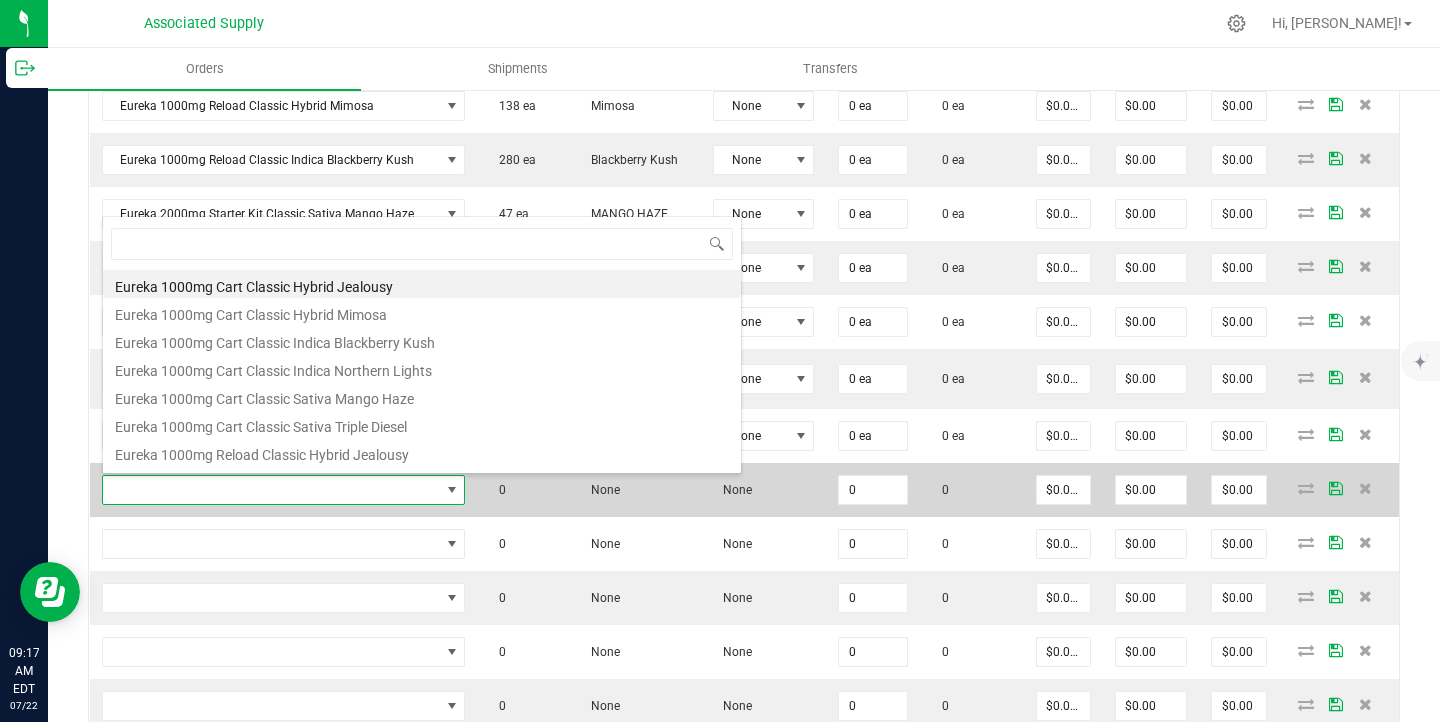 scroll, scrollTop: 99970, scrollLeft: 99641, axis: both 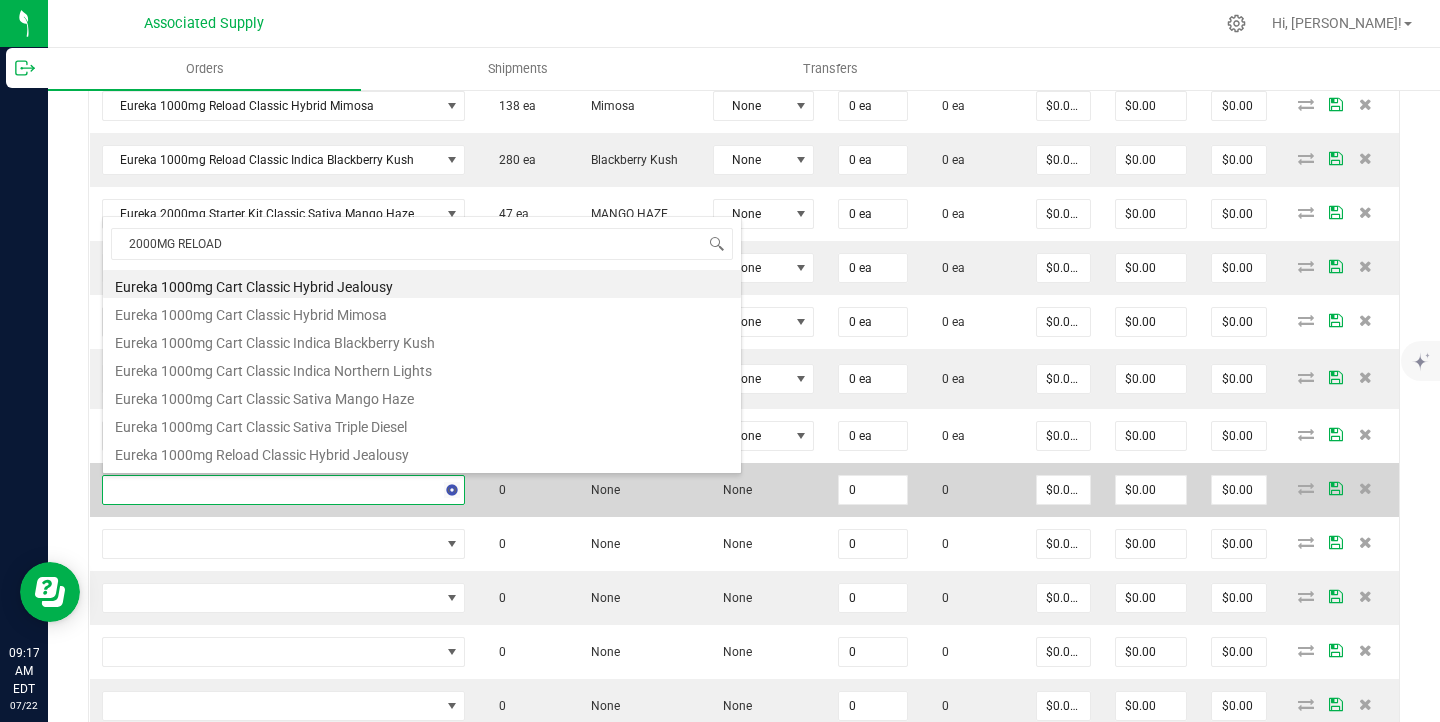 type on "2000MG RELOAD" 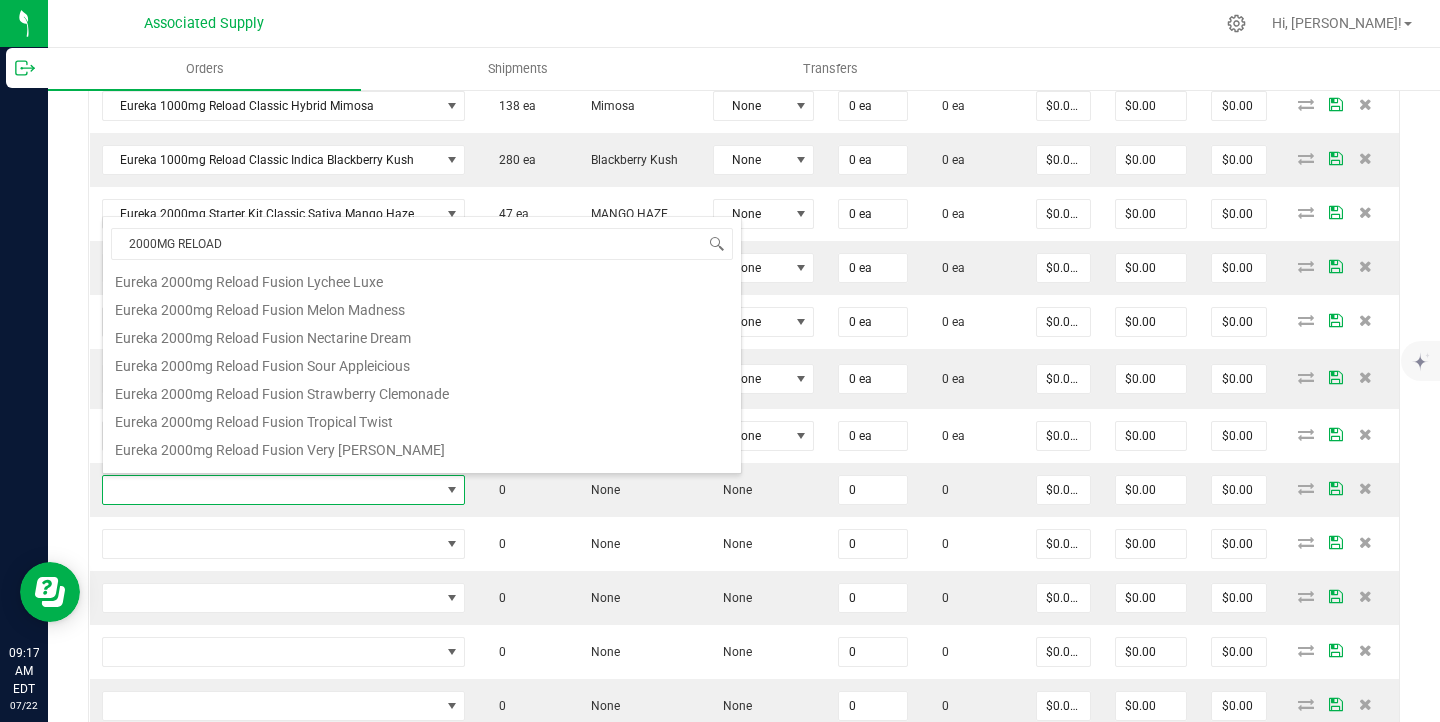 scroll, scrollTop: 261, scrollLeft: 0, axis: vertical 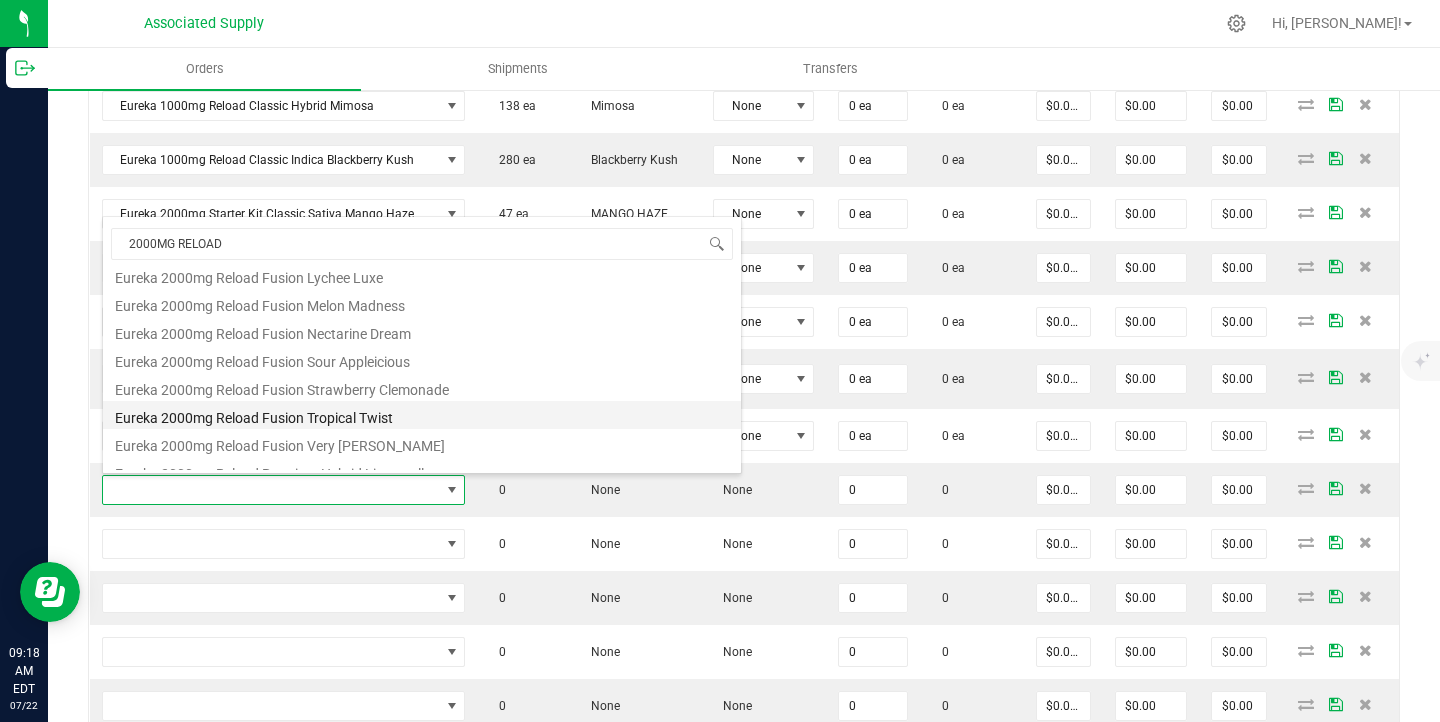 click on "Eureka 2000mg Reload Fusion Tropical Twist" at bounding box center (422, 415) 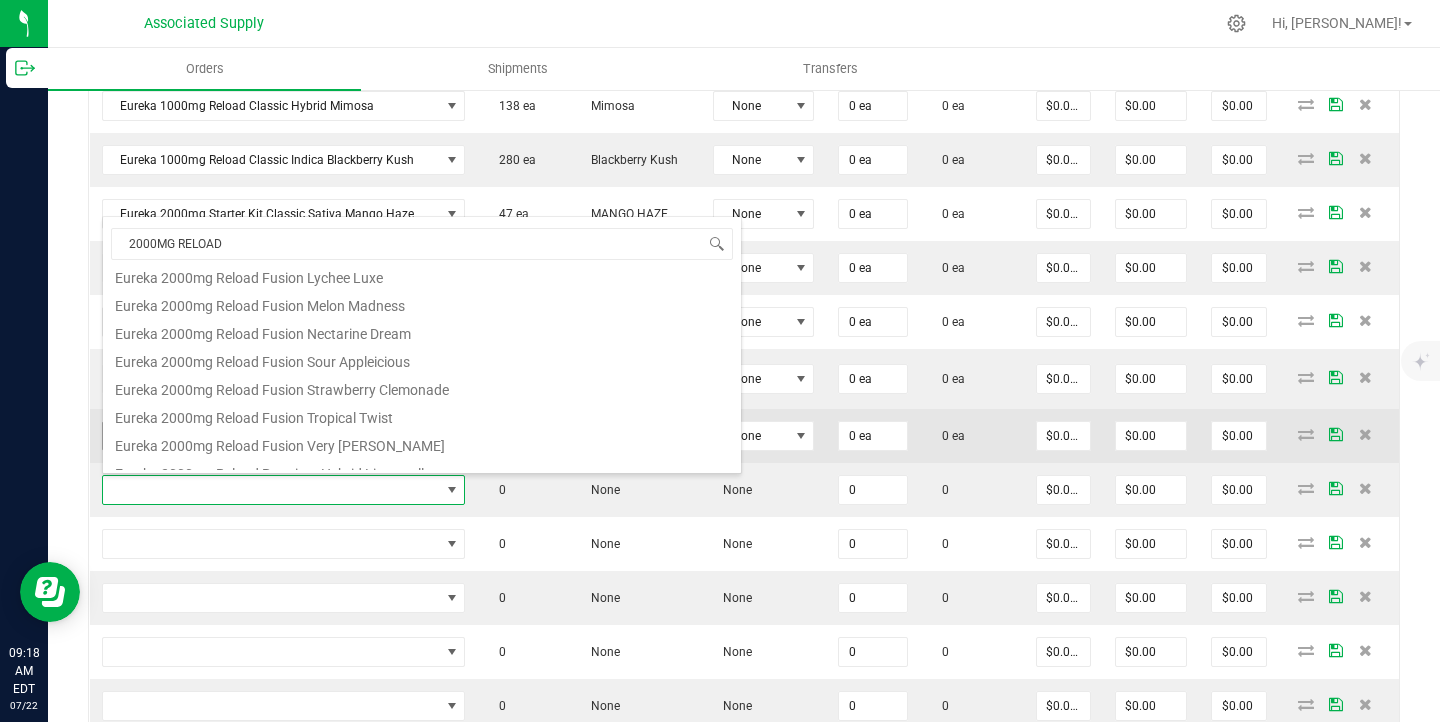 type on "0 ea" 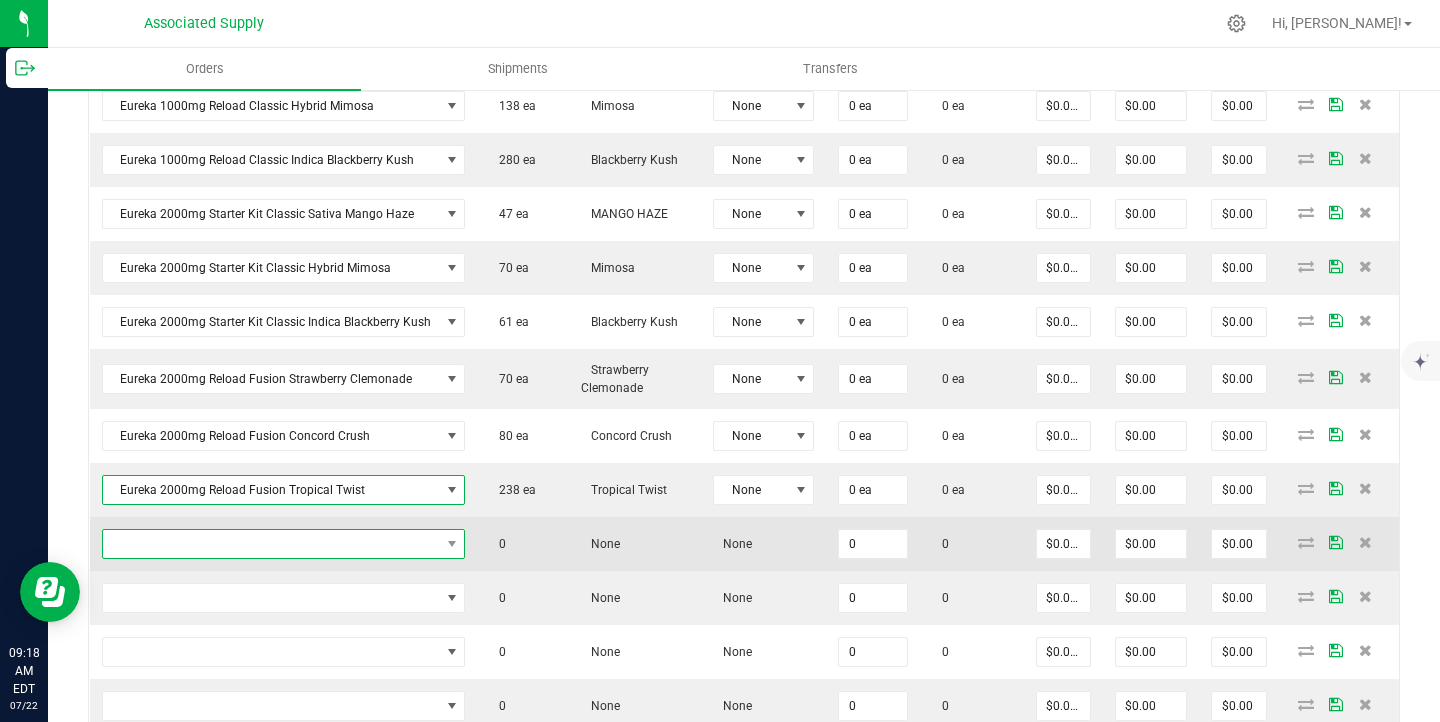 click at bounding box center [271, 544] 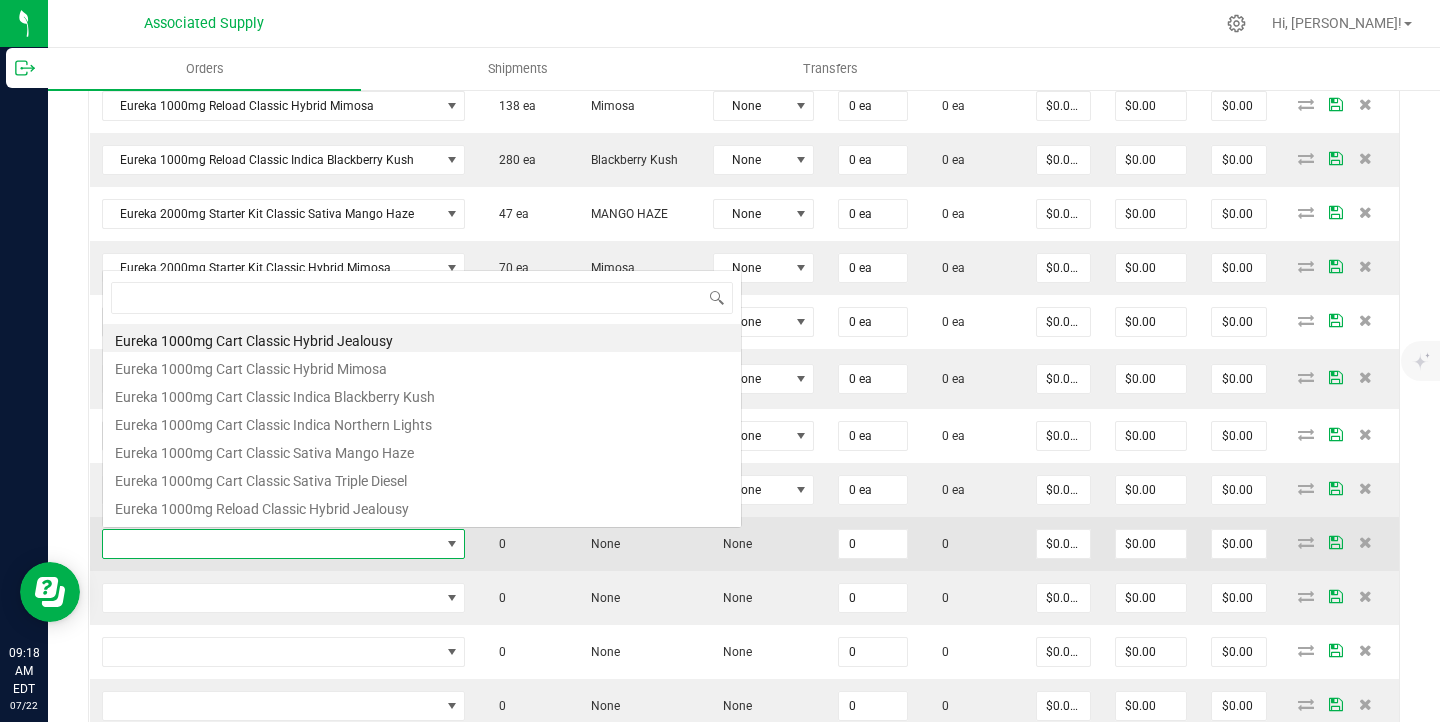 scroll, scrollTop: 0, scrollLeft: 0, axis: both 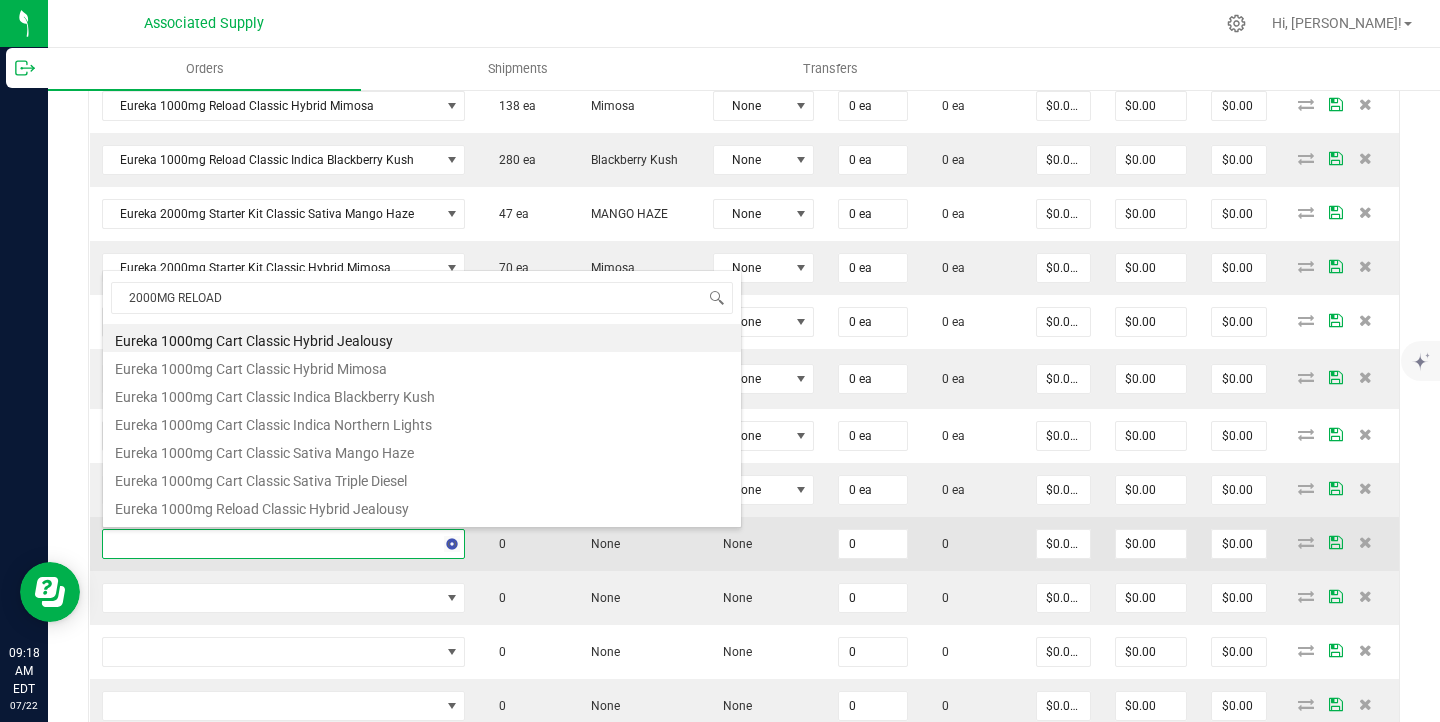 type on "2000MG RELOAD" 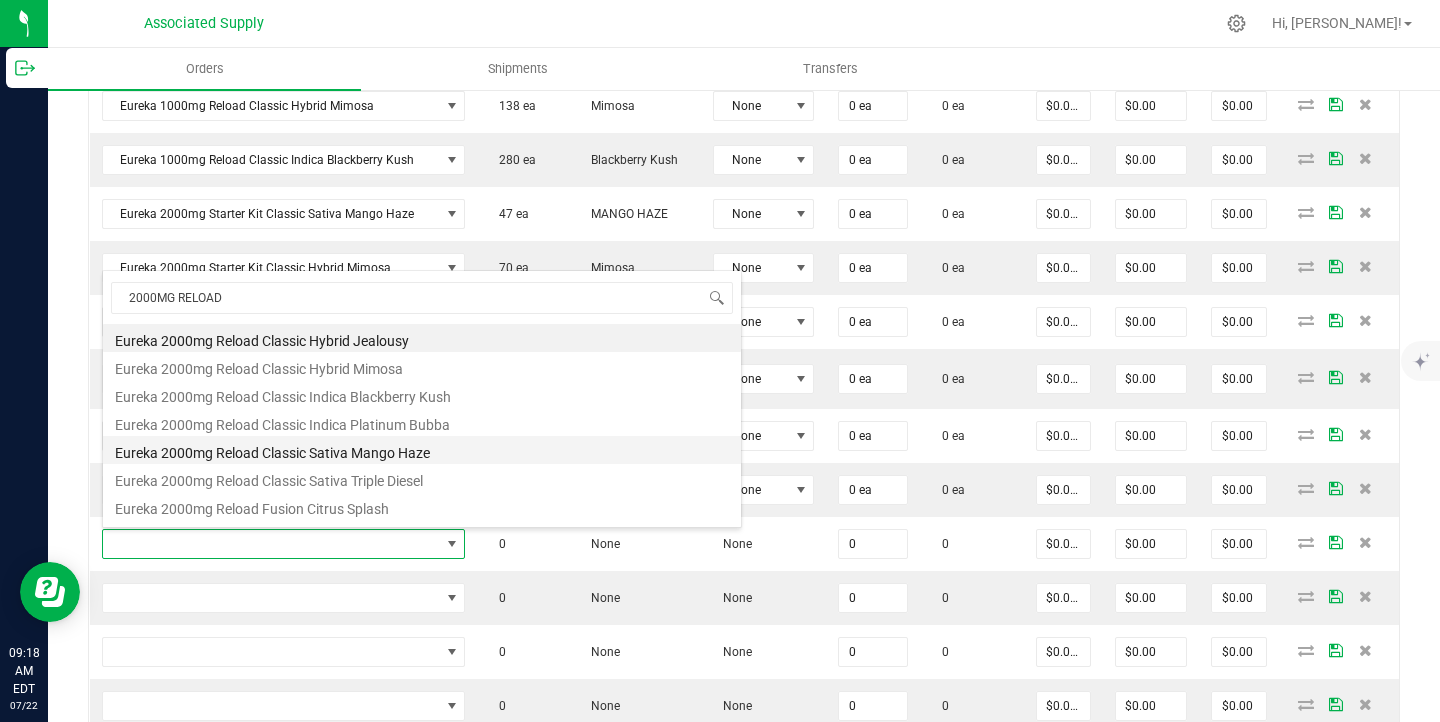 click on "Eureka 2000mg Reload Classic Sativa Mango Haze" at bounding box center (422, 450) 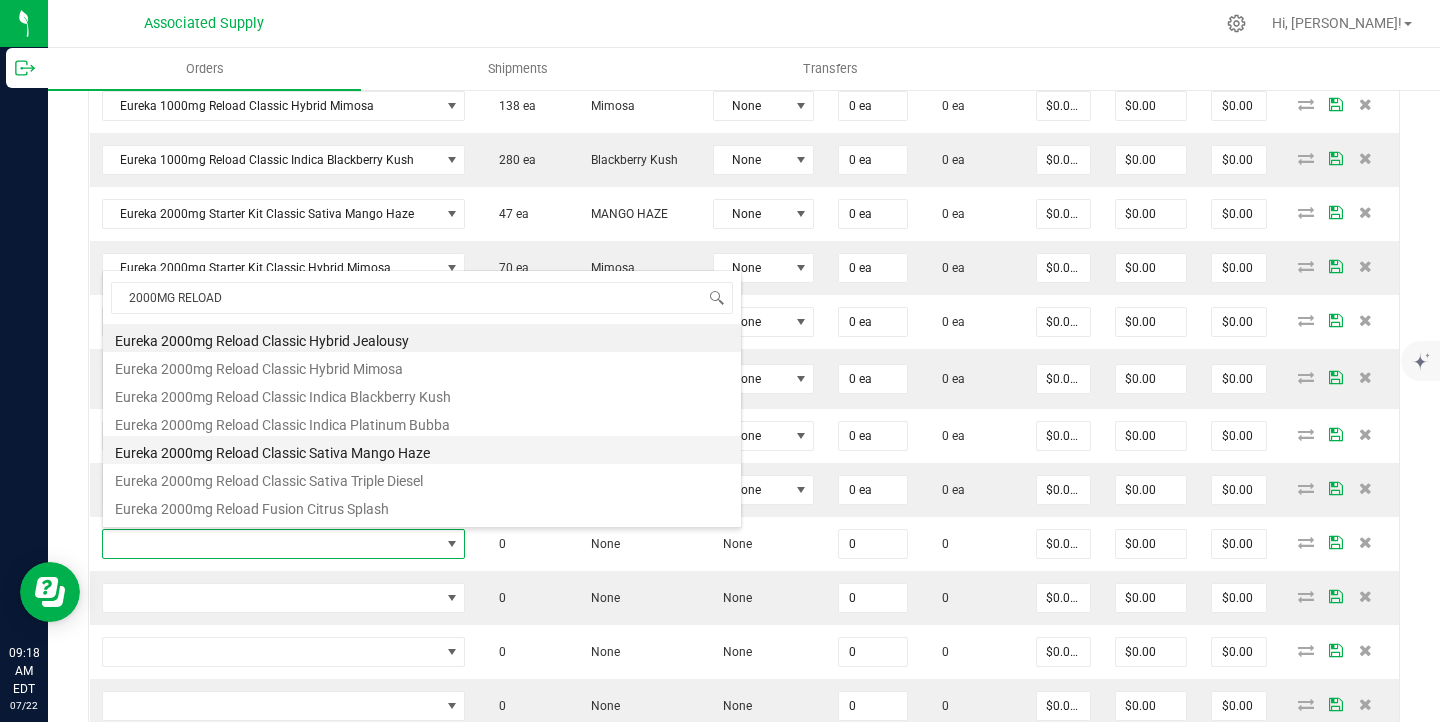 type on "0 ea" 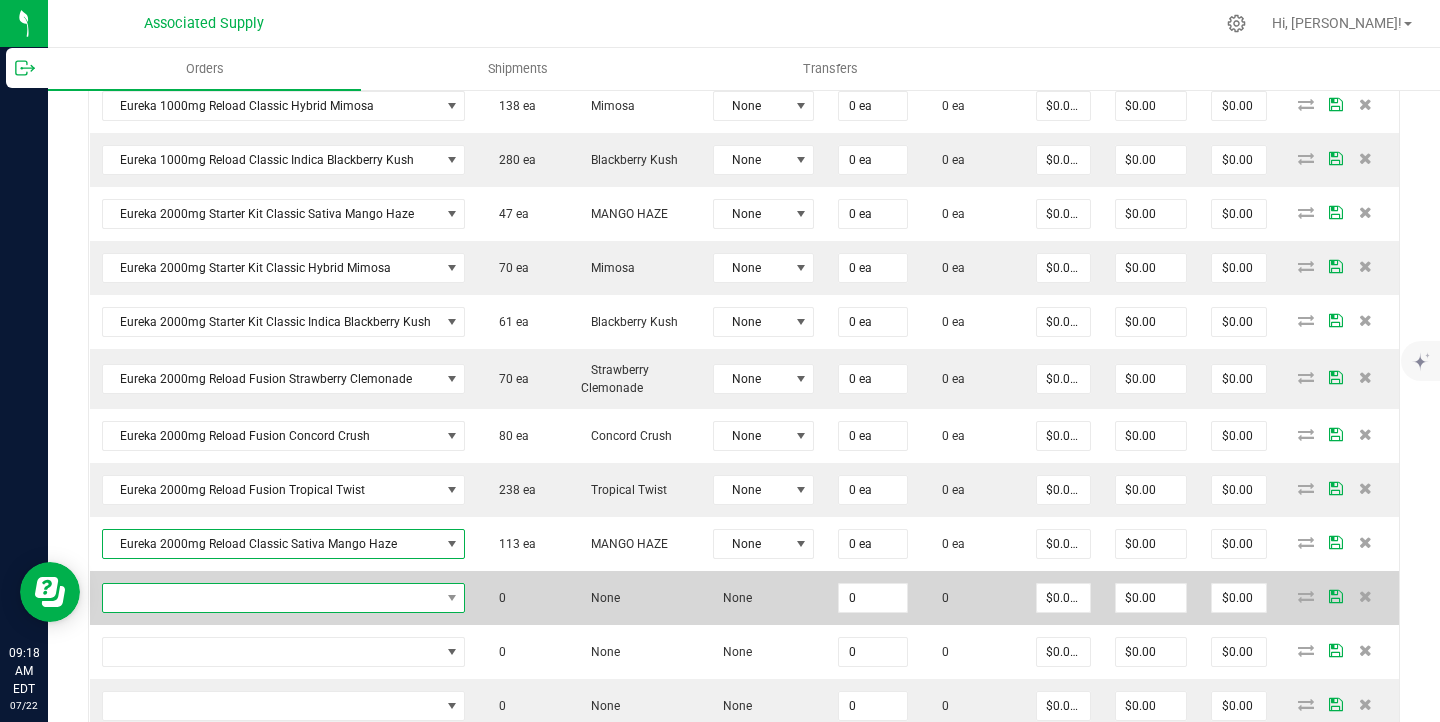 click at bounding box center (271, 598) 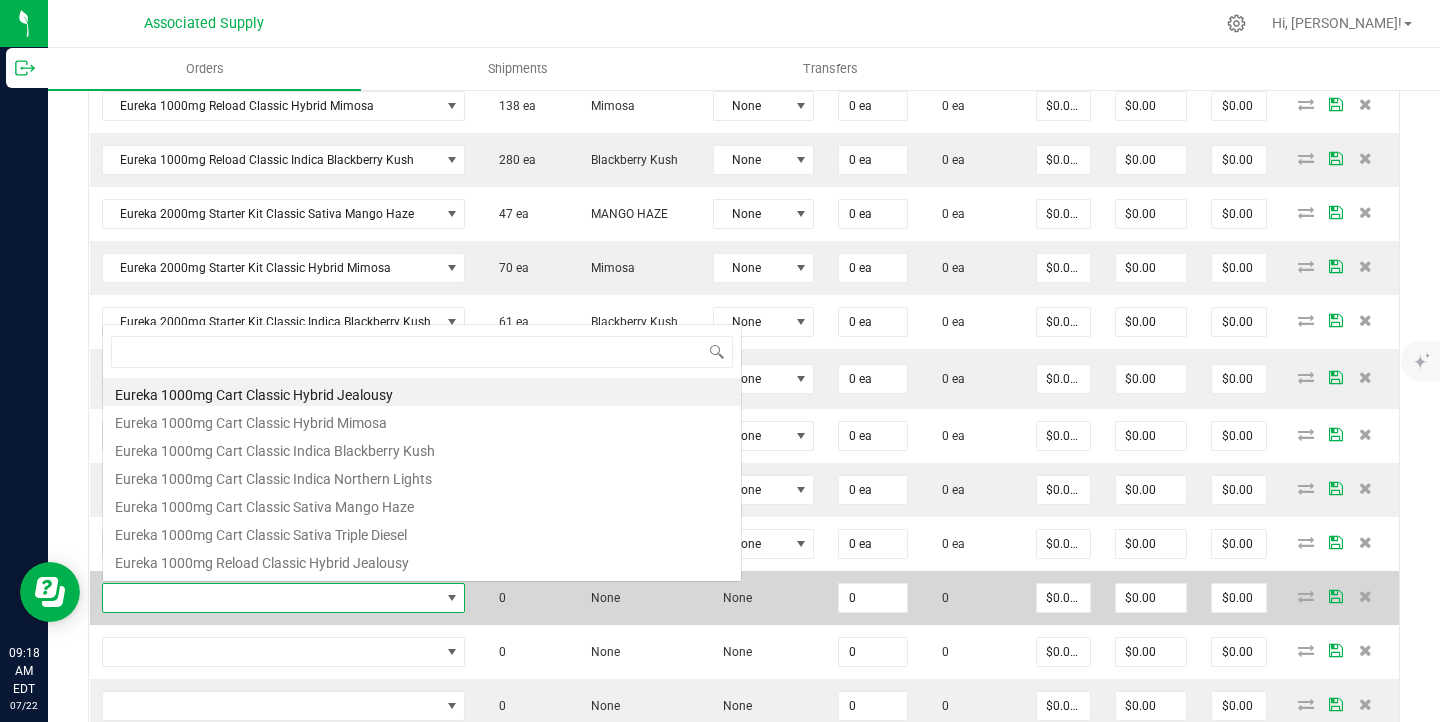 scroll, scrollTop: 0, scrollLeft: 0, axis: both 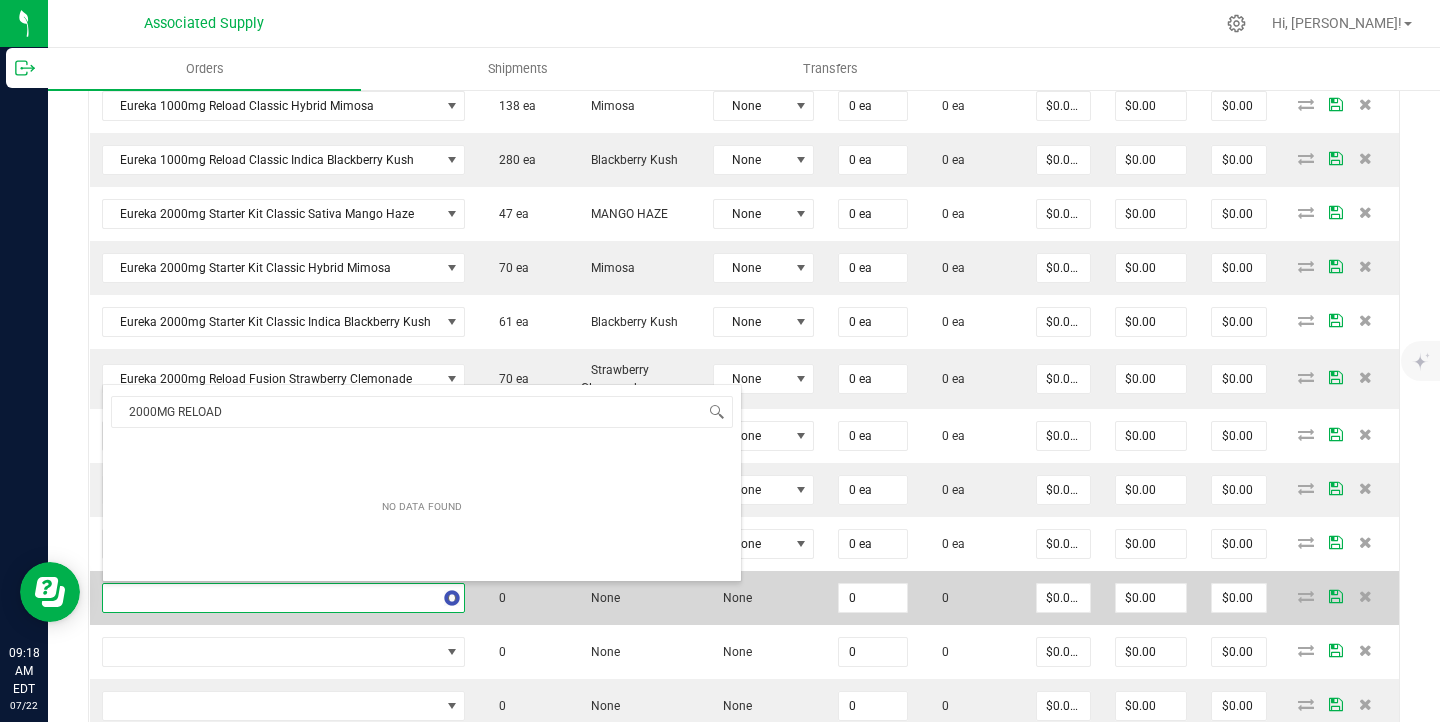 type on "2000MG RELOAD" 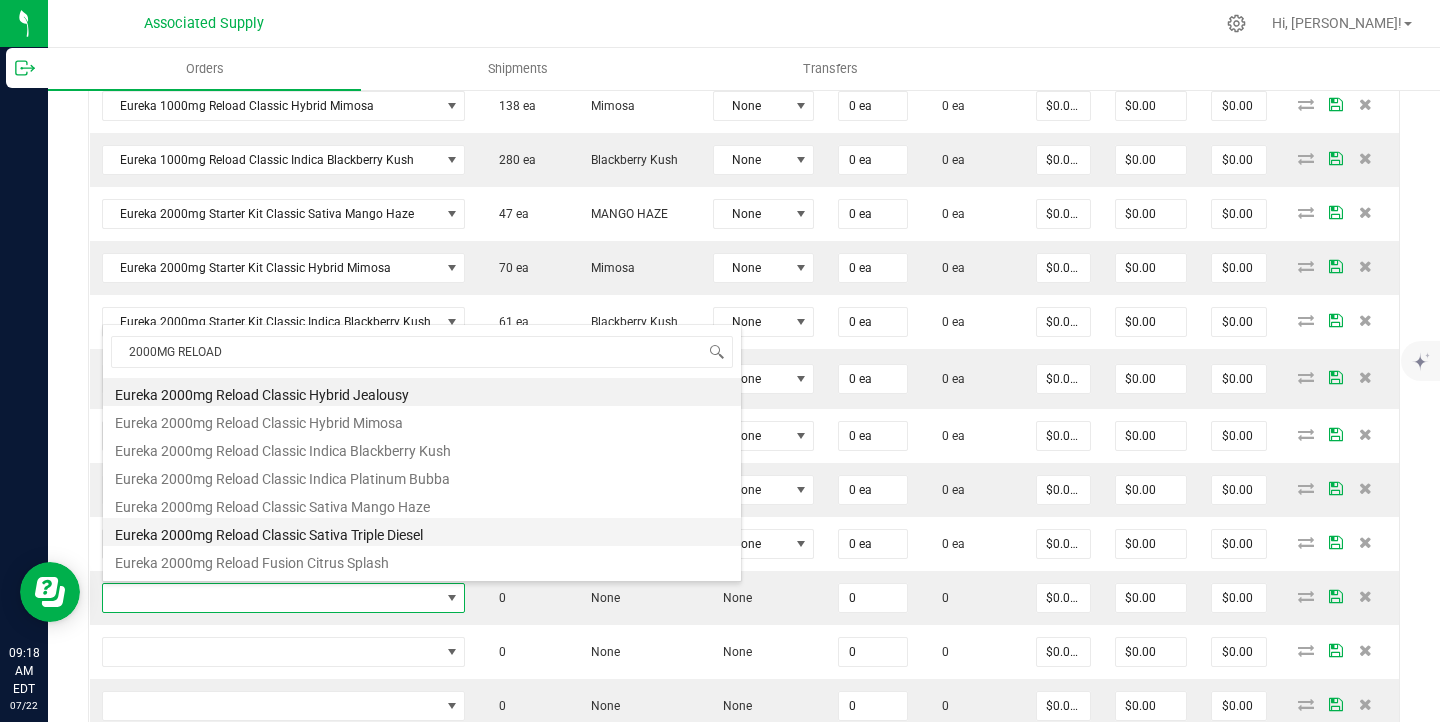 click on "Eureka 2000mg Reload Classic Sativa Triple Diesel" at bounding box center [422, 532] 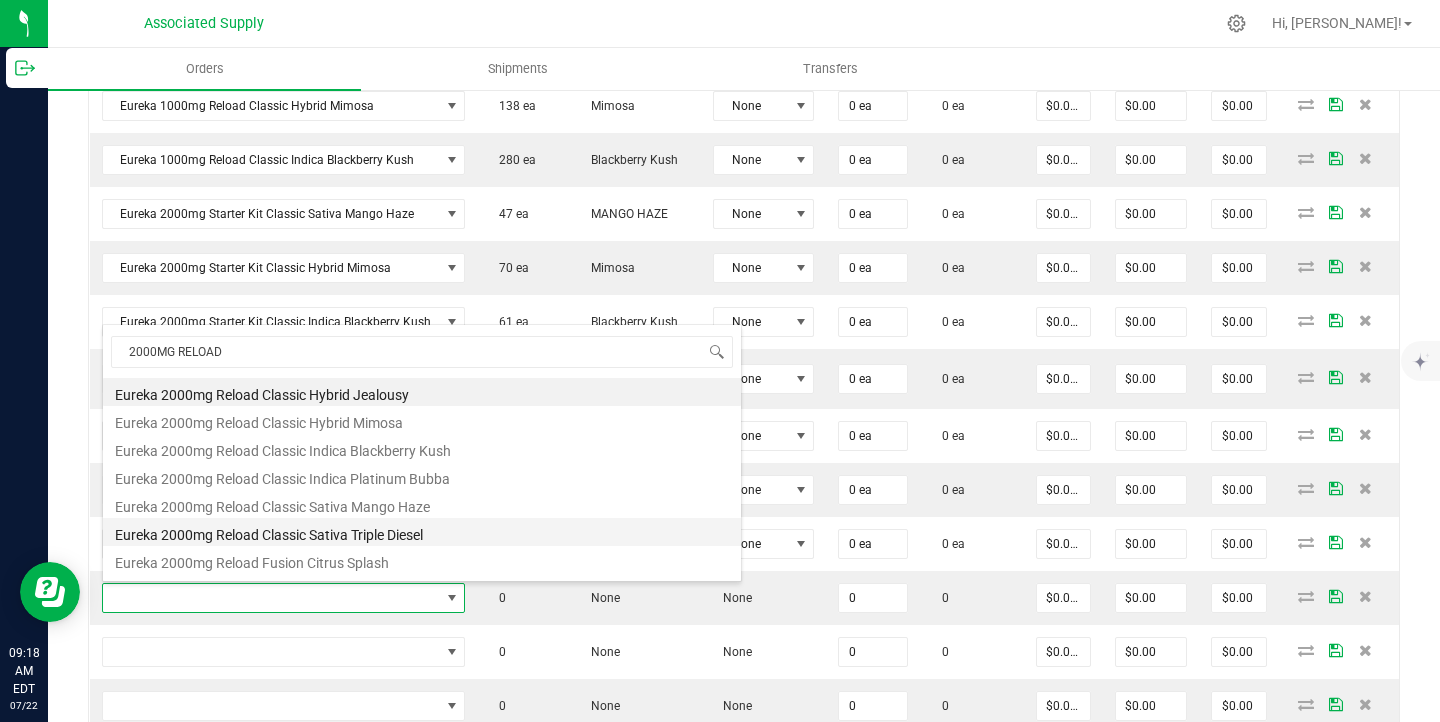 type on "0 ea" 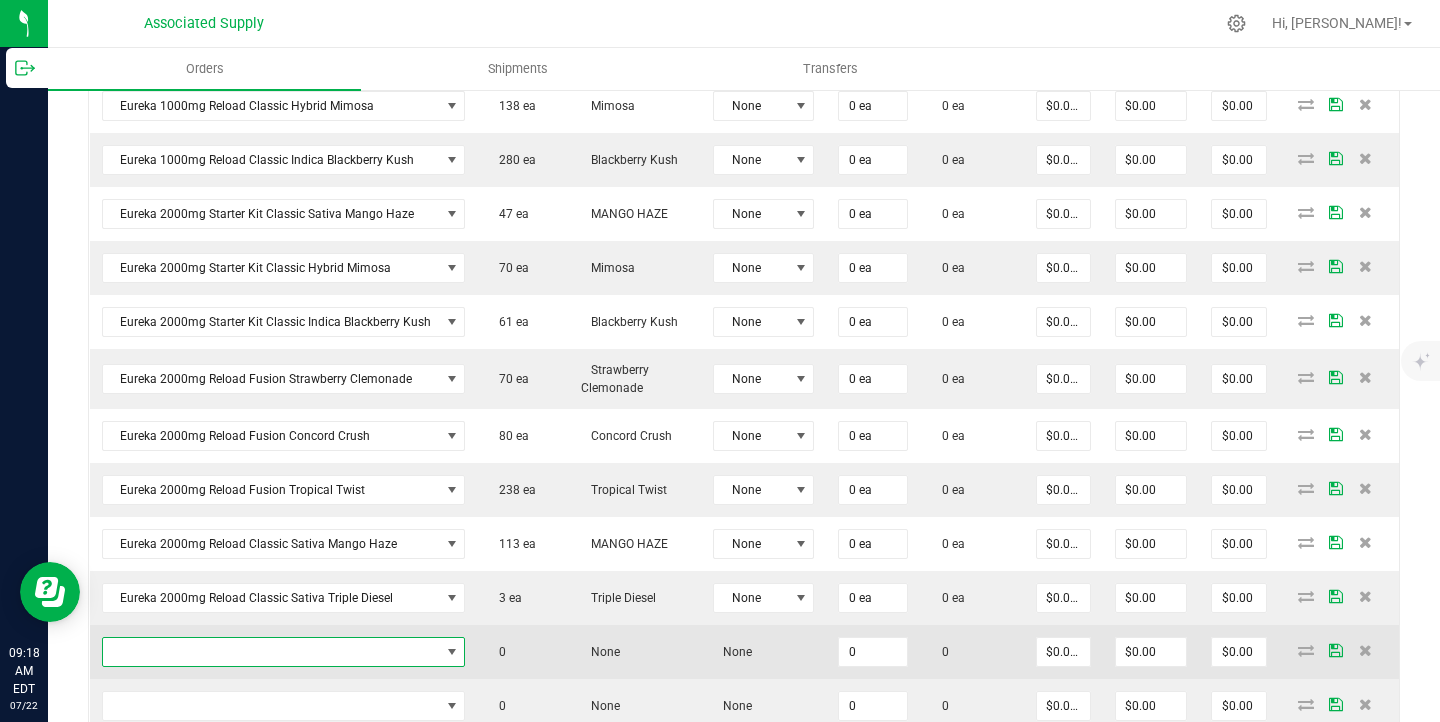 click at bounding box center (271, 652) 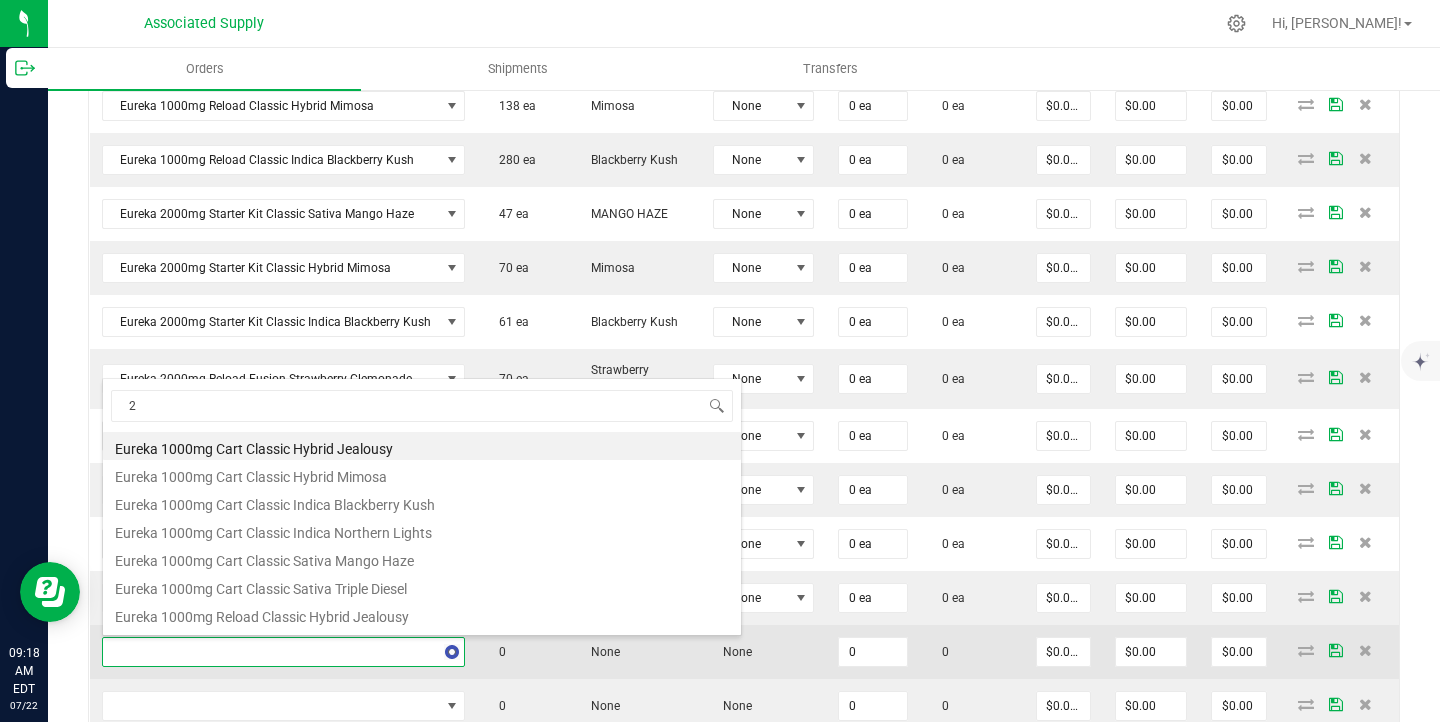 scroll, scrollTop: 99970, scrollLeft: 99641, axis: both 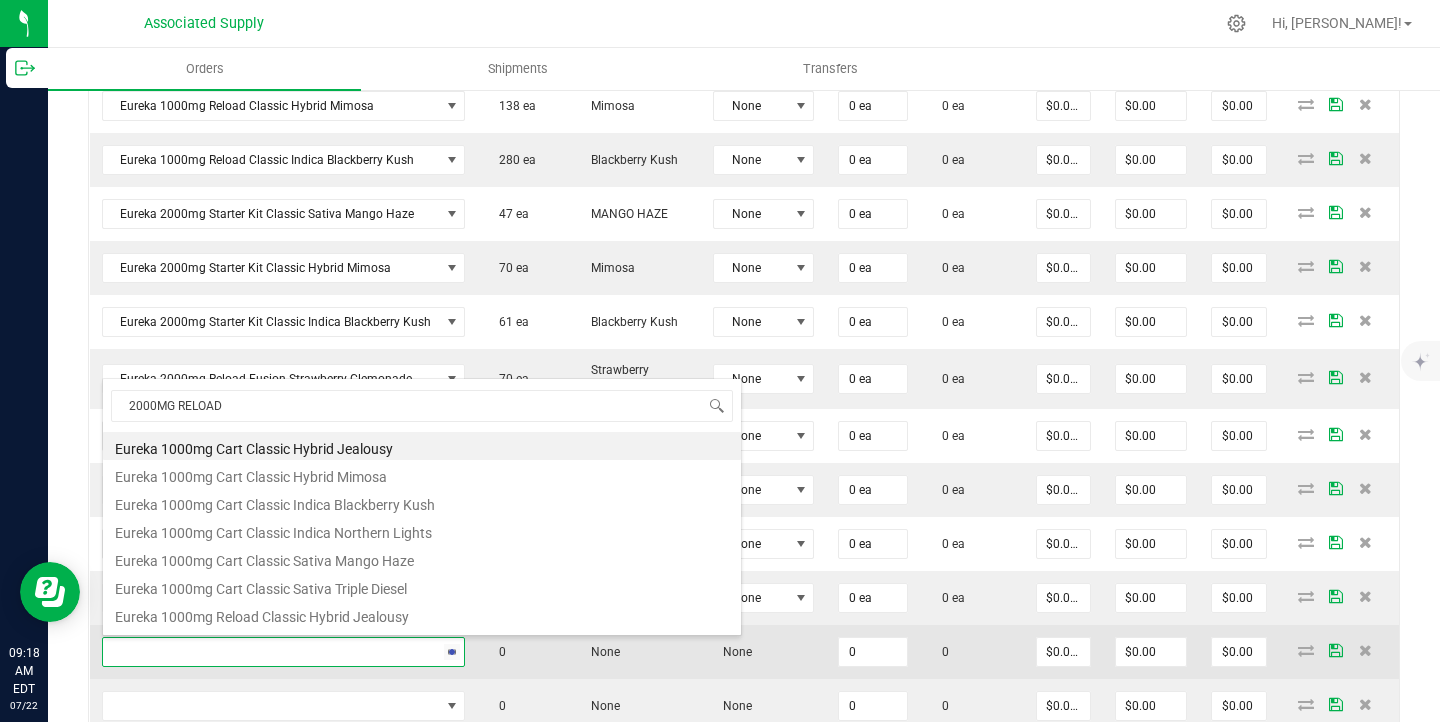 type on "2000MG RELOAD" 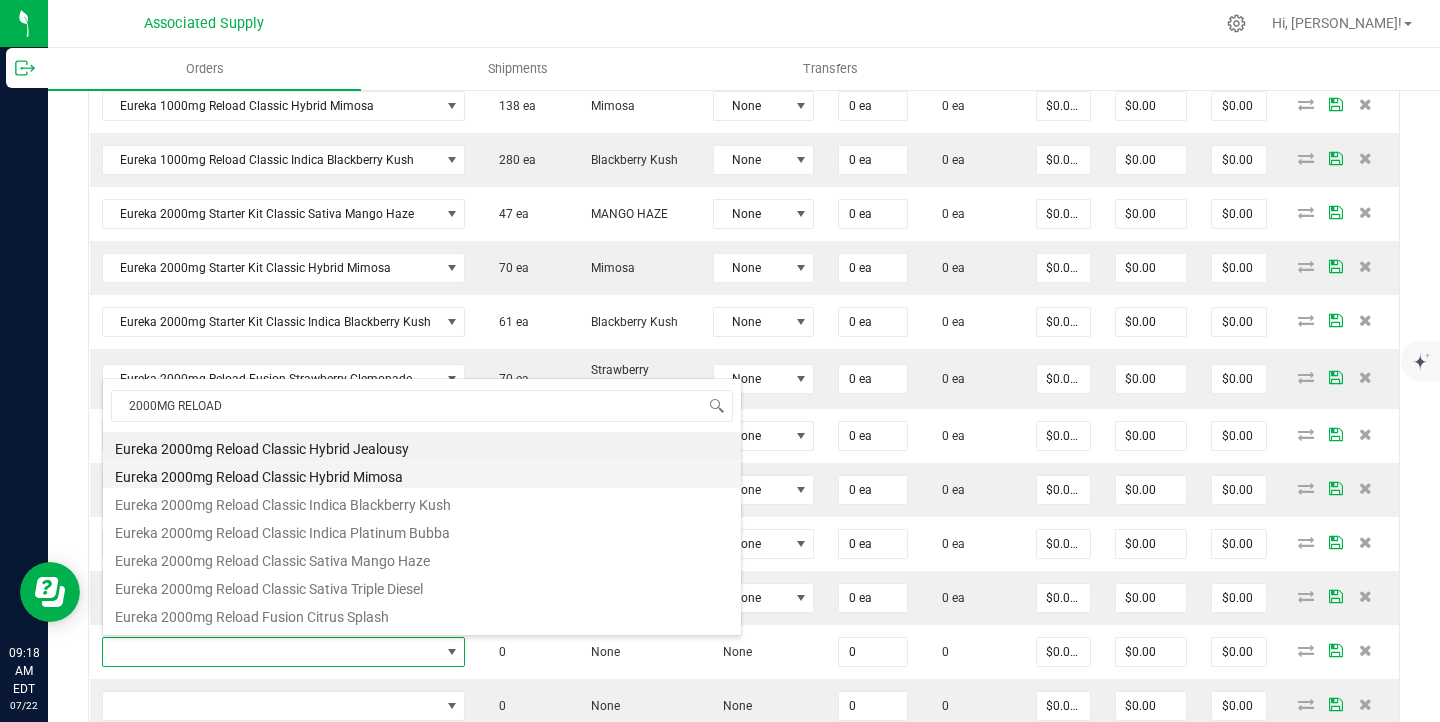 click on "Eureka 2000mg Reload Classic Hybrid Mimosa" at bounding box center (422, 474) 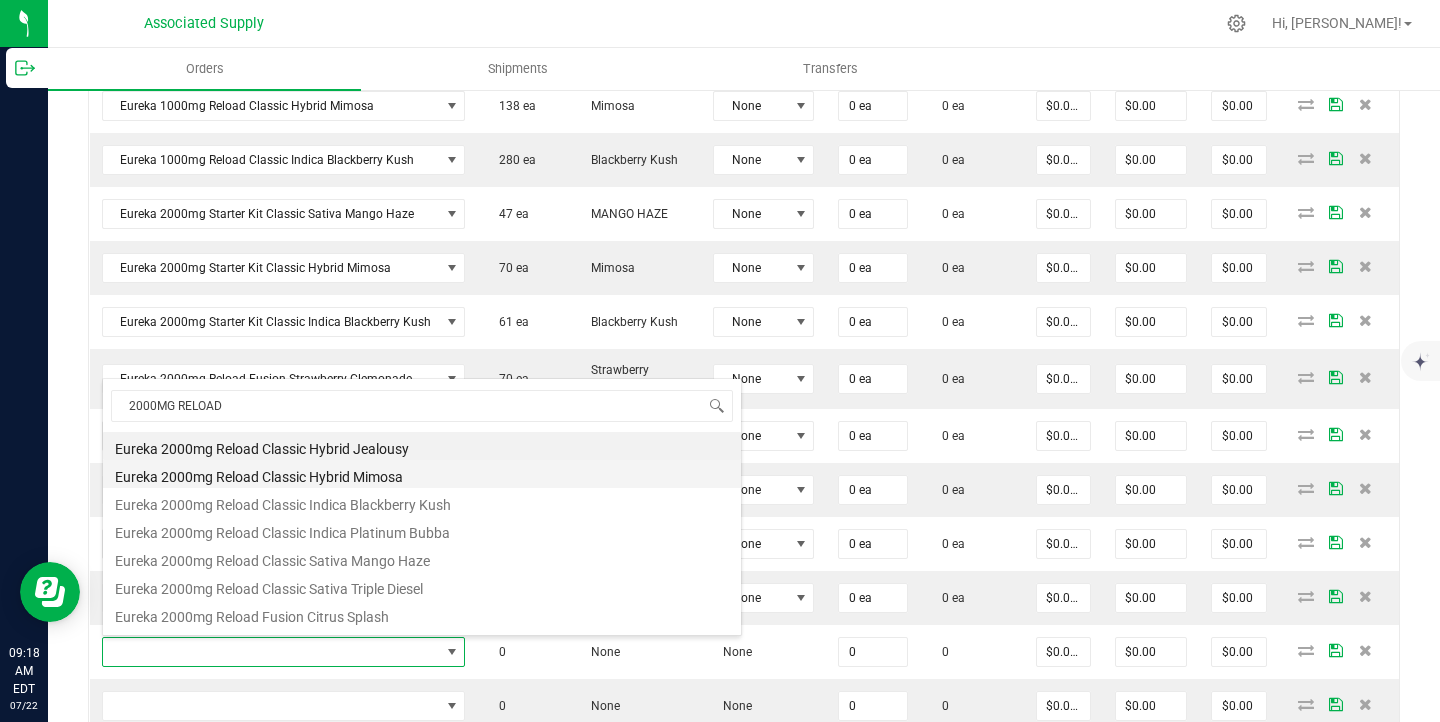 type on "0 ea" 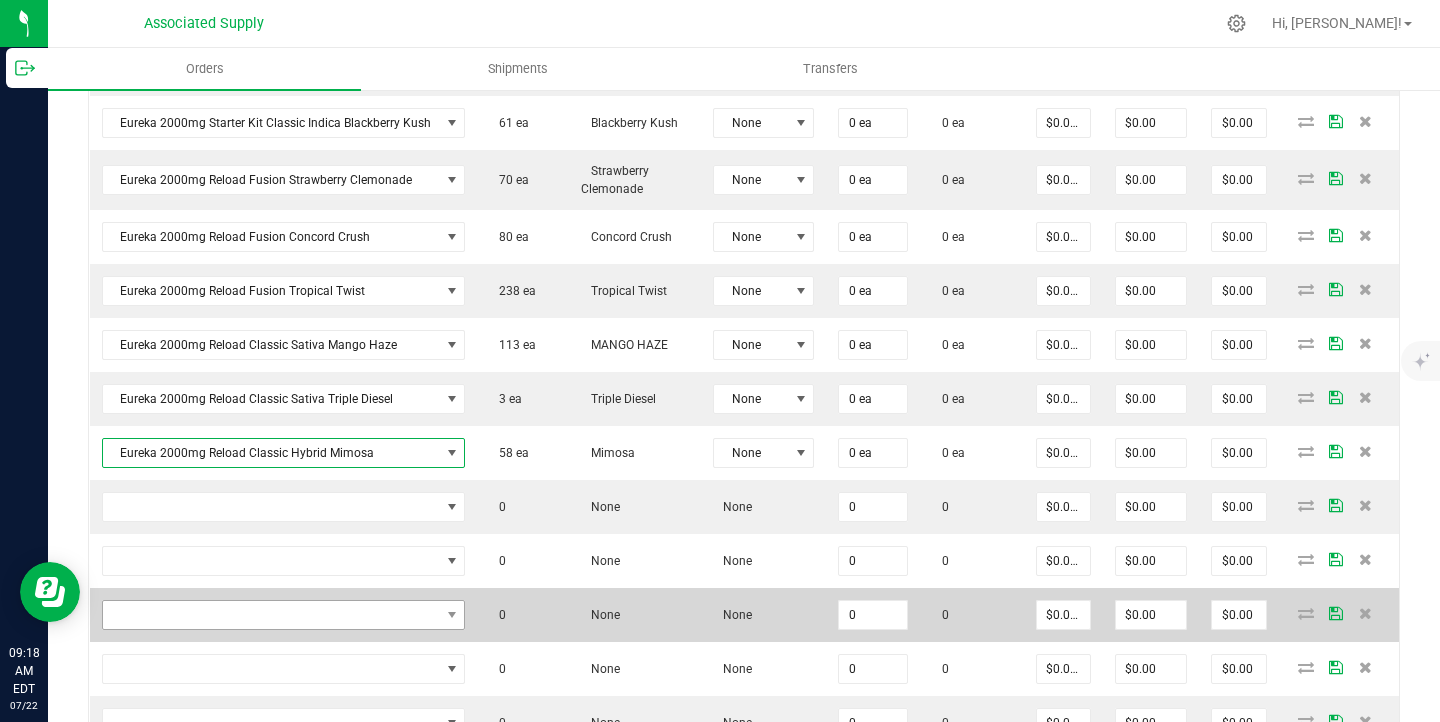 scroll, scrollTop: 1284, scrollLeft: 0, axis: vertical 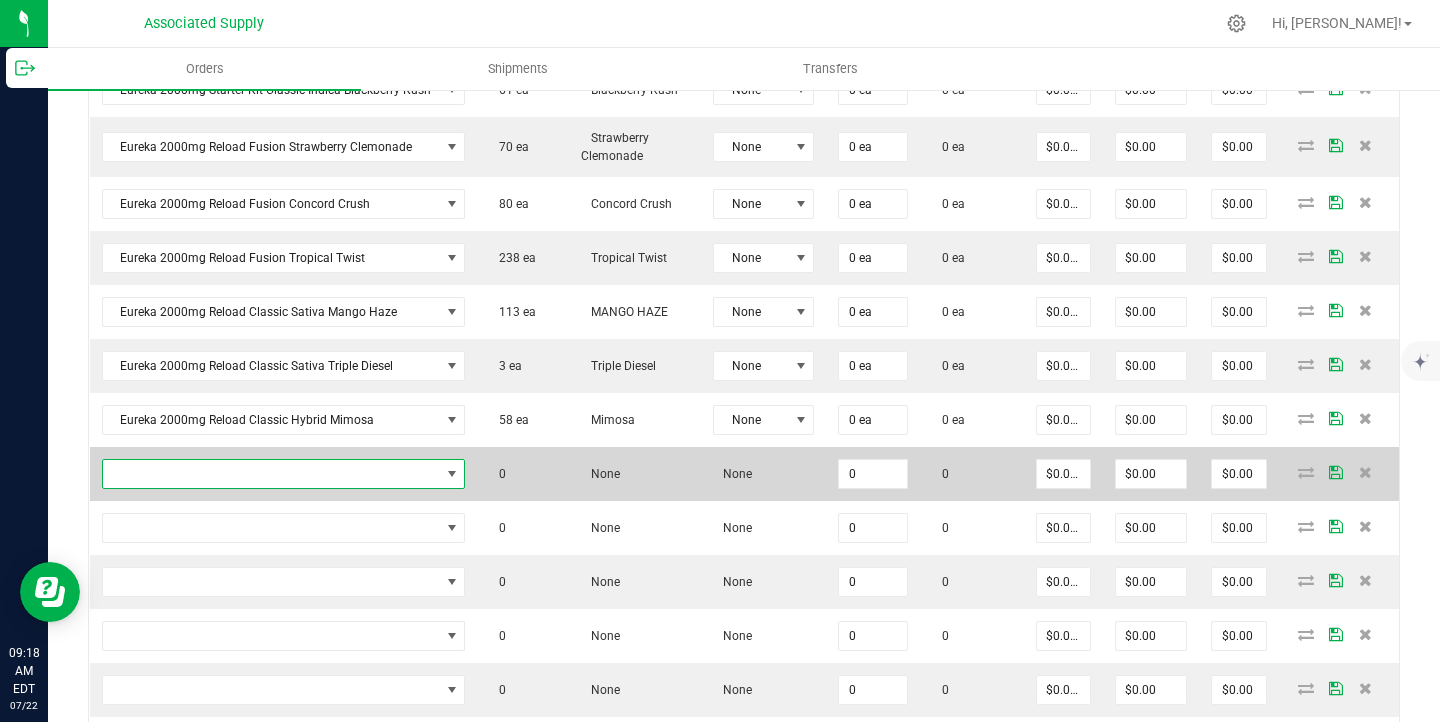 click at bounding box center [271, 474] 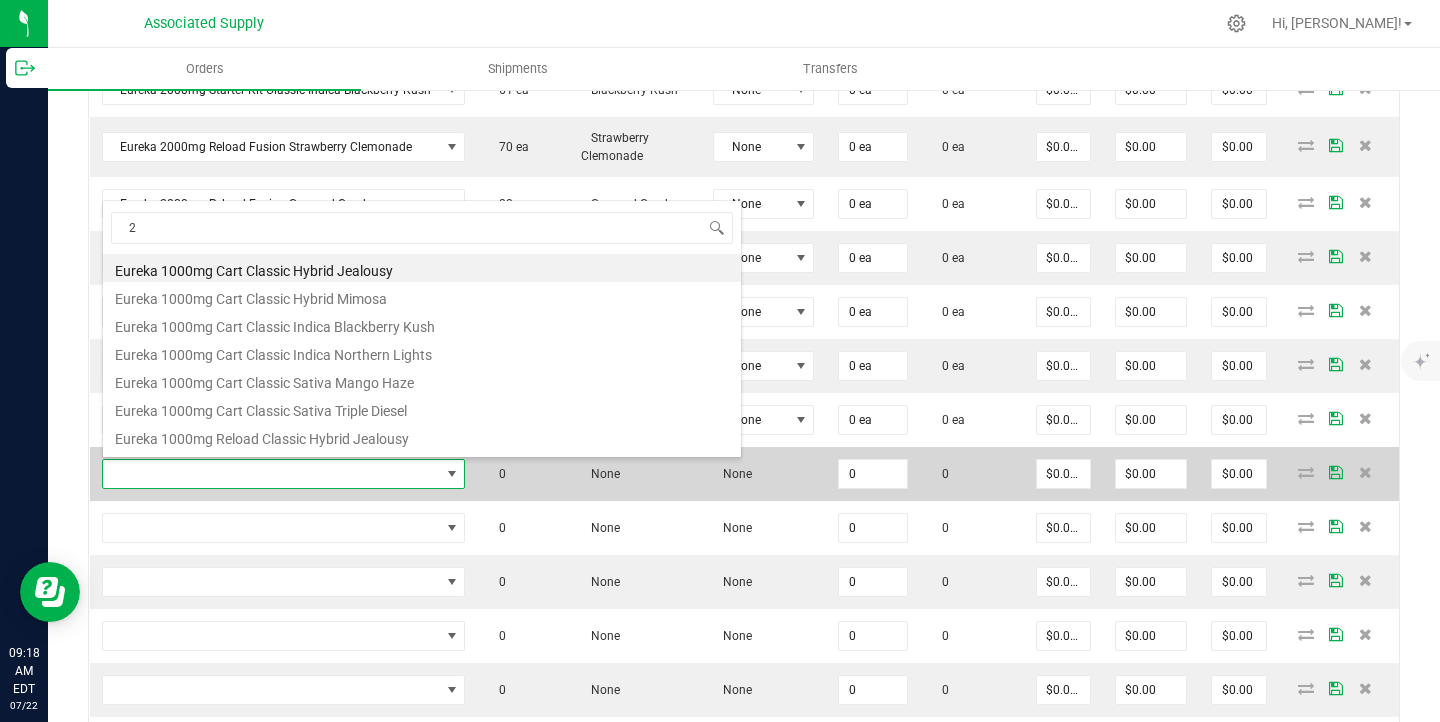 scroll, scrollTop: 99970, scrollLeft: 99641, axis: both 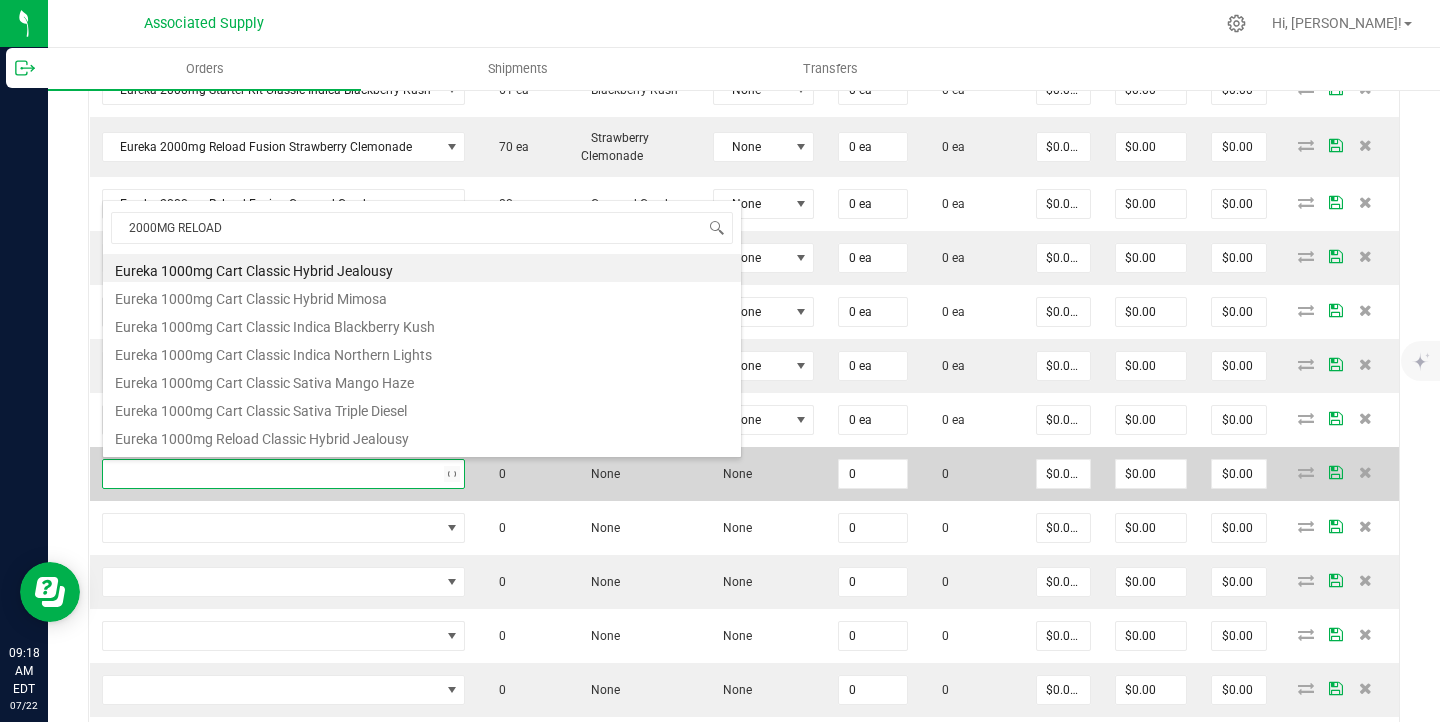 type on "2000MG RELOAD" 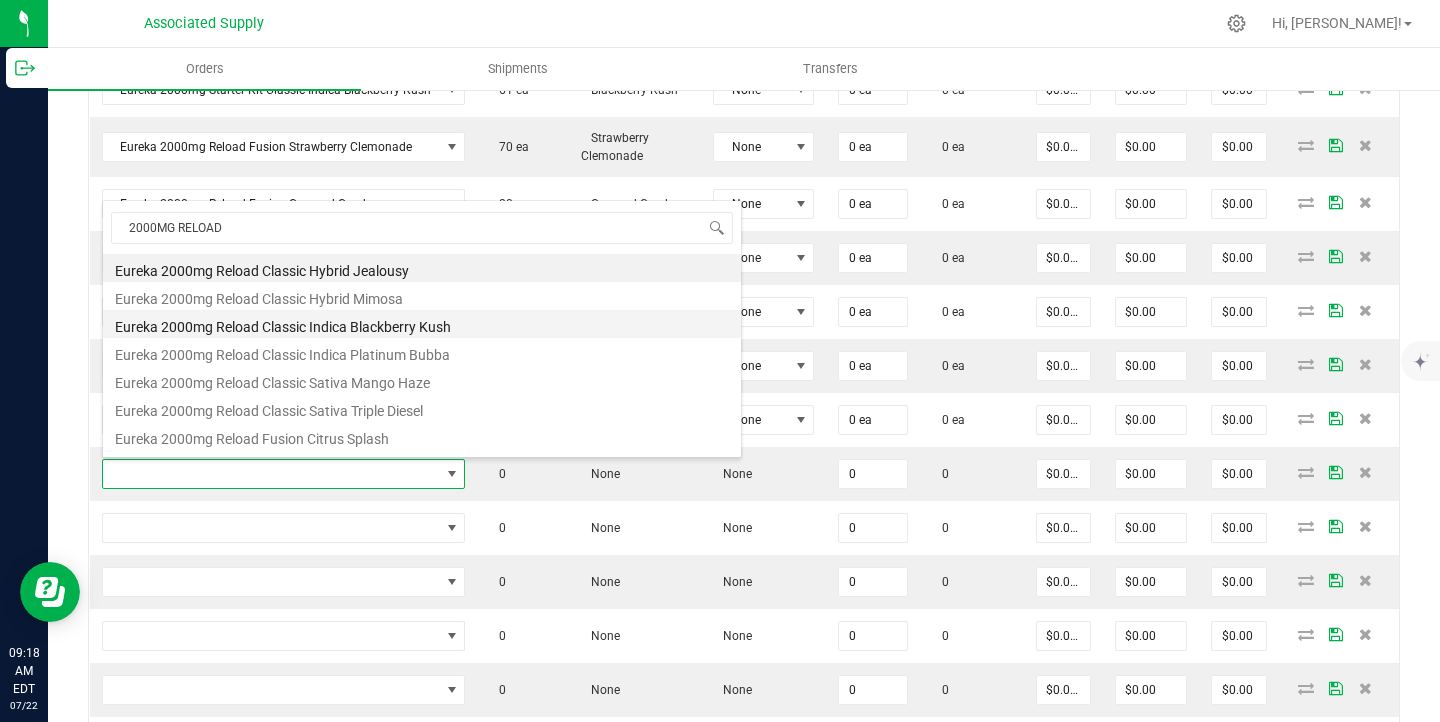 click on "Eureka 2000mg Reload Classic Indica Blackberry Kush" at bounding box center [422, 324] 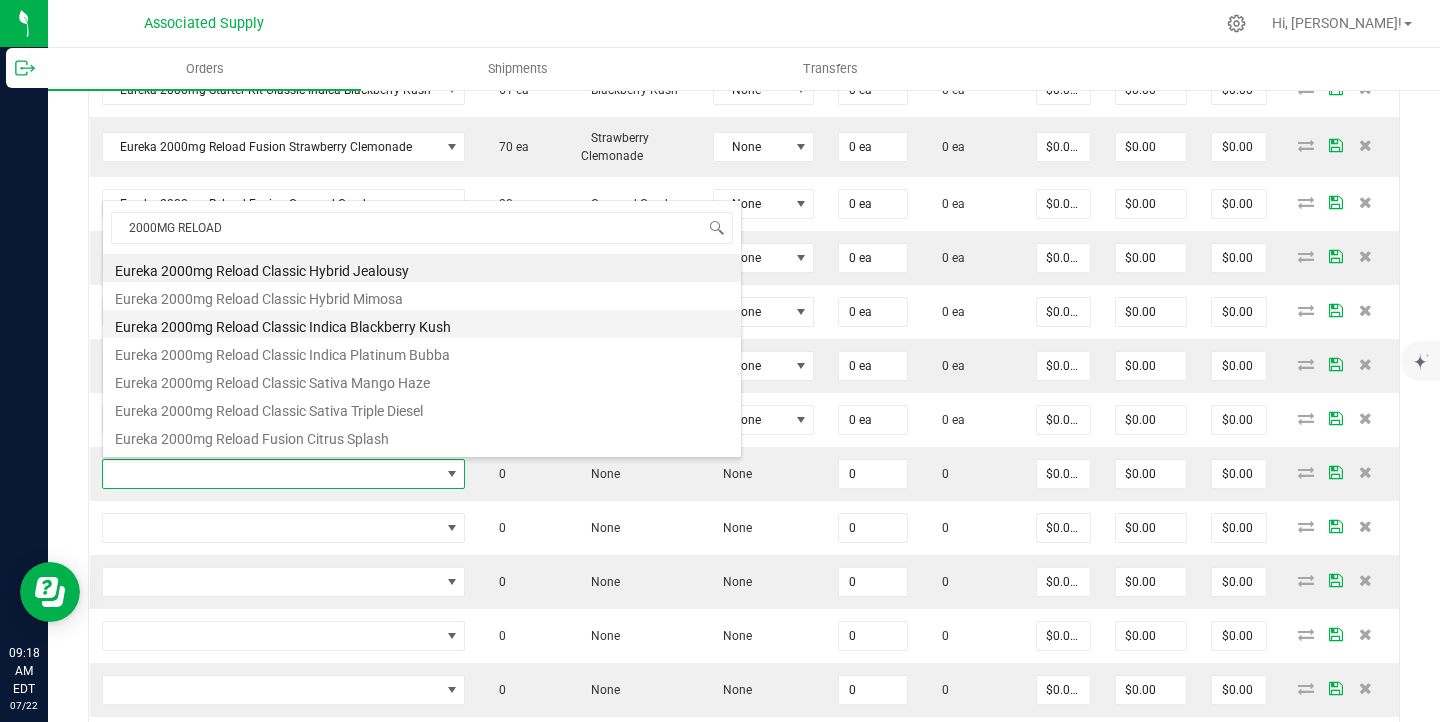 type on "0 ea" 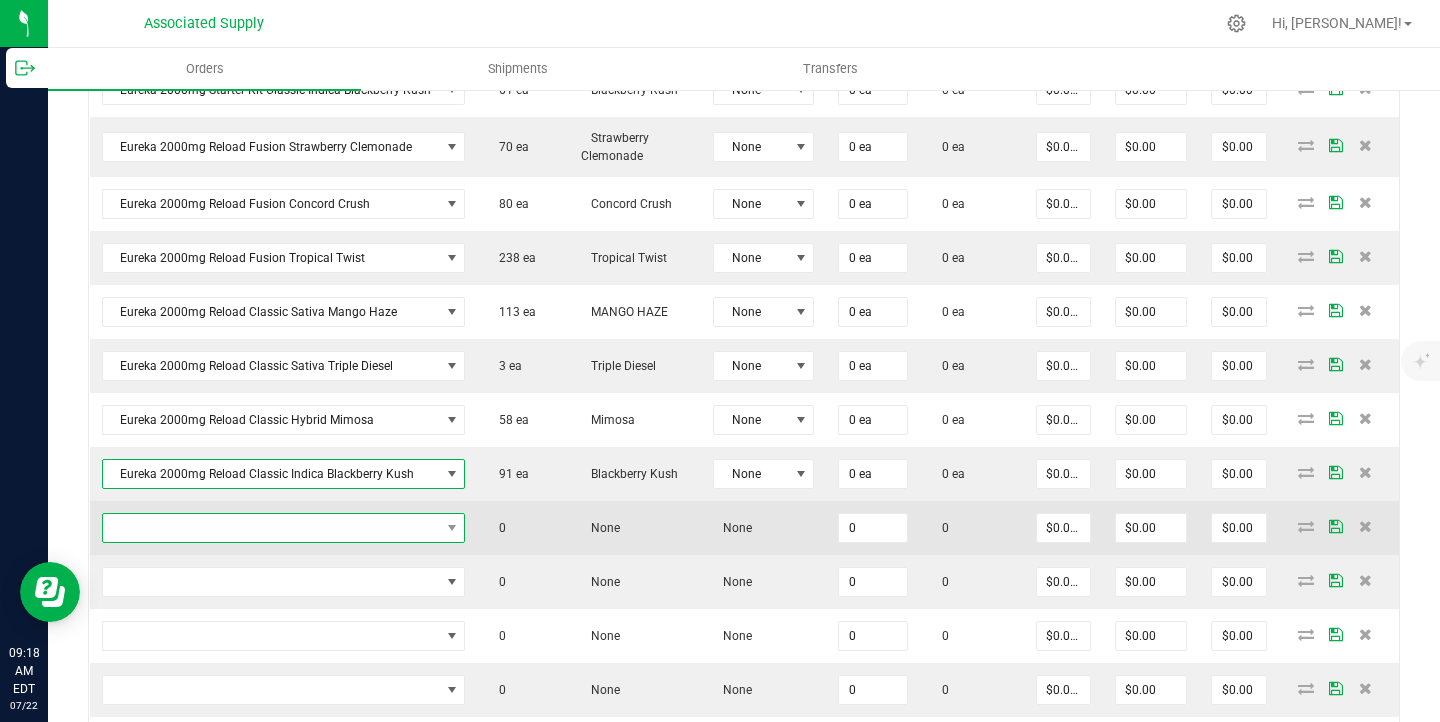 click at bounding box center [271, 528] 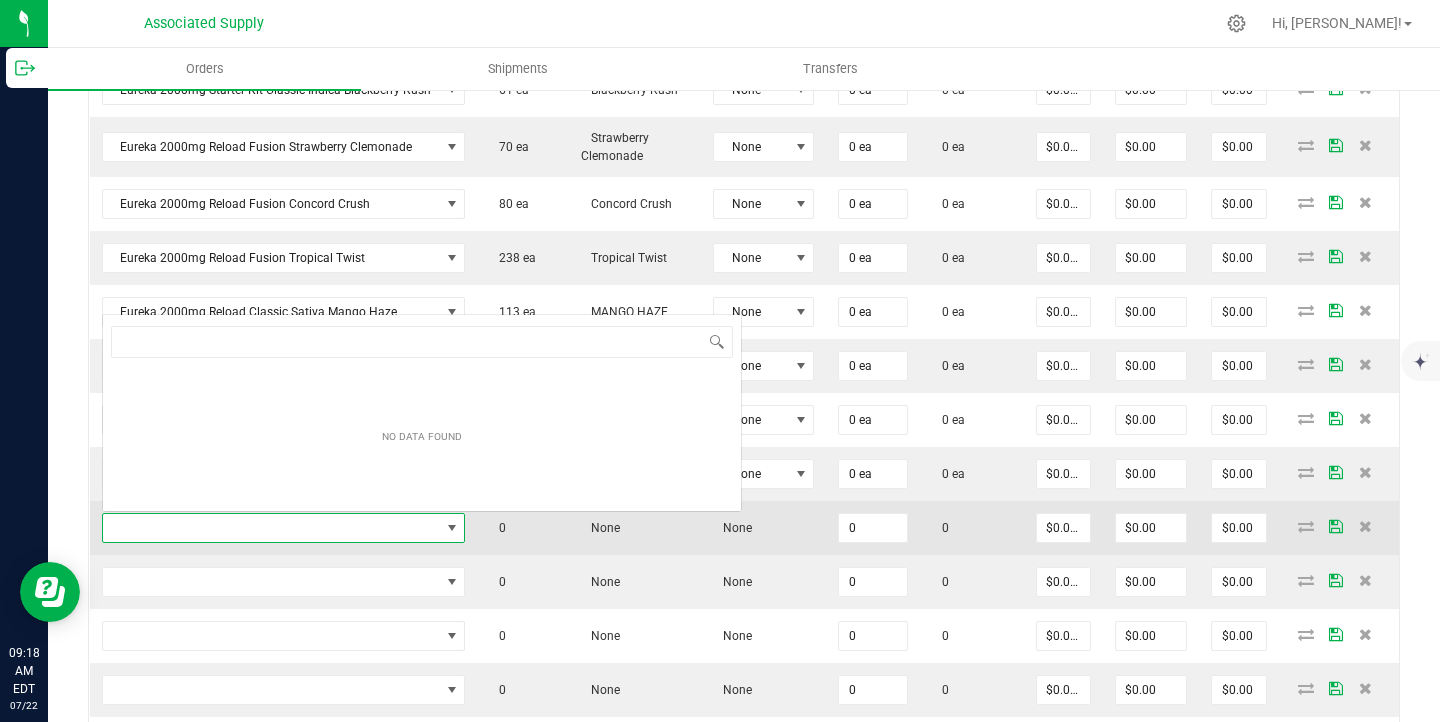 scroll, scrollTop: 0, scrollLeft: 0, axis: both 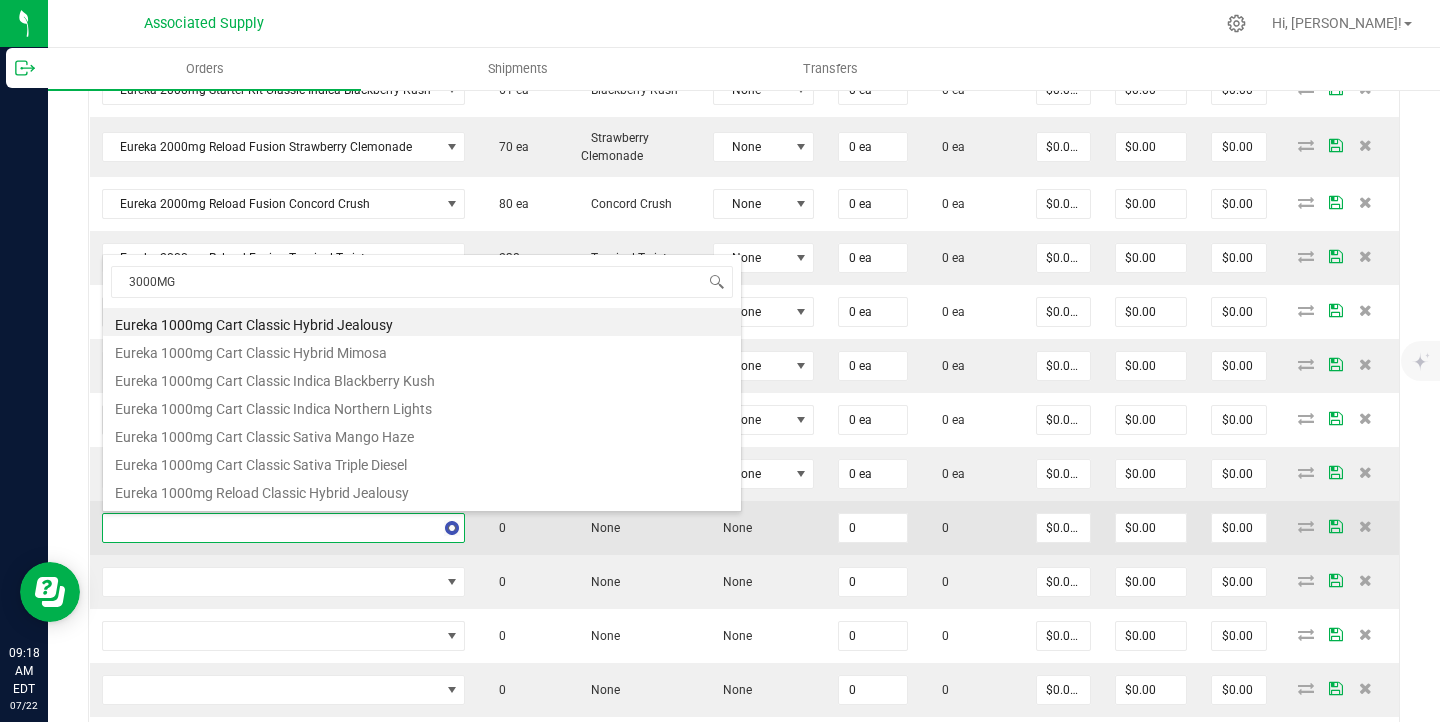 type on "3000MG" 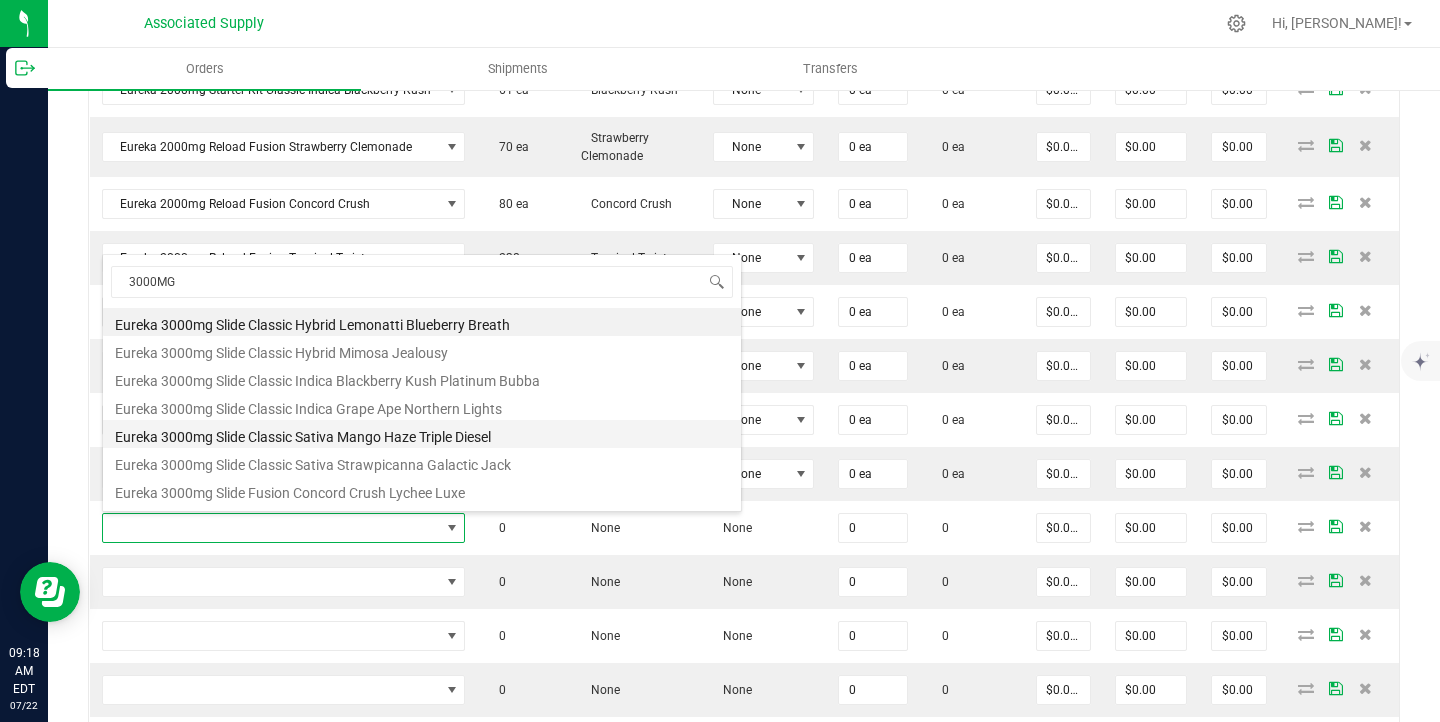 click on "Eureka 3000mg Slide Classic Sativa Mango Haze Triple Diesel" at bounding box center [422, 434] 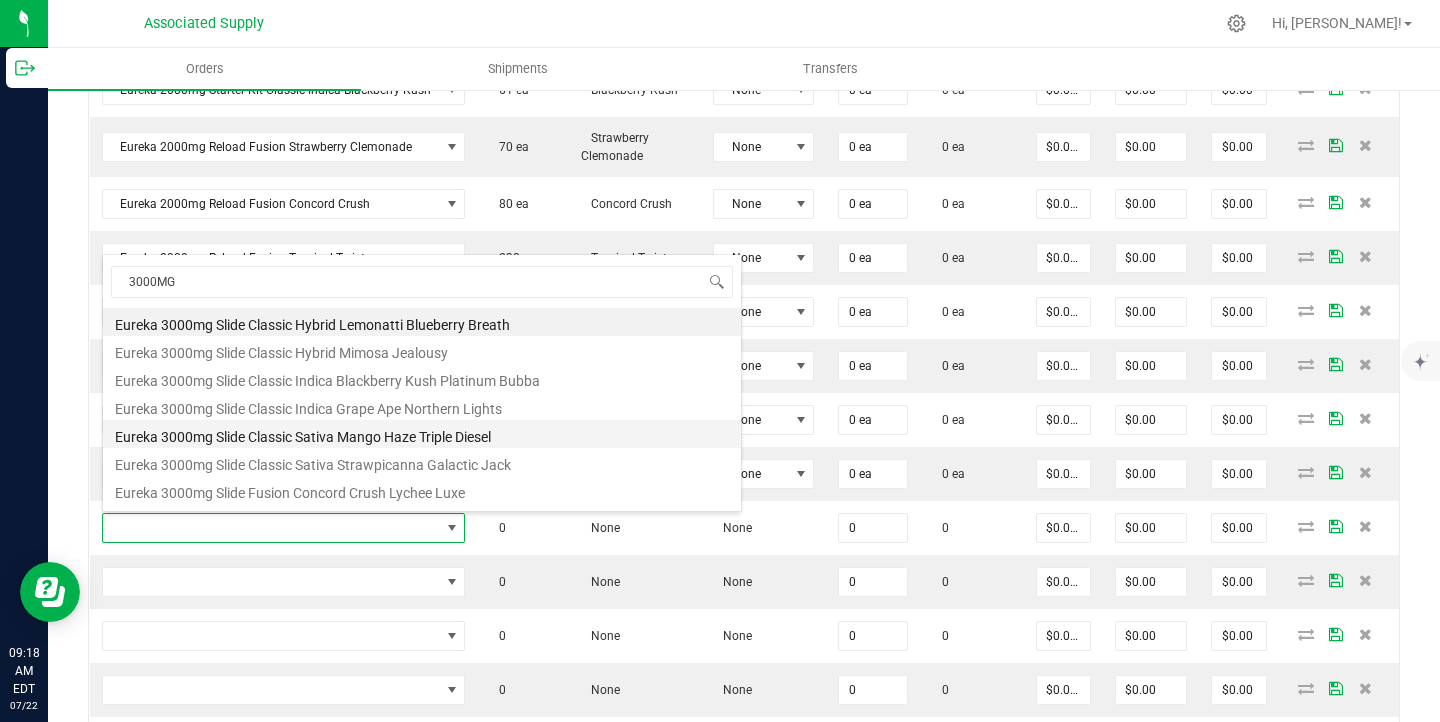 type on "0 ea" 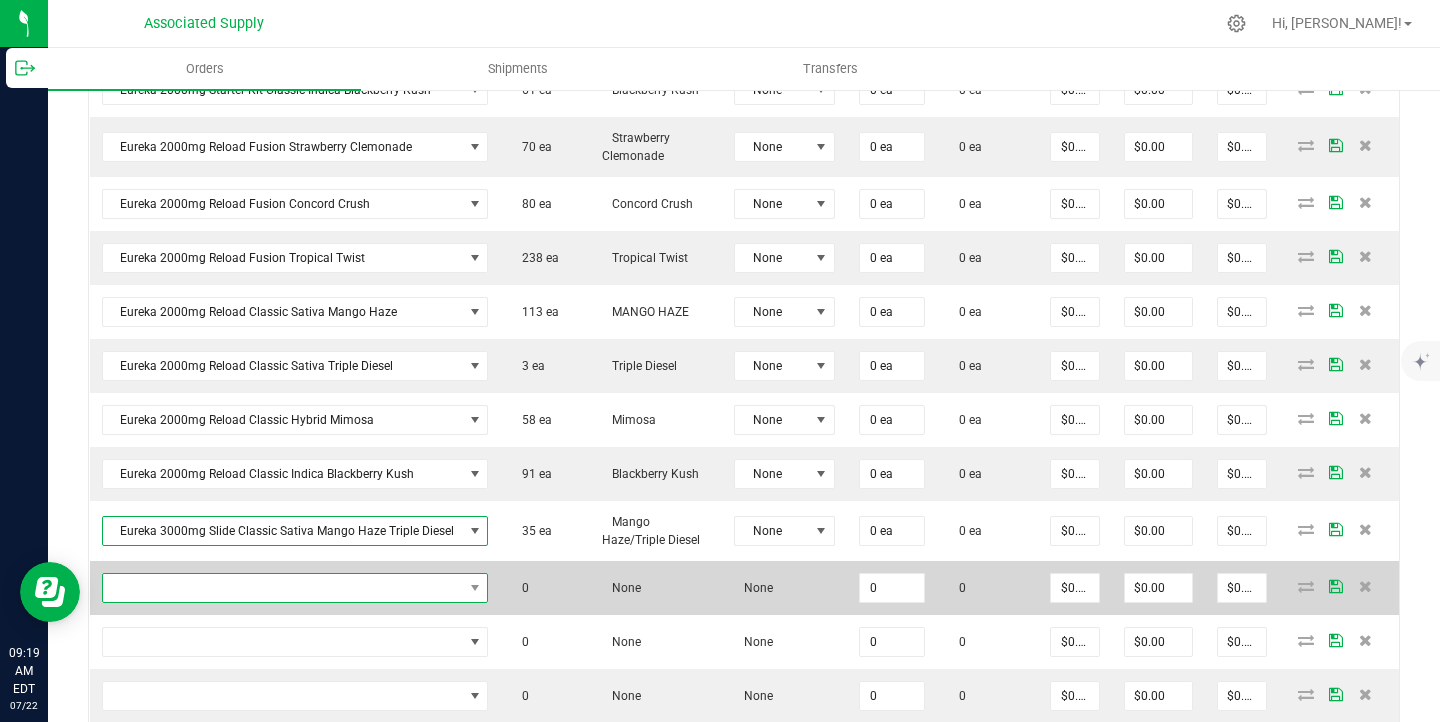 click at bounding box center [283, 588] 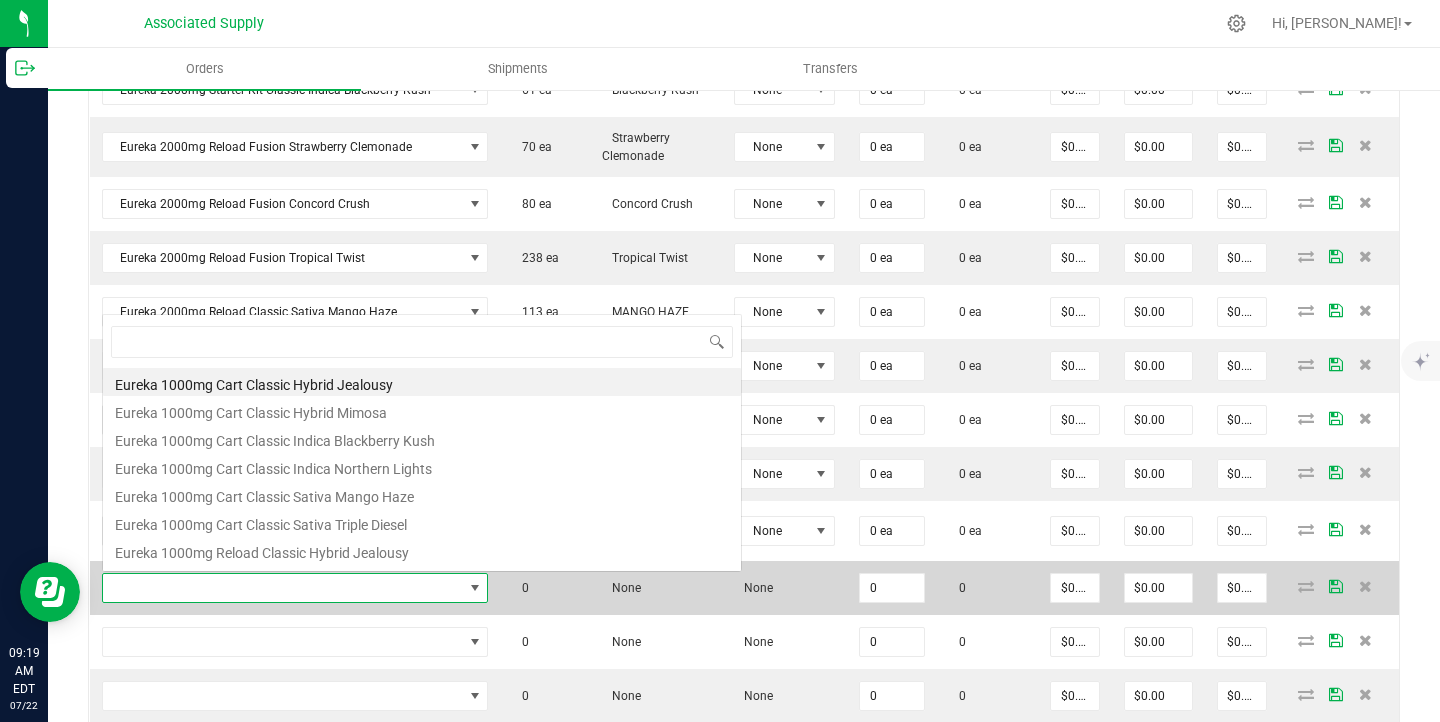 scroll, scrollTop: 0, scrollLeft: 0, axis: both 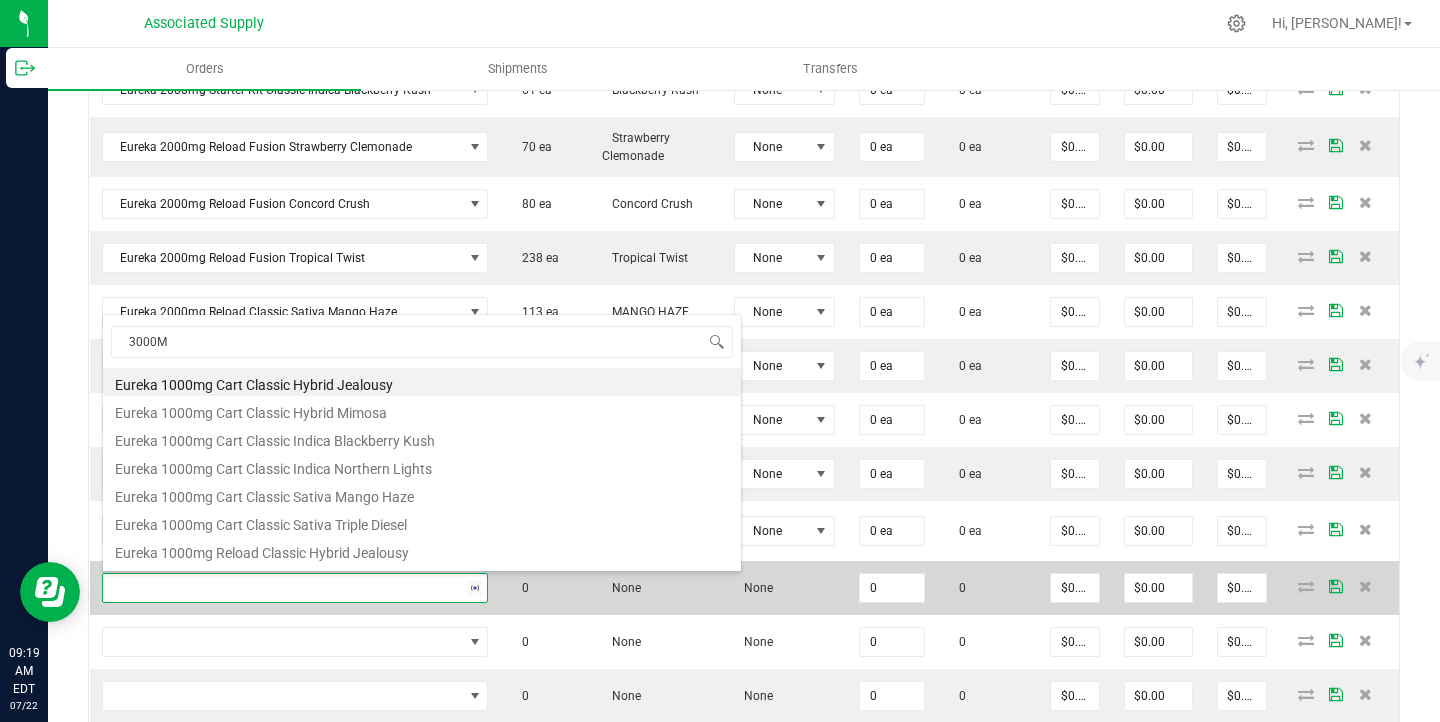 type on "3000MG" 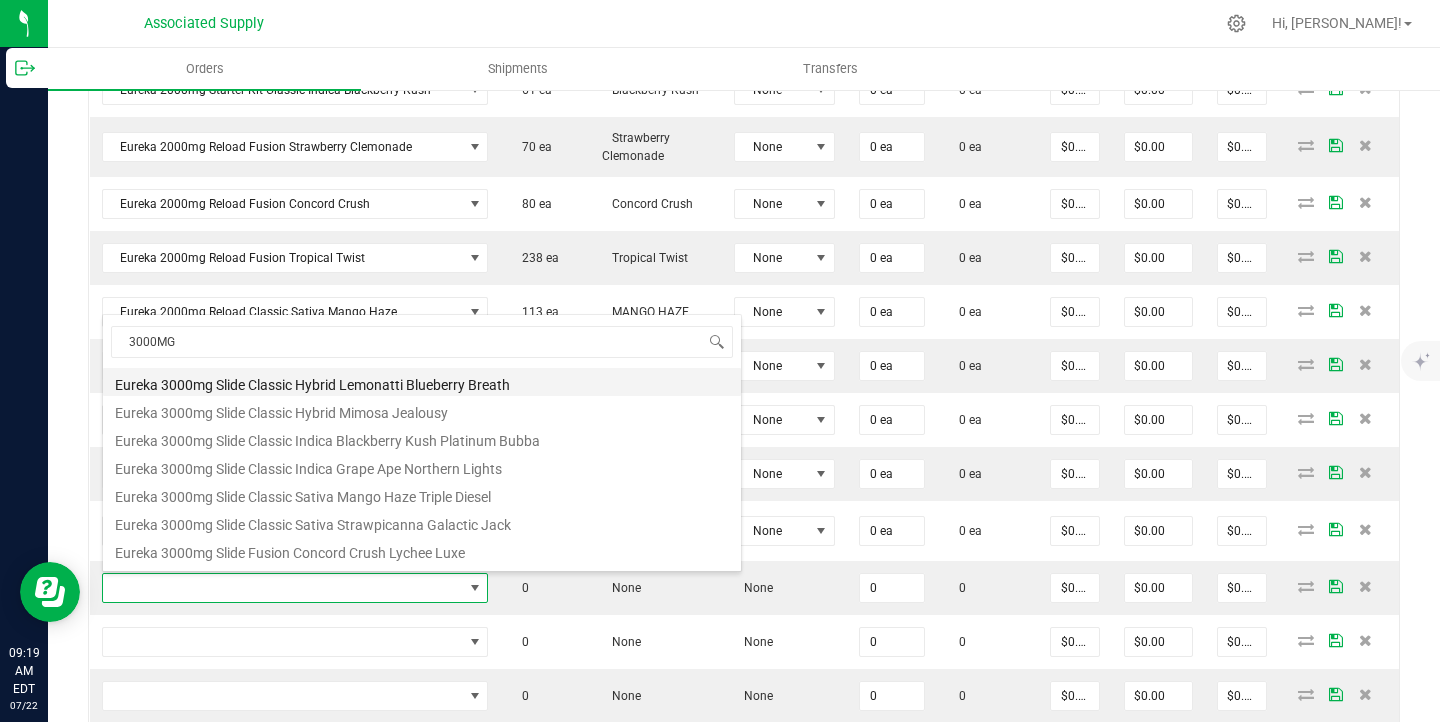 click on "Eureka 3000mg Slide Classic Hybrid Lemonatti Blueberry Breath" at bounding box center [422, 382] 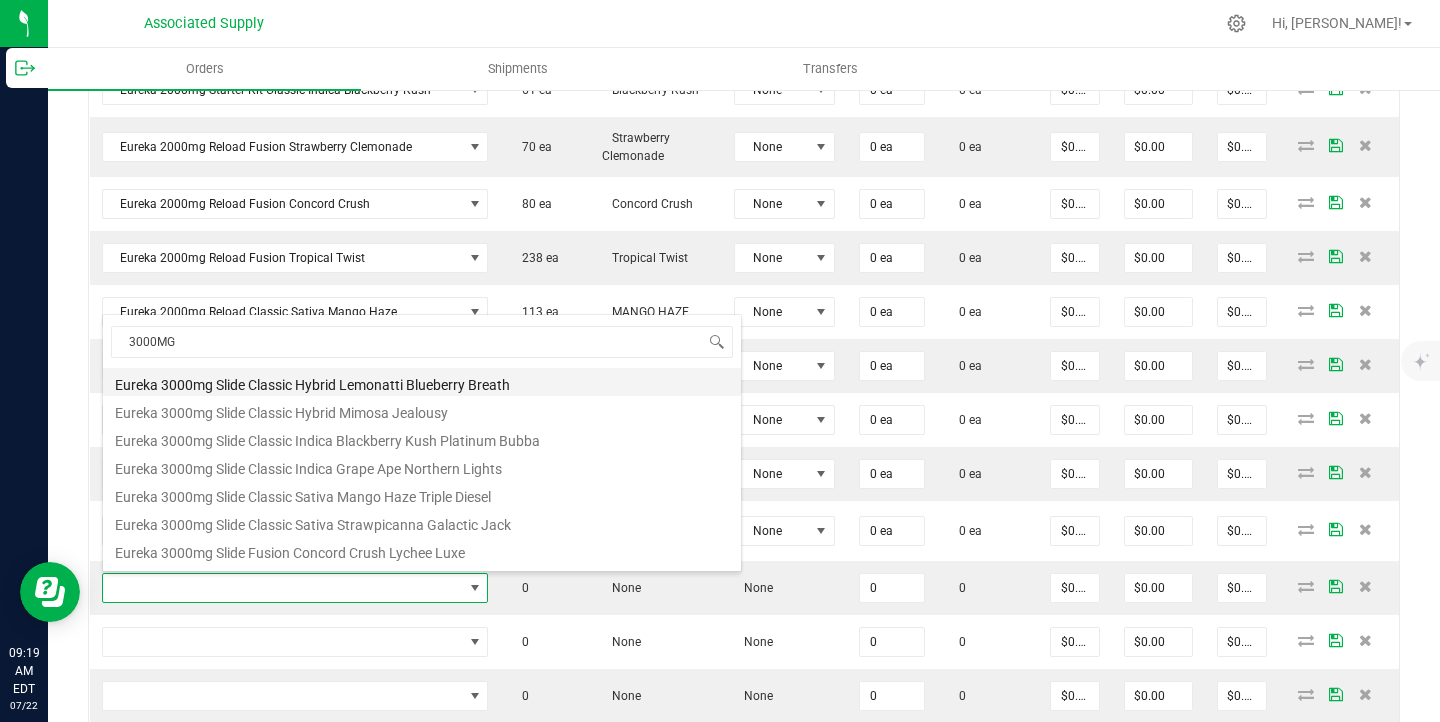 type on "0 ea" 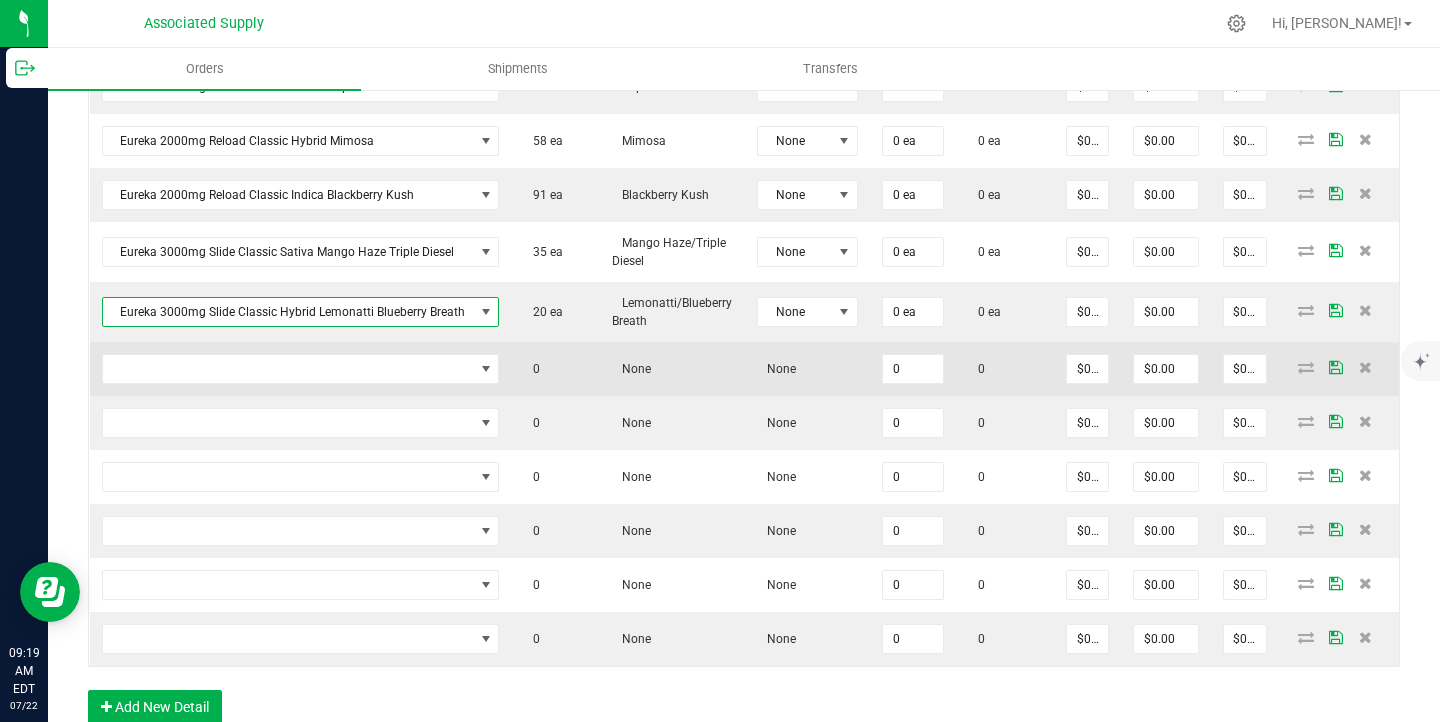 scroll, scrollTop: 1585, scrollLeft: 0, axis: vertical 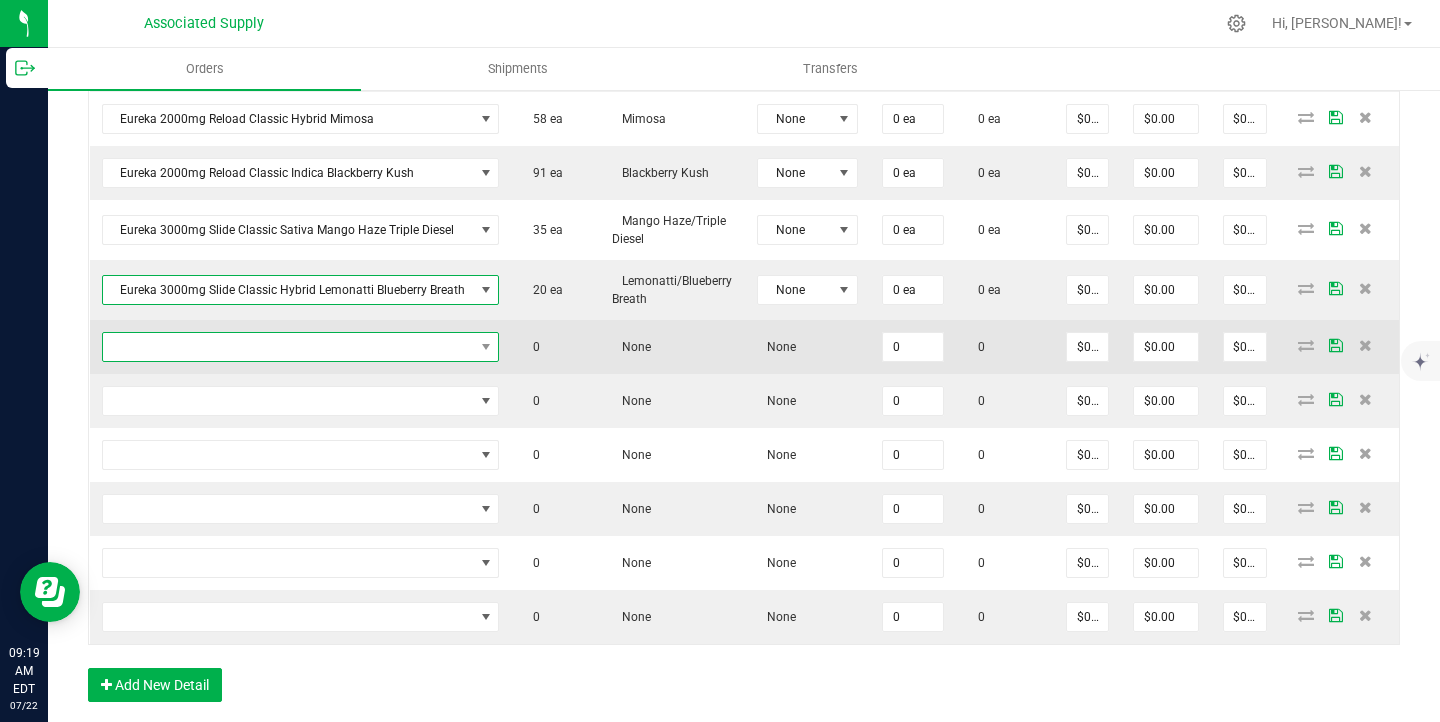 click at bounding box center (288, 347) 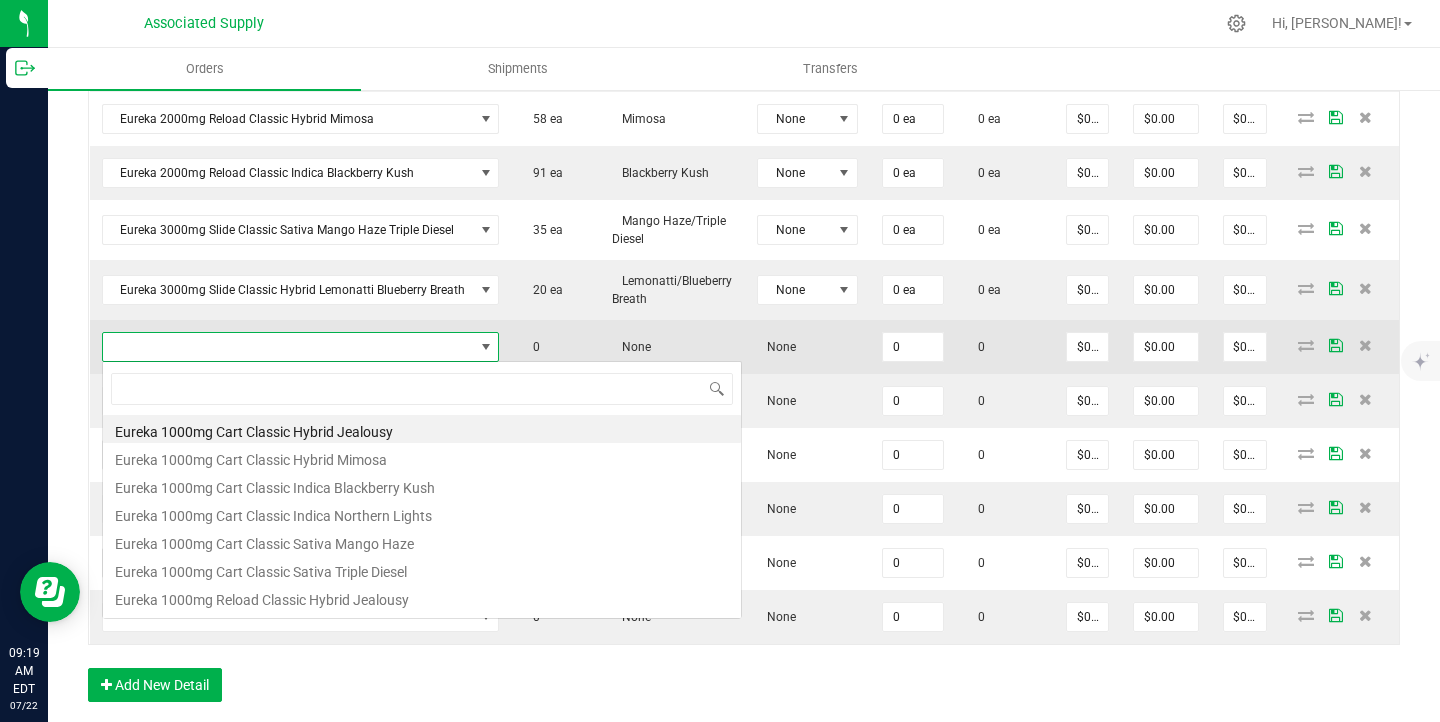 scroll, scrollTop: 99970, scrollLeft: 99607, axis: both 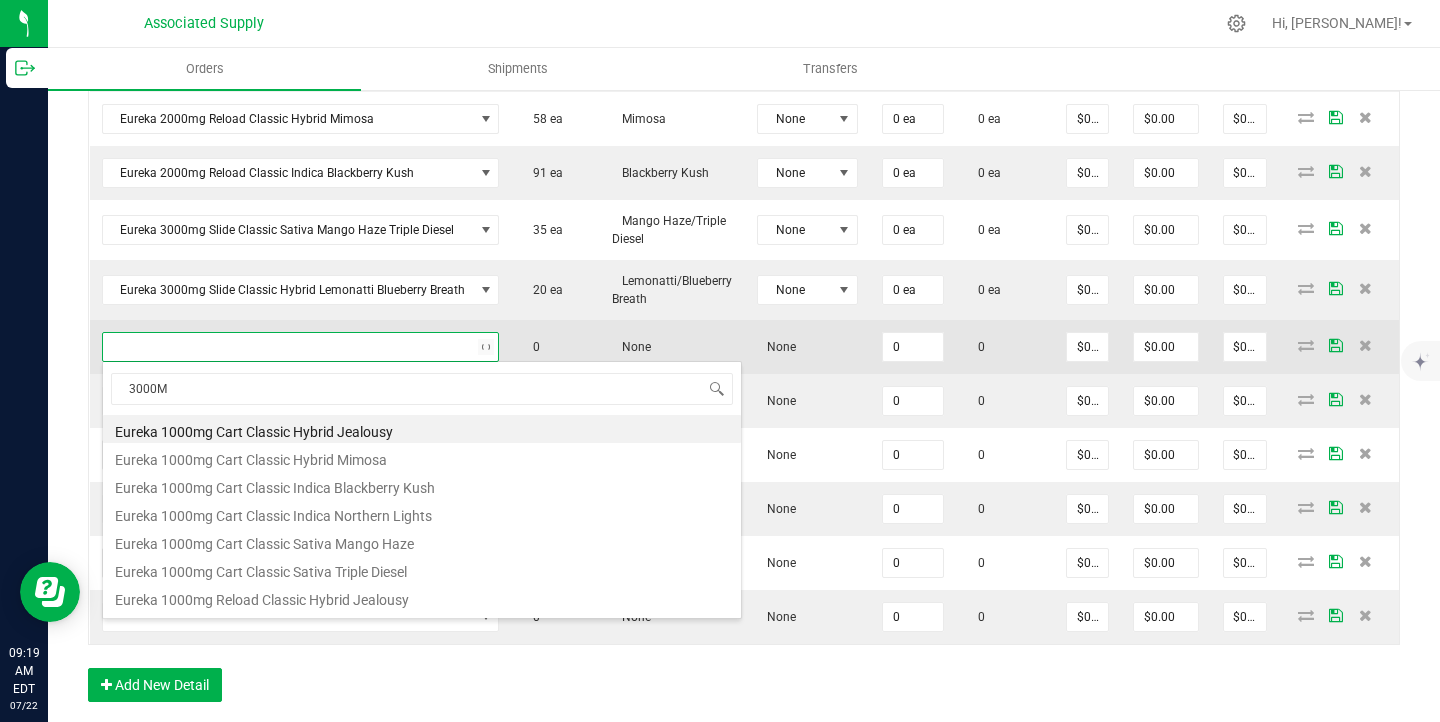 type on "3000MG" 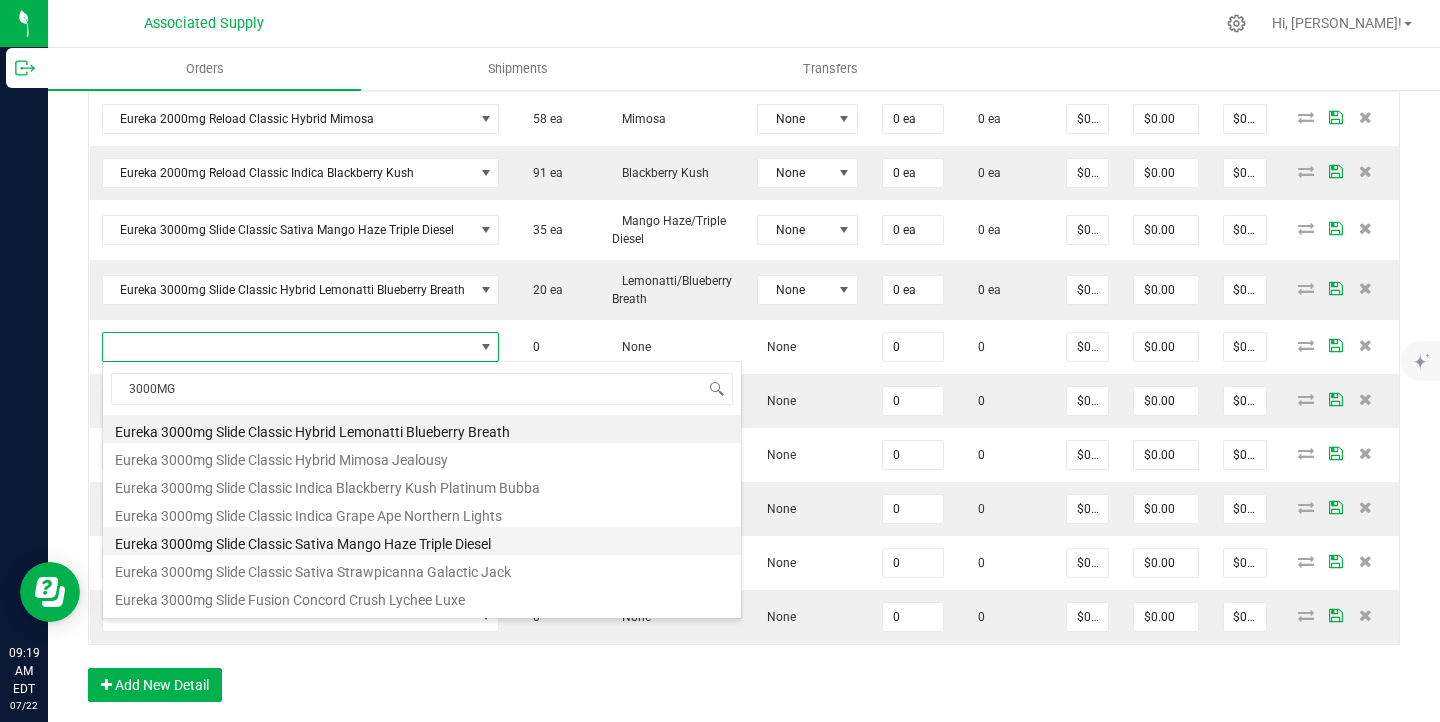 scroll, scrollTop: 108, scrollLeft: 0, axis: vertical 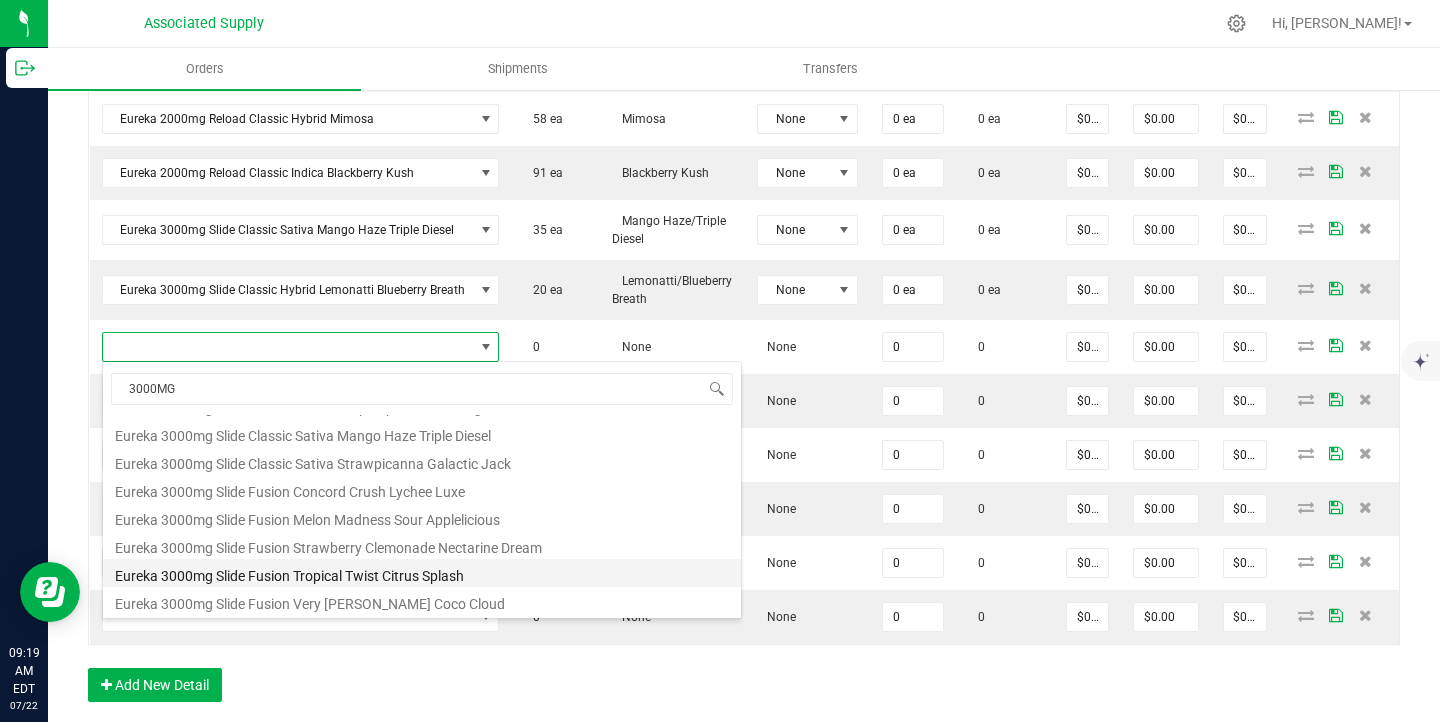 click on "Eureka 3000mg Slide Fusion Tropical Twist Citrus Splash" at bounding box center (422, 573) 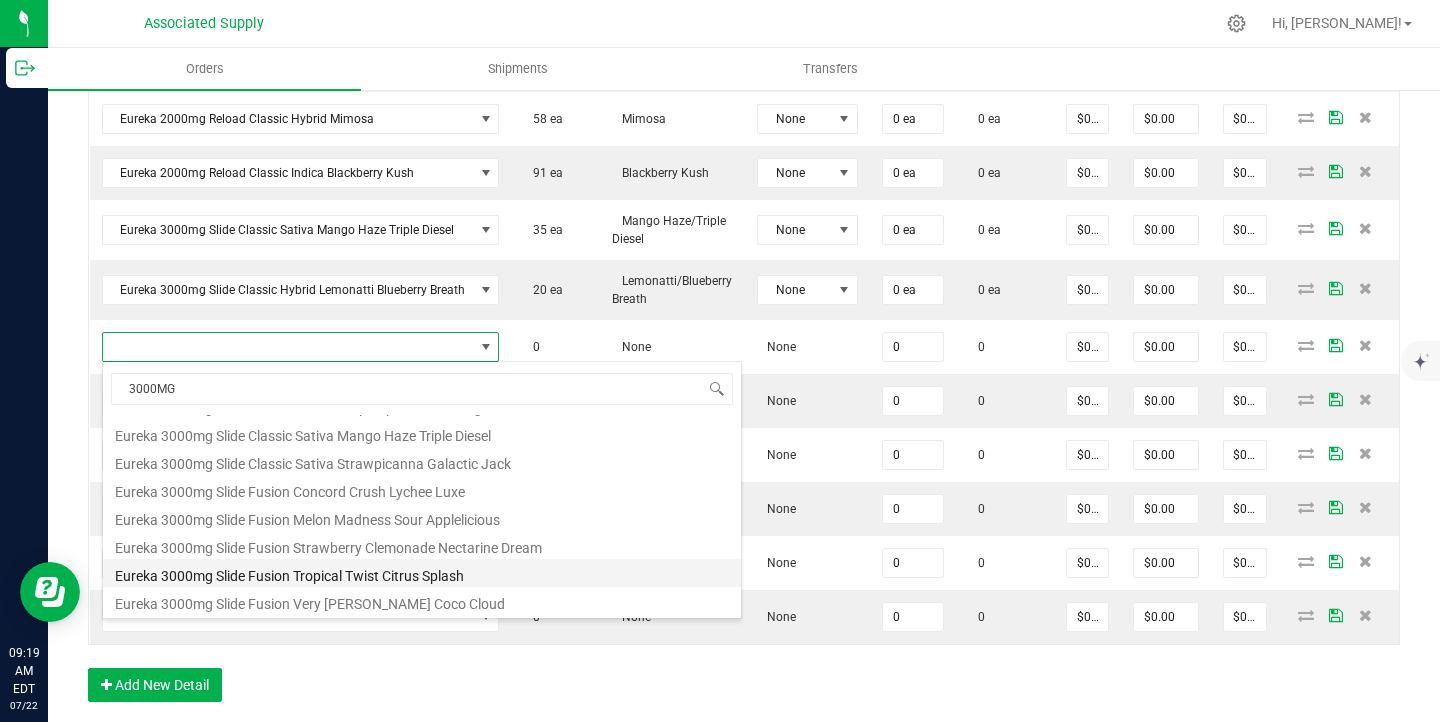 type on "0 ea" 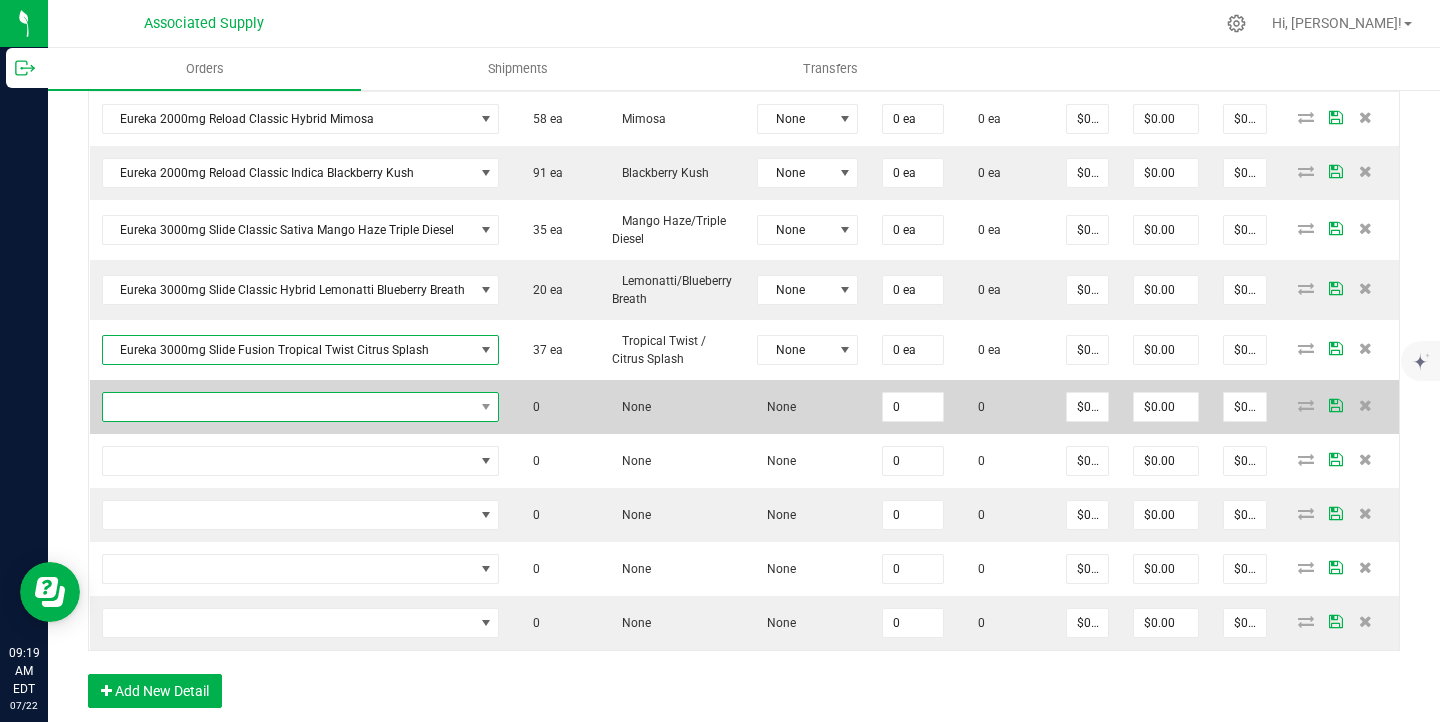 click at bounding box center (288, 407) 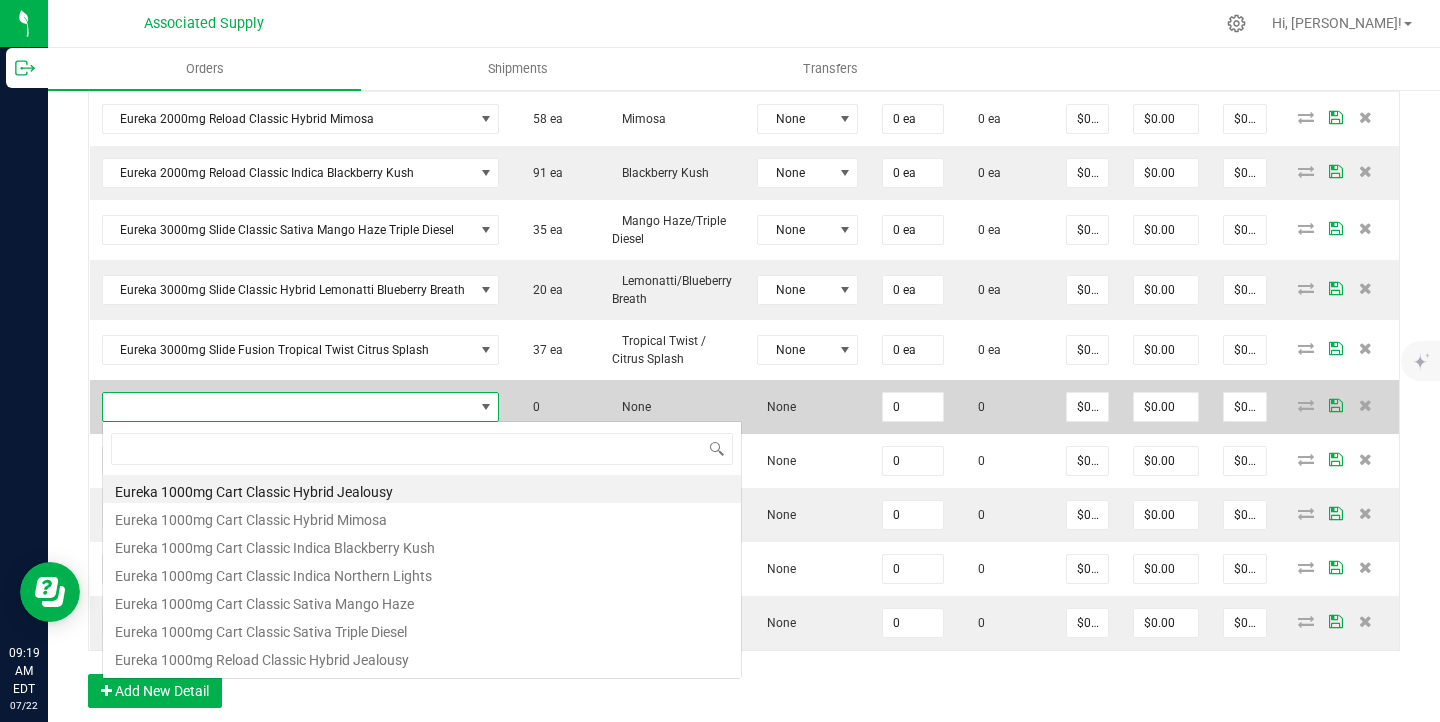 scroll, scrollTop: 99970, scrollLeft: 99607, axis: both 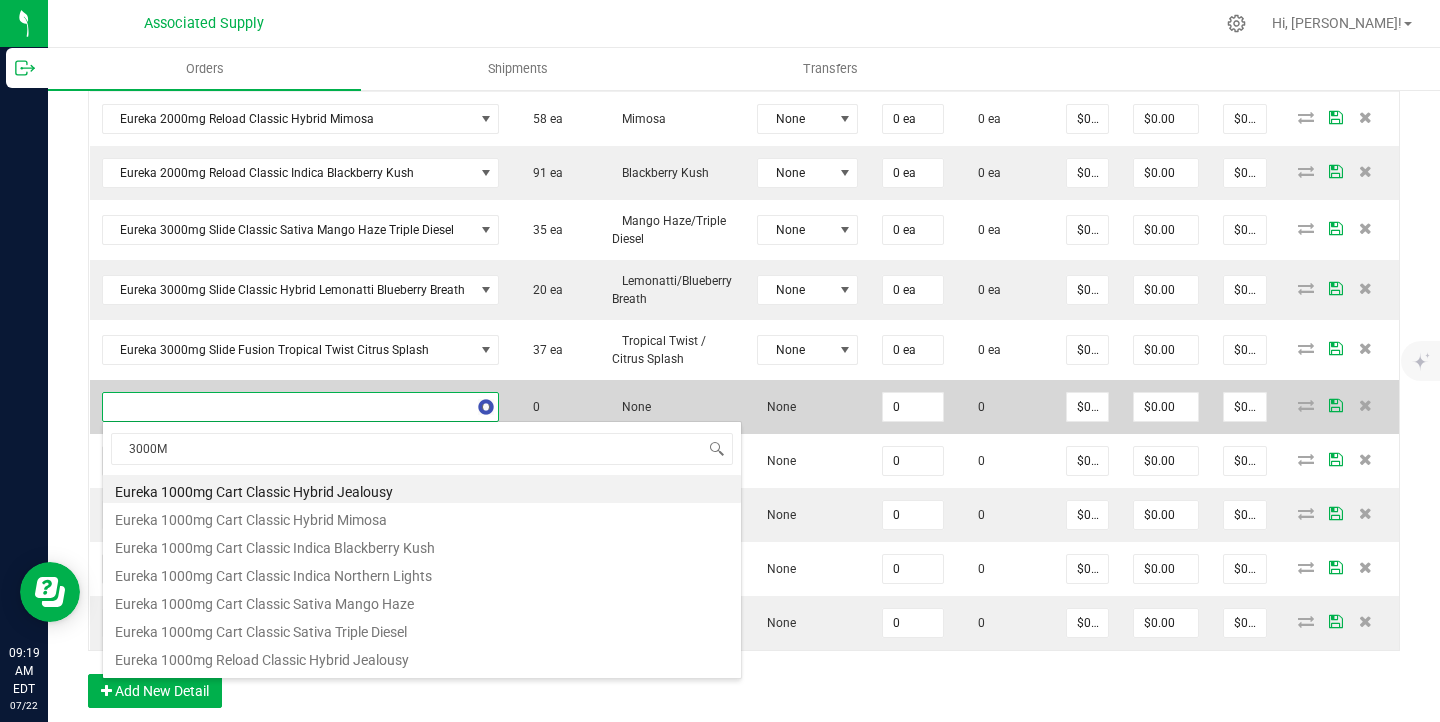 type on "3000MG" 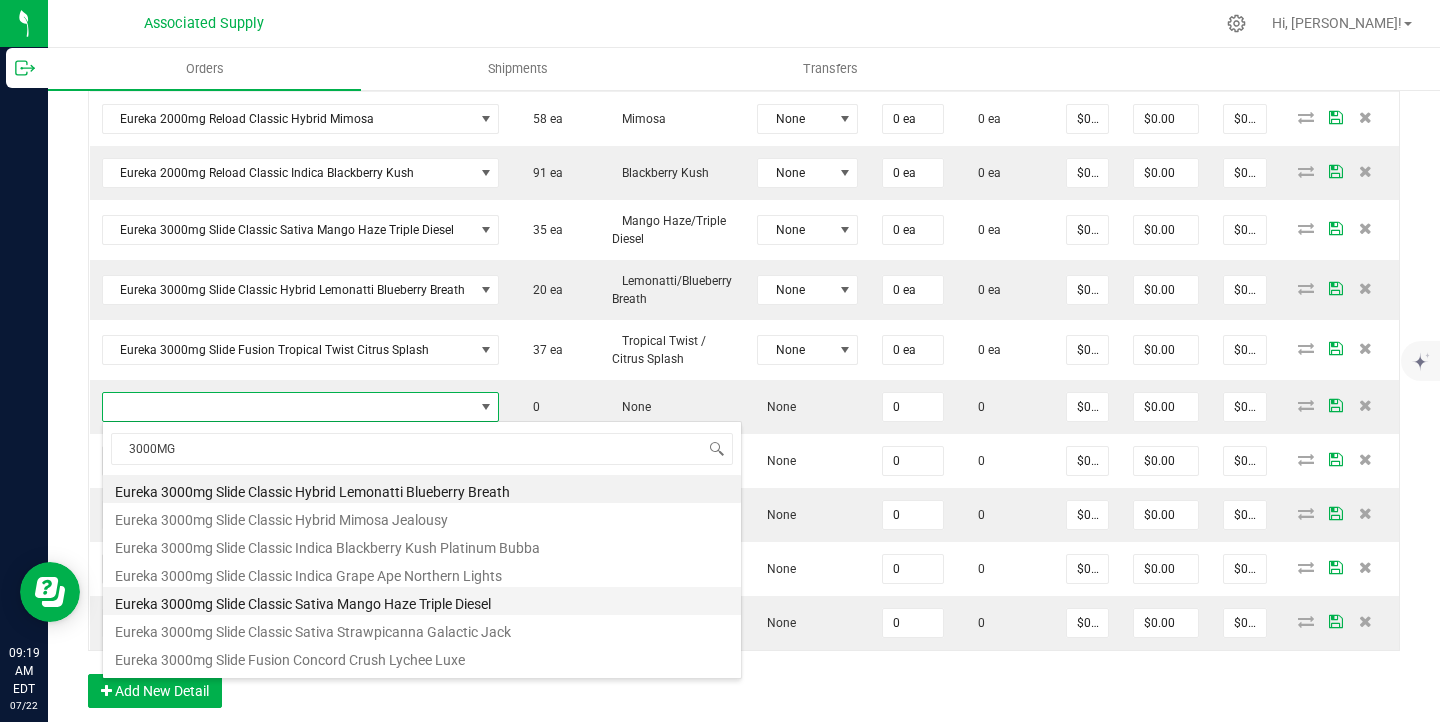 scroll, scrollTop: 108, scrollLeft: 0, axis: vertical 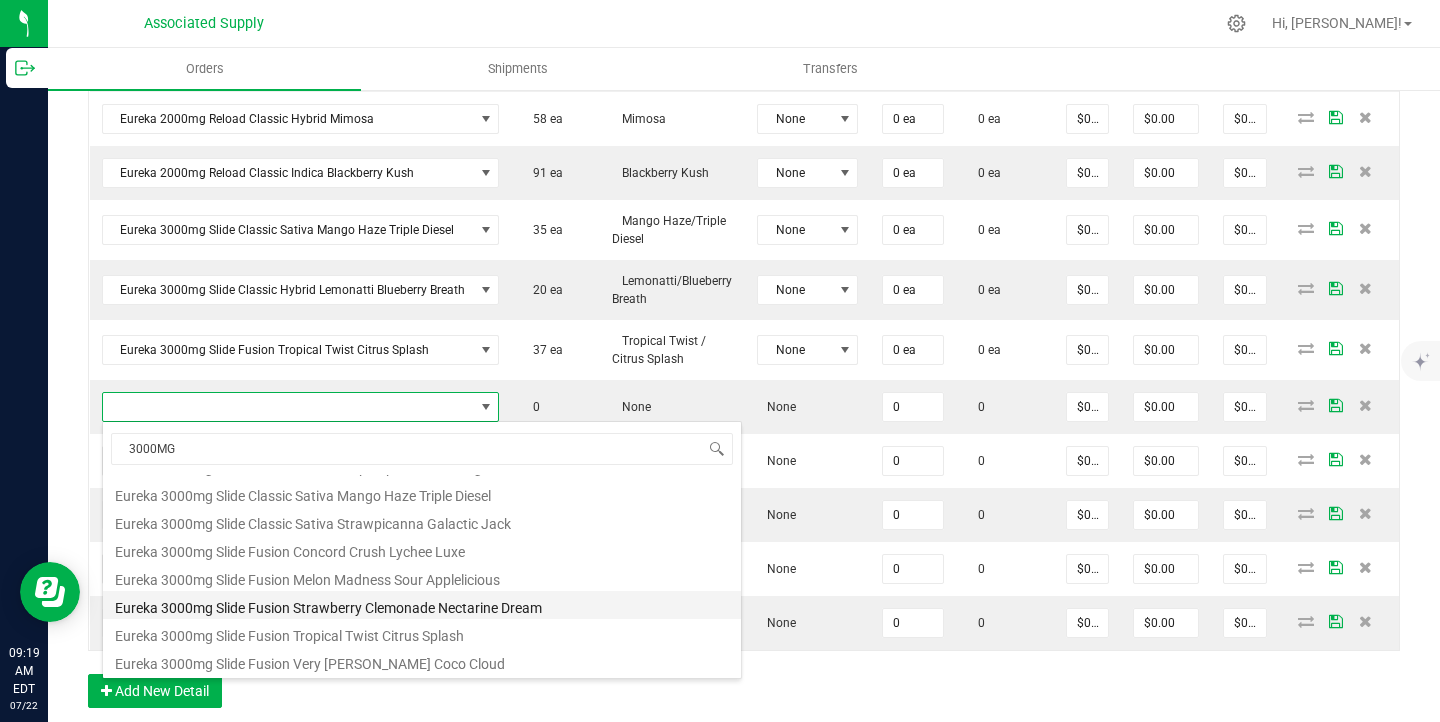 click on "Eureka 3000mg Slide Fusion Strawberry Clemonade Nectarine Dream" at bounding box center [422, 605] 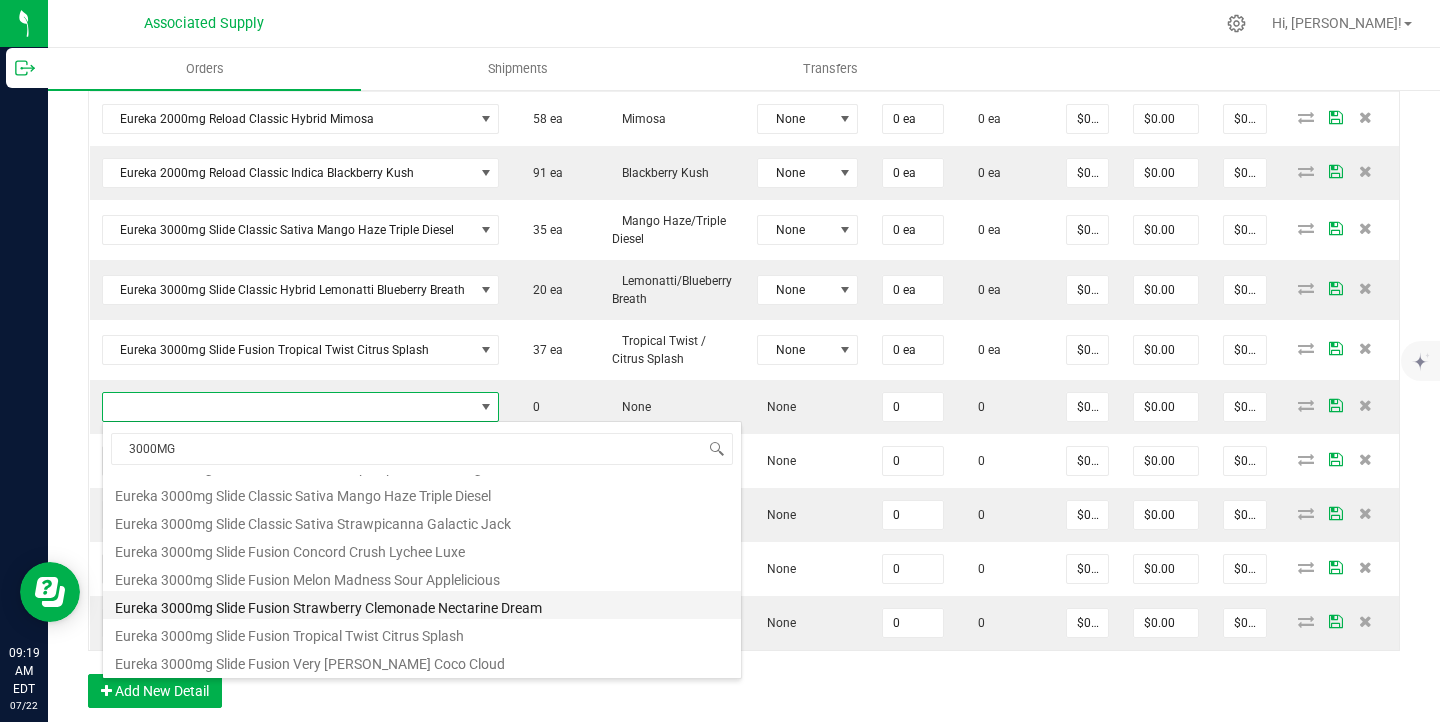 type on "0 ea" 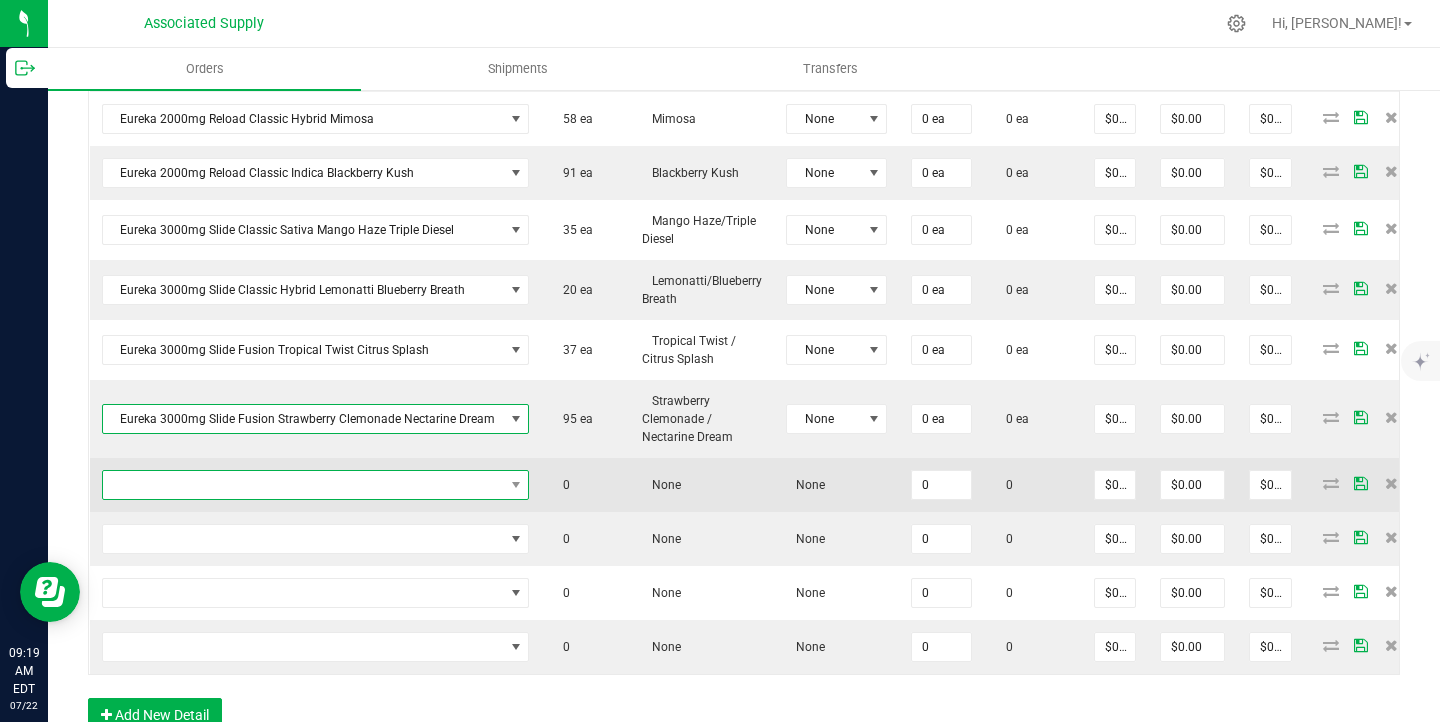 click at bounding box center (303, 485) 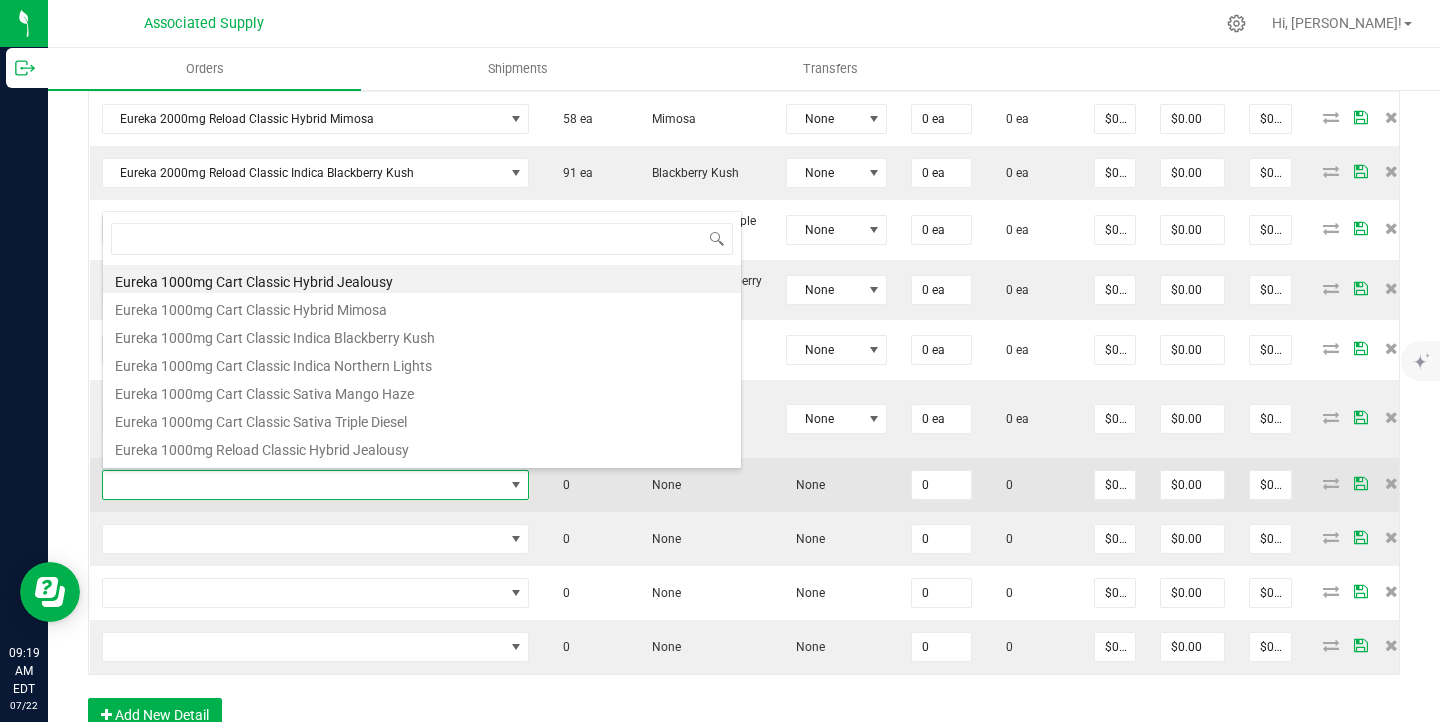 scroll, scrollTop: 99970, scrollLeft: 99579, axis: both 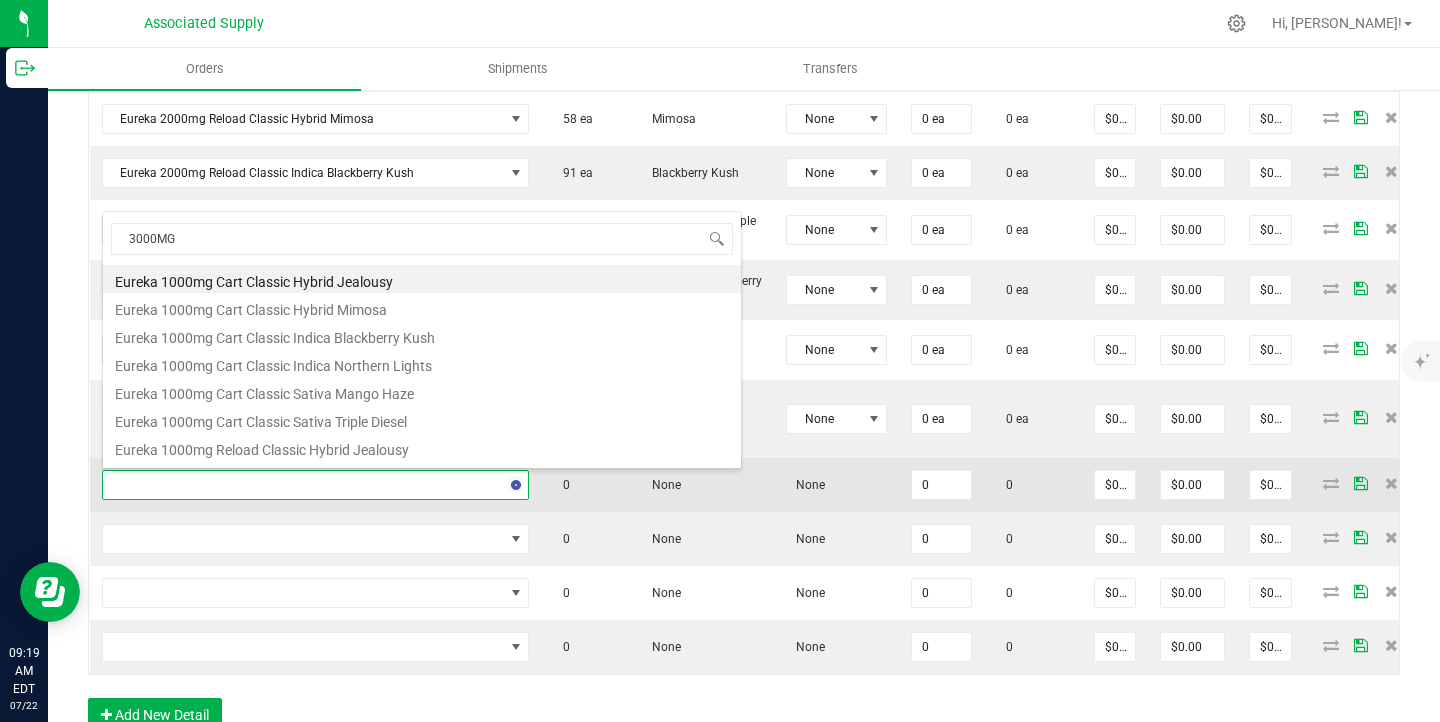 type on "3000MG" 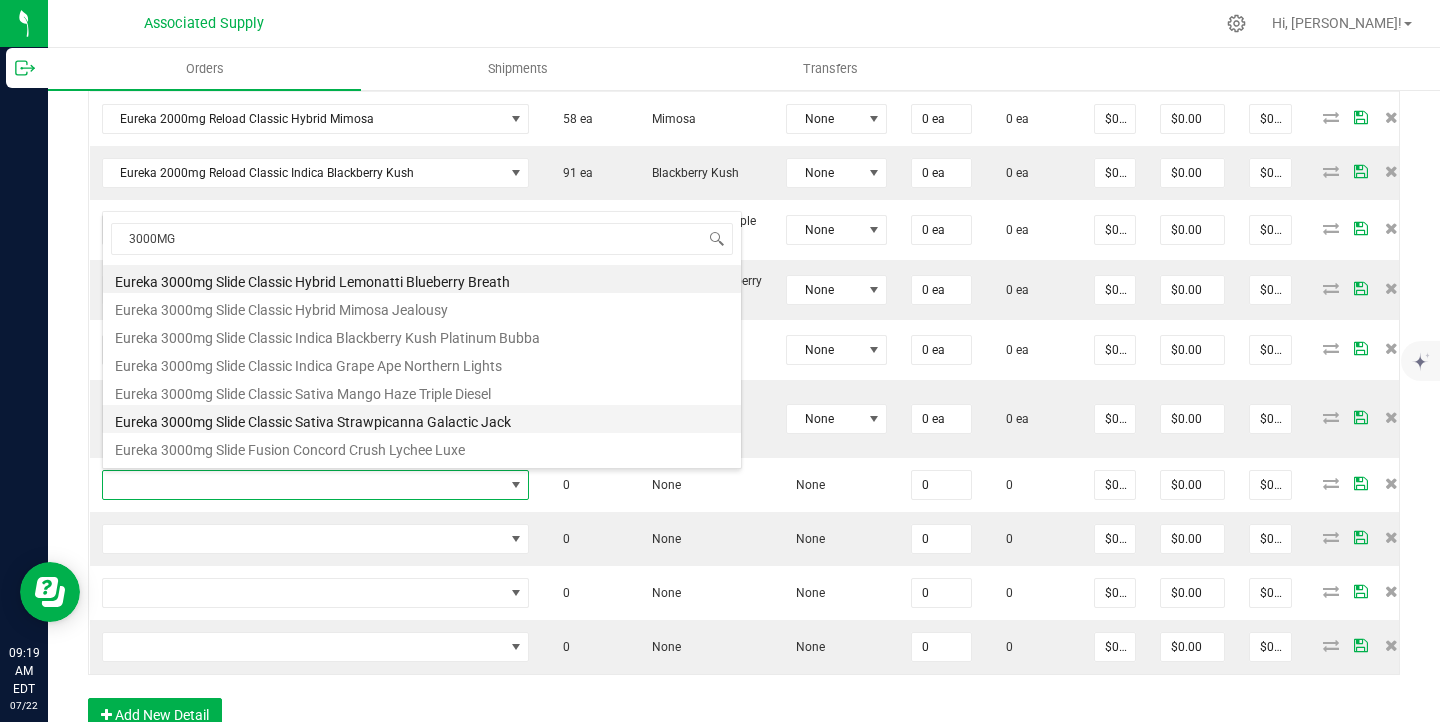 scroll, scrollTop: 108, scrollLeft: 0, axis: vertical 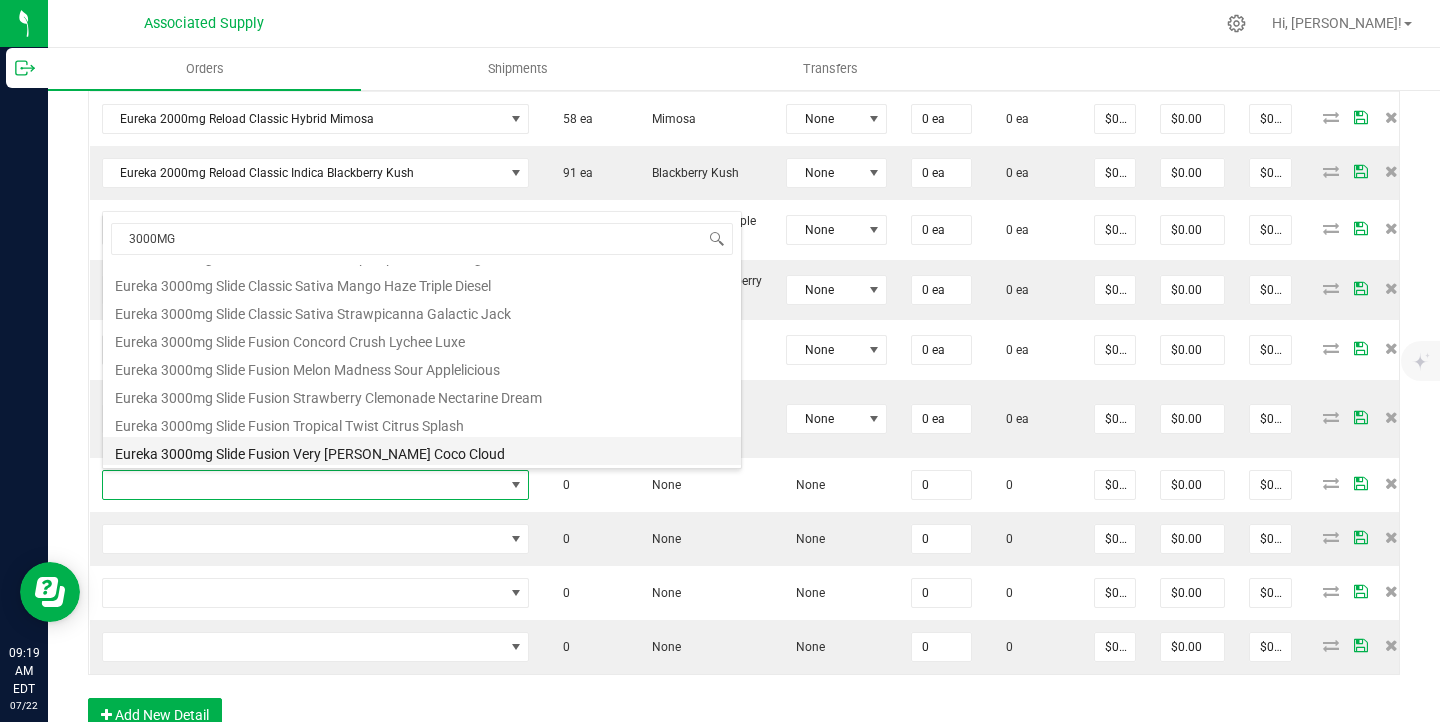 click on "Eureka 3000mg Slide Fusion Very Berry Coco Cloud" at bounding box center [422, 451] 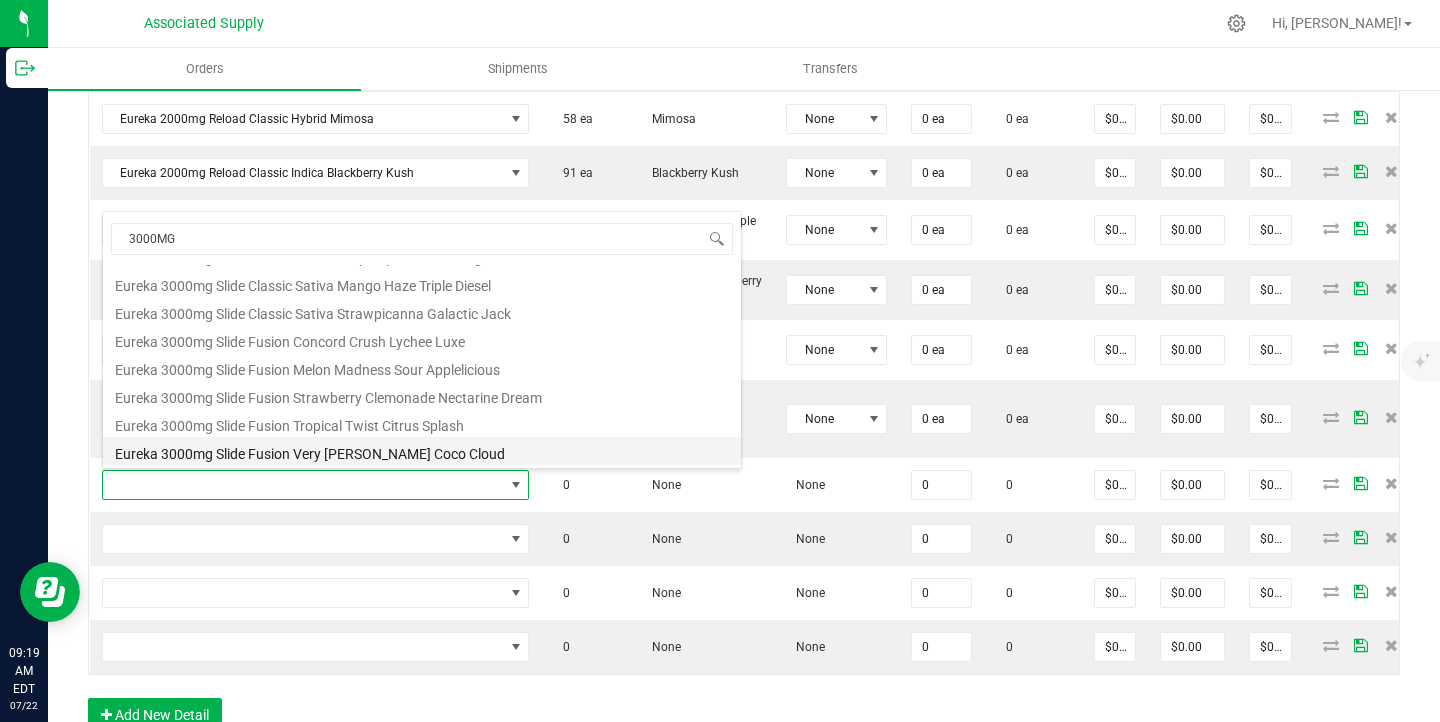 type on "0 ea" 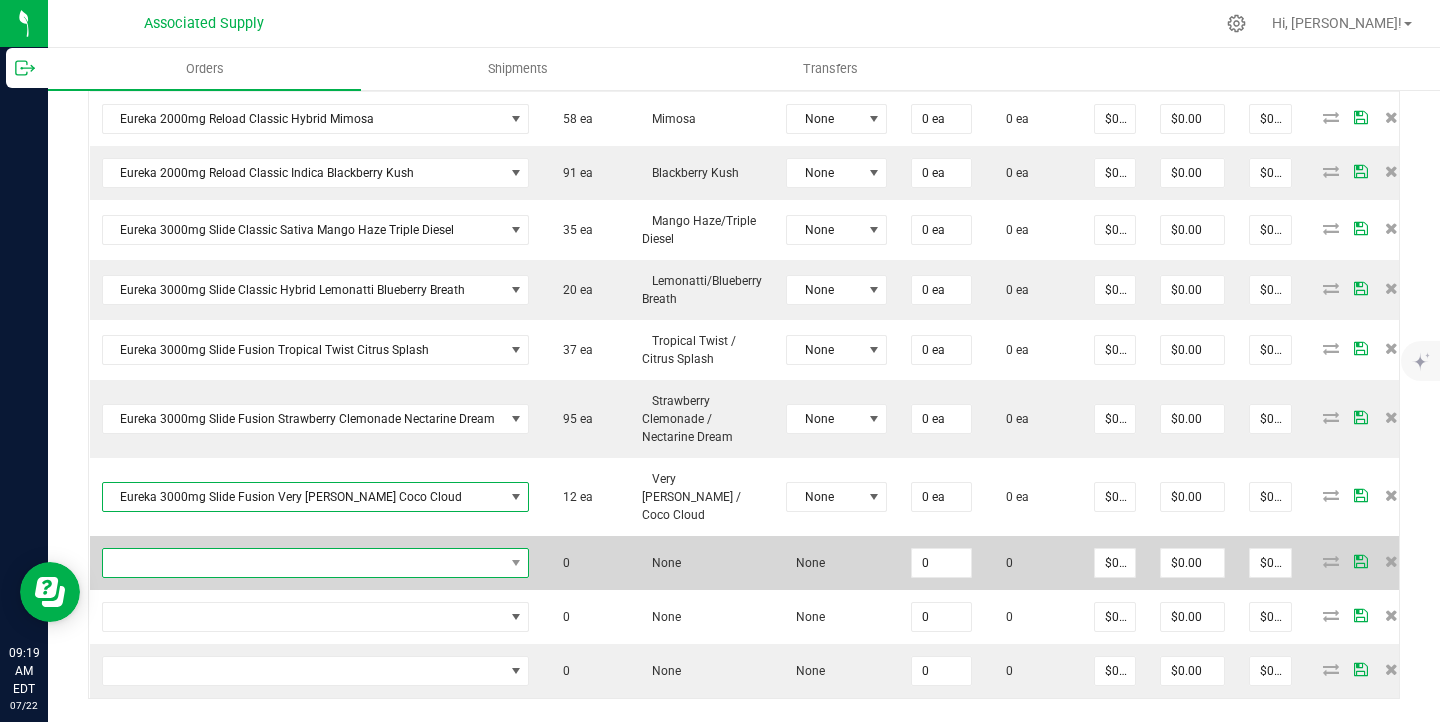 click at bounding box center [303, 563] 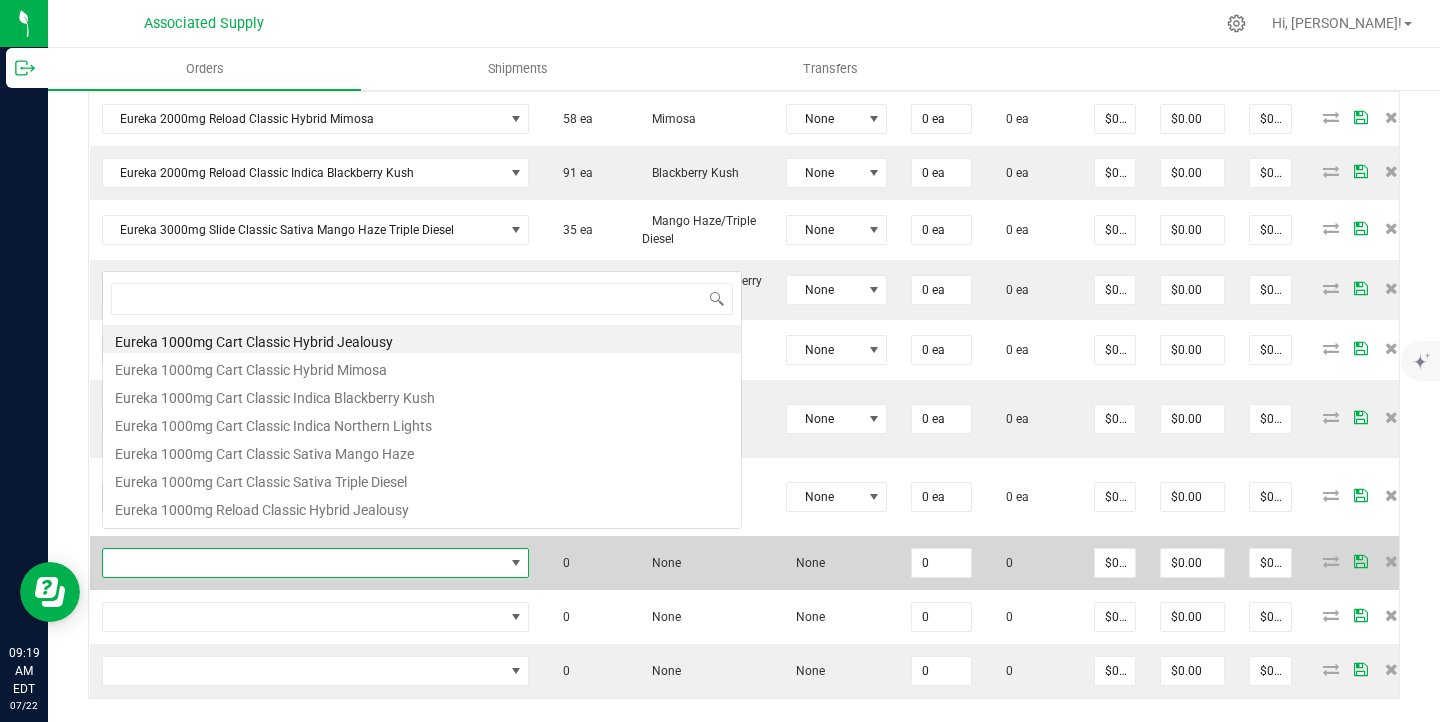 scroll, scrollTop: 0, scrollLeft: 0, axis: both 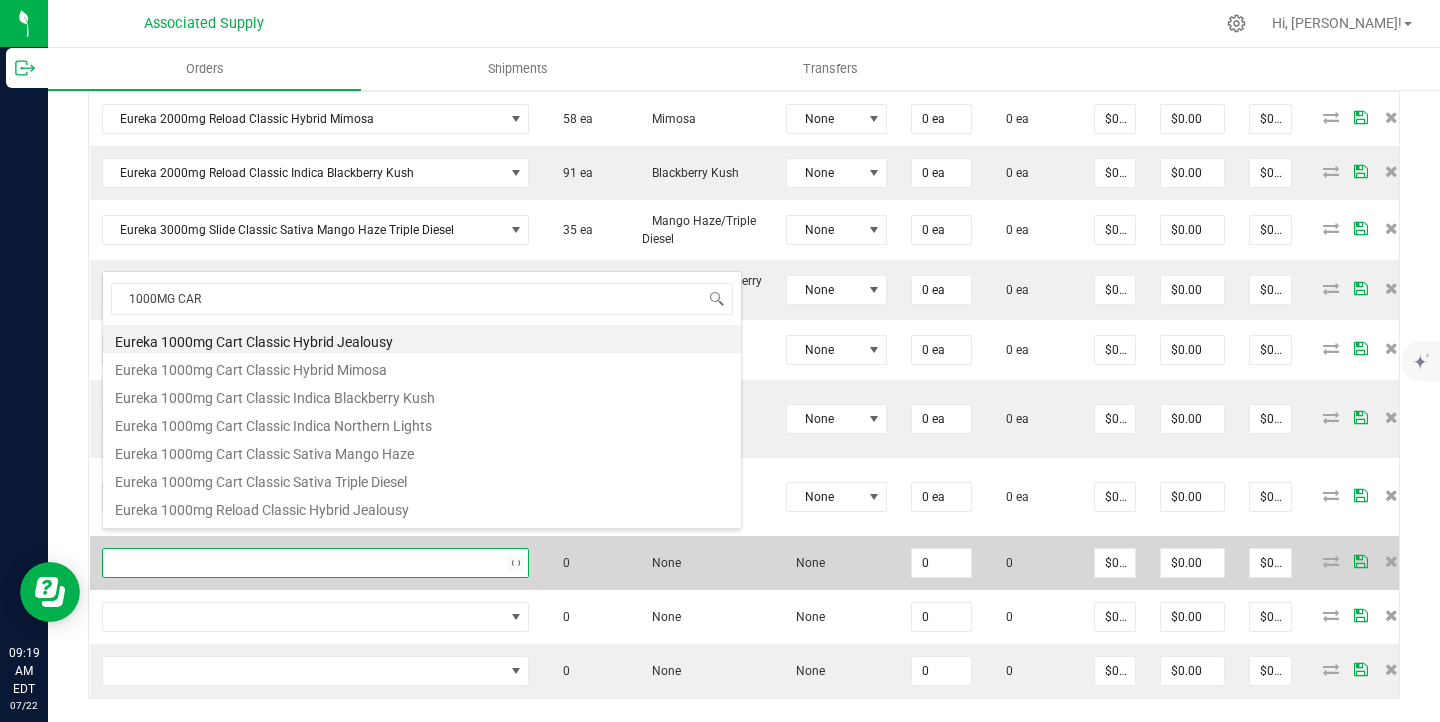 type on "1000MG CART" 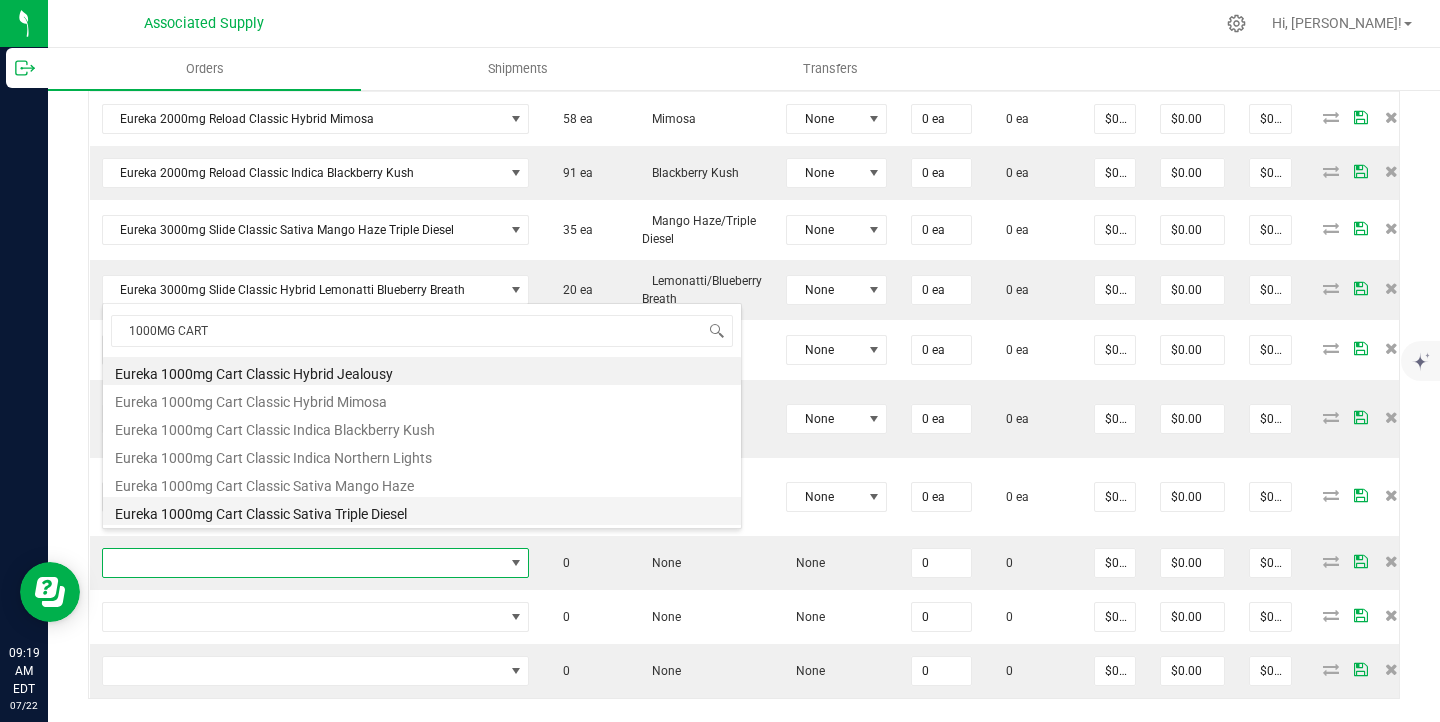 click on "Eureka 1000mg Cart Classic Sativa Triple Diesel" at bounding box center [422, 511] 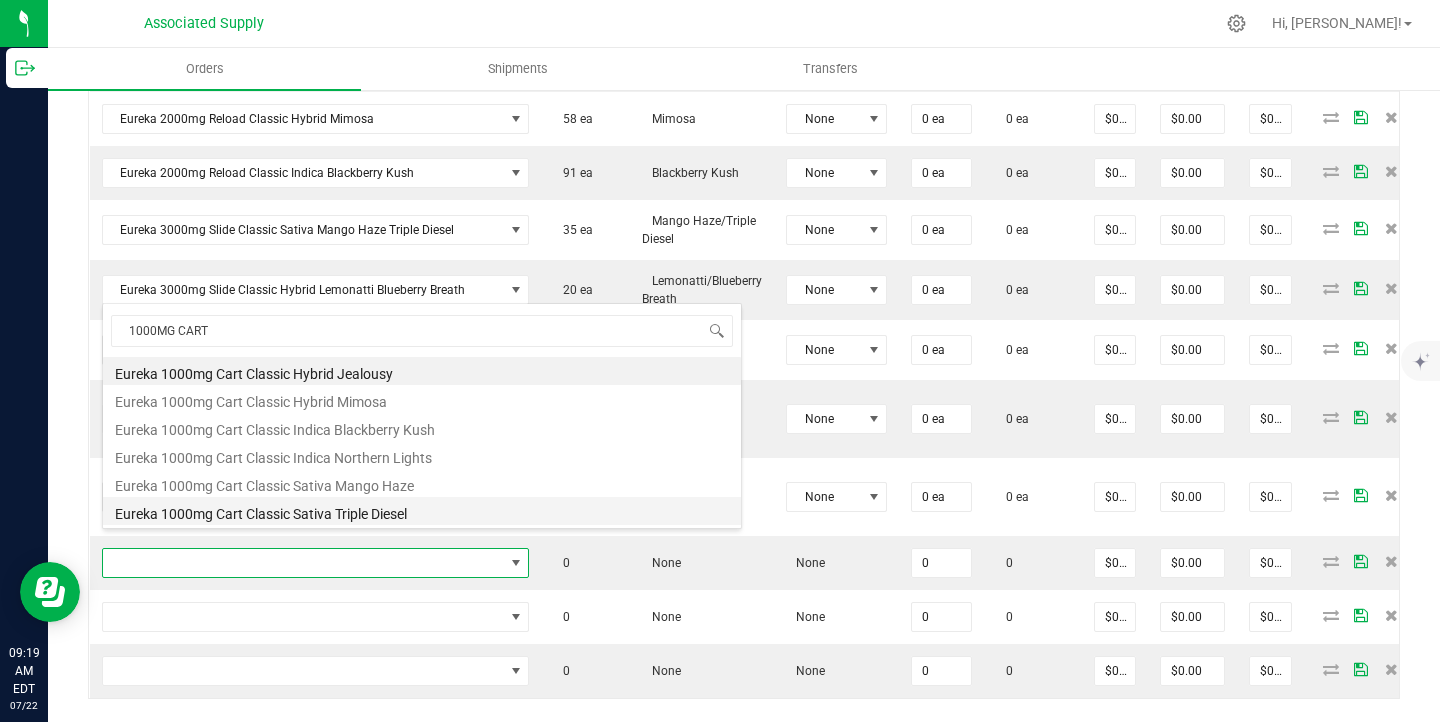 type on "0 ea" 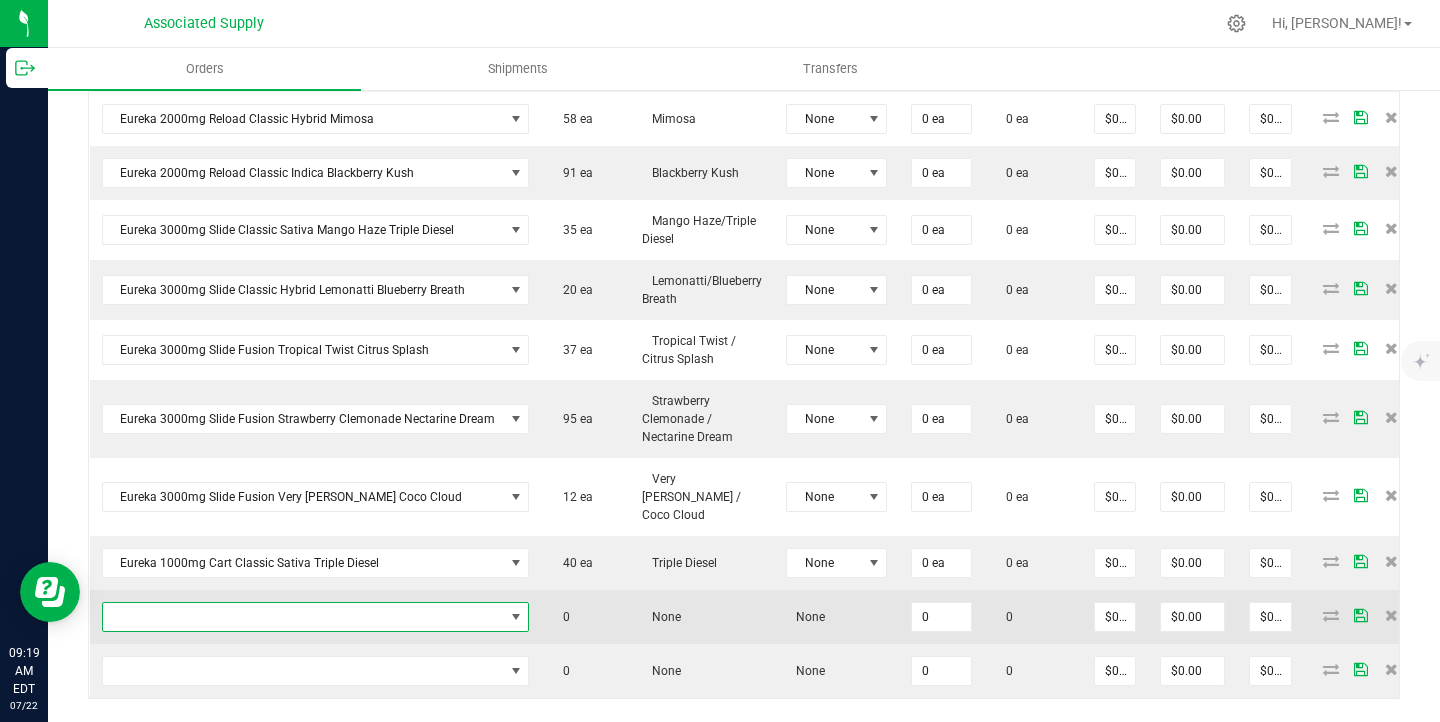 click at bounding box center (303, 617) 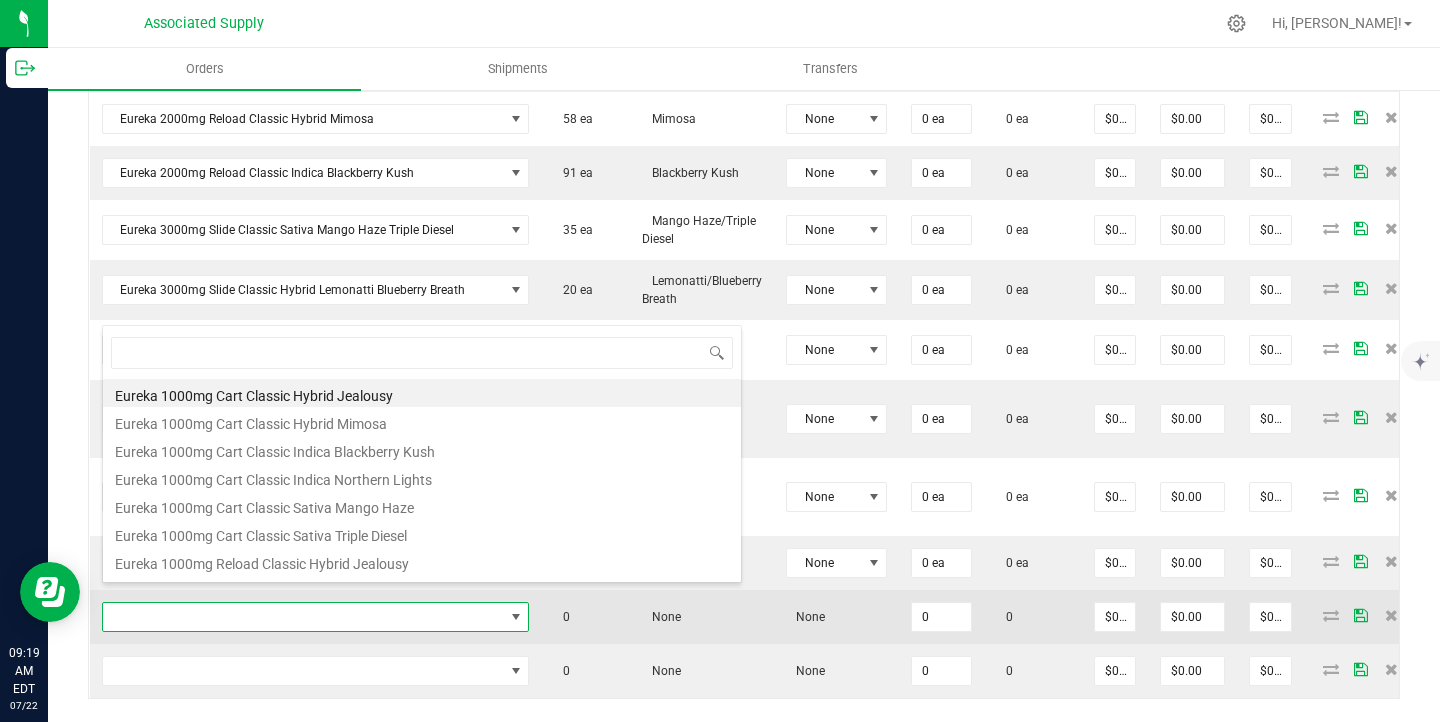 scroll, scrollTop: 99970, scrollLeft: 99579, axis: both 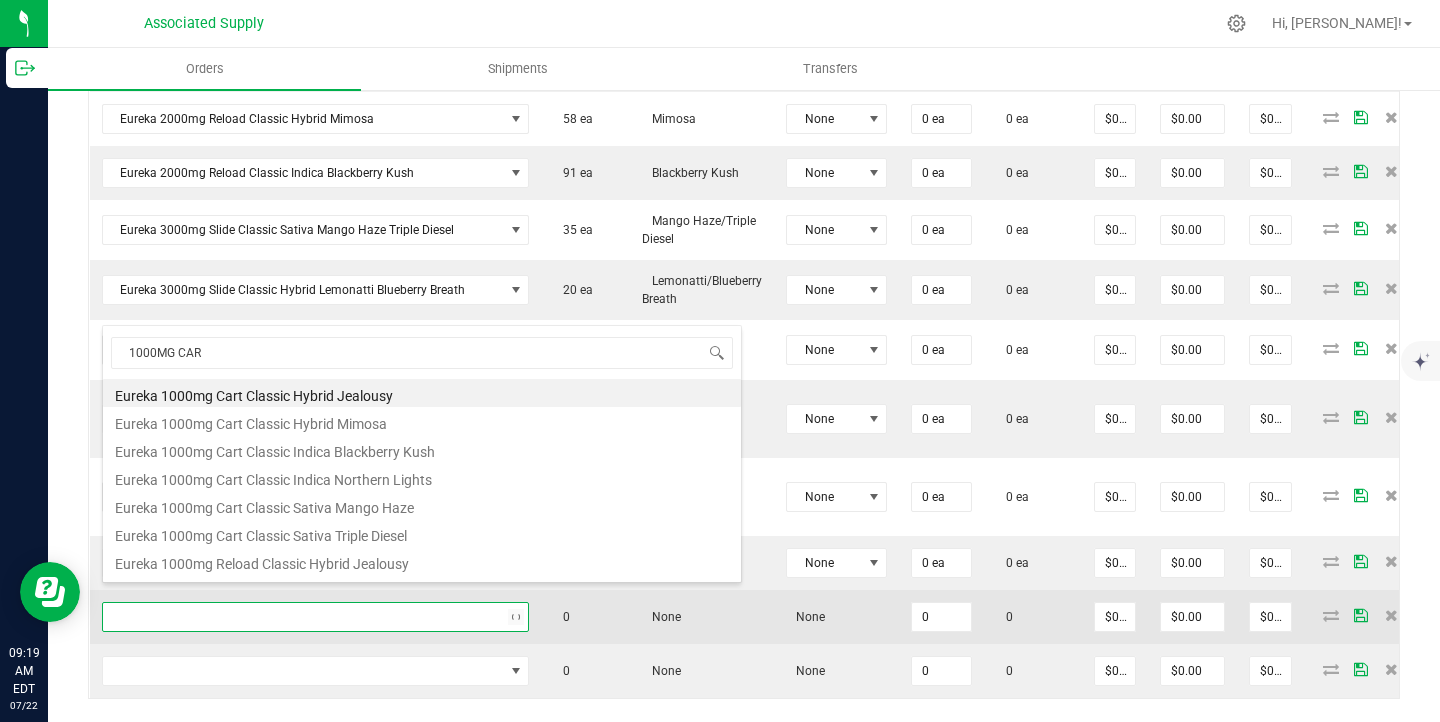 type on "1000MG CART" 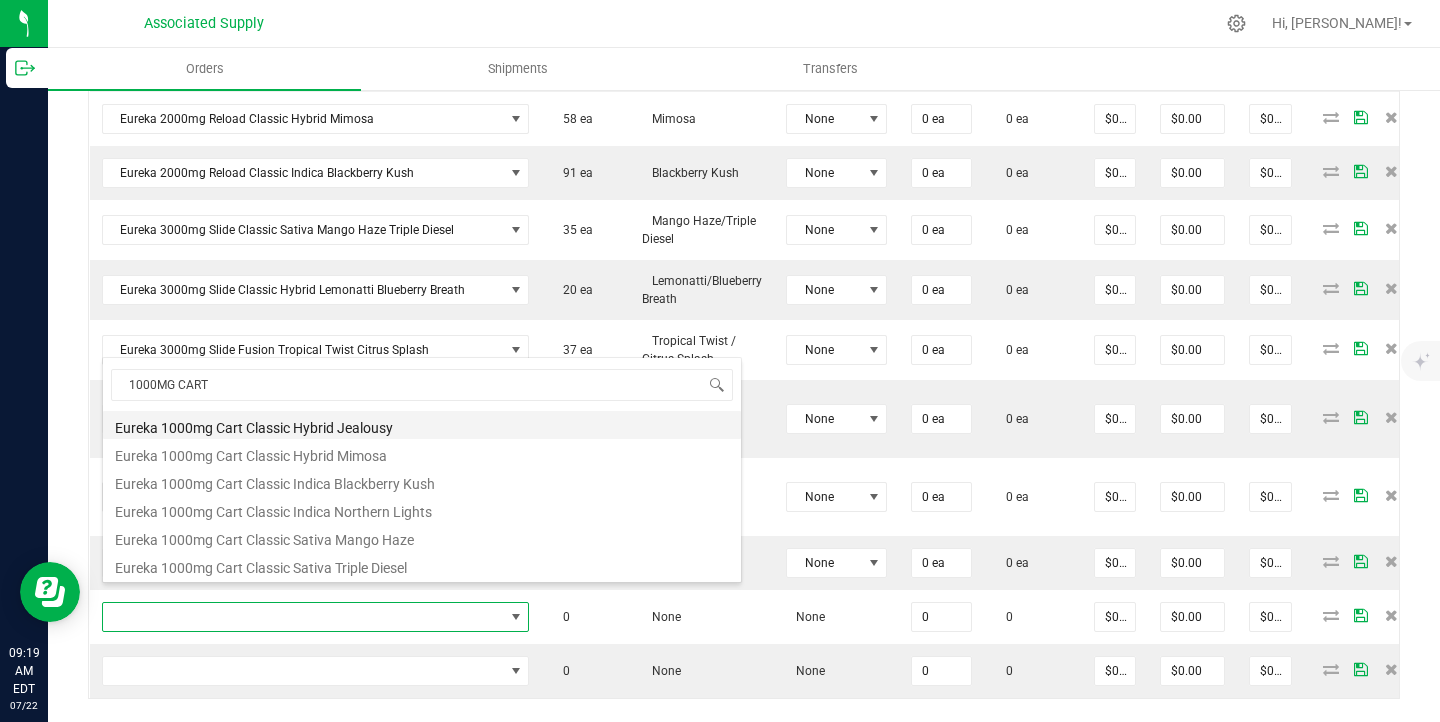 click on "Eureka 1000mg Cart Classic Hybrid Jealousy" at bounding box center [422, 425] 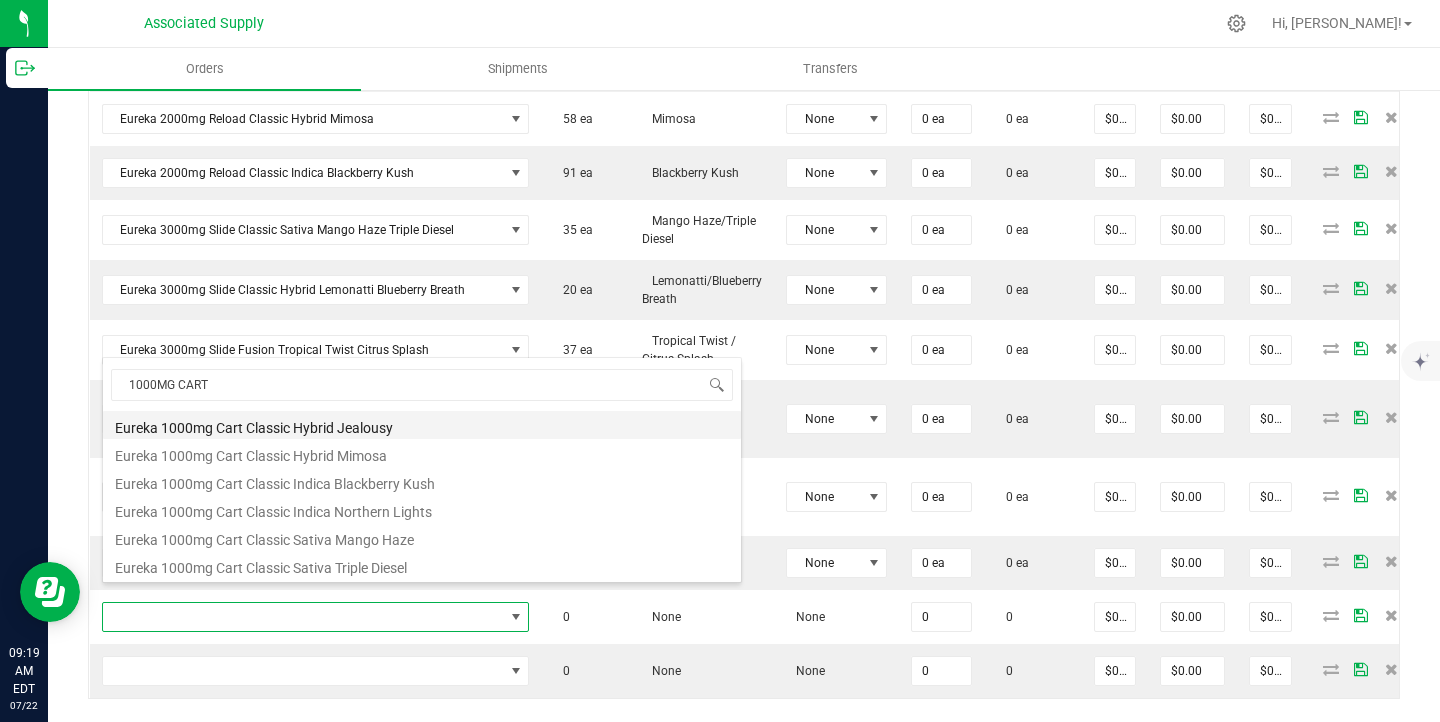 type on "0 ea" 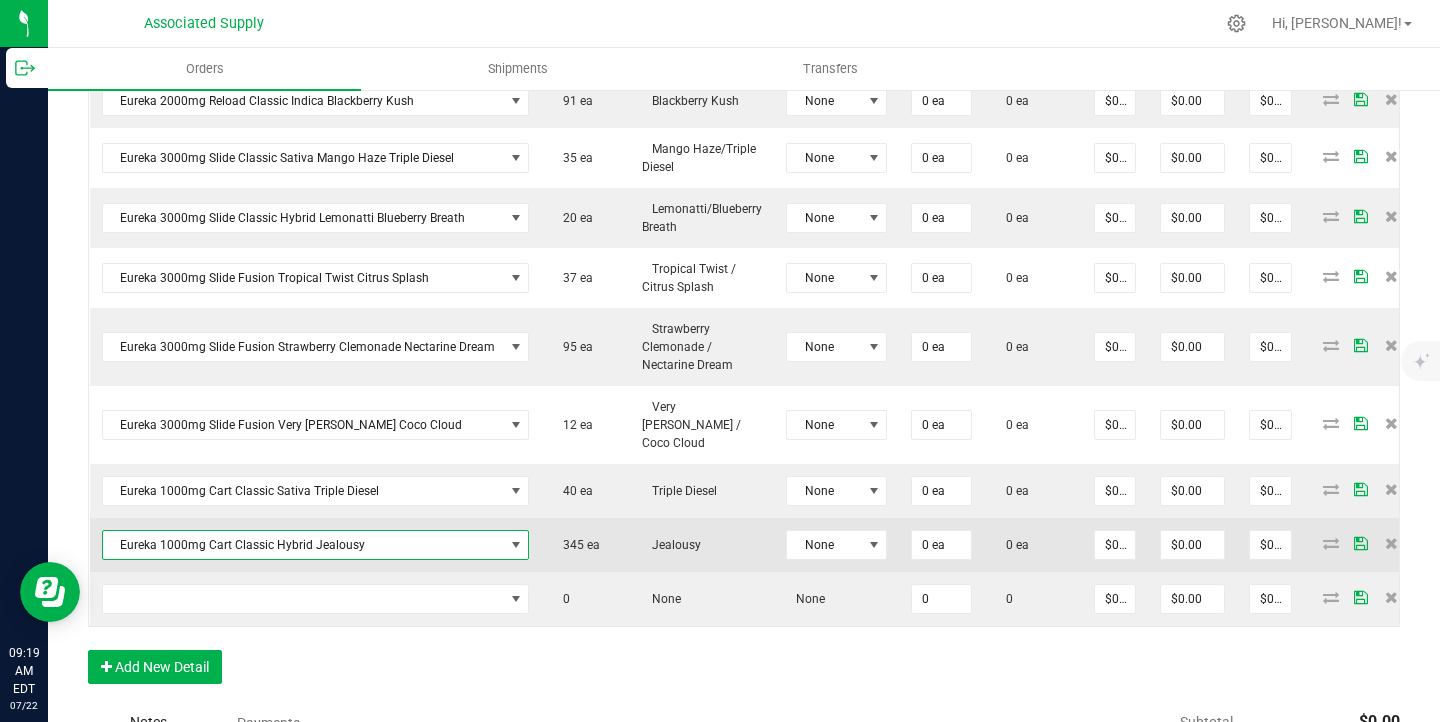 scroll, scrollTop: 1709, scrollLeft: 0, axis: vertical 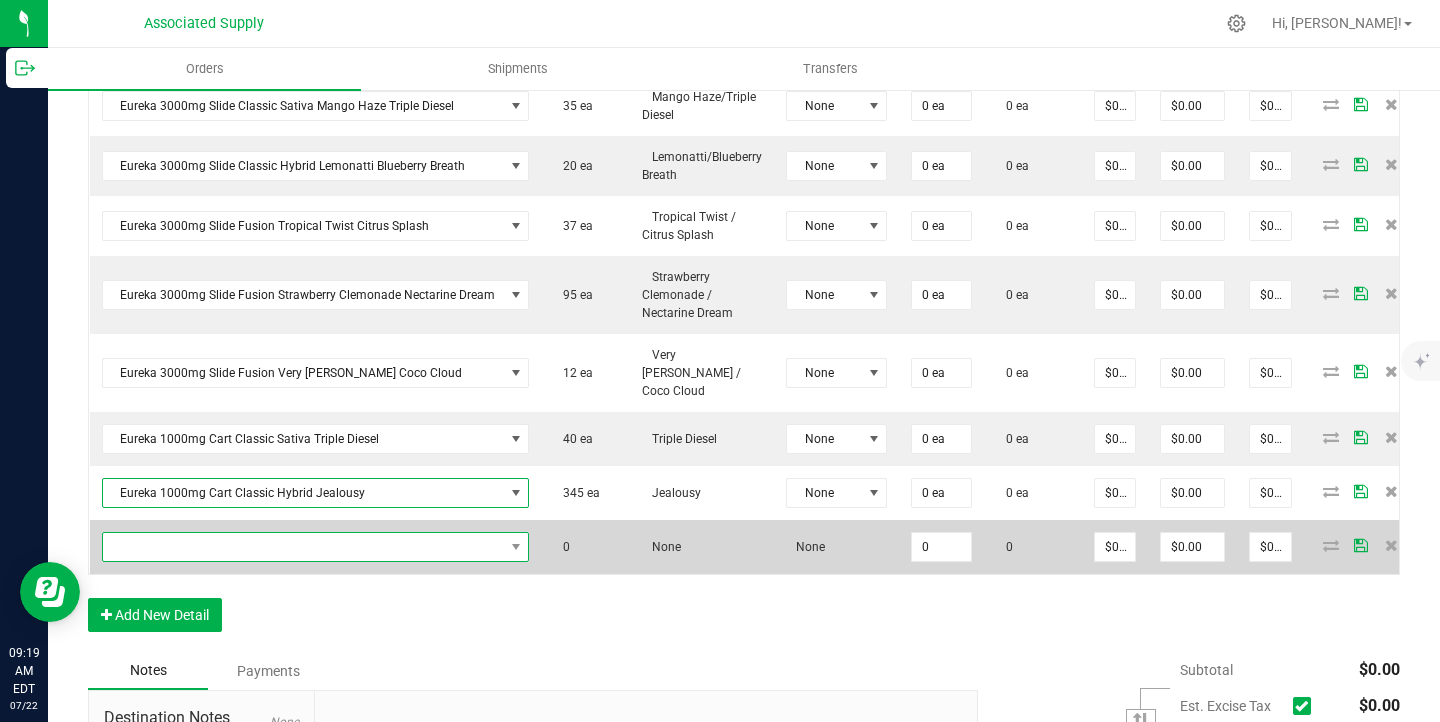 click at bounding box center (303, 547) 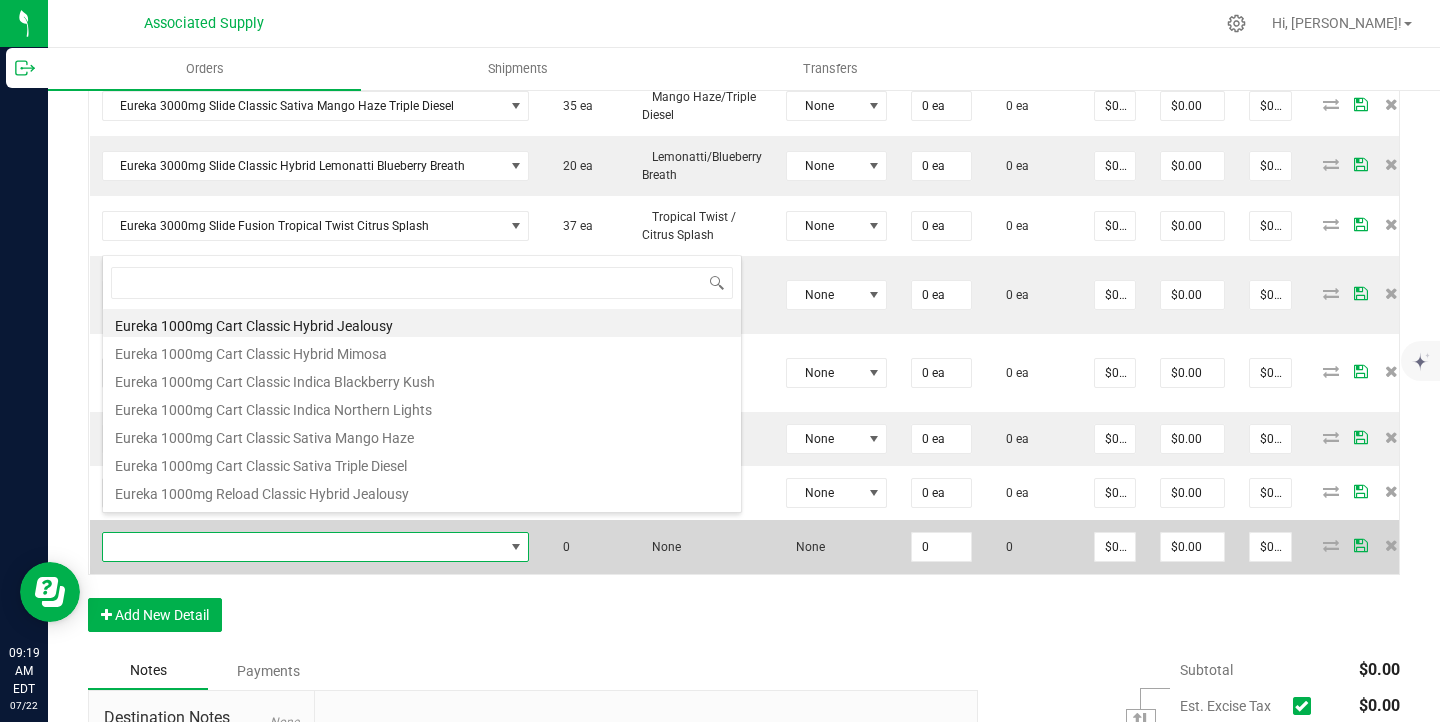 scroll, scrollTop: 99970, scrollLeft: 99579, axis: both 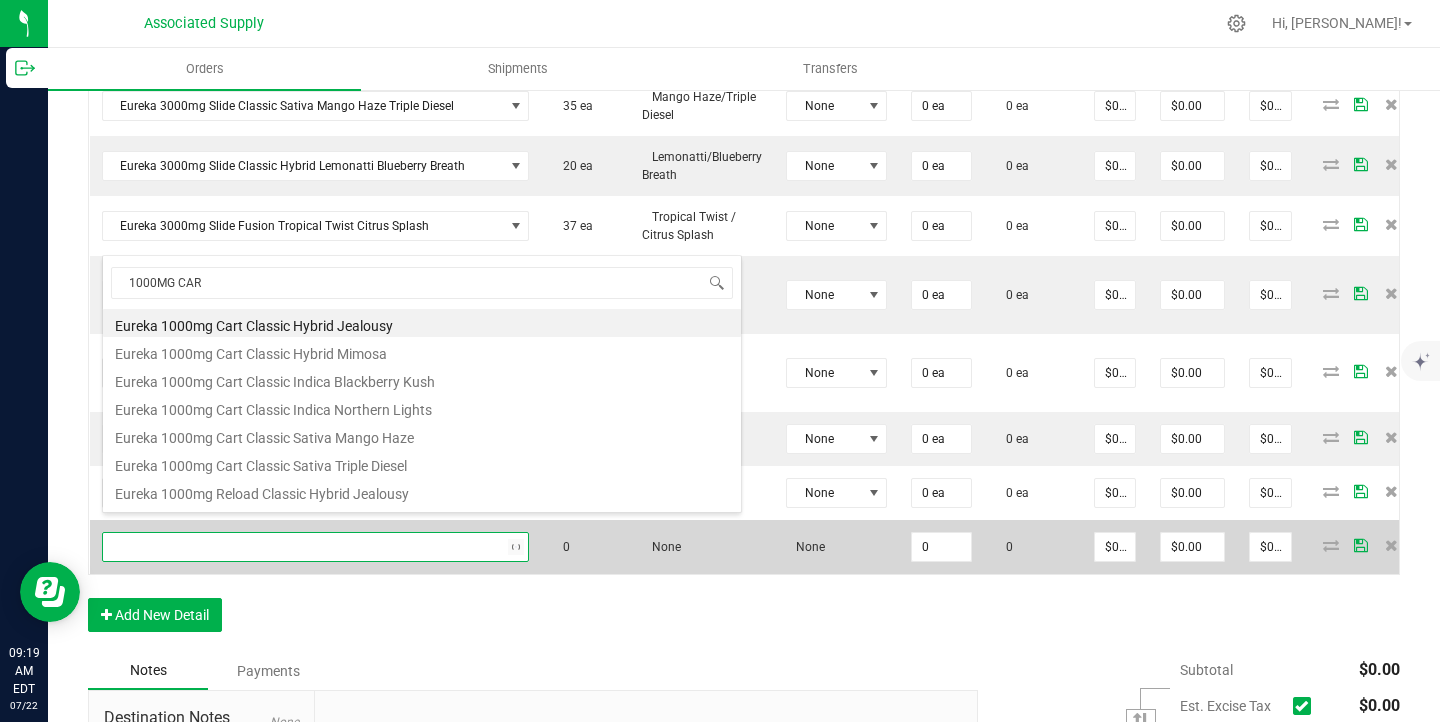 type on "1000MG CART" 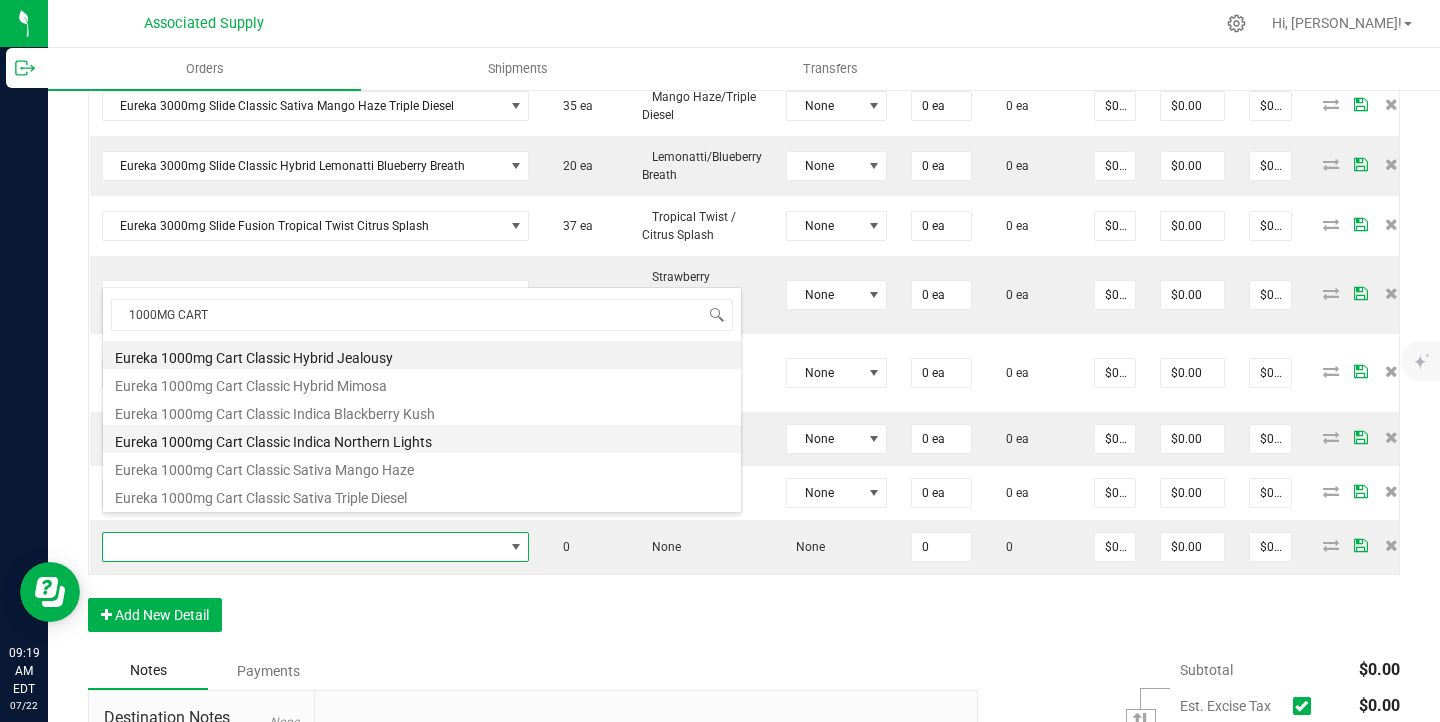 click on "Eureka 1000mg Cart Classic Indica Northern Lights" at bounding box center (422, 439) 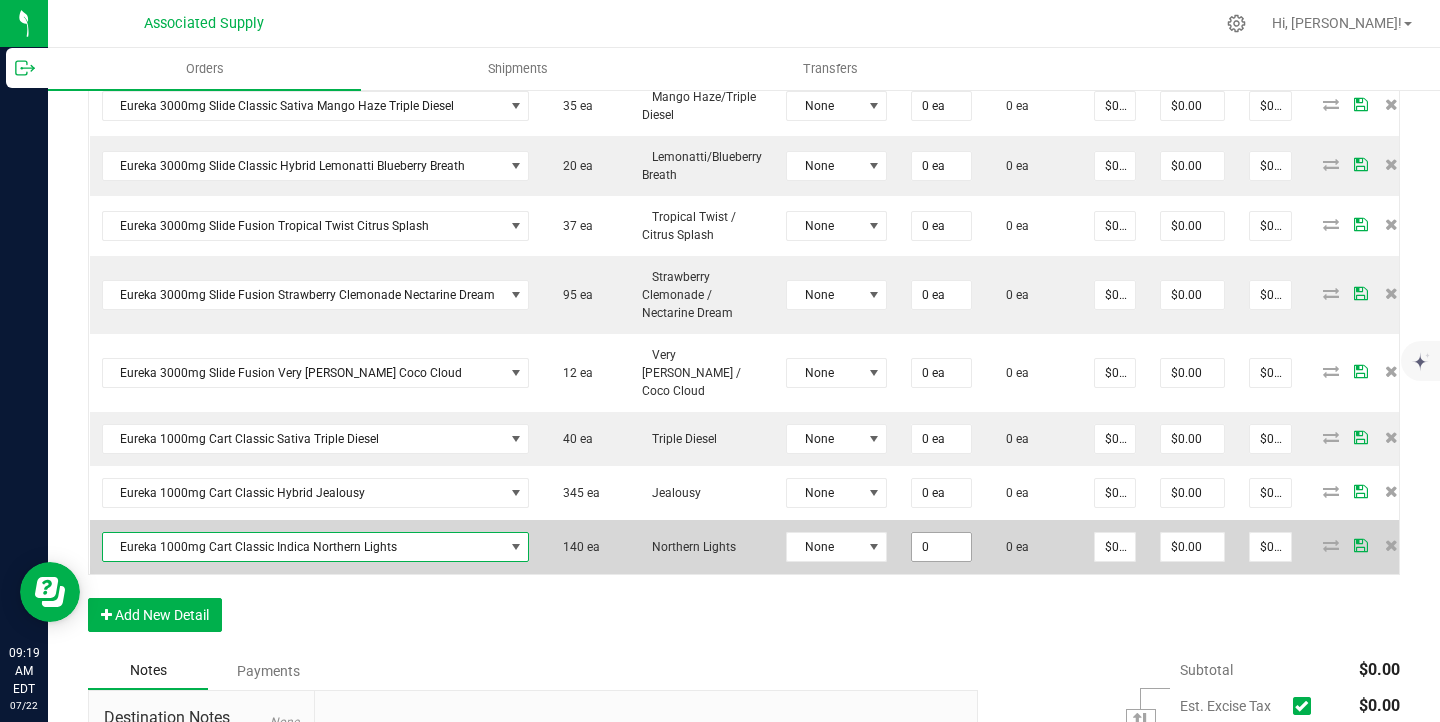 click on "0" at bounding box center (941, 547) 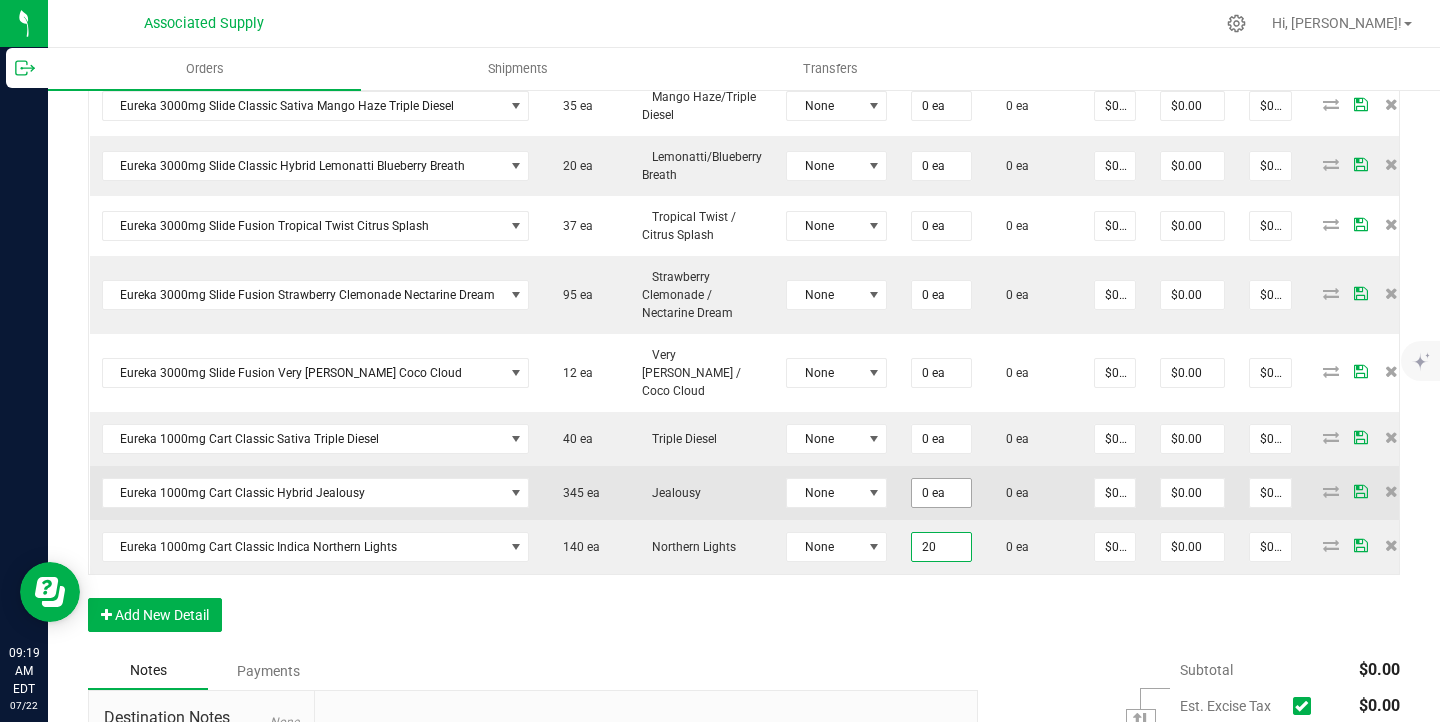 type on "20" 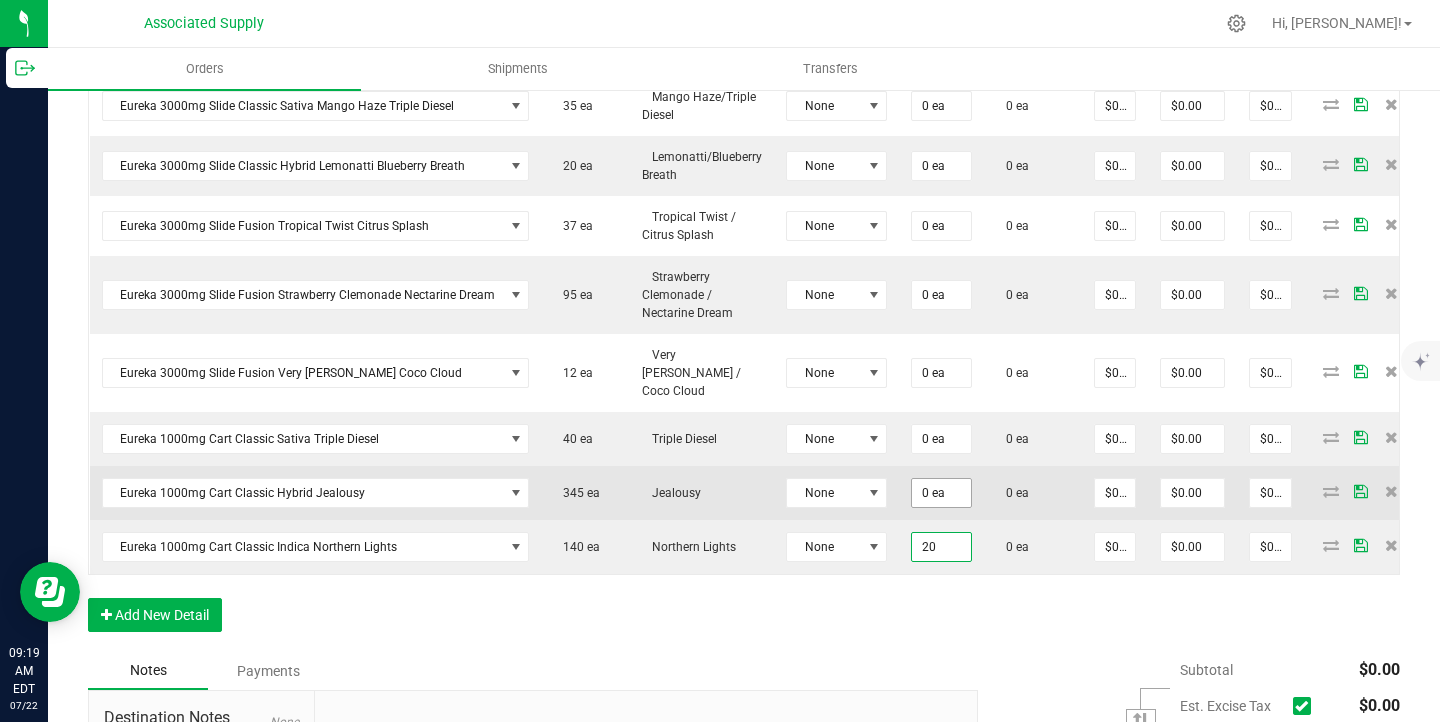 type on "0" 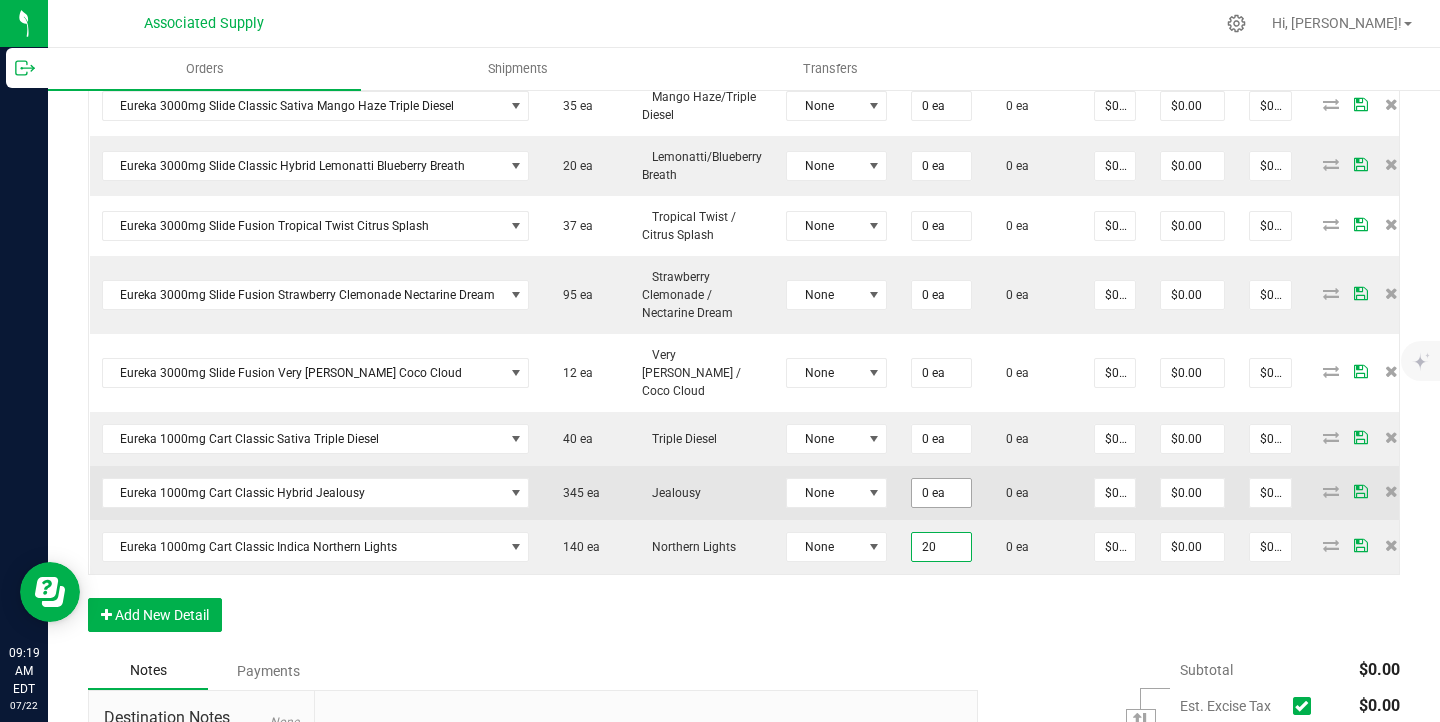 type on "20 ea" 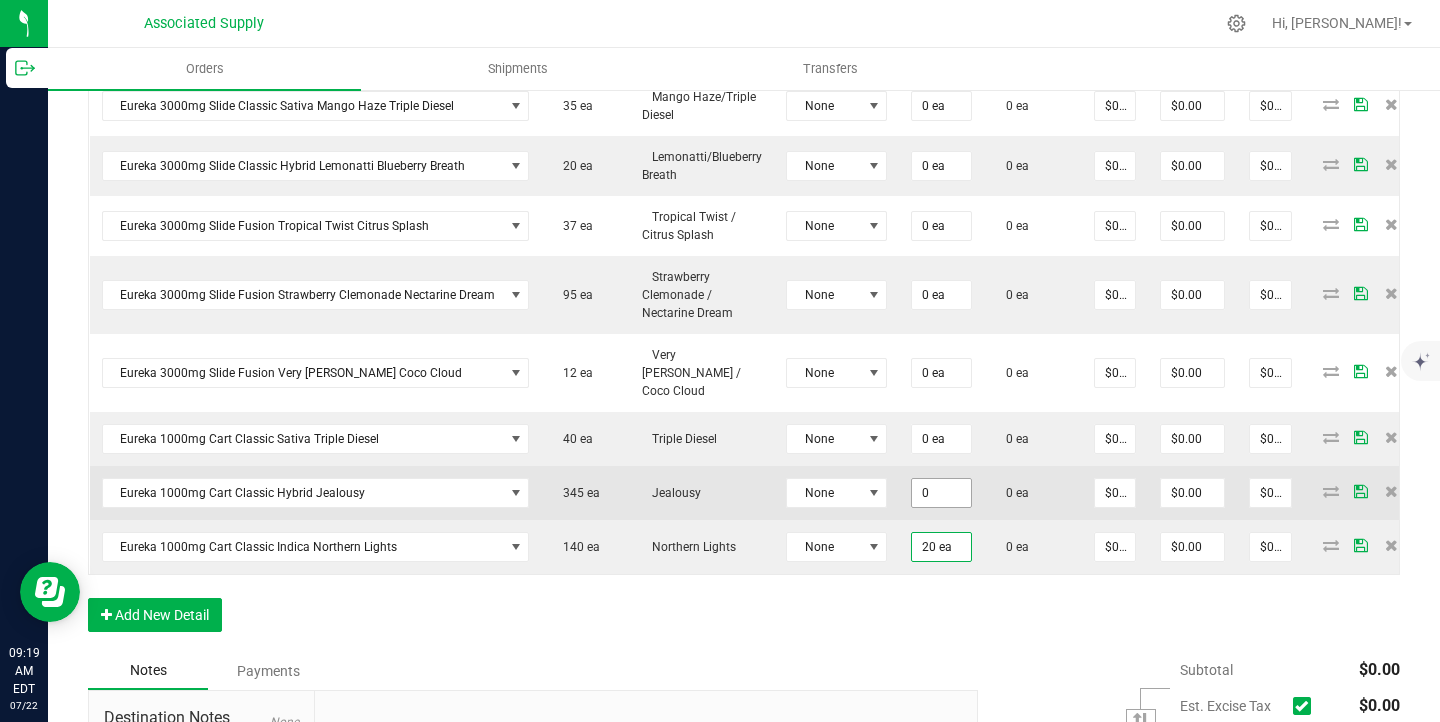 click on "0" at bounding box center (941, 493) 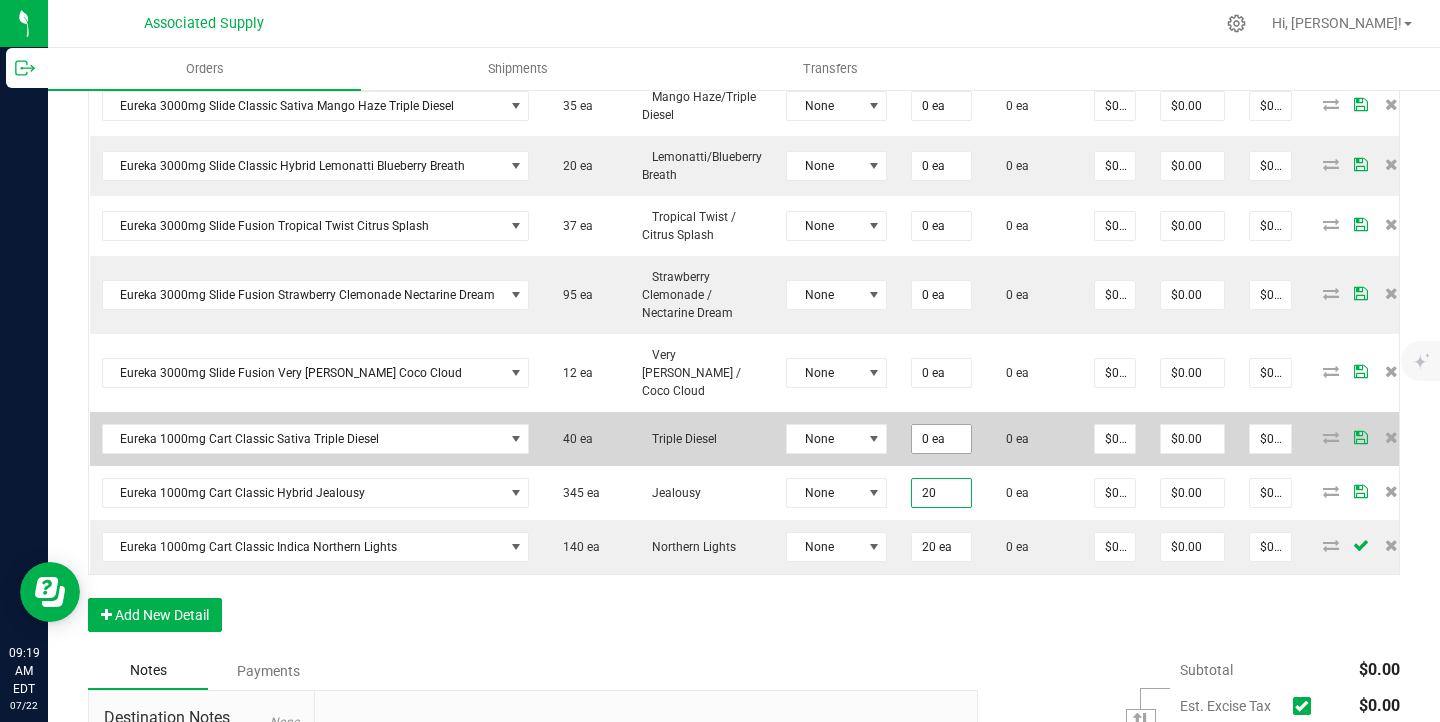 type on "20" 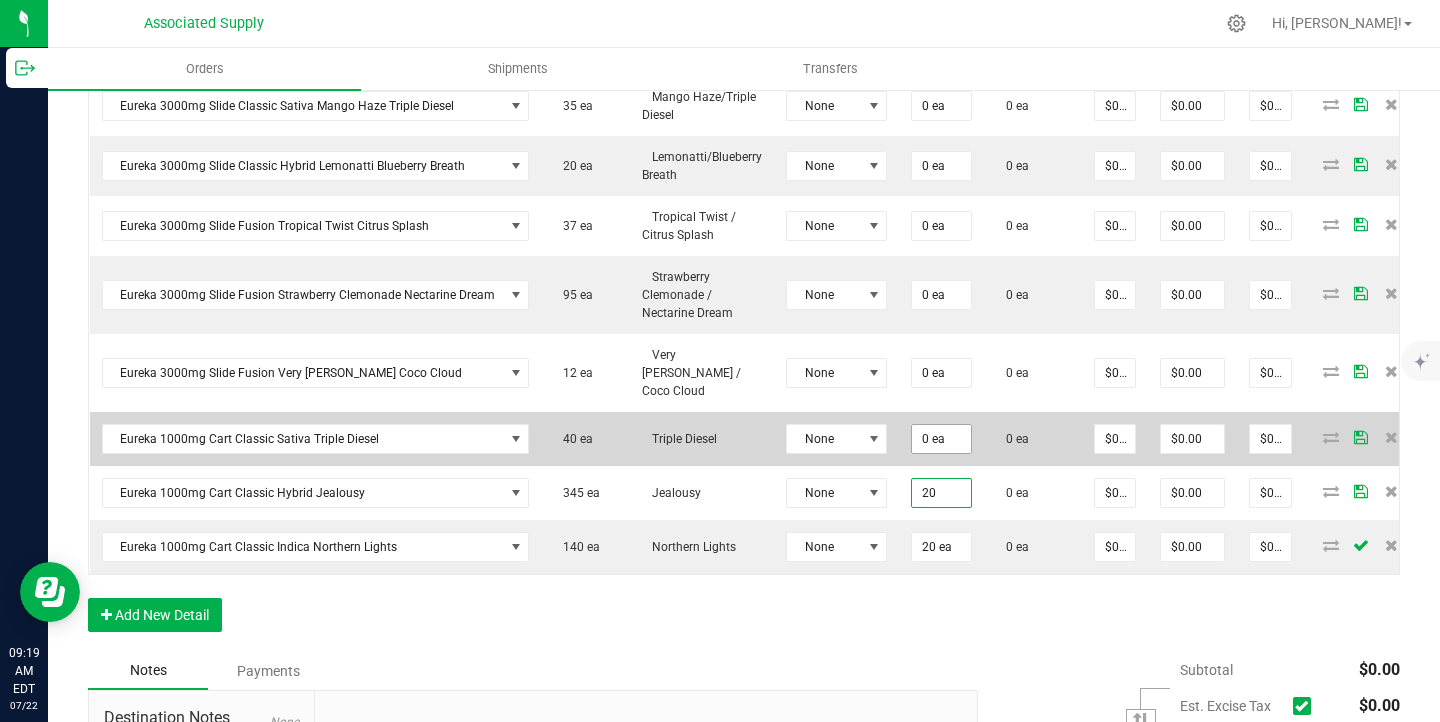 click on "0 ea" at bounding box center (941, 439) 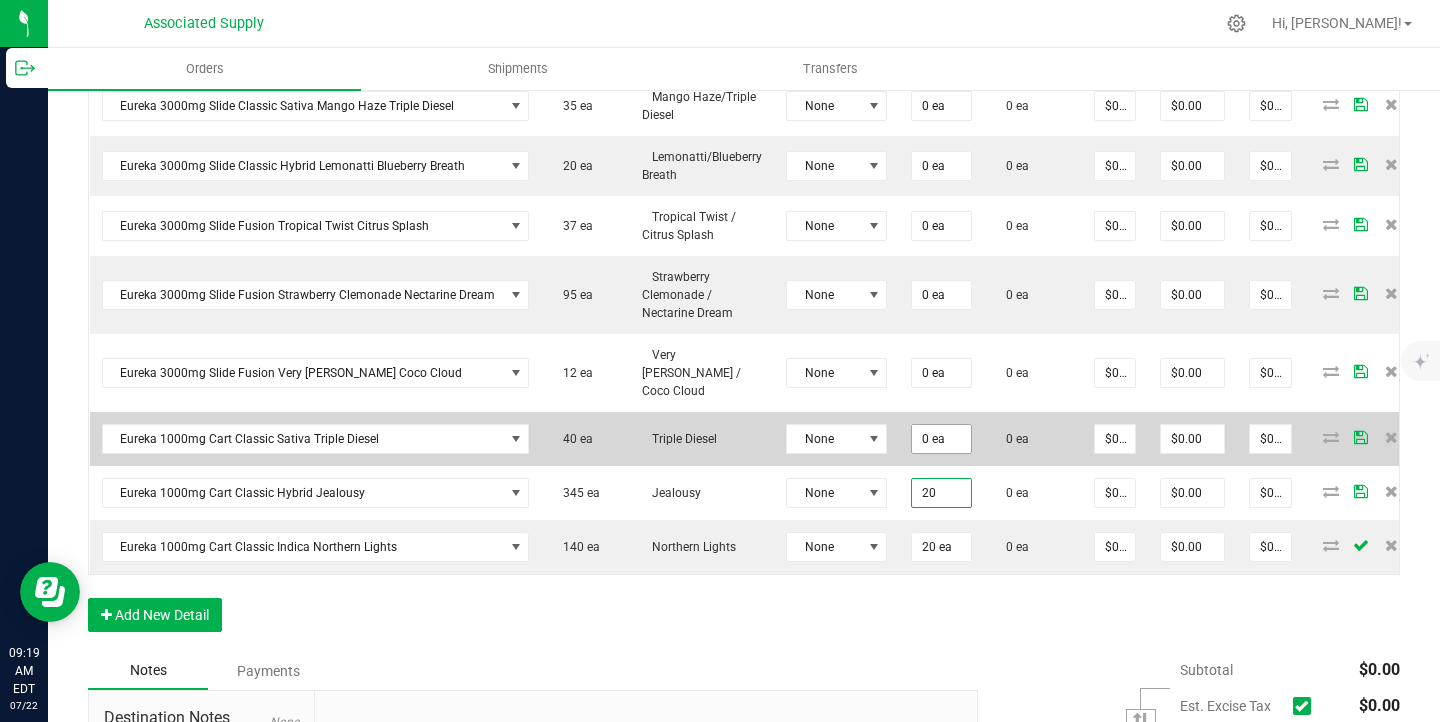 type on "0" 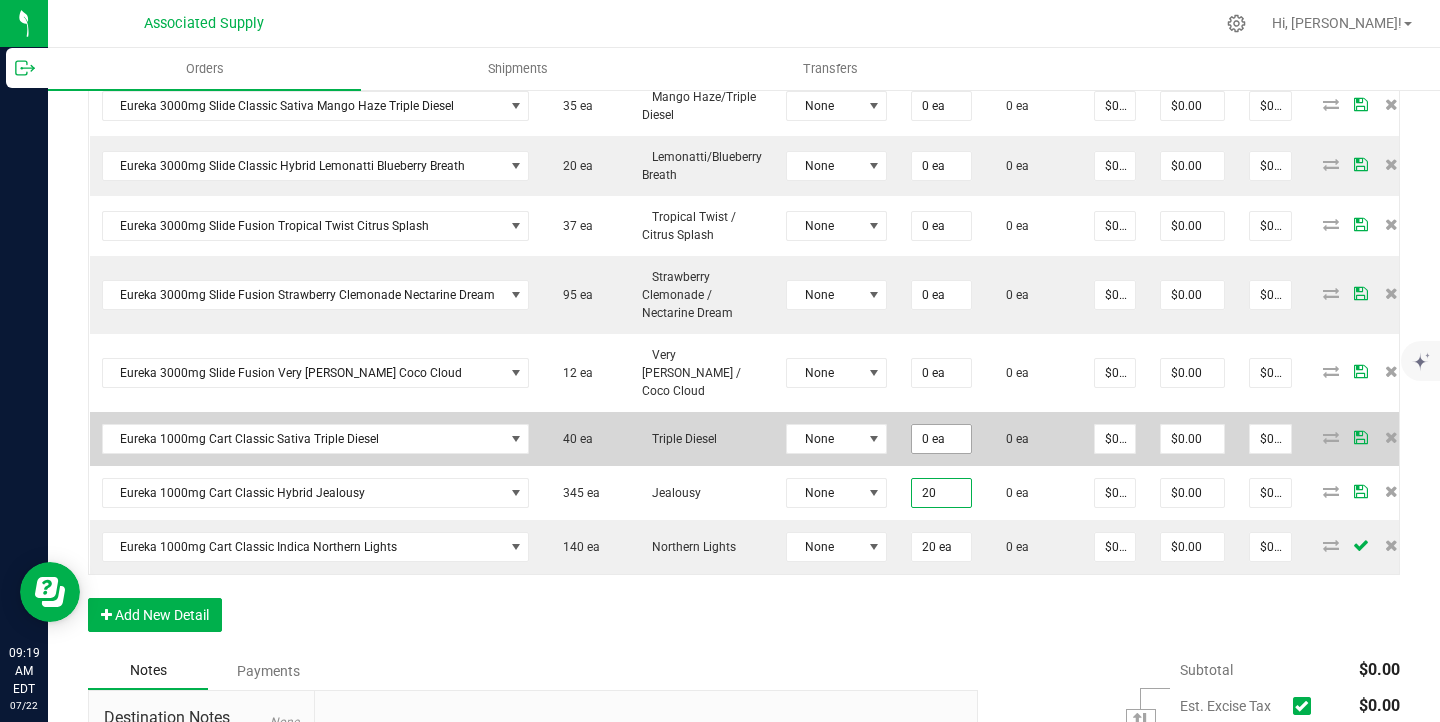 type on "20 ea" 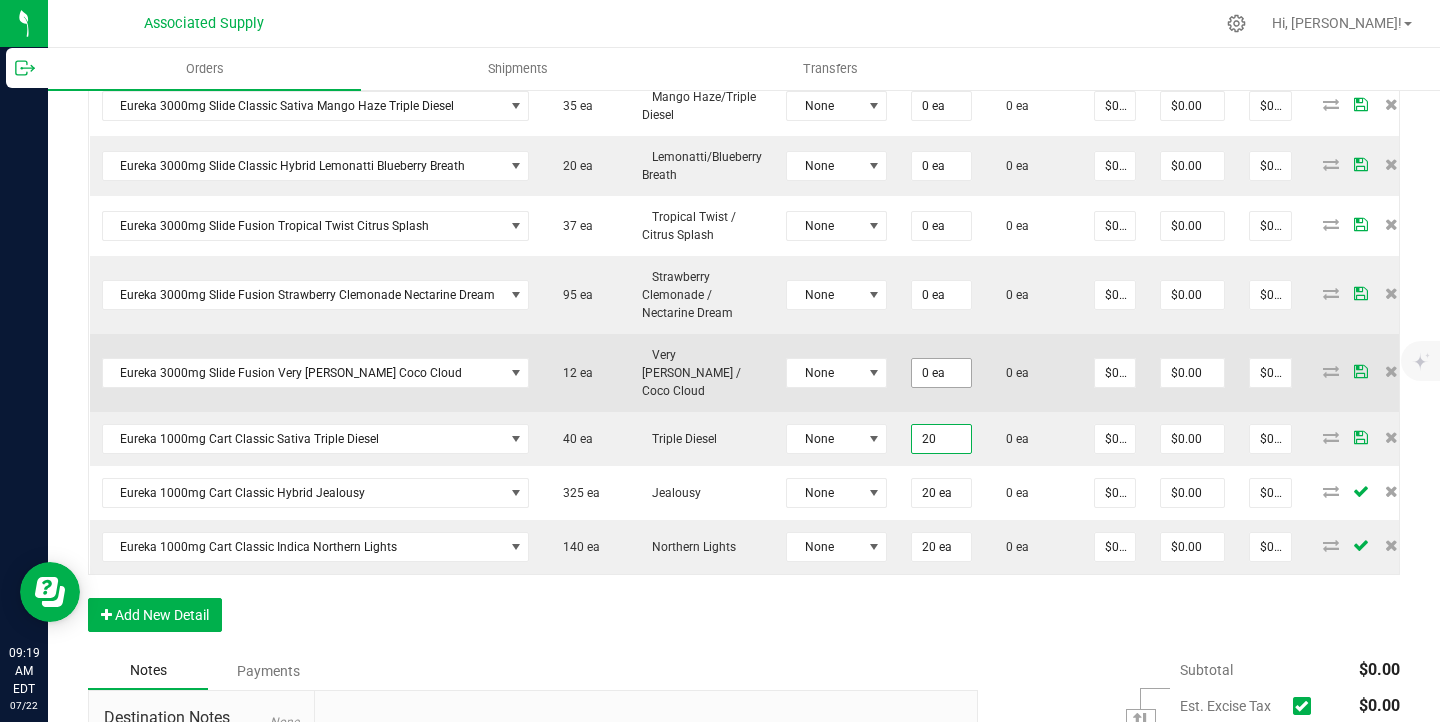type on "20" 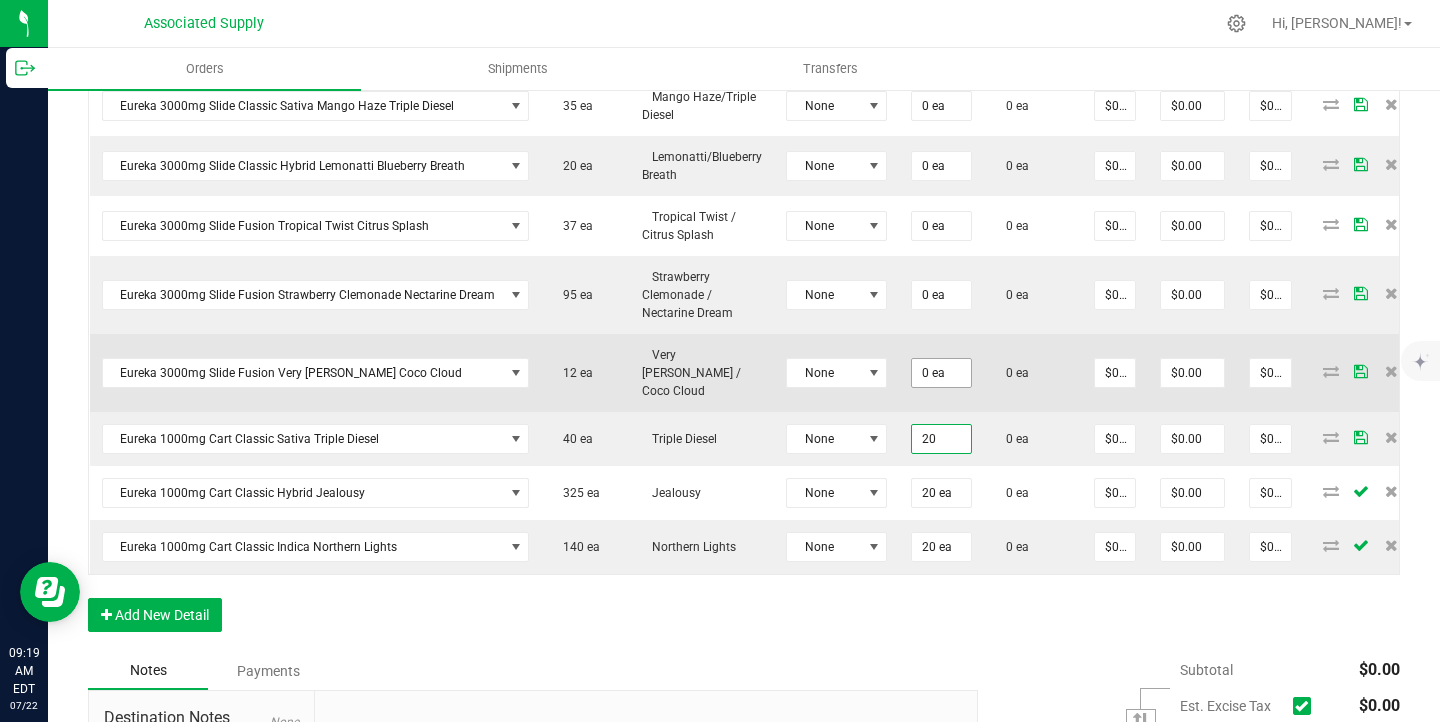 type on "0" 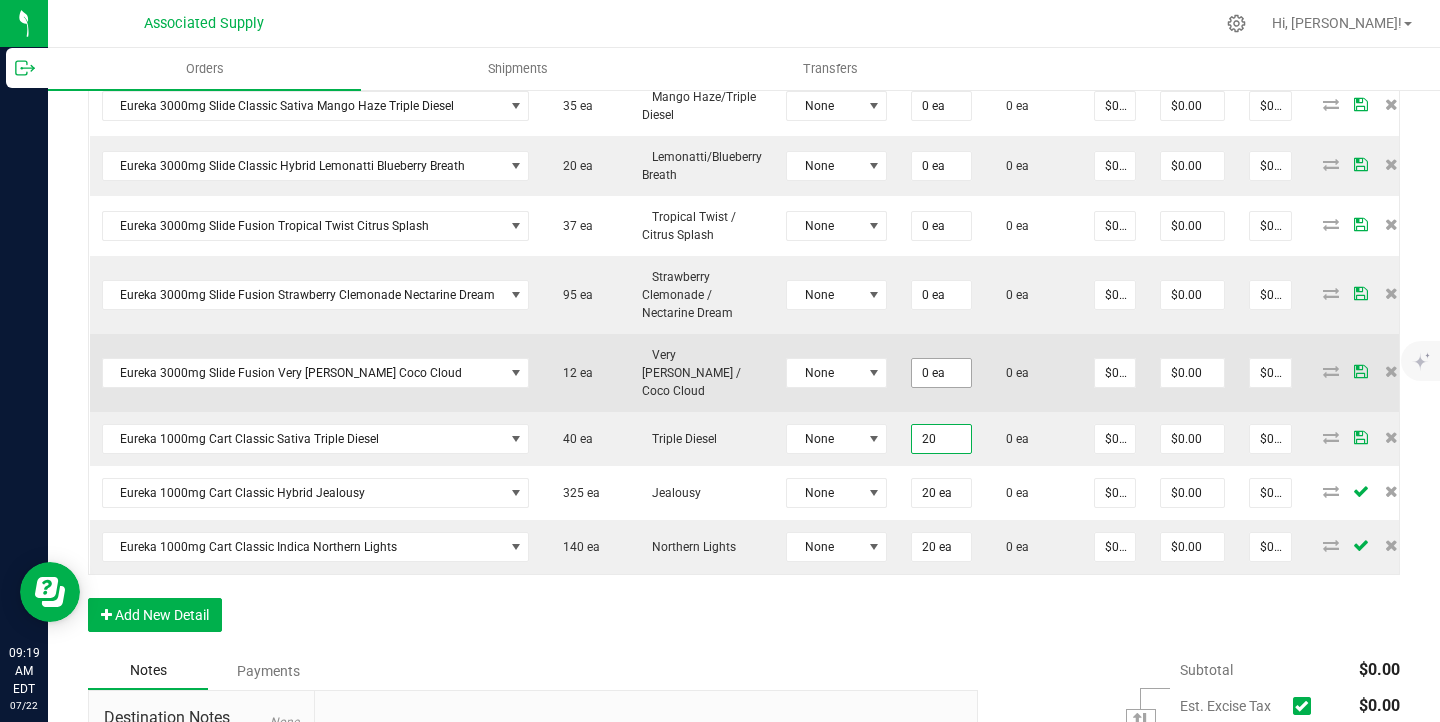 type on "20 ea" 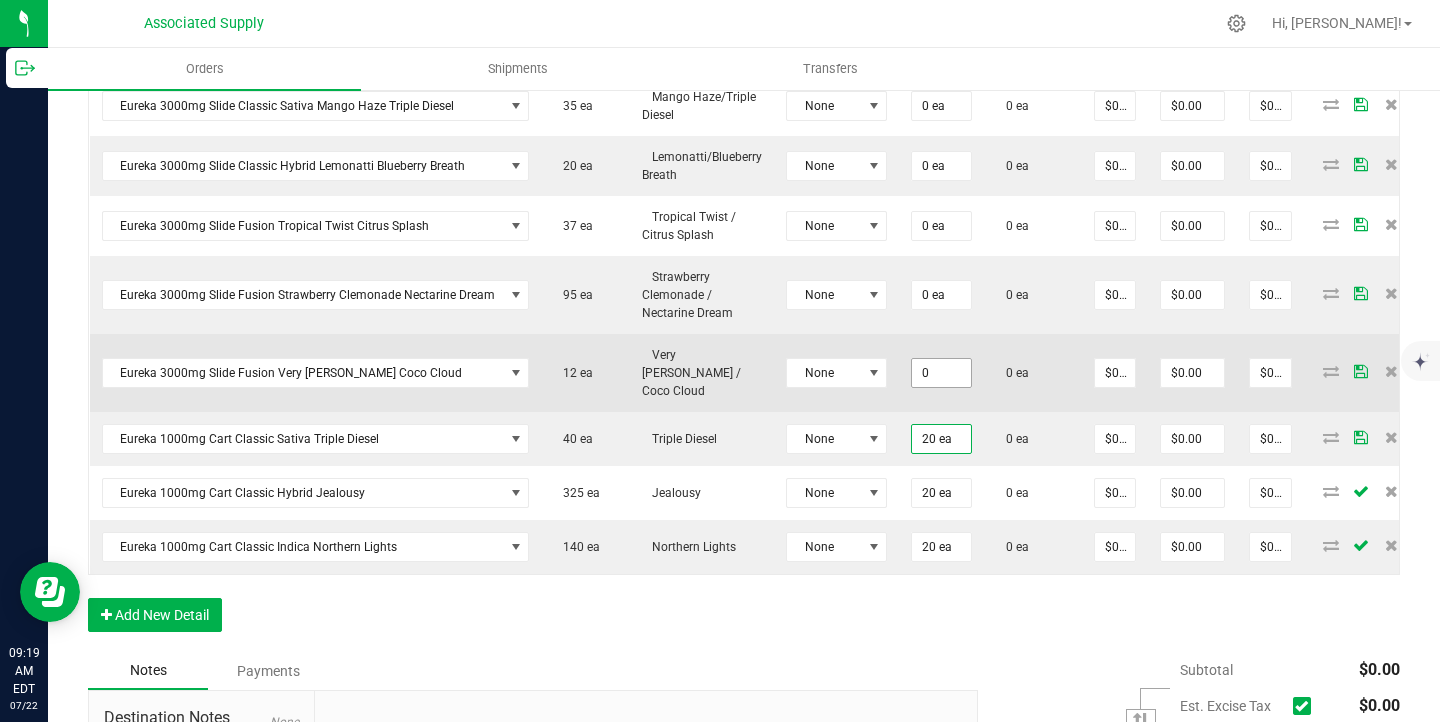 click on "0" at bounding box center [941, 373] 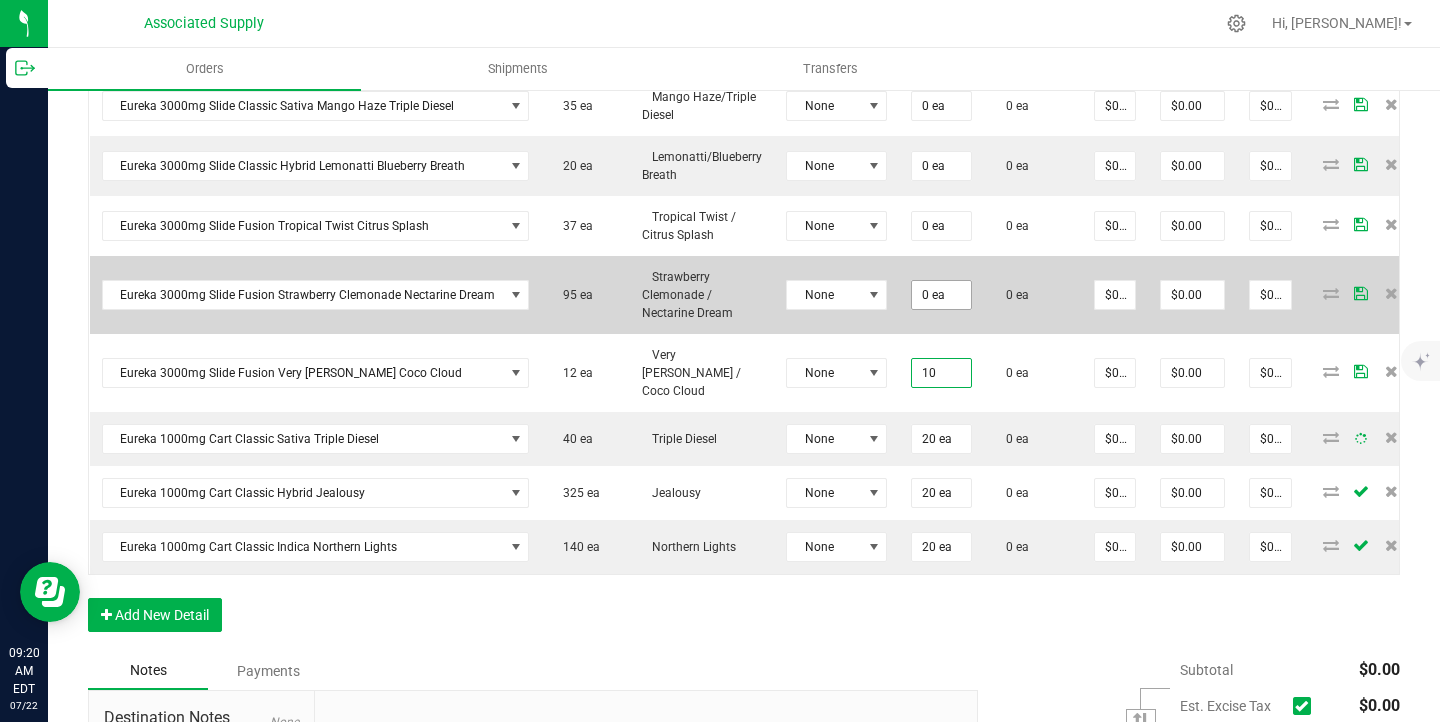 type on "10" 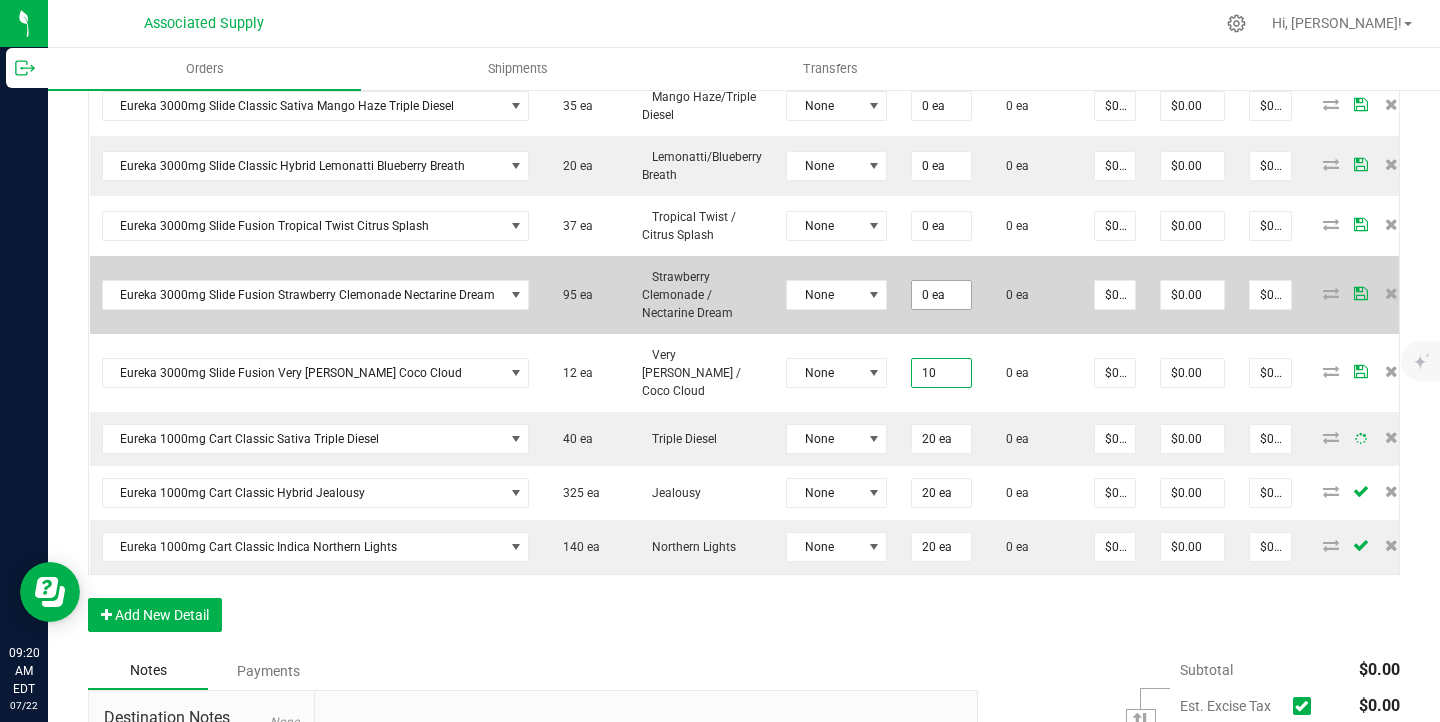 click on "0 ea" at bounding box center [941, 295] 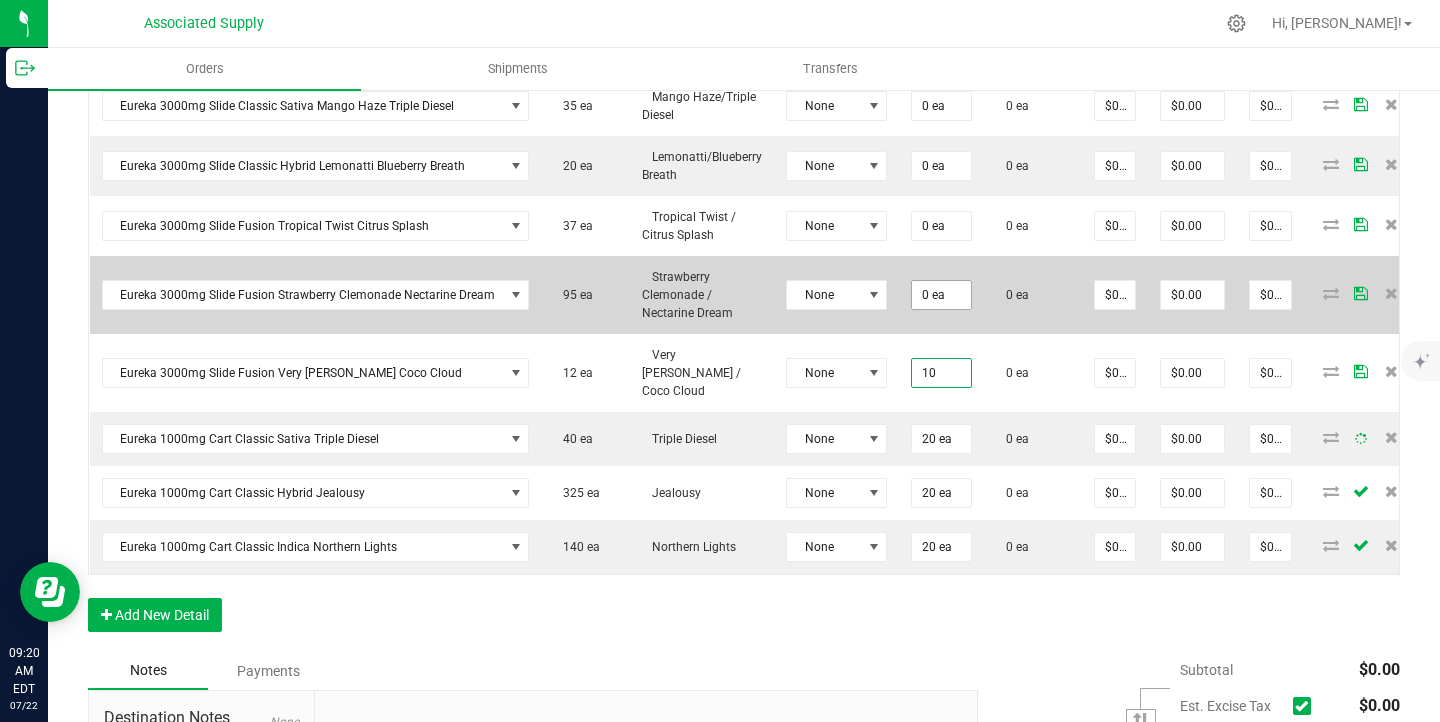 type on "0" 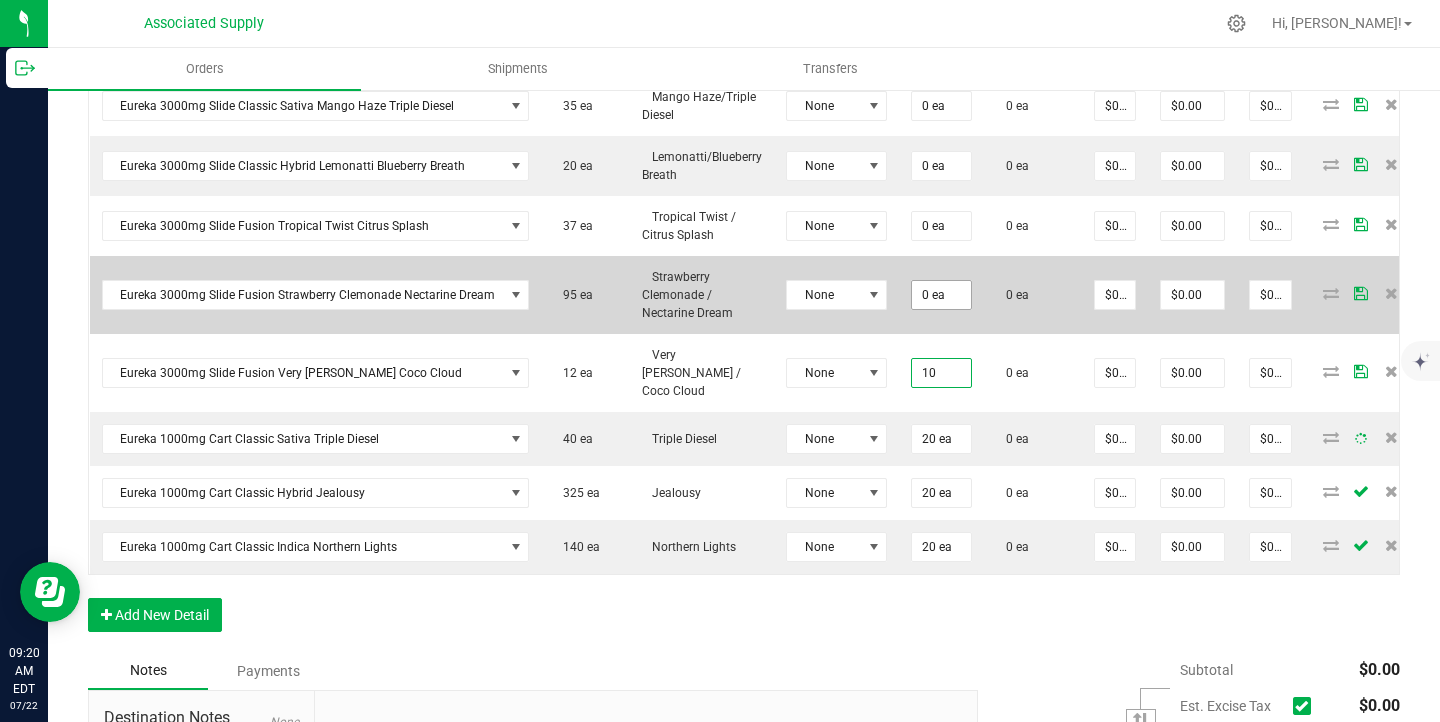 type on "10 ea" 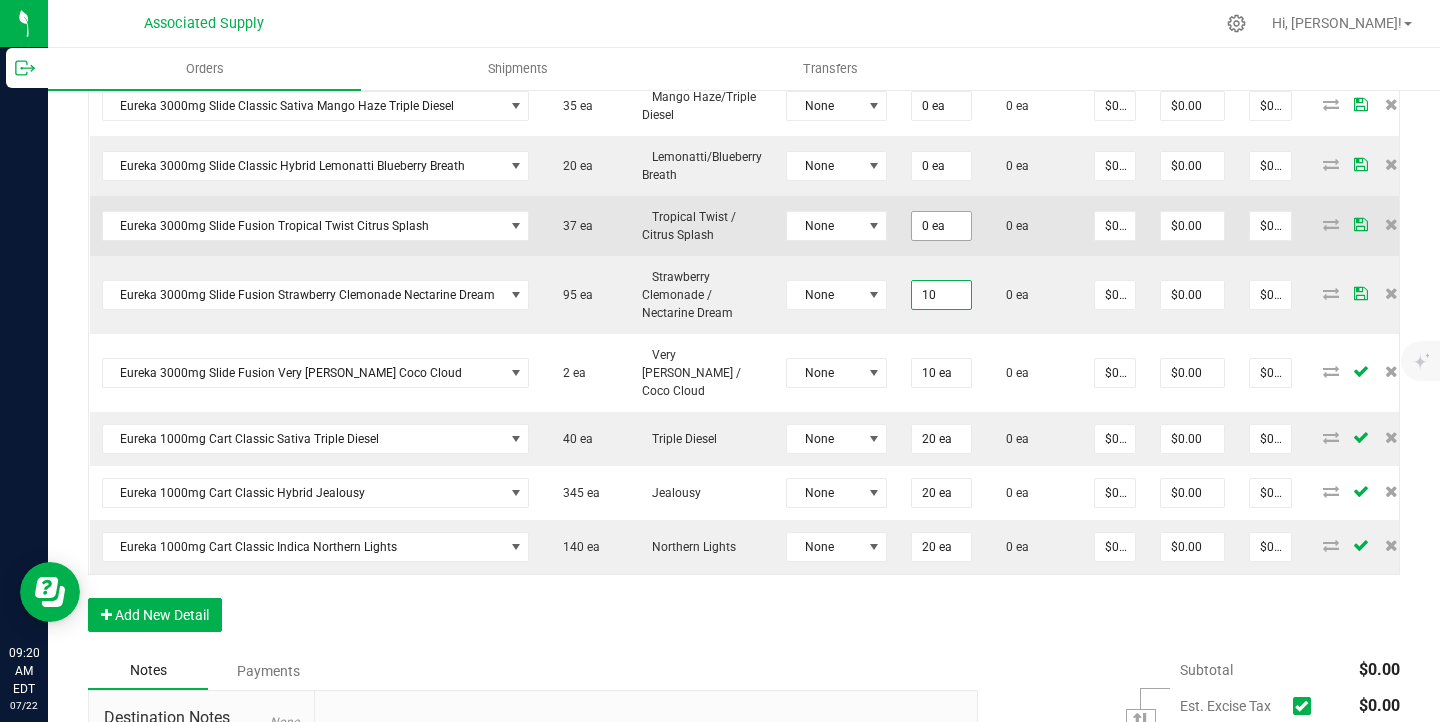 type on "10" 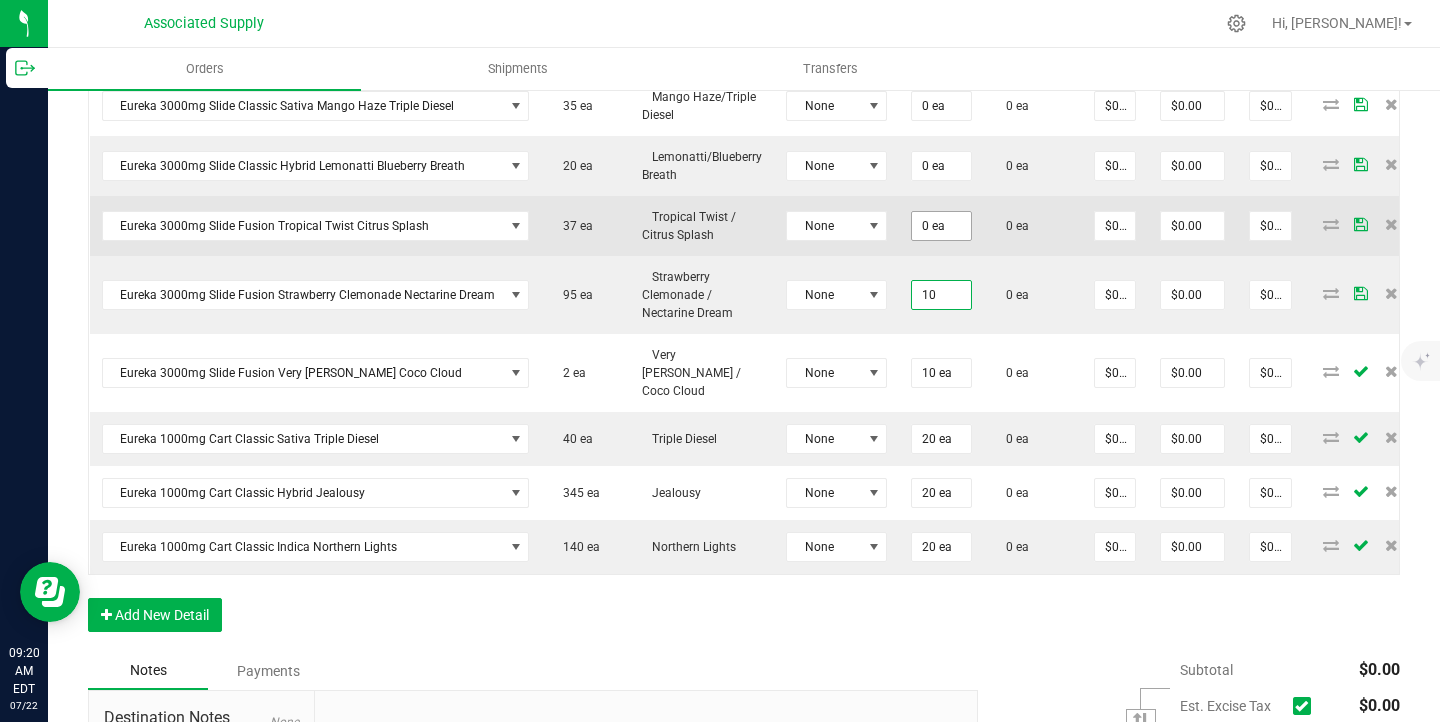 type on "0" 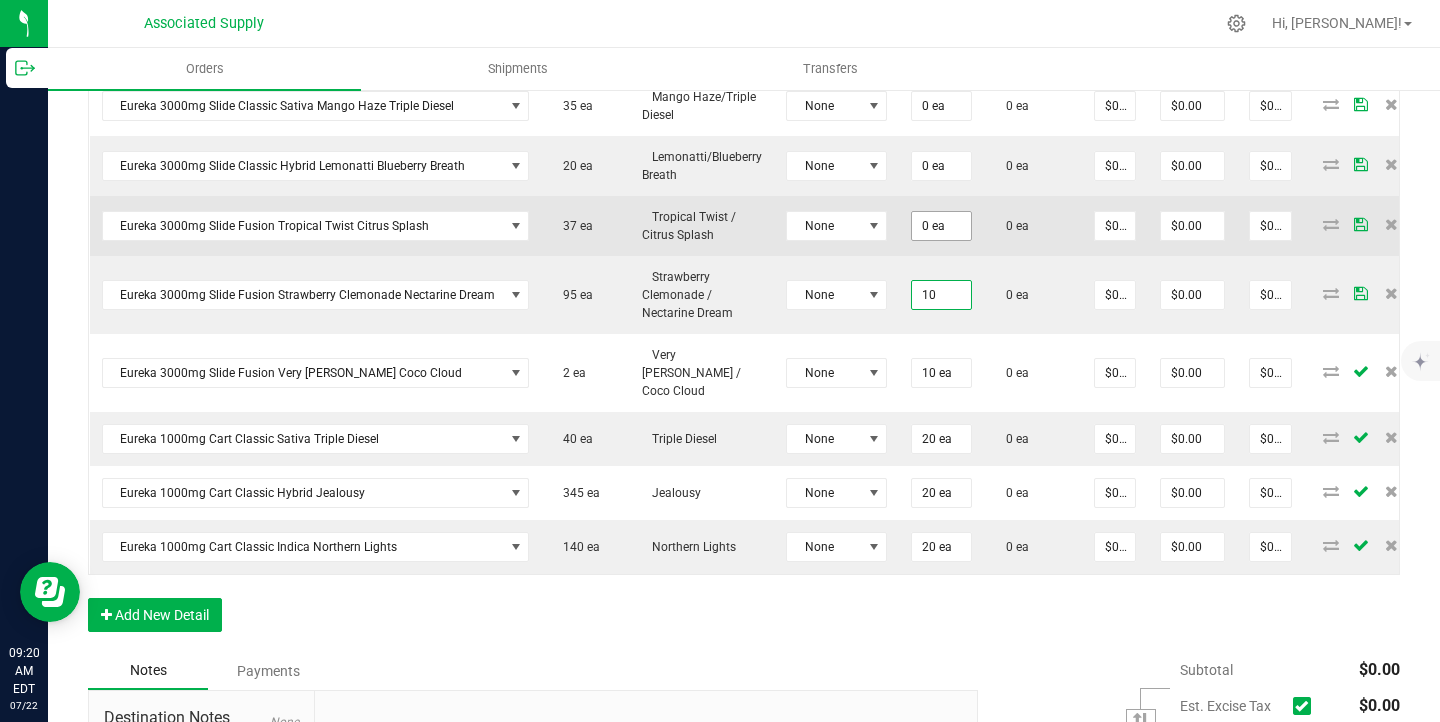 type on "10 ea" 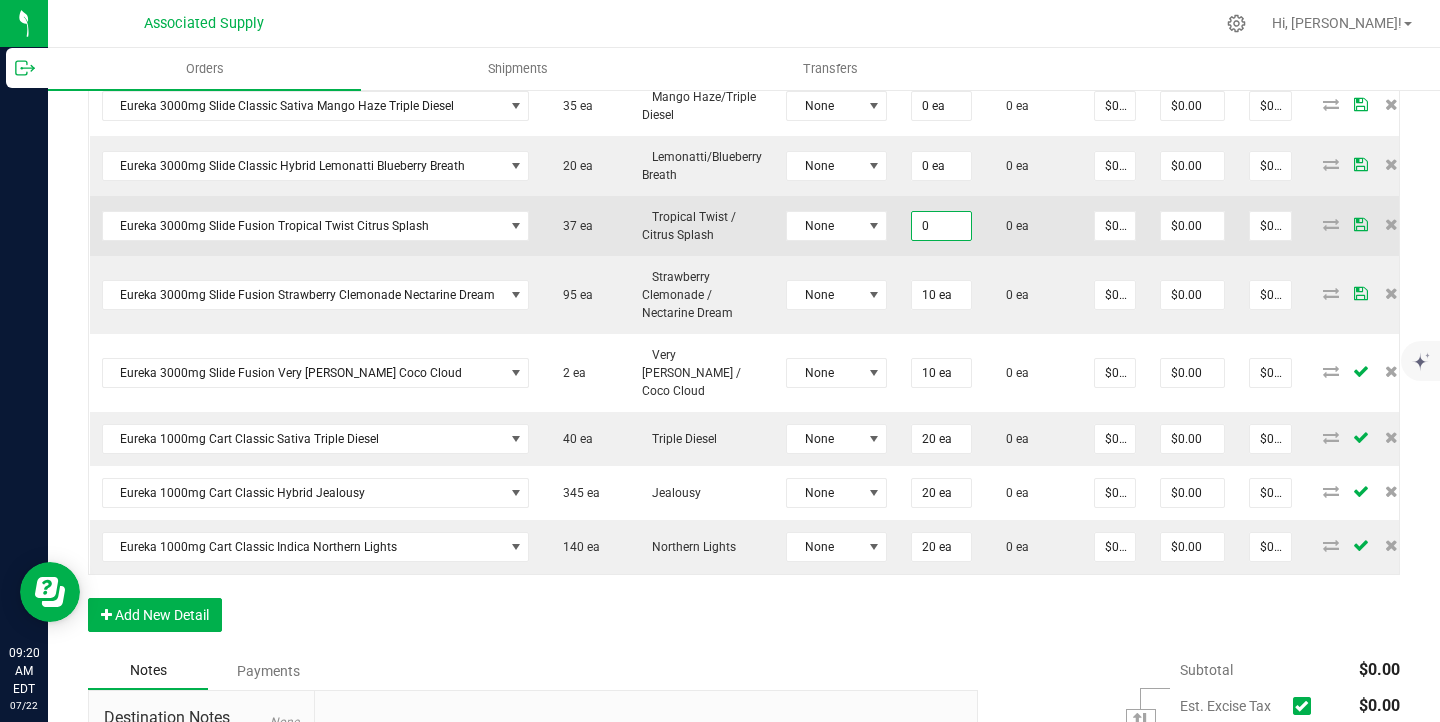 click on "0" at bounding box center (941, 226) 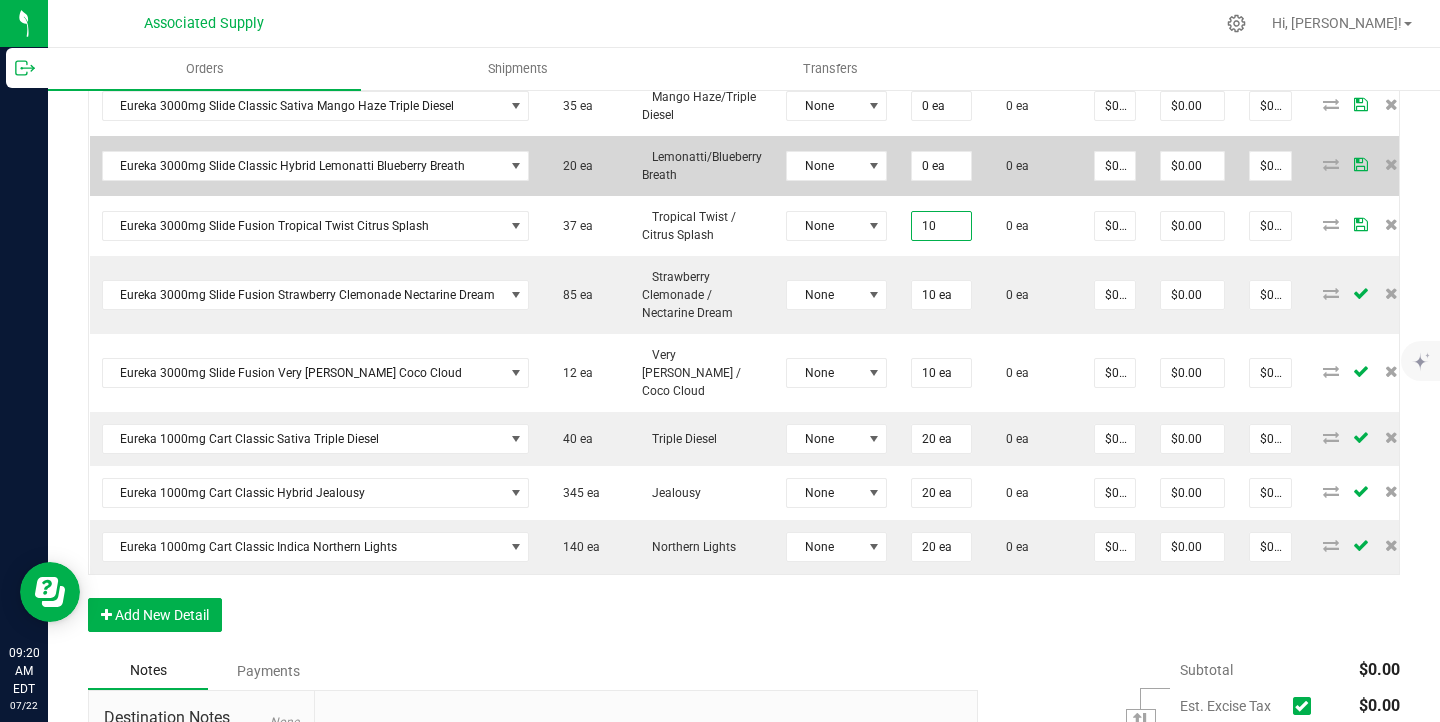 click on "0 ea" at bounding box center (941, 166) 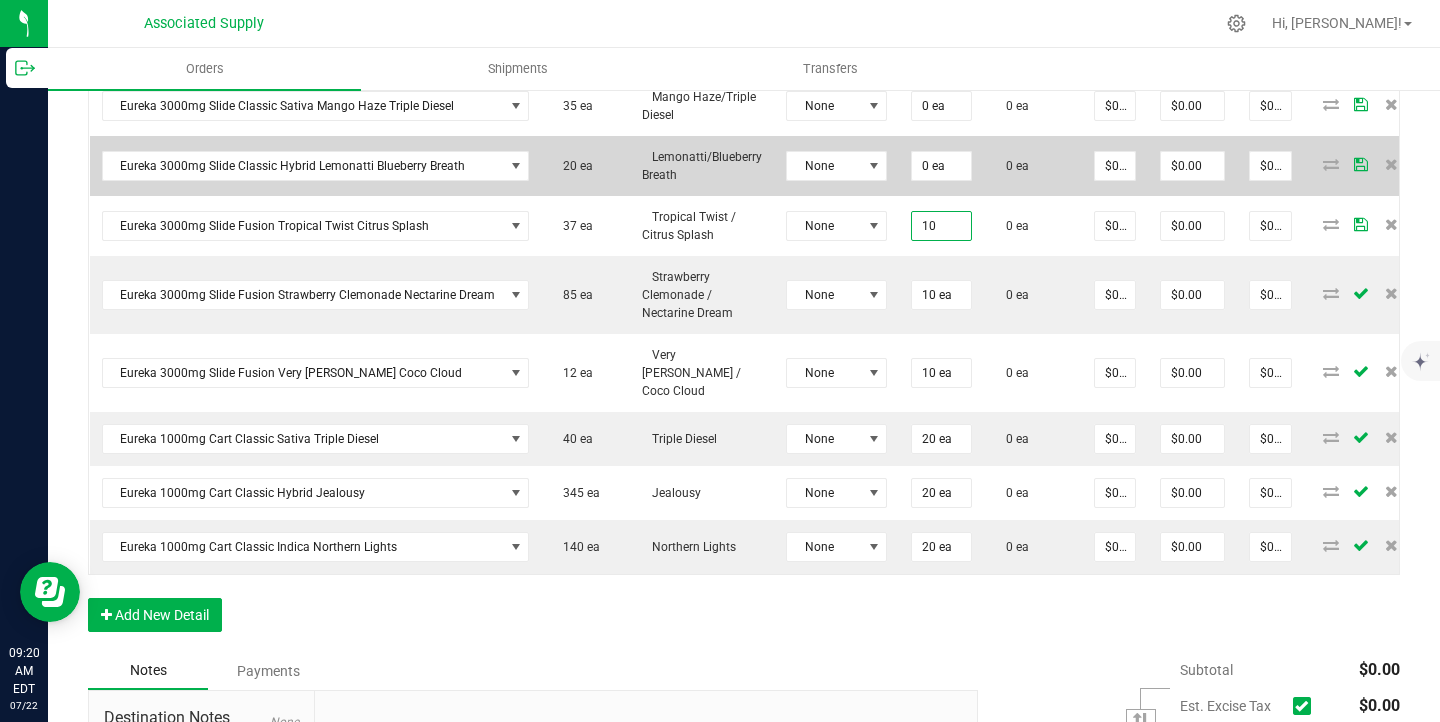 type on "10 ea" 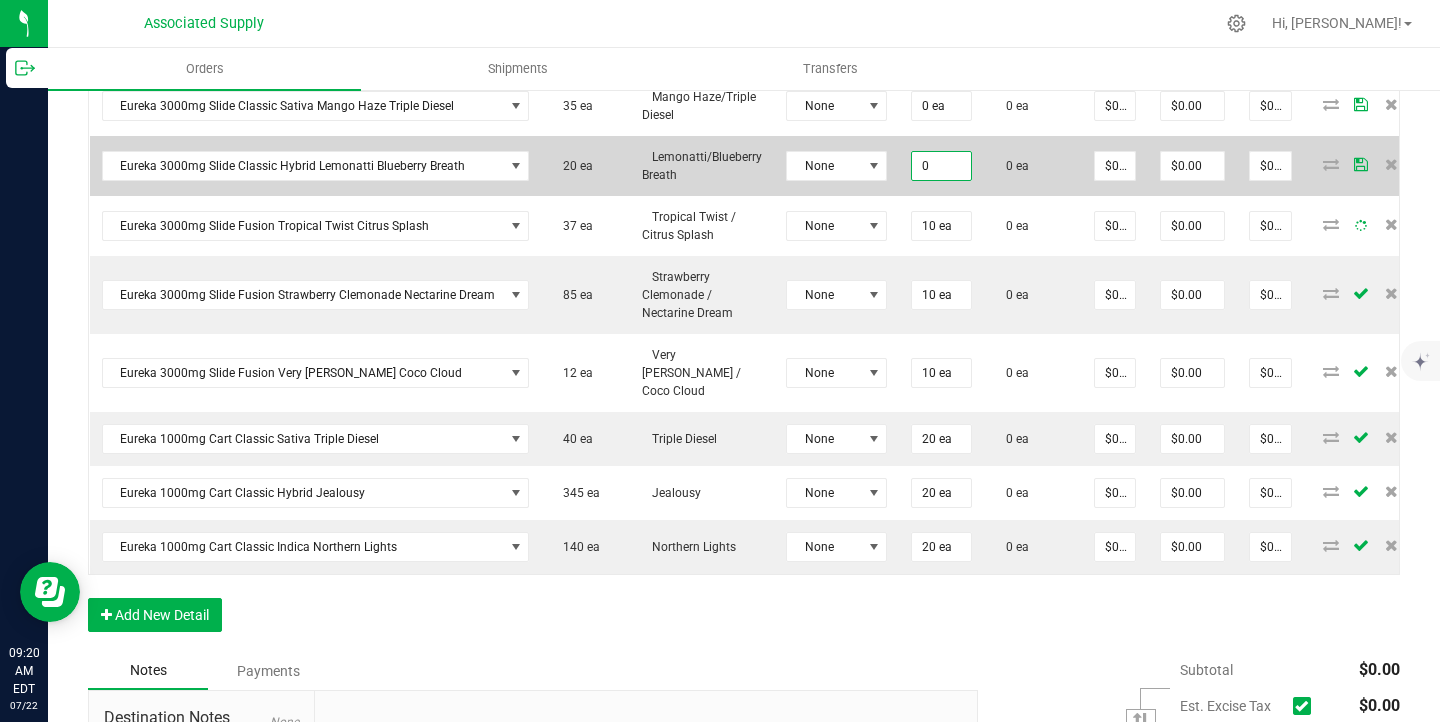 click on "0" at bounding box center (941, 166) 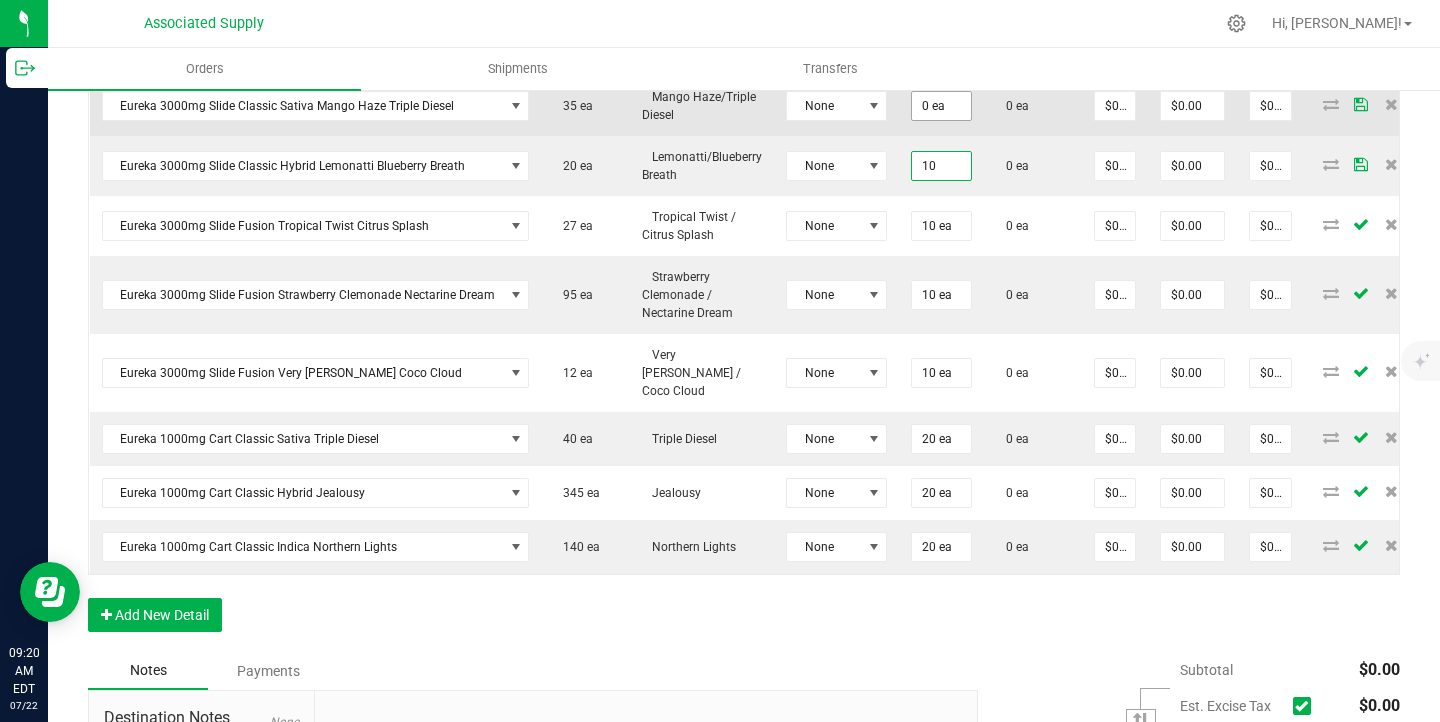 type on "10" 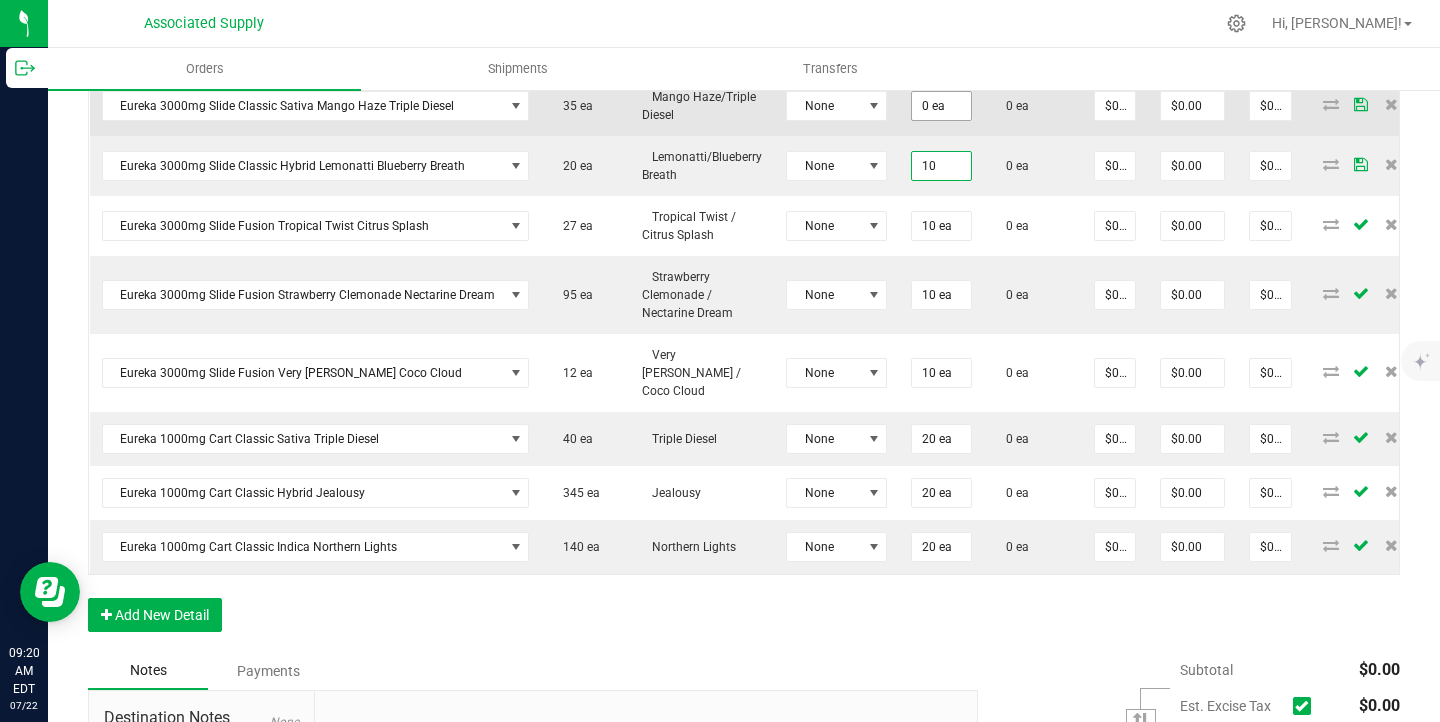 click on "0 ea" at bounding box center [941, 106] 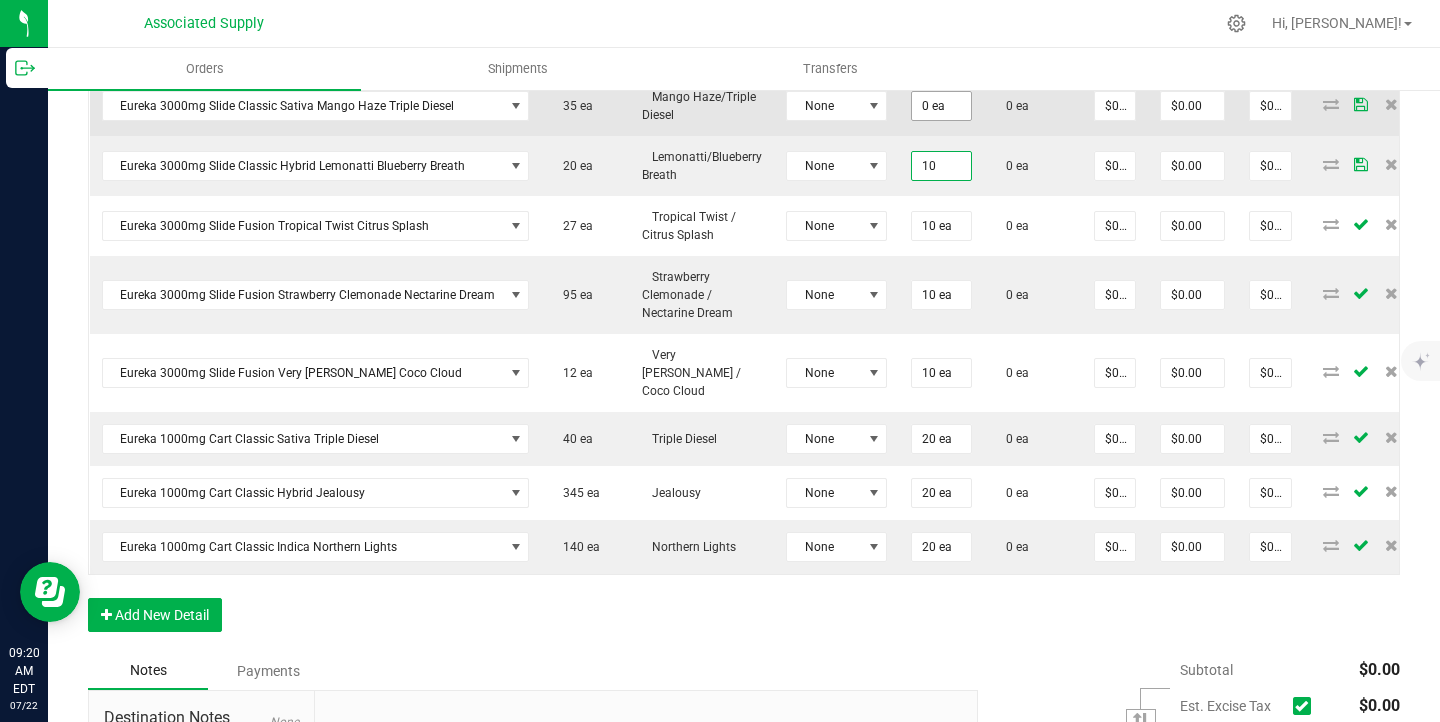 type on "0" 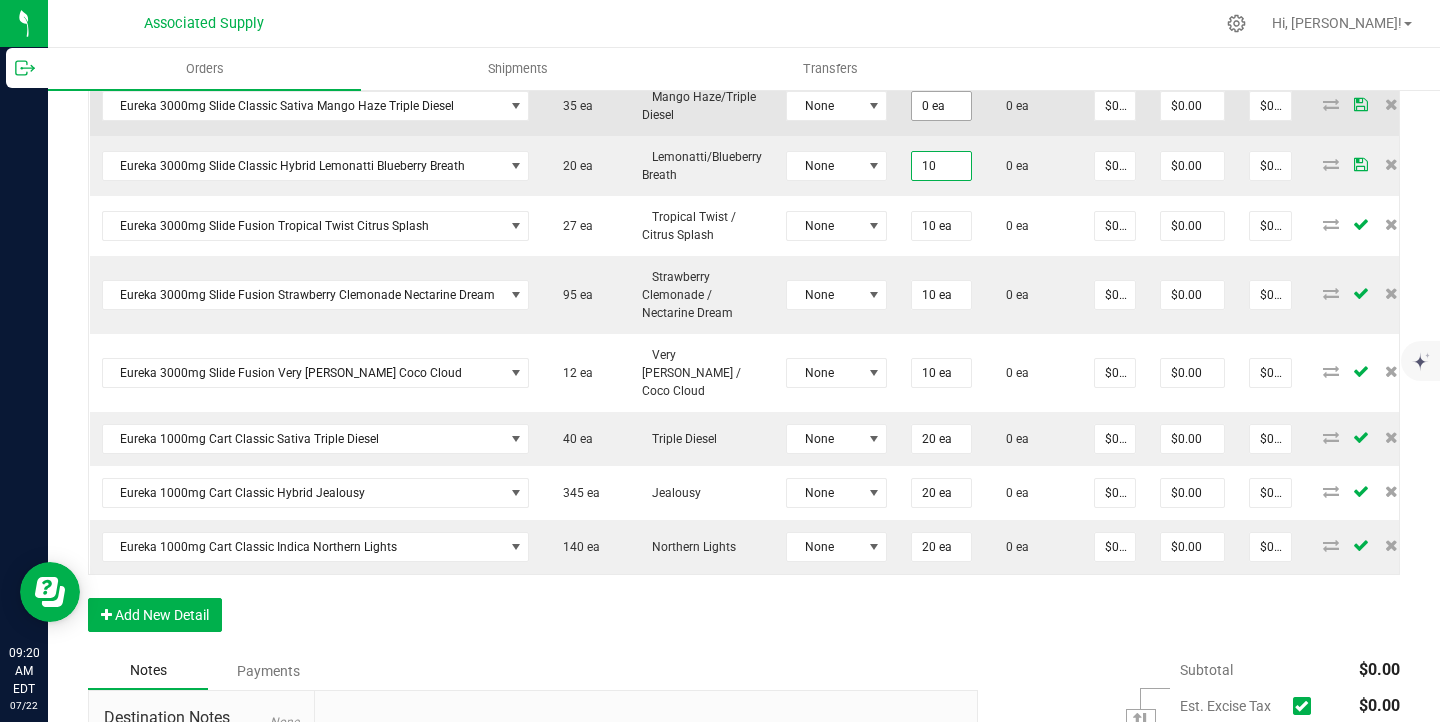 type on "10 ea" 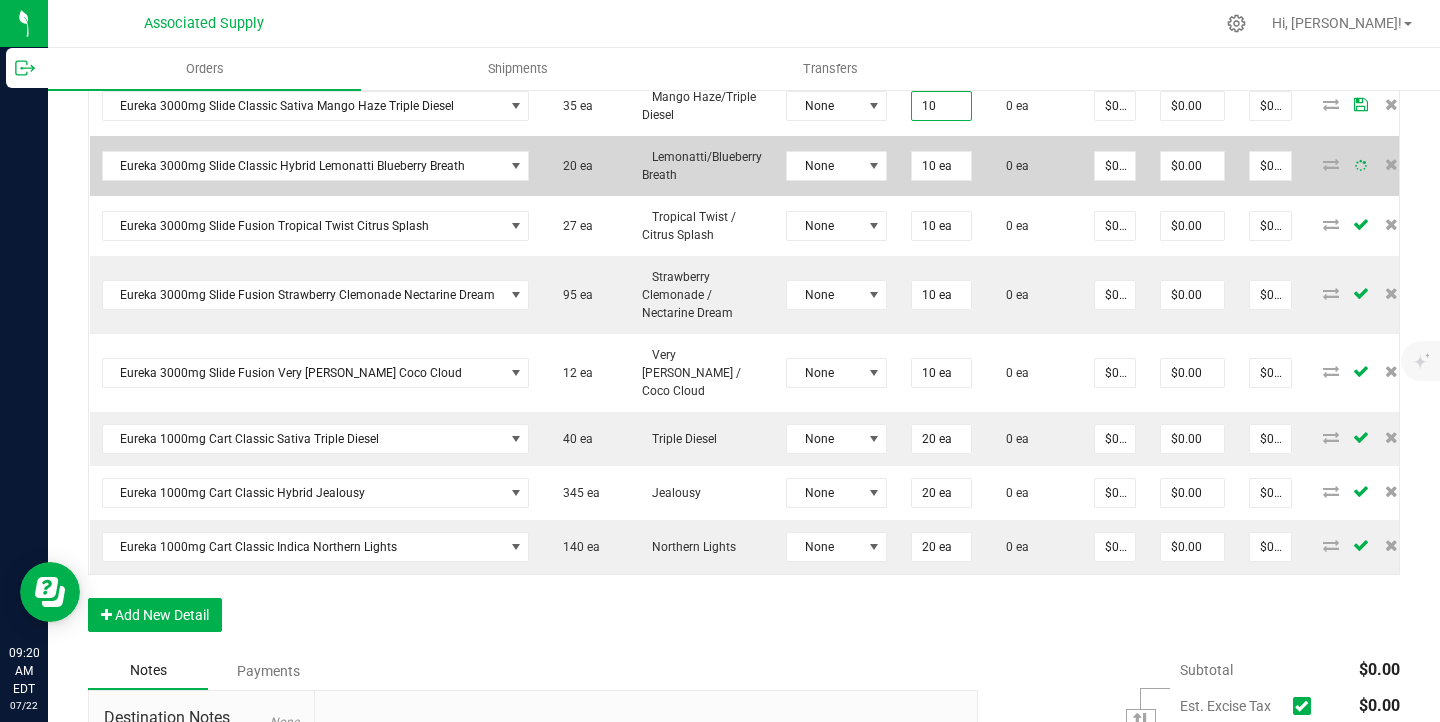 click on "None" at bounding box center [836, 166] 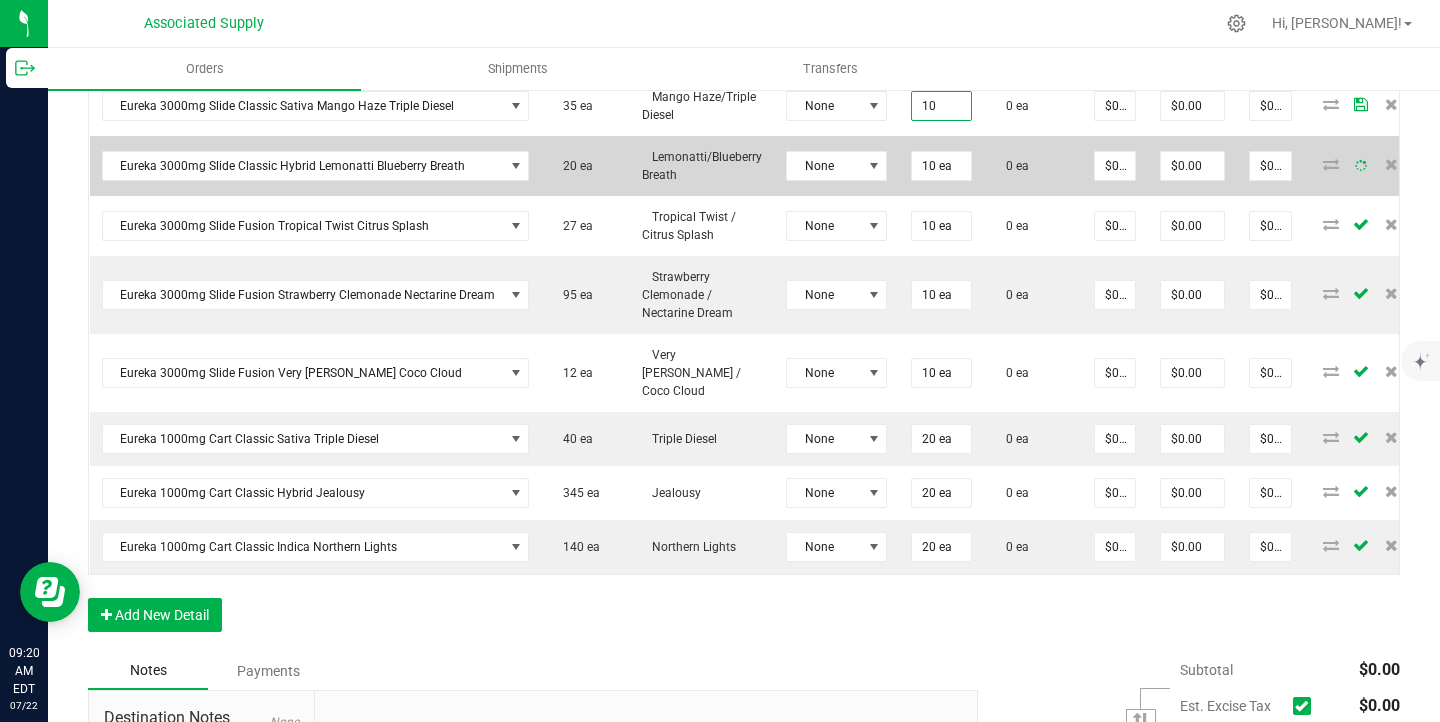 type on "10 ea" 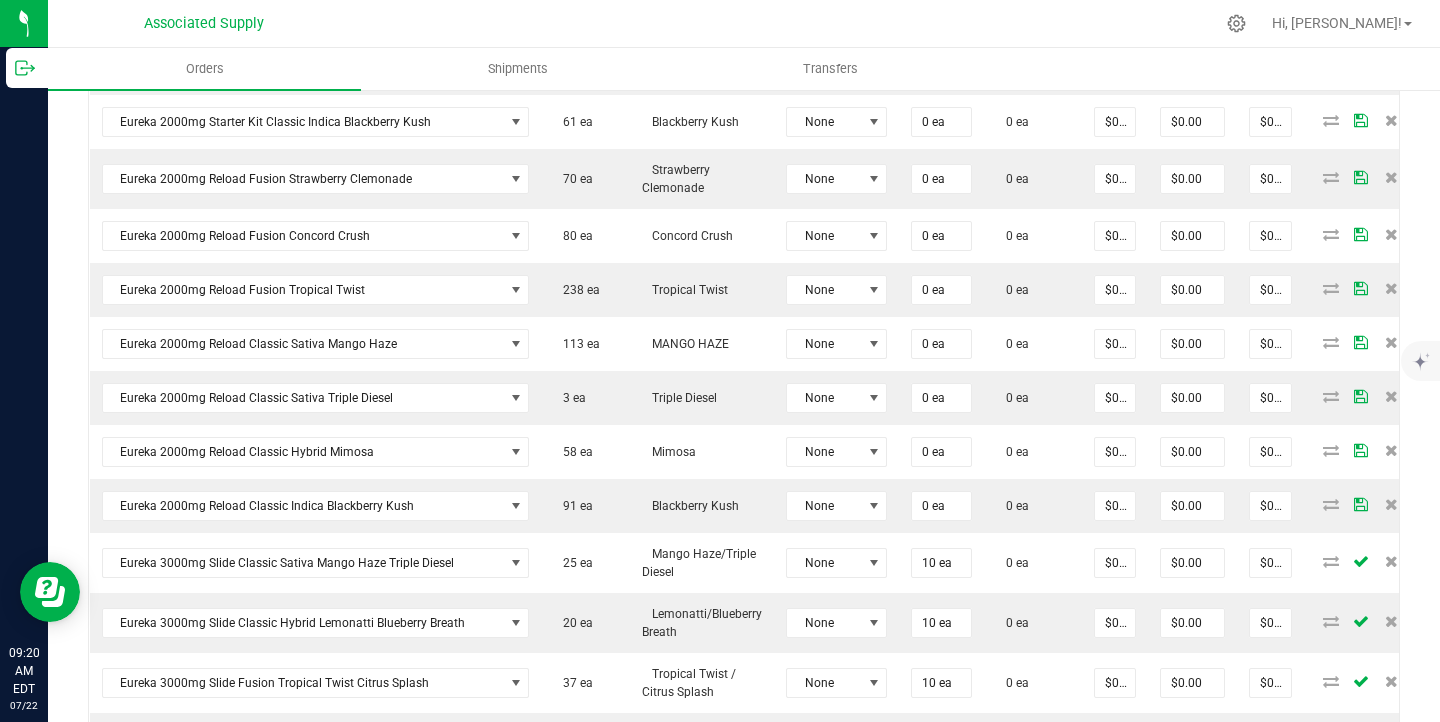 scroll, scrollTop: 1248, scrollLeft: 0, axis: vertical 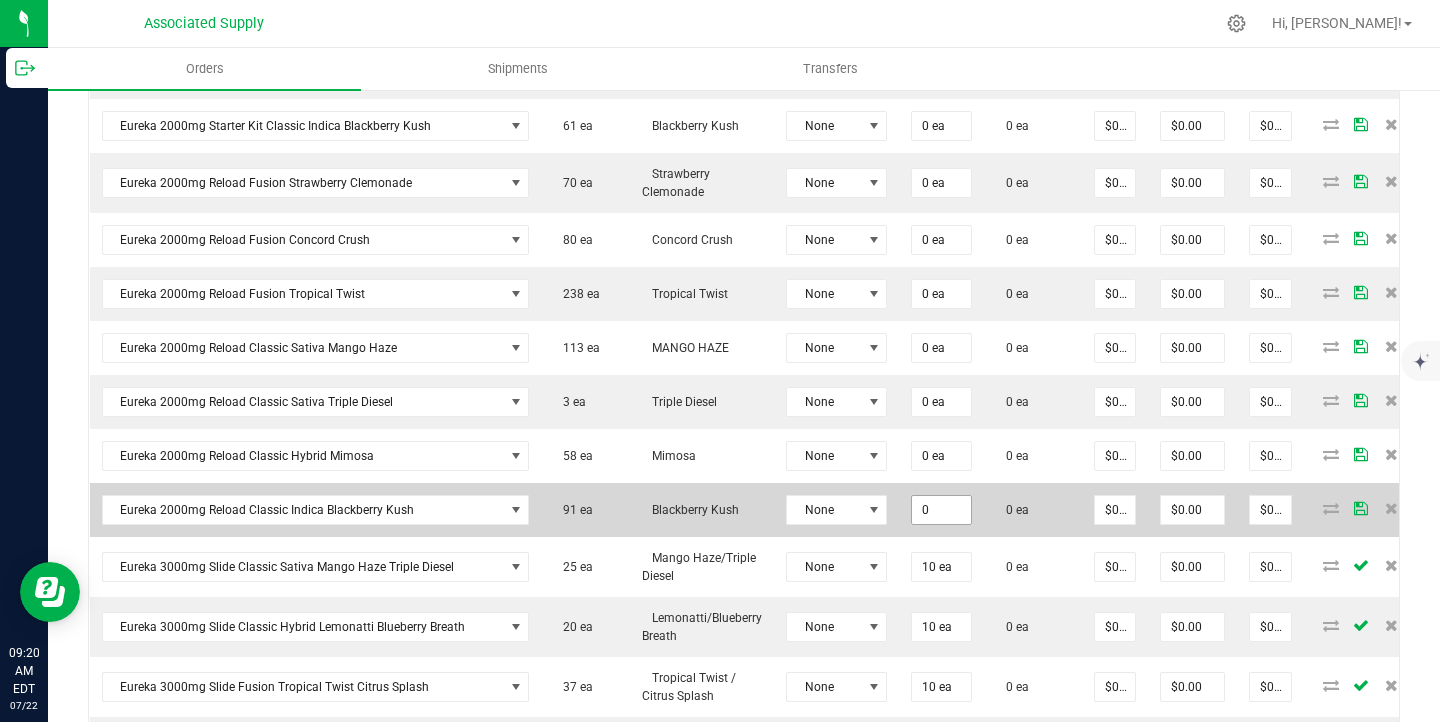 click on "0" at bounding box center [941, 510] 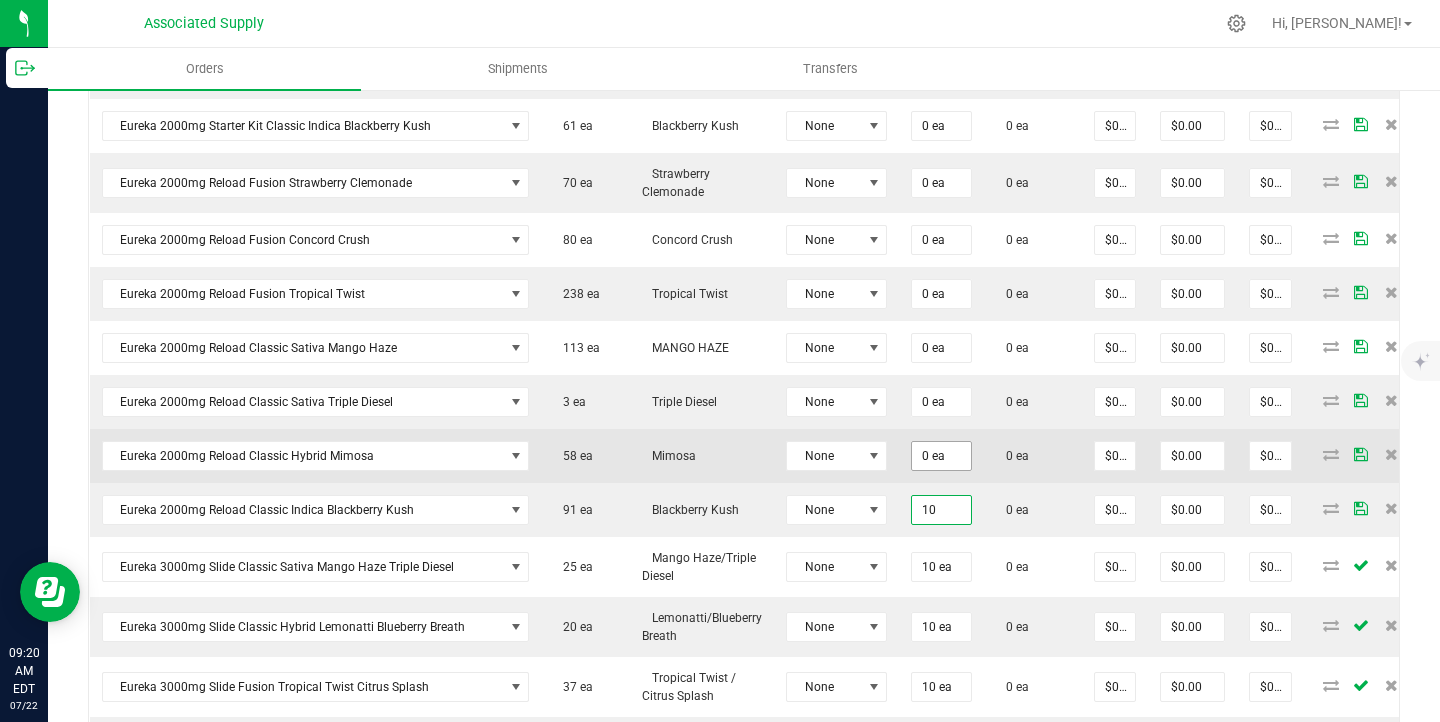 type on "10" 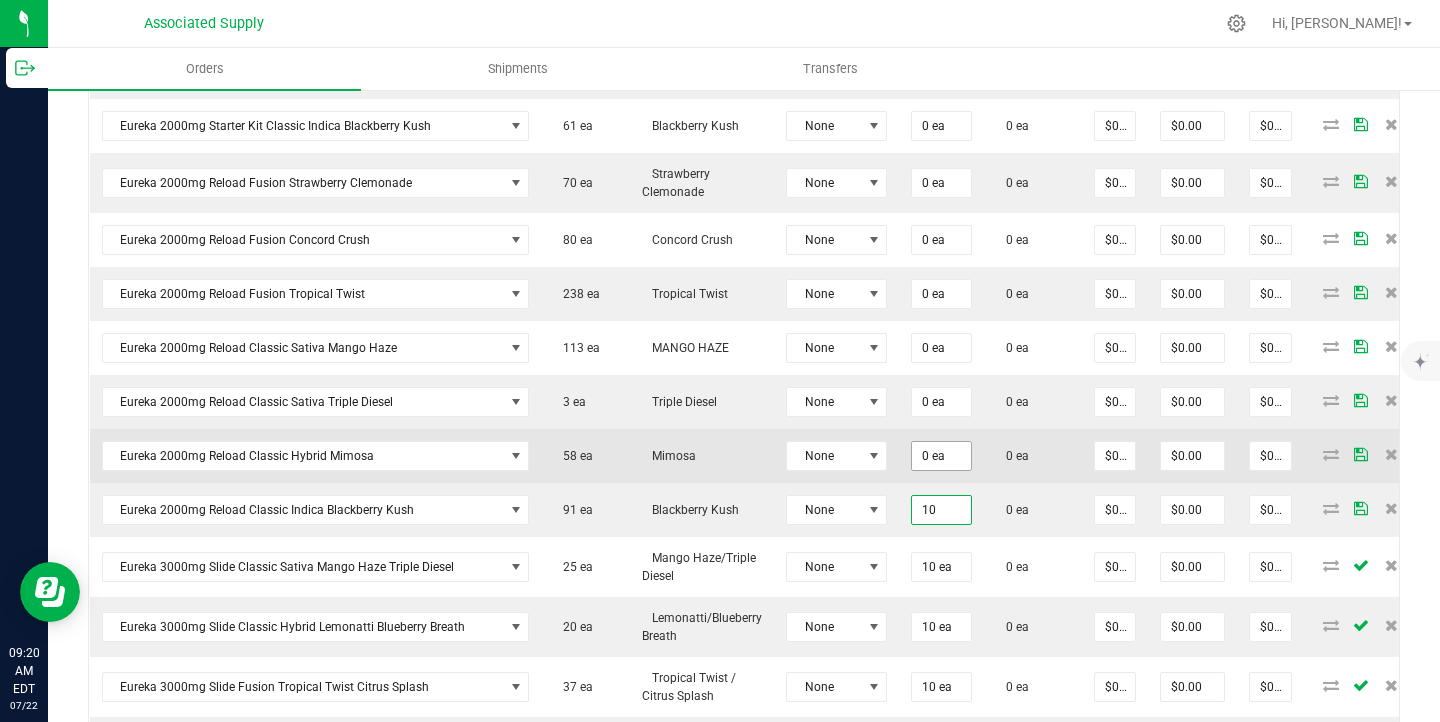 click on "0 ea" at bounding box center (941, 456) 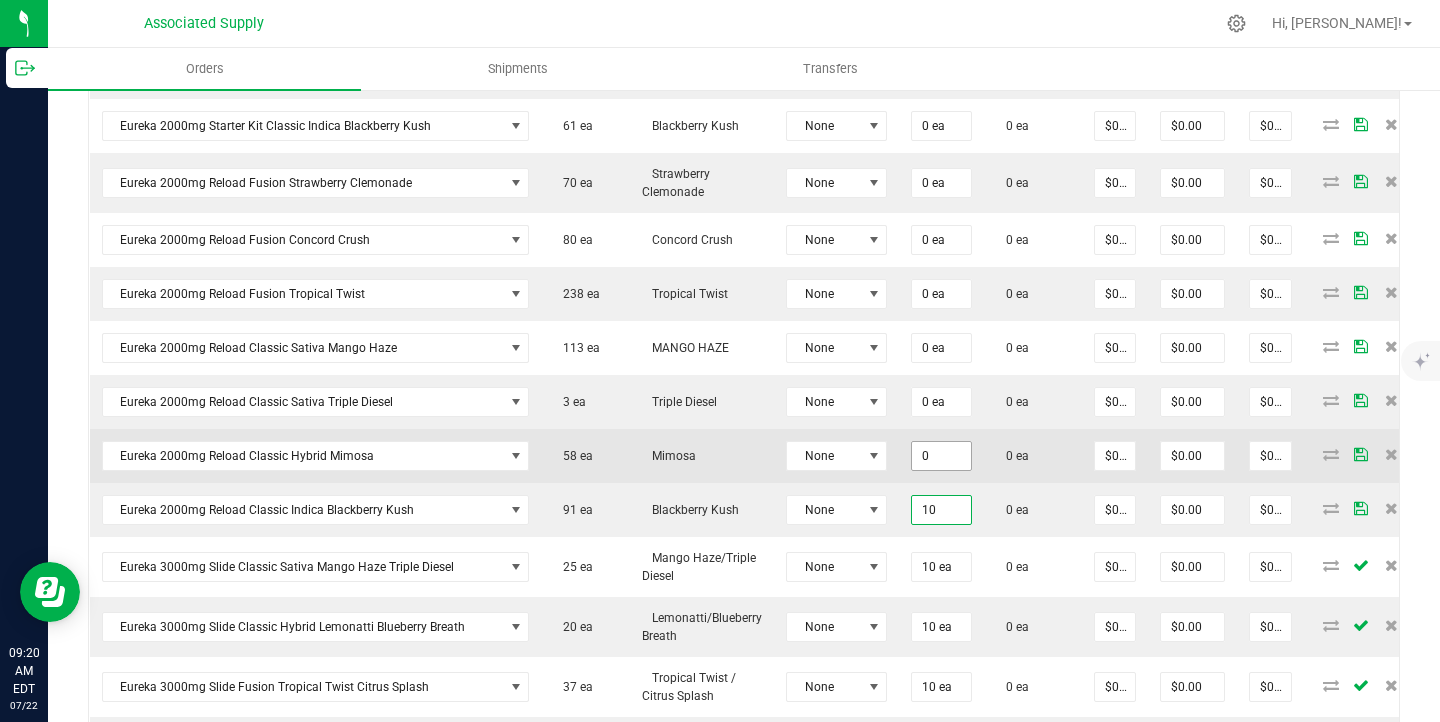 type on "01" 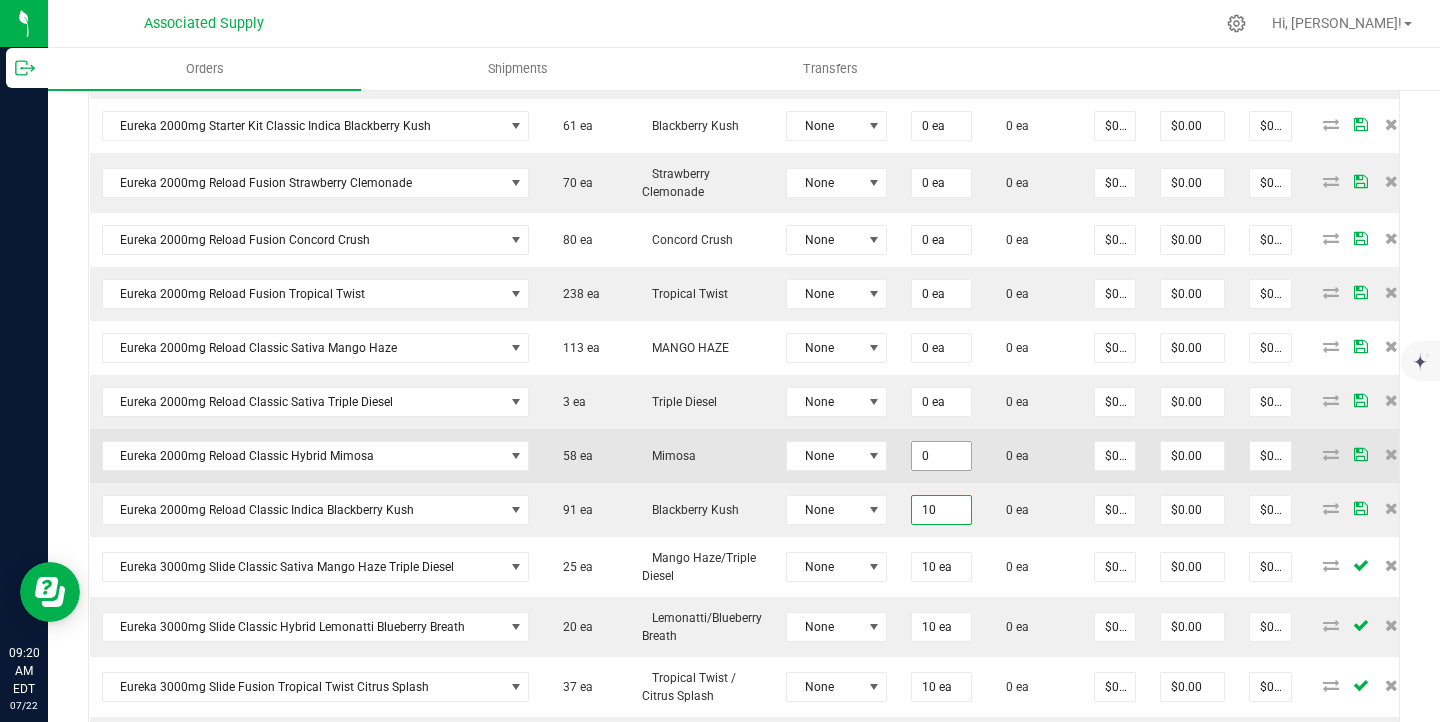type on "10 ea" 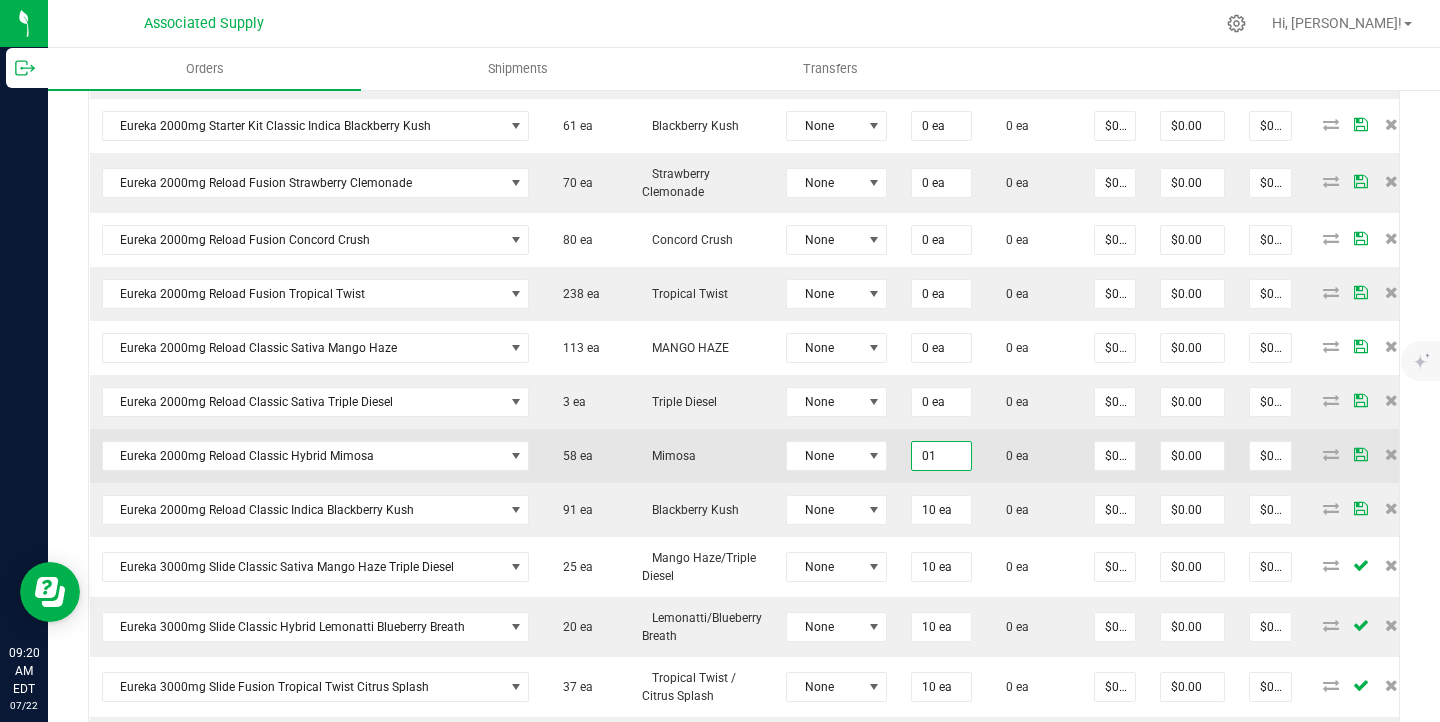 type on "0" 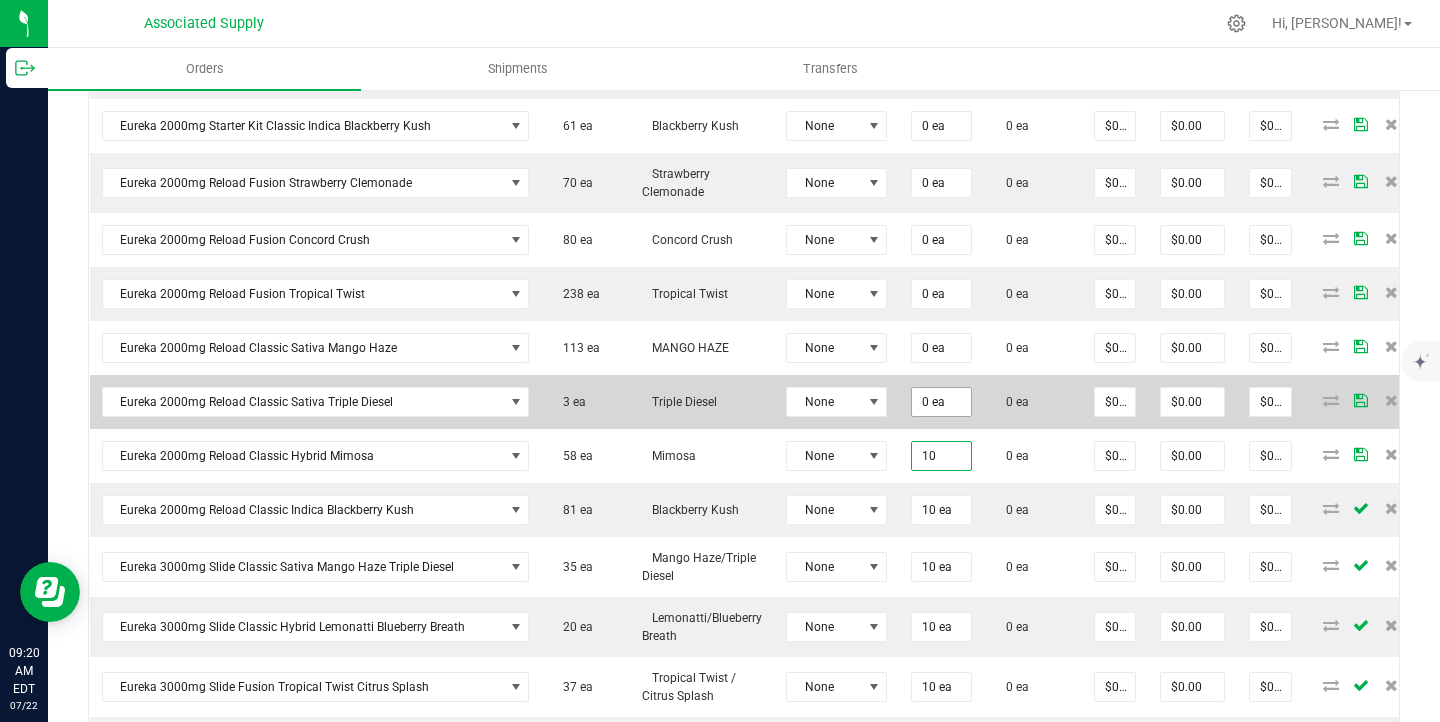type on "10" 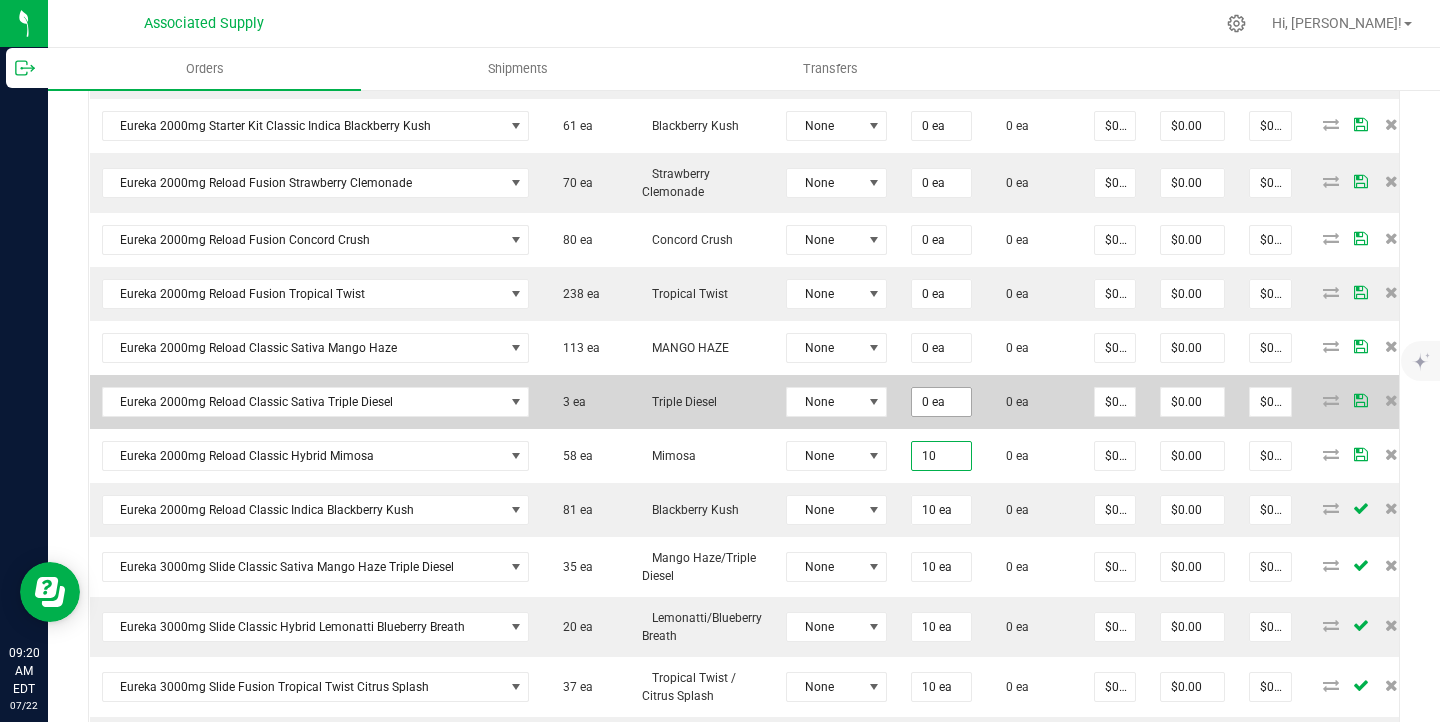 click on "0 ea" at bounding box center [941, 402] 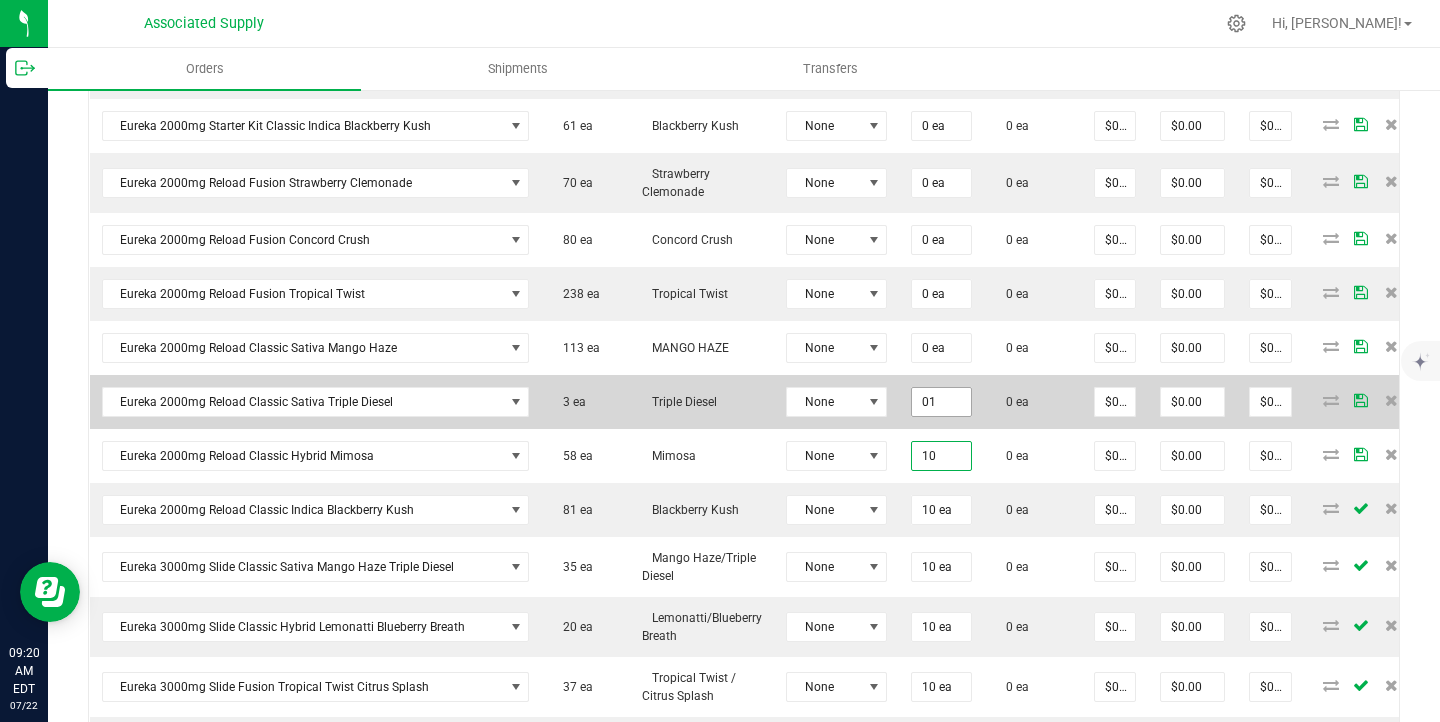 type on "010" 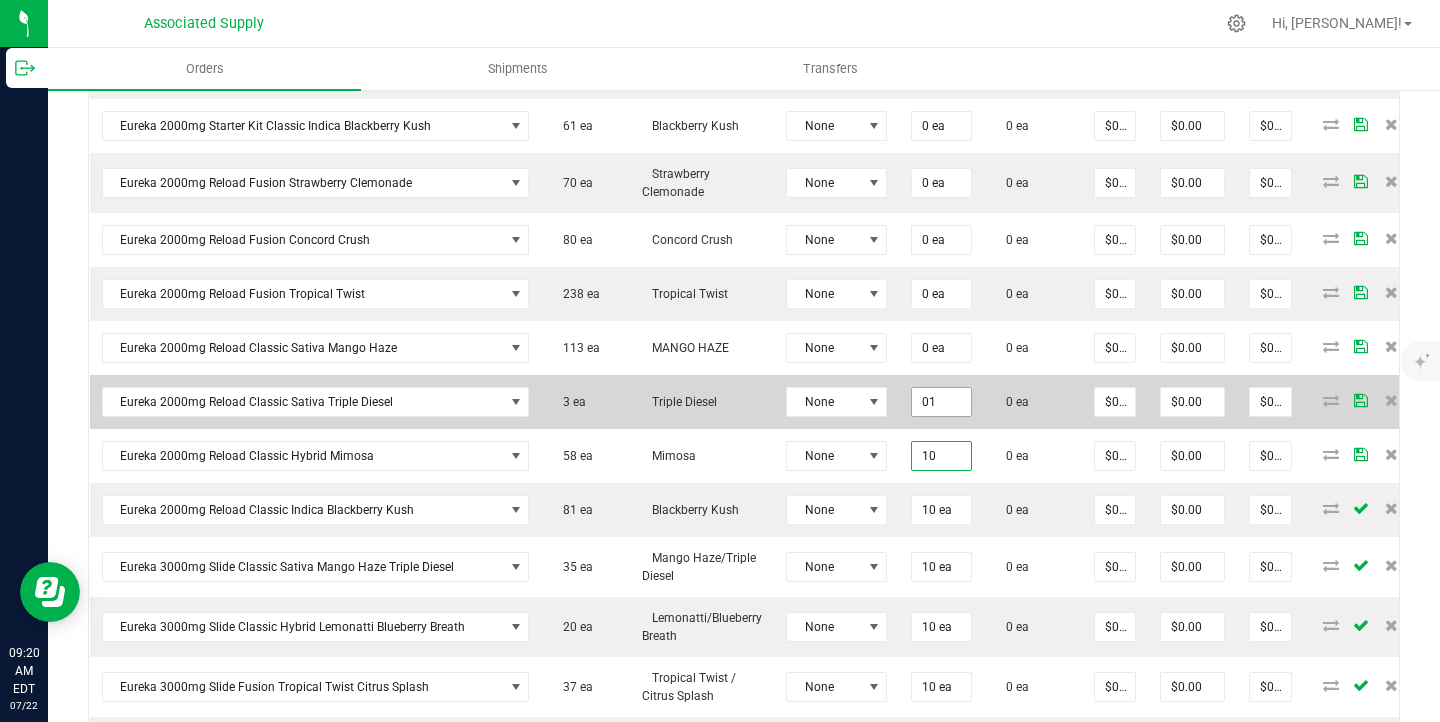 type on "10 ea" 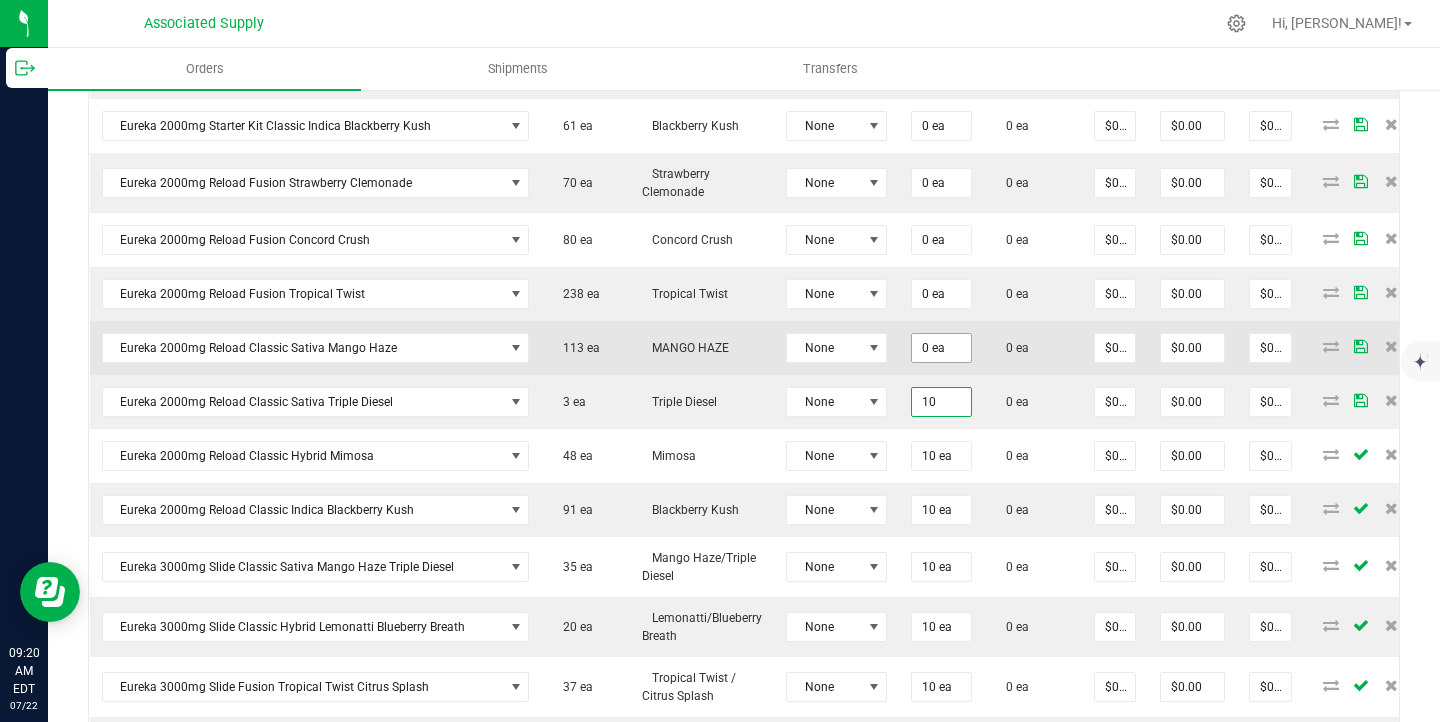 type on "10" 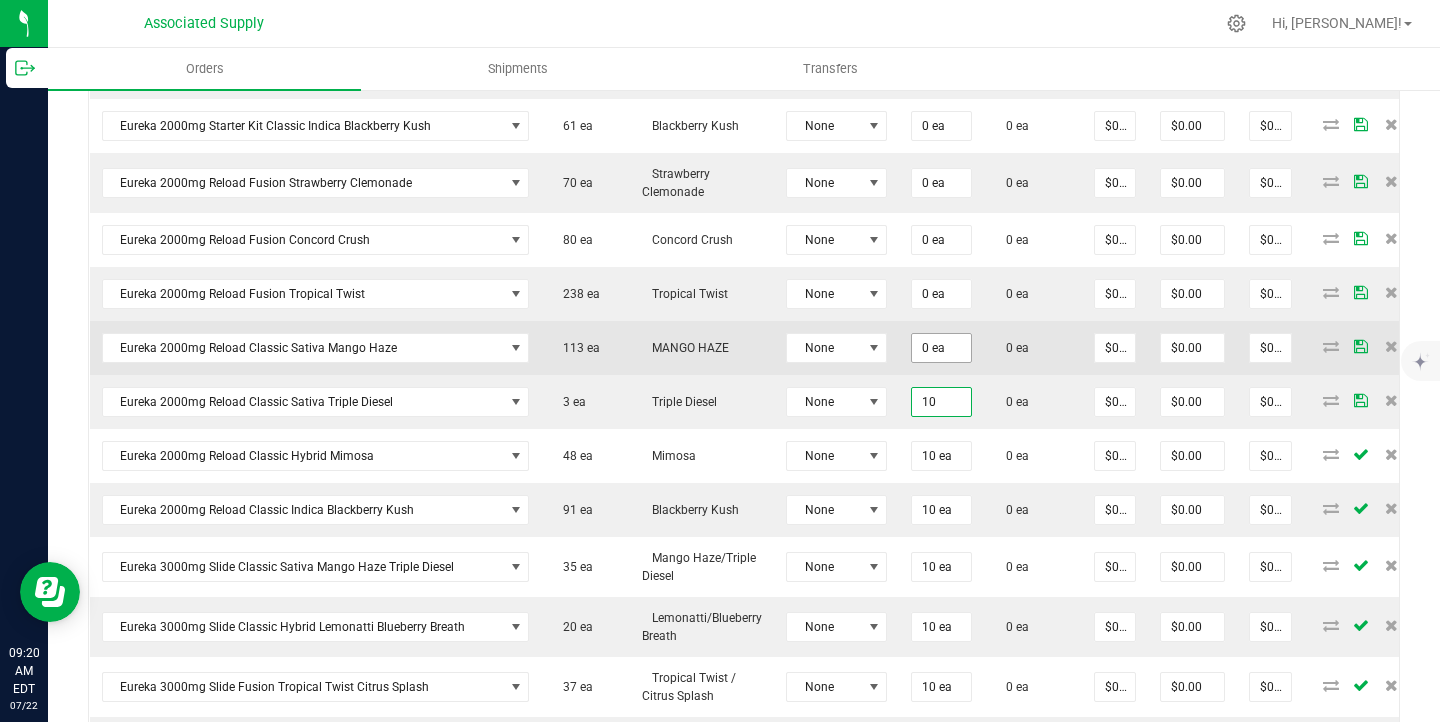 click on "0 ea" at bounding box center (941, 348) 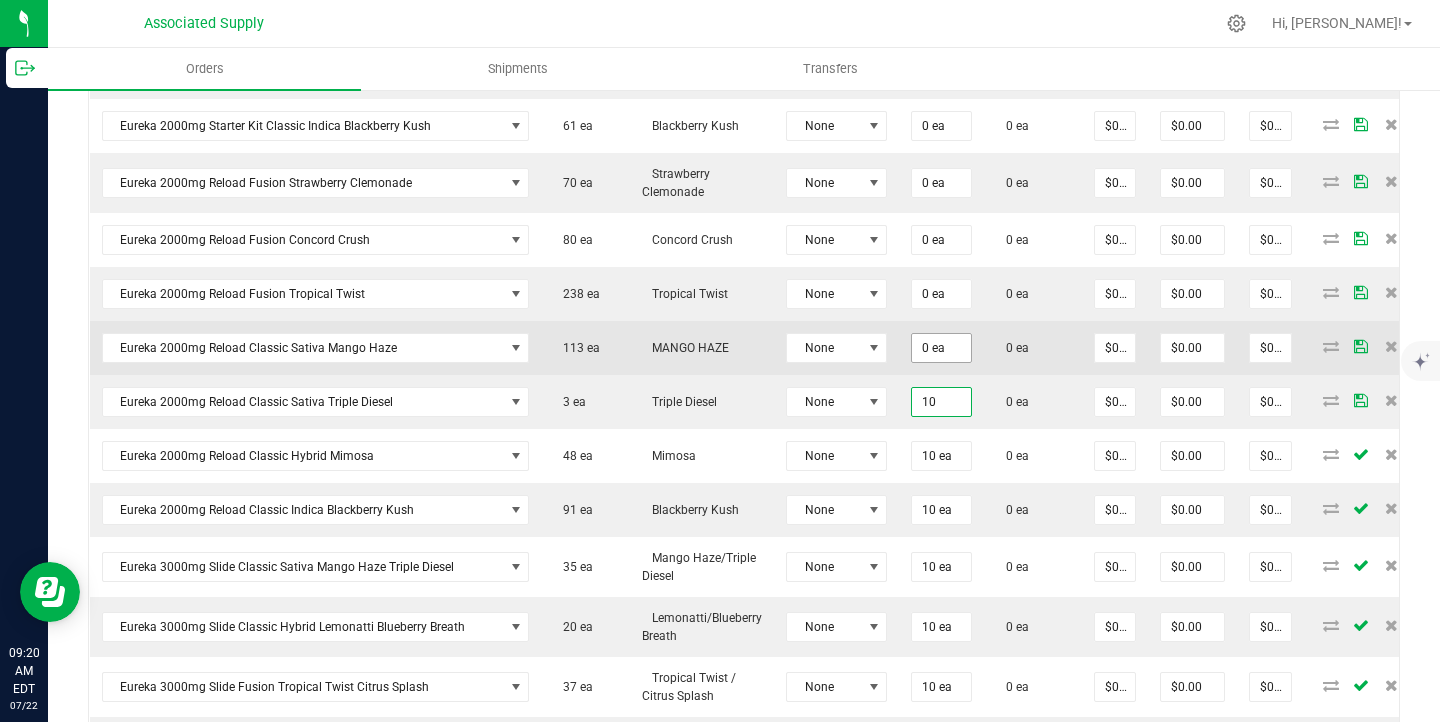 type on "0" 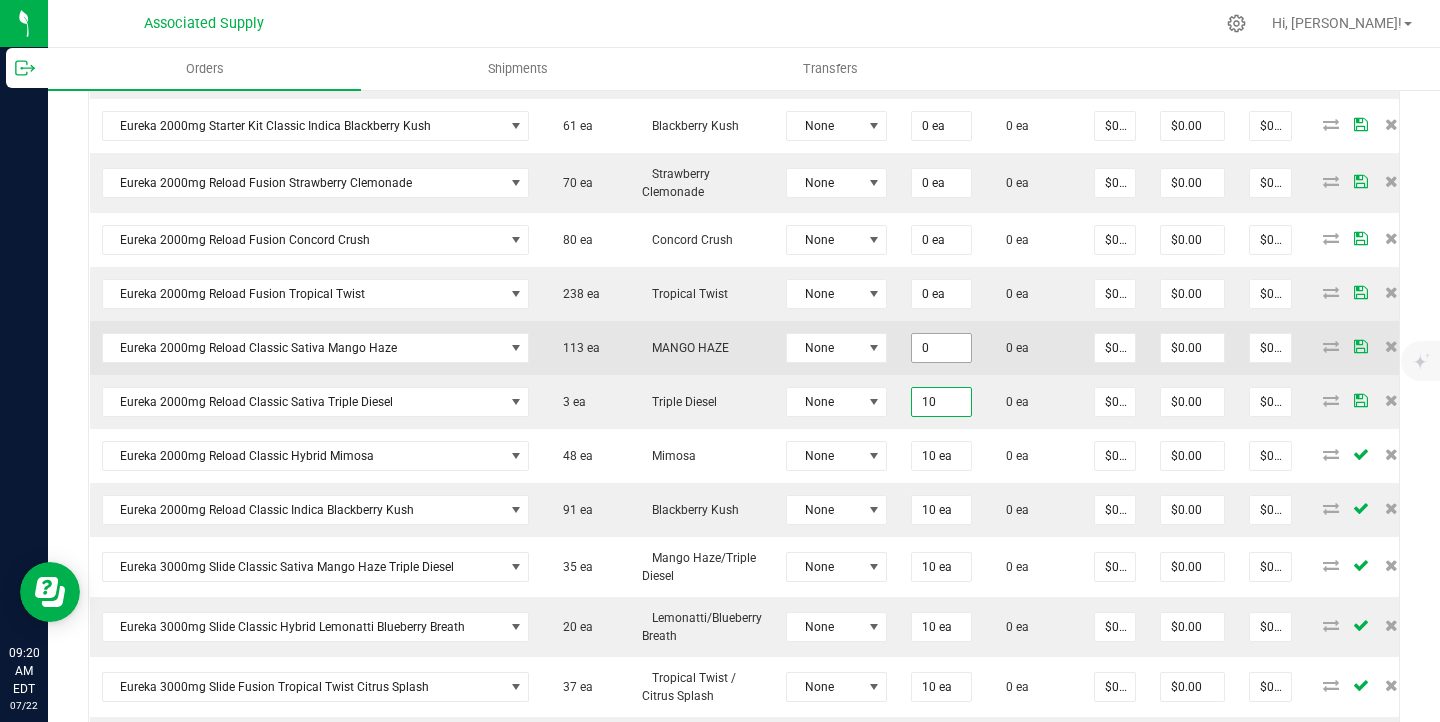 type 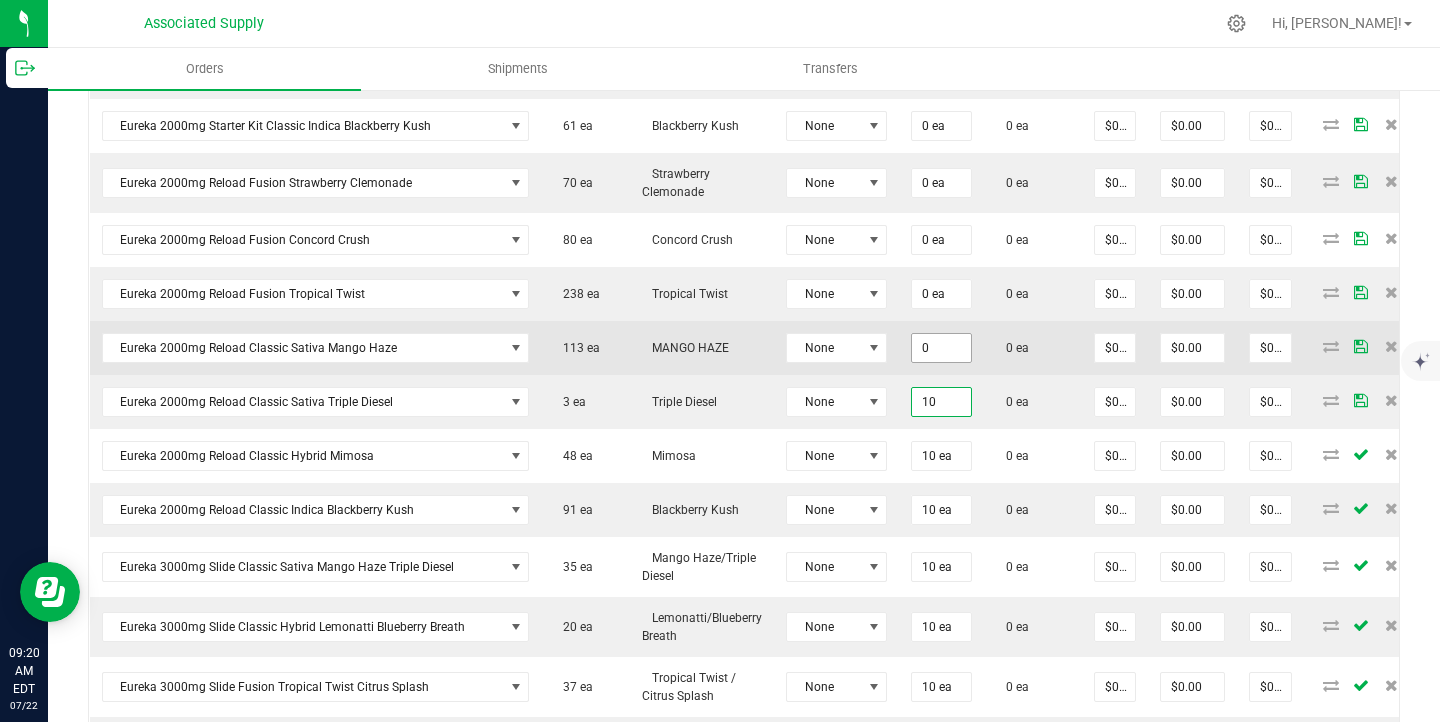 type on "10 ea" 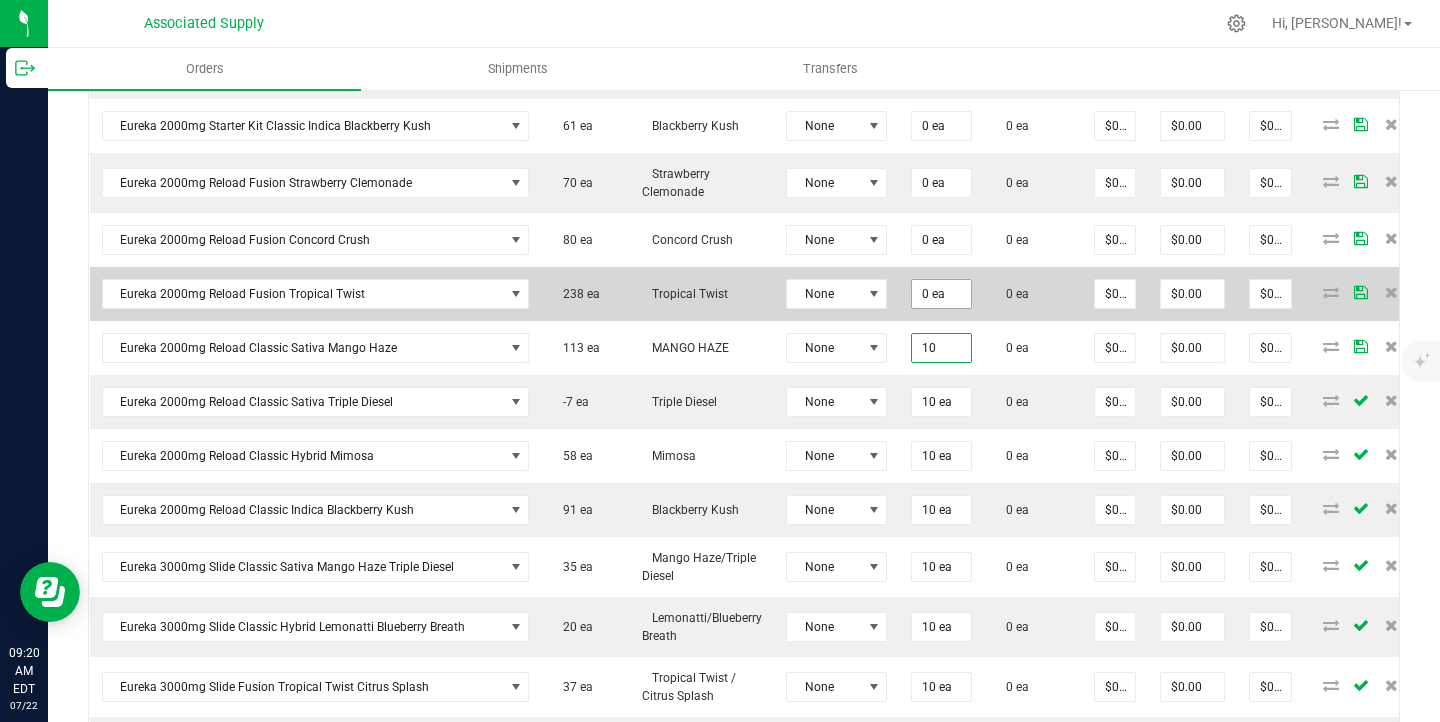 type on "10" 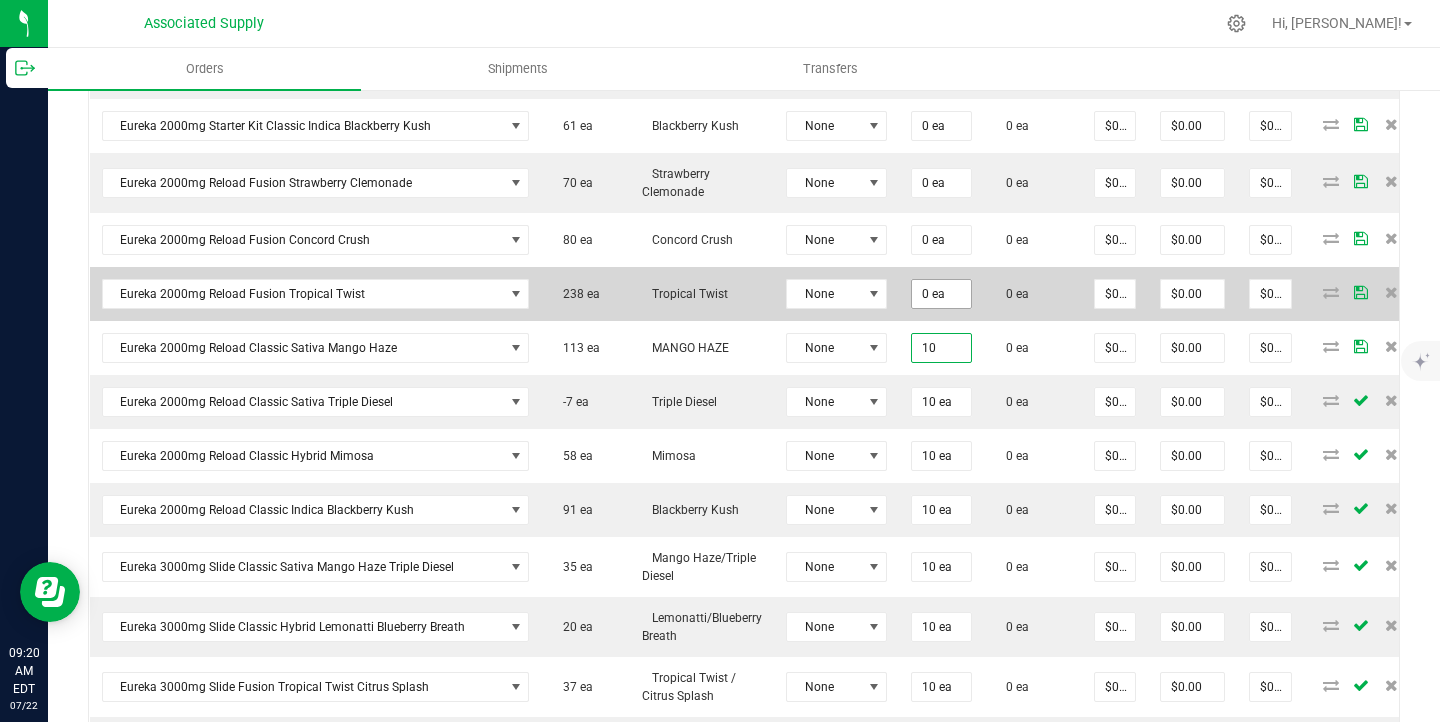 click on "0 ea" at bounding box center [941, 294] 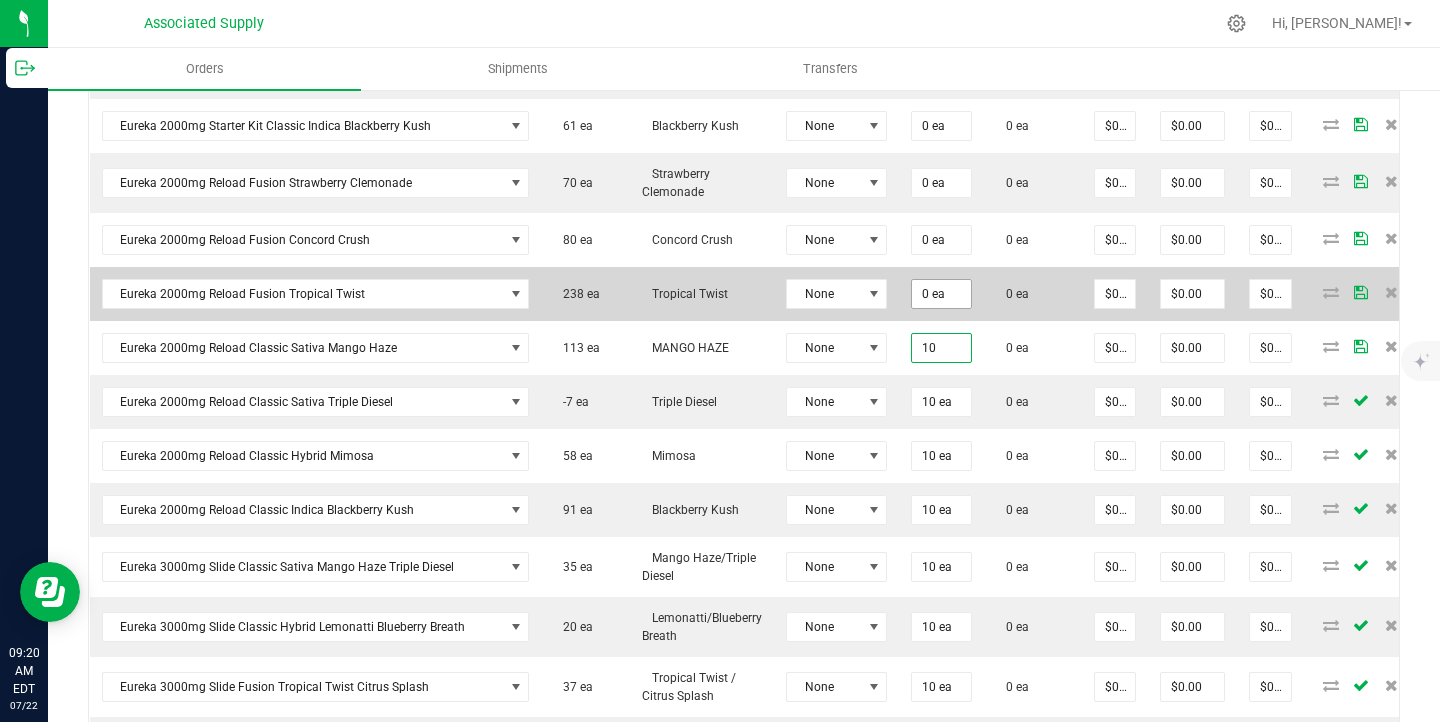 type on "0" 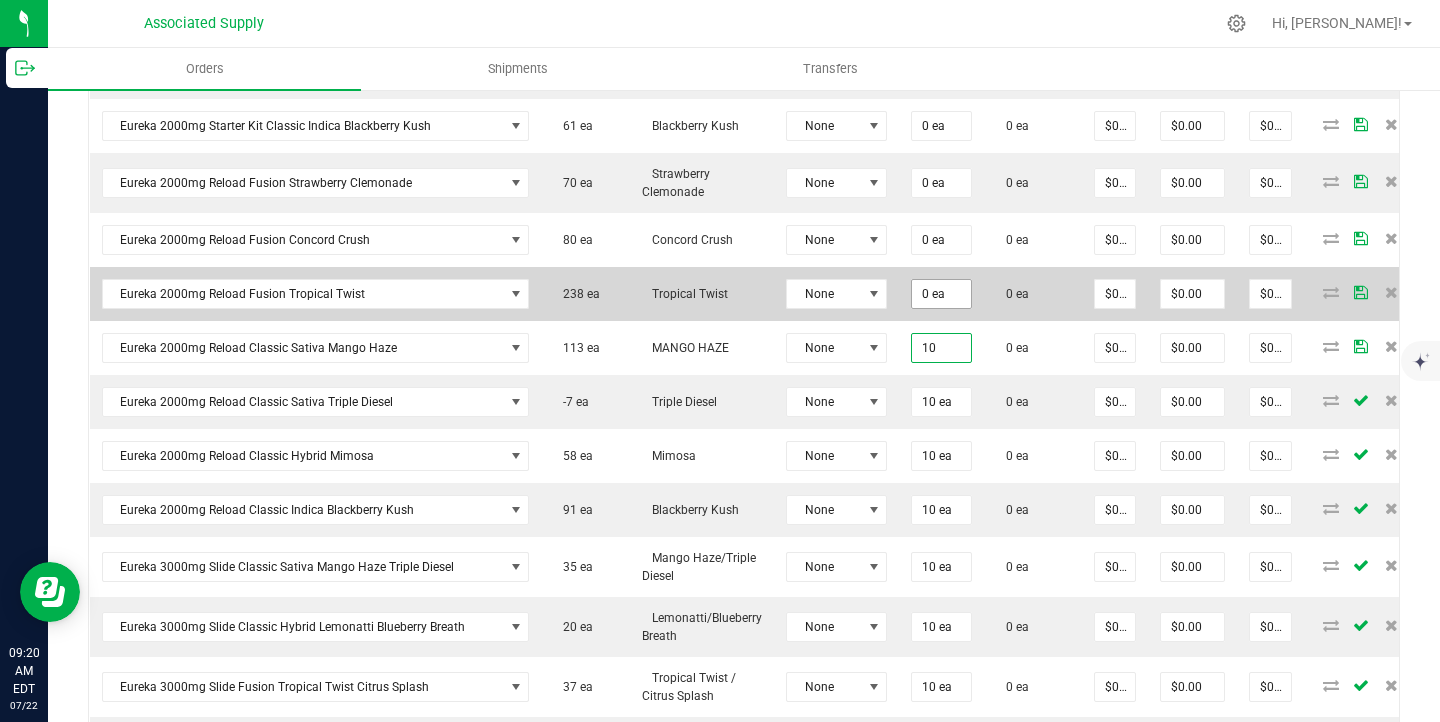 type on "10 ea" 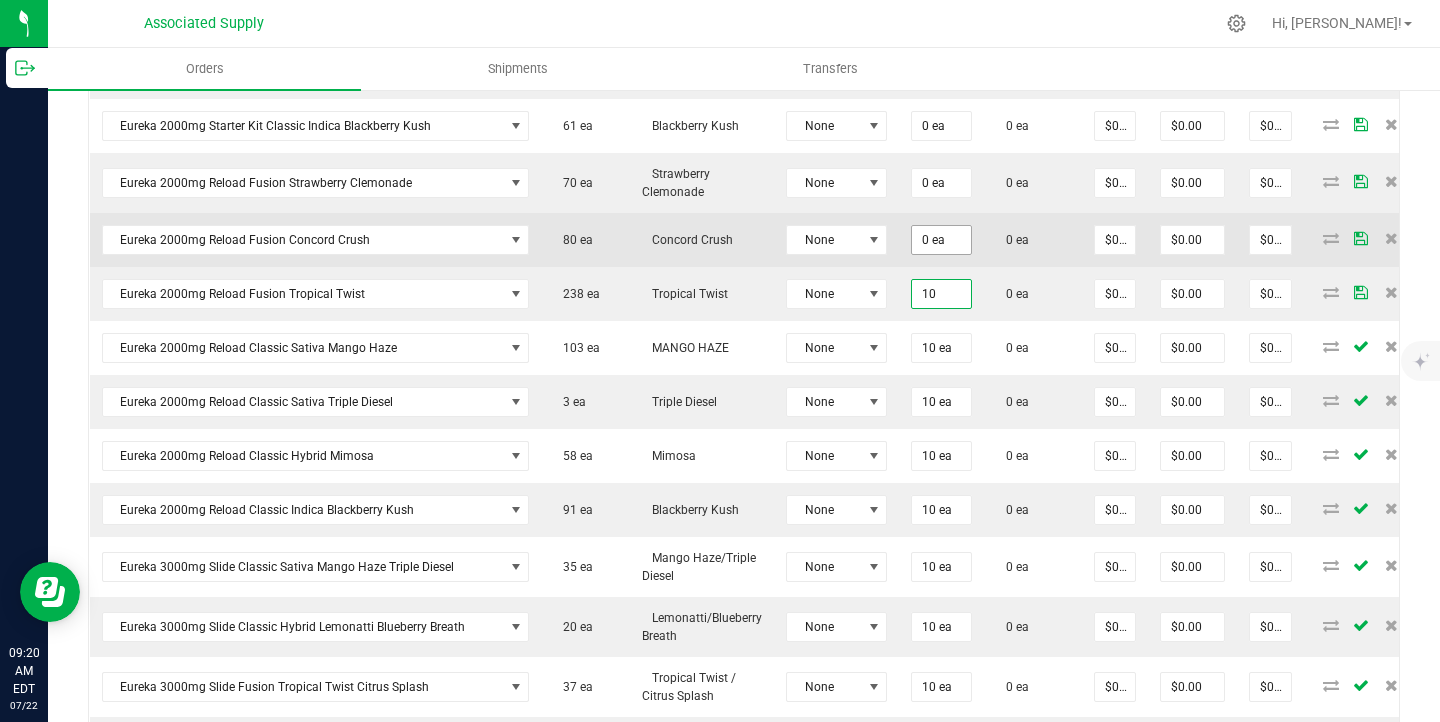 type on "10" 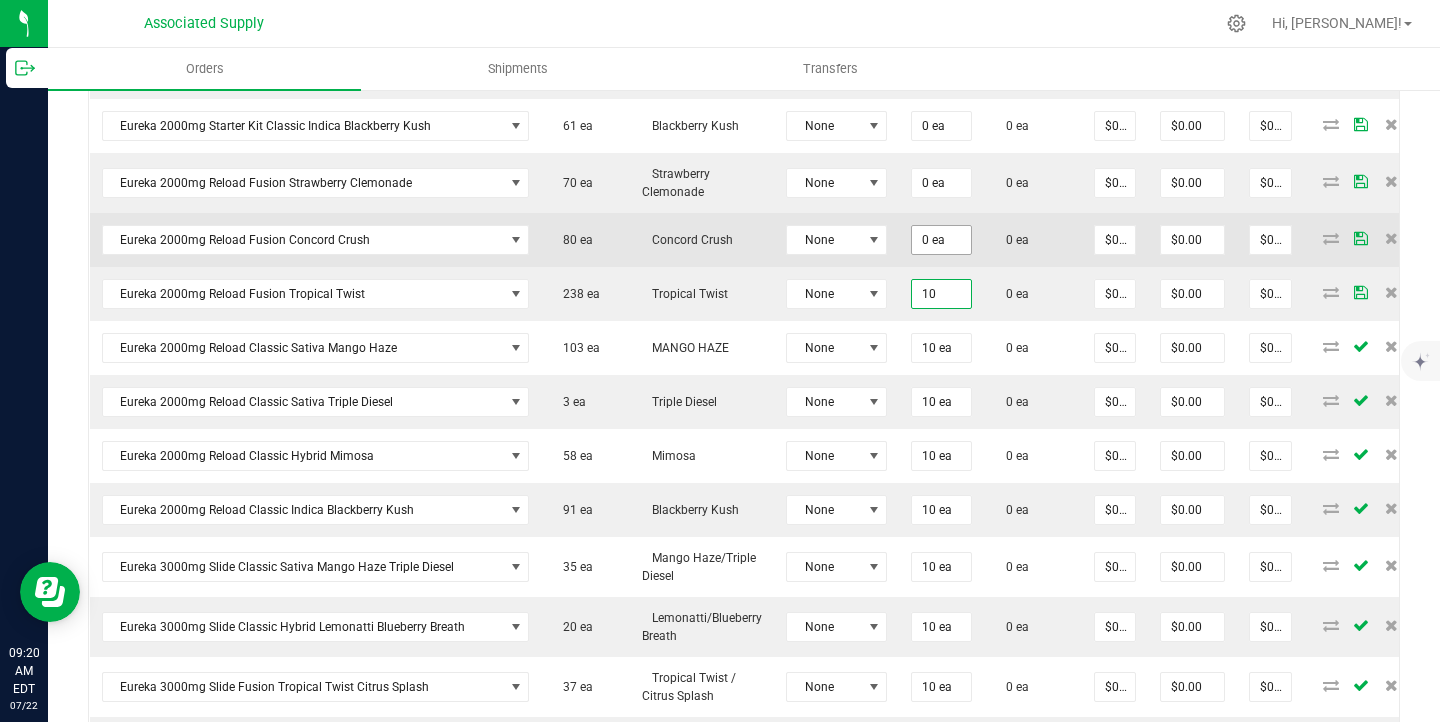 click on "0 ea" at bounding box center [941, 240] 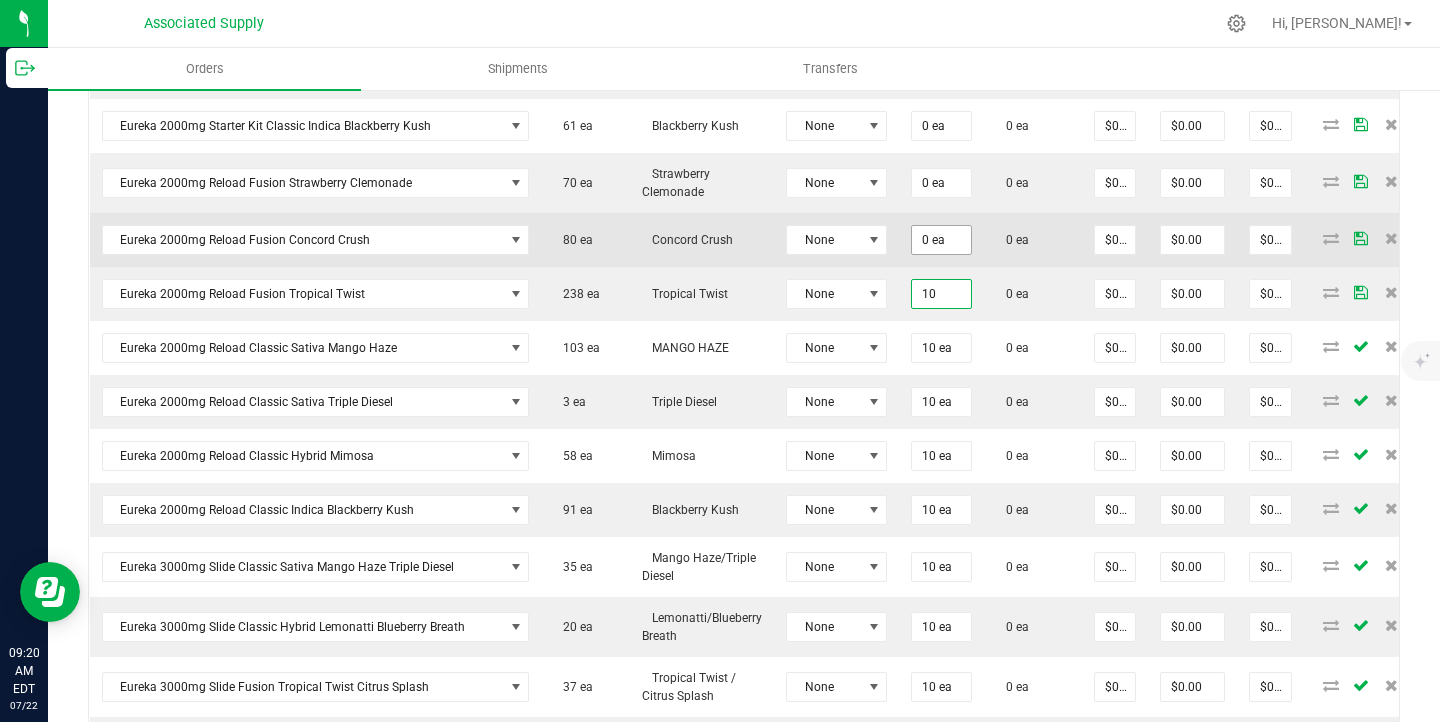 type on "0" 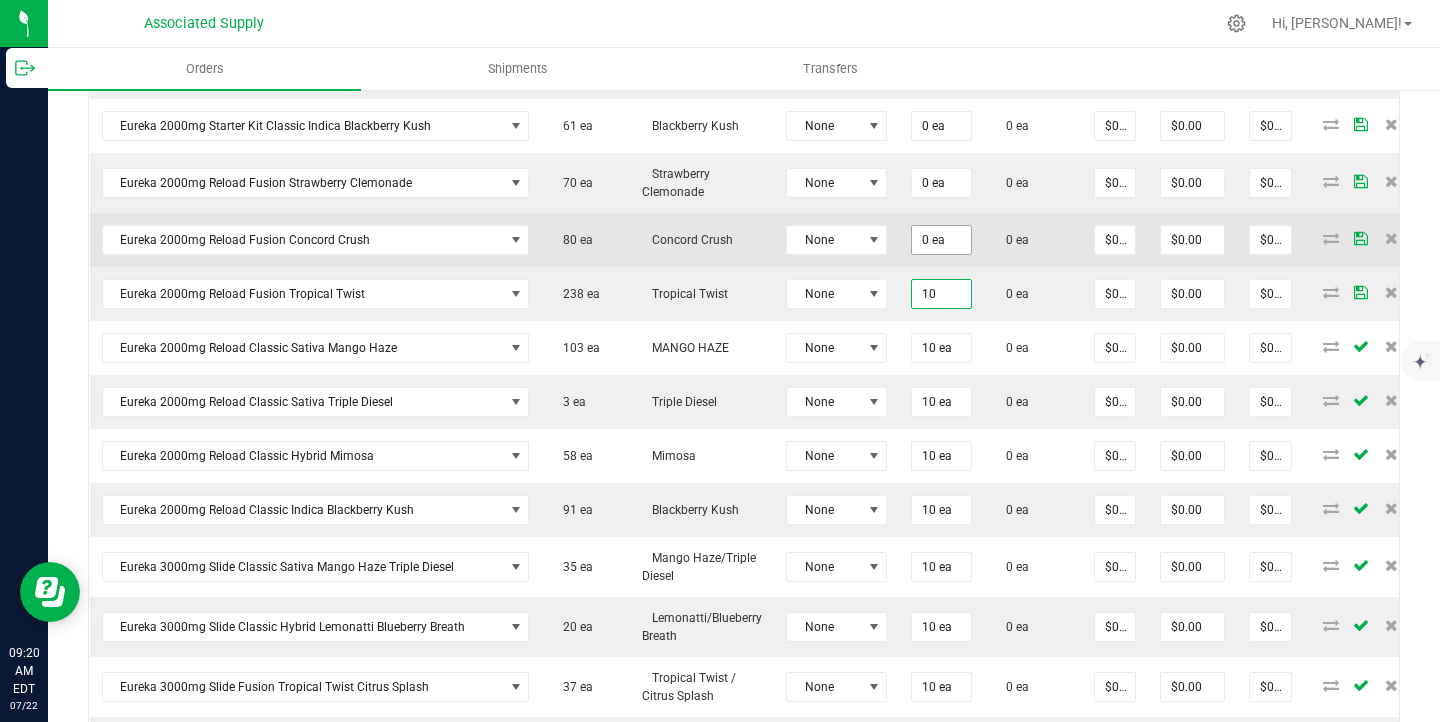 type on "10 ea" 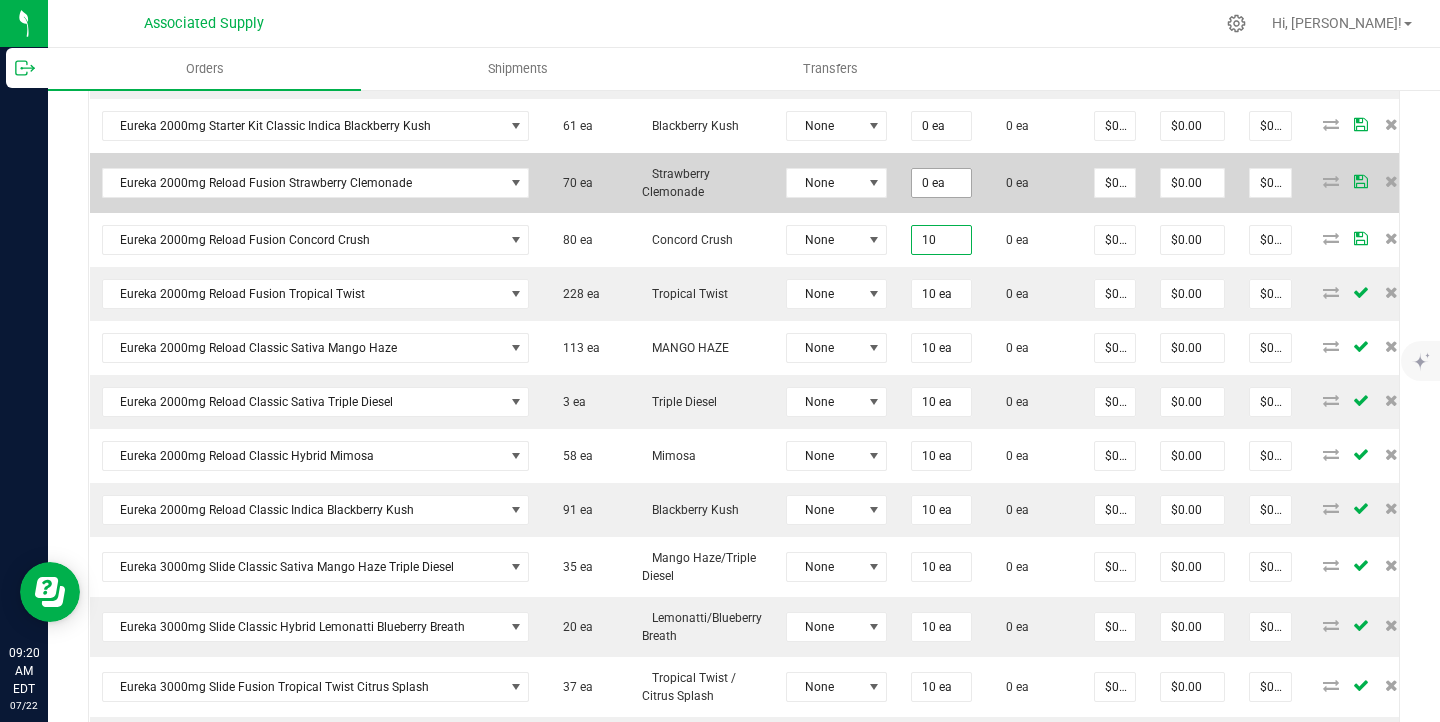type on "10" 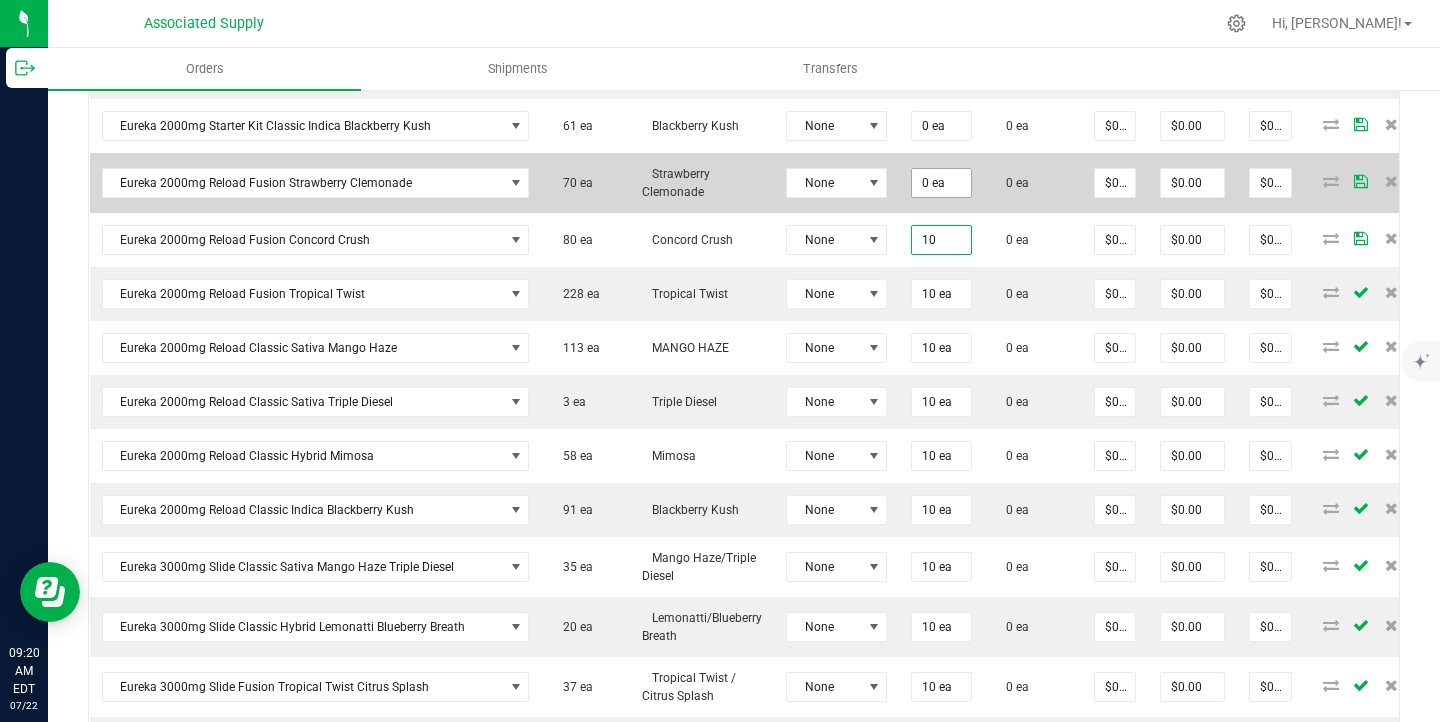 click on "0 ea" at bounding box center [941, 183] 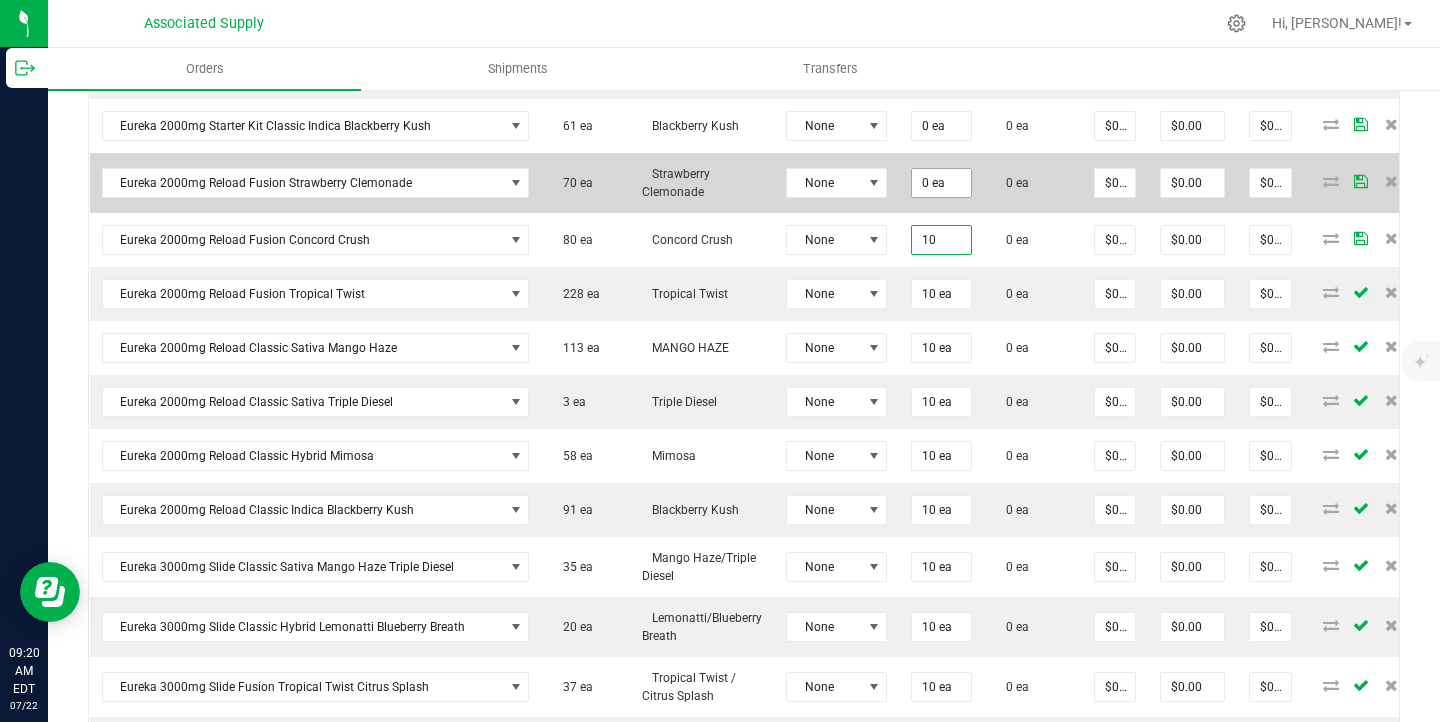 type on "0" 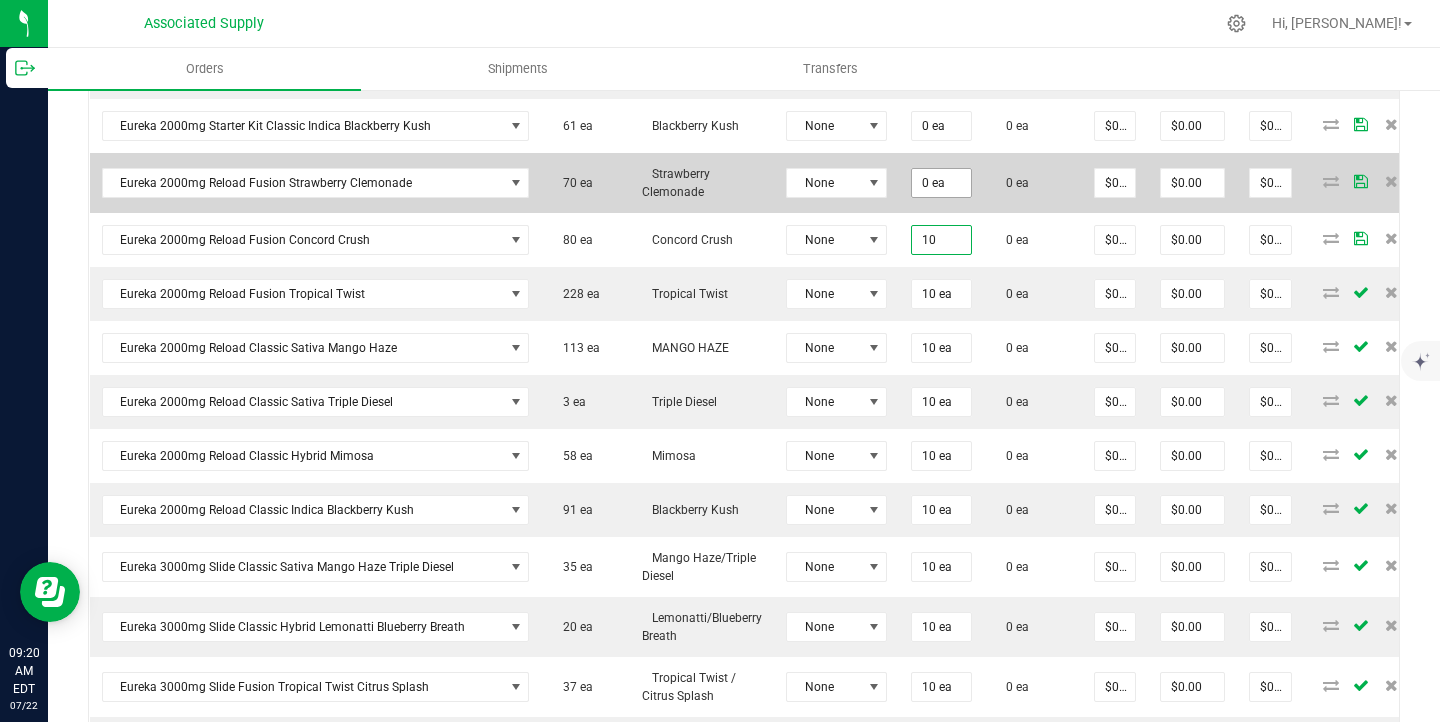 type on "10 ea" 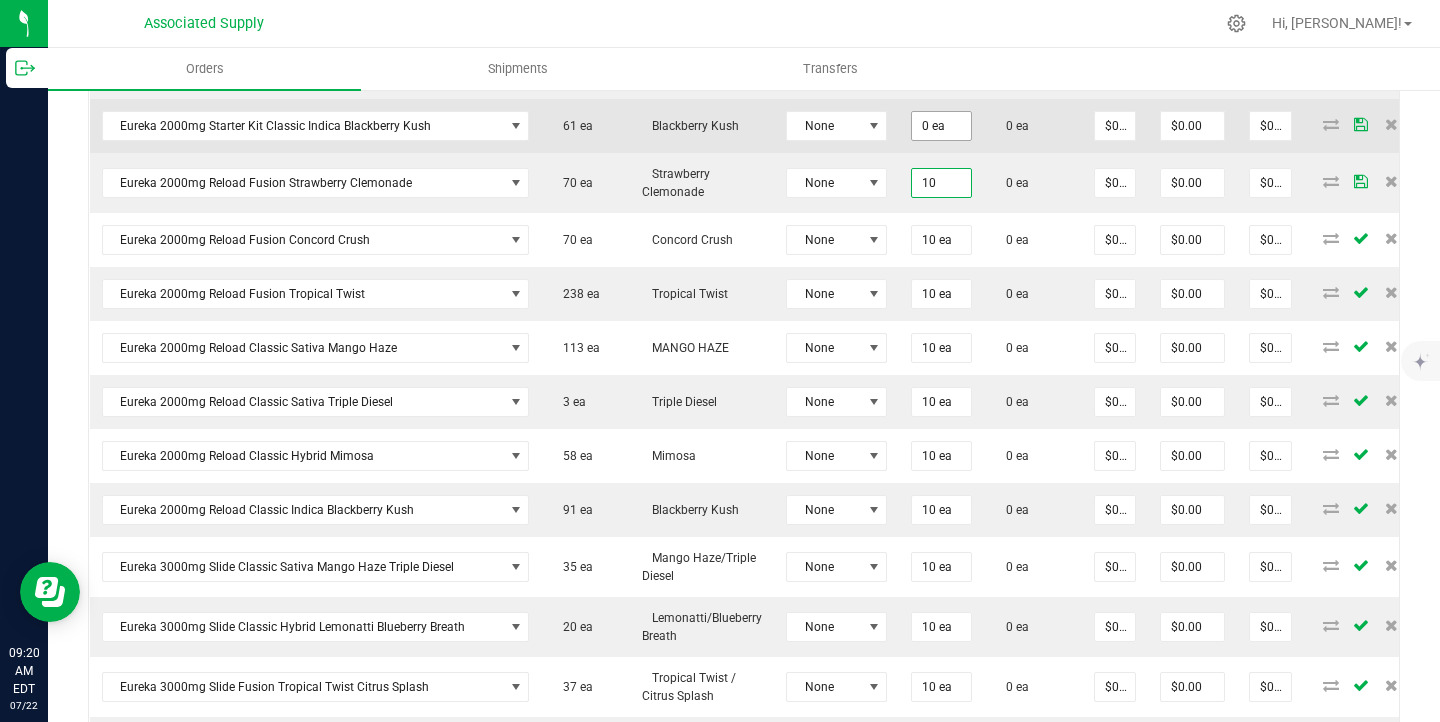 type on "10" 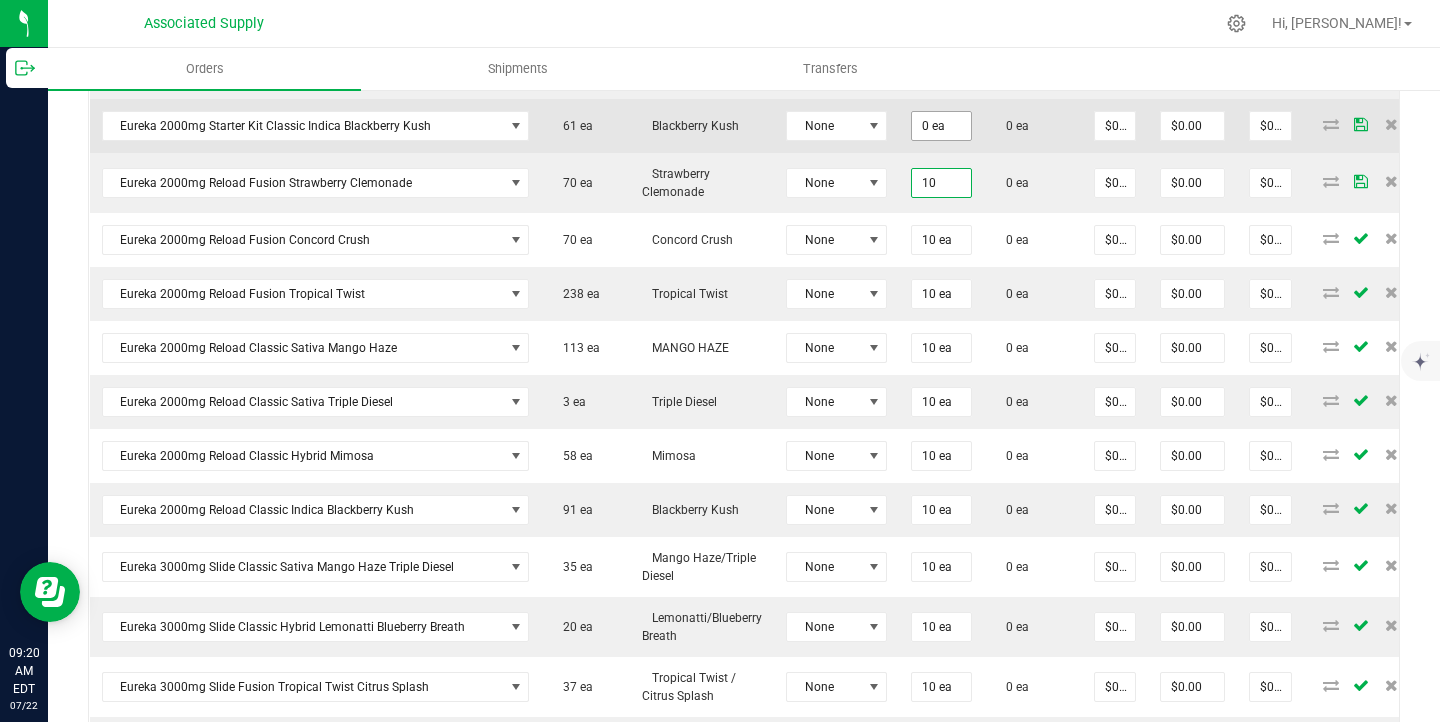 click on "0 ea" at bounding box center (941, 126) 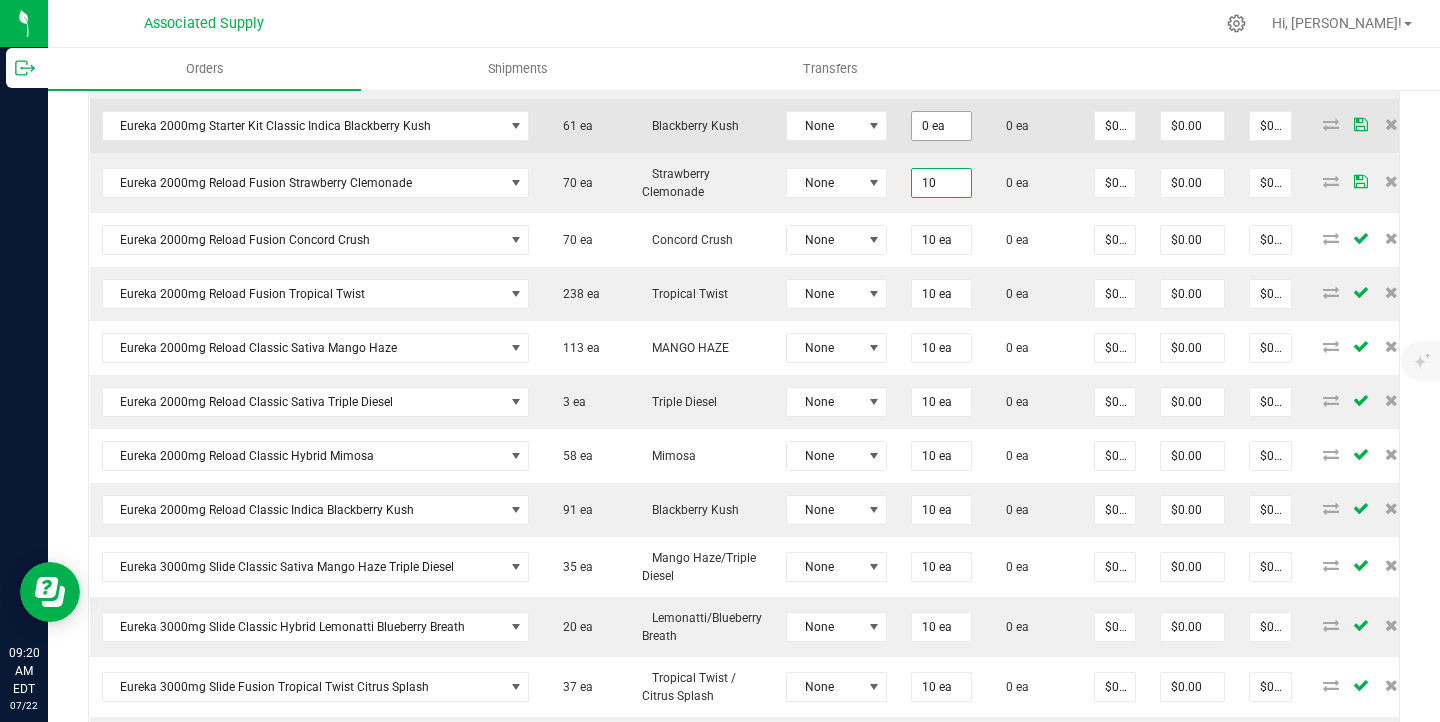 type on "0" 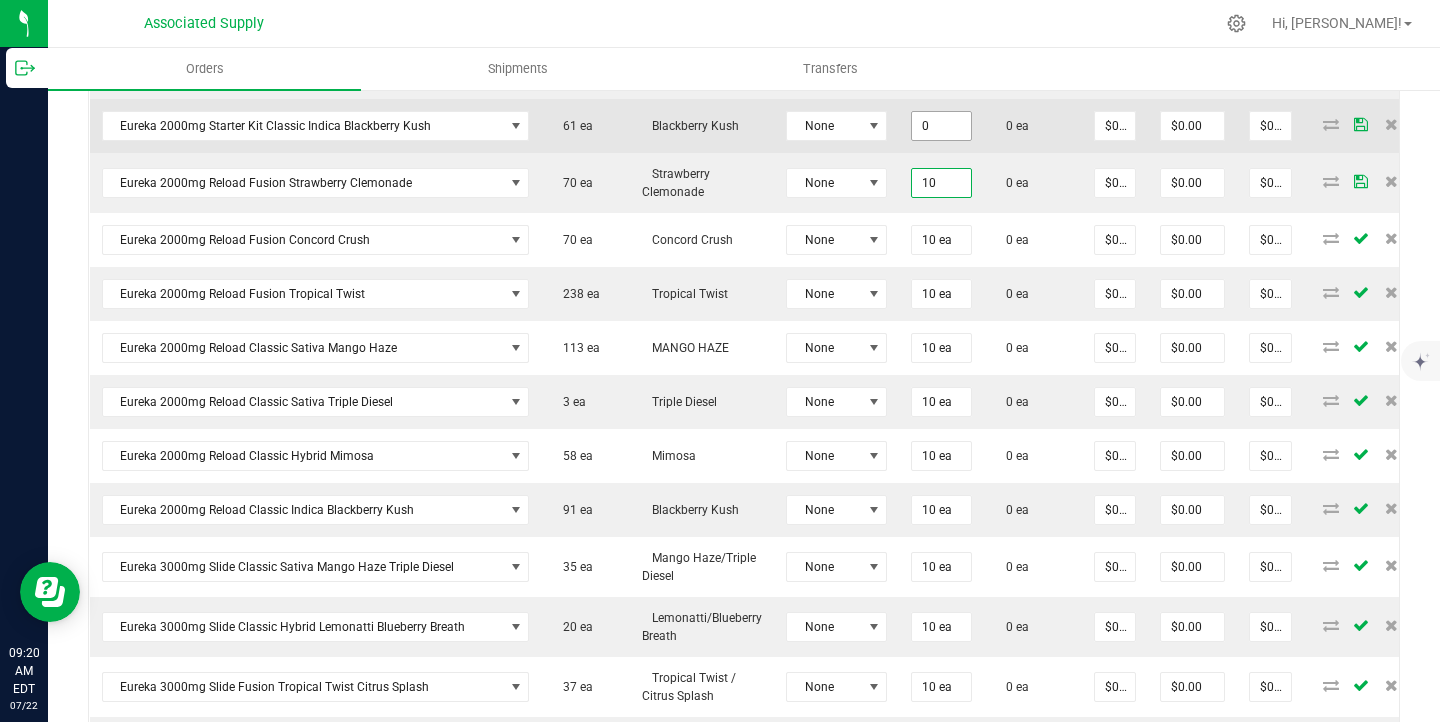 type on "10 ea" 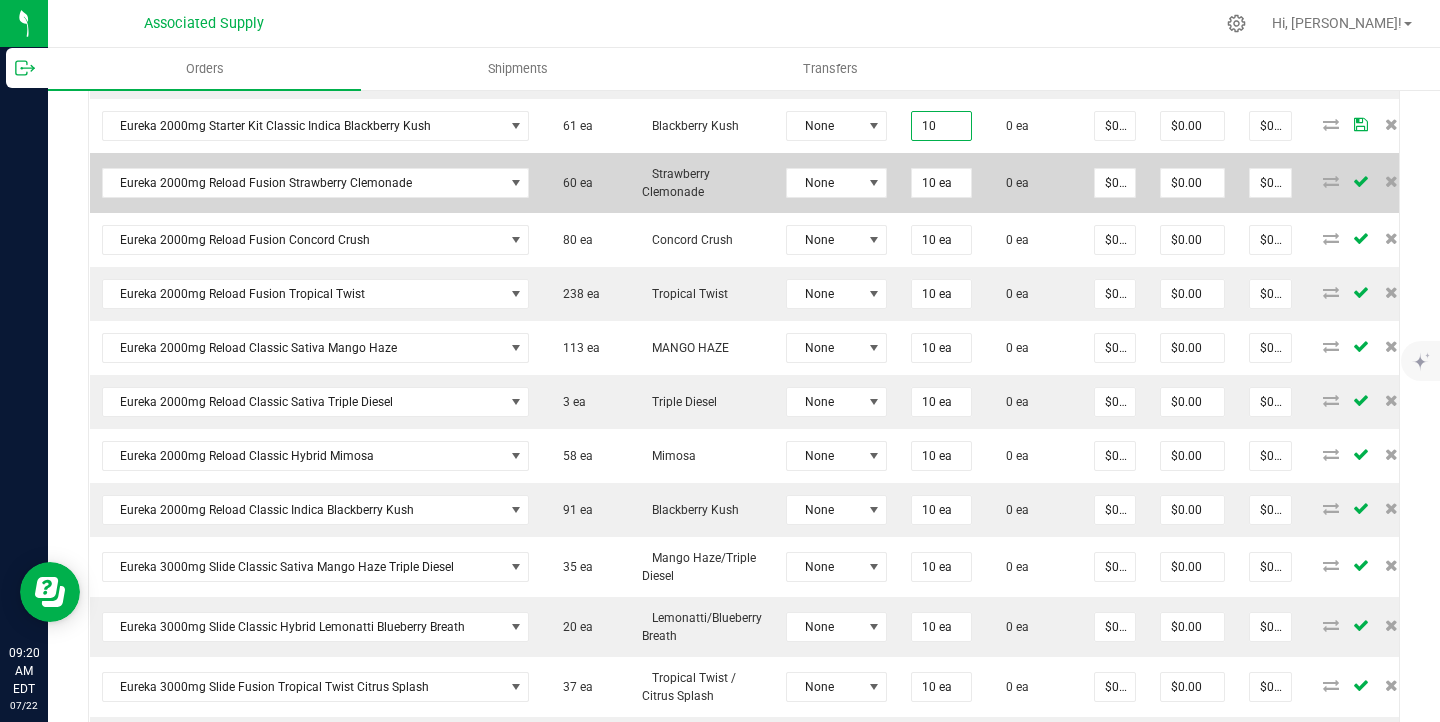 type on "10 ea" 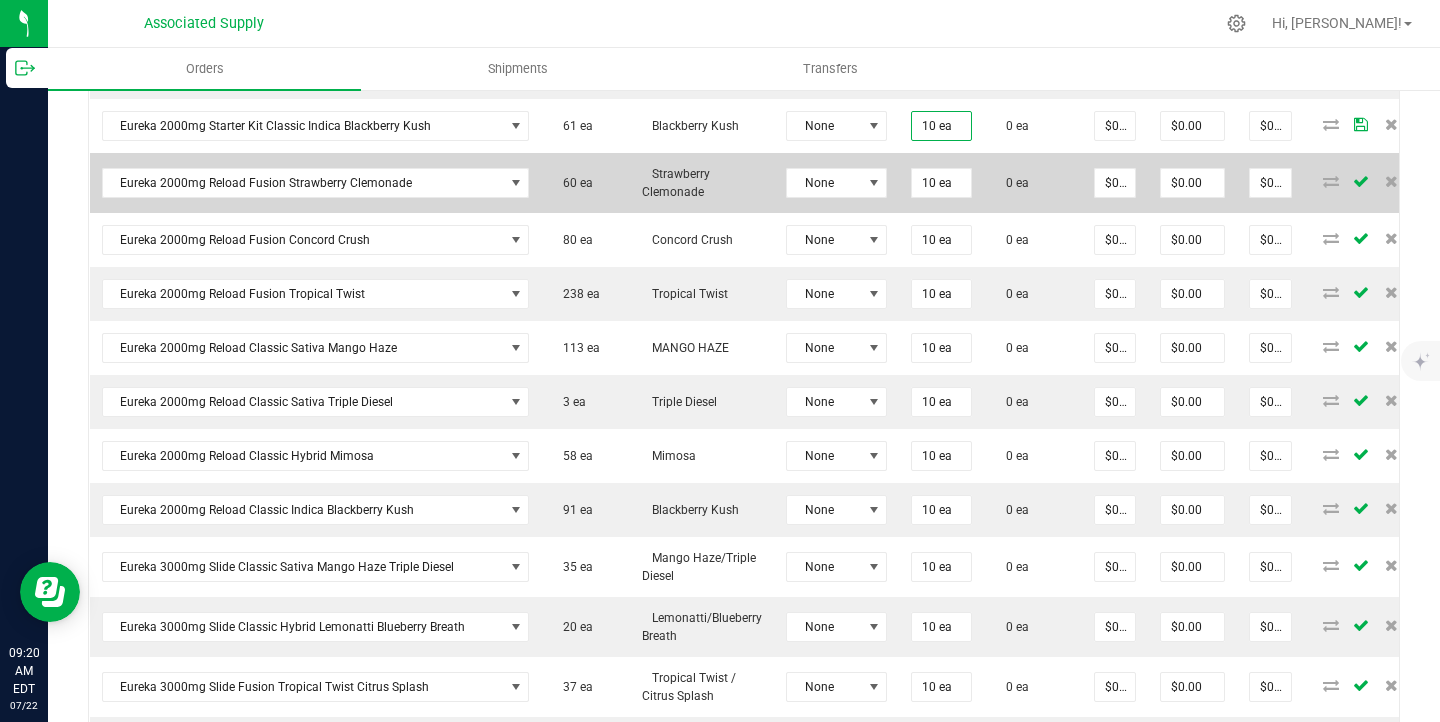 click on "10 ea" at bounding box center (941, 183) 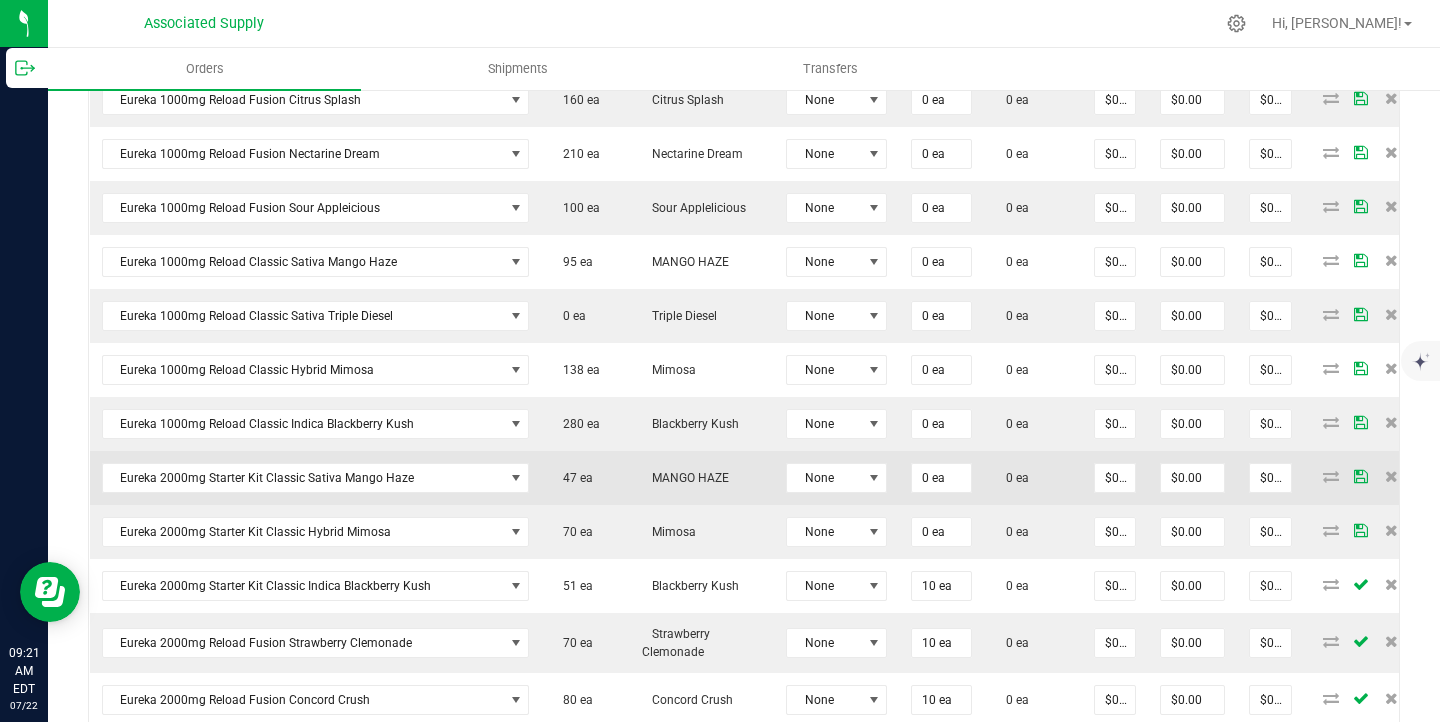 scroll, scrollTop: 783, scrollLeft: 0, axis: vertical 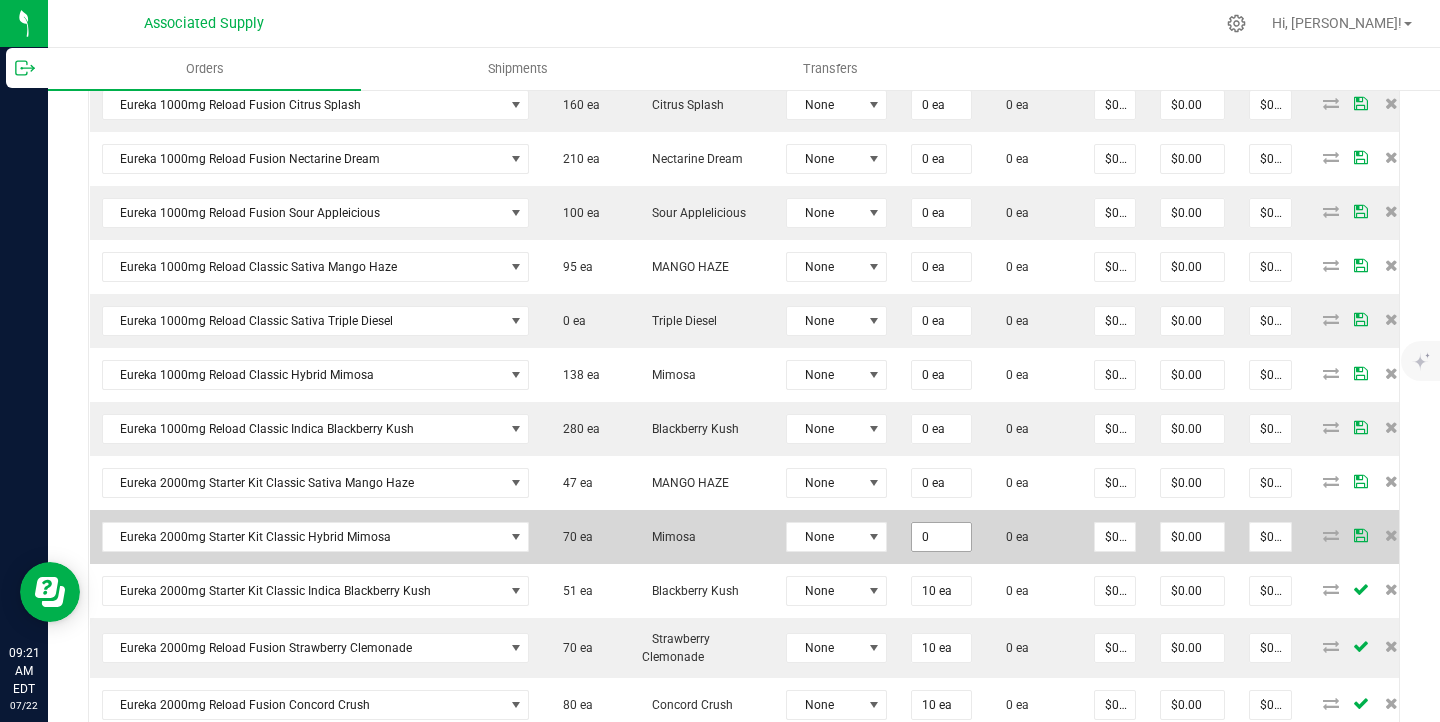 click on "0" at bounding box center [941, 537] 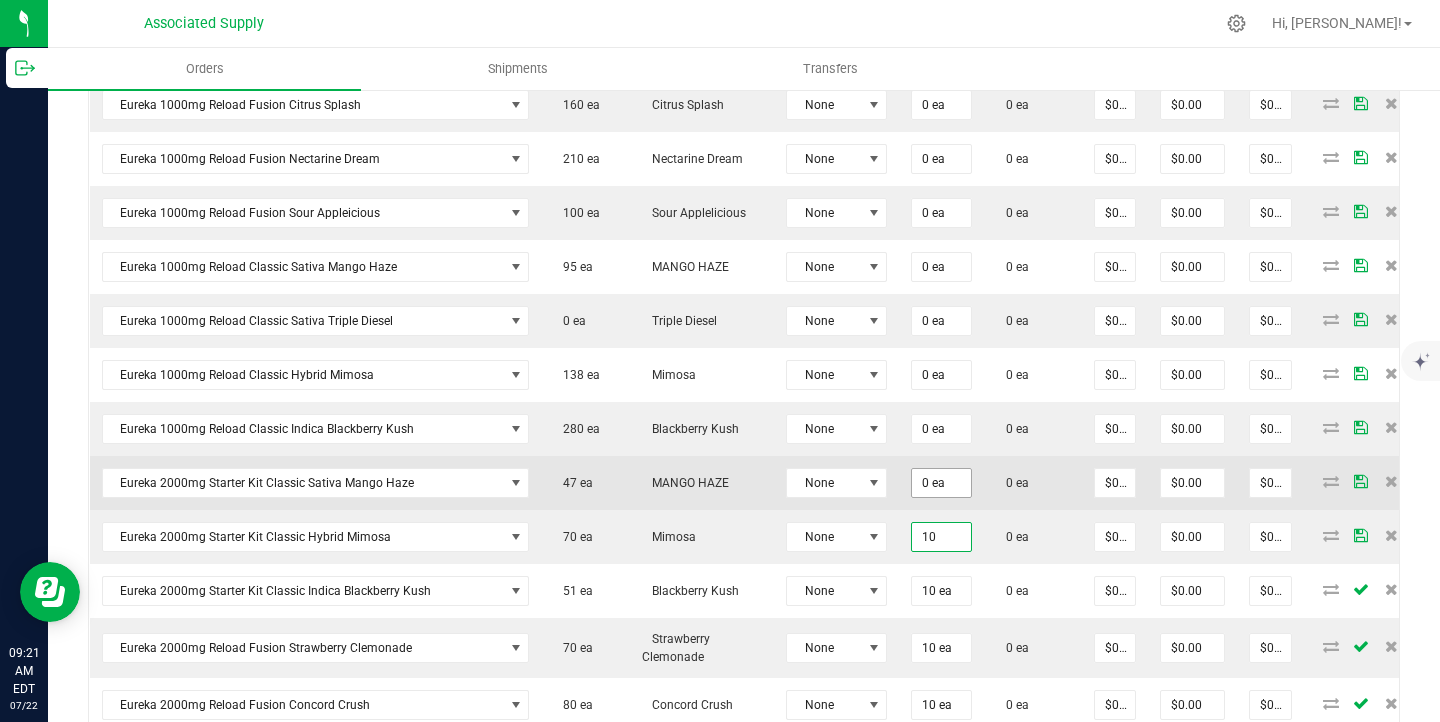 type on "10" 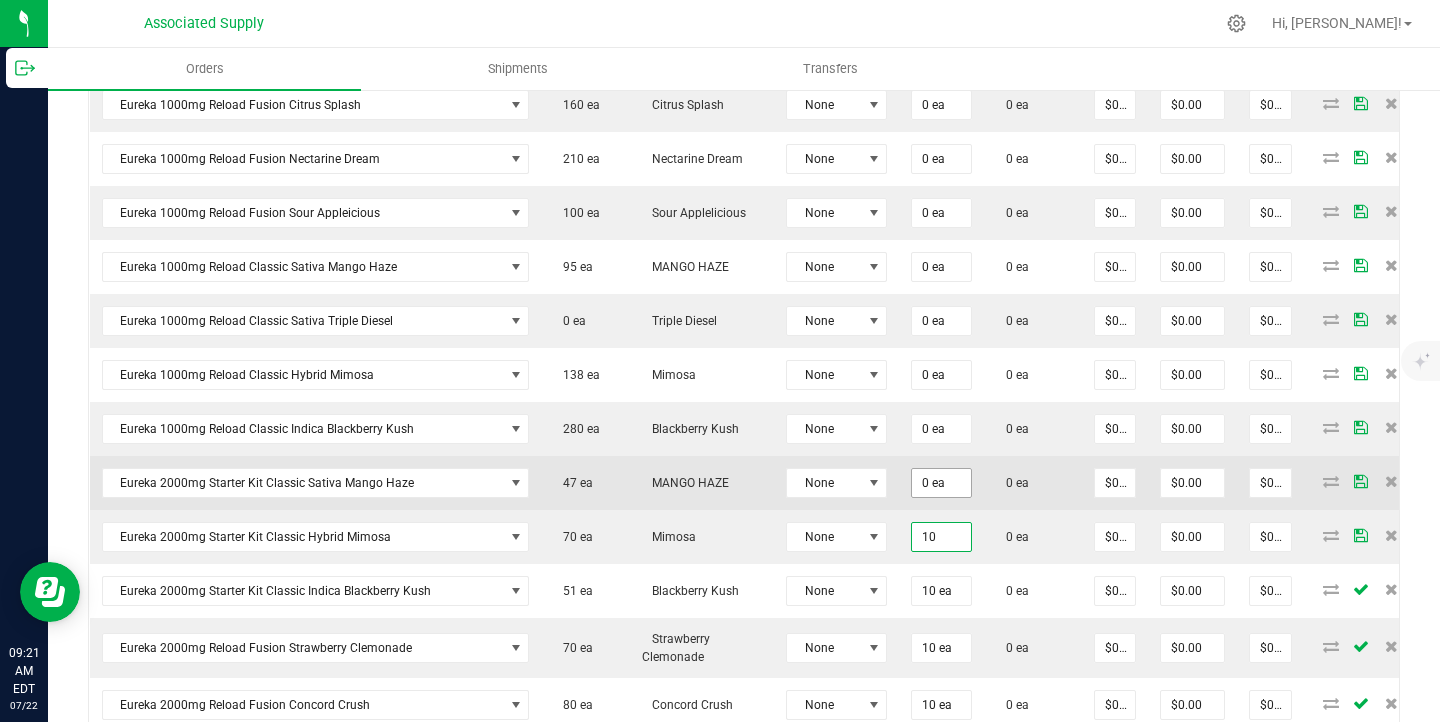 click on "0 ea" at bounding box center (941, 483) 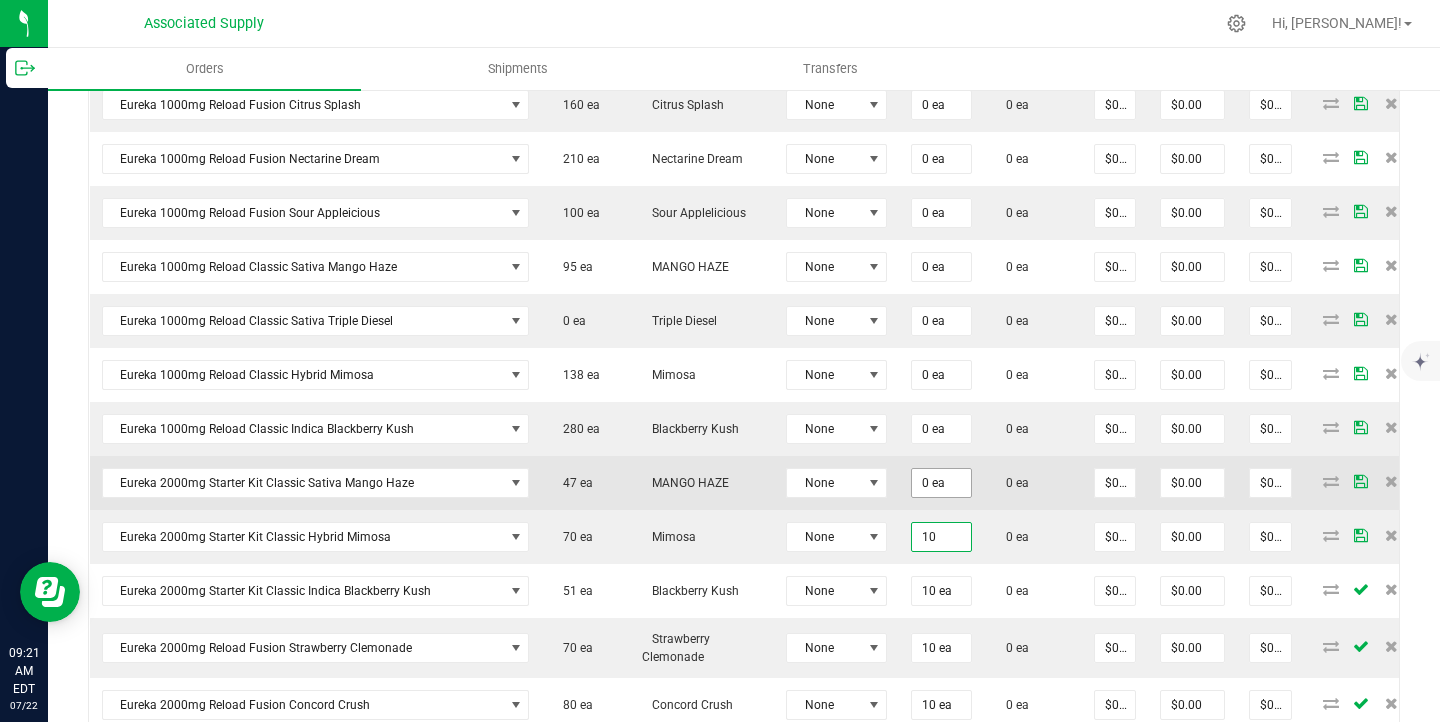 type on "0" 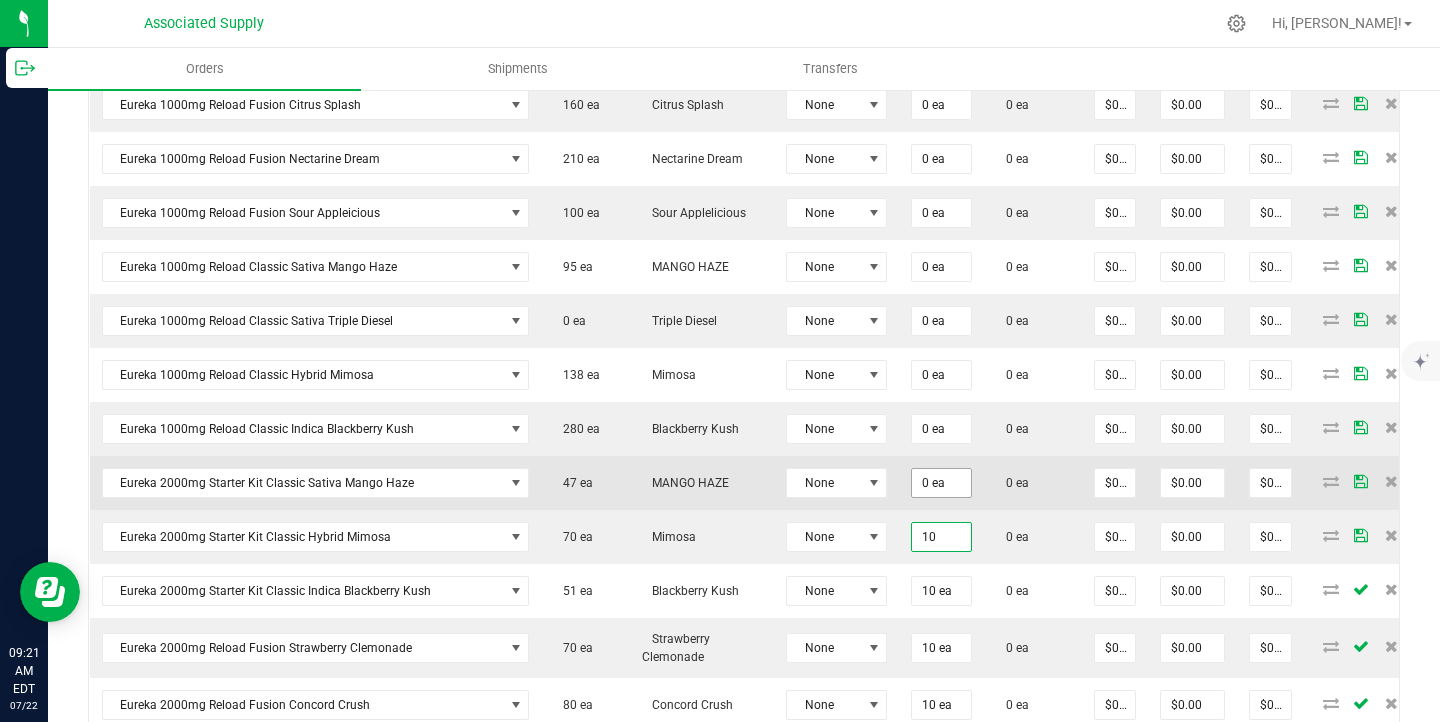 type on "10 ea" 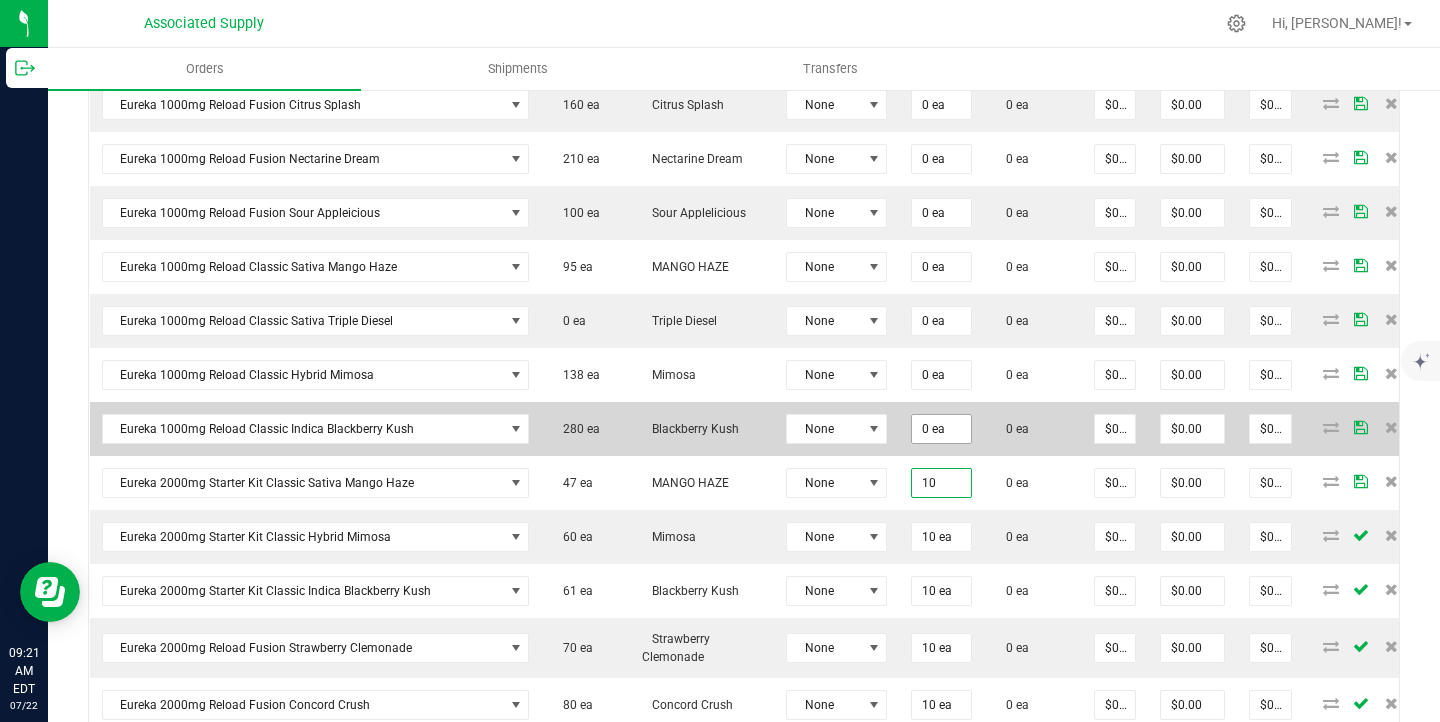 type on "10" 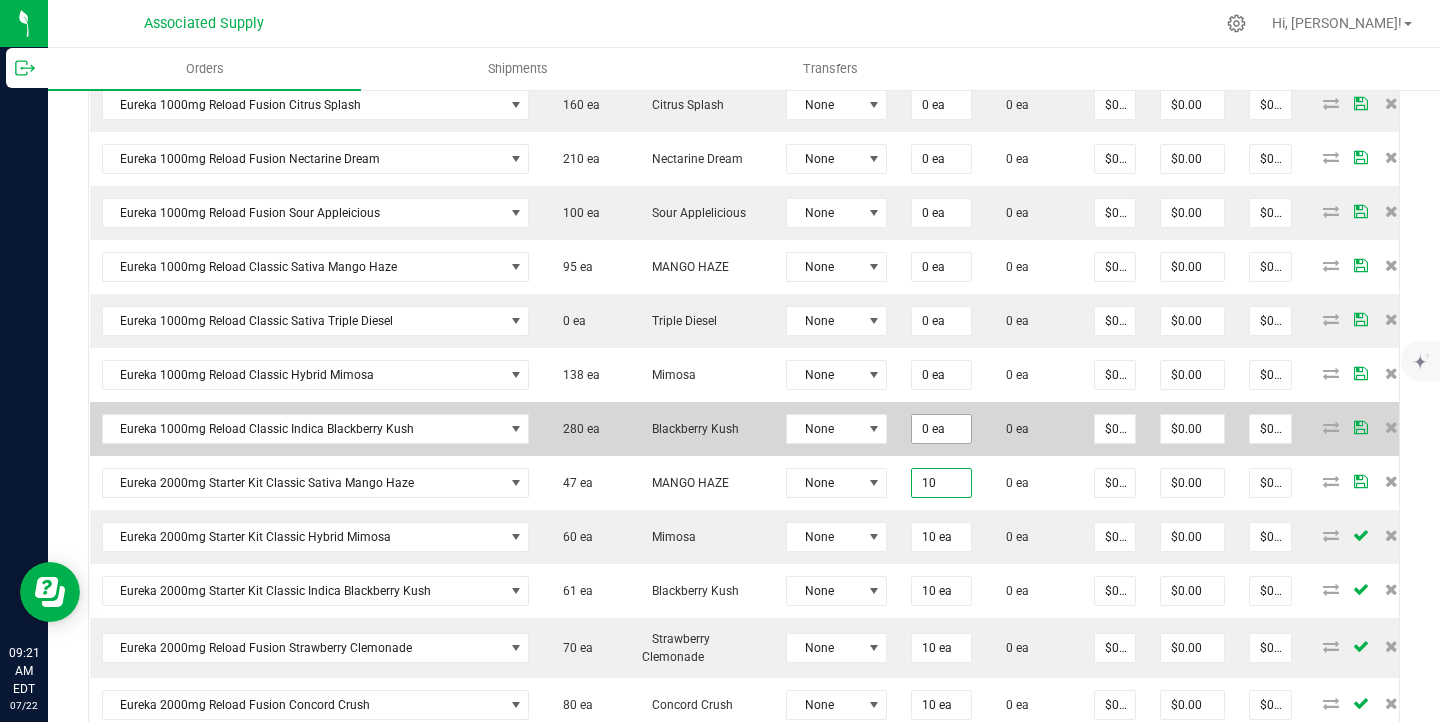 click on "0 ea" at bounding box center [941, 429] 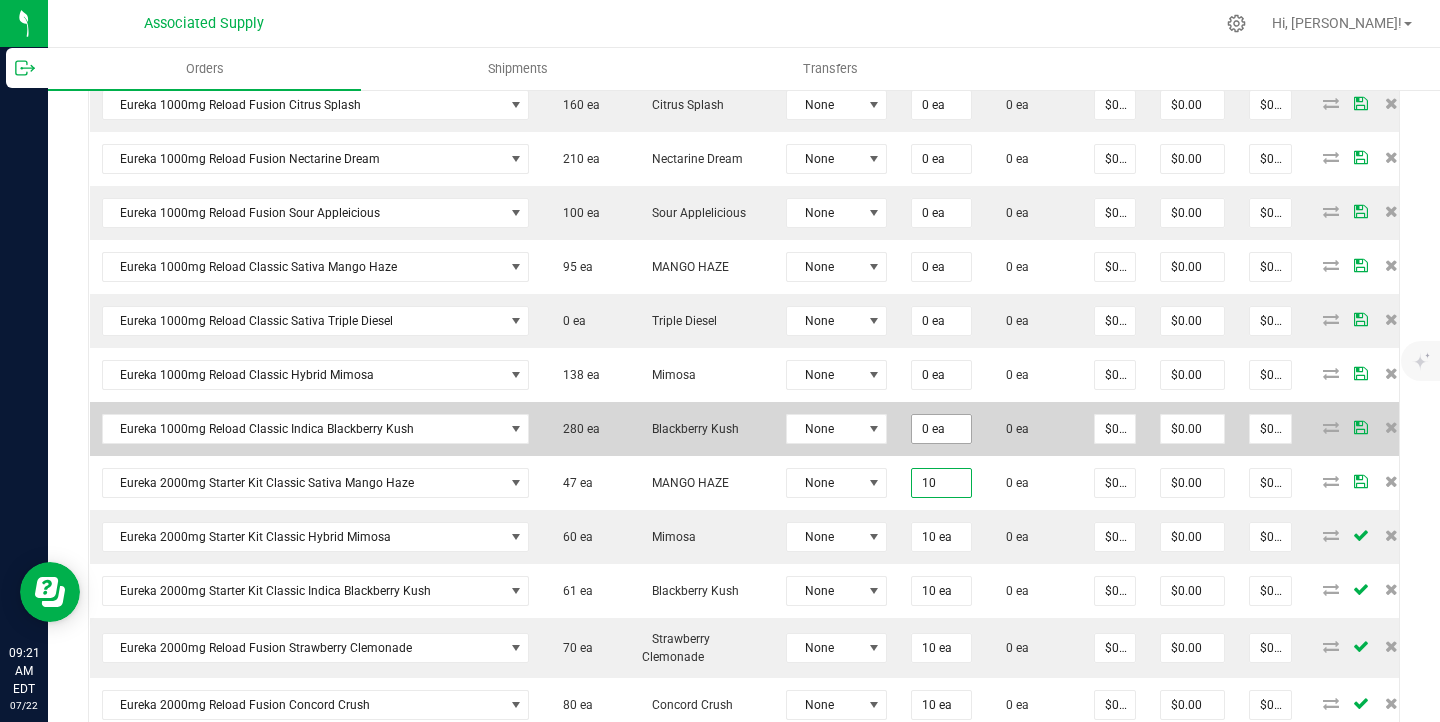 type on "0" 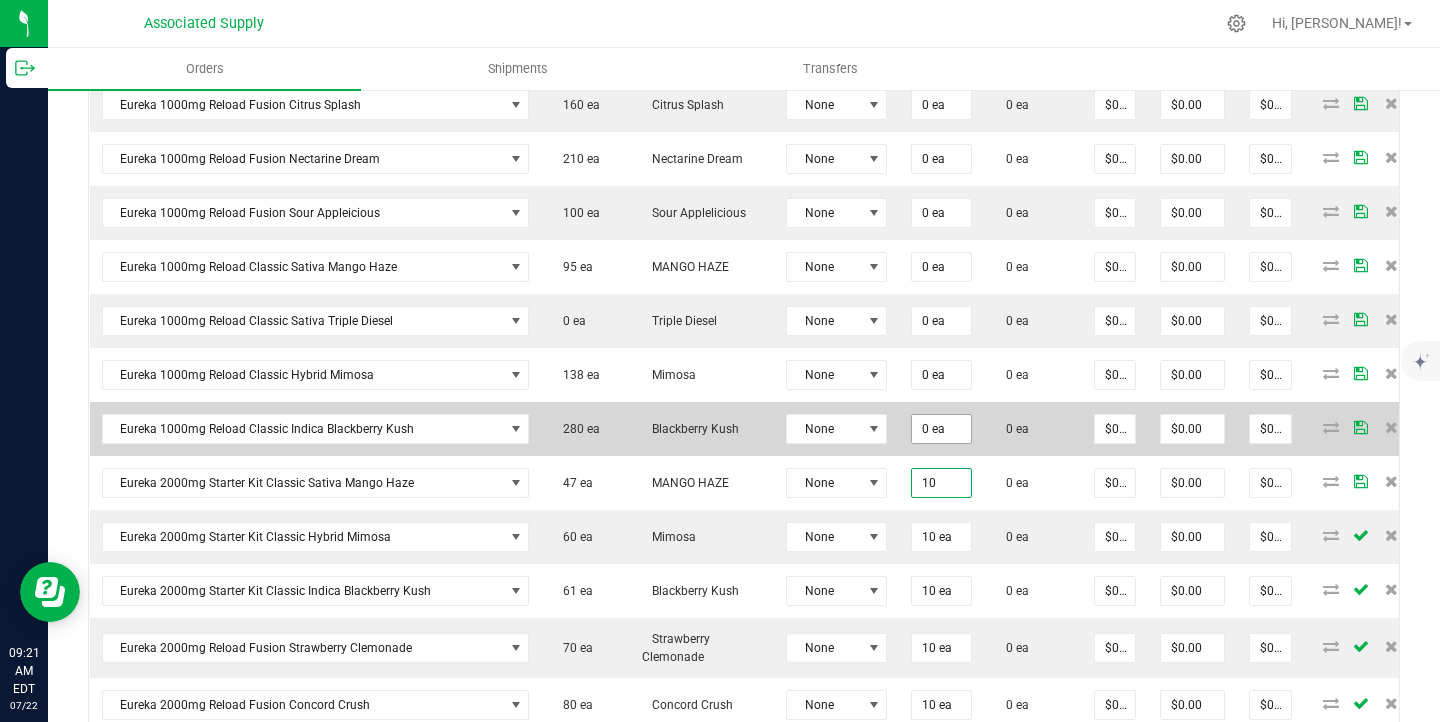 type on "10 ea" 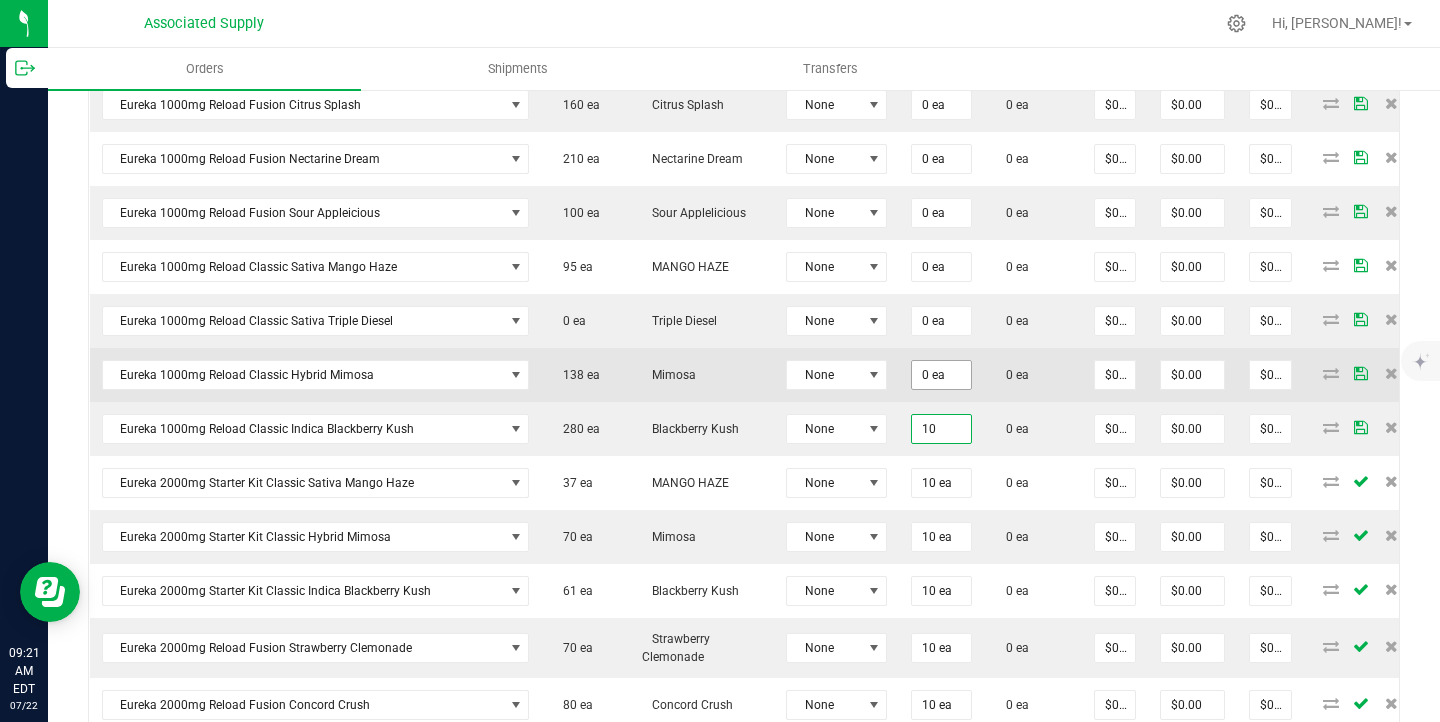 type on "10" 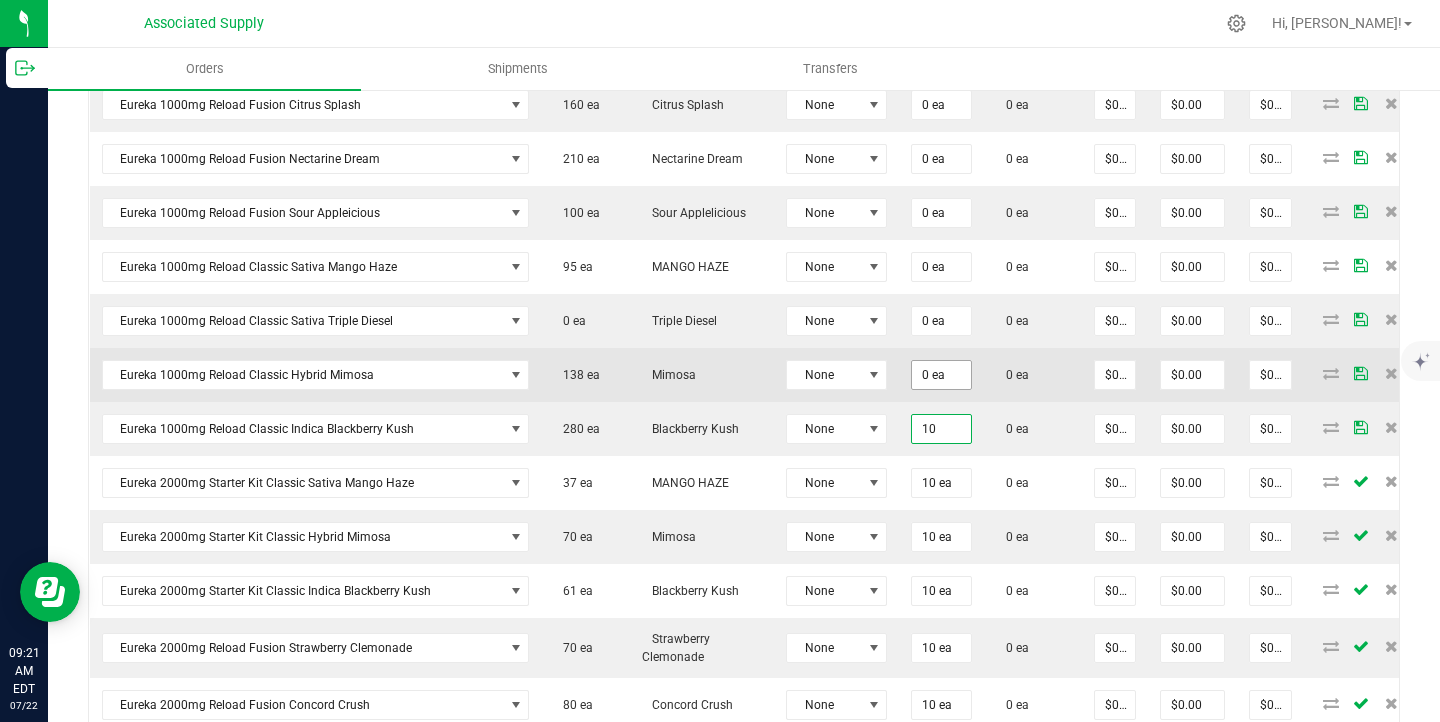 click on "0 ea" at bounding box center [941, 375] 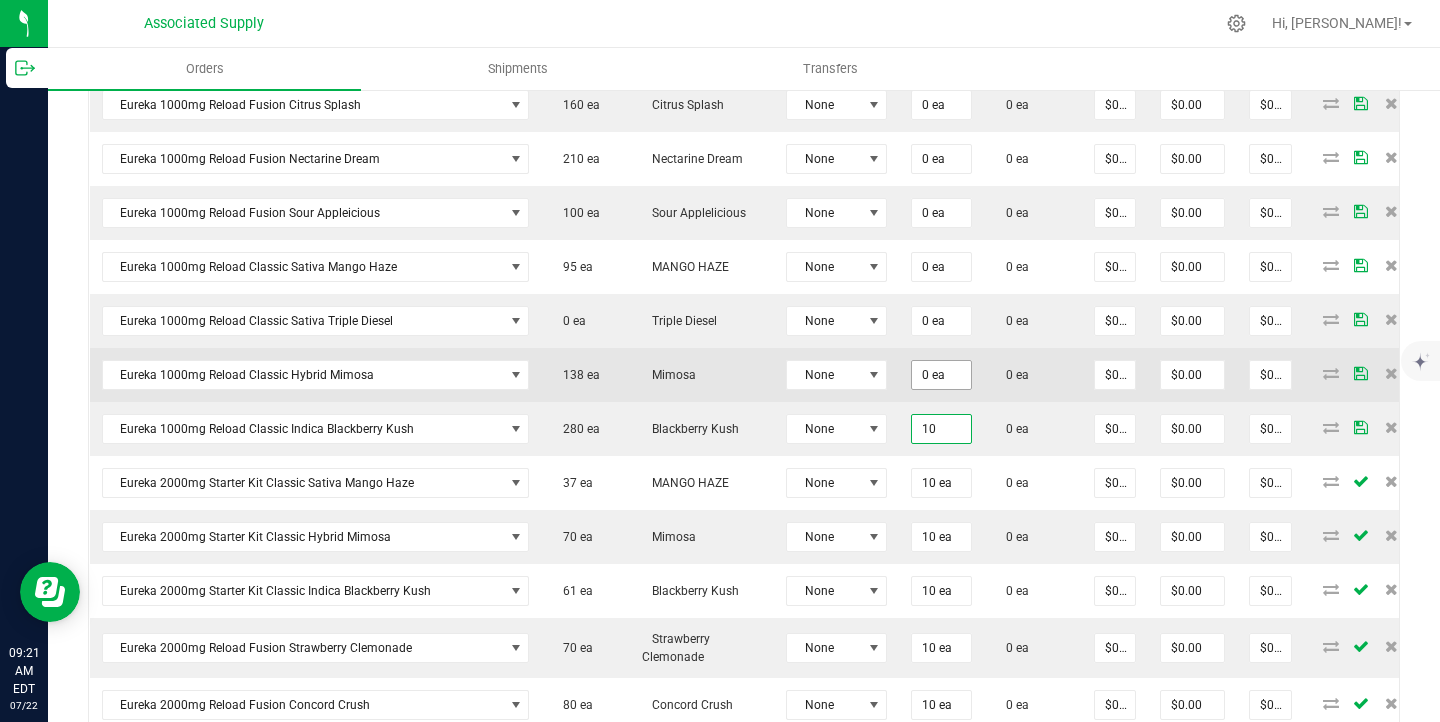 type on "0" 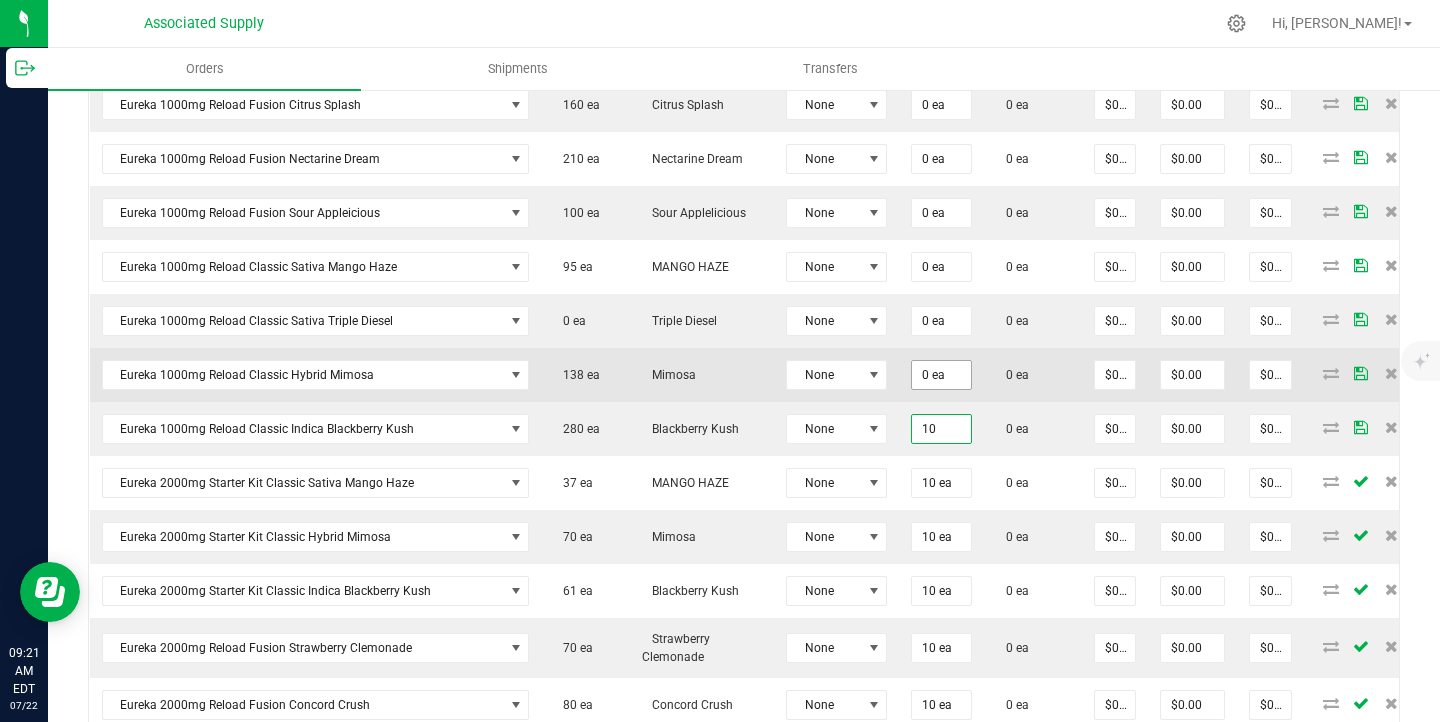 type on "10 ea" 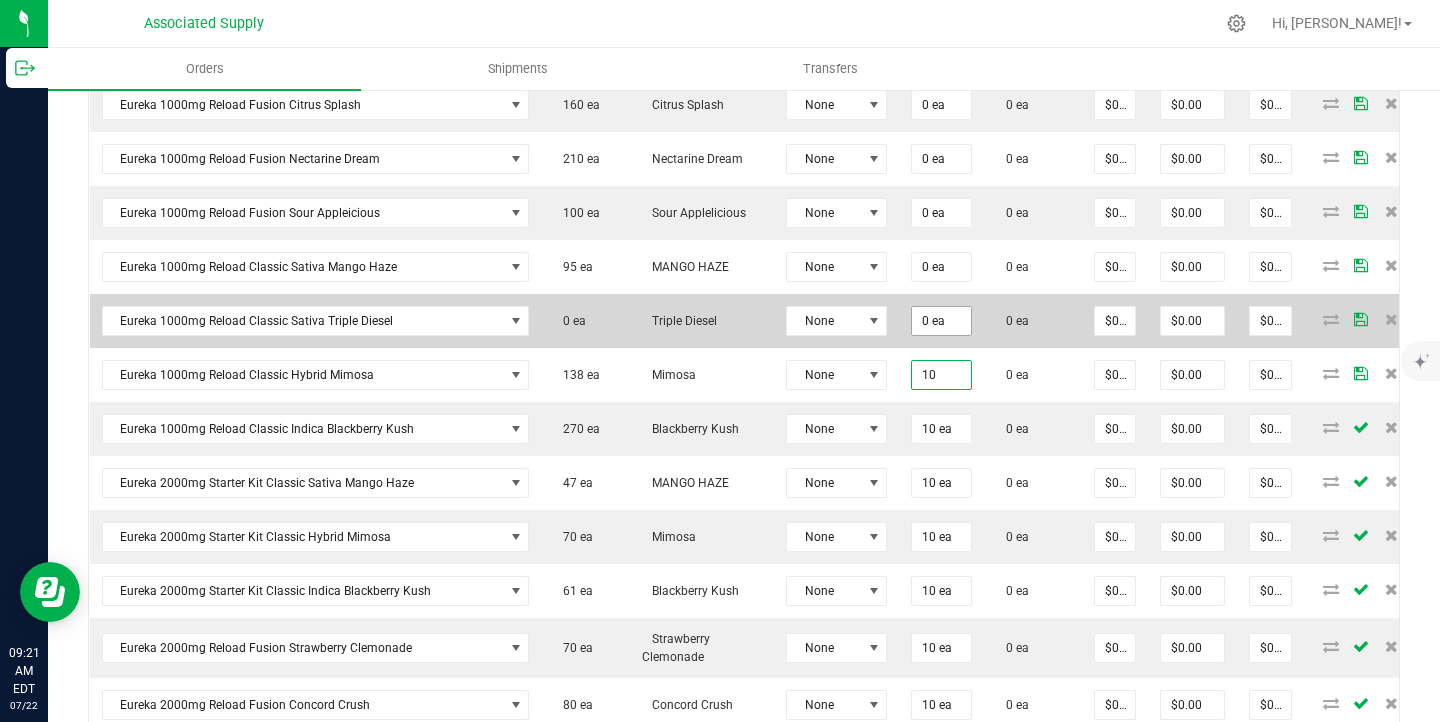 type on "10" 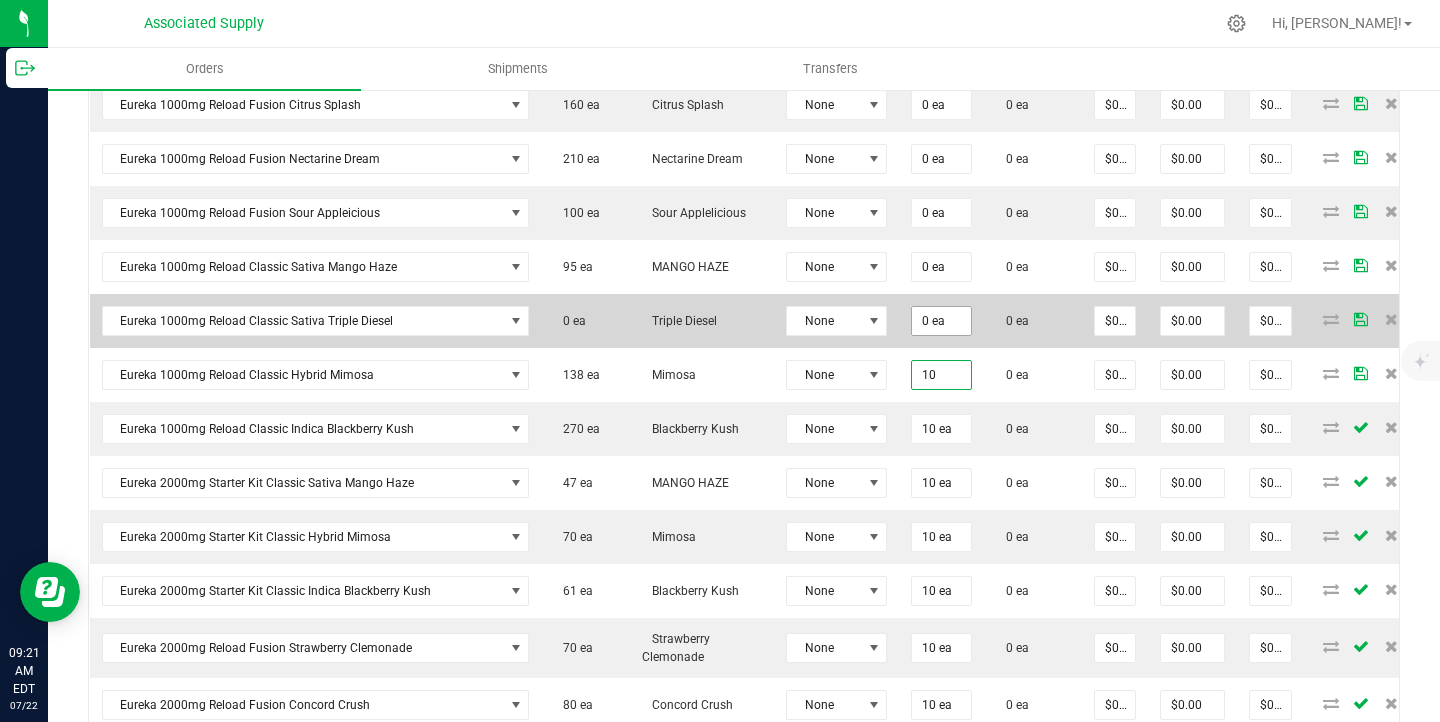 click on "0 ea" at bounding box center [941, 321] 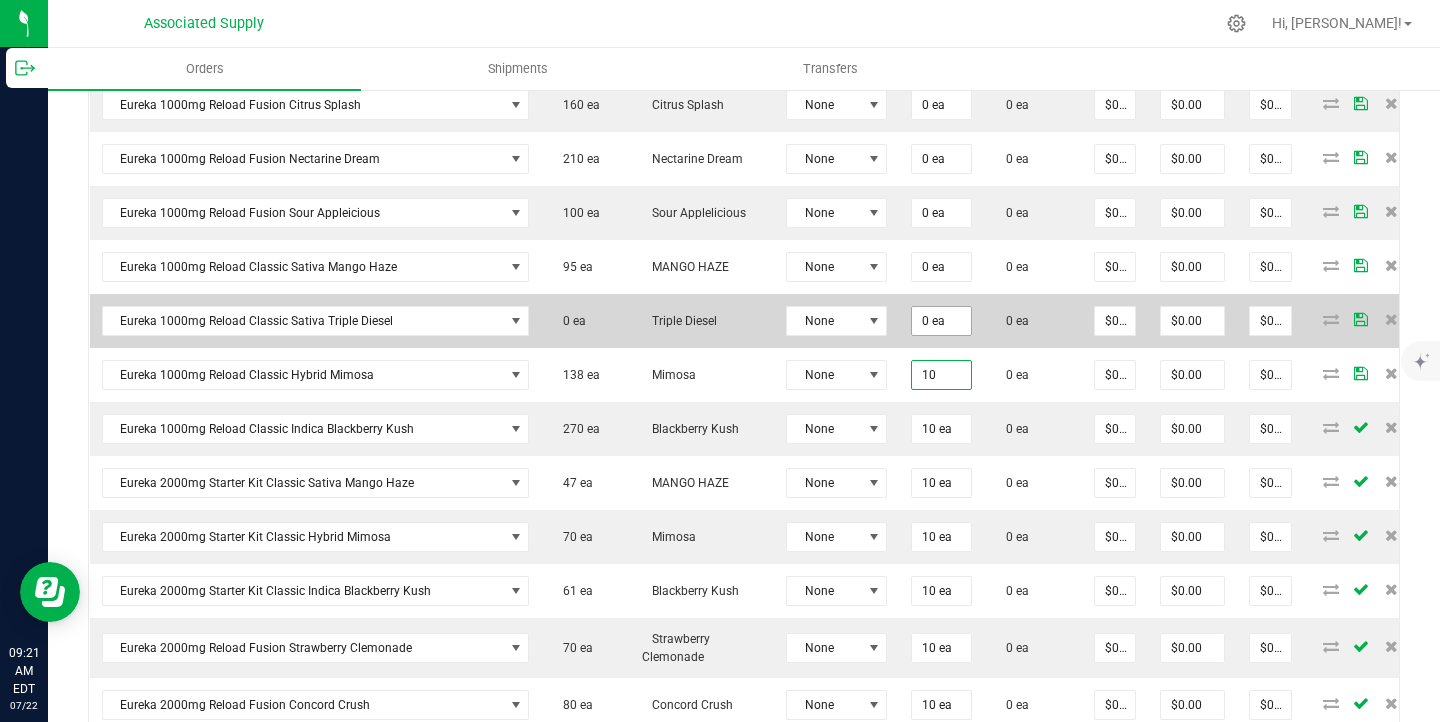 type on "0" 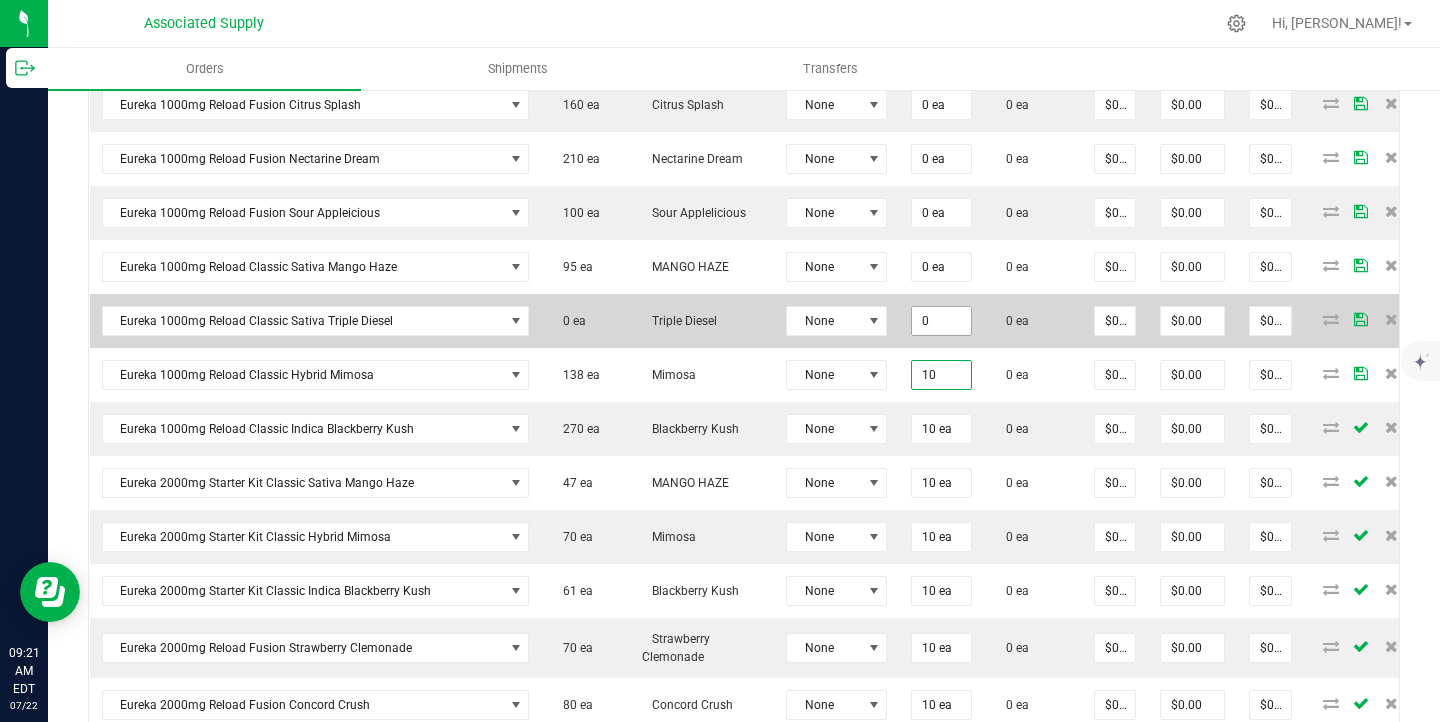 type on "10 ea" 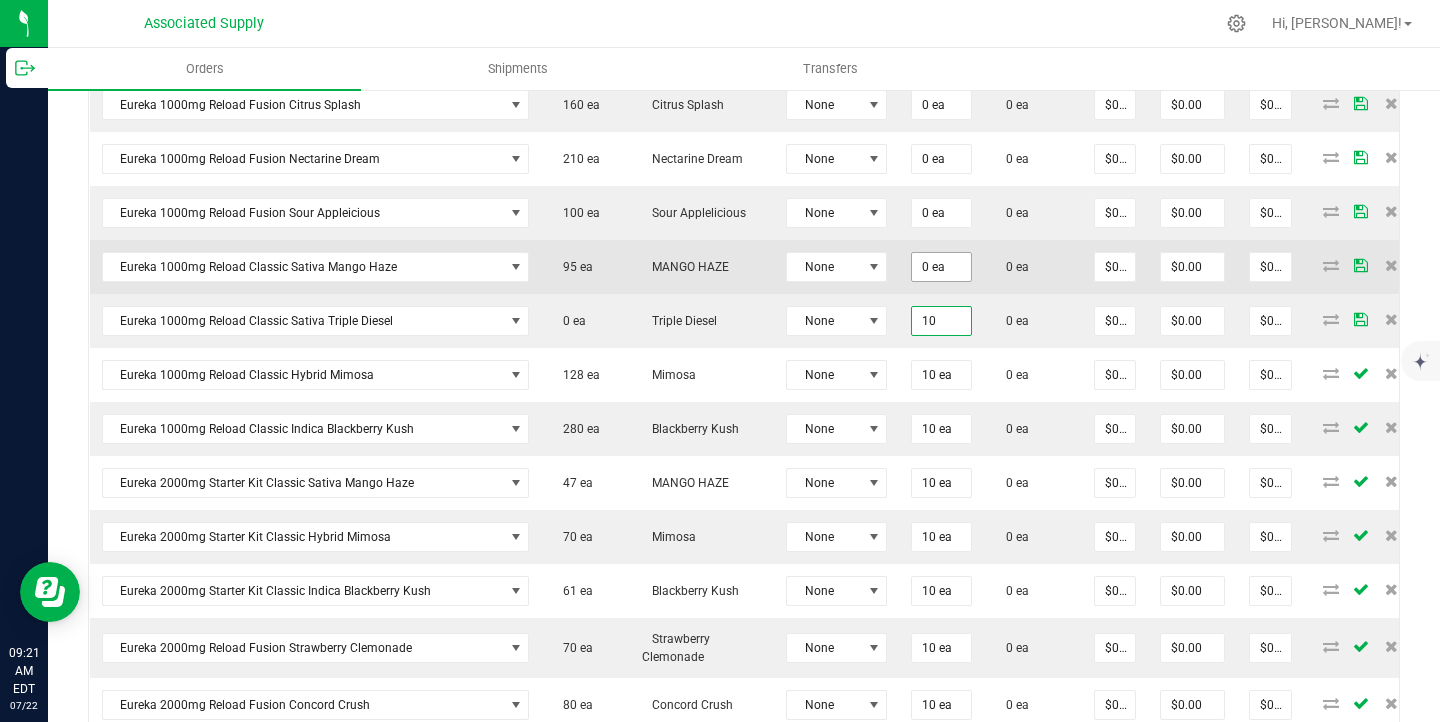 type on "10" 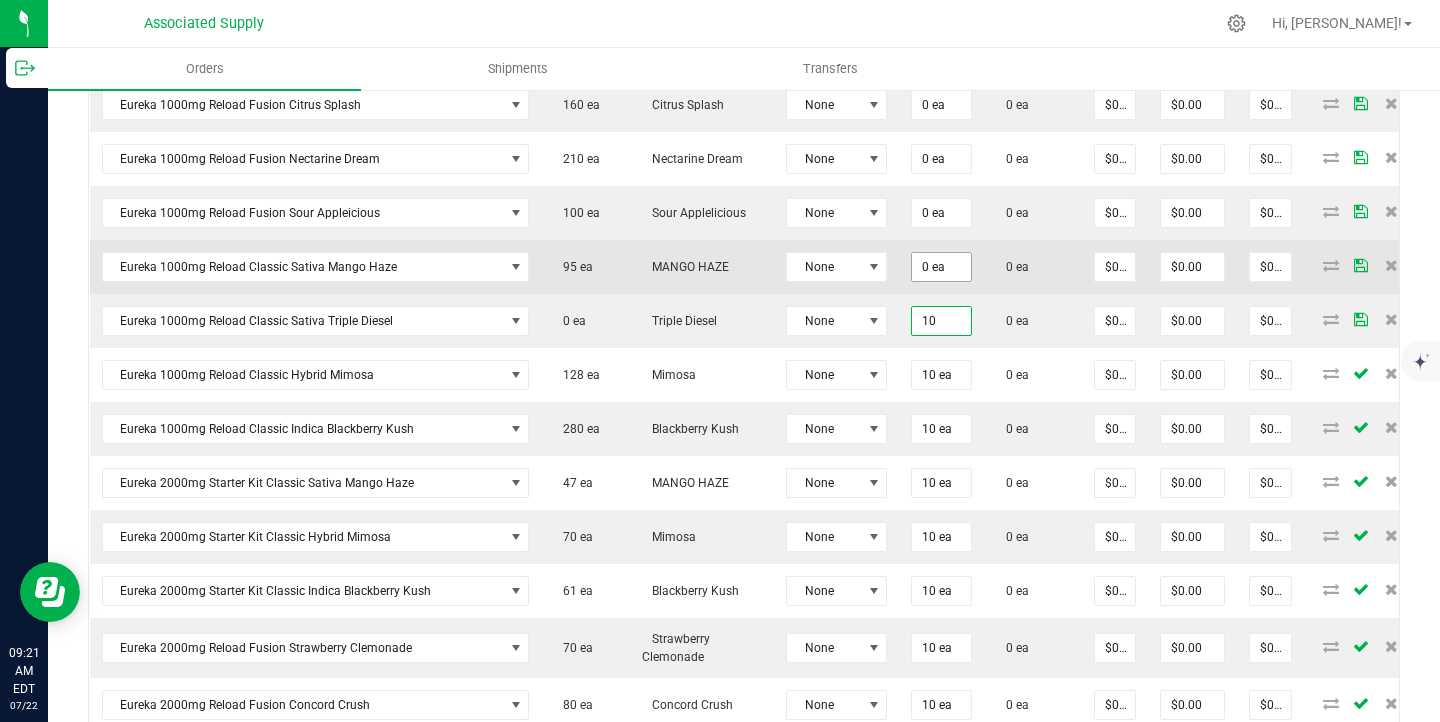 click on "0 ea" at bounding box center (941, 267) 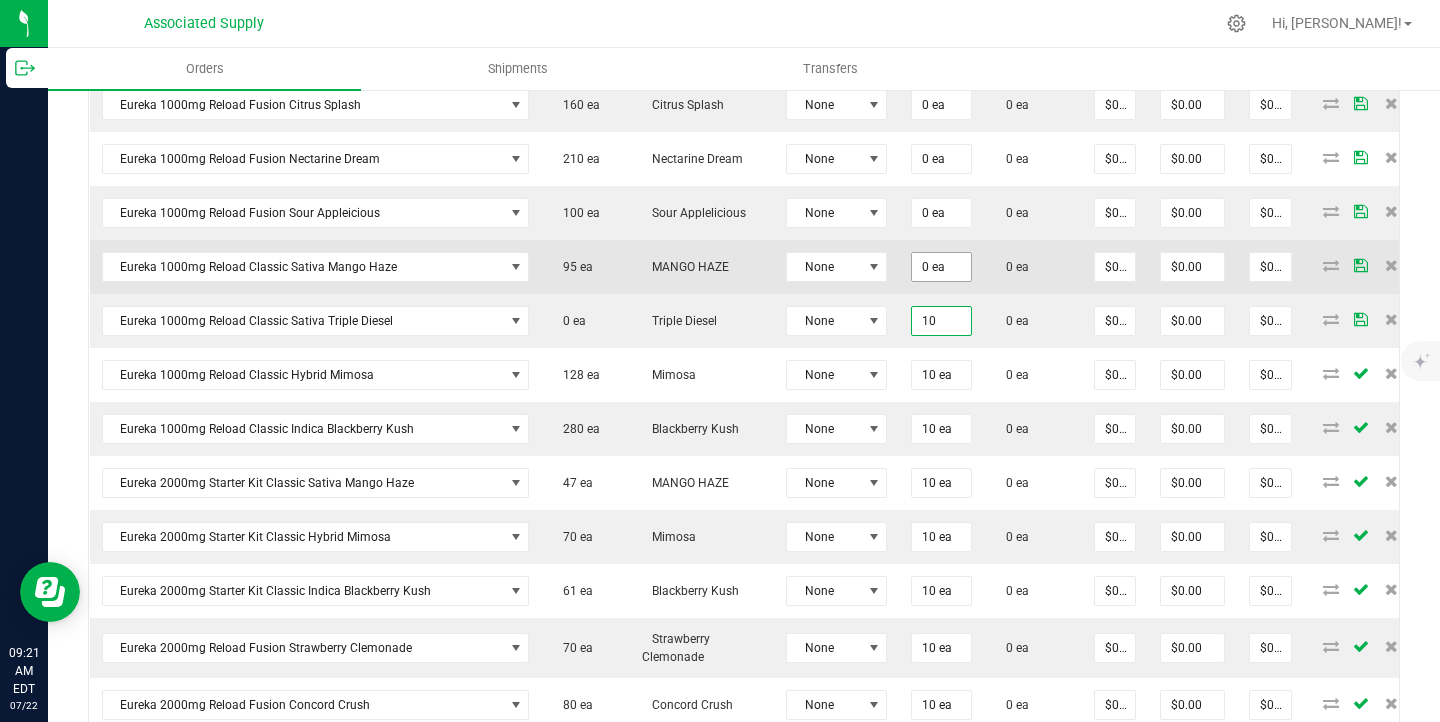 type on "0" 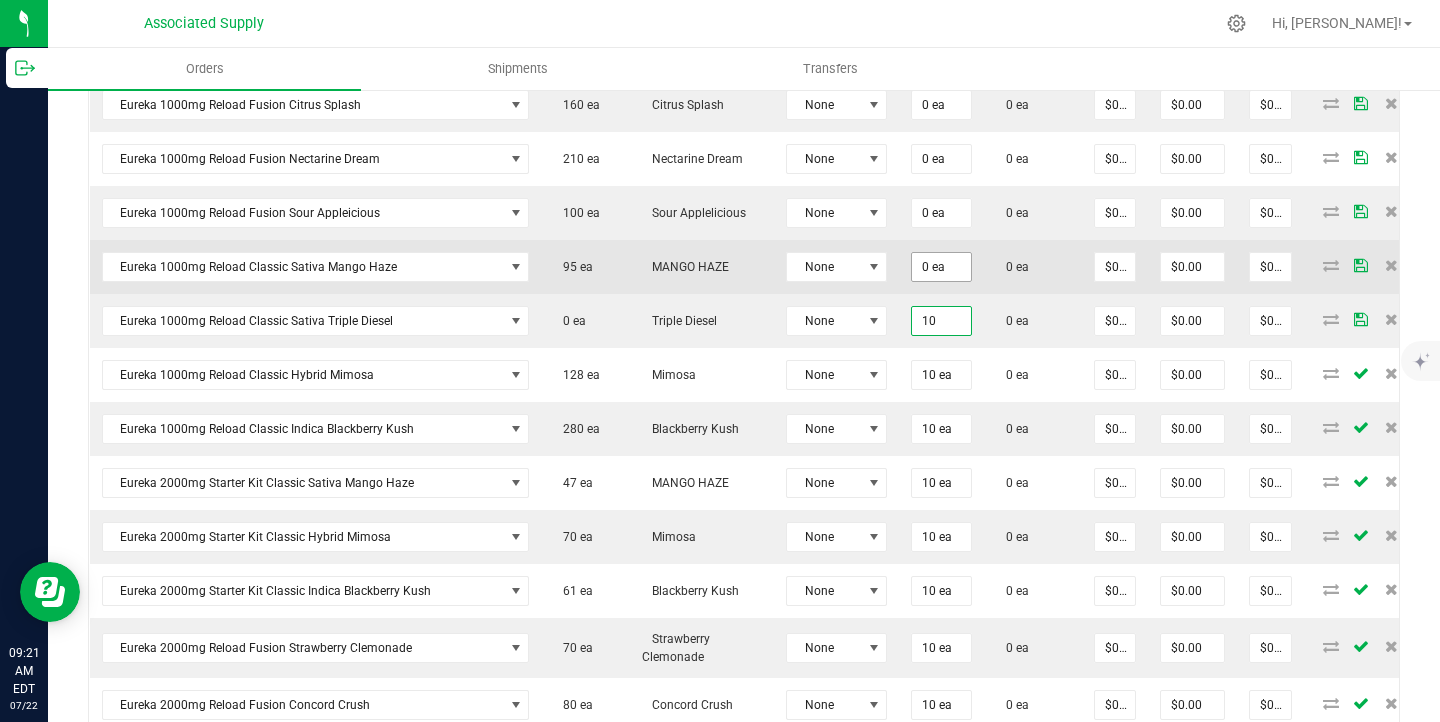 type on "10 ea" 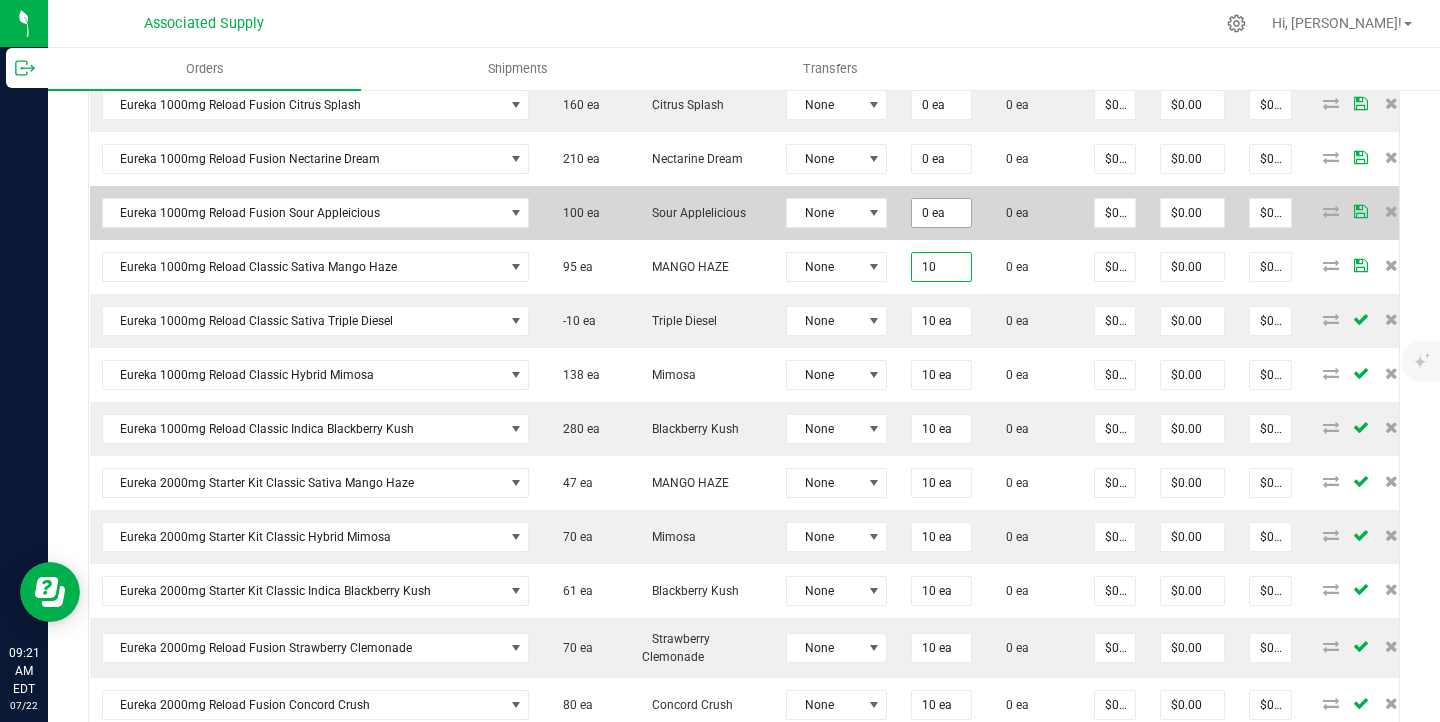 type on "10" 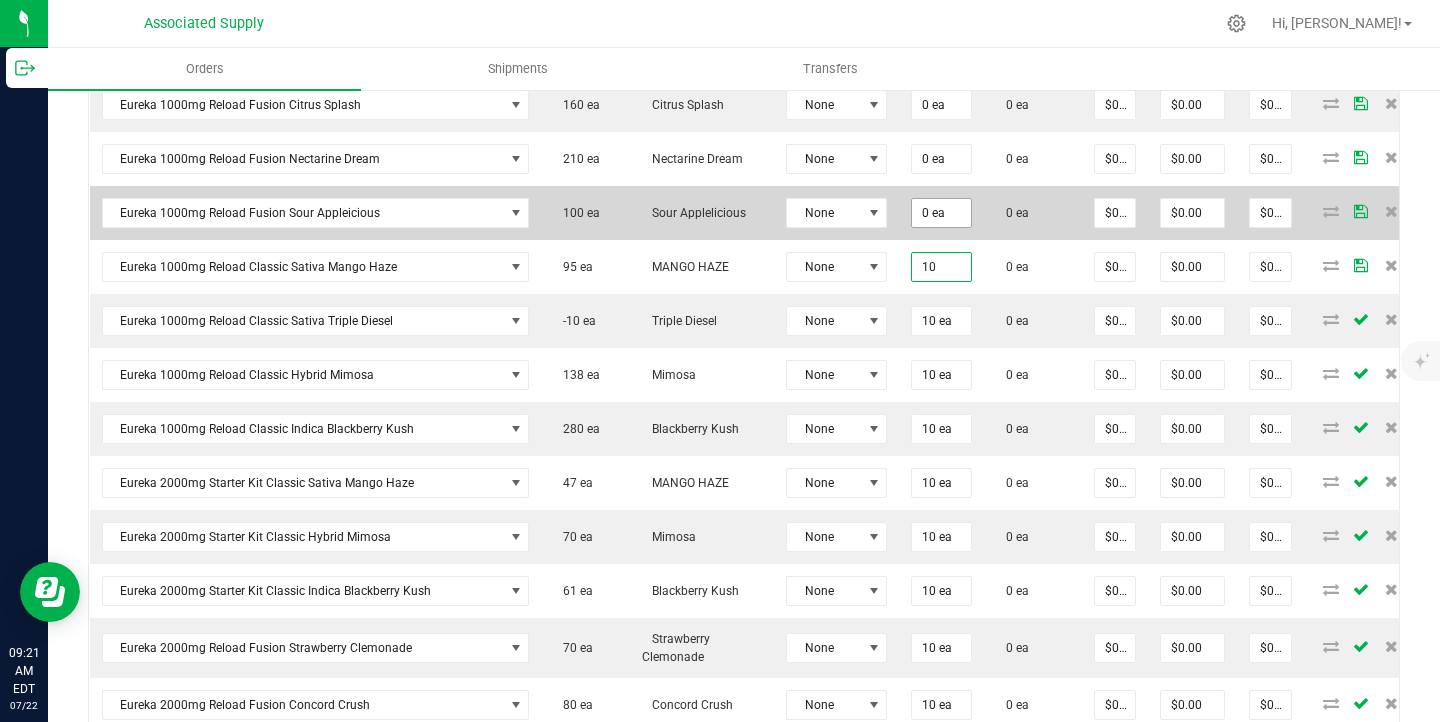 click on "0 ea" at bounding box center [941, 213] 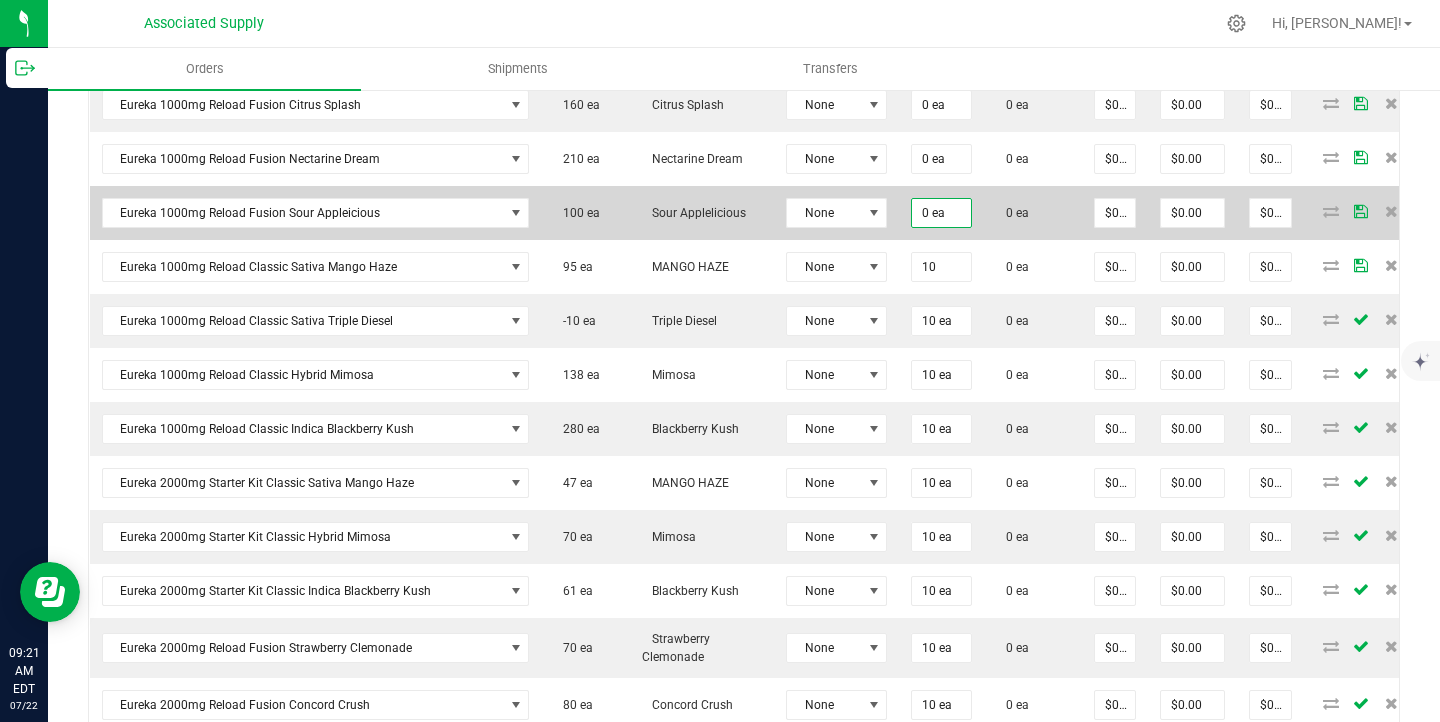type on "0" 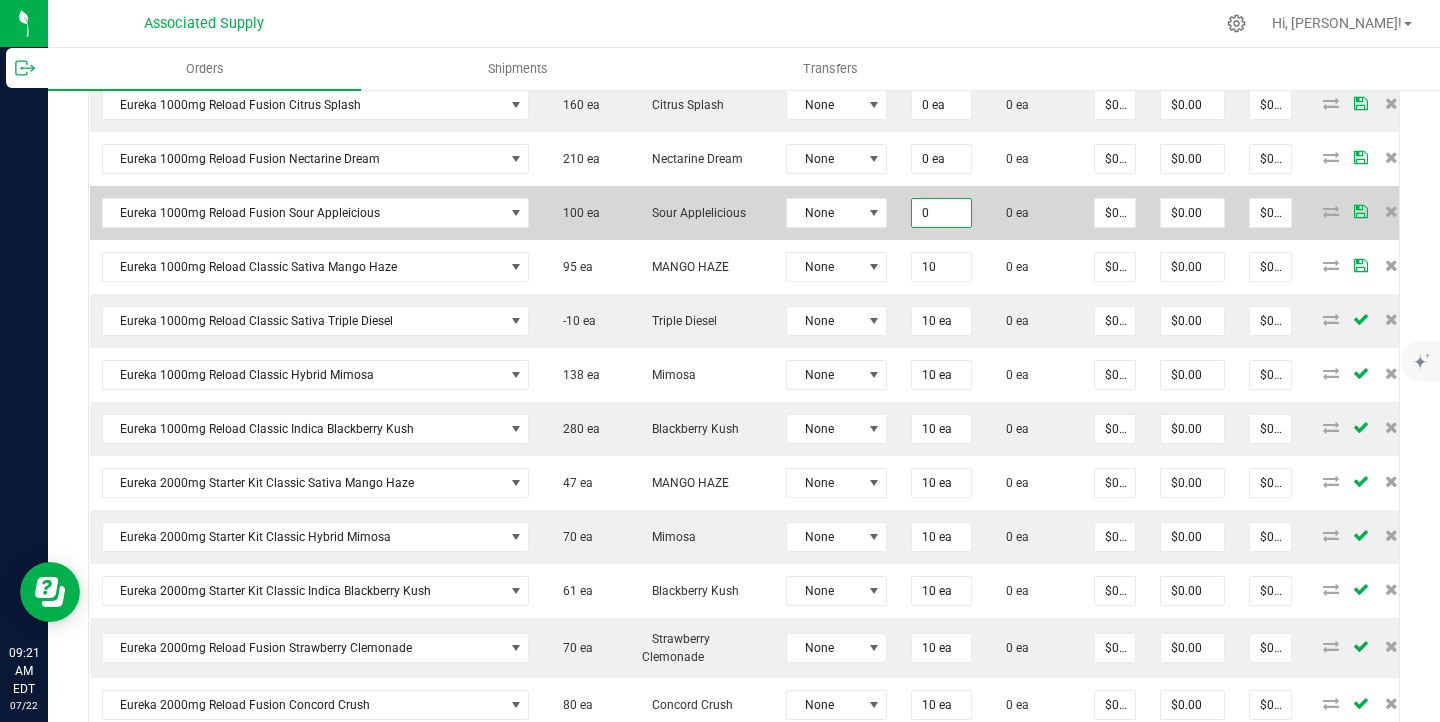 type on "10 ea" 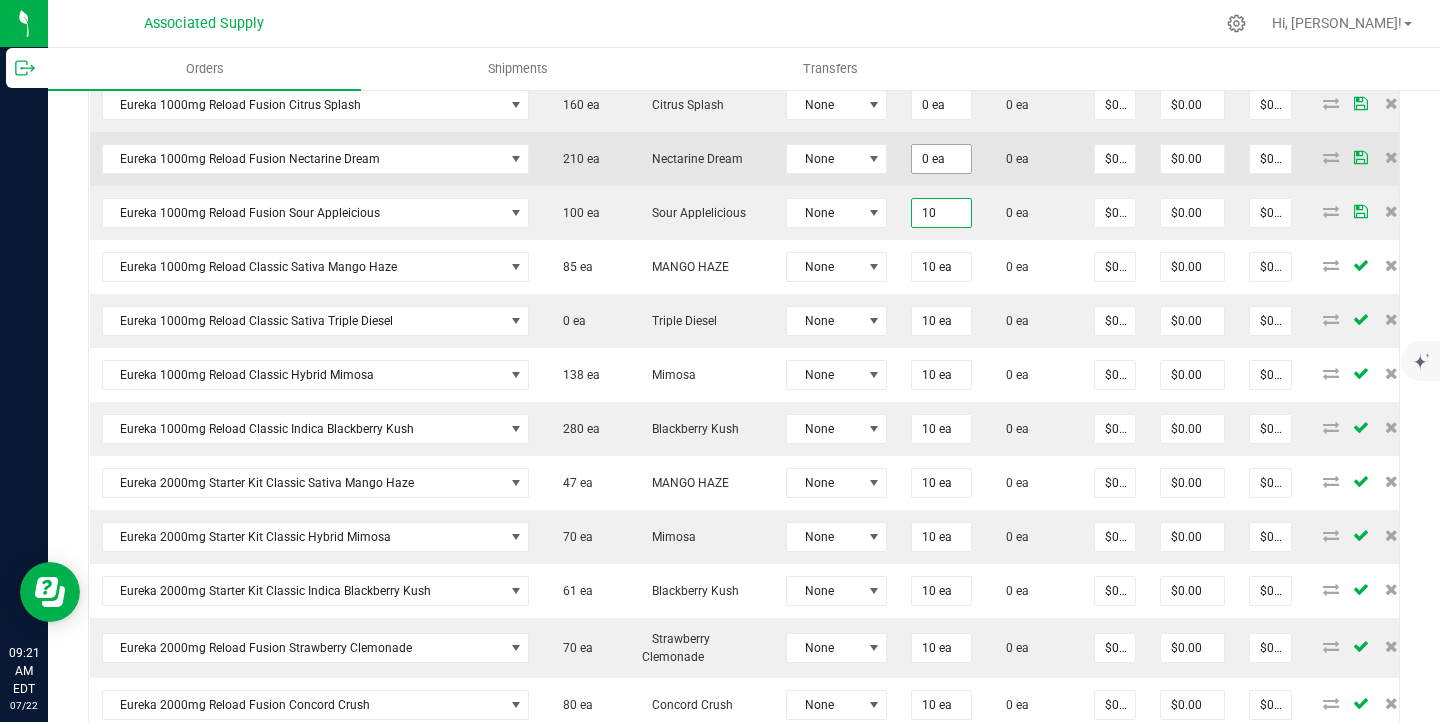 type on "10" 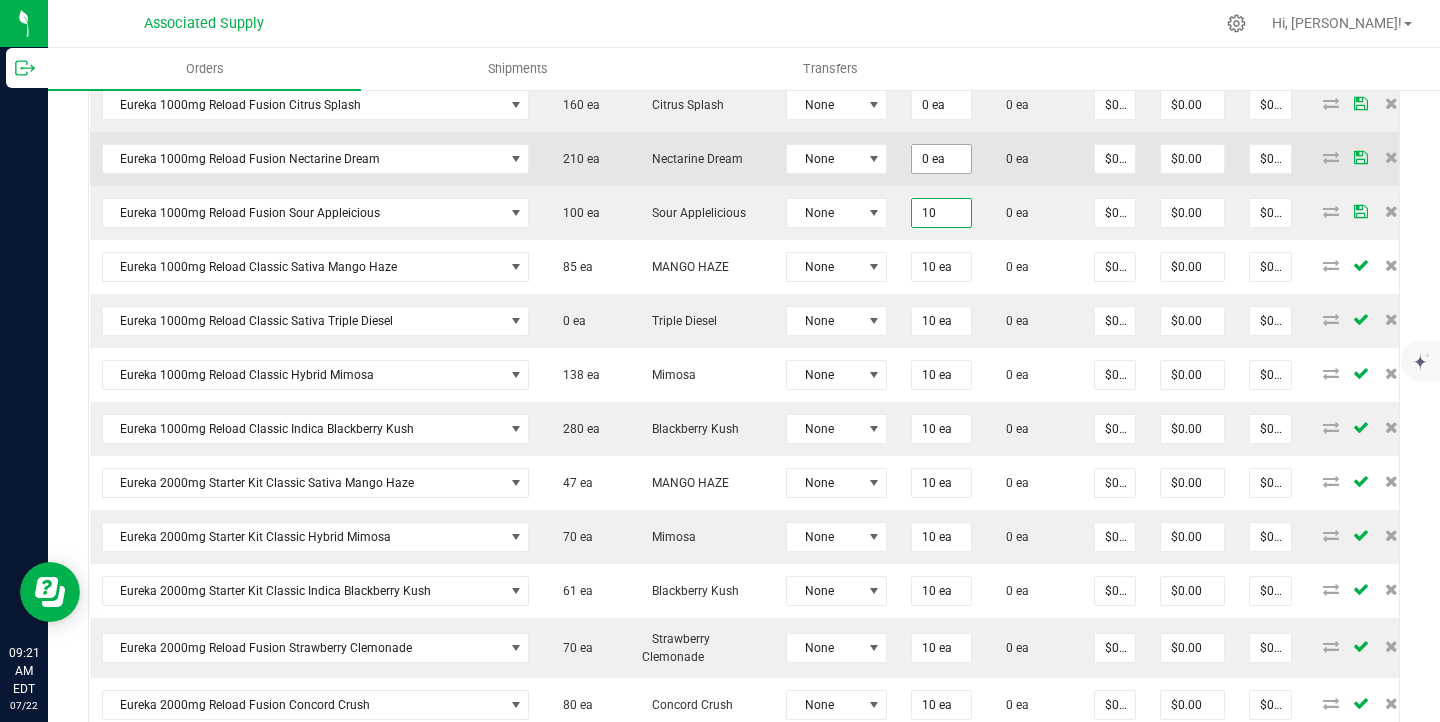 click on "0 ea" at bounding box center [941, 159] 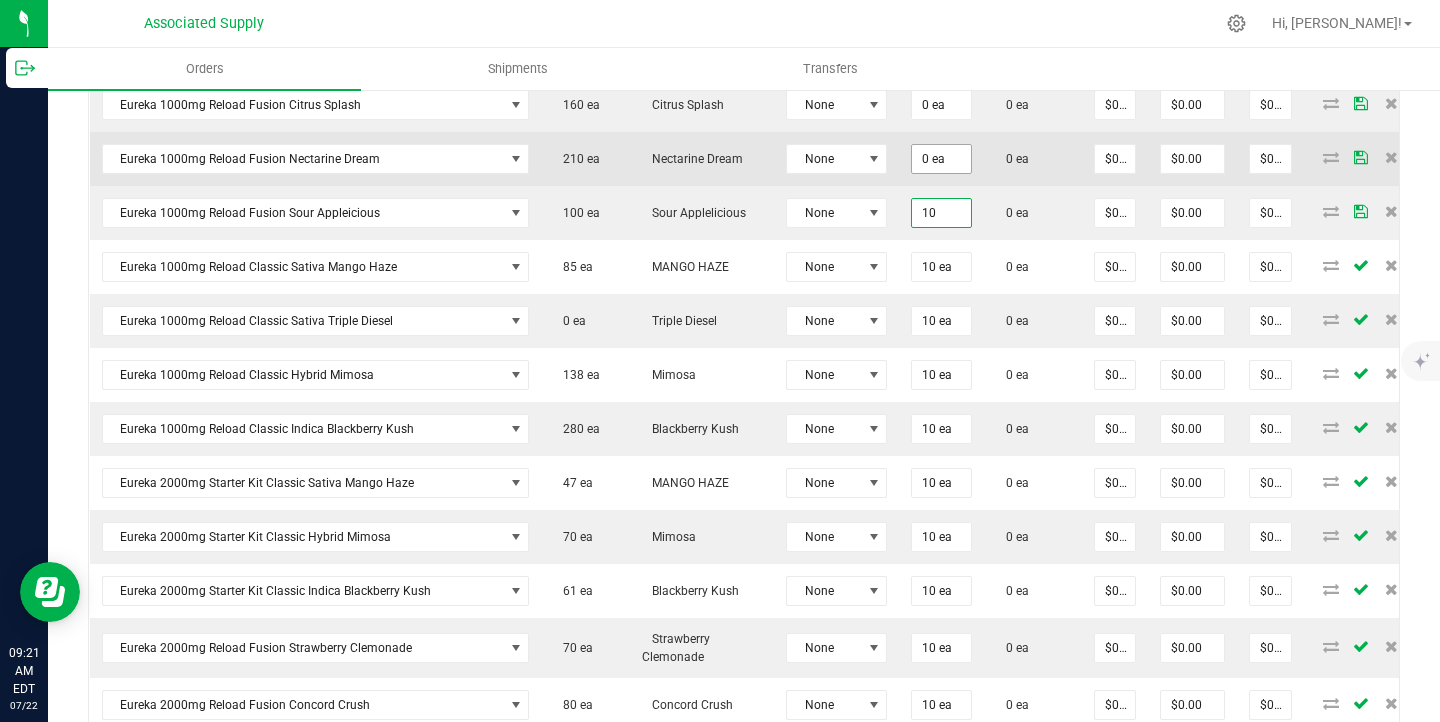 type on "0" 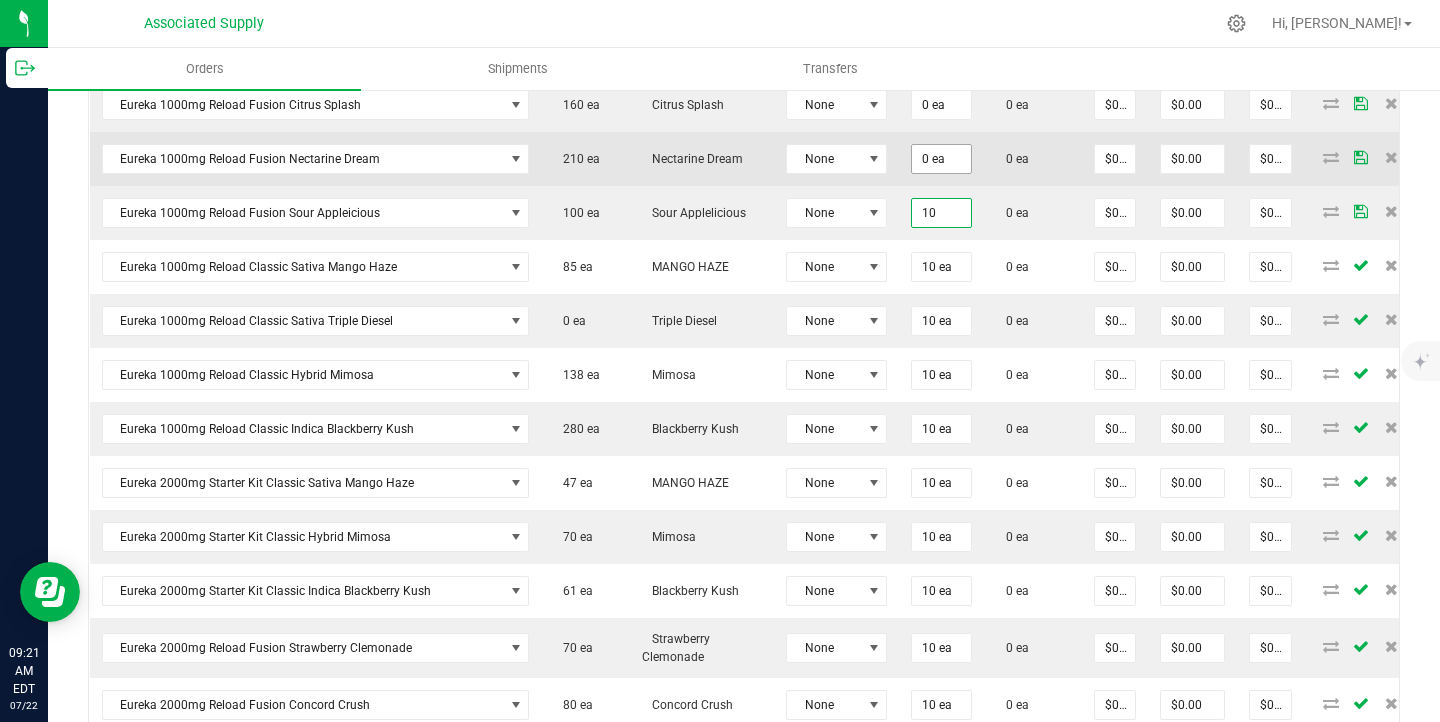 type on "10 ea" 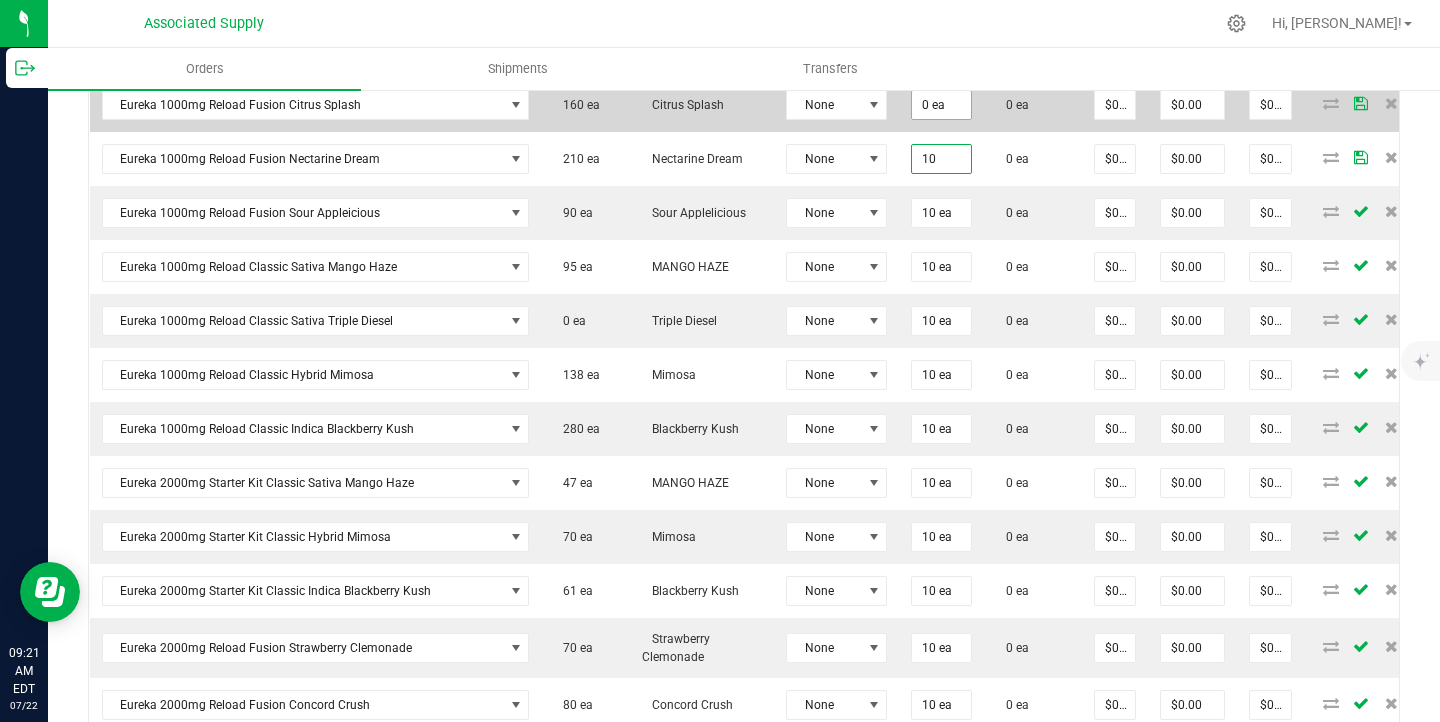 type on "10" 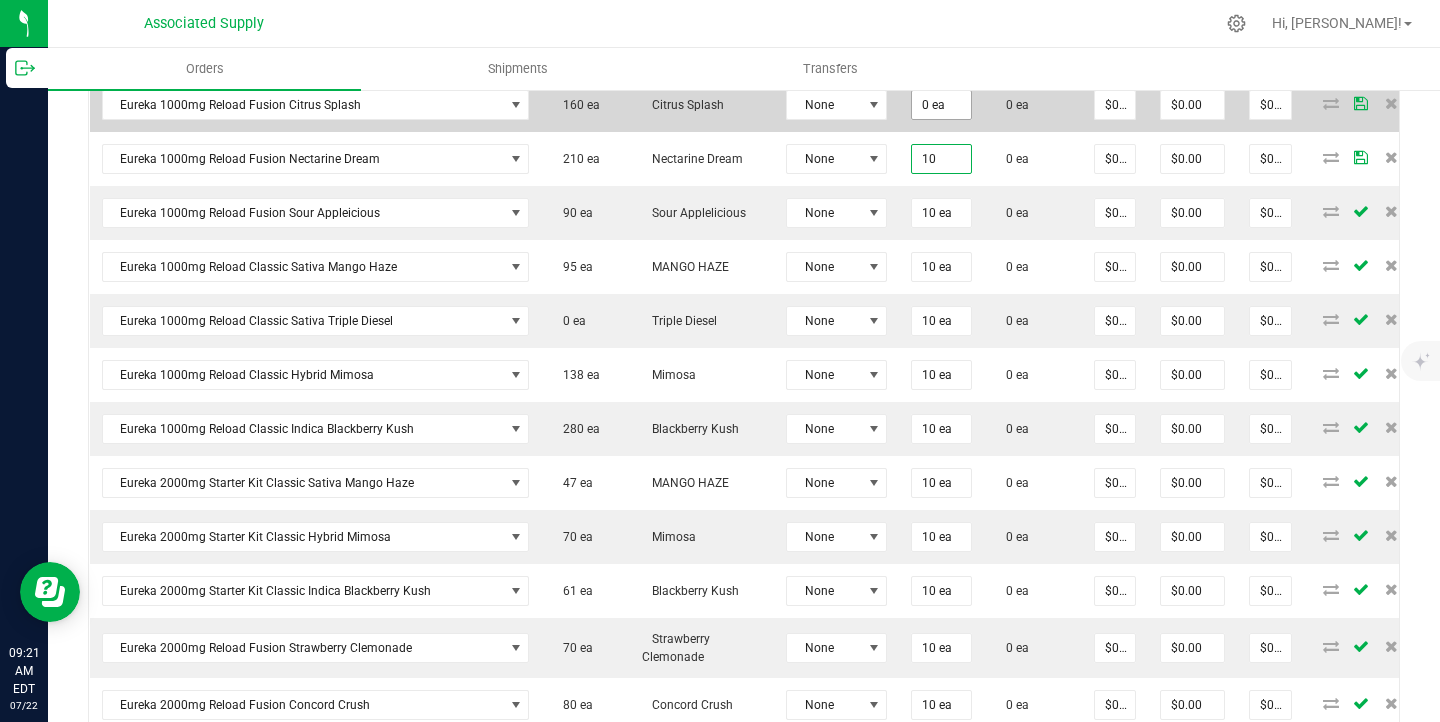 click on "0 ea" at bounding box center (941, 105) 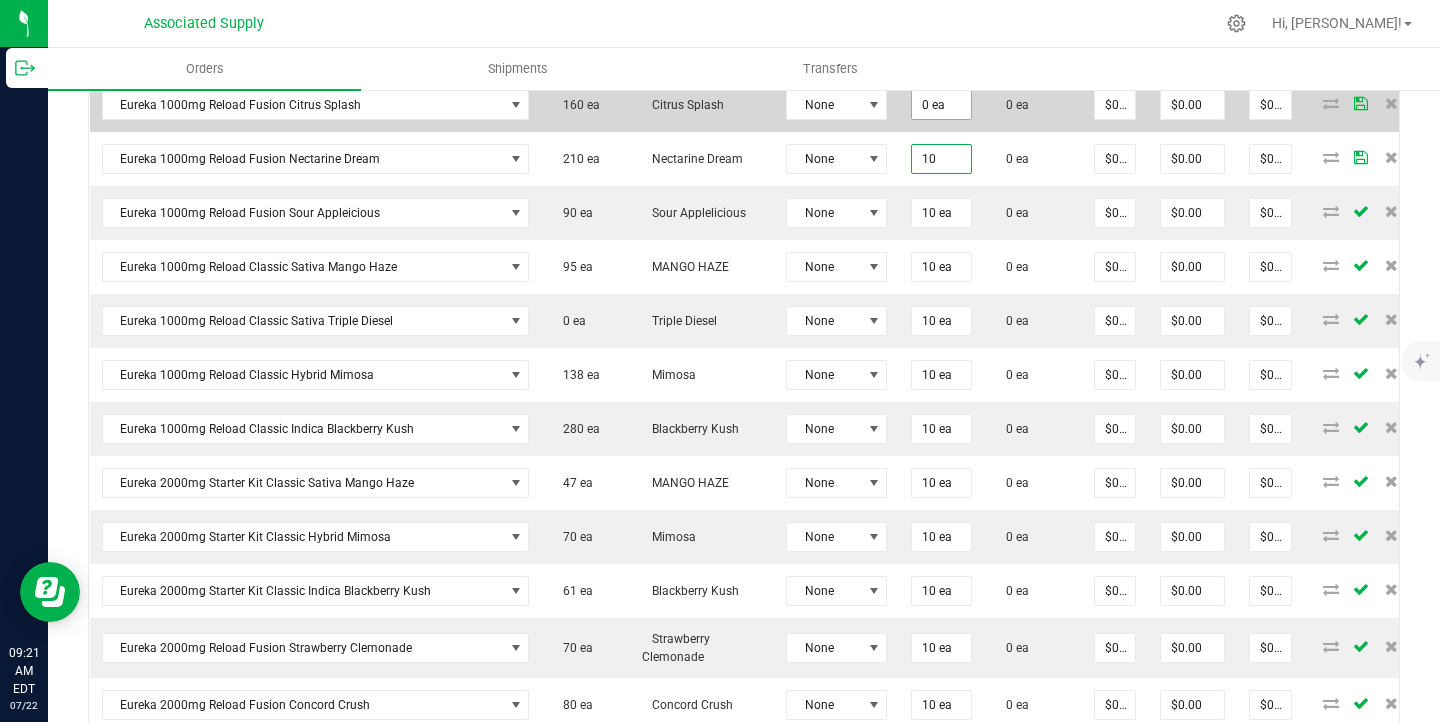 type on "0" 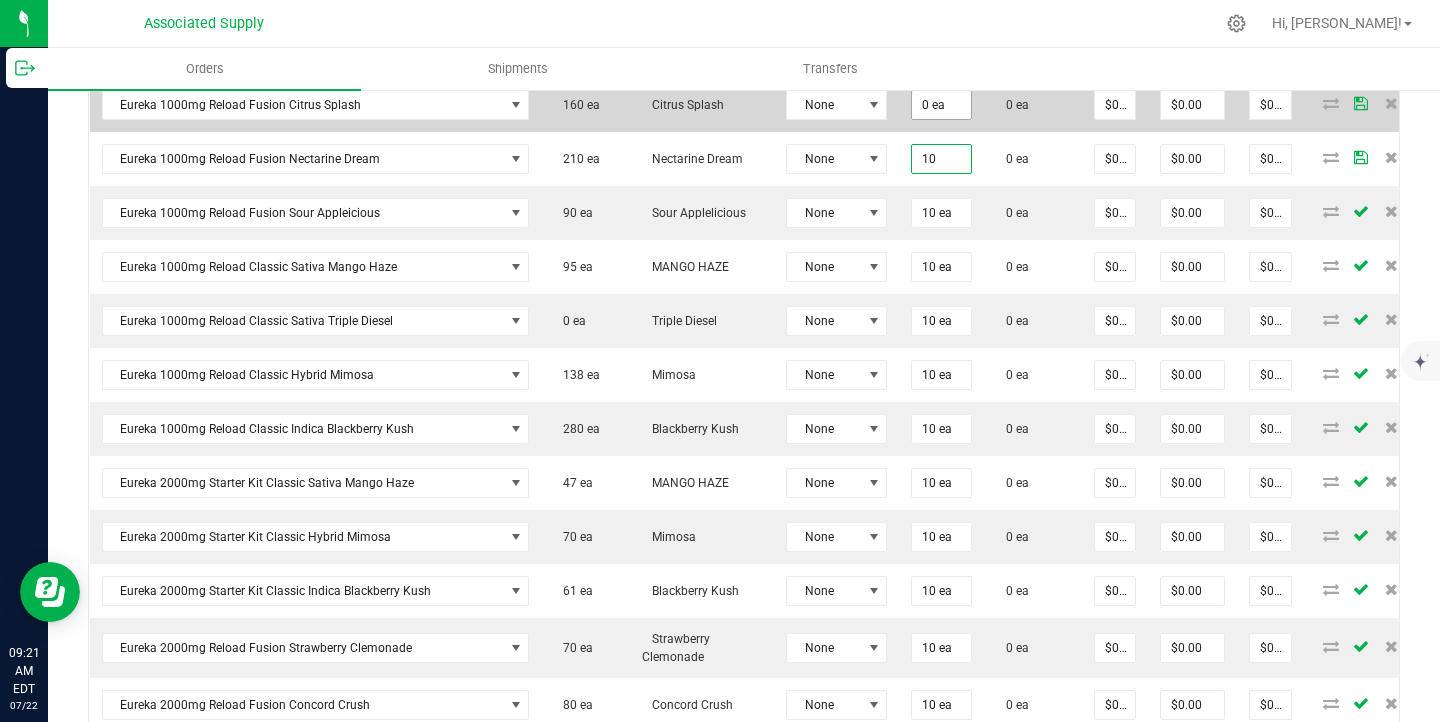 type on "10 ea" 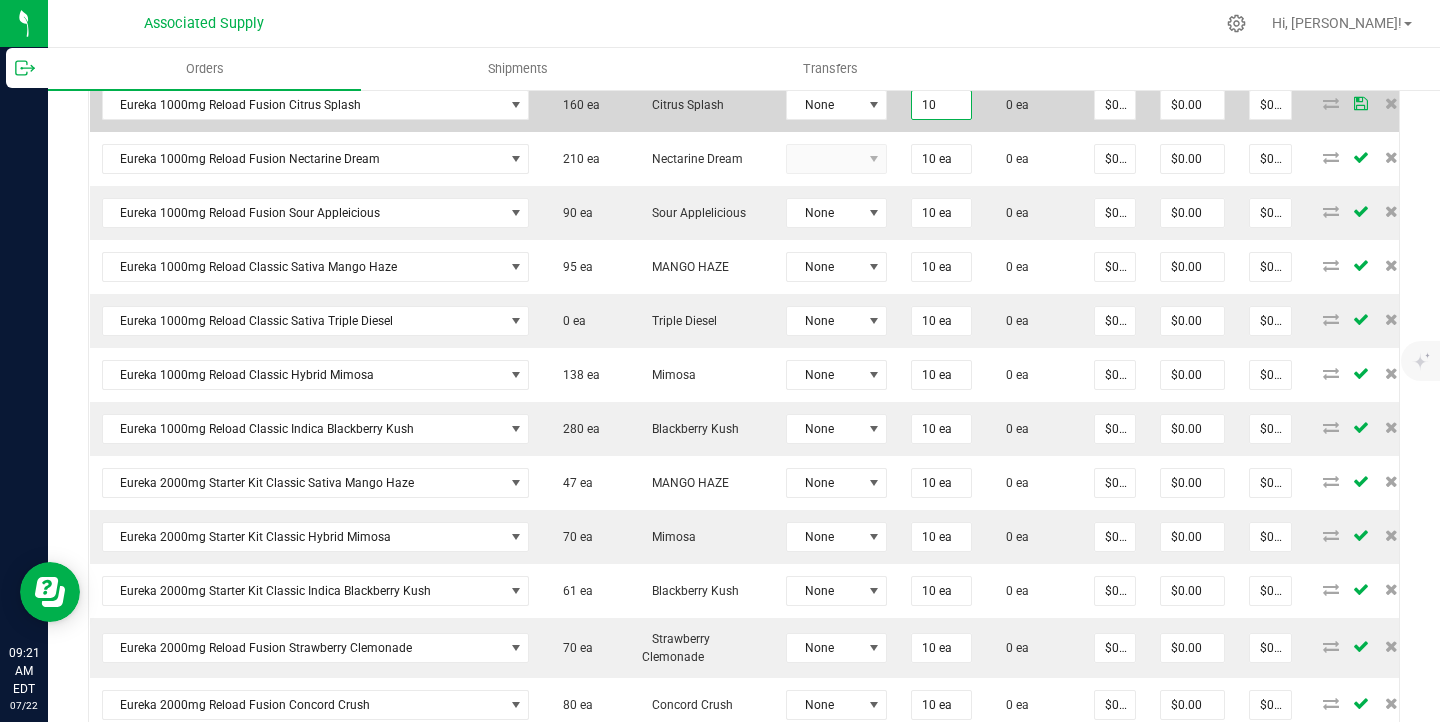 type on "10 ea" 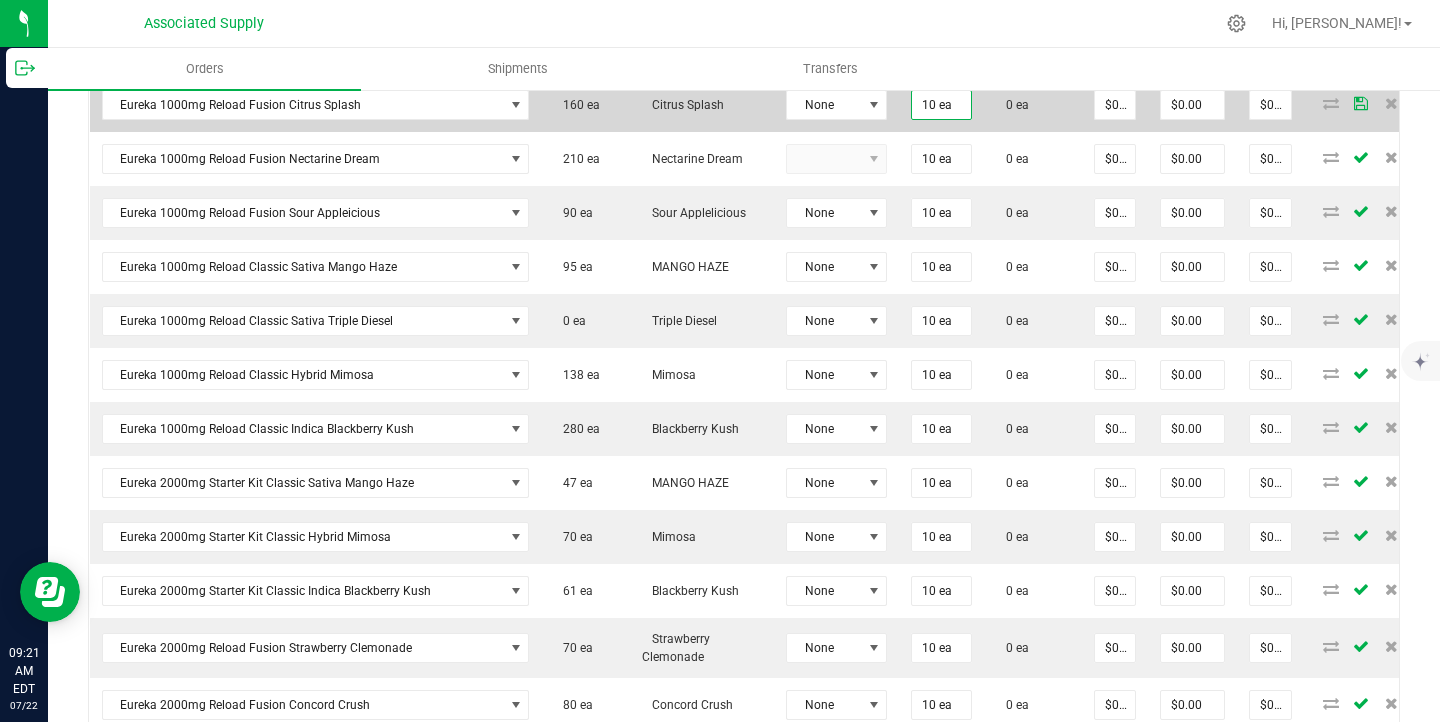 click on "10 ea" at bounding box center [941, 105] 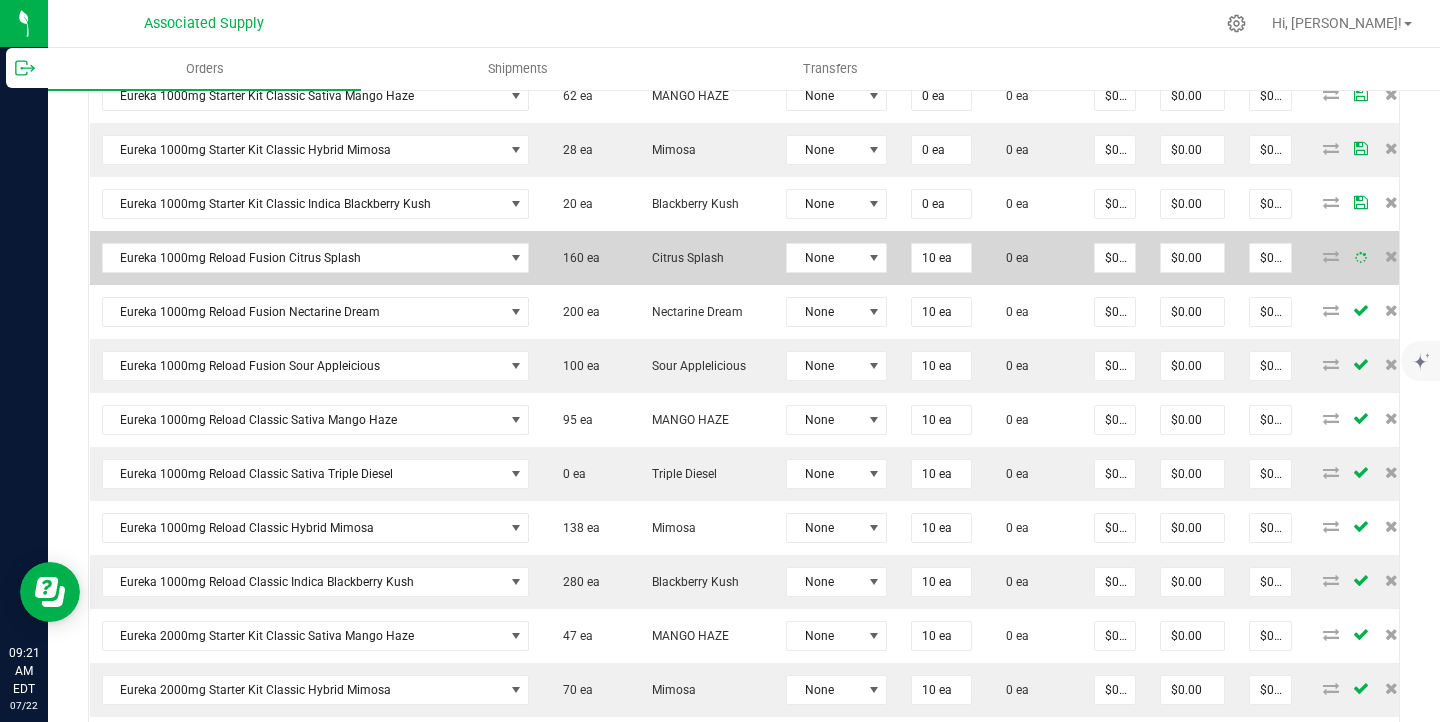 scroll, scrollTop: 624, scrollLeft: 0, axis: vertical 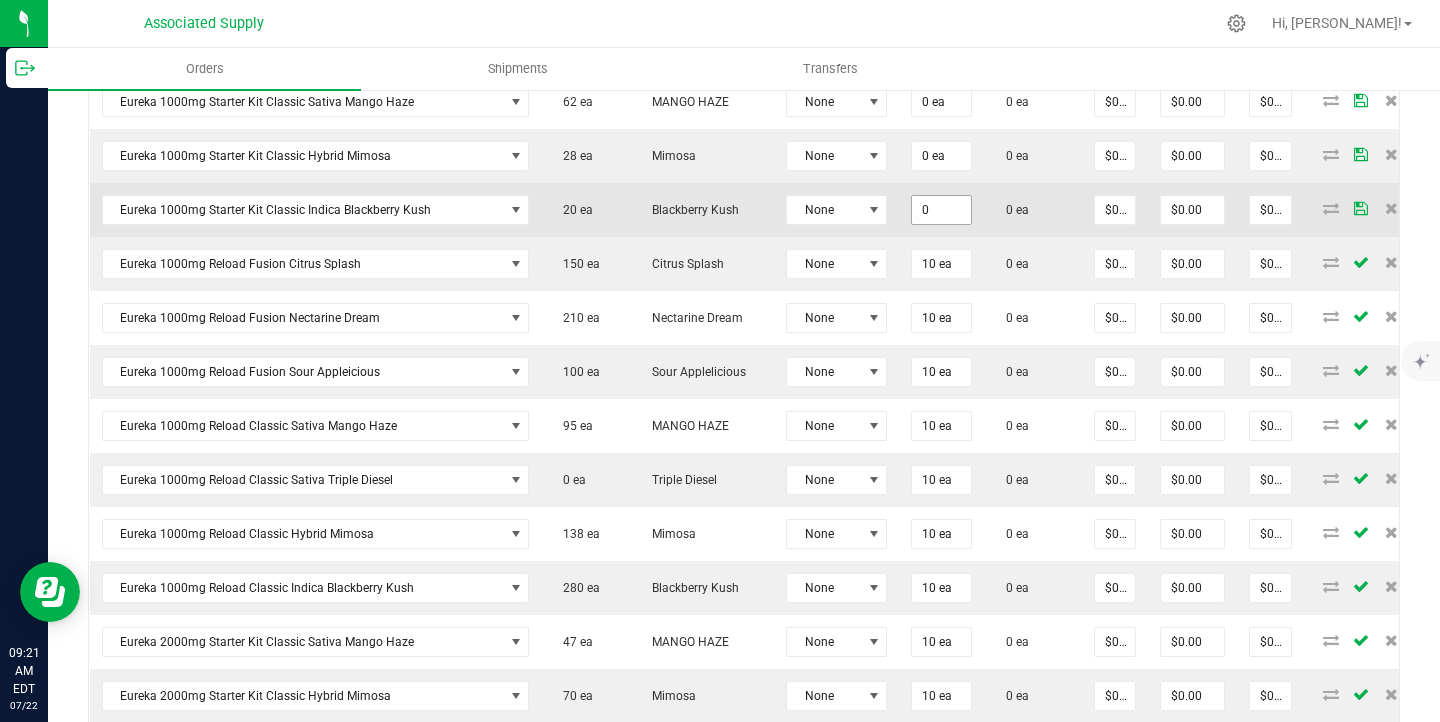 click on "0" at bounding box center [941, 210] 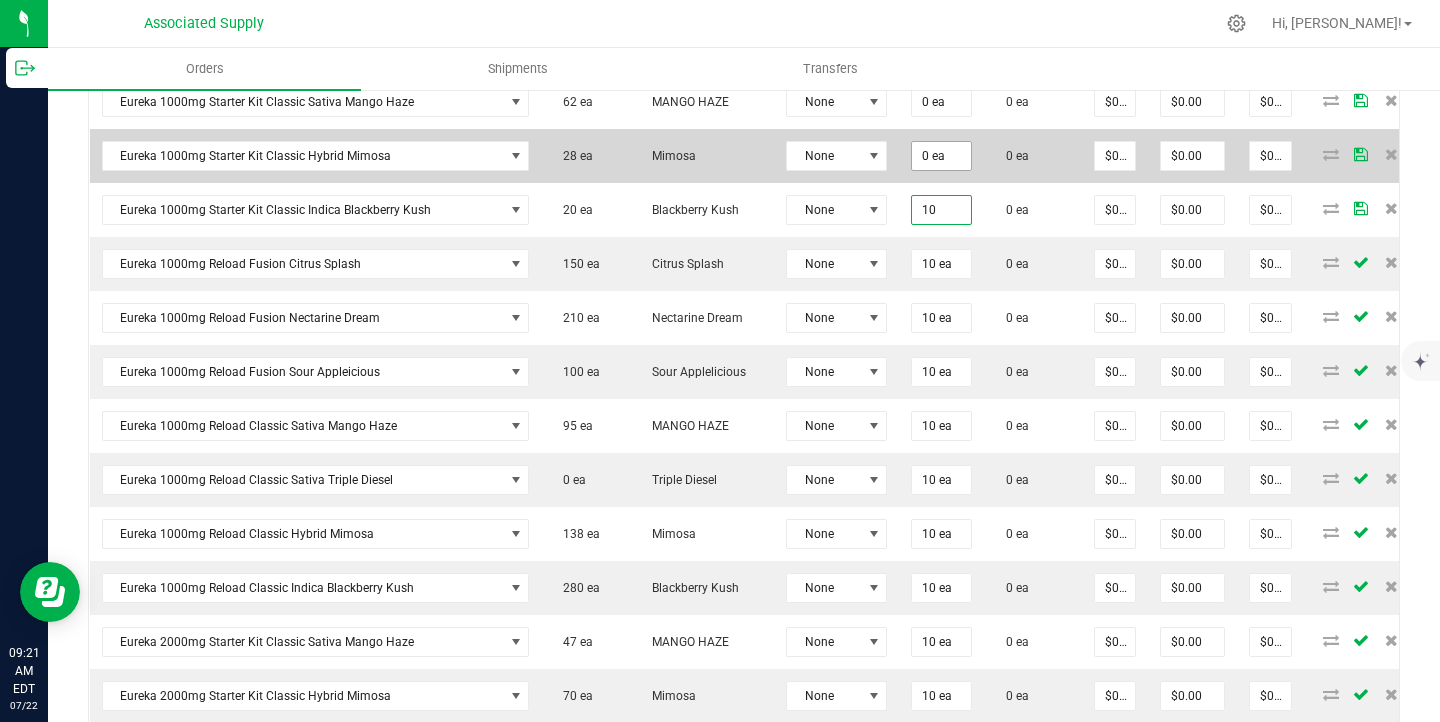 type on "10" 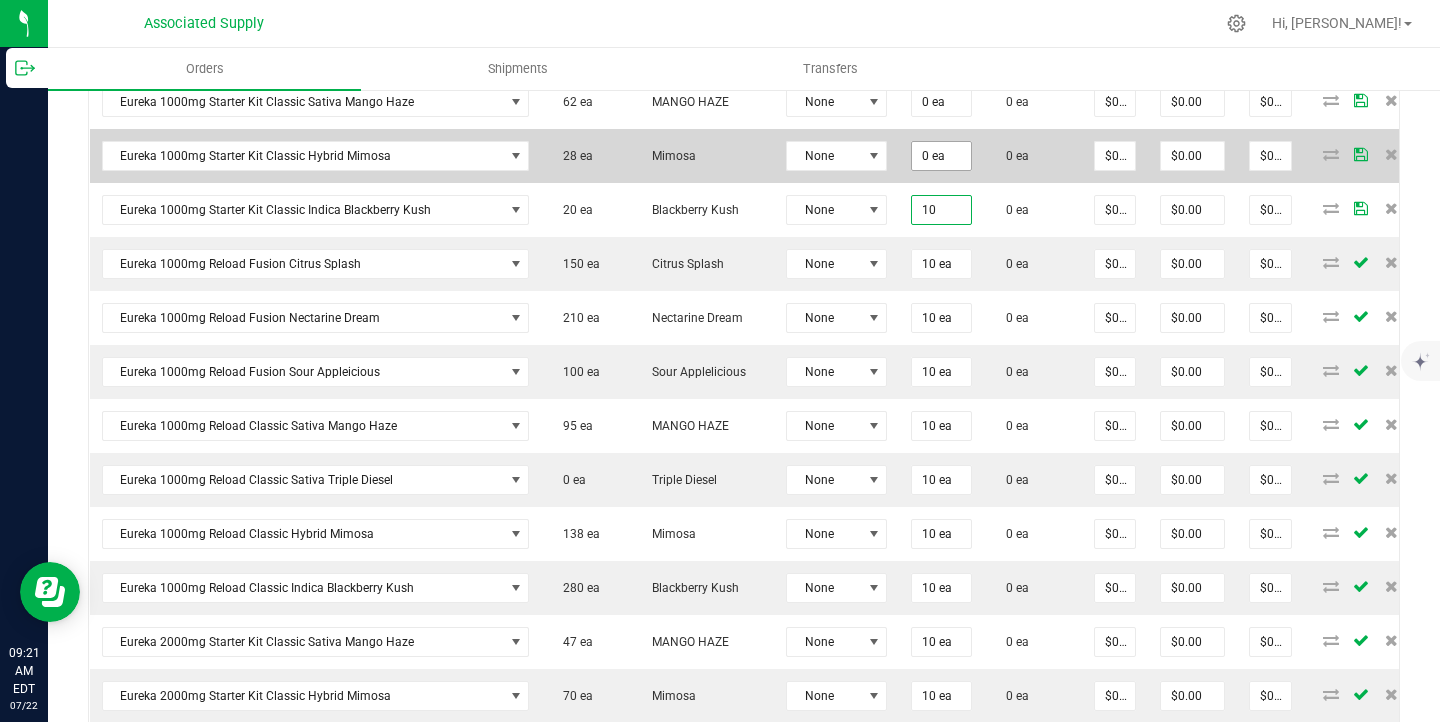 click on "0 ea" at bounding box center (941, 156) 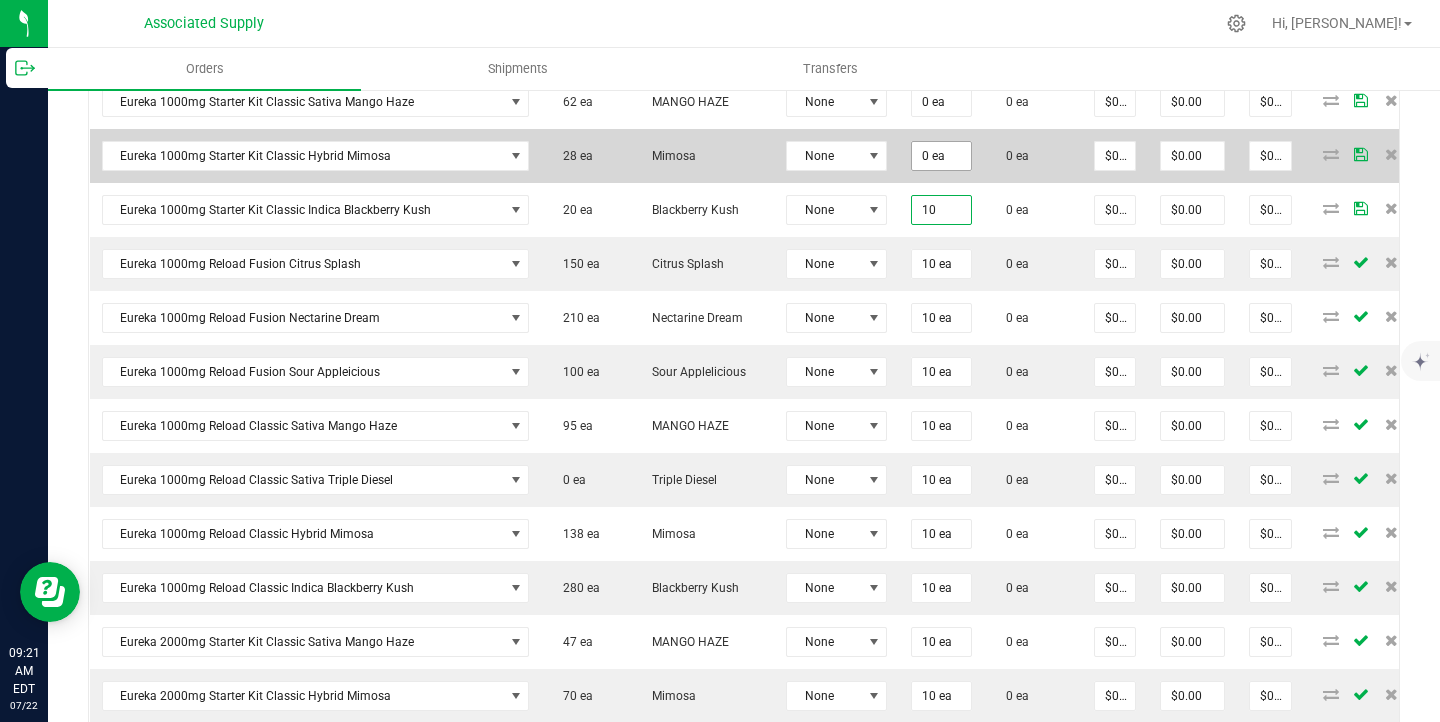 type on "0" 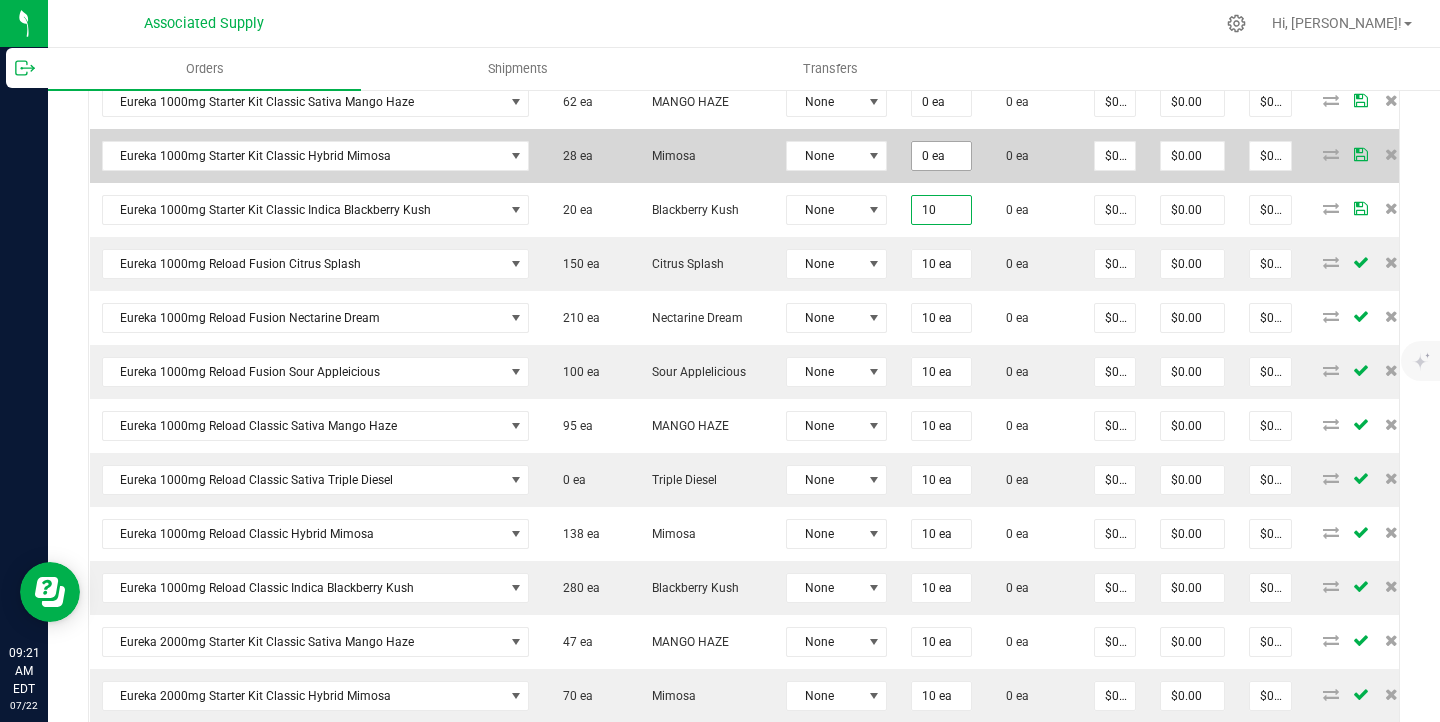 type on "10 ea" 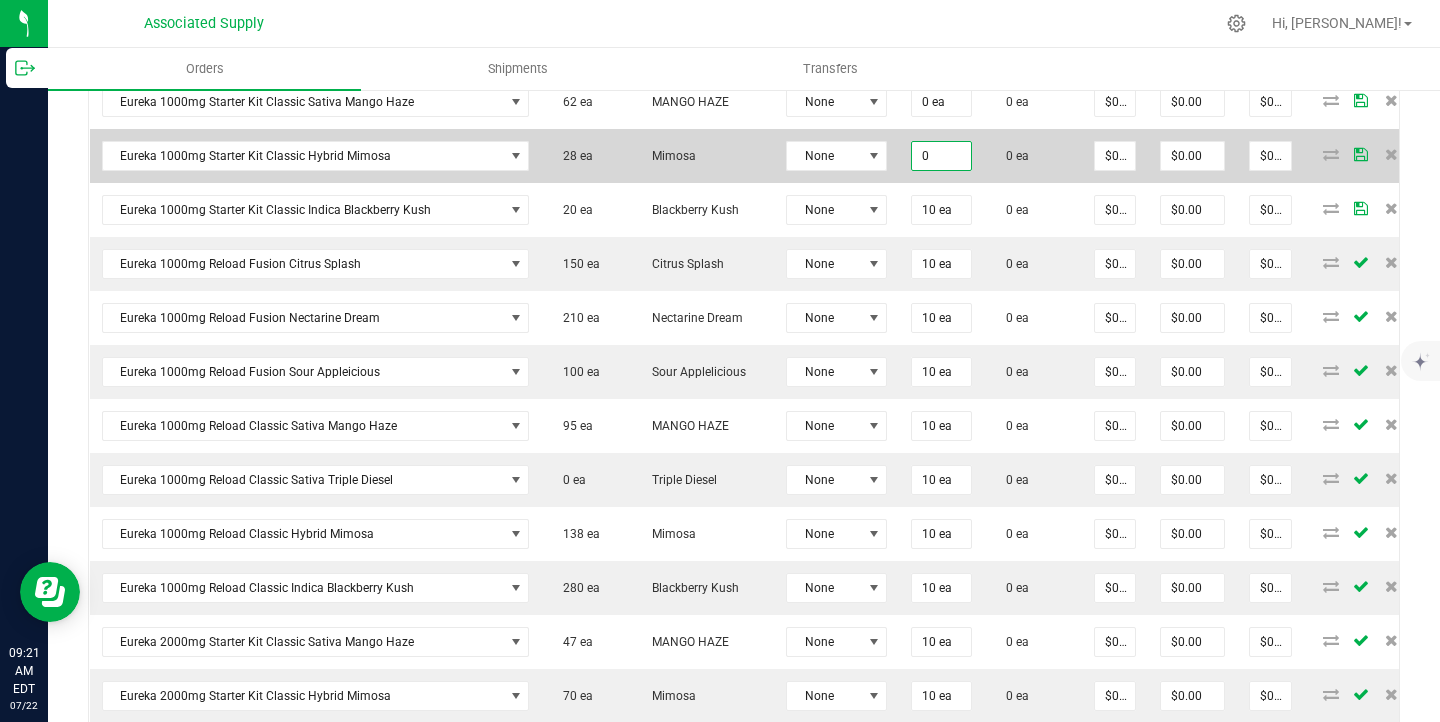 click on "0" at bounding box center (941, 156) 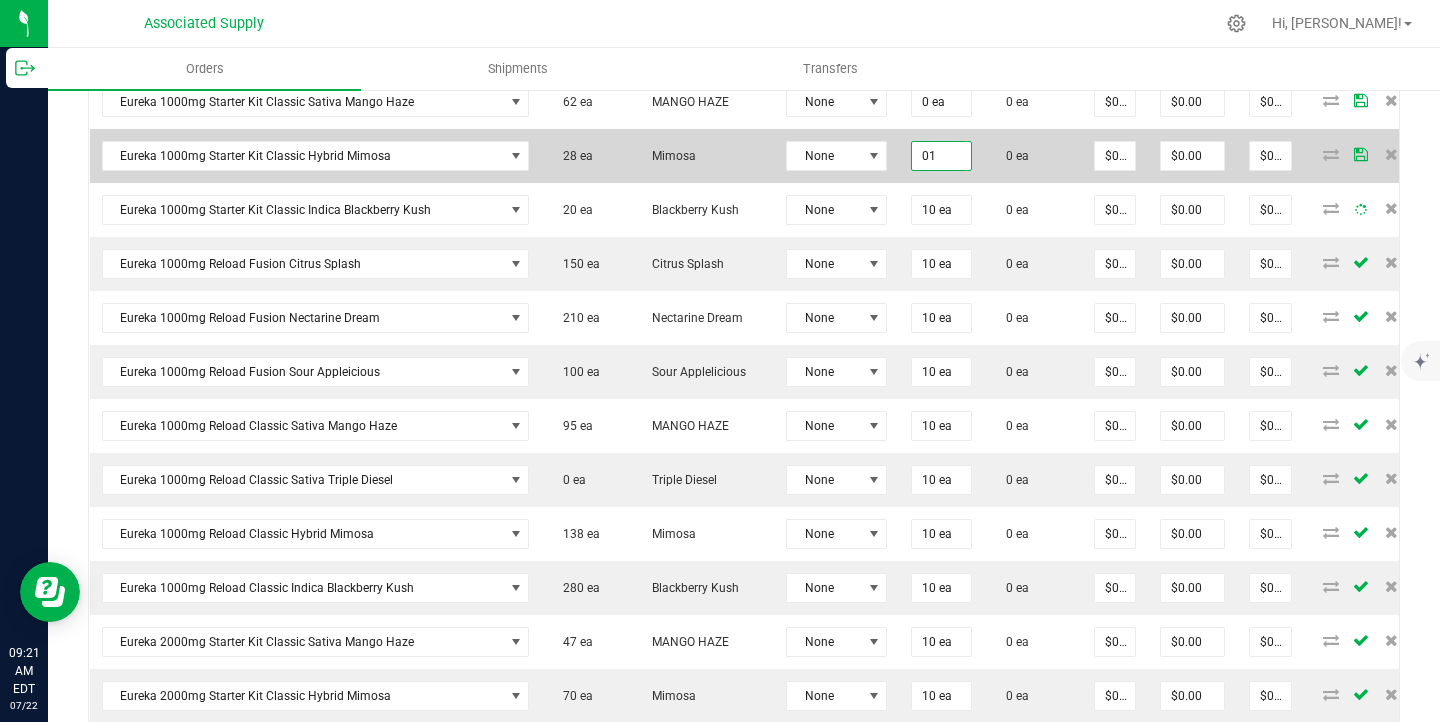 type on "0" 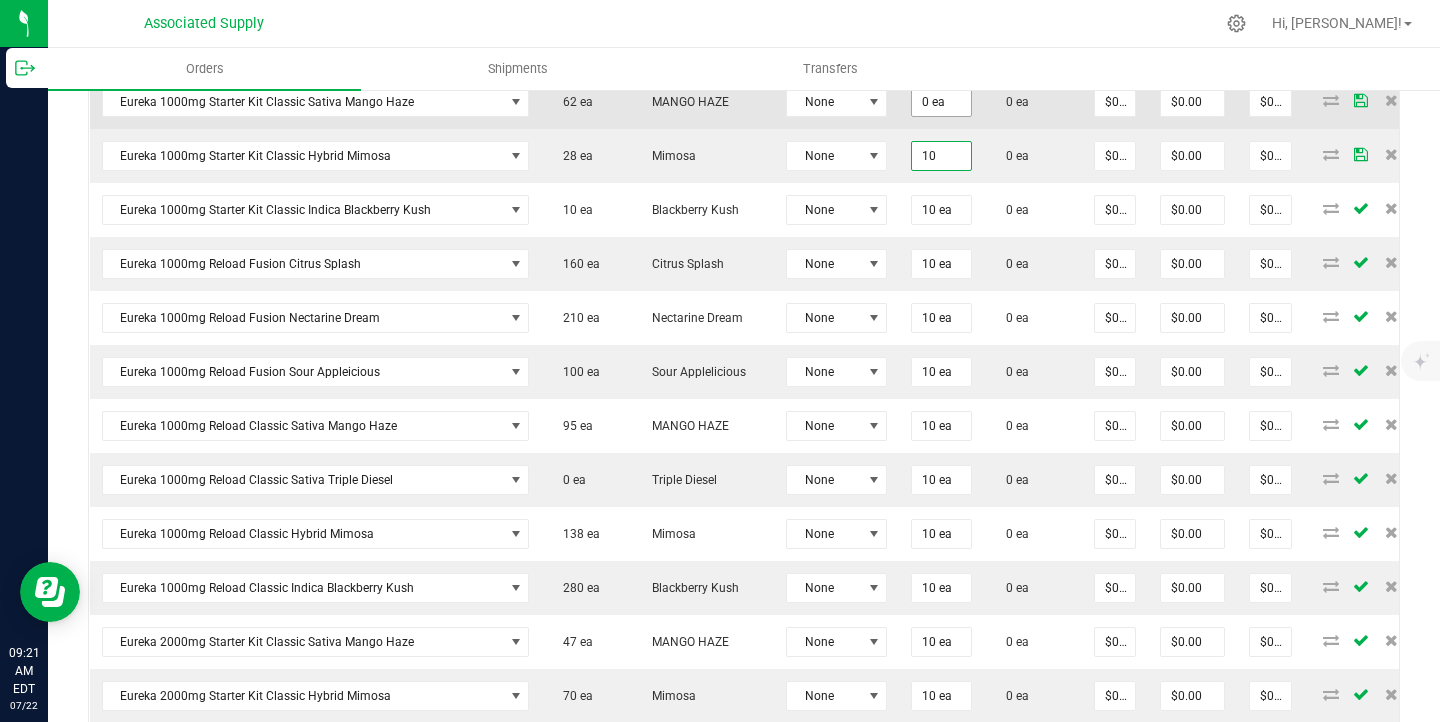 type on "10" 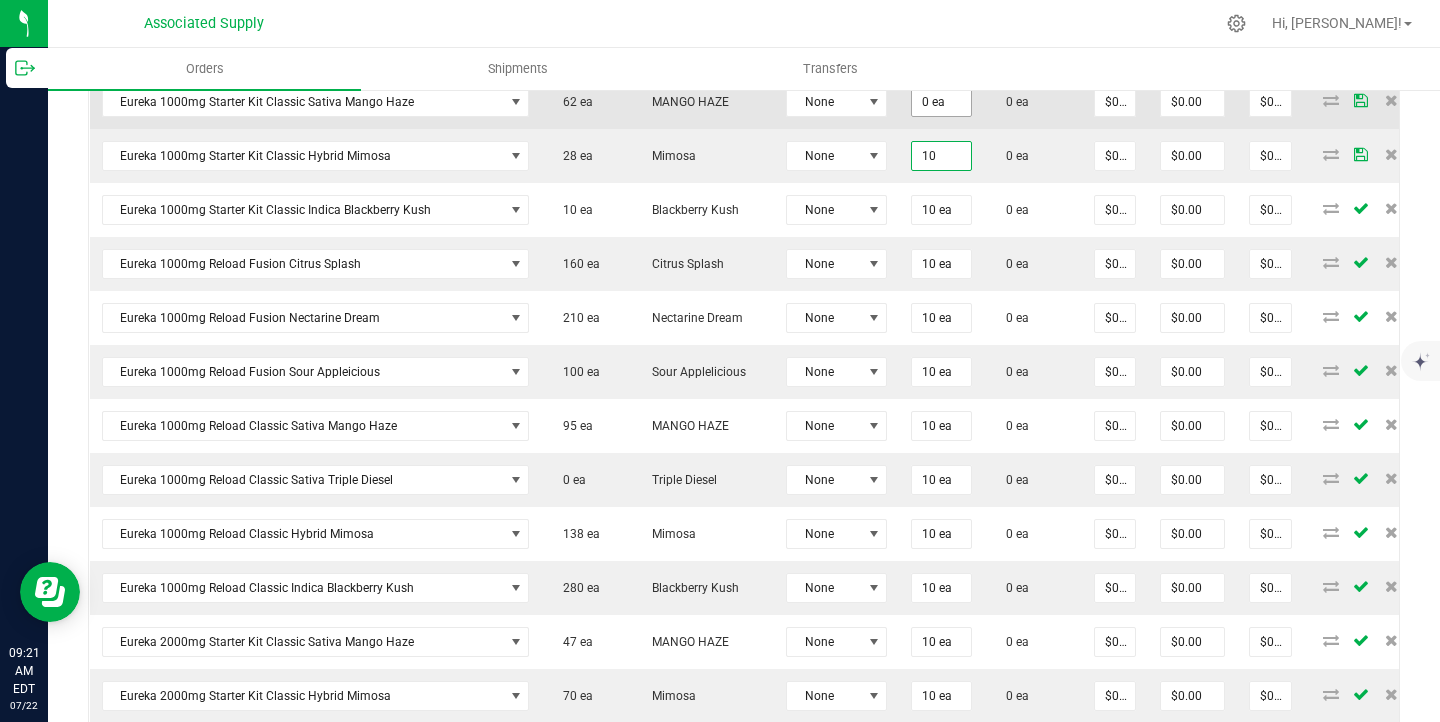 click on "0 ea" at bounding box center (941, 102) 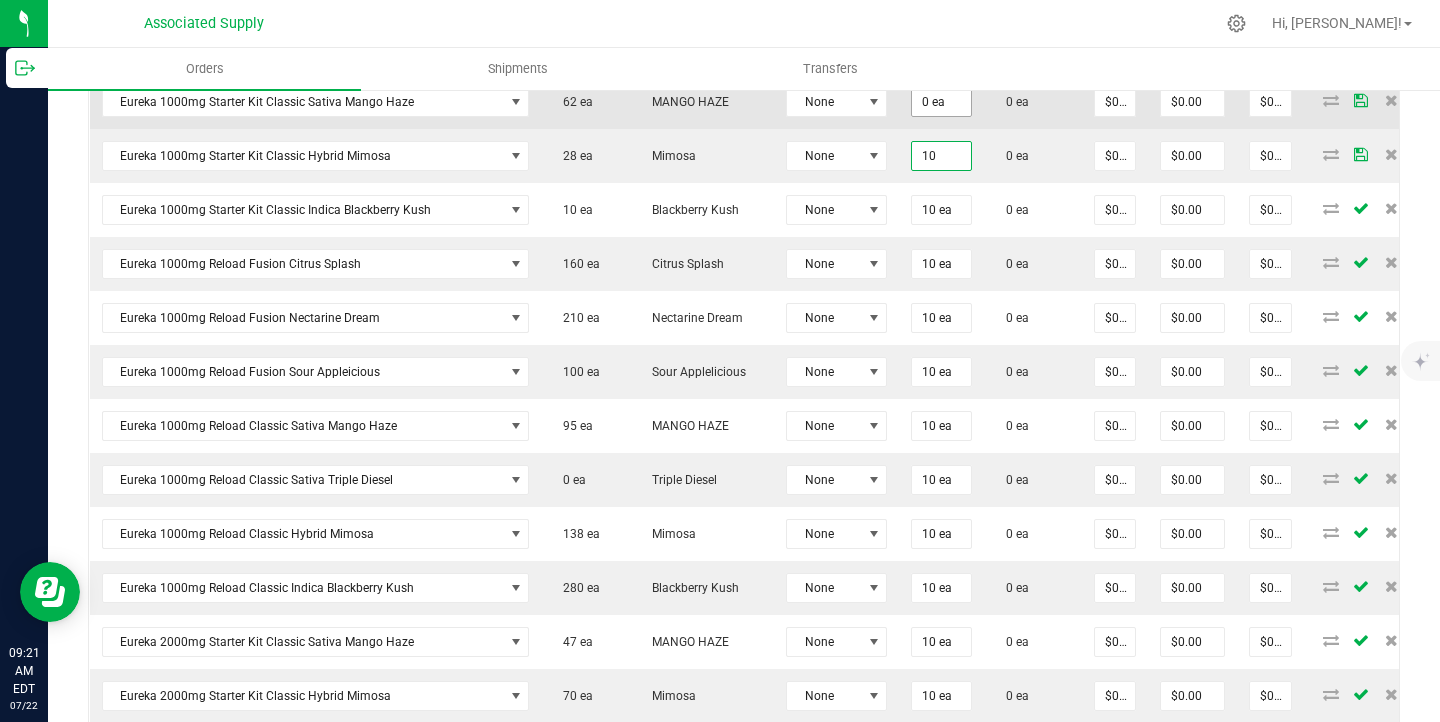type on "0" 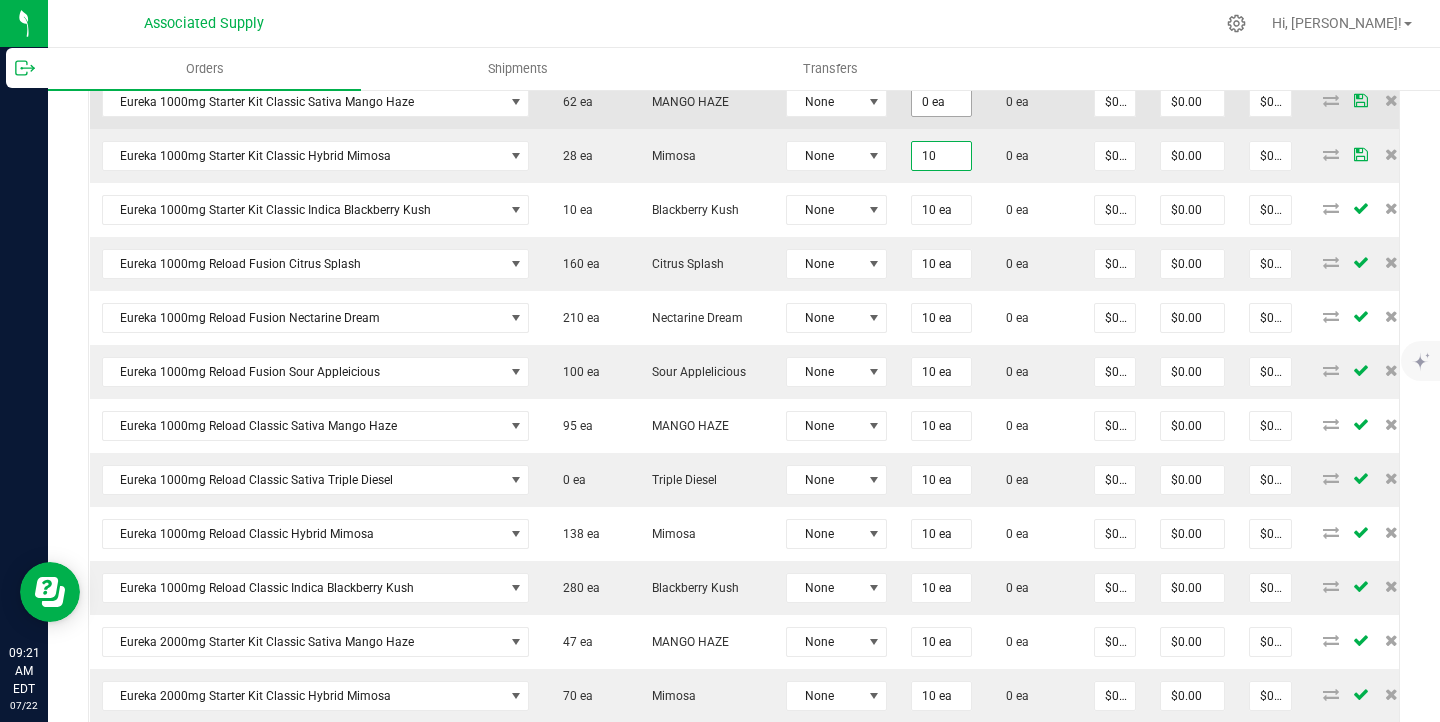 type on "10 ea" 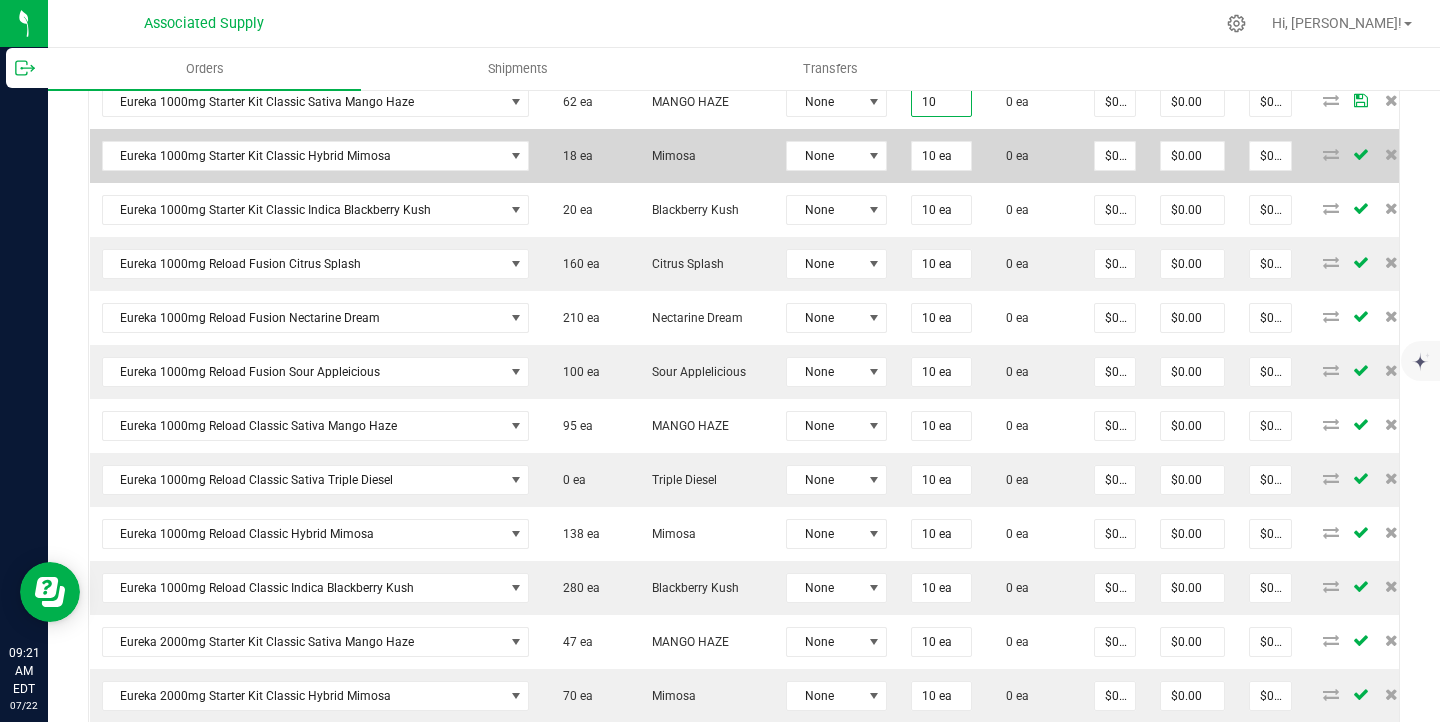 click on "10 ea" at bounding box center [941, 156] 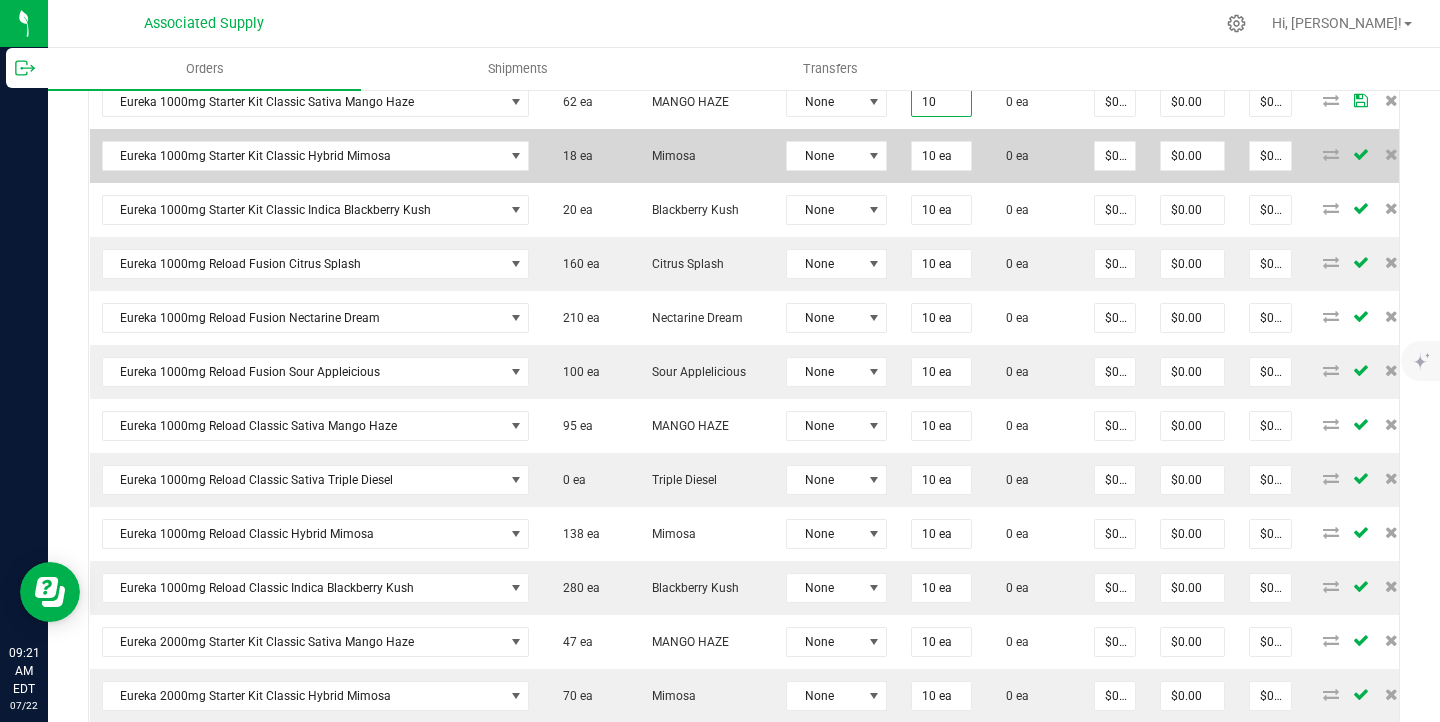type on "10 ea" 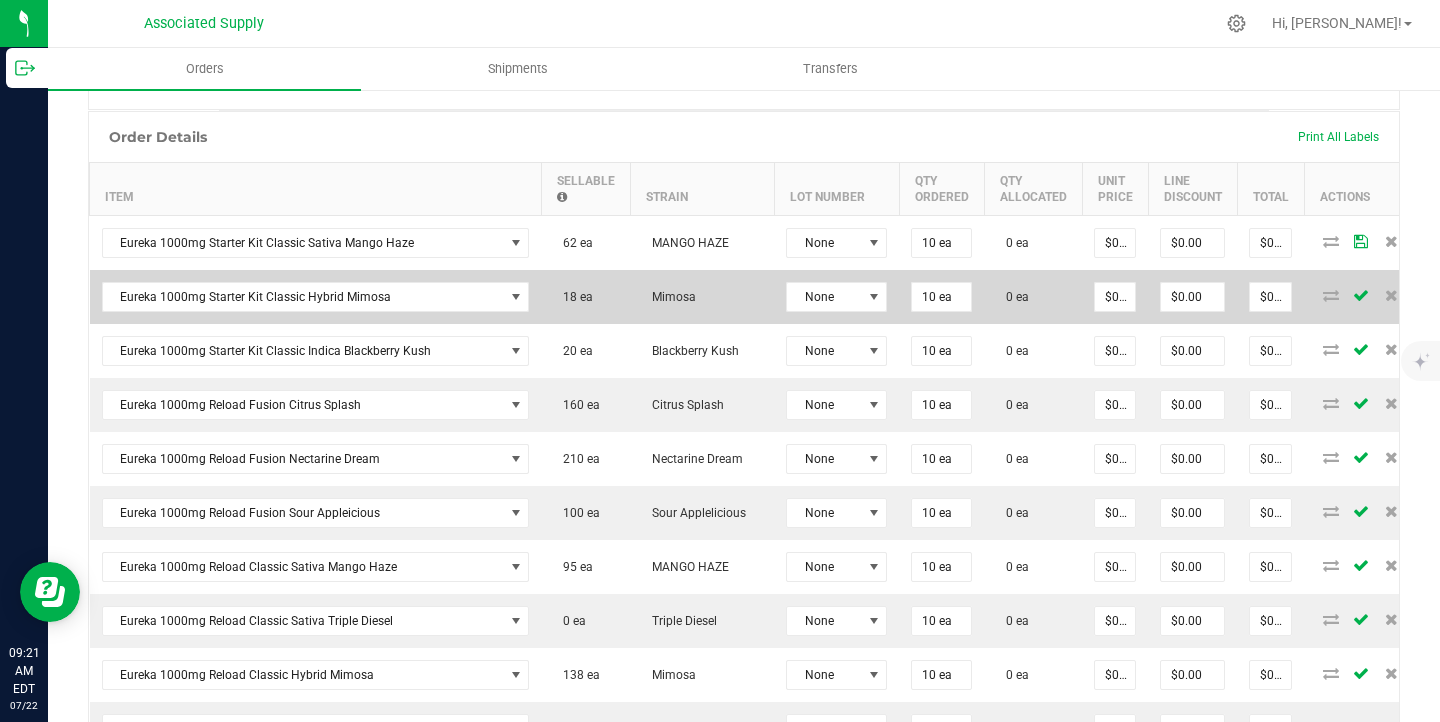 scroll, scrollTop: 472, scrollLeft: 0, axis: vertical 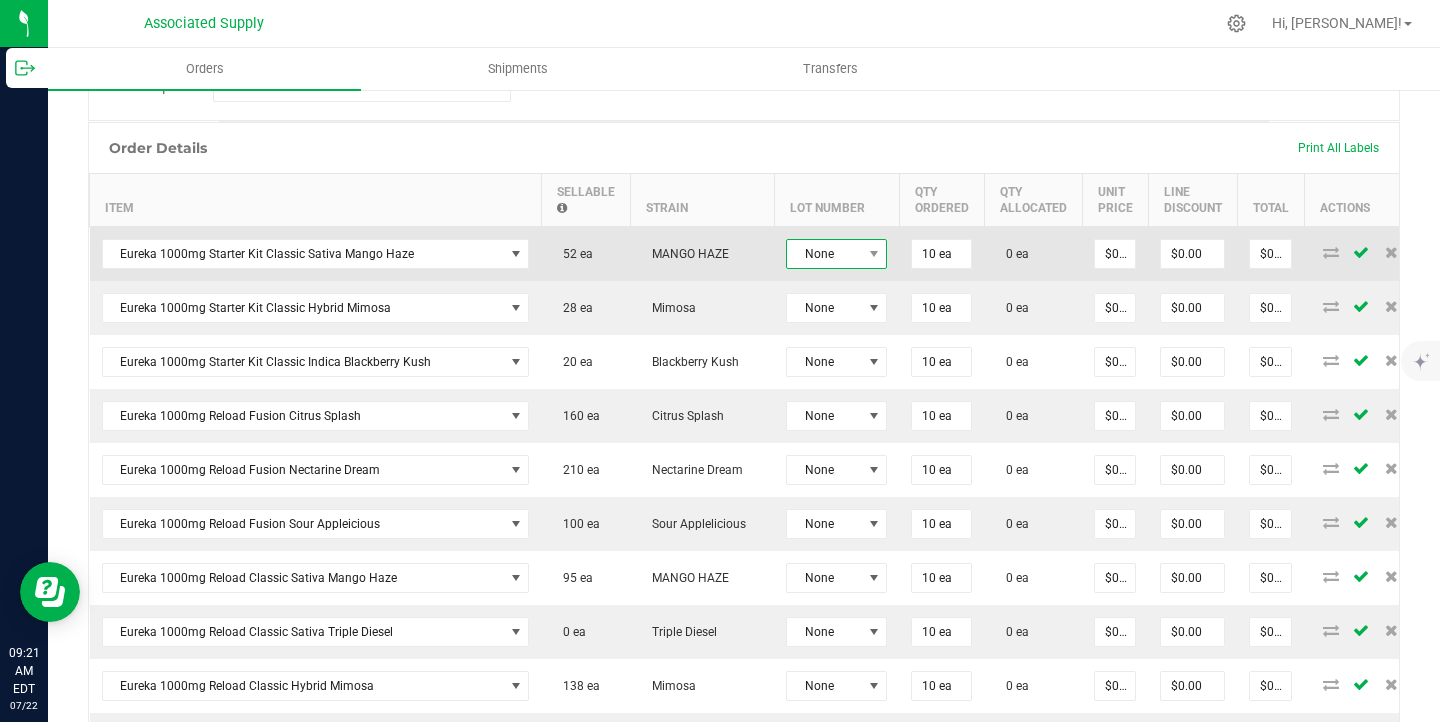 click on "None" at bounding box center (836, 254) 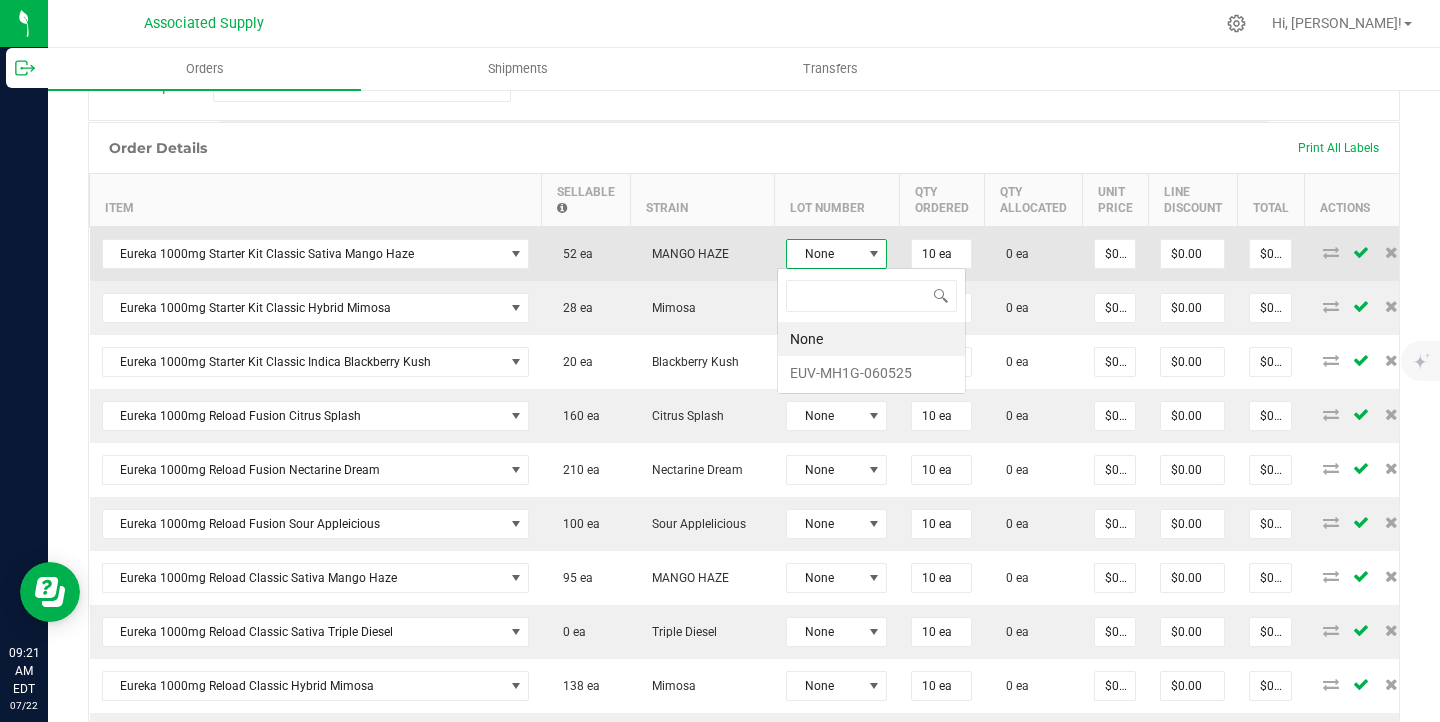scroll, scrollTop: 99970, scrollLeft: 99899, axis: both 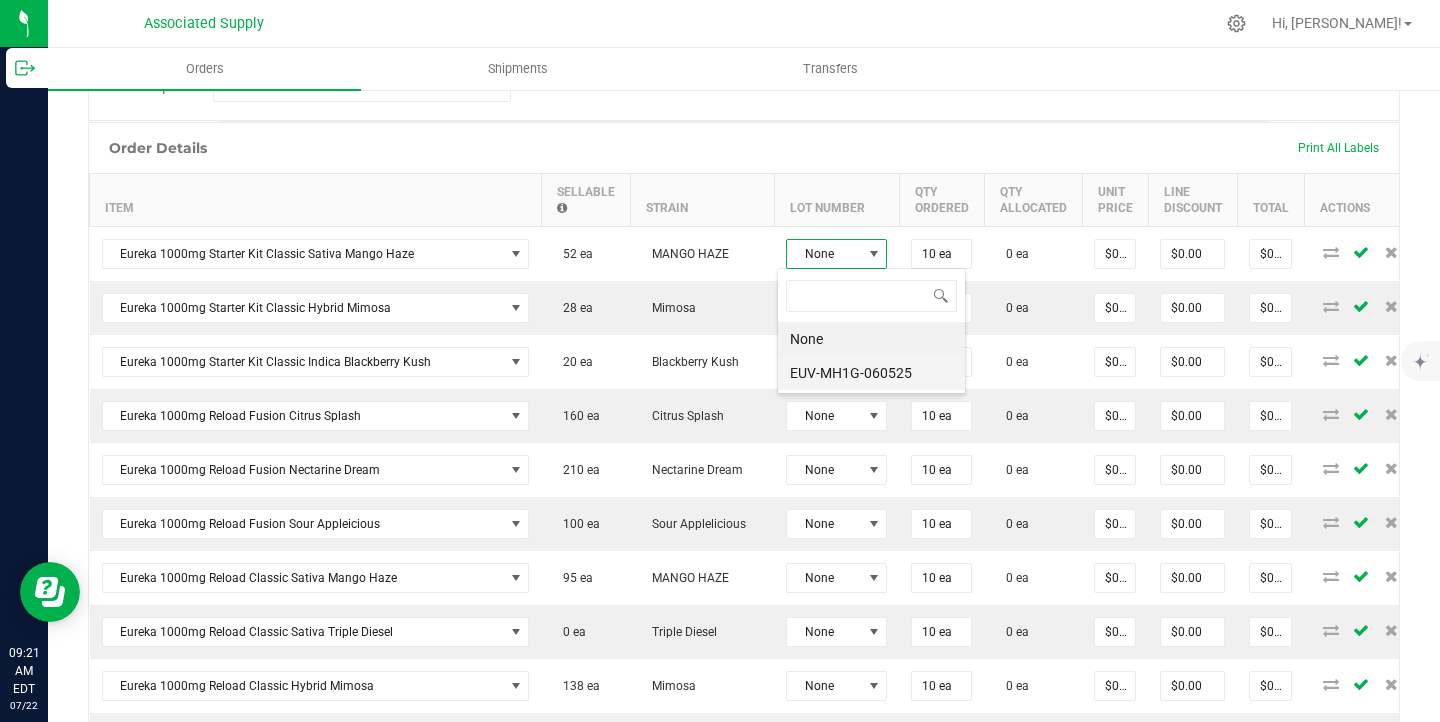 click on "EUV-MH1G-060525" at bounding box center [871, 373] 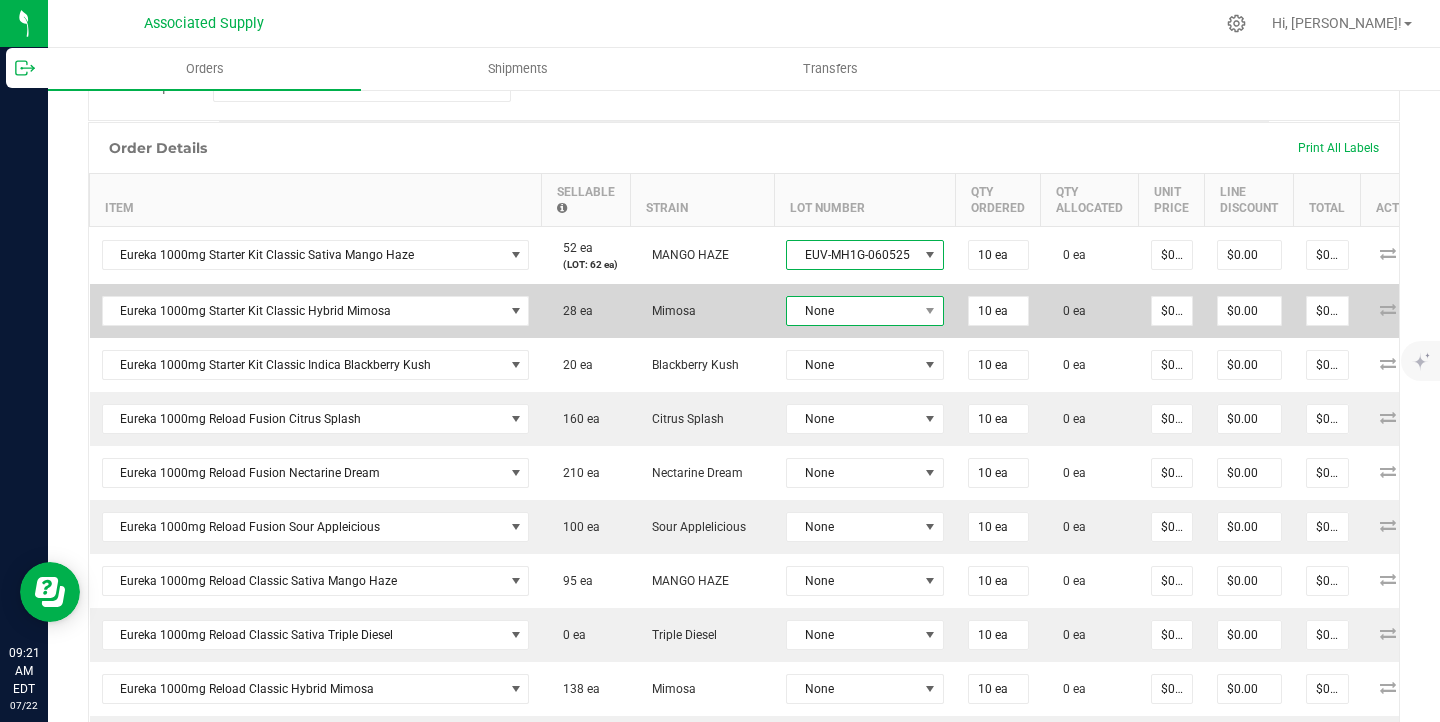 click on "None" at bounding box center [852, 311] 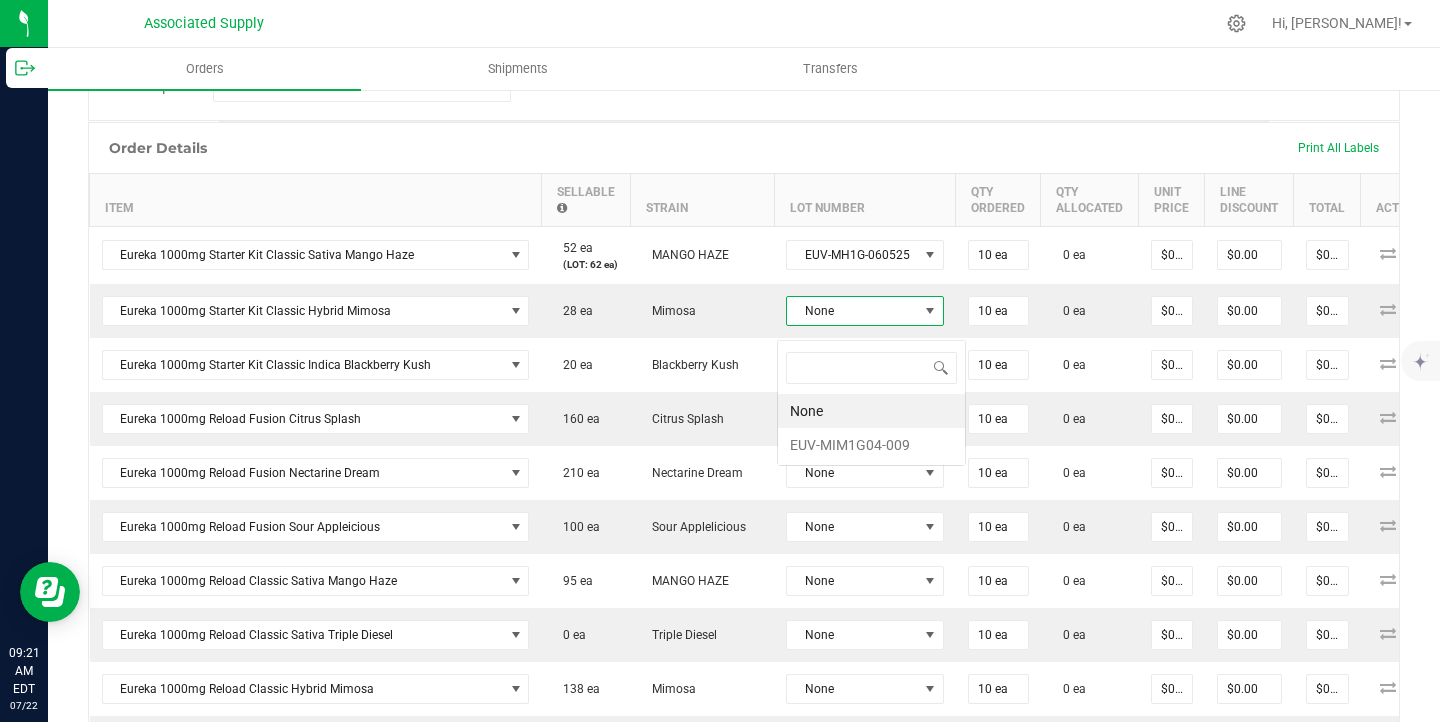 scroll, scrollTop: 99970, scrollLeft: 99844, axis: both 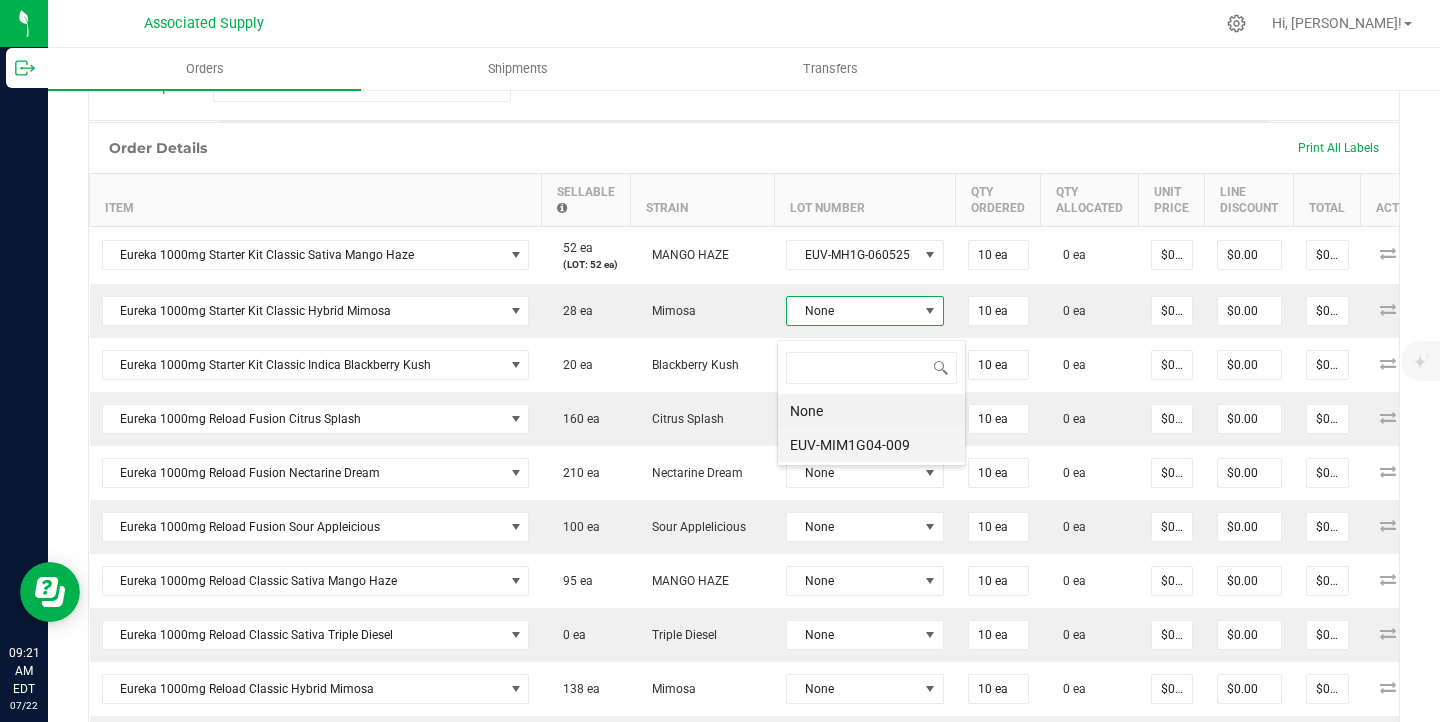 click on "EUV-MIM1G04-009" at bounding box center [871, 445] 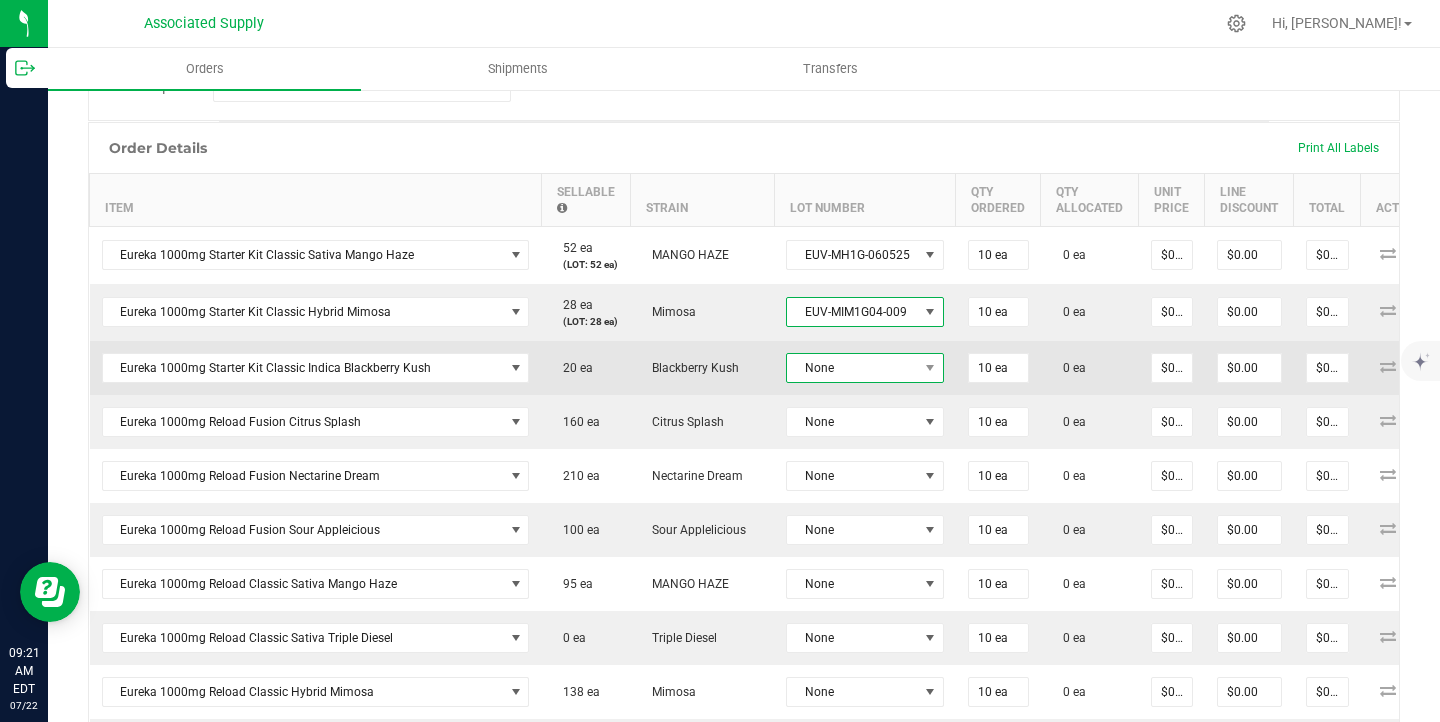 click on "None" at bounding box center [852, 368] 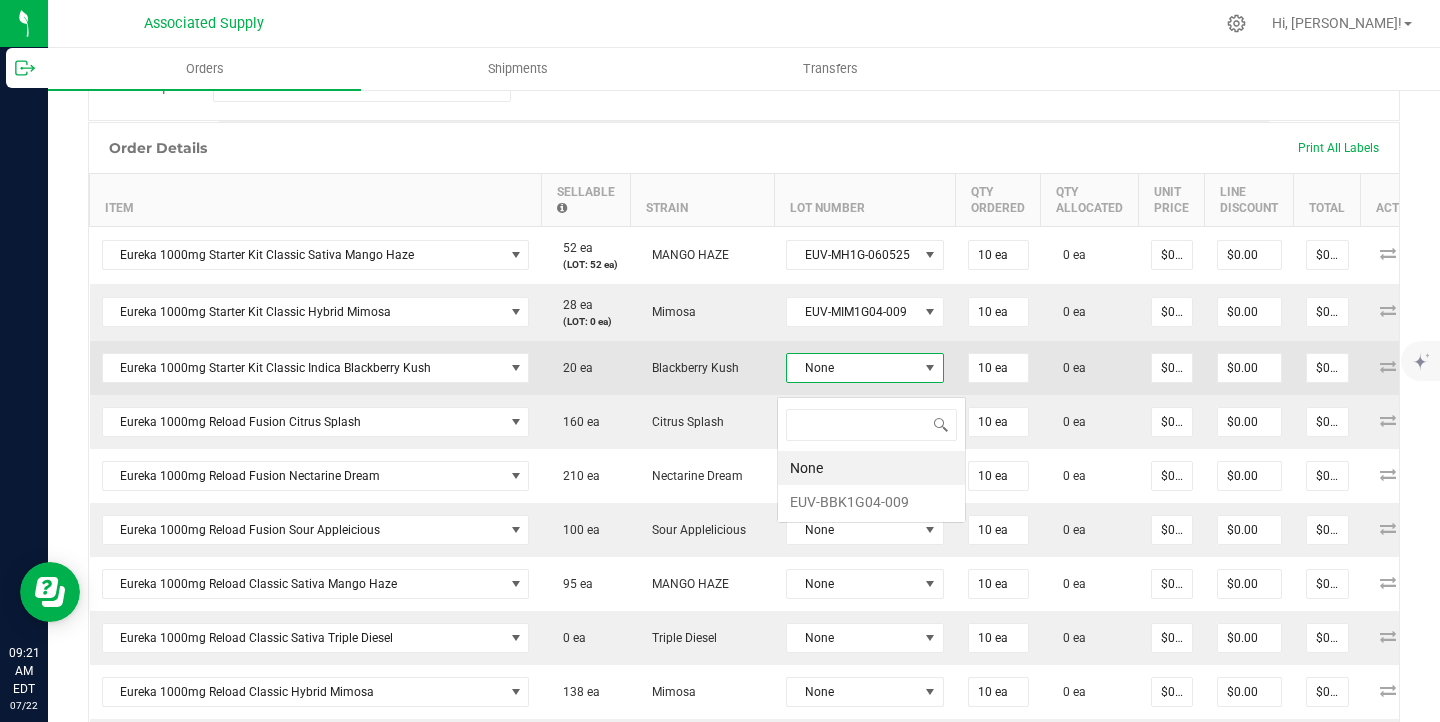 scroll, scrollTop: 99970, scrollLeft: 99844, axis: both 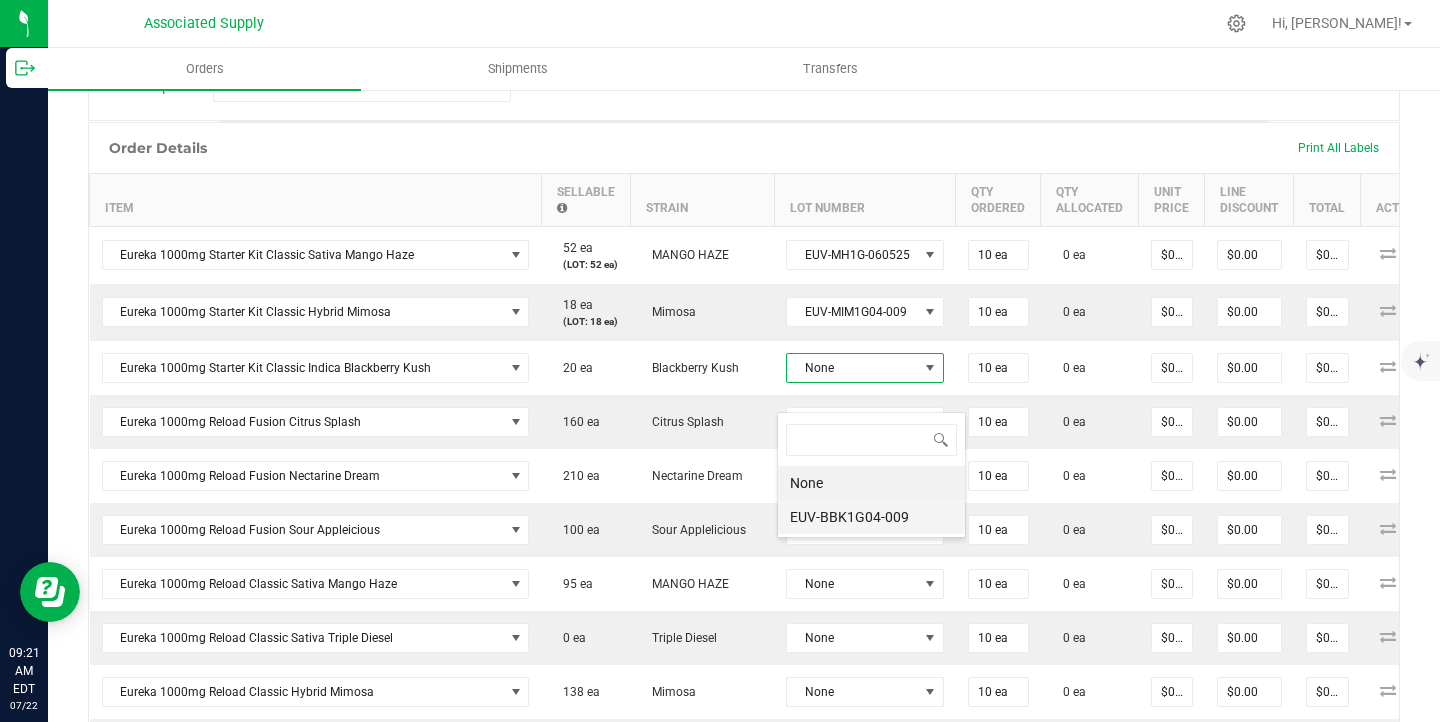 click on "EUV-BBK1G04-009" at bounding box center (871, 517) 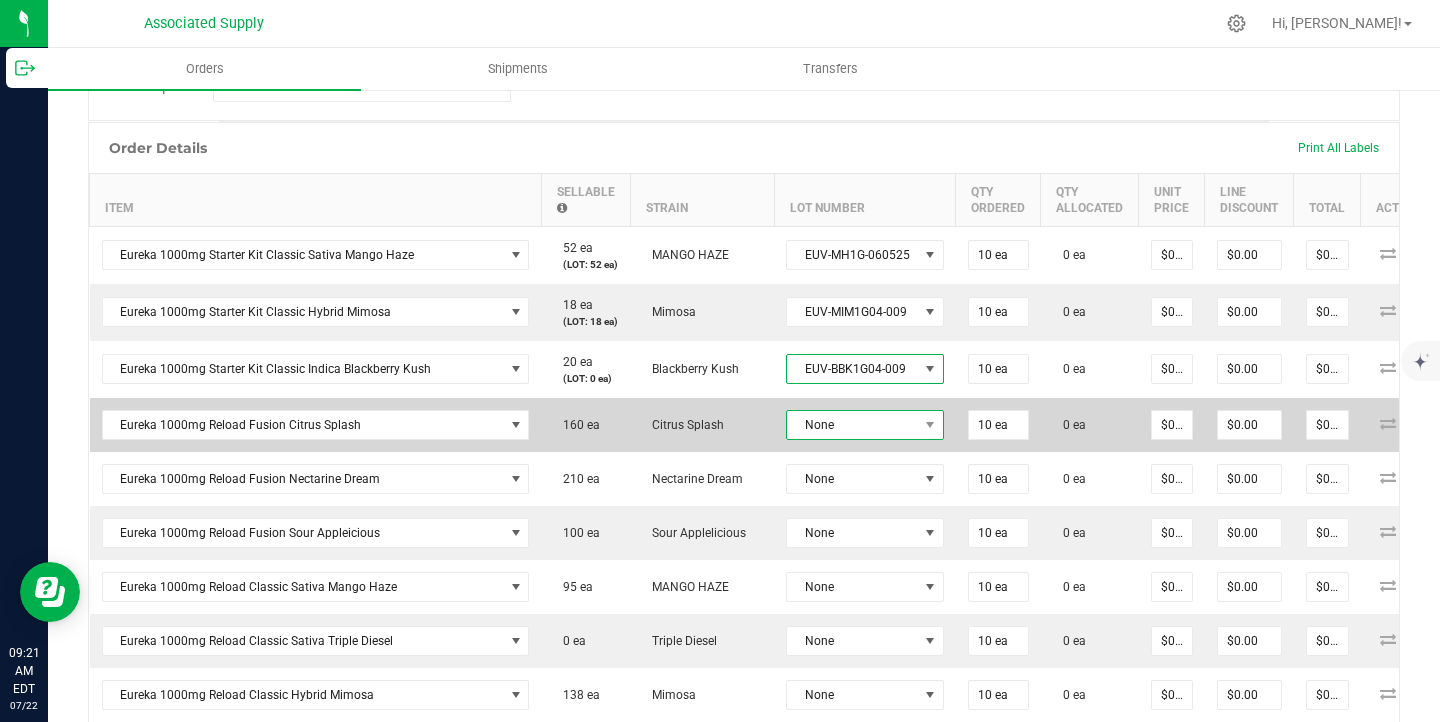 click on "None" at bounding box center (852, 425) 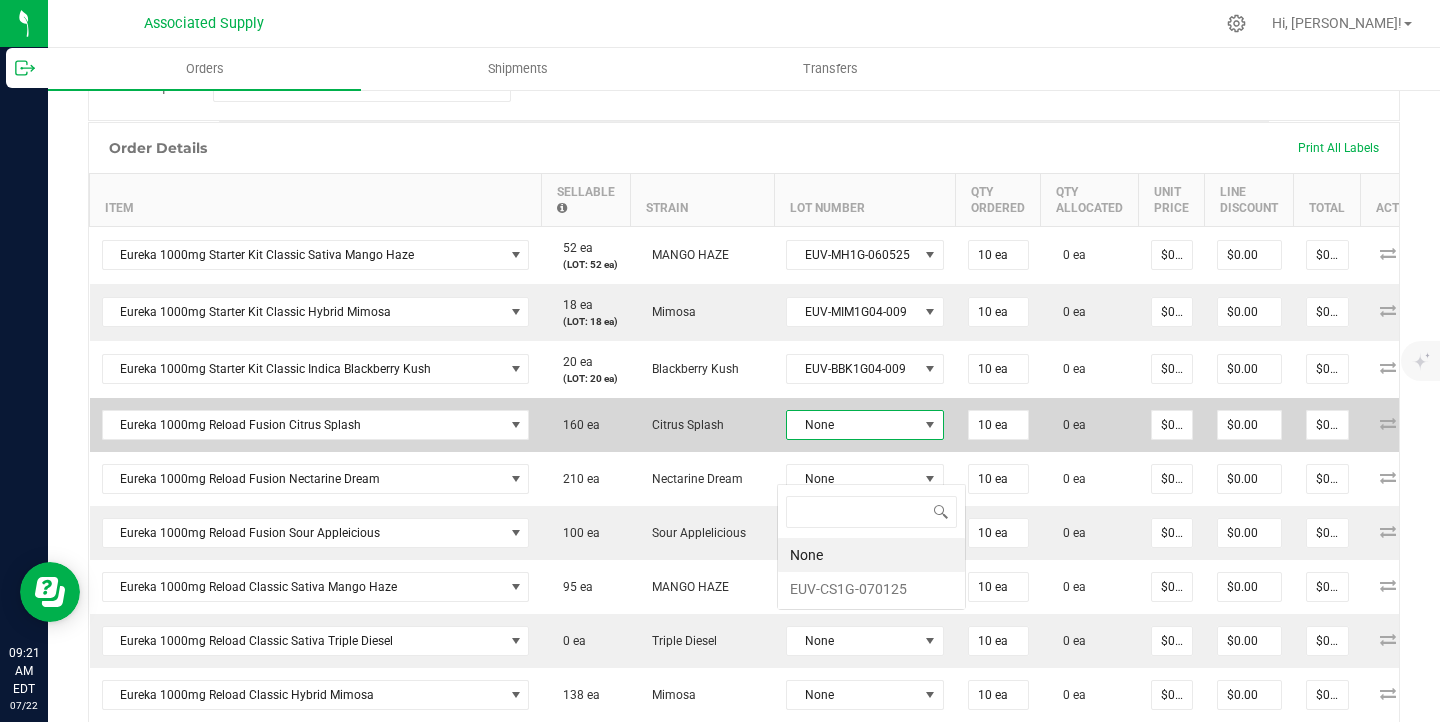 scroll, scrollTop: 99970, scrollLeft: 99844, axis: both 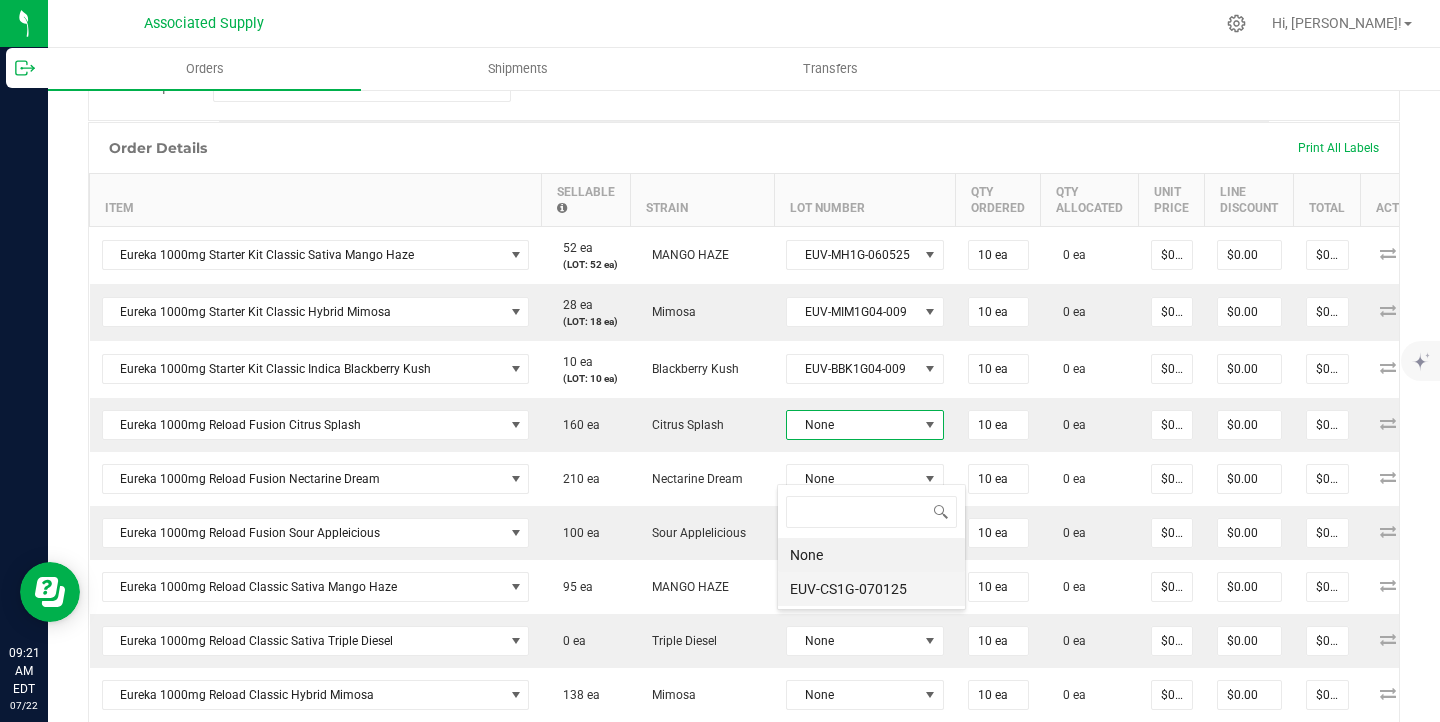 click on "EUV-CS1G-070125" at bounding box center (871, 589) 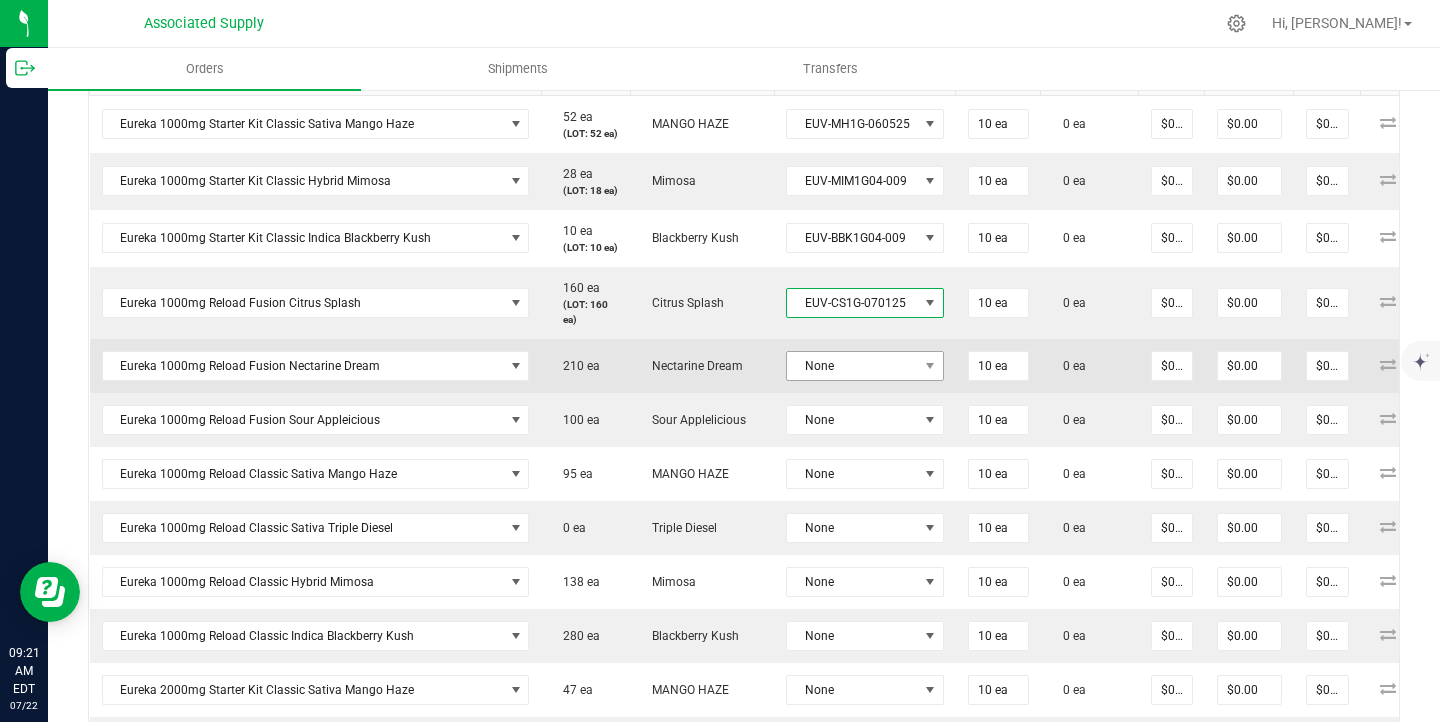 scroll, scrollTop: 624, scrollLeft: 0, axis: vertical 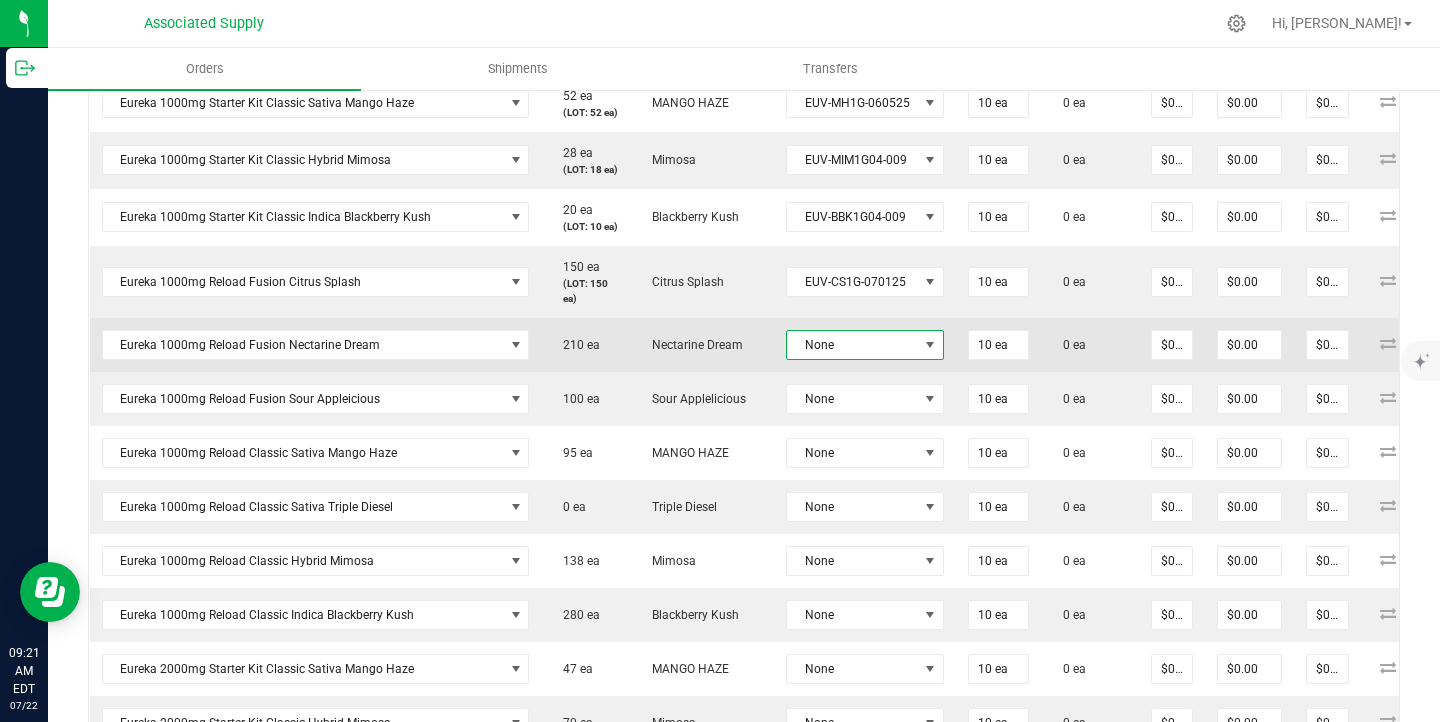 click on "None" at bounding box center [852, 345] 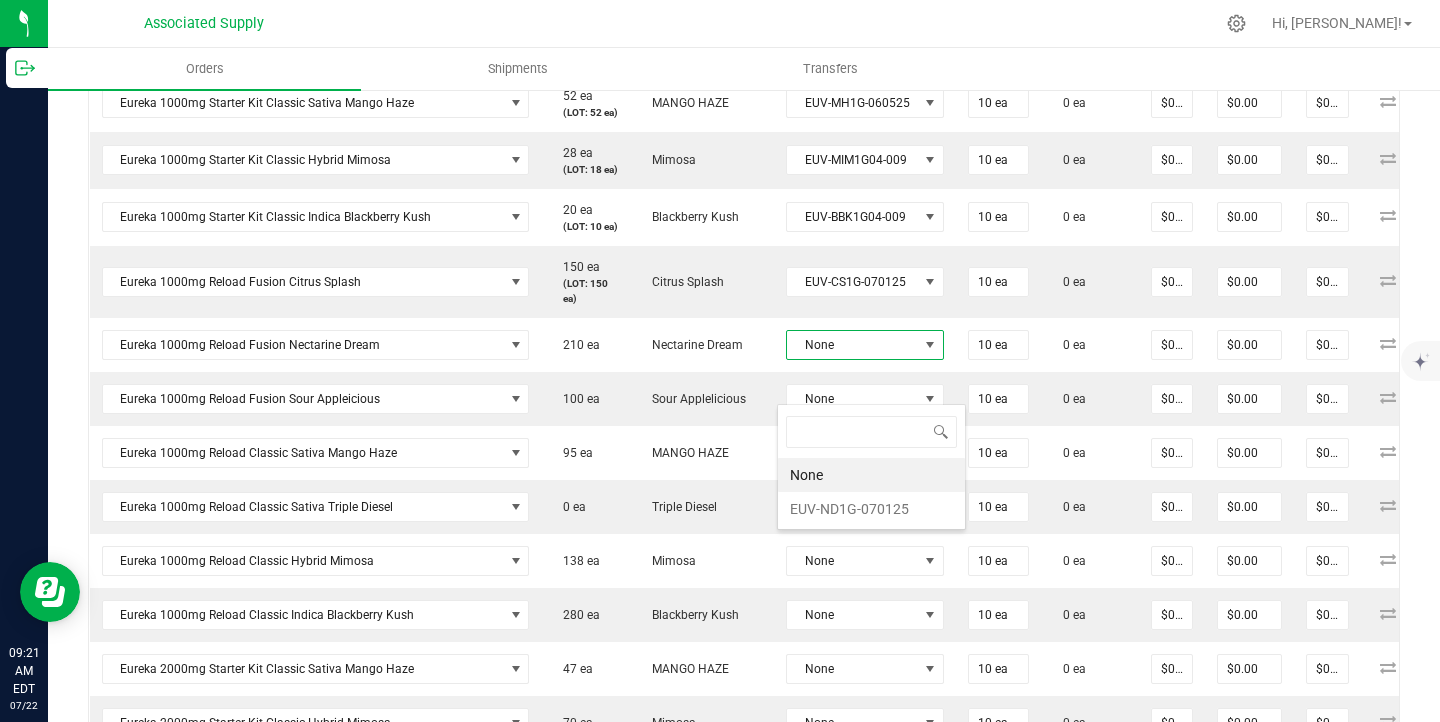 scroll, scrollTop: 99970, scrollLeft: 99844, axis: both 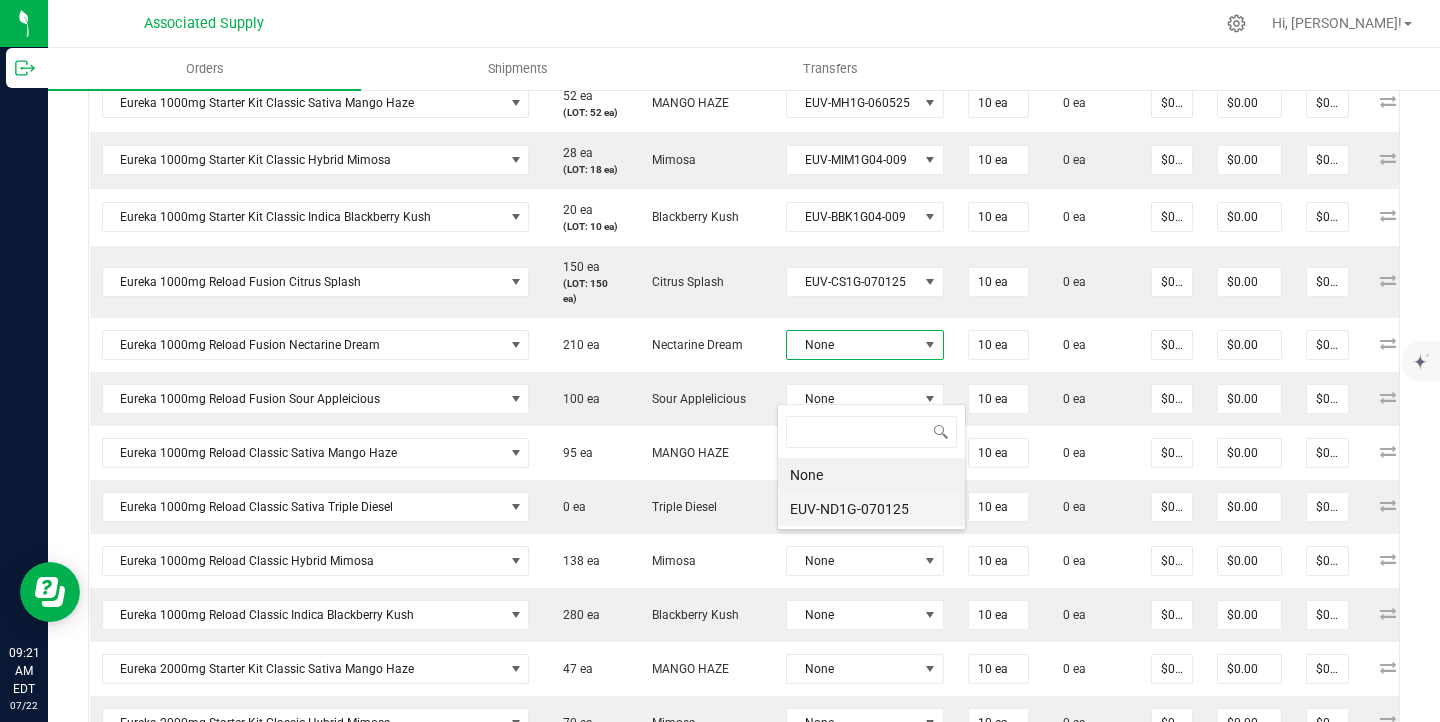 click on "EUV-ND1G-070125" at bounding box center (871, 509) 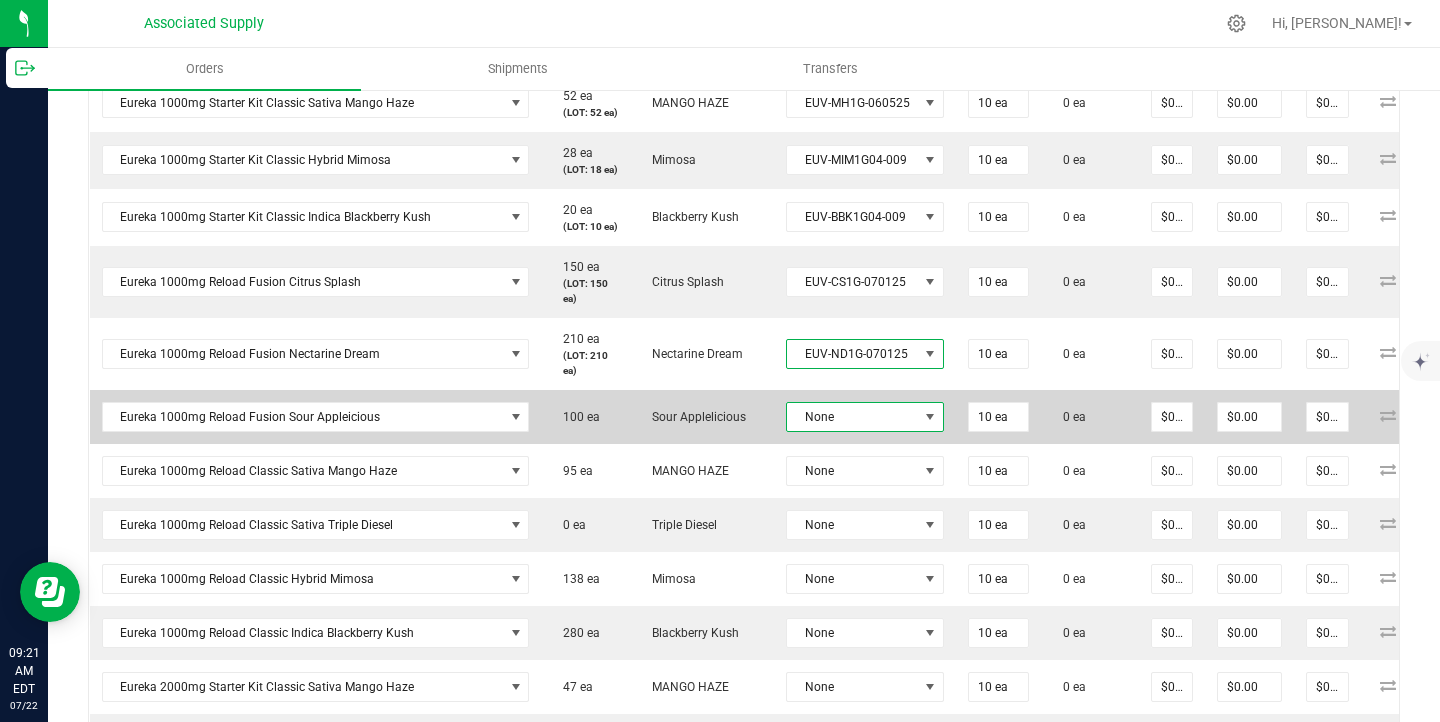 click on "None" at bounding box center [852, 417] 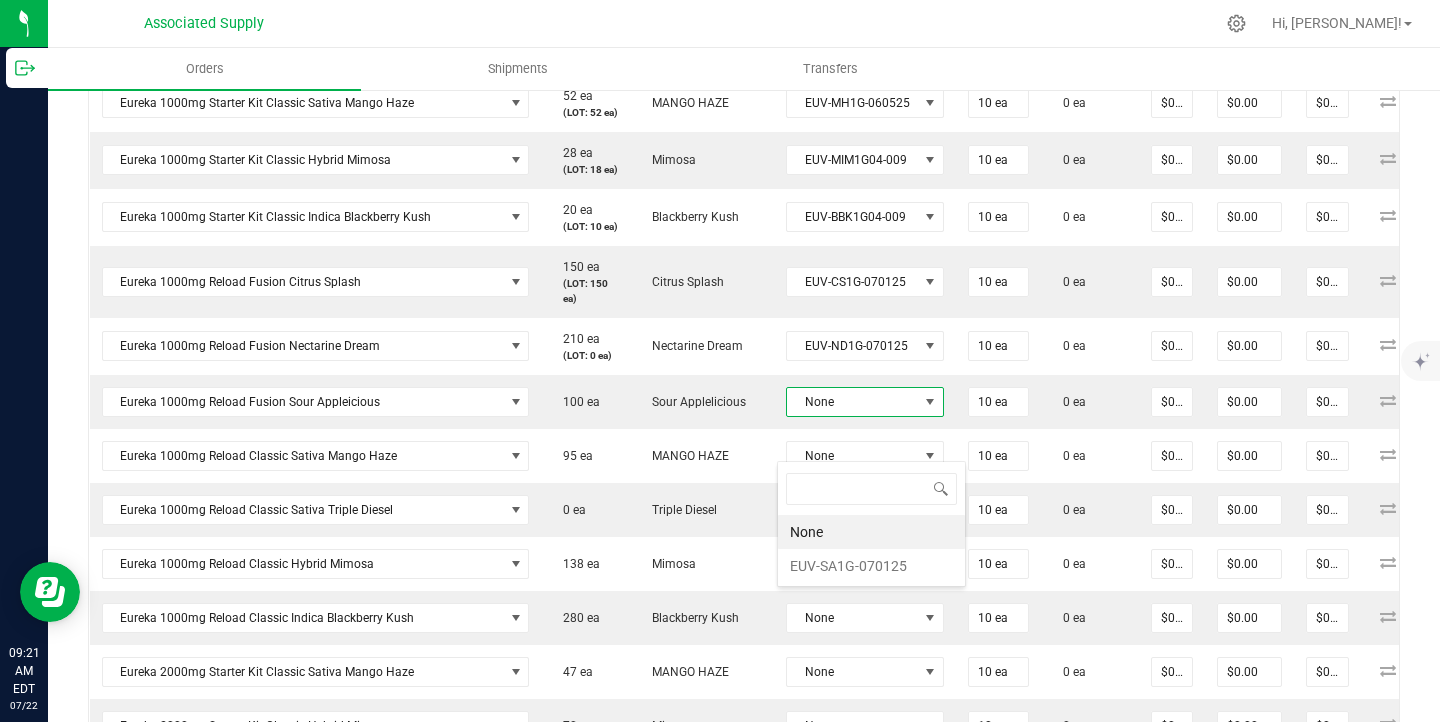scroll, scrollTop: 99970, scrollLeft: 99844, axis: both 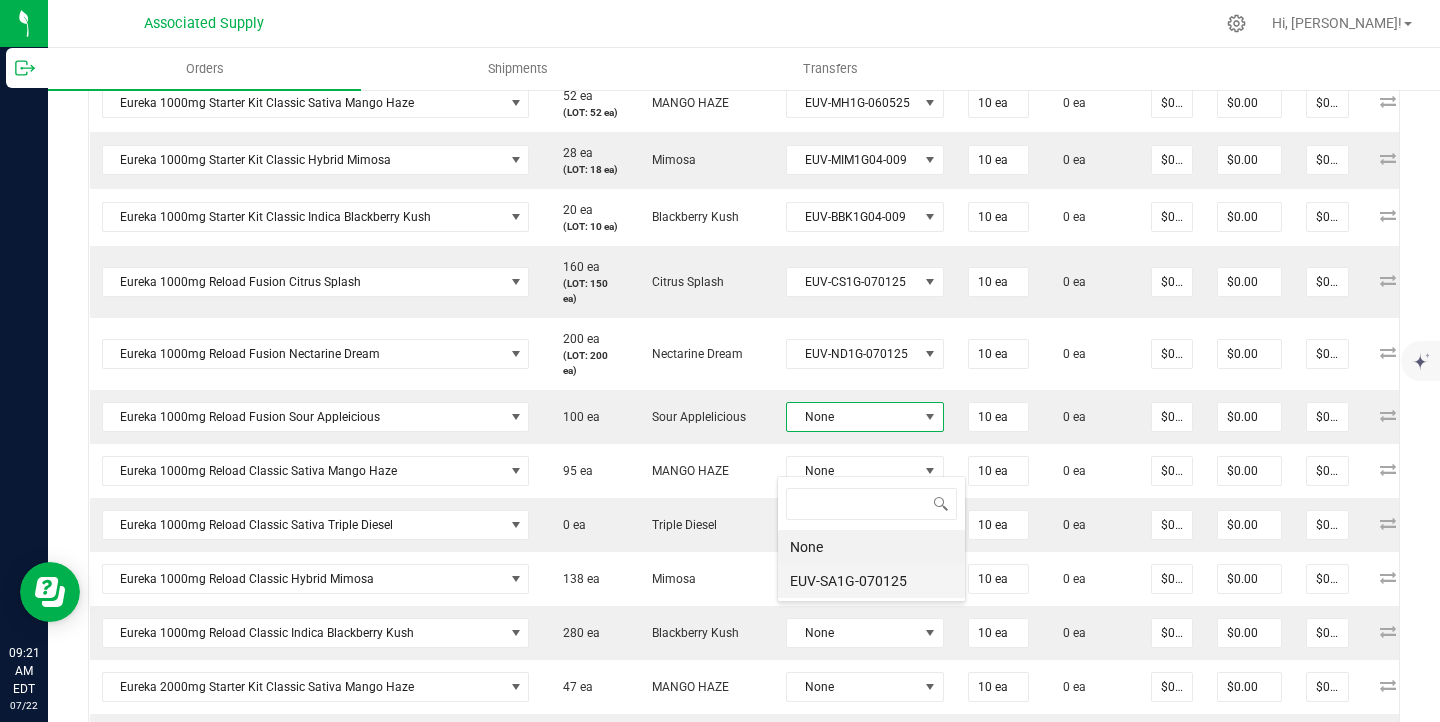 click on "EUV-SA1G-070125" at bounding box center [871, 581] 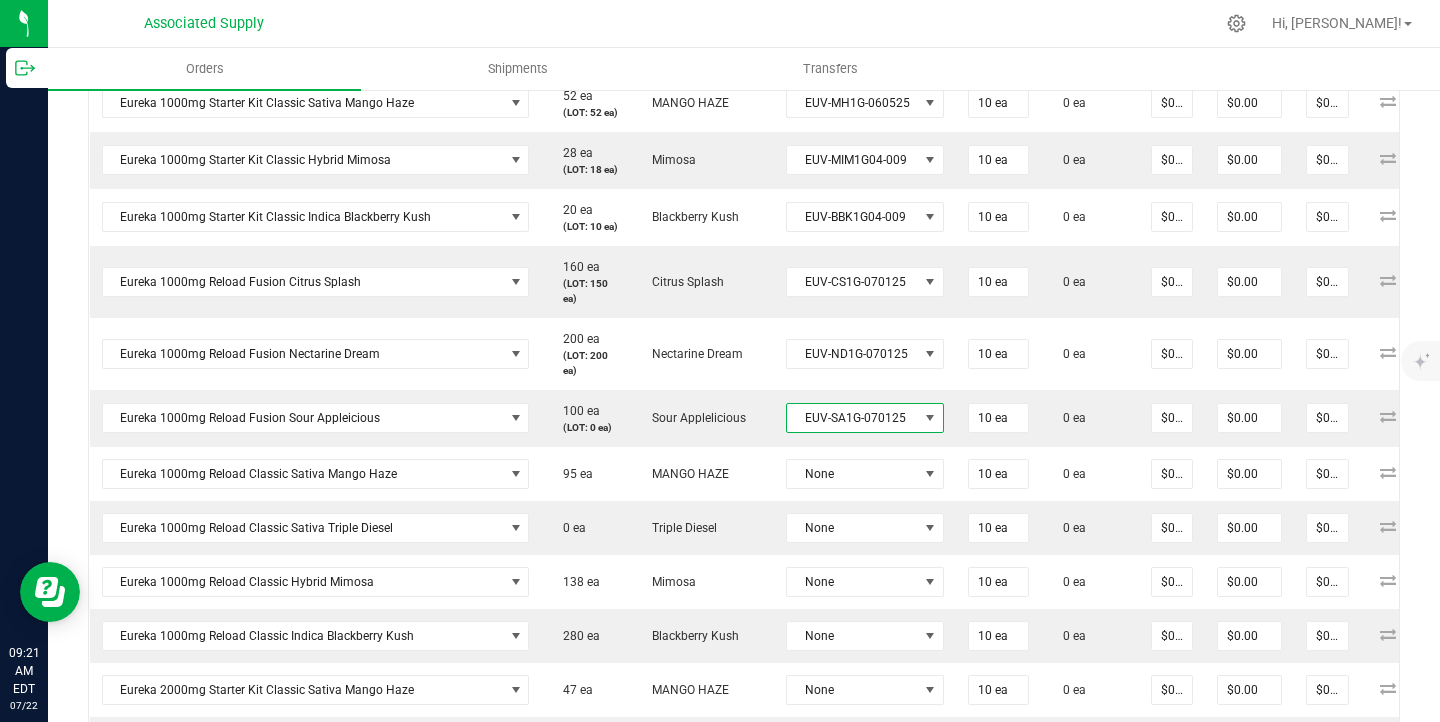 scroll, scrollTop: 721, scrollLeft: 0, axis: vertical 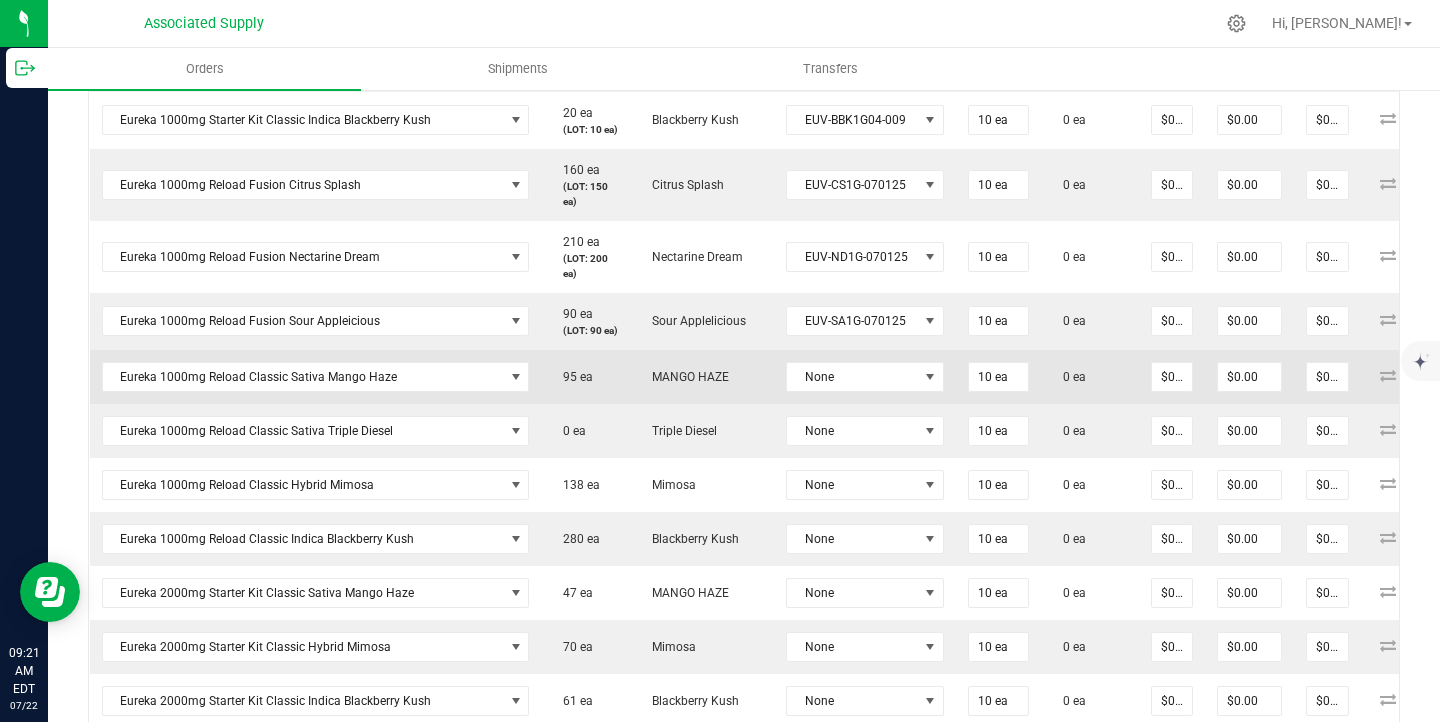 click on "None" at bounding box center (865, 377) 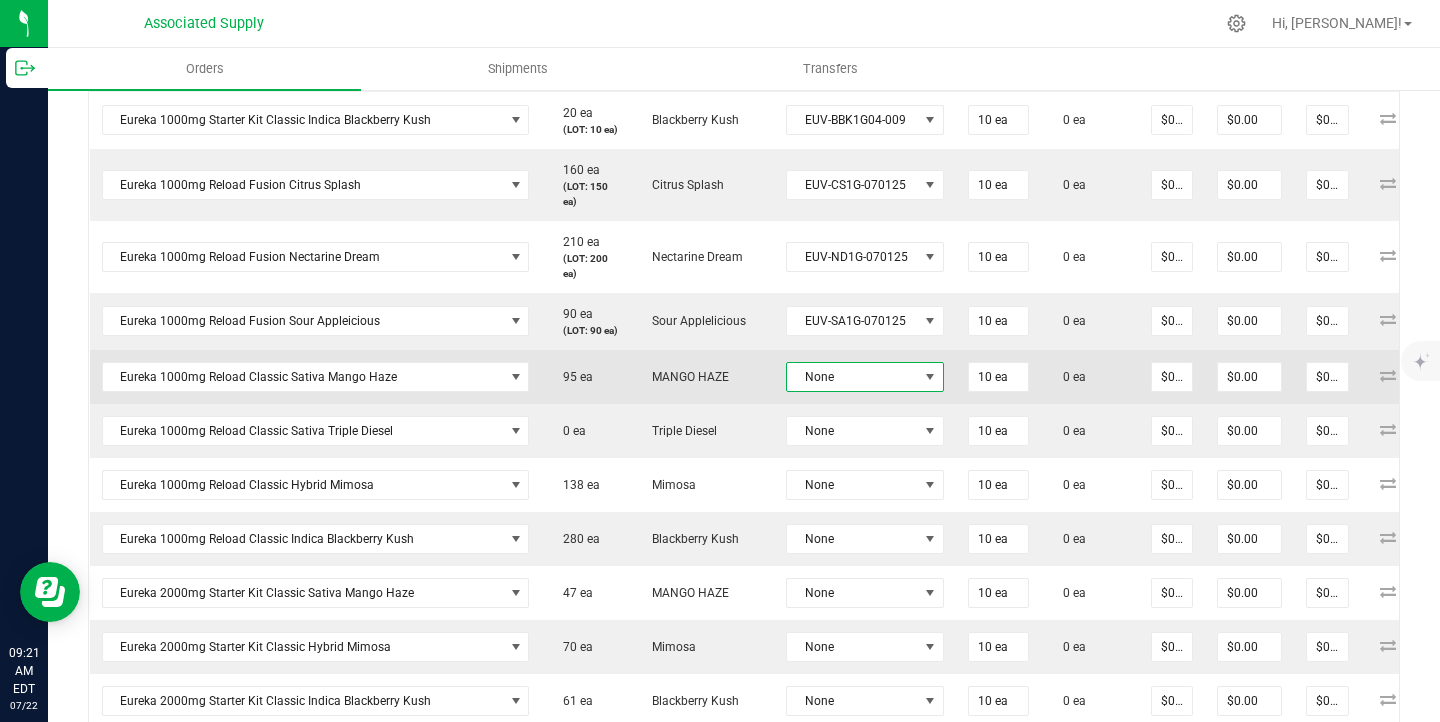 click on "None" at bounding box center [852, 377] 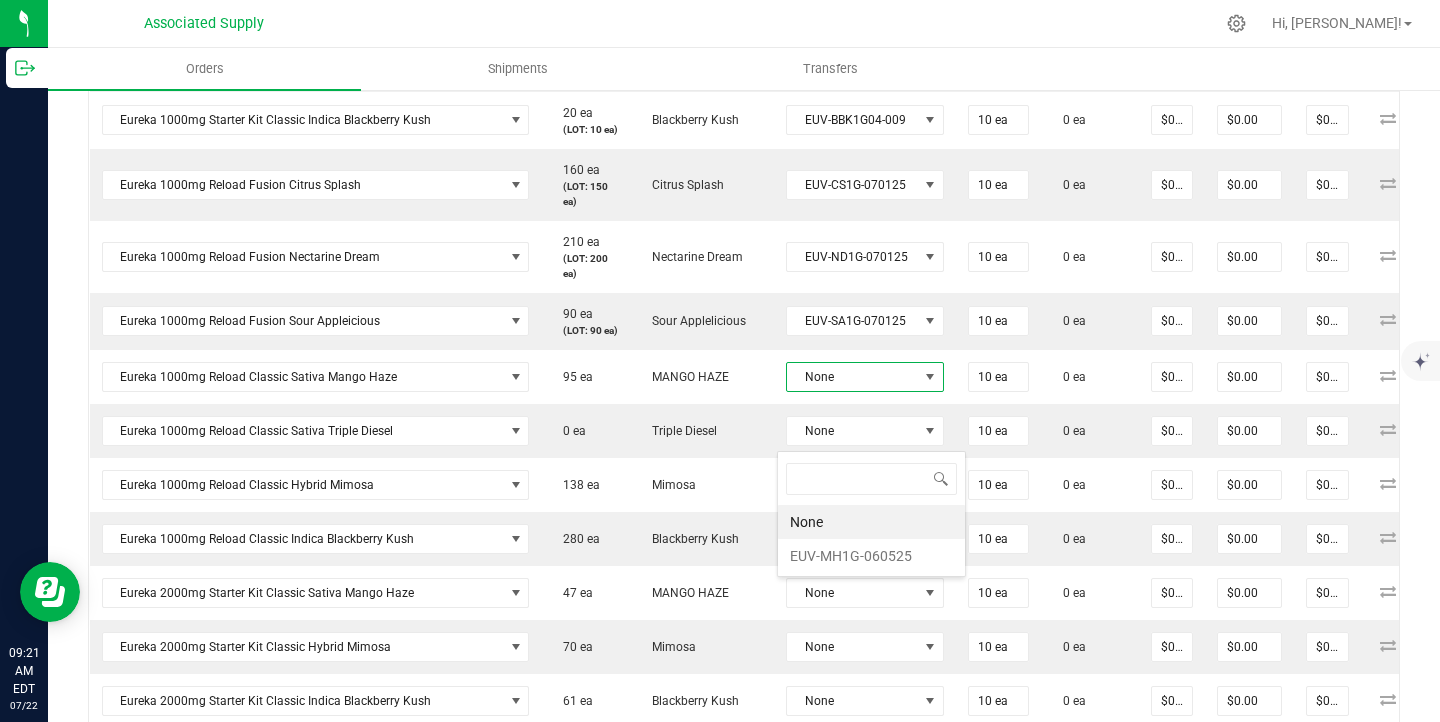 scroll, scrollTop: 99970, scrollLeft: 99844, axis: both 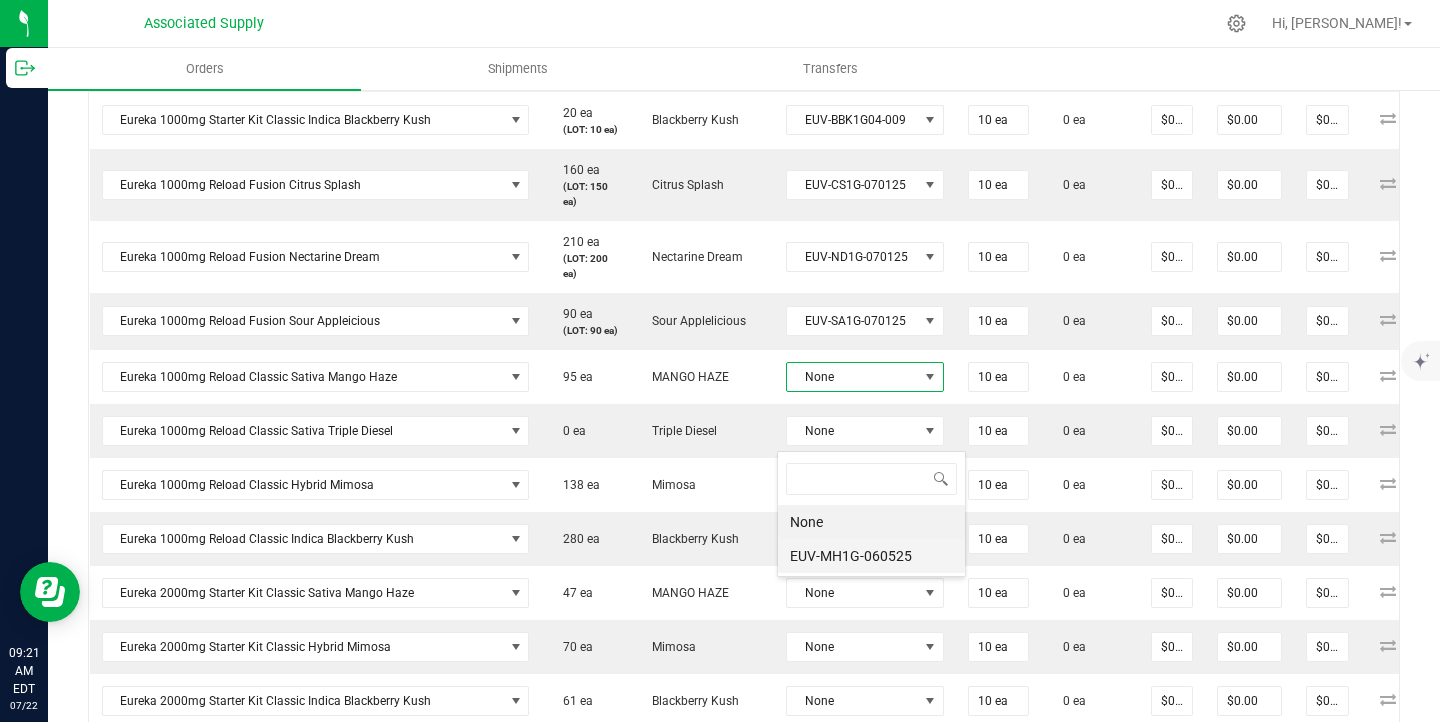 click on "EUV-MH1G-060525" at bounding box center (871, 556) 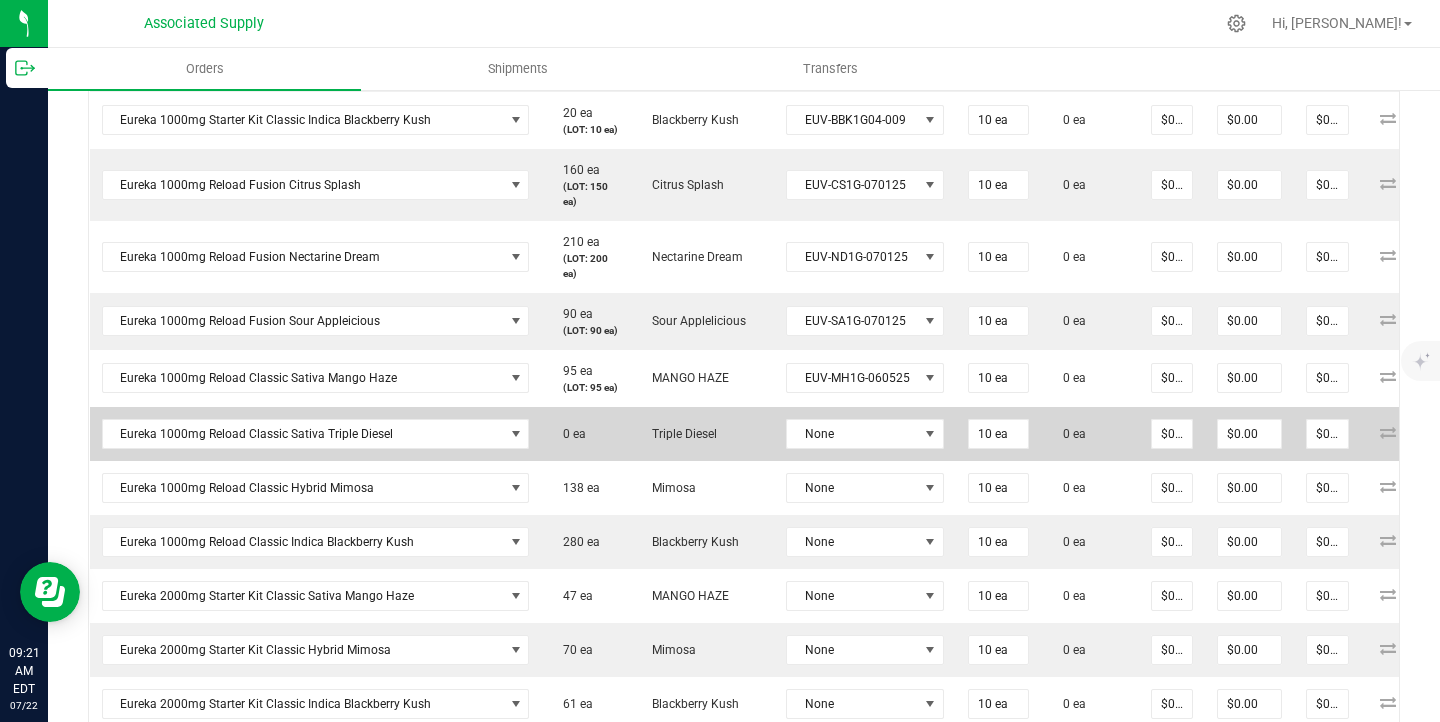 click on "None" at bounding box center [865, 434] 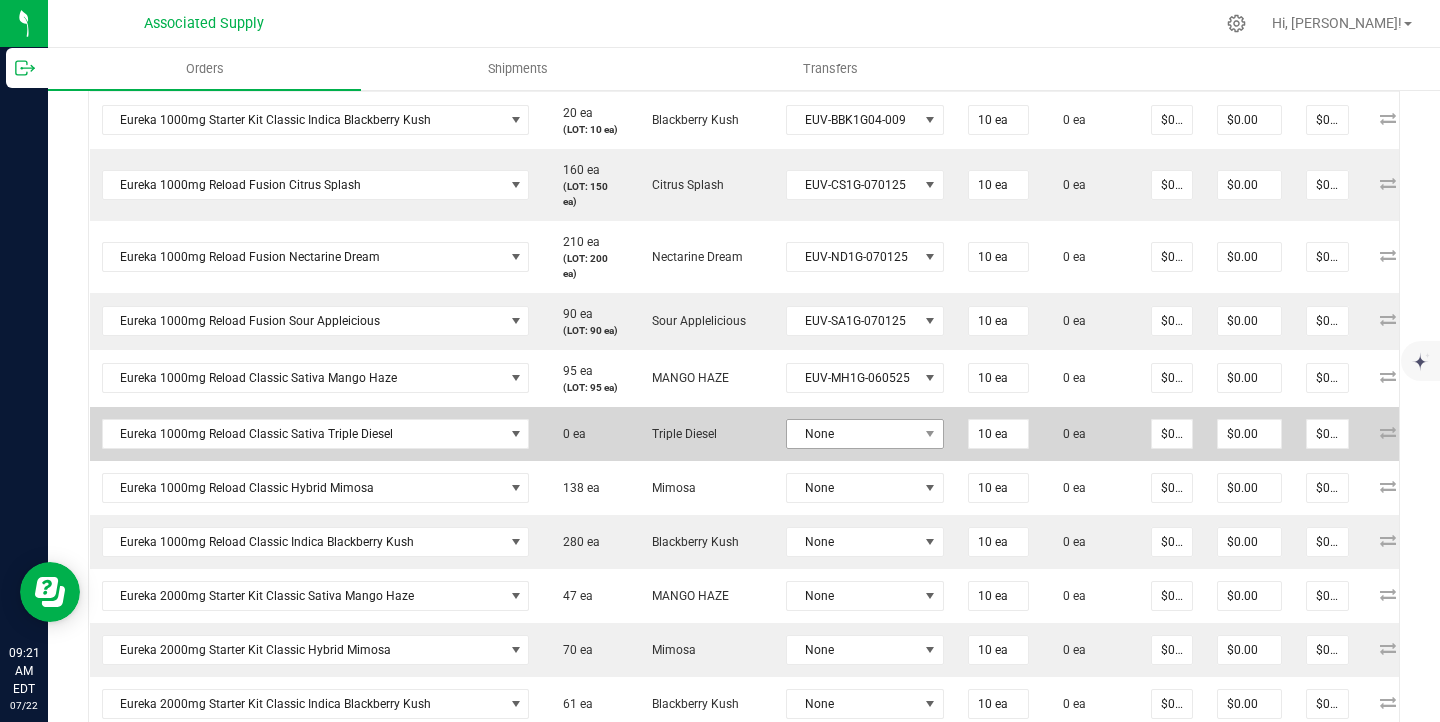click on "None" at bounding box center [865, 434] 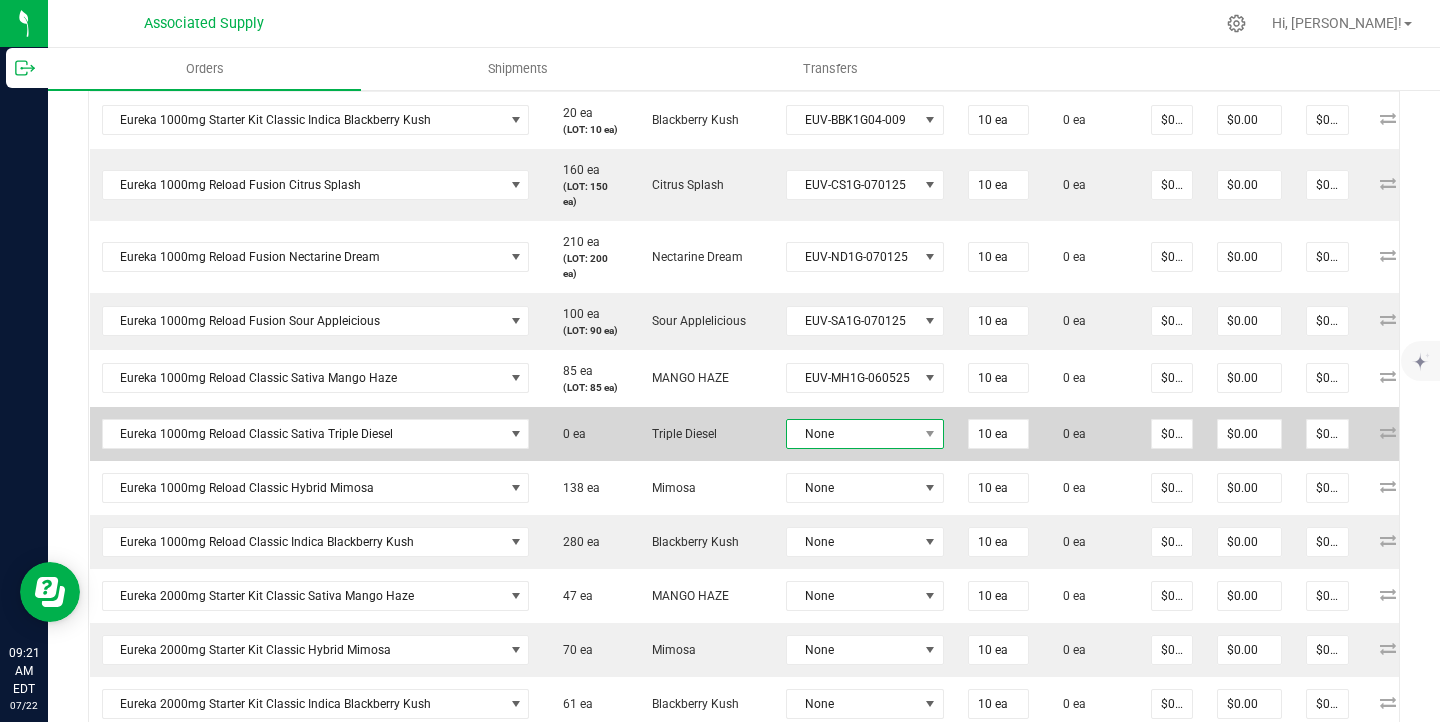 click on "None" at bounding box center [852, 434] 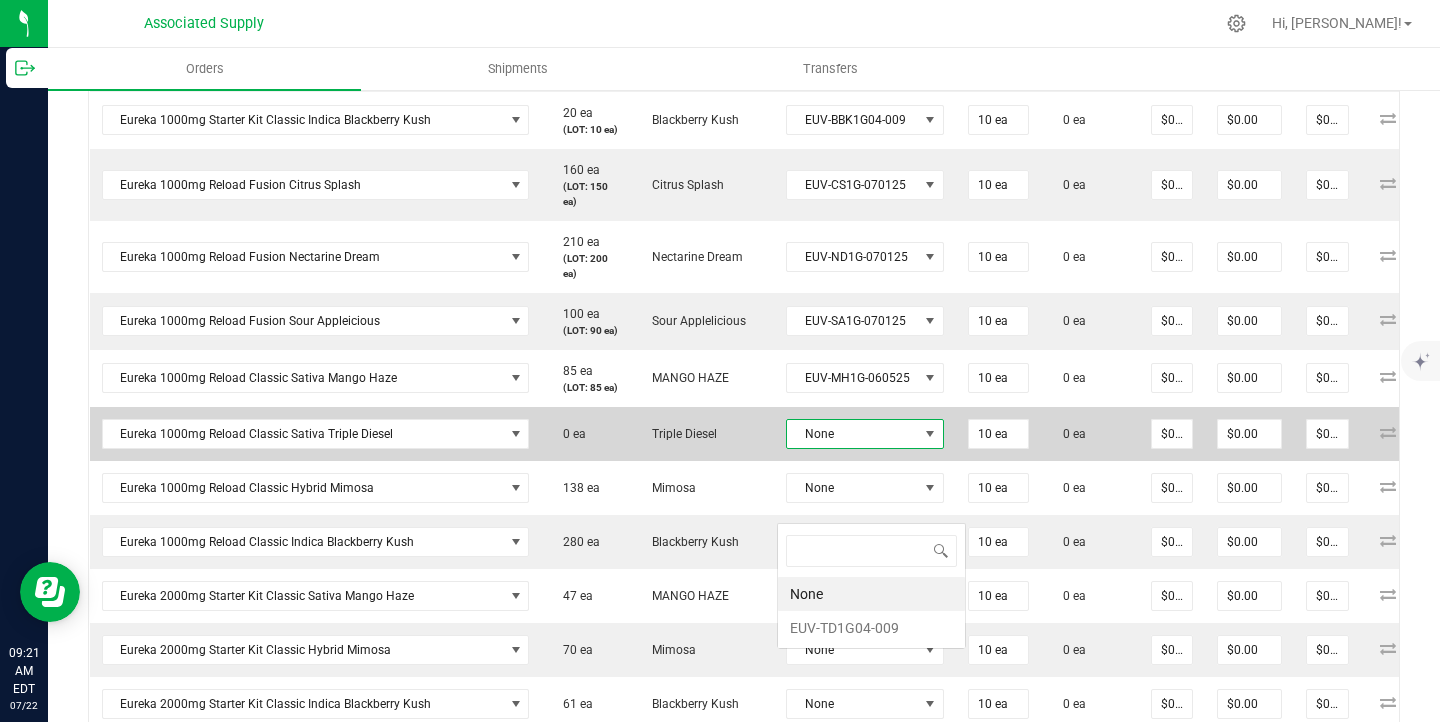 scroll, scrollTop: 99970, scrollLeft: 99844, axis: both 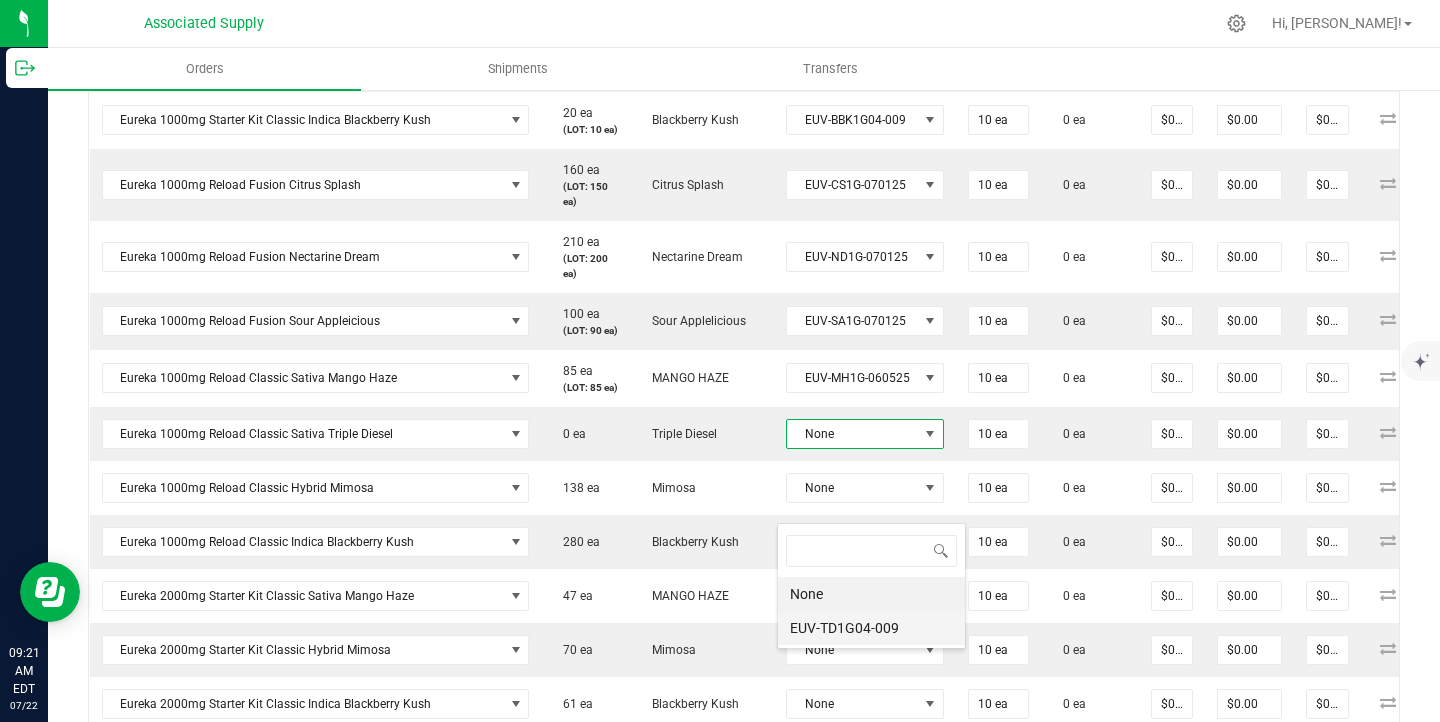 click on "EUV-TD1G04-009" at bounding box center (871, 628) 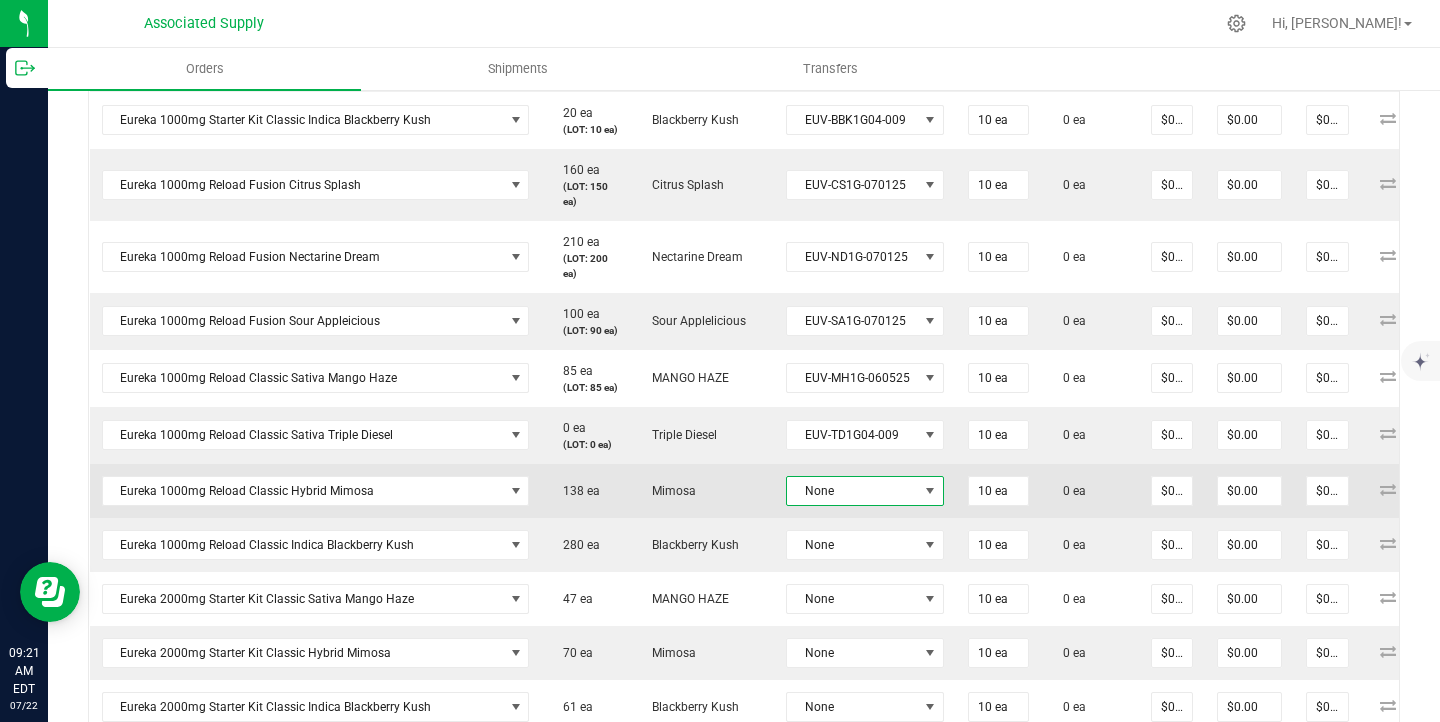 click on "None" at bounding box center (852, 491) 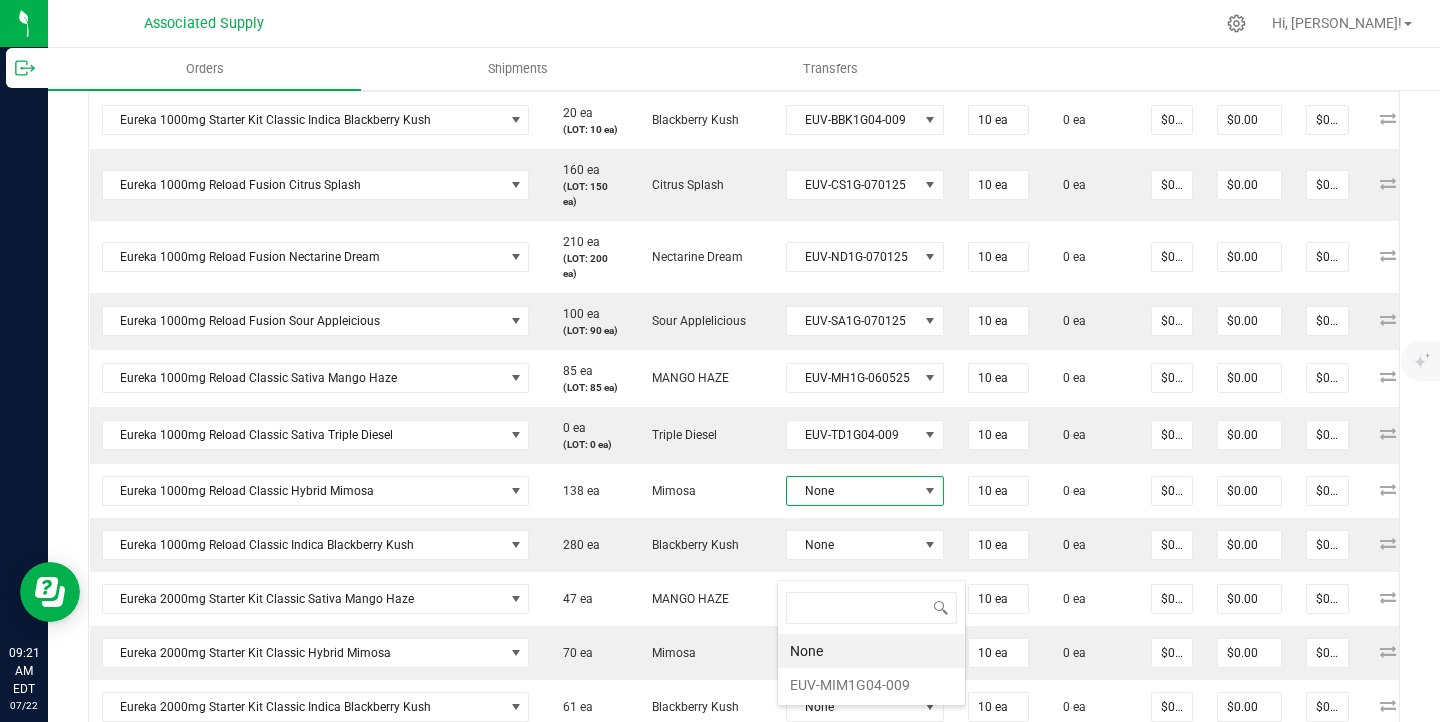 scroll, scrollTop: 99970, scrollLeft: 99844, axis: both 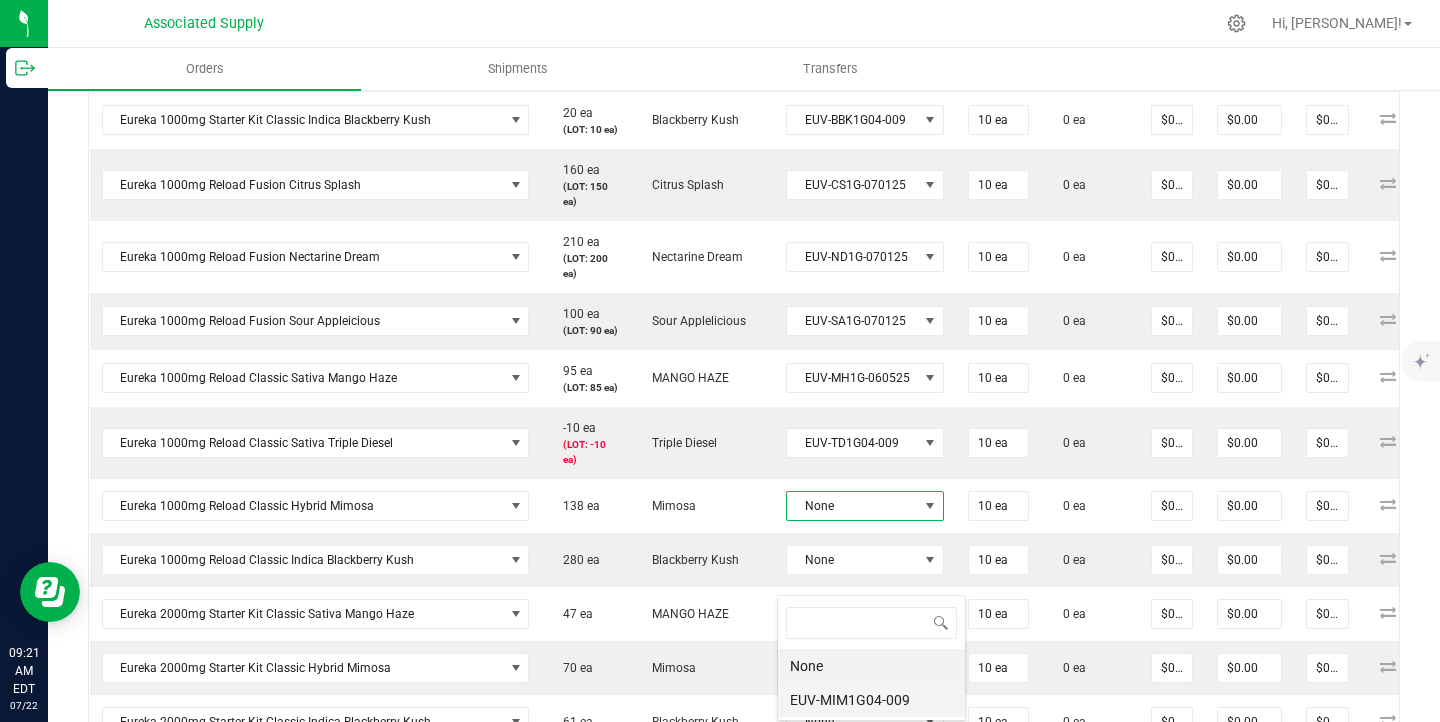 click on "EUV-MIM1G04-009" at bounding box center [871, 700] 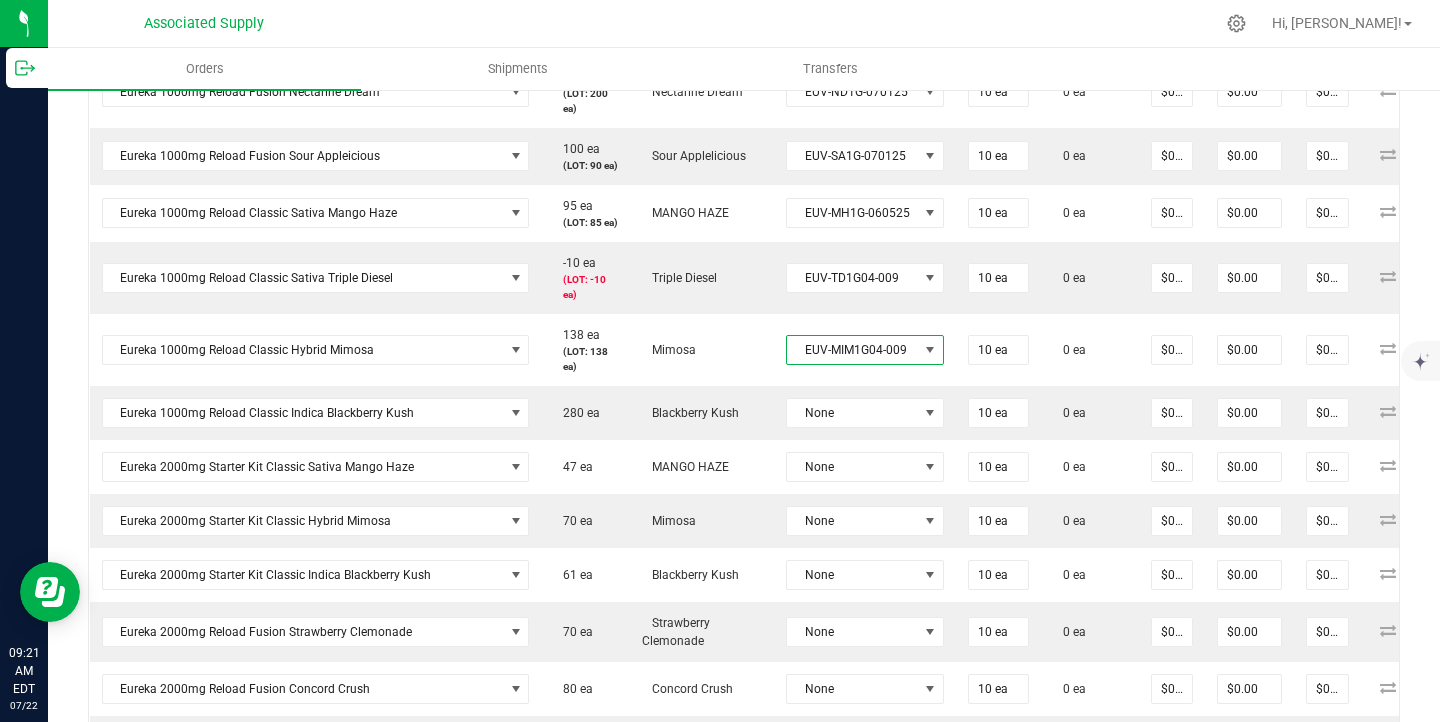 scroll, scrollTop: 897, scrollLeft: 0, axis: vertical 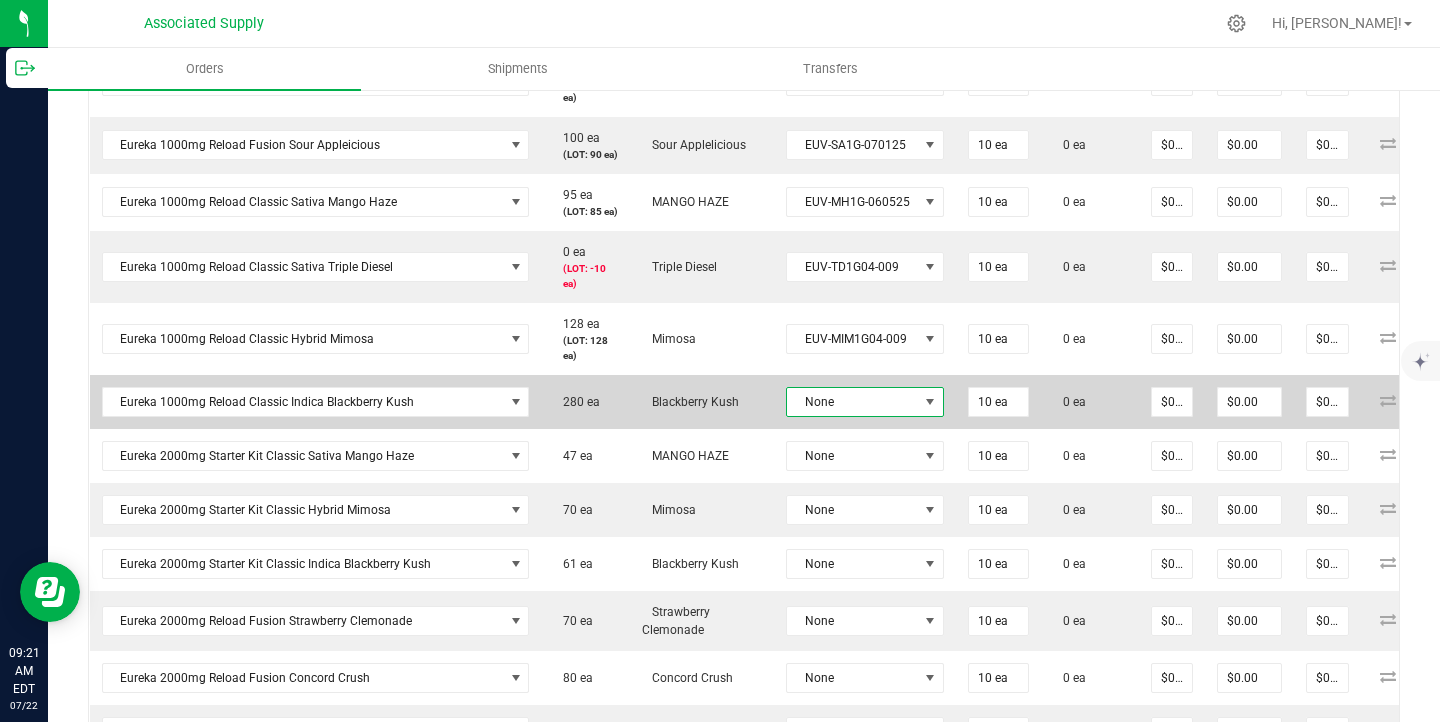 click on "None" at bounding box center (852, 402) 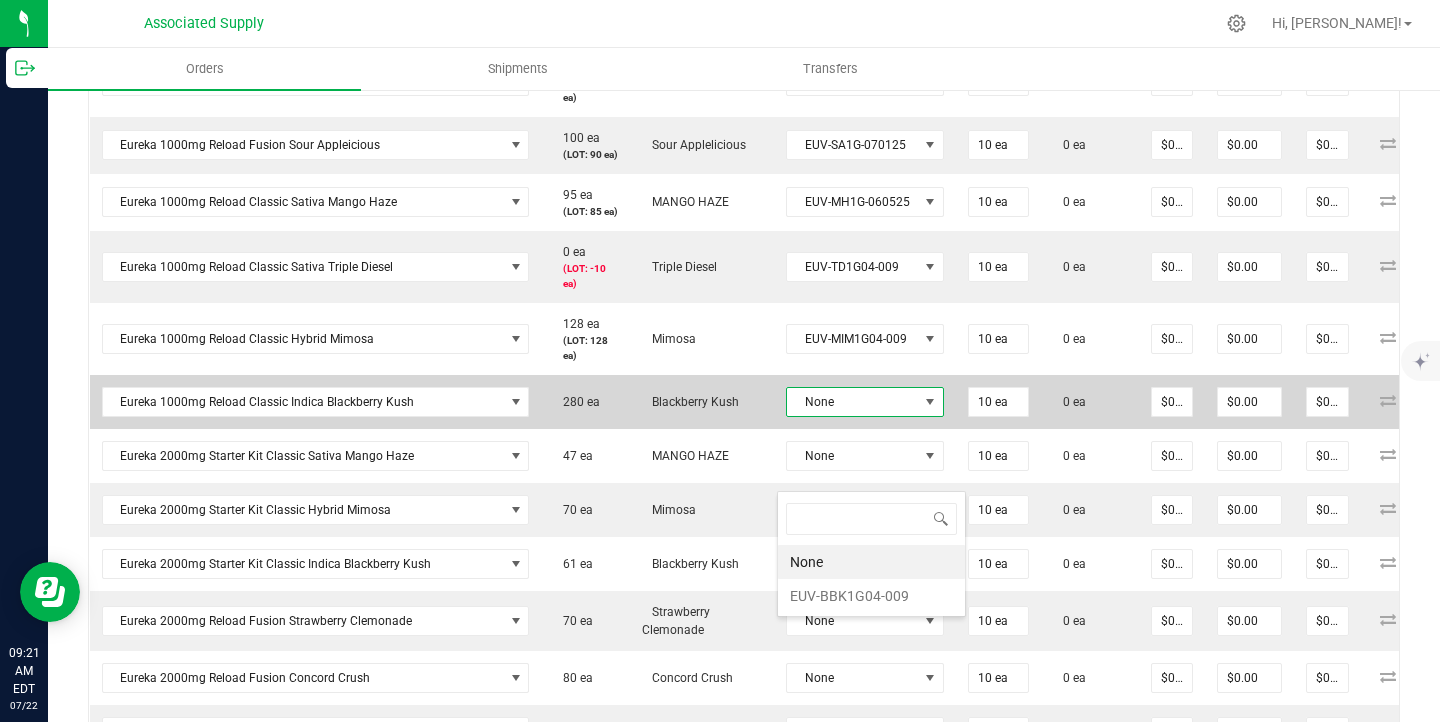 scroll, scrollTop: 99970, scrollLeft: 99844, axis: both 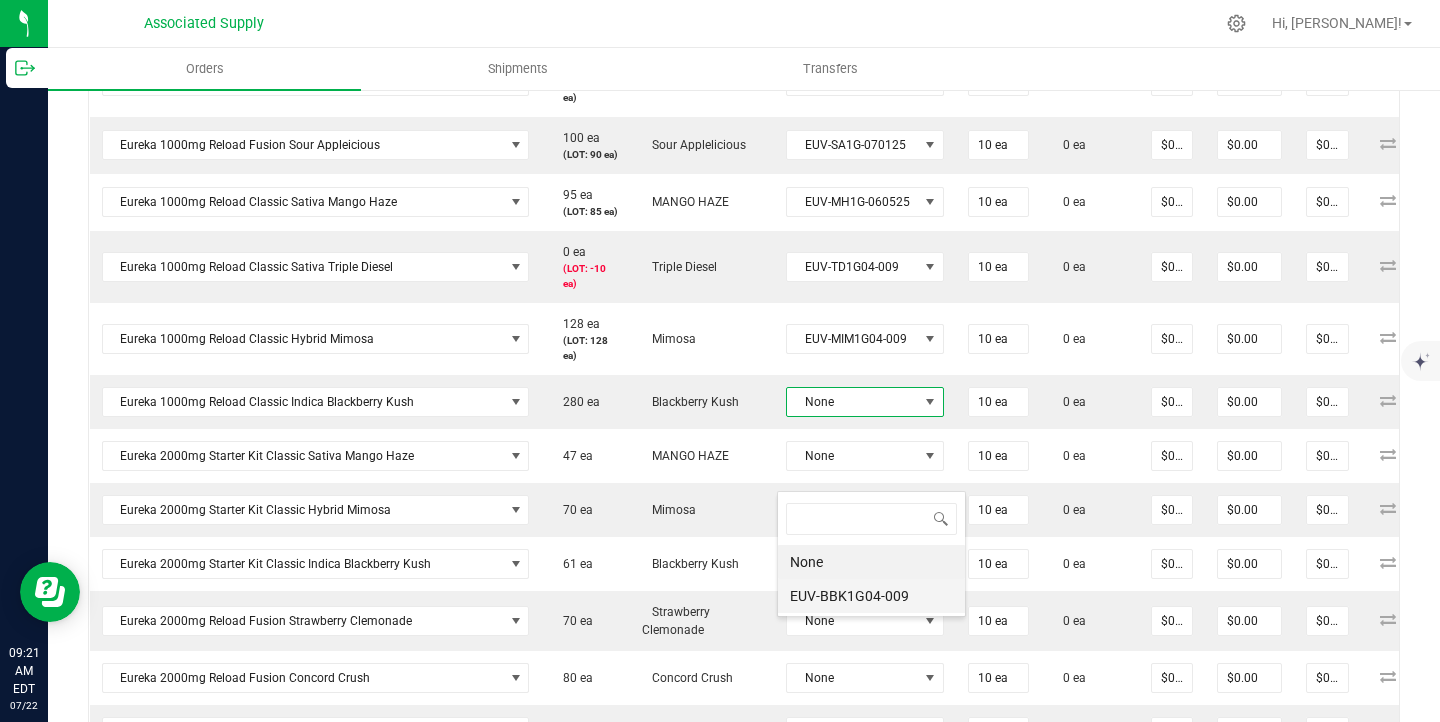 click on "EUV-BBK1G04-009" at bounding box center [871, 596] 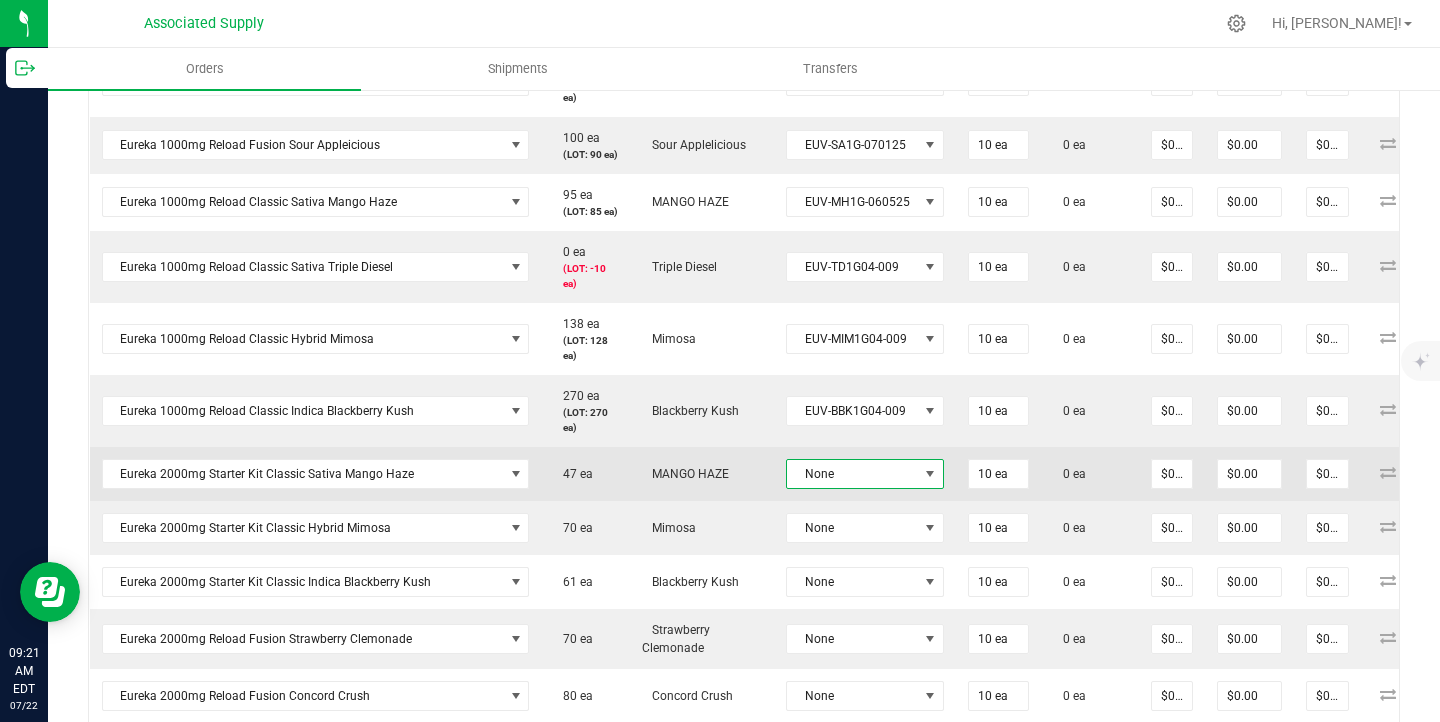 click on "None" at bounding box center (852, 474) 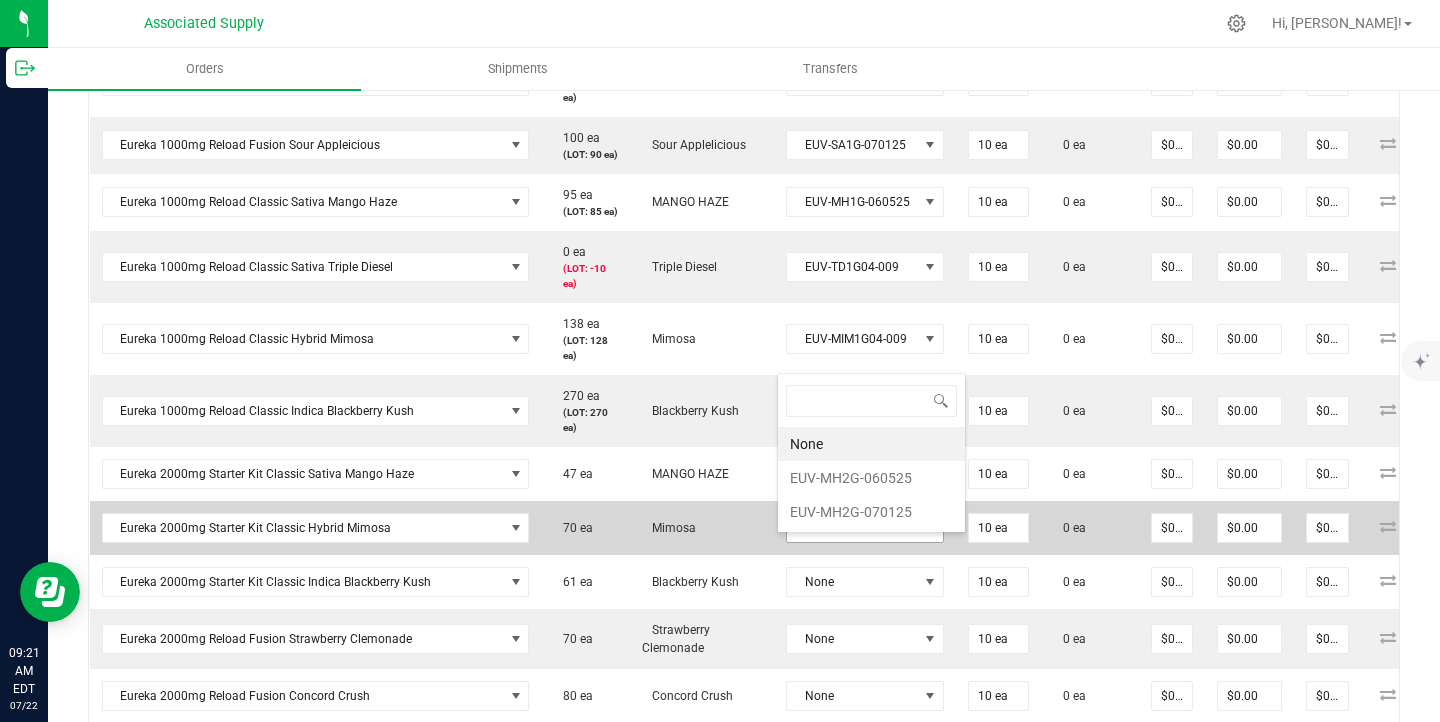 scroll, scrollTop: 99970, scrollLeft: 99844, axis: both 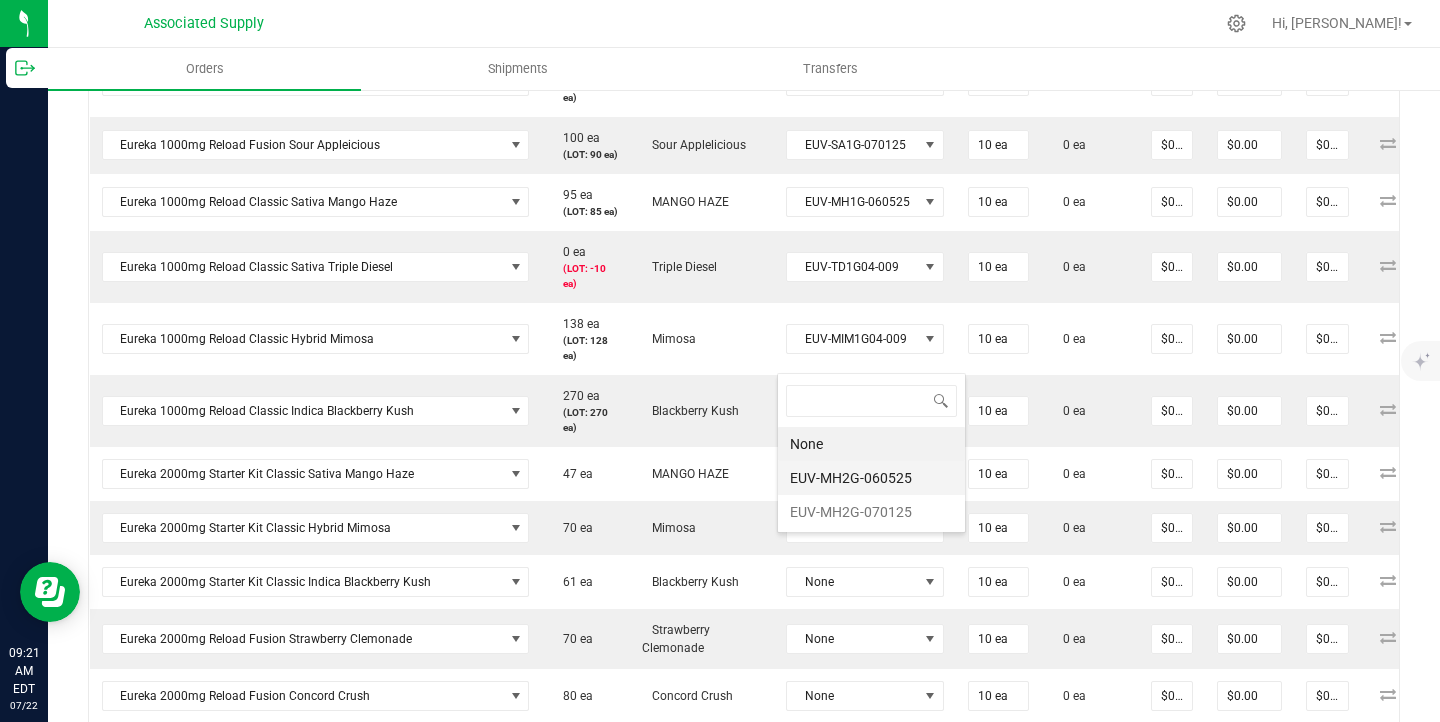 click on "EUV-MH2G-060525" at bounding box center (871, 478) 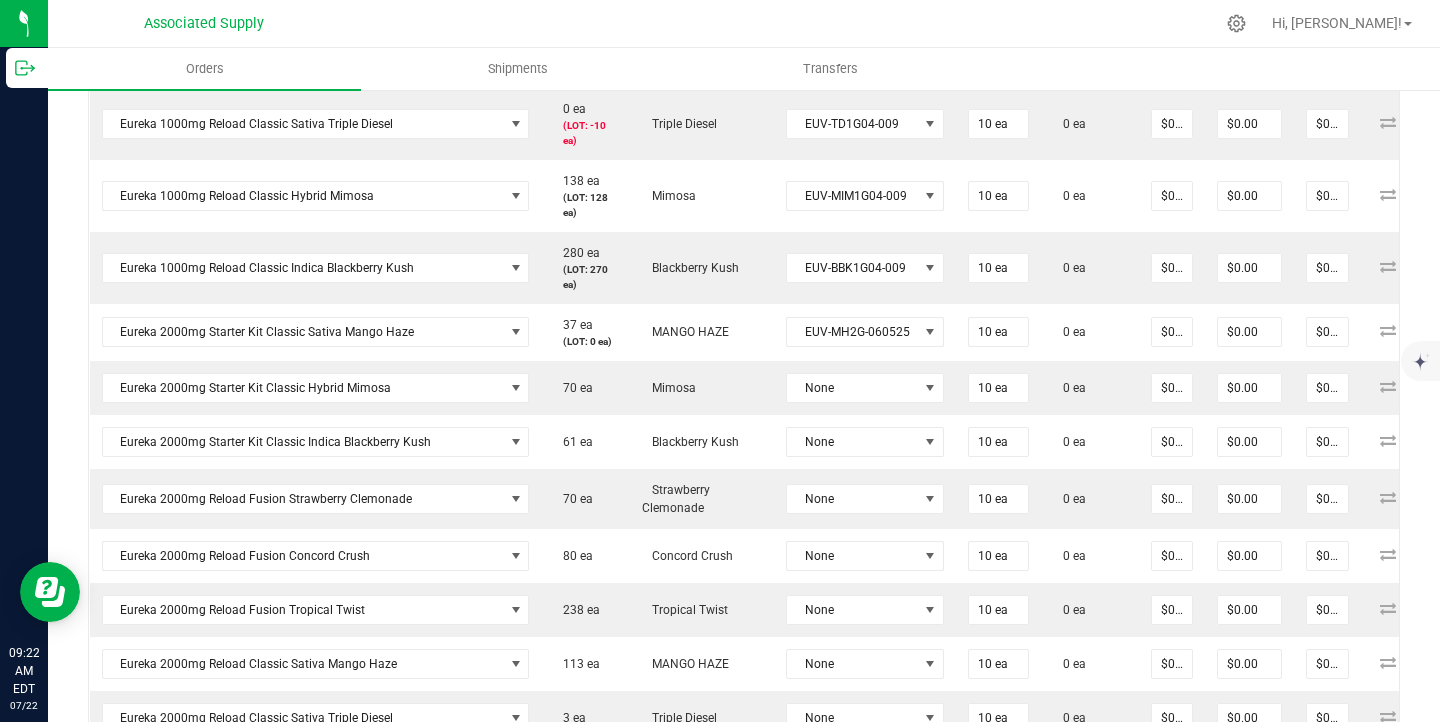 scroll, scrollTop: 1048, scrollLeft: 0, axis: vertical 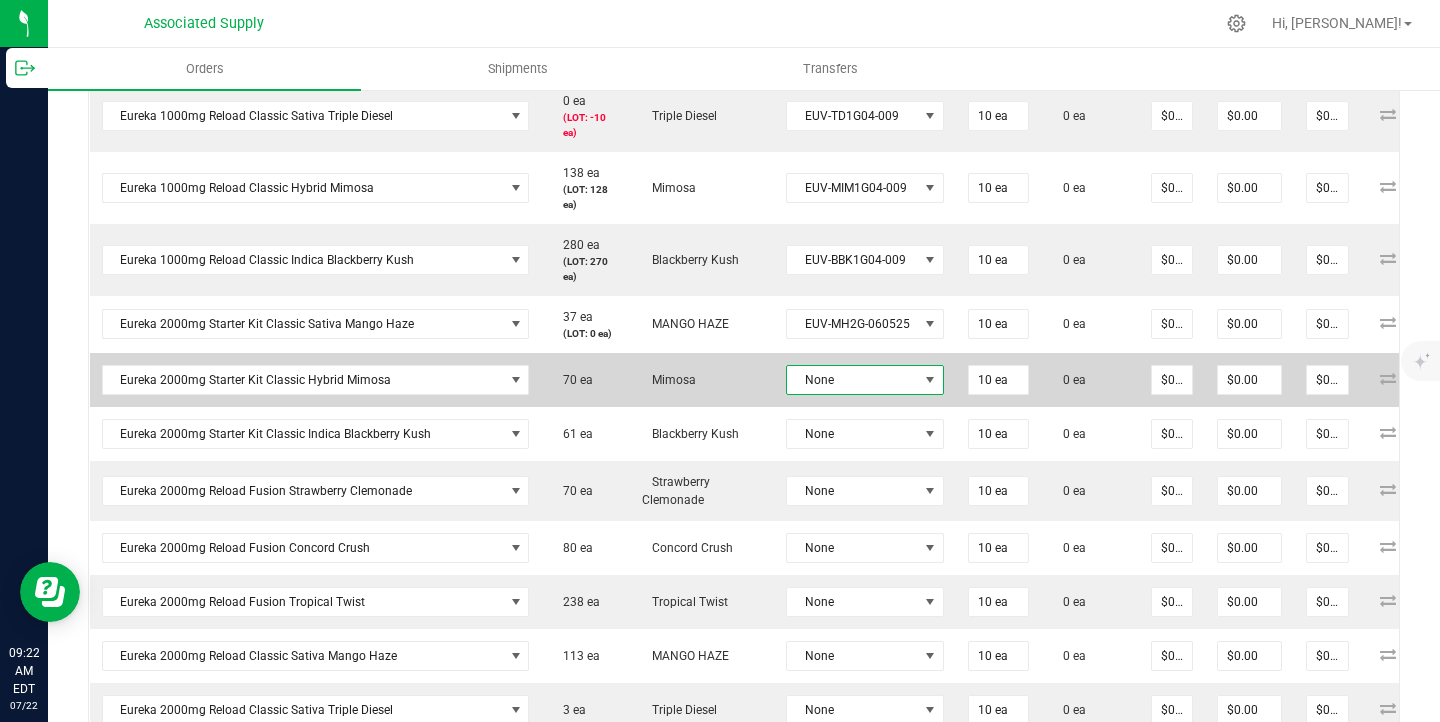 click on "None" at bounding box center [852, 380] 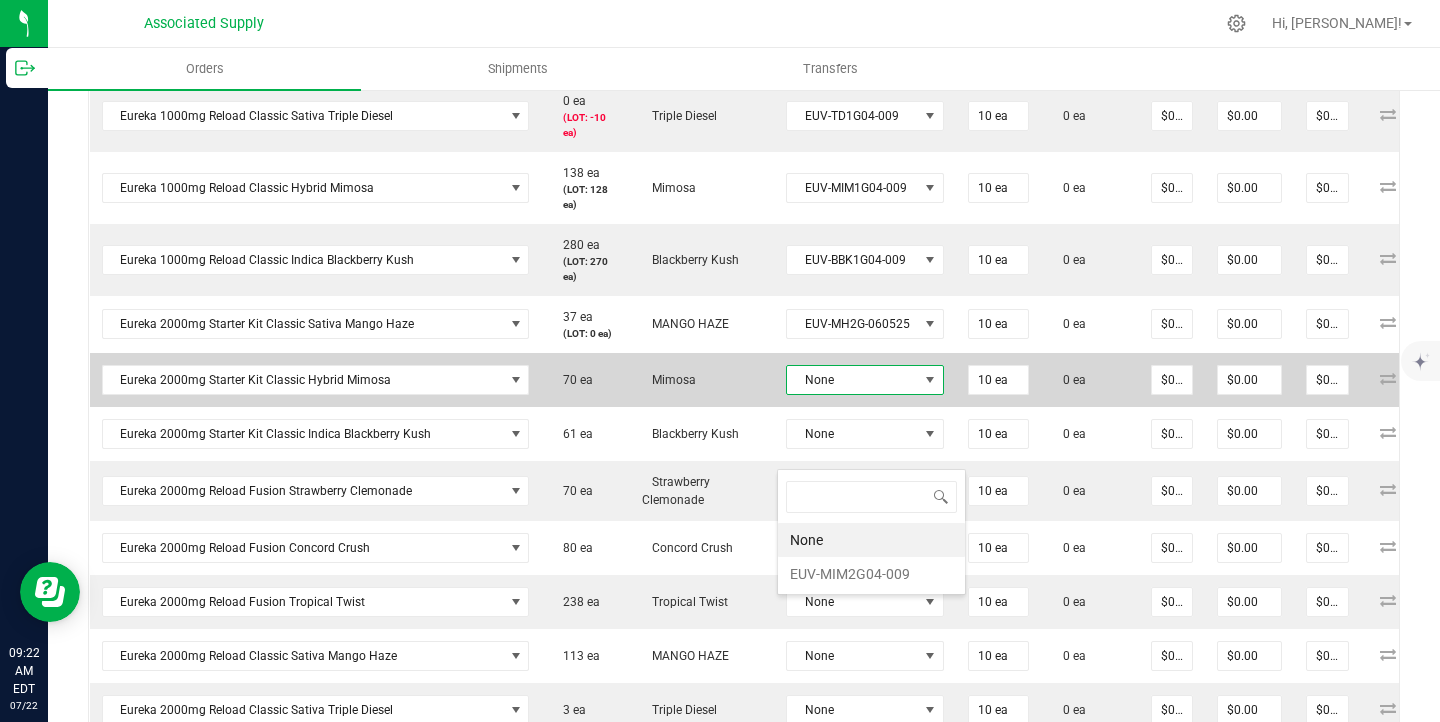 scroll, scrollTop: 99970, scrollLeft: 99844, axis: both 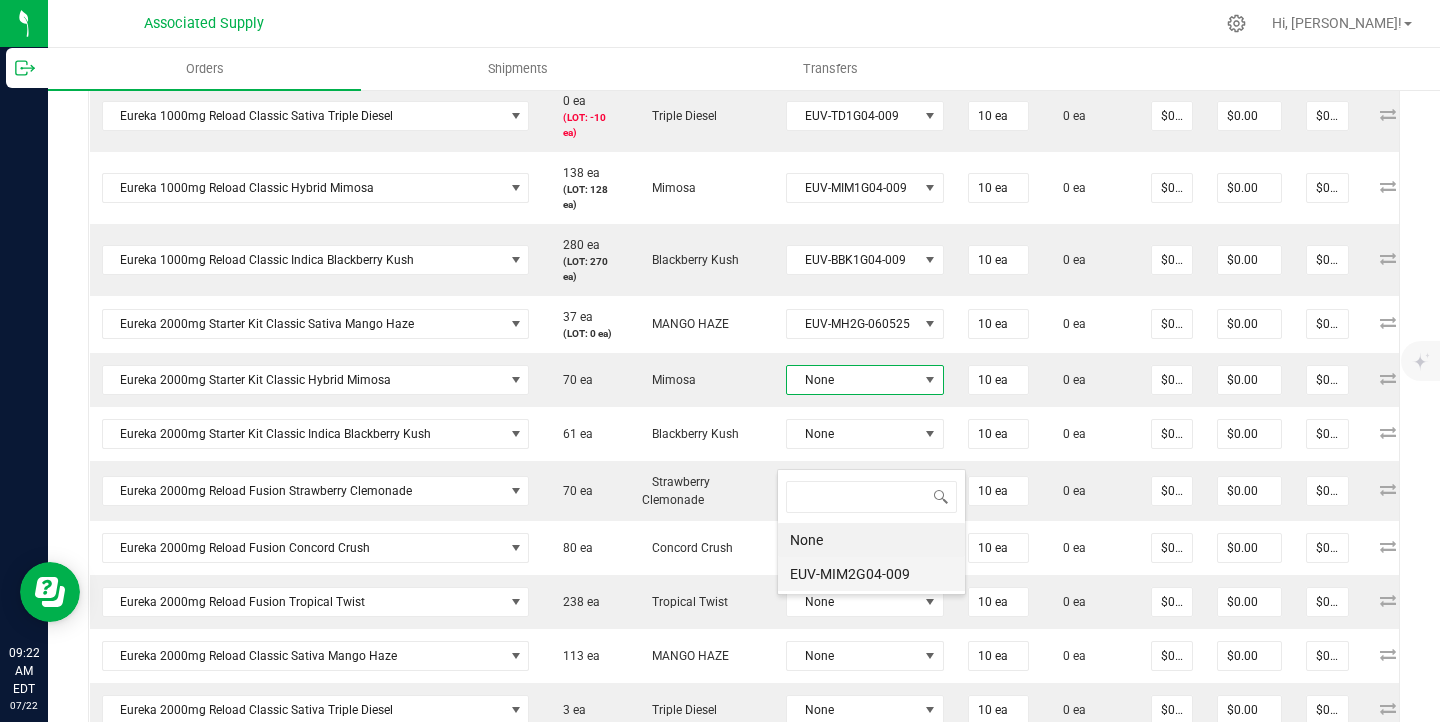 click on "EUV-MIM2G04-009" at bounding box center [871, 574] 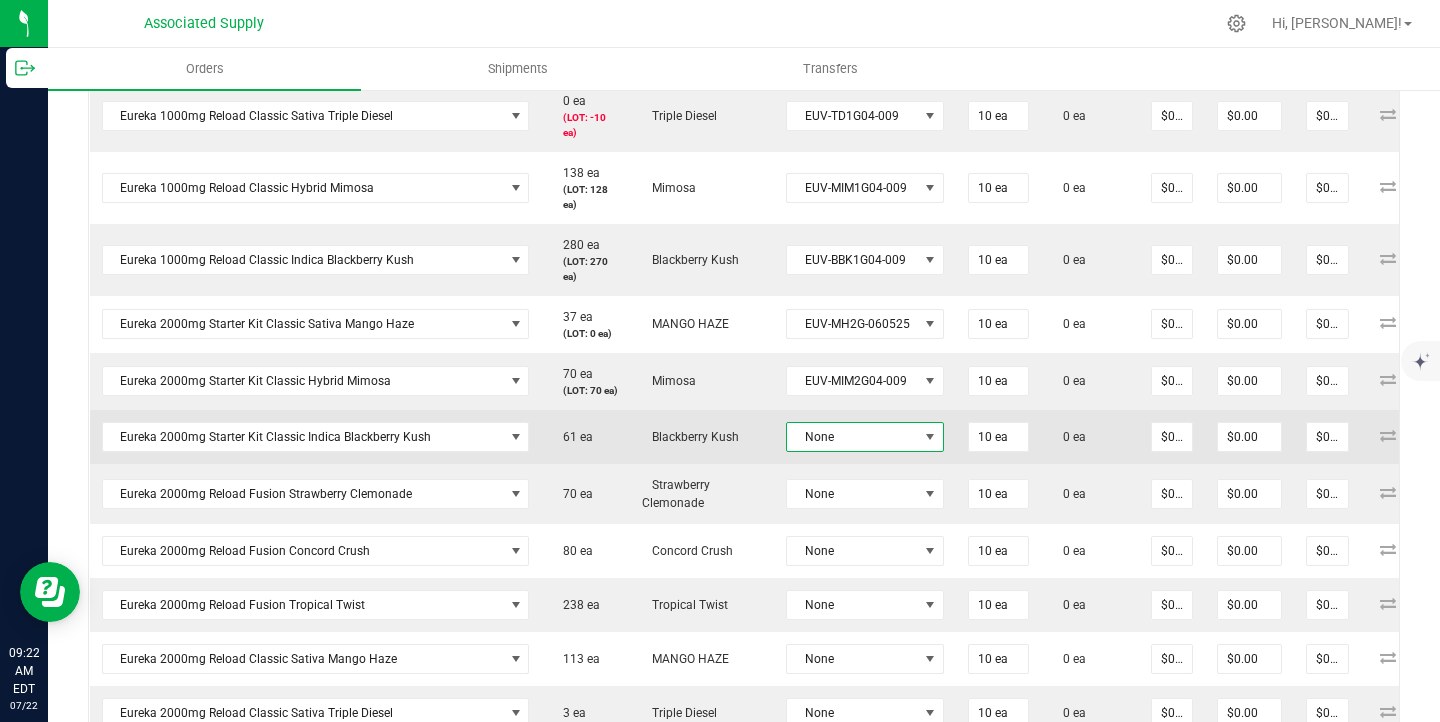 click on "None" at bounding box center [865, 437] 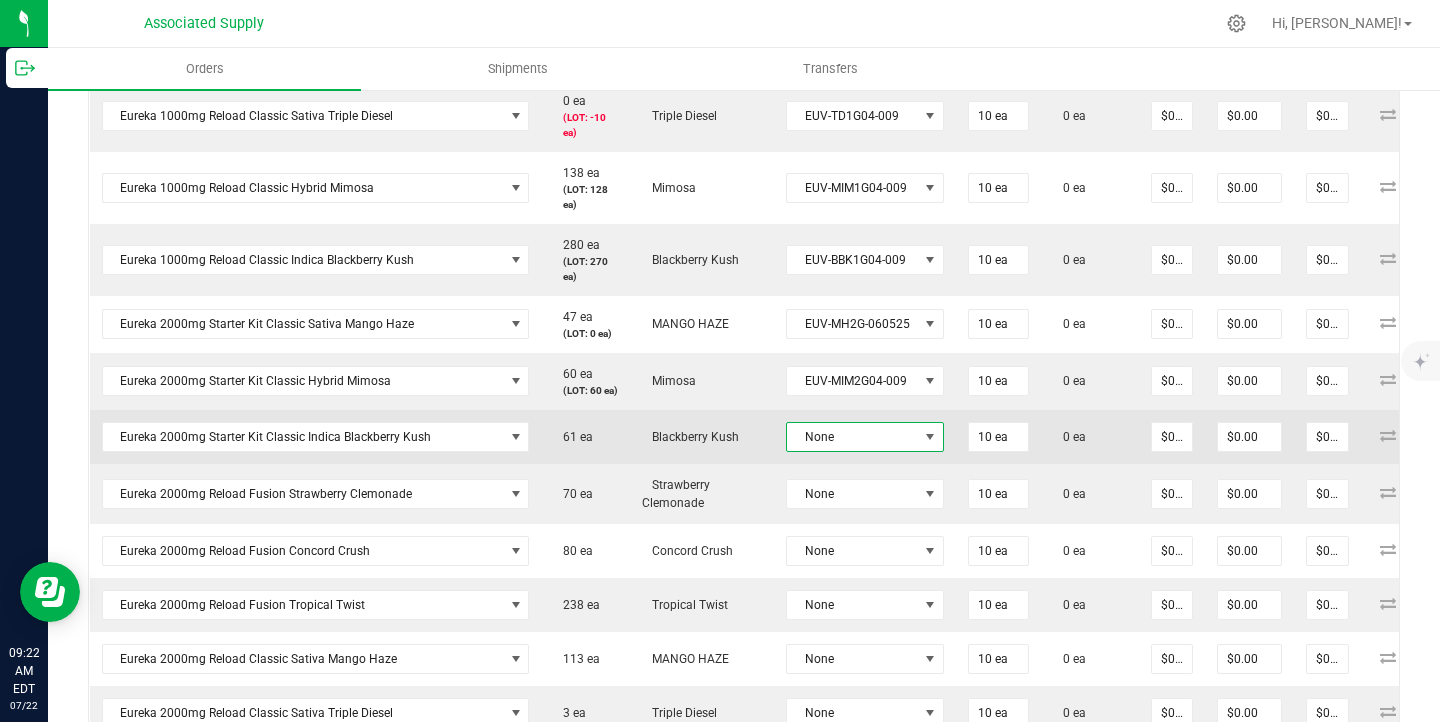 click on "None" at bounding box center [852, 437] 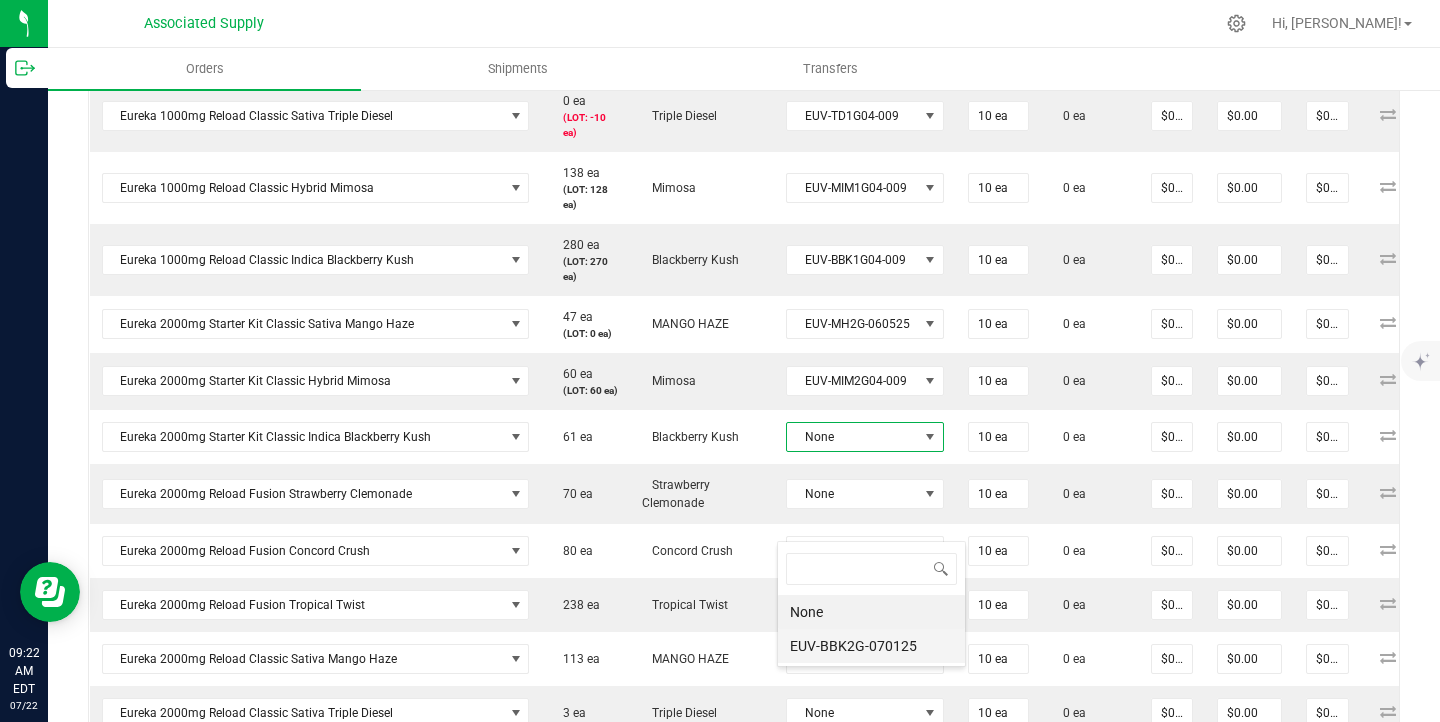 click on "EUV-BBK2G-070125" at bounding box center (871, 646) 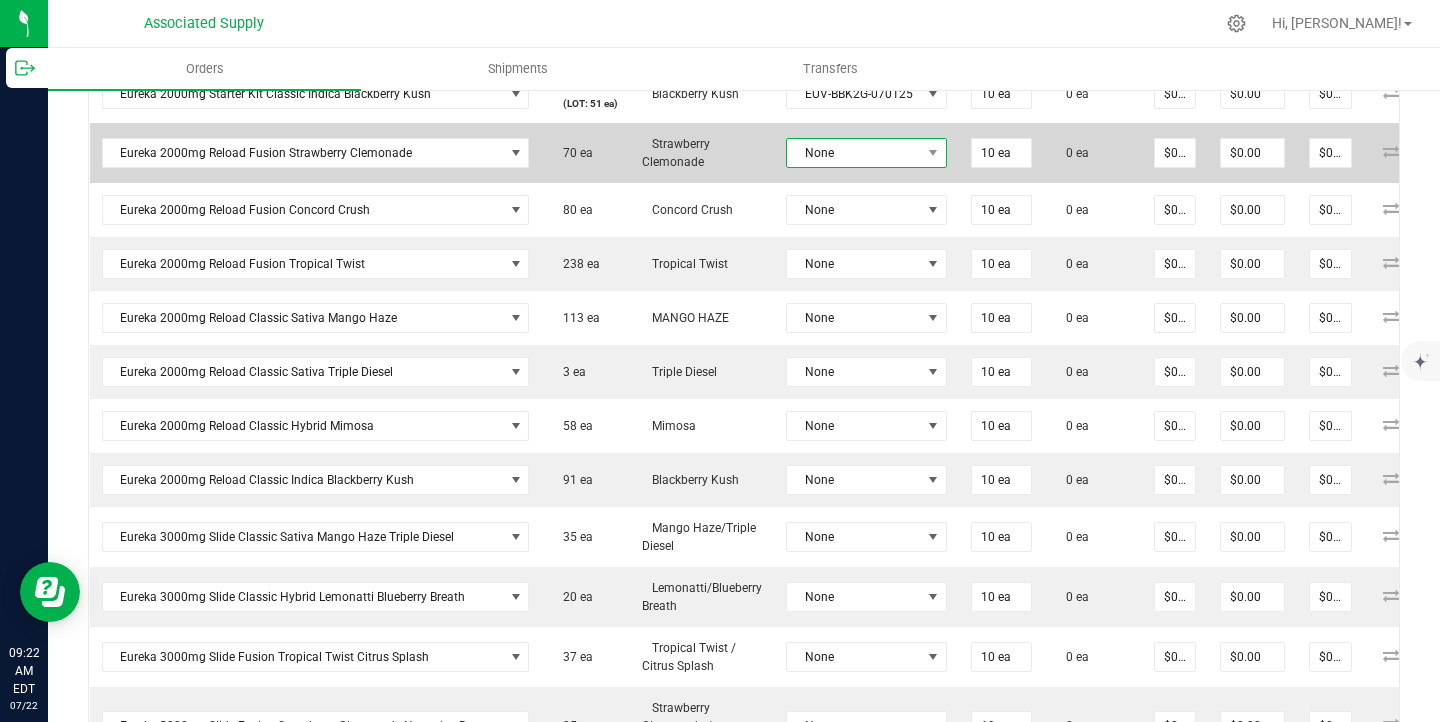 click on "None" at bounding box center (854, 153) 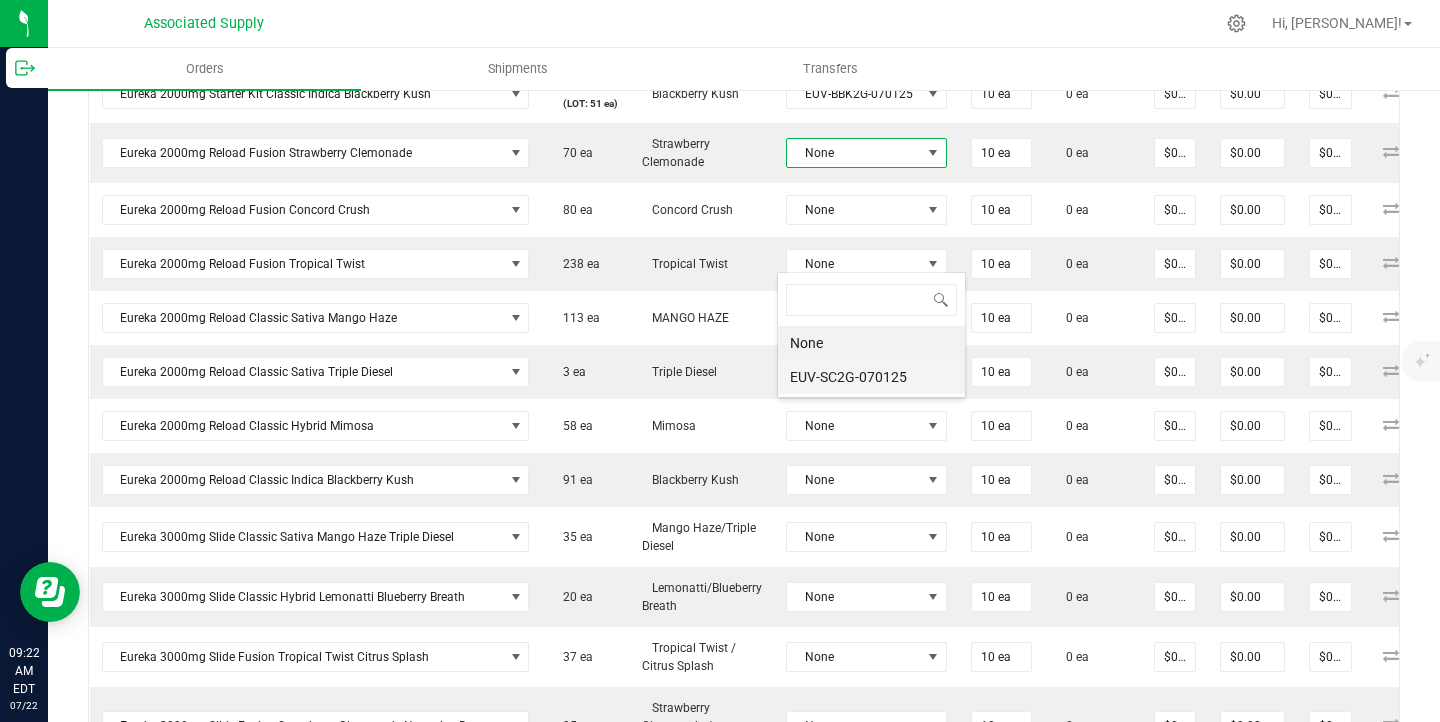 click on "EUV-SC2G-070125" at bounding box center (871, 377) 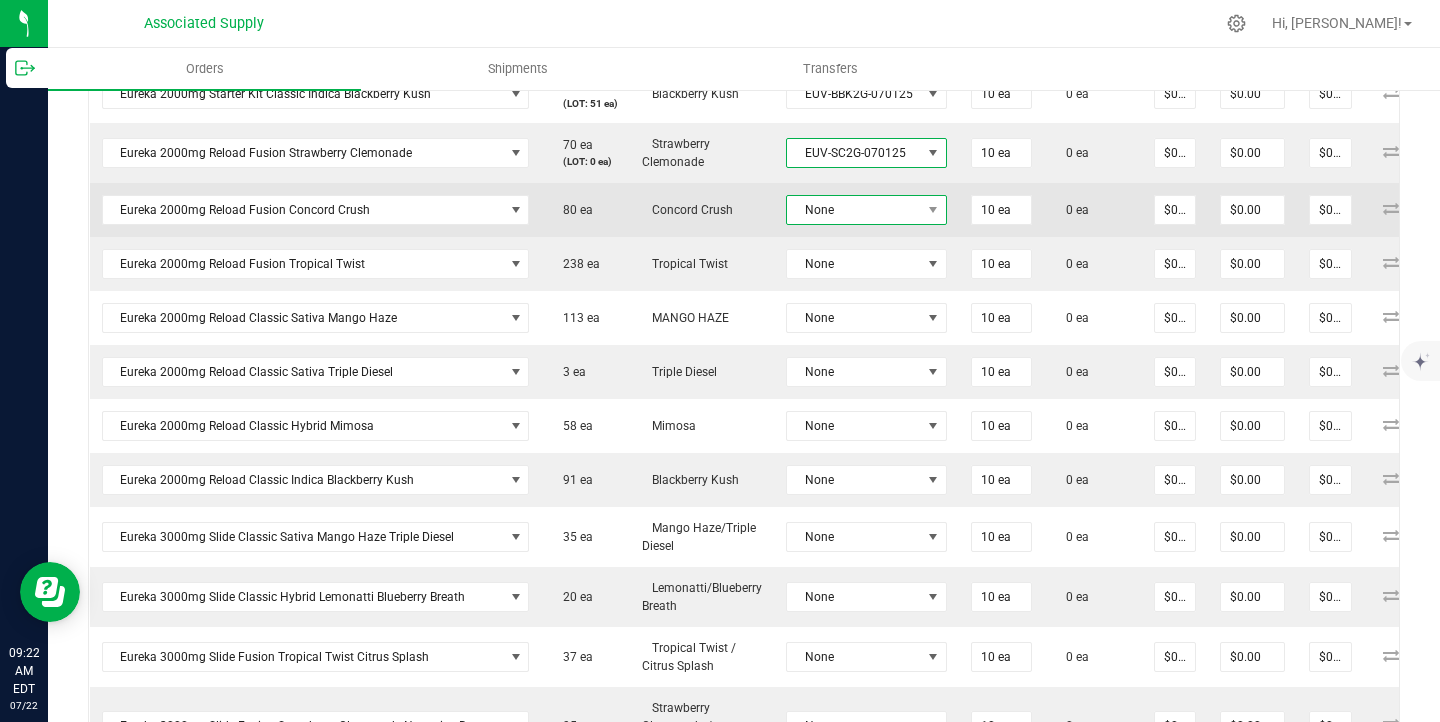 click on "None" at bounding box center [854, 210] 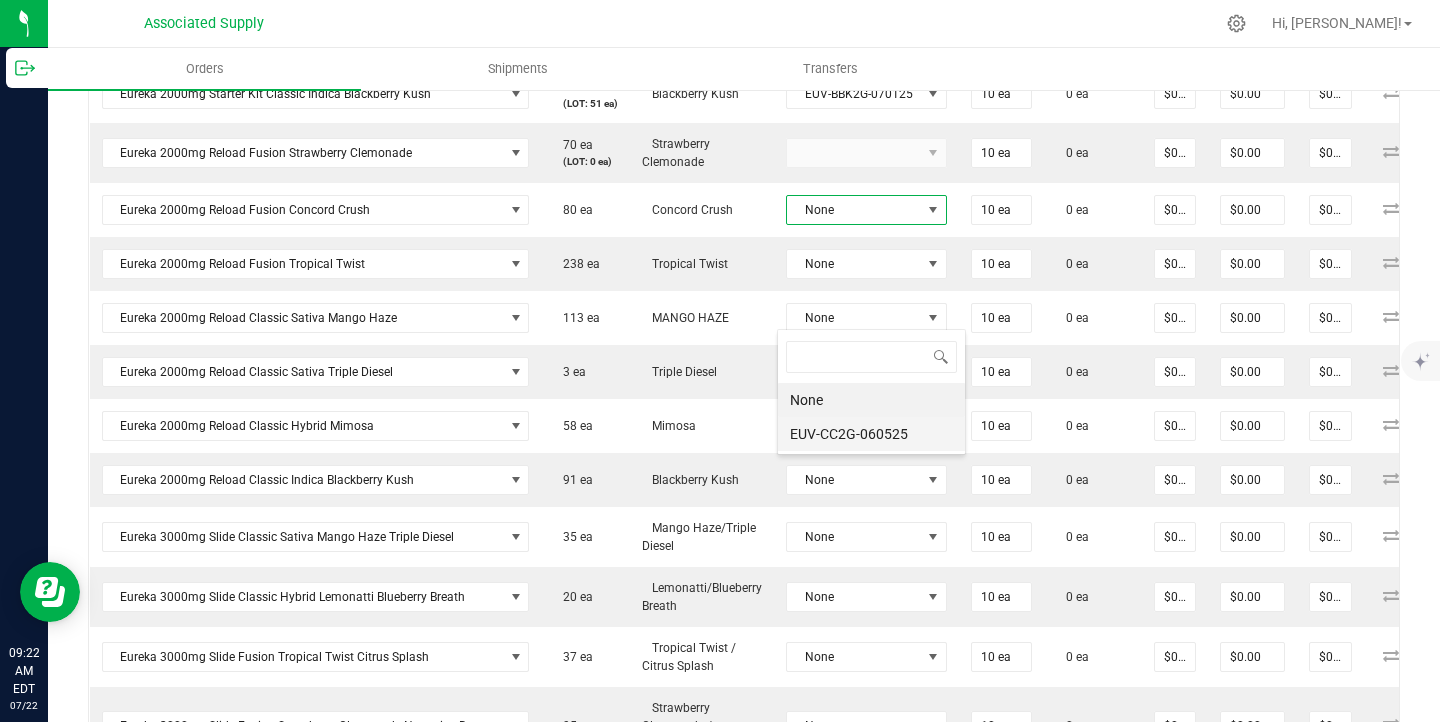 click on "EUV-CC2G-060525" at bounding box center (871, 434) 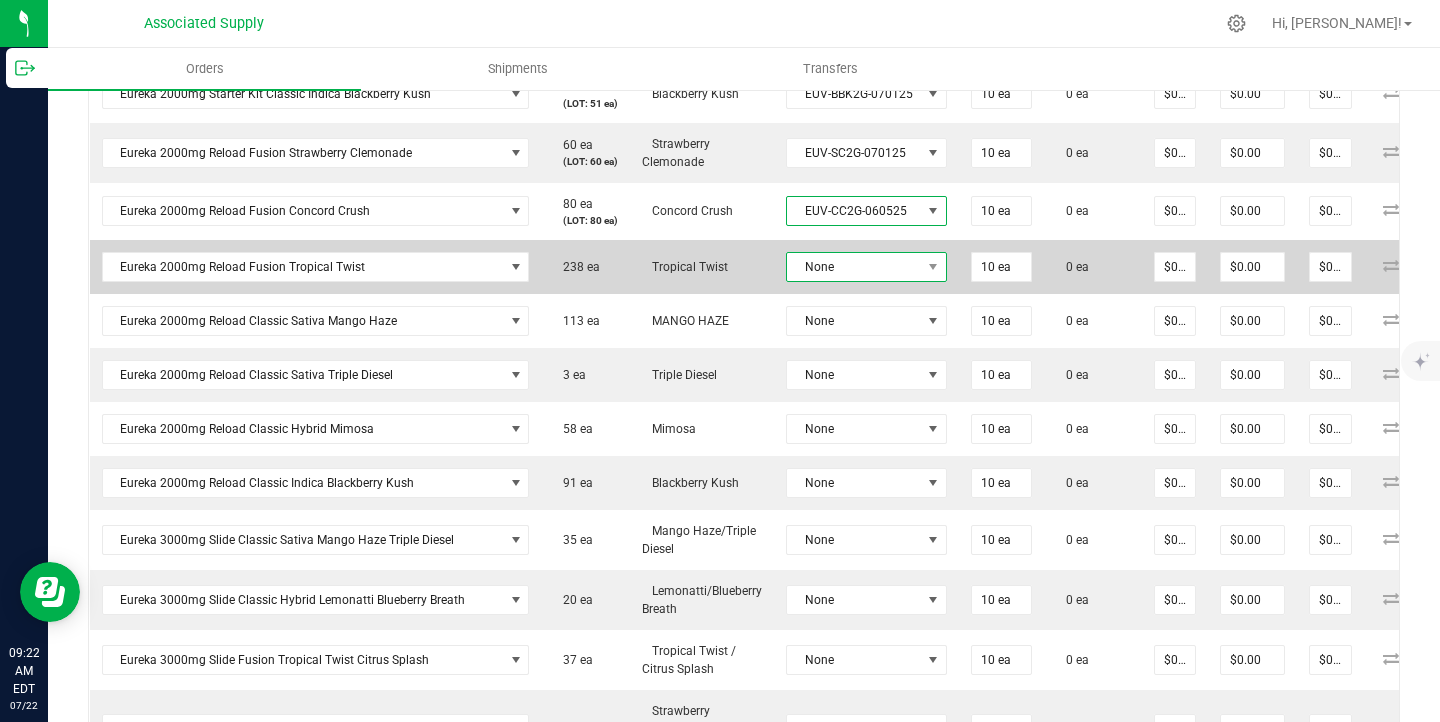 click on "None" at bounding box center [854, 267] 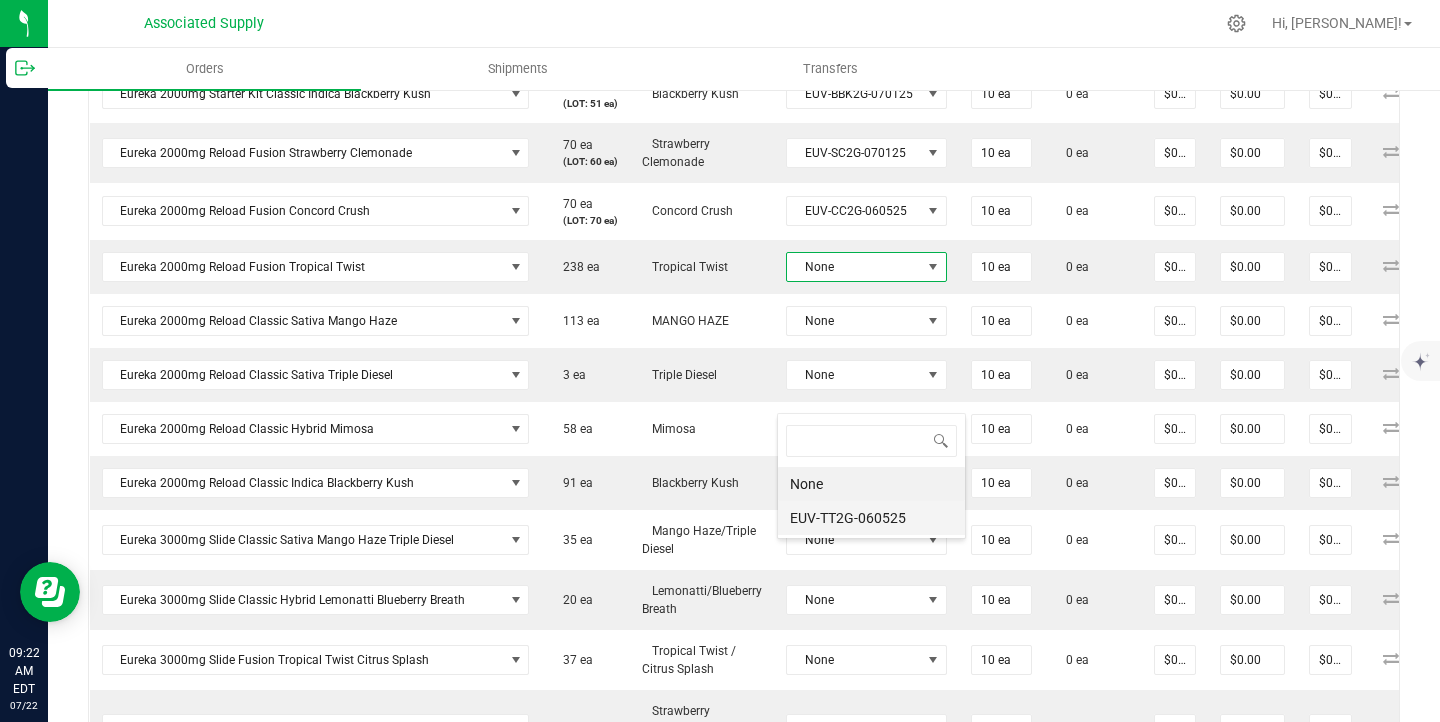 click on "EUV-TT2G-060525" at bounding box center (871, 518) 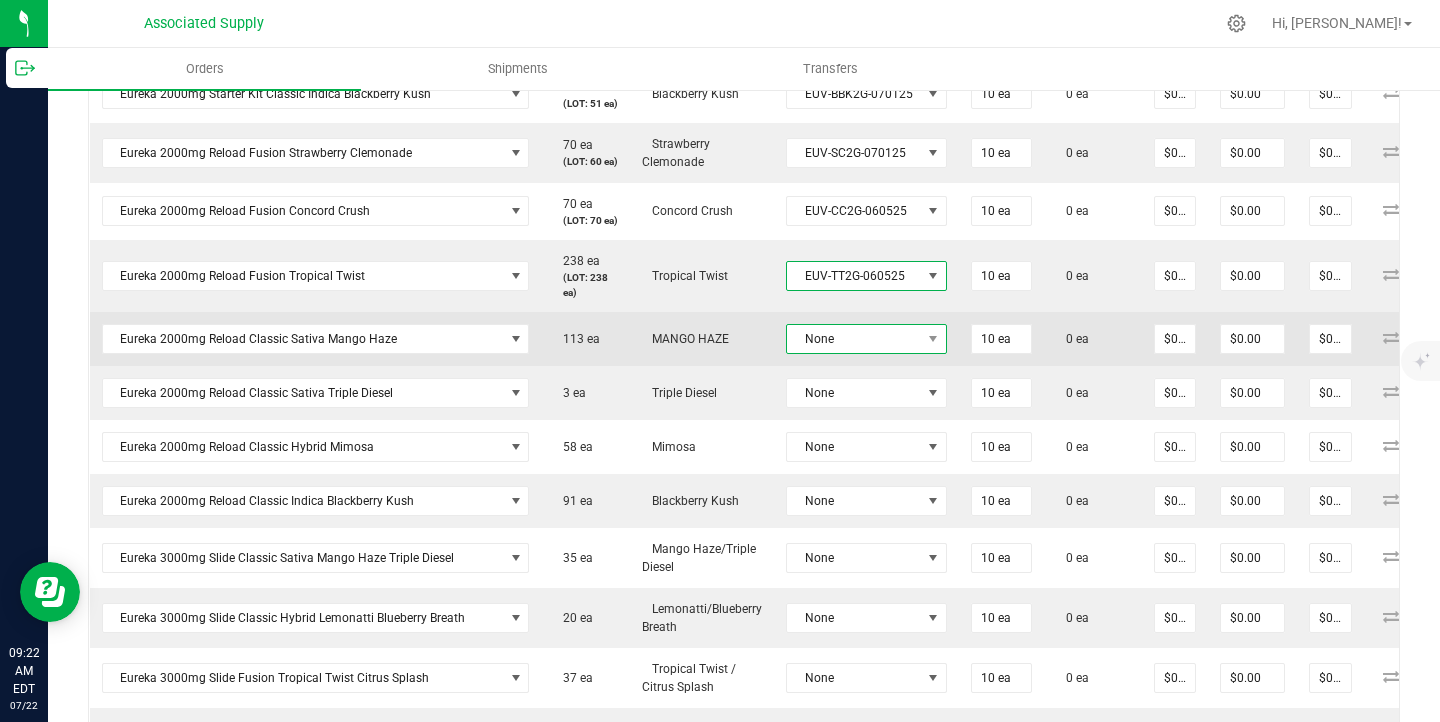 click on "None" at bounding box center [854, 339] 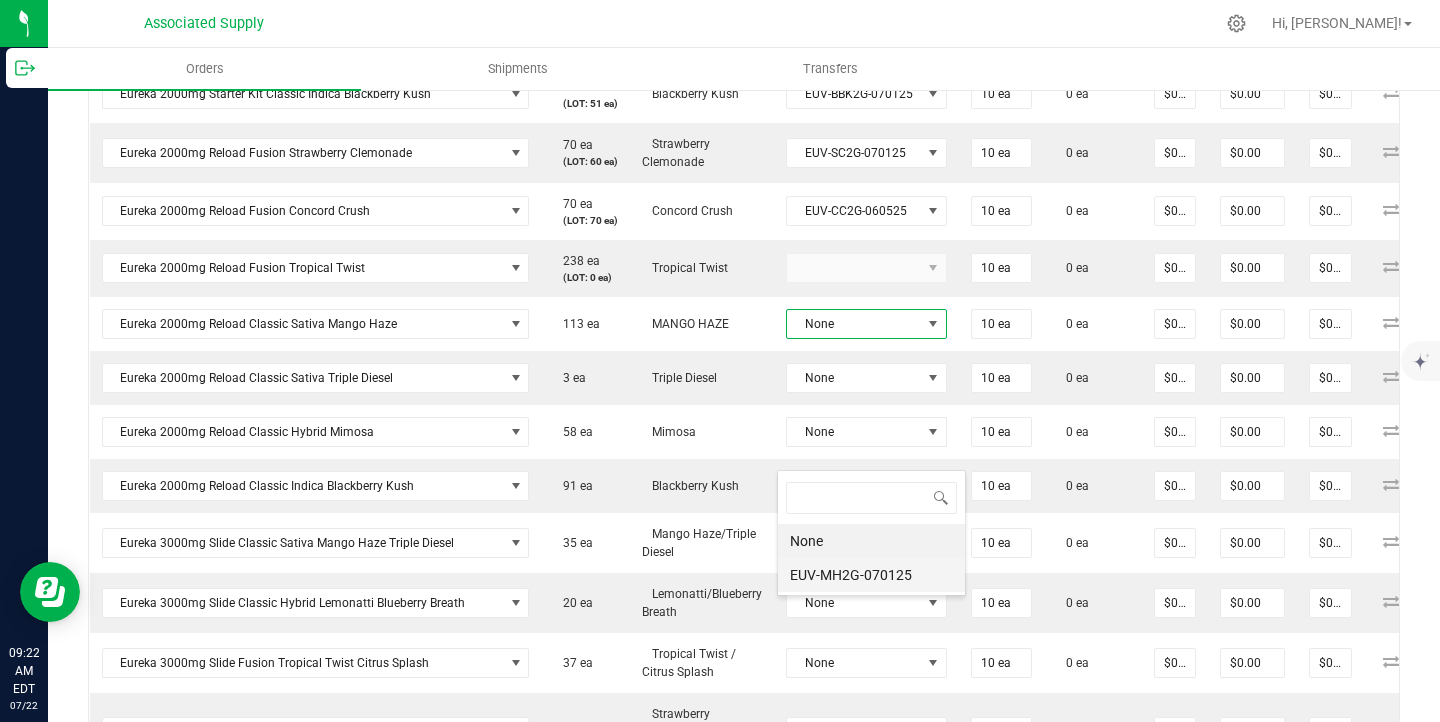 click on "EUV-MH2G-070125" at bounding box center [871, 575] 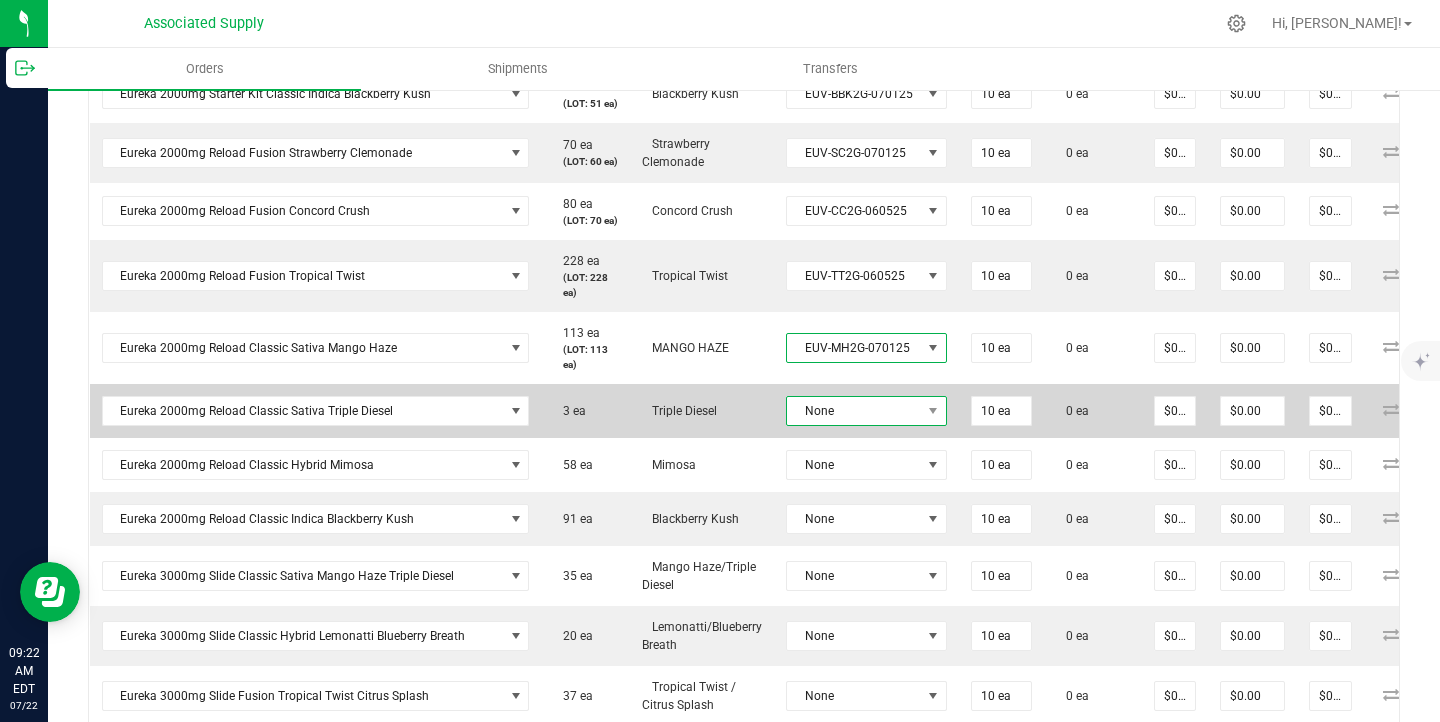 click on "None" at bounding box center (854, 411) 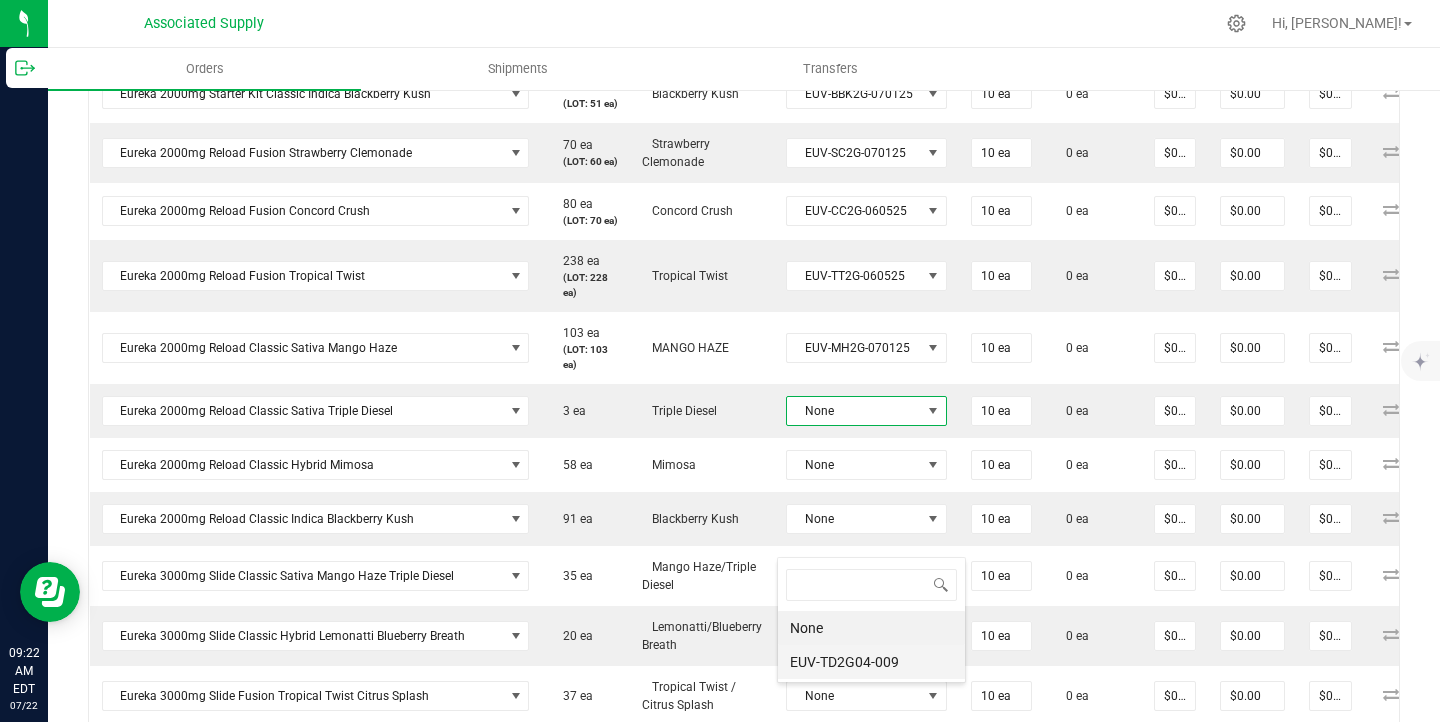 click on "EUV-TD2G04-009" at bounding box center [871, 662] 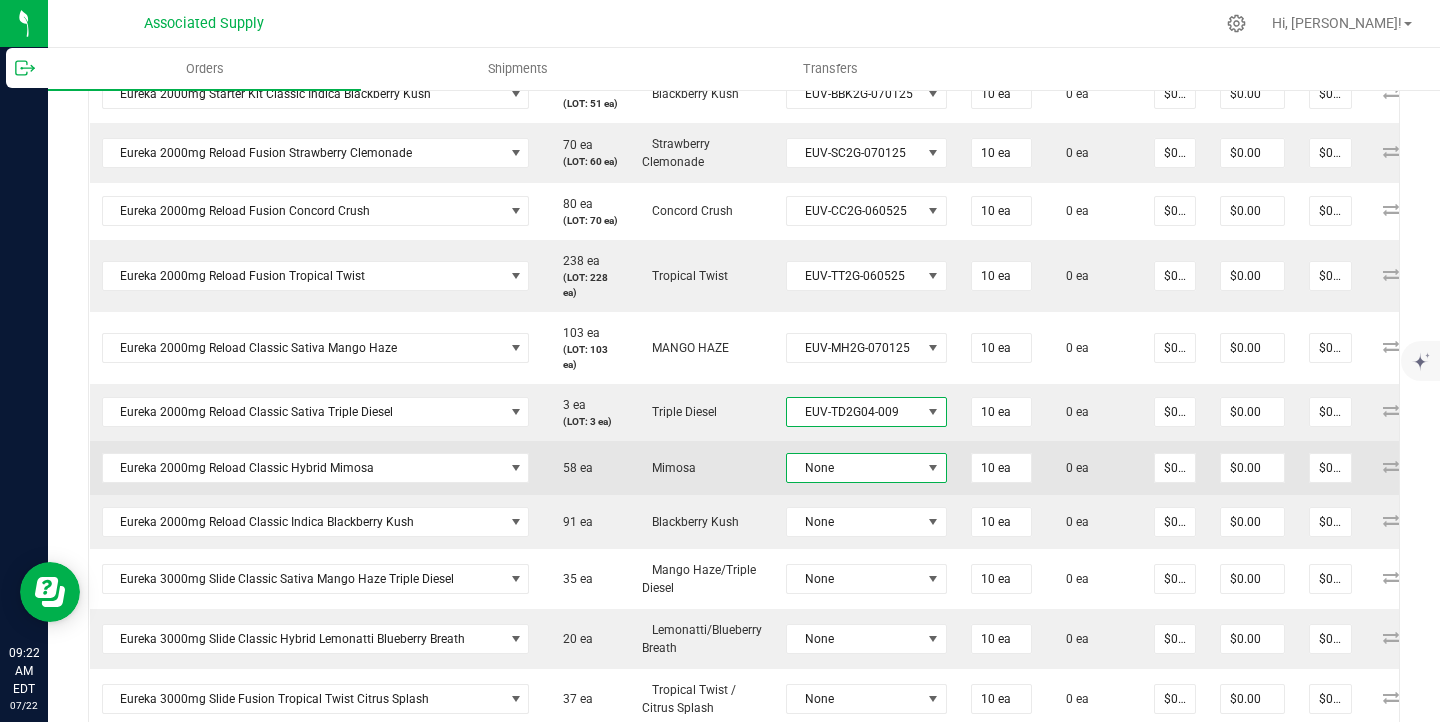 click on "None" at bounding box center (854, 468) 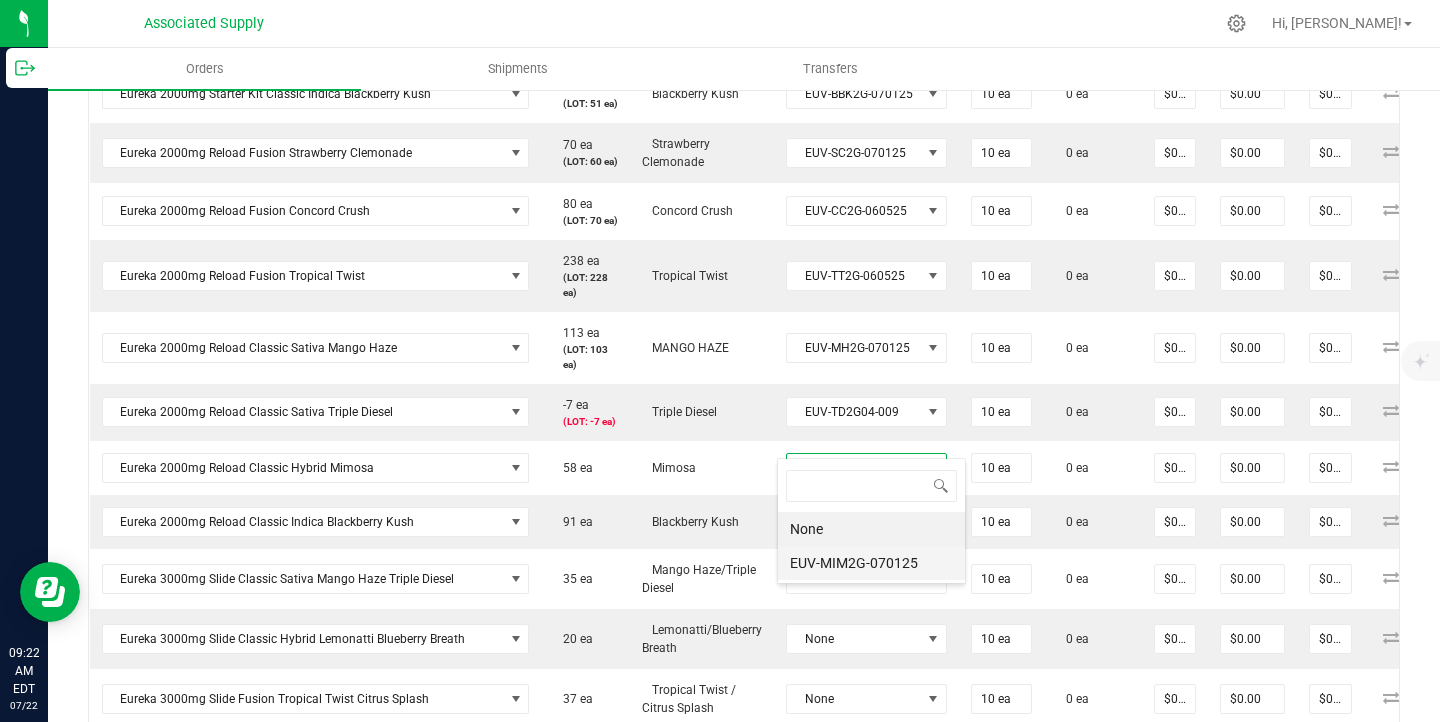 click on "EUV-MIM2G-070125" at bounding box center (871, 563) 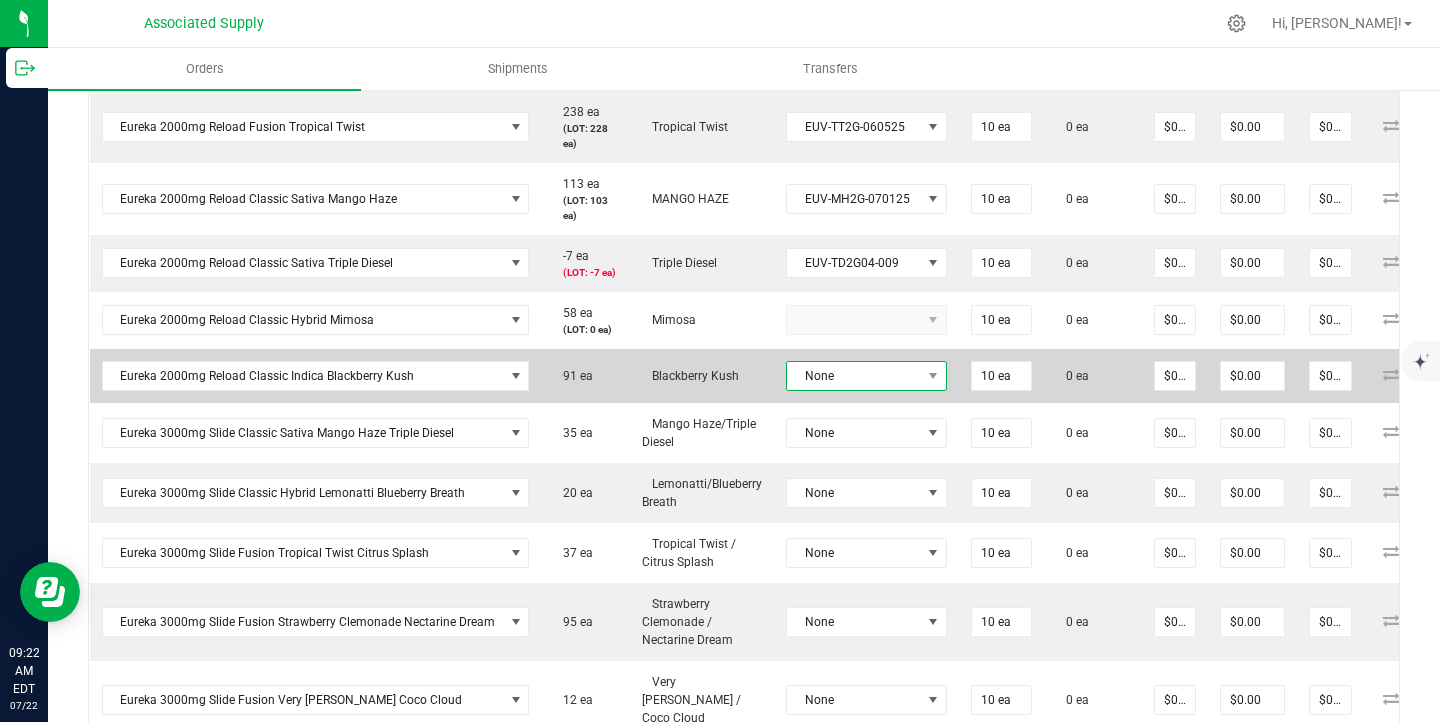 click on "None" at bounding box center (854, 376) 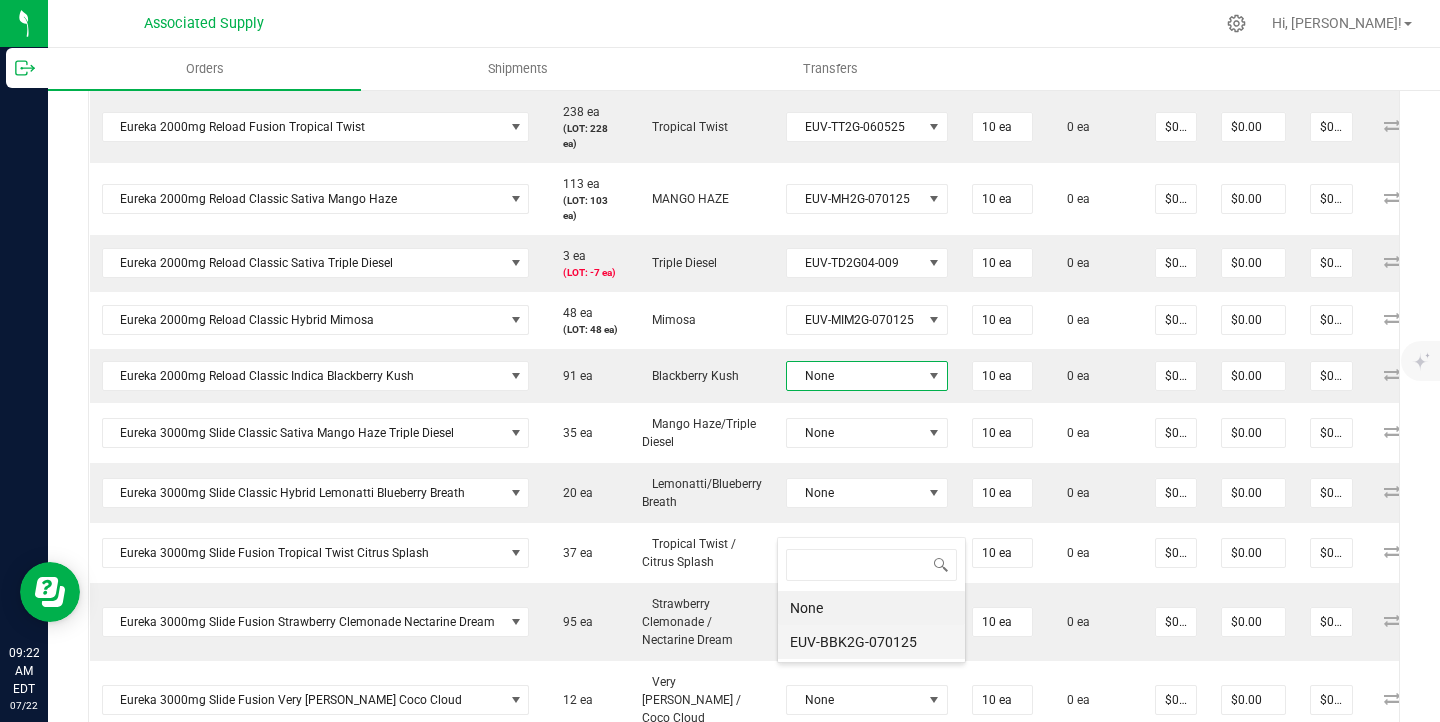 click on "EUV-BBK2G-070125" at bounding box center (871, 642) 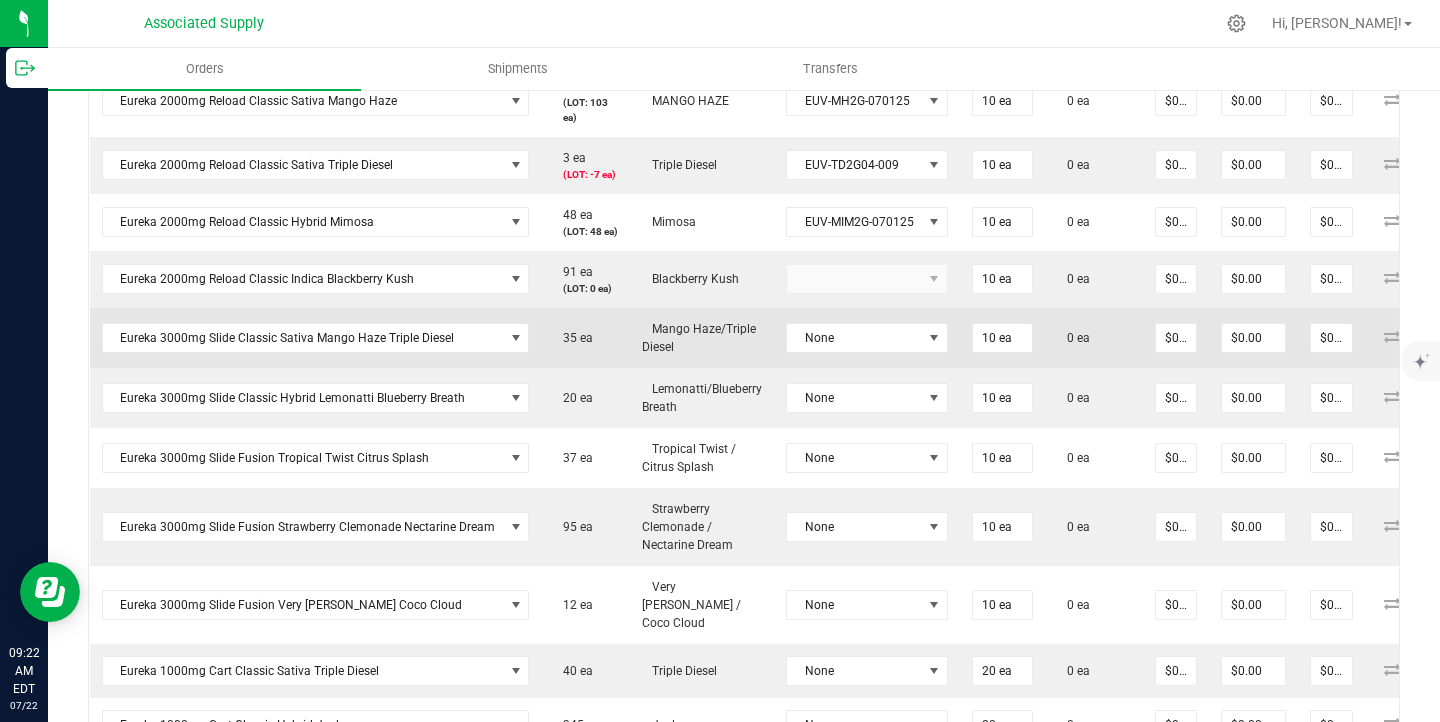 click on "None" at bounding box center (867, 338) 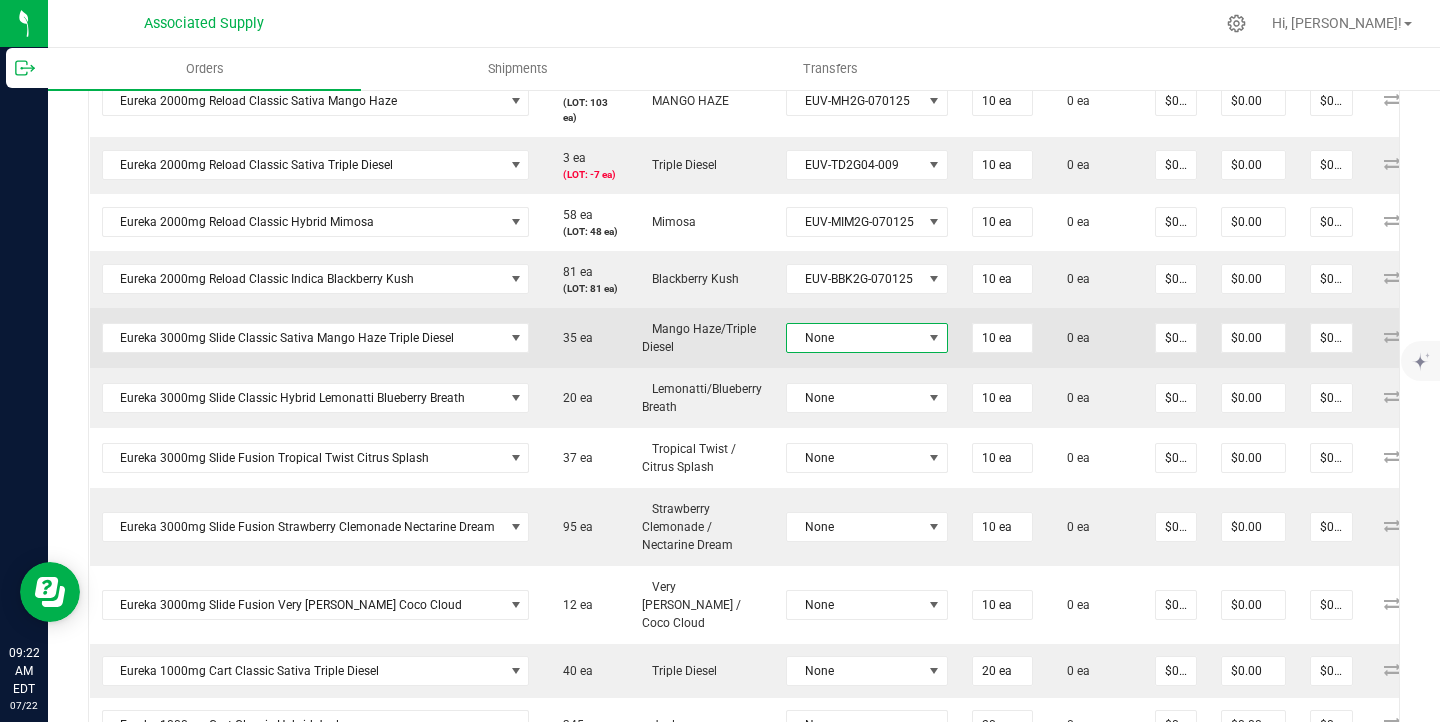 click on "None" at bounding box center [854, 338] 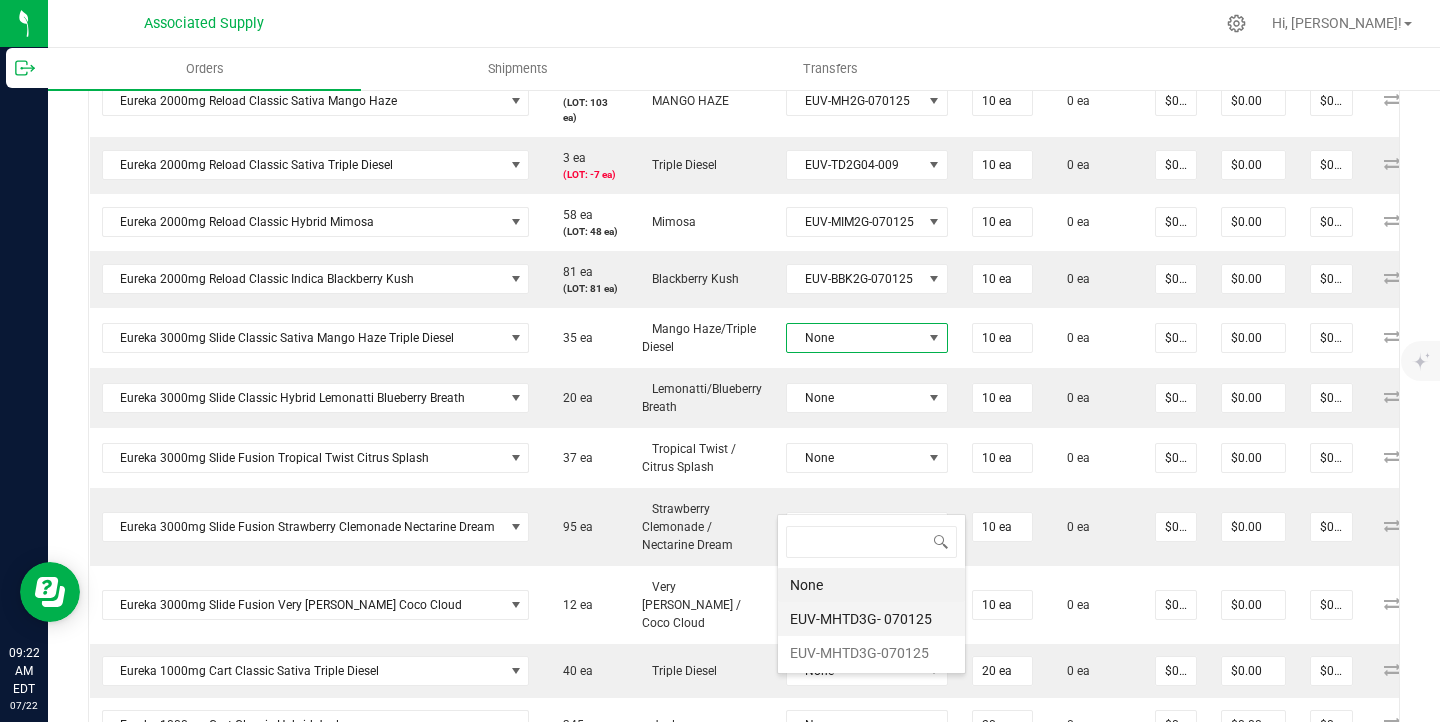 click on "EUV-MHTD3G- 070125" at bounding box center [871, 619] 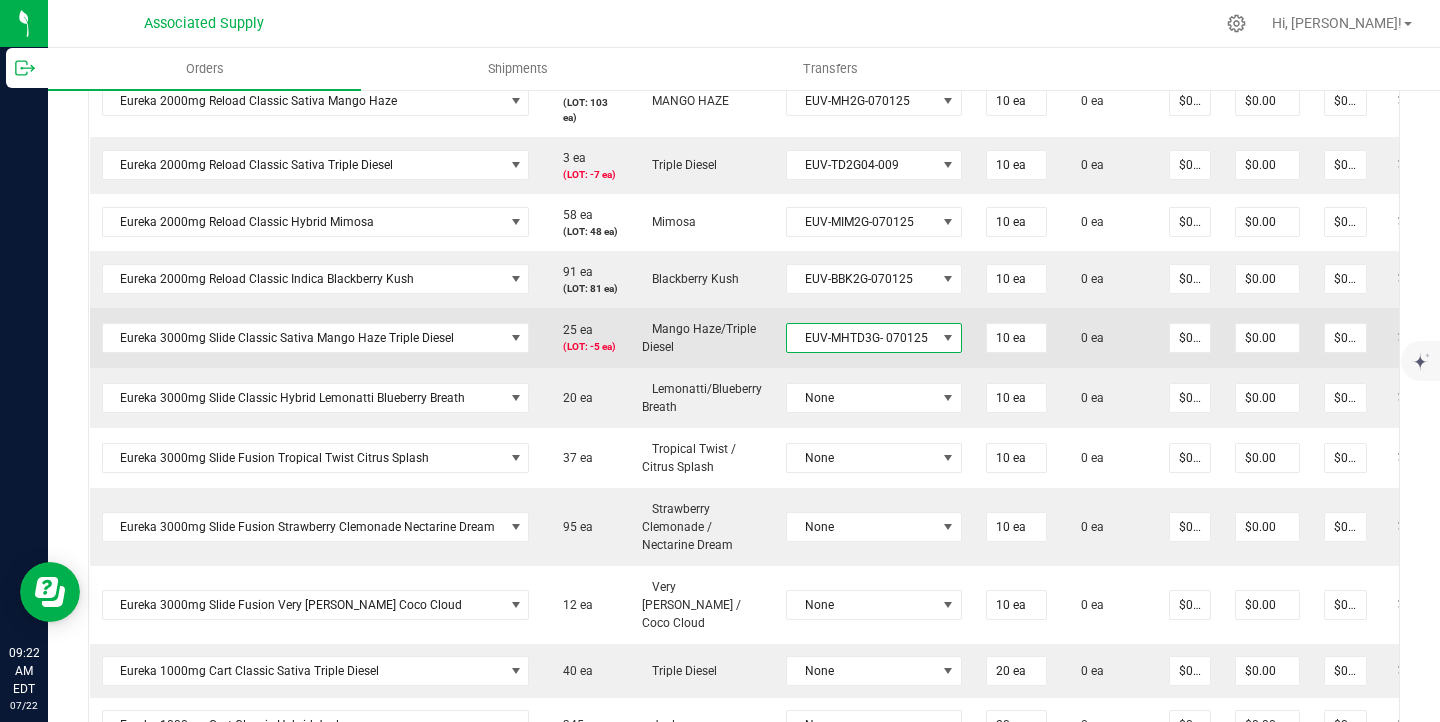 click on "EUV-MHTD3G- 070125" at bounding box center (861, 338) 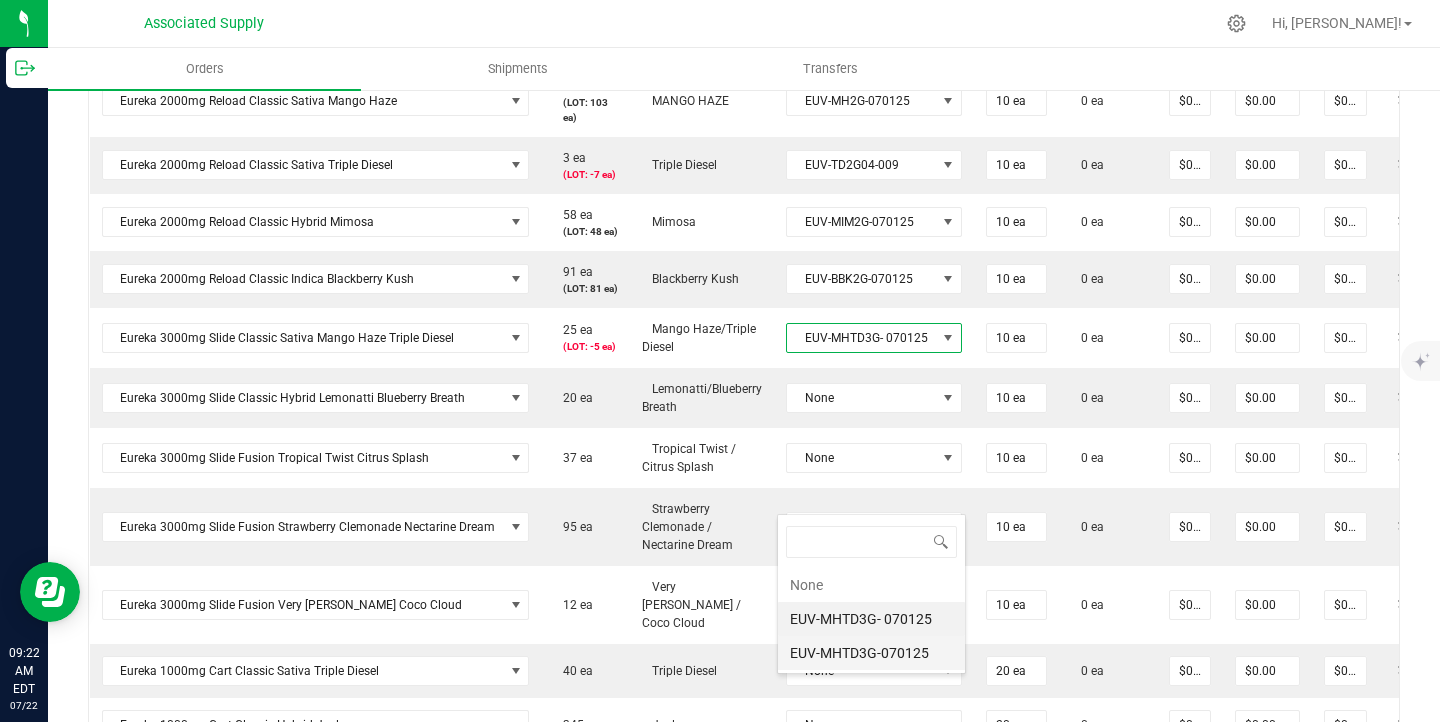 click on "EUV-MHTD3G-070125" at bounding box center [871, 653] 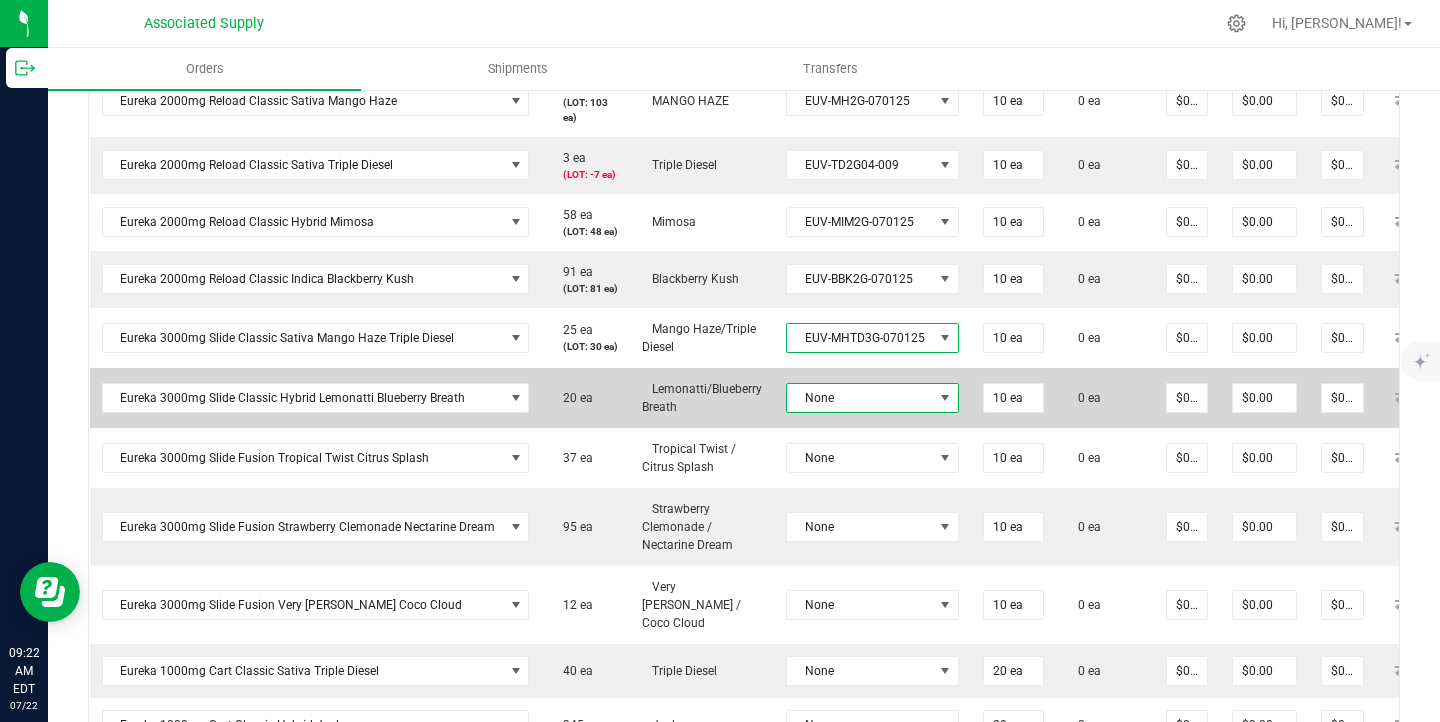 click on "None" at bounding box center (860, 398) 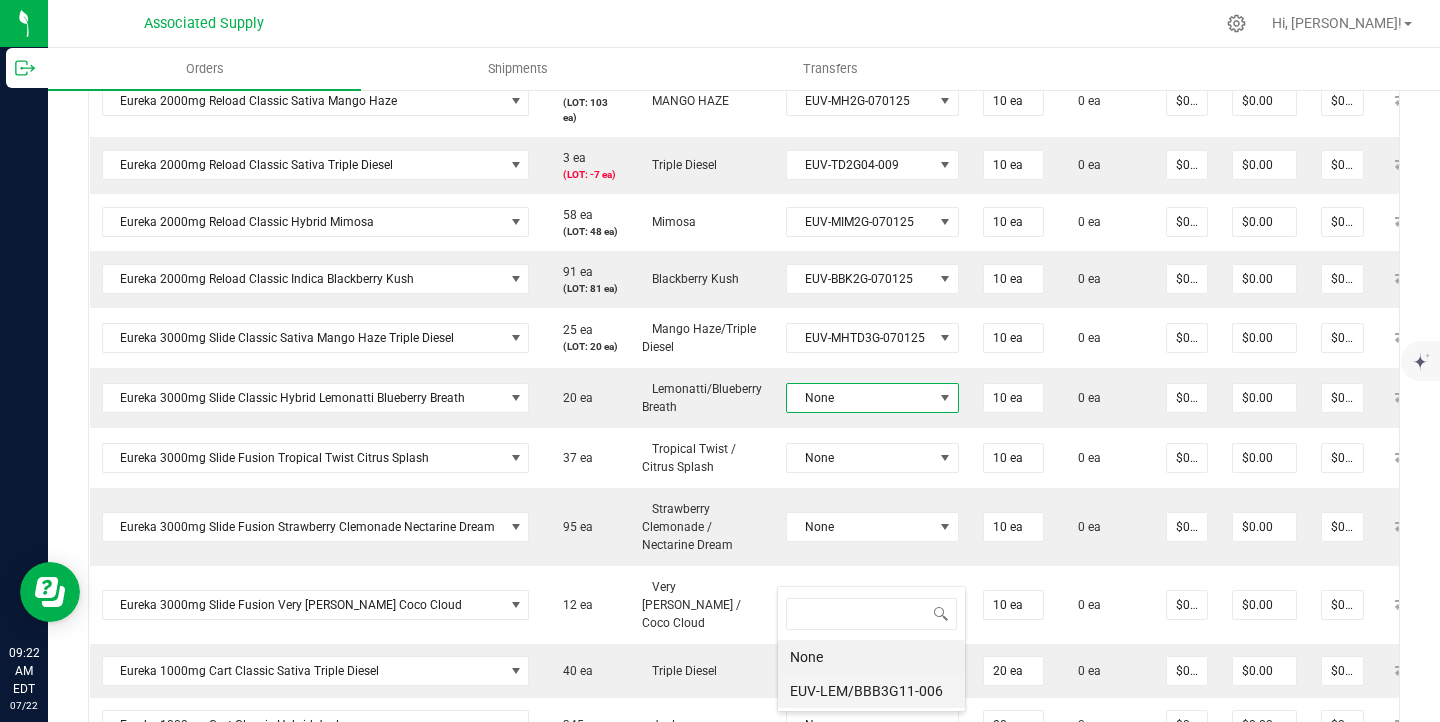 click on "EUV-LEM/BBB3G11-006" at bounding box center [871, 691] 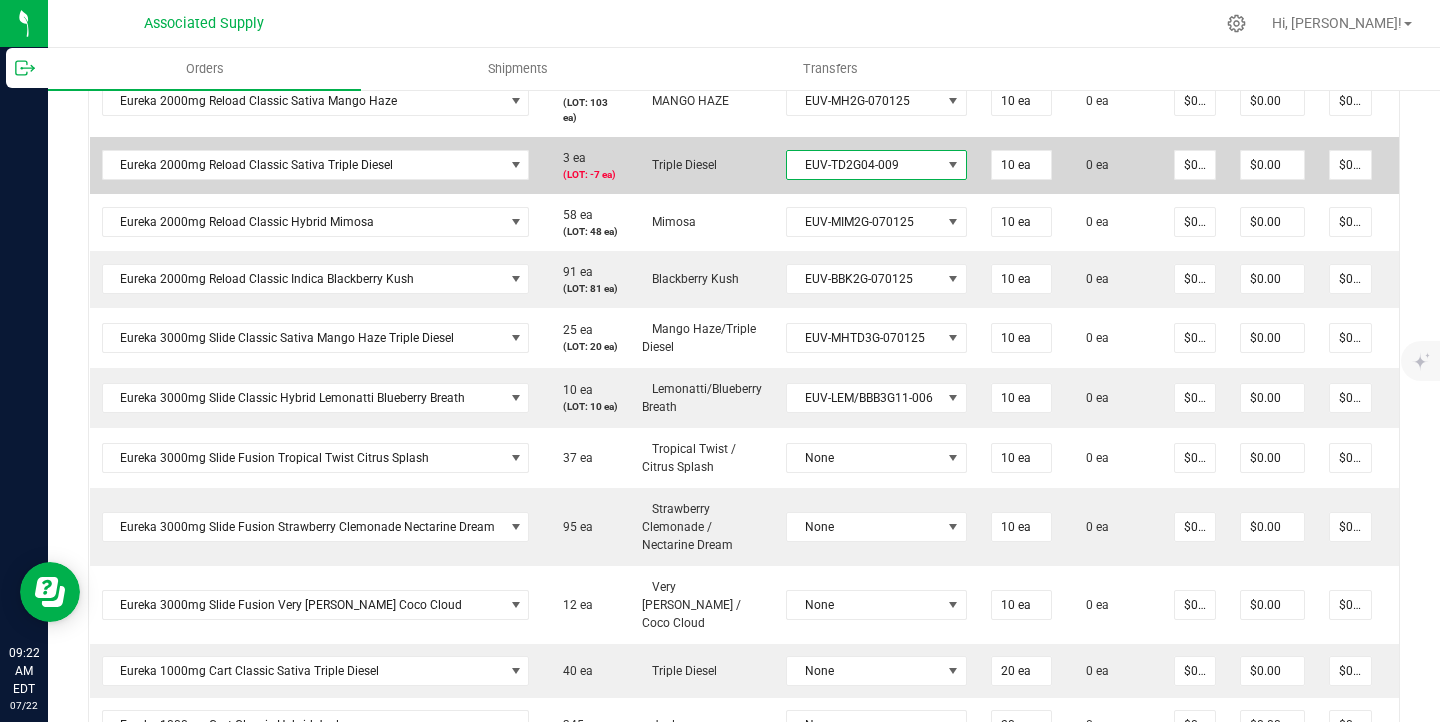 click on "EUV-TD2G04-009" at bounding box center [864, 165] 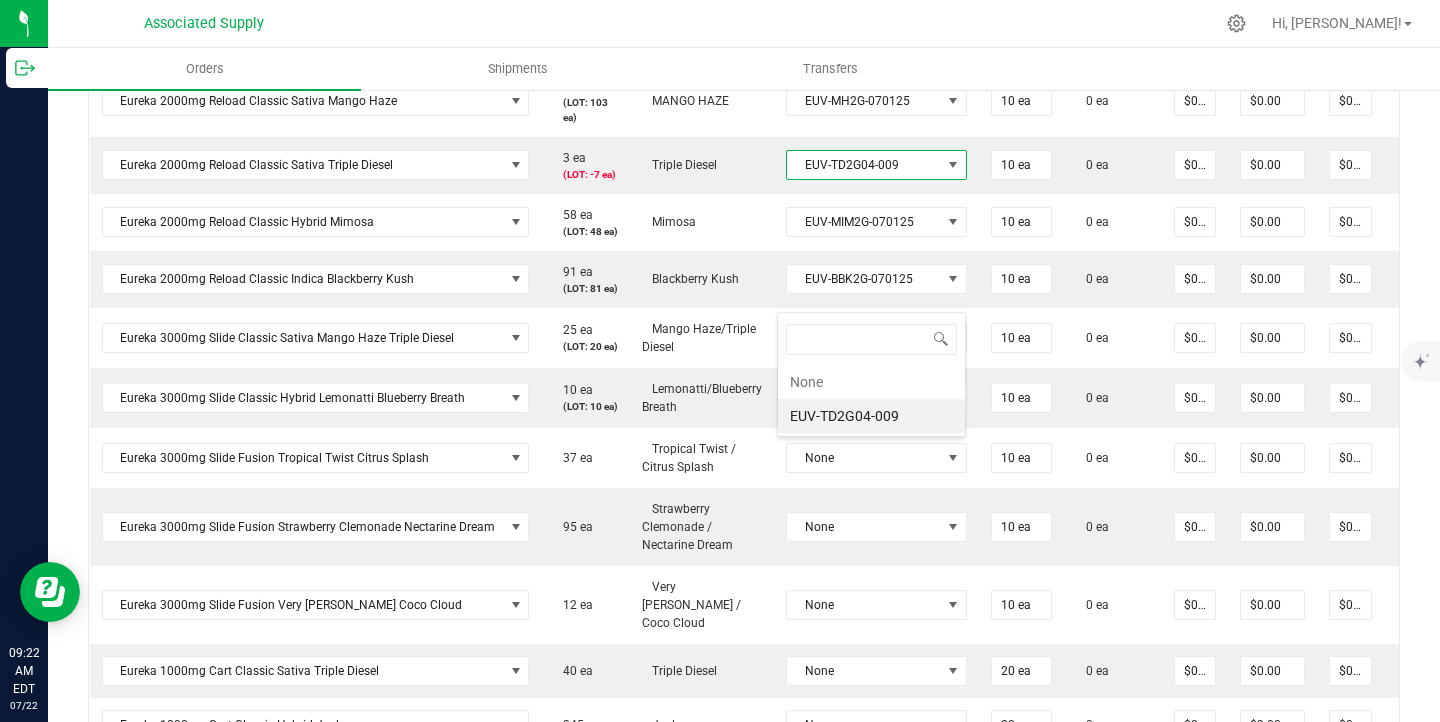 click on "EUV-TD2G04-009" at bounding box center [871, 416] 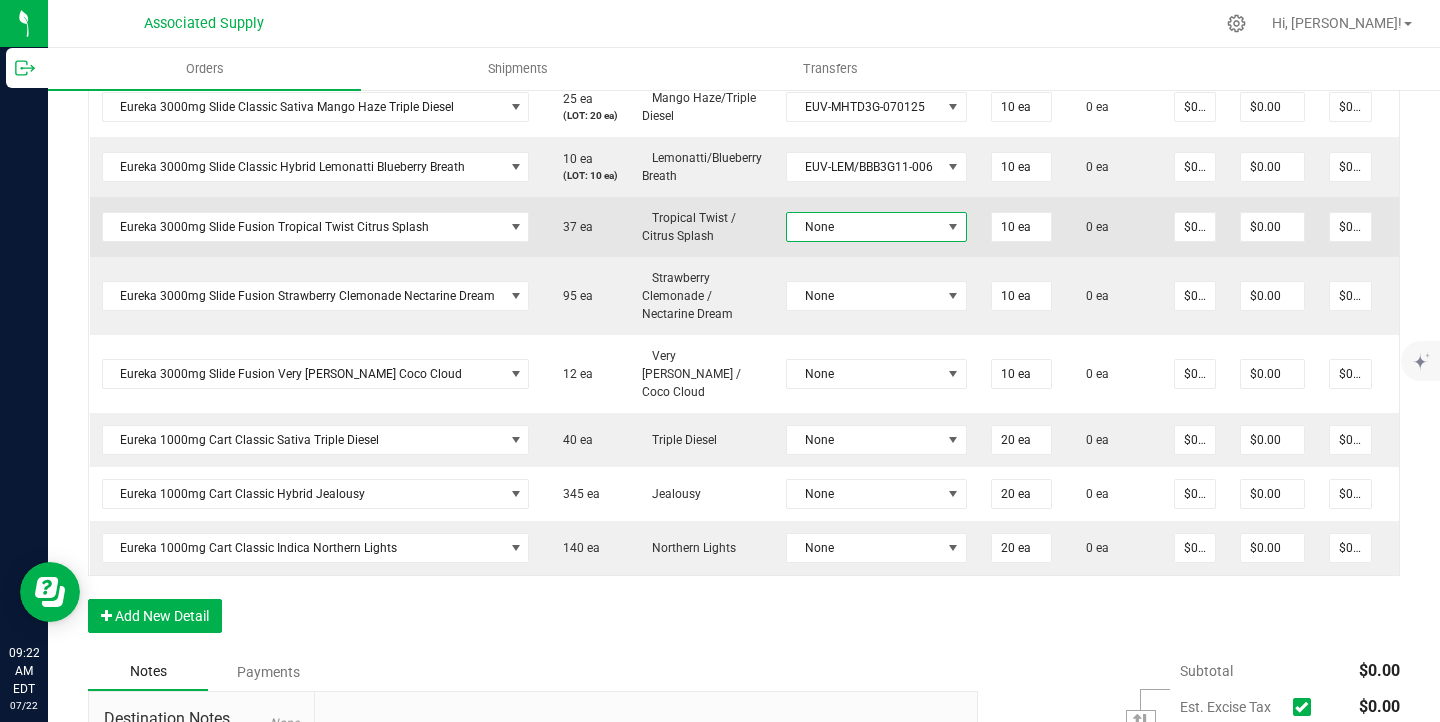 click on "None" at bounding box center [864, 227] 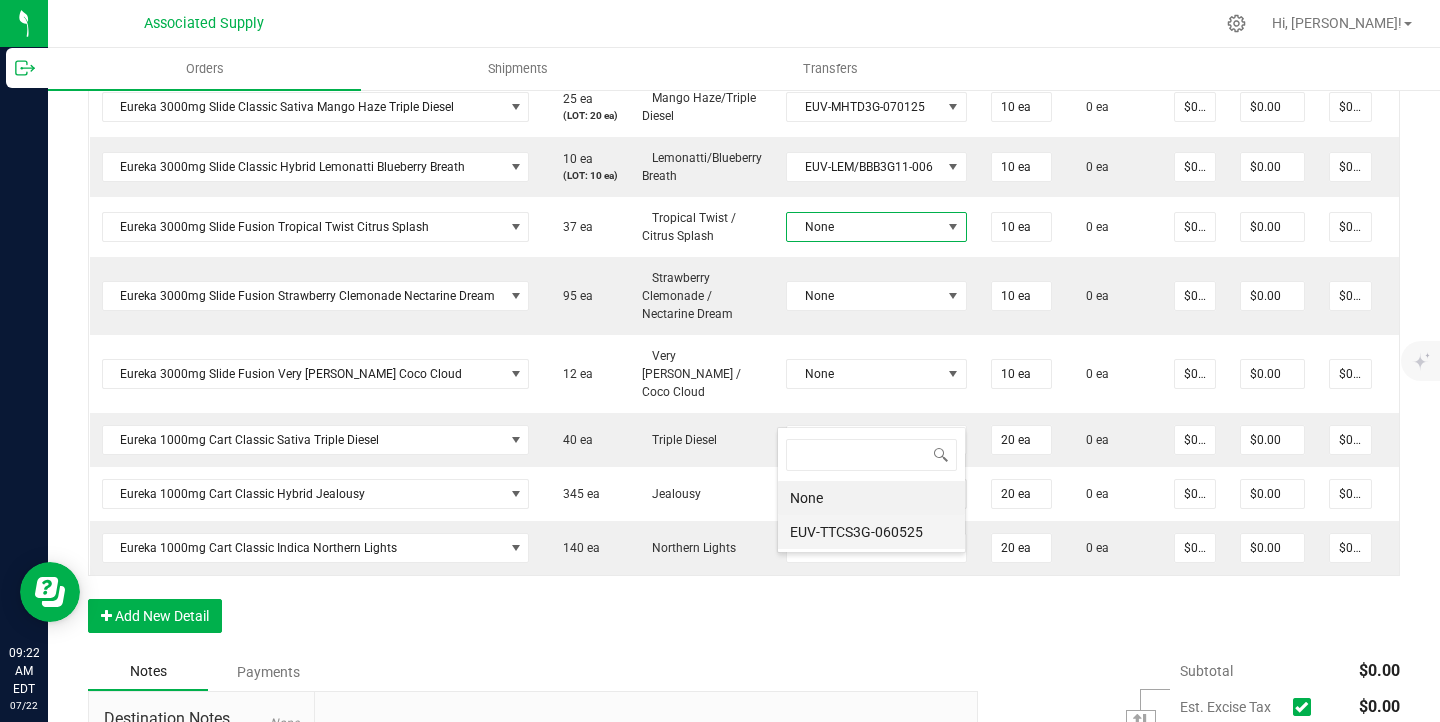 click on "EUV-TTCS3G-060525" at bounding box center (871, 532) 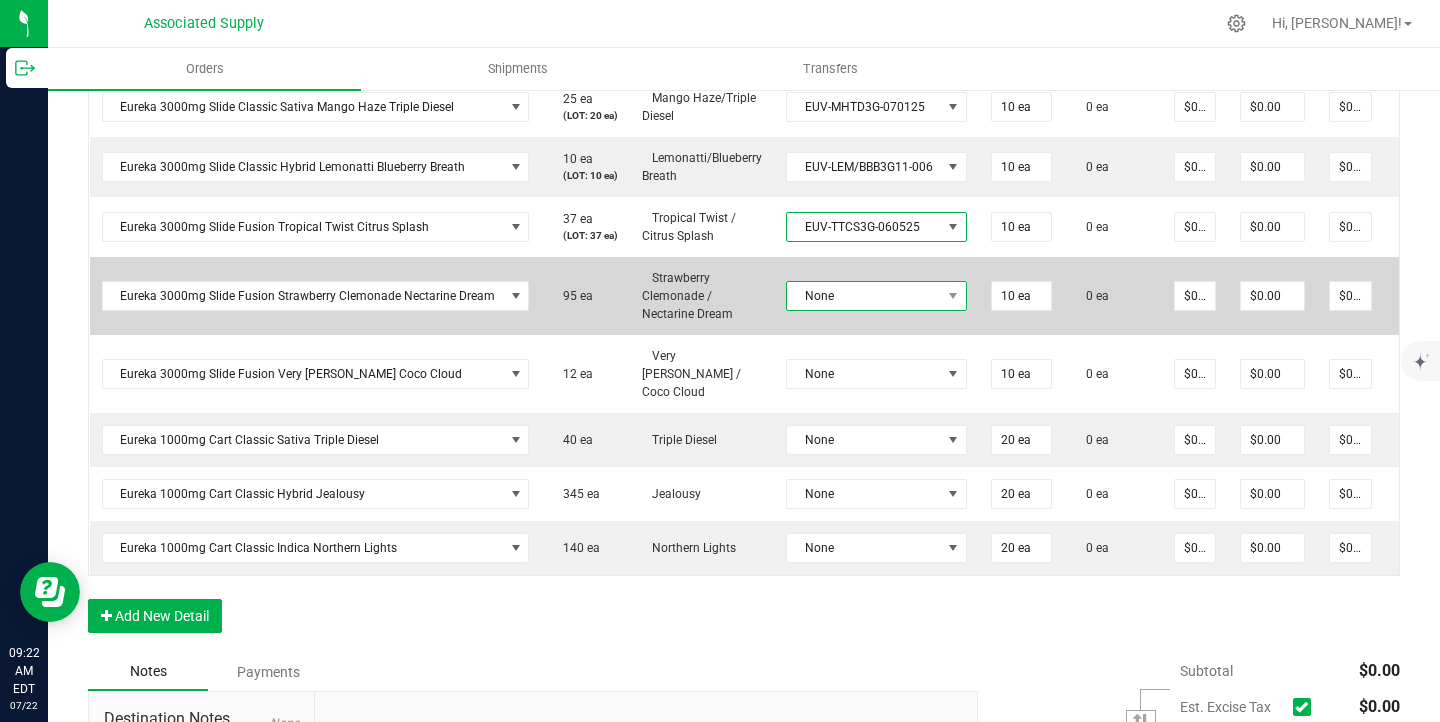 click on "None" at bounding box center (864, 296) 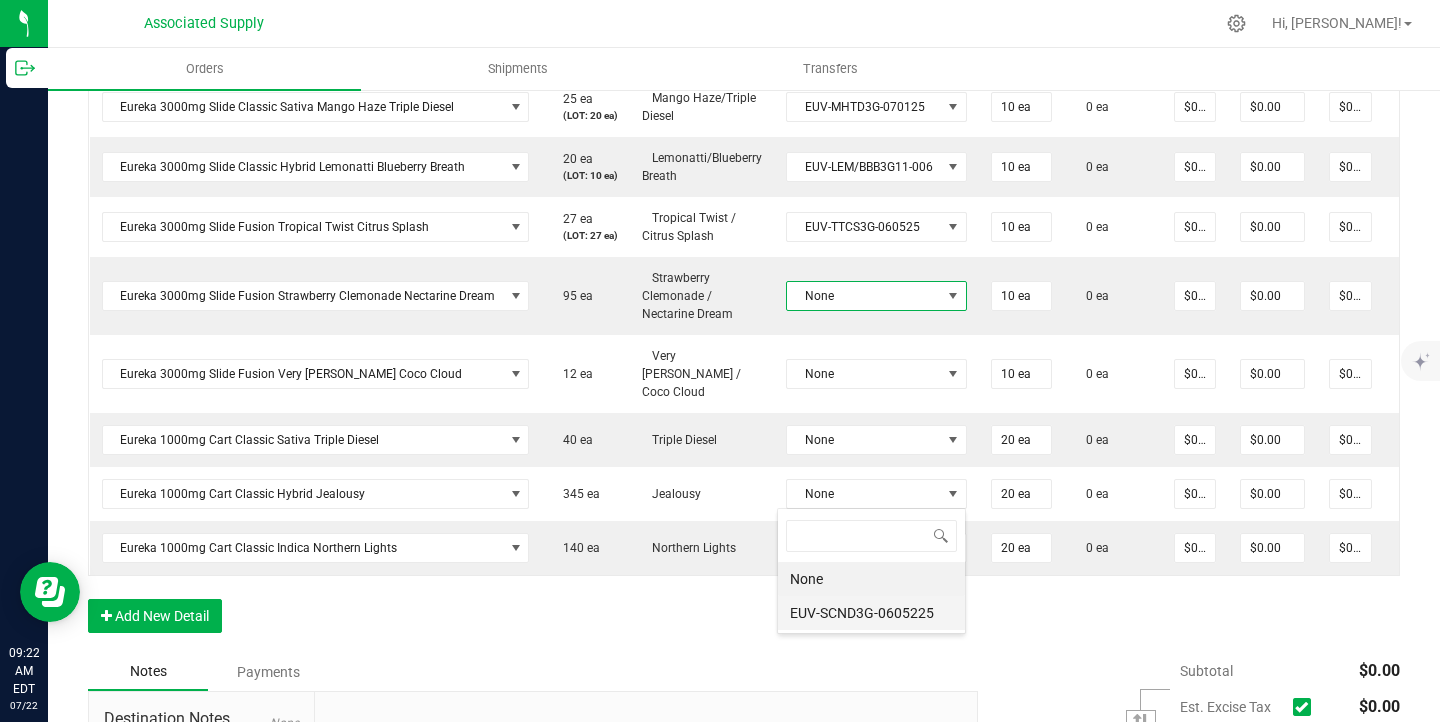 click on "EUV-SCND3G-0605225" at bounding box center [871, 613] 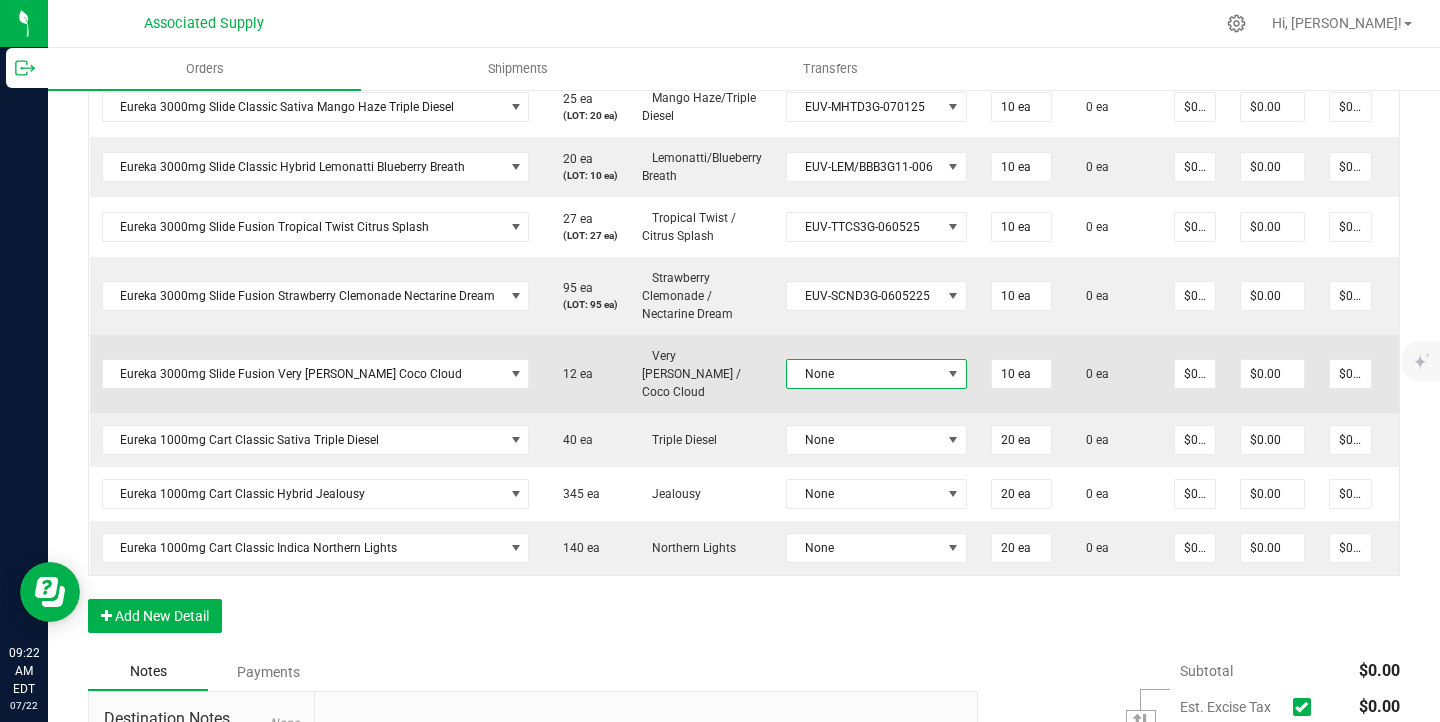 click on "None" at bounding box center (864, 374) 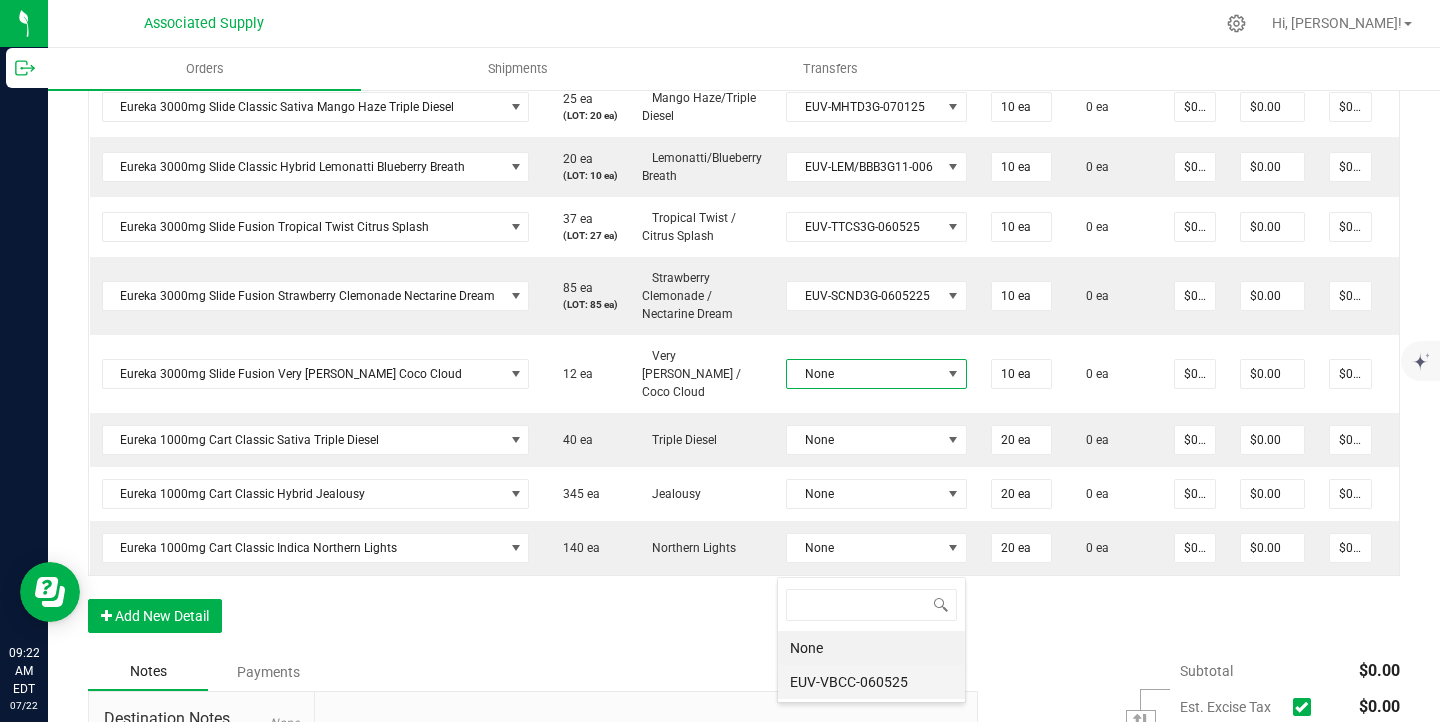 click on "EUV-VBCC-060525" at bounding box center (871, 682) 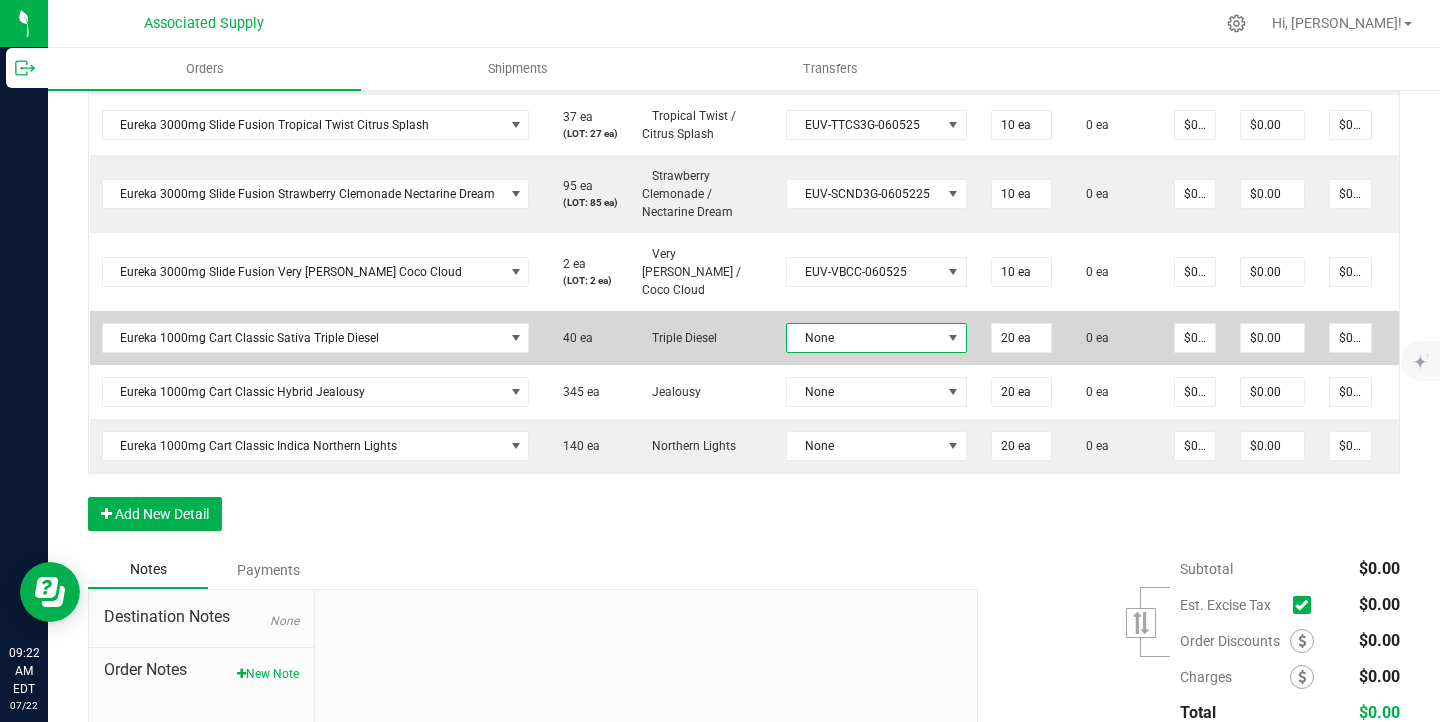 click on "None" at bounding box center (864, 338) 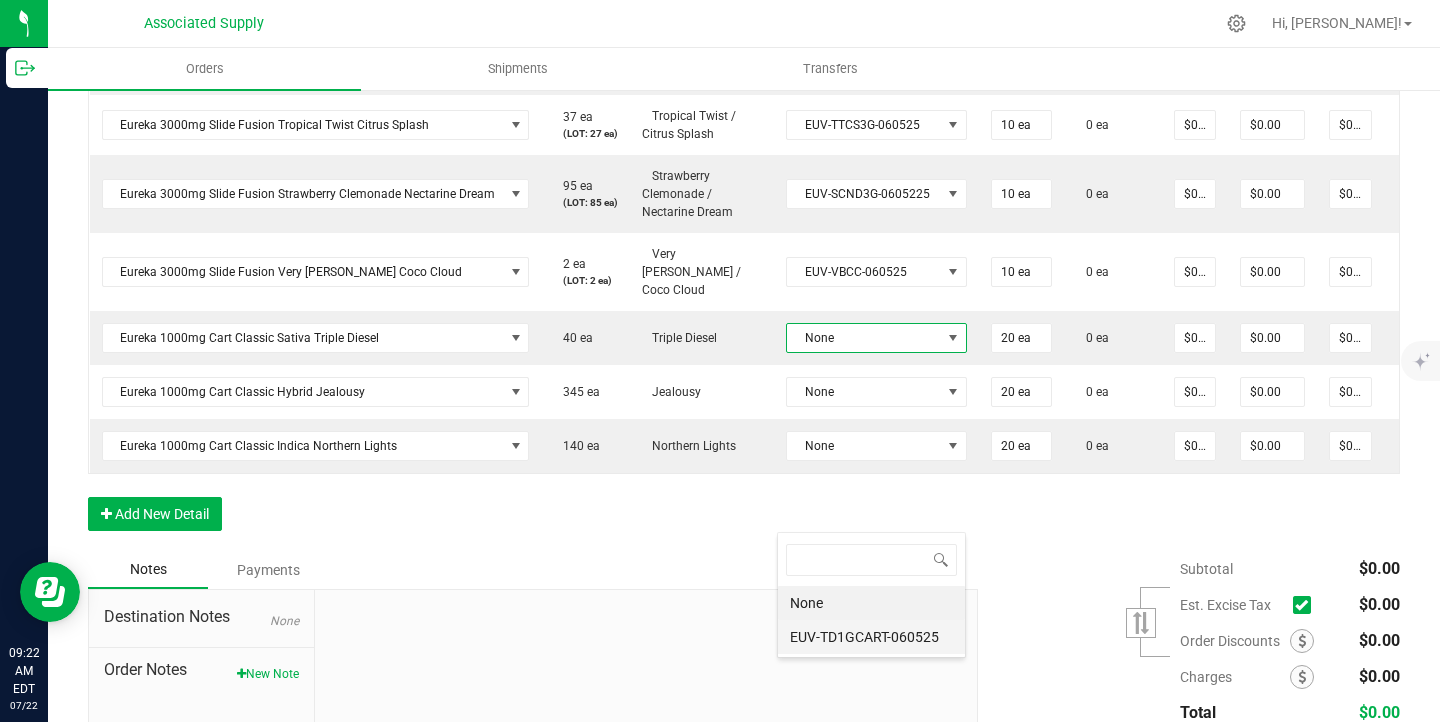 click on "EUV-TD1GCART-060525" at bounding box center [871, 637] 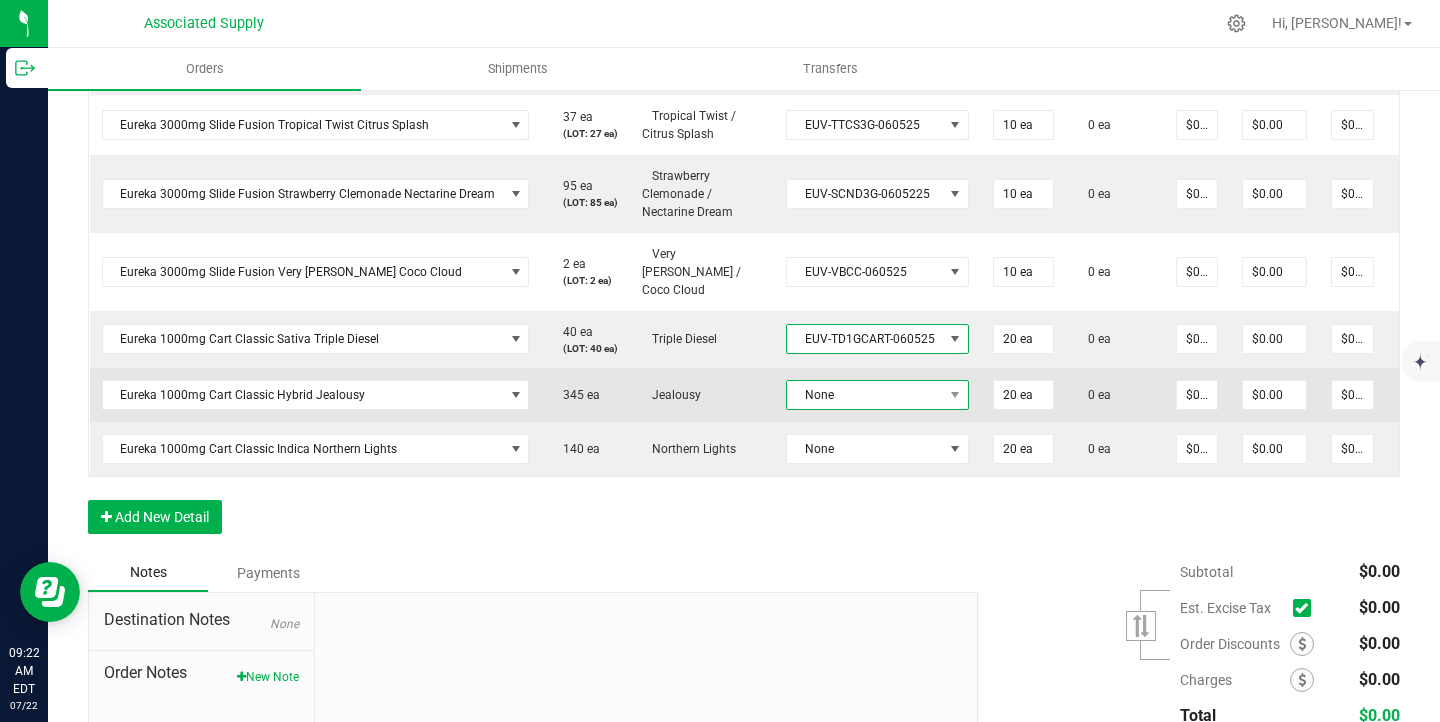 click on "None" at bounding box center [865, 395] 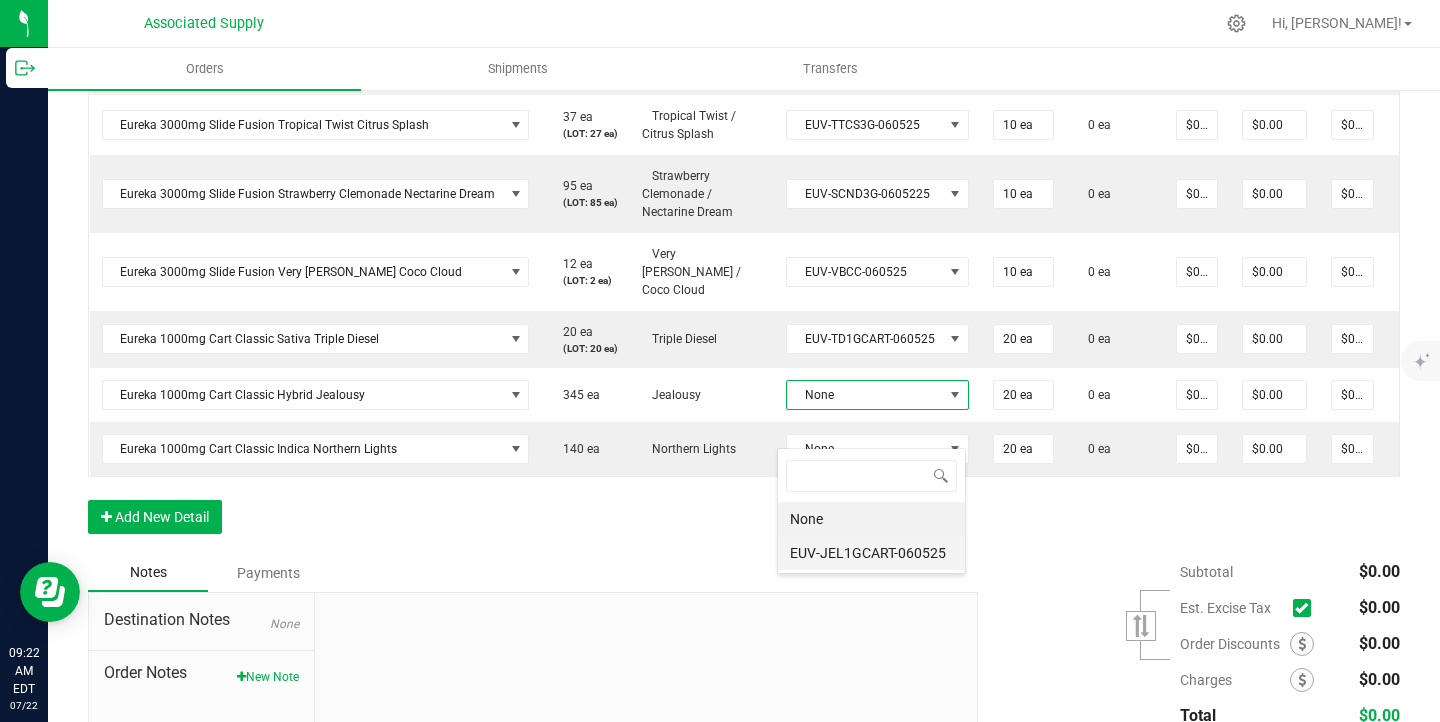 click on "EUV-JEL1GCART-060525" at bounding box center [871, 553] 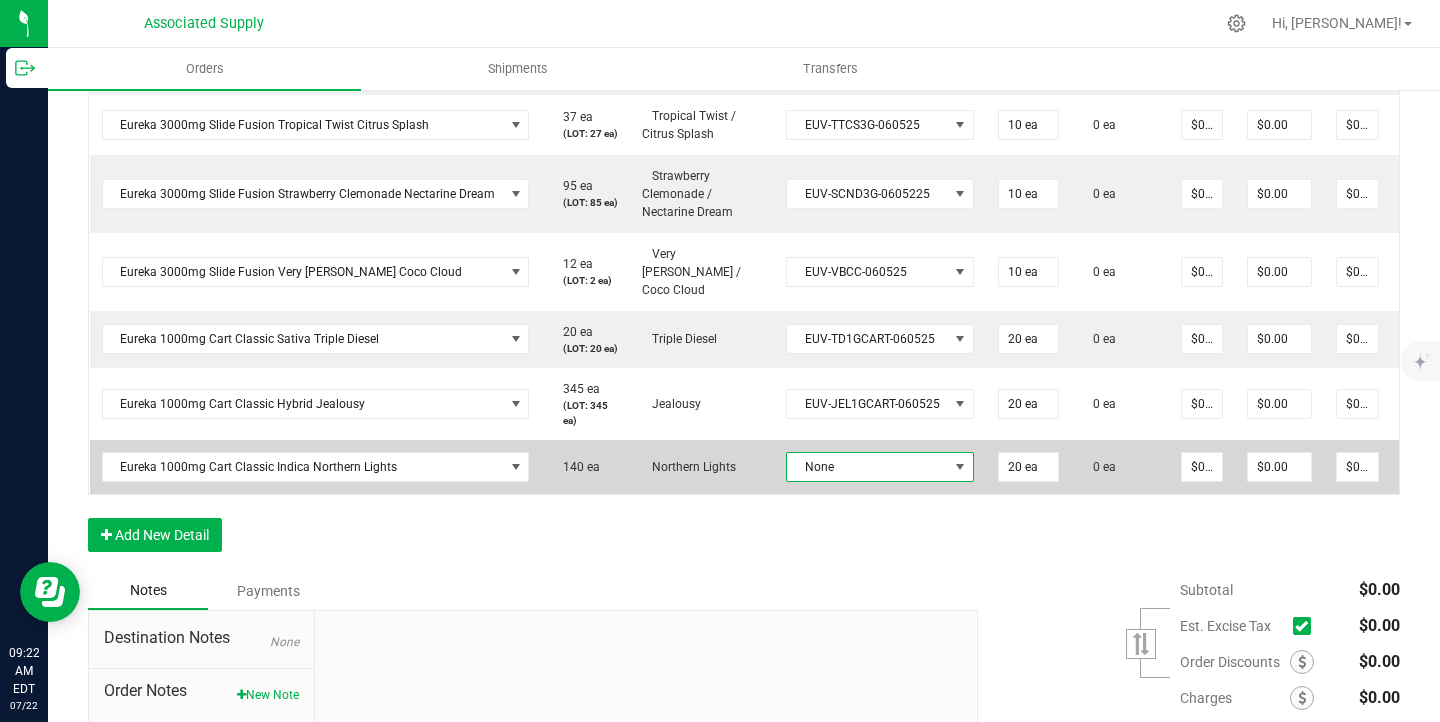 click on "None" at bounding box center (867, 467) 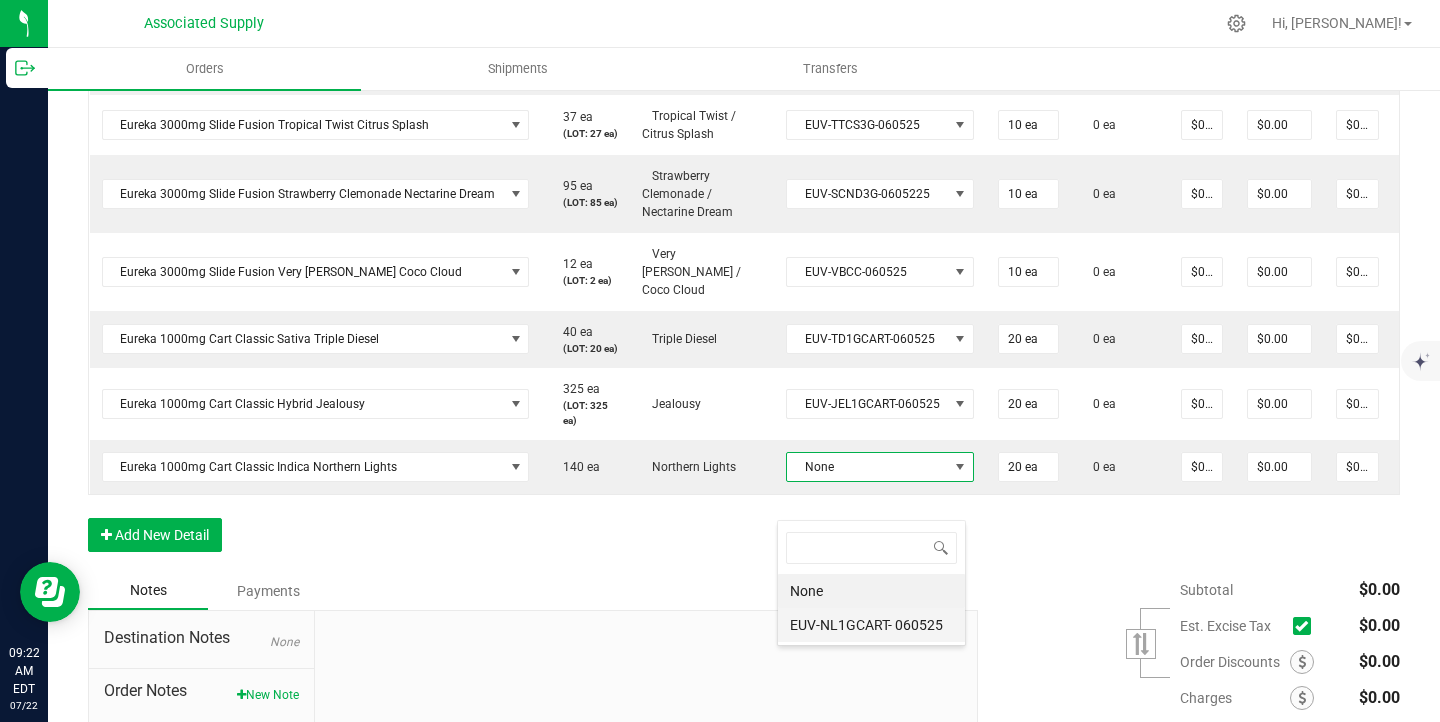 click on "EUV-NL1GCART- 060525" at bounding box center [871, 625] 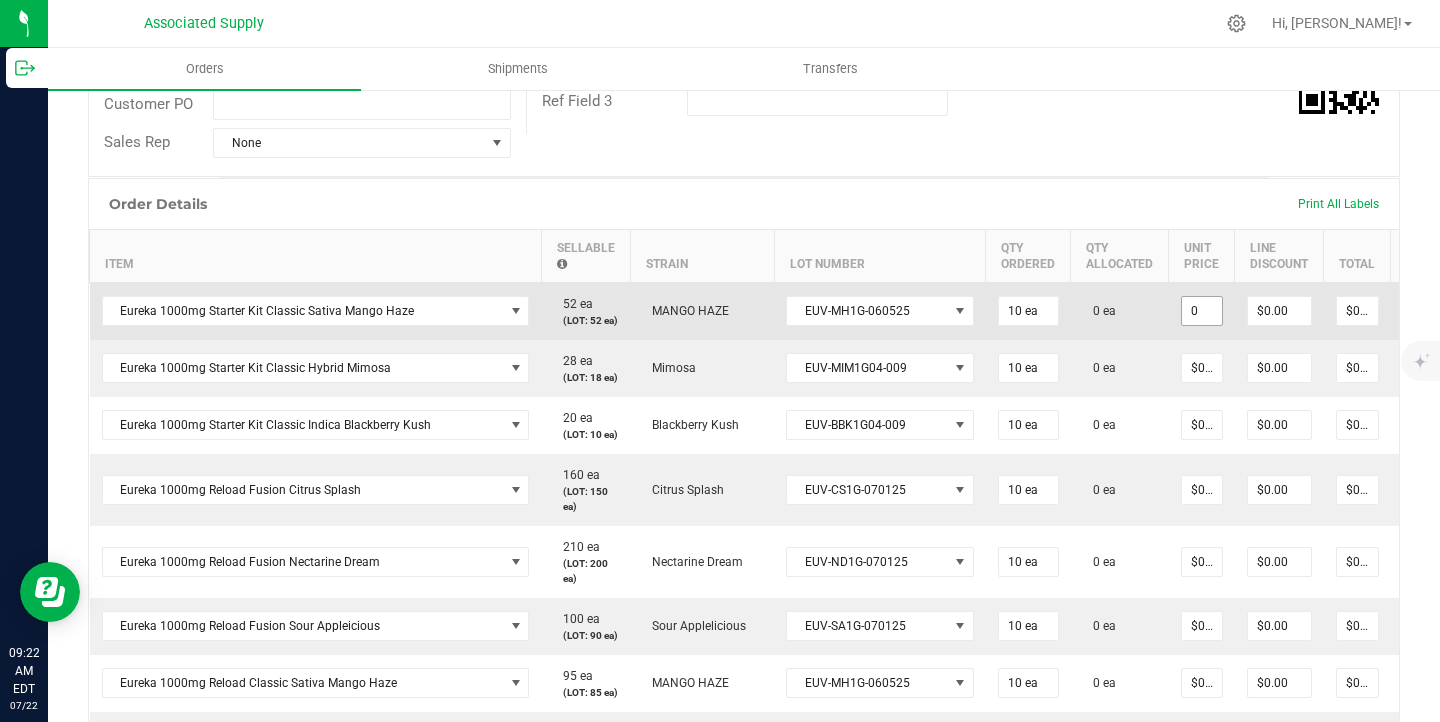 click on "0" at bounding box center (1202, 311) 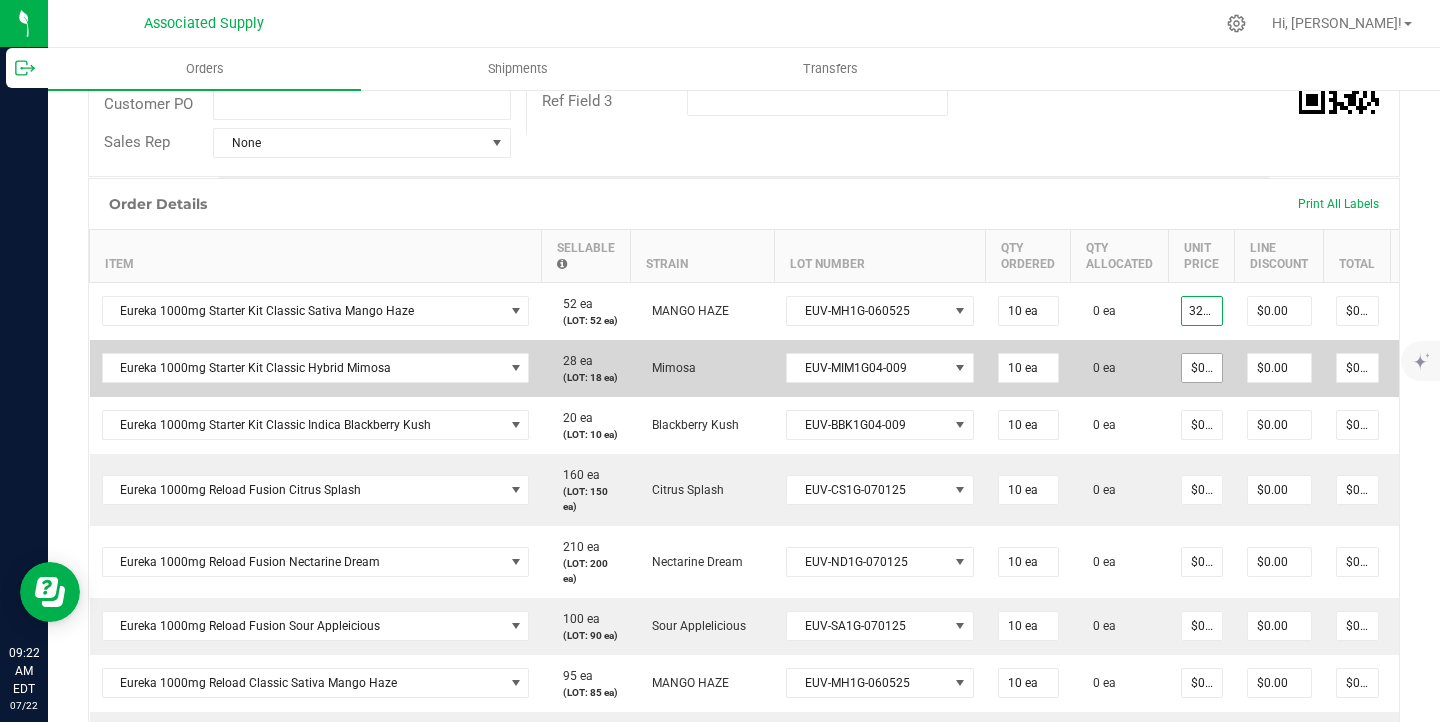 click on "$0.00000" at bounding box center (1202, 368) 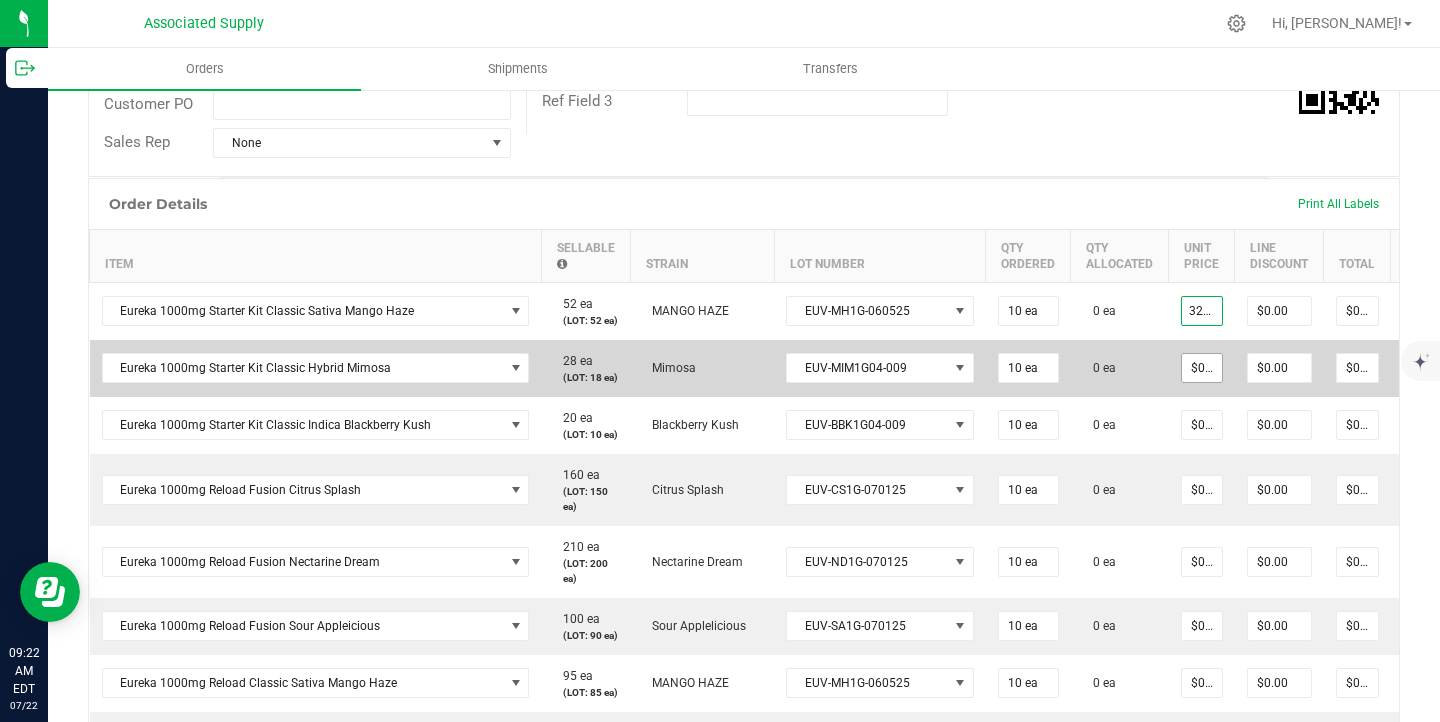 type on "$32.50000" 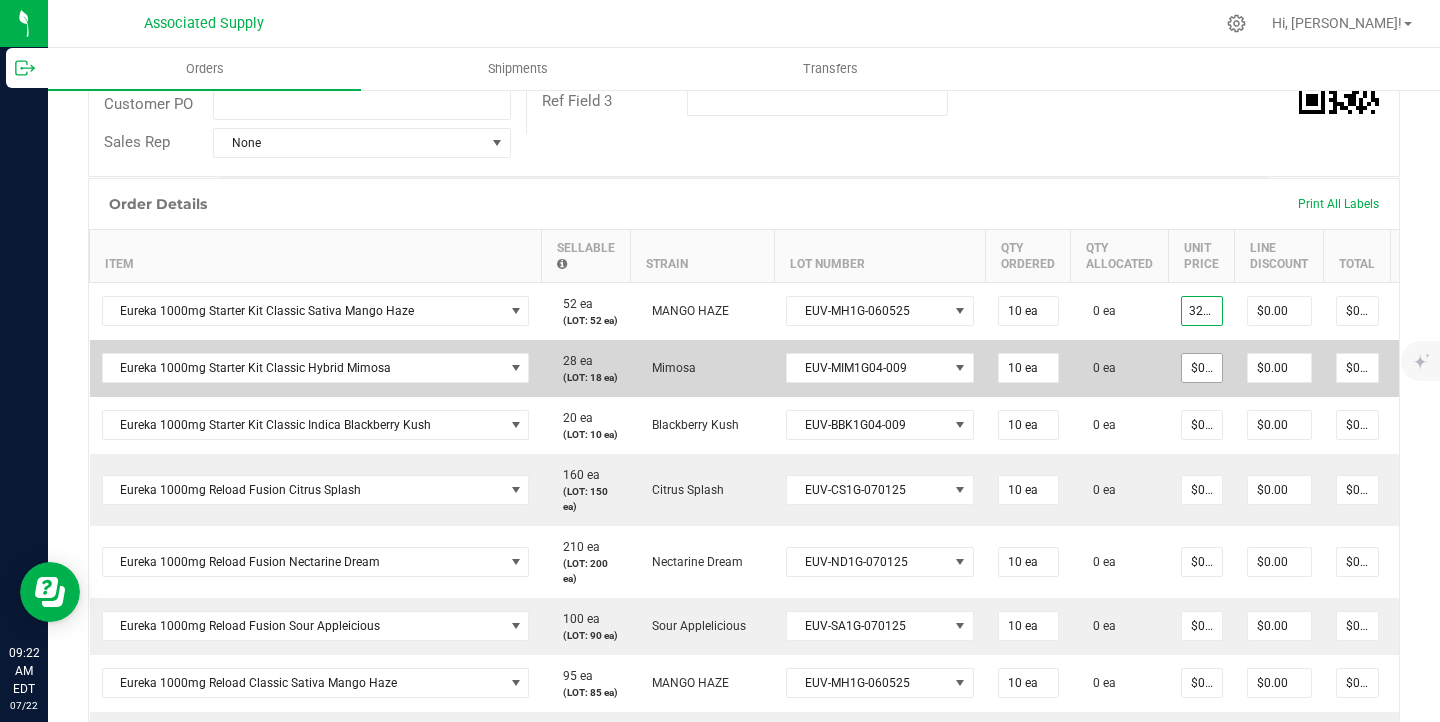 type on "$325.00" 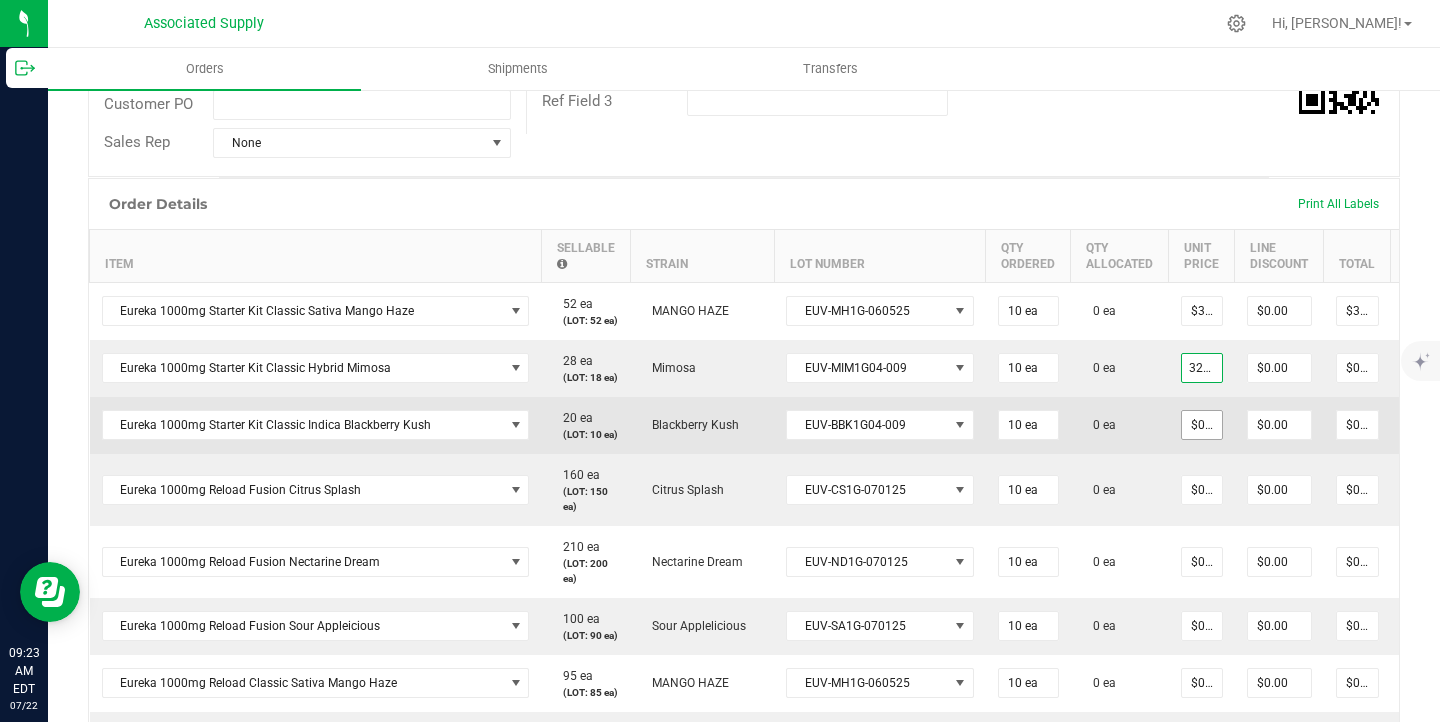 click on "$0.00000" at bounding box center (1202, 425) 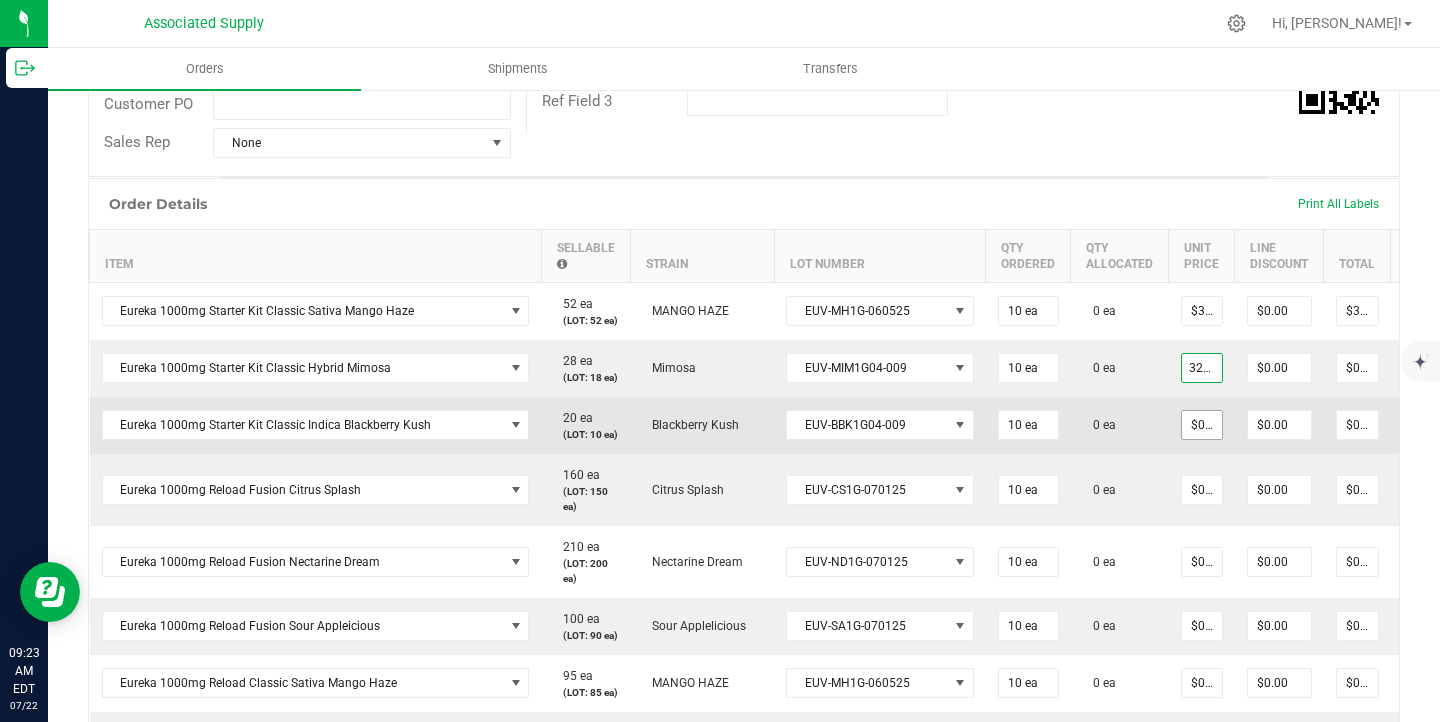 type on "$32.50000" 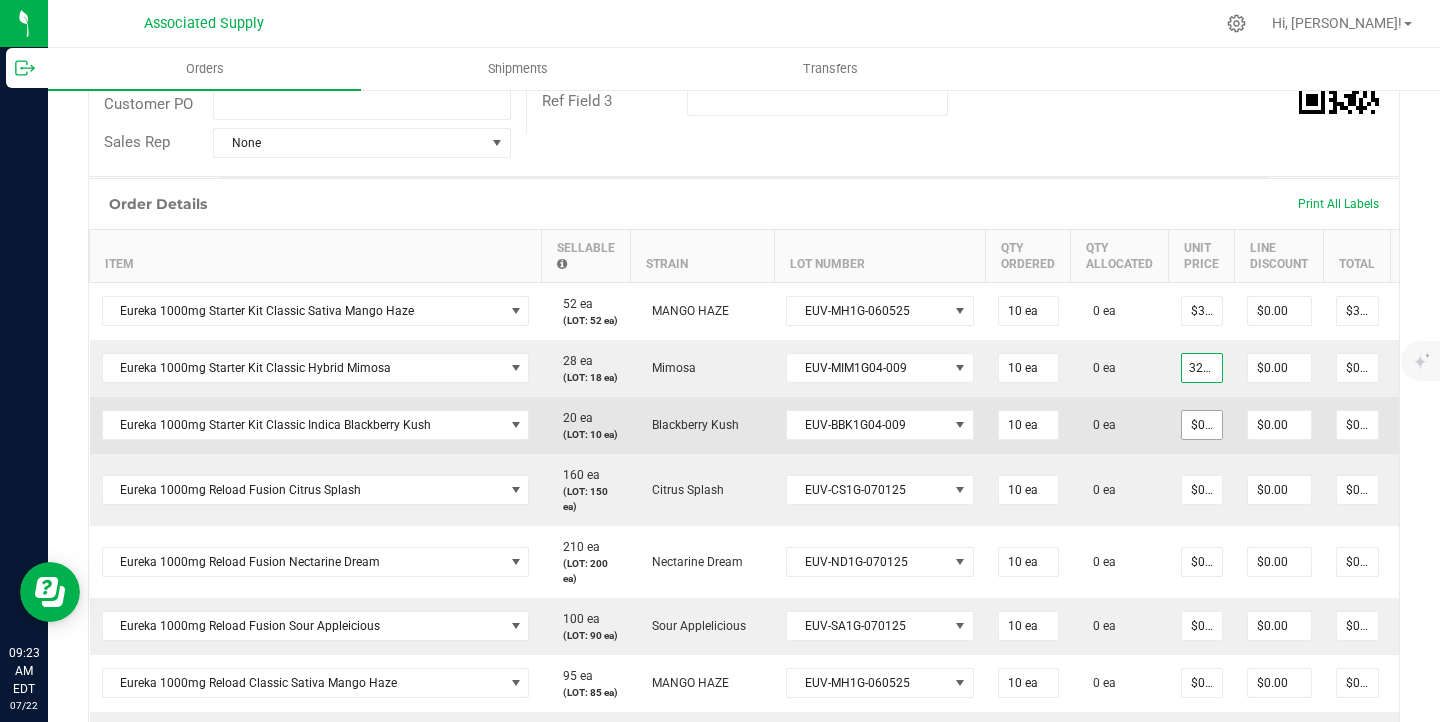 type on "$325.00" 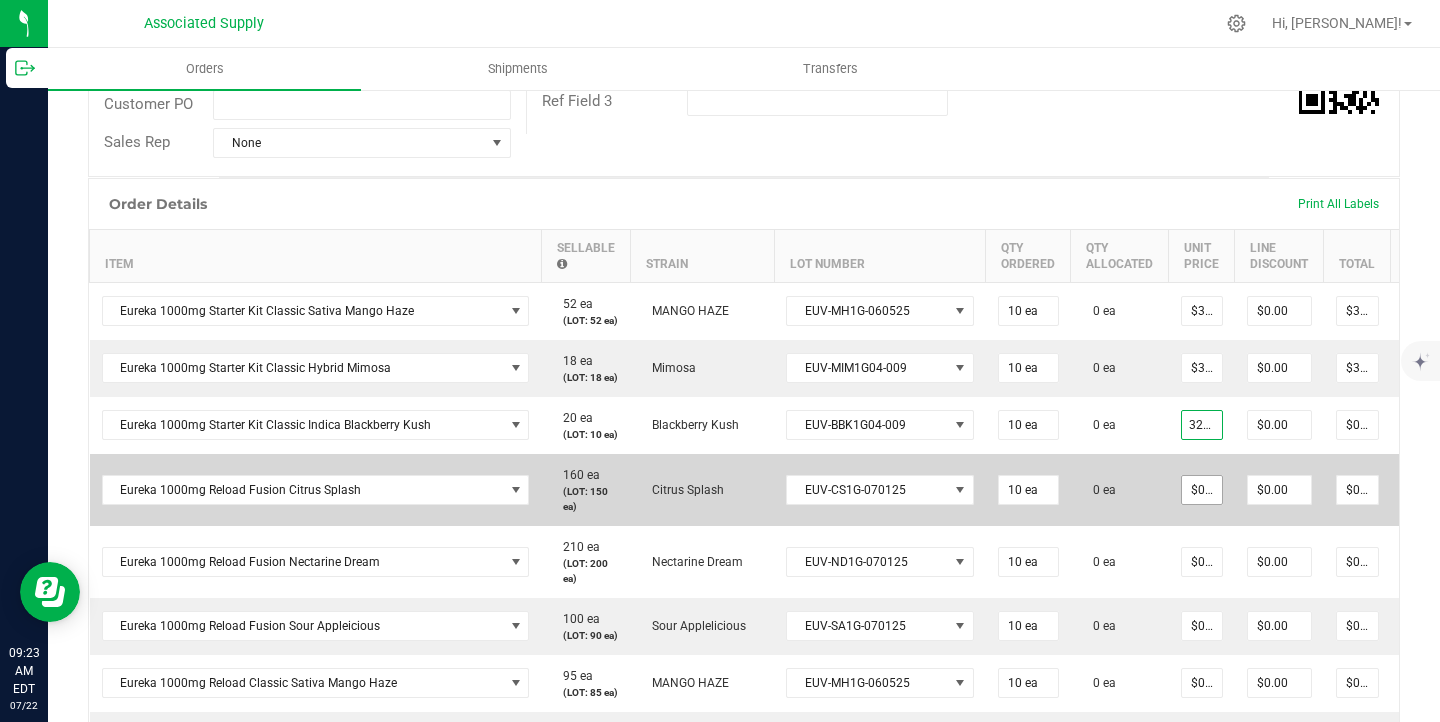 type on "$32.50000" 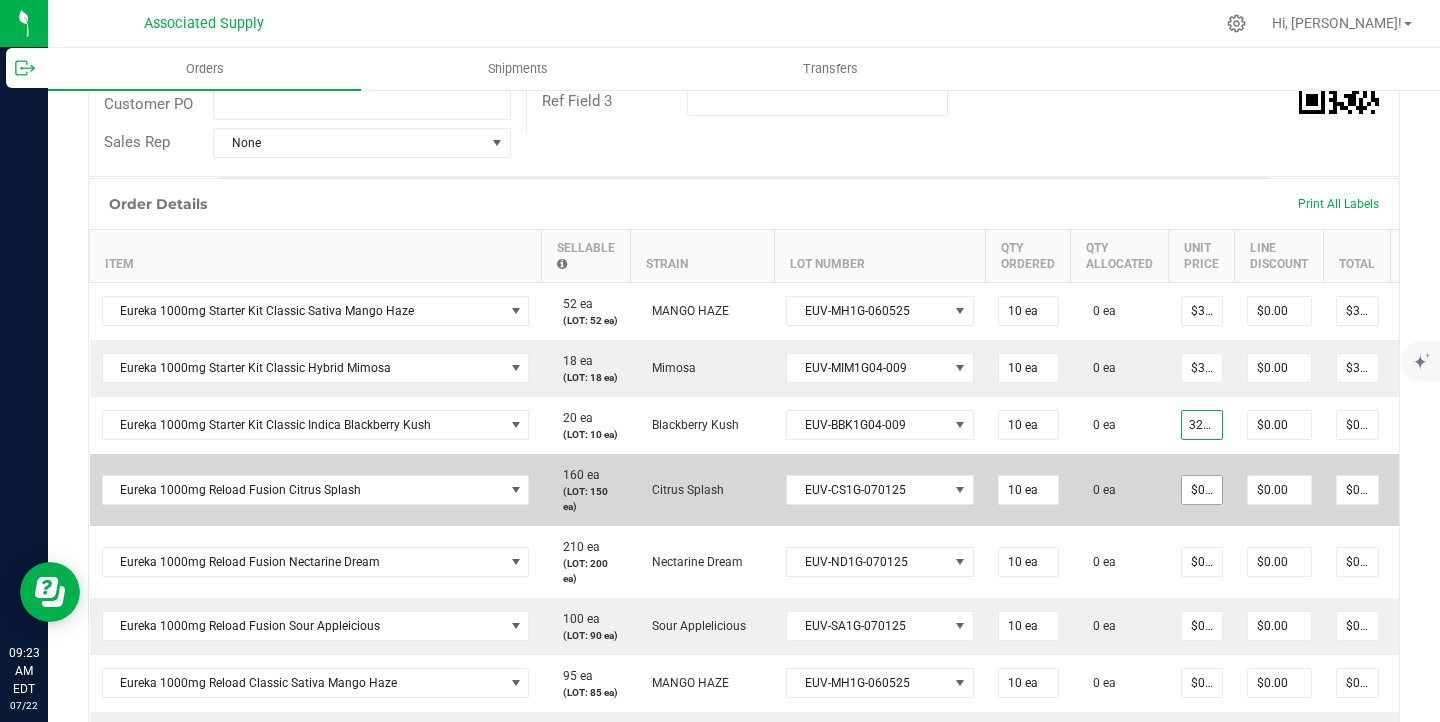 type on "$325.00" 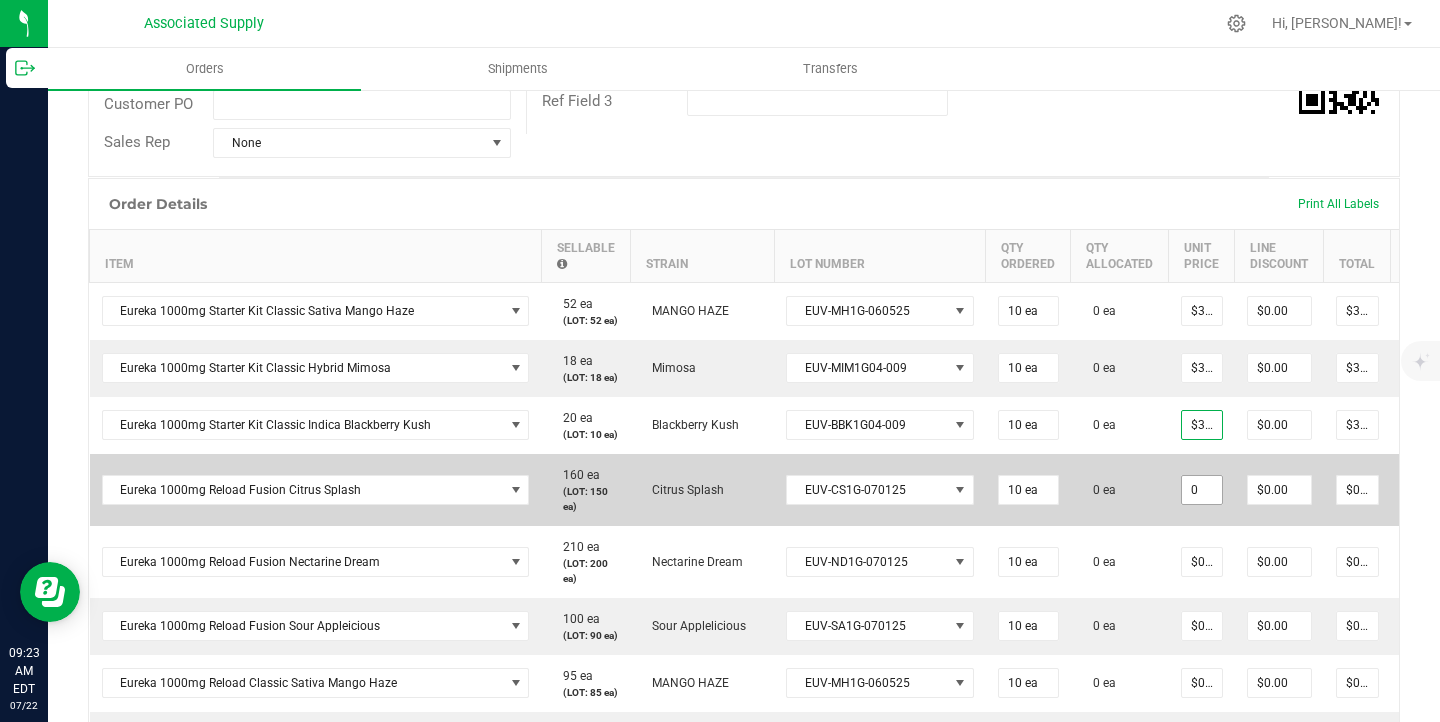 click on "0" at bounding box center [1202, 490] 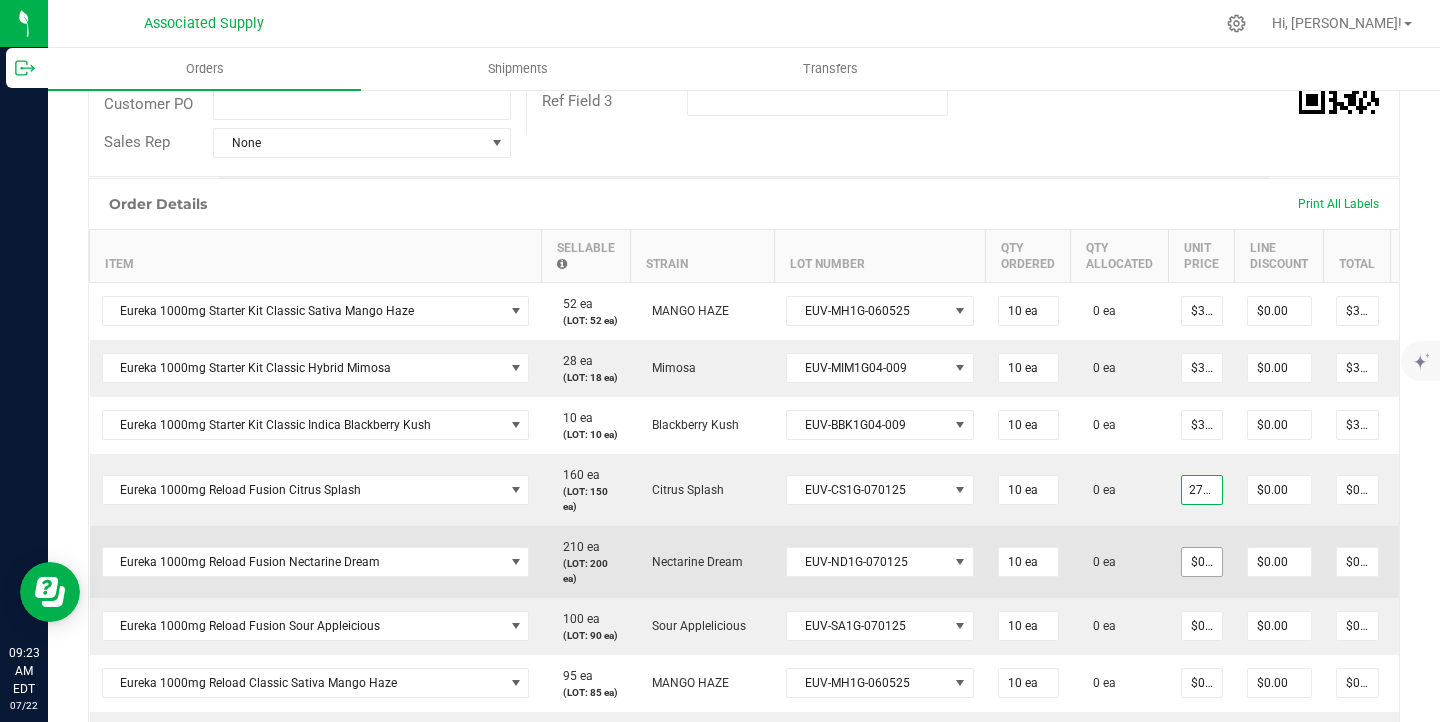 type on "$27.50000" 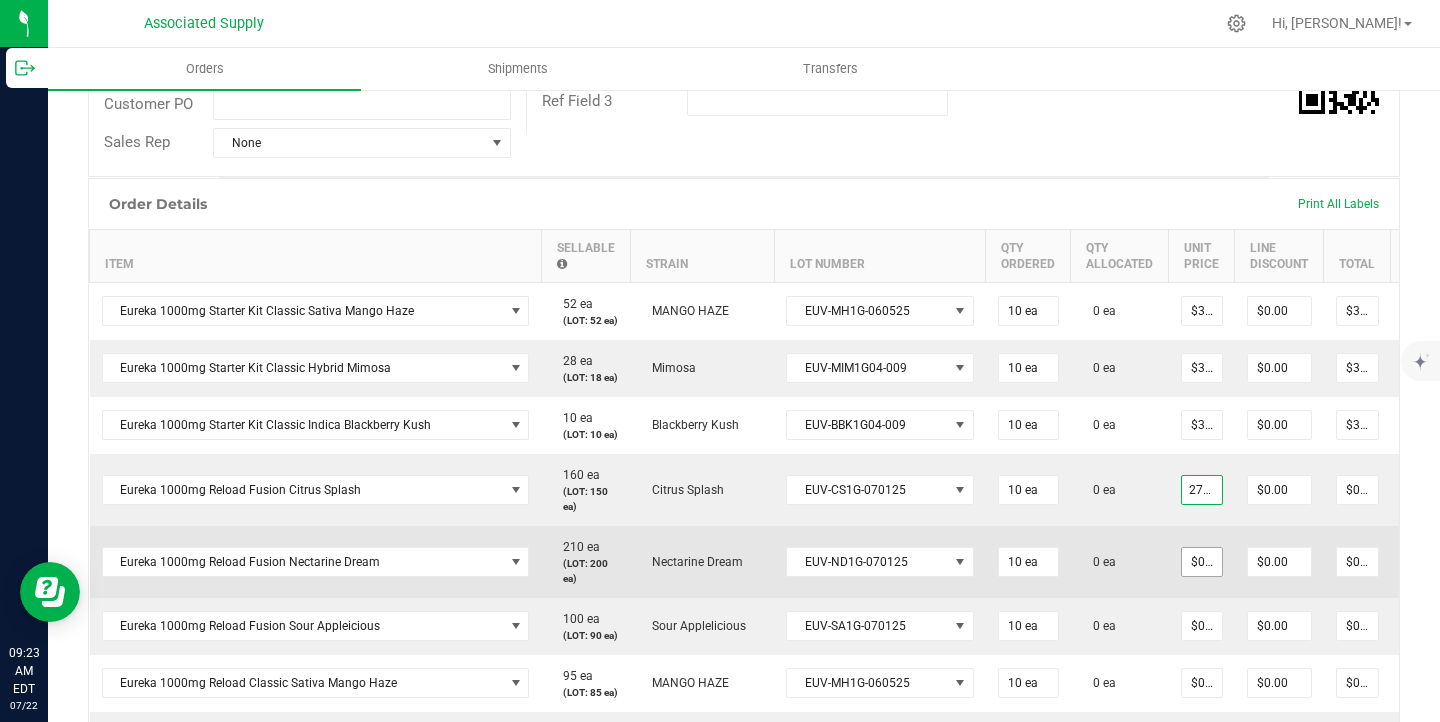 type on "$275.00" 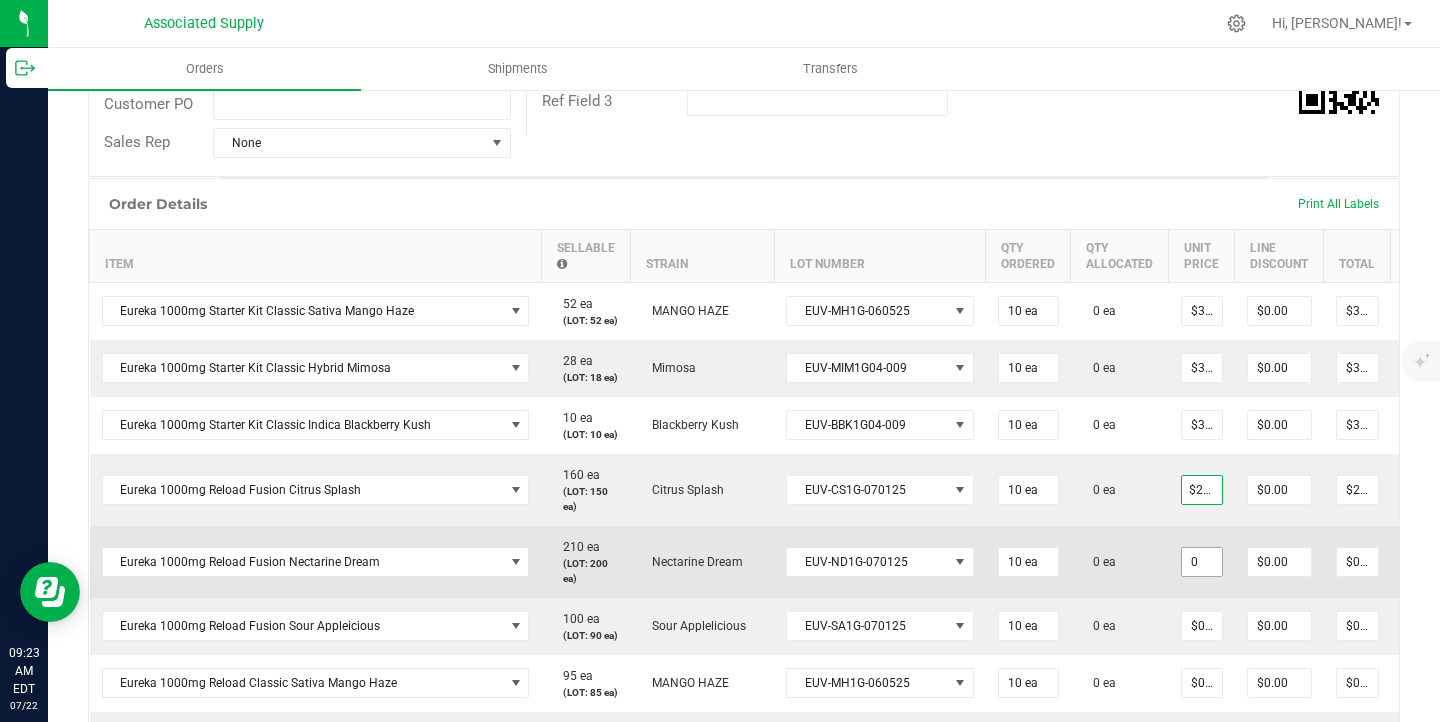 click on "0" at bounding box center [1202, 562] 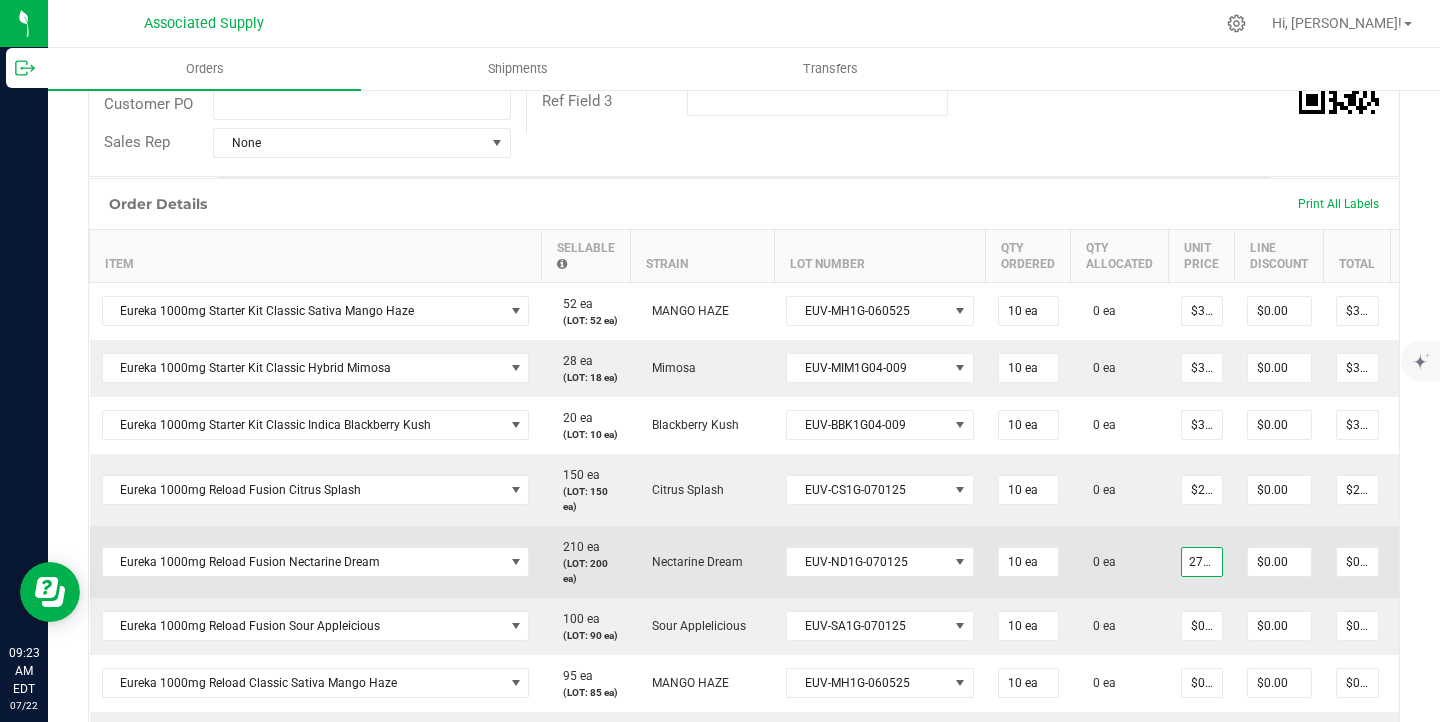 type on "$27.50000" 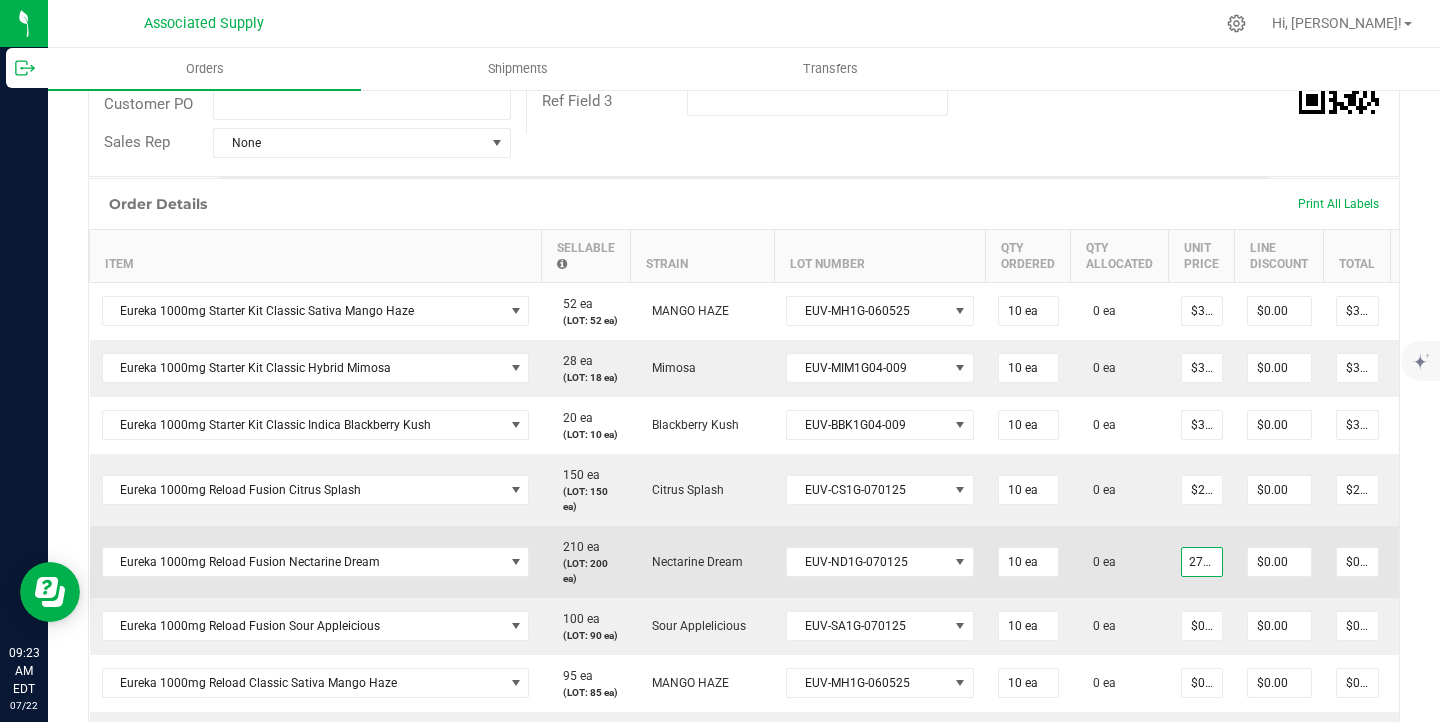 type on "$275.00" 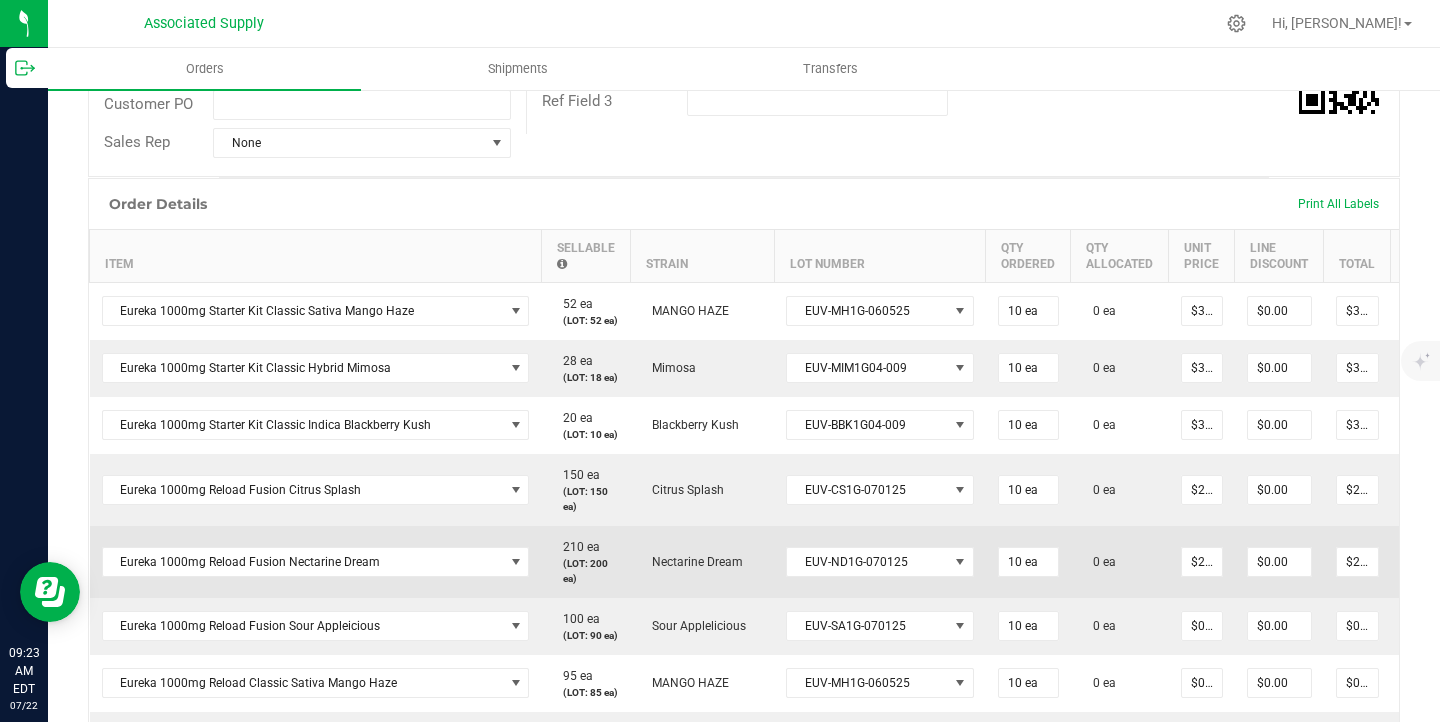 click on "0 ea" at bounding box center (1120, 562) 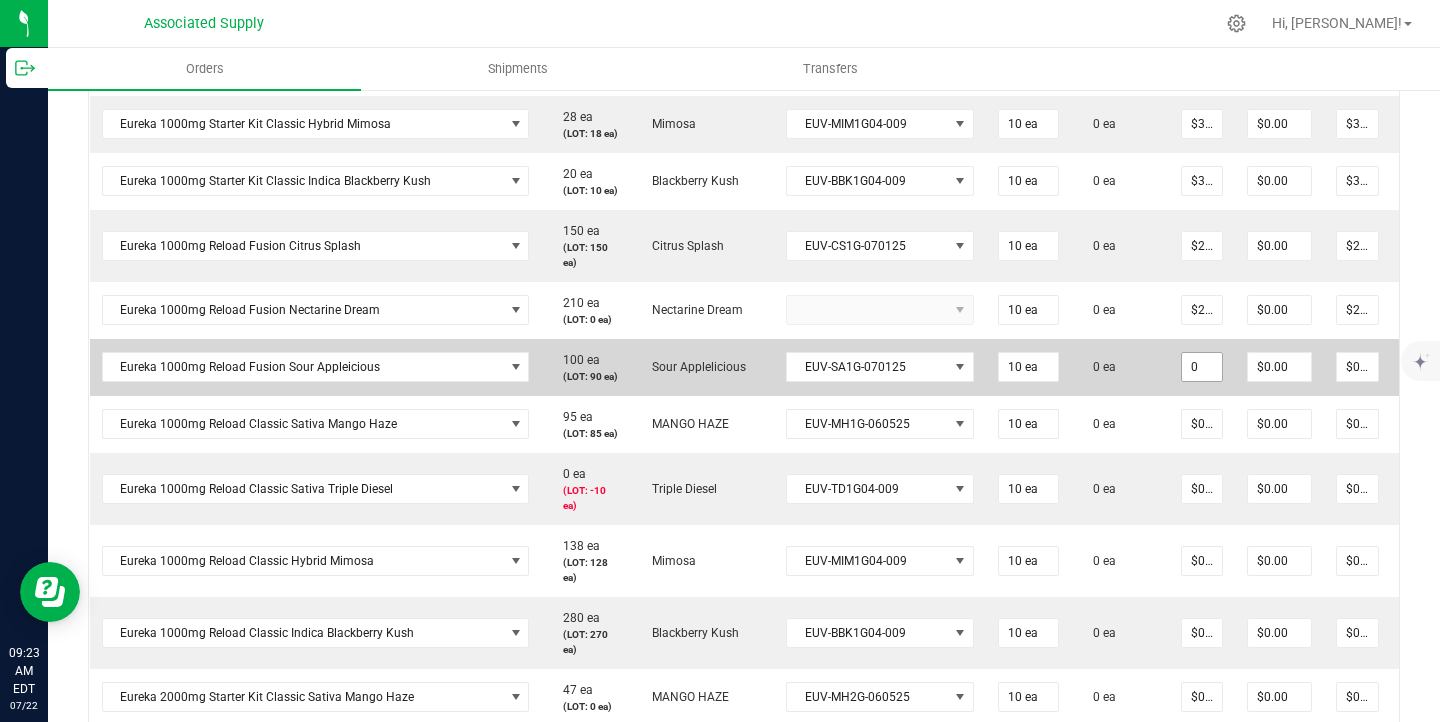 click on "0" at bounding box center [1202, 367] 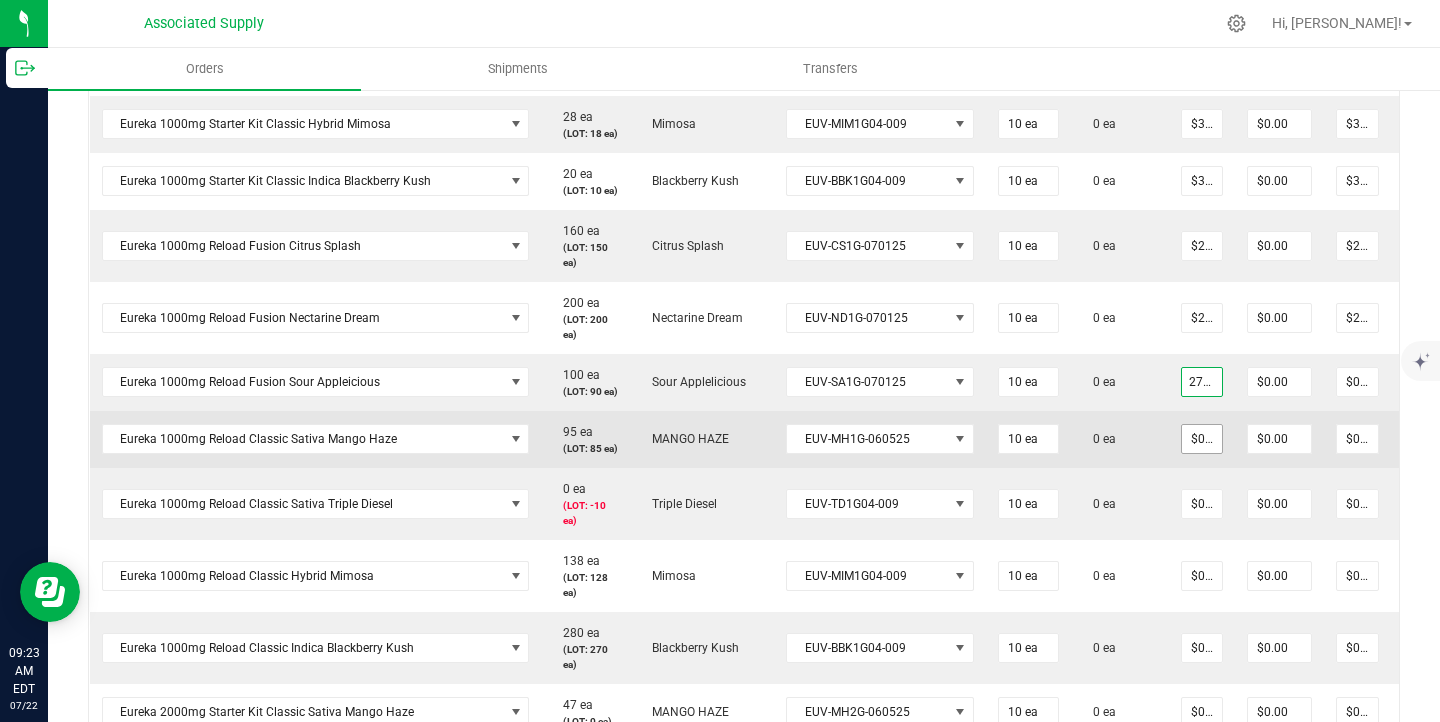 click on "$0.00000" at bounding box center [1202, 439] 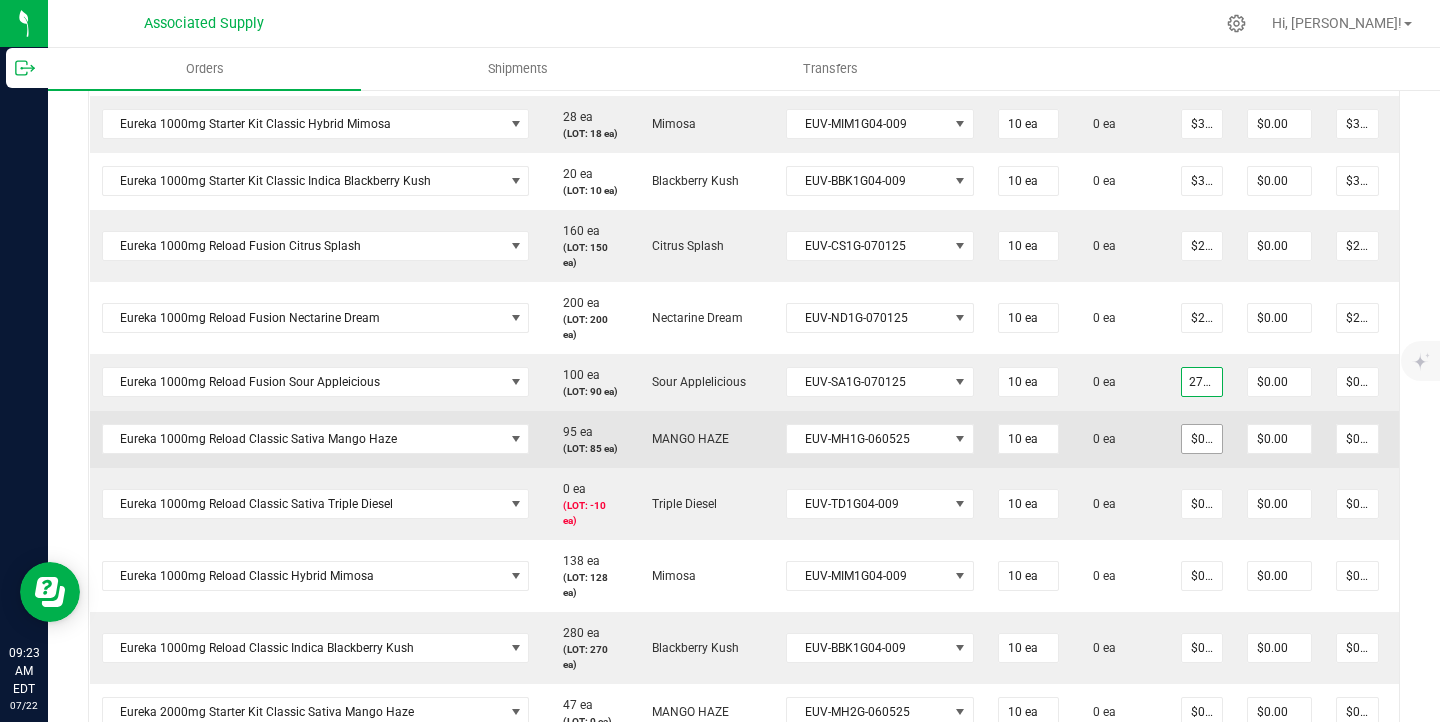 type on "$27.50000" 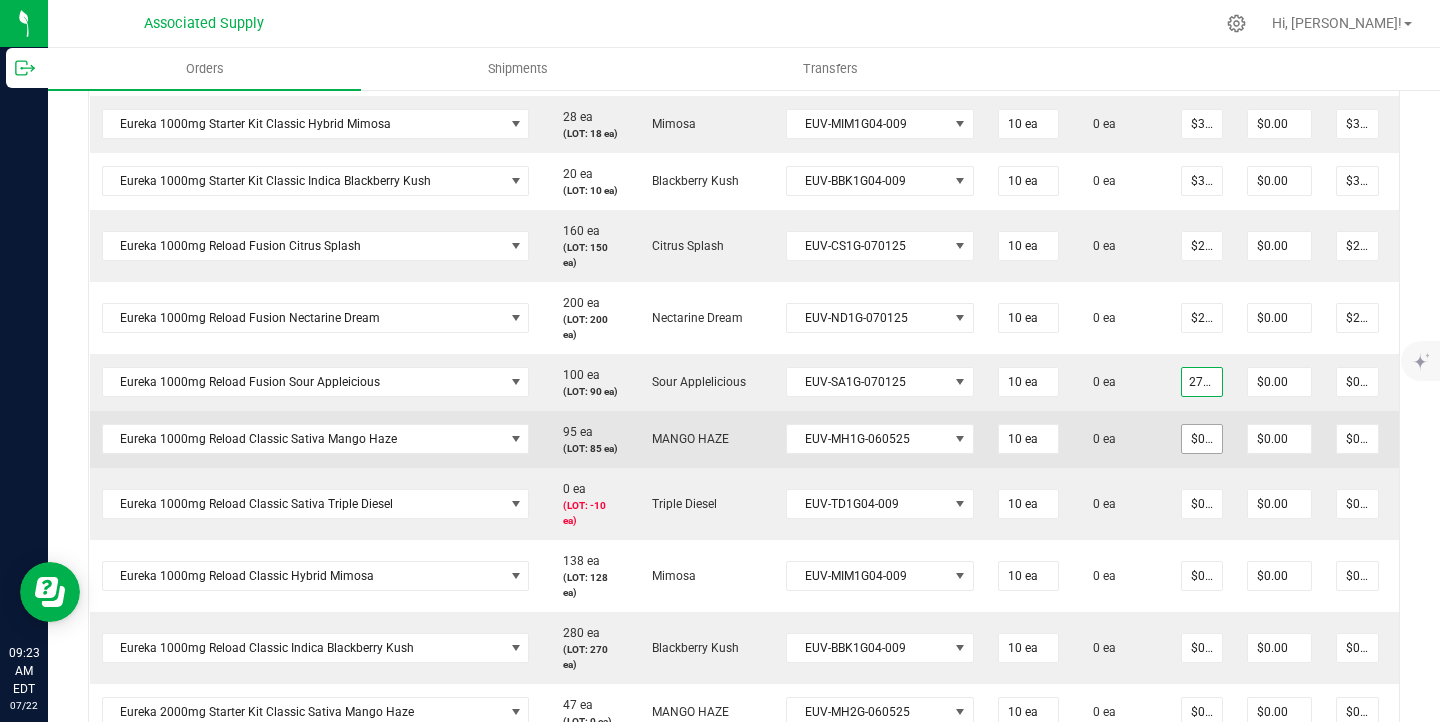 type on "$275.00" 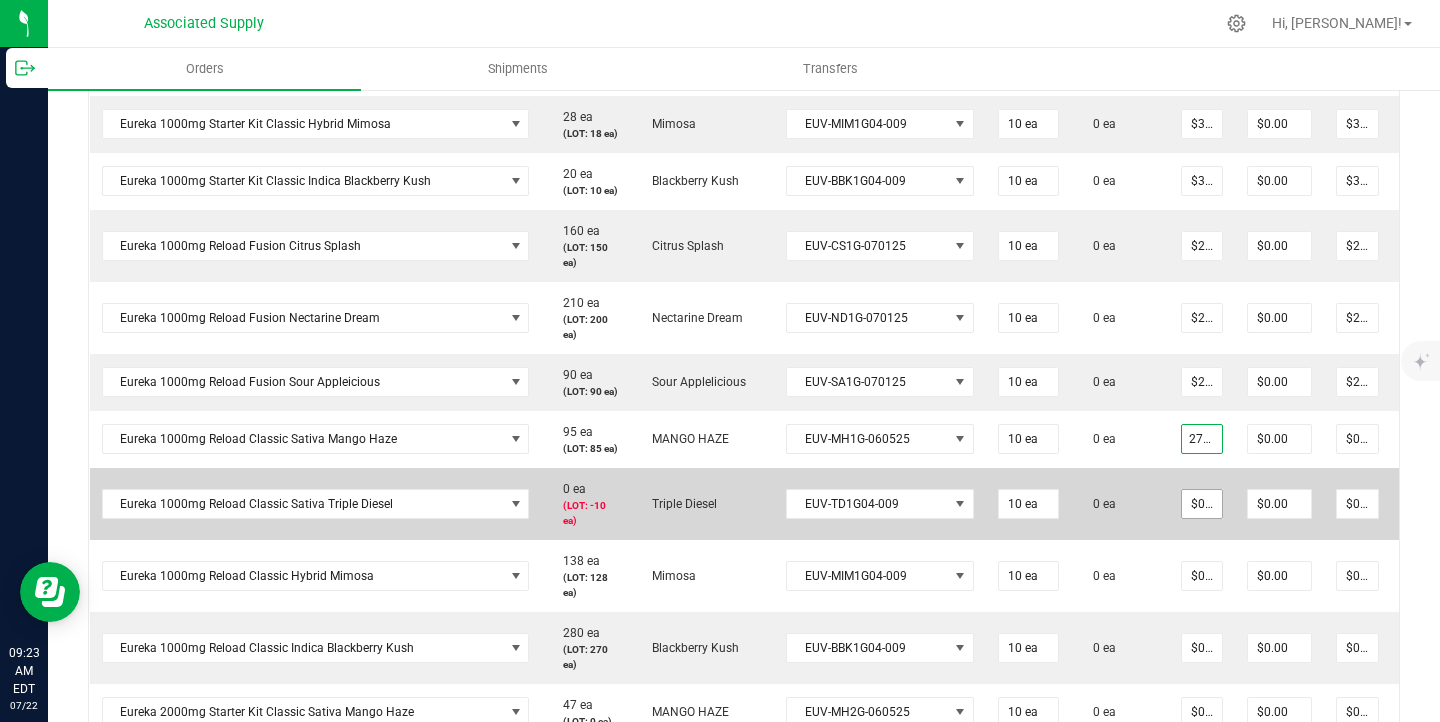 type on "$27.50000" 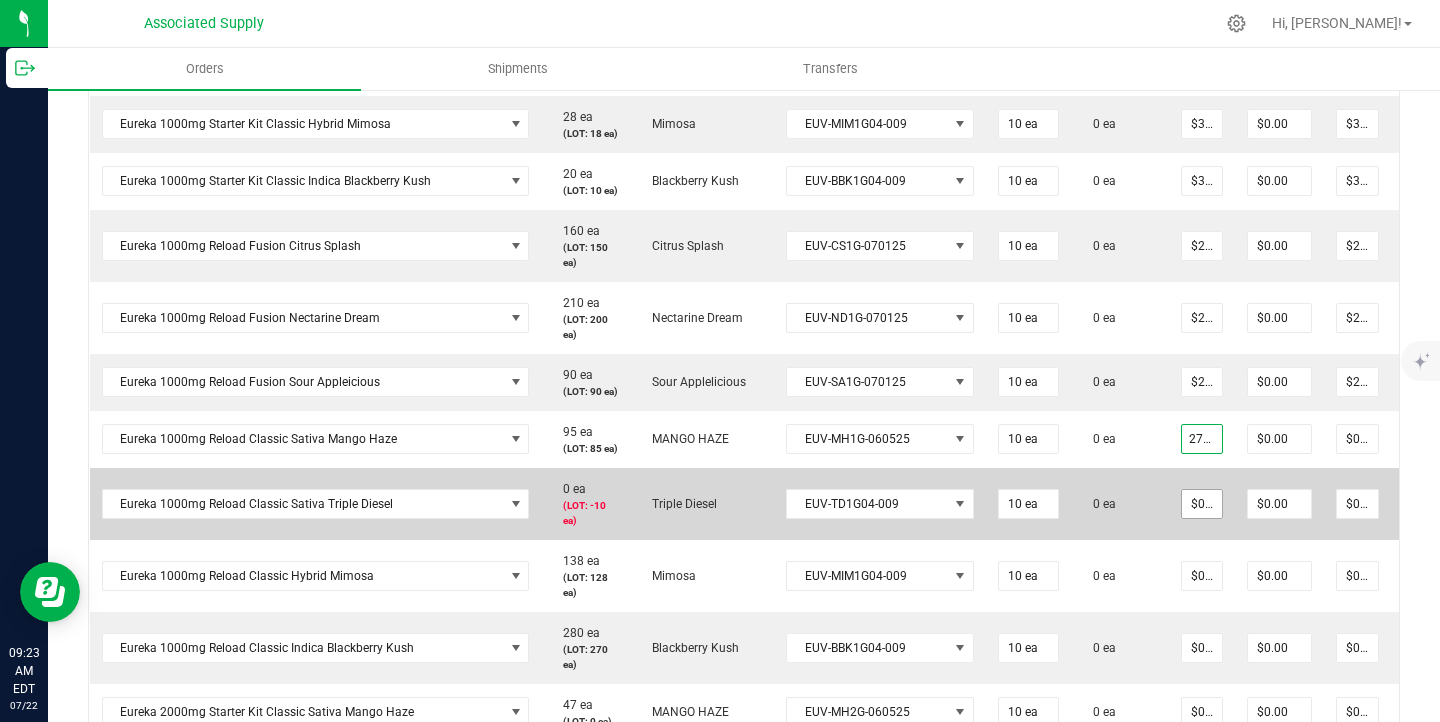 type on "$275.00" 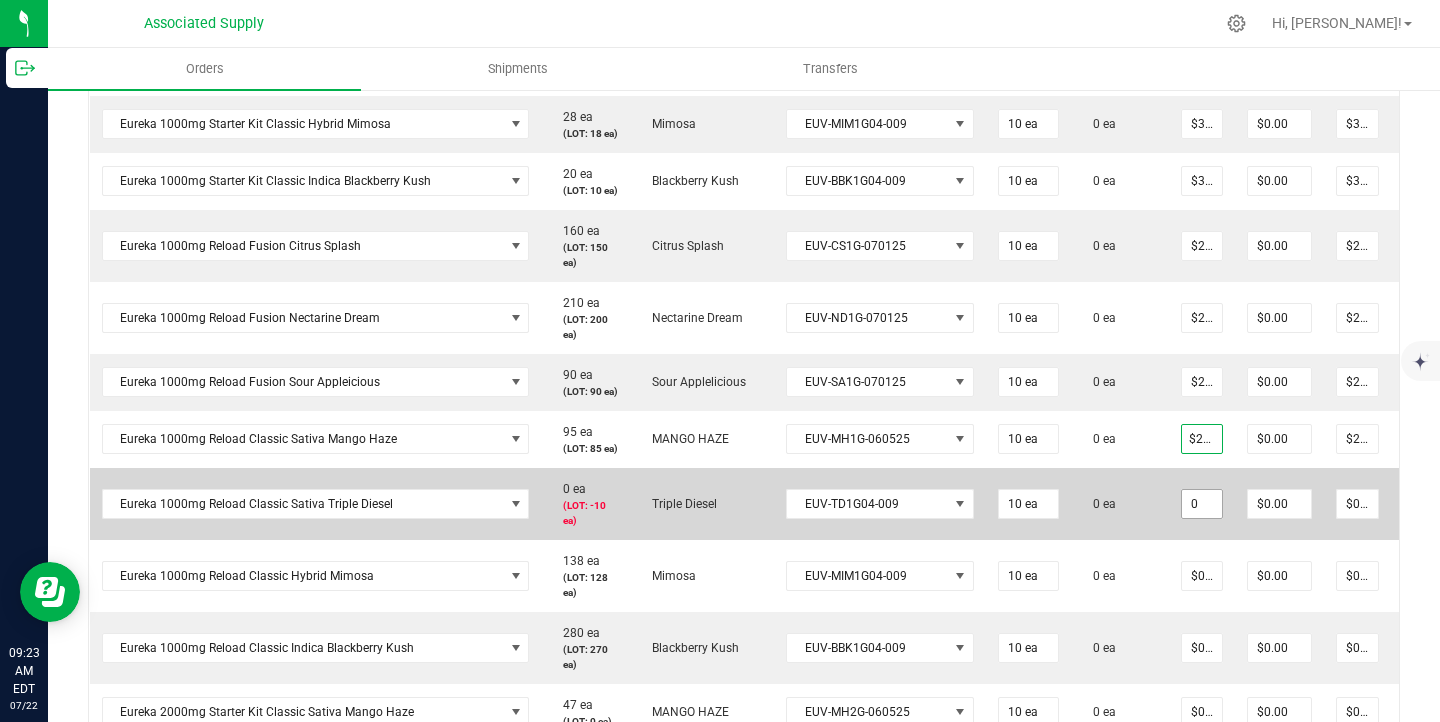 click on "0" at bounding box center [1202, 504] 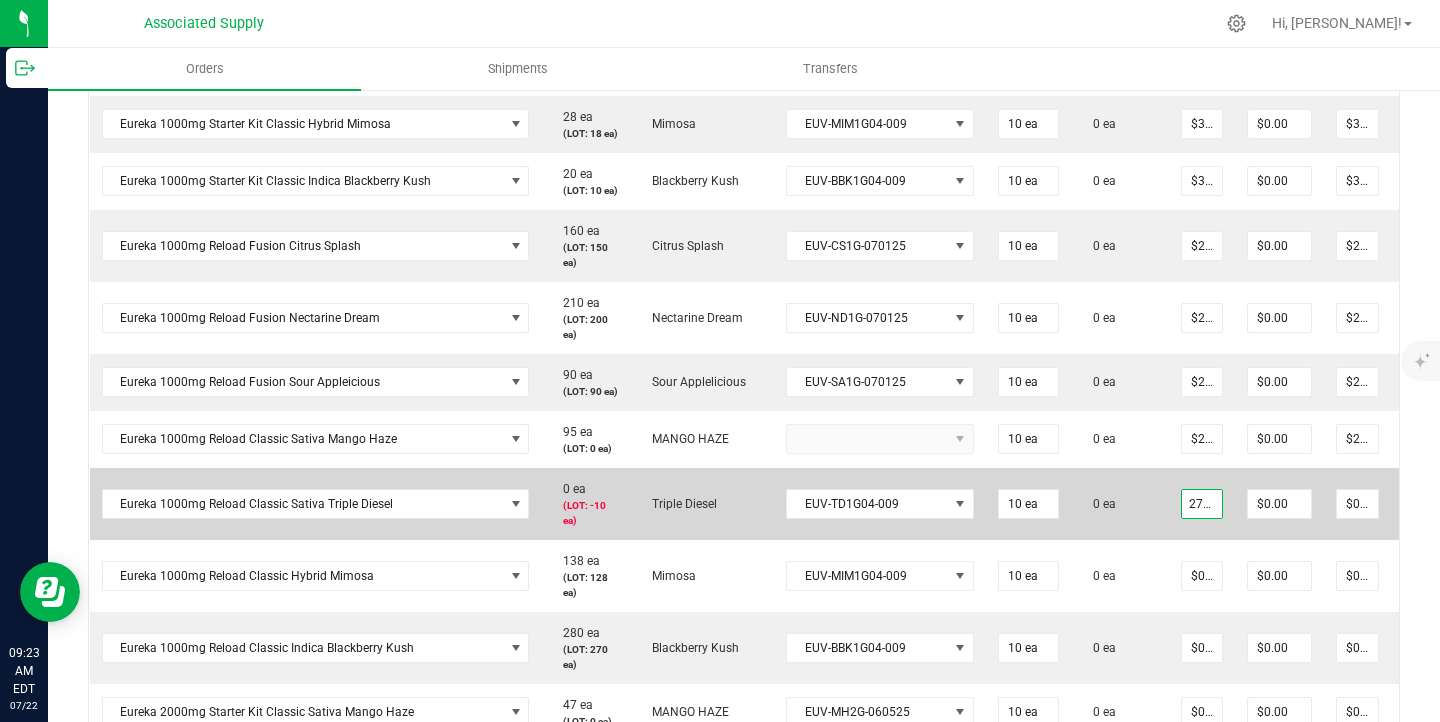 click on "0 ea" at bounding box center (1120, 504) 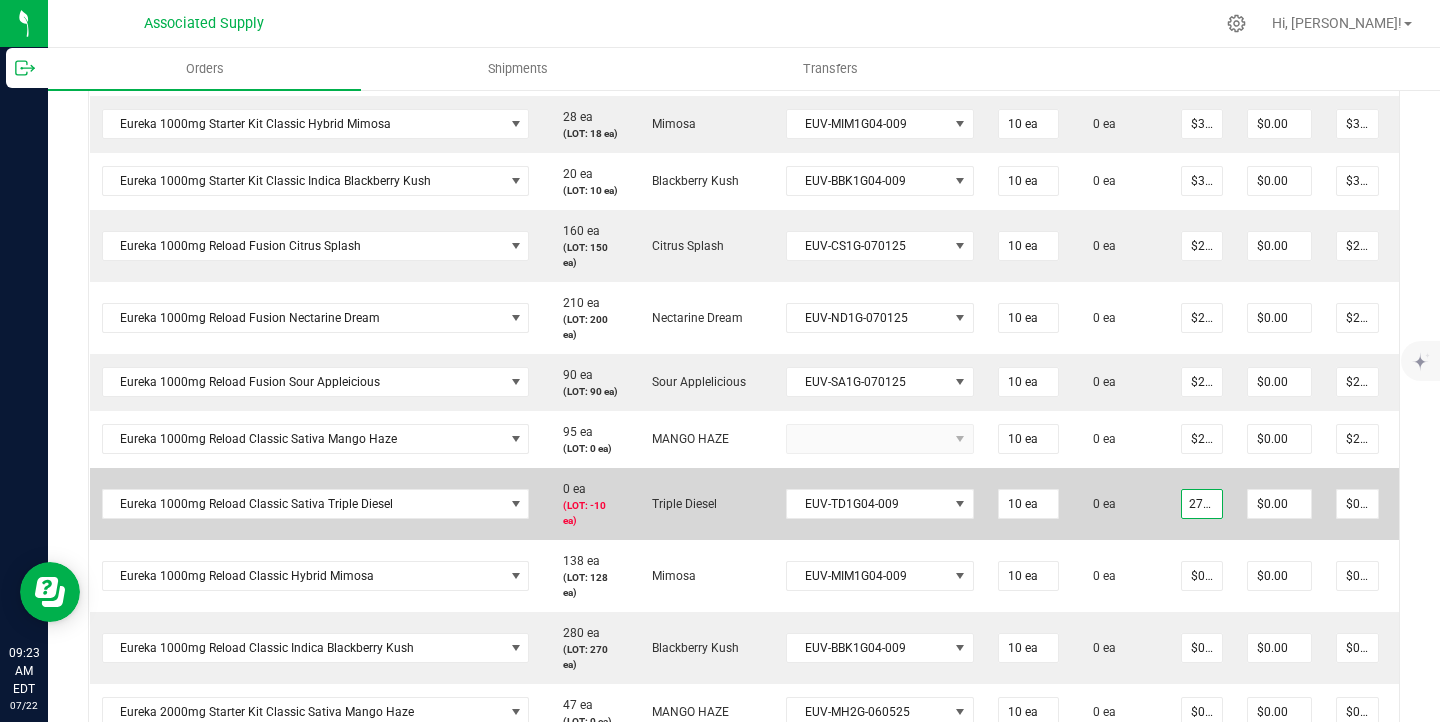 type on "$27.50000" 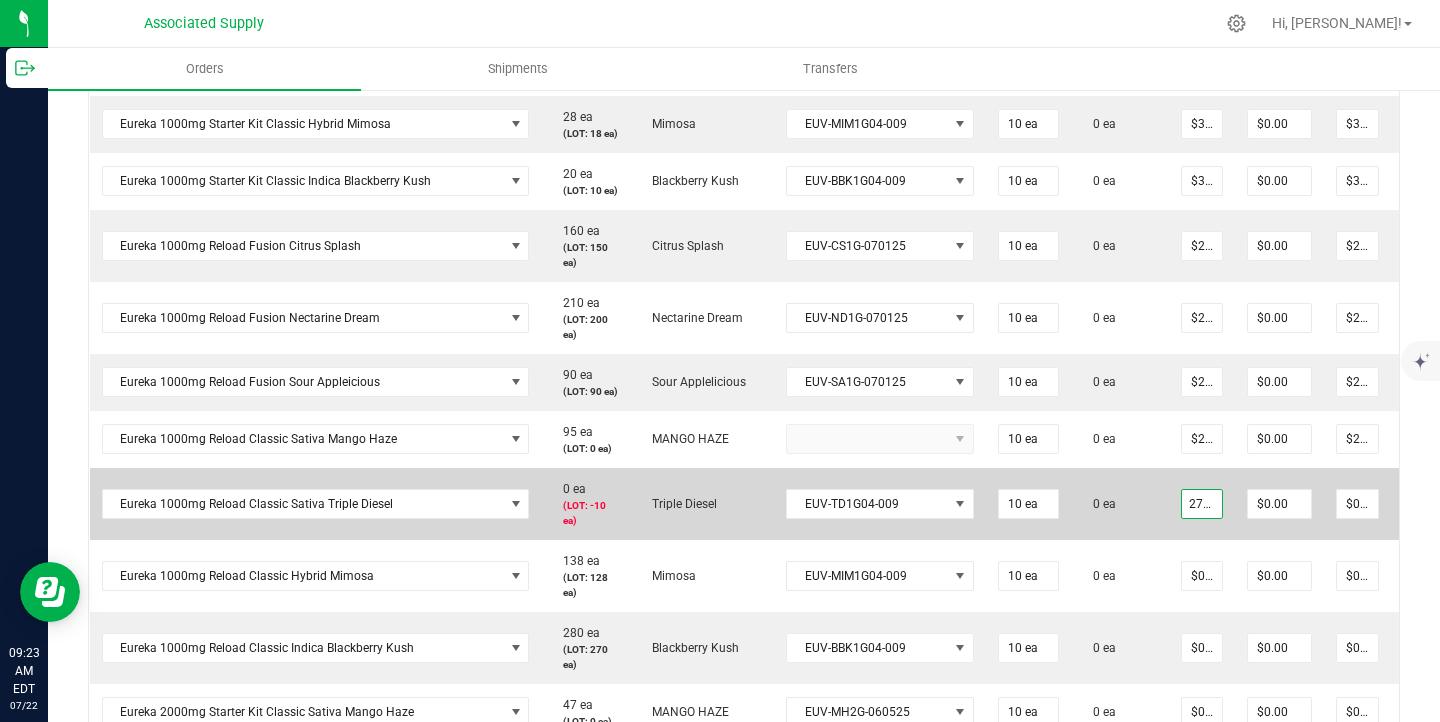 type on "$275.00" 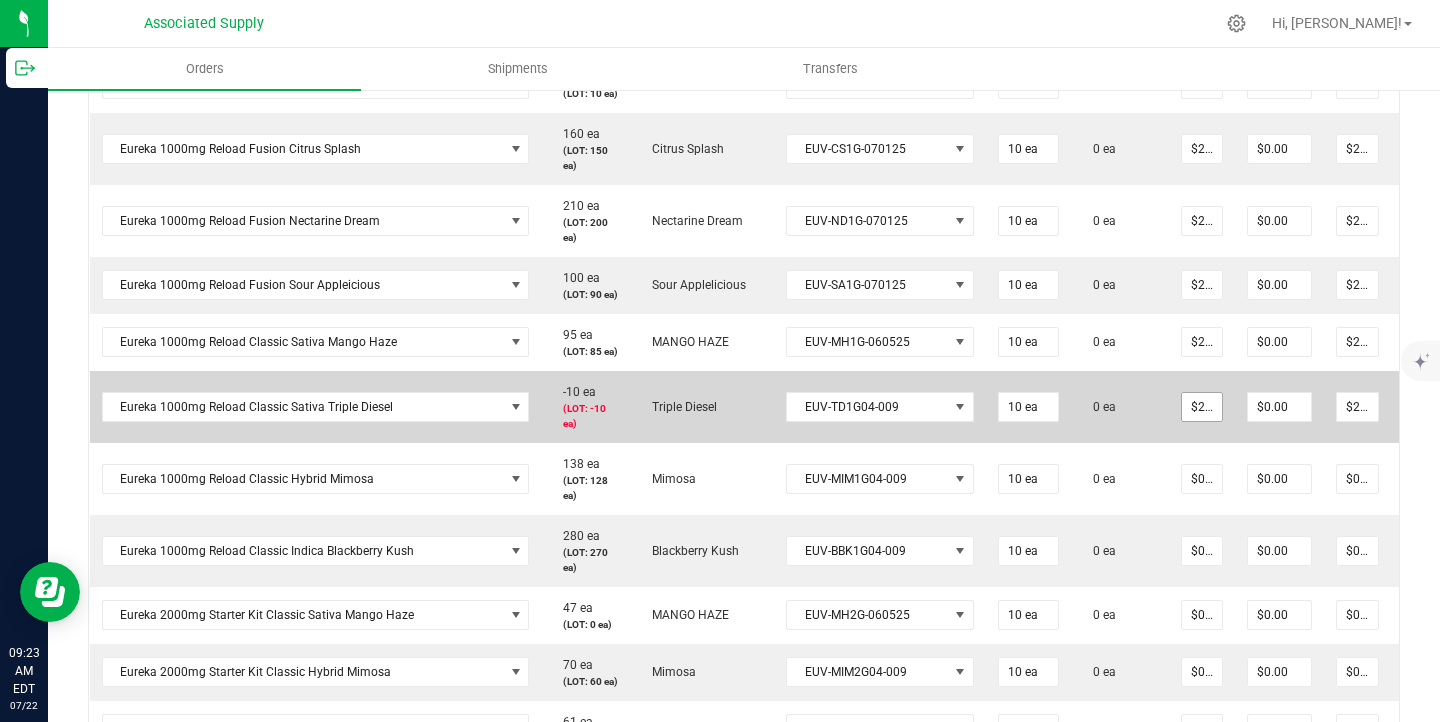 type on "27.5" 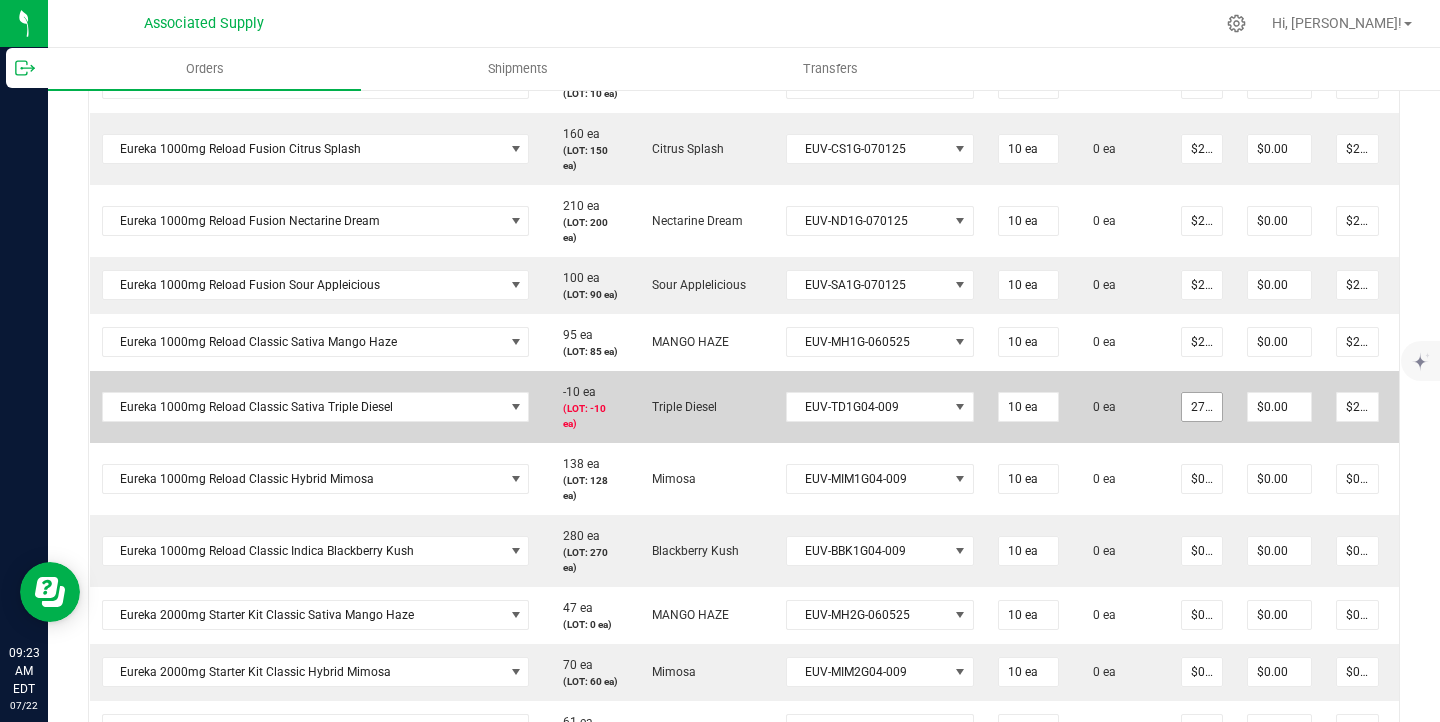 click on "27.5" at bounding box center (1202, 407) 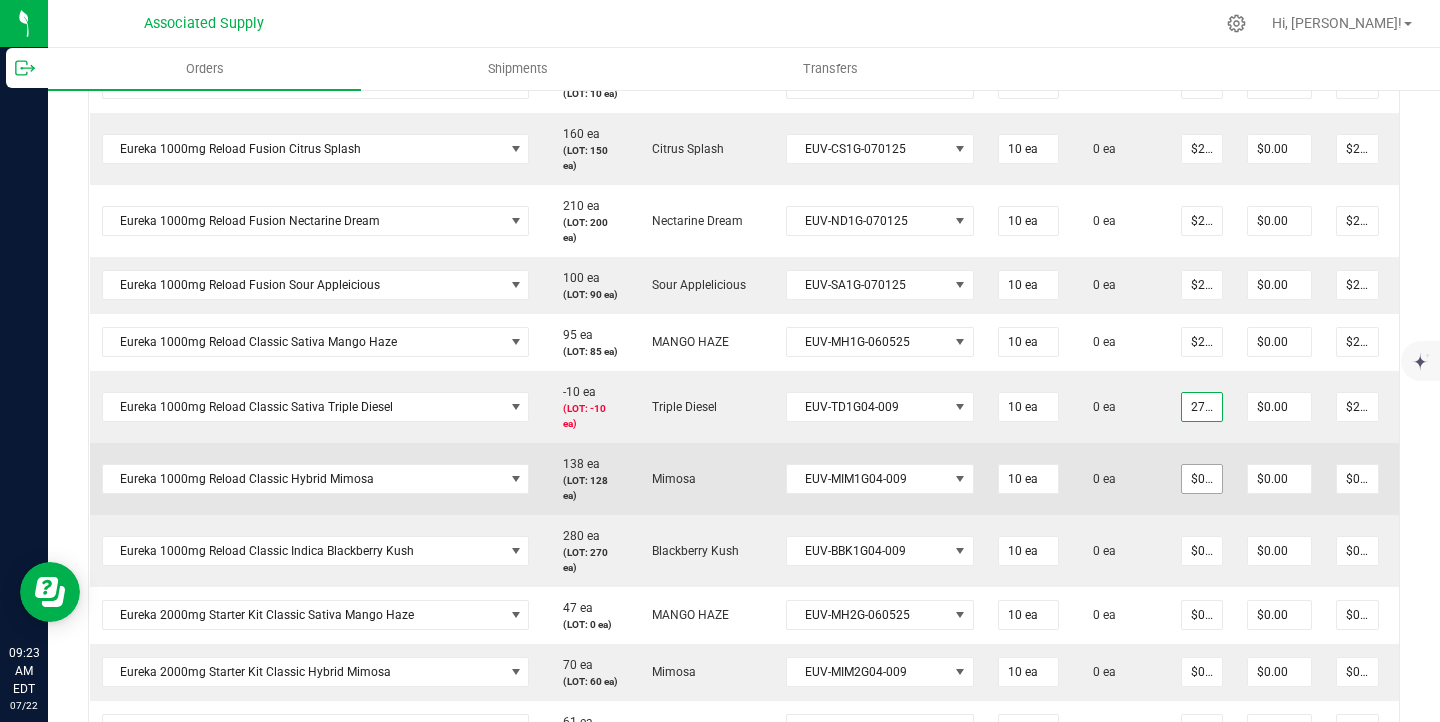 click on "$0.00000" at bounding box center (1202, 479) 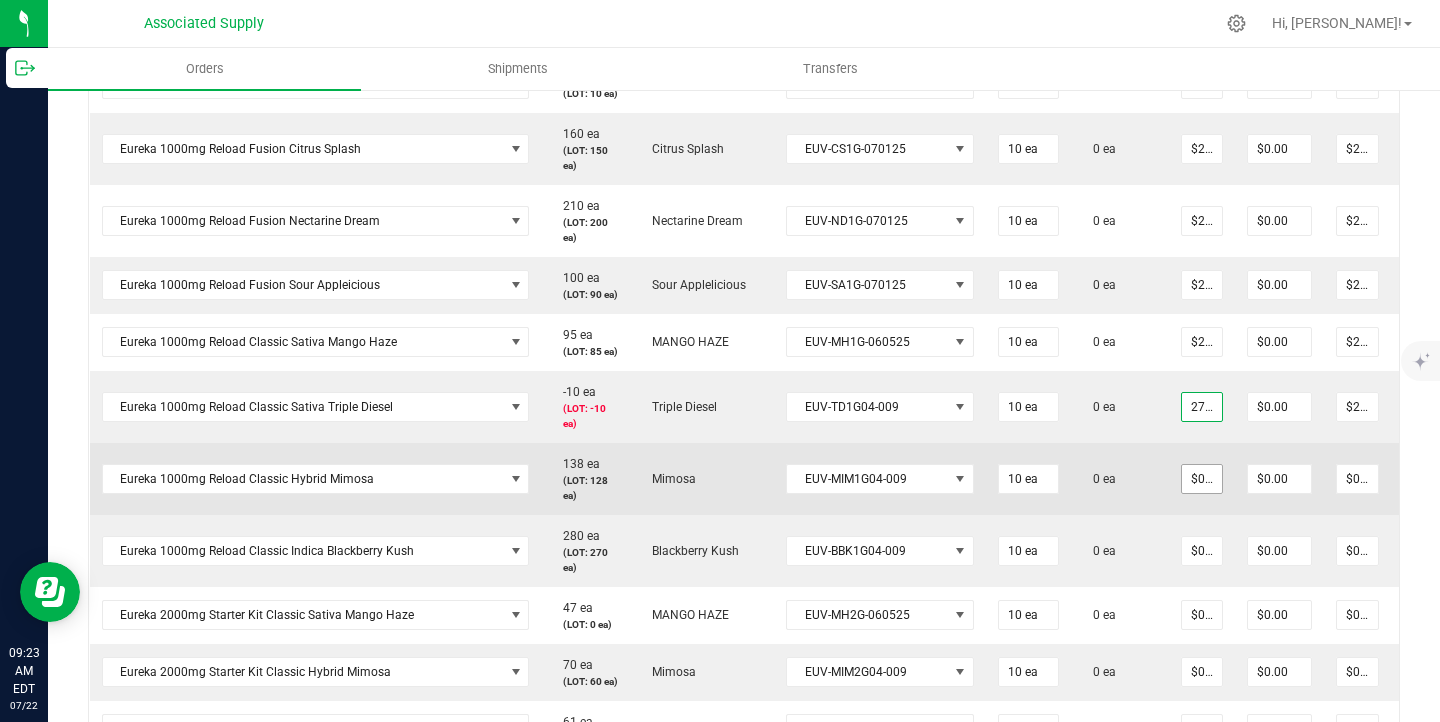 type on "0" 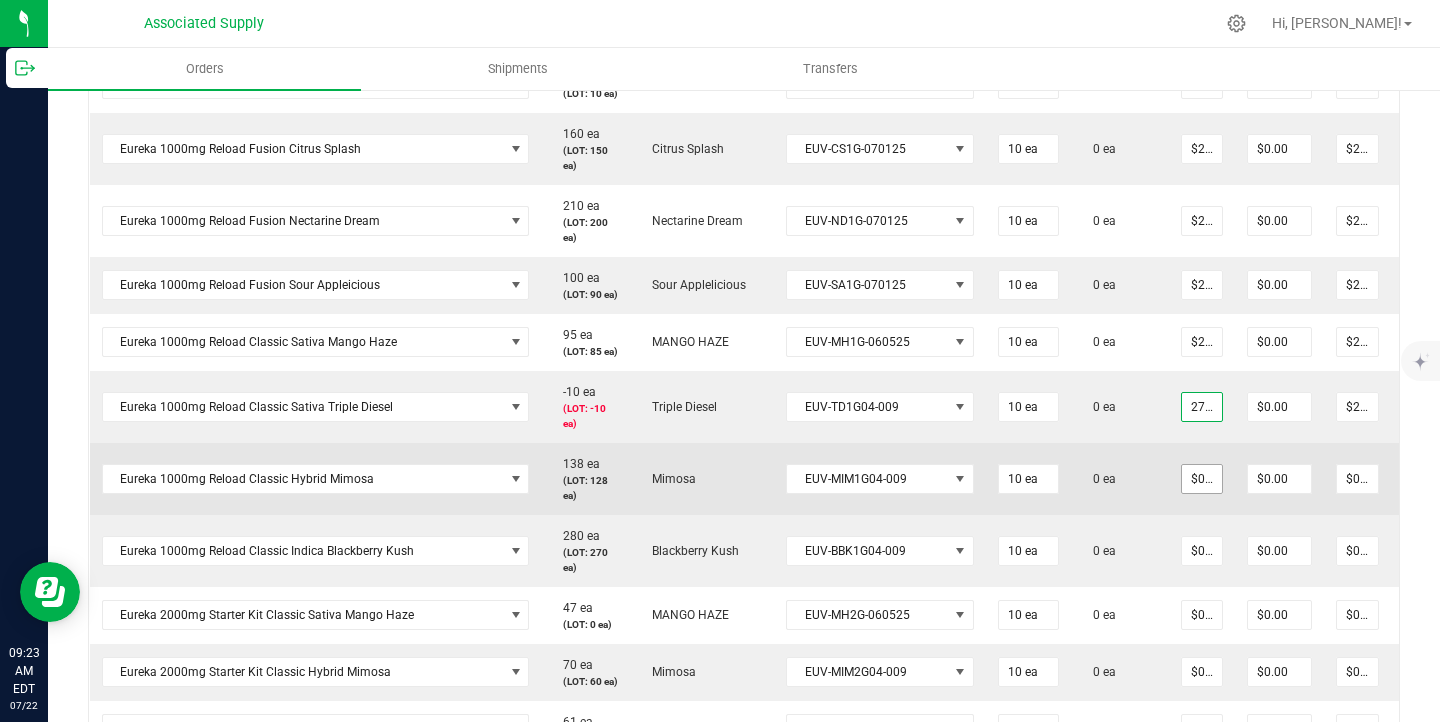 type on "$27.50000" 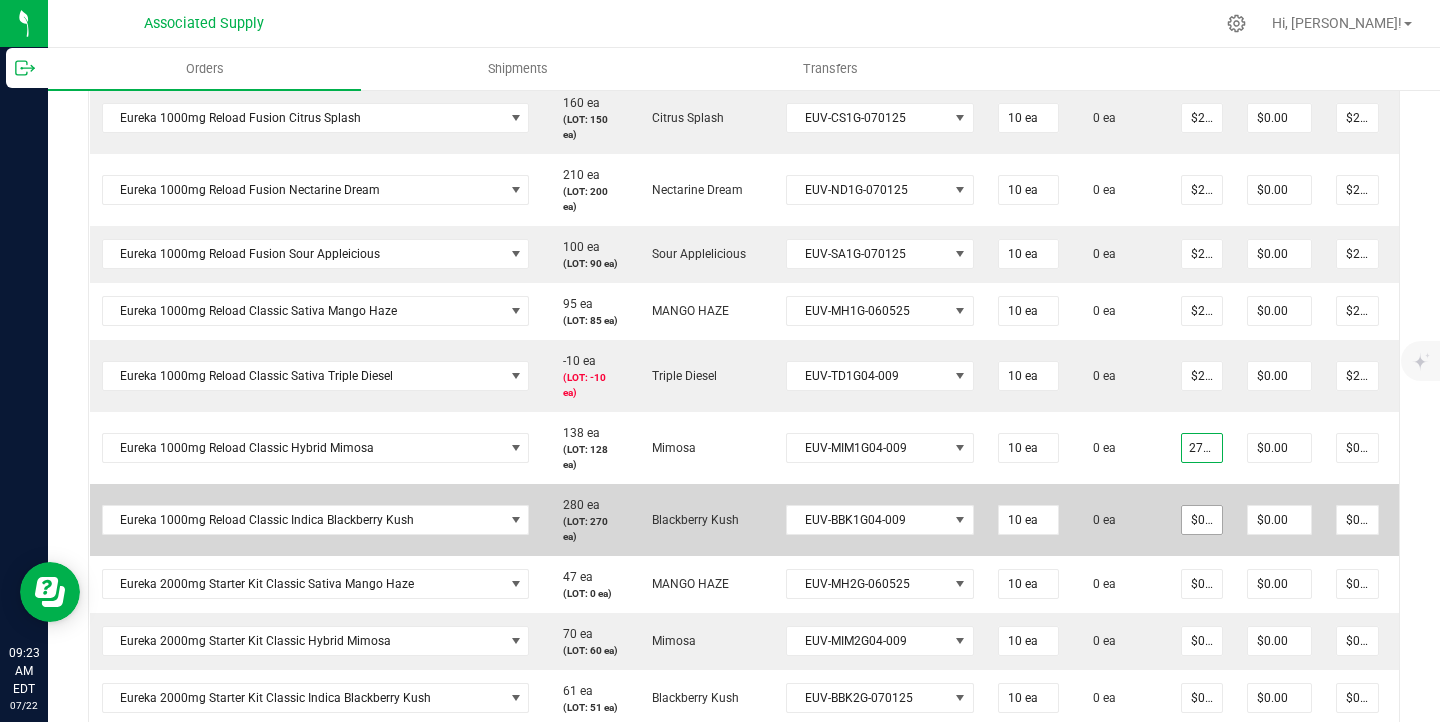 type on "$27.50000" 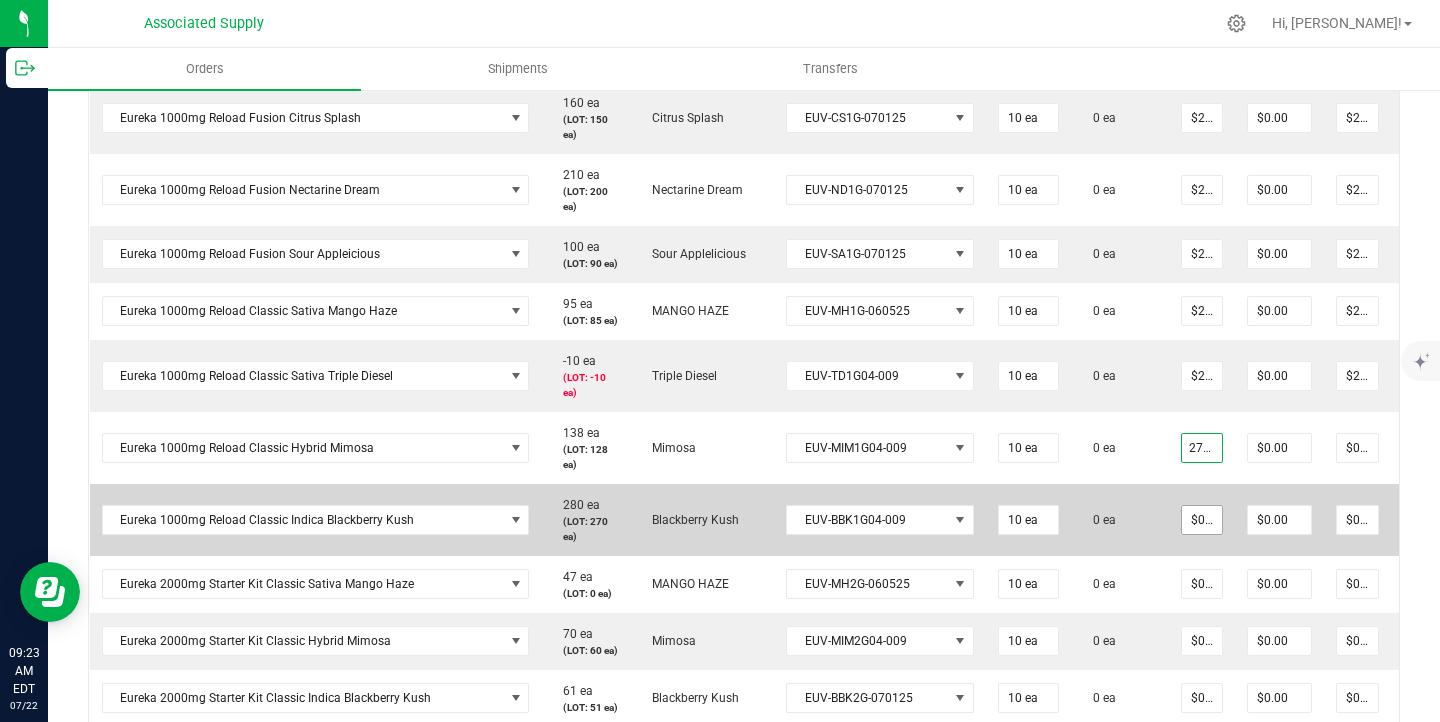 type on "$275.00" 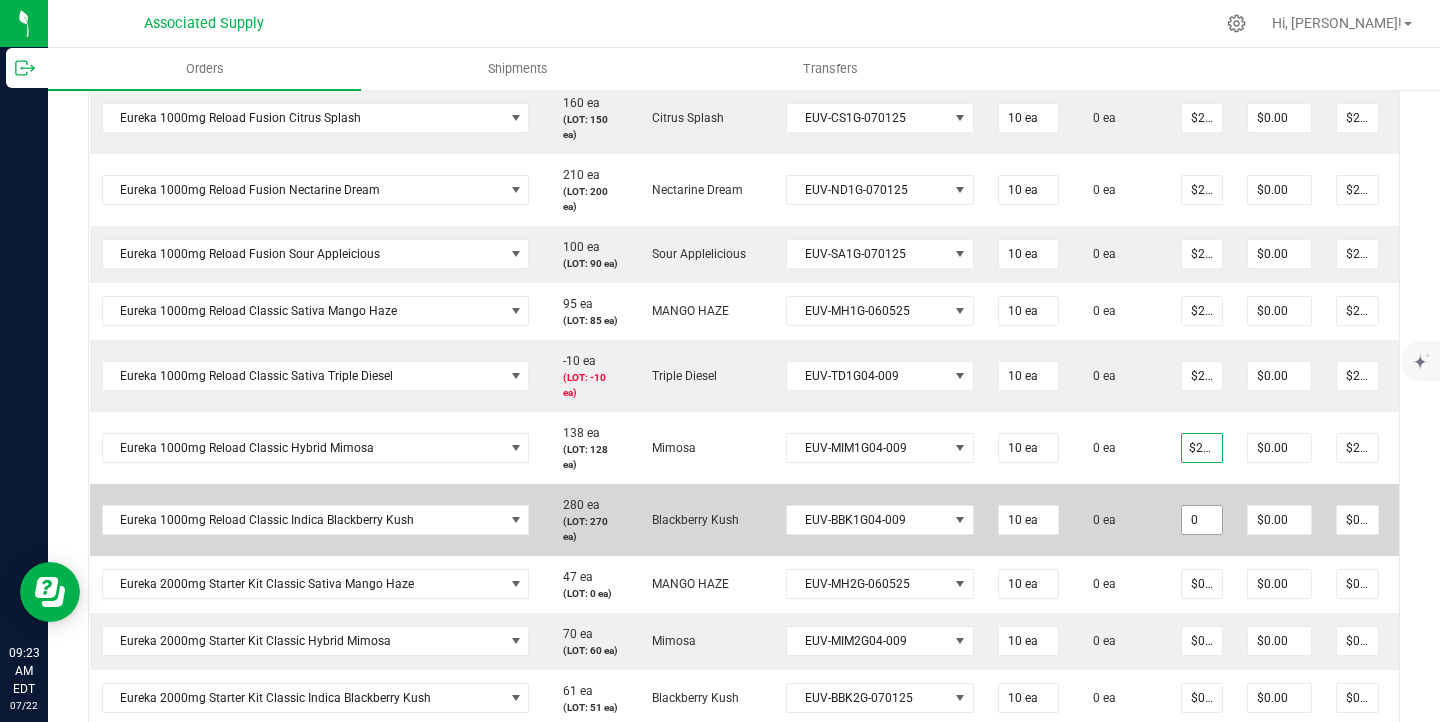 click on "0" at bounding box center [1202, 520] 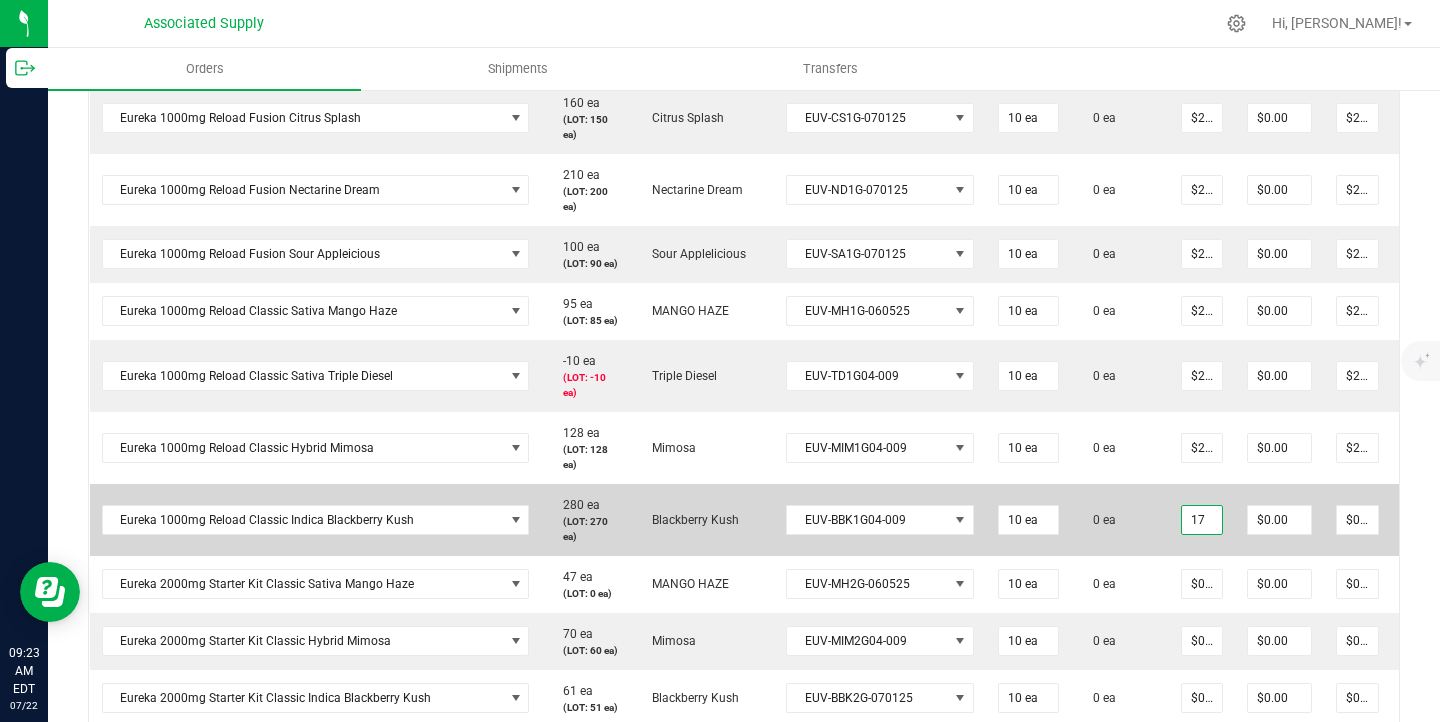 type on "1" 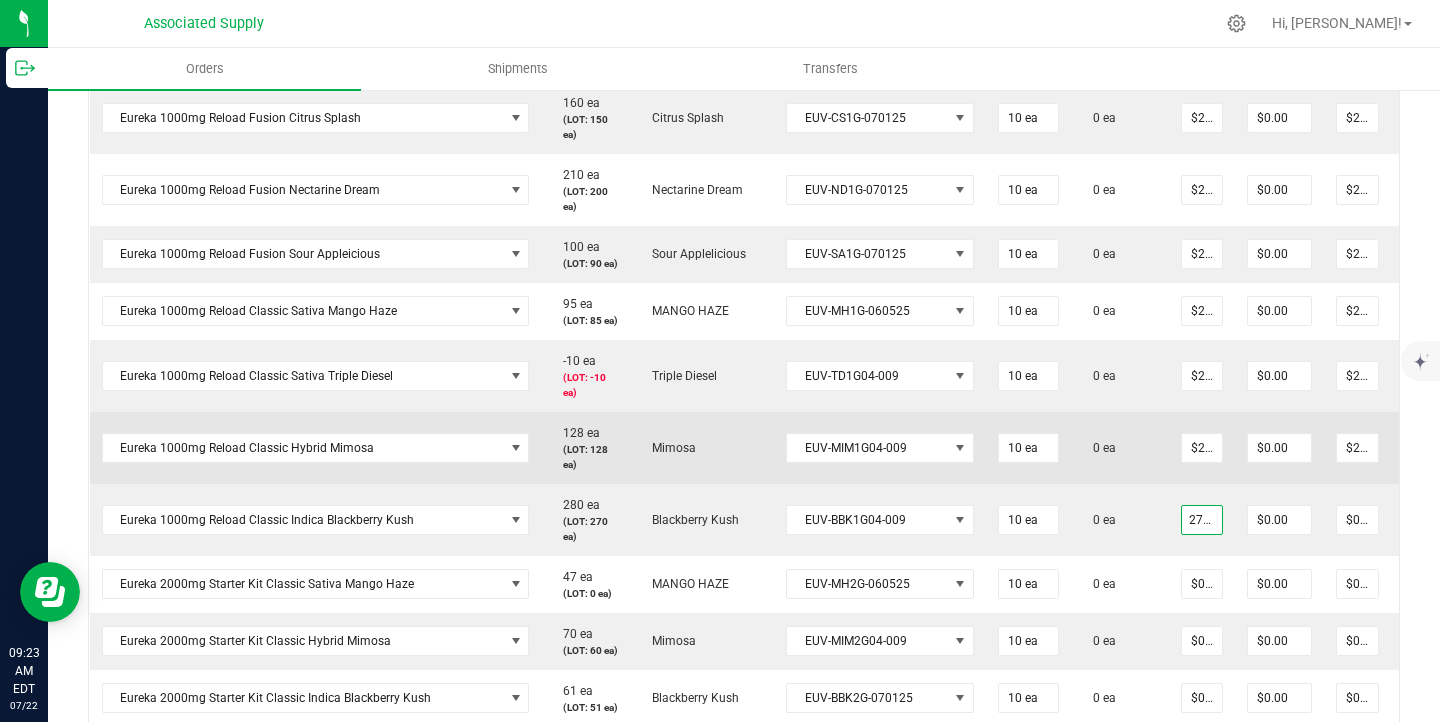 type on "$27.50000" 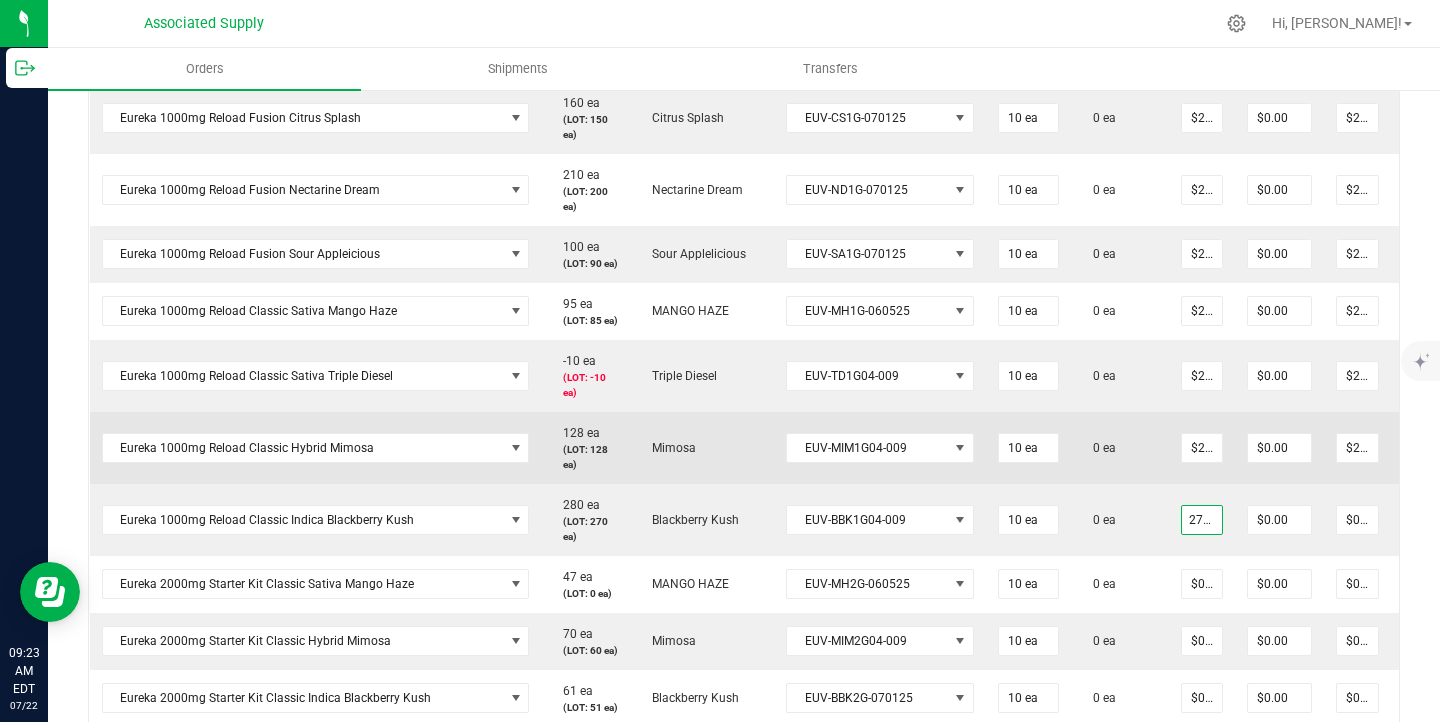 type on "$275.00" 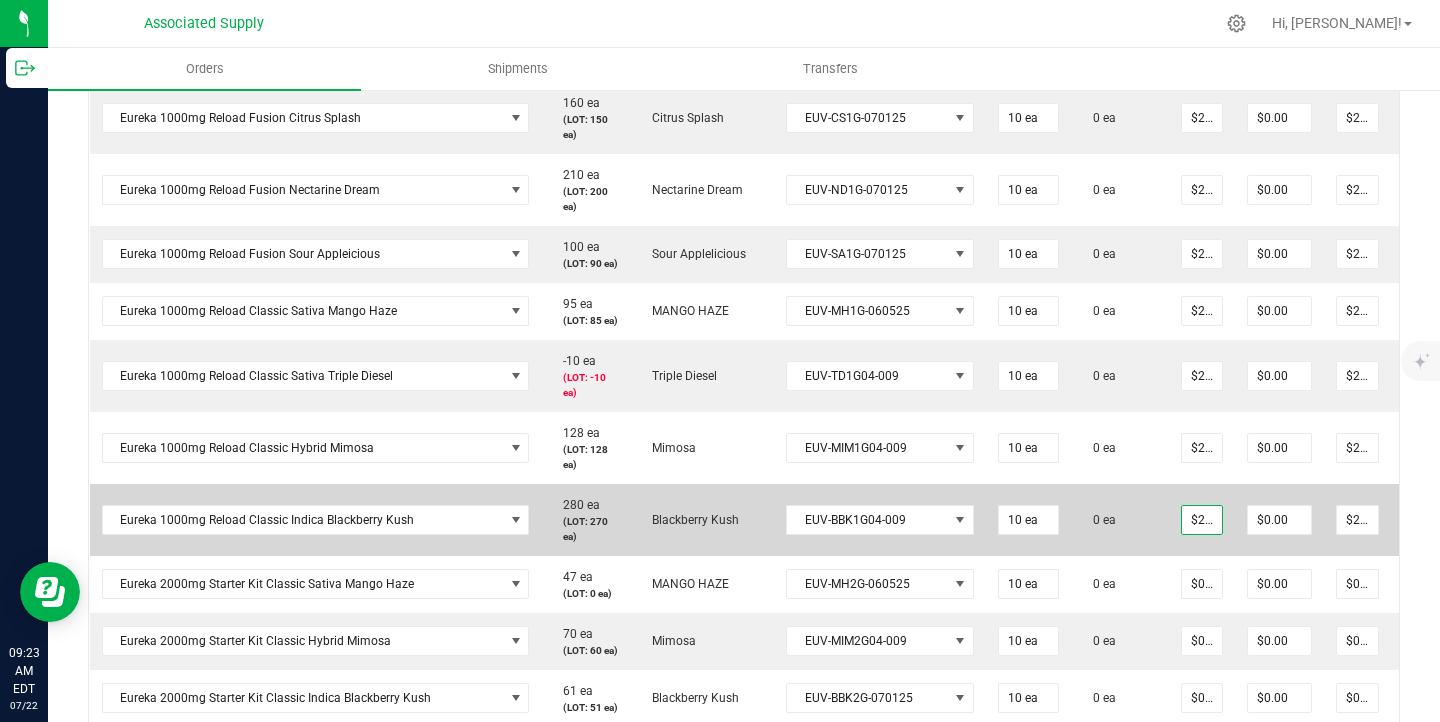 drag, startPoint x: 1063, startPoint y: 555, endPoint x: 1159, endPoint y: 558, distance: 96.04687 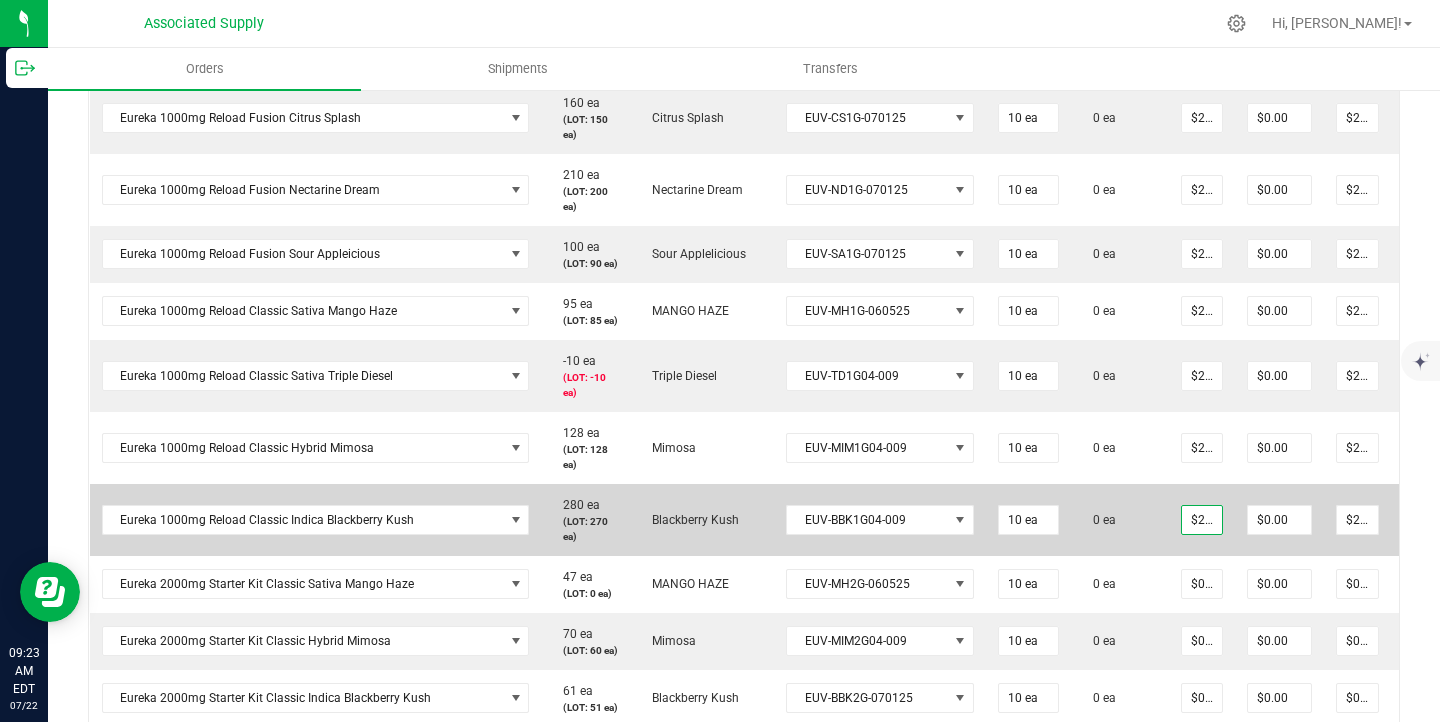 click on "0 ea" at bounding box center [1120, 448] 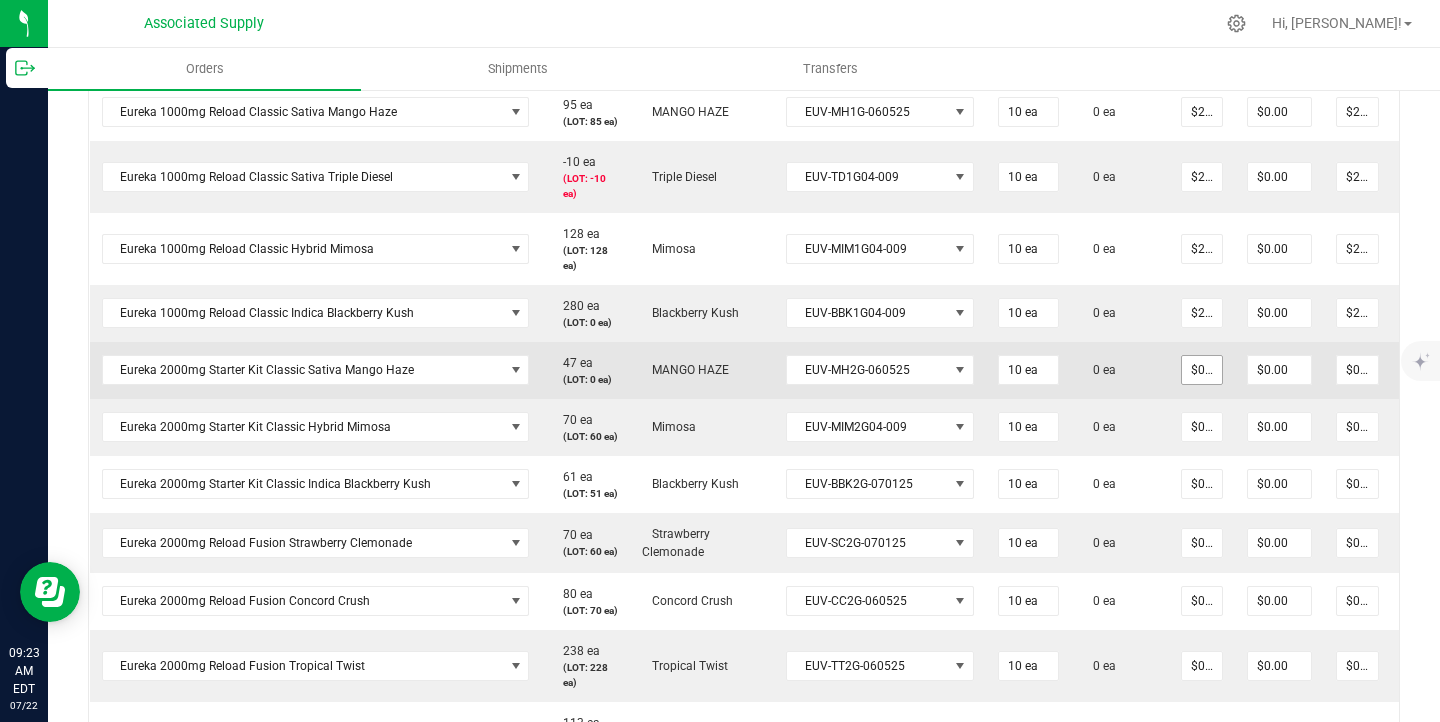 click on "$0.00000" at bounding box center (1202, 370) 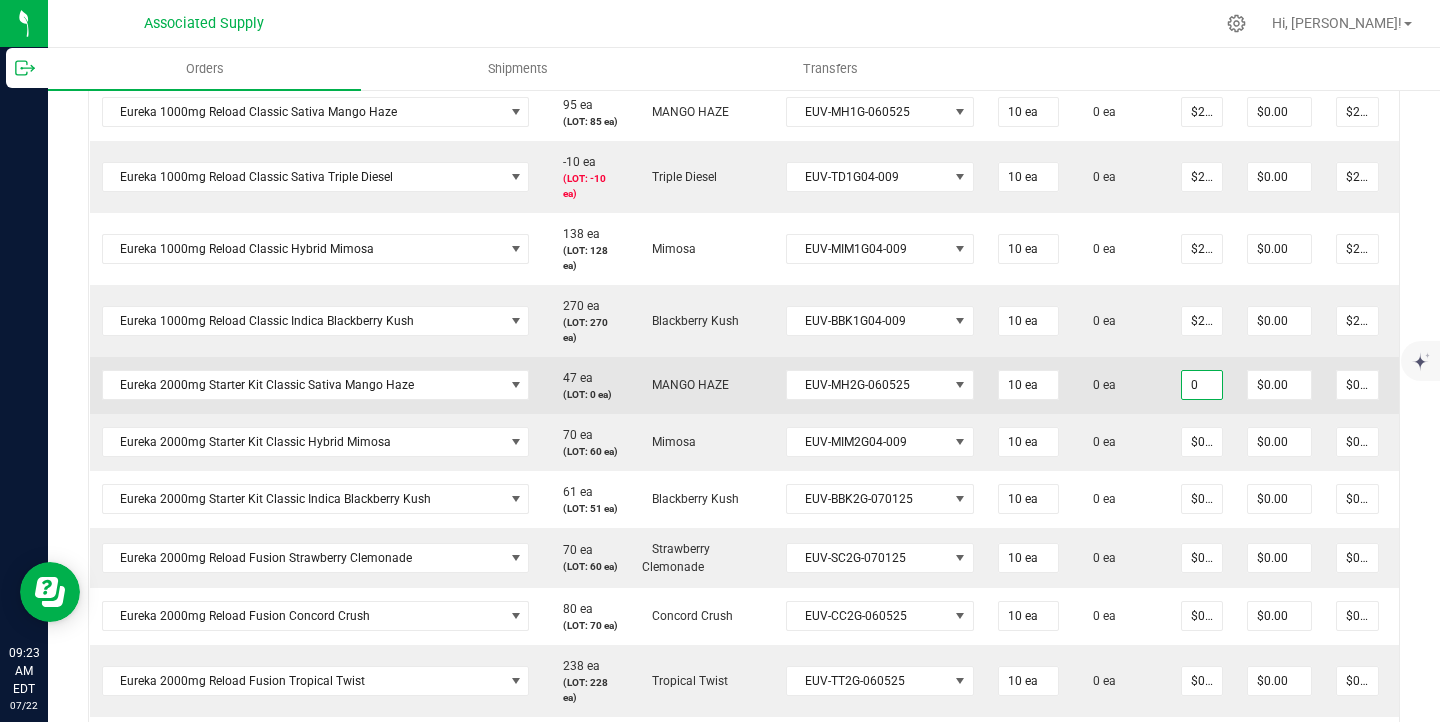 click on "0" at bounding box center [1202, 385] 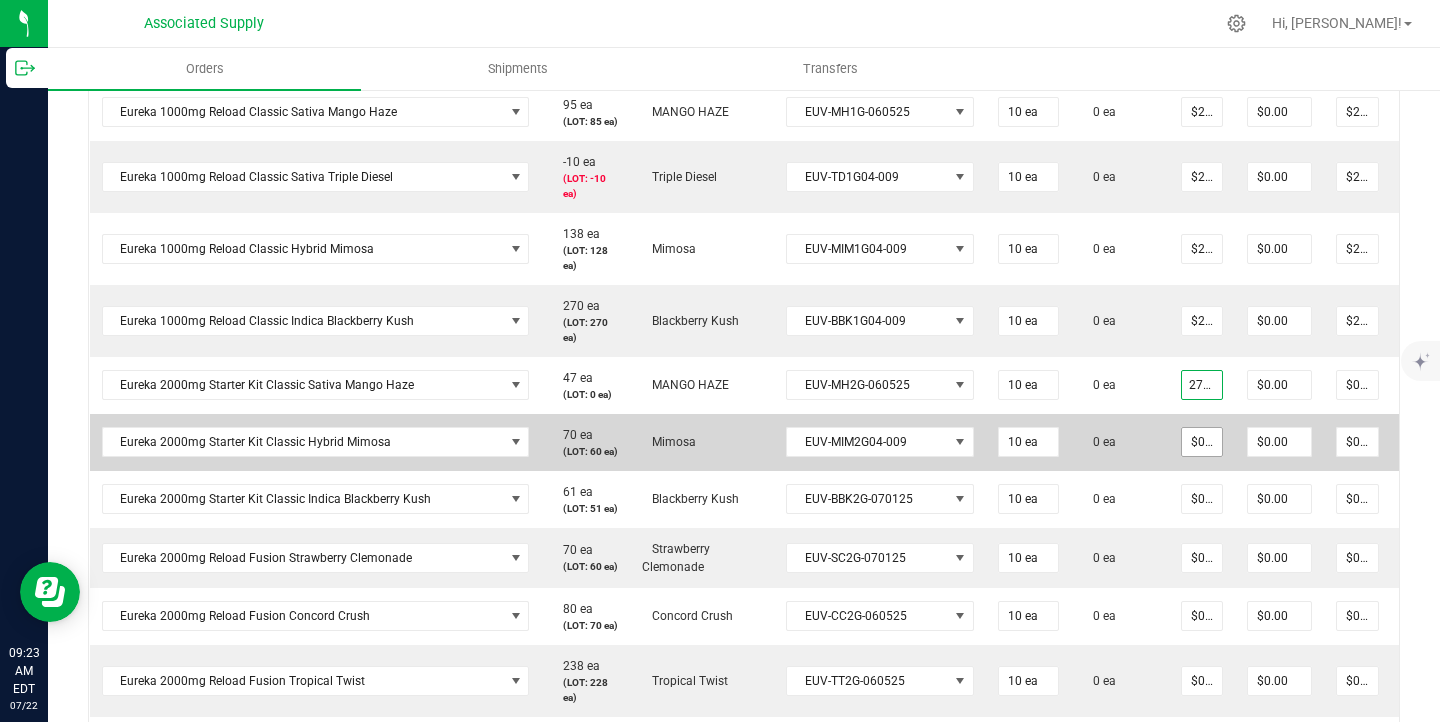 type on "$27.50000" 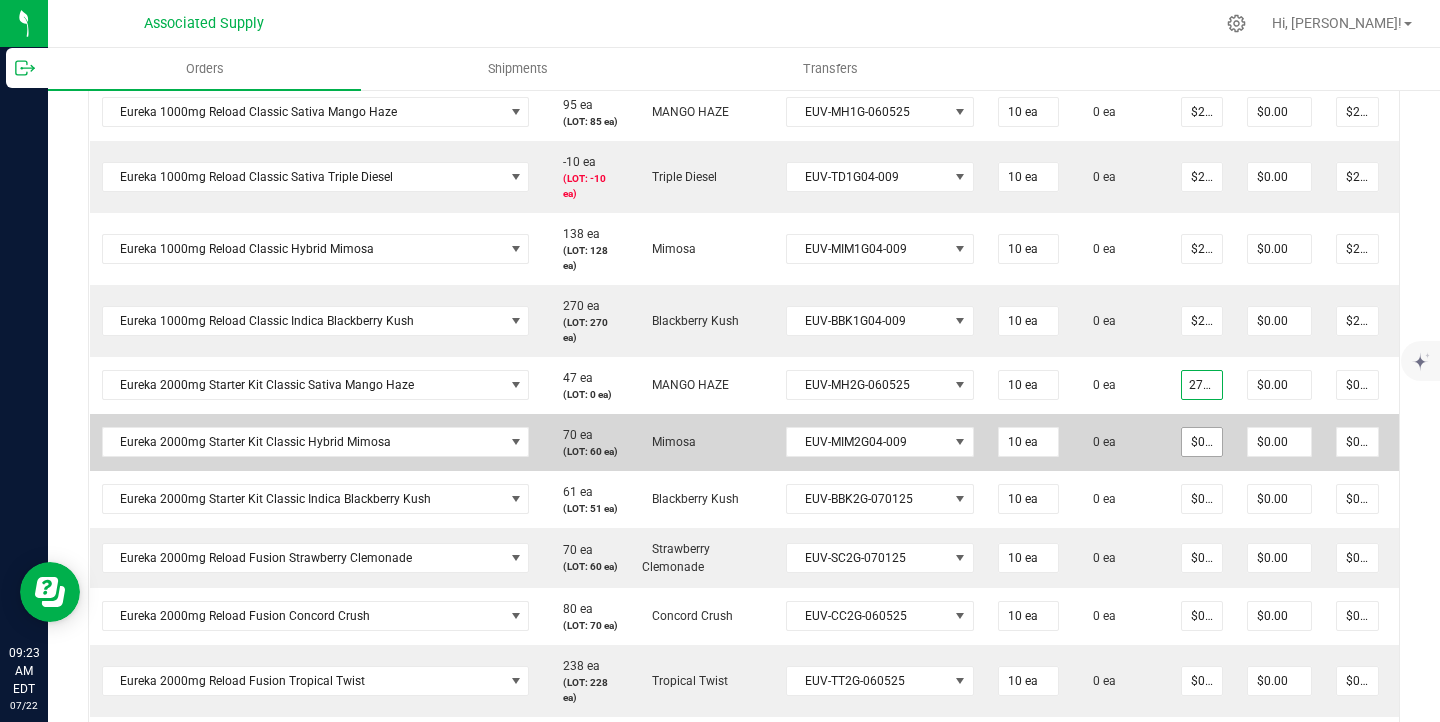 type on "$275.00" 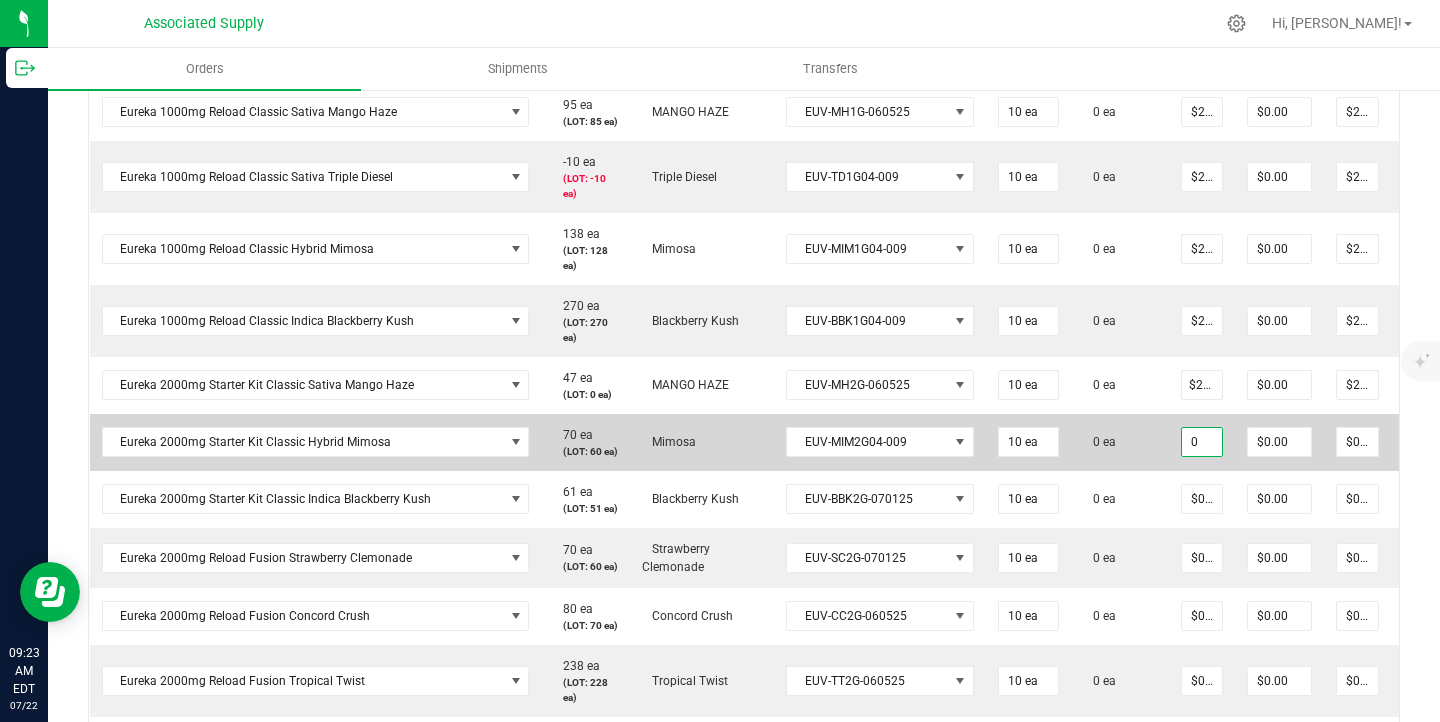 click on "0" at bounding box center [1202, 442] 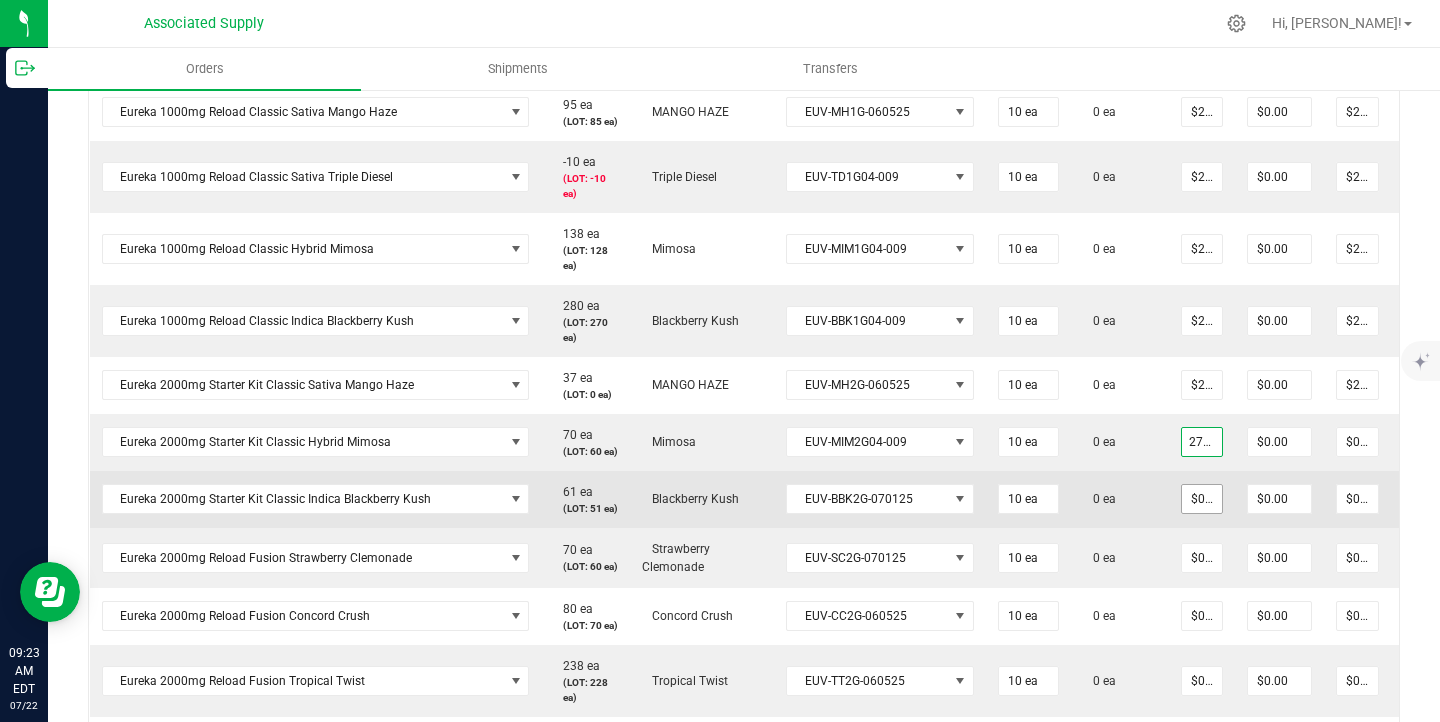 click on "$0.00000" at bounding box center (1202, 499) 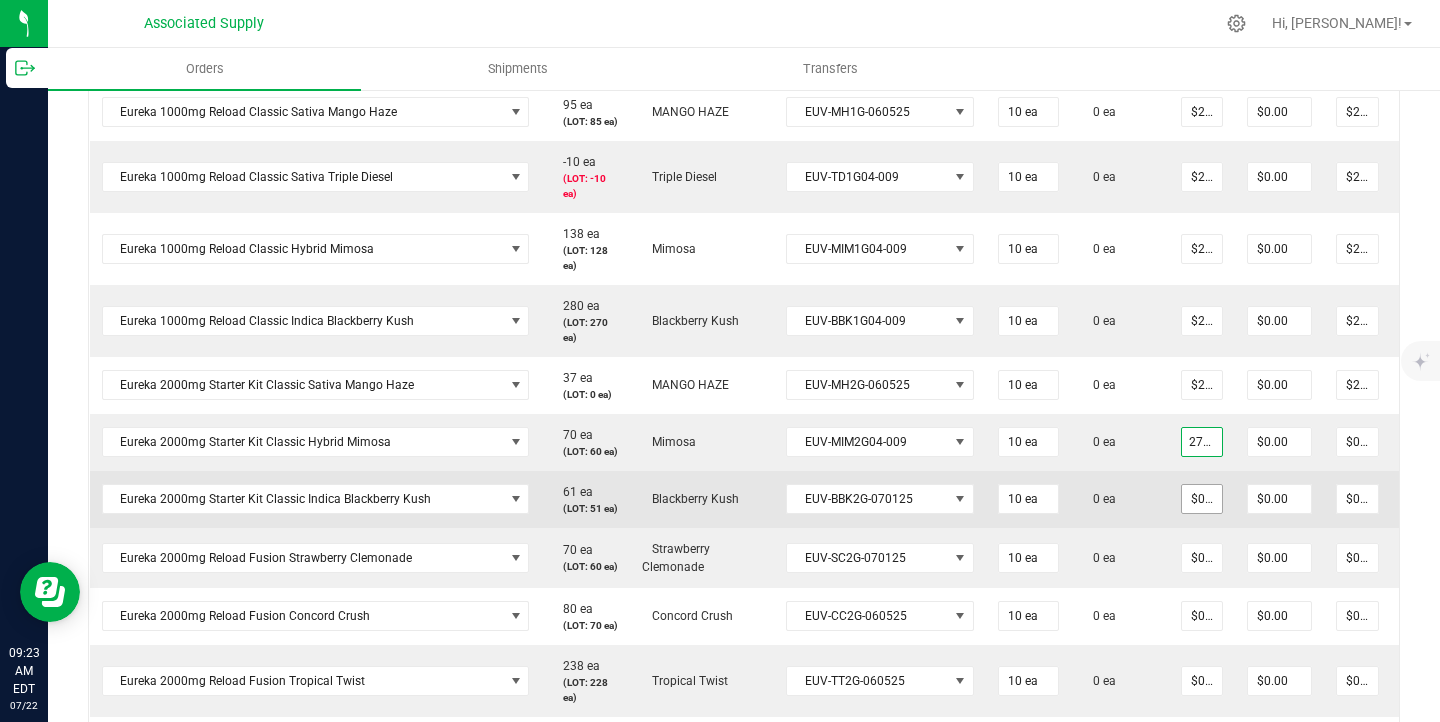 type on "$27.50000" 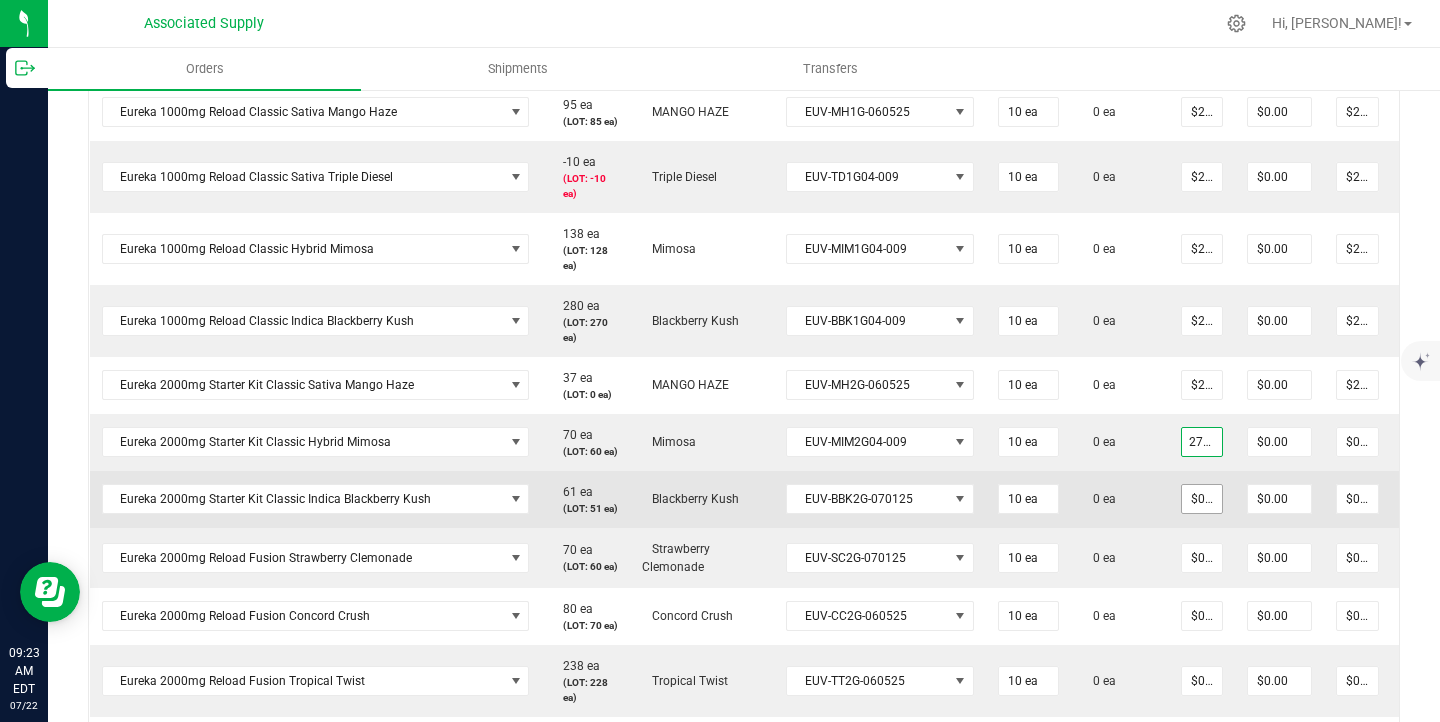 type on "$275.00" 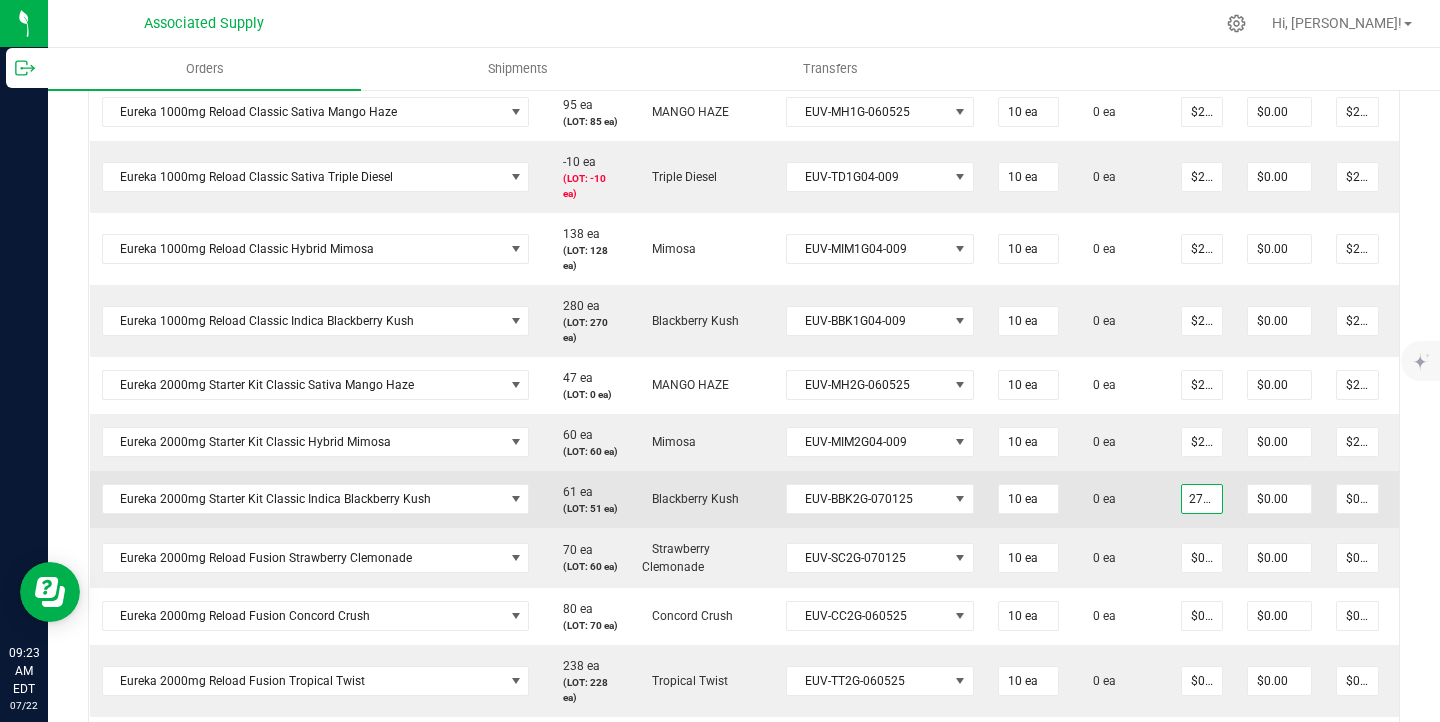 type on "$27.50000" 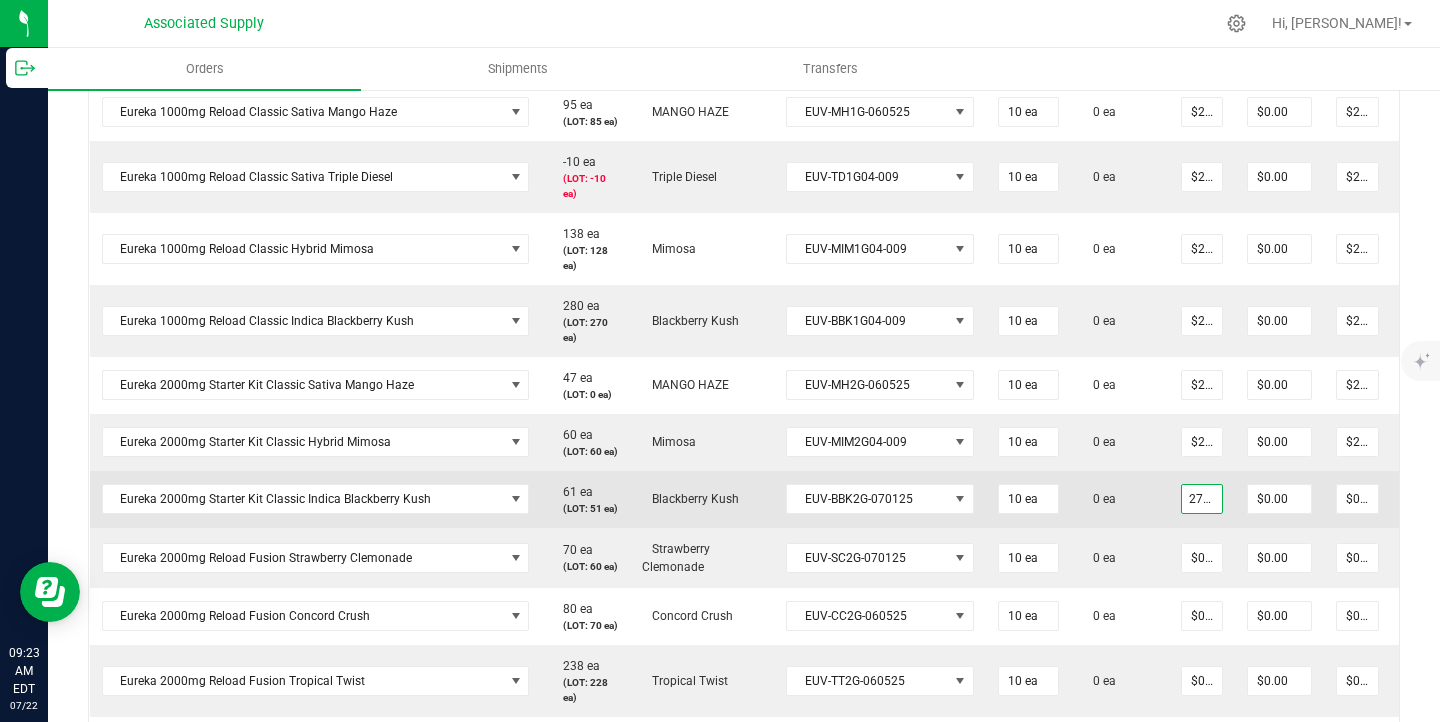 type on "$275.00" 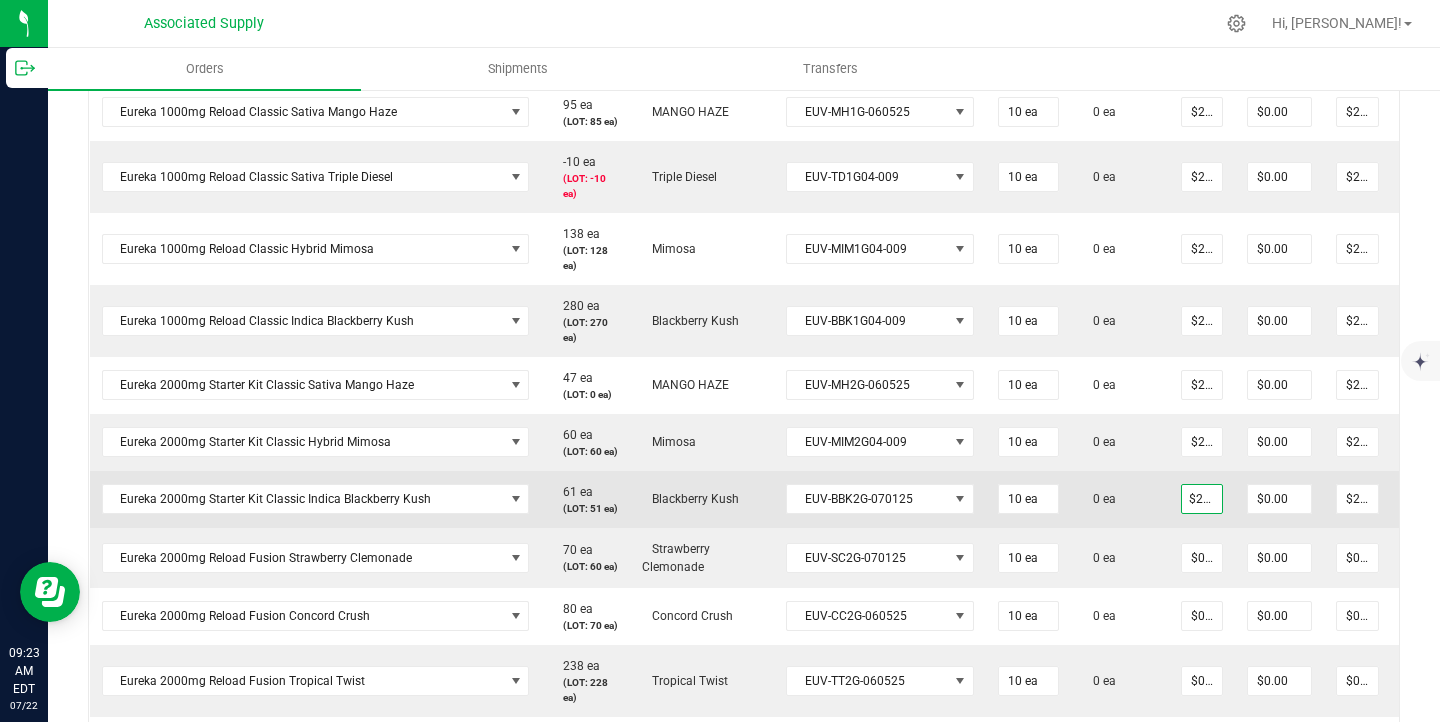click on "0 ea" at bounding box center (1120, 499) 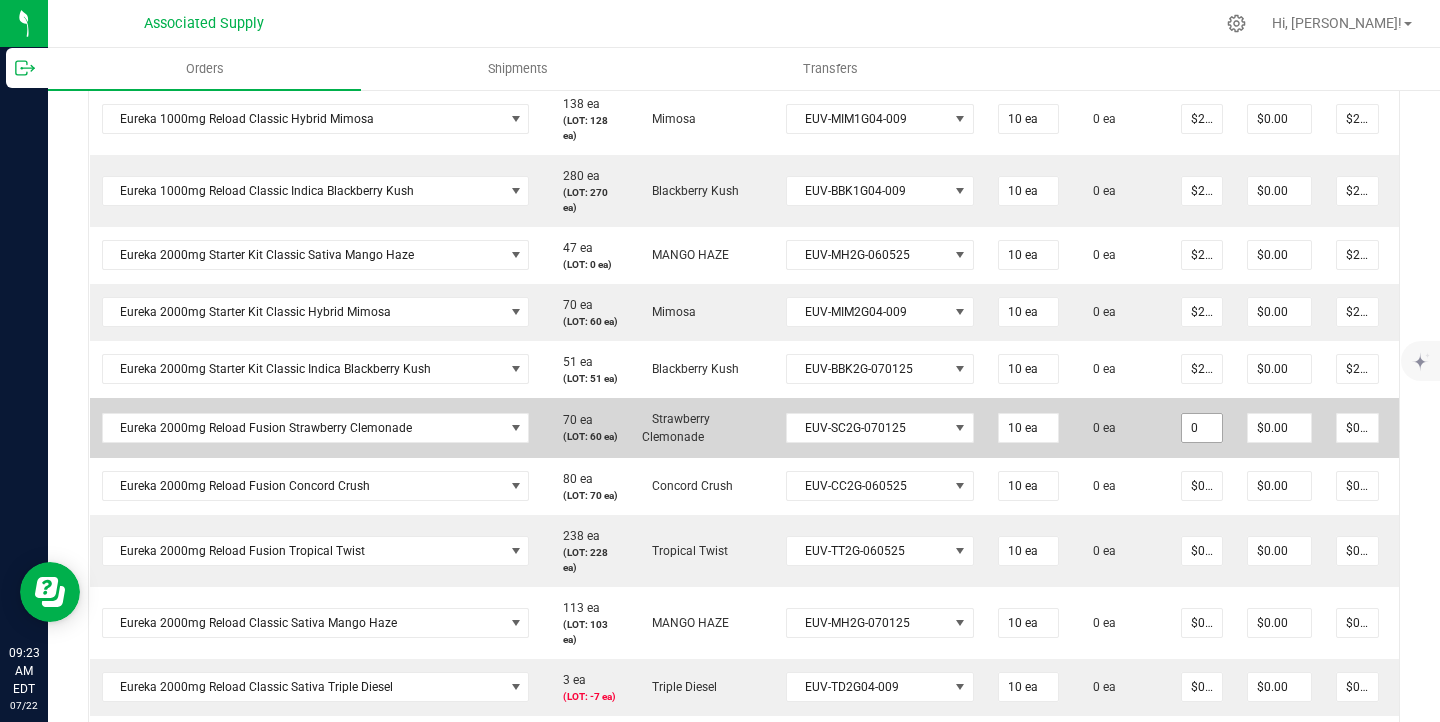 click on "0" at bounding box center [1202, 428] 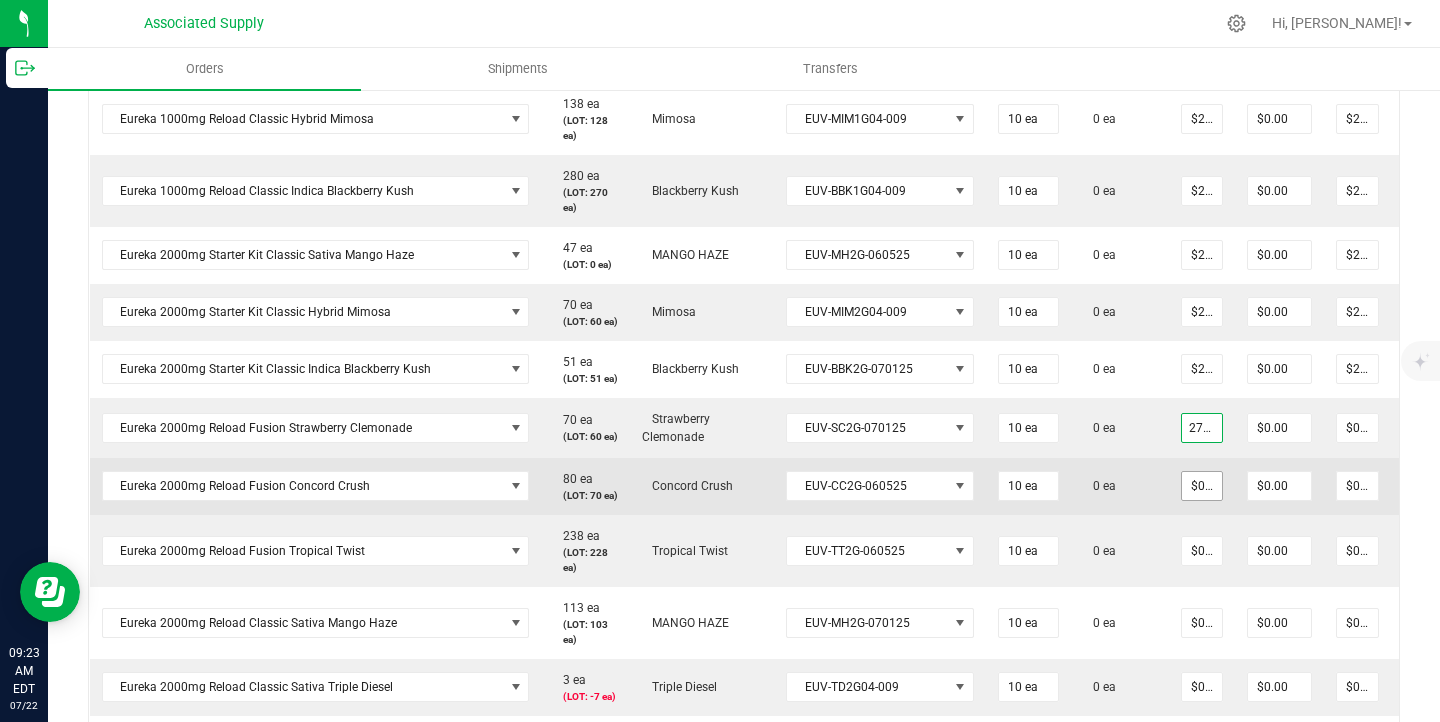 type on "$27.50000" 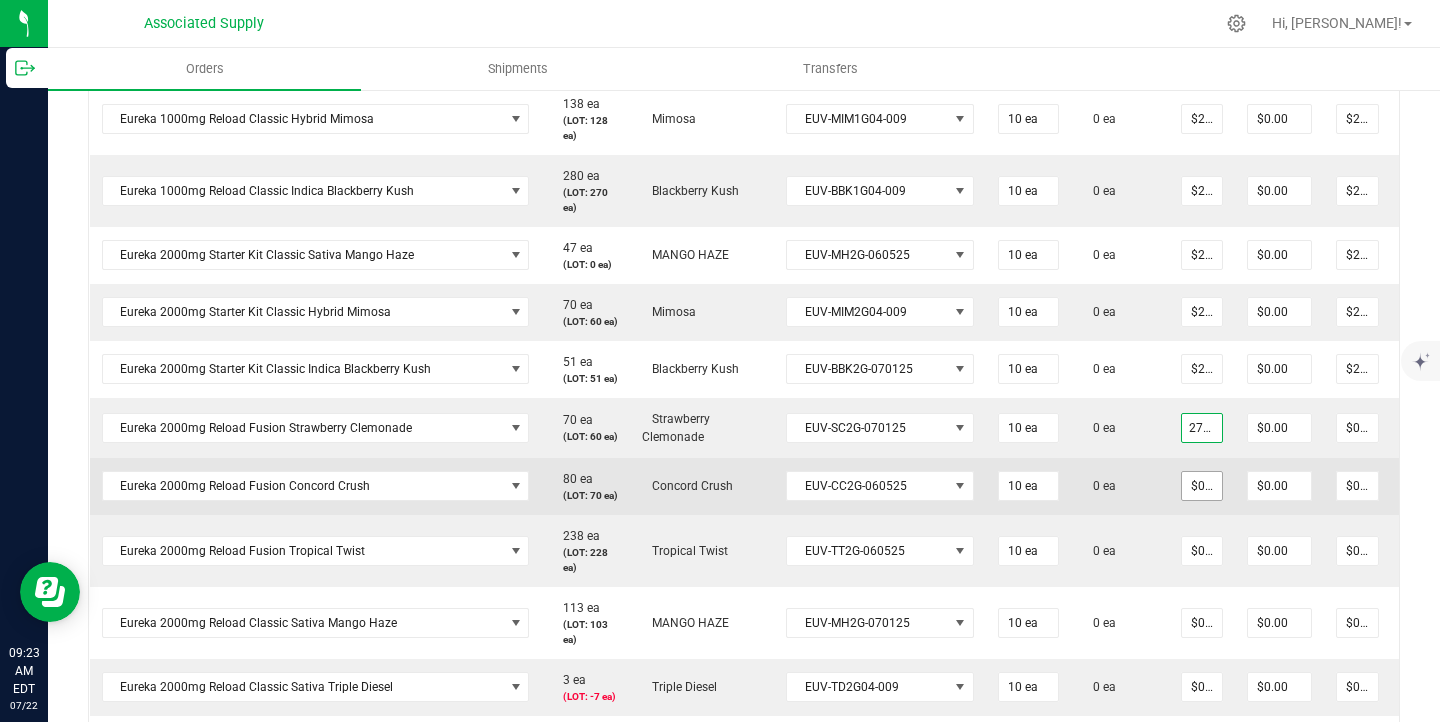 type on "$275.00" 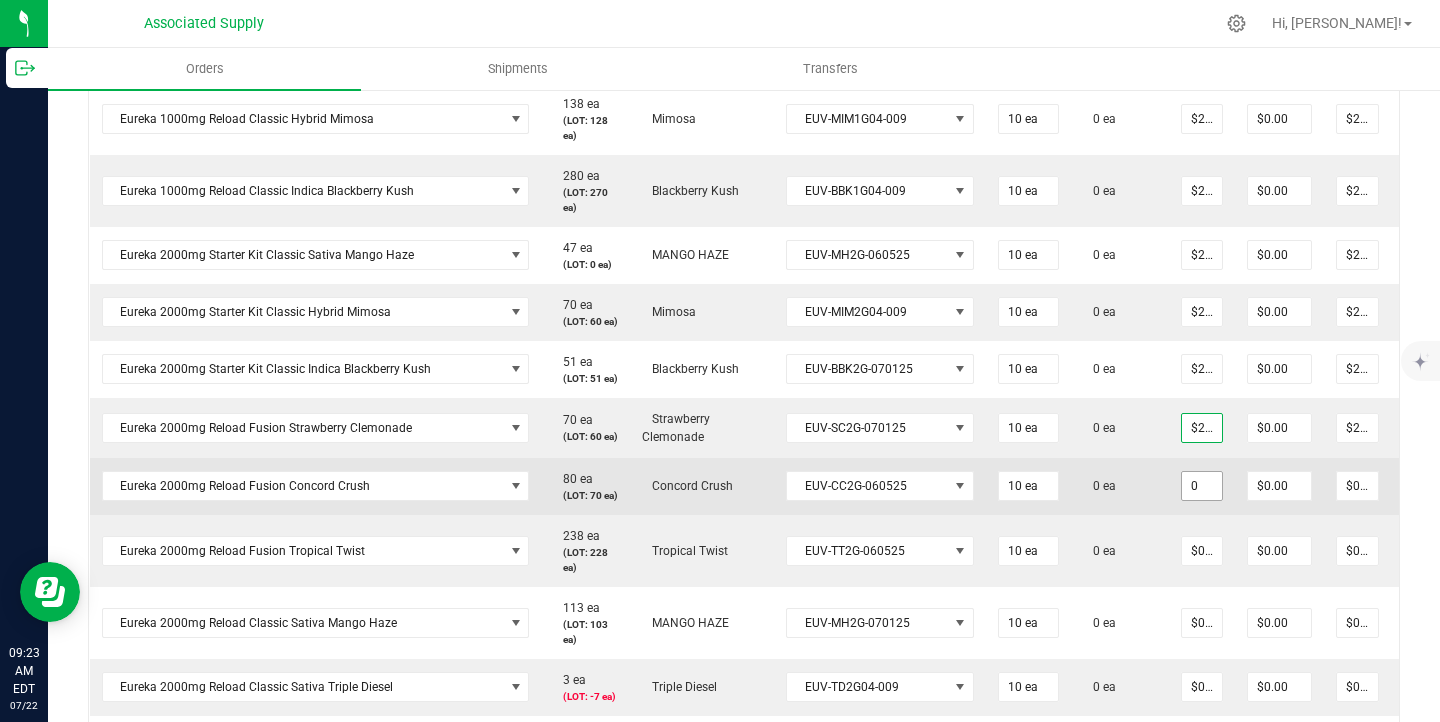 click on "0" at bounding box center [1202, 486] 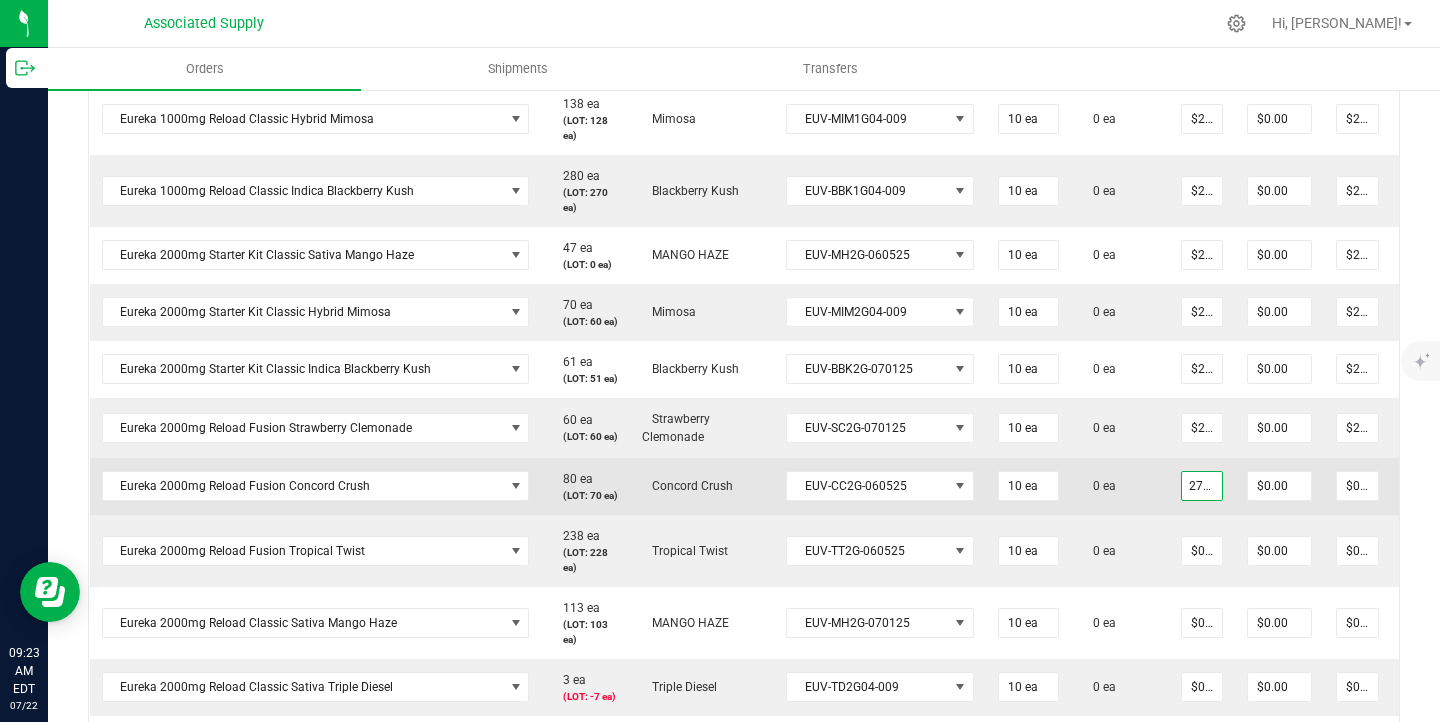 click on "0 ea" at bounding box center (1120, 486) 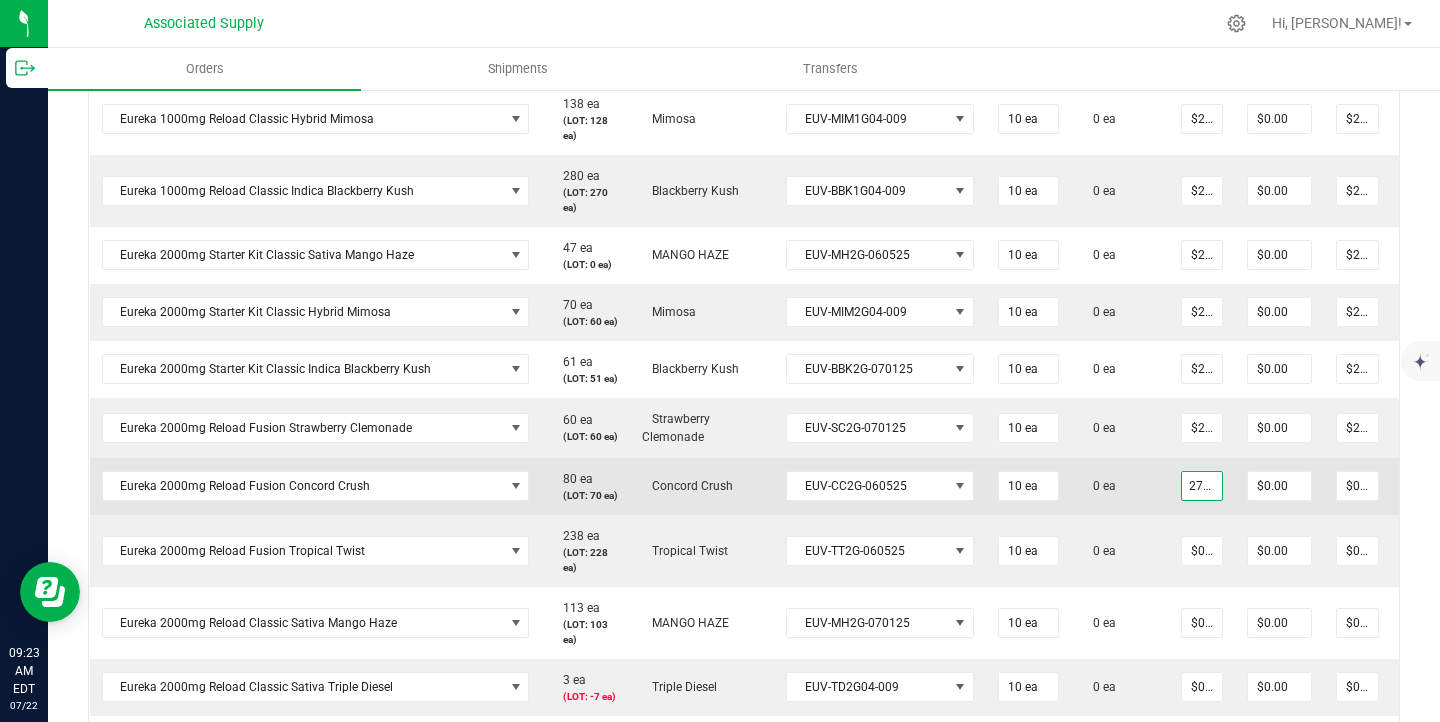 type on "$27.50000" 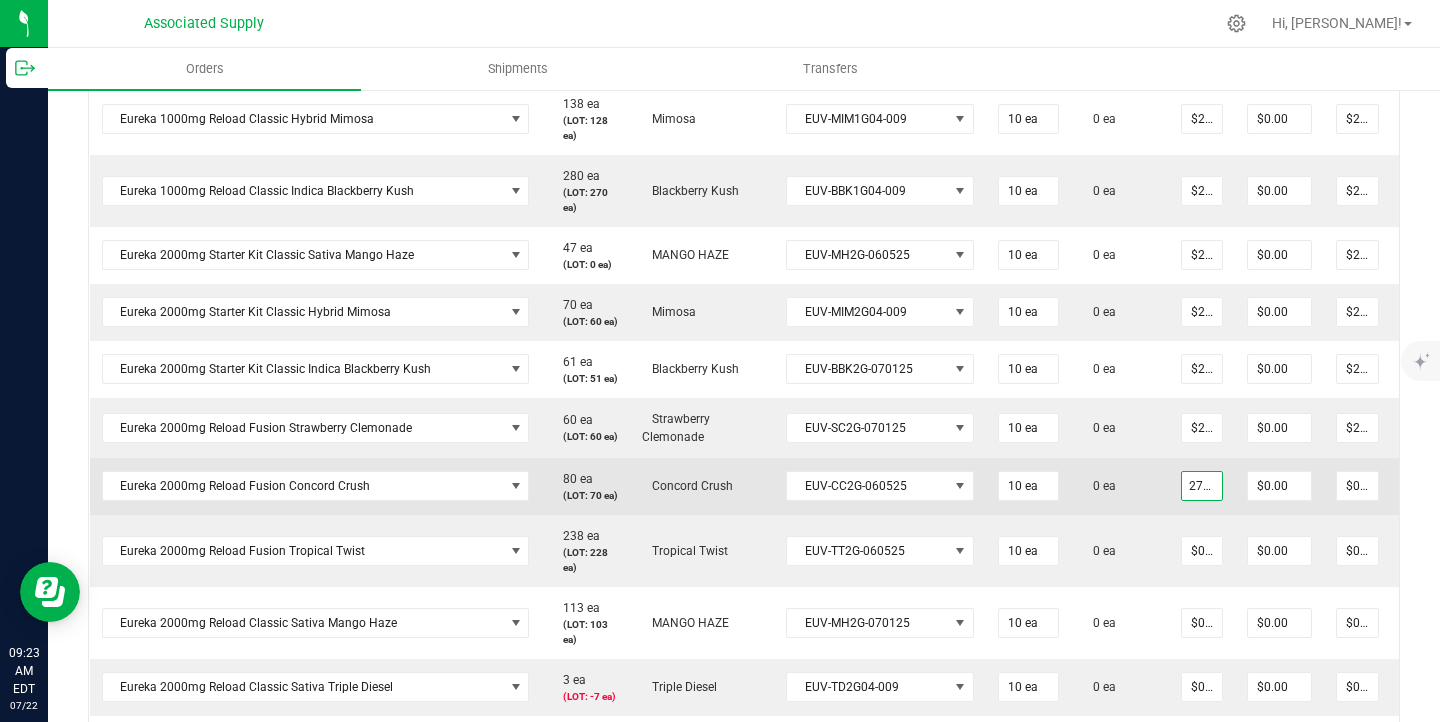 type on "$275.00" 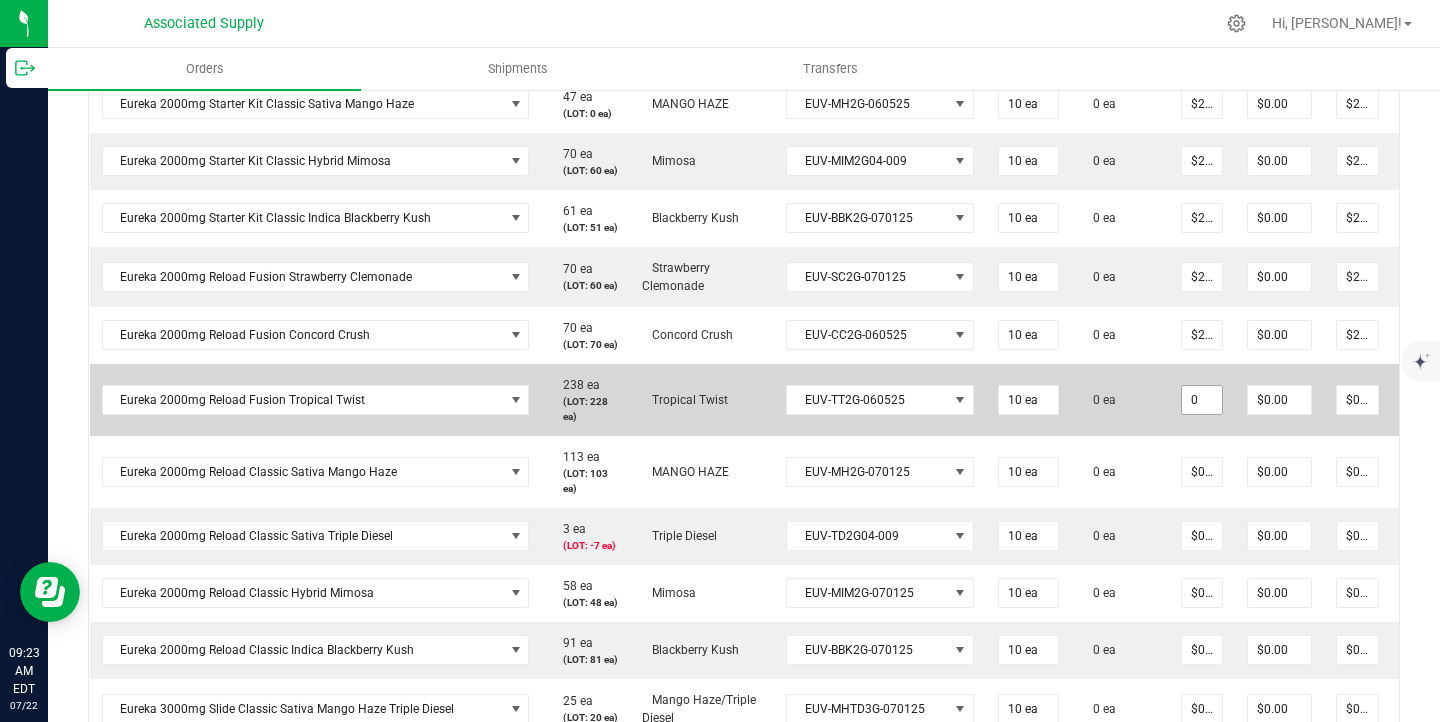 click on "0" at bounding box center [1202, 400] 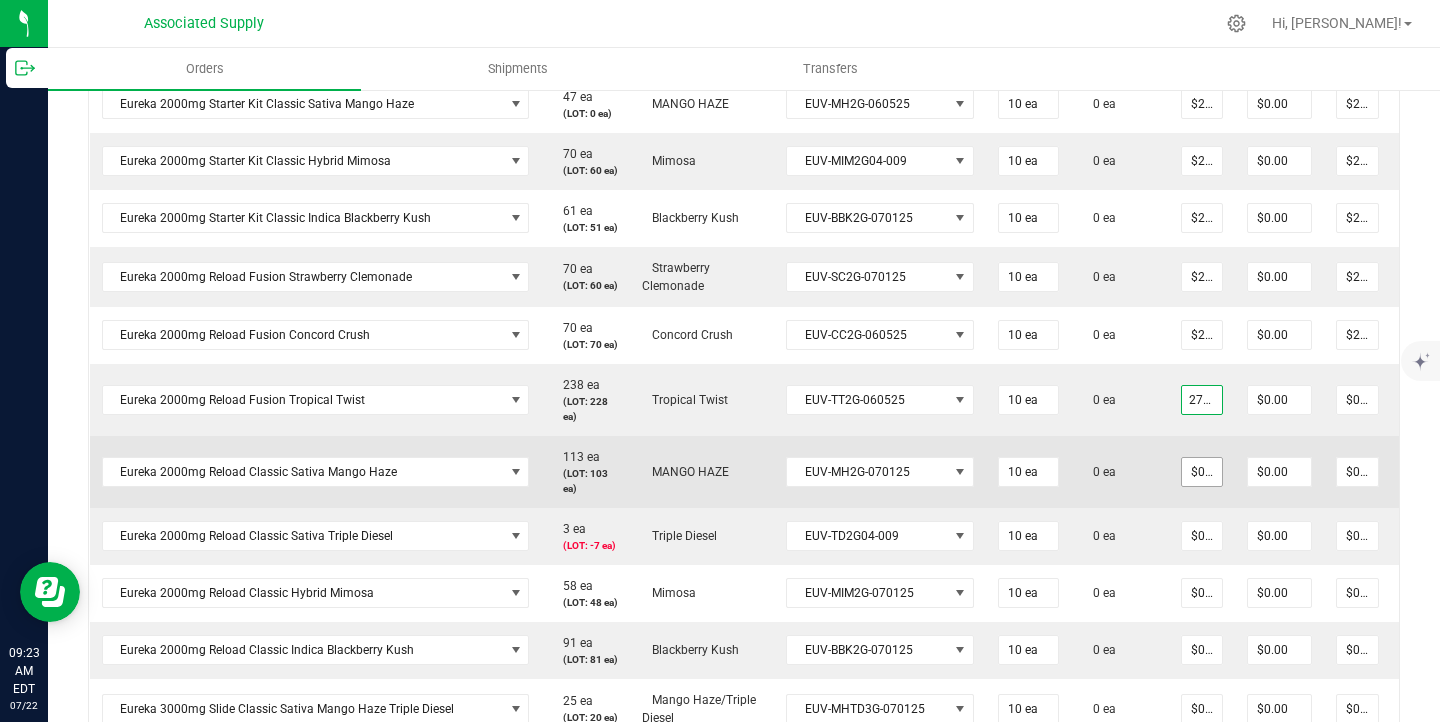 type on "$27.50000" 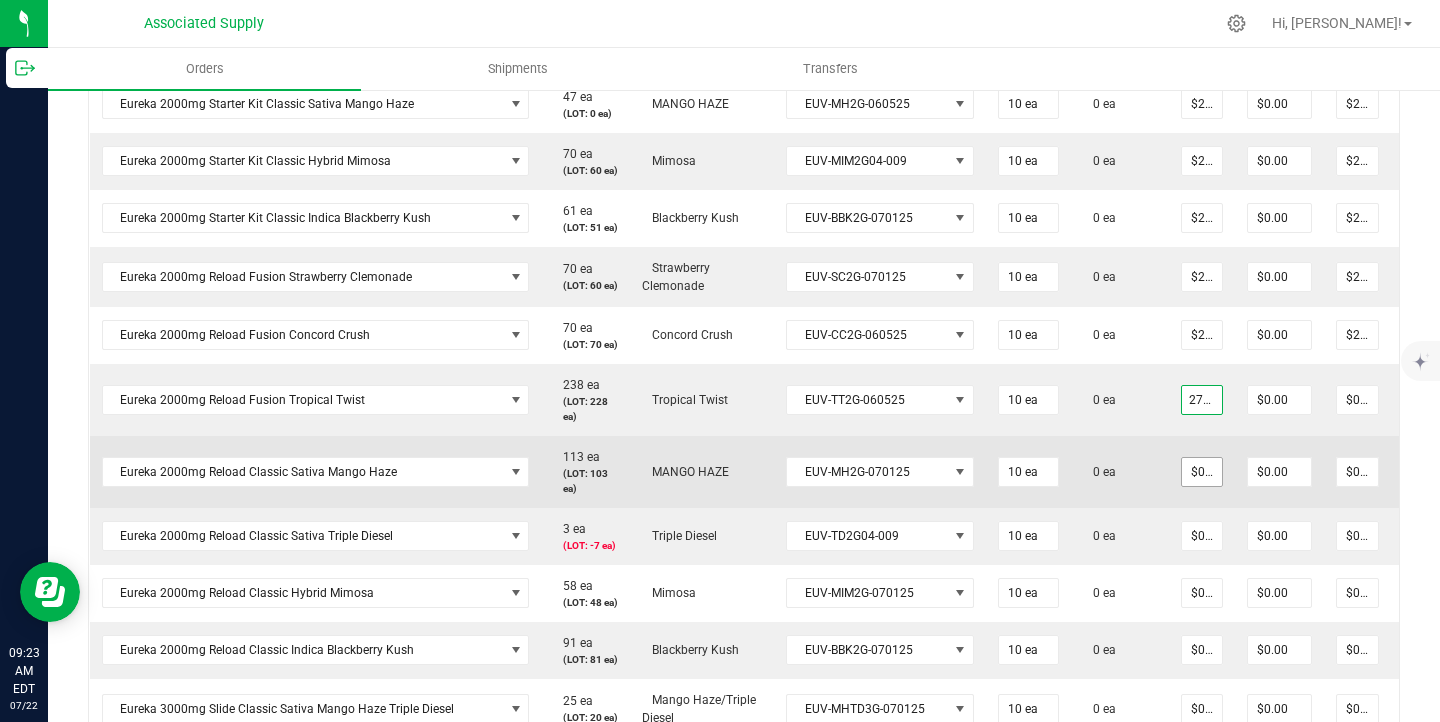 type on "$275.00" 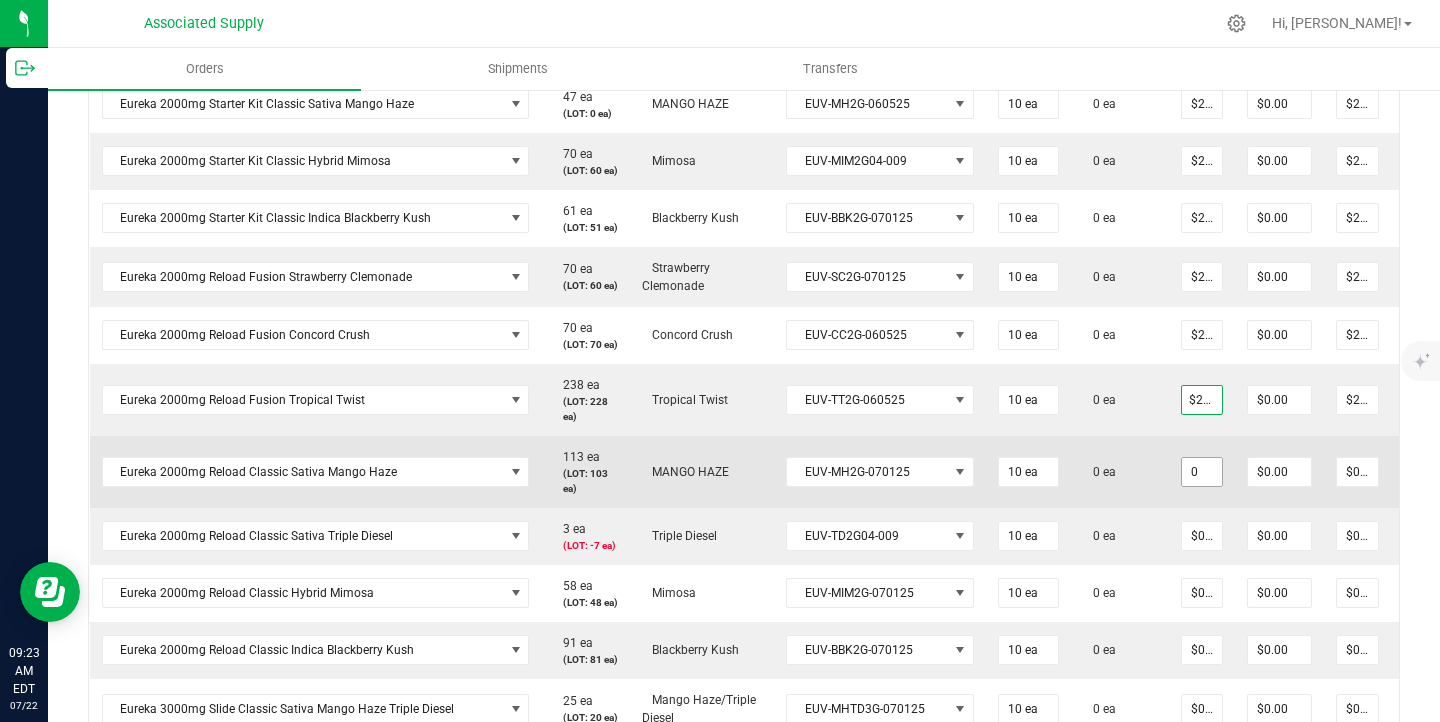 click on "0" at bounding box center [1202, 472] 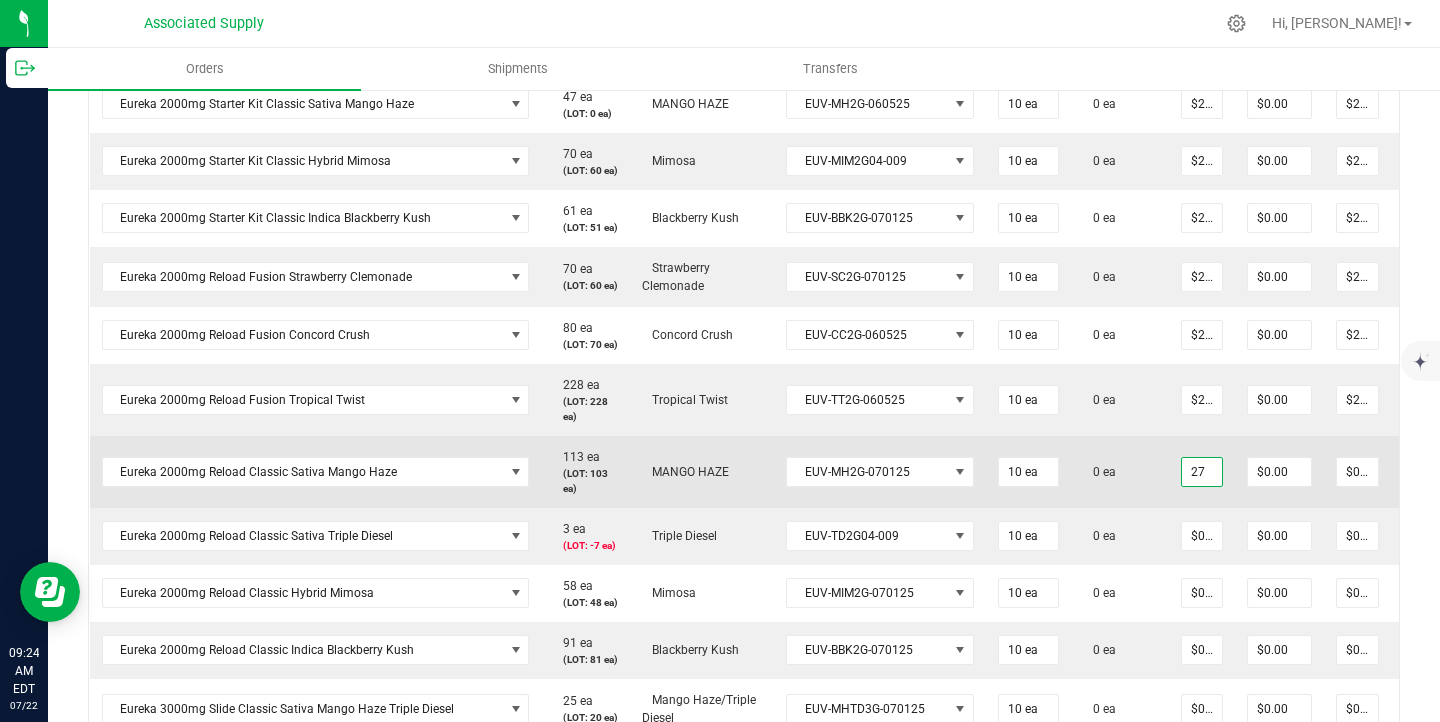 type on "2" 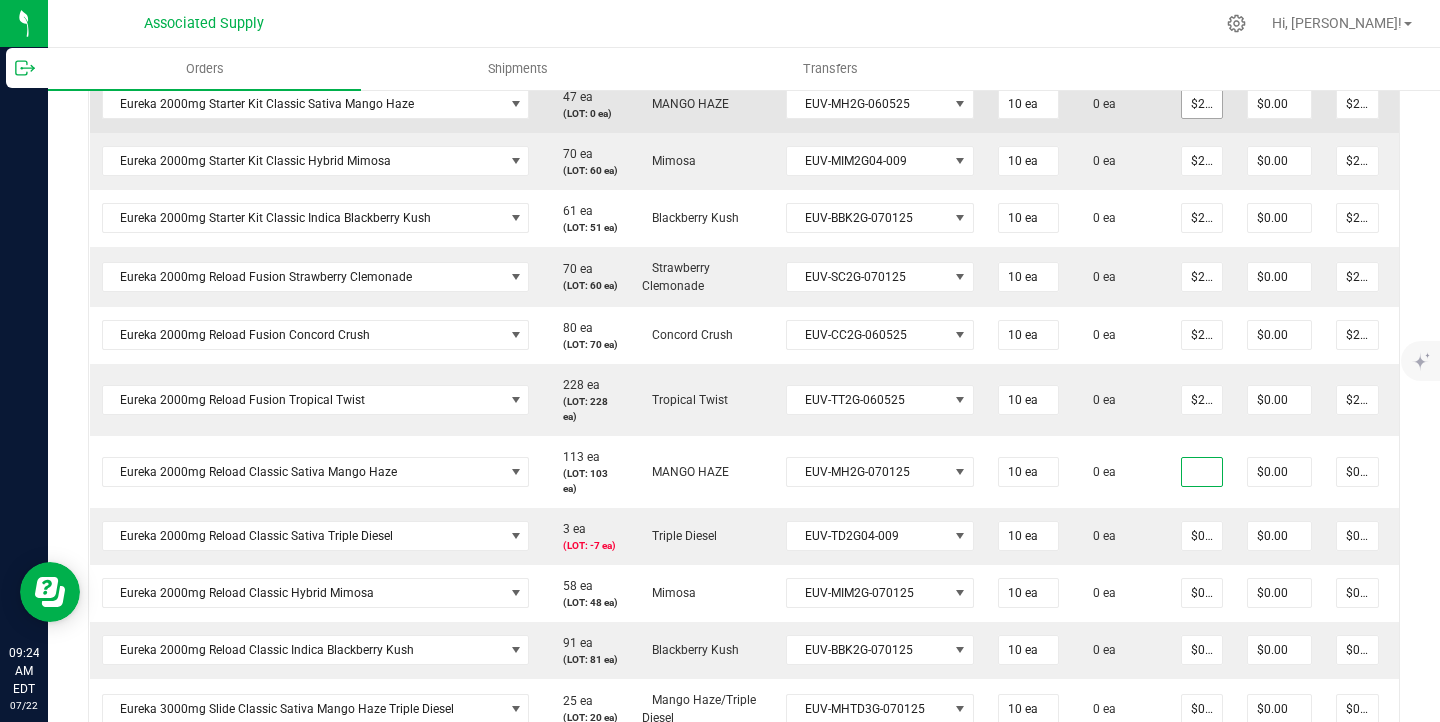 type 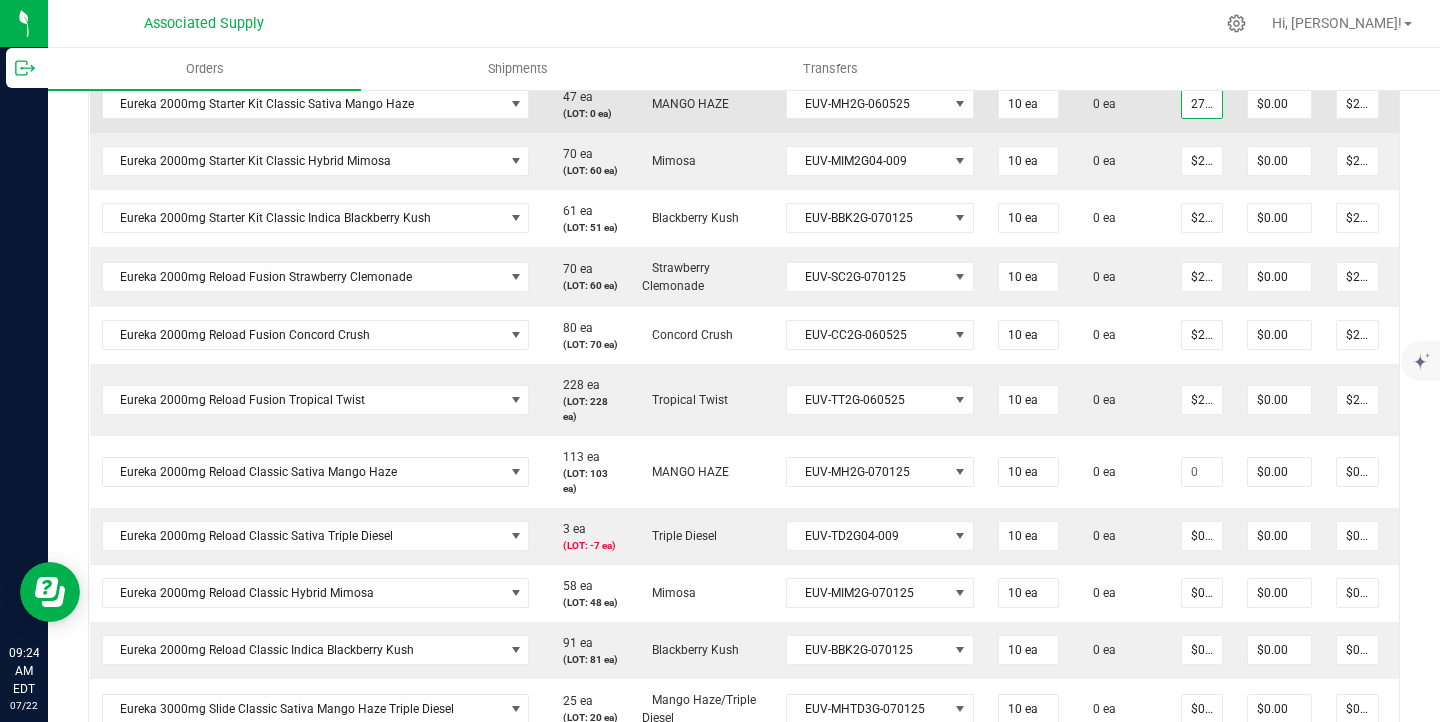 click on "27.5" at bounding box center (1202, 104) 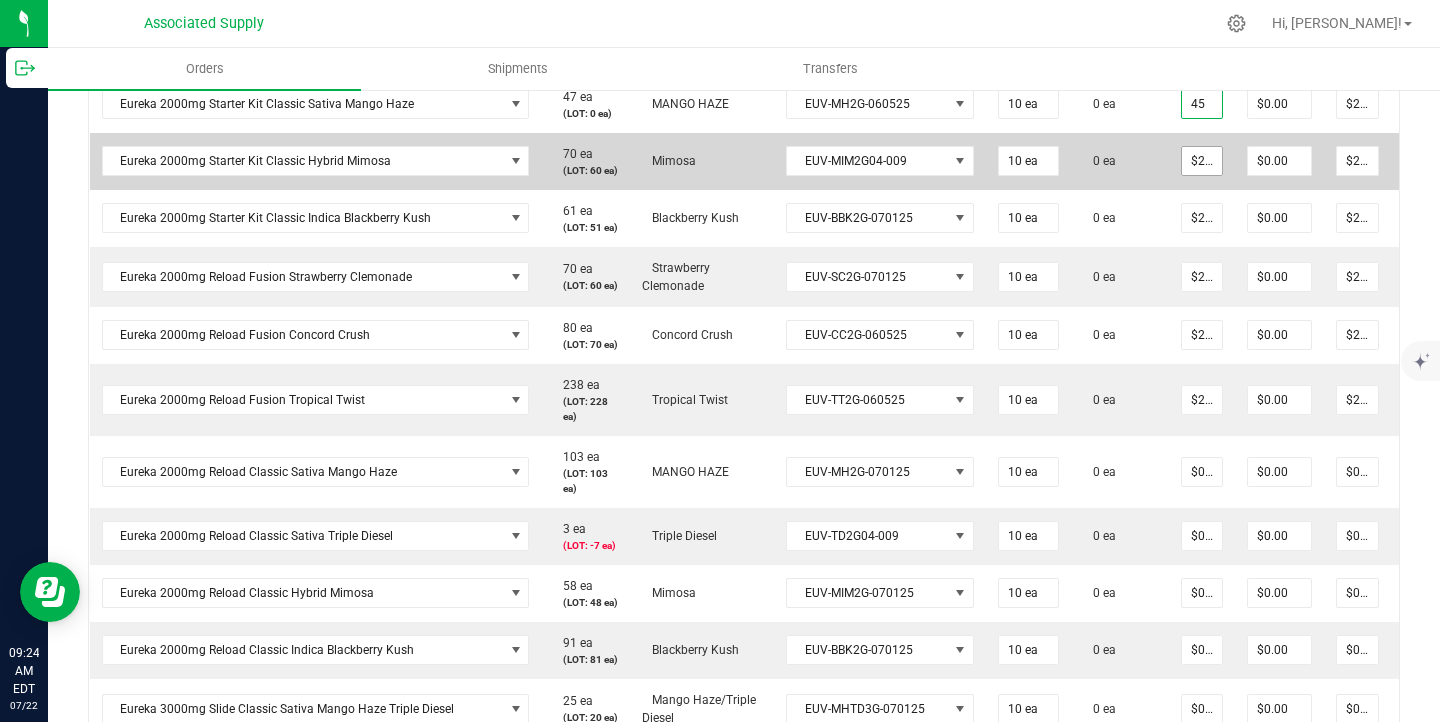 type on "$45.00000" 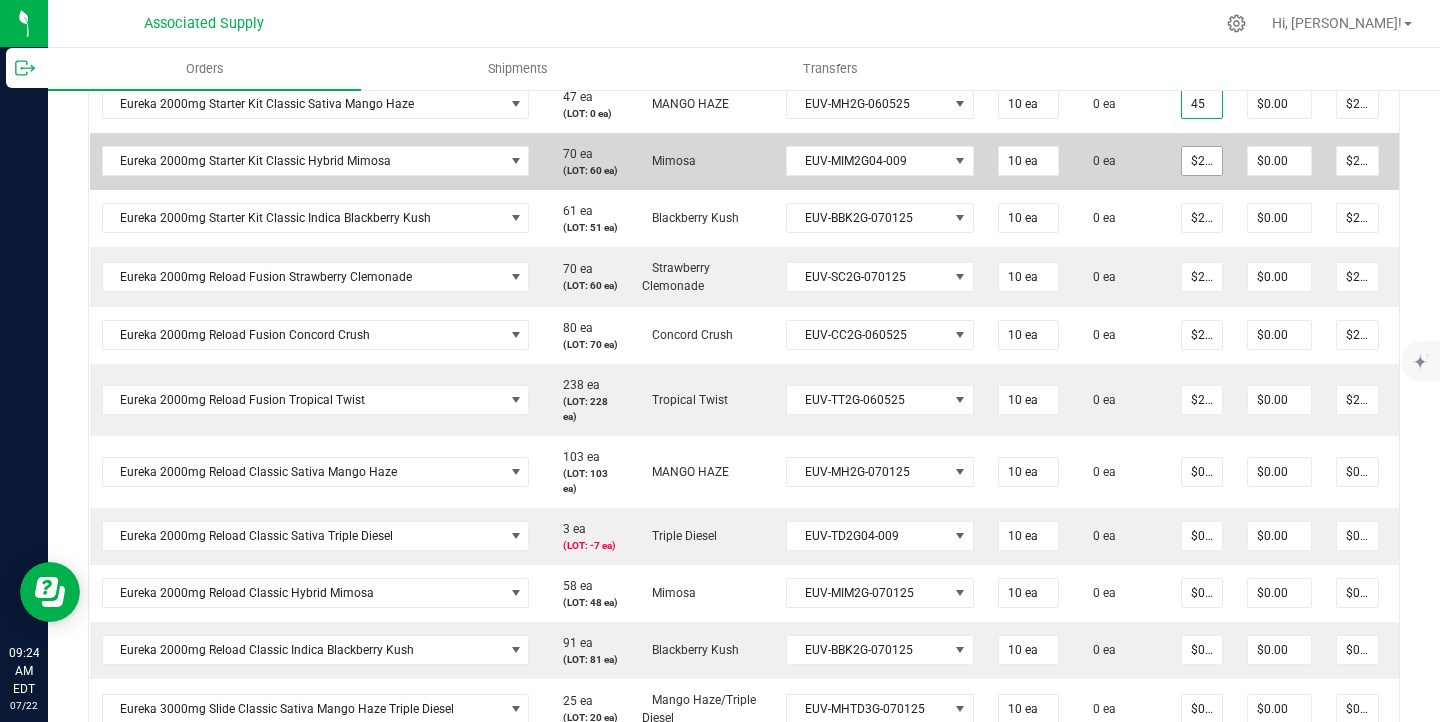 type on "$450.00" 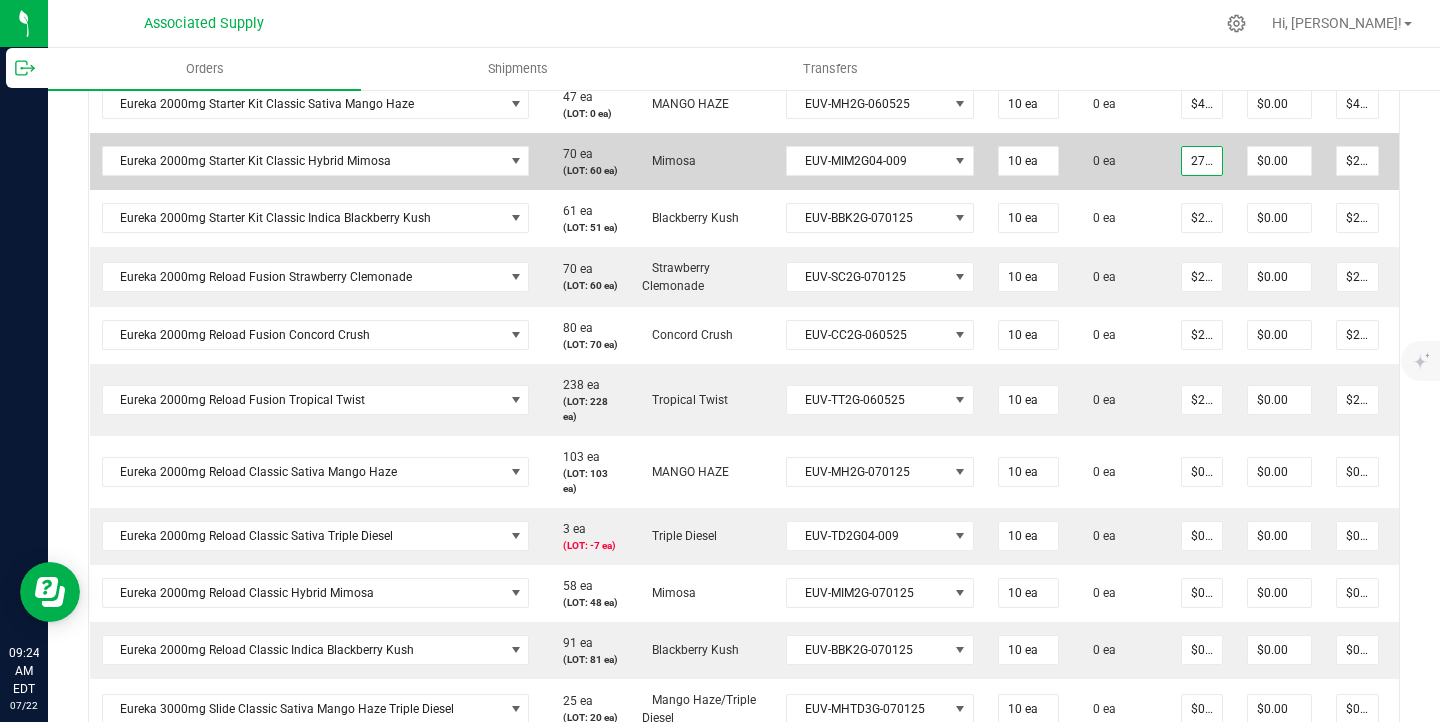 click on "27.5" at bounding box center [1202, 161] 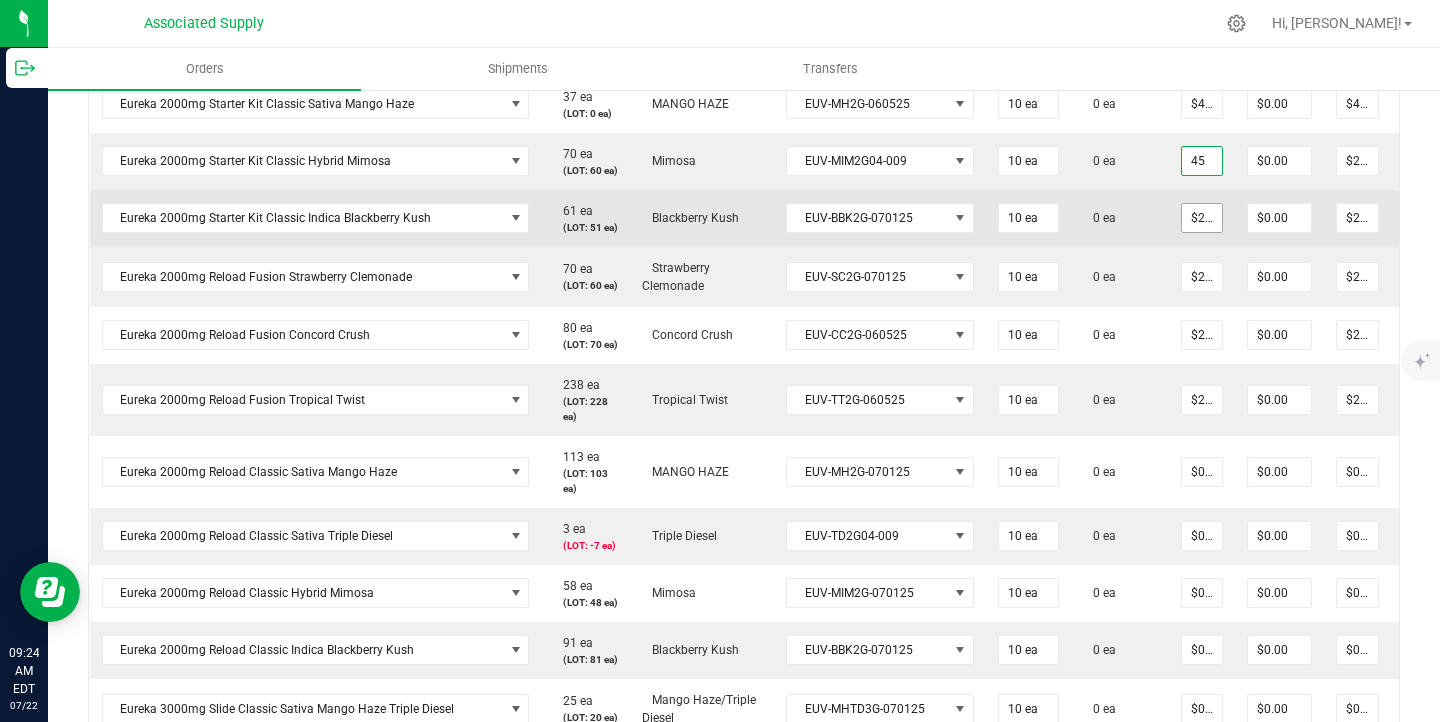 click on "$27.50000" at bounding box center [1202, 218] 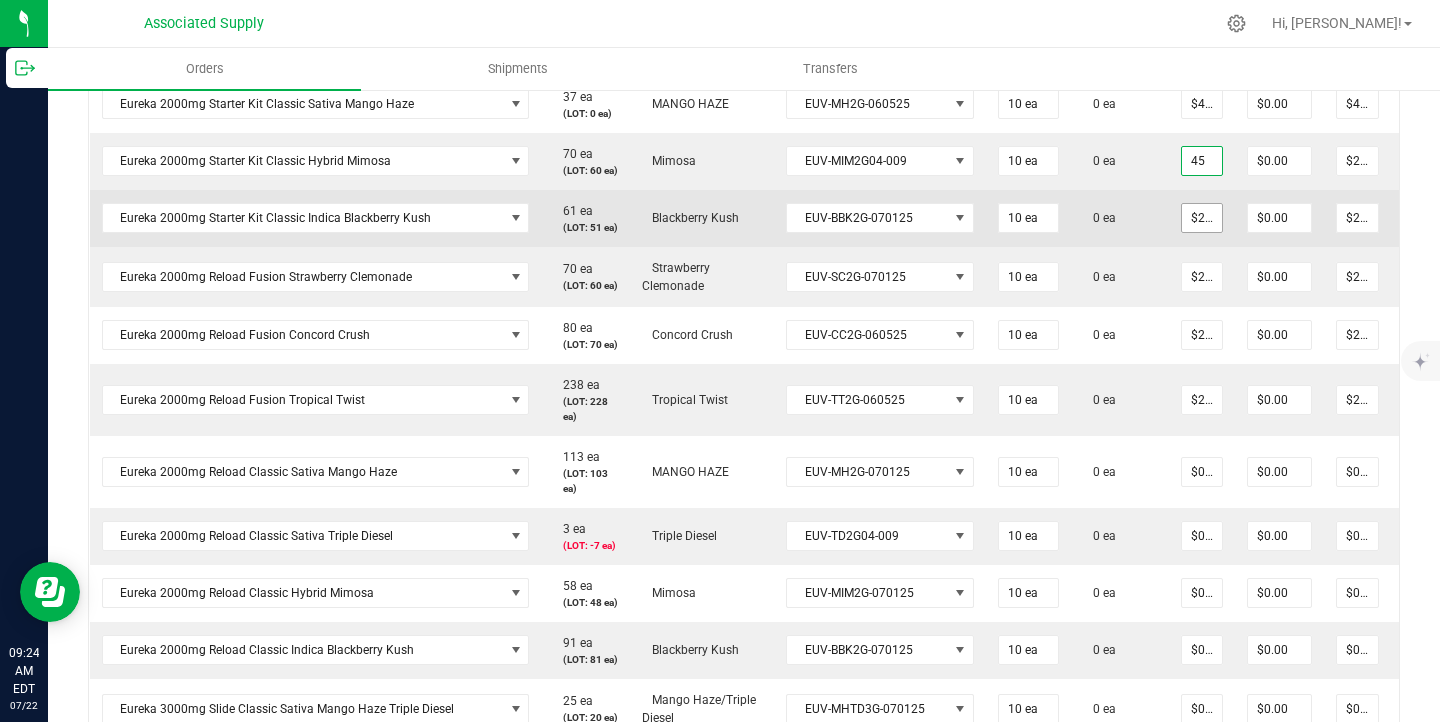 type on "$45.00000" 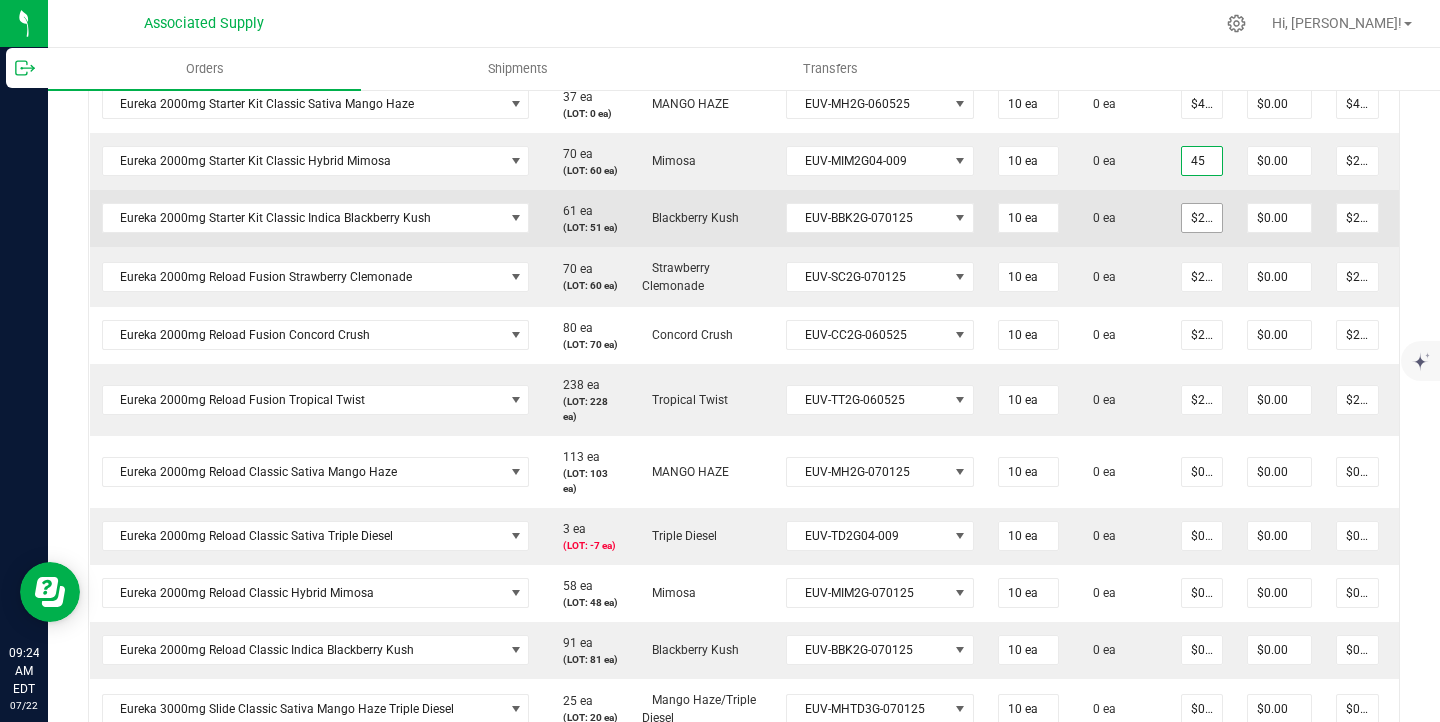 type on "$450.00" 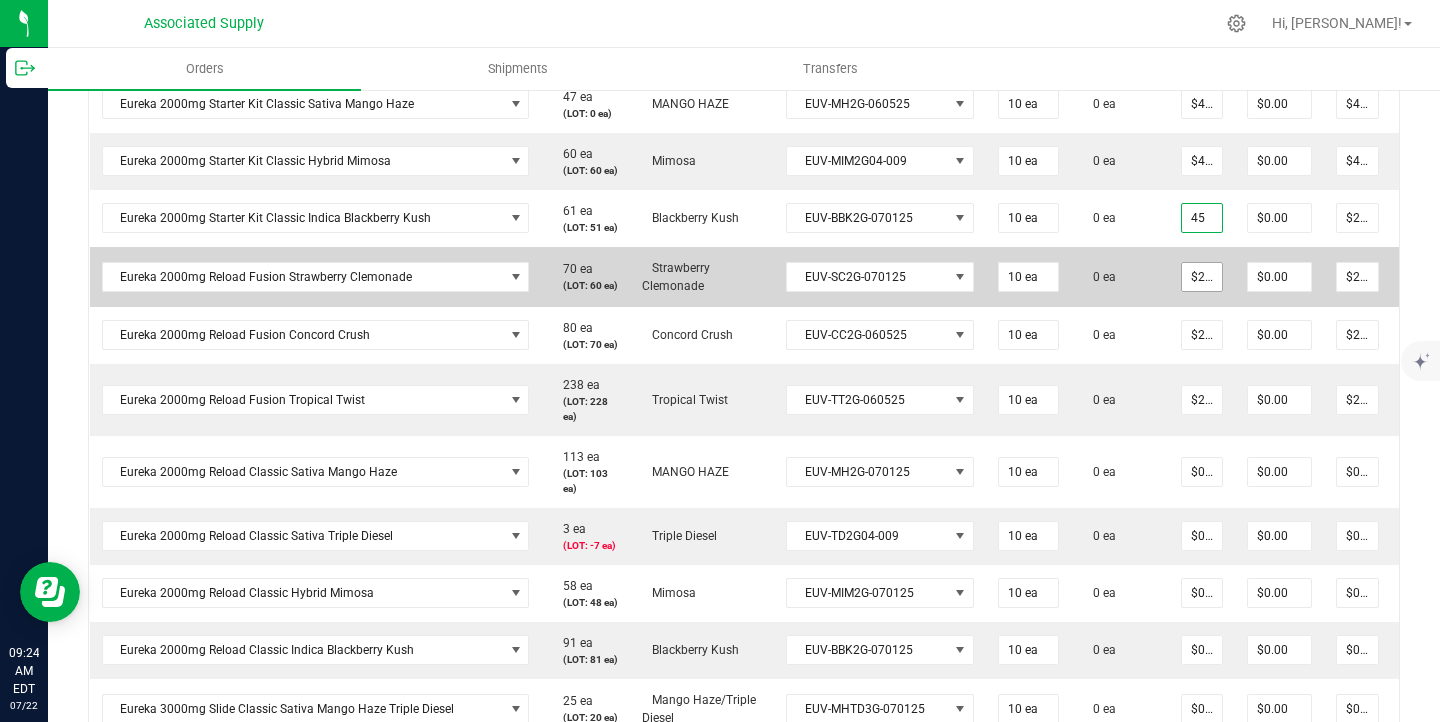 click on "$27.50000" at bounding box center [1202, 277] 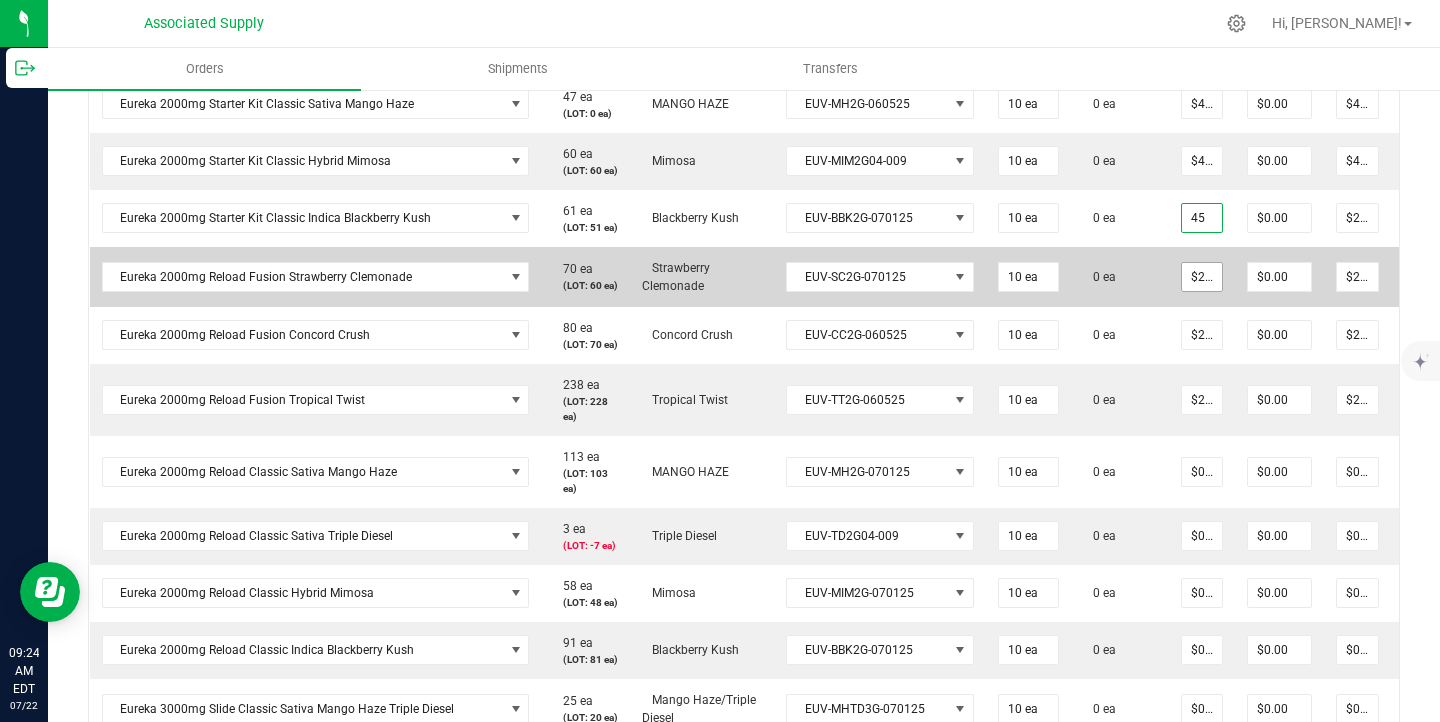 type on "$45.00000" 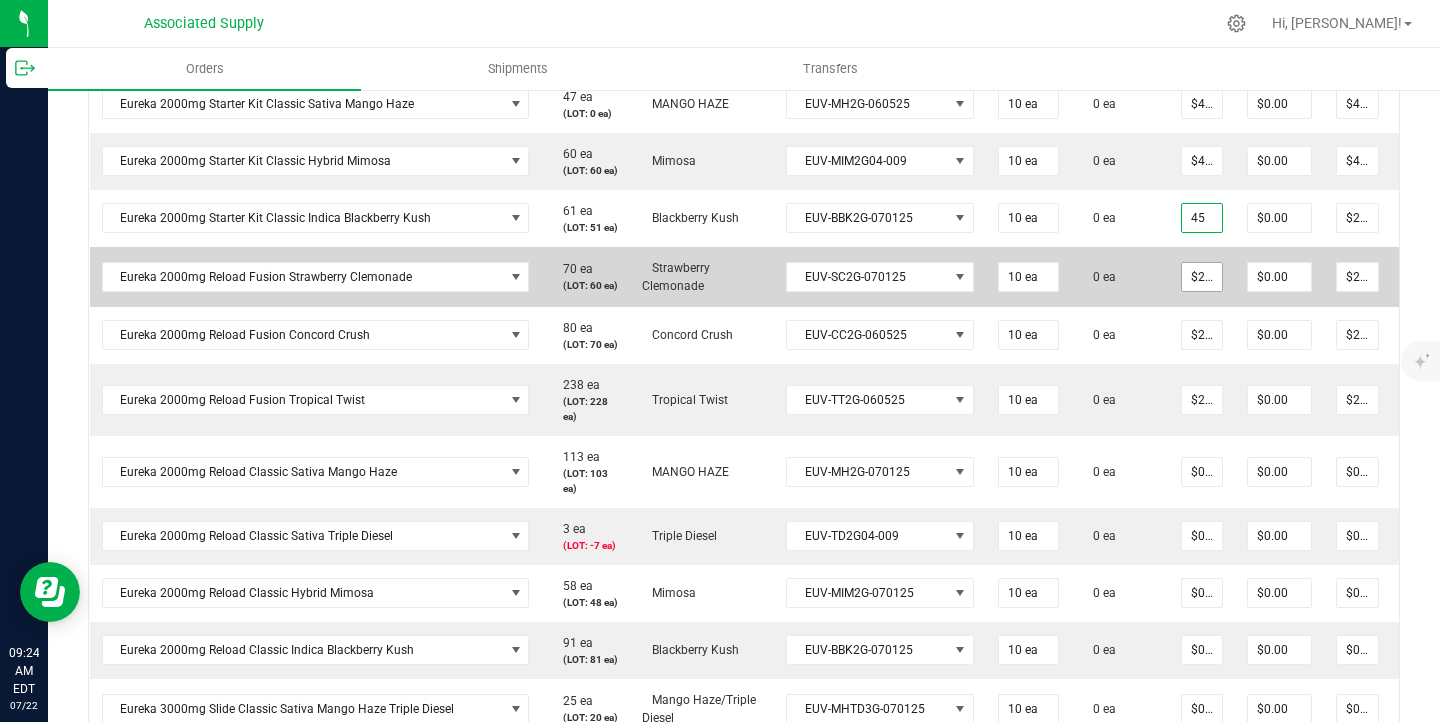 type on "$450.00" 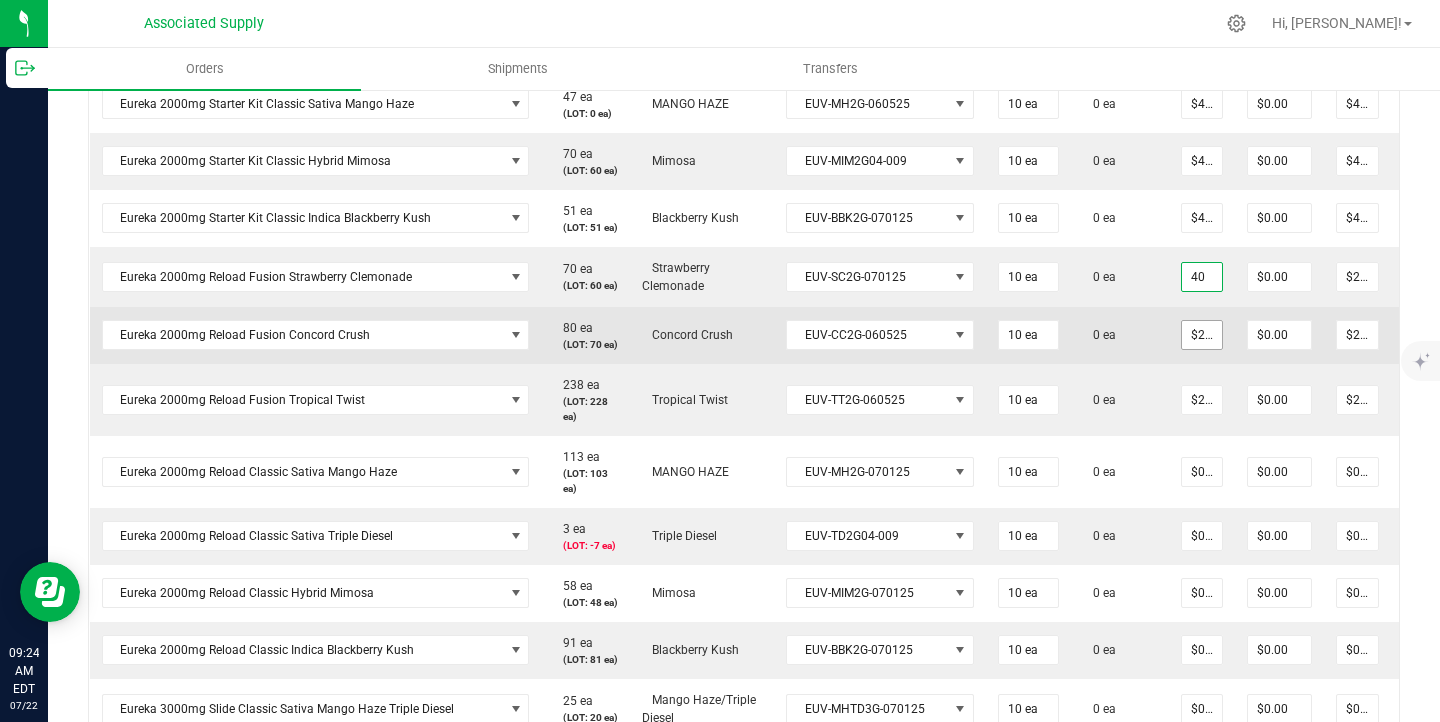 type on "$40.00000" 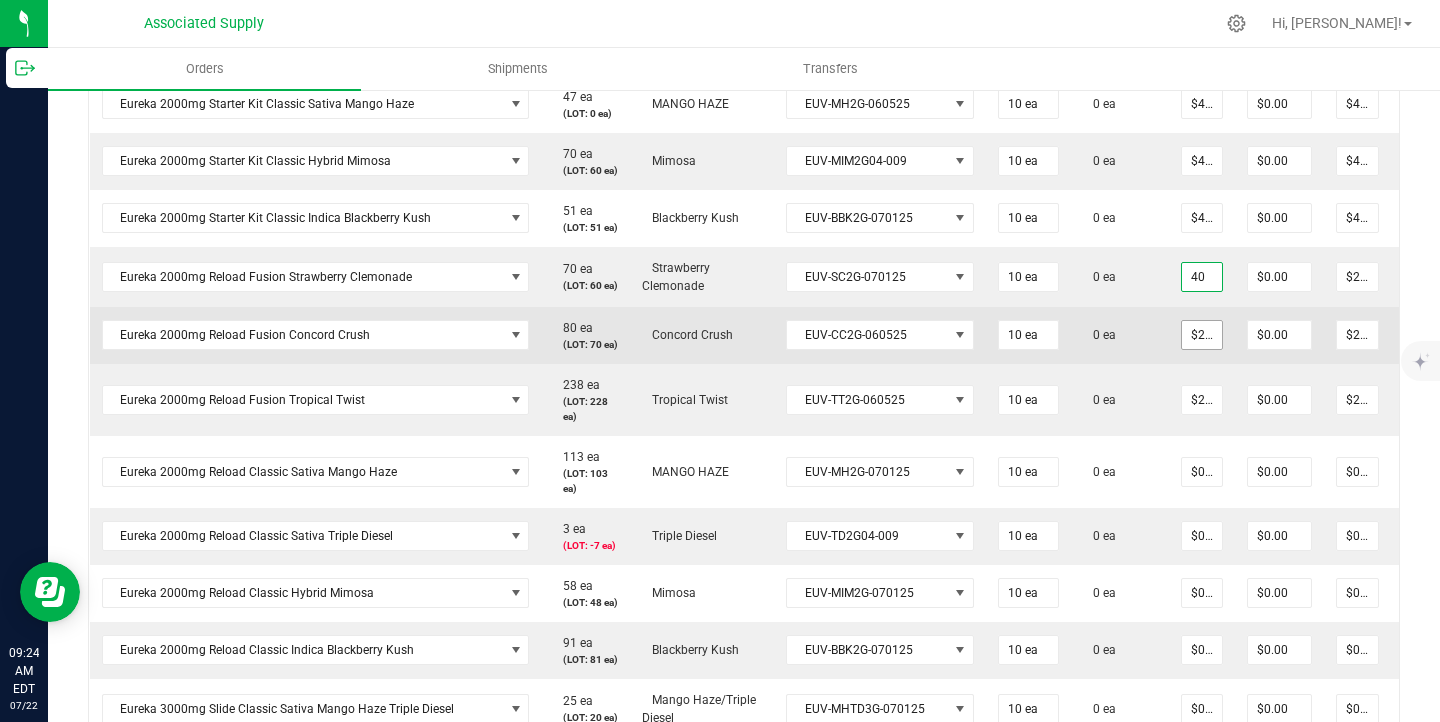 type on "$400.00" 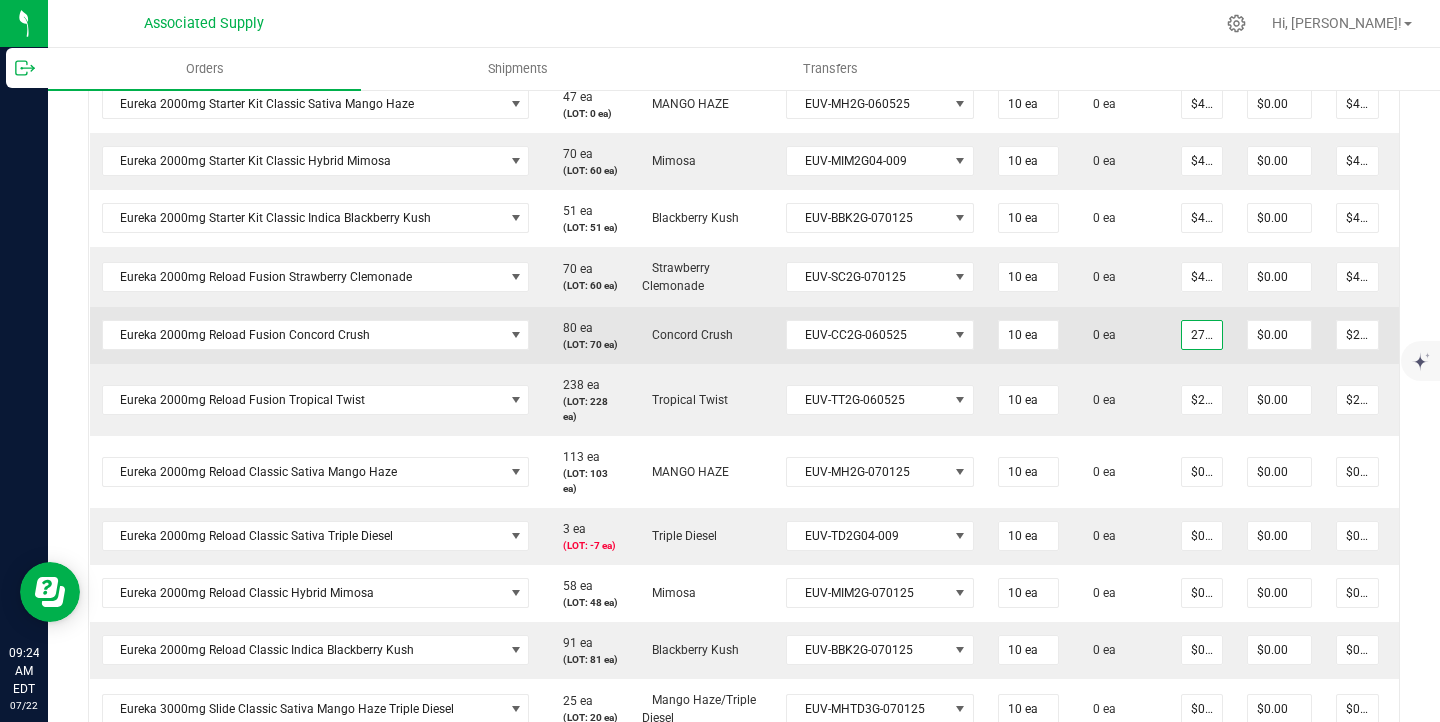 click on "27.5" at bounding box center (1202, 335) 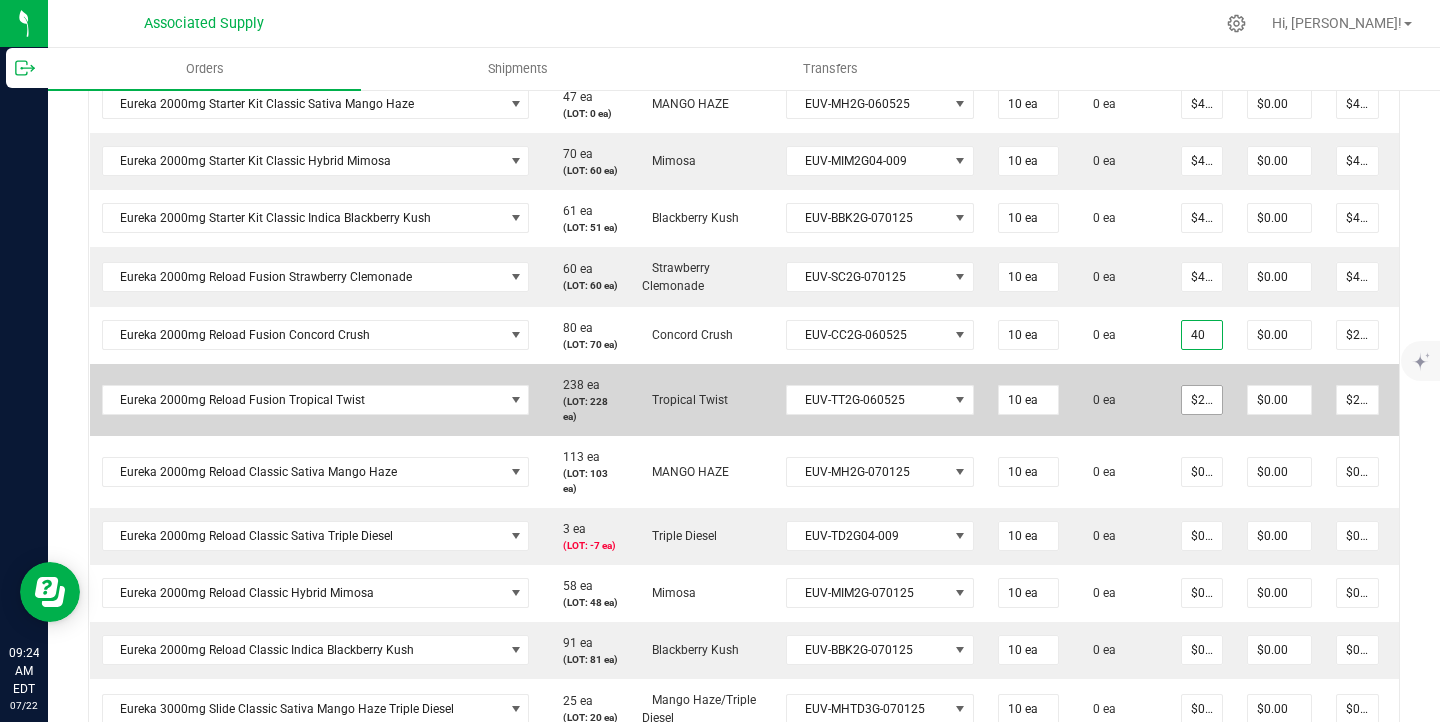click on "$27.50000" at bounding box center [1202, 400] 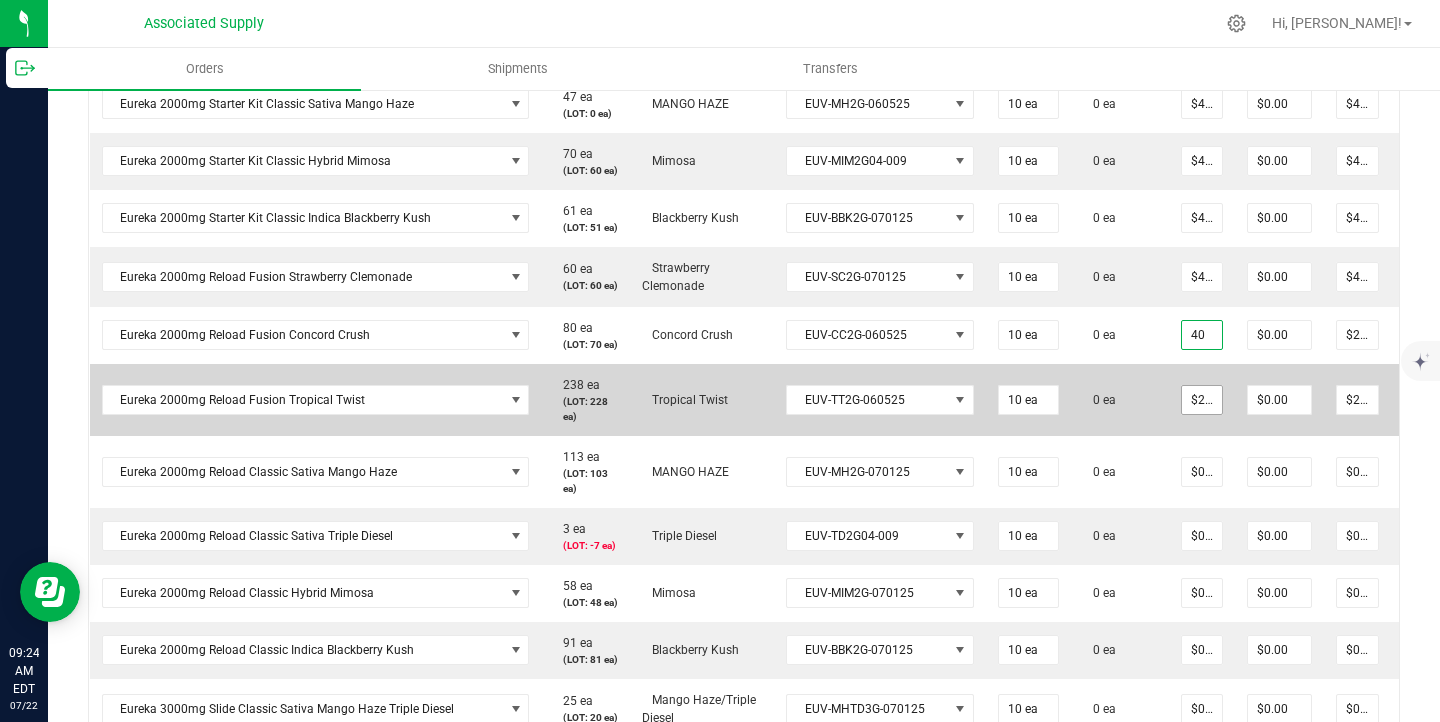 type on "$40.00000" 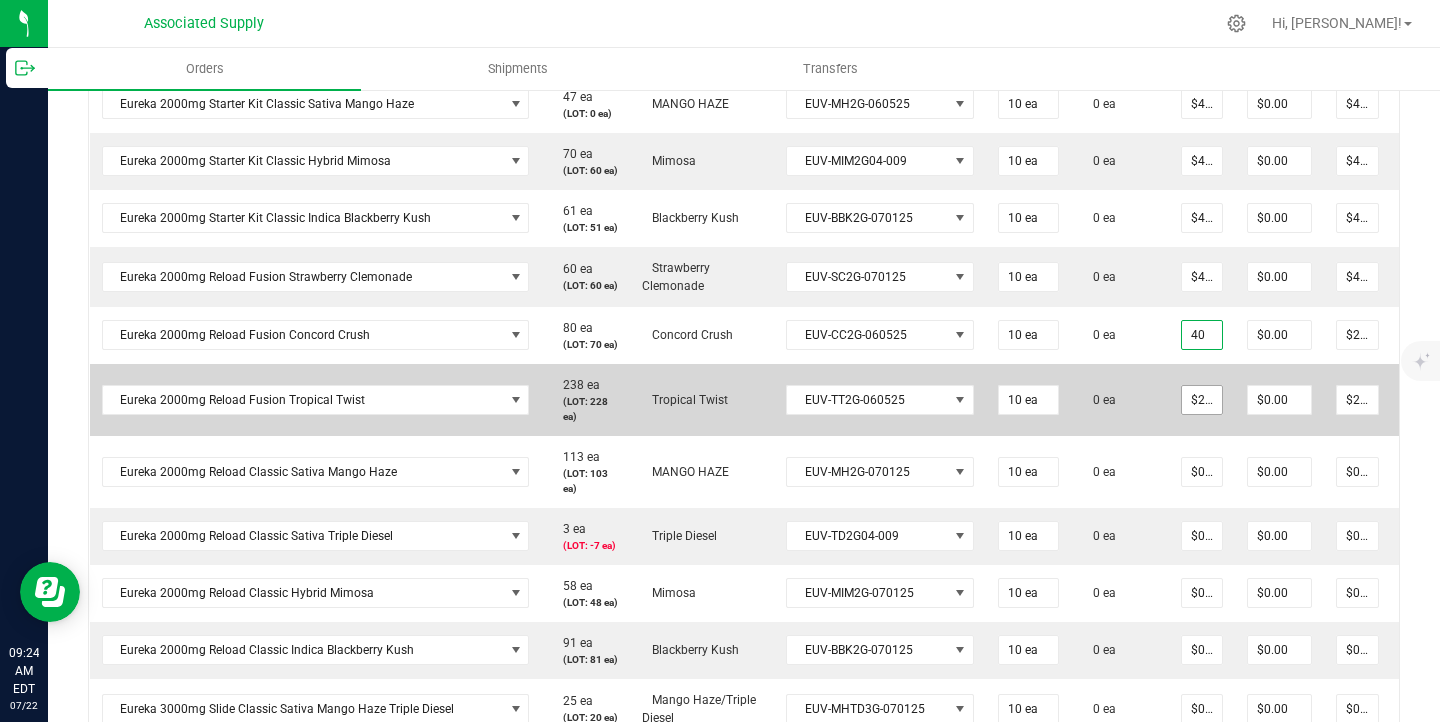 type on "$400.00" 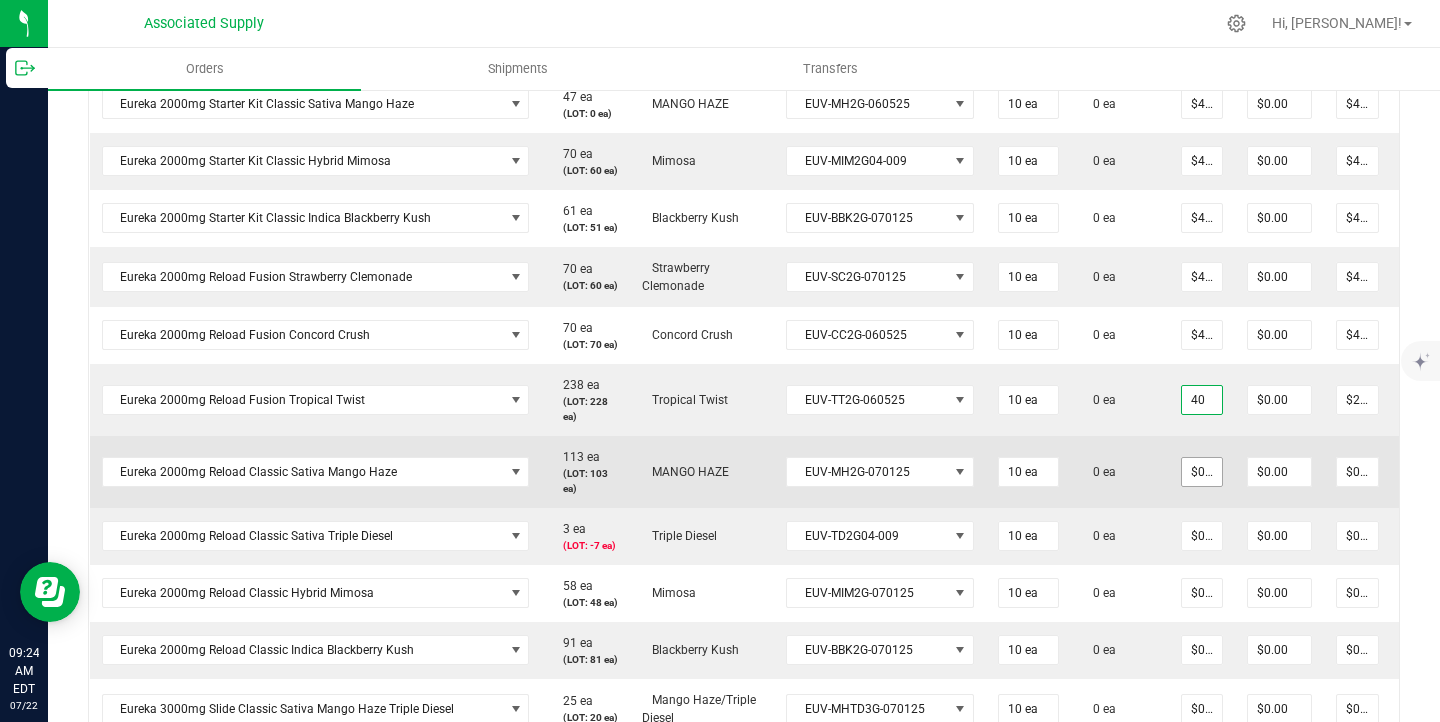 type on "$40.00000" 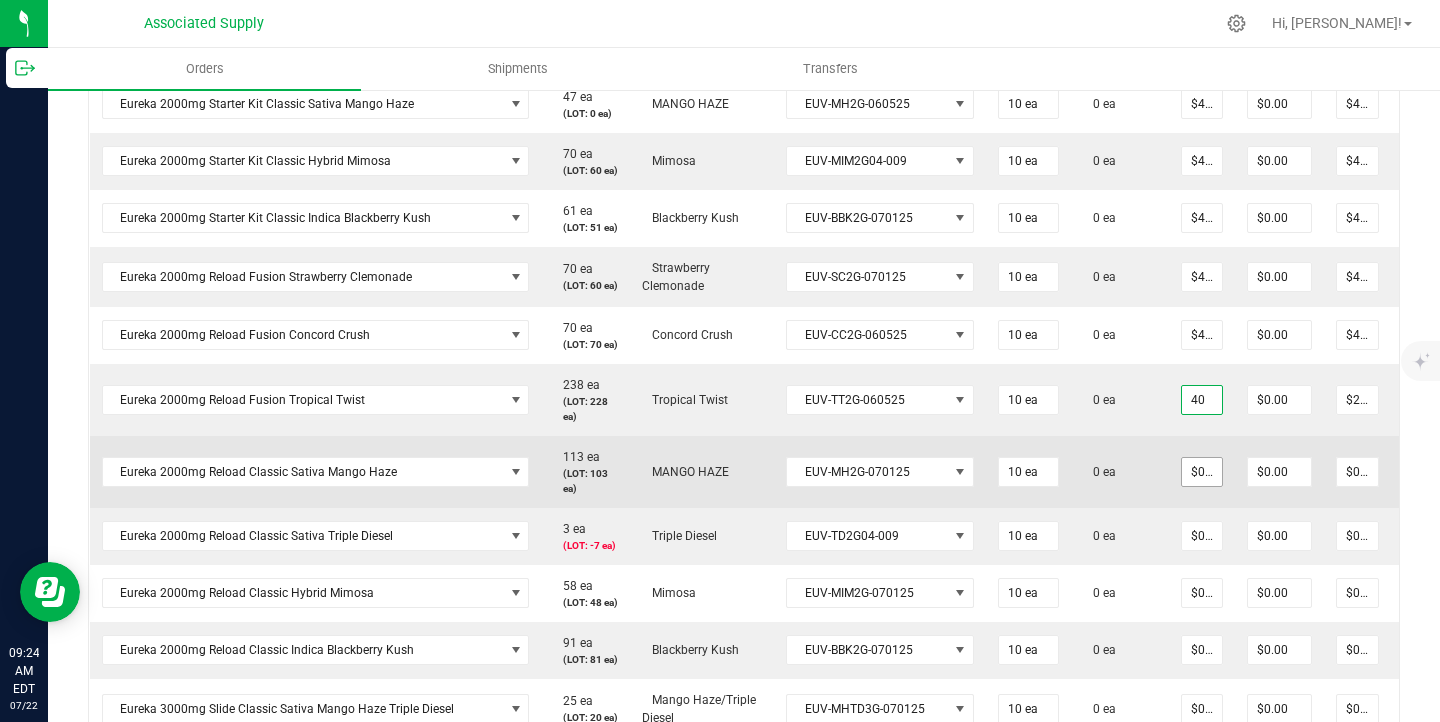 type on "$400.00" 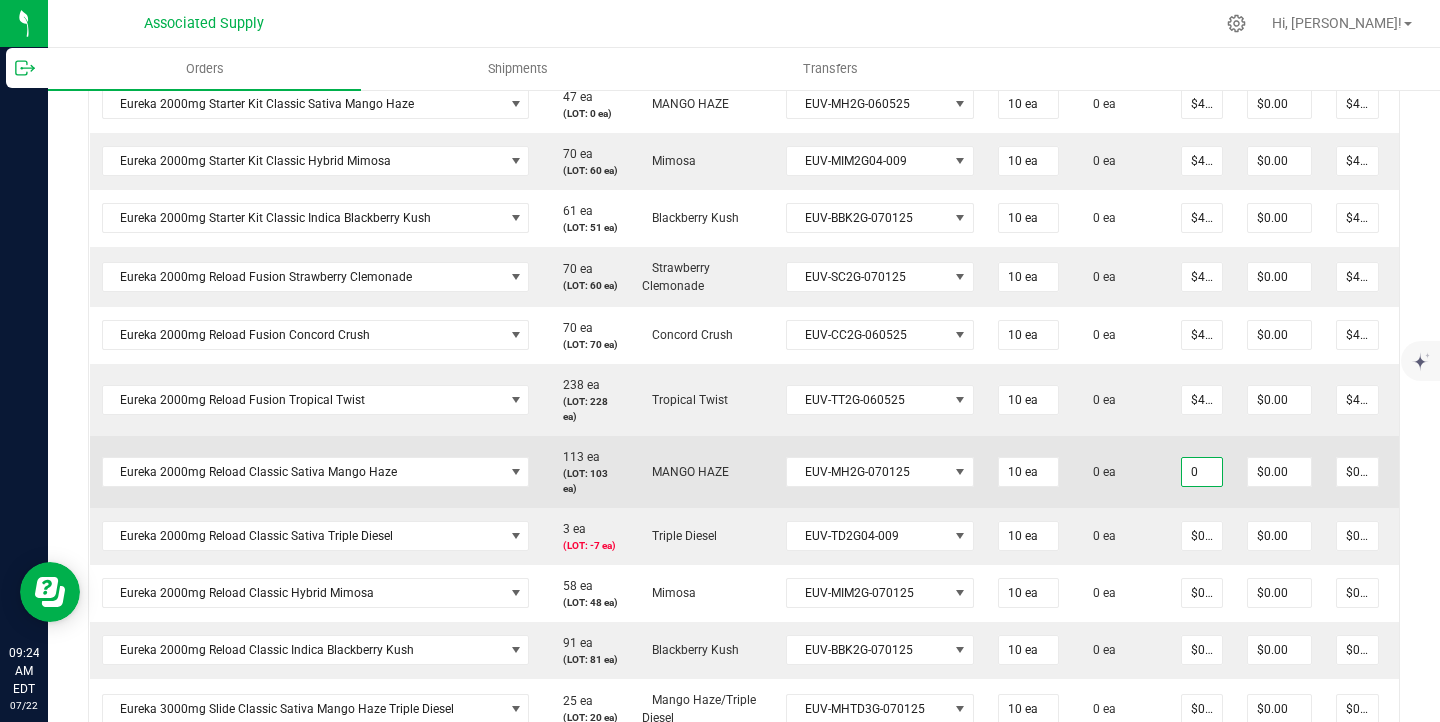 click on "0" at bounding box center [1202, 472] 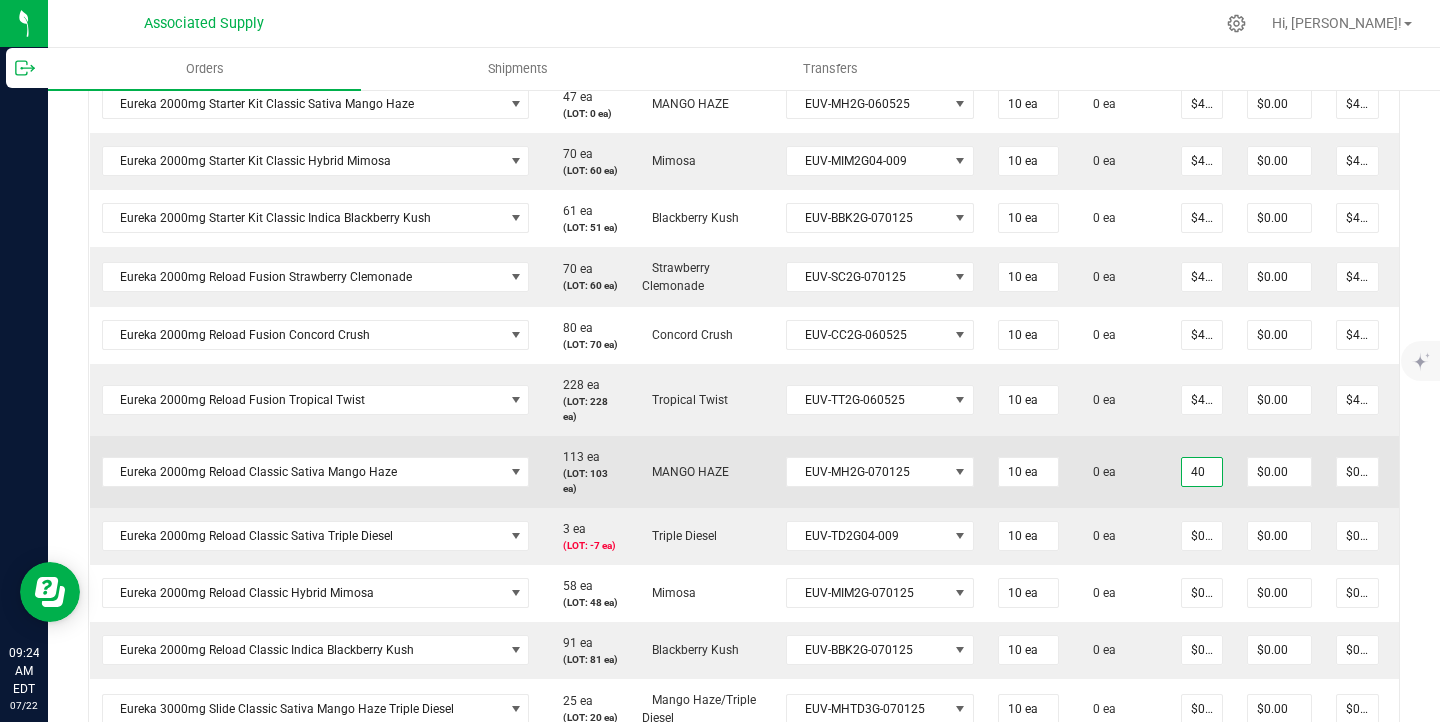 click on "0 ea" at bounding box center [1120, 472] 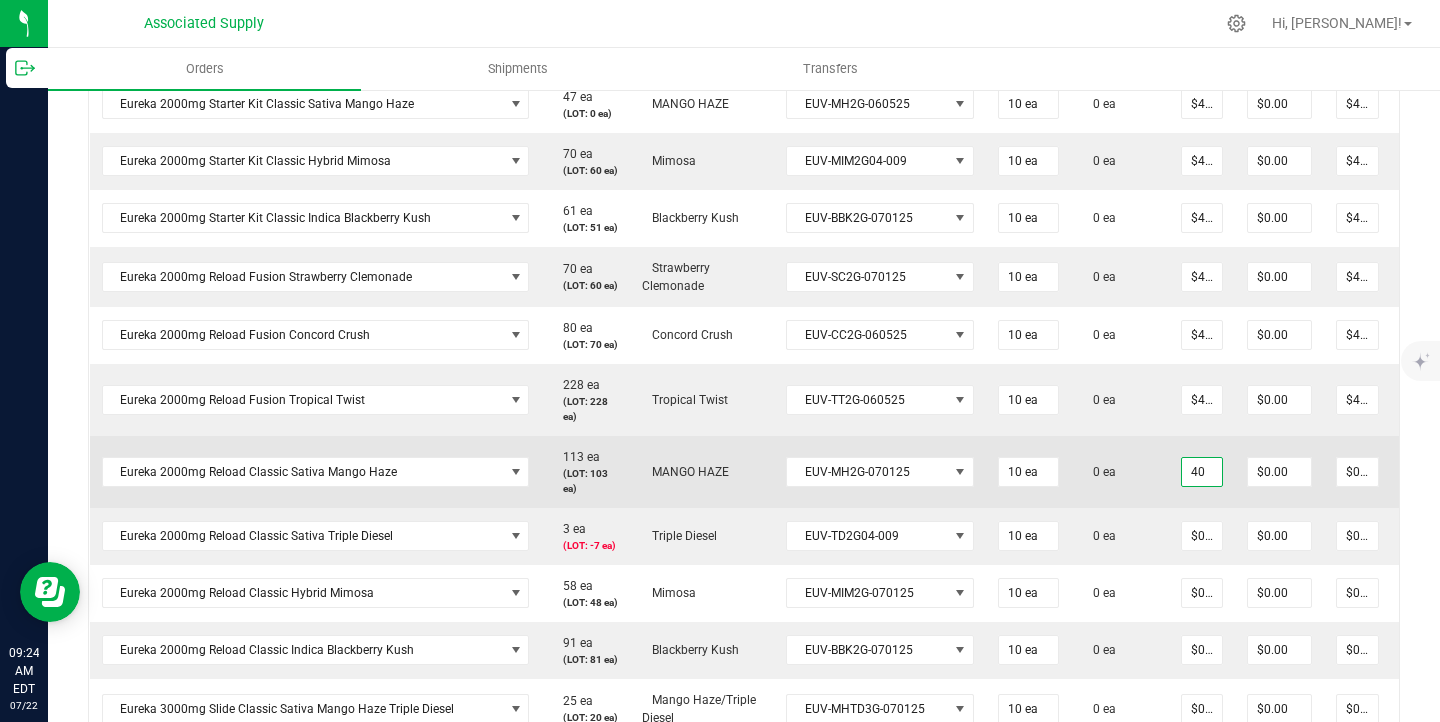 type on "$40.00000" 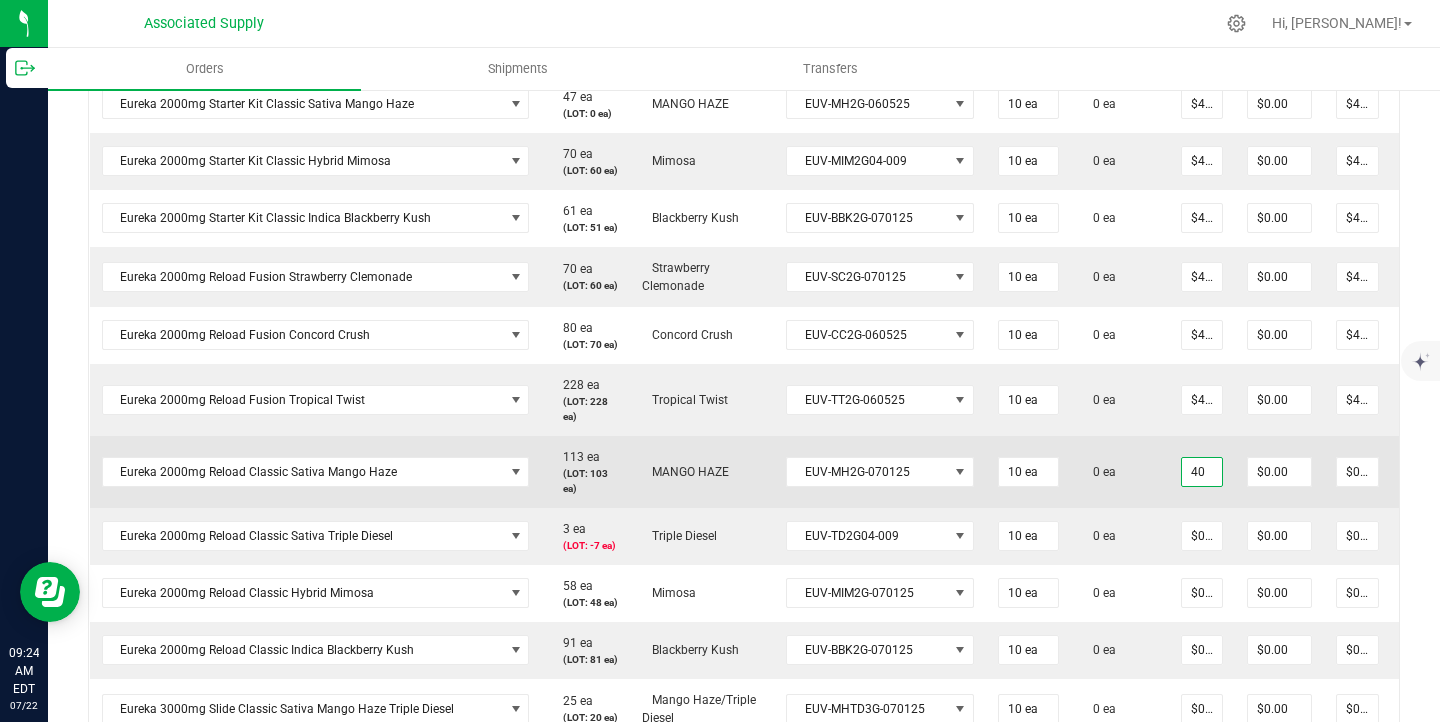 type on "$400.00" 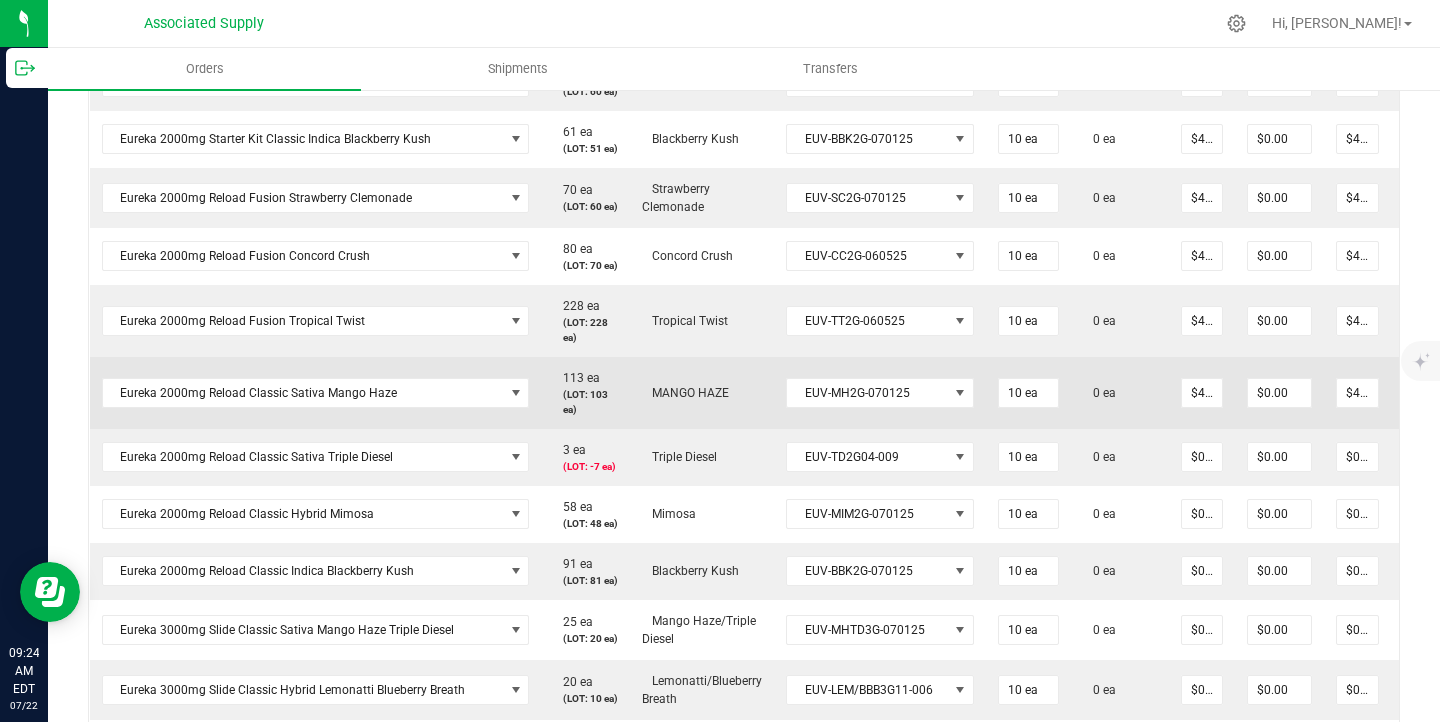 scroll, scrollTop: 1396, scrollLeft: 0, axis: vertical 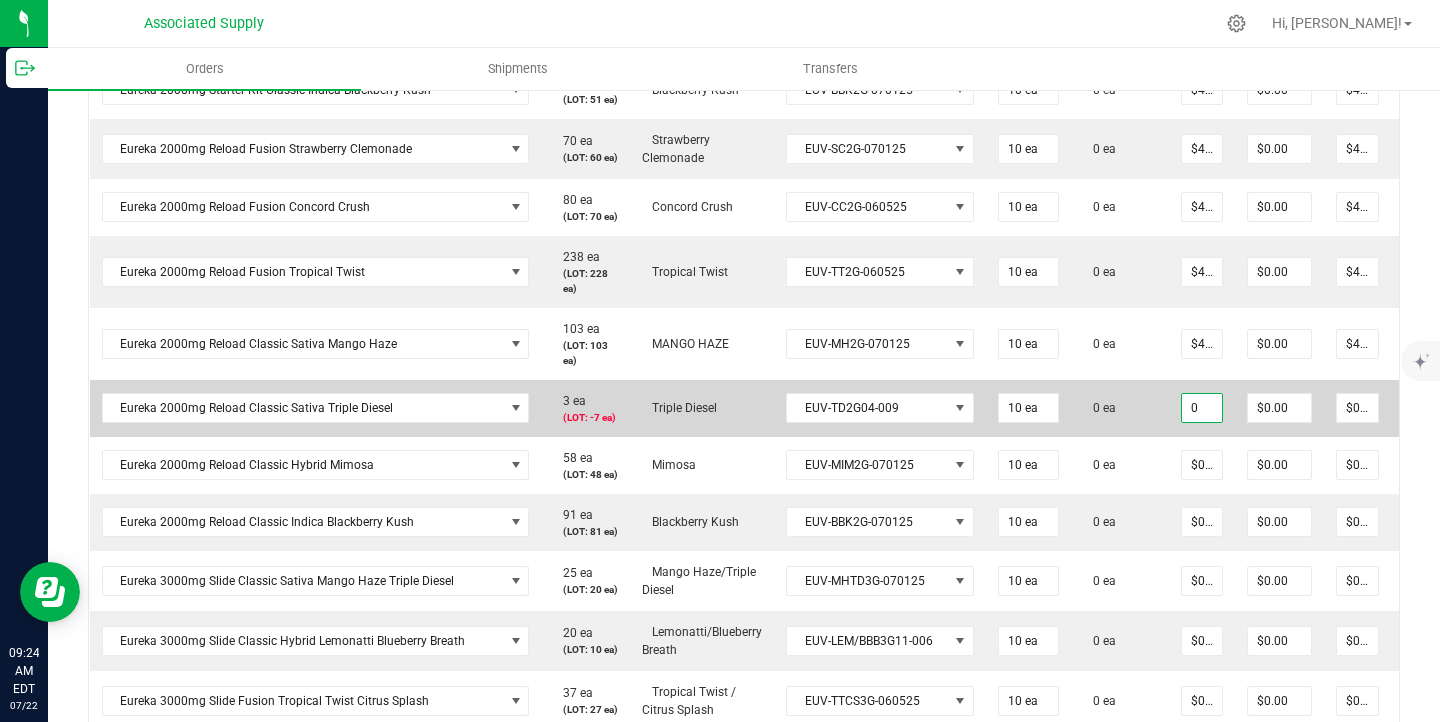 click on "0" at bounding box center [1202, 408] 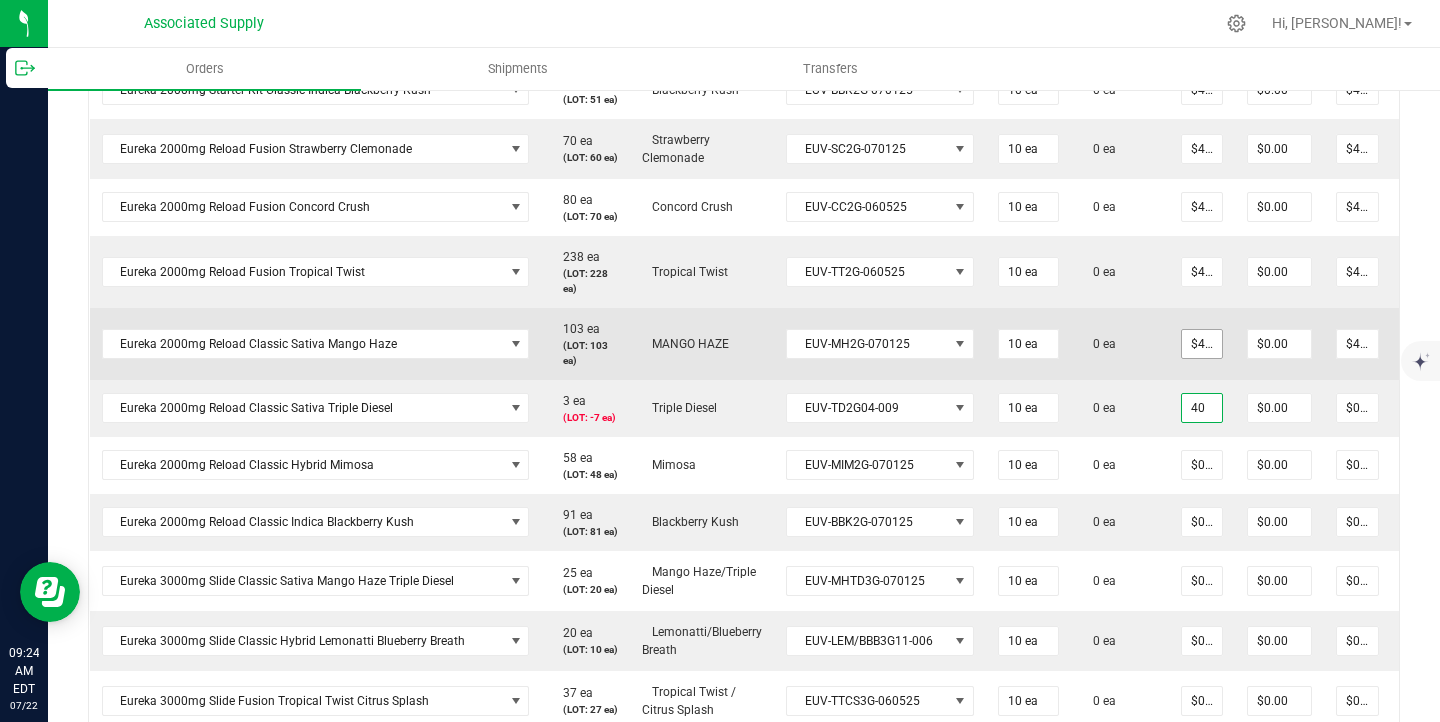click on "$40.00000" at bounding box center [1202, 344] 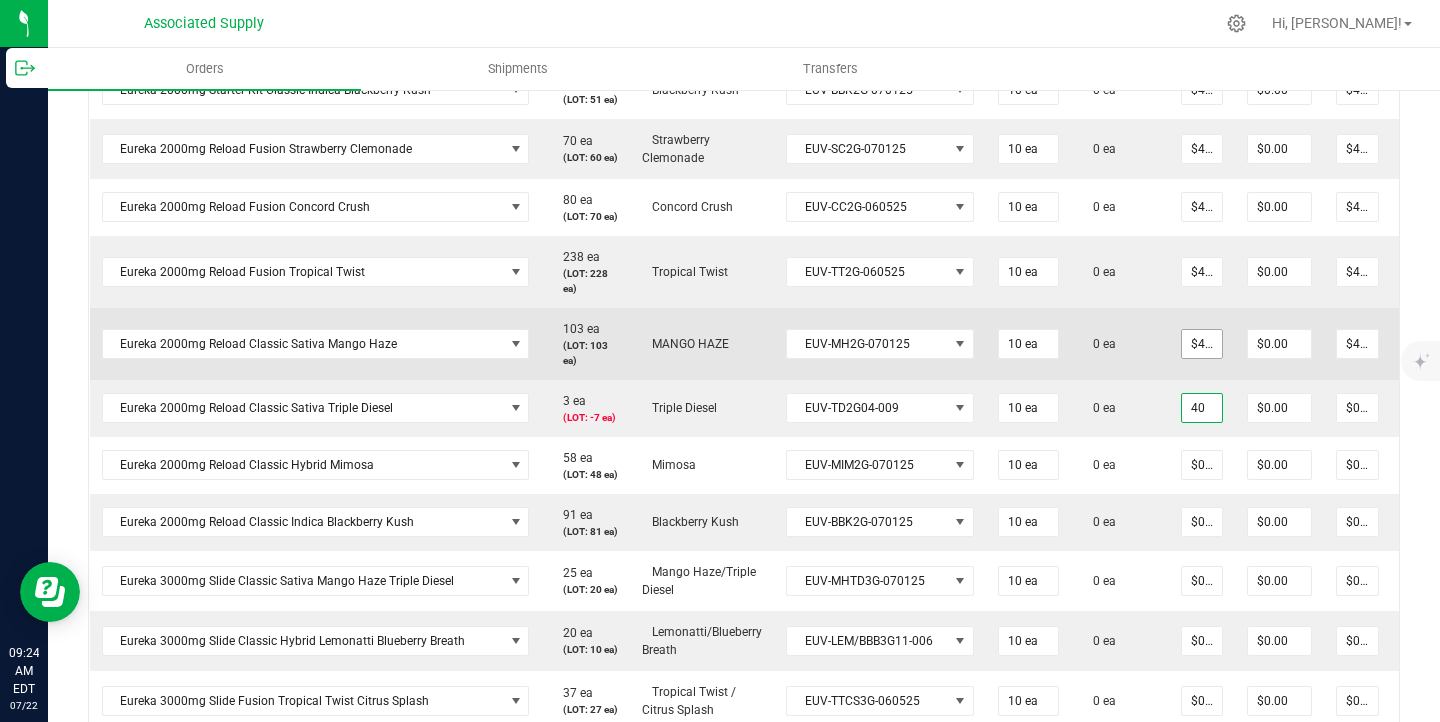 type on "$40.00000" 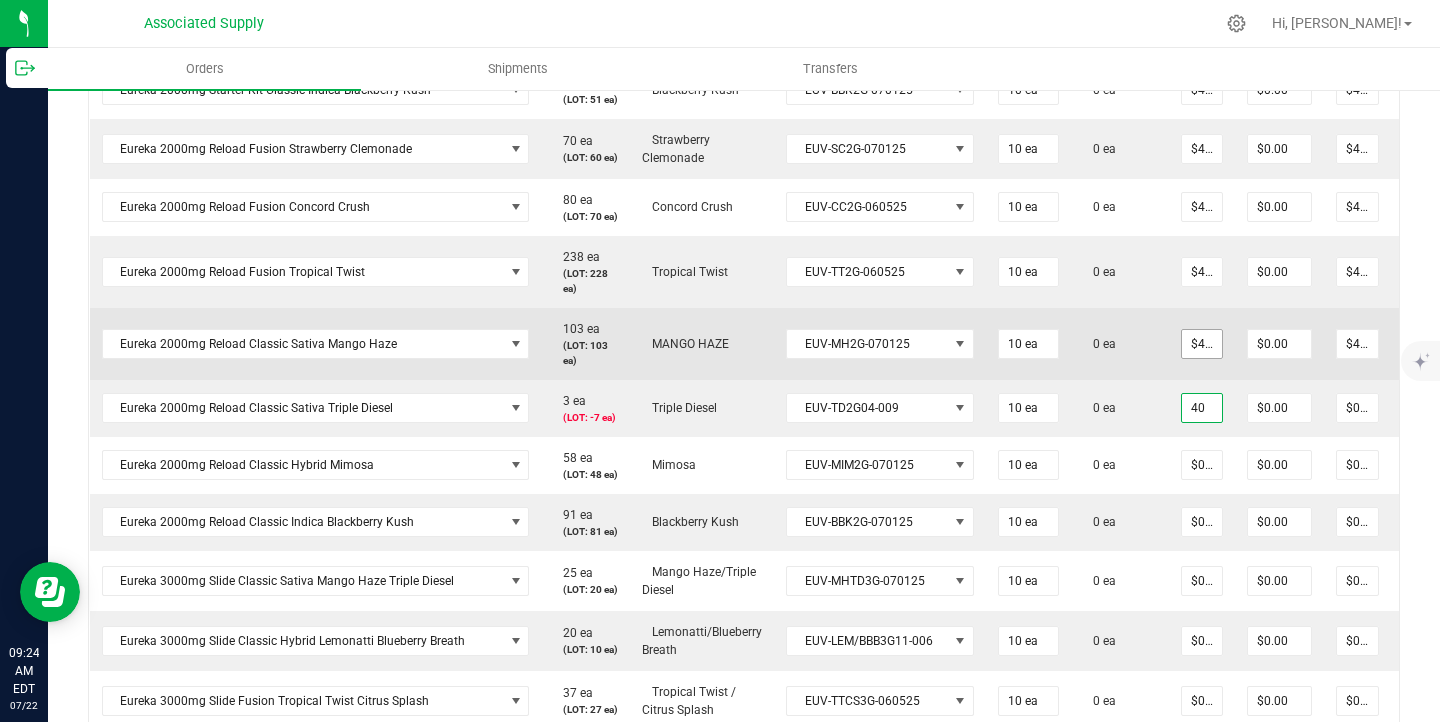 type on "$400.00" 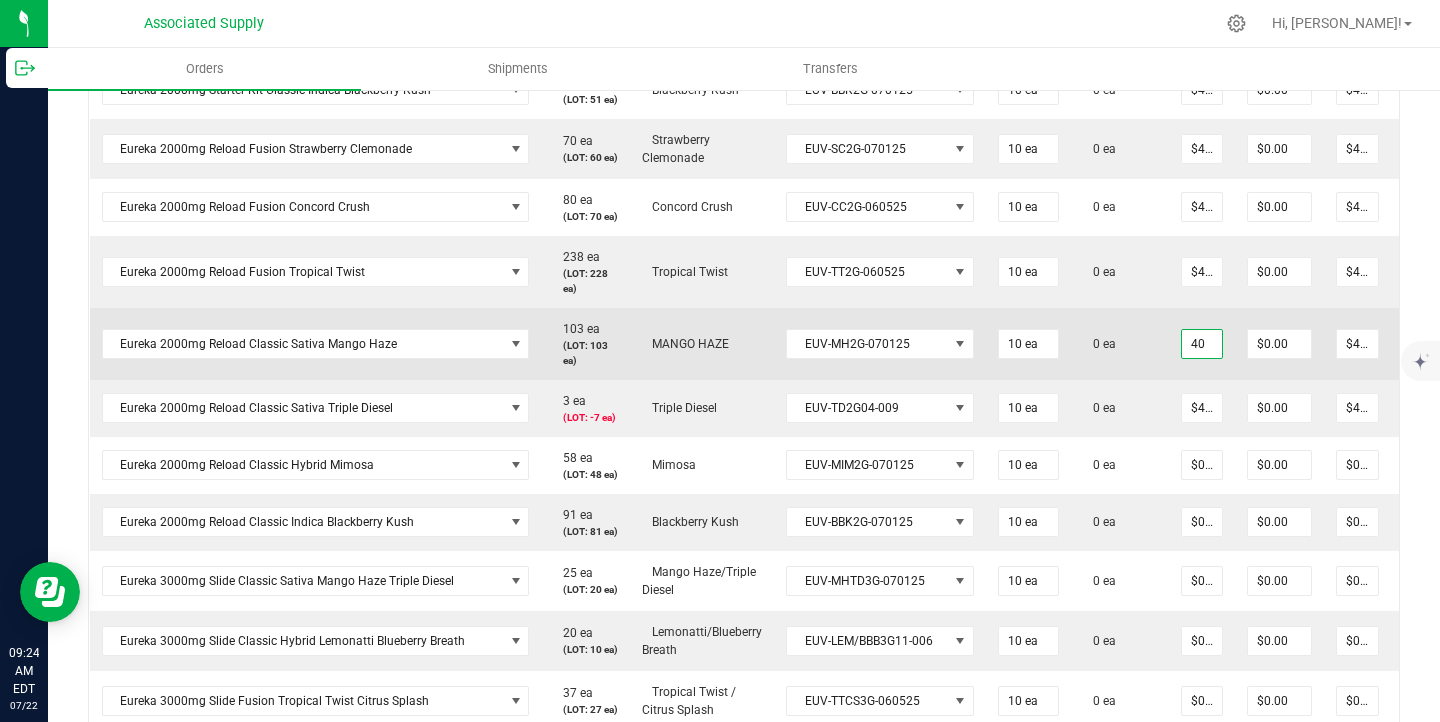 click on "0 ea" at bounding box center (1120, 344) 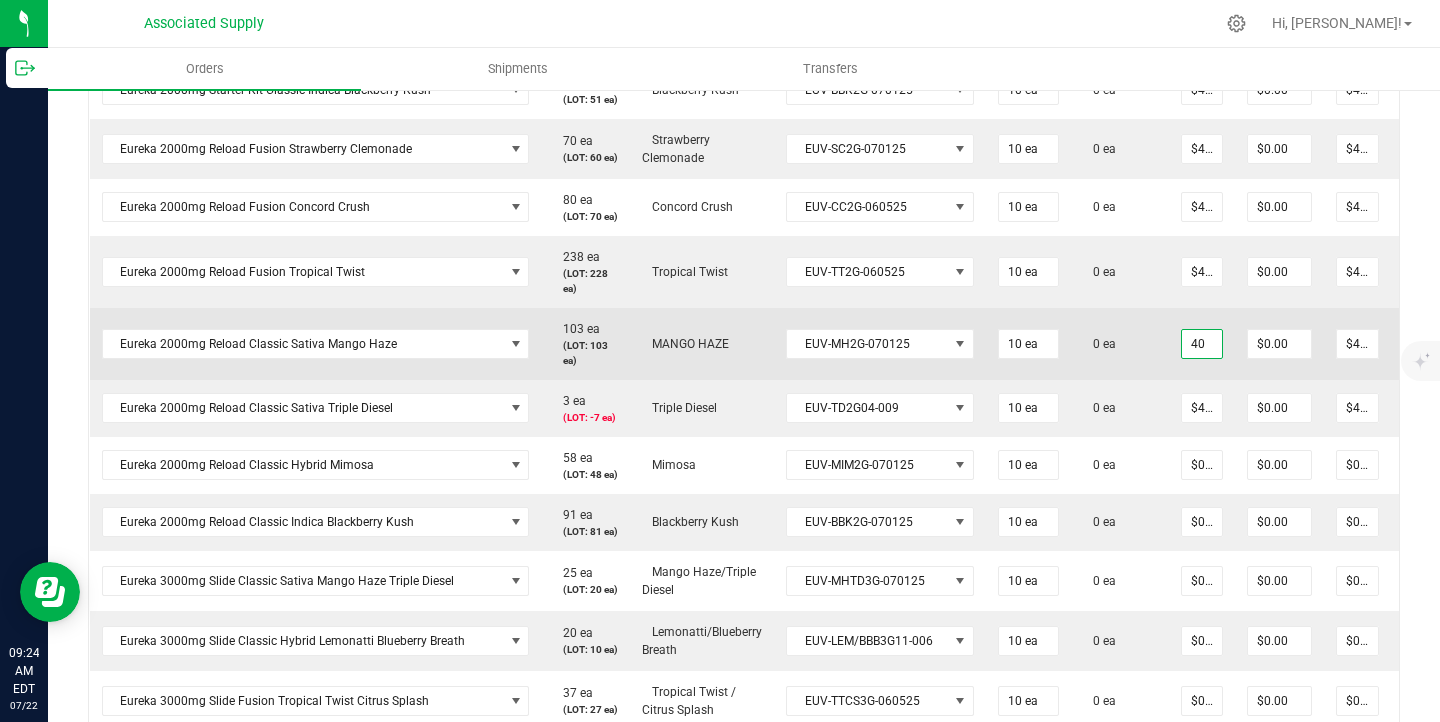 type on "$40.00000" 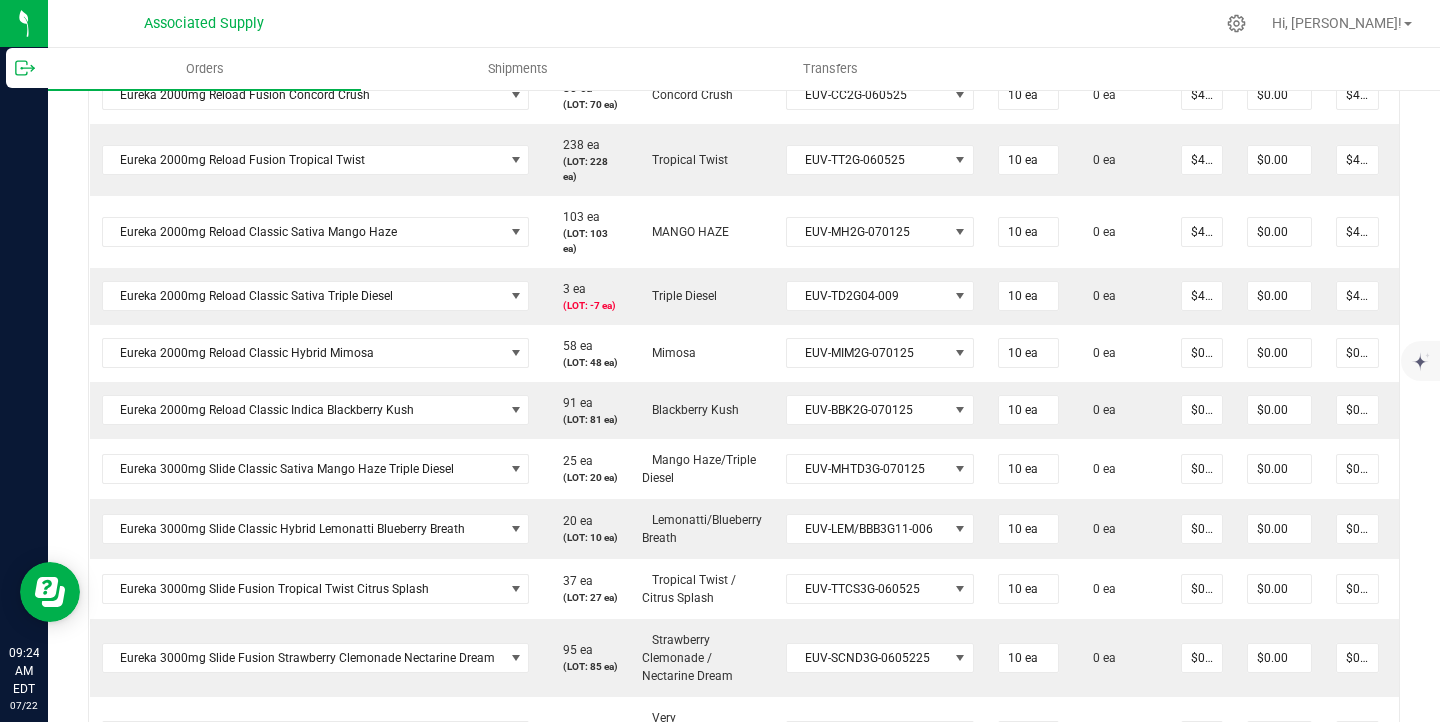 scroll, scrollTop: 1509, scrollLeft: 0, axis: vertical 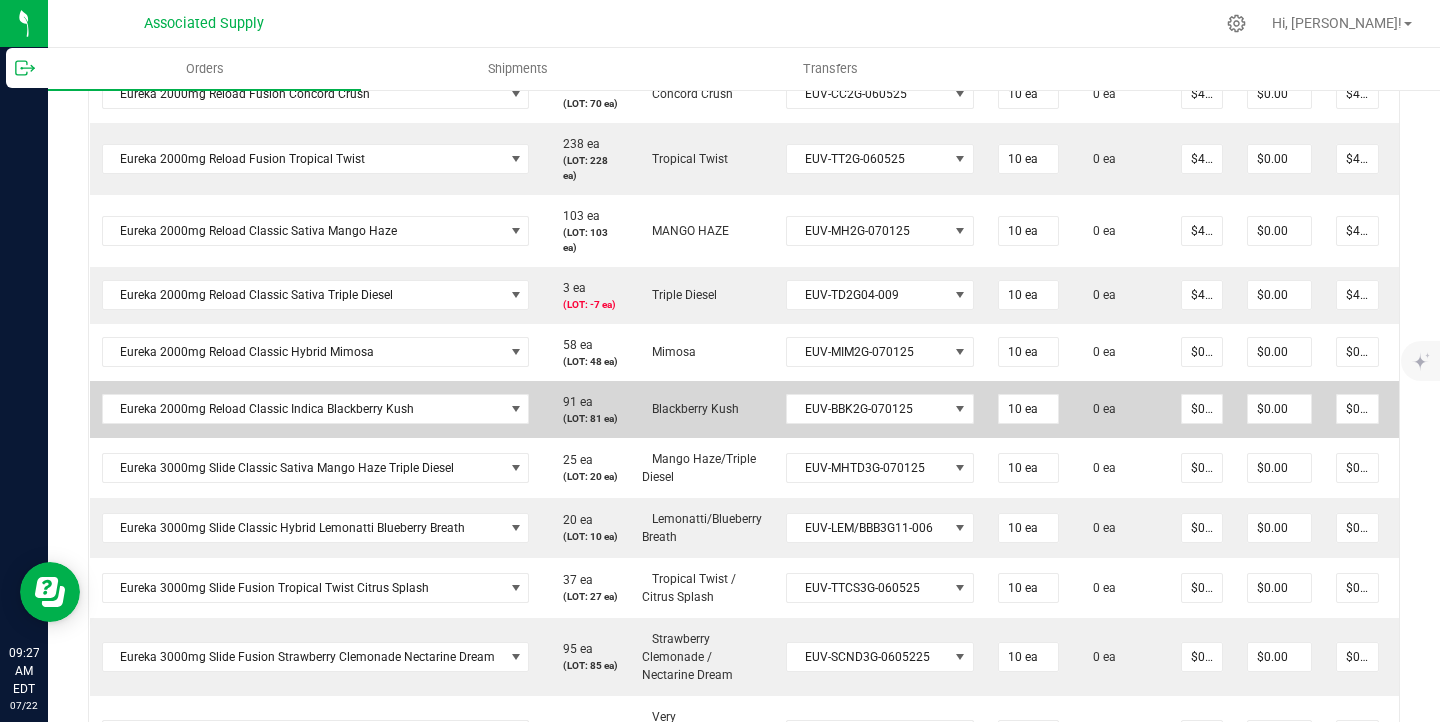 click on "$0.00000" at bounding box center [1202, 409] 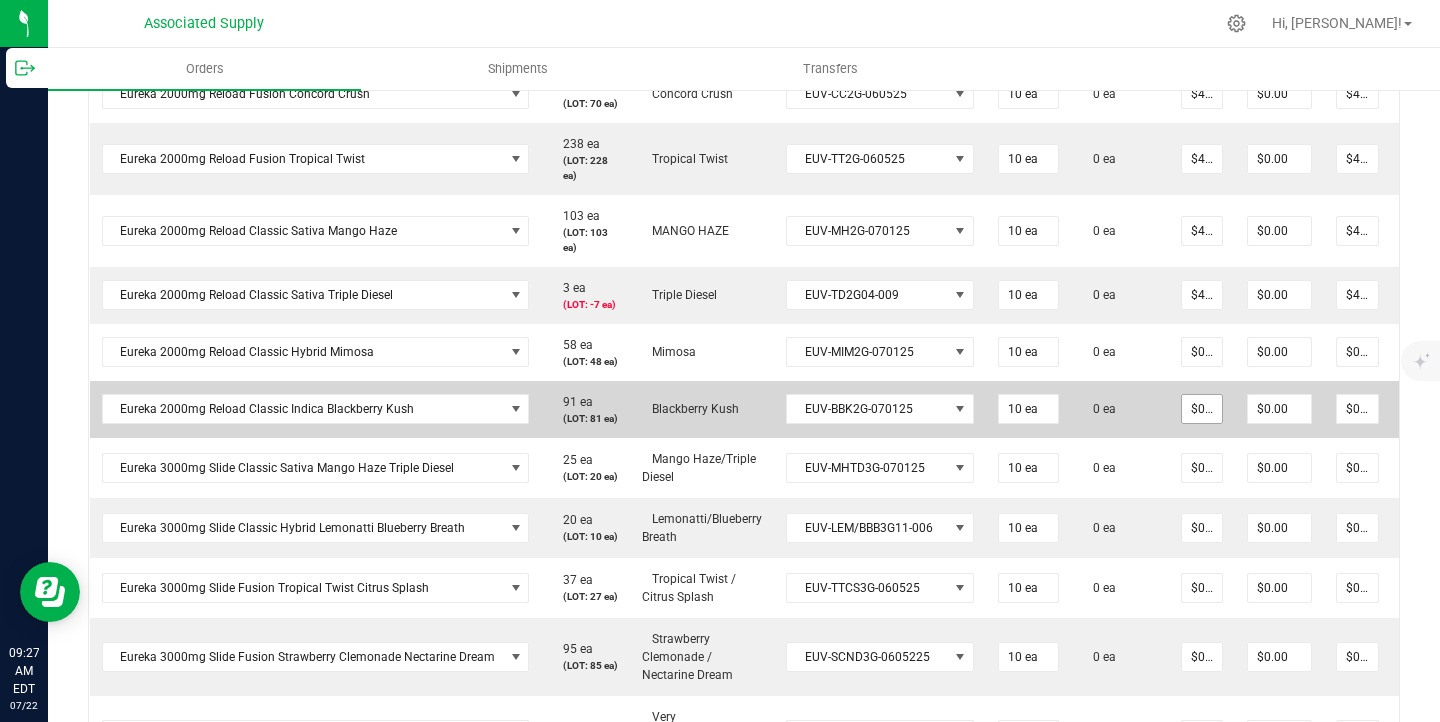 type on "0" 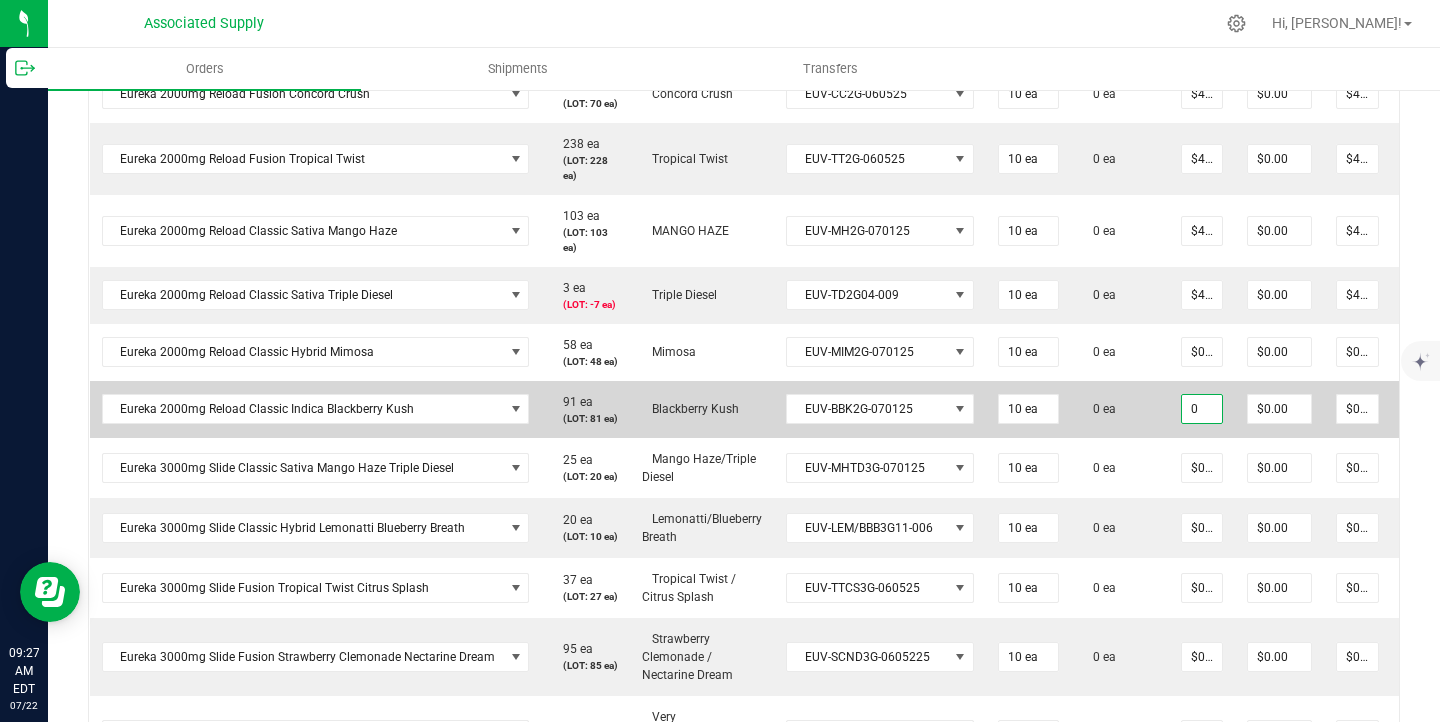 click on "0" at bounding box center (1202, 409) 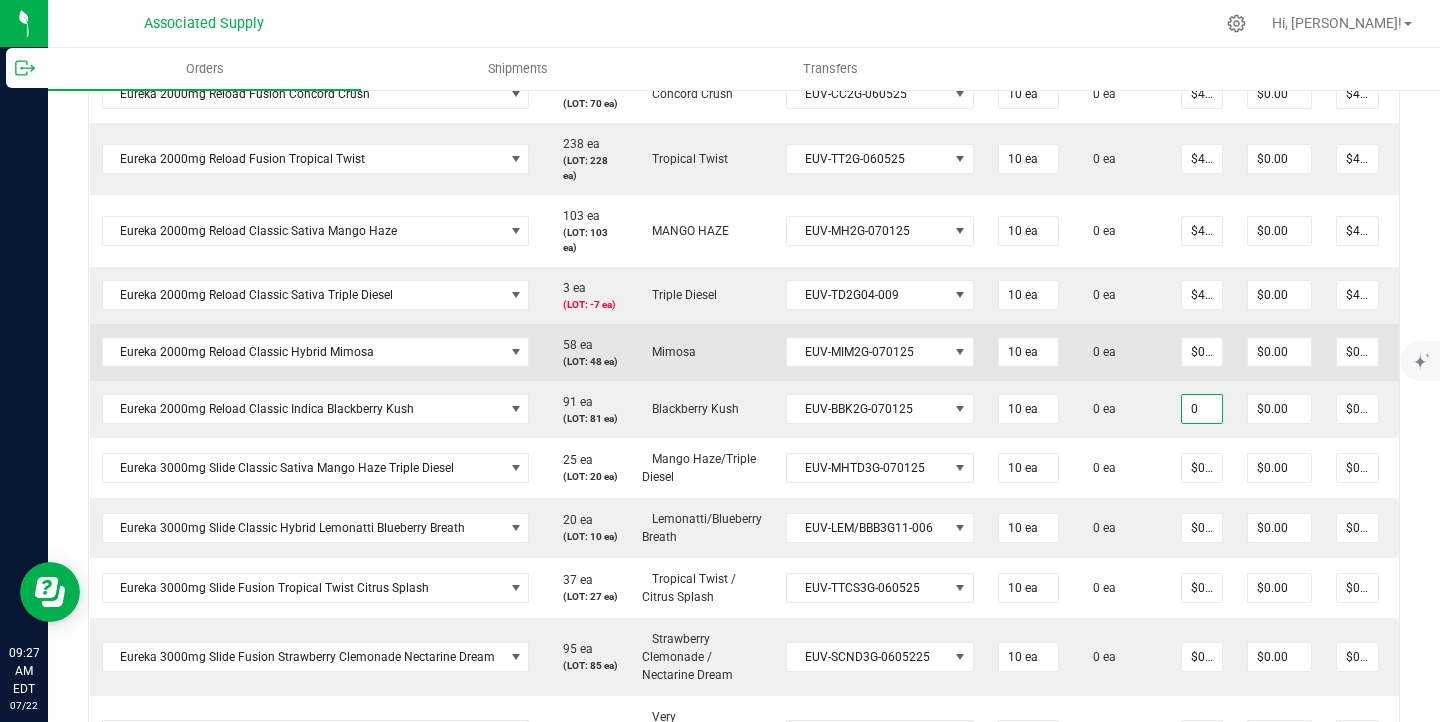 click on "$0.00000" at bounding box center (1202, 352) 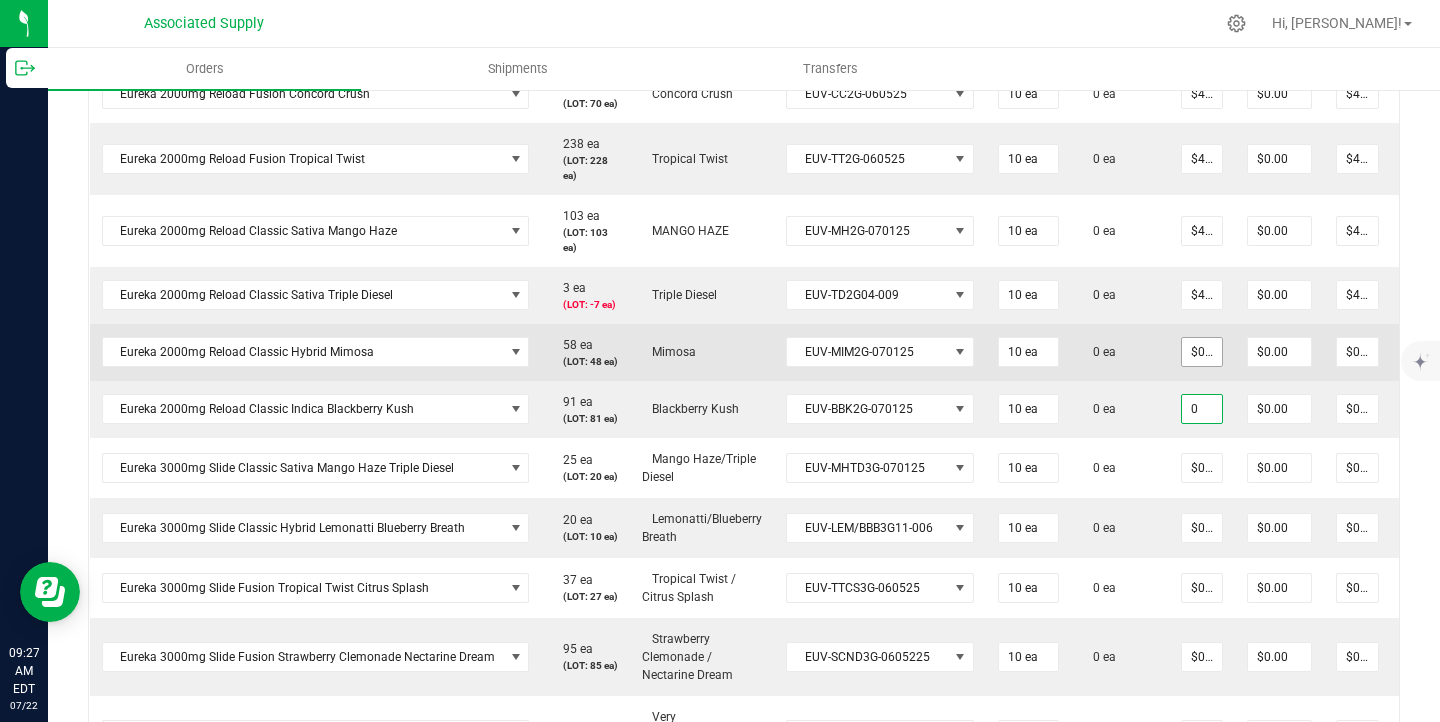 type on "0" 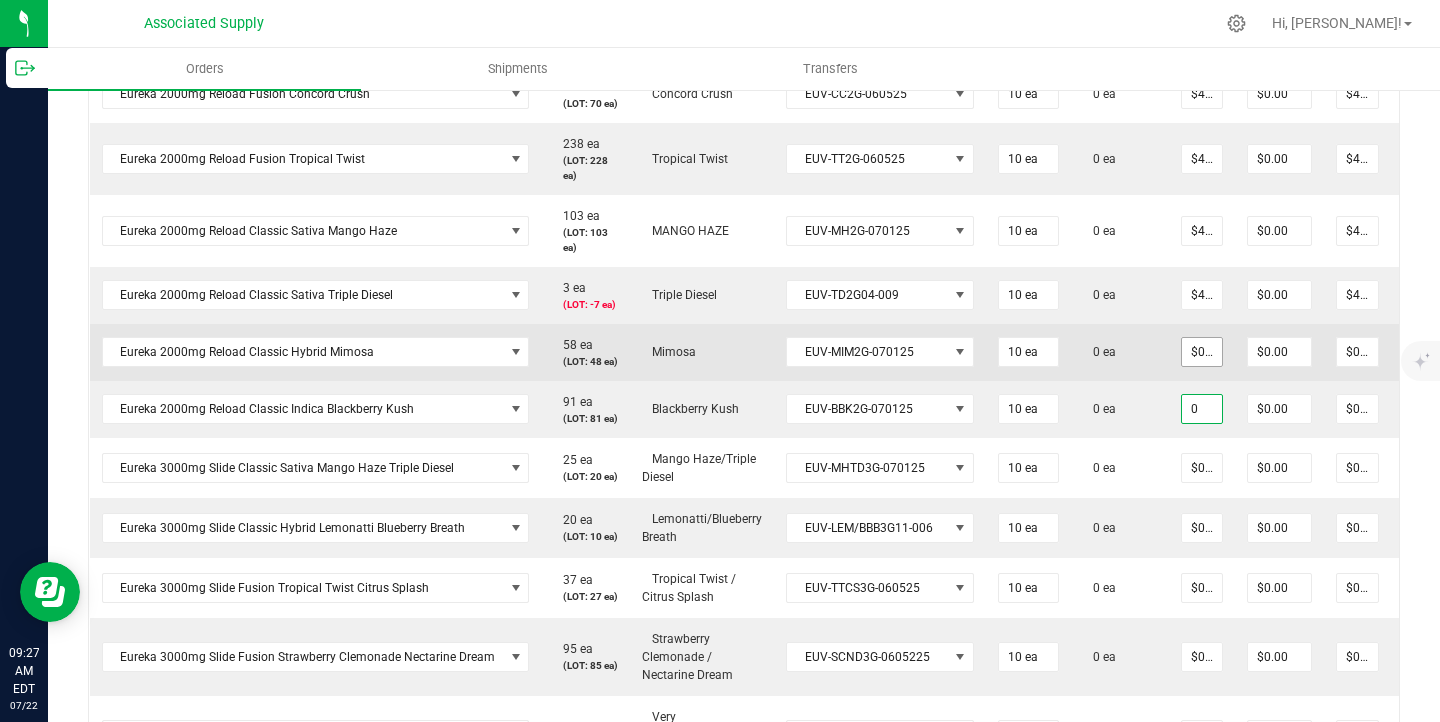 type on "$0.00000" 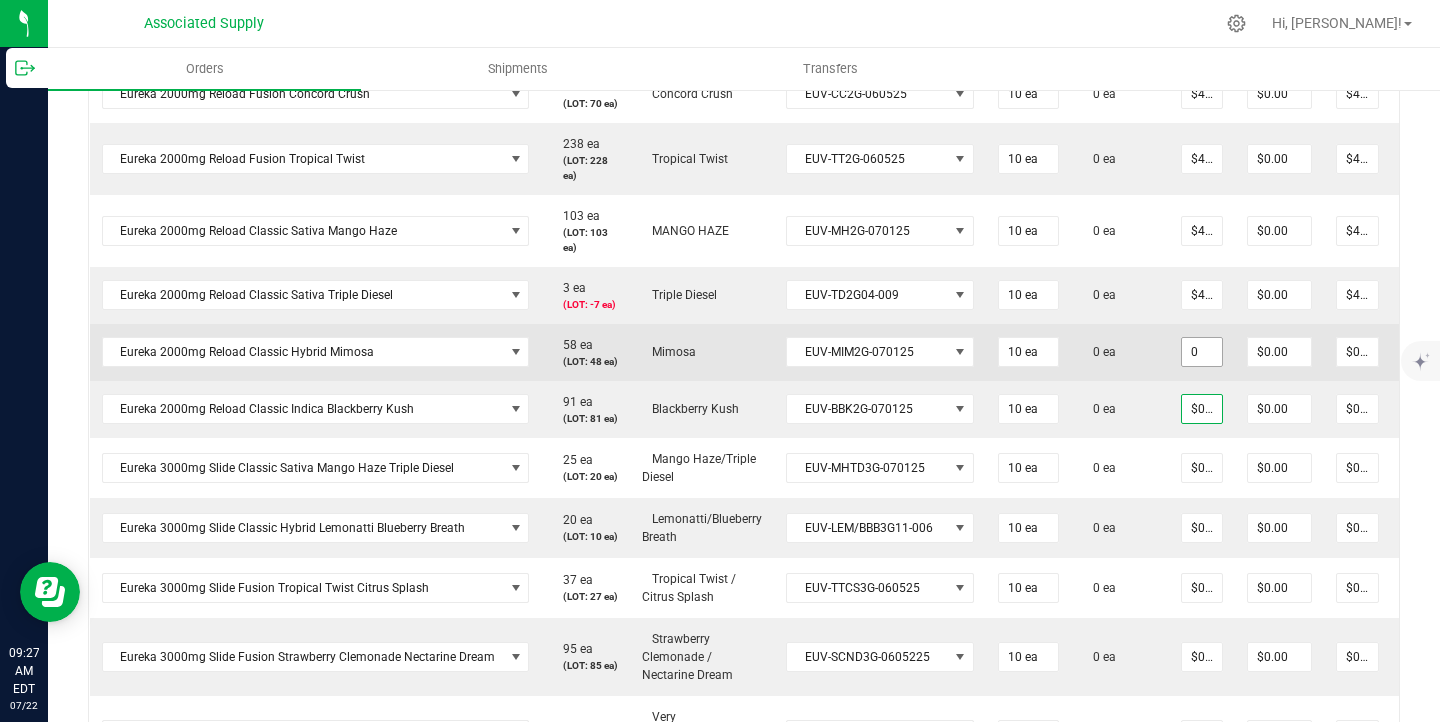 click on "0" at bounding box center [1202, 352] 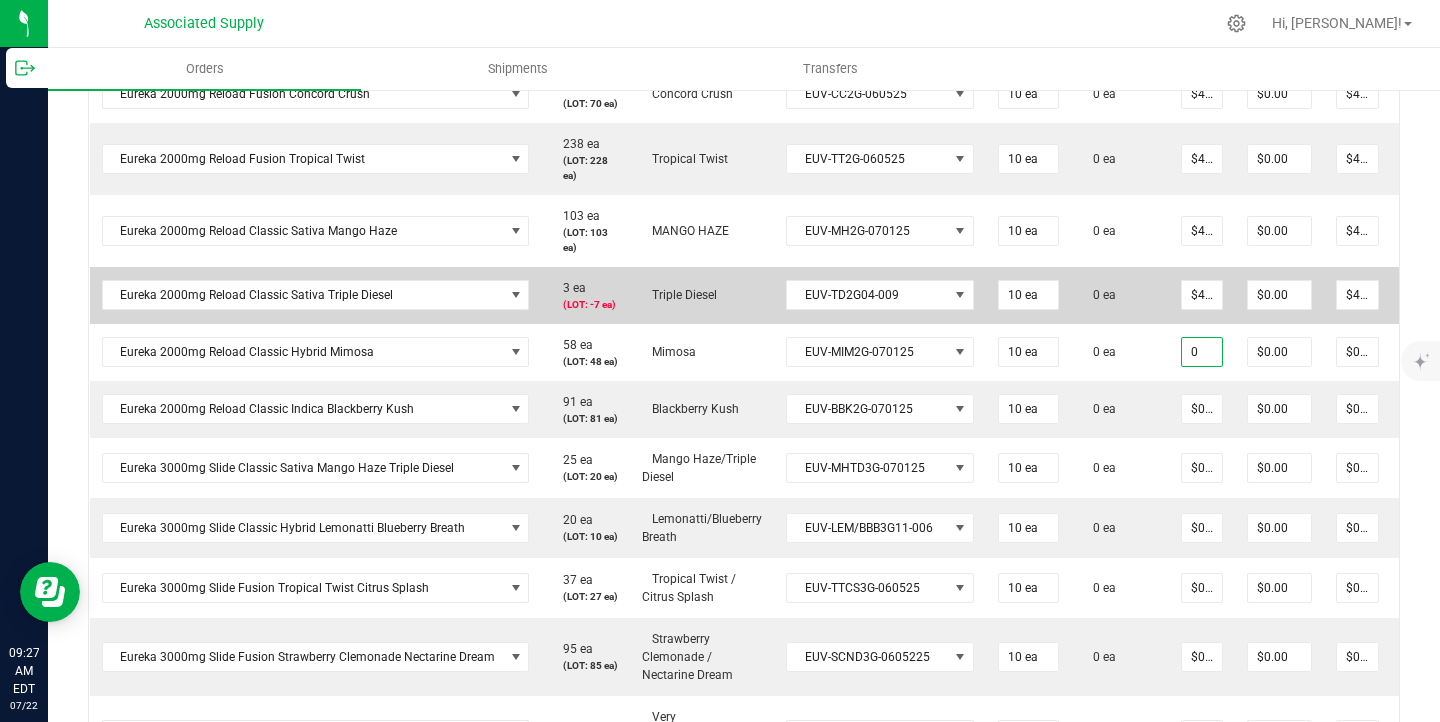 click on "$40.00000" at bounding box center (1202, 295) 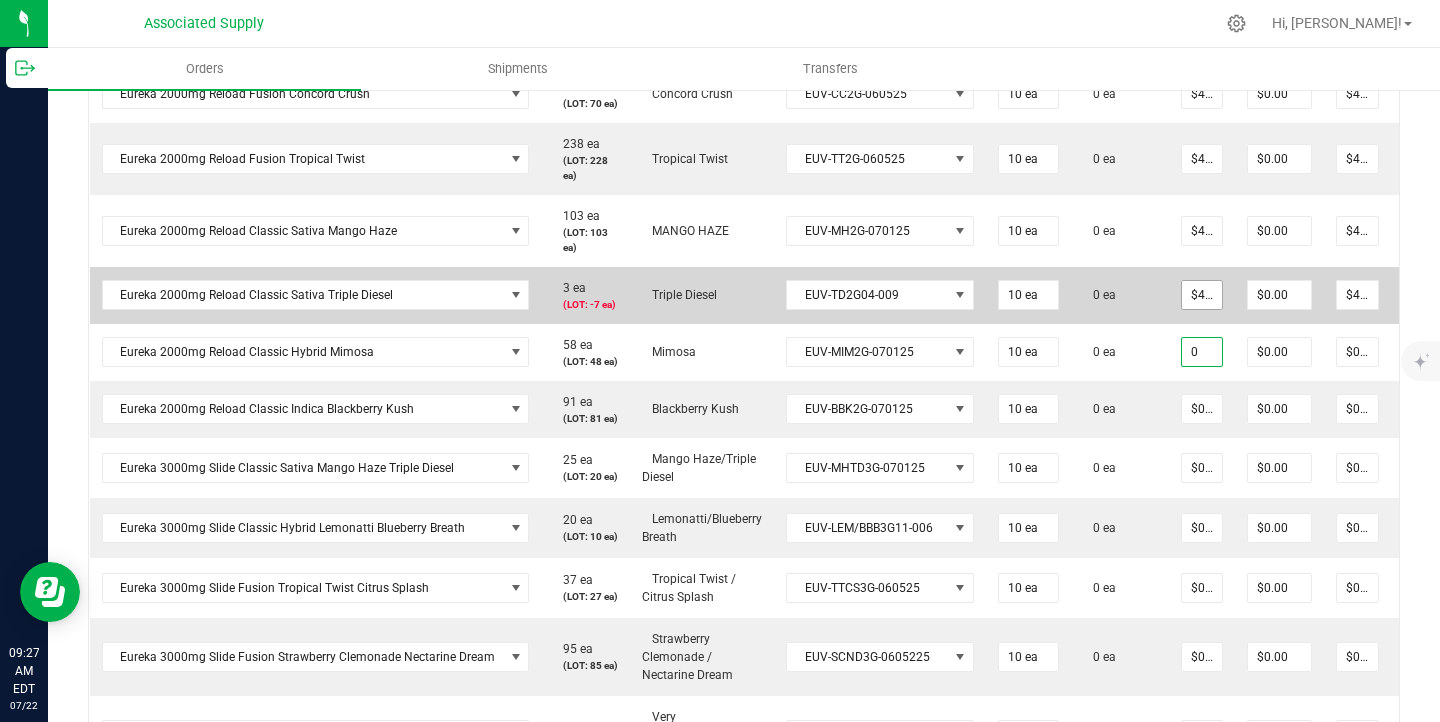 type on "$0.00000" 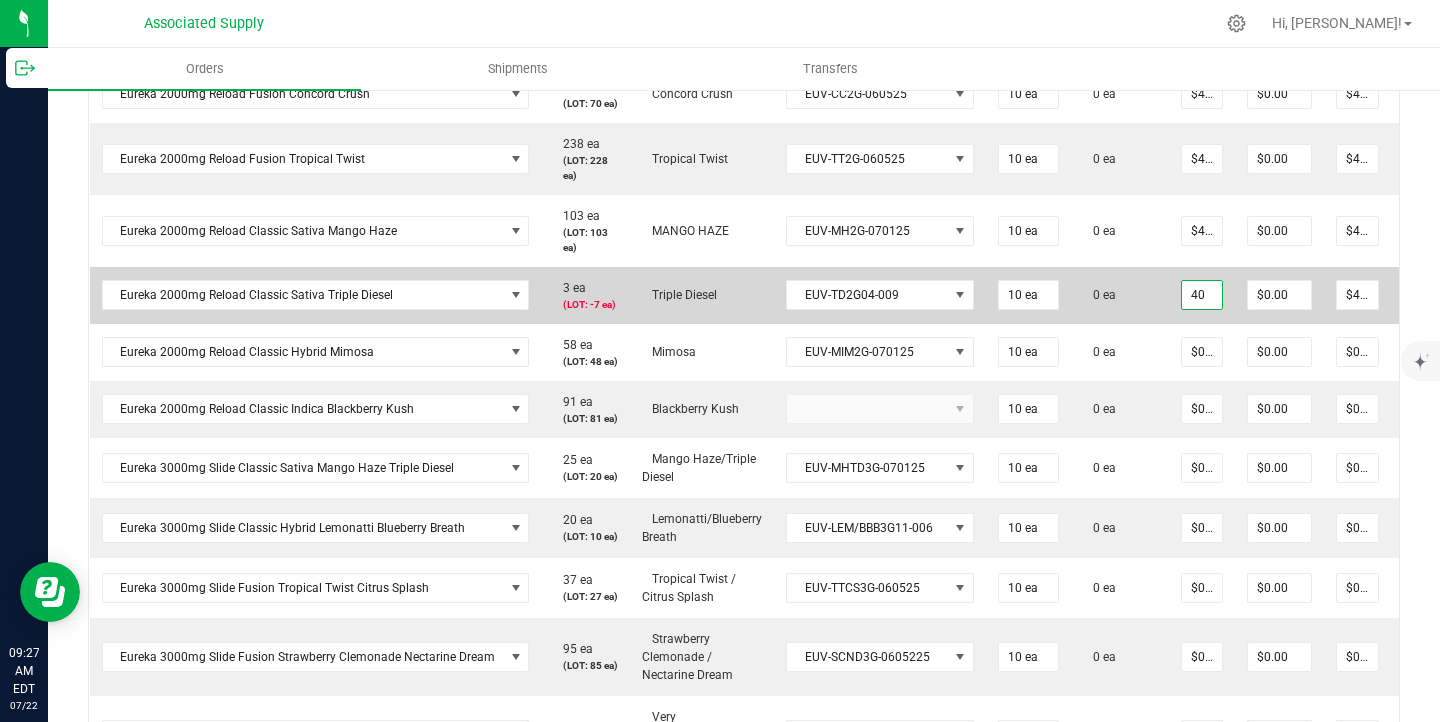 click on "40" at bounding box center [1202, 295] 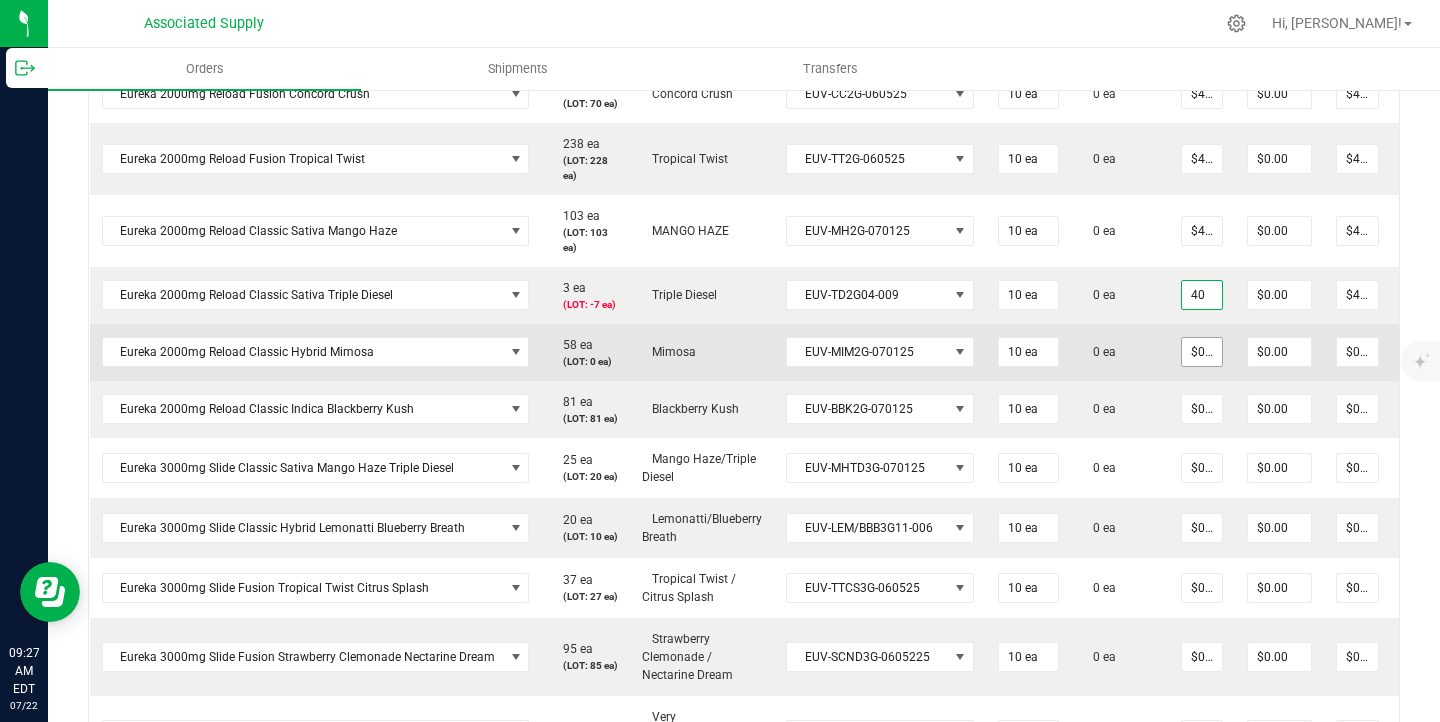 click on "$0.00000" at bounding box center [1202, 352] 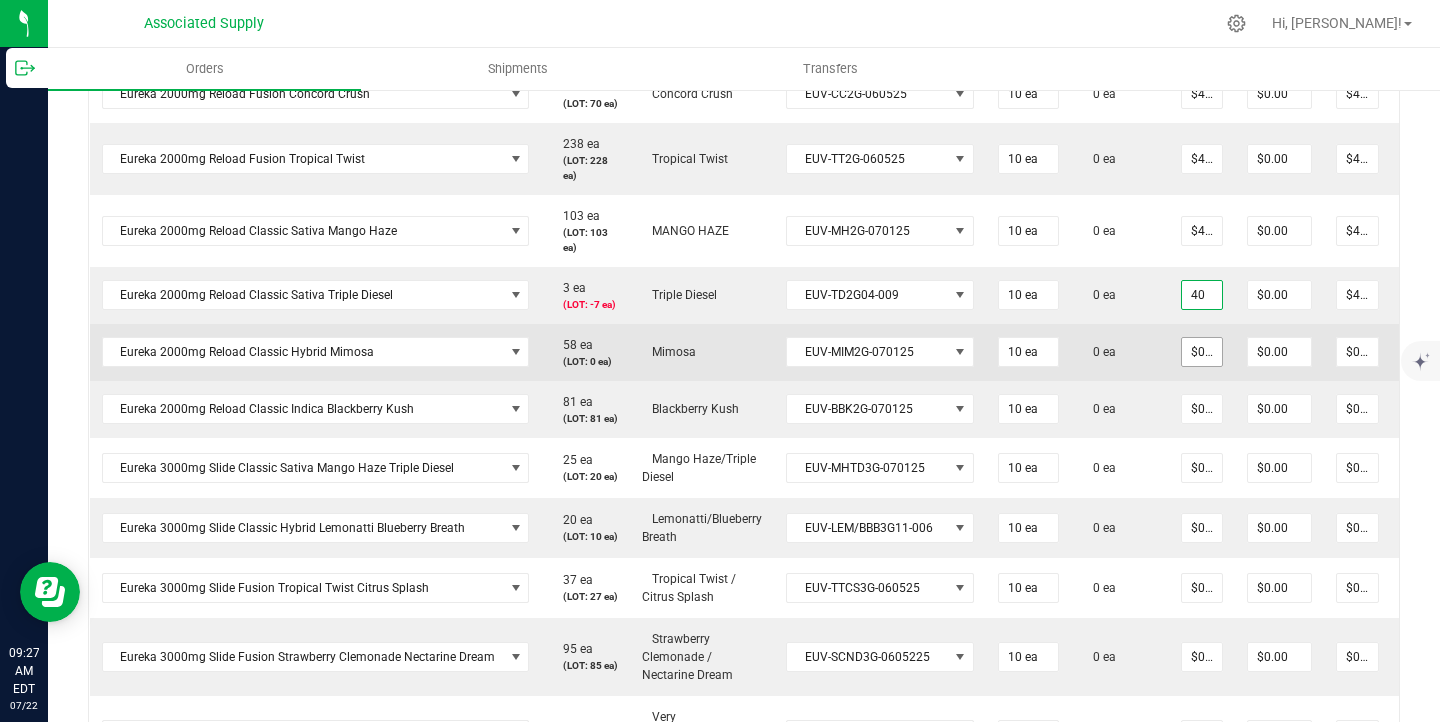 type on "$40.00000" 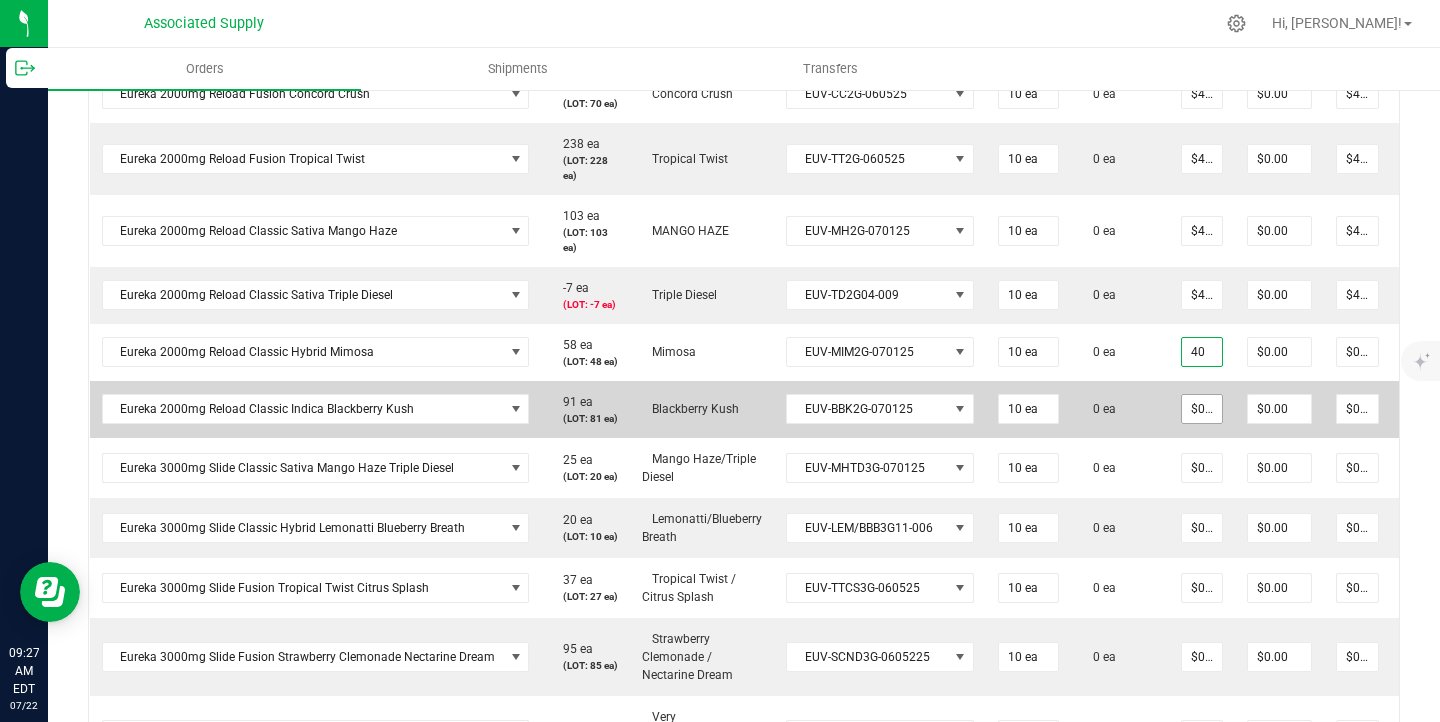 type on "40" 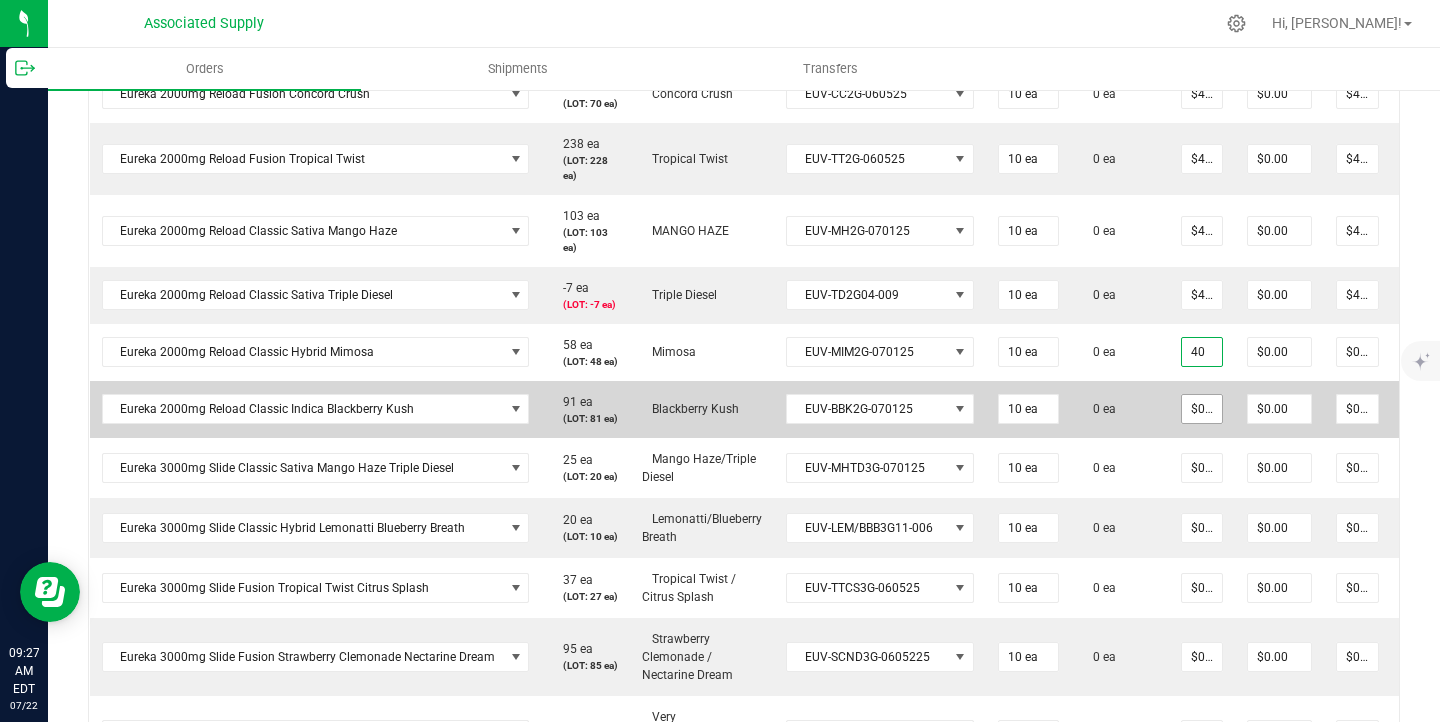 type on "0" 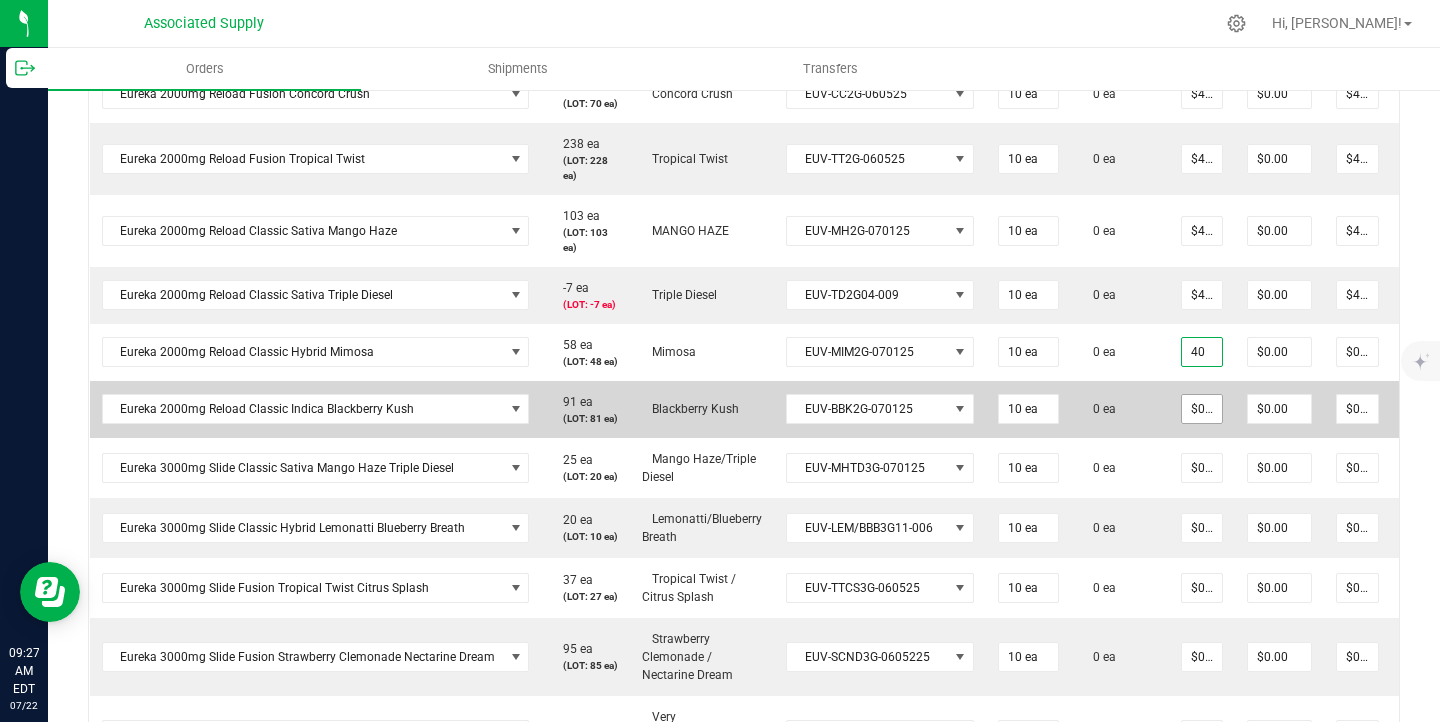 type on "$40.00000" 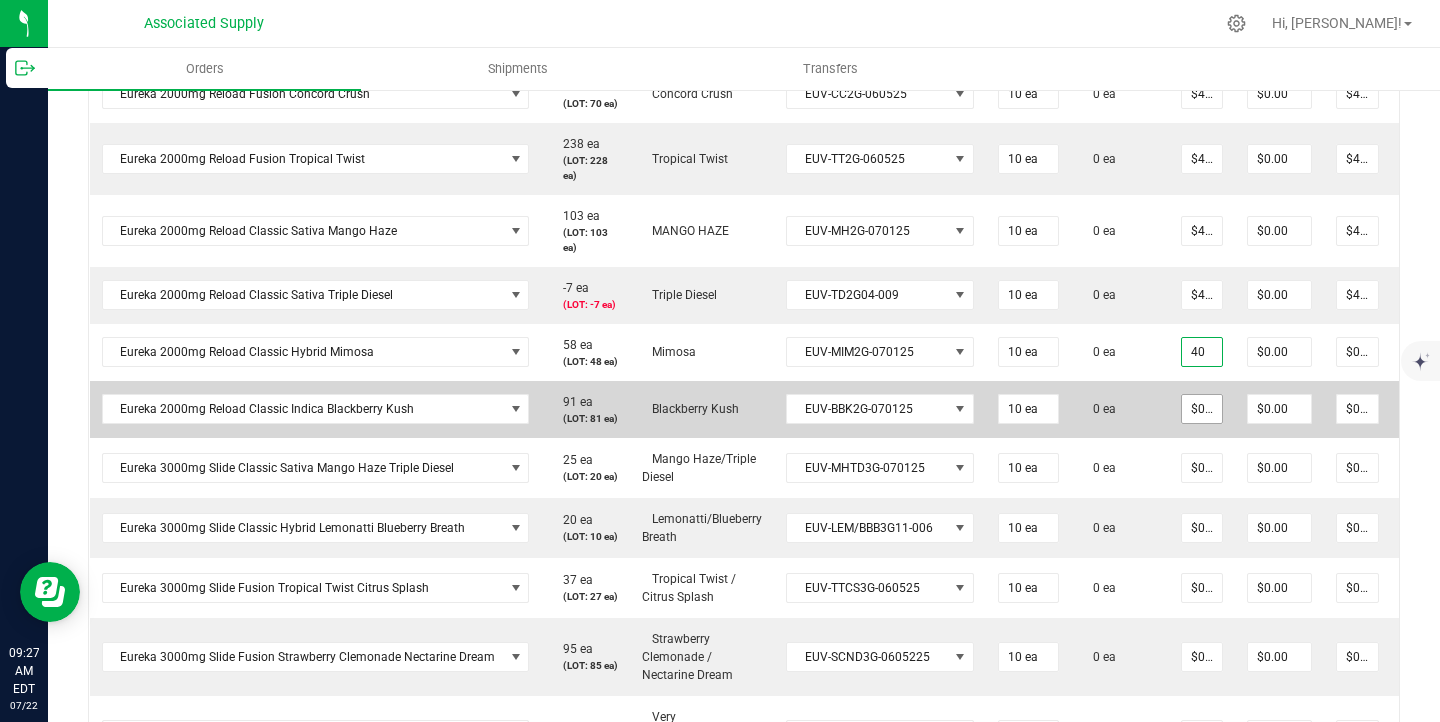 type on "$400.00" 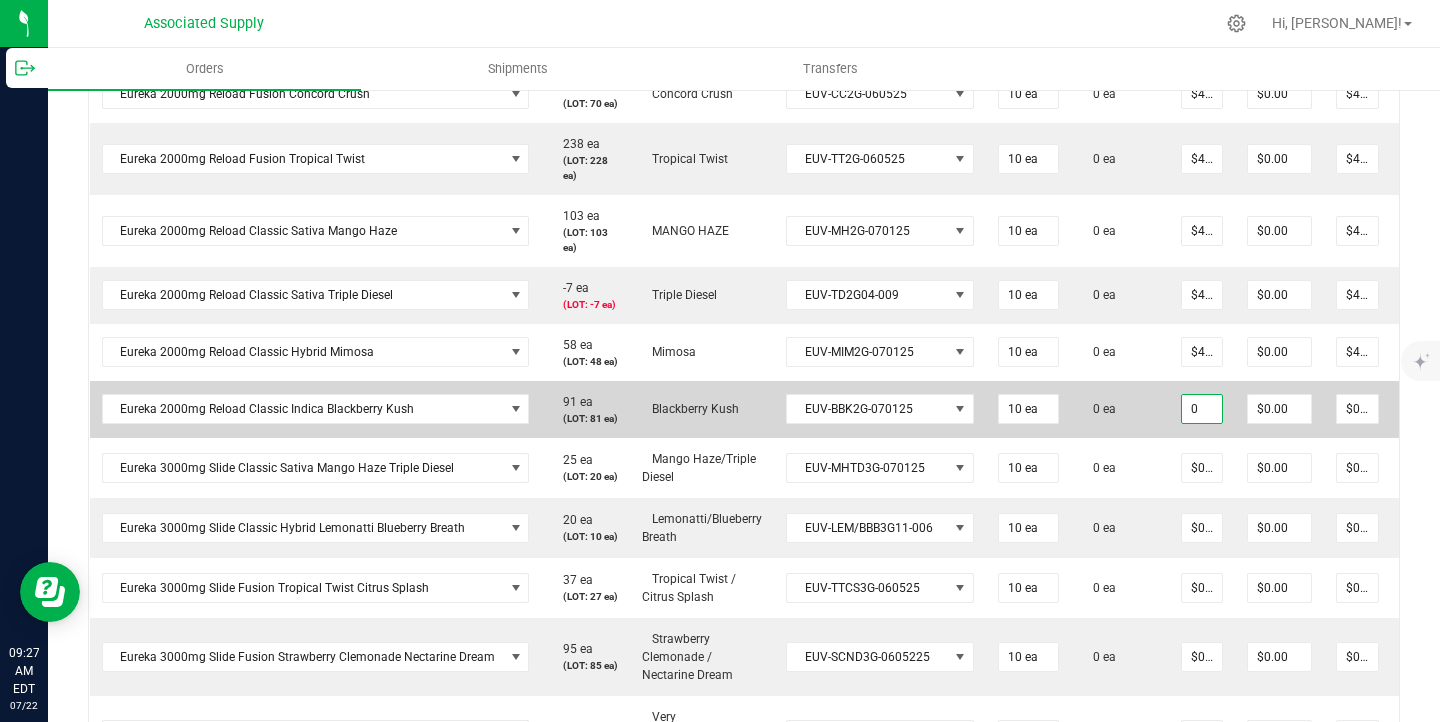 click on "0" at bounding box center (1202, 409) 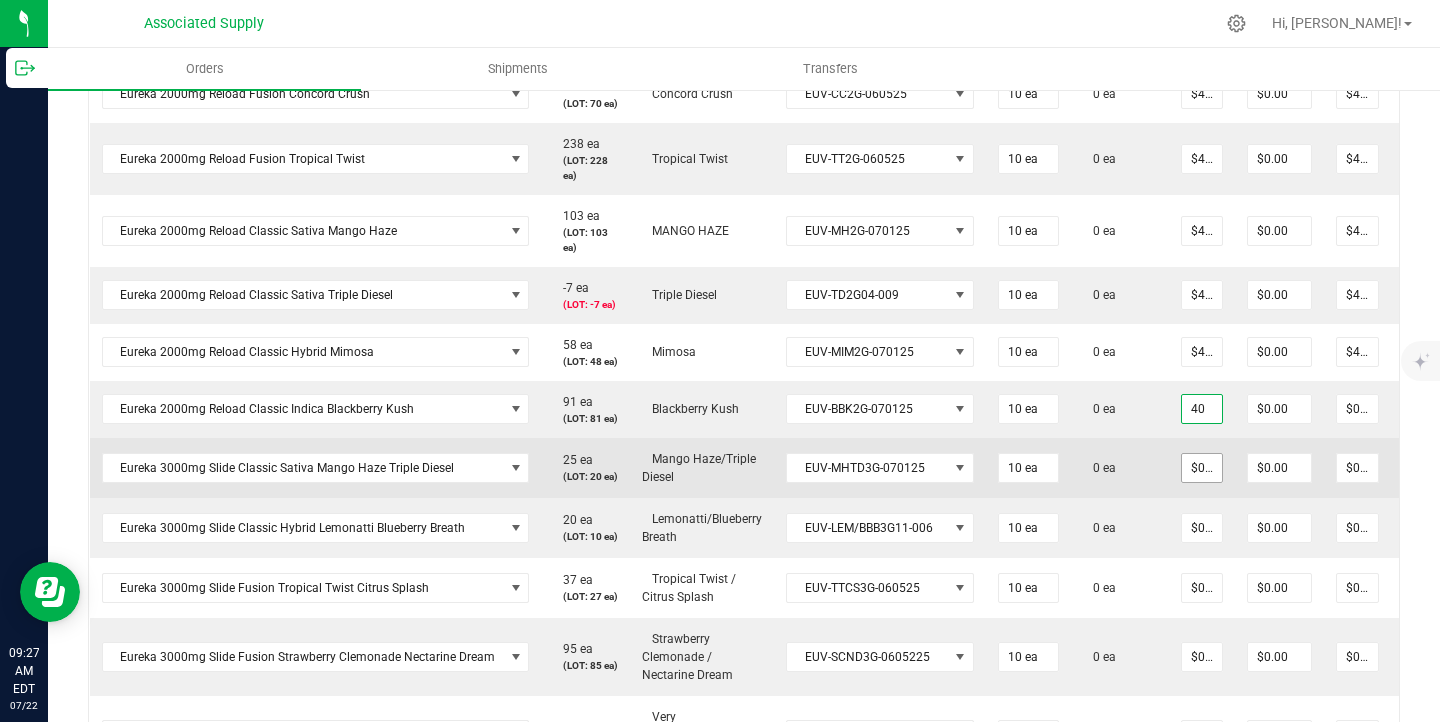 type on "40" 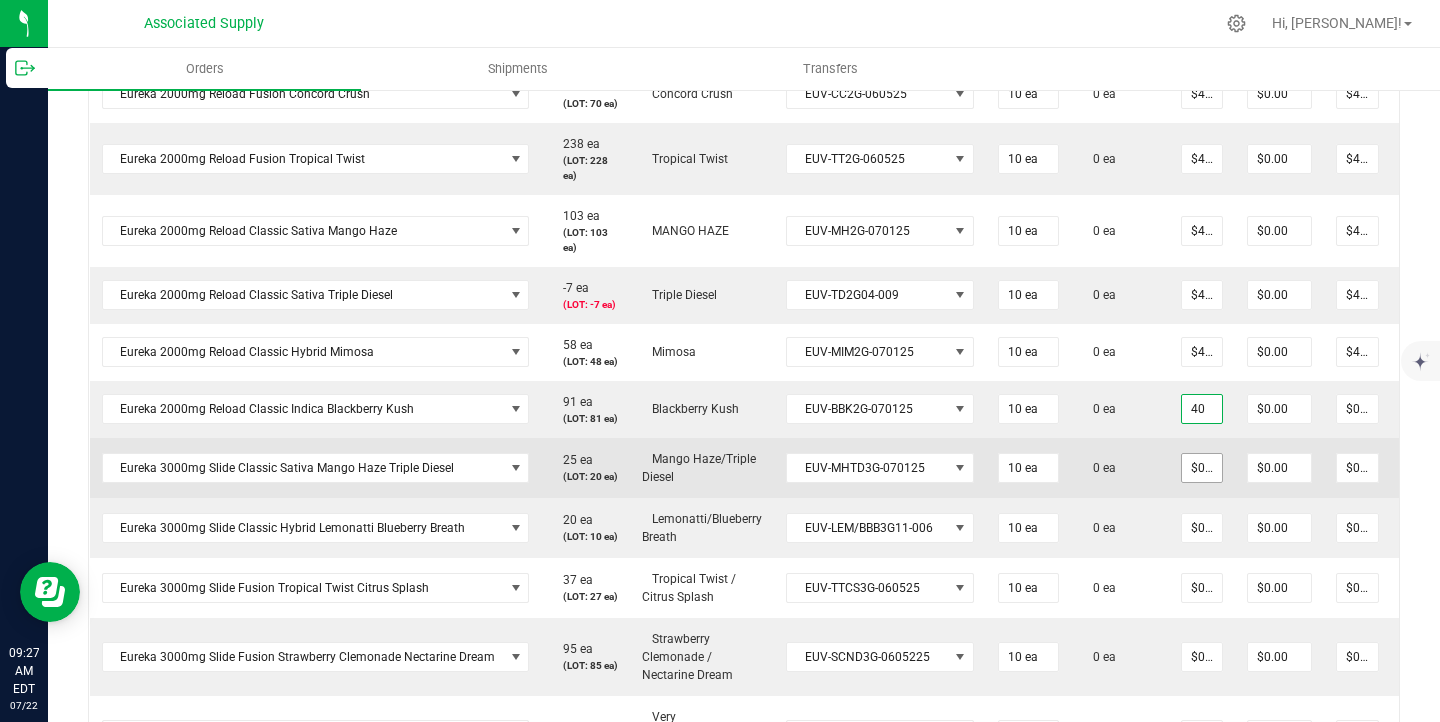 type on "0" 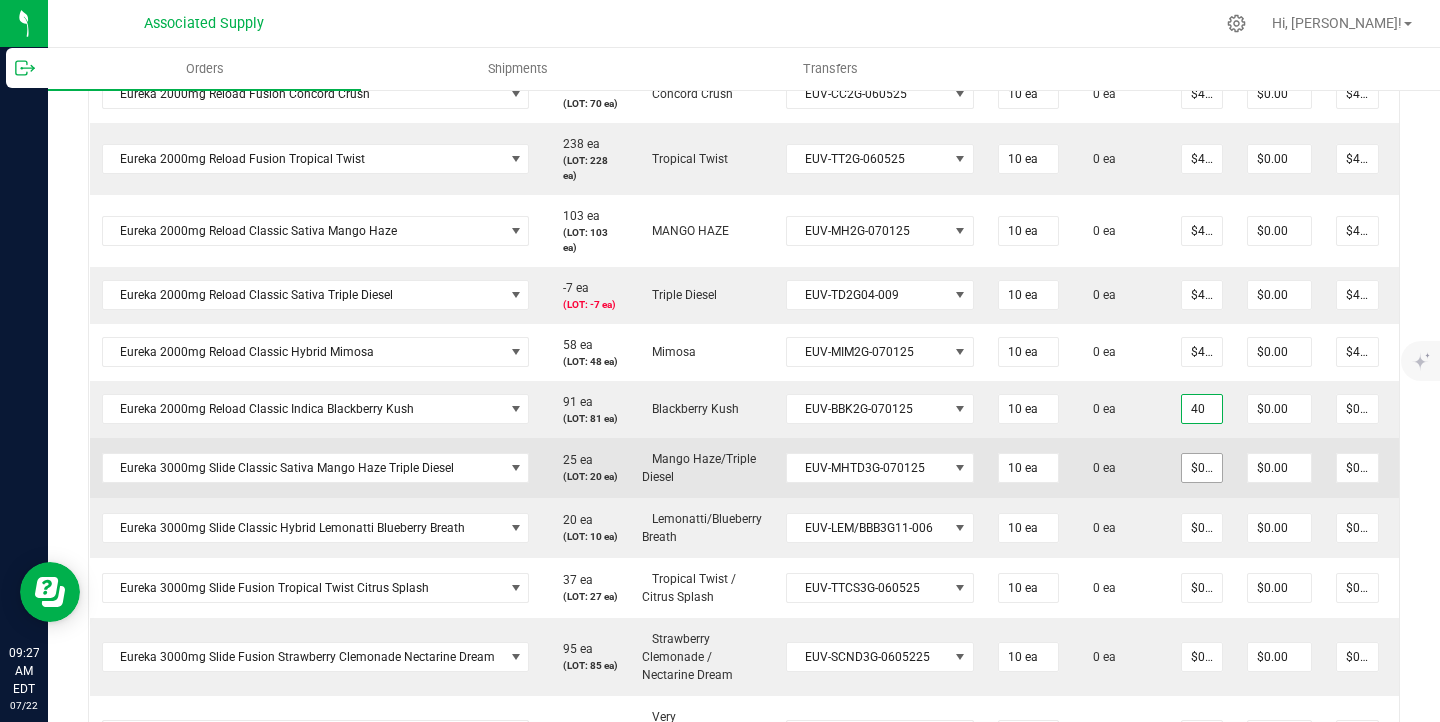 type on "$40.00000" 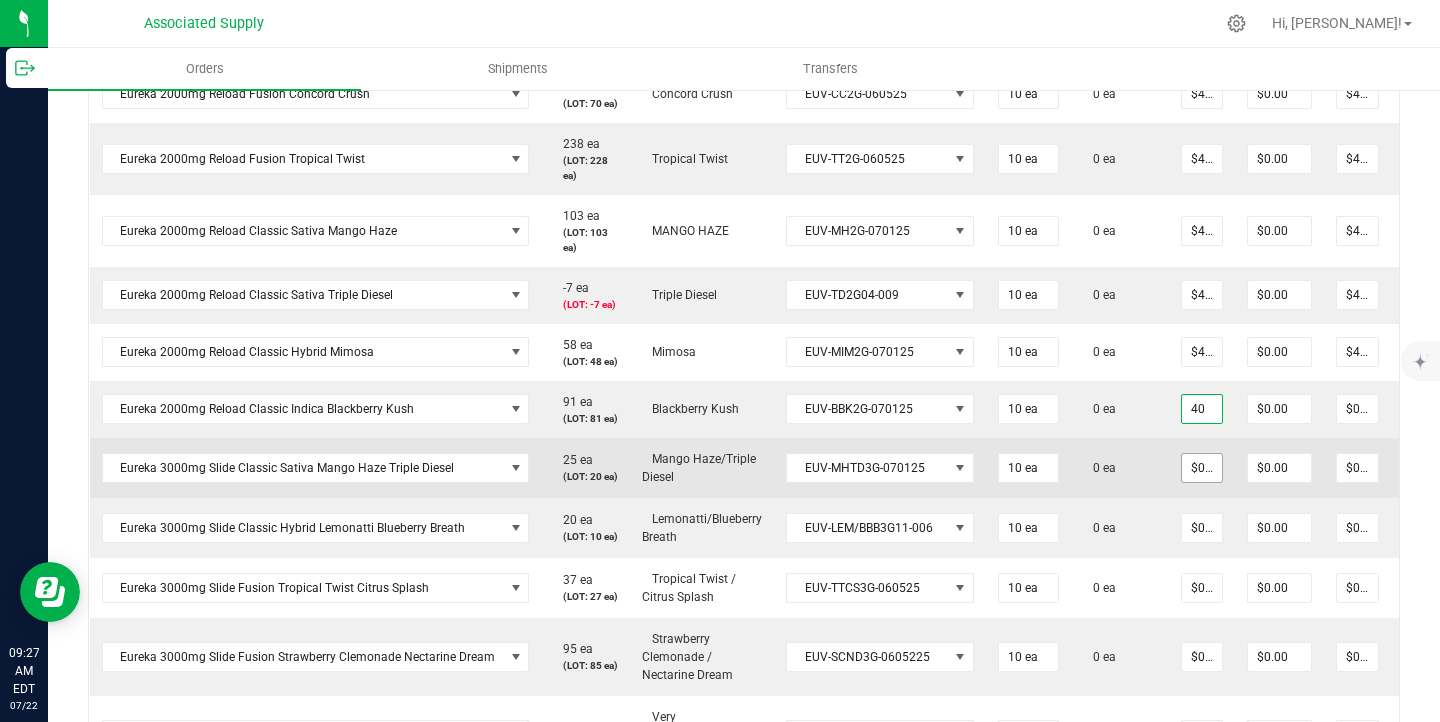 type on "$400.00" 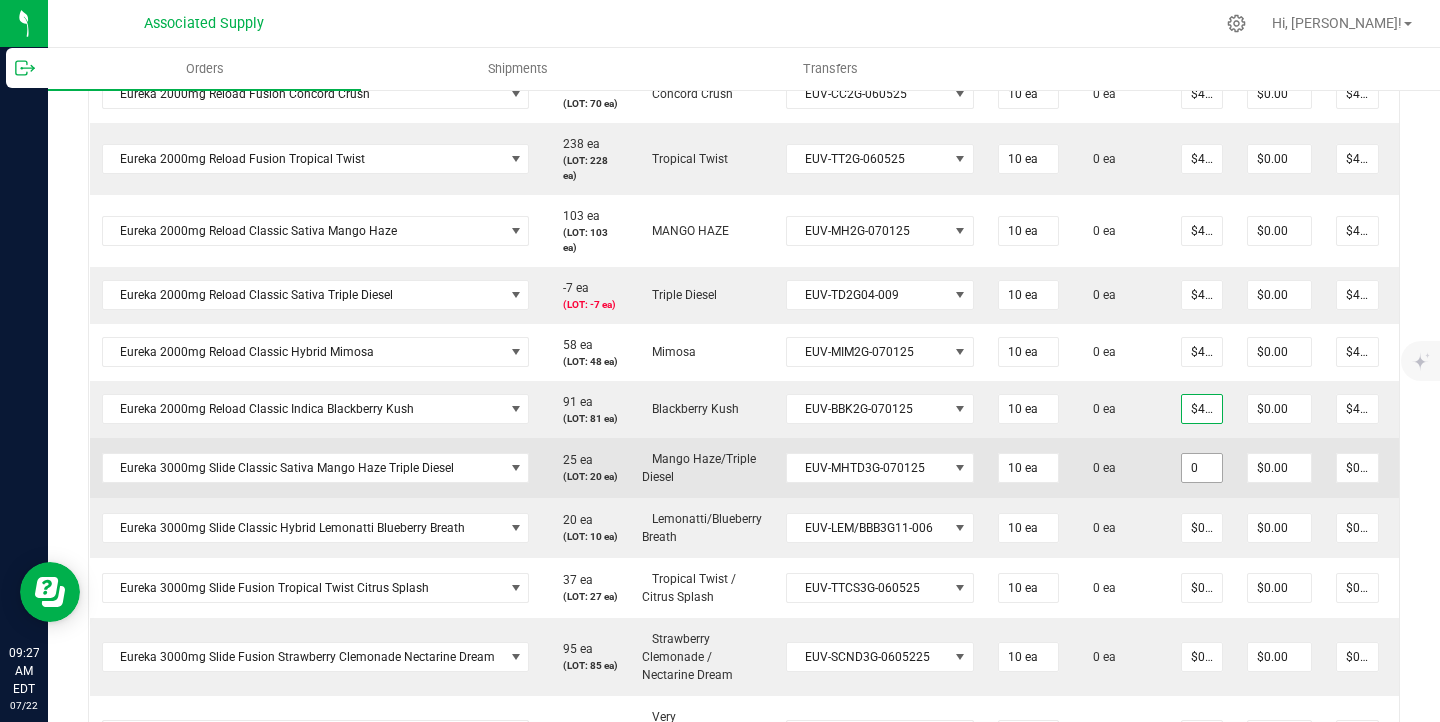 click on "0" at bounding box center (1202, 468) 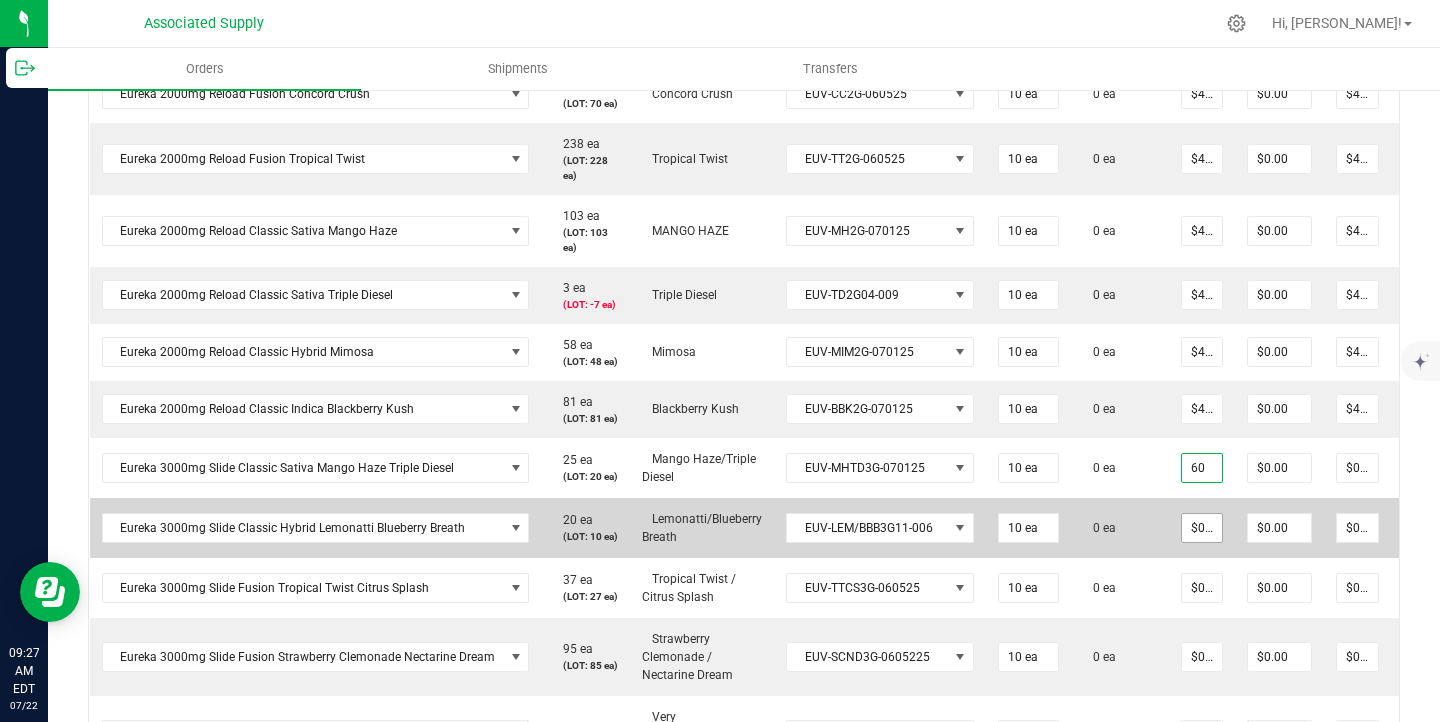 click on "$0.00000" at bounding box center (1202, 528) 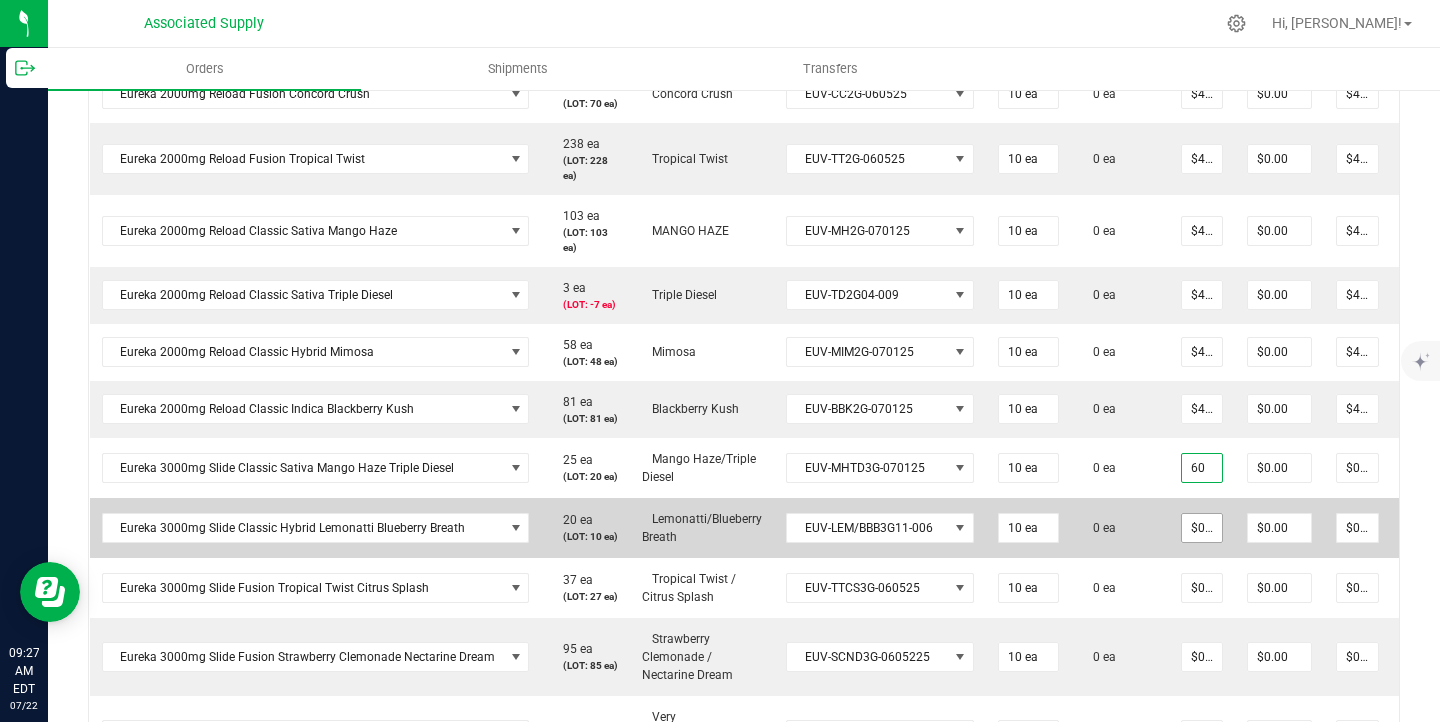 type on "$60.00000" 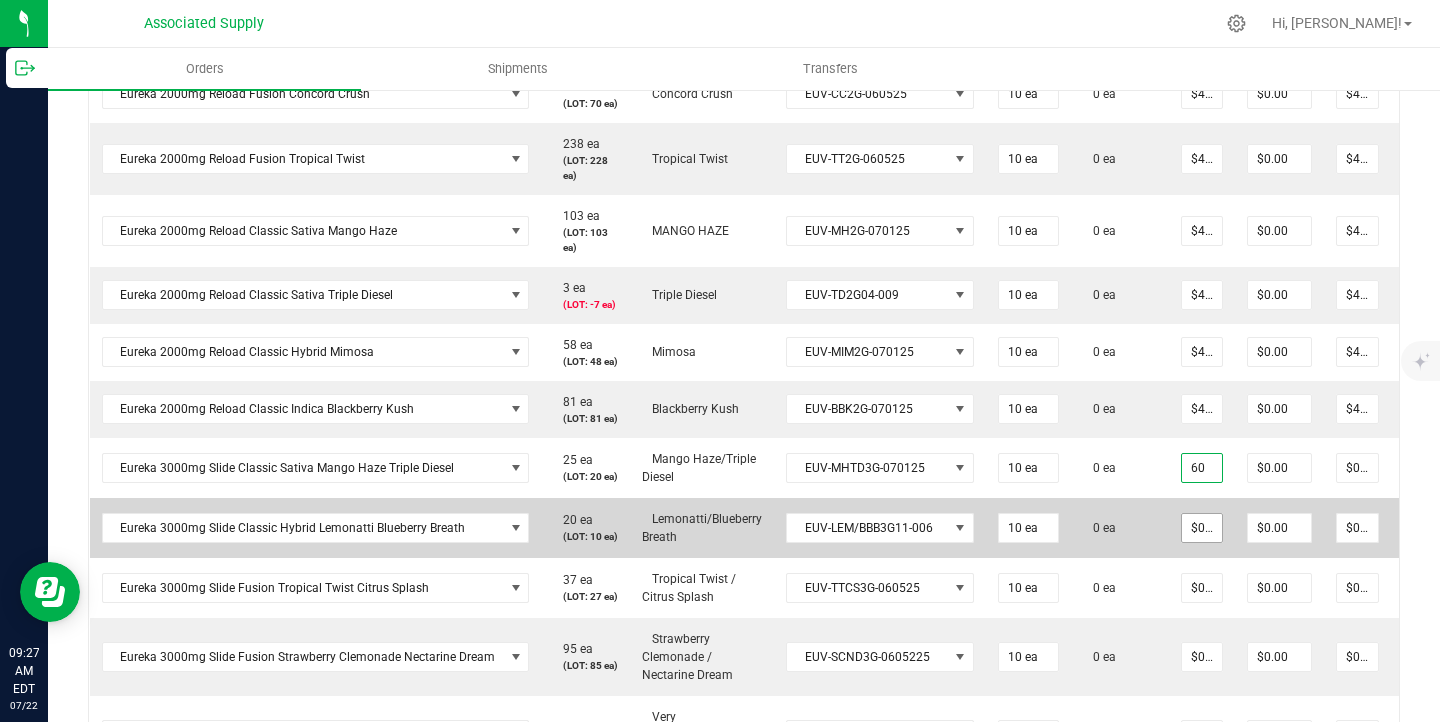 type on "$600.00" 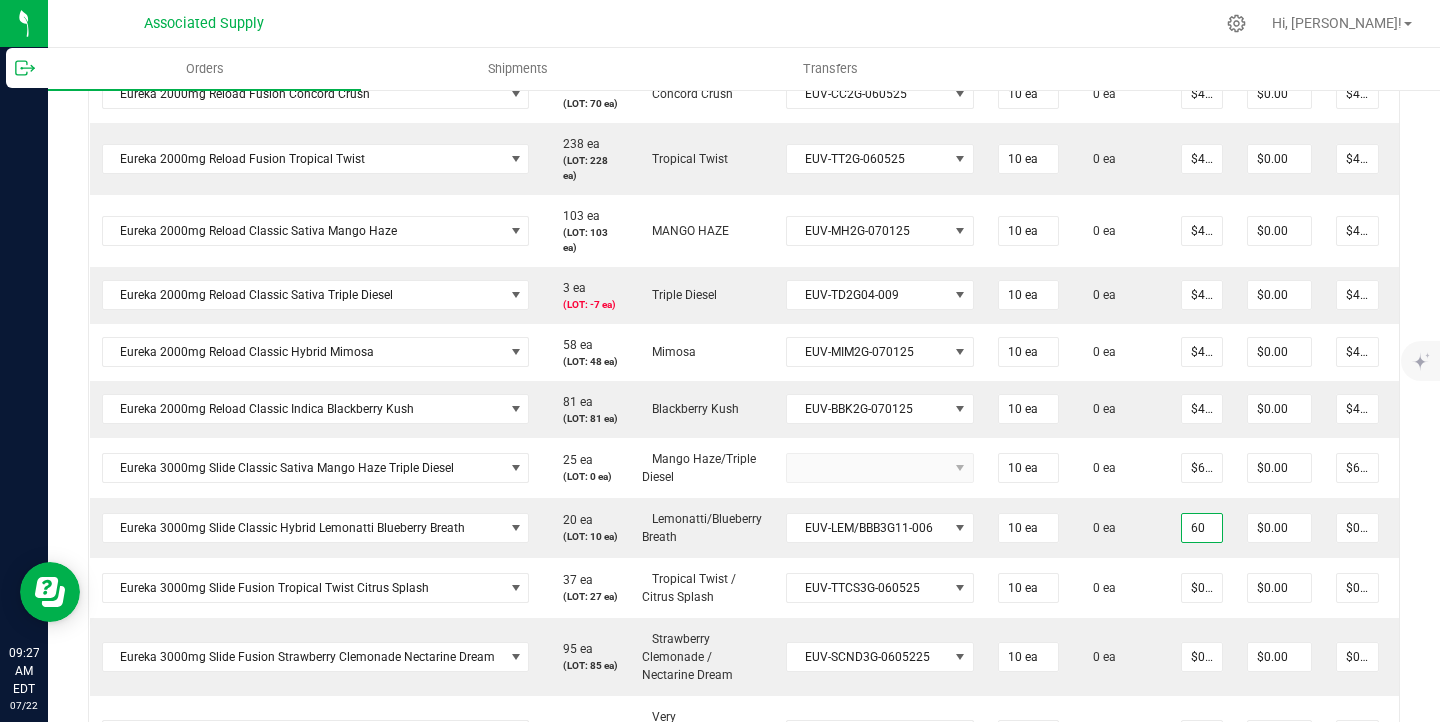 click on "0 ea" at bounding box center [1120, 468] 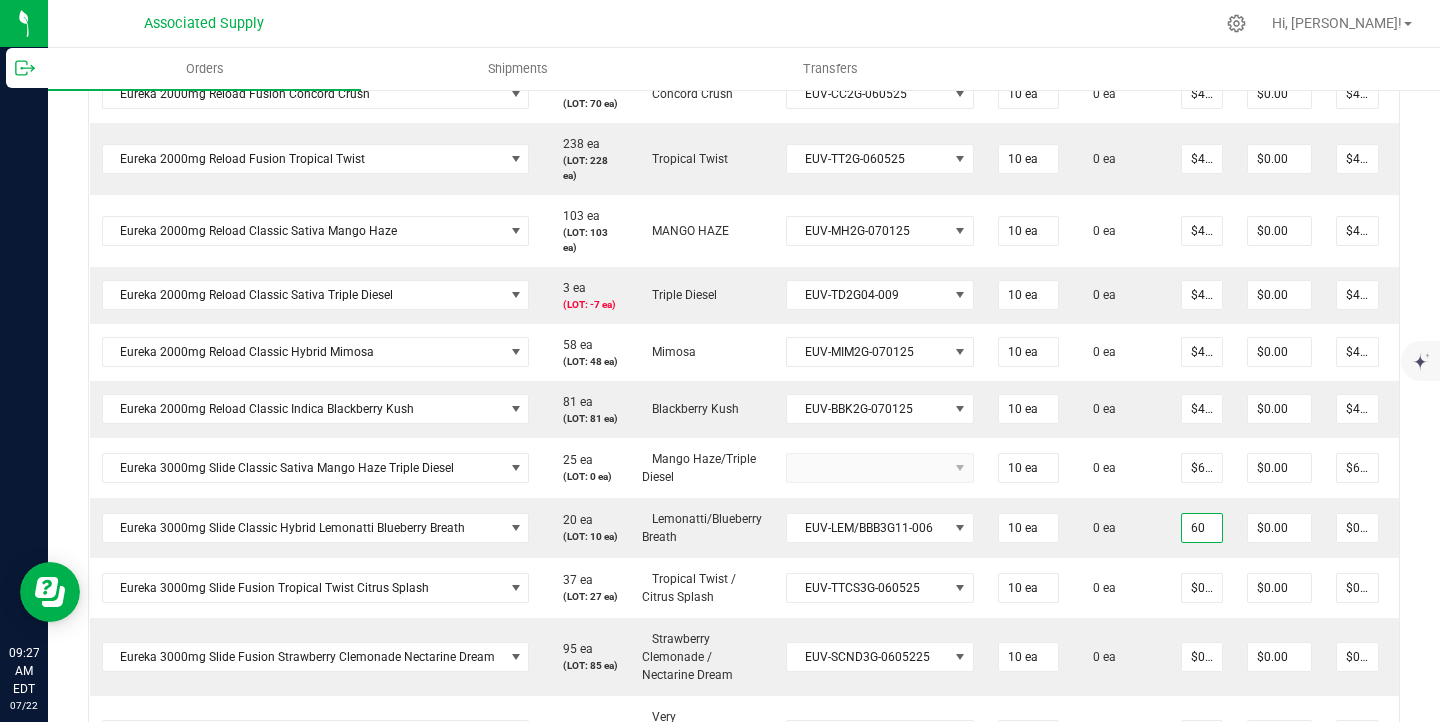 type on "$60.00000" 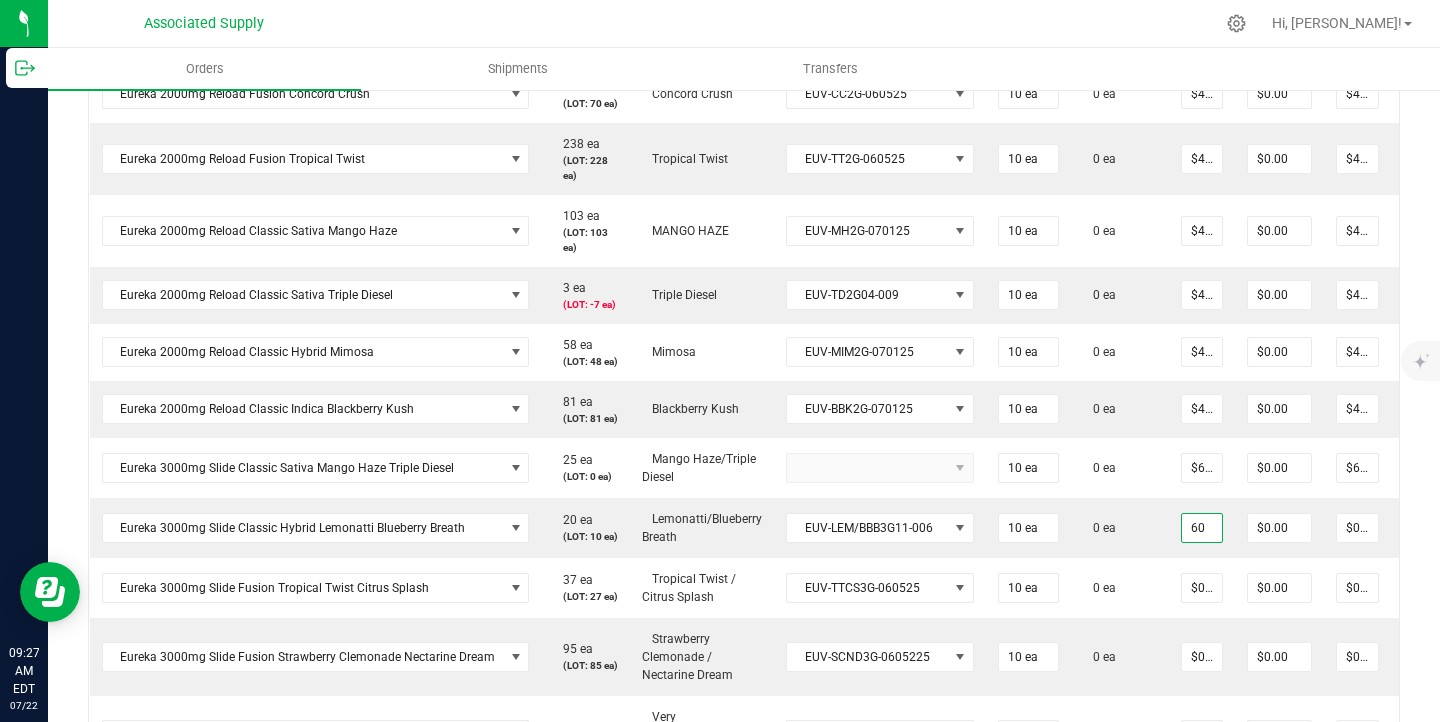 type on "$600.00" 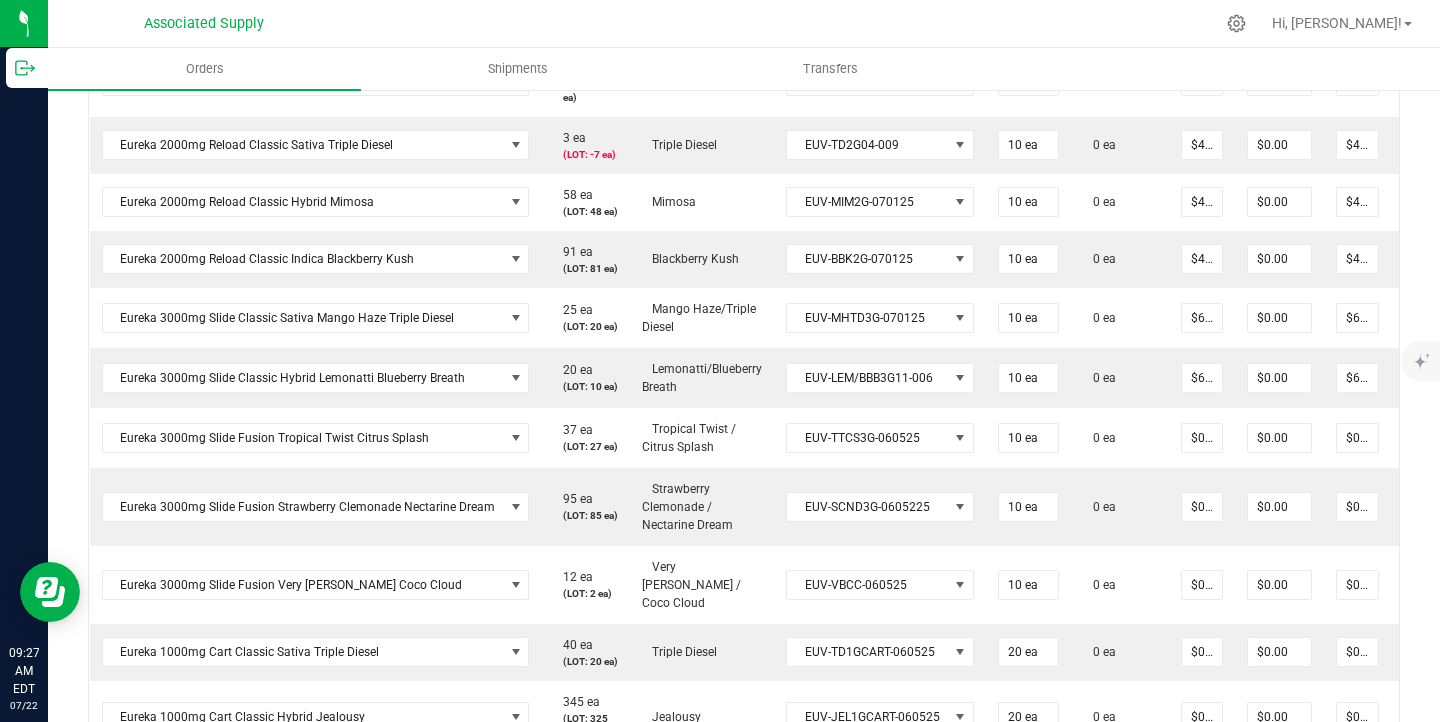 scroll, scrollTop: 1662, scrollLeft: 0, axis: vertical 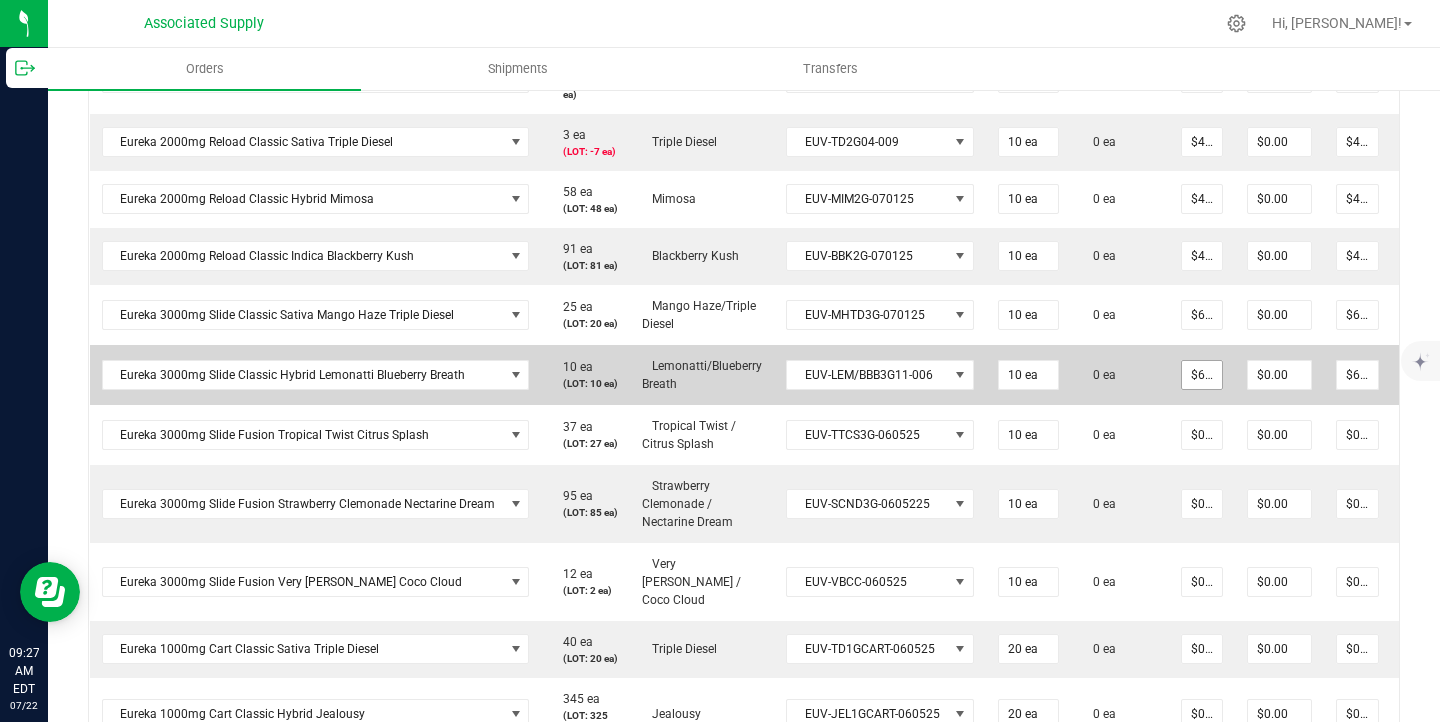 type on "60" 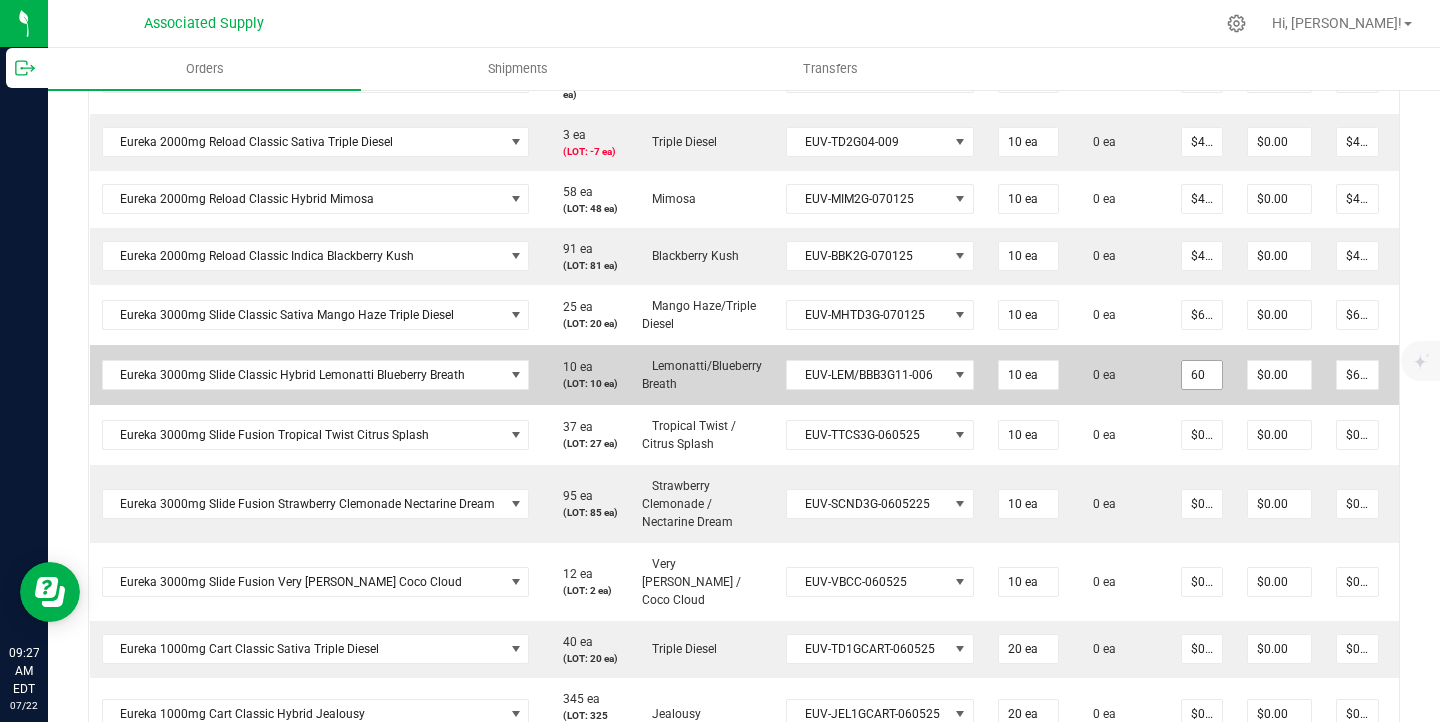 click on "60" at bounding box center [1202, 375] 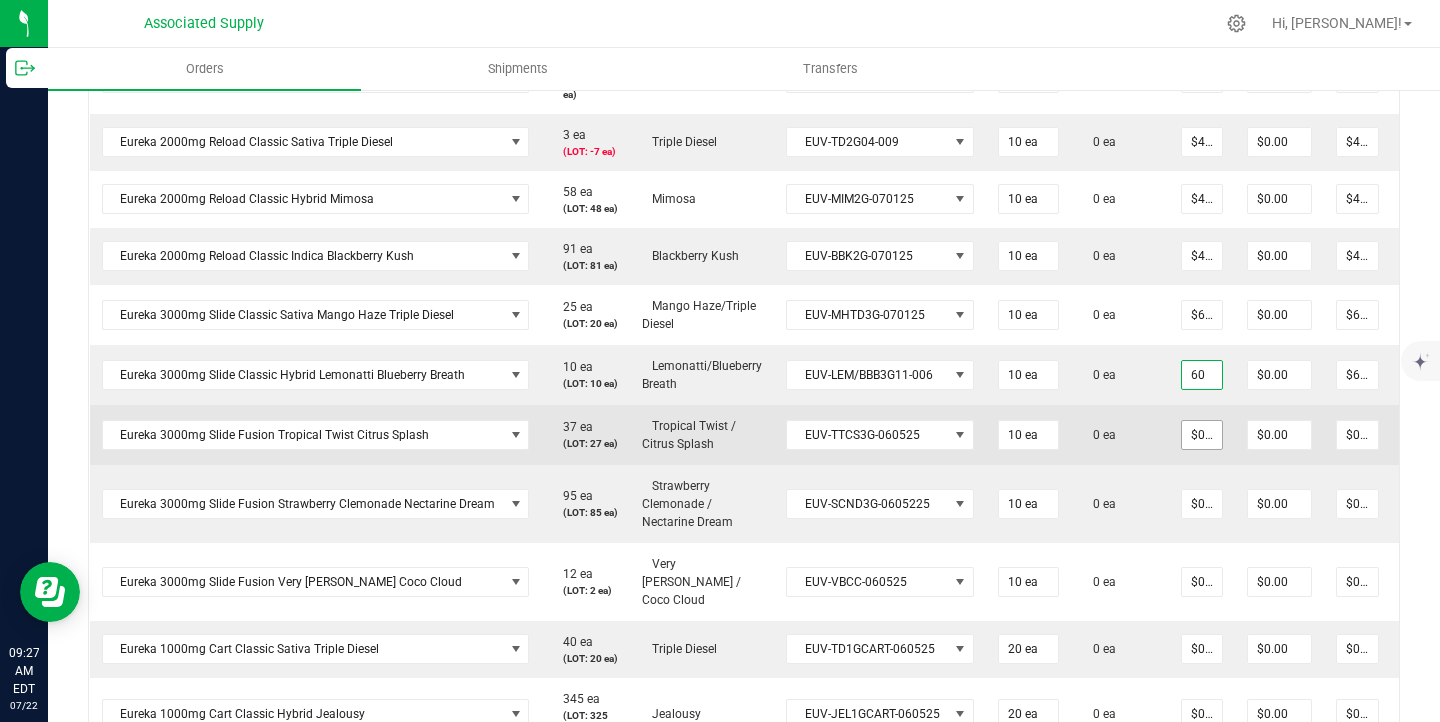 click on "$0.00000" at bounding box center [1202, 435] 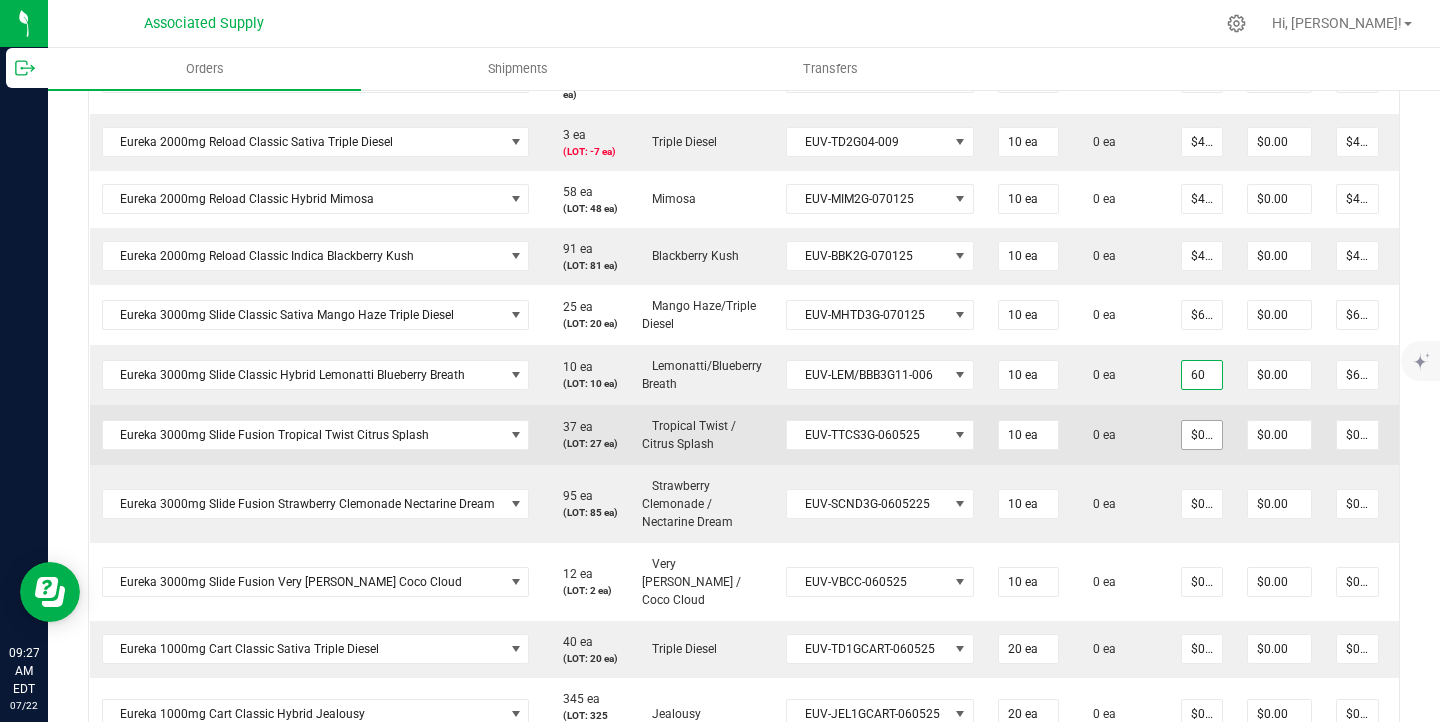 type on "0" 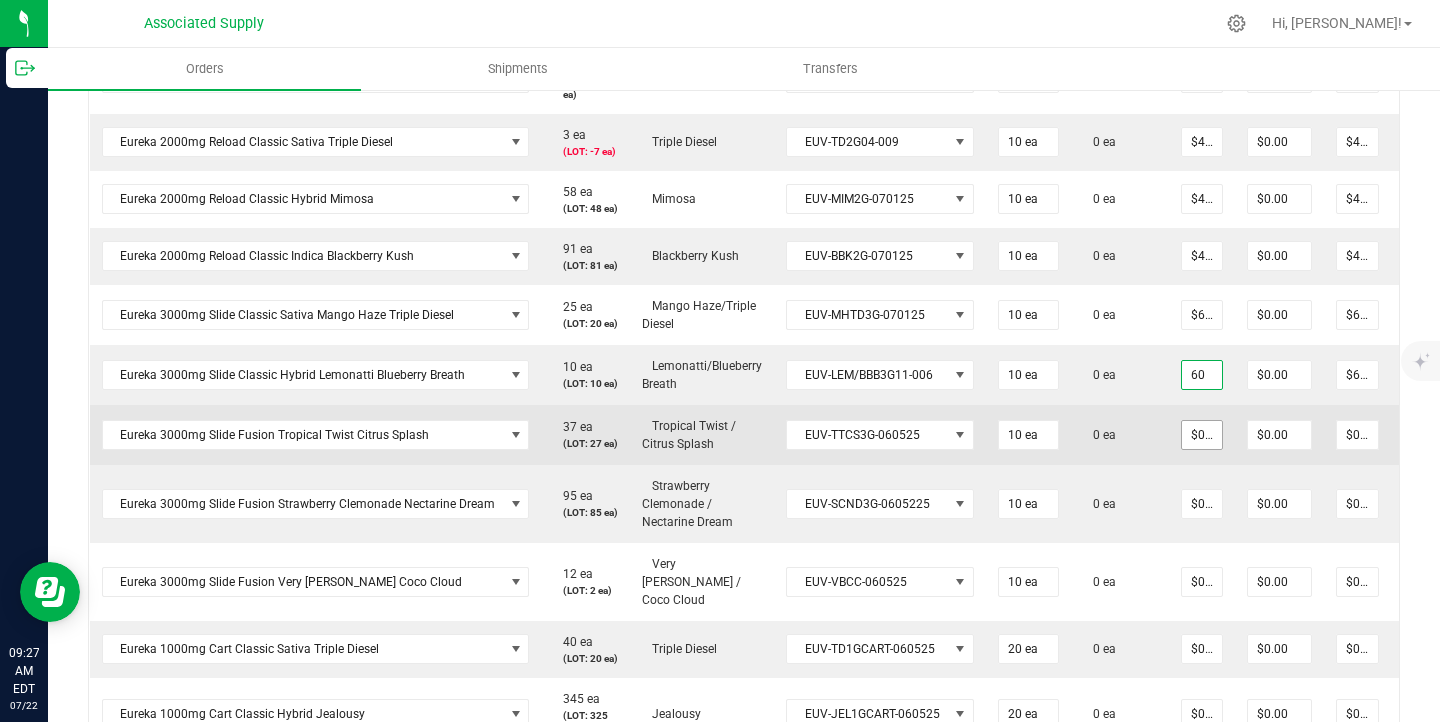 type on "$60.00000" 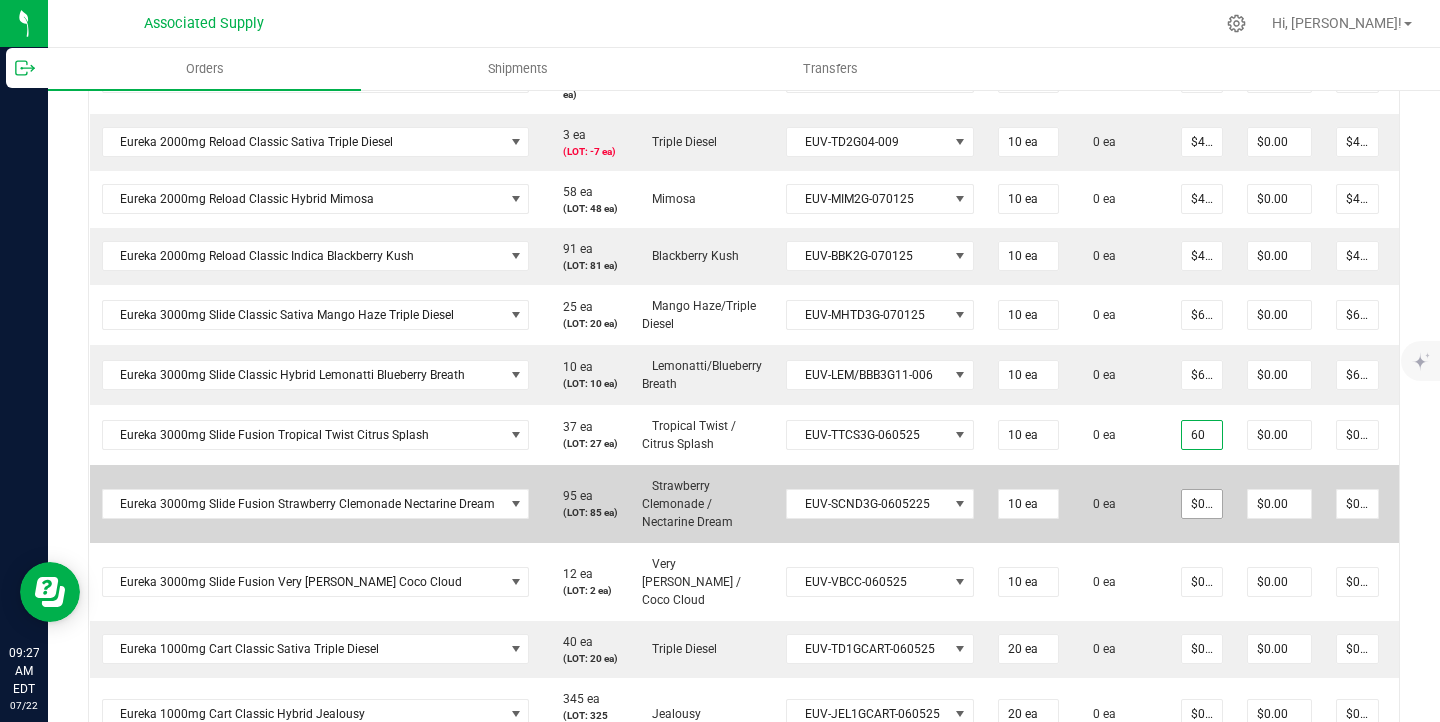 type on "$60.00000" 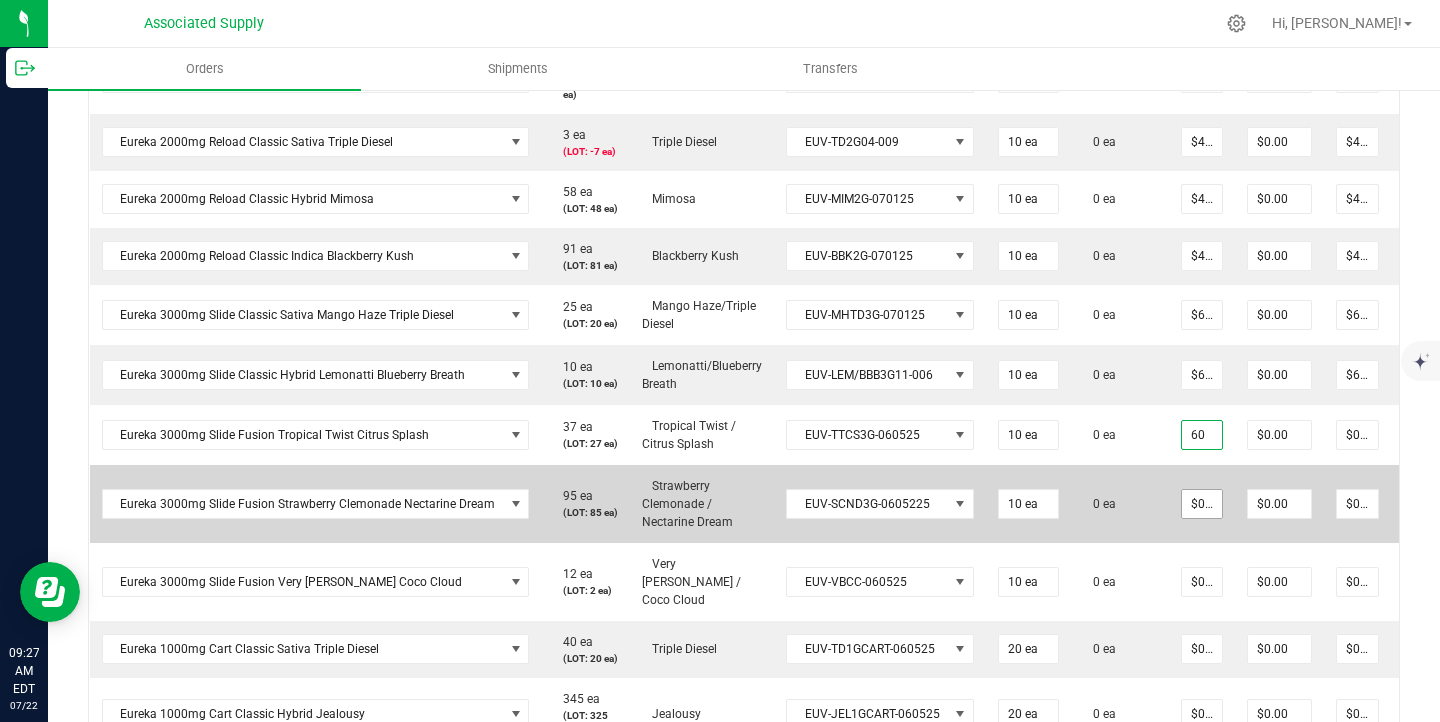 type on "$600.00" 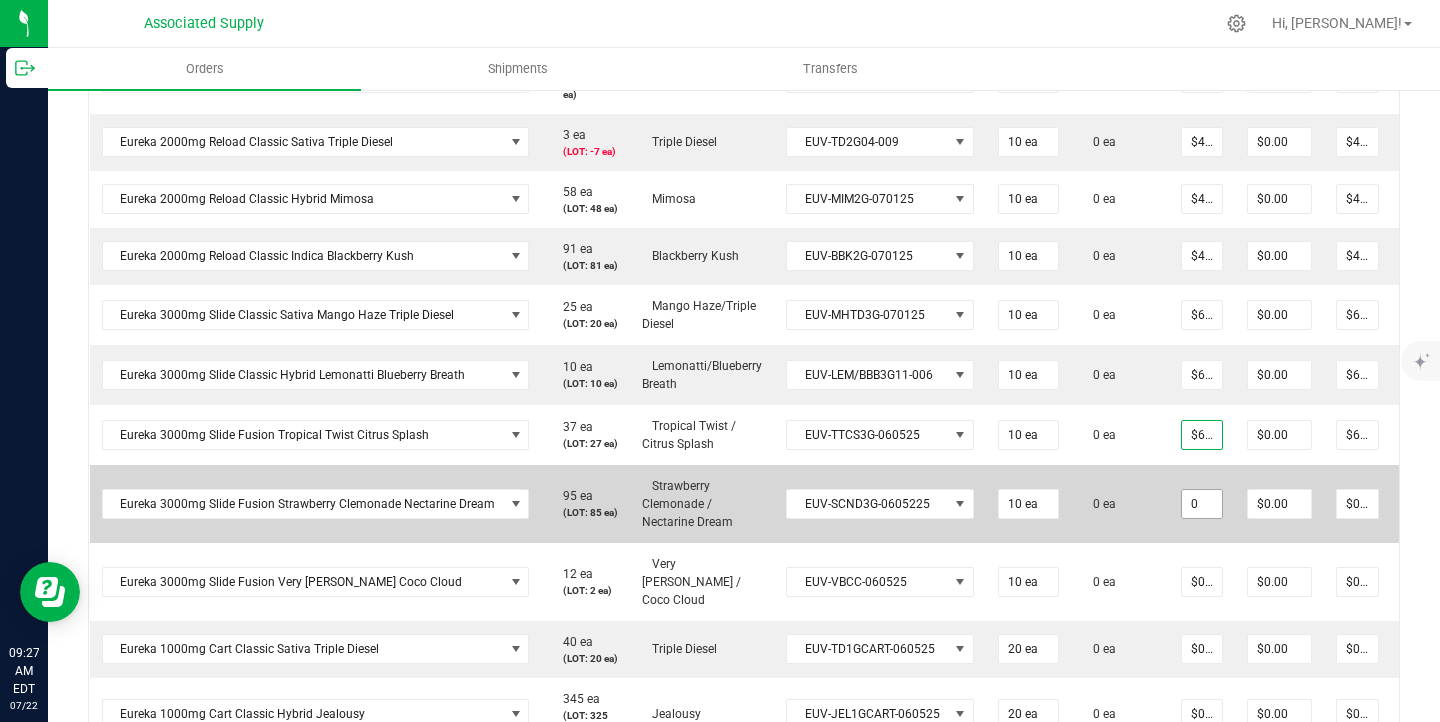 click on "0" at bounding box center [1202, 504] 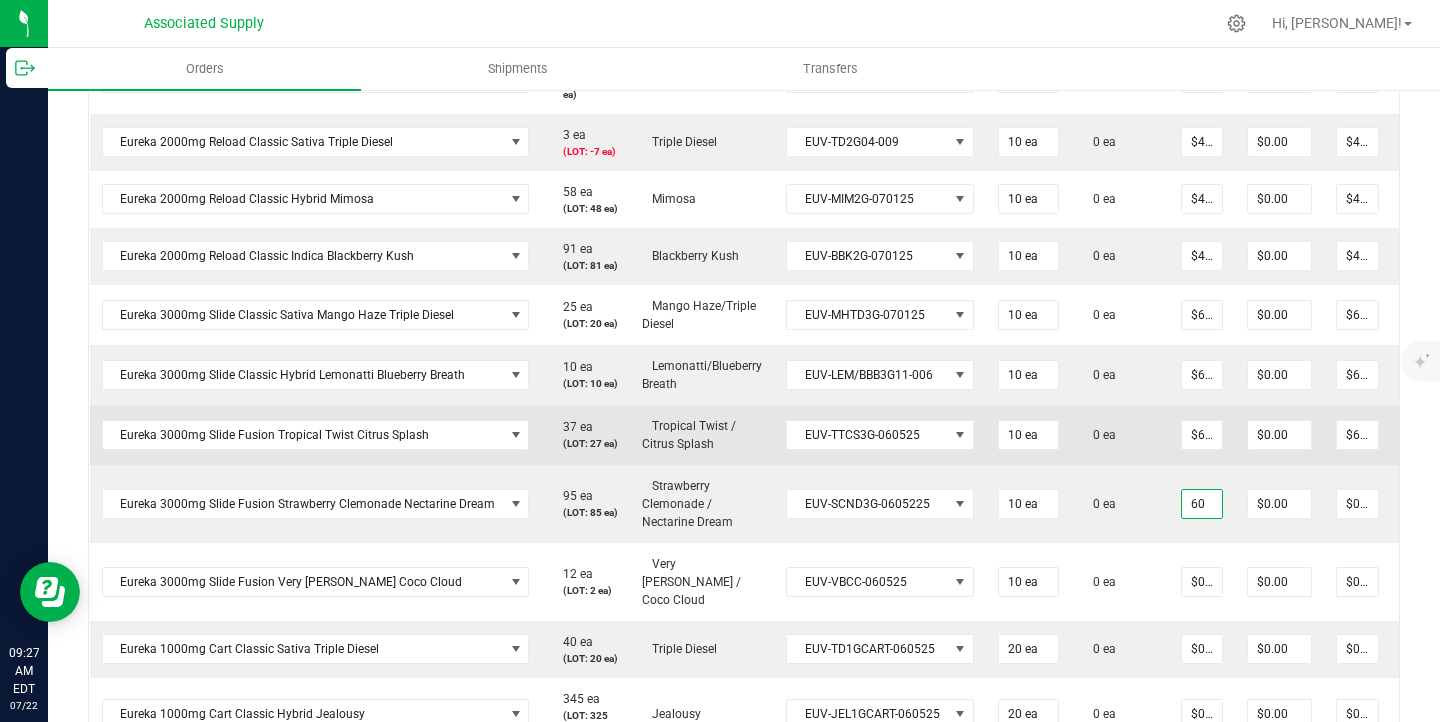 type on "$60.00000" 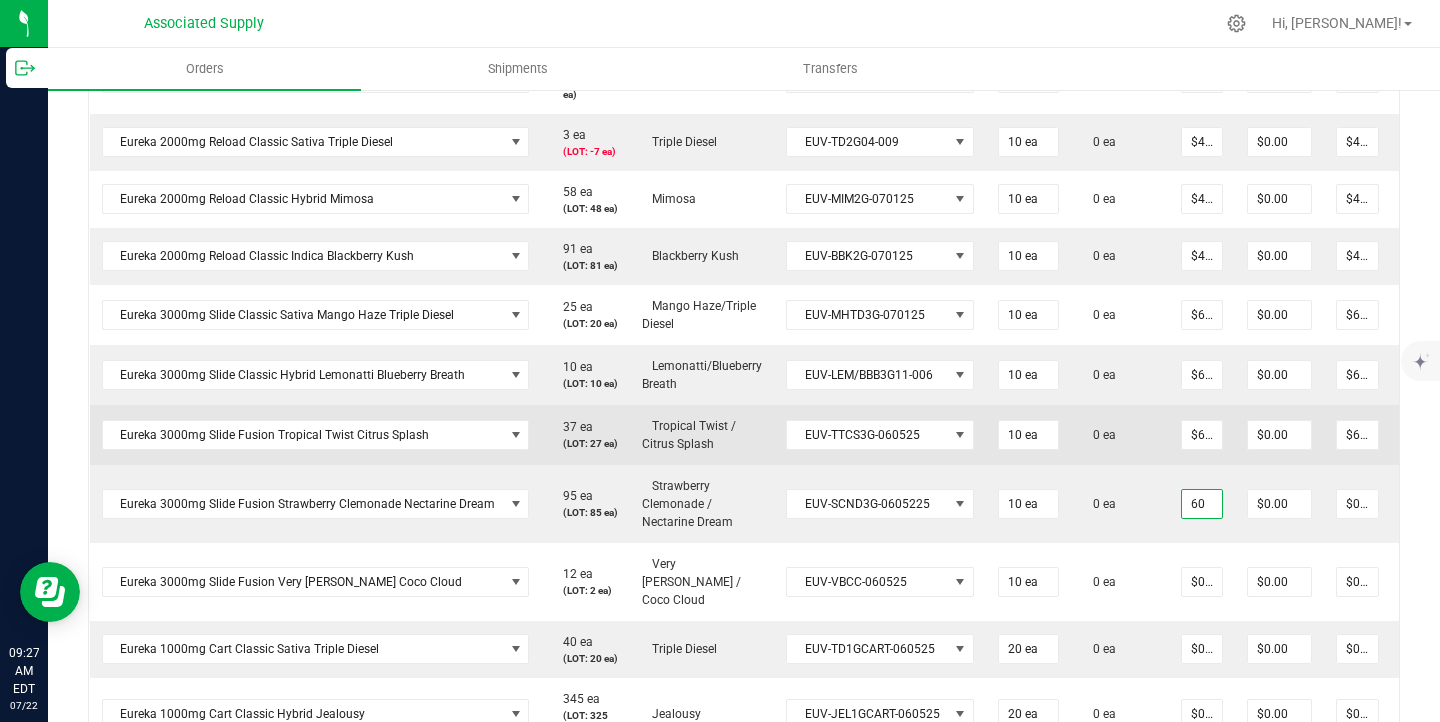 type on "$600.00" 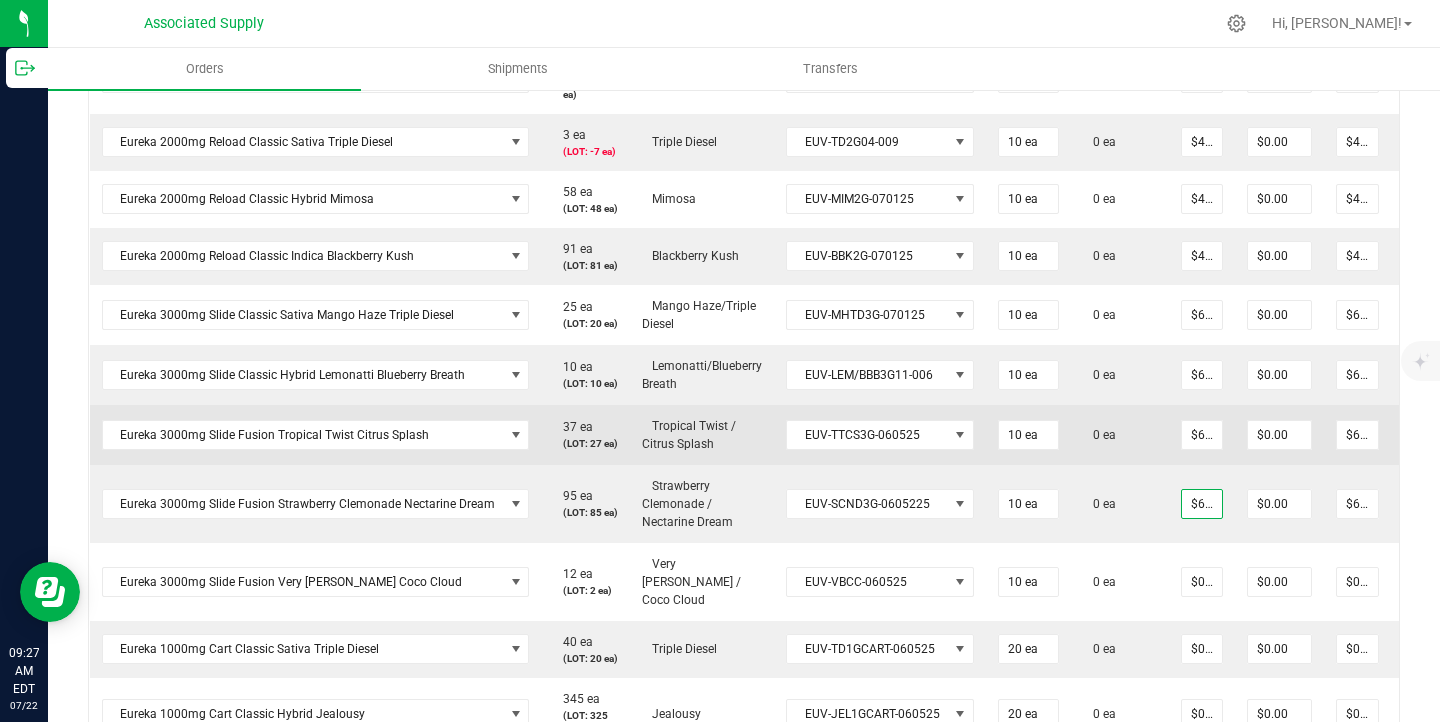 click on "0 ea" at bounding box center (1120, 435) 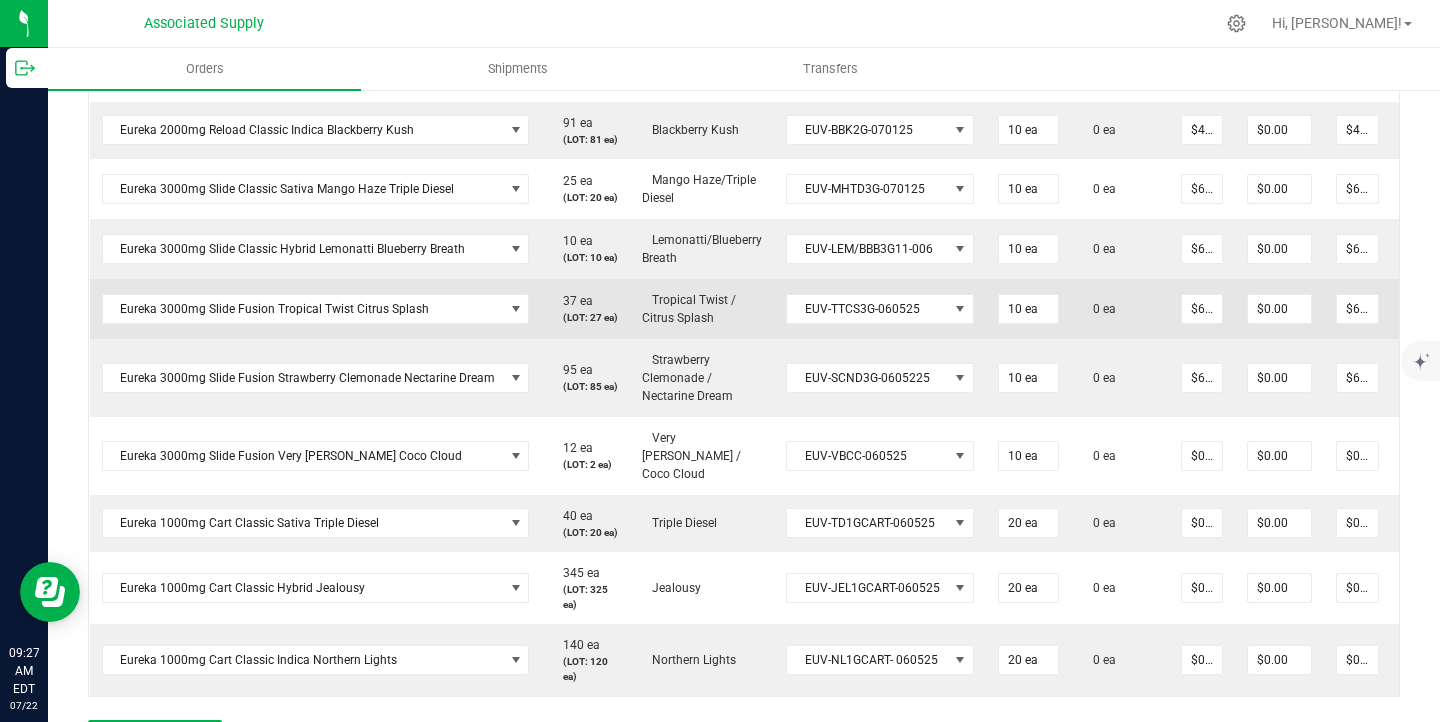 scroll, scrollTop: 1794, scrollLeft: 0, axis: vertical 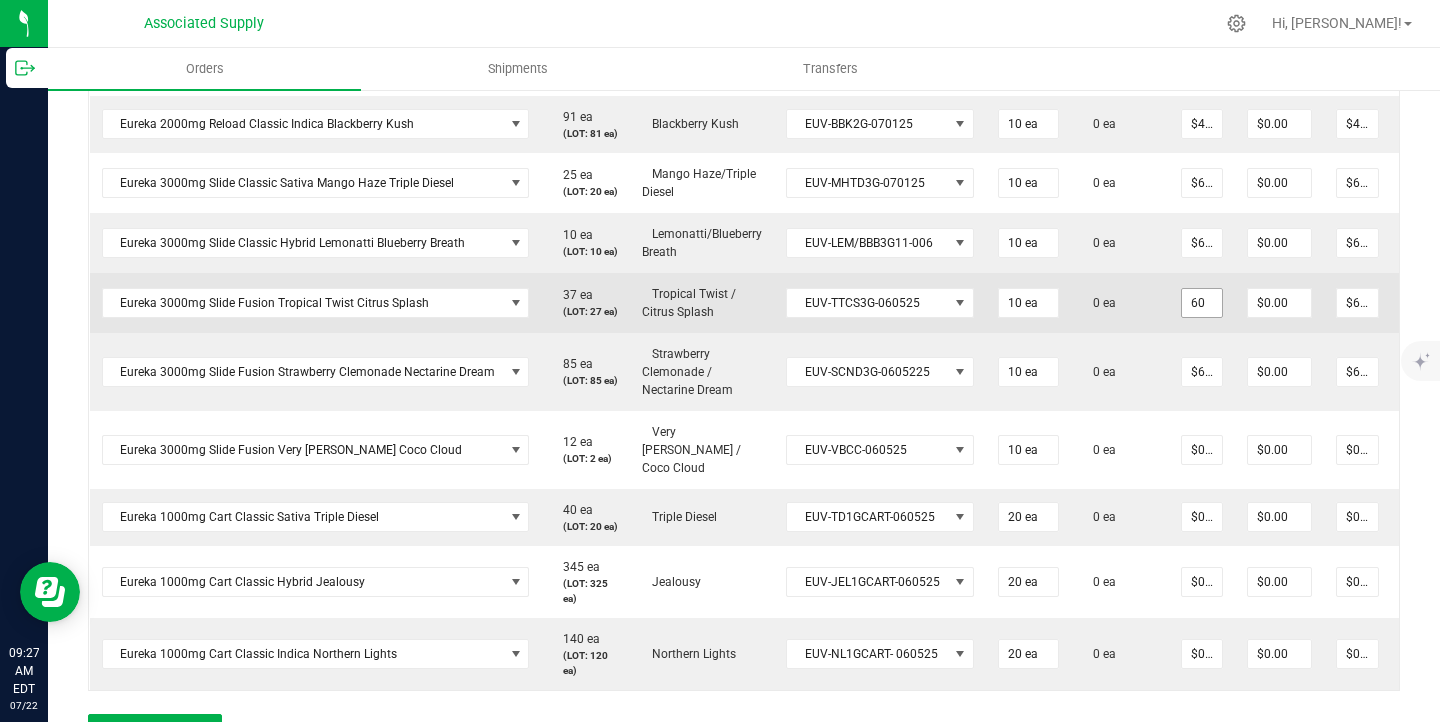 click on "60" at bounding box center [1202, 303] 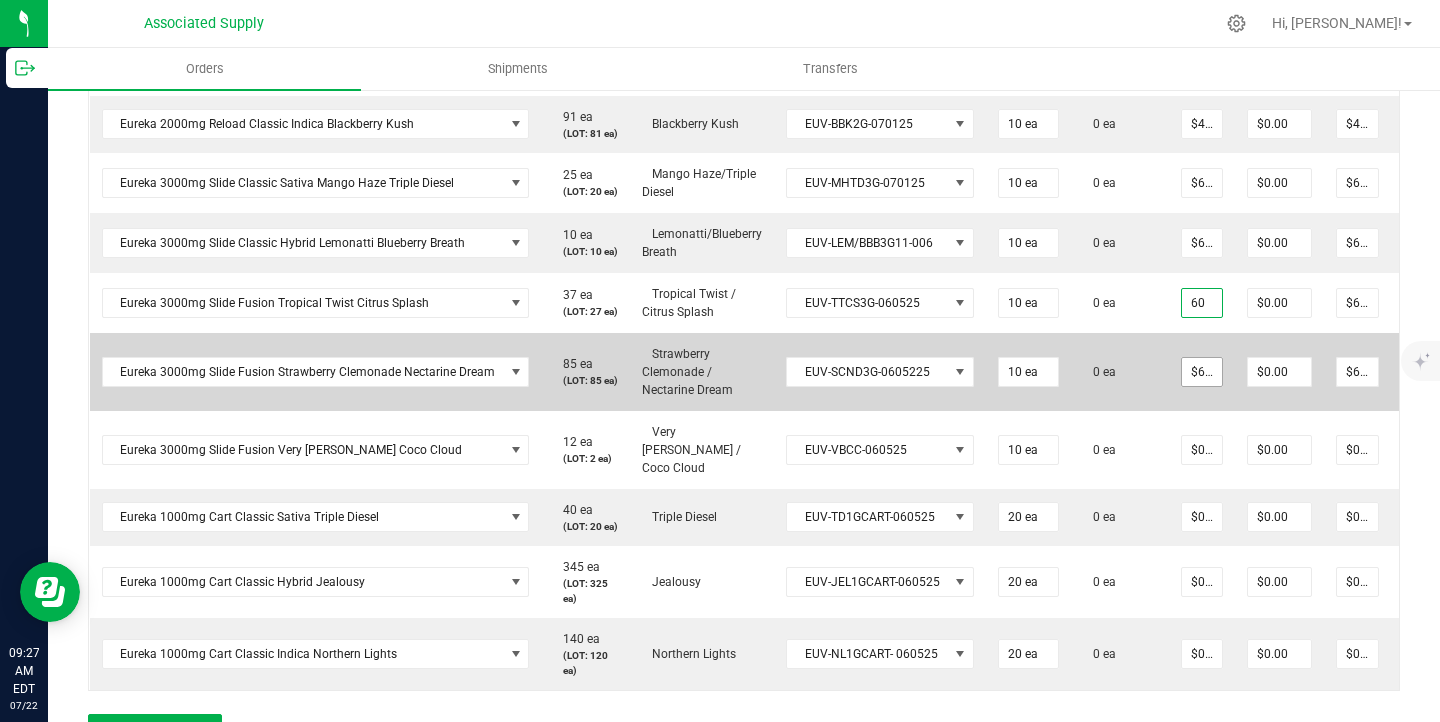 click on "$60.00000" at bounding box center (1202, 372) 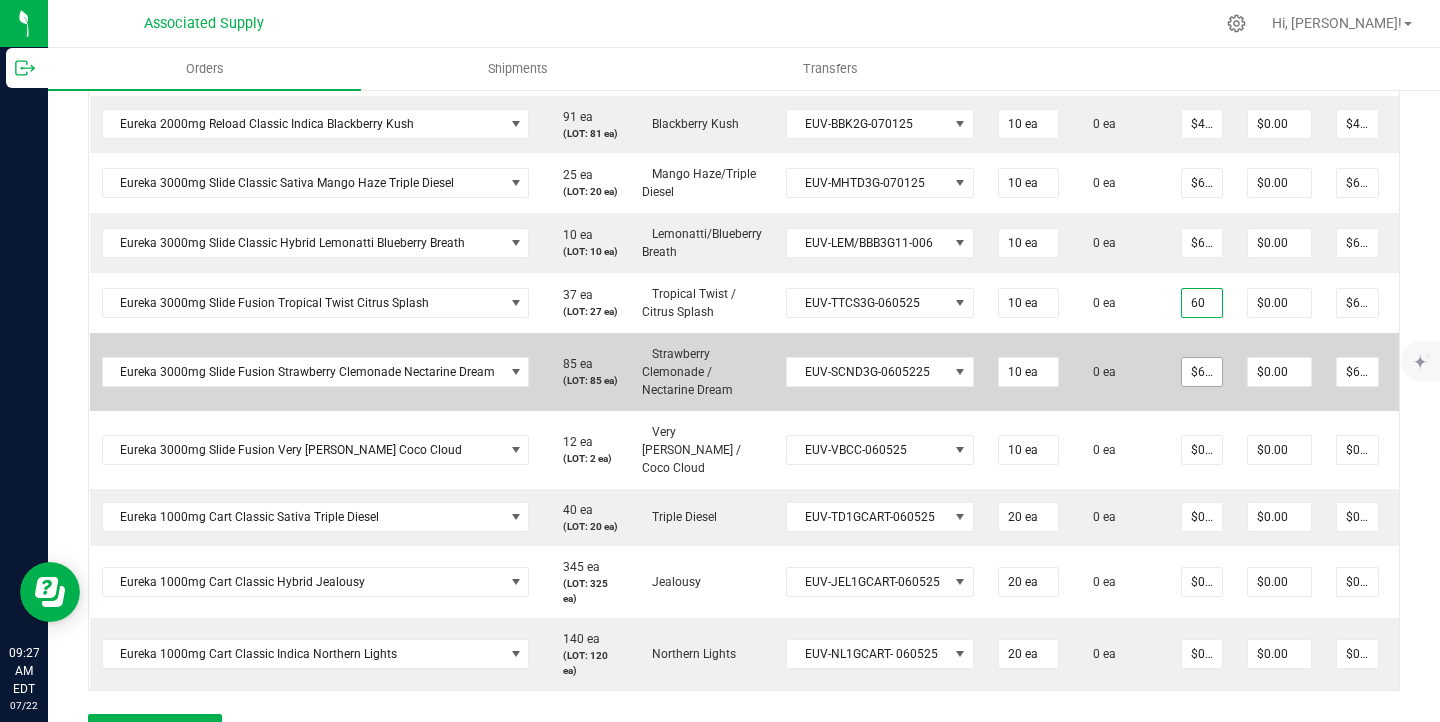 type on "$60.00000" 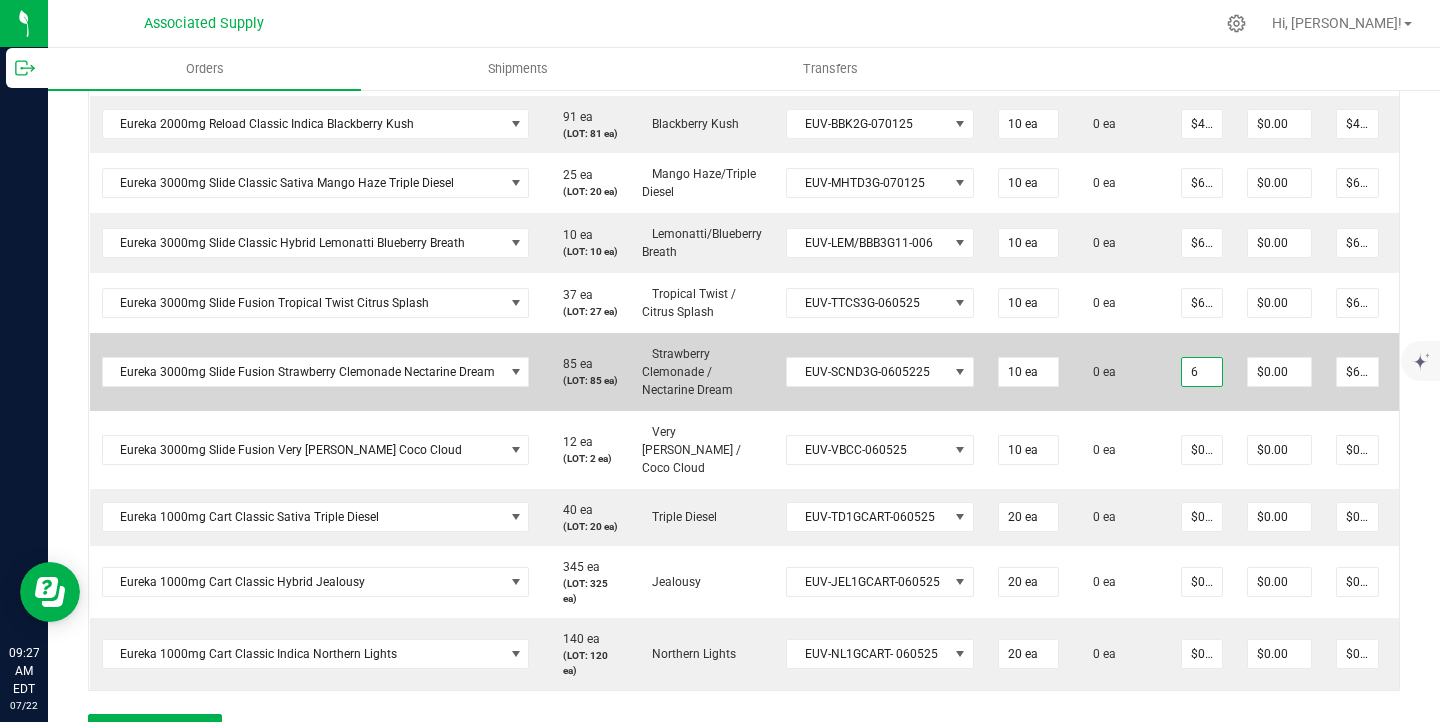 type on "60" 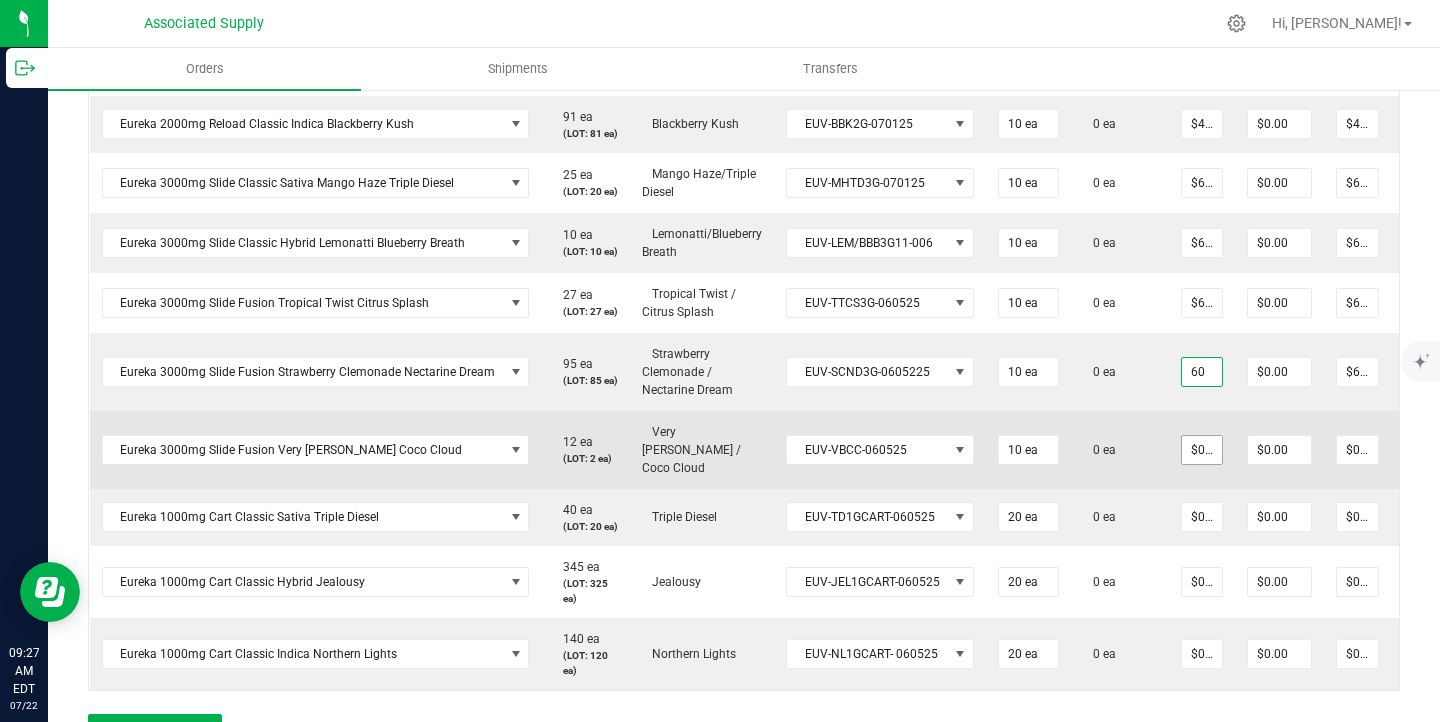 type on "0" 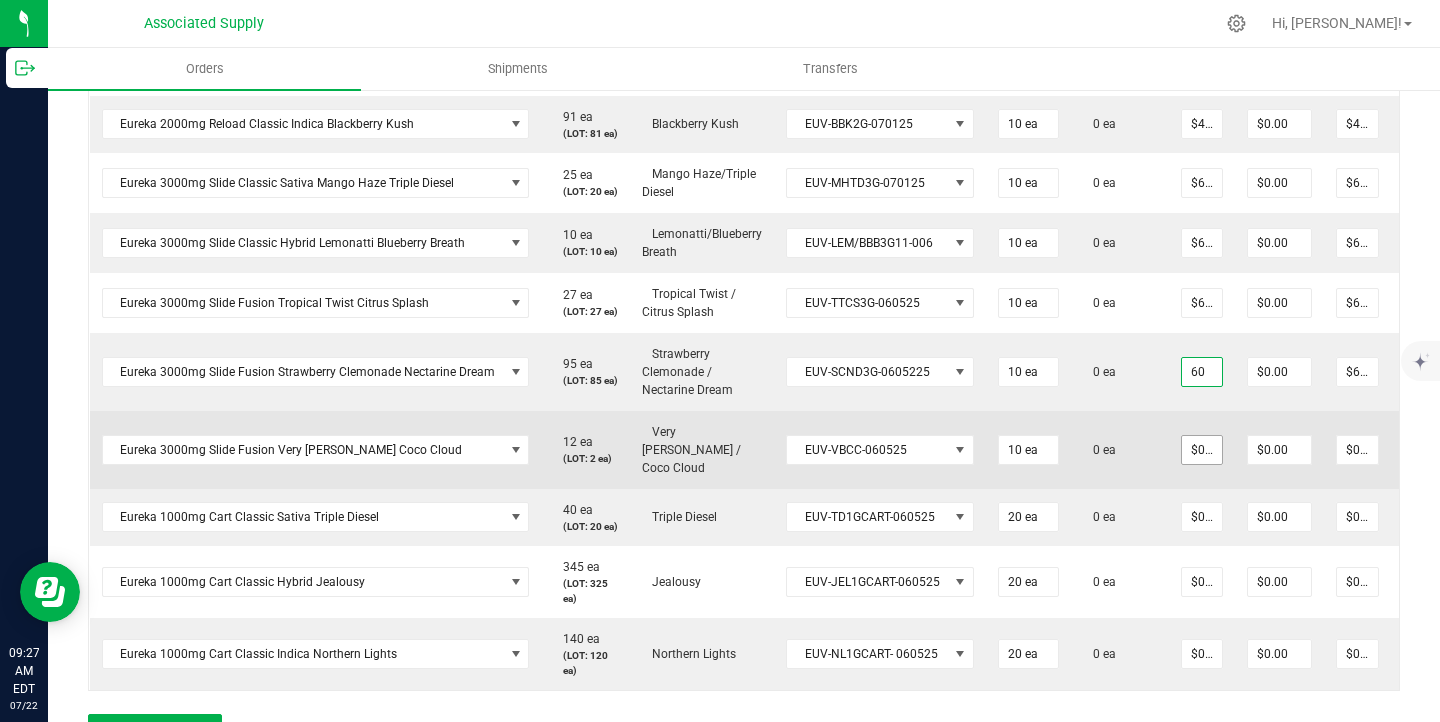 type on "$60.00000" 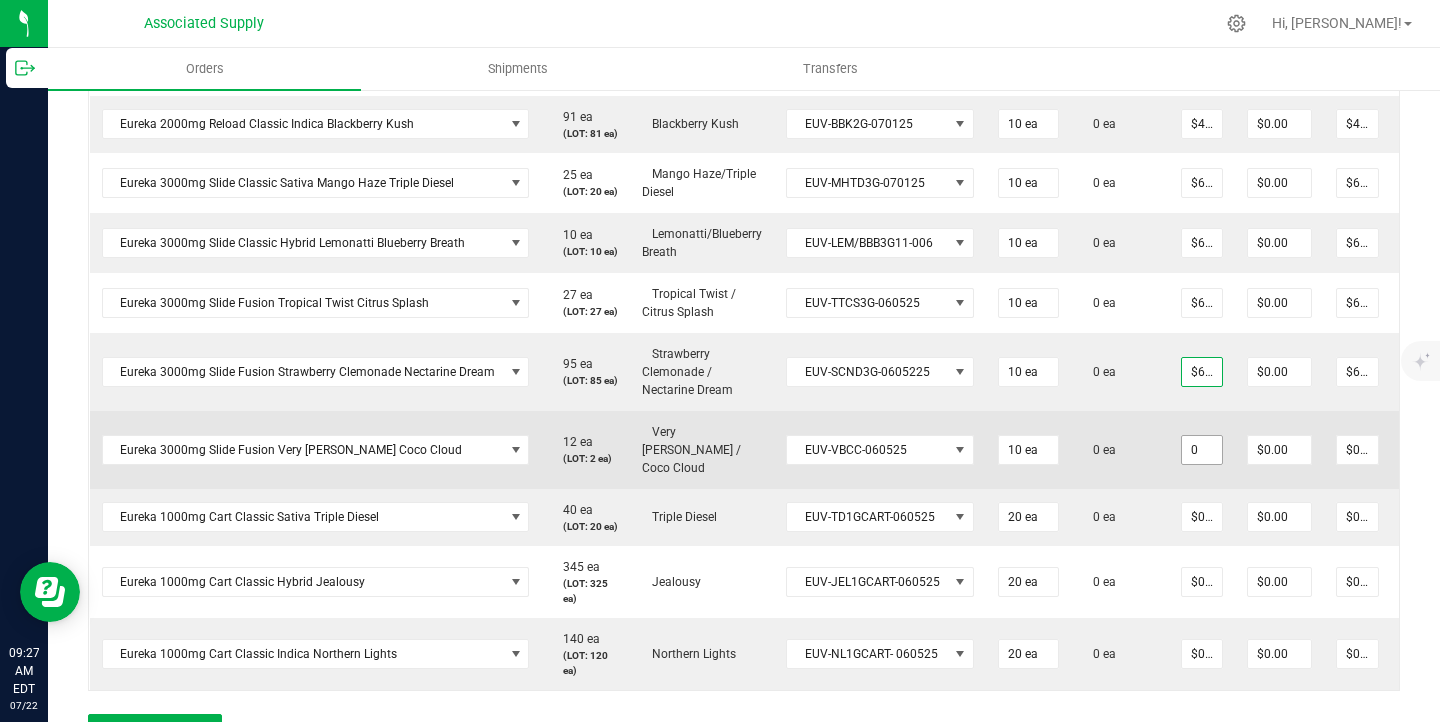 click on "0" at bounding box center (1202, 450) 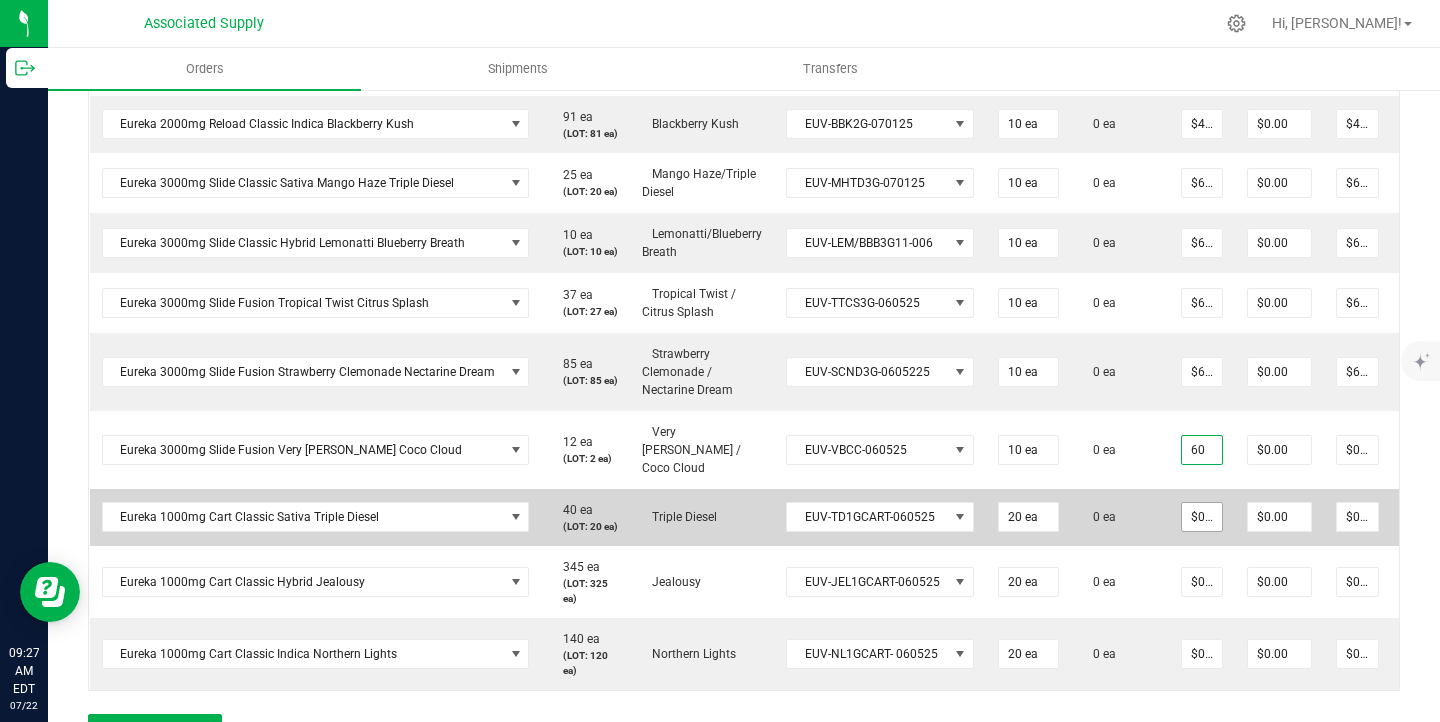type on "$60.00000" 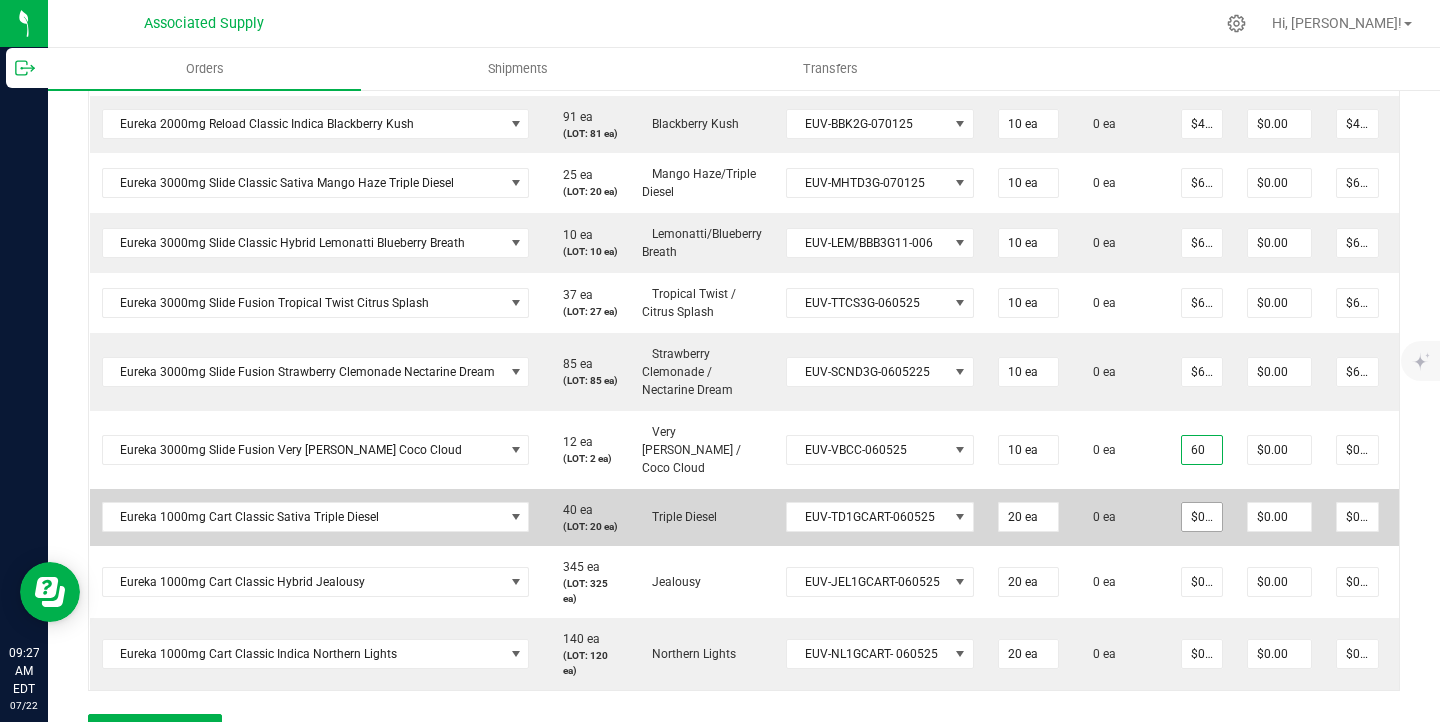 type on "$600.00" 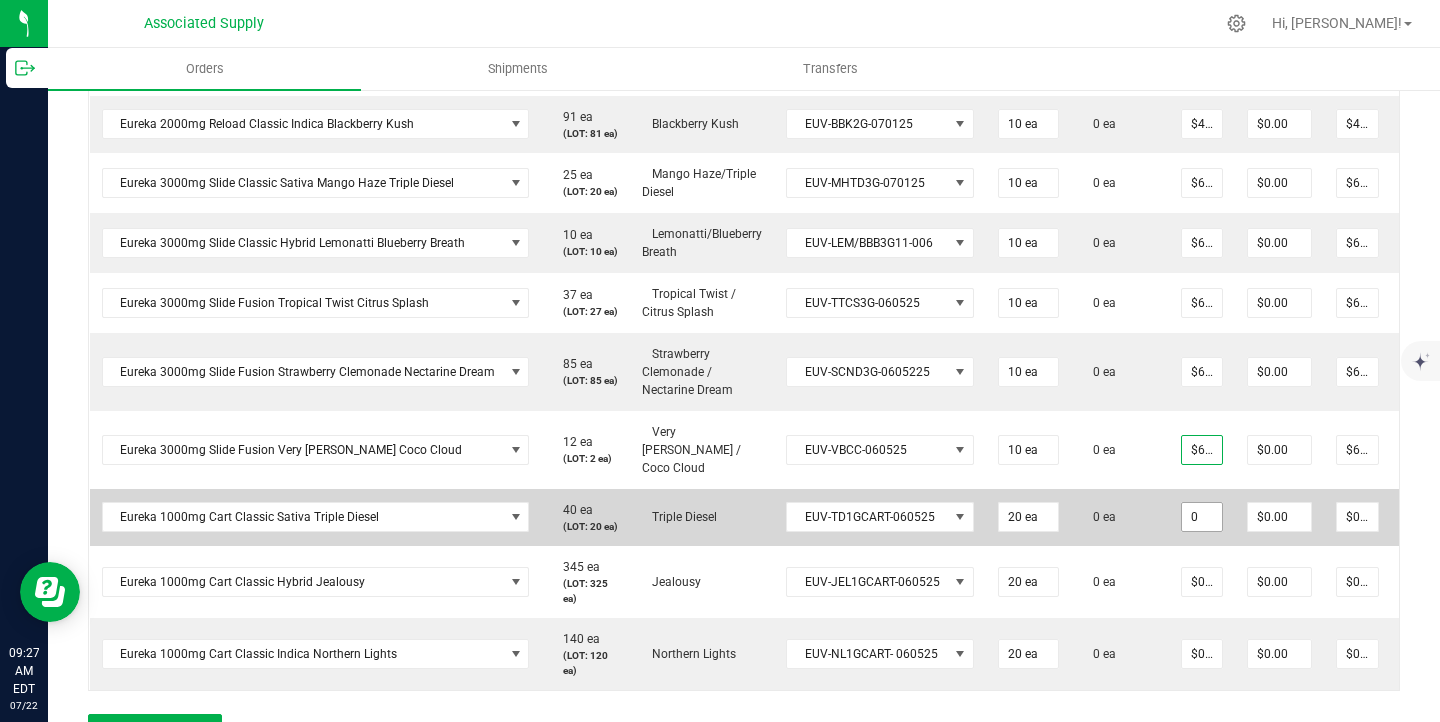 click on "0" at bounding box center [1202, 517] 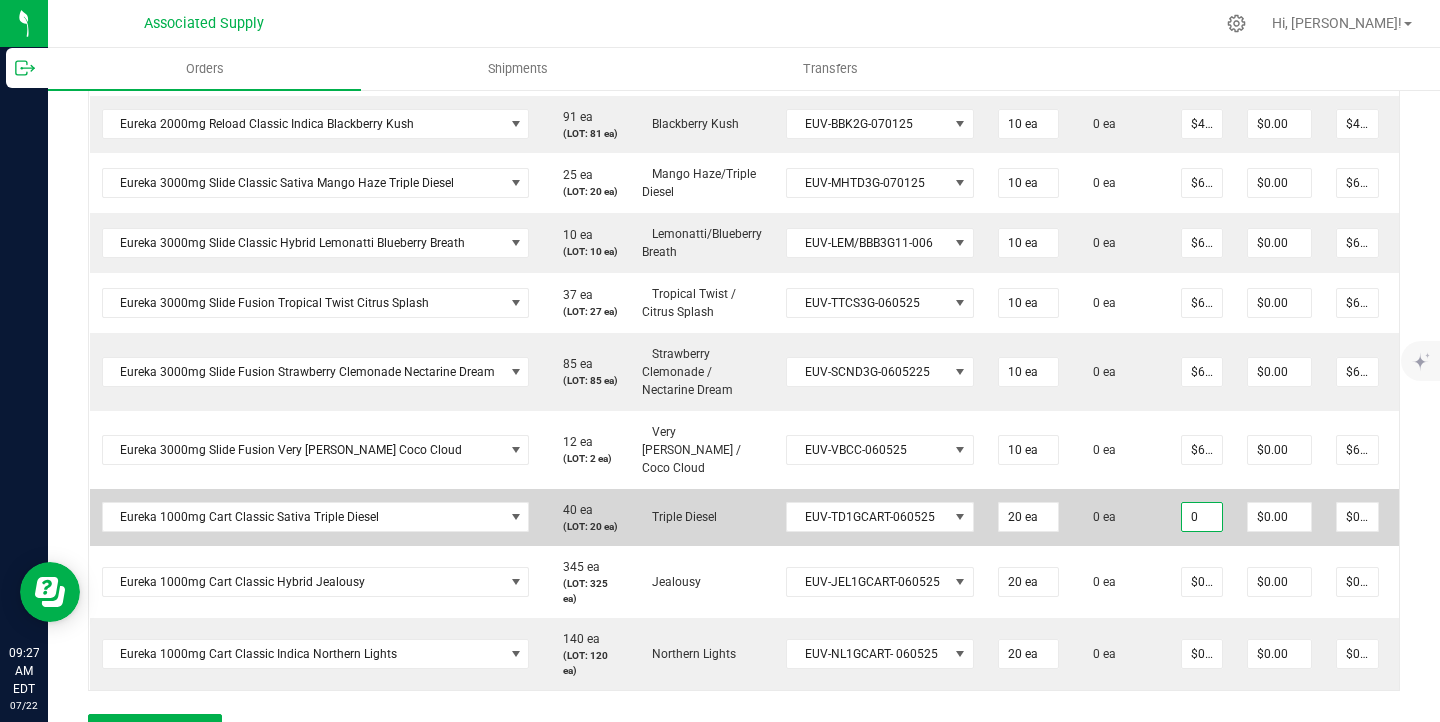 type on "6" 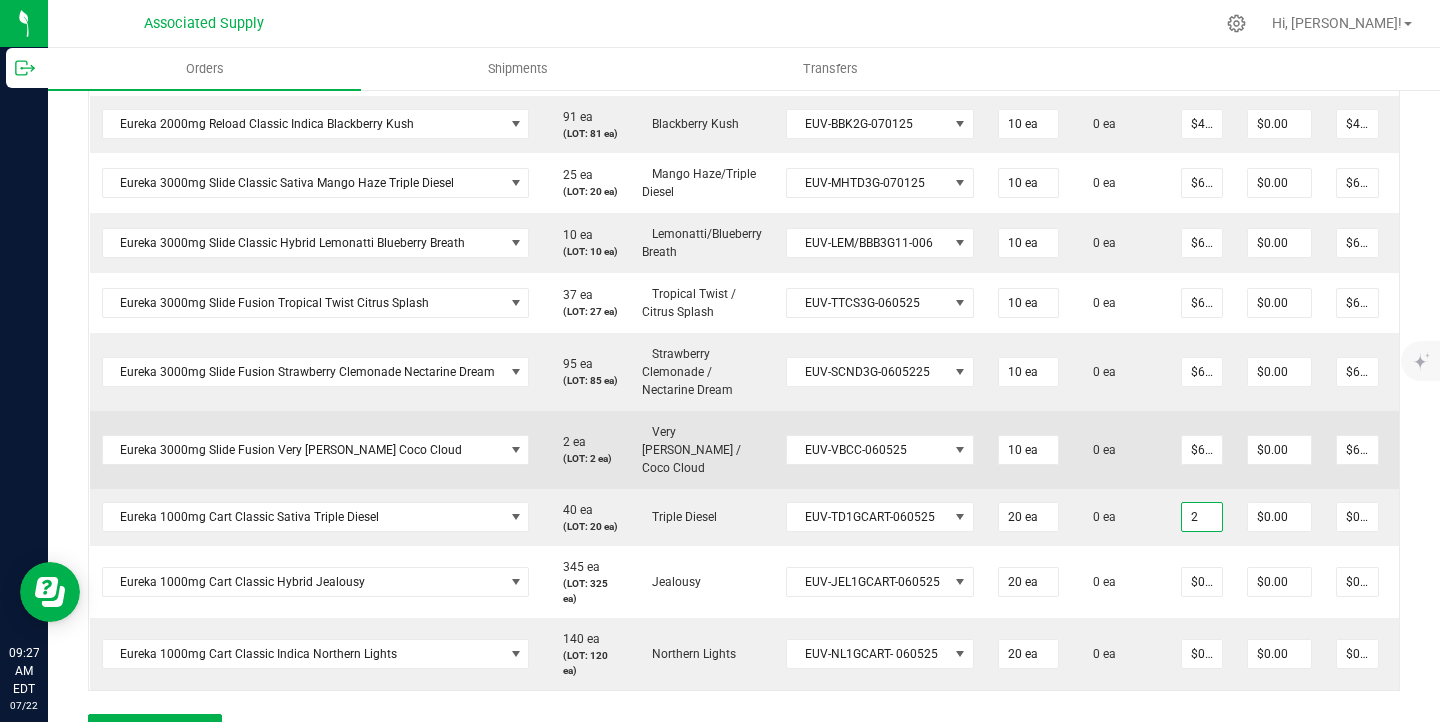 type on "$2.00000" 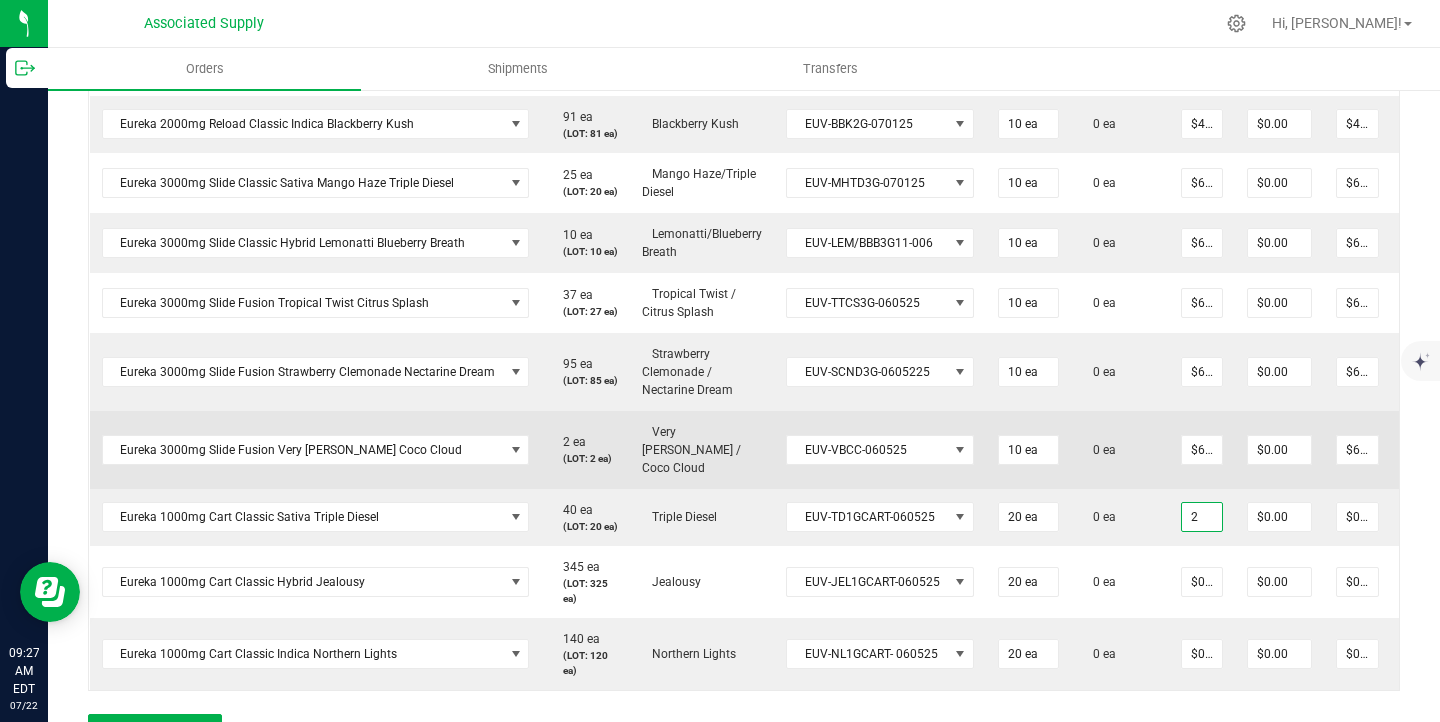 type on "$40.00" 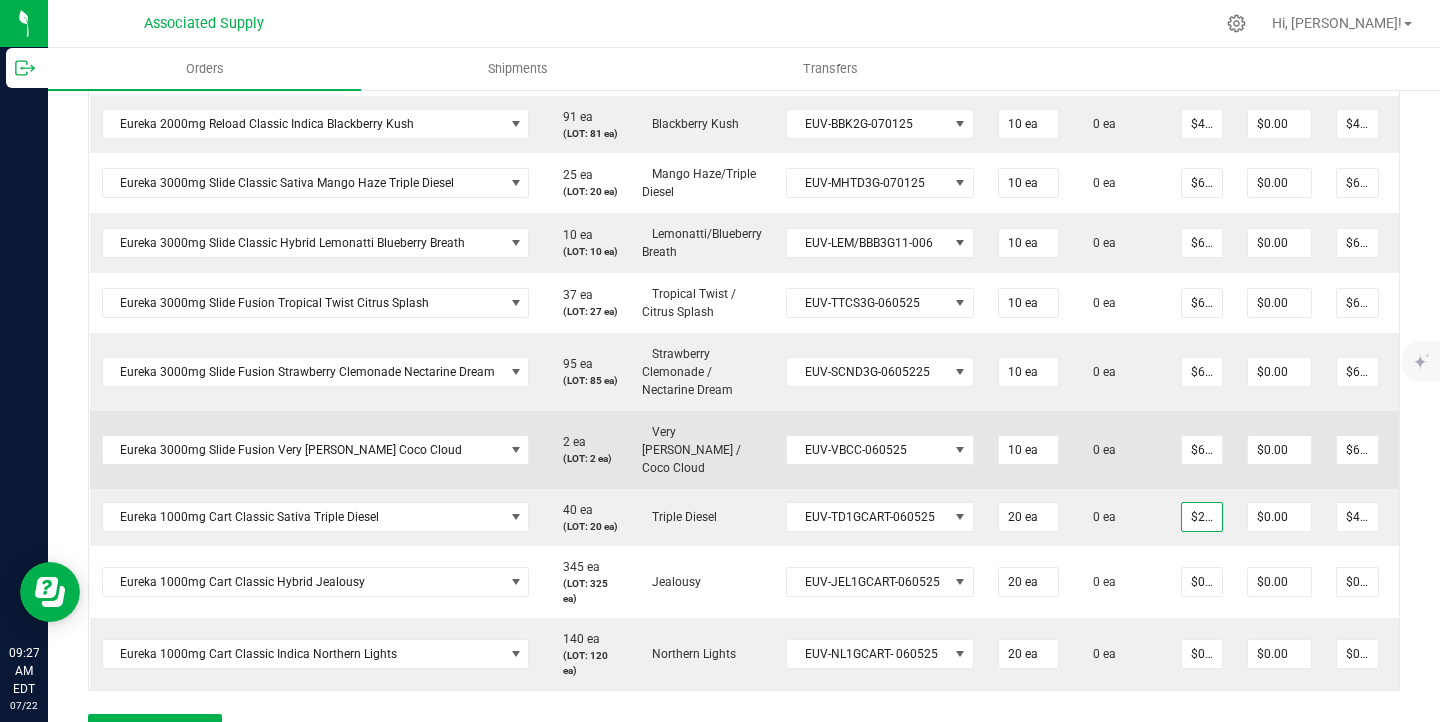 click on "0 ea" at bounding box center [1120, 450] 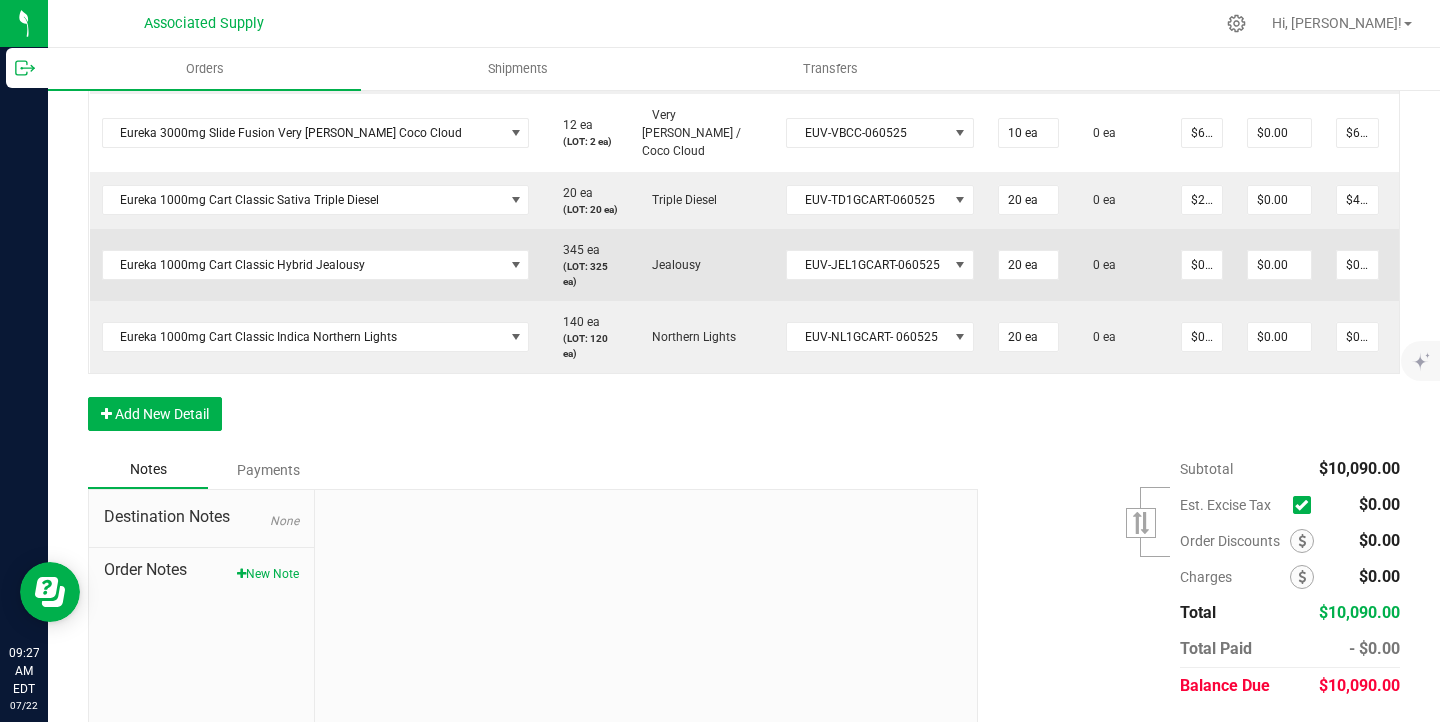 scroll, scrollTop: 2113, scrollLeft: 0, axis: vertical 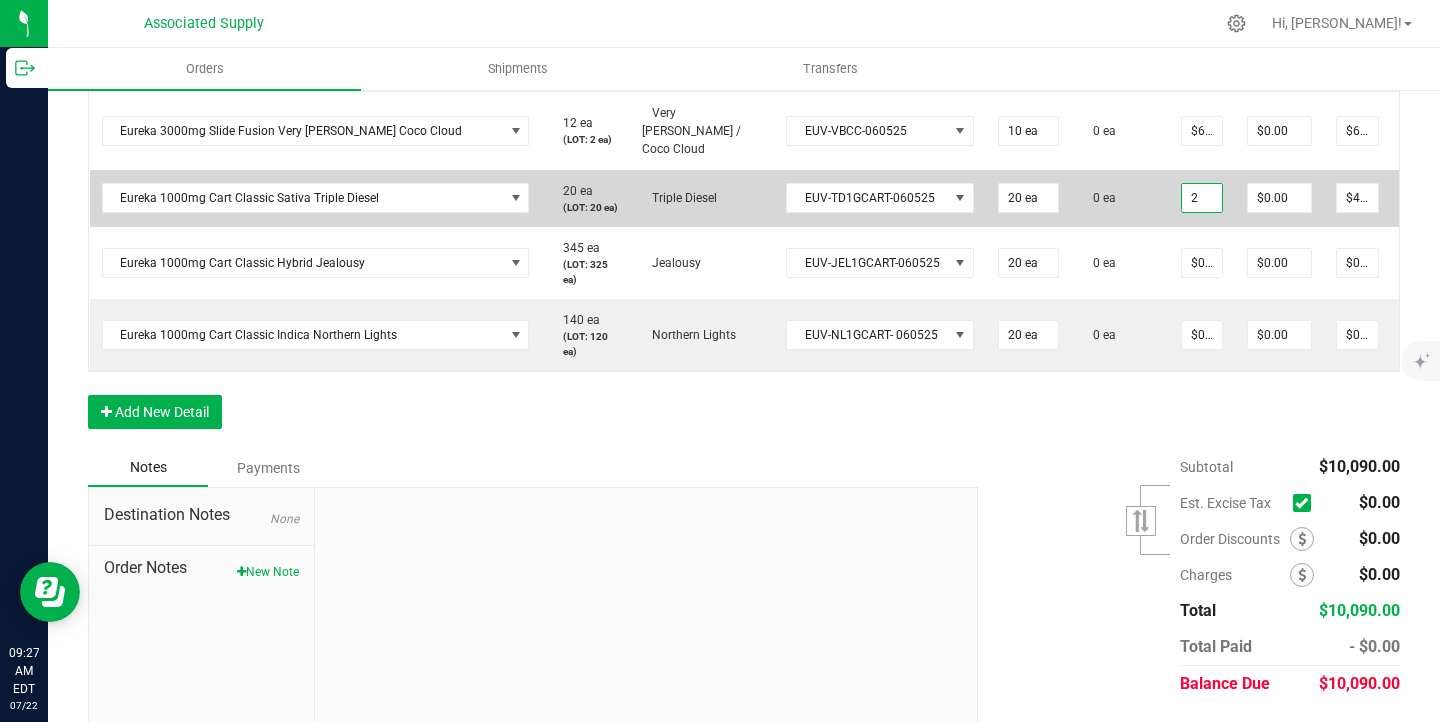 click on "2" at bounding box center [1202, 198] 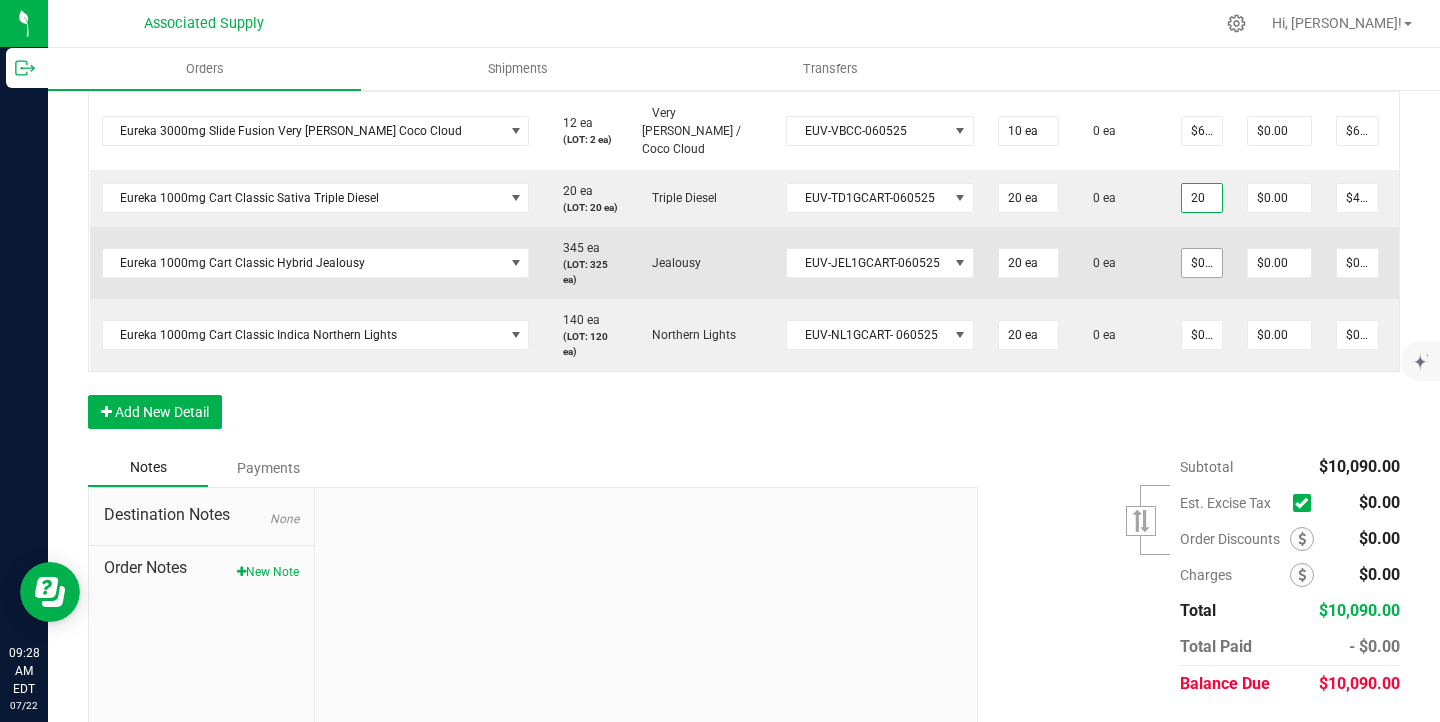 type on "20" 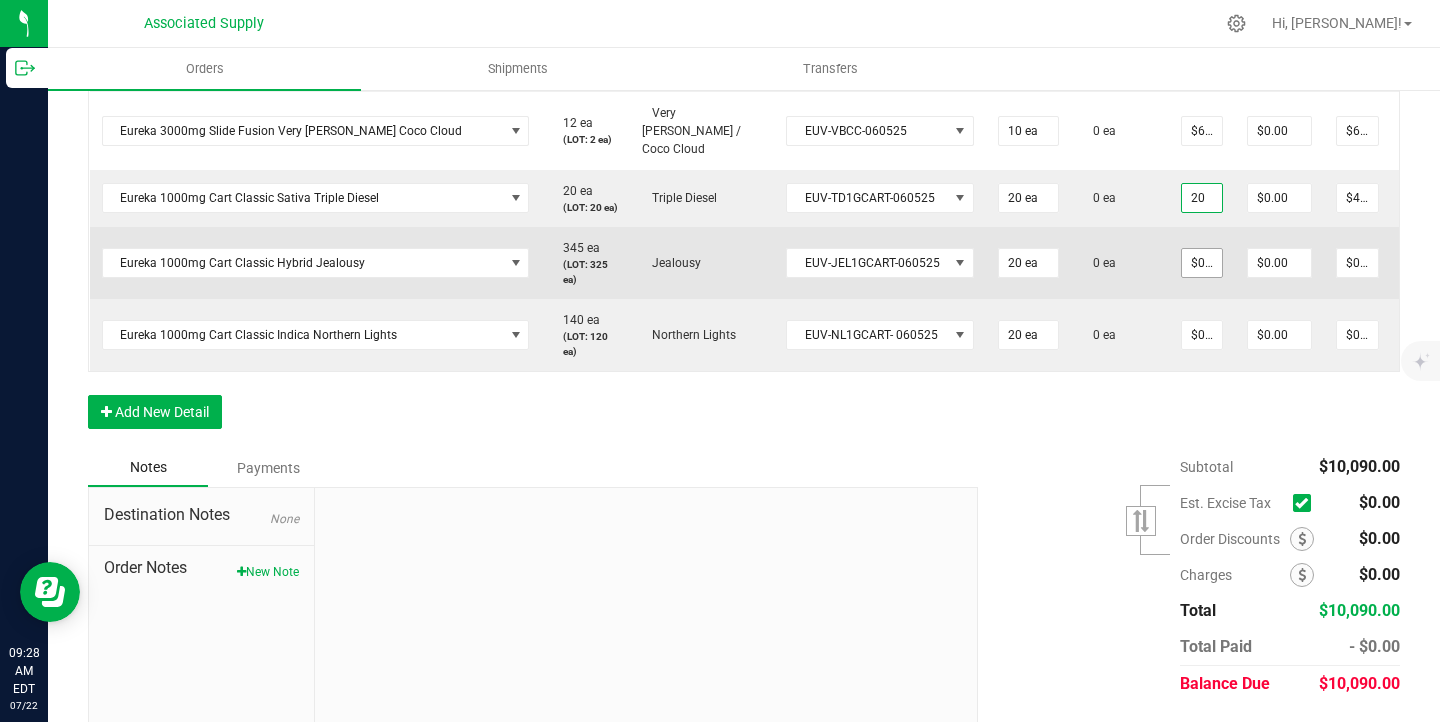 type on "0" 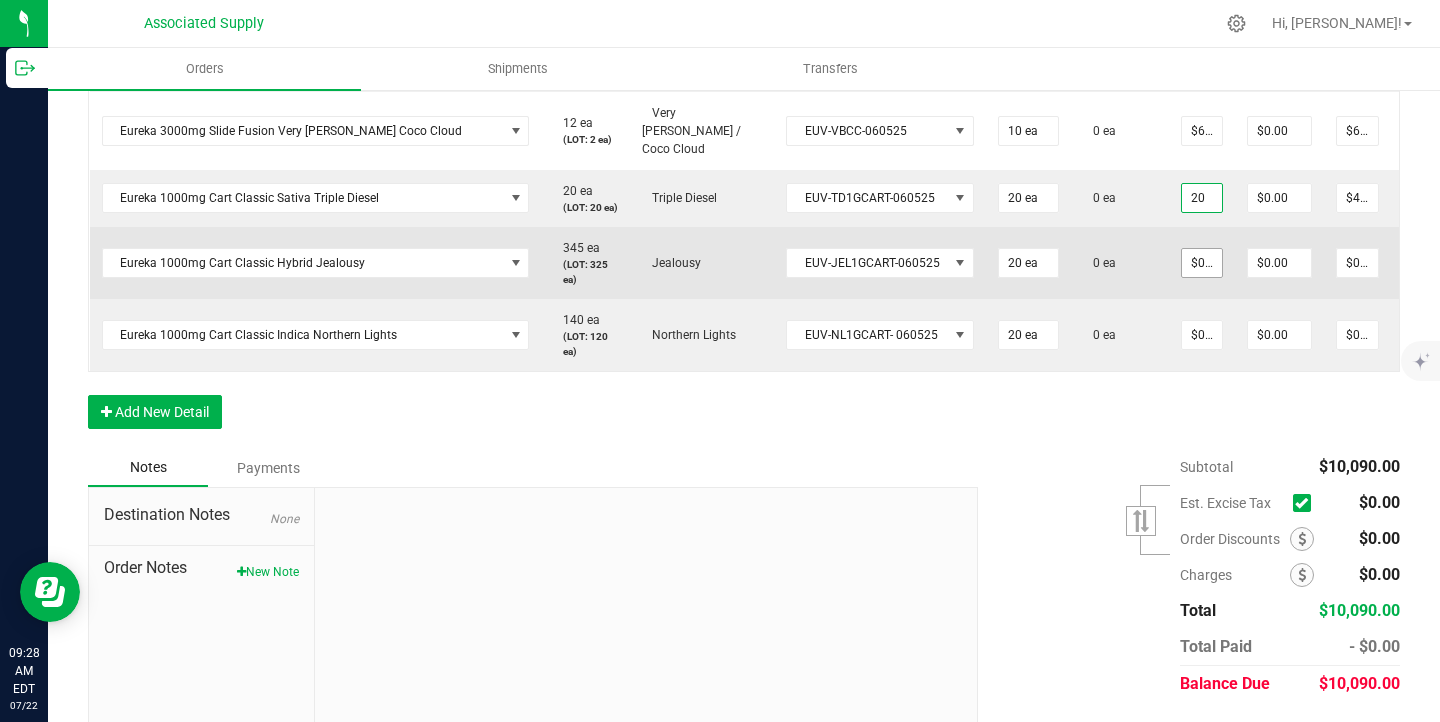 type on "$20.00000" 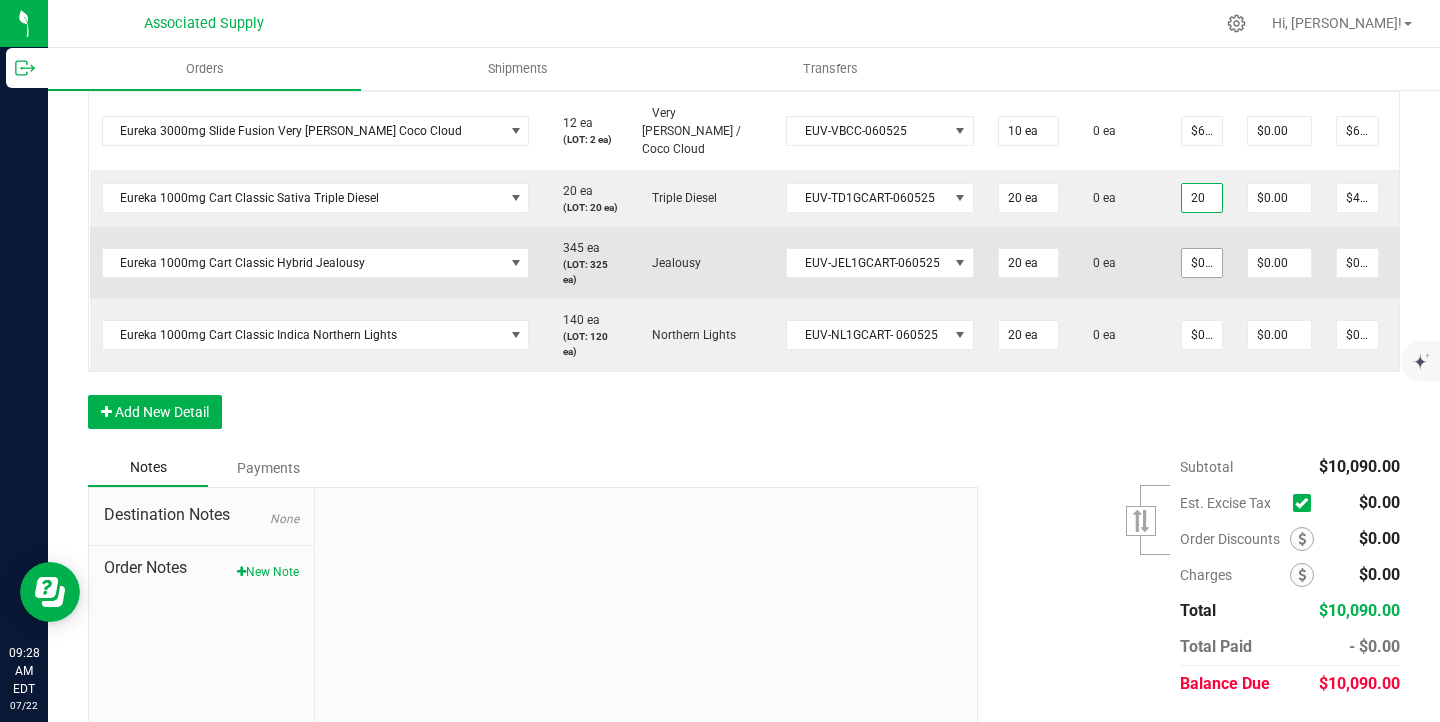 type on "$400.00" 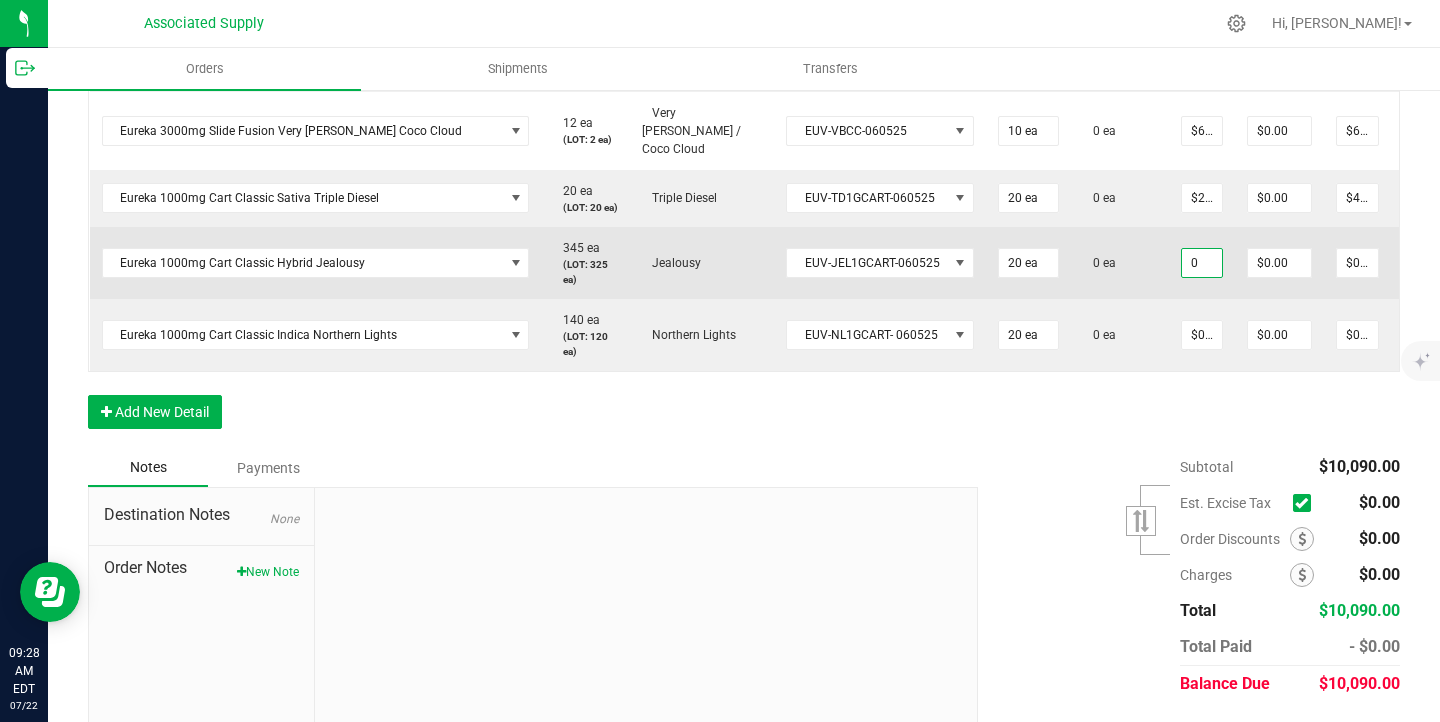 click on "0" at bounding box center (1202, 263) 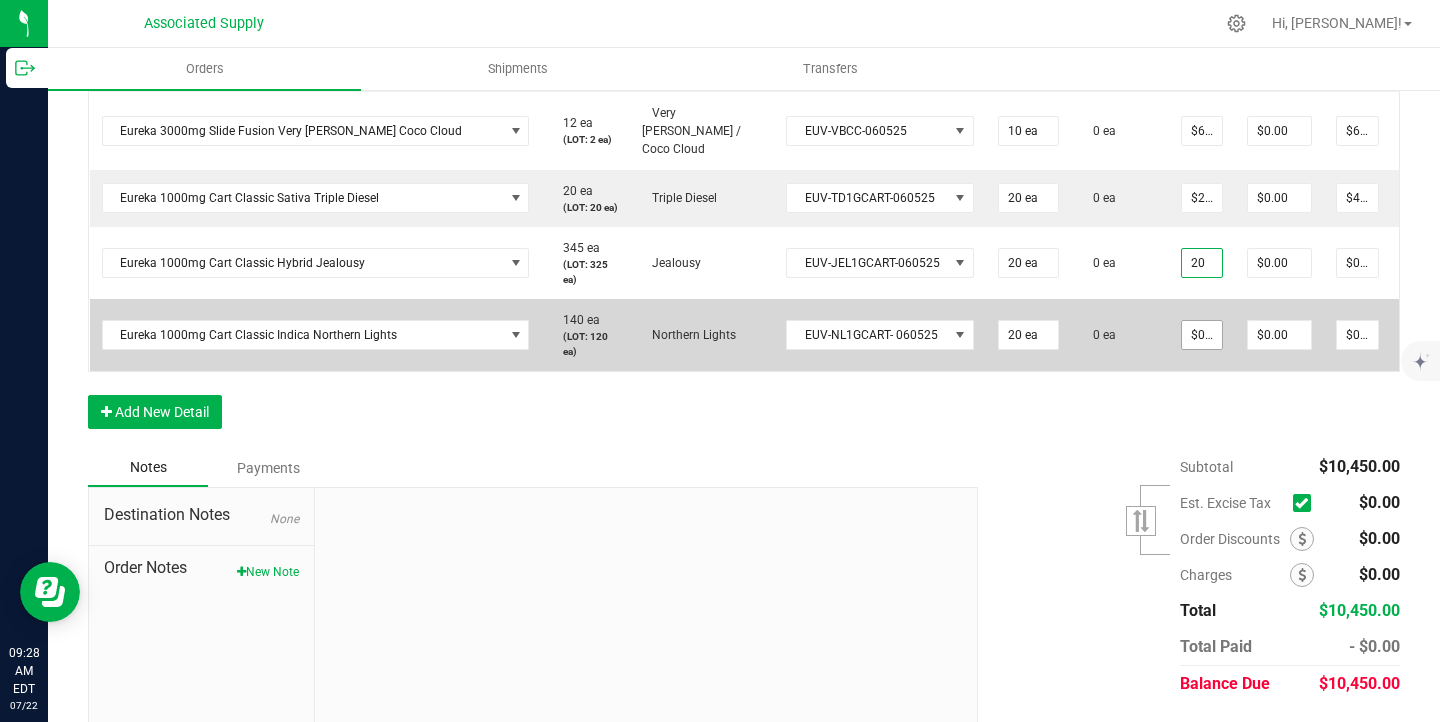 click on "$0.00000" at bounding box center [1202, 335] 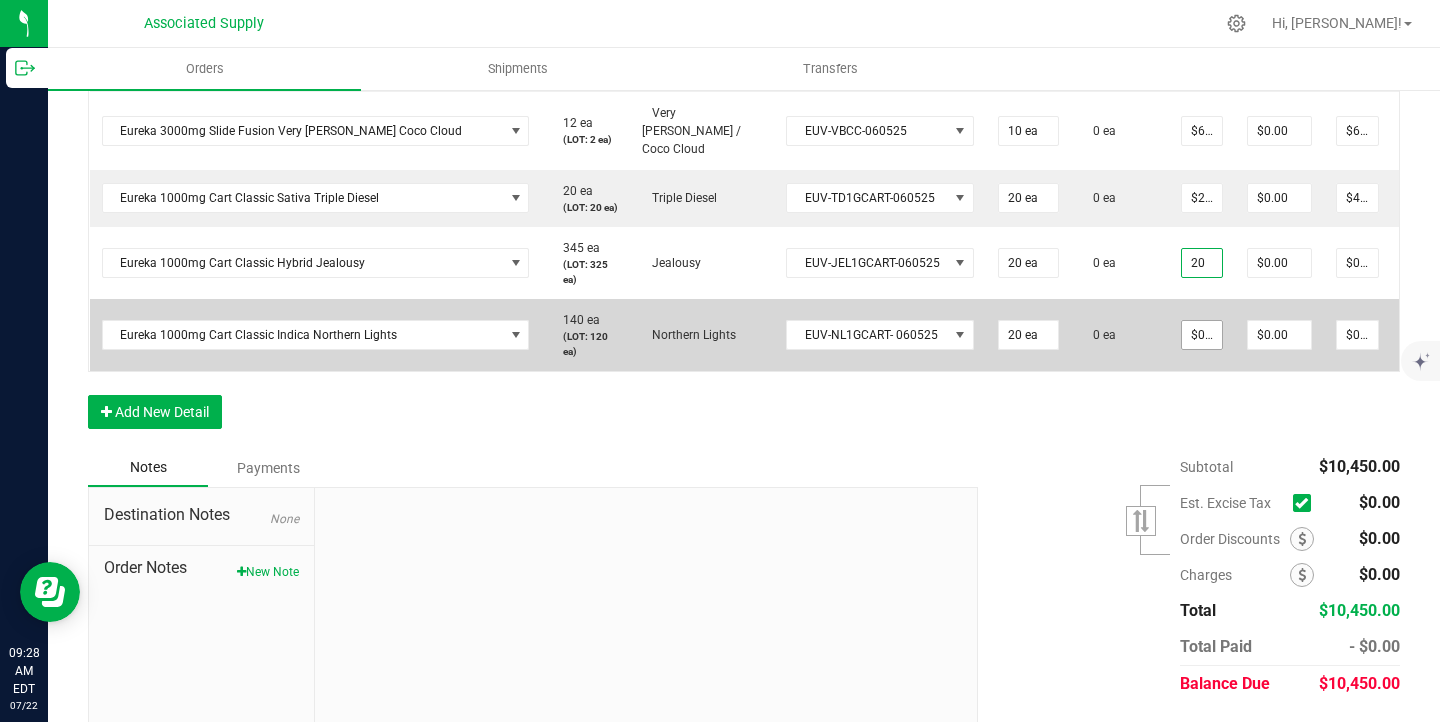 type on "$20.00000" 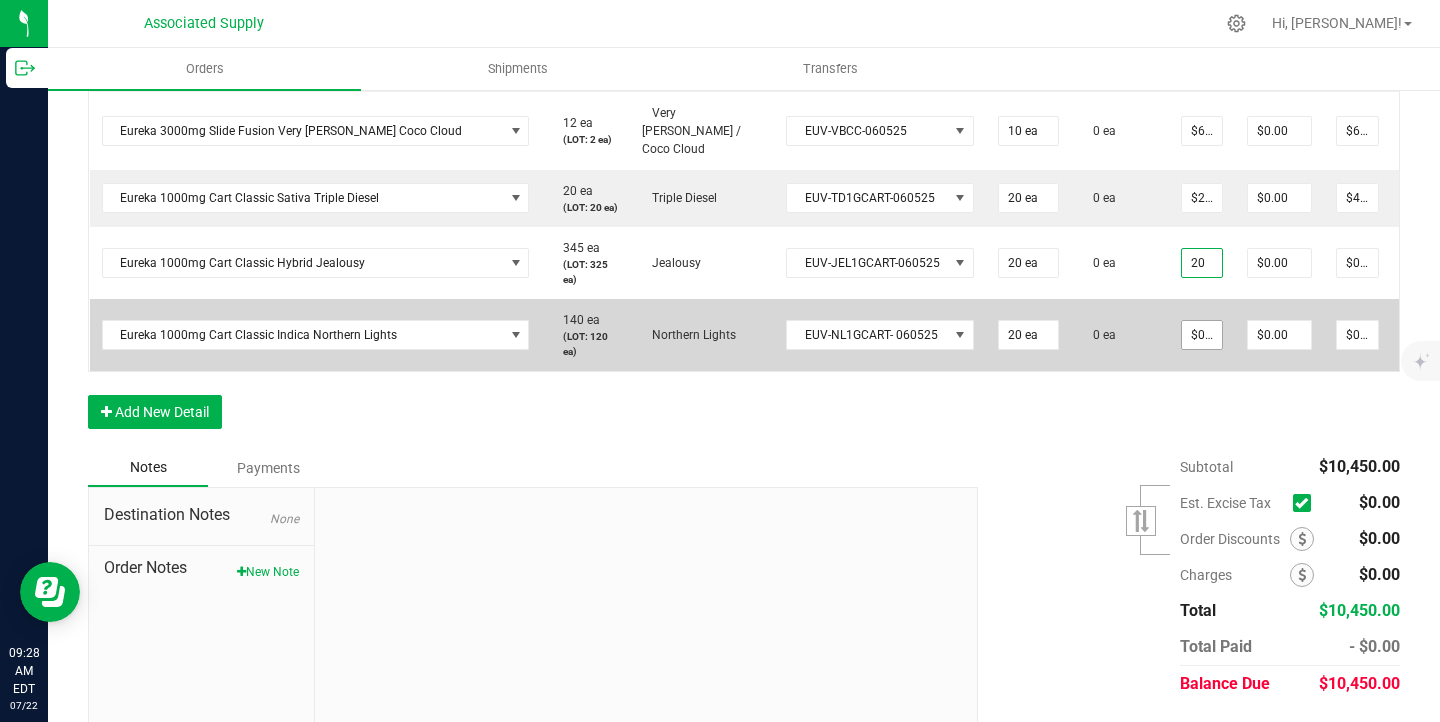 type on "$400.00" 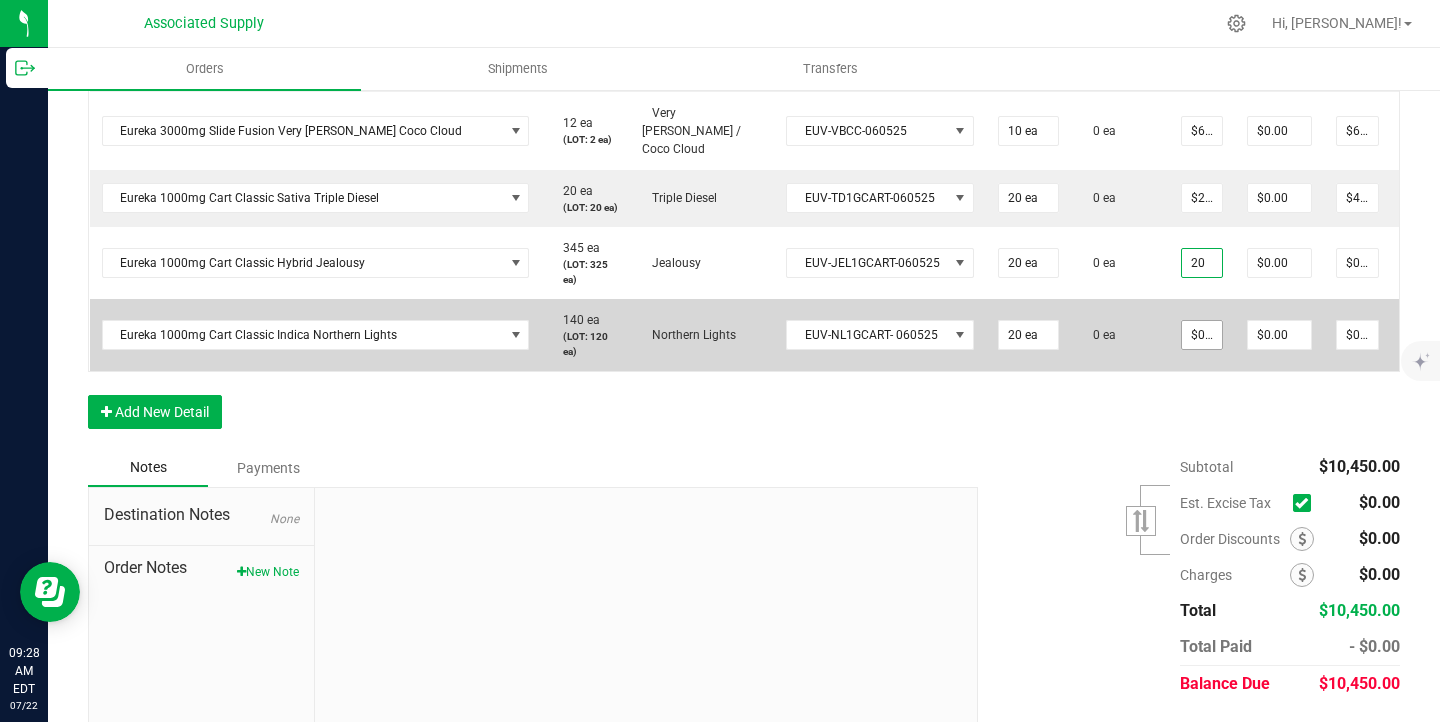 type on "0" 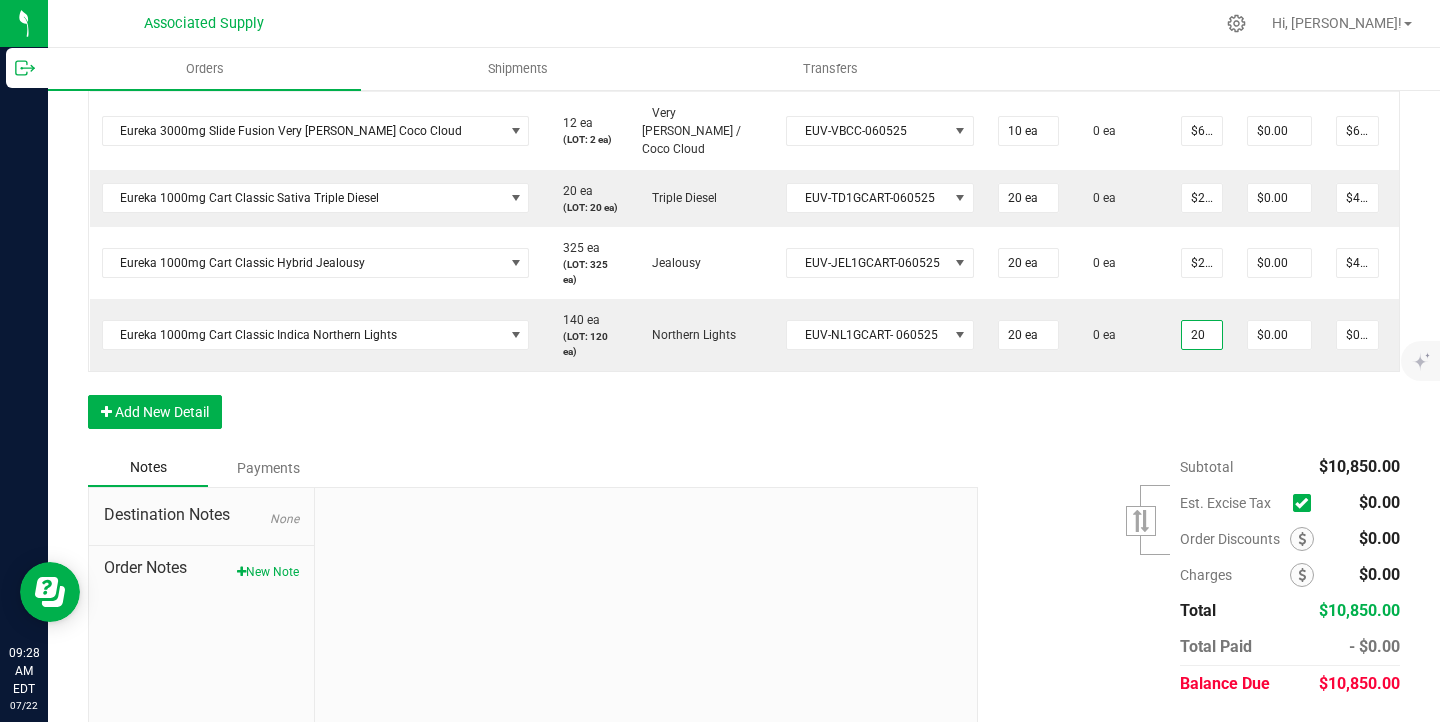 click on "Subtotal
$10,850.00
Est. Excise Tax" at bounding box center [1181, 575] 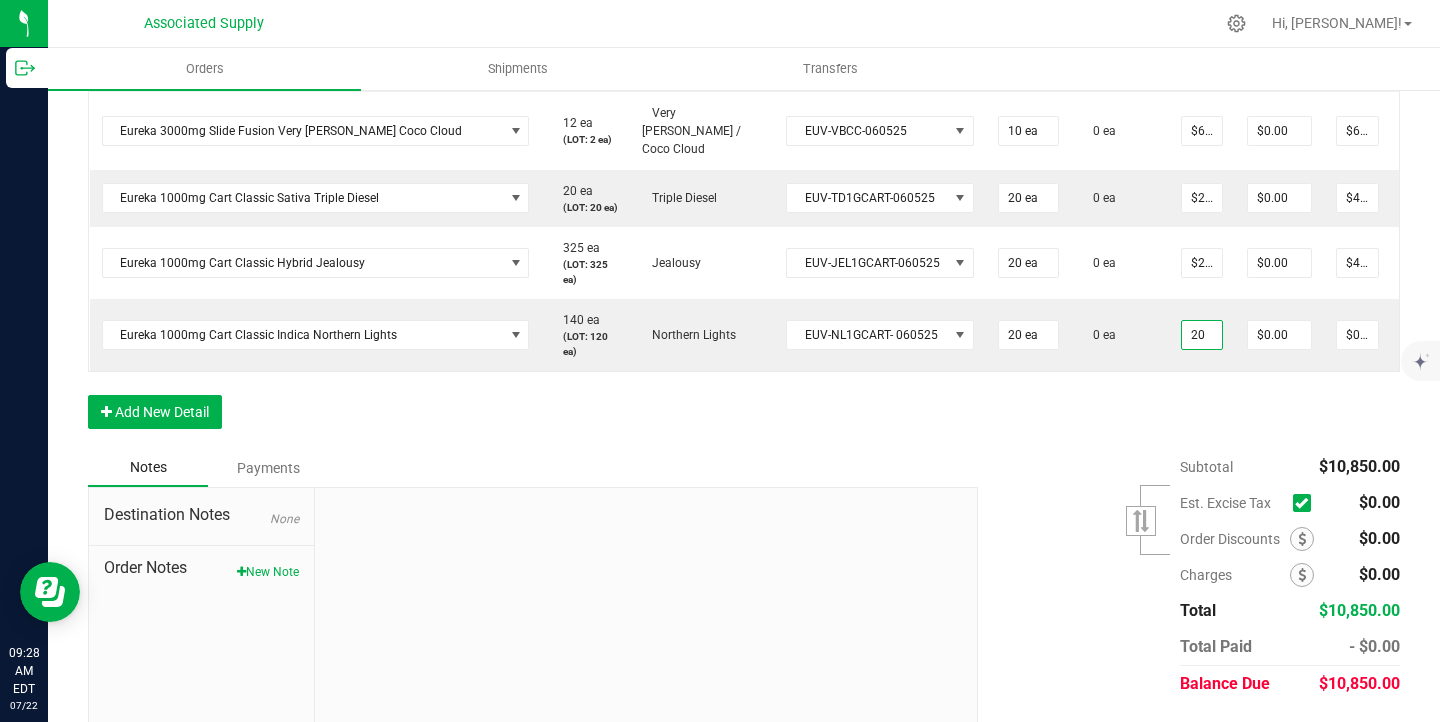 type on "$20.00000" 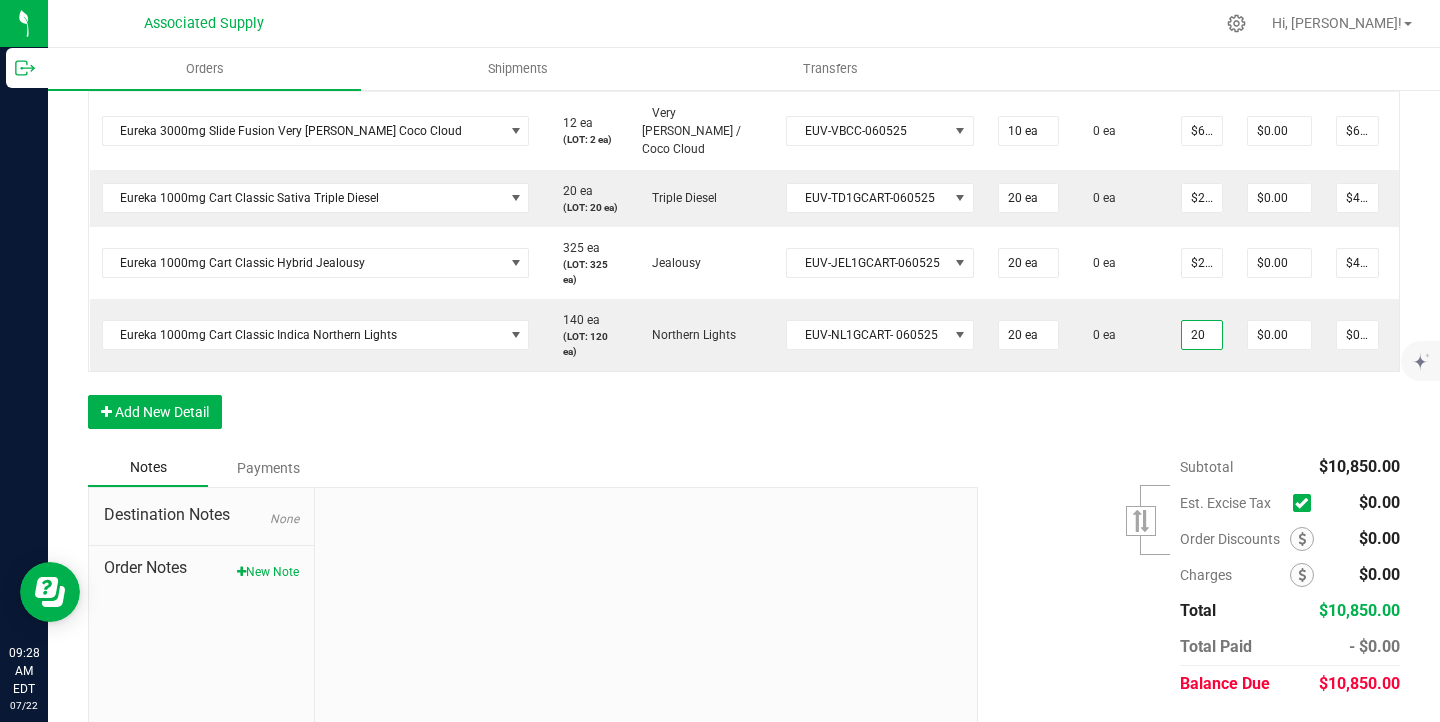 type on "$400.00" 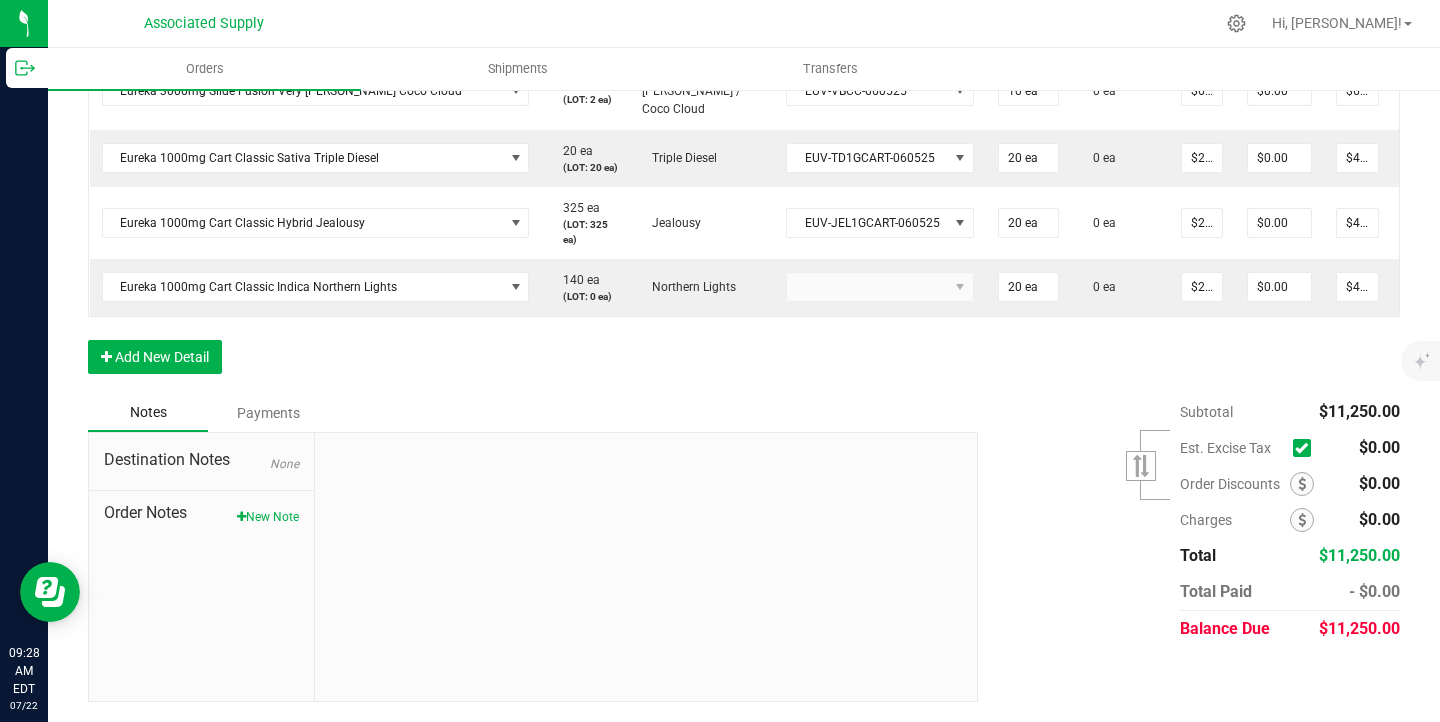scroll, scrollTop: 2233, scrollLeft: 0, axis: vertical 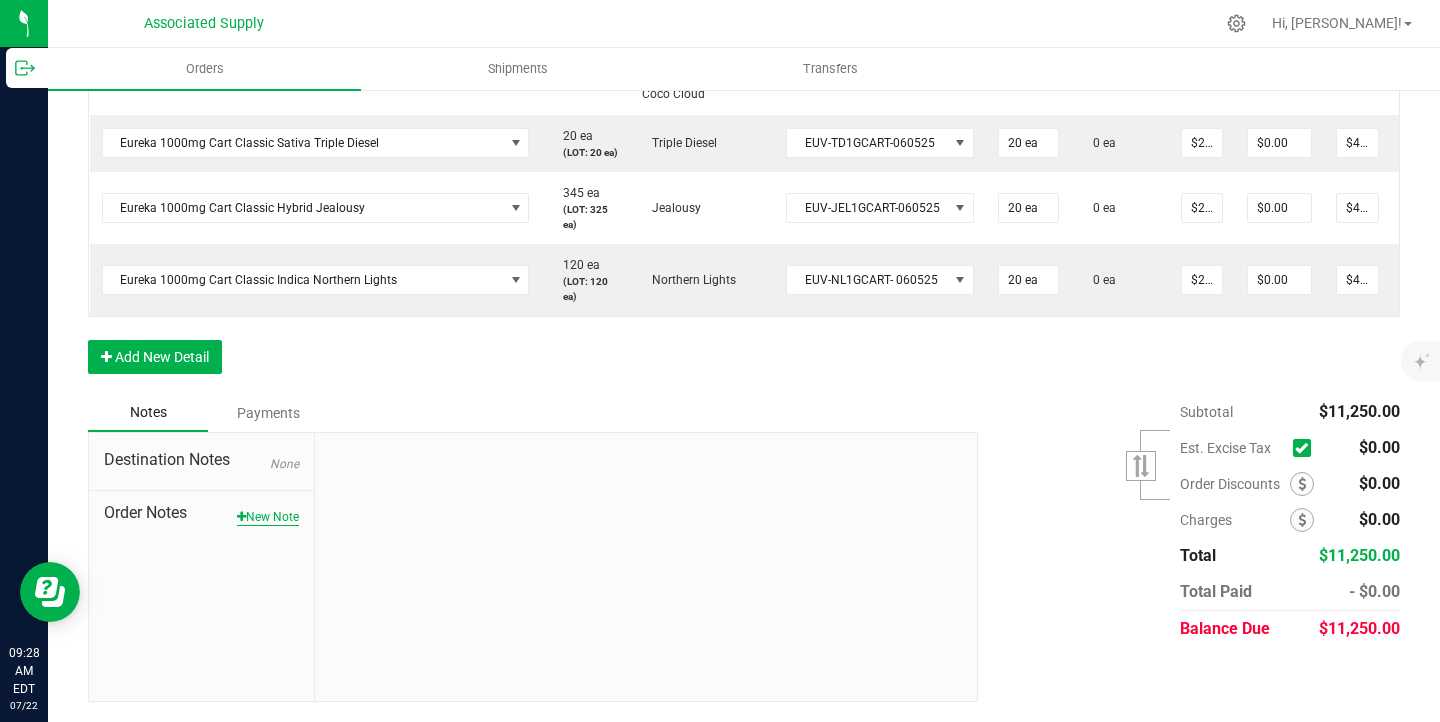 click on "New Note" at bounding box center [268, 517] 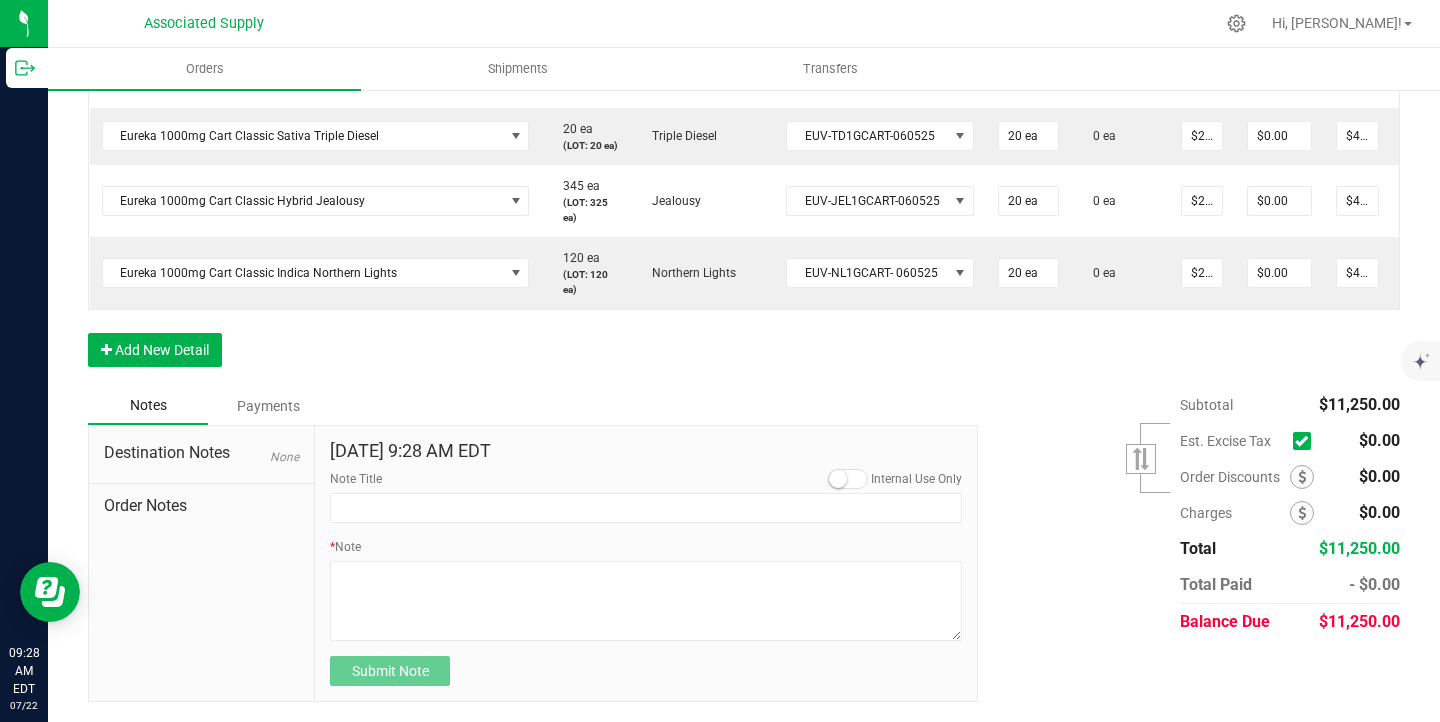scroll, scrollTop: 2370, scrollLeft: 0, axis: vertical 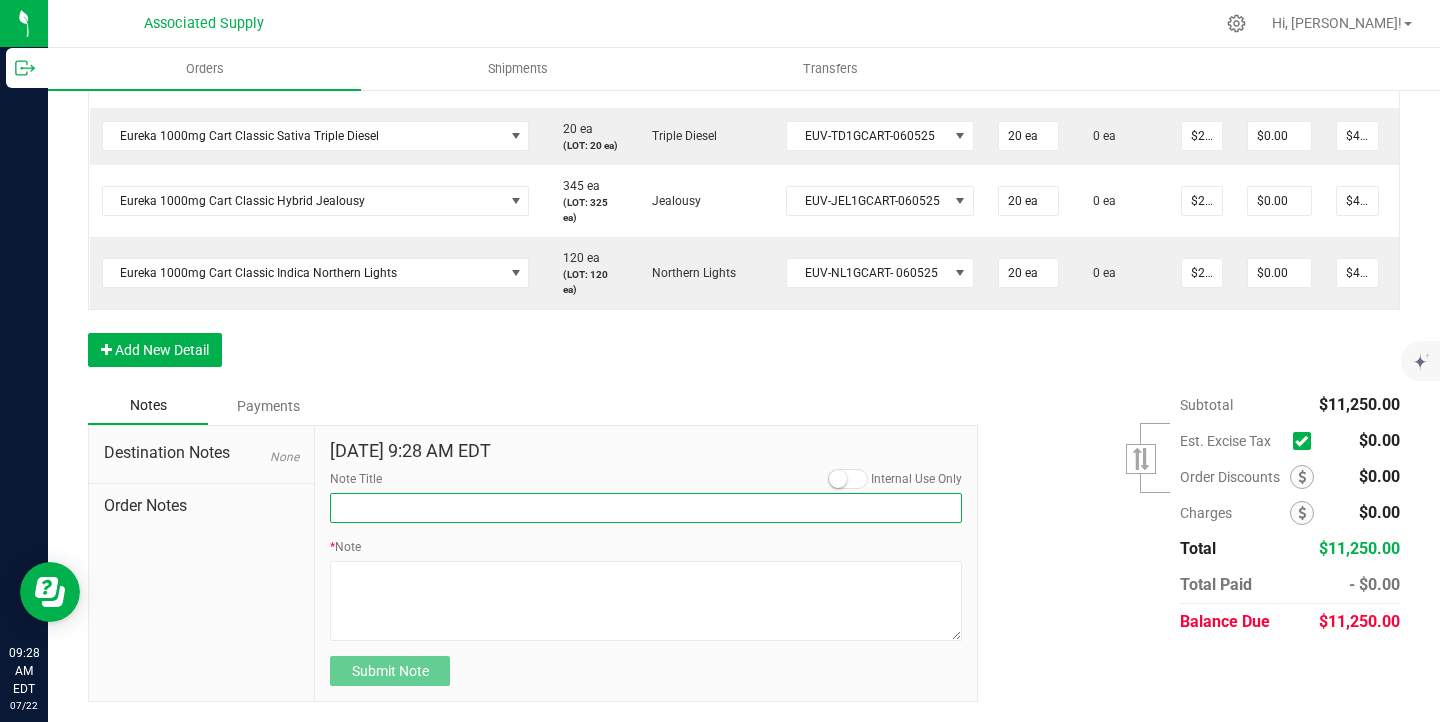 click on "Note Title" at bounding box center [646, 508] 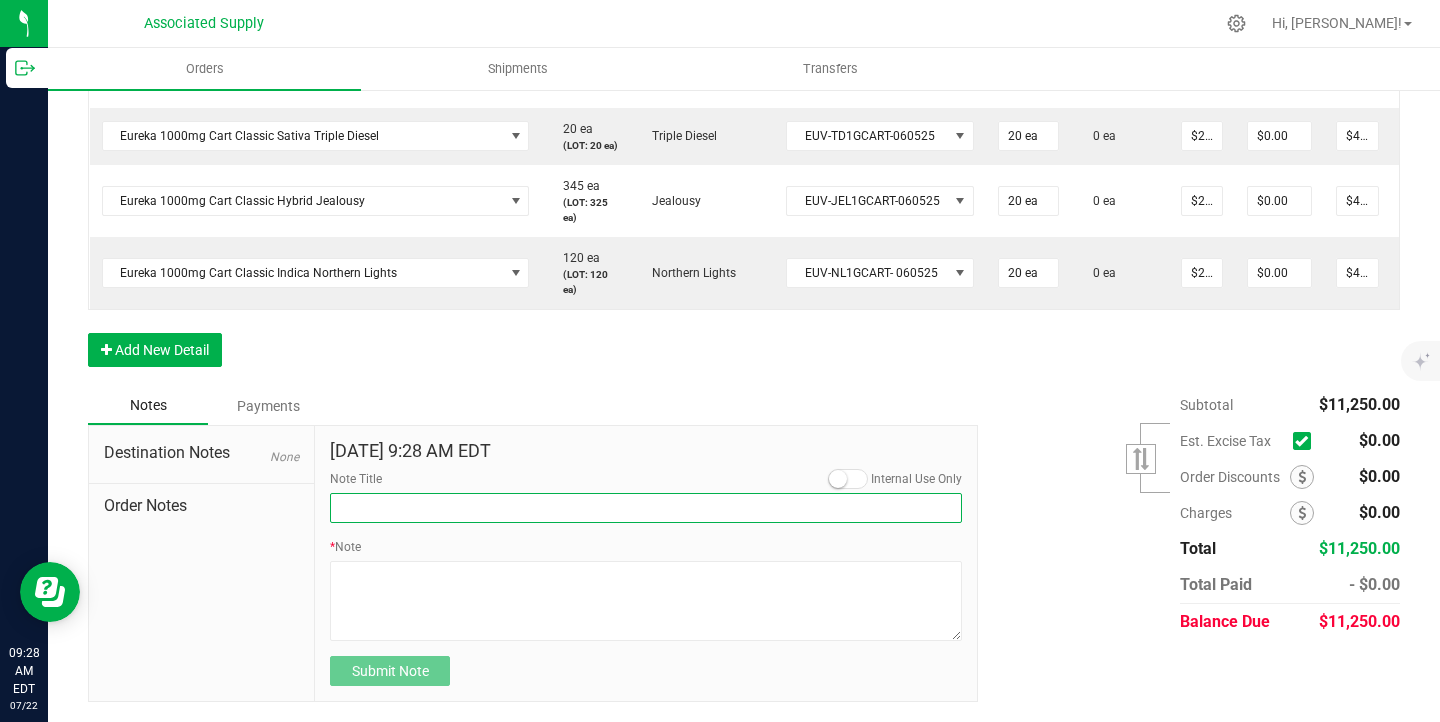 type 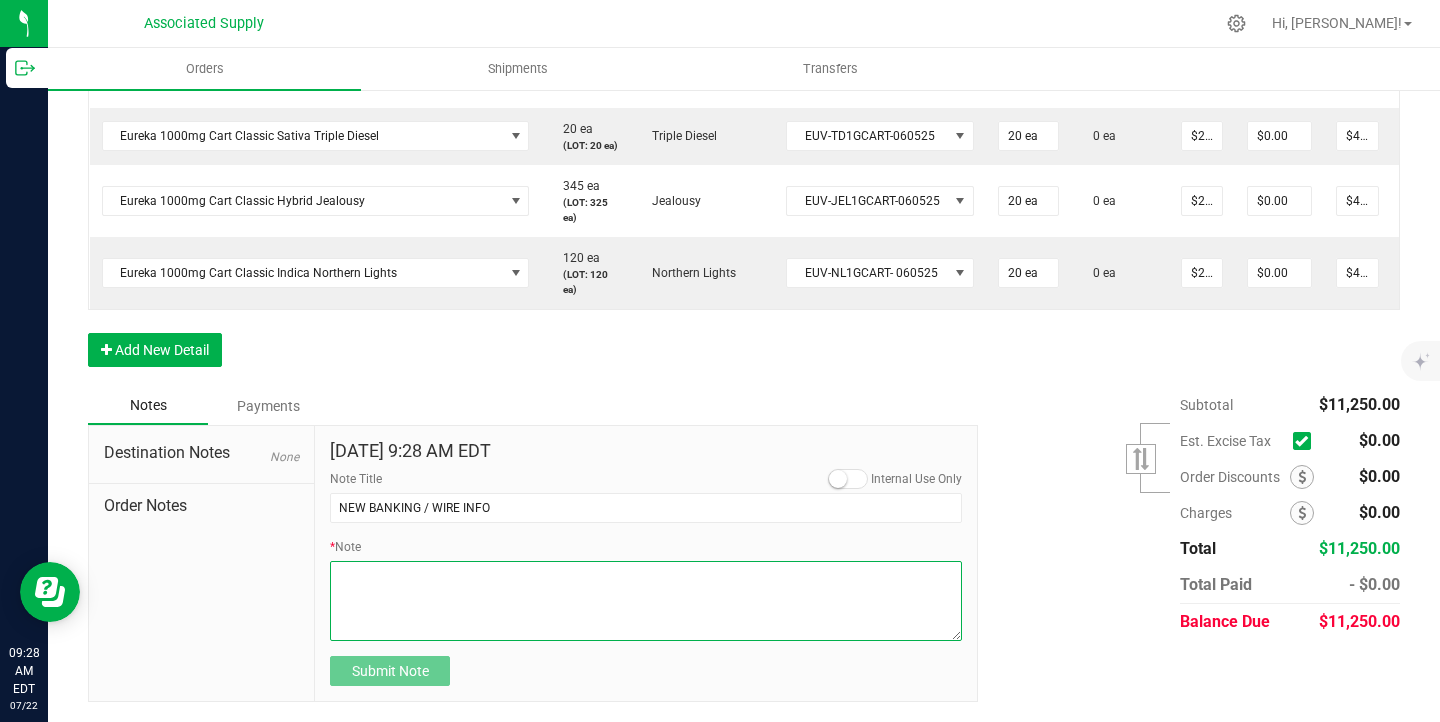 click on "*
Note" at bounding box center (646, 601) 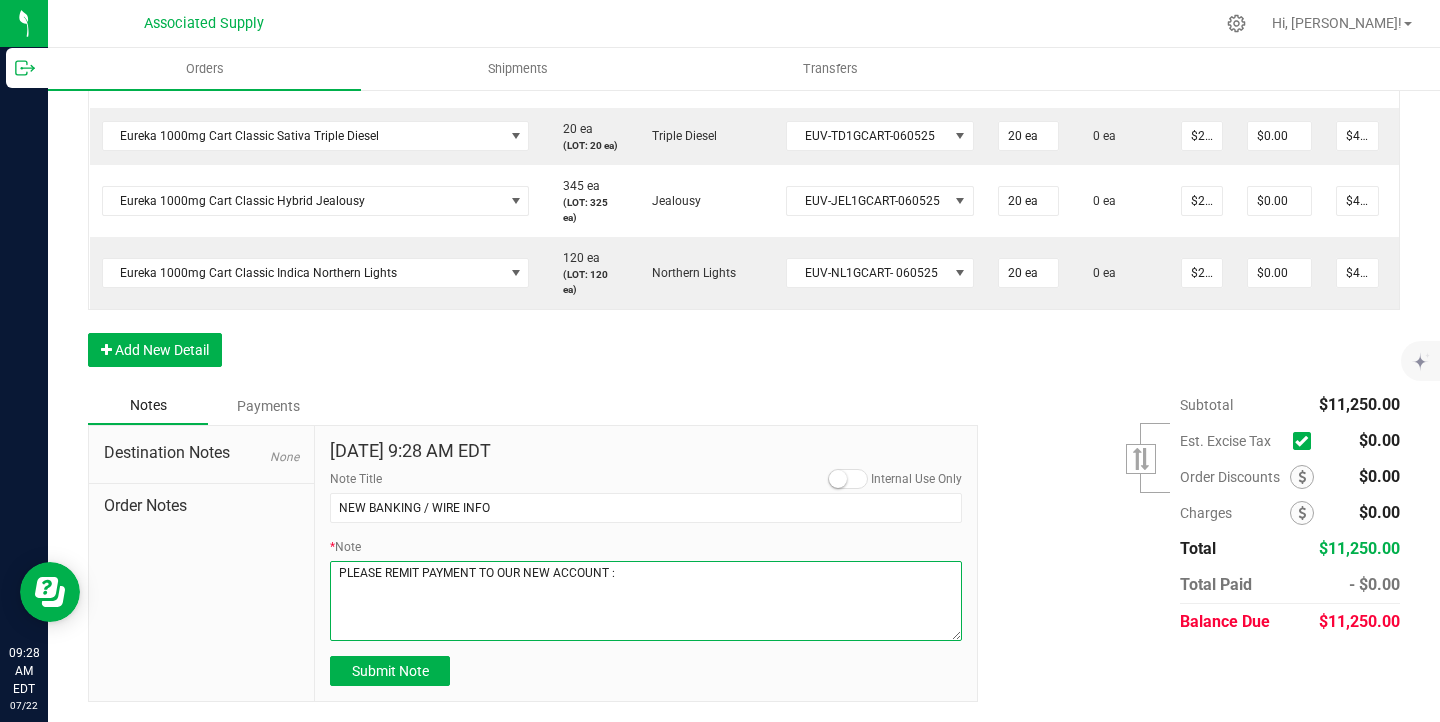 paste on "Dime Community bank
Routing # [US_BANK_ROUTING_MICR]
Account # 5000439298" 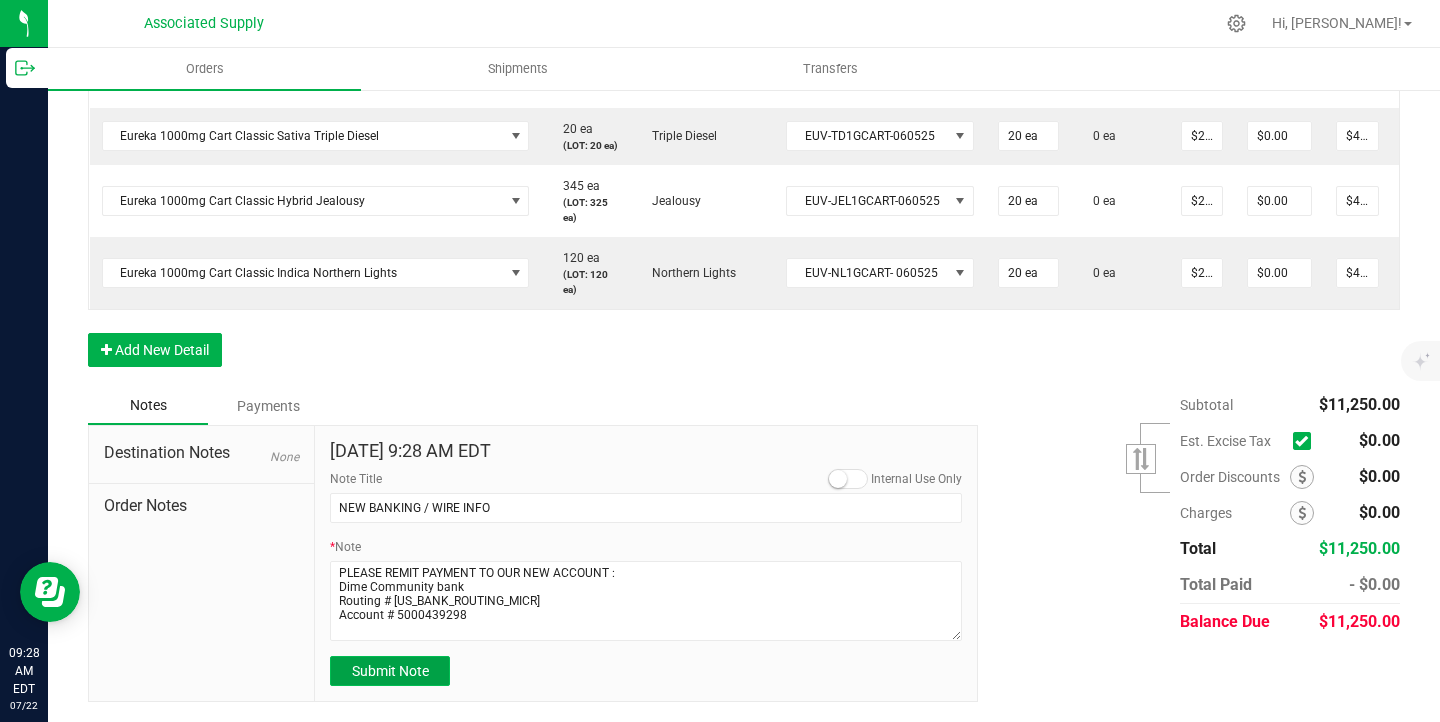 click on "Submit Note" at bounding box center (390, 671) 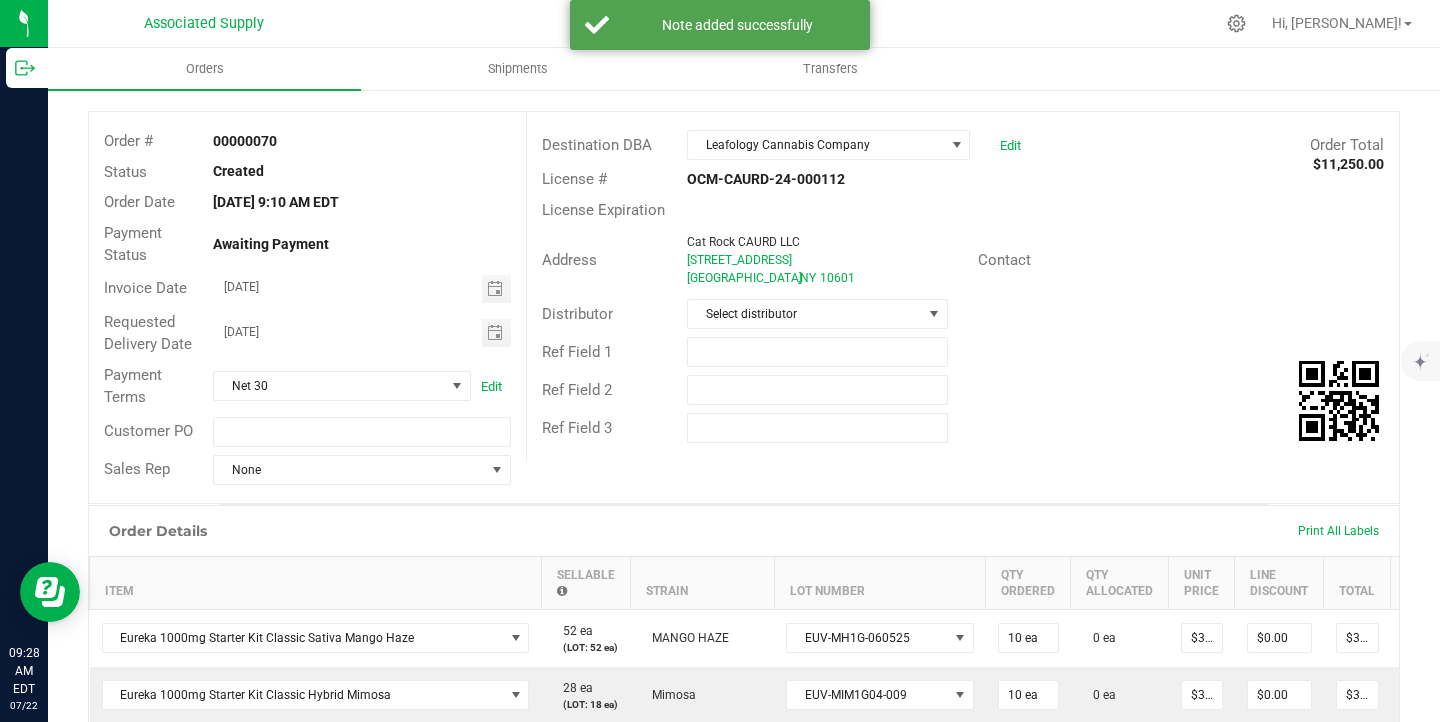 scroll, scrollTop: 0, scrollLeft: 0, axis: both 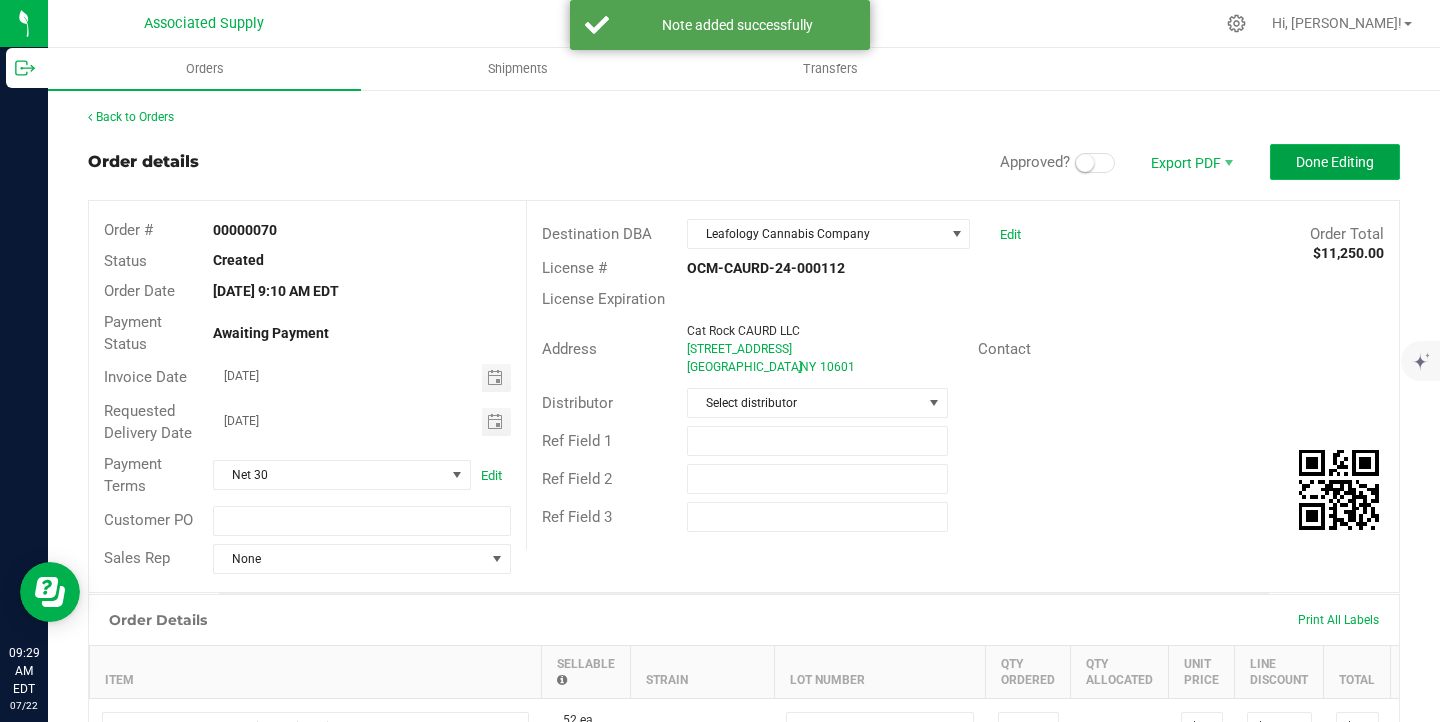 click on "Done Editing" at bounding box center (1335, 162) 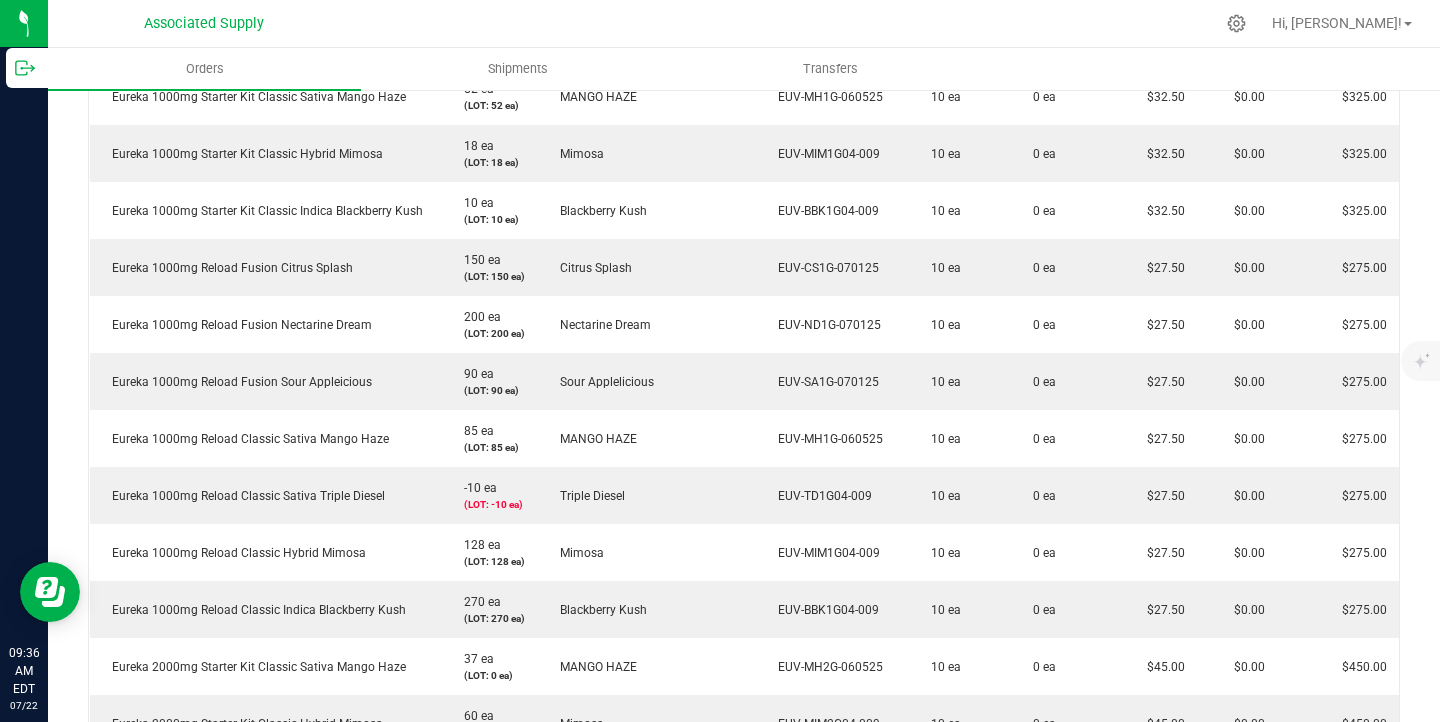 scroll, scrollTop: 0, scrollLeft: 0, axis: both 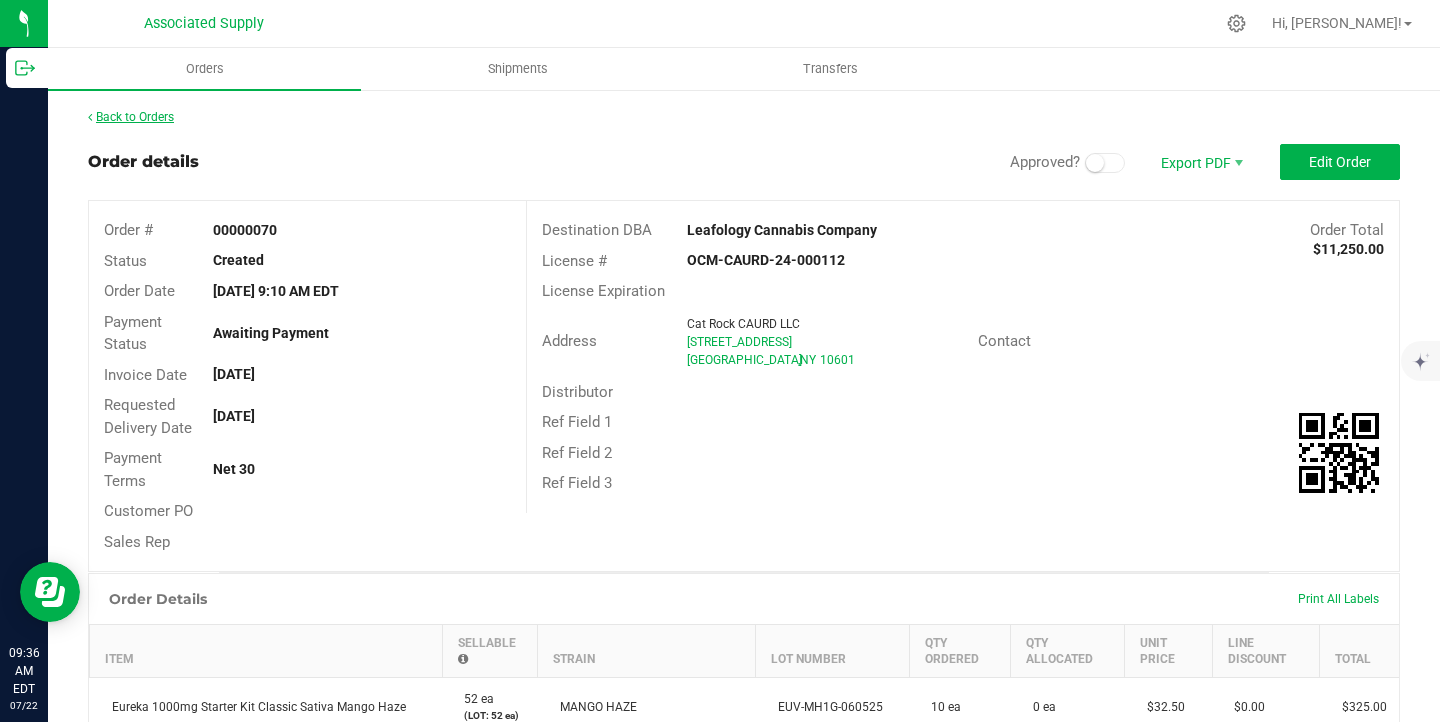 click on "Back to Orders" at bounding box center (131, 117) 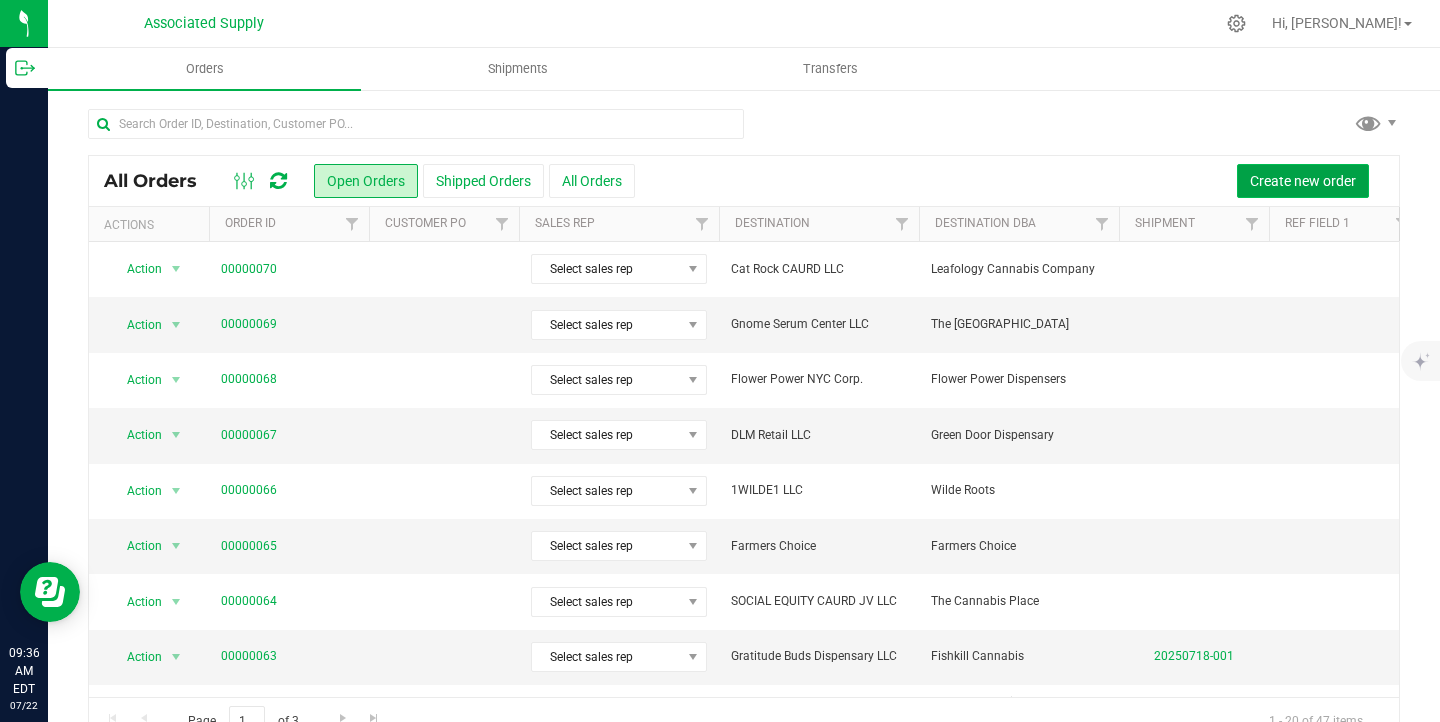 click on "Create new order" at bounding box center [1303, 181] 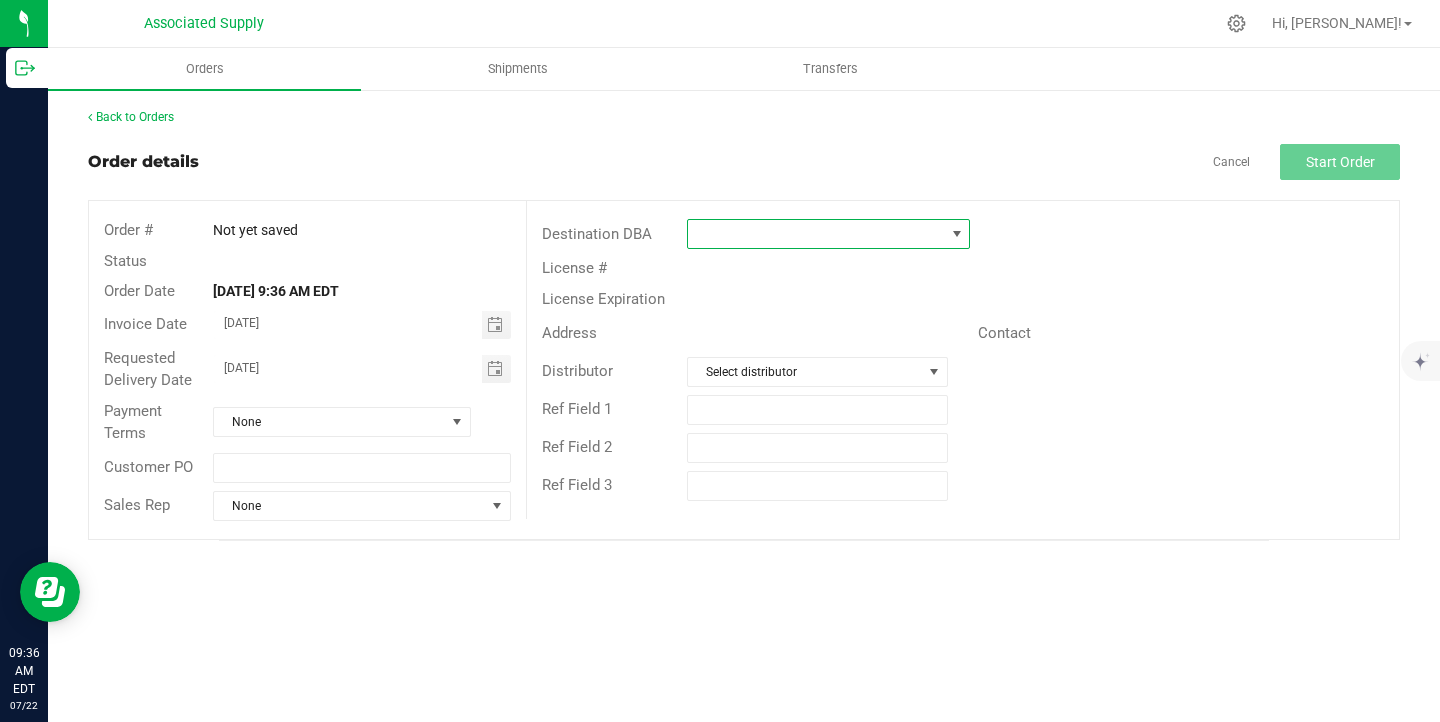 click at bounding box center [816, 234] 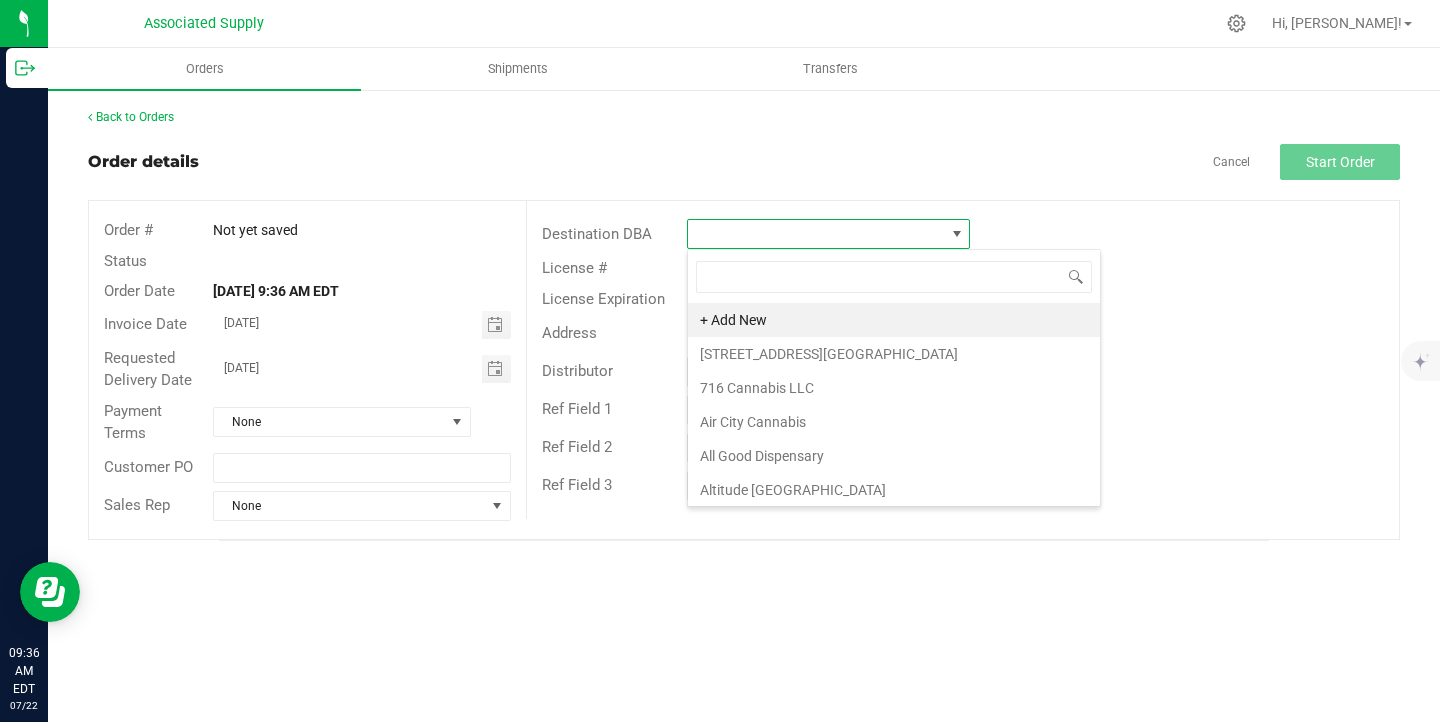 scroll, scrollTop: 99970, scrollLeft: 99716, axis: both 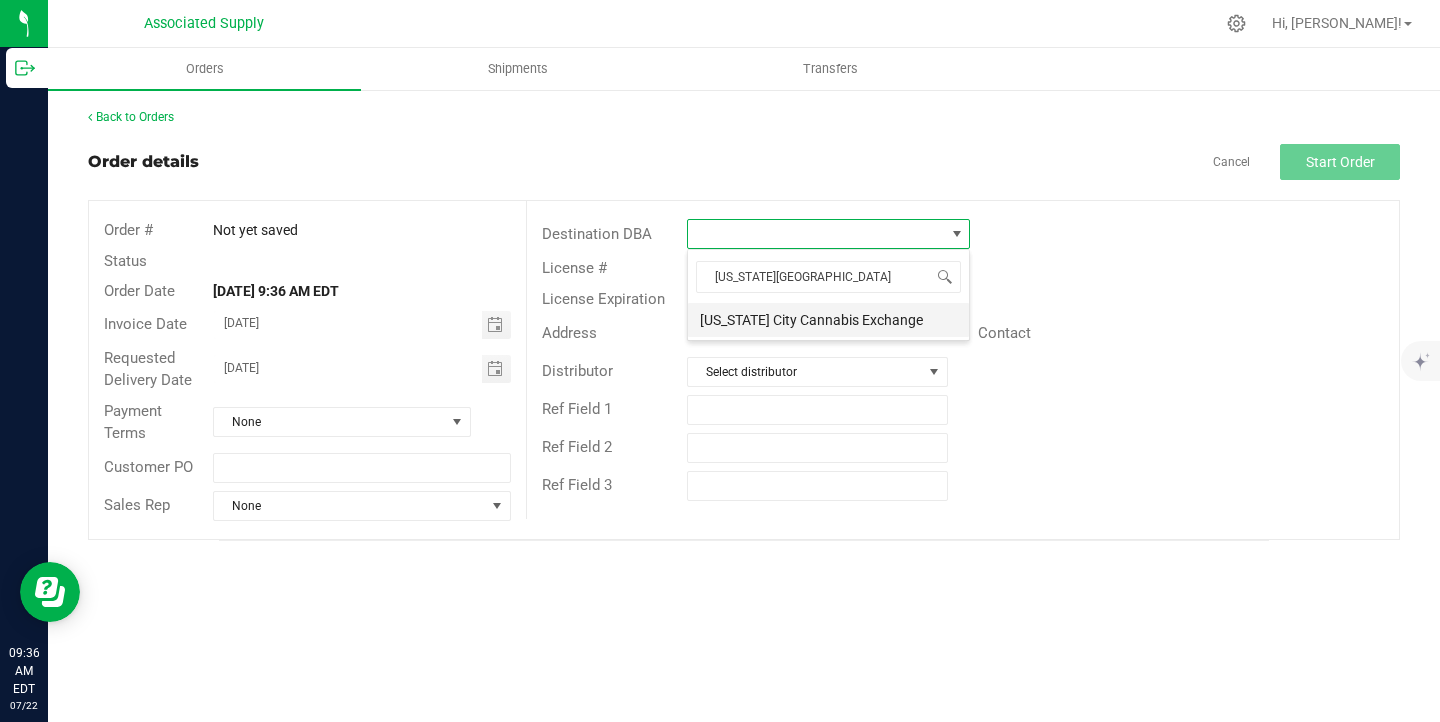 click on "[US_STATE] City Cannabis Exchange" at bounding box center [828, 320] 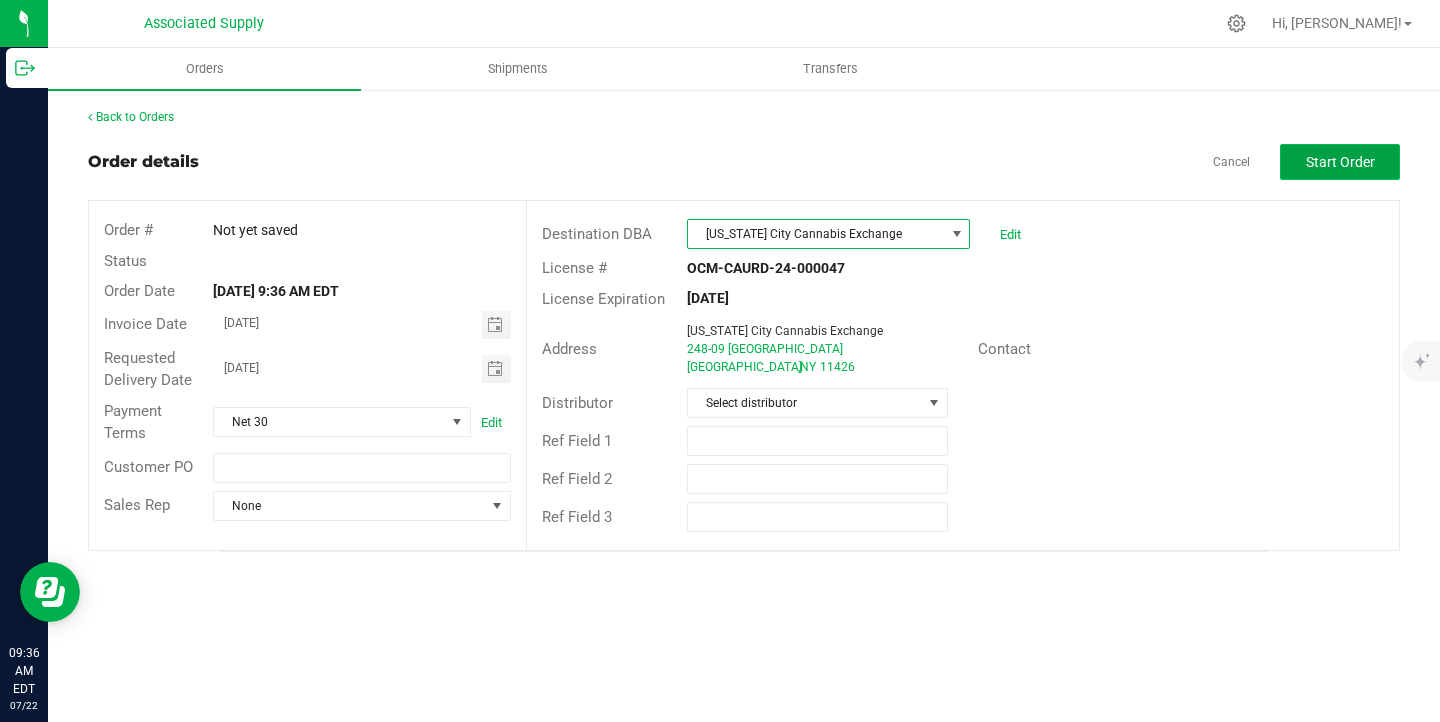 click on "Start Order" at bounding box center (1340, 162) 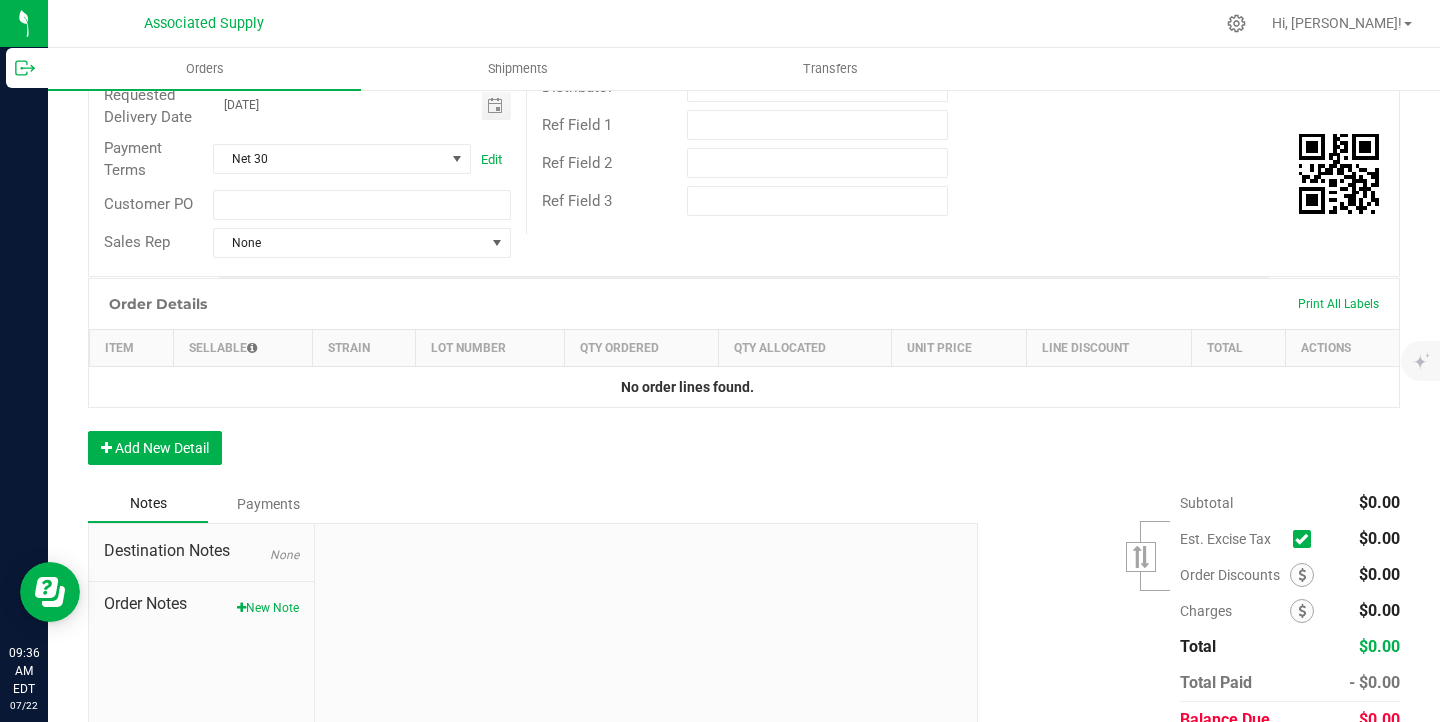 scroll, scrollTop: 320, scrollLeft: 0, axis: vertical 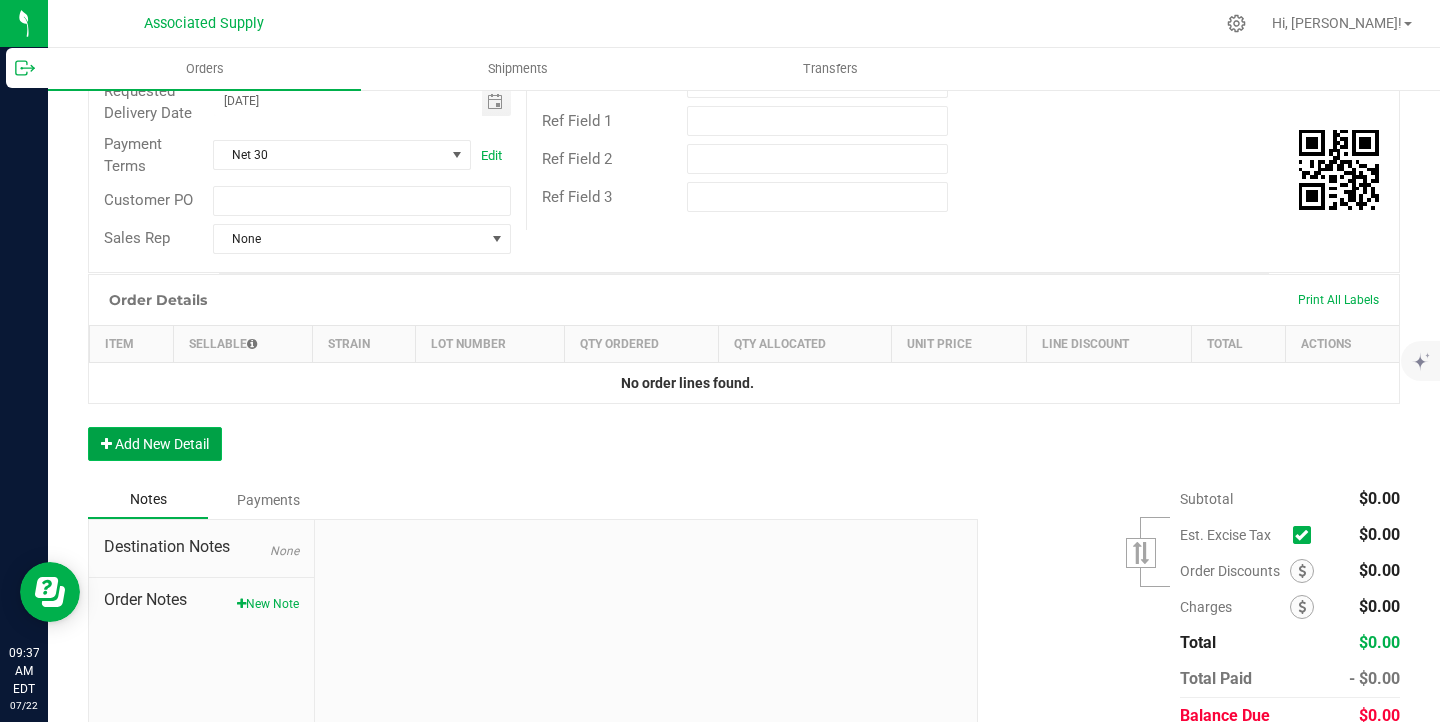 click on "Add New Detail" at bounding box center [155, 444] 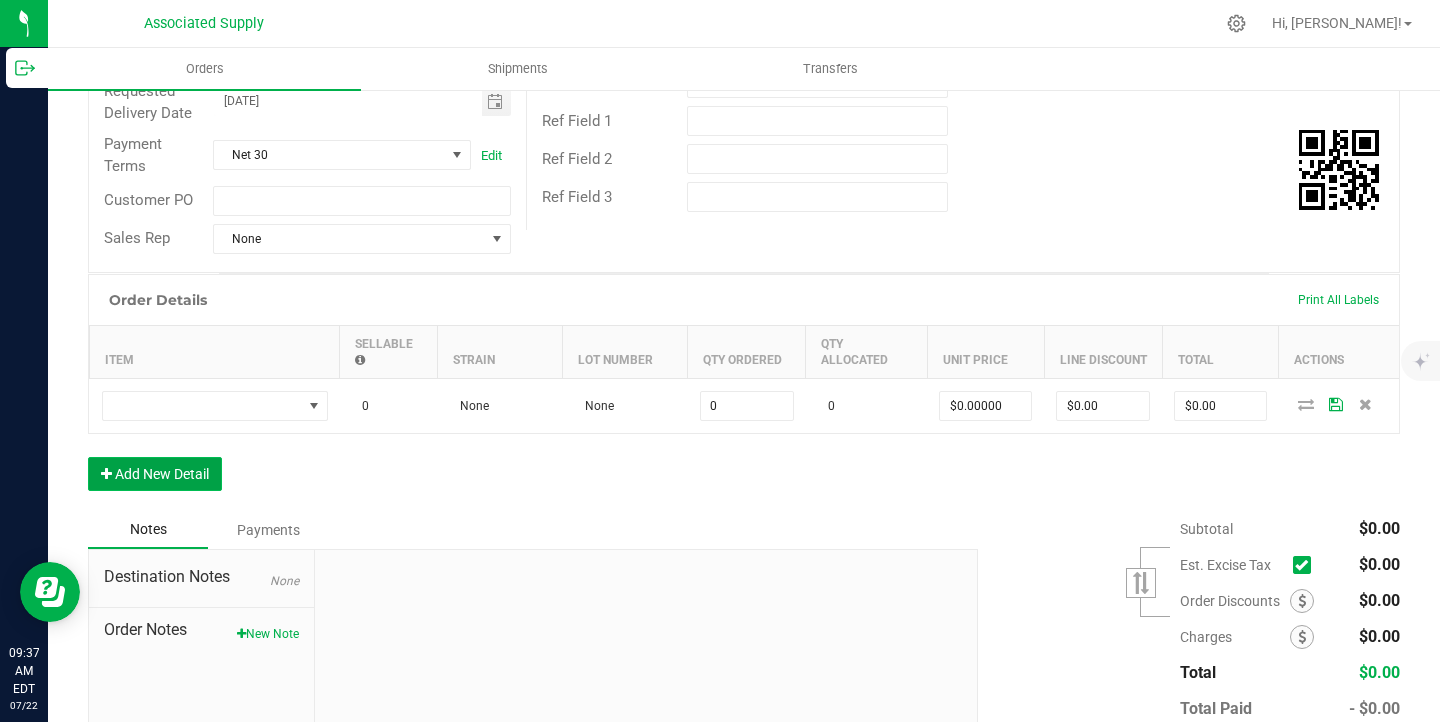 click on "Add New Detail" at bounding box center (155, 474) 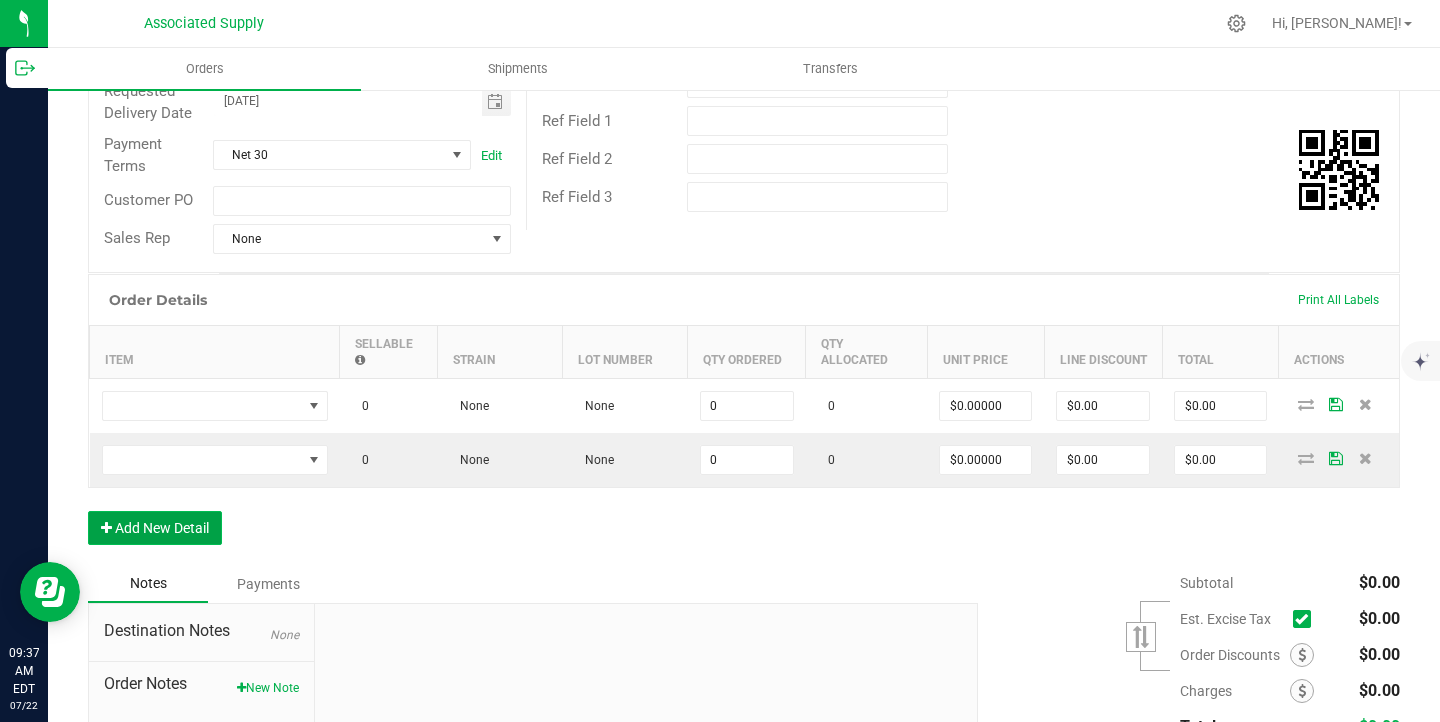click on "Add New Detail" at bounding box center (155, 528) 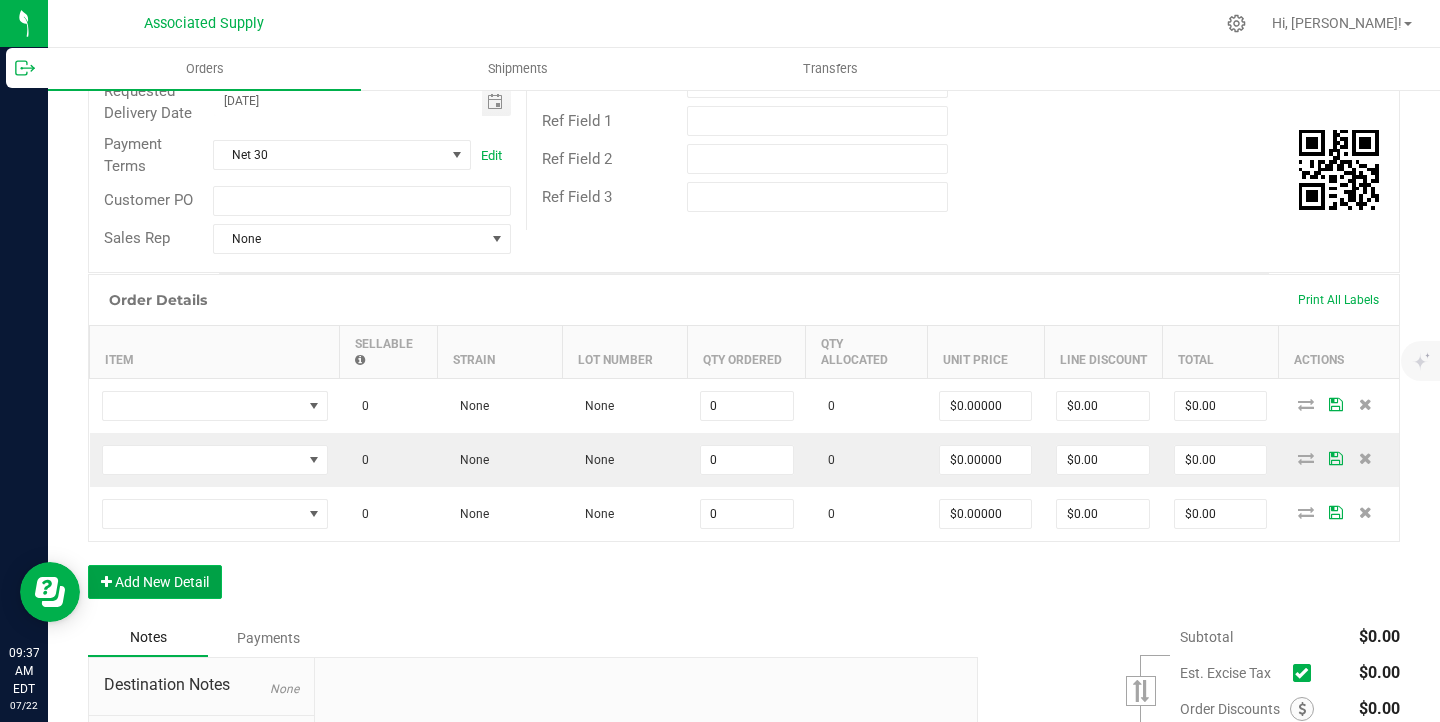 click on "Add New Detail" at bounding box center [155, 582] 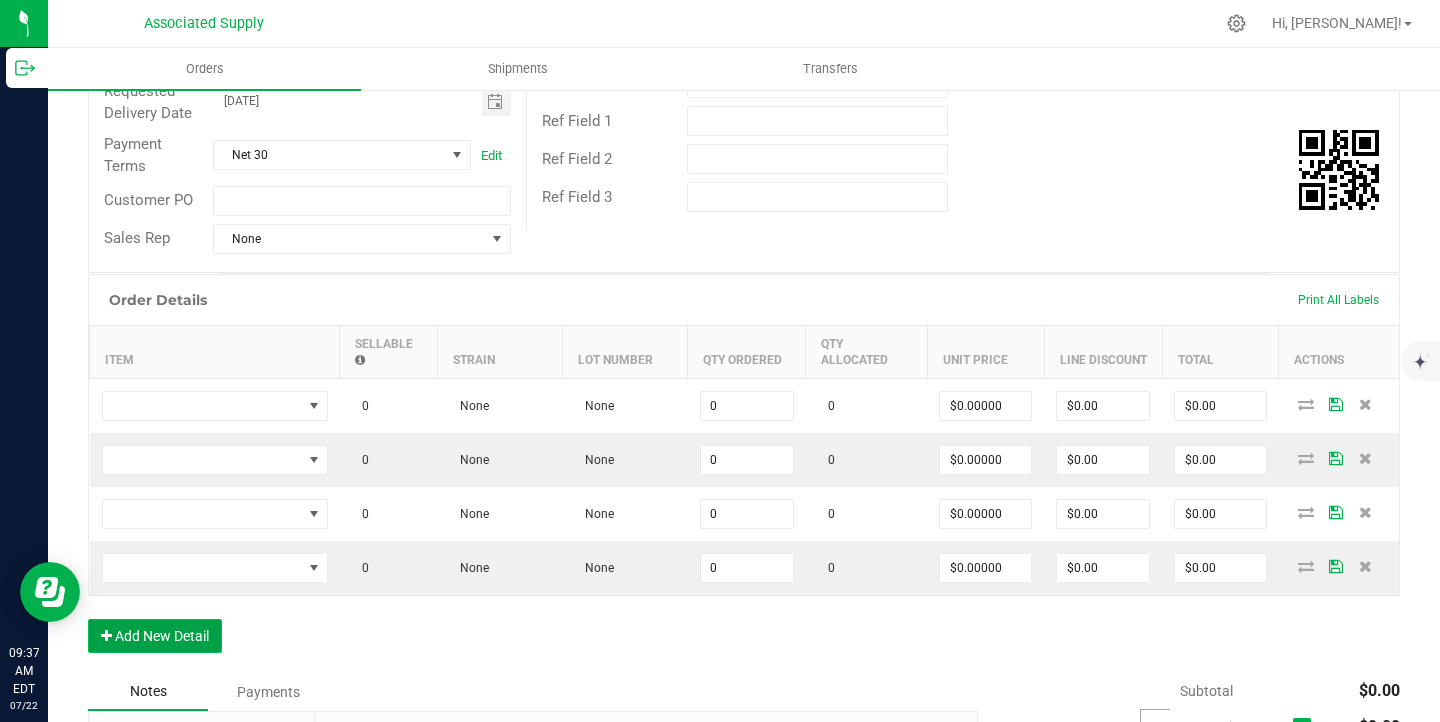 click on "Add New Detail" at bounding box center (155, 636) 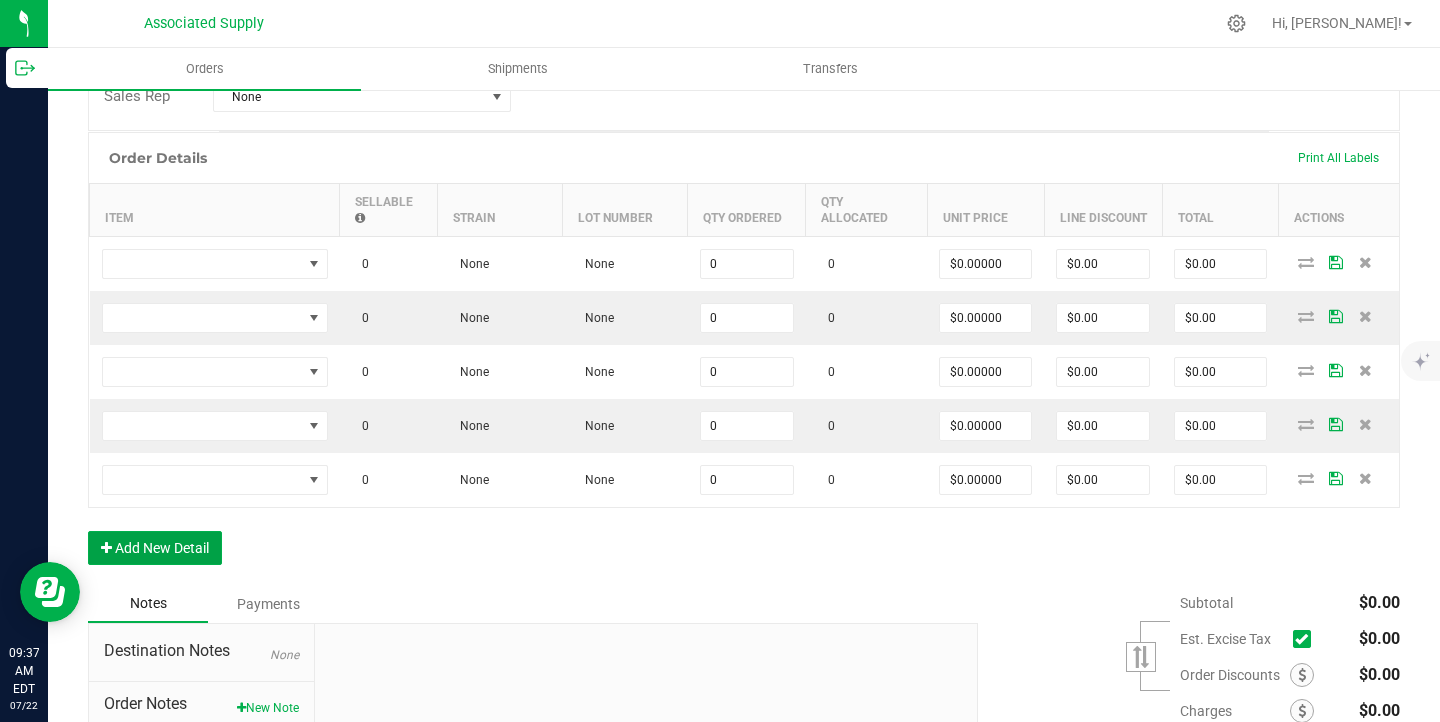 scroll, scrollTop: 606, scrollLeft: 0, axis: vertical 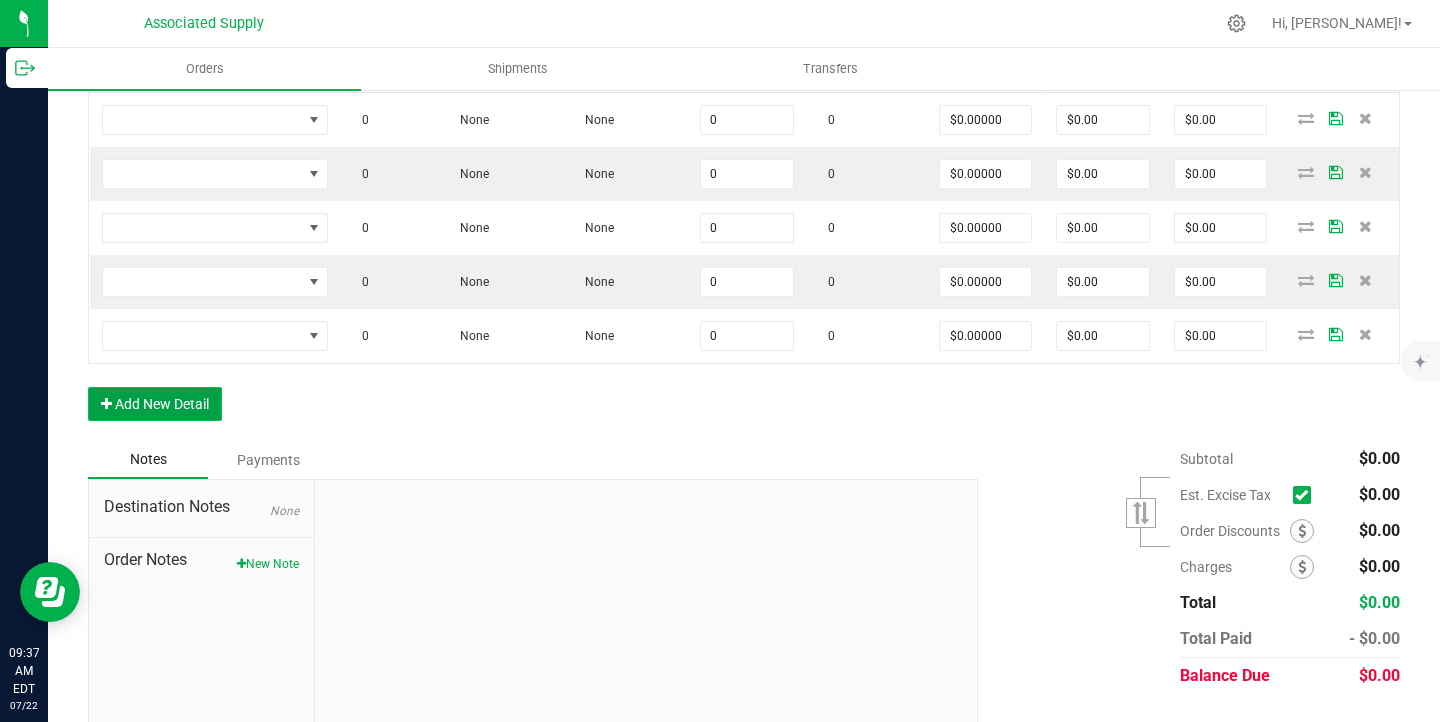 click on "Add New Detail" at bounding box center (155, 404) 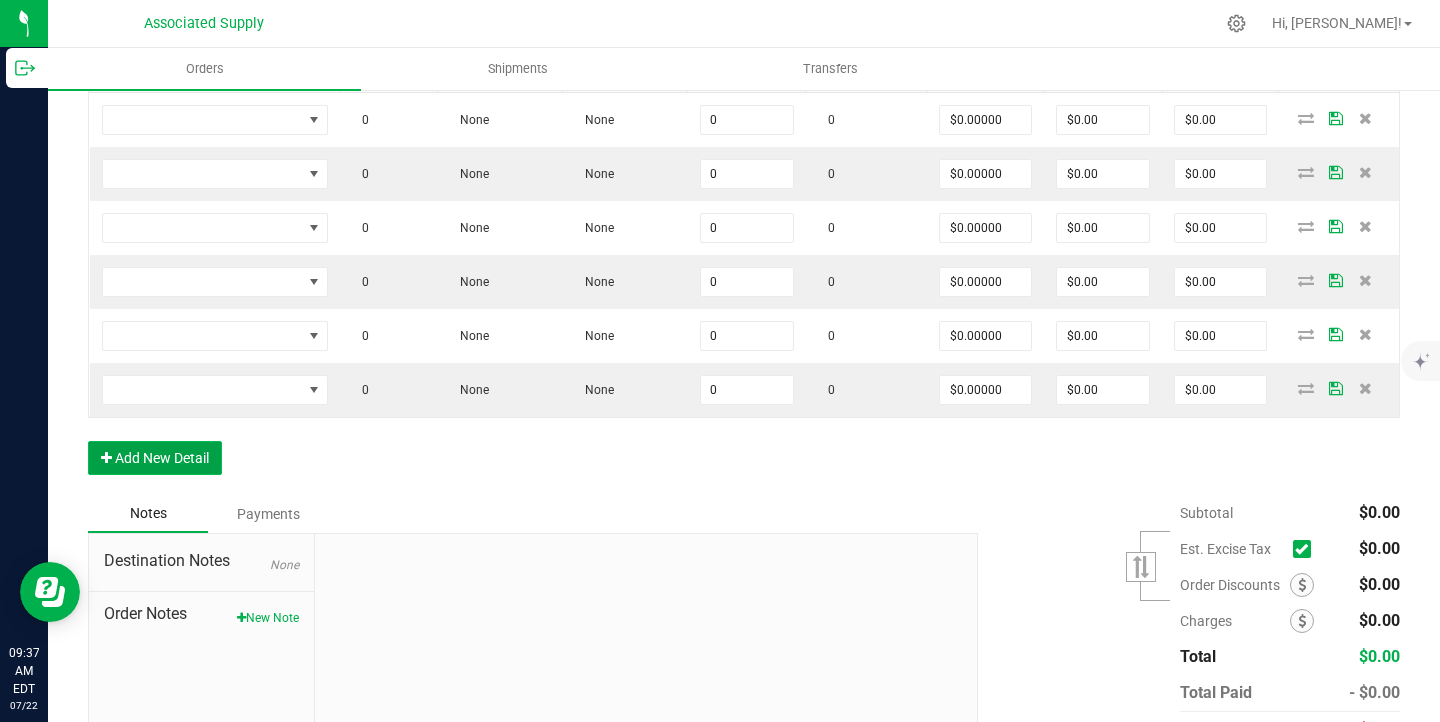 click on "Add New Detail" at bounding box center [155, 458] 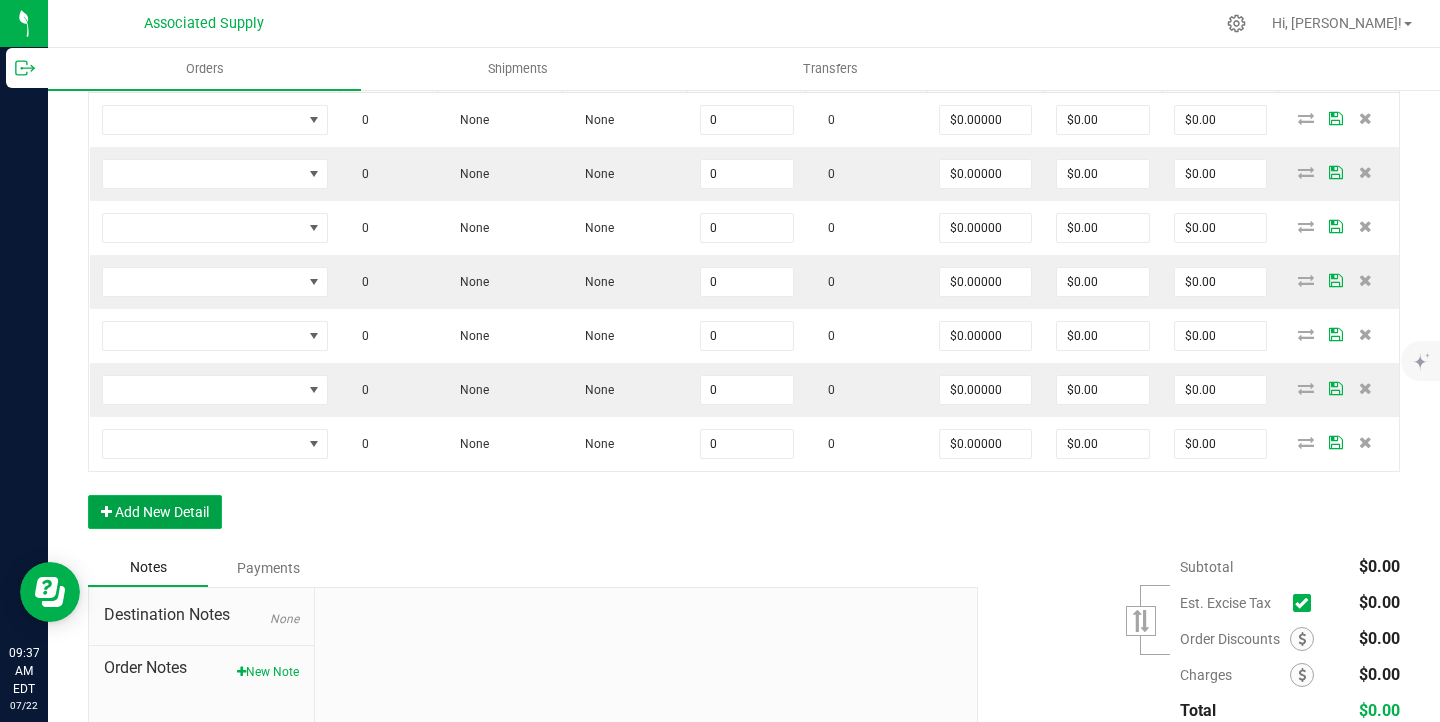 click on "Add New Detail" at bounding box center [155, 512] 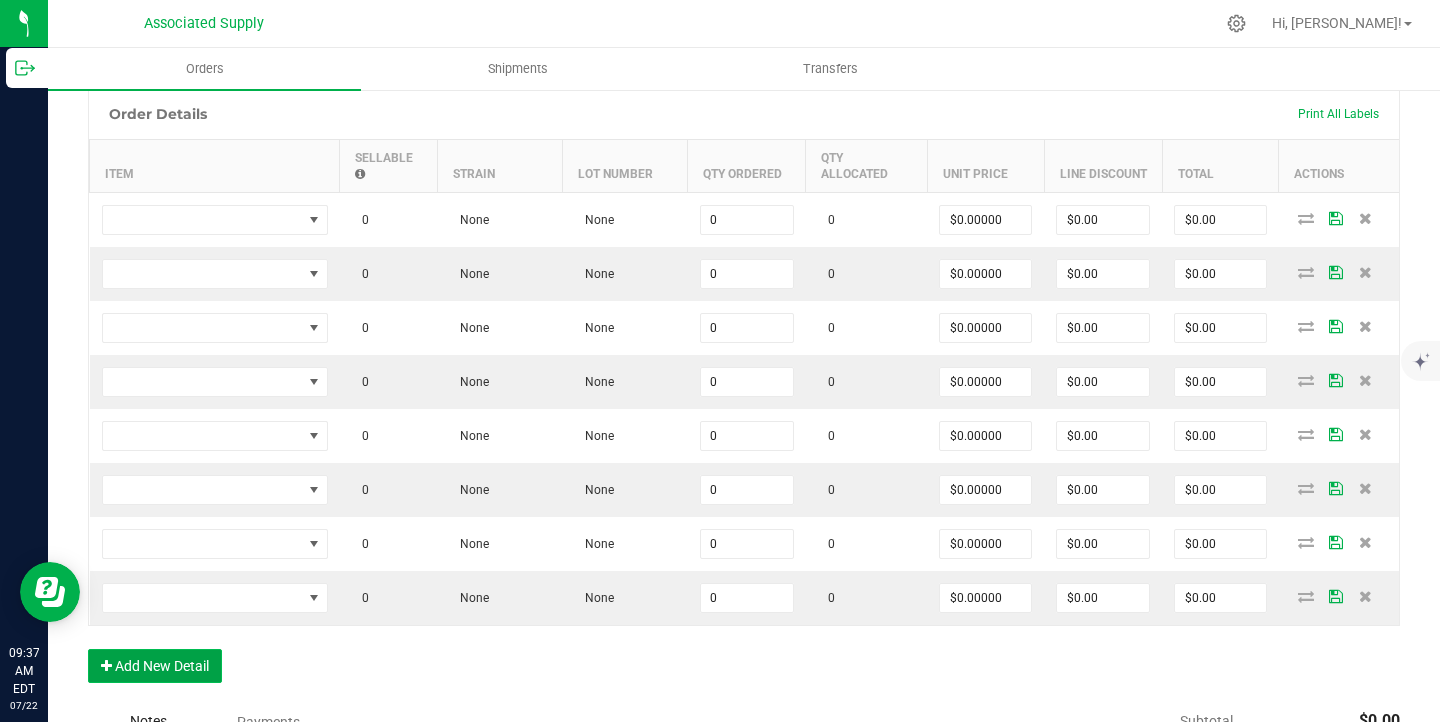 scroll, scrollTop: 510, scrollLeft: 0, axis: vertical 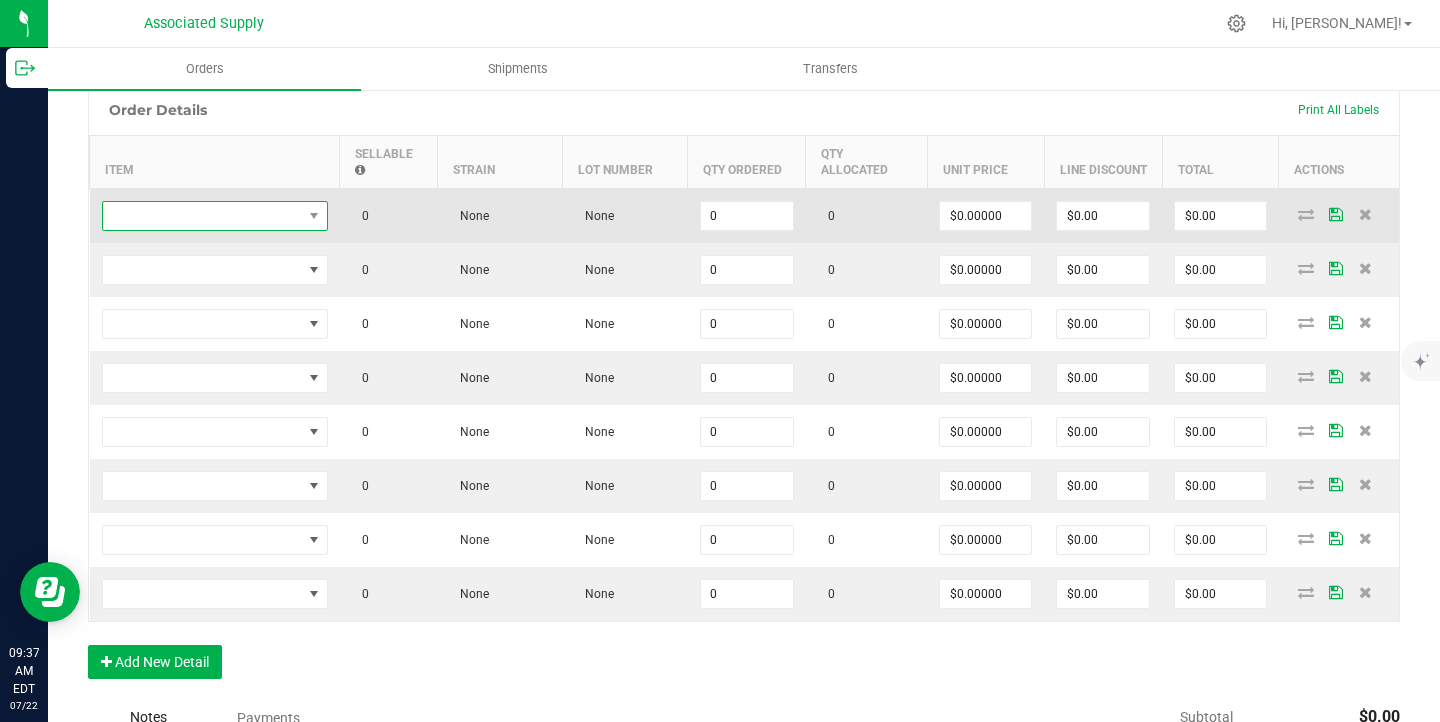 click at bounding box center (202, 216) 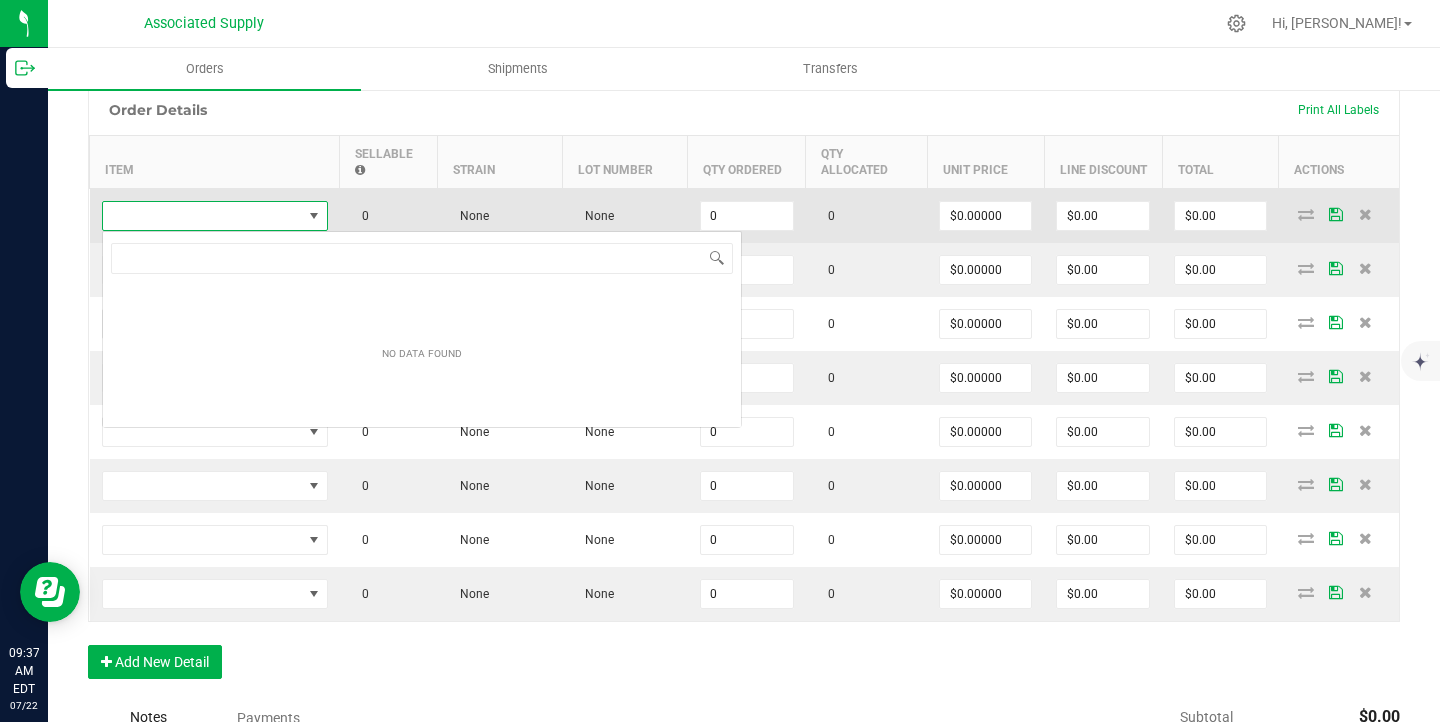 scroll, scrollTop: 99970, scrollLeft: 99774, axis: both 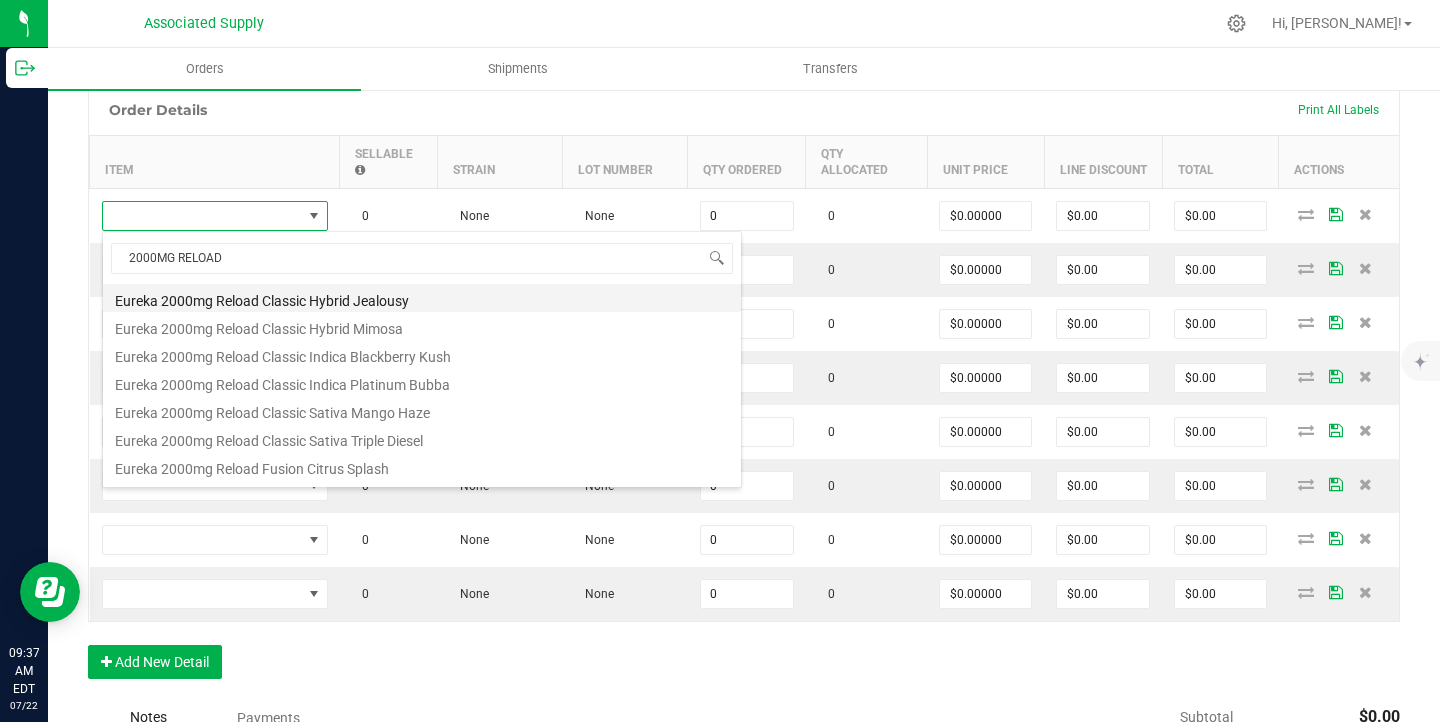 click on "Eureka 2000mg Reload Classic Hybrid Jealousy" at bounding box center [422, 298] 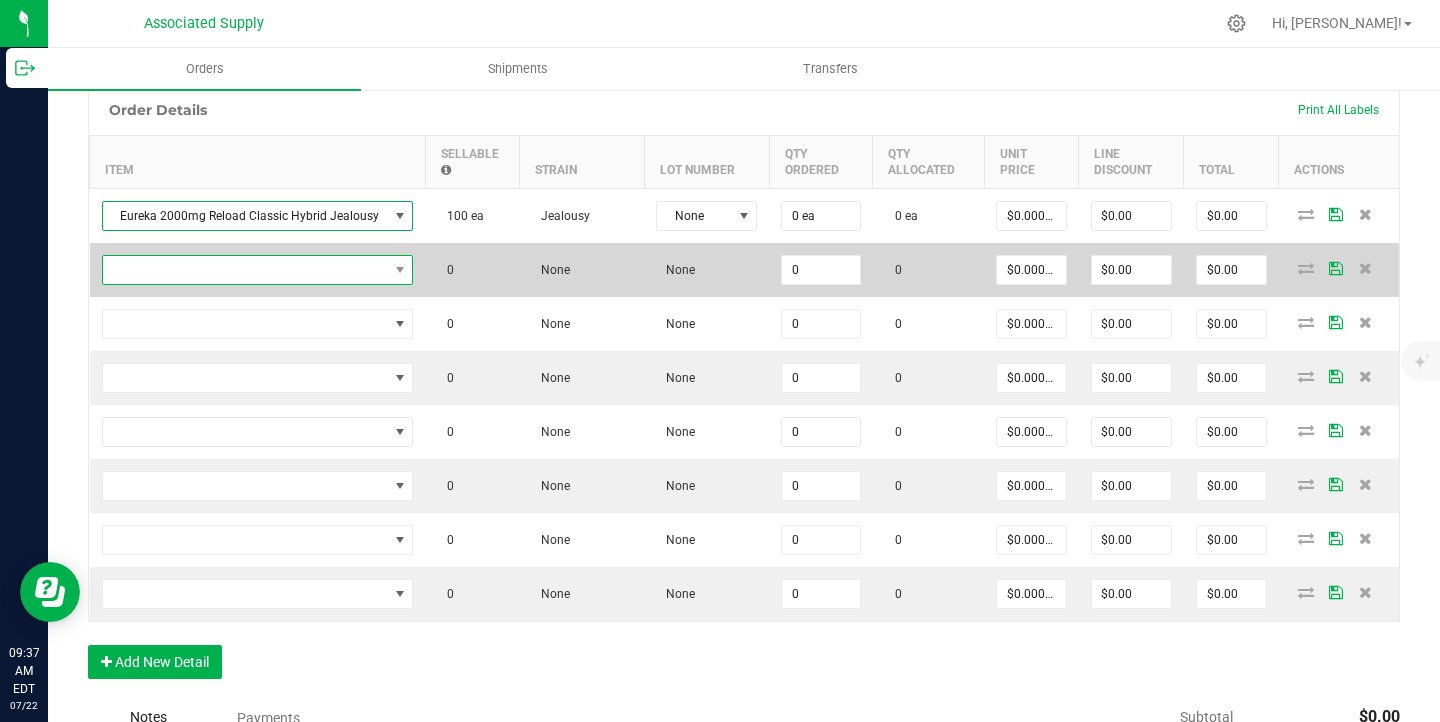 click at bounding box center [245, 270] 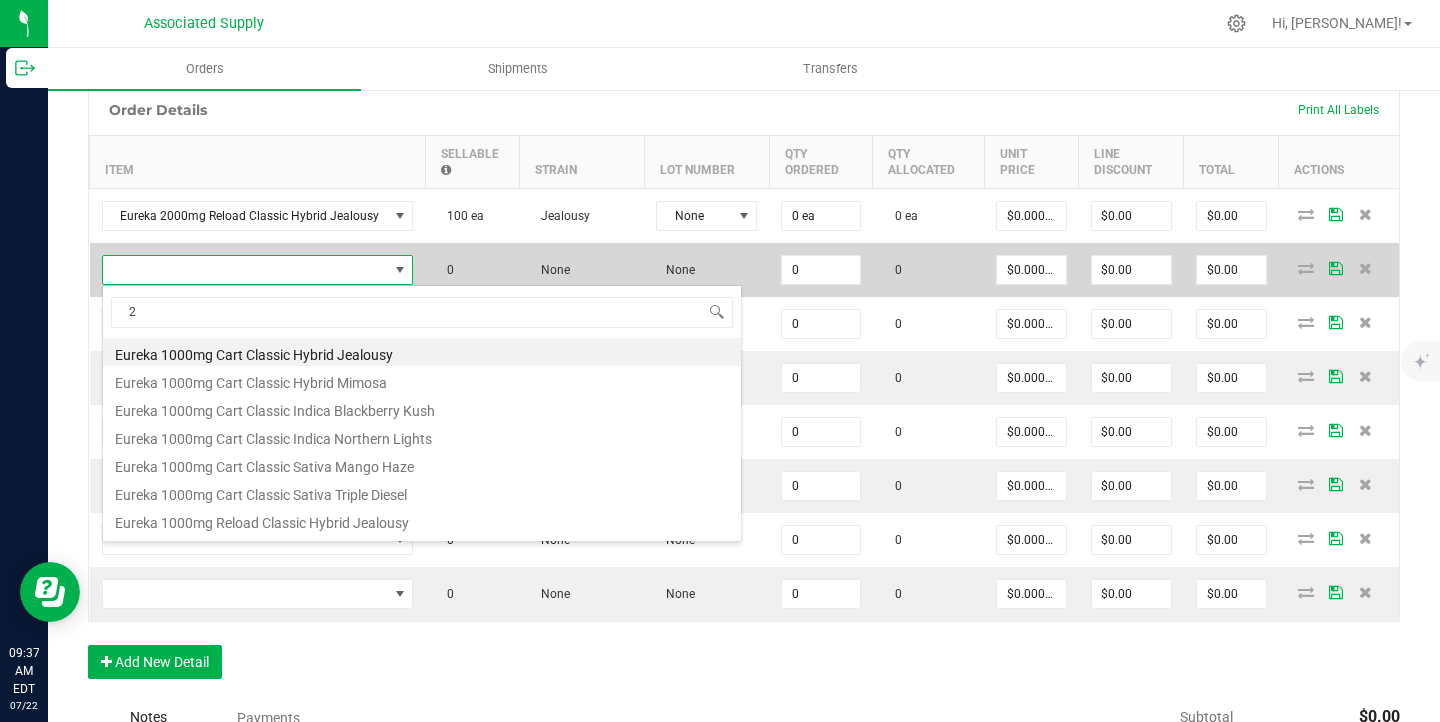 scroll, scrollTop: 99970, scrollLeft: 99694, axis: both 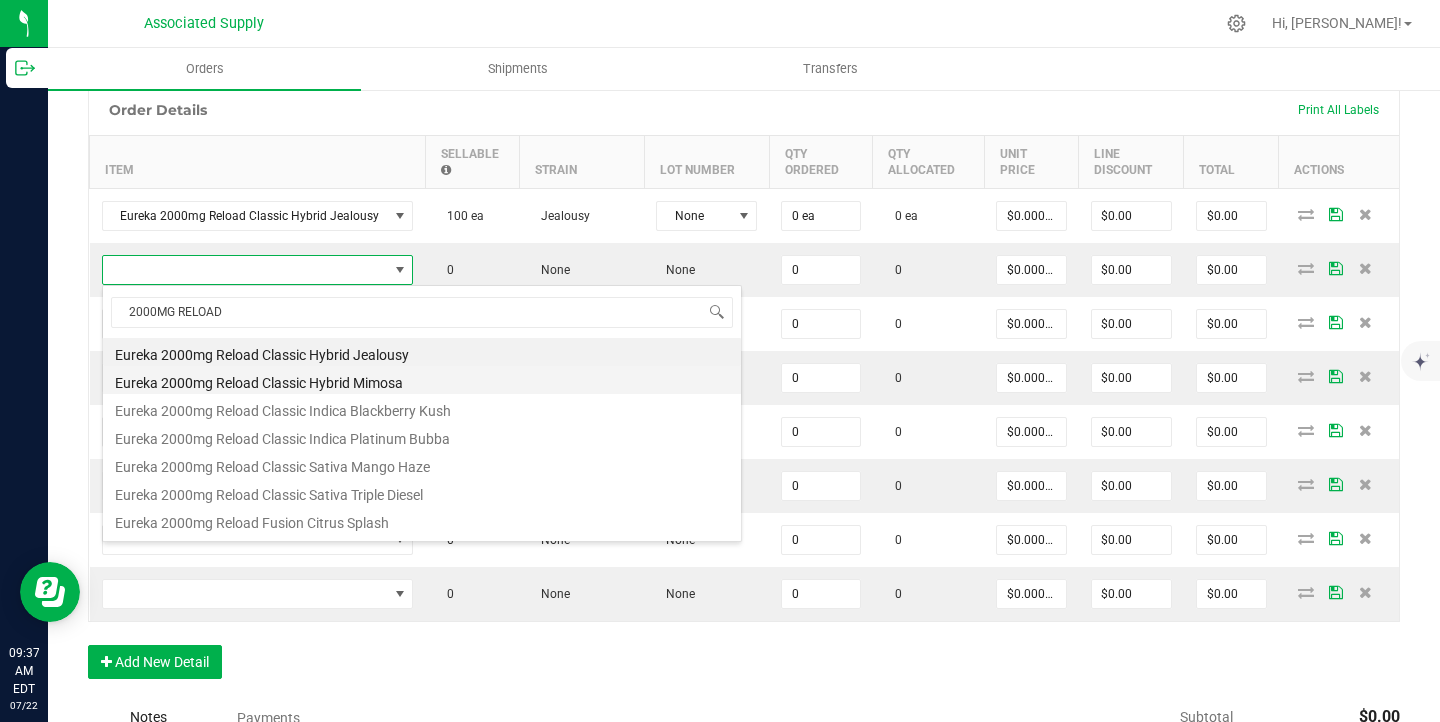 click on "Eureka 2000mg Reload Classic Hybrid Mimosa" at bounding box center (422, 380) 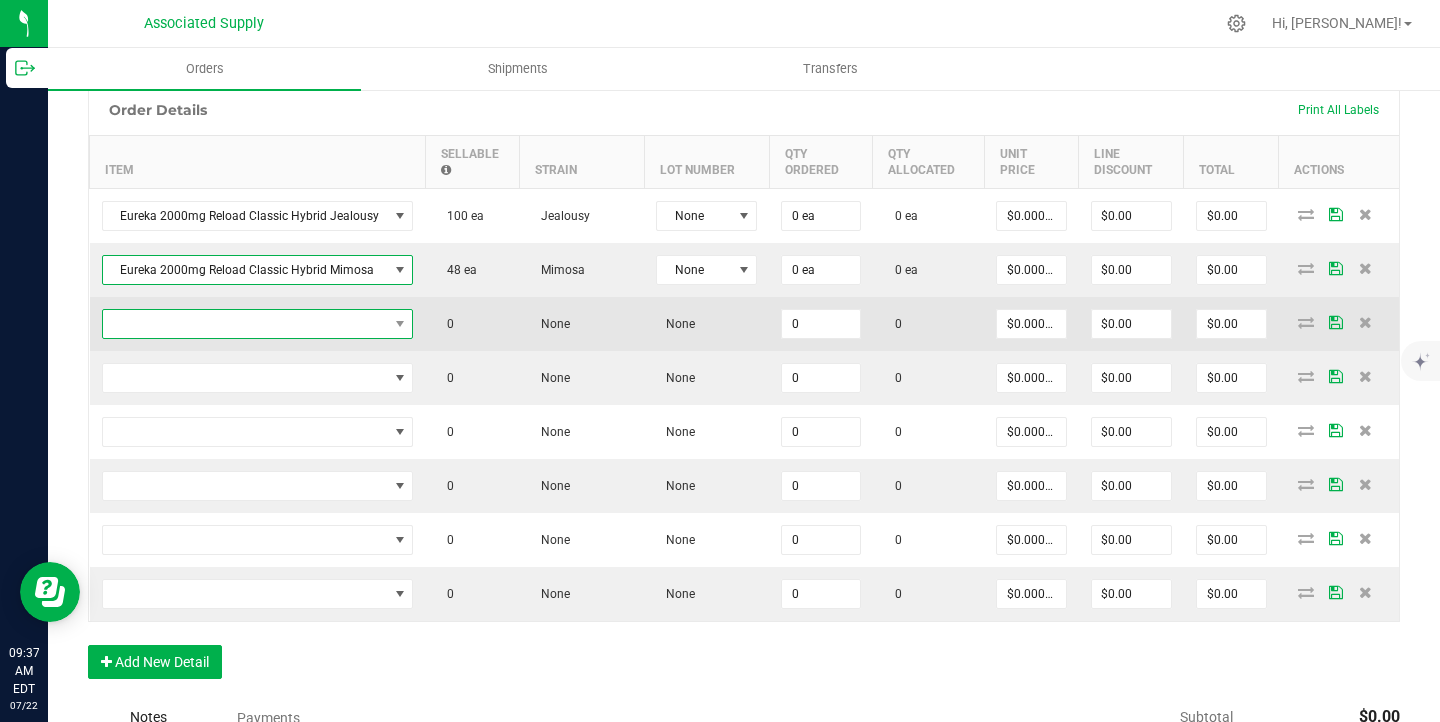 click at bounding box center [245, 324] 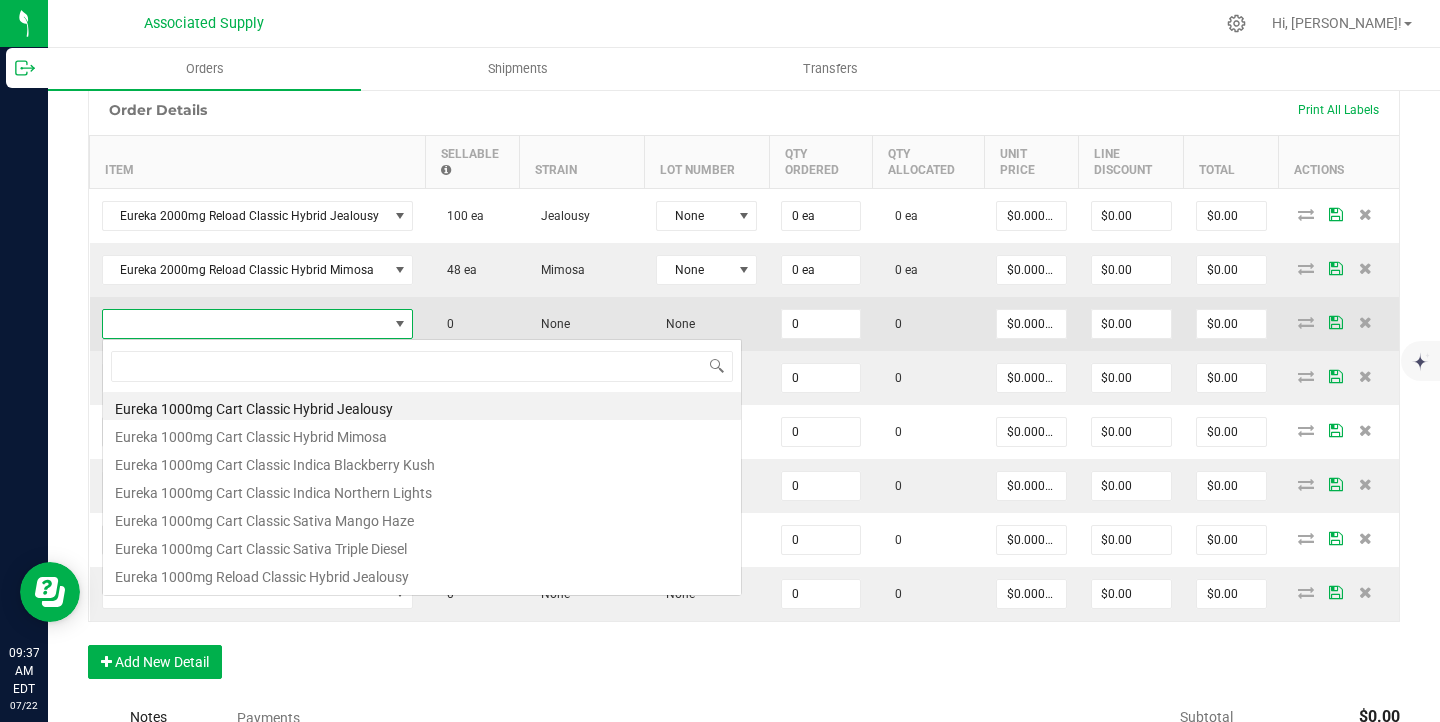 scroll, scrollTop: 99970, scrollLeft: 99694, axis: both 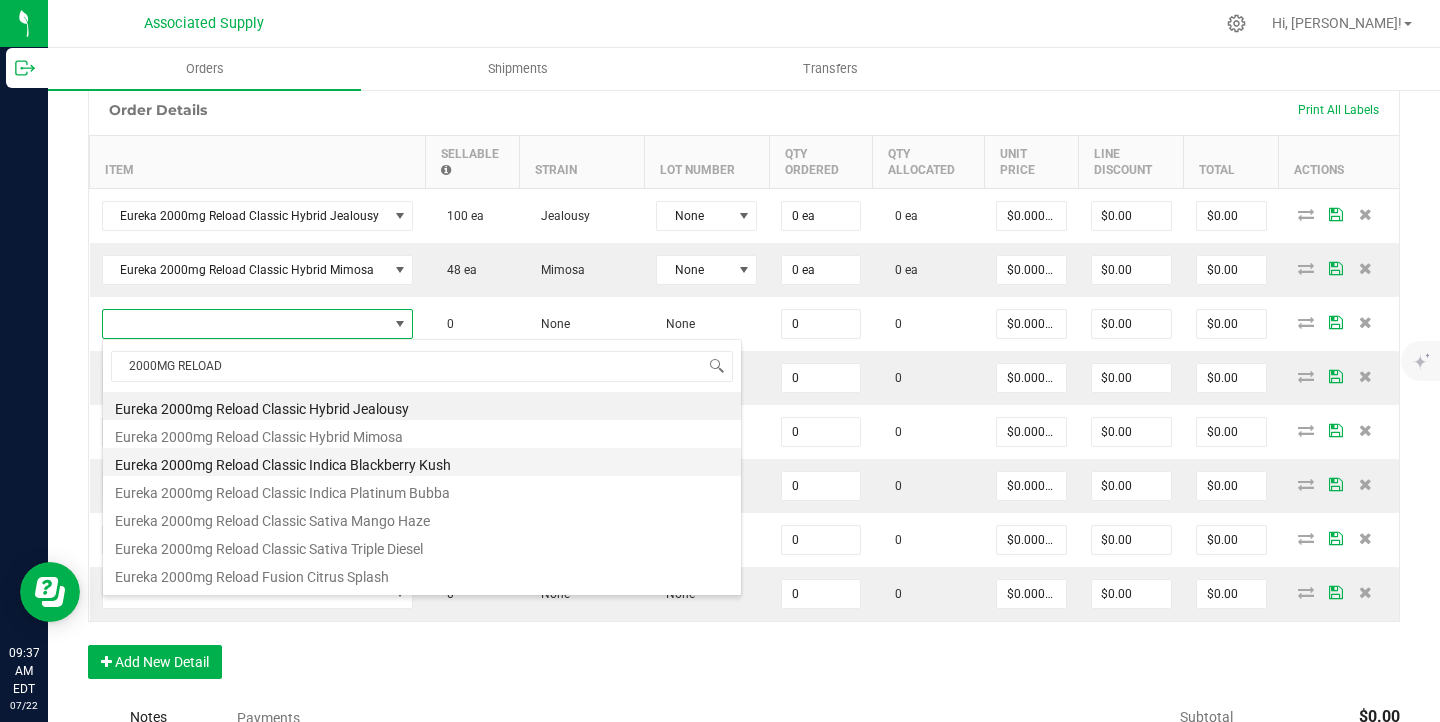 click on "Eureka 2000mg Reload Classic Indica Blackberry Kush" at bounding box center [422, 462] 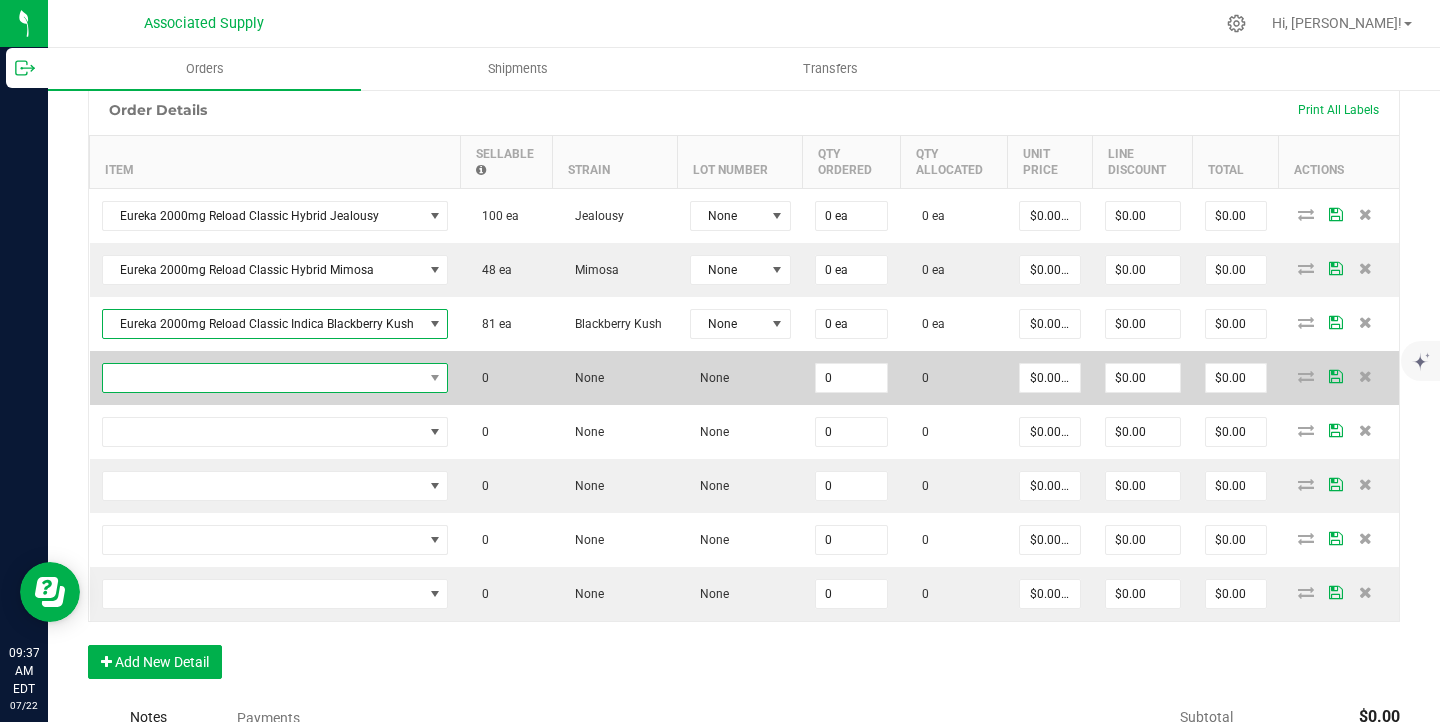click at bounding box center (263, 378) 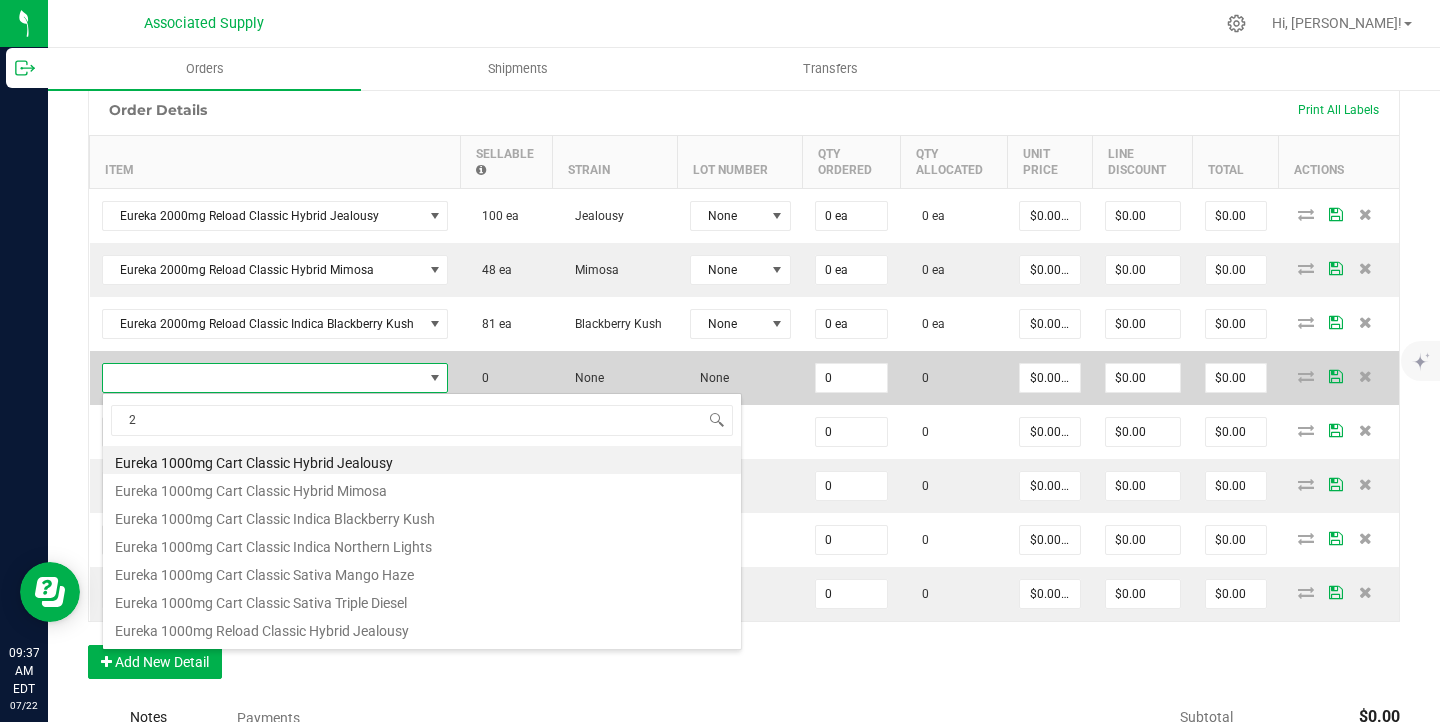 scroll, scrollTop: 99970, scrollLeft: 99658, axis: both 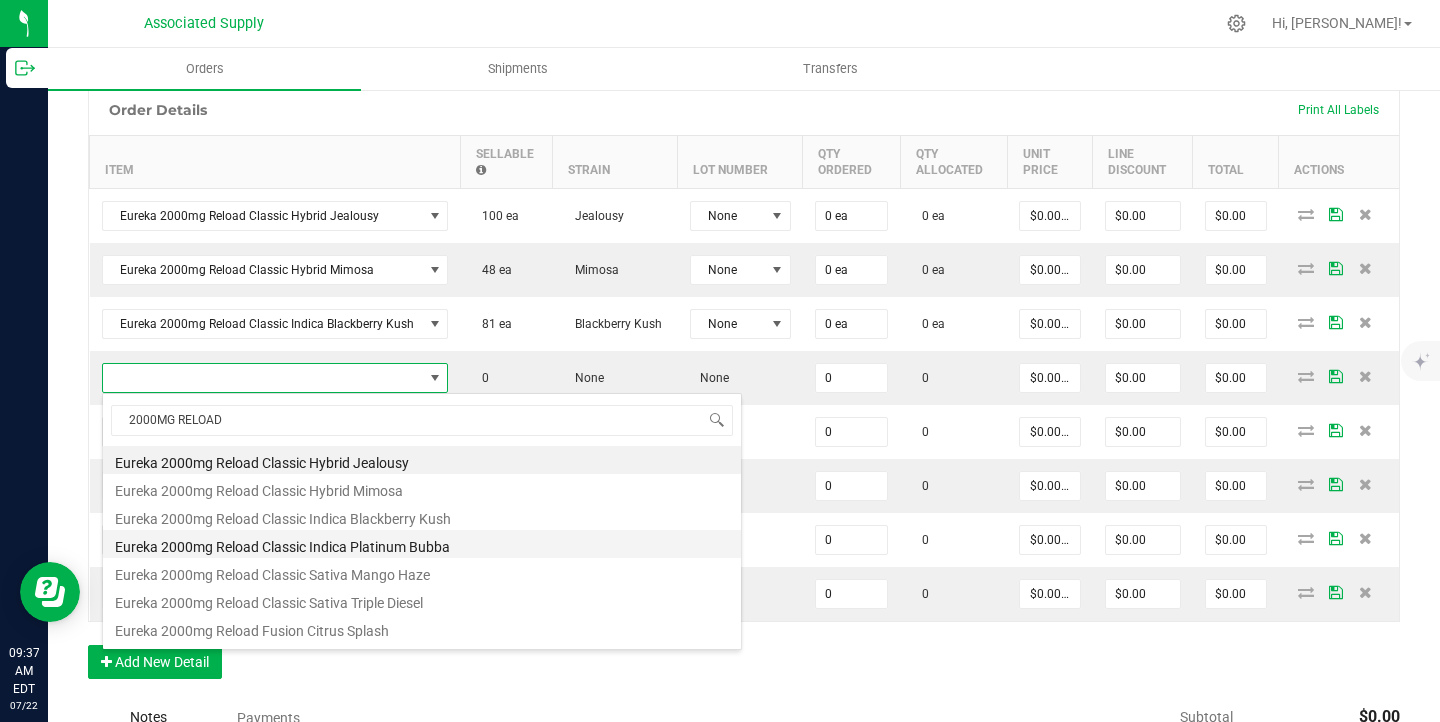 click on "Eureka 2000mg Reload Classic Indica Platinum Bubba" at bounding box center (422, 544) 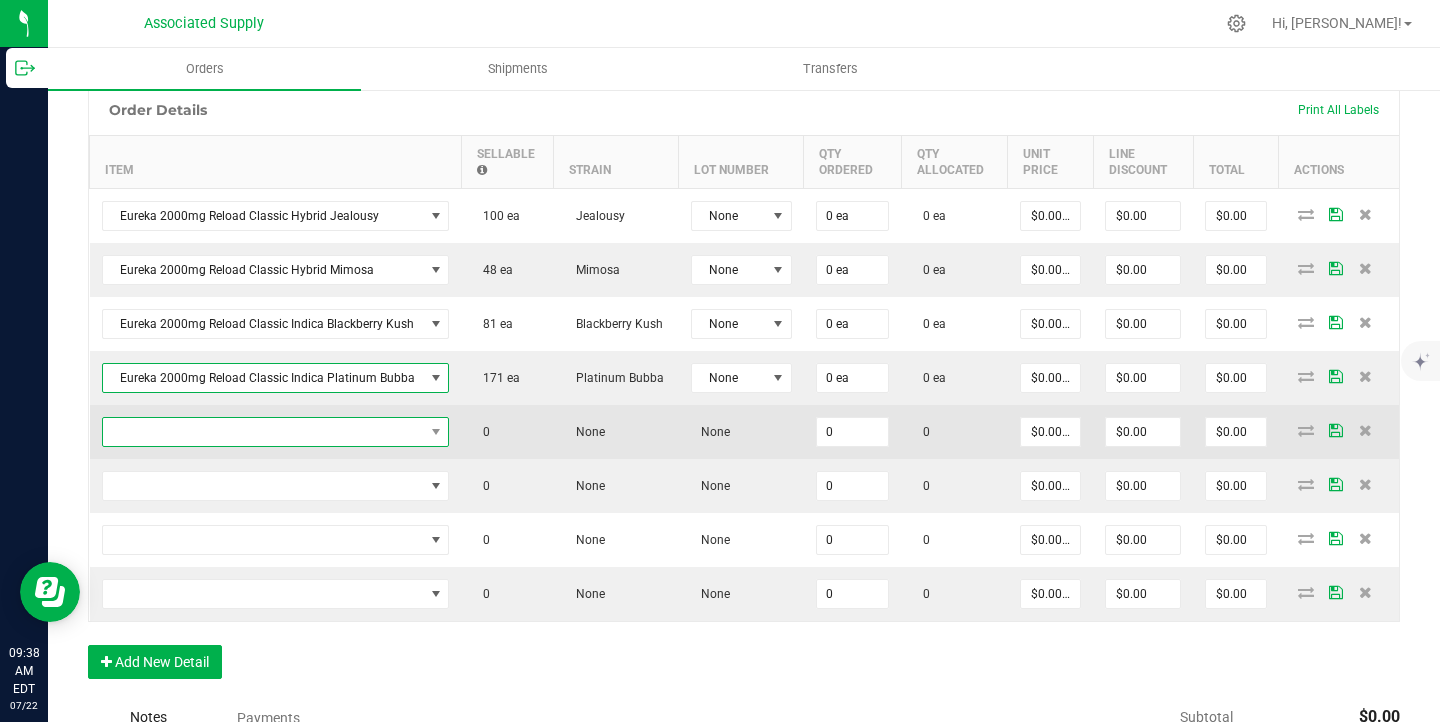 click at bounding box center (263, 432) 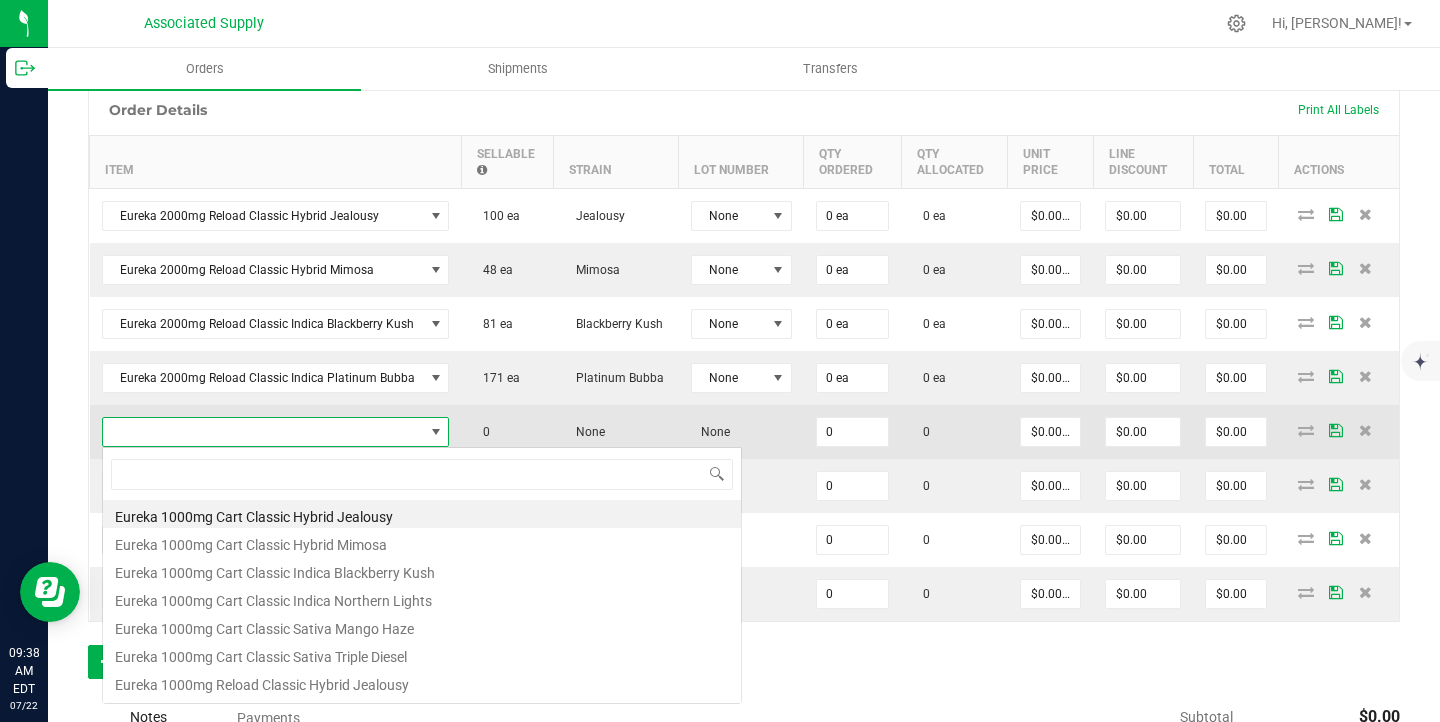 scroll, scrollTop: 99970, scrollLeft: 99658, axis: both 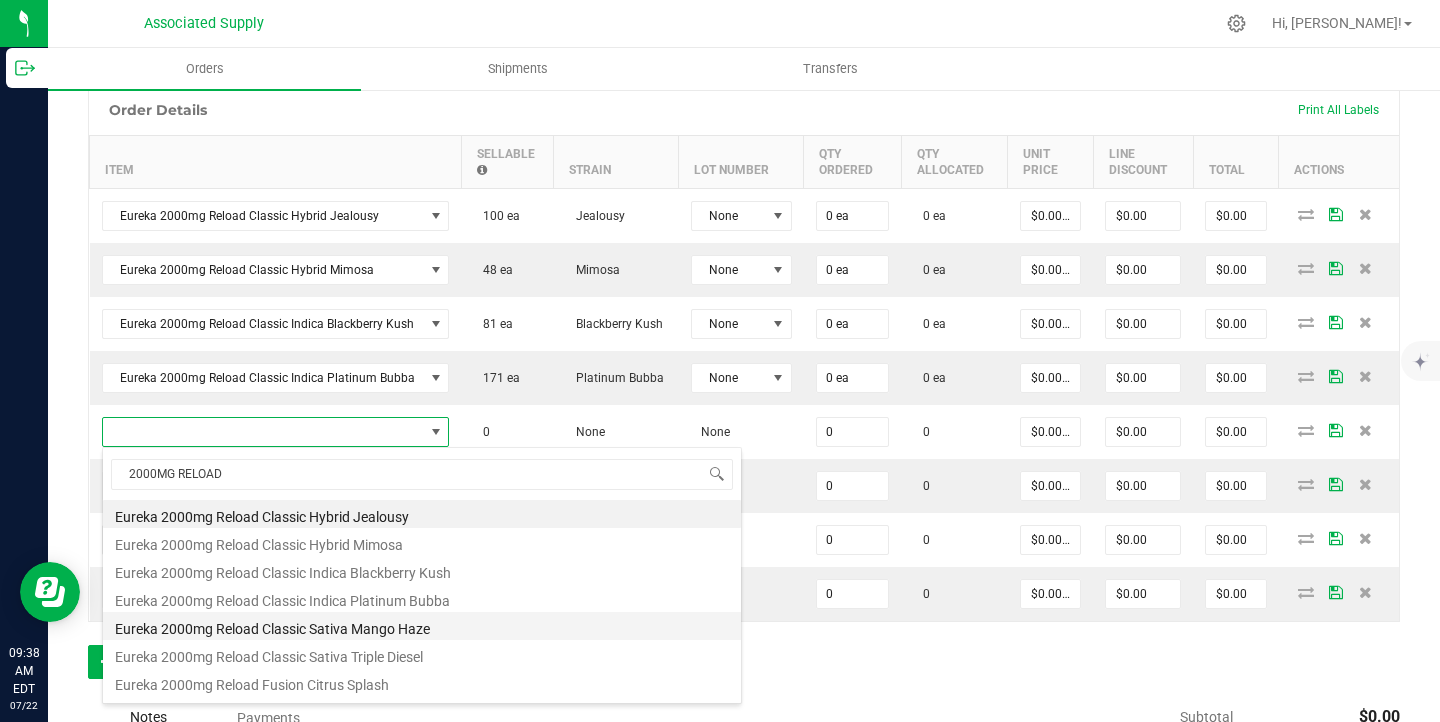 click on "Eureka 2000mg Reload Classic Sativa Mango Haze" at bounding box center [422, 626] 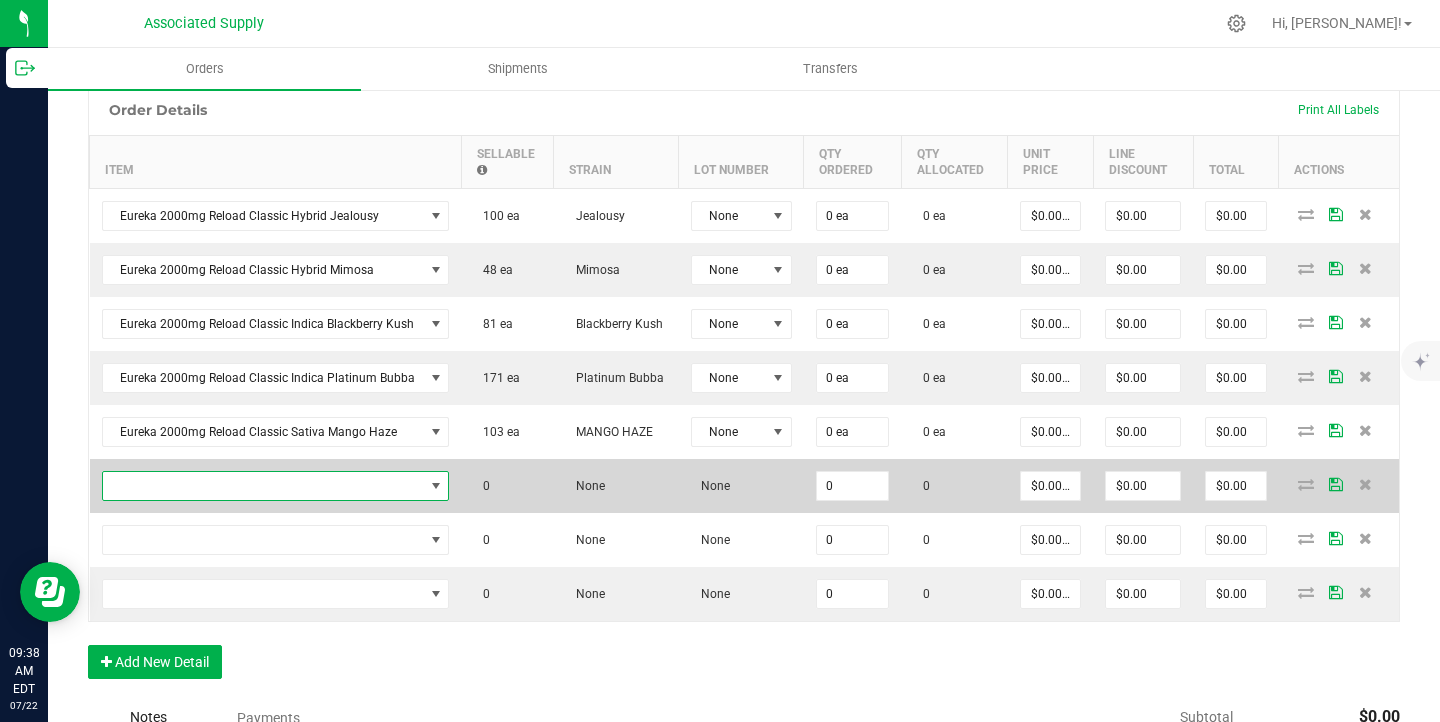 click at bounding box center [263, 486] 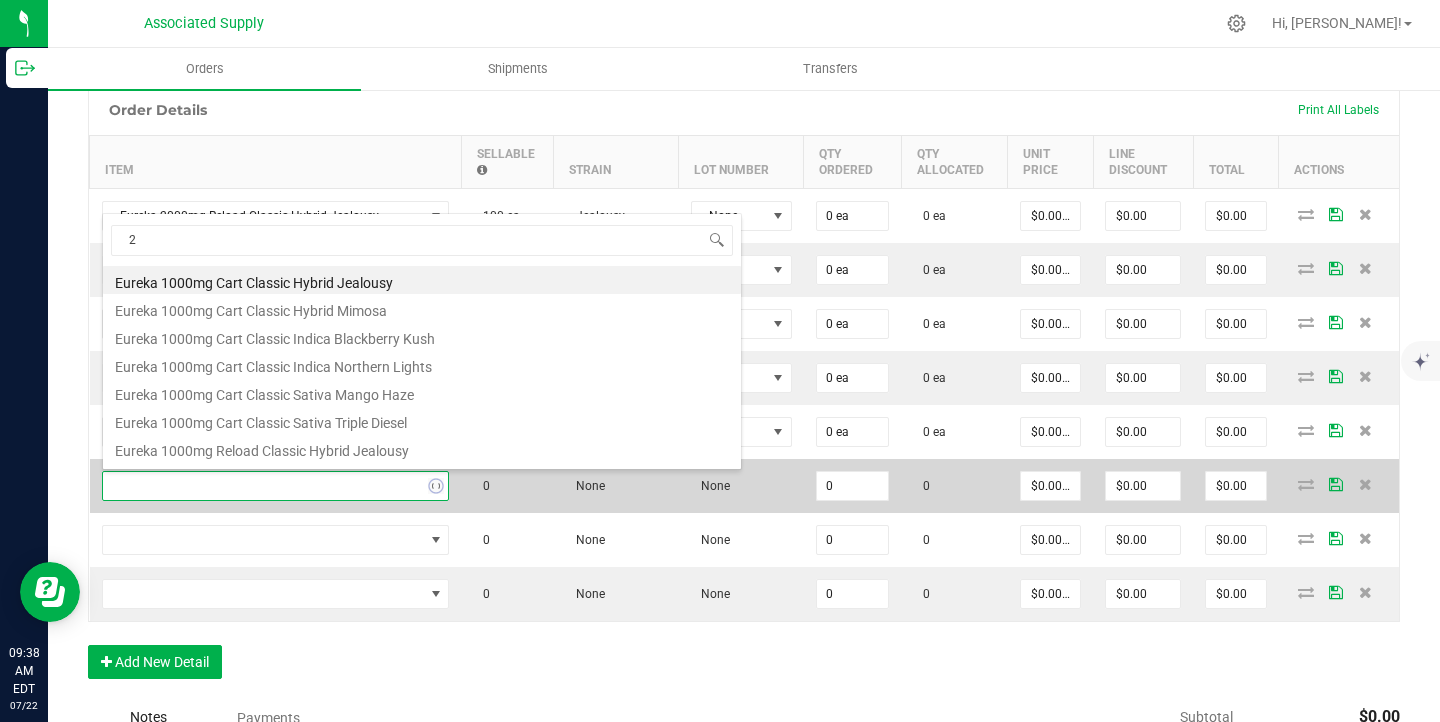 scroll, scrollTop: 99970, scrollLeft: 99658, axis: both 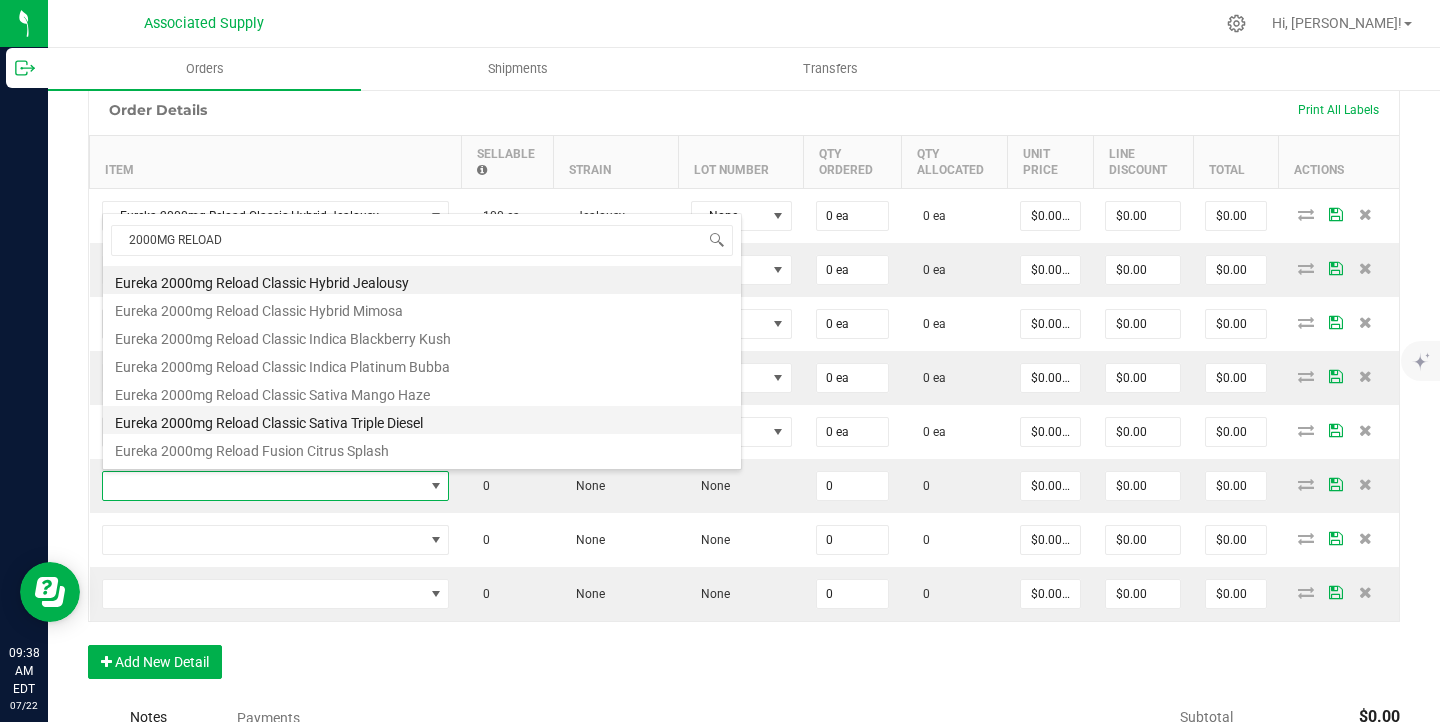 click on "Eureka 2000mg Reload Classic Sativa Triple Diesel" at bounding box center [422, 420] 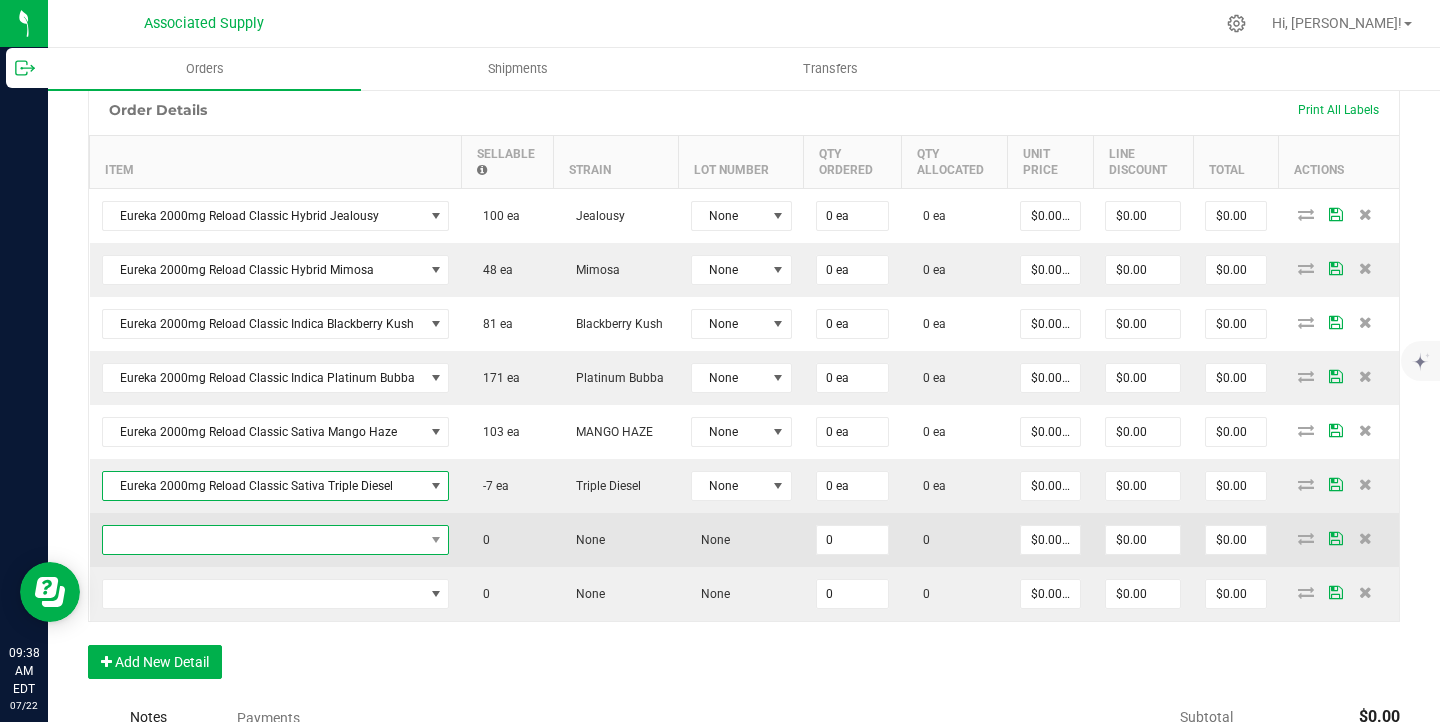 click at bounding box center (263, 540) 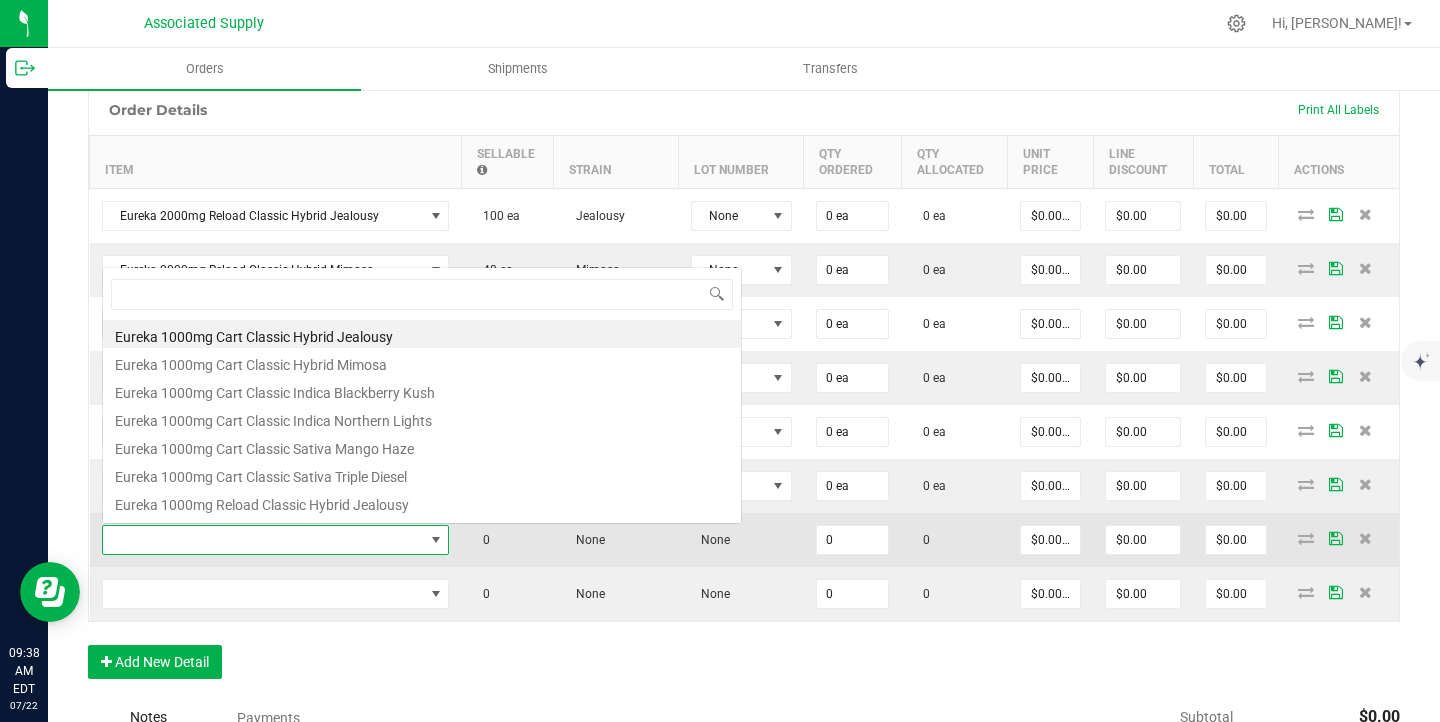 scroll, scrollTop: 0, scrollLeft: 0, axis: both 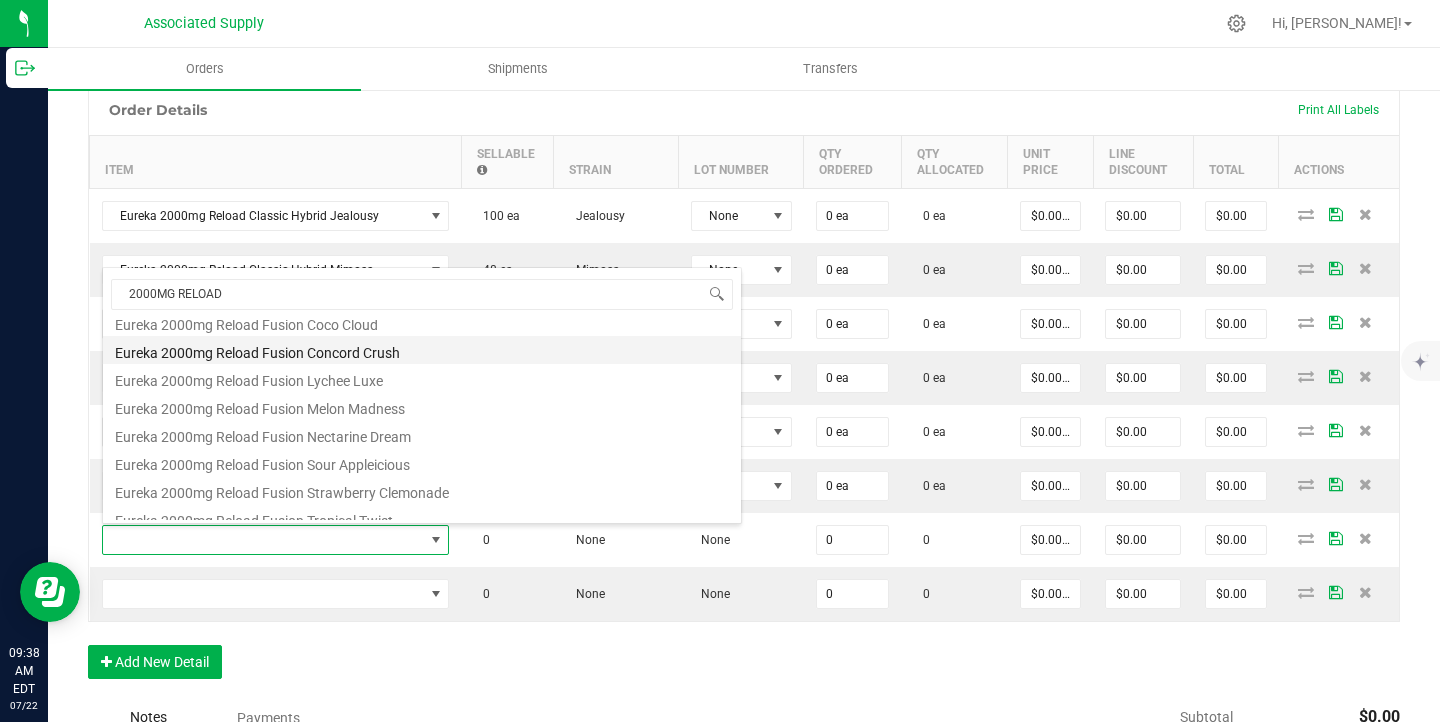 click on "Eureka 2000mg Reload Fusion Concord Crush" at bounding box center [422, 350] 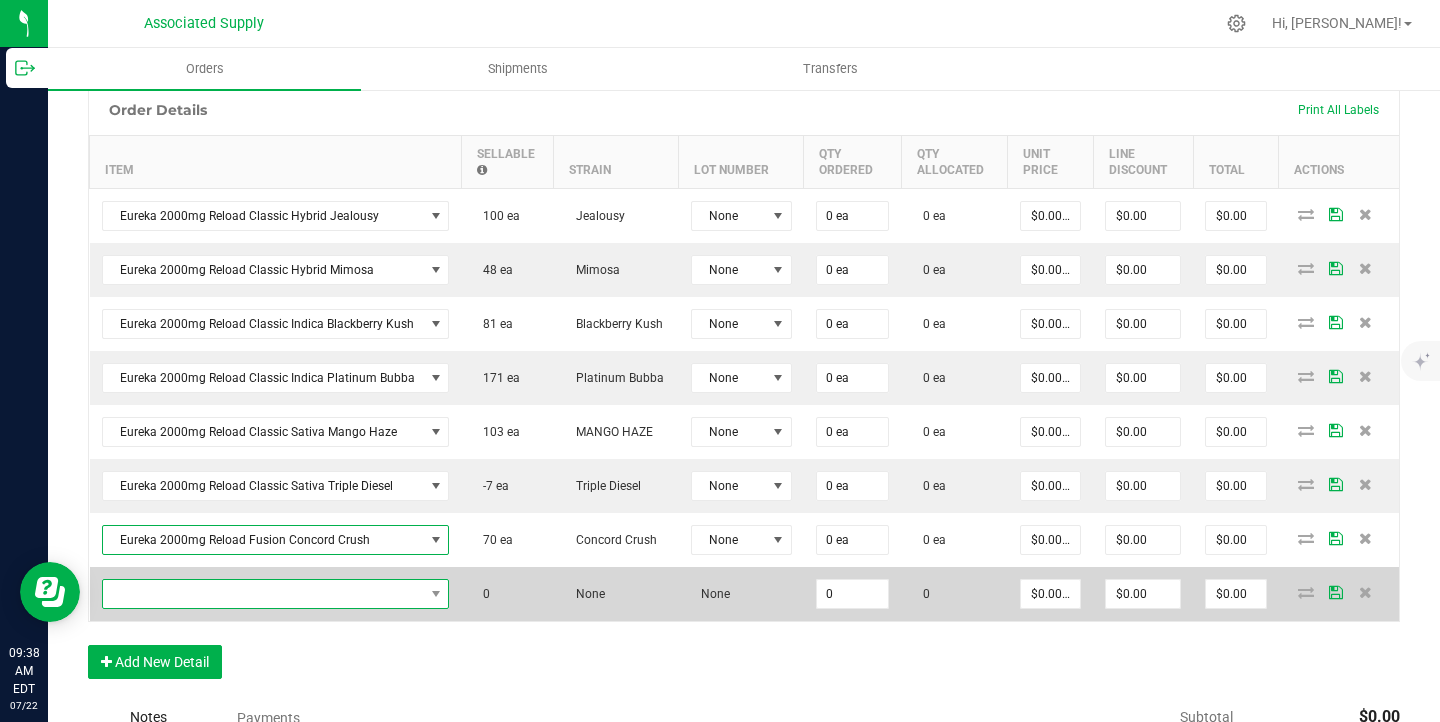 click at bounding box center (263, 594) 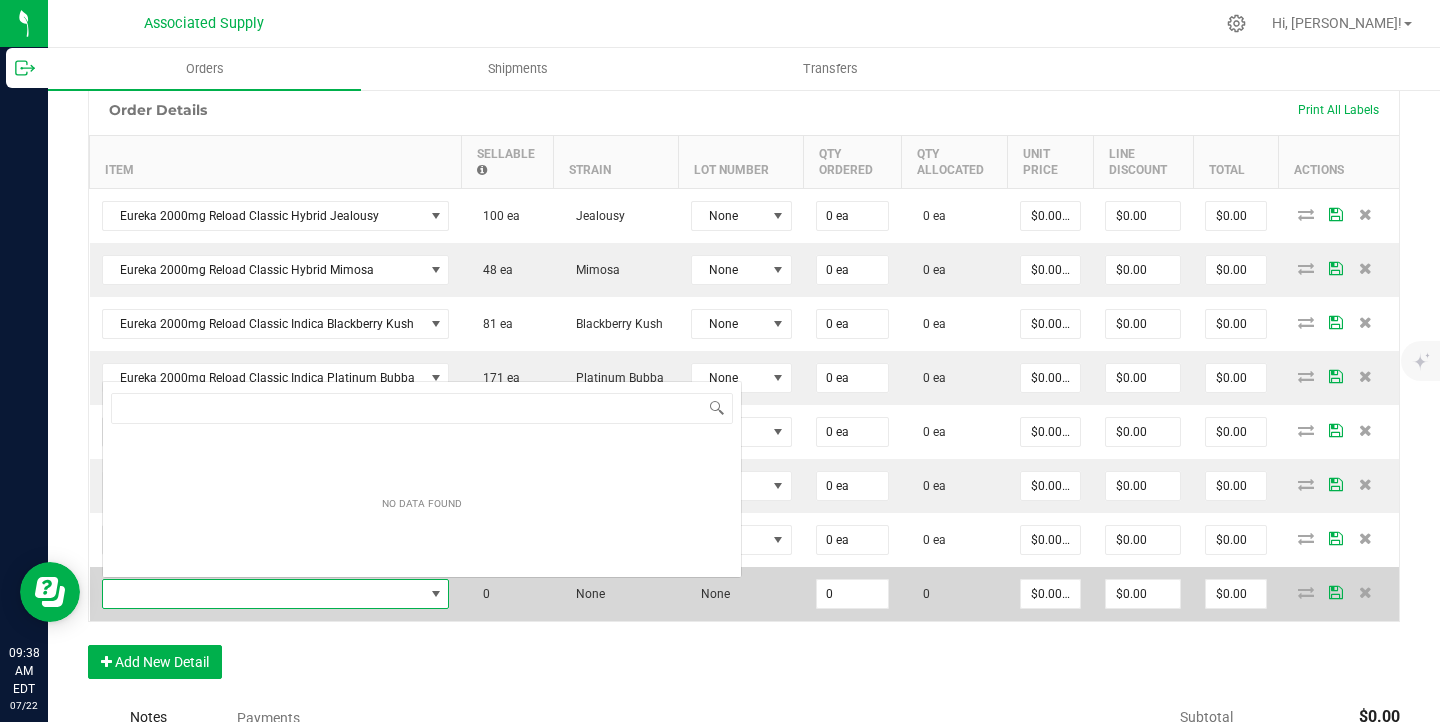 scroll, scrollTop: 0, scrollLeft: 0, axis: both 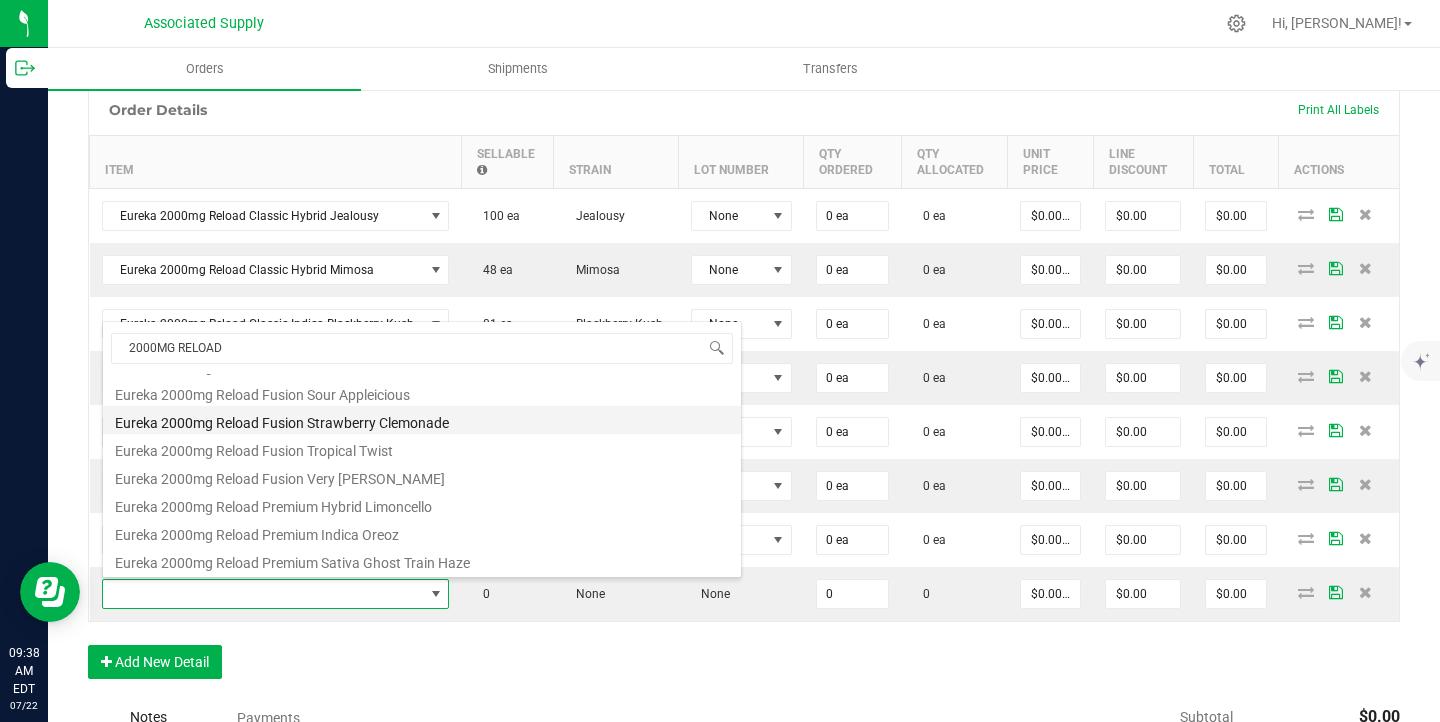 click on "Eureka 2000mg Reload Fusion Strawberry Clemonade" at bounding box center (422, 420) 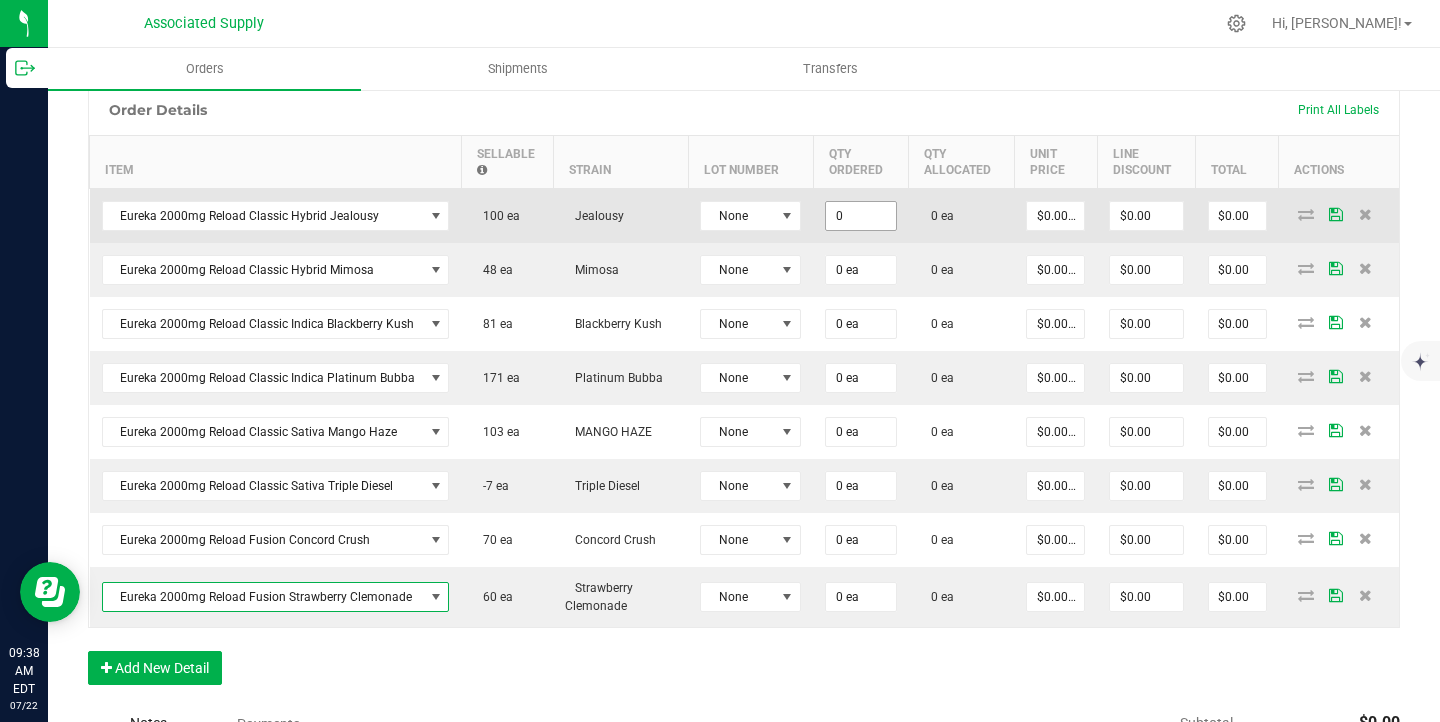 click on "0" at bounding box center [861, 216] 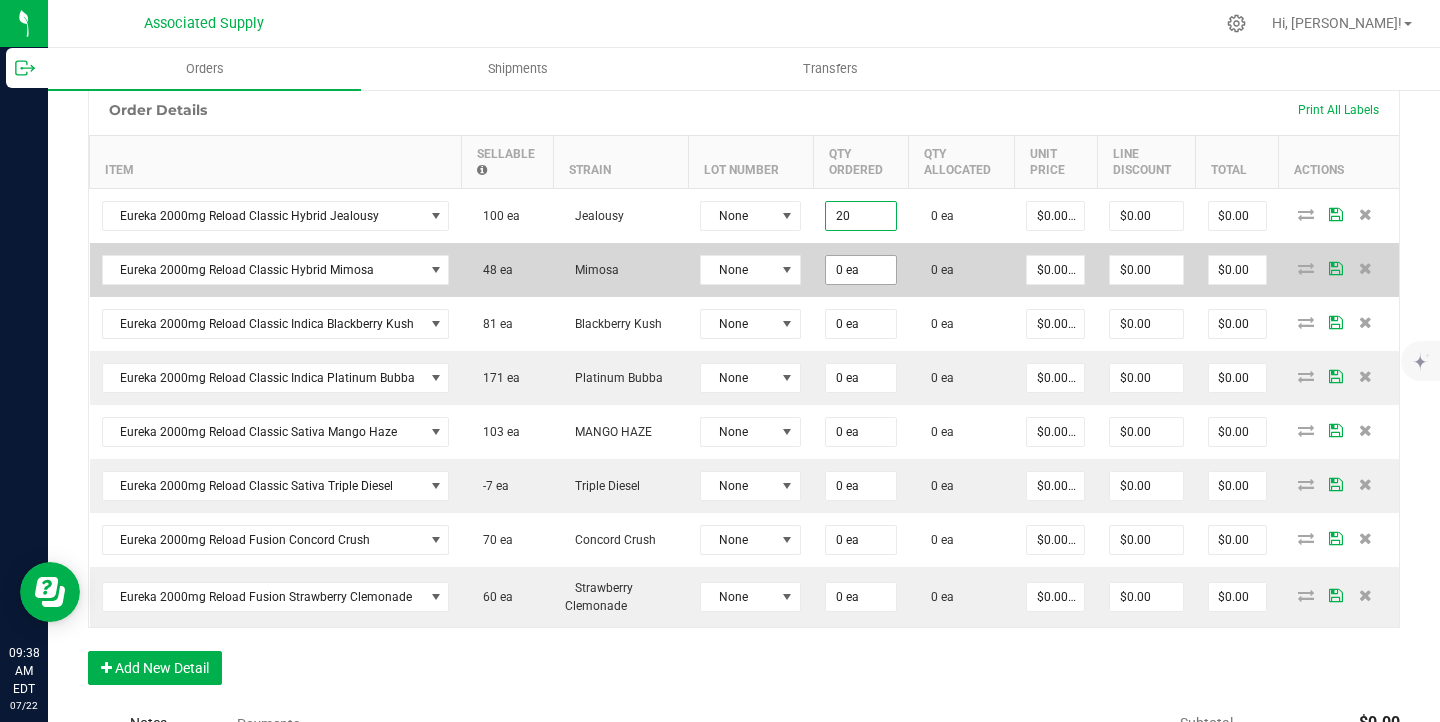 click on "0 ea" at bounding box center [861, 270] 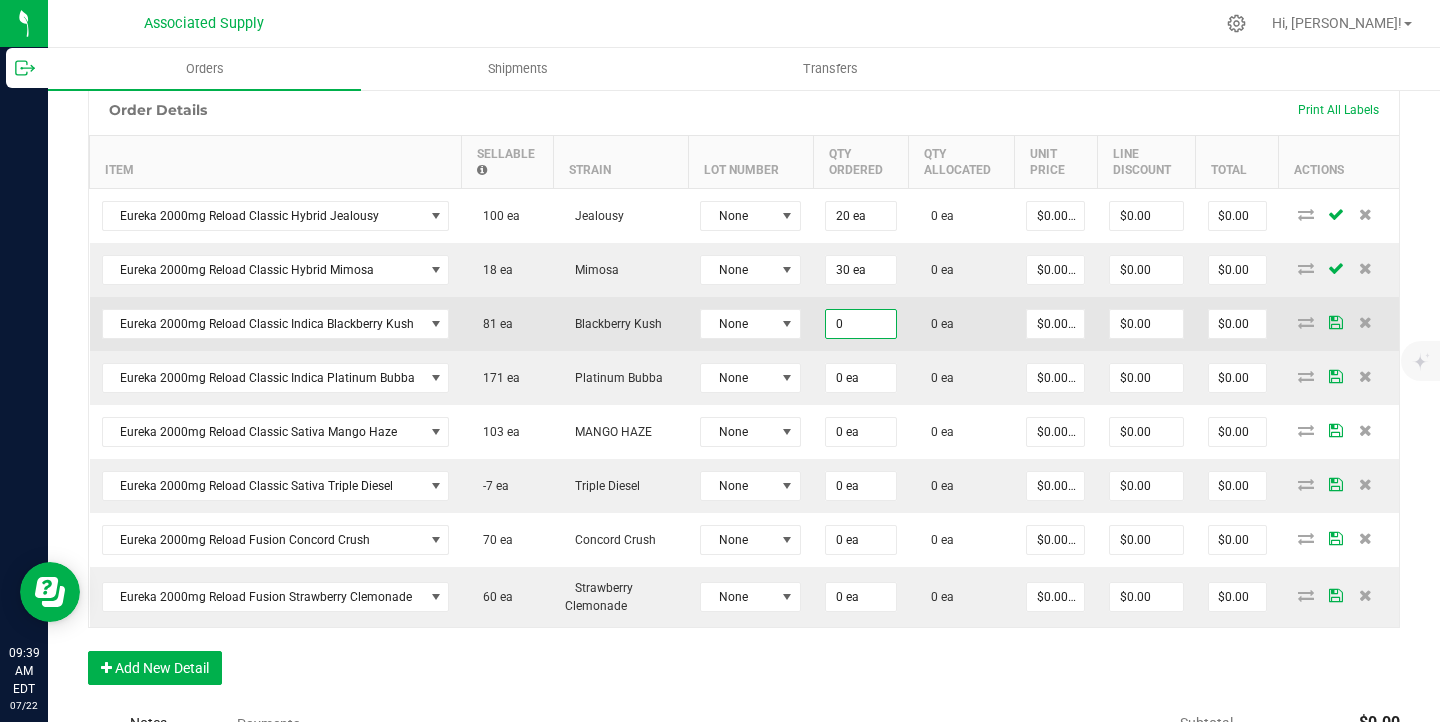 click on "0" at bounding box center [861, 324] 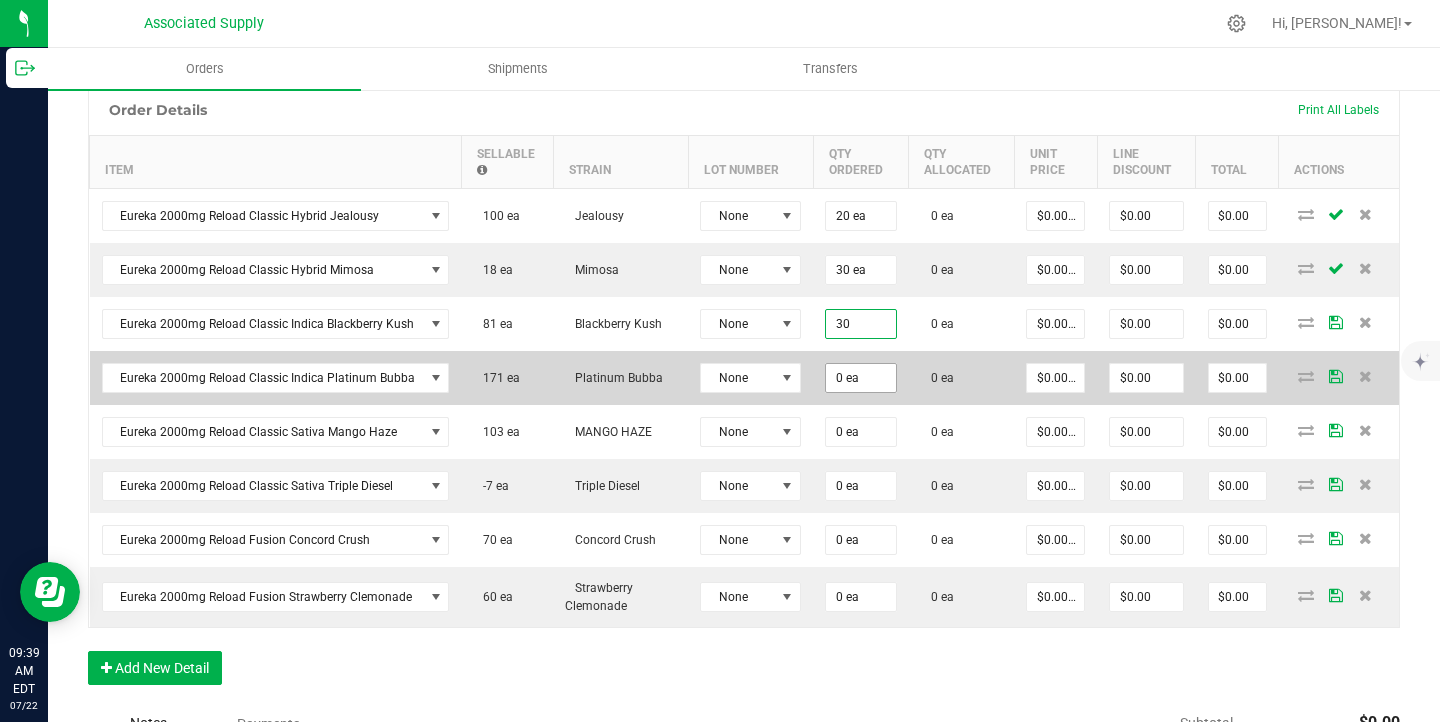 click on "0 ea" at bounding box center [861, 378] 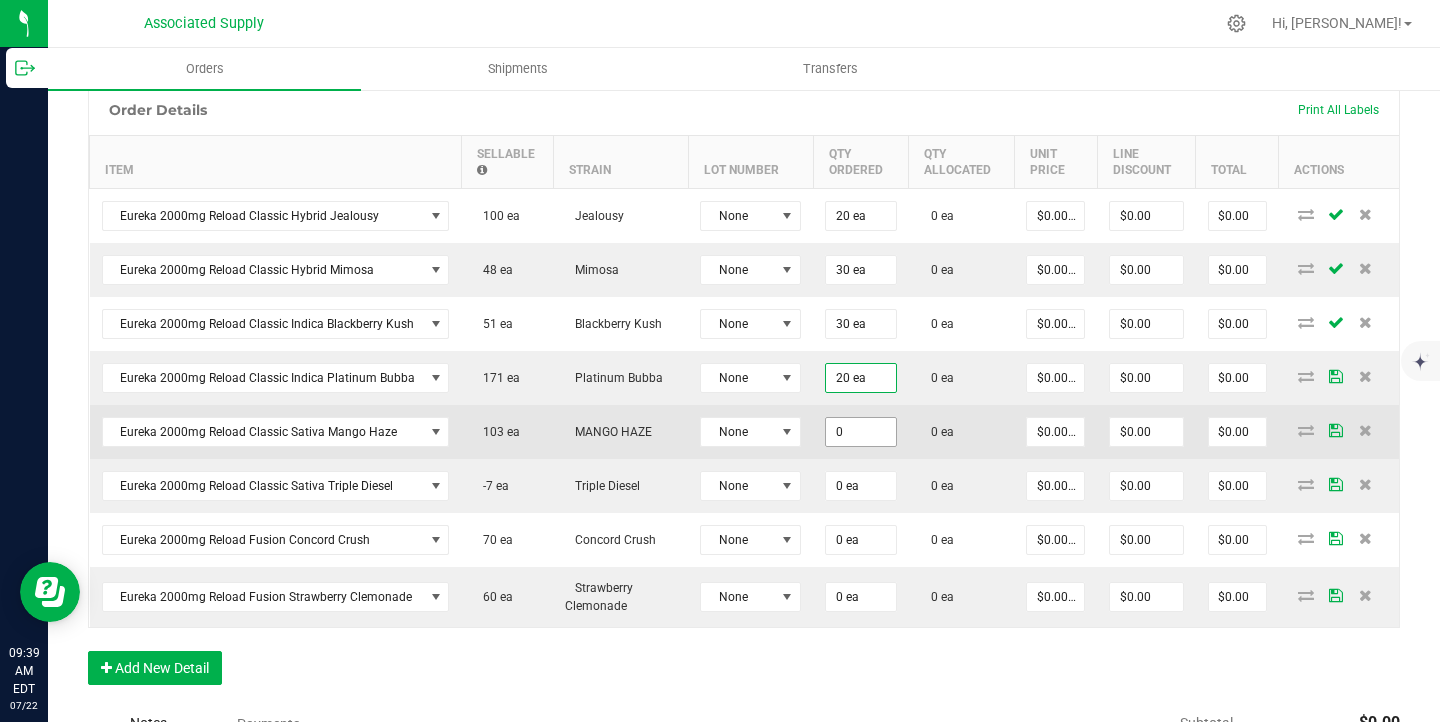 click on "0" at bounding box center [861, 432] 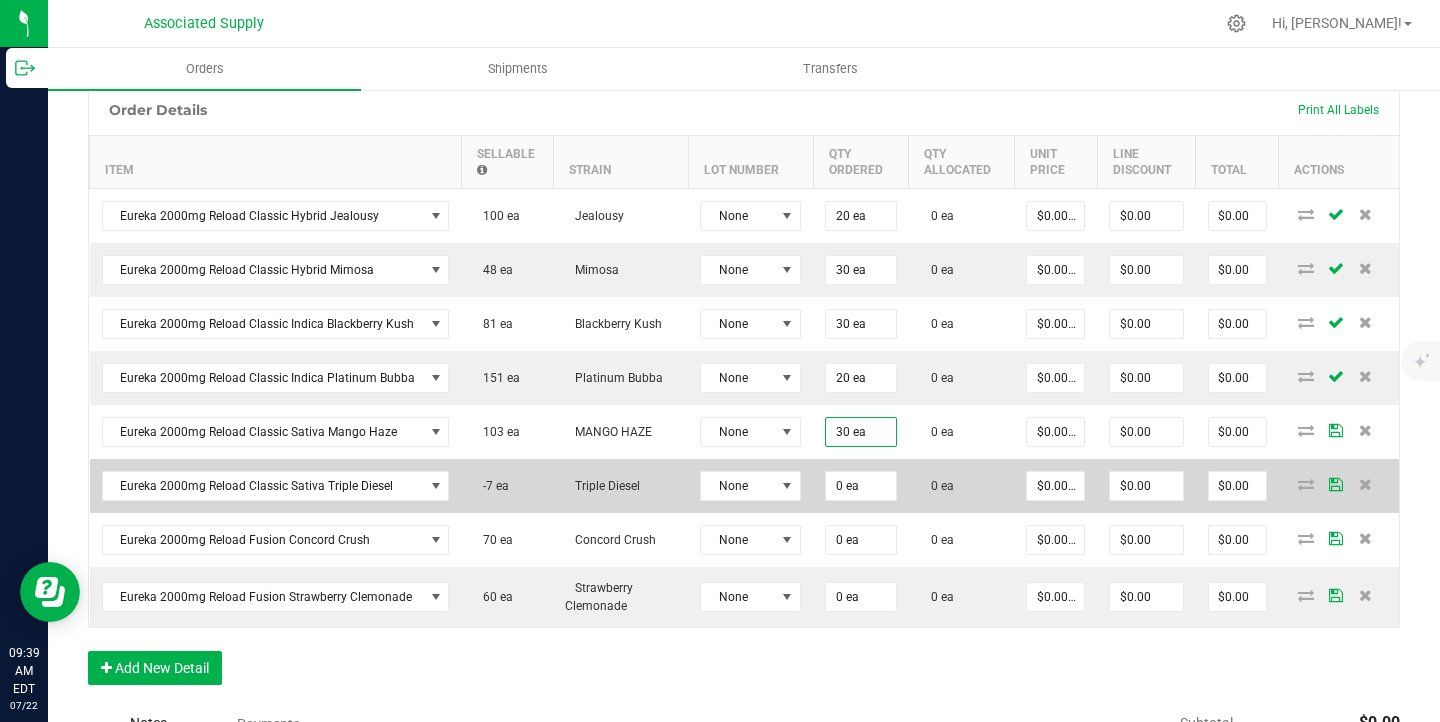 click on "0 ea" at bounding box center [861, 486] 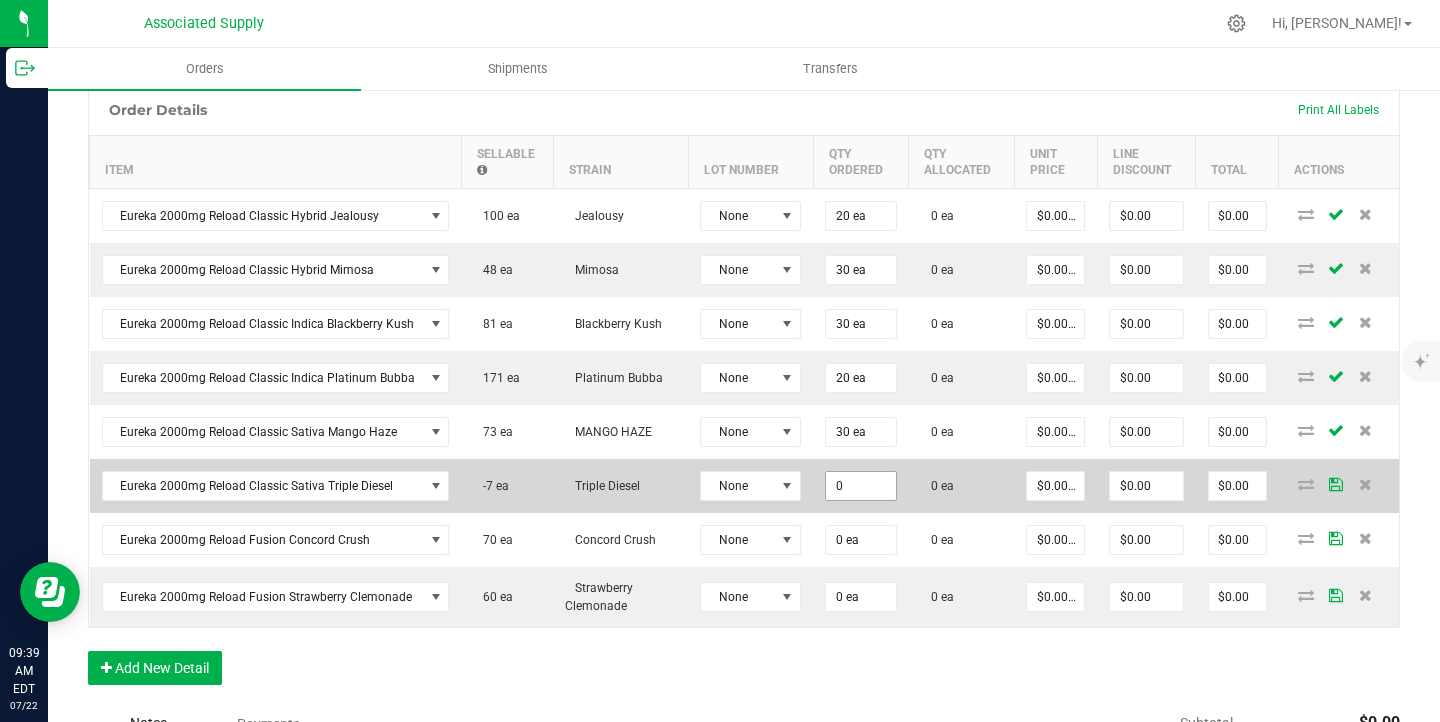 click on "0" at bounding box center (861, 486) 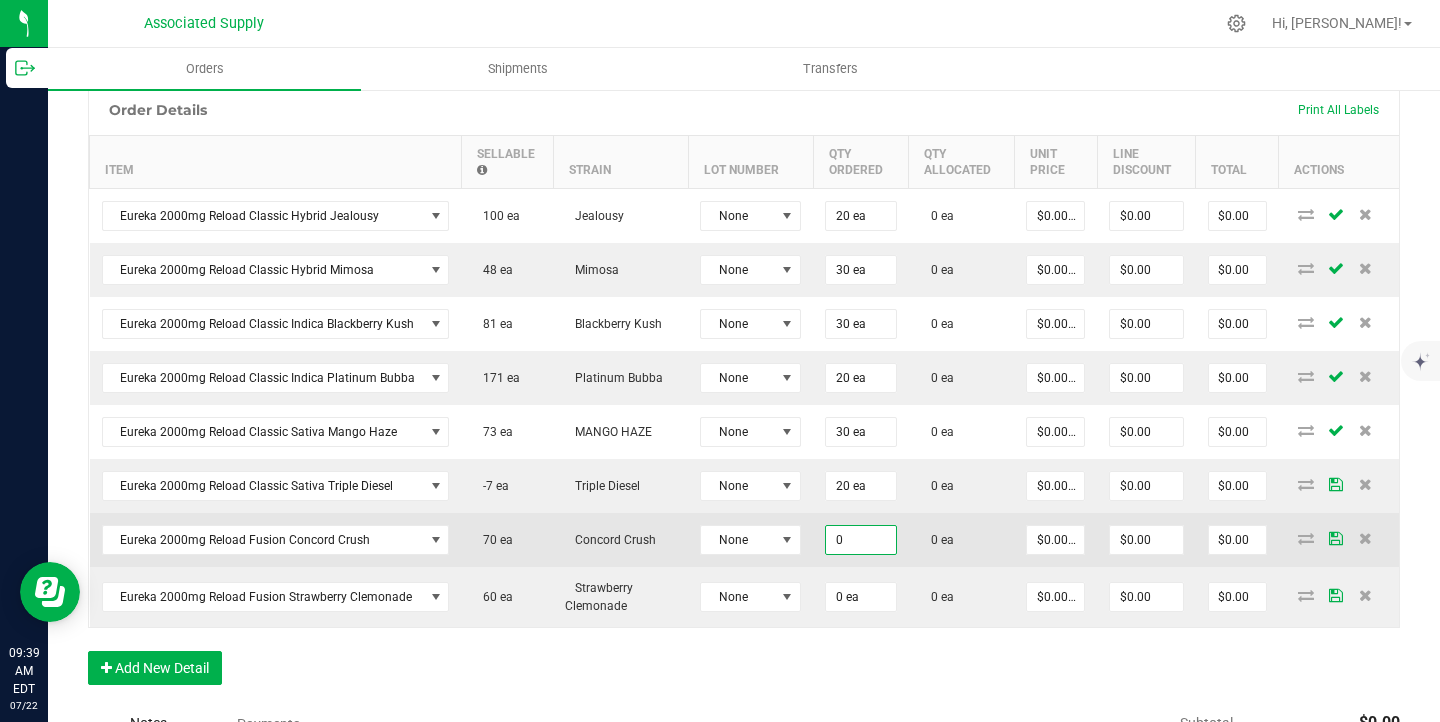 click on "0" at bounding box center [861, 540] 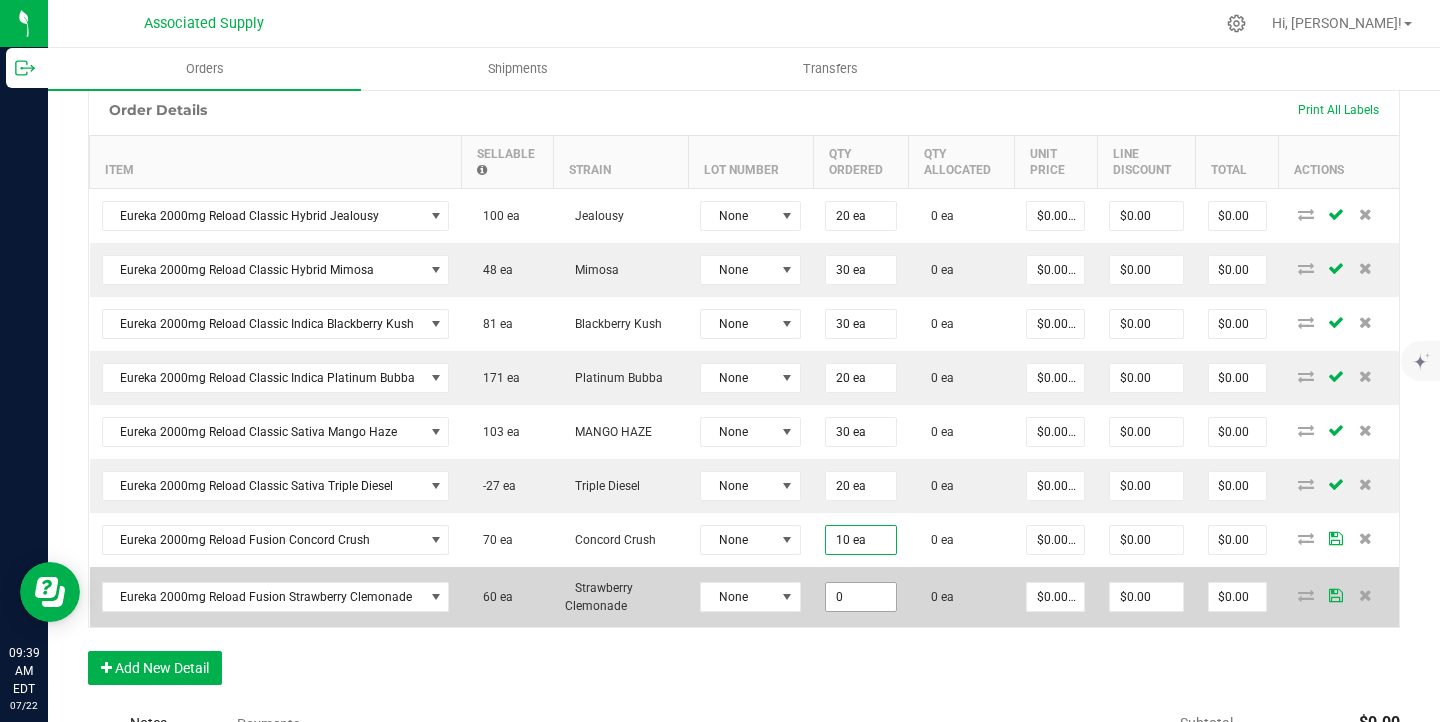 click on "0" at bounding box center (861, 597) 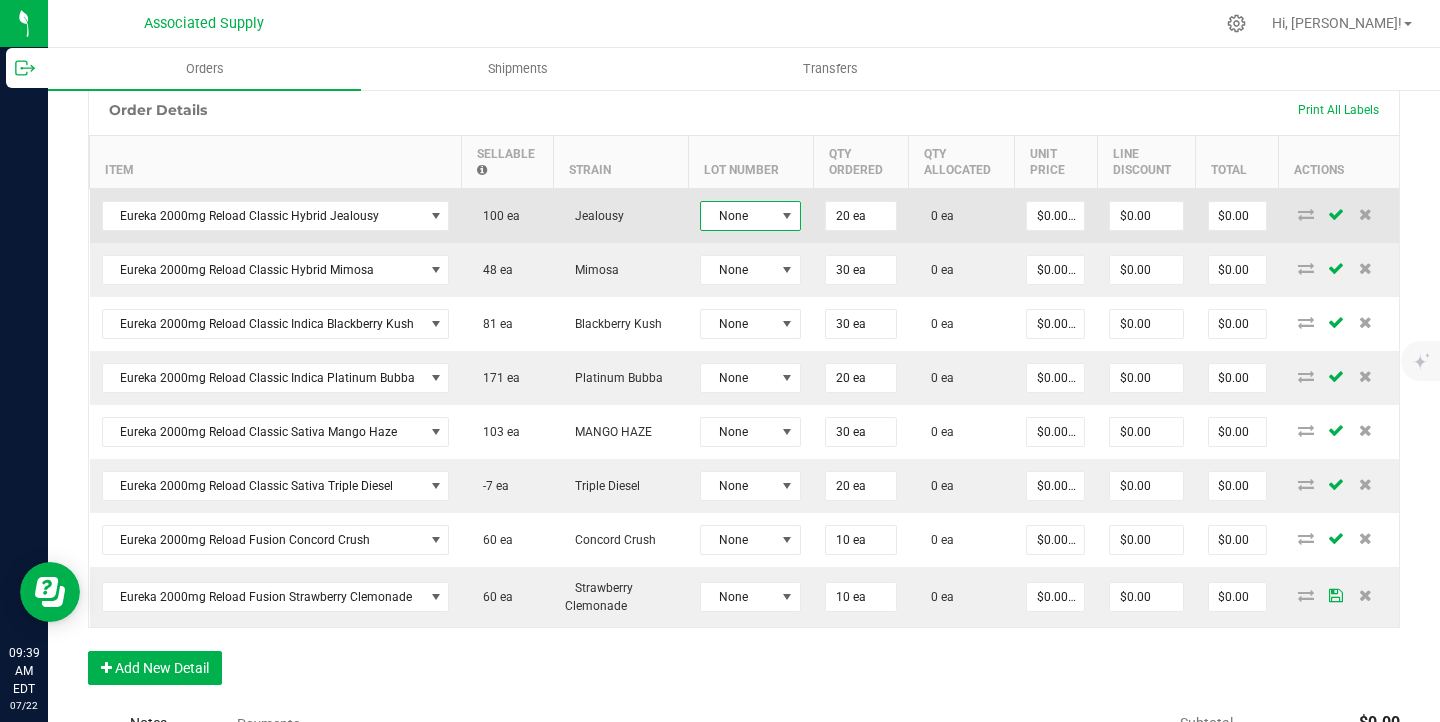 click on "None" at bounding box center (738, 216) 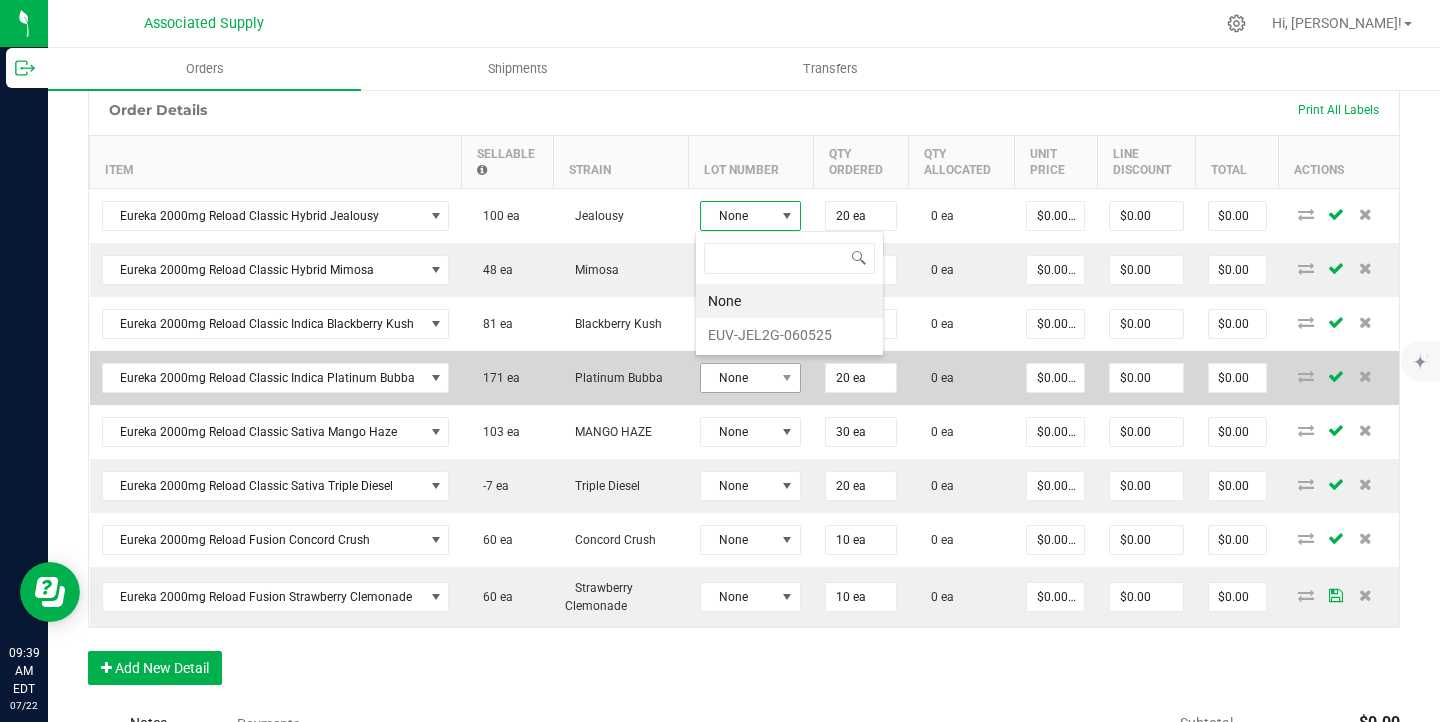 scroll, scrollTop: 99970, scrollLeft: 99899, axis: both 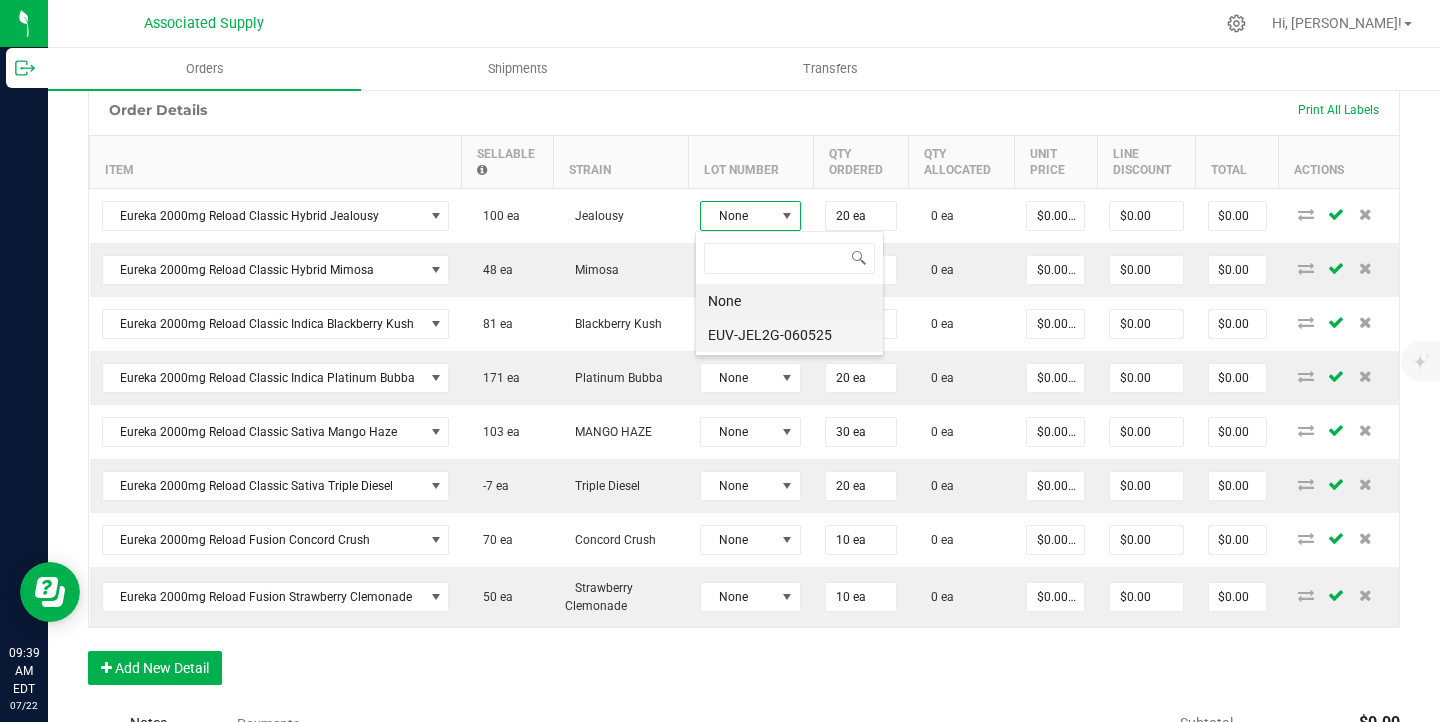 click on "EUV-JEL2G-060525" at bounding box center [789, 335] 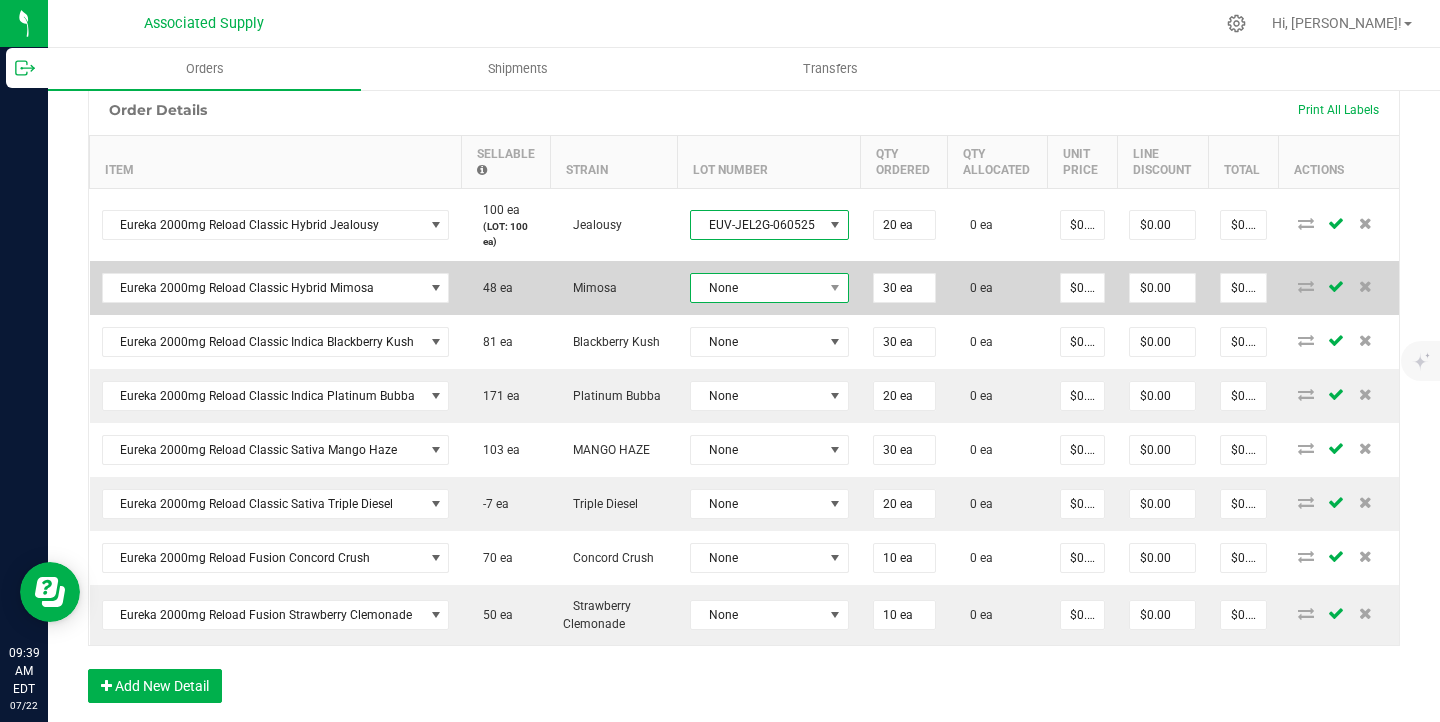 click on "None" at bounding box center (757, 288) 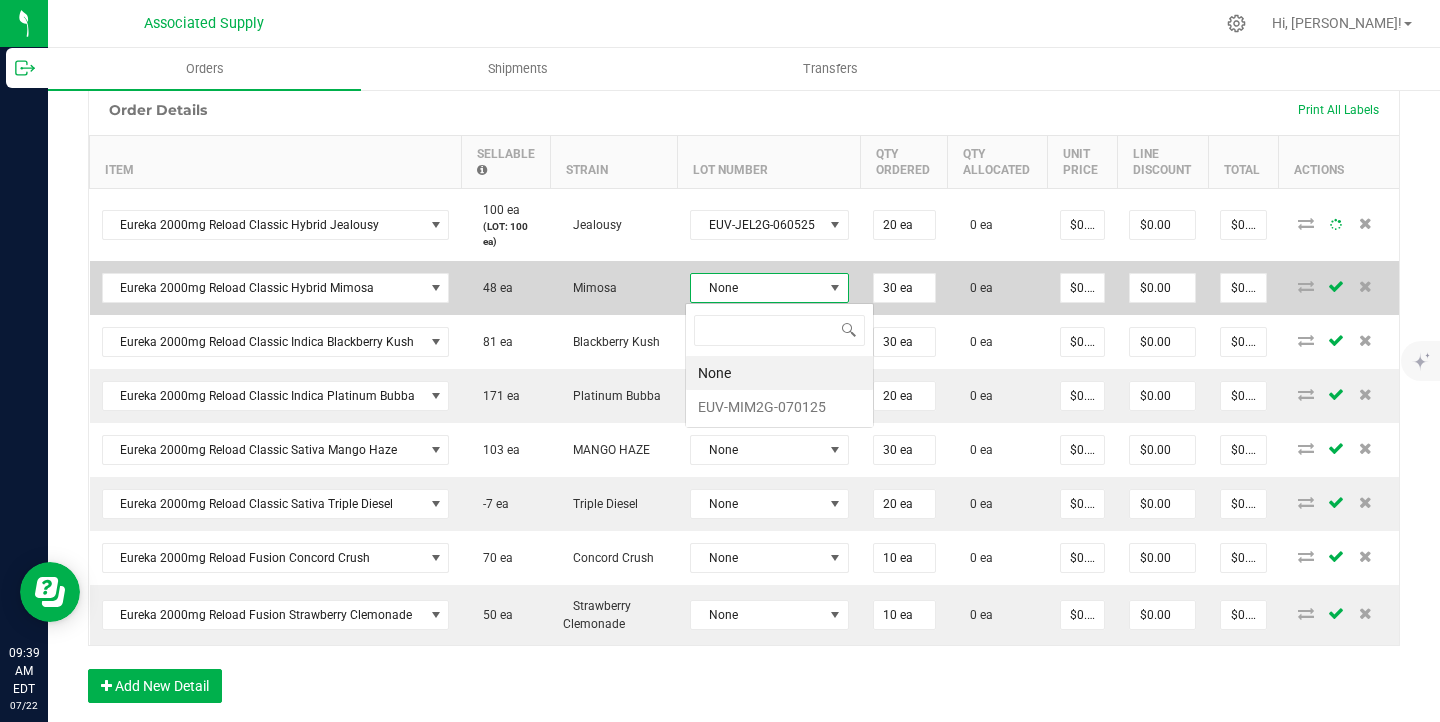 scroll, scrollTop: 99970, scrollLeft: 99843, axis: both 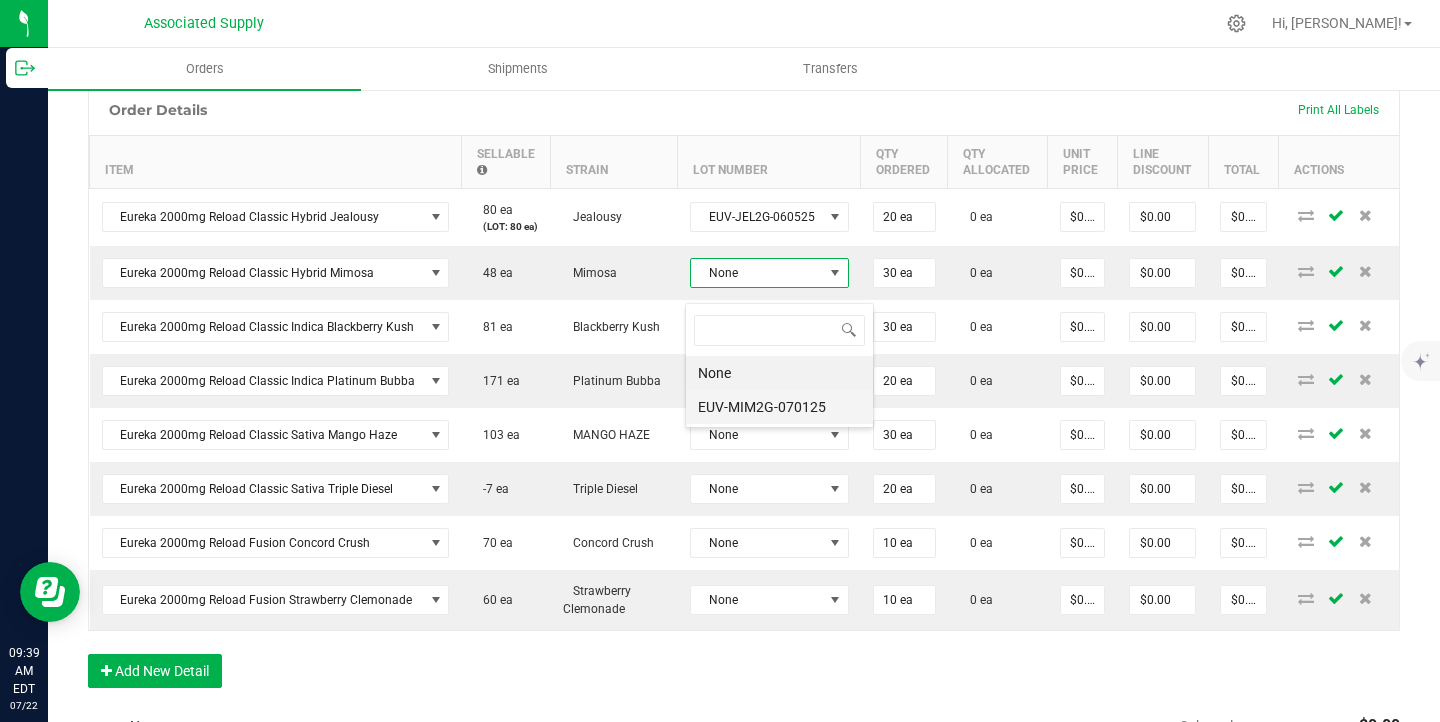 click on "EUV-MIM2G-070125" at bounding box center [779, 407] 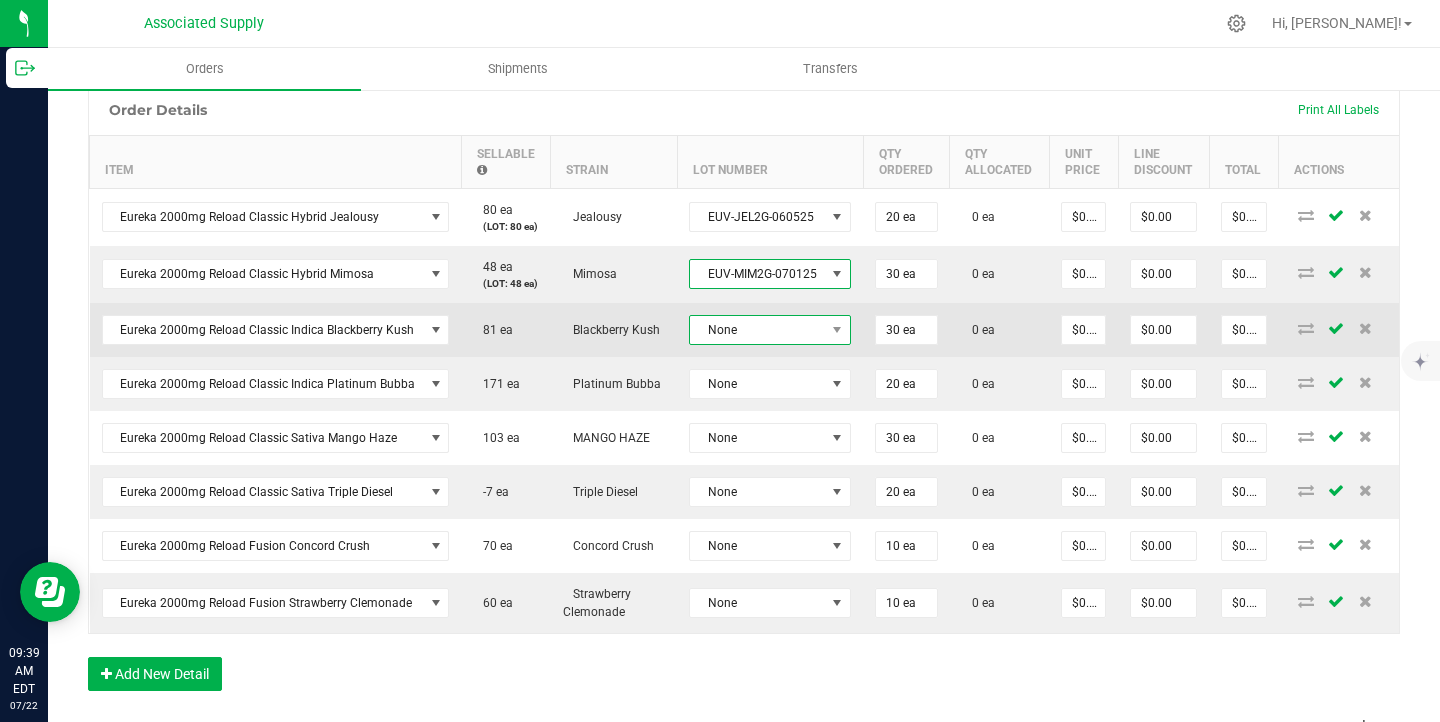 click on "None" at bounding box center [757, 330] 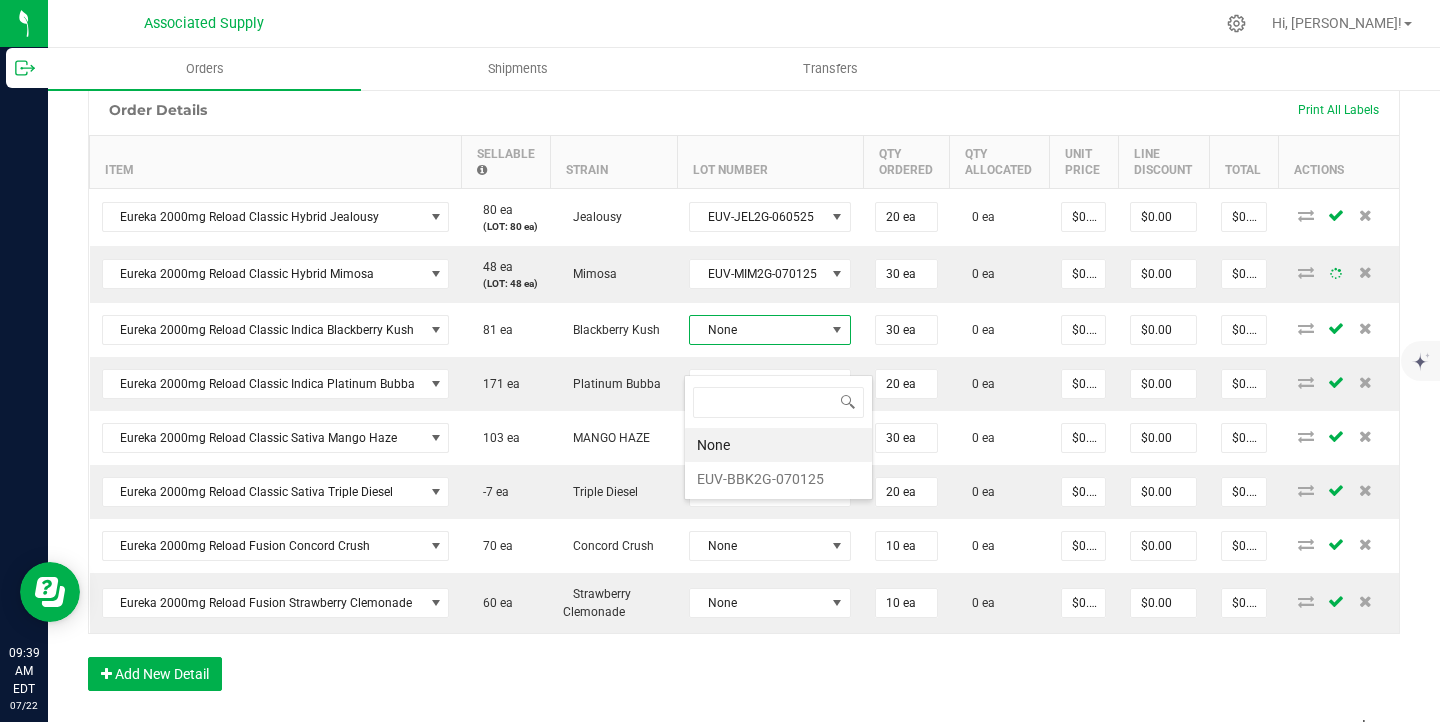scroll, scrollTop: 99970, scrollLeft: 99839, axis: both 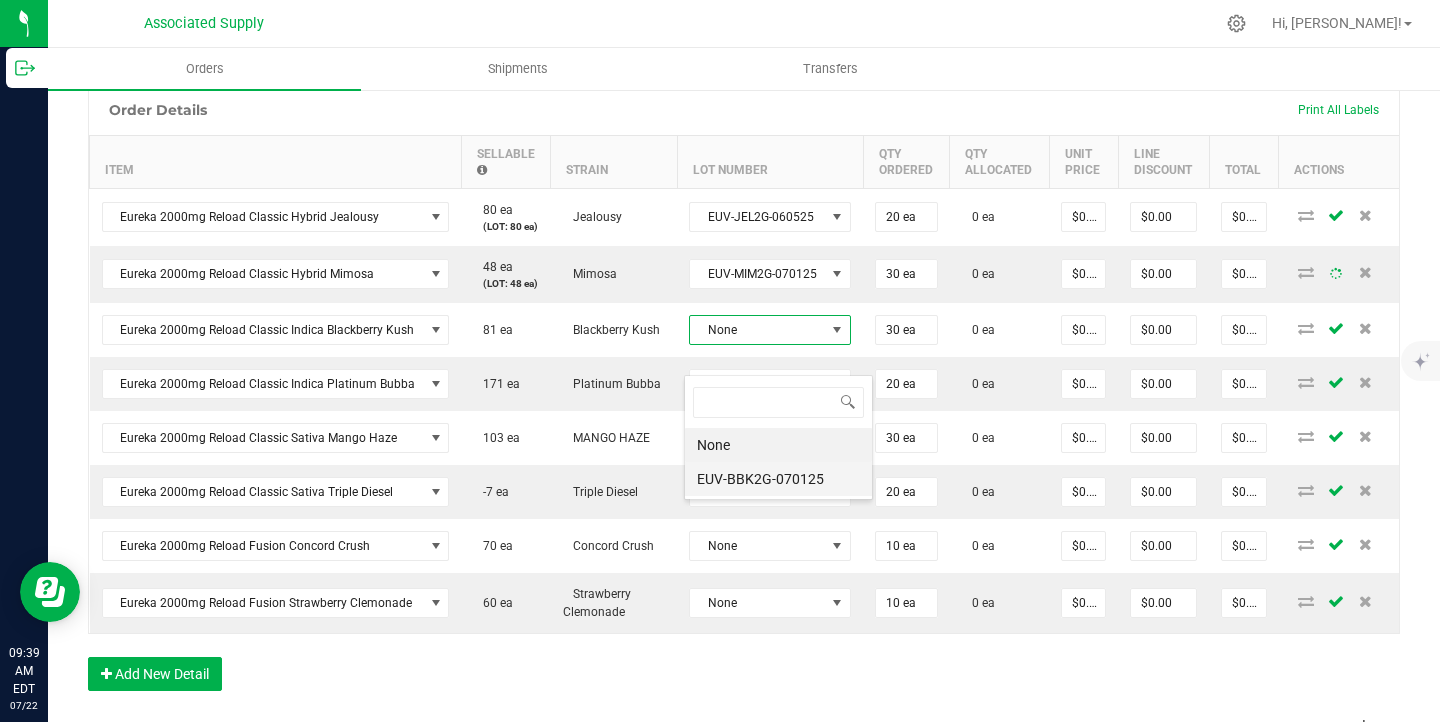 click on "EUV-BBK2G-070125" at bounding box center (778, 479) 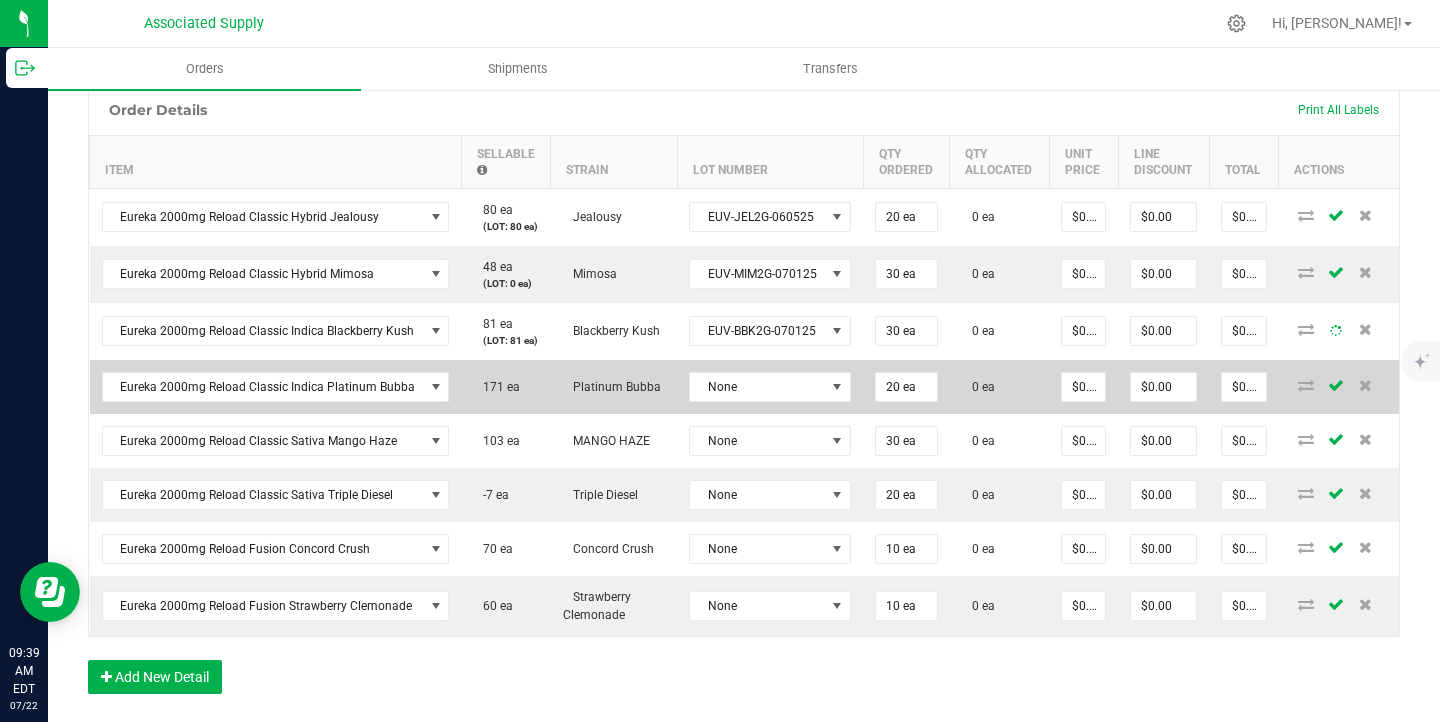 click on "None" at bounding box center [770, 387] 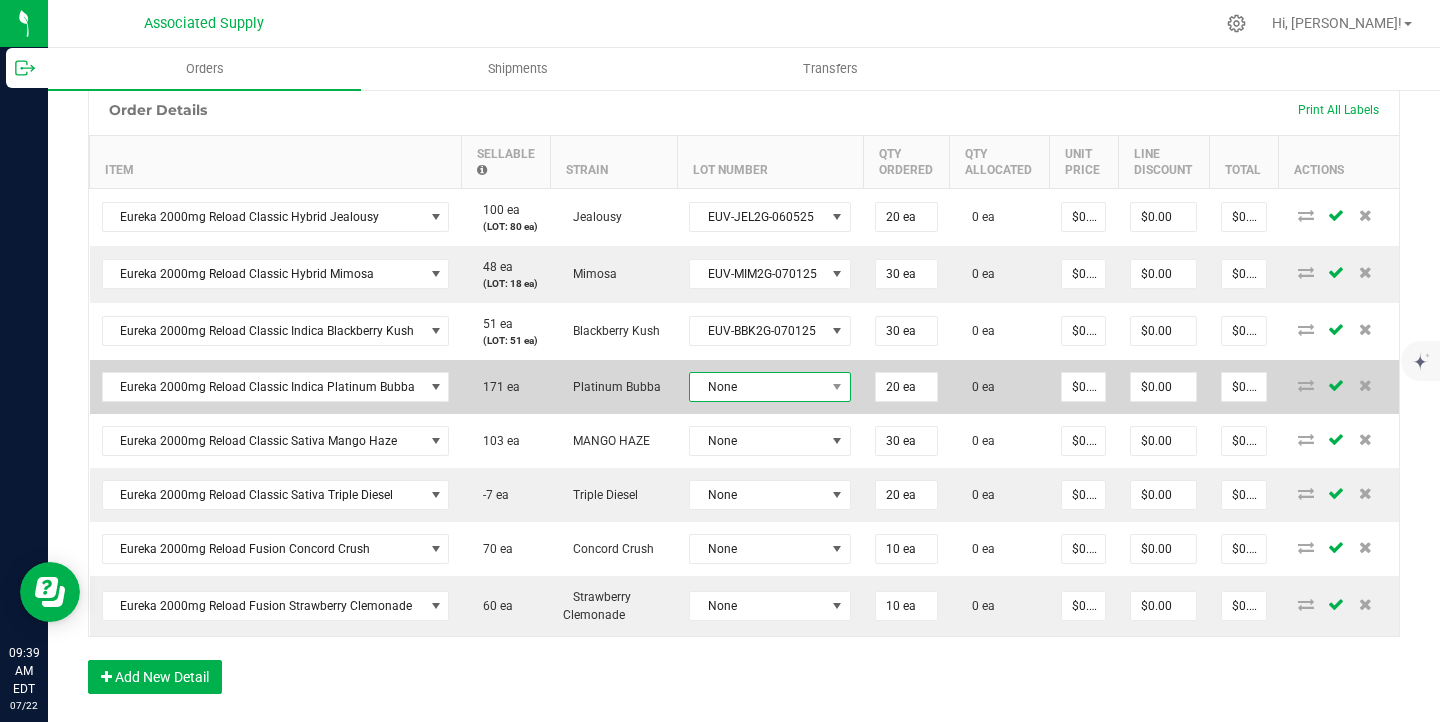 click on "None" at bounding box center [757, 387] 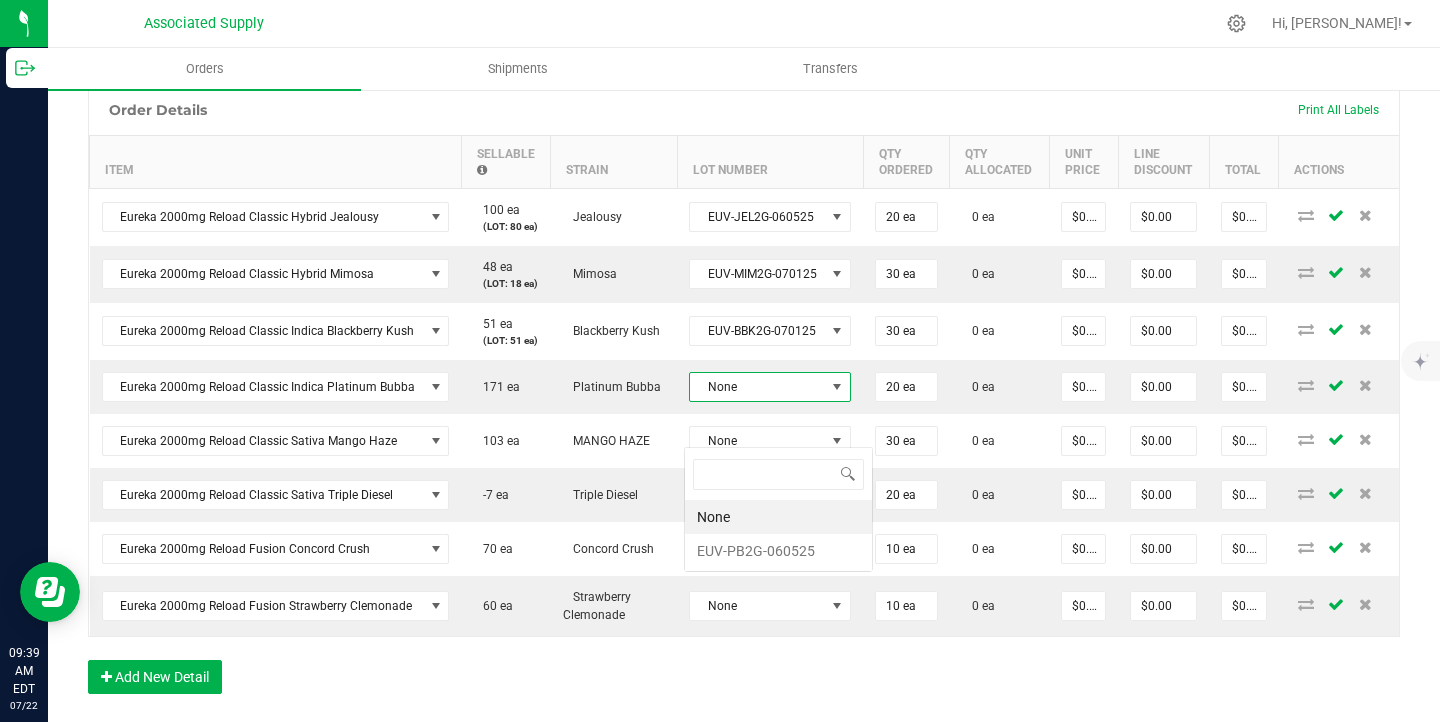 scroll, scrollTop: 99970, scrollLeft: 99839, axis: both 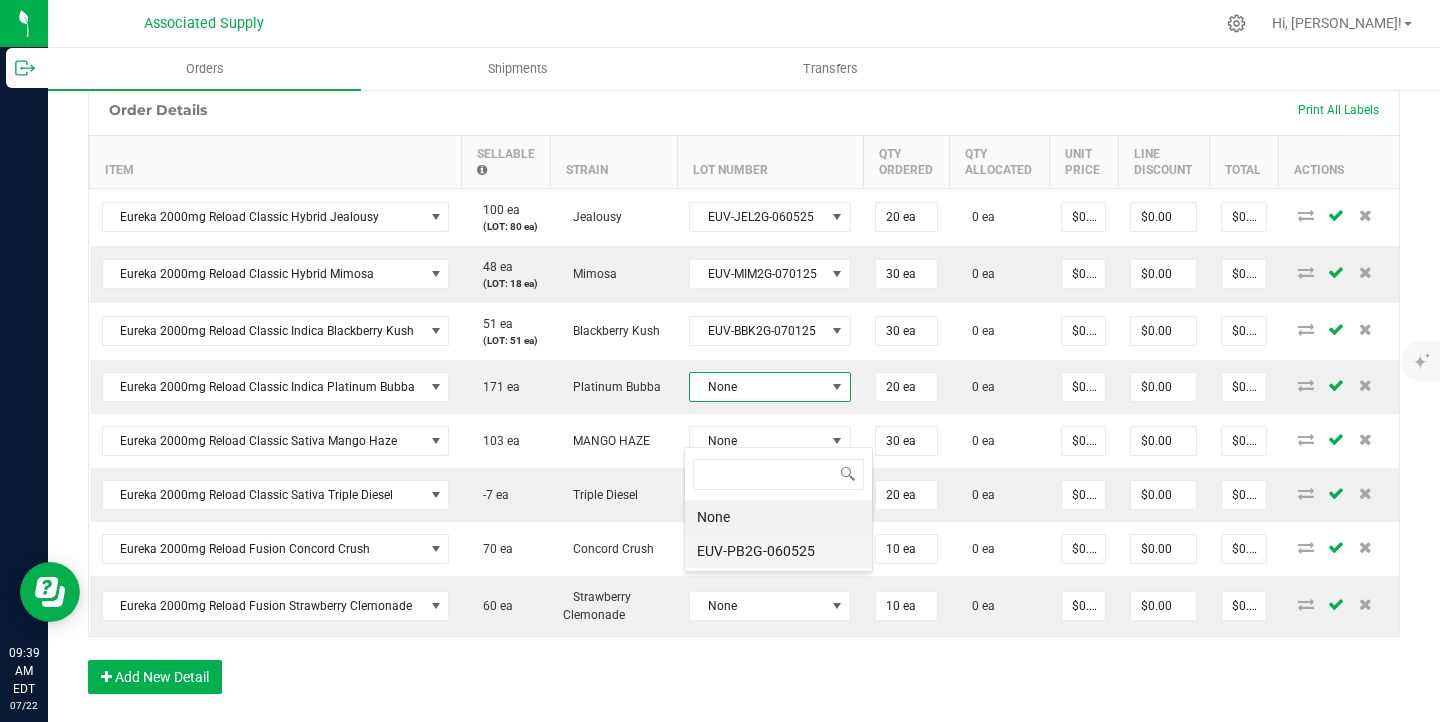 click on "EUV-PB2G-060525" at bounding box center [778, 551] 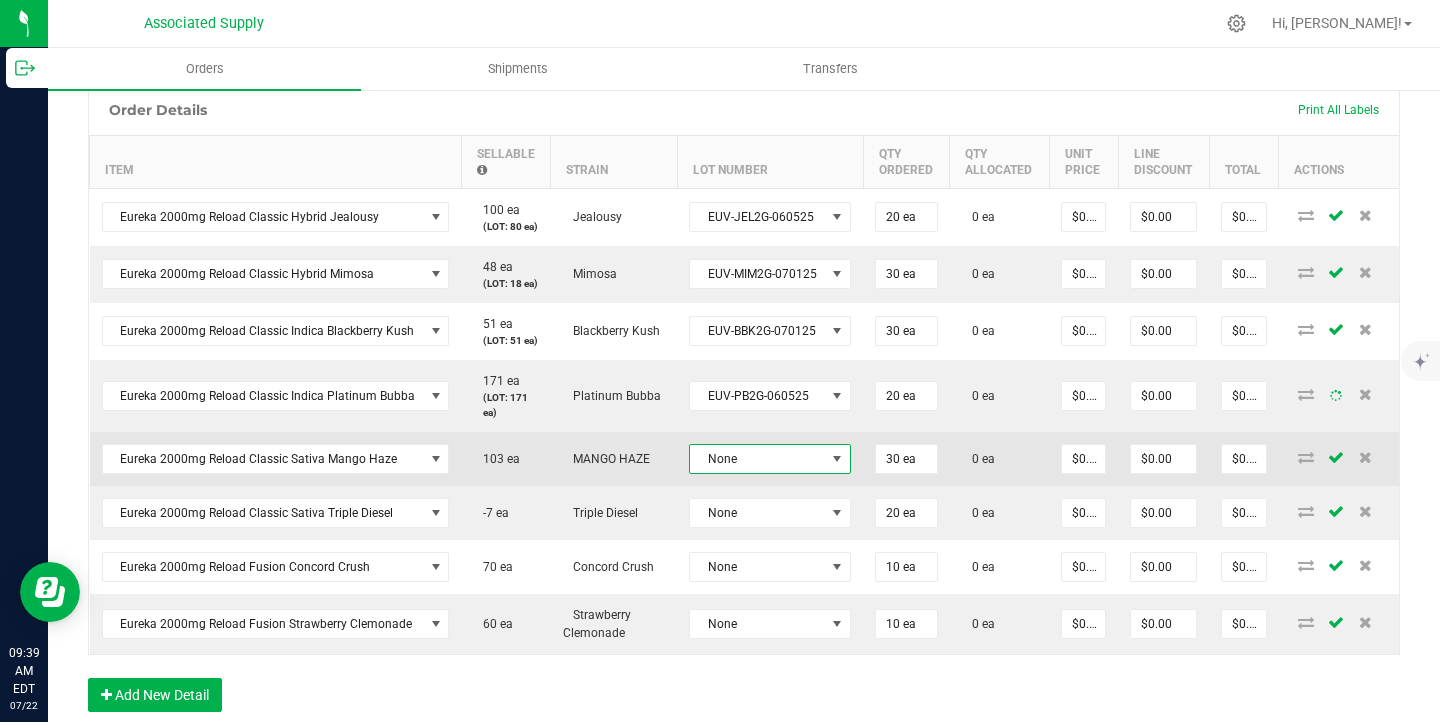 click on "None" at bounding box center [757, 459] 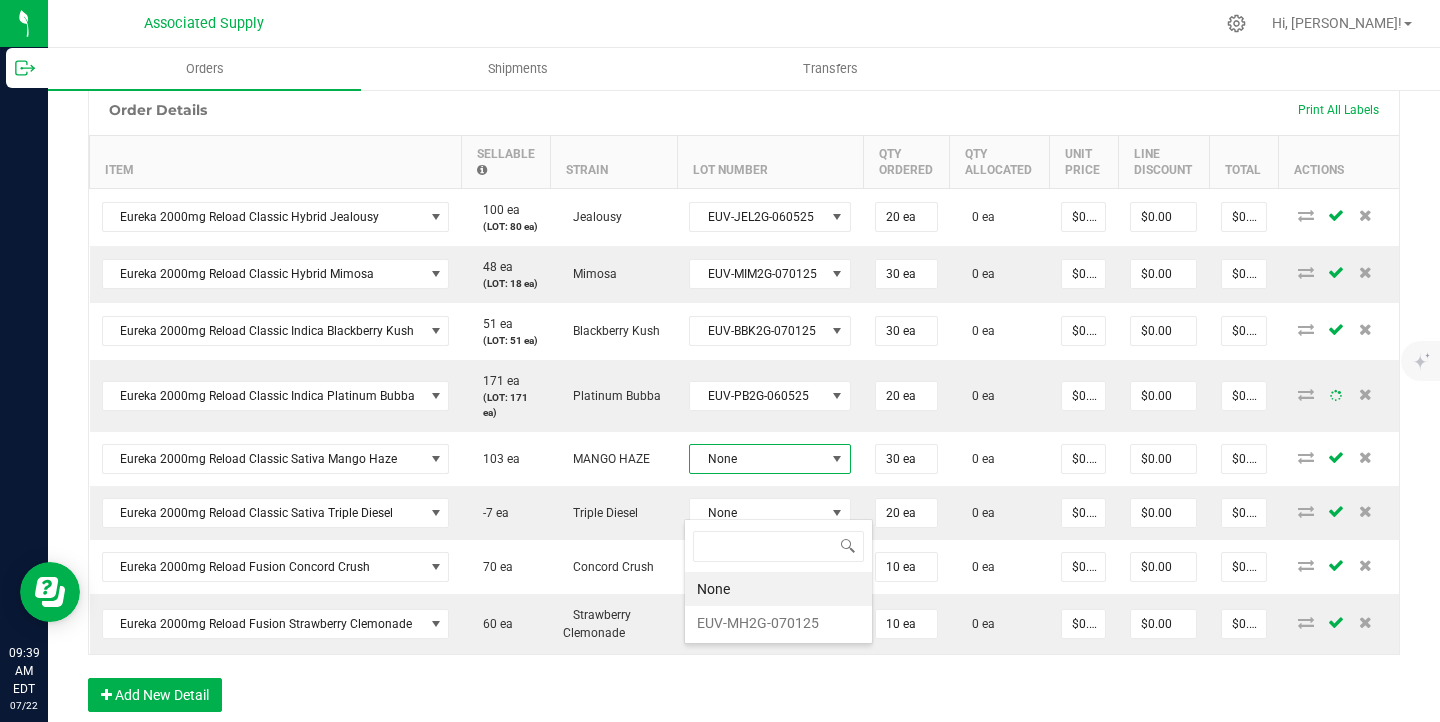 scroll, scrollTop: 99970, scrollLeft: 99839, axis: both 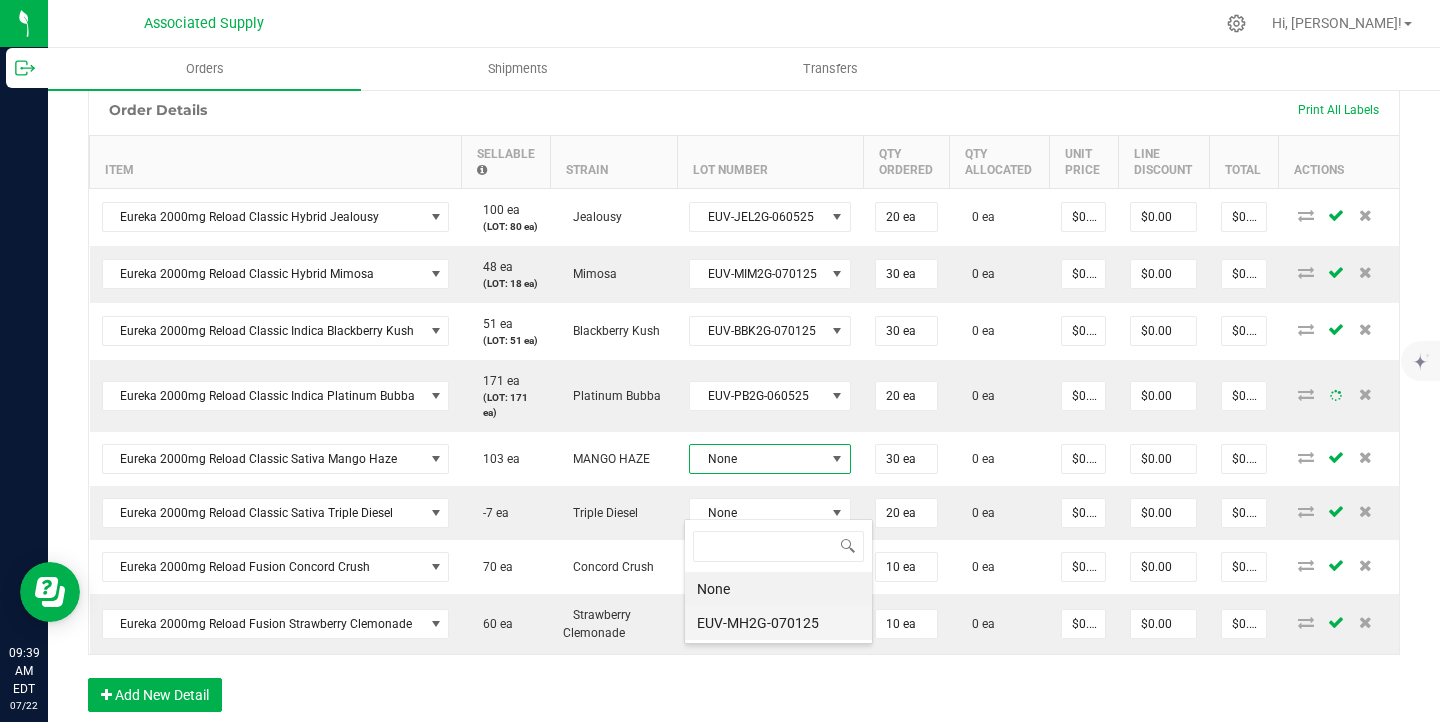 click on "EUV-MH2G-070125" at bounding box center [778, 623] 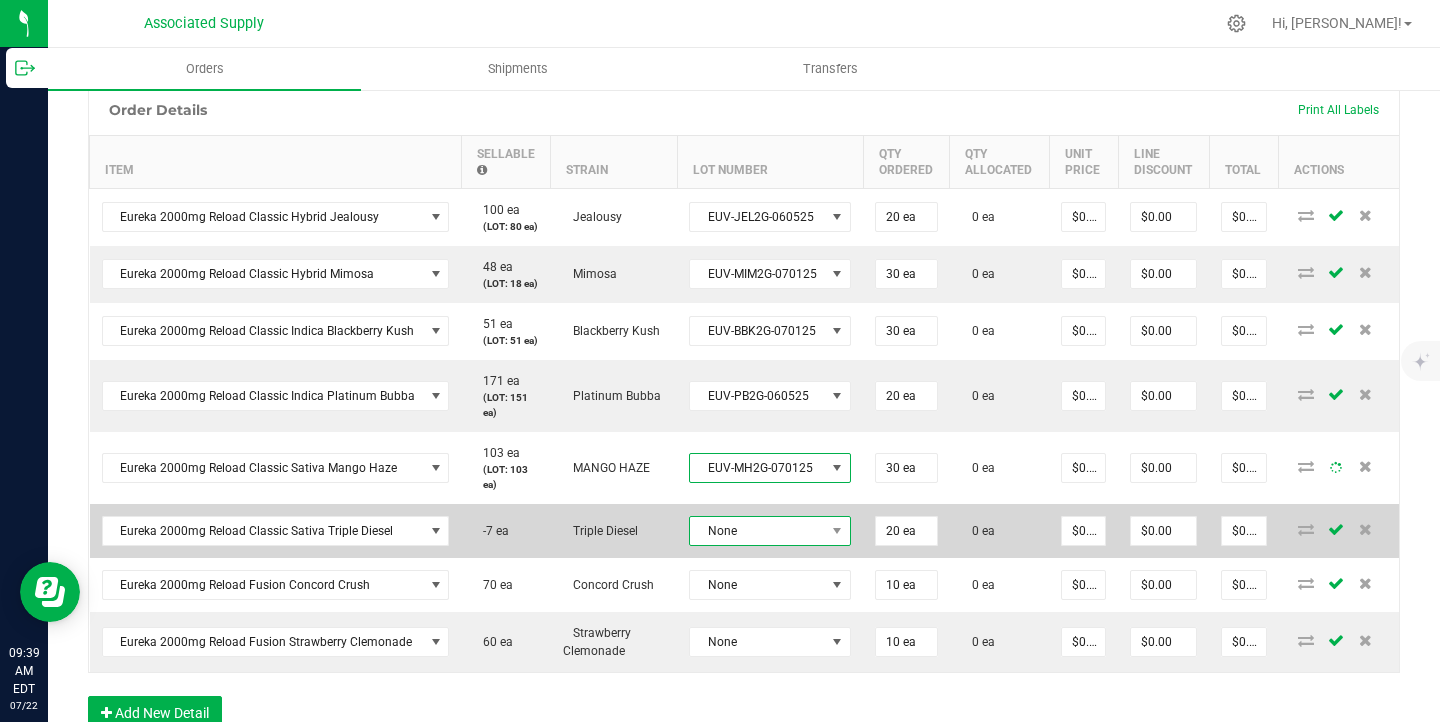 click on "None" at bounding box center [757, 531] 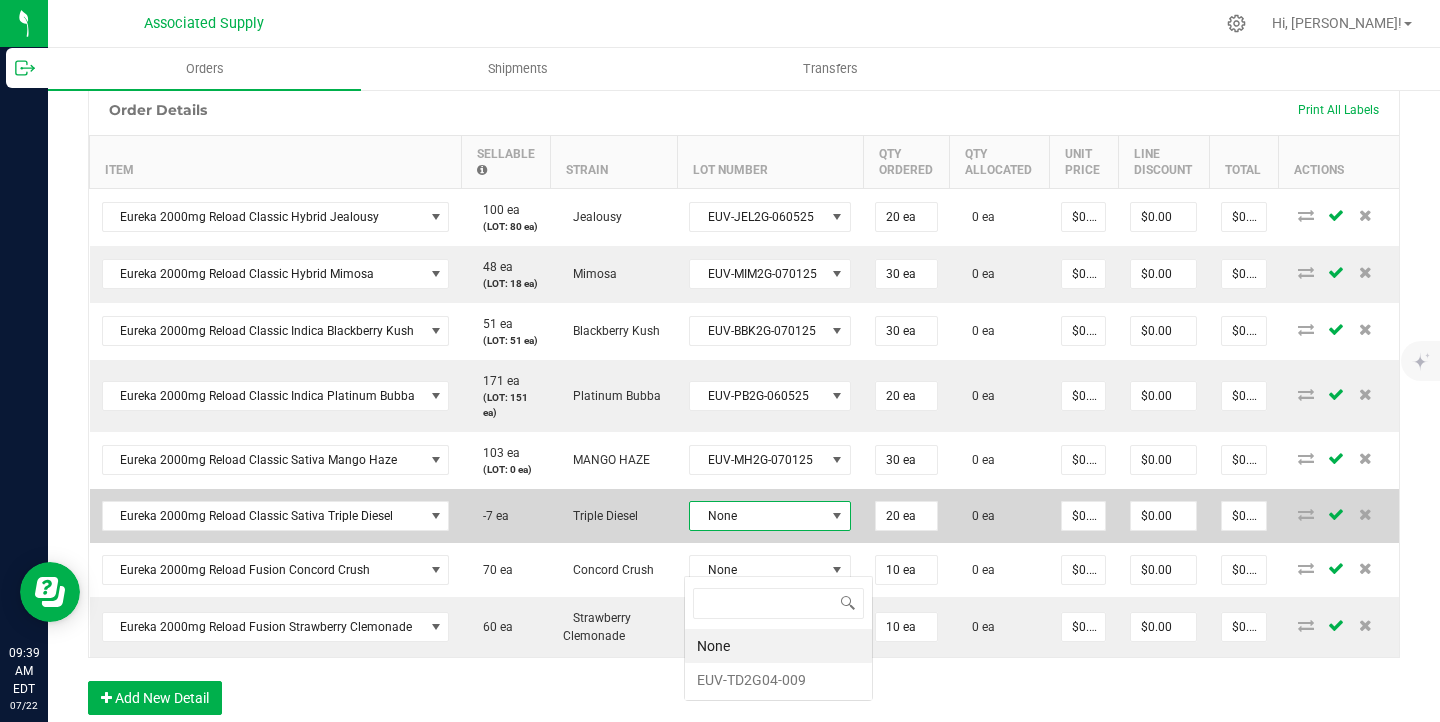 scroll, scrollTop: 99970, scrollLeft: 99839, axis: both 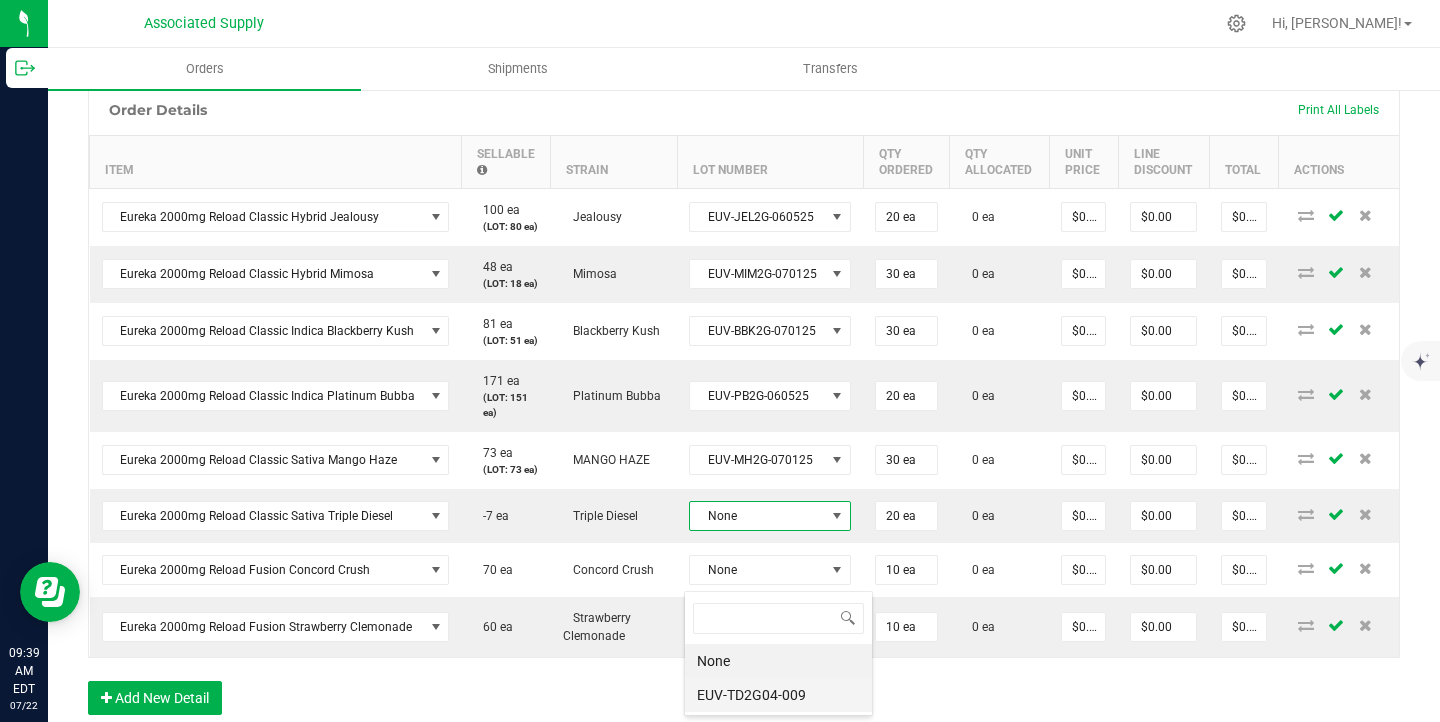 click on "EUV-TD2G04-009" at bounding box center [778, 695] 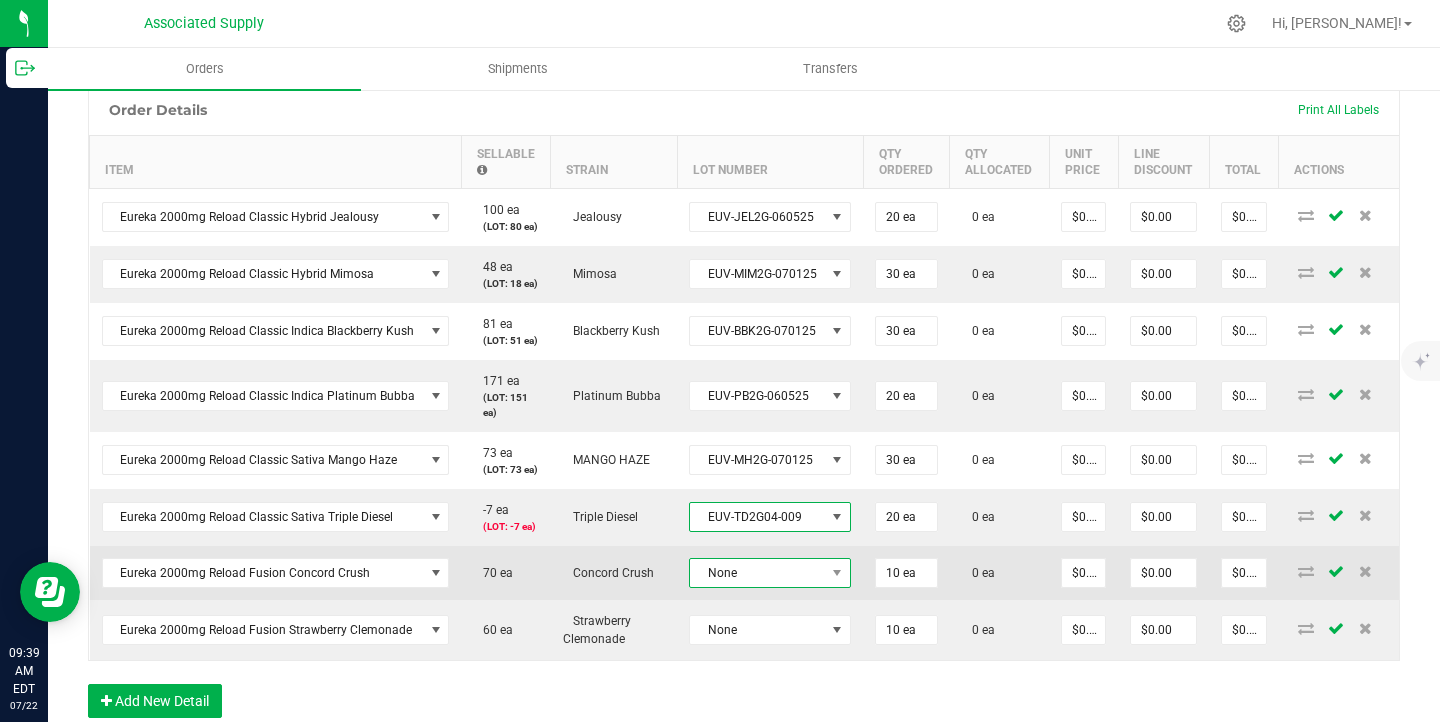 click on "None" at bounding box center (757, 573) 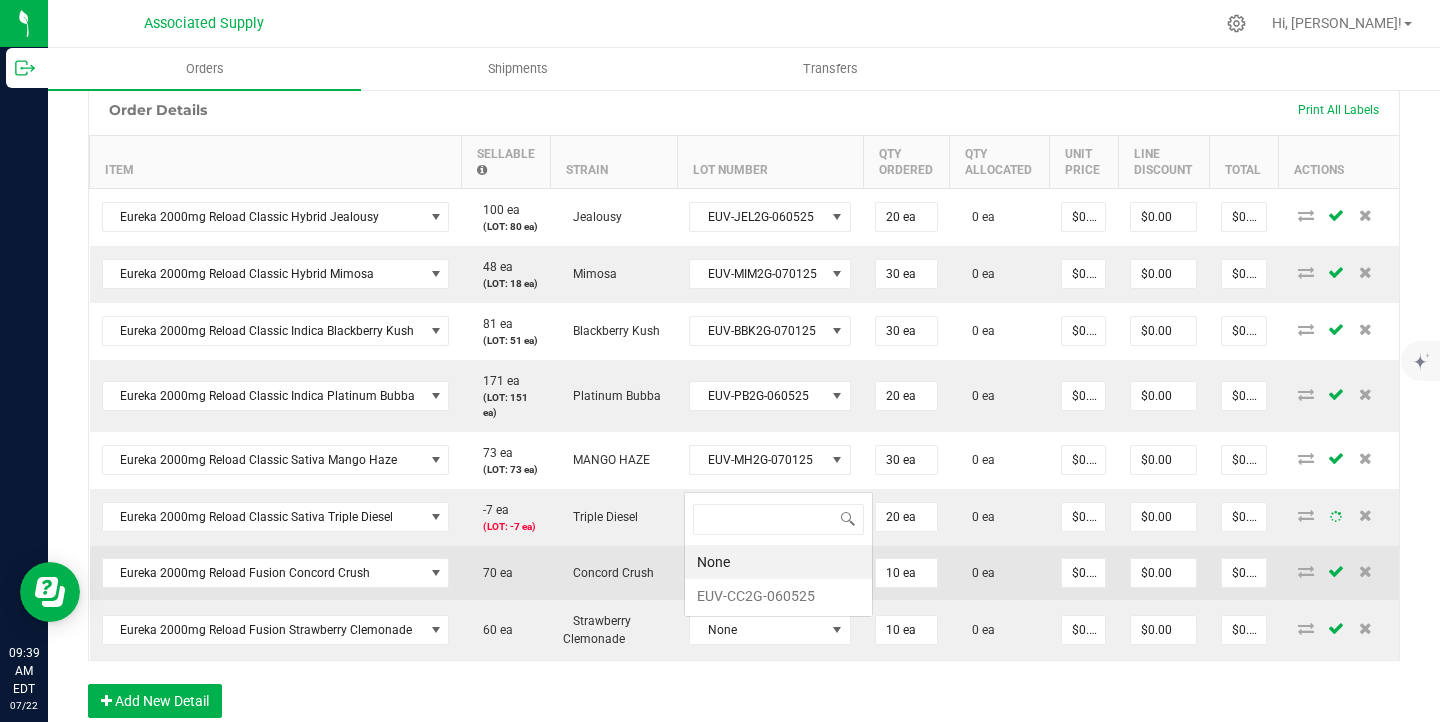 scroll, scrollTop: 0, scrollLeft: 0, axis: both 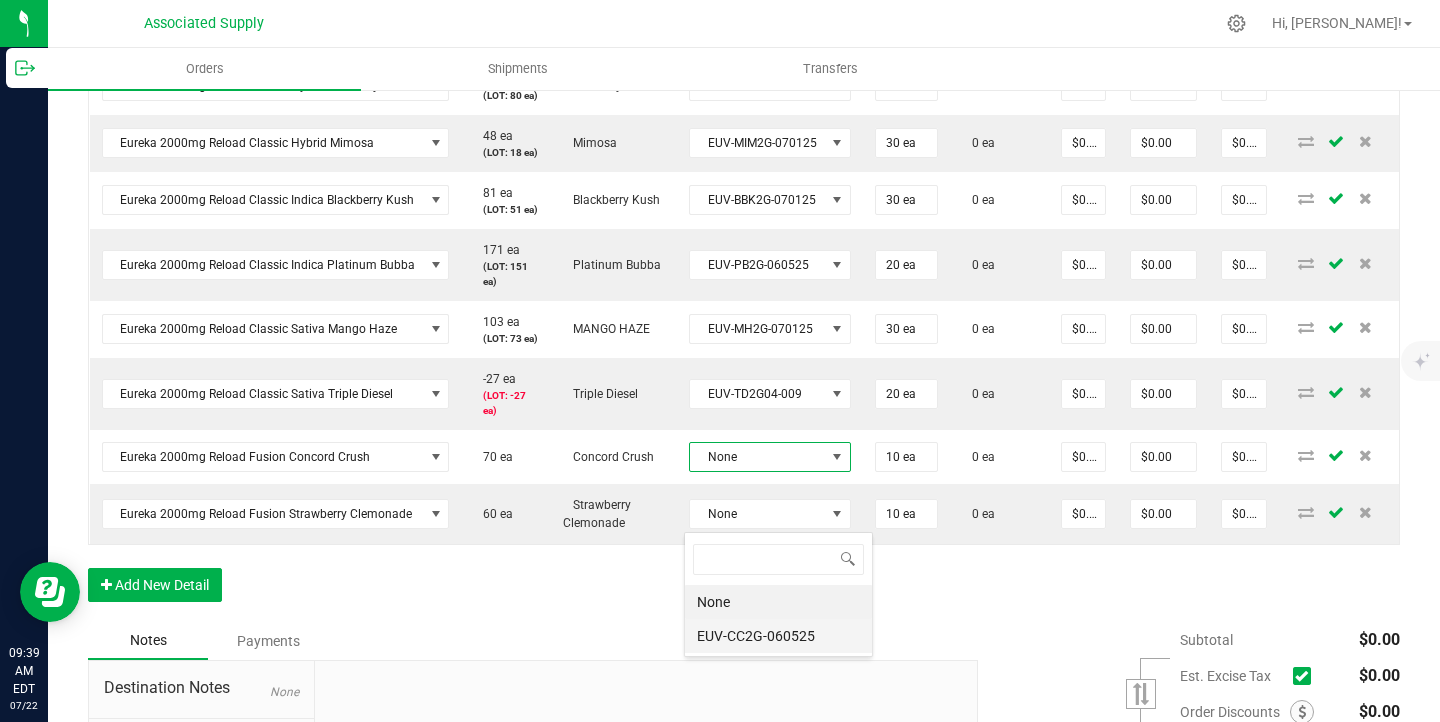 click on "EUV-CC2G-060525" at bounding box center (778, 636) 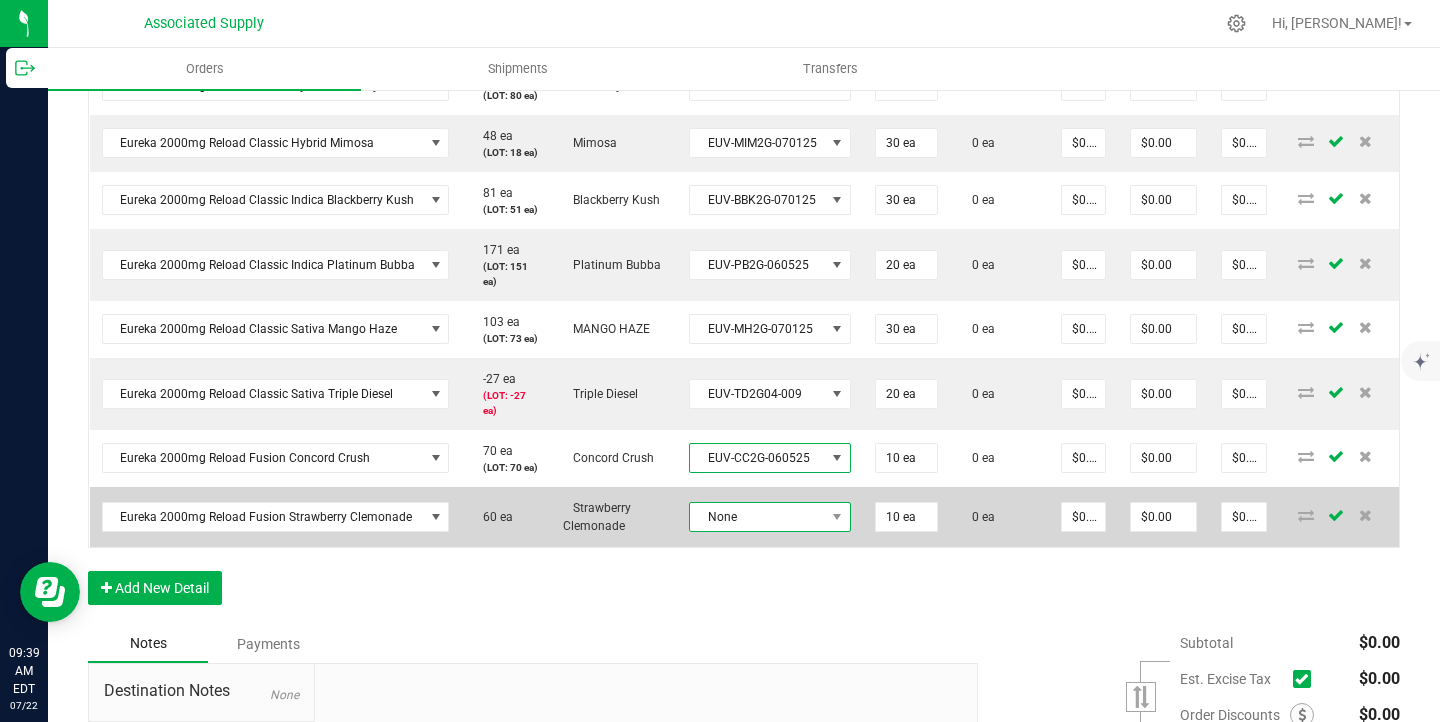 click on "None" at bounding box center (757, 517) 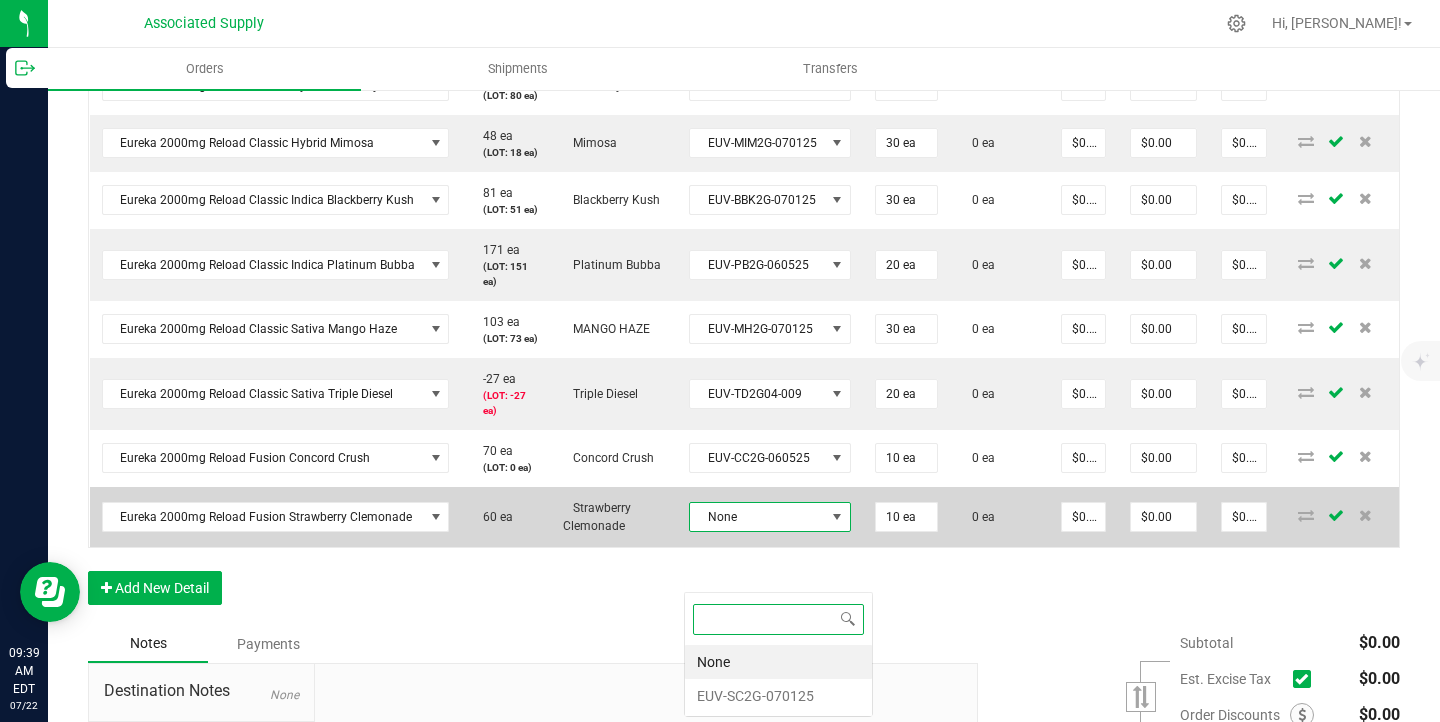scroll, scrollTop: 99970, scrollLeft: 99839, axis: both 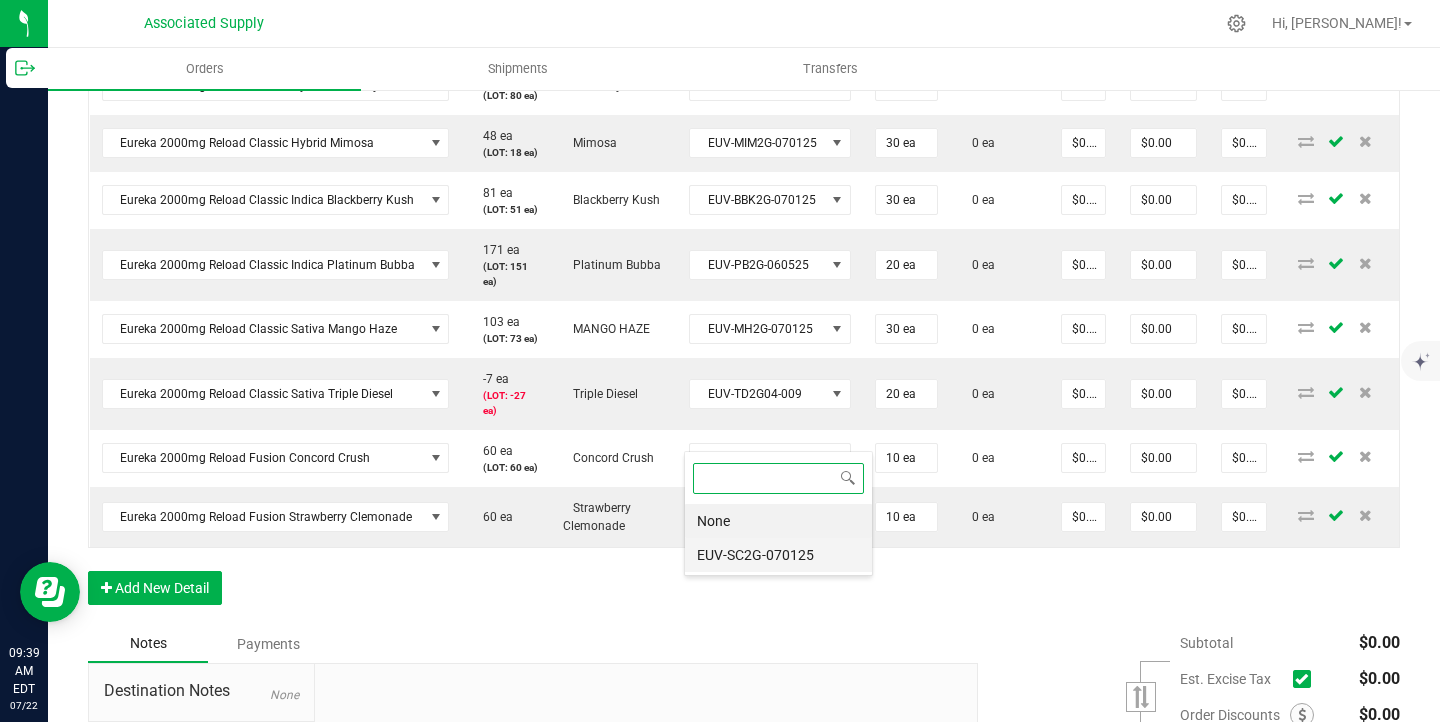 click on "EUV-SC2G-070125" at bounding box center [778, 555] 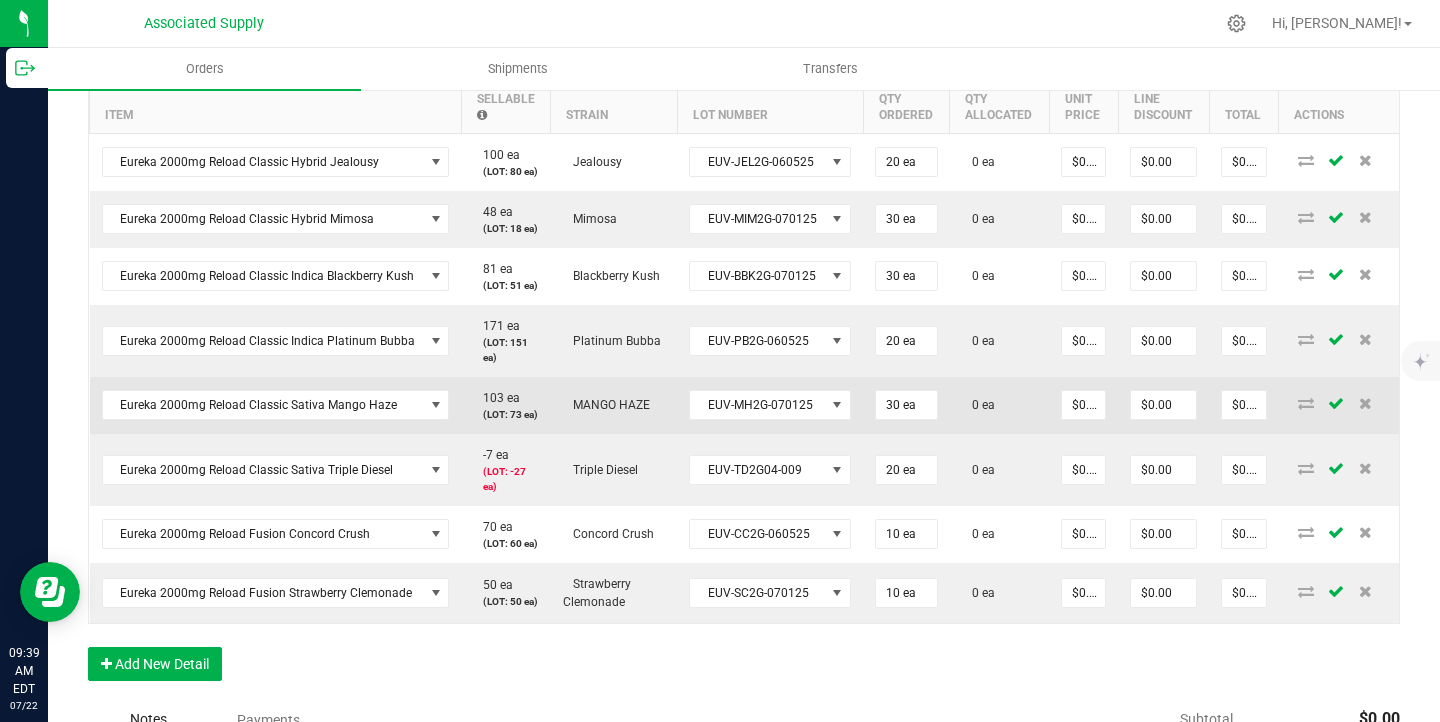 scroll, scrollTop: 536, scrollLeft: 0, axis: vertical 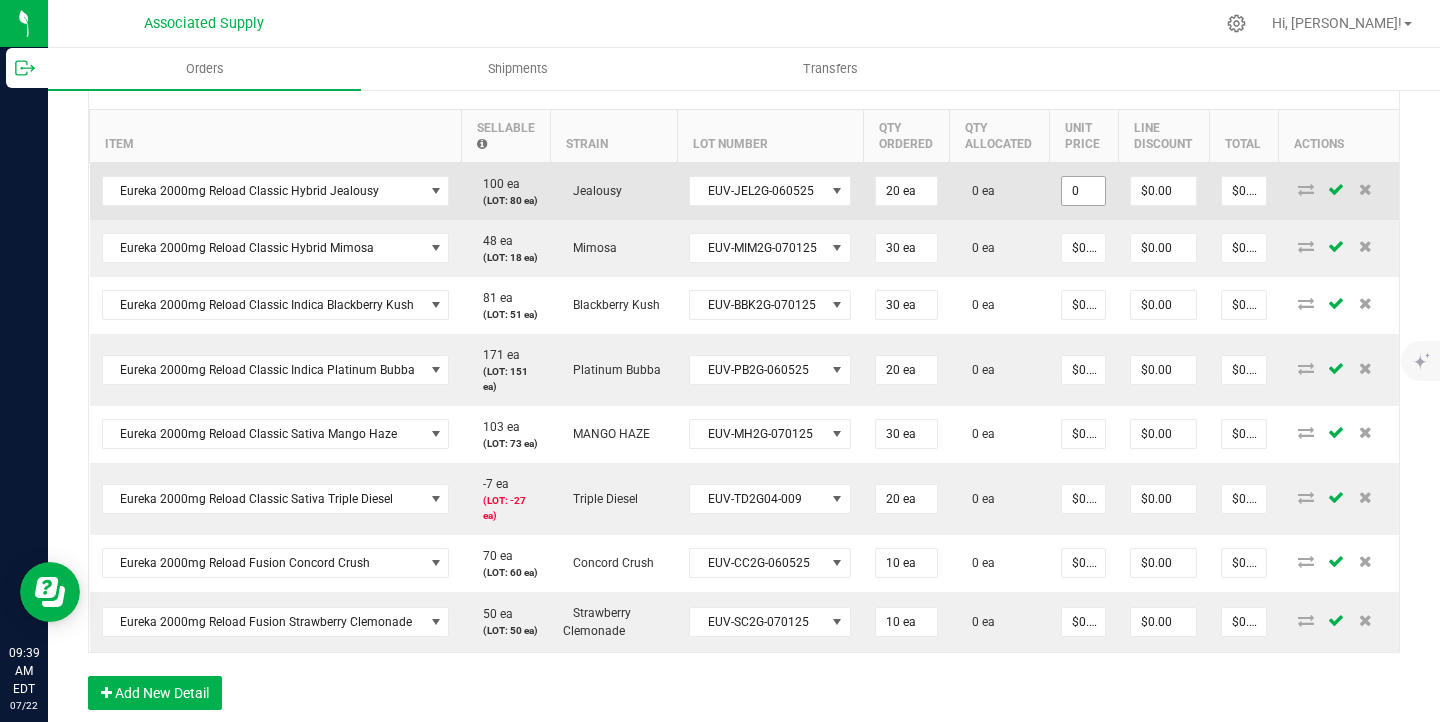 click on "0" at bounding box center (1083, 191) 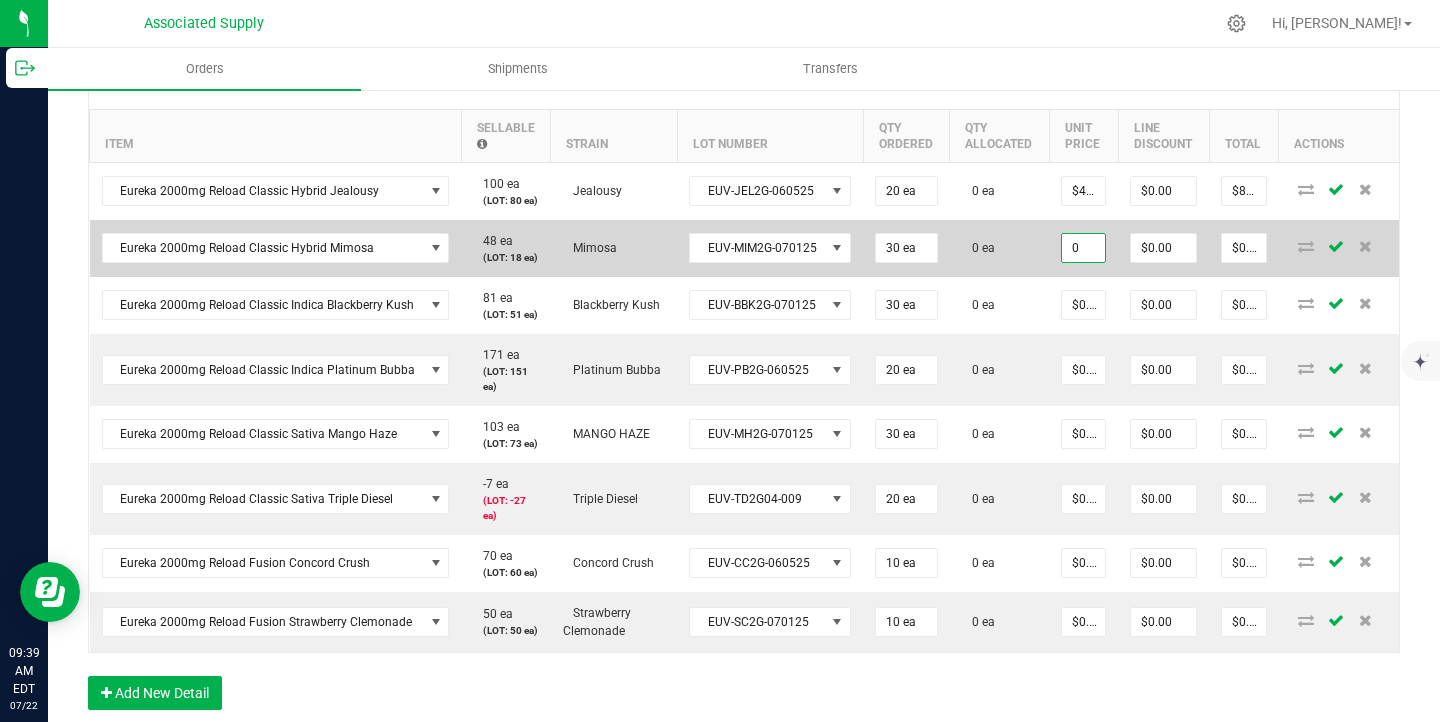 click on "0" at bounding box center [1083, 248] 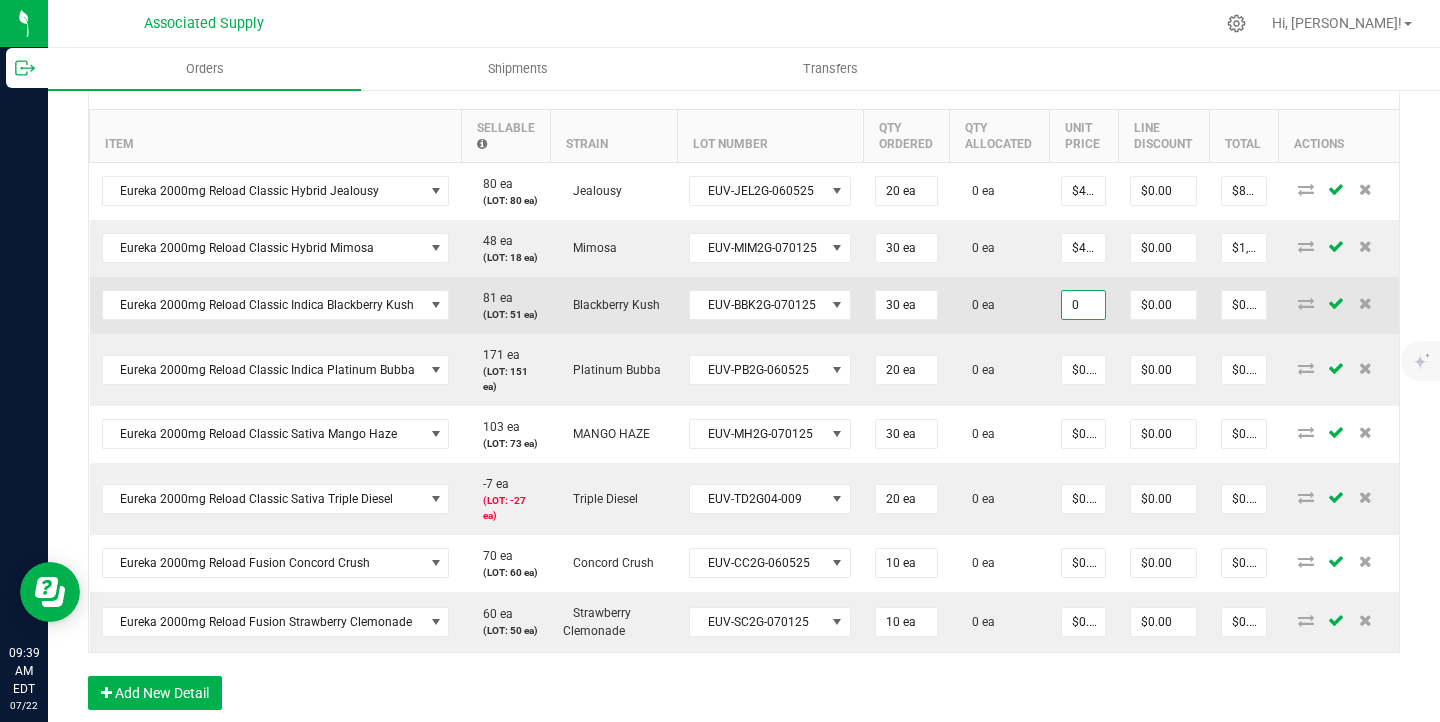 click on "0" at bounding box center (1083, 305) 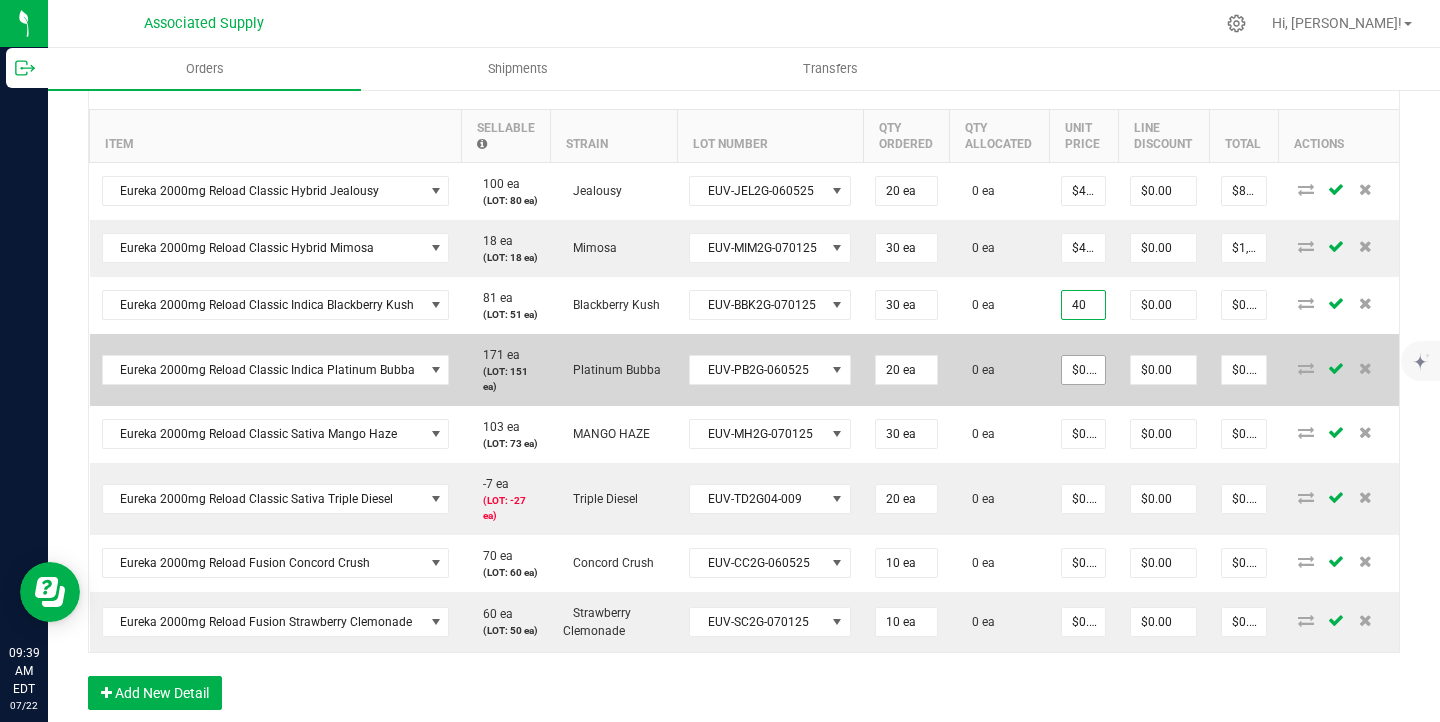 click on "$0.00000" at bounding box center (1083, 370) 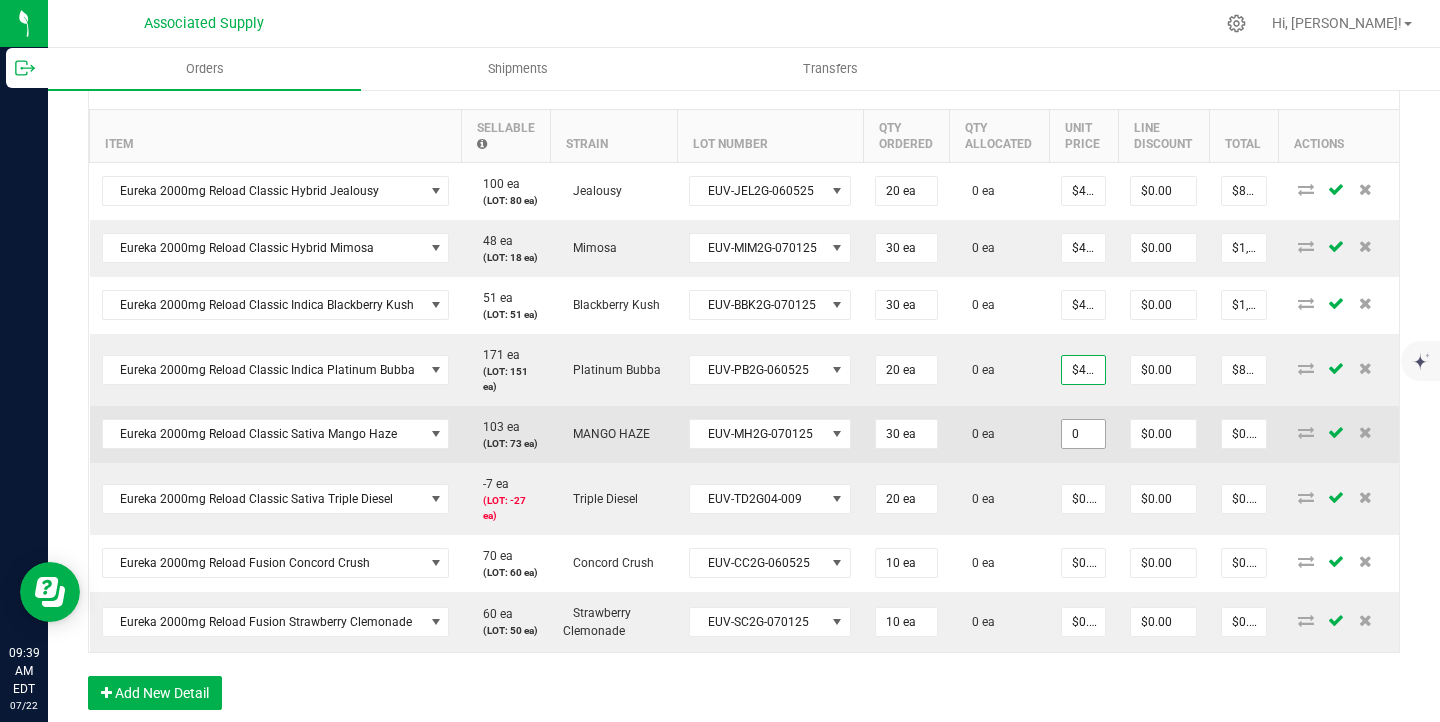 click on "0" at bounding box center [1083, 434] 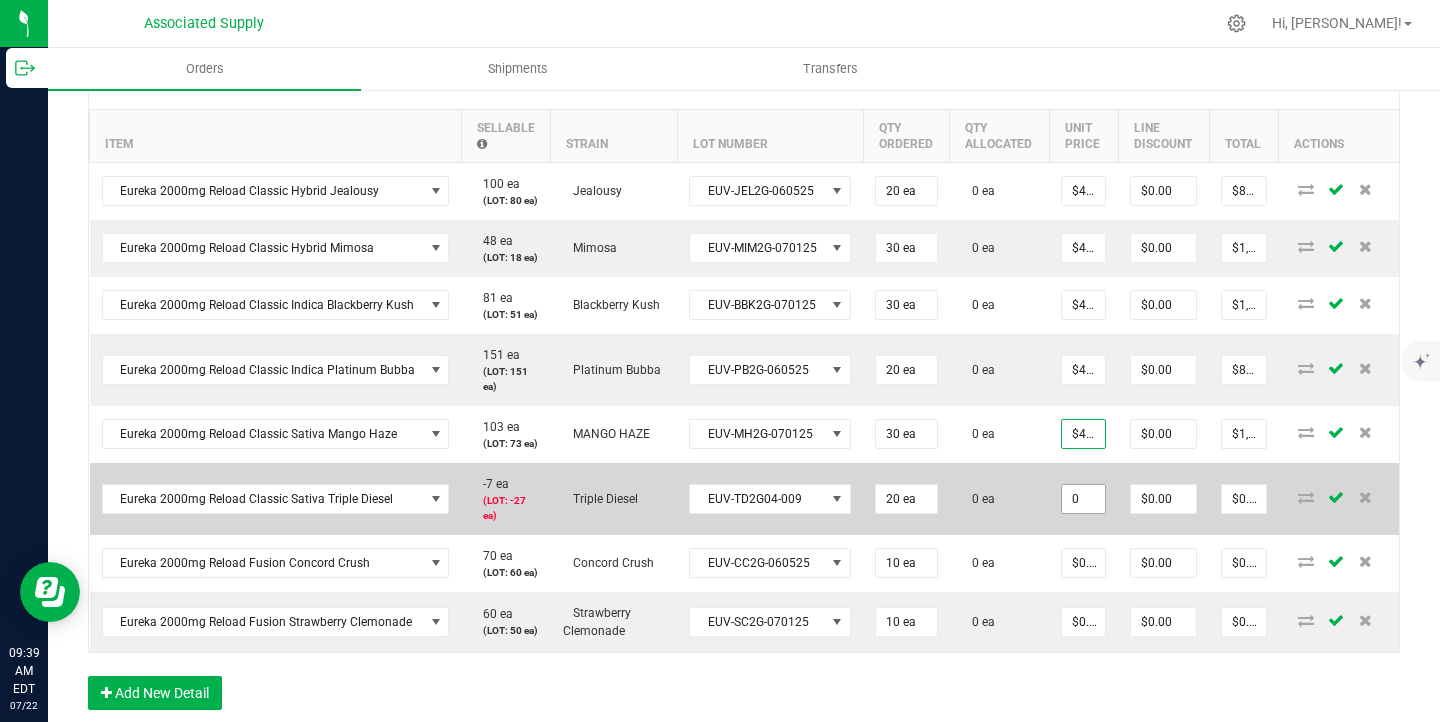 click on "0" at bounding box center [1083, 499] 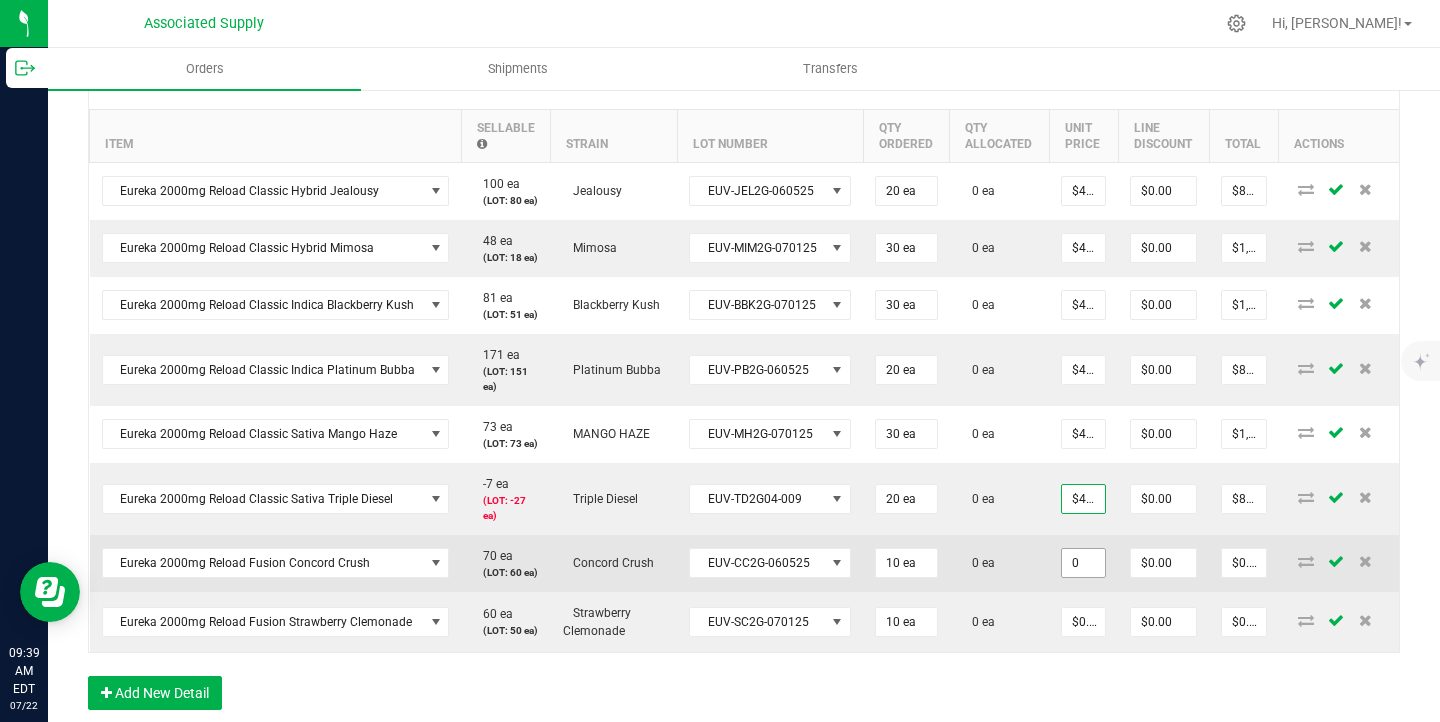 click on "0" at bounding box center [1083, 563] 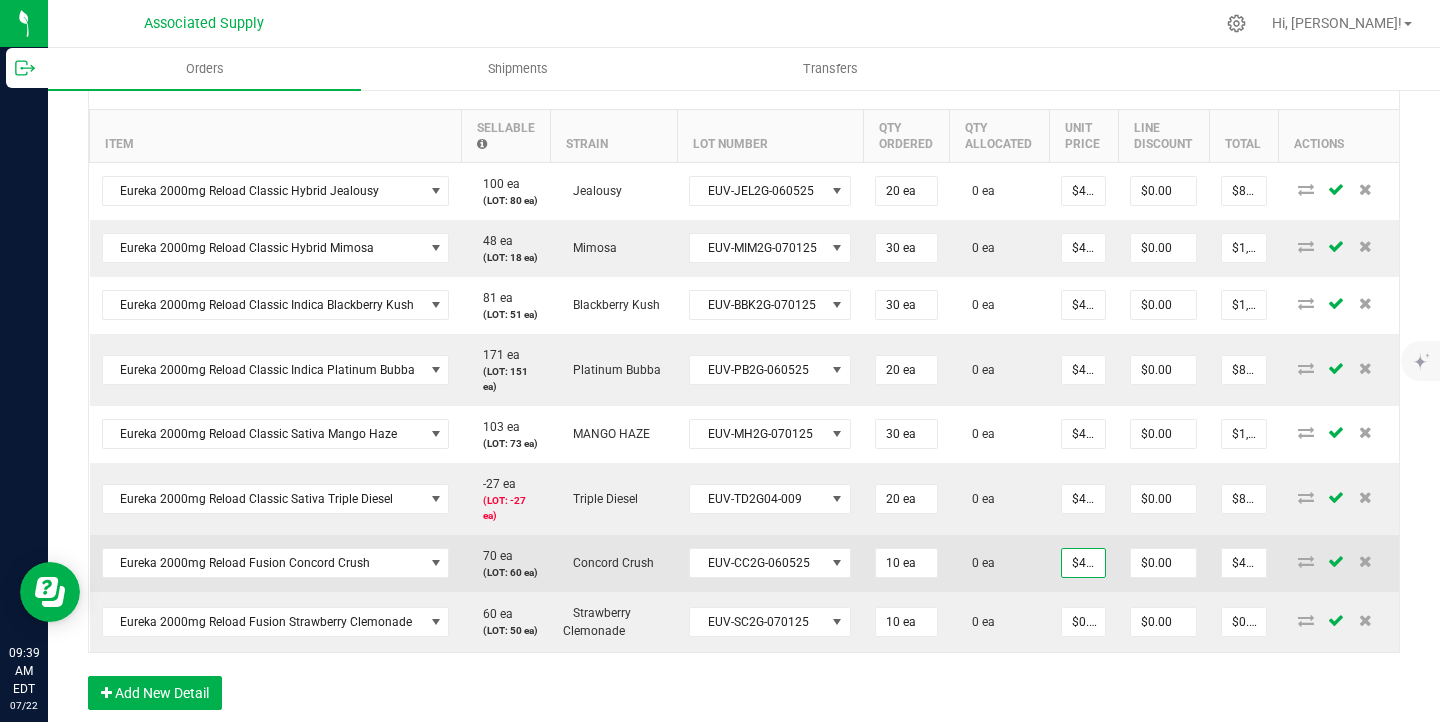 click on "0 ea" at bounding box center [999, 563] 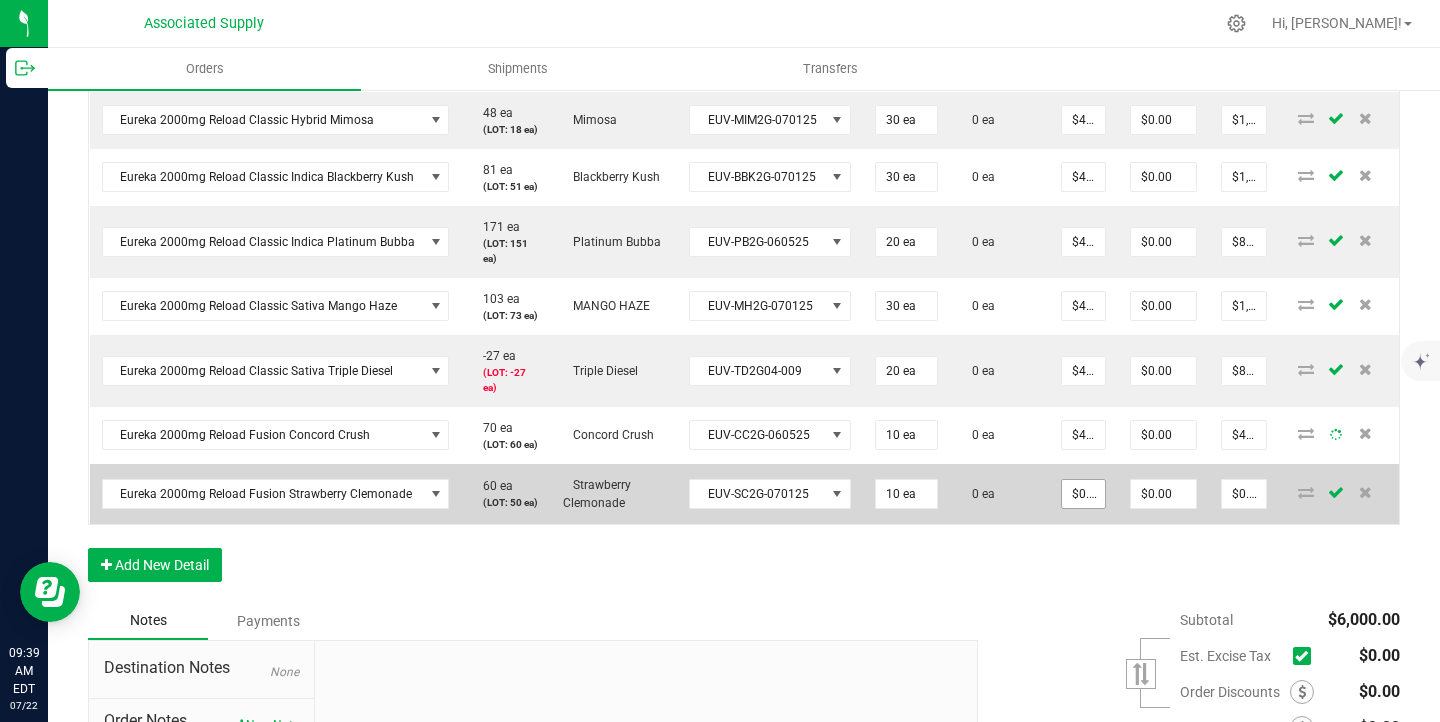 scroll, scrollTop: 670, scrollLeft: 0, axis: vertical 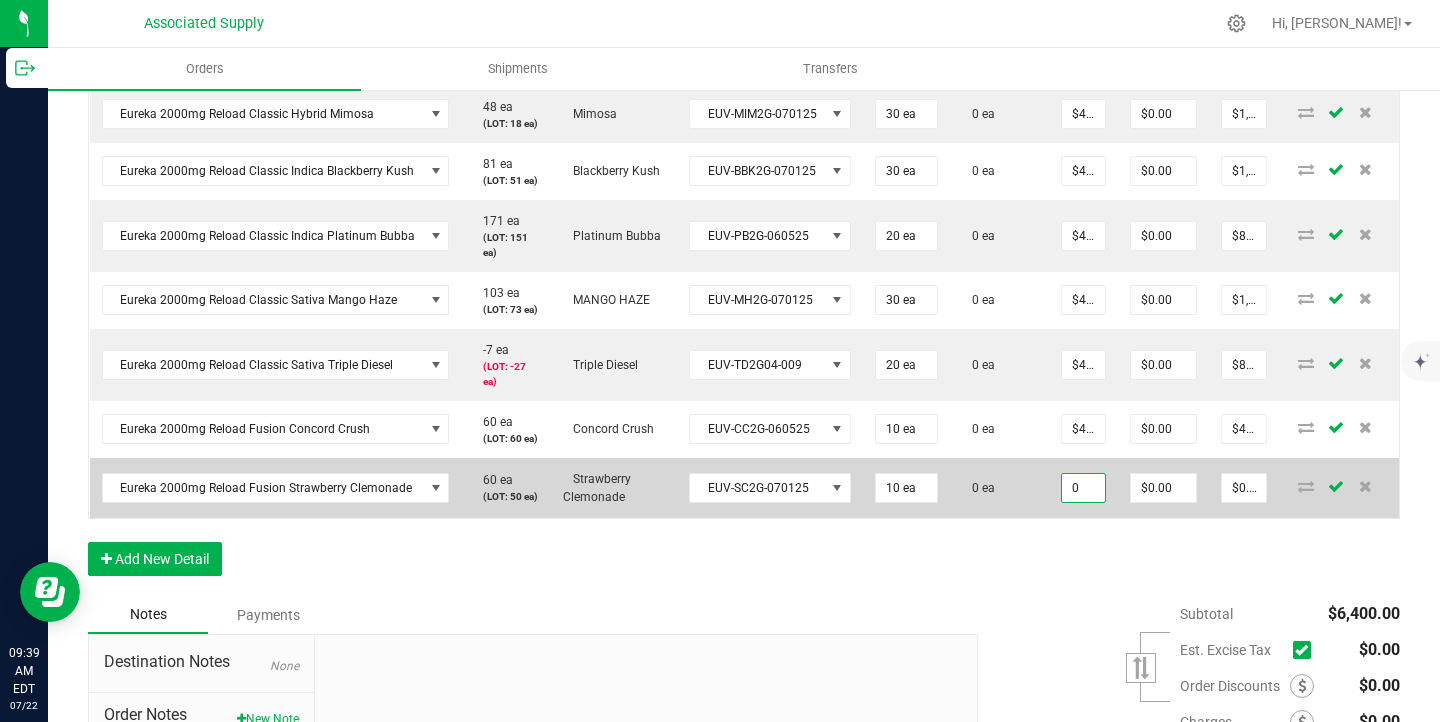 click on "0" at bounding box center [1083, 488] 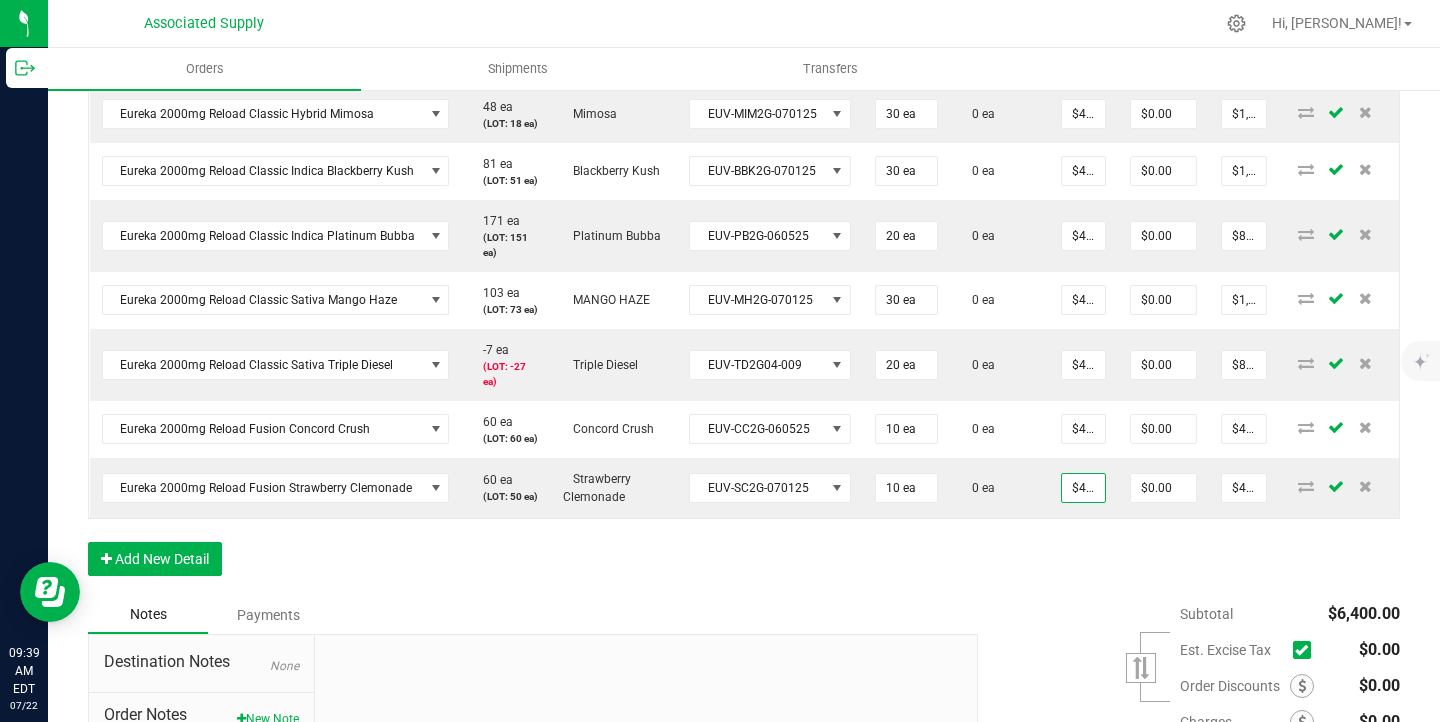 click on "Order Details Print All Labels Item  Sellable  Strain  Lot Number  Qty Ordered Qty Allocated Unit Price Line Discount Total Actions Eureka 2000mg Reload Classic Hybrid Jealousy  100 ea   (LOT: 80 ea)   Jealousy  EUV-JEL2G-060525 20 ea  0 ea  $40.00000 $0.00 $800.00 Eureka 2000mg Reload Classic Hybrid Mimosa  48 ea   (LOT: 18 ea)   Mimosa  EUV-MIM2G-070125 30 ea  0 ea  $40.00000 $0.00 $1,200.00 Eureka 2000mg Reload Classic Indica Blackberry Kush  81 ea   (LOT: 51 ea)   Blackberry Kush  EUV-BBK2G-070125 30 ea  0 ea  $40.00000 $0.00 $1,200.00 Eureka 2000mg Reload Classic Indica Platinum Bubba  171 ea   (LOT: 151 ea)   Platinum Bubba  EUV-PB2G-060525 20 ea  0 ea  $40.00000 $0.00 $800.00 Eureka 2000mg Reload Classic Sativa Mango Haze  103 ea   (LOT: 73 ea)   MANGO HAZE  EUV-MH2G-070125 30 ea  0 ea  $40.00000 $0.00 $1,200.00 Eureka 2000mg Reload Classic Sativa Triple Diesel  -7 ea   (LOT: -27 ea)   Triple Diesel  EUV-TD2G04-009 20 ea  0 ea  $40.00000 $0.00 $800.00  60 ea  10 ea" at bounding box center [744, 260] 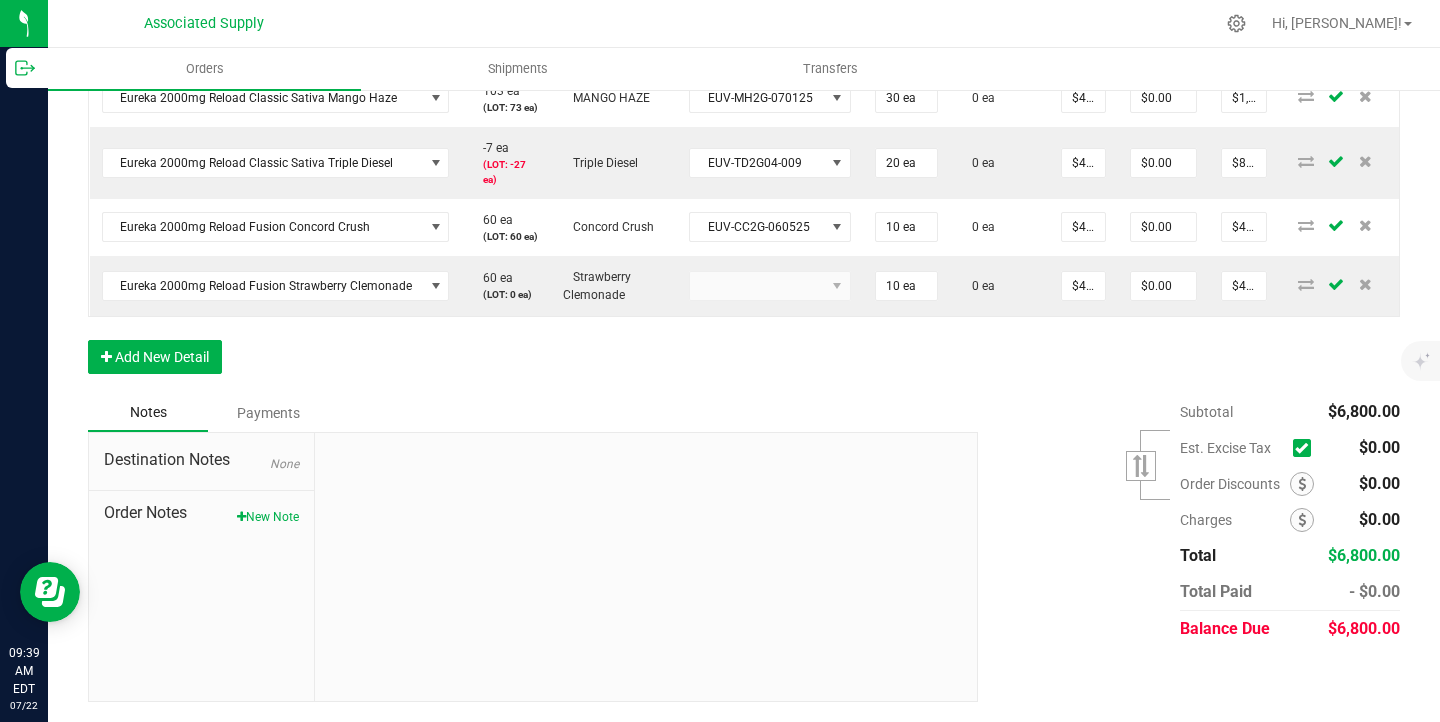 scroll, scrollTop: 958, scrollLeft: 0, axis: vertical 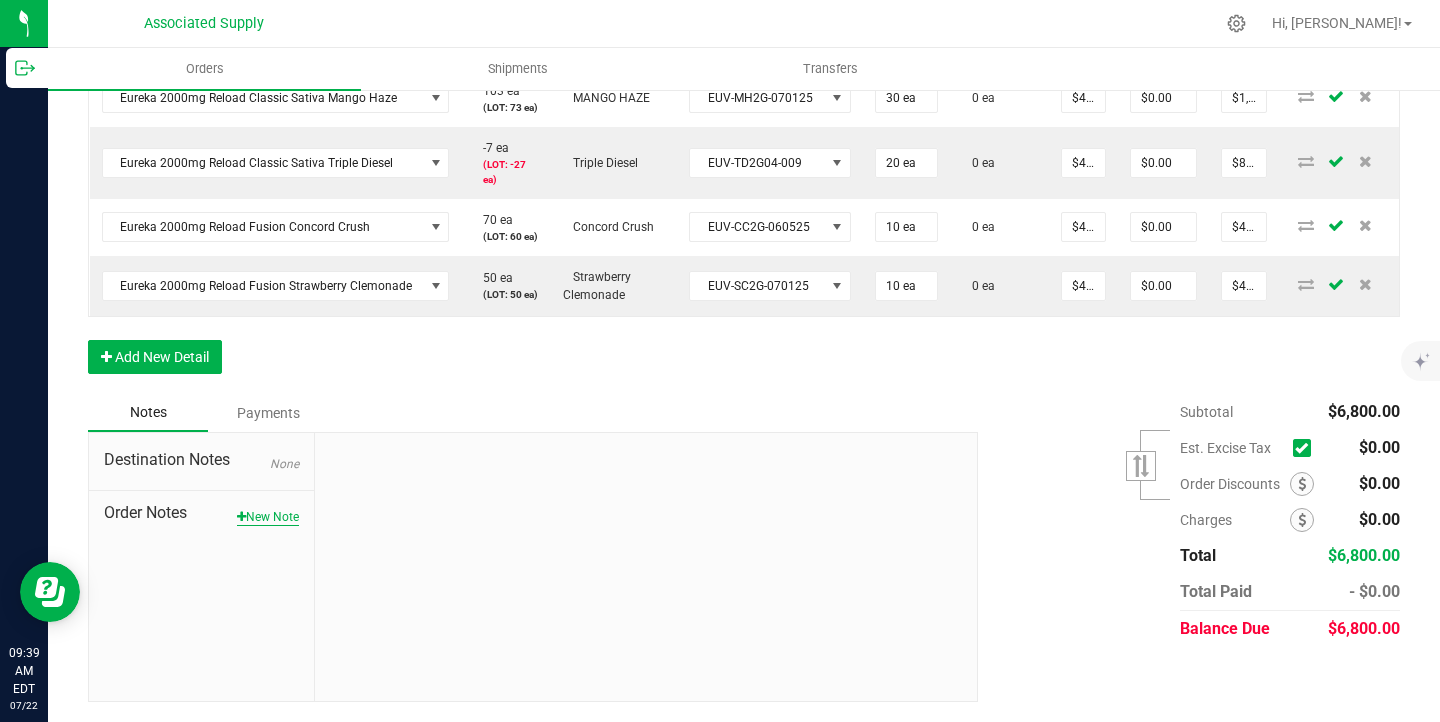 click on "New Note" at bounding box center [268, 517] 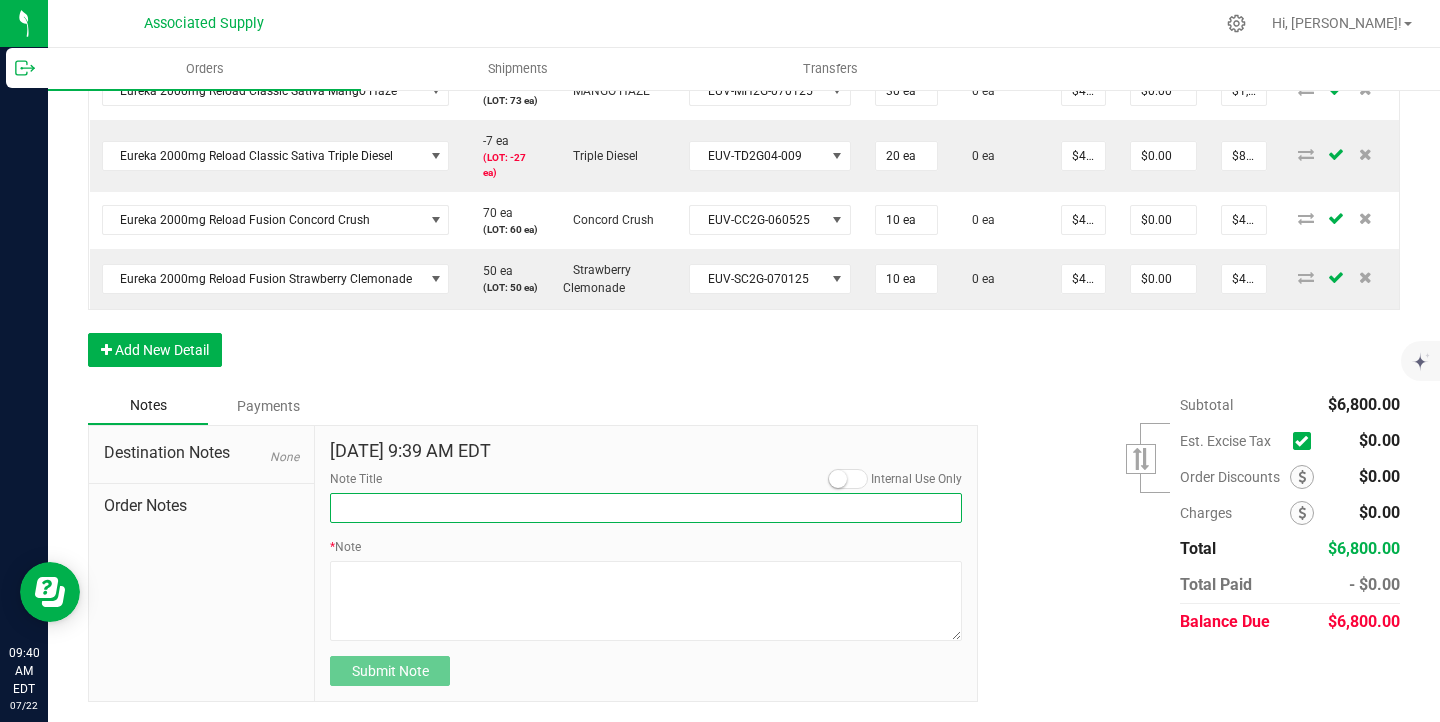 click on "Note Title" at bounding box center (646, 508) 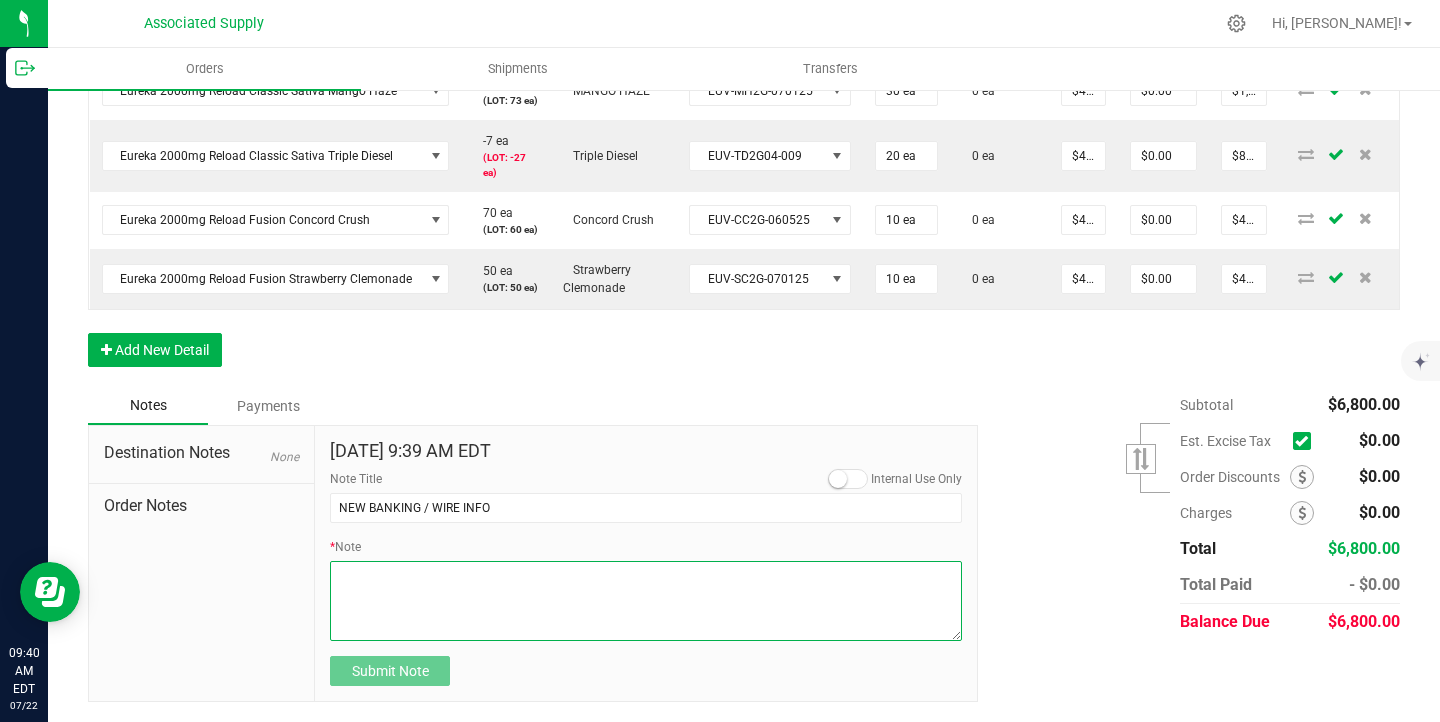 click on "*
Note" at bounding box center (646, 601) 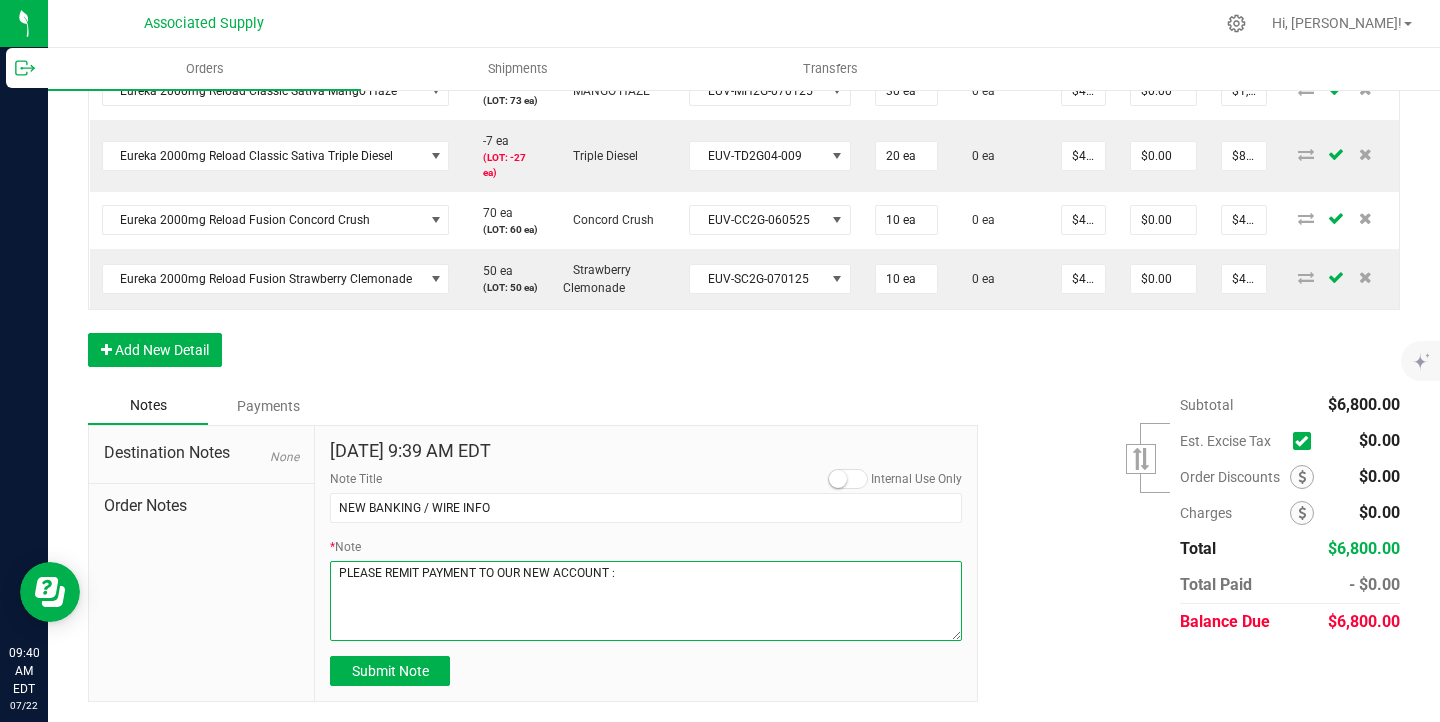 paste on "Dime Community bank
Routing # [US_BANK_ROUTING_MICR]
Account # 5000439298" 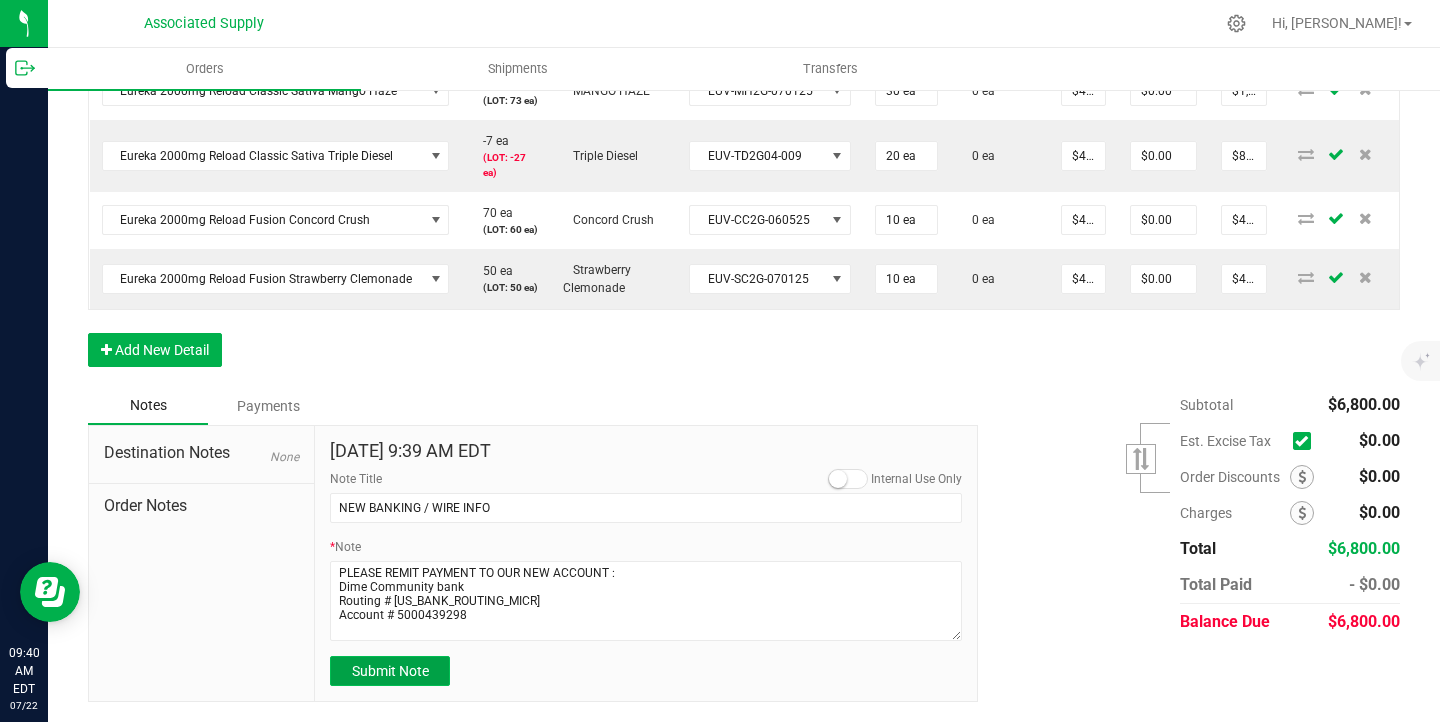 click on "Submit Note" at bounding box center (390, 671) 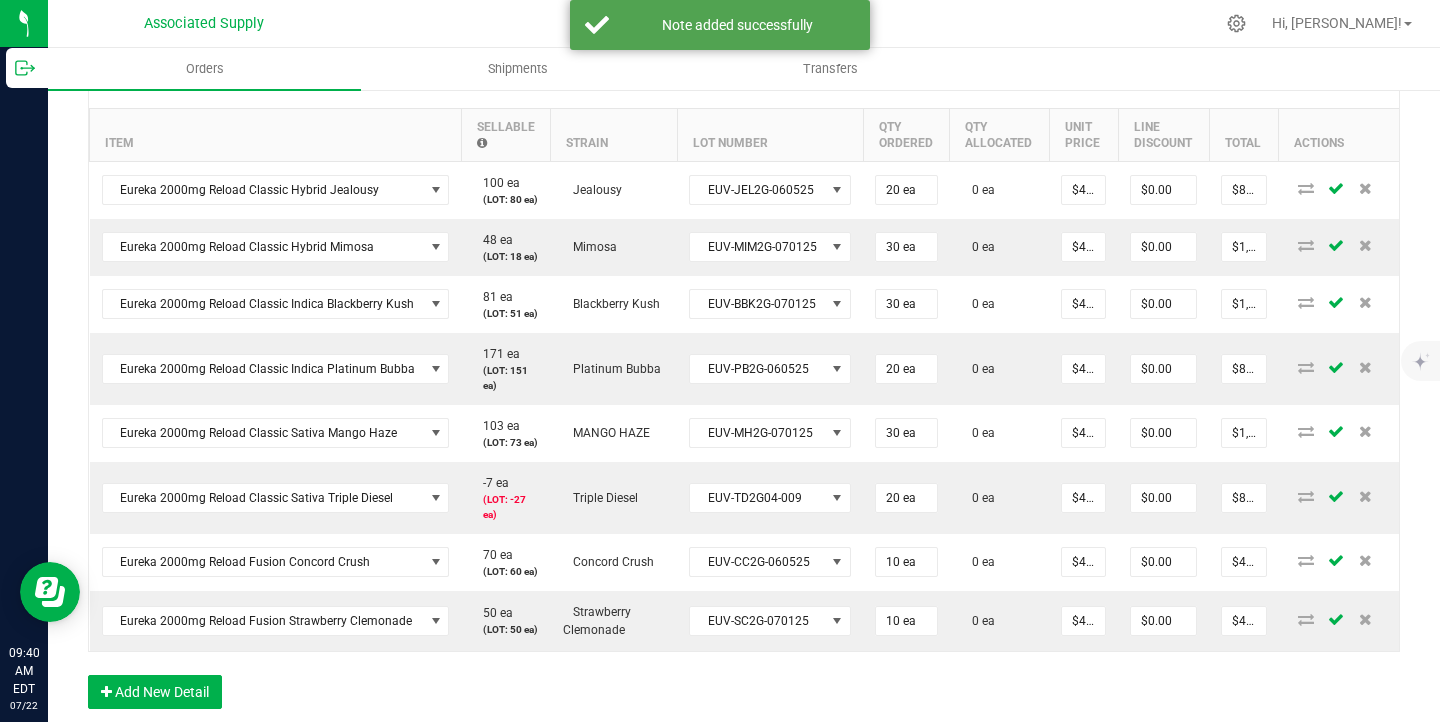 scroll, scrollTop: 0, scrollLeft: 0, axis: both 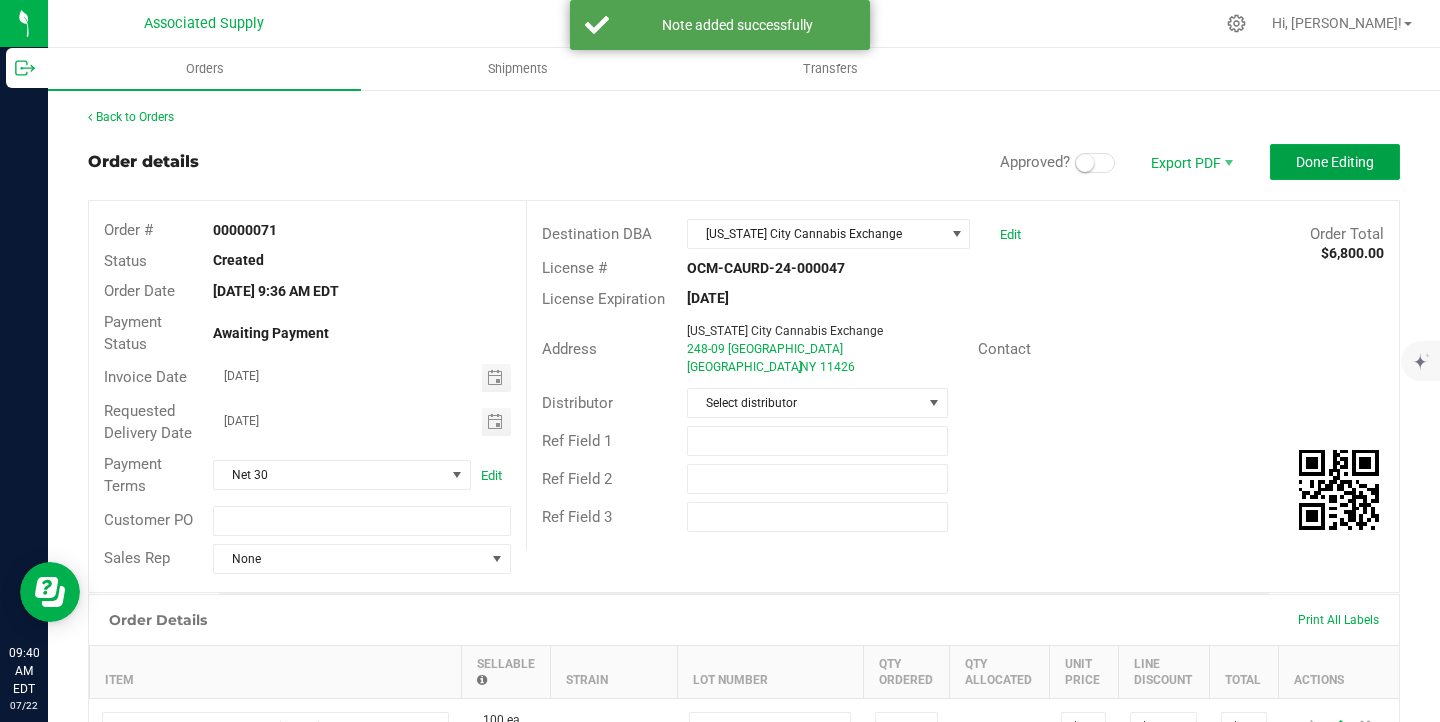 click on "Done Editing" at bounding box center (1335, 162) 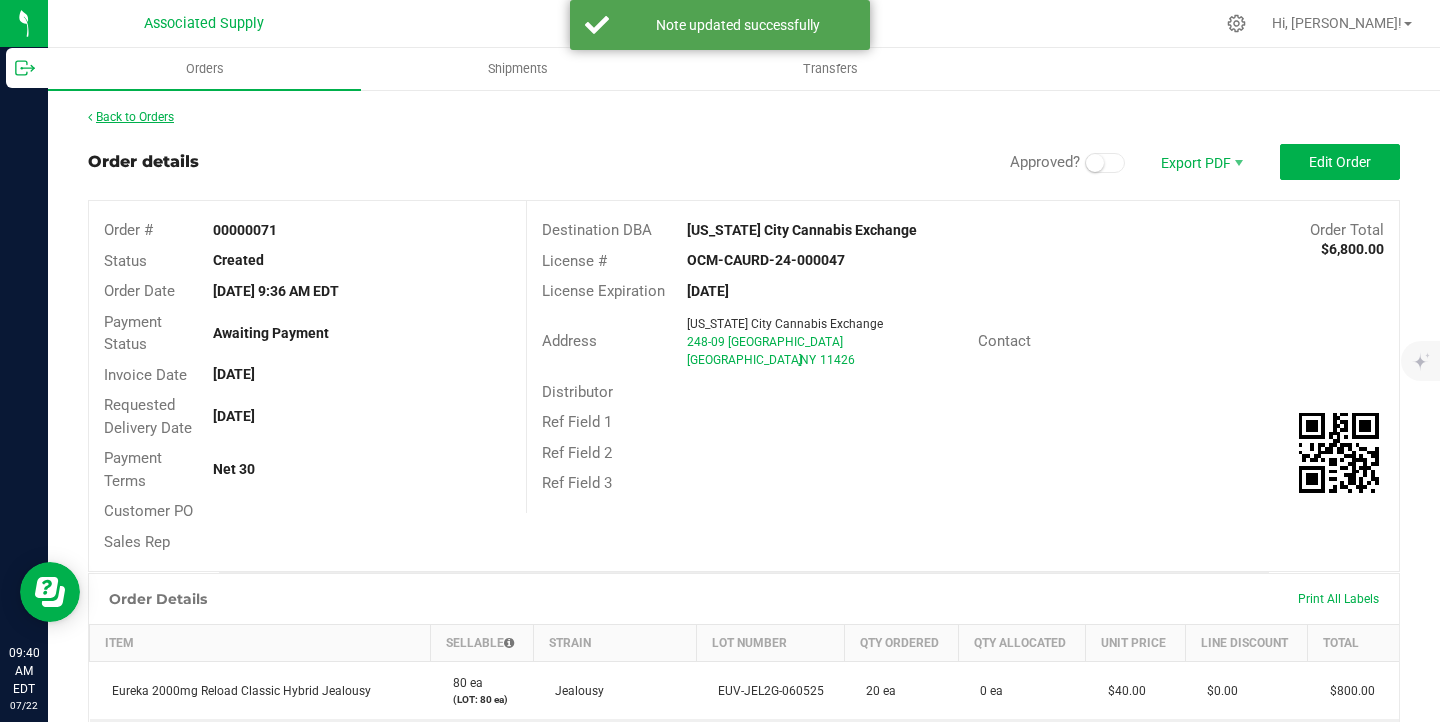 click on "Back to Orders" at bounding box center [131, 117] 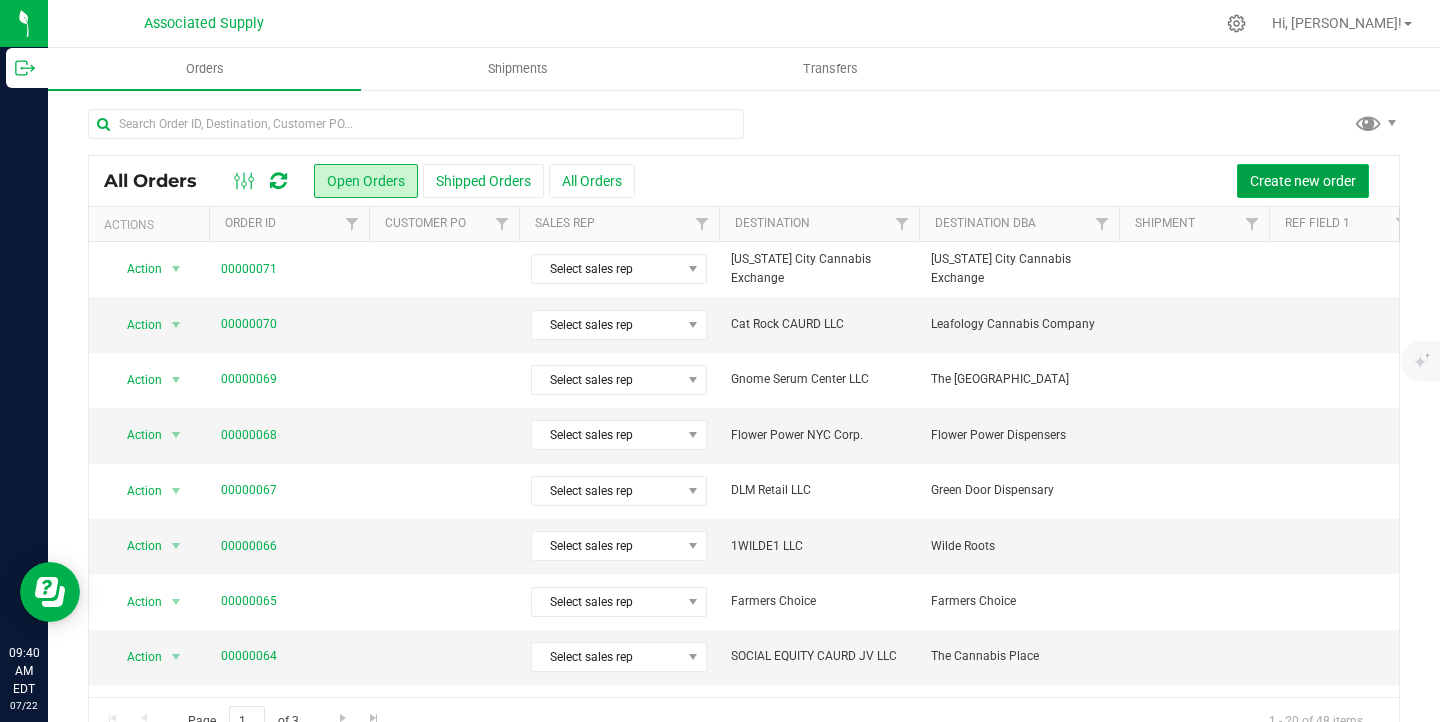 click on "Create new order" at bounding box center [1303, 181] 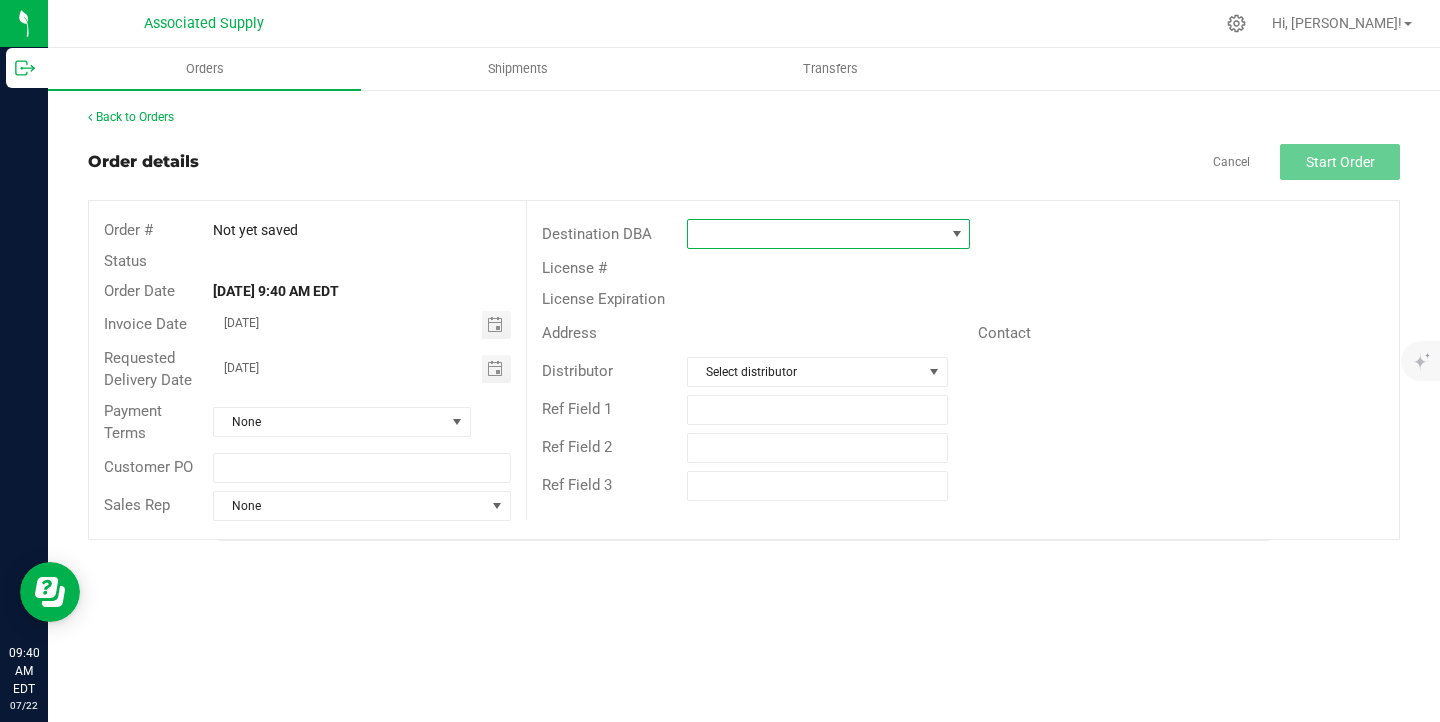 click at bounding box center (816, 234) 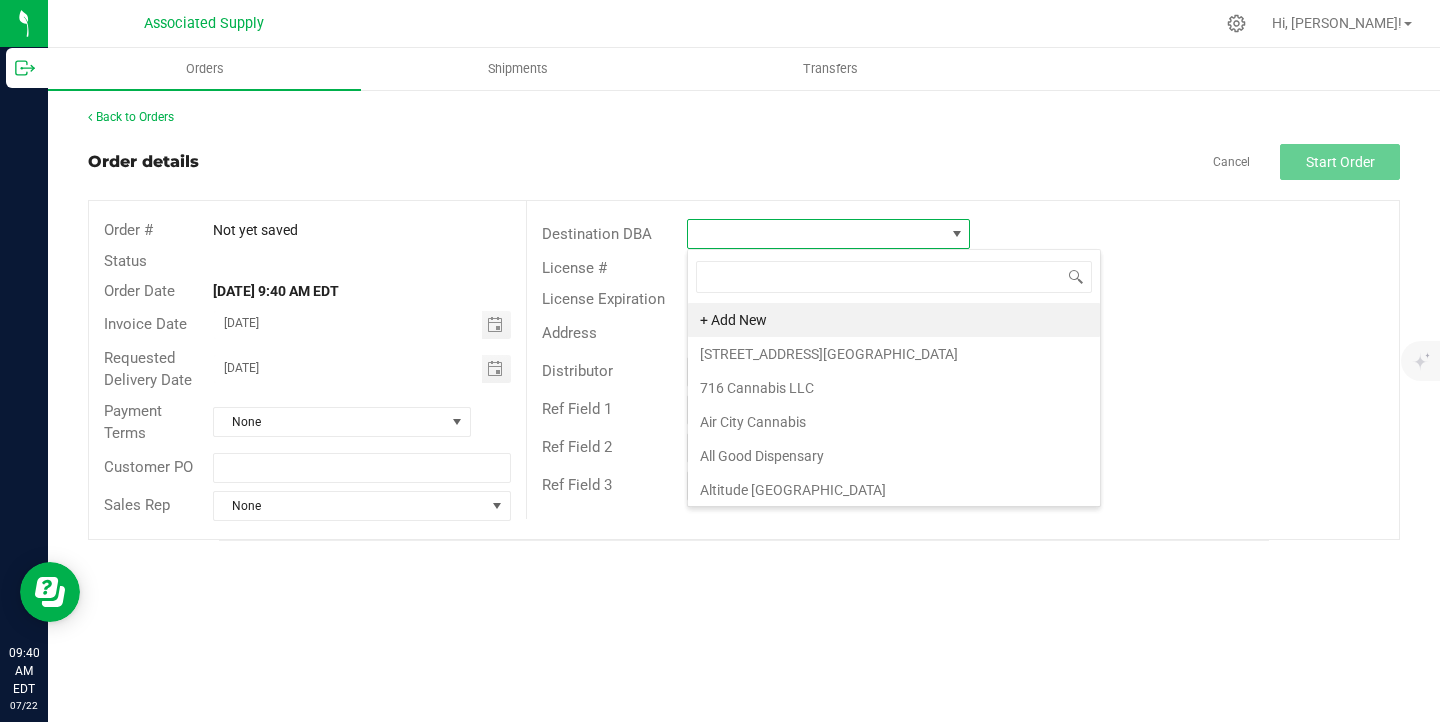 scroll, scrollTop: 99970, scrollLeft: 99716, axis: both 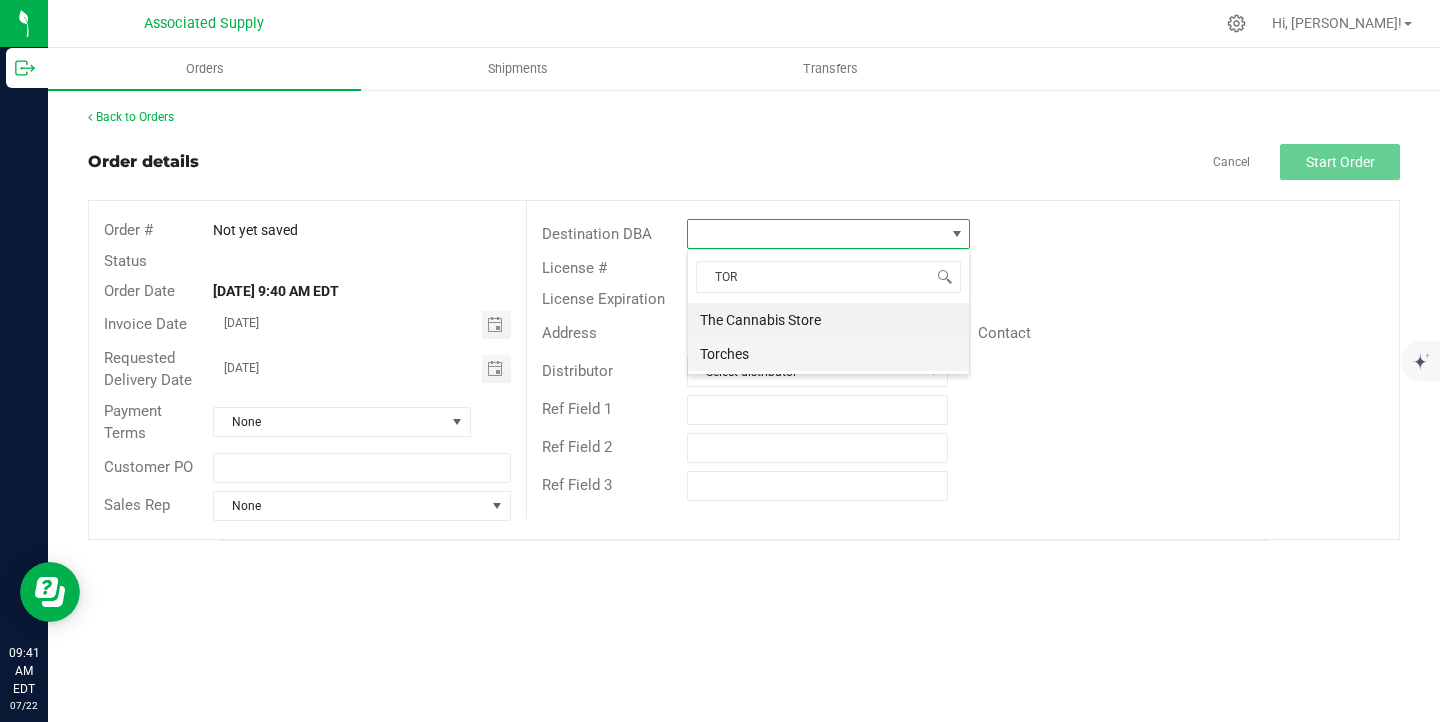 click on "Torches" at bounding box center [828, 354] 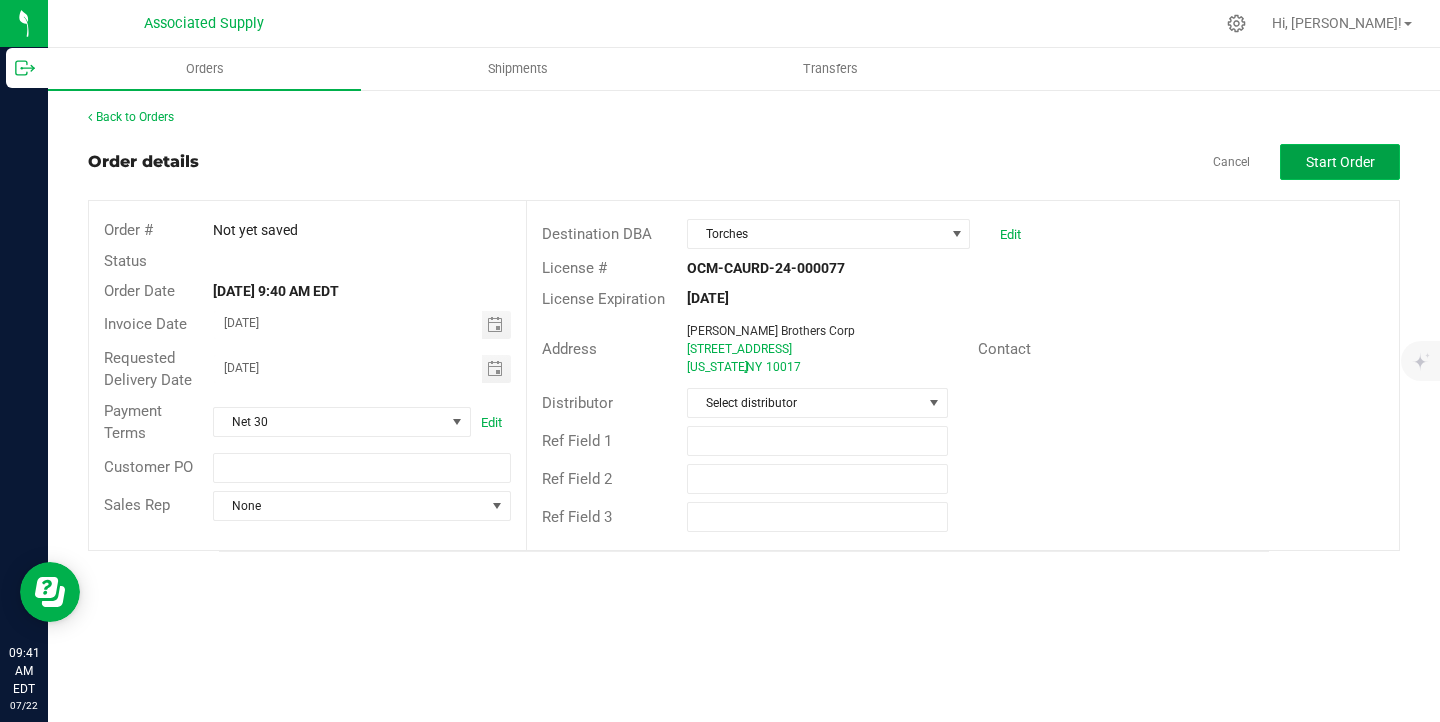 click on "Start Order" at bounding box center (1340, 162) 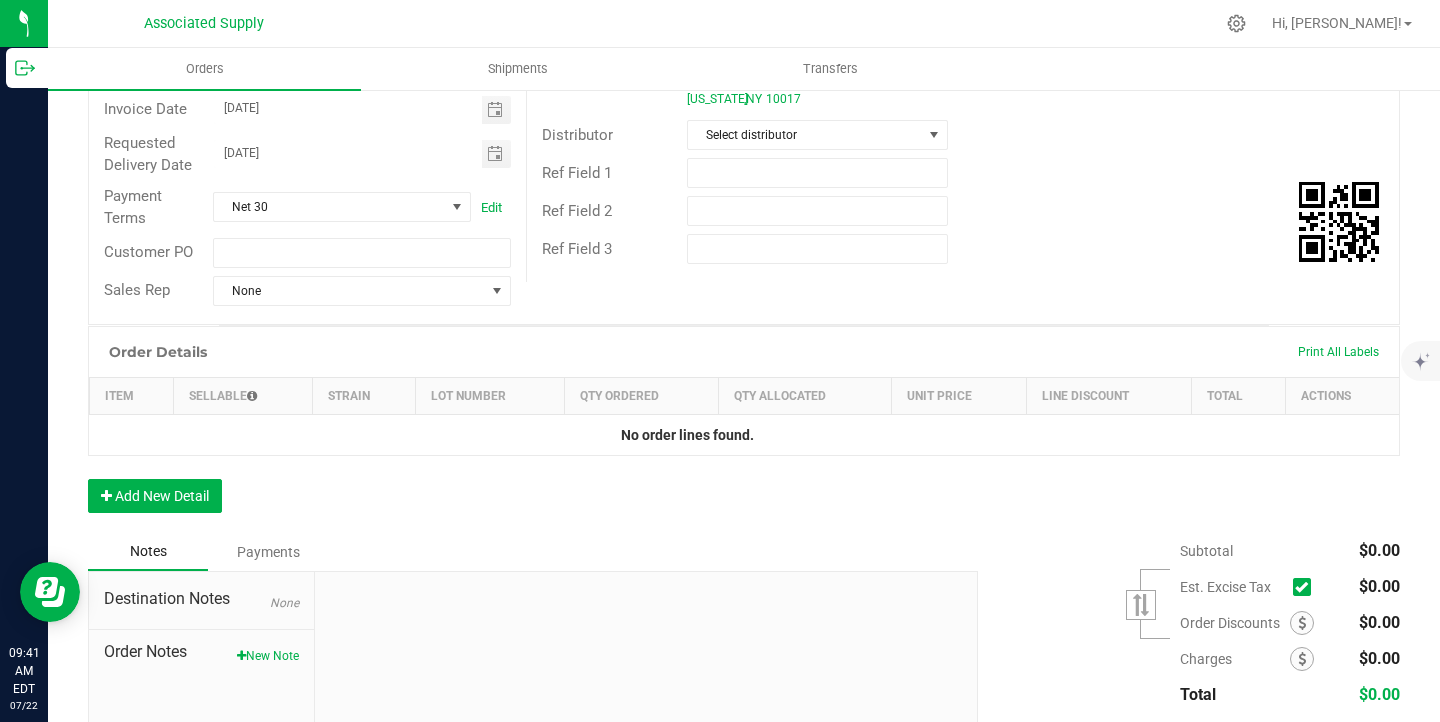 scroll, scrollTop: 406, scrollLeft: 0, axis: vertical 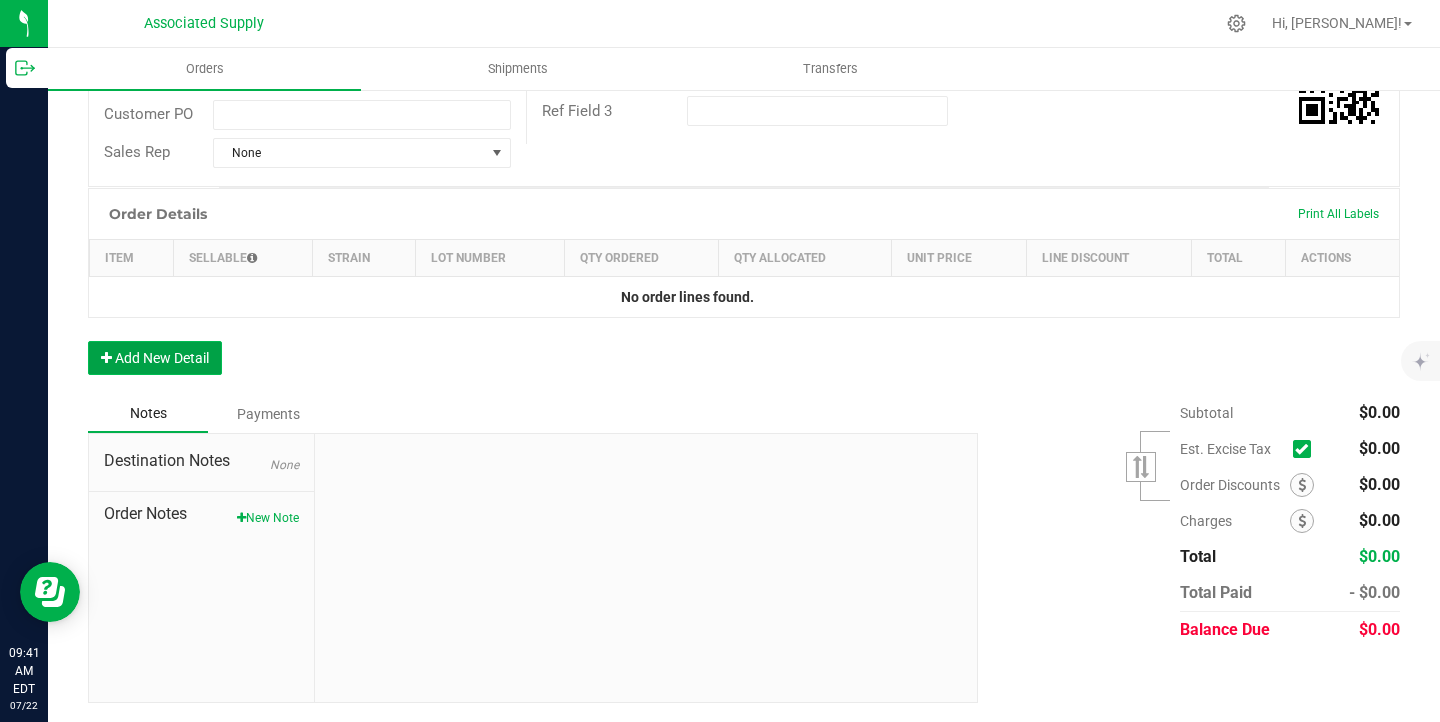 click on "Add New Detail" at bounding box center [155, 358] 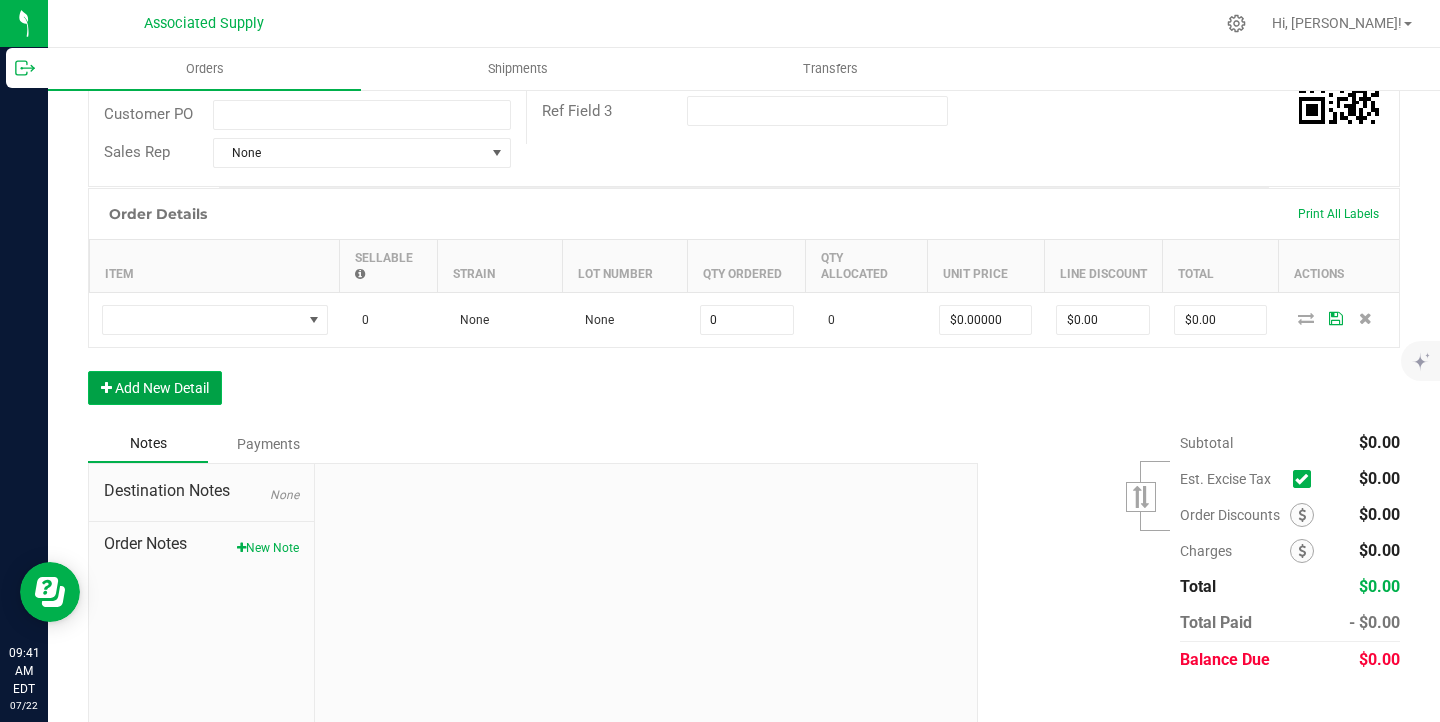 click on "Add New Detail" at bounding box center [155, 388] 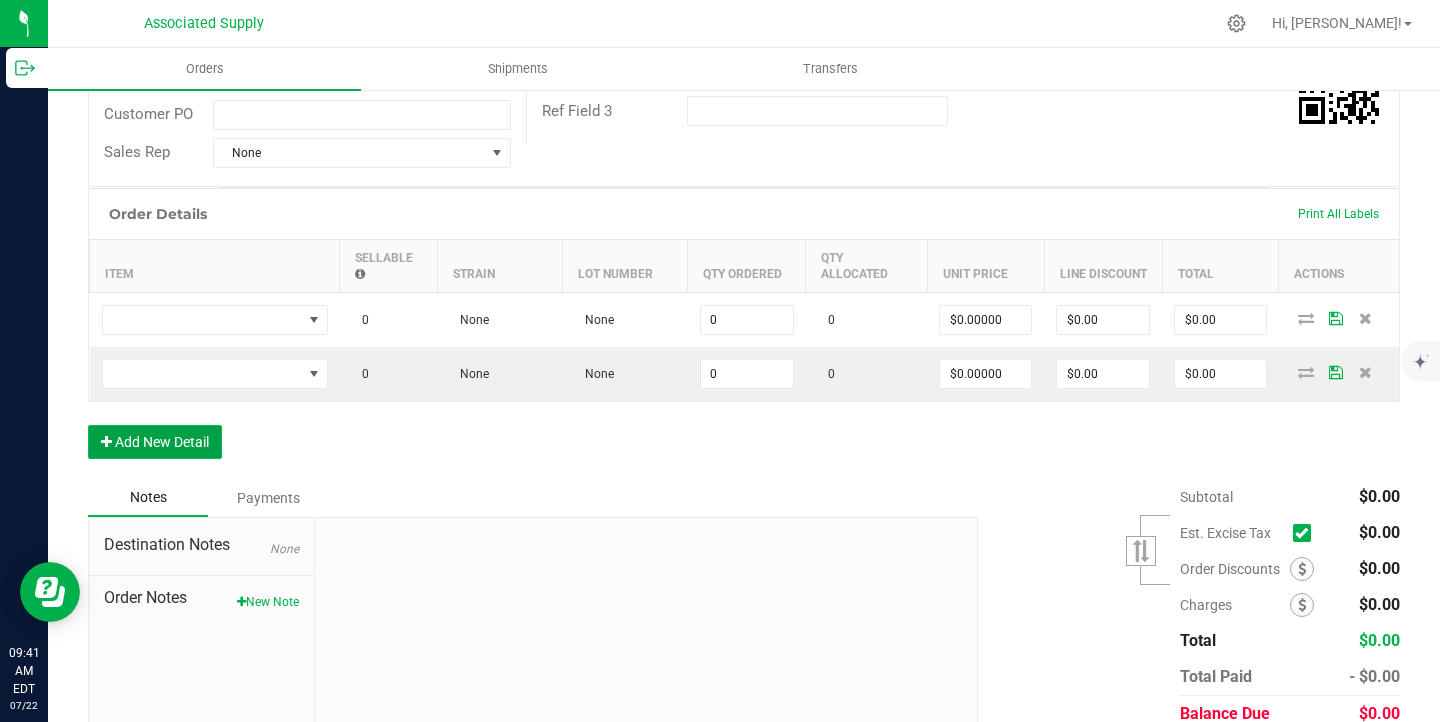 click on "Add New Detail" at bounding box center [155, 442] 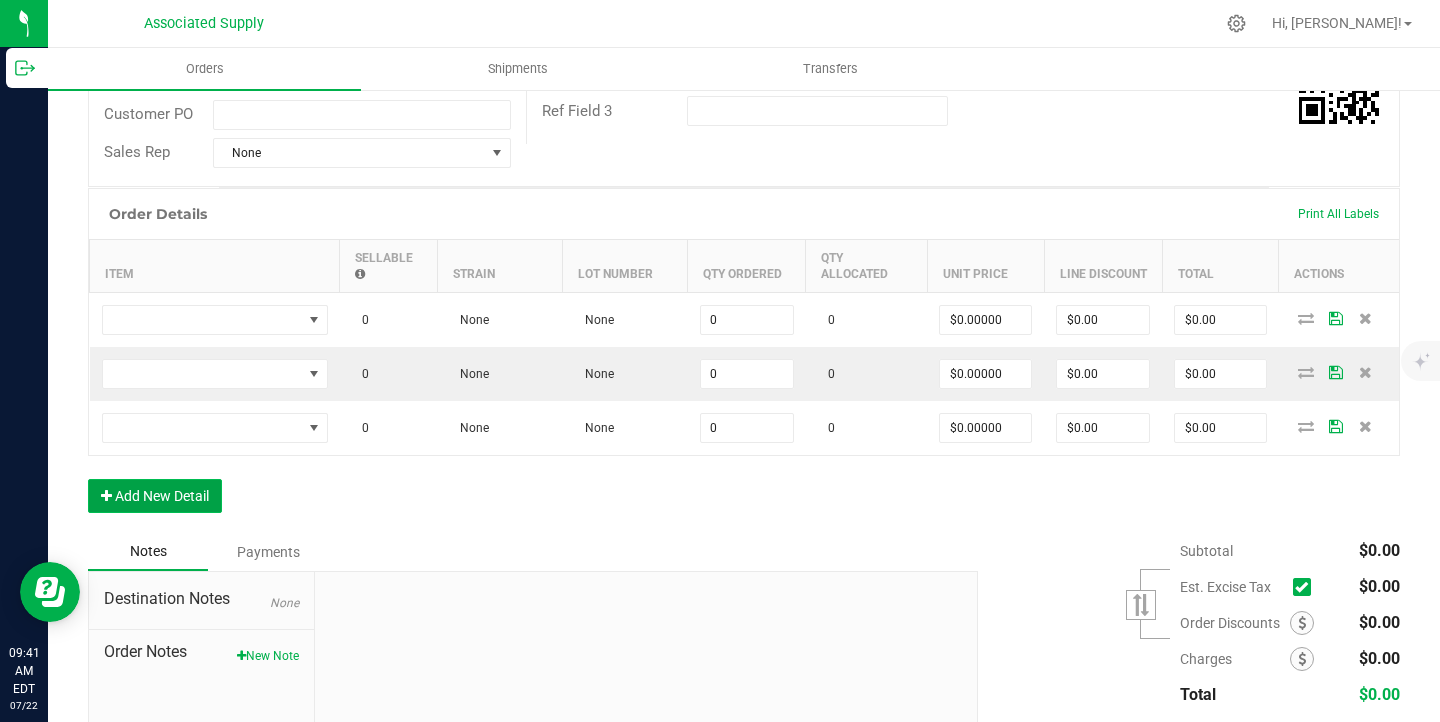 click on "Add New Detail" at bounding box center (155, 496) 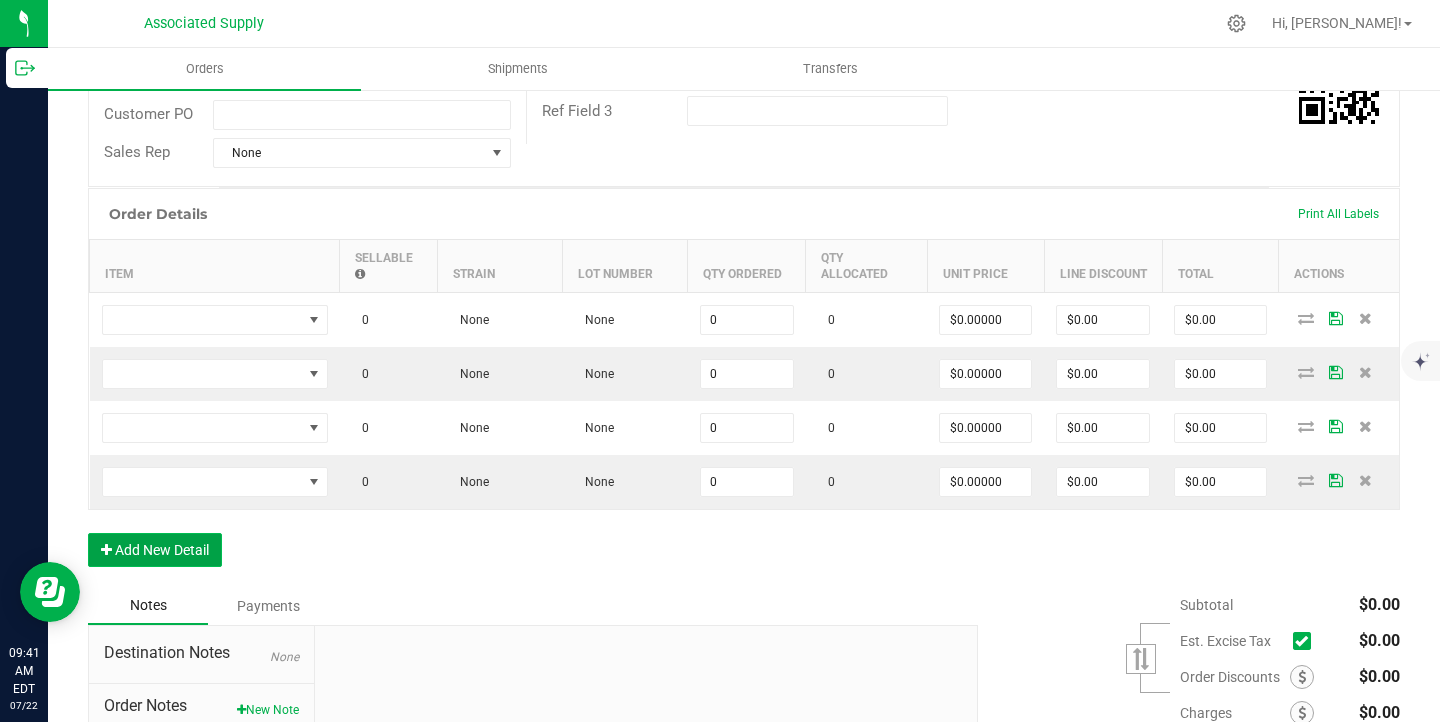 click on "Add New Detail" at bounding box center (155, 550) 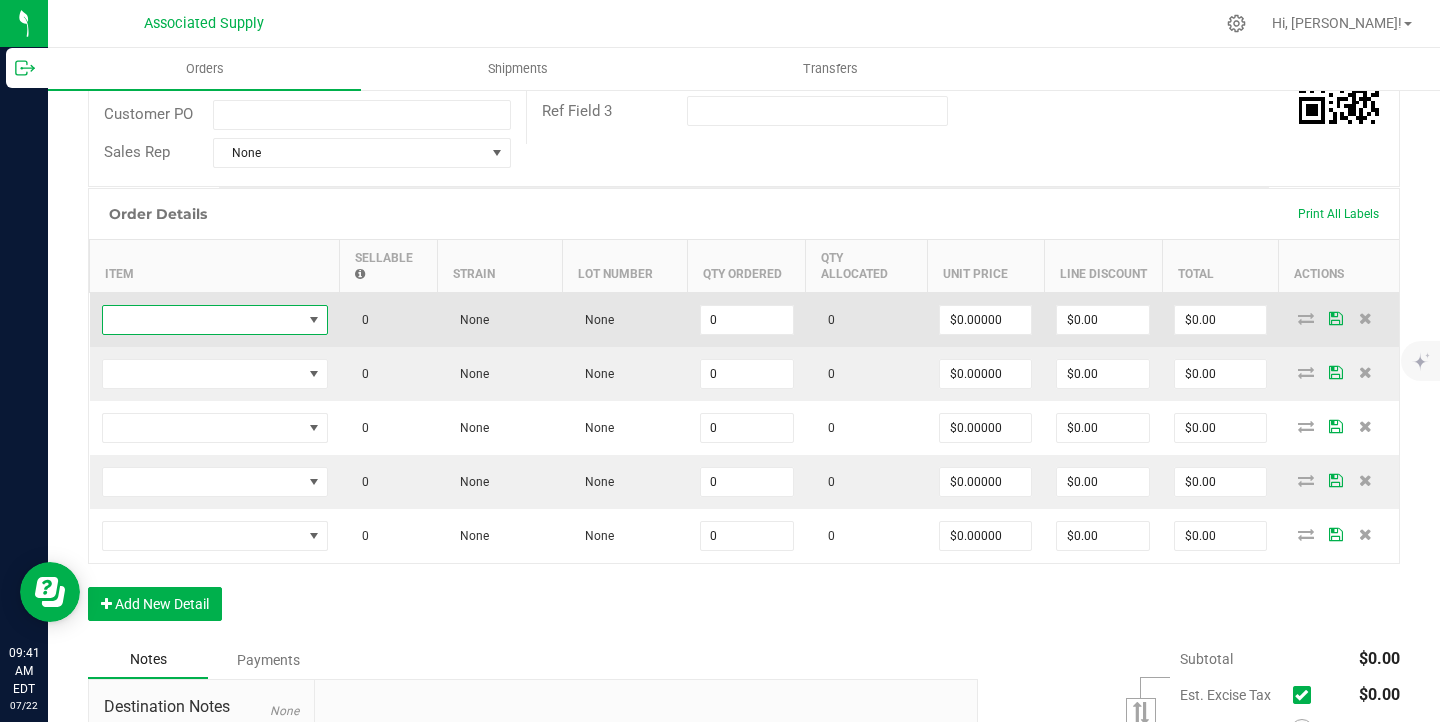 click at bounding box center [202, 320] 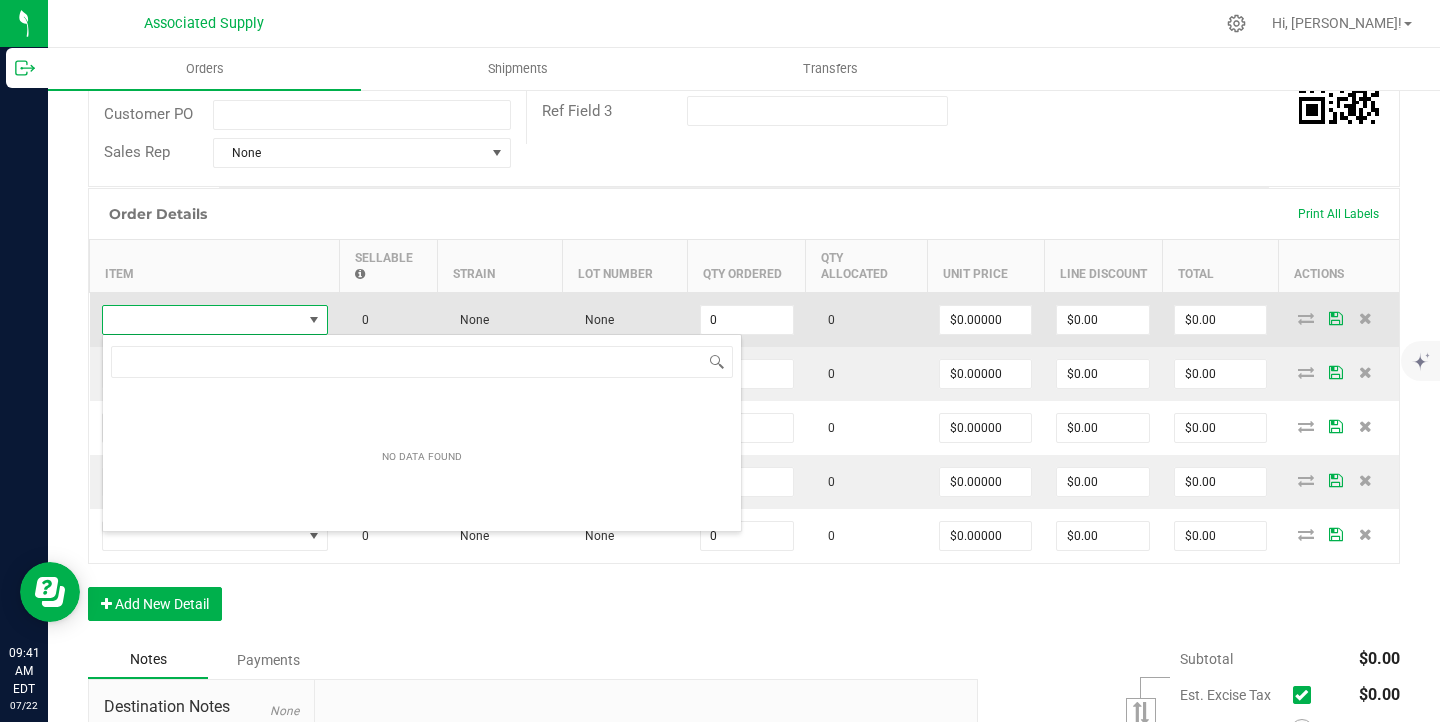 scroll, scrollTop: 99970, scrollLeft: 99774, axis: both 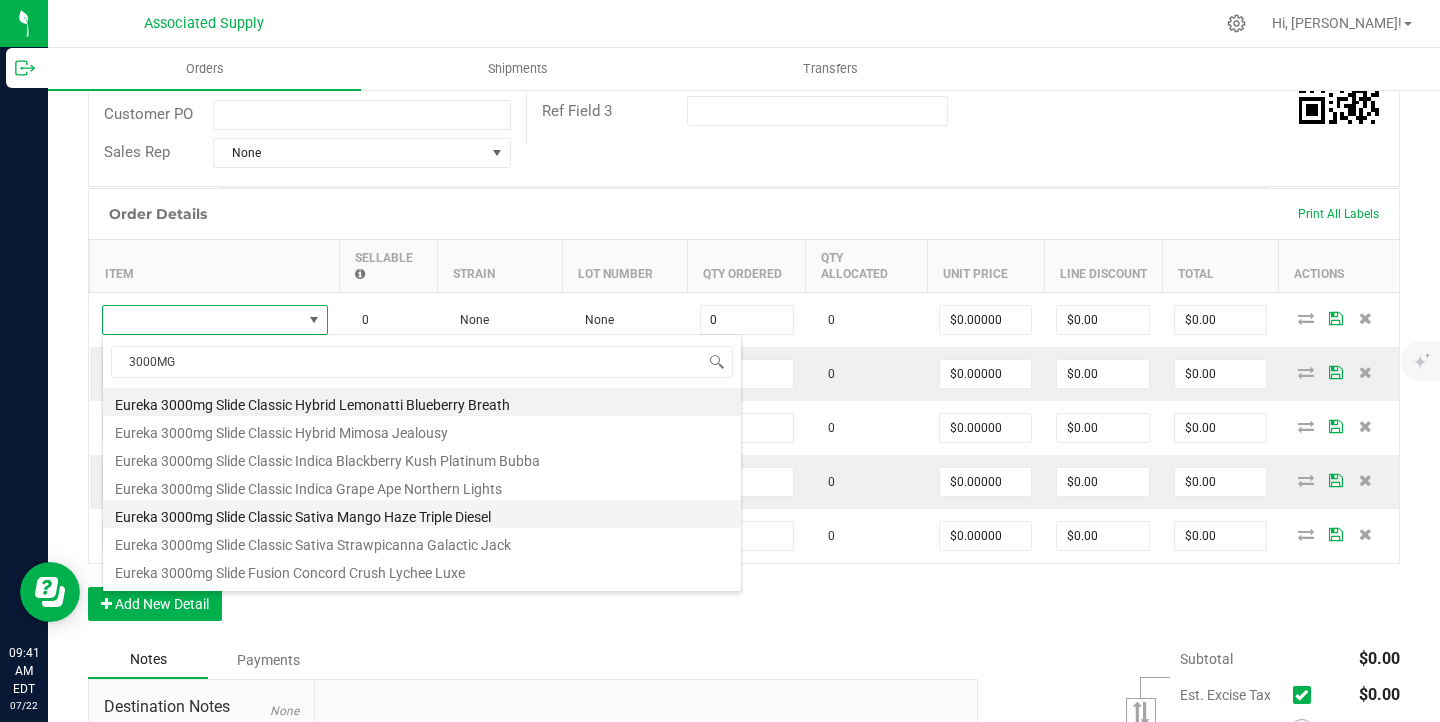 click on "Eureka 3000mg Slide Classic Sativa Mango Haze Triple Diesel" at bounding box center [422, 514] 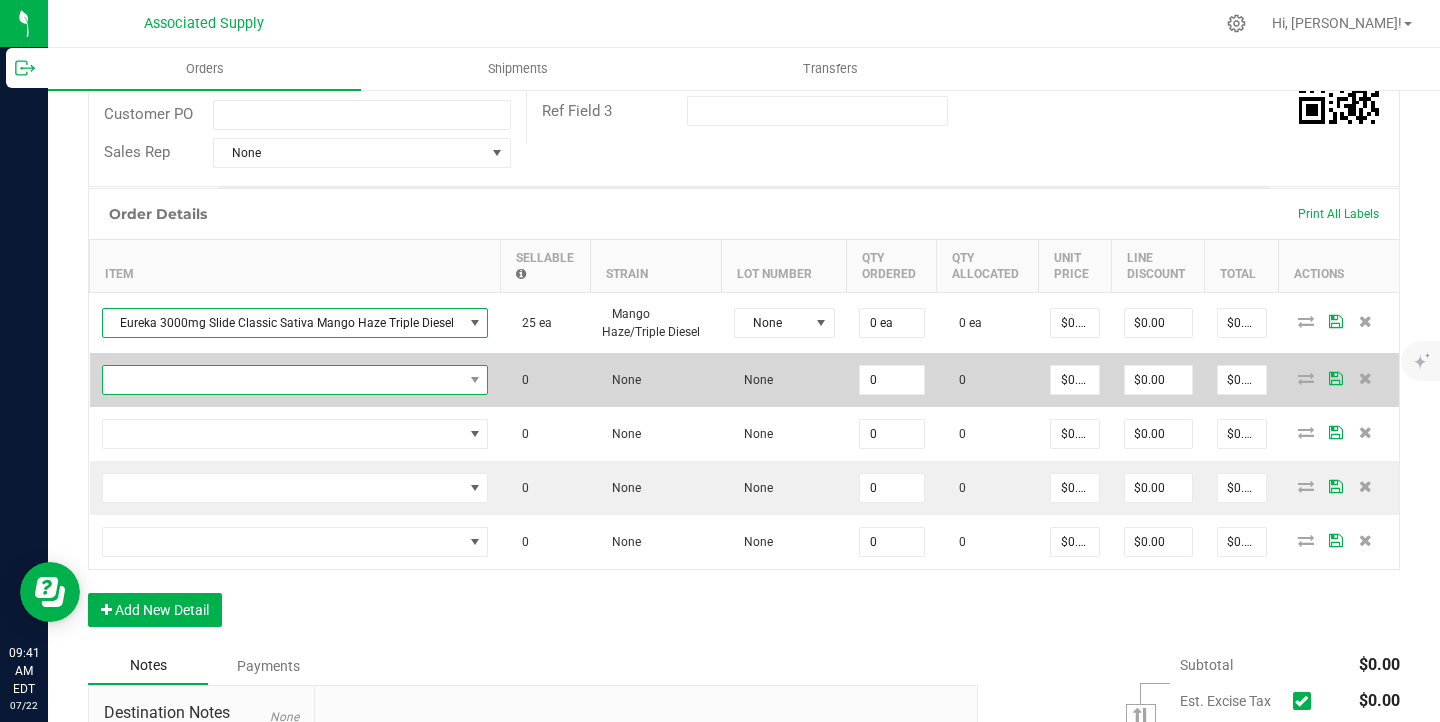 click at bounding box center (283, 380) 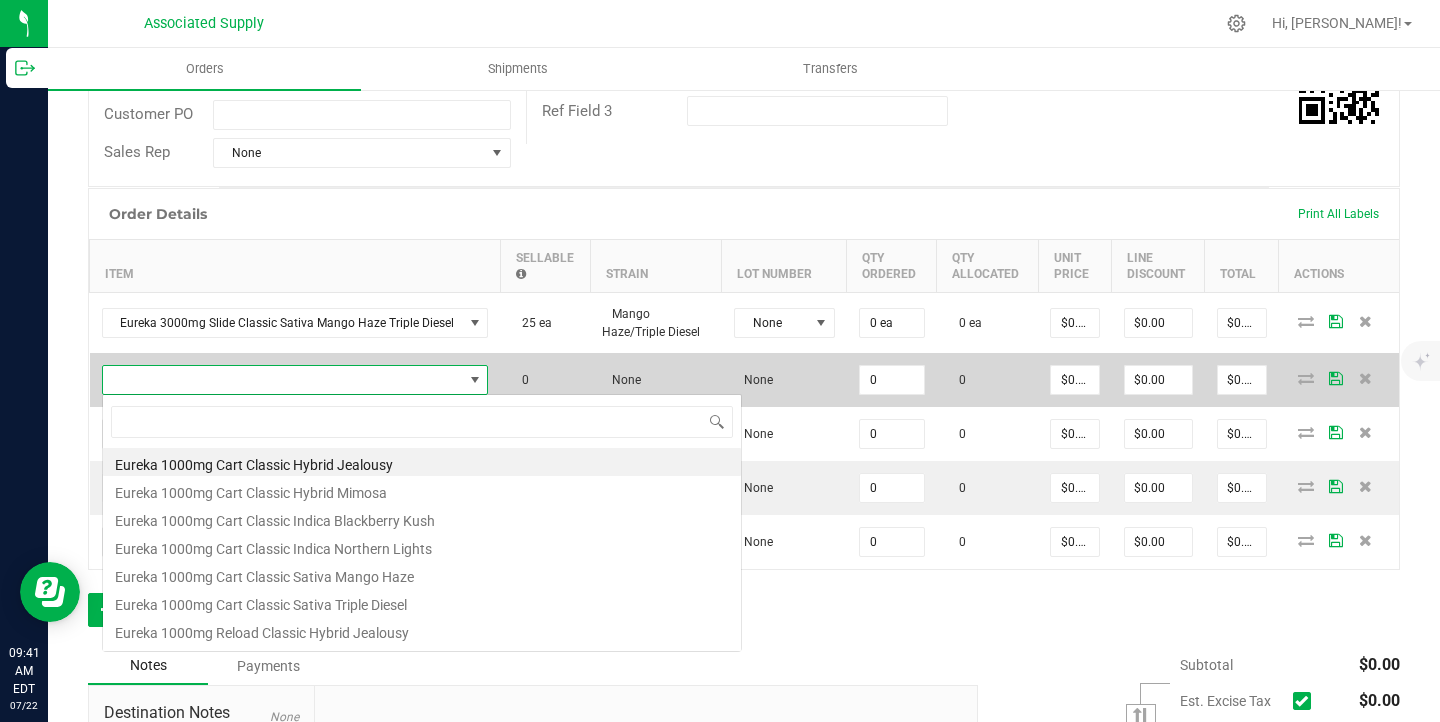 scroll, scrollTop: 99970, scrollLeft: 99619, axis: both 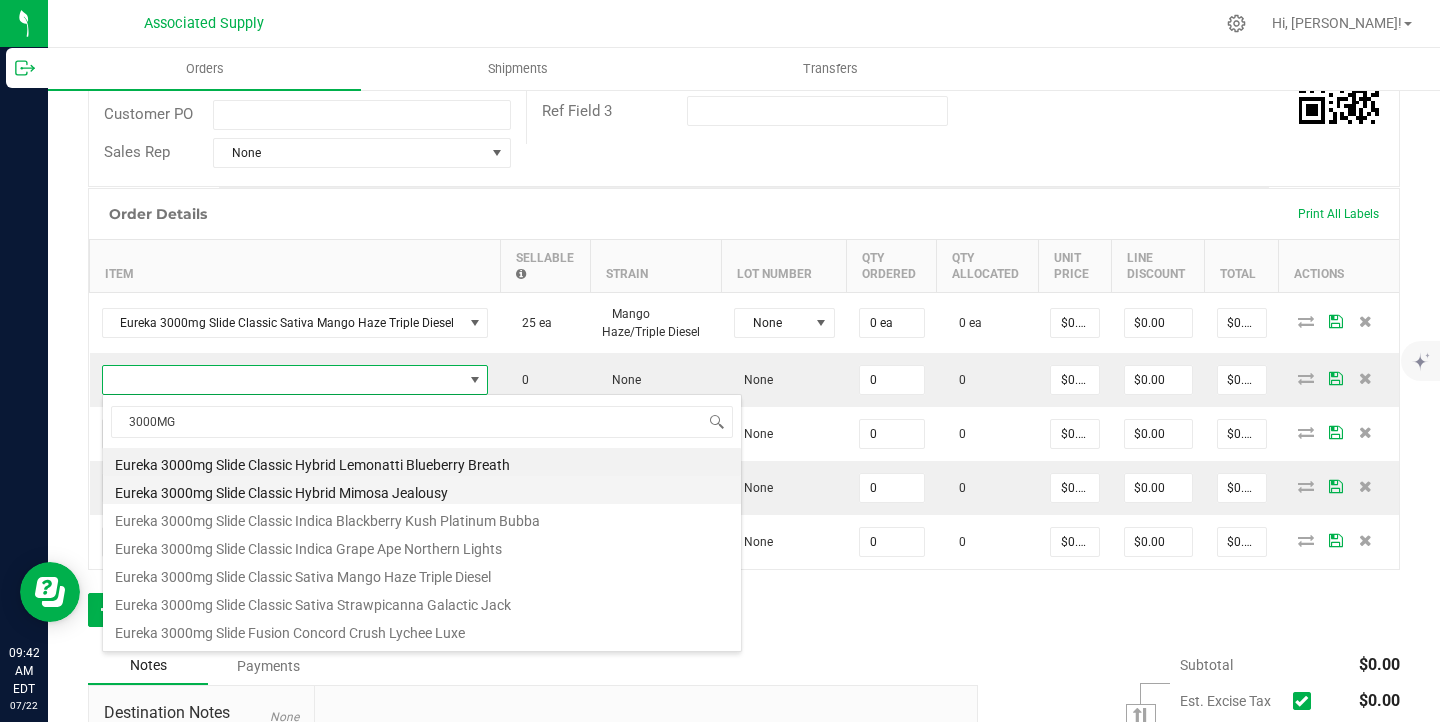 click on "Eureka 3000mg Slide Classic Hybrid Mimosa Jealousy" at bounding box center (422, 490) 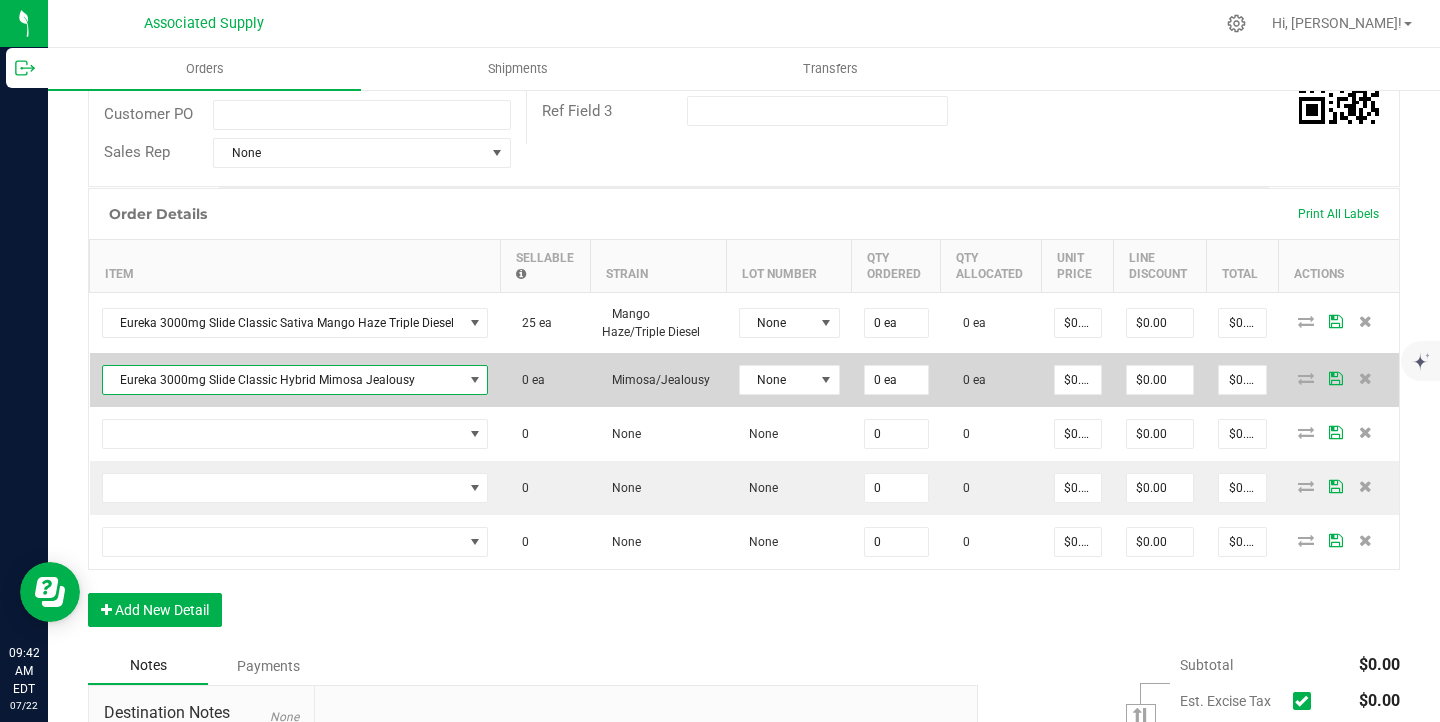 click on "Eureka 3000mg Slide Classic Hybrid Mimosa Jealousy" at bounding box center (283, 380) 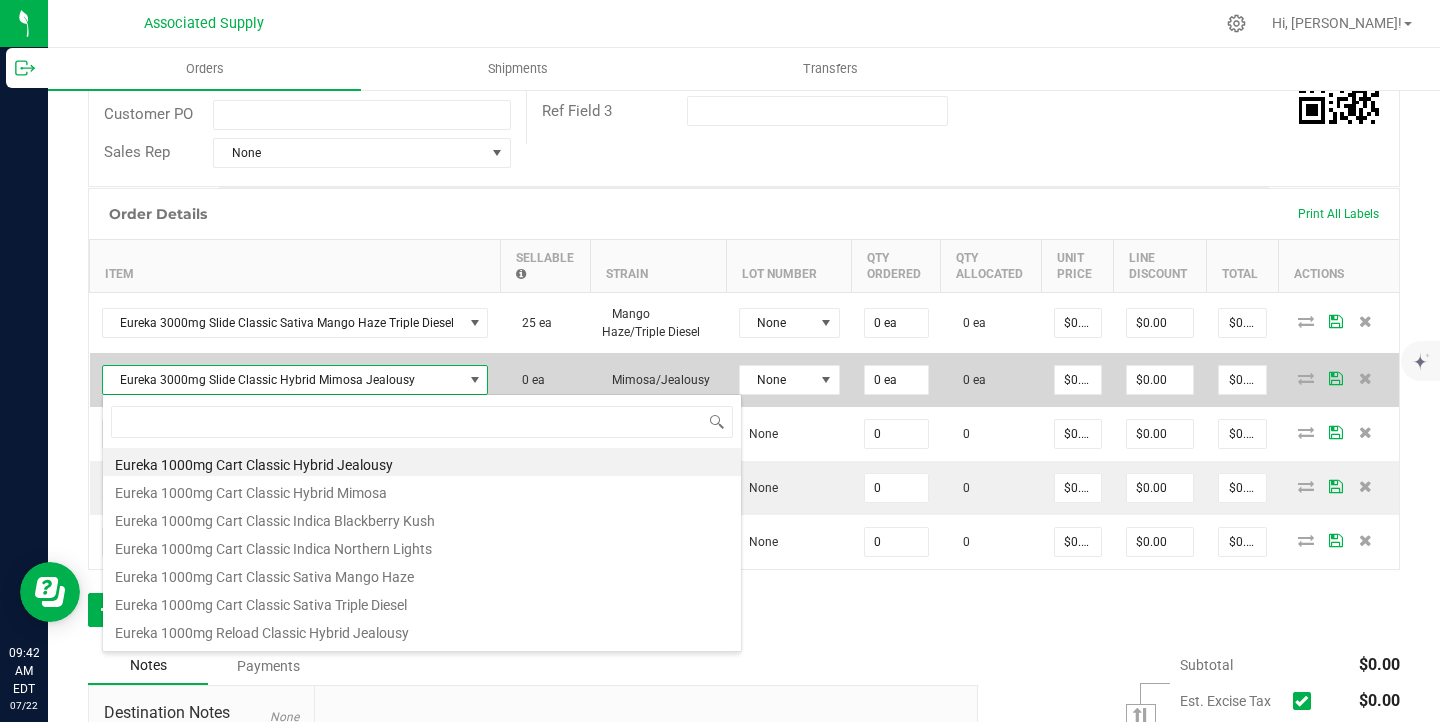 scroll, scrollTop: 99970, scrollLeft: 99619, axis: both 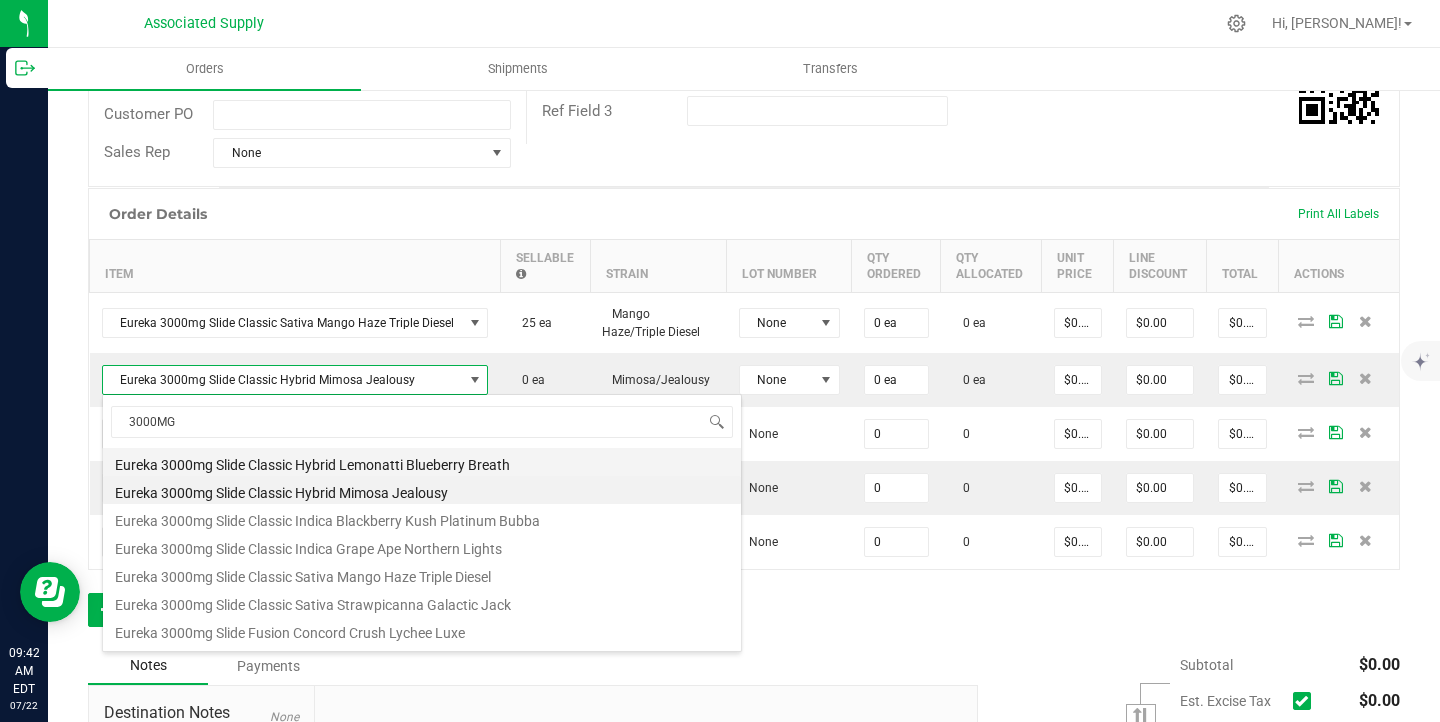 click on "Eureka 3000mg Slide Classic Hybrid Lemonatti Blueberry Breath" at bounding box center [422, 462] 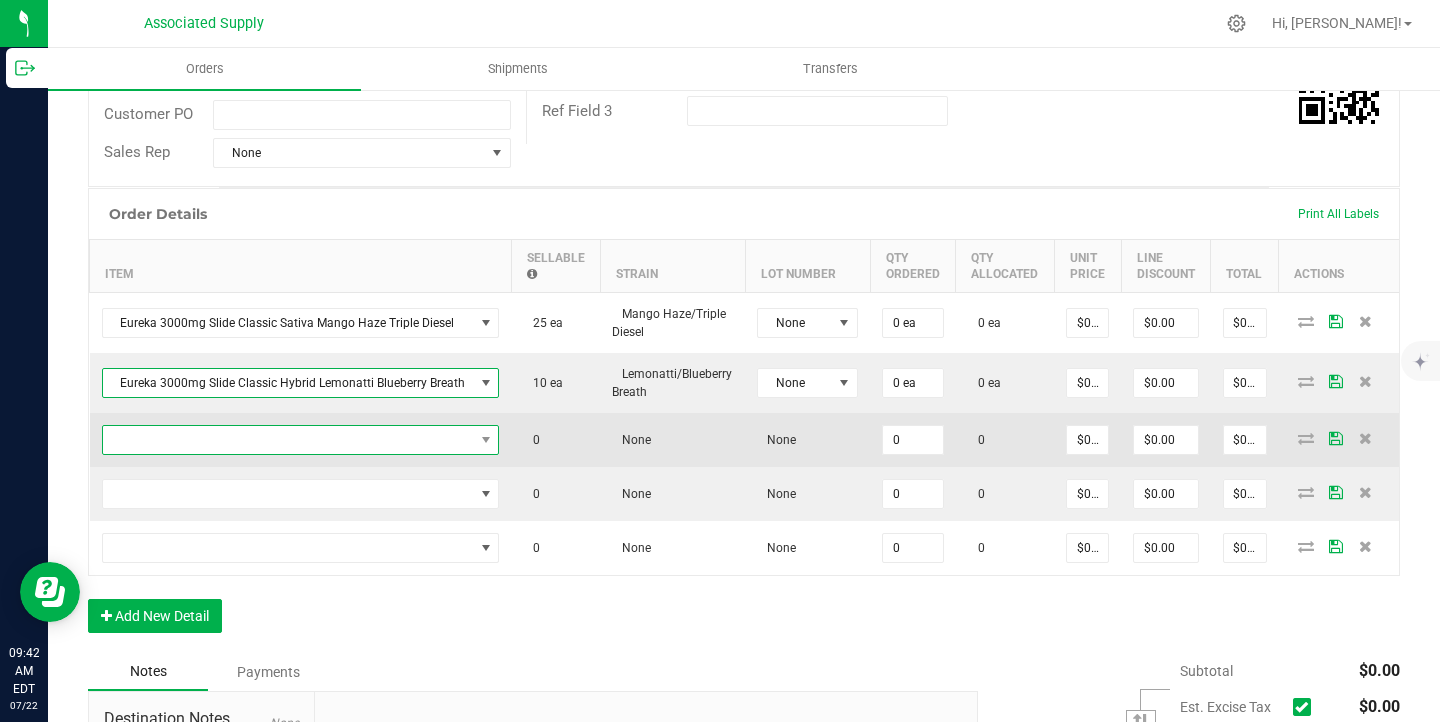 click at bounding box center (288, 440) 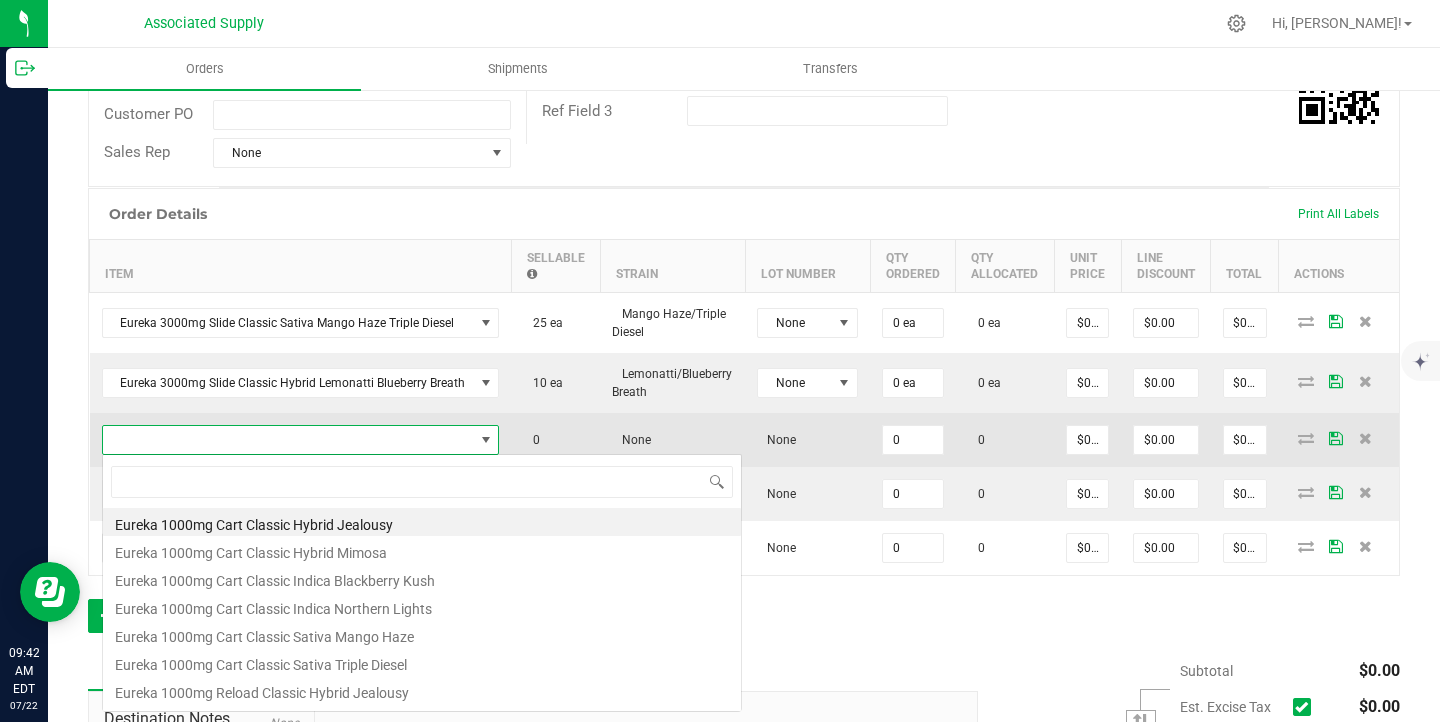 scroll, scrollTop: 99970, scrollLeft: 99607, axis: both 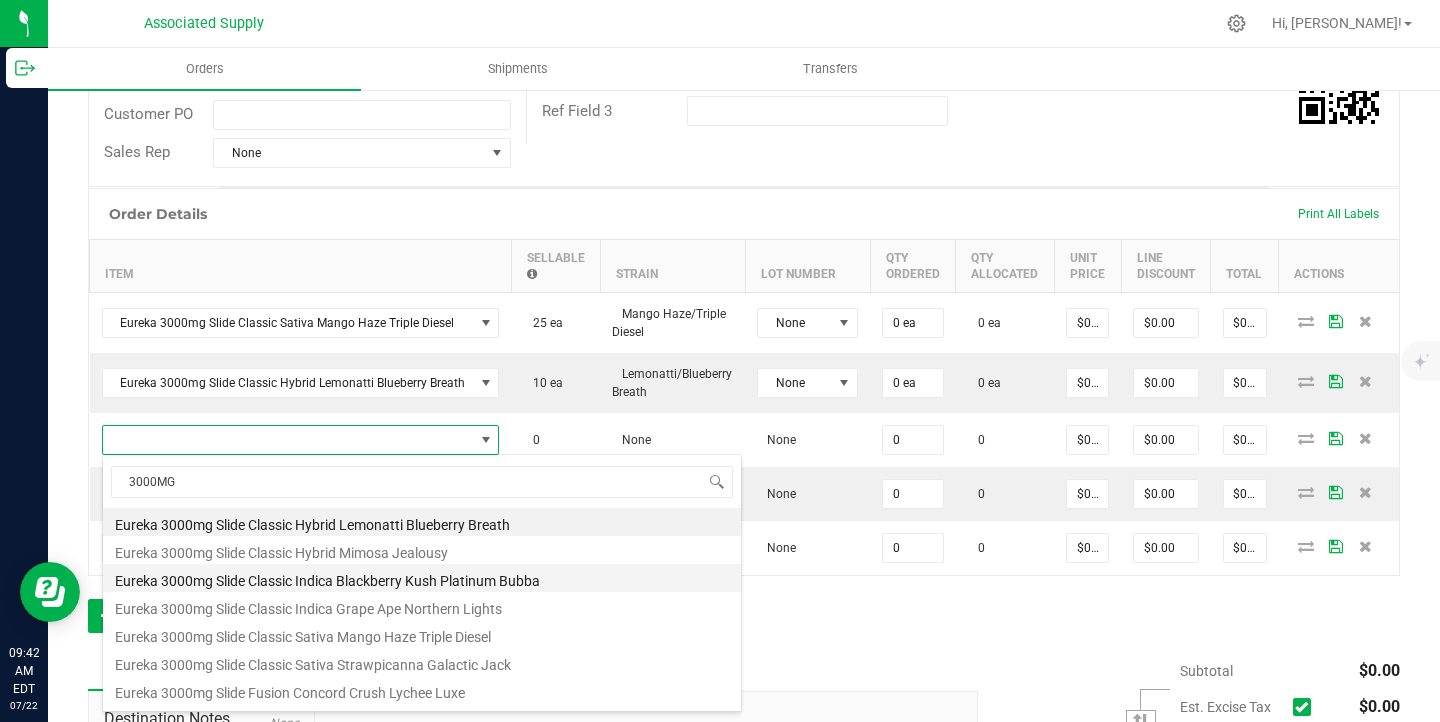 click on "Eureka 3000mg Slide Classic Indica Blackberry Kush Platinum Bubba" at bounding box center [422, 578] 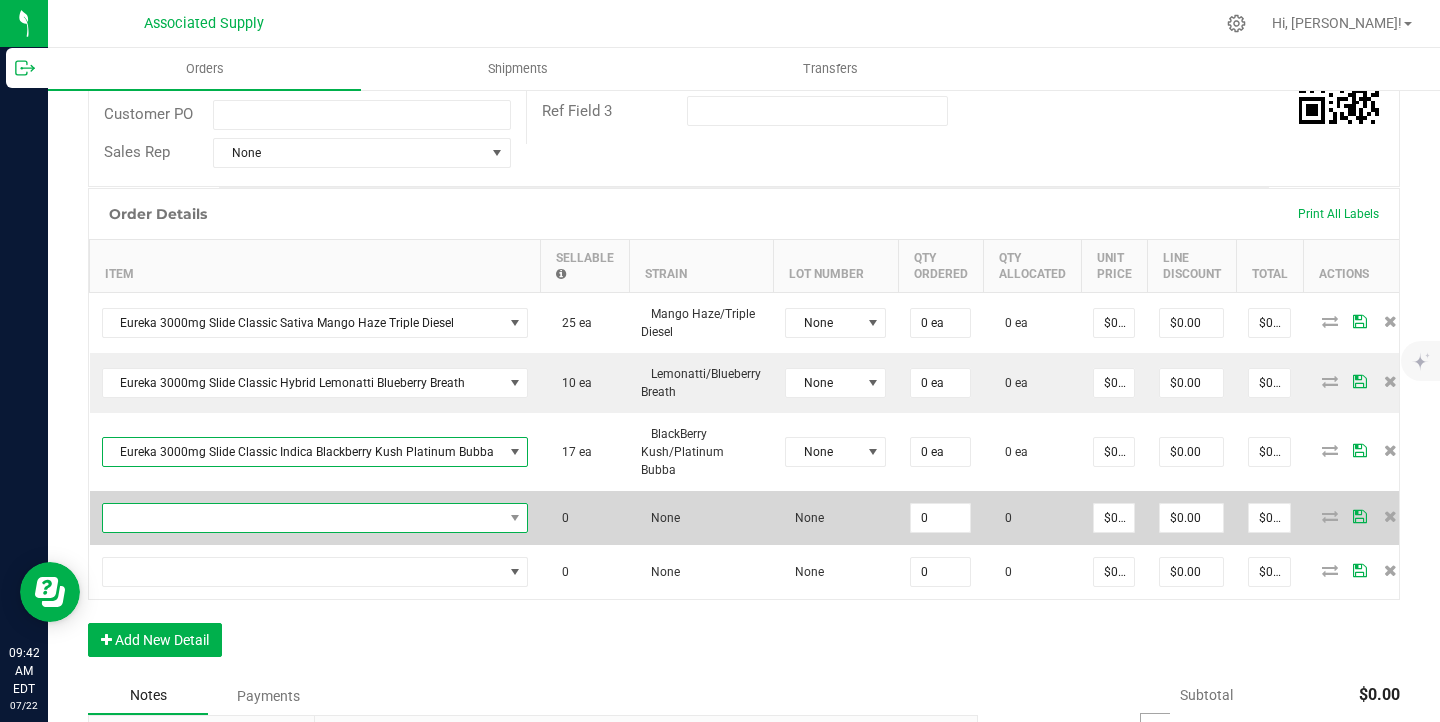 click at bounding box center [303, 518] 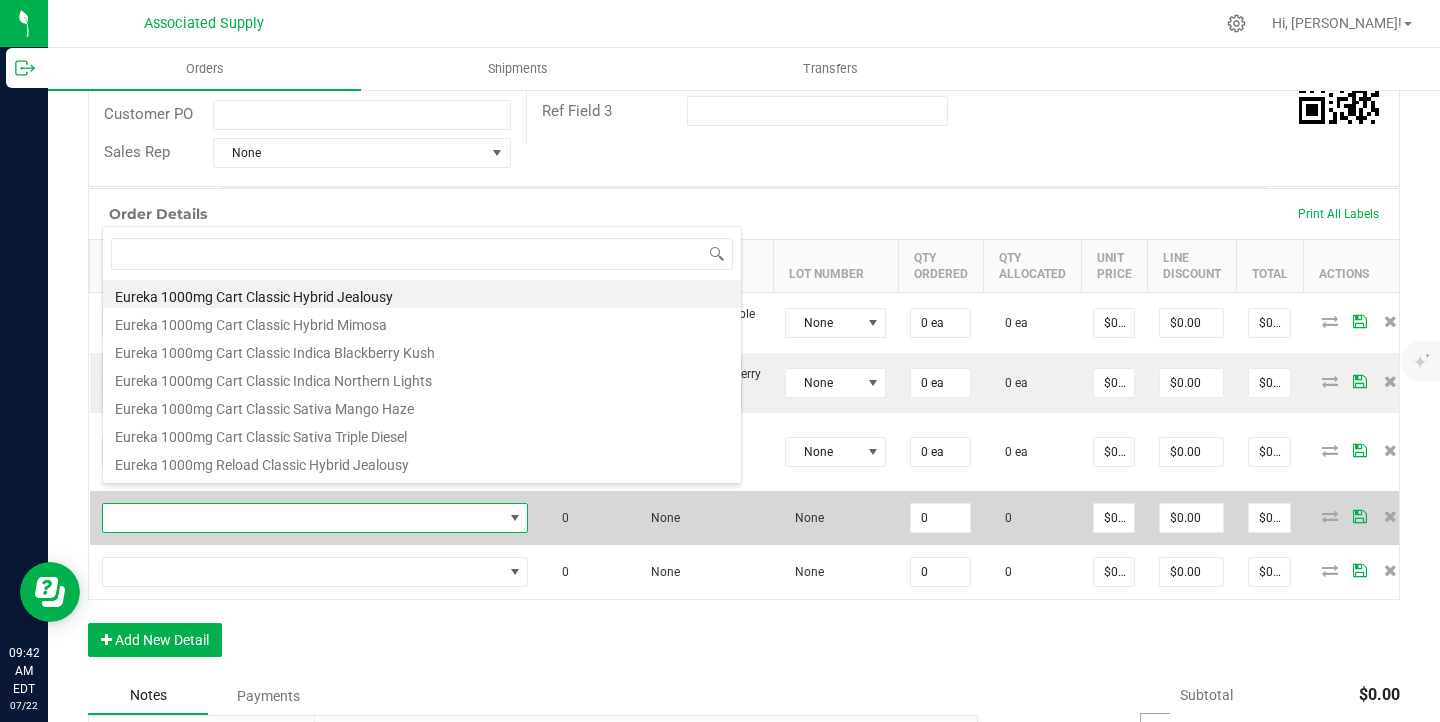 scroll, scrollTop: 99970, scrollLeft: 99581, axis: both 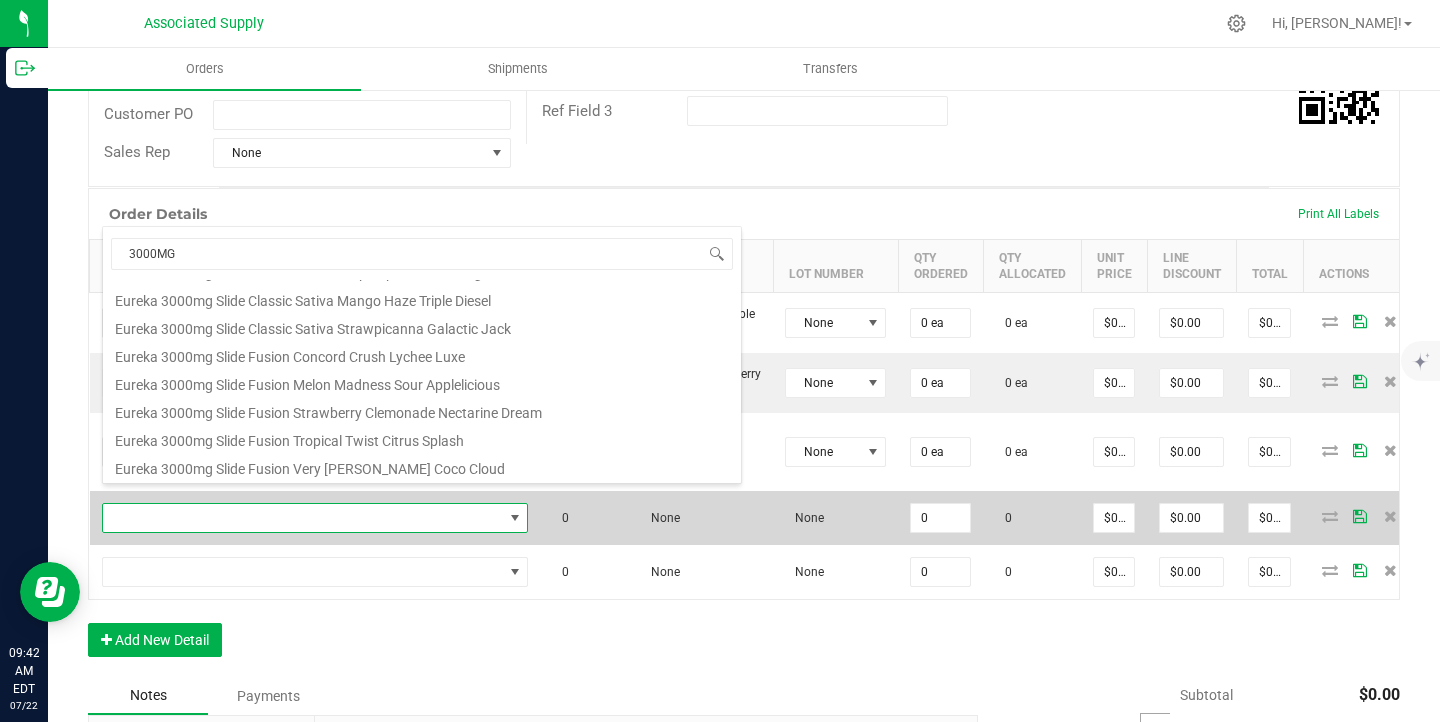 drag, startPoint x: 390, startPoint y: 436, endPoint x: 373, endPoint y: 478, distance: 45.310043 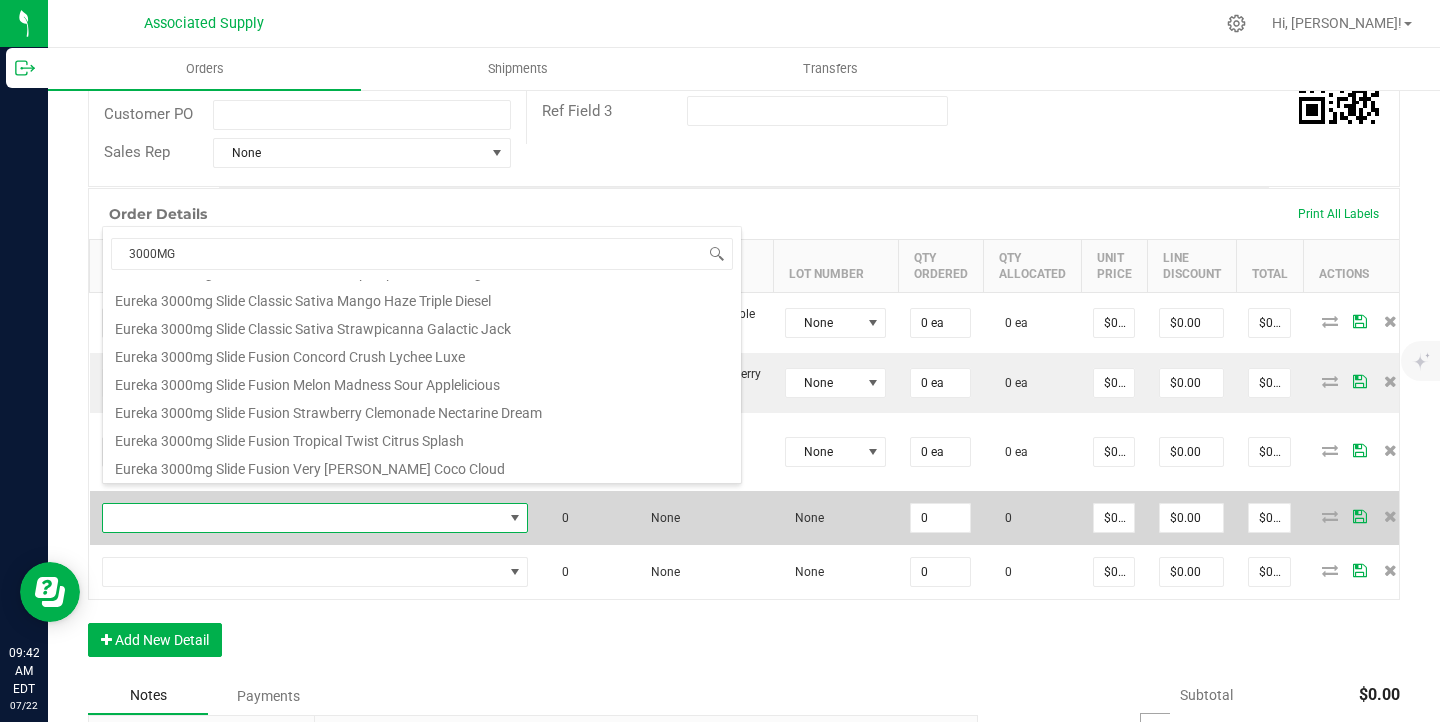 click on "Eureka 3000mg Slide Fusion Tropical Twist Citrus Splash" at bounding box center [422, 438] 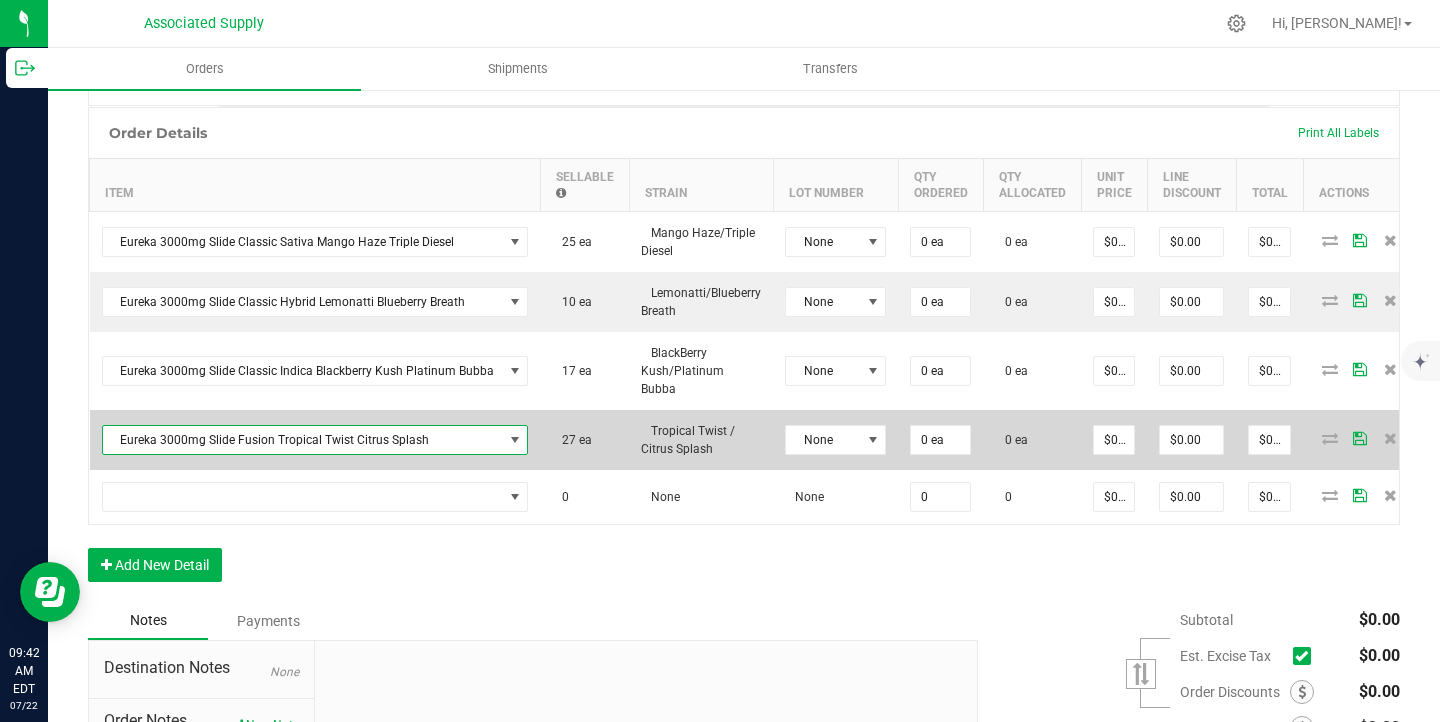 scroll, scrollTop: 555, scrollLeft: 0, axis: vertical 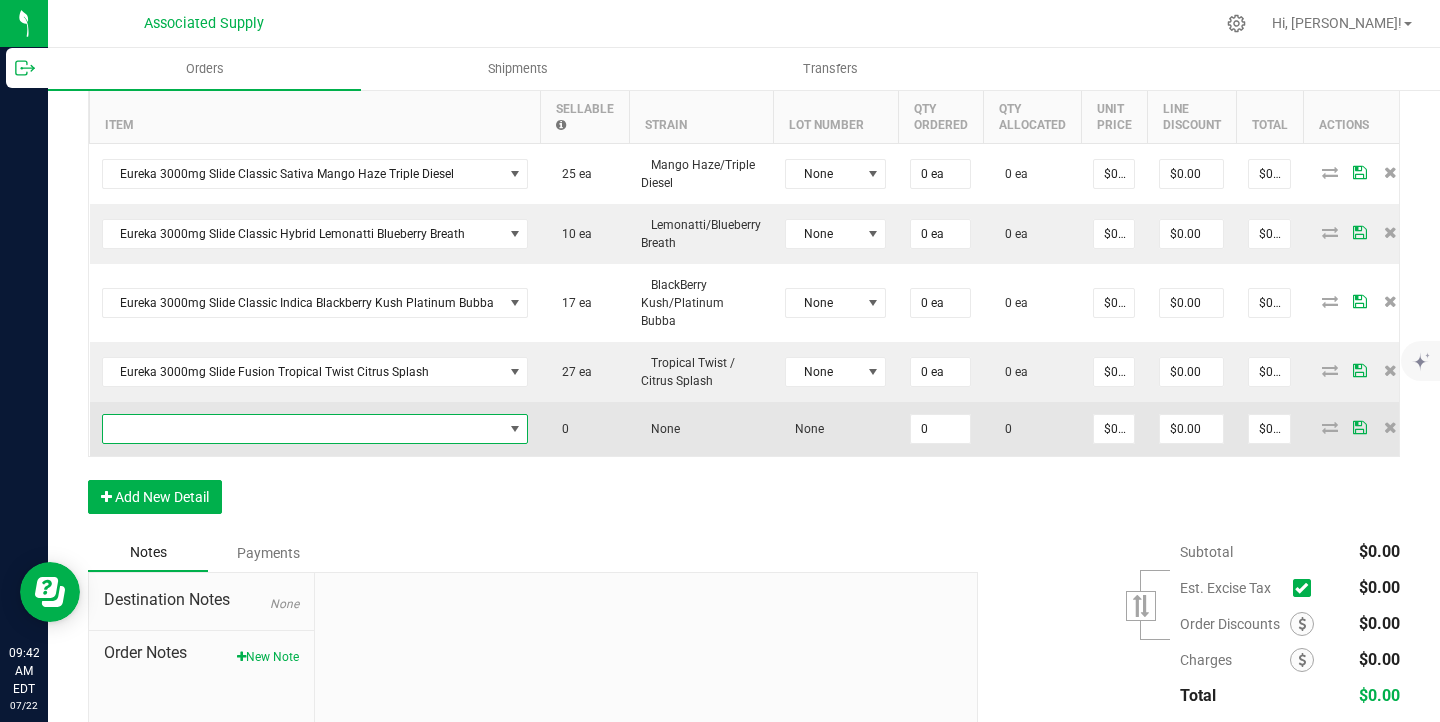 click at bounding box center (303, 429) 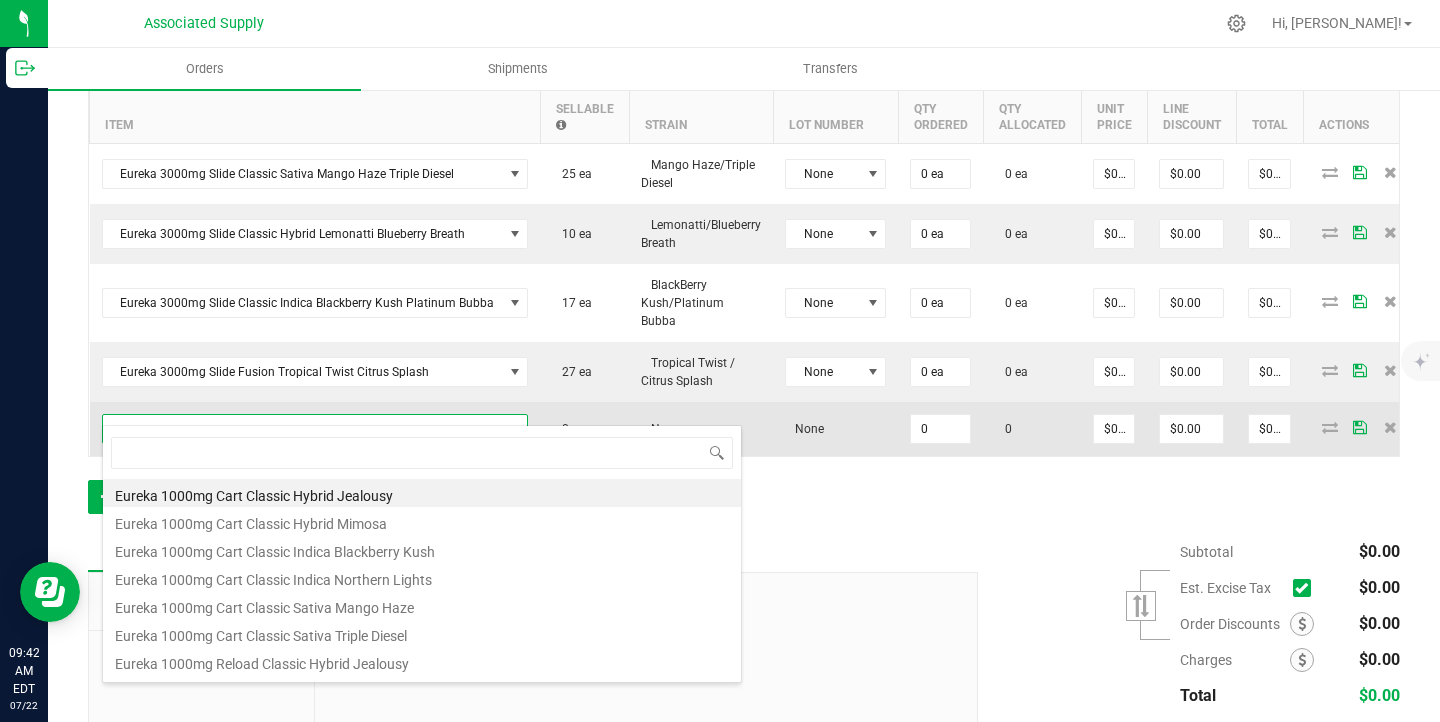 scroll, scrollTop: 99970, scrollLeft: 99581, axis: both 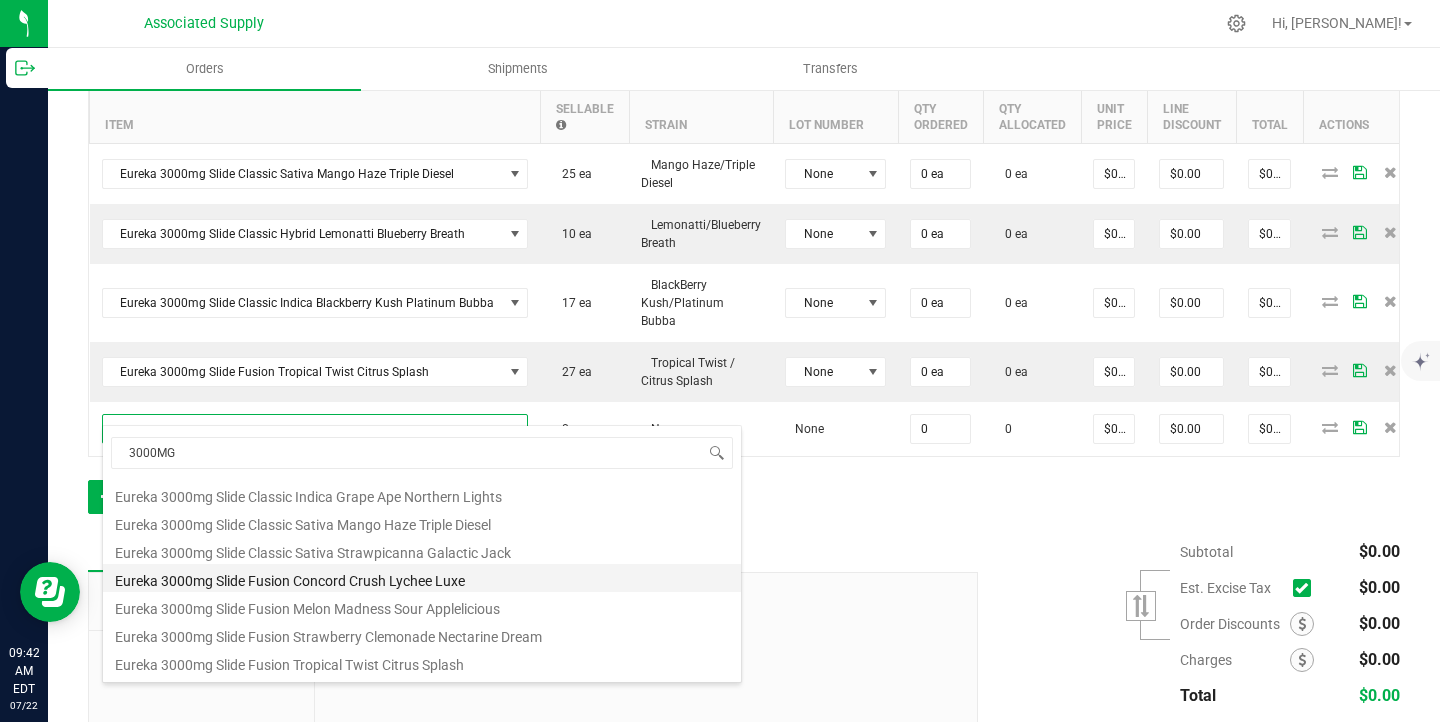 click on "Eureka 3000mg Slide Fusion Concord Crush Lychee Luxe" at bounding box center (422, 578) 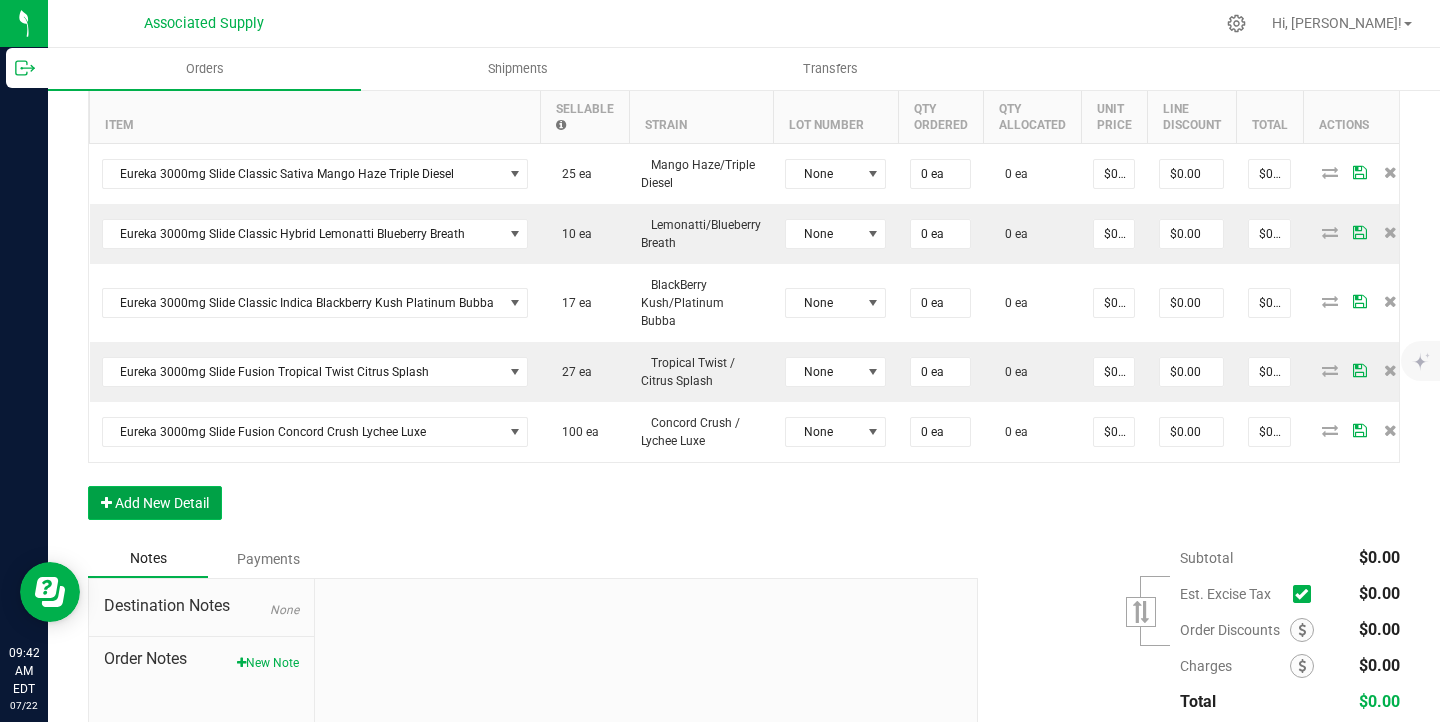 click on "Add New Detail" at bounding box center (155, 503) 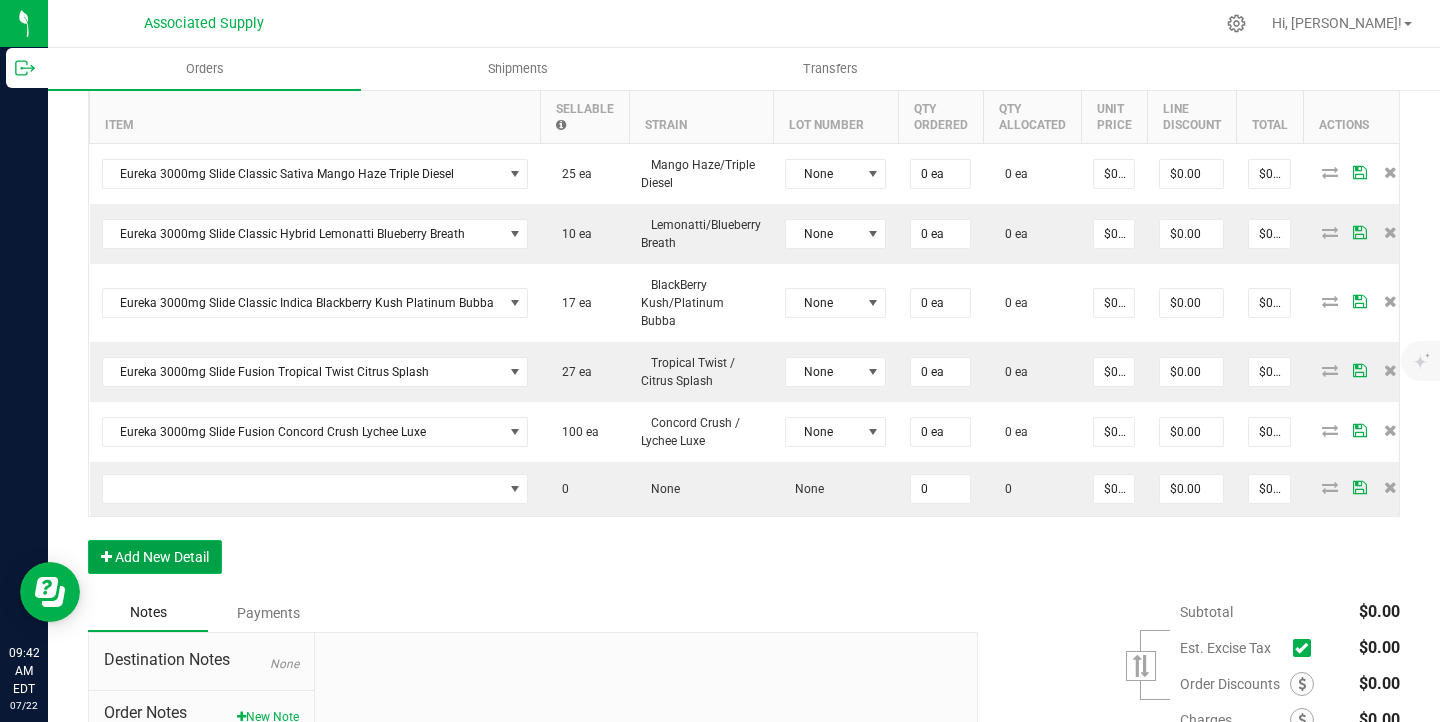 click on "Add New Detail" at bounding box center [155, 557] 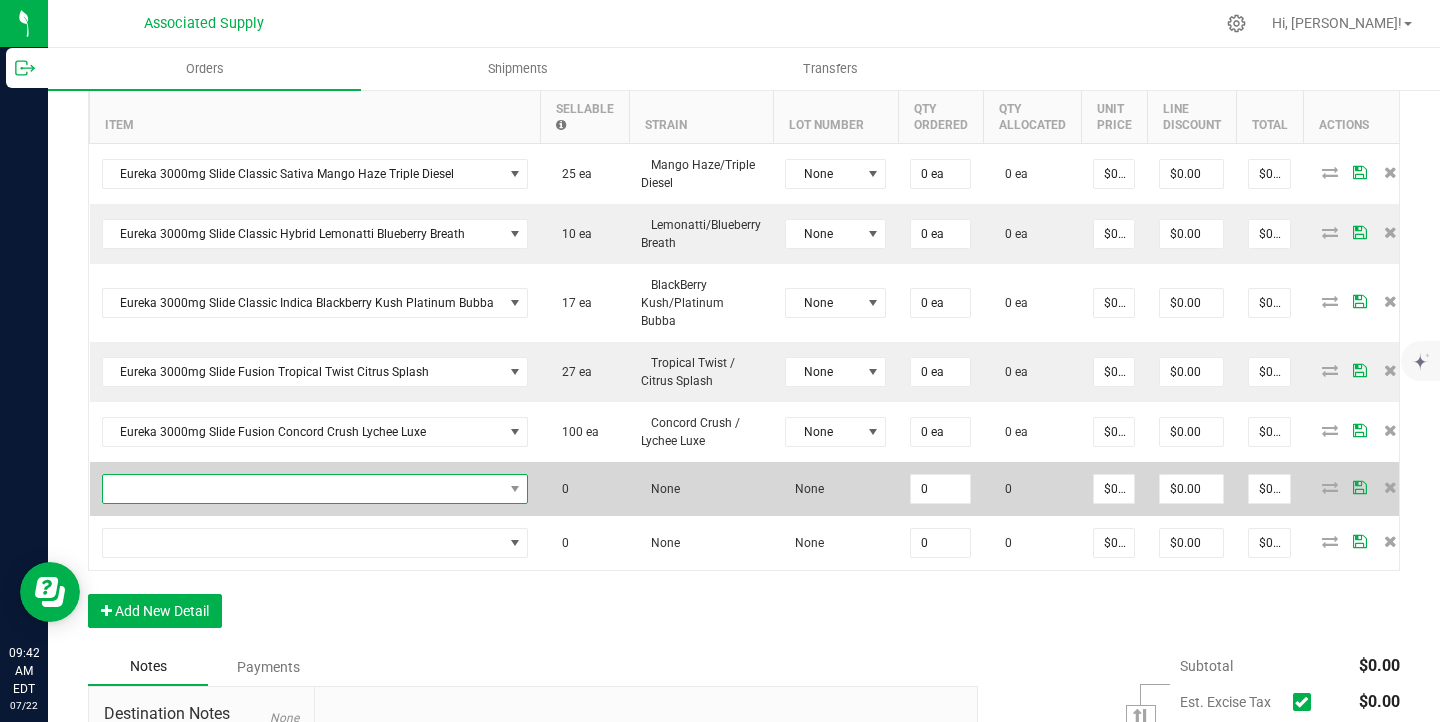 click at bounding box center (303, 489) 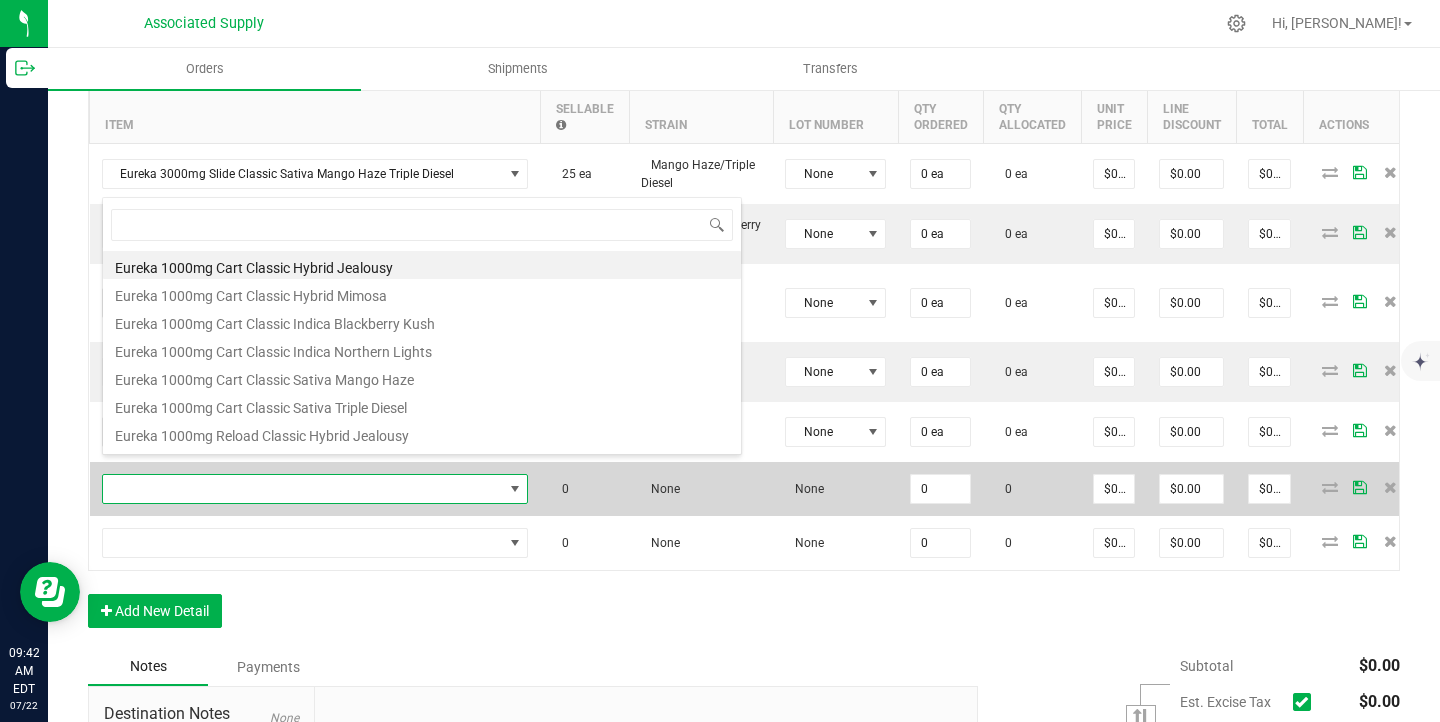scroll, scrollTop: 99970, scrollLeft: 99581, axis: both 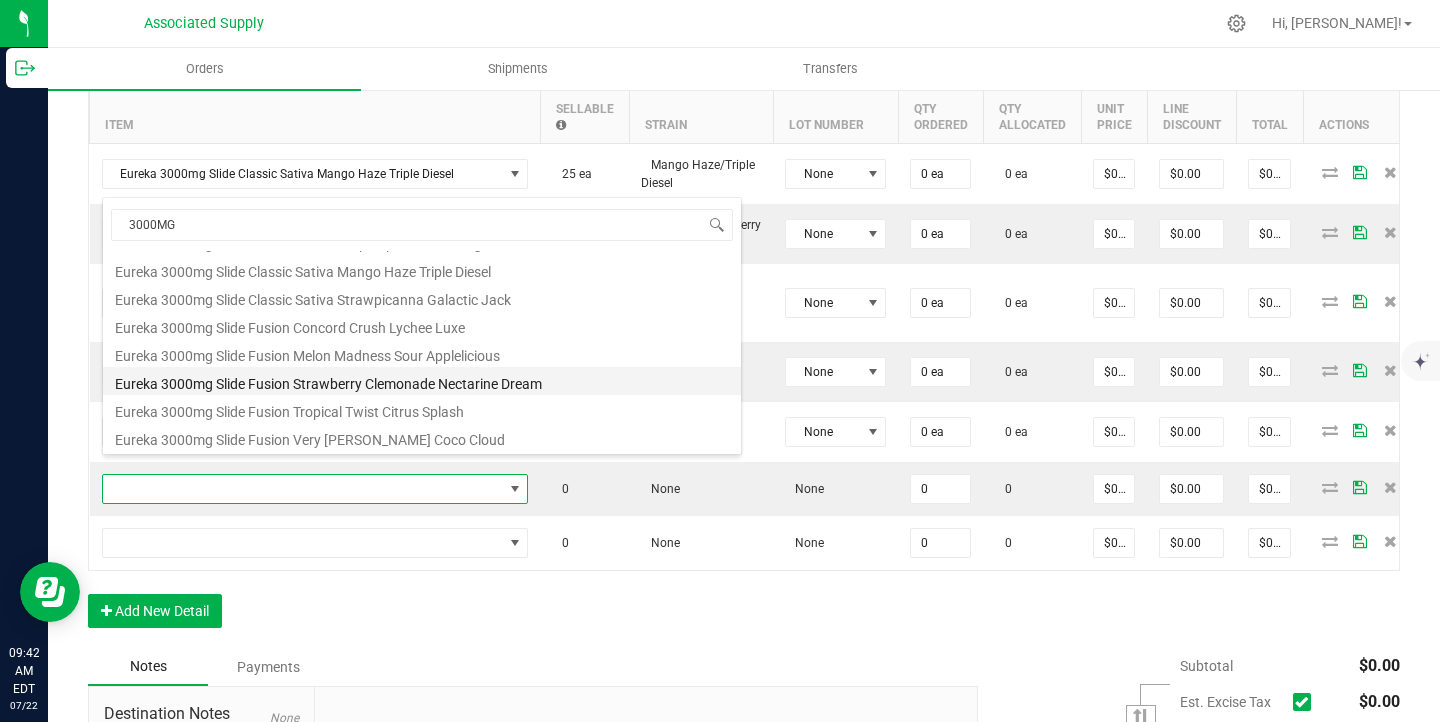 click on "Eureka 3000mg Slide Fusion Strawberry Clemonade Nectarine Dream" at bounding box center (422, 381) 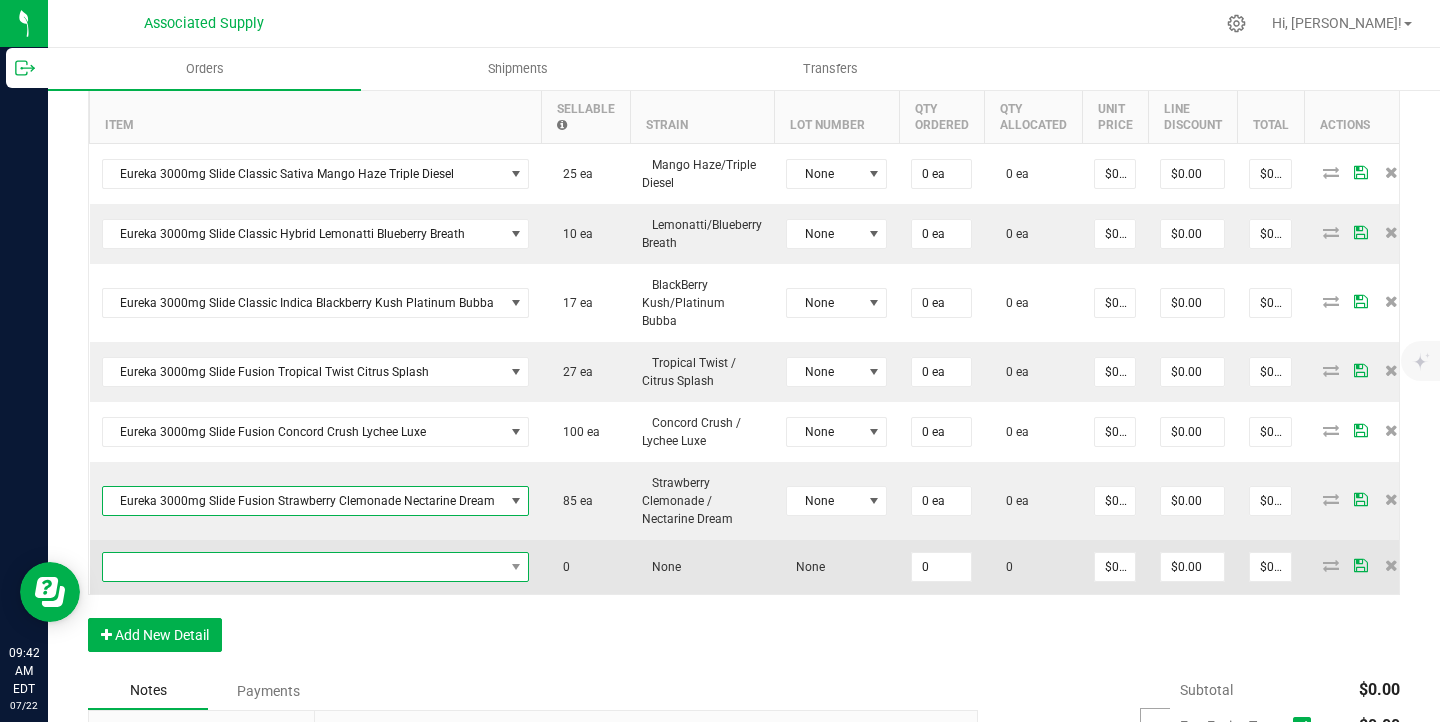 click at bounding box center [303, 567] 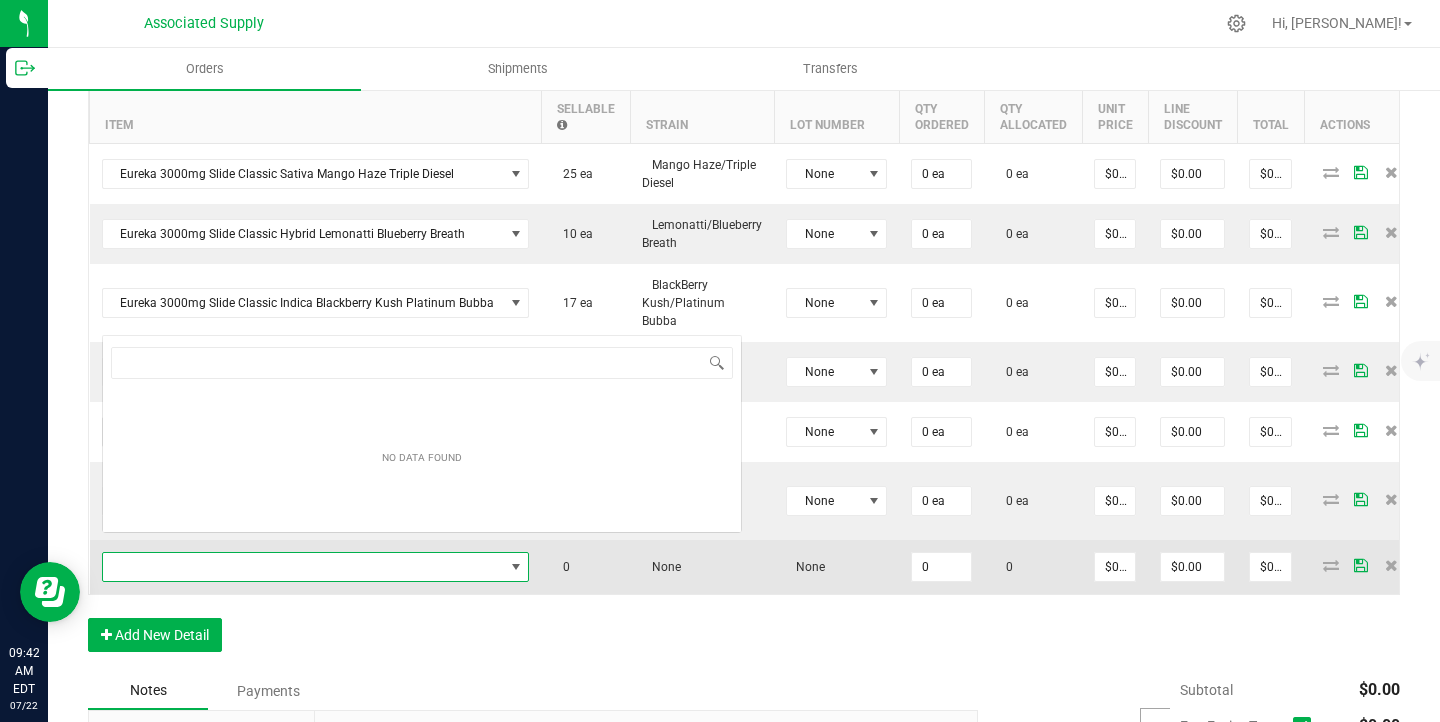 scroll, scrollTop: 0, scrollLeft: 0, axis: both 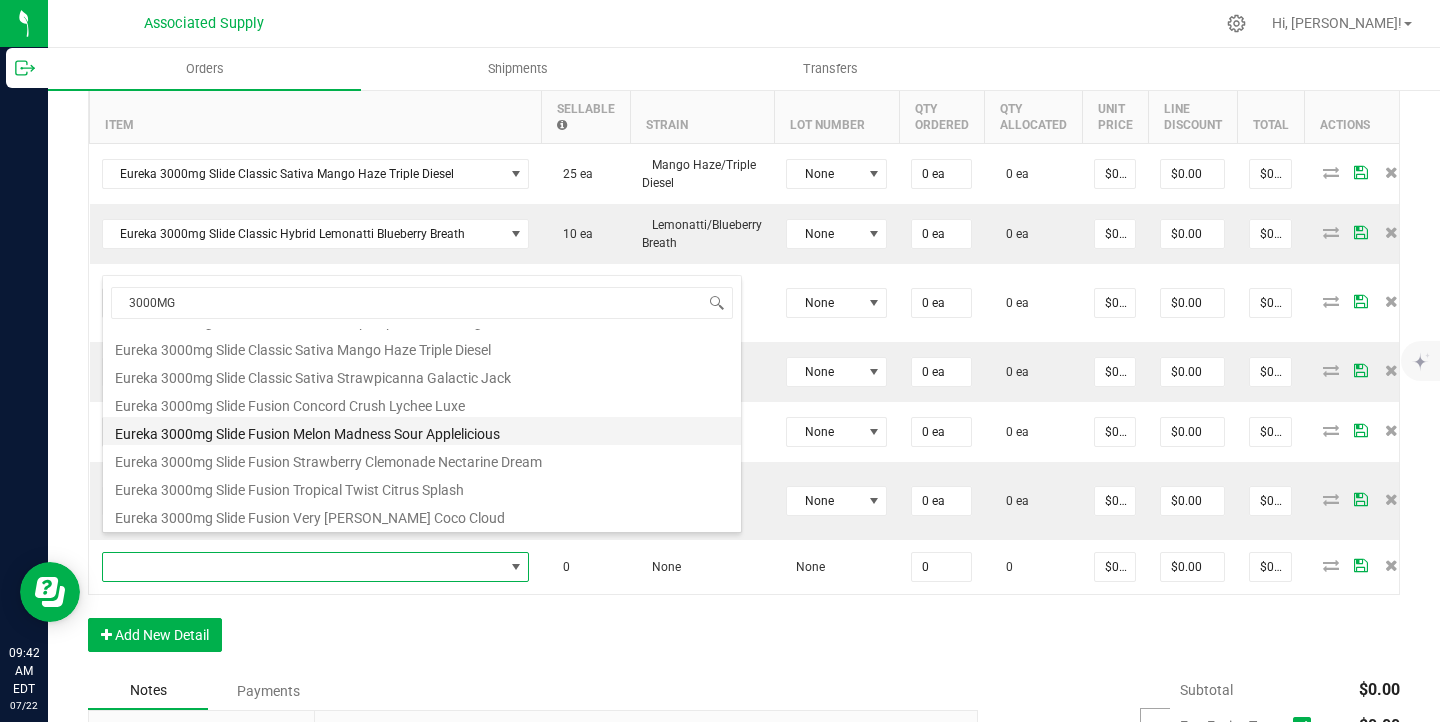 click on "Eureka 3000mg Slide Fusion Melon Madness Sour Applelicious" at bounding box center [422, 431] 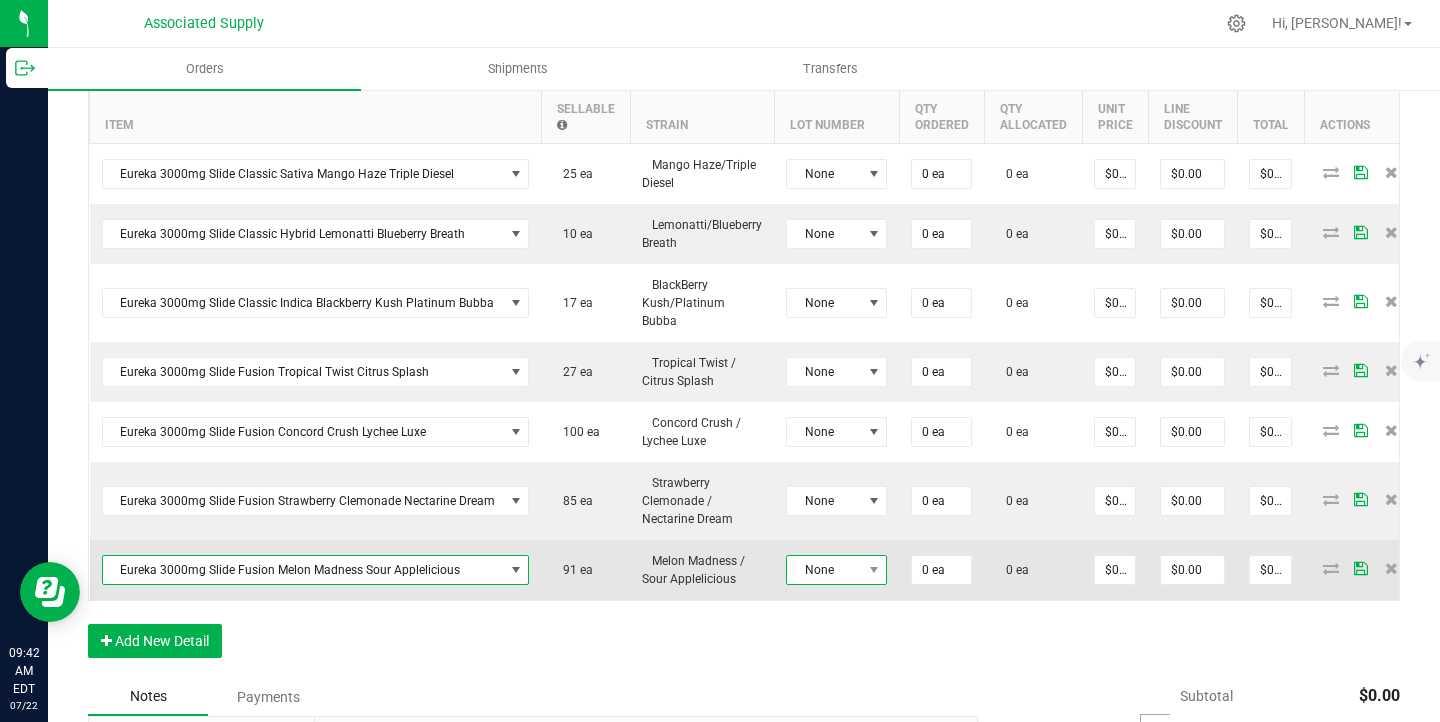 click on "None" at bounding box center [824, 570] 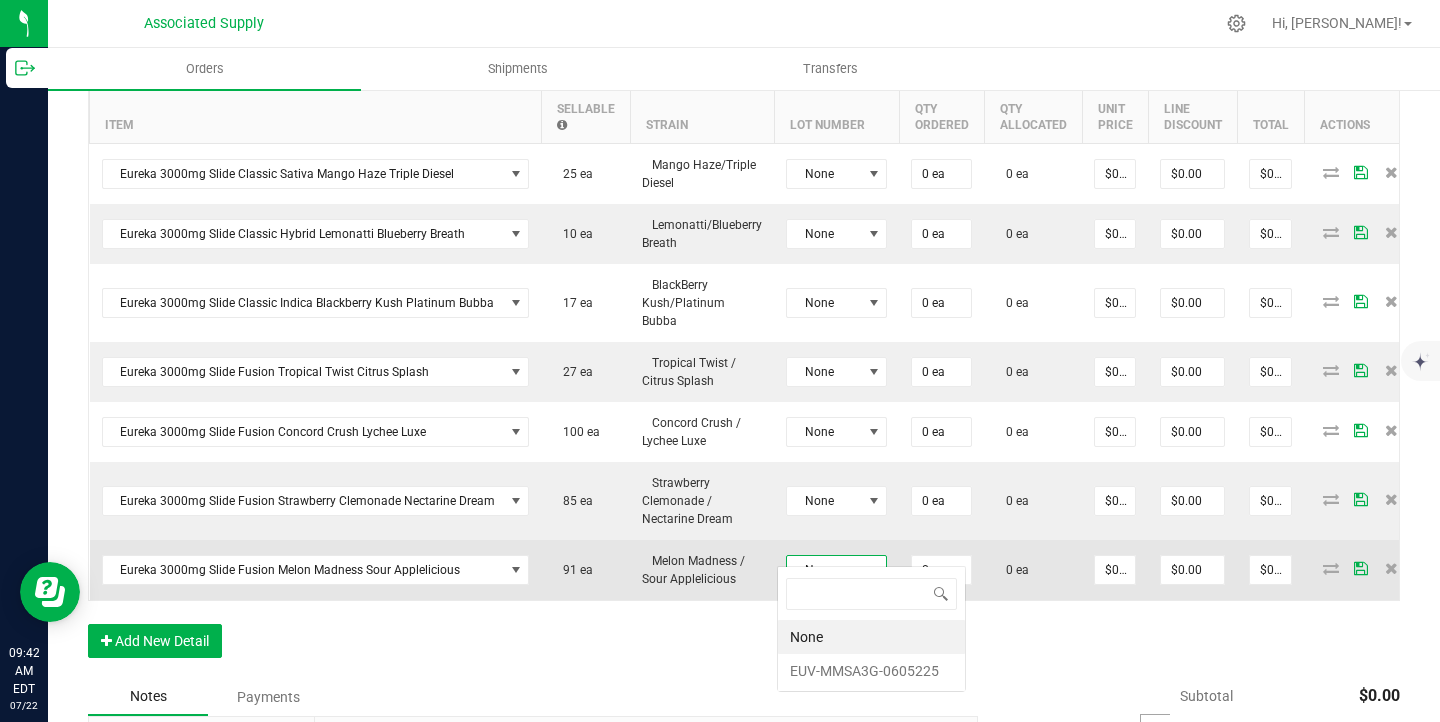 scroll, scrollTop: 99970, scrollLeft: 99899, axis: both 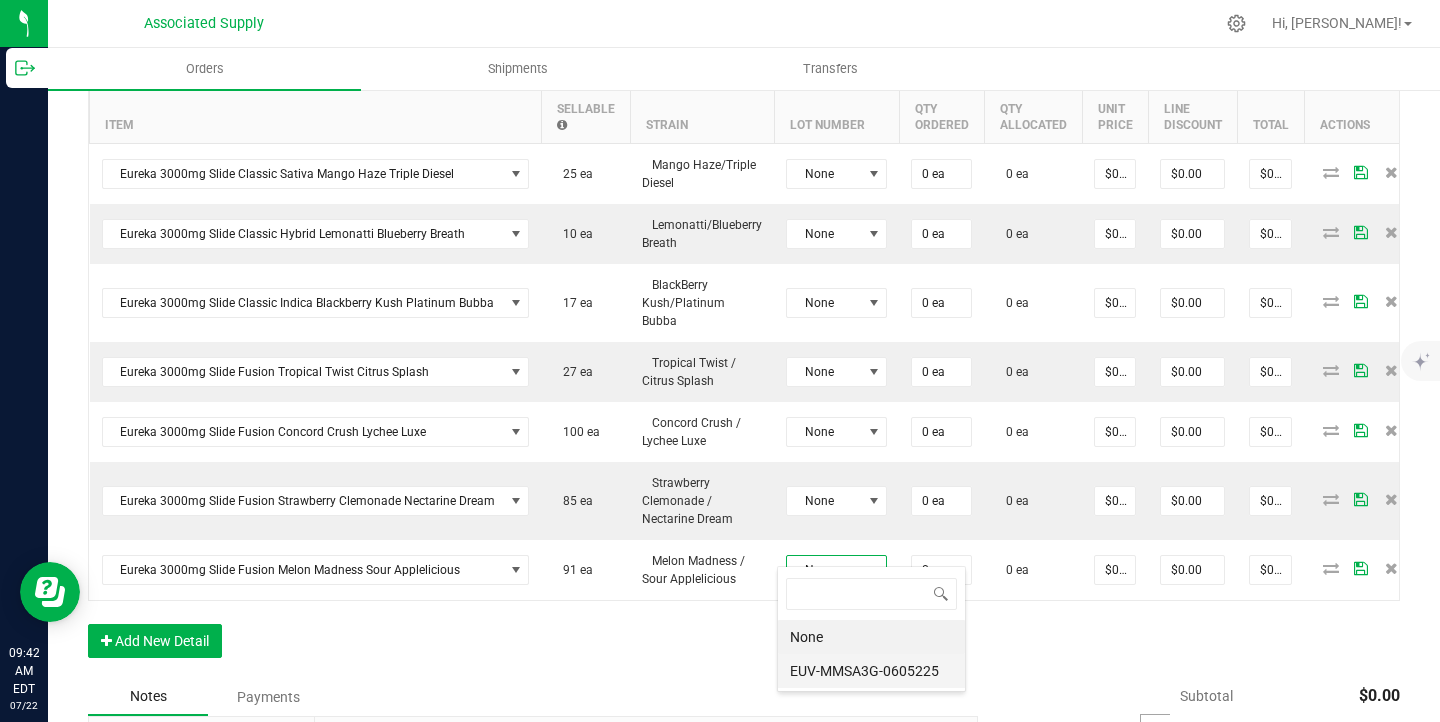 click on "EUV-MMSA3G-0605225" at bounding box center [871, 671] 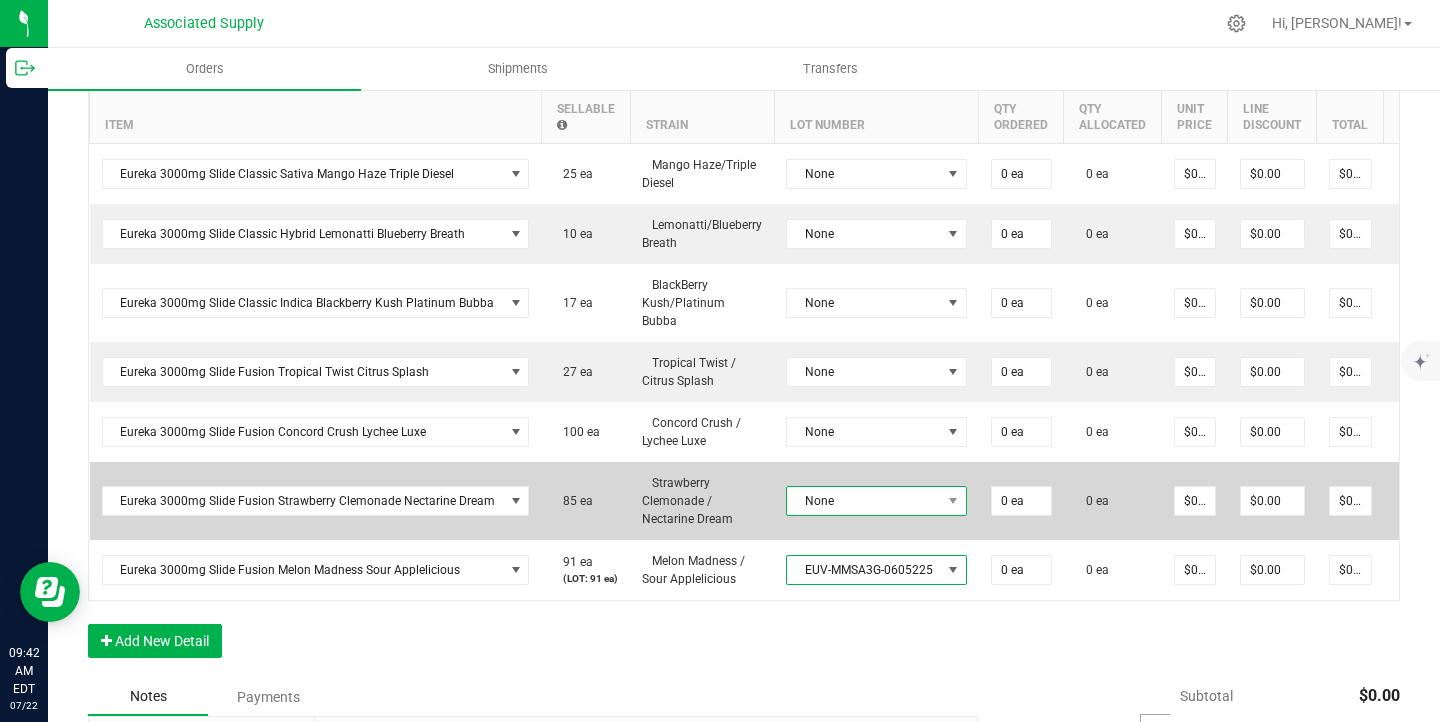 click on "None" at bounding box center (864, 501) 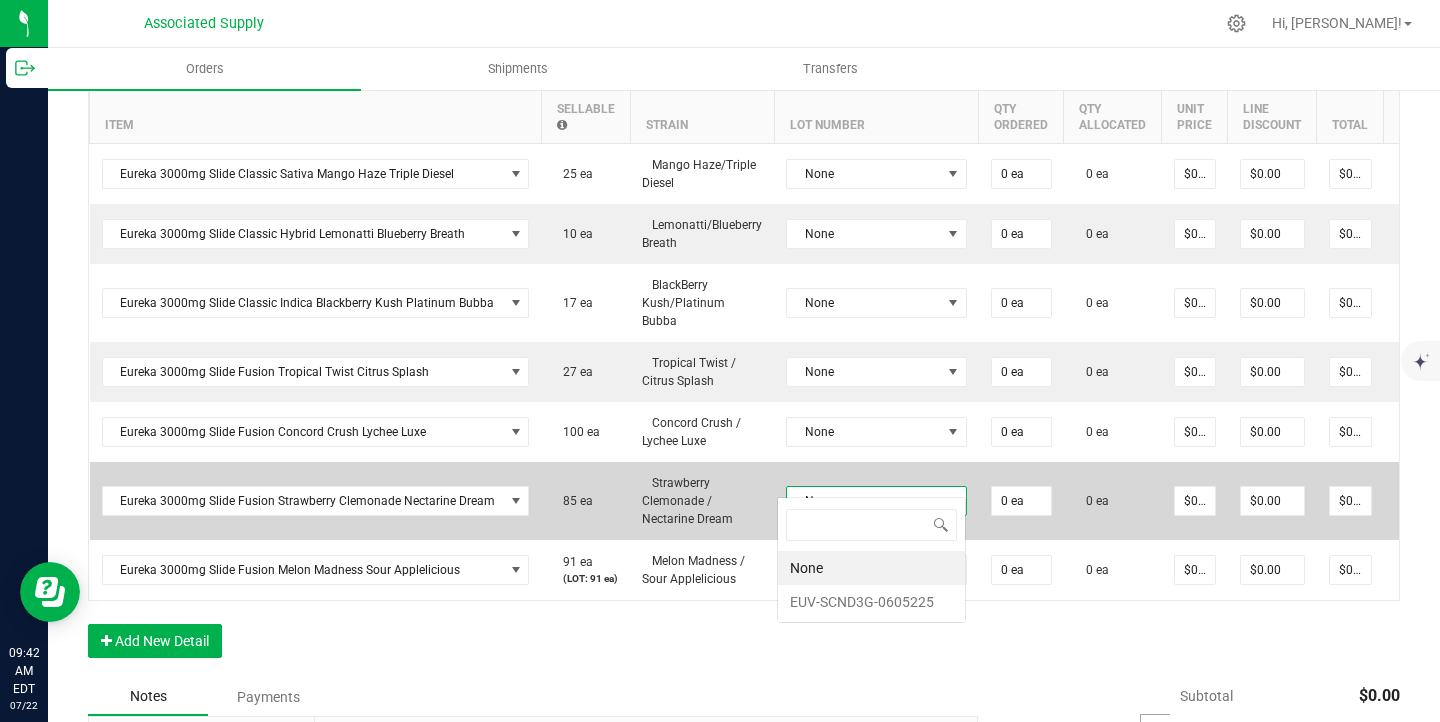 scroll, scrollTop: 99970, scrollLeft: 99820, axis: both 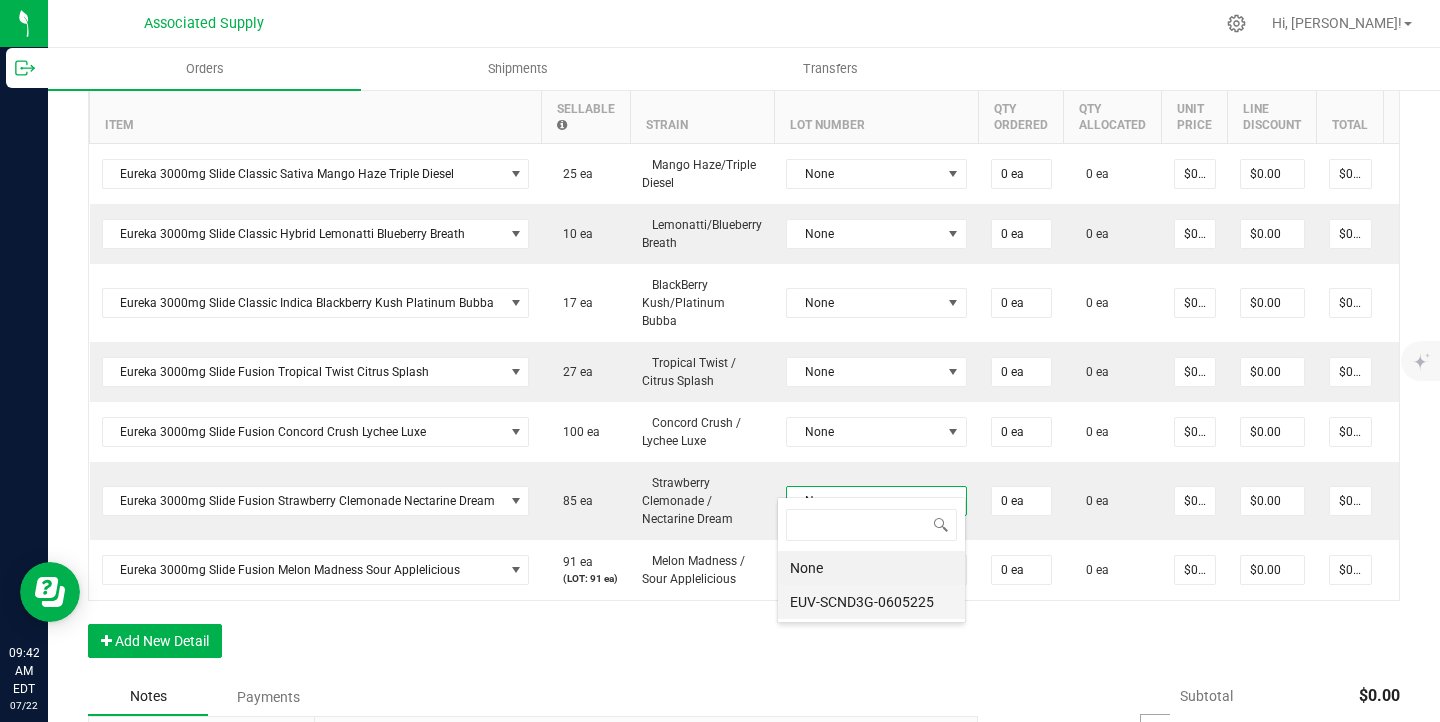 click on "EUV-SCND3G-0605225" at bounding box center (871, 602) 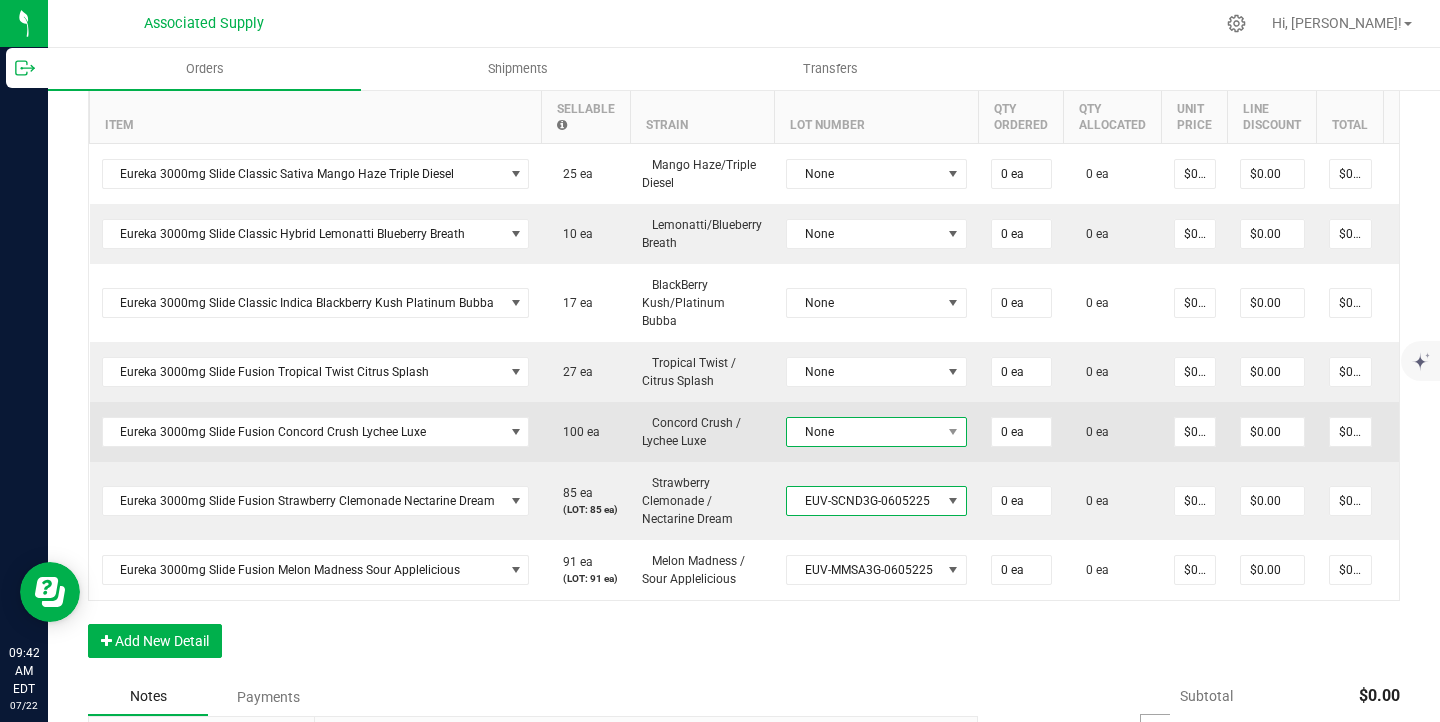 click on "None" at bounding box center [864, 432] 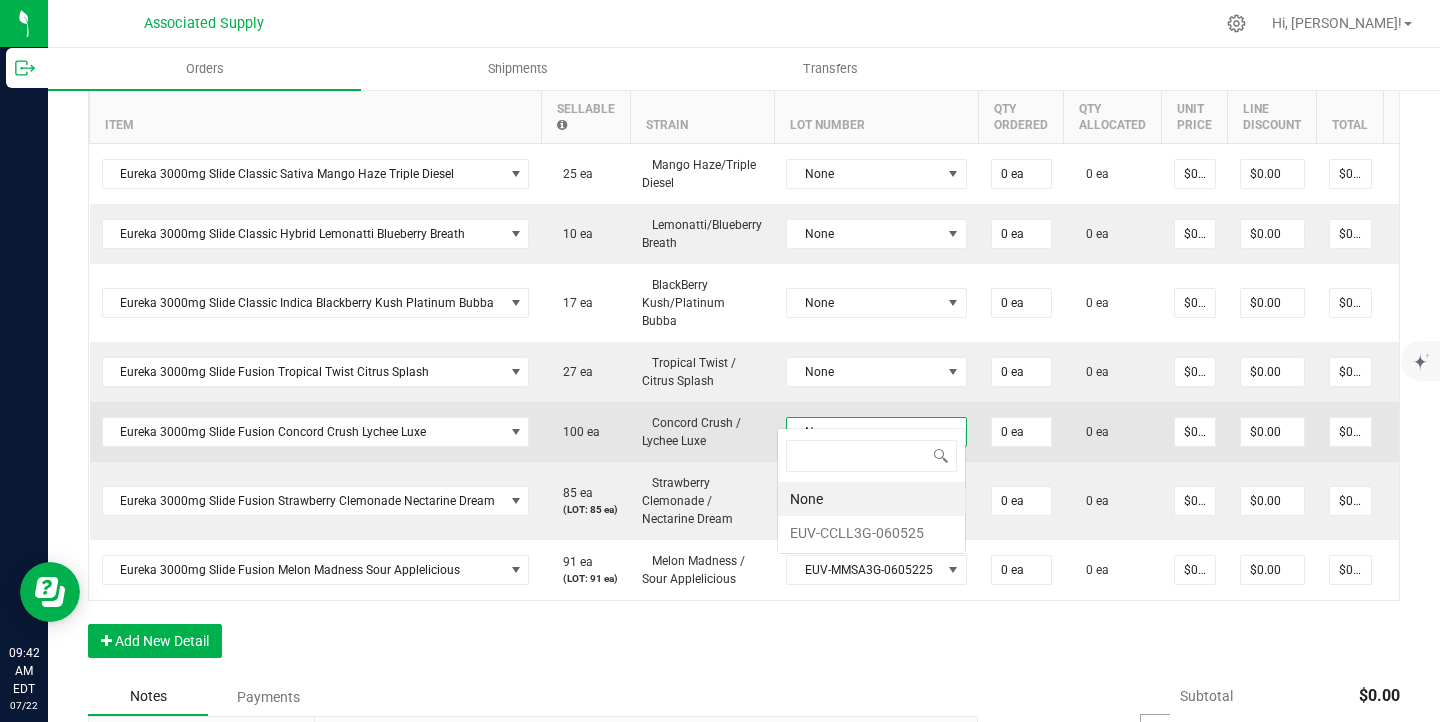 scroll, scrollTop: 99970, scrollLeft: 99820, axis: both 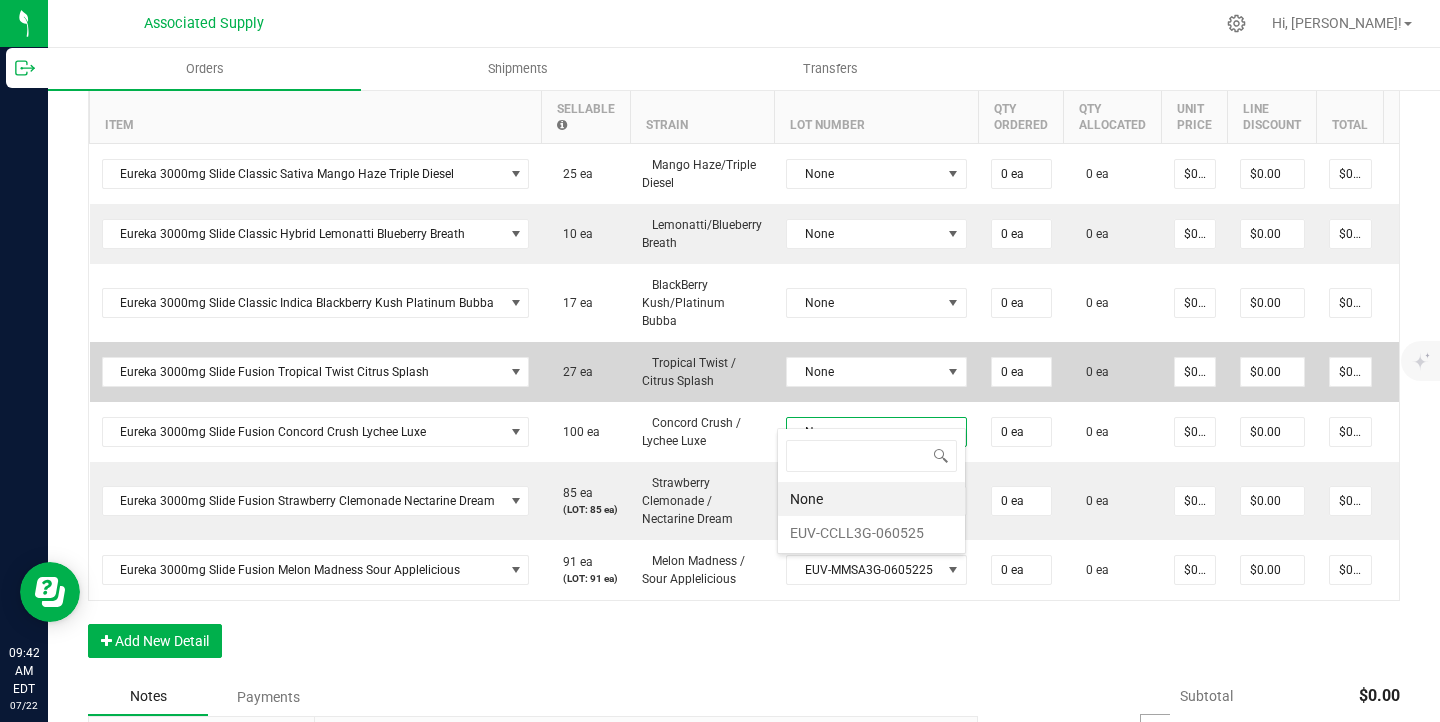 drag, startPoint x: 860, startPoint y: 527, endPoint x: 852, endPoint y: 371, distance: 156.20499 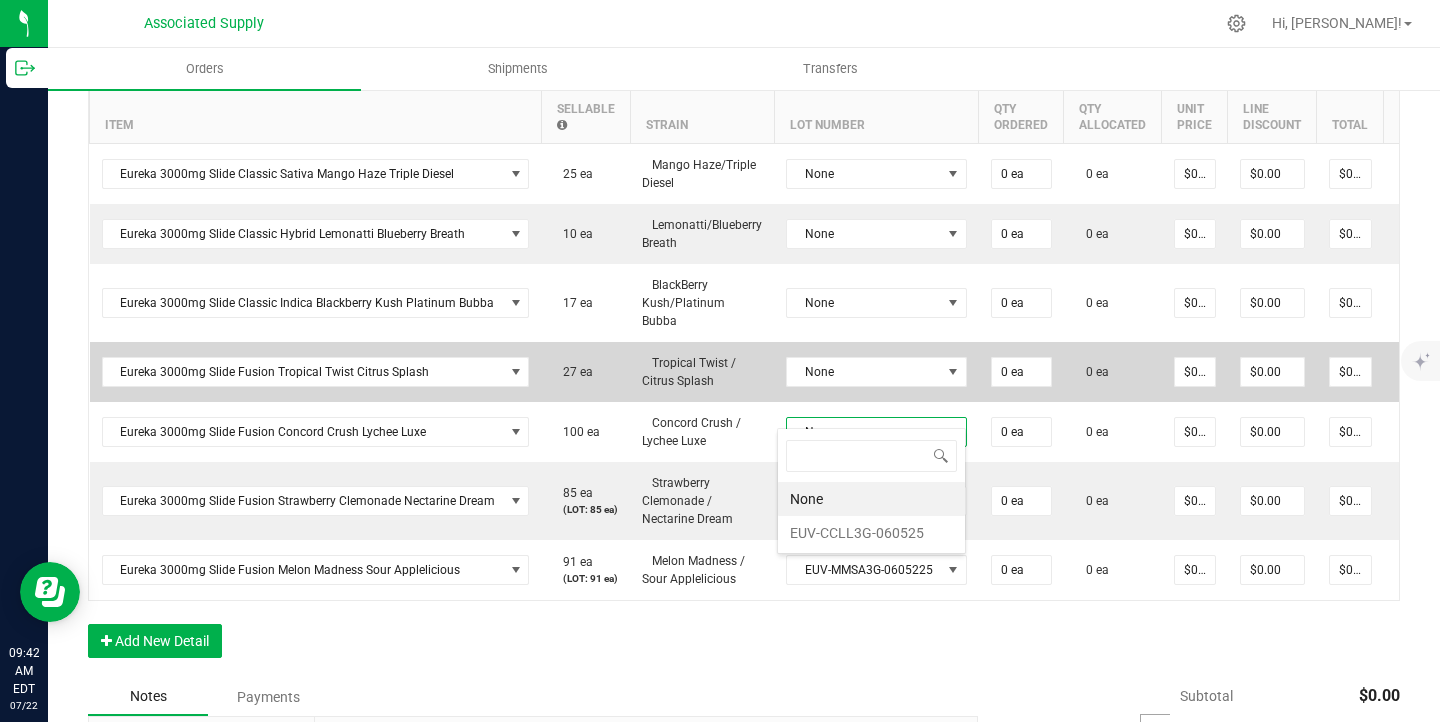 click on "EUV-CCLL3G-060525" at bounding box center (871, 533) 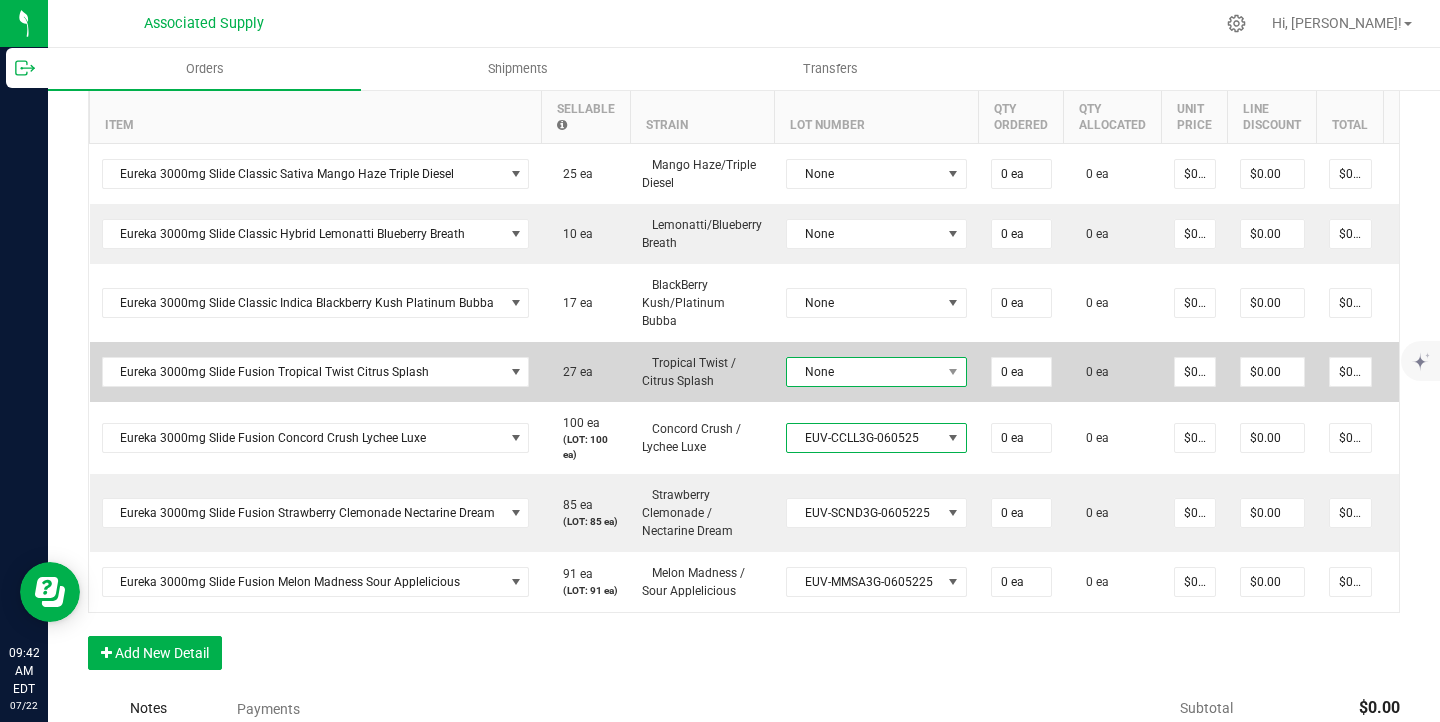 click on "None" at bounding box center [864, 372] 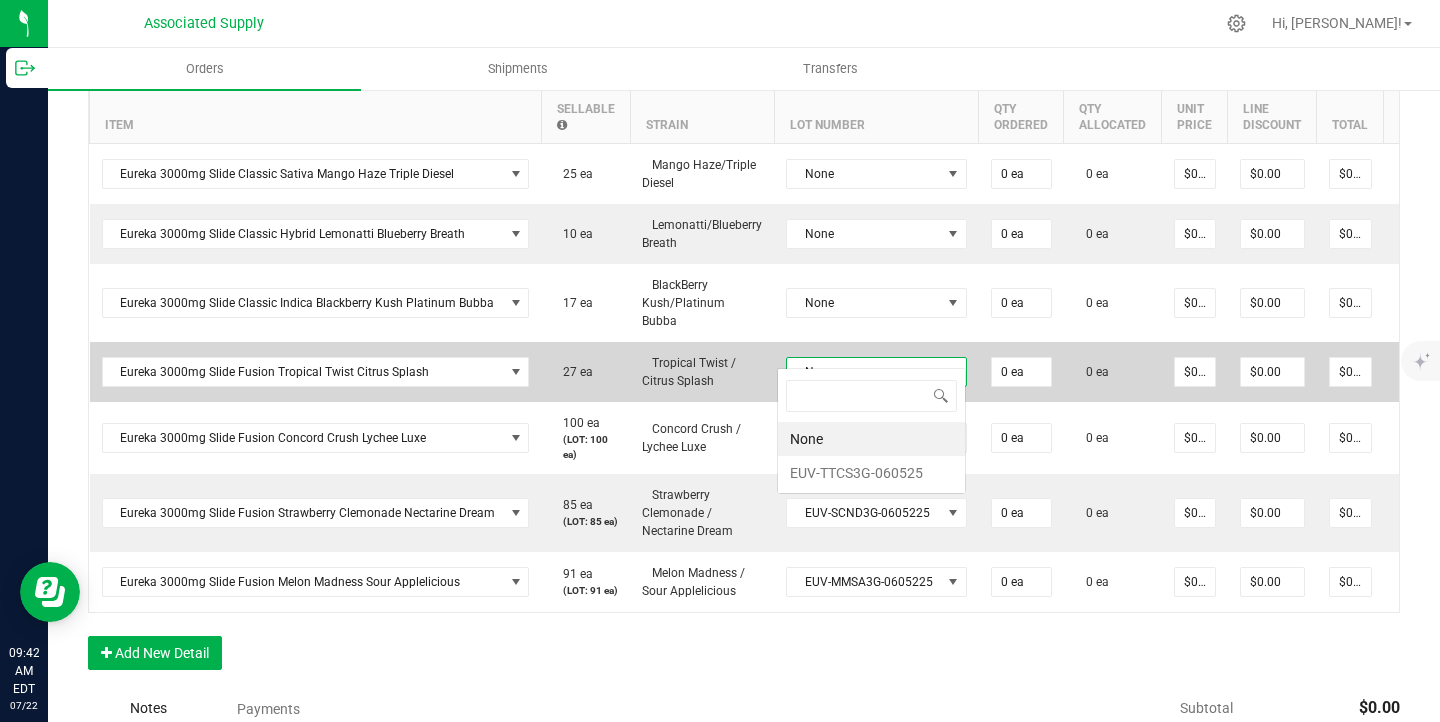 scroll, scrollTop: 99970, scrollLeft: 99820, axis: both 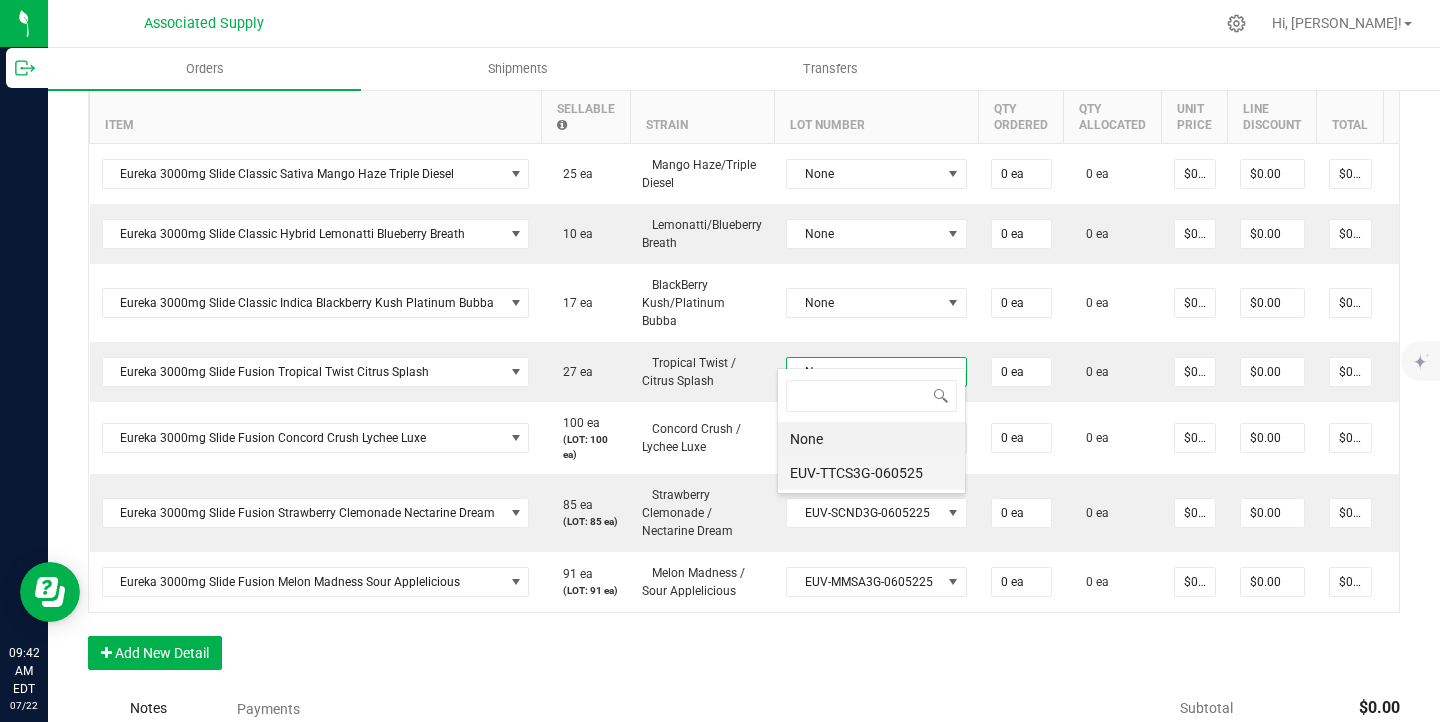 click on "EUV-TTCS3G-060525" at bounding box center [871, 473] 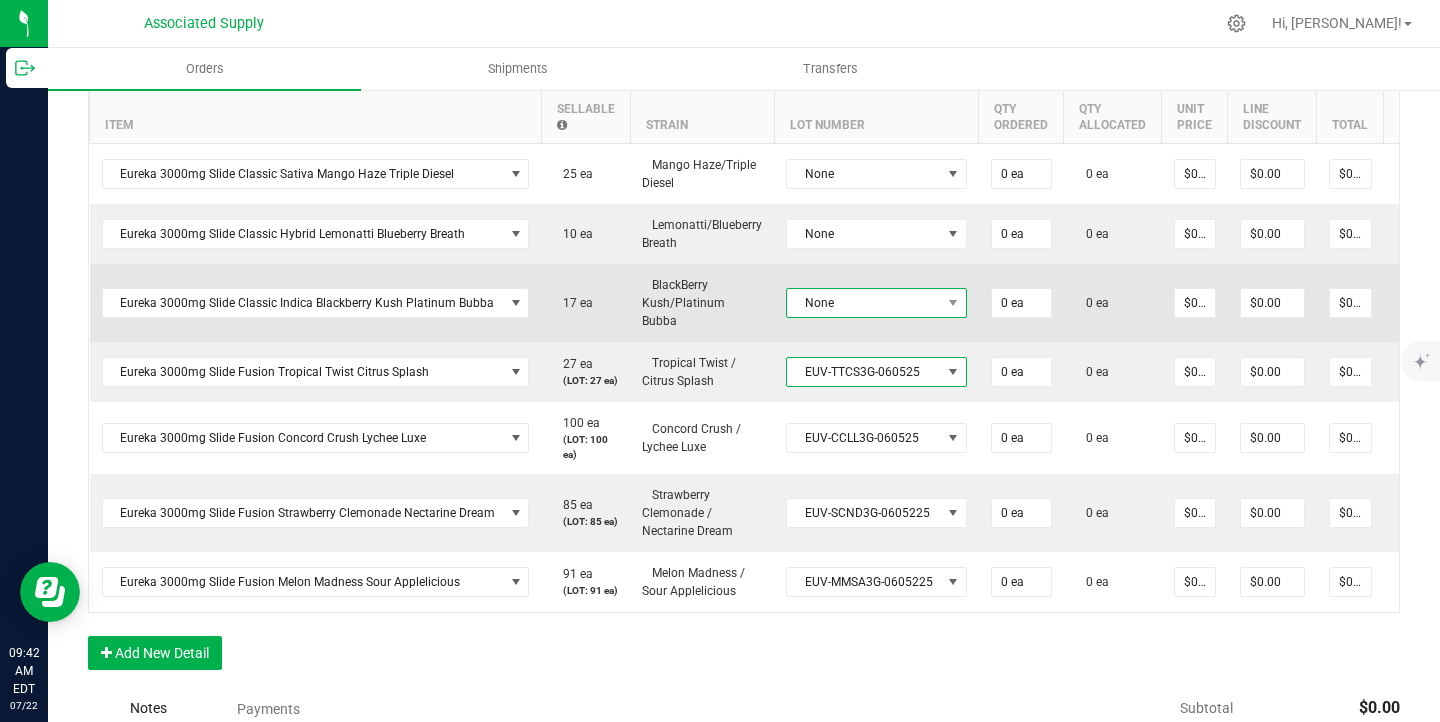 click on "None" at bounding box center [864, 303] 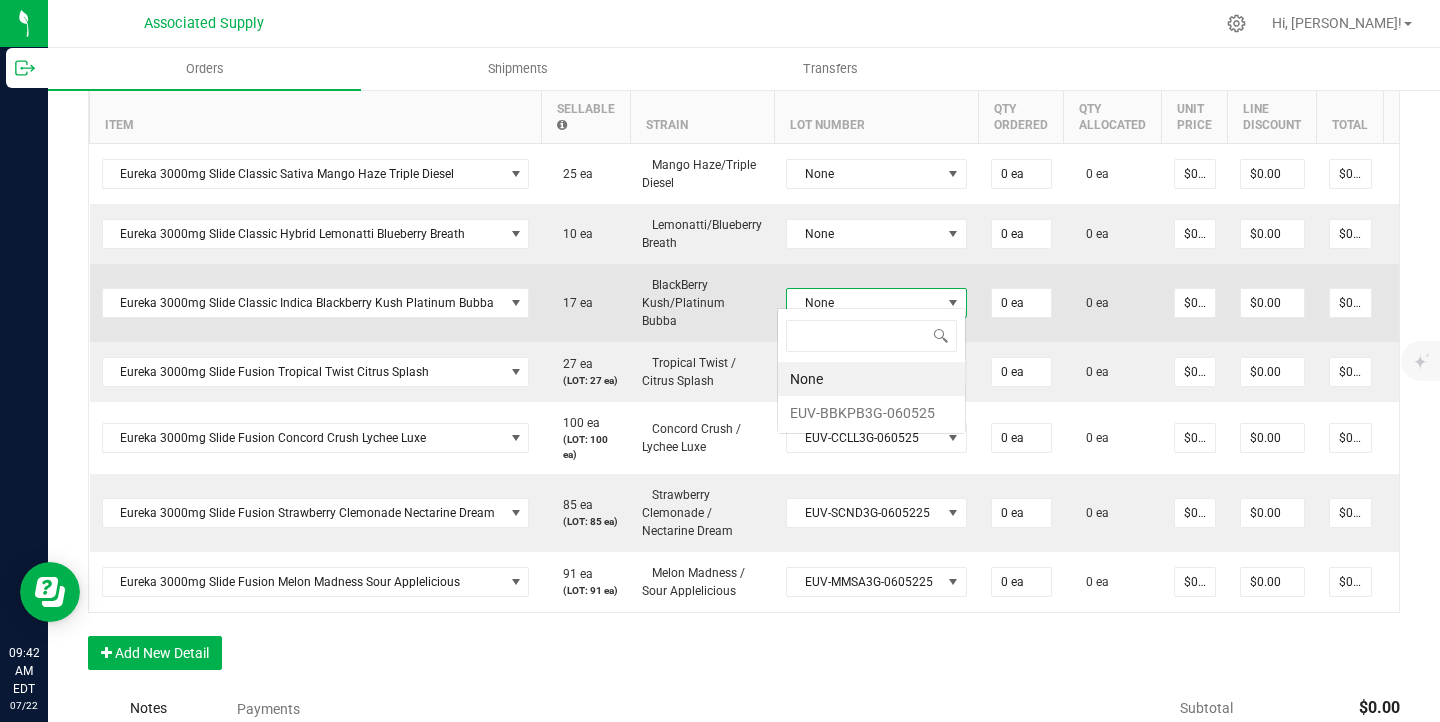 scroll, scrollTop: 99970, scrollLeft: 99820, axis: both 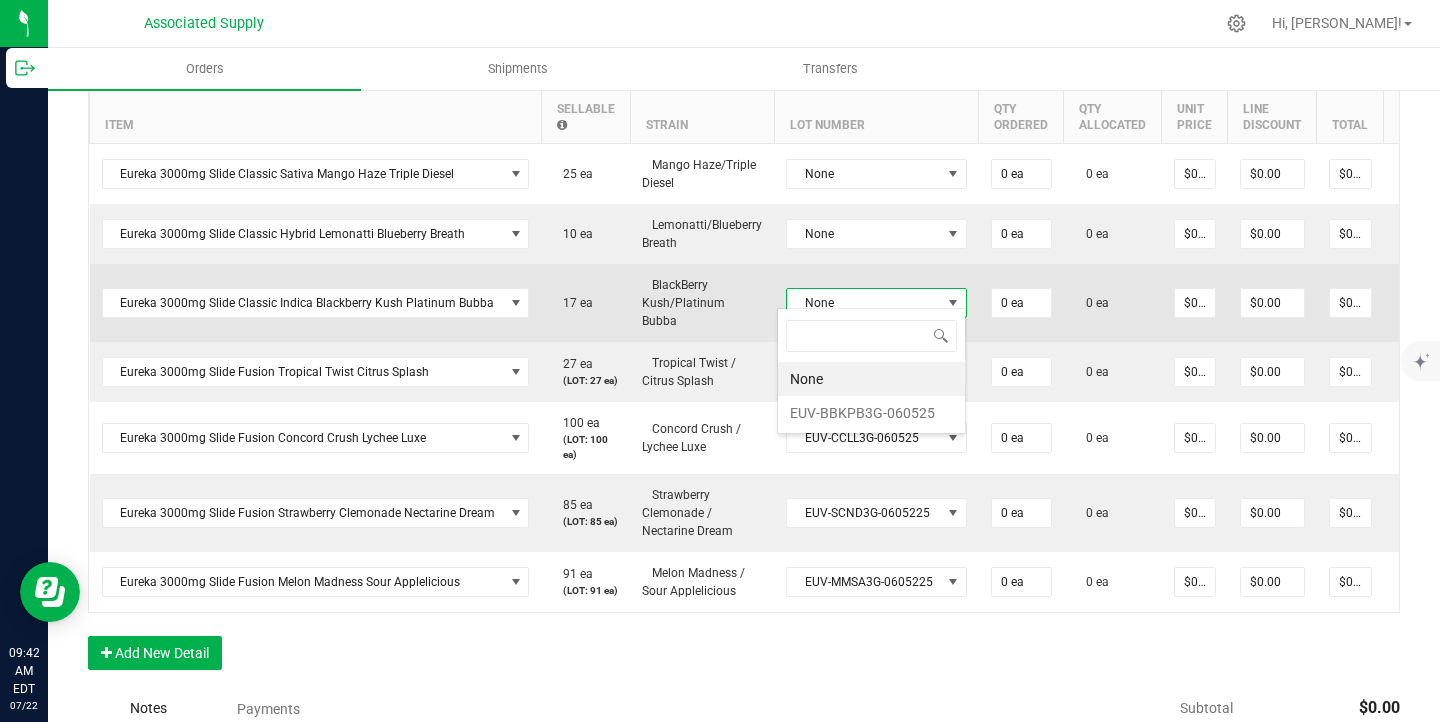drag, startPoint x: 860, startPoint y: 411, endPoint x: 864, endPoint y: 263, distance: 148.05405 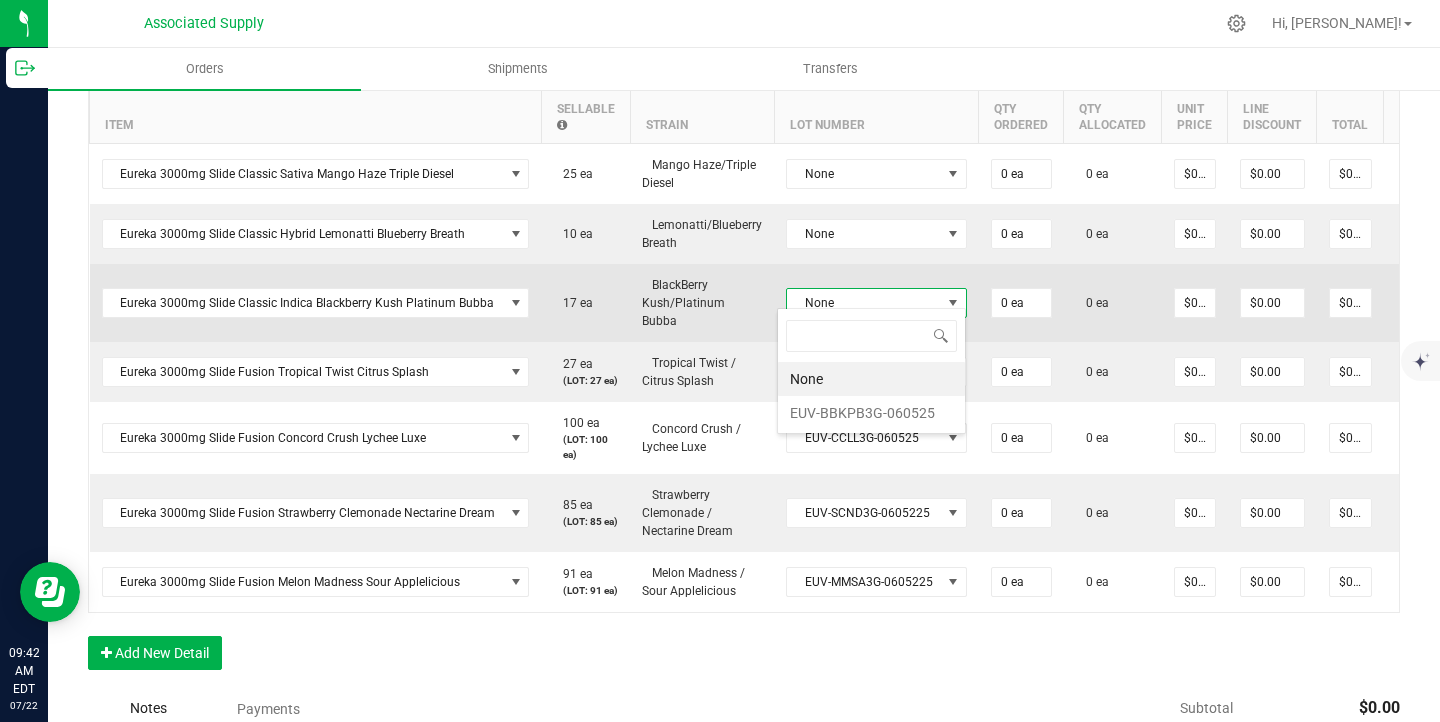 click on "EUV-BBKPB3G-060525" at bounding box center (871, 413) 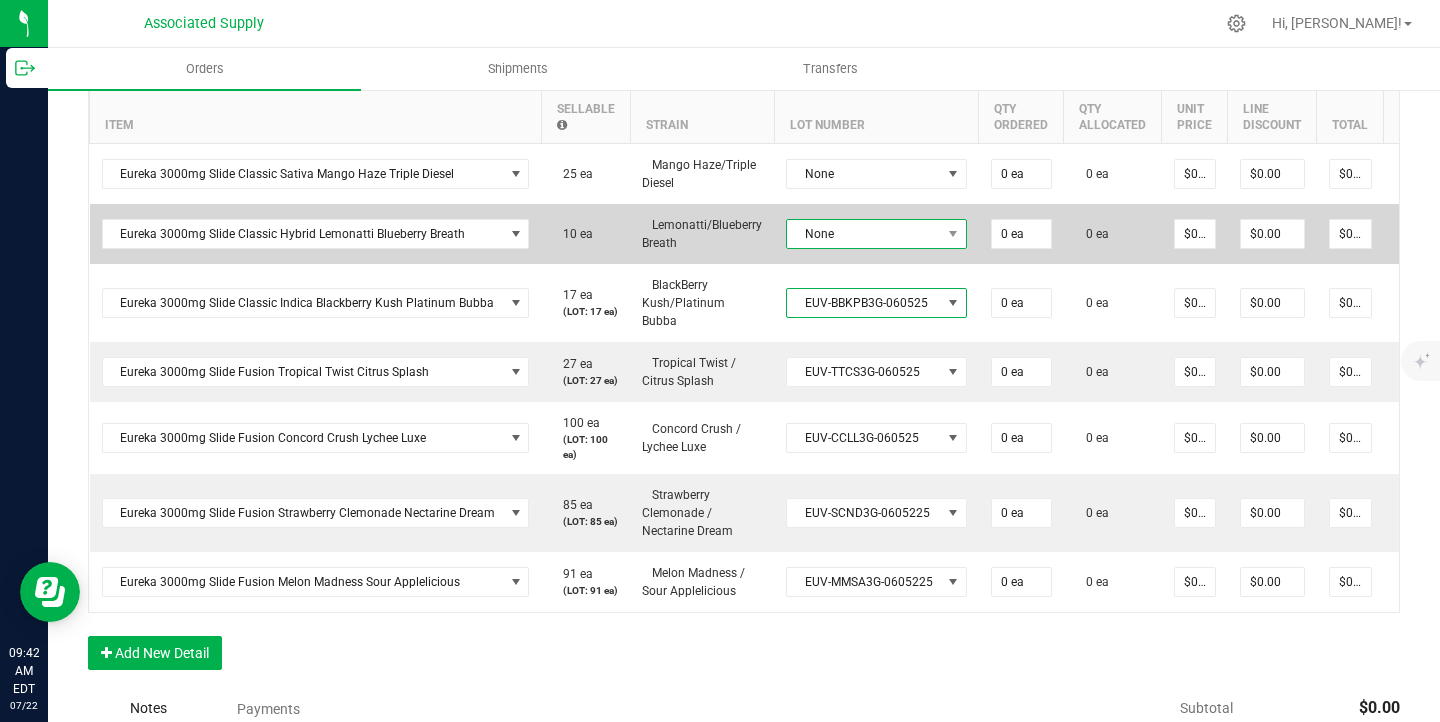 click on "None" at bounding box center [864, 234] 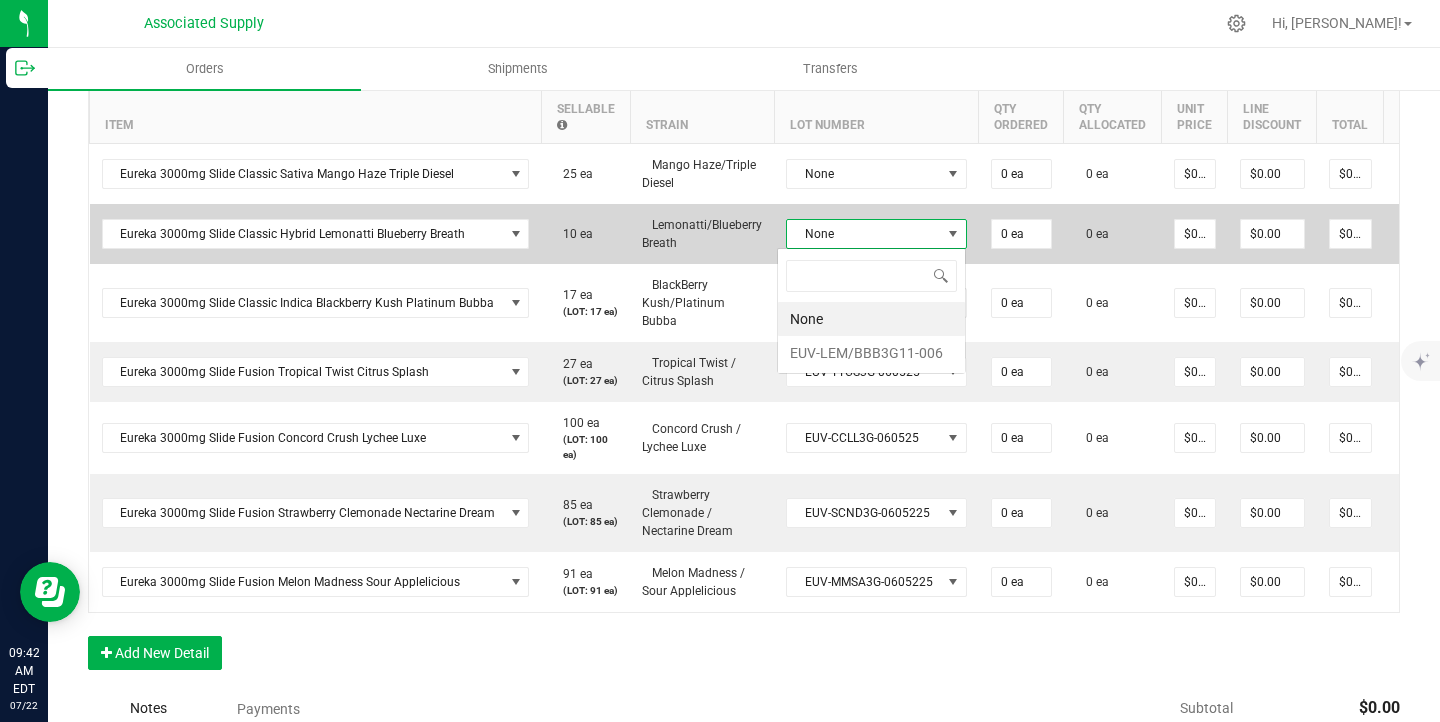 scroll, scrollTop: 99970, scrollLeft: 99820, axis: both 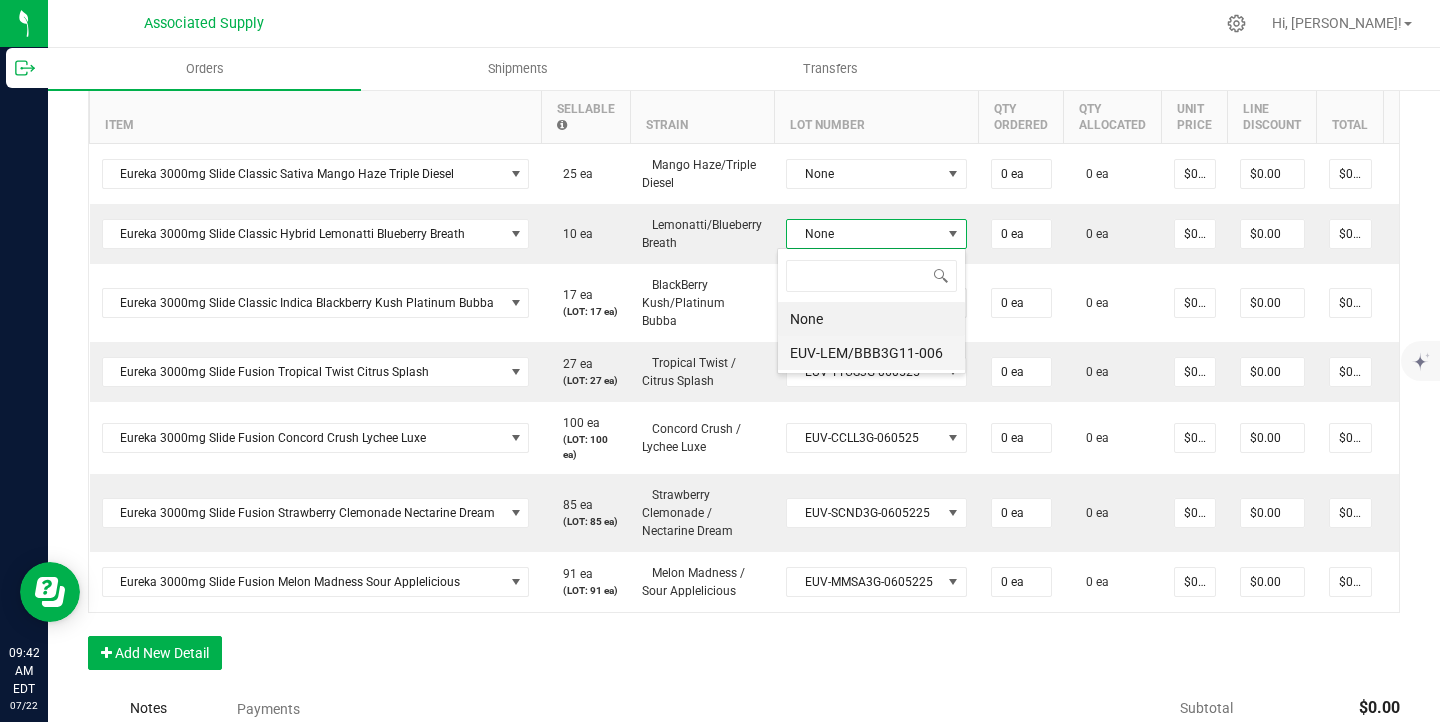 click on "EUV-LEM/BBB3G11-006" at bounding box center (871, 353) 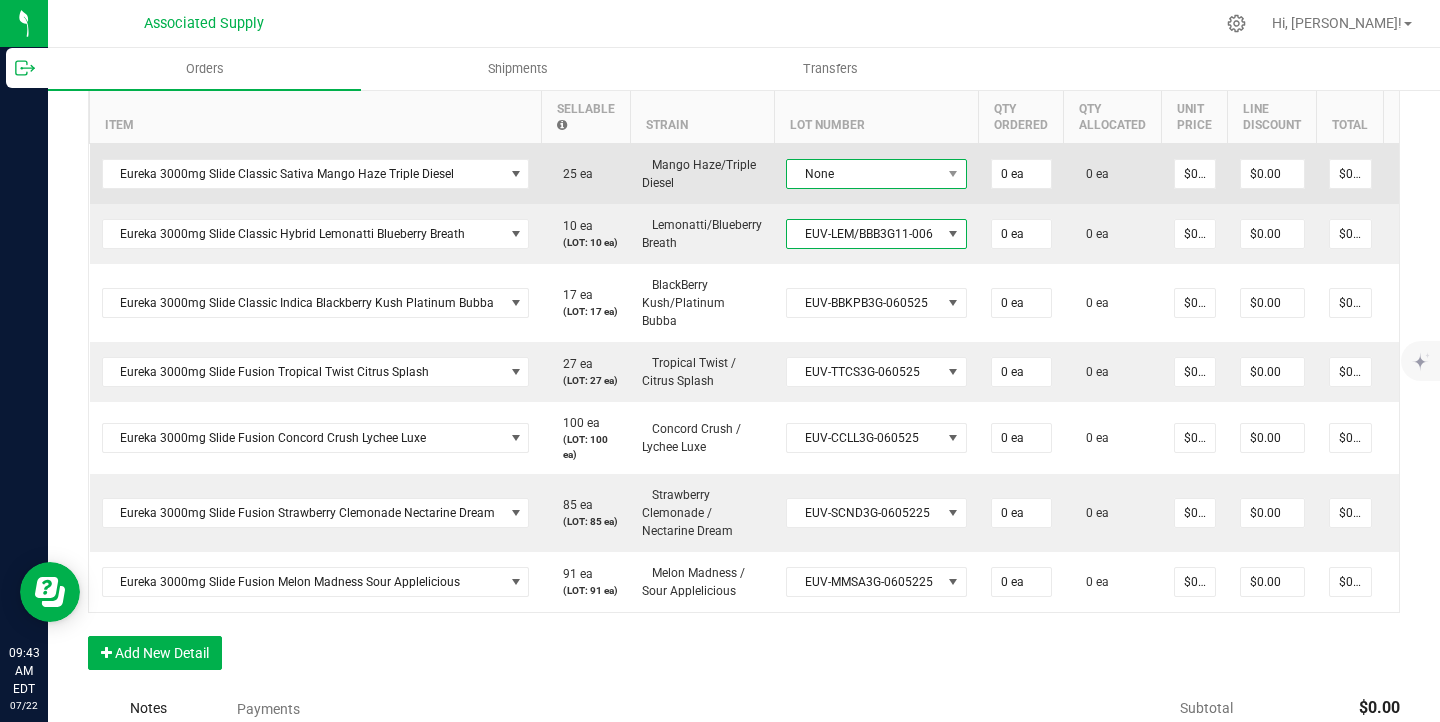 click on "None" at bounding box center (864, 174) 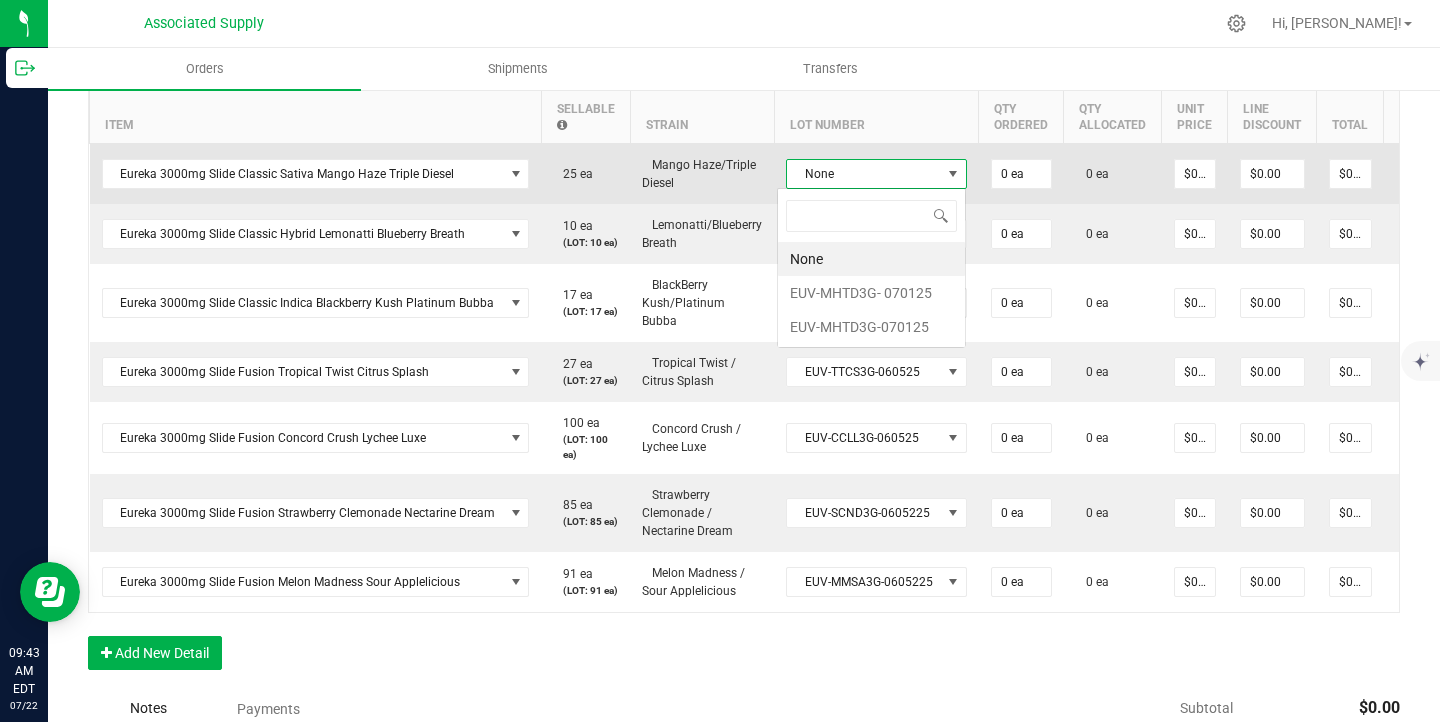 scroll, scrollTop: 99970, scrollLeft: 99819, axis: both 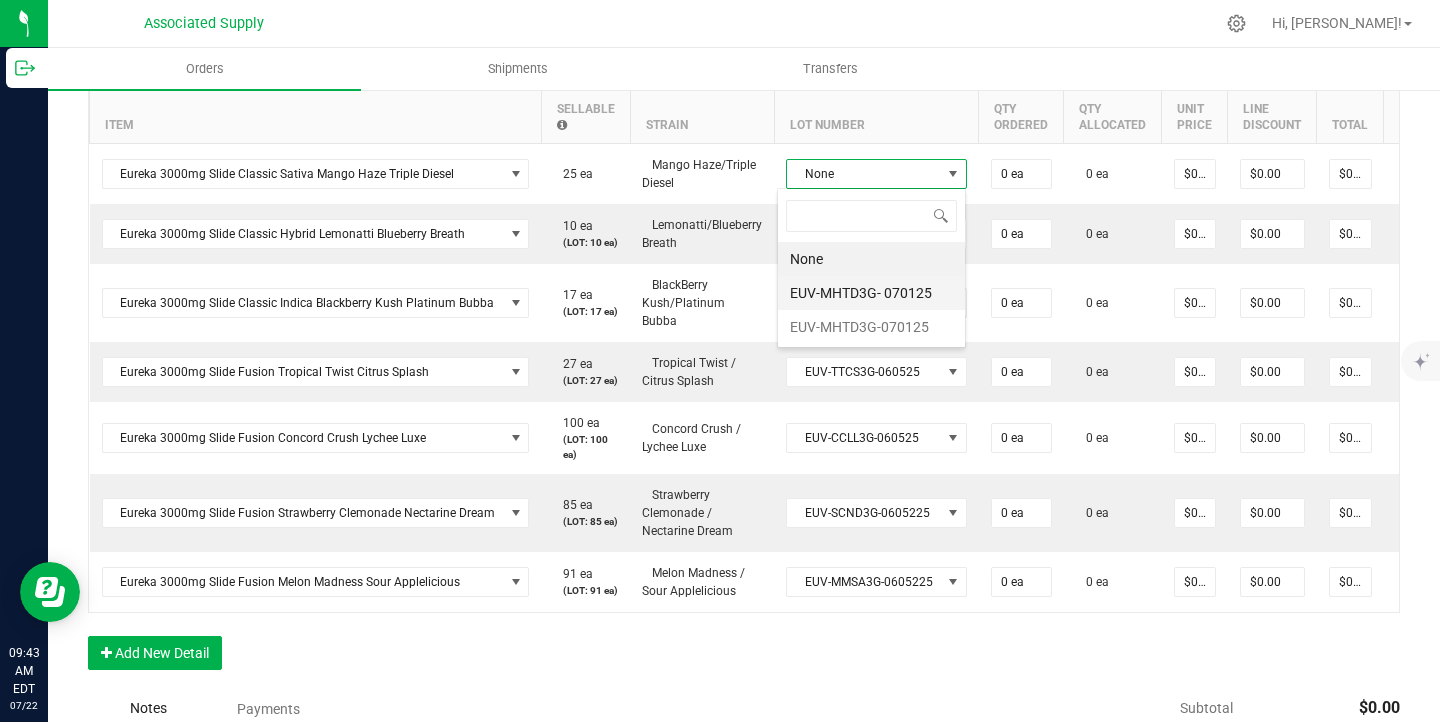click on "EUV-MHTD3G- 070125" at bounding box center (871, 293) 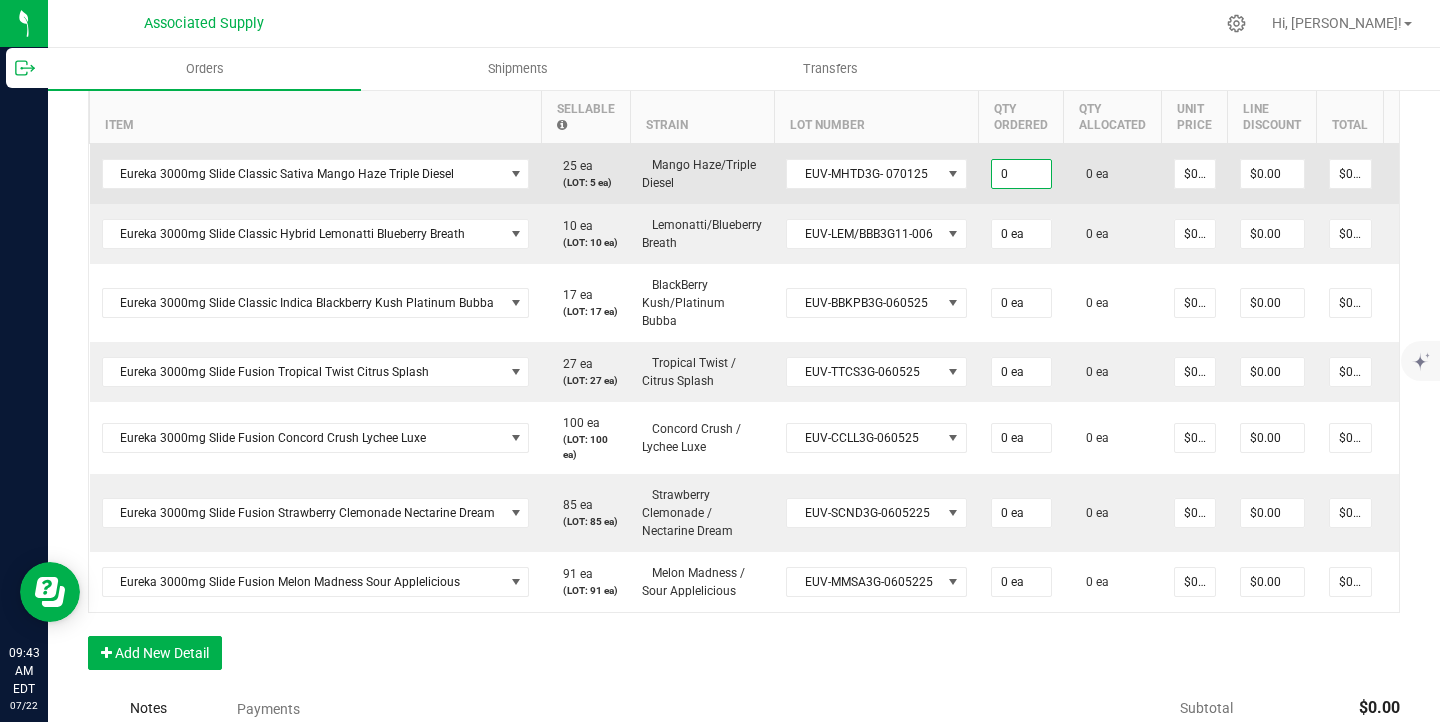 click on "0" at bounding box center (1021, 174) 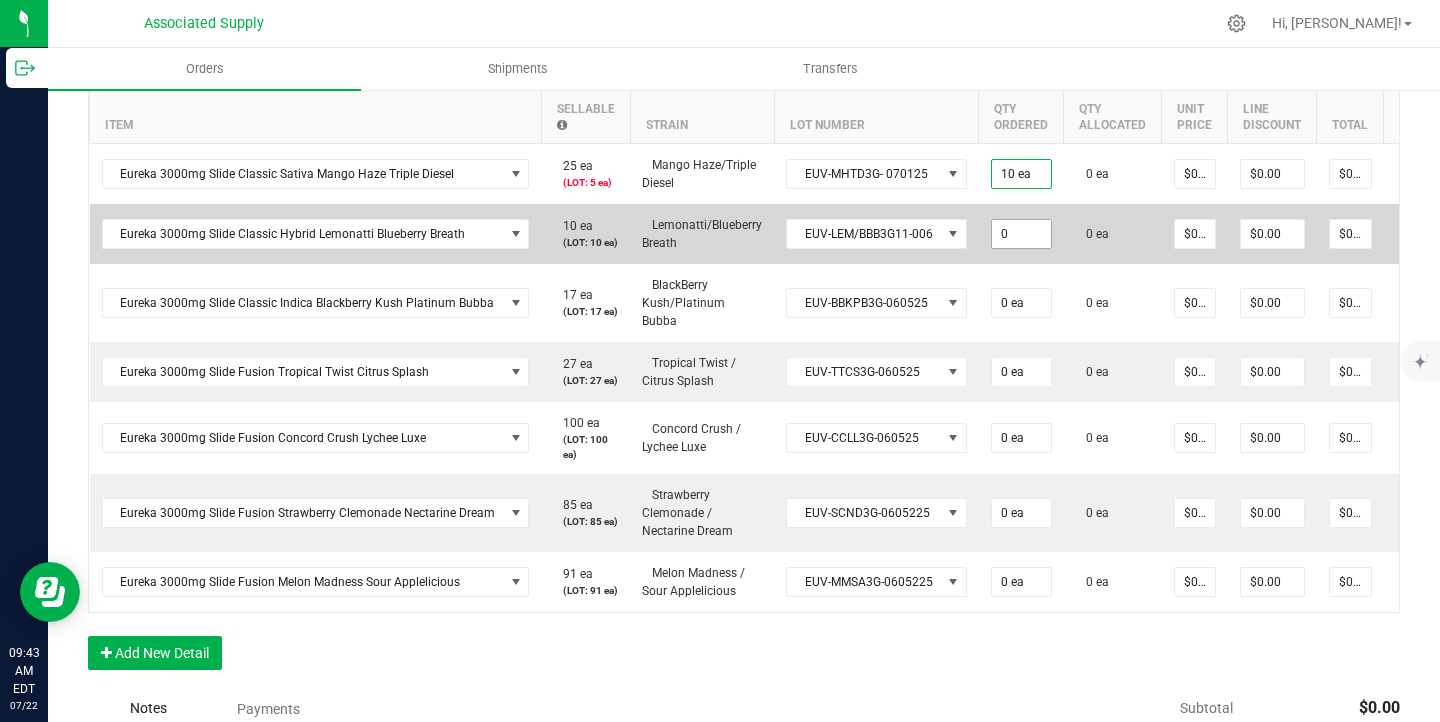 click on "0" at bounding box center [1021, 234] 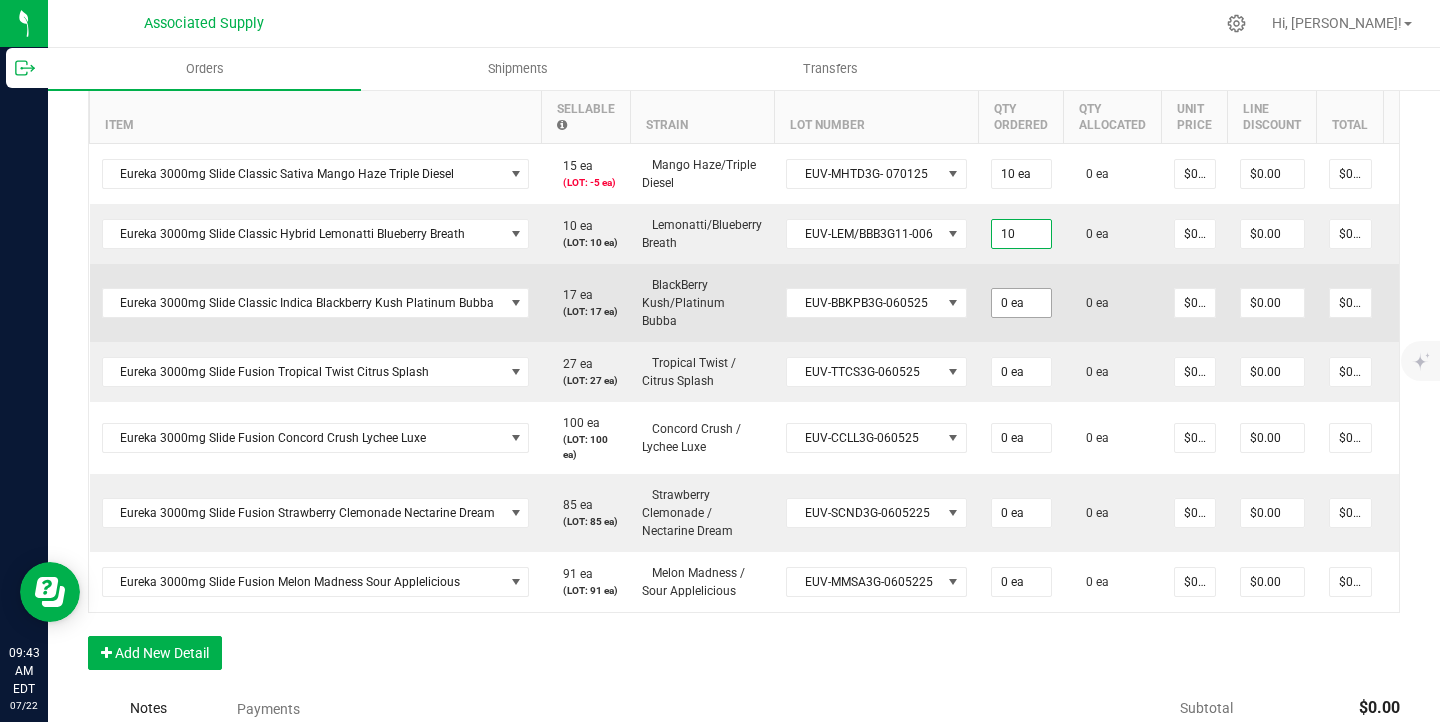 click on "0 ea" at bounding box center [1021, 174] 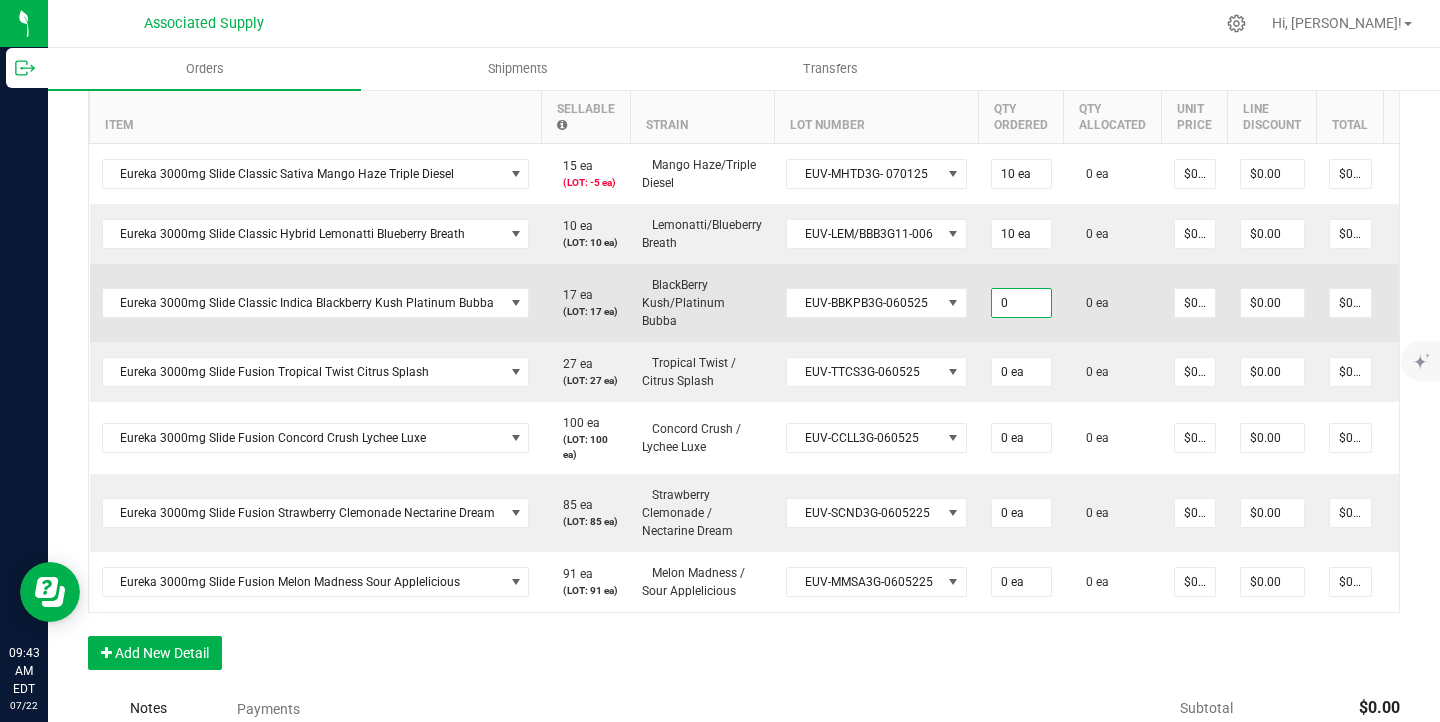 click on "0" at bounding box center [1021, 303] 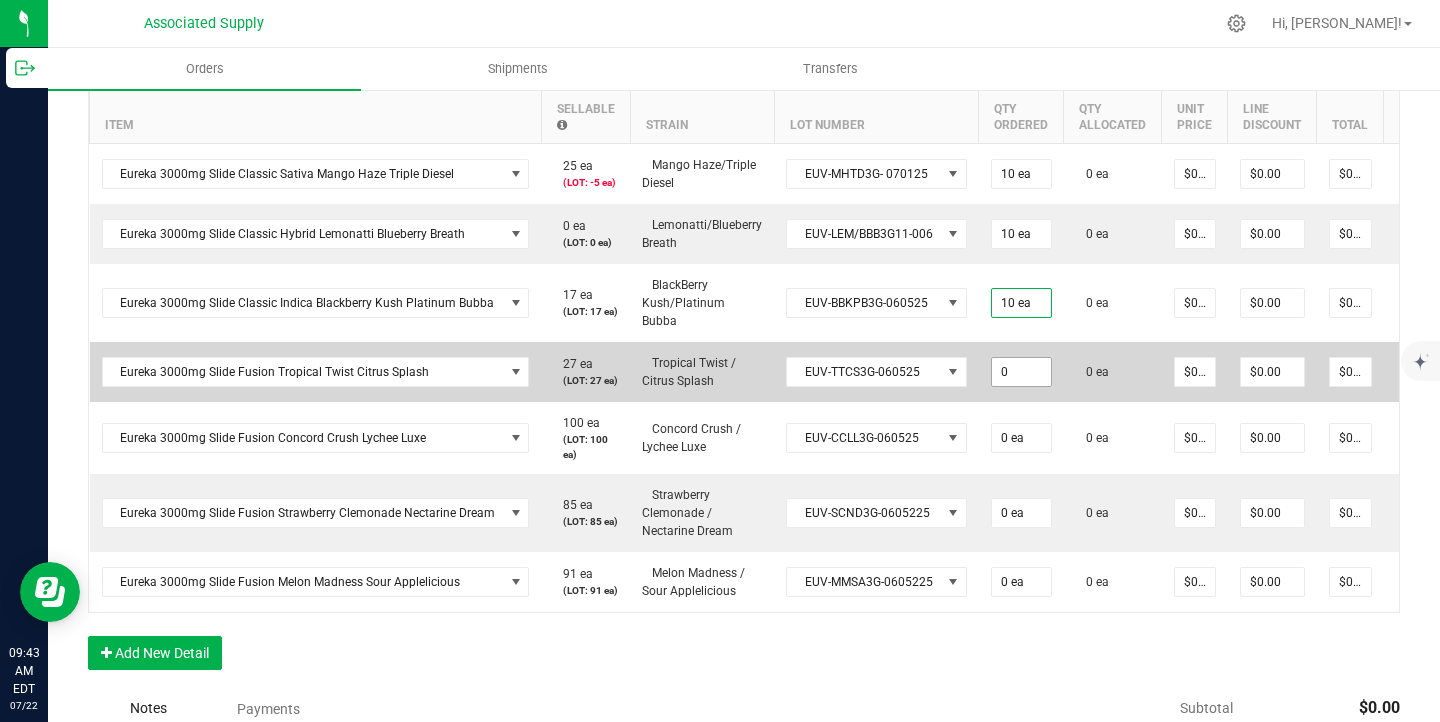 click on "0" at bounding box center [1021, 372] 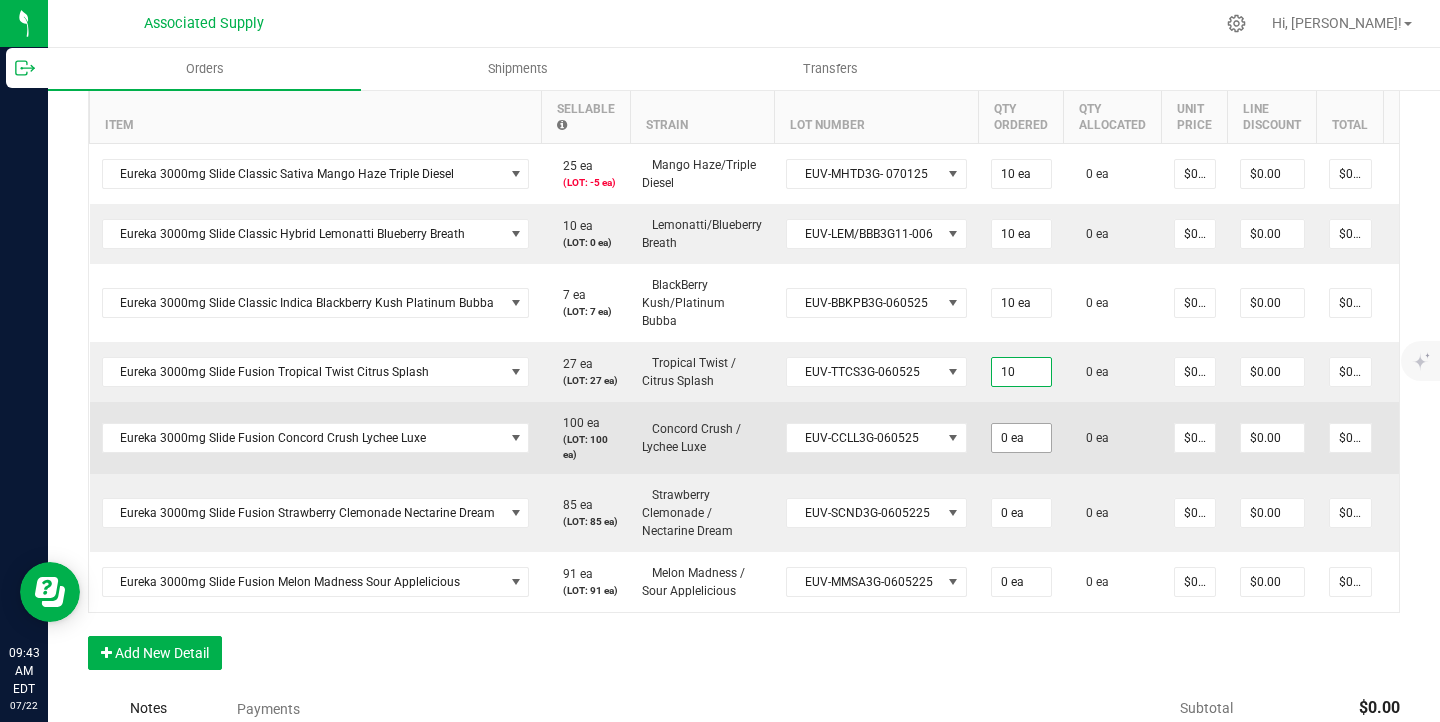 click on "0 ea" at bounding box center [1021, 438] 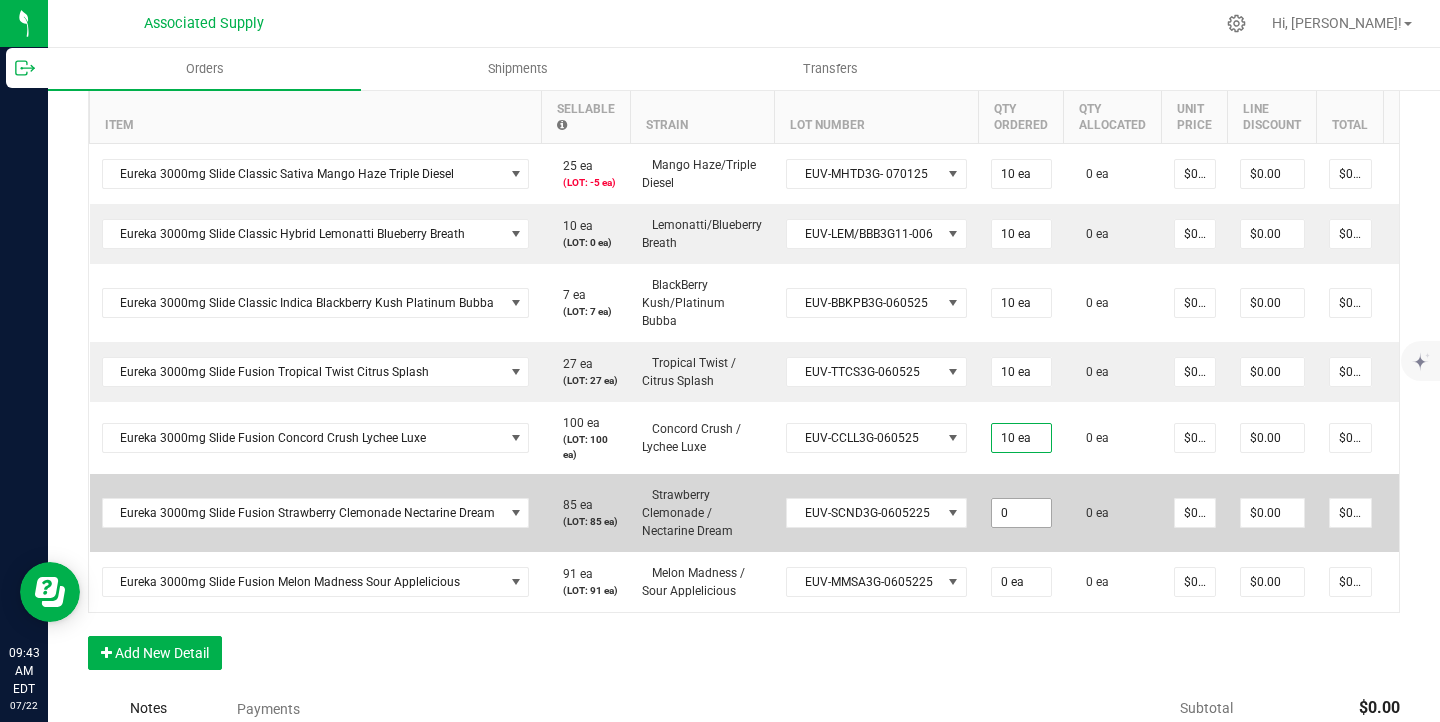 click on "0" at bounding box center (1021, 513) 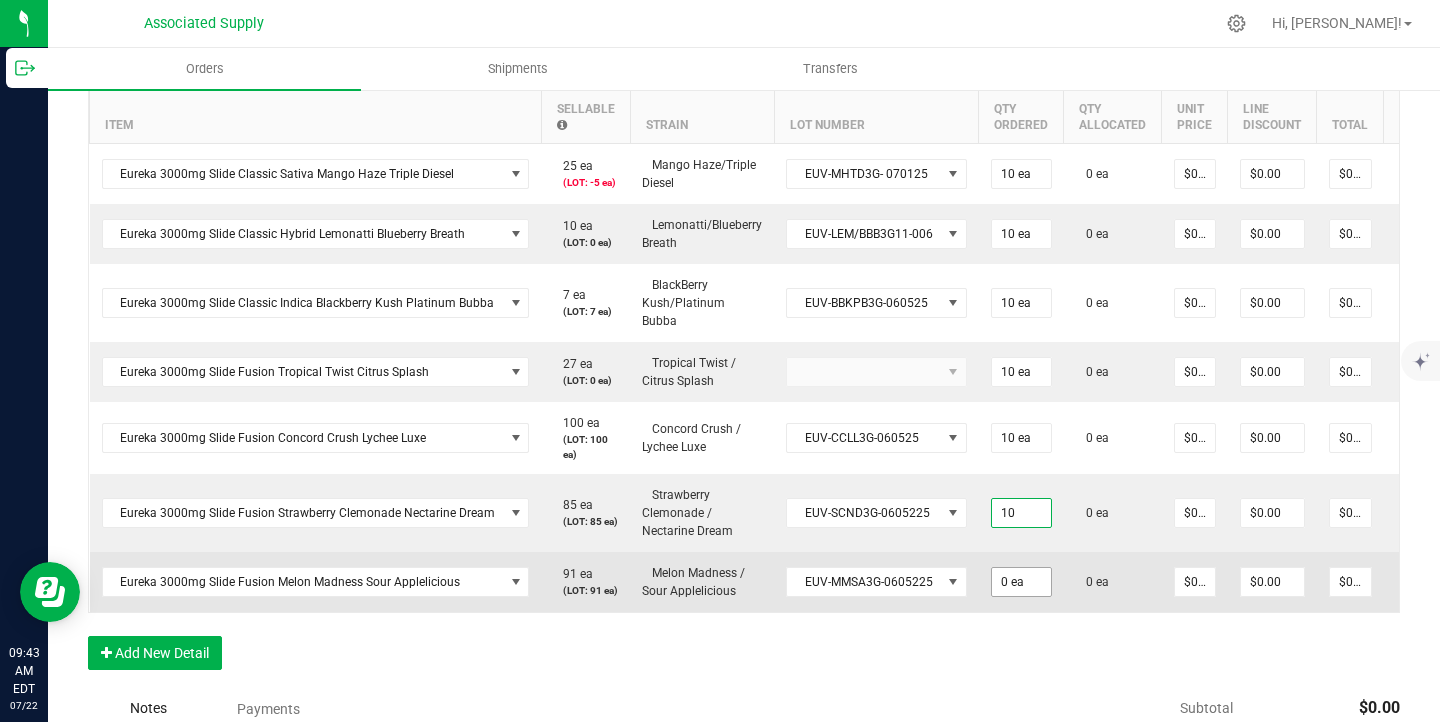 click on "0 ea" at bounding box center [1021, 582] 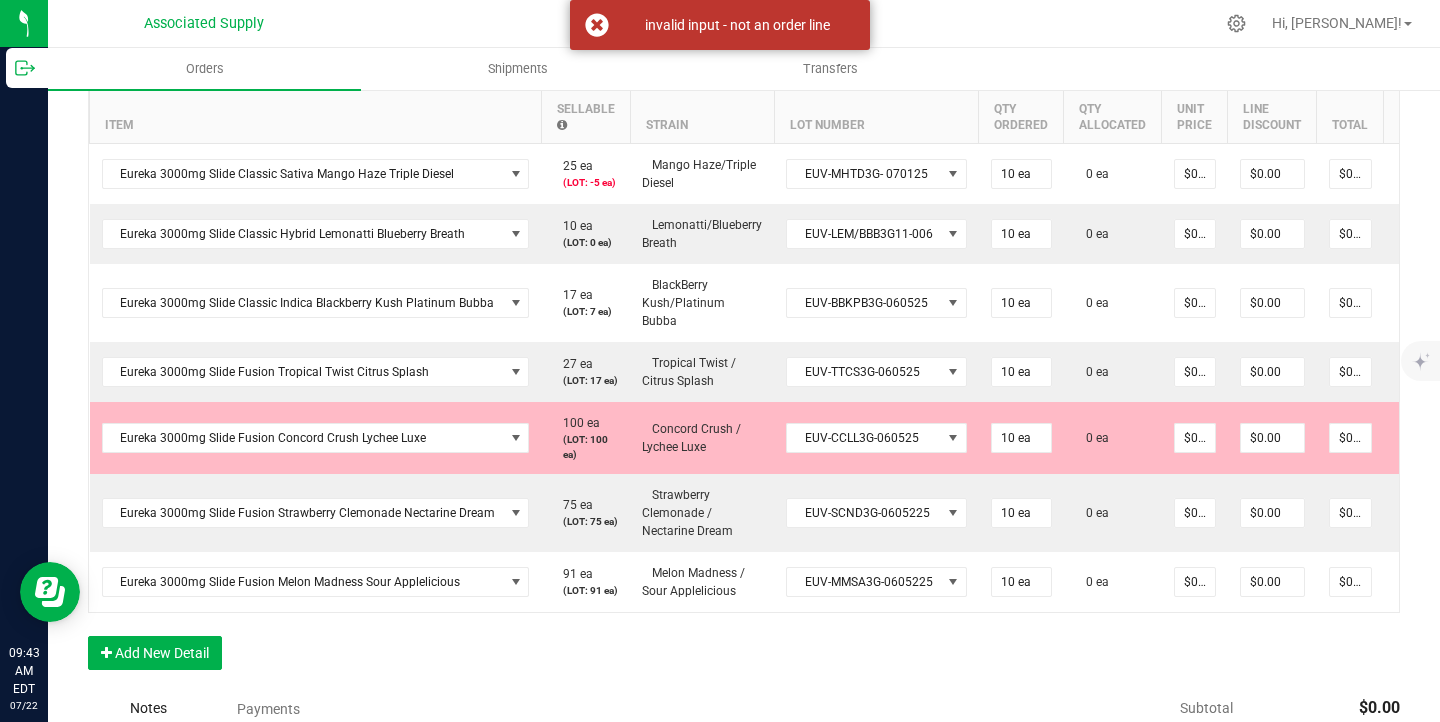 click on "Order Details Print All Labels Item  Sellable  Strain  Lot Number  Qty Ordered Qty Allocated Unit Price Line Discount Total Actions Eureka 3000mg Slide Classic Sativa Mango Haze Triple Diesel  25 ea   (LOT: -5 ea)   Mango Haze/Triple Diesel  EUV-MHTD3G- 070125 10 ea  0 ea  $0.00000 $0.00 $0.00 Eureka 3000mg Slide Classic Hybrid Lemonatti Blueberry Breath  10 ea   (LOT: 0 ea)   Lemonatti/Blueberry Breath  EUV-LEM/BBB3G11-006 10 ea  0 ea  $0.00000 $0.00 $0.00 Eureka 3000mg Slide Classic Indica Blackberry Kush Platinum Bubba  17 ea   (LOT: 7 ea)   BlackBerry Kush/Platinum Bubba  EUV-BBKPB3G-060525 10 ea  0 ea  $0.00000 $0.00 $0.00 Eureka 3000mg Slide Fusion Tropical Twist Citrus Splash  27 ea   (LOT: 17 ea)   Tropical Twist / Citrus Splash  EUV-TTCS3G-060525 10 ea  0 ea  $0.00000 $0.00 $0.00 Eureka 3000mg Slide Fusion Concord Crush Lychee Luxe  100 ea   (LOT: 100 ea)   Concord Crush / Lychee Luxe  EUV-CCLL3G-060525 10 ea  0 ea  $0.00000 $0.00 $0.00  75 ea   (LOT: 75 ea)  10 ea" at bounding box center [744, 364] 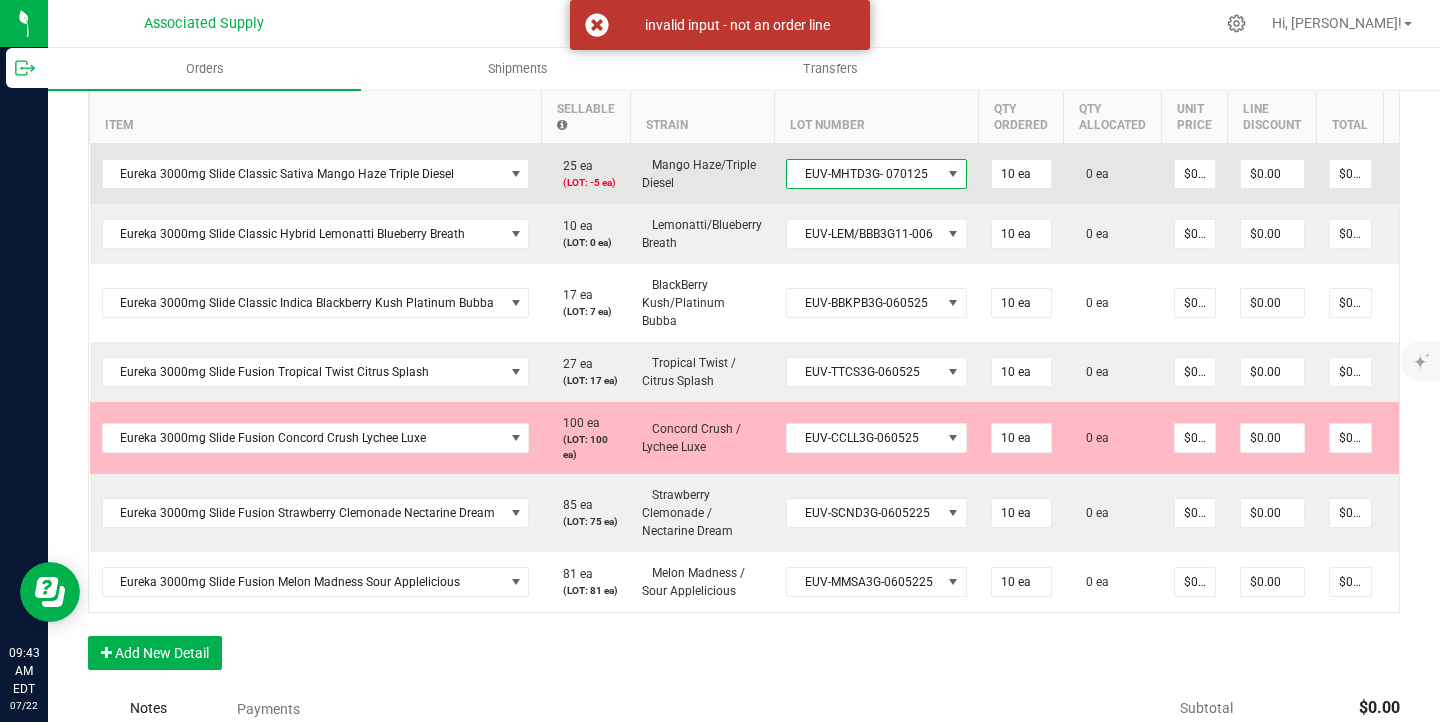 click on "EUV-MHTD3G- 070125" at bounding box center (864, 174) 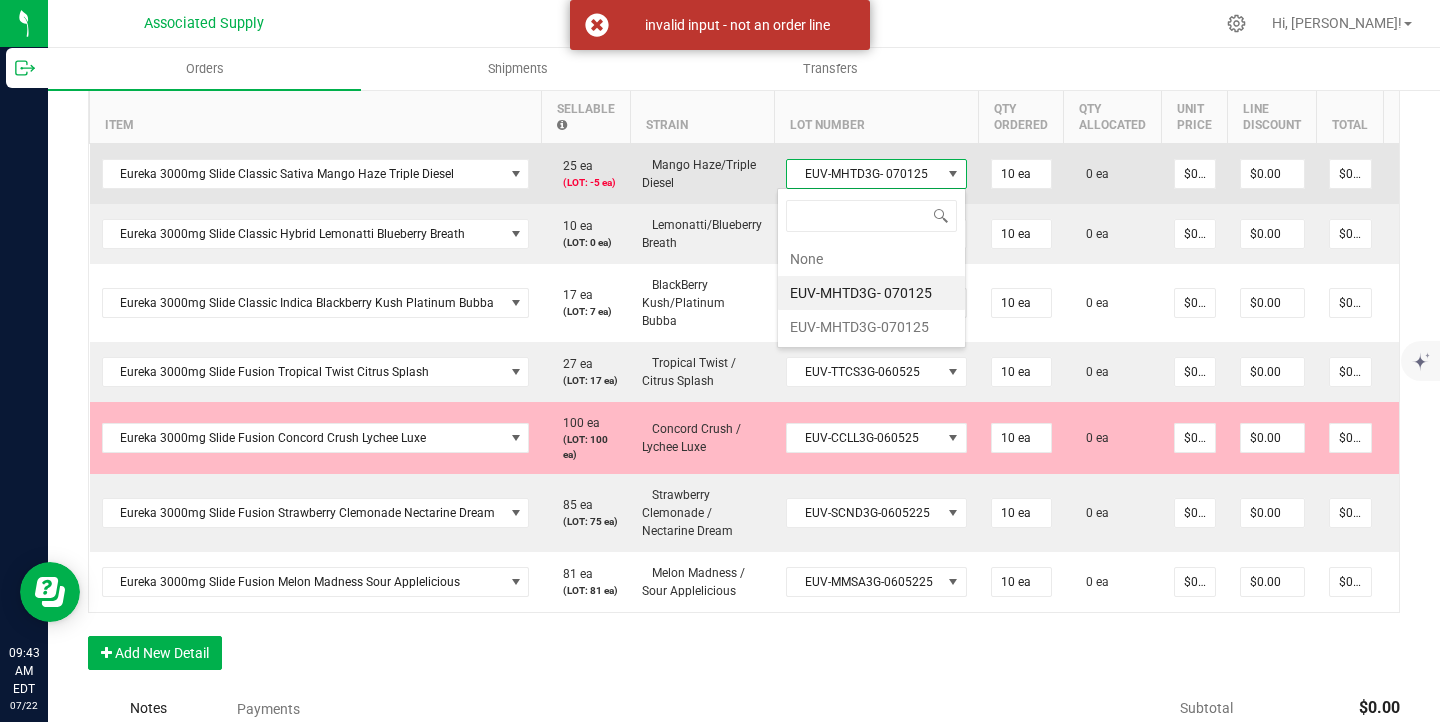 scroll, scrollTop: 99970, scrollLeft: 99819, axis: both 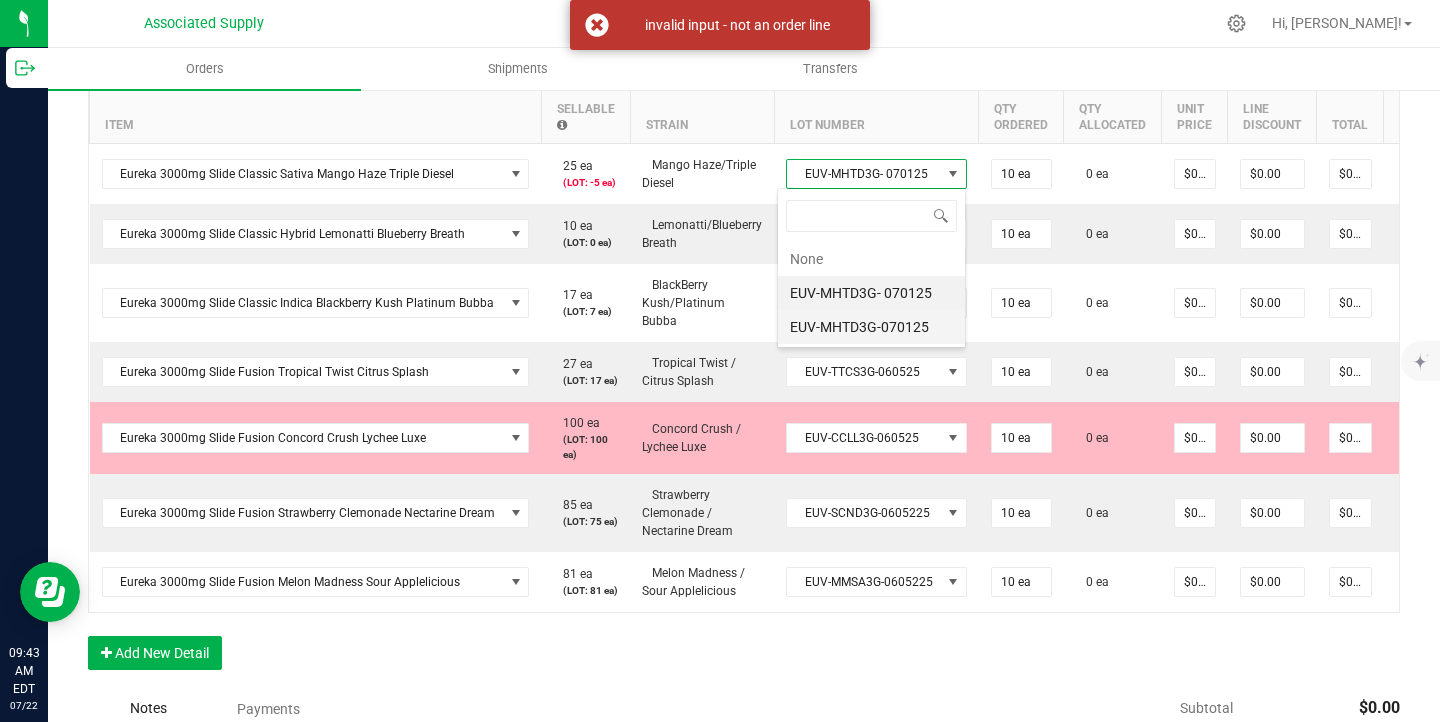 click on "EUV-MHTD3G-070125" at bounding box center (871, 327) 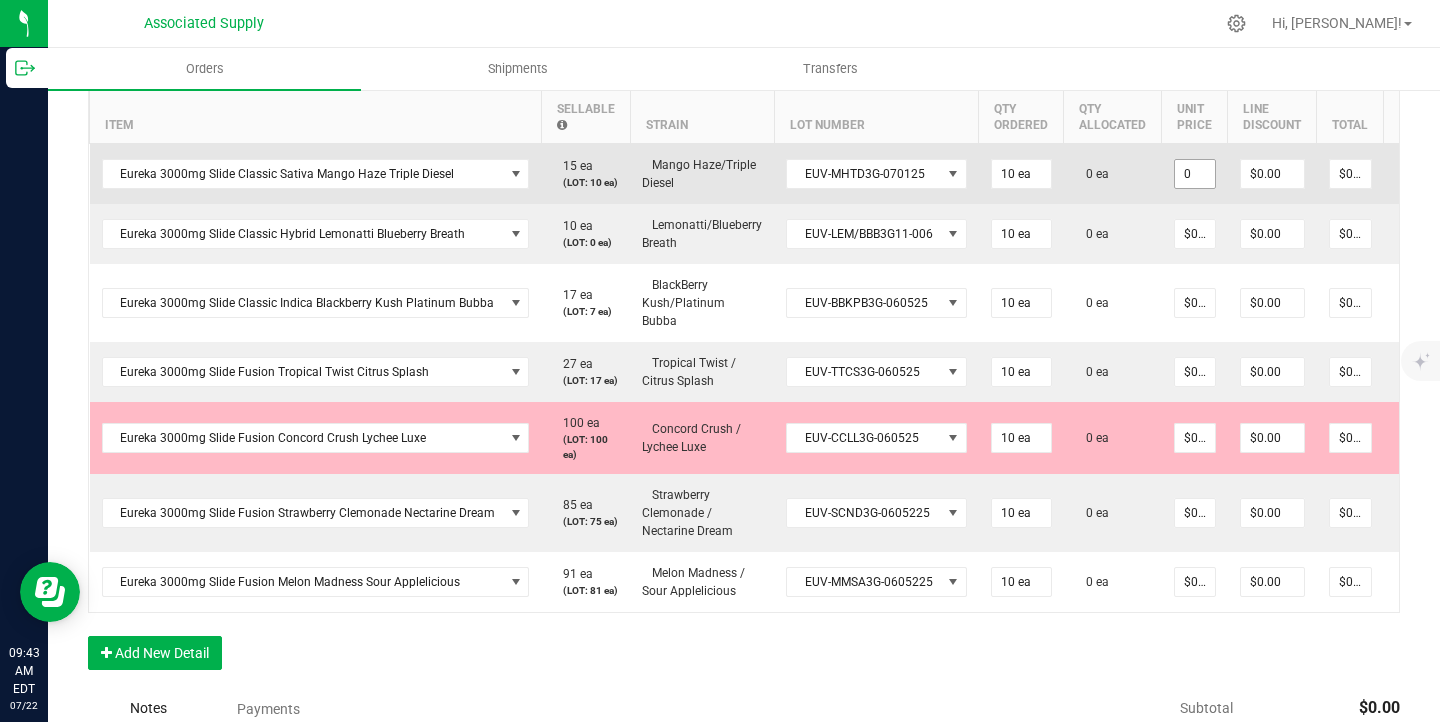 click on "0" at bounding box center (1195, 174) 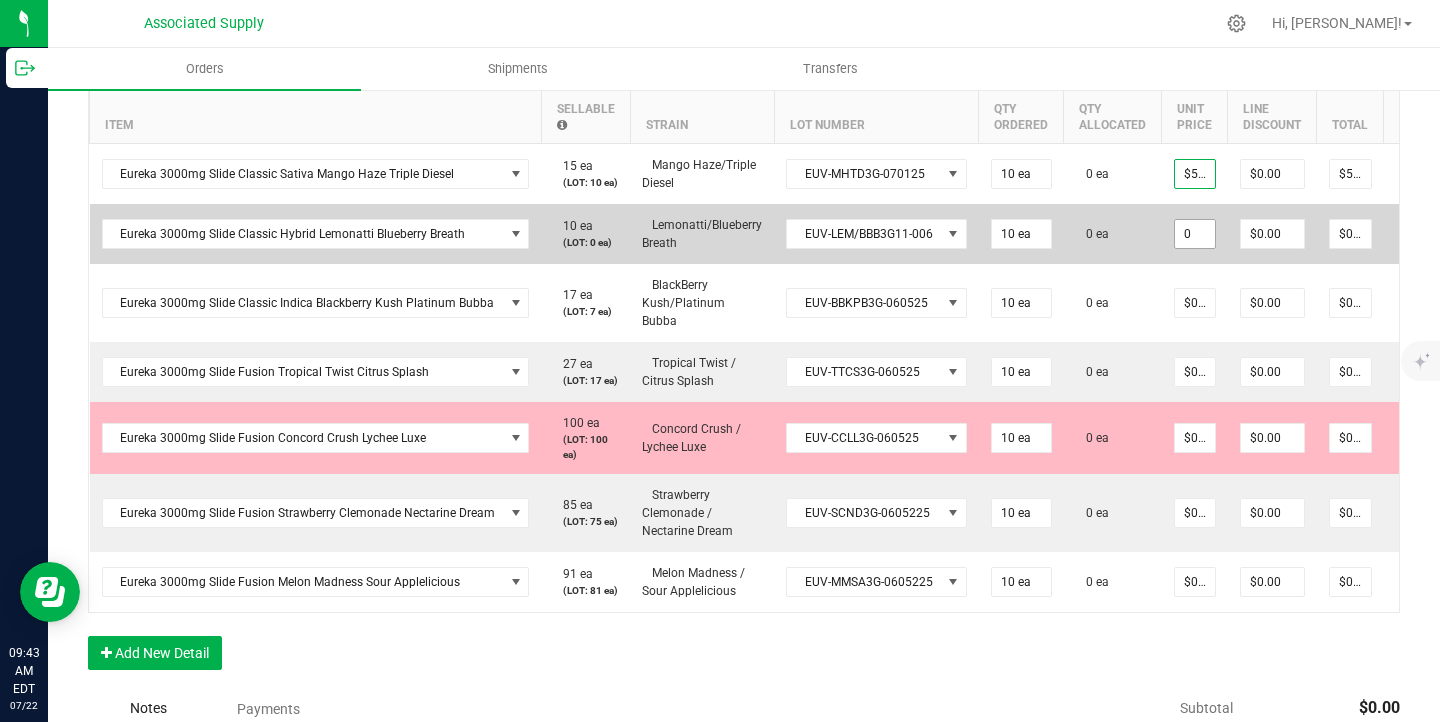 click on "0" at bounding box center (1195, 234) 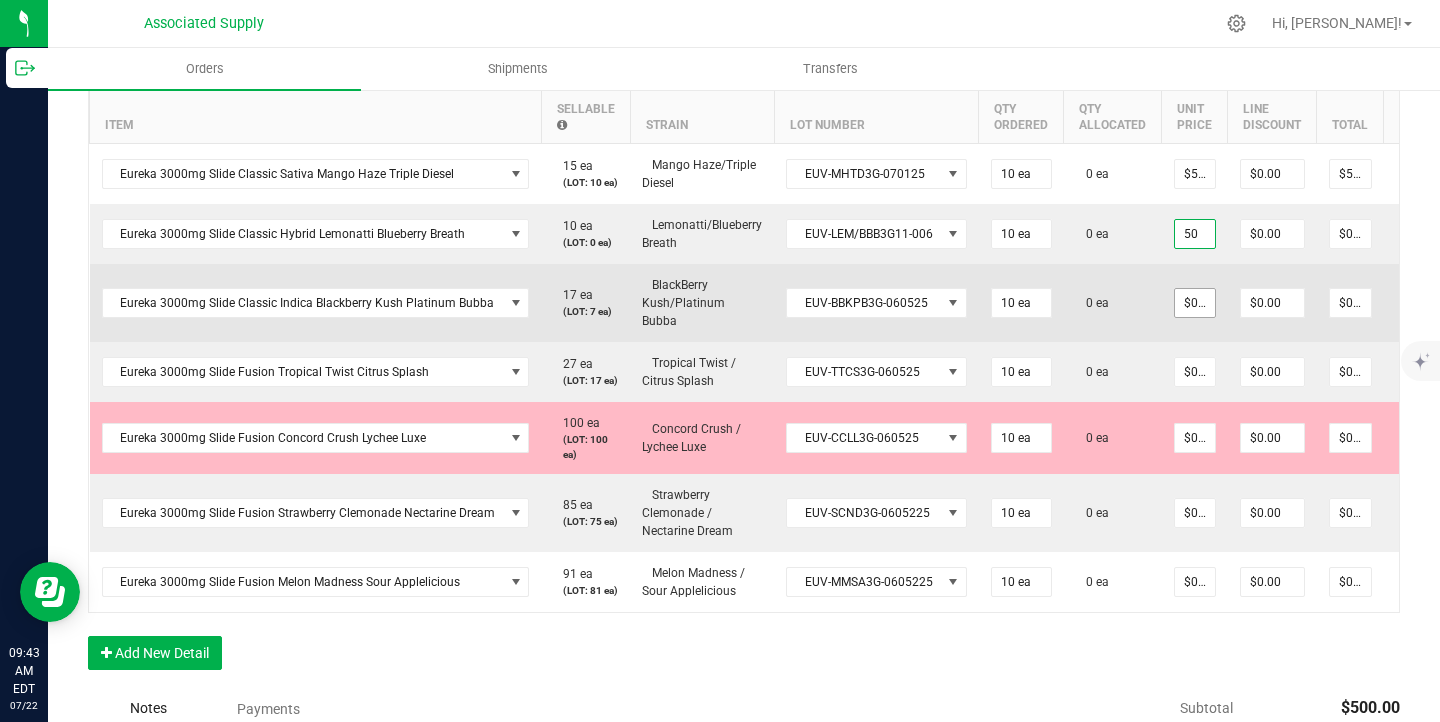 click on "$0.00000" at bounding box center (1195, 303) 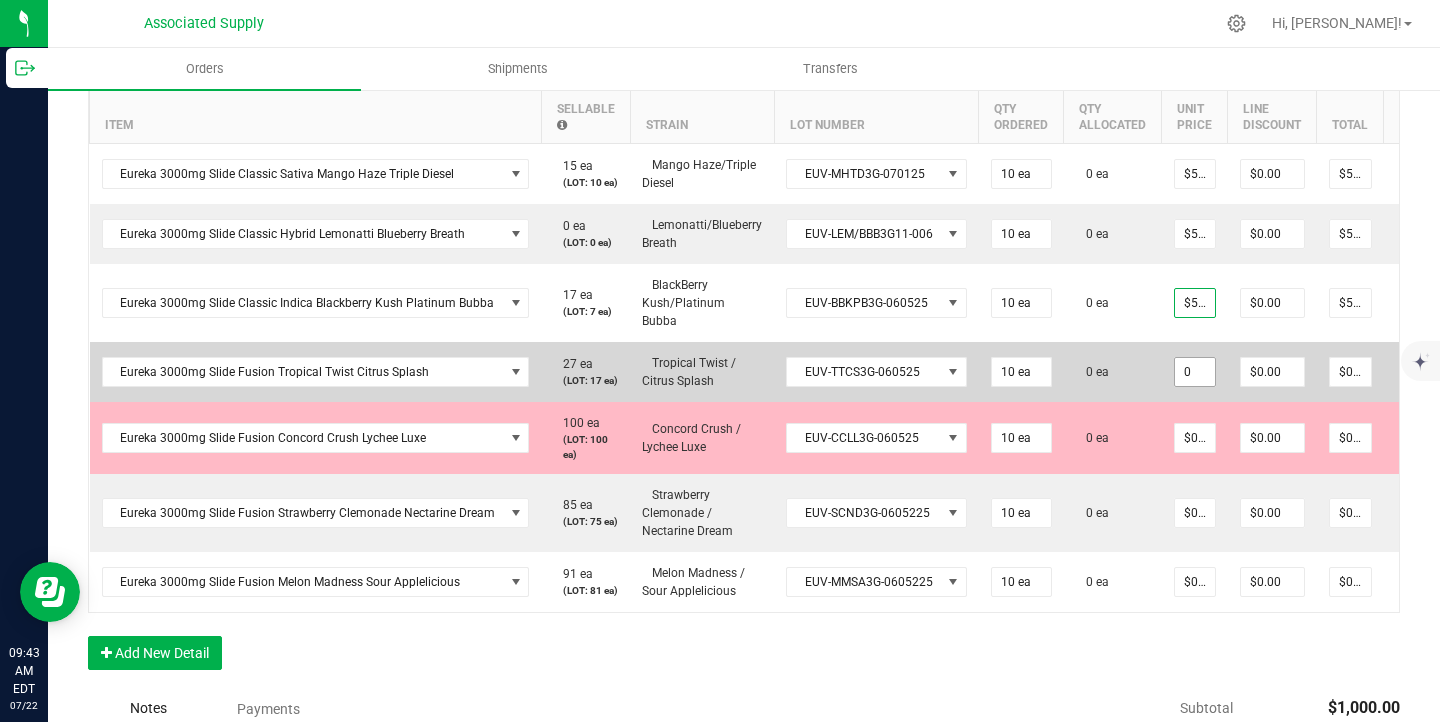 click on "0" at bounding box center [1195, 372] 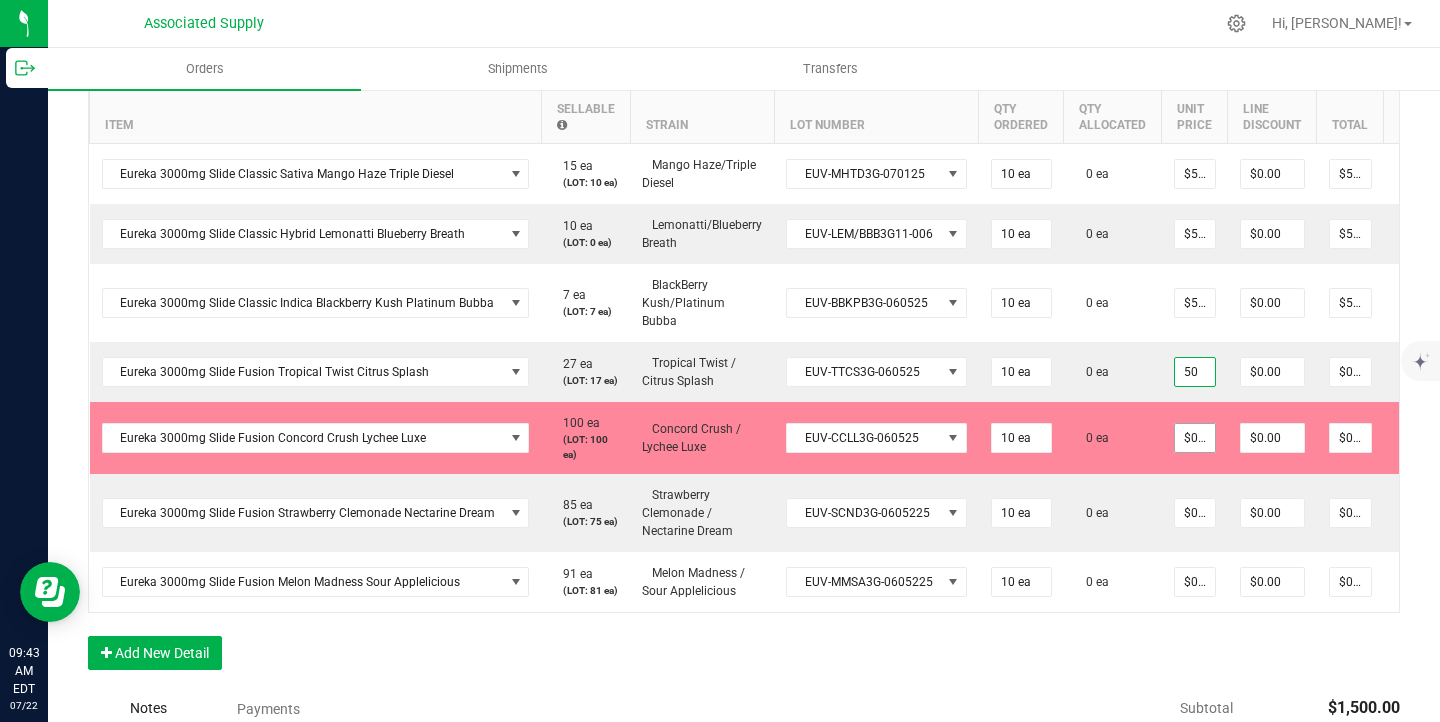 click on "$0.00000" at bounding box center [1195, 438] 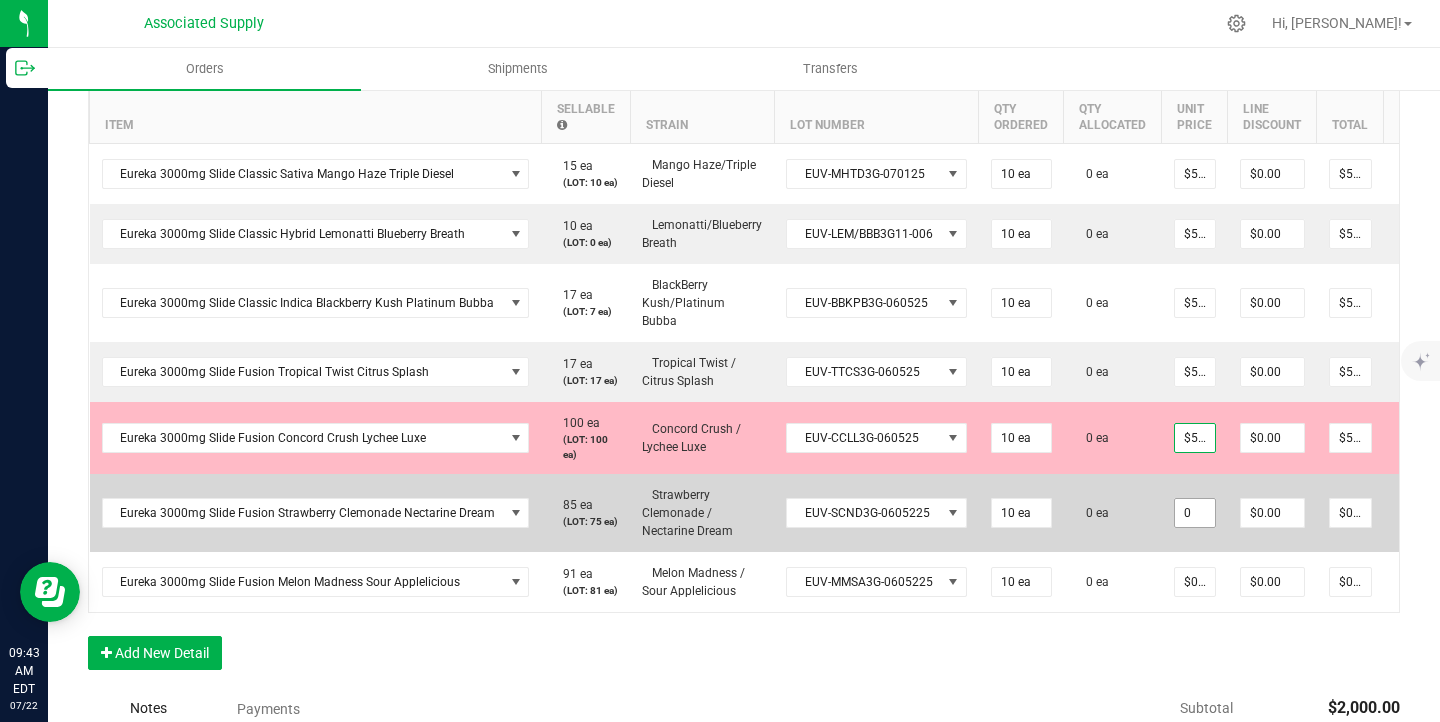 click on "0" at bounding box center (1195, 513) 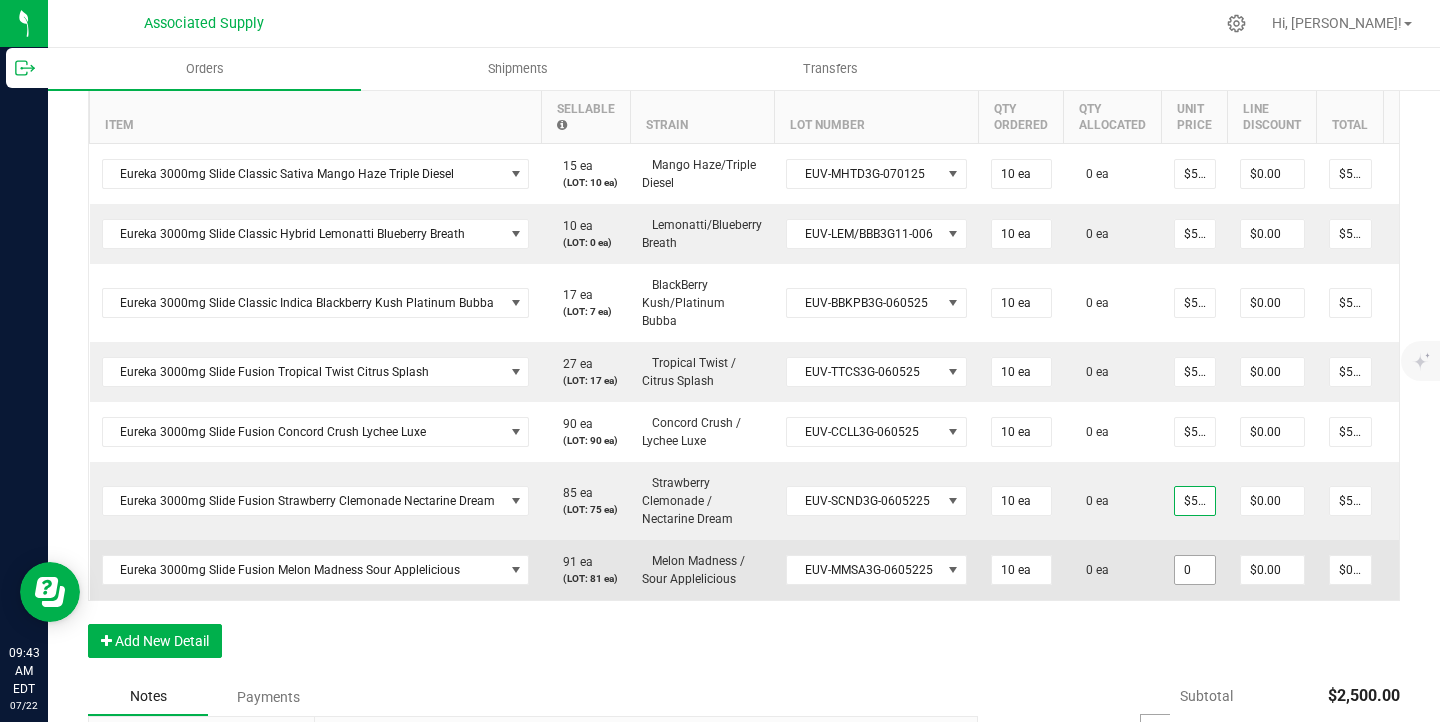 click on "0" at bounding box center [1195, 570] 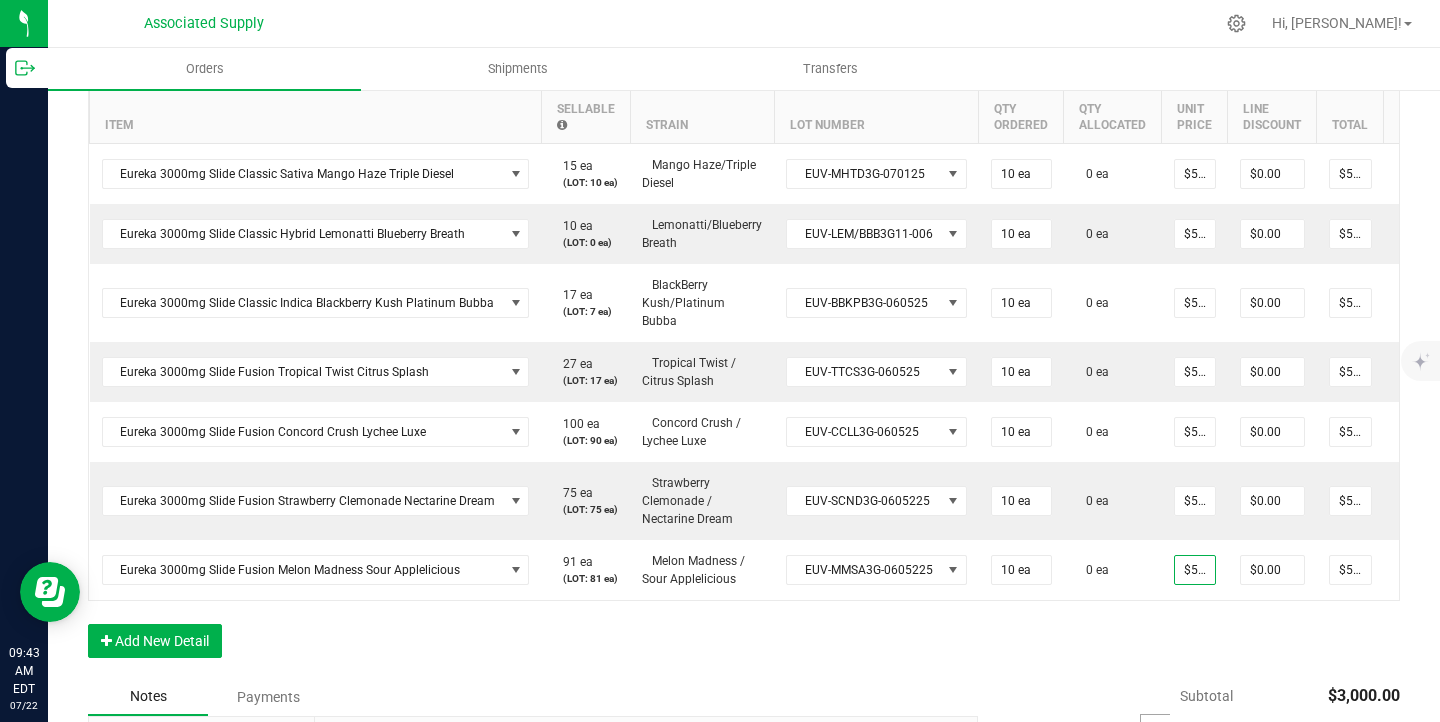 click on "Order Details Print All Labels Item  Sellable  Strain  Lot Number  Qty Ordered Qty Allocated Unit Price Line Discount Total Actions Eureka 3000mg Slide Classic Sativa Mango Haze Triple Diesel  15 ea   (LOT: 10 ea)   Mango Haze/Triple Diesel  EUV-MHTD3G-070125 10 ea  0 ea  $50.00000 $0.00 $500.00 Eureka 3000mg Slide Classic Hybrid Lemonatti Blueberry Breath  10 ea   (LOT: 0 ea)   Lemonatti/Blueberry Breath  EUV-LEM/BBB3G11-006 10 ea  0 ea  $50.00000 $0.00 $500.00 Eureka 3000mg Slide Classic Indica Blackberry Kush Platinum Bubba  17 ea   (LOT: 7 ea)   BlackBerry Kush/Platinum Bubba  EUV-BBKPB3G-060525 10 ea  0 ea  $50.00000 $0.00 $500.00 Eureka 3000mg Slide Fusion Tropical Twist Citrus Splash  27 ea   (LOT: 17 ea)   Tropical Twist / Citrus Splash  EUV-TTCS3G-060525 10 ea  0 ea  $50.00000 $0.00 $500.00 Eureka 3000mg Slide Fusion Concord Crush Lychee Luxe  100 ea   (LOT: 90 ea)   Concord Crush / Lychee Luxe  EUV-CCLL3G-060525 10 ea  0 ea  $50.00000 $0.00 $500.00  75 ea  10 ea" at bounding box center [744, 358] 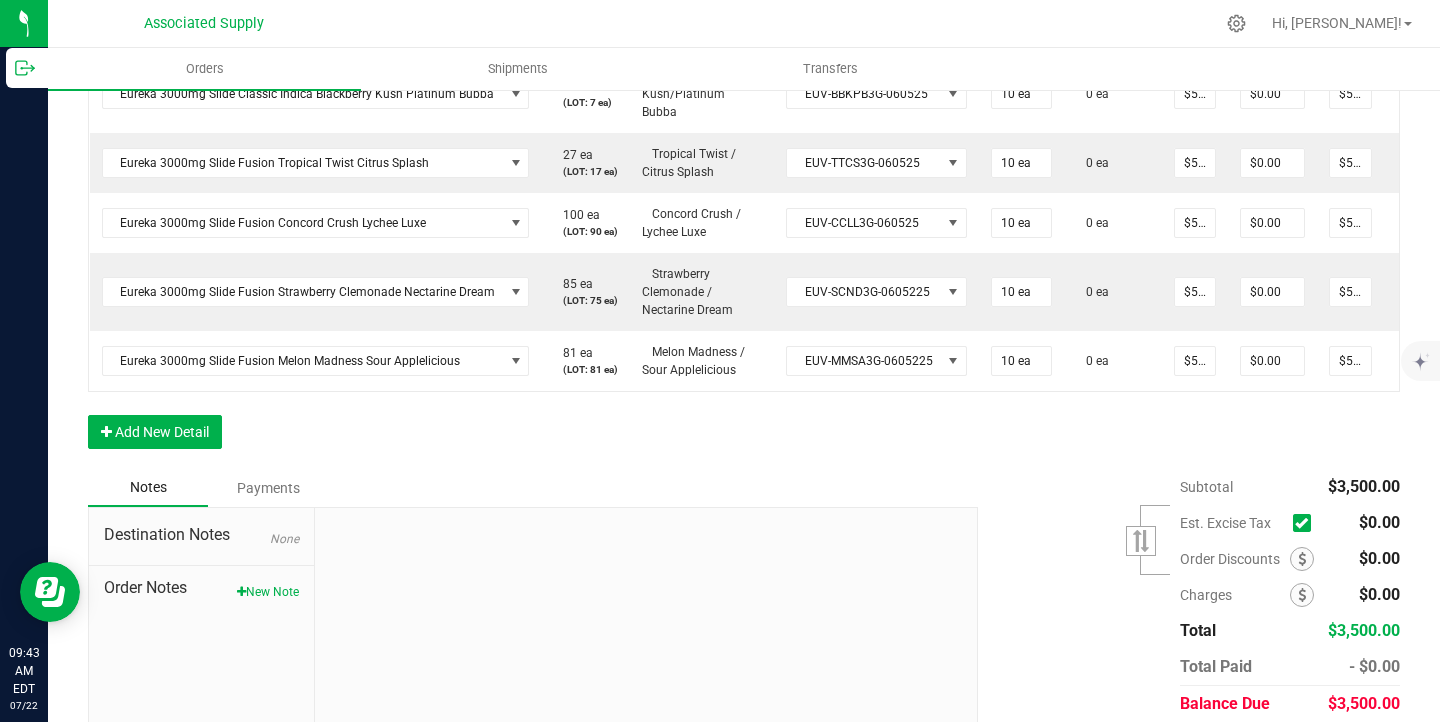 scroll, scrollTop: 819, scrollLeft: 0, axis: vertical 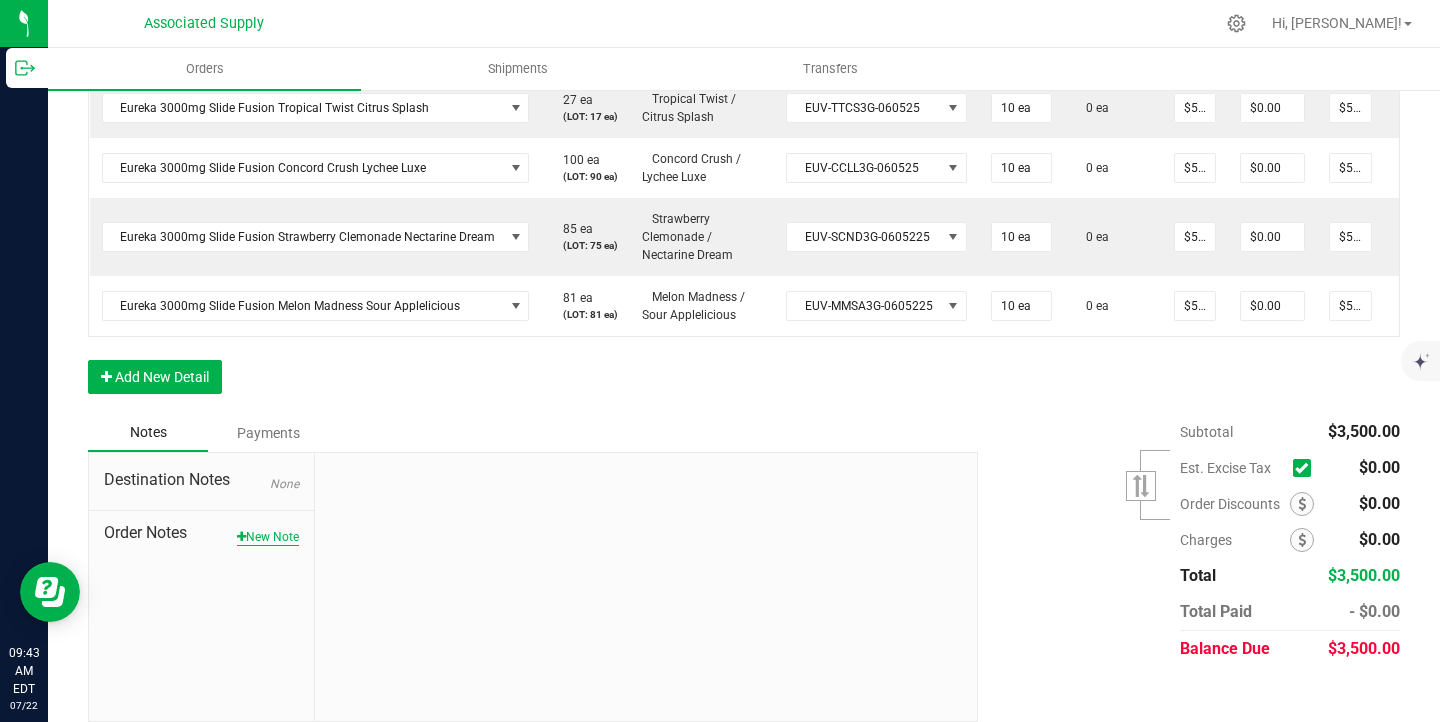 click on "New Note" at bounding box center [268, 537] 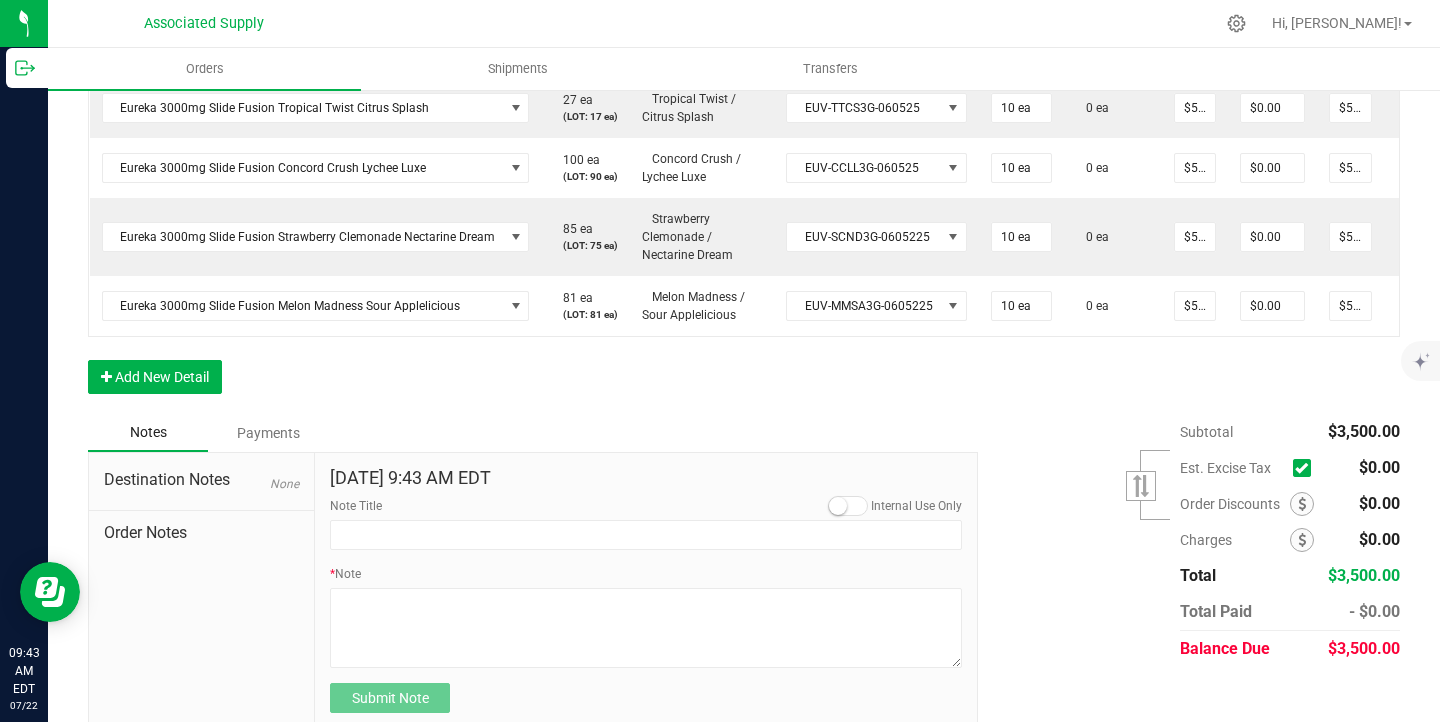 scroll, scrollTop: 876, scrollLeft: 0, axis: vertical 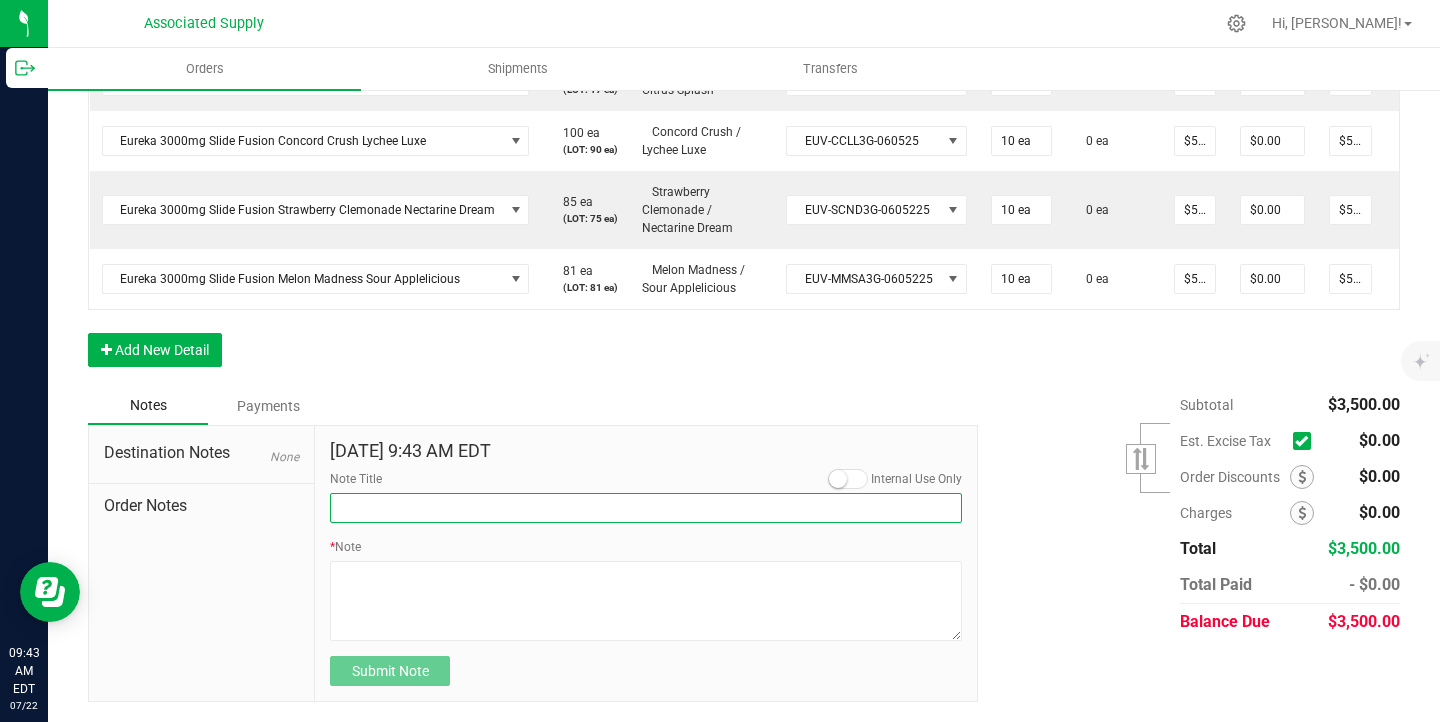 click on "Note Title" at bounding box center (646, 508) 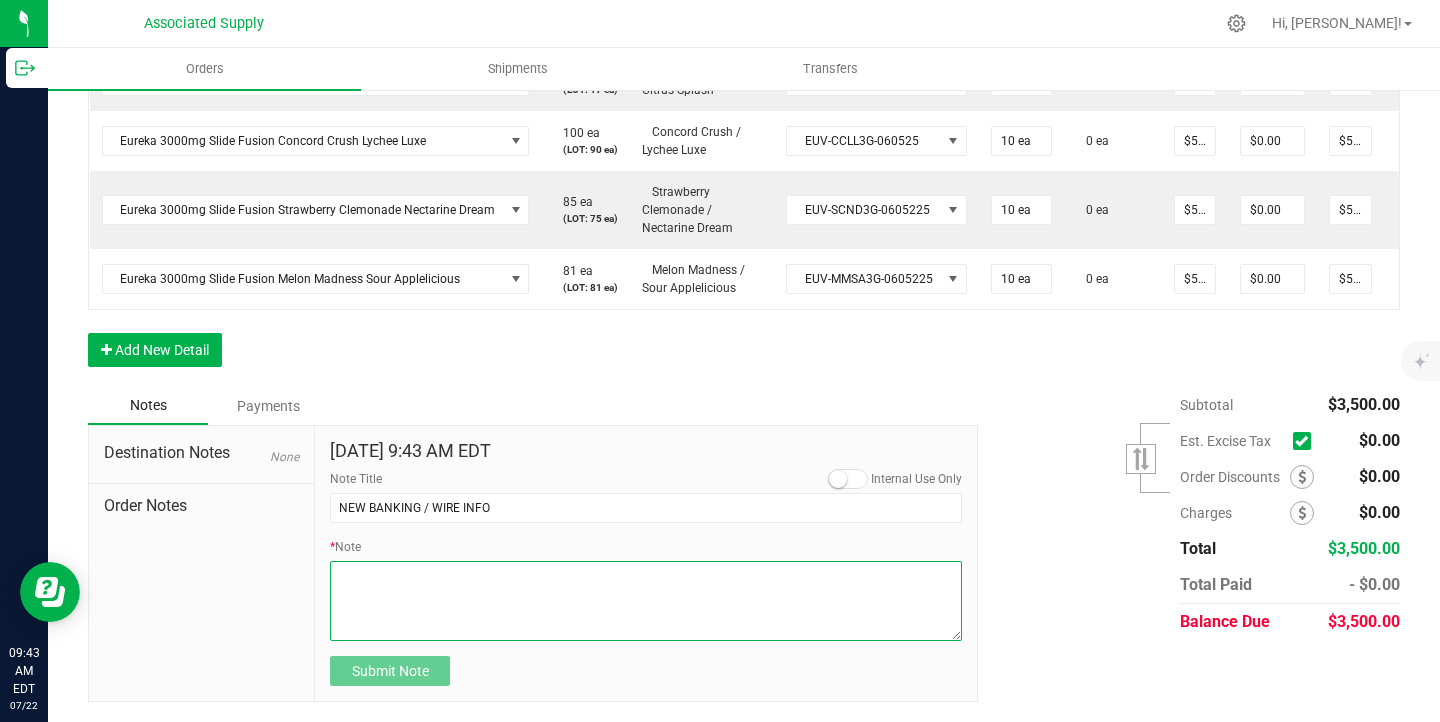 click on "*
Note" at bounding box center [646, 601] 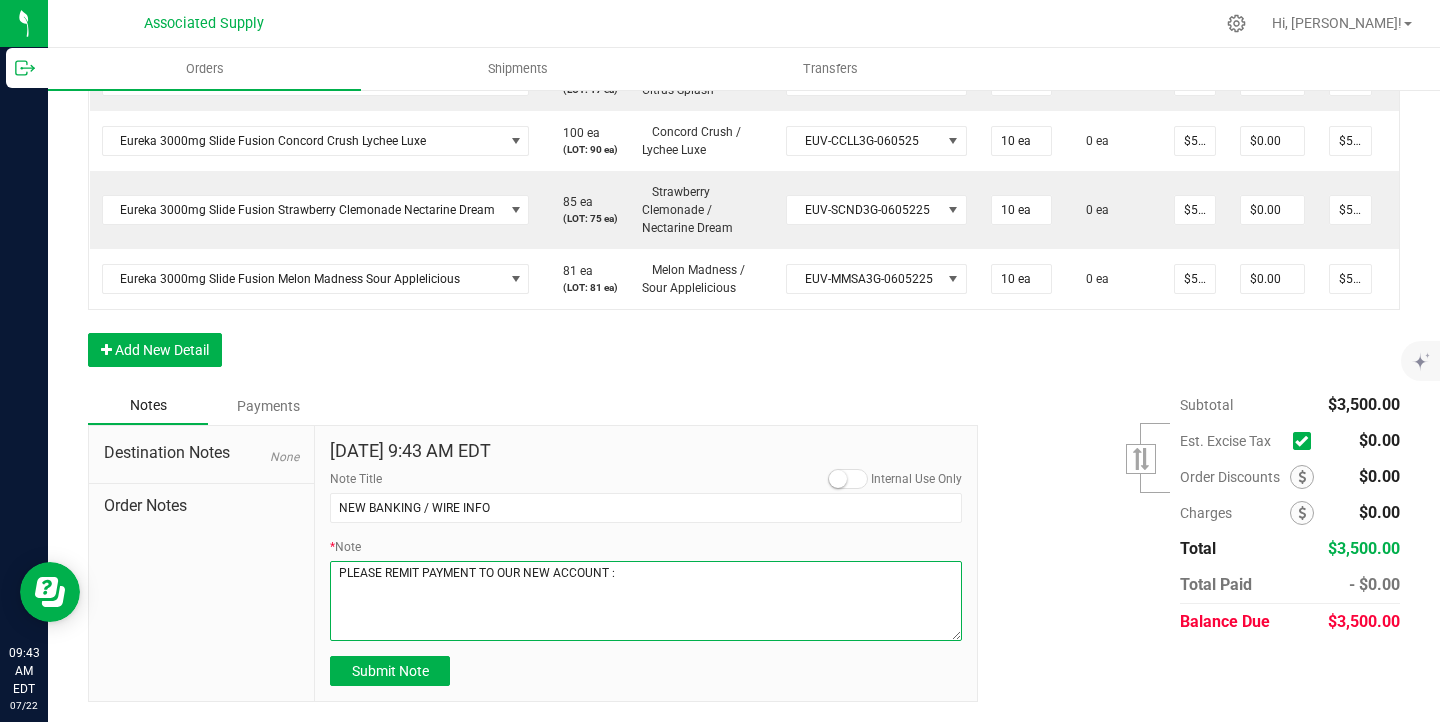 paste on "Dime Community bank
Routing # [US_BANK_ROUTING_MICR]
Account # 5000439298" 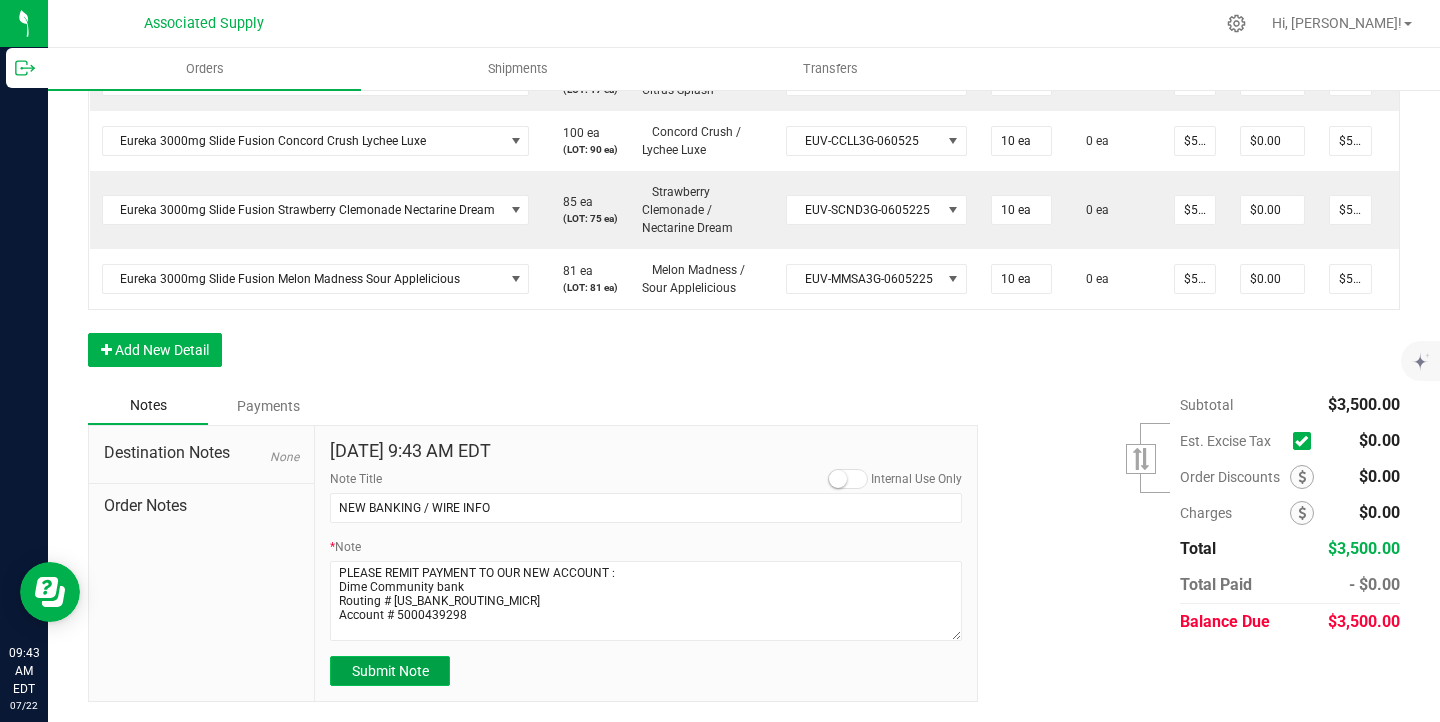 click on "Submit Note" at bounding box center (390, 671) 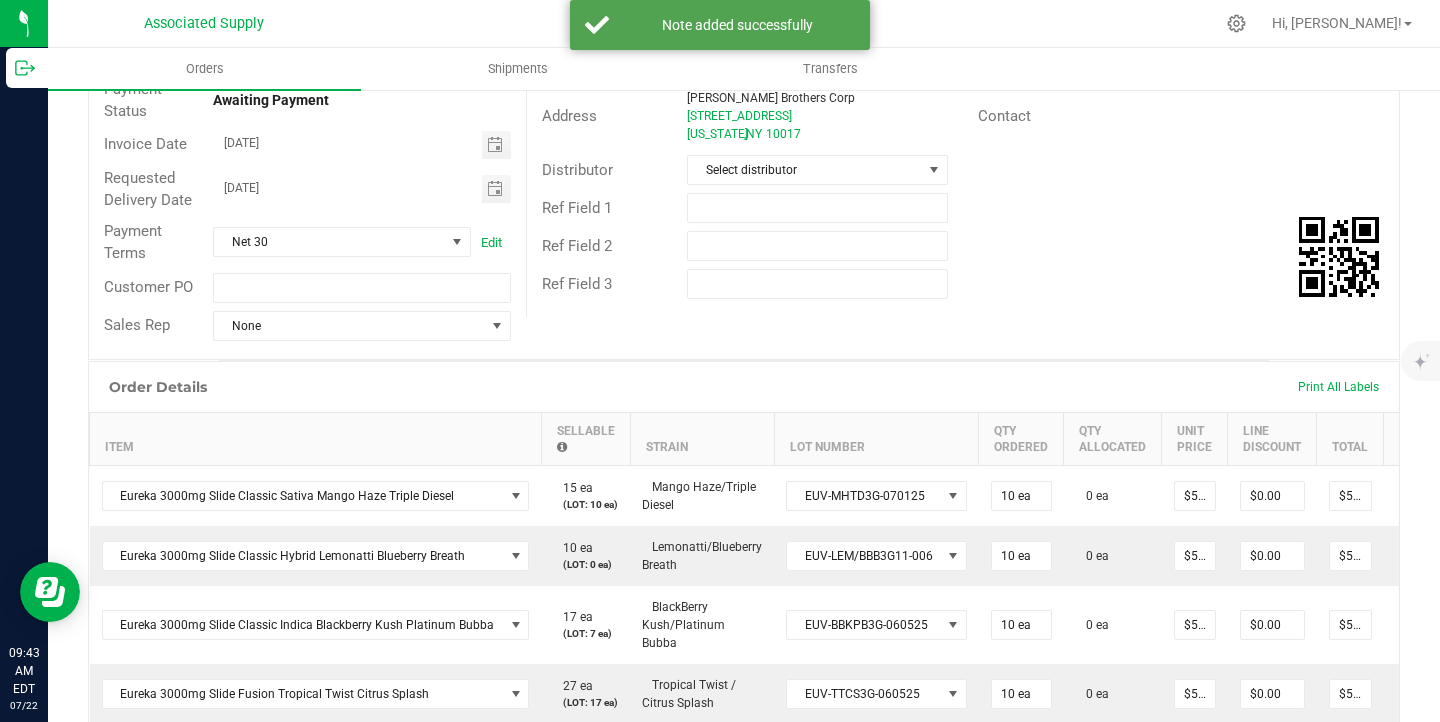 scroll, scrollTop: 0, scrollLeft: 0, axis: both 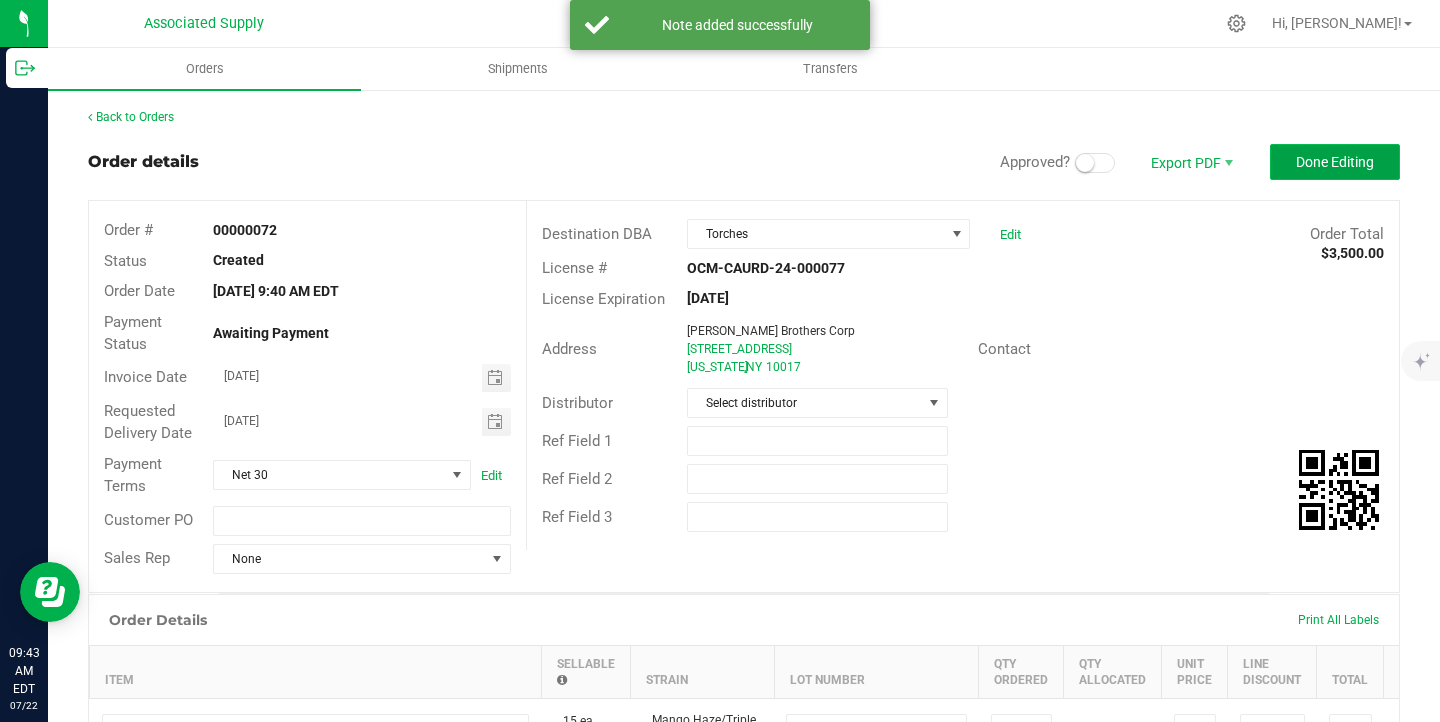 click on "Done Editing" at bounding box center [1335, 162] 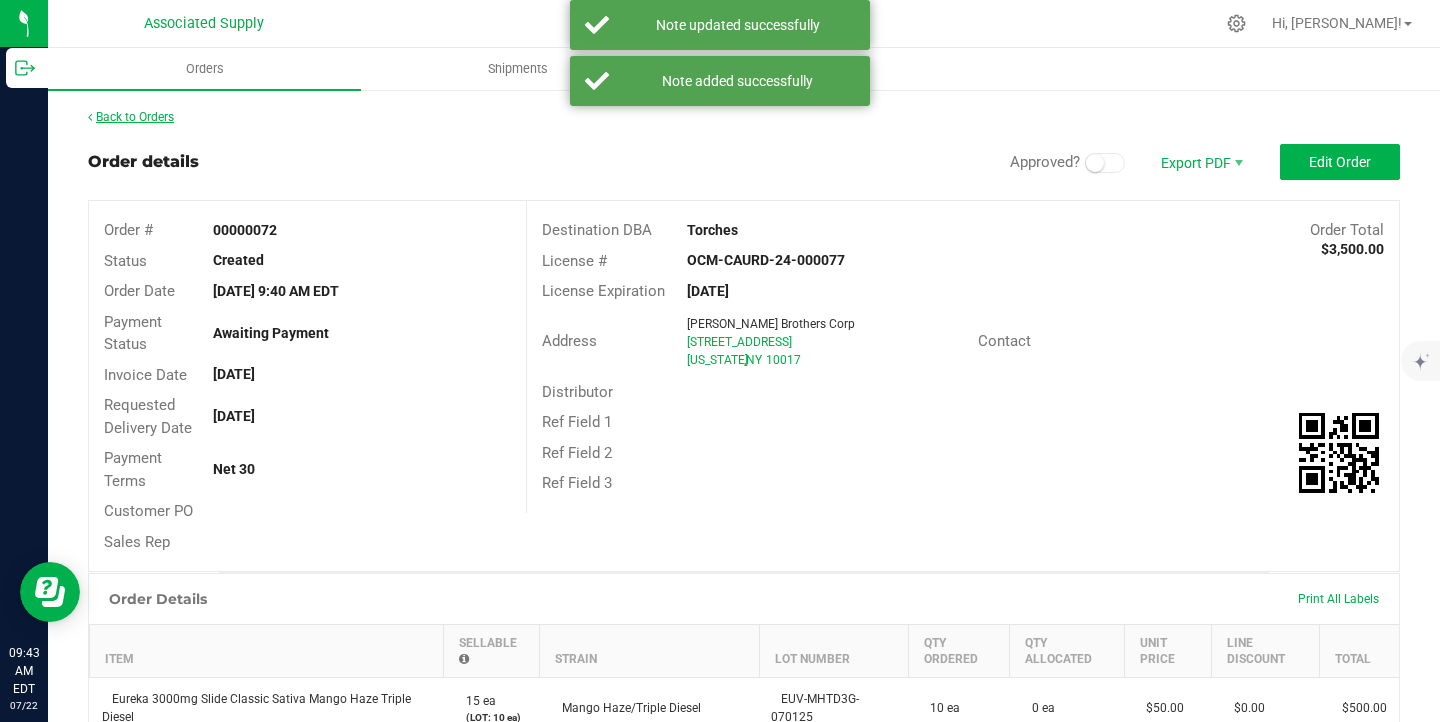 click on "Back to Orders" at bounding box center (131, 117) 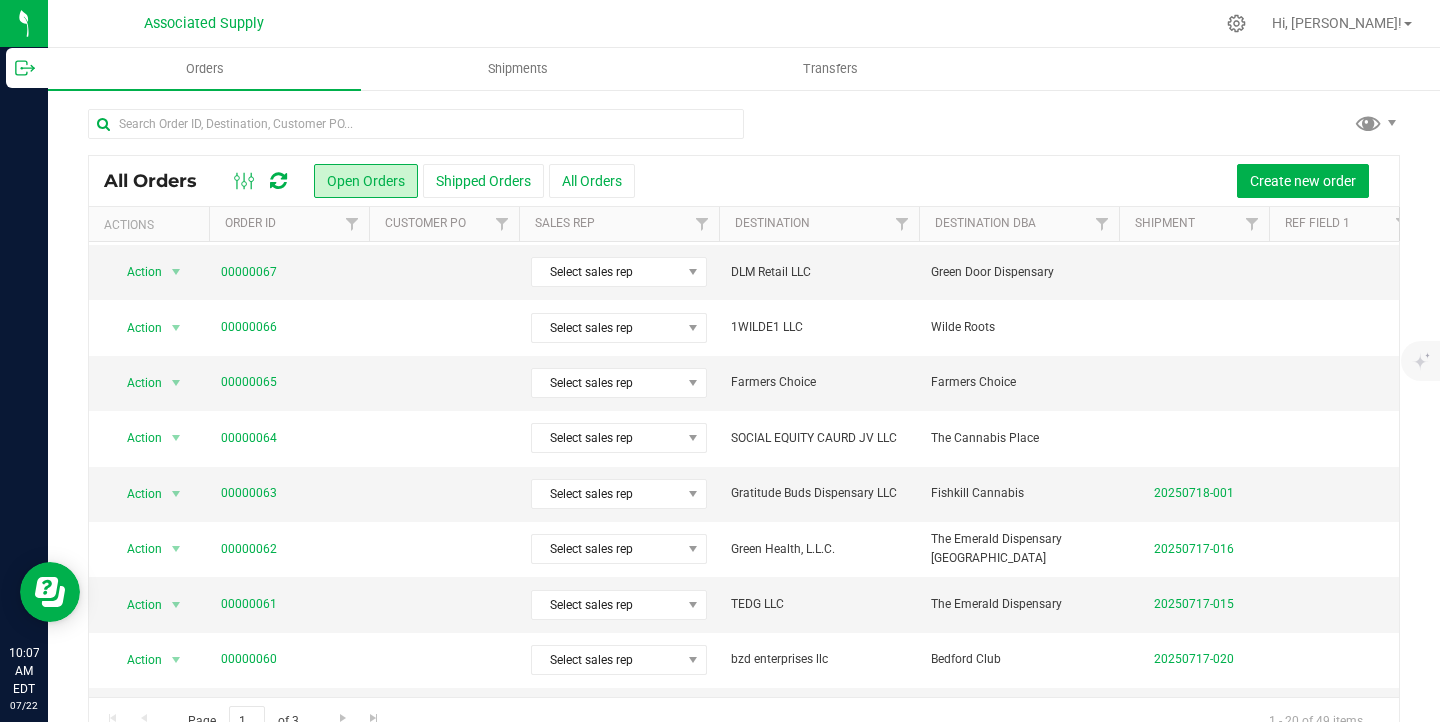 scroll, scrollTop: 652, scrollLeft: 0, axis: vertical 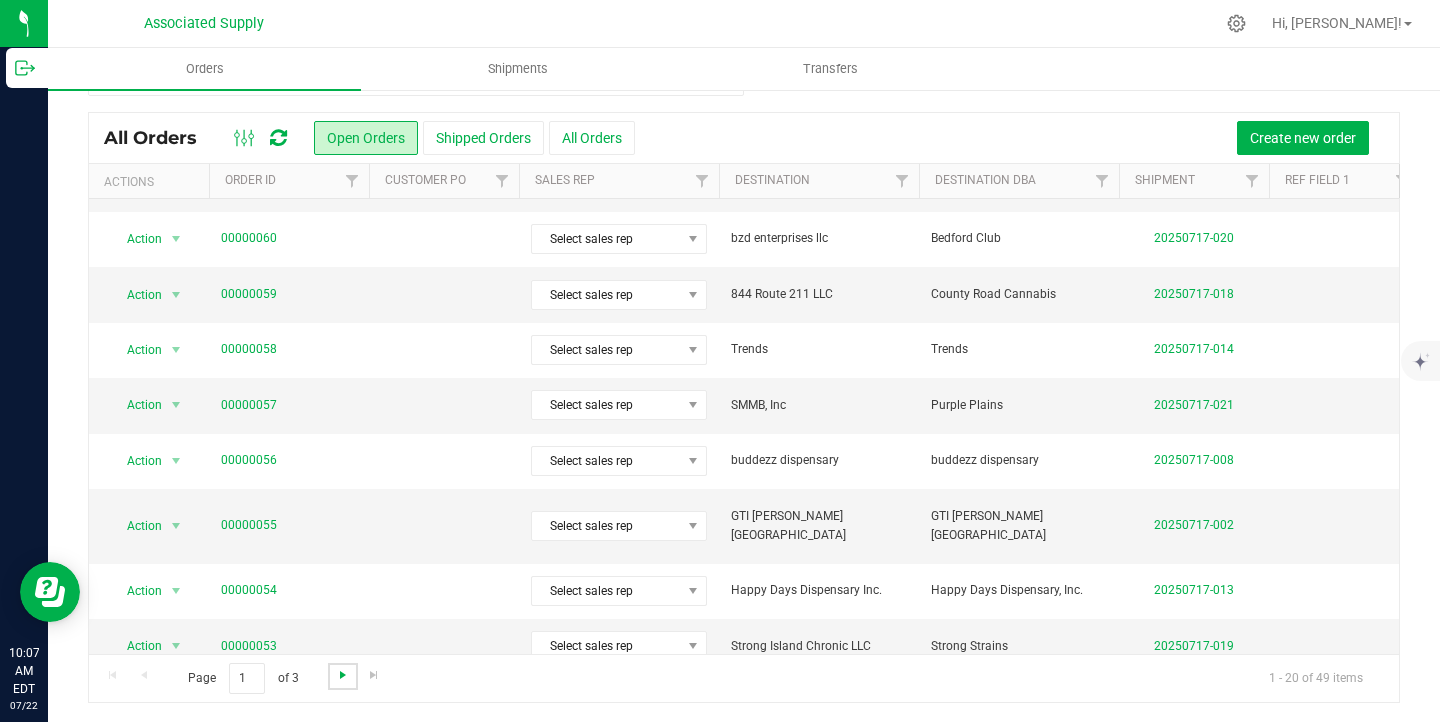 click at bounding box center [343, 675] 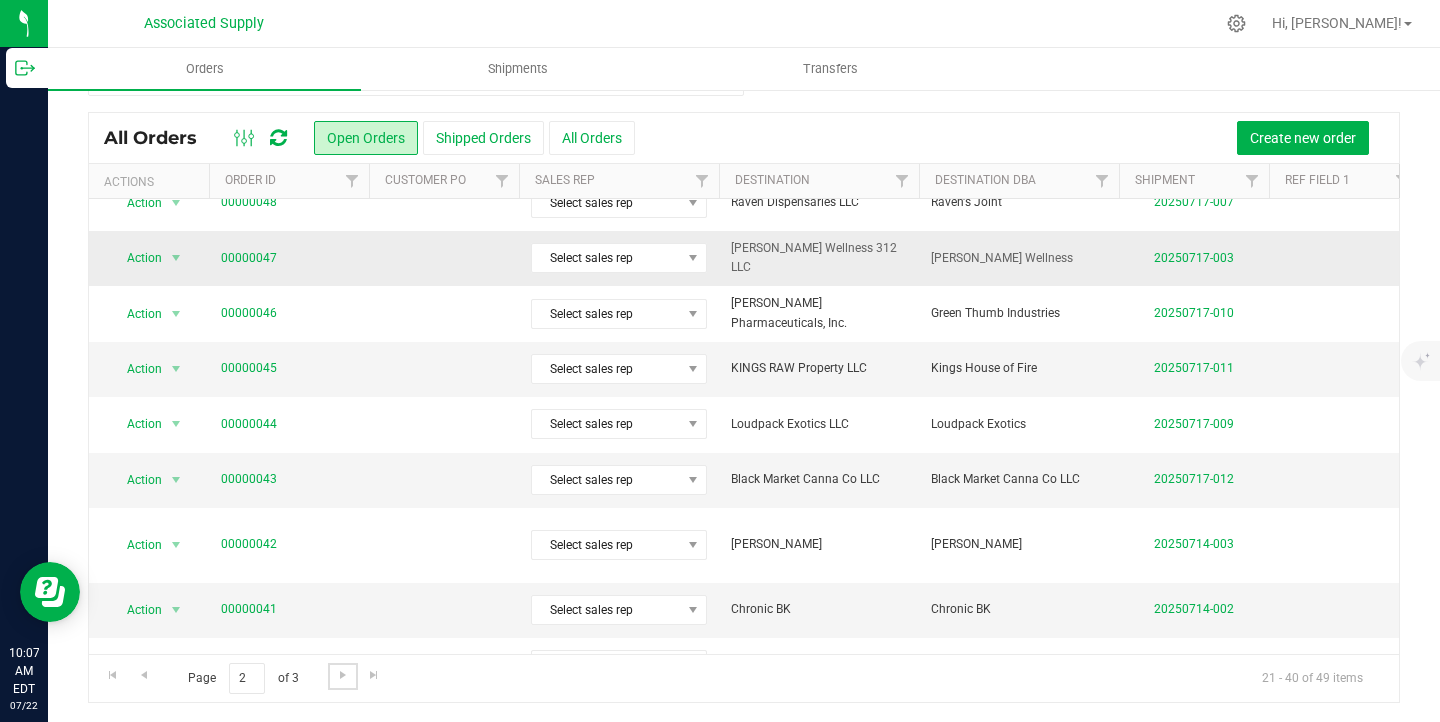 scroll, scrollTop: 652, scrollLeft: 0, axis: vertical 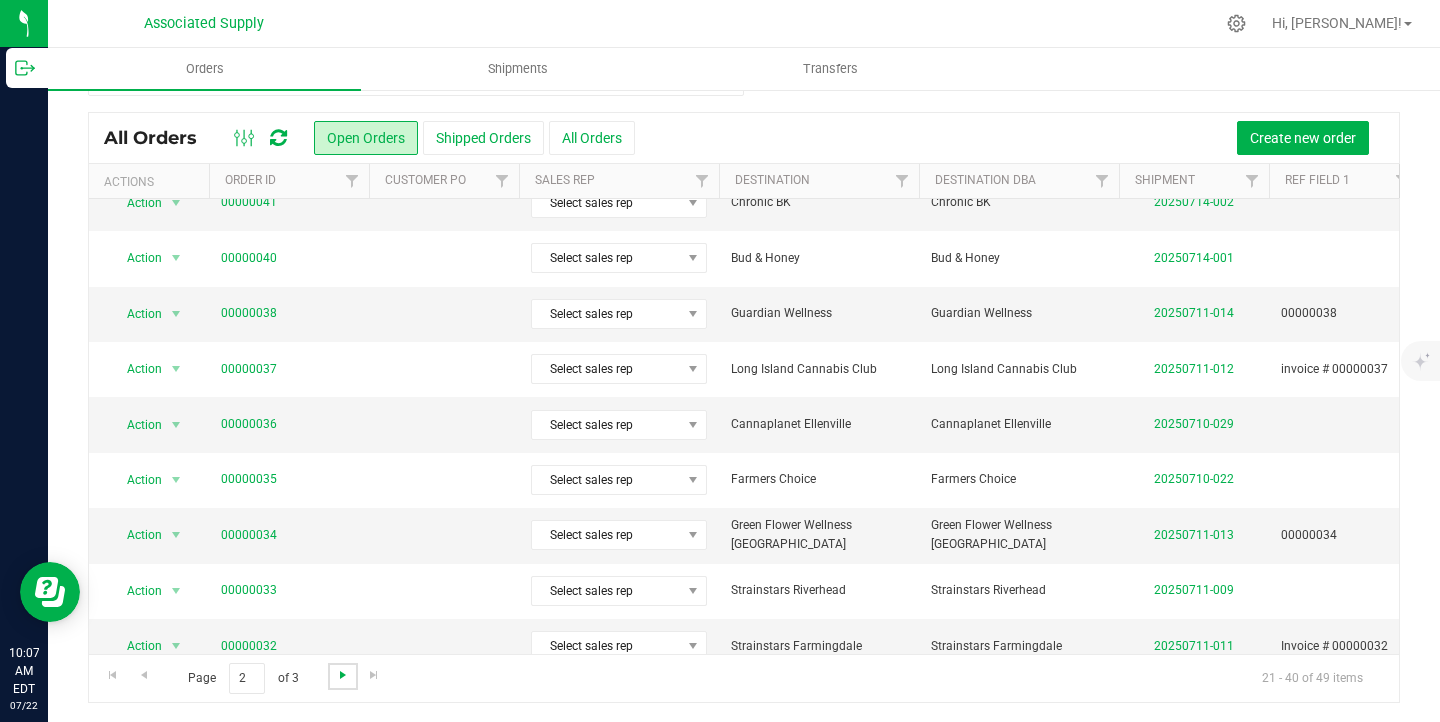 click at bounding box center [343, 675] 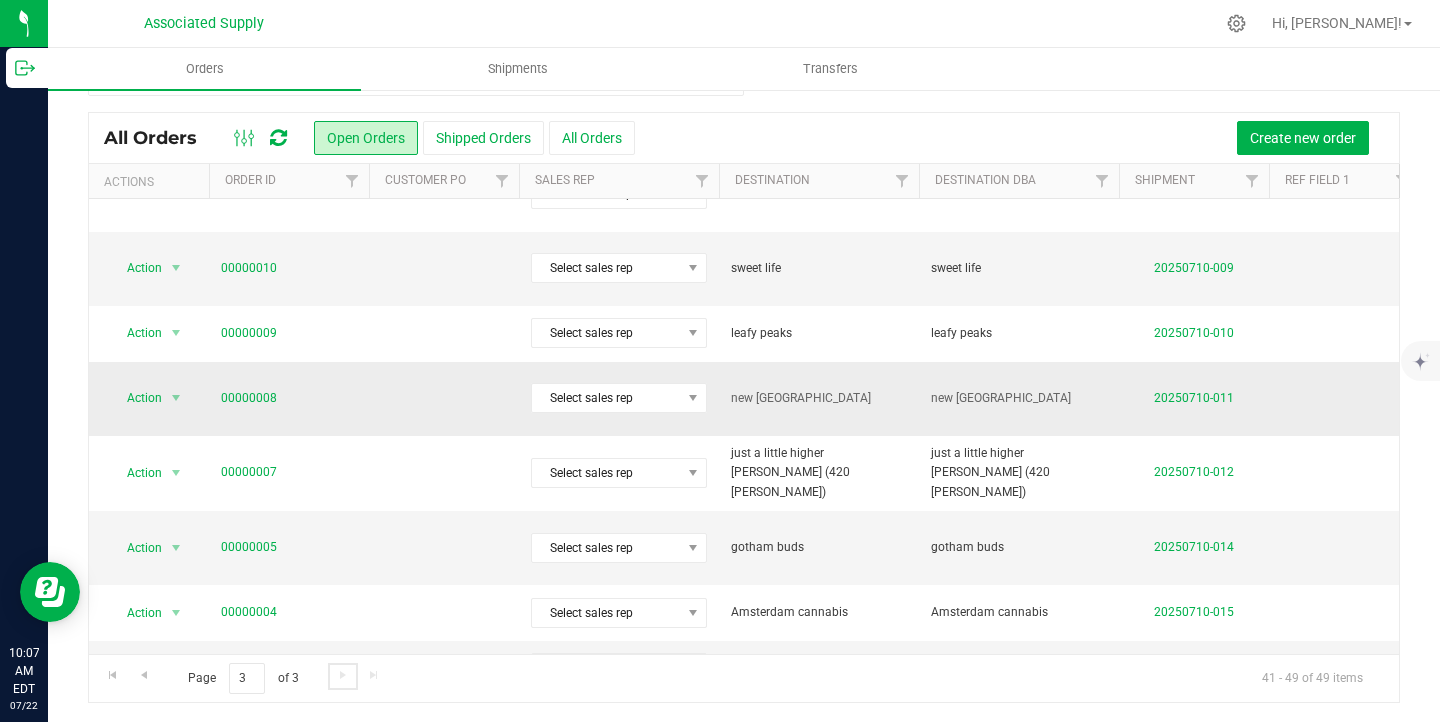 scroll, scrollTop: 0, scrollLeft: 0, axis: both 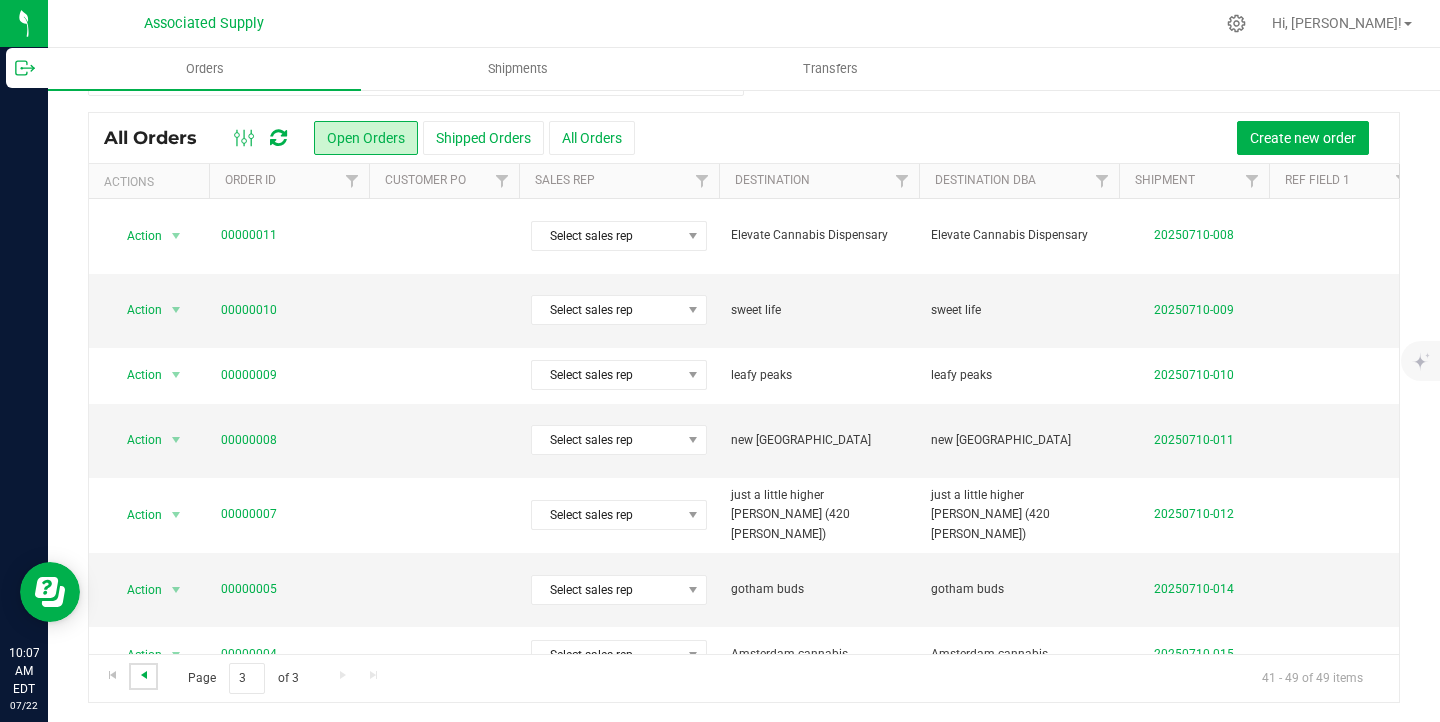 click at bounding box center [144, 675] 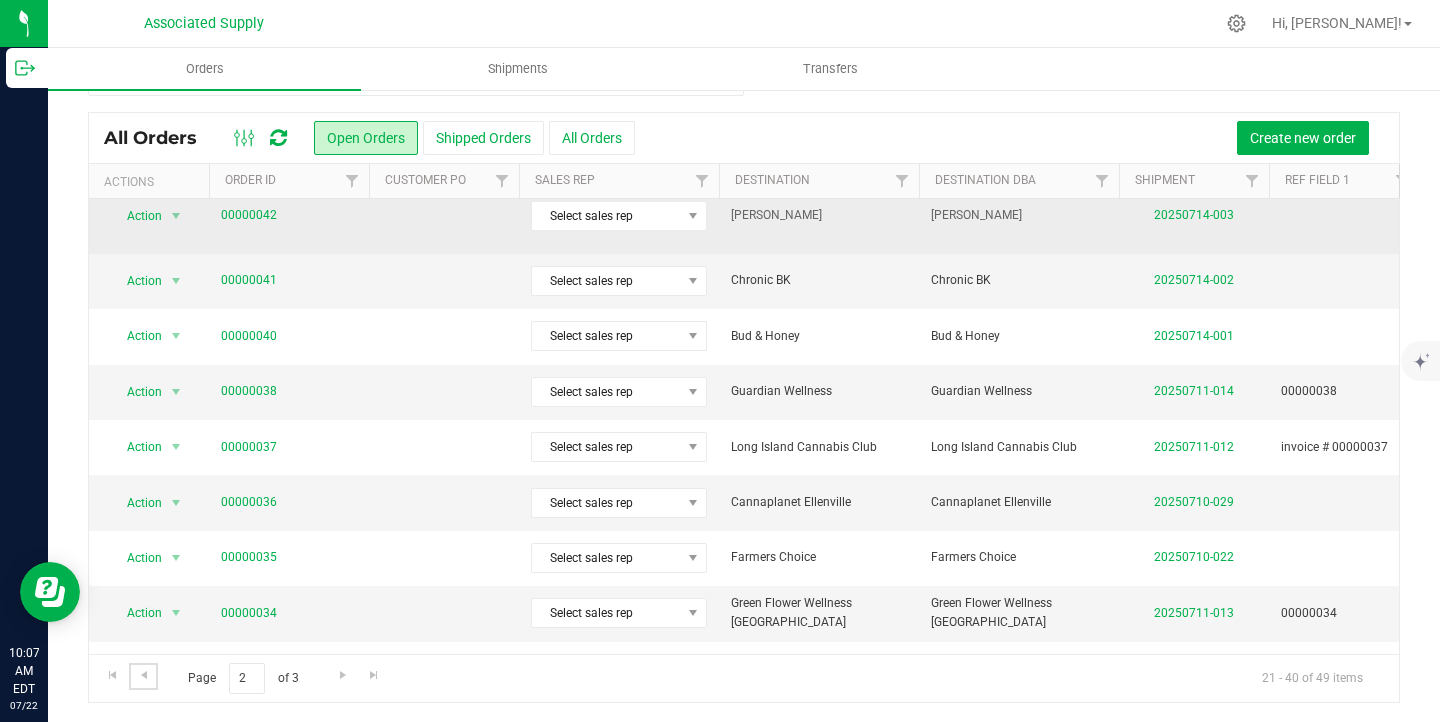 scroll, scrollTop: 652, scrollLeft: 0, axis: vertical 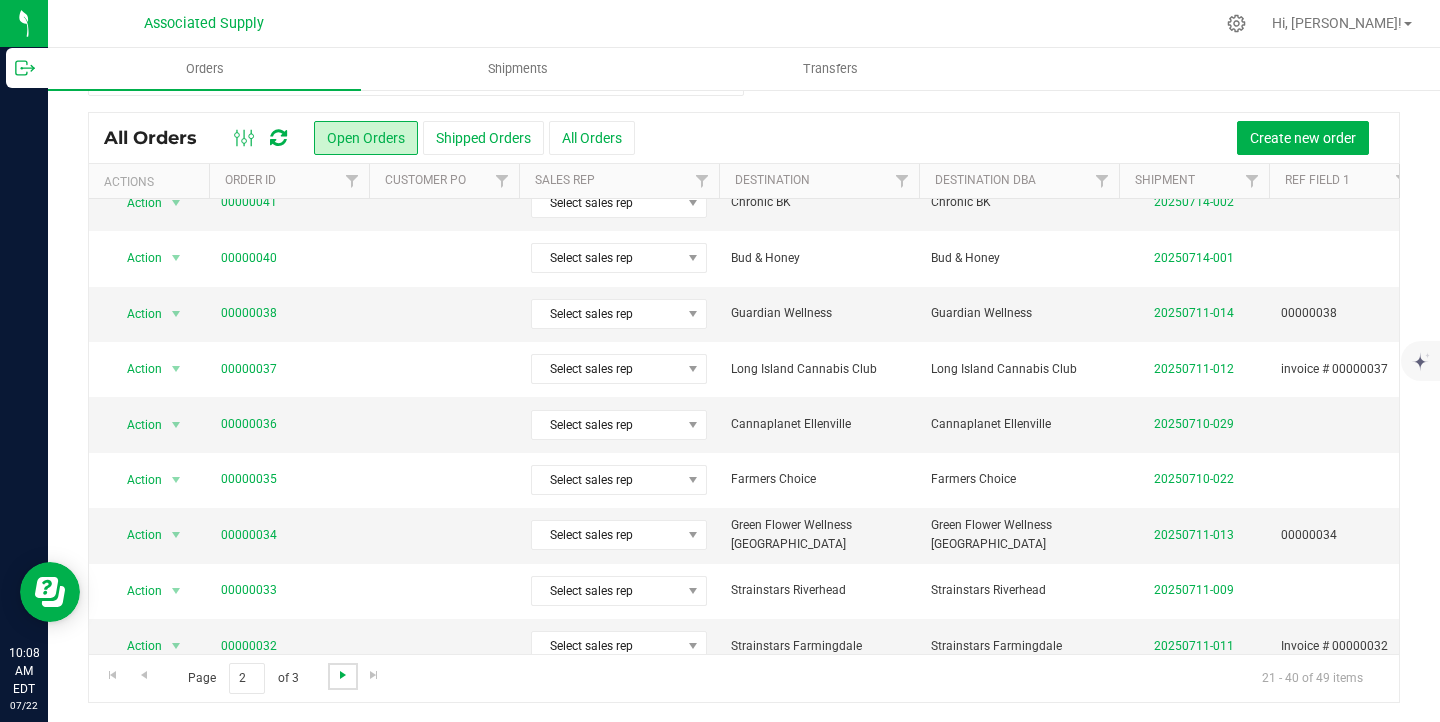 click at bounding box center (343, 675) 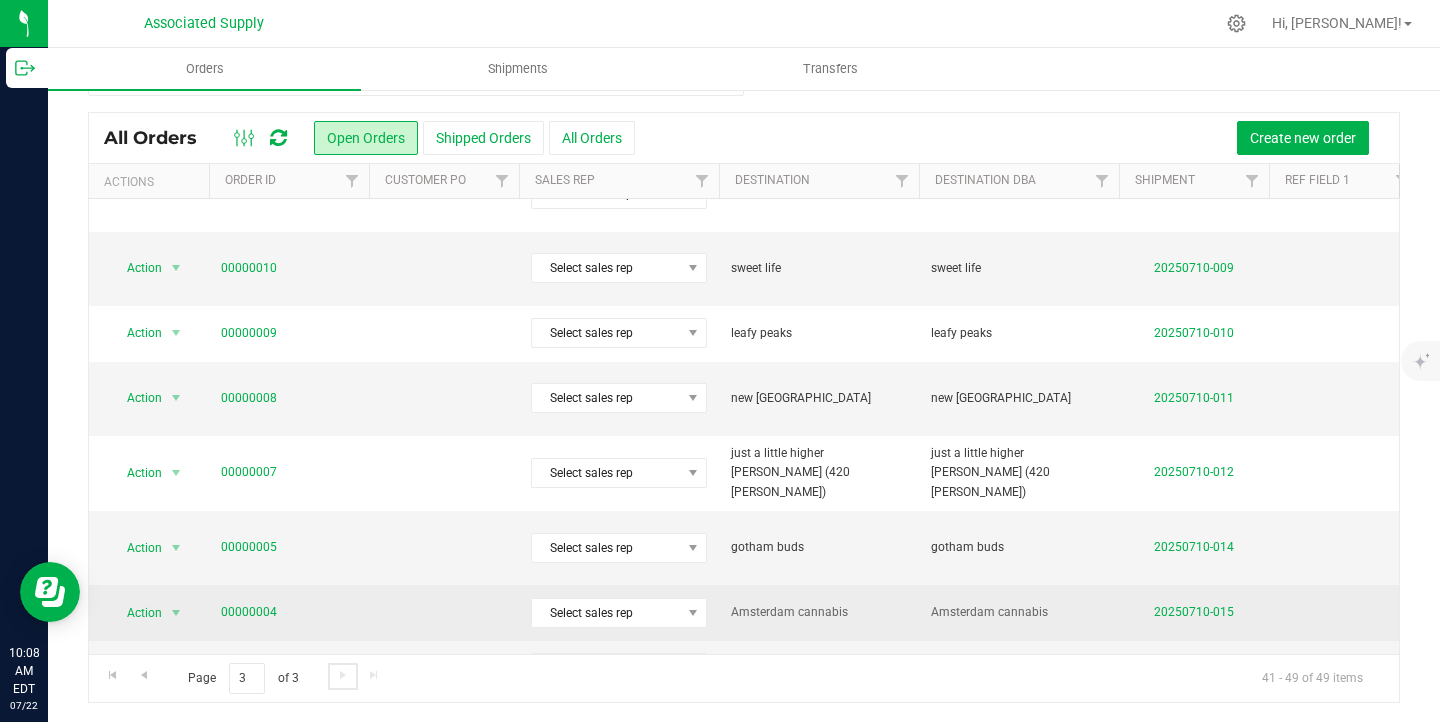 scroll, scrollTop: 0, scrollLeft: 0, axis: both 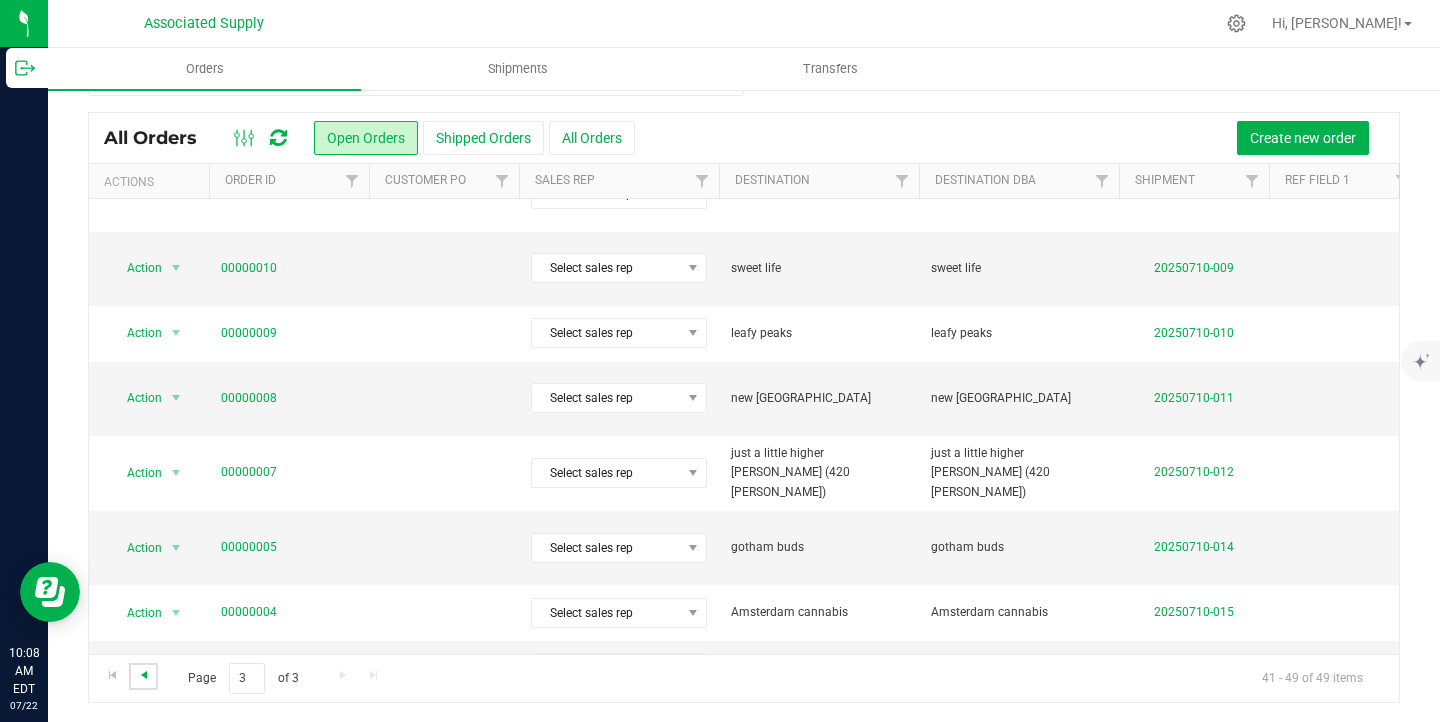 click at bounding box center (144, 675) 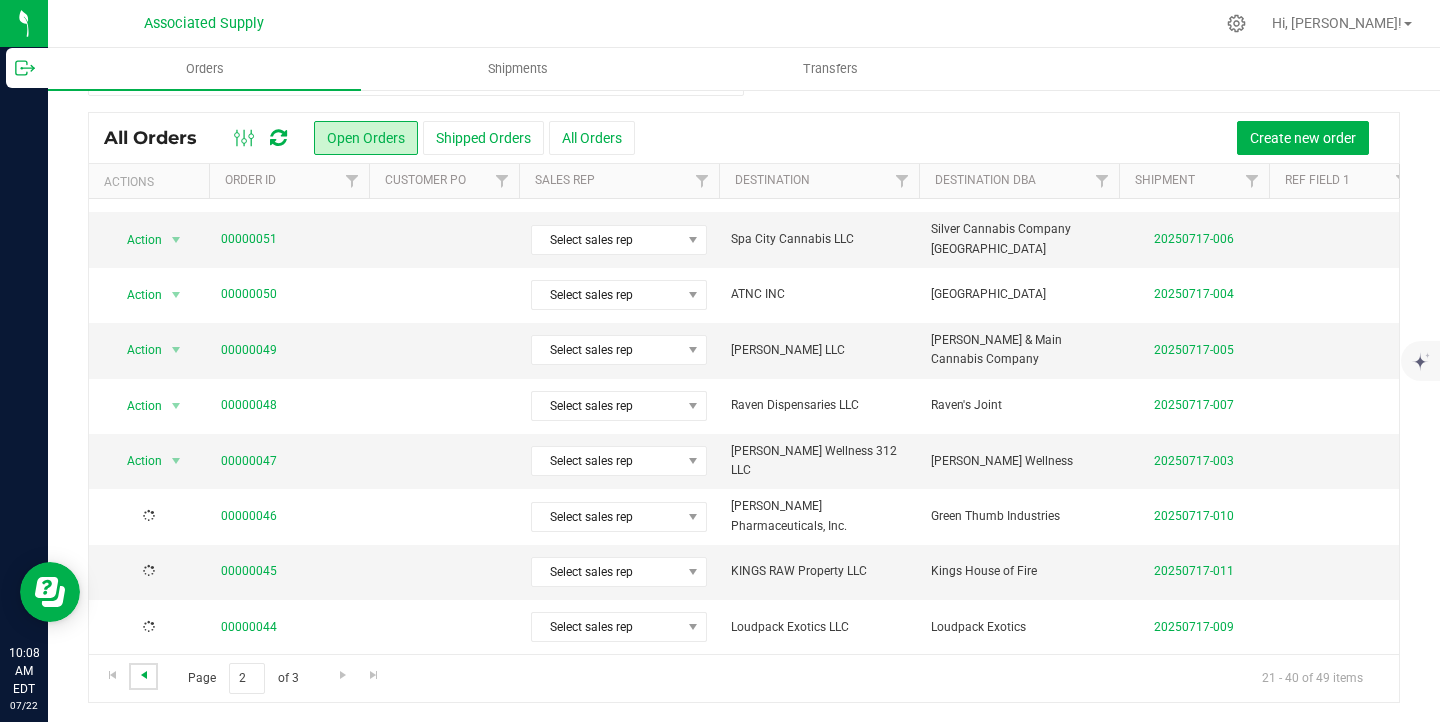scroll, scrollTop: 0, scrollLeft: 0, axis: both 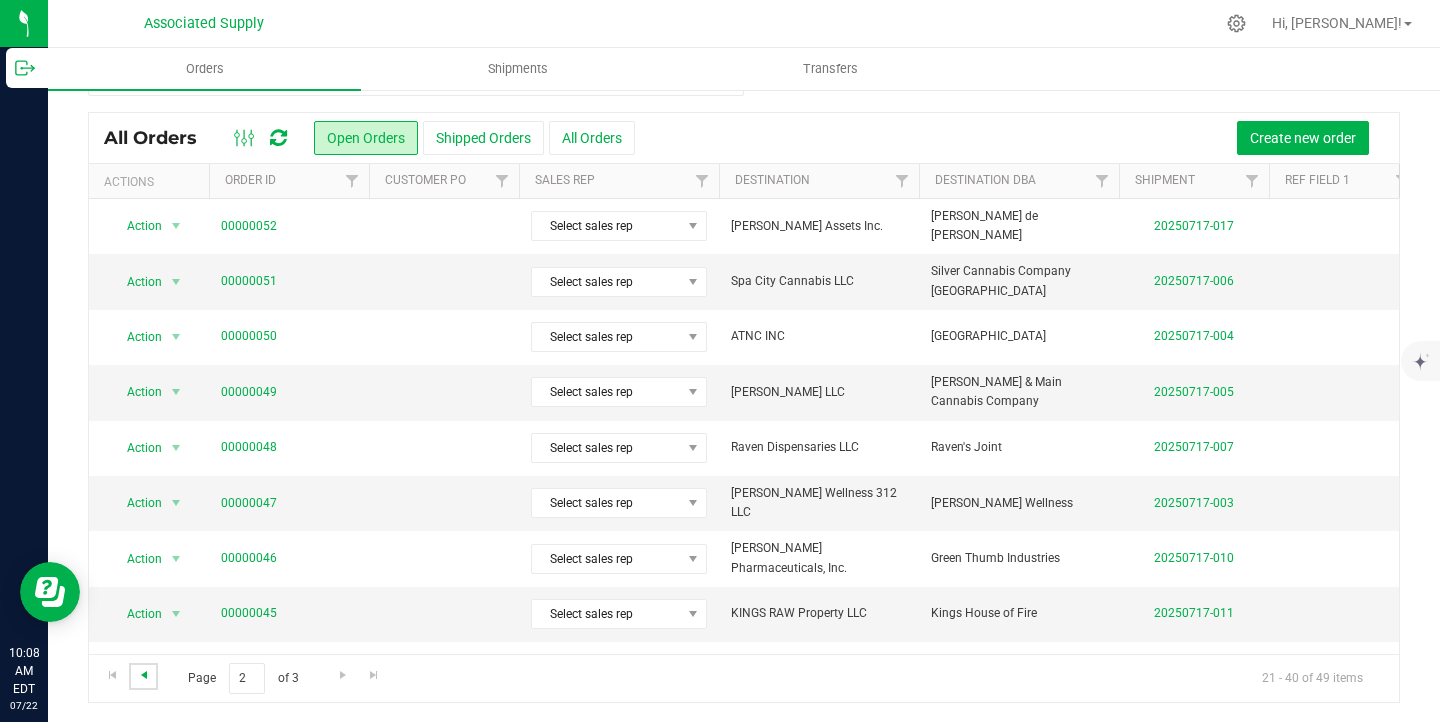 click at bounding box center (144, 675) 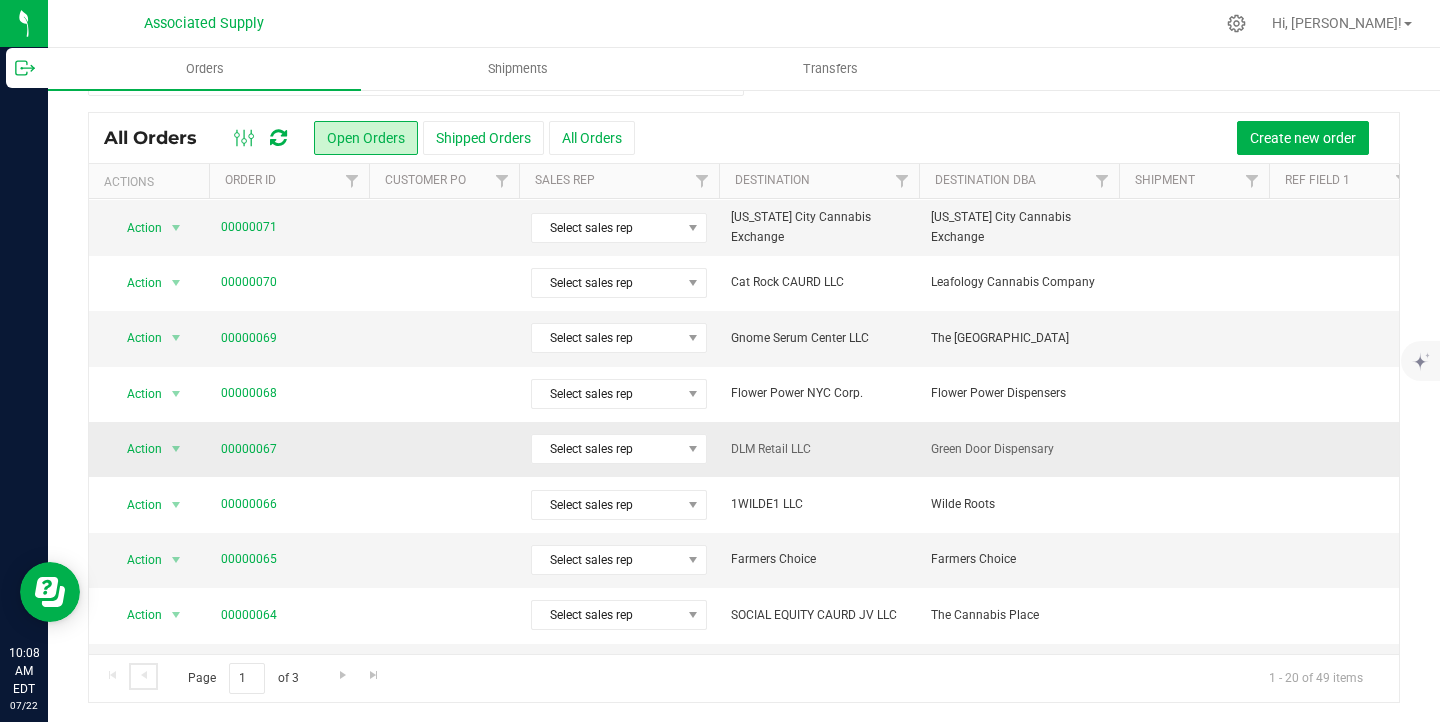 scroll, scrollTop: 0, scrollLeft: 0, axis: both 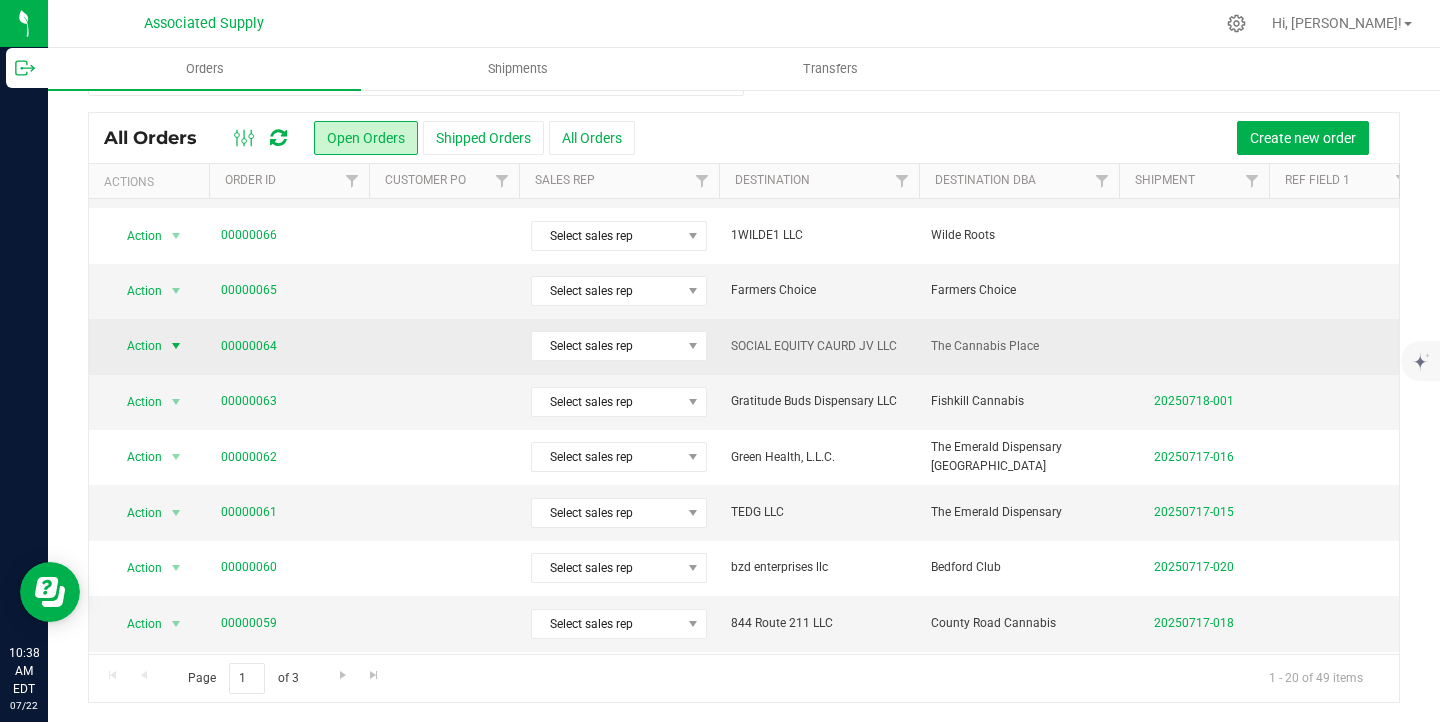 click at bounding box center [176, 346] 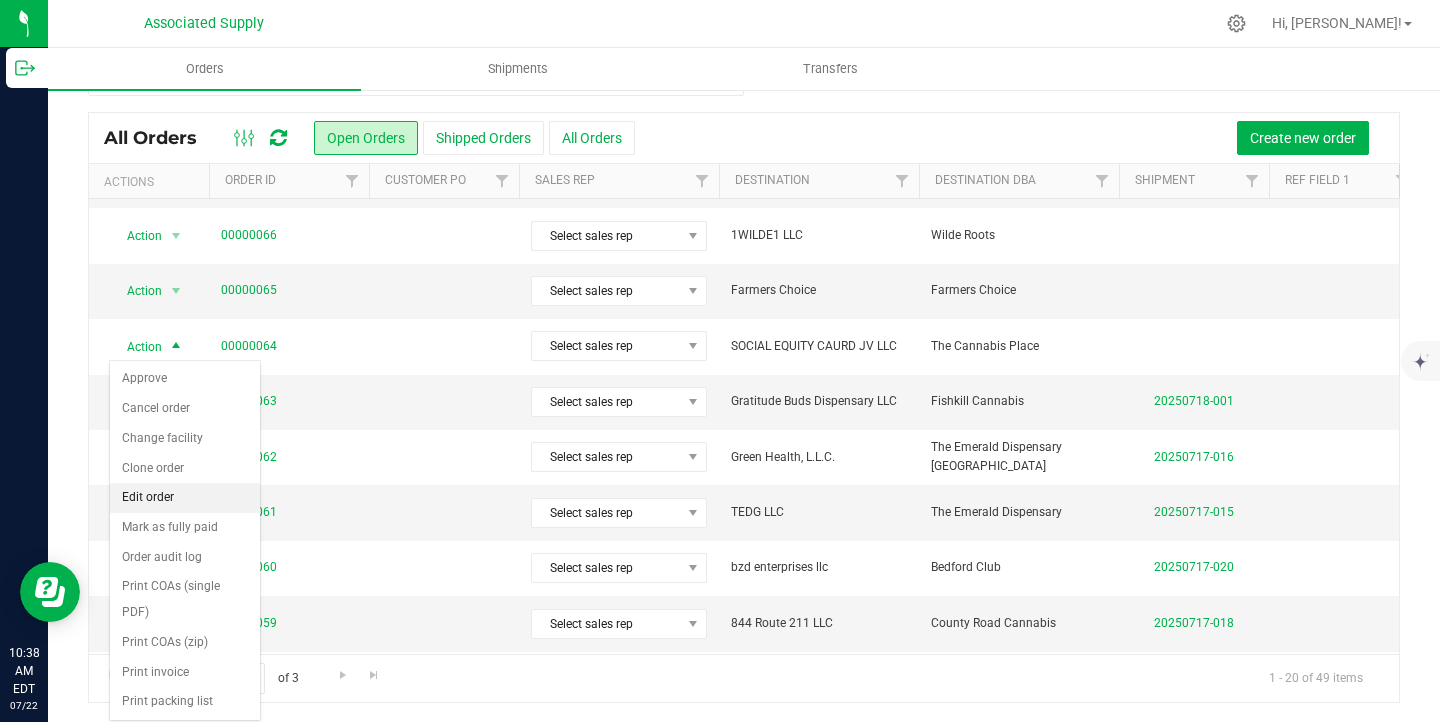 click on "Edit order" at bounding box center (185, 498) 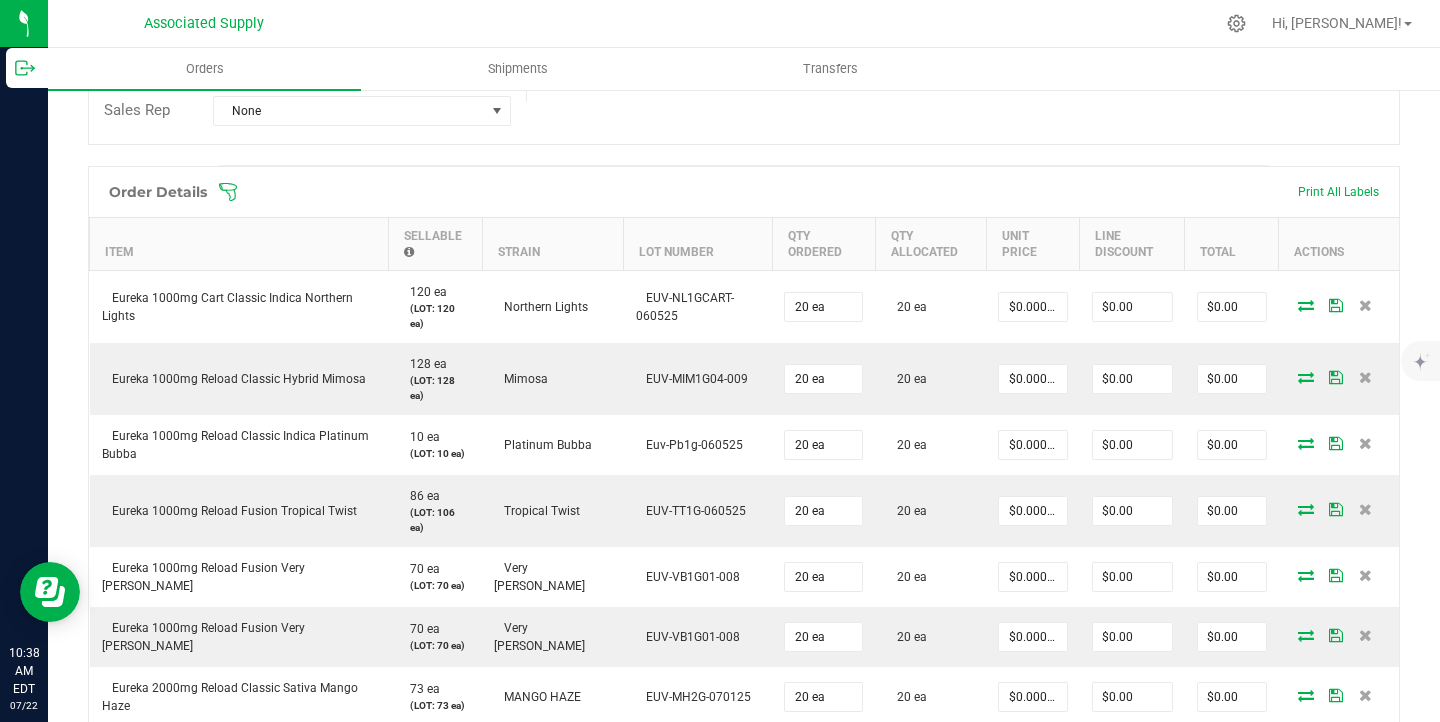 scroll, scrollTop: 459, scrollLeft: 0, axis: vertical 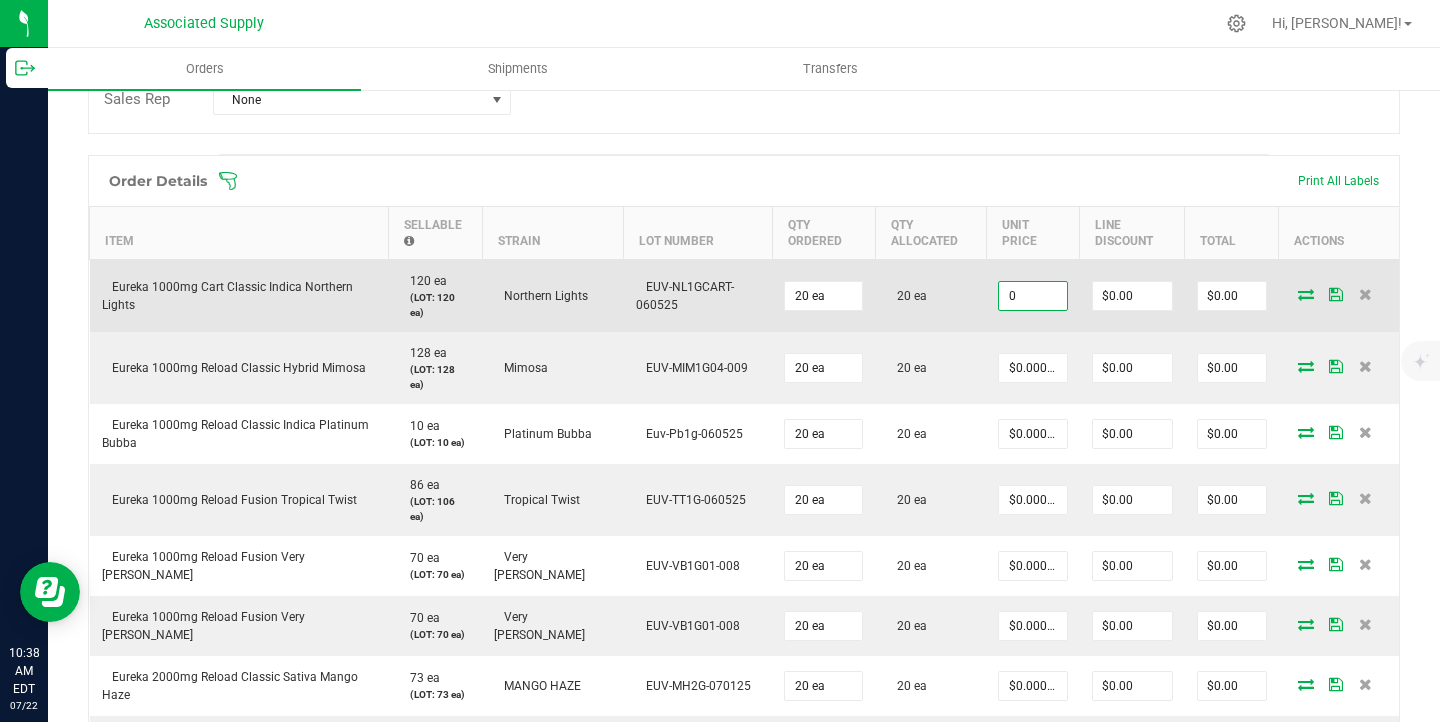 click on "0" at bounding box center [1033, 296] 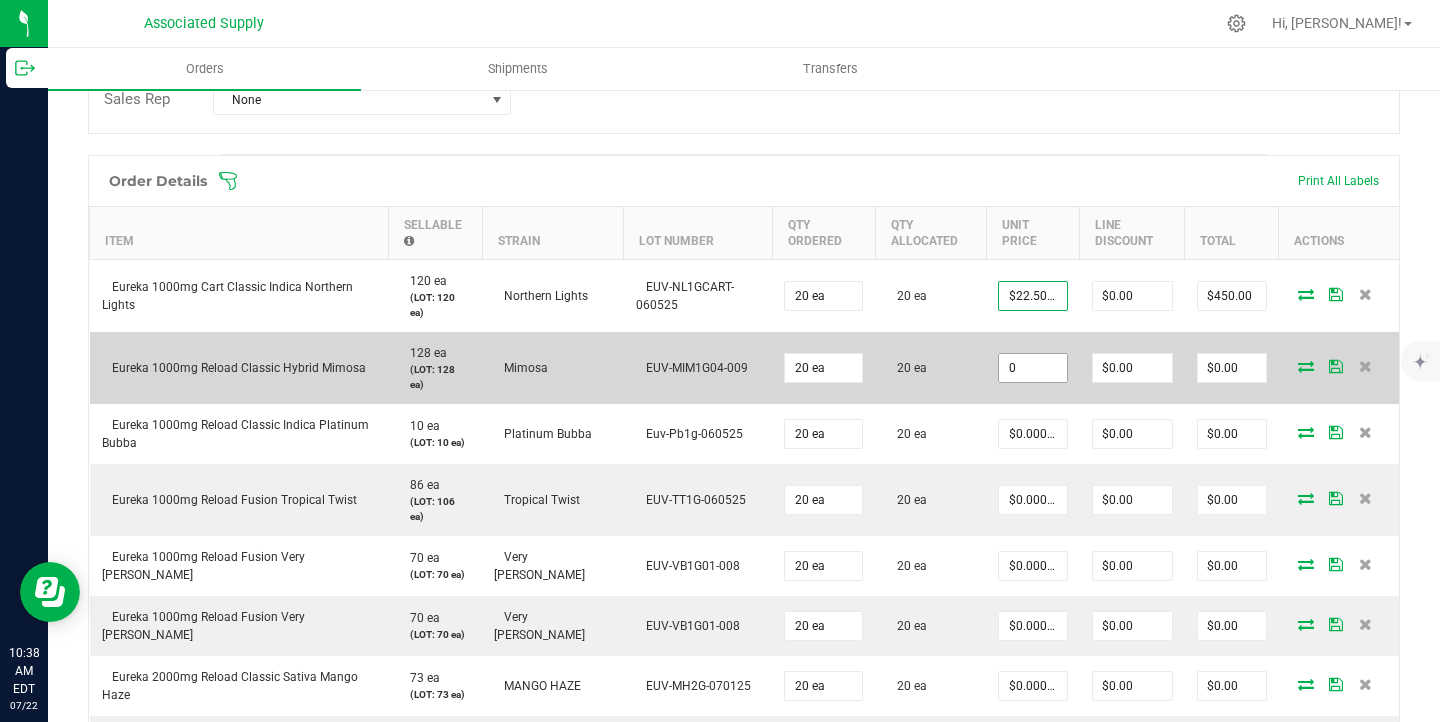 click on "0" at bounding box center [1033, 368] 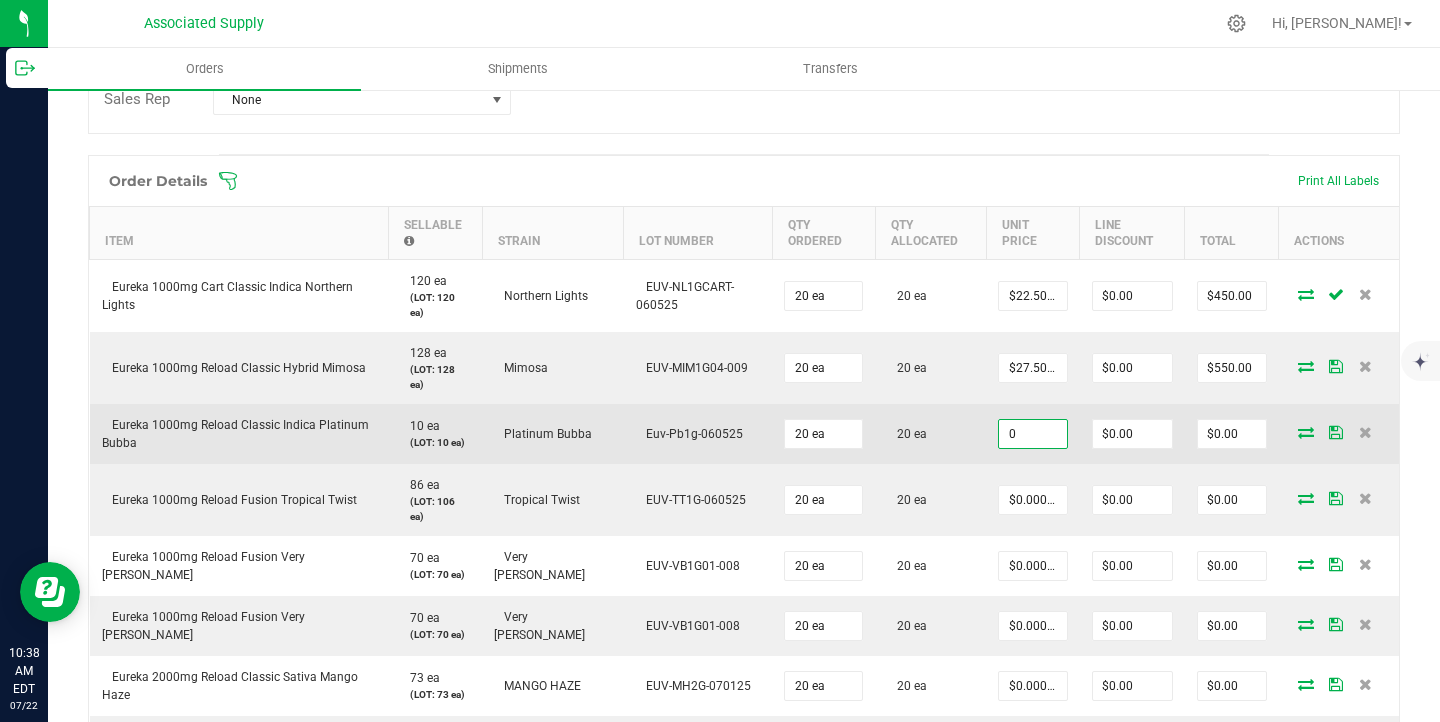 click on "0" at bounding box center (1033, 434) 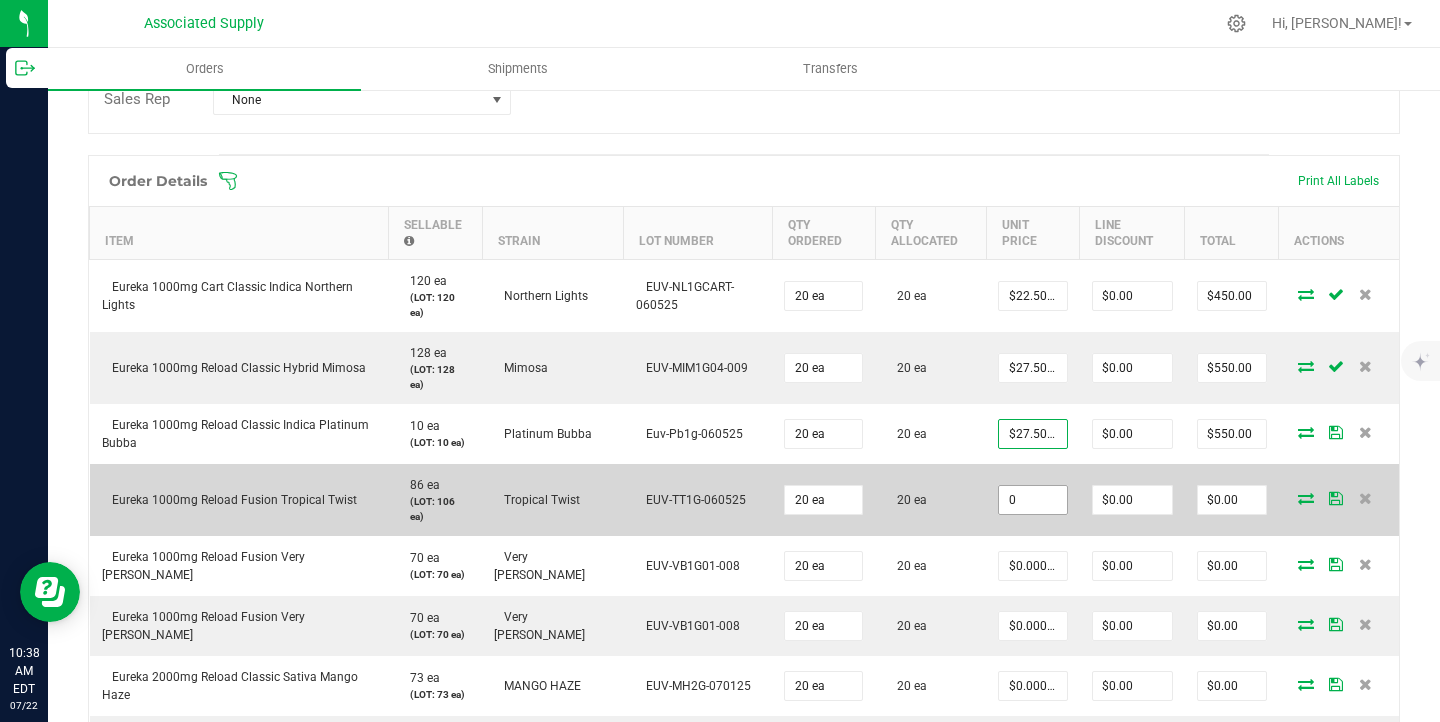 click on "0" at bounding box center (1033, 500) 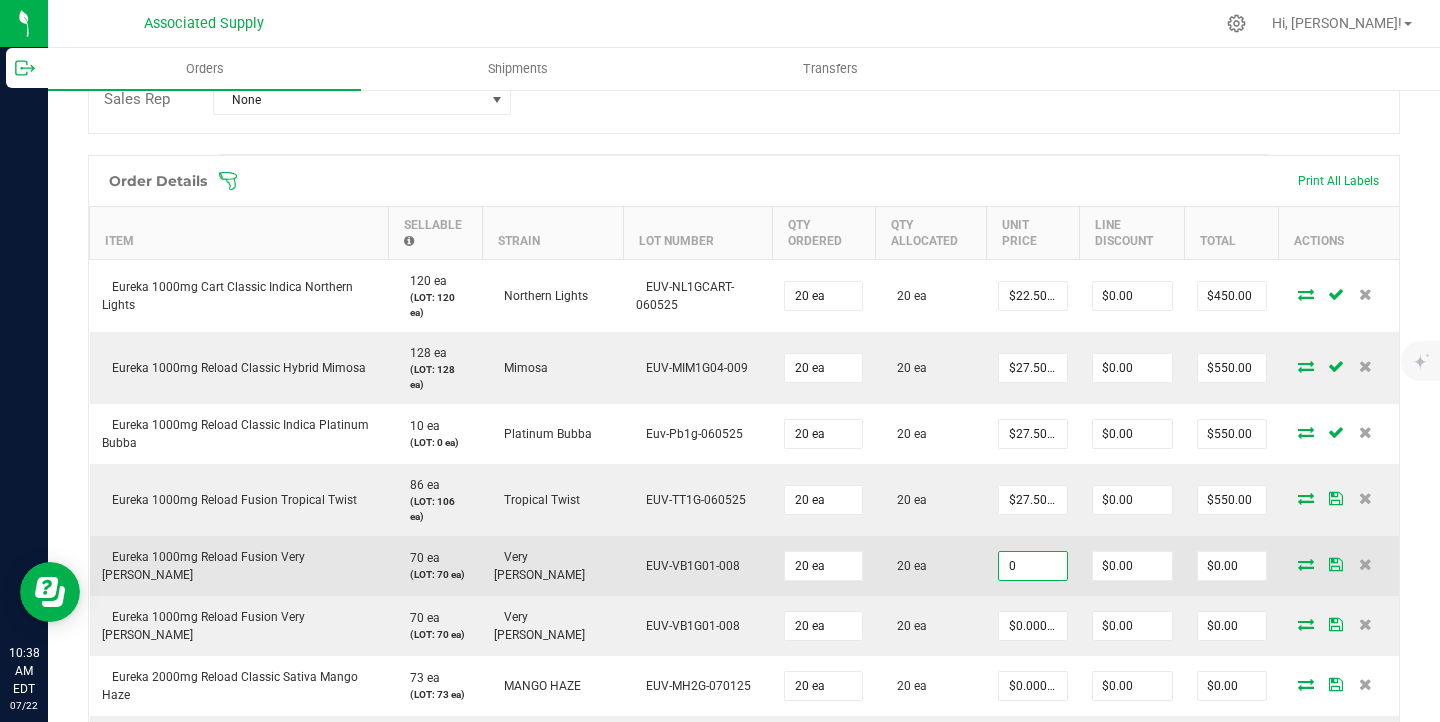 click on "0" at bounding box center [1033, 566] 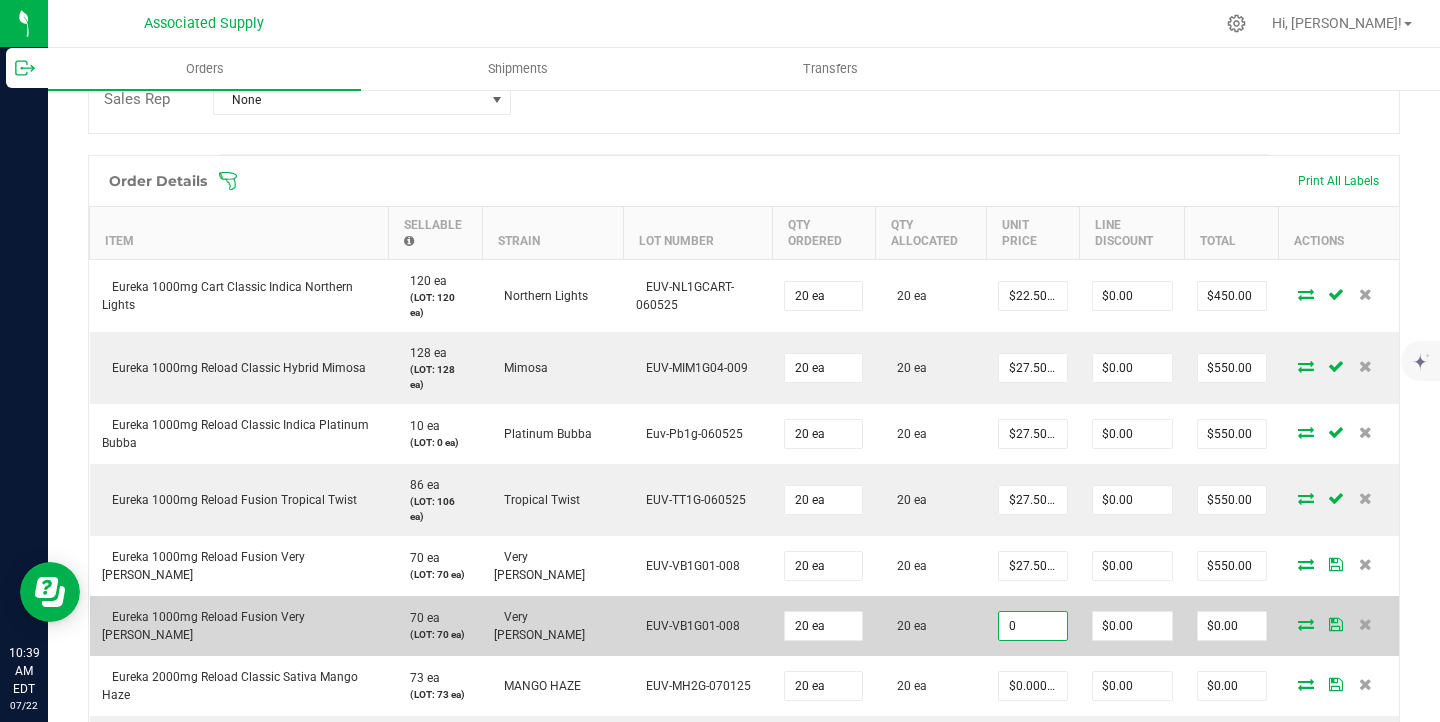 click on "0" at bounding box center [1033, 626] 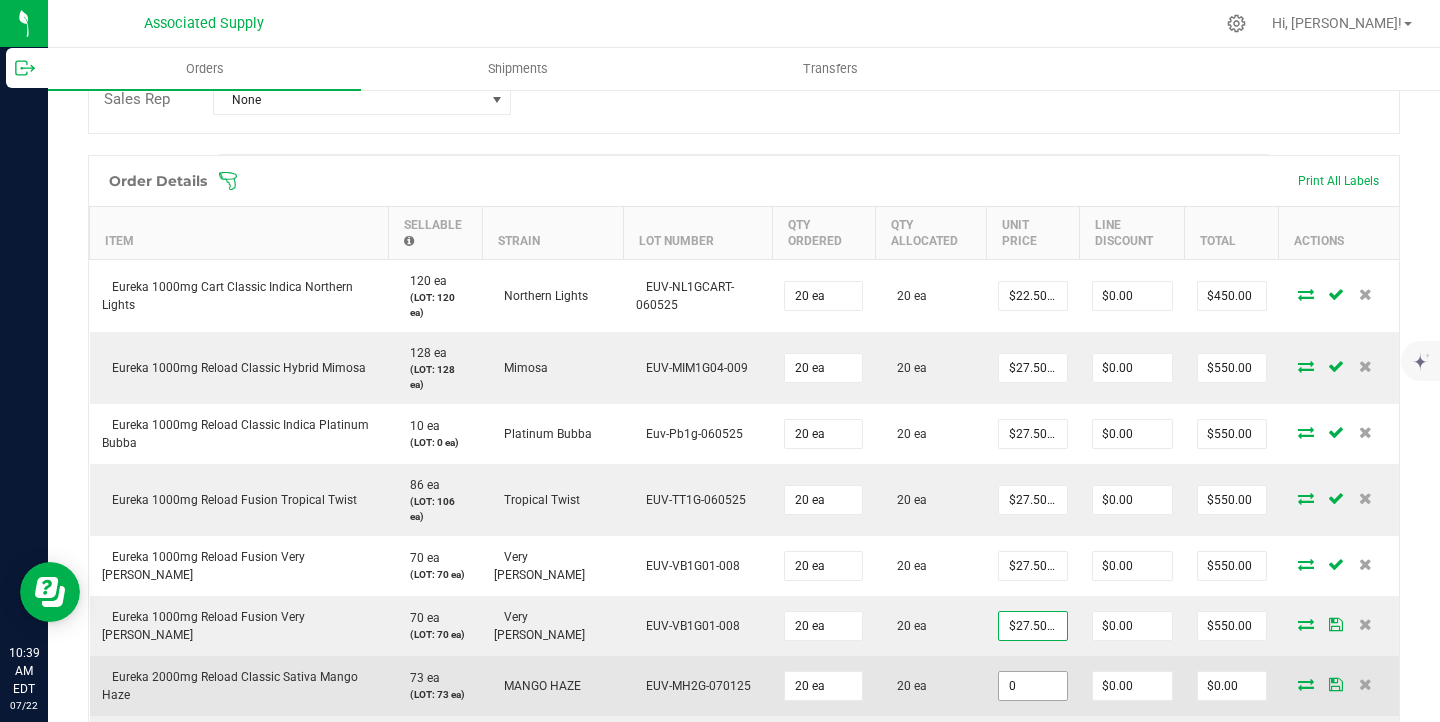click on "0" at bounding box center [1033, 686] 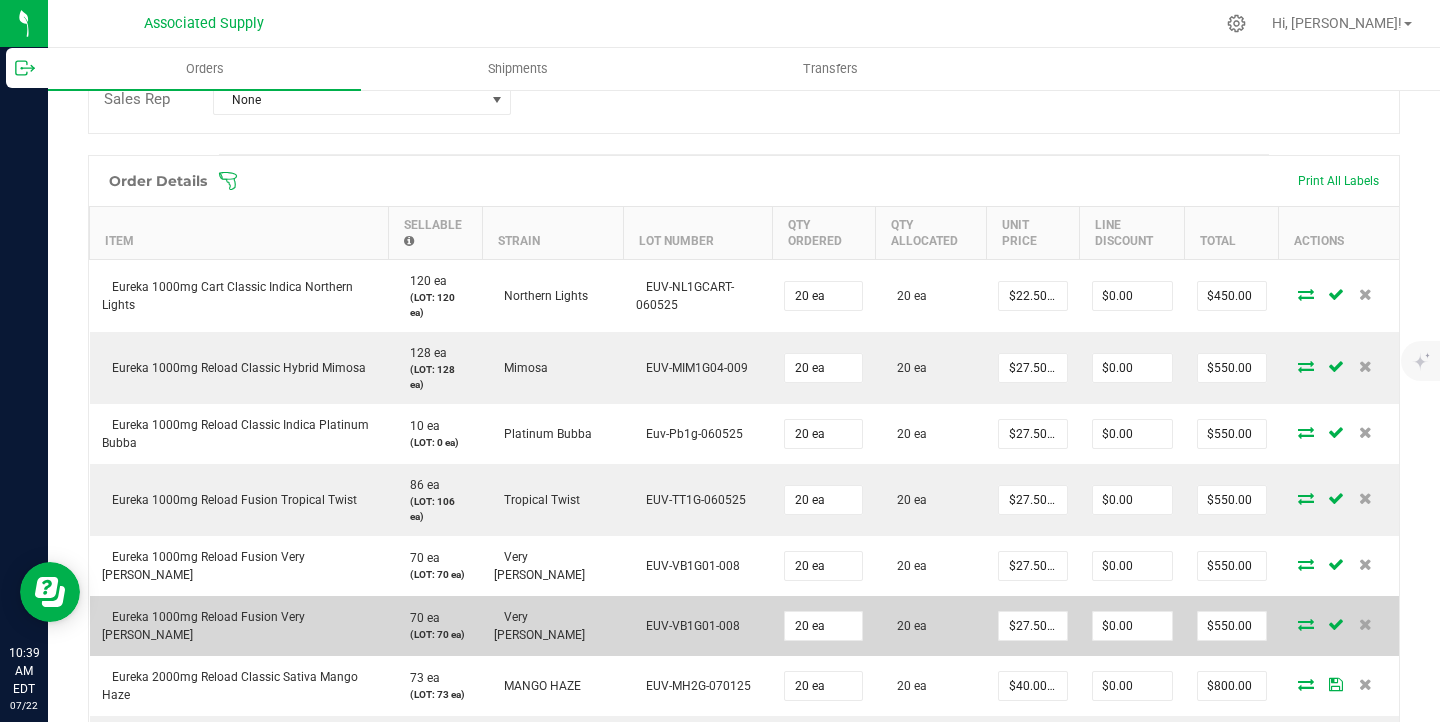 click on "$27.50000" at bounding box center (1033, 626) 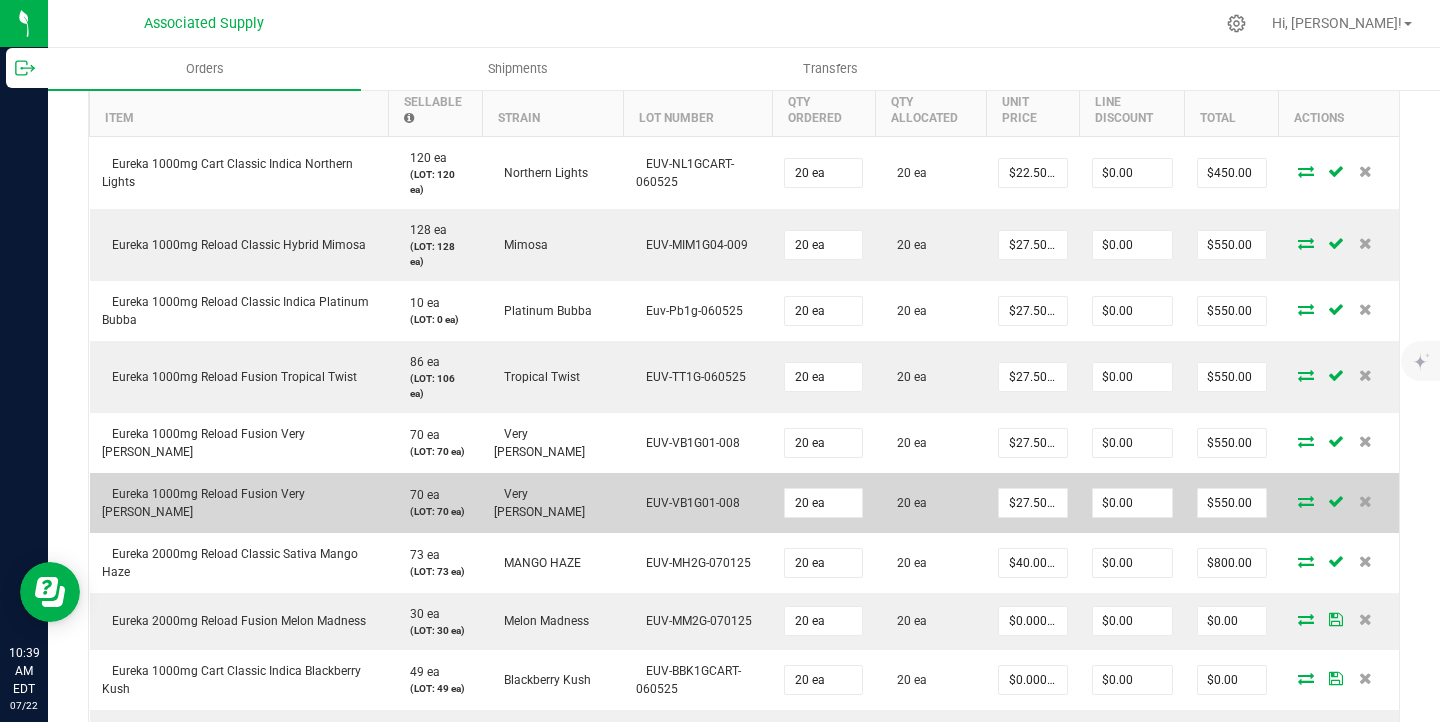 scroll, scrollTop: 583, scrollLeft: 0, axis: vertical 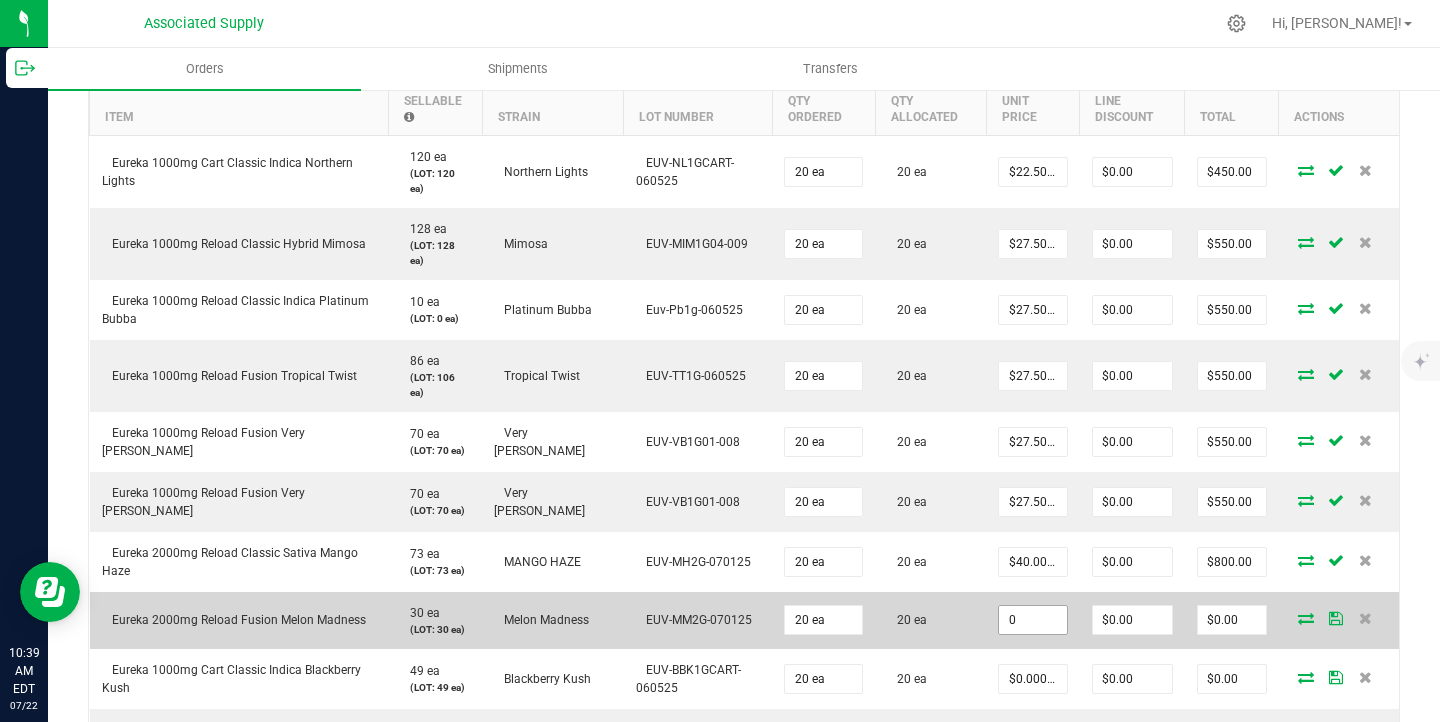 click on "0" at bounding box center (1033, 620) 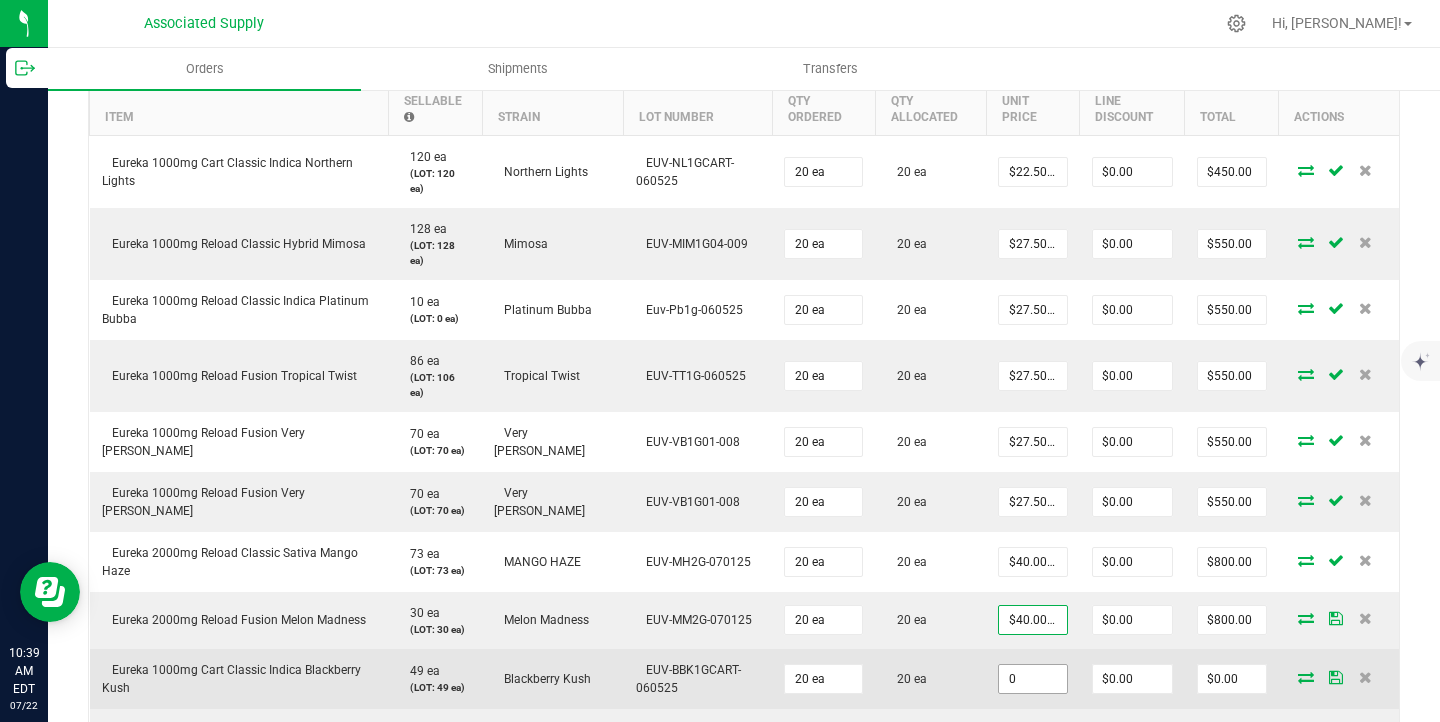 click on "0" at bounding box center (1033, 679) 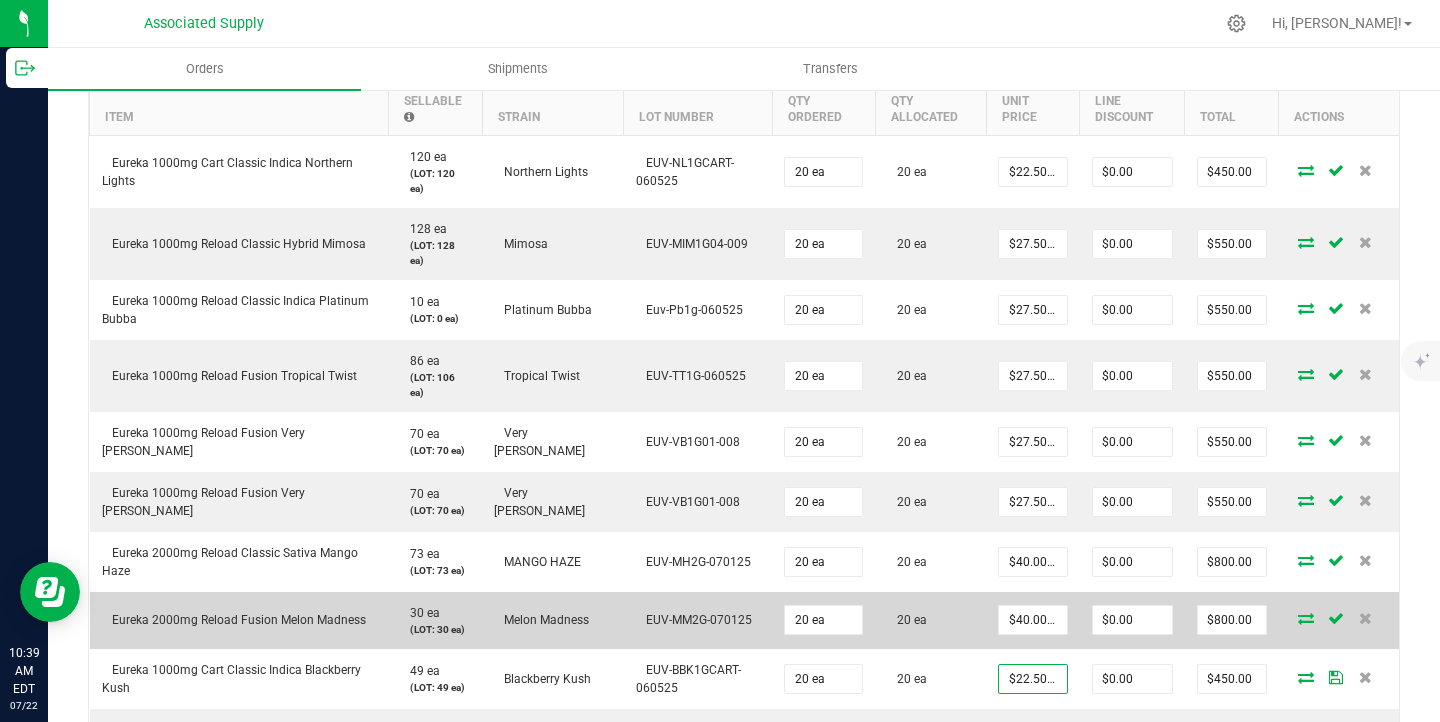 click on "20 ea" at bounding box center (930, 620) 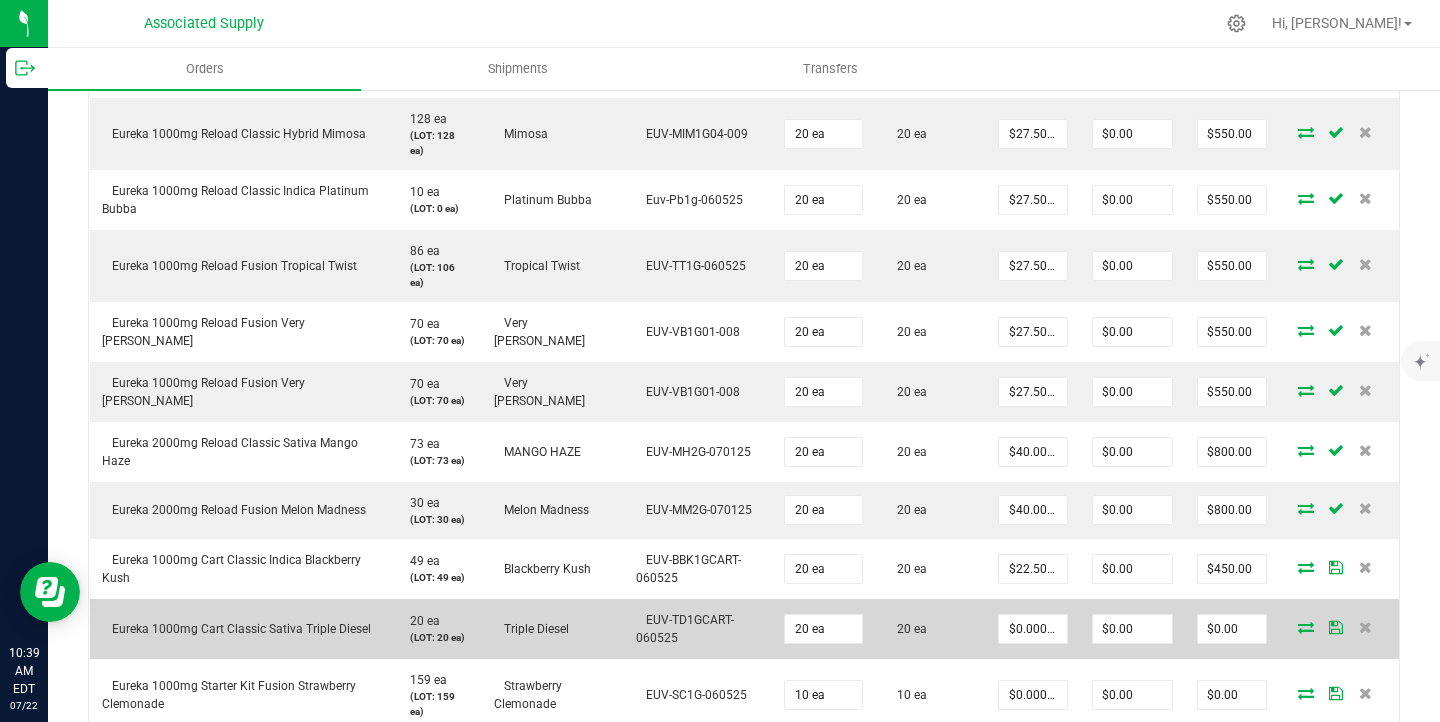 scroll, scrollTop: 720, scrollLeft: 0, axis: vertical 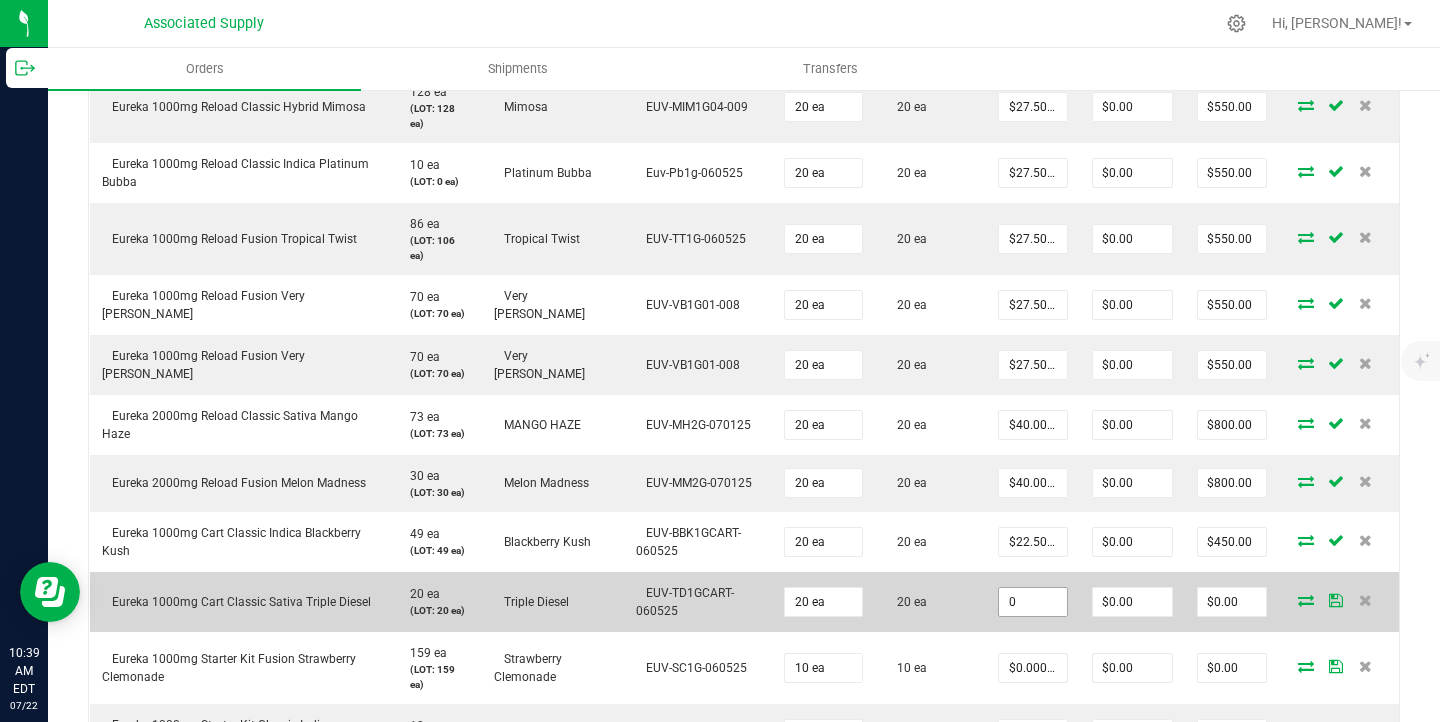 click on "0" at bounding box center [1033, 602] 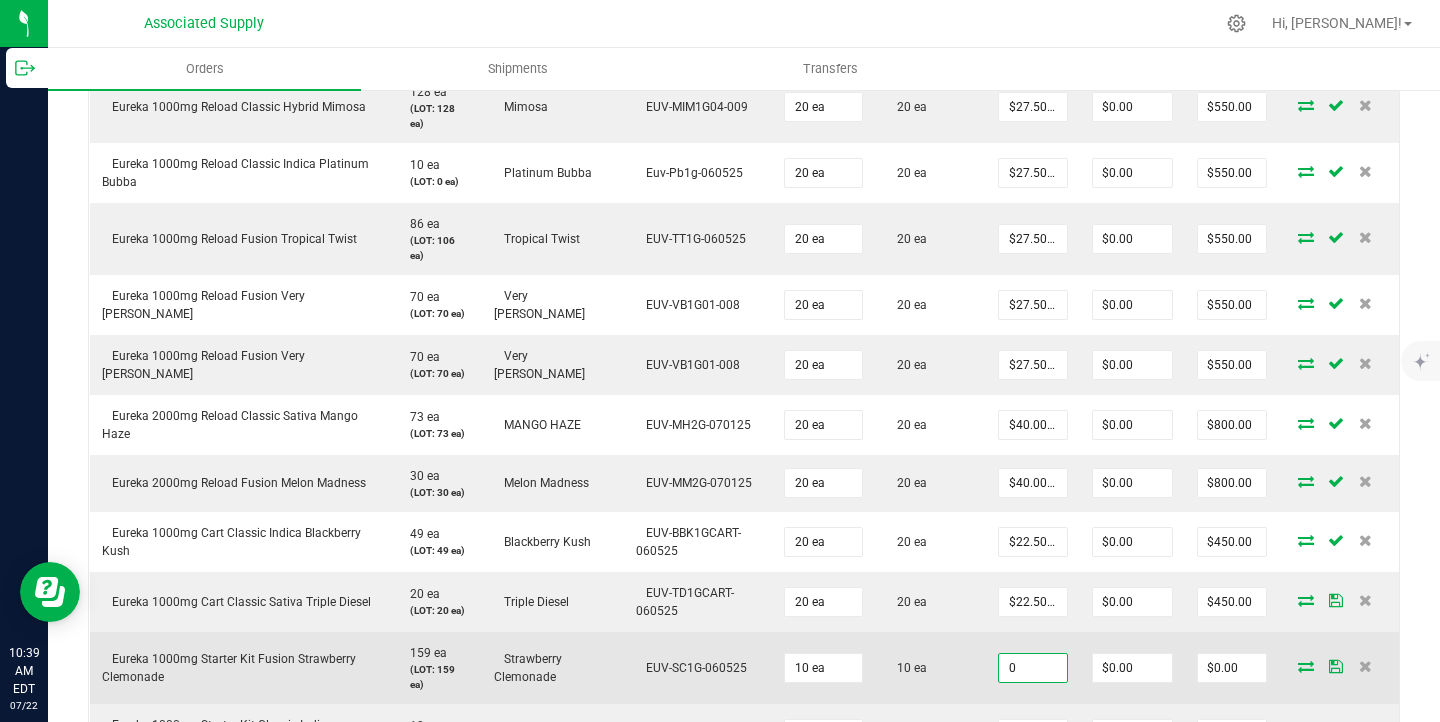 click on "0" at bounding box center [1033, 668] 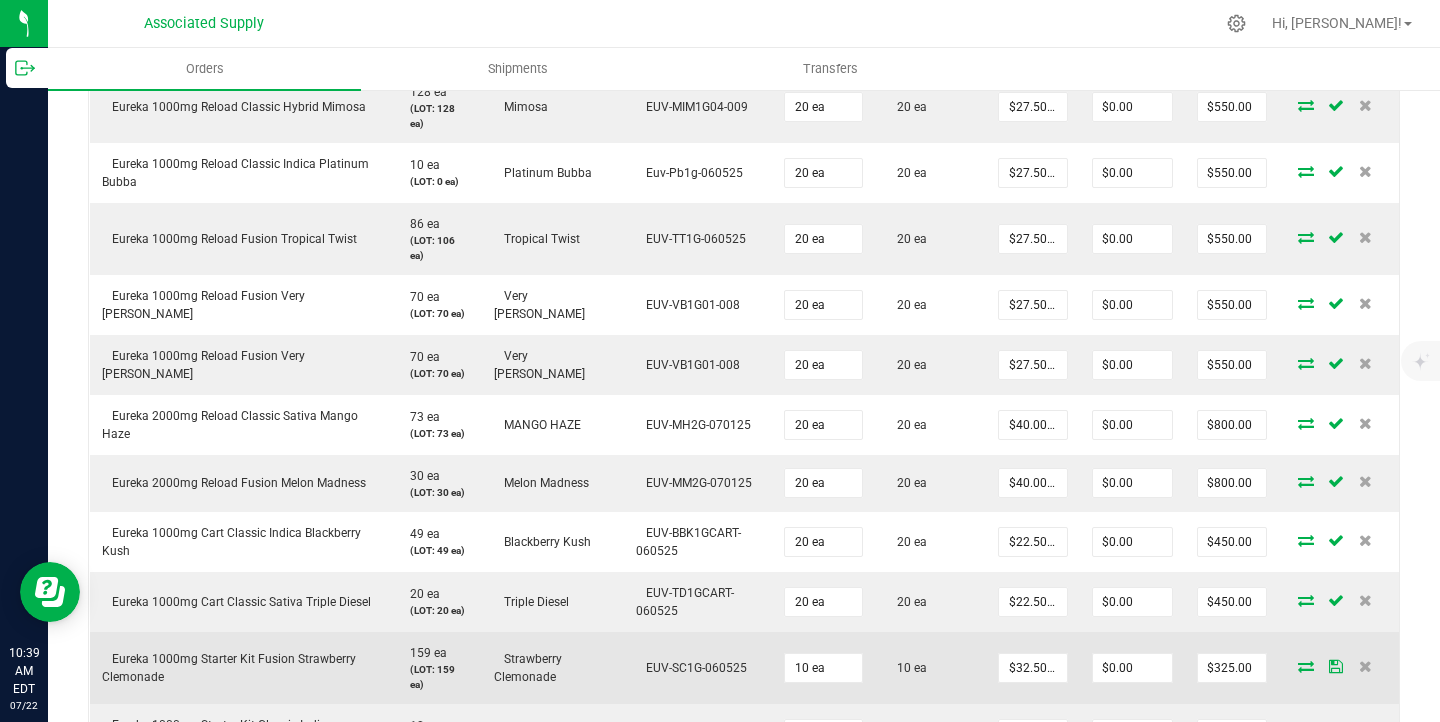click on "10 ea" at bounding box center [930, 668] 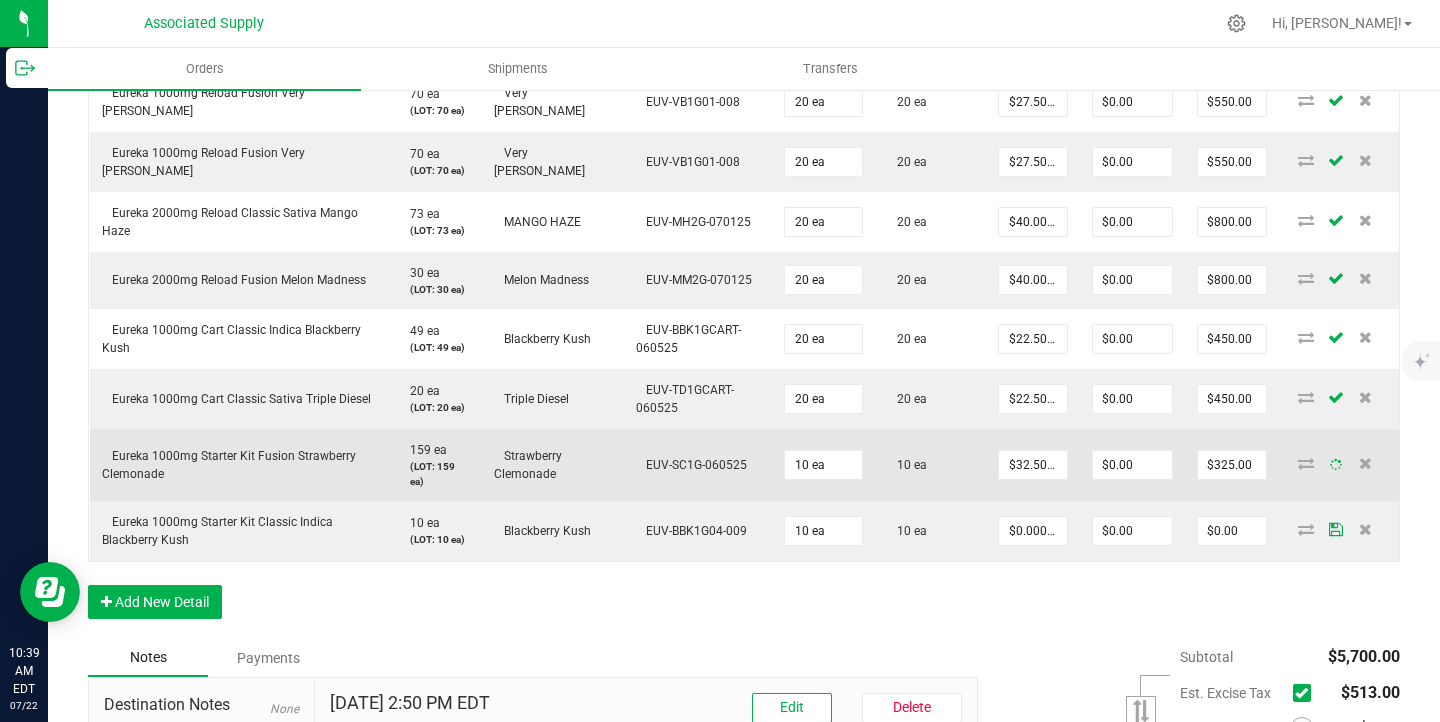 scroll, scrollTop: 947, scrollLeft: 0, axis: vertical 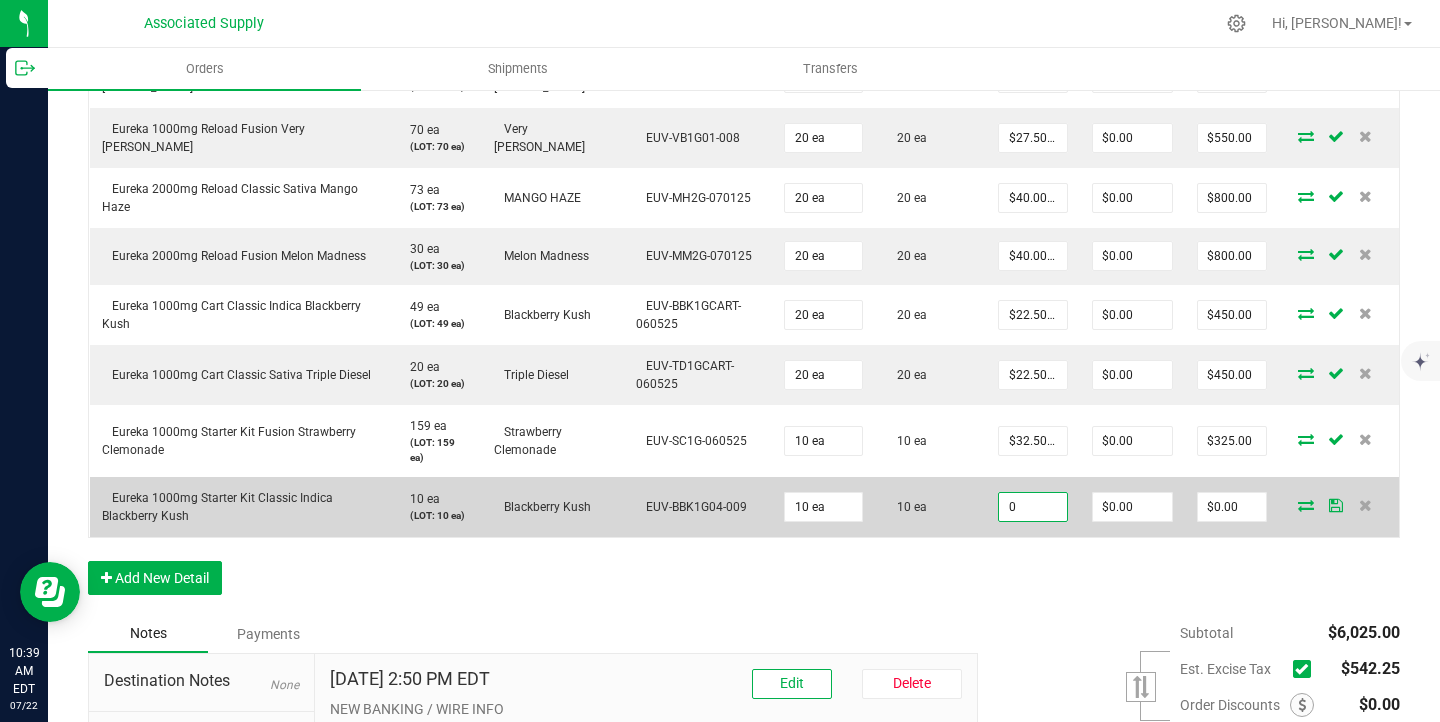 click on "0" at bounding box center [1033, 507] 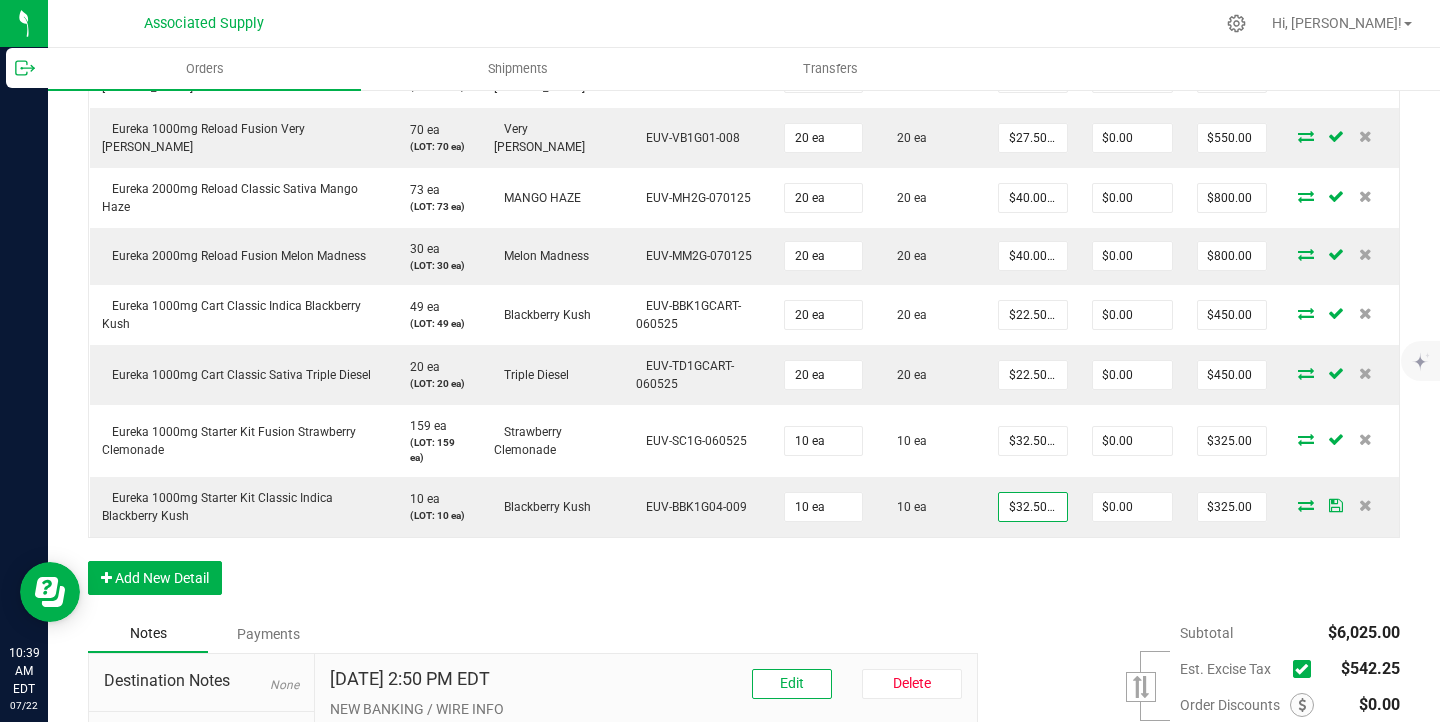click on "Order Details Print All Labels Item  Sellable  Strain  Lot Number  Qty Ordered Qty Allocated Unit Price Line Discount Total Actions  Eureka 1000mg Cart Classic Indica Northern Lights   120 ea   (LOT: 120 ea)   Northern Lights   EUV-NL1GCART- 060525  20 ea  20 ea  $22.50000 $0.00 $450.00  Eureka 1000mg Reload Classic Hybrid Mimosa   128 ea   (LOT: 128 ea)   Mimosa   EUV-MIM1G04-009  20 ea  20 ea  $27.50000 $0.00 $550.00  Eureka 1000mg Reload Classic Indica Platinum Bubba   10 ea   (LOT: 0 ea)   Platinum Bubba   Euv-Pb1g-060525  20 ea  20 ea  $27.50000 $0.00 $550.00  Eureka 1000mg Reload Fusion Tropical Twist   86 ea   (LOT: 106 ea)   Tropical Twist   EUV-TT1G-060525  20 ea  20 ea  $27.50000 $0.00 $550.00  Eureka 1000mg Reload Fusion Very Berry   70 ea   (LOT: 70 ea)   Very Berry   EUV-VB1G01-008  20 ea  20 ea  $27.50000 $0.00 $550.00  Eureka 1000mg Reload Fusion Very Berry   70 ea   (LOT: 70 ea)   Very Berry   EUV-VB1G01-008  20 ea  20 ea  $27.50000 $0.00 $550.00  73 ea  20 ea" at bounding box center (744, 141) 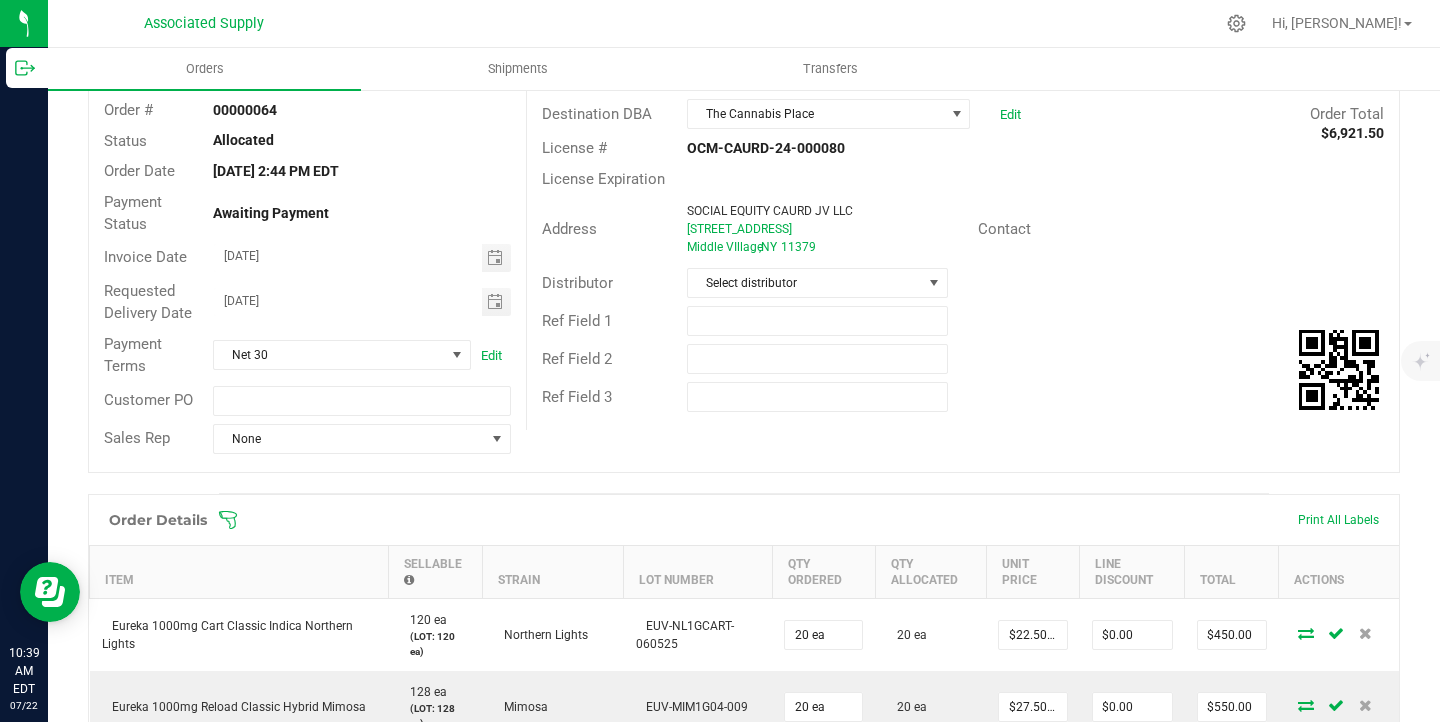 scroll, scrollTop: 0, scrollLeft: 0, axis: both 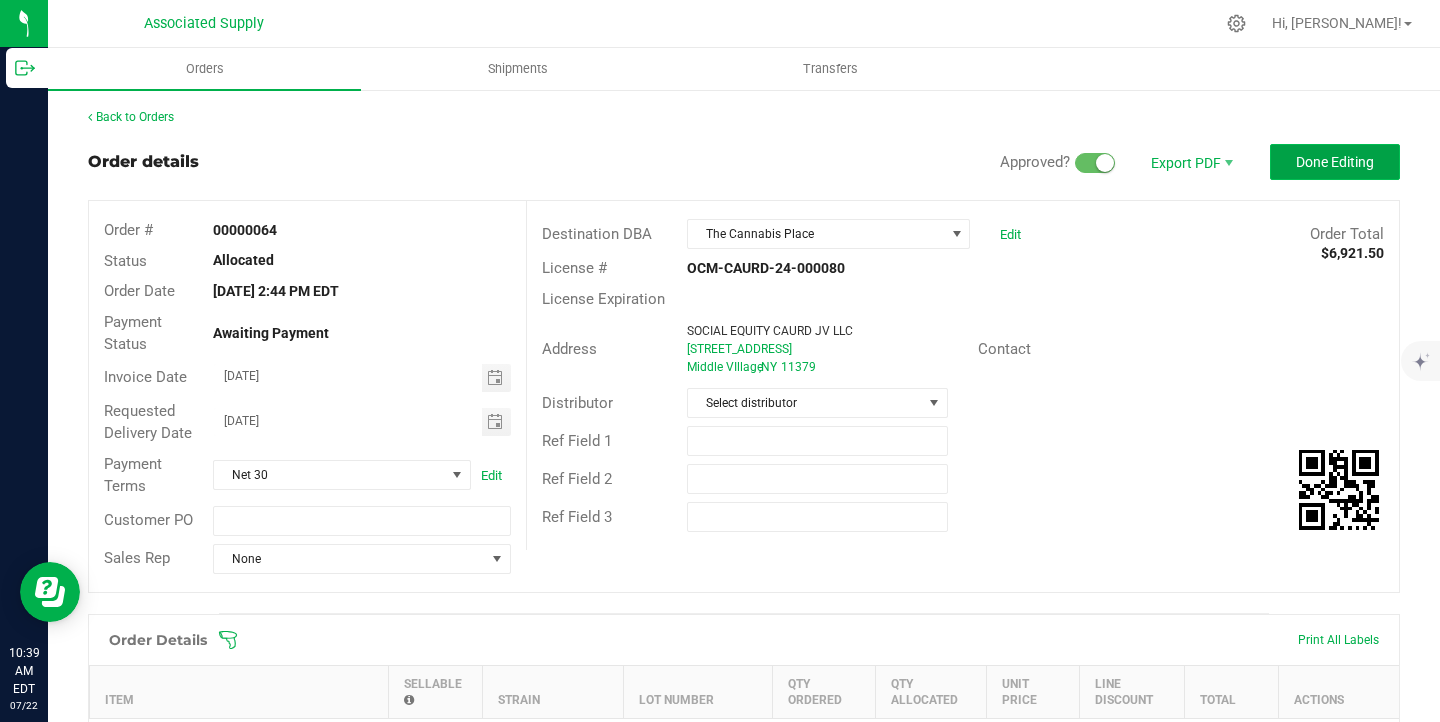 click on "Done Editing" at bounding box center [1335, 162] 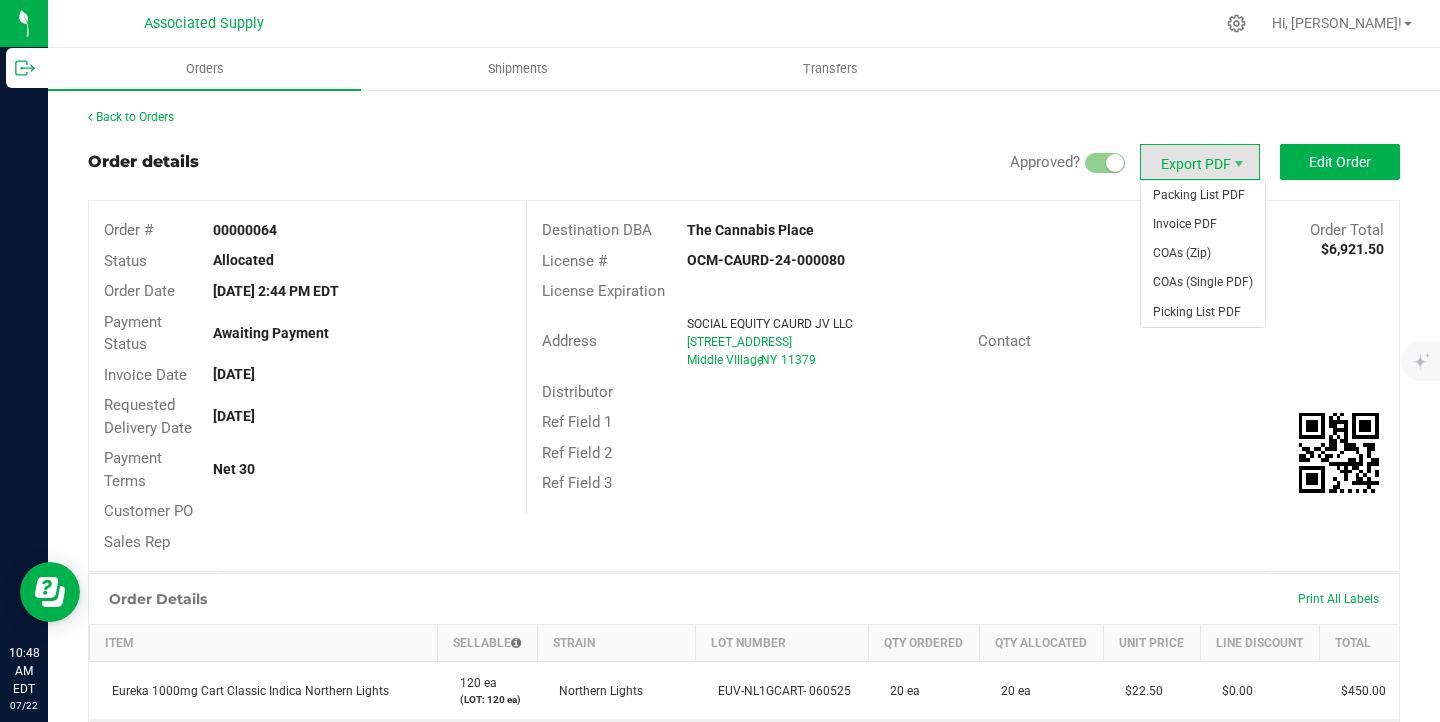 click on "Export PDF" at bounding box center [1200, 162] 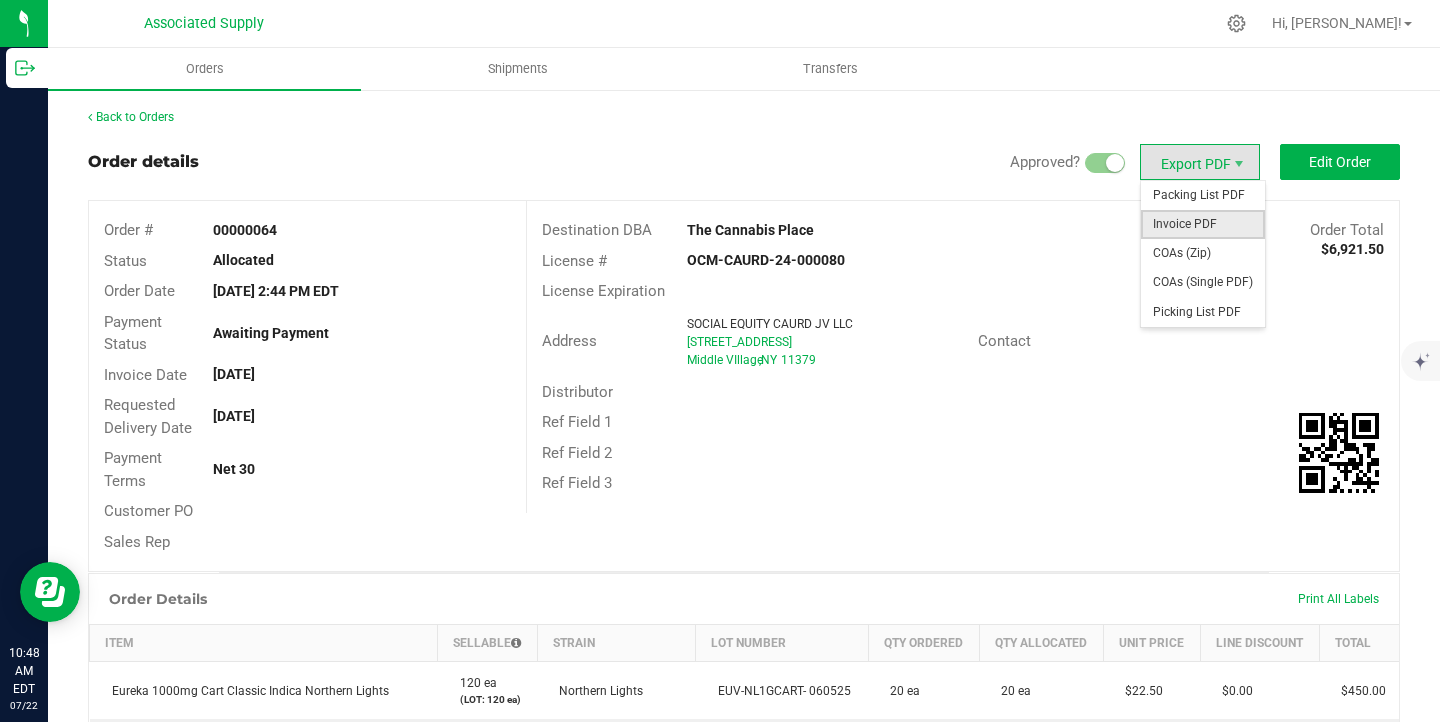 click on "Invoice PDF" at bounding box center [1203, 224] 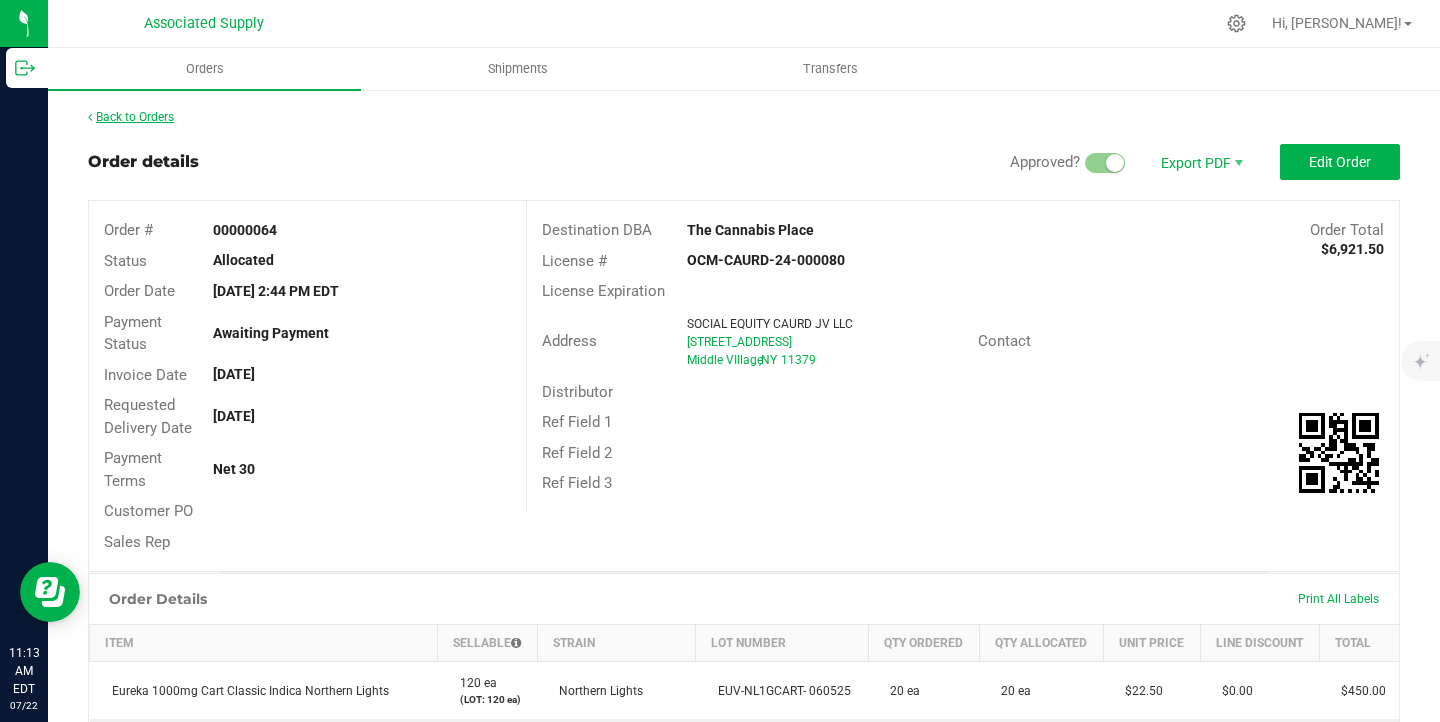 click on "Back to Orders" at bounding box center (131, 117) 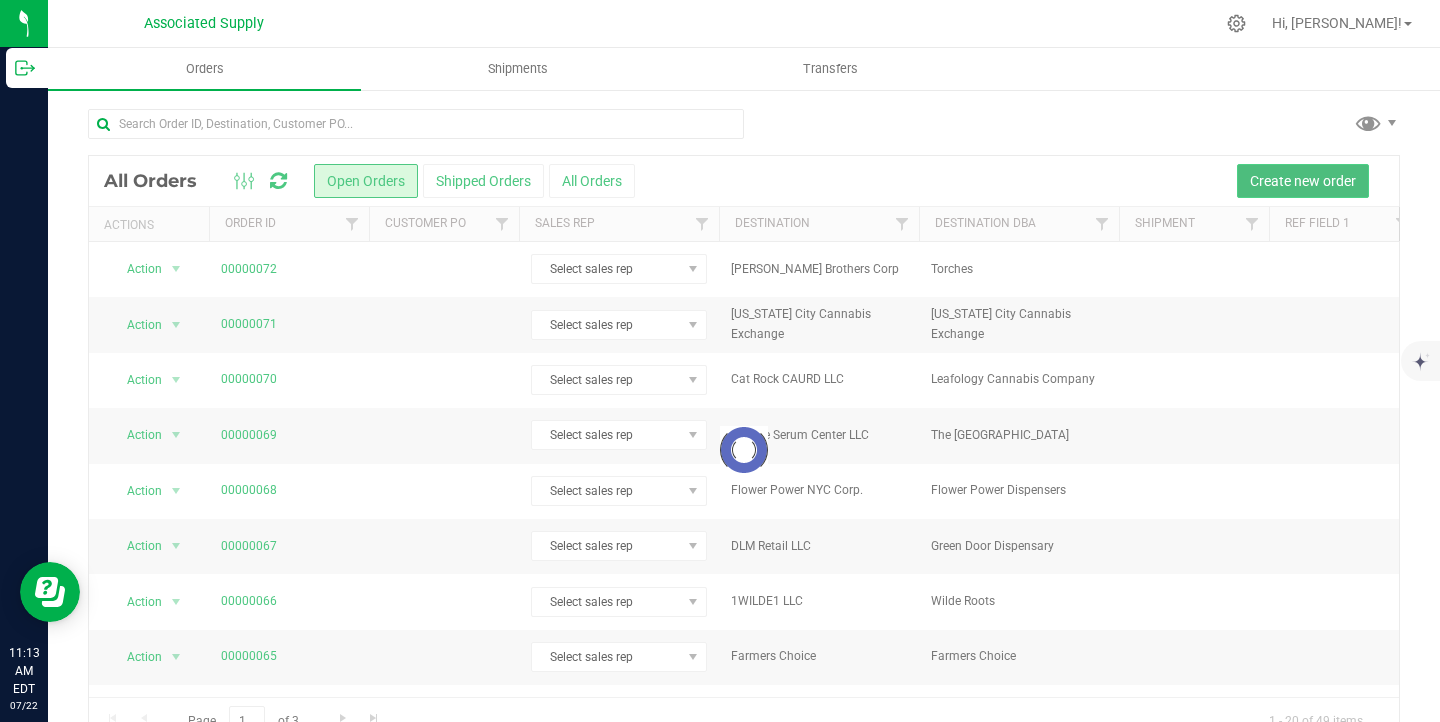 click on "Create new order" at bounding box center [1303, 181] 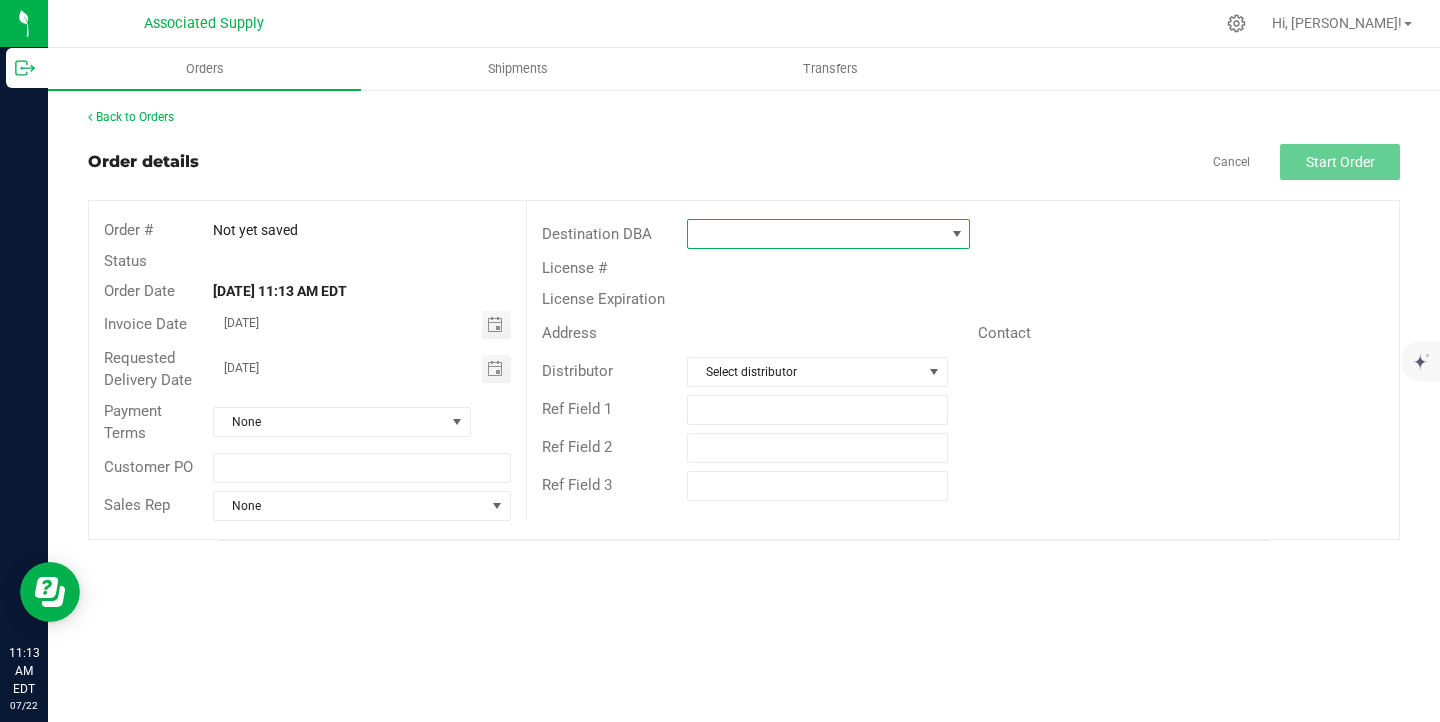 click at bounding box center (816, 234) 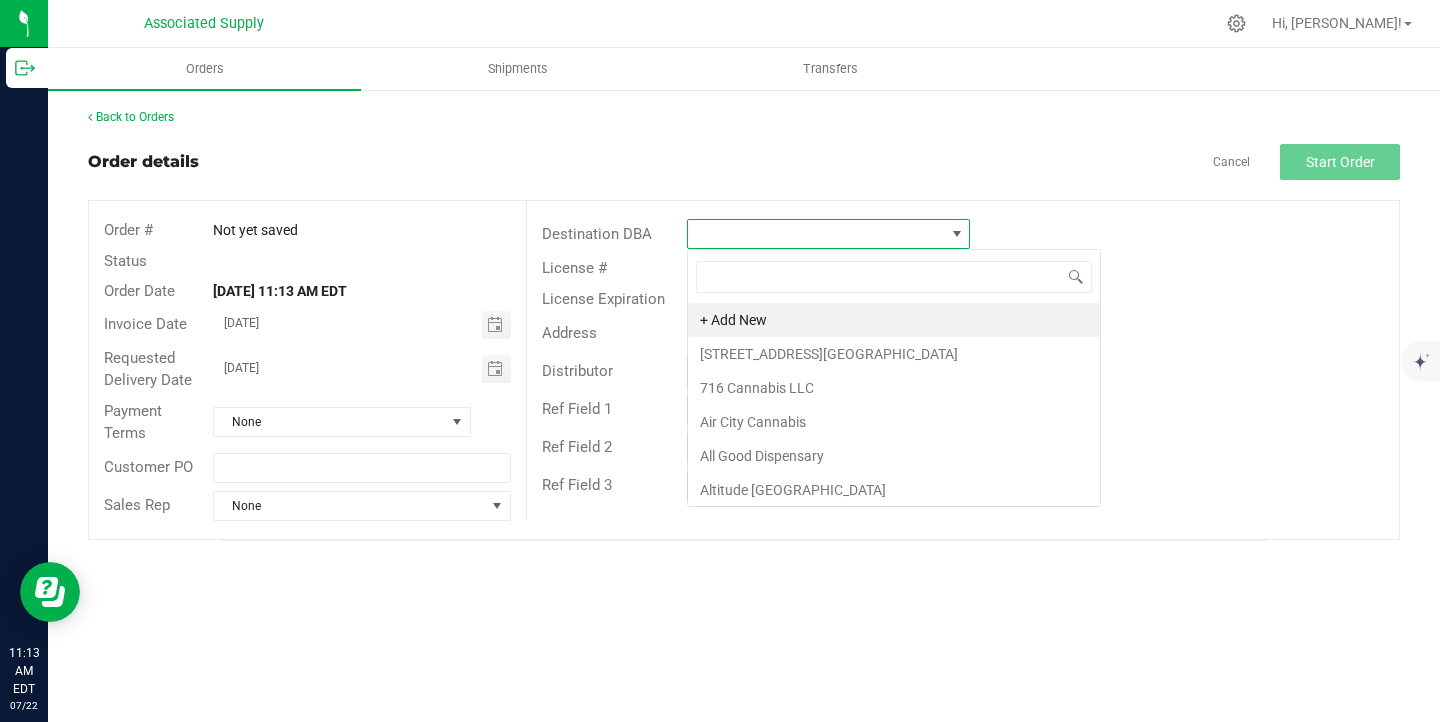 scroll, scrollTop: 99970, scrollLeft: 99716, axis: both 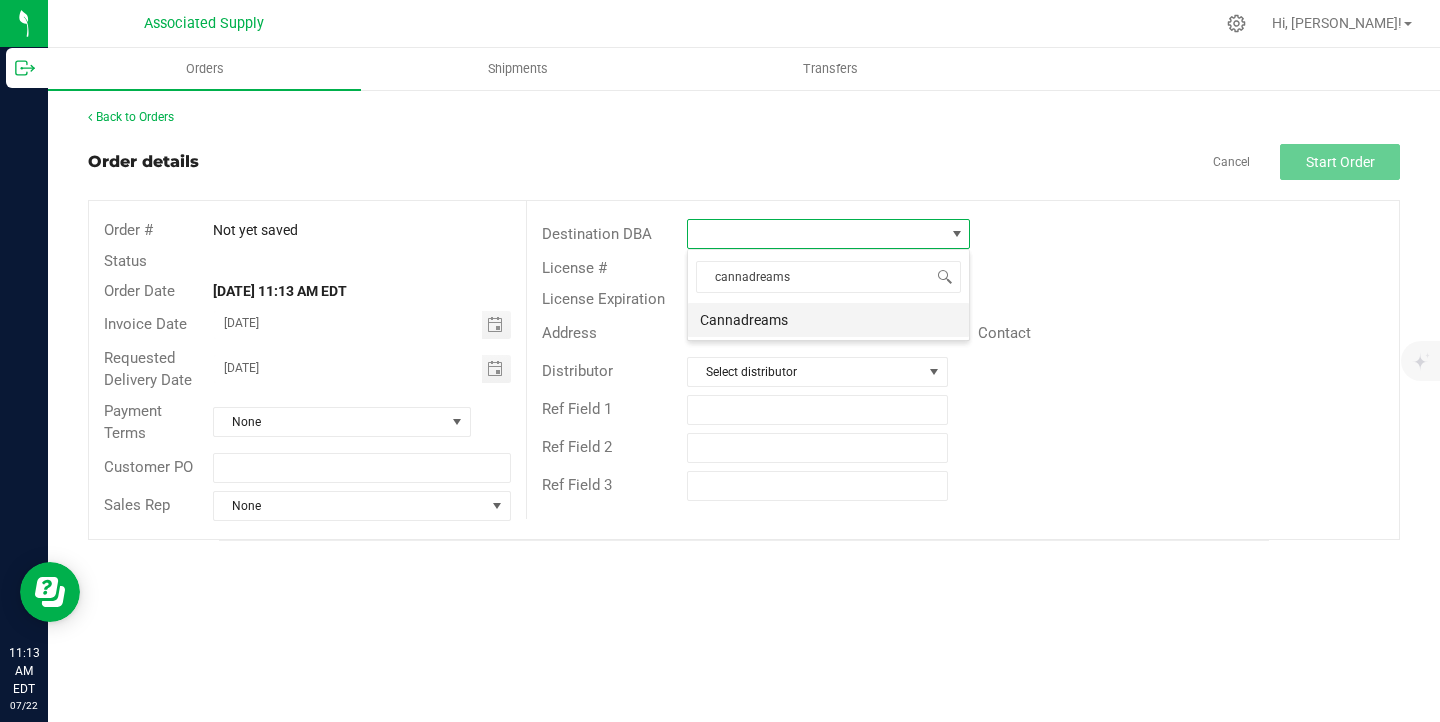click on "Cannadreams" at bounding box center (828, 320) 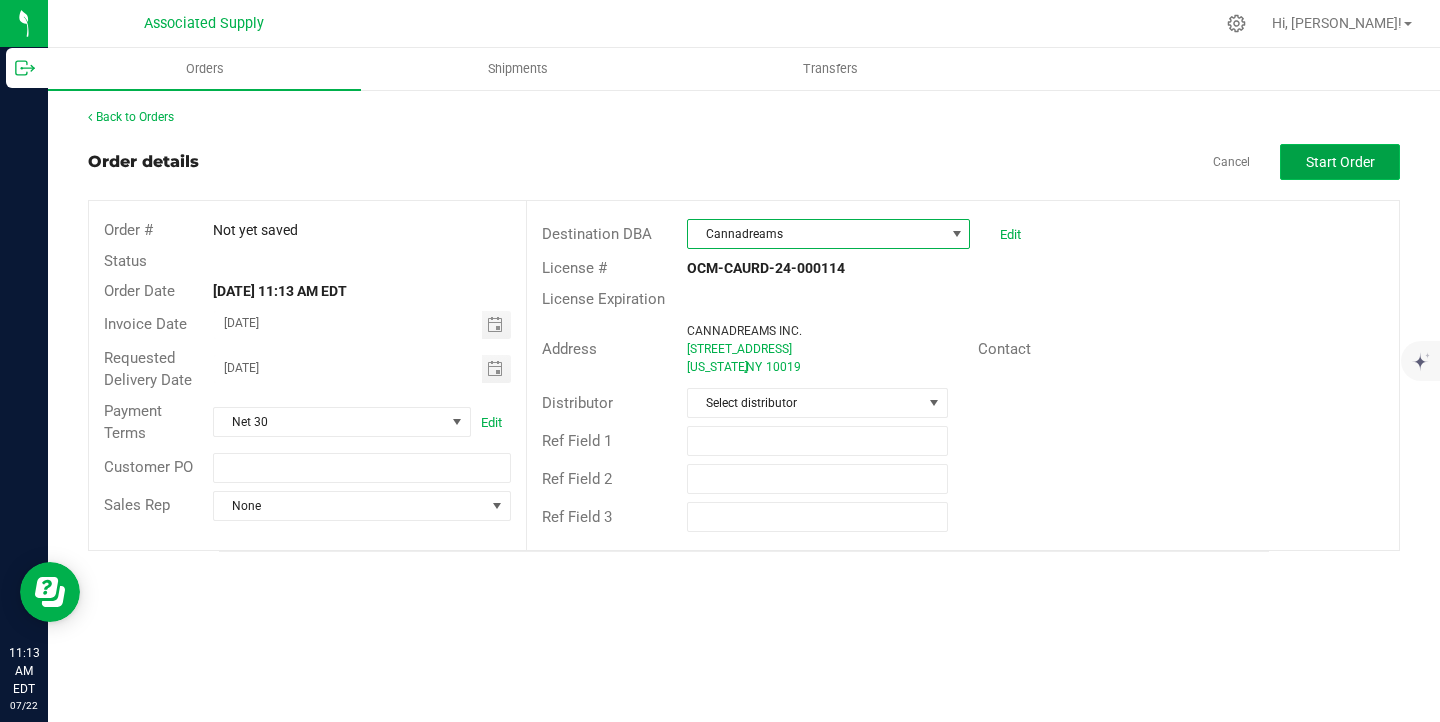 click on "Start Order" at bounding box center [1340, 162] 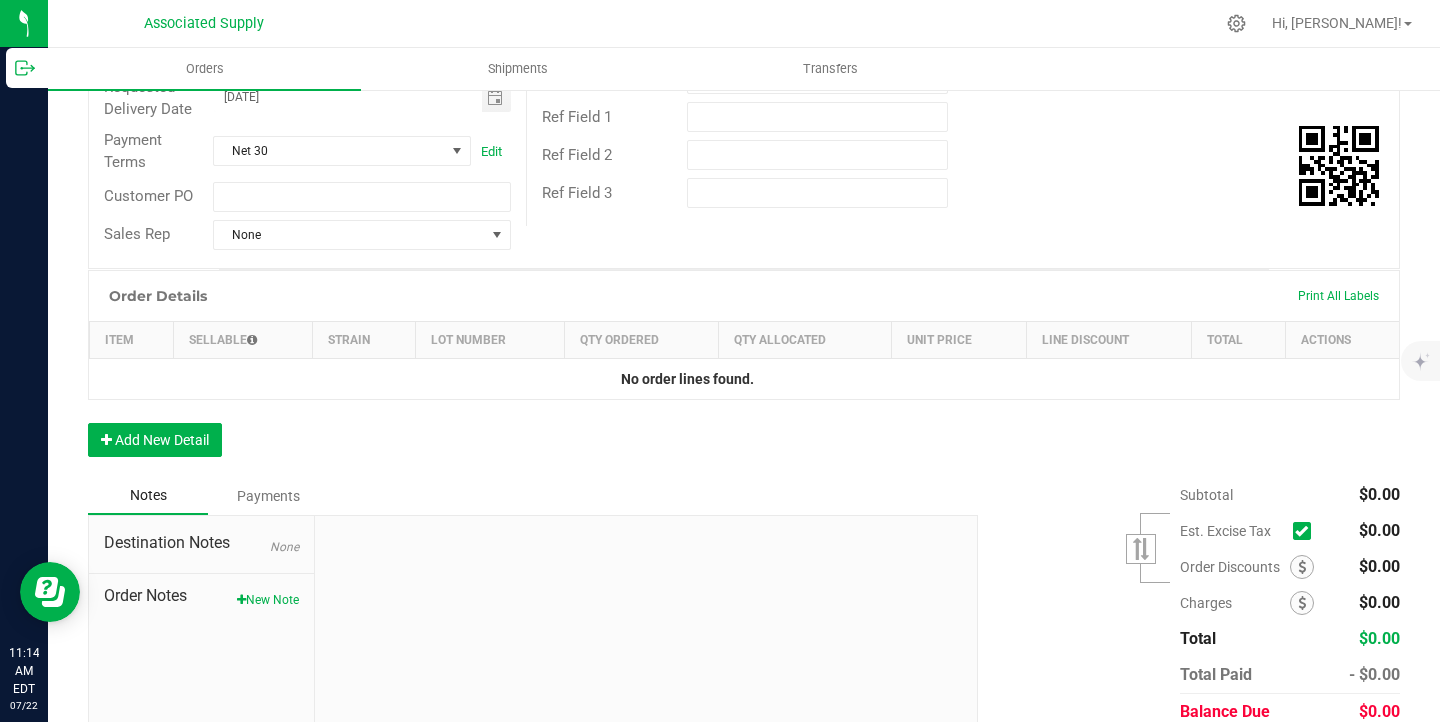 scroll, scrollTop: 406, scrollLeft: 0, axis: vertical 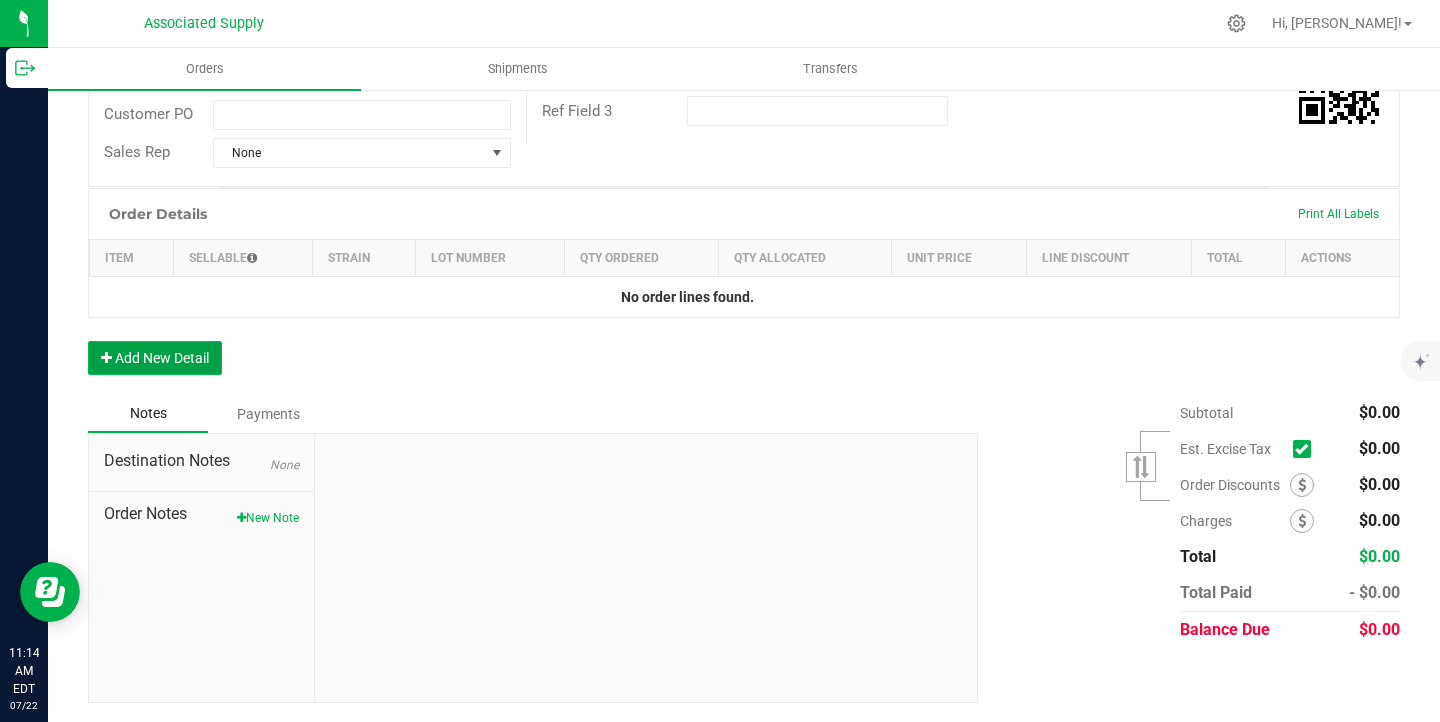 click on "Add New Detail" at bounding box center (155, 358) 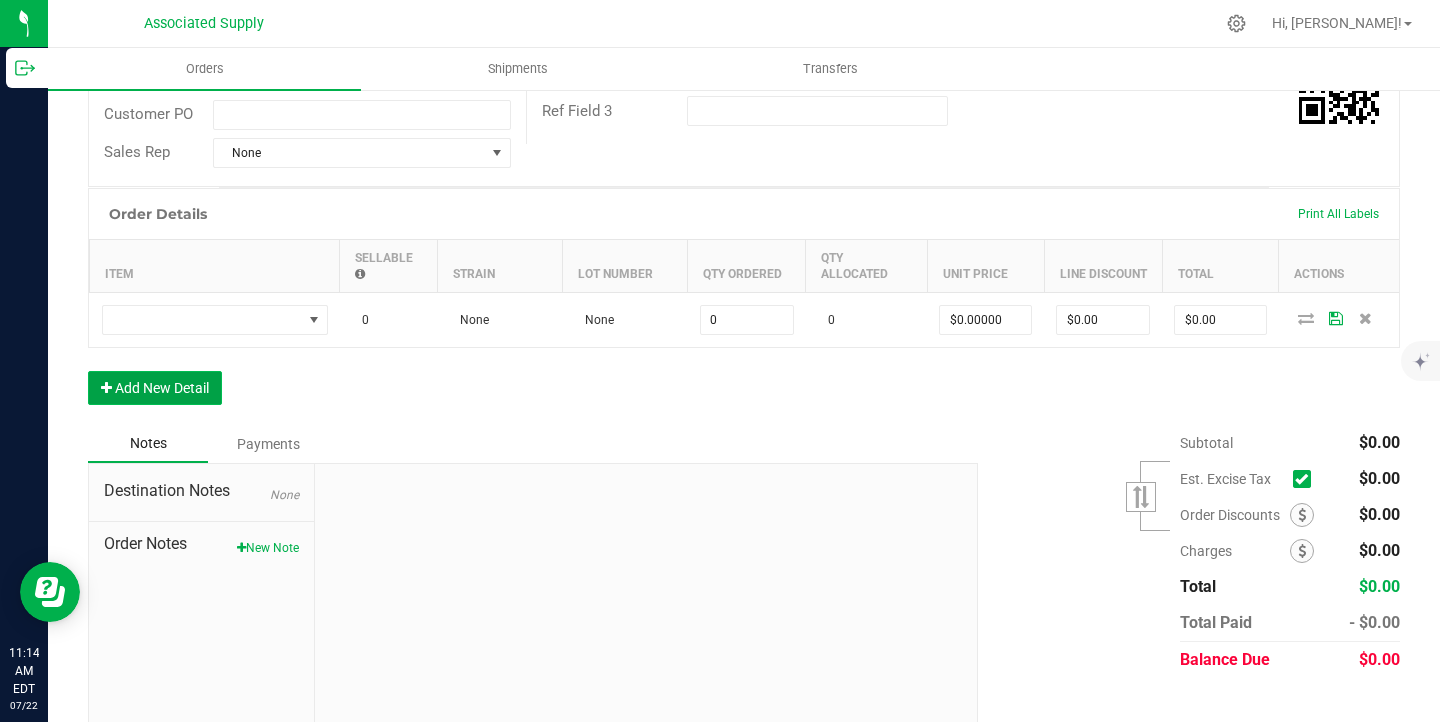 click on "Add New Detail" at bounding box center [155, 388] 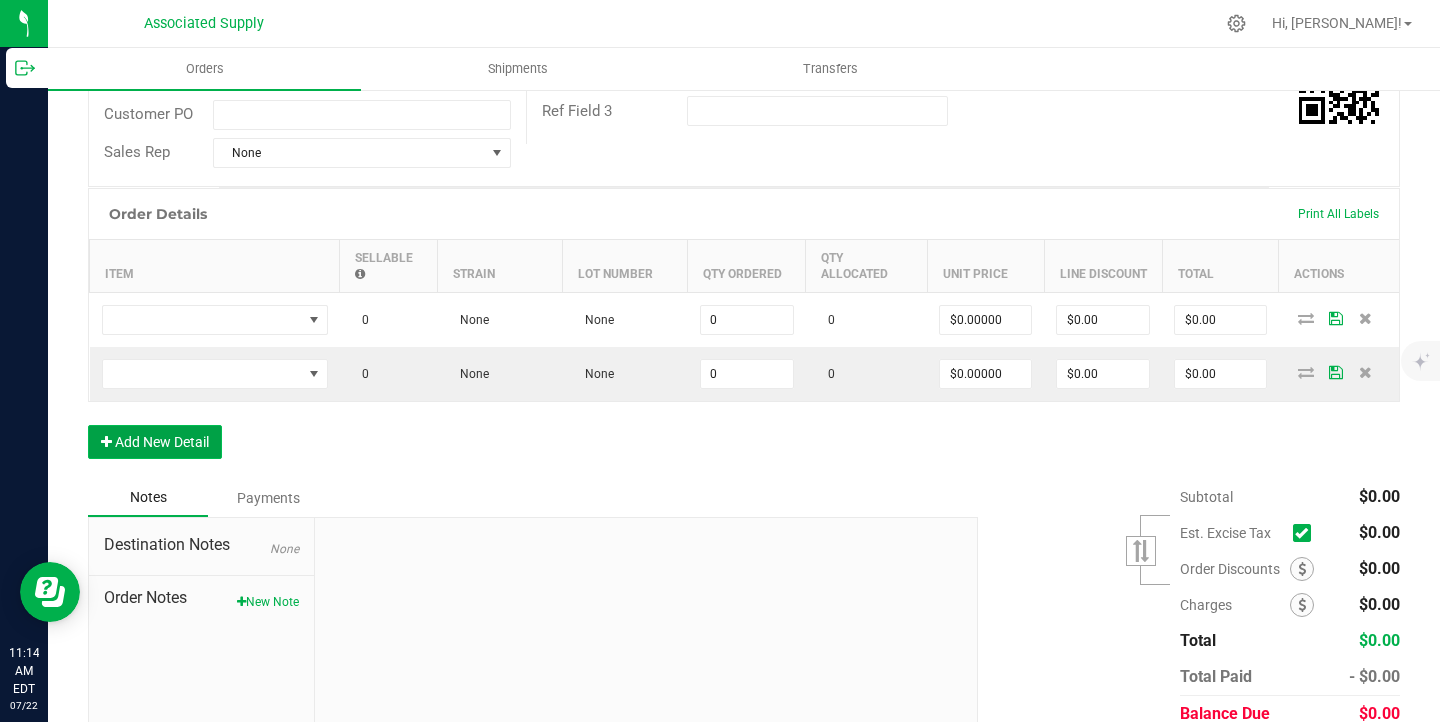 click on "Add New Detail" at bounding box center [155, 442] 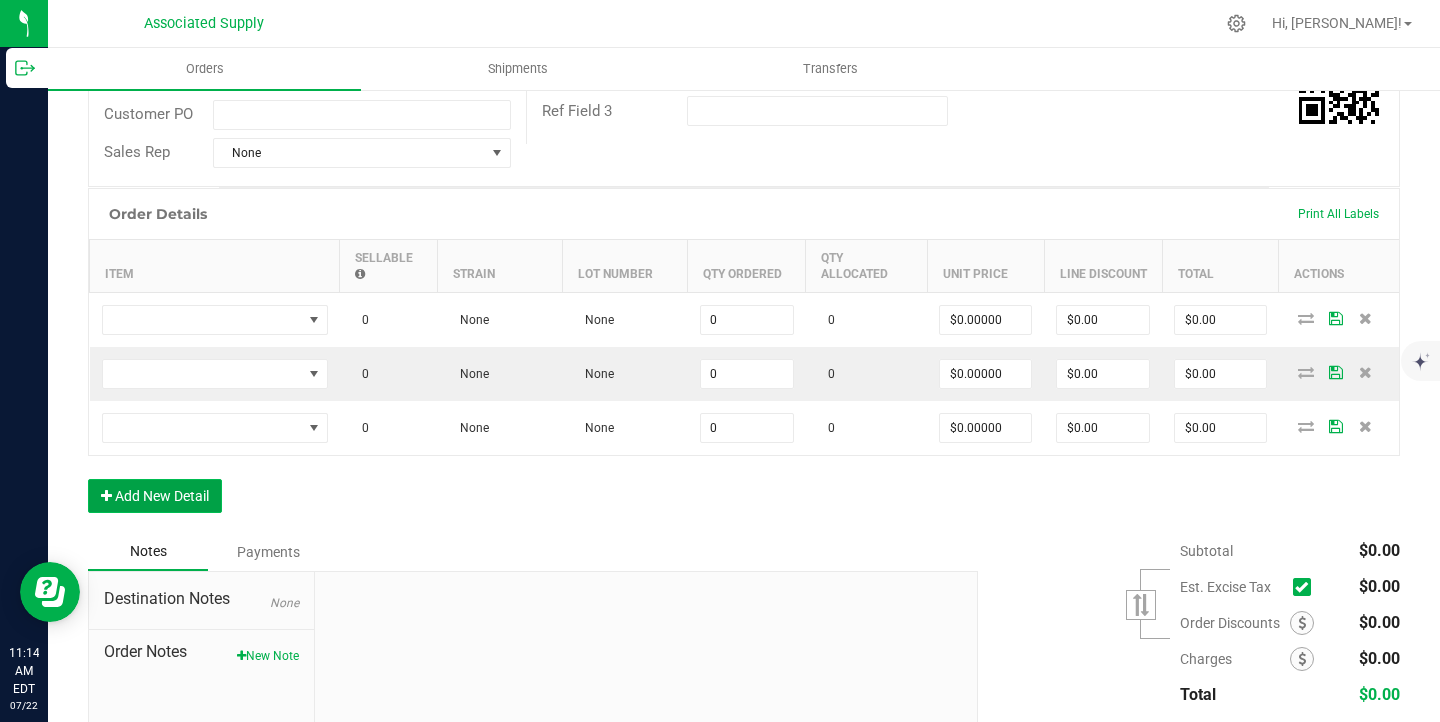 click on "Add New Detail" at bounding box center [155, 496] 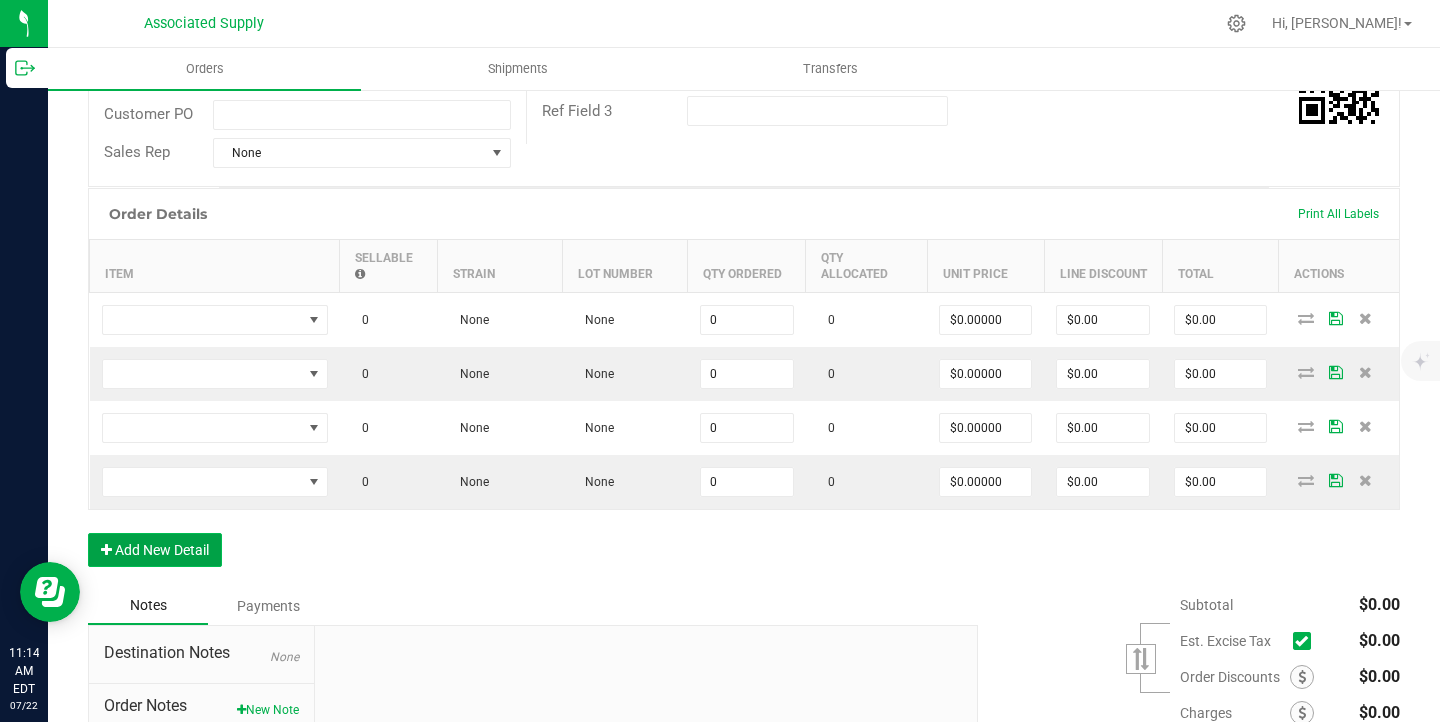 click on "Add New Detail" at bounding box center (155, 550) 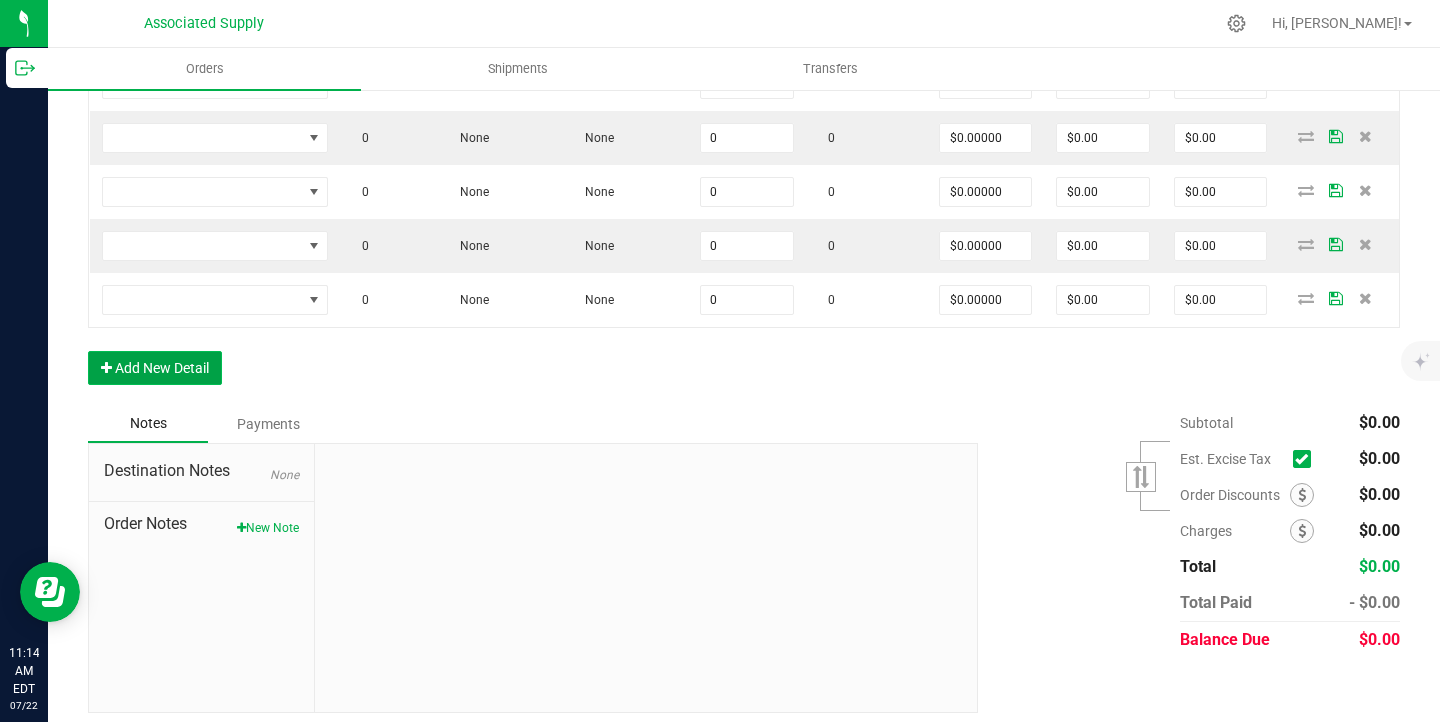 scroll, scrollTop: 652, scrollLeft: 0, axis: vertical 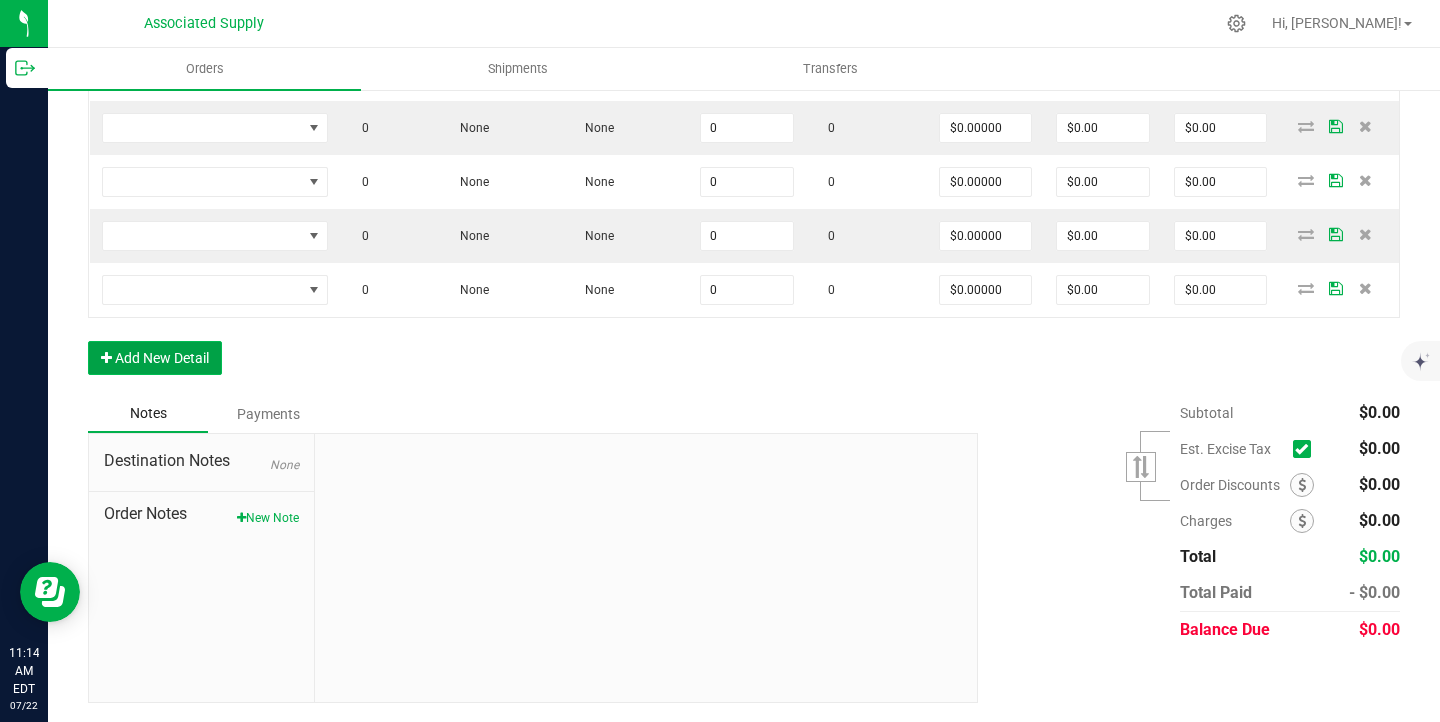 click on "Add New Detail" at bounding box center (155, 358) 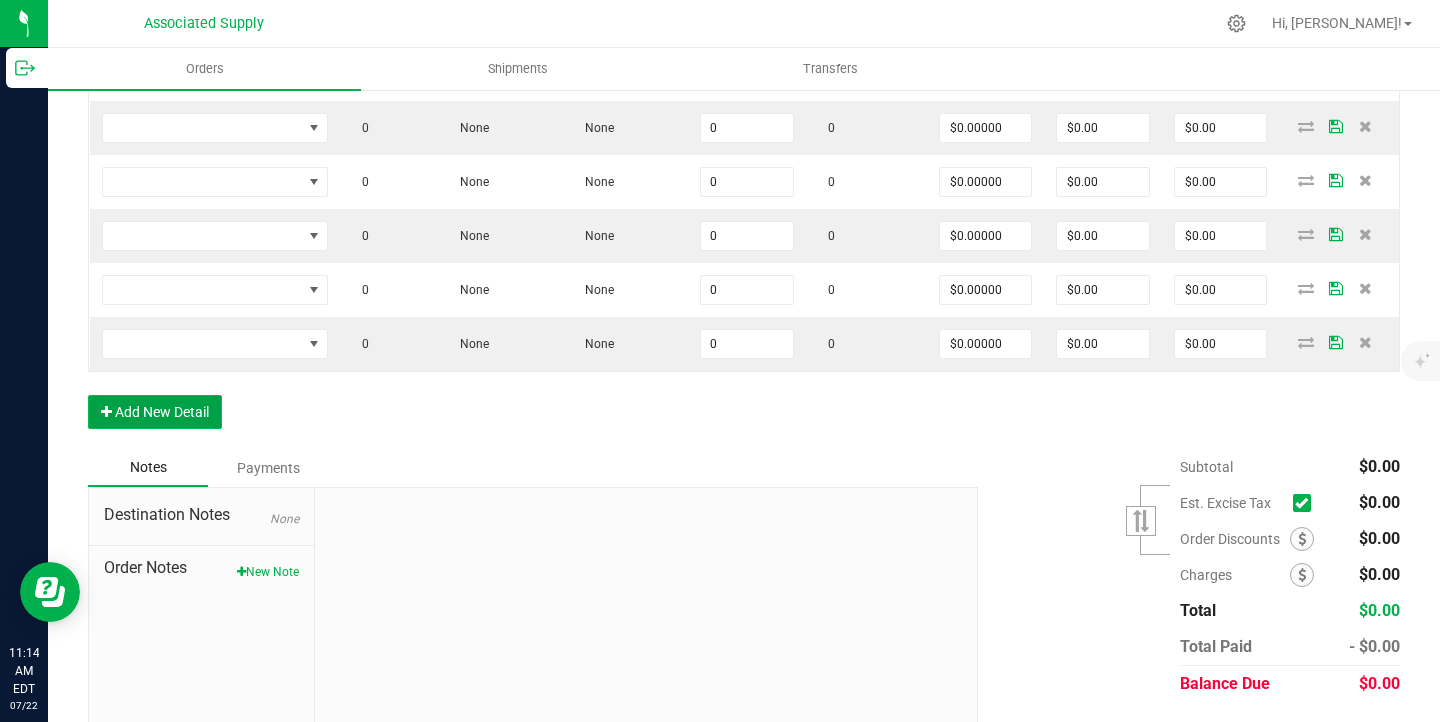click on "Add New Detail" at bounding box center (155, 412) 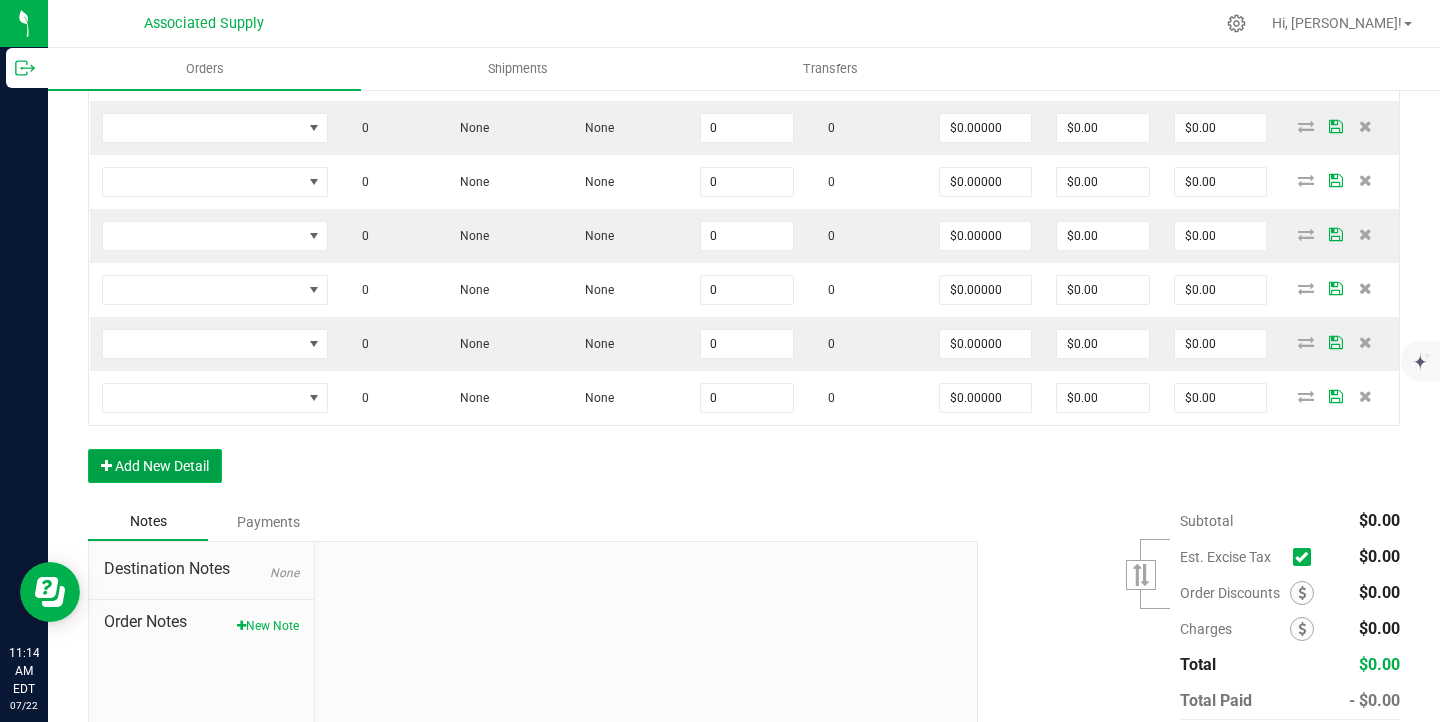 click on "Add New Detail" at bounding box center (155, 466) 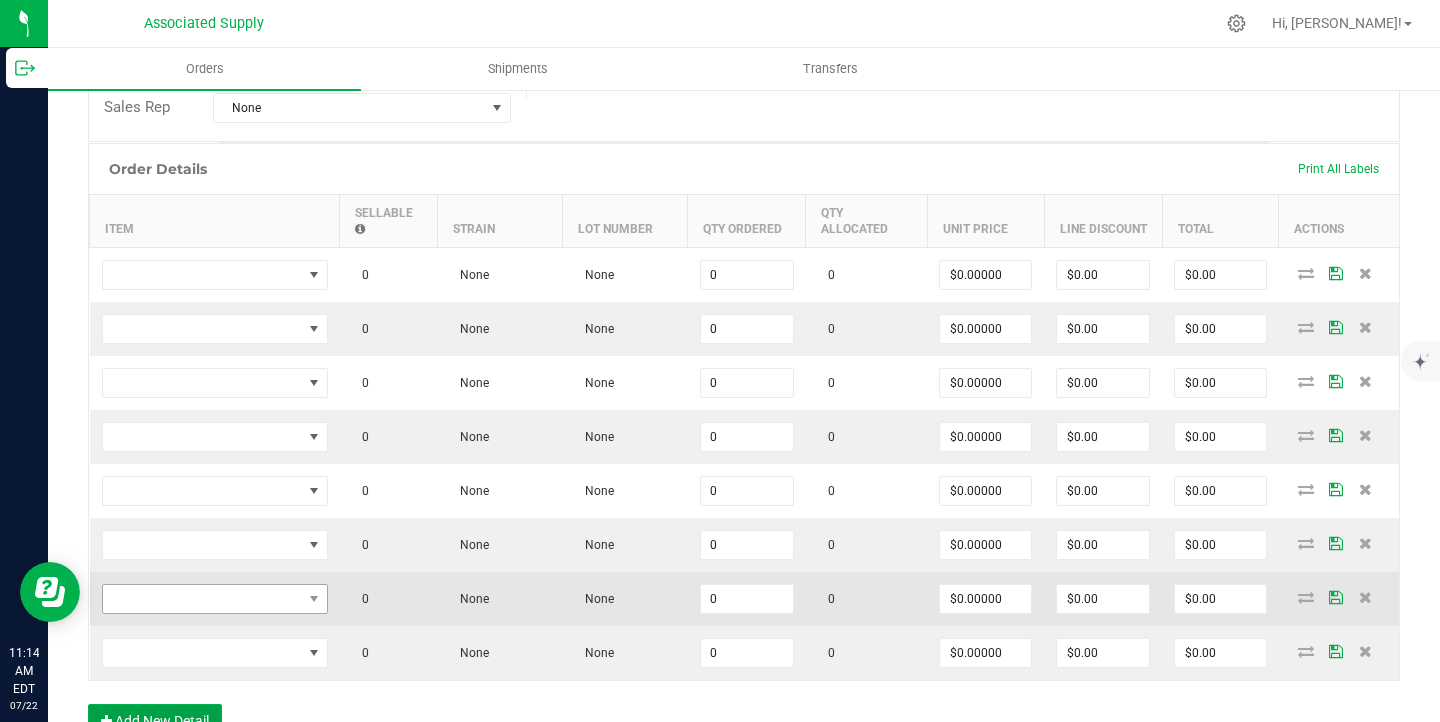 scroll, scrollTop: 385, scrollLeft: 0, axis: vertical 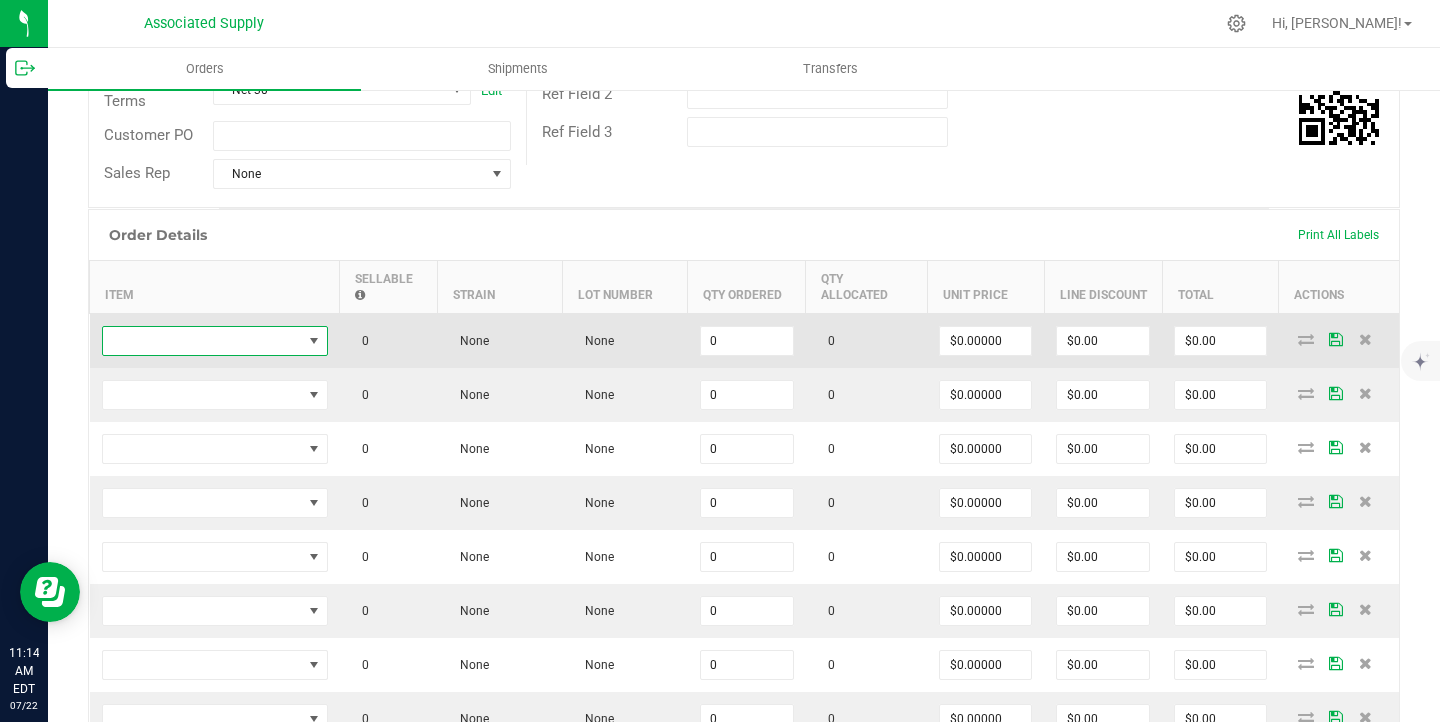 click at bounding box center (202, 341) 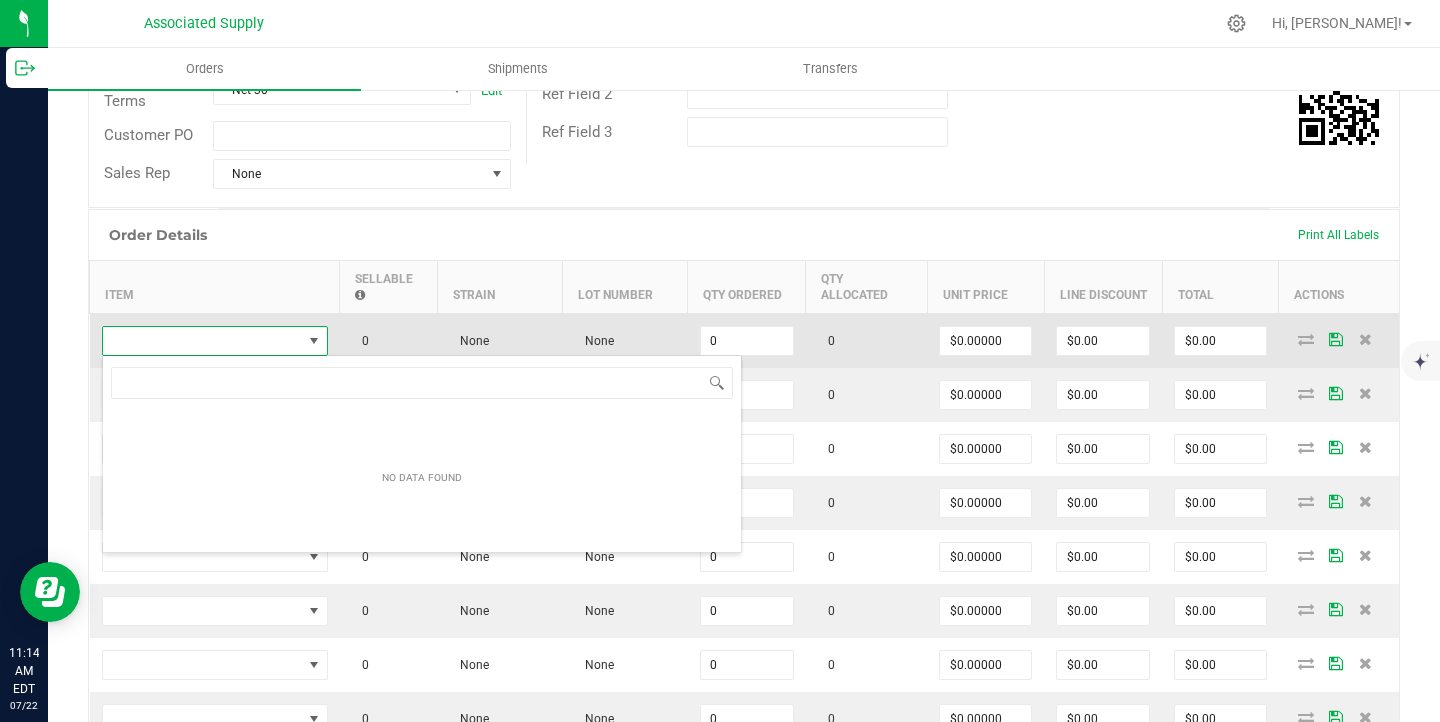scroll, scrollTop: 99970, scrollLeft: 99774, axis: both 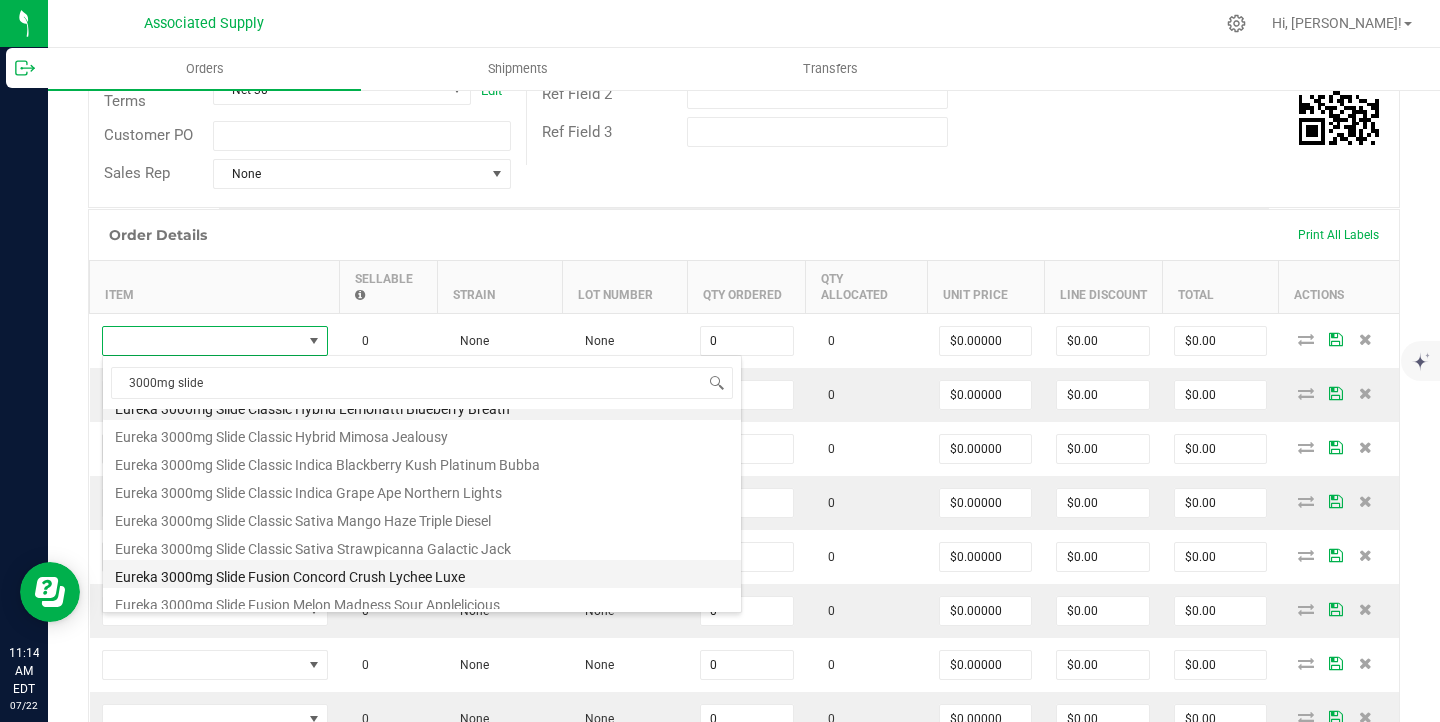 click on "Eureka 3000mg Slide Fusion Concord Crush Lychee Luxe" at bounding box center [422, 574] 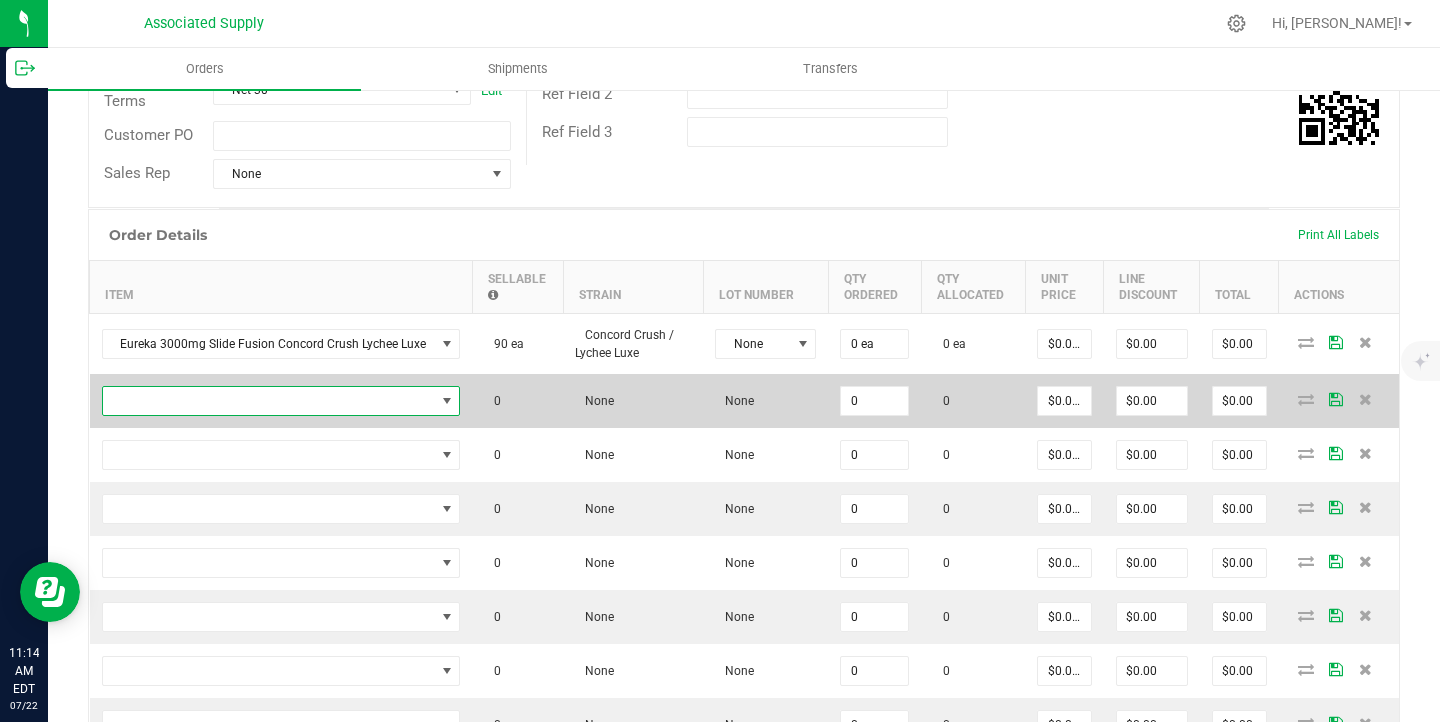click at bounding box center [269, 401] 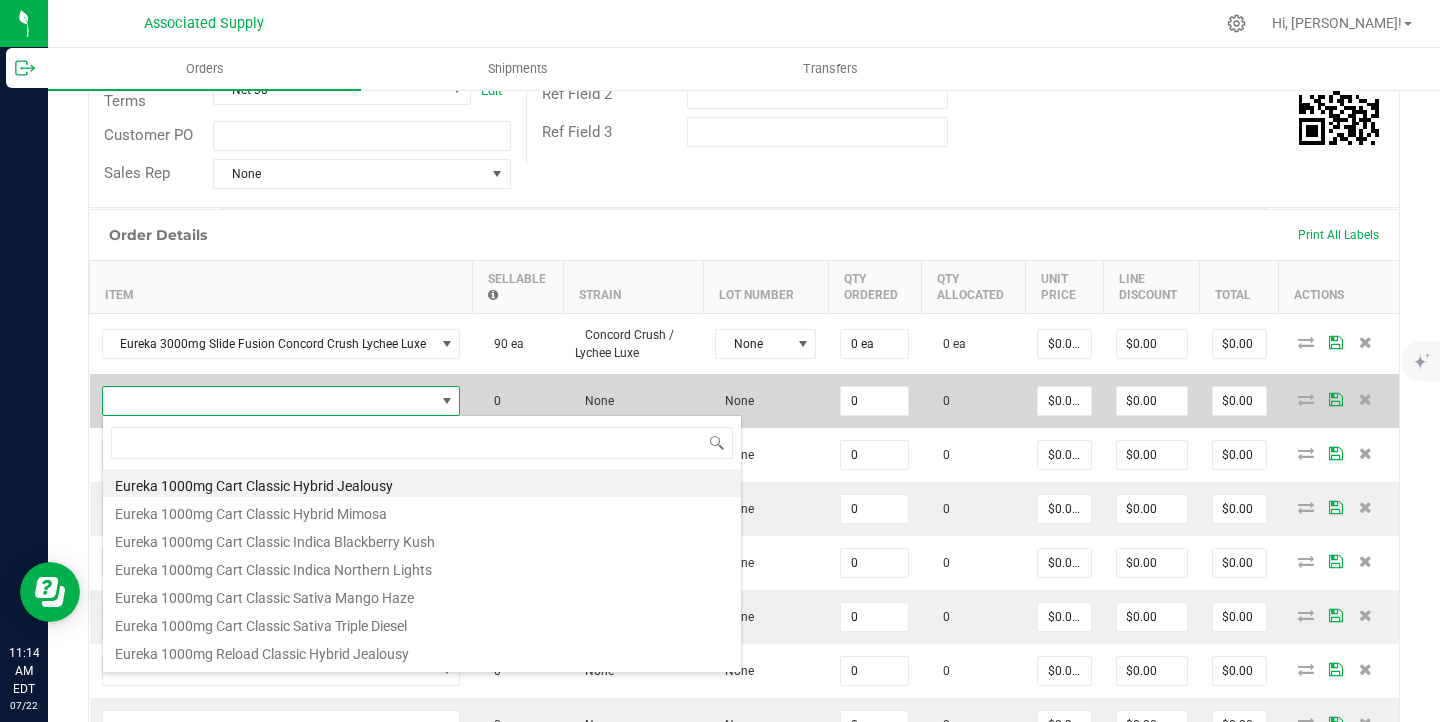 scroll, scrollTop: 99970, scrollLeft: 99646, axis: both 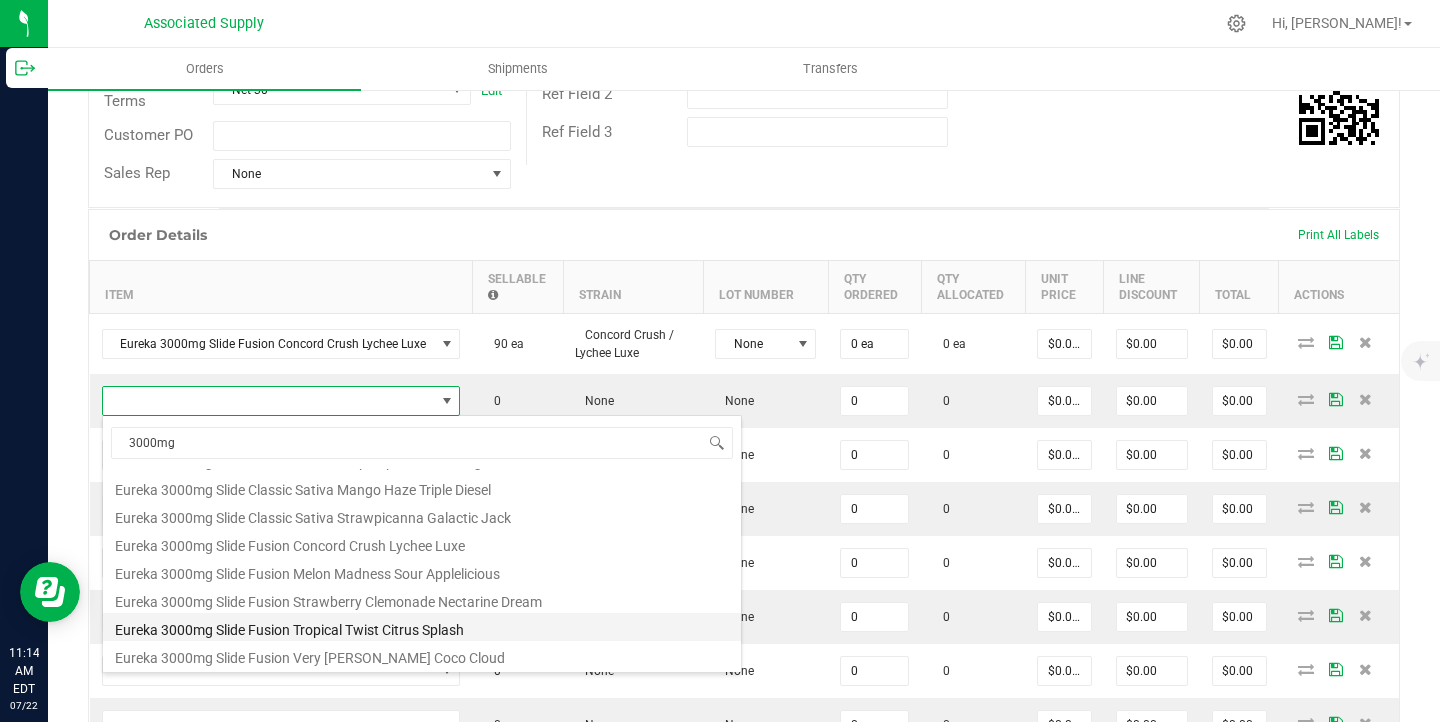 click on "Eureka 3000mg Slide Fusion Tropical Twist Citrus Splash" at bounding box center (422, 627) 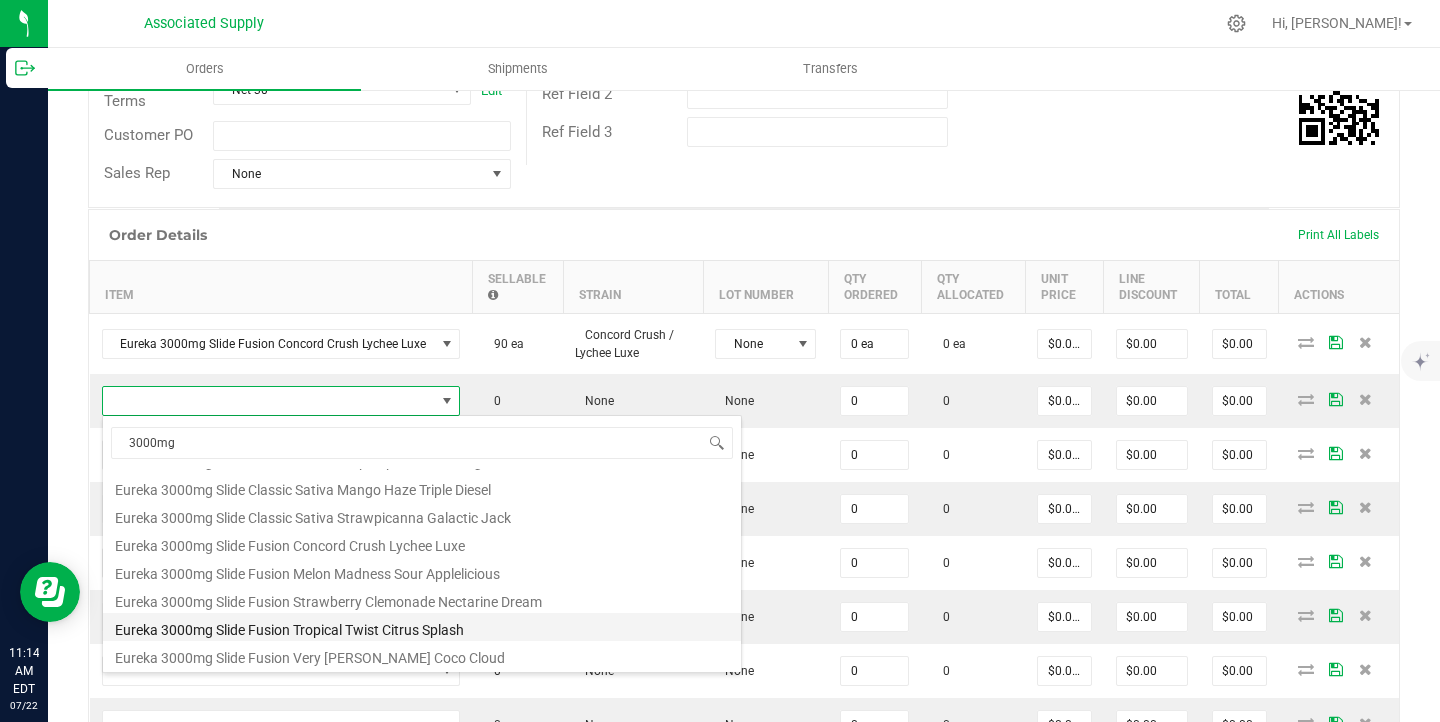 type on "0 ea" 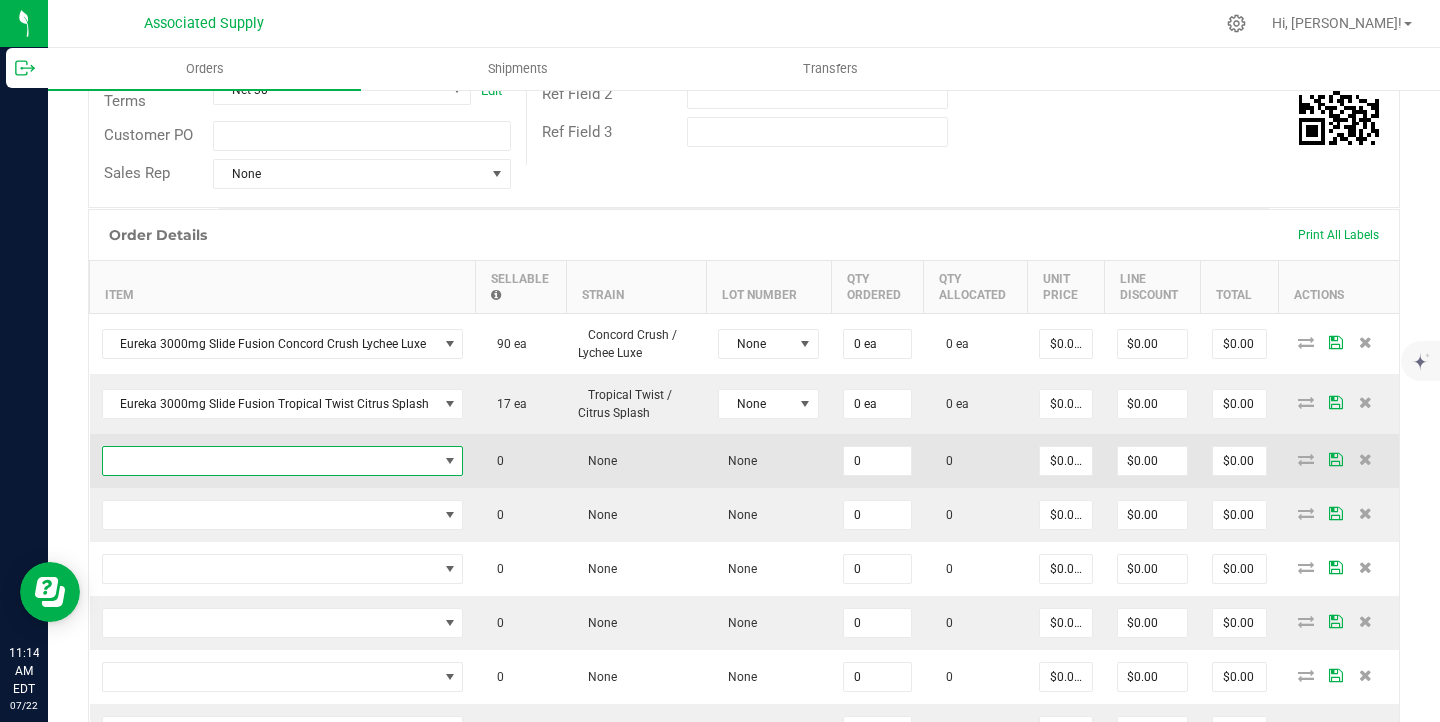 click at bounding box center [270, 461] 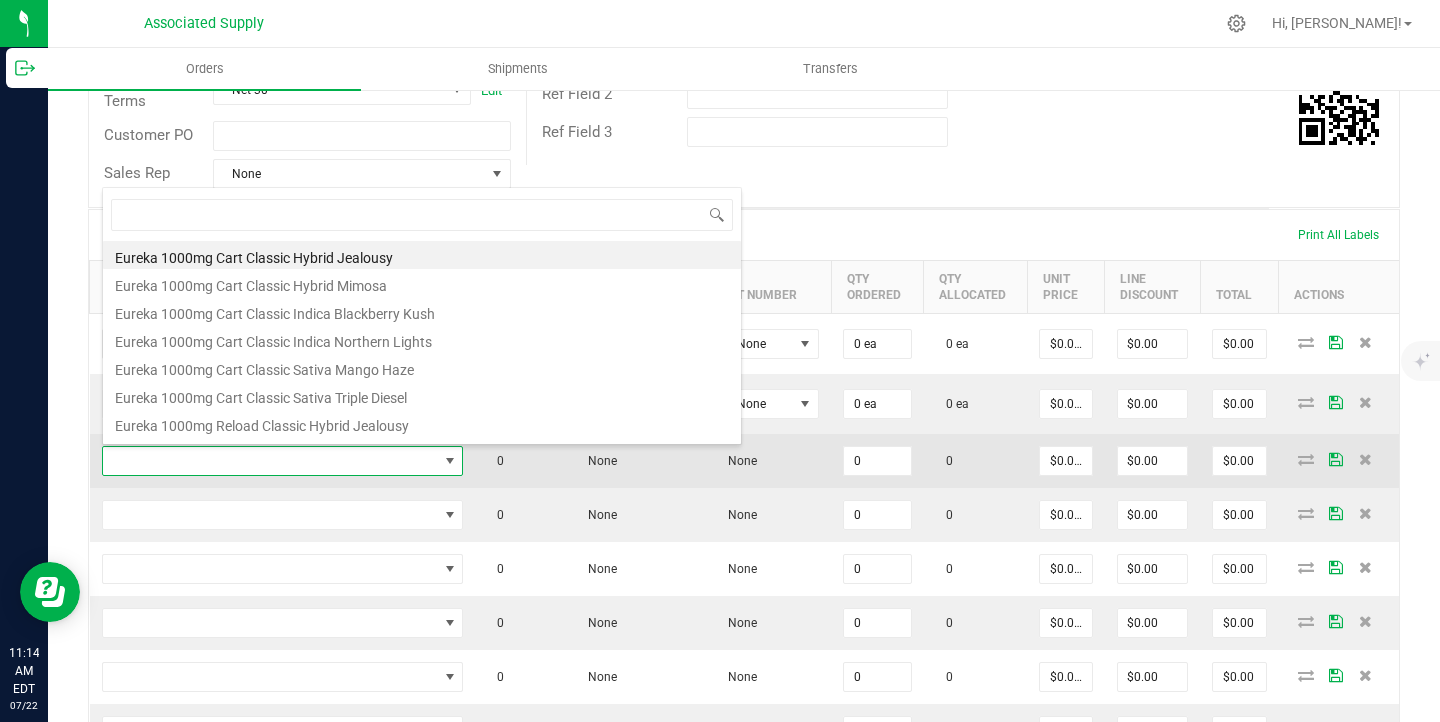 scroll, scrollTop: 99970, scrollLeft: 99645, axis: both 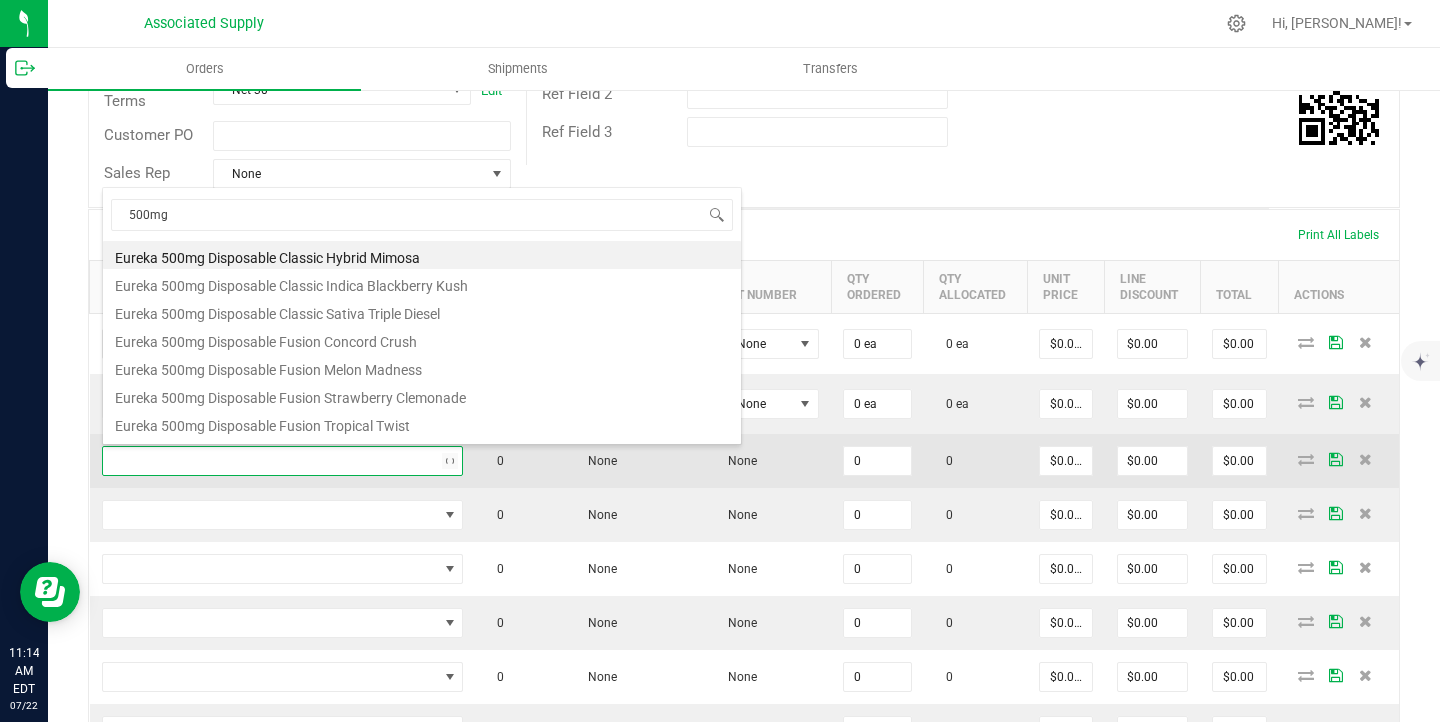 type on "500mg" 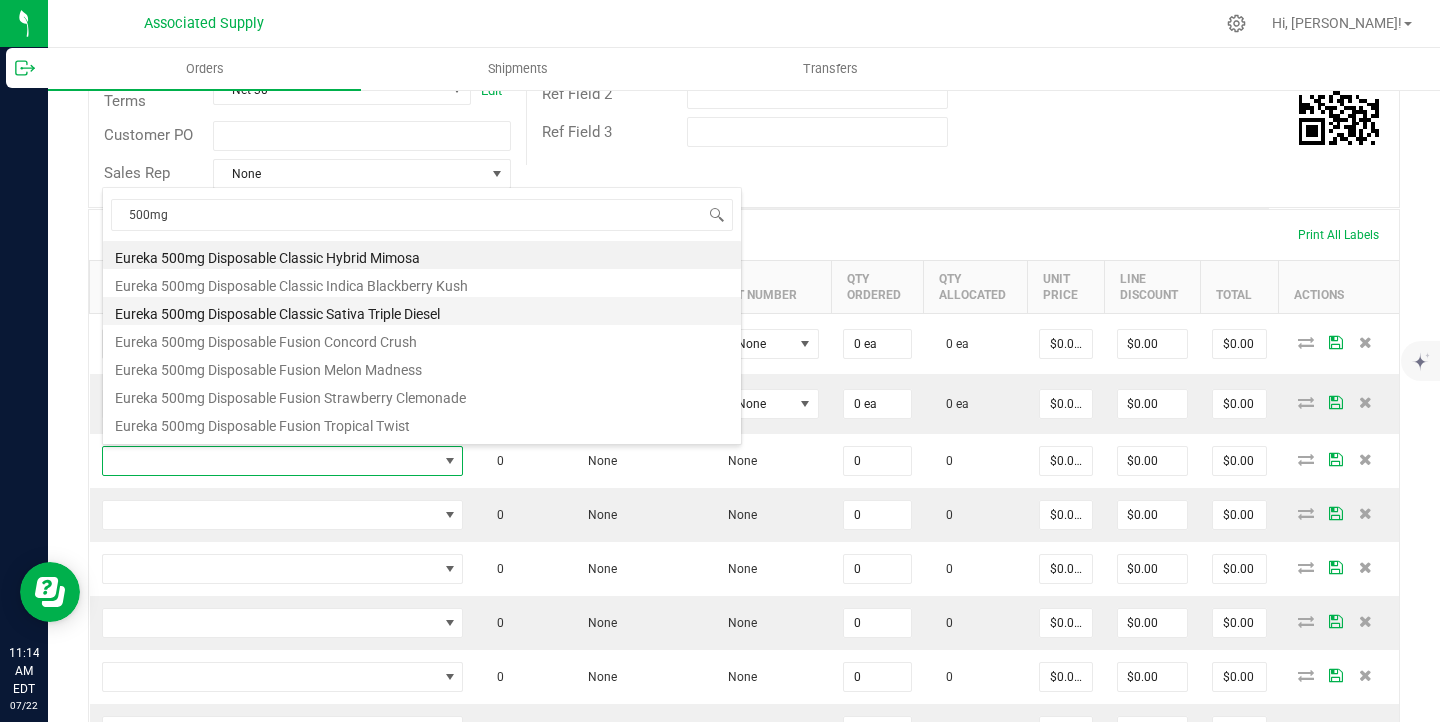 click on "Eureka 500mg Disposable Classic Sativa Triple Diesel" at bounding box center [422, 311] 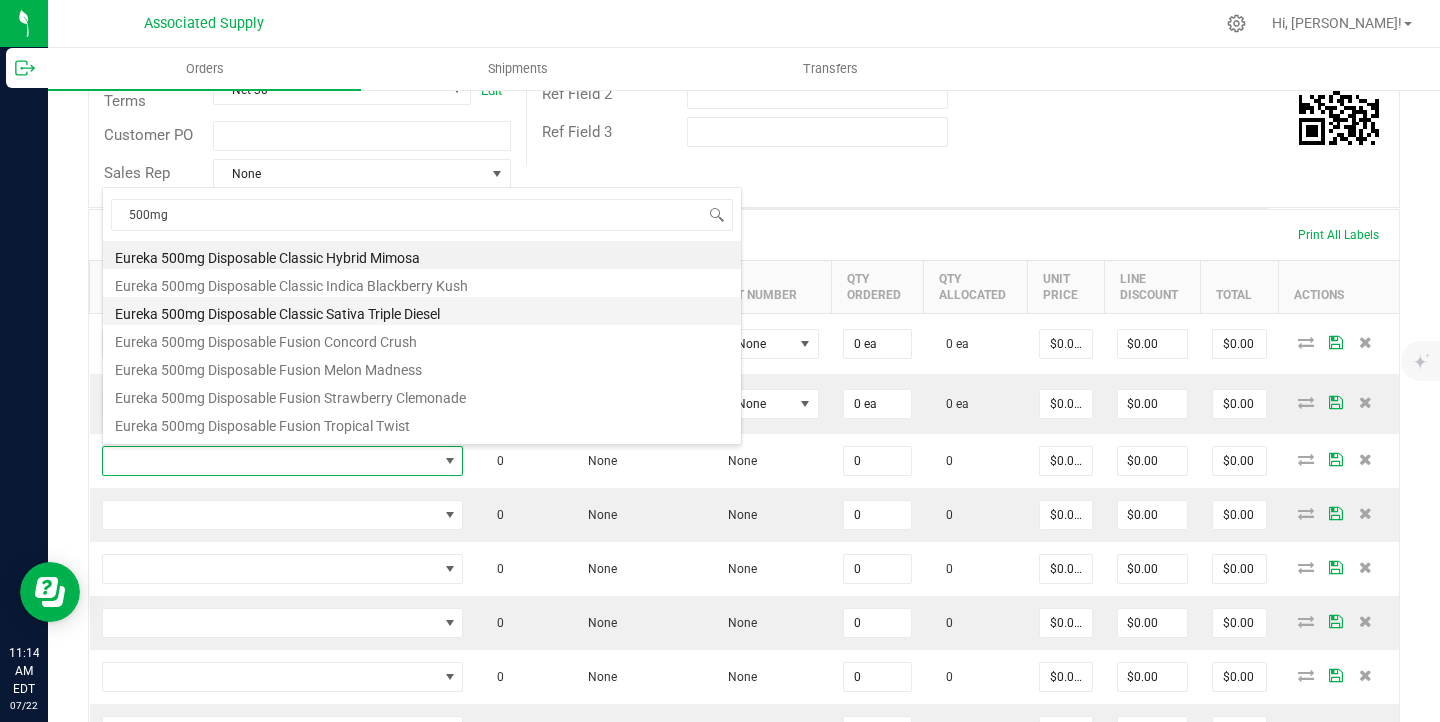 type on "0 ea" 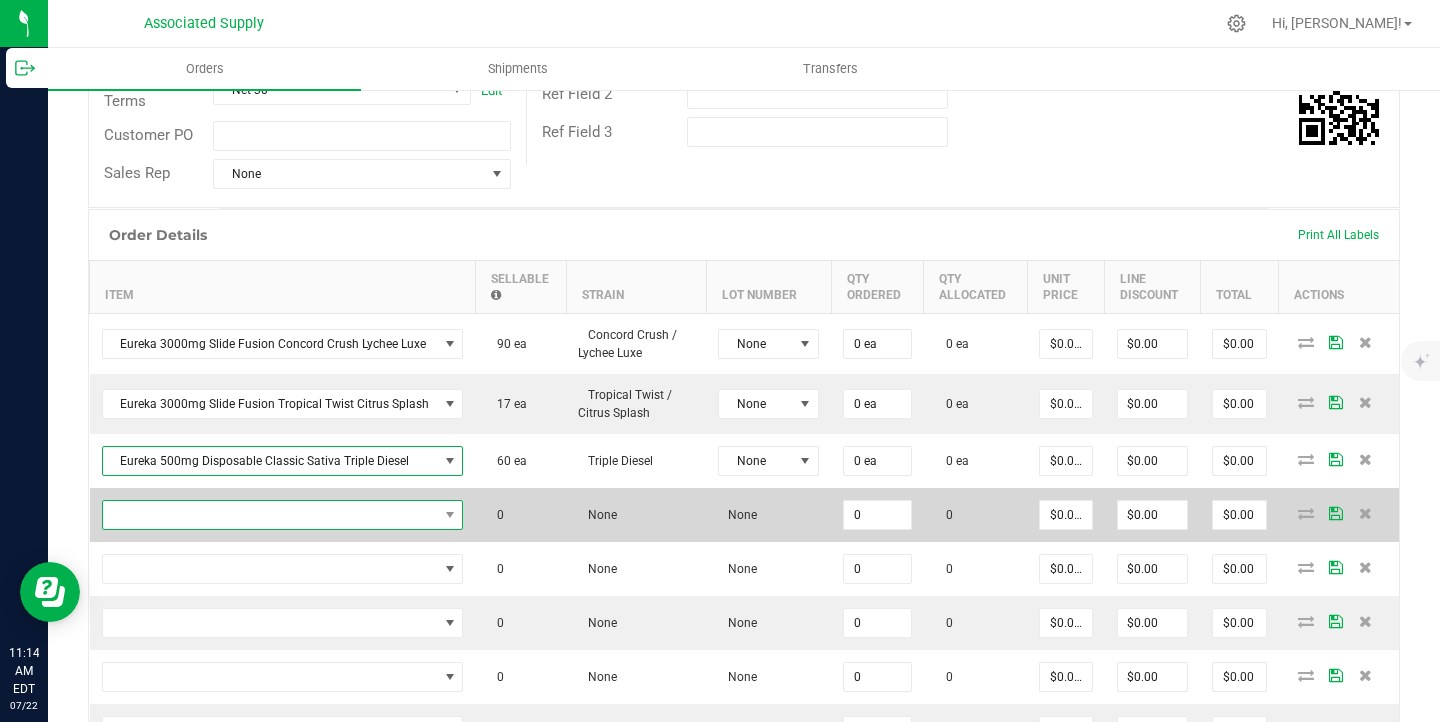 click at bounding box center [270, 515] 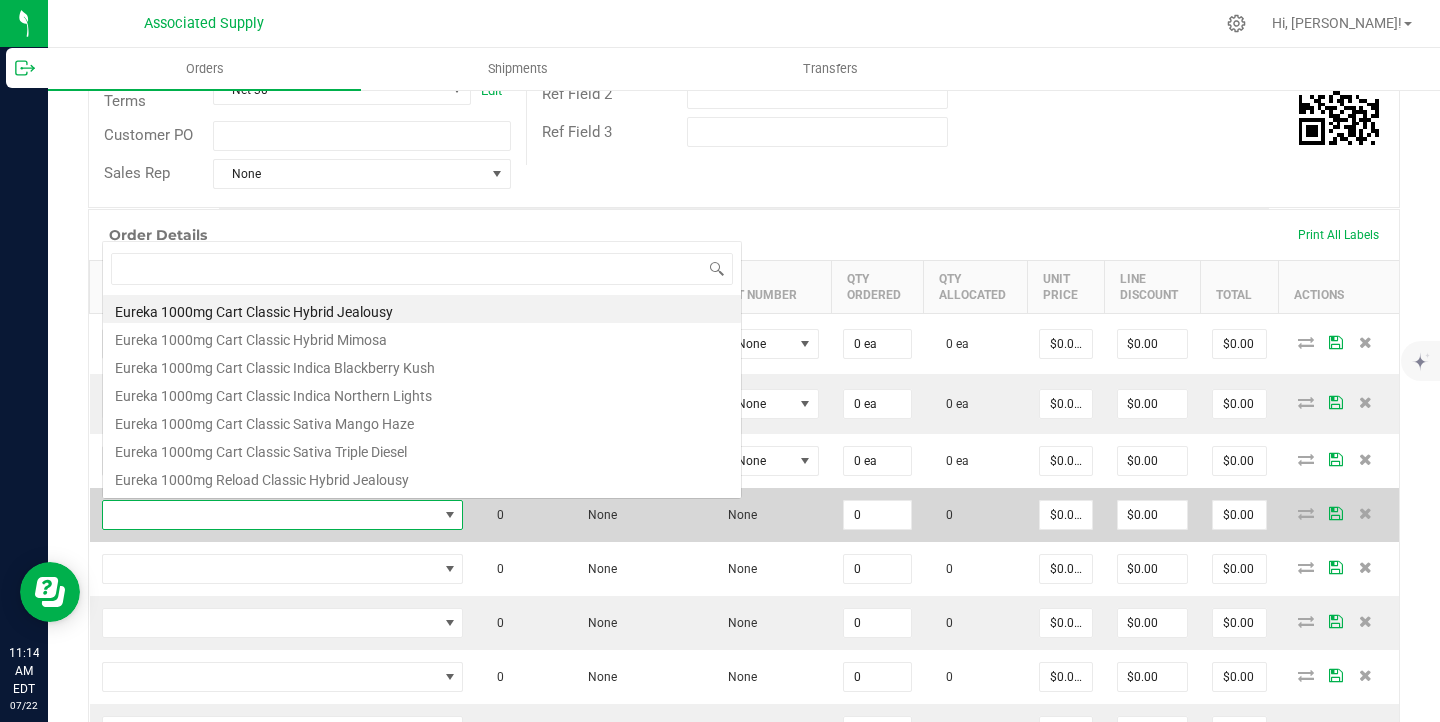 scroll, scrollTop: 0, scrollLeft: 0, axis: both 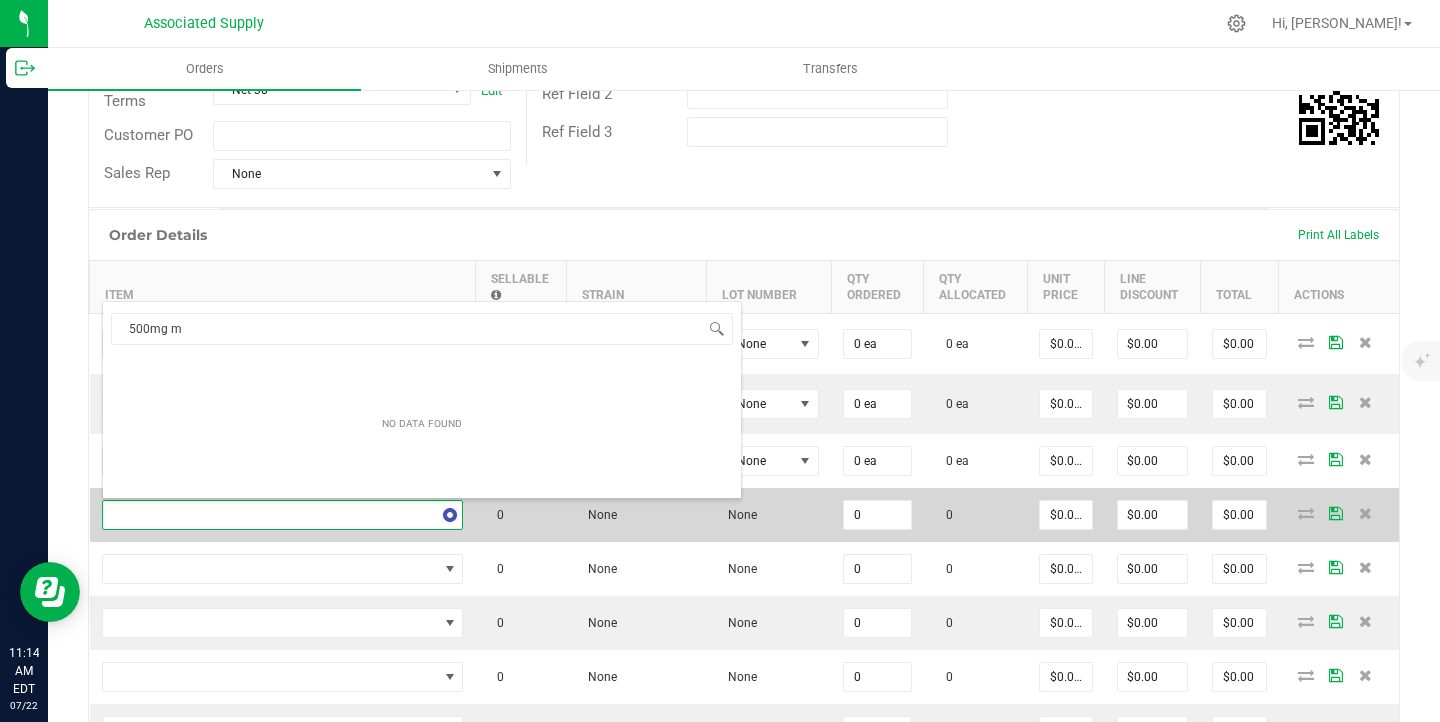type on "500mg" 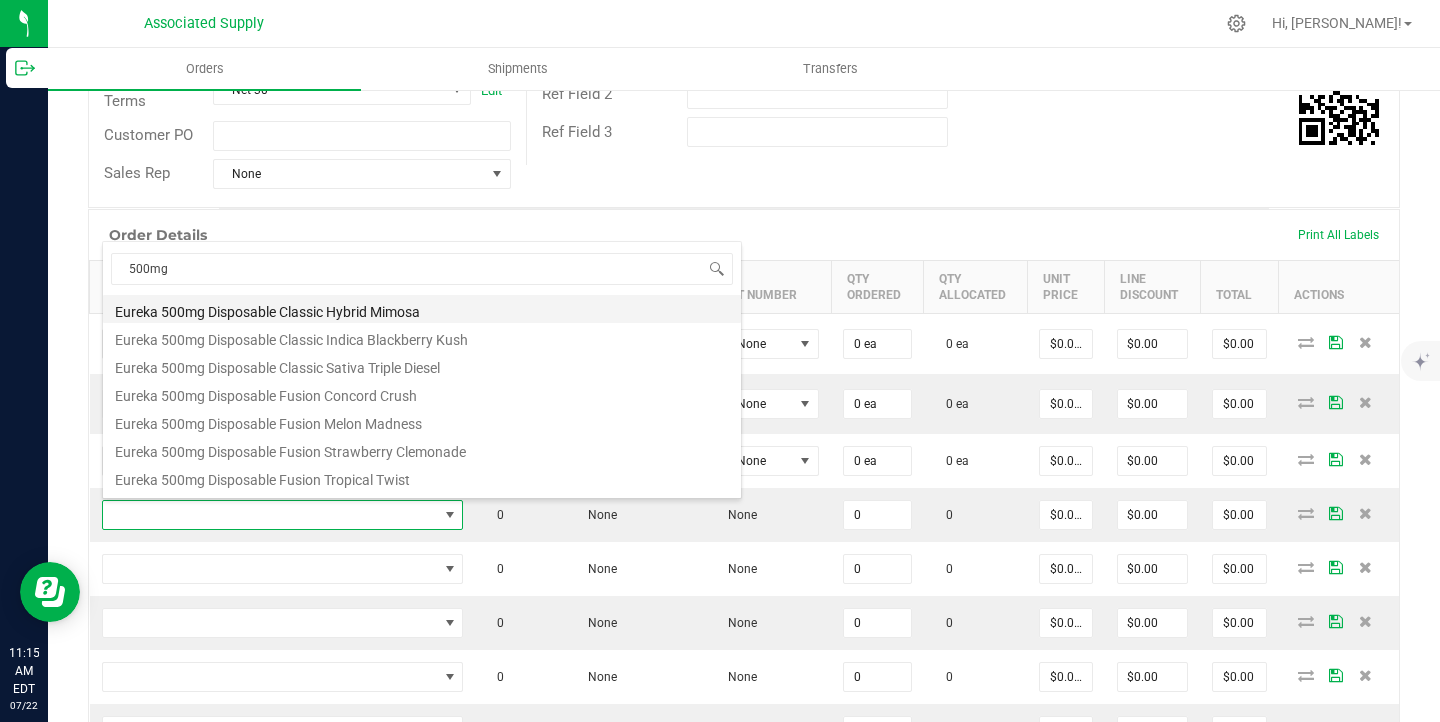 click on "Eureka 500mg Disposable Classic Hybrid Mimosa" at bounding box center (422, 309) 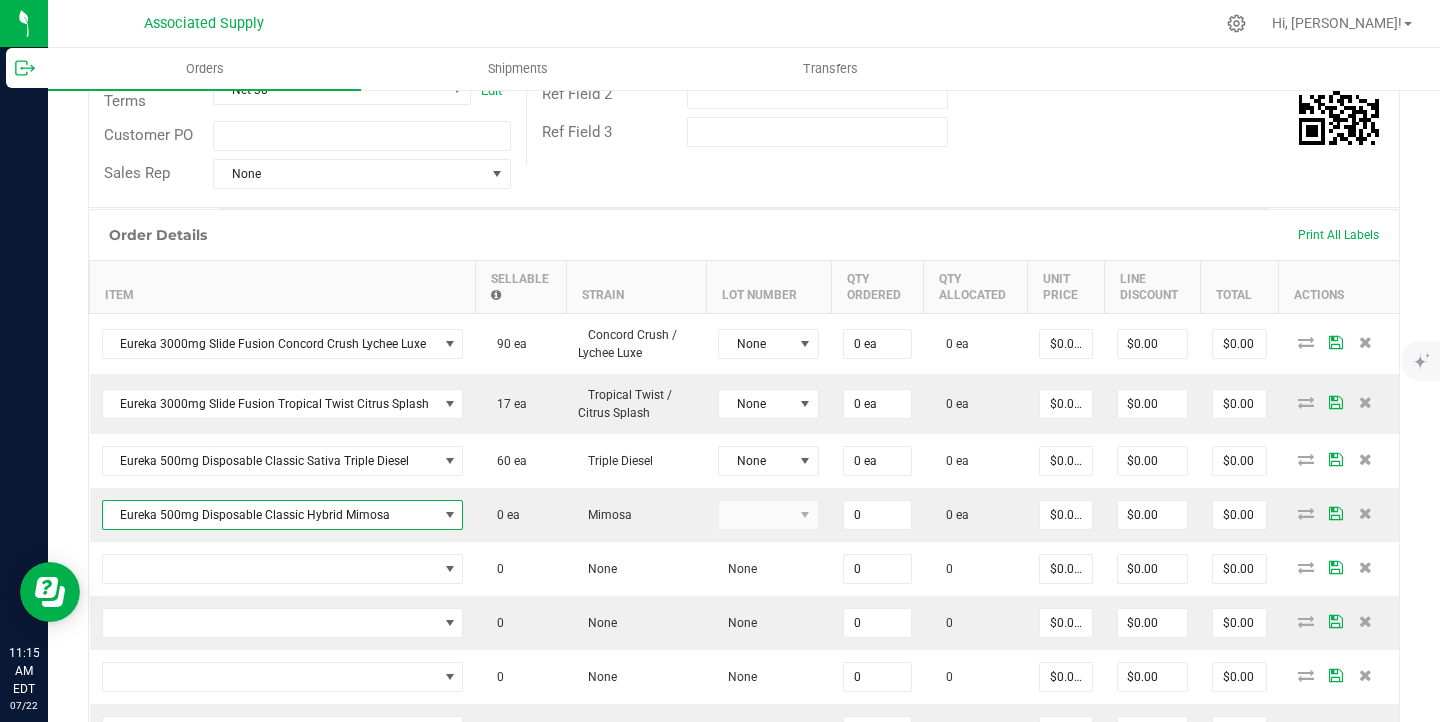type on "0 ea" 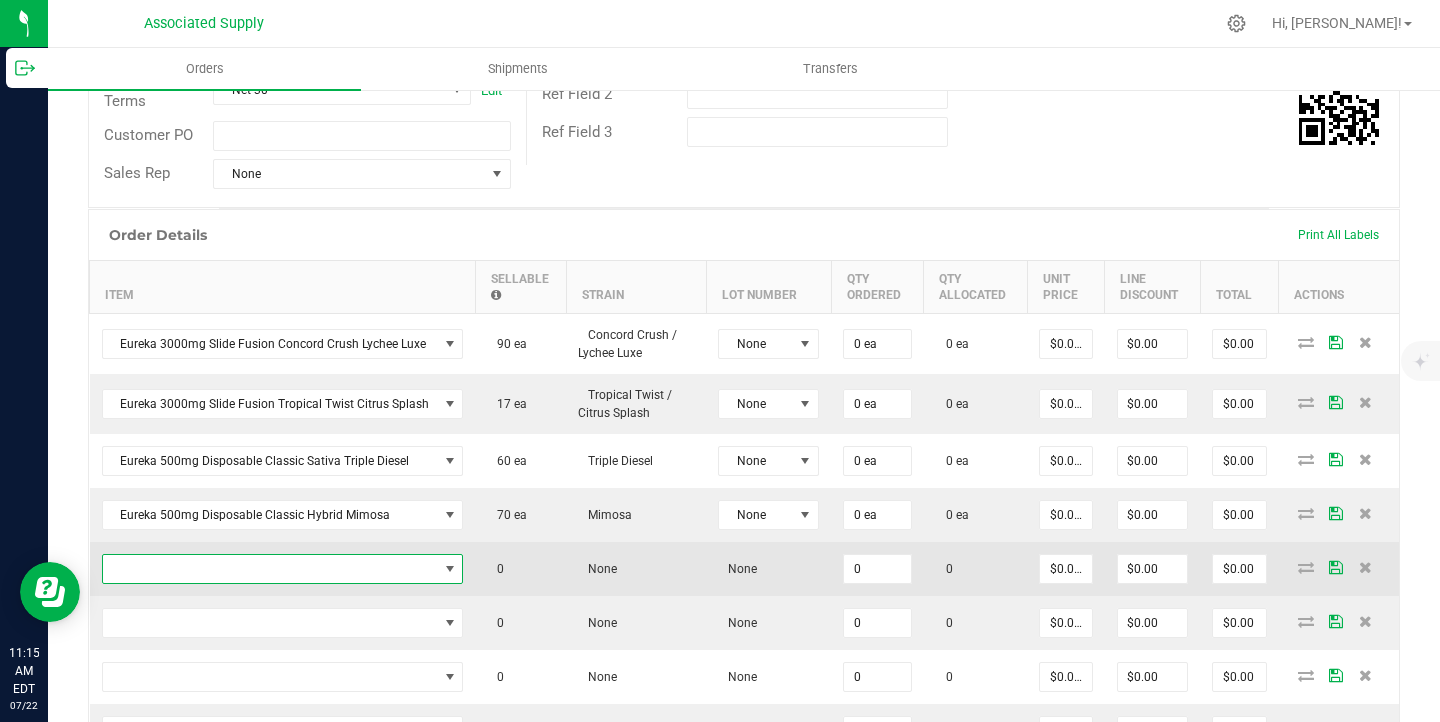 click at bounding box center (270, 569) 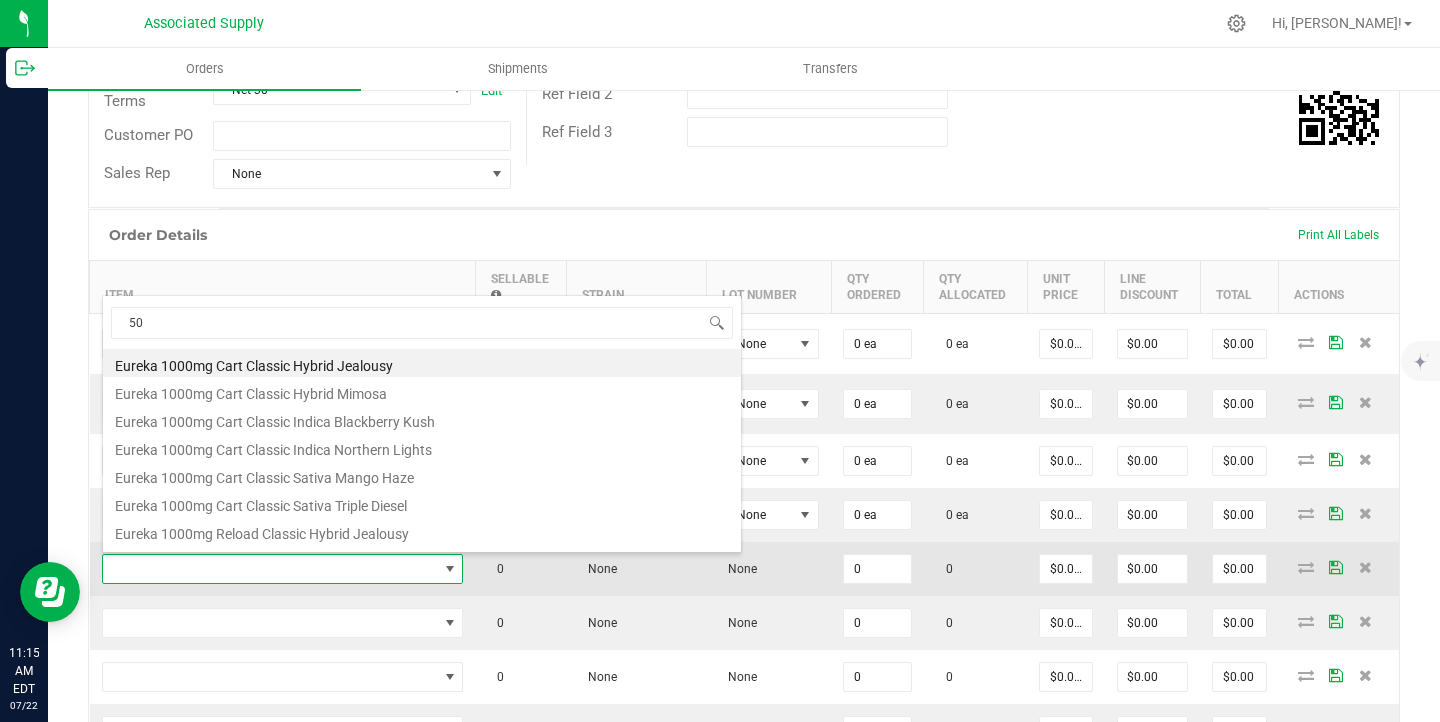 scroll, scrollTop: 99970, scrollLeft: 99645, axis: both 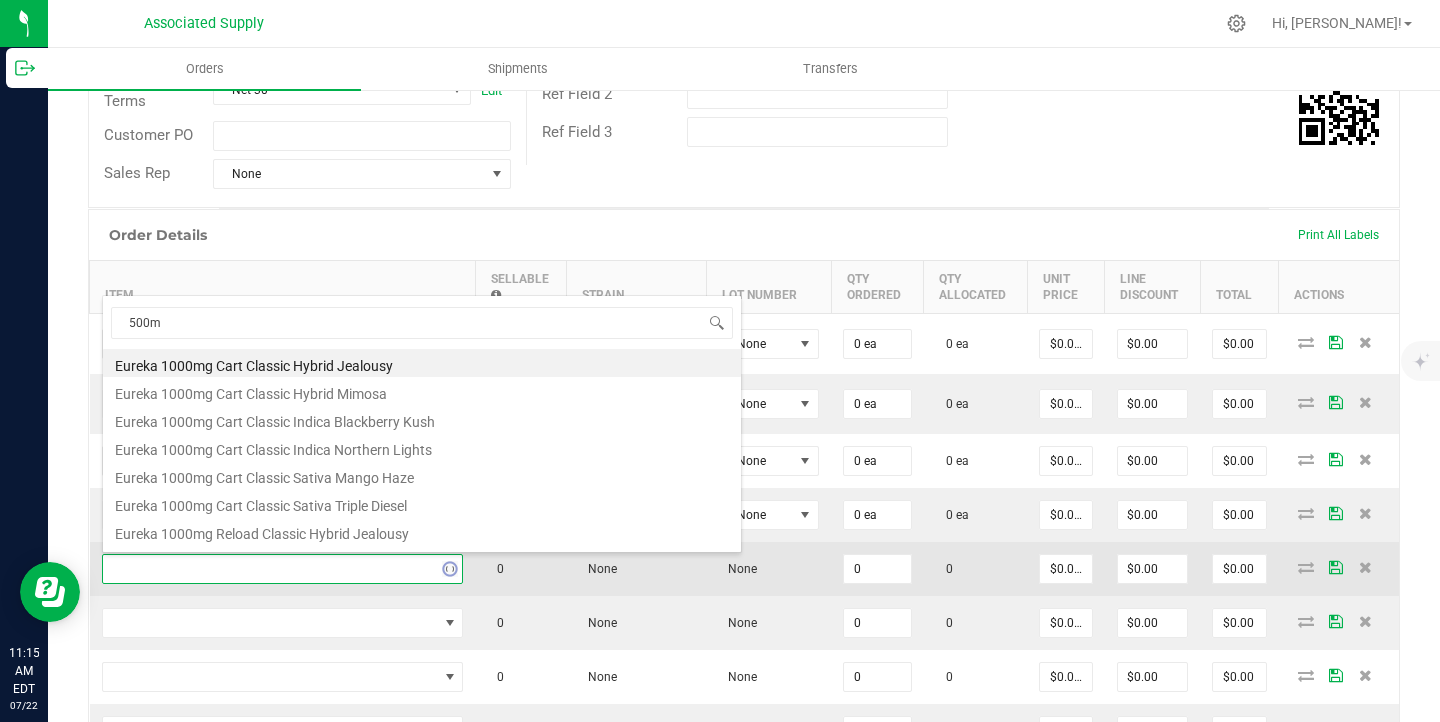 type on "500mg" 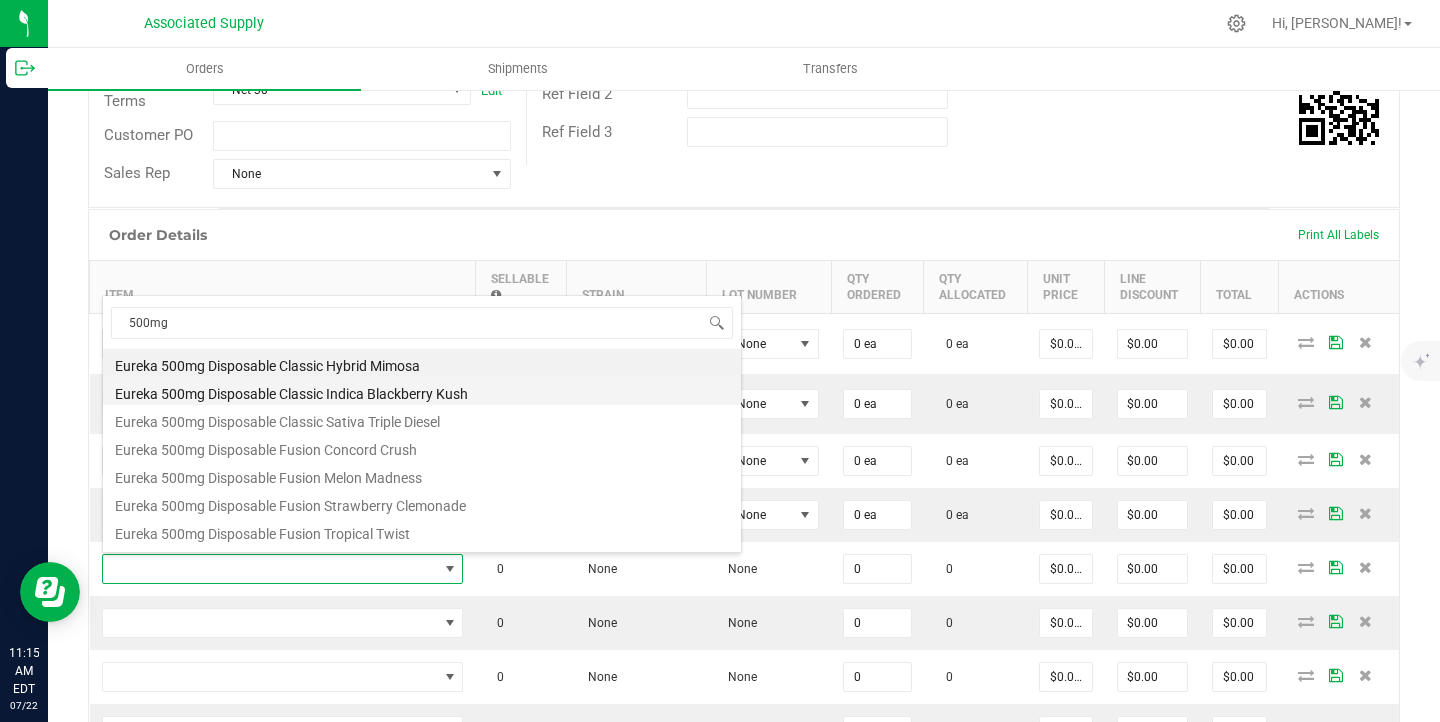 click on "Eureka 500mg Disposable Classic Indica Blackberry Kush" at bounding box center (422, 391) 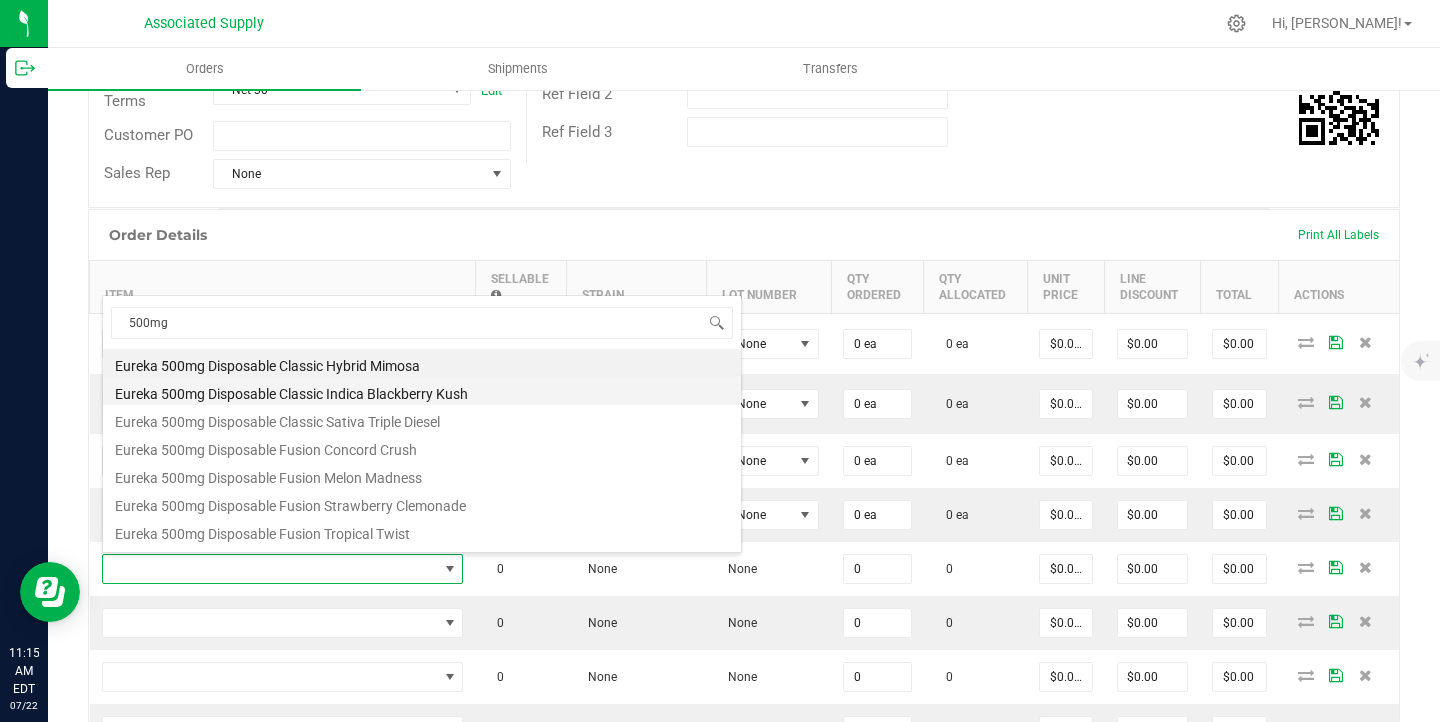 type on "0 ea" 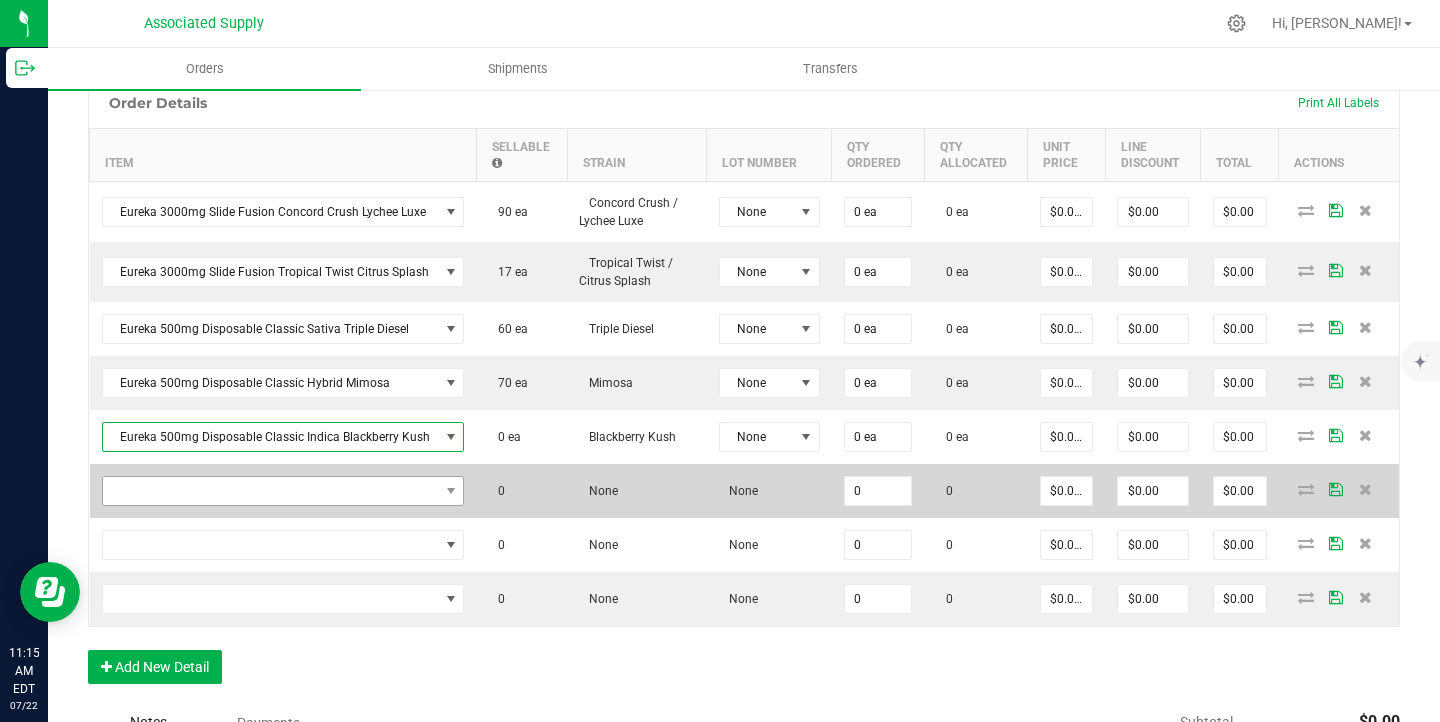 scroll, scrollTop: 544, scrollLeft: 0, axis: vertical 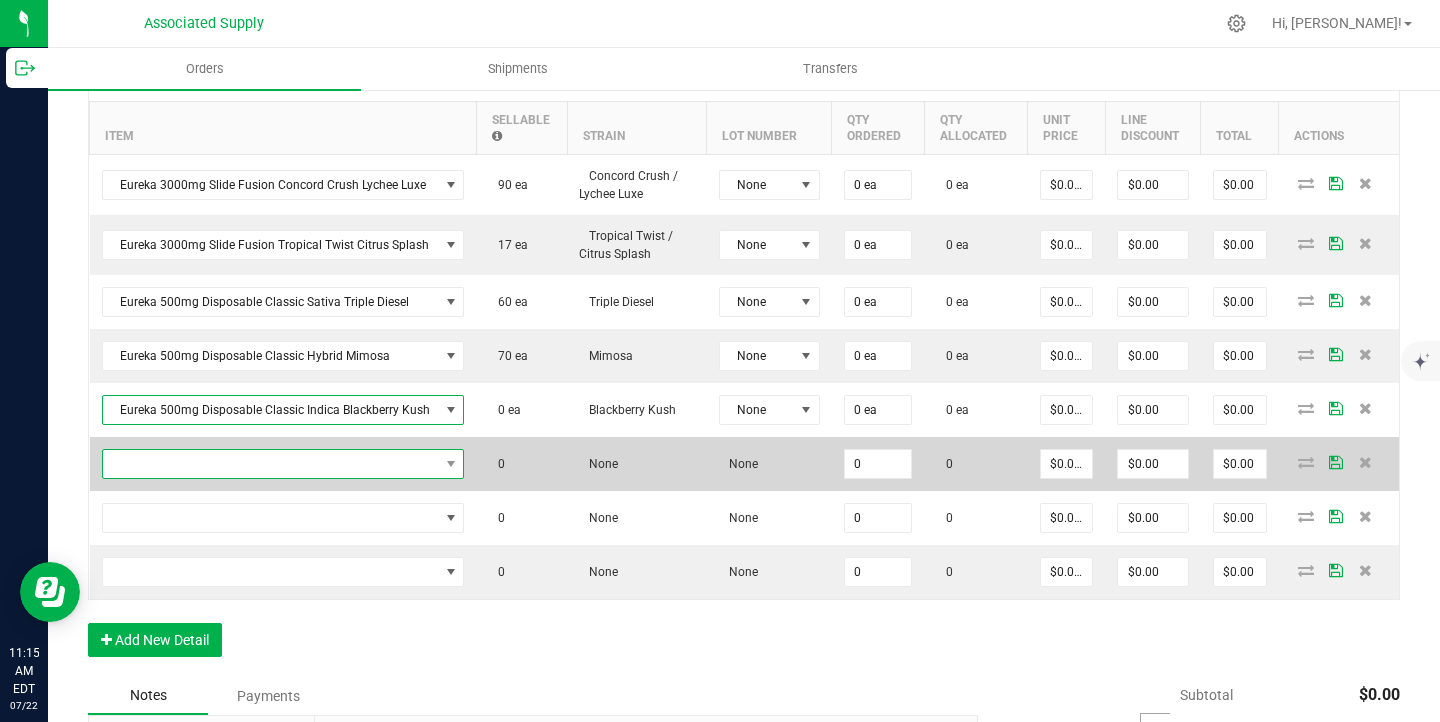 click at bounding box center (271, 464) 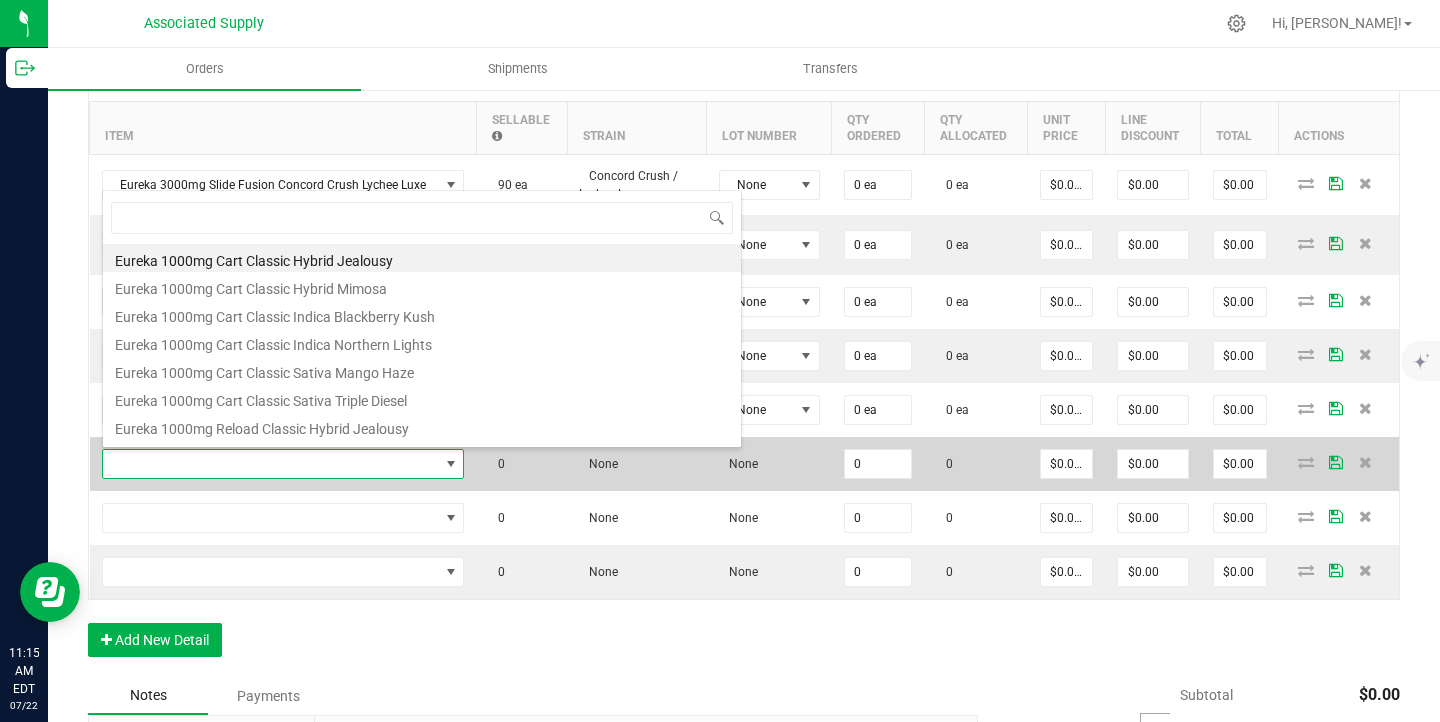 scroll, scrollTop: 99970, scrollLeft: 99642, axis: both 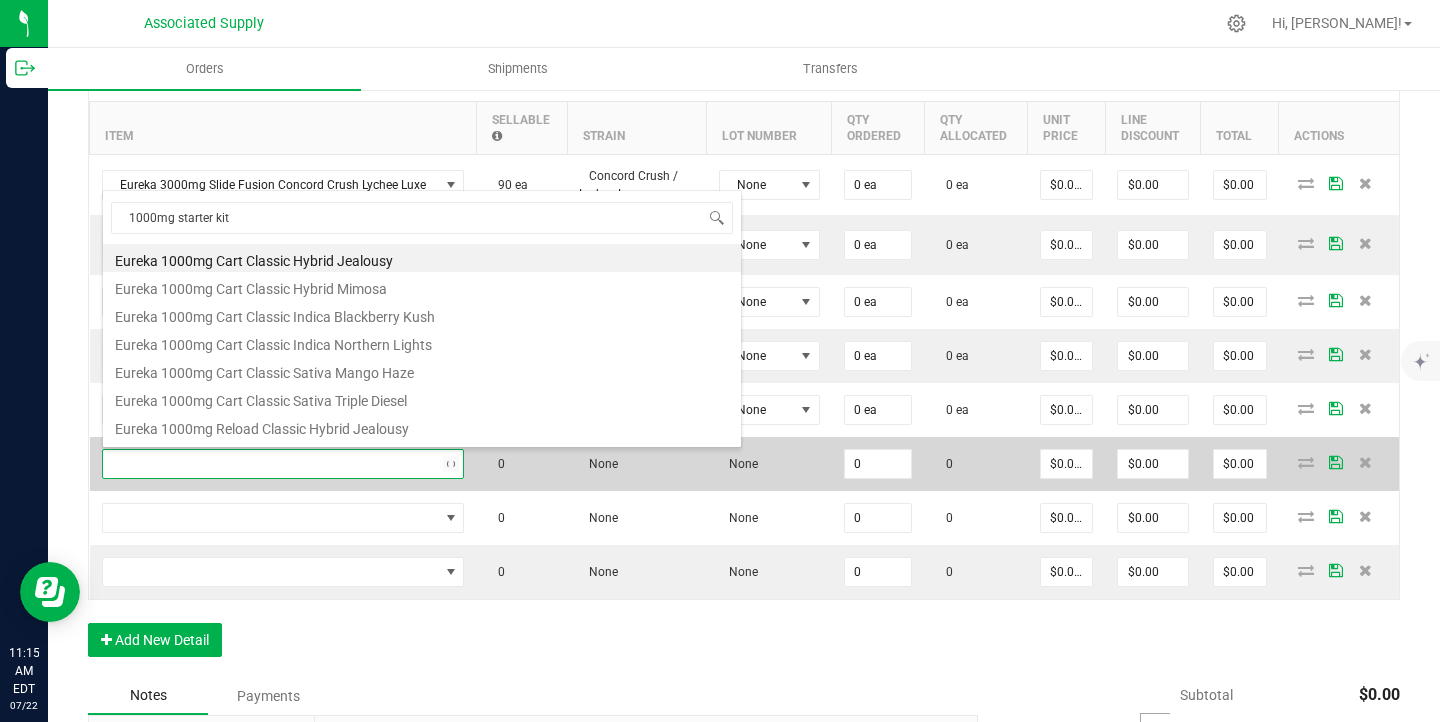 type on "1000mg starter kit" 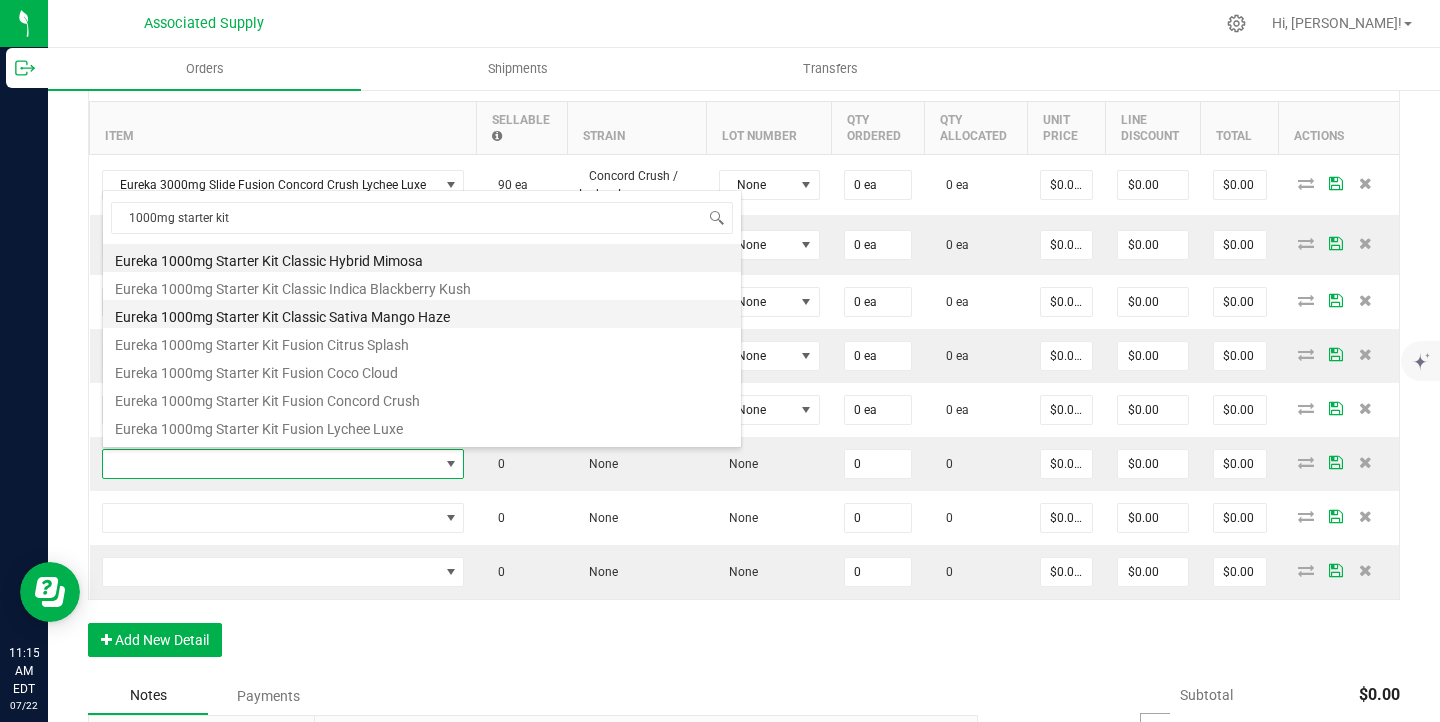 click on "Eureka 1000mg Starter Kit Classic Sativa Mango Haze" at bounding box center (422, 314) 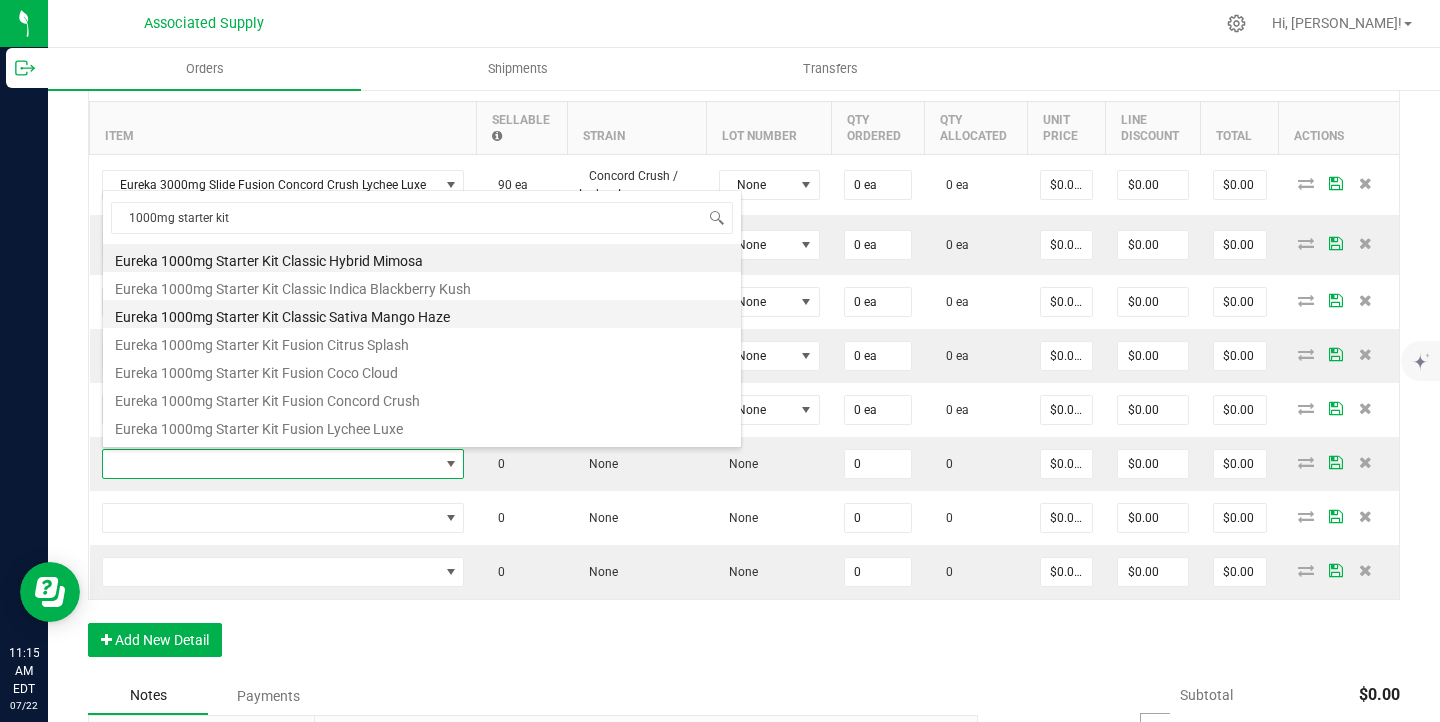 type on "0 ea" 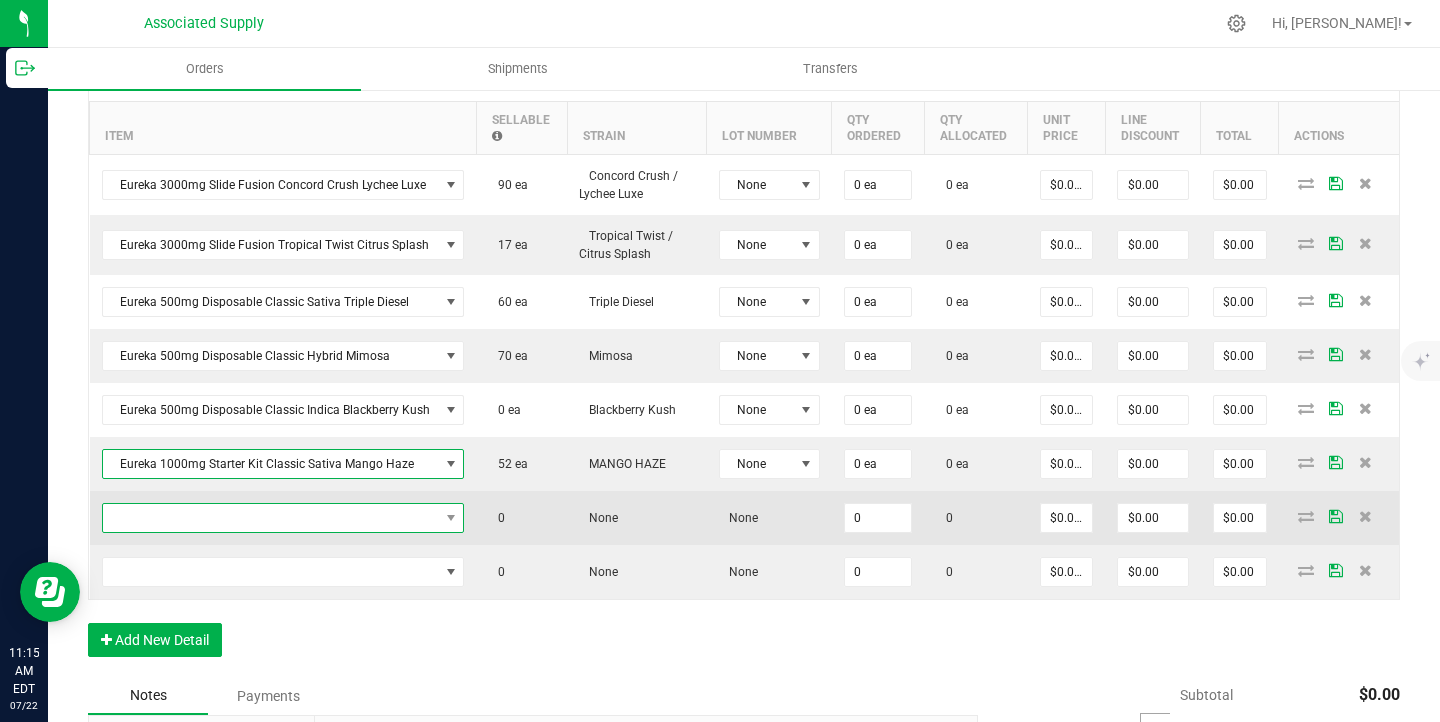 click at bounding box center (271, 518) 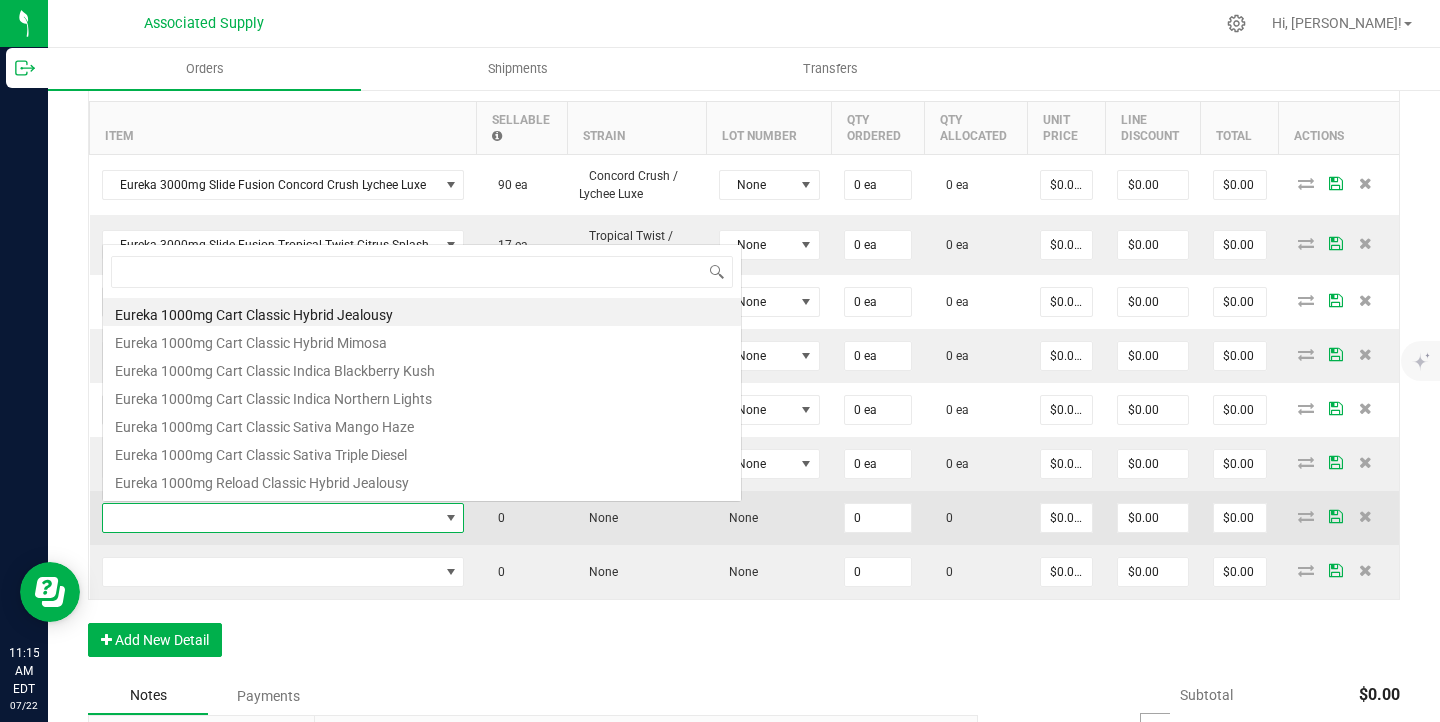 scroll, scrollTop: 0, scrollLeft: 0, axis: both 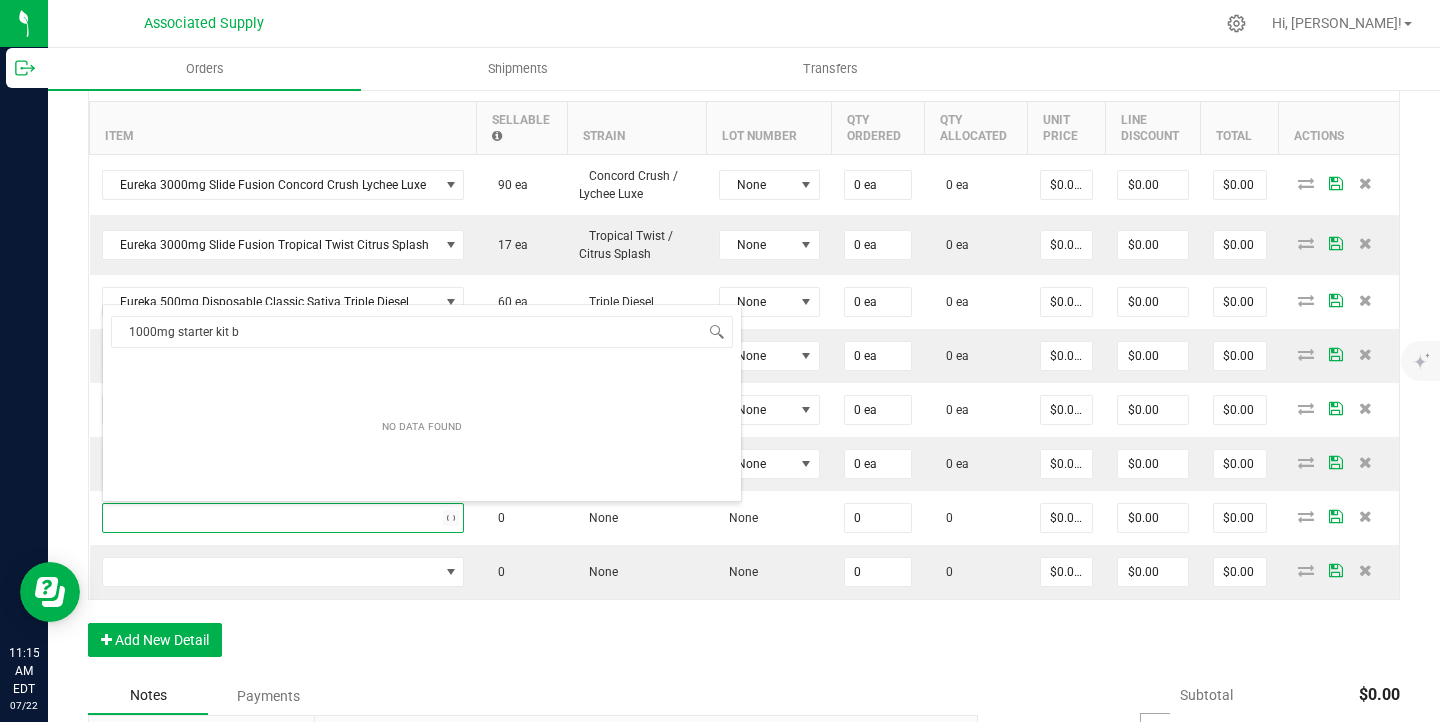 type on "1000mg starter kit" 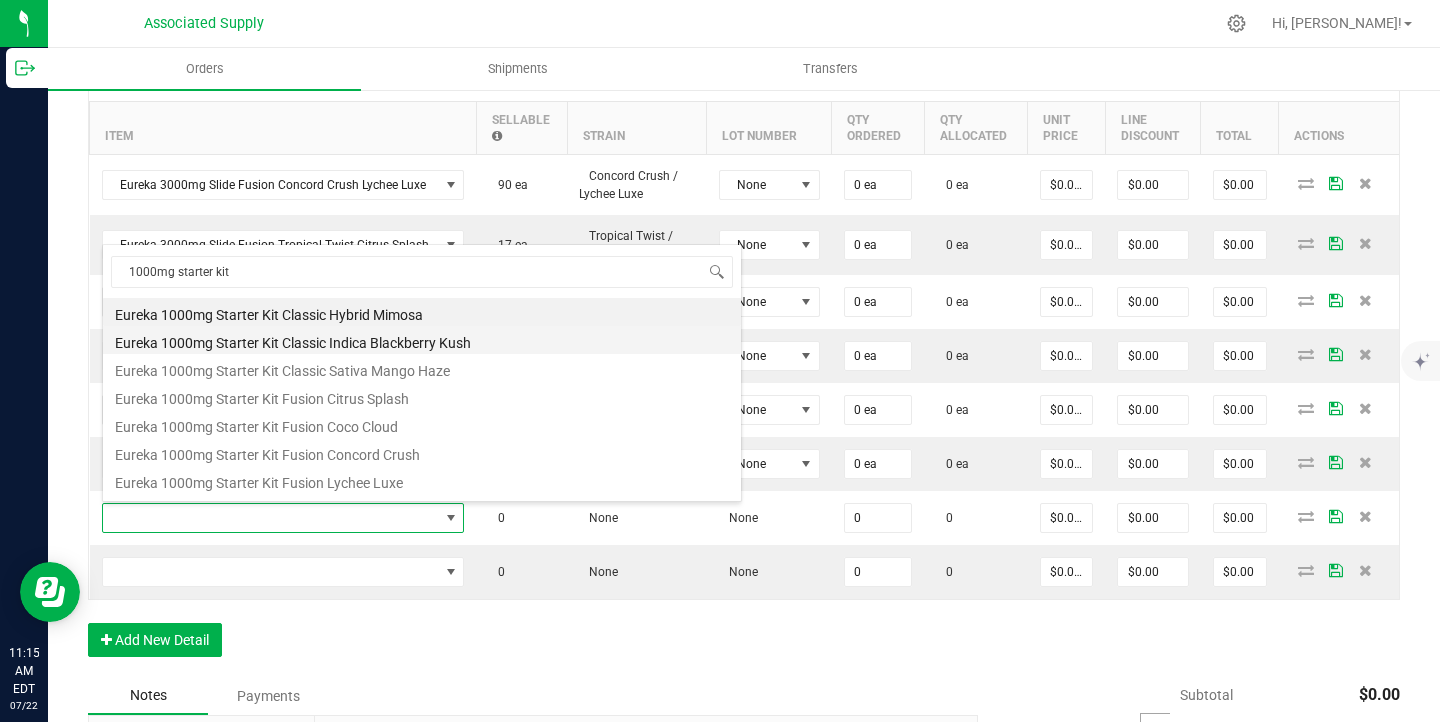 click on "Eureka 1000mg Starter Kit Classic Indica Blackberry Kush" at bounding box center (422, 340) 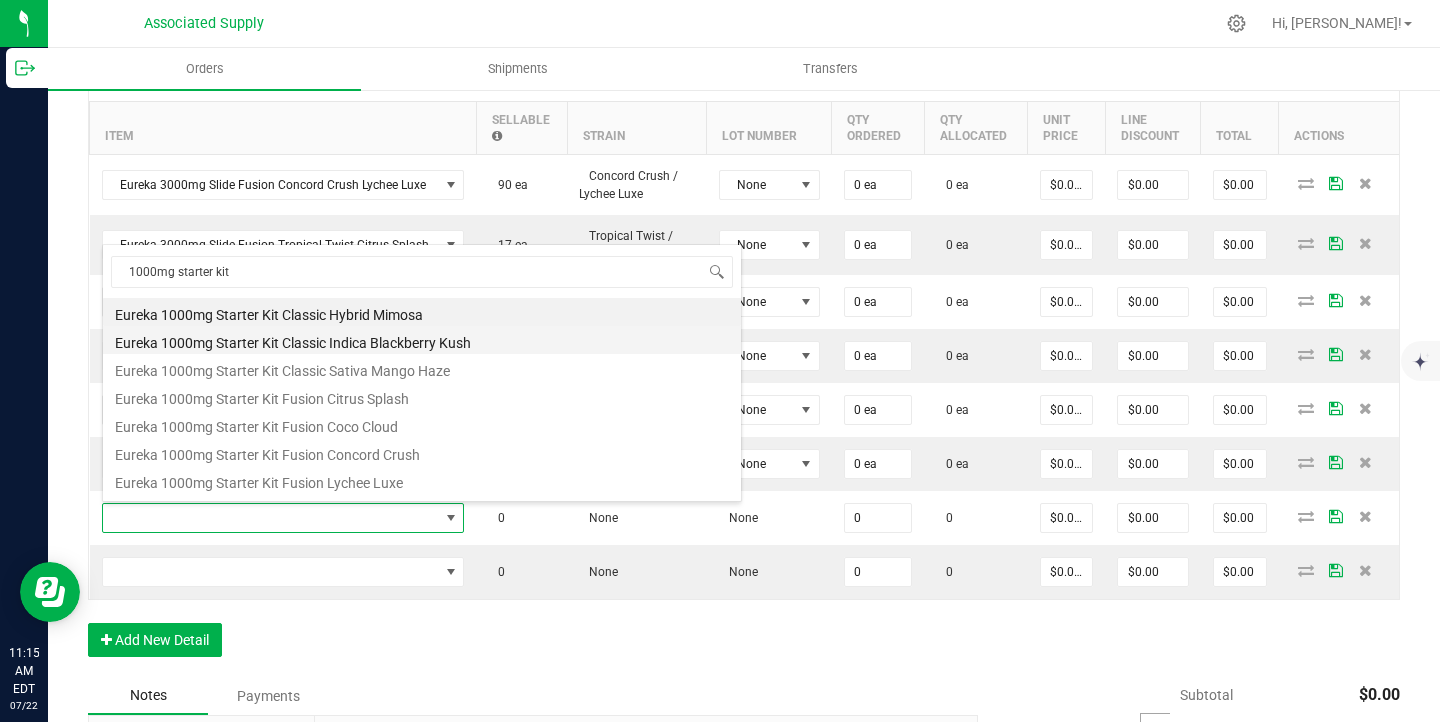 type on "0 ea" 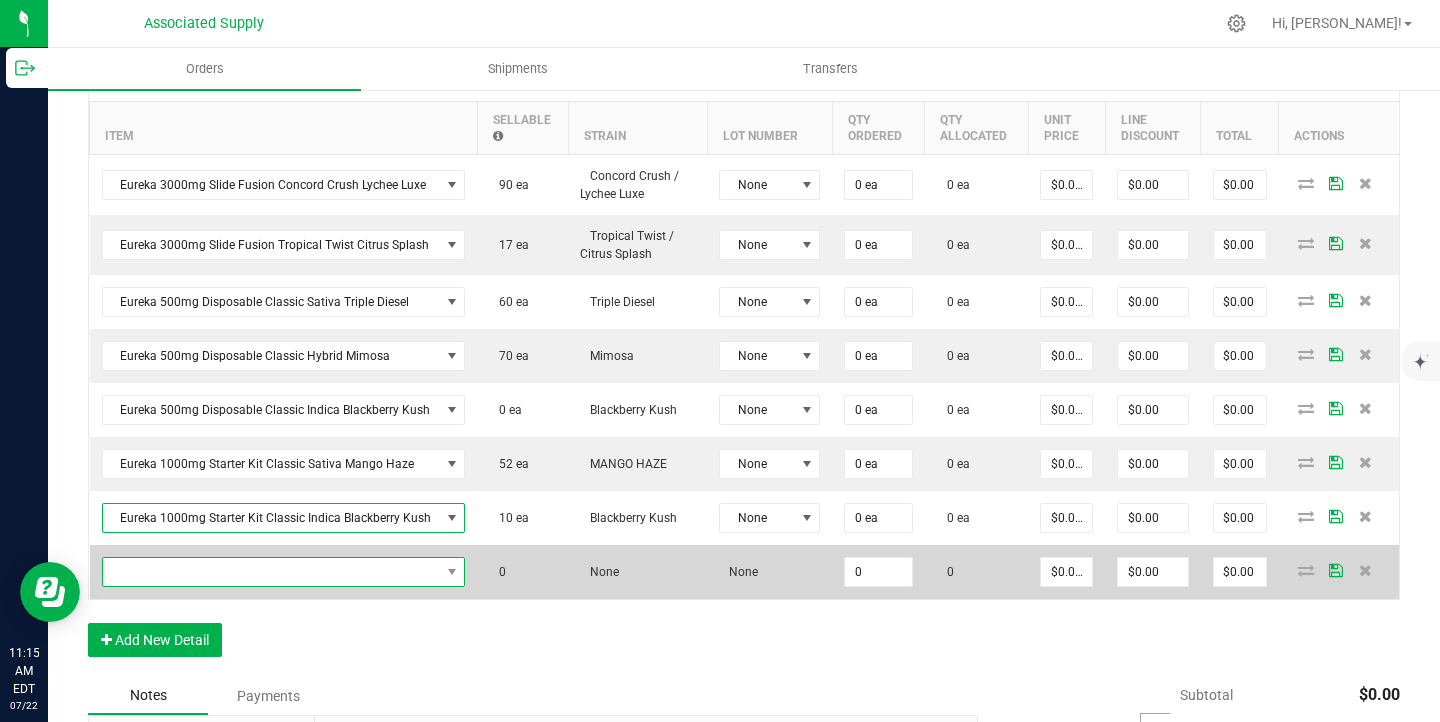 click at bounding box center [271, 572] 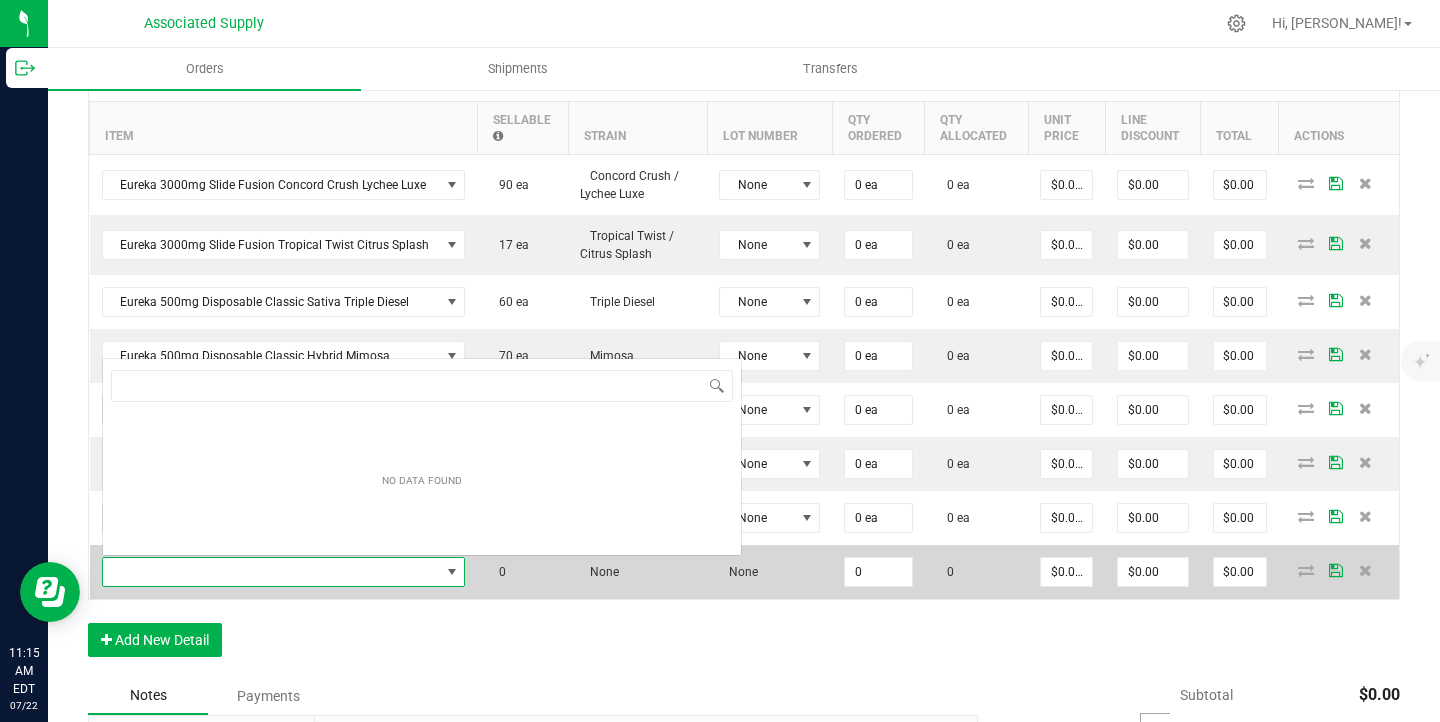 scroll, scrollTop: 0, scrollLeft: 0, axis: both 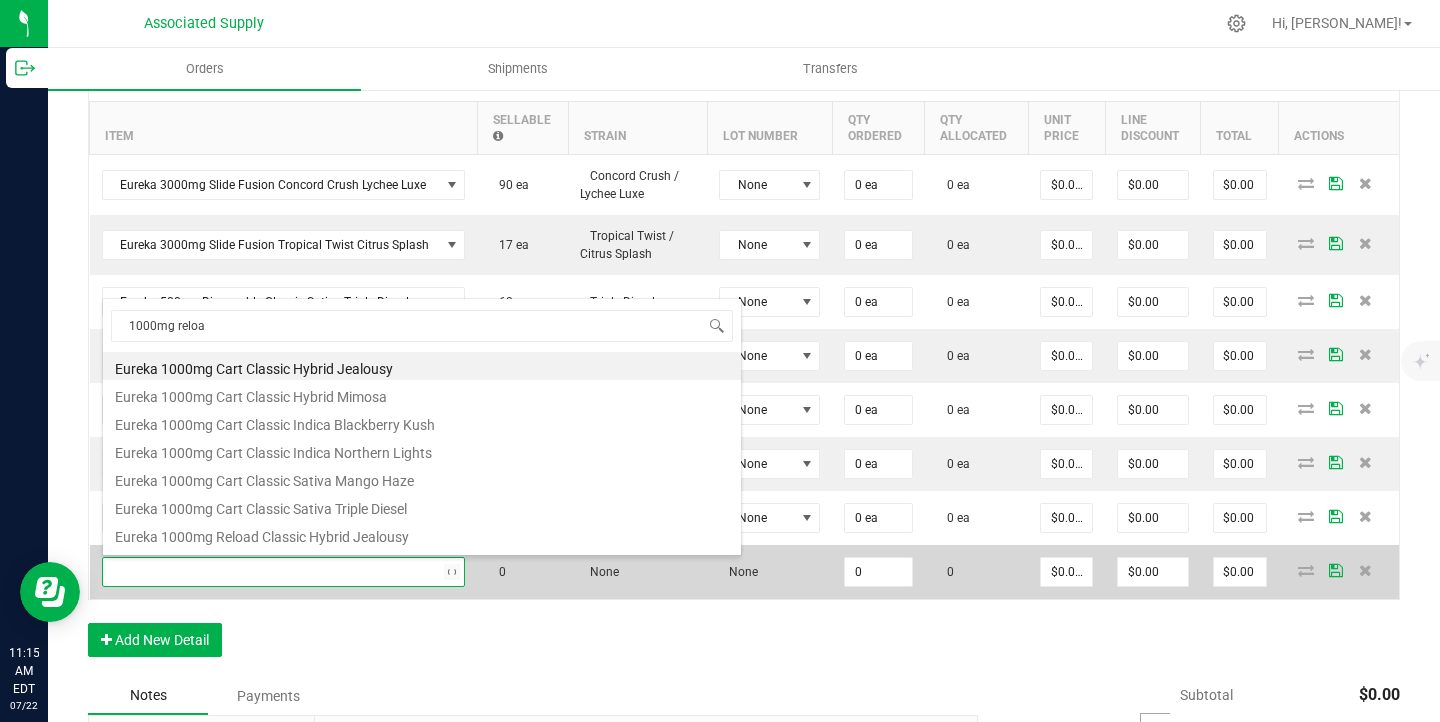 type on "1000mg reload" 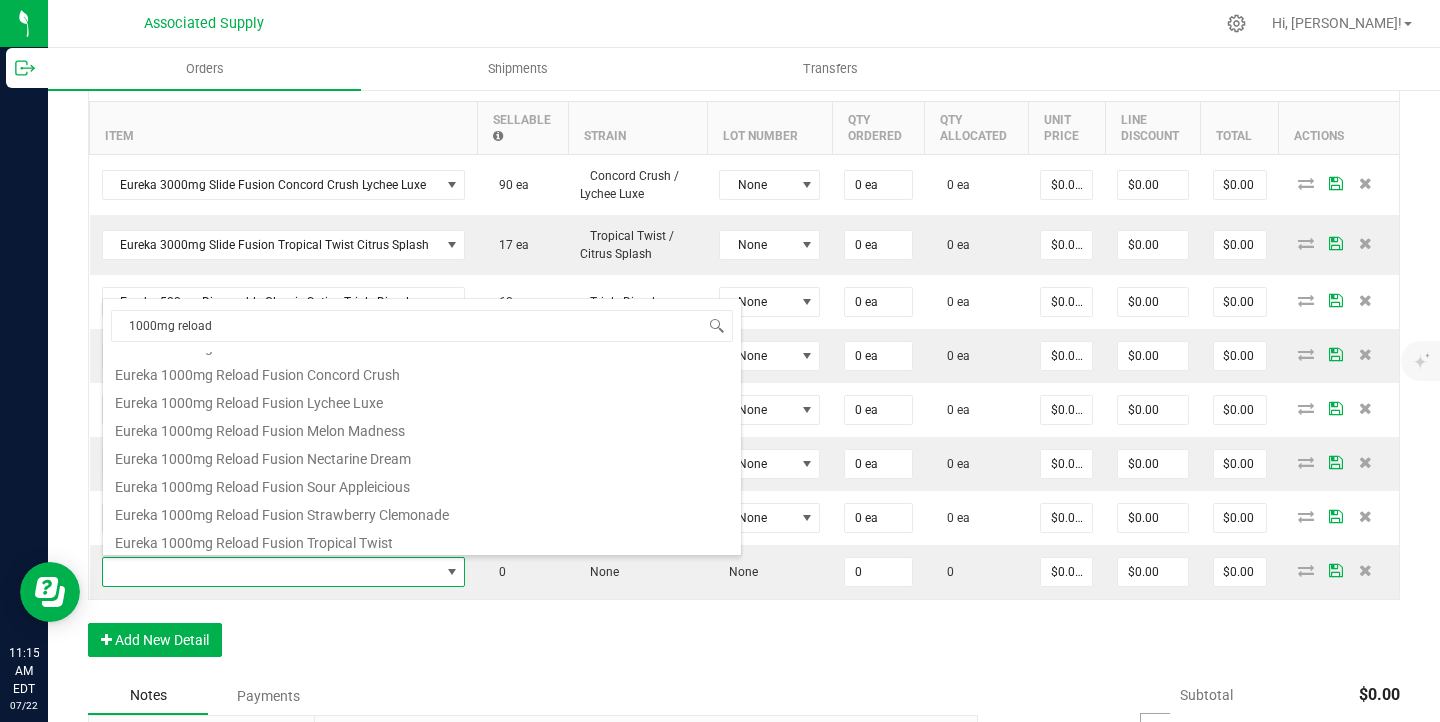scroll, scrollTop: 332, scrollLeft: 0, axis: vertical 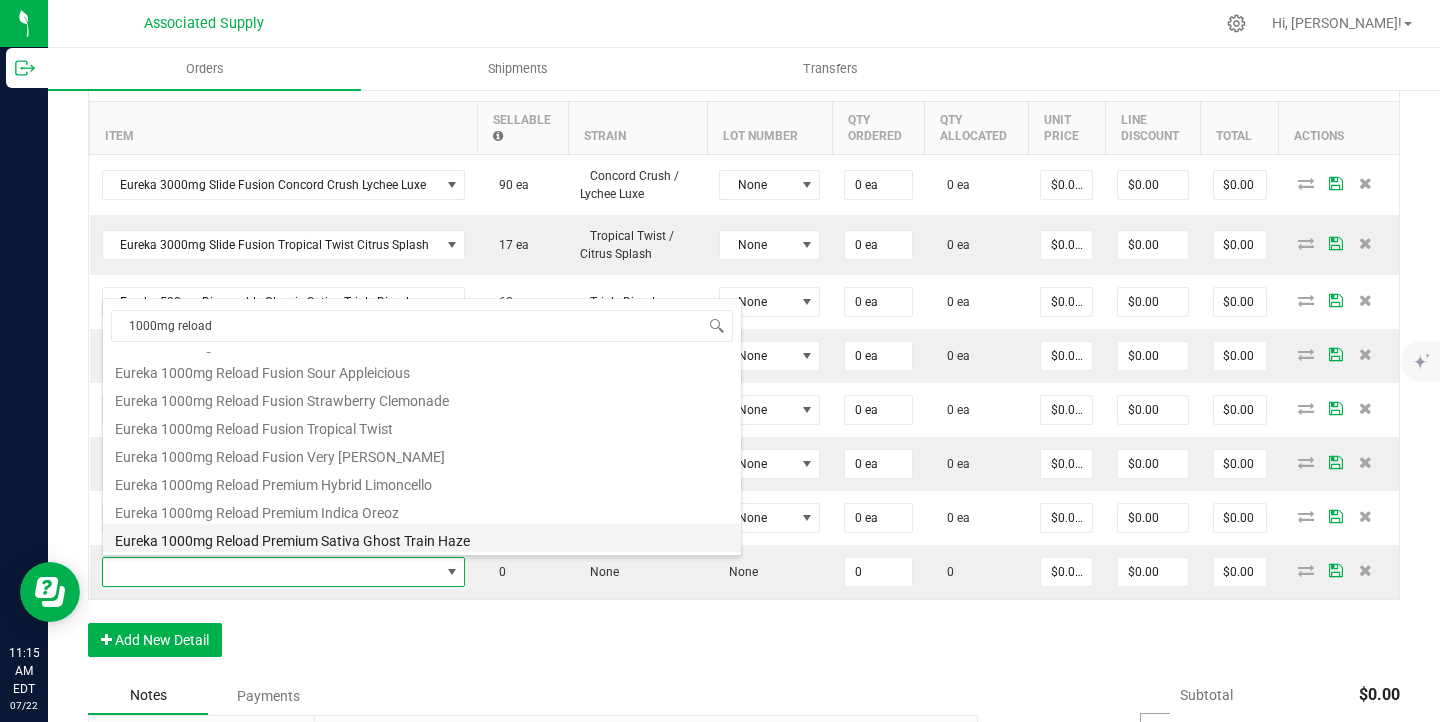 click on "Eureka 1000mg Reload Premium Sativa Ghost Train Haze" at bounding box center (422, 538) 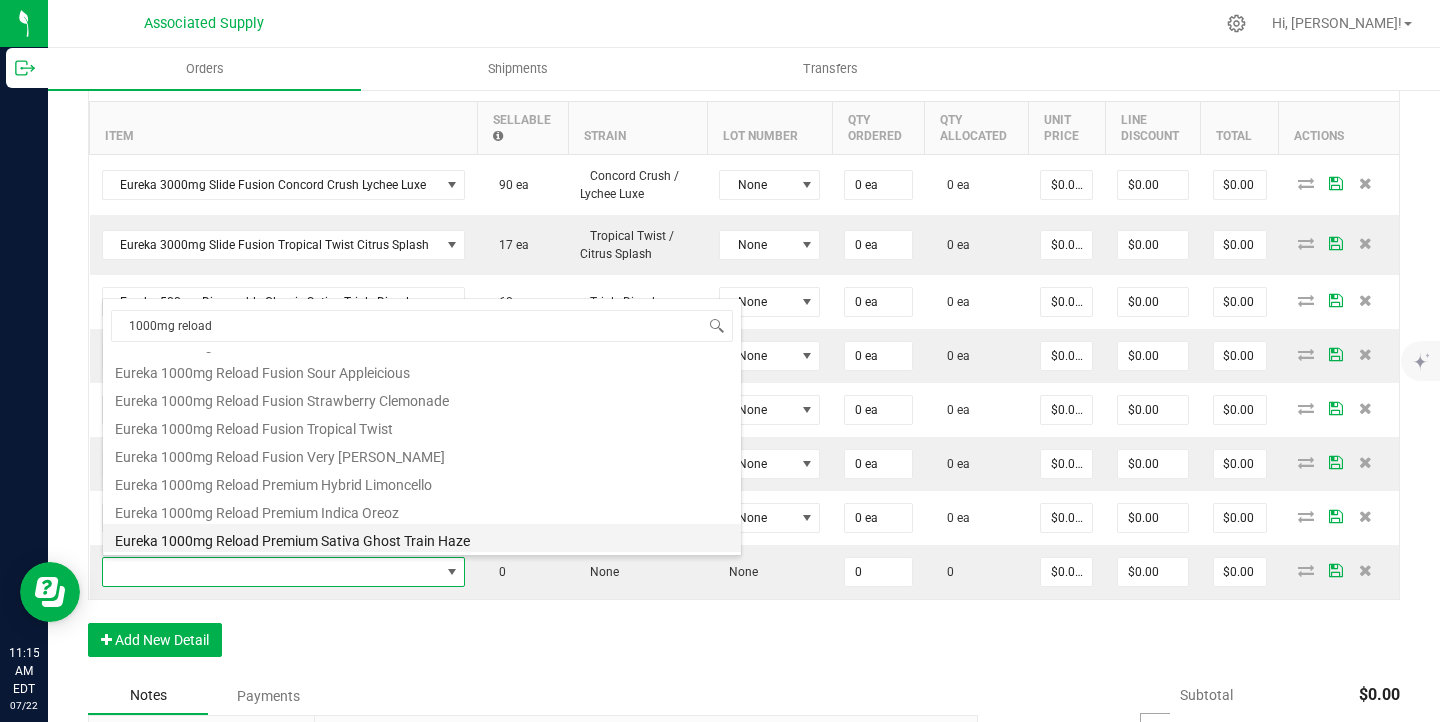 type on "0 ea" 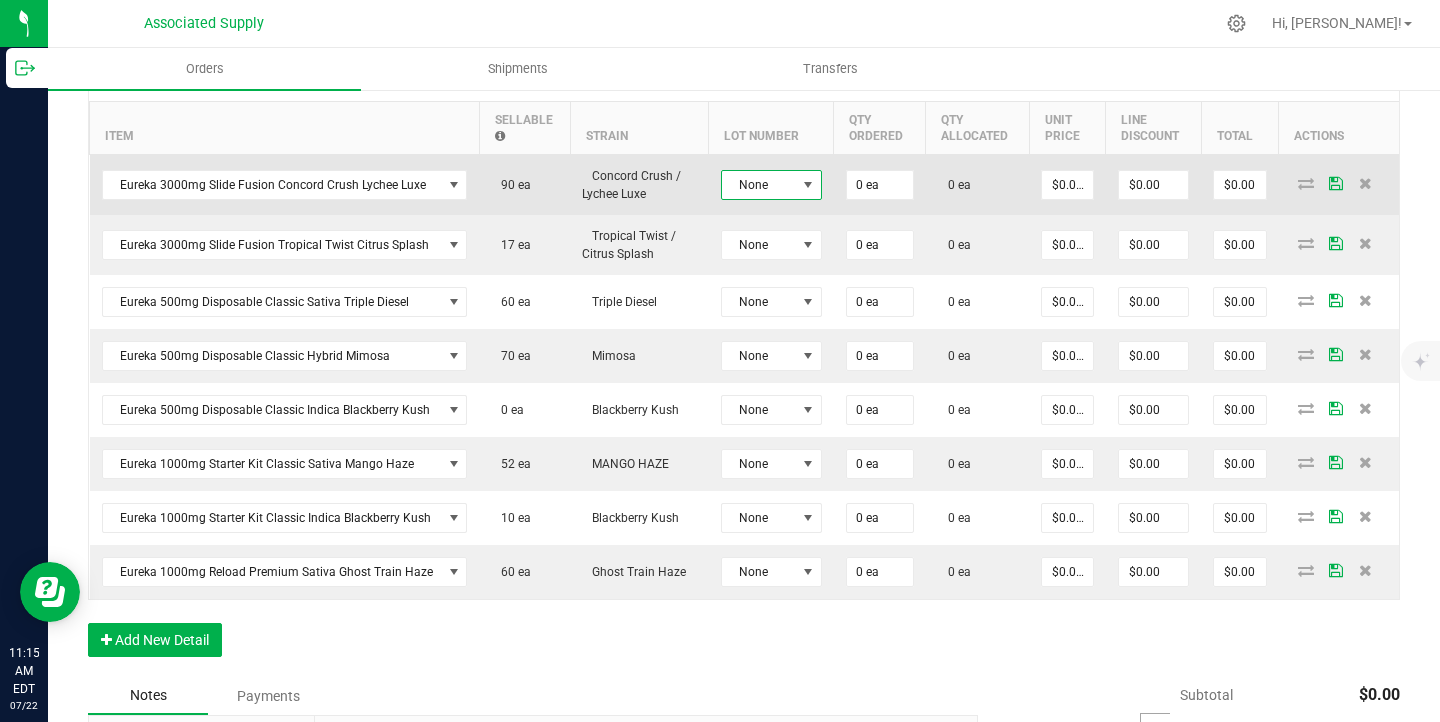click at bounding box center (808, 185) 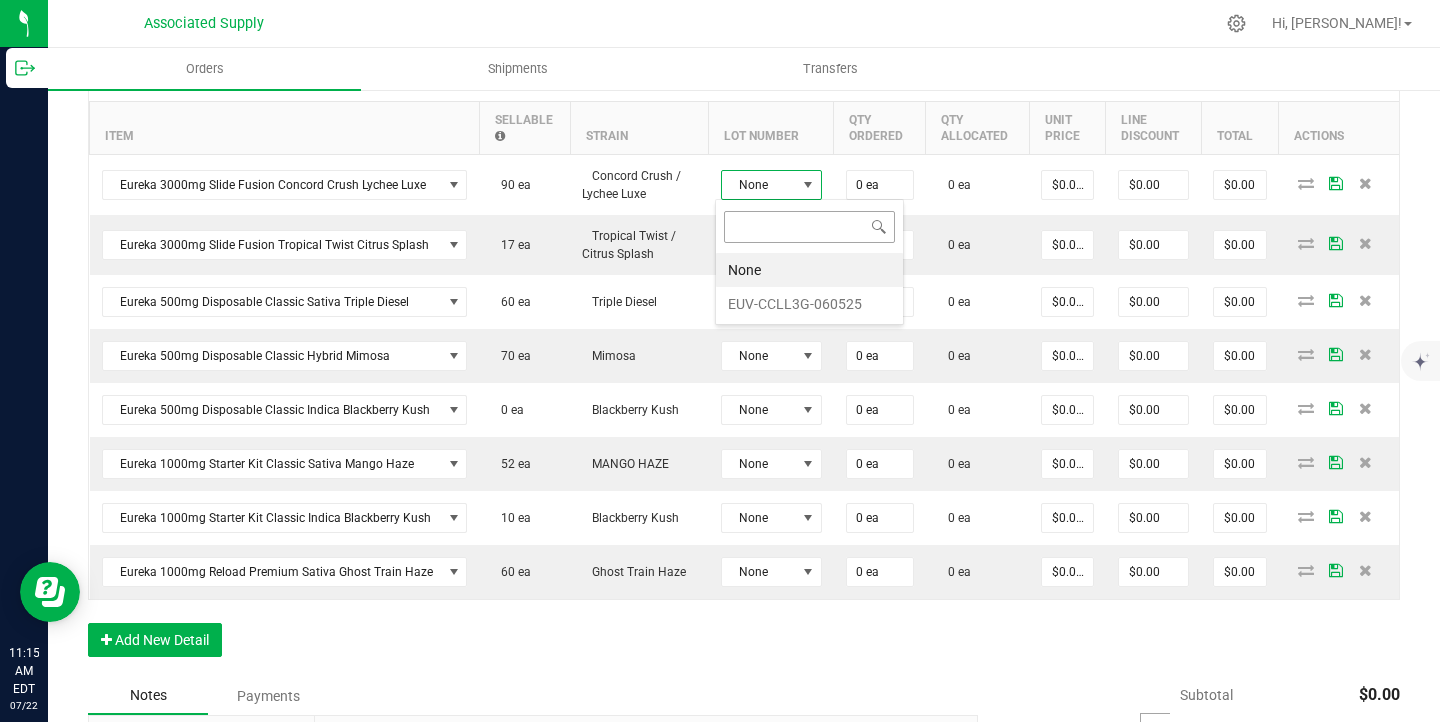 scroll, scrollTop: 99970, scrollLeft: 99899, axis: both 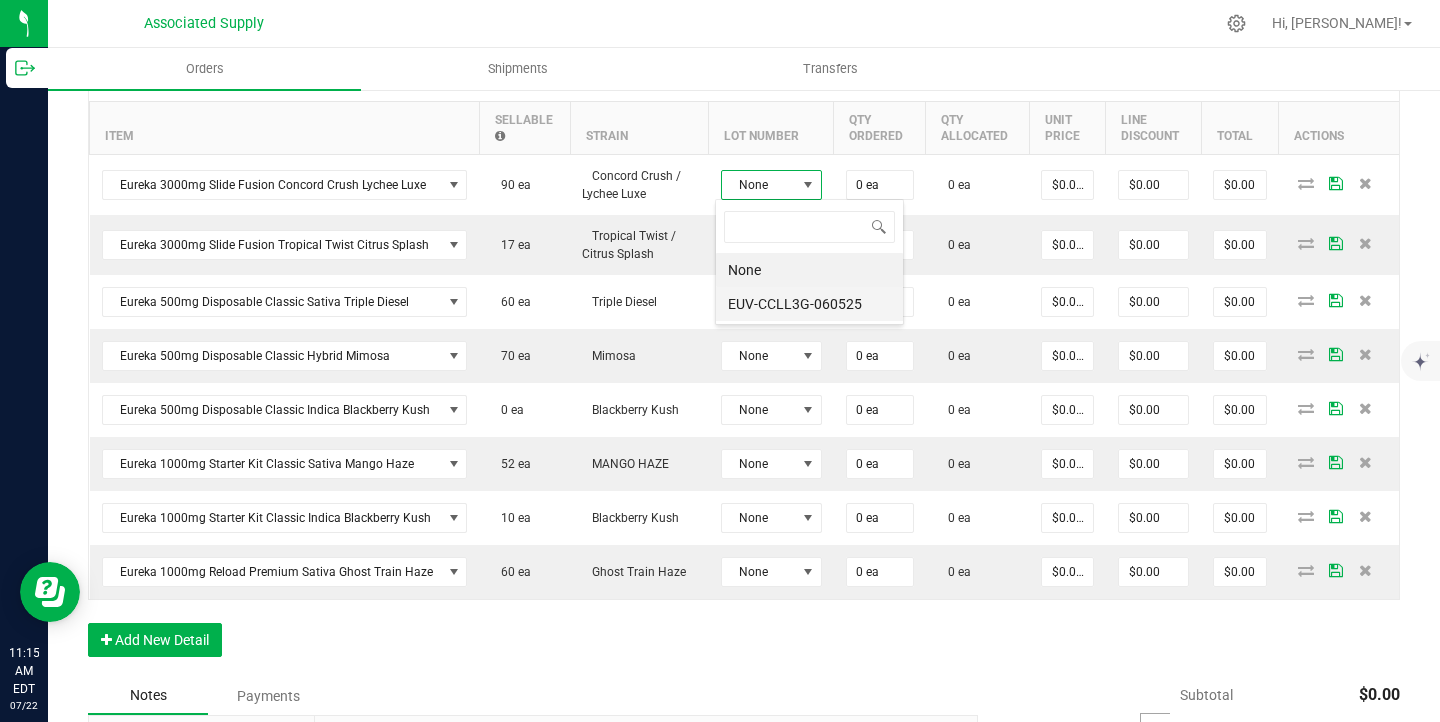 click on "EUV-CCLL3G-060525" at bounding box center (809, 304) 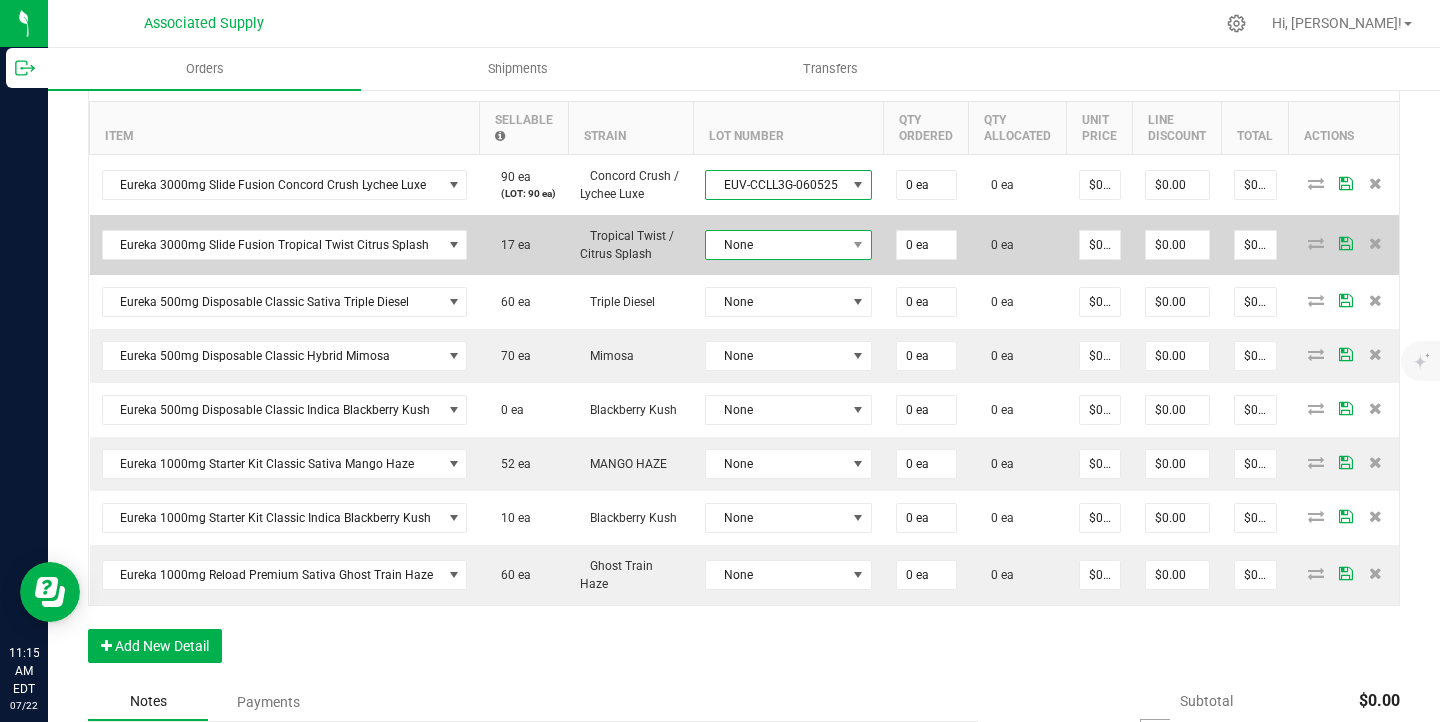 click on "None" at bounding box center (776, 245) 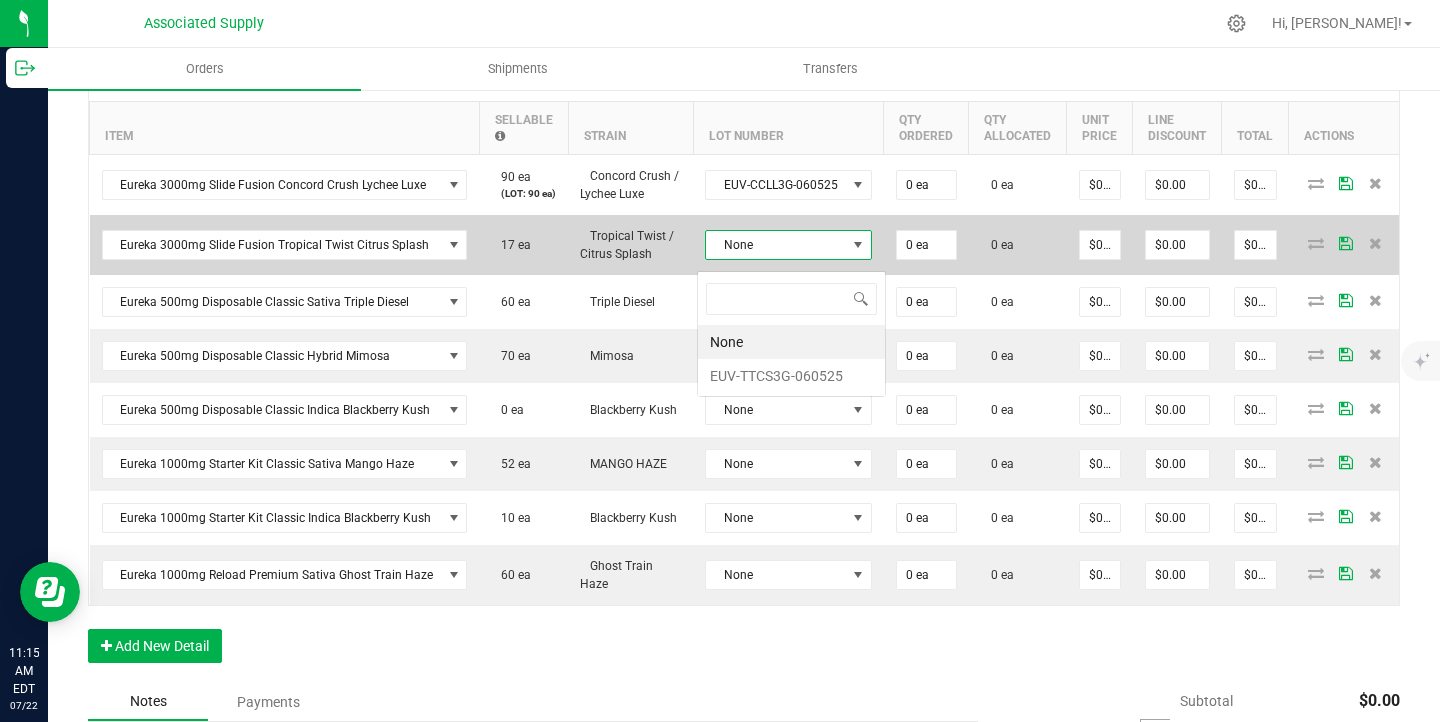 scroll, scrollTop: 99970, scrollLeft: 99835, axis: both 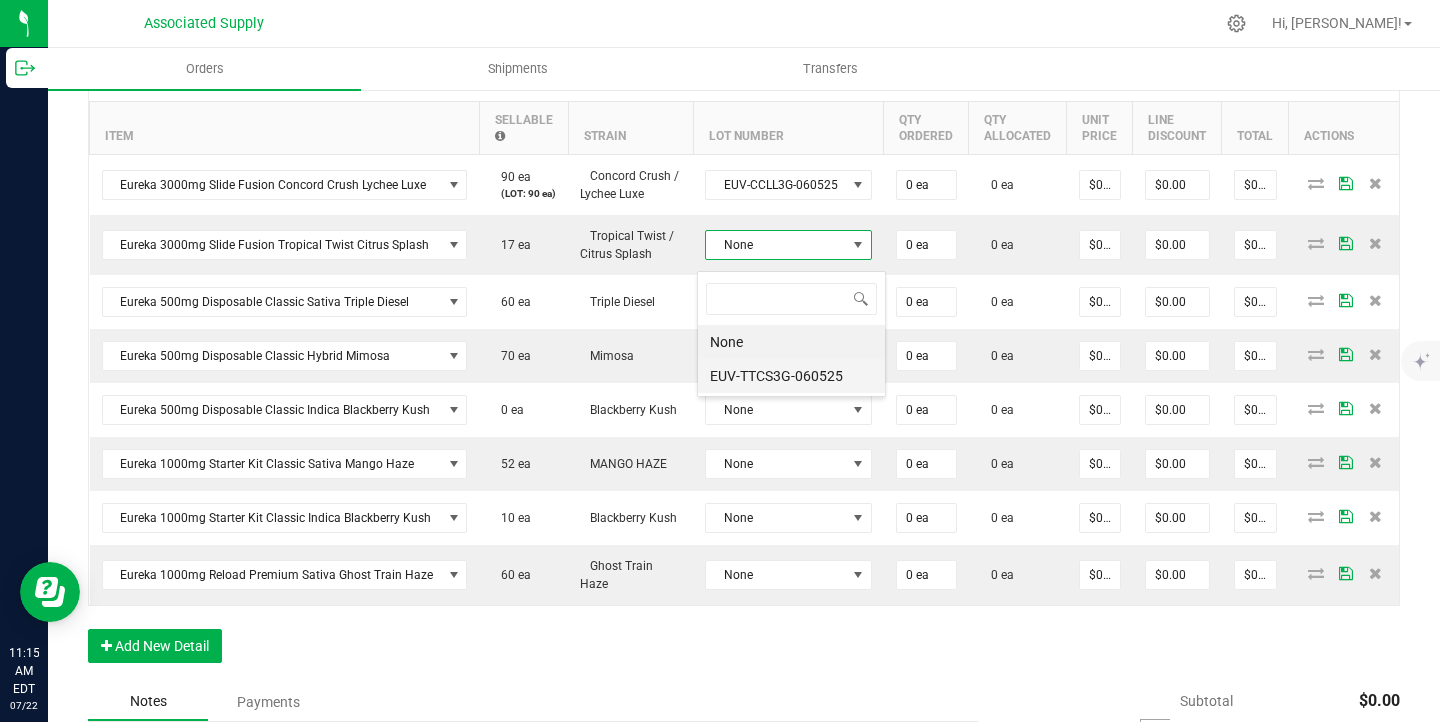 click on "EUV-TTCS3G-060525" at bounding box center [791, 376] 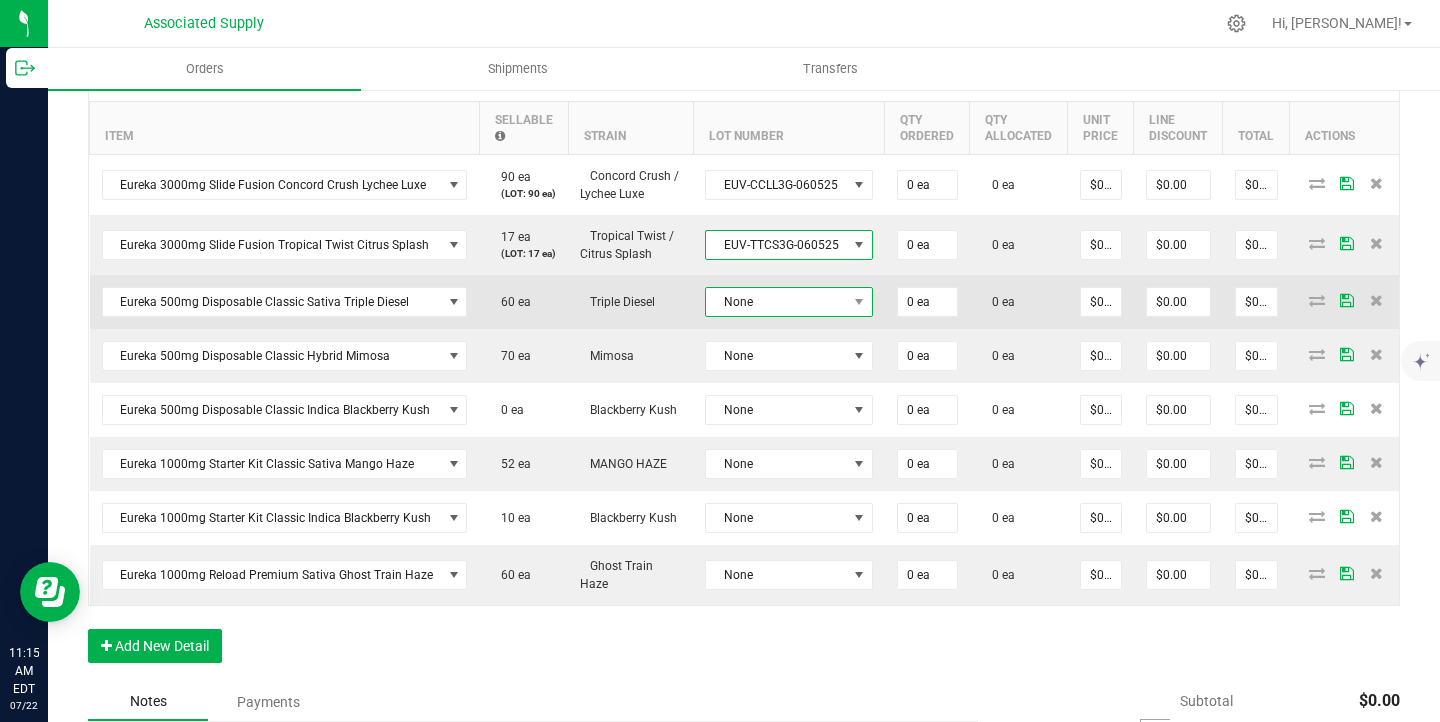 click on "None" at bounding box center (776, 302) 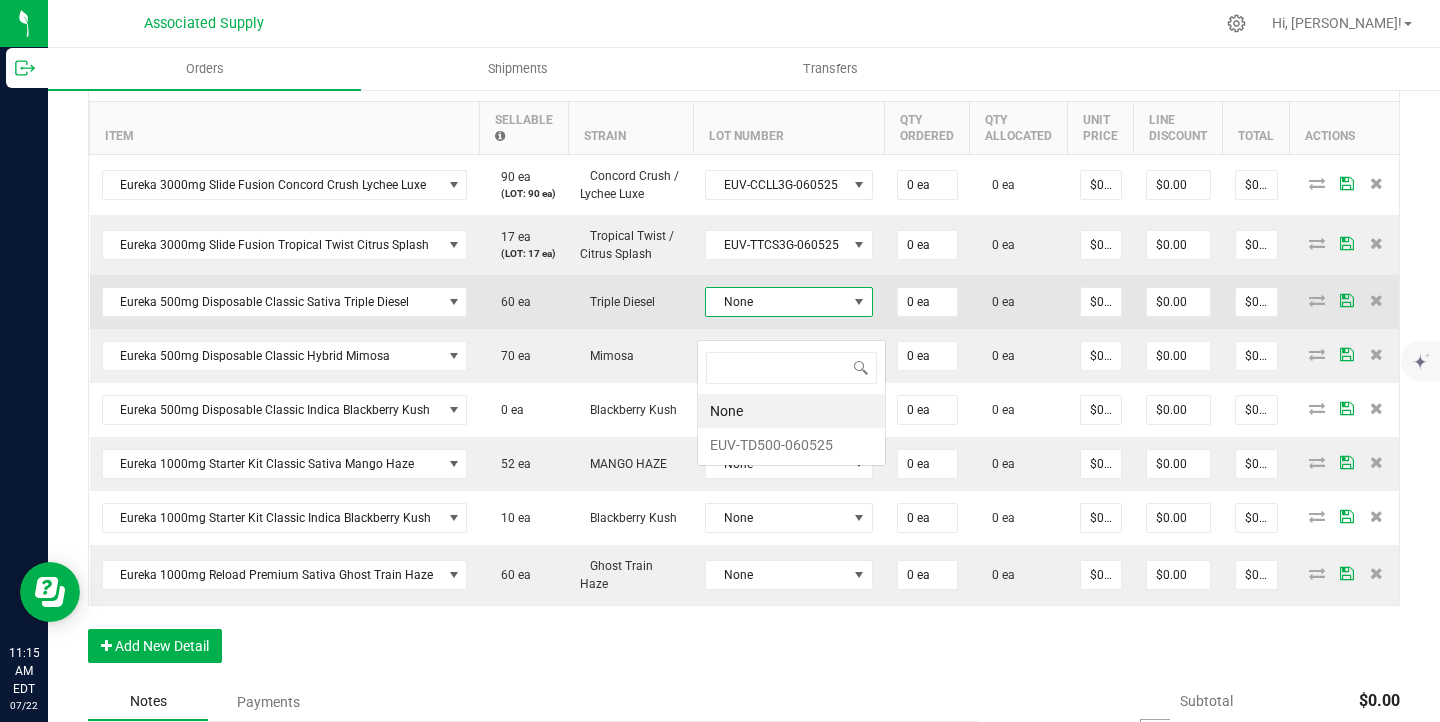 scroll, scrollTop: 99970, scrollLeft: 99834, axis: both 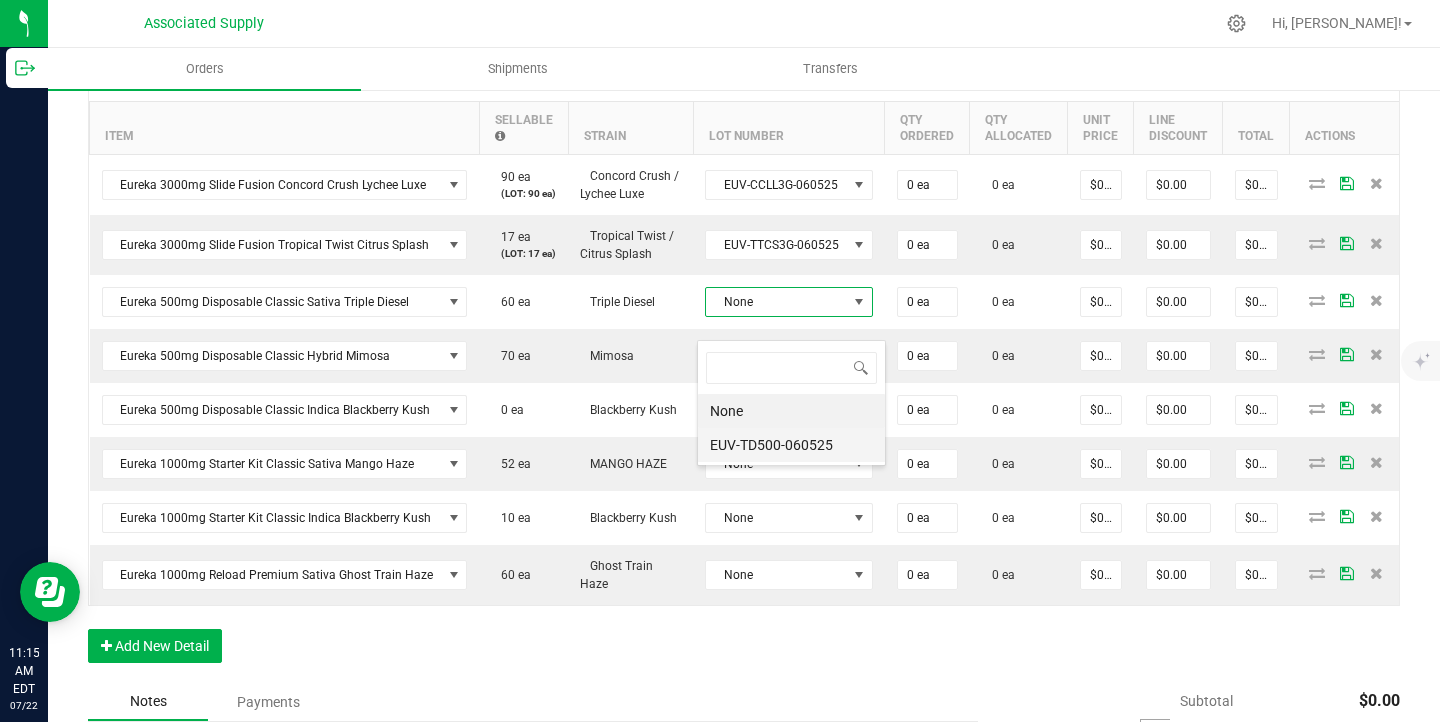 click on "EUV-TD500-060525" at bounding box center (791, 445) 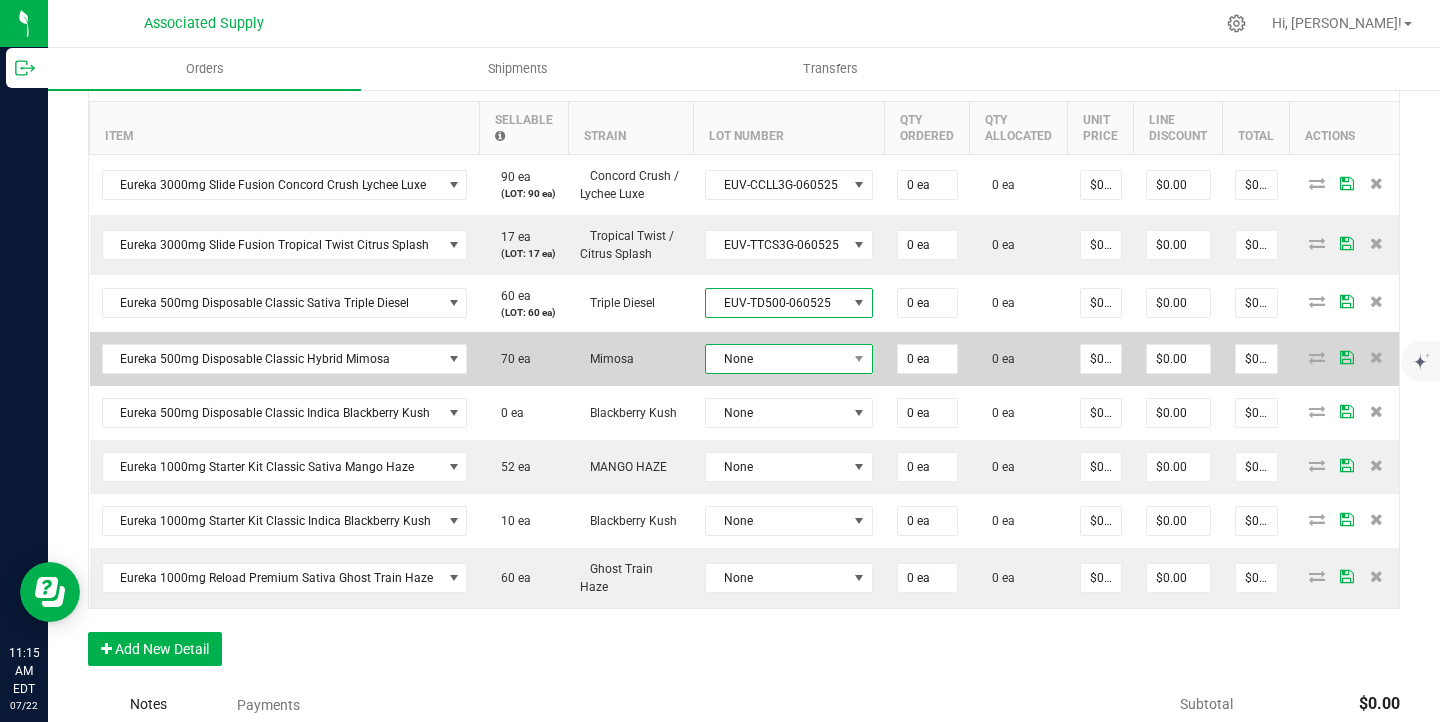 click on "None" at bounding box center [776, 359] 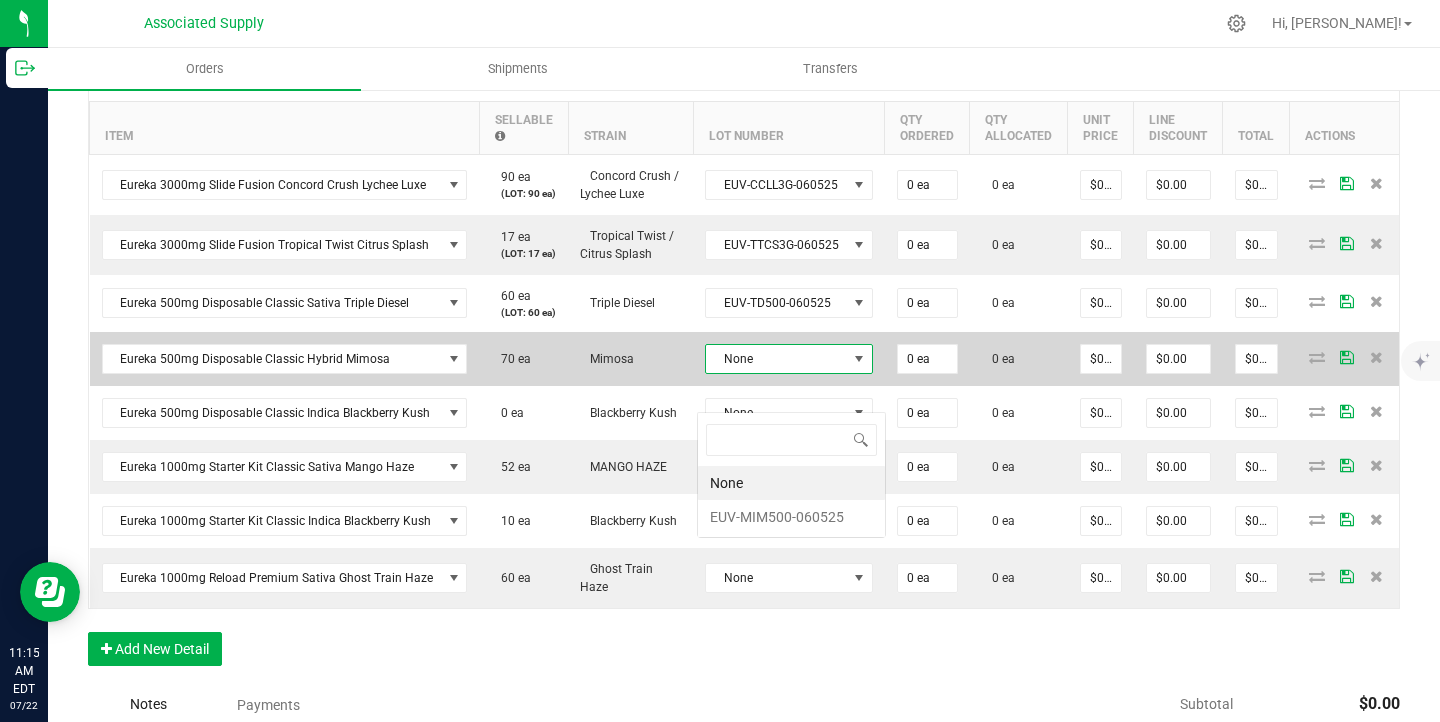 scroll, scrollTop: 99970, scrollLeft: 99834, axis: both 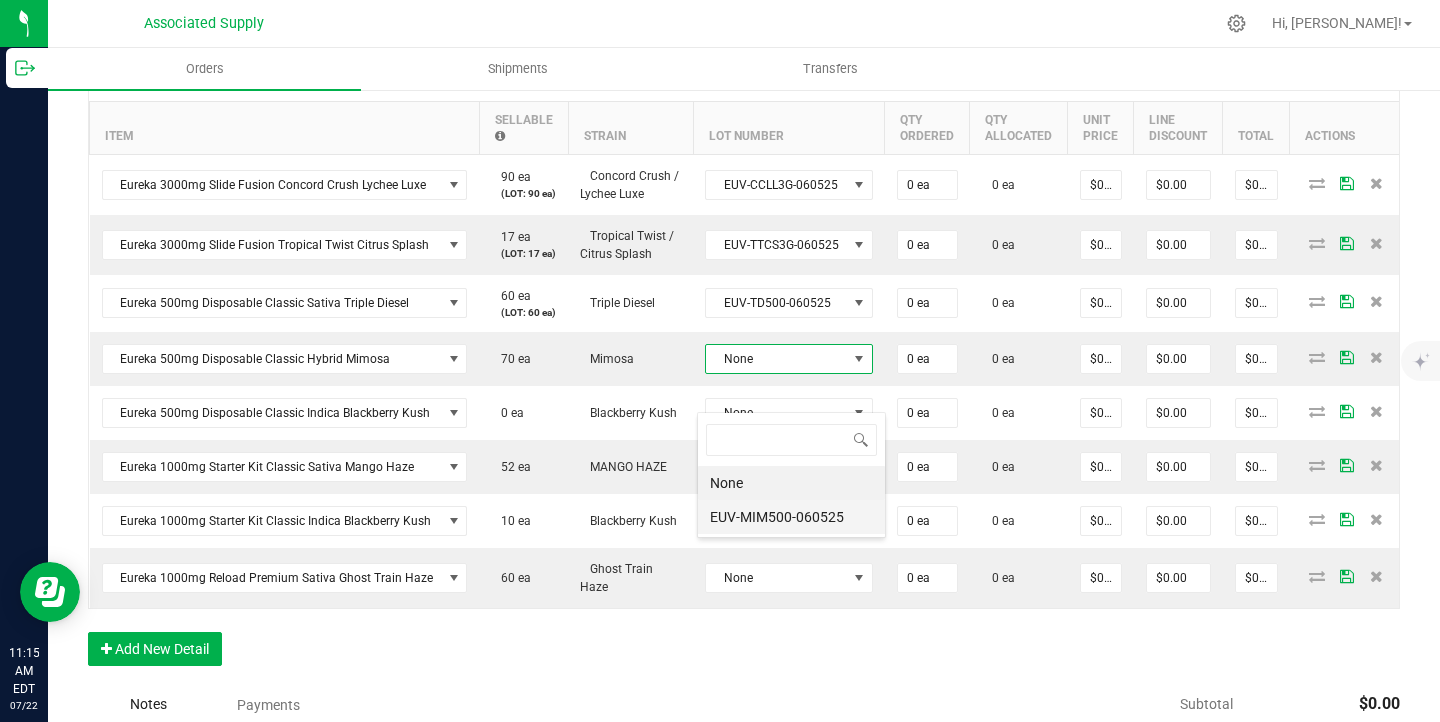 click on "EUV-MIM500-060525" at bounding box center [791, 517] 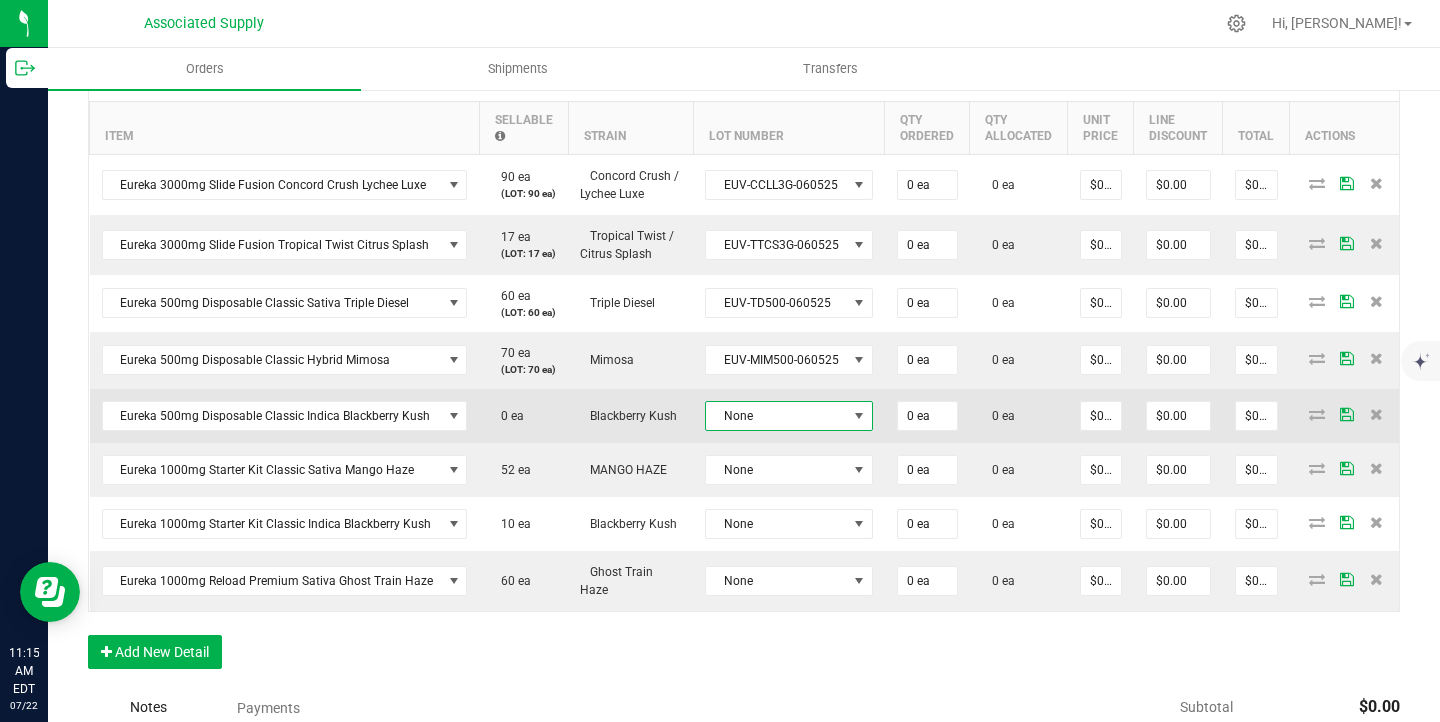 click on "None" at bounding box center (776, 416) 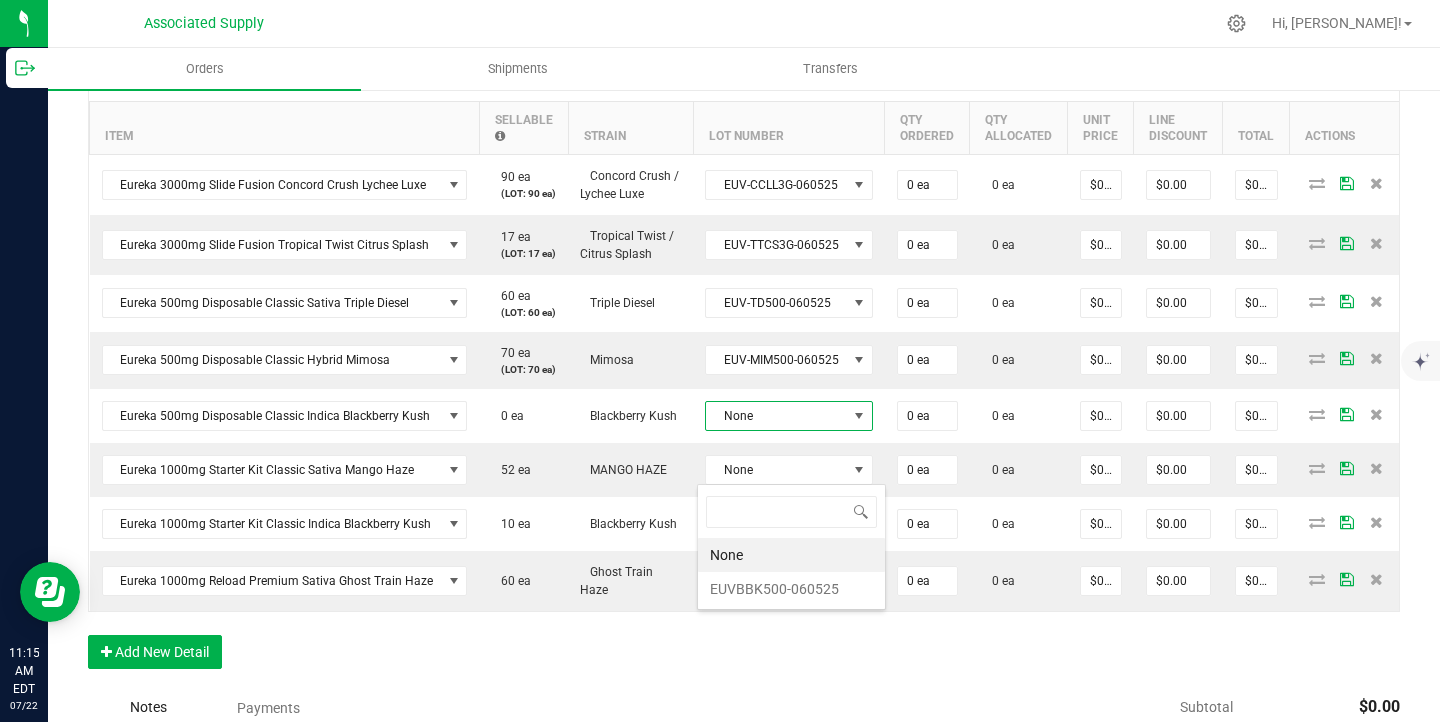 scroll, scrollTop: 99970, scrollLeft: 99834, axis: both 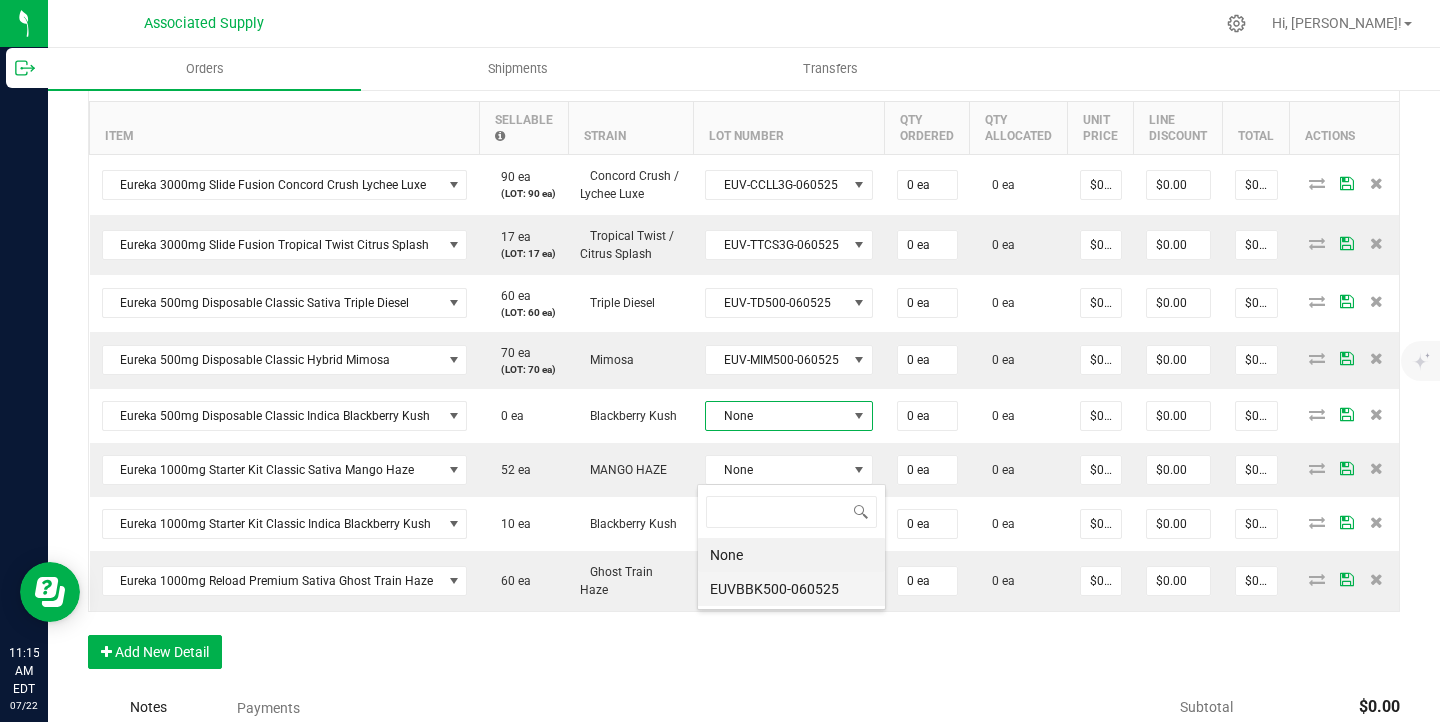 click on "EUVBBK500-060525" at bounding box center (791, 589) 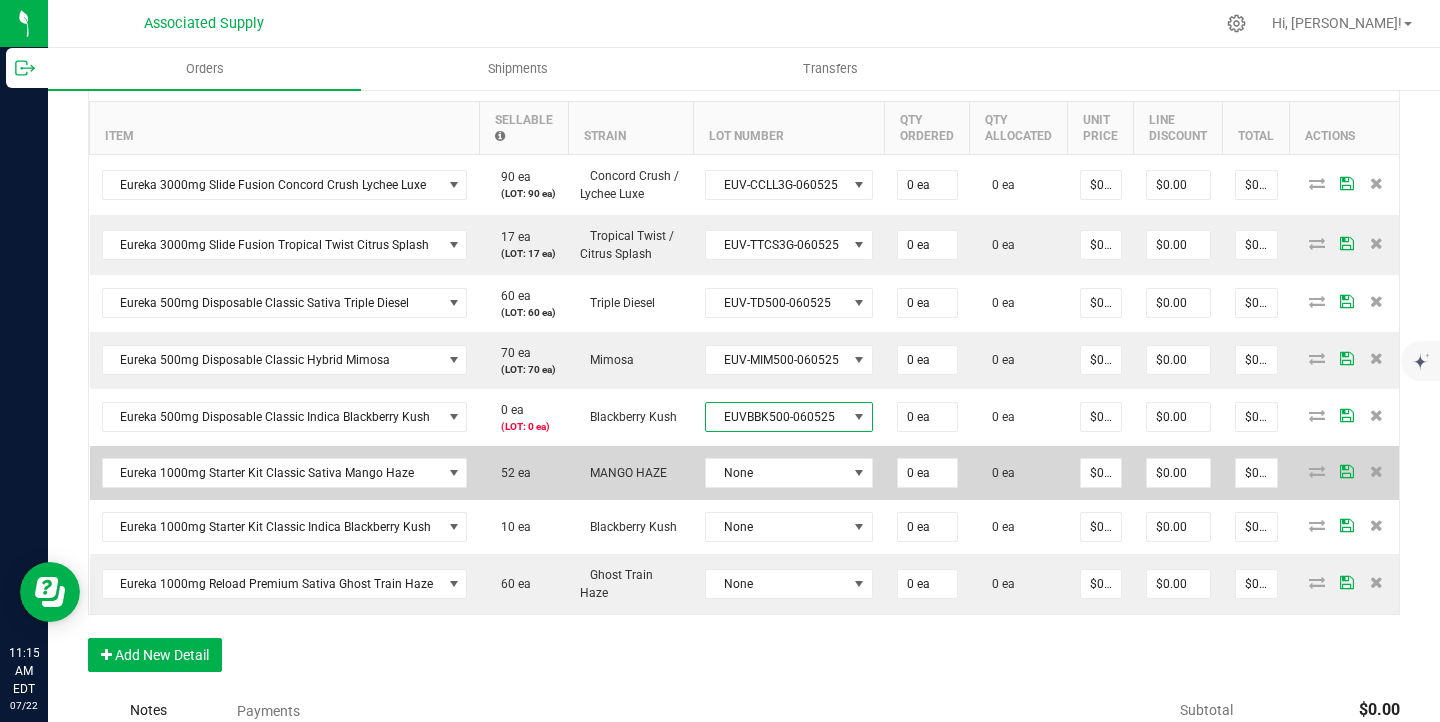 click on "None" at bounding box center (789, 473) 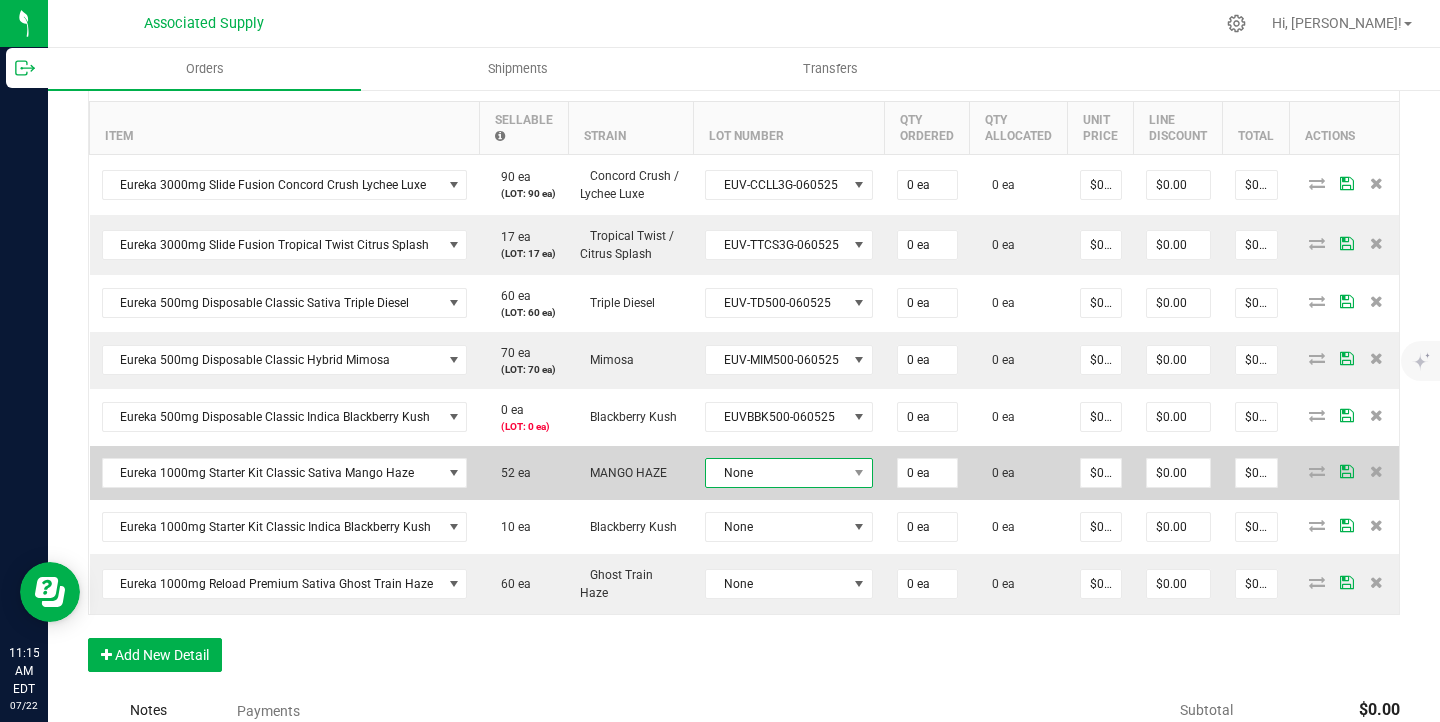 click on "None" at bounding box center [776, 473] 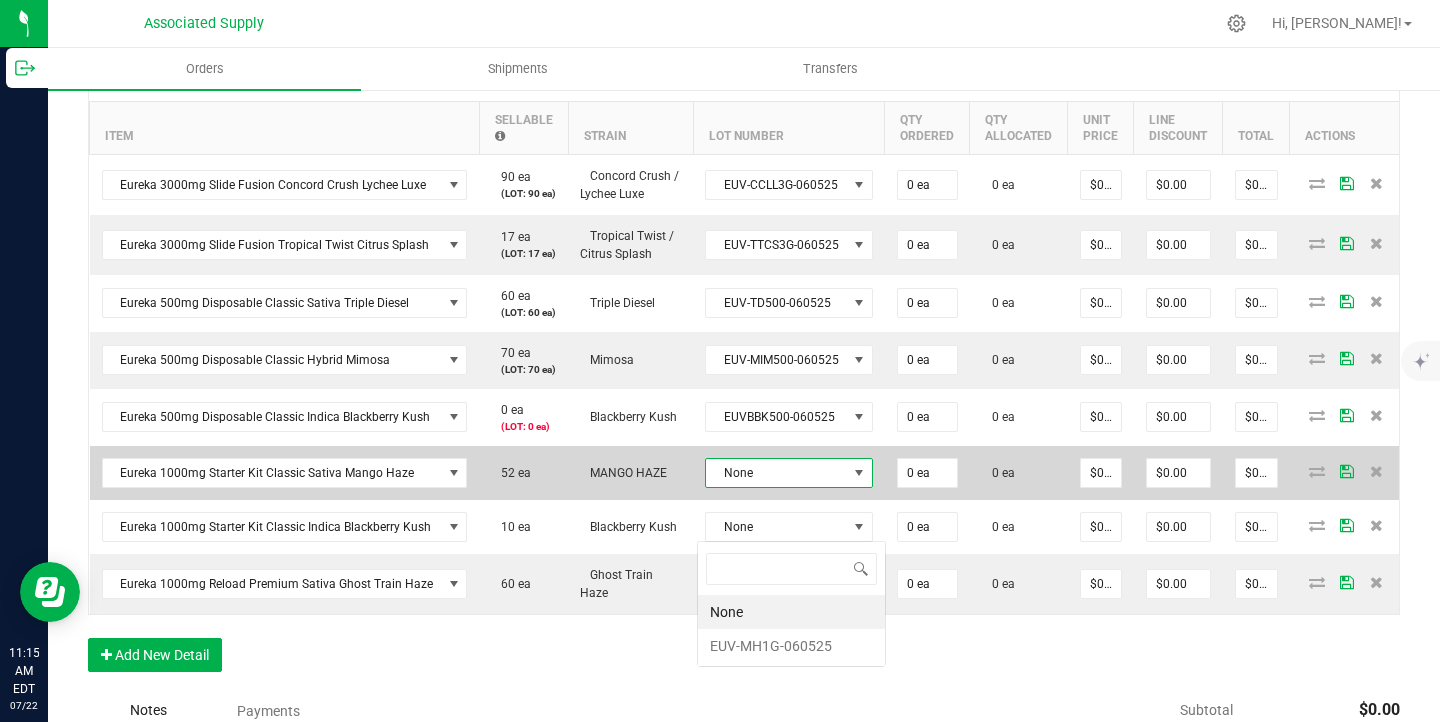 scroll, scrollTop: 99970, scrollLeft: 99834, axis: both 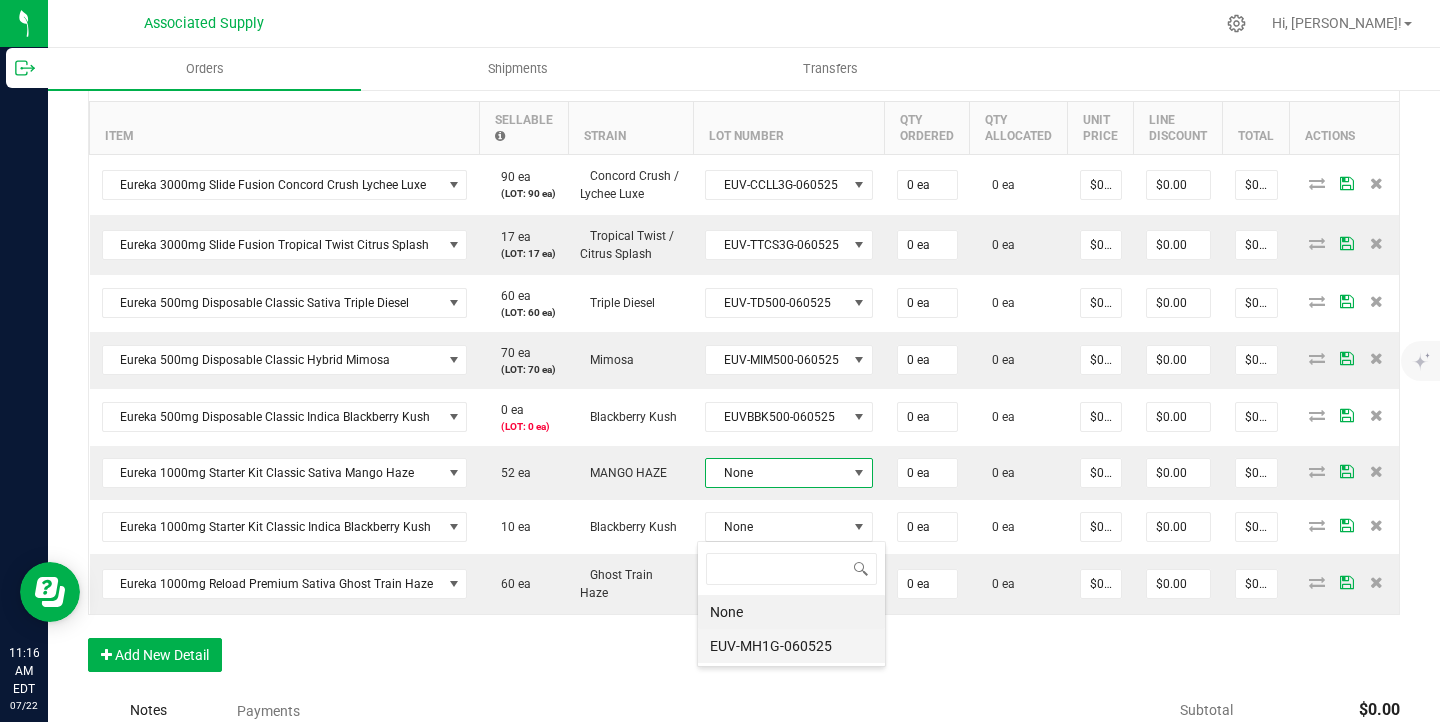 click on "EUV-MH1G-060525" at bounding box center [791, 646] 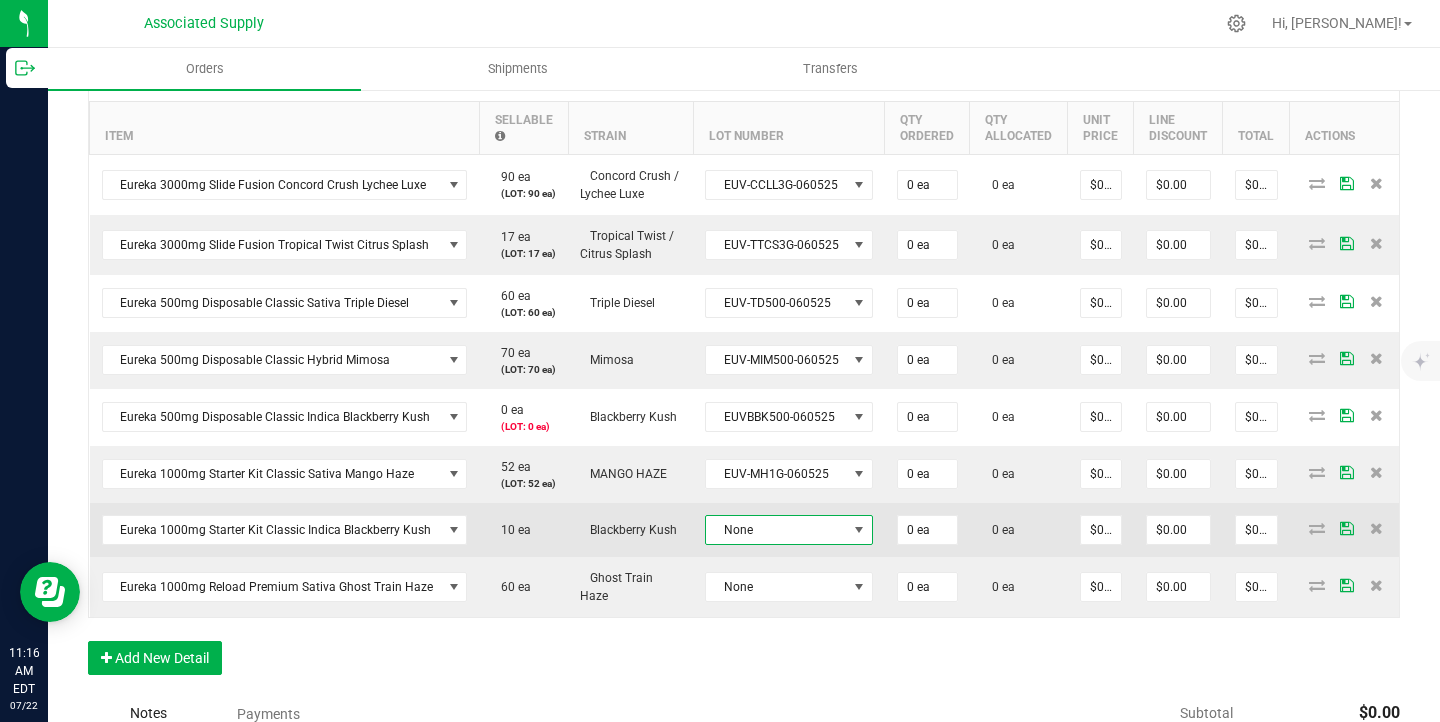 click on "None" at bounding box center [776, 530] 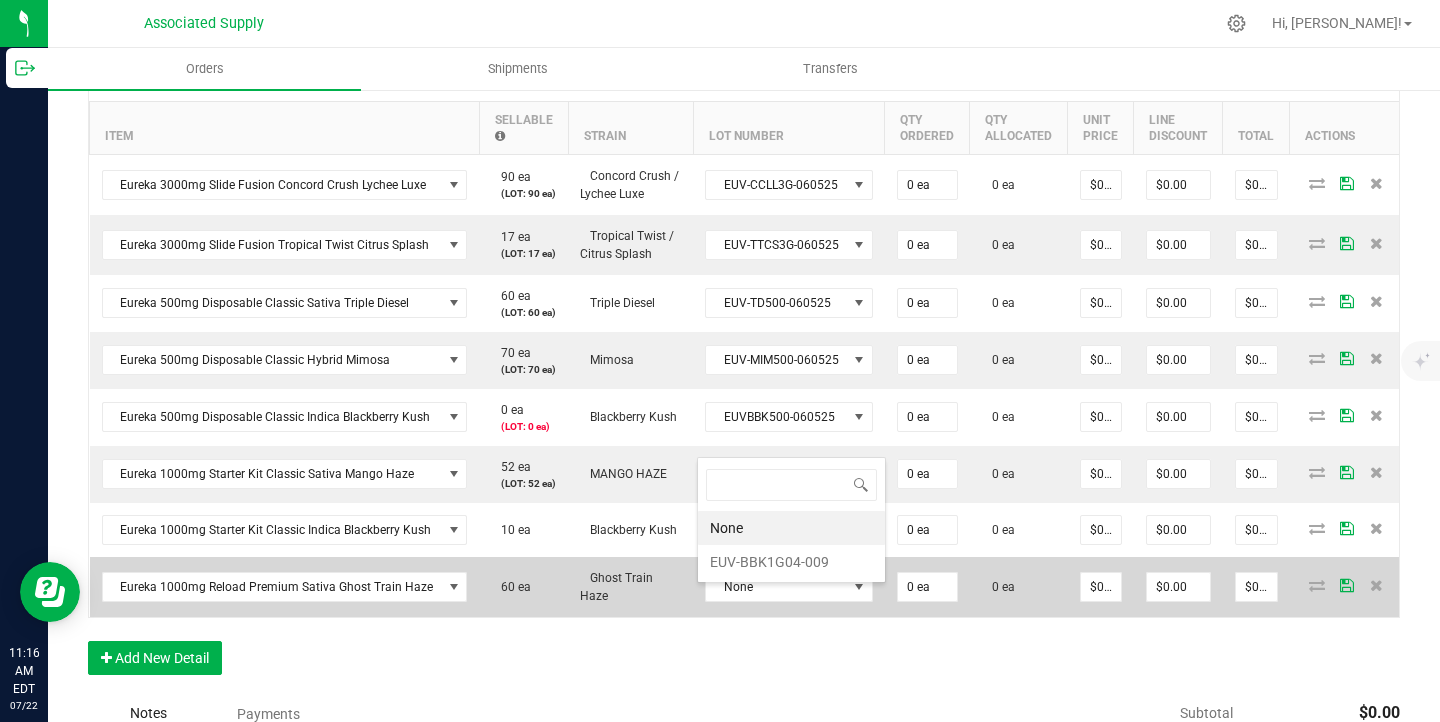 scroll, scrollTop: 99970, scrollLeft: 99834, axis: both 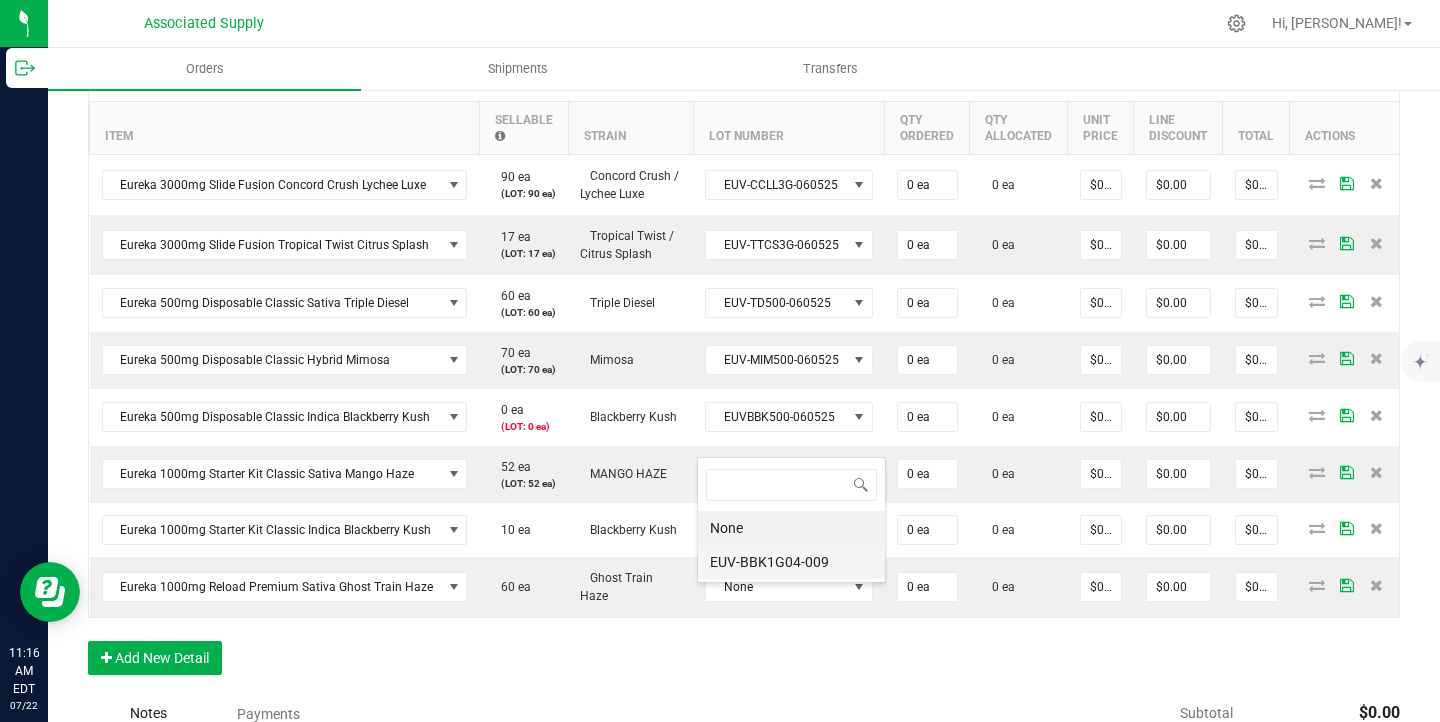 click on "EUV-BBK1G04-009" at bounding box center (791, 562) 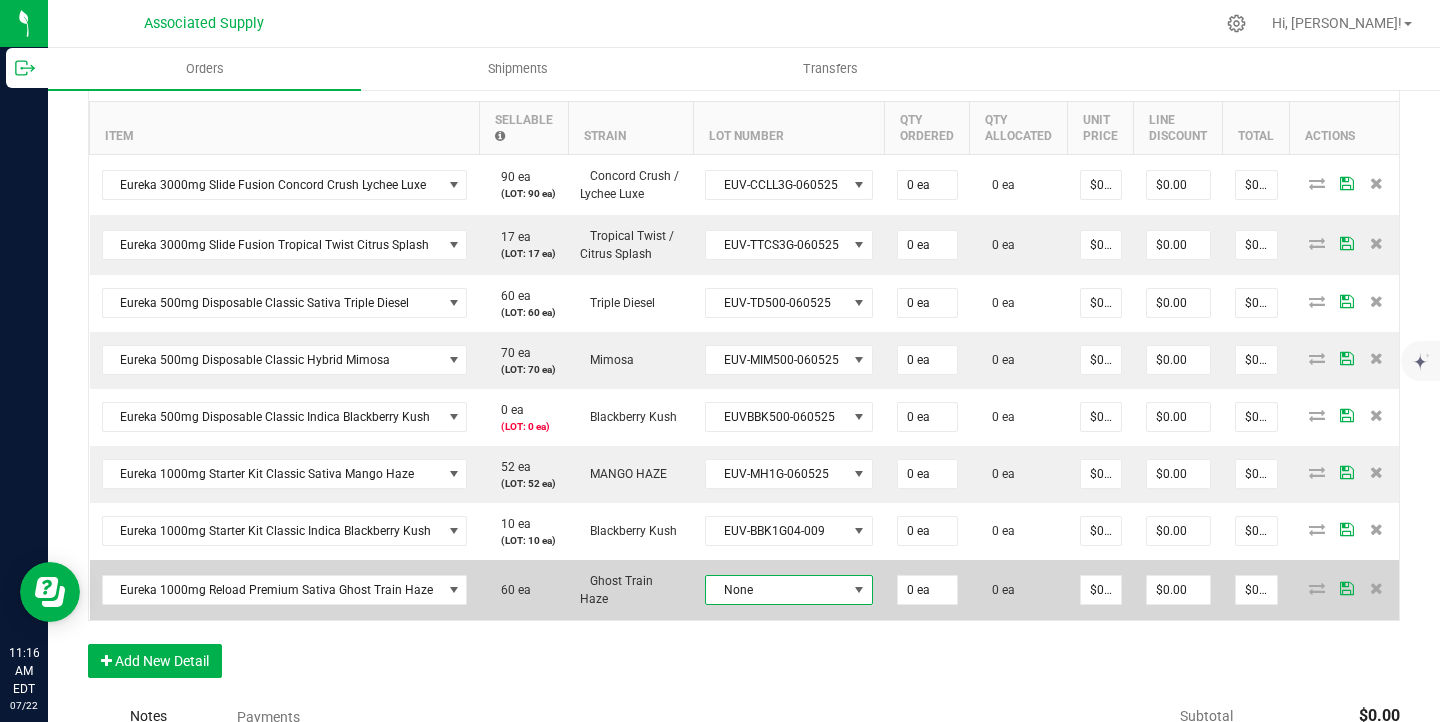 click on "None" at bounding box center [776, 590] 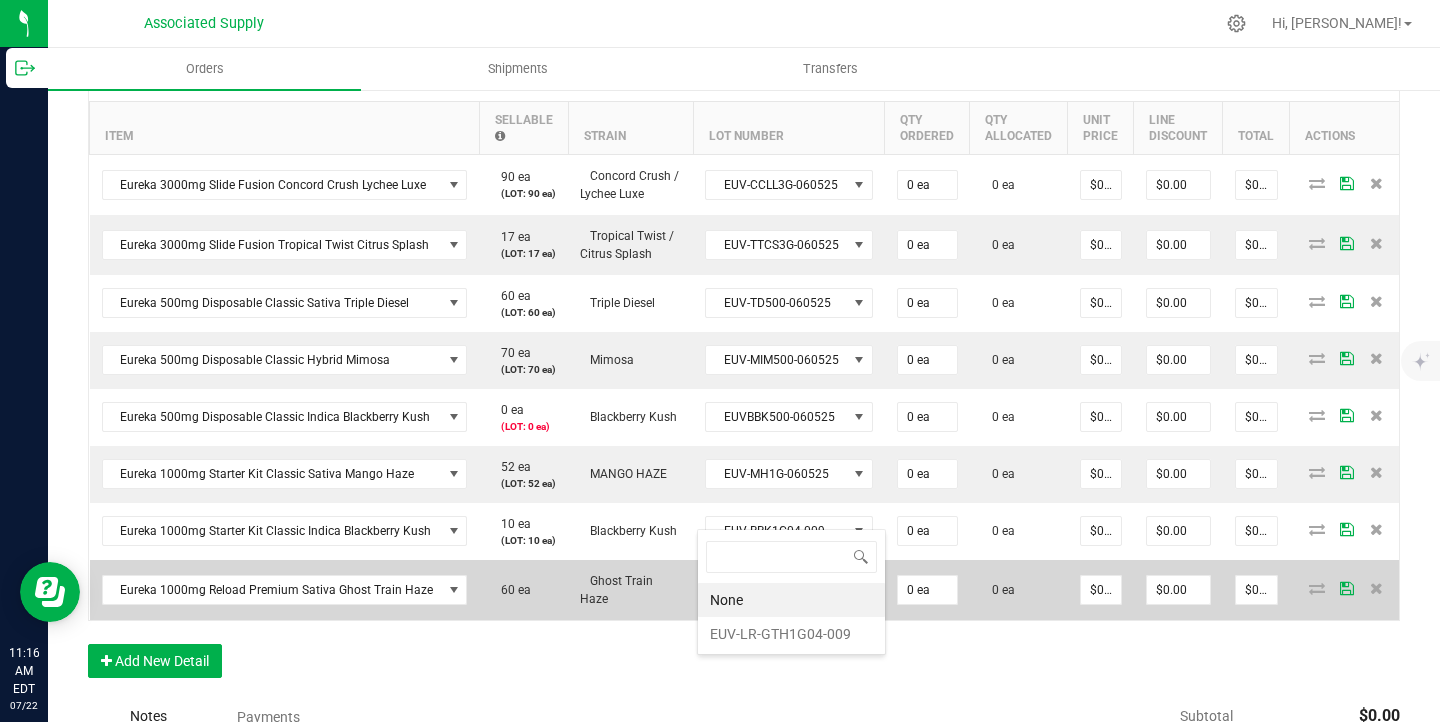 scroll, scrollTop: 99970, scrollLeft: 99834, axis: both 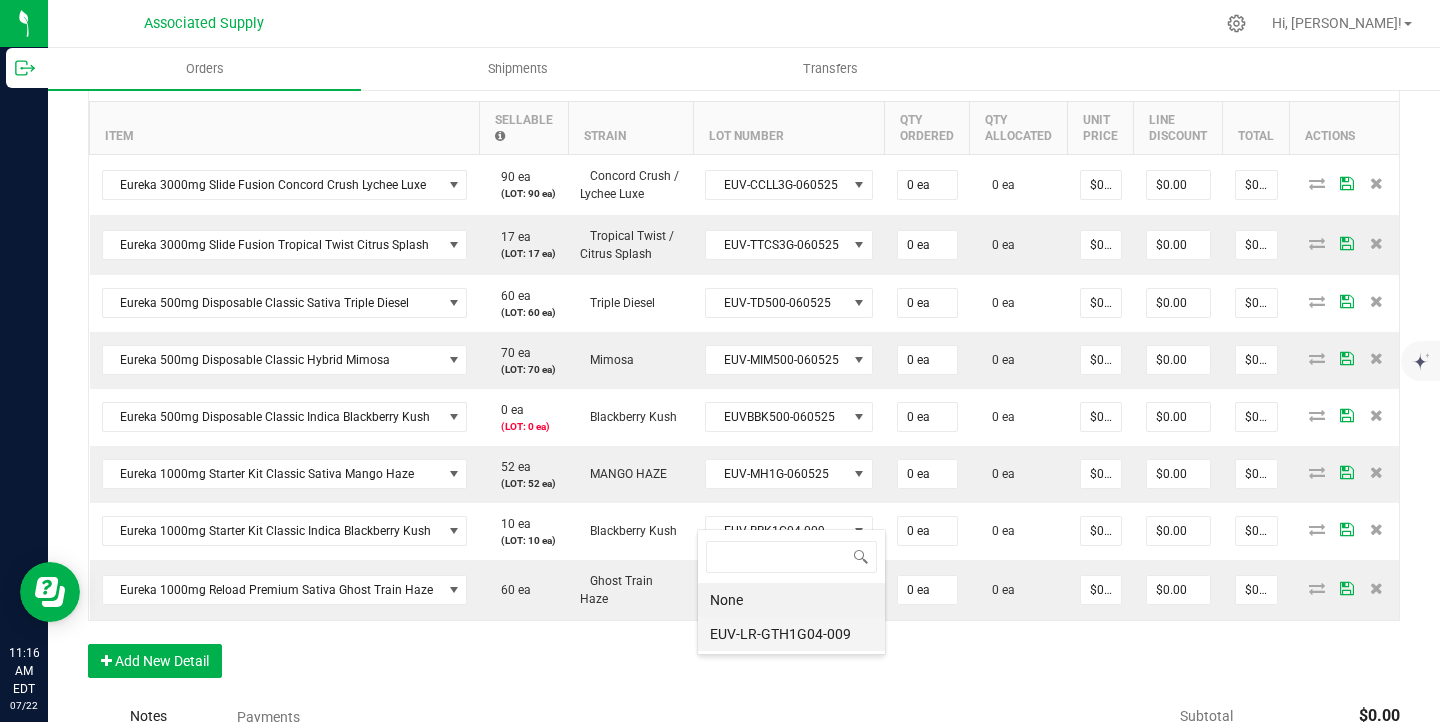 click on "EUV-LR-GTH1G04-009" at bounding box center [791, 634] 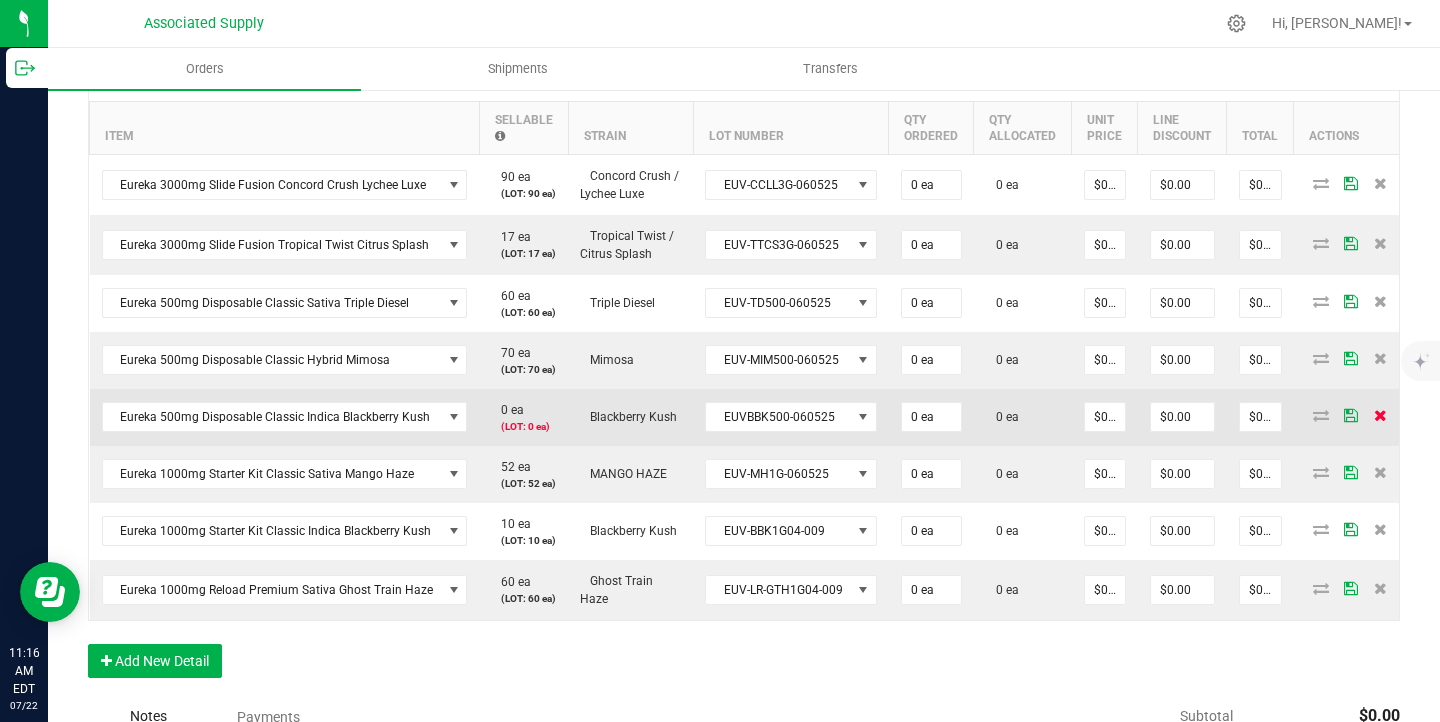 click at bounding box center [1380, 415] 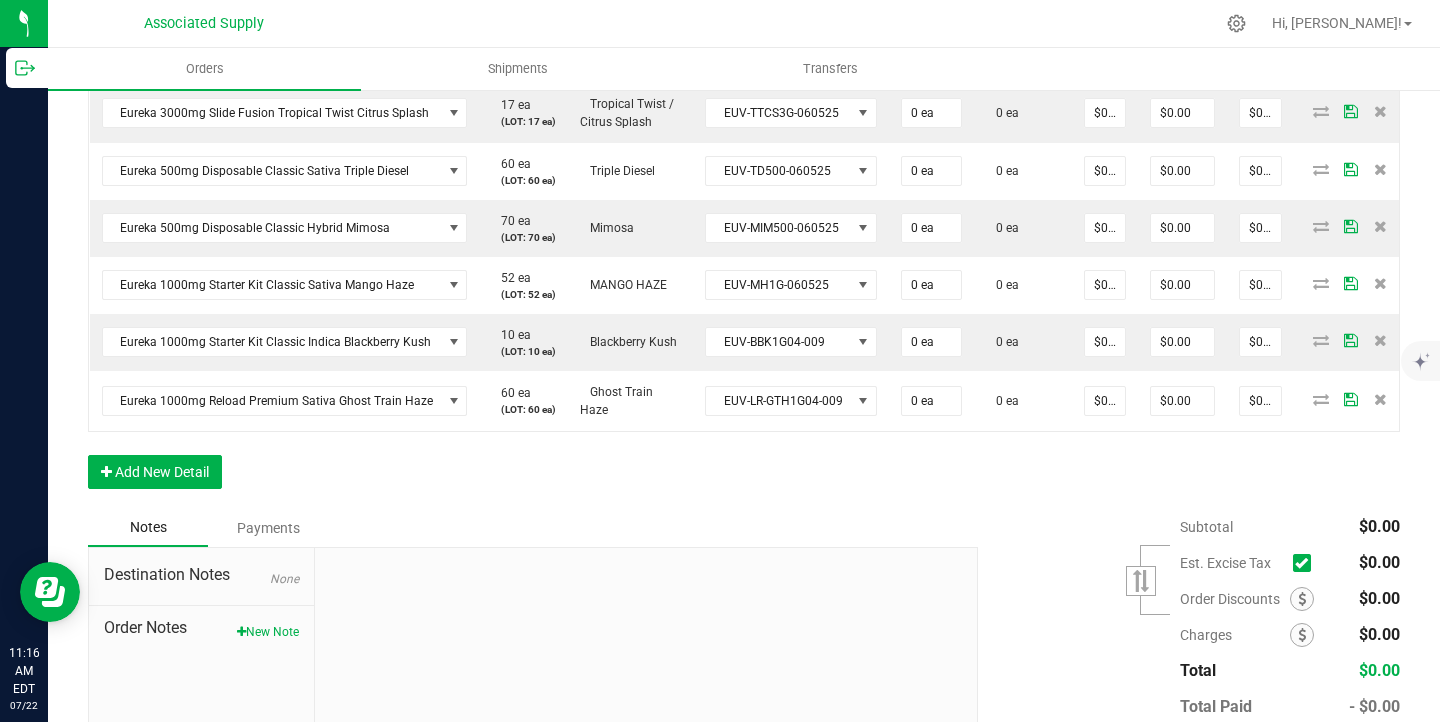 scroll, scrollTop: 729, scrollLeft: 0, axis: vertical 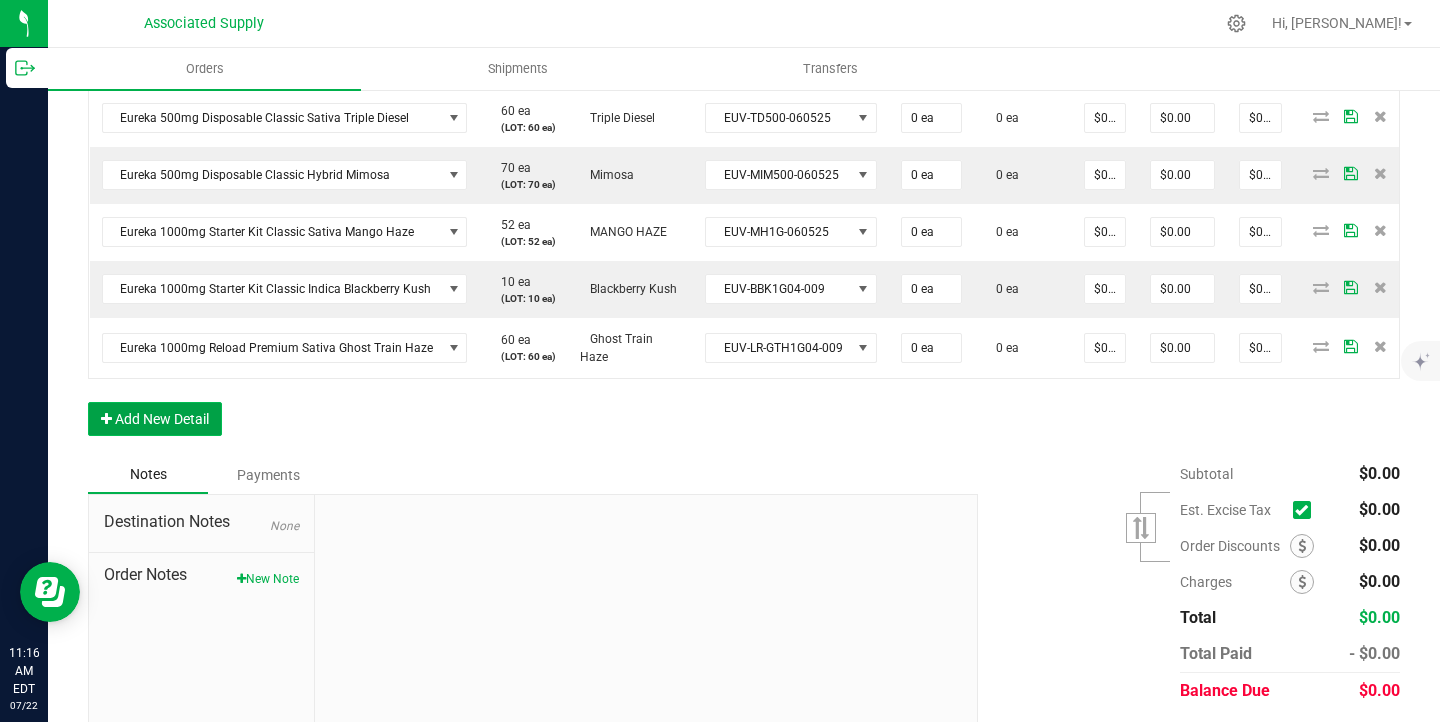 click on "Add New Detail" at bounding box center (155, 419) 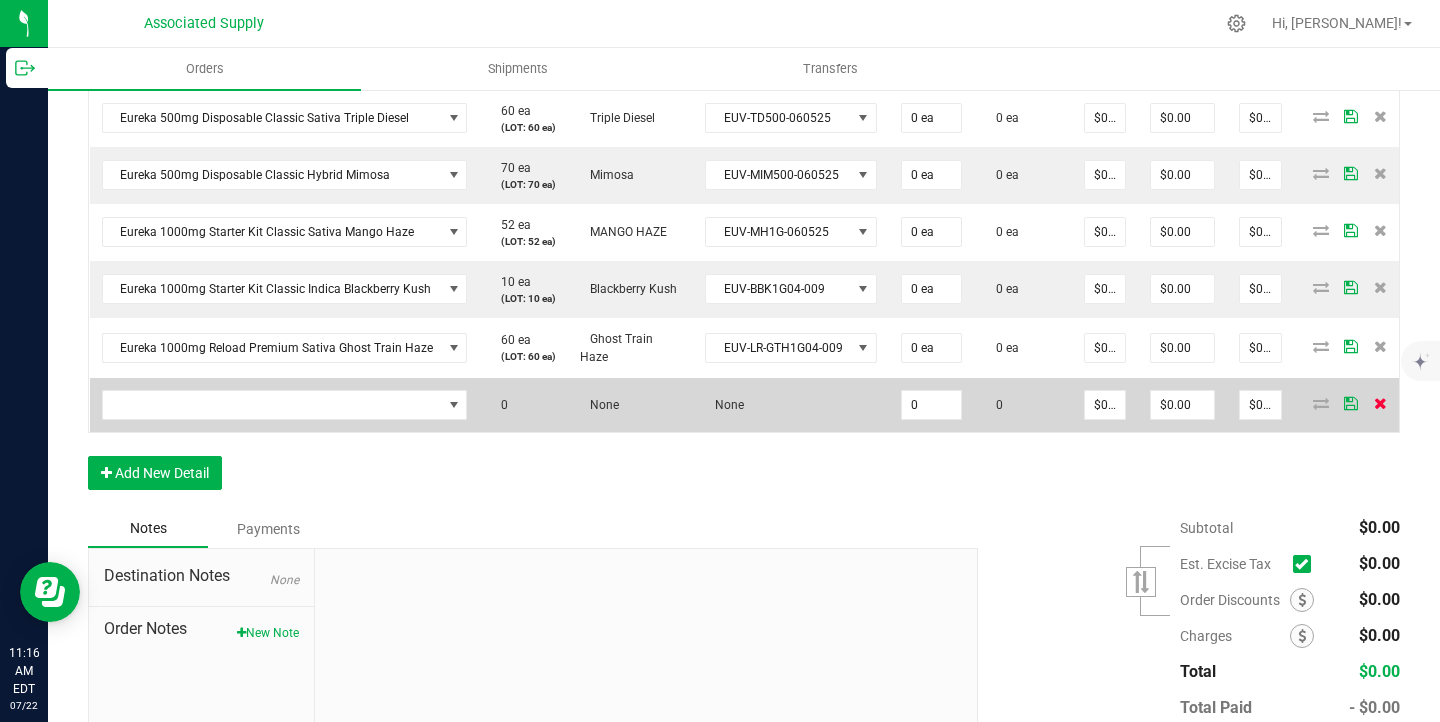 click at bounding box center [1380, 403] 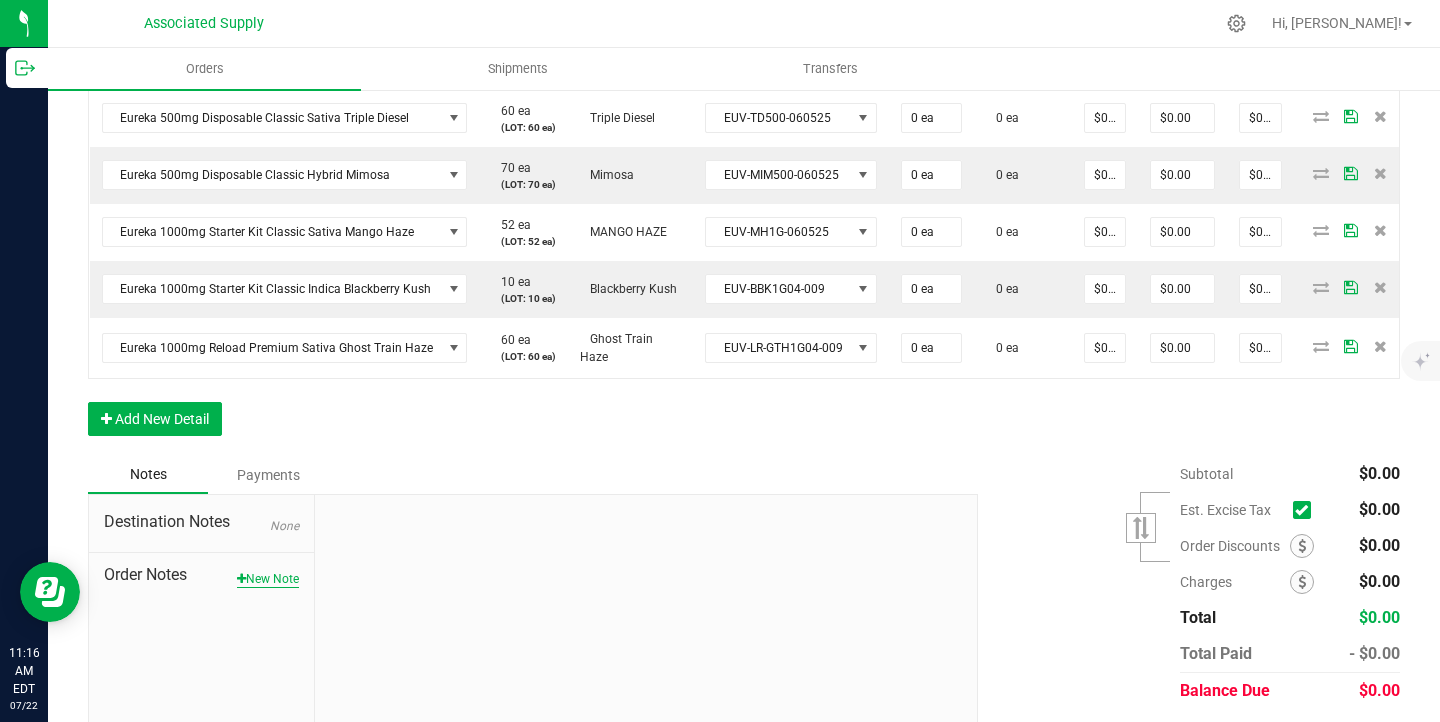 click on "New Note" at bounding box center (268, 579) 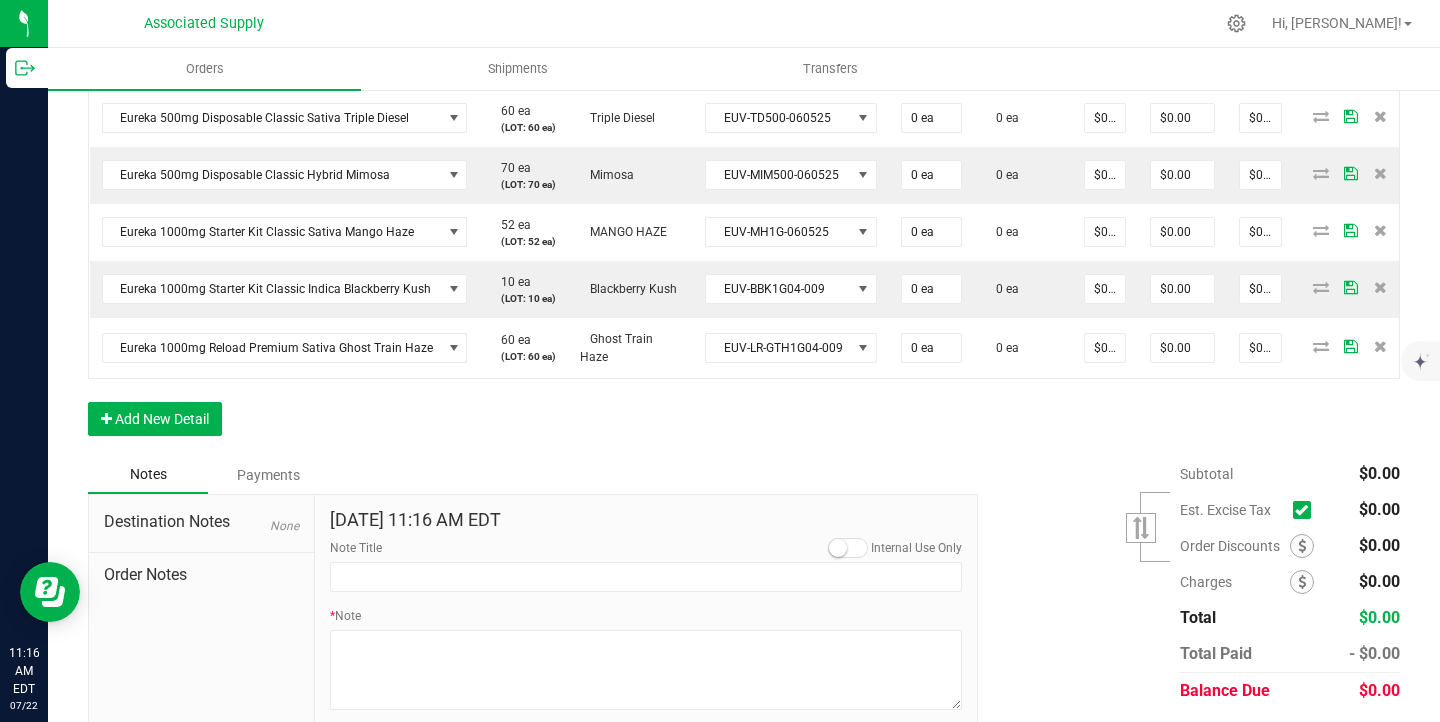 scroll, scrollTop: 841, scrollLeft: 0, axis: vertical 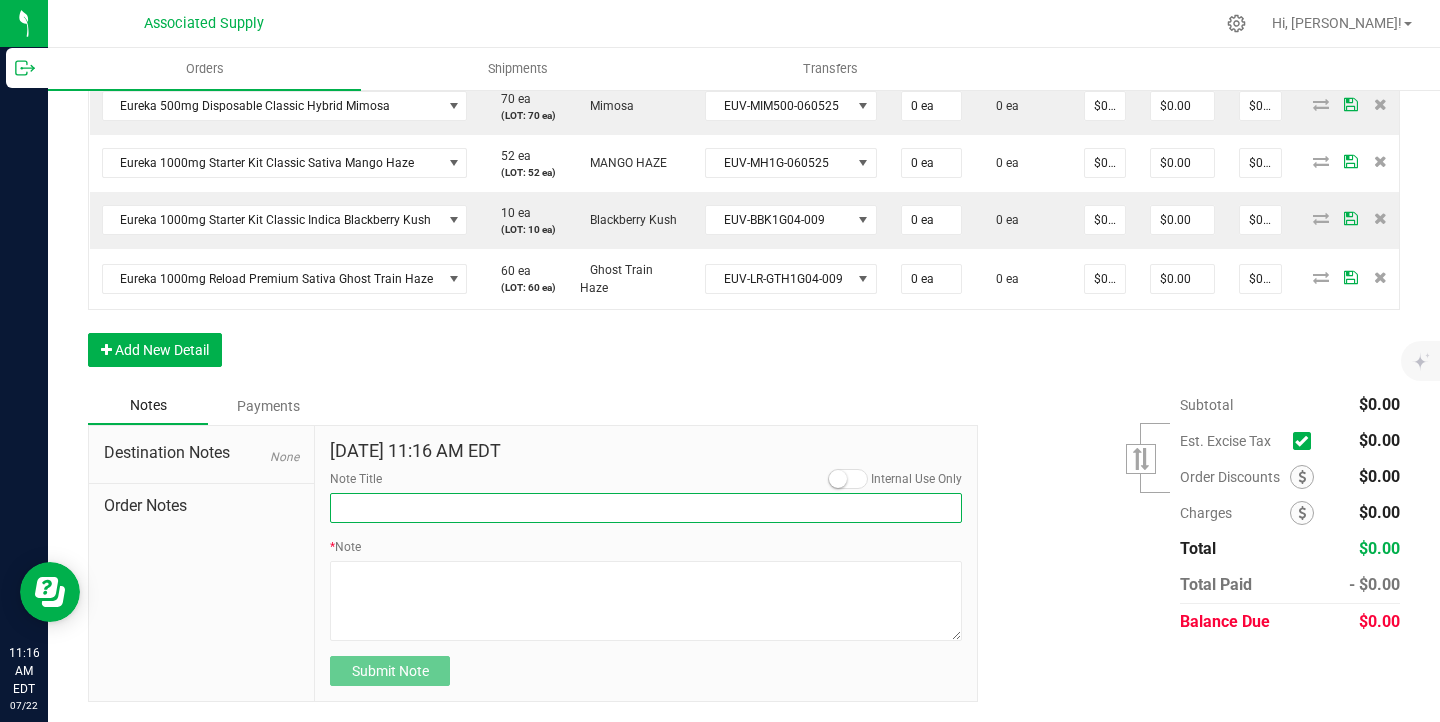 click on "Note Title" at bounding box center (646, 508) 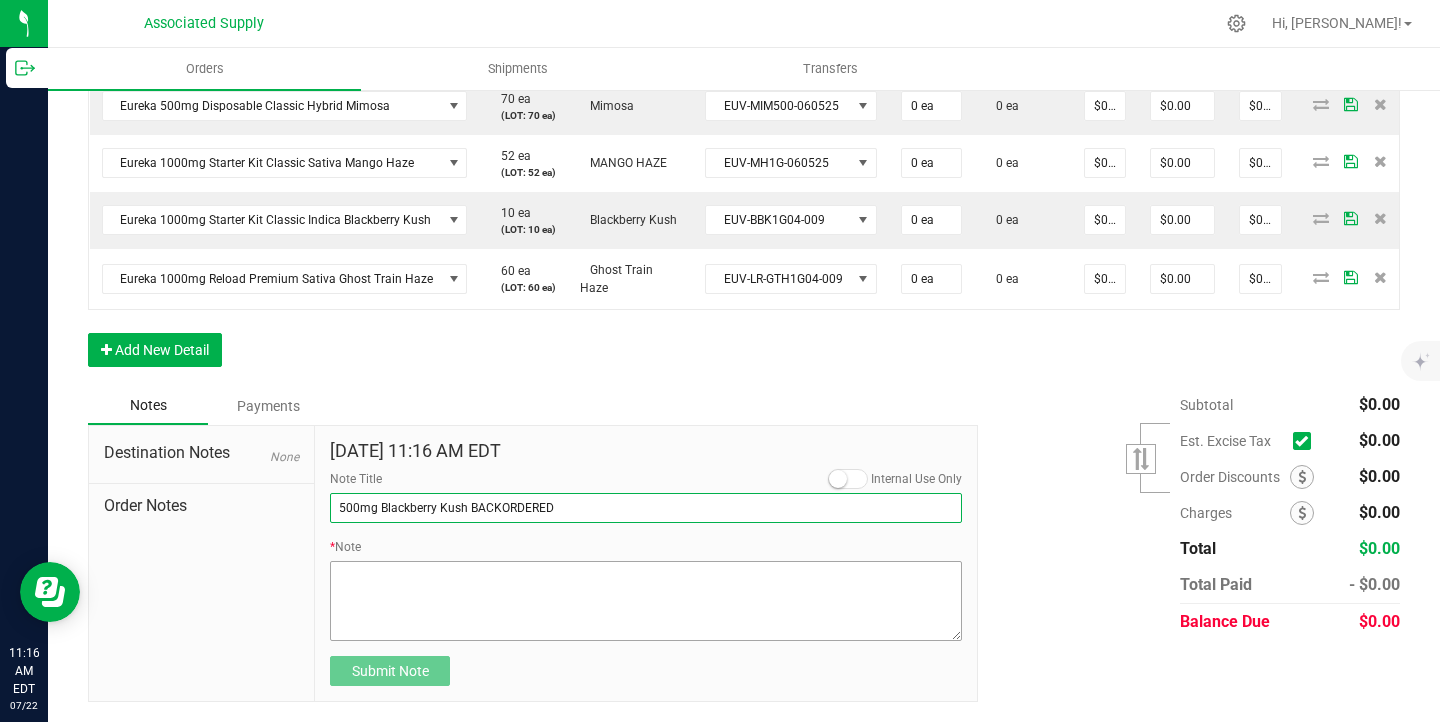 type on "500mg Blackberry Kush BACKORDERED" 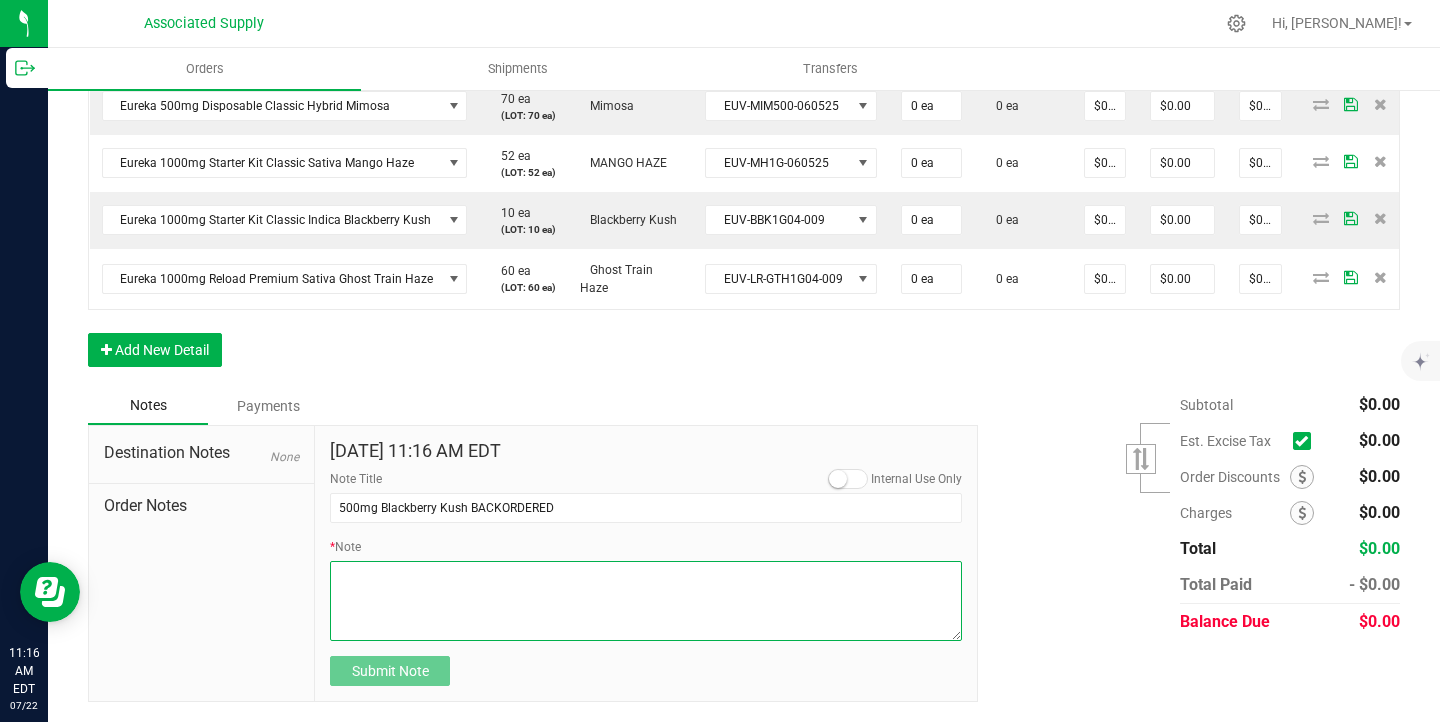 click on "*
Note" at bounding box center [646, 601] 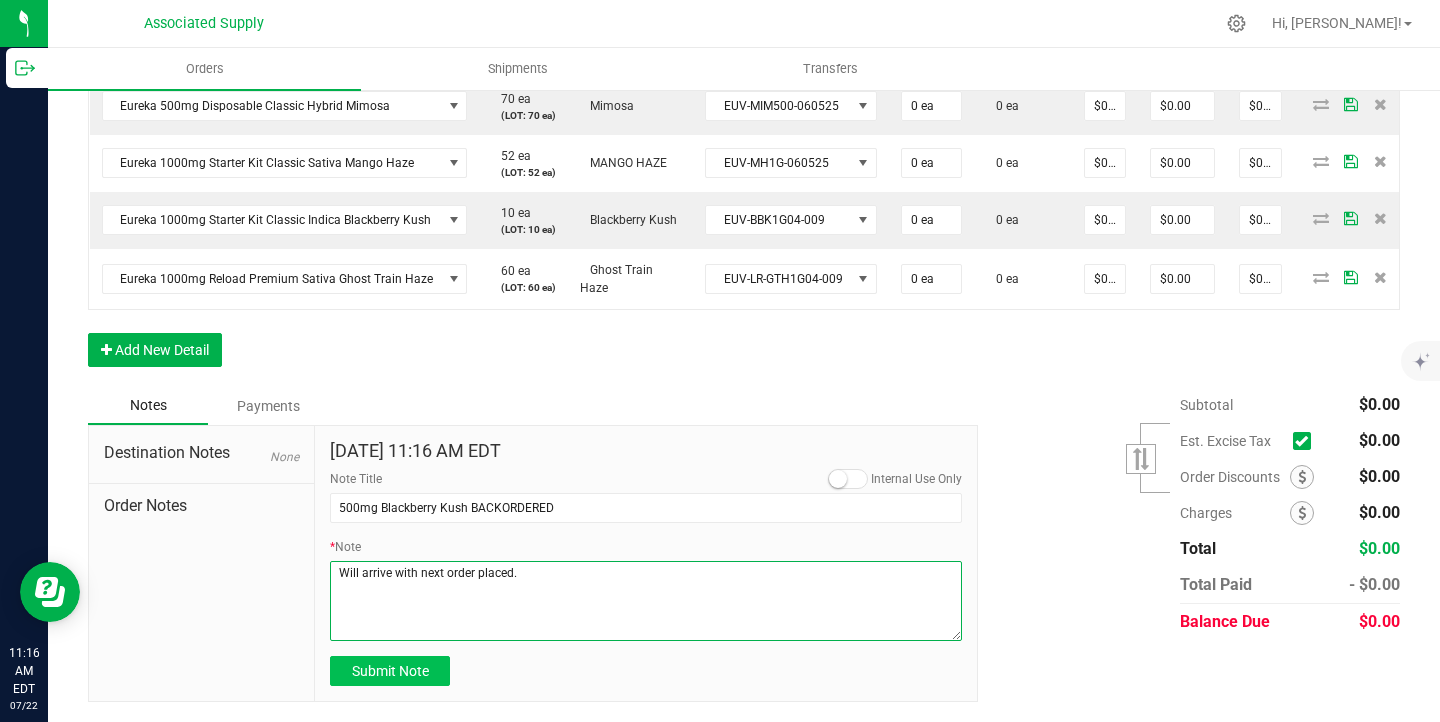type on "Will arrive with next order placed." 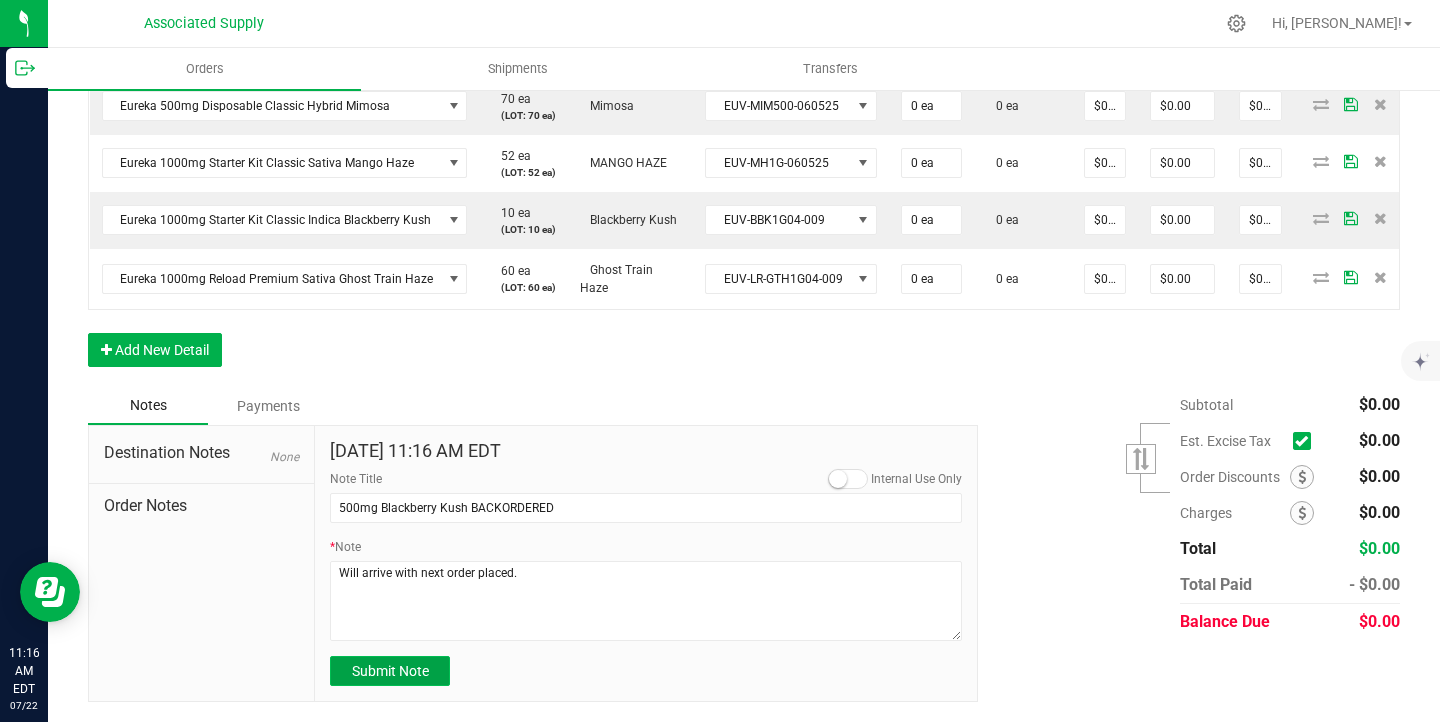 click on "Submit Note" at bounding box center [390, 671] 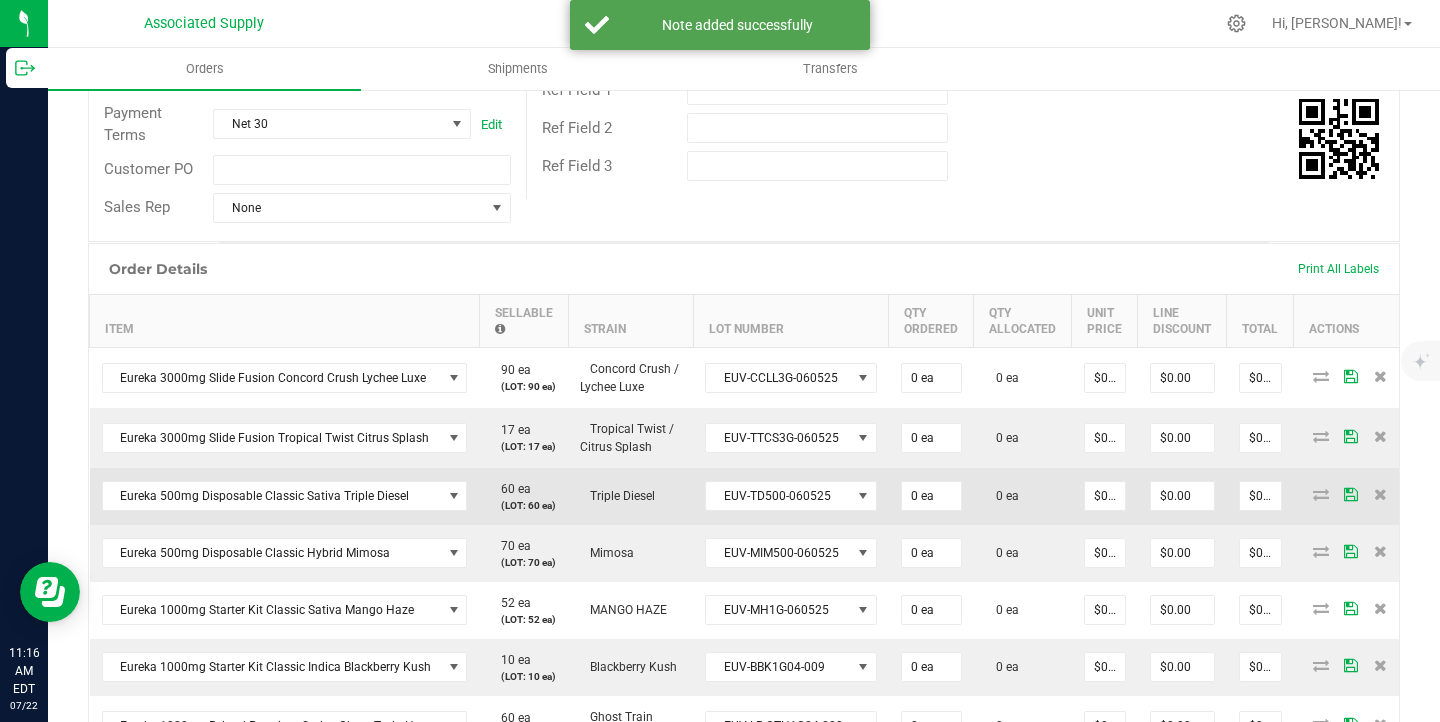 scroll, scrollTop: 356, scrollLeft: 0, axis: vertical 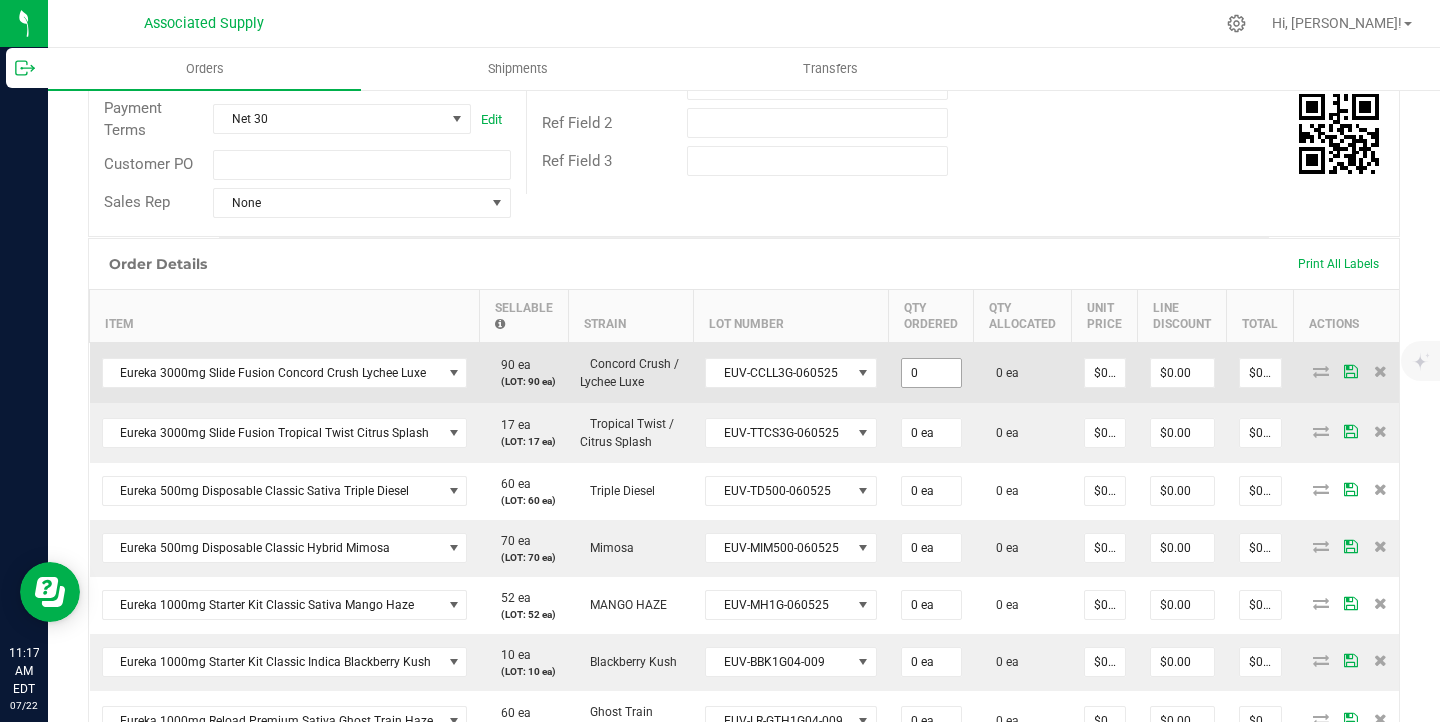click on "0" at bounding box center [931, 373] 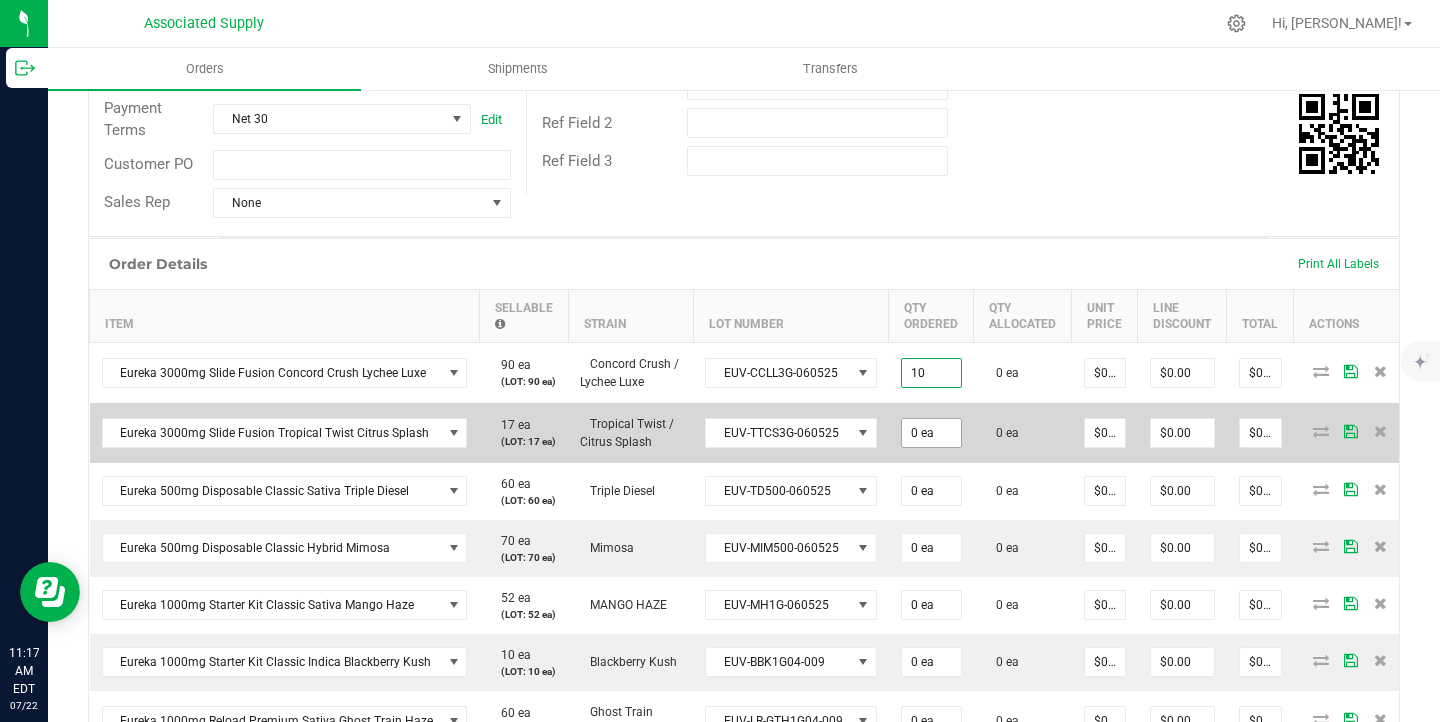 type on "10 ea" 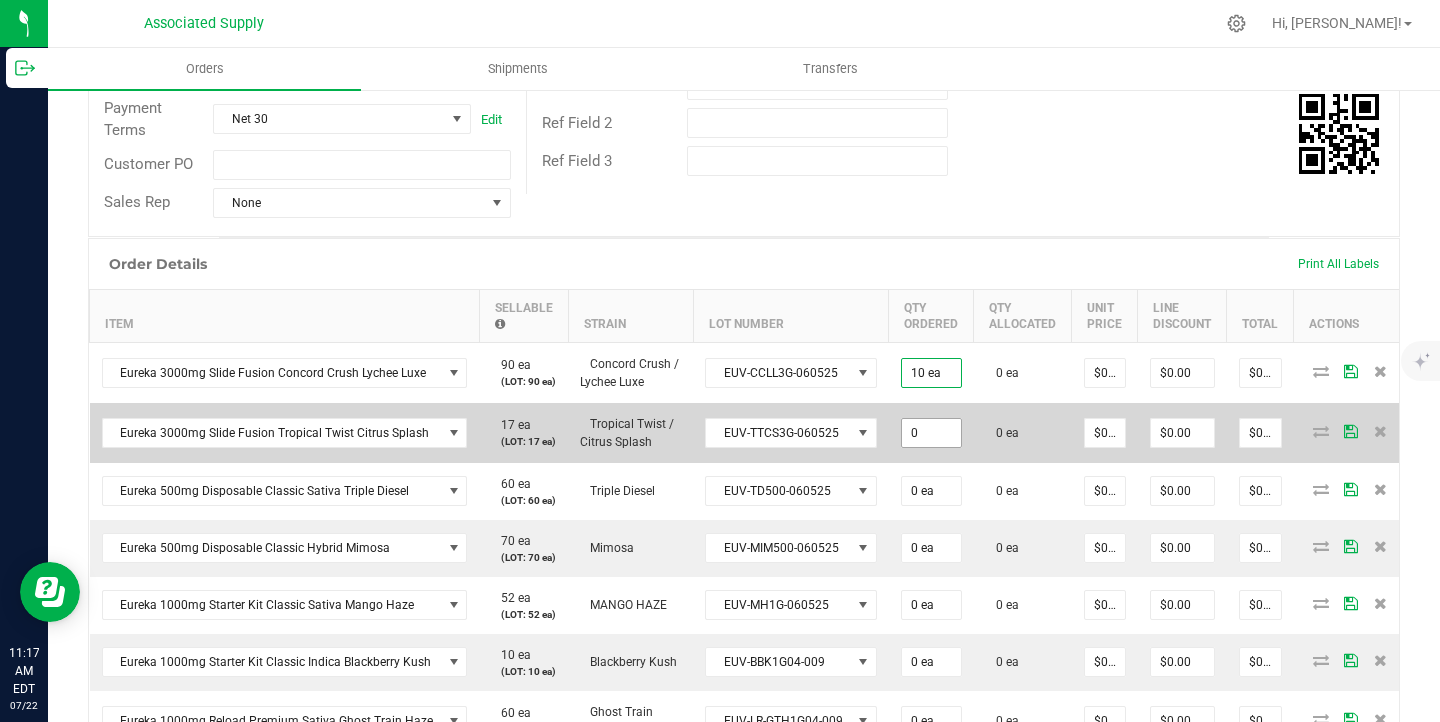 click on "0" at bounding box center (931, 433) 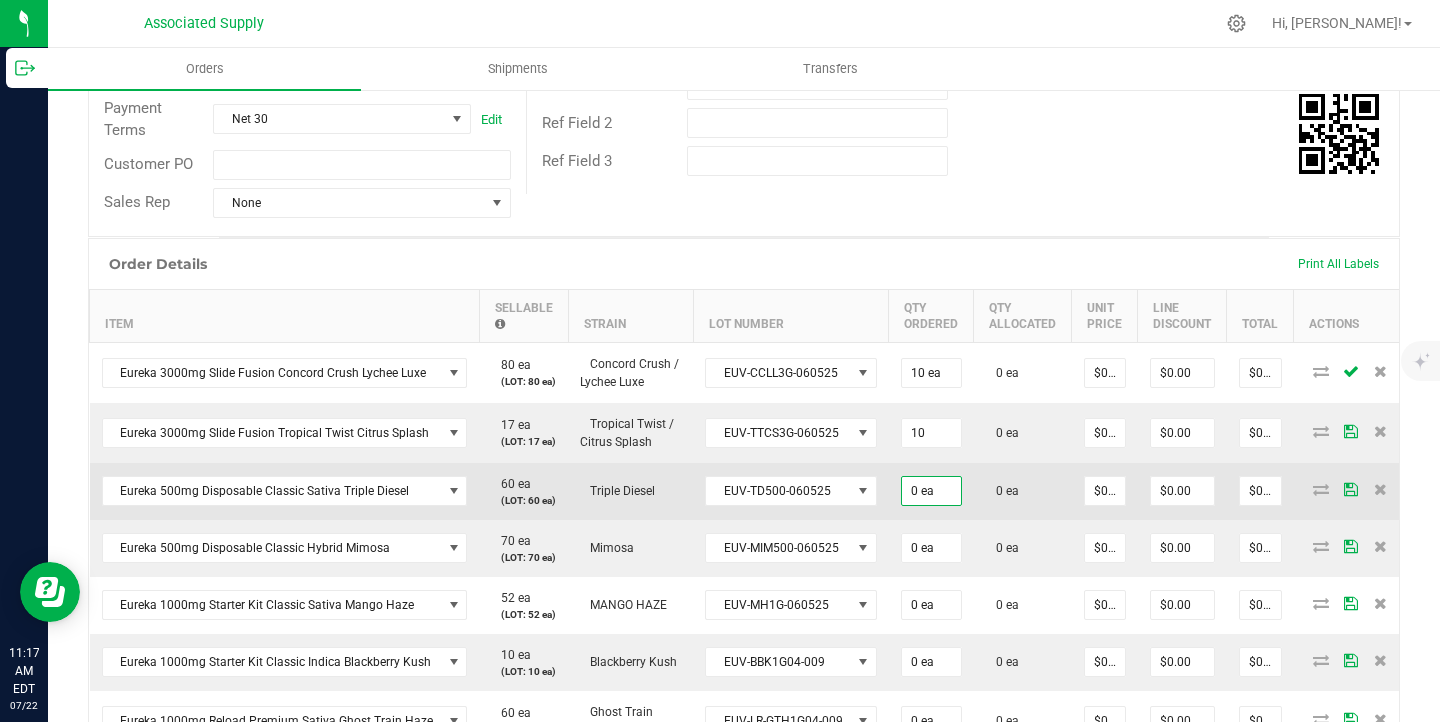 type on "10 ea" 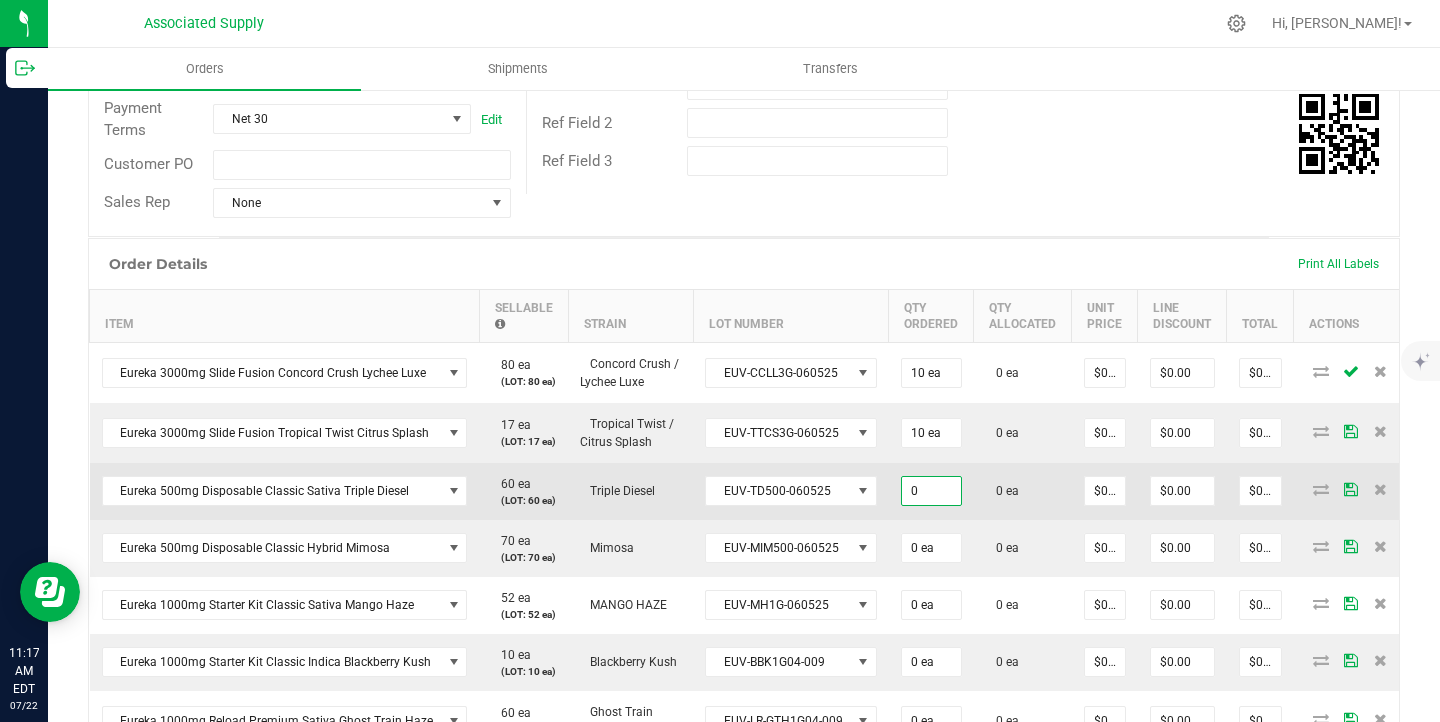 click on "0" at bounding box center [931, 491] 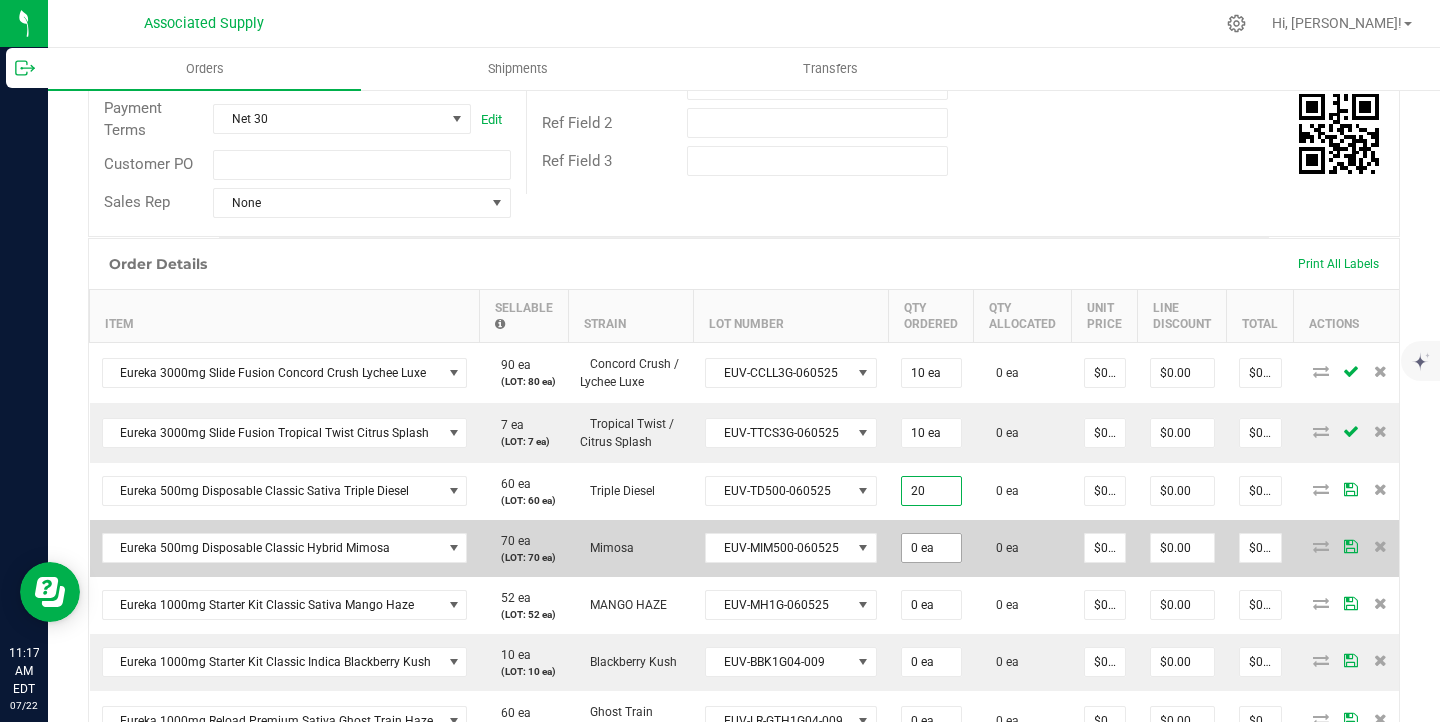 type on "20 ea" 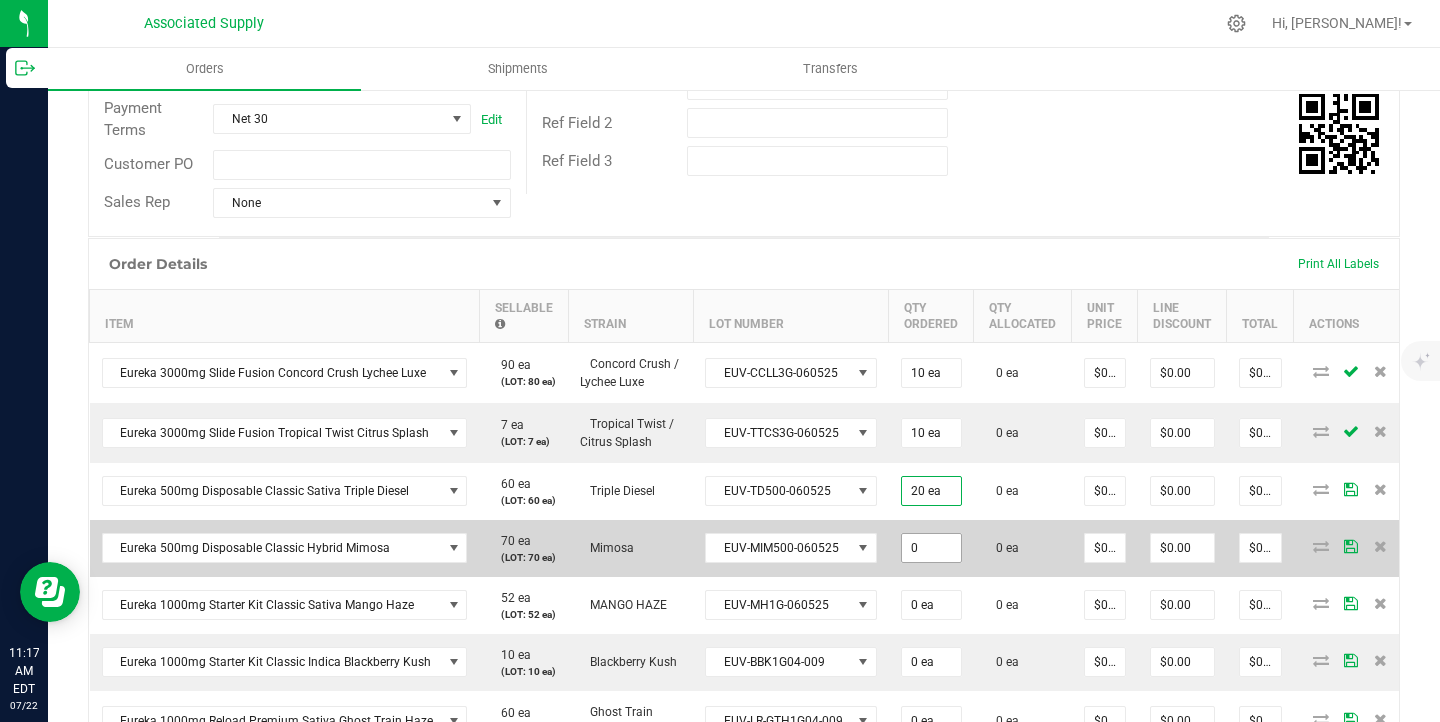 click on "0" at bounding box center [931, 548] 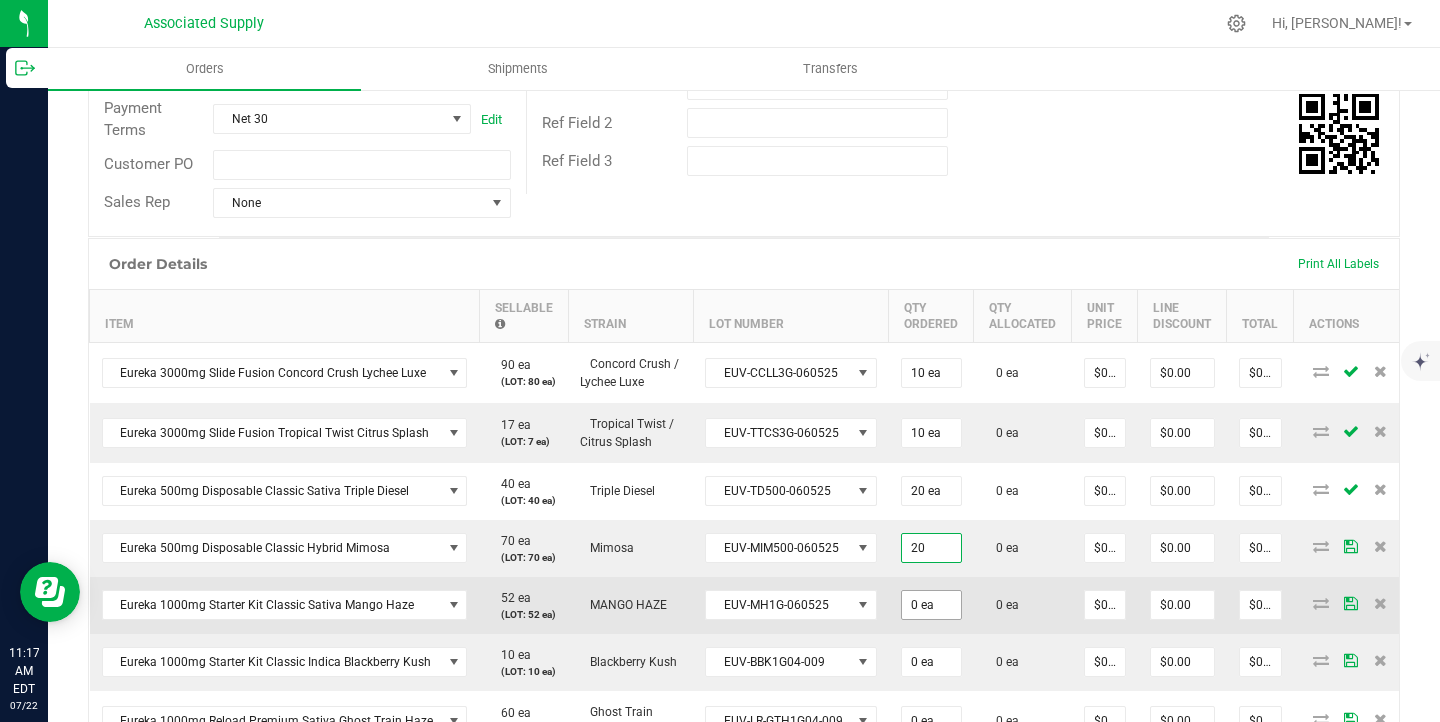 type on "20 ea" 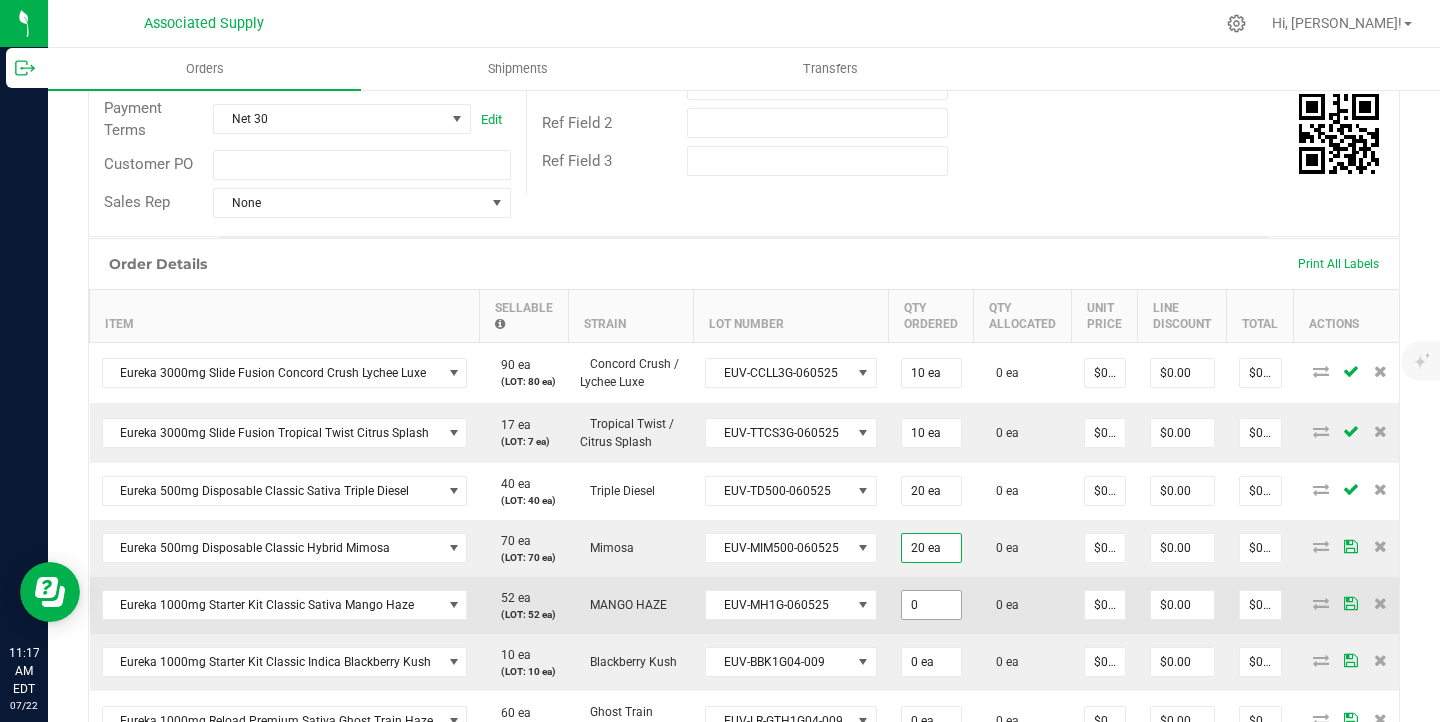 click on "0" at bounding box center [931, 605] 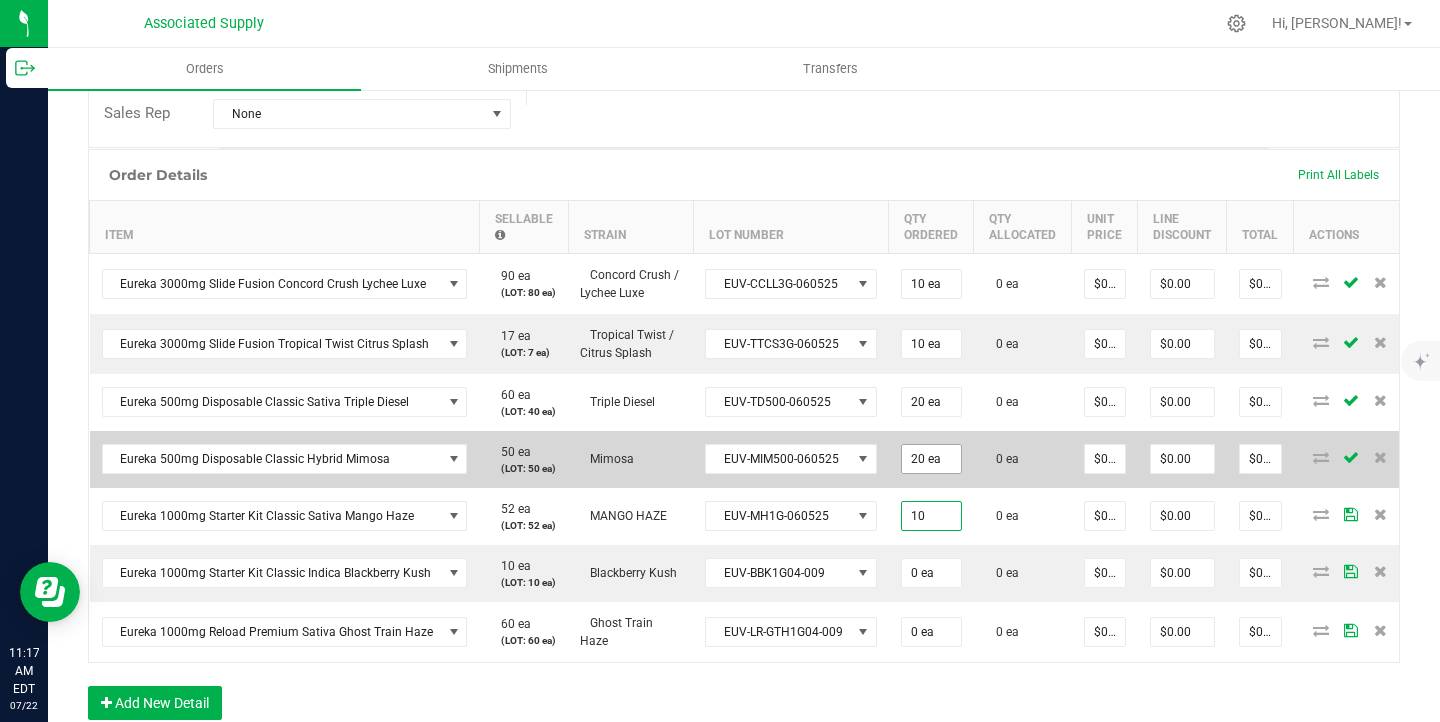 scroll, scrollTop: 486, scrollLeft: 0, axis: vertical 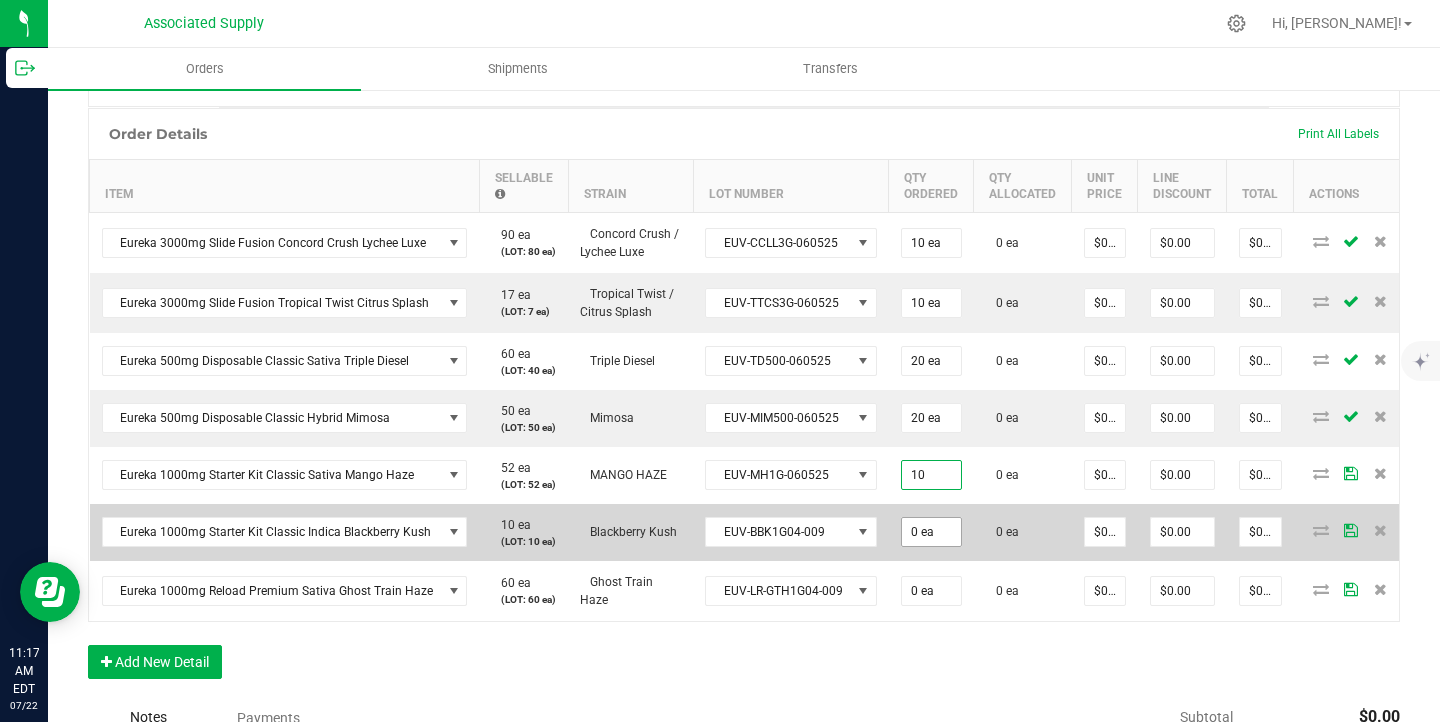 type on "10 ea" 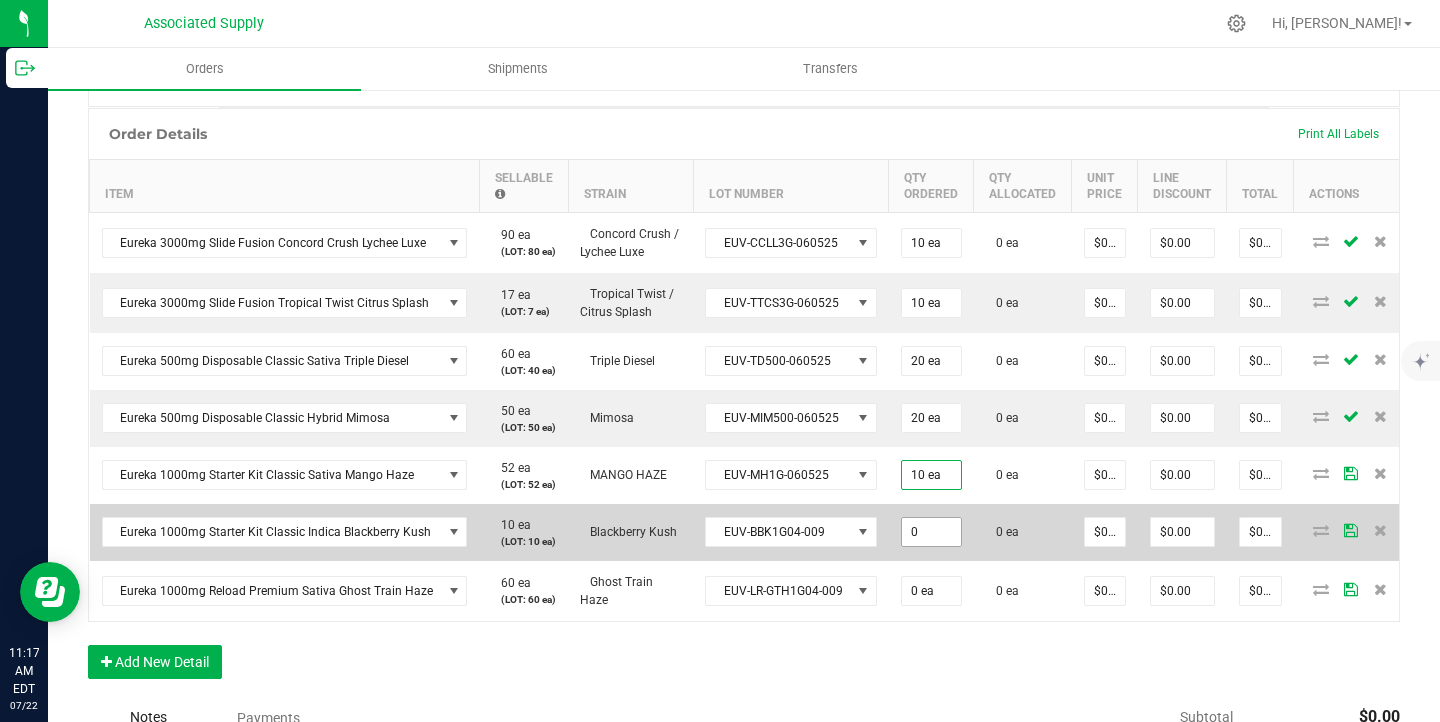 click on "0" at bounding box center [931, 532] 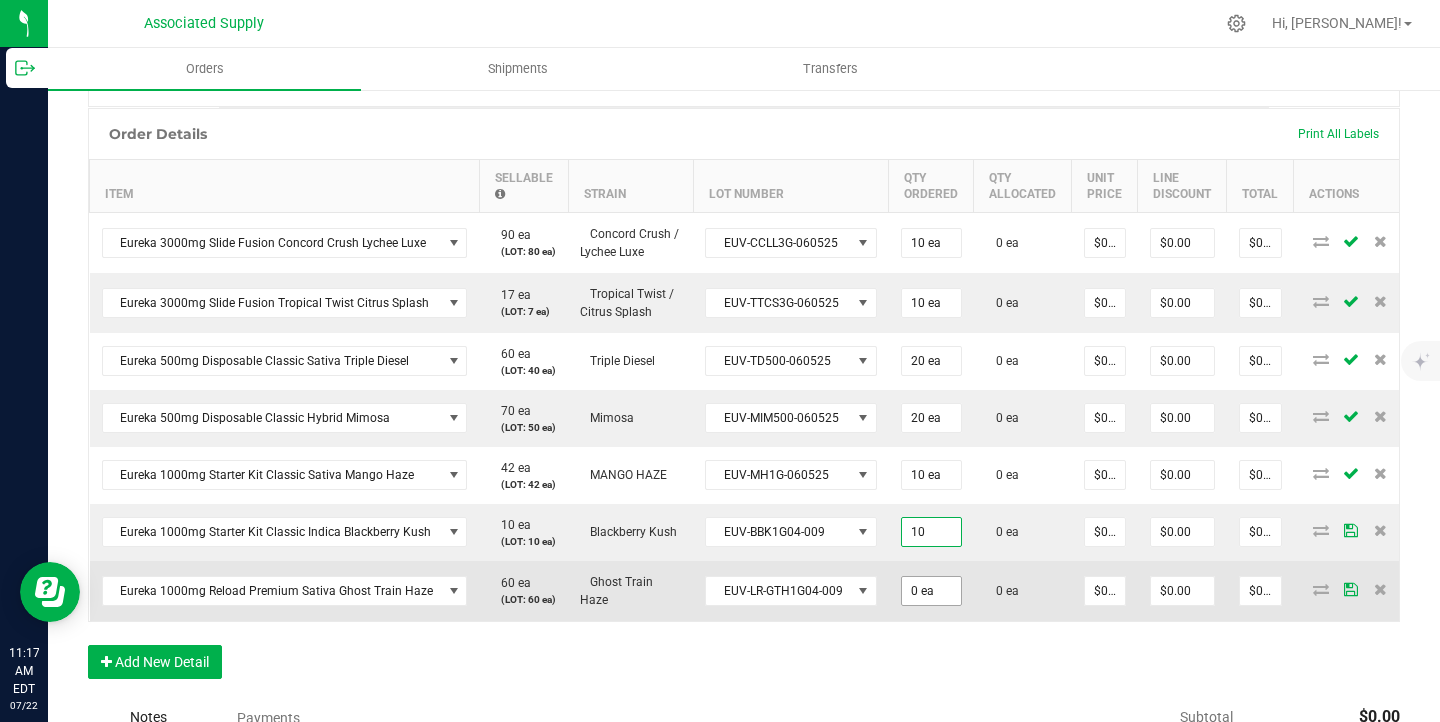type on "10 ea" 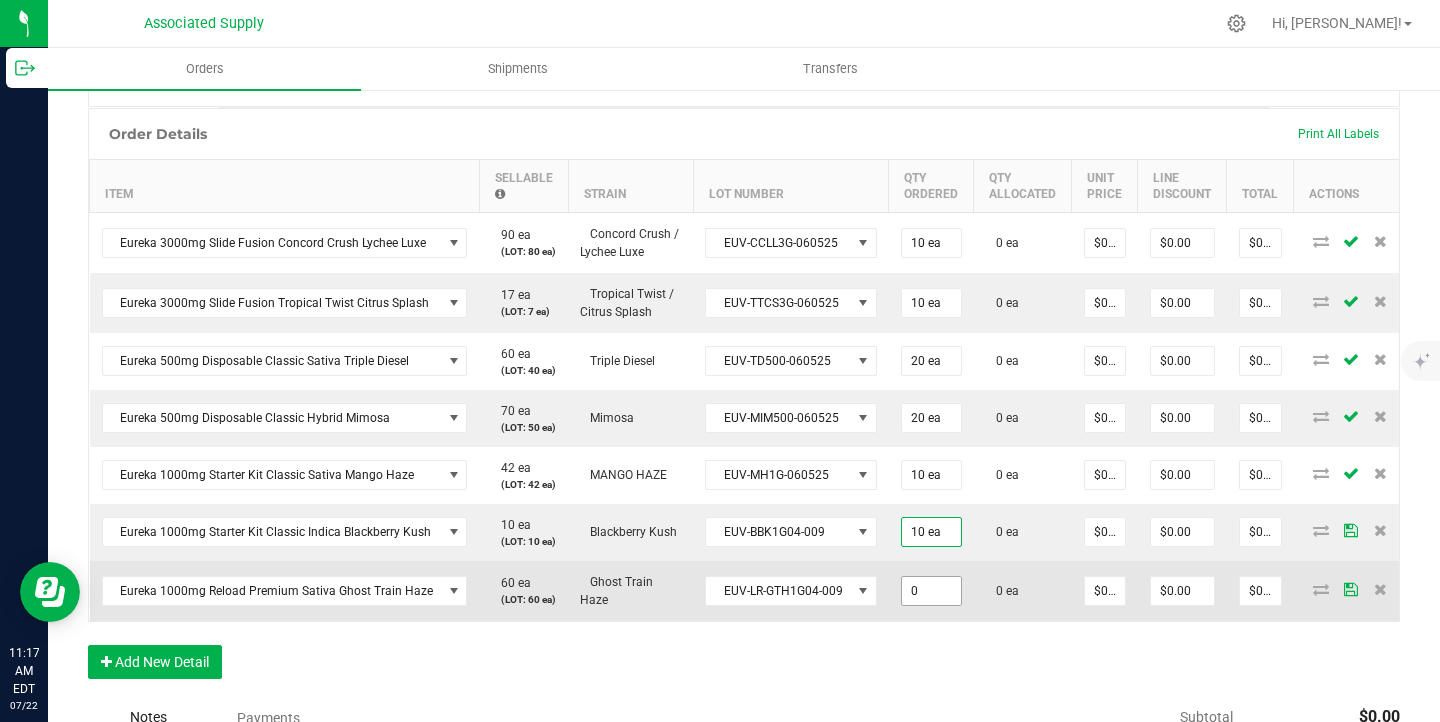 click on "0" at bounding box center [931, 591] 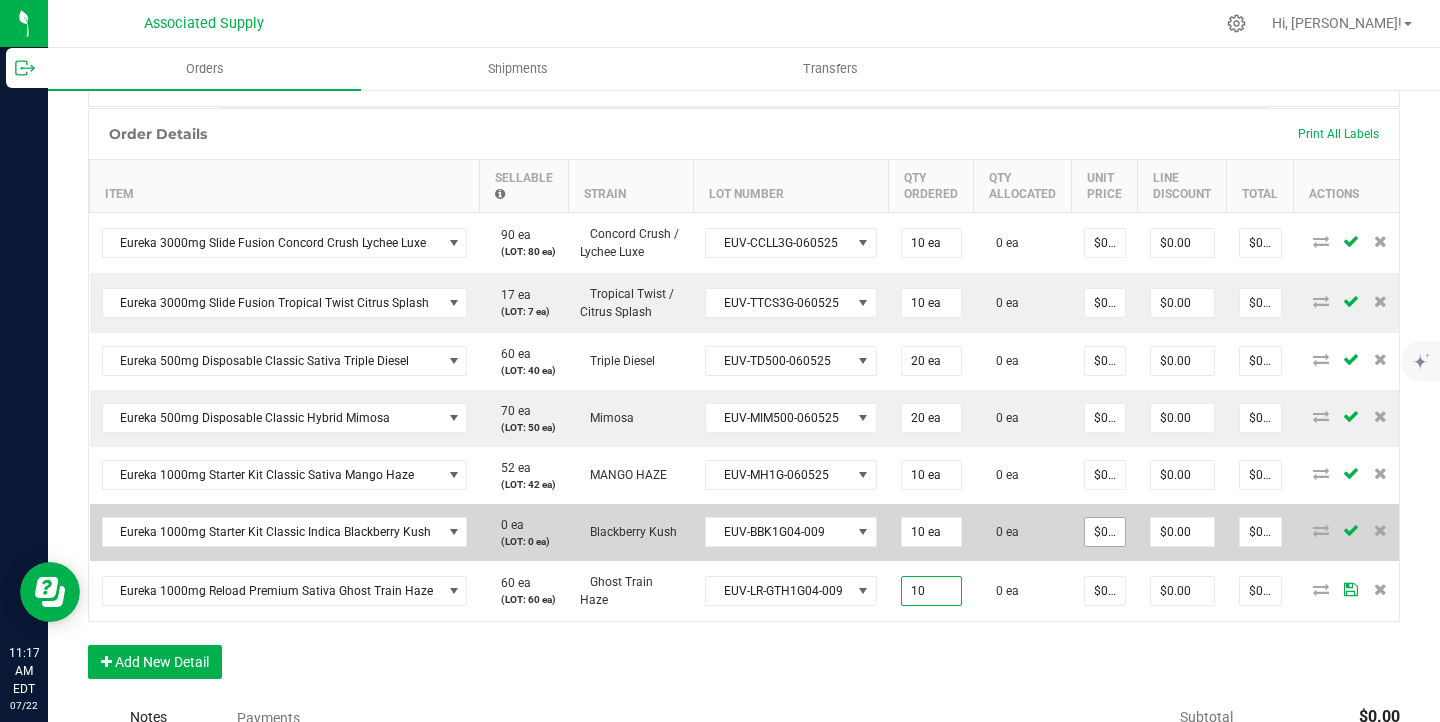 type on "10 ea" 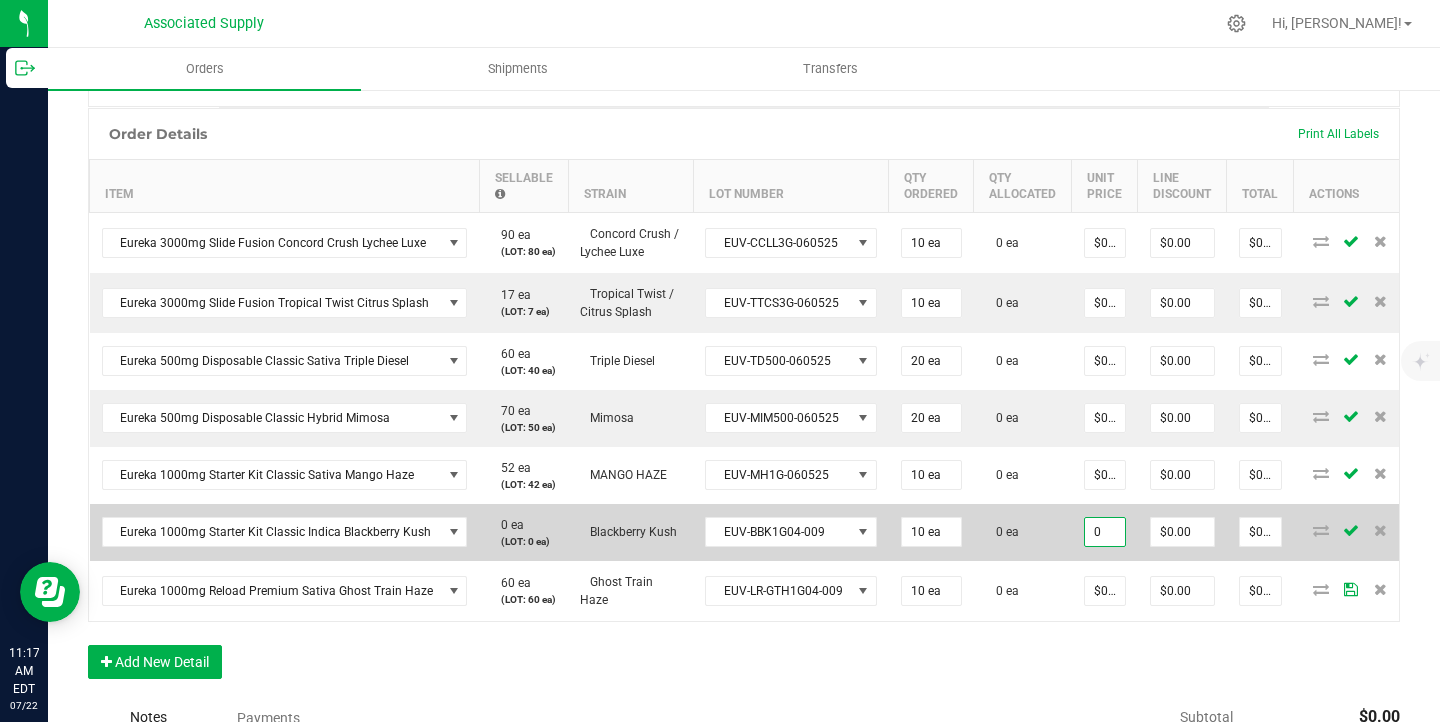 click on "0" at bounding box center [1105, 532] 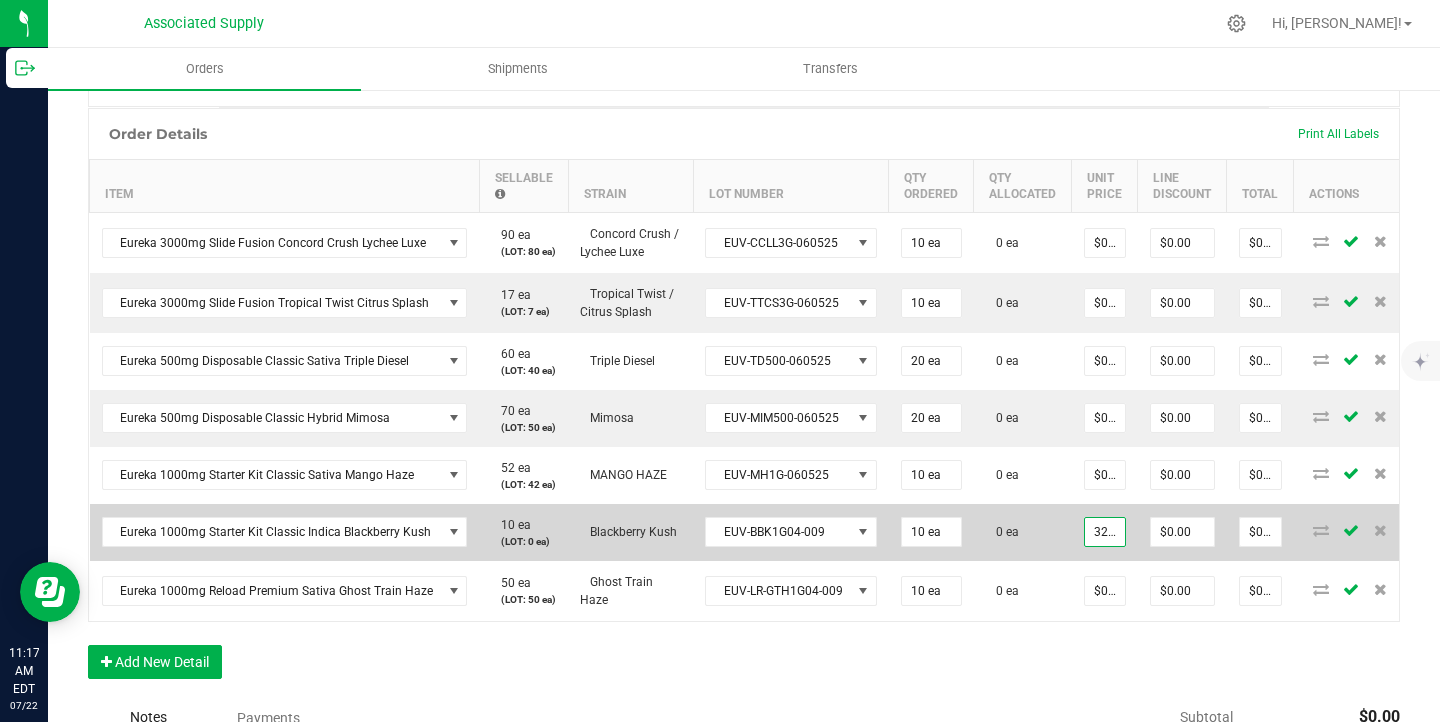 scroll, scrollTop: 0, scrollLeft: 2, axis: horizontal 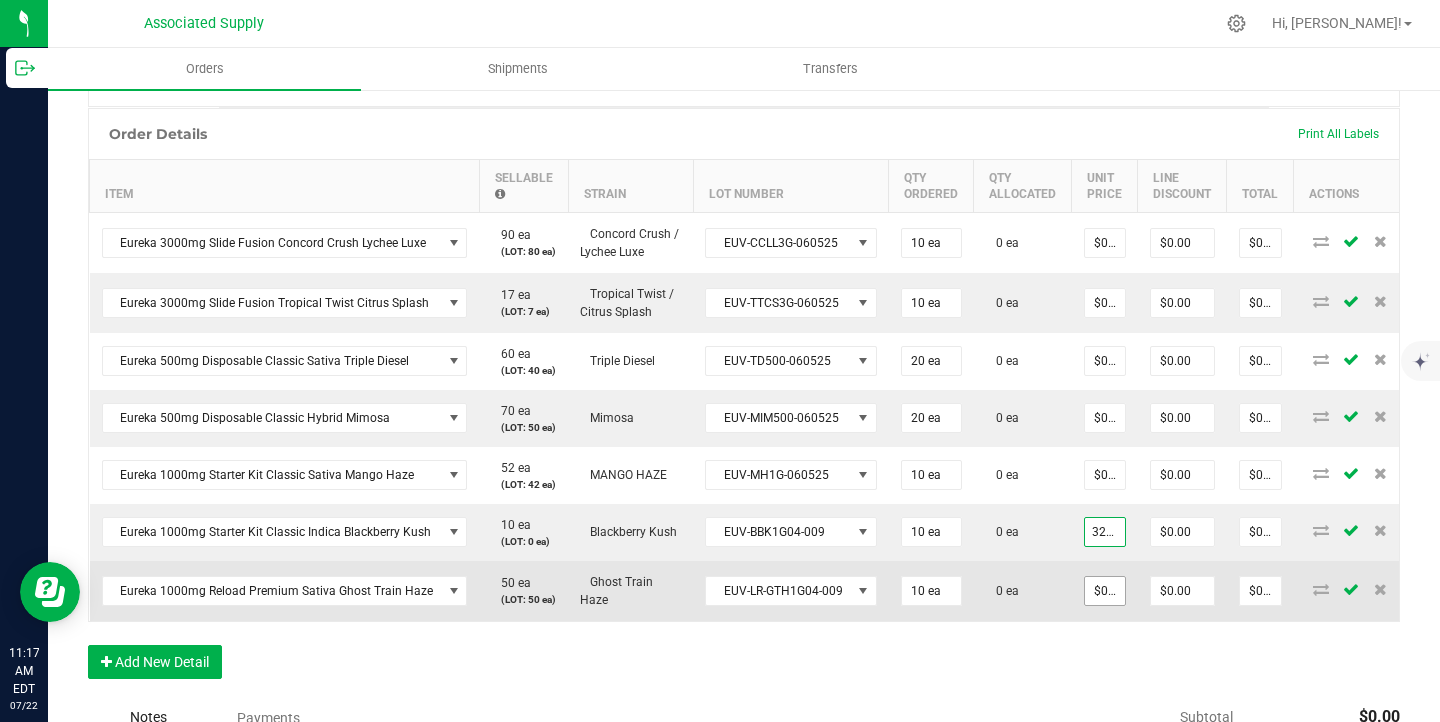 type on "$32.50000" 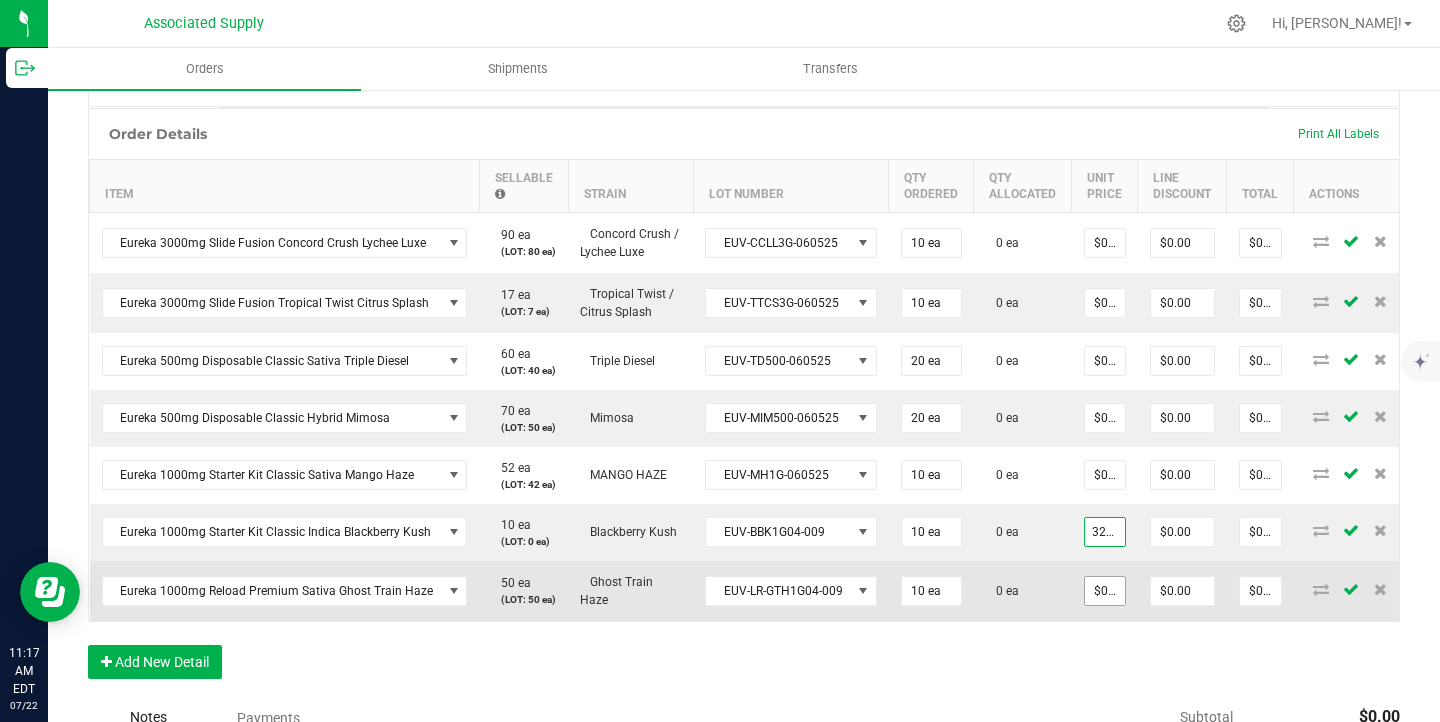 type on "$325.00" 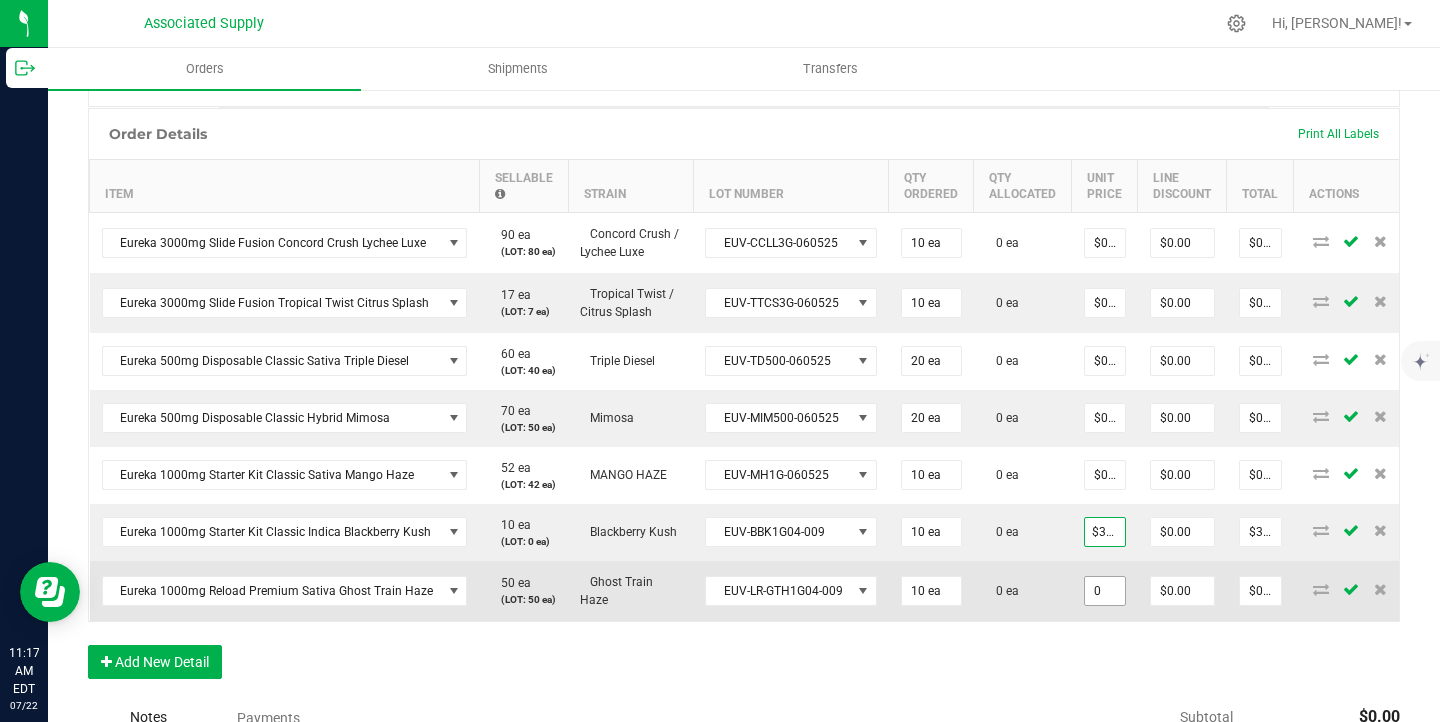 scroll, scrollTop: 0, scrollLeft: 0, axis: both 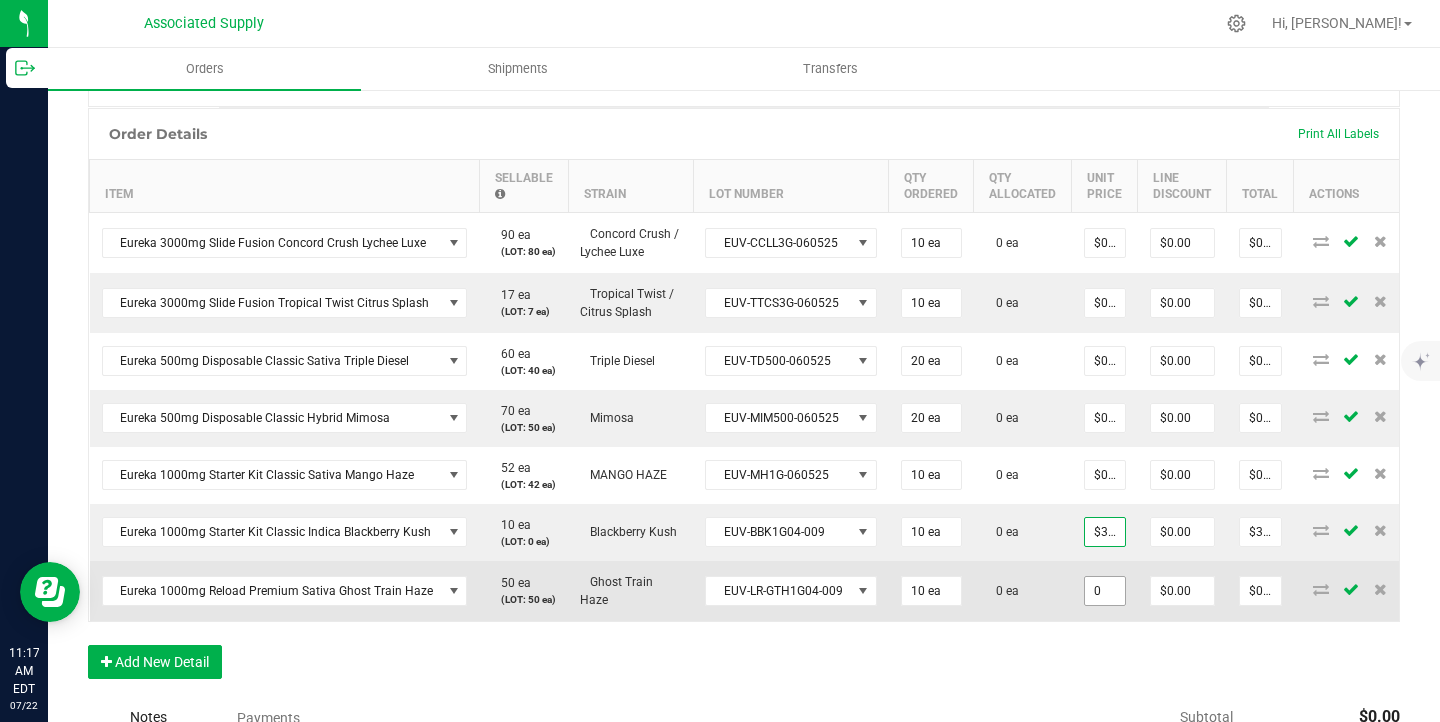 click on "0" at bounding box center [1105, 591] 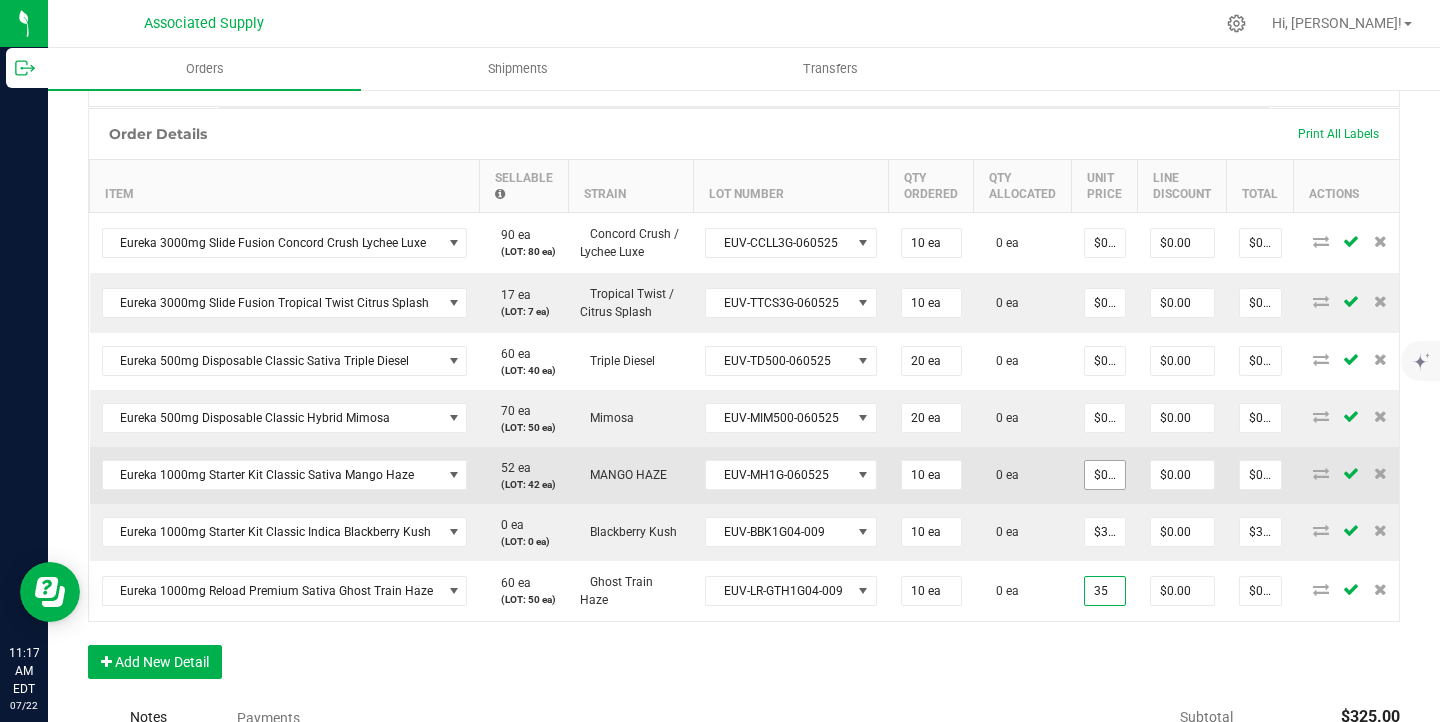 type on "35" 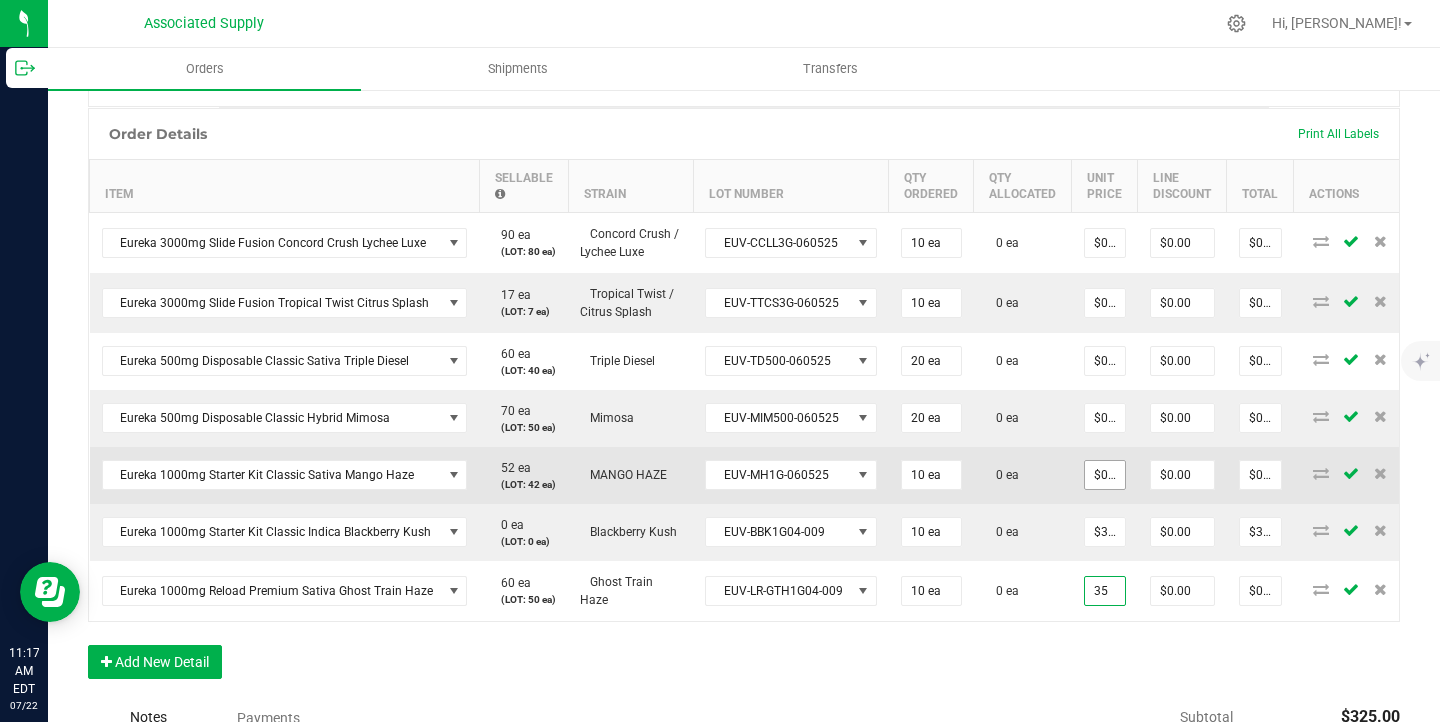 type on "0" 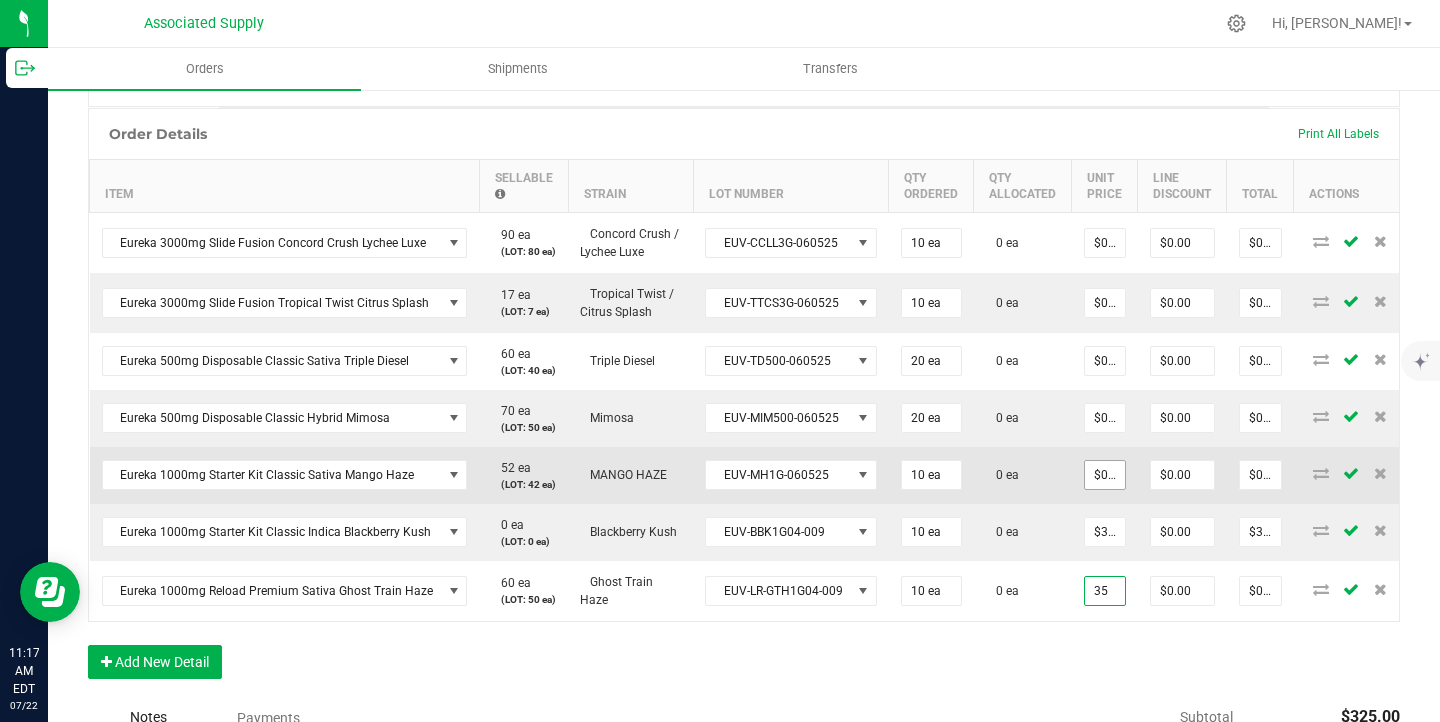 type on "$35.00000" 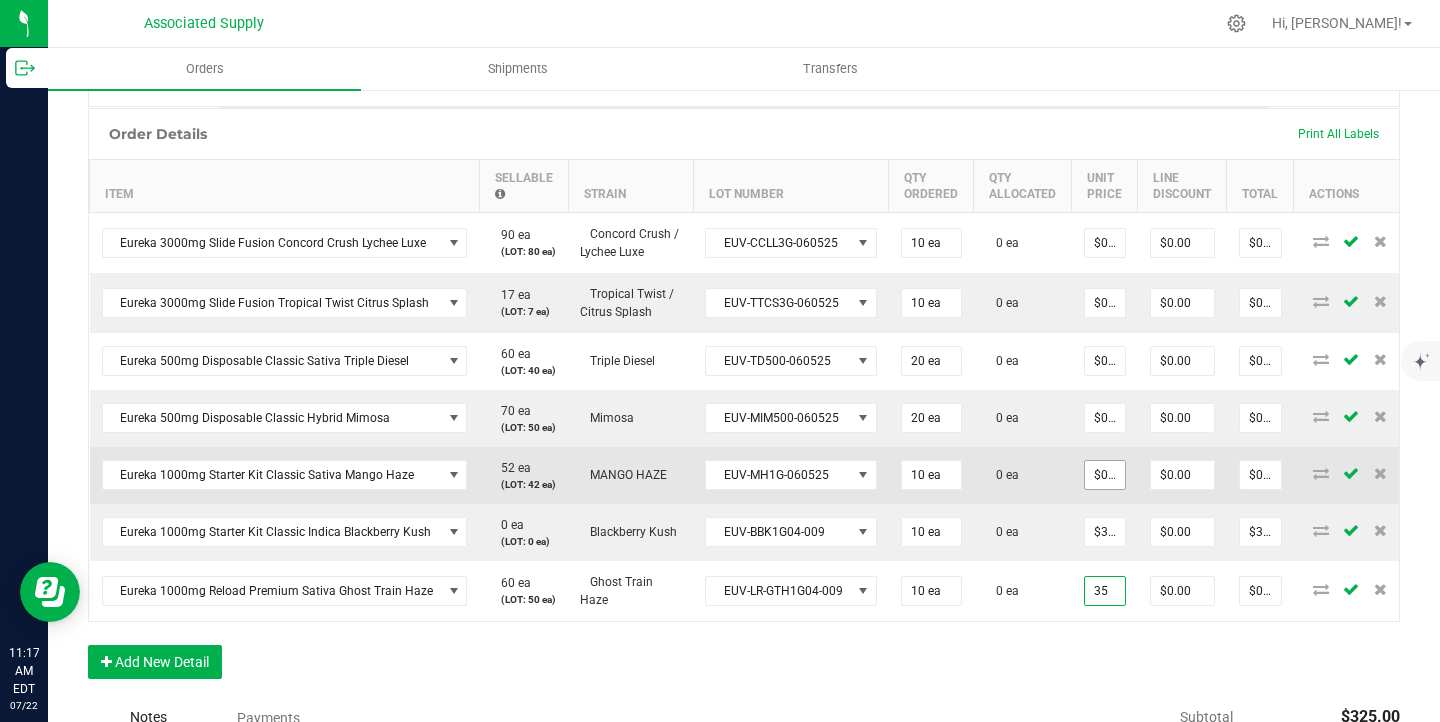 type on "$350.00" 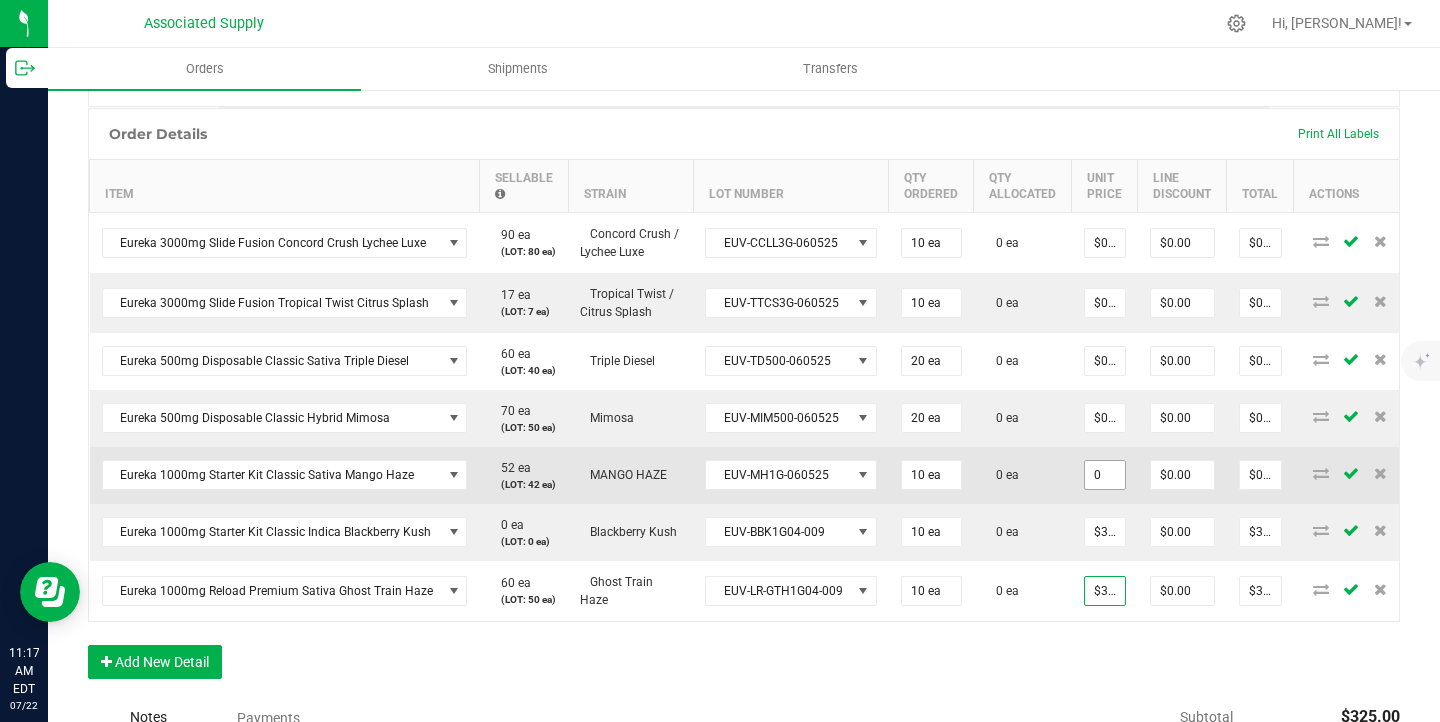 click on "0" at bounding box center (1105, 475) 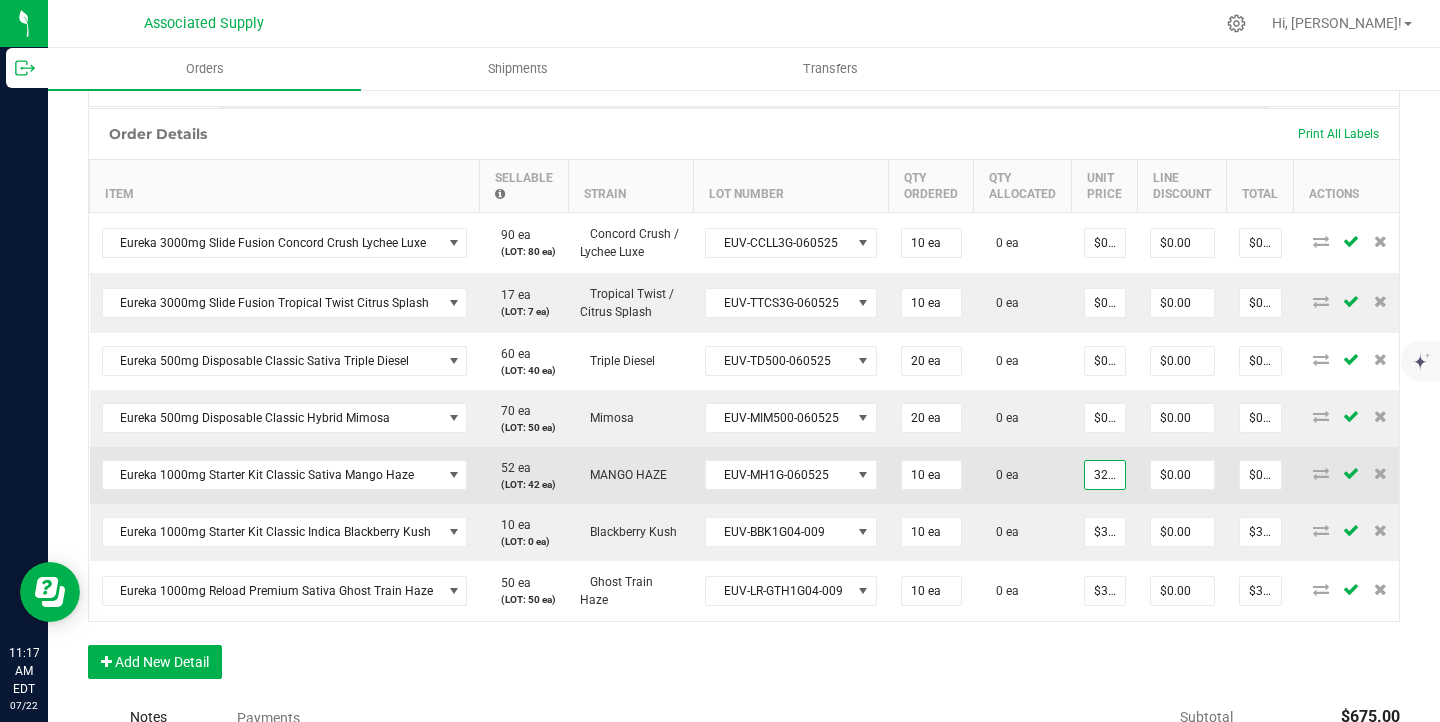 scroll, scrollTop: 0, scrollLeft: 2, axis: horizontal 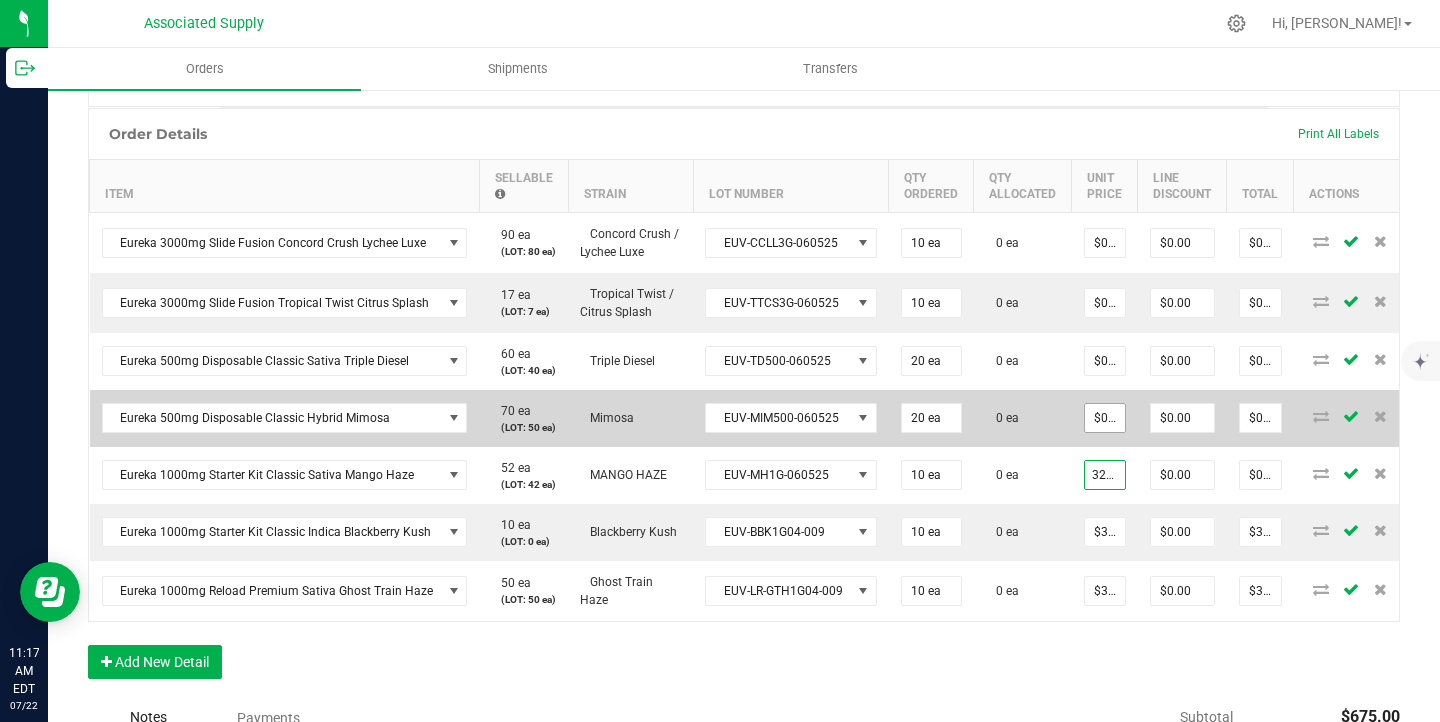 type on "32.5" 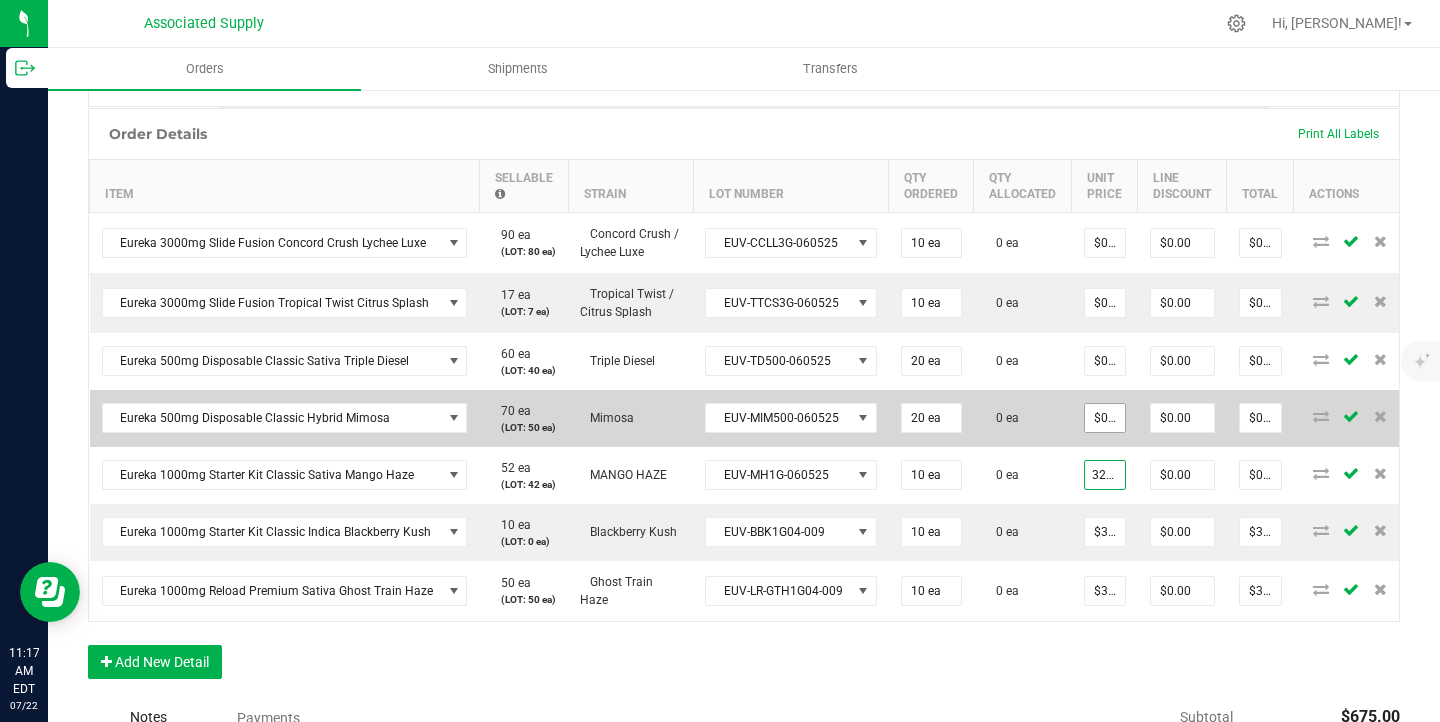 type on "0" 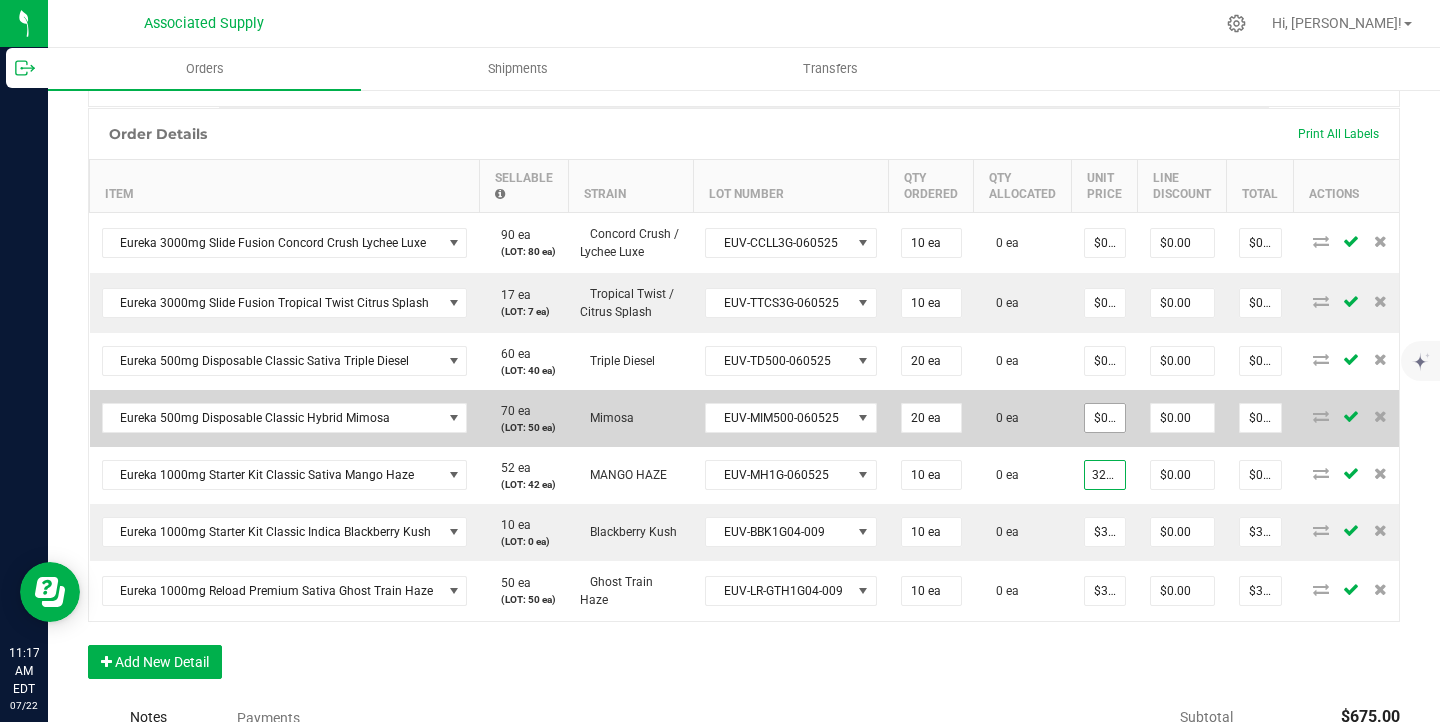 type on "$32.50000" 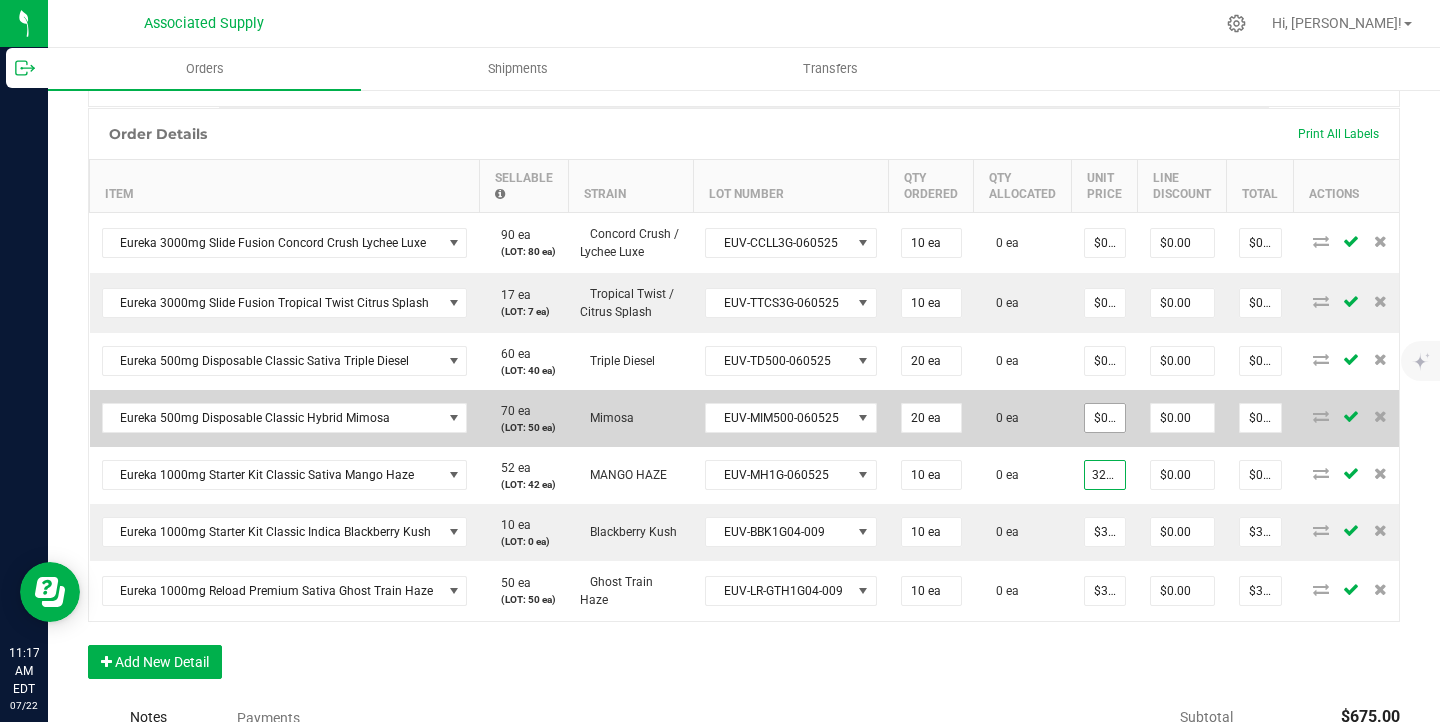 type on "$325.00" 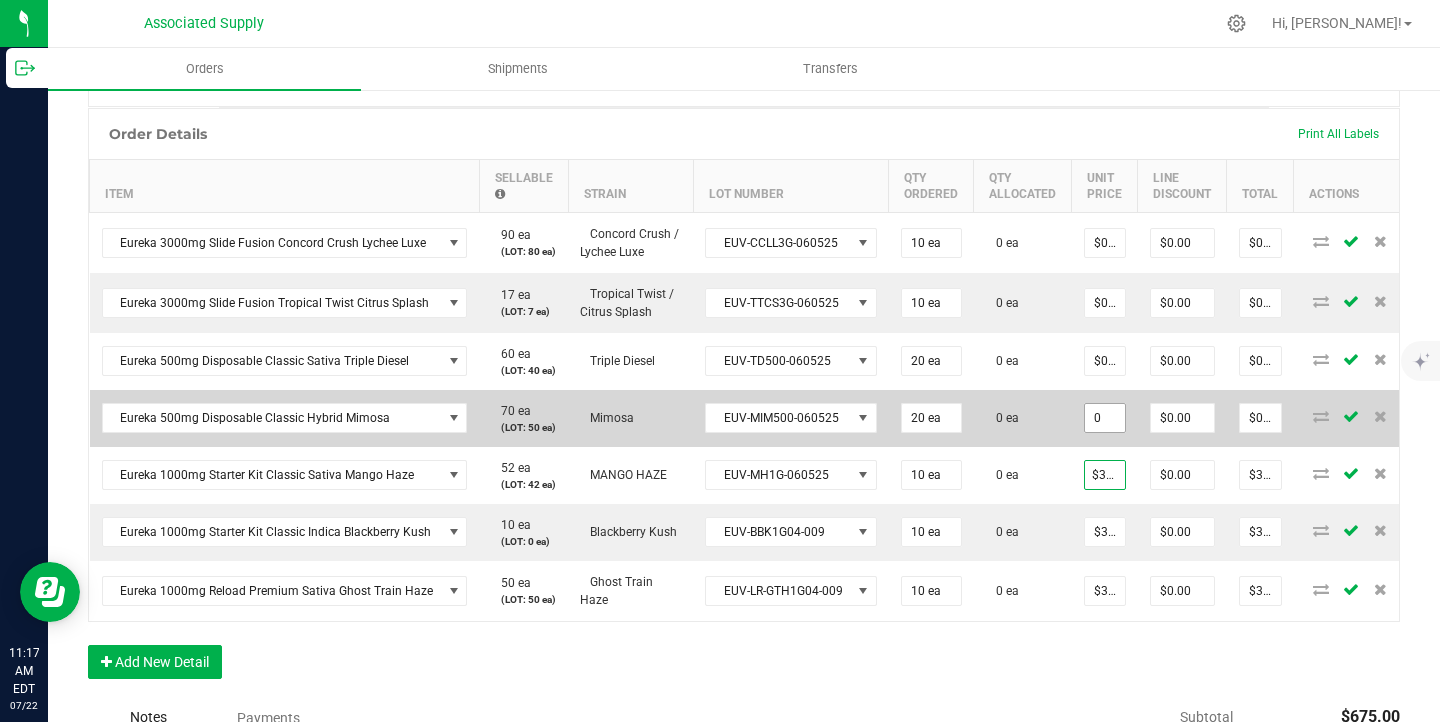 click on "0" at bounding box center (1105, 418) 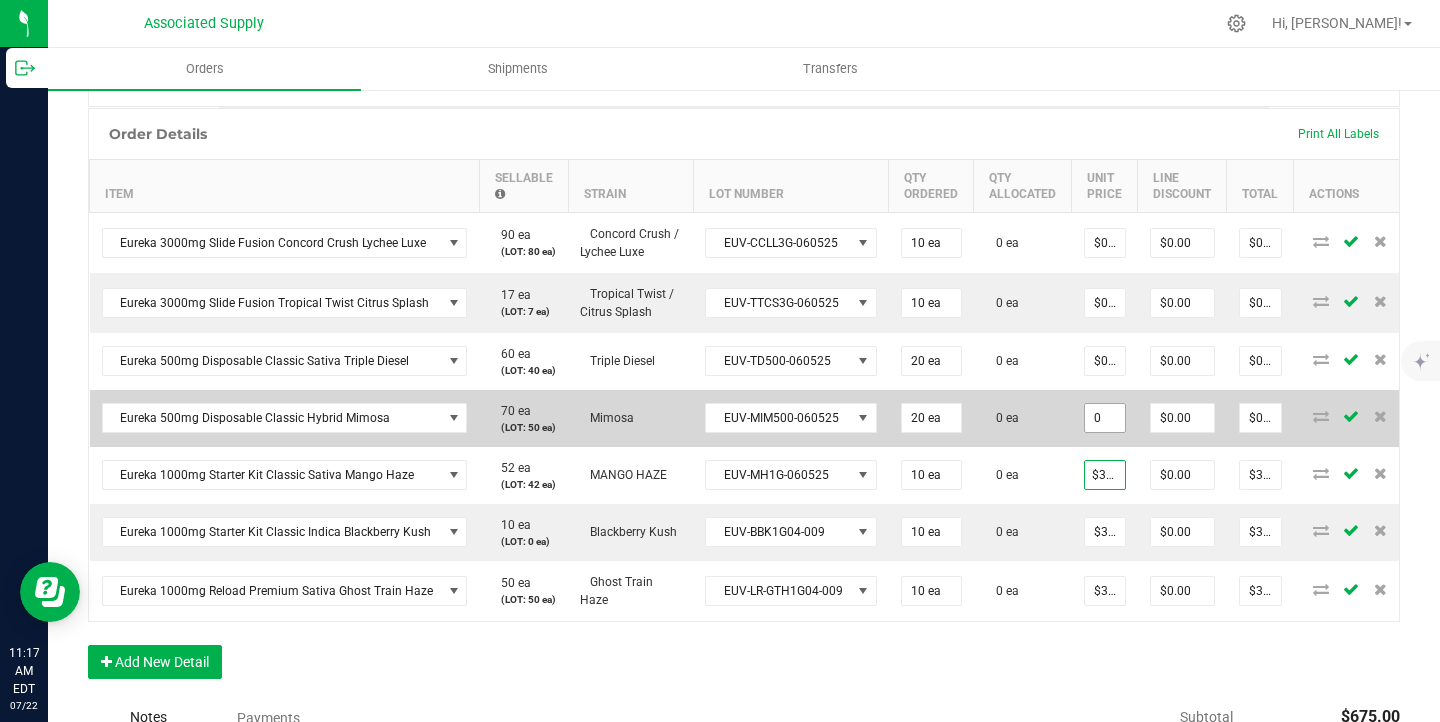 scroll, scrollTop: 0, scrollLeft: 0, axis: both 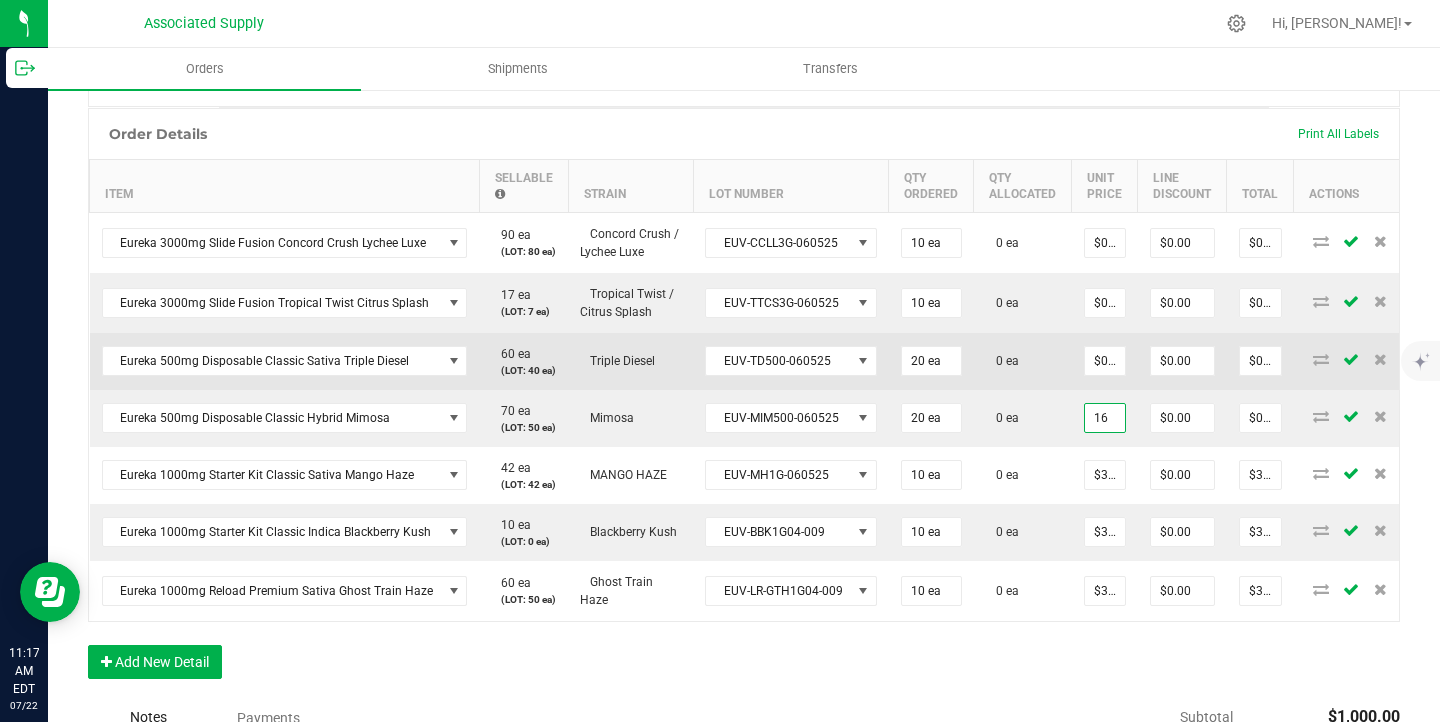 type on "$16.00000" 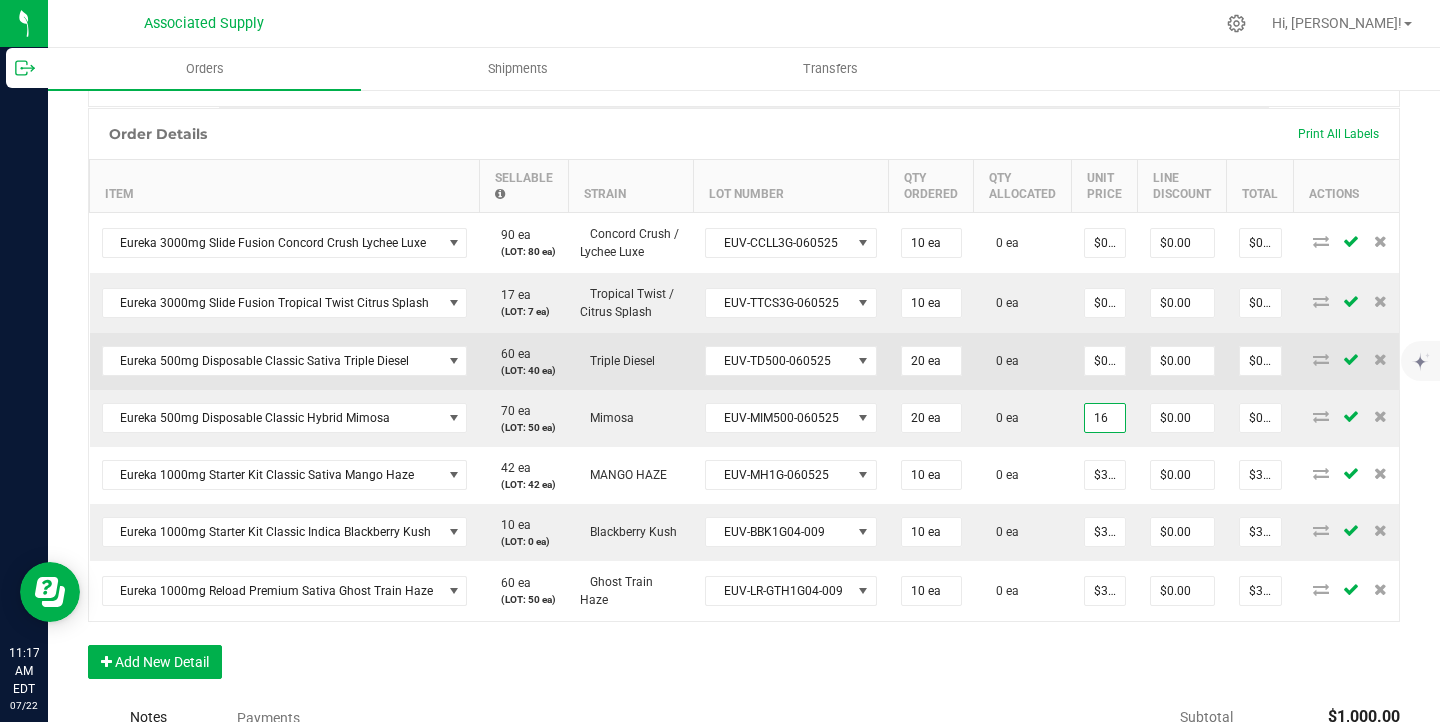 type on "$320.00" 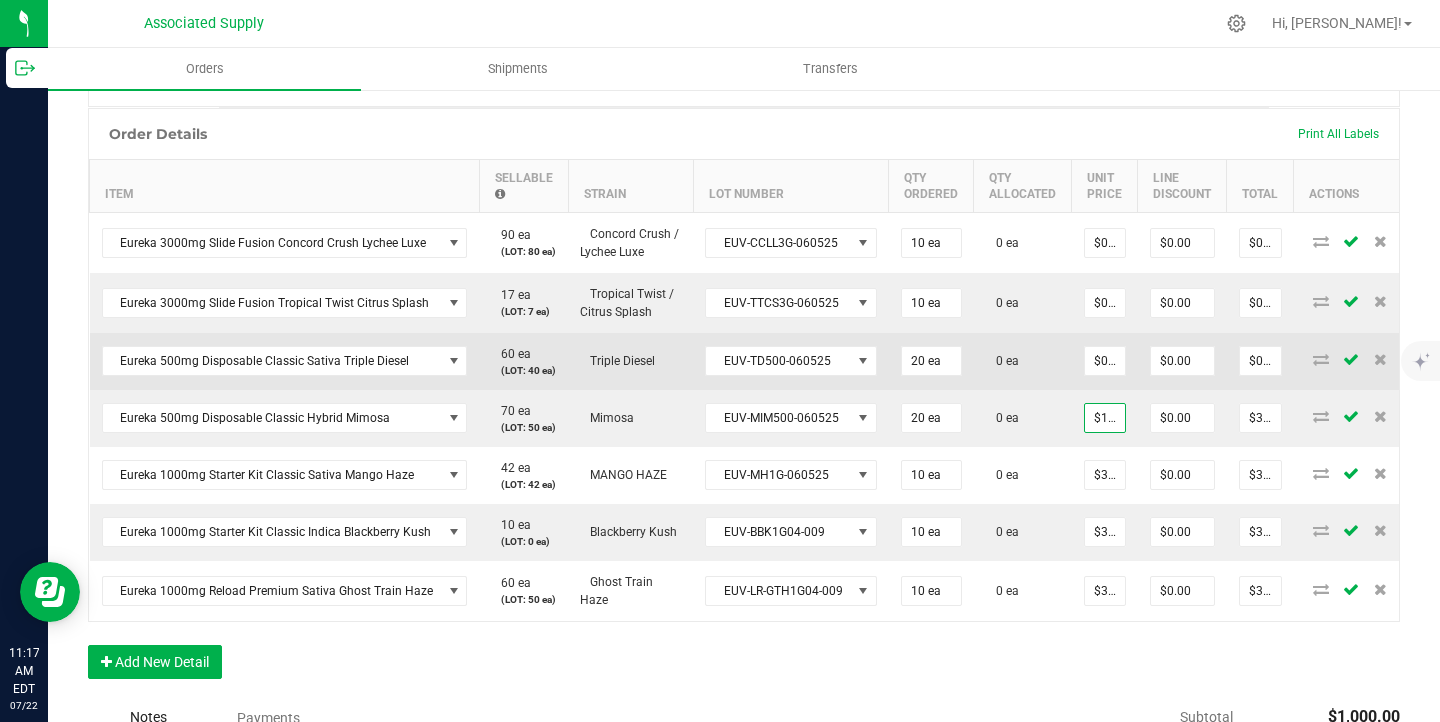 click on "$0.00000" at bounding box center (1105, 361) 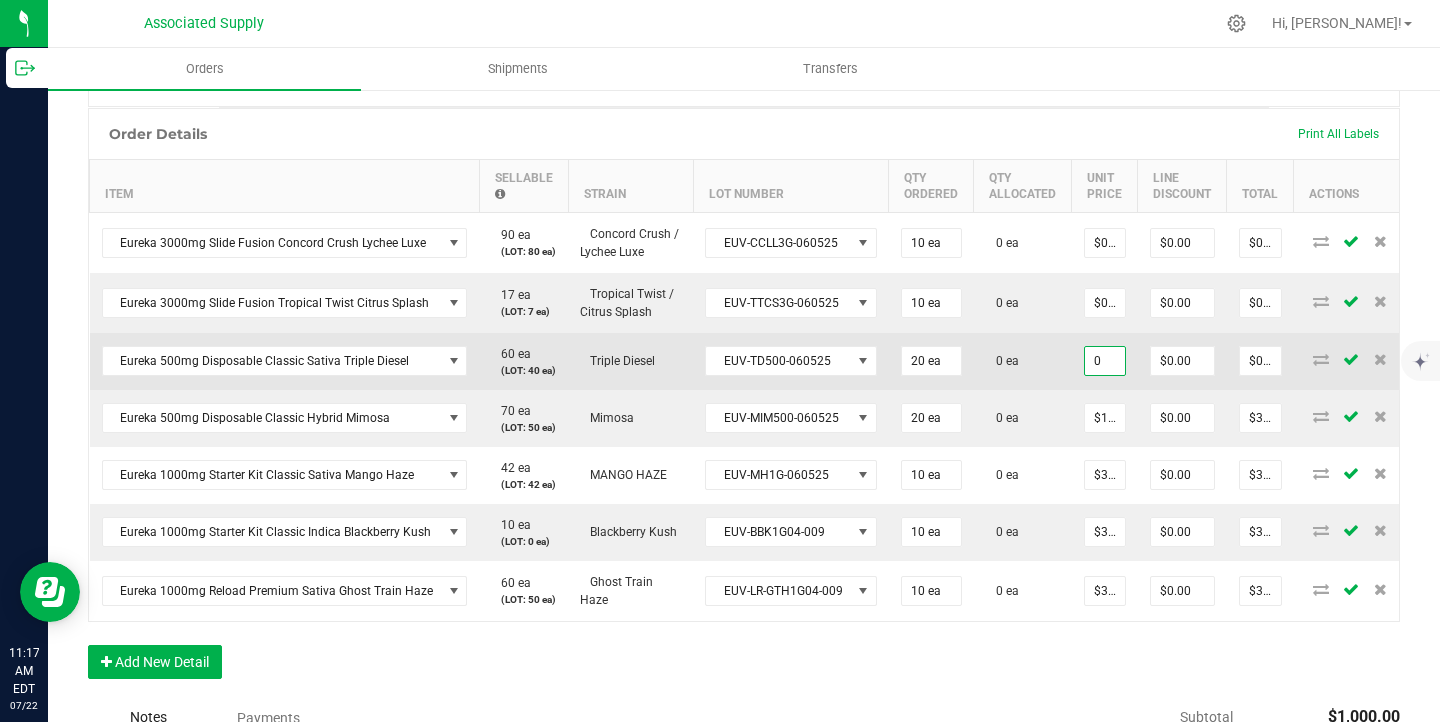 click on "0" at bounding box center (1105, 361) 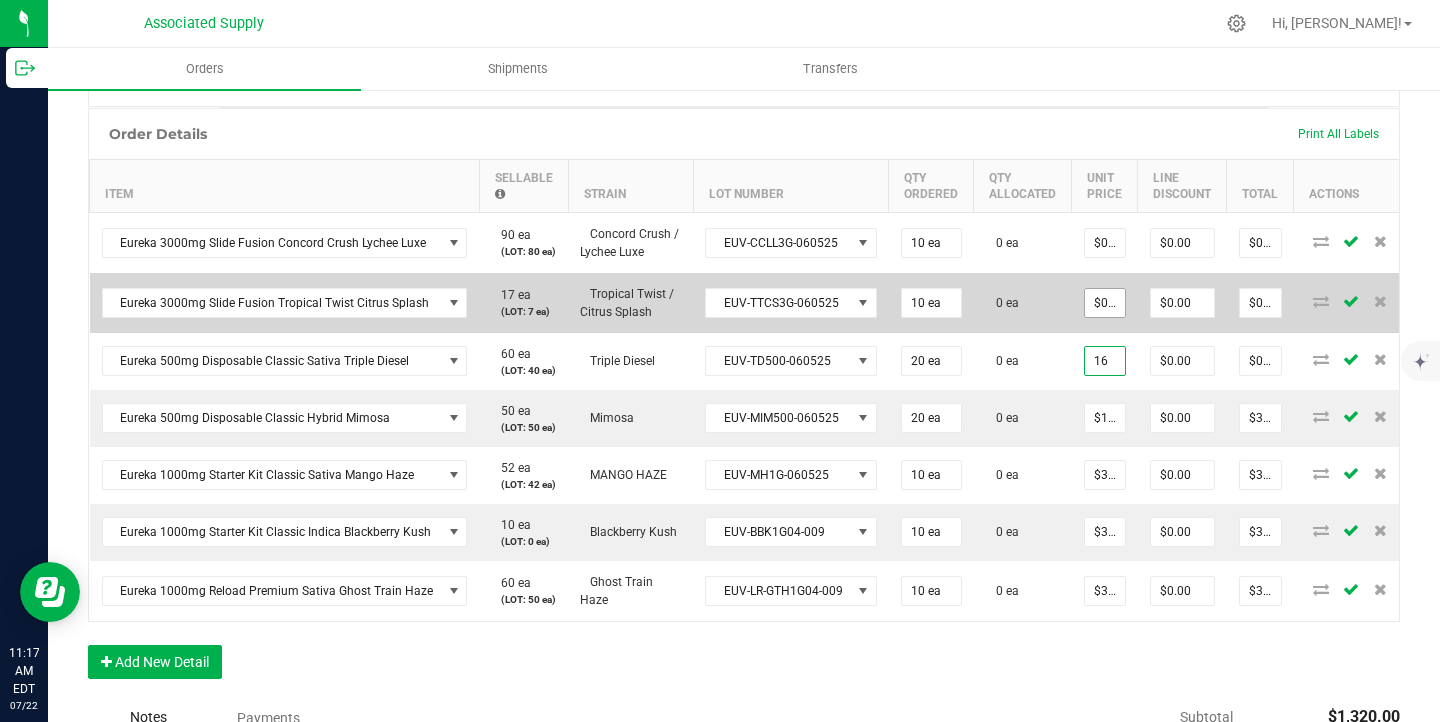 type on "16" 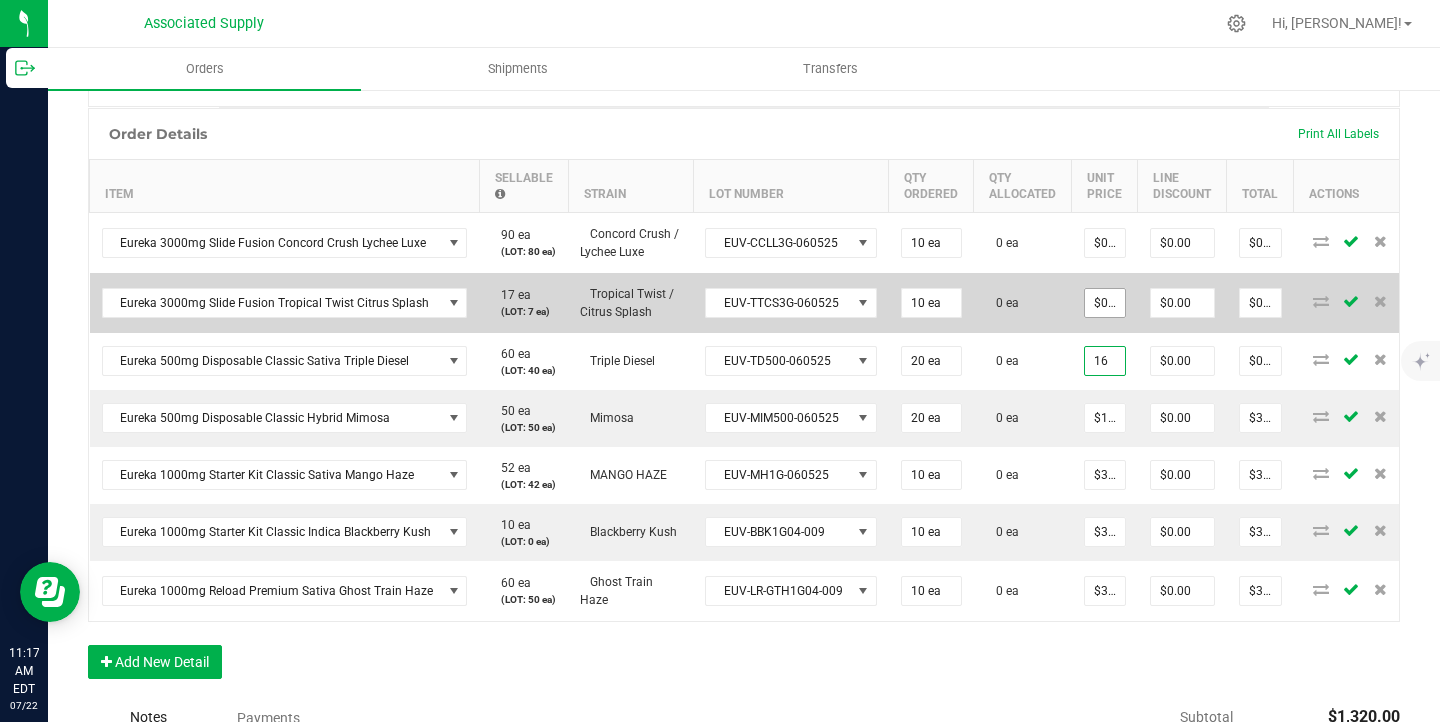 type on "0" 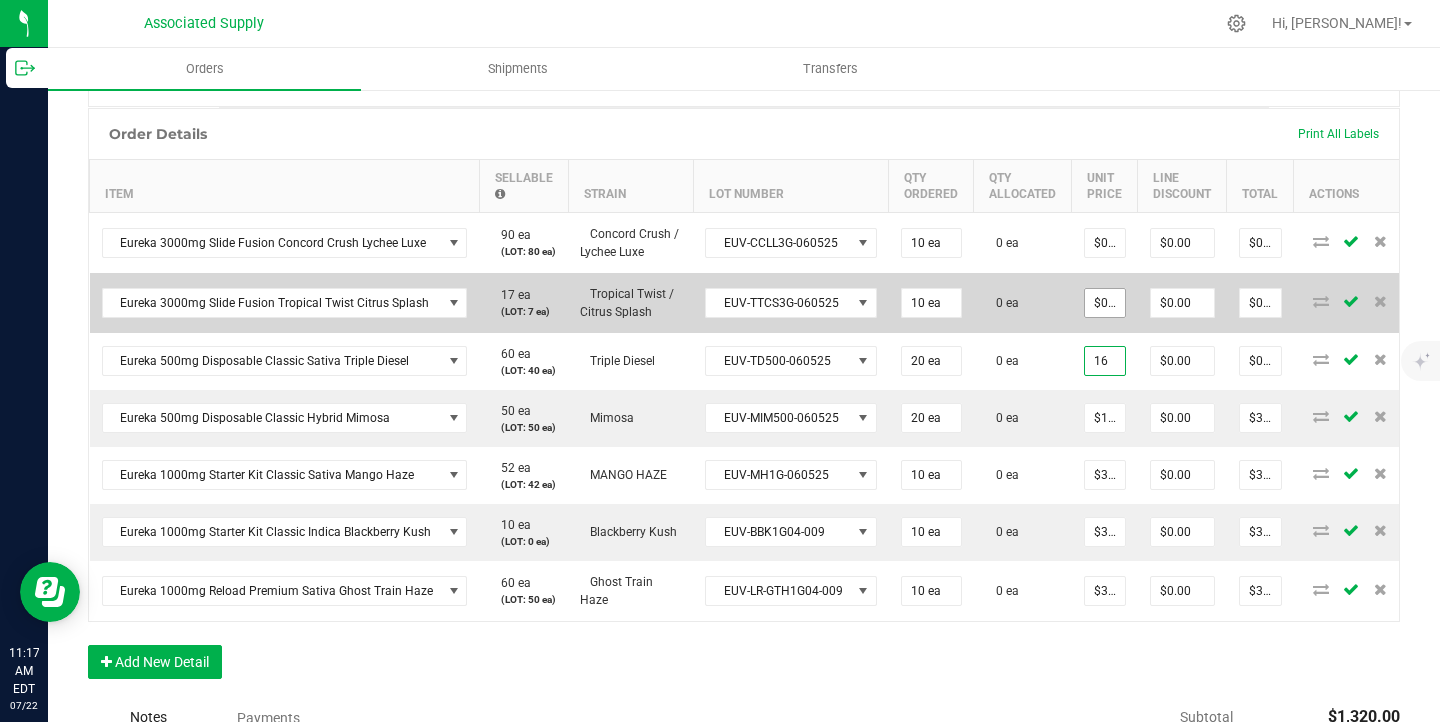 type on "$16.00000" 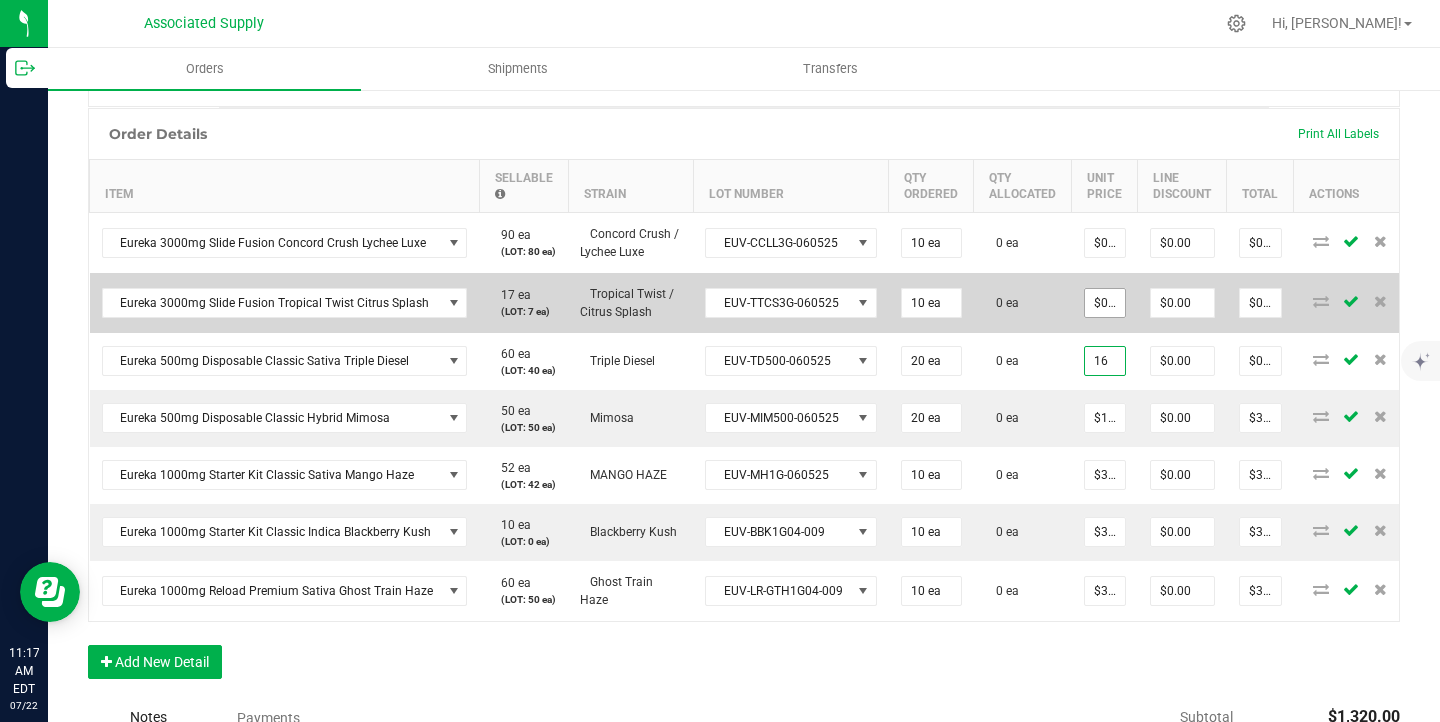 type on "$320.00" 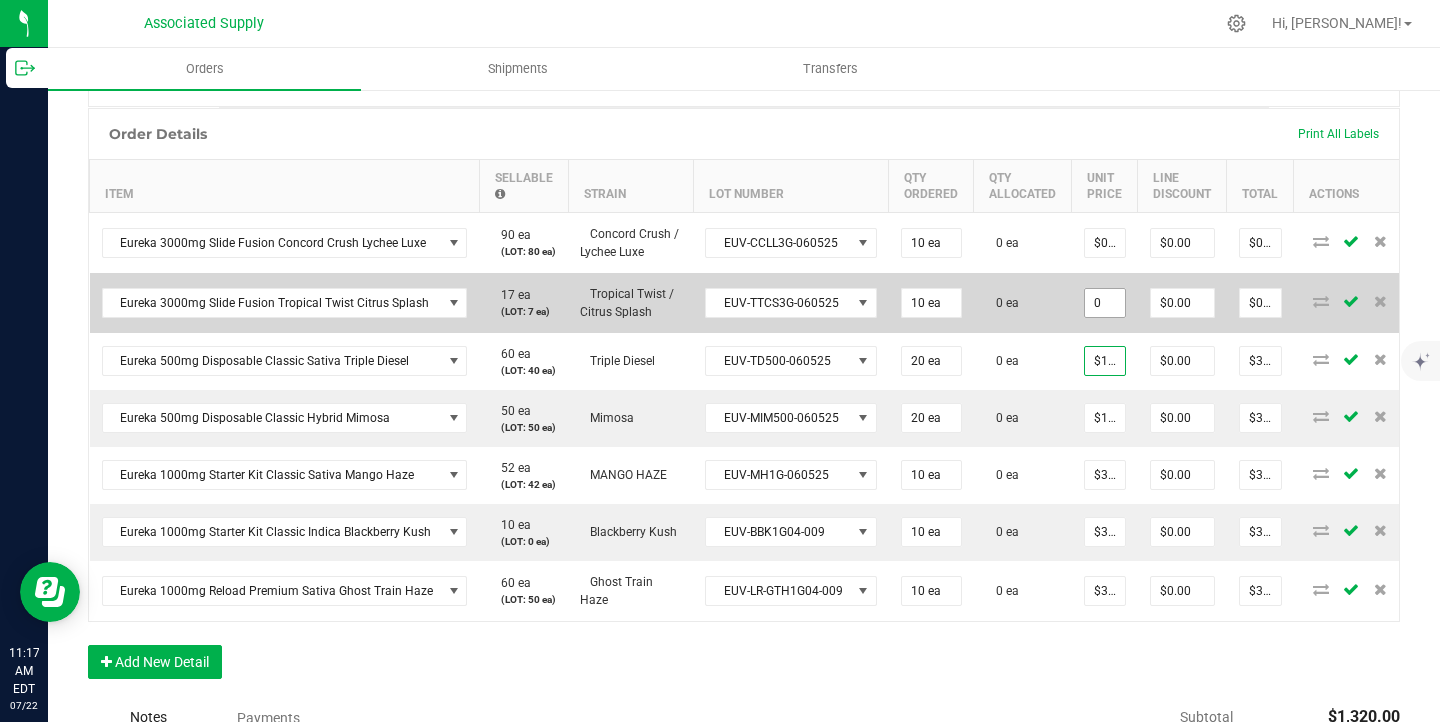 click on "0" at bounding box center (1105, 303) 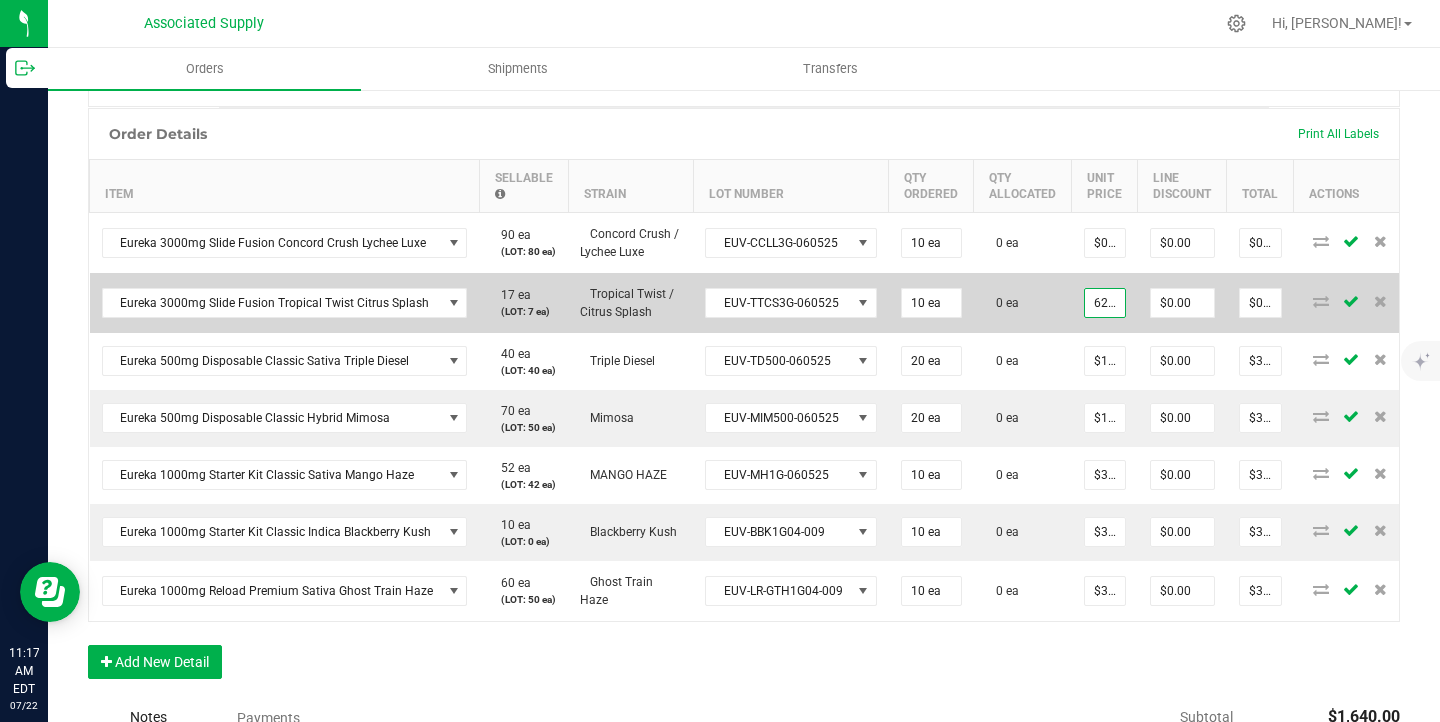 scroll, scrollTop: 0, scrollLeft: 2, axis: horizontal 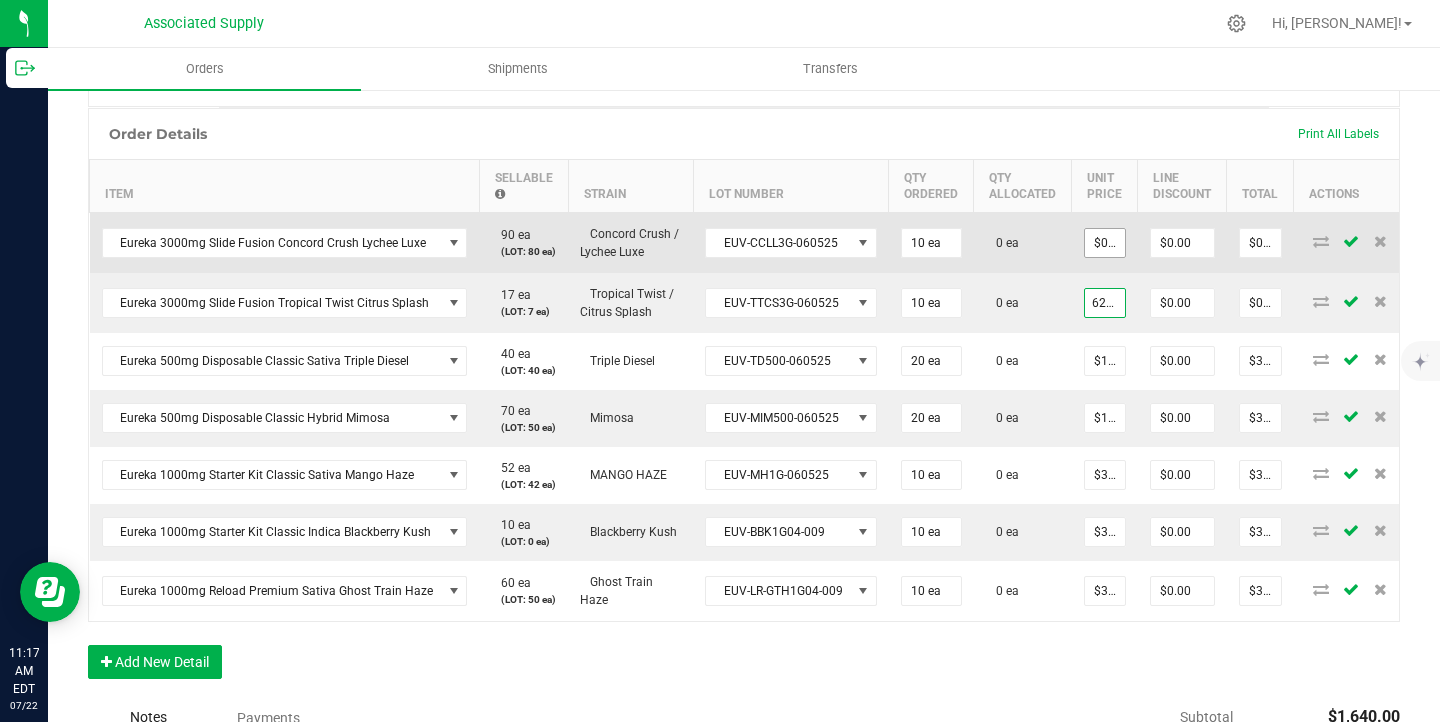 type on "62.5" 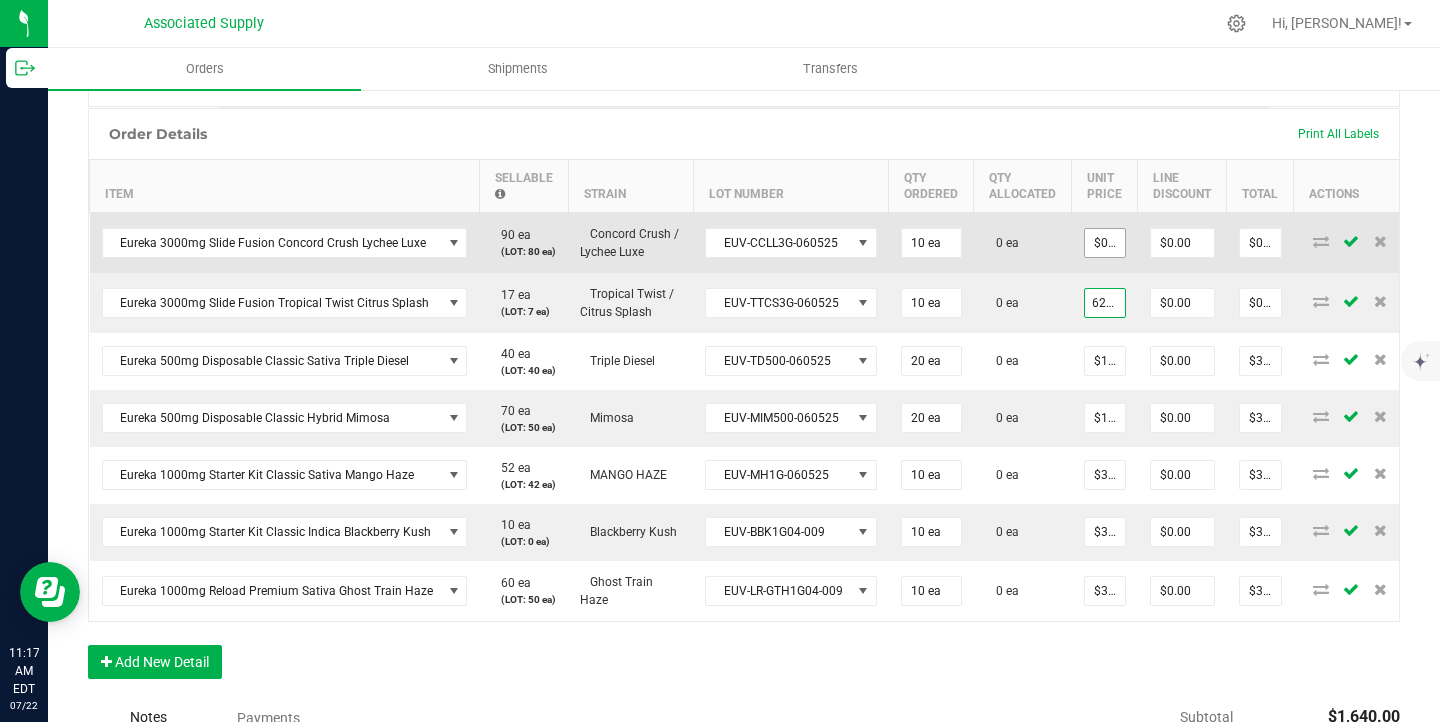 type on "0" 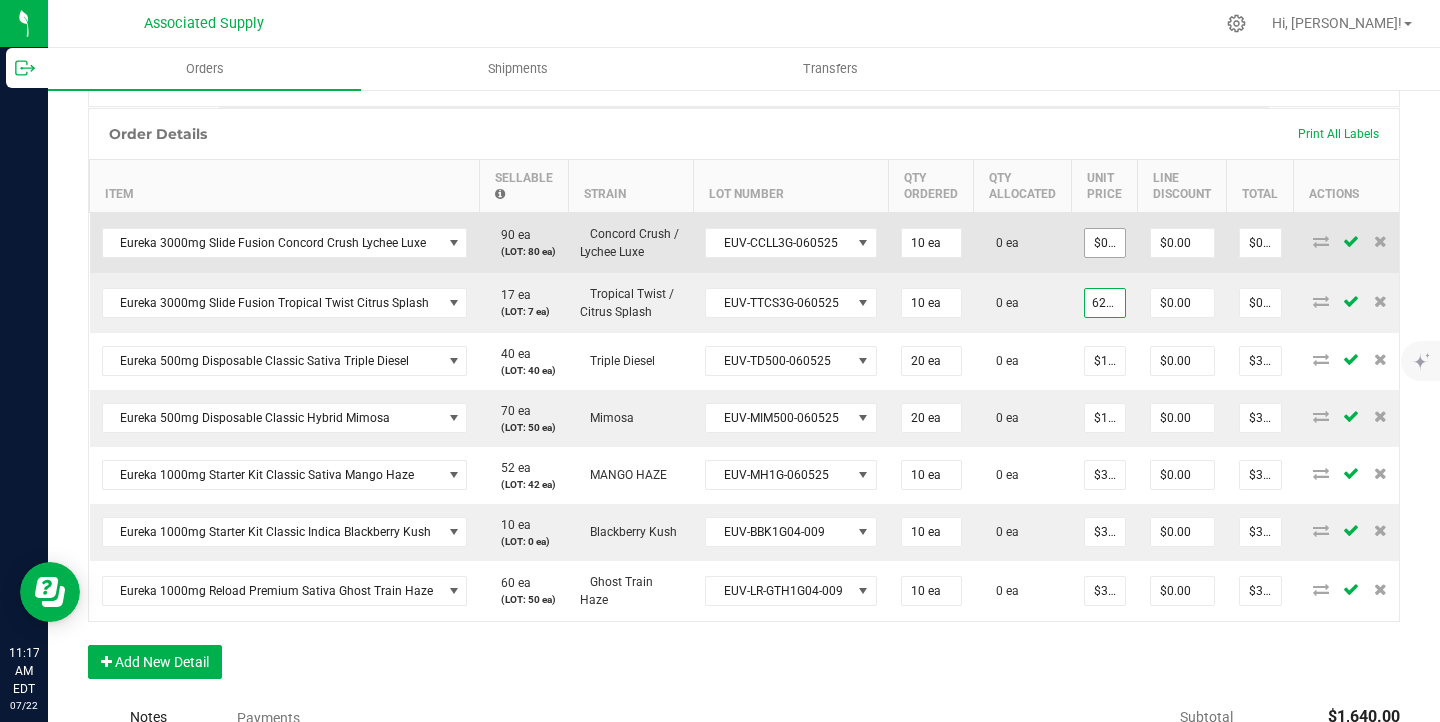 type on "$62.50000" 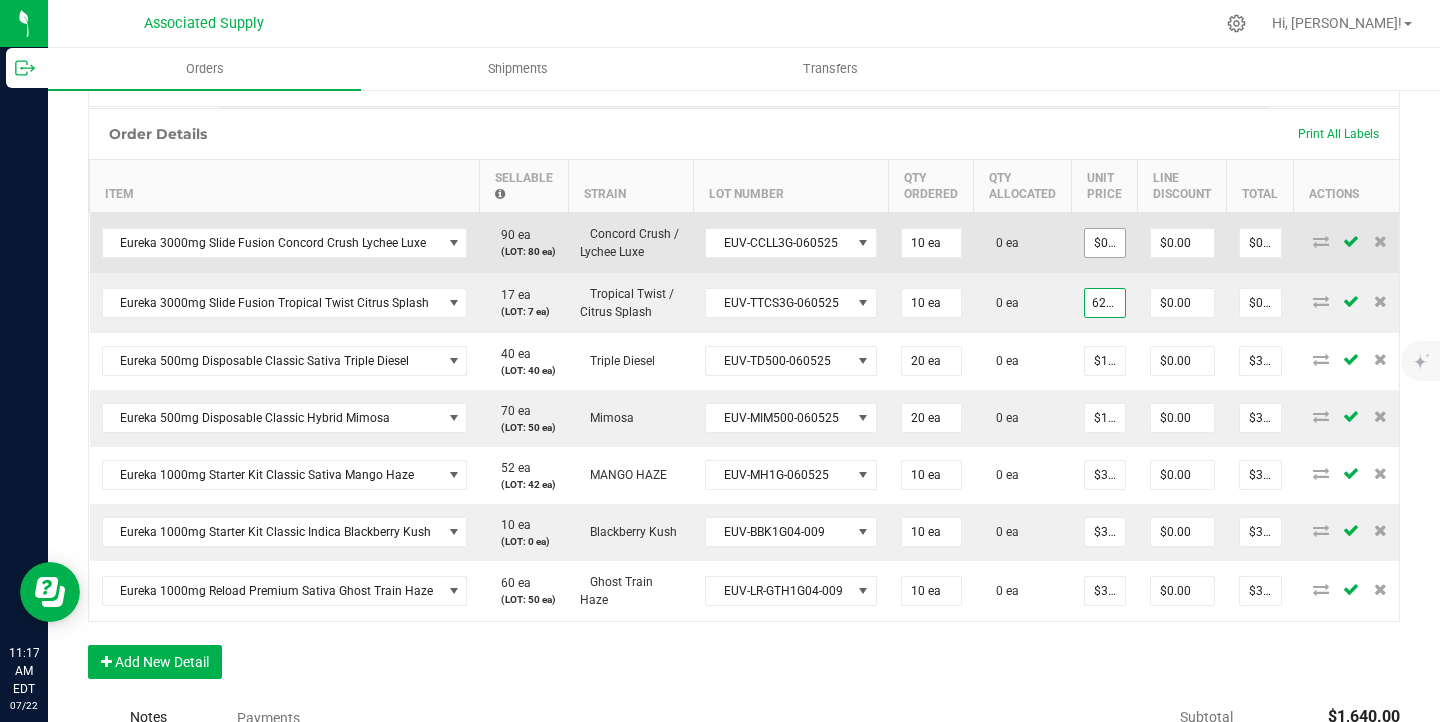 type on "$625.00" 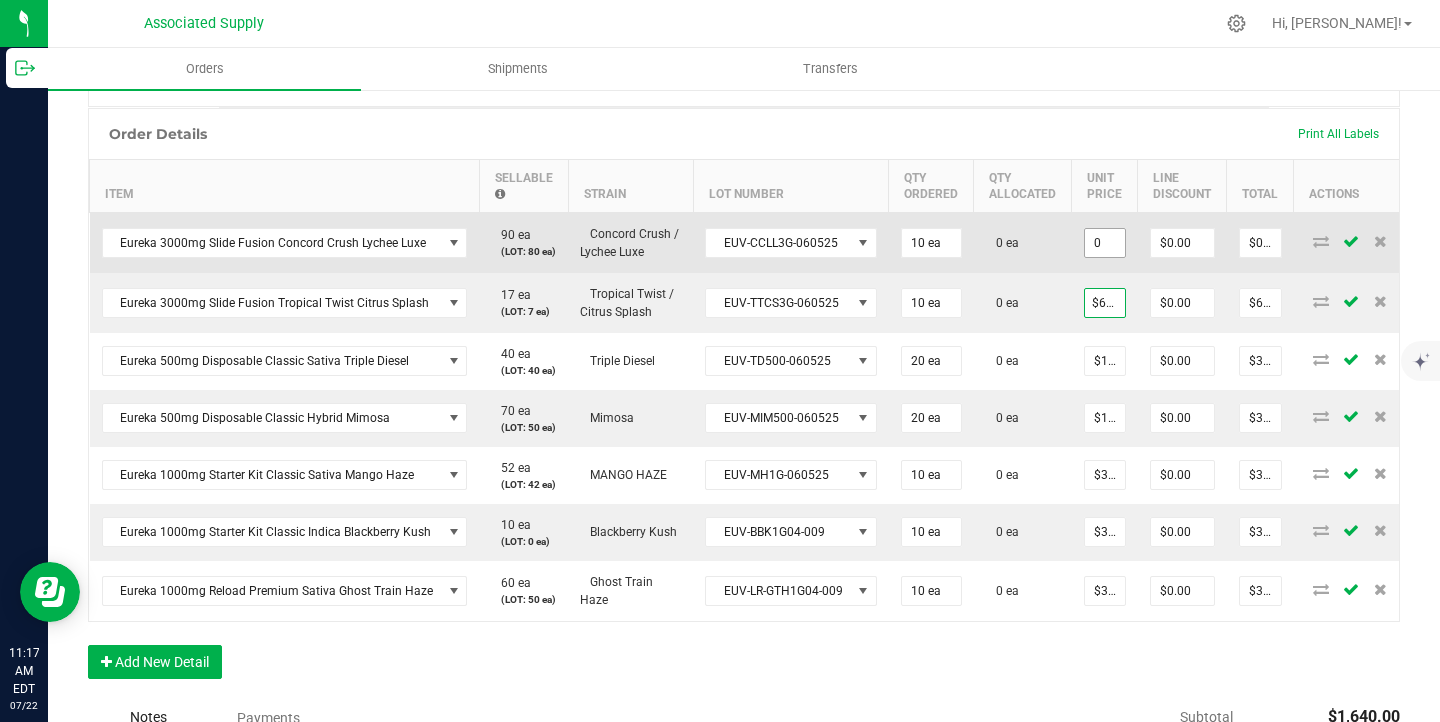 click on "0" at bounding box center (1105, 243) 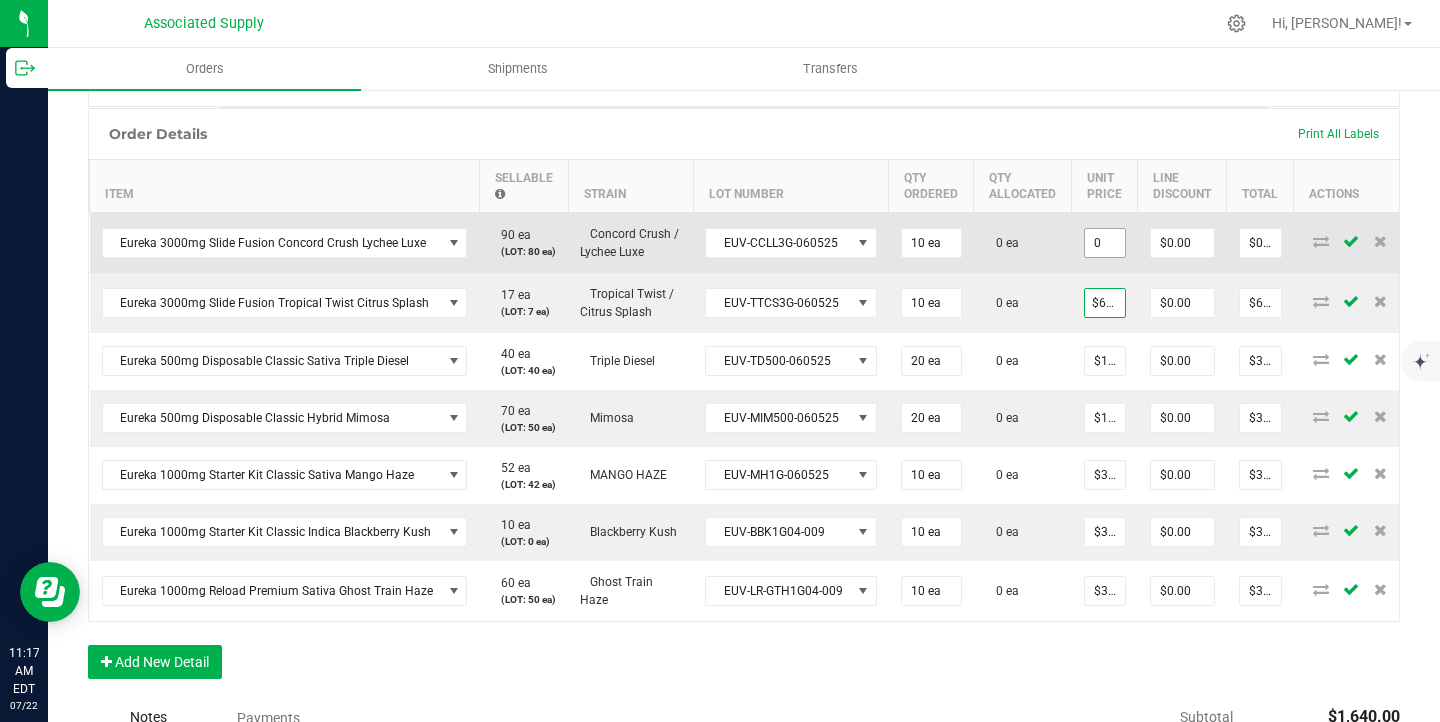 scroll, scrollTop: 0, scrollLeft: 0, axis: both 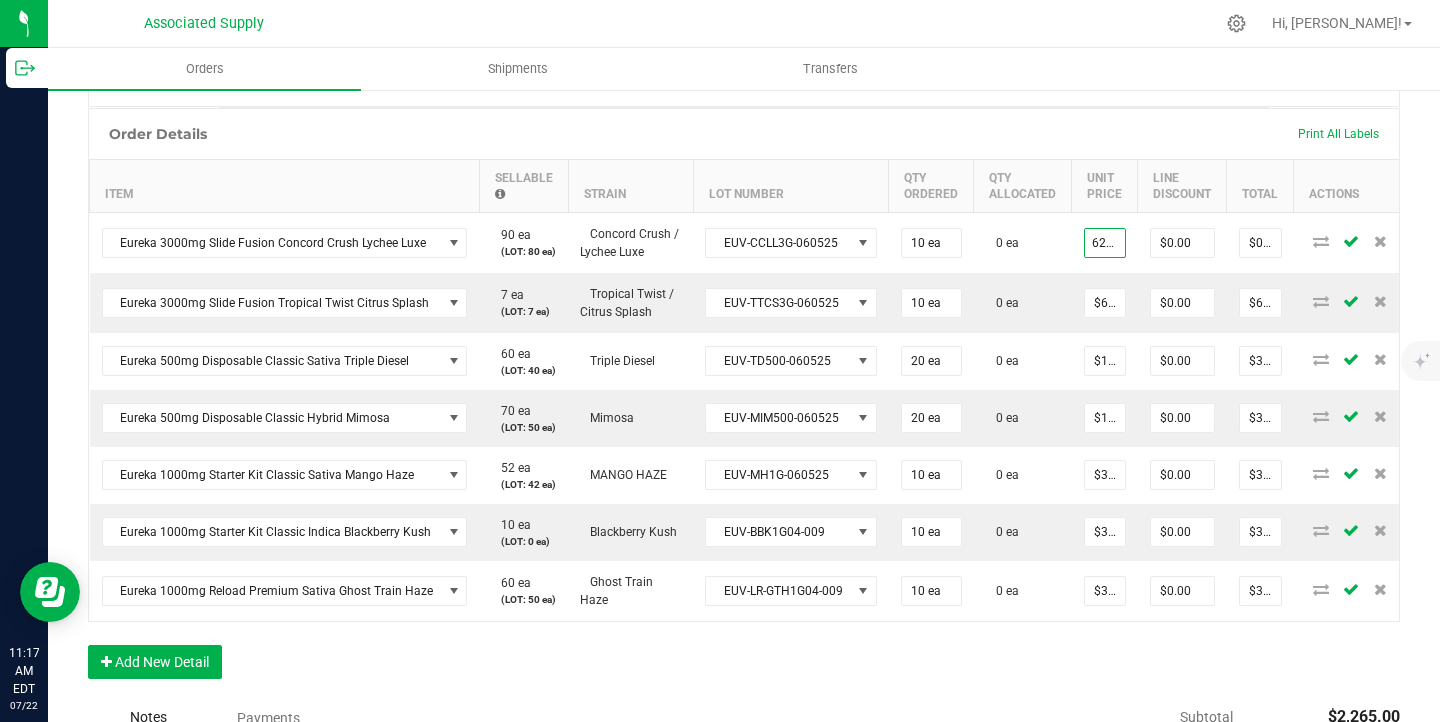 type on "$62.50000" 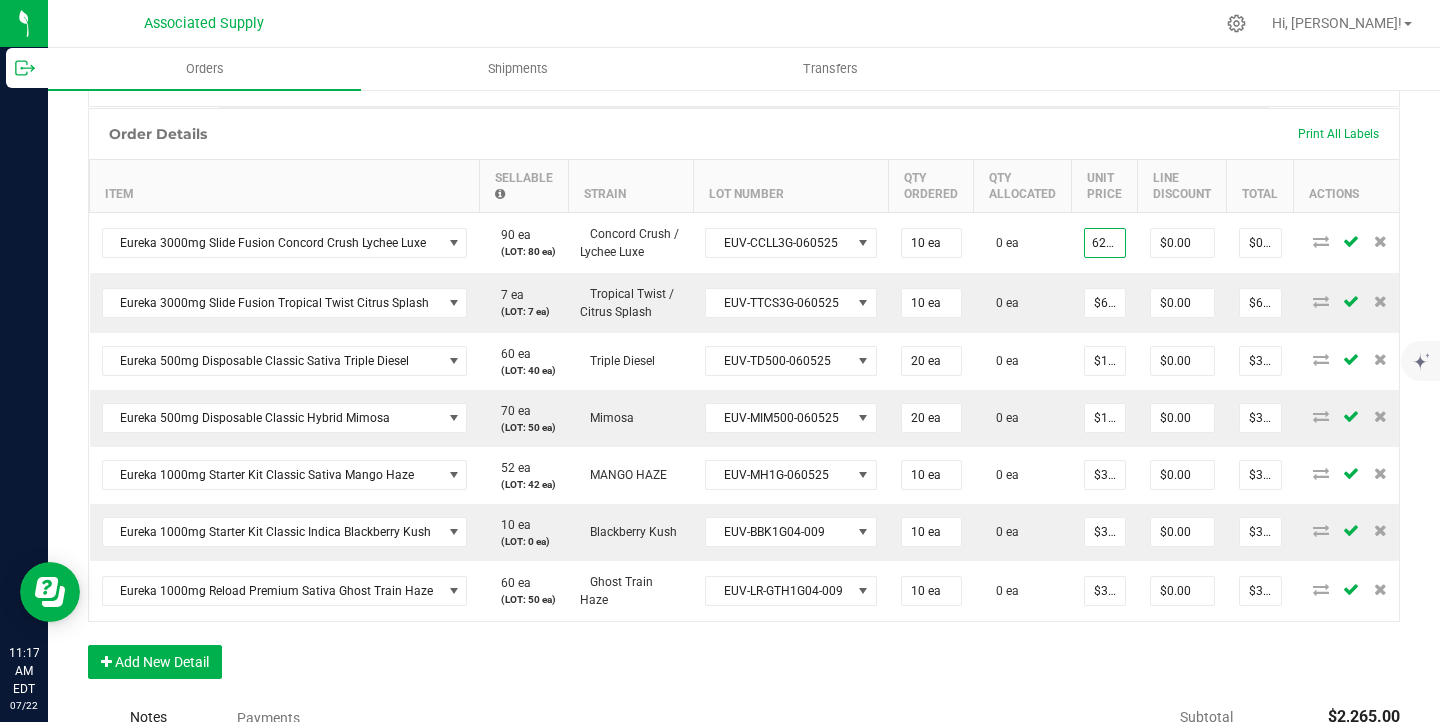 type on "$625.00" 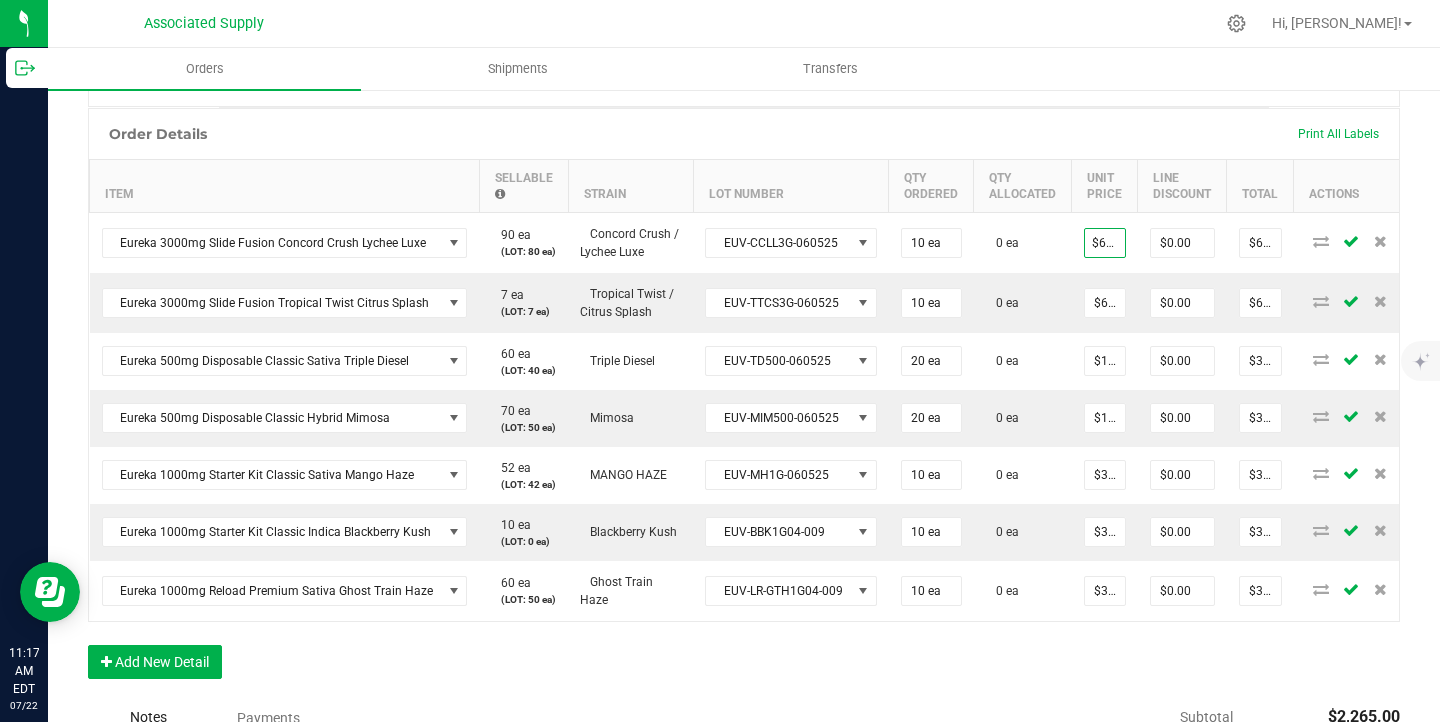 click on "Order Details Print All Labels" at bounding box center [744, 134] 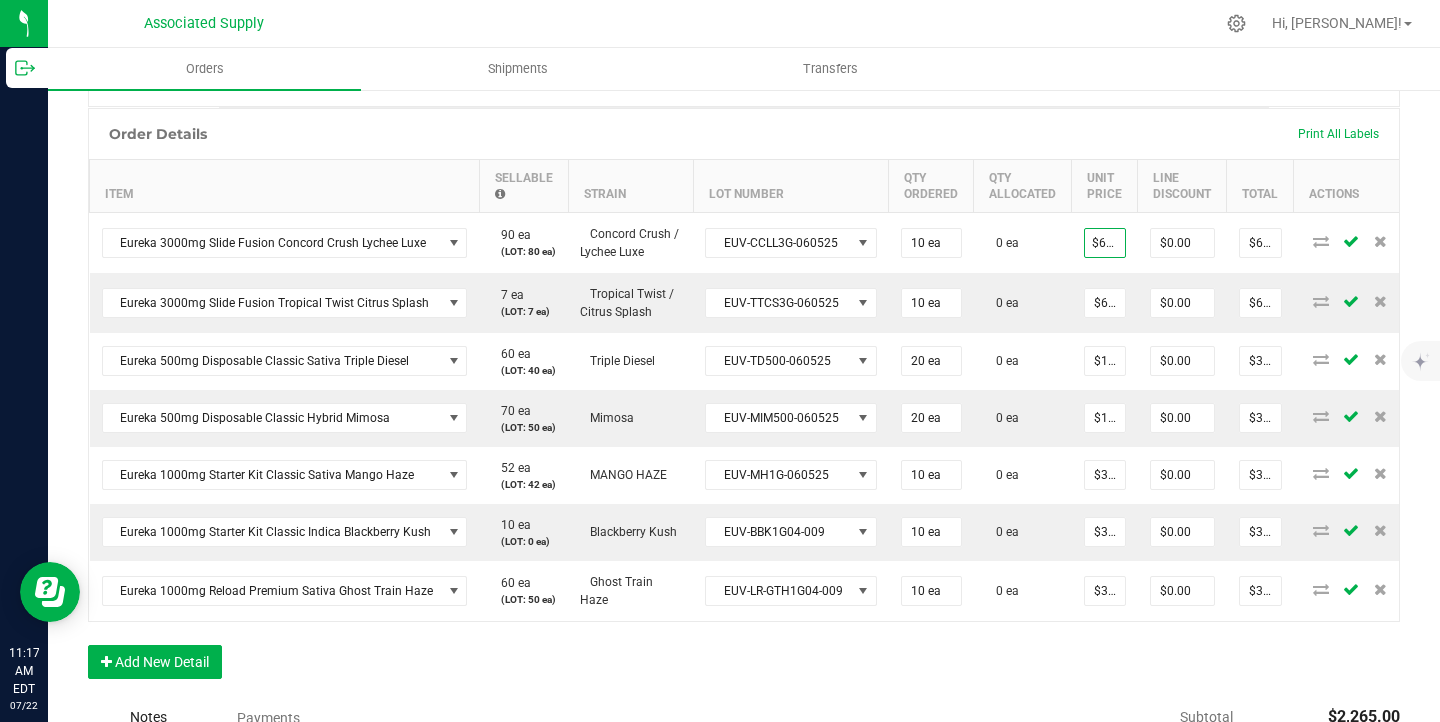 scroll, scrollTop: 0, scrollLeft: 0, axis: both 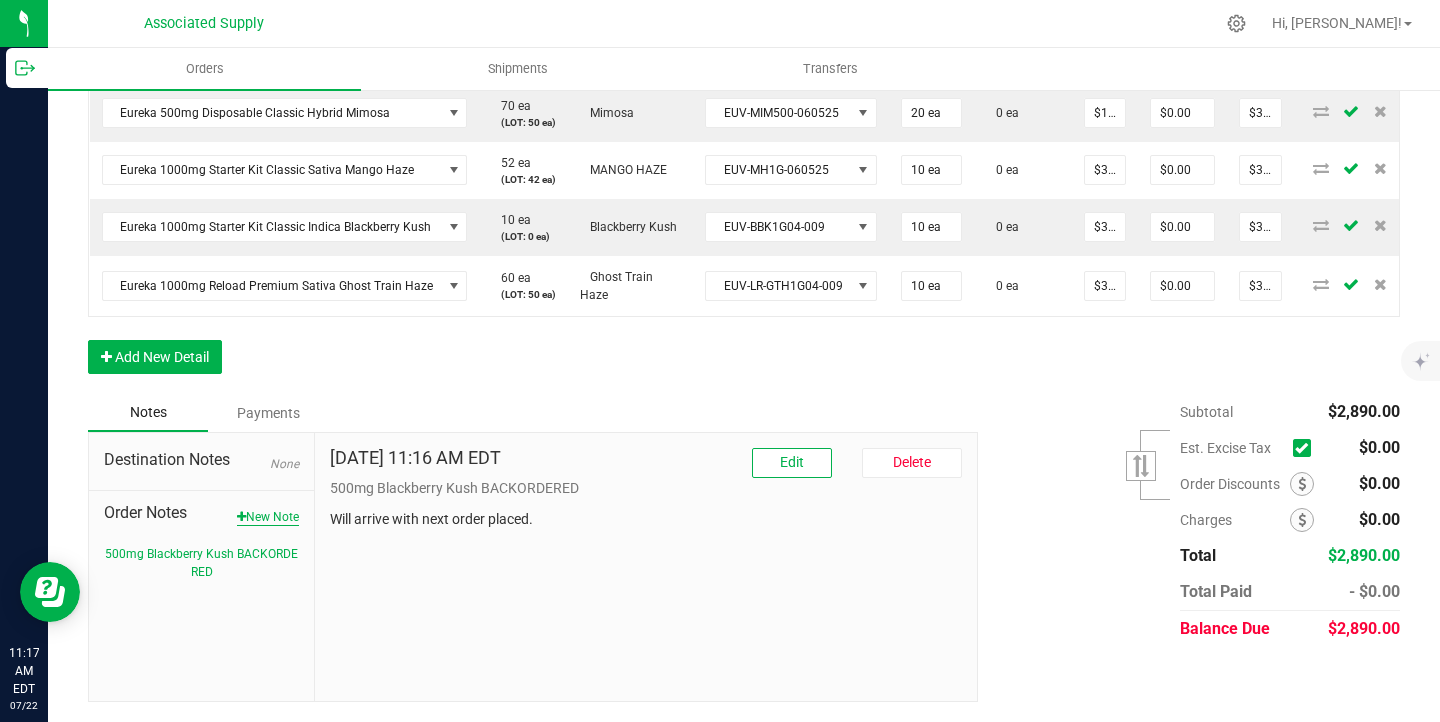 click on "New Note" at bounding box center (268, 517) 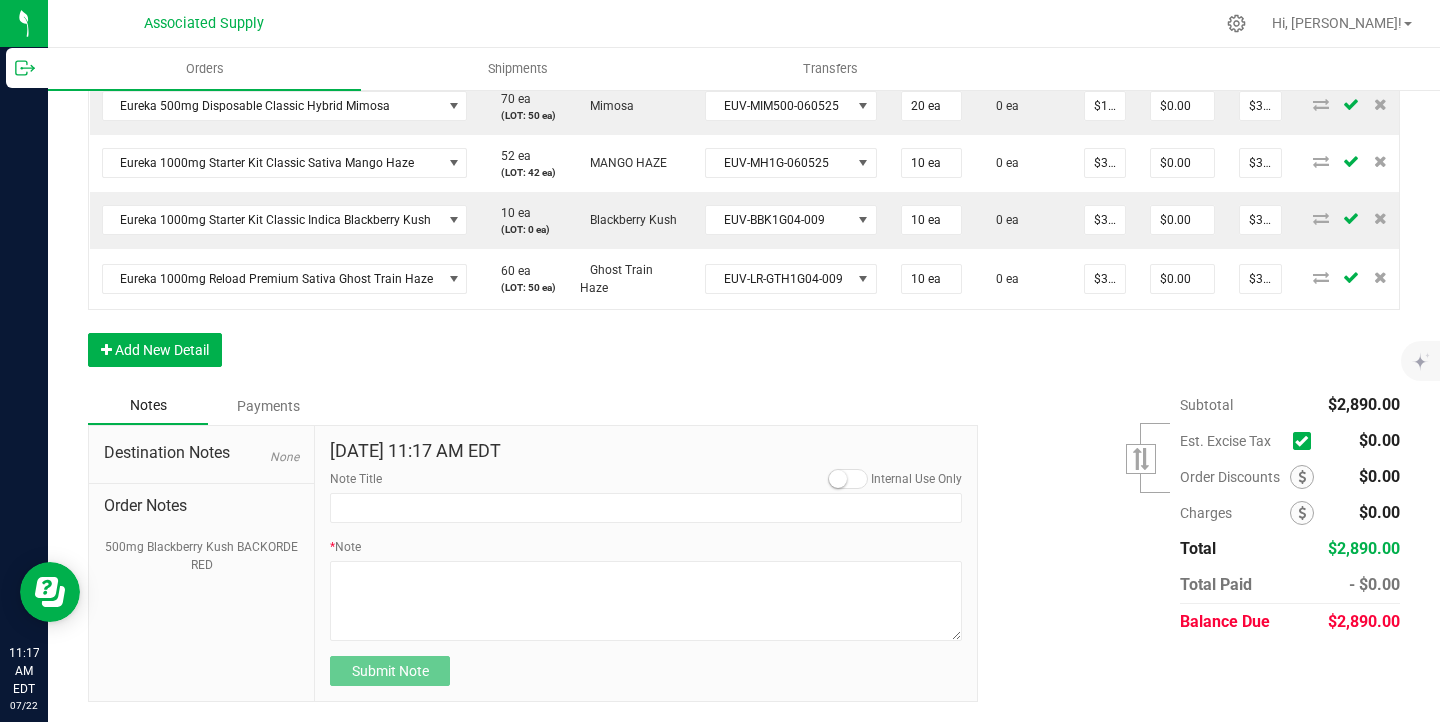 click on "Jul 22, 2025 11:17 AM EDT
Internal Use Only
Note Title
*
Note
Submit Note" at bounding box center (646, 564) 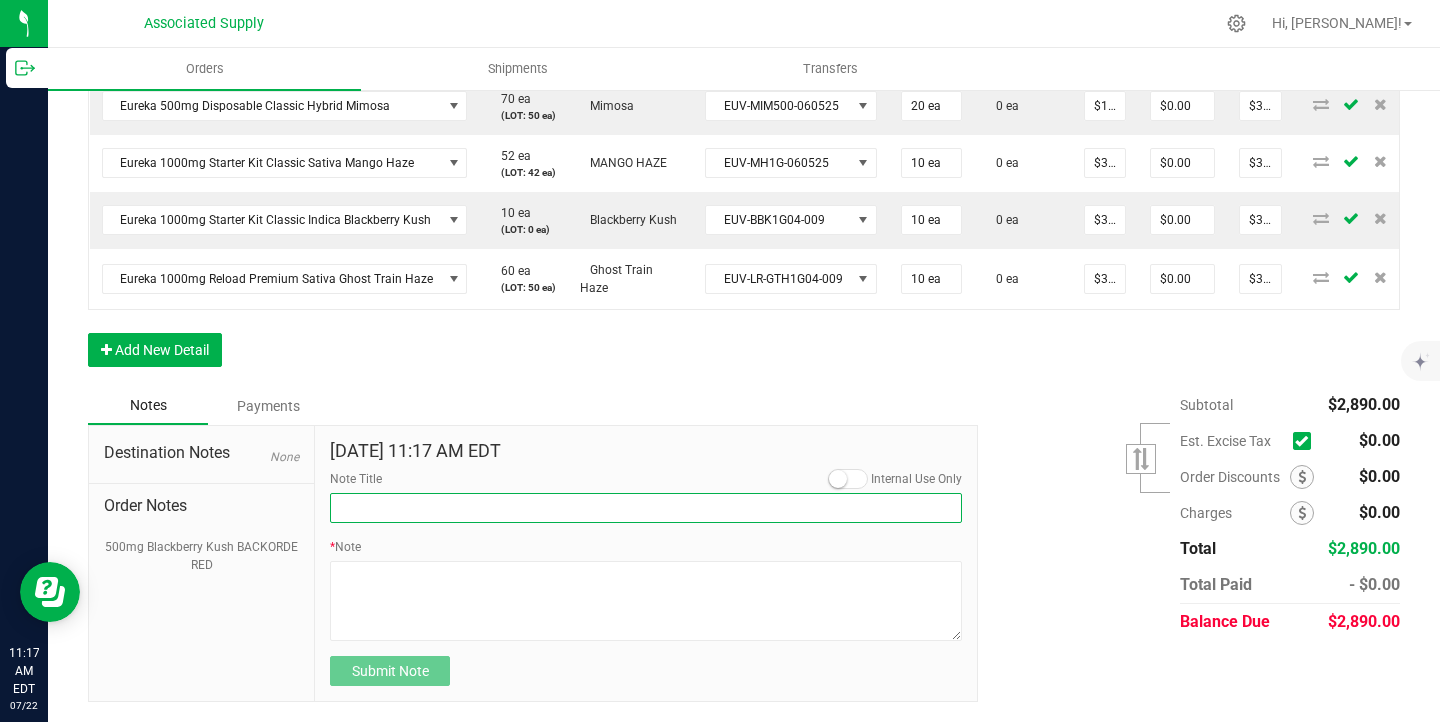 click on "Note Title" at bounding box center [646, 508] 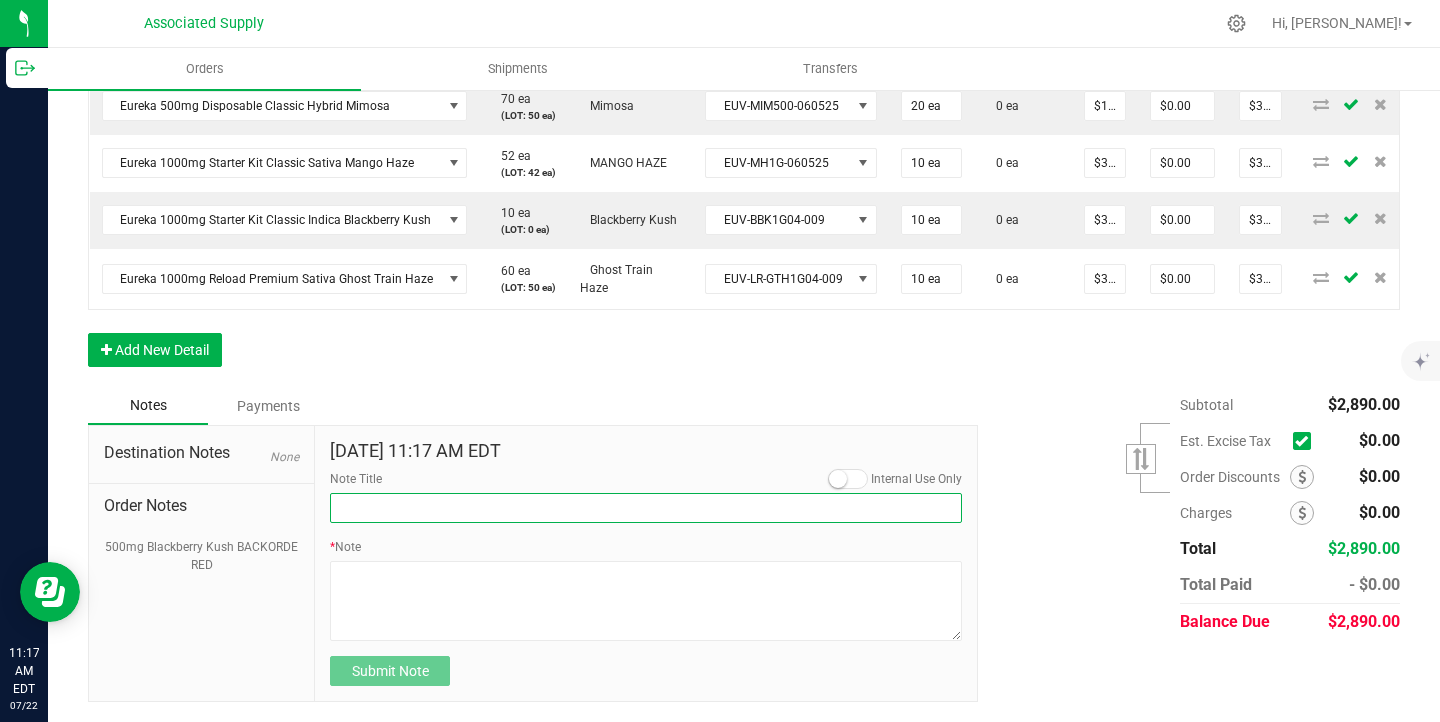 type on "NEW BANKING / WIRE INFO" 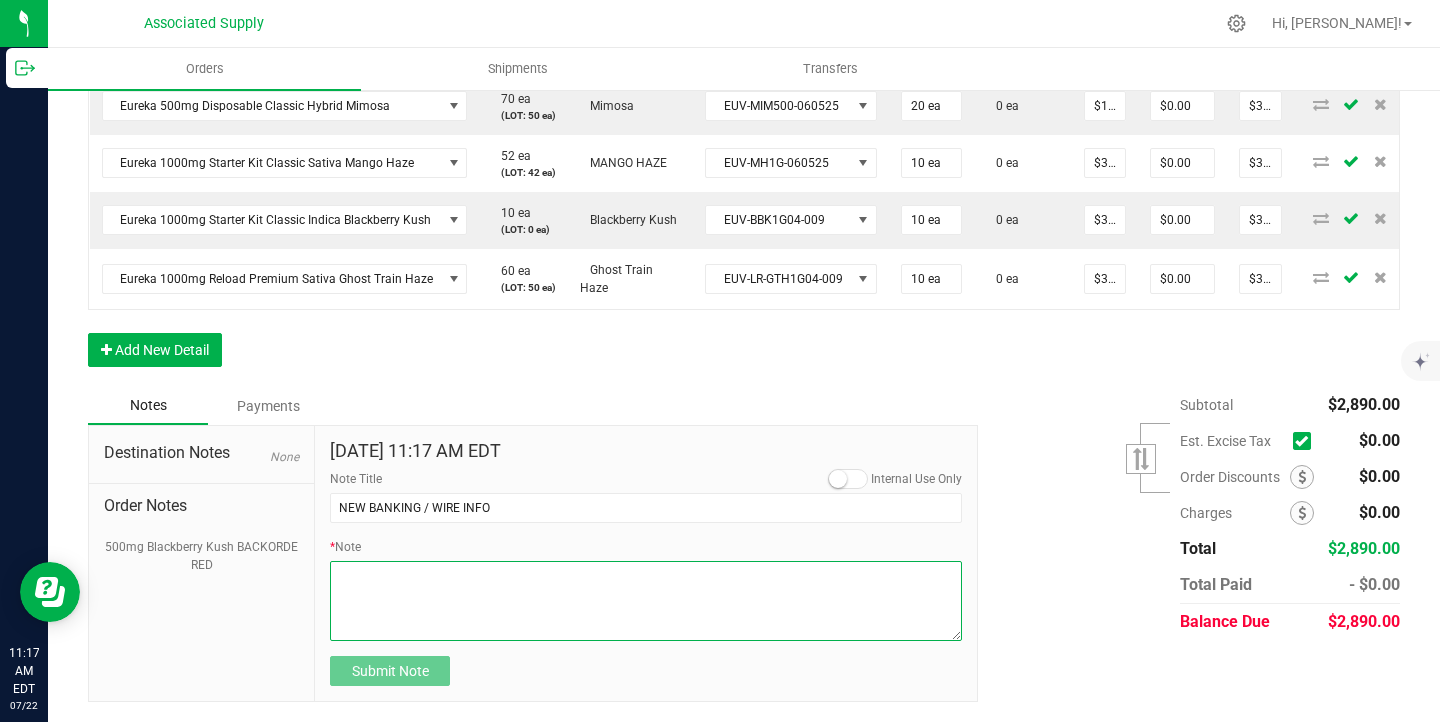 click on "*
Note" at bounding box center (646, 601) 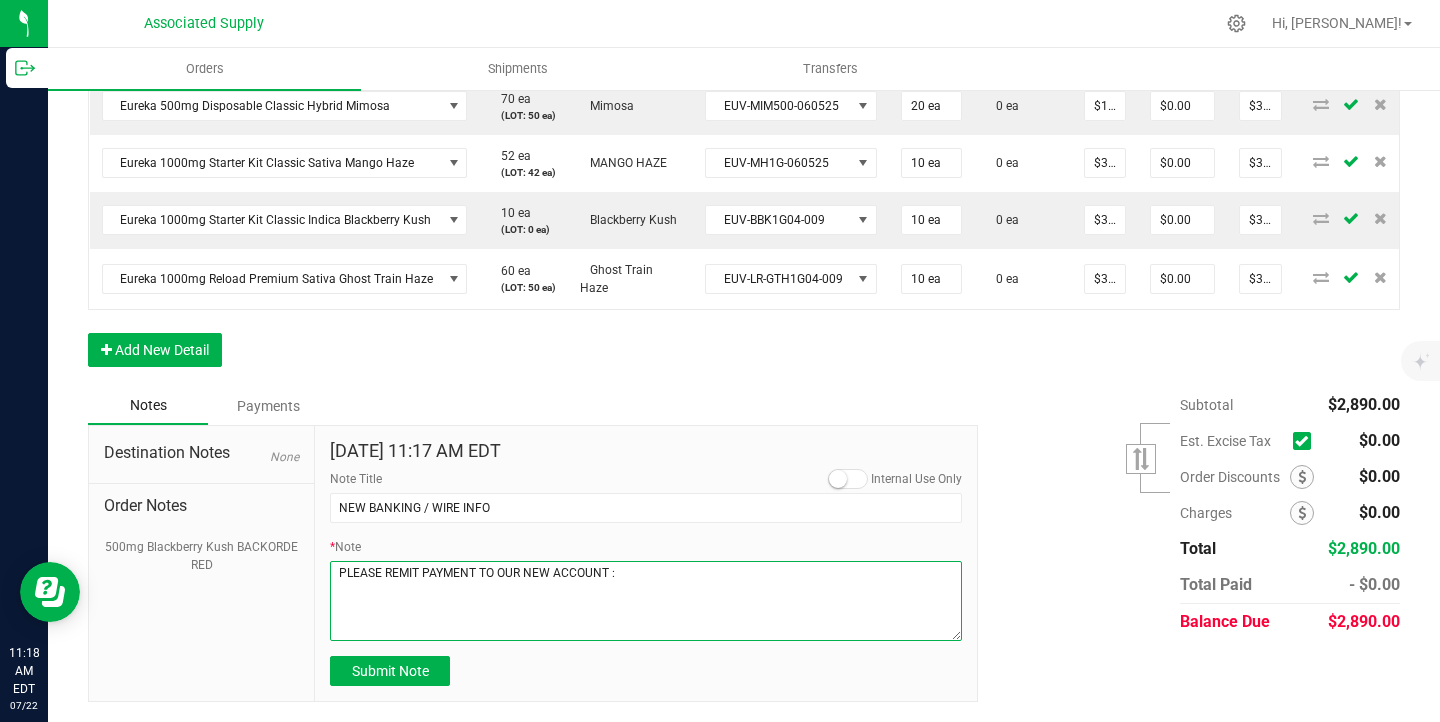 paste on "Dime Community bank
Routing # [US_BANK_ROUTING_MICR]
Account # 5000439298" 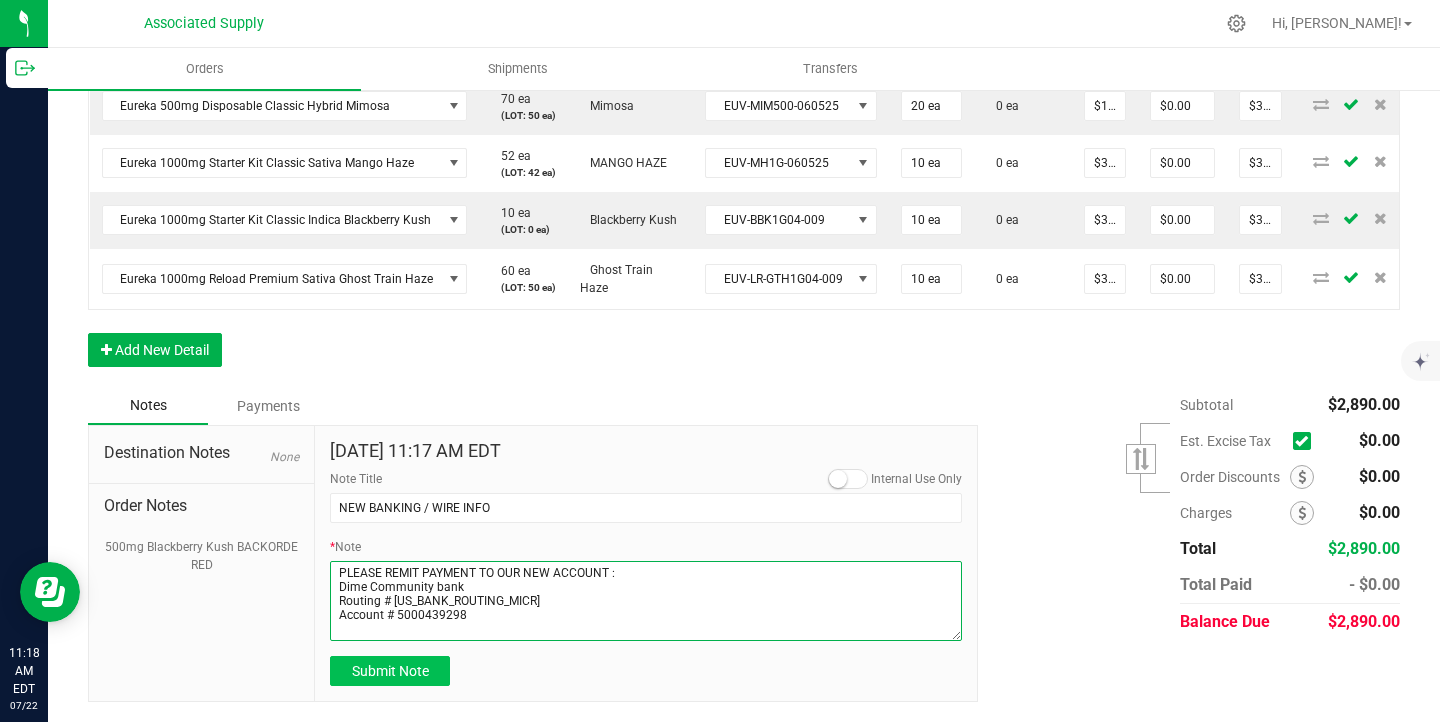 type on "PLEASE REMIT PAYMENT TO OUR NEW ACCOUNT :
Dime Community bank
Routing # [US_BANK_ROUTING_MICR]
Account # 5000439298" 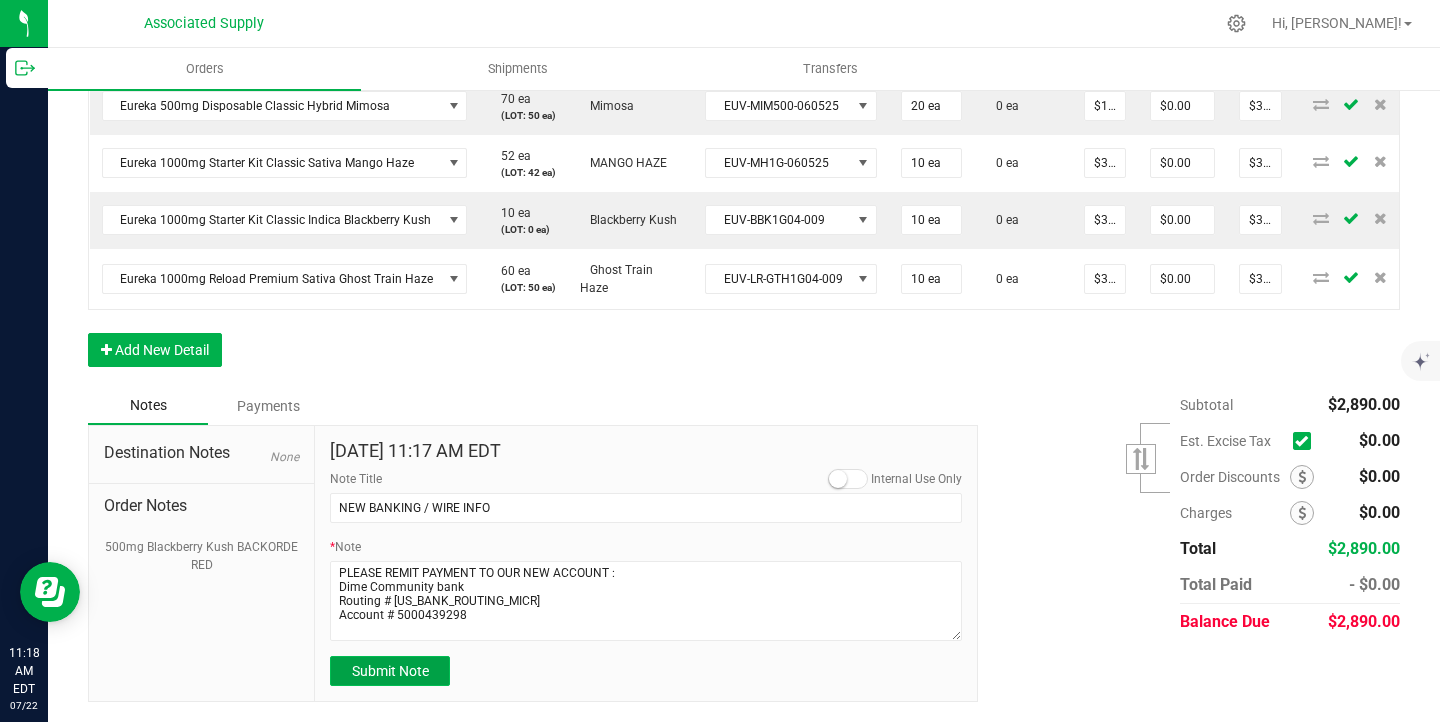 click on "Submit Note" at bounding box center (390, 671) 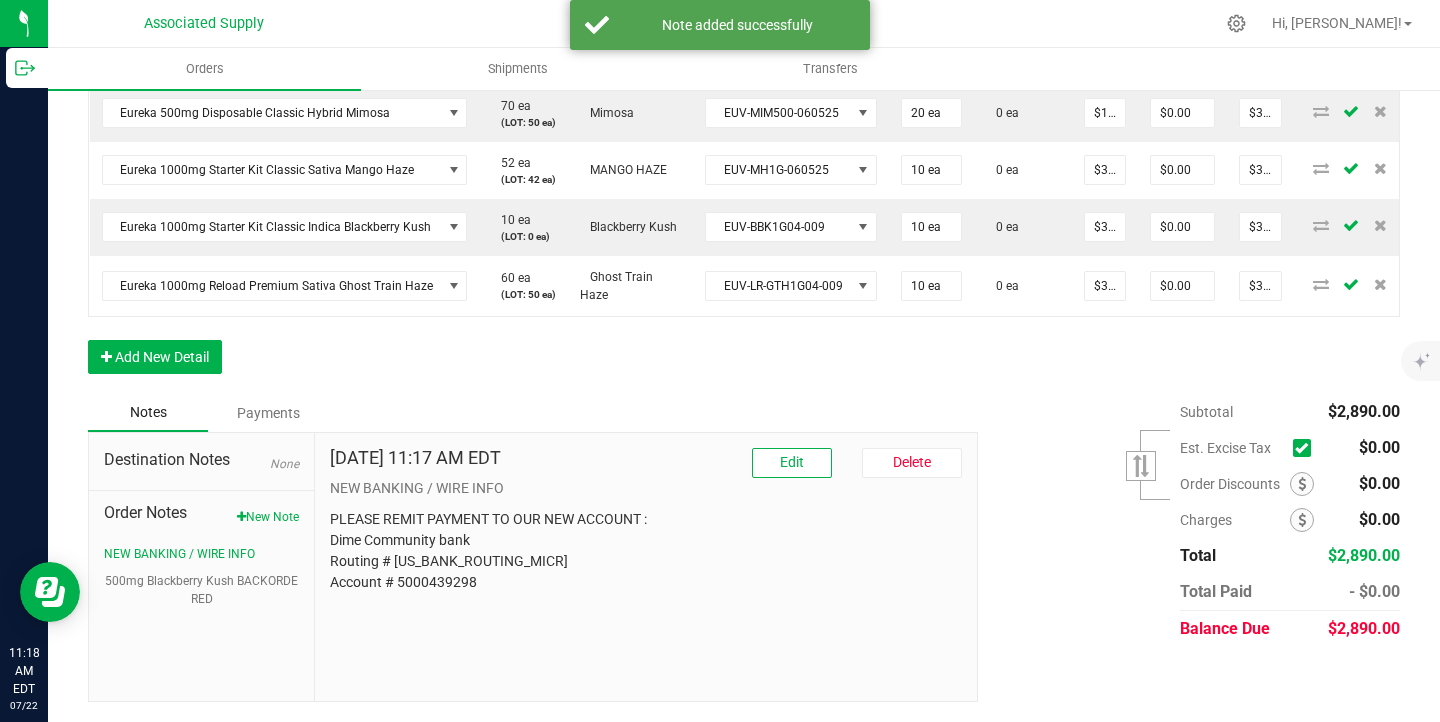 scroll, scrollTop: 0, scrollLeft: 0, axis: both 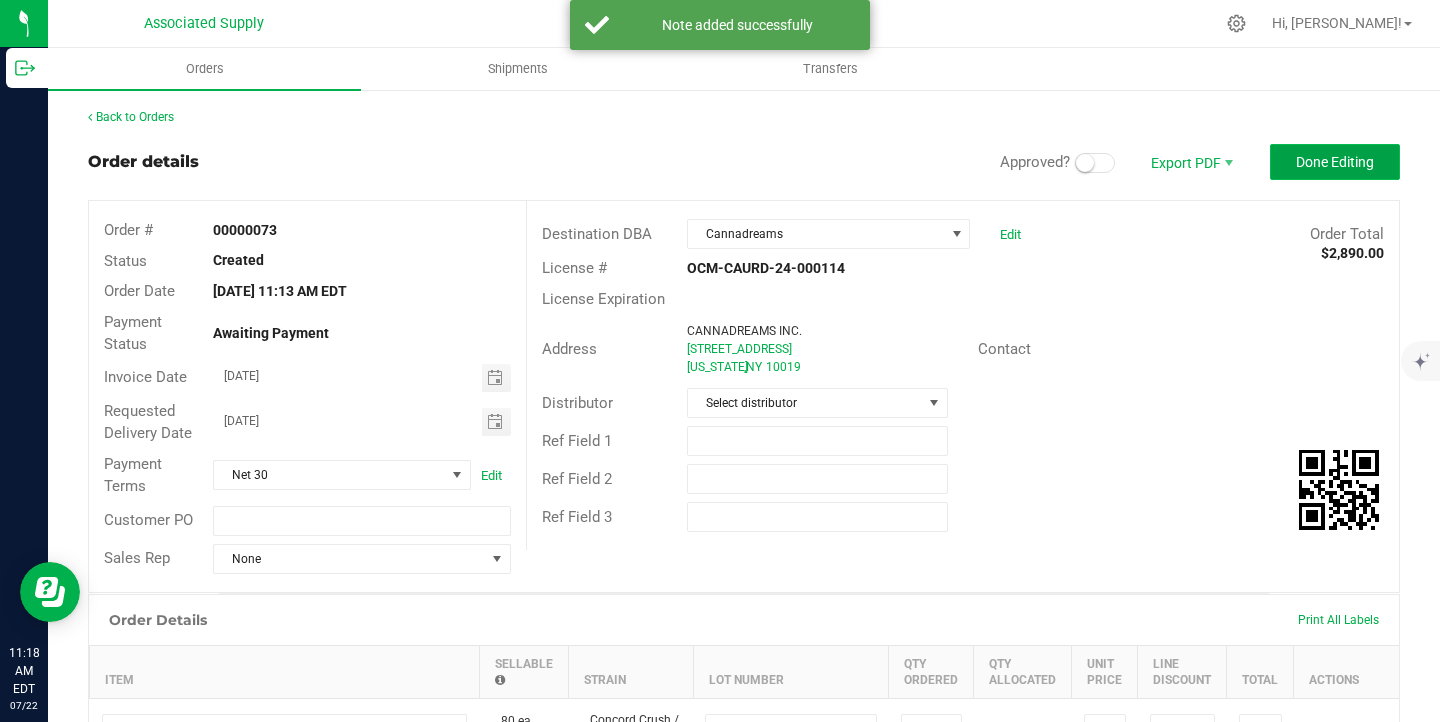click on "Done Editing" at bounding box center [1335, 162] 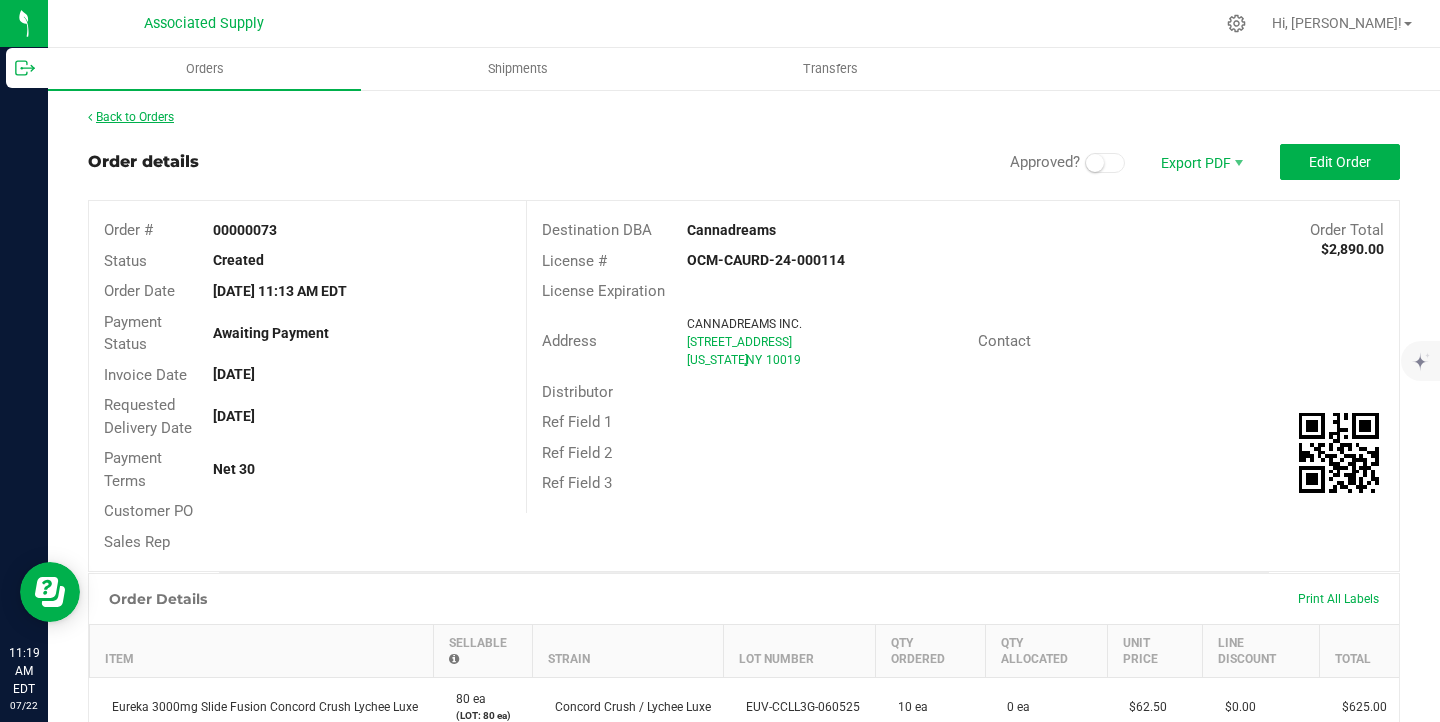 click on "Back to Orders" at bounding box center (131, 117) 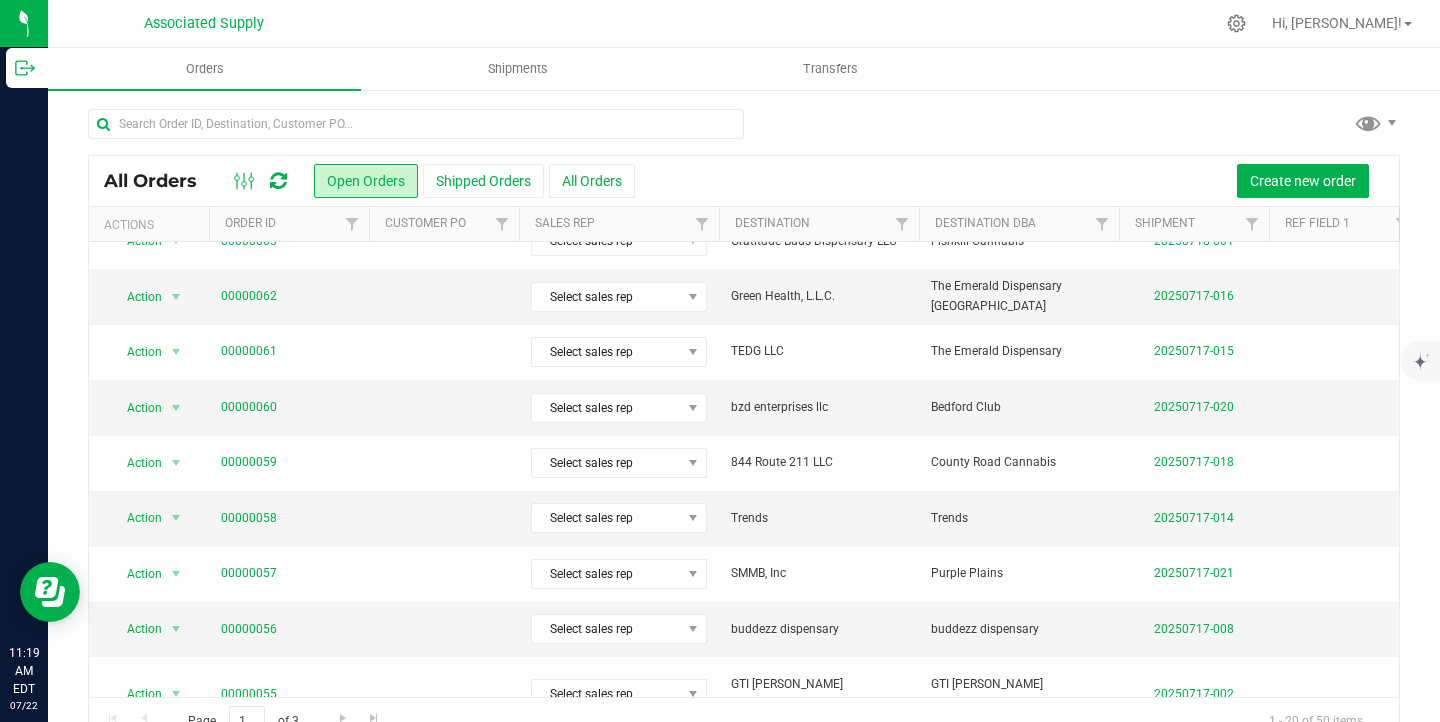 scroll, scrollTop: 652, scrollLeft: 0, axis: vertical 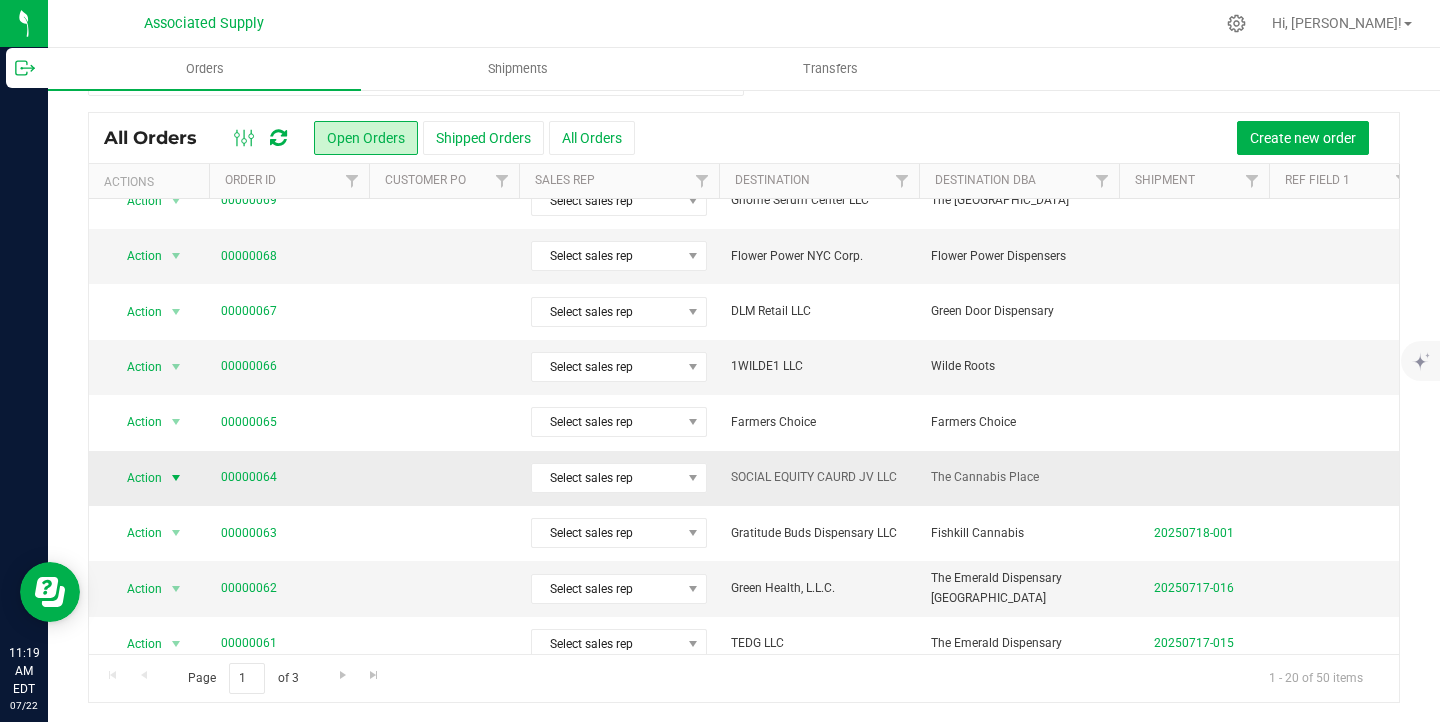 click at bounding box center (176, 478) 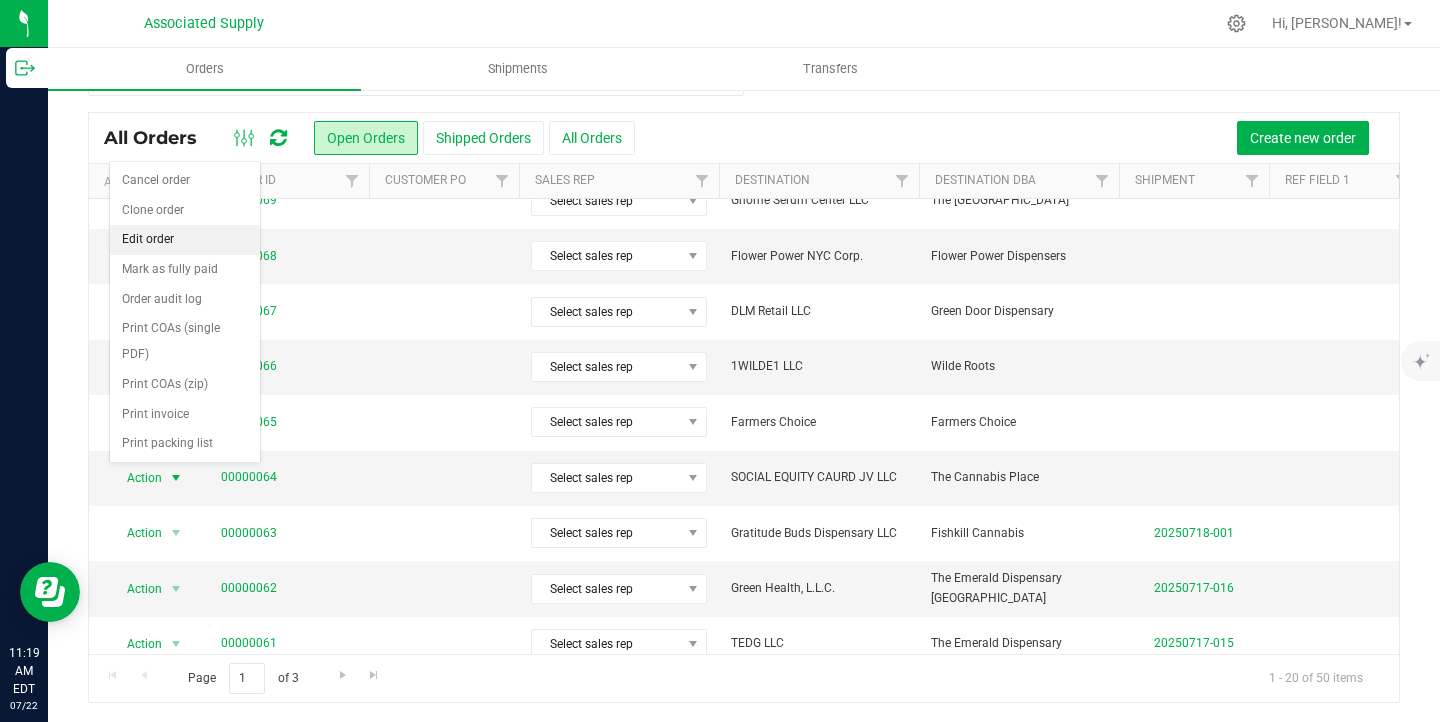 click on "Edit order" at bounding box center (185, 240) 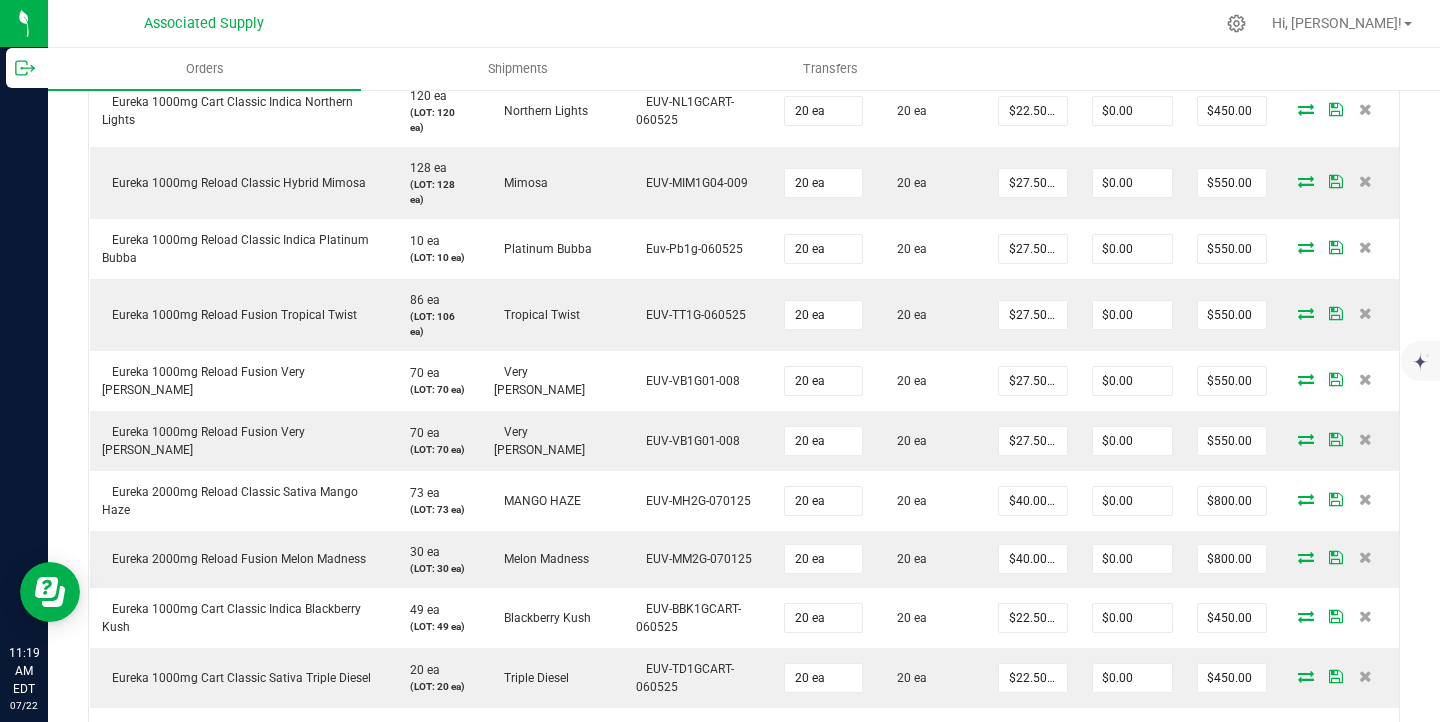 scroll, scrollTop: 630, scrollLeft: 0, axis: vertical 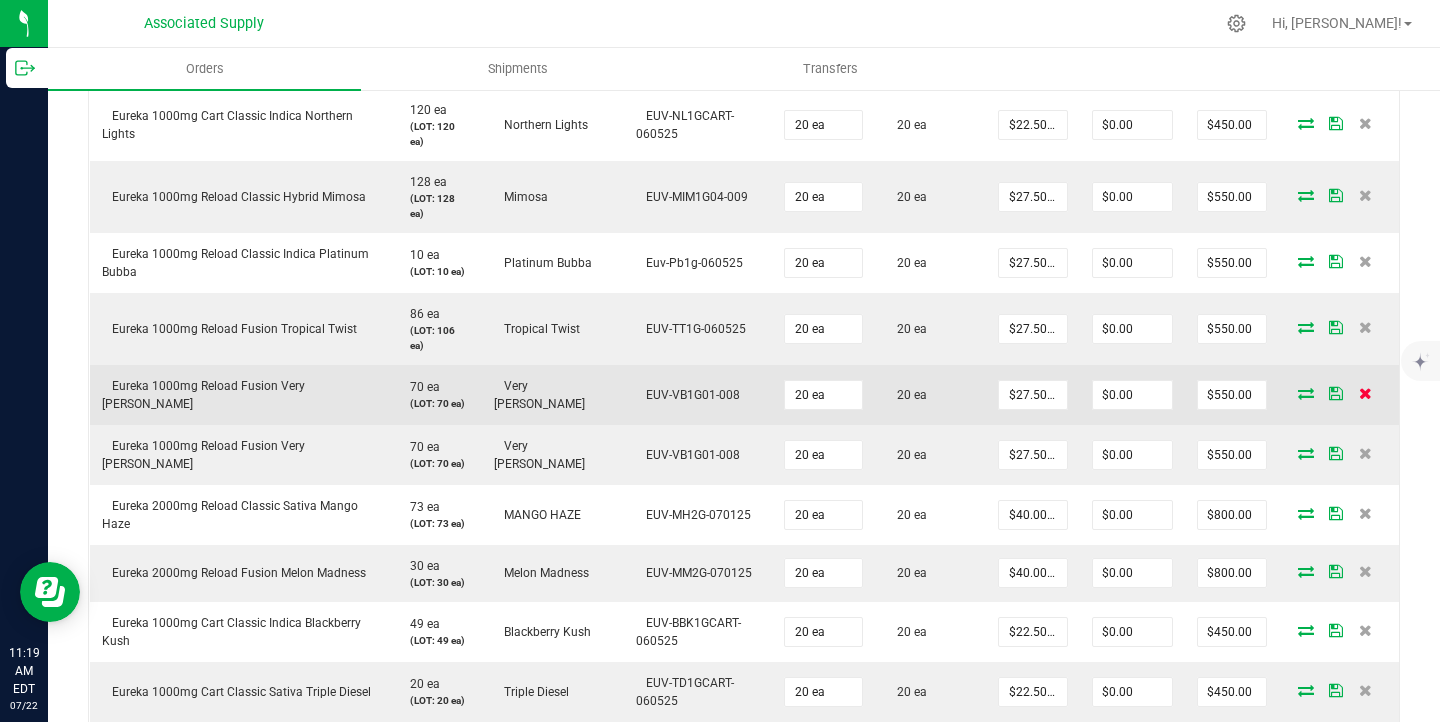 click at bounding box center (1365, 393) 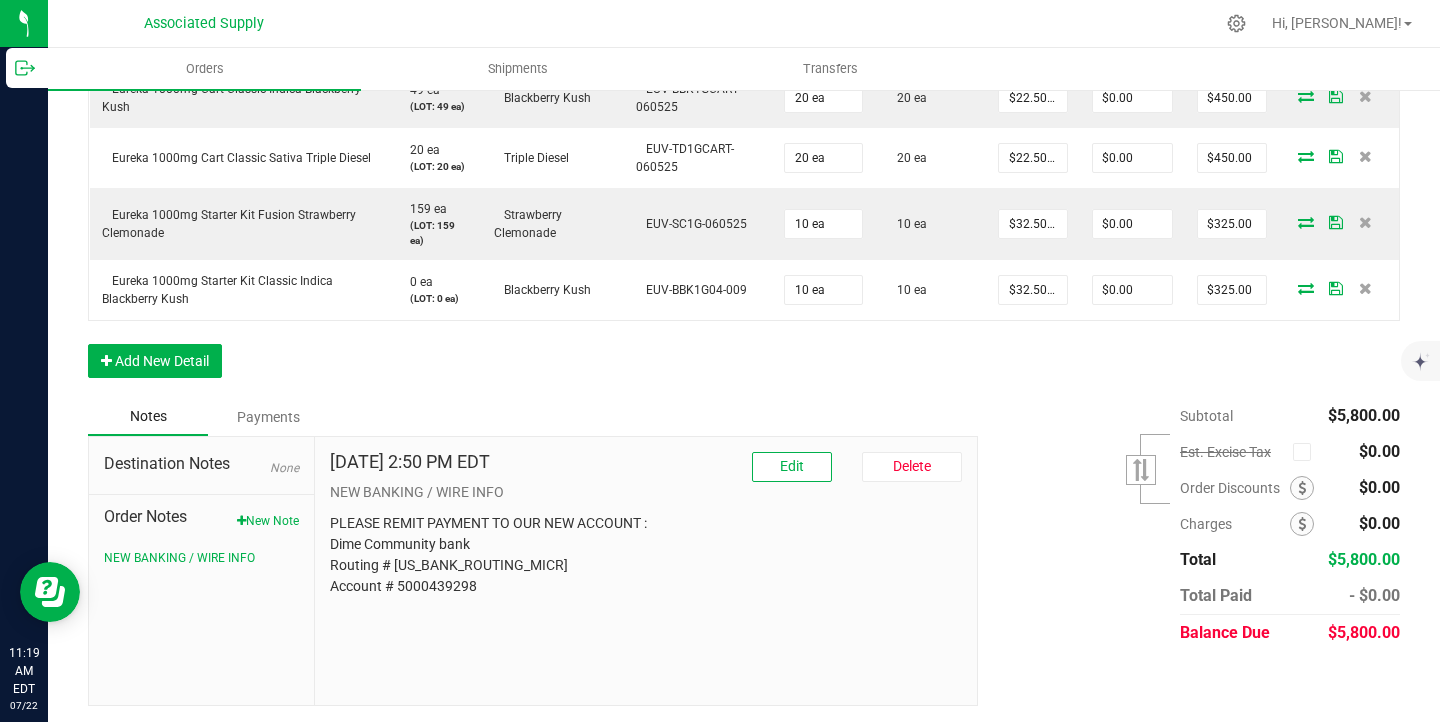 scroll, scrollTop: 0, scrollLeft: 0, axis: both 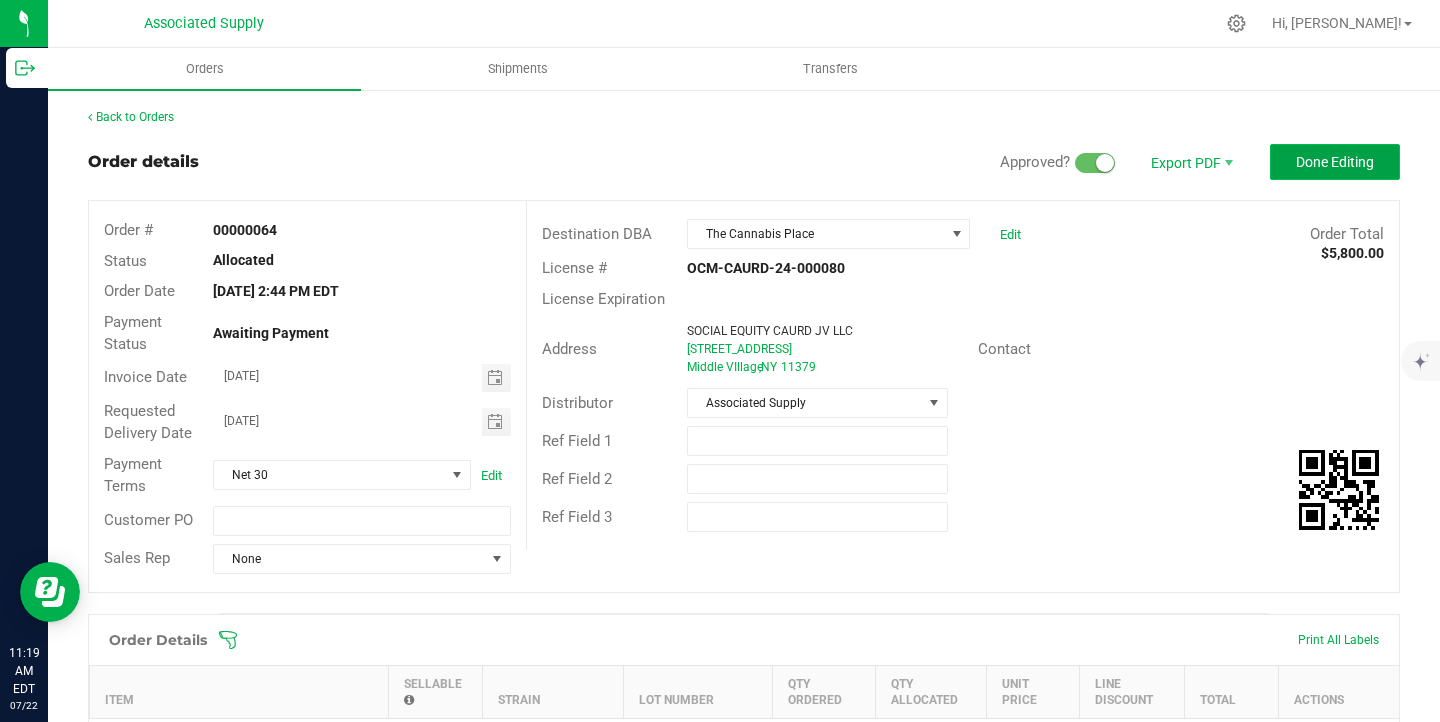 click on "Done Editing" at bounding box center (1335, 162) 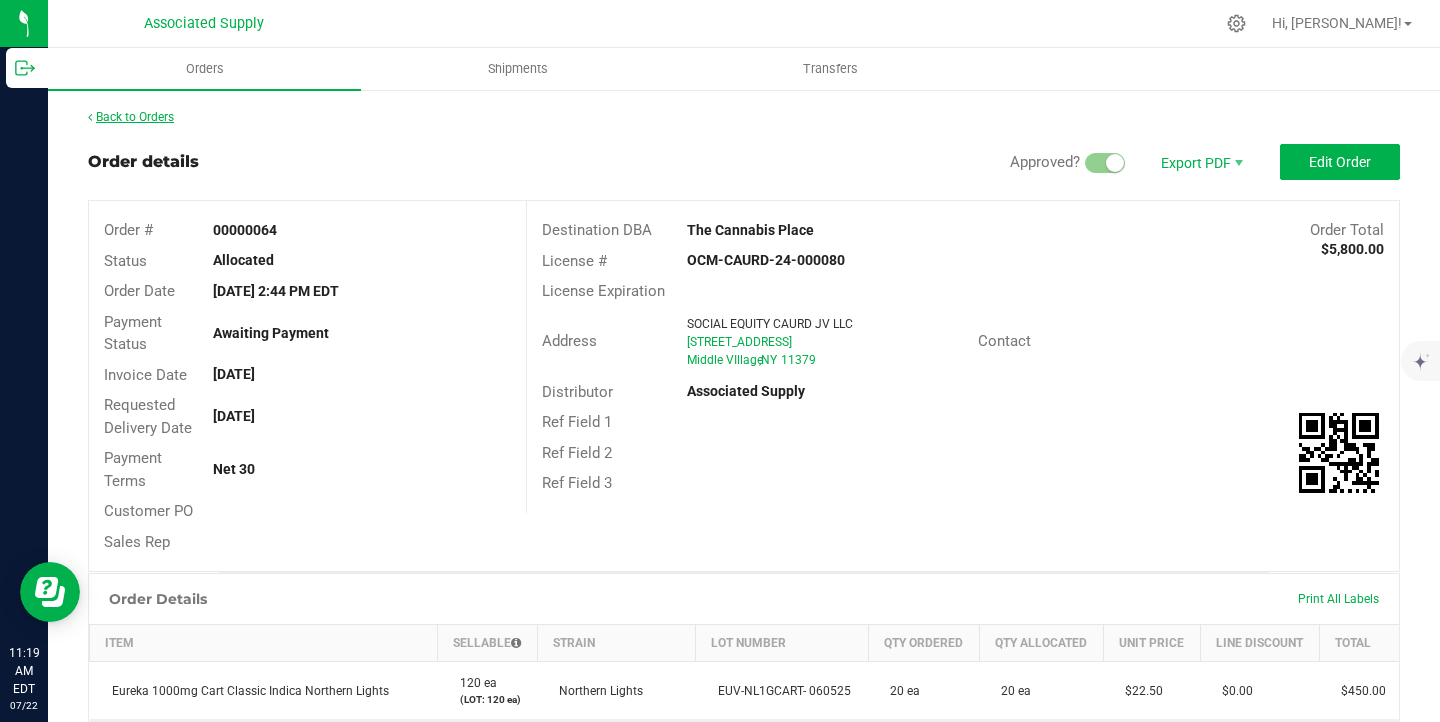 click on "Back to Orders" at bounding box center [131, 117] 